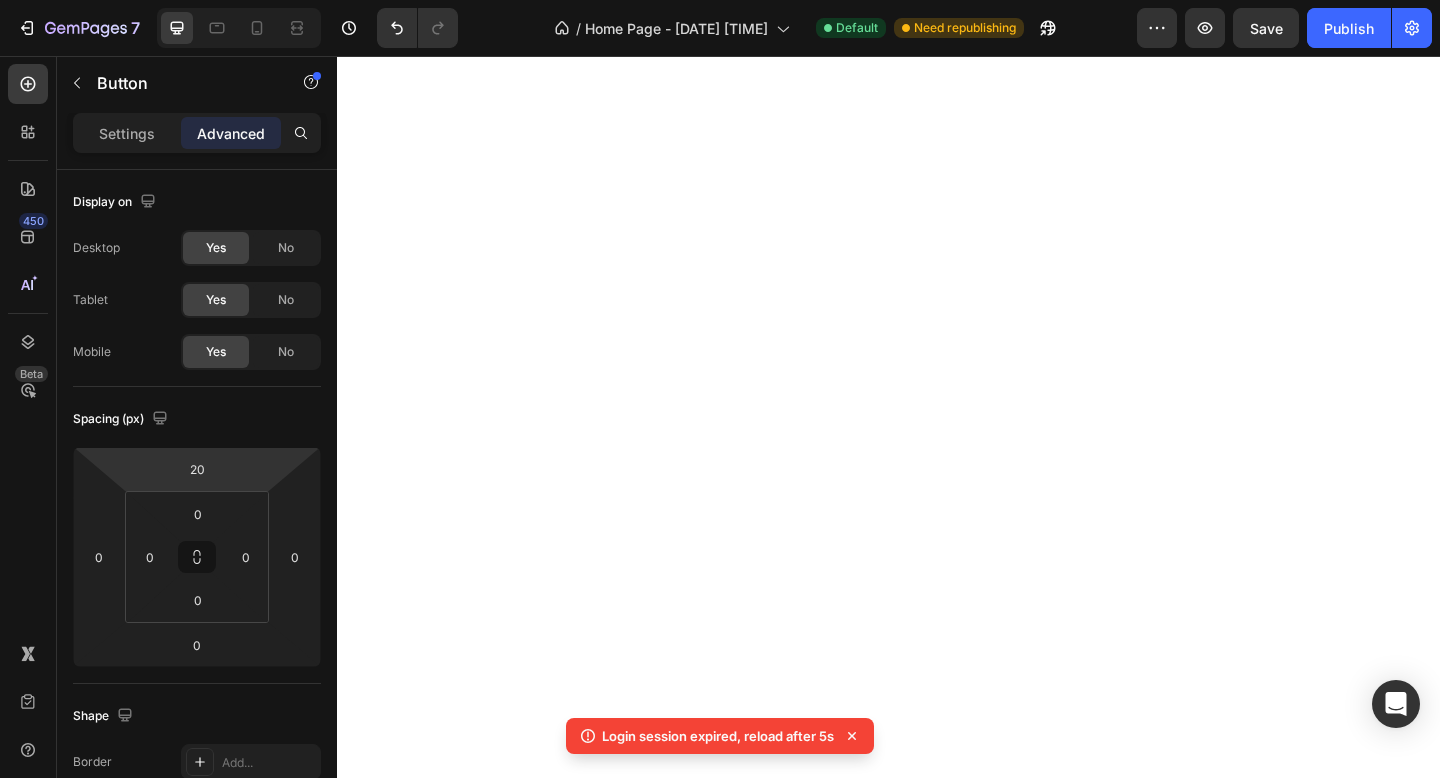 scroll, scrollTop: 0, scrollLeft: 0, axis: both 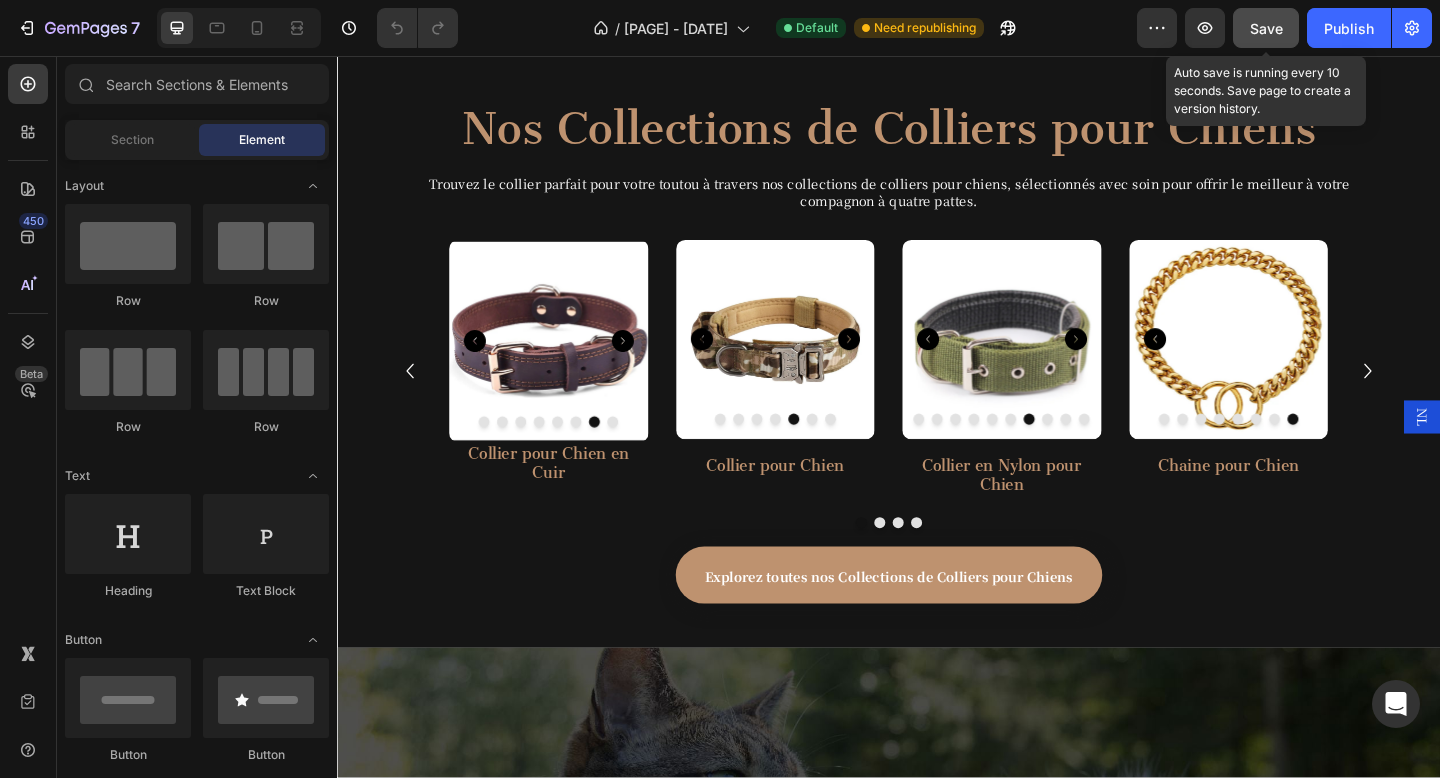 click on "Save" at bounding box center [1266, 28] 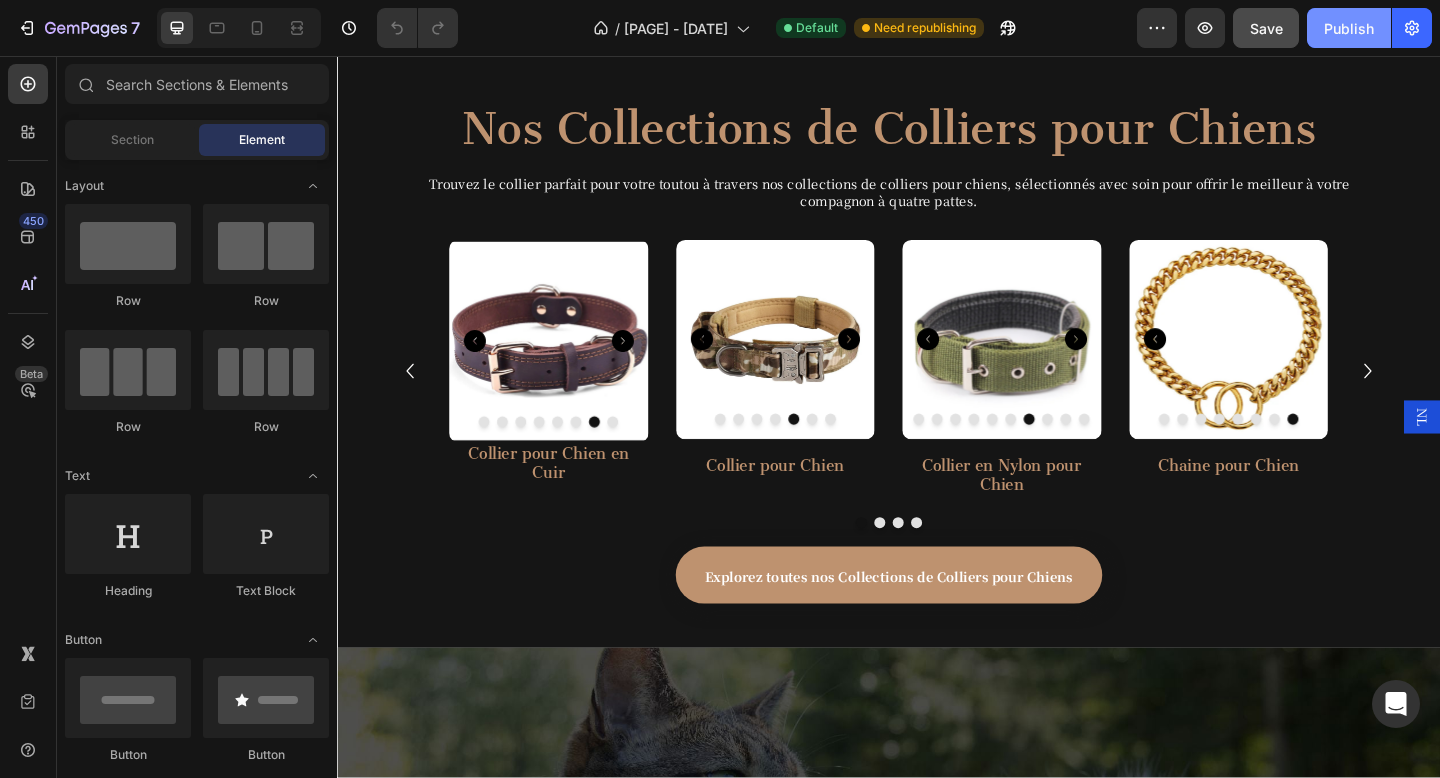 click on "Publish" at bounding box center [1349, 28] 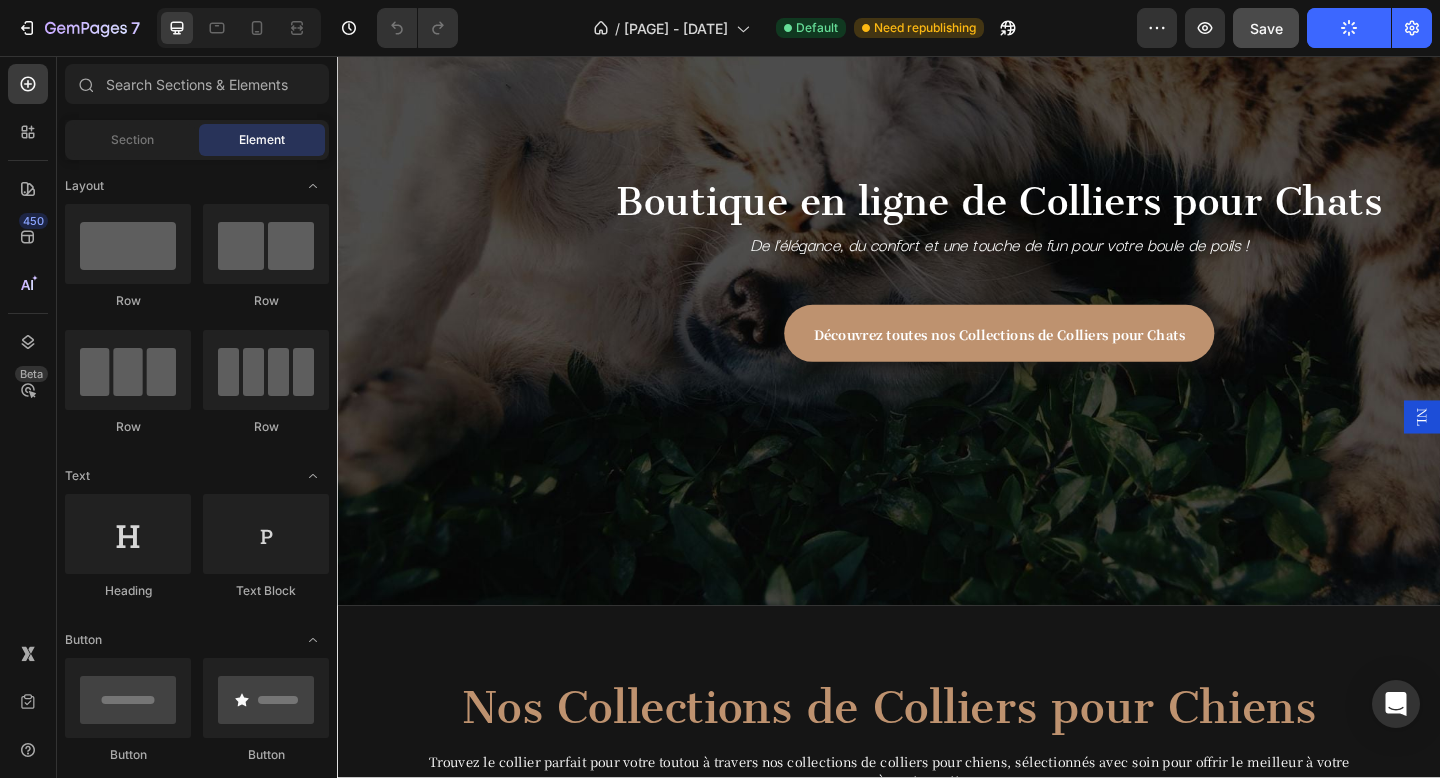 scroll, scrollTop: 197, scrollLeft: 0, axis: vertical 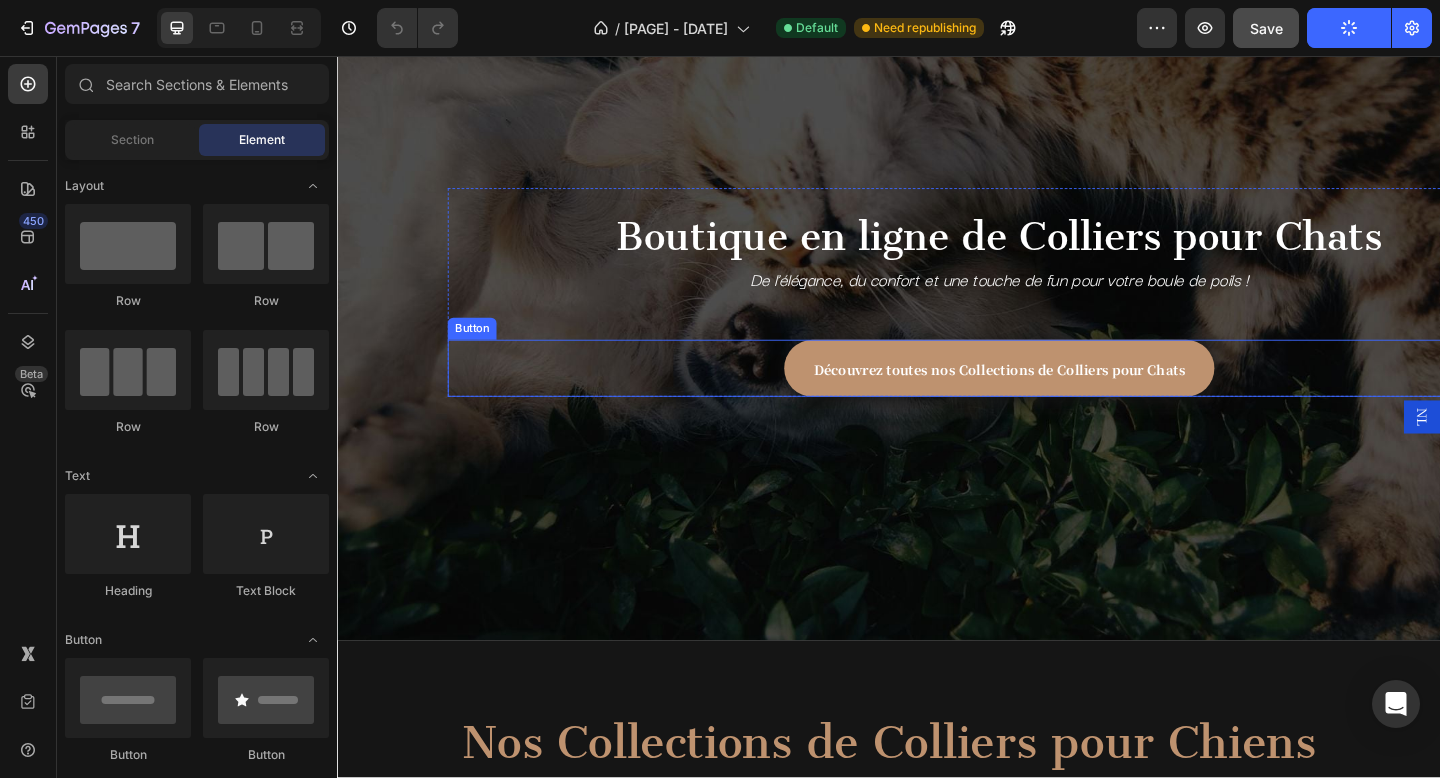 click on "Découvrez toutes nos Collections de Colliers pour Chats Button" at bounding box center (1057, 396) 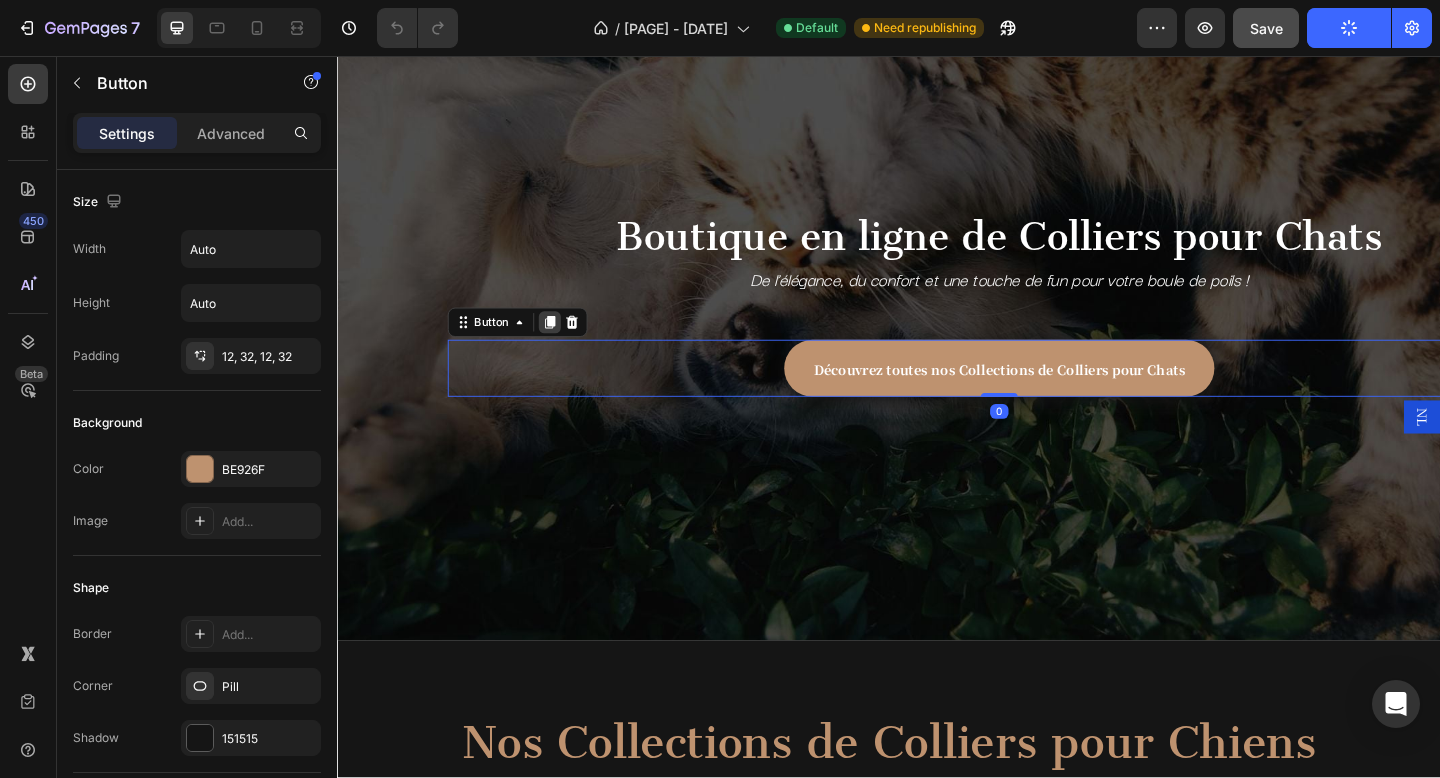 click 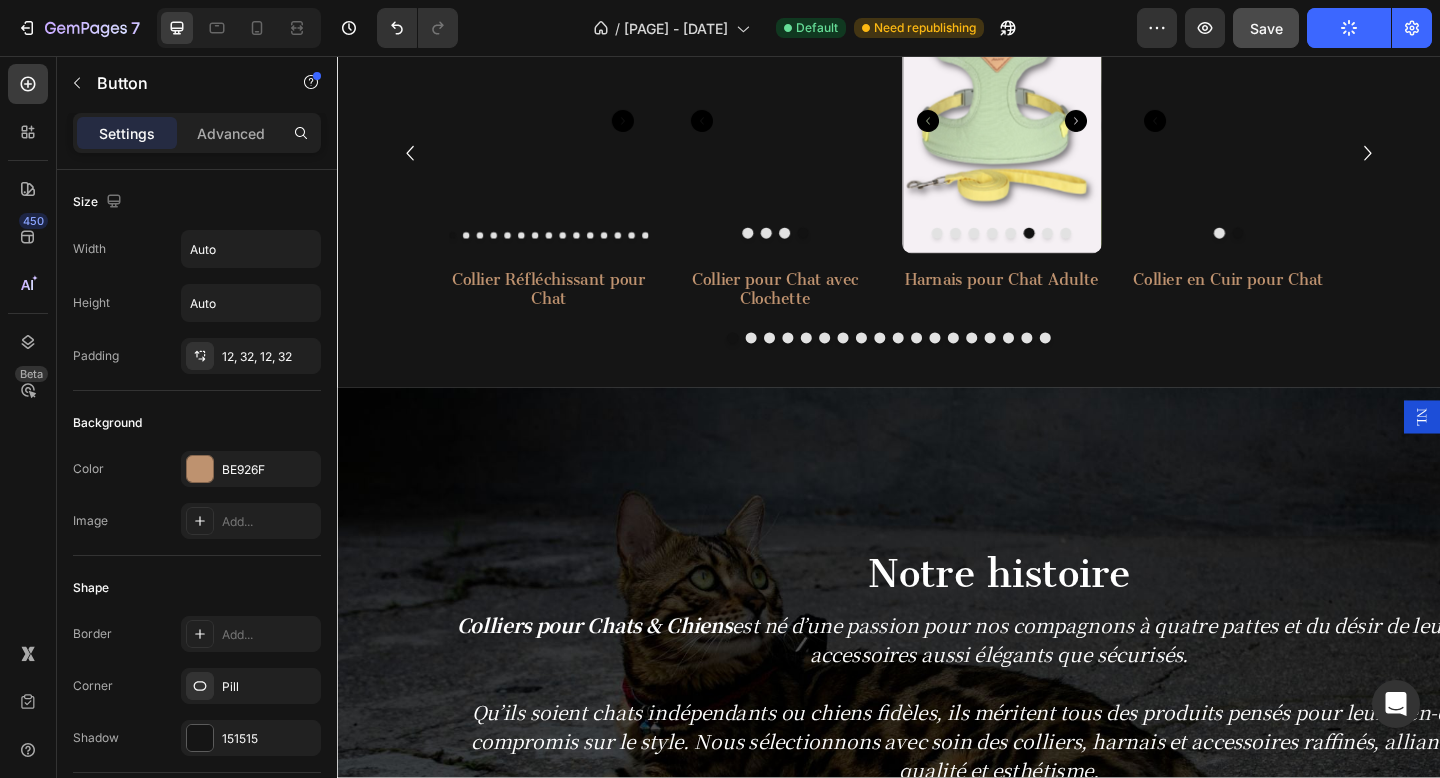 scroll, scrollTop: 2650, scrollLeft: 0, axis: vertical 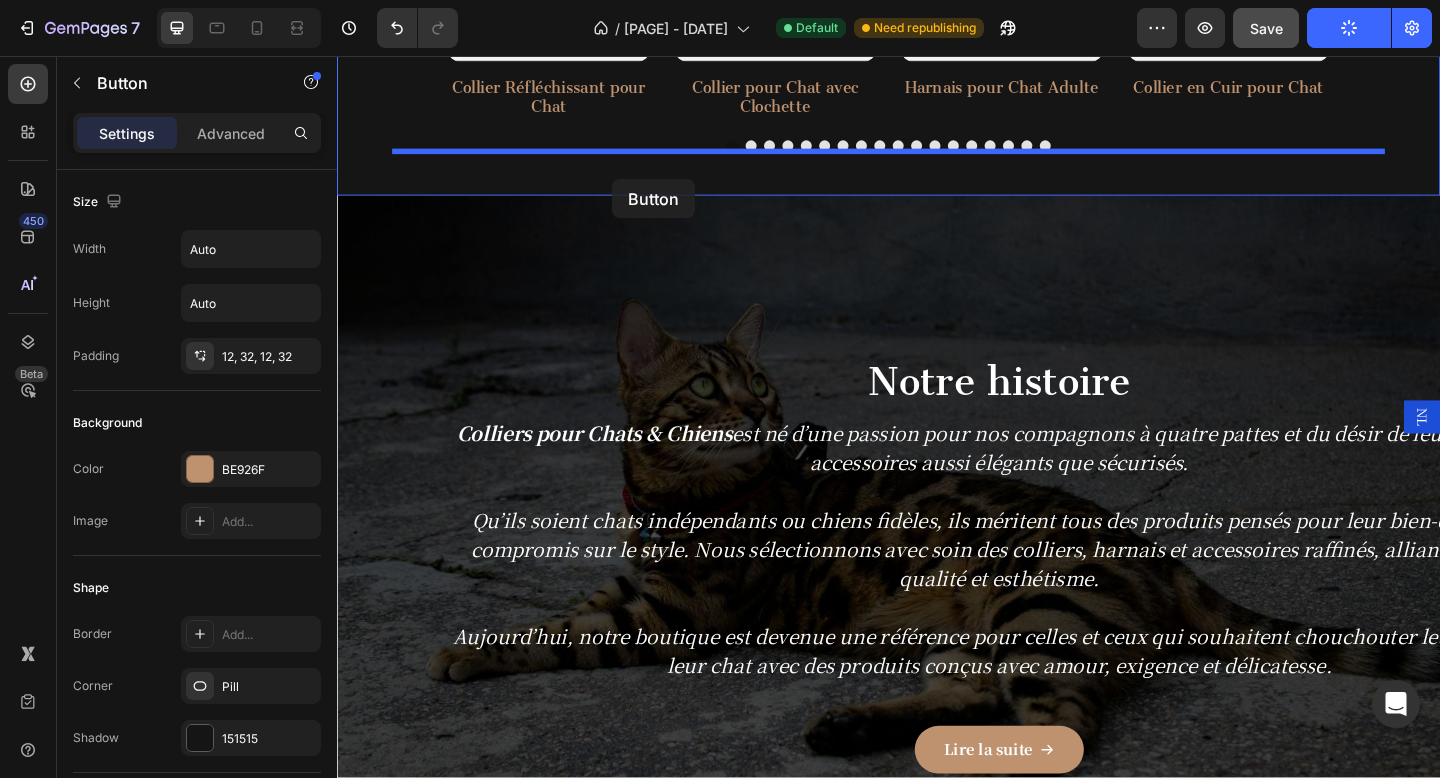 drag, startPoint x: 513, startPoint y: 415, endPoint x: 636, endPoint y: 190, distance: 256.4254 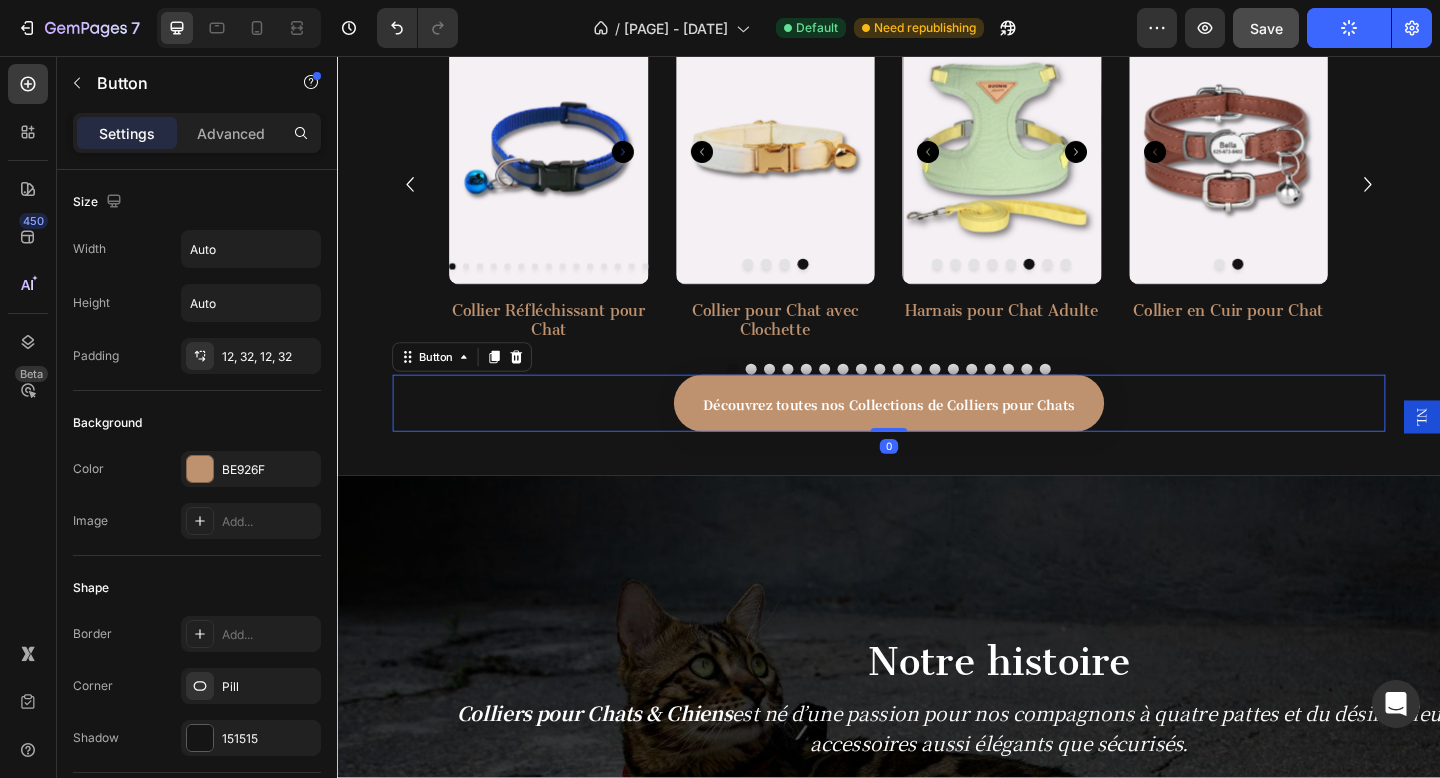 scroll, scrollTop: 2406, scrollLeft: 0, axis: vertical 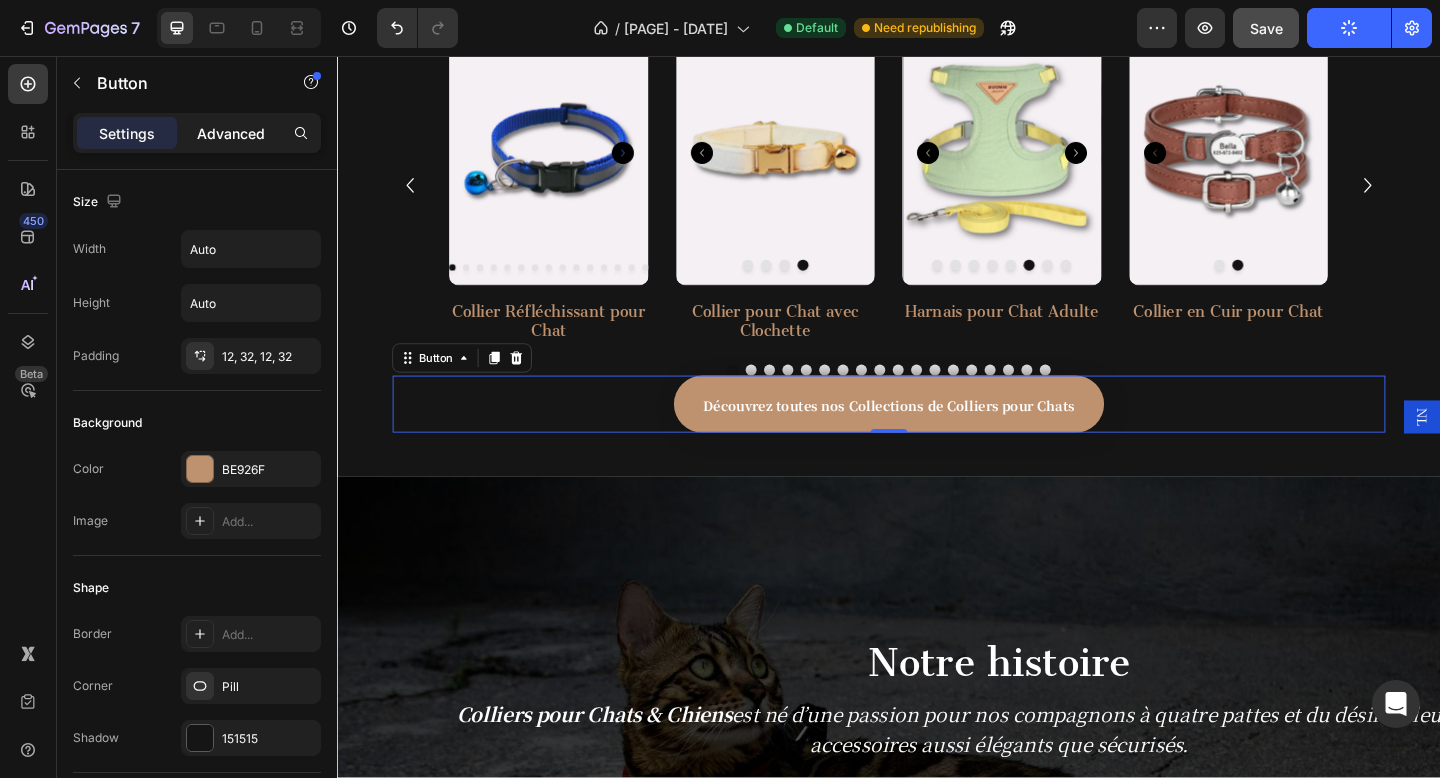 click on "Advanced" at bounding box center [231, 133] 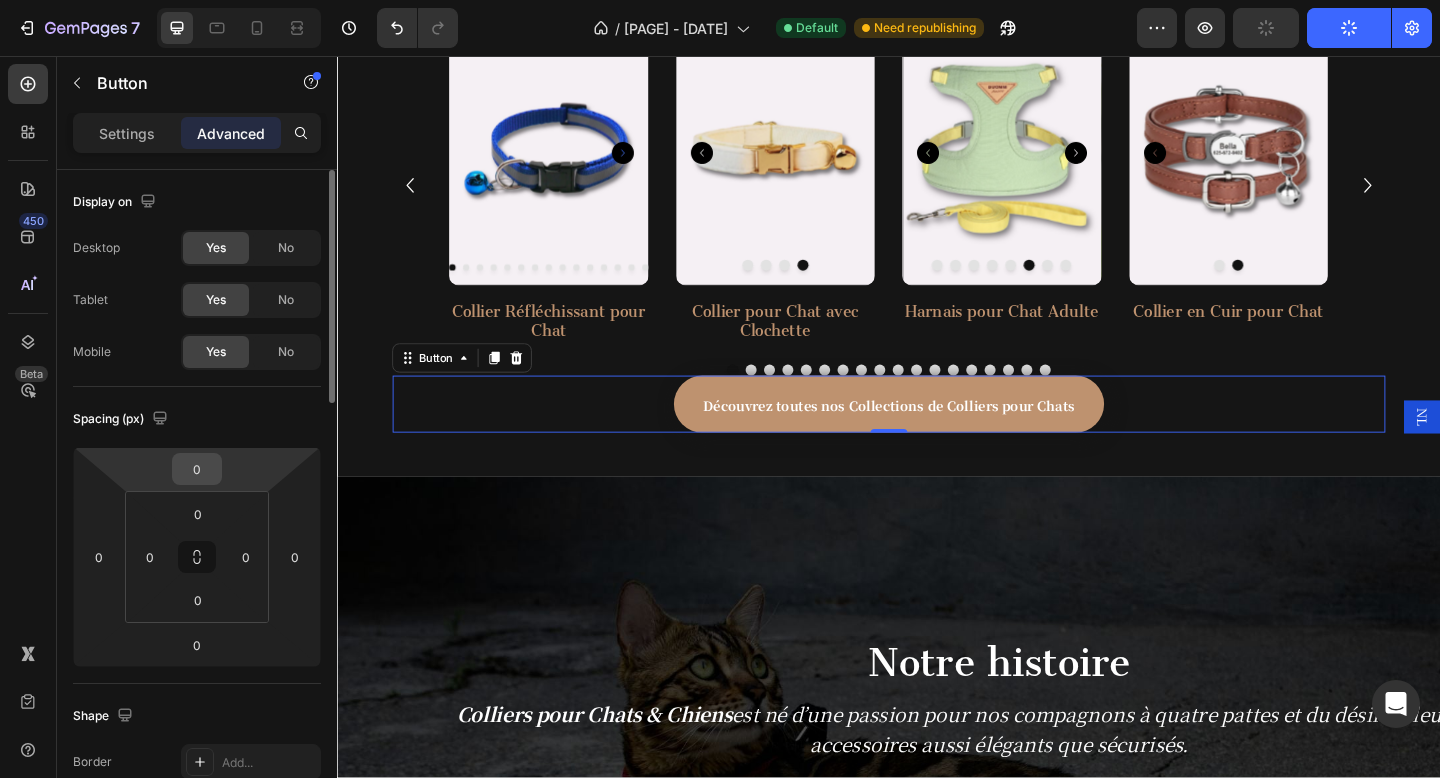 click on "0" at bounding box center (197, 469) 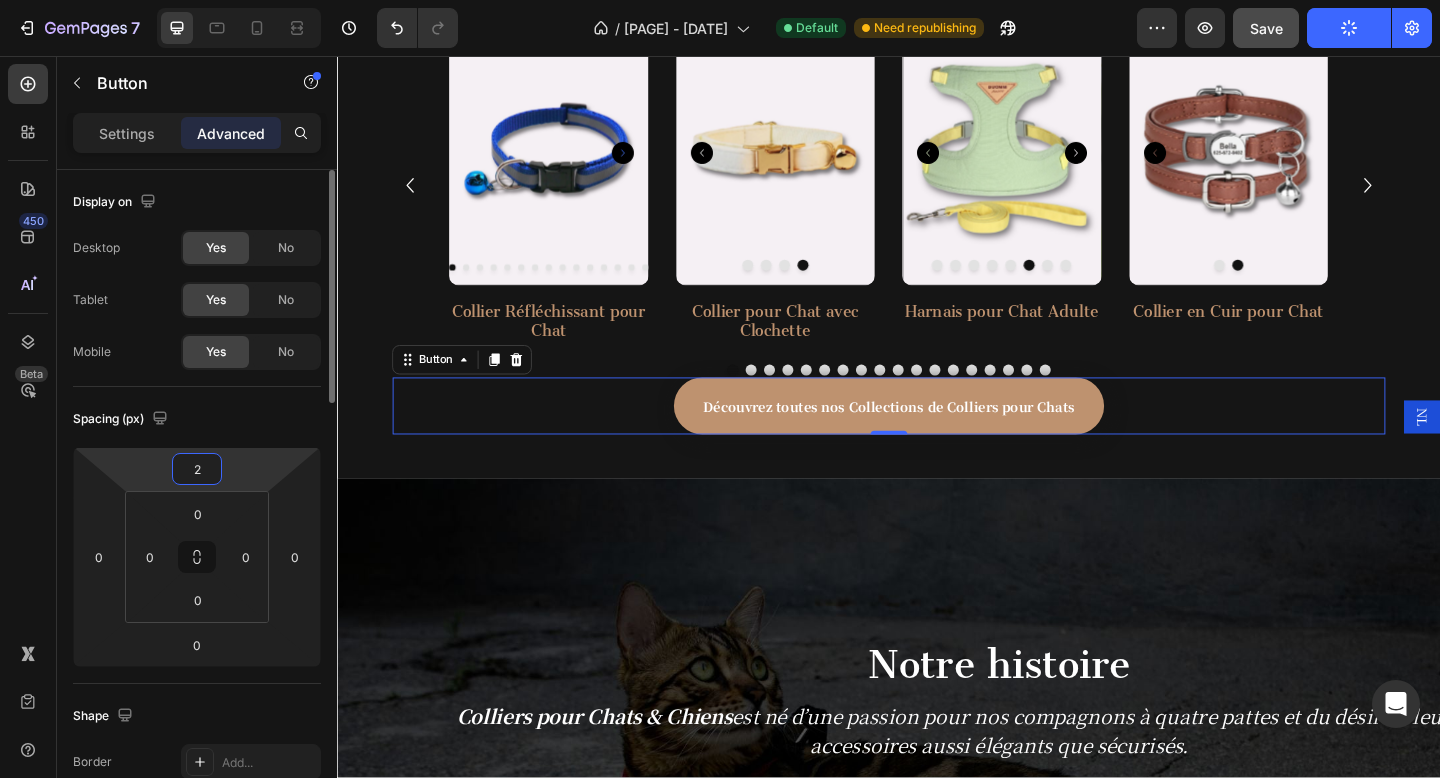 type on "20" 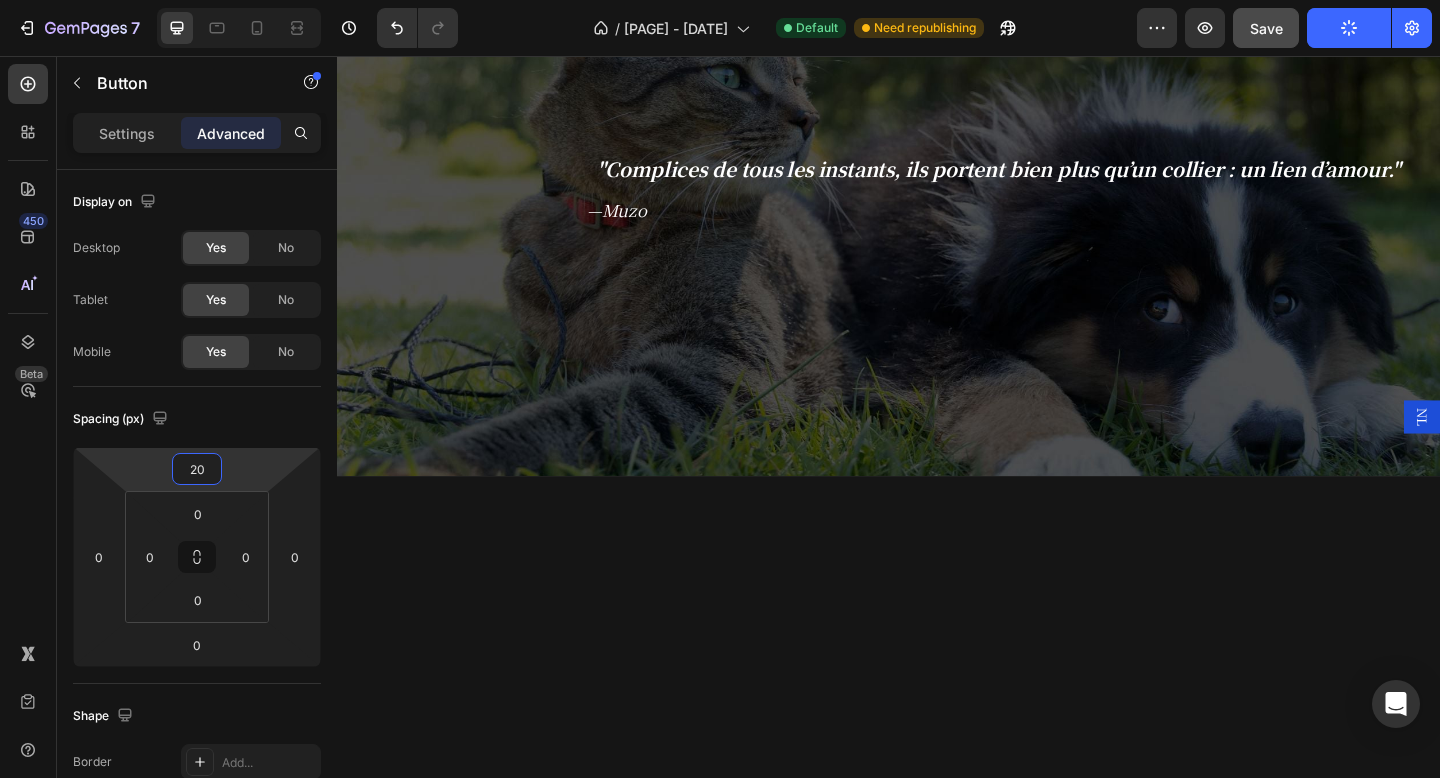 scroll, scrollTop: 833, scrollLeft: 0, axis: vertical 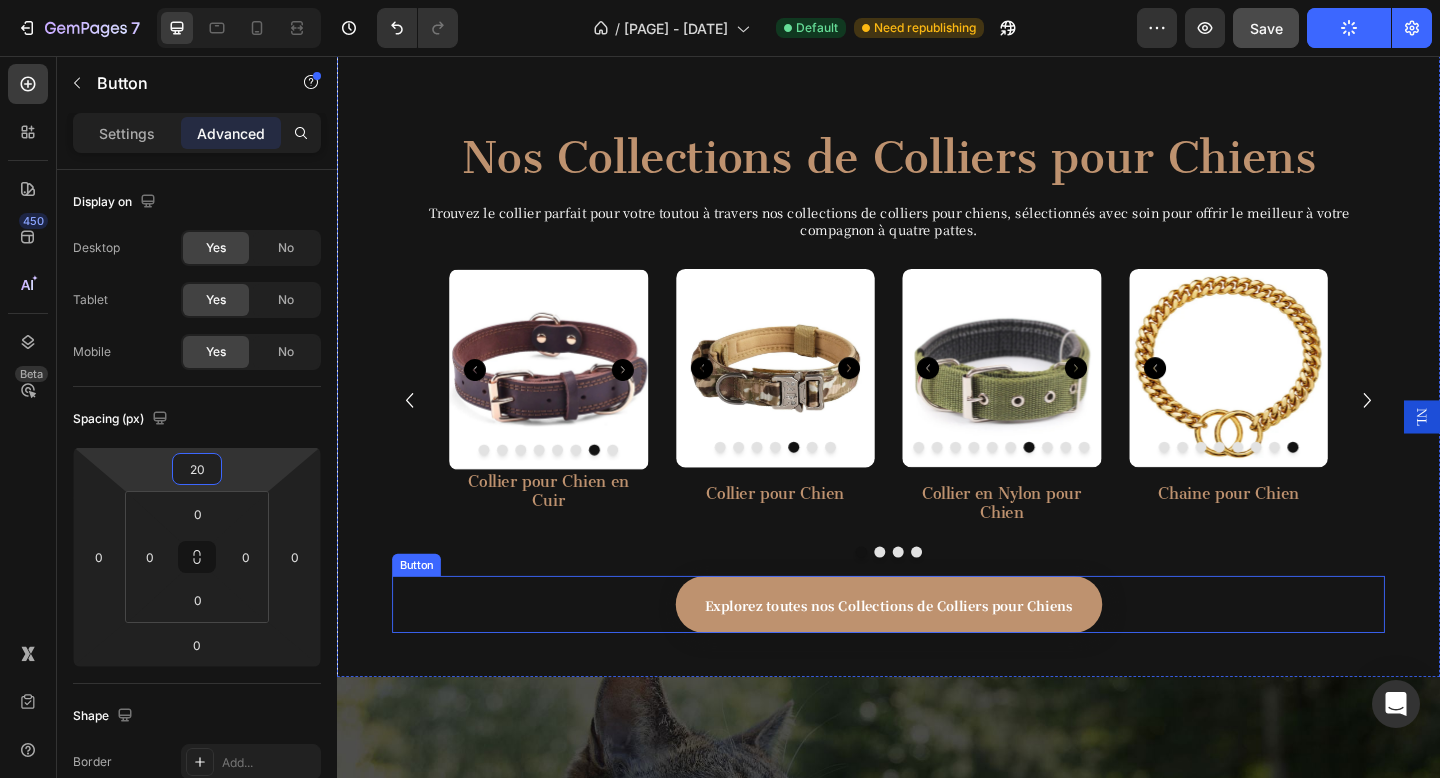 click on "Explorez toutes nos Collections de Colliers pour Chiens Button" at bounding box center [937, 653] 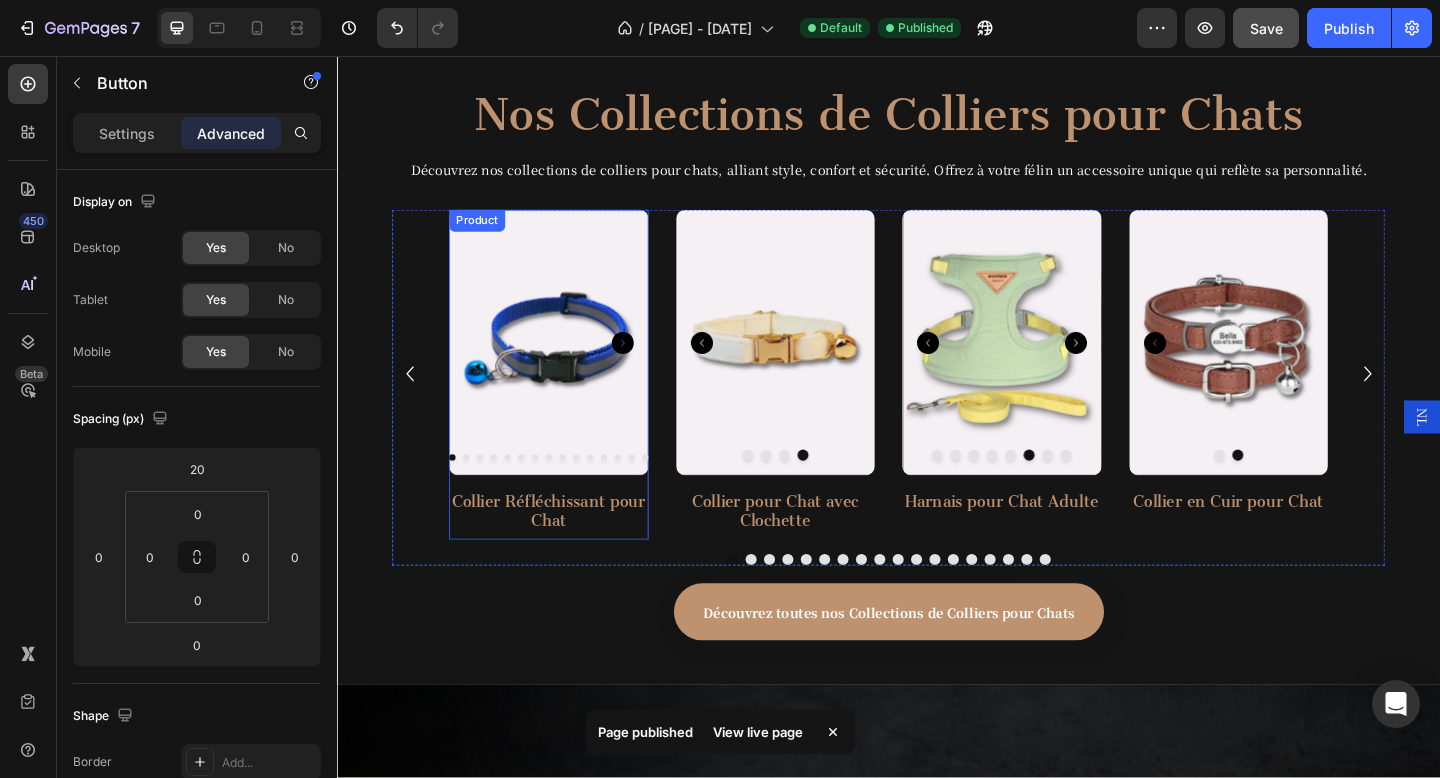 scroll, scrollTop: 2174, scrollLeft: 0, axis: vertical 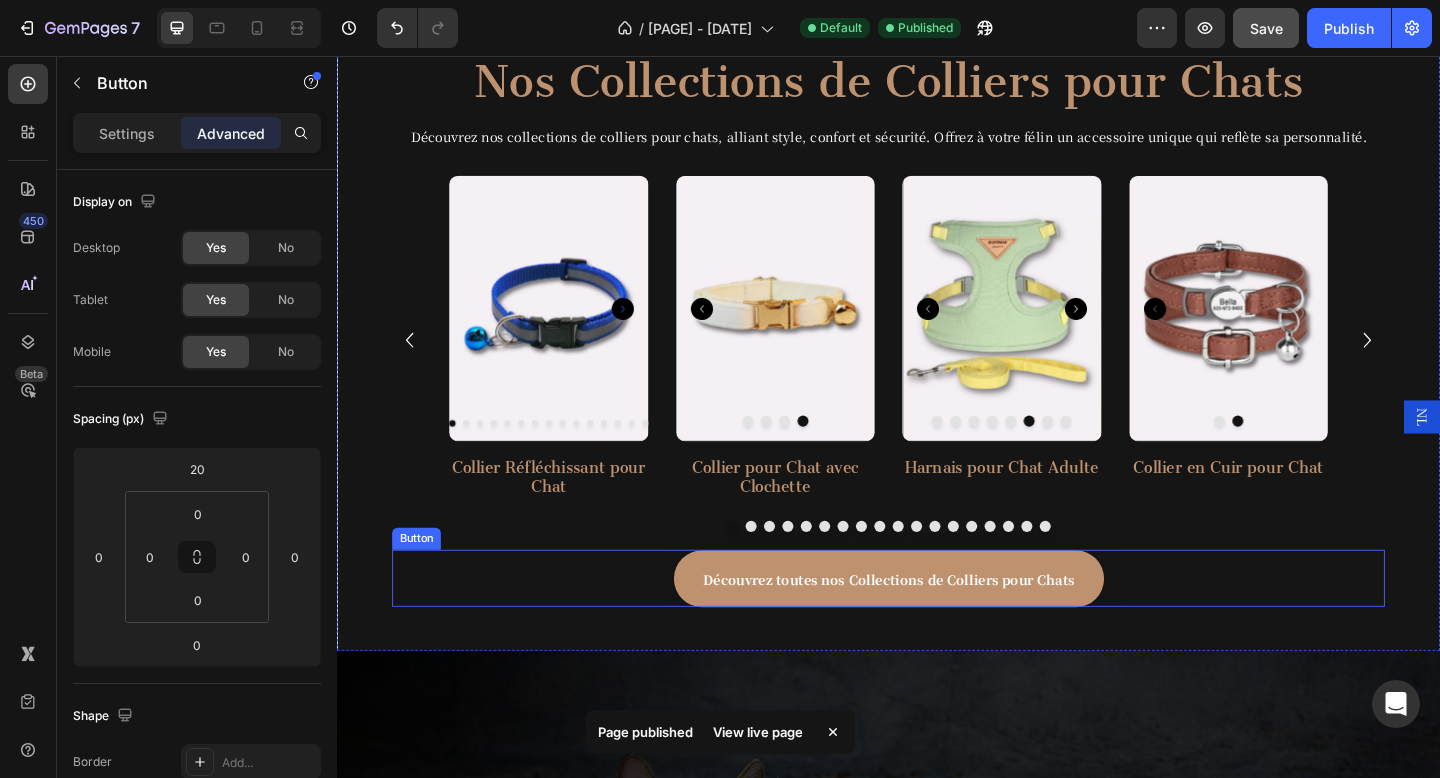click on "Découvrez toutes nos Collections de Colliers pour Chats Button" at bounding box center (937, 625) 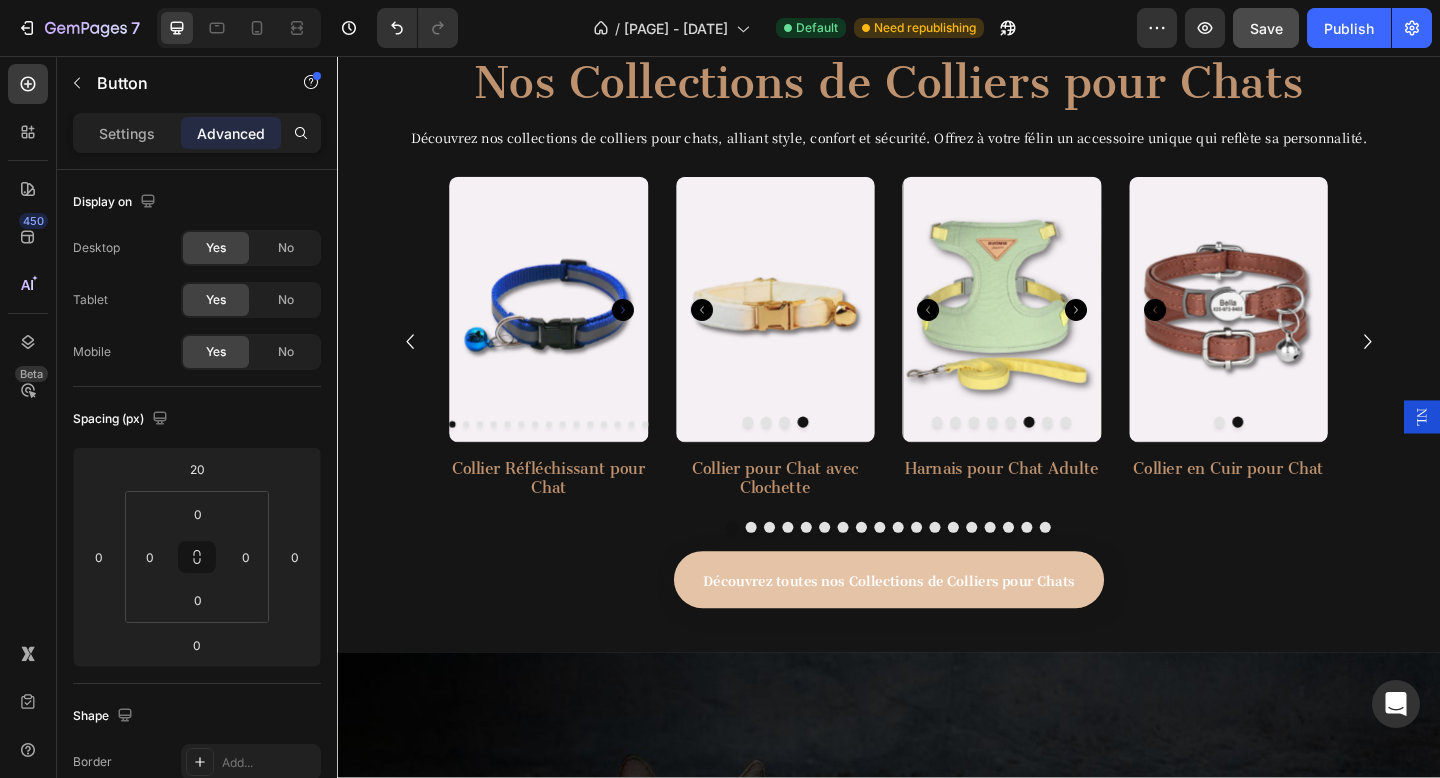 scroll, scrollTop: 2192, scrollLeft: 0, axis: vertical 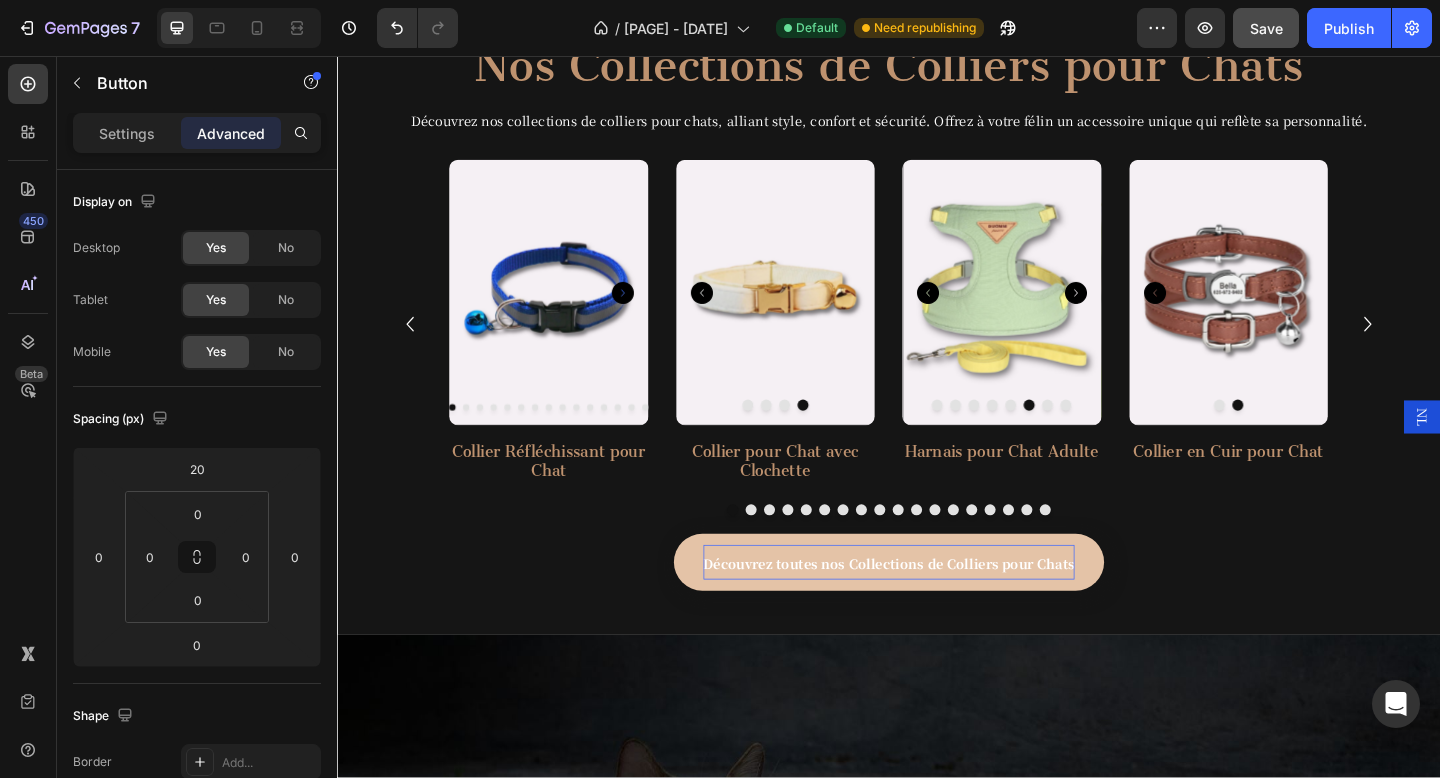 click on "Découvrez toutes nos Collections de Colliers pour Chats" at bounding box center (937, 608) 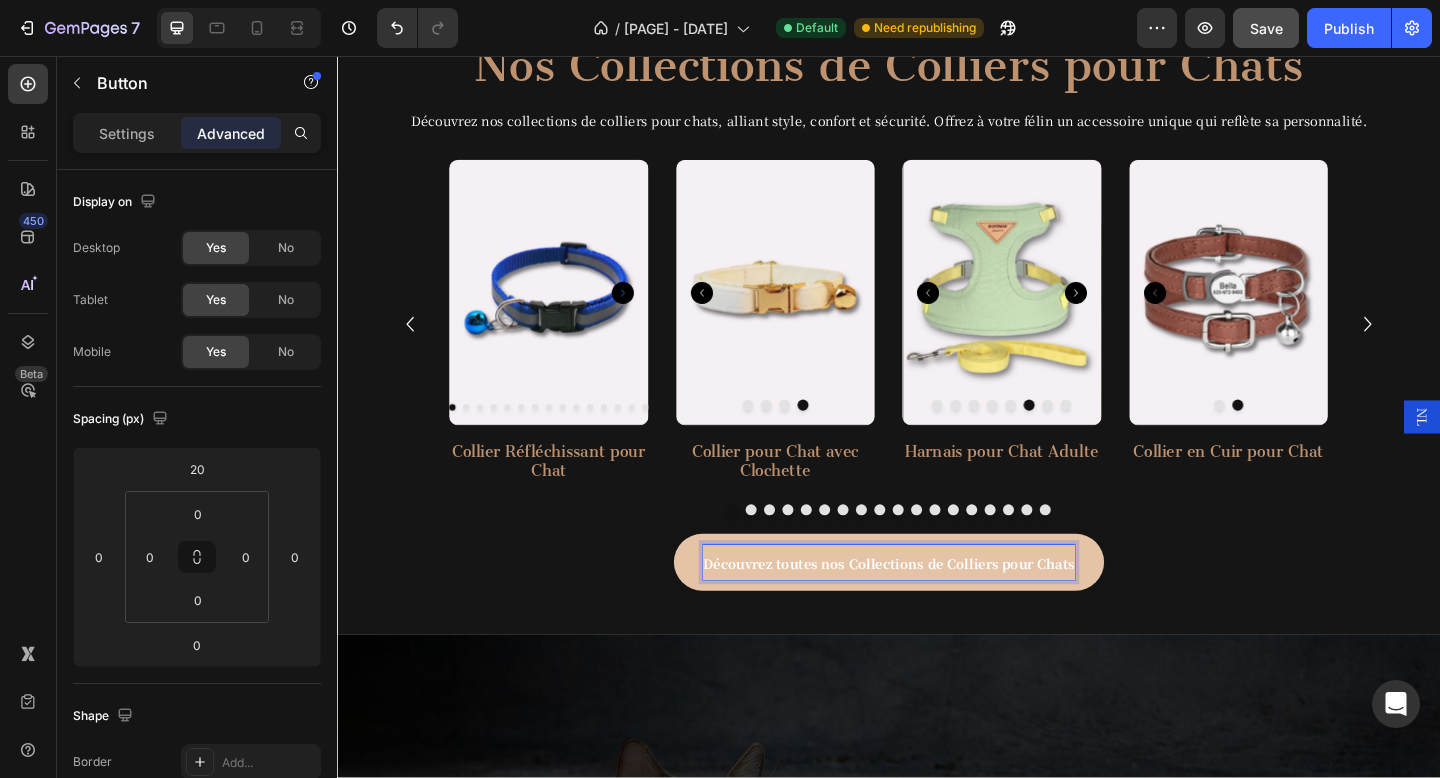click on "Découvrez toutes nos Collections de Colliers pour Chats" at bounding box center [937, 608] 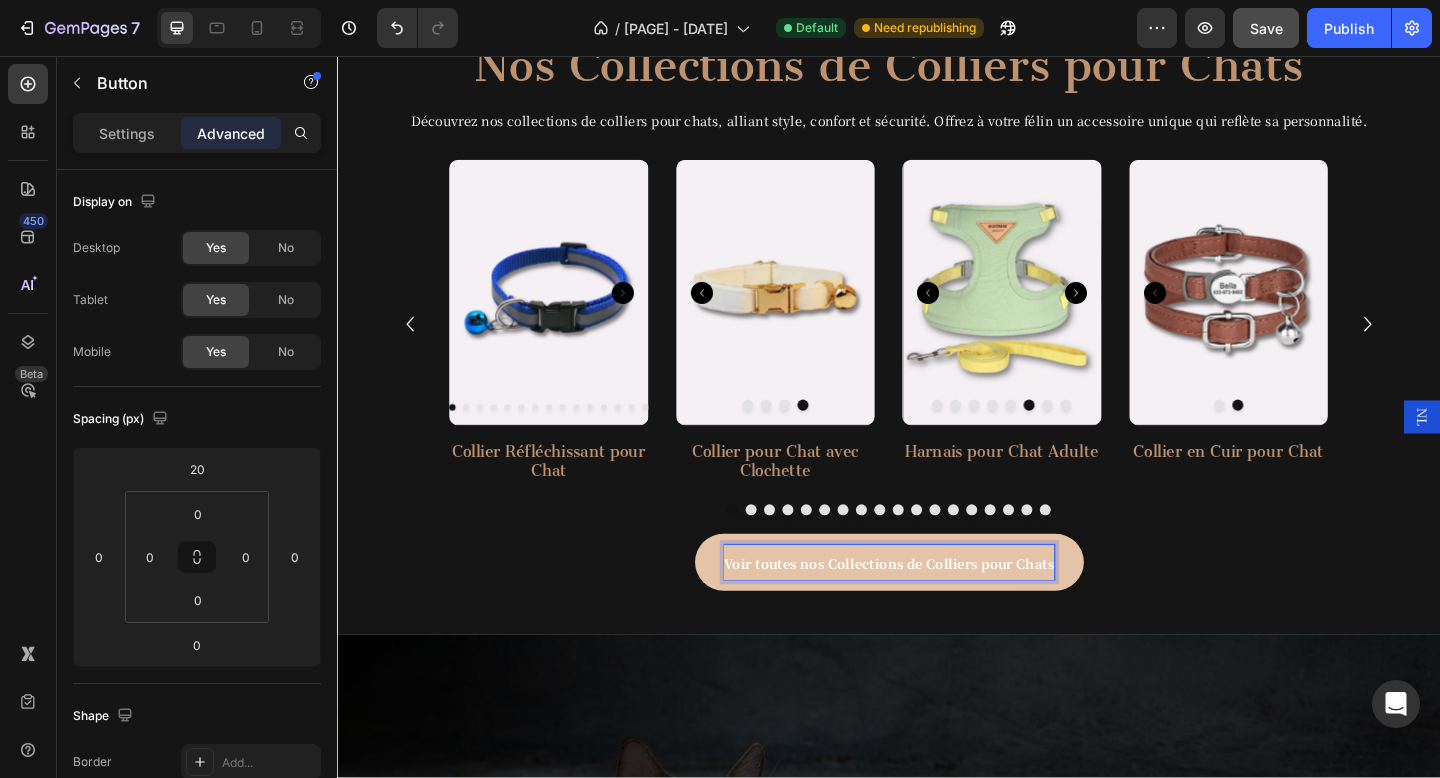 click on "Voir toutes nos Collections de Colliers pour Chats" at bounding box center [937, 608] 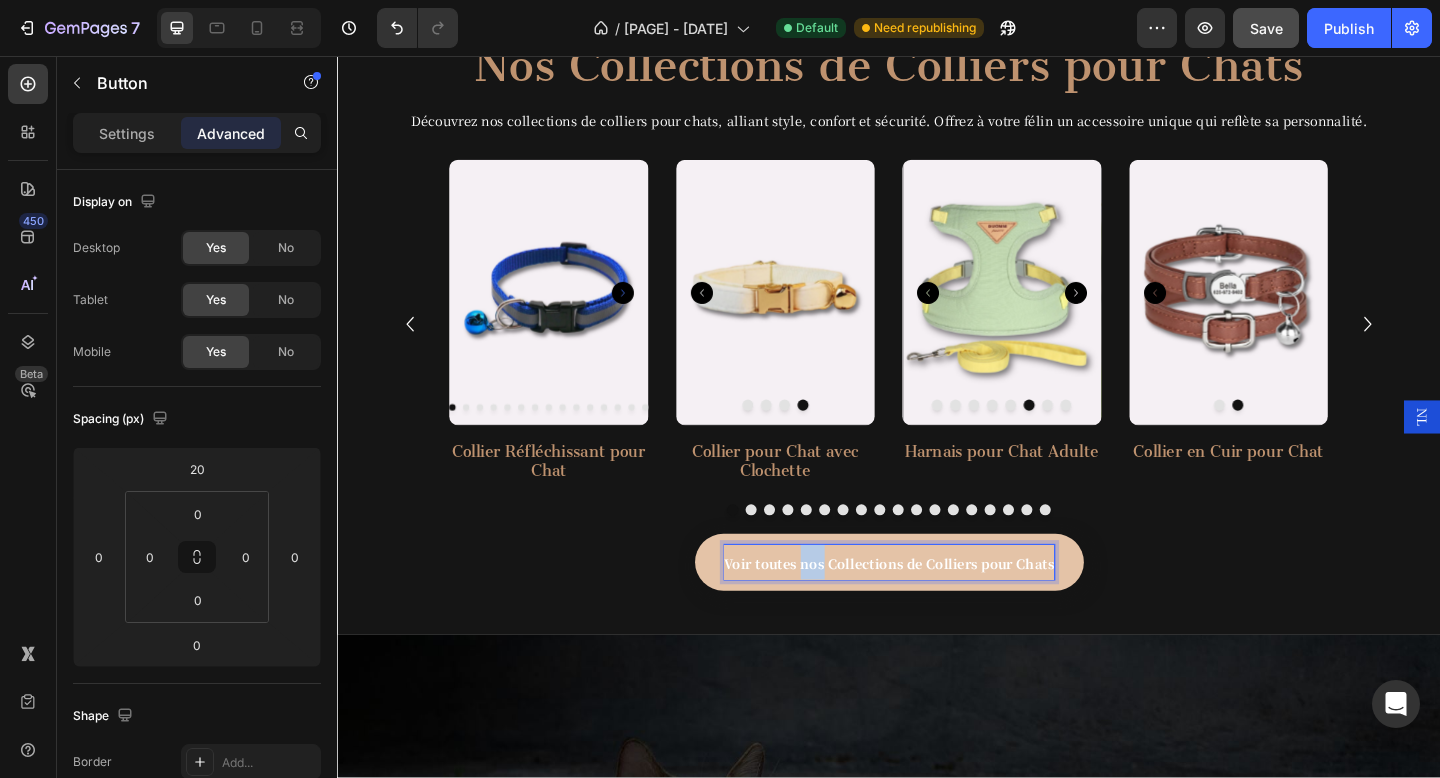 click on "Voir toutes nos Collections de Colliers pour Chats" at bounding box center (937, 608) 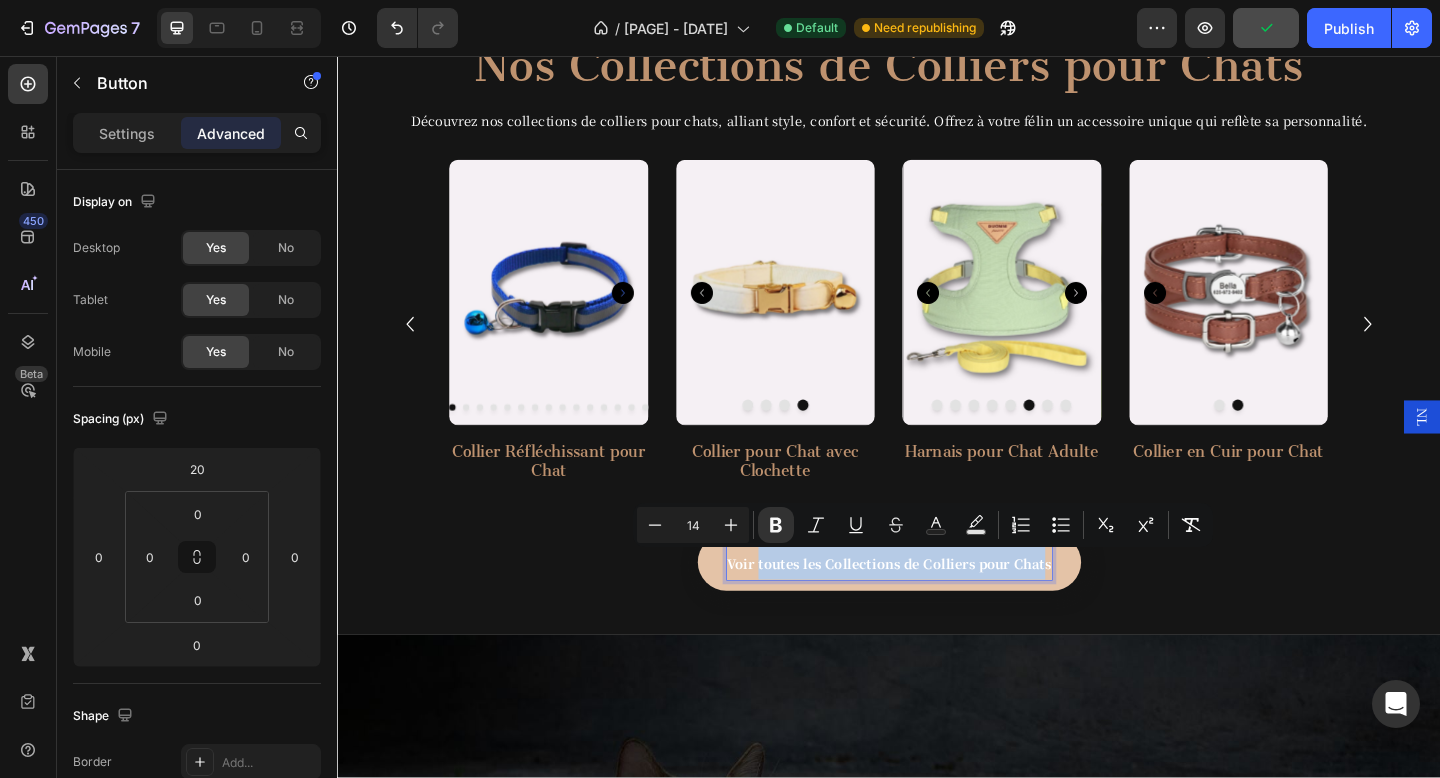 drag, startPoint x: 799, startPoint y: 612, endPoint x: 1105, endPoint y: 617, distance: 306.04083 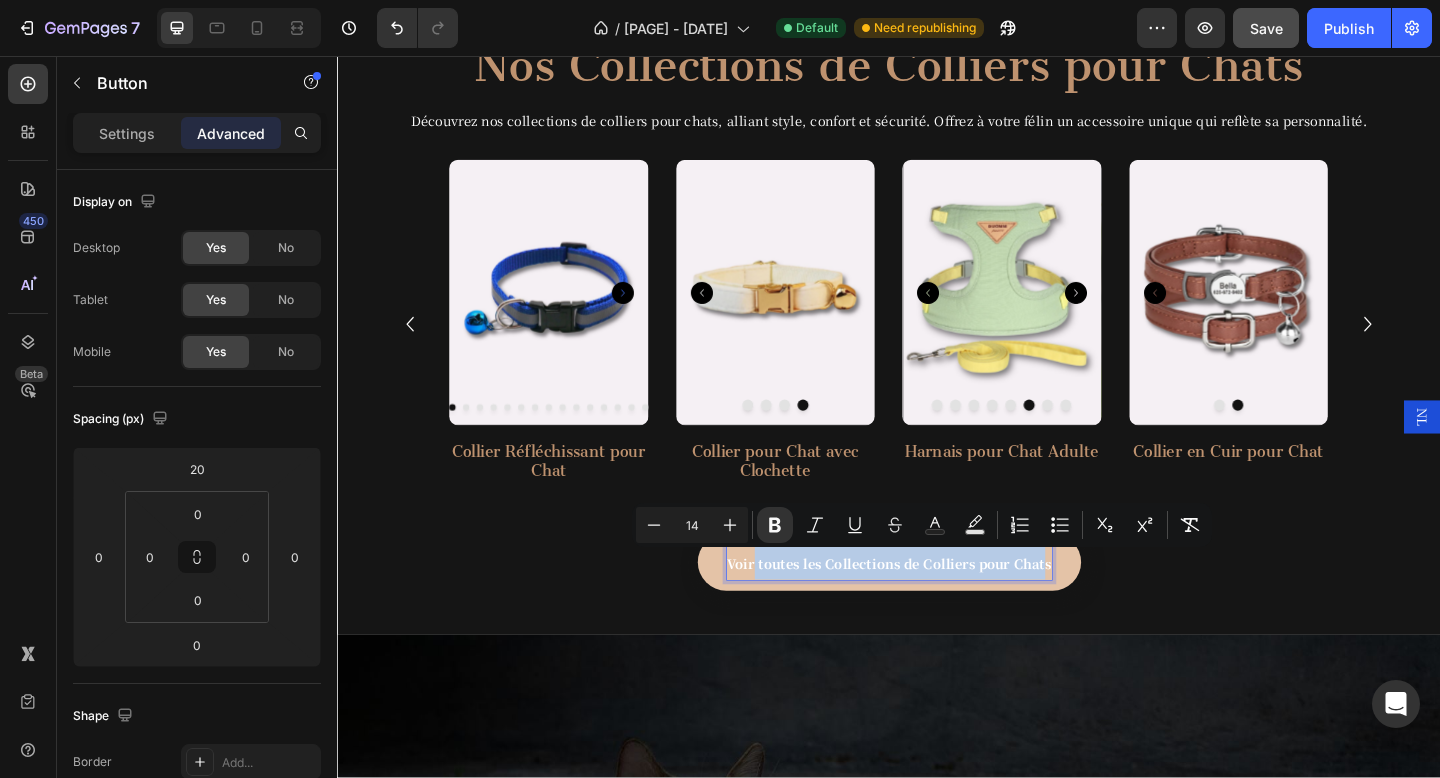 drag, startPoint x: 1105, startPoint y: 615, endPoint x: 792, endPoint y: 623, distance: 313.10223 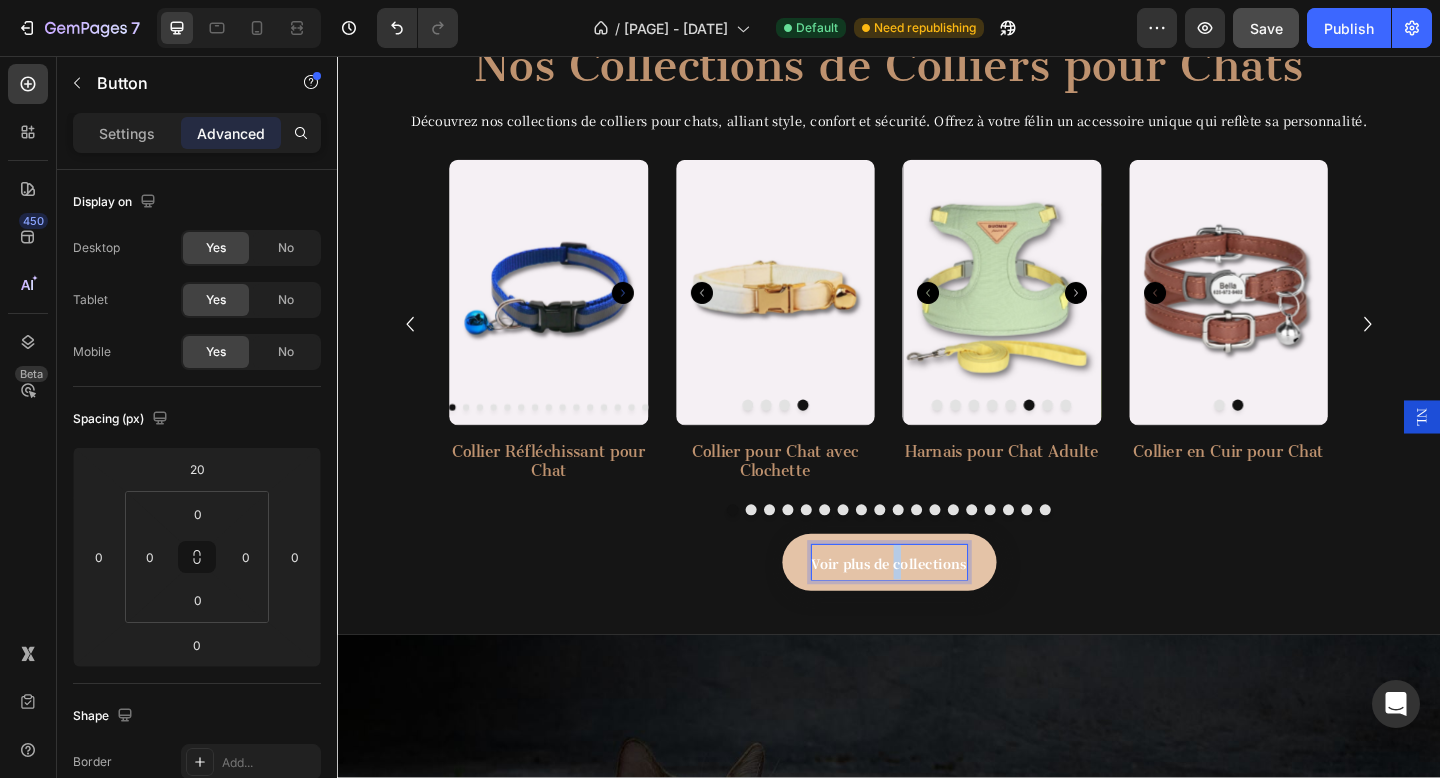 click on "Voir plus de collections" at bounding box center [937, 608] 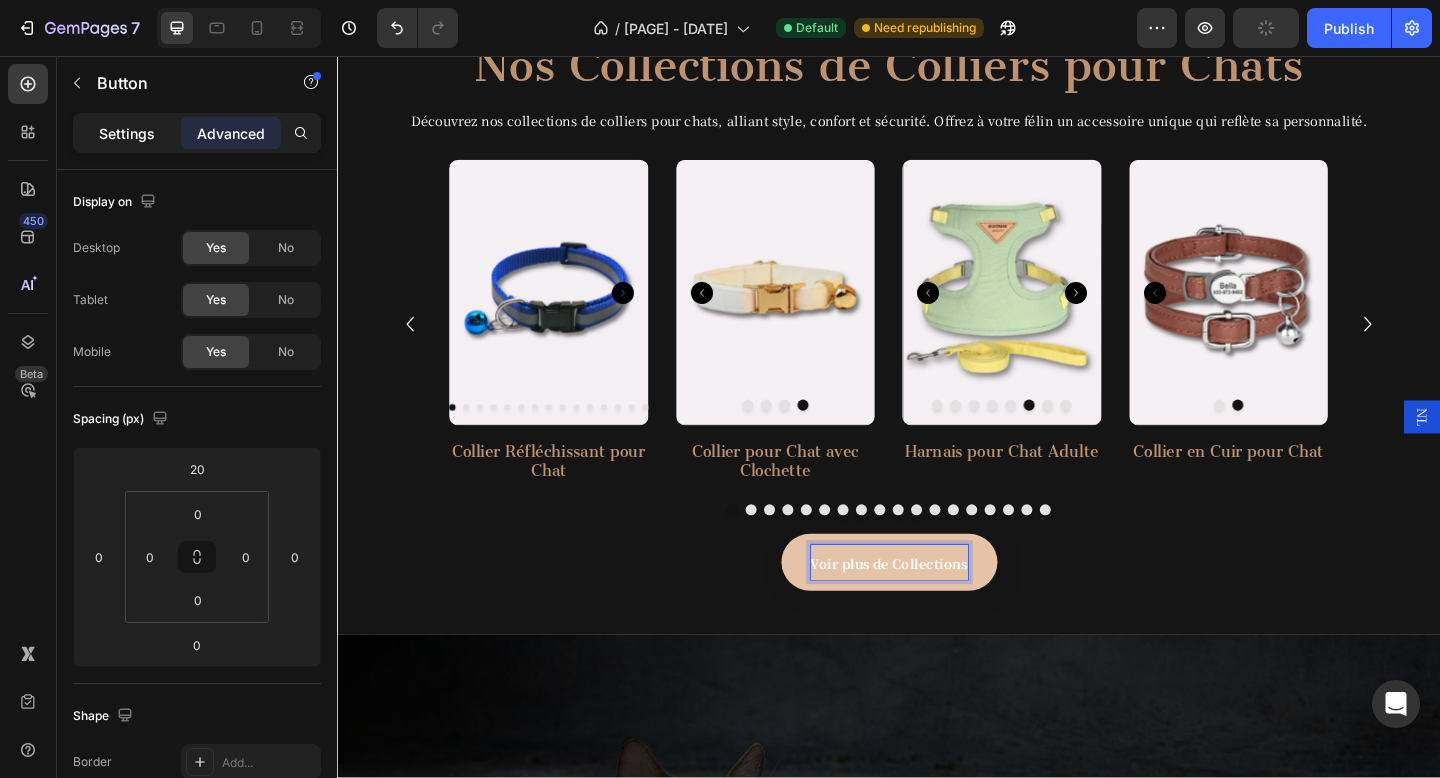 click on "Settings" at bounding box center (127, 133) 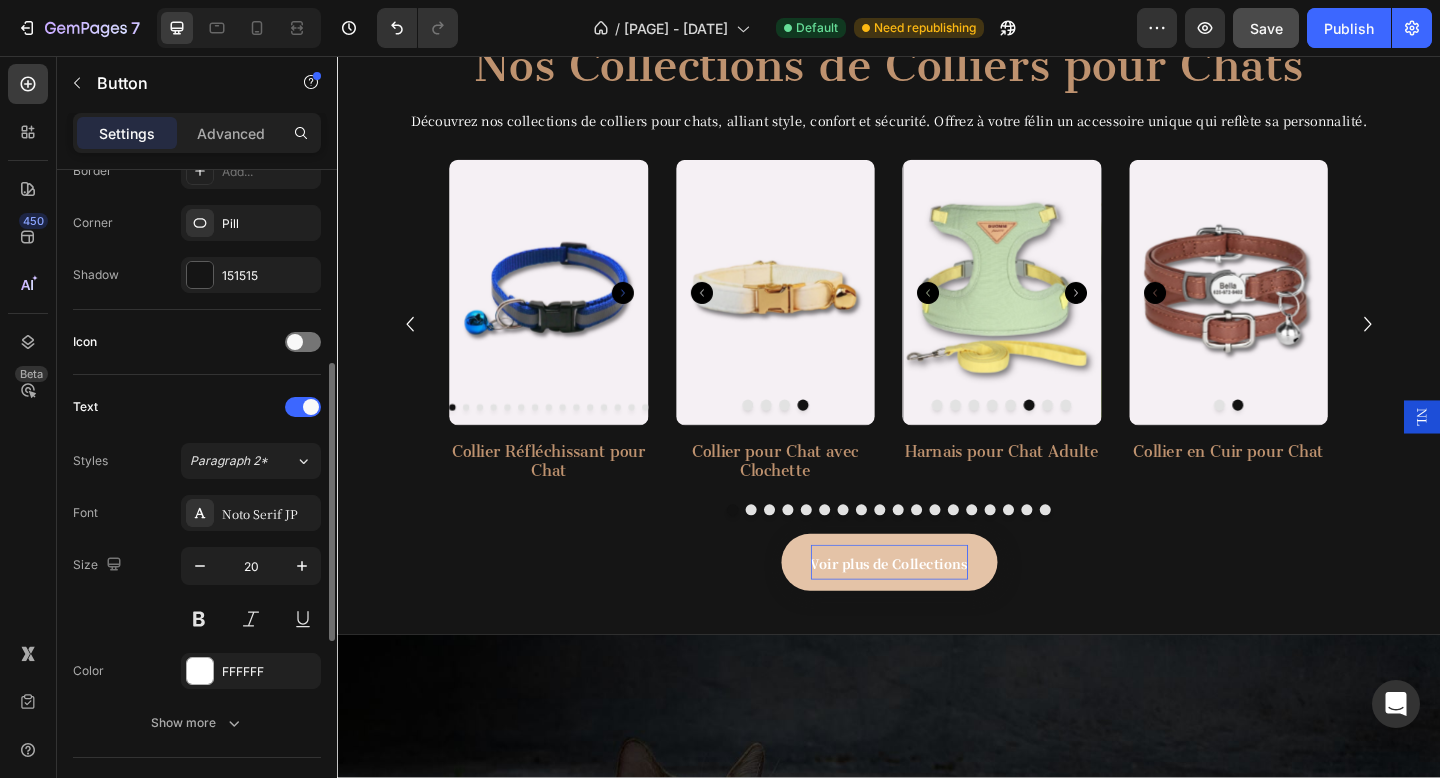 scroll, scrollTop: 468, scrollLeft: 0, axis: vertical 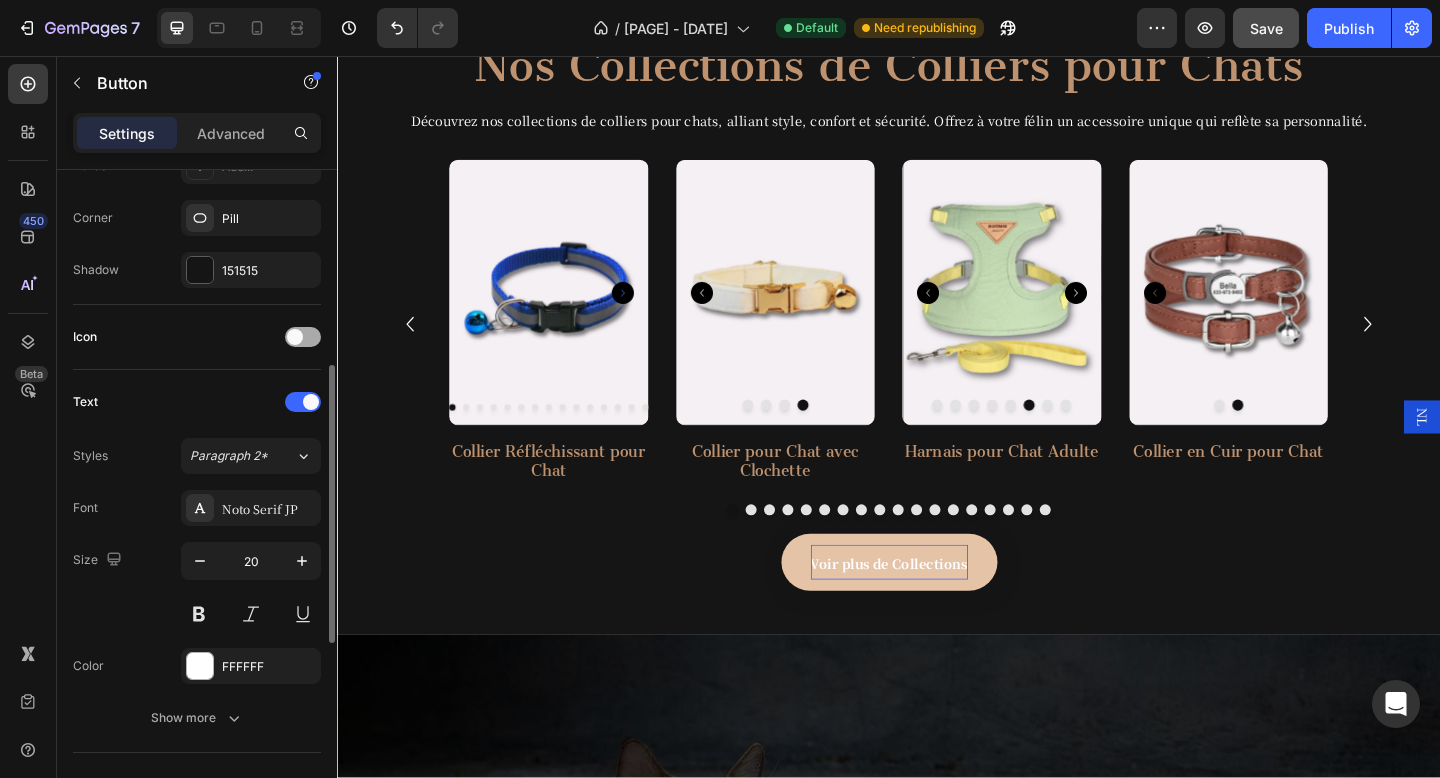 click at bounding box center [295, 337] 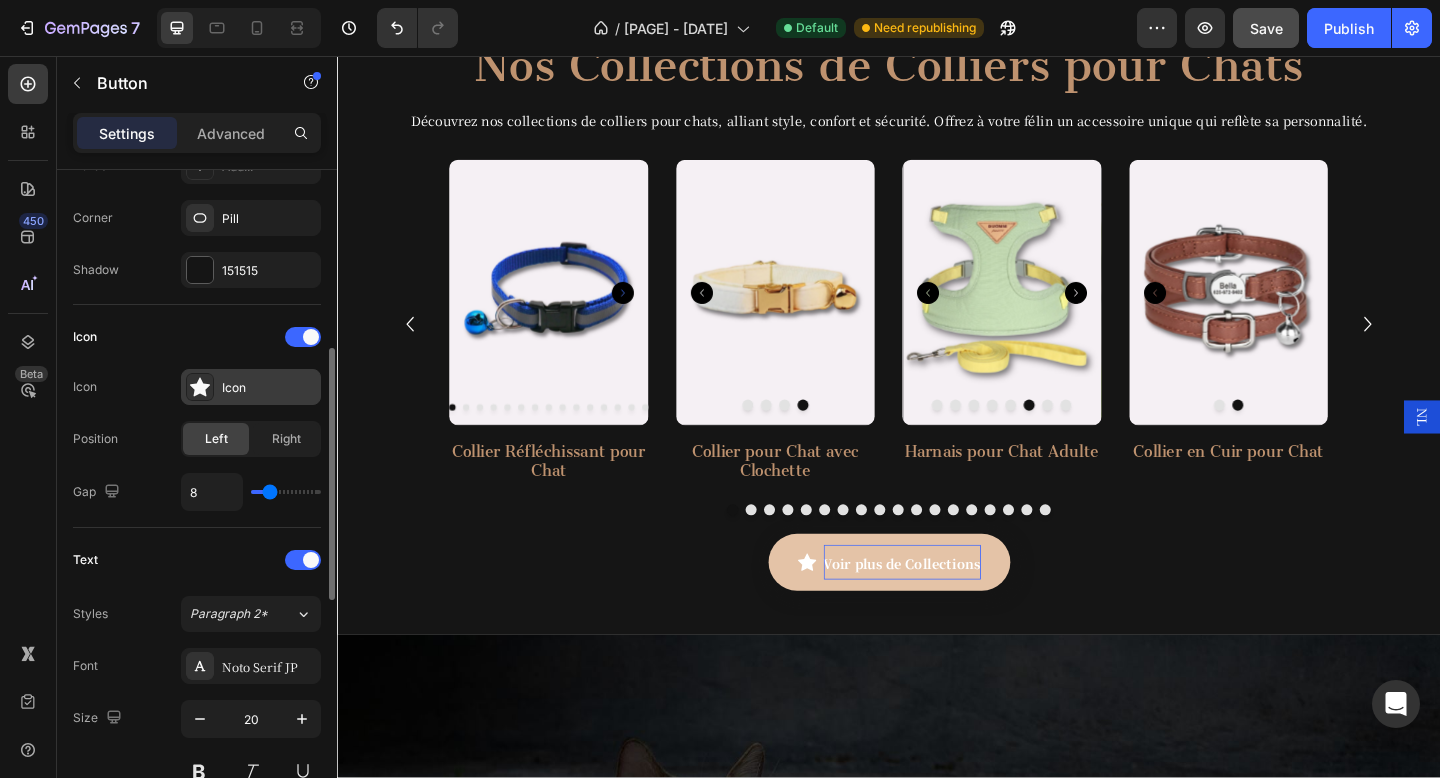 click at bounding box center (200, 387) 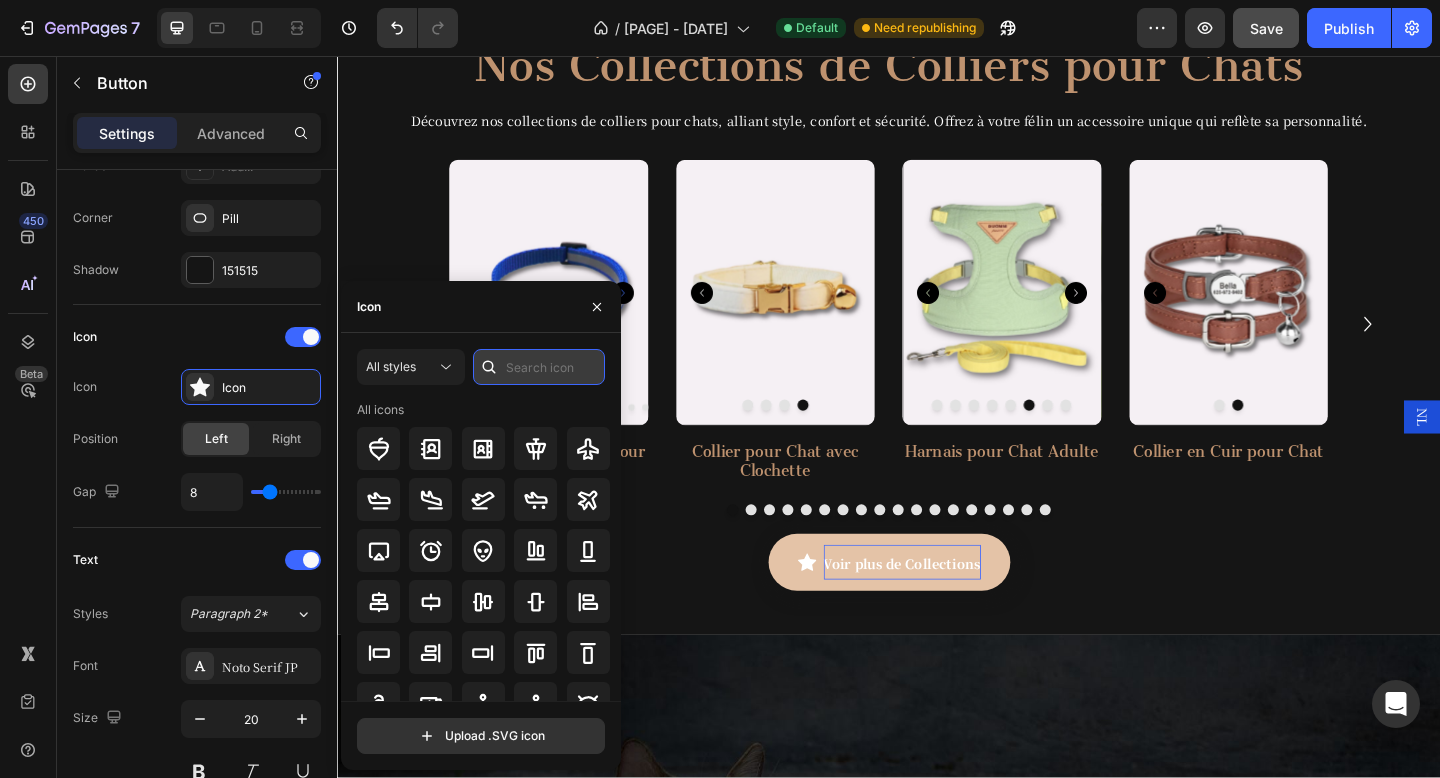 click at bounding box center (539, 367) 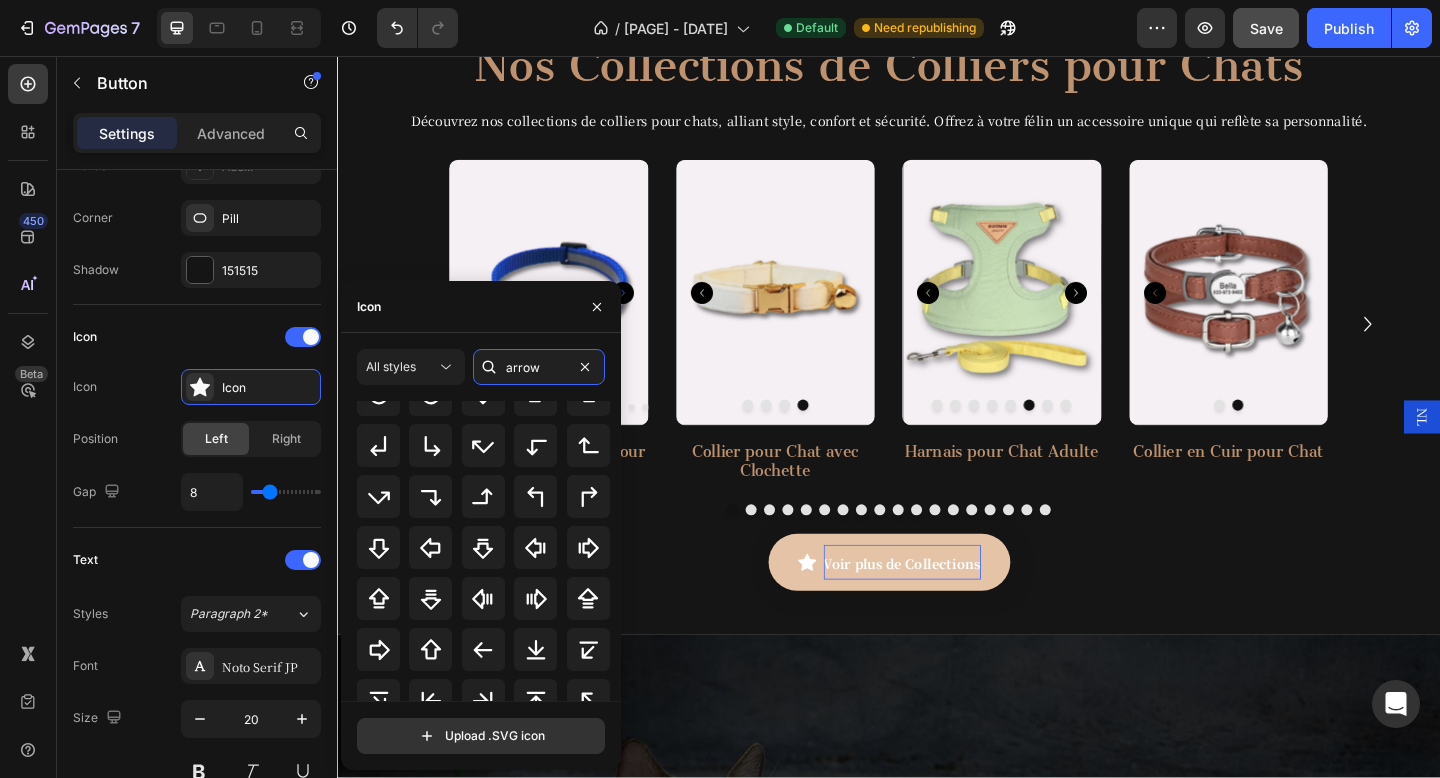 scroll, scrollTop: 260, scrollLeft: 0, axis: vertical 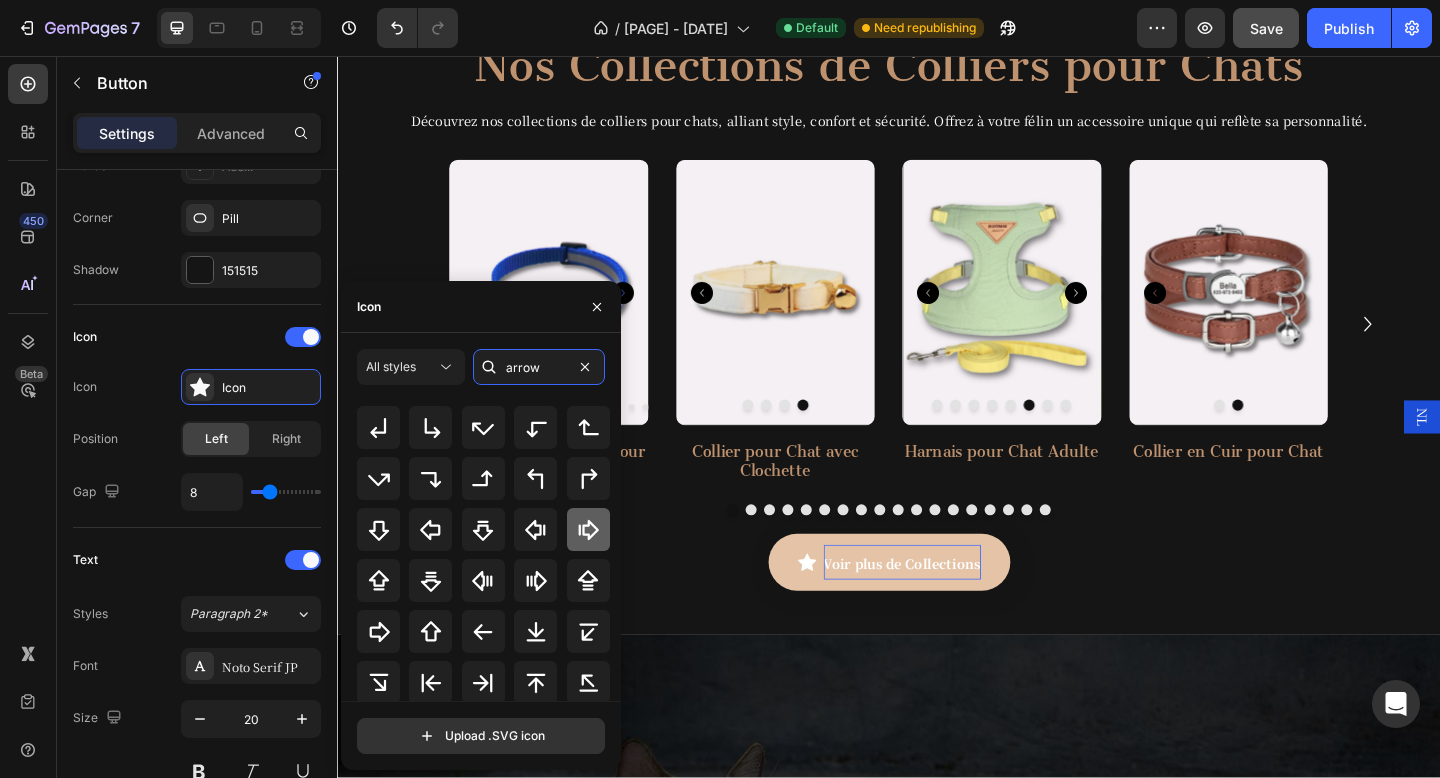 type on "arrow" 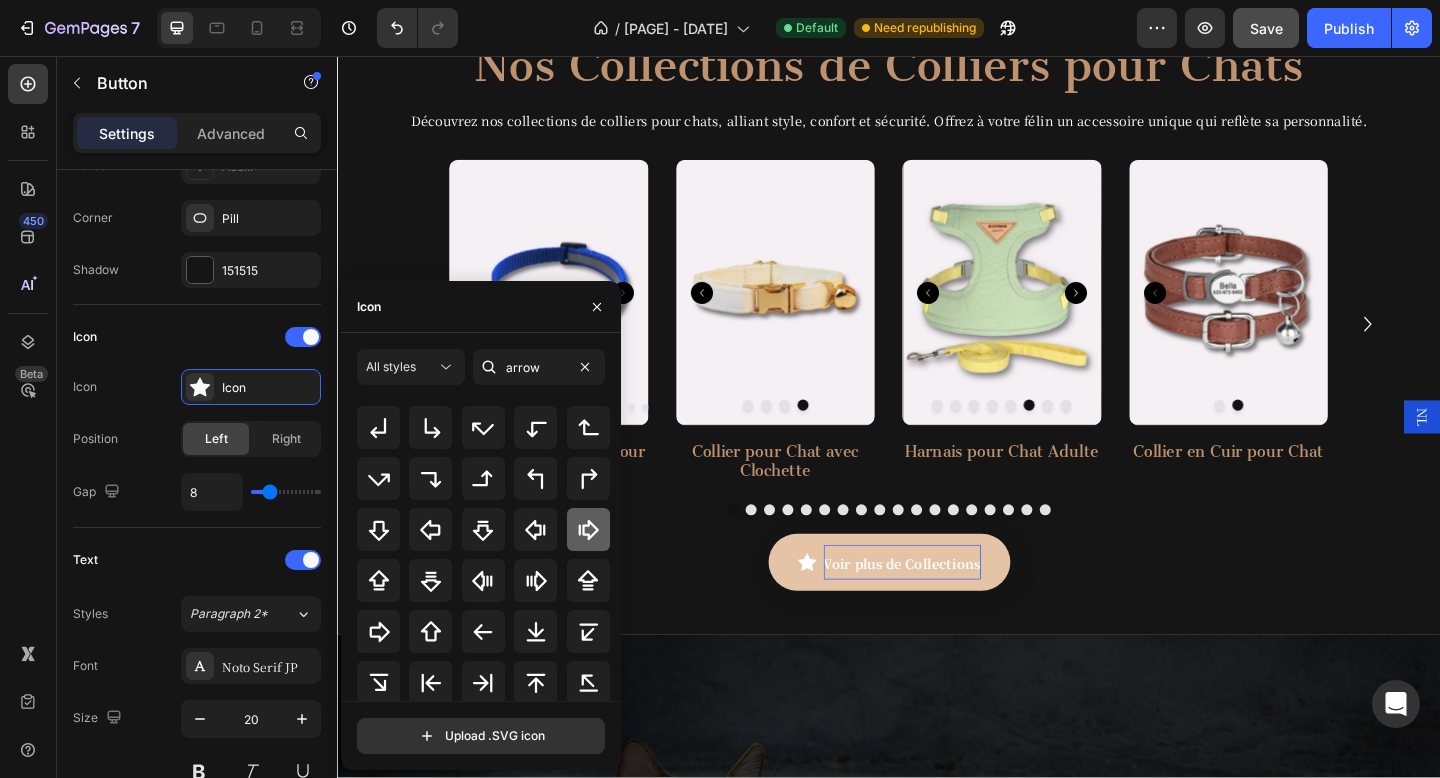 click 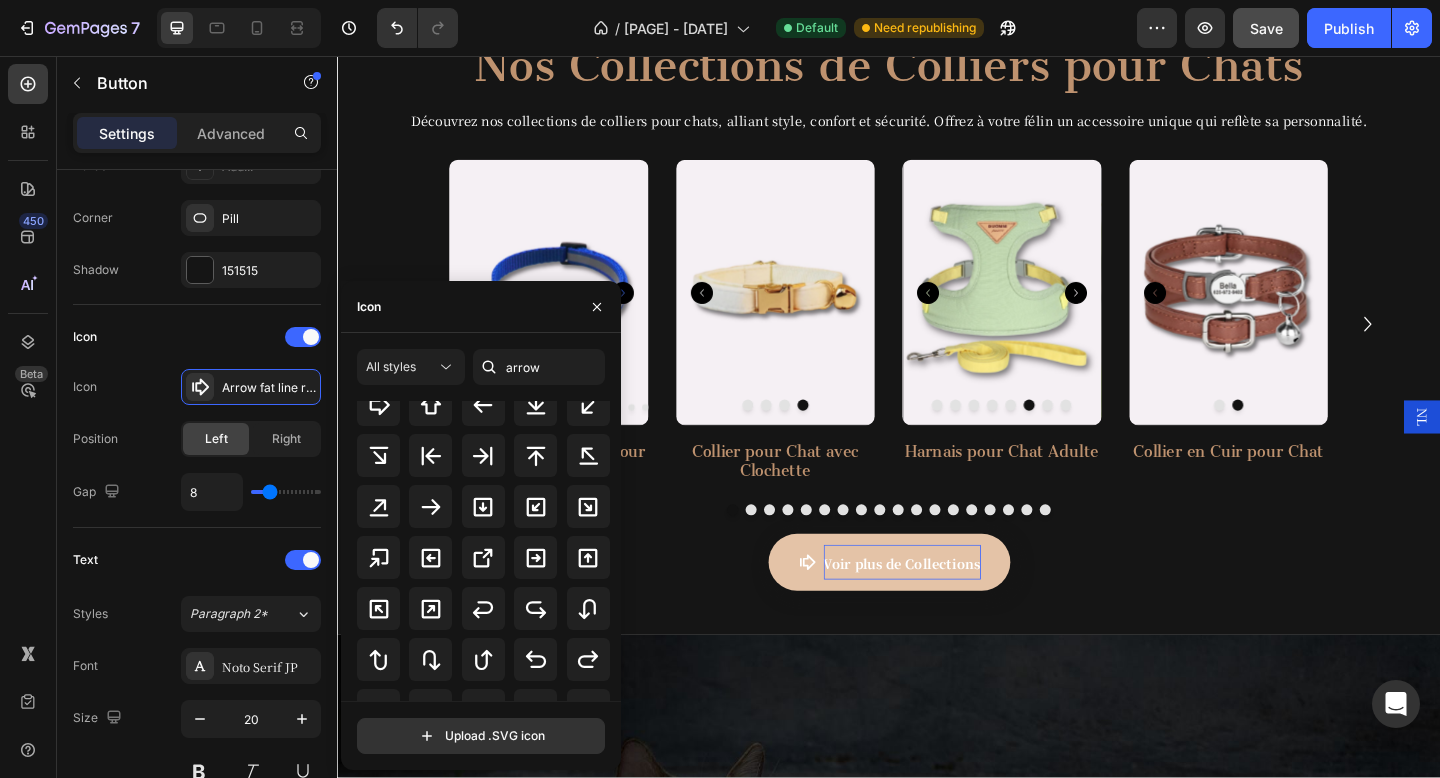 scroll, scrollTop: 458, scrollLeft: 0, axis: vertical 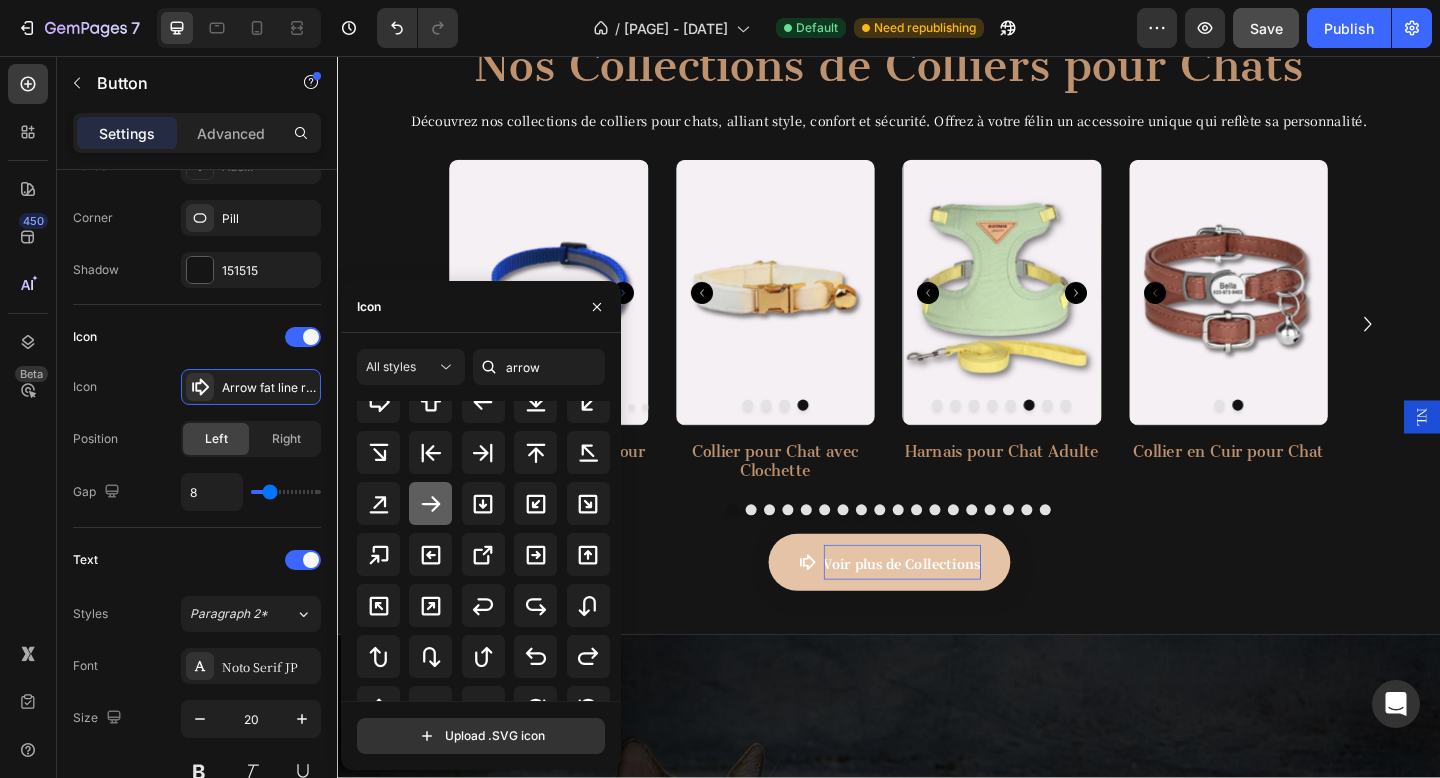 click 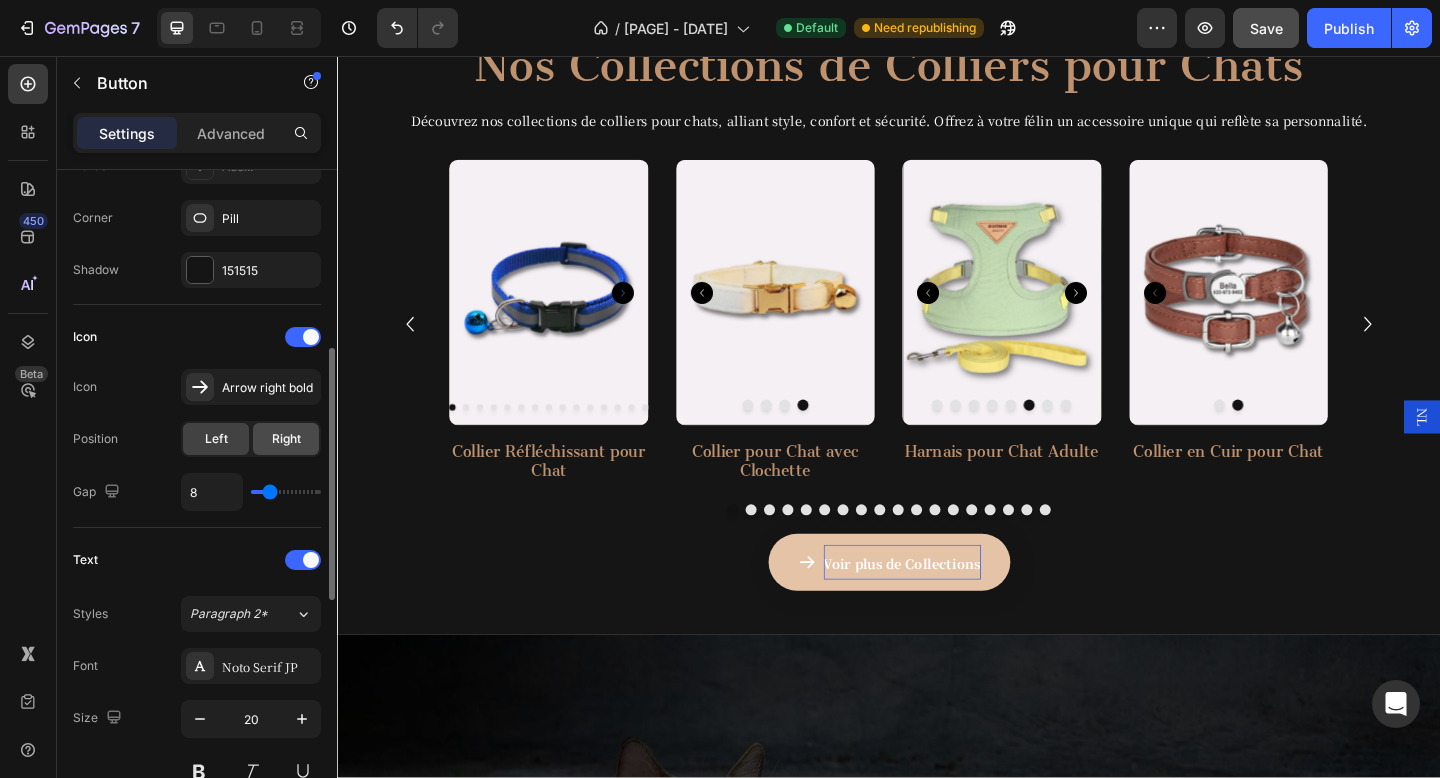 click on "Right" 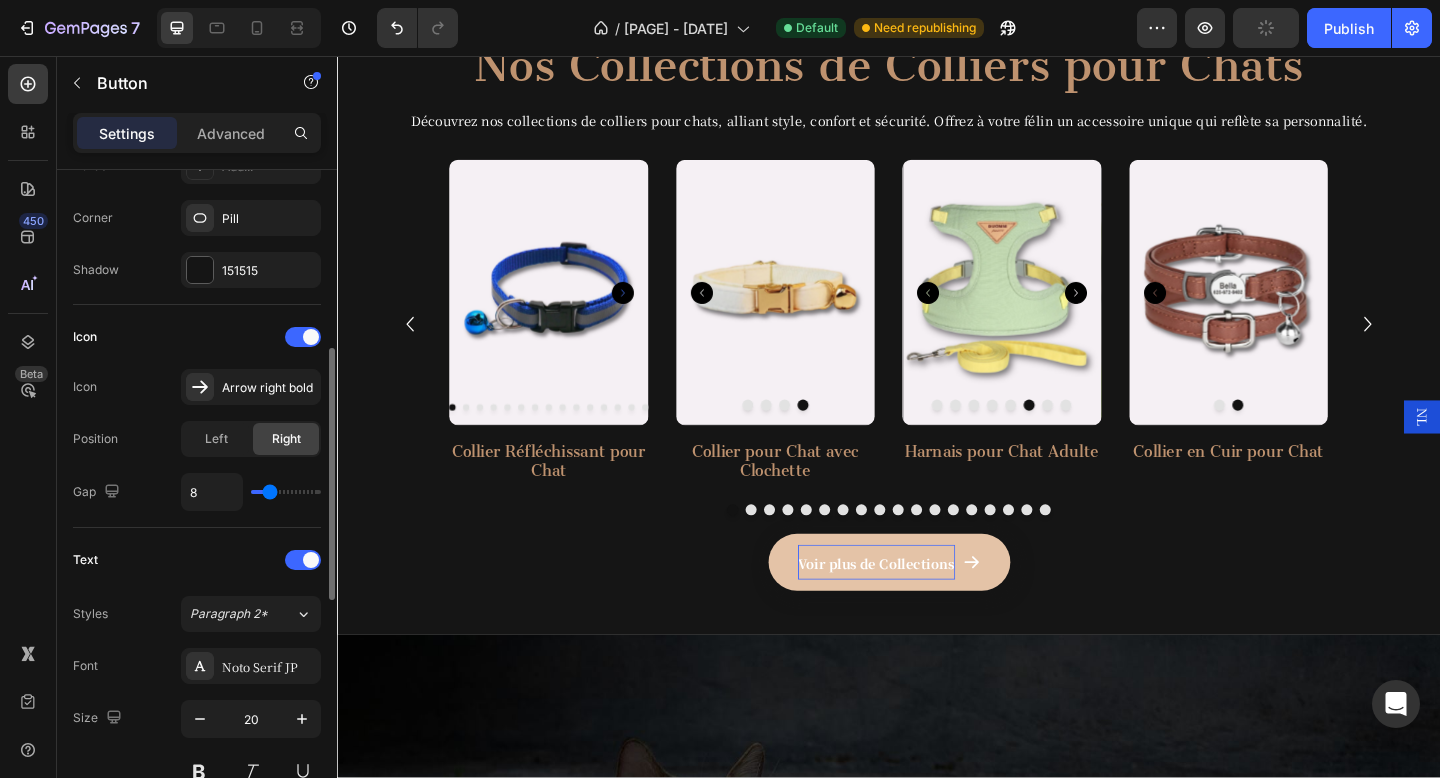 type on "7" 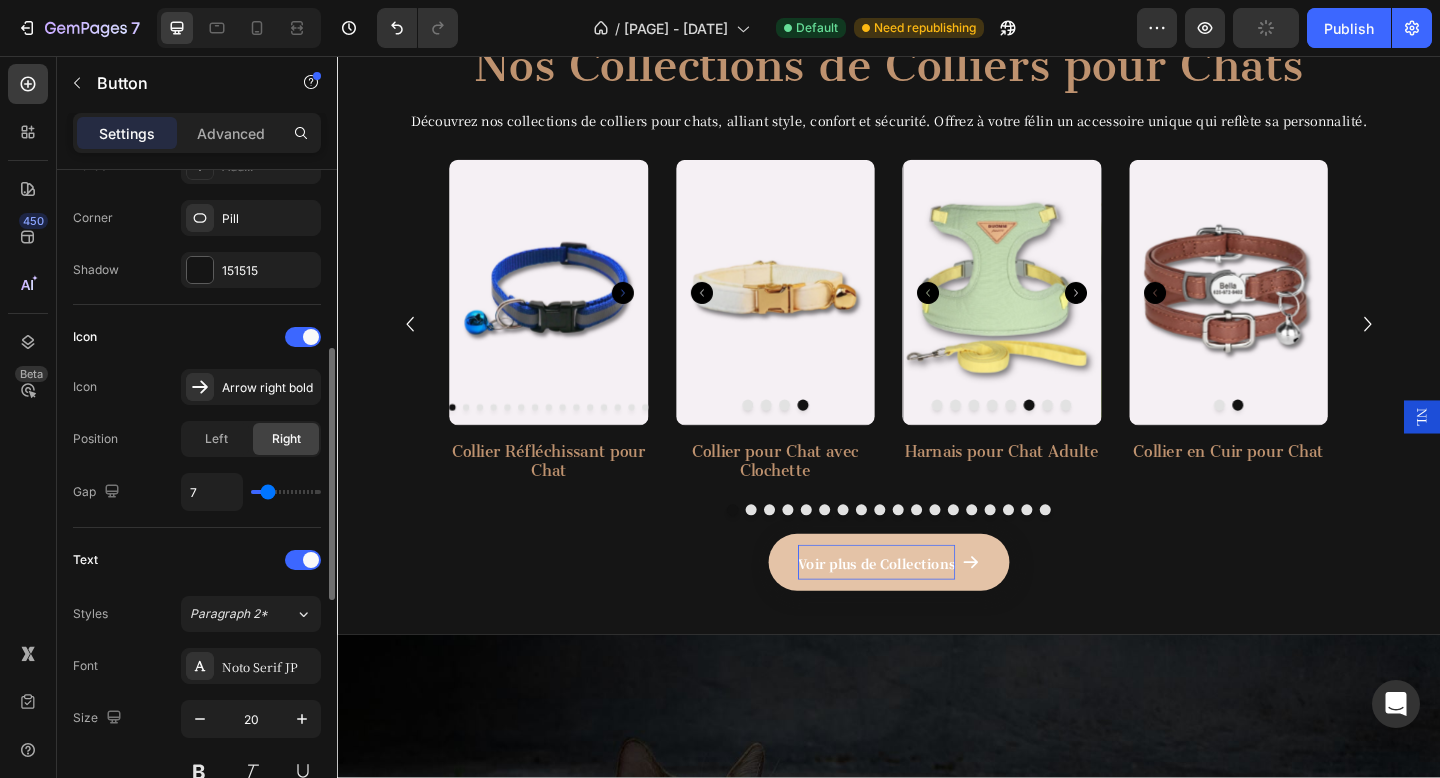 type on "10" 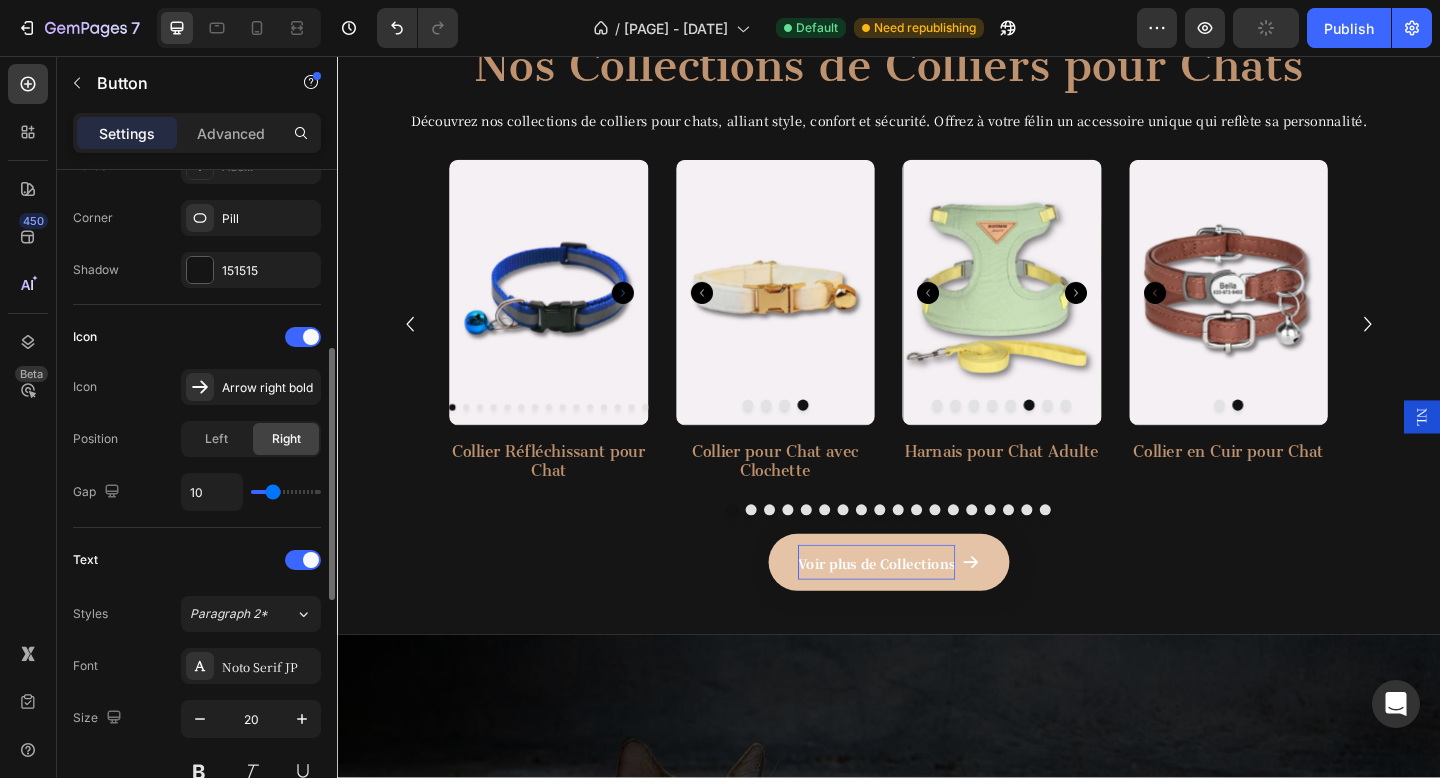 type on "12" 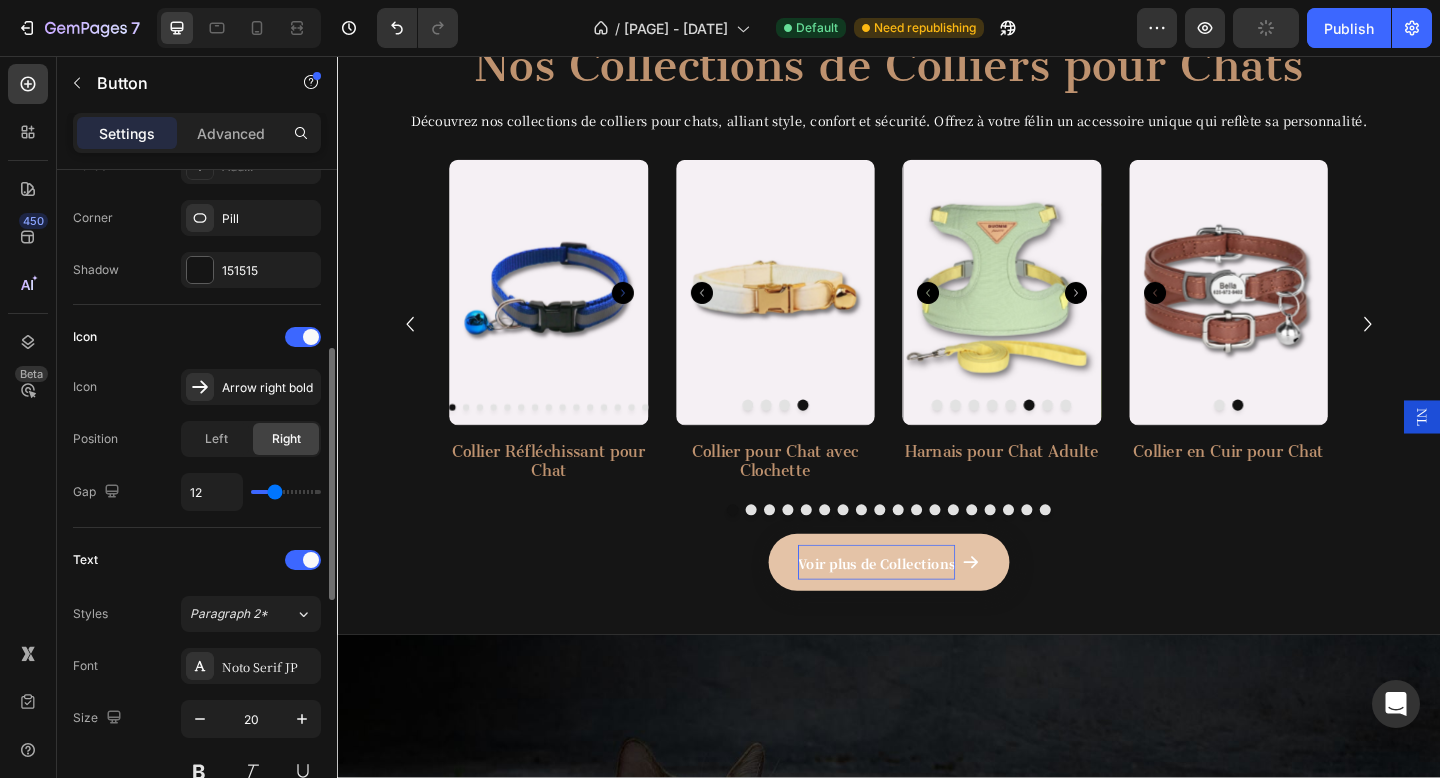 type on "14" 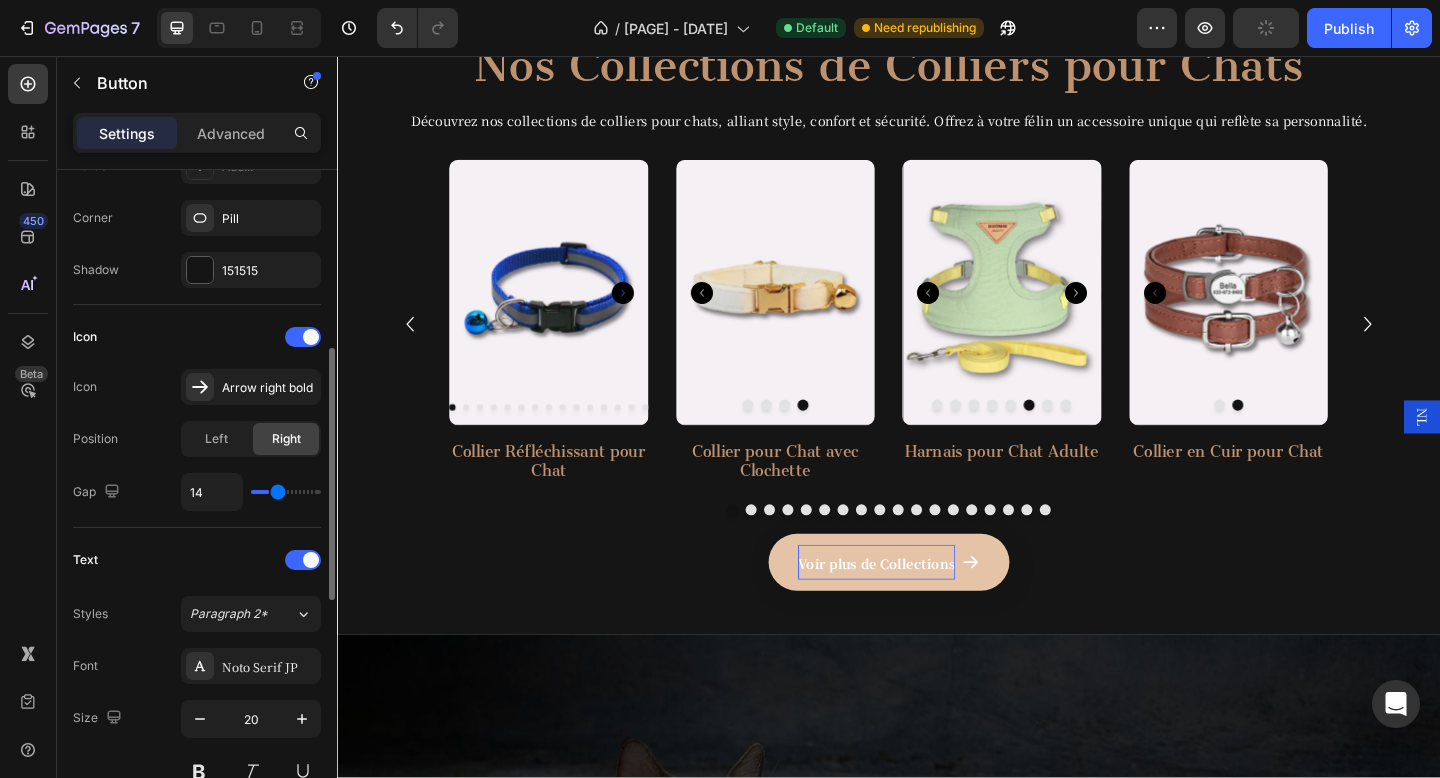 type on "16" 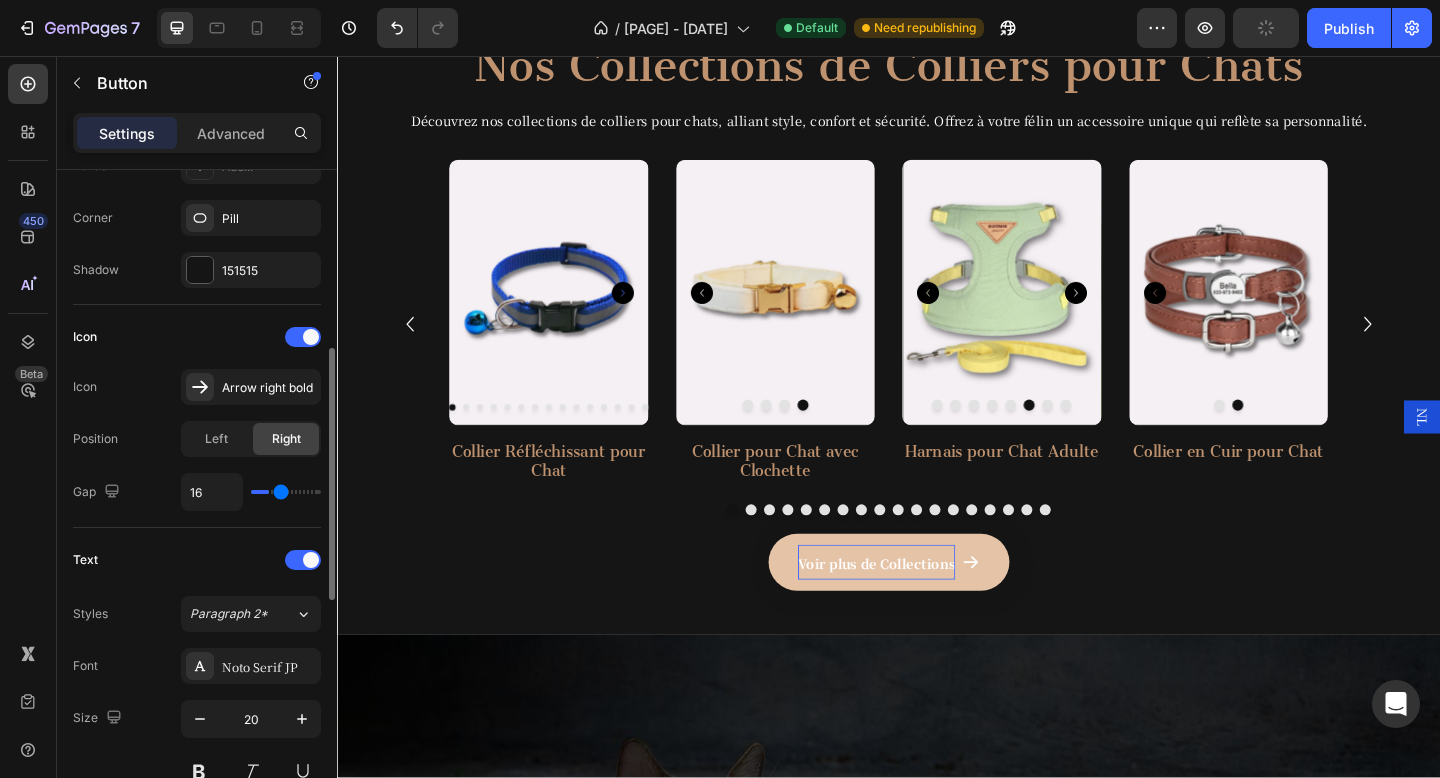 type on "17" 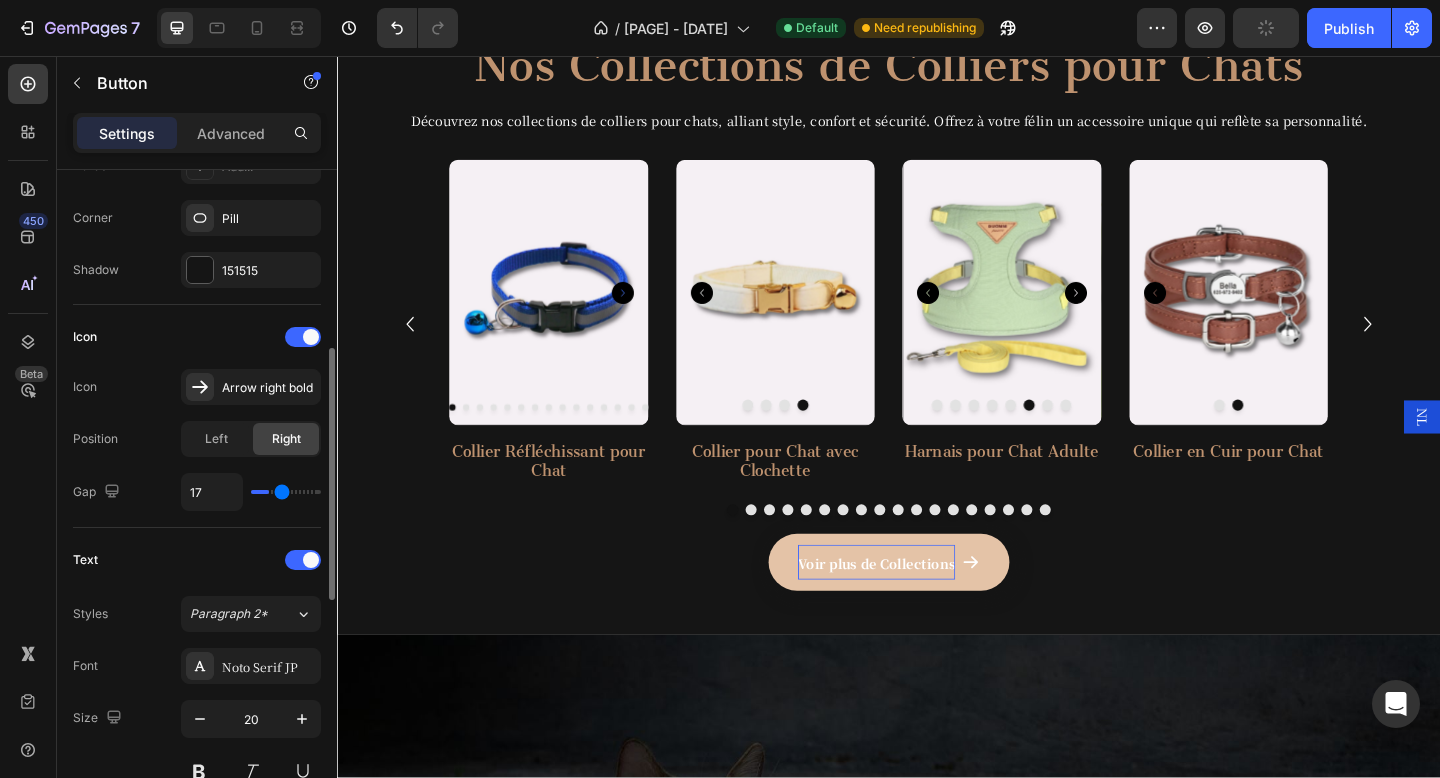 type on "18" 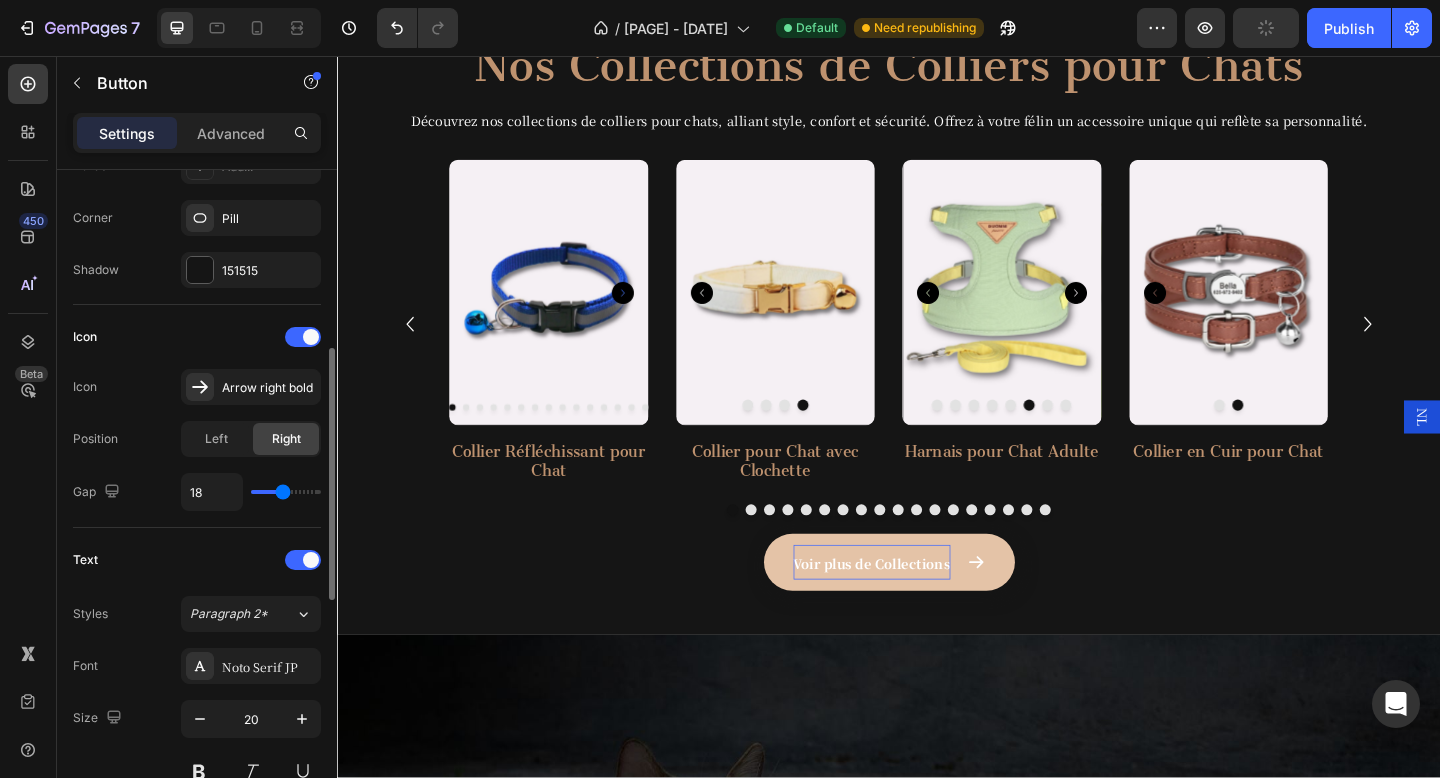 type on "19" 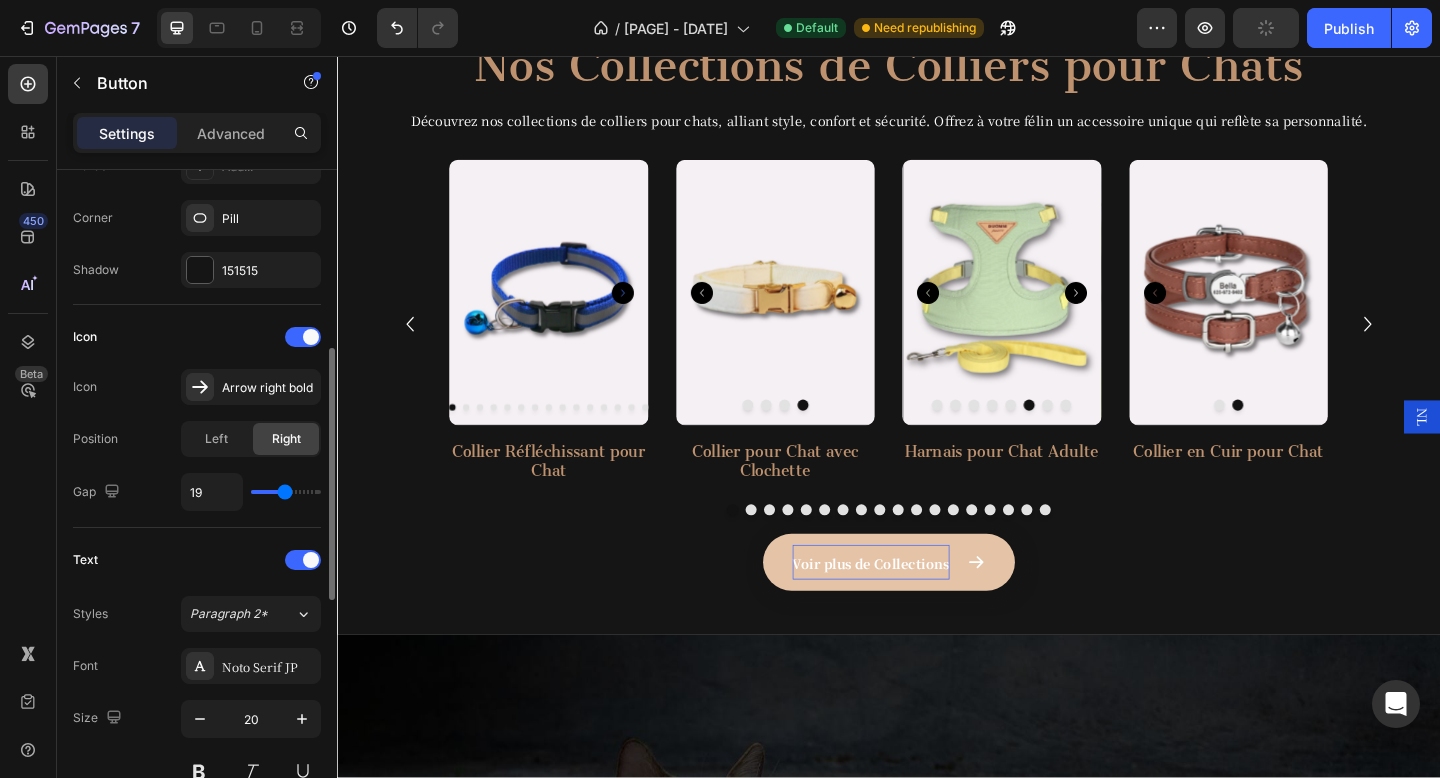type on "20" 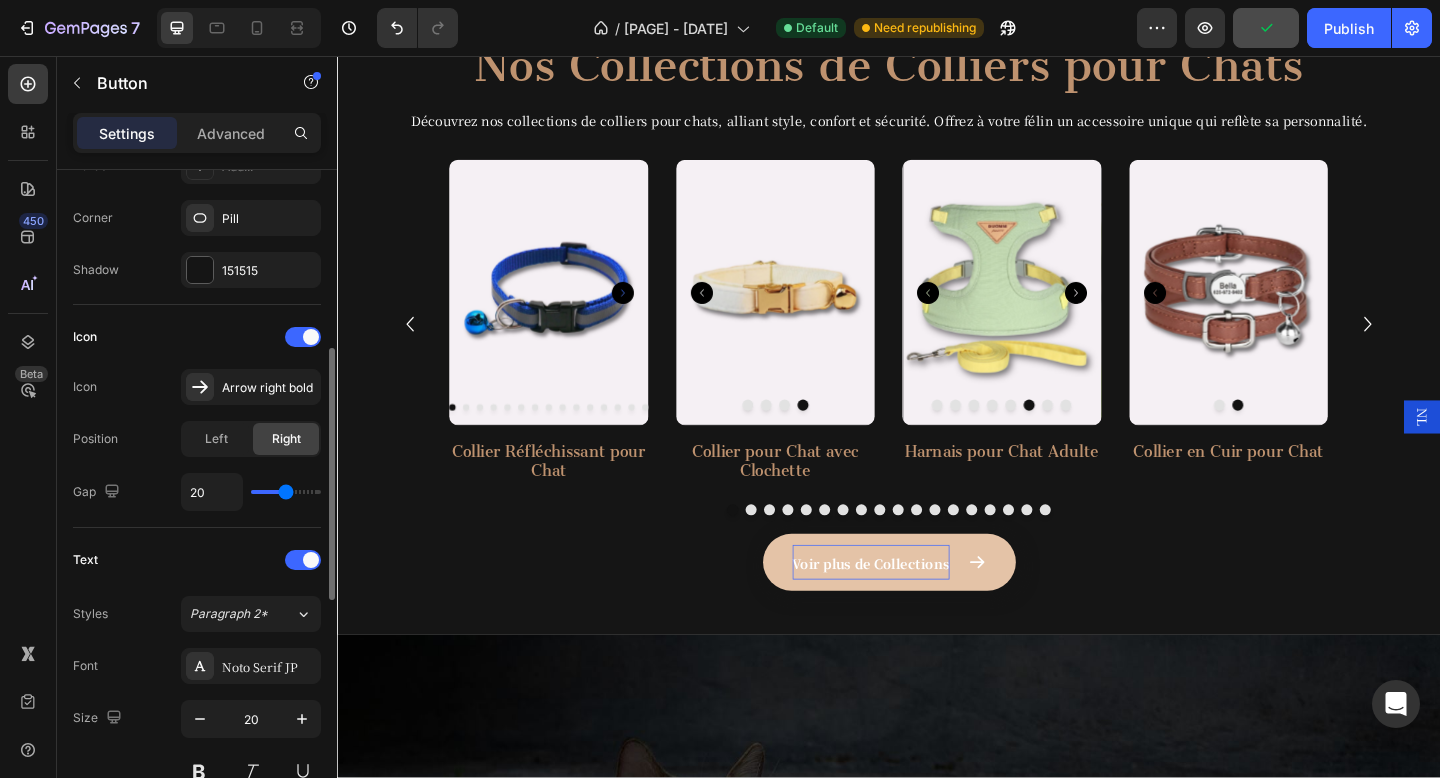 type on "19" 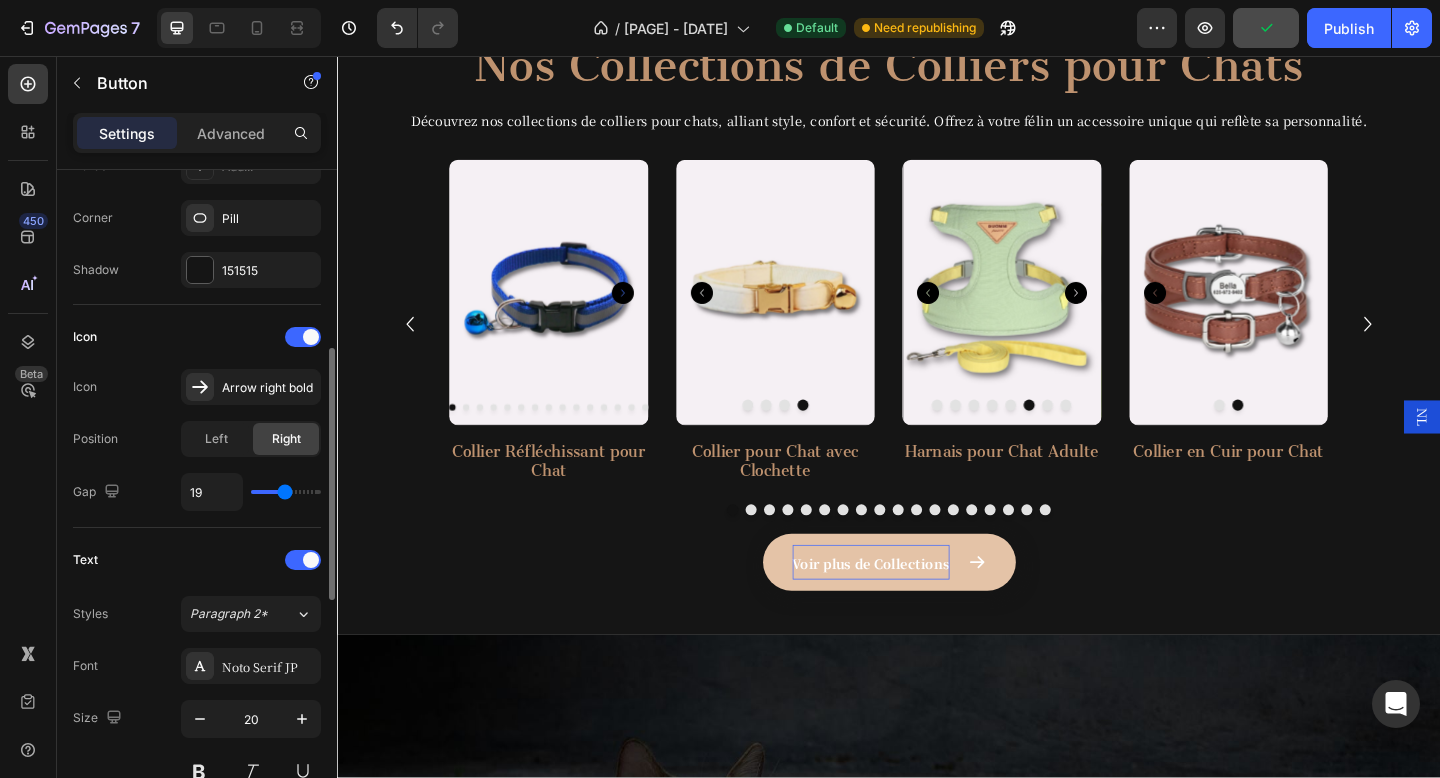 type on "18" 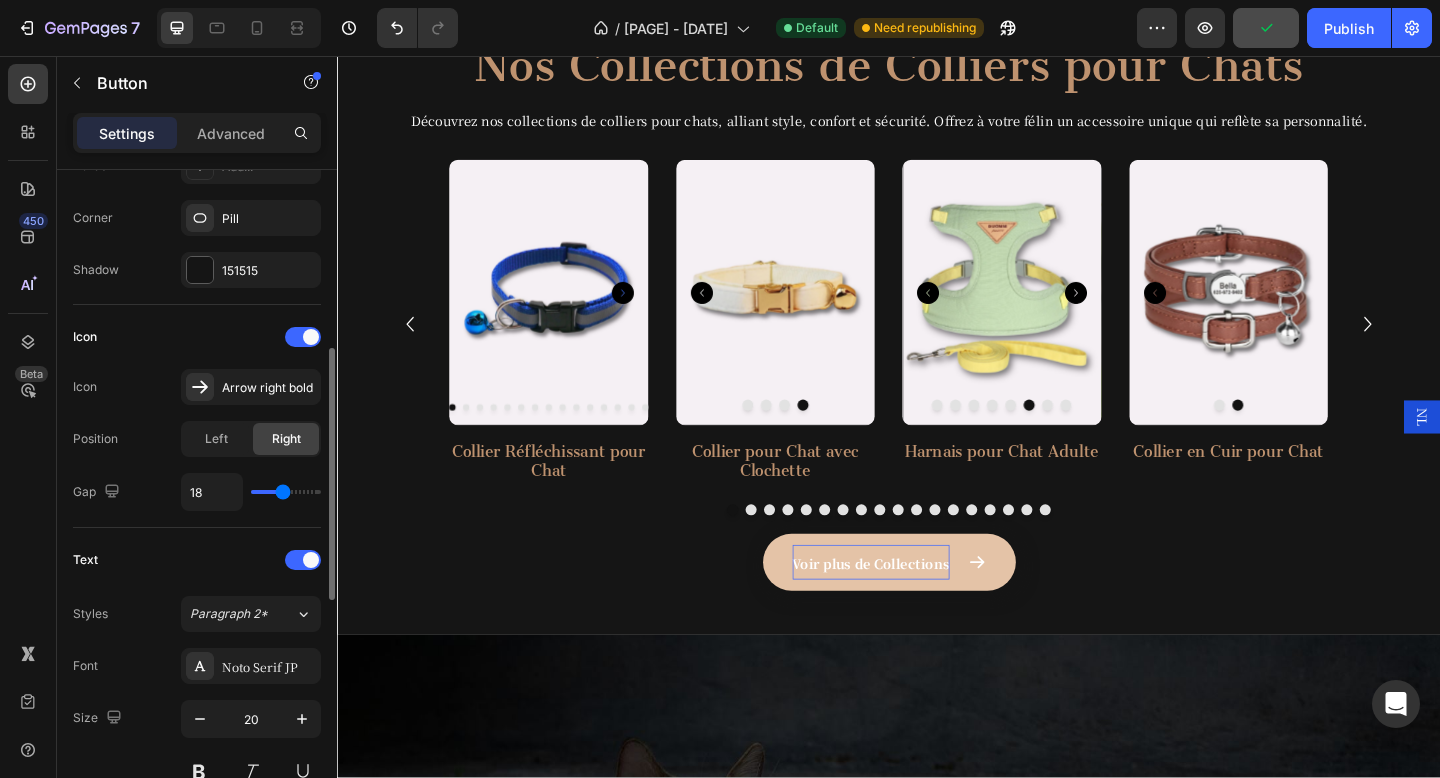 type on "17" 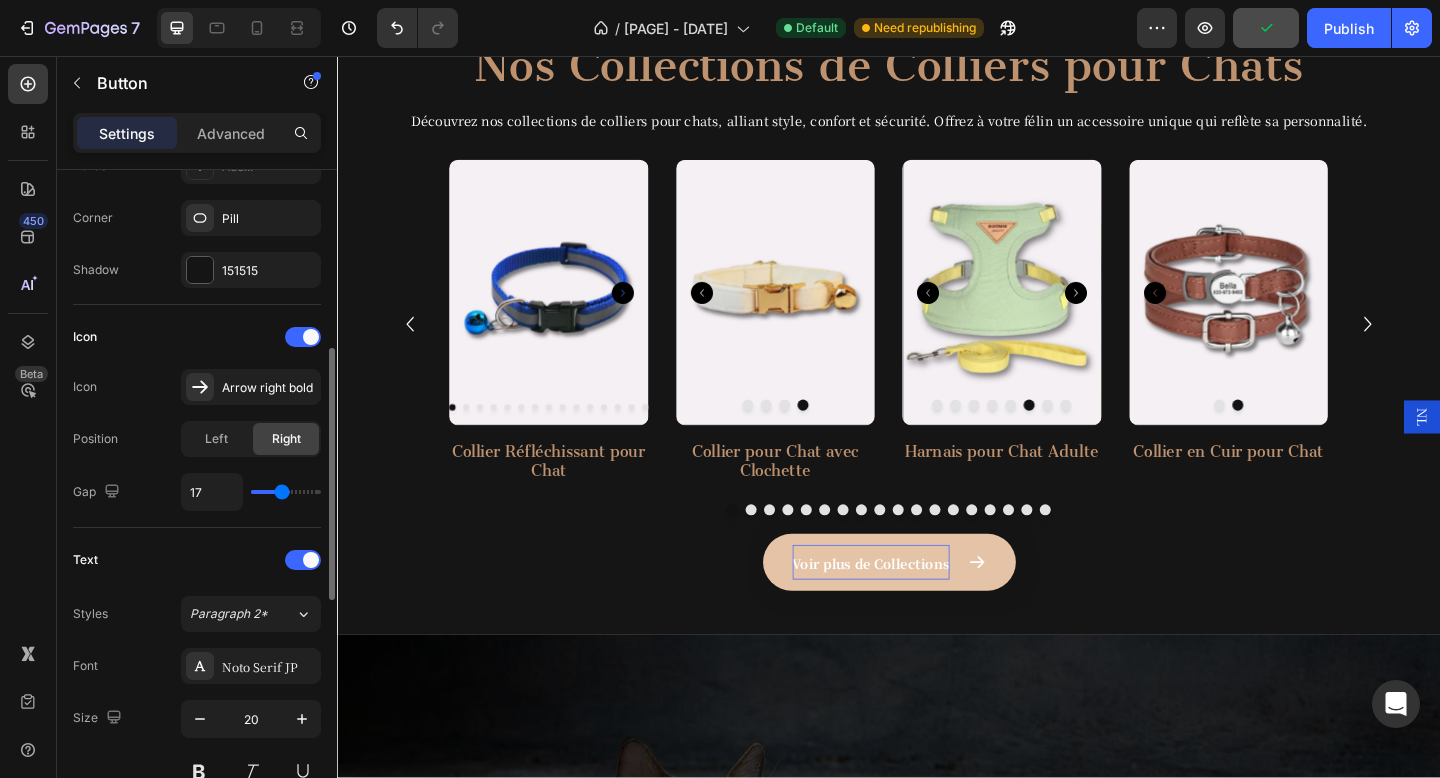 type on "16" 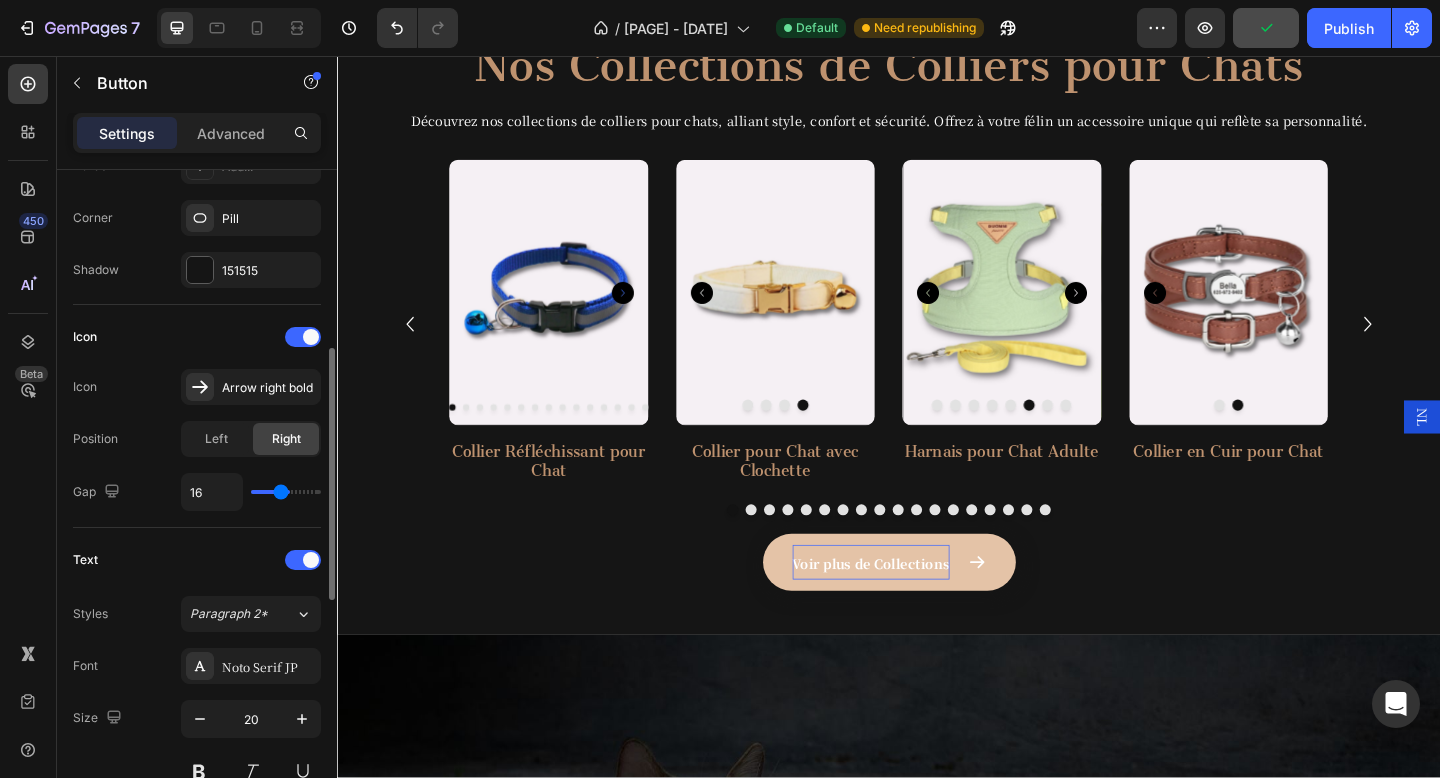 type on "15" 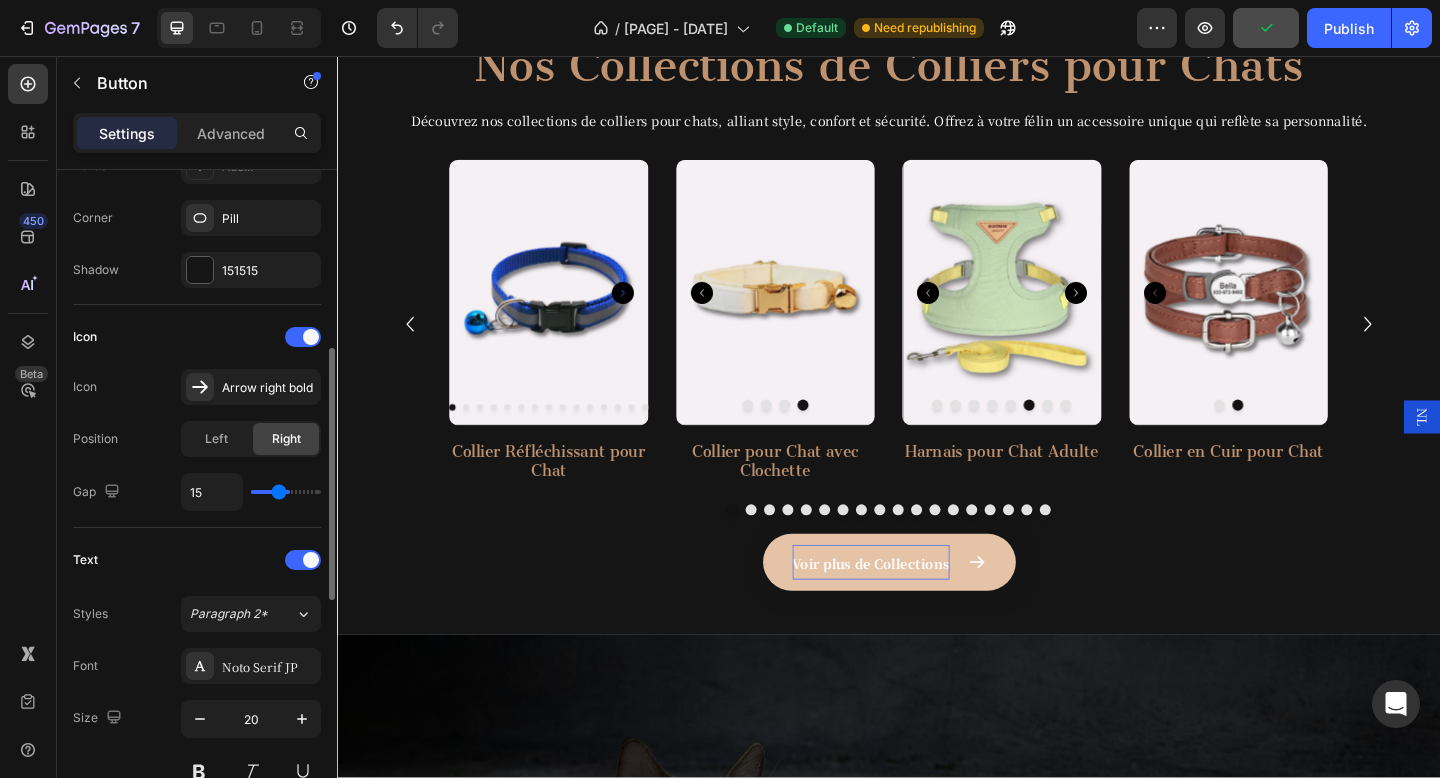 type on "14" 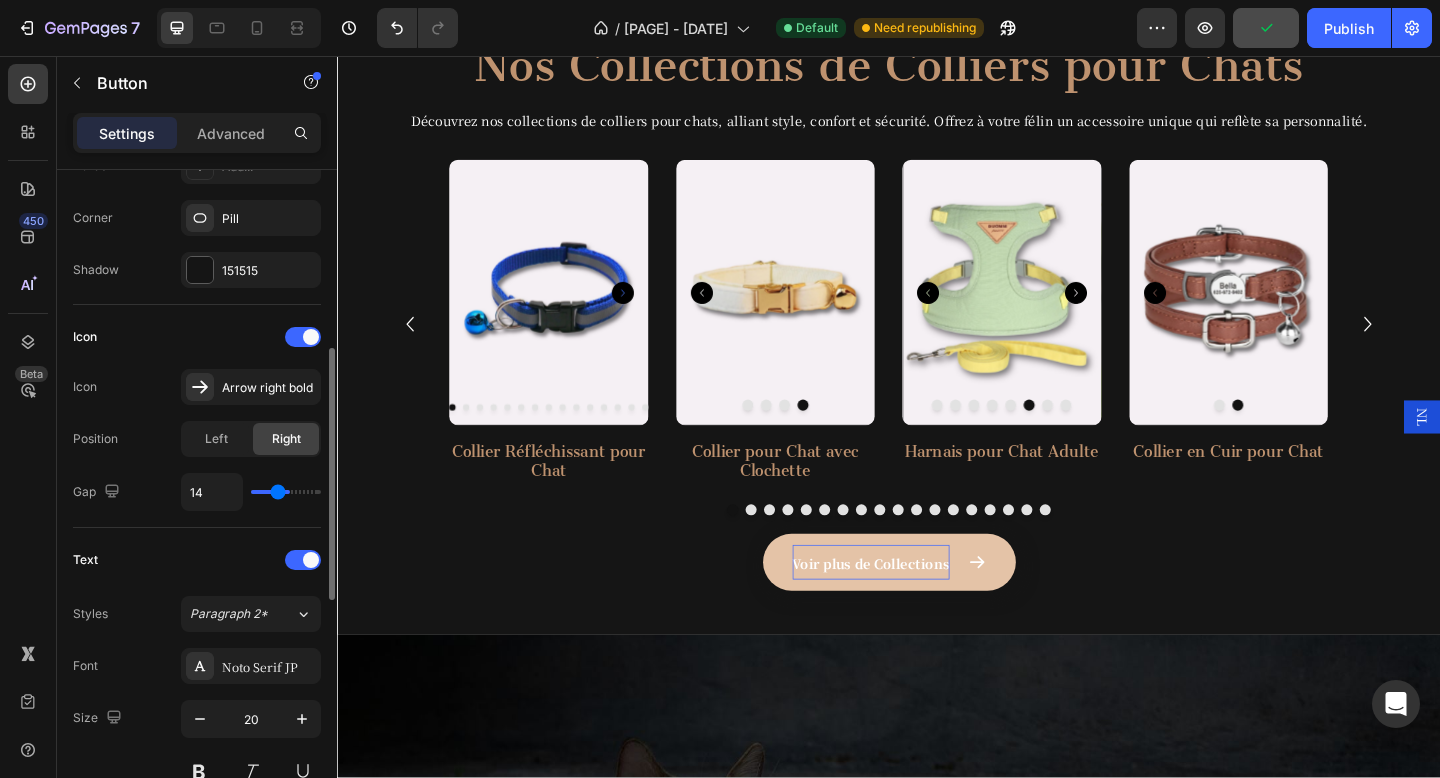 type on "13" 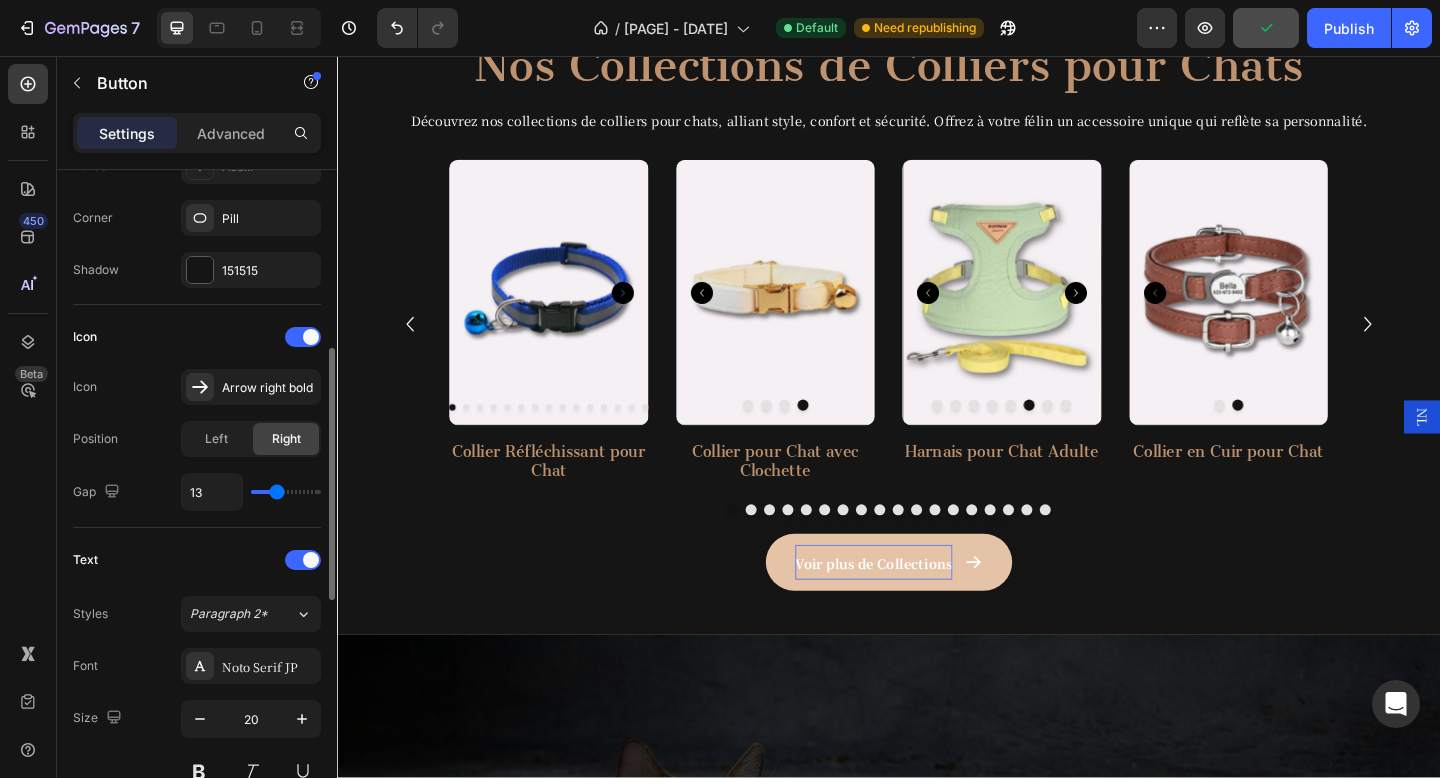 type on "12" 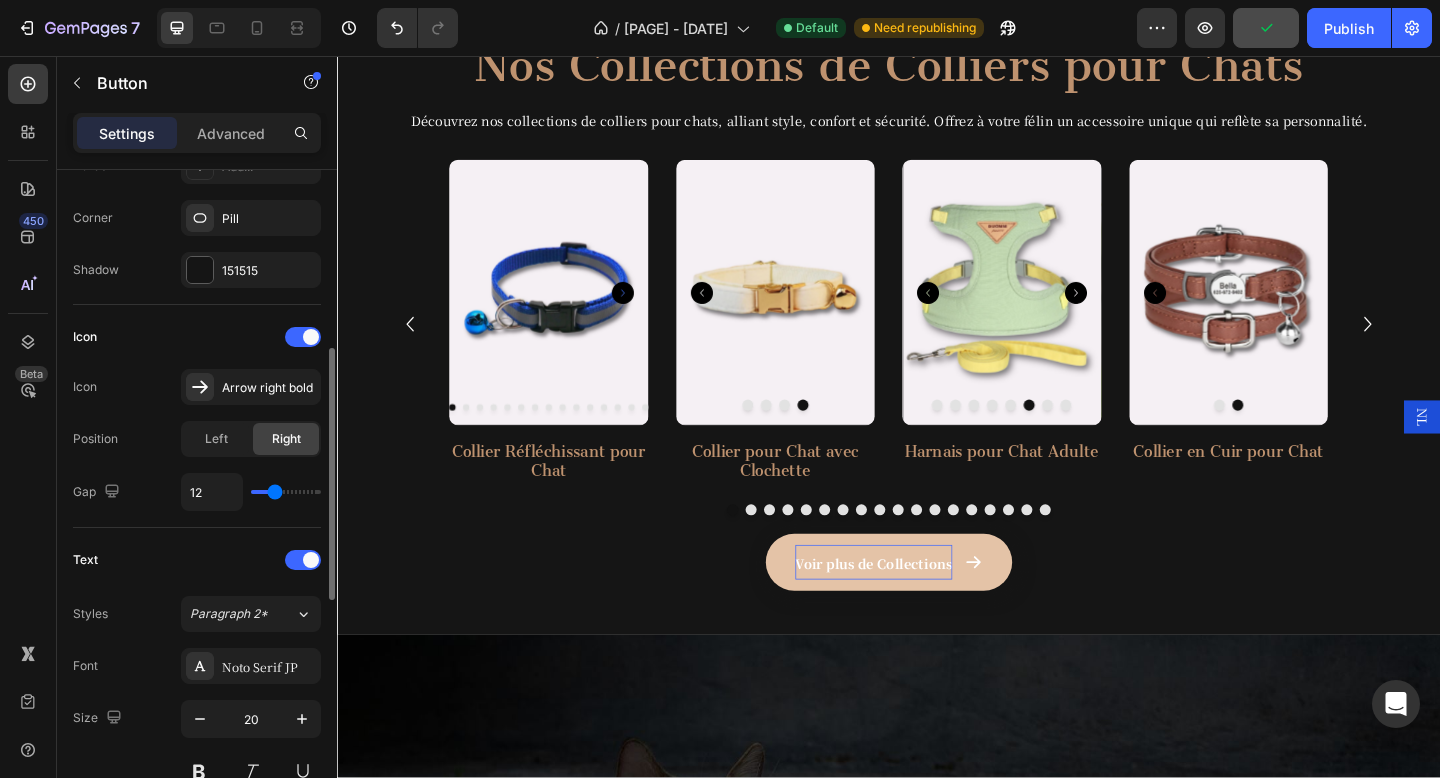 type on "11" 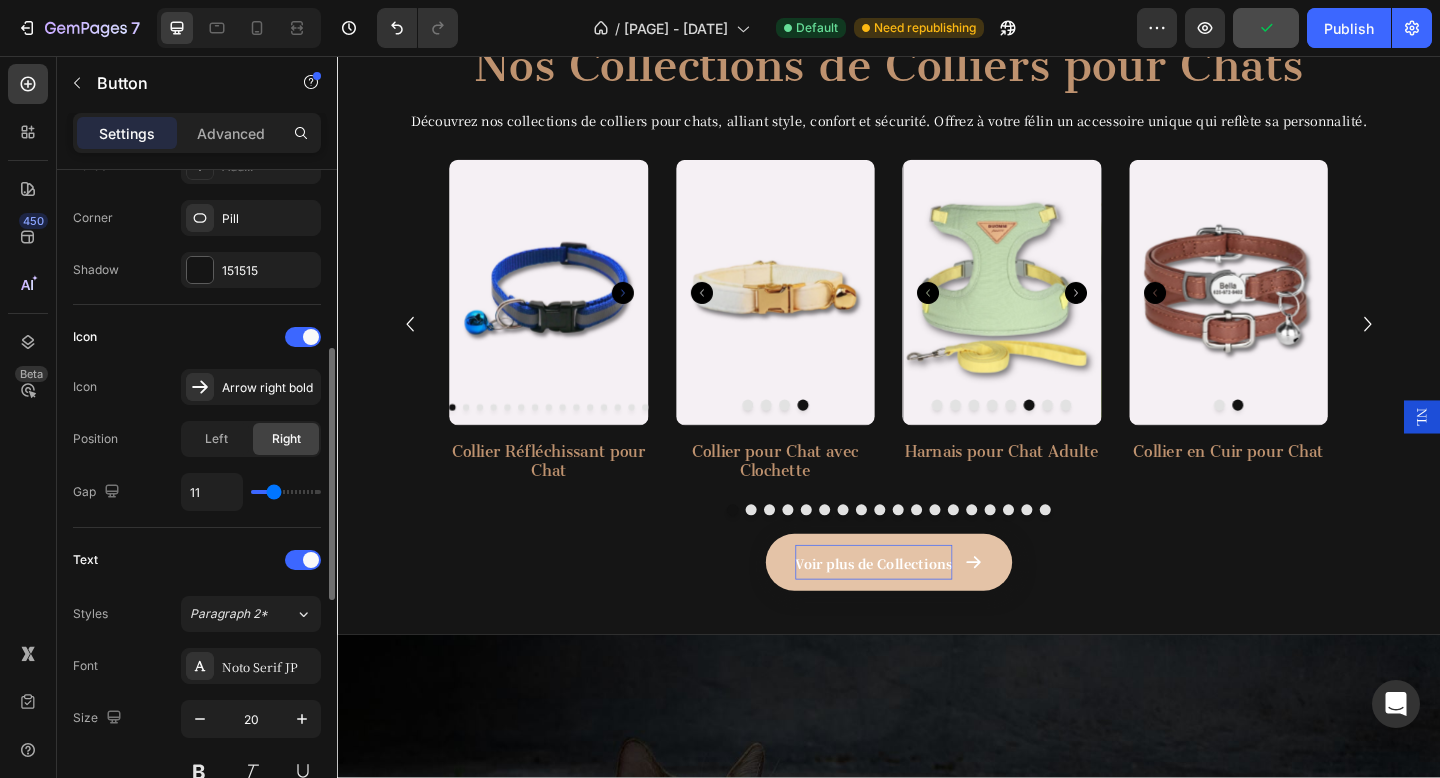 type on "10" 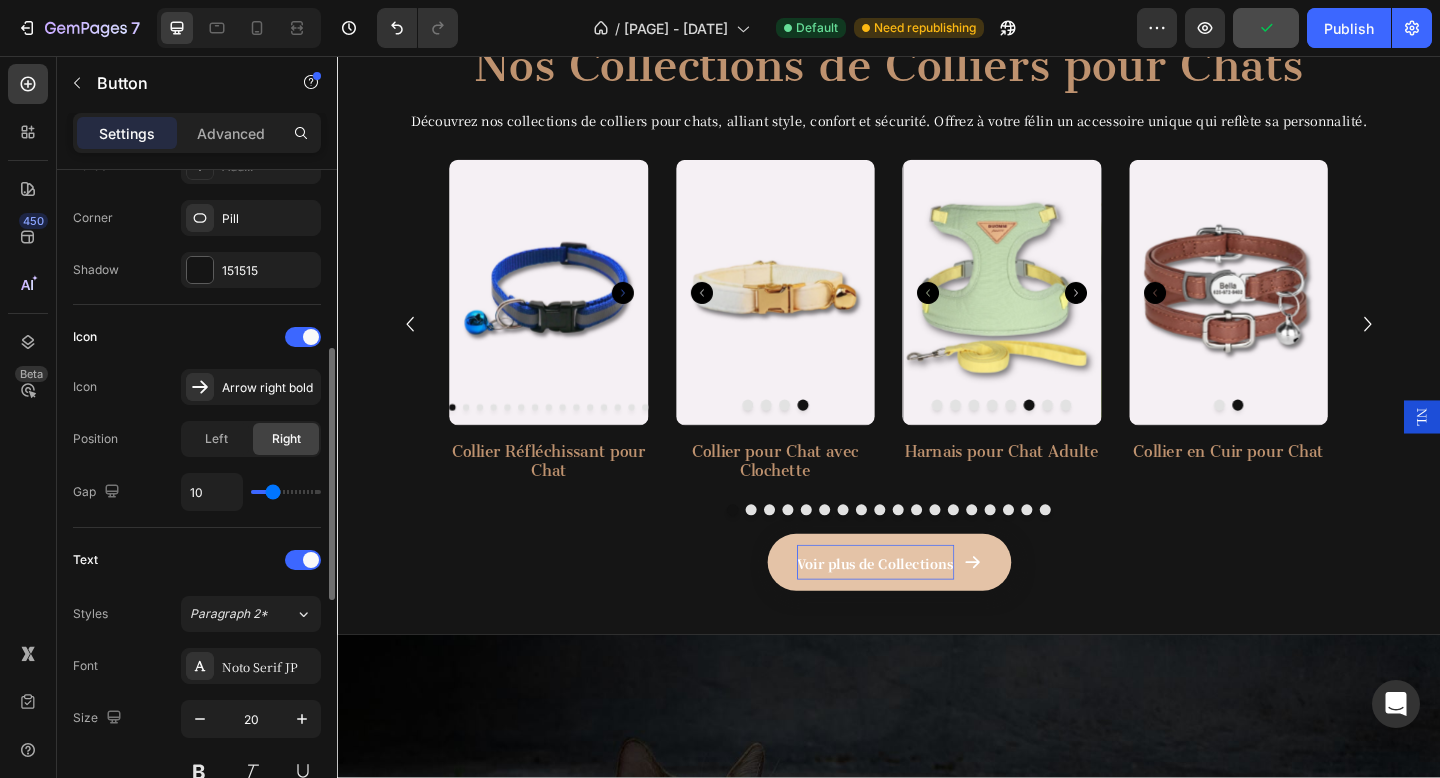 type on "10" 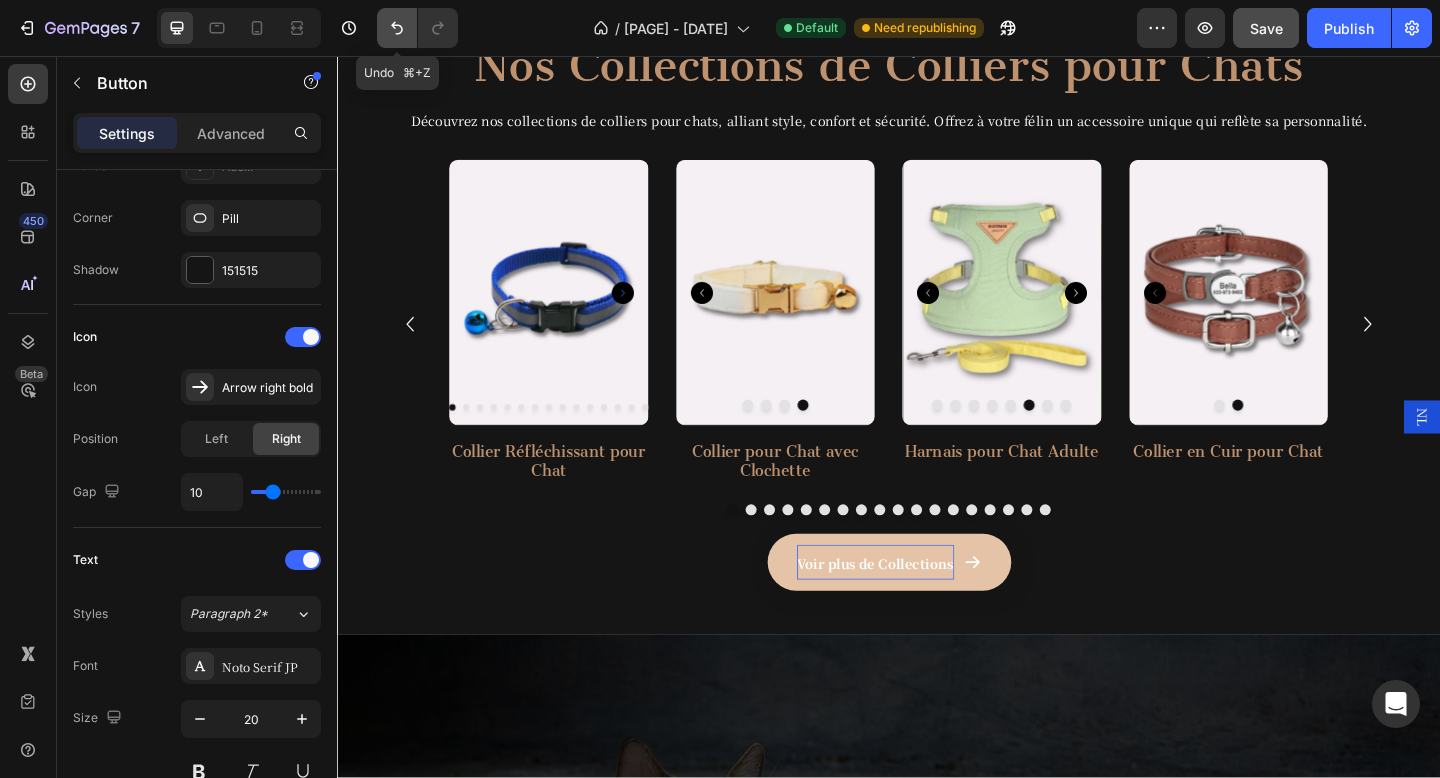 click 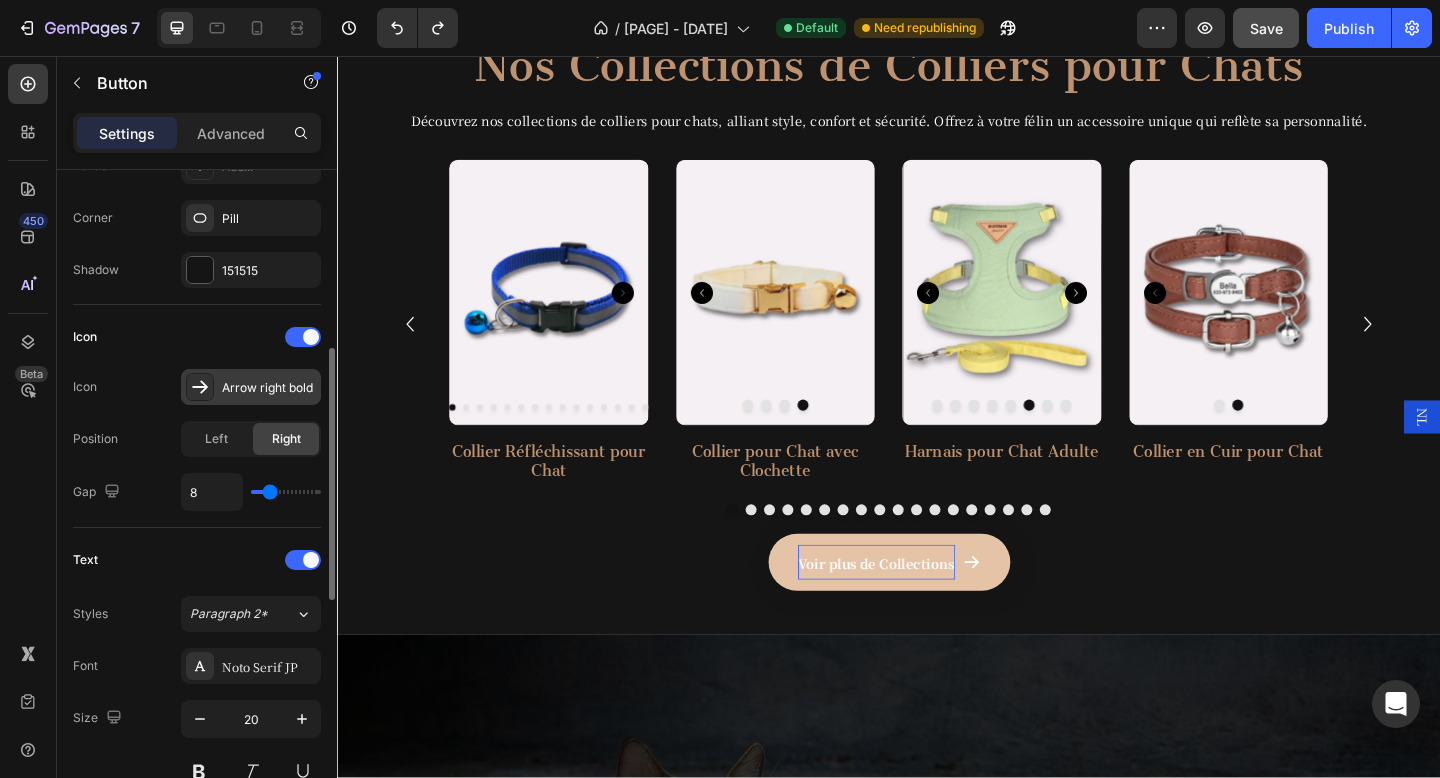 click on "Arrow right bold" at bounding box center [269, 388] 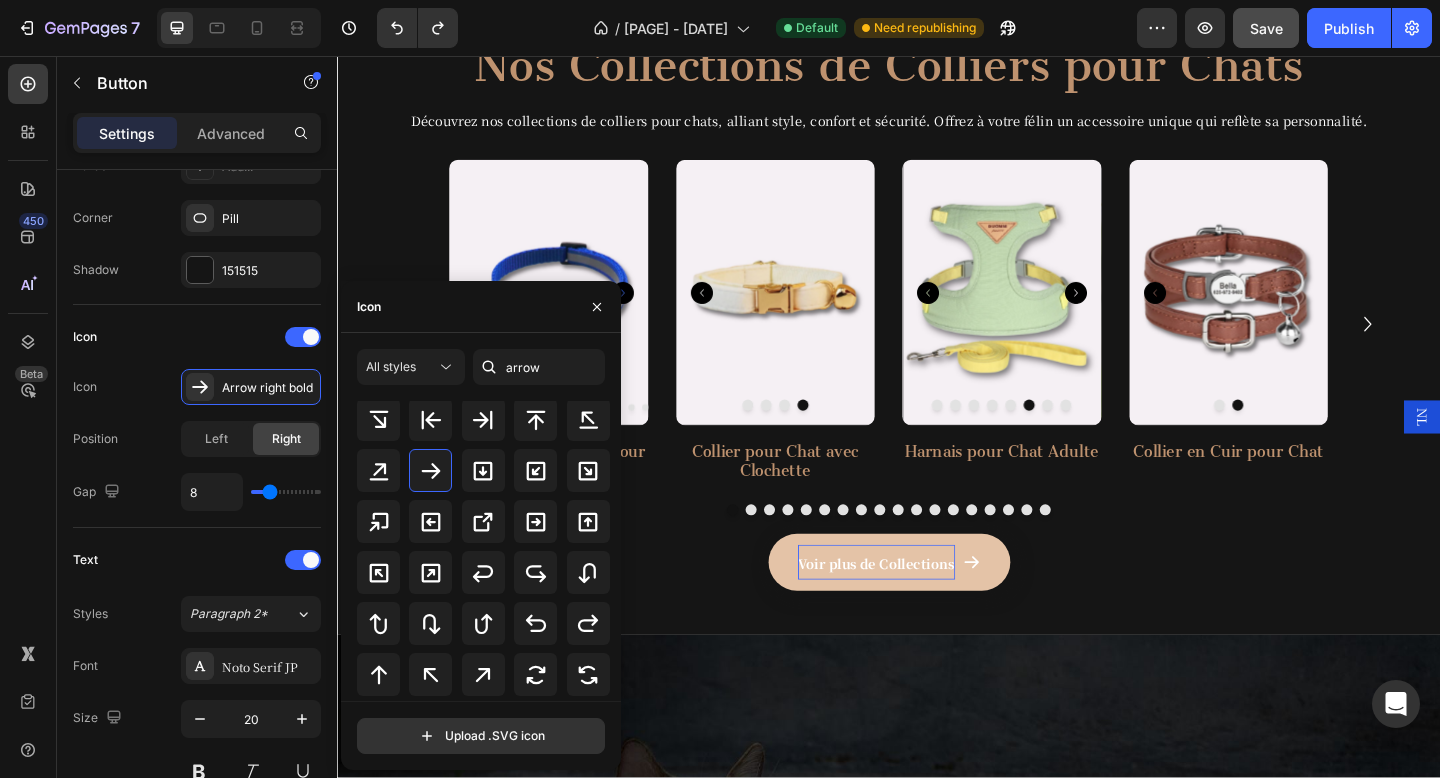 scroll, scrollTop: 486, scrollLeft: 0, axis: vertical 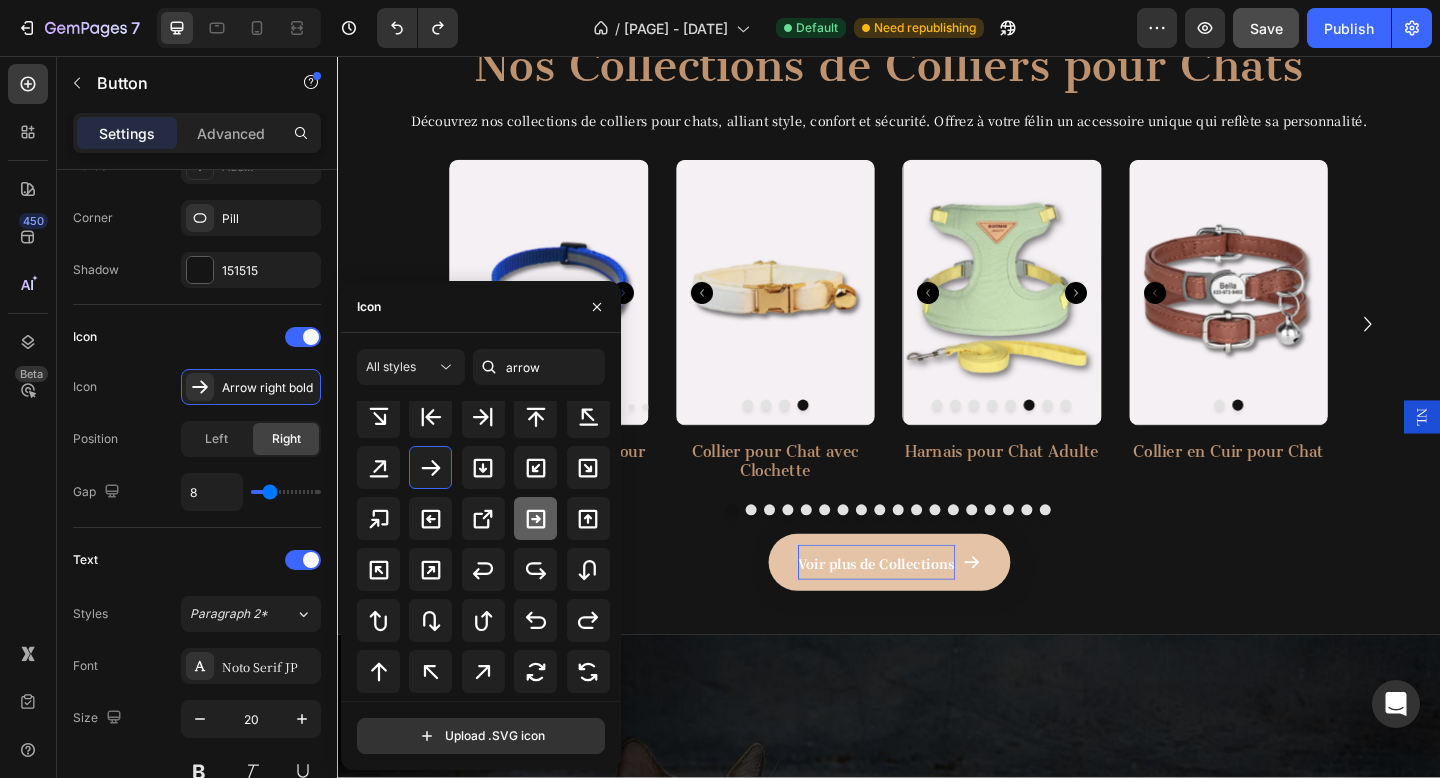 click 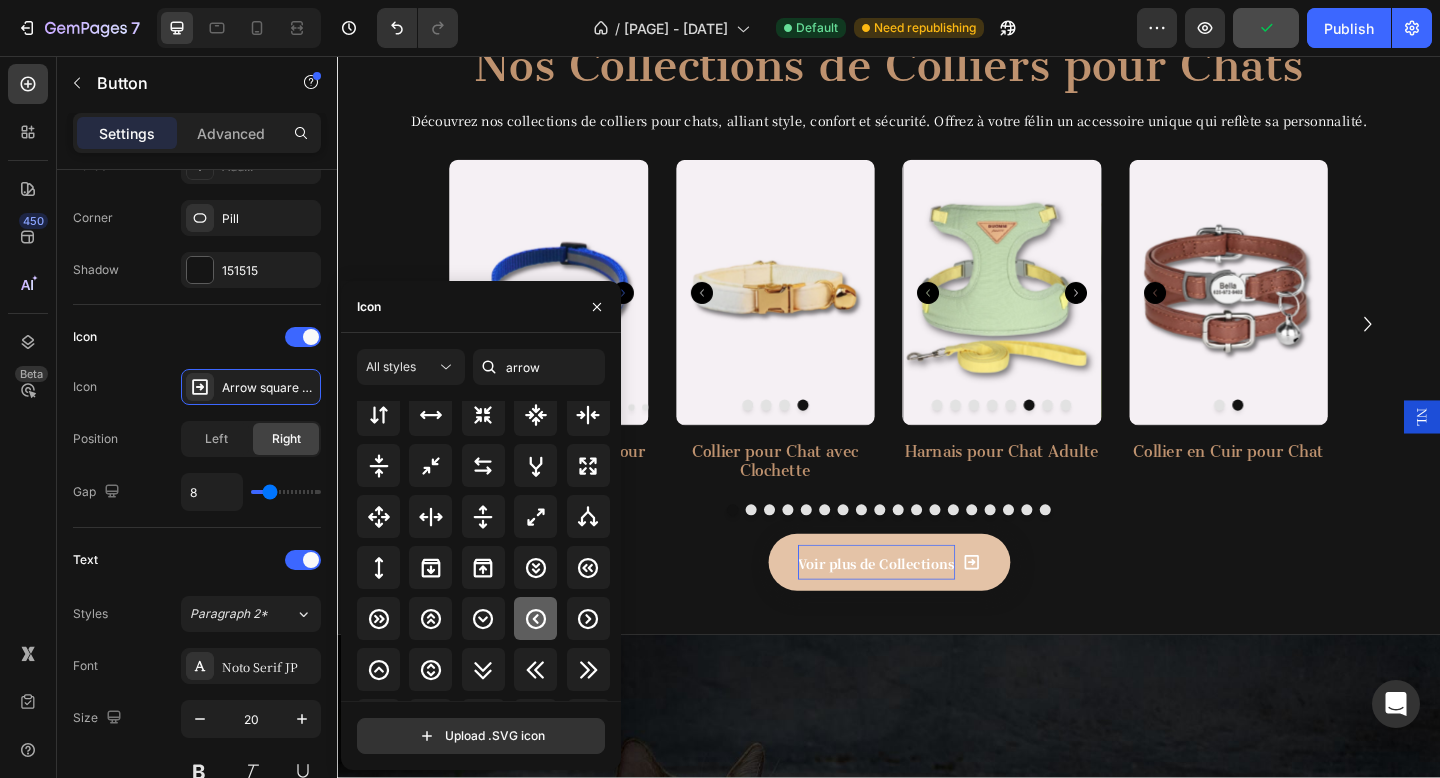 scroll, scrollTop: 750, scrollLeft: 0, axis: vertical 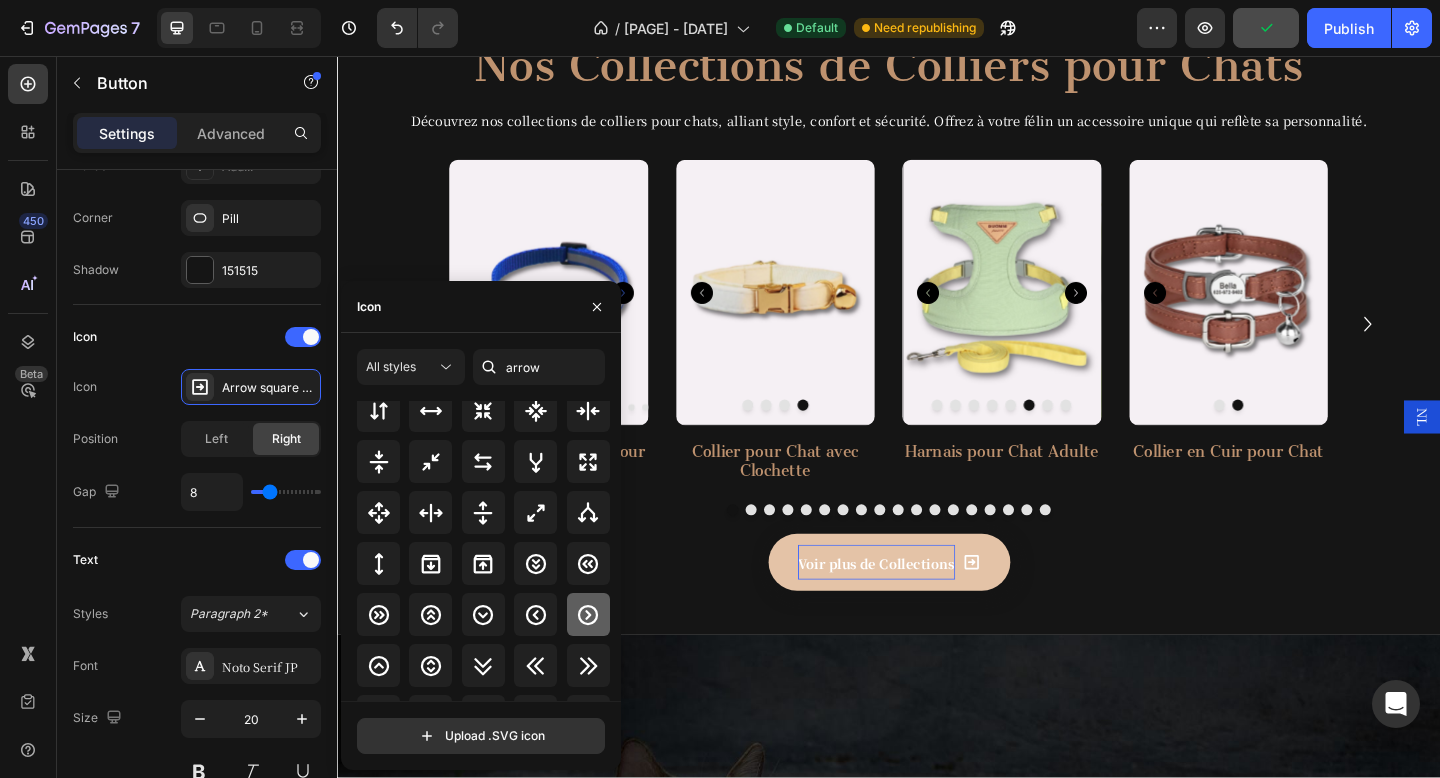 click 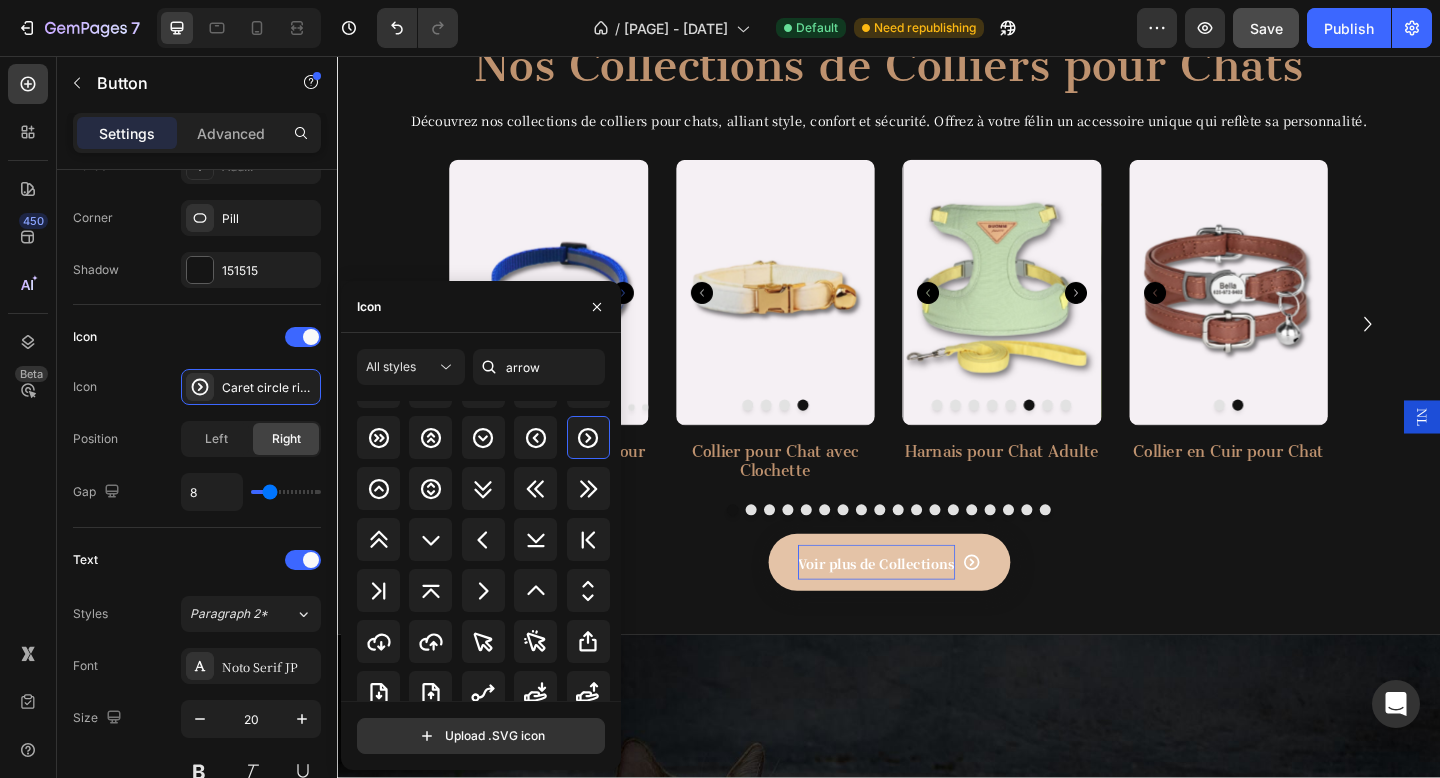 scroll, scrollTop: 925, scrollLeft: 0, axis: vertical 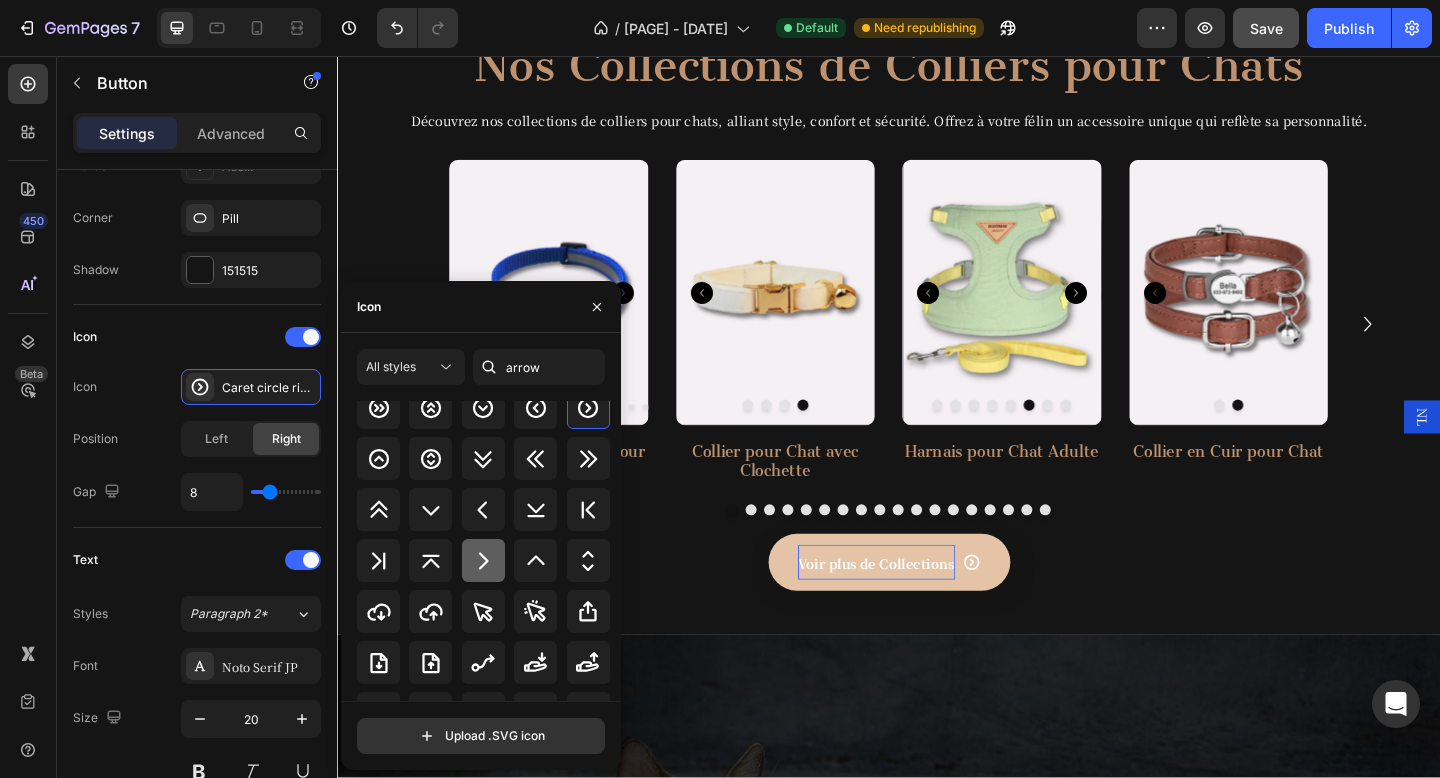 click 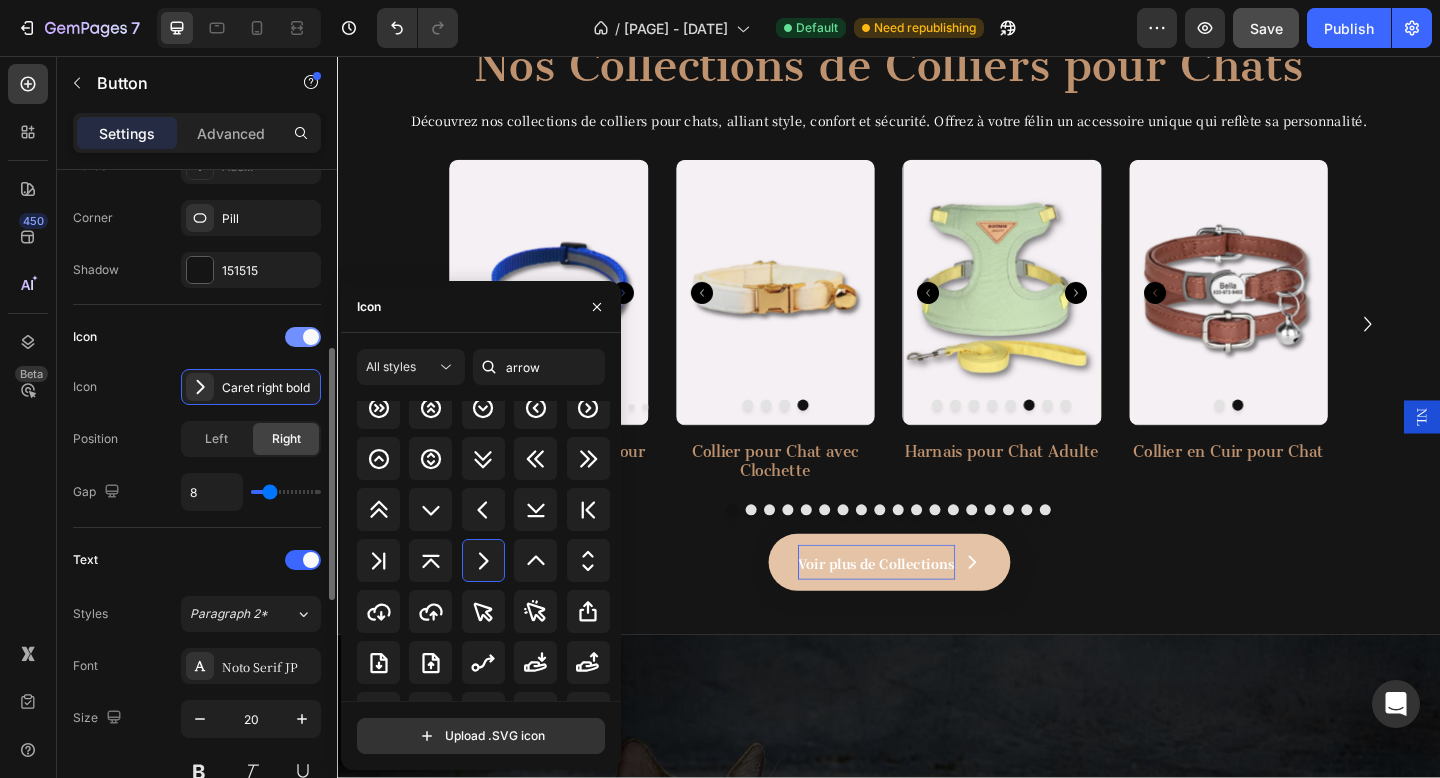 click at bounding box center (311, 337) 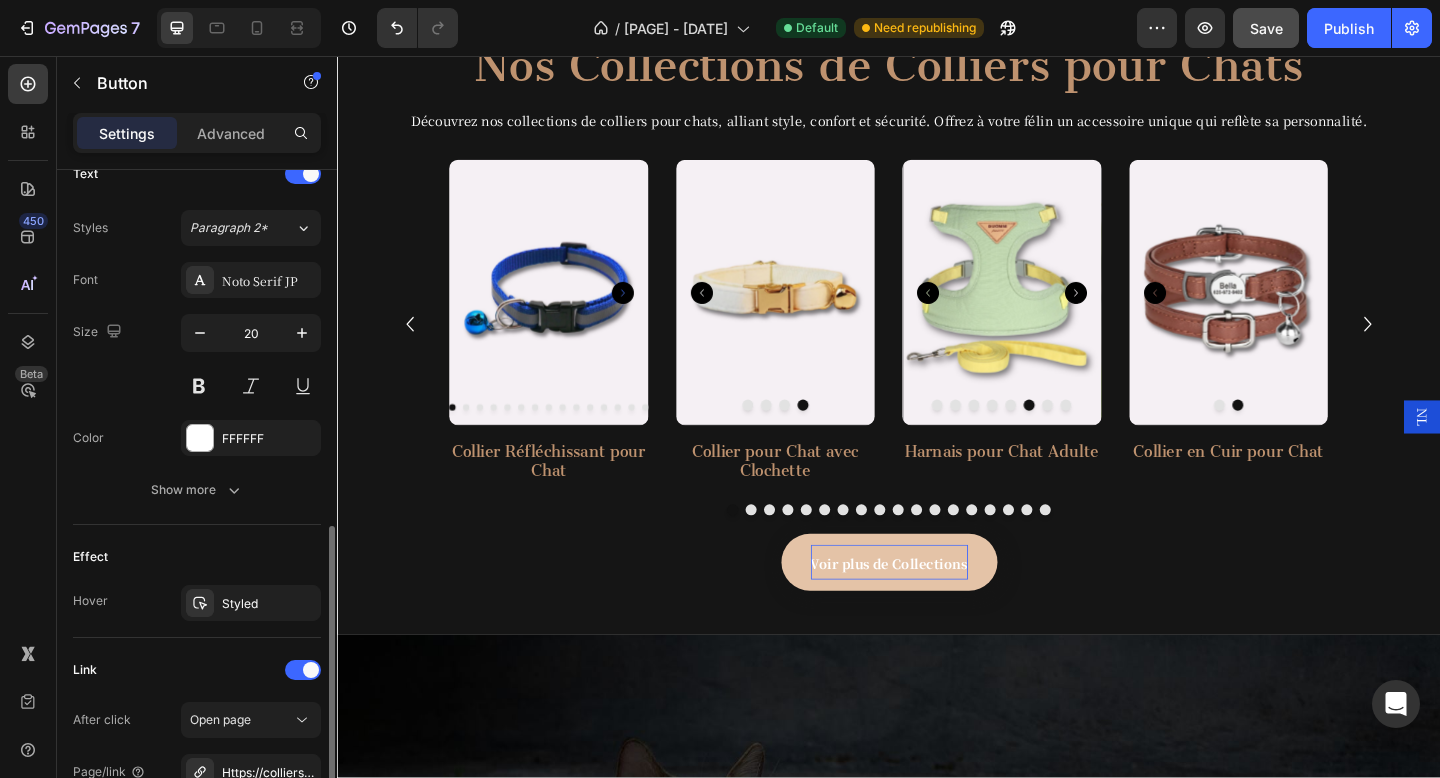 scroll, scrollTop: 843, scrollLeft: 0, axis: vertical 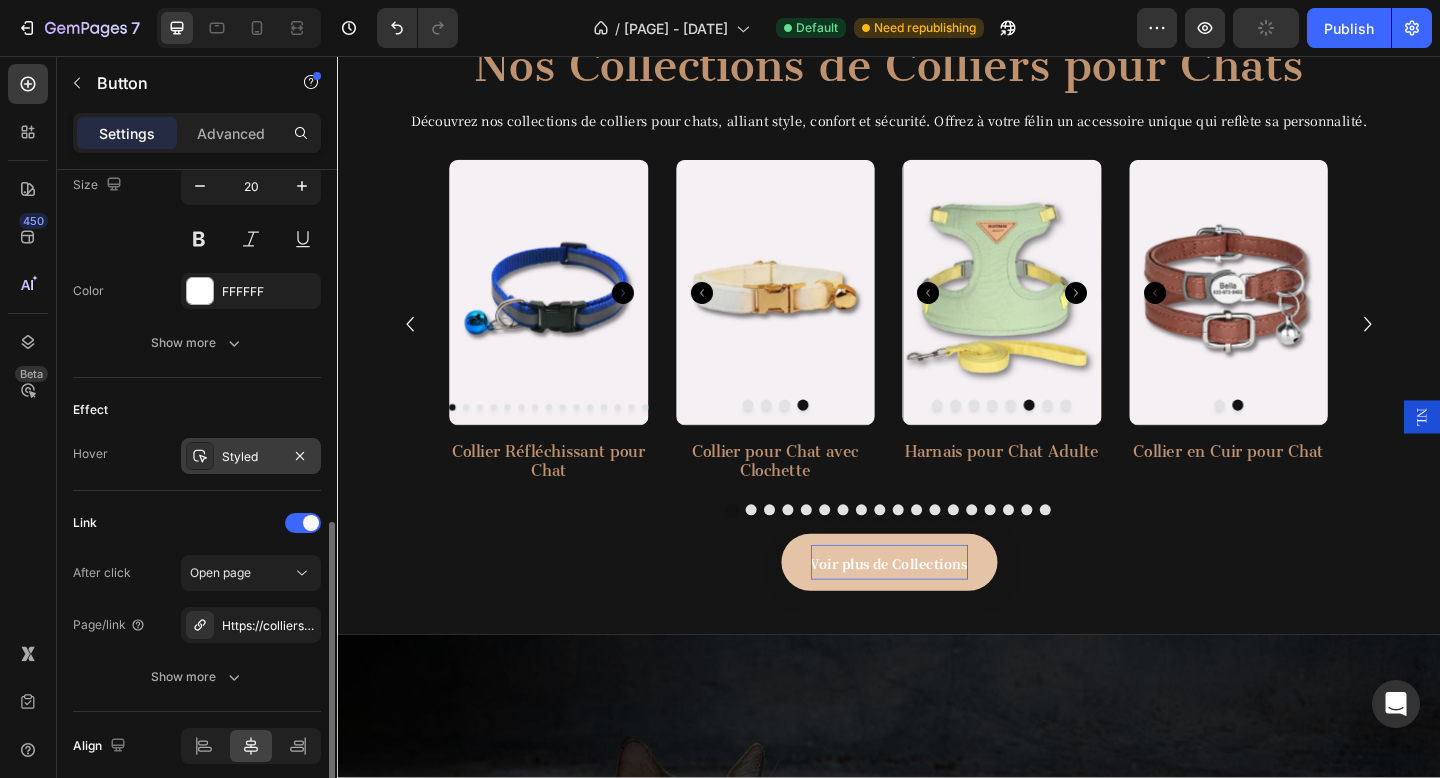 click on "Styled" at bounding box center (251, 457) 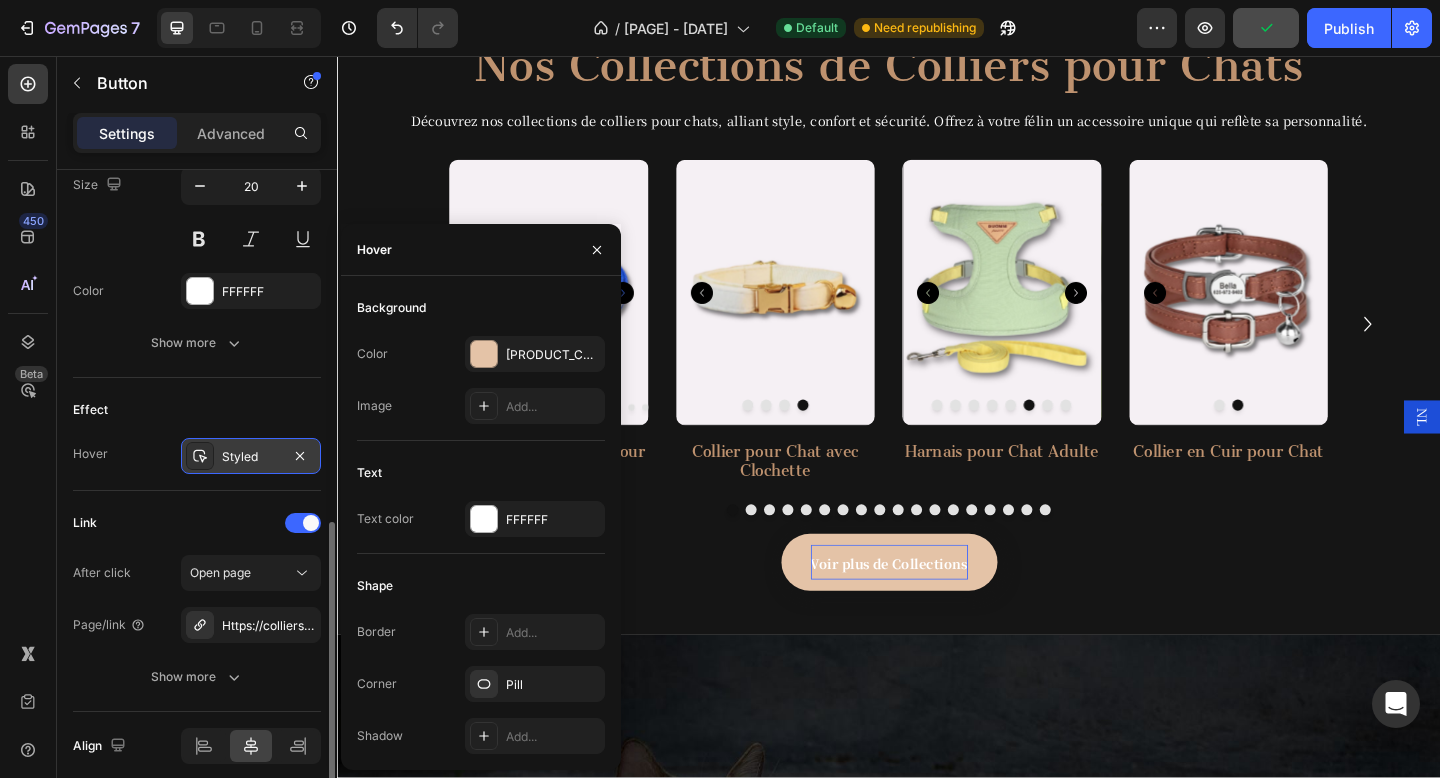 click on "Styled" at bounding box center (251, 457) 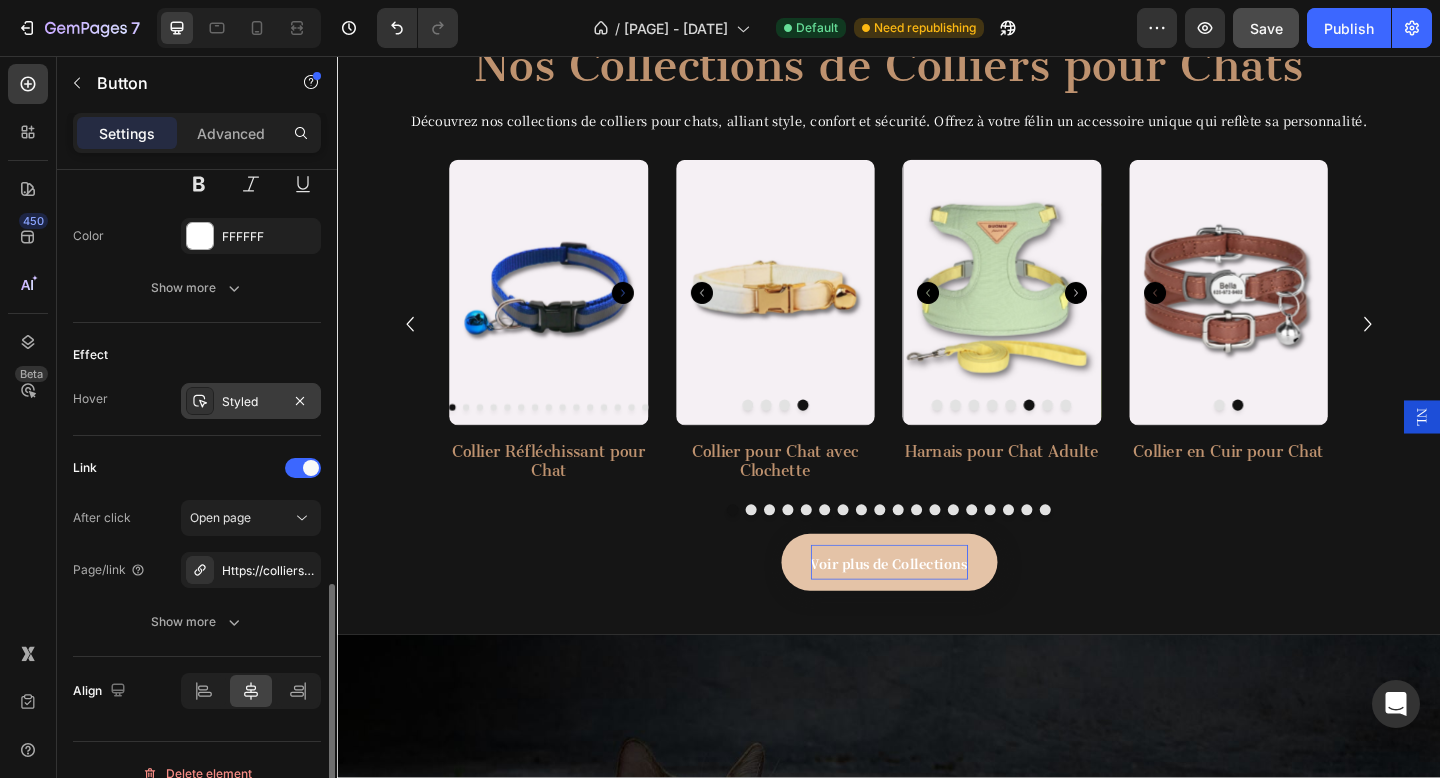 scroll, scrollTop: 925, scrollLeft: 0, axis: vertical 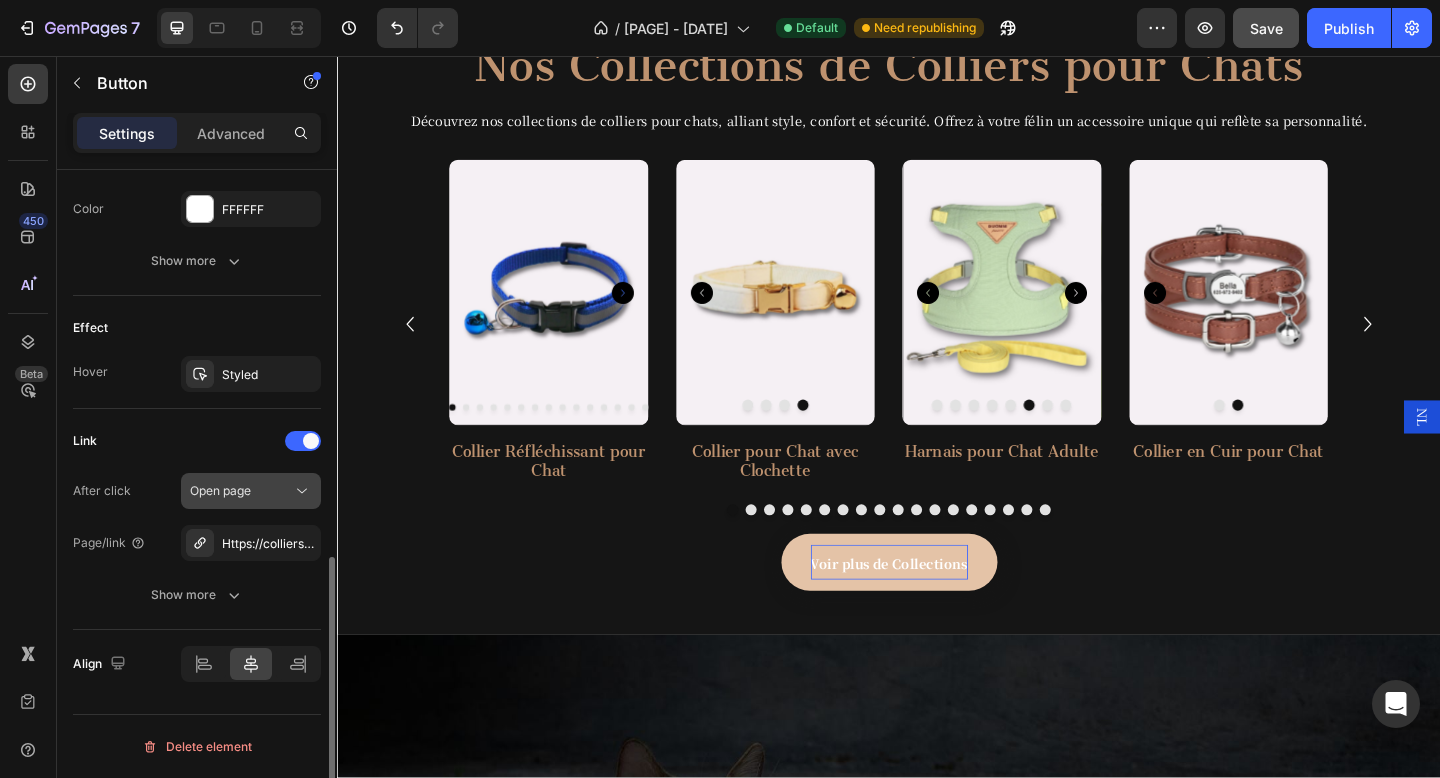 click on "Open page" at bounding box center [241, 491] 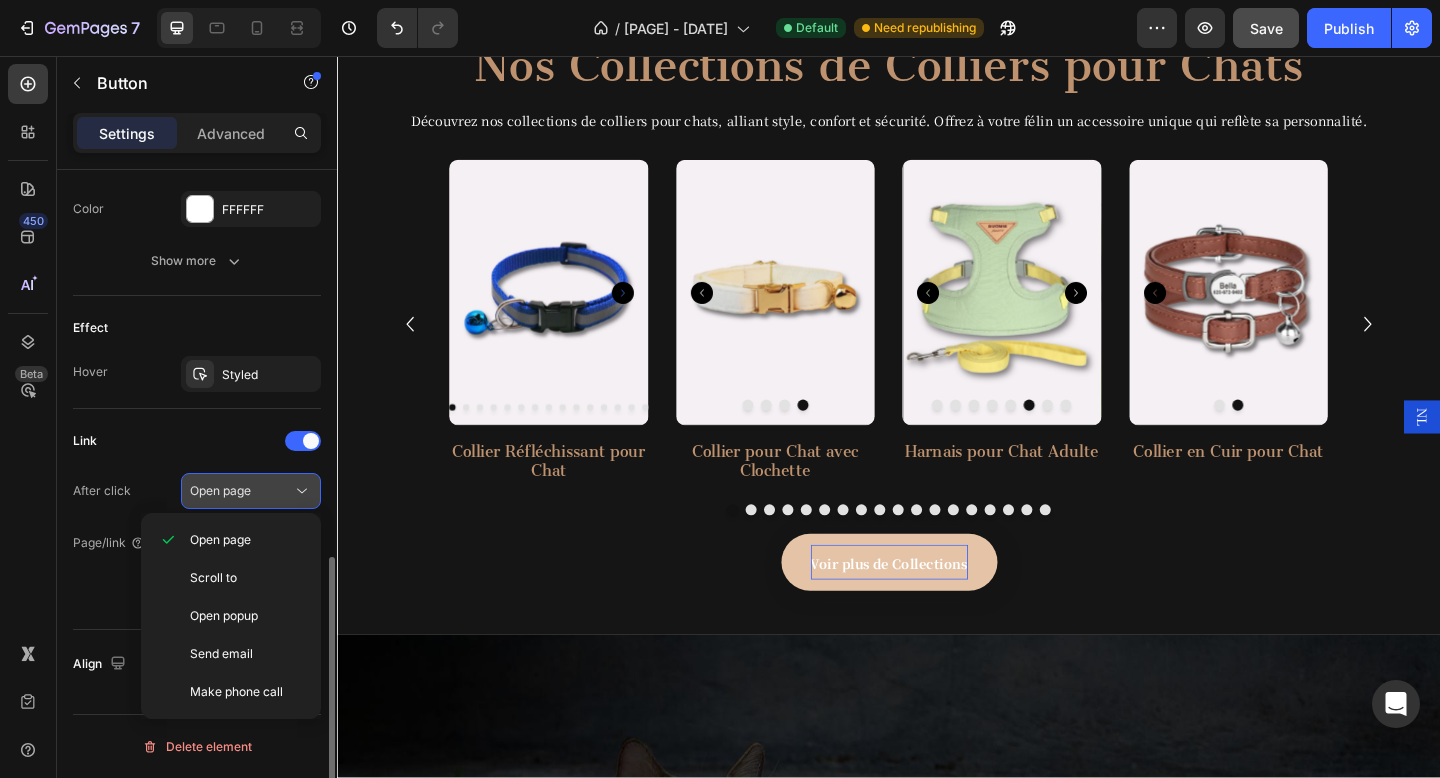 click on "Open page" at bounding box center [241, 491] 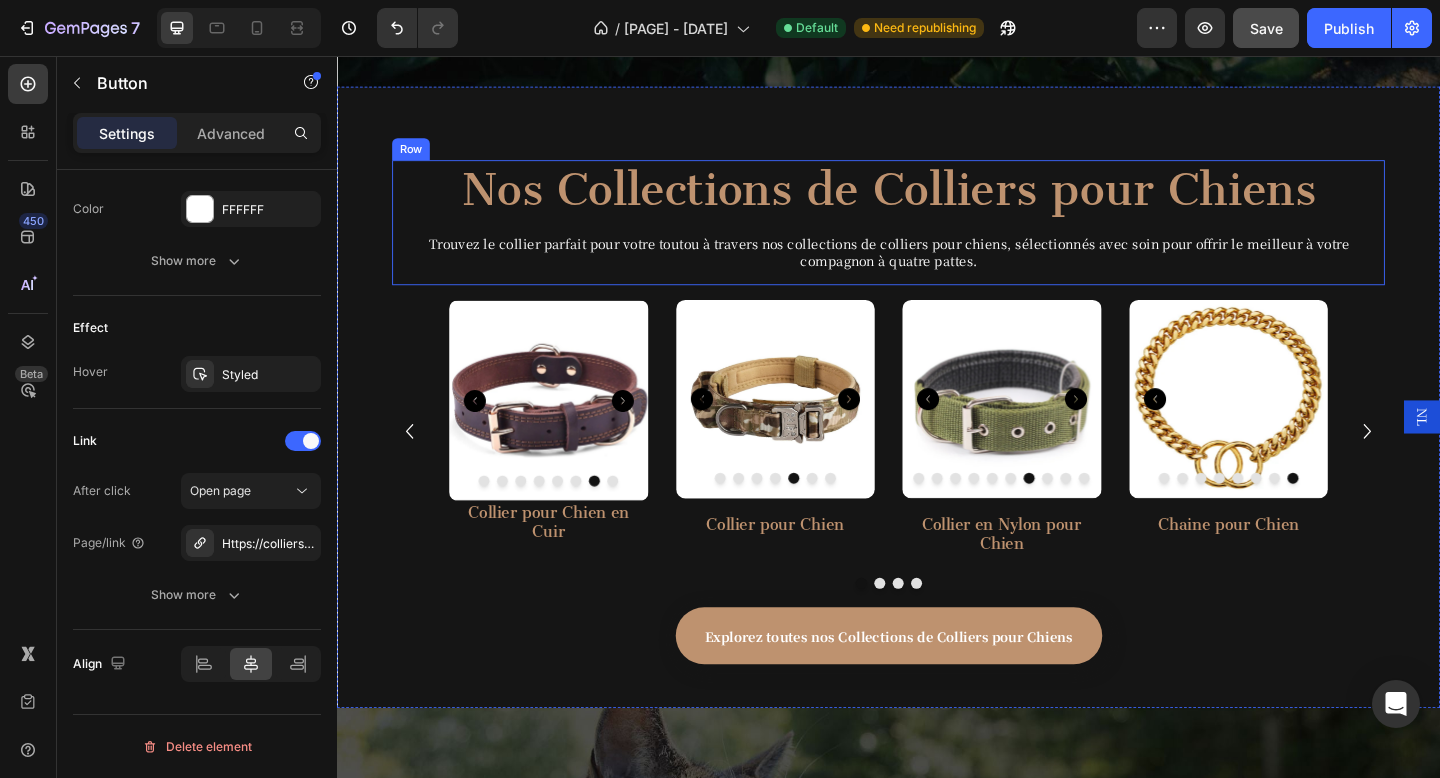 scroll, scrollTop: 884, scrollLeft: 0, axis: vertical 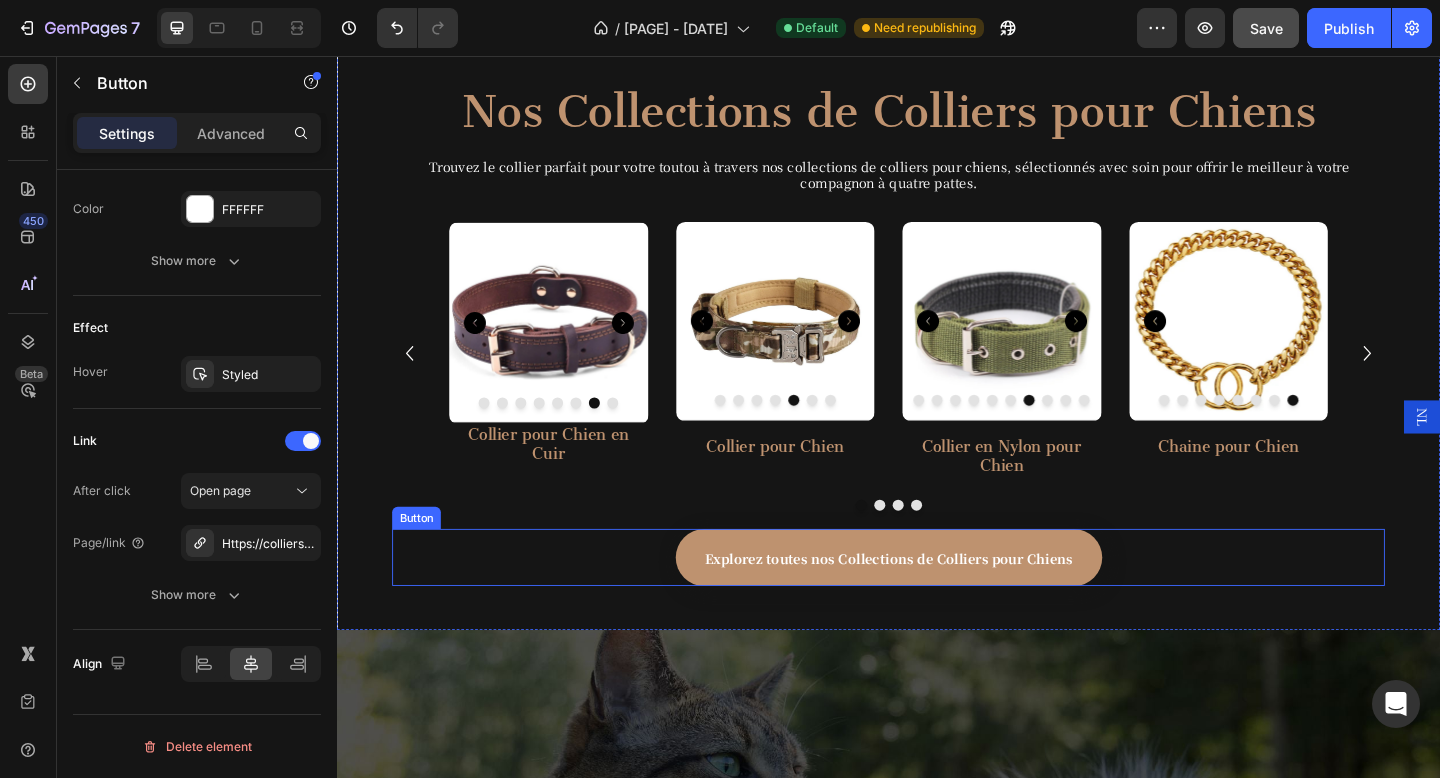 click on "Explorez toutes nos Collections de Colliers pour Chiens Button" at bounding box center [937, 602] 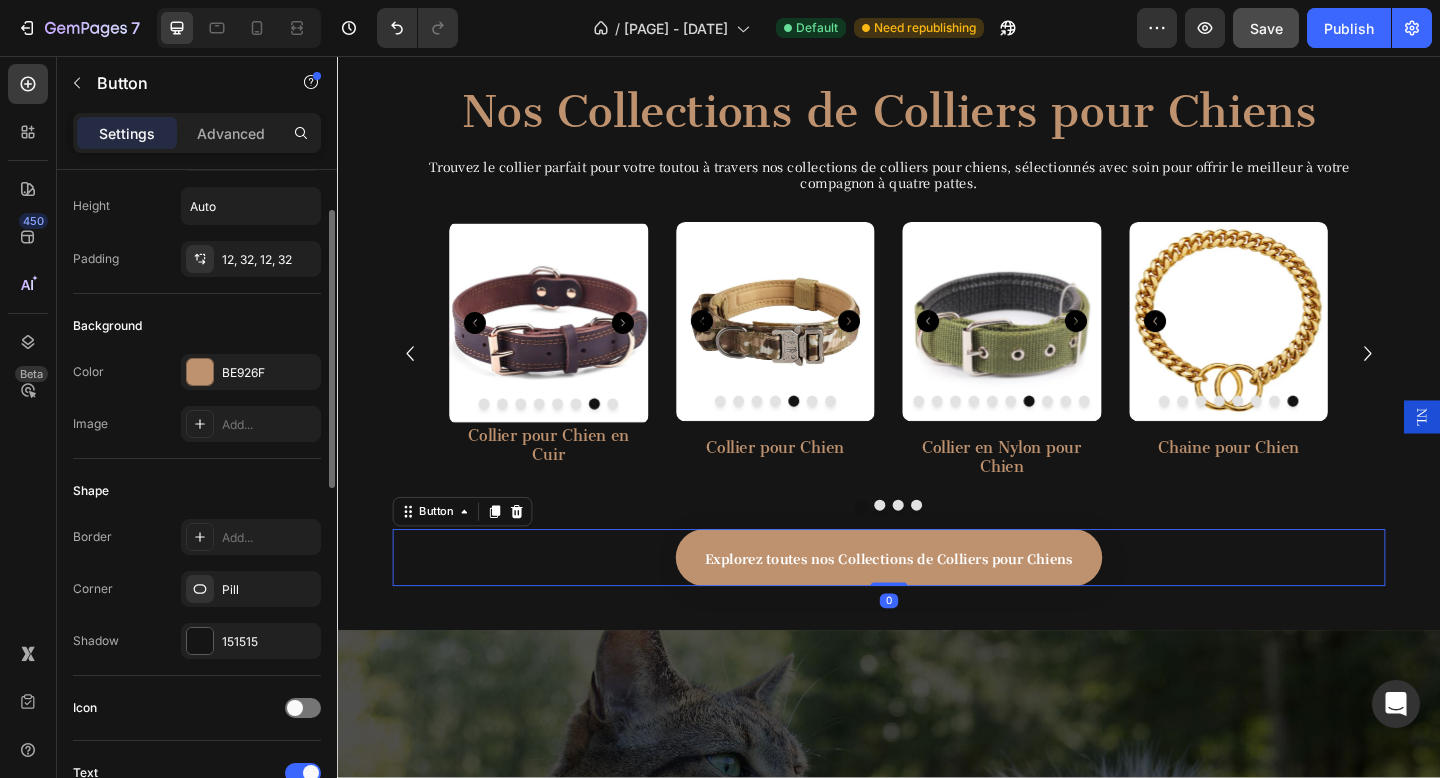 scroll, scrollTop: 0, scrollLeft: 0, axis: both 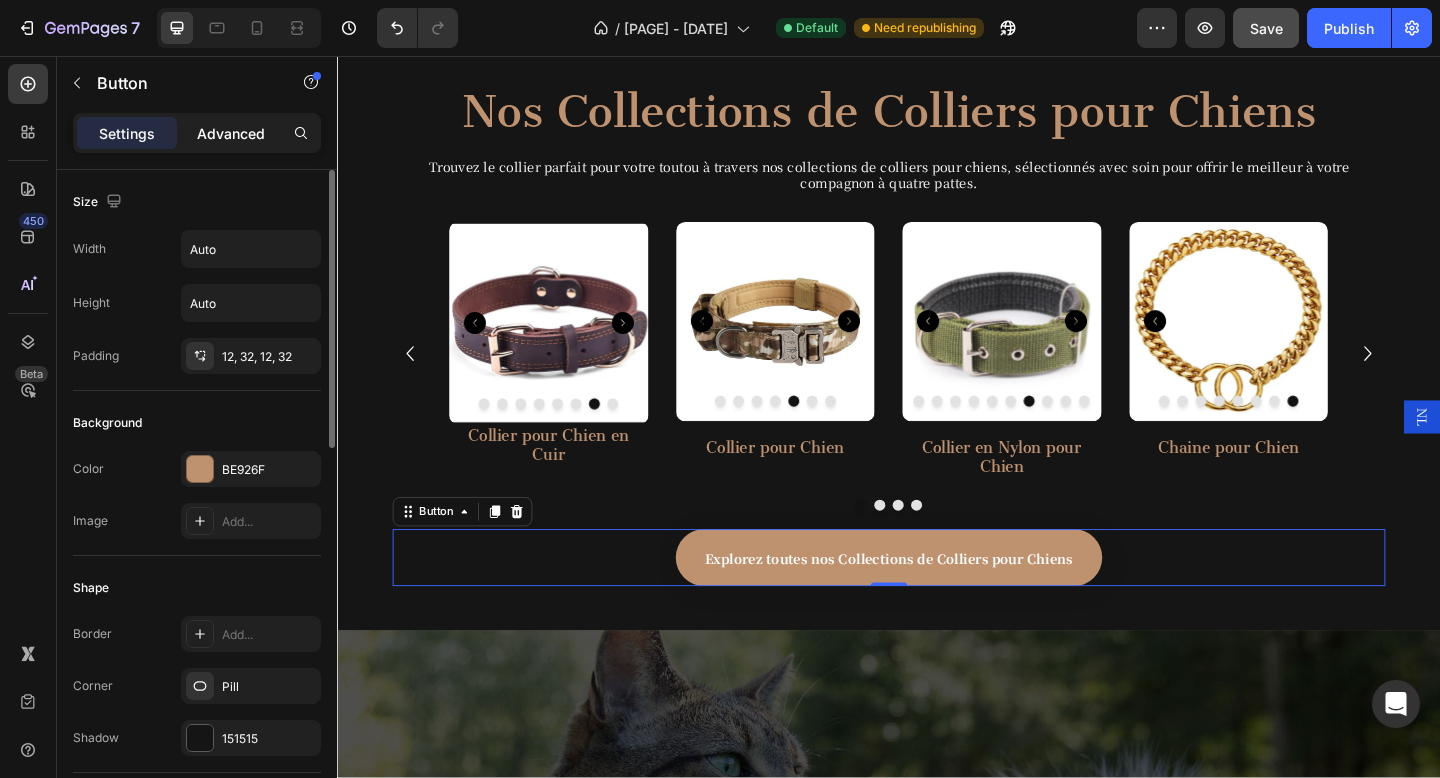 click on "Advanced" at bounding box center (231, 133) 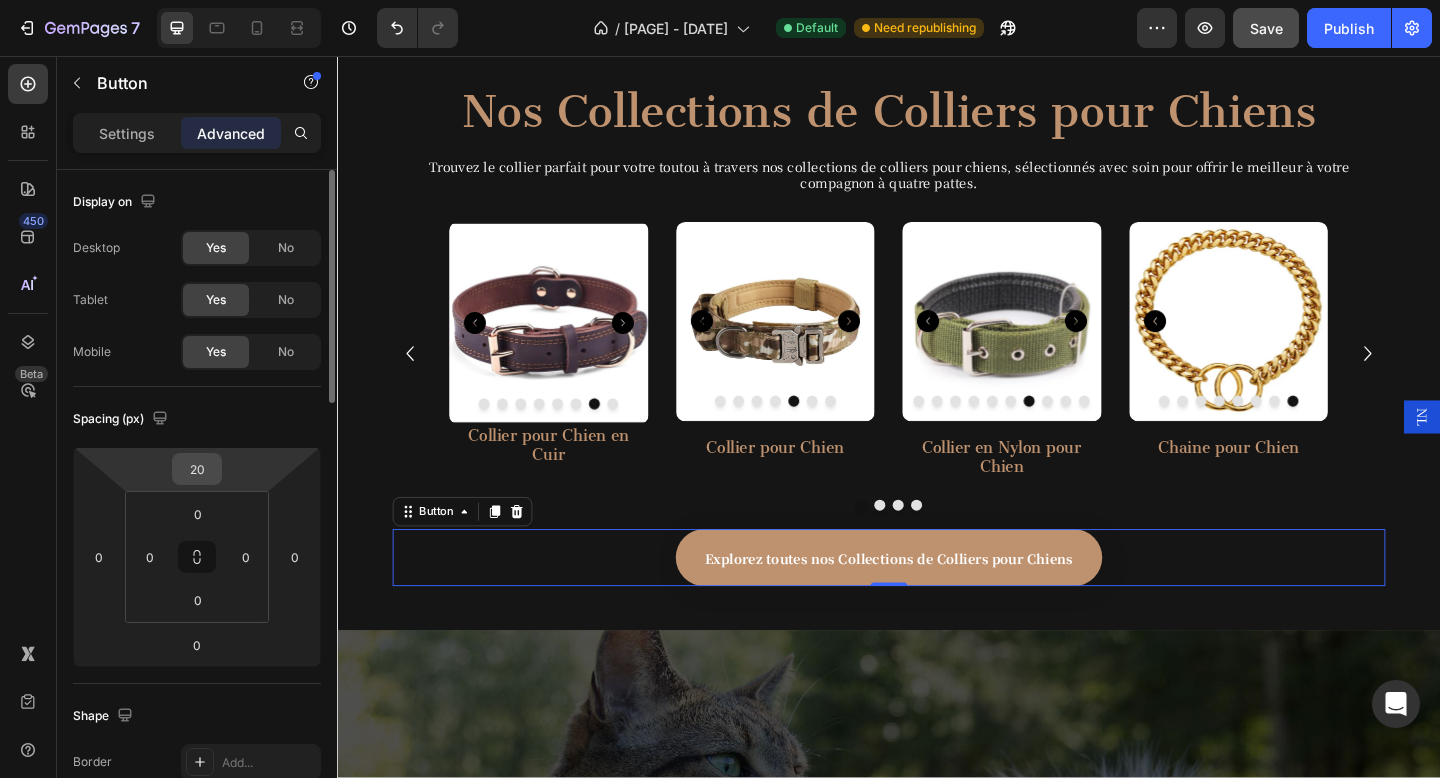 click on "20" at bounding box center (197, 469) 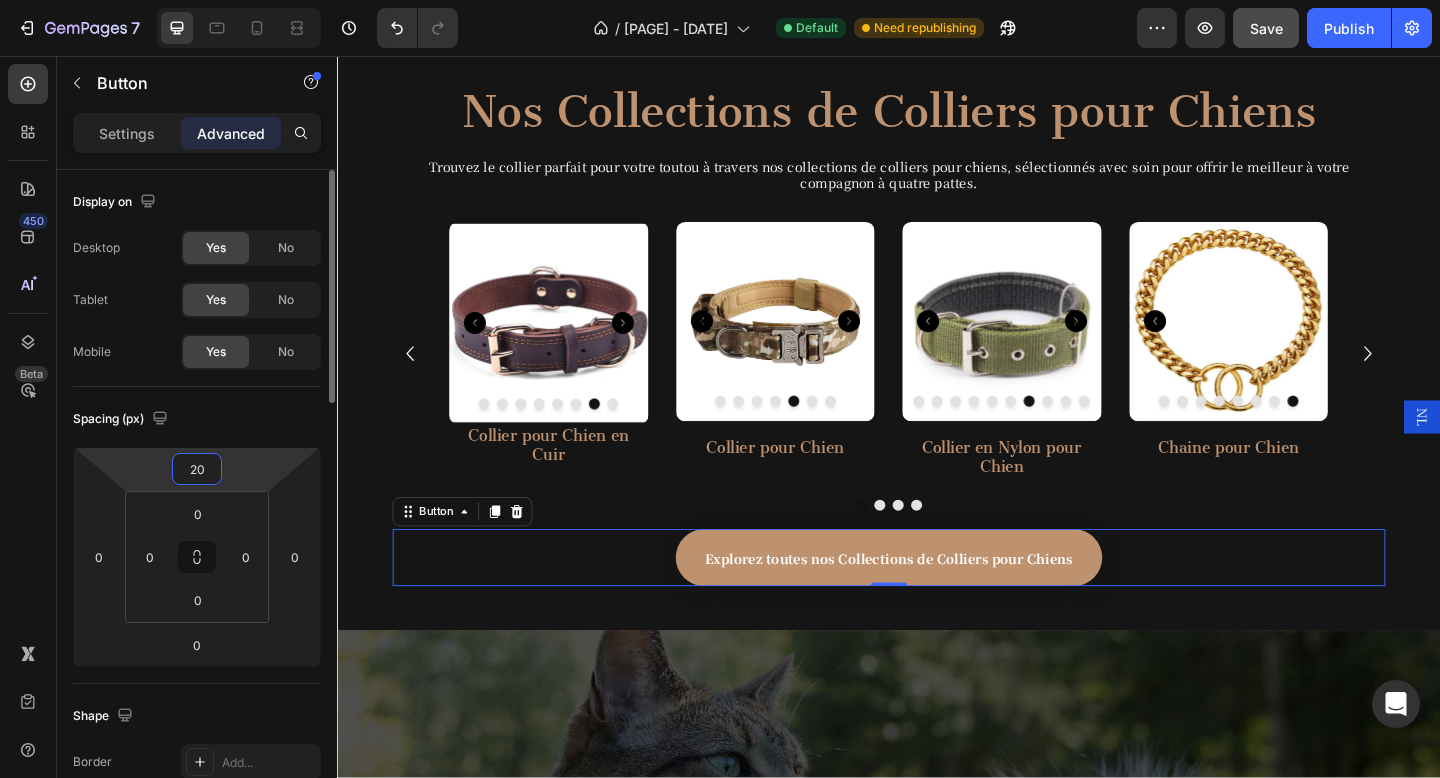click on "20" at bounding box center [197, 469] 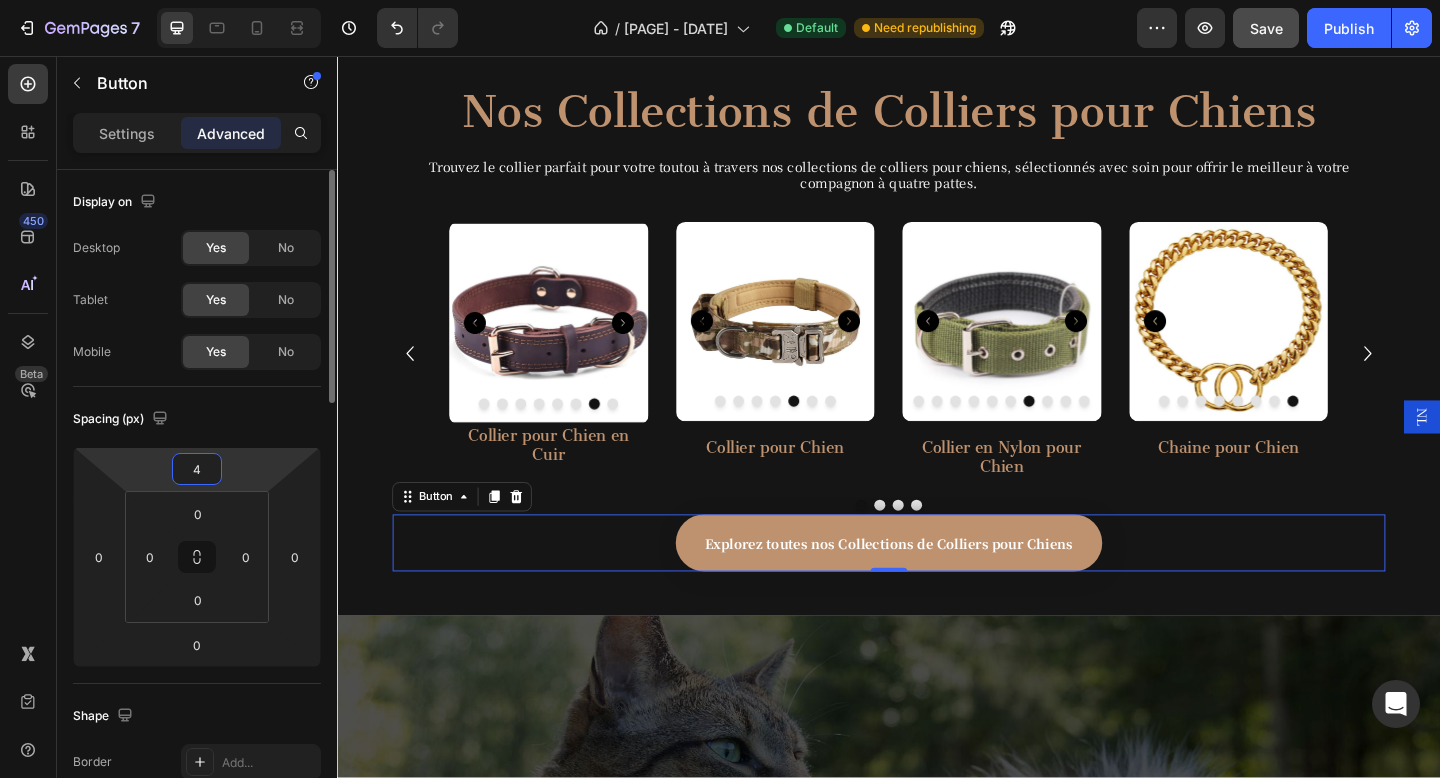 type on "40" 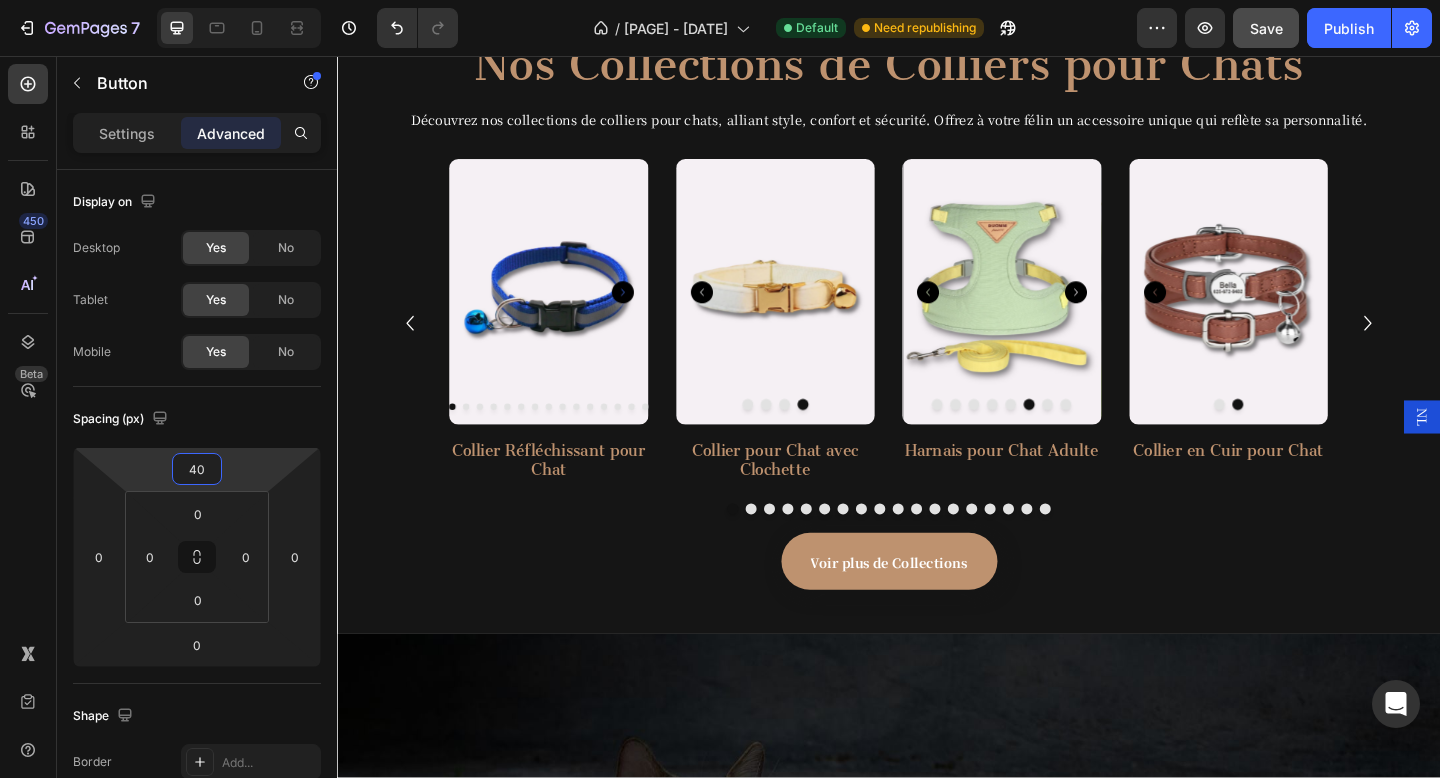 scroll, scrollTop: 2228, scrollLeft: 0, axis: vertical 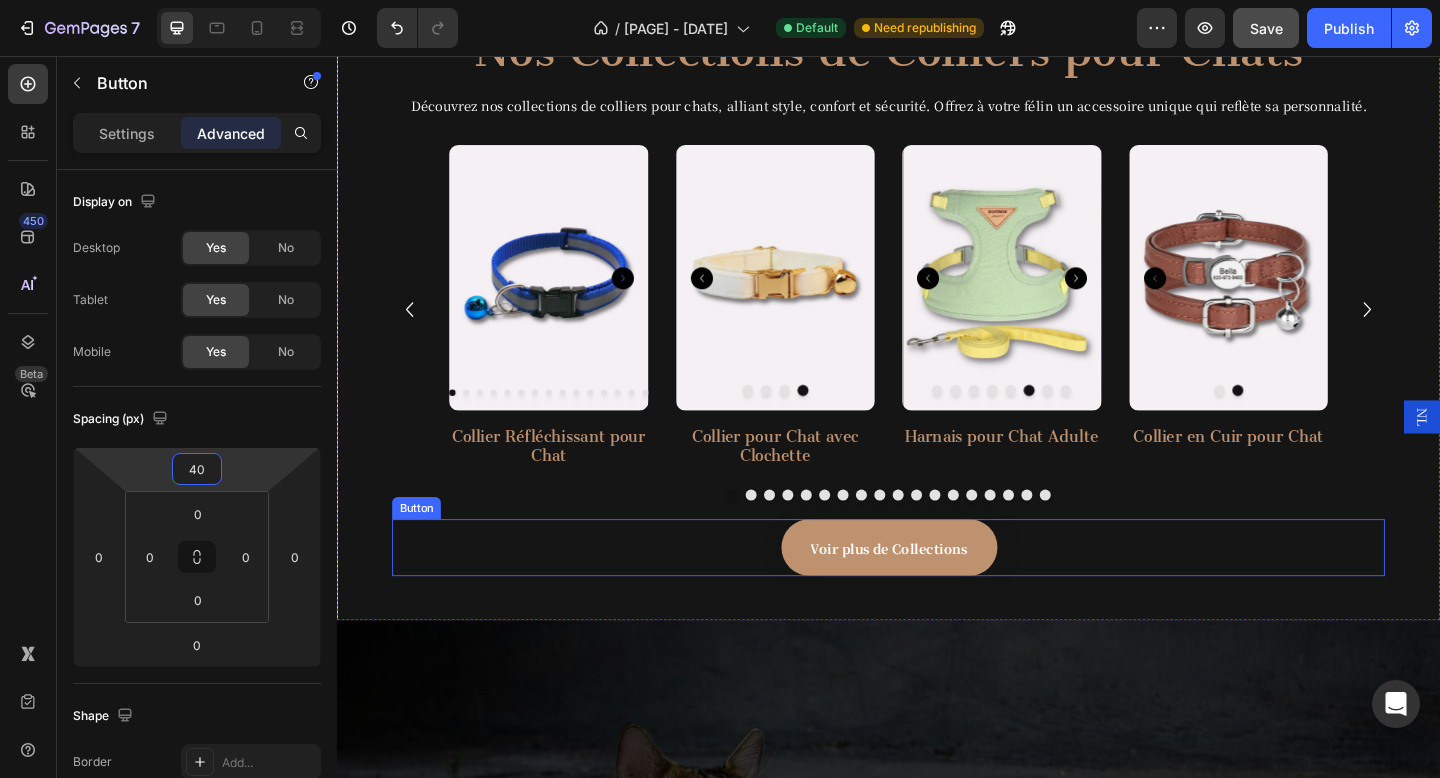 click on "Voir plus de Collections Button" at bounding box center (937, 591) 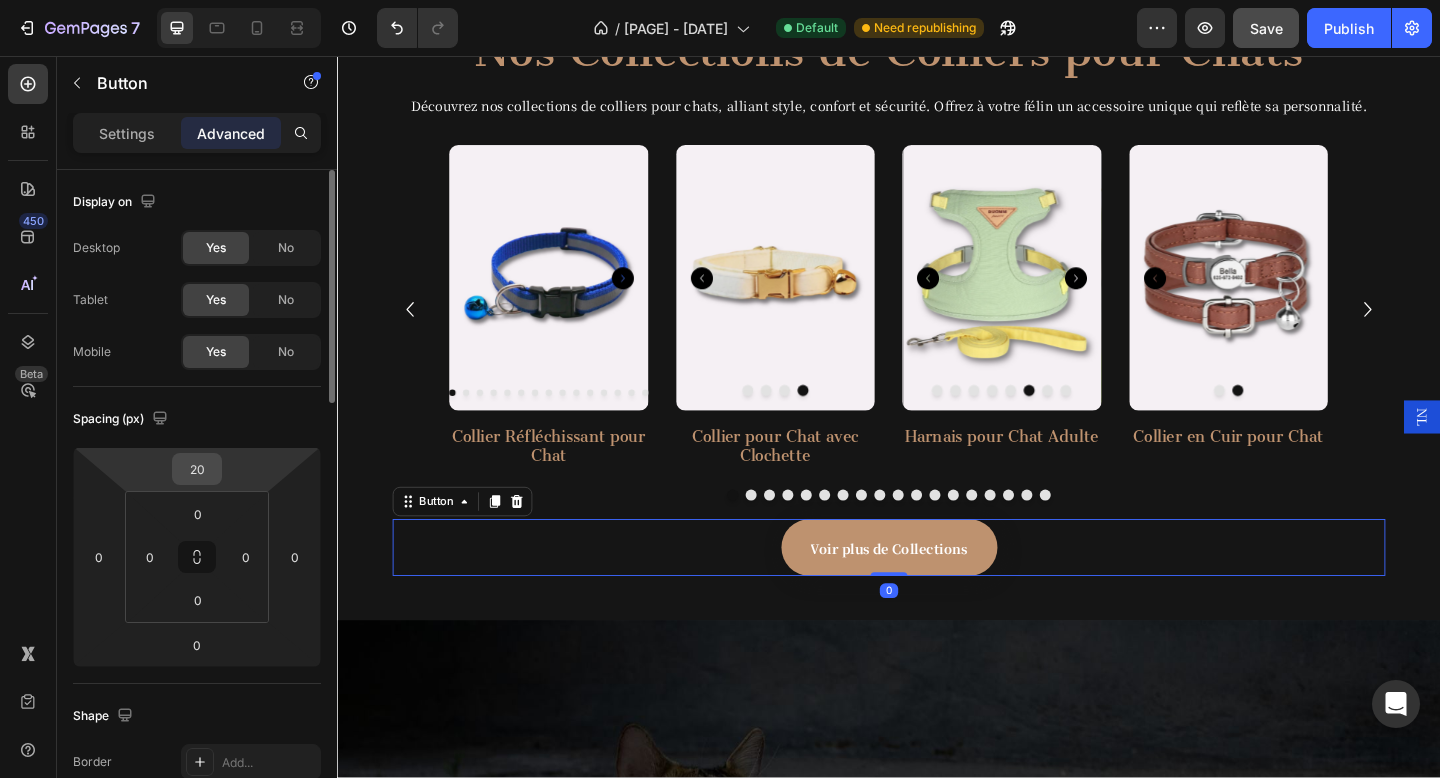 click on "20" at bounding box center (197, 469) 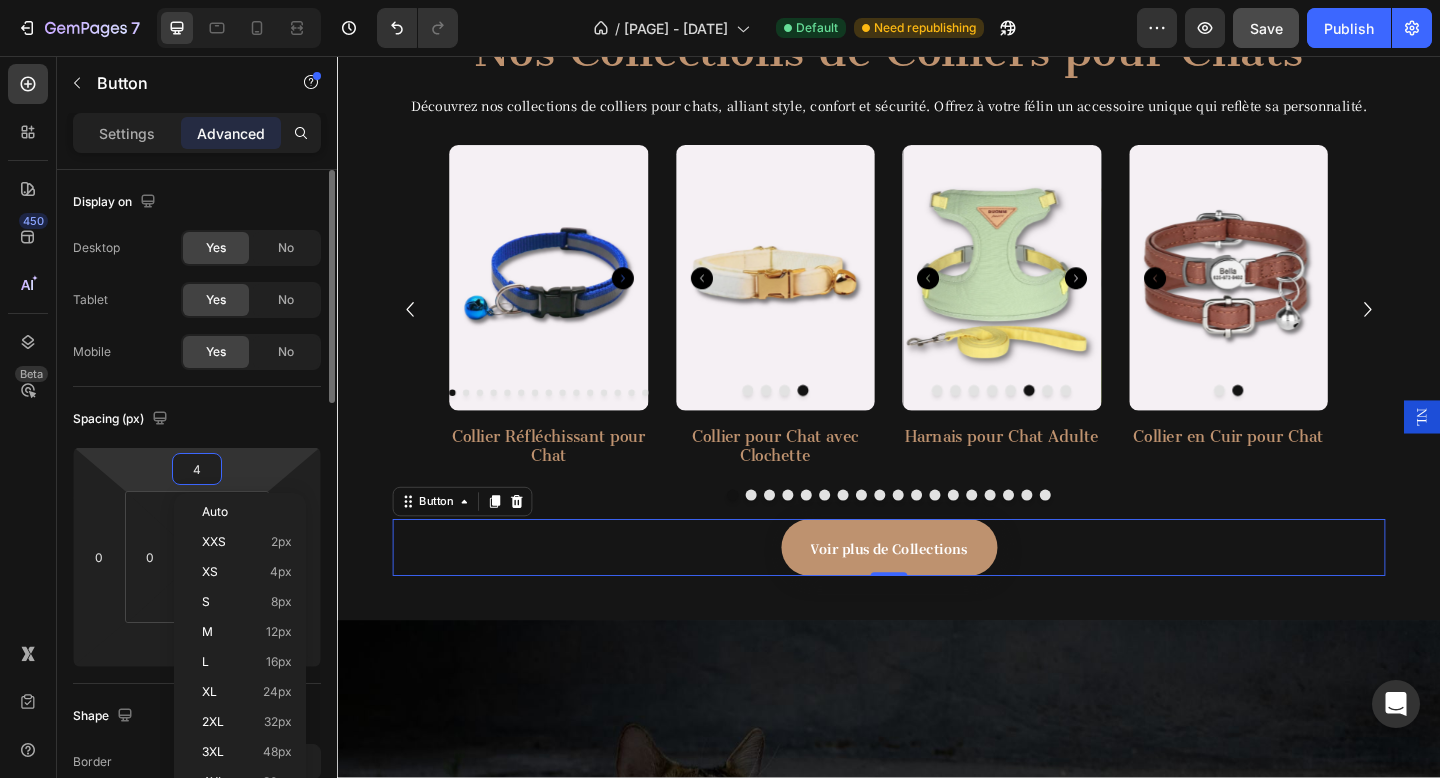 type on "40" 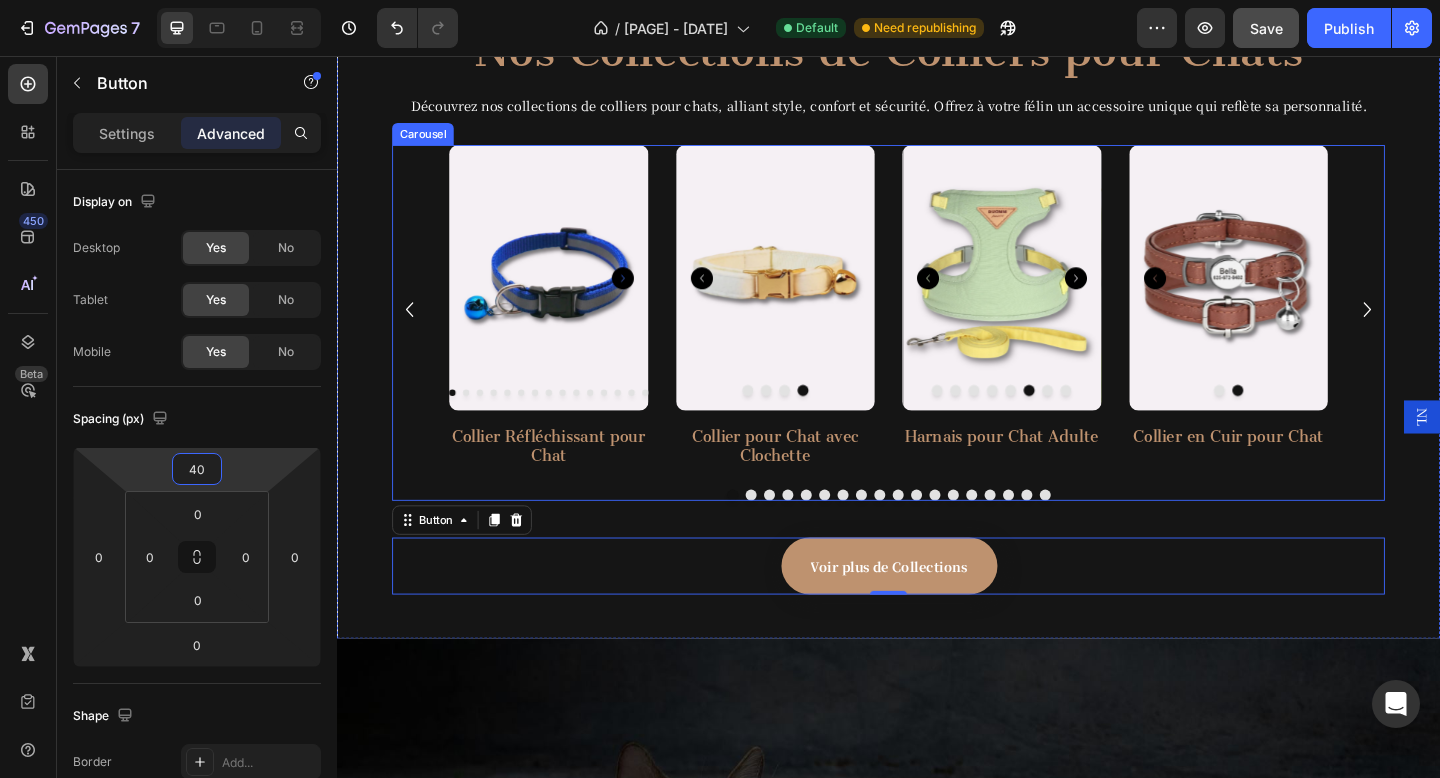 click on "Product Images Collier Réfléchissant pour Chat Product Title Product
Product Images Collier pour Chat avec Clochette Product Title Product
Product Images Harnais pour Chat Adulte Product Title Product
Product Images Collier en Cuir pour Chat Product Title Product
Product Images Collier Anti Étranglement pour Chat Product Title Product
Product Images Collier GPS Product Title Product
Product Images Collier pour Chat Mâle Product Title Product
Product Images Collier Élisabéthain Product Title Product
Product Images Collier Noeud Papillon pour Chat Product Title Product
Product Images Collier Strass pour Chat Product Title Product
Product Images Collier de Perles pour Chat Product Title Product
Product Images Product Title" at bounding box center [937, 332] 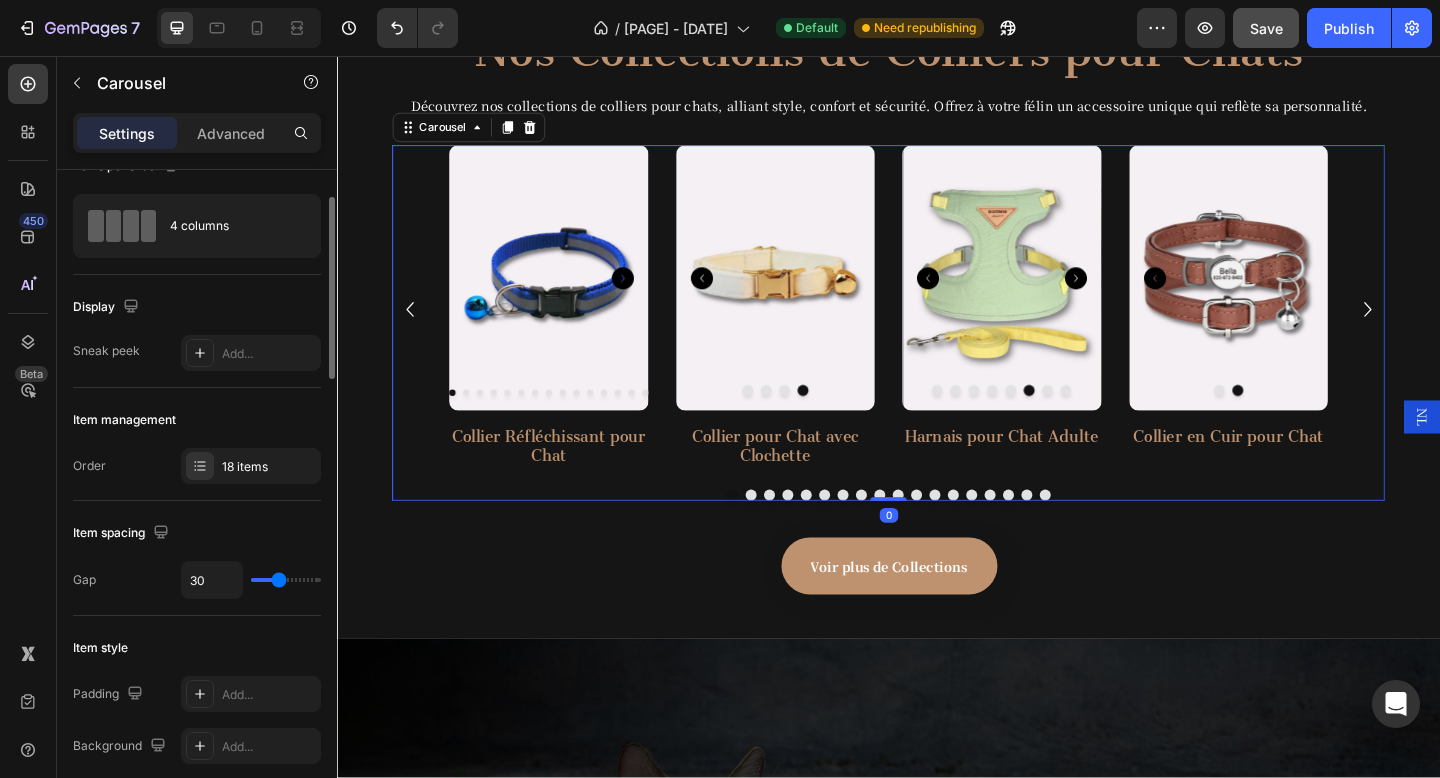 scroll, scrollTop: 50, scrollLeft: 0, axis: vertical 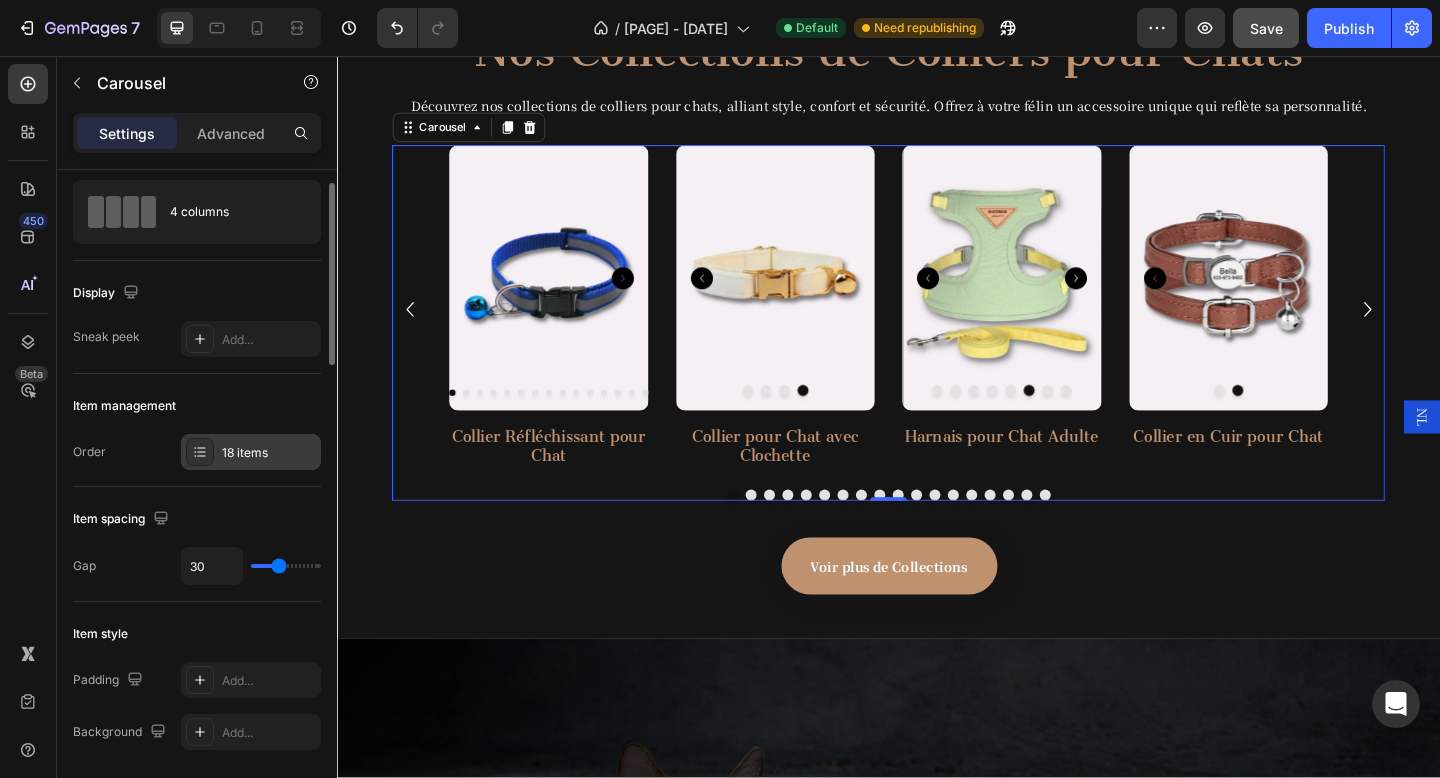 click on "18 items" at bounding box center (251, 452) 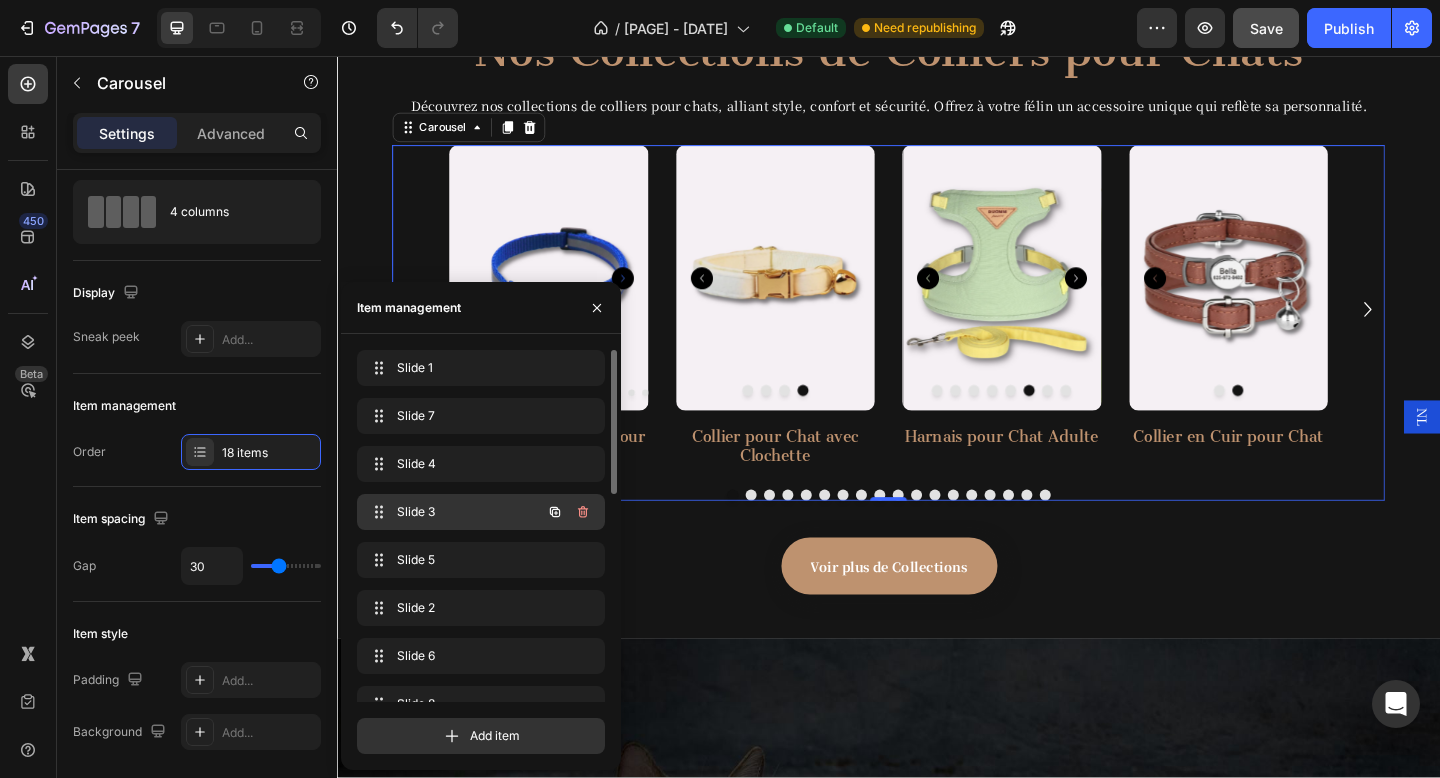 click on "Slide 3 Slide 3" at bounding box center [481, 512] 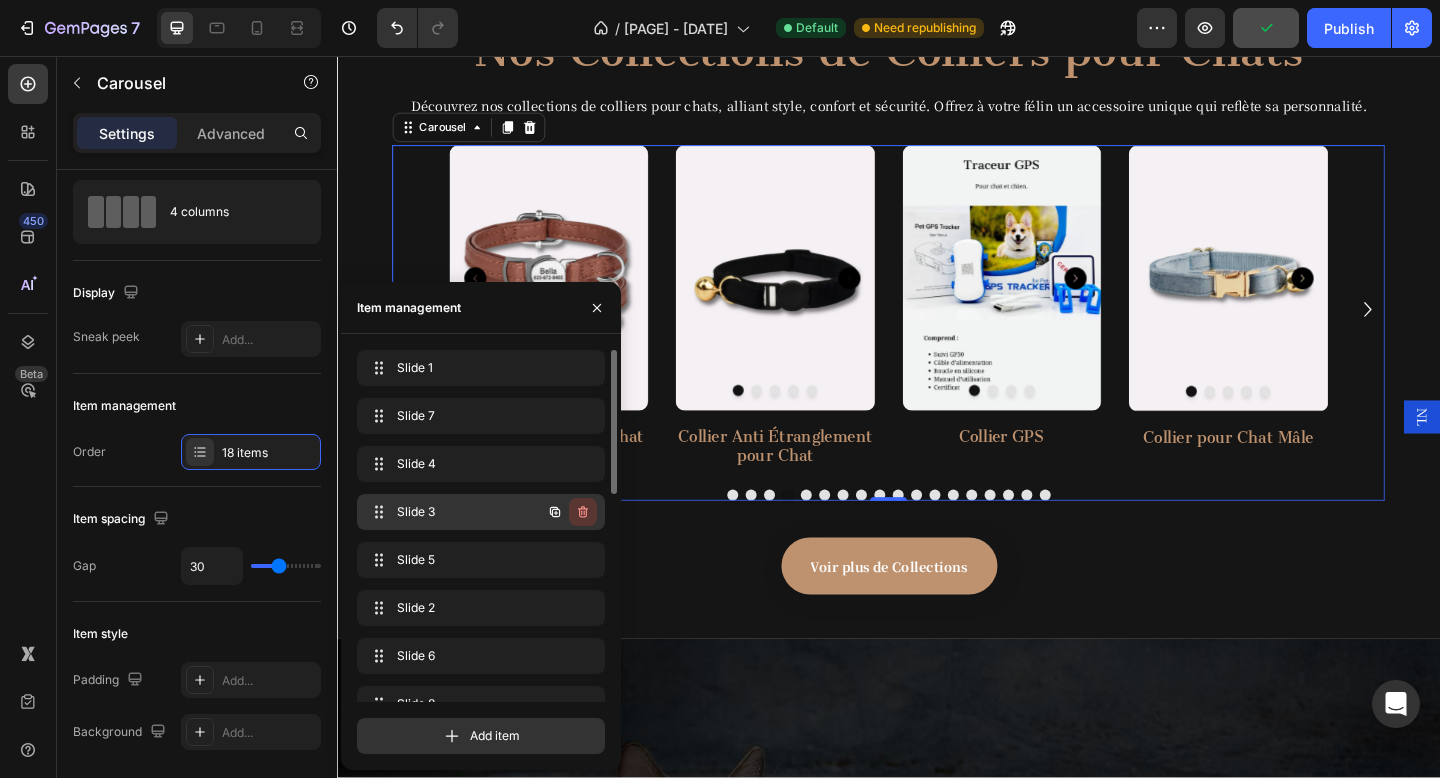 click 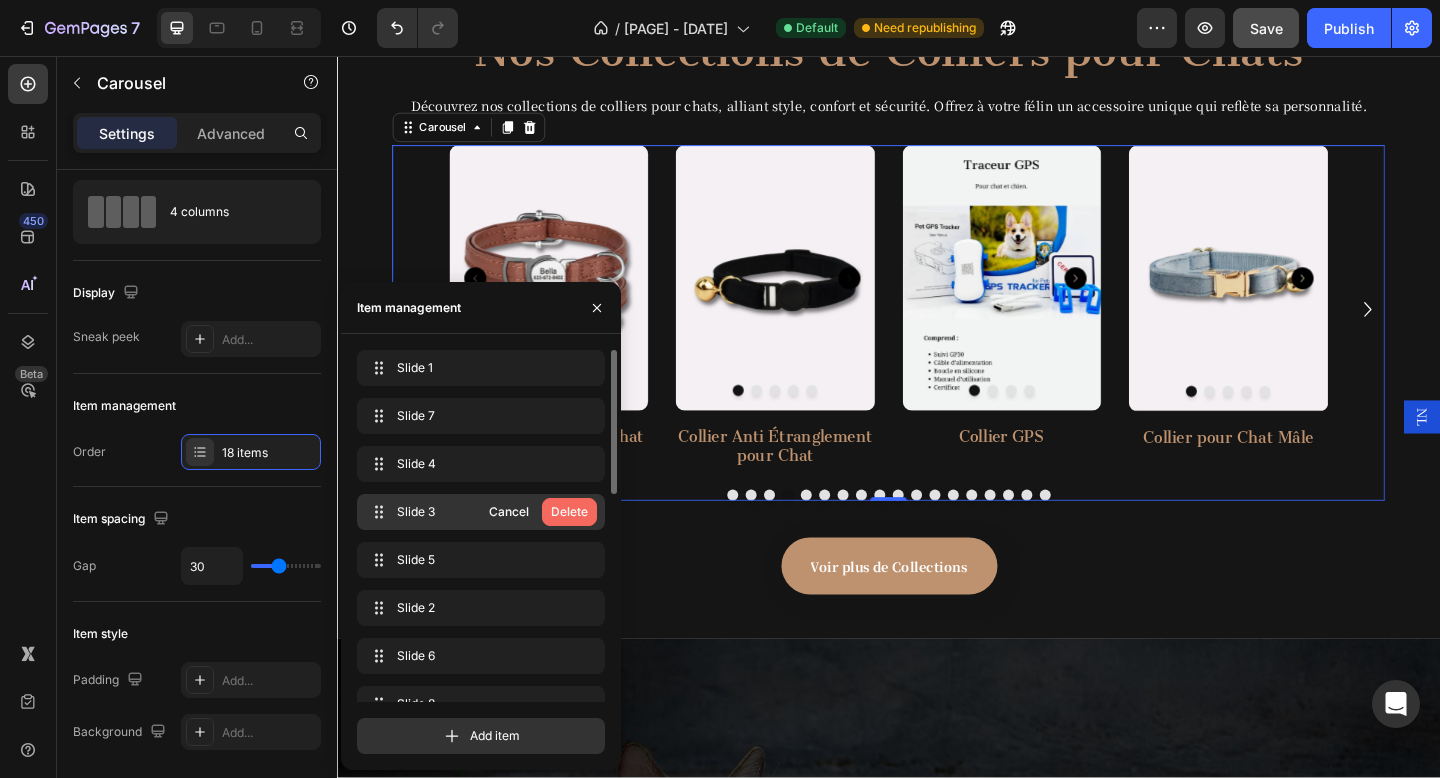 click on "Delete" at bounding box center [569, 512] 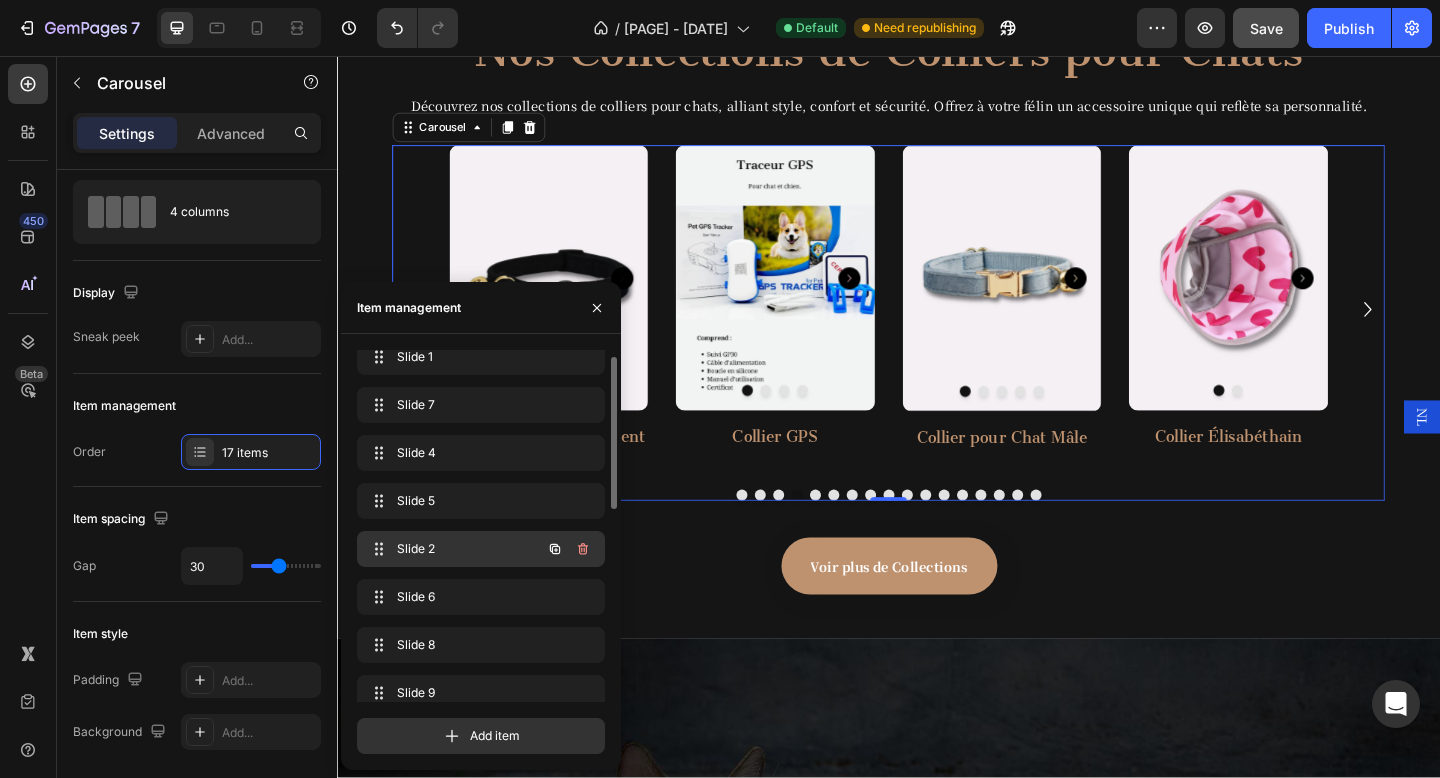 scroll, scrollTop: 14, scrollLeft: 0, axis: vertical 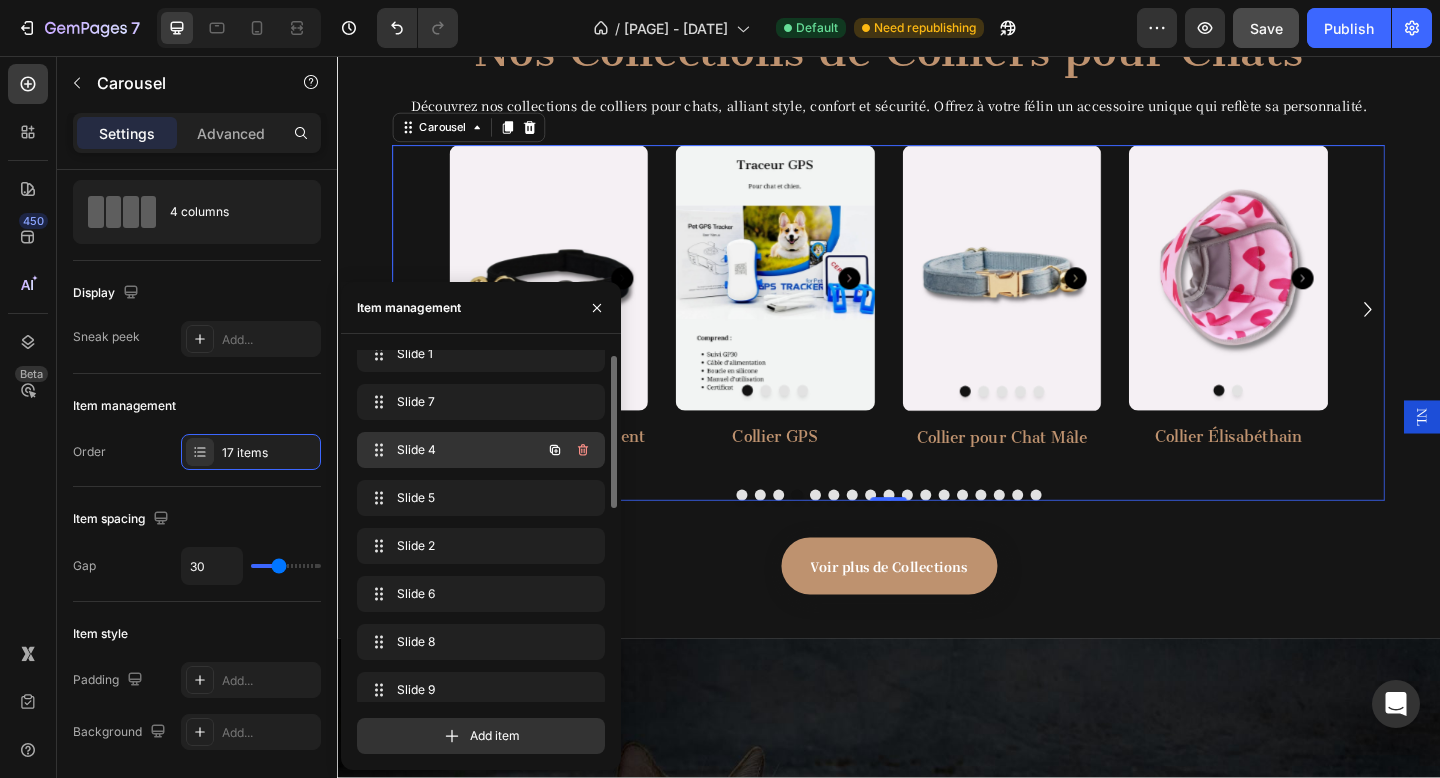click on "Slide 4" at bounding box center [453, 450] 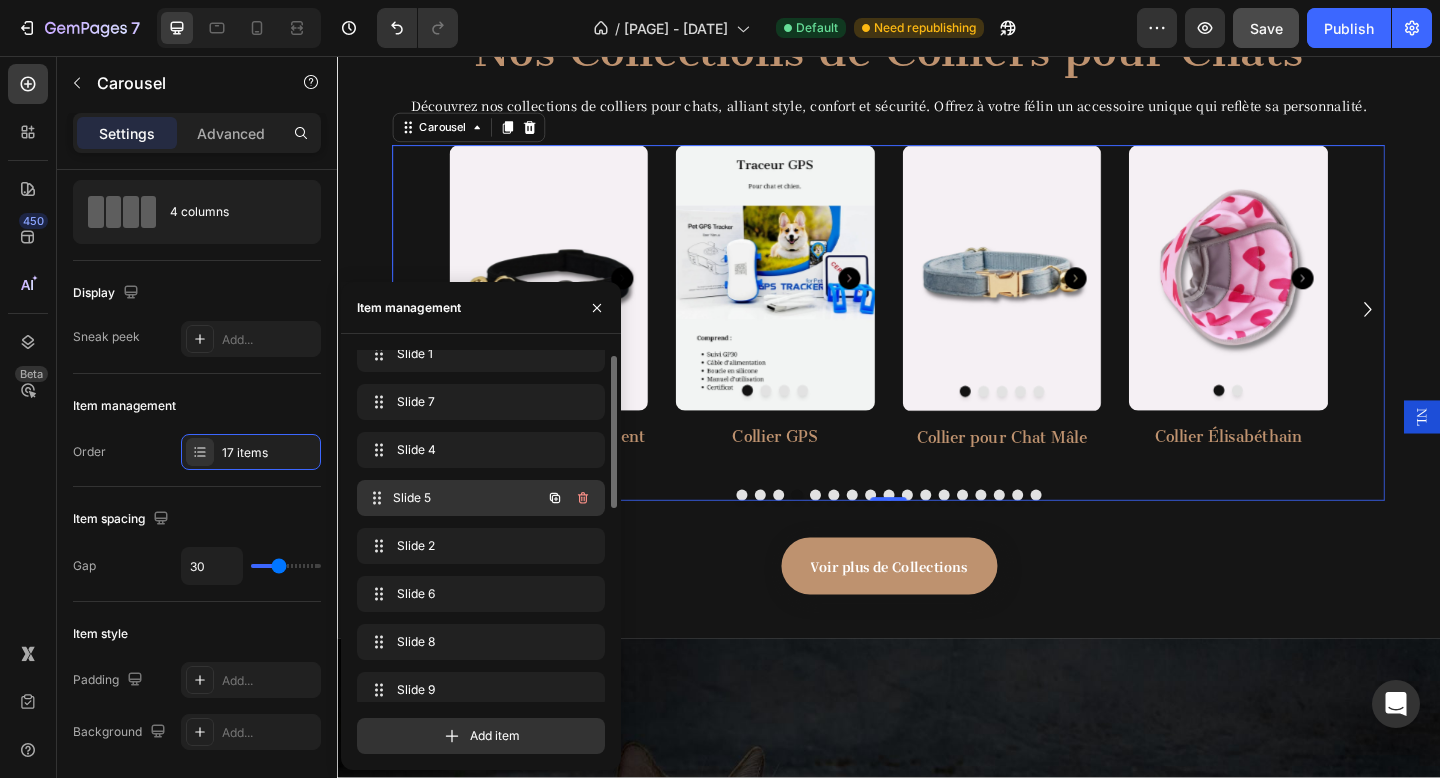 click on "Slide 5 Slide 5" at bounding box center [453, 498] 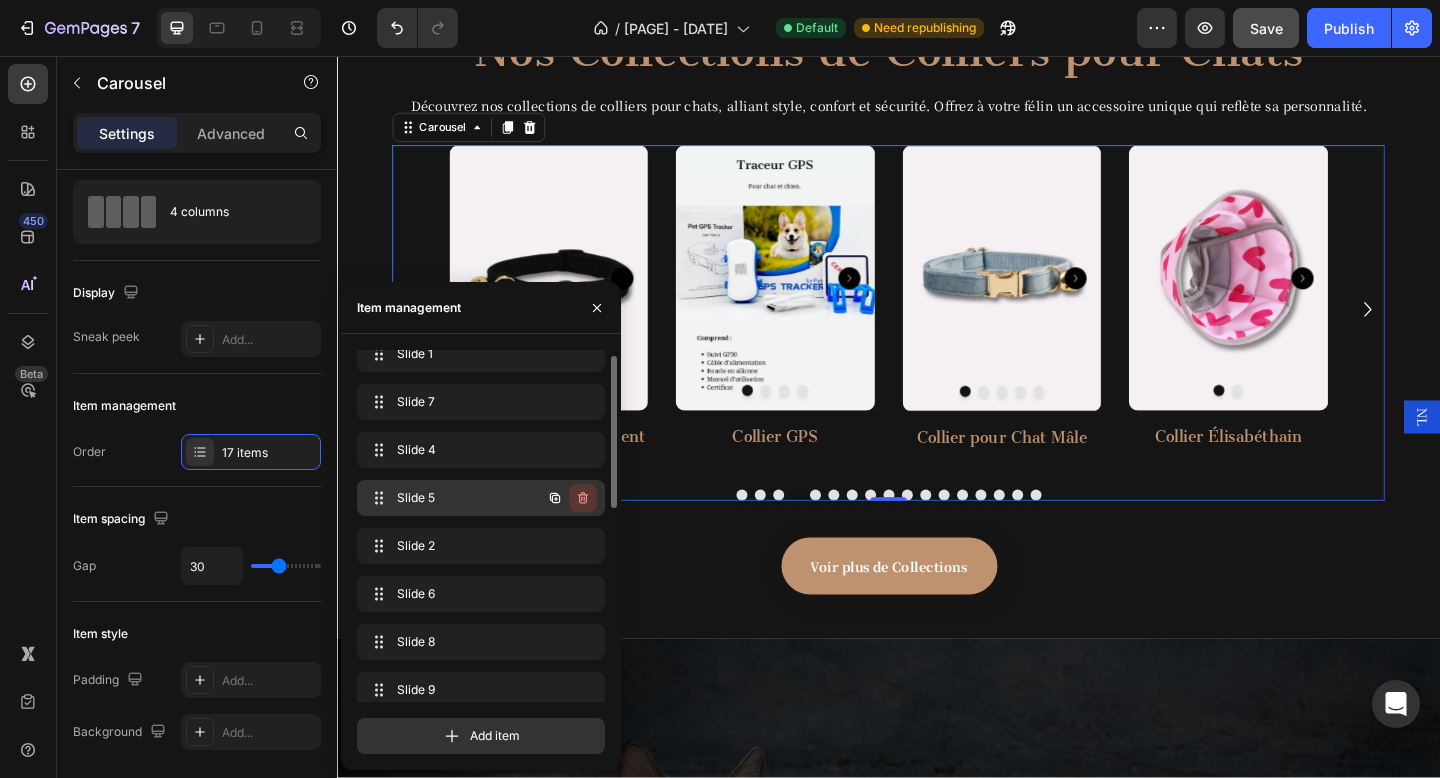 click 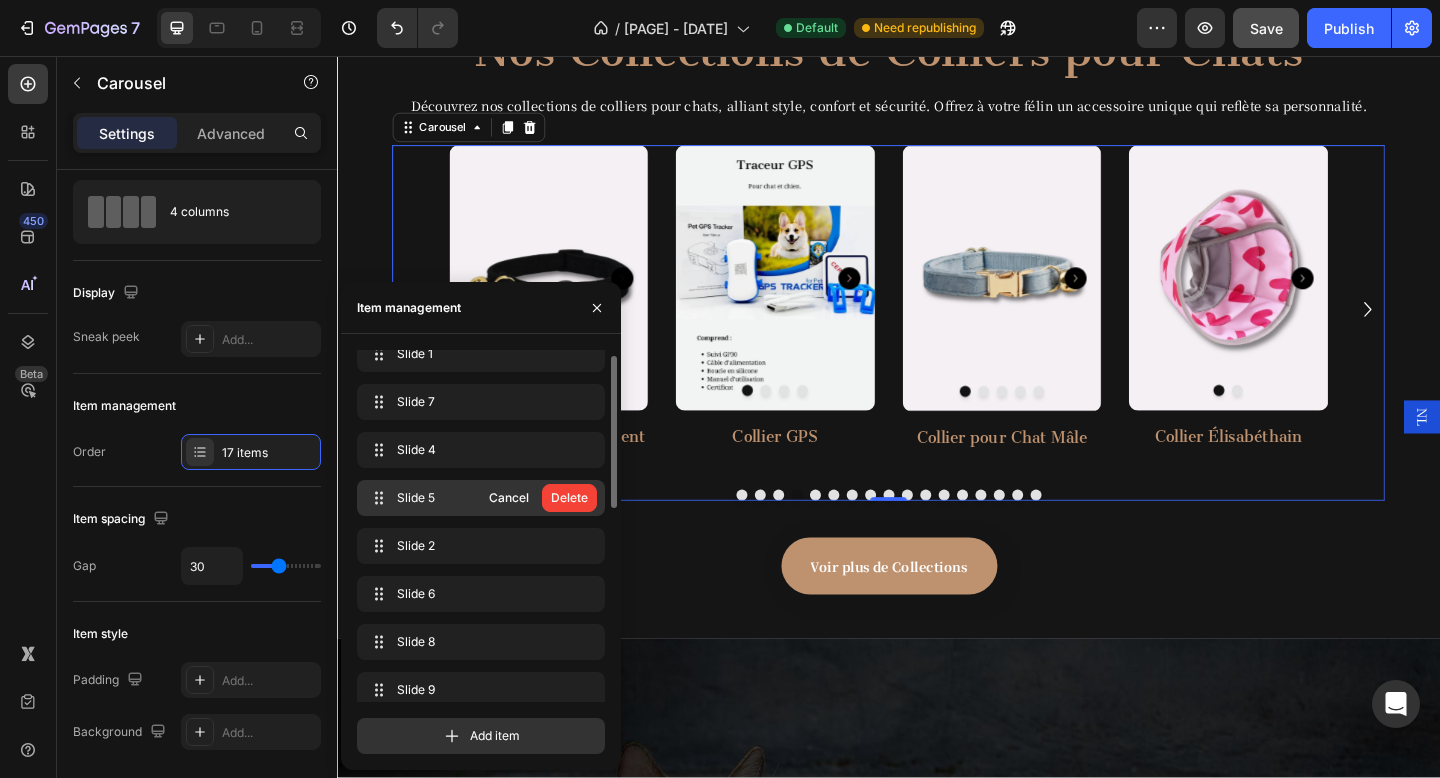 click on "Delete" at bounding box center (569, 498) 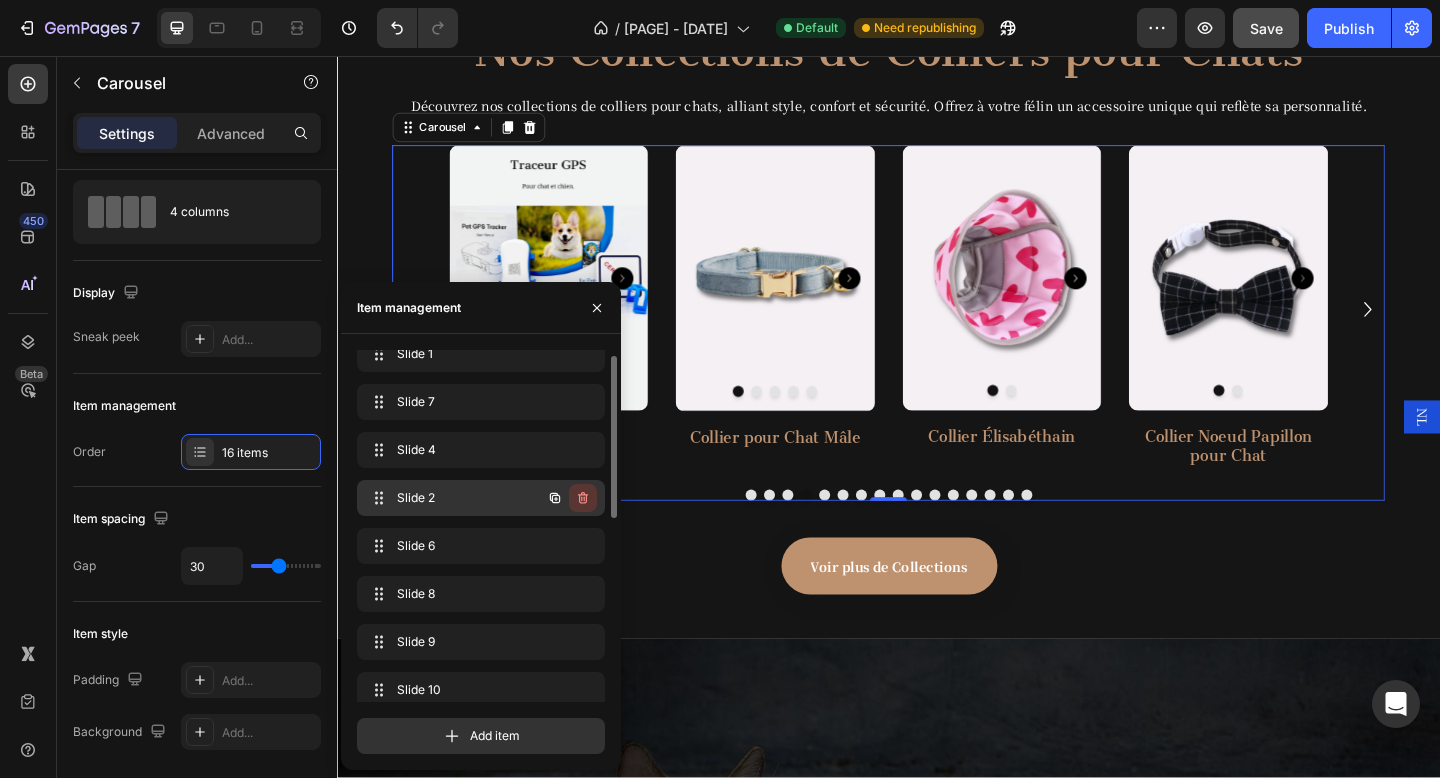 click 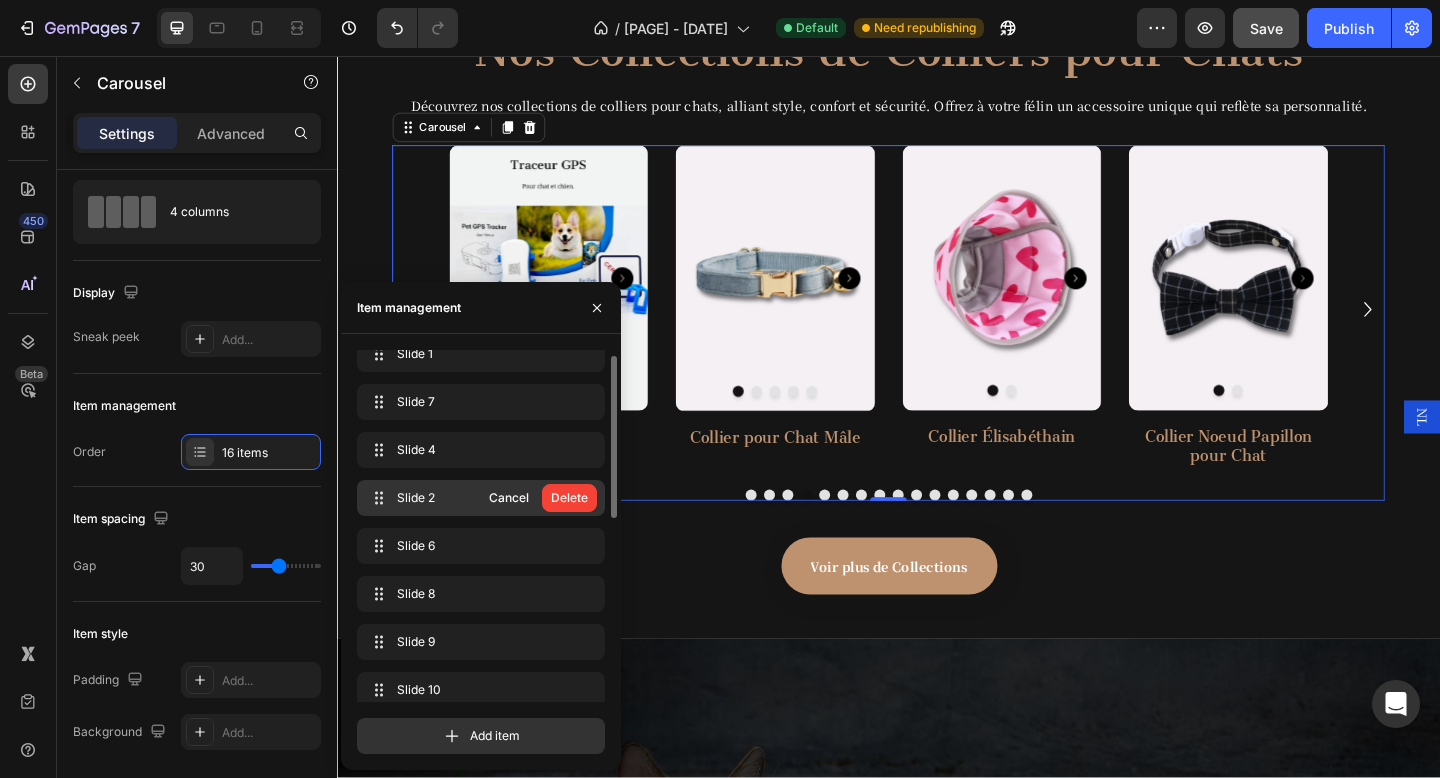 click on "Delete" at bounding box center (569, 498) 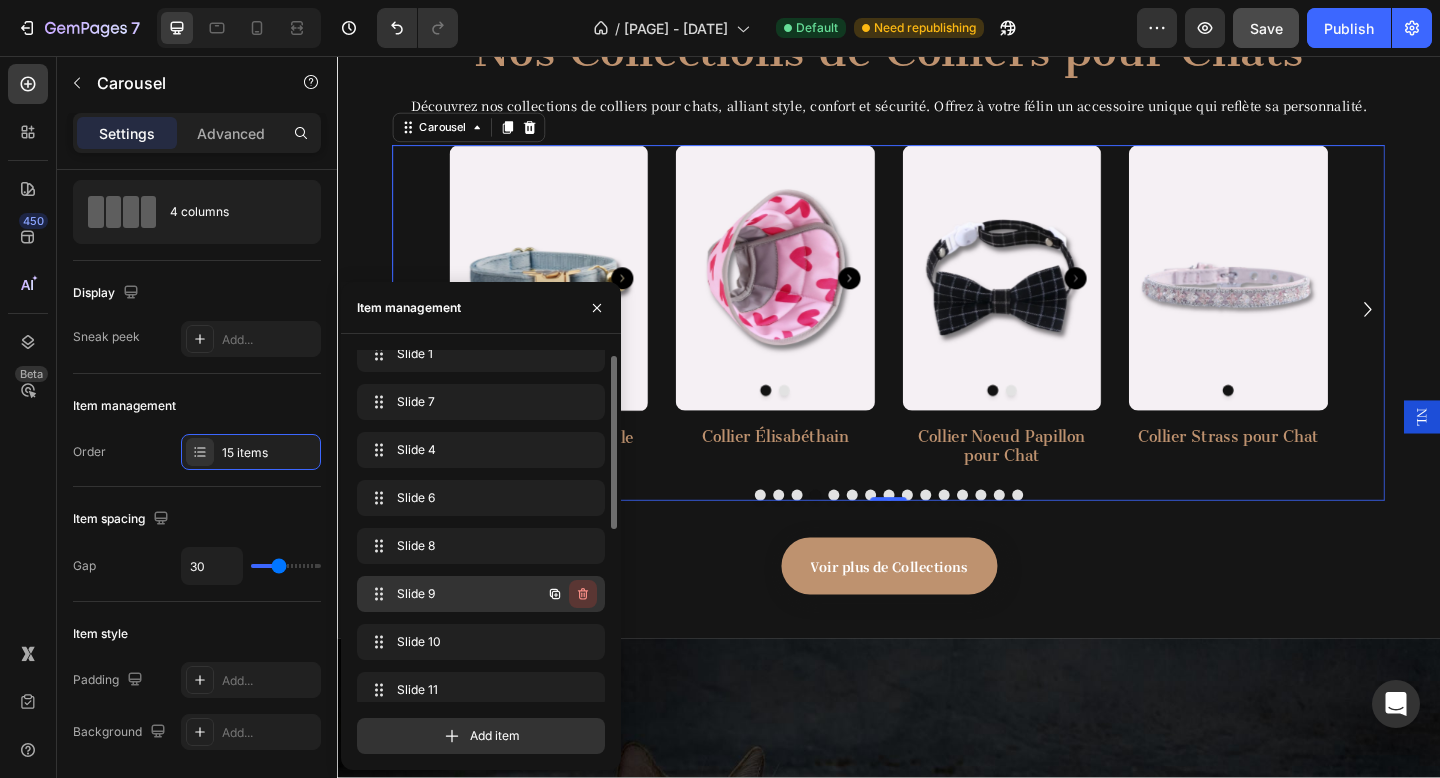 click 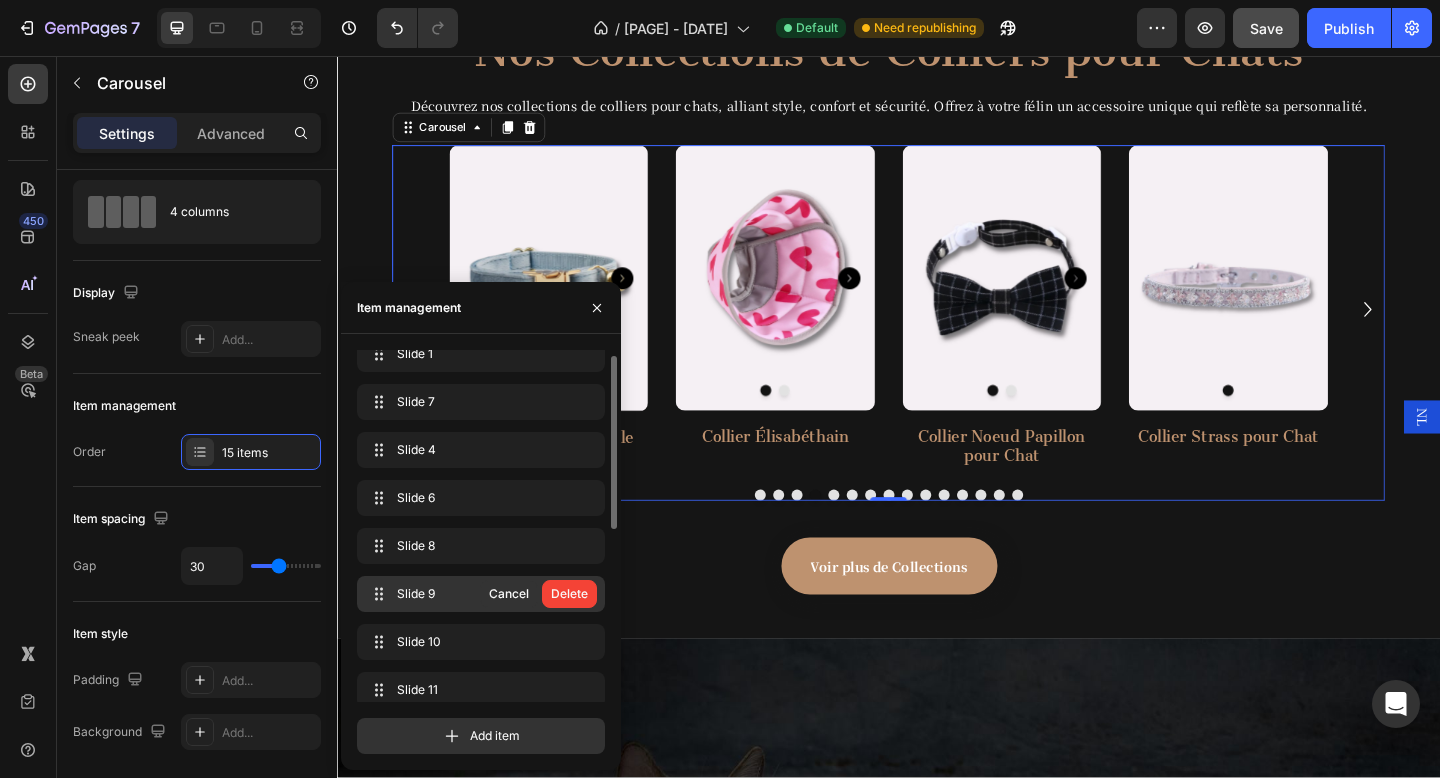 click on "Delete" at bounding box center (569, 594) 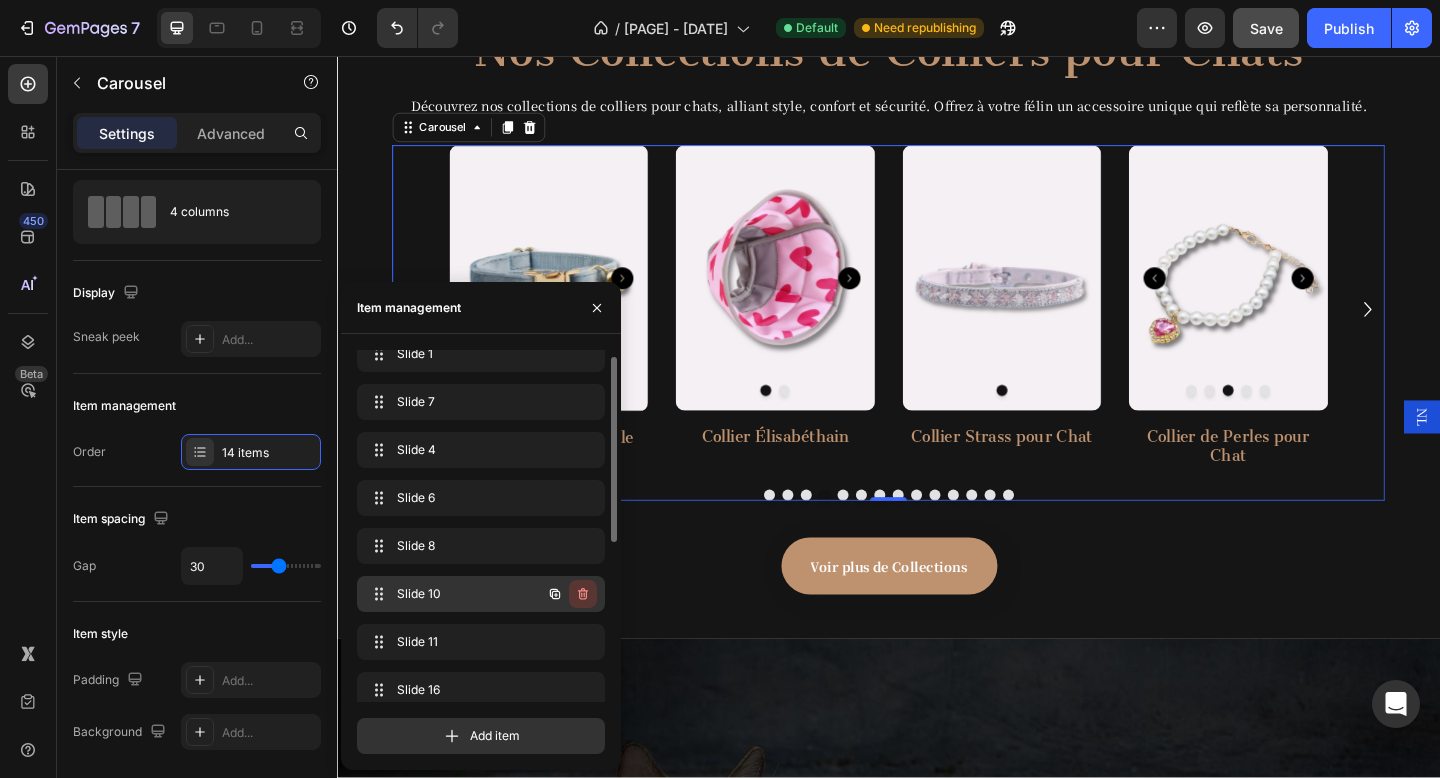 click 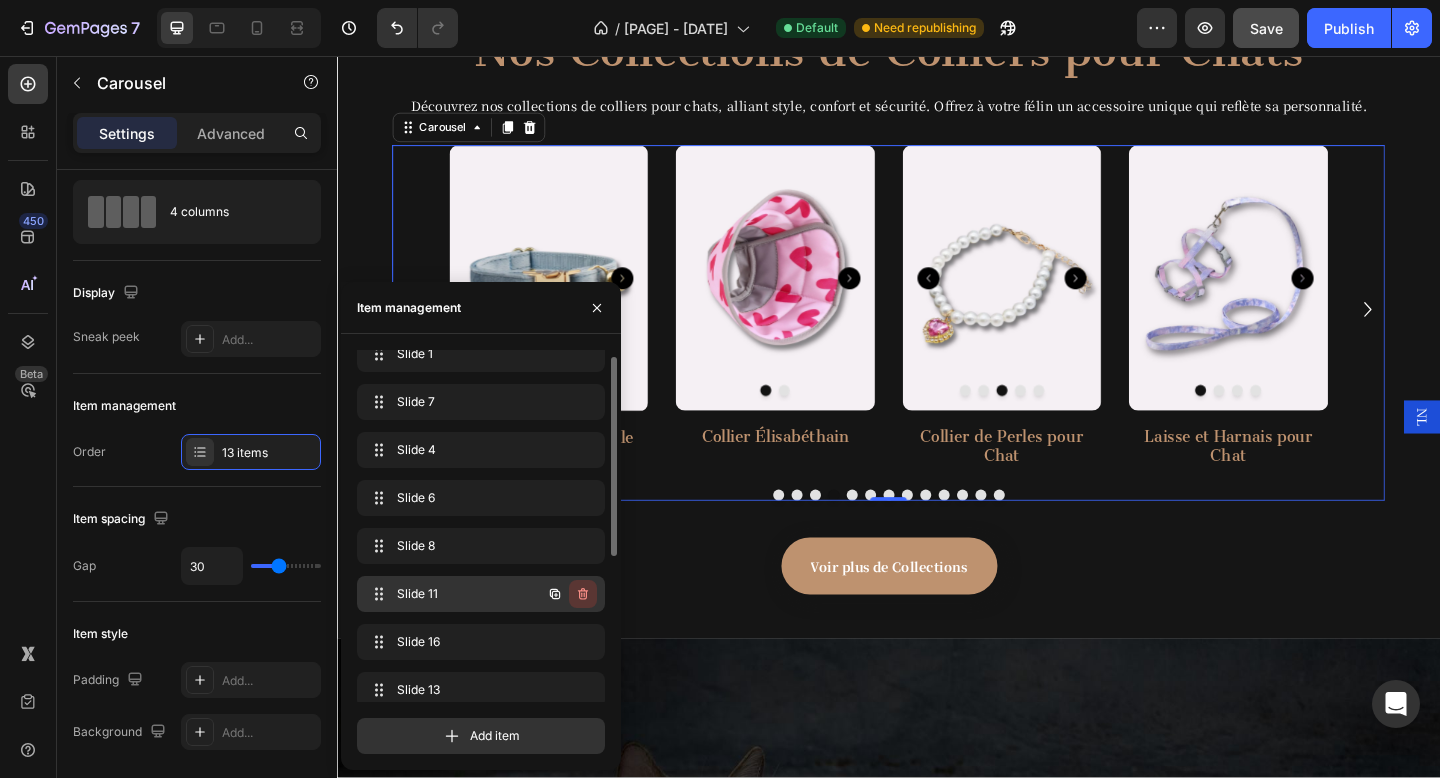 click 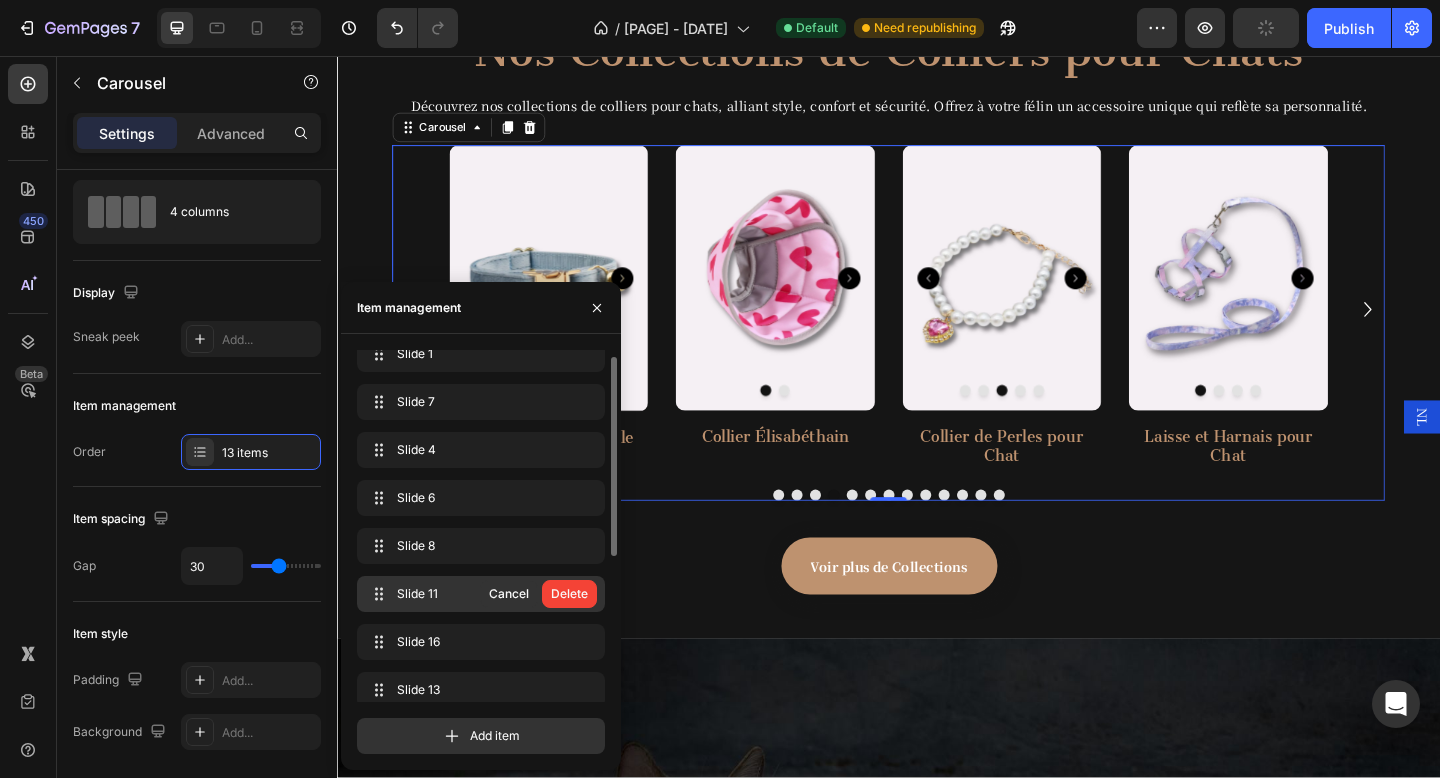 click on "Delete" at bounding box center [569, 594] 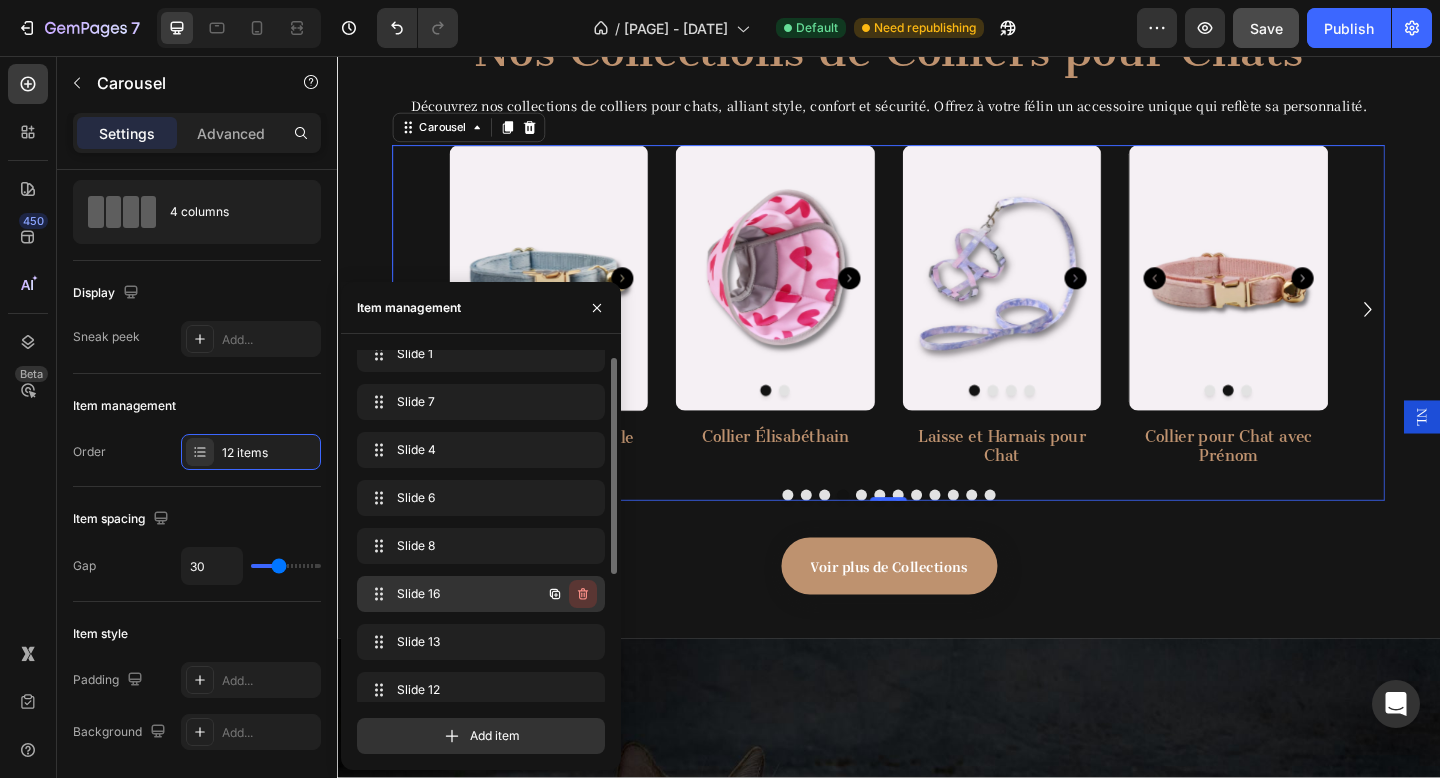 click 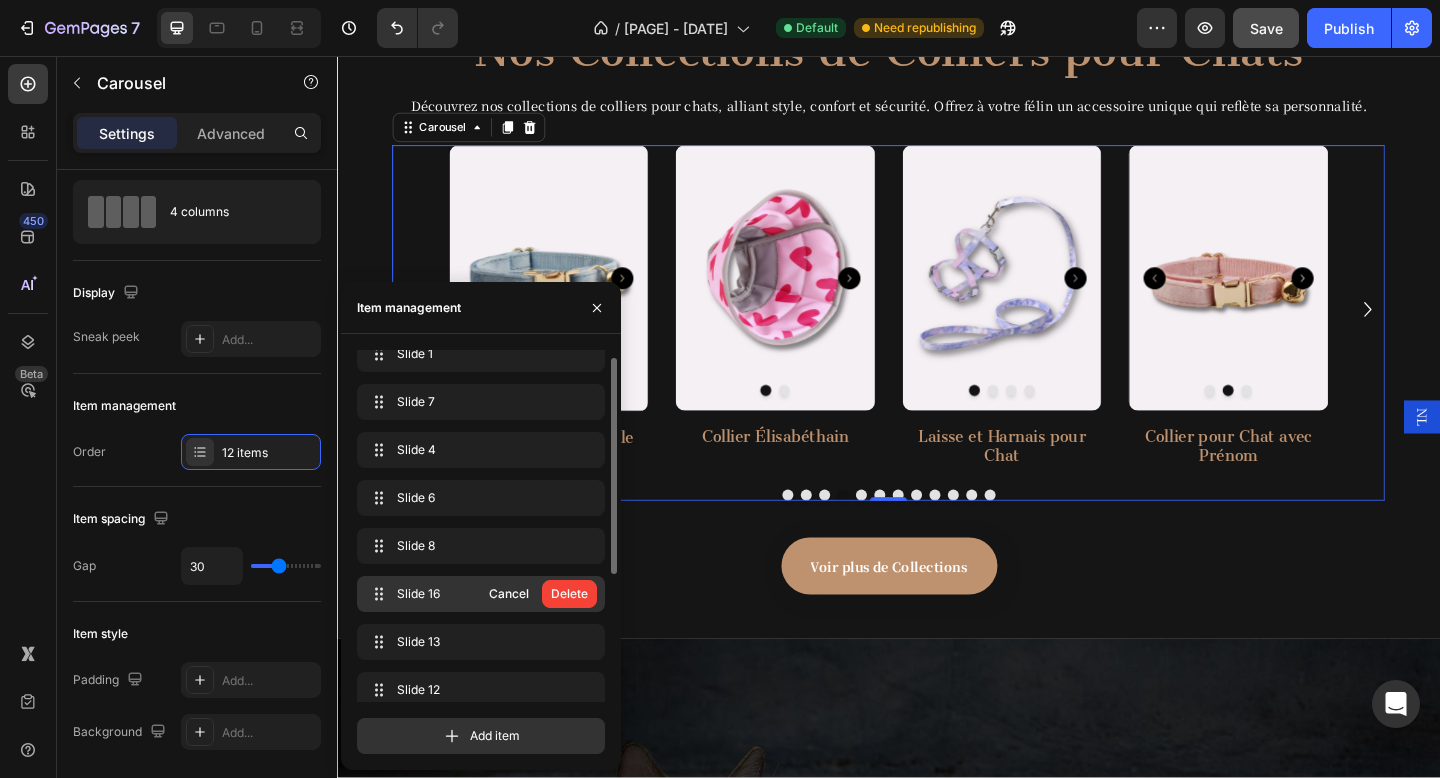 click on "Delete" at bounding box center [569, 594] 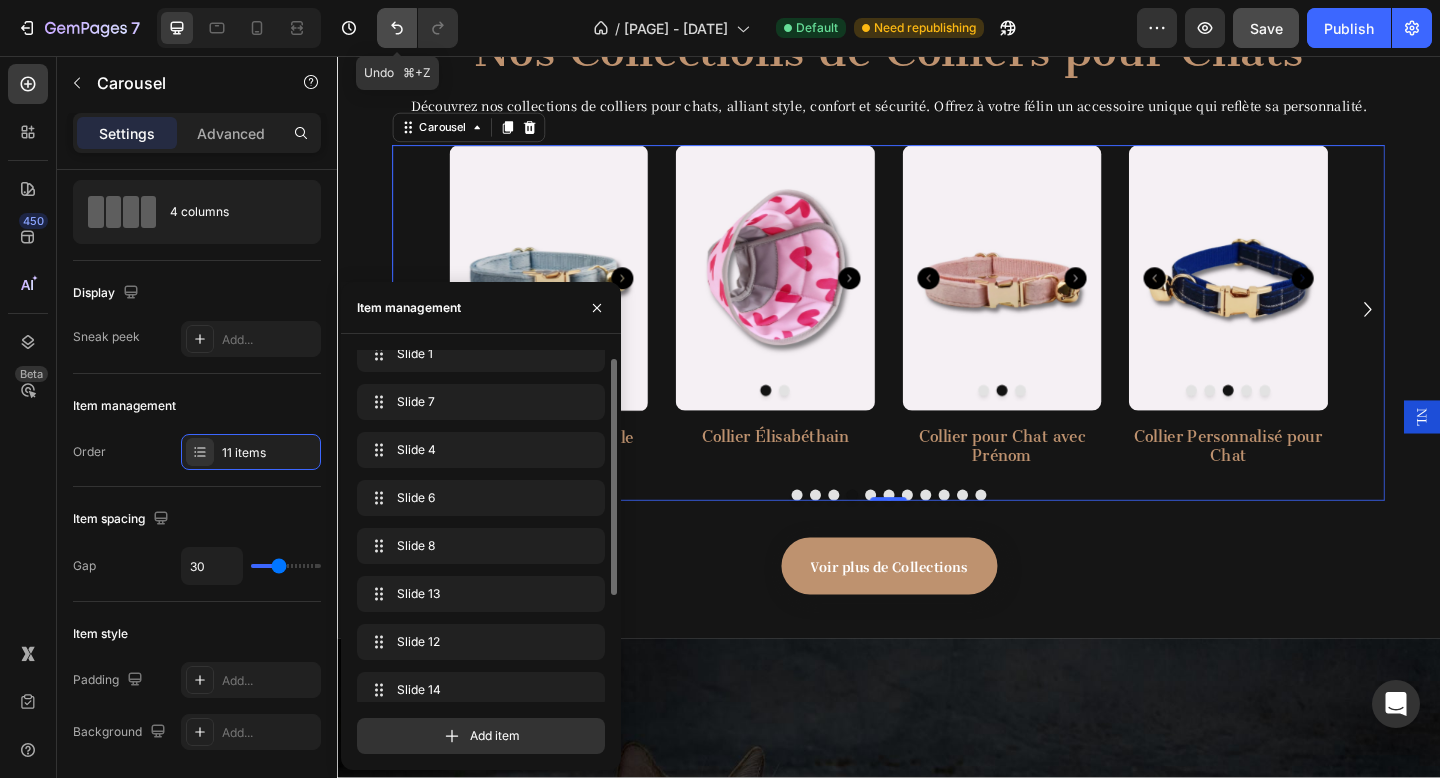 click 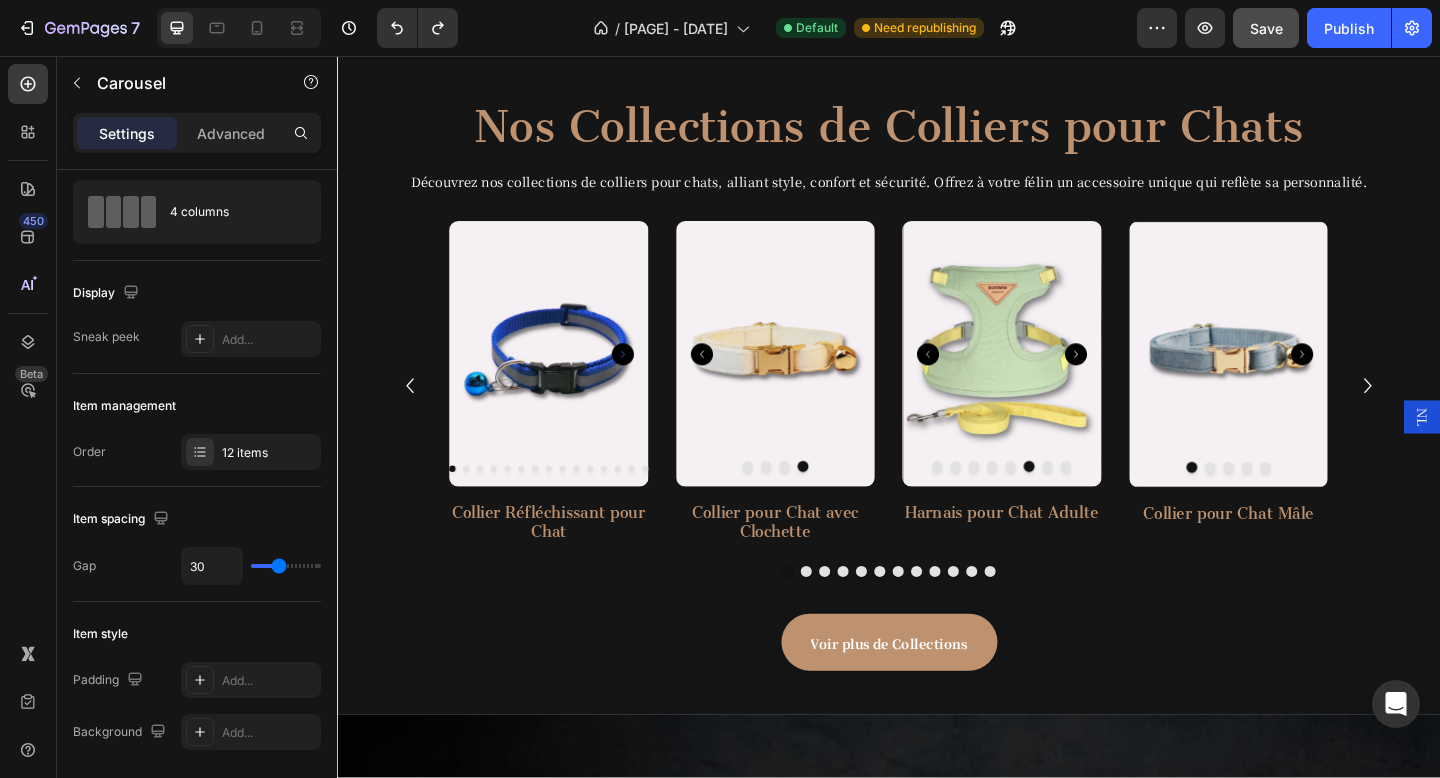 scroll, scrollTop: 2143, scrollLeft: 0, axis: vertical 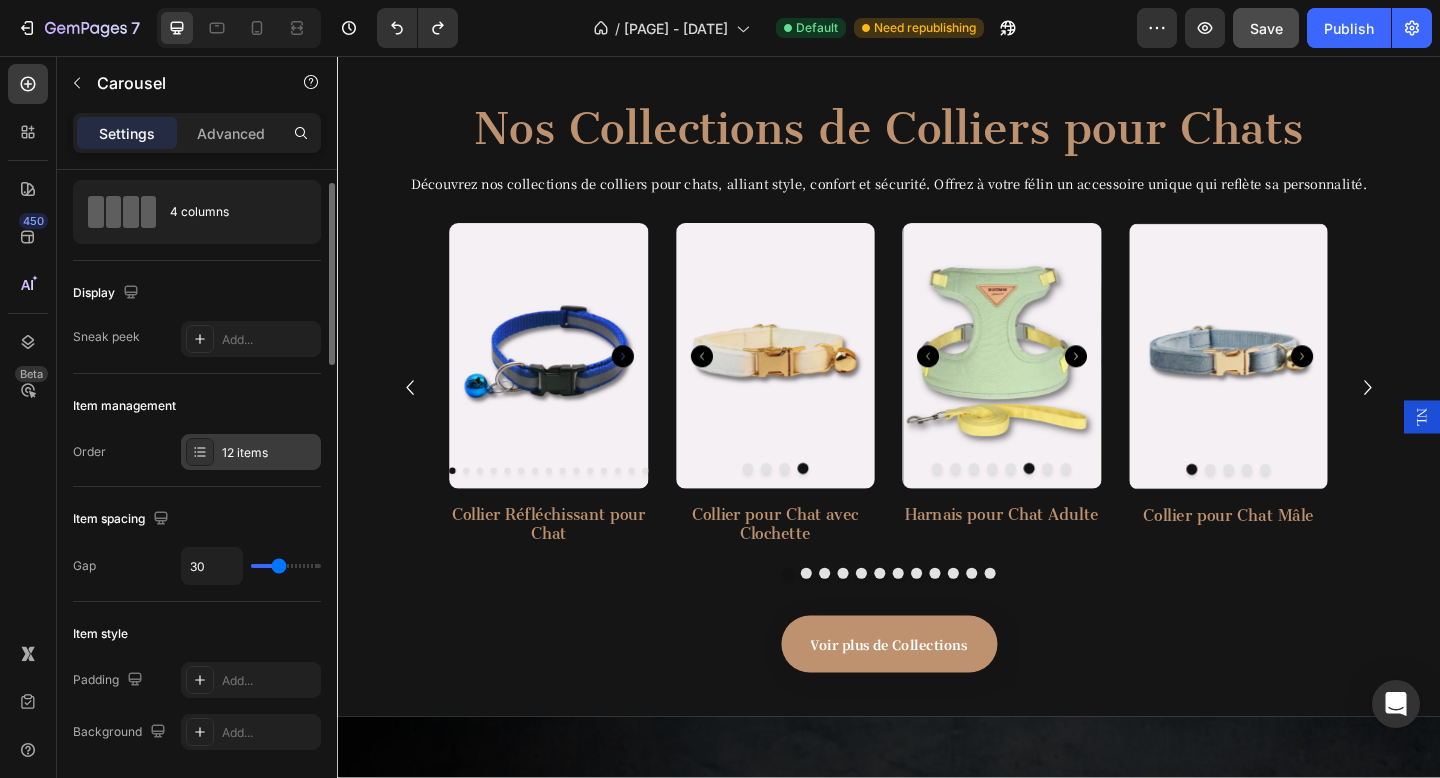 click on "12 items" at bounding box center [251, 452] 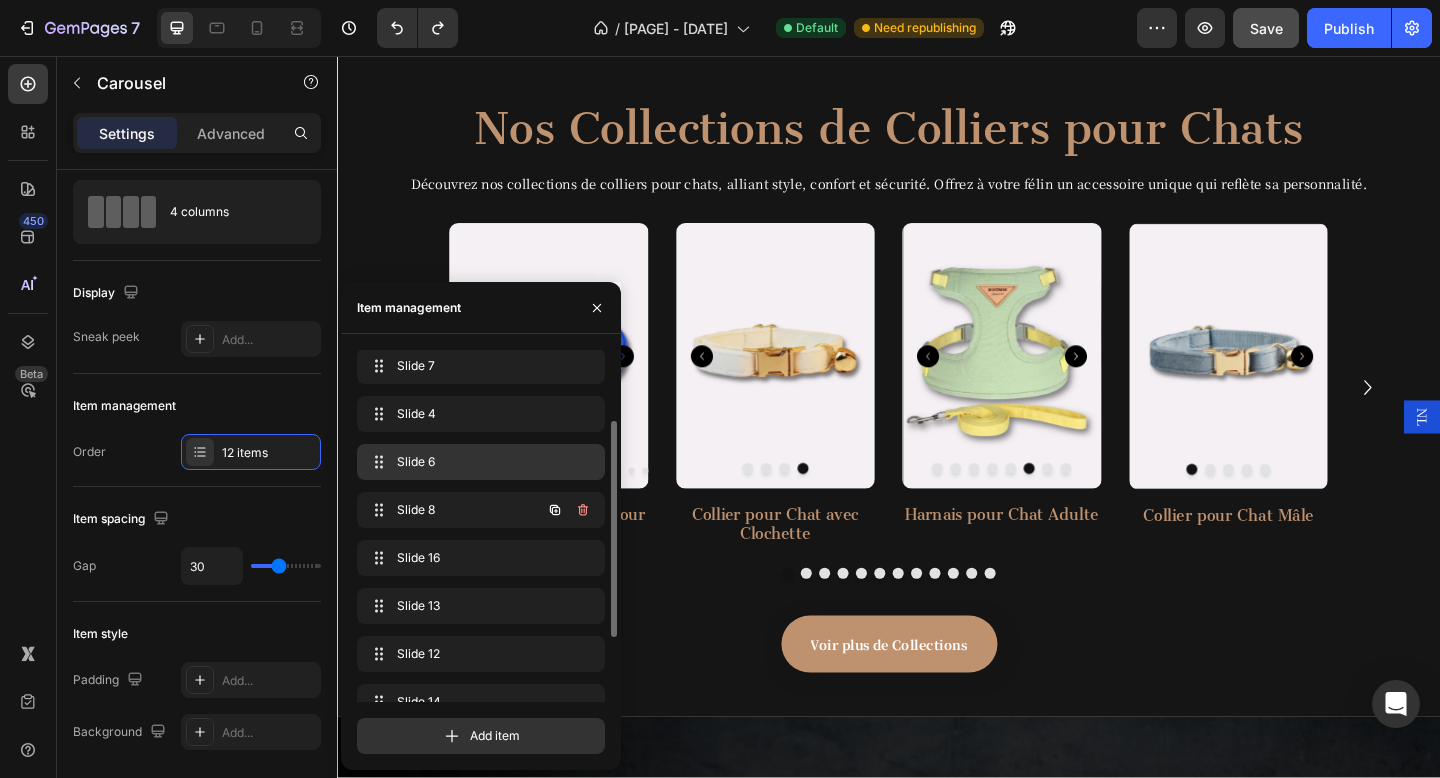 scroll, scrollTop: 115, scrollLeft: 0, axis: vertical 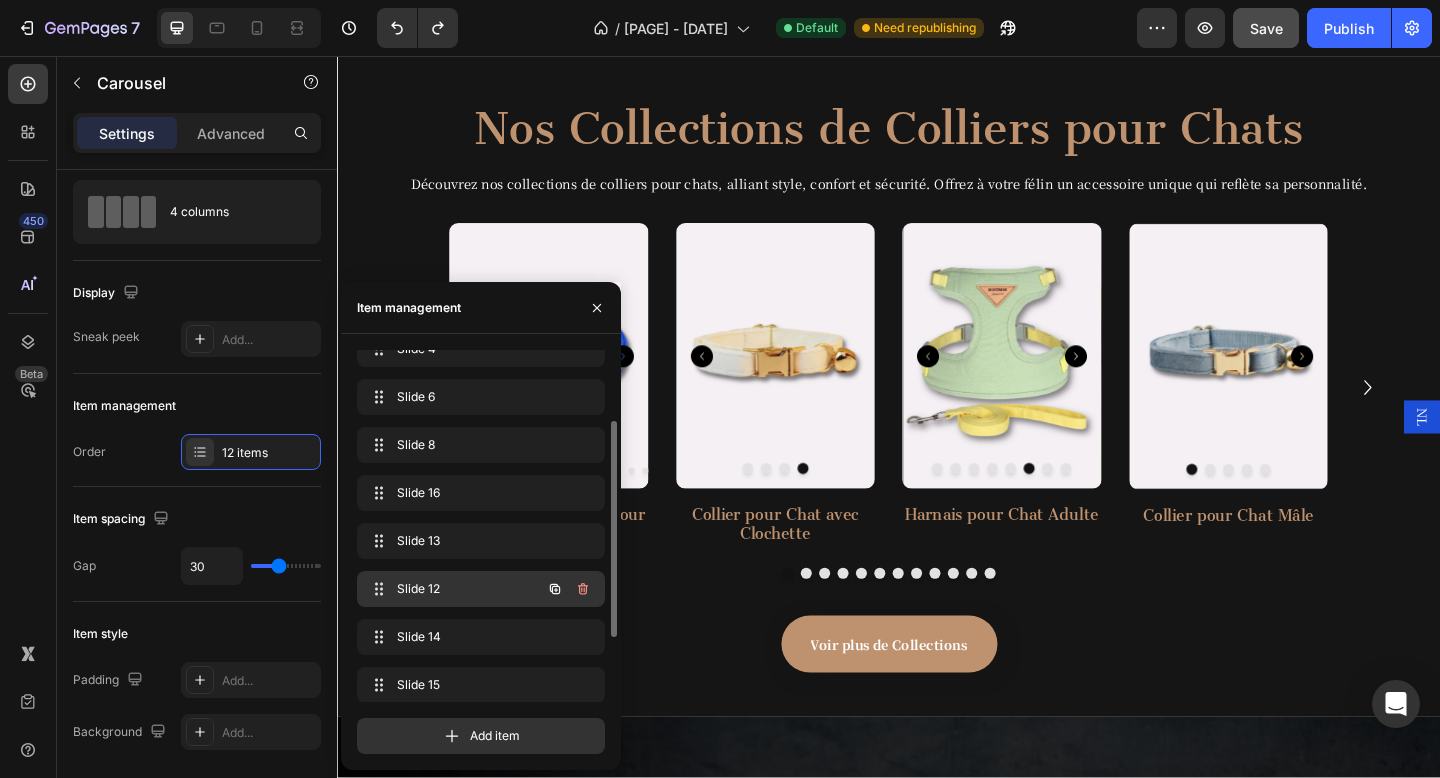 click on "Slide 12" at bounding box center [453, 589] 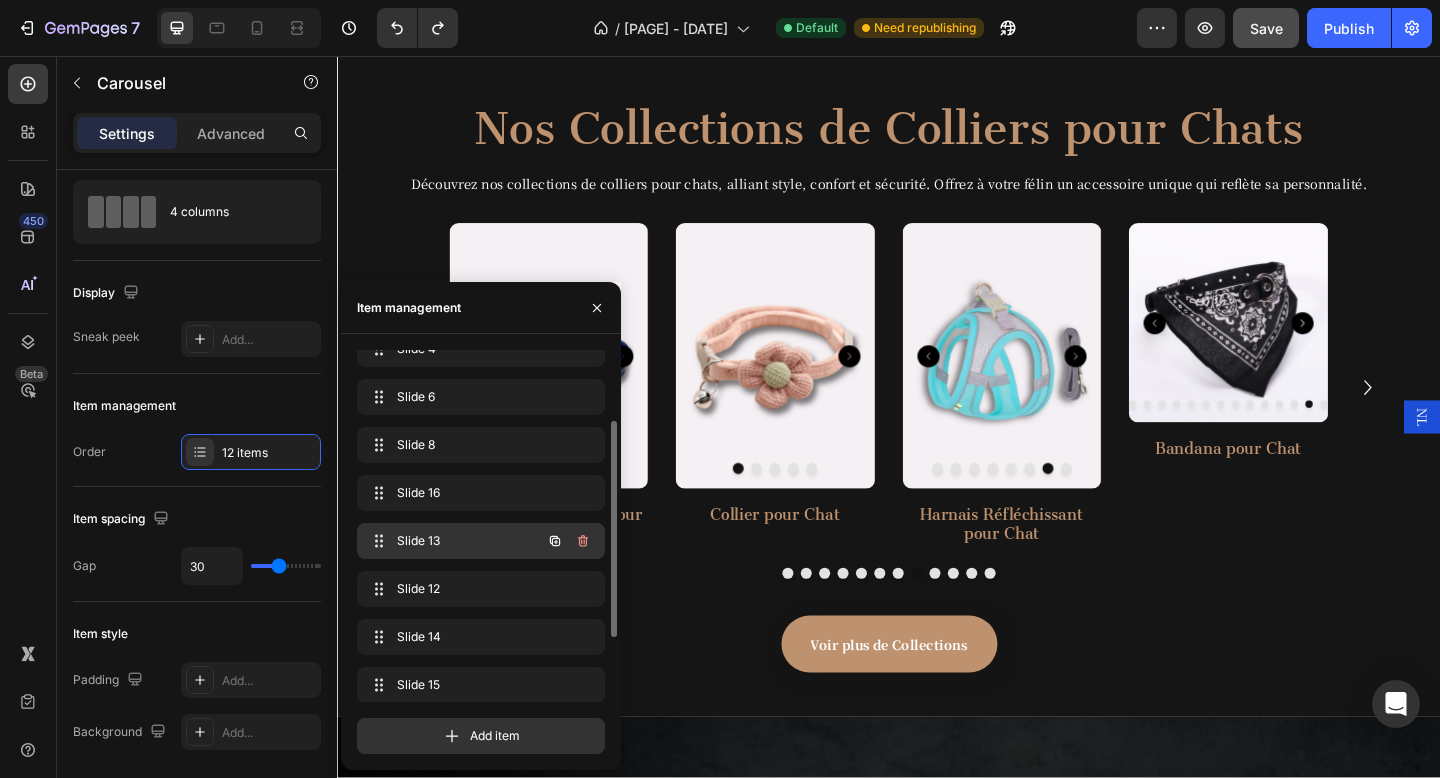 click on "Slide 13" at bounding box center [453, 541] 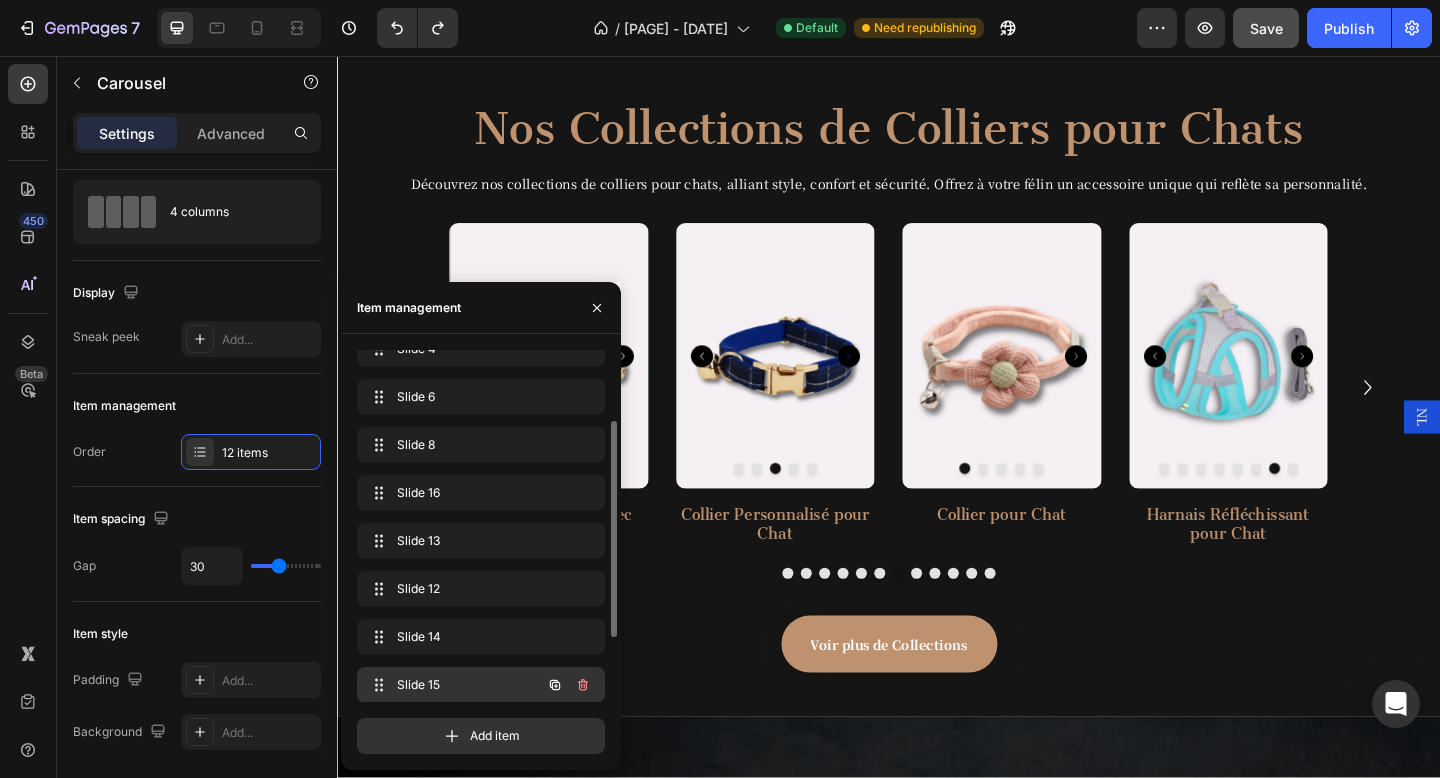 click on "Slide 15 Slide 15" at bounding box center [453, 685] 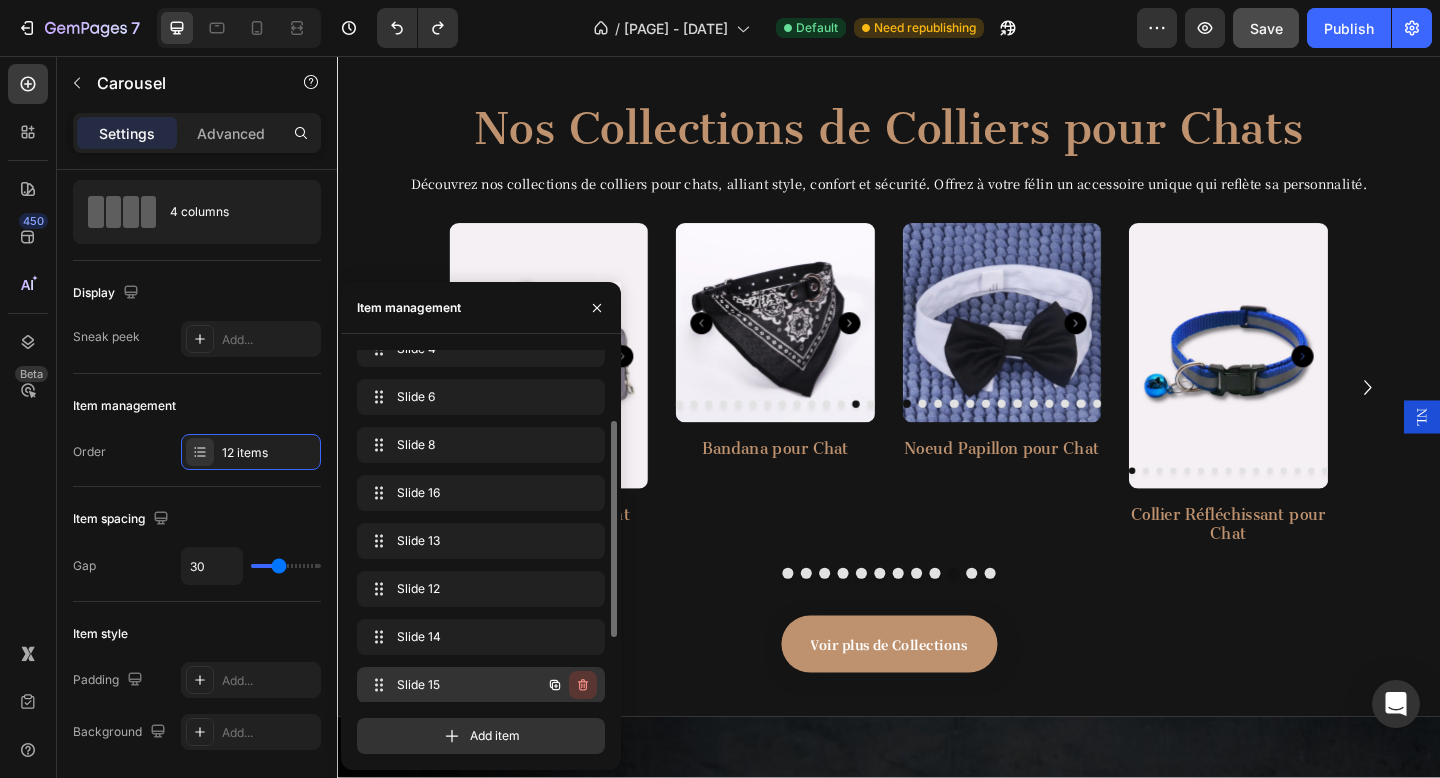click 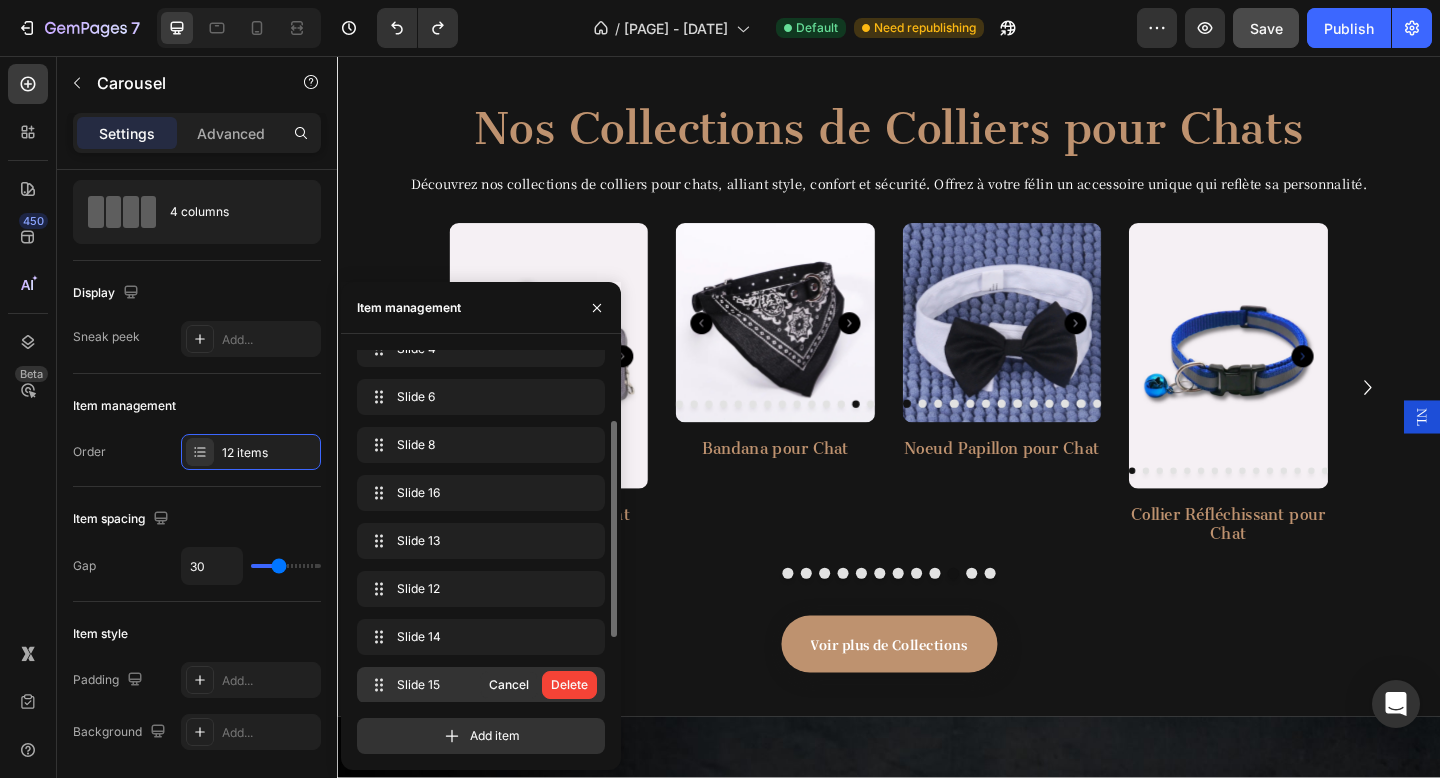 click on "Delete" at bounding box center [569, 685] 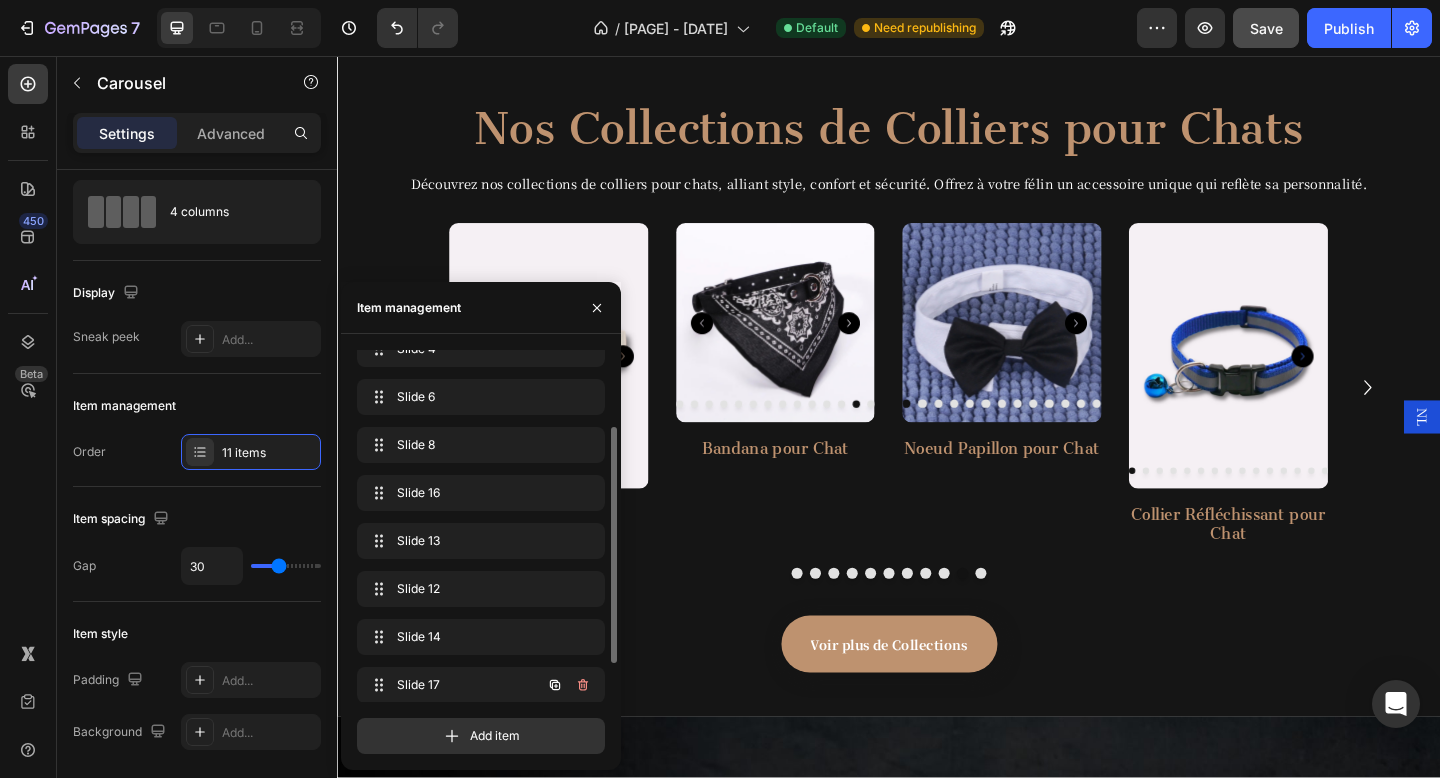scroll, scrollTop: 172, scrollLeft: 0, axis: vertical 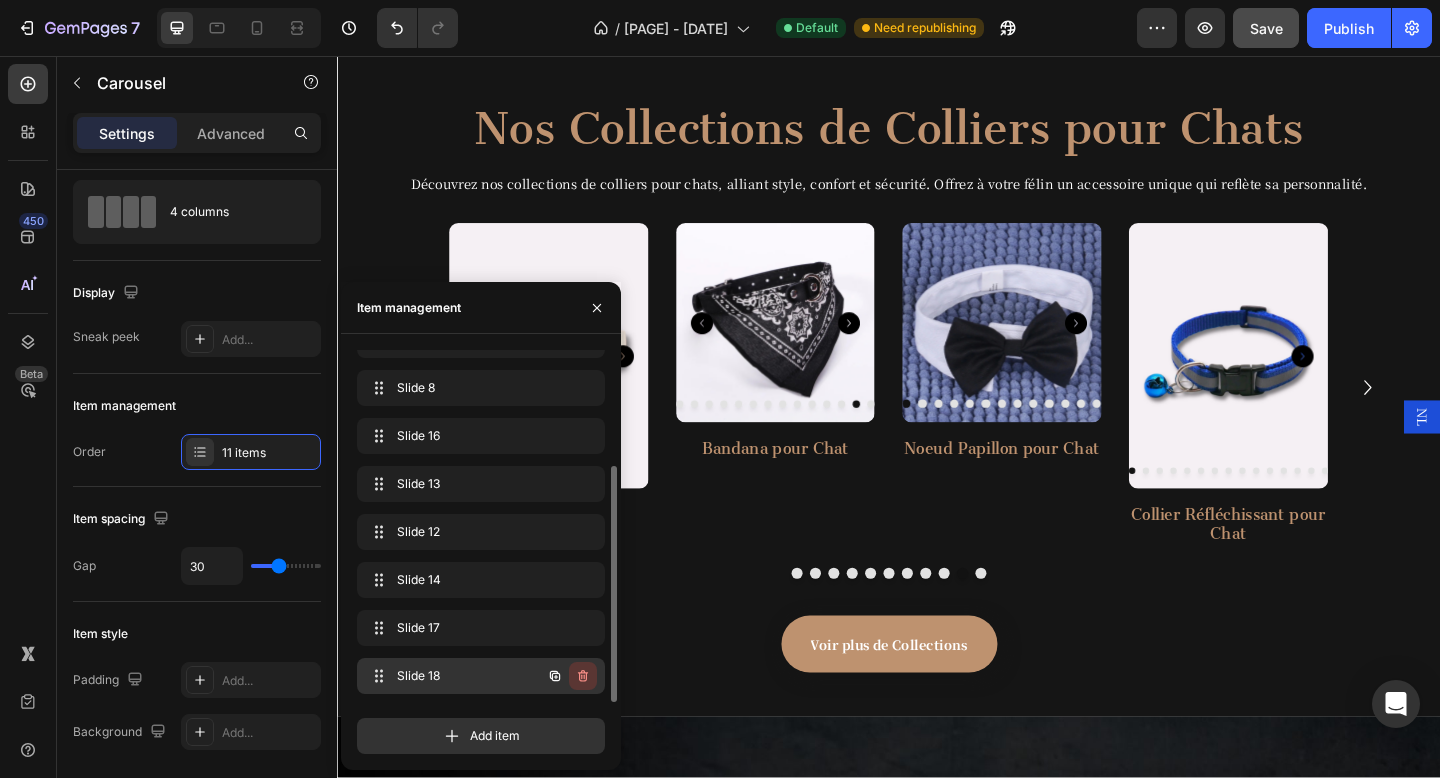 click 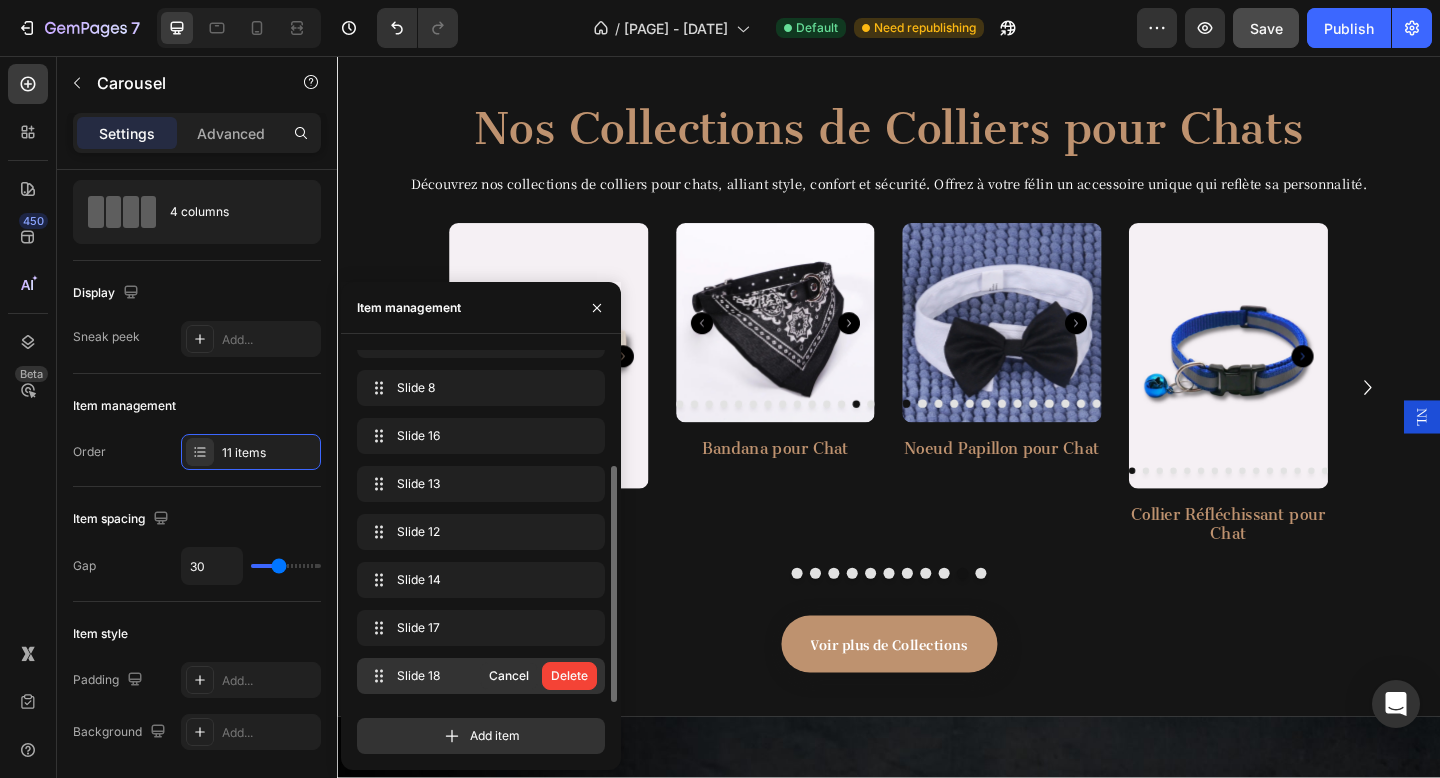 click on "Delete" at bounding box center (569, 676) 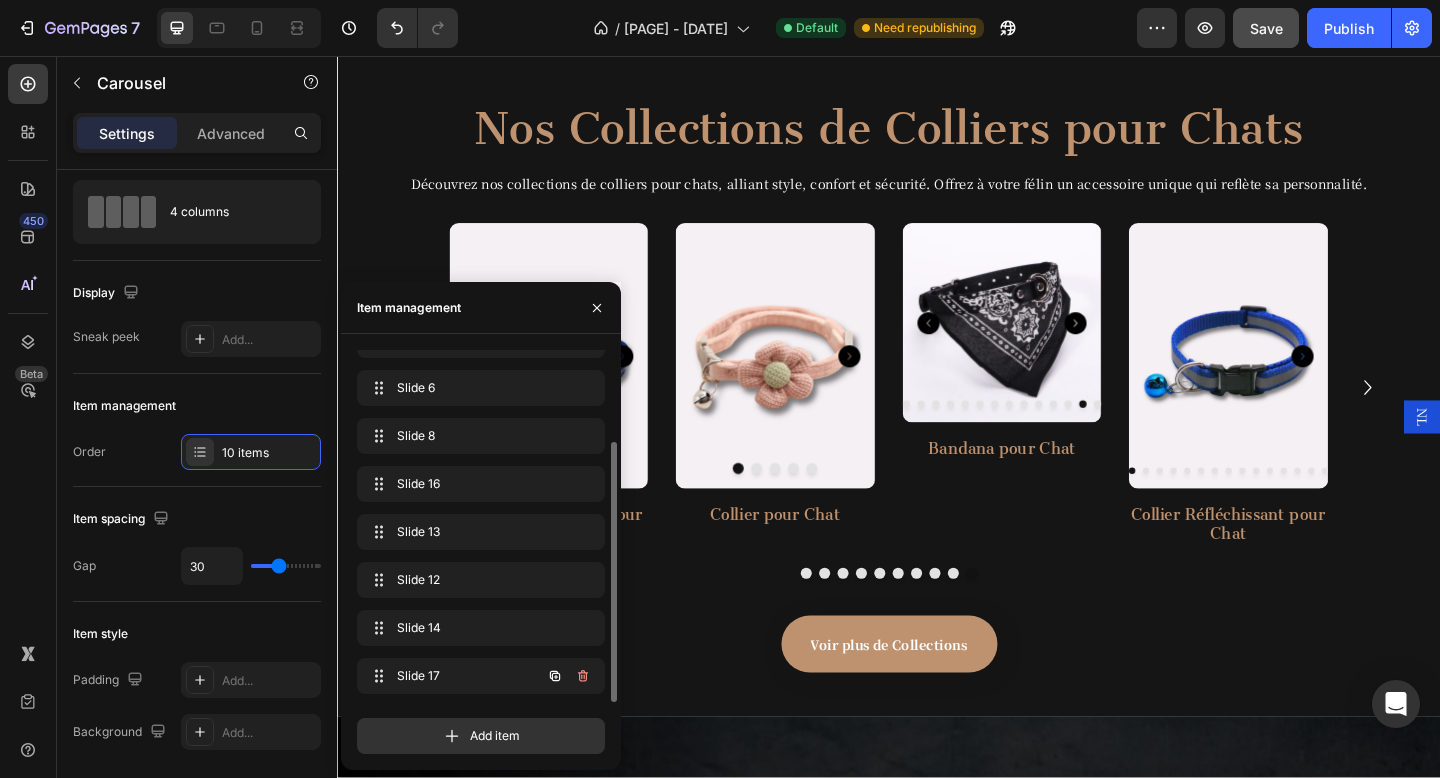 scroll, scrollTop: 124, scrollLeft: 0, axis: vertical 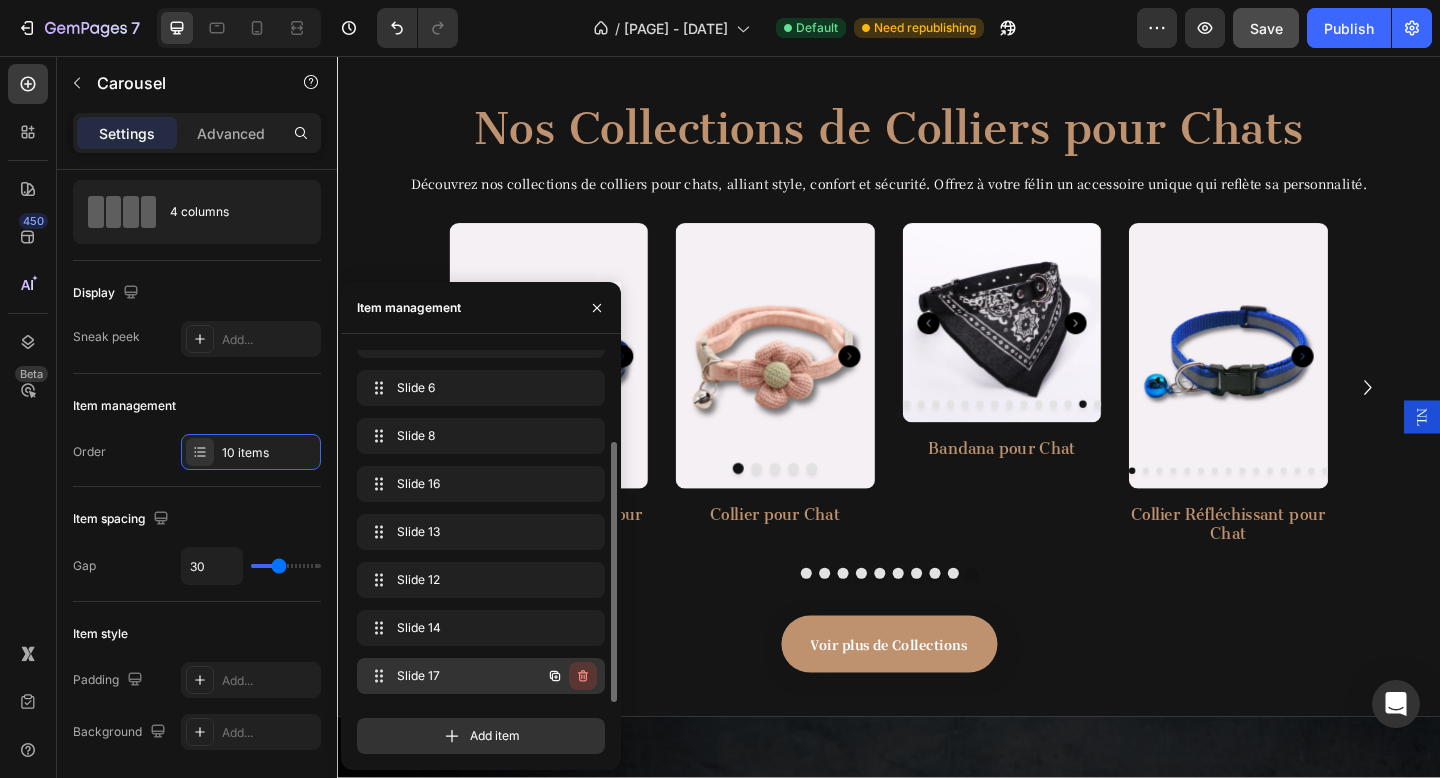 click 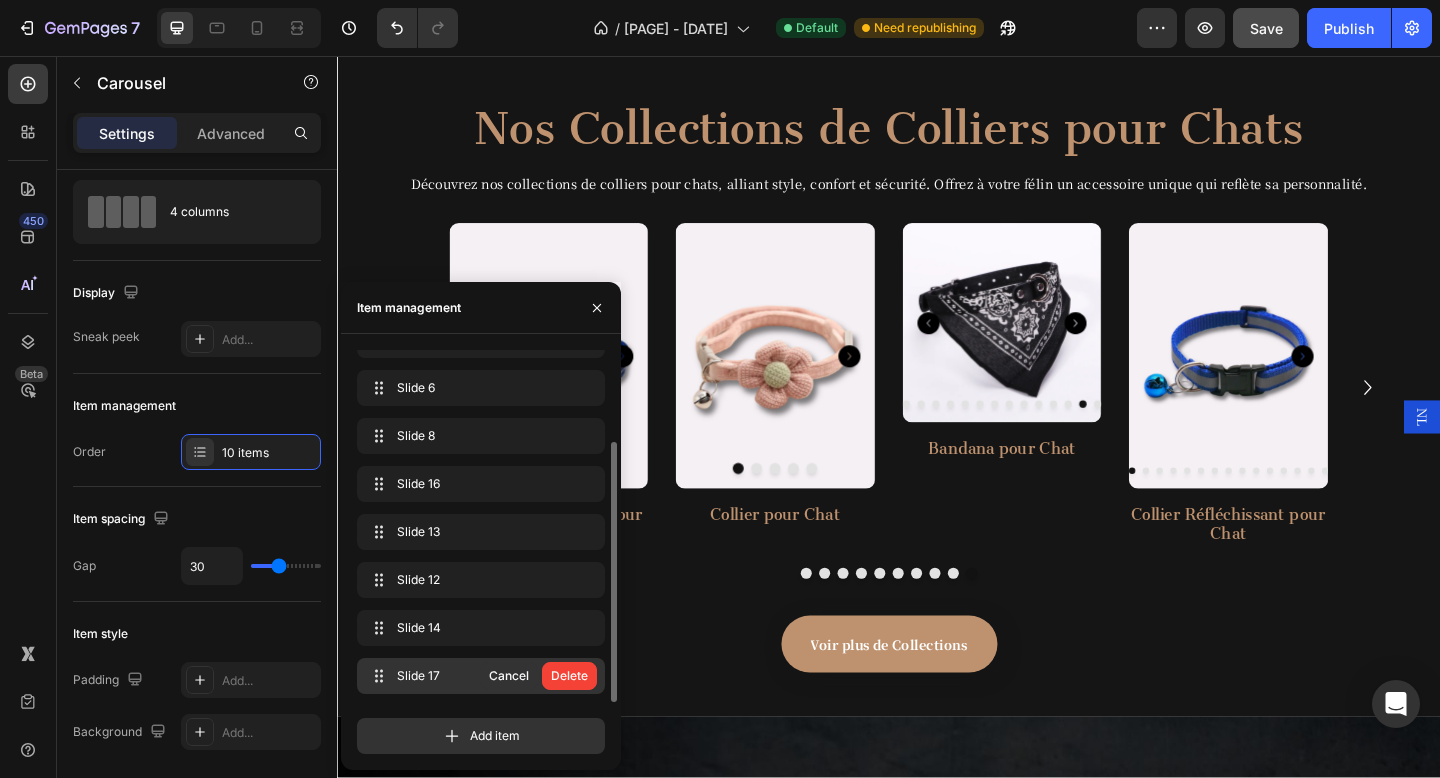 click on "Delete" at bounding box center [569, 676] 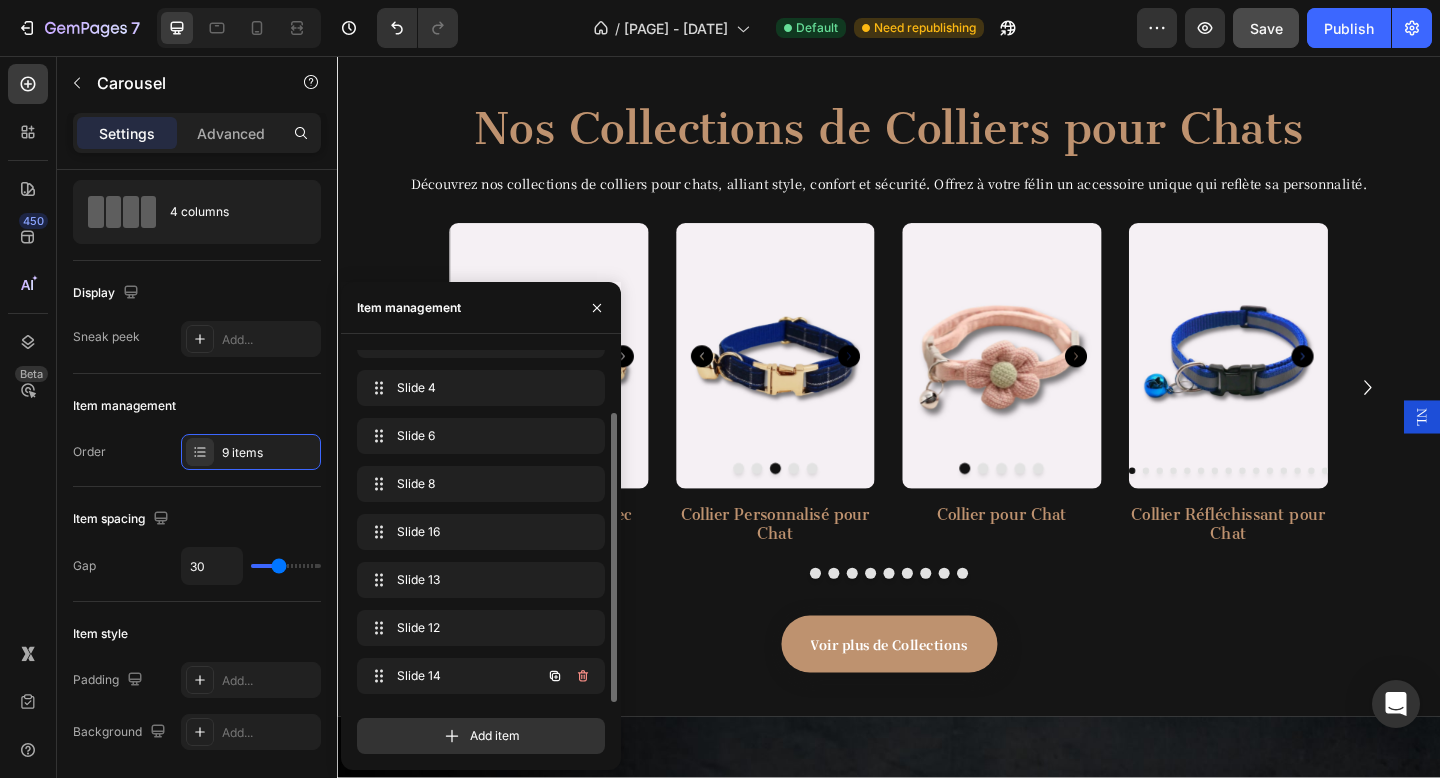 scroll, scrollTop: 76, scrollLeft: 0, axis: vertical 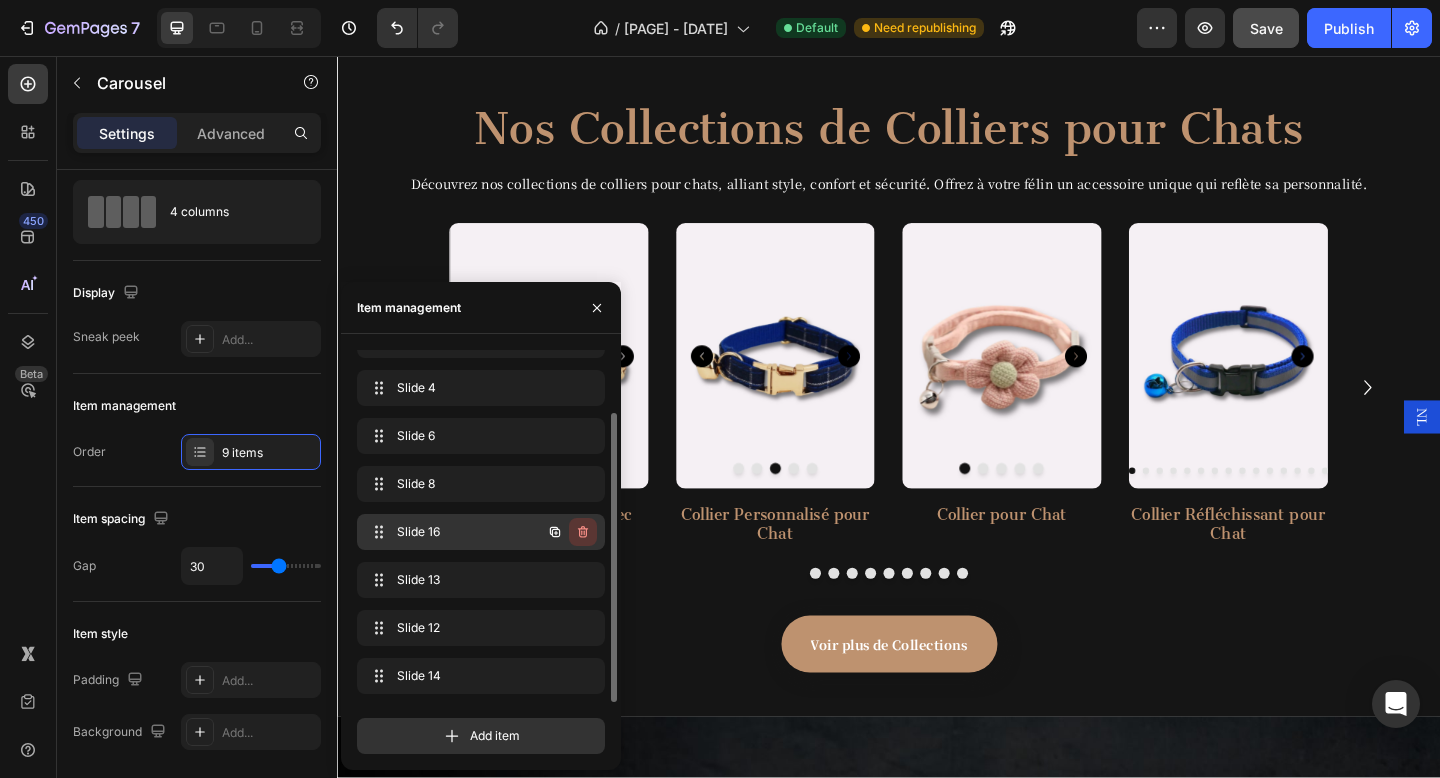 click 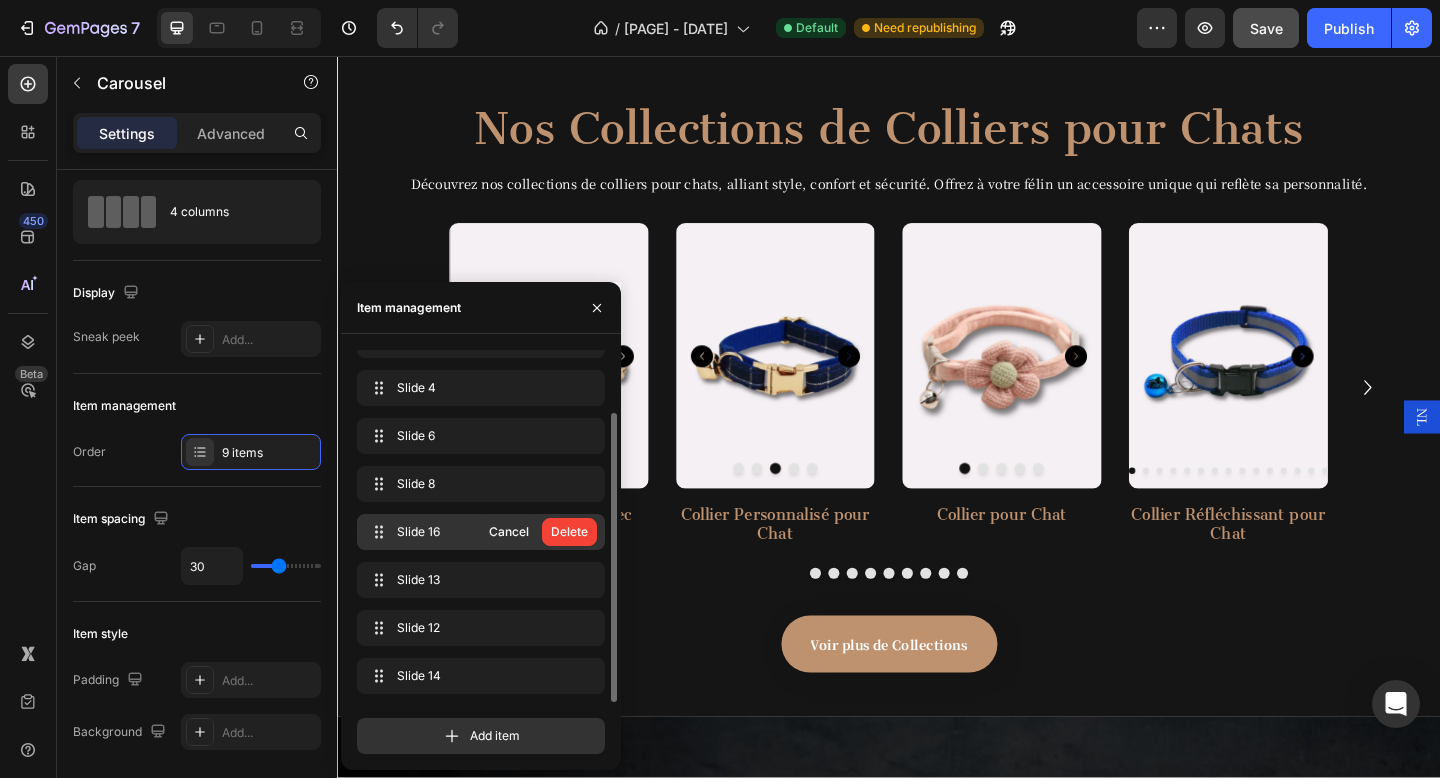 click on "Delete" at bounding box center (569, 532) 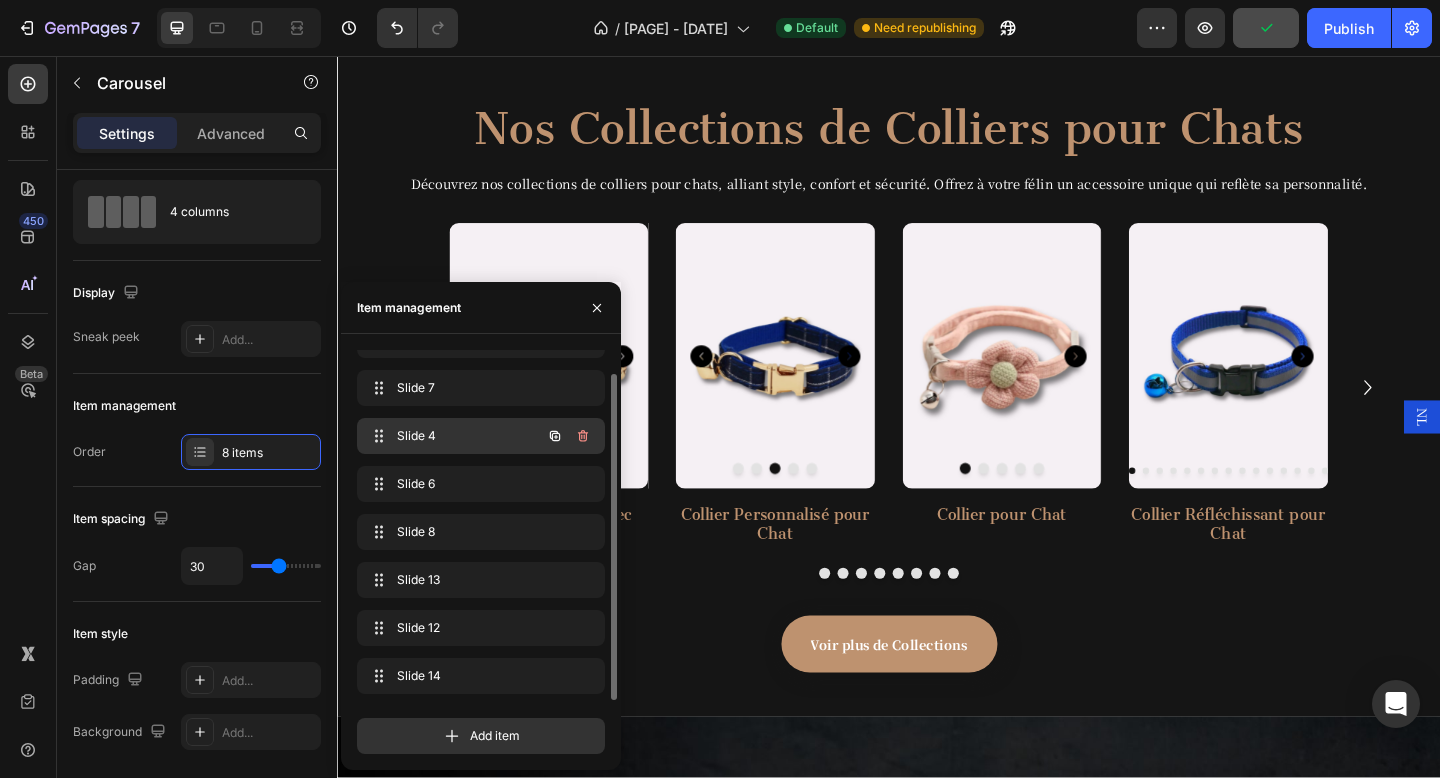 scroll, scrollTop: 0, scrollLeft: 0, axis: both 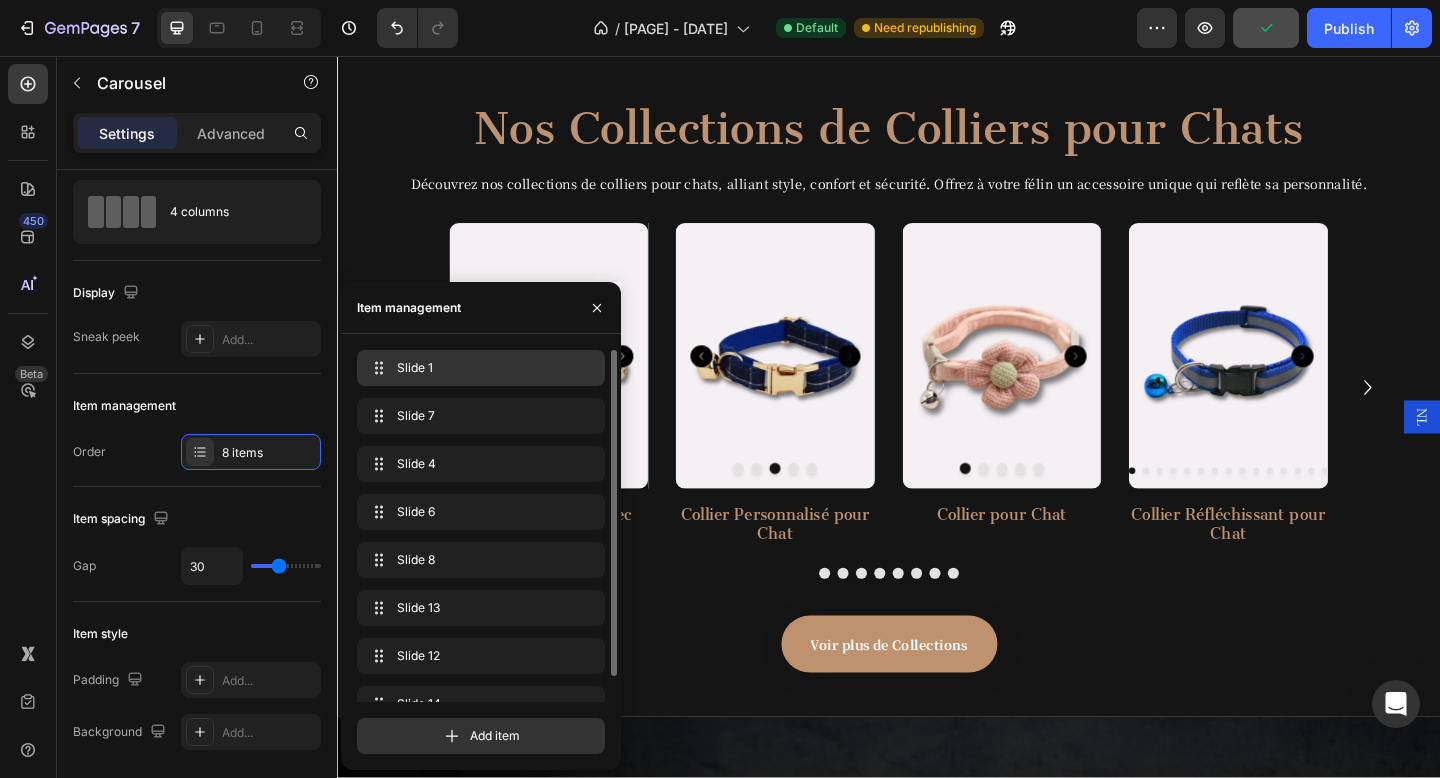 click on "Slide 1" at bounding box center (477, 368) 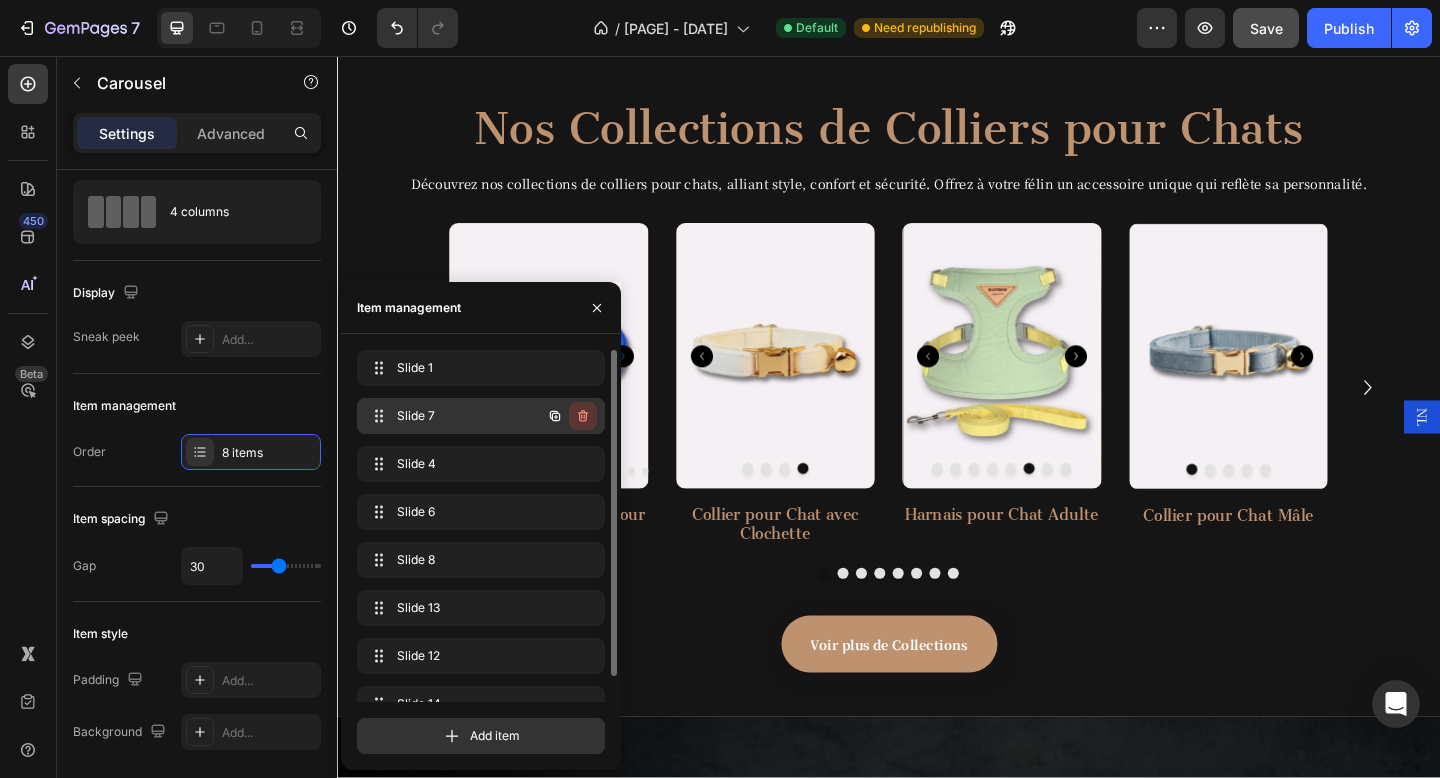 click 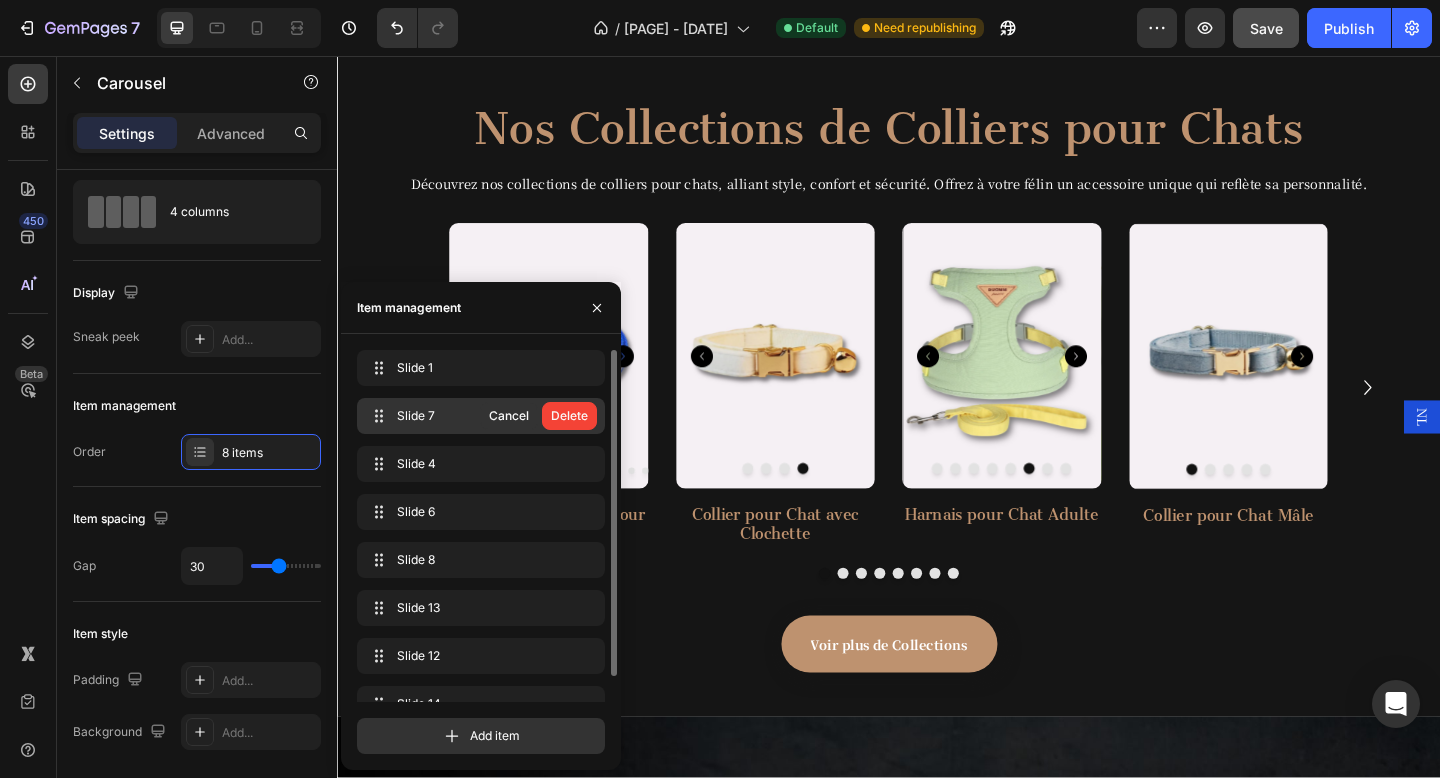 click on "Delete" at bounding box center [569, 416] 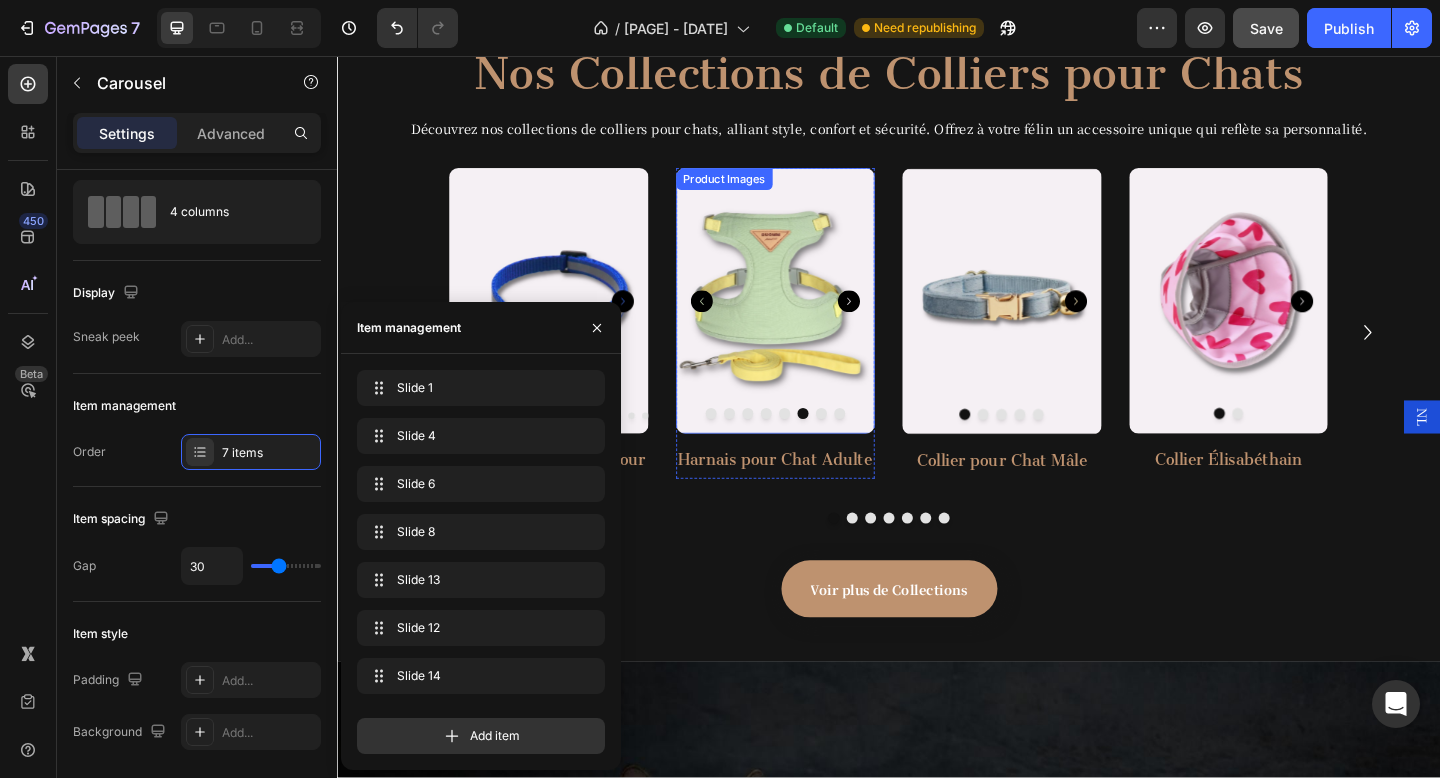 scroll, scrollTop: 2200, scrollLeft: 0, axis: vertical 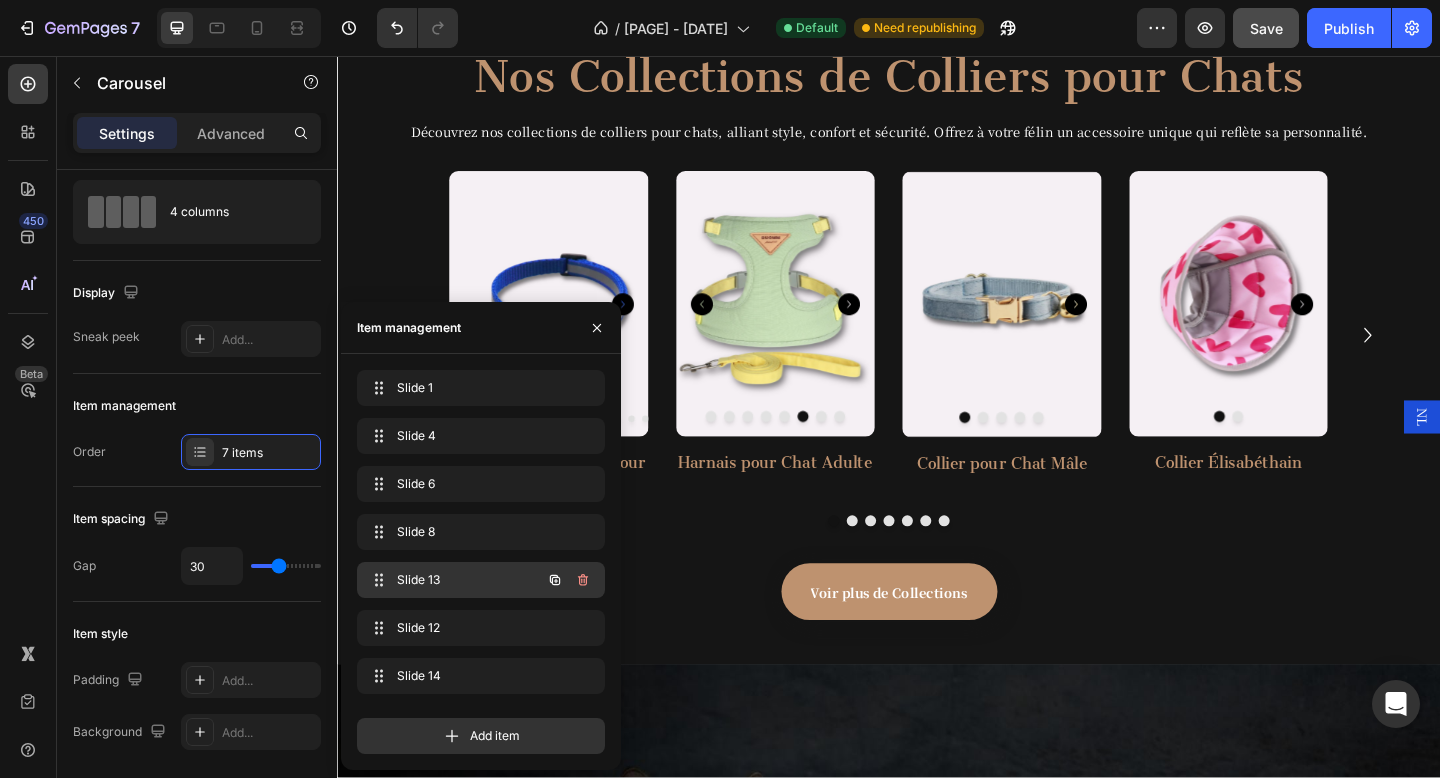 click on "Slide 13 Slide 13" at bounding box center [453, 580] 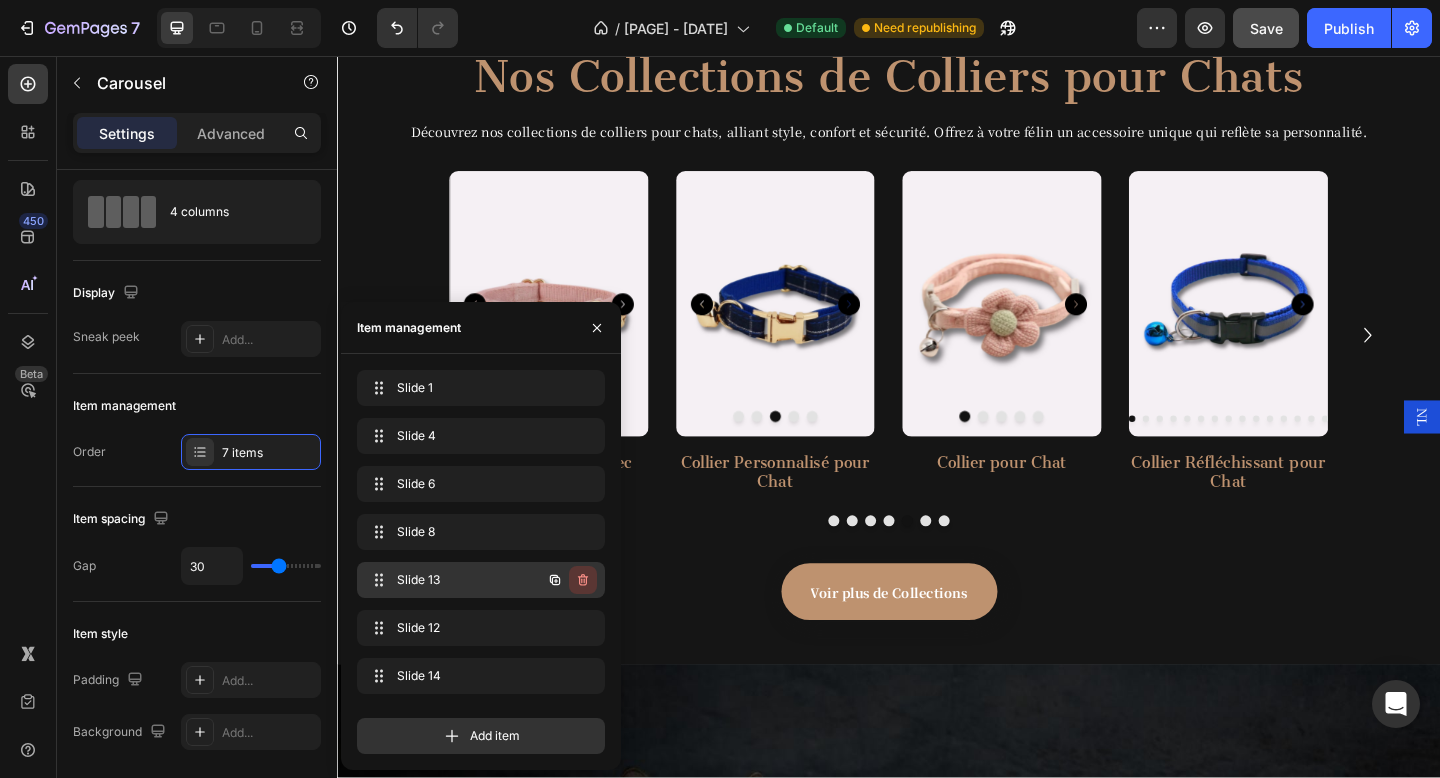 click 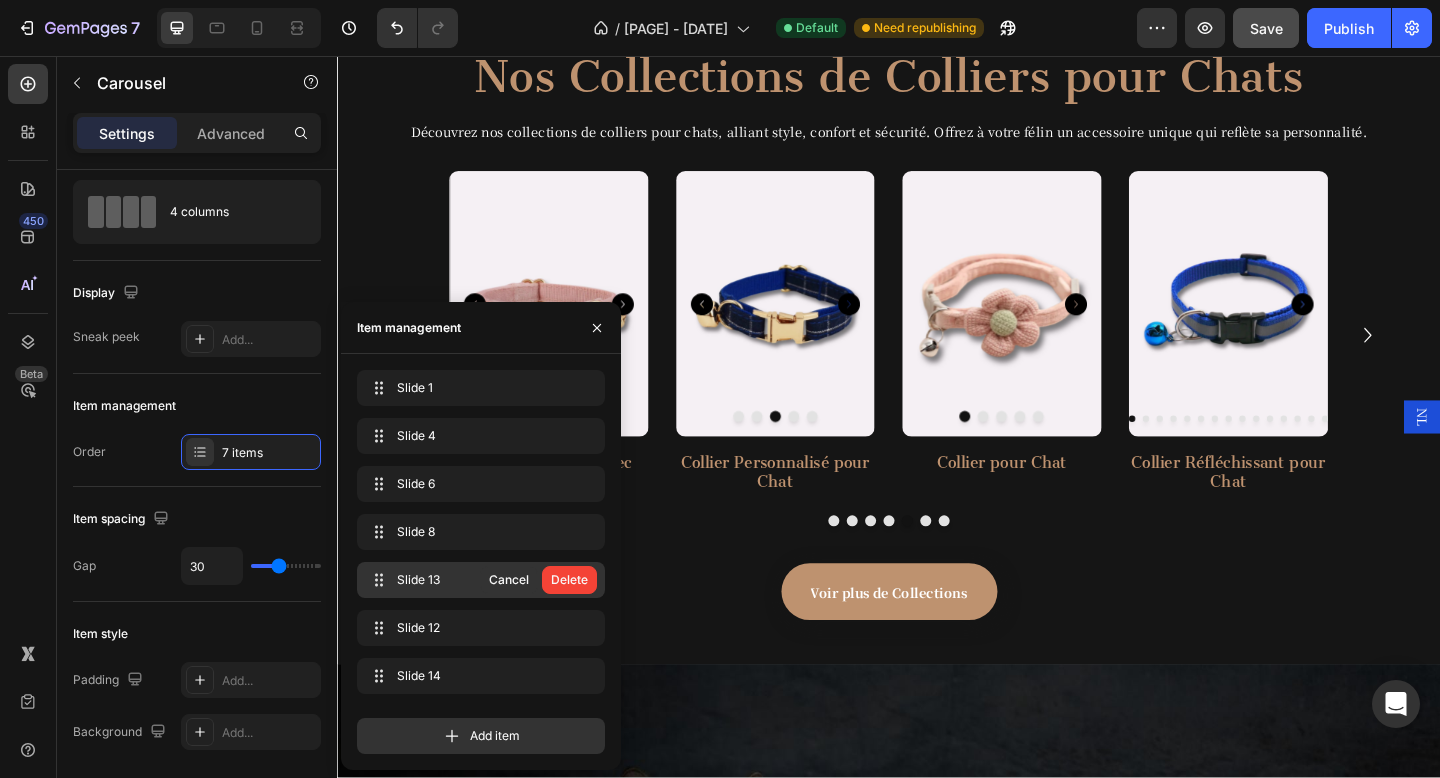click on "Delete" at bounding box center (569, 580) 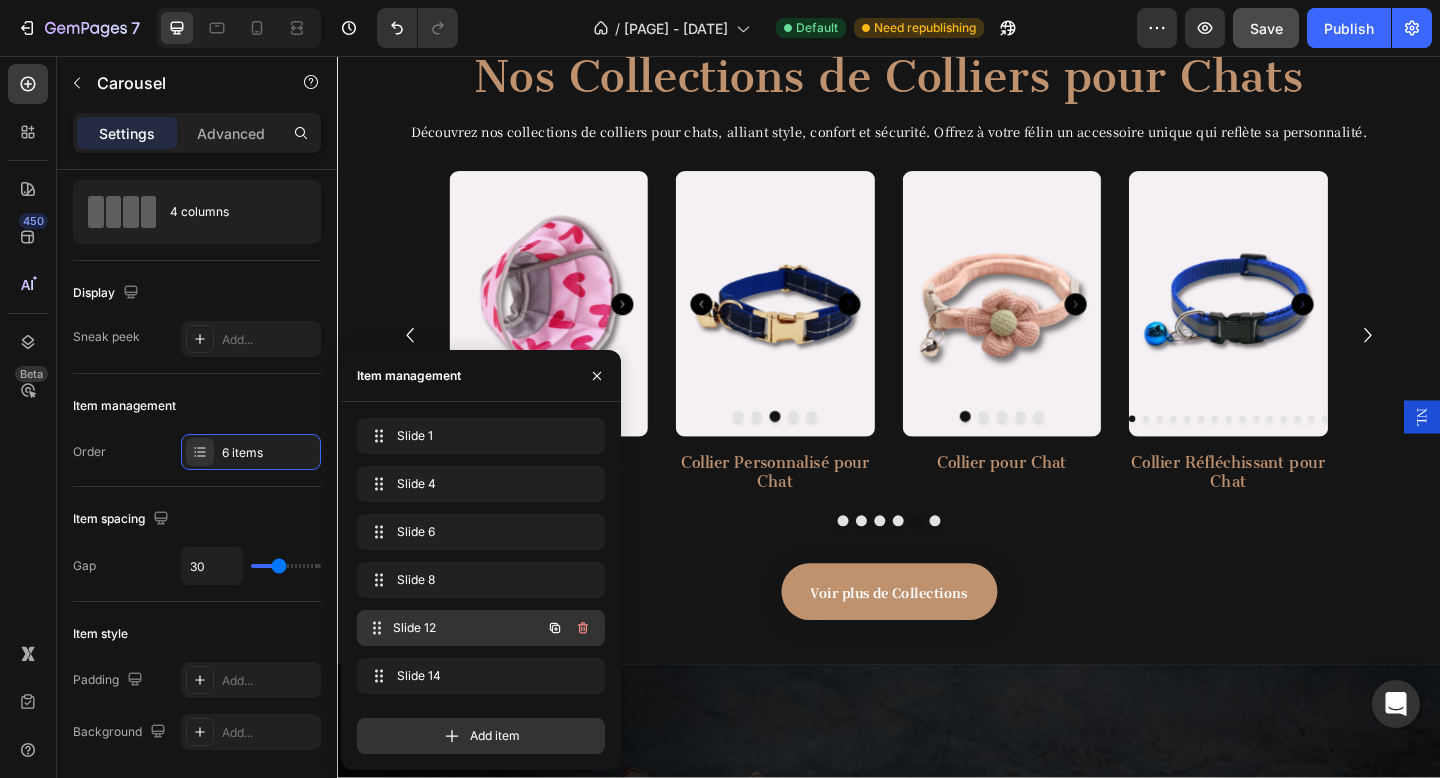 click on "Slide 12 Slide 12" at bounding box center (453, 628) 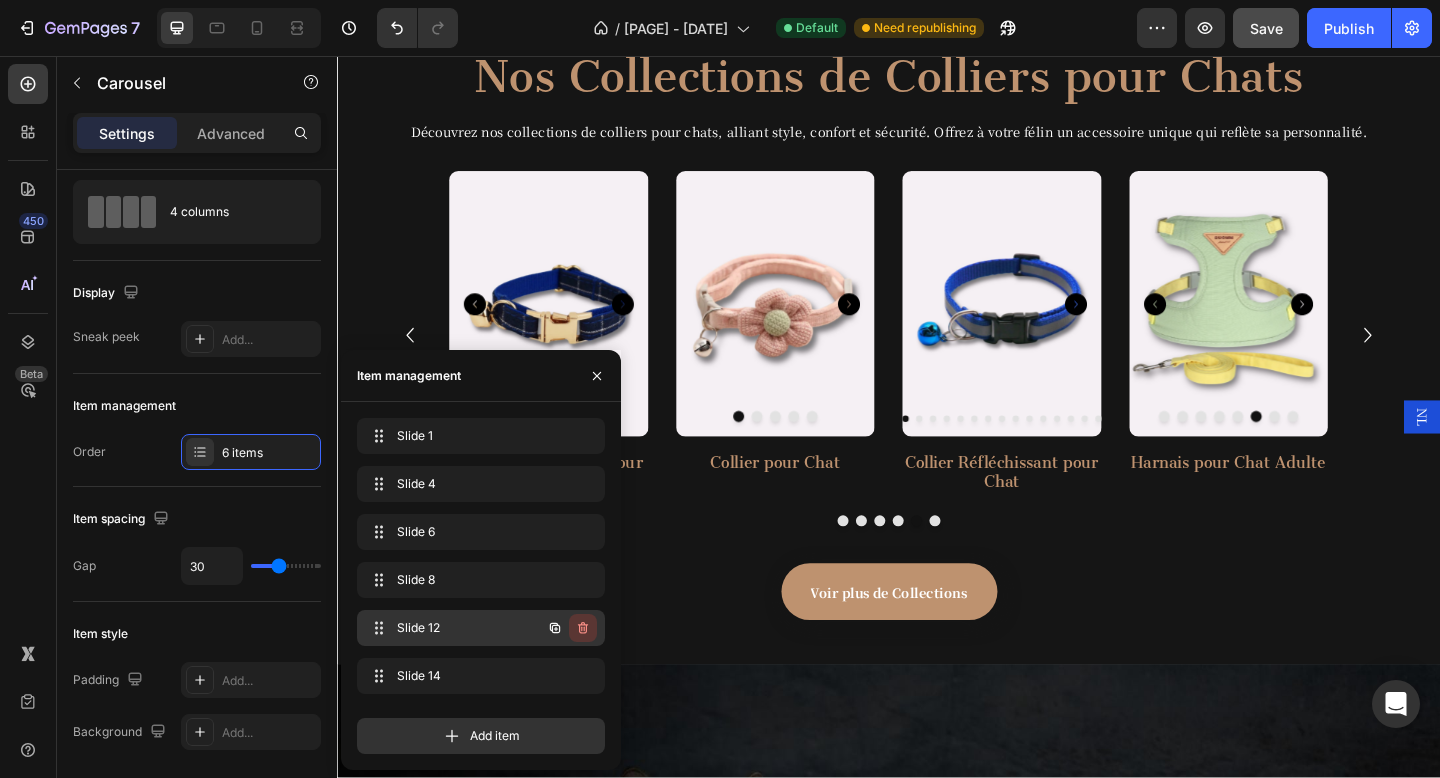 click 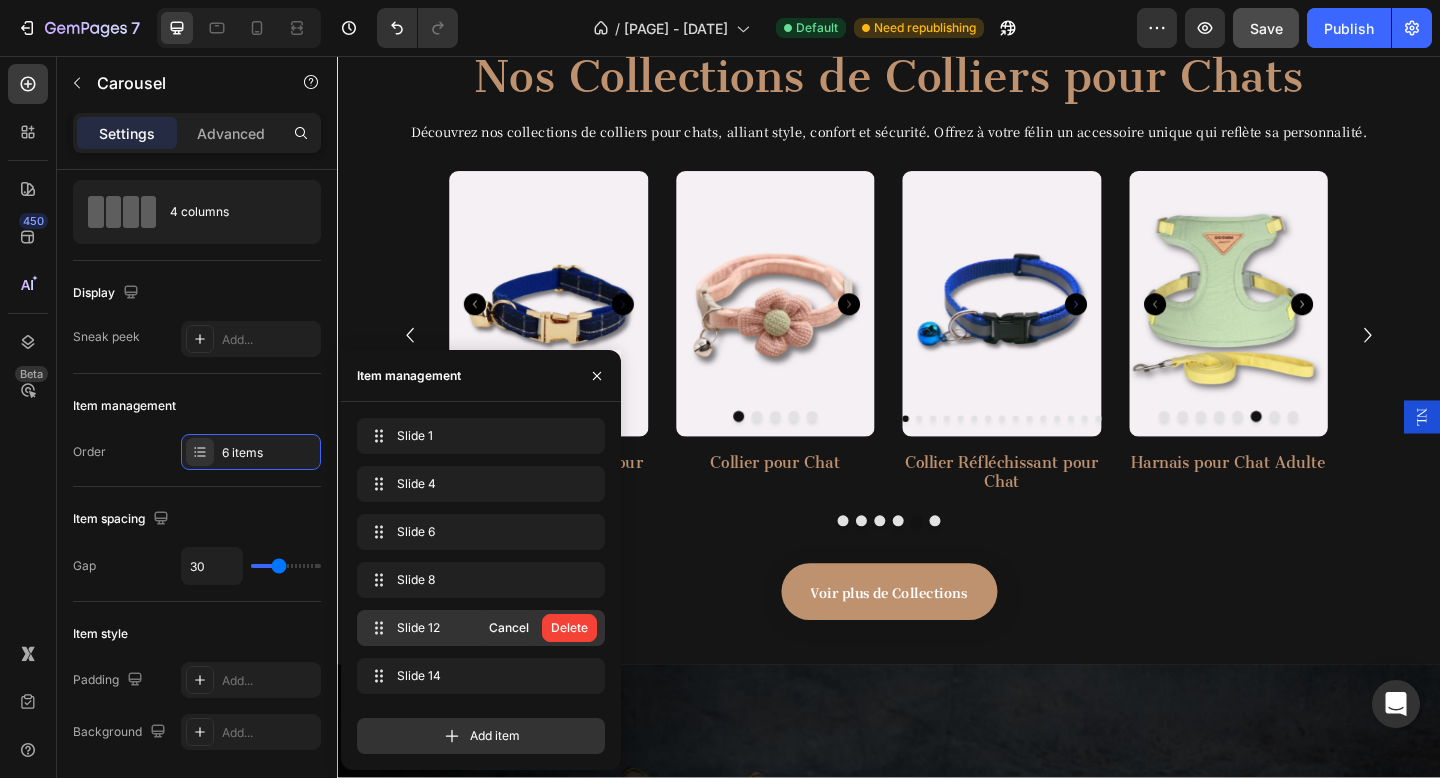click on "Delete" at bounding box center (569, 628) 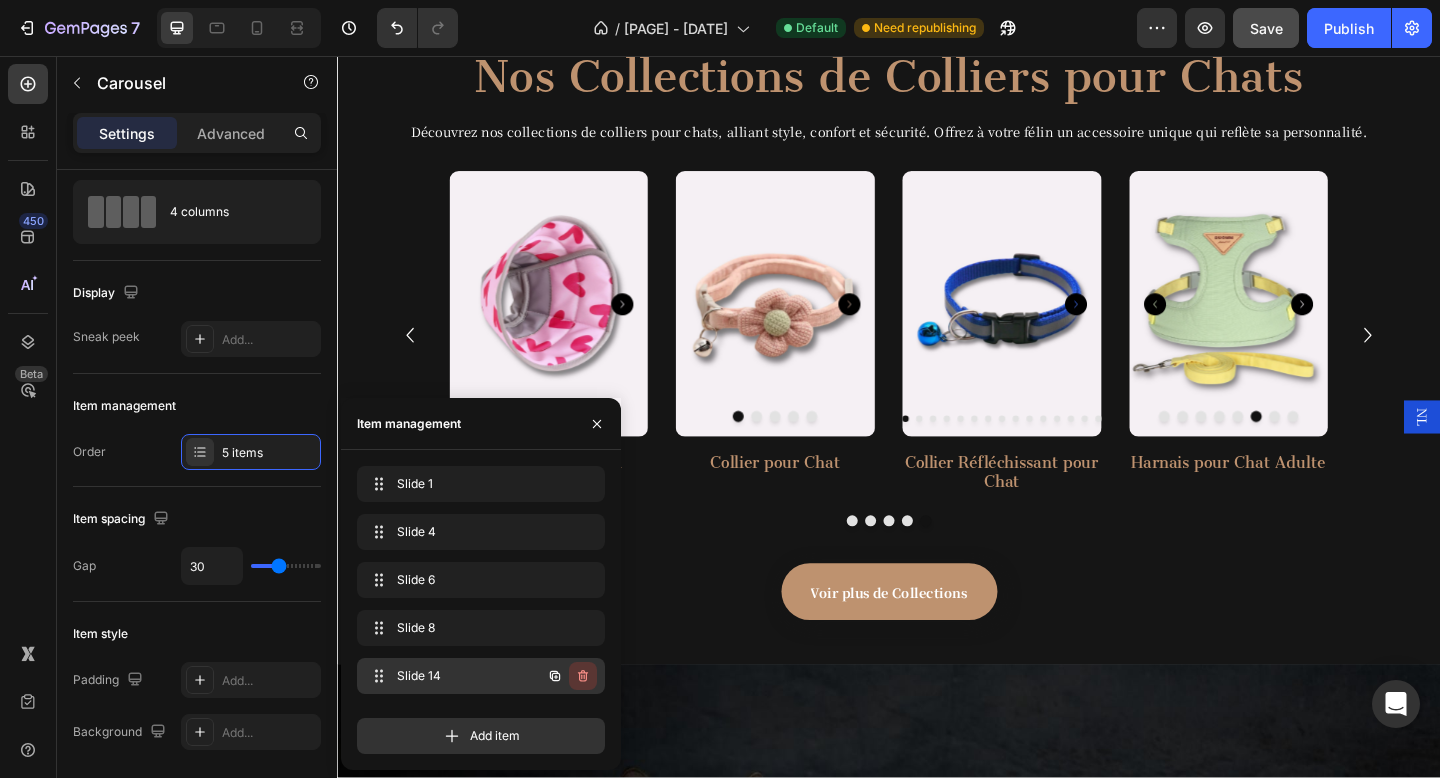 click 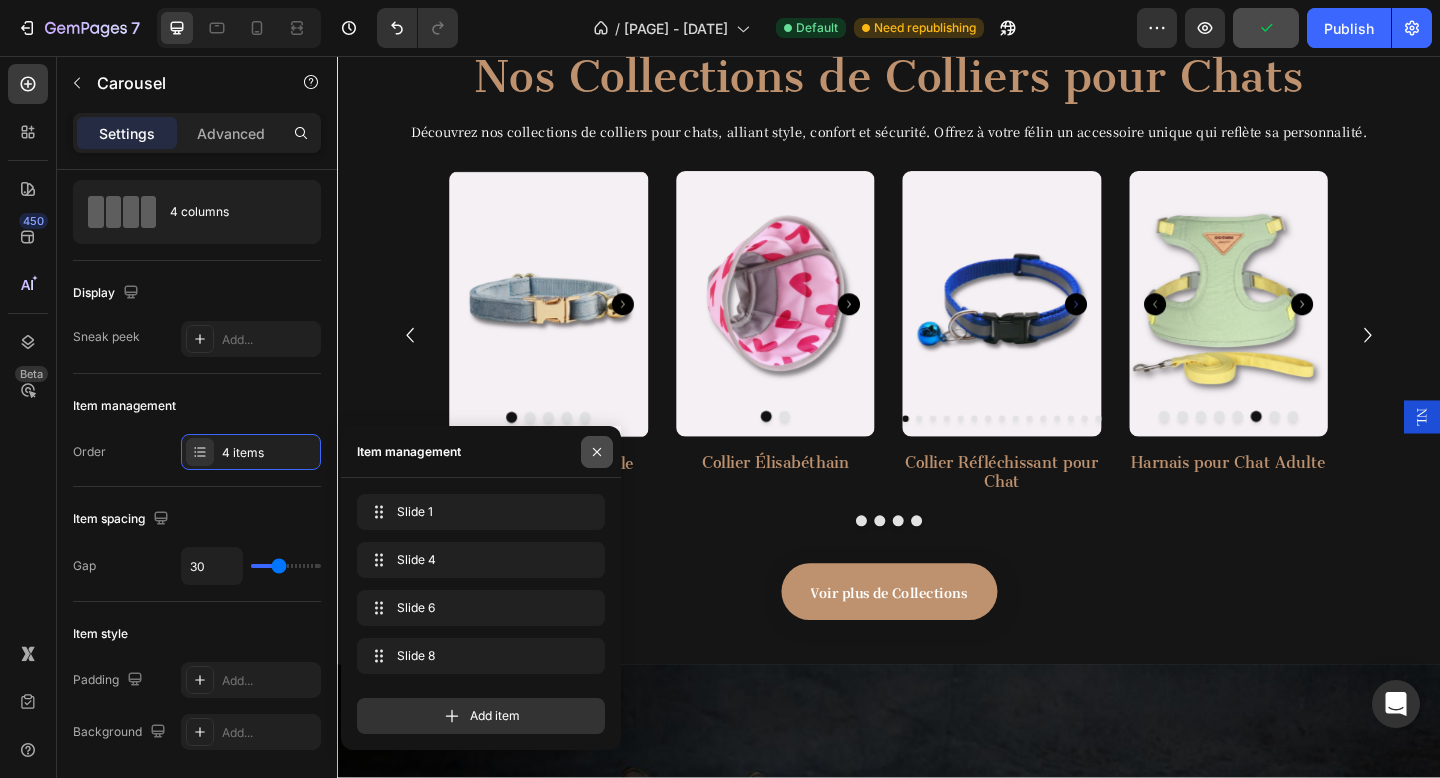 click 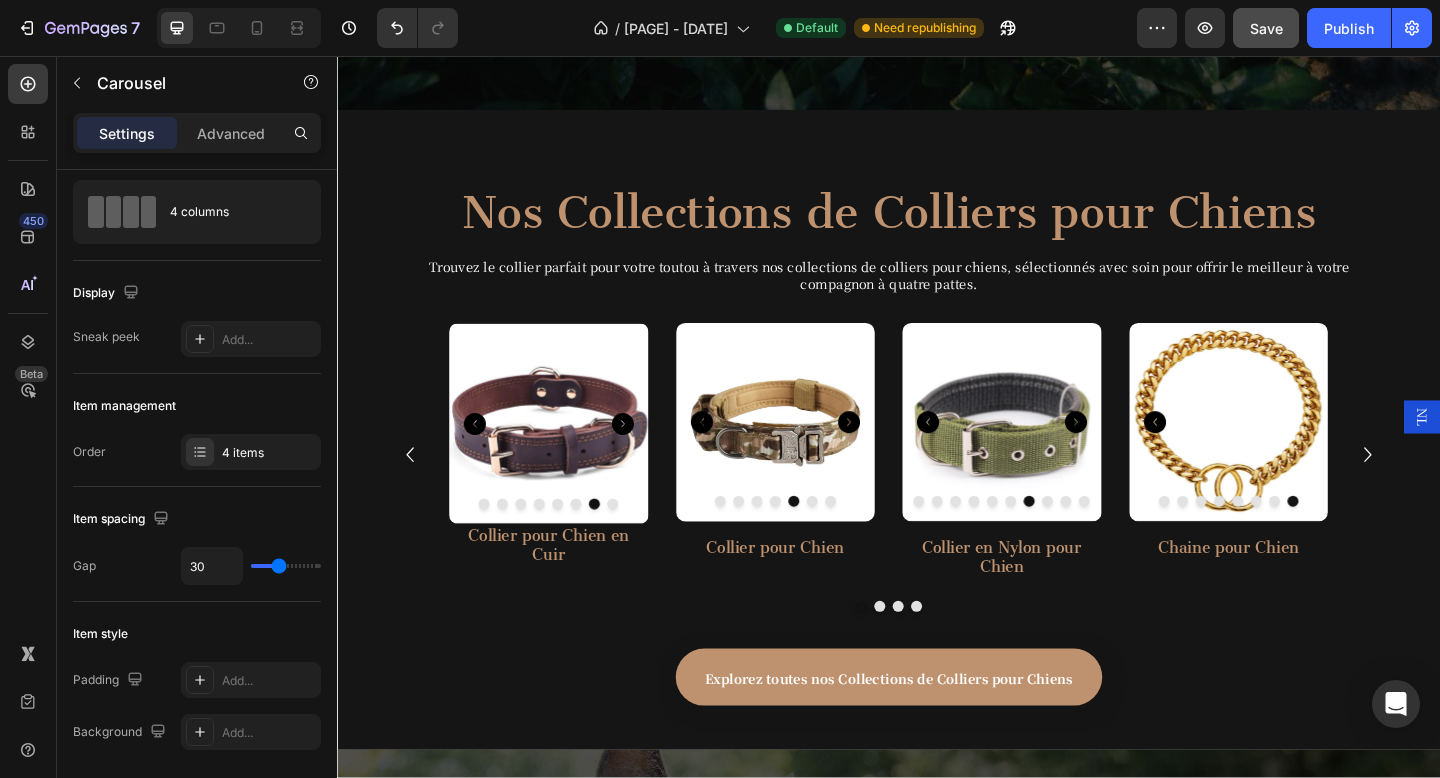 scroll, scrollTop: 761, scrollLeft: 0, axis: vertical 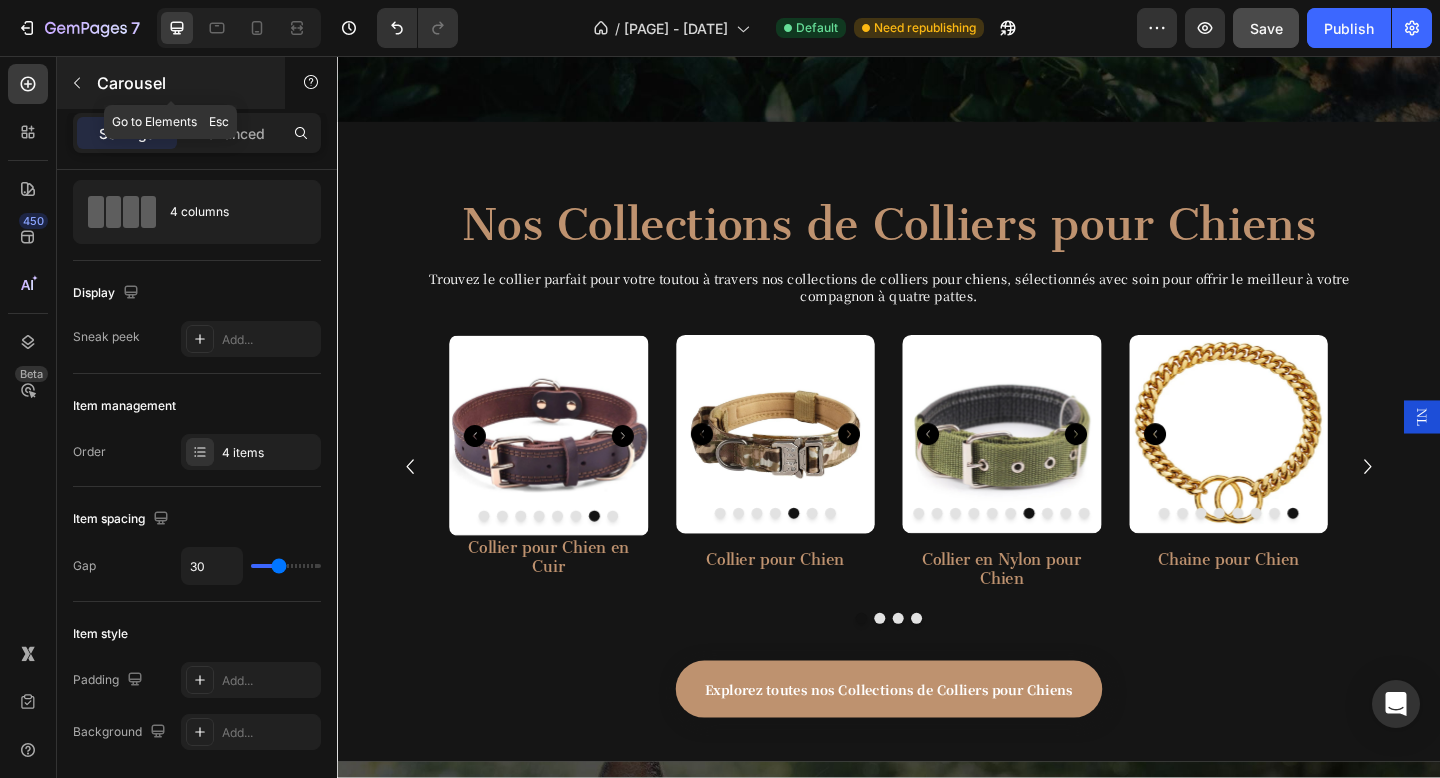 click at bounding box center (77, 83) 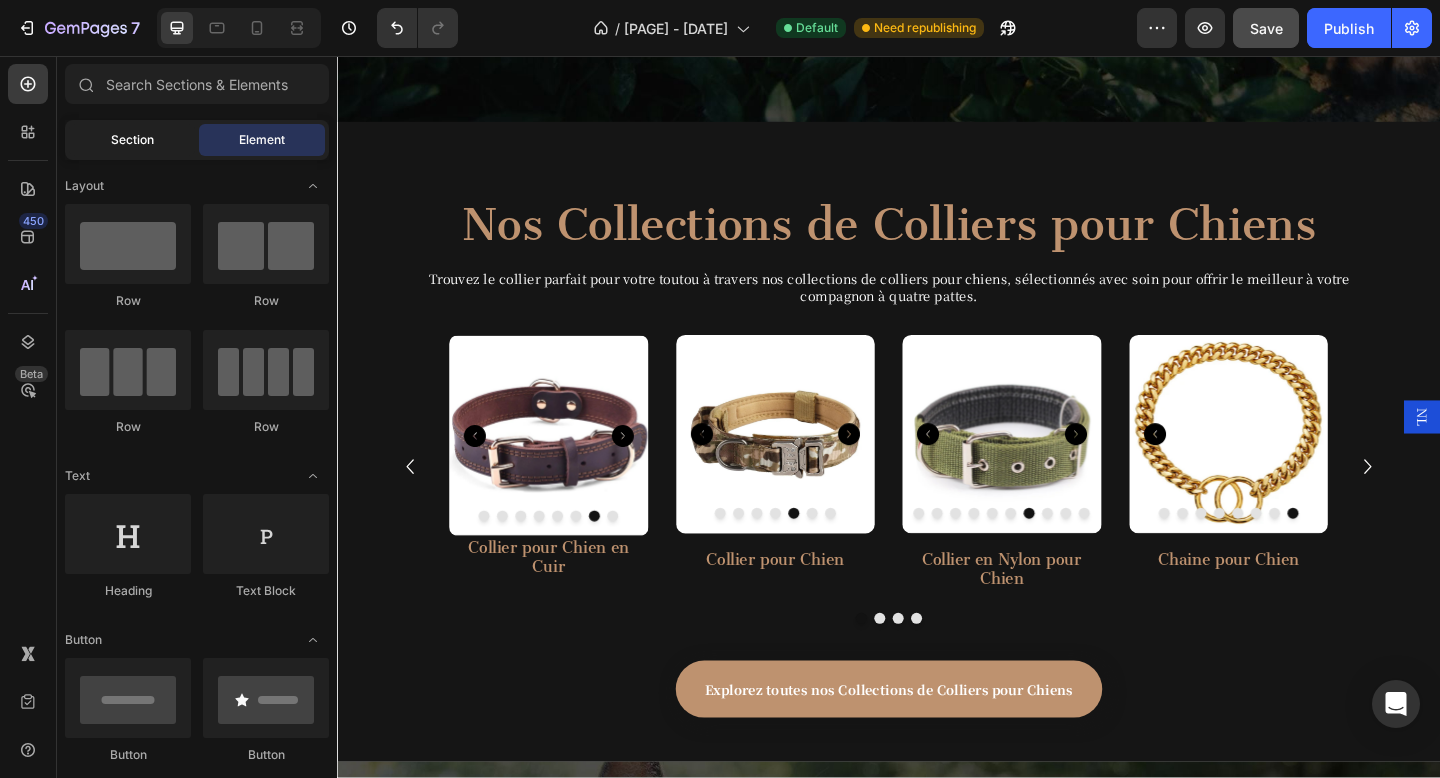 click on "Section" at bounding box center [132, 140] 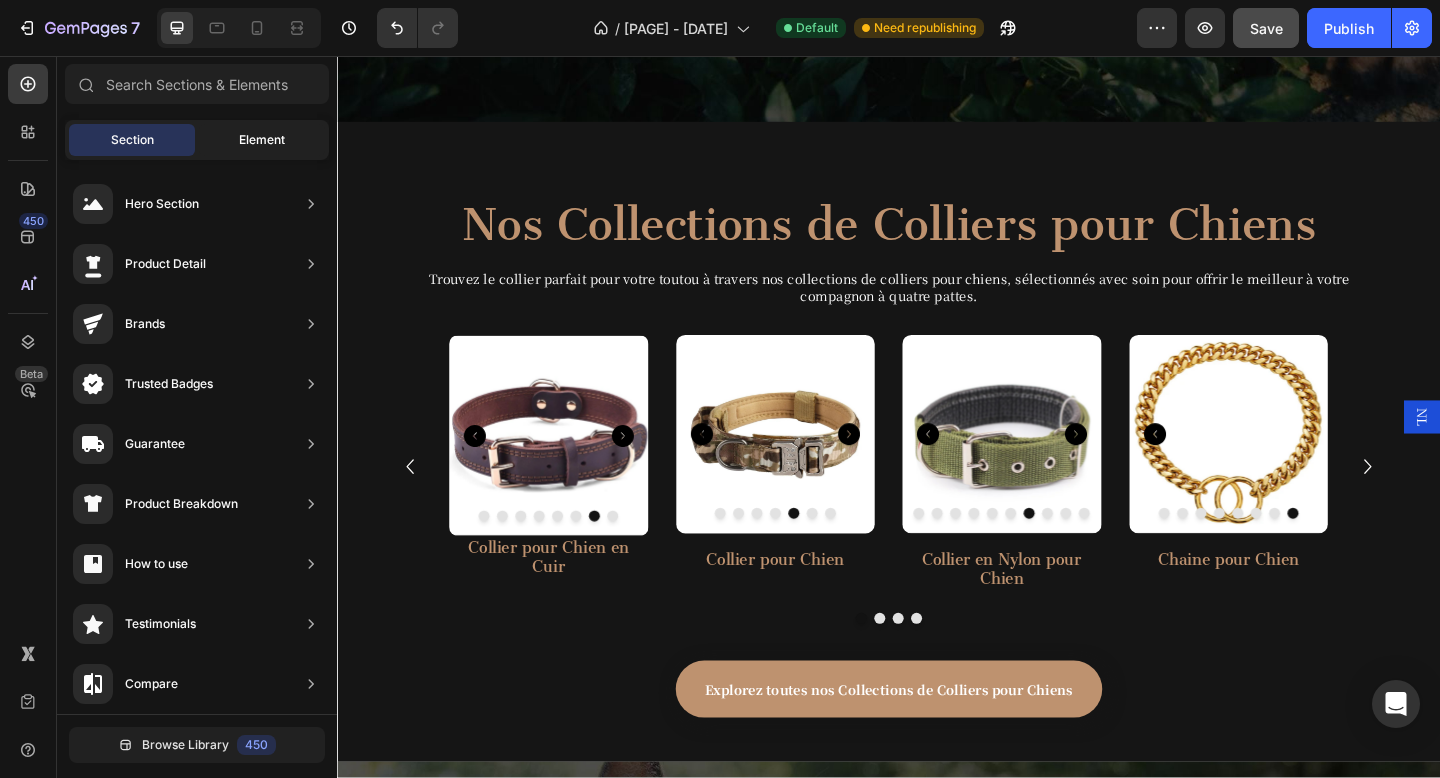 click on "Element" 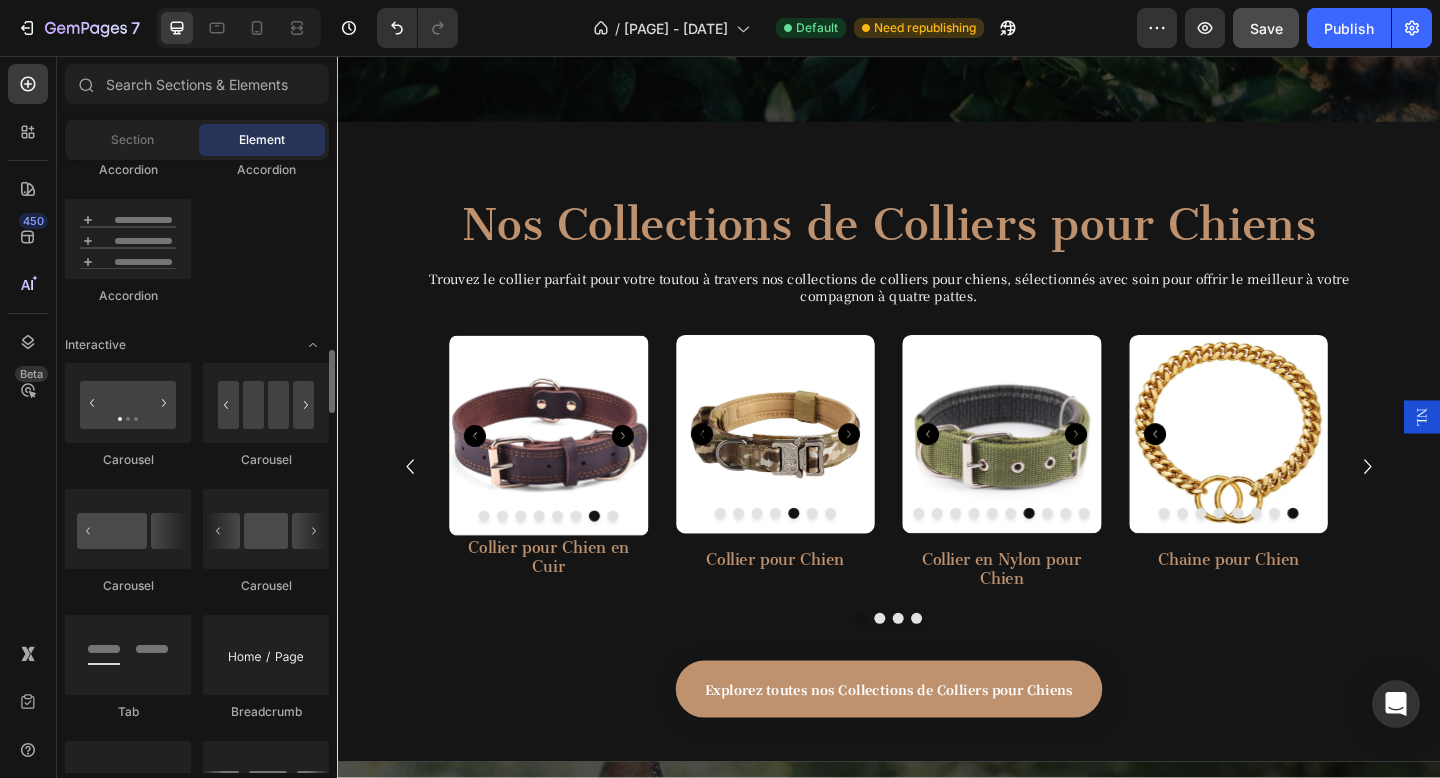 scroll, scrollTop: 1872, scrollLeft: 0, axis: vertical 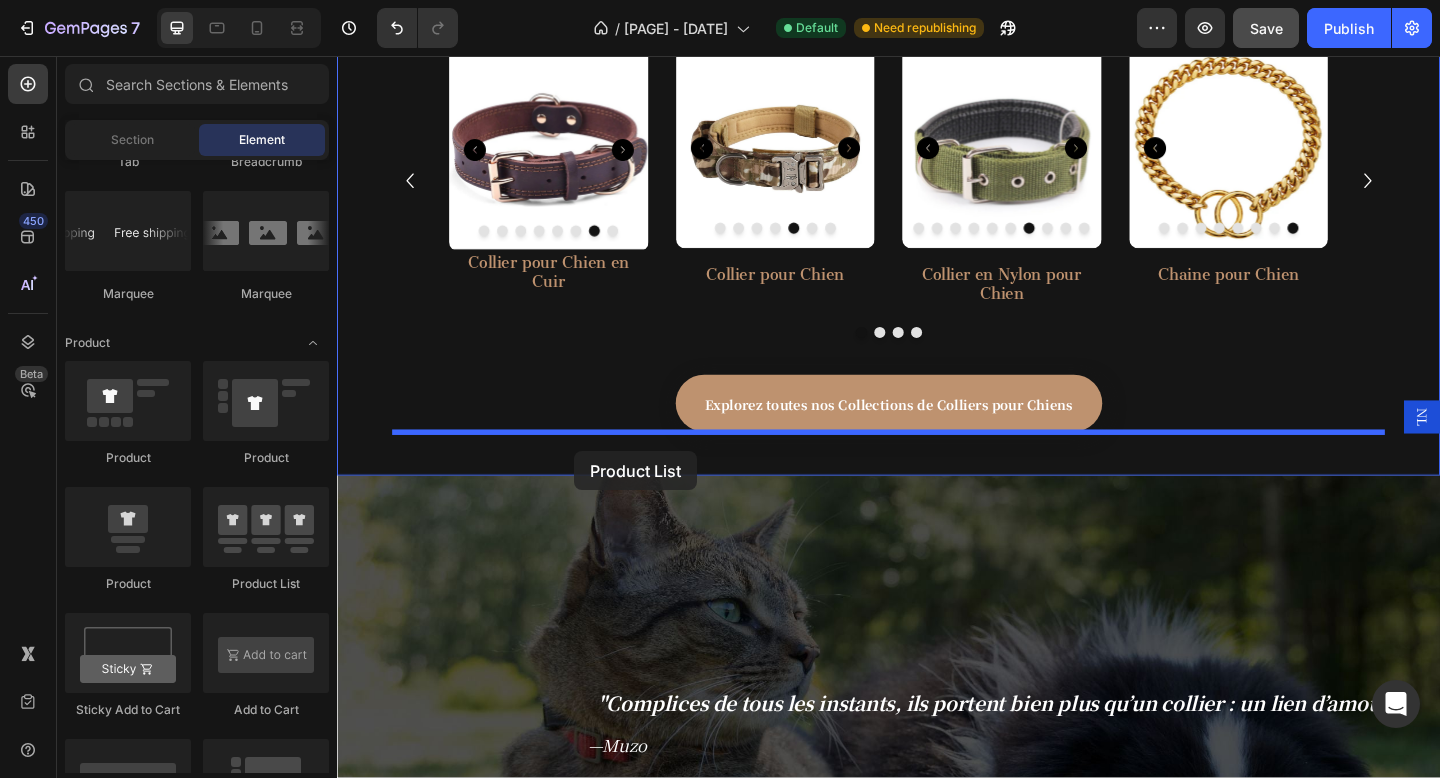 drag, startPoint x: 559, startPoint y: 560, endPoint x: 595, endPoint y: 486, distance: 82.29216 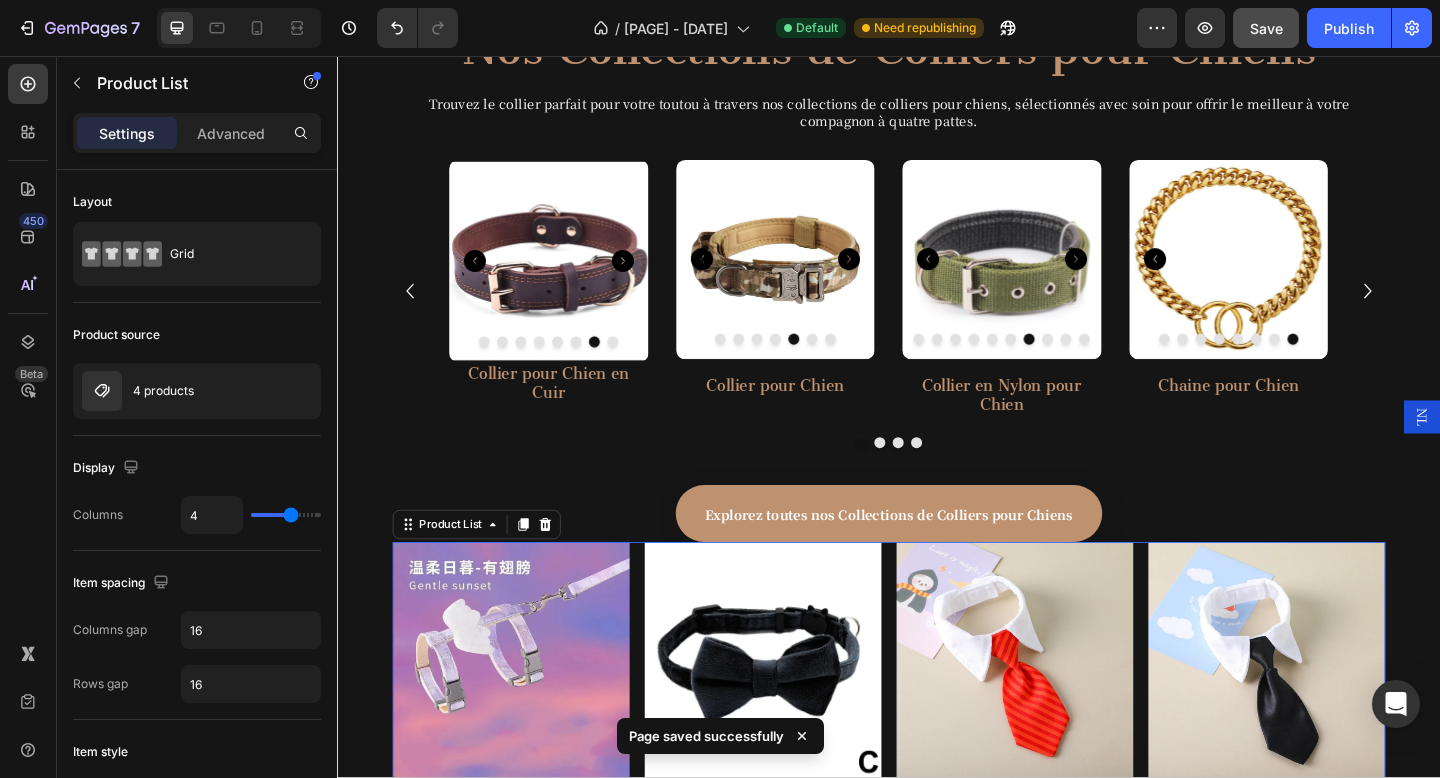 scroll, scrollTop: 954, scrollLeft: 0, axis: vertical 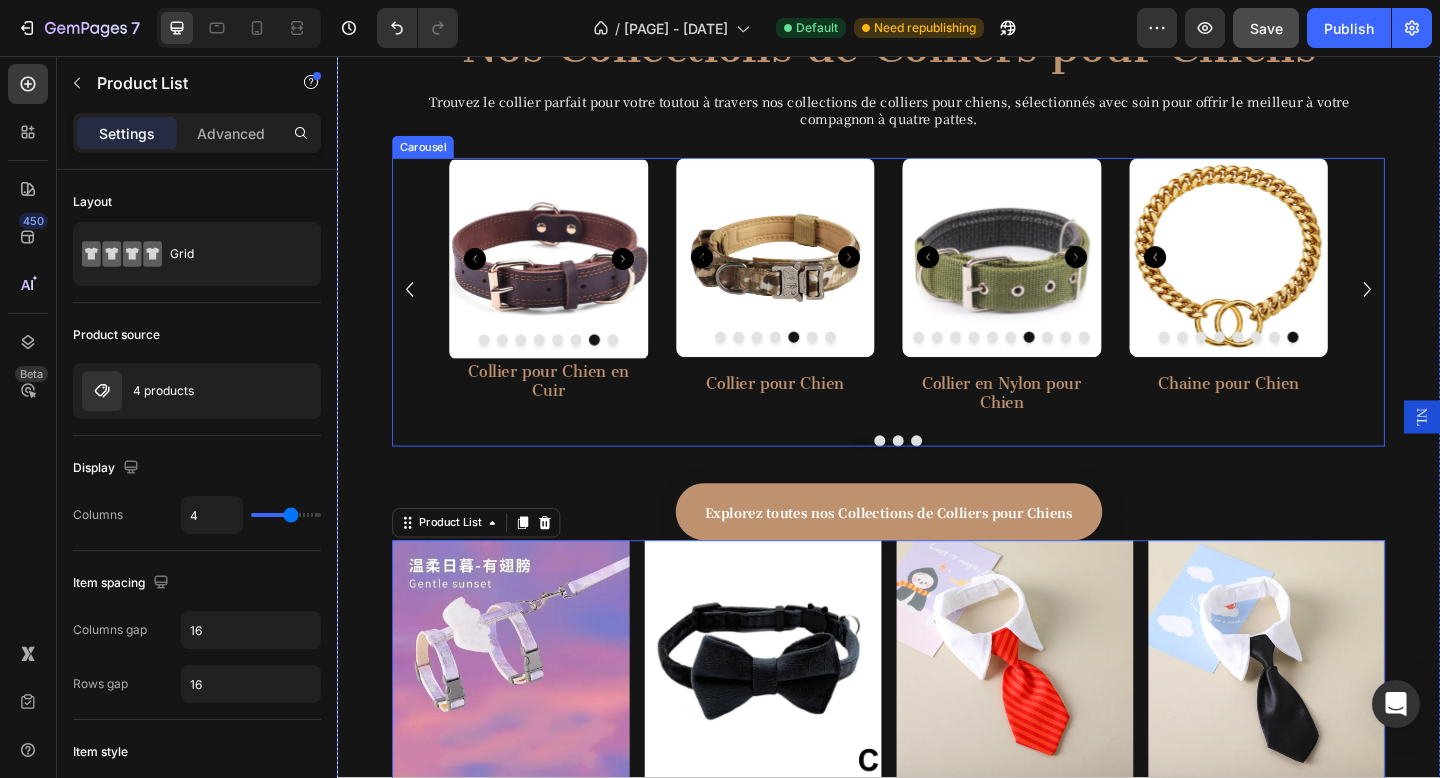 click at bounding box center [937, 324] 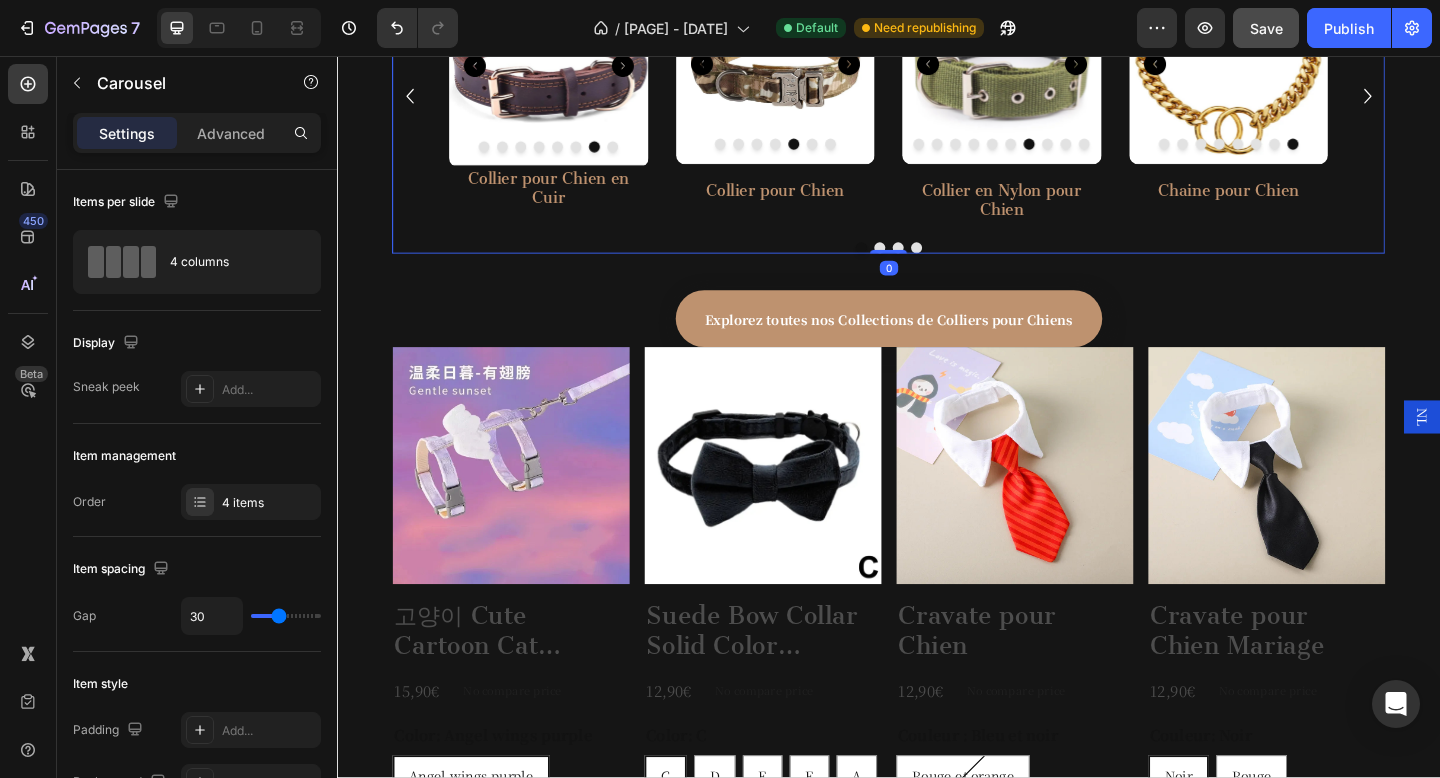 scroll, scrollTop: 1183, scrollLeft: 0, axis: vertical 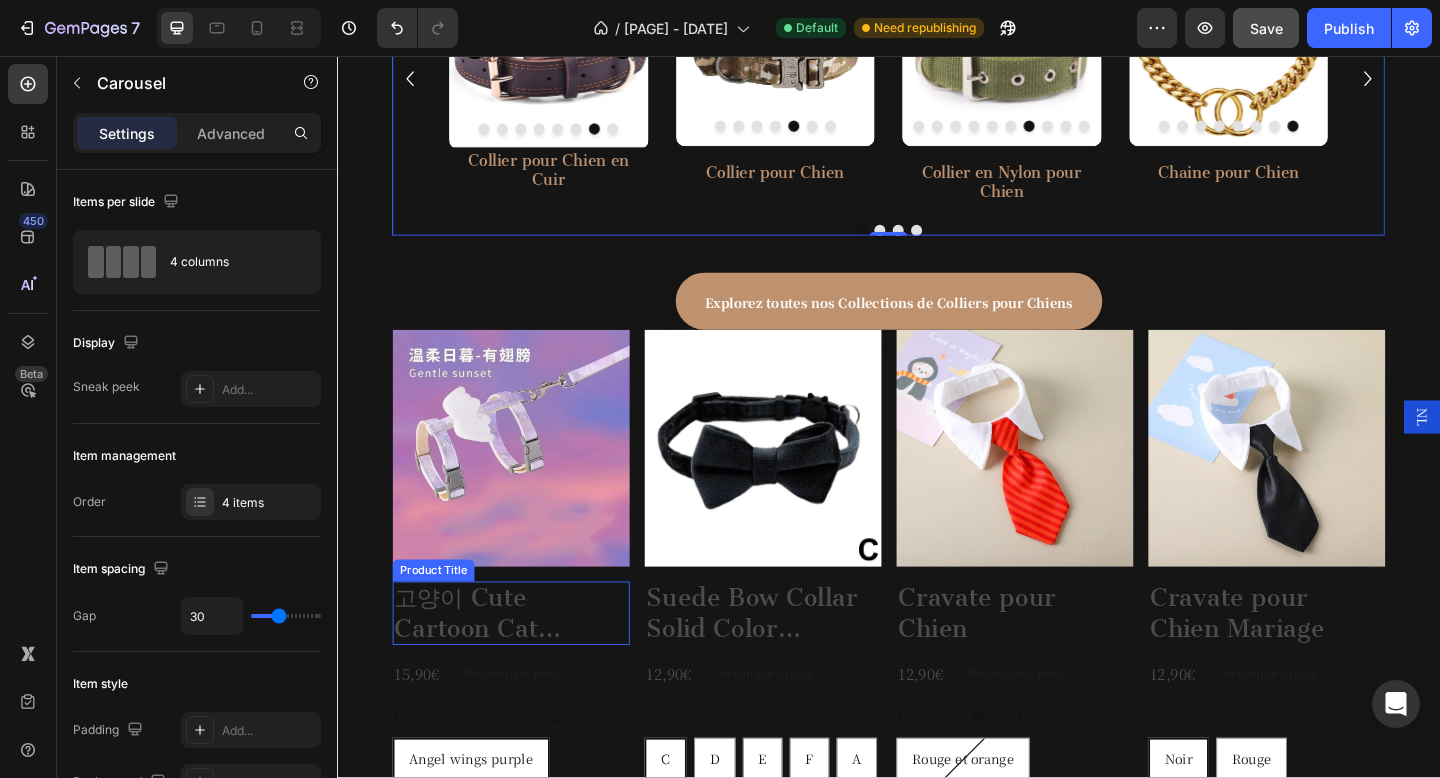 click on "고양이 Cute Cartoon Cat Harness Walking Pet Harnesses and Leash Set for Cats Gatos Kitten Garfield mascotas Accessories Supplies" at bounding box center [526, 662] 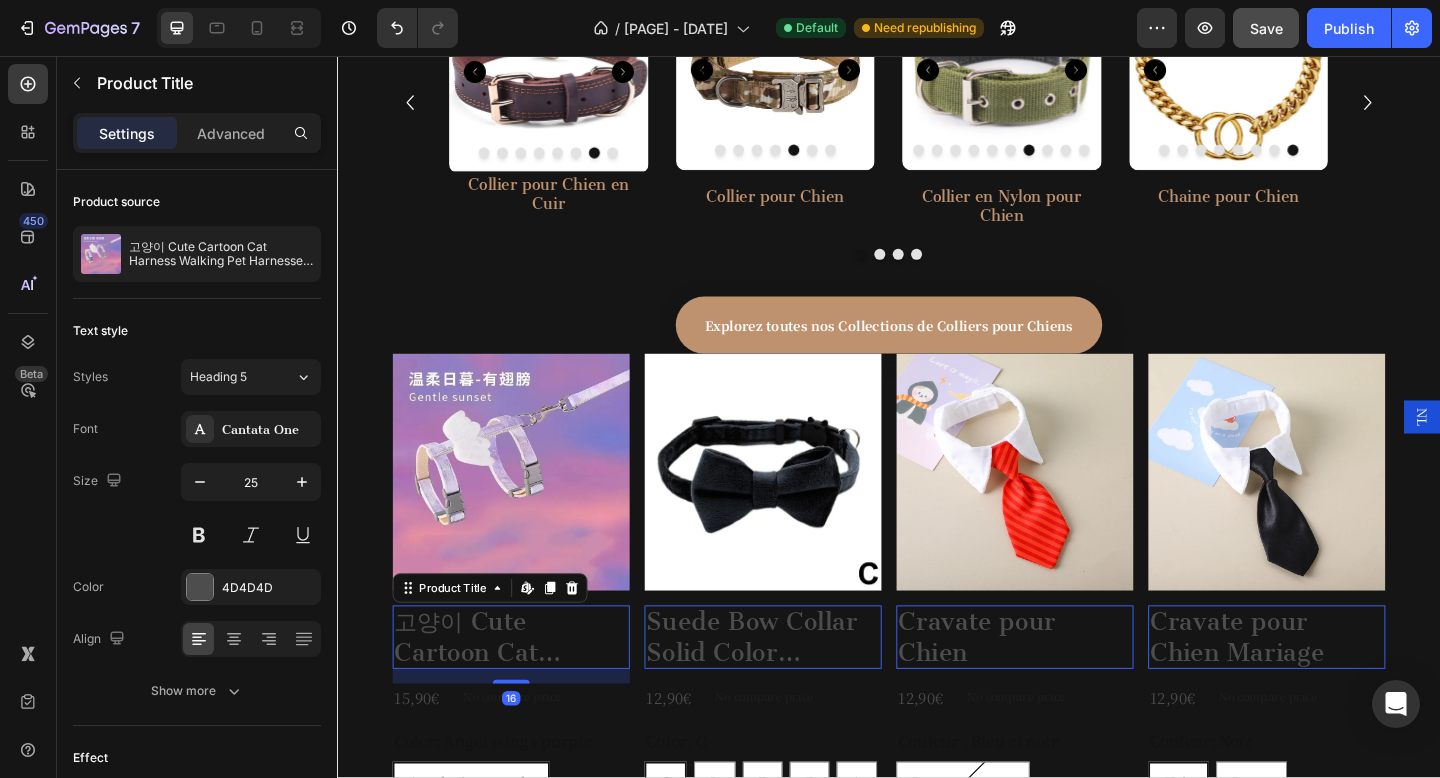 scroll, scrollTop: 1128, scrollLeft: 0, axis: vertical 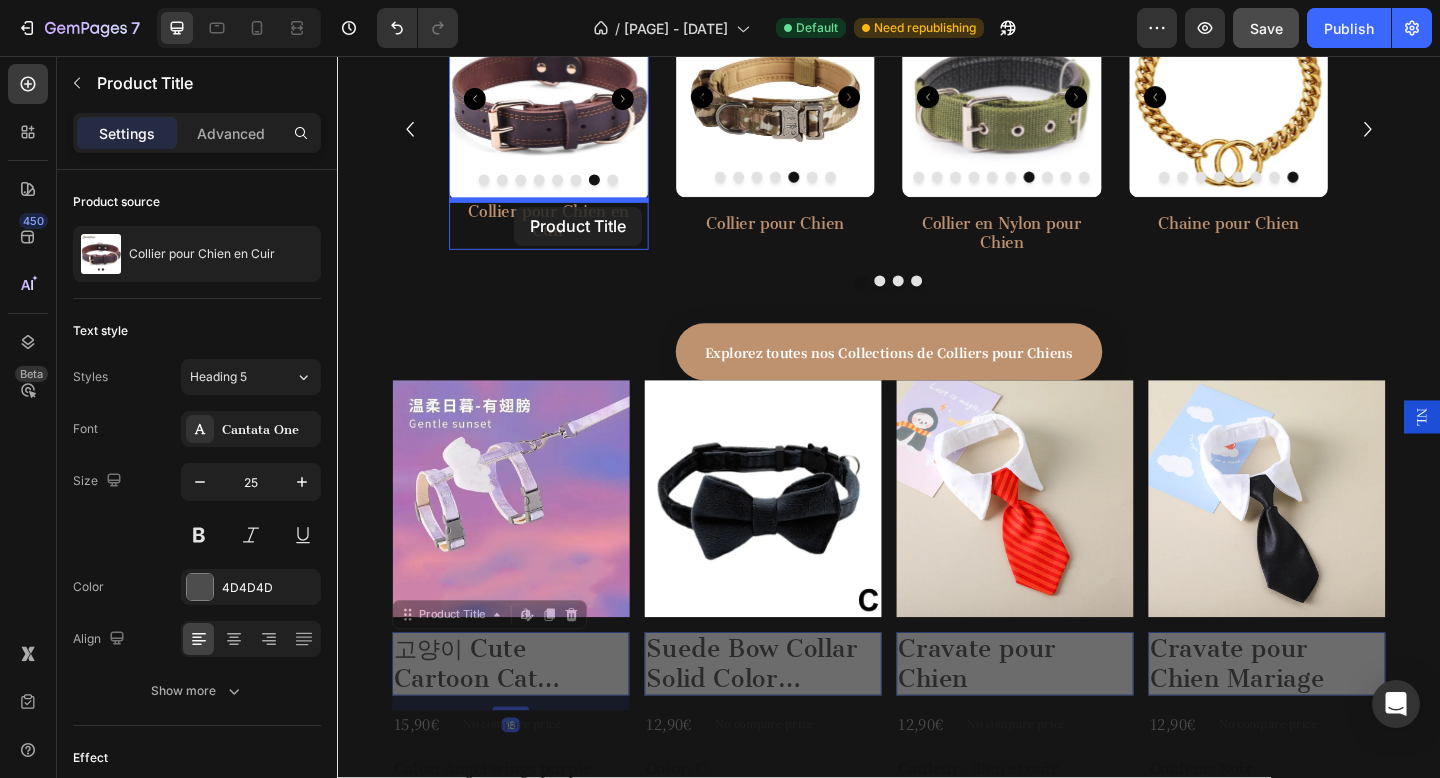 drag, startPoint x: 445, startPoint y: 669, endPoint x: 530, endPoint y: 220, distance: 456.97482 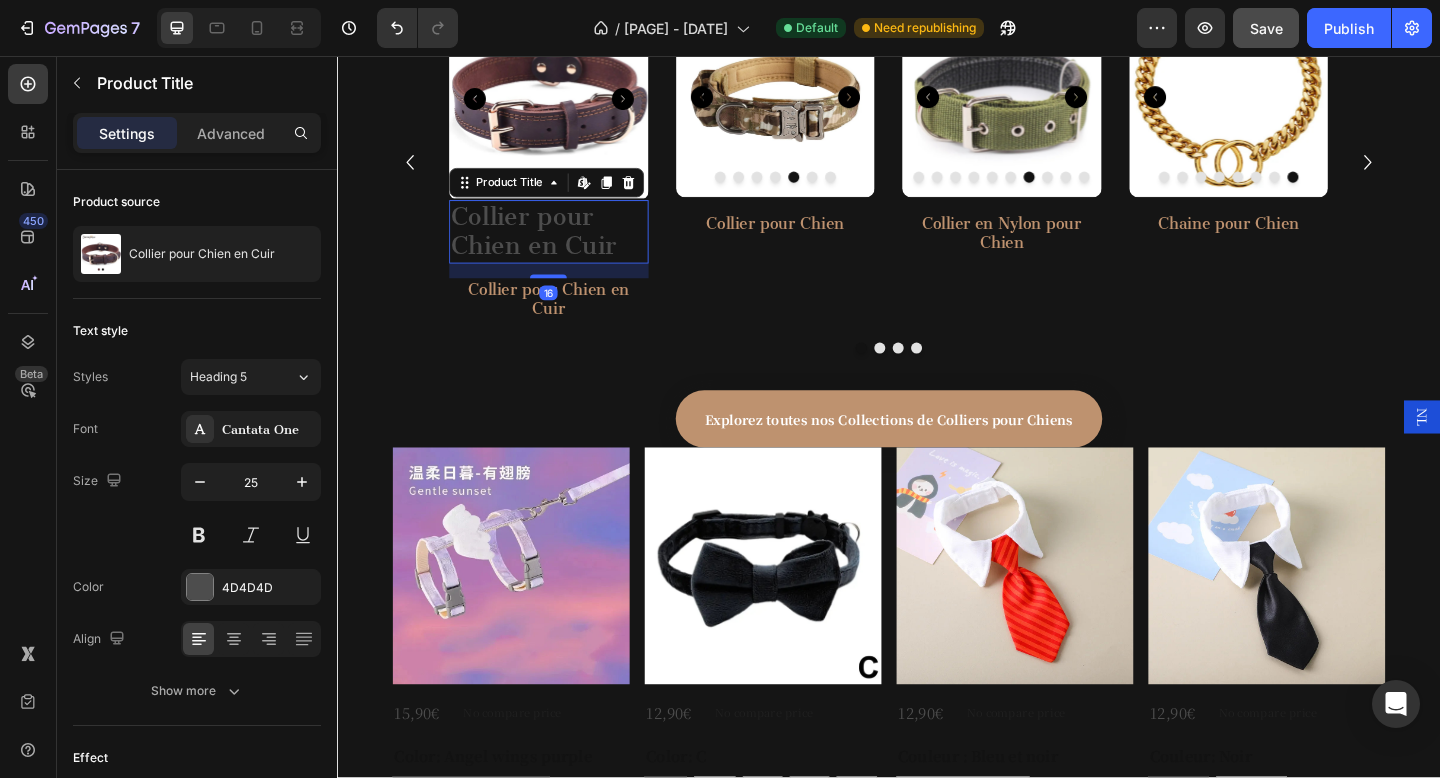scroll, scrollTop: 1164, scrollLeft: 0, axis: vertical 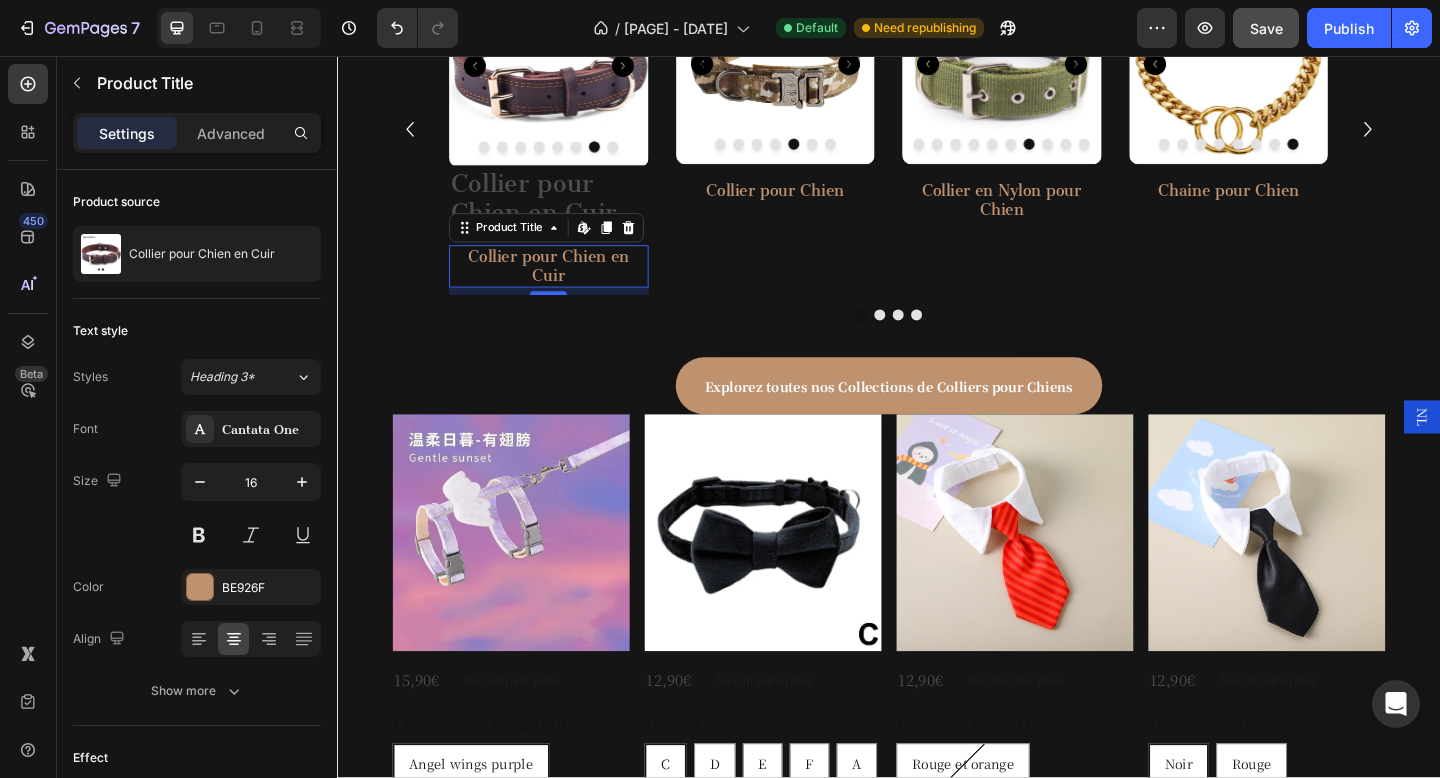 click on "Collier pour Chien en Cuir" at bounding box center [567, 285] 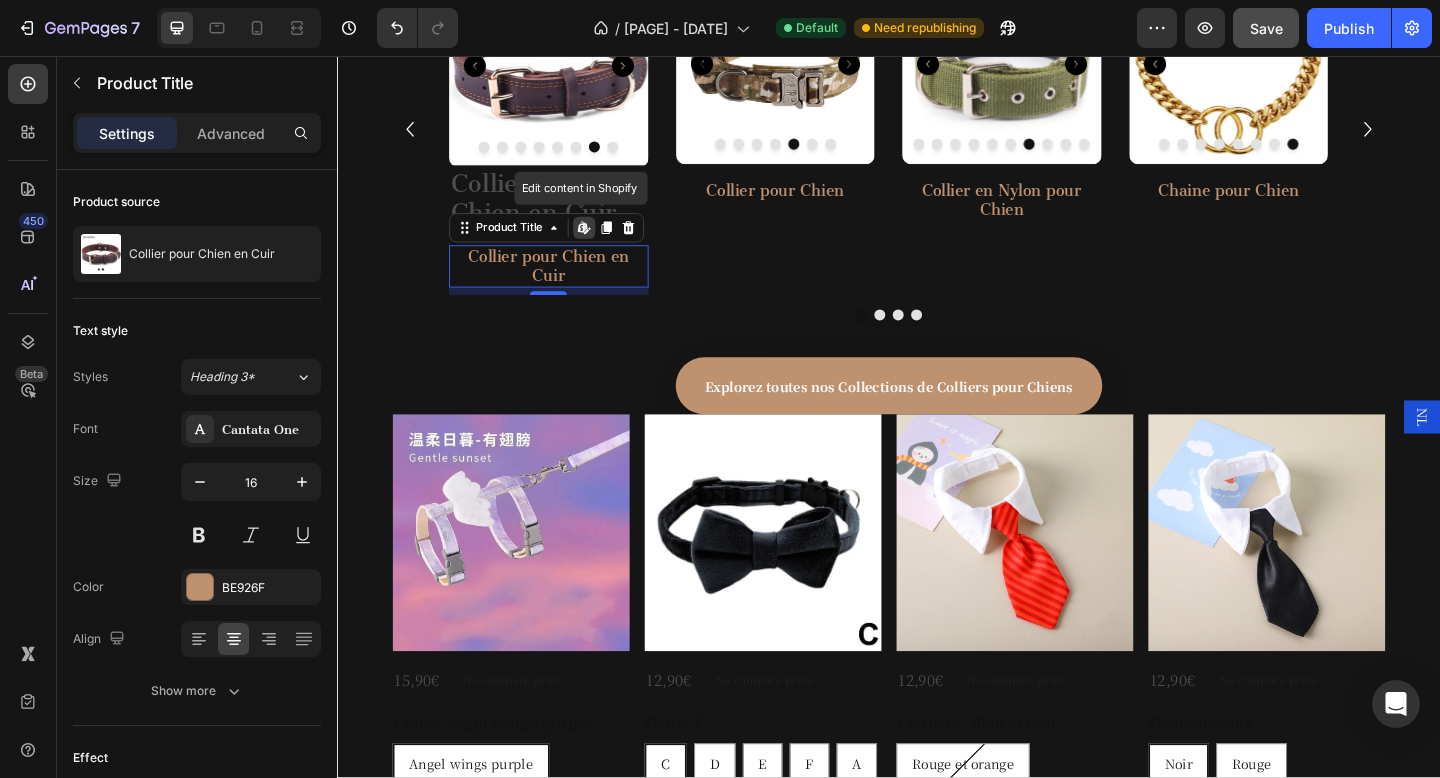 click on "Collier pour Chien en Cuir" at bounding box center (567, 285) 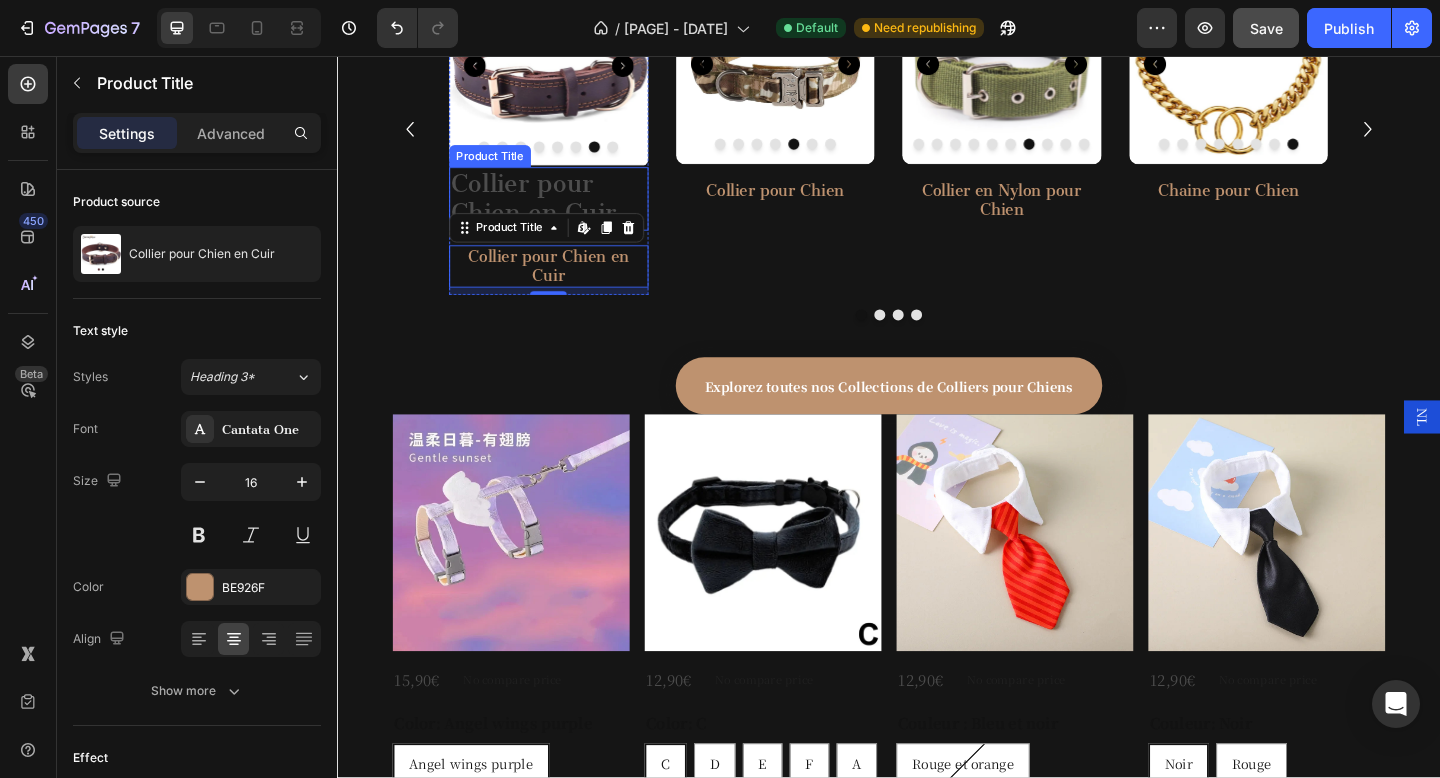click on "Collier pour Chien en Cuir" at bounding box center (567, 211) 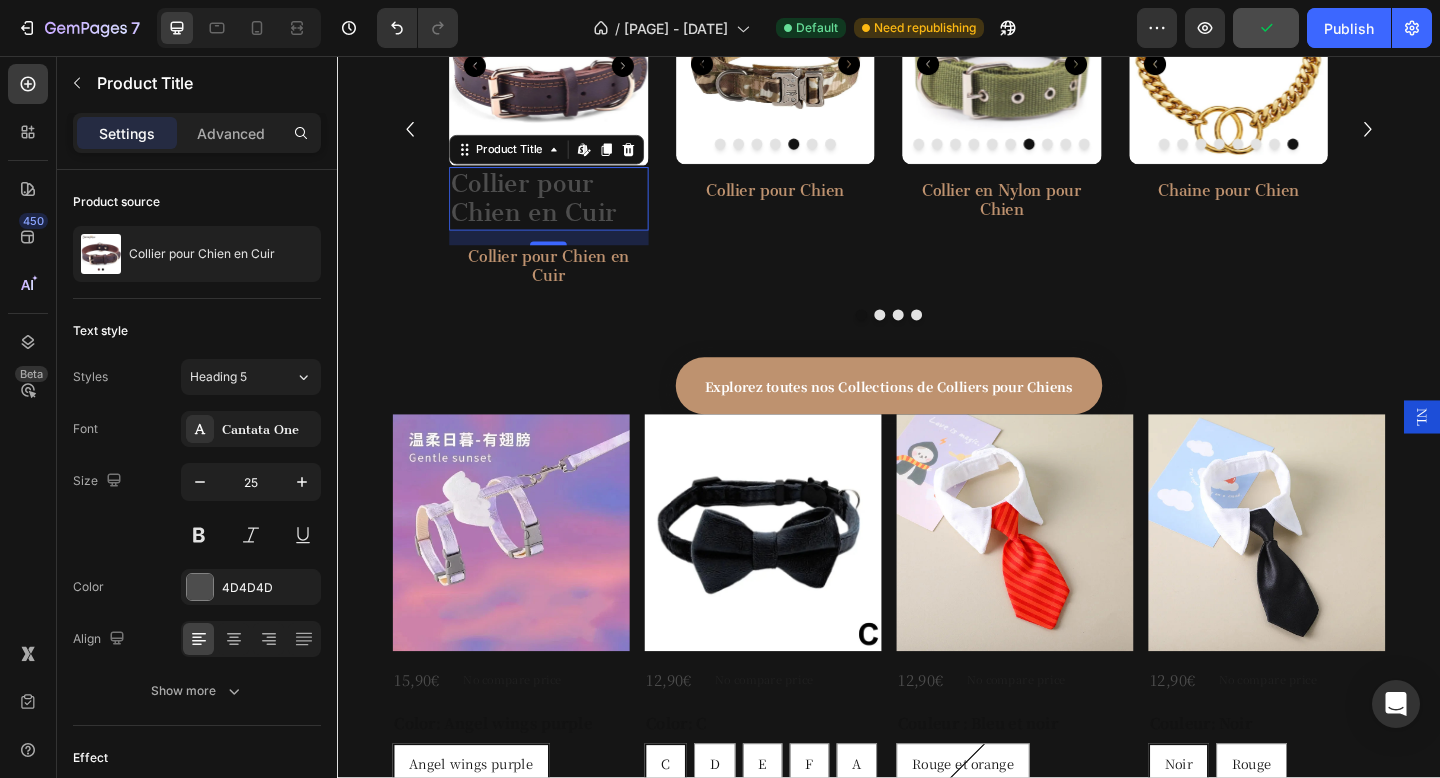 click on "Collier pour Chien en Cuir" at bounding box center [567, 211] 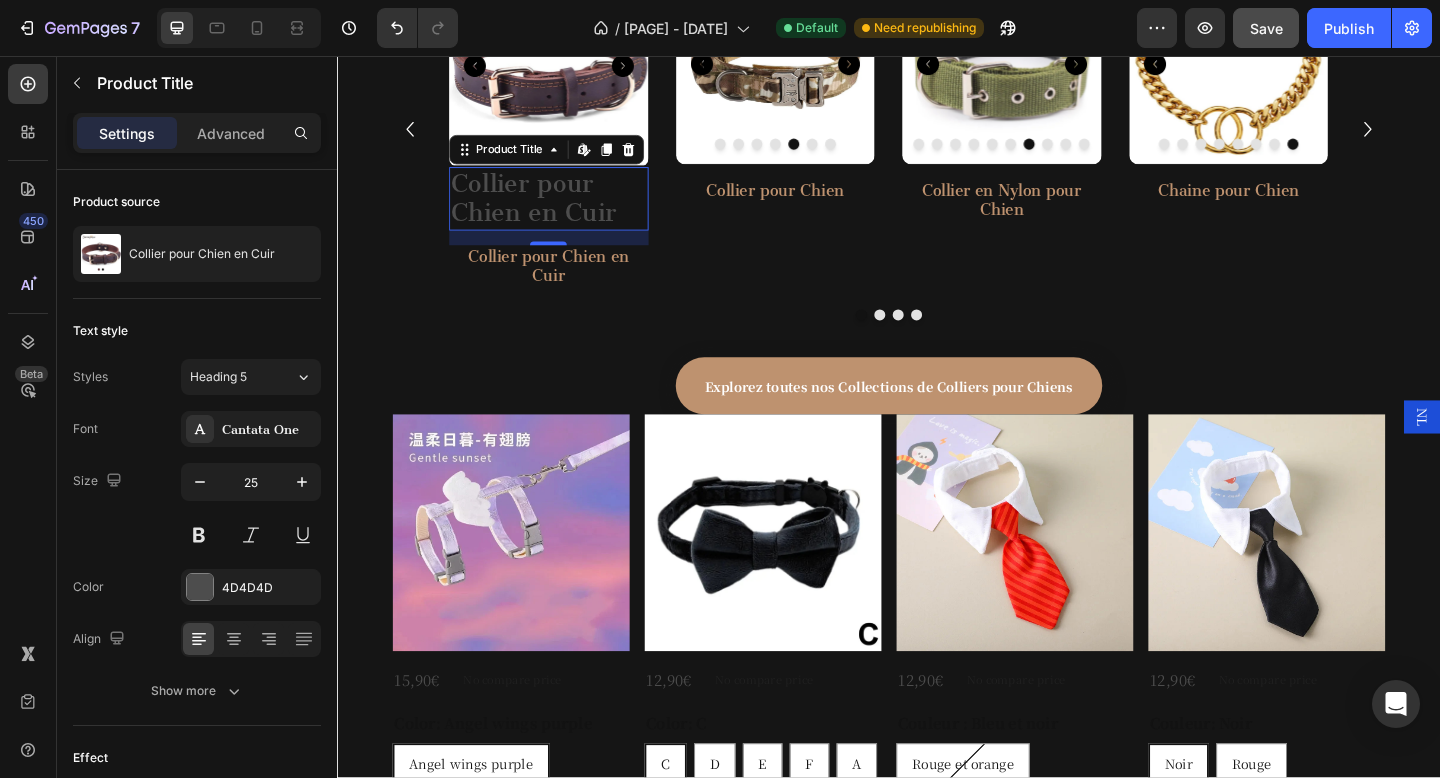click on "Collier pour Chien en Cuir" at bounding box center (567, 211) 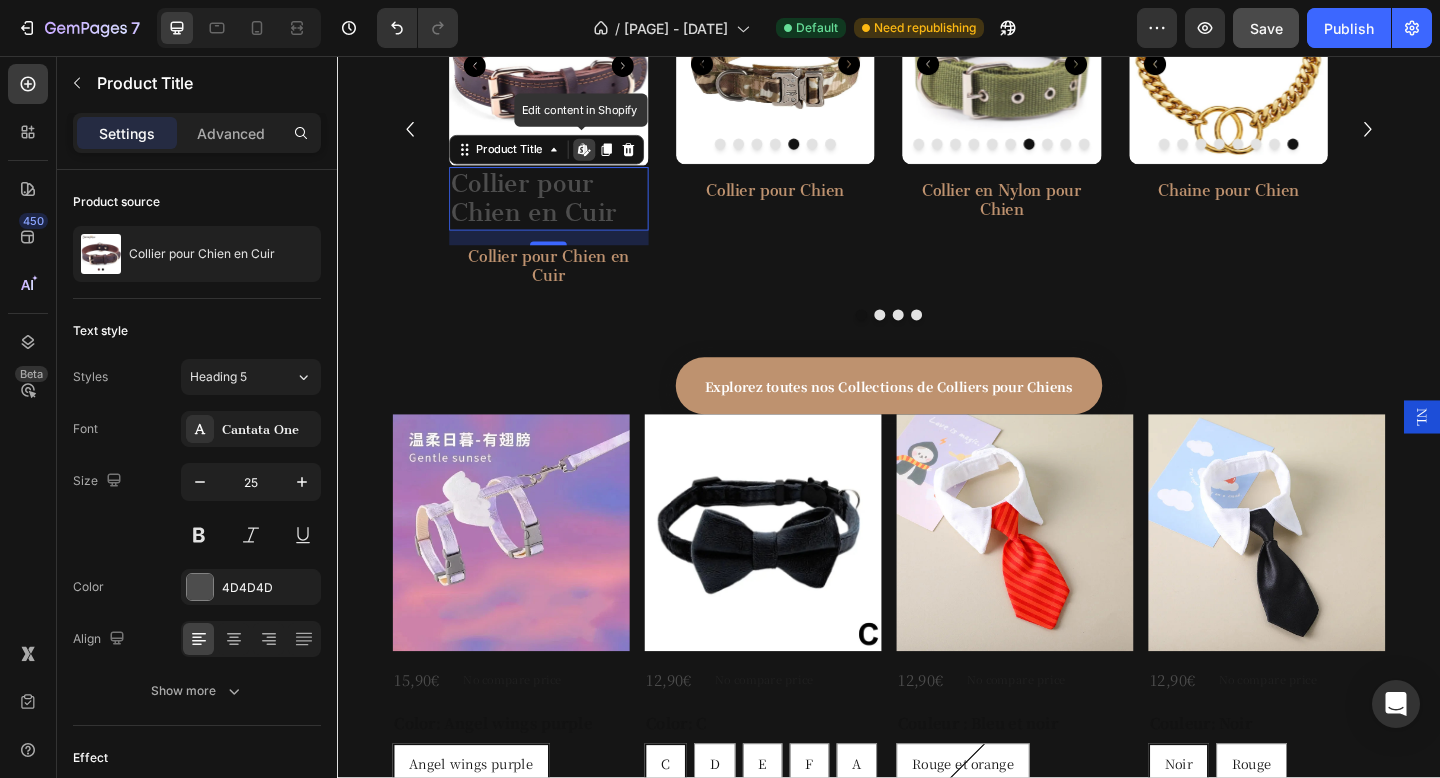 click on "Collier pour Chien en Cuir" at bounding box center [567, 211] 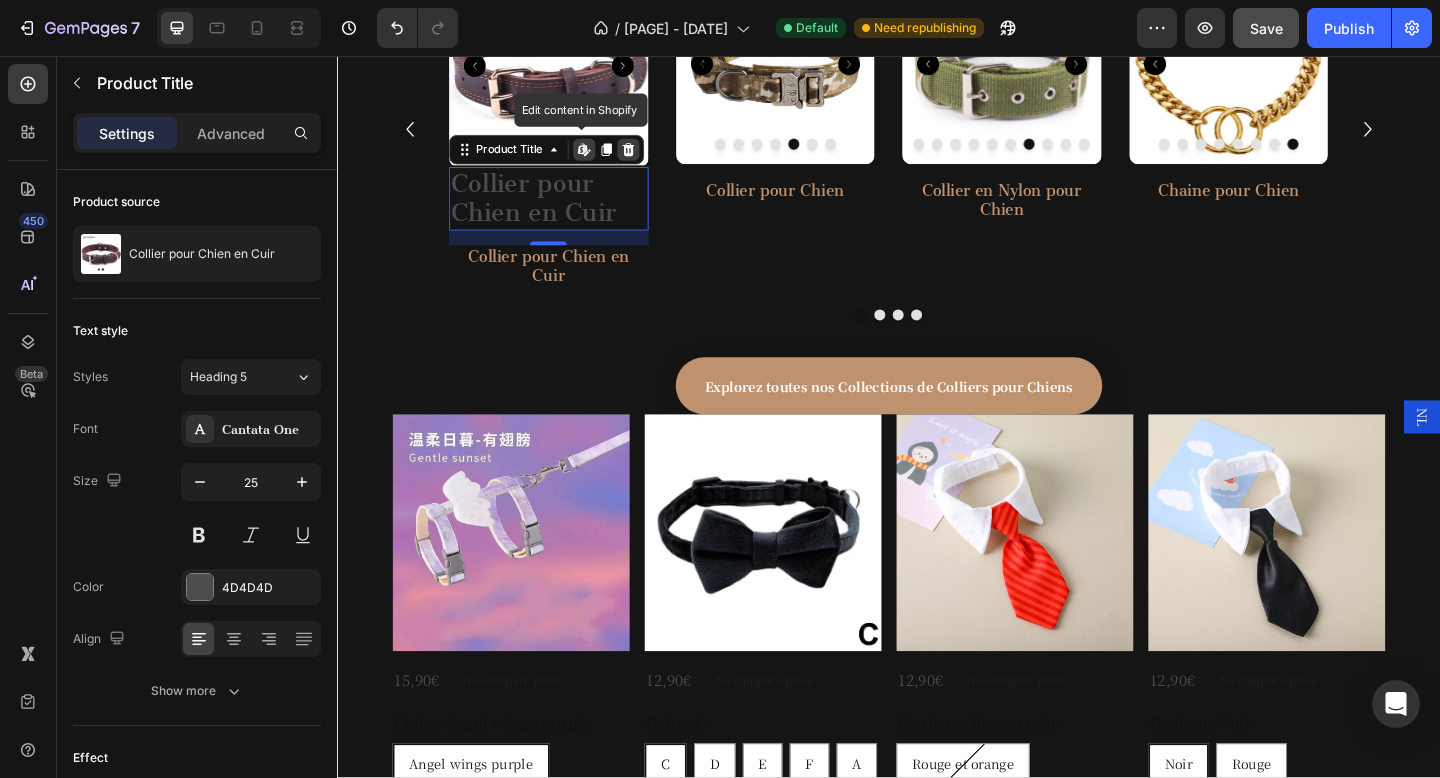 click 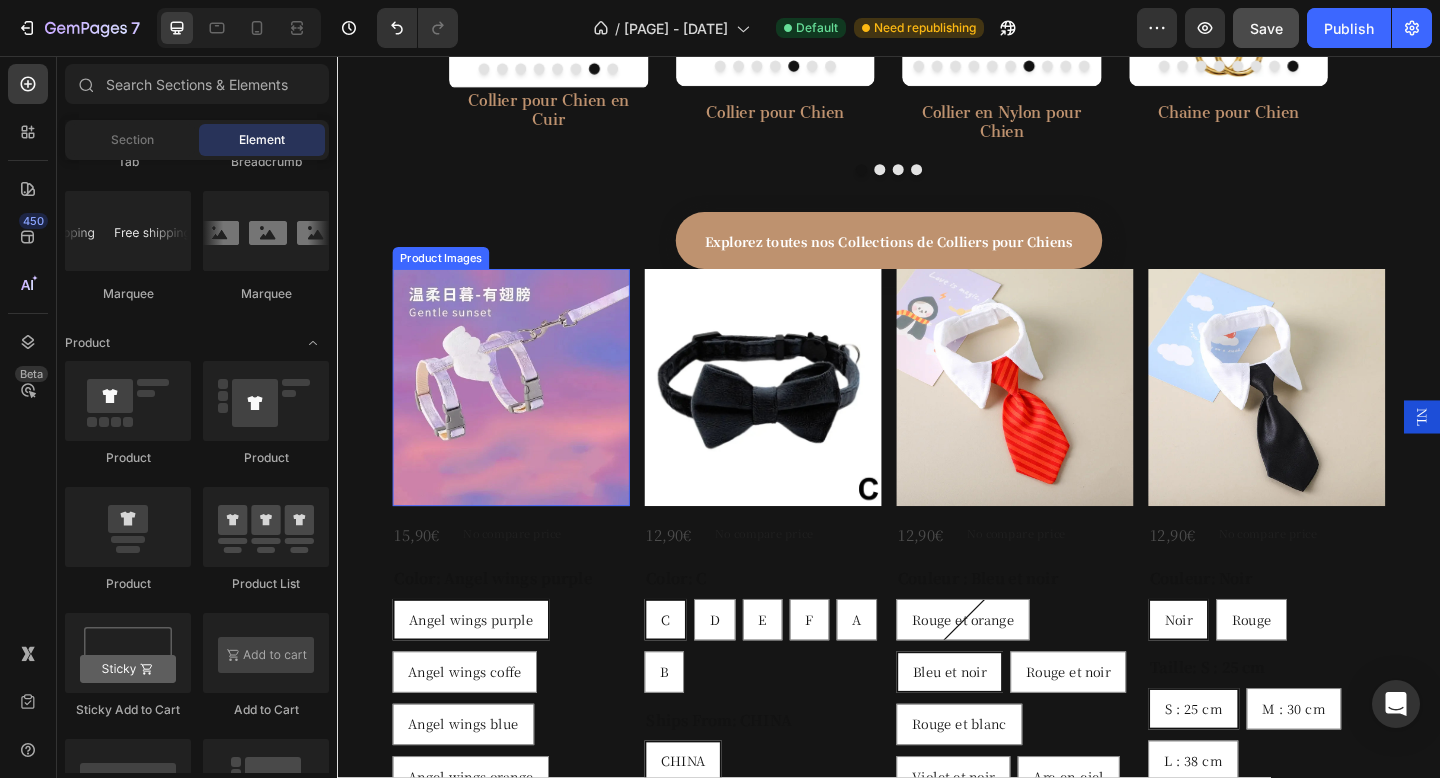 scroll, scrollTop: 1293, scrollLeft: 0, axis: vertical 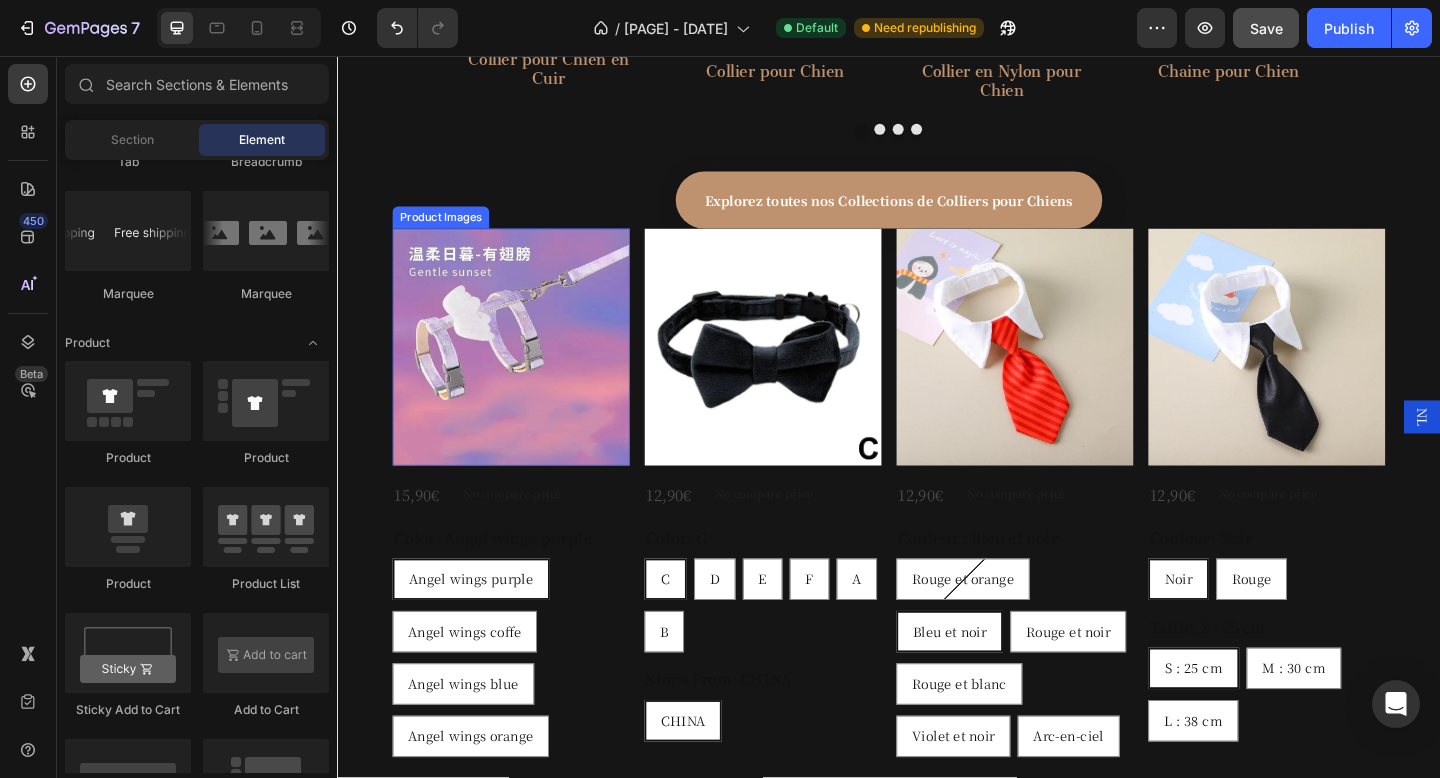 click at bounding box center [526, 373] 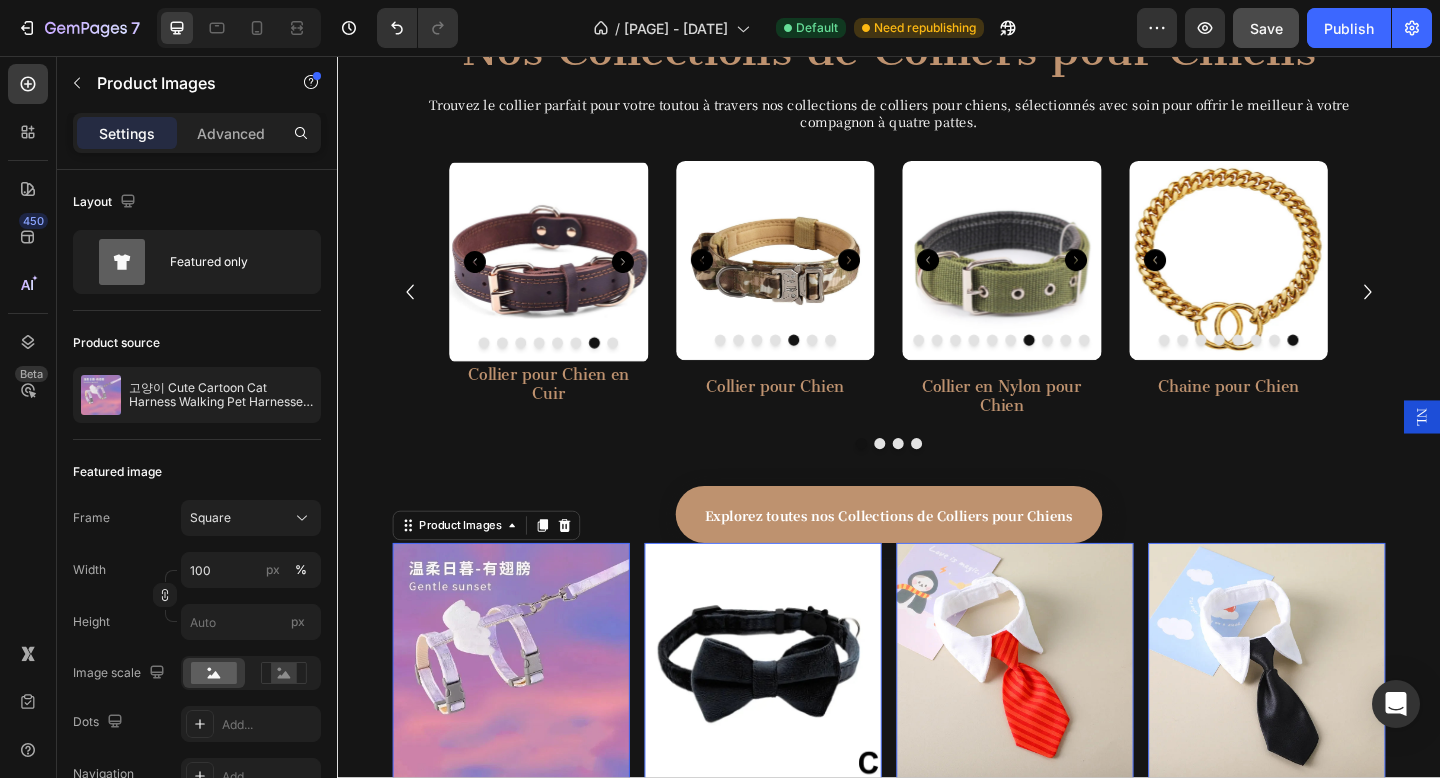 scroll, scrollTop: 918, scrollLeft: 0, axis: vertical 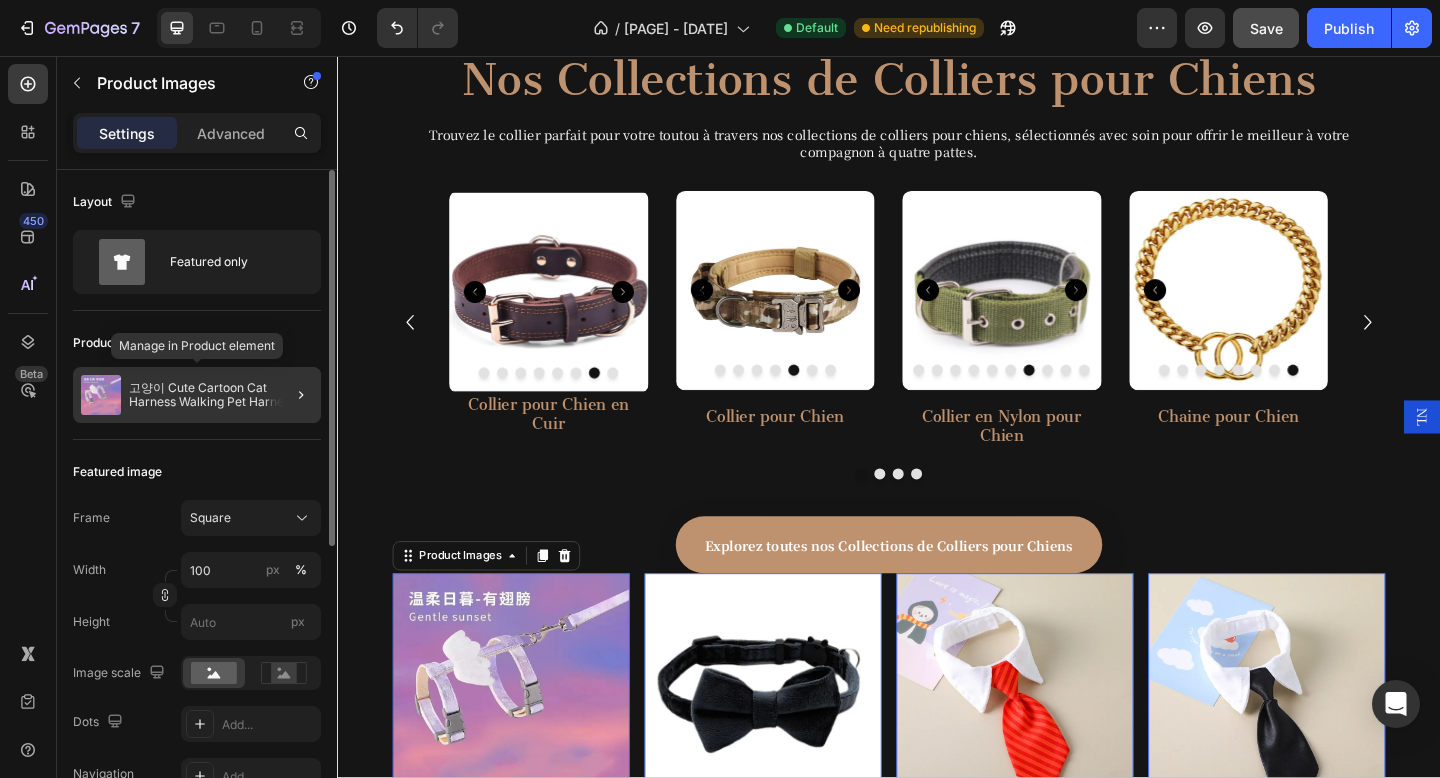 click on "고양이 Cute Cartoon Cat Harness Walking Pet Harnesses and Leash Set for Cats Gatos Kitten Garfield mascotas Accessories Supplies" at bounding box center (221, 395) 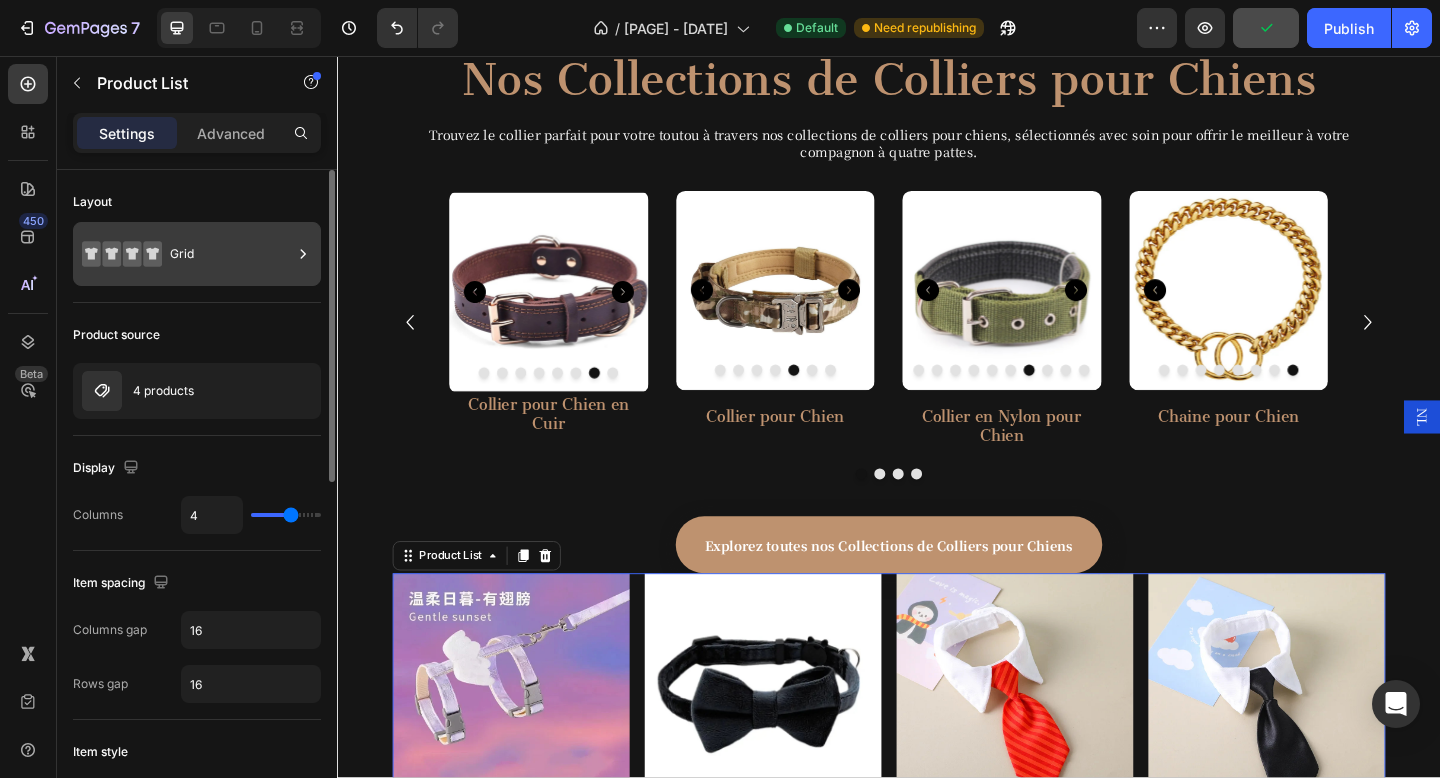 click on "Grid" at bounding box center [231, 254] 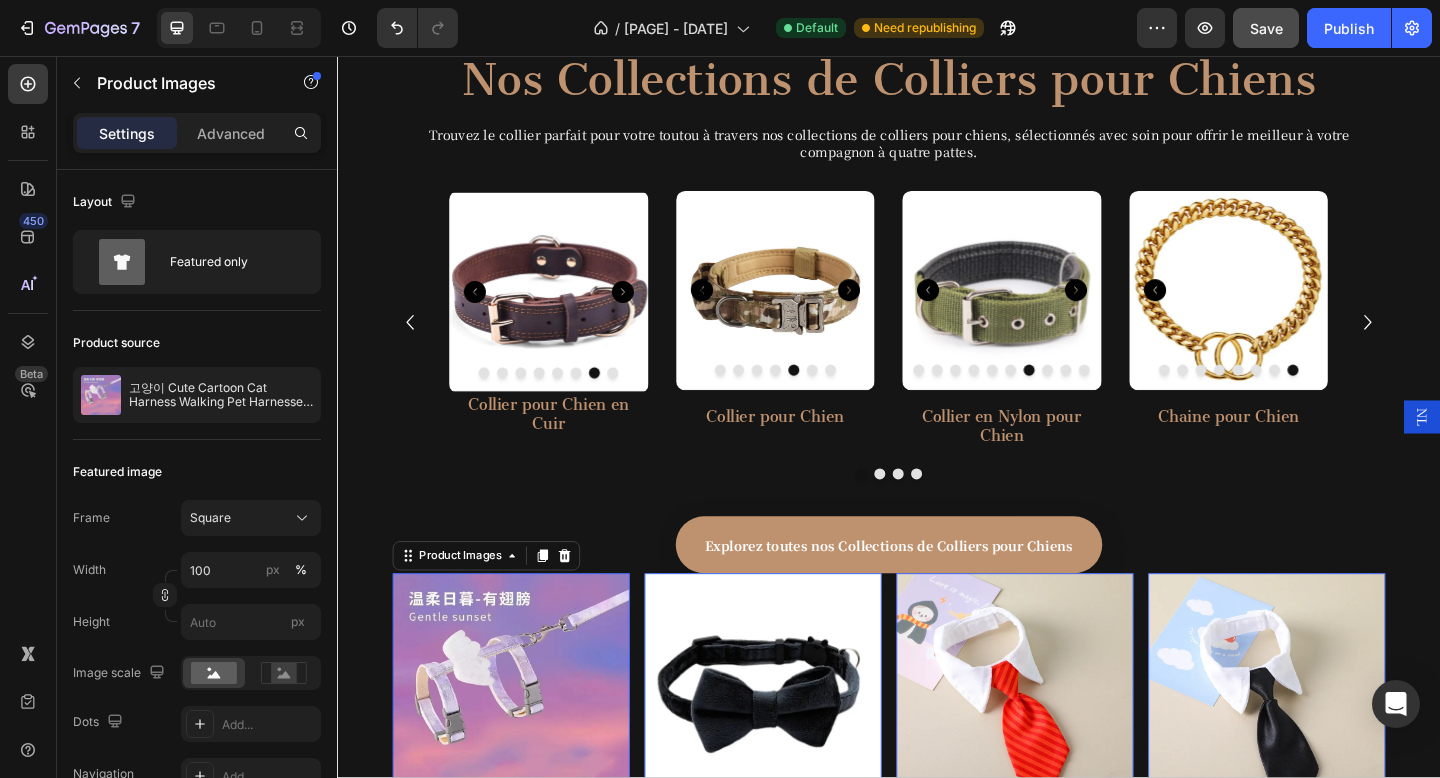 click at bounding box center (526, 748) 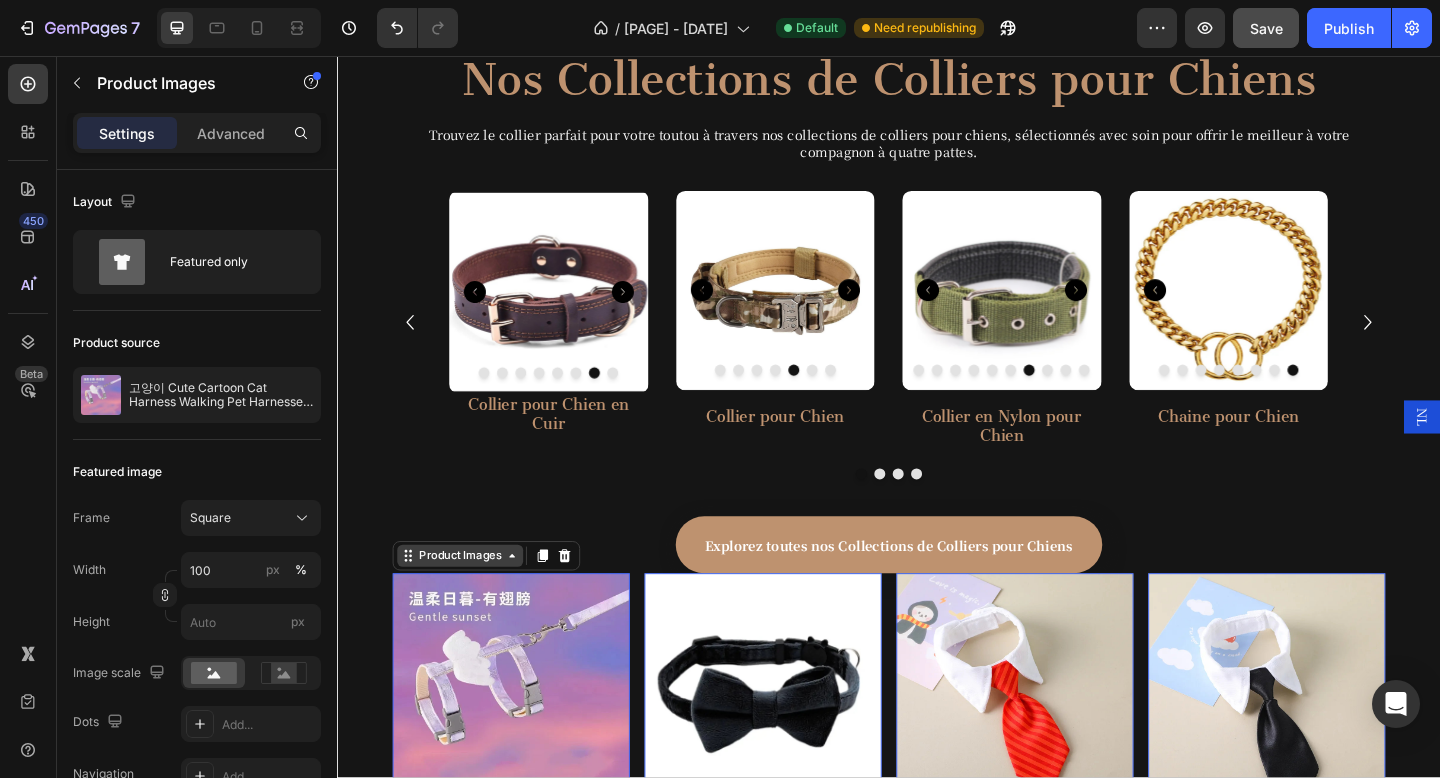 click on "Product Images" at bounding box center [470, 600] 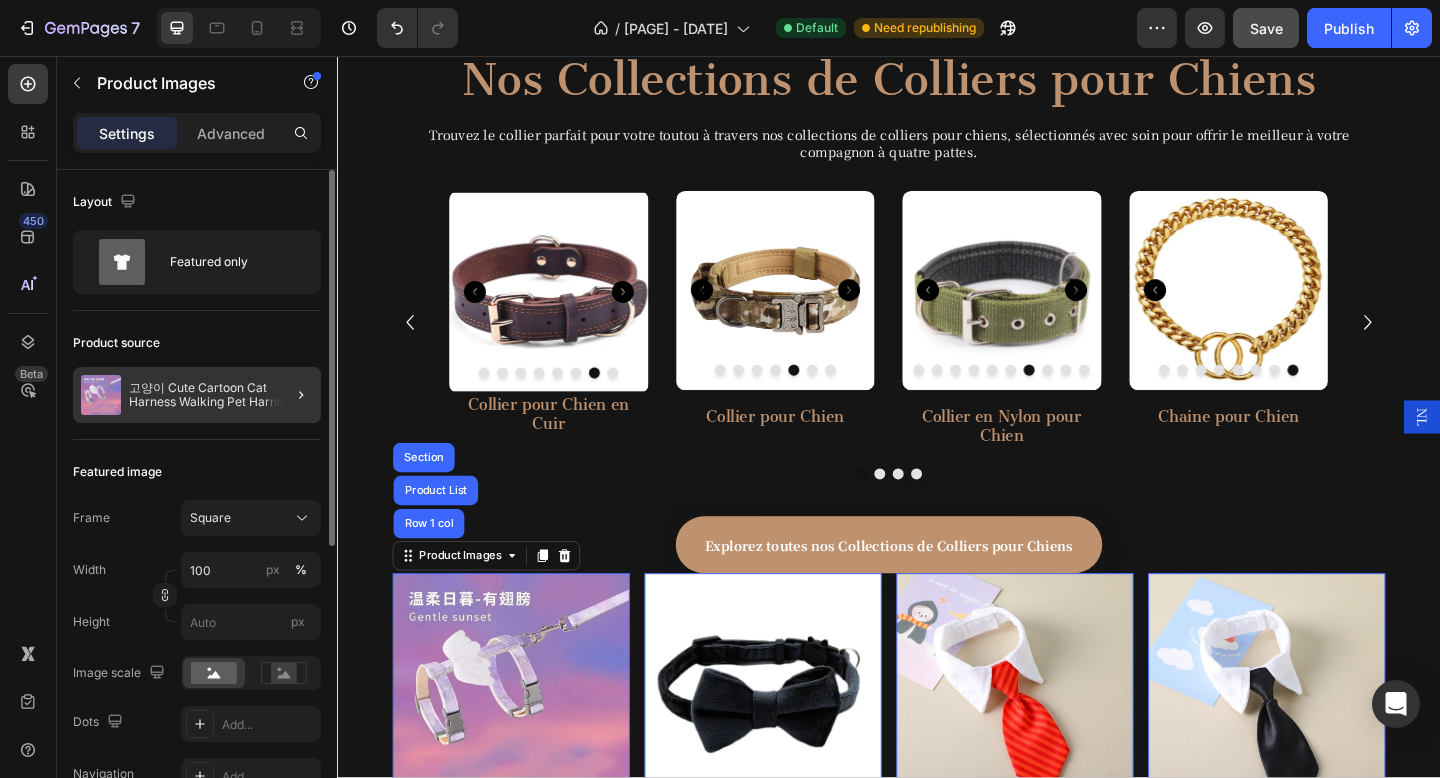 click on "고양이 Cute Cartoon Cat Harness Walking Pet Harnesses and Leash Set for Cats Gatos Kitten Garfield mascotas Accessories Supplies" 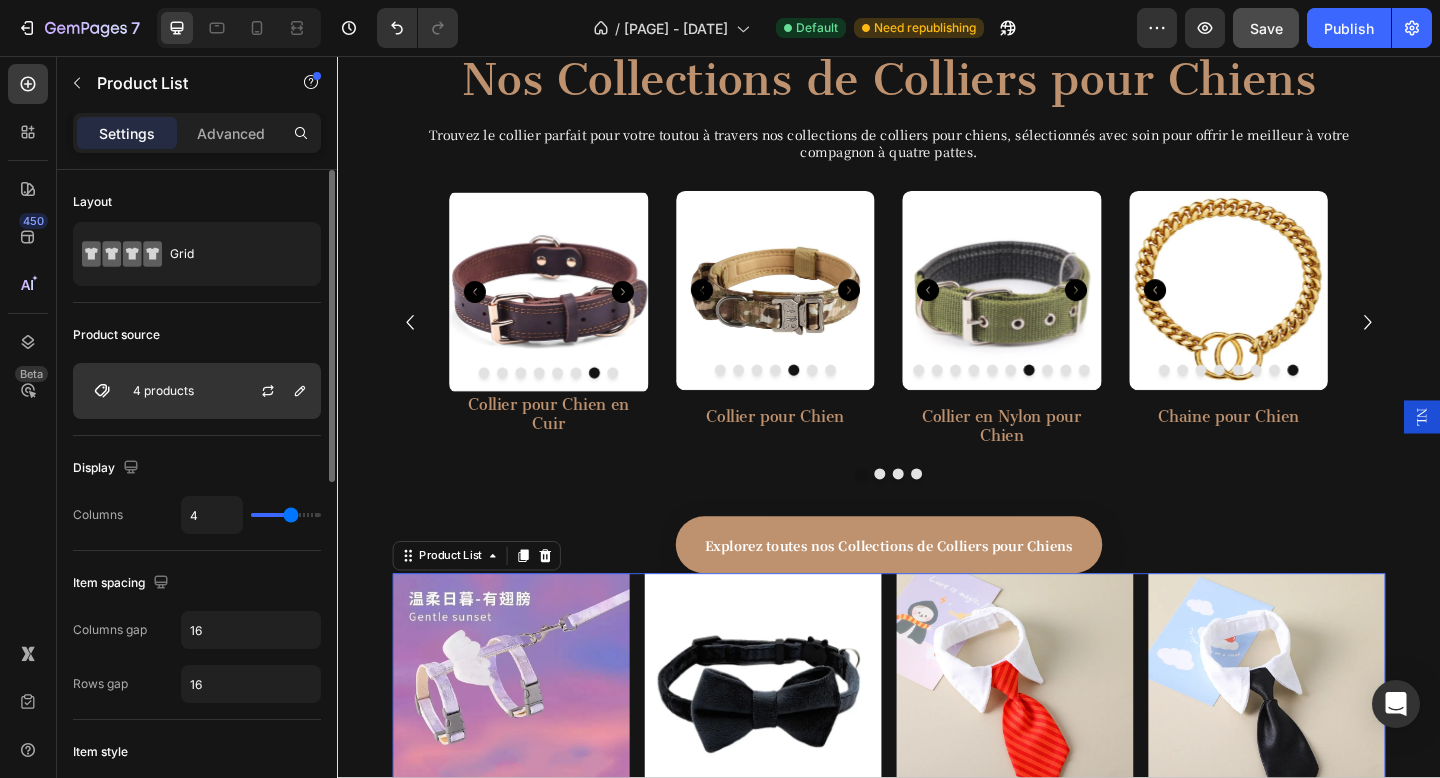 click on "4 products" at bounding box center (197, 391) 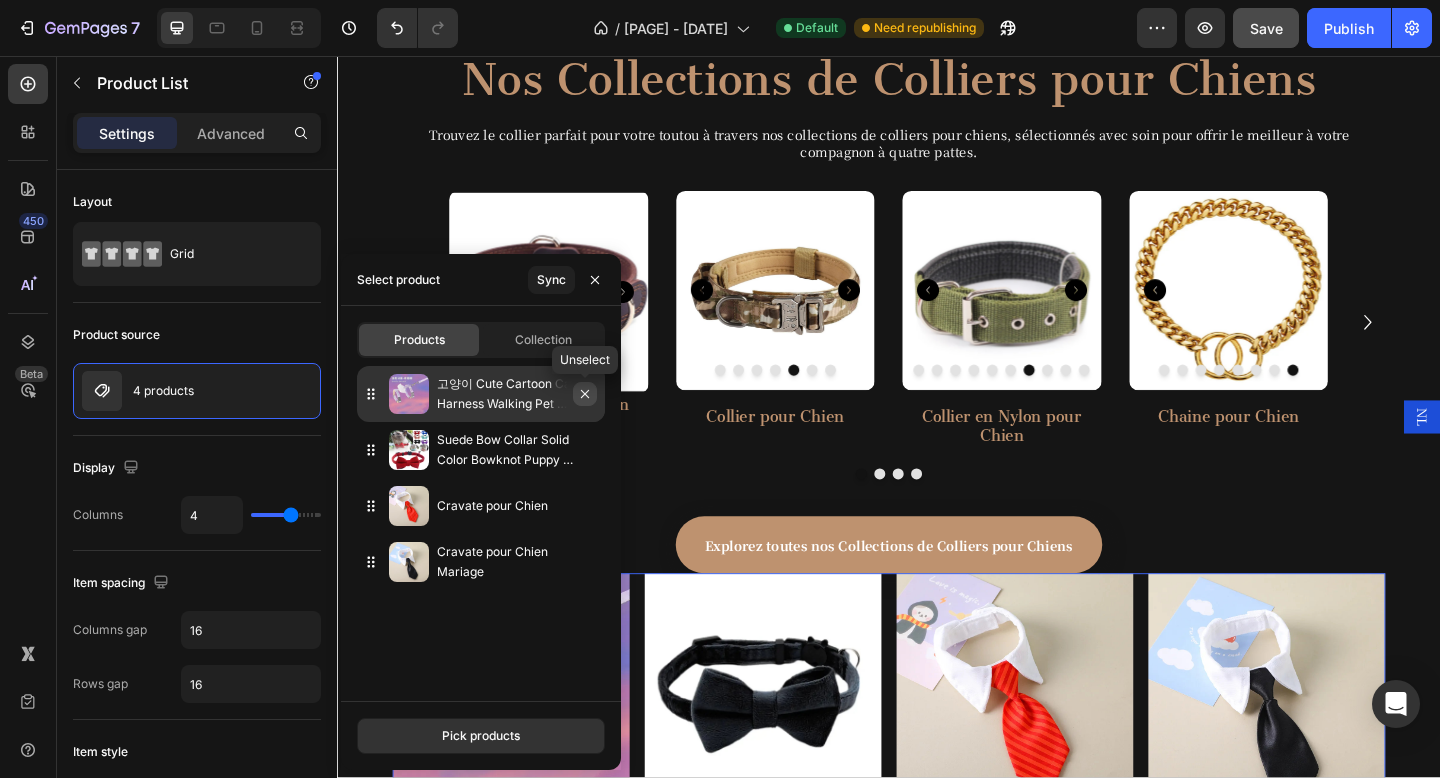 click 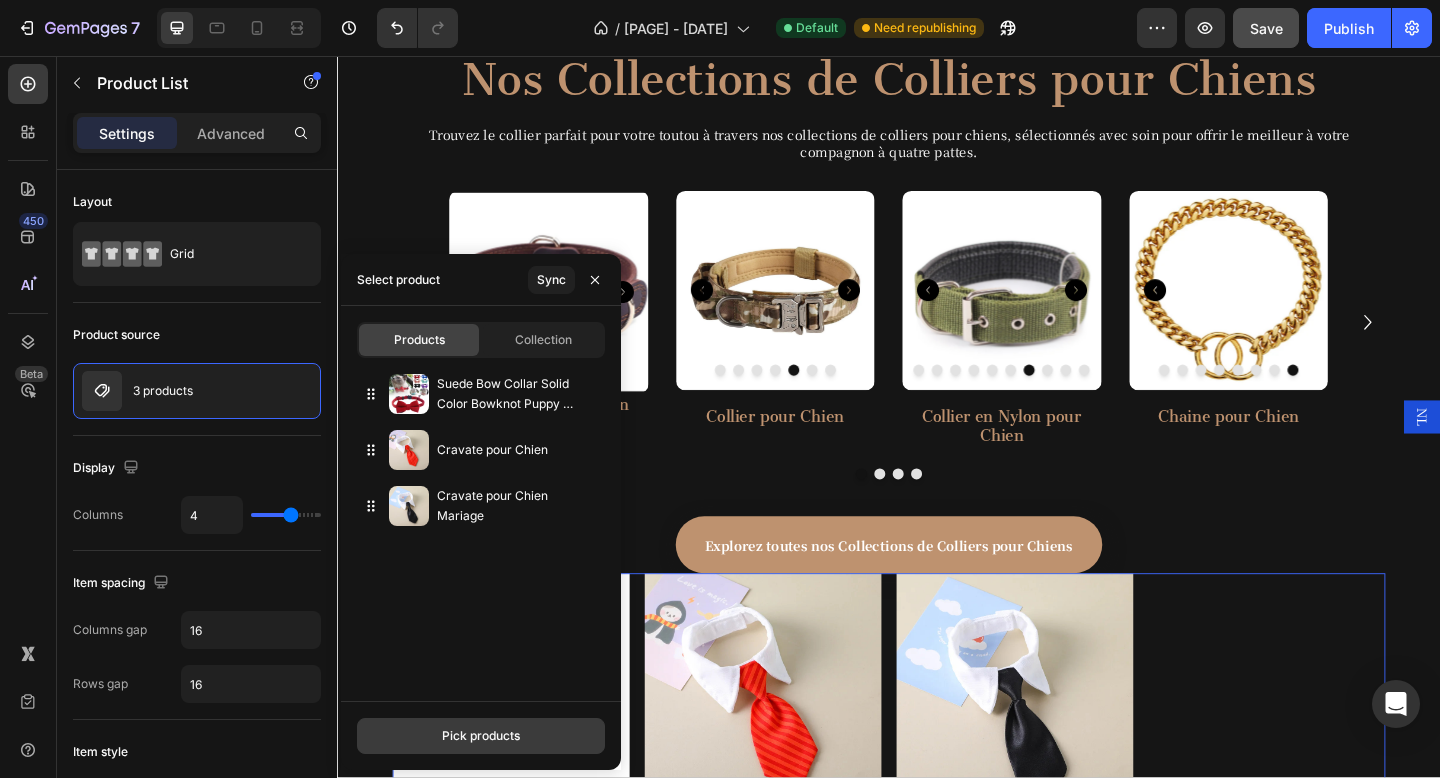 click on "Pick products" at bounding box center (481, 736) 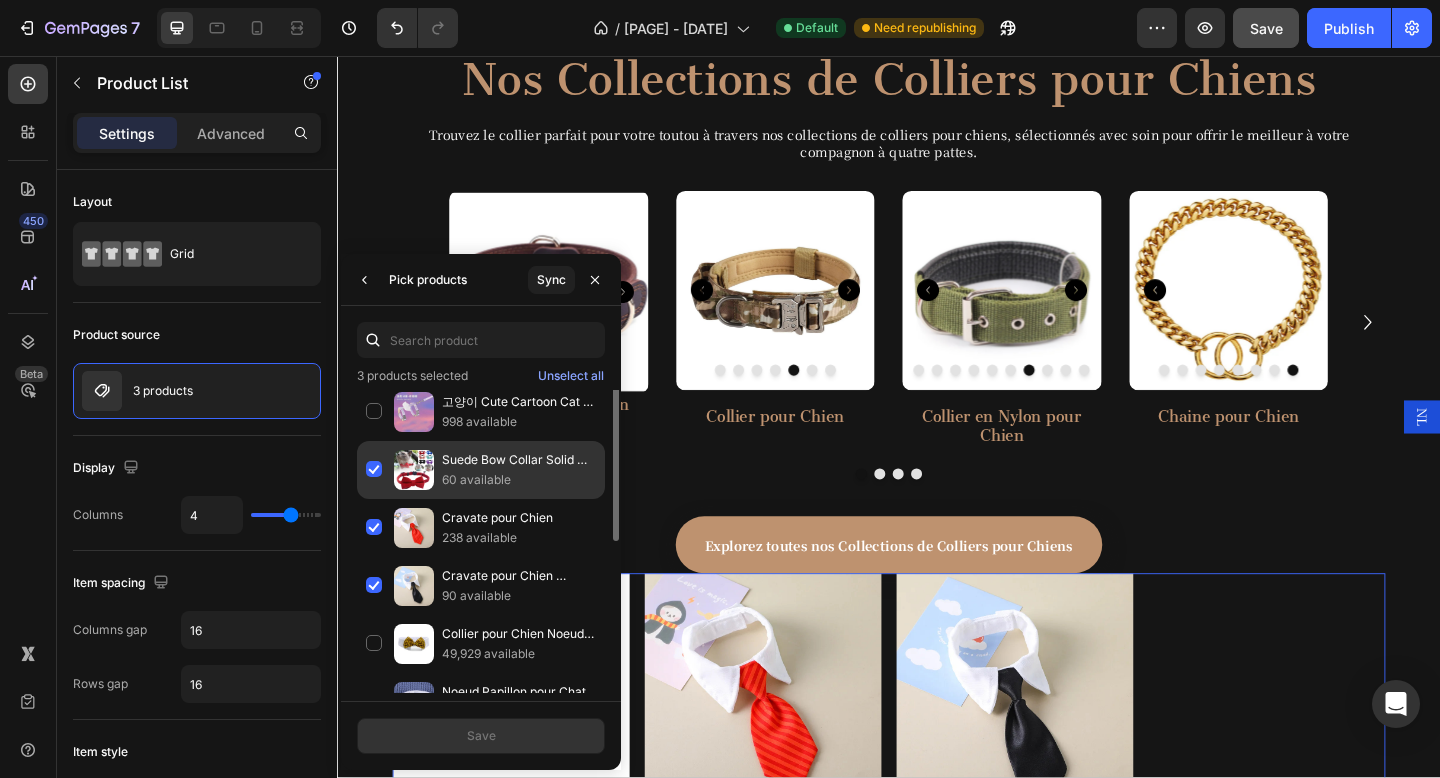 scroll, scrollTop: 0, scrollLeft: 0, axis: both 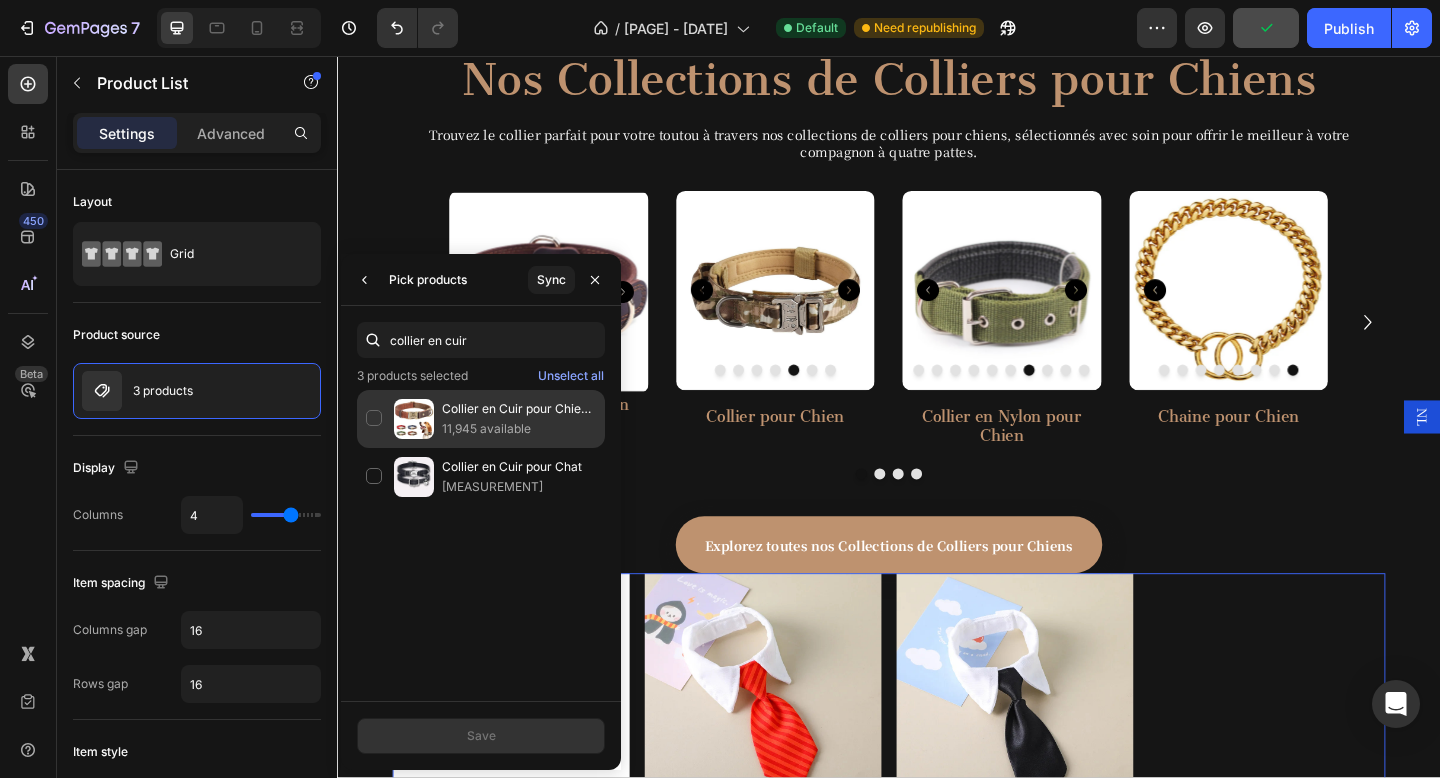 click on "[PRODUCT] [MEASUREMENT]" 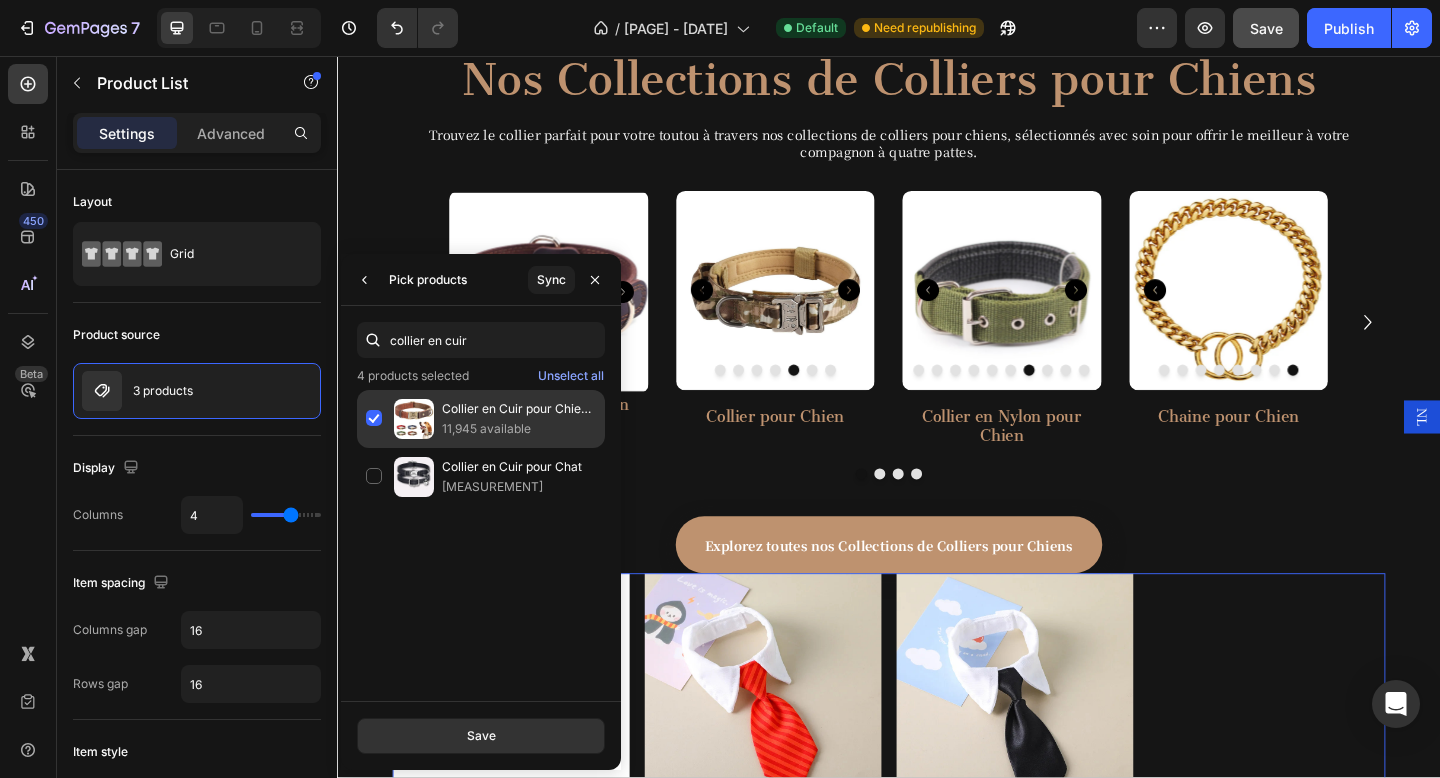 click on "[PRODUCT] [MEASUREMENT]" 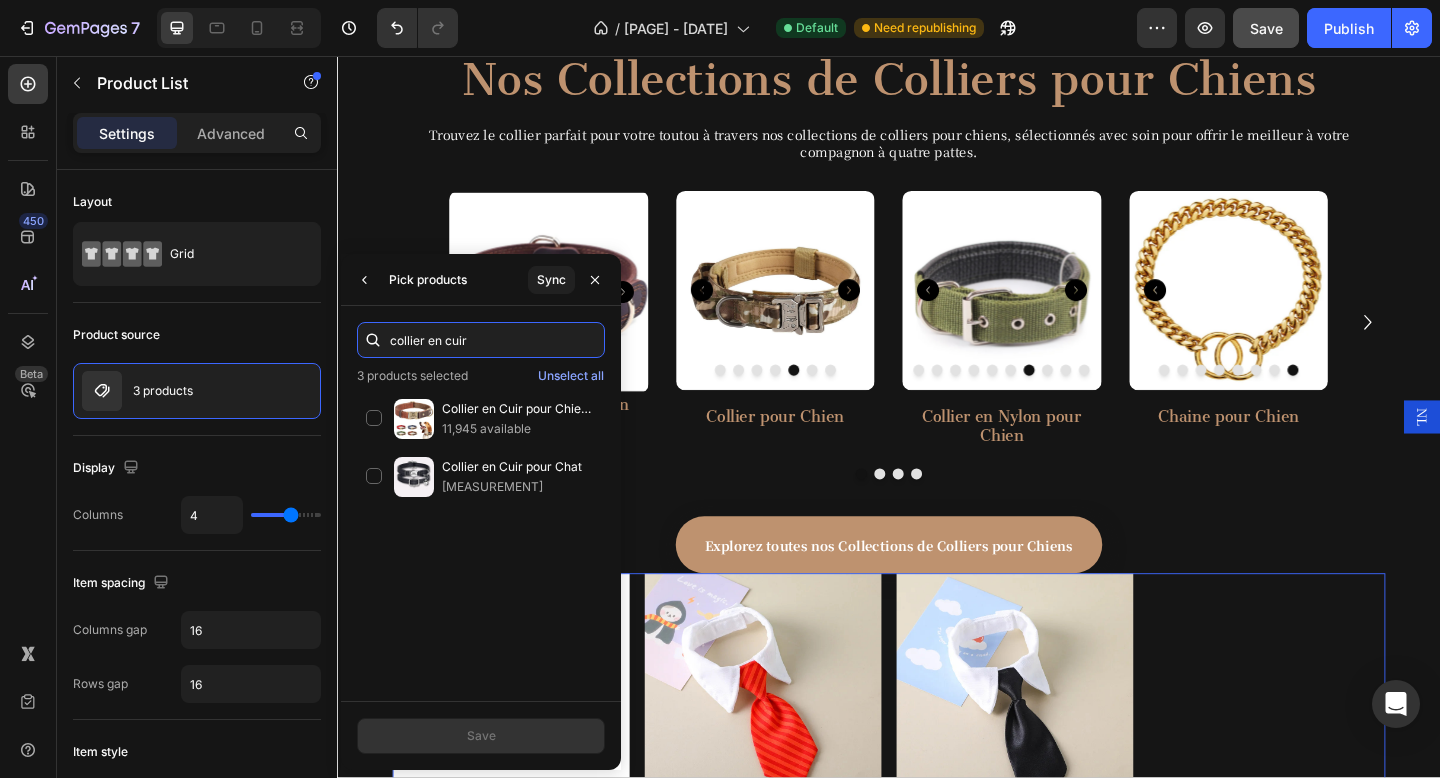 drag, startPoint x: 421, startPoint y: 338, endPoint x: 343, endPoint y: 339, distance: 78.00641 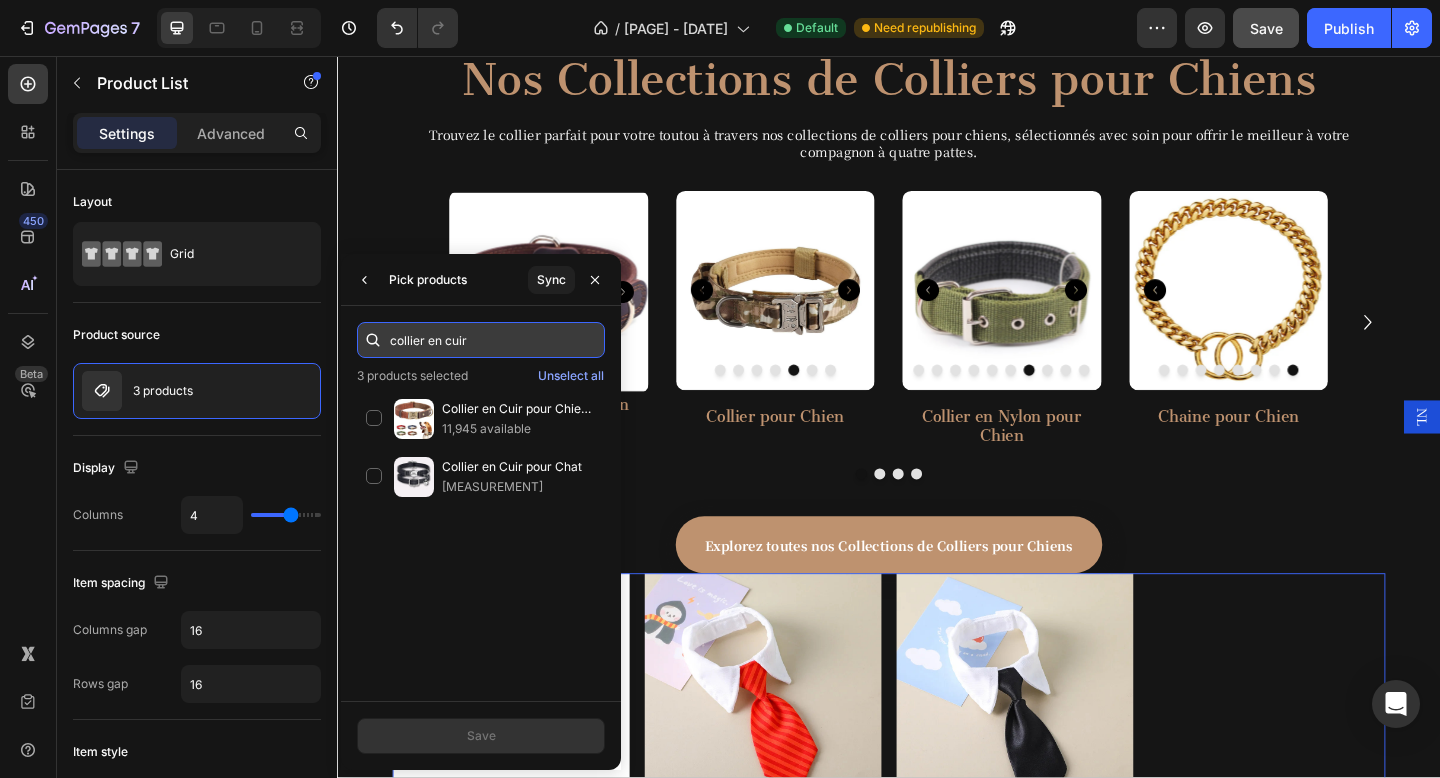 drag, startPoint x: 426, startPoint y: 341, endPoint x: 398, endPoint y: 341, distance: 28 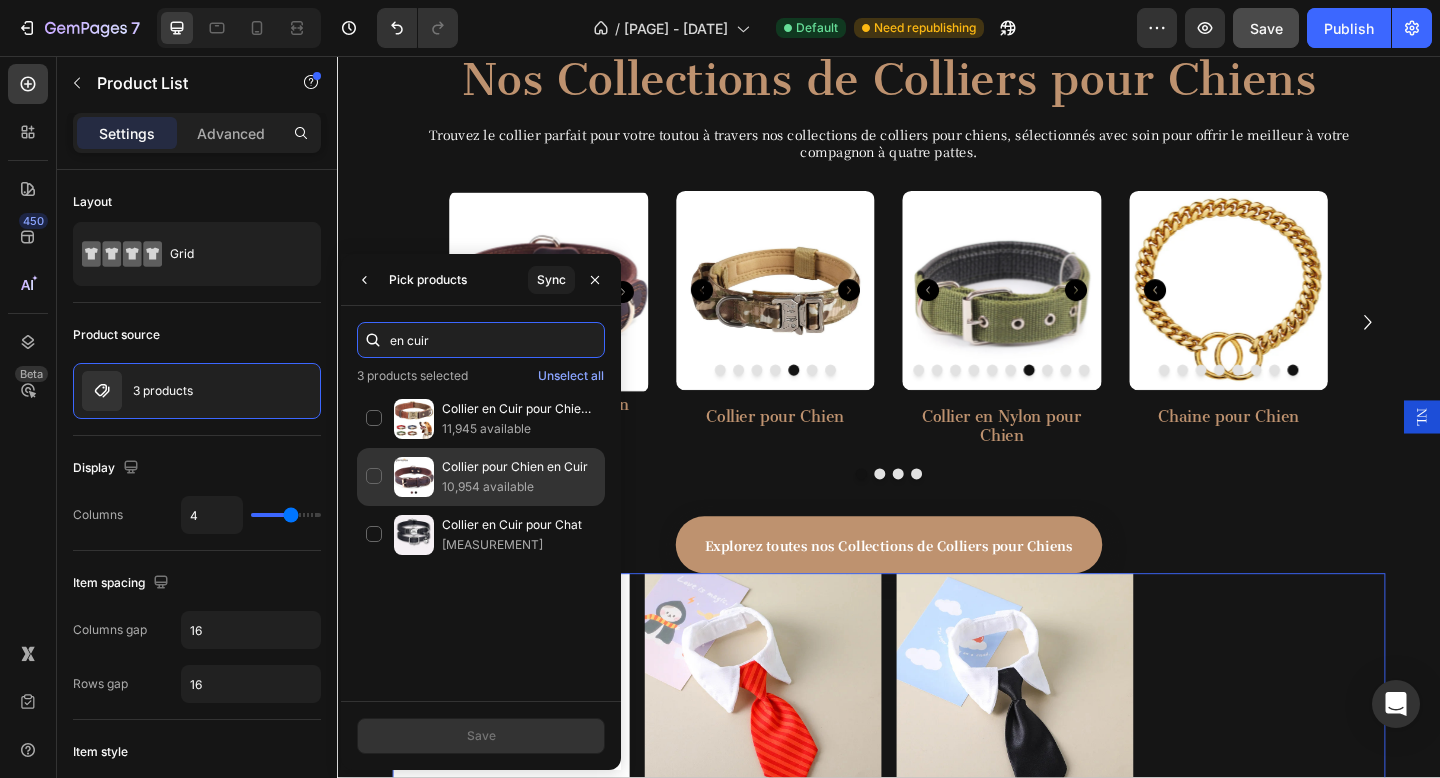 type on "en cuir" 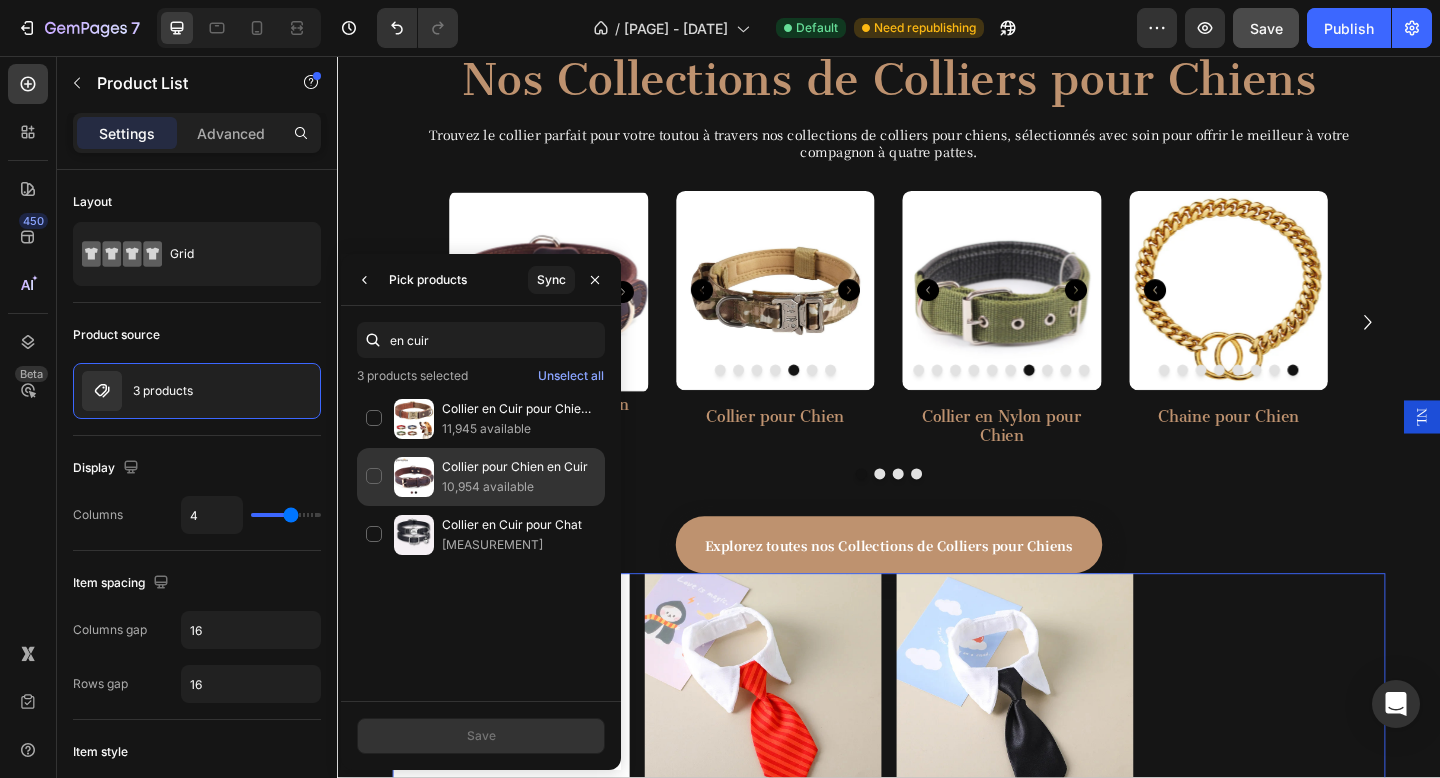 click on "[PRODUCT] [MEASUREMENT]" 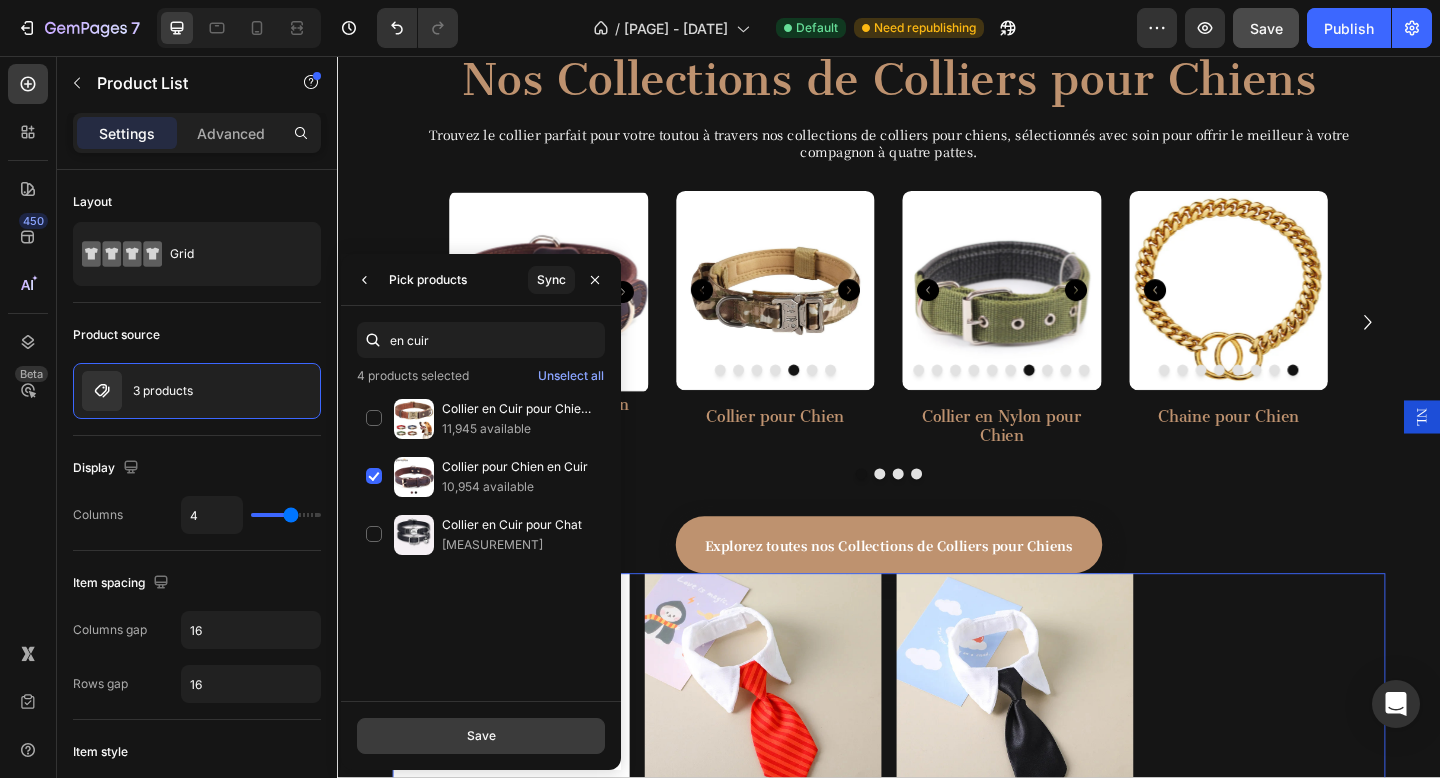 click on "Save" at bounding box center (481, 736) 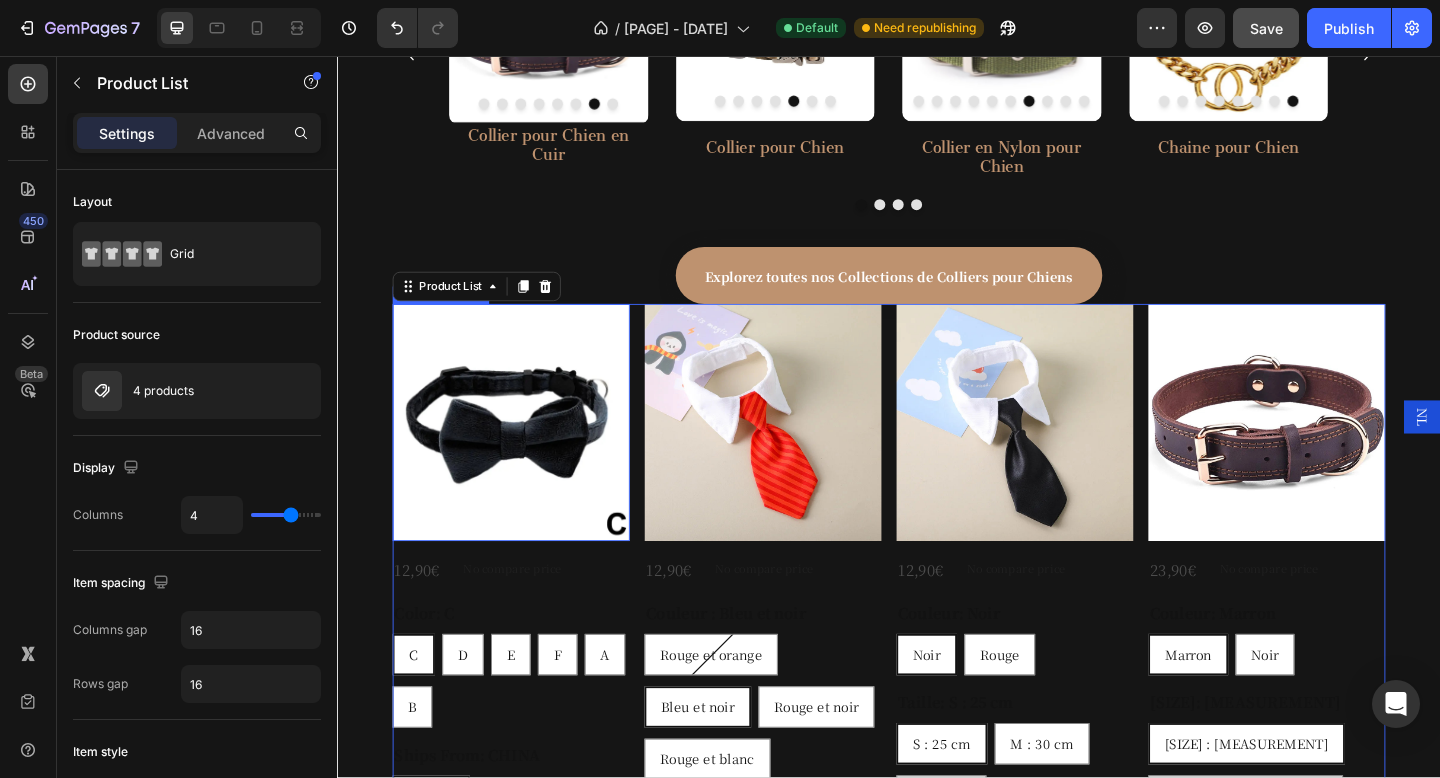 scroll, scrollTop: 1230, scrollLeft: 0, axis: vertical 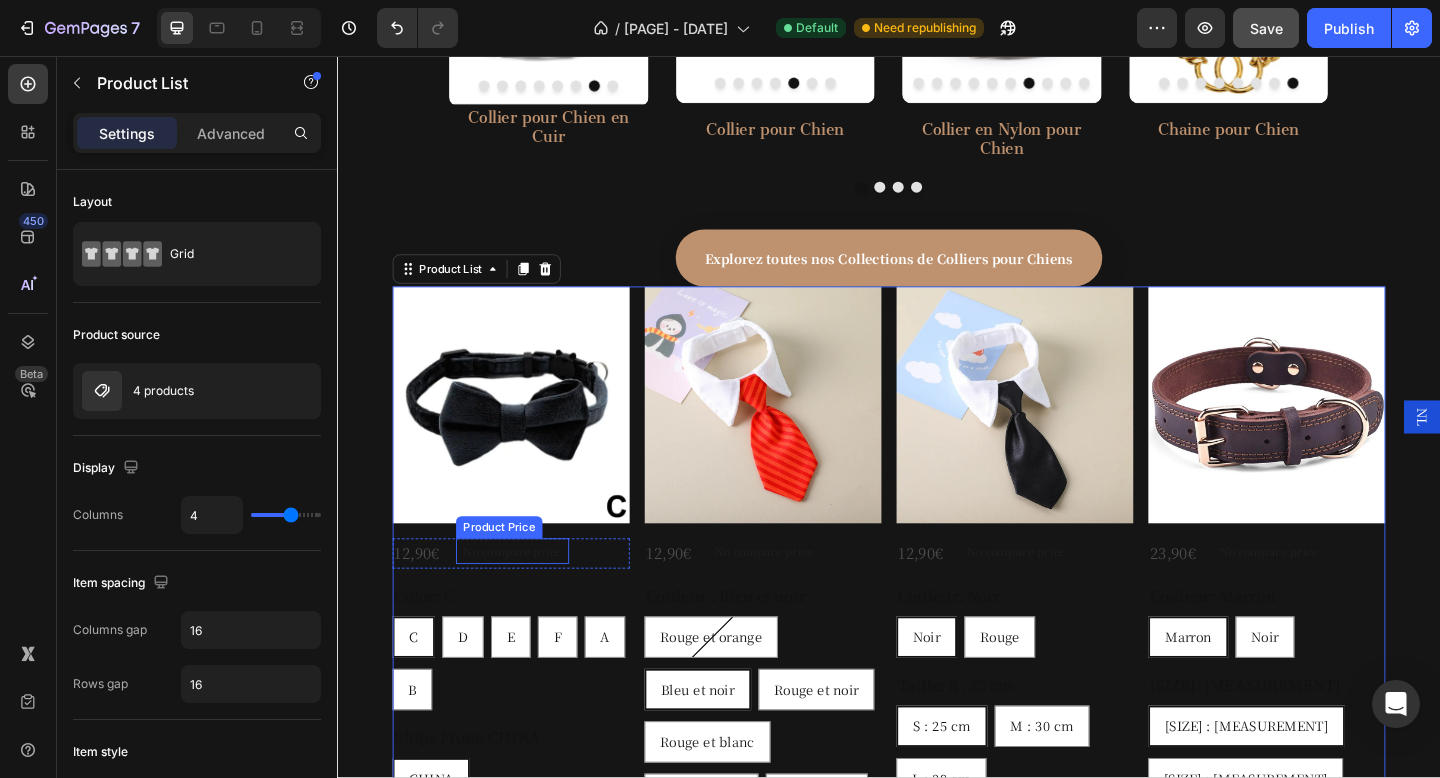click at bounding box center [526, 436] 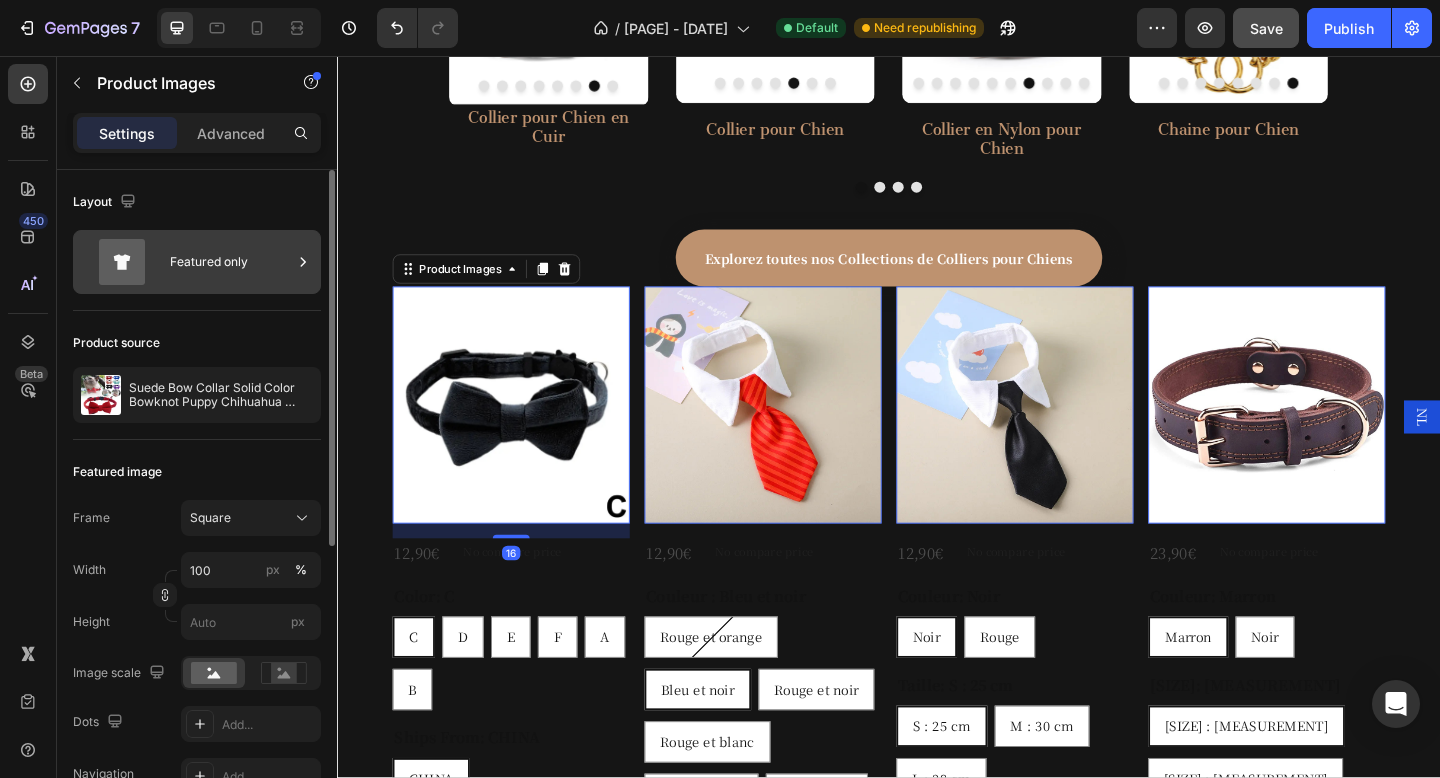 click on "Featured only" at bounding box center (231, 262) 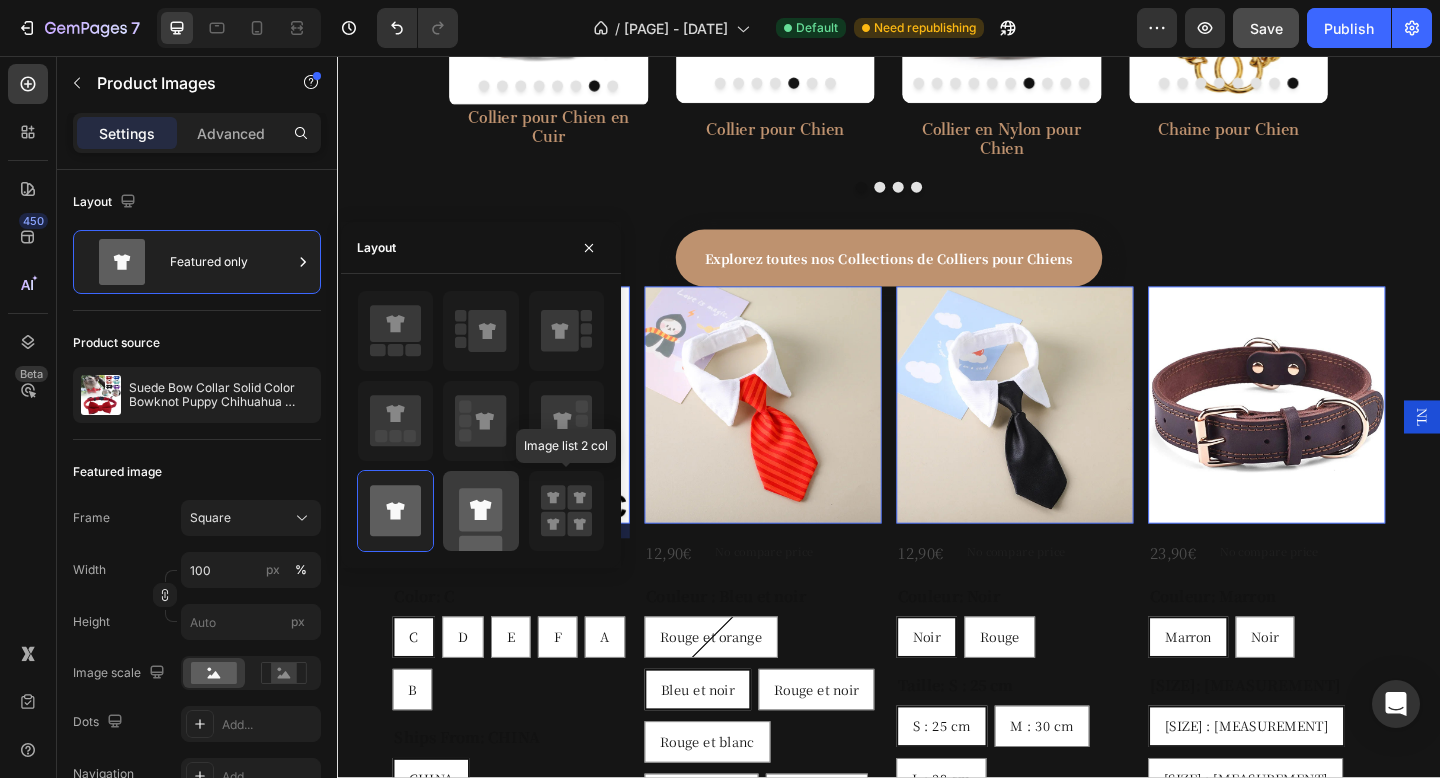 click 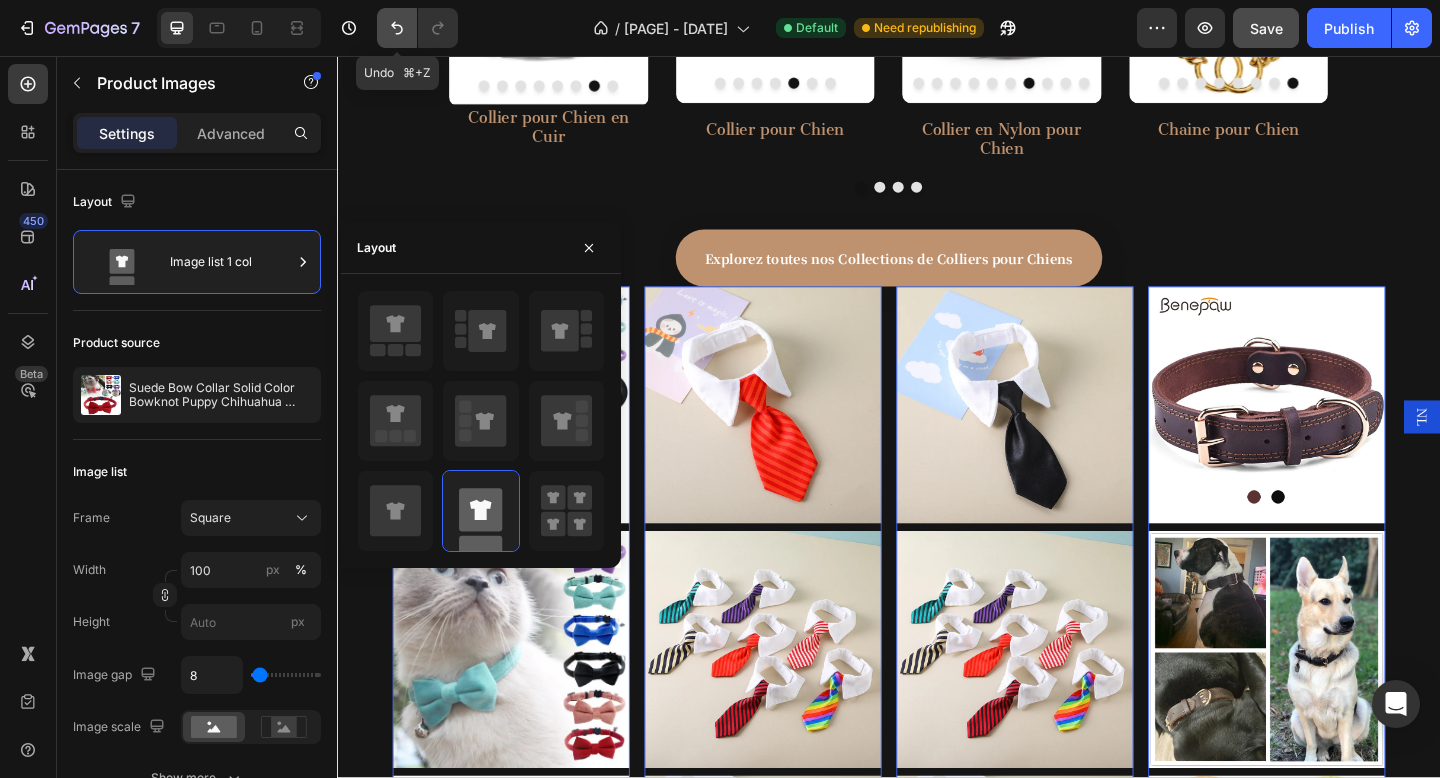 click 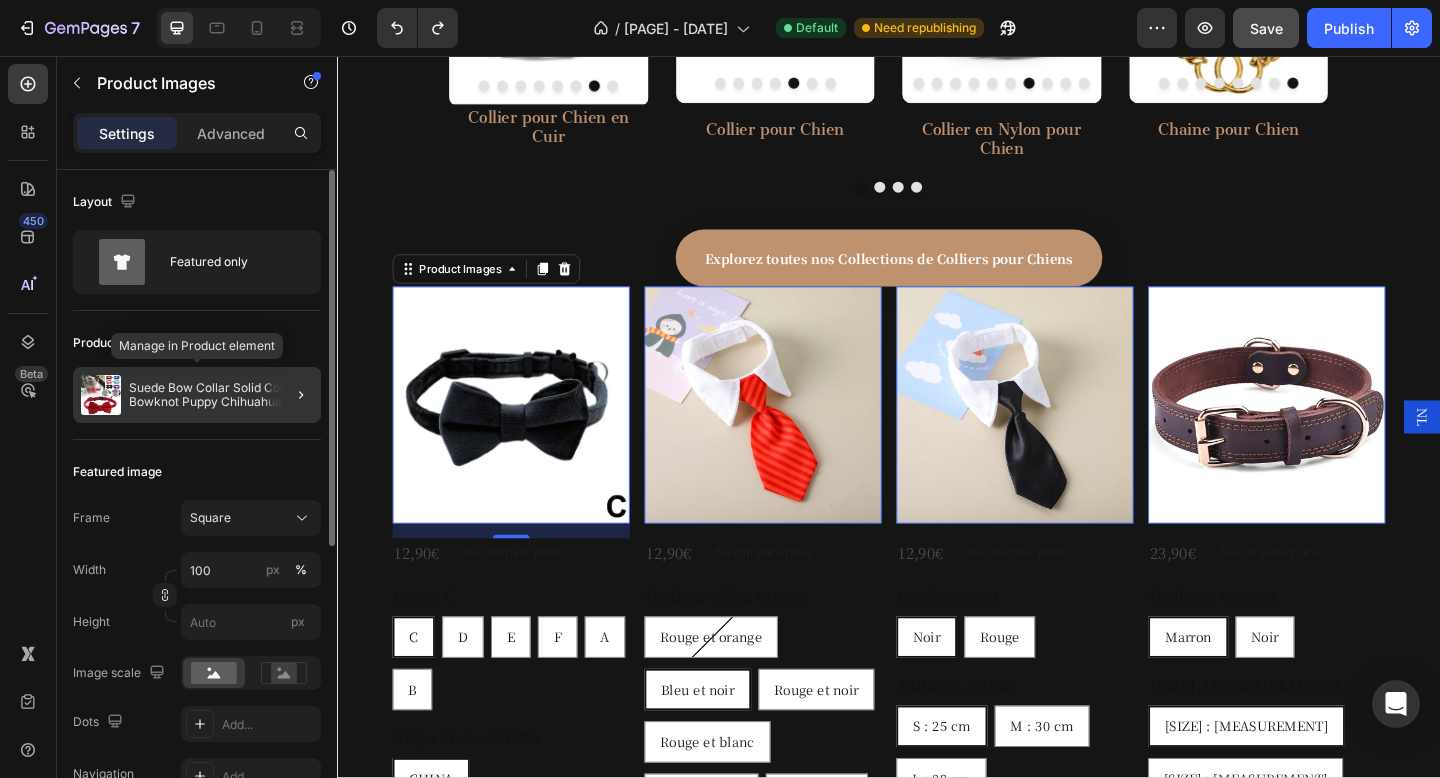 click on "Suede Bow Collar Solid Color Bowknot Puppy Chihuahua Adjustable Cats Accessories Safety Bell Tie Bow Buckle Pets with Collar New" at bounding box center [221, 395] 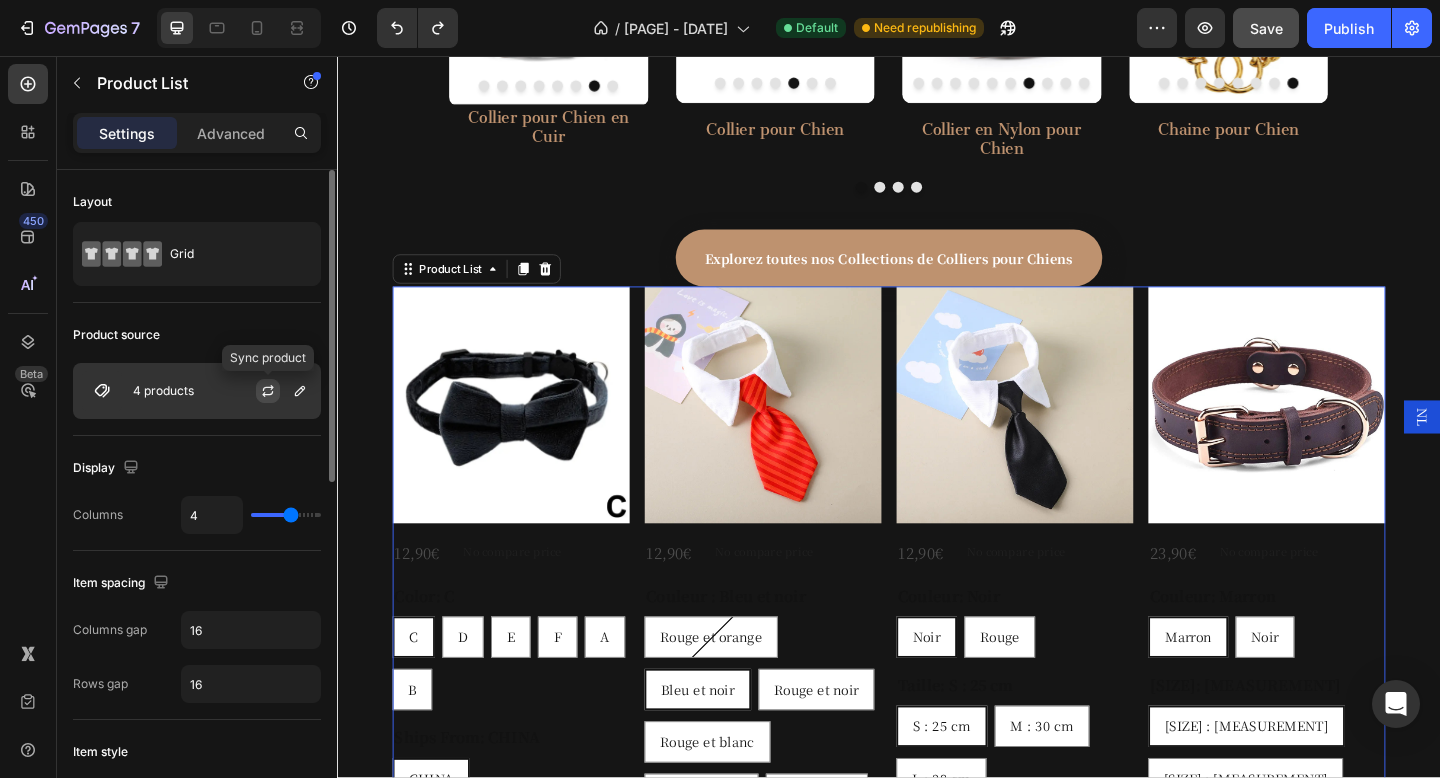 click 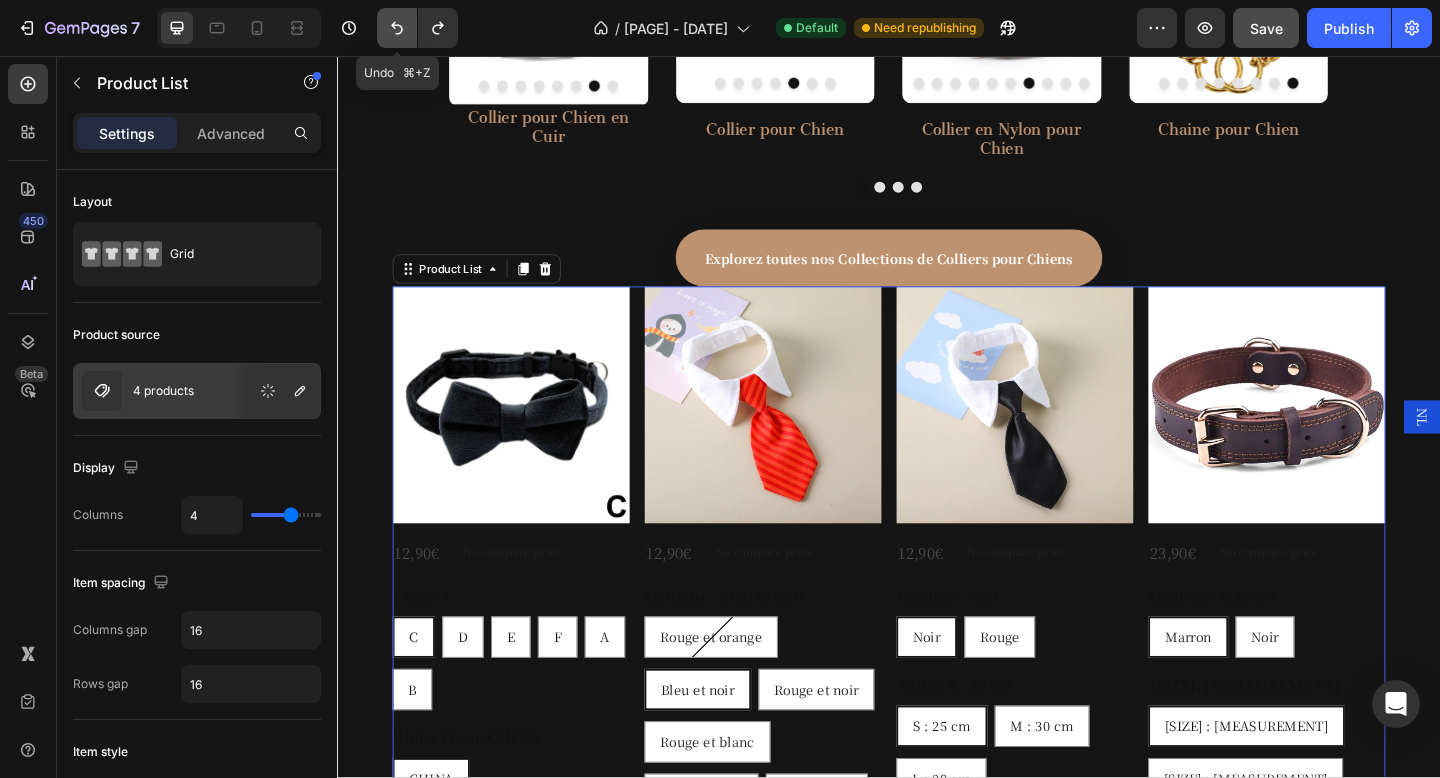 click 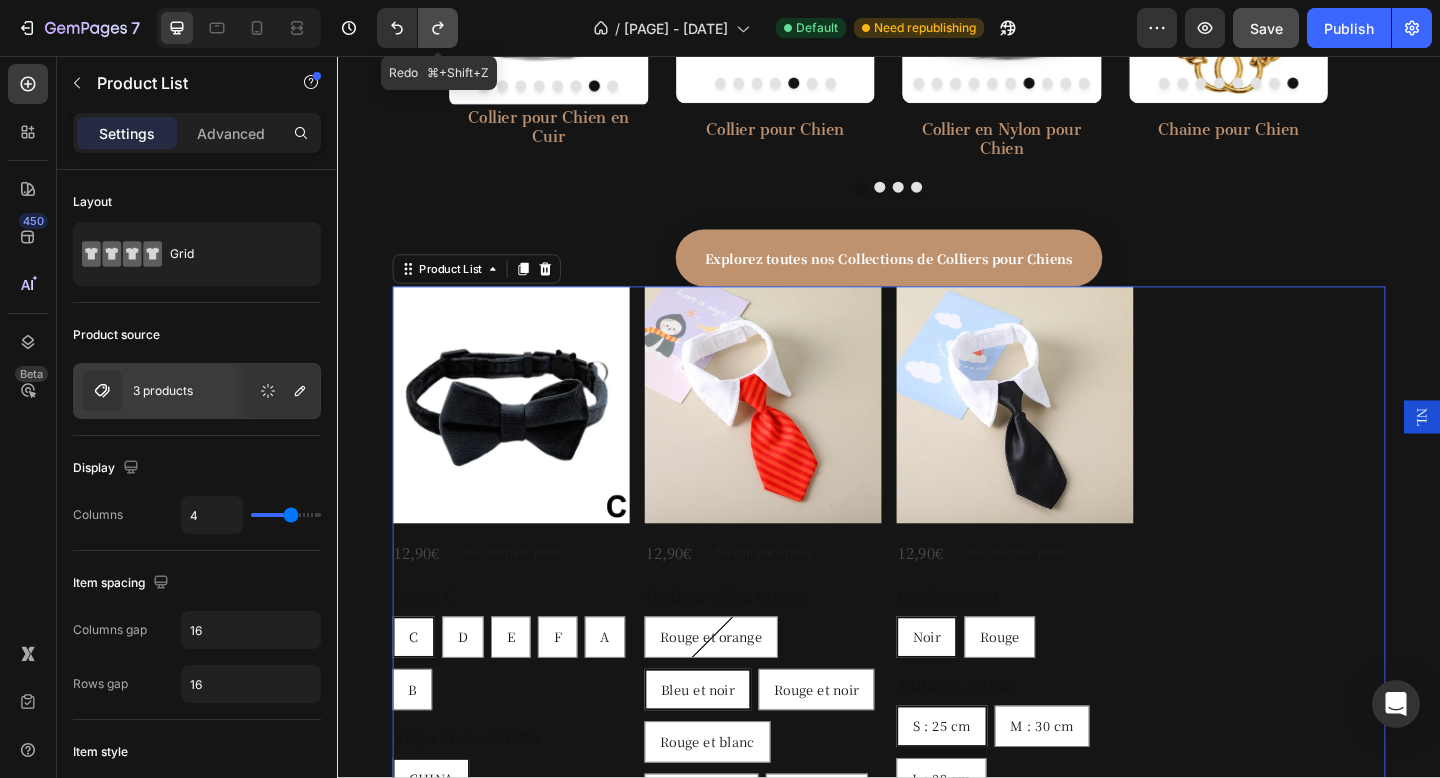 click 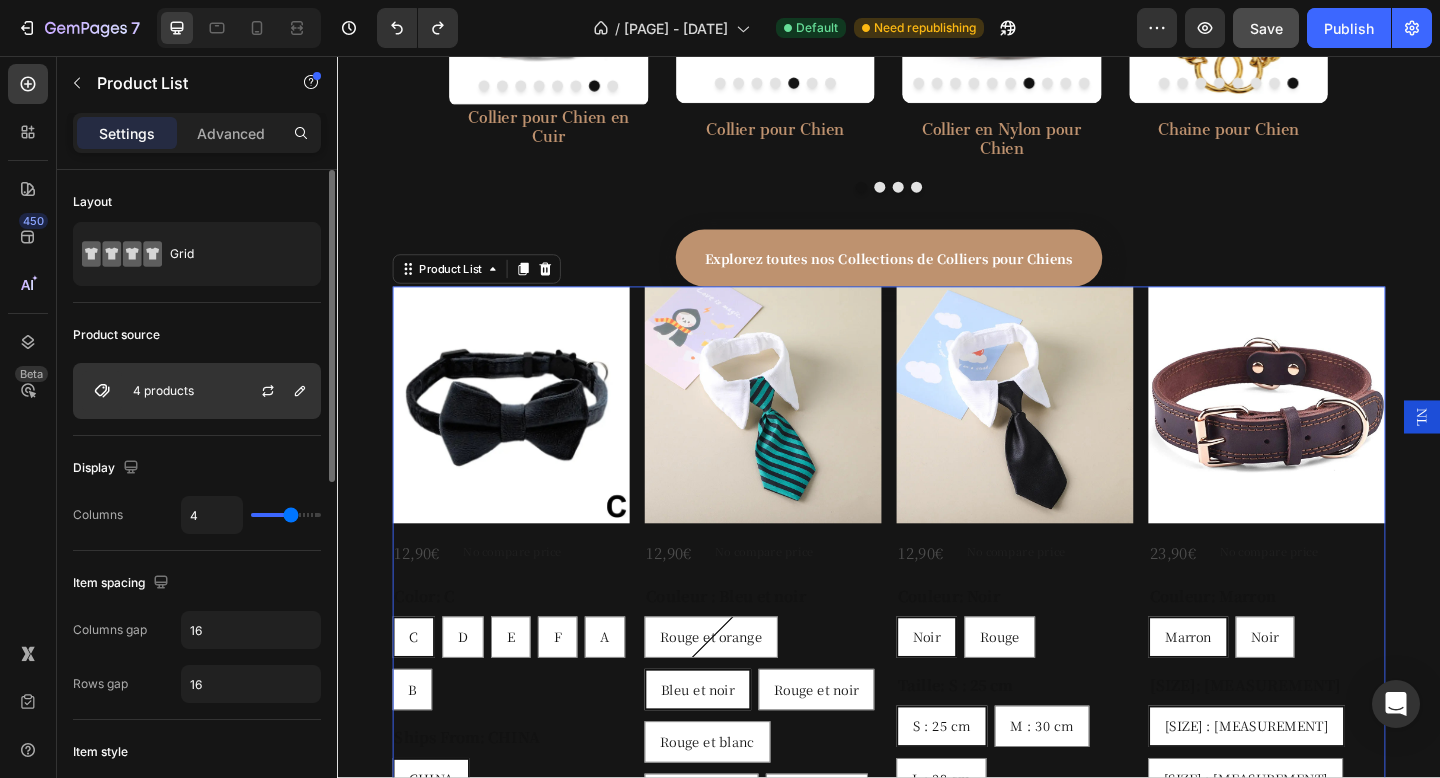 click on "4 products" at bounding box center (197, 391) 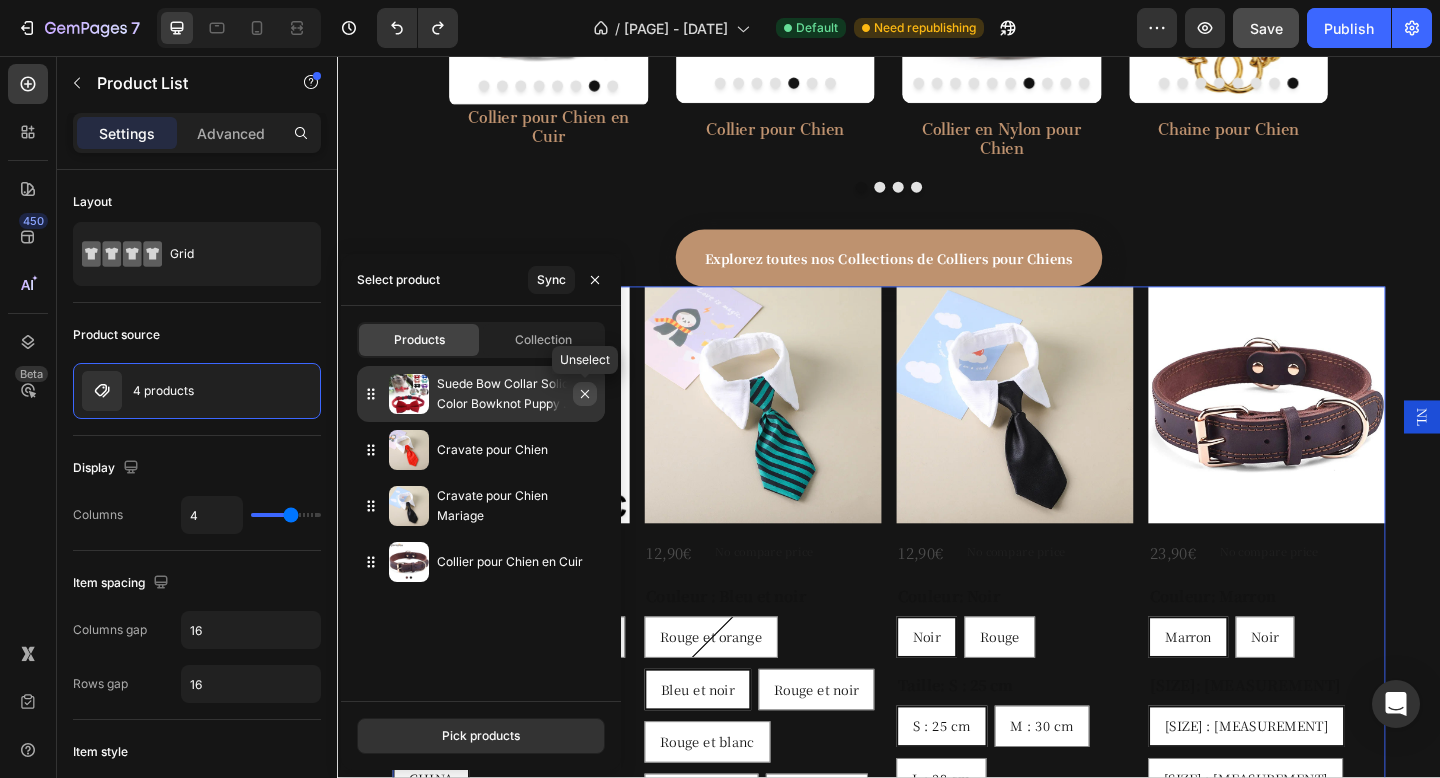 click 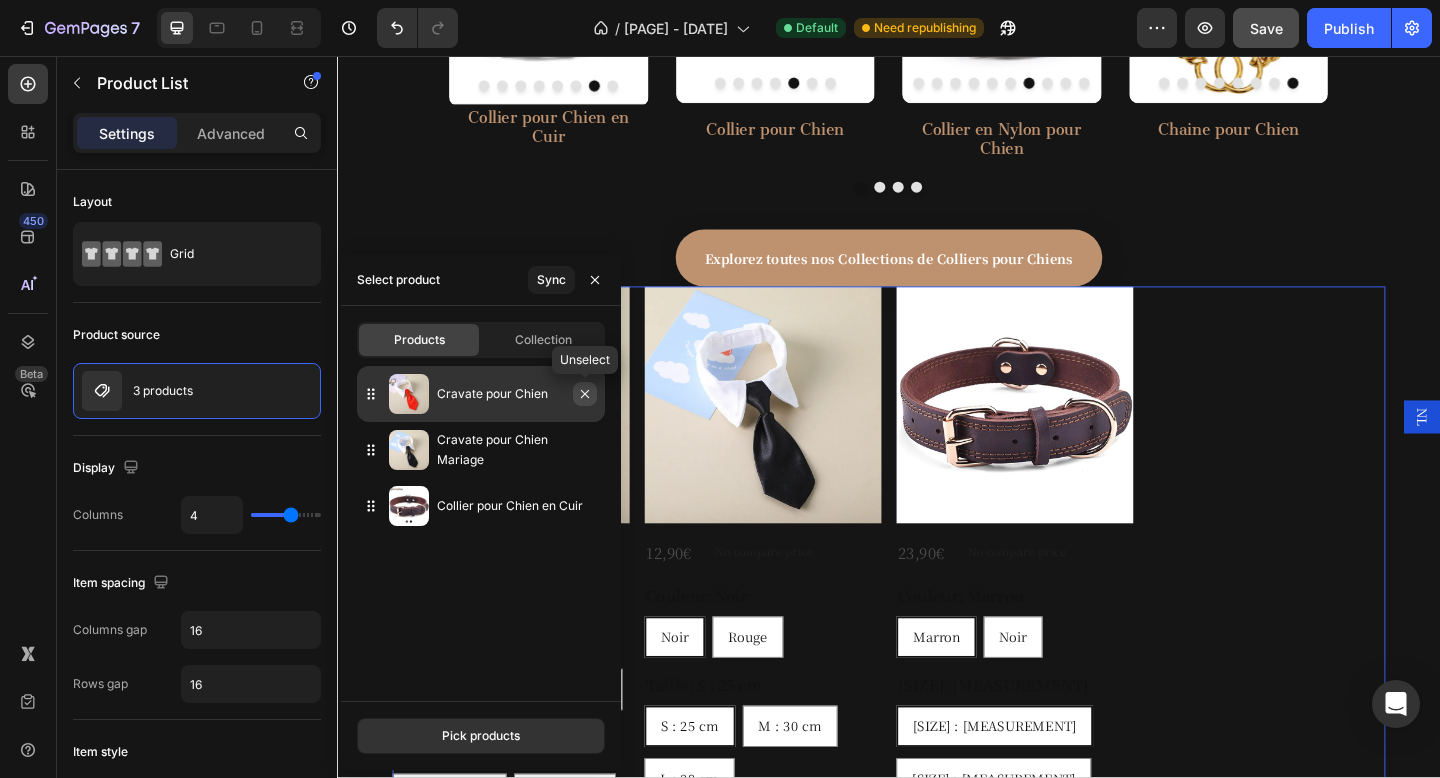 click 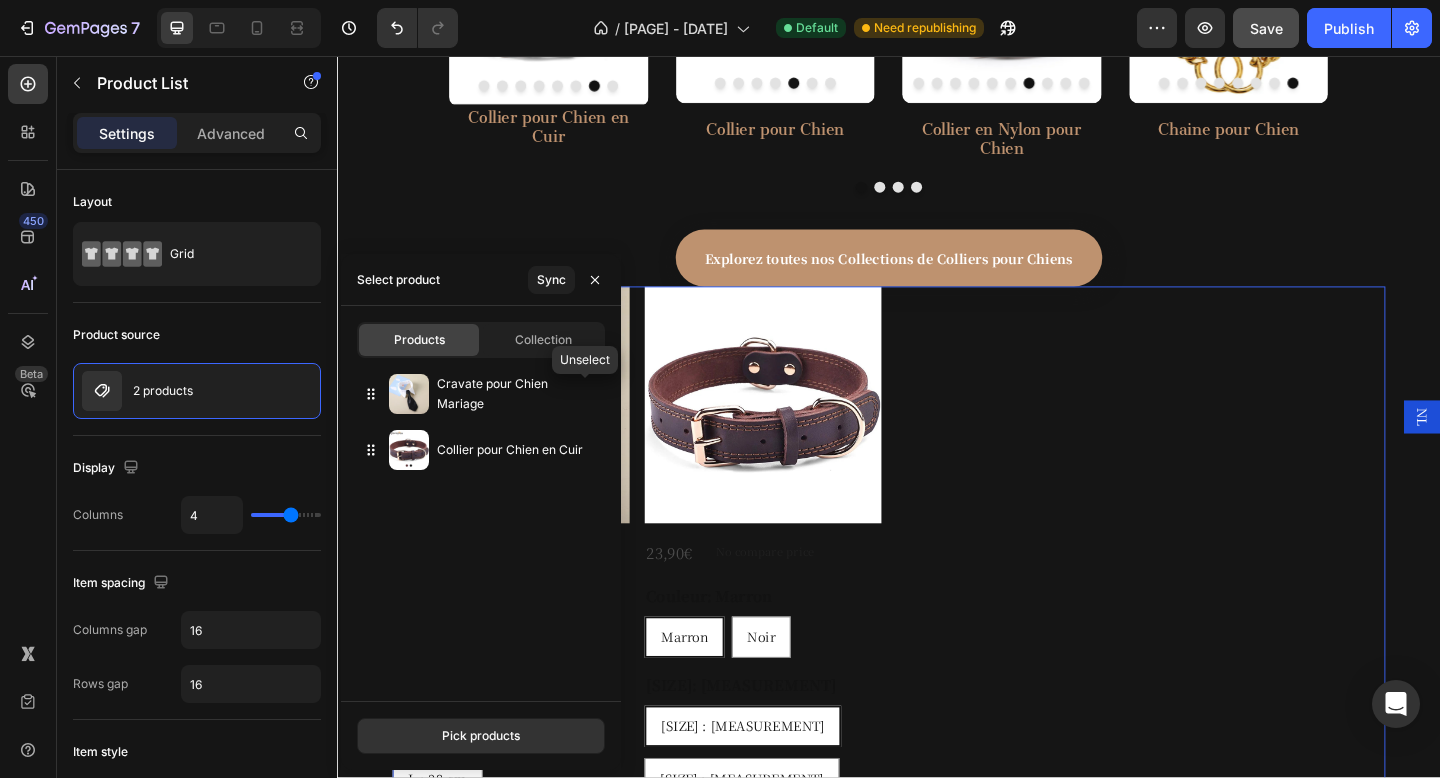 click 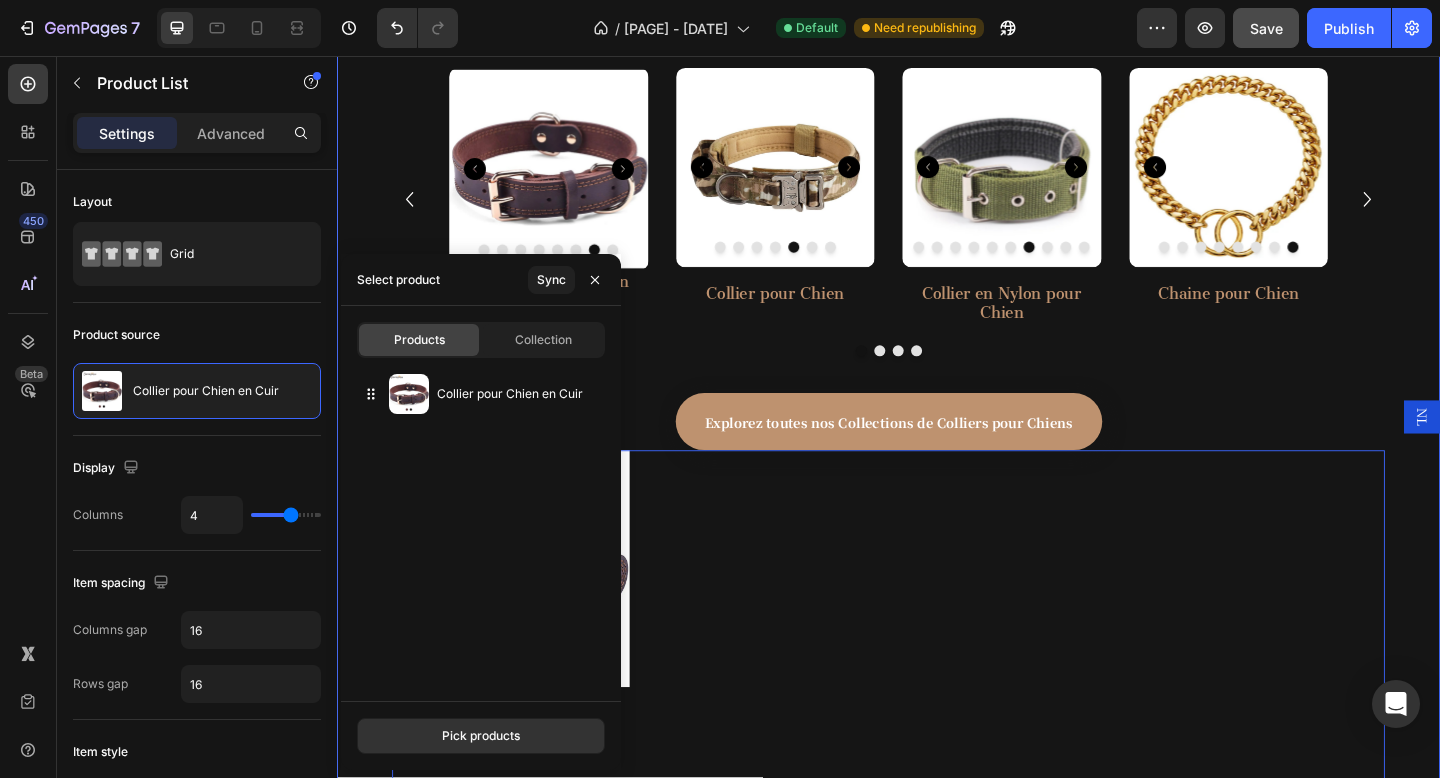 scroll, scrollTop: 1036, scrollLeft: 0, axis: vertical 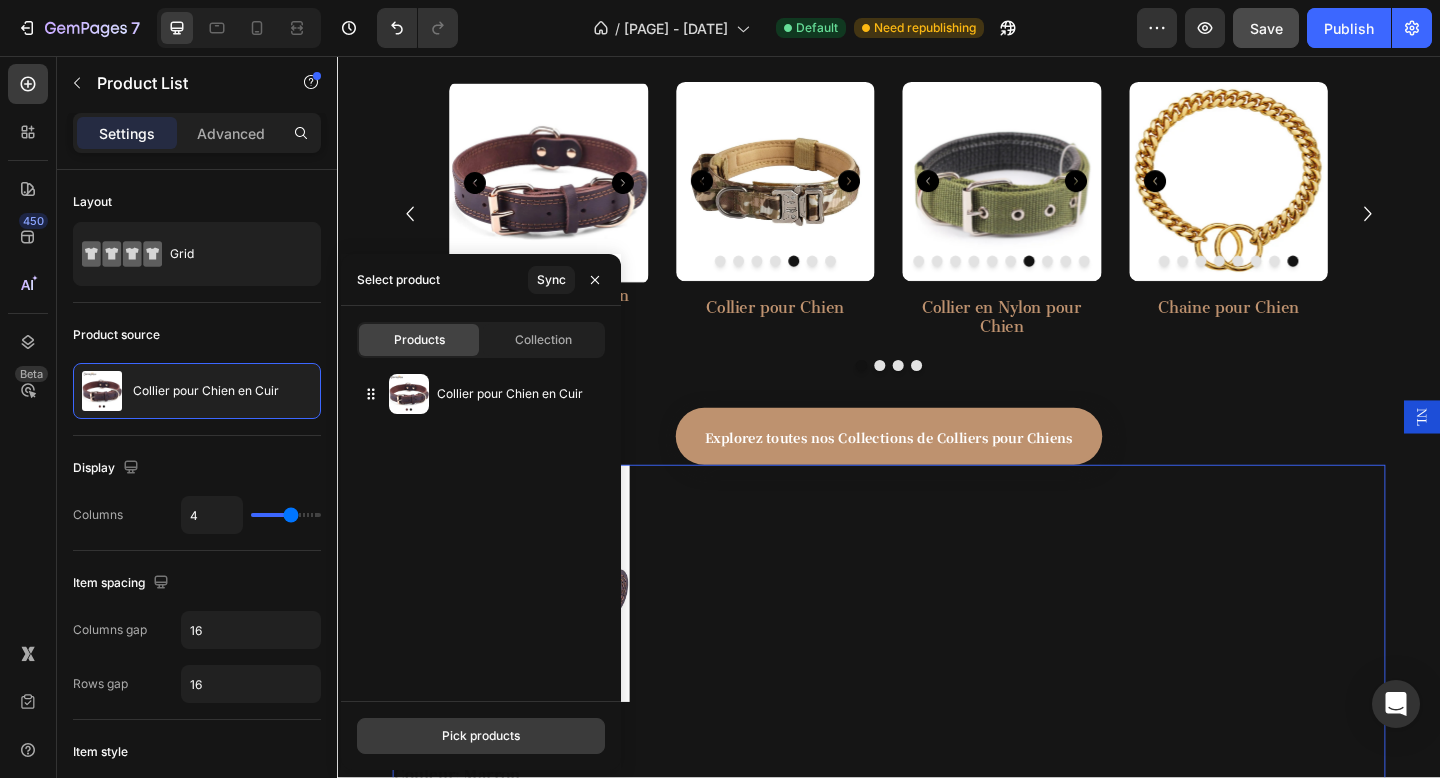 click on "Pick products" at bounding box center (481, 736) 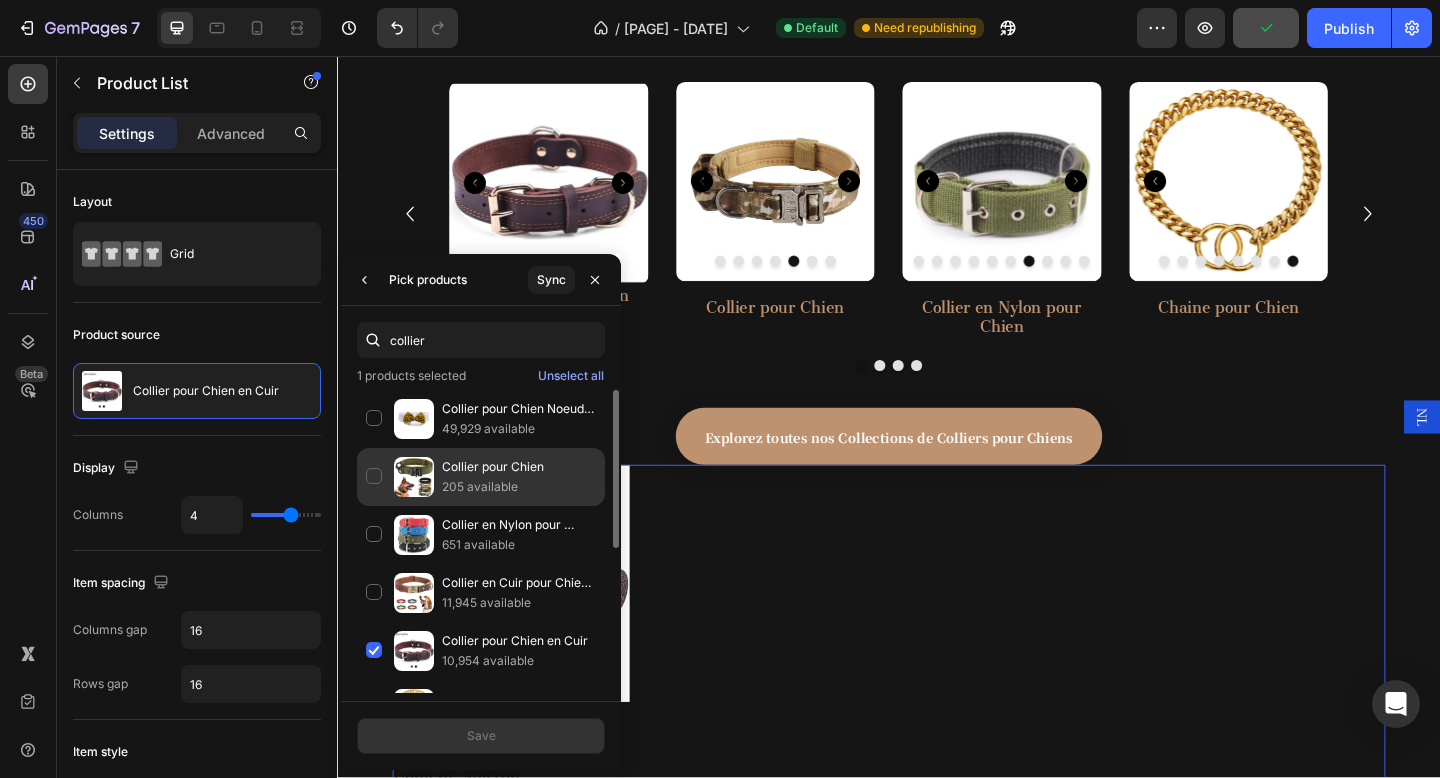 click on "[PRODUCT] [MEASUREMENT]" 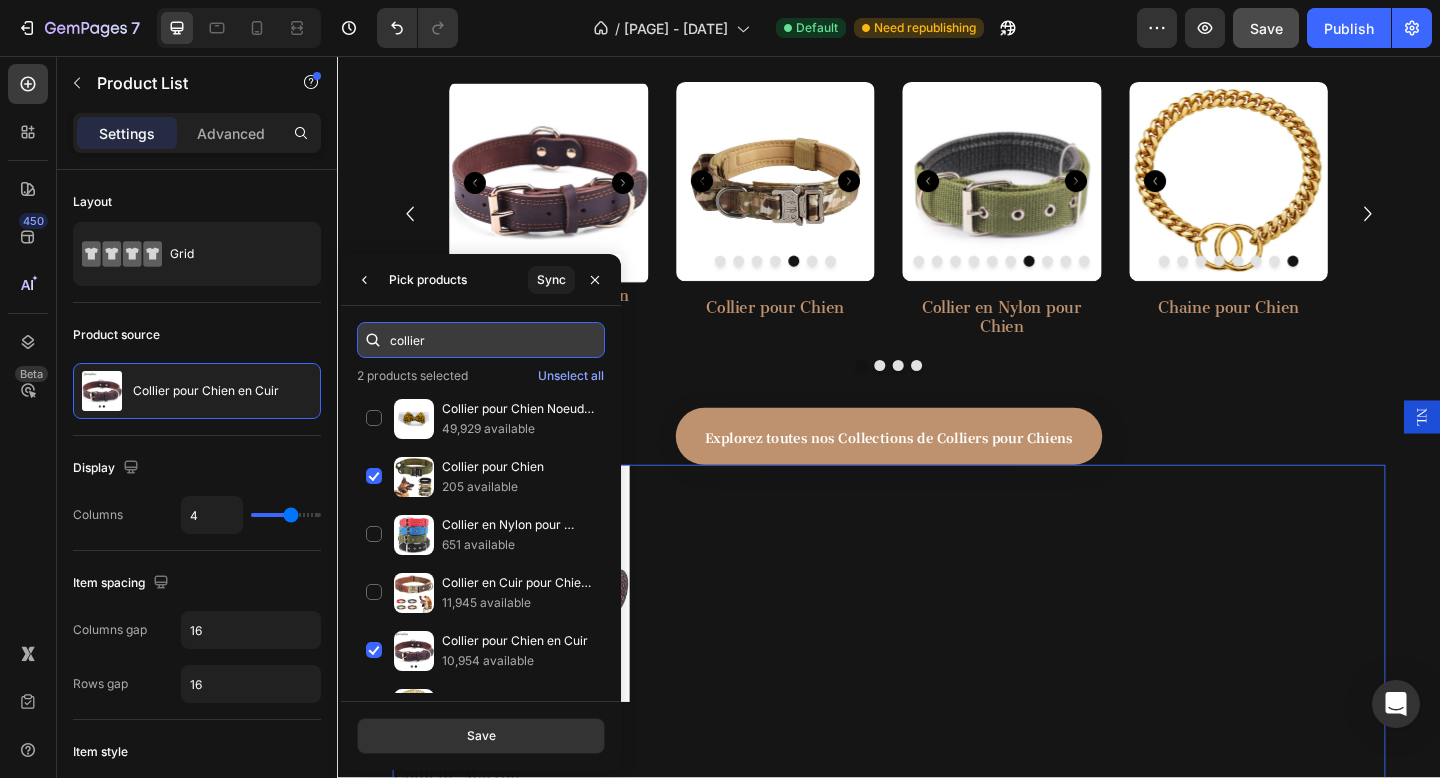 click on "collier" at bounding box center [481, 340] 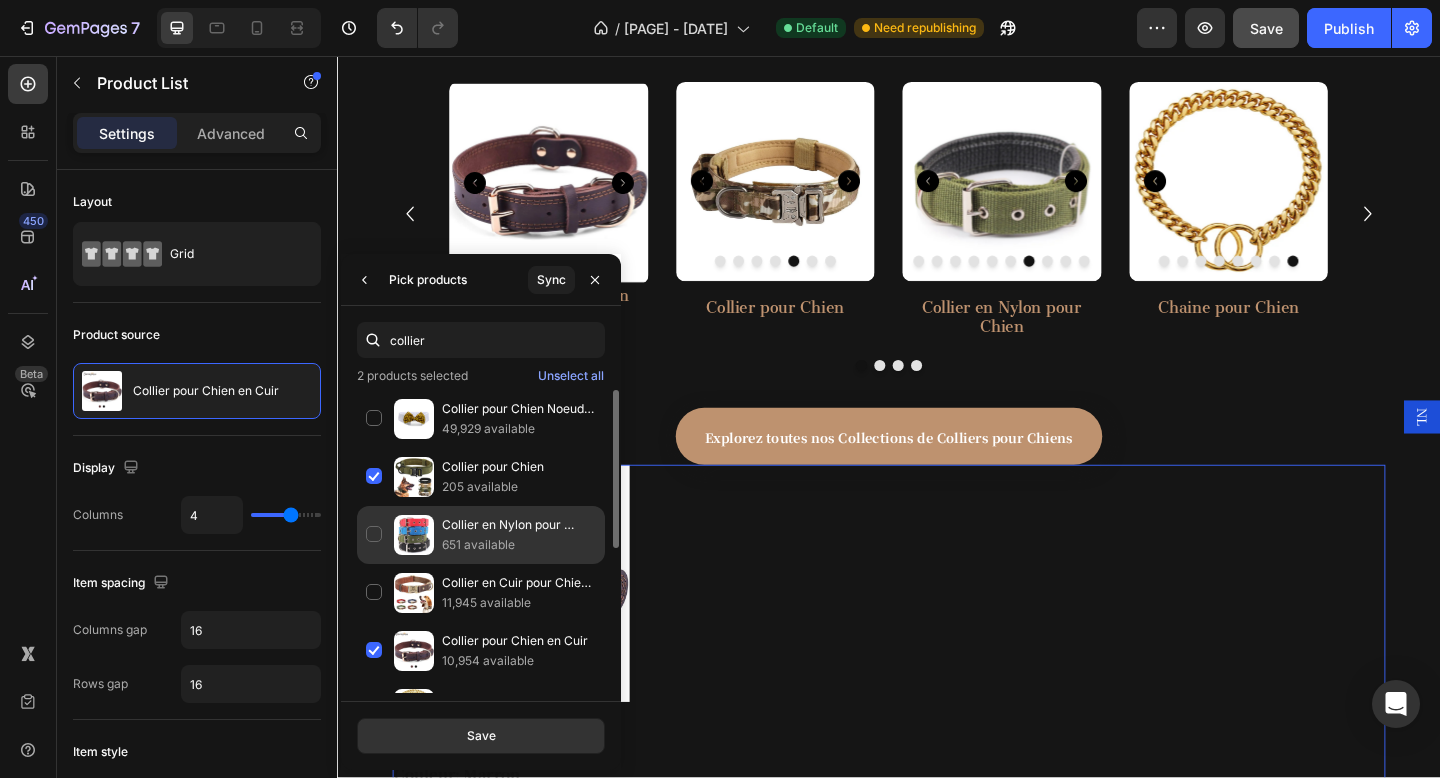 click on "[PRODUCT] [MEASUREMENT]" 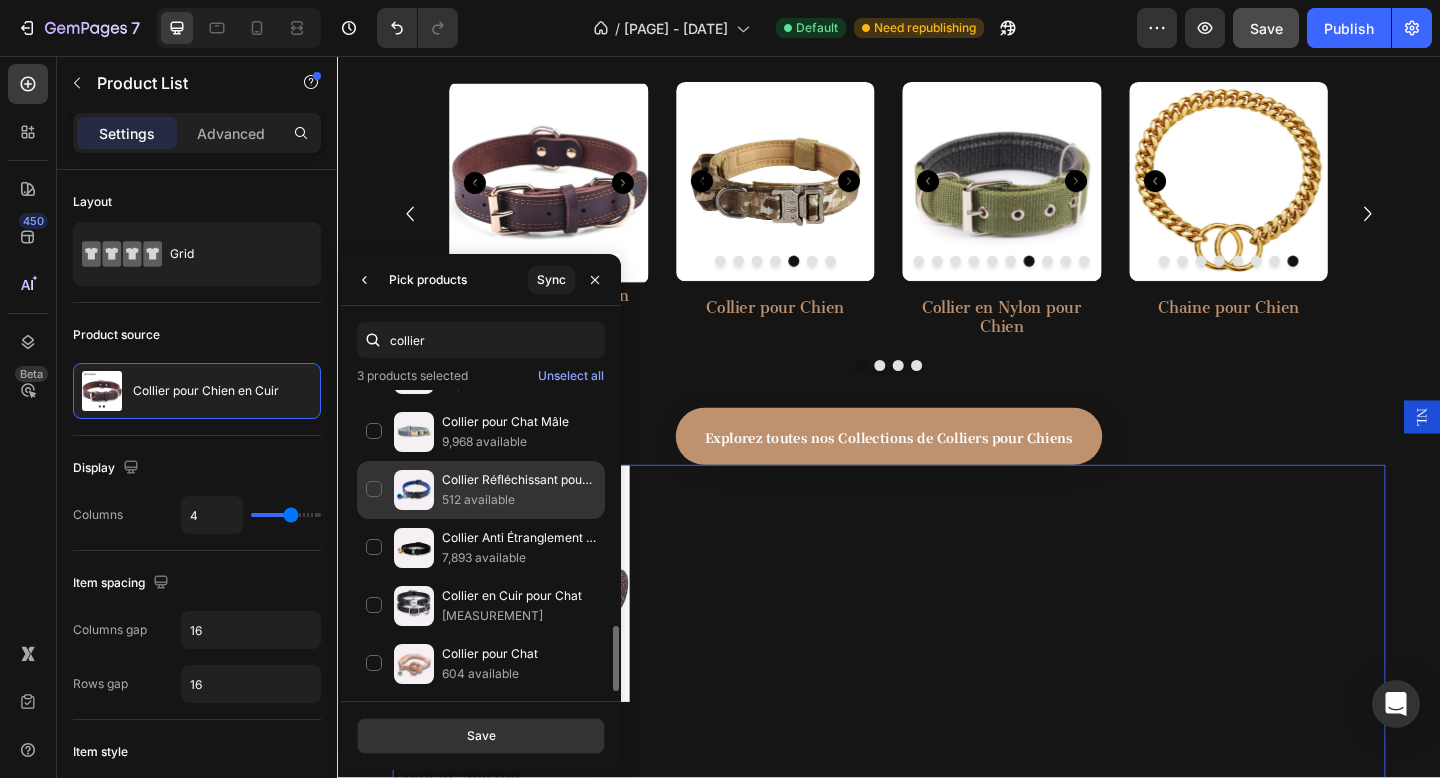 scroll, scrollTop: 1085, scrollLeft: 0, axis: vertical 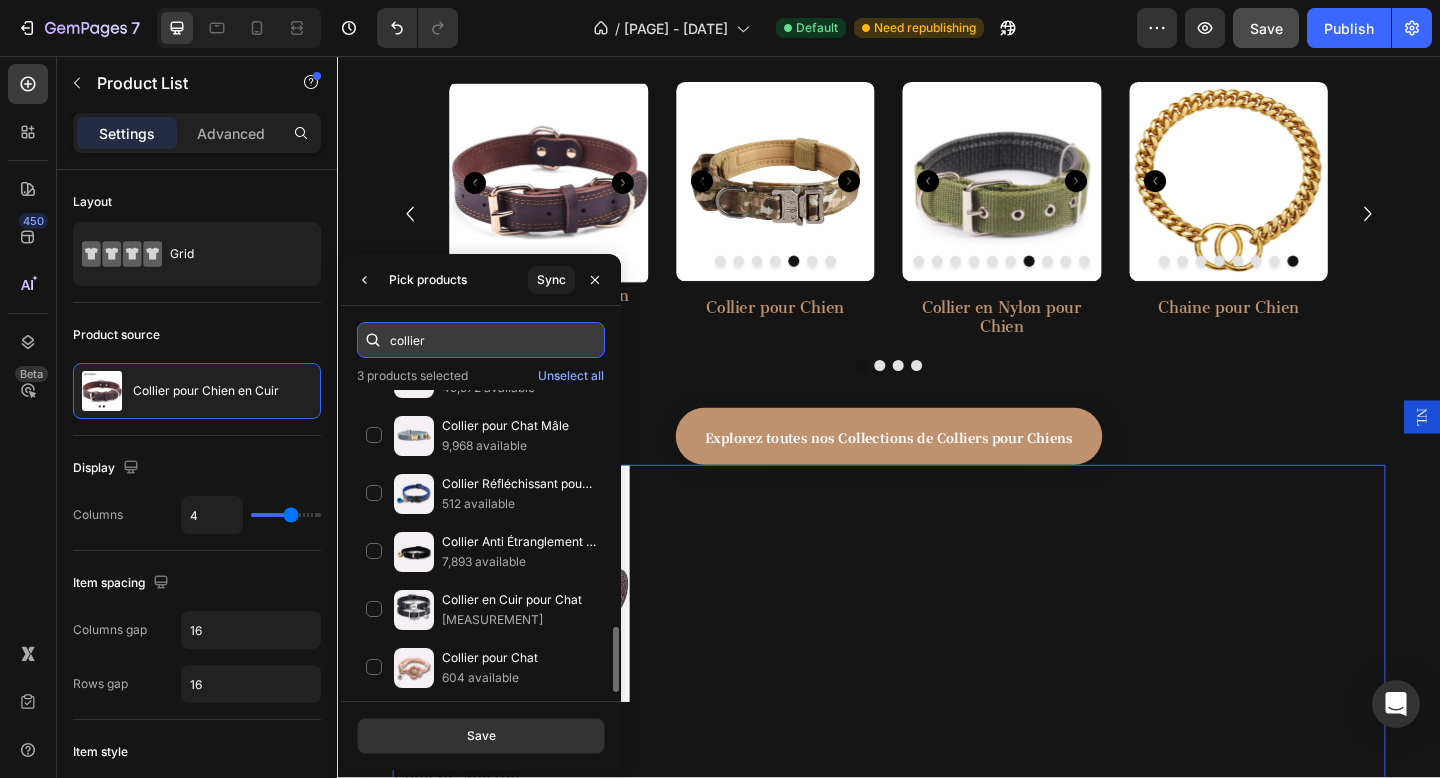 click on "collier" at bounding box center (481, 340) 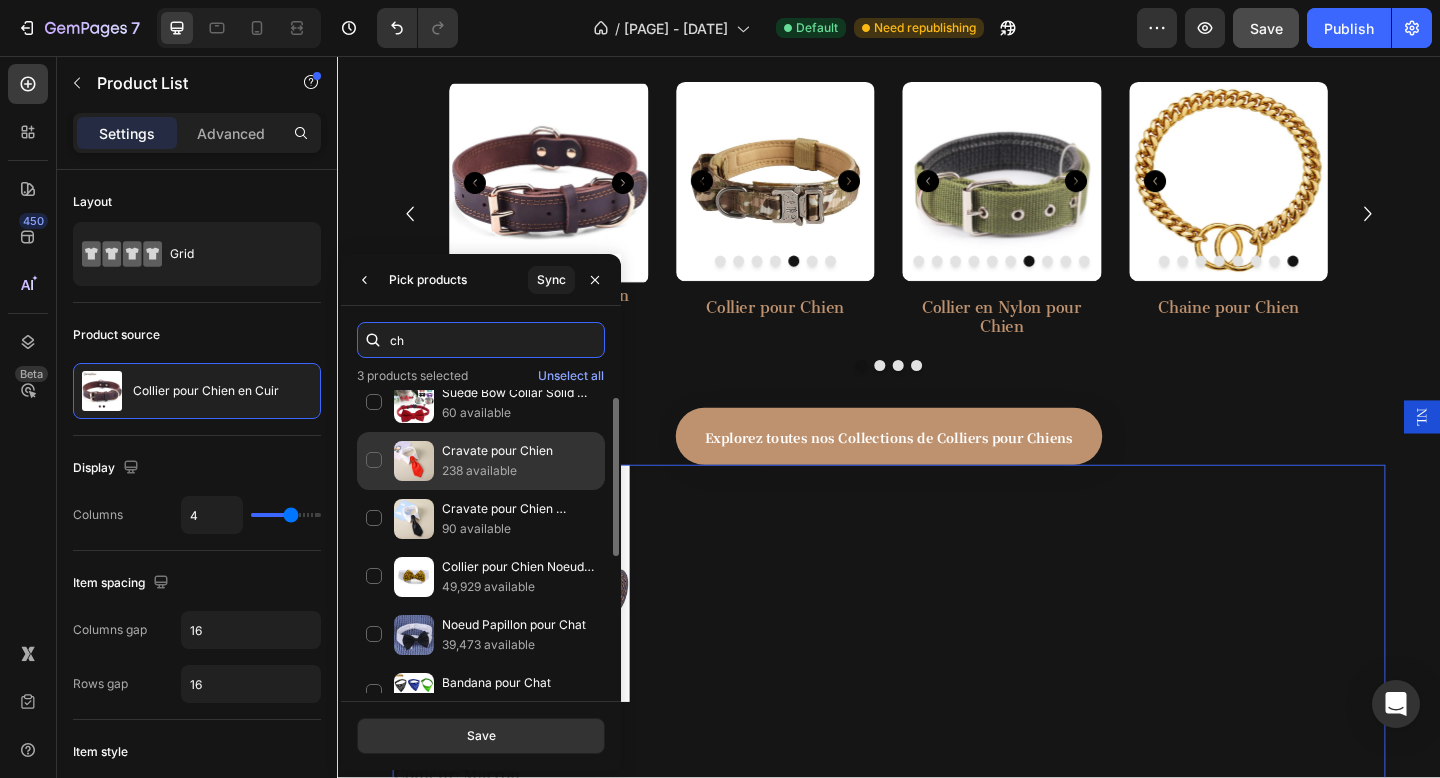 scroll, scrollTop: 0, scrollLeft: 0, axis: both 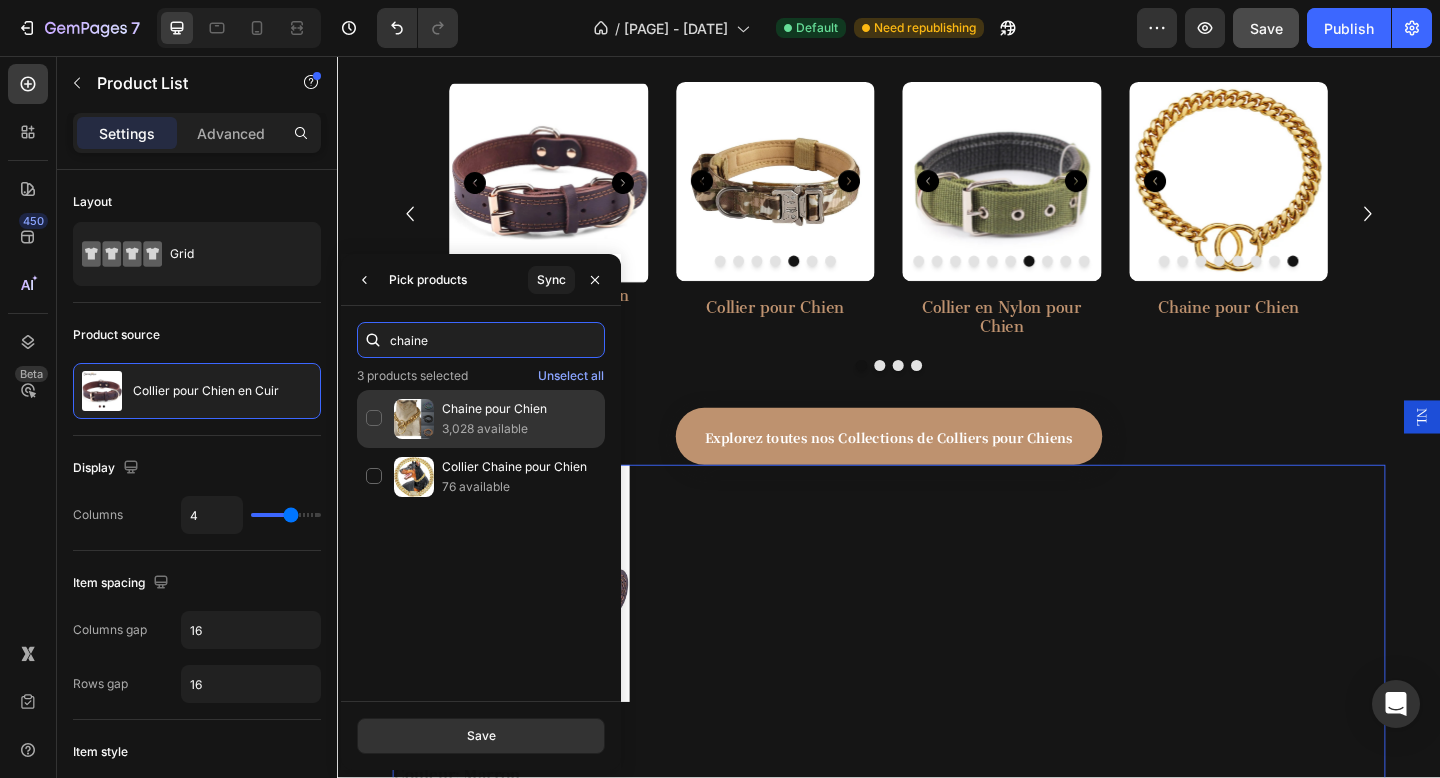 type on "chaine" 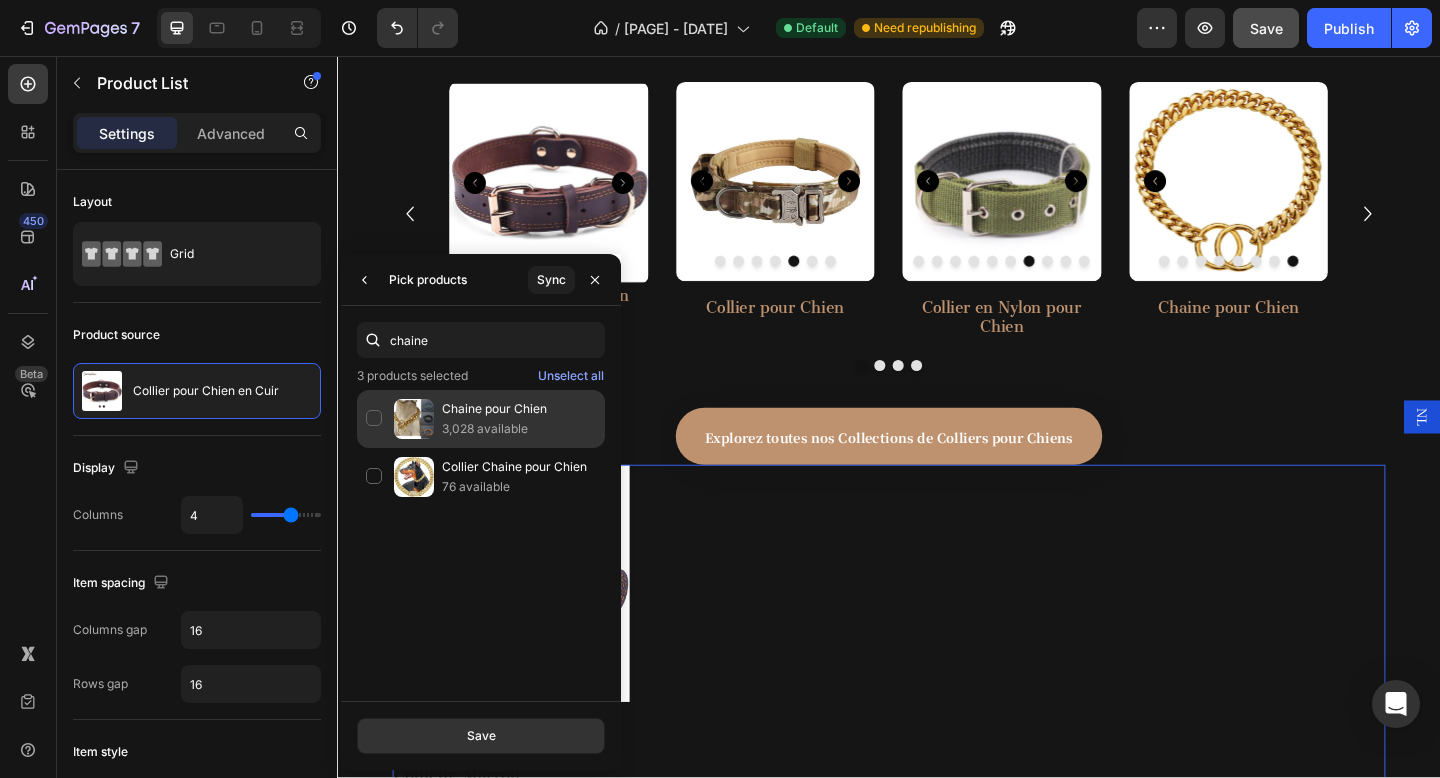 click on "[PRODUCT] [MEASUREMENT]" 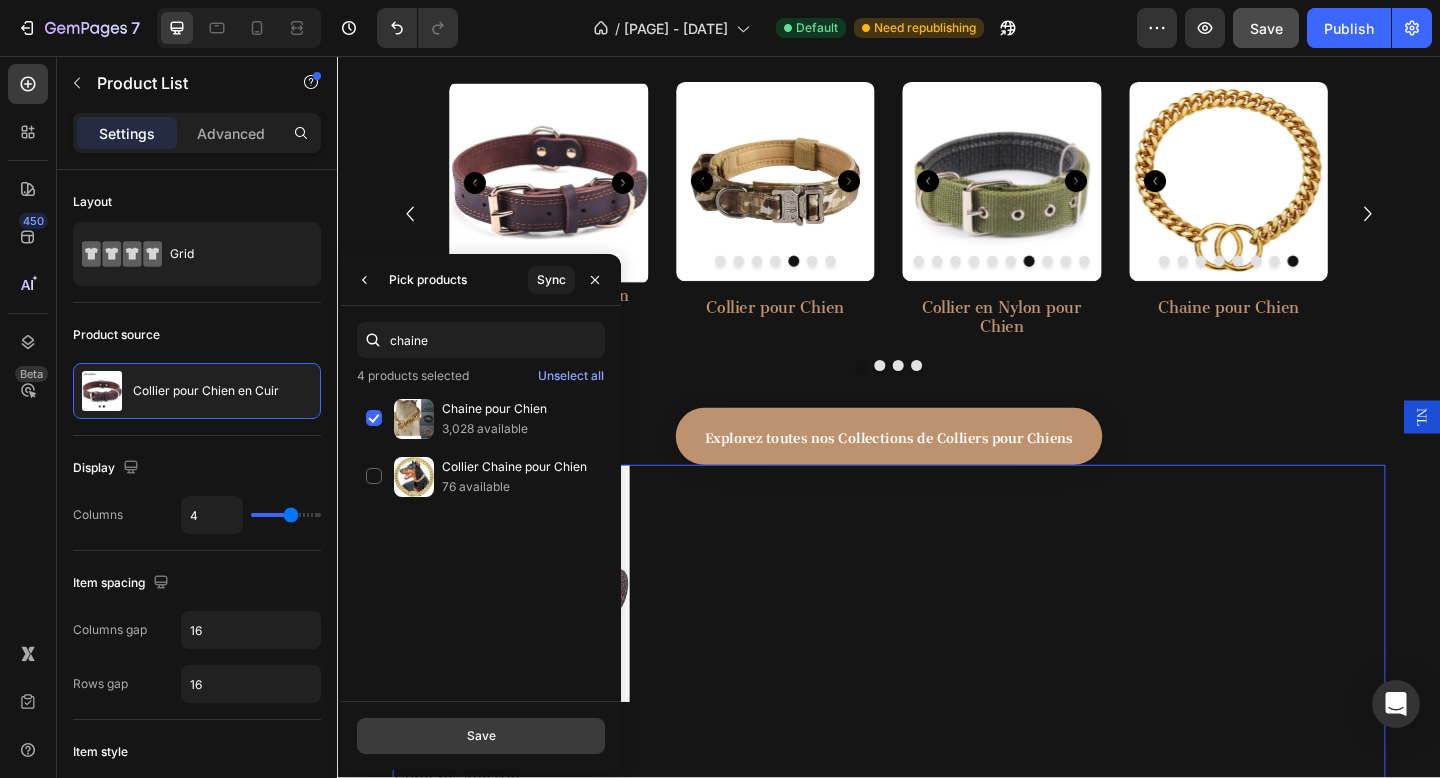 click on "Save" at bounding box center (481, 736) 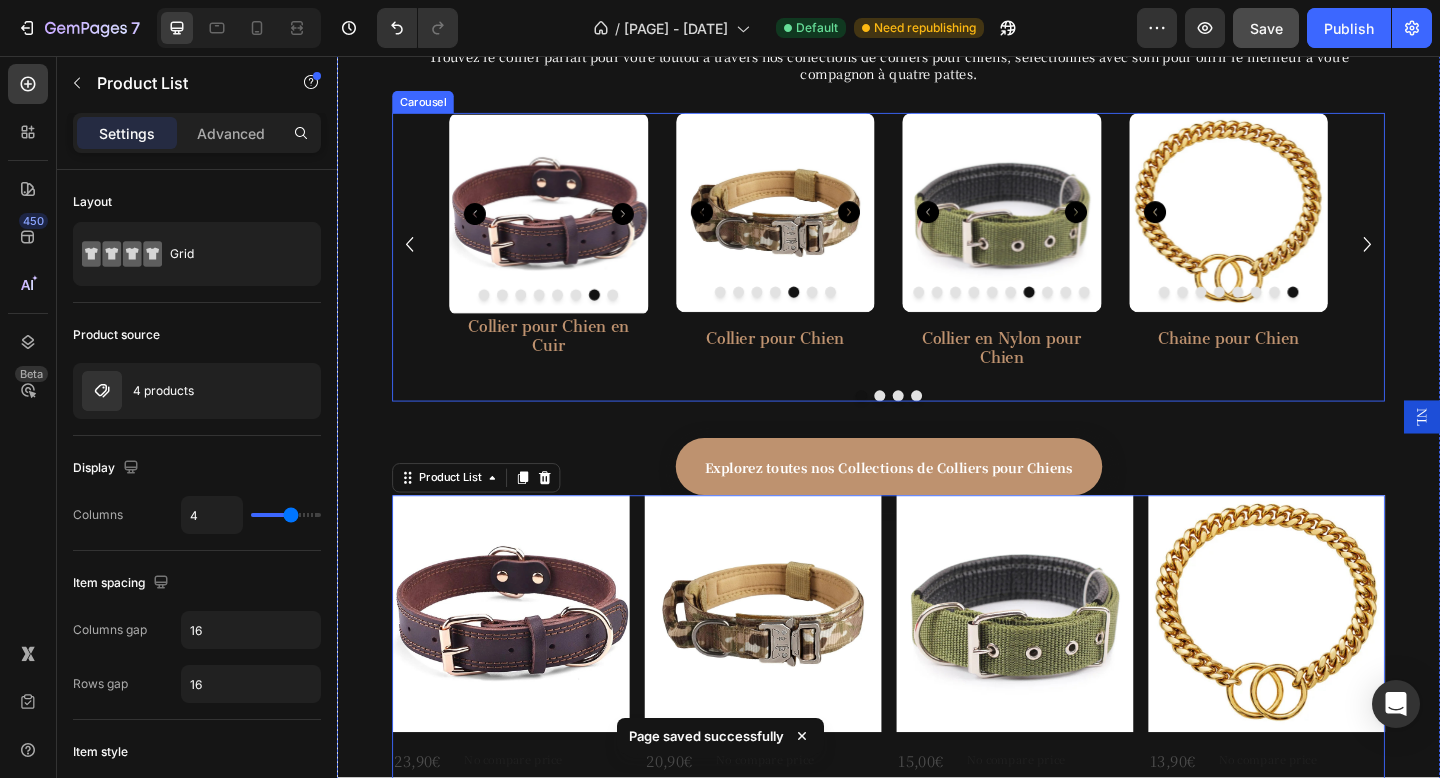 scroll, scrollTop: 1116, scrollLeft: 0, axis: vertical 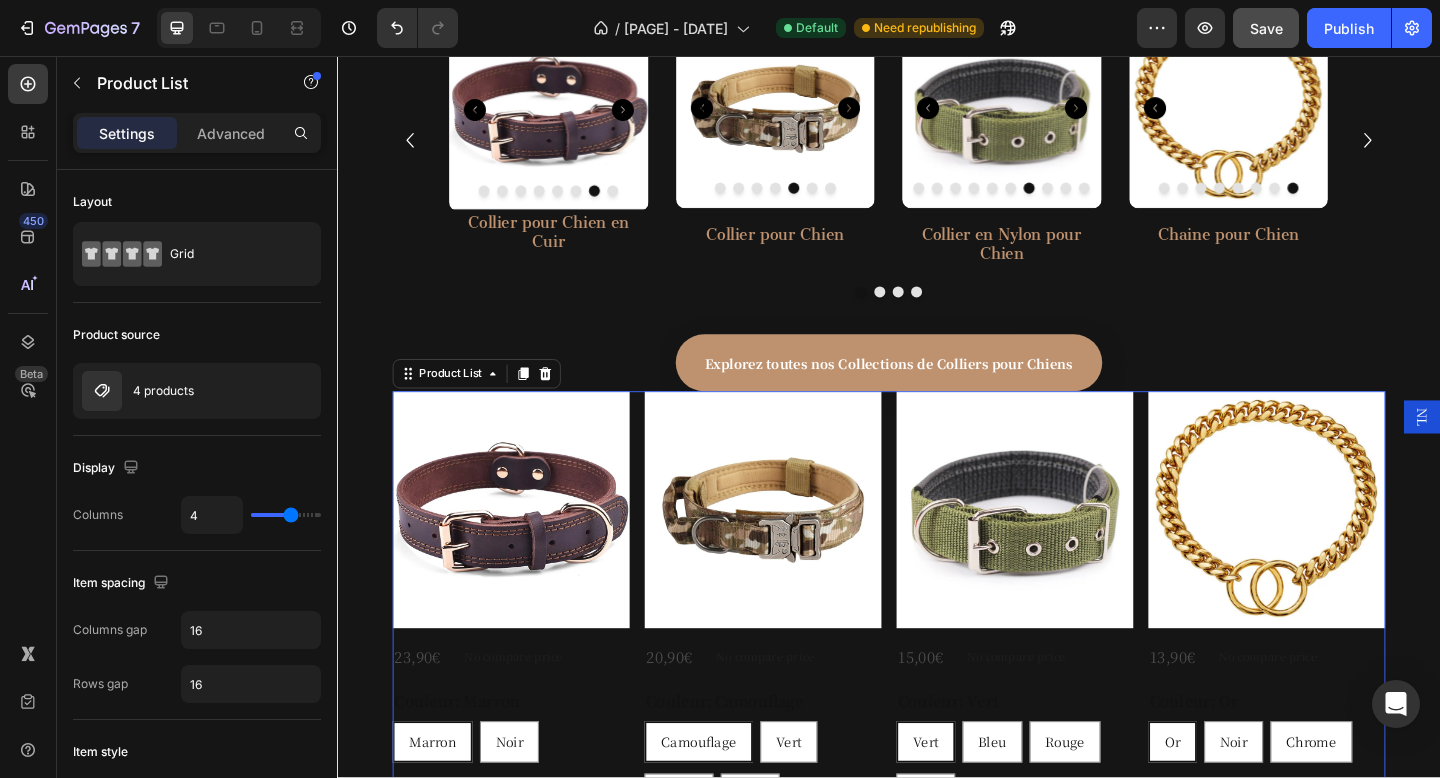 click at bounding box center [937, 856] 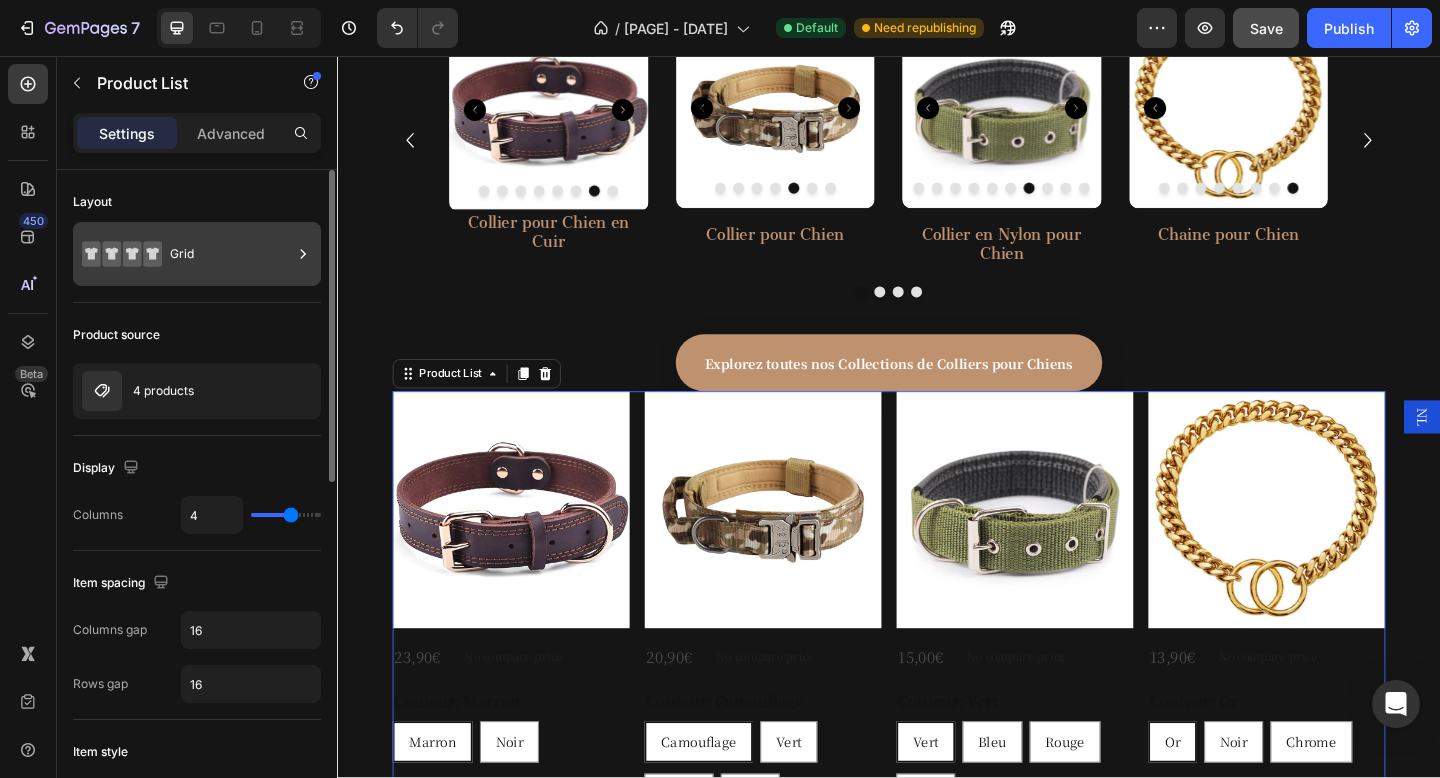 click on "Grid" at bounding box center [231, 254] 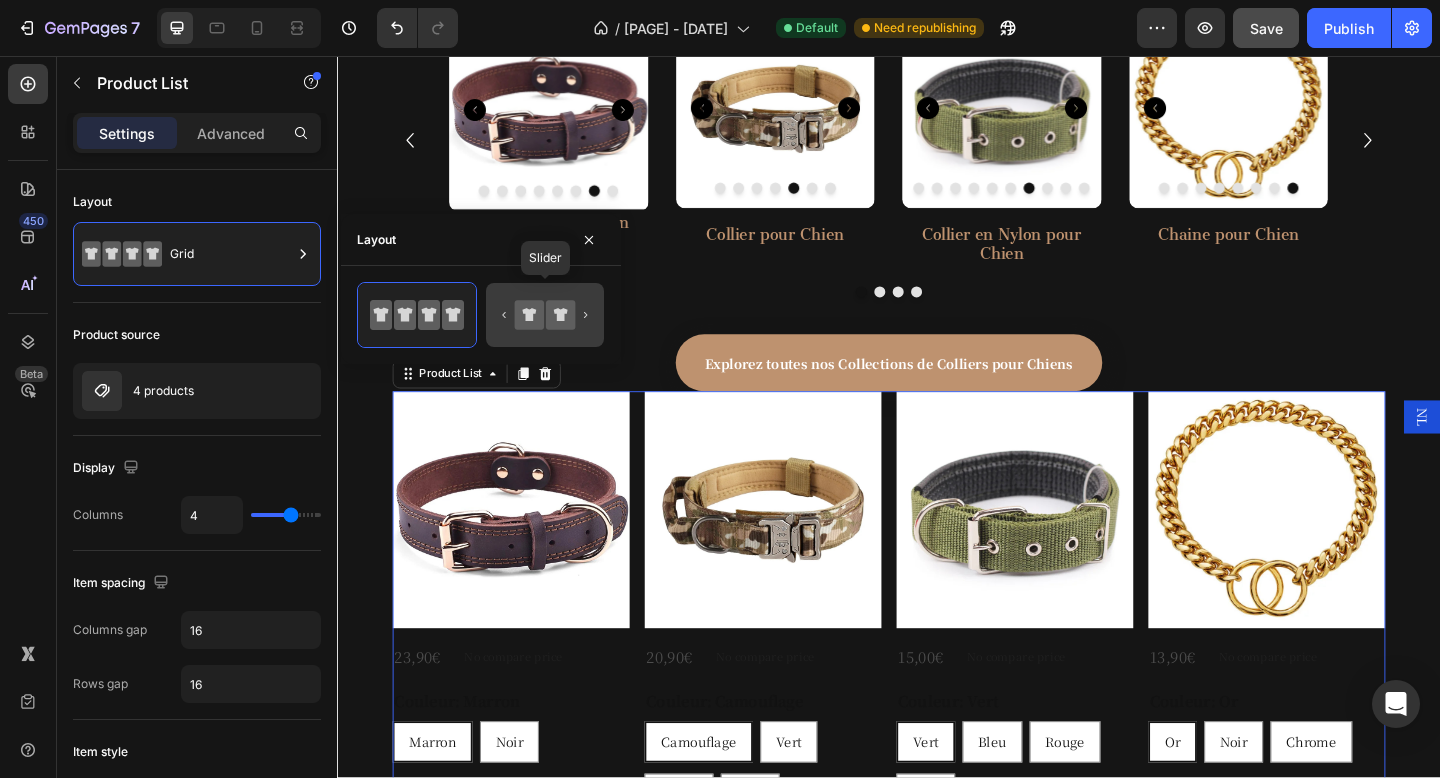 click 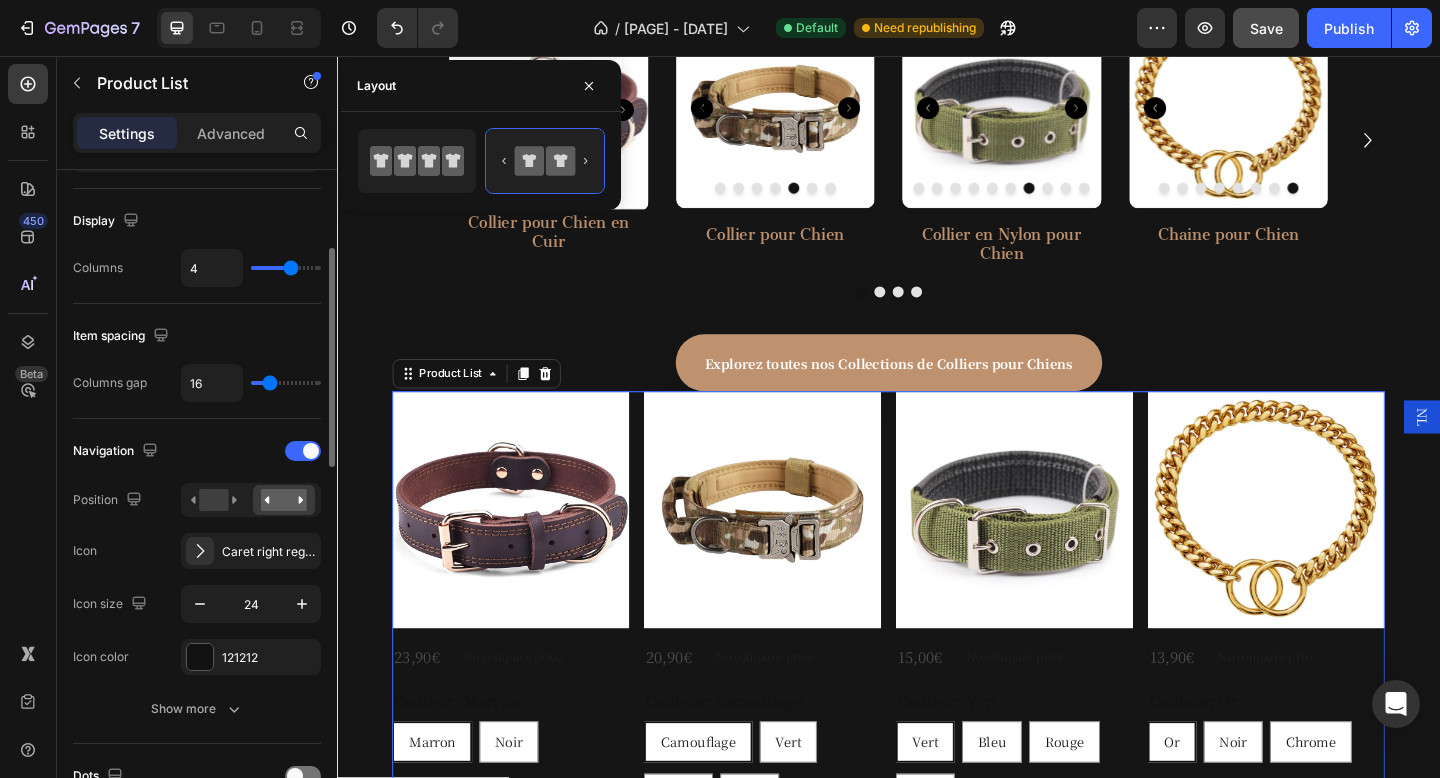 scroll, scrollTop: 250, scrollLeft: 0, axis: vertical 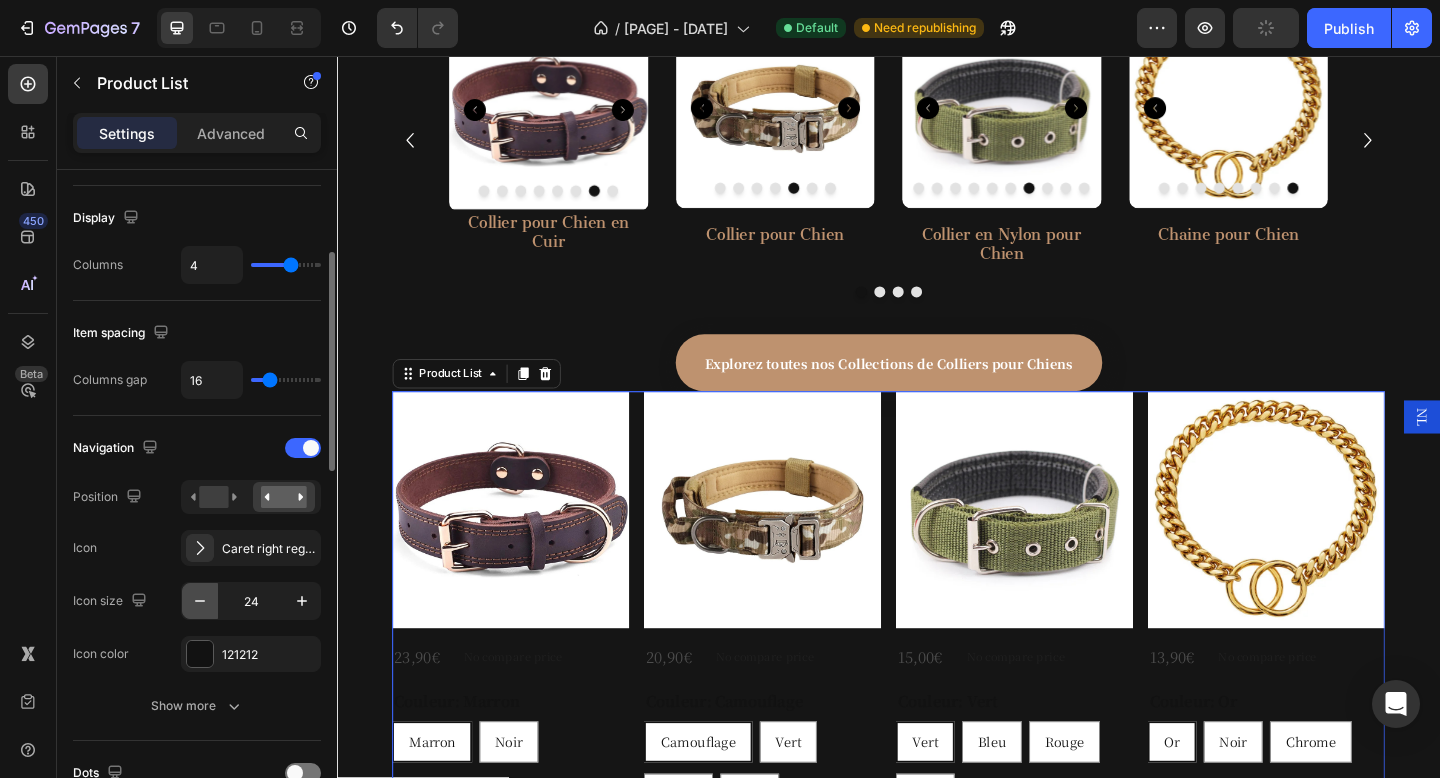 click 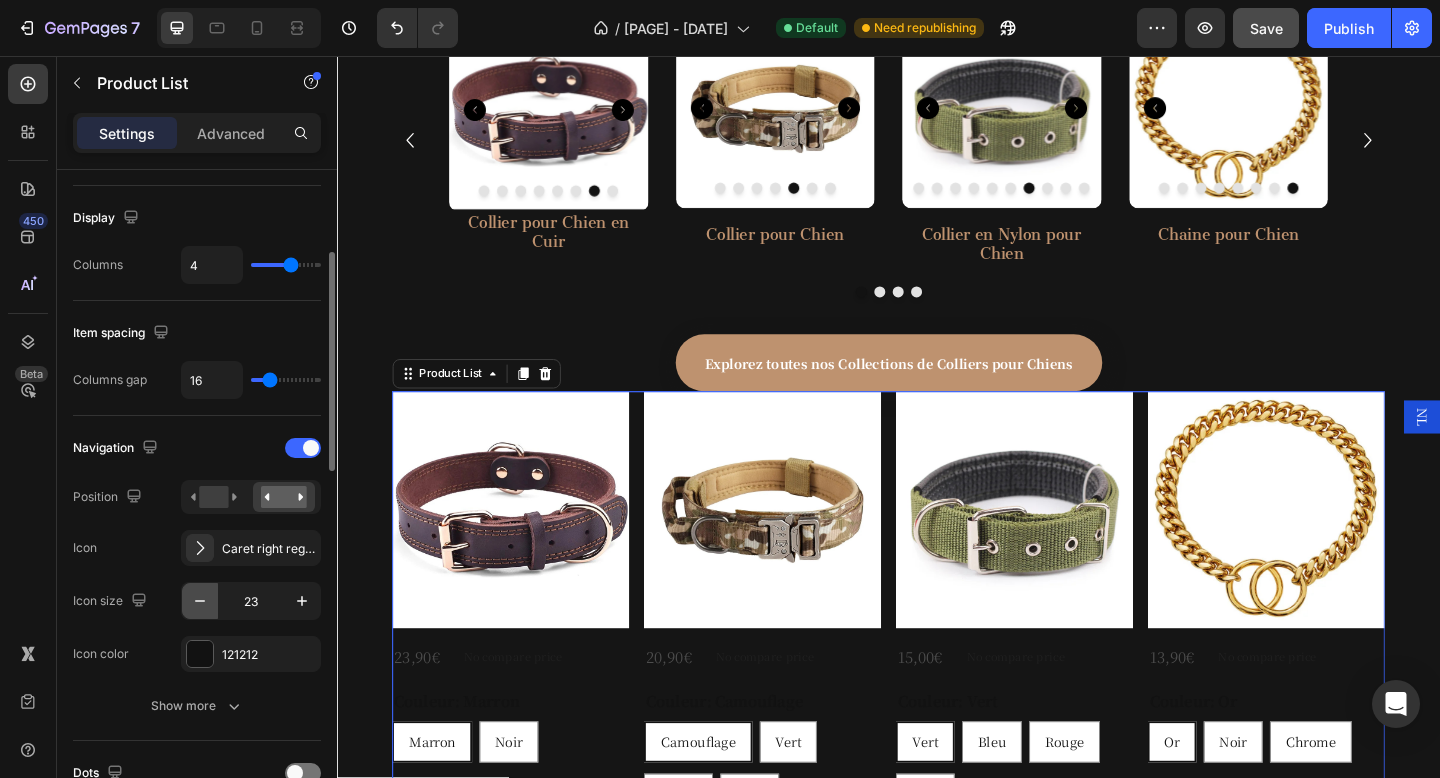 click 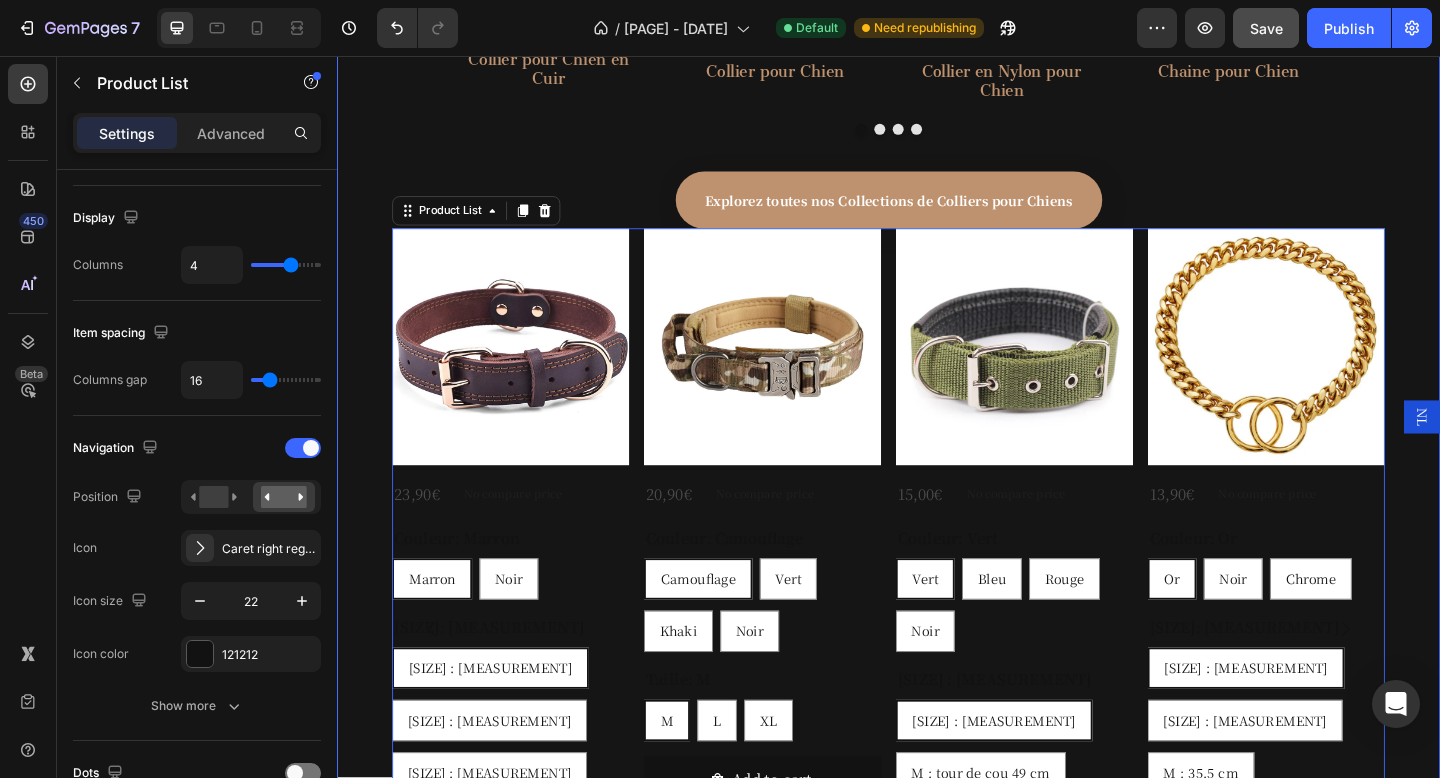 scroll, scrollTop: 1310, scrollLeft: 0, axis: vertical 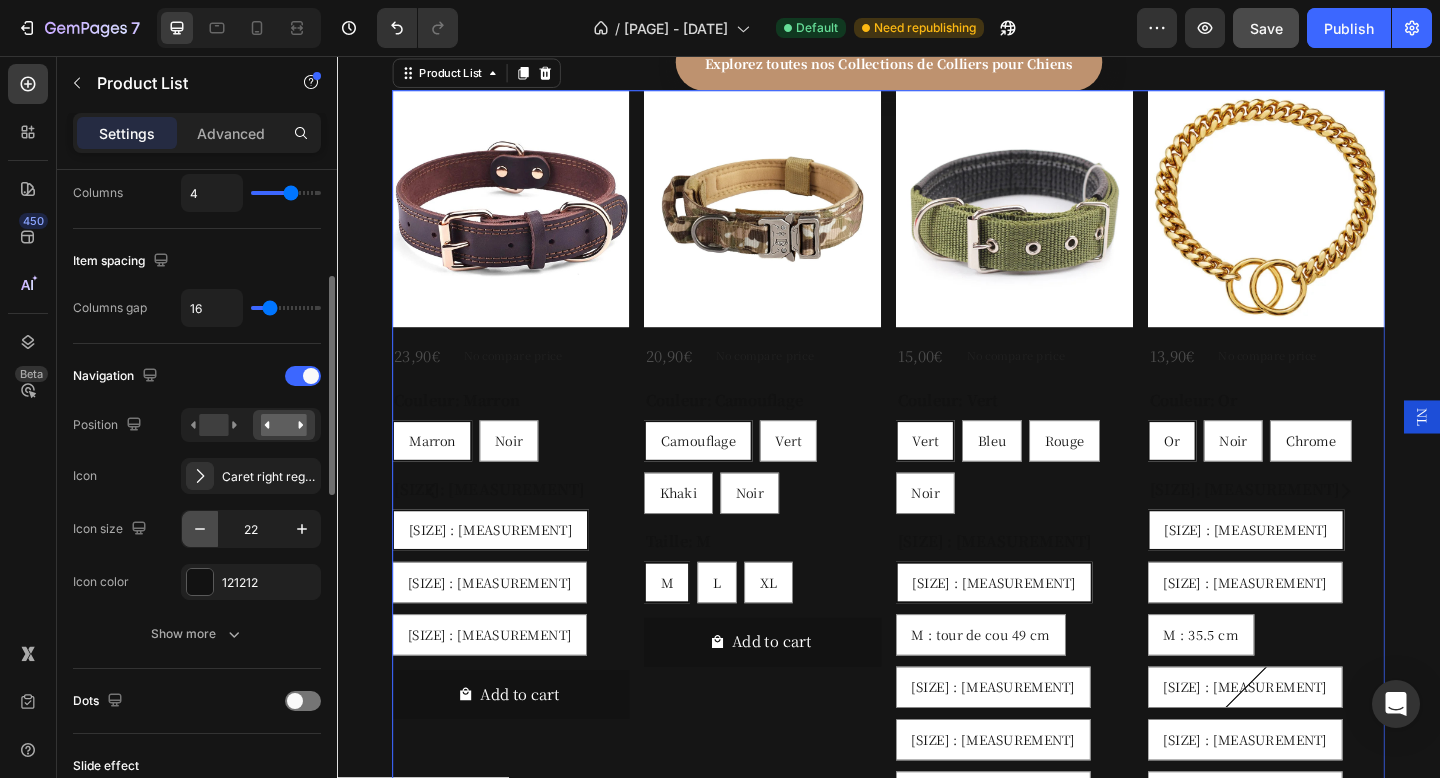 click 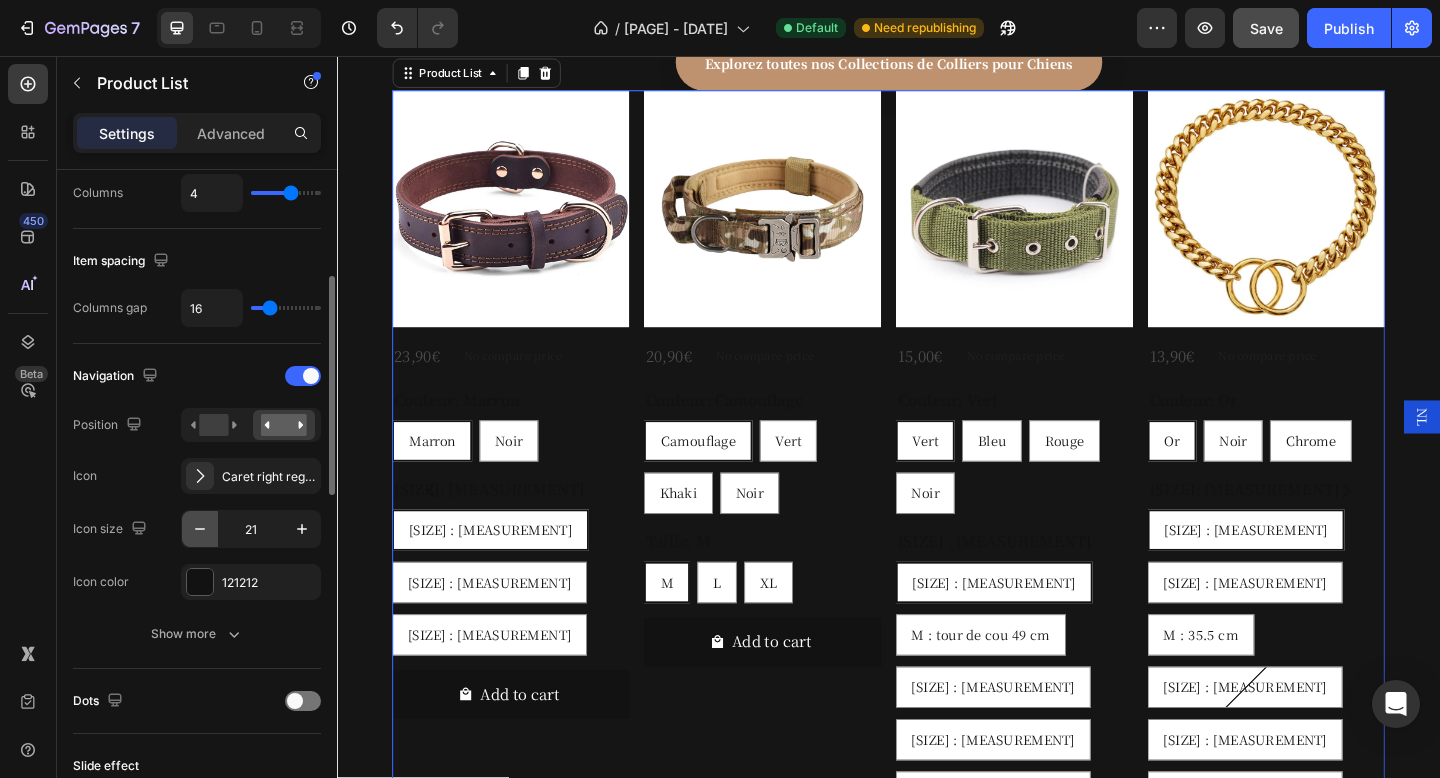 click 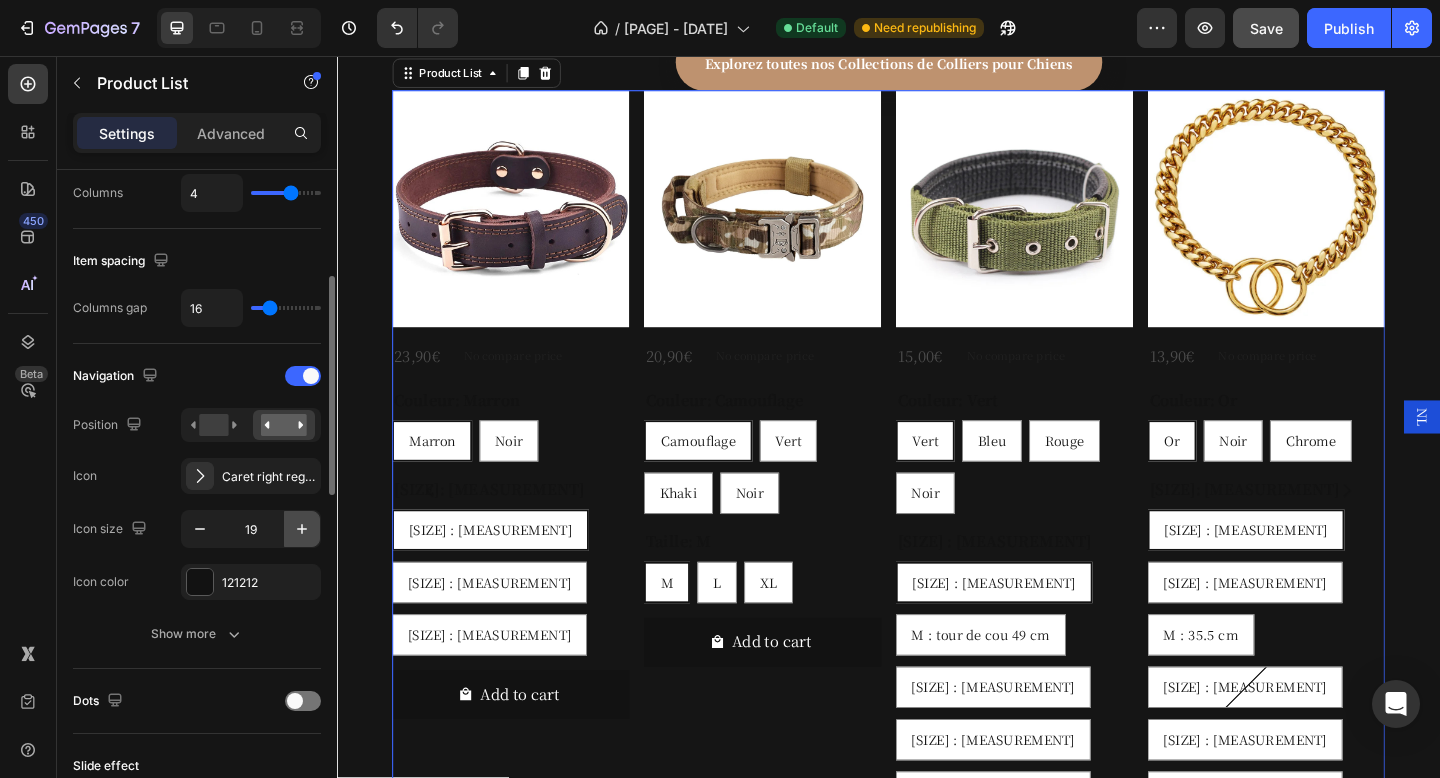 click 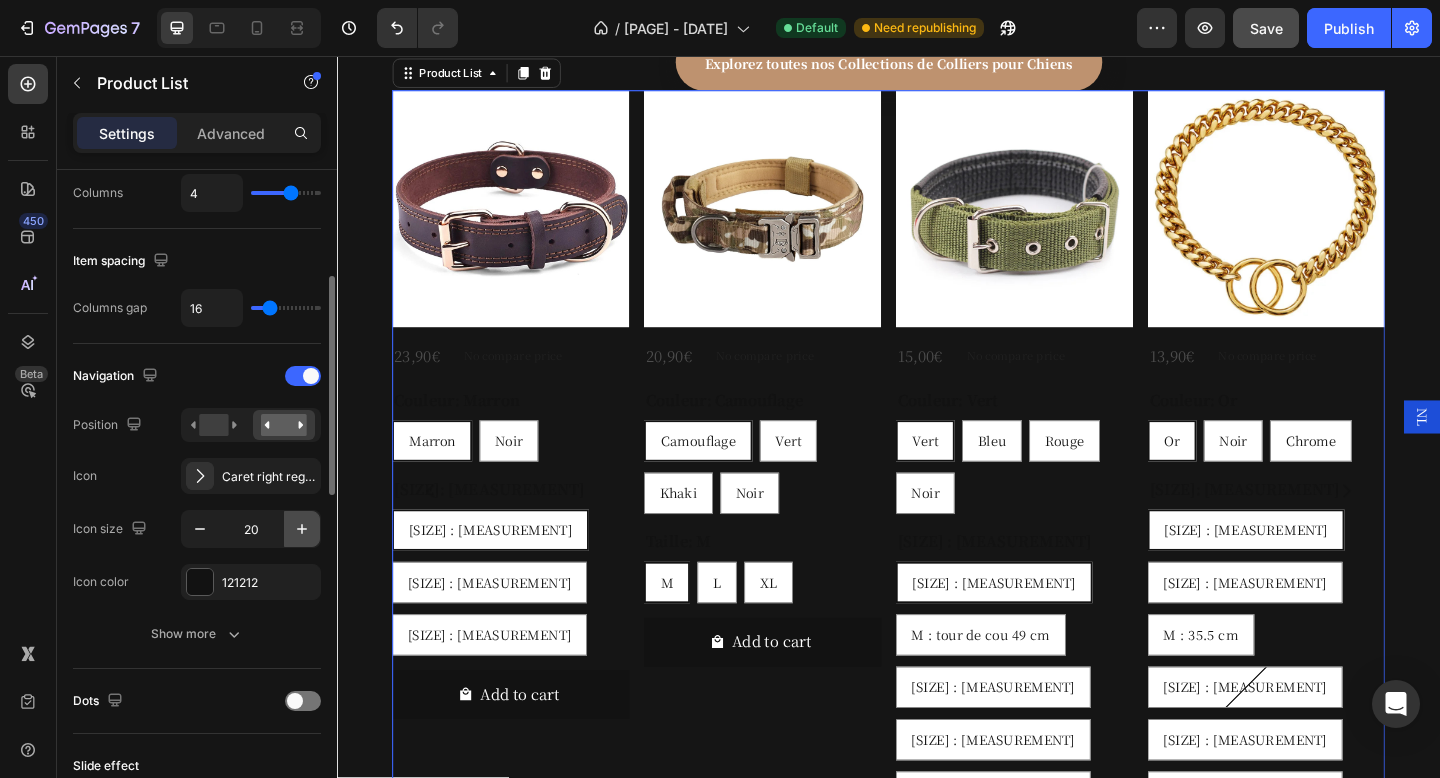 click 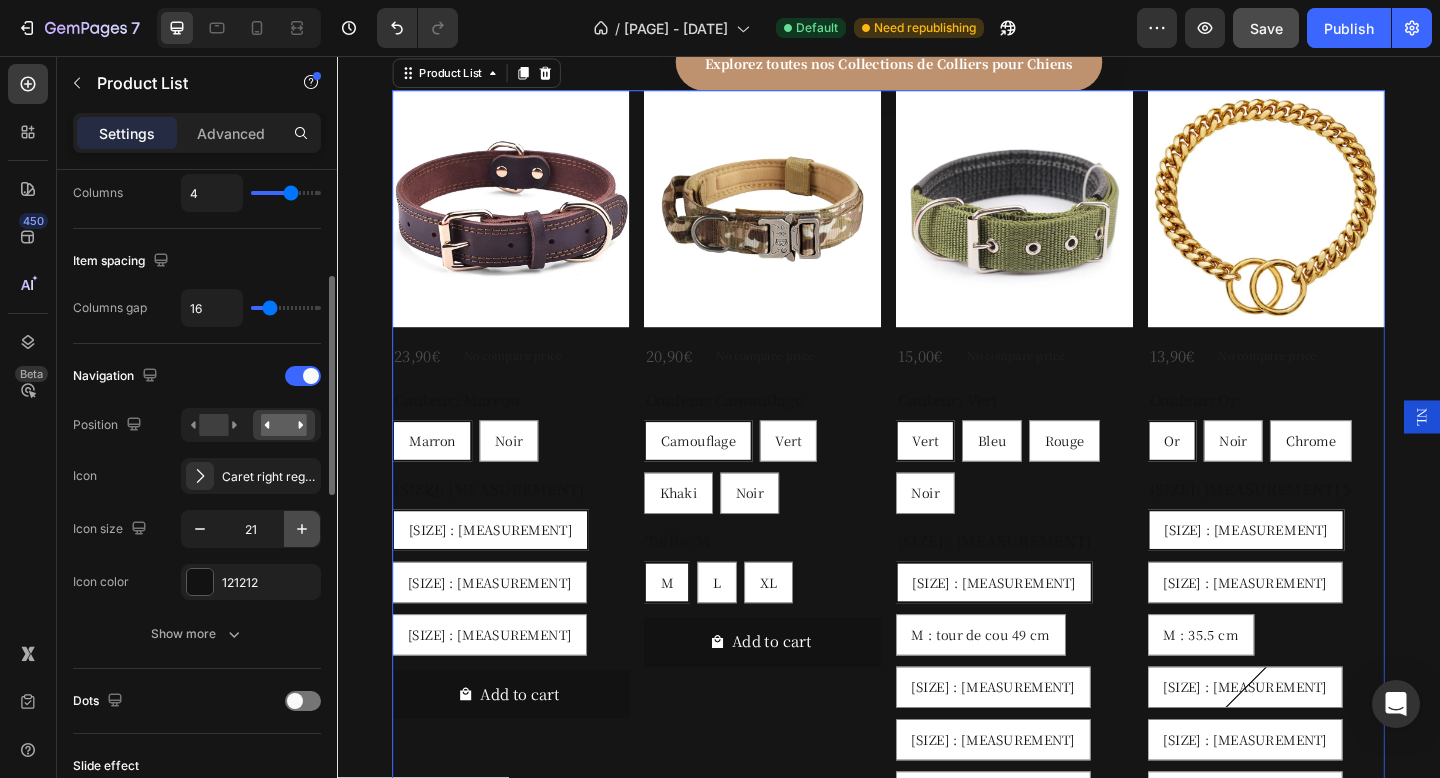 click 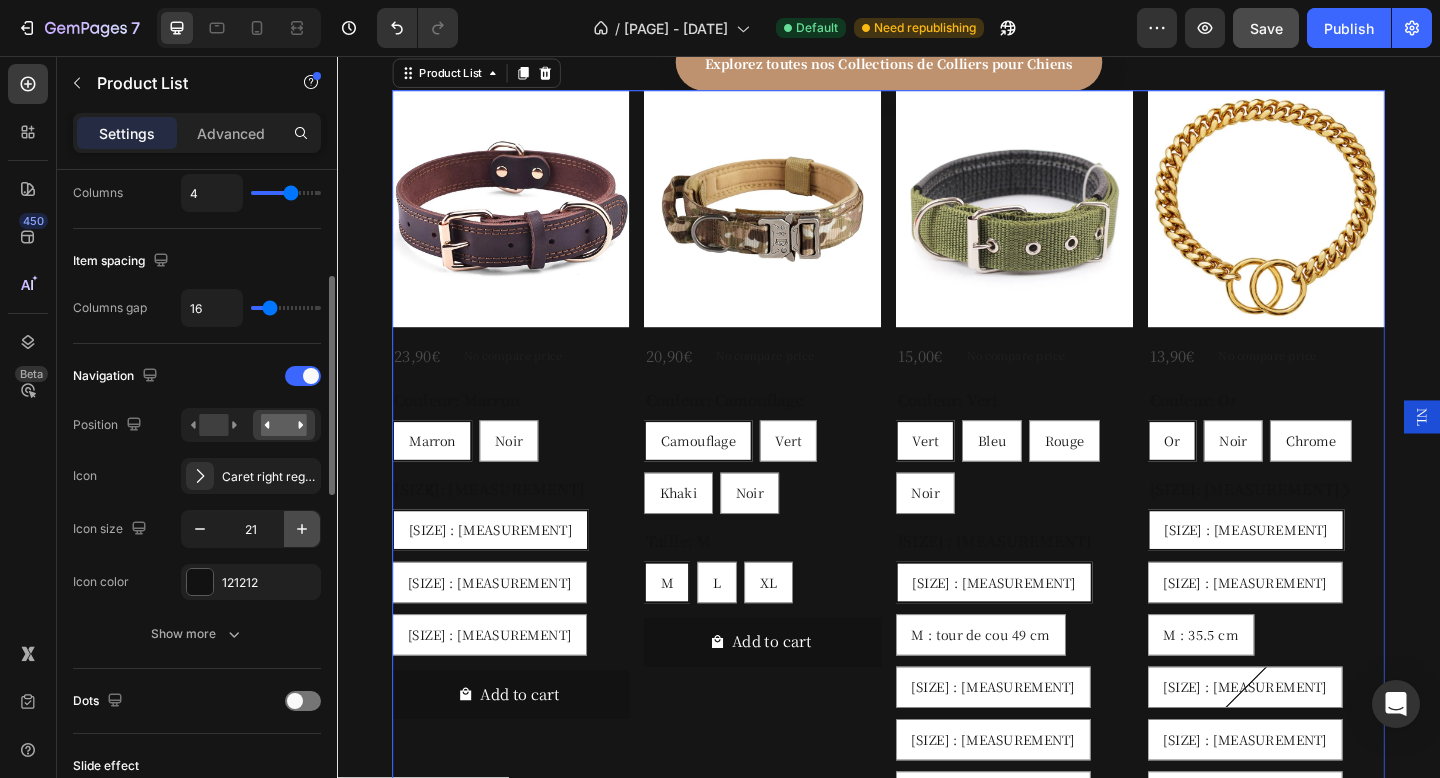 click 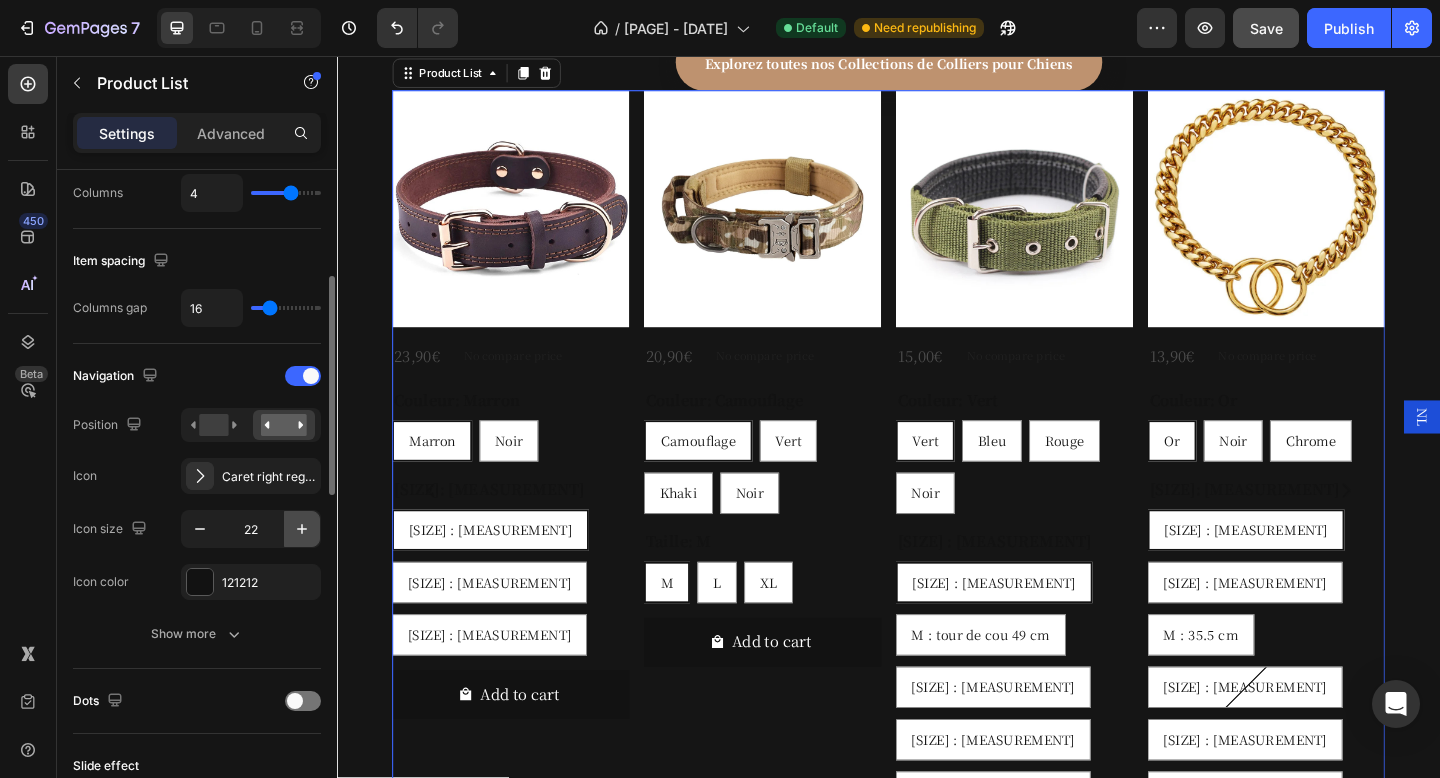 click 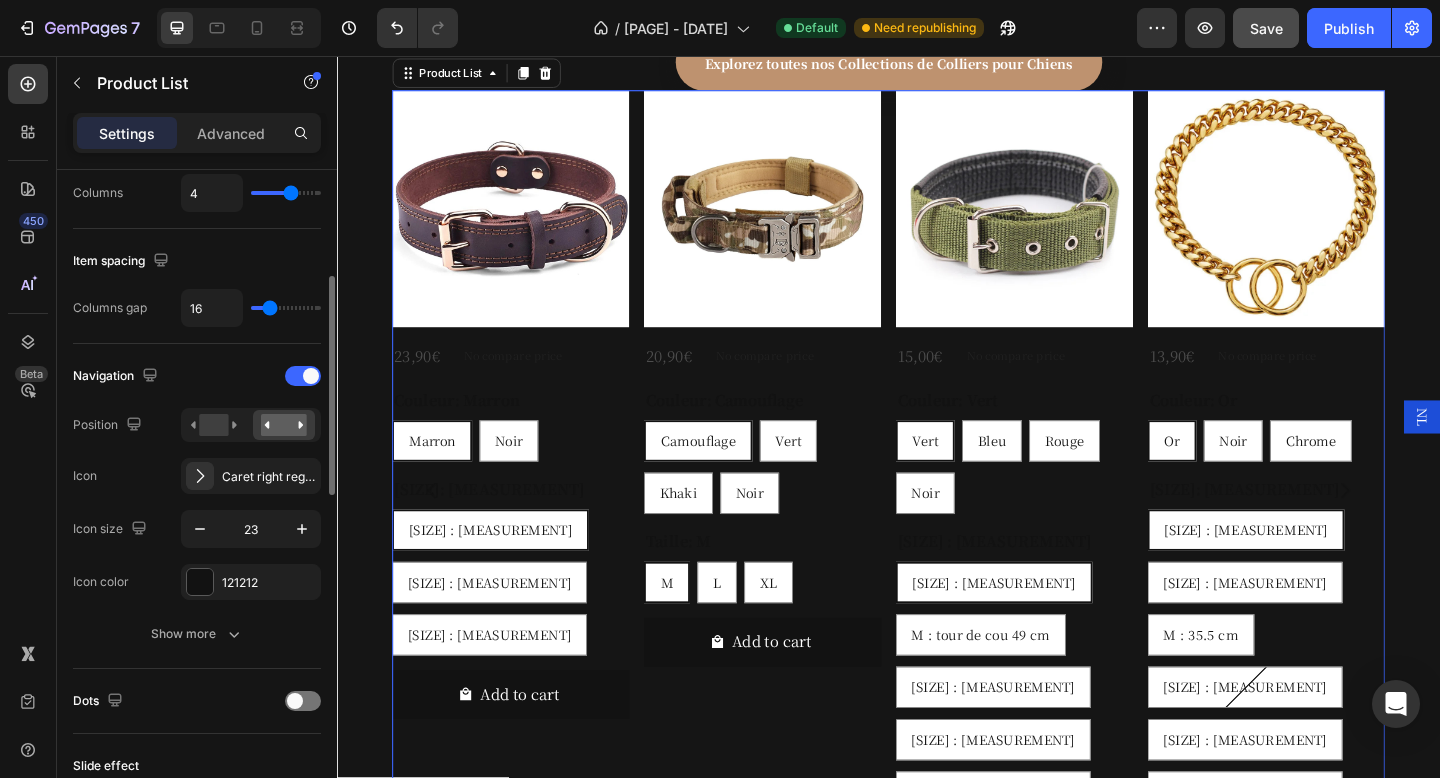 click on "Icon size 23" at bounding box center (197, 529) 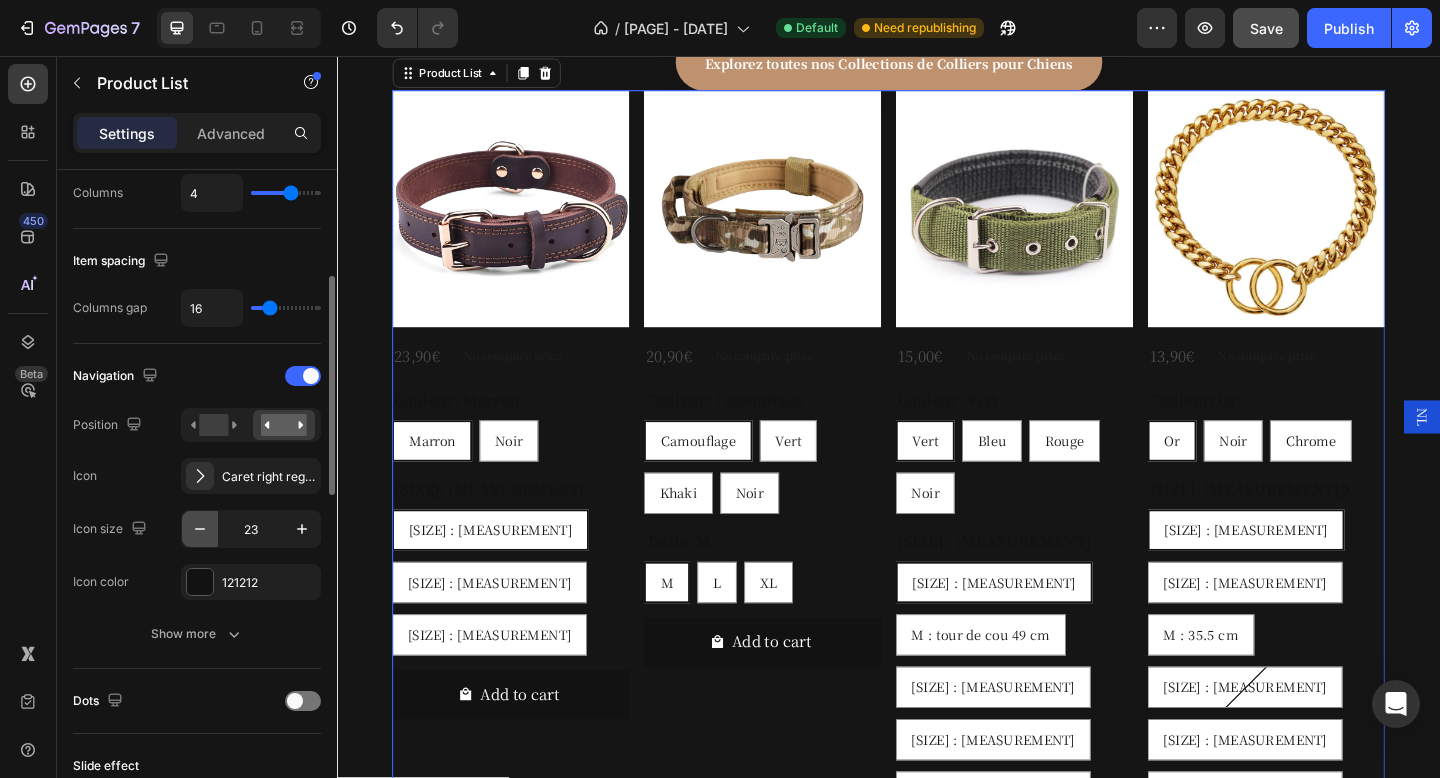 click 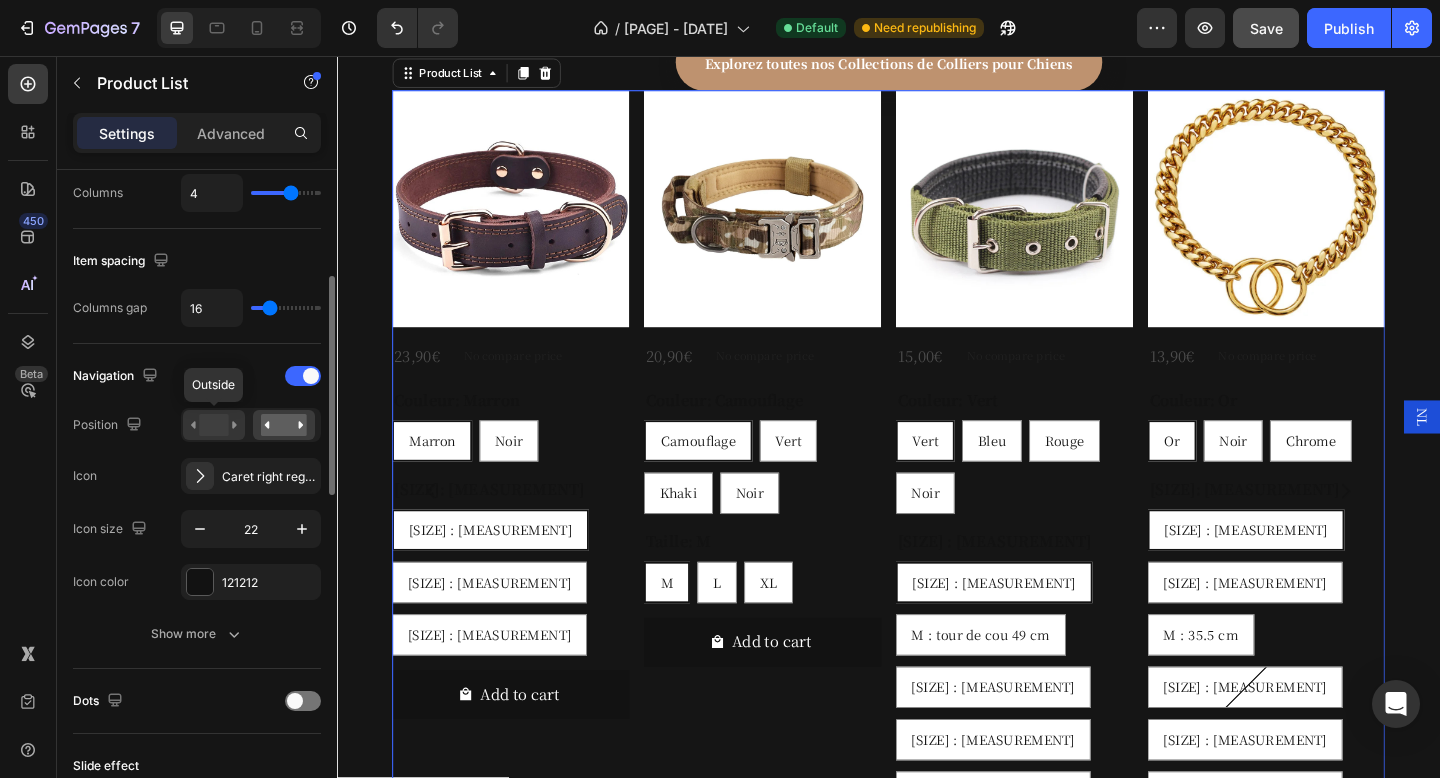 click 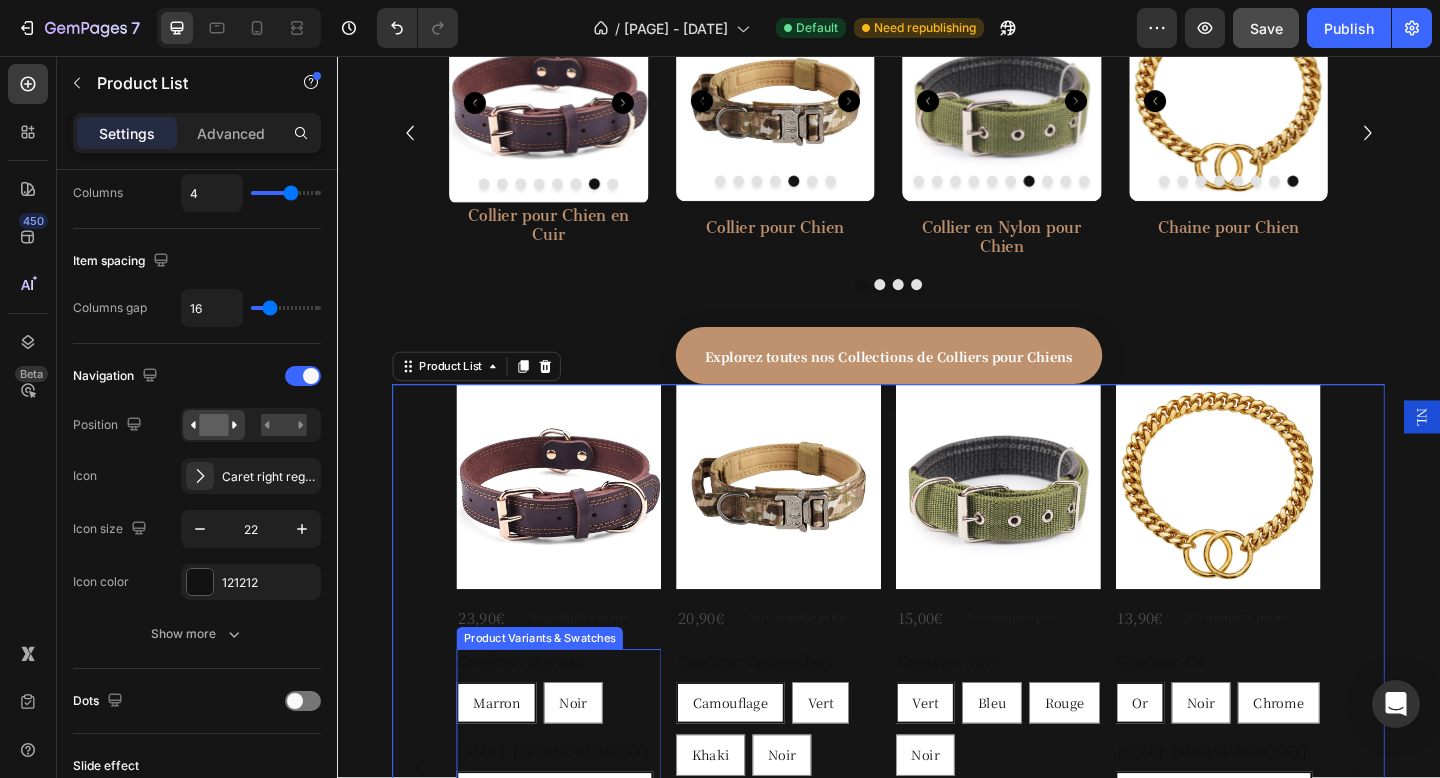 scroll, scrollTop: 1116, scrollLeft: 0, axis: vertical 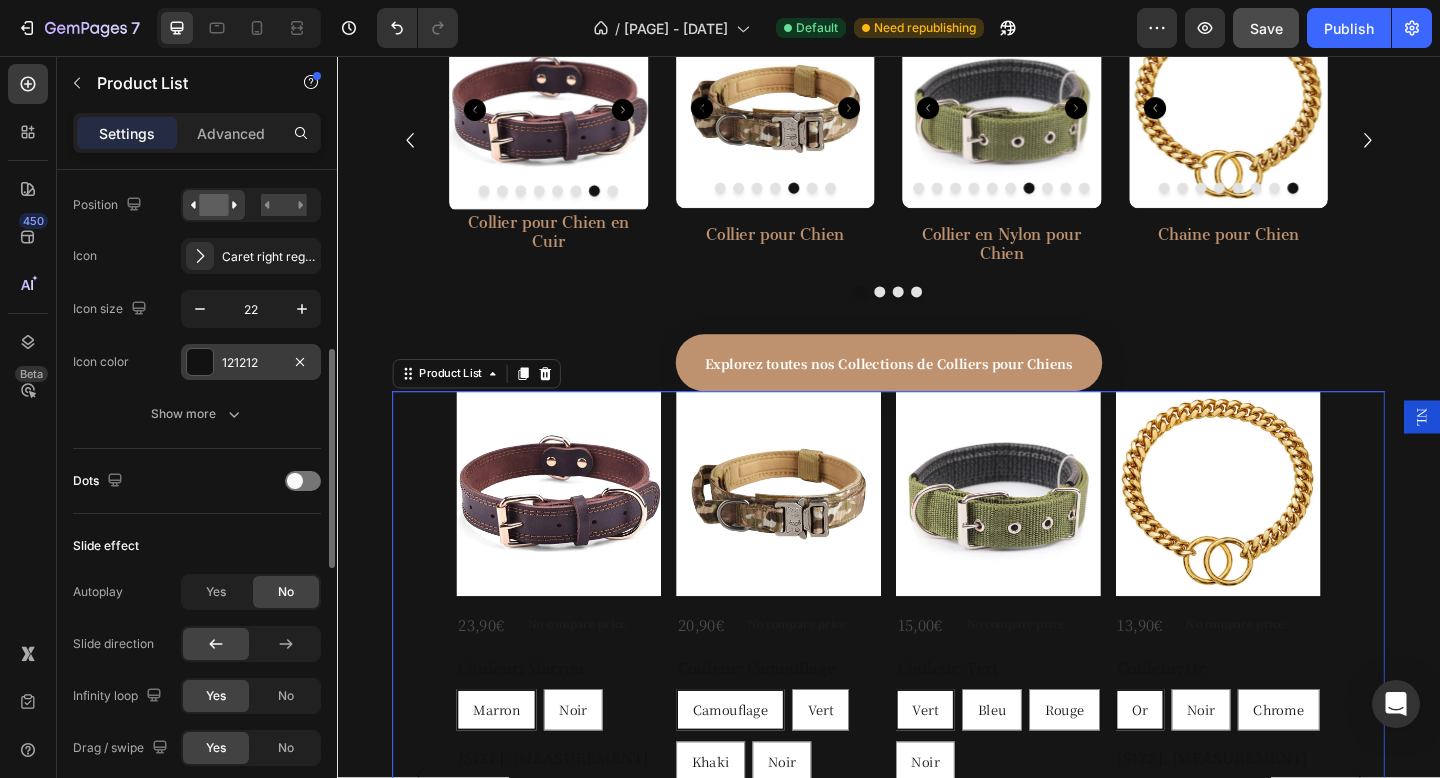 click at bounding box center [200, 362] 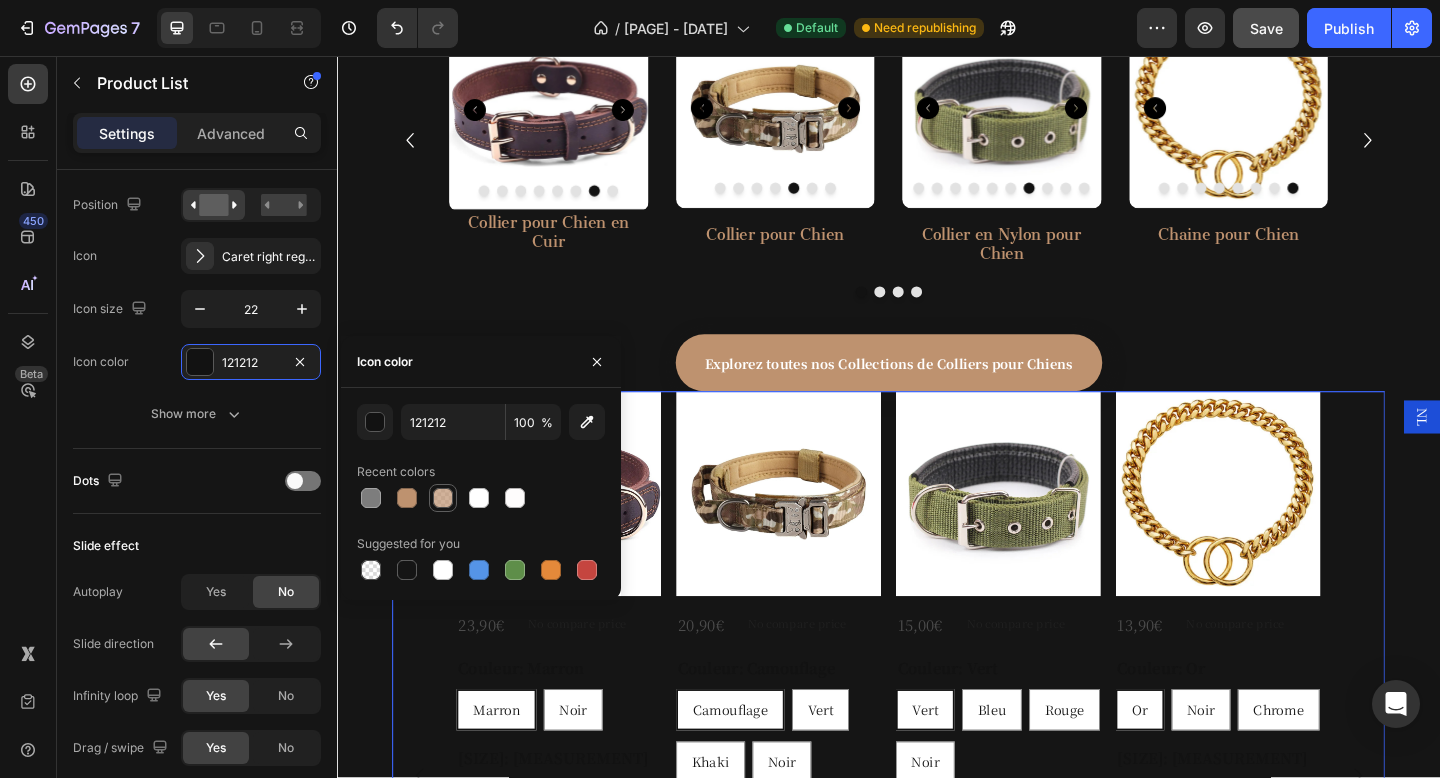 click at bounding box center [443, 498] 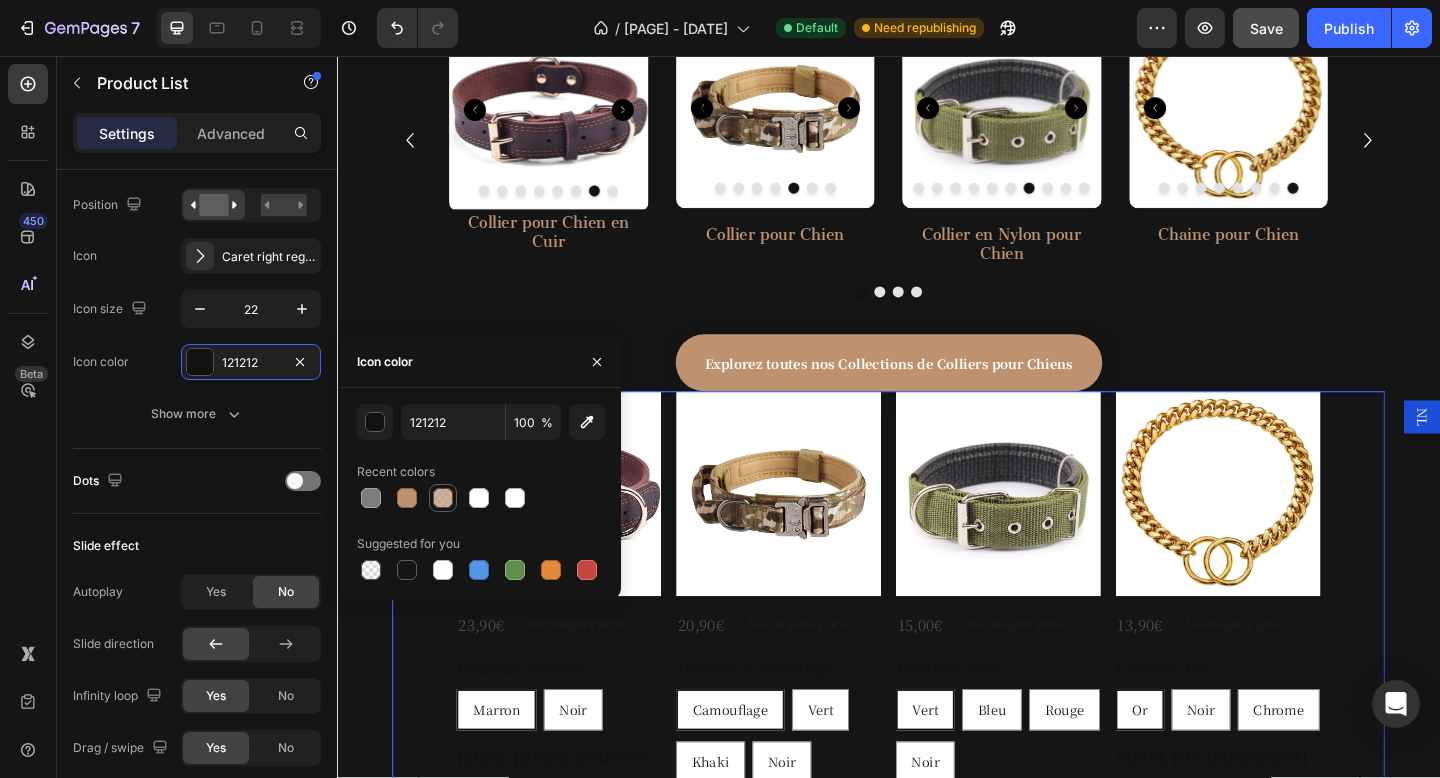 type on "BE926F" 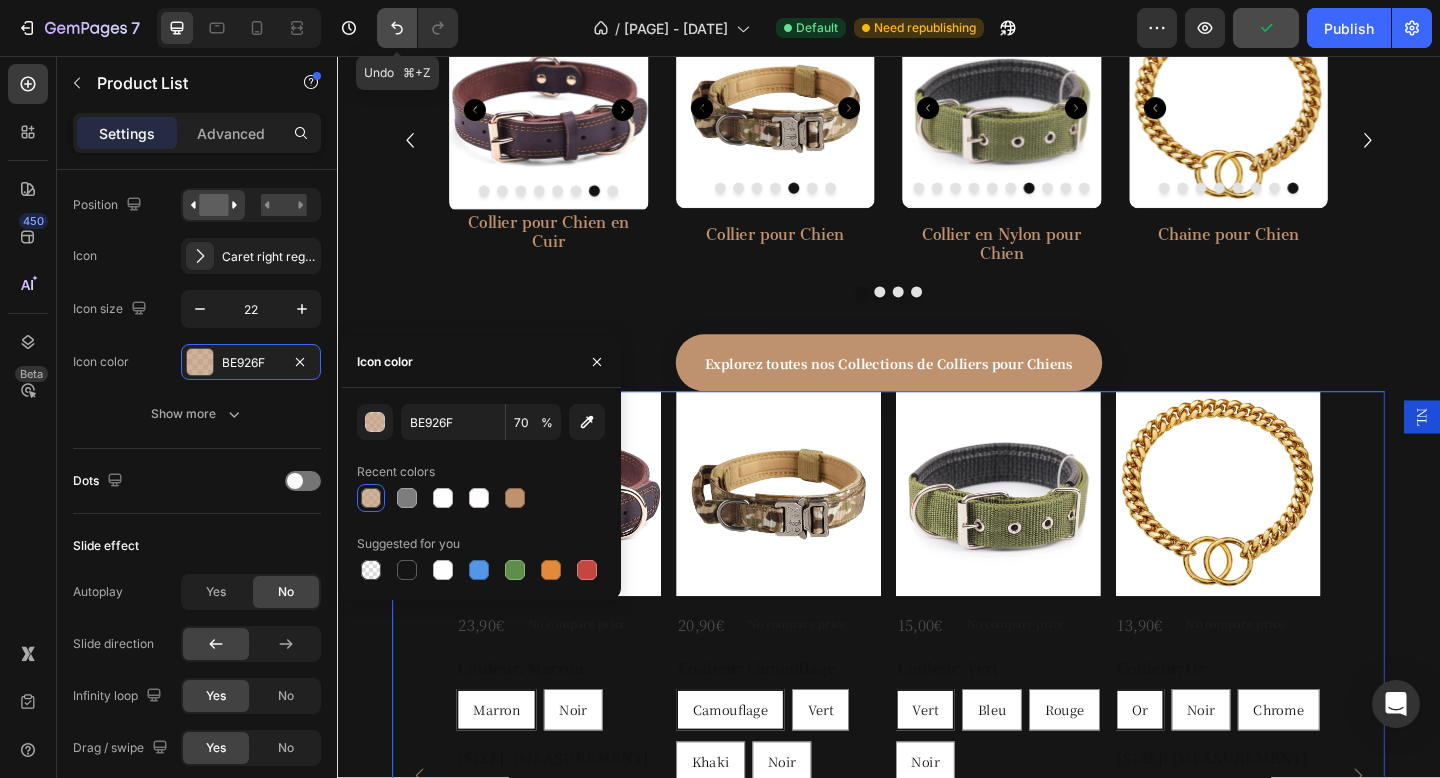click 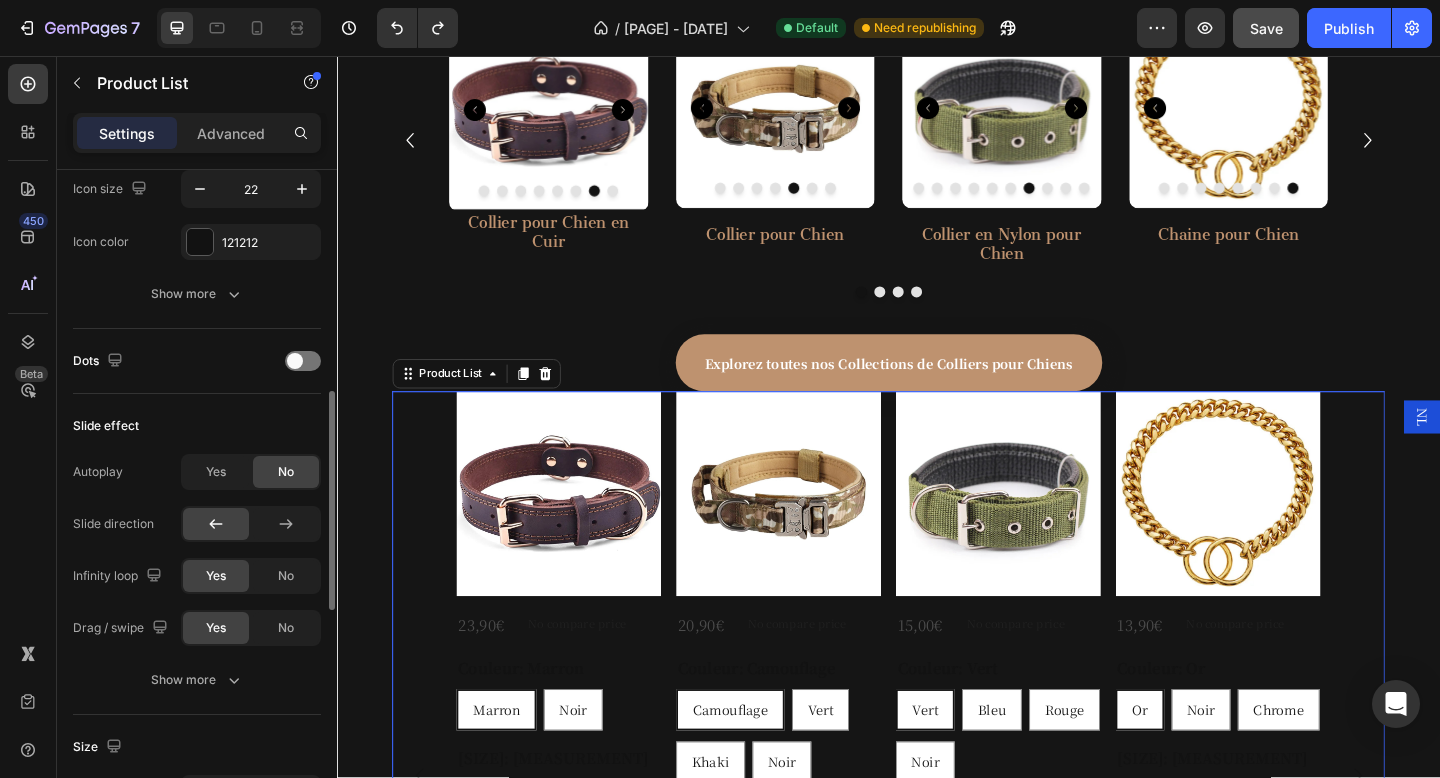 scroll, scrollTop: 671, scrollLeft: 0, axis: vertical 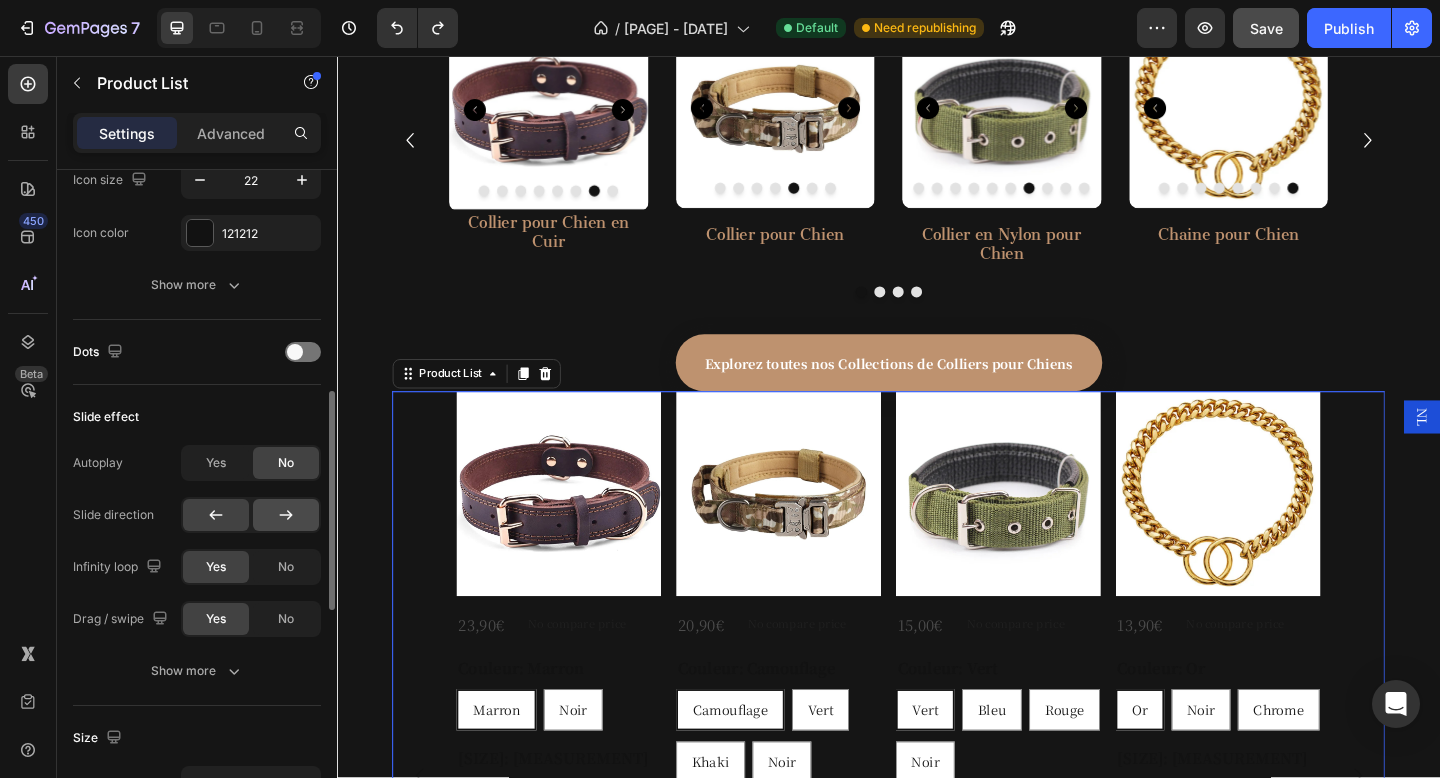 click 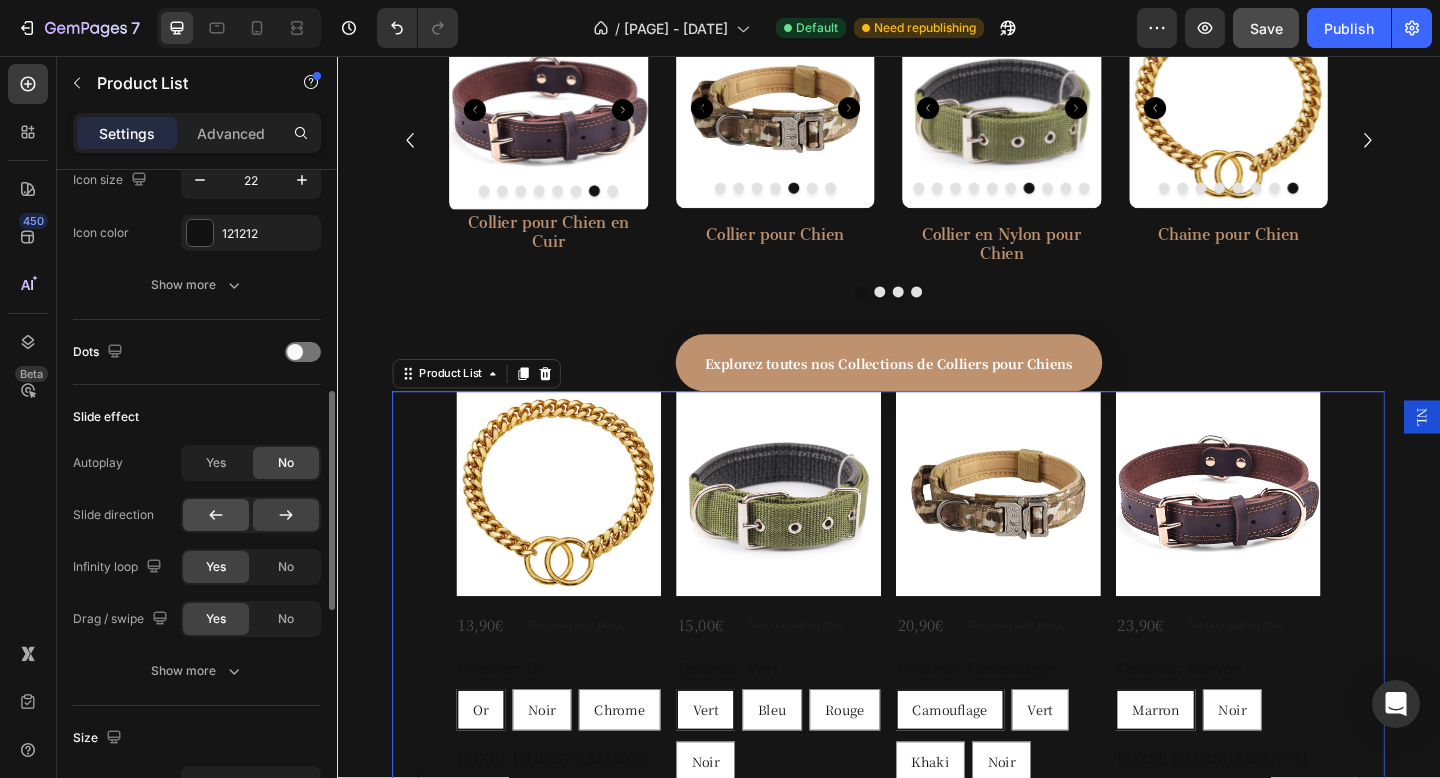 click 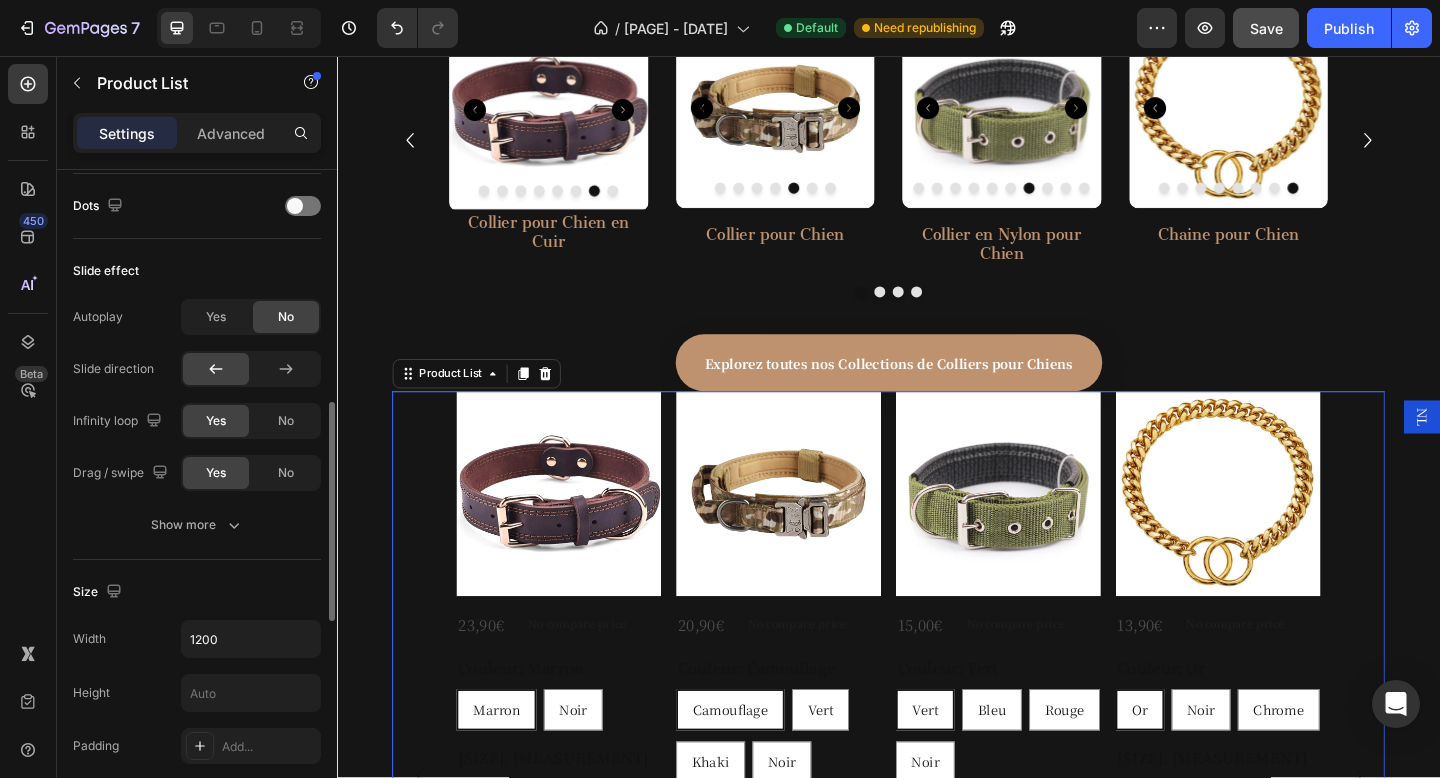 scroll, scrollTop: 821, scrollLeft: 0, axis: vertical 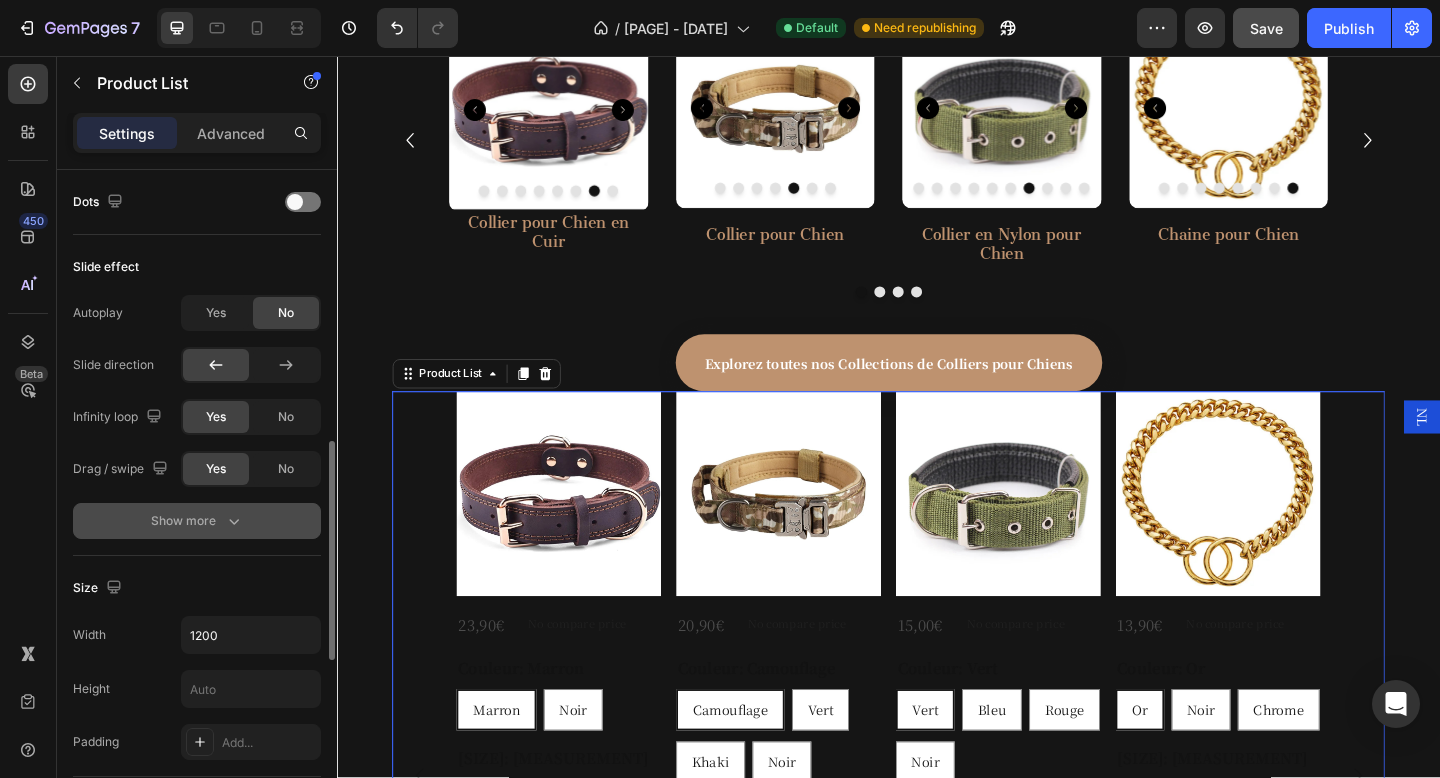 click on "Show more" at bounding box center [197, 521] 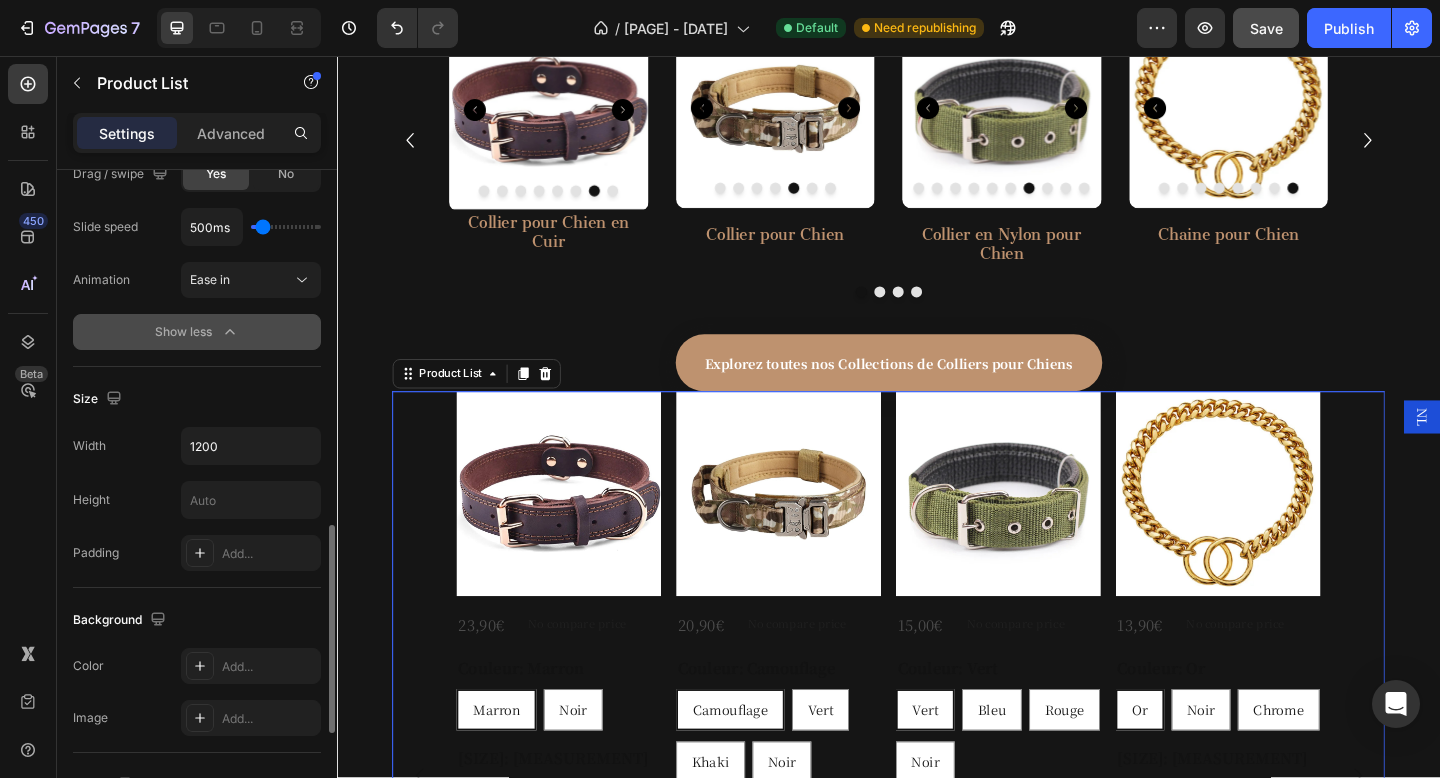 scroll, scrollTop: 1120, scrollLeft: 0, axis: vertical 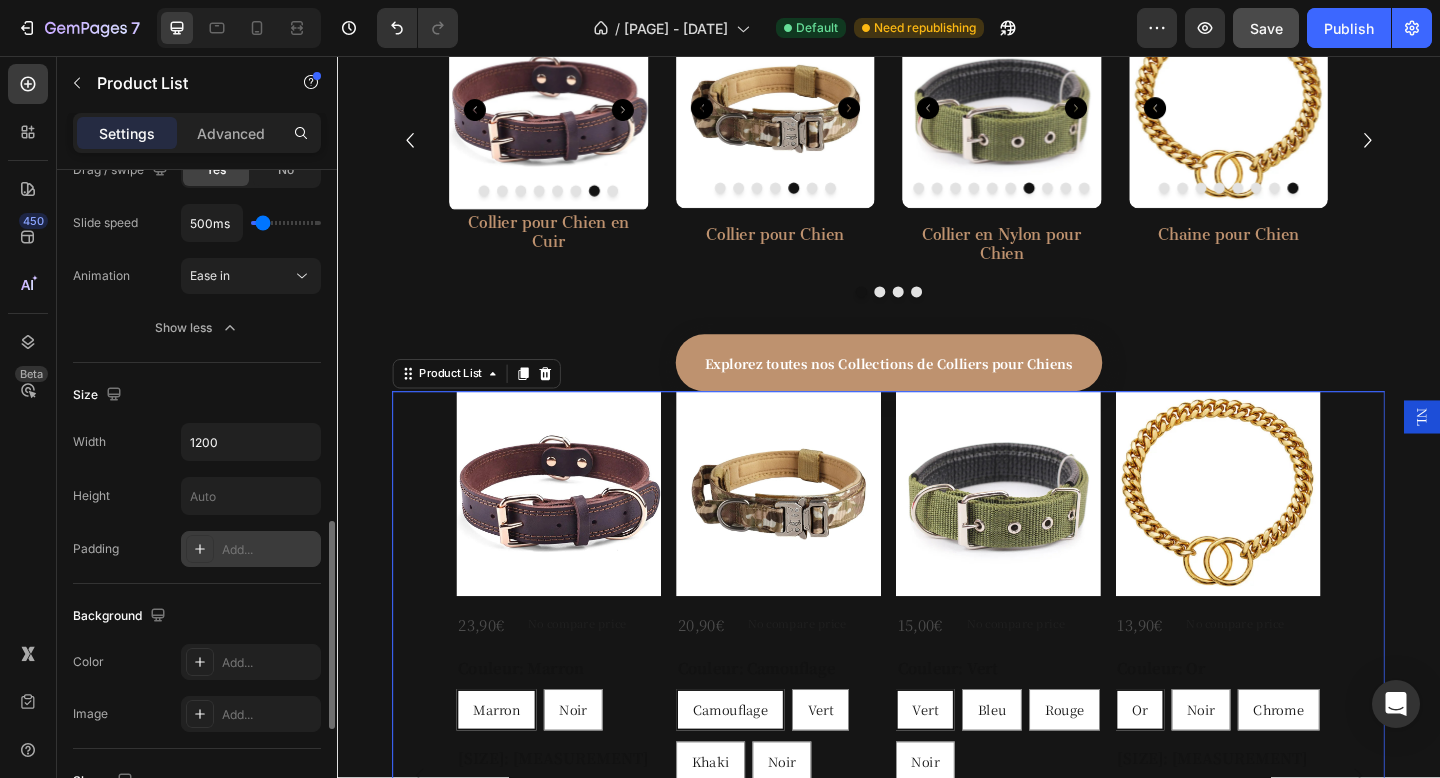 click on "Add..." at bounding box center (269, 550) 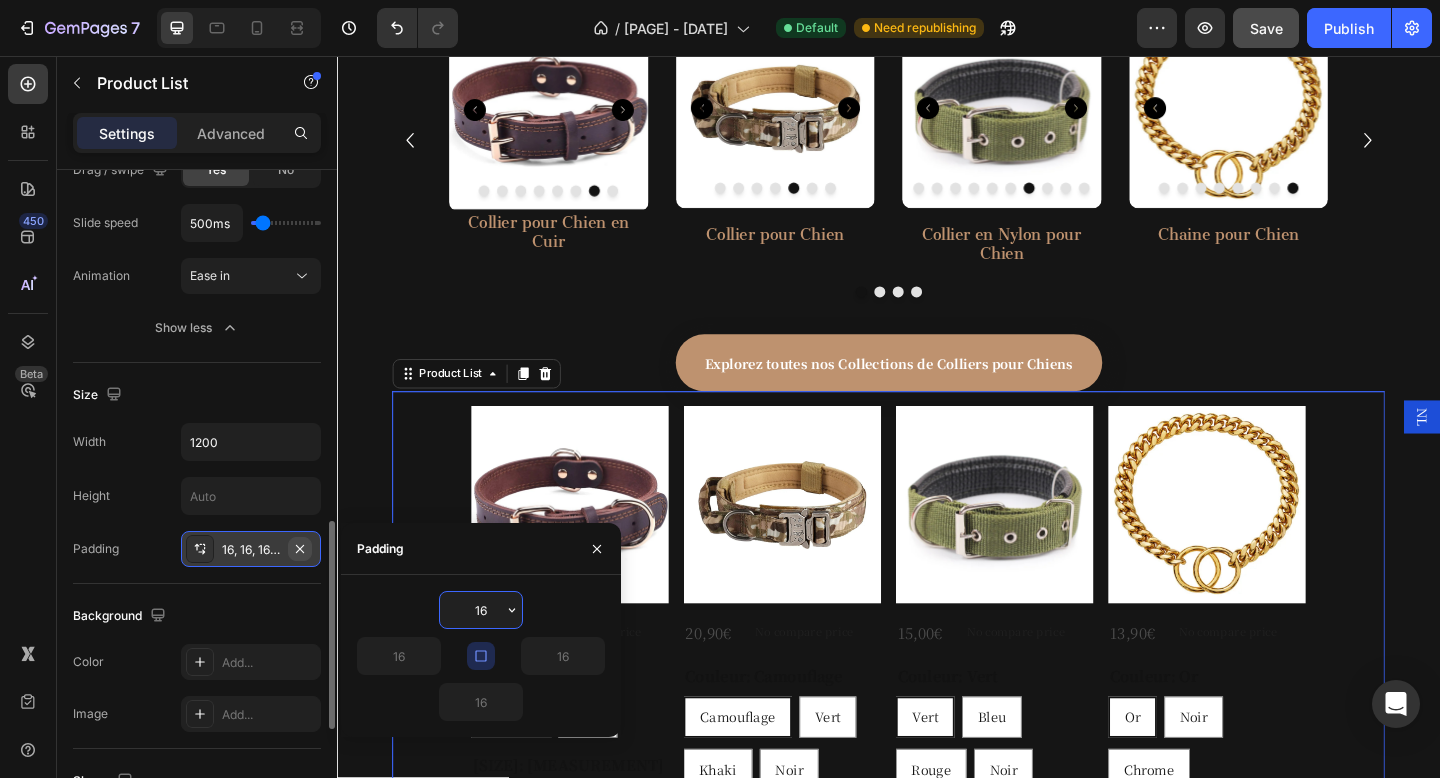 click 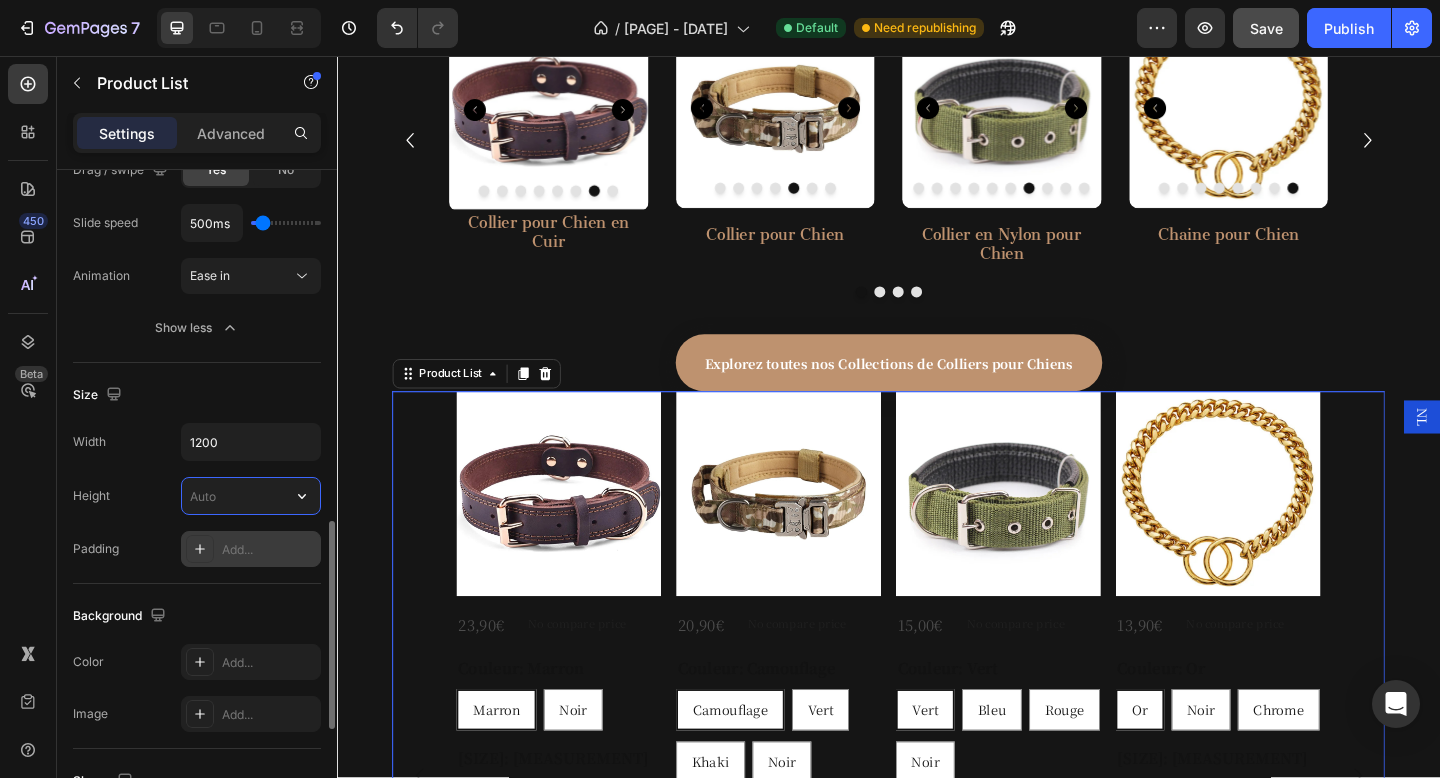 click at bounding box center (251, 496) 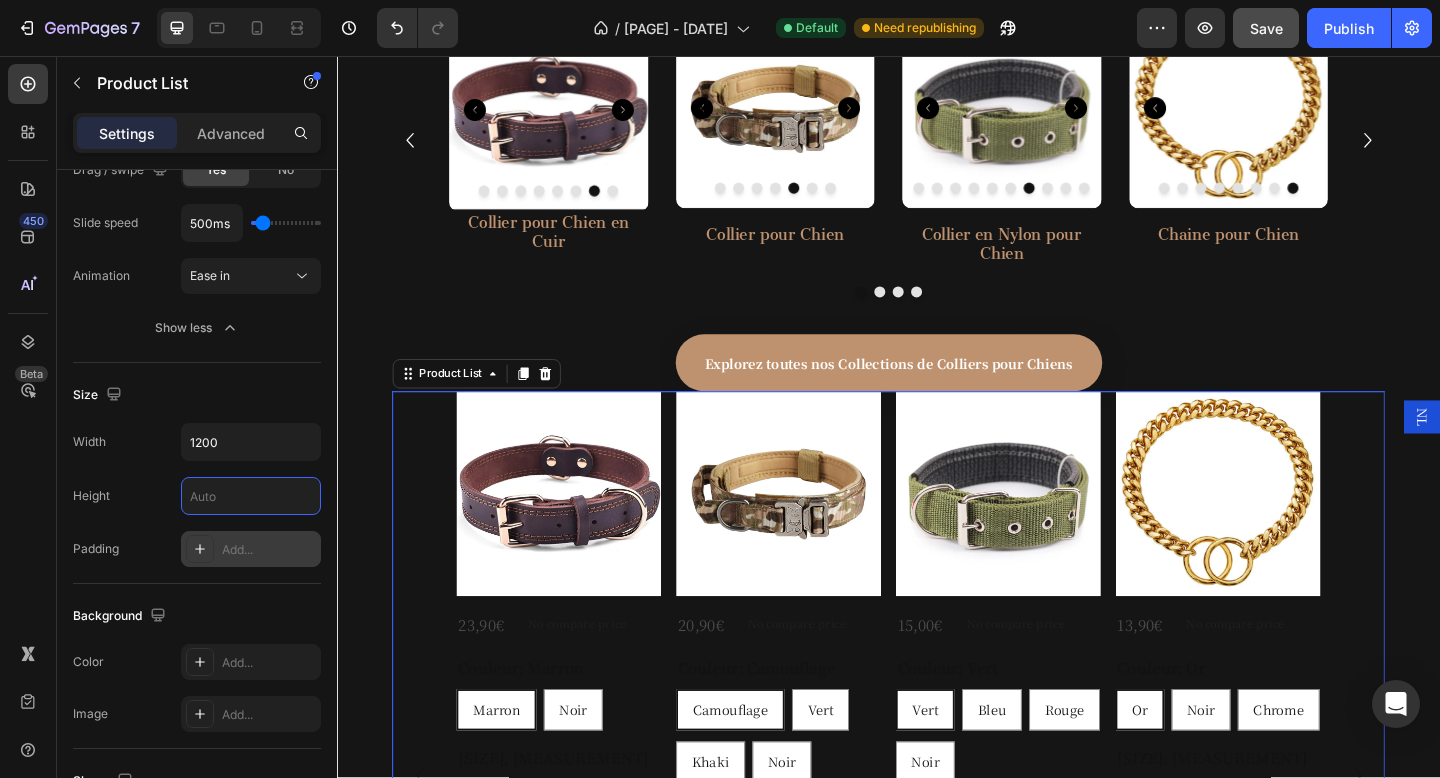 click on "Padding Add..." at bounding box center [197, 549] 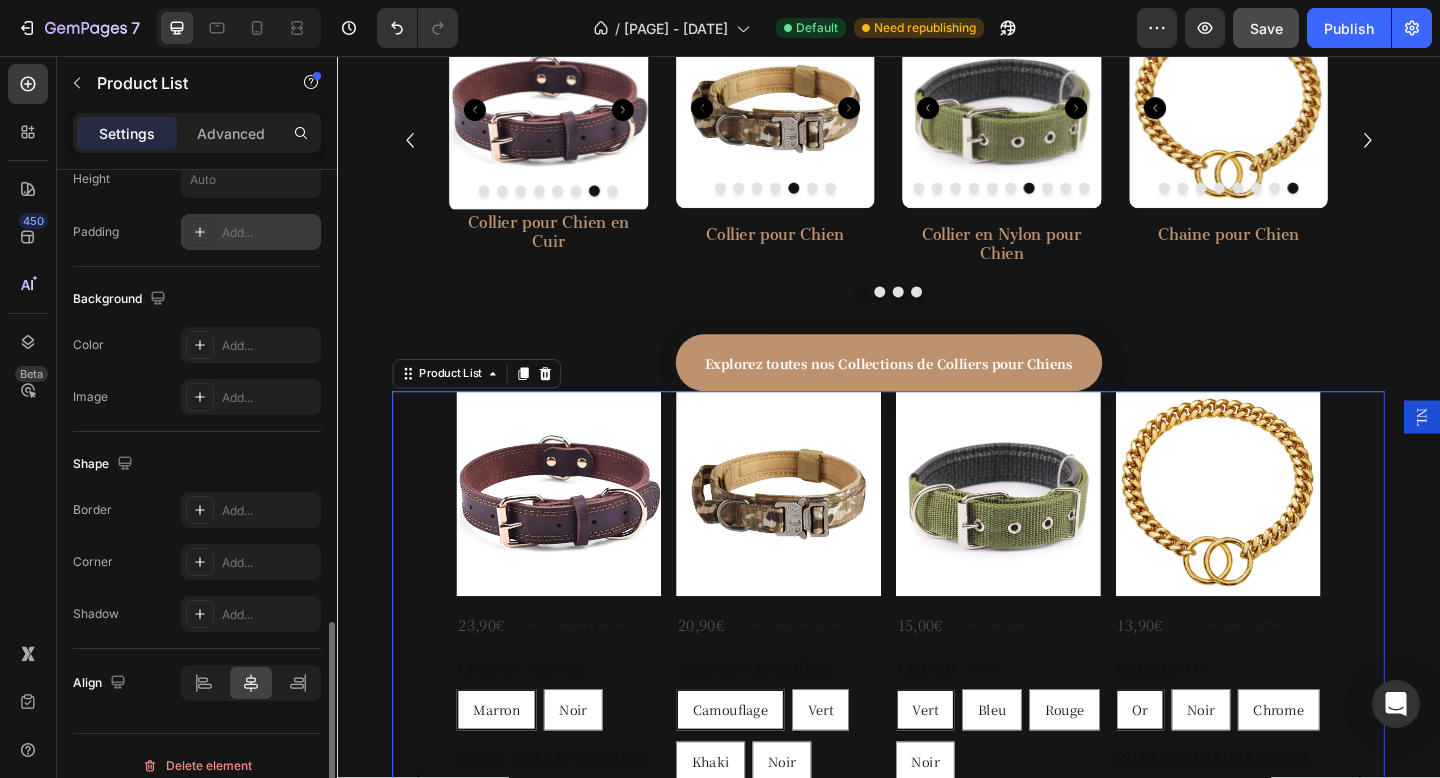 scroll, scrollTop: 1456, scrollLeft: 0, axis: vertical 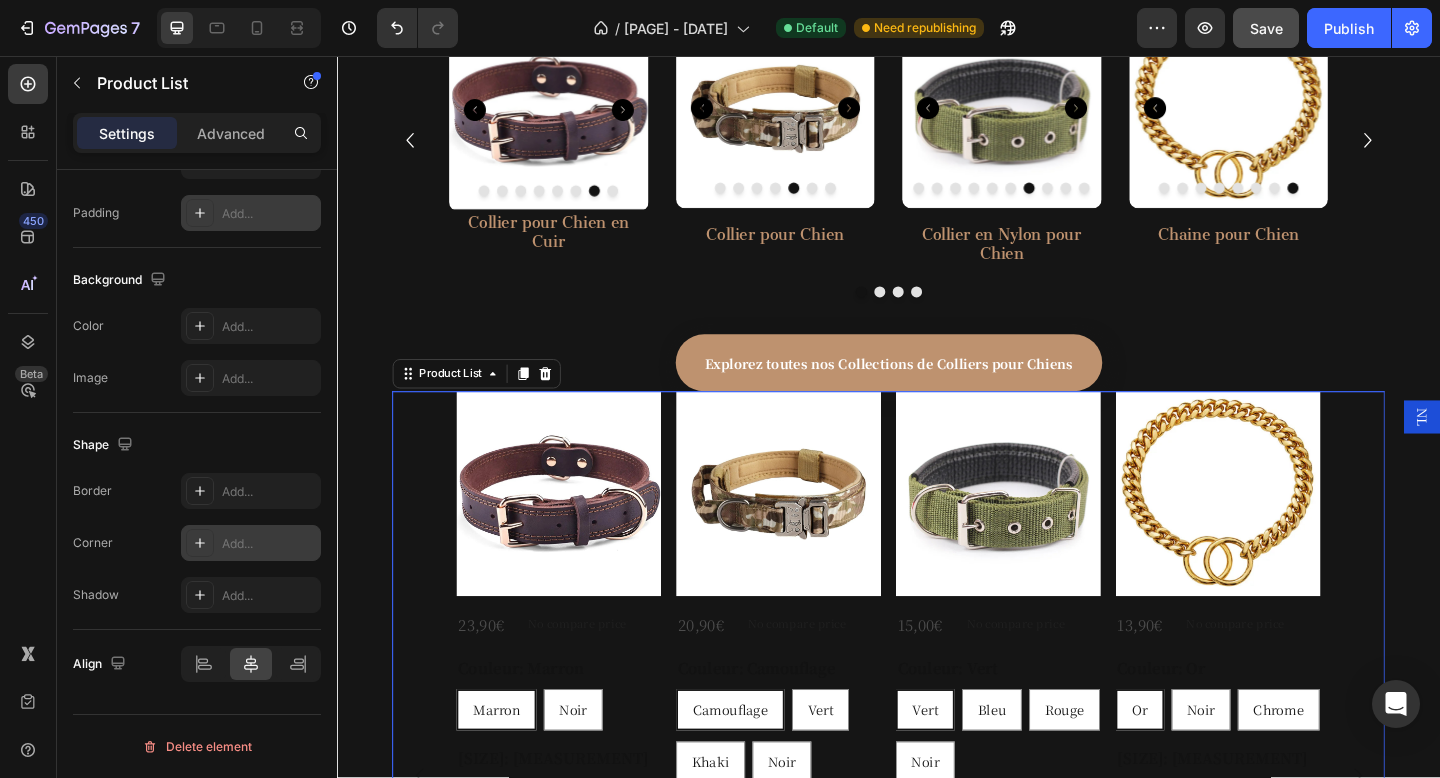 click on "Add..." at bounding box center [251, 543] 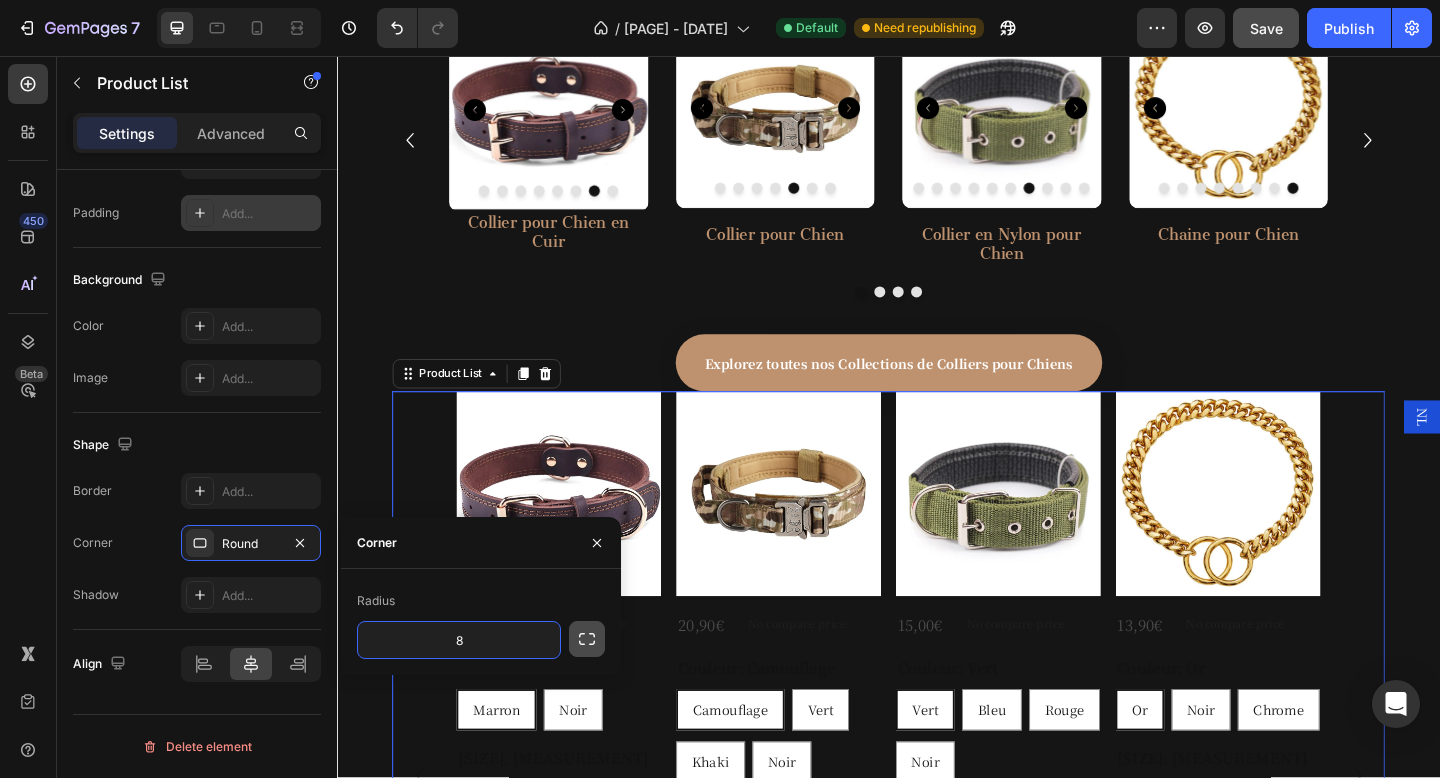 click 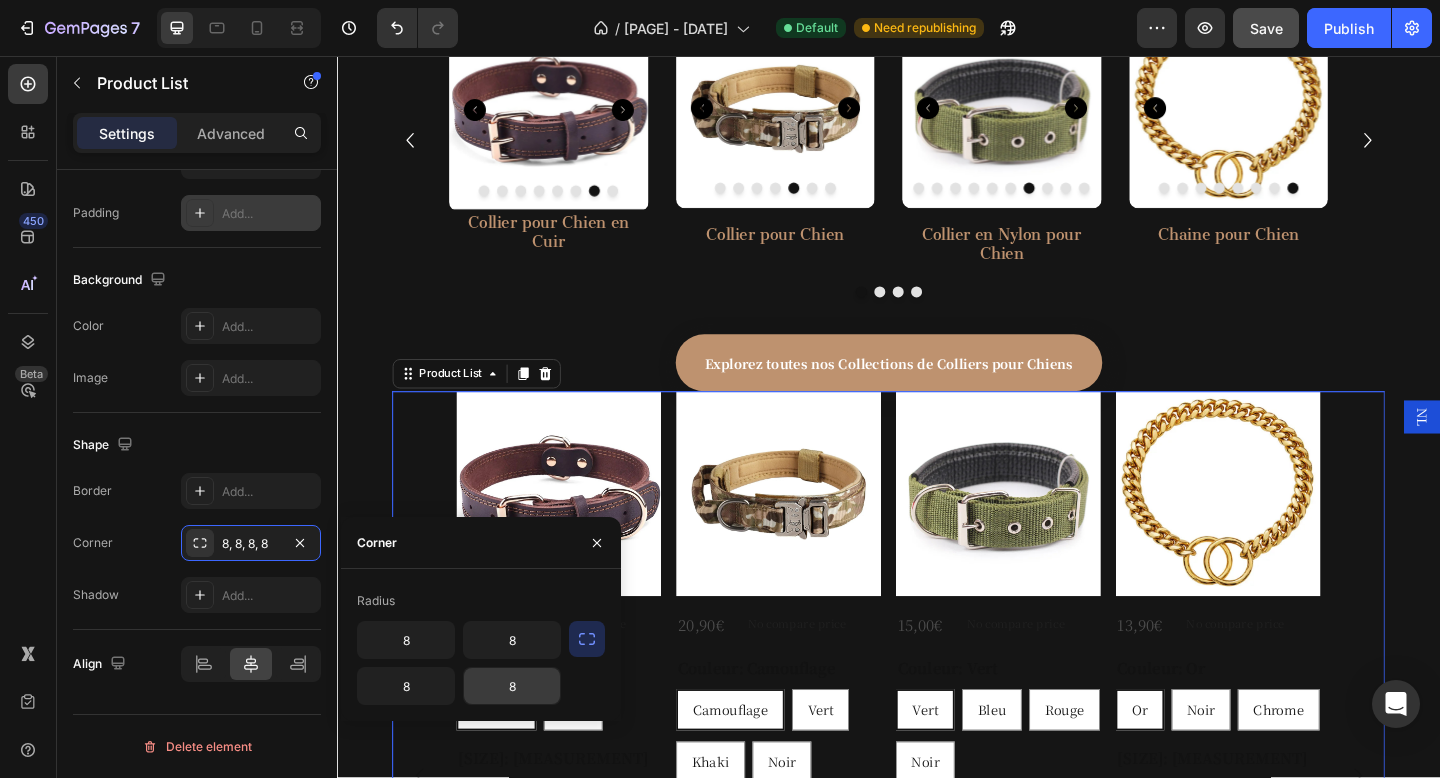 click on "8" at bounding box center [512, 686] 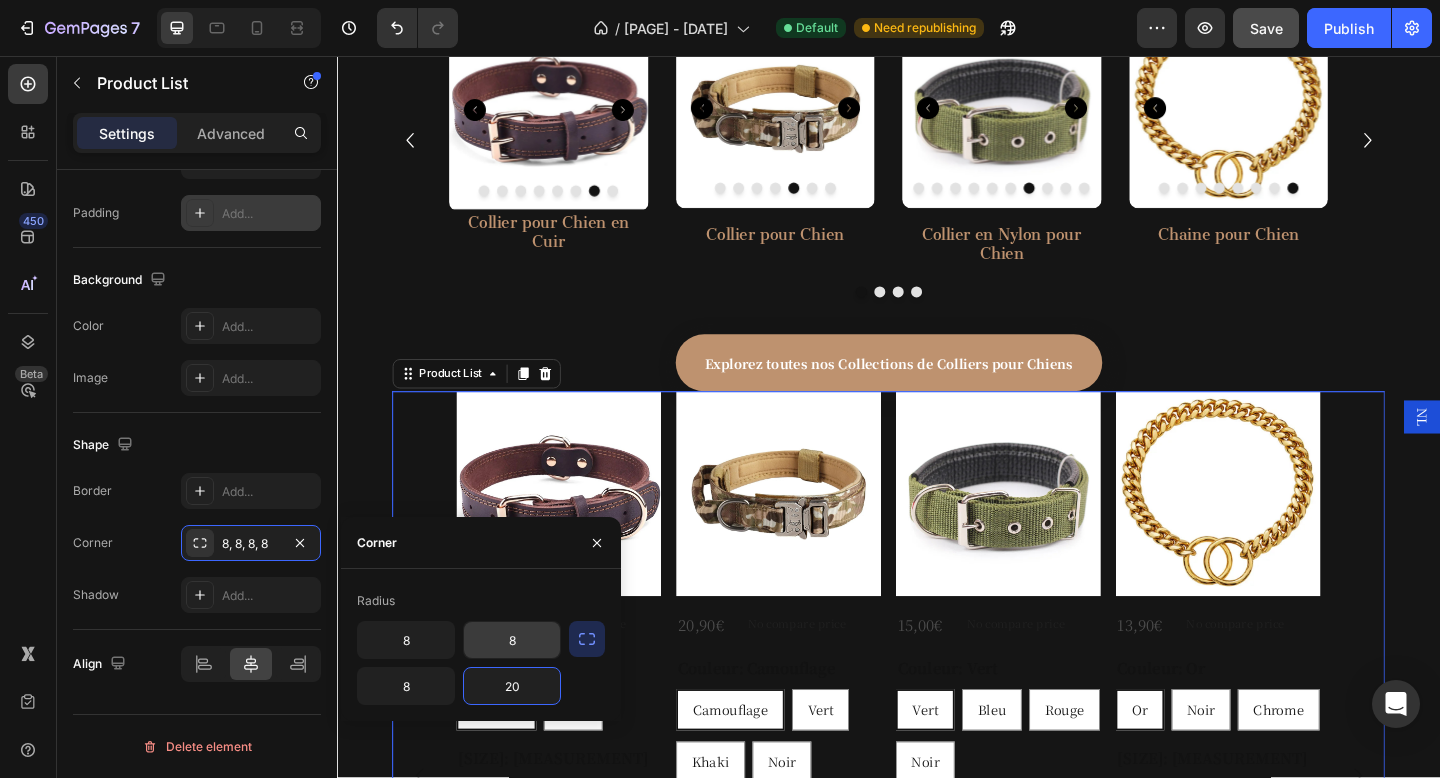 type on "20" 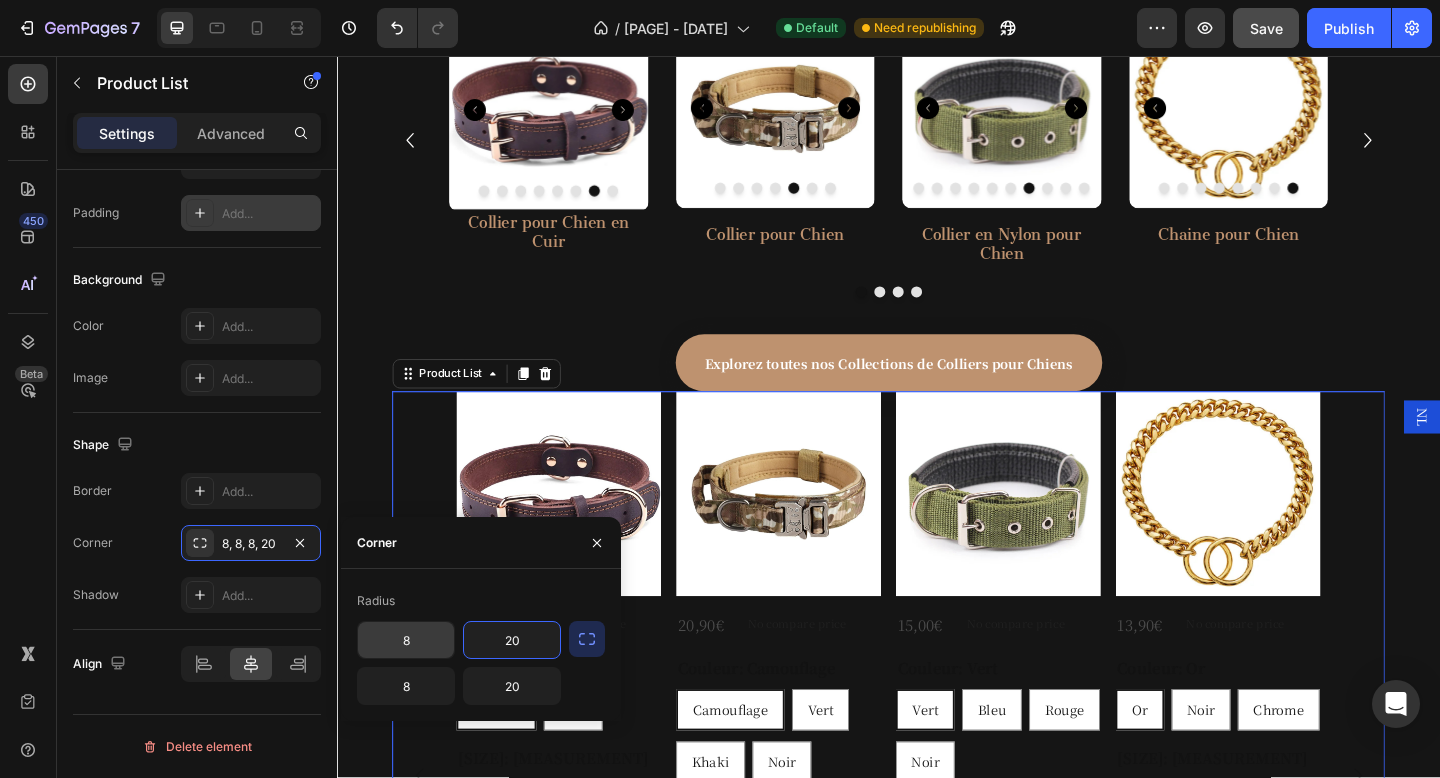 type on "20" 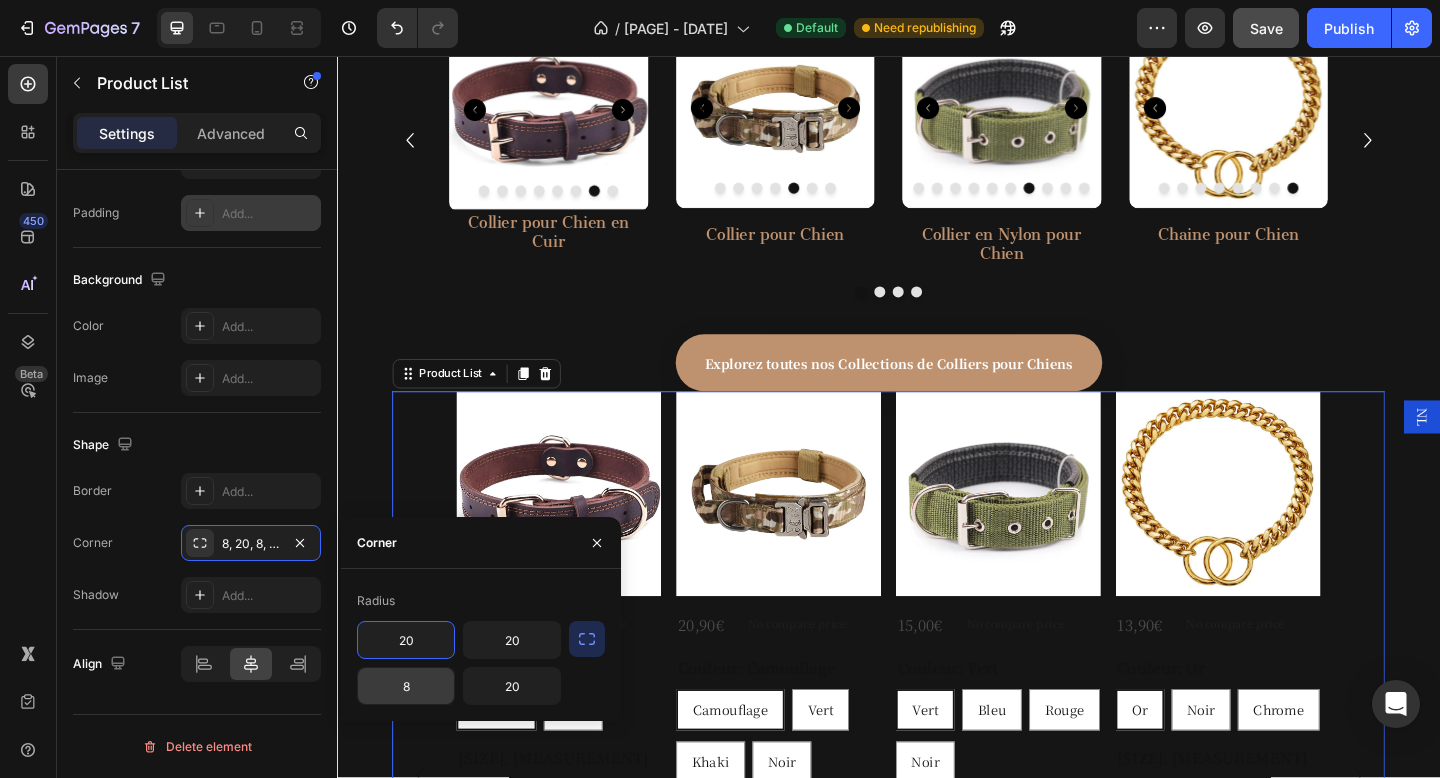 type on "20" 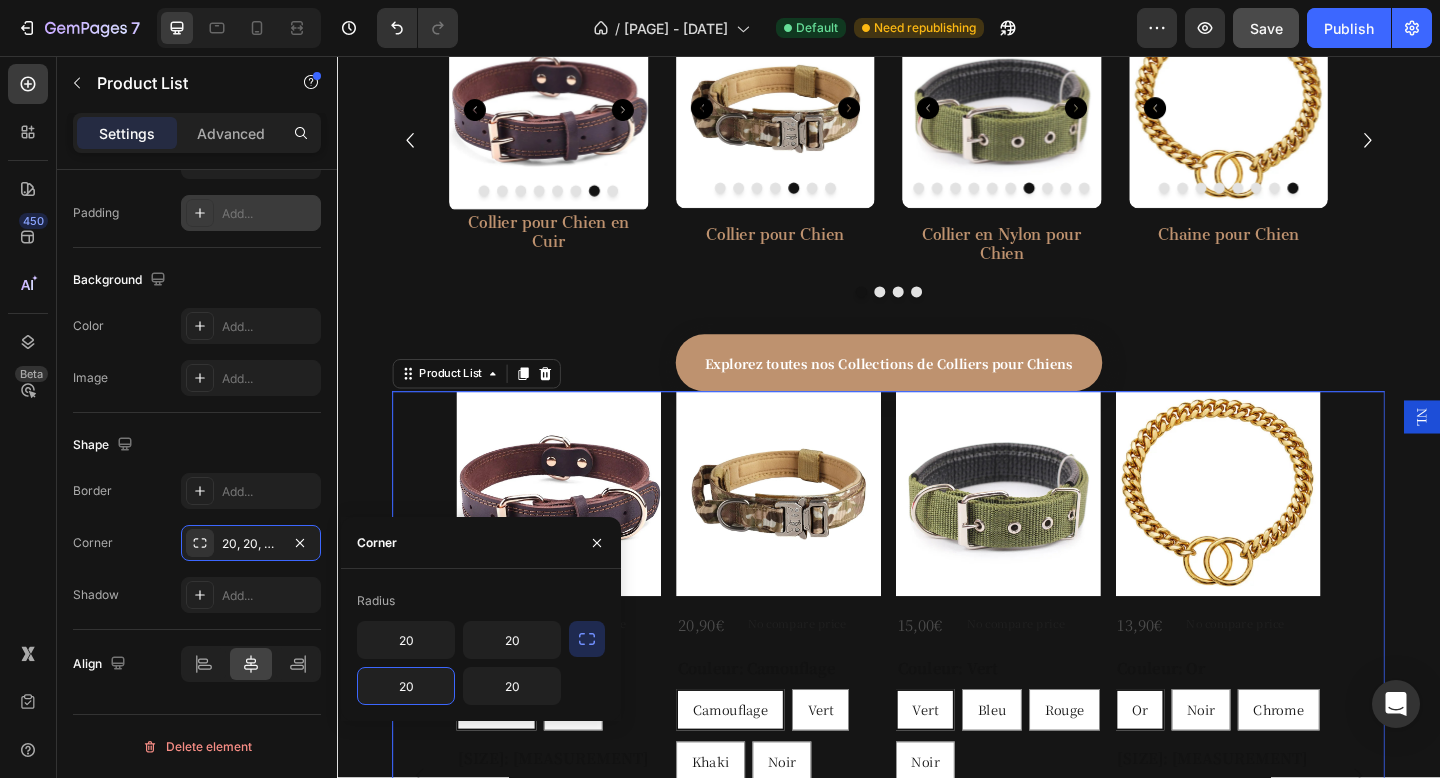 type on "20" 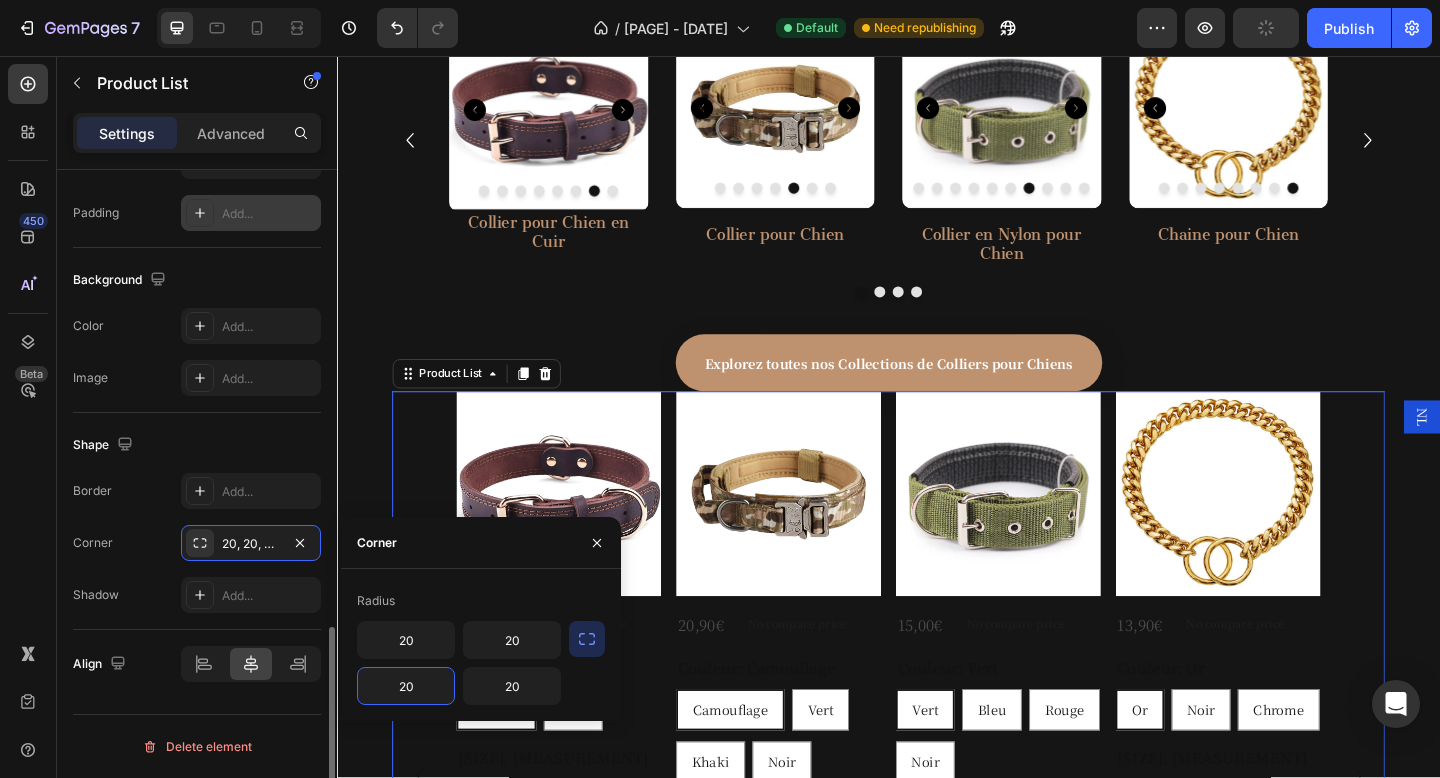 click on "Corner 20, 20, 20, 20" at bounding box center (197, 543) 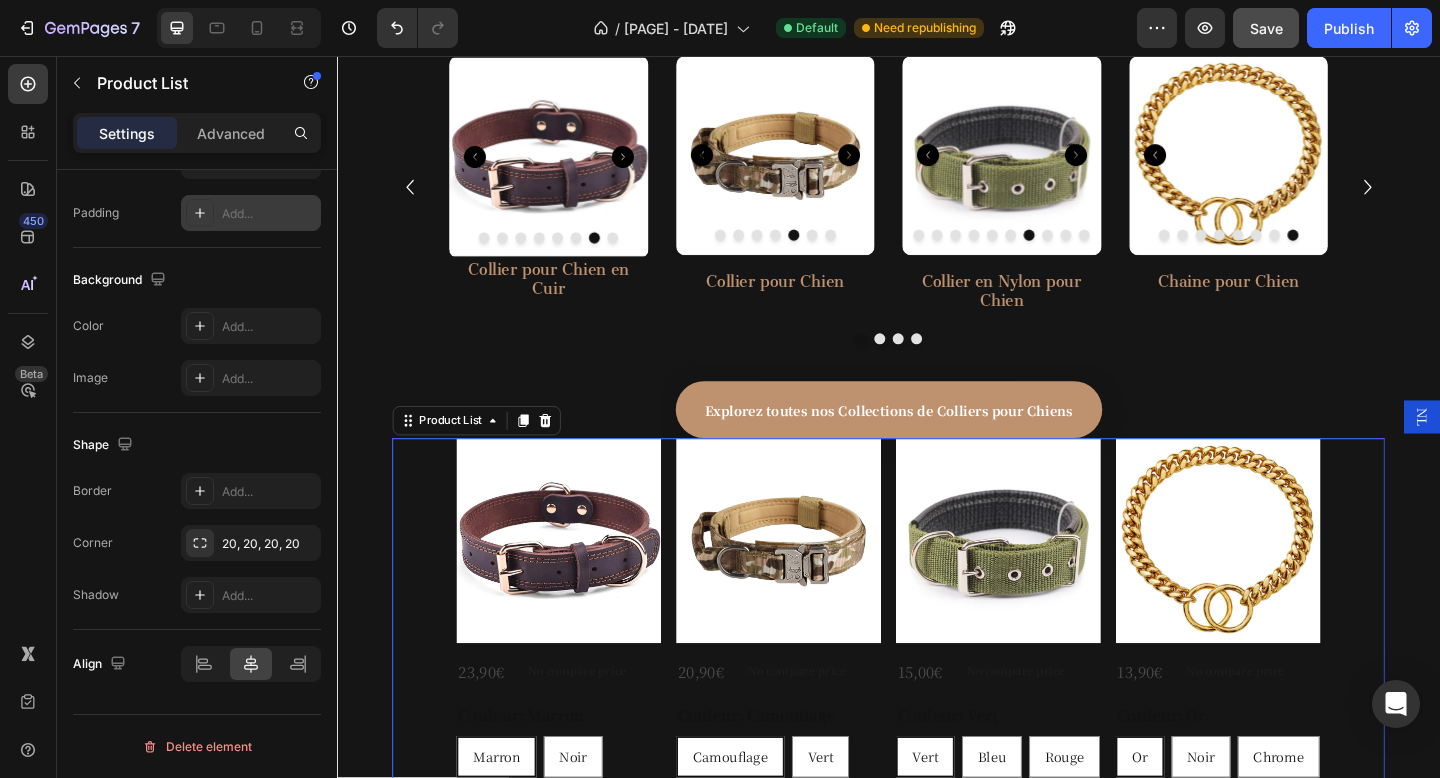 scroll, scrollTop: 1072, scrollLeft: 0, axis: vertical 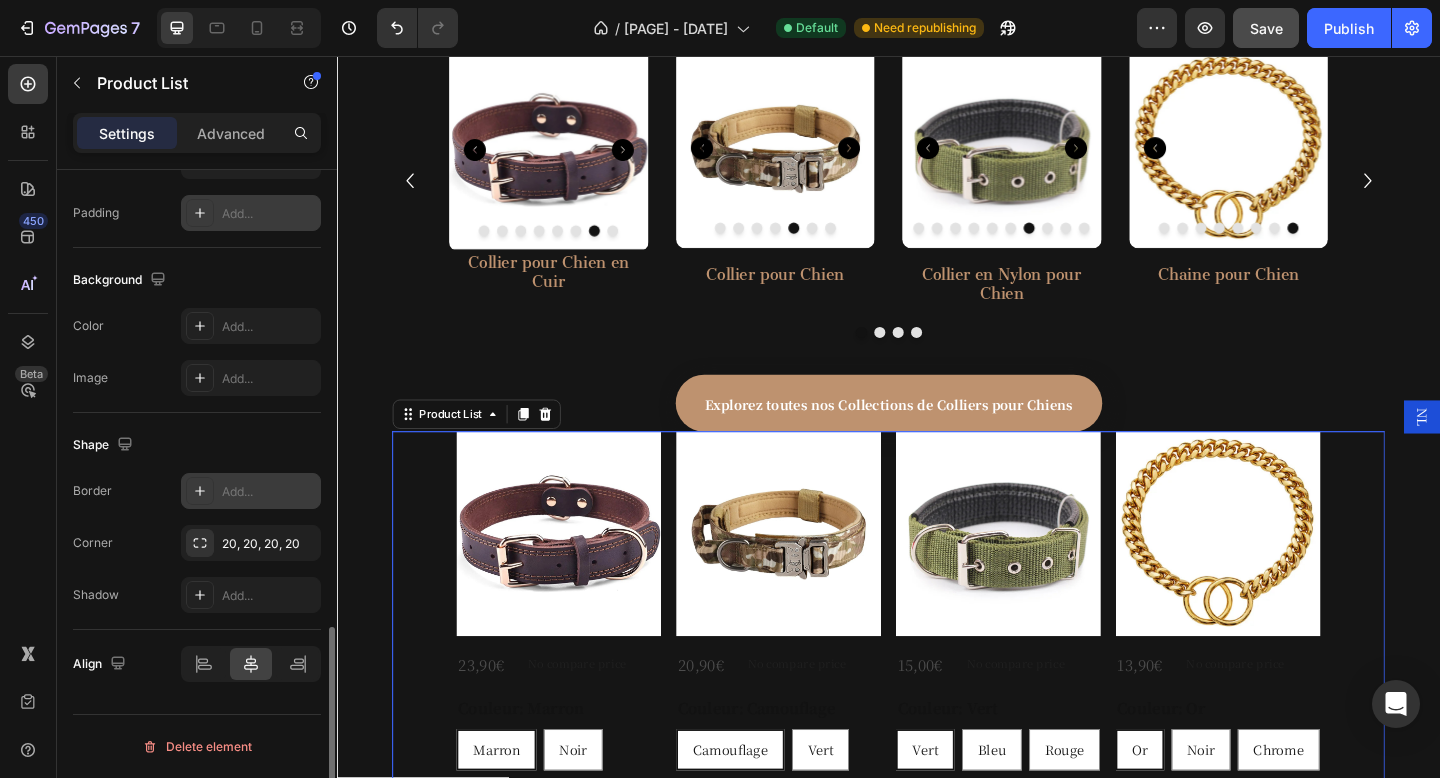 click on "Add..." at bounding box center (251, 491) 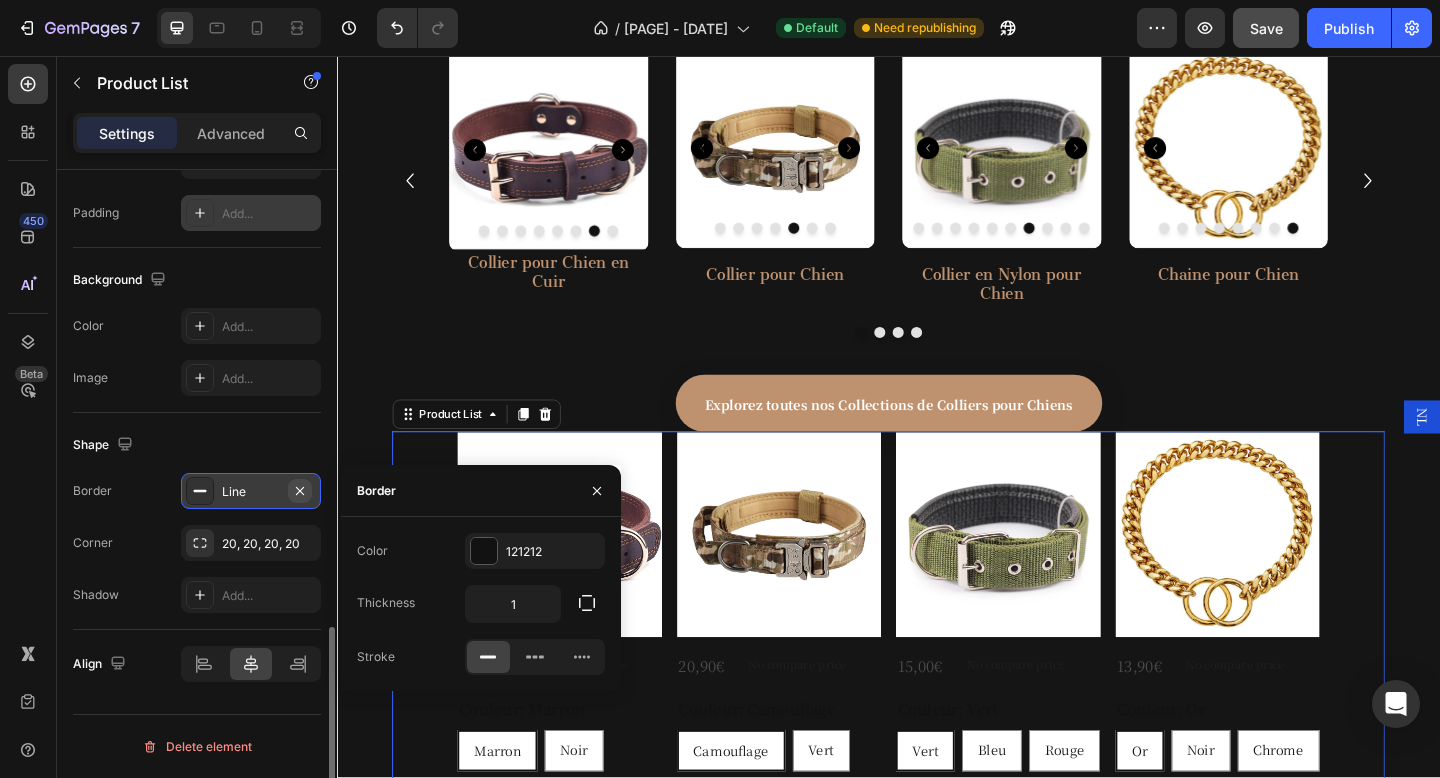 click 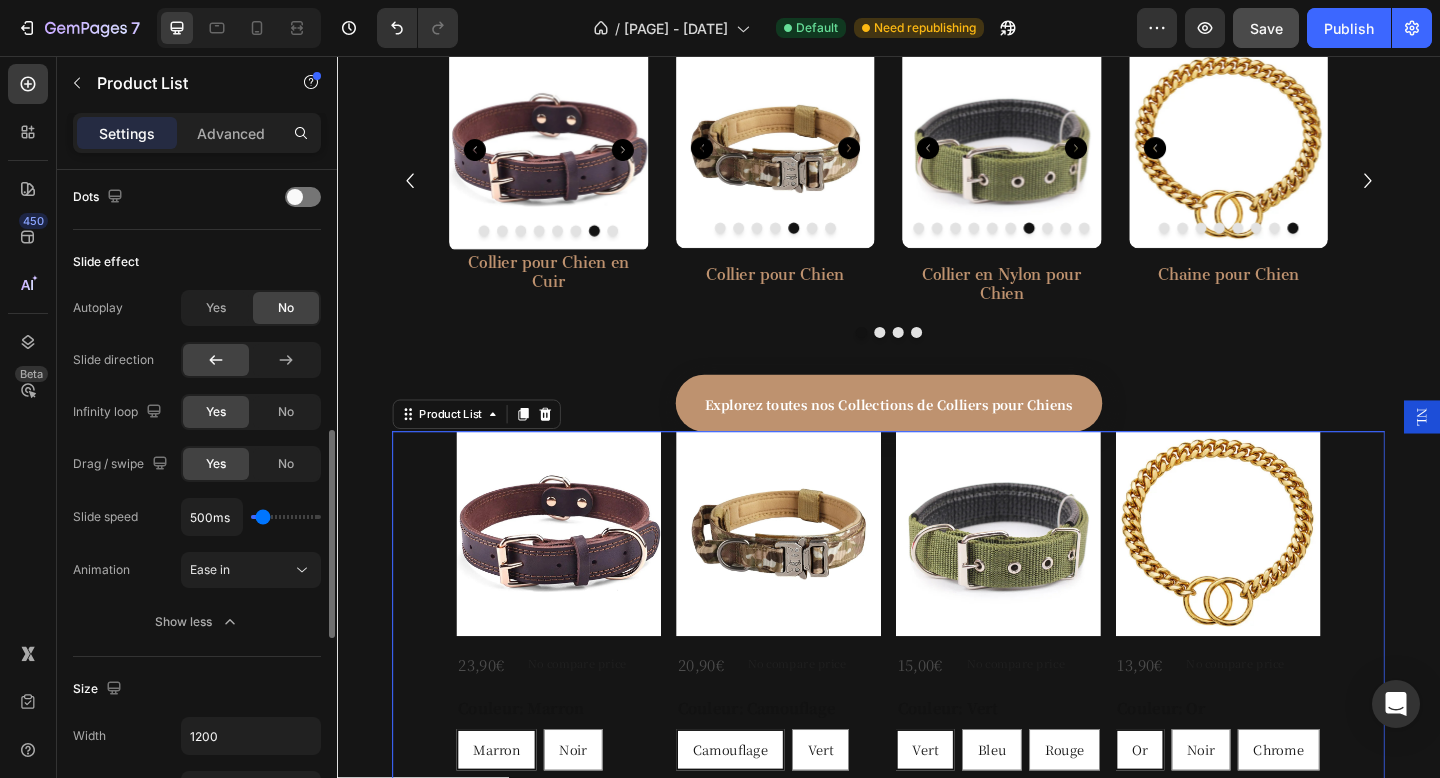 scroll, scrollTop: 823, scrollLeft: 0, axis: vertical 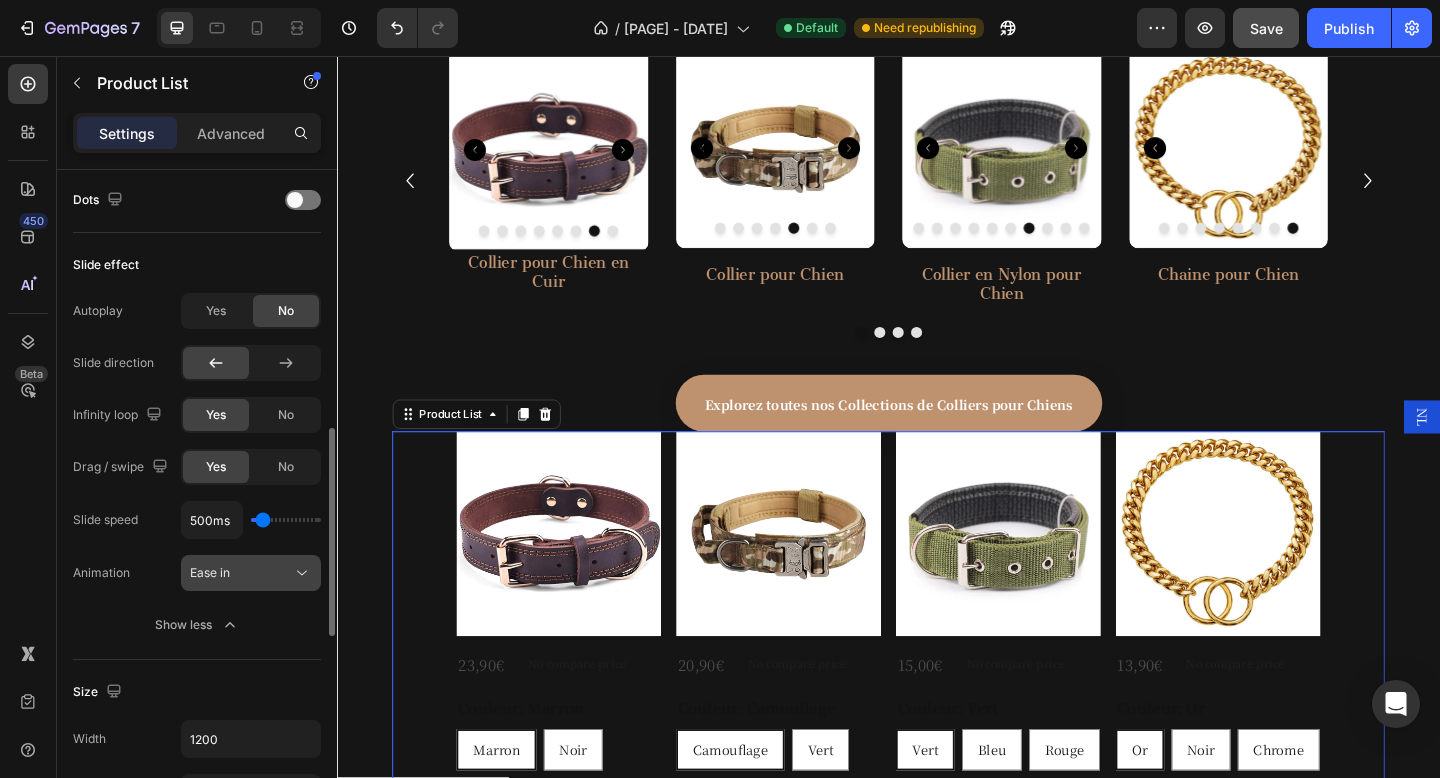 click on "Ease in" at bounding box center (241, 573) 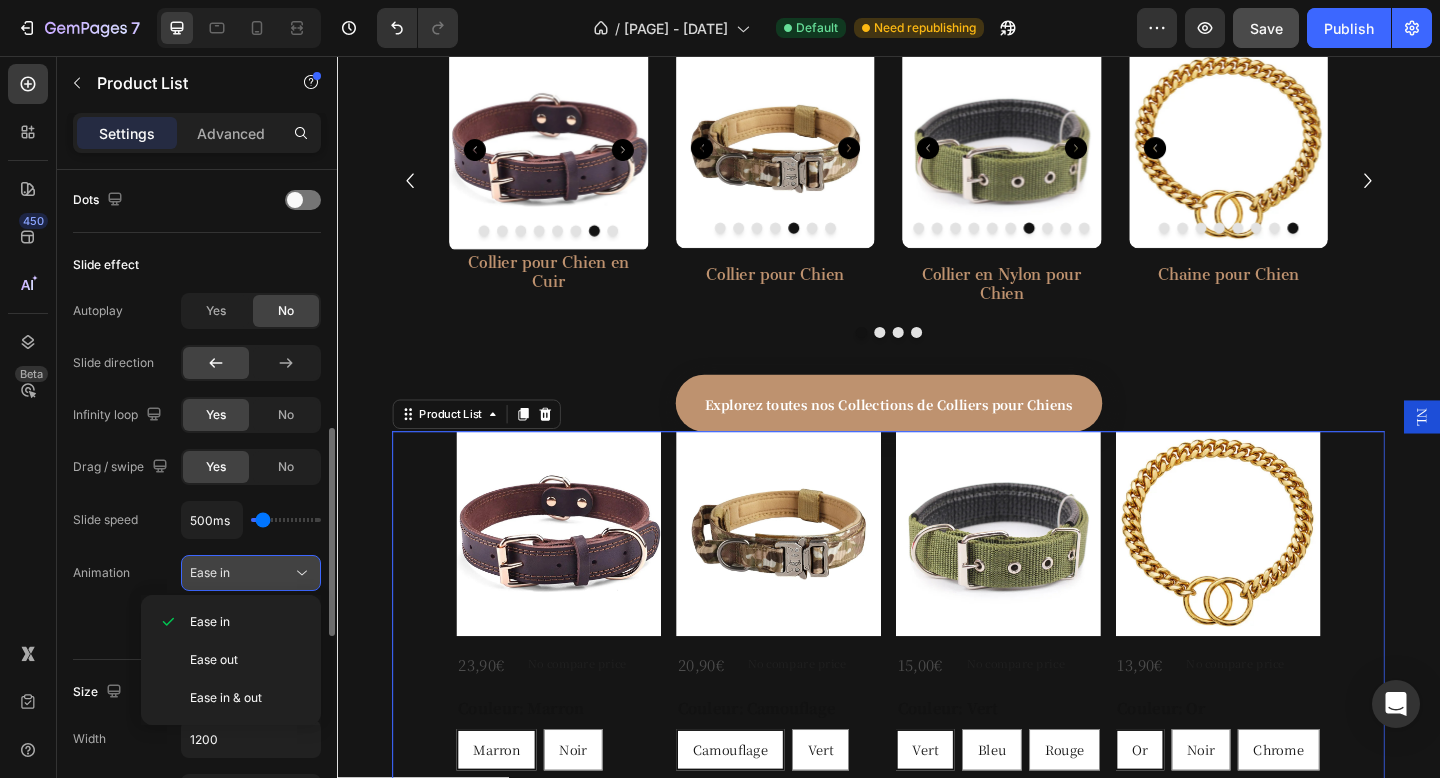 click on "Ease in" at bounding box center [241, 573] 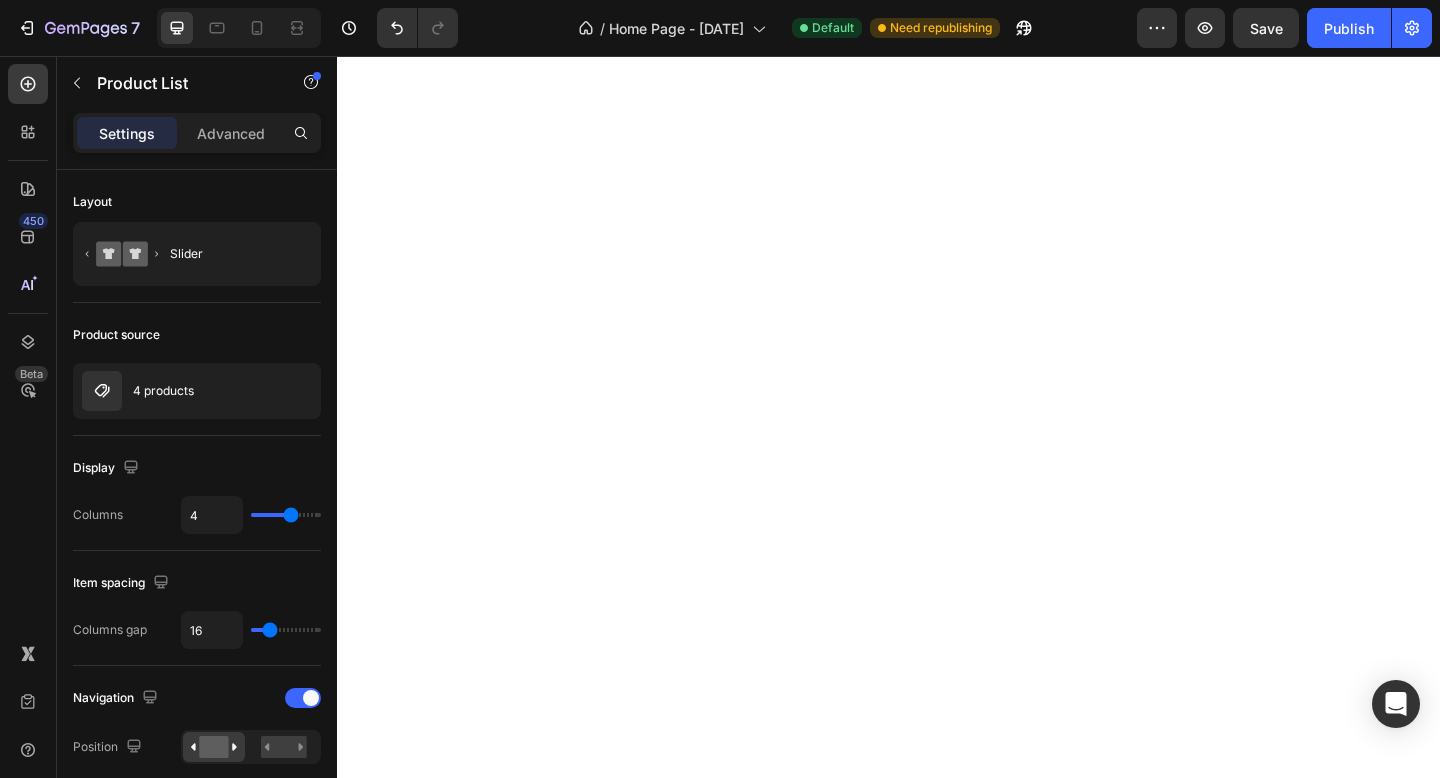 scroll, scrollTop: 0, scrollLeft: 0, axis: both 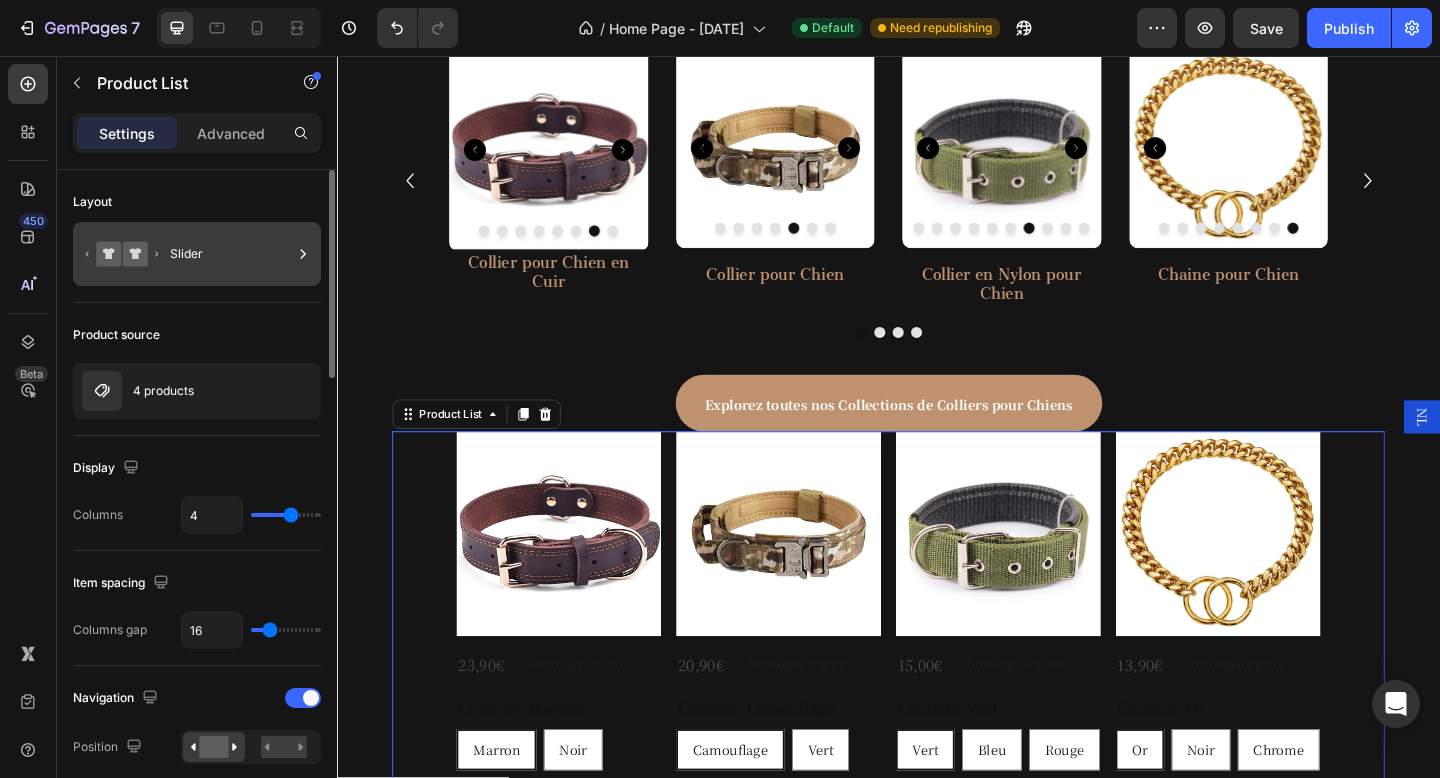 click on "Slider" at bounding box center (231, 254) 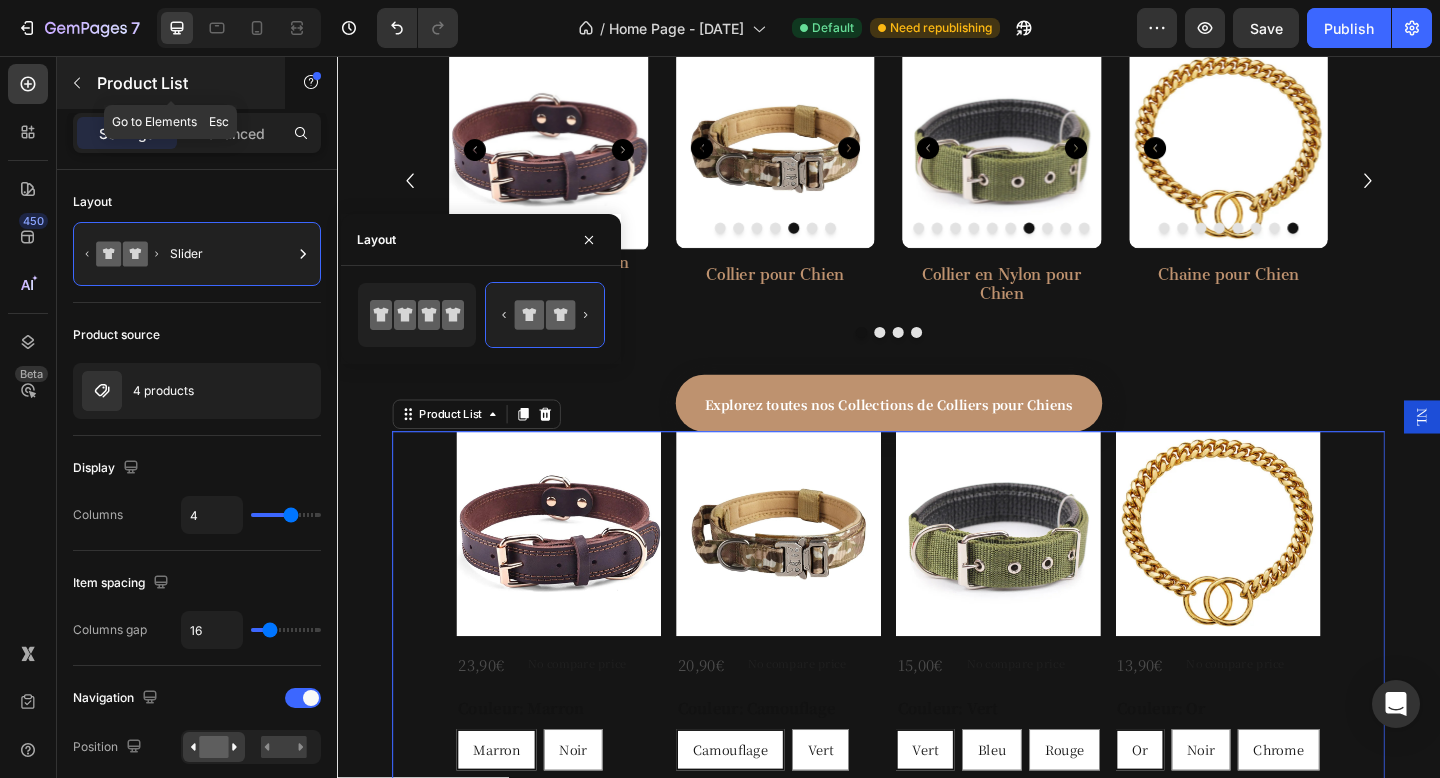 click on "Product List" at bounding box center [171, 83] 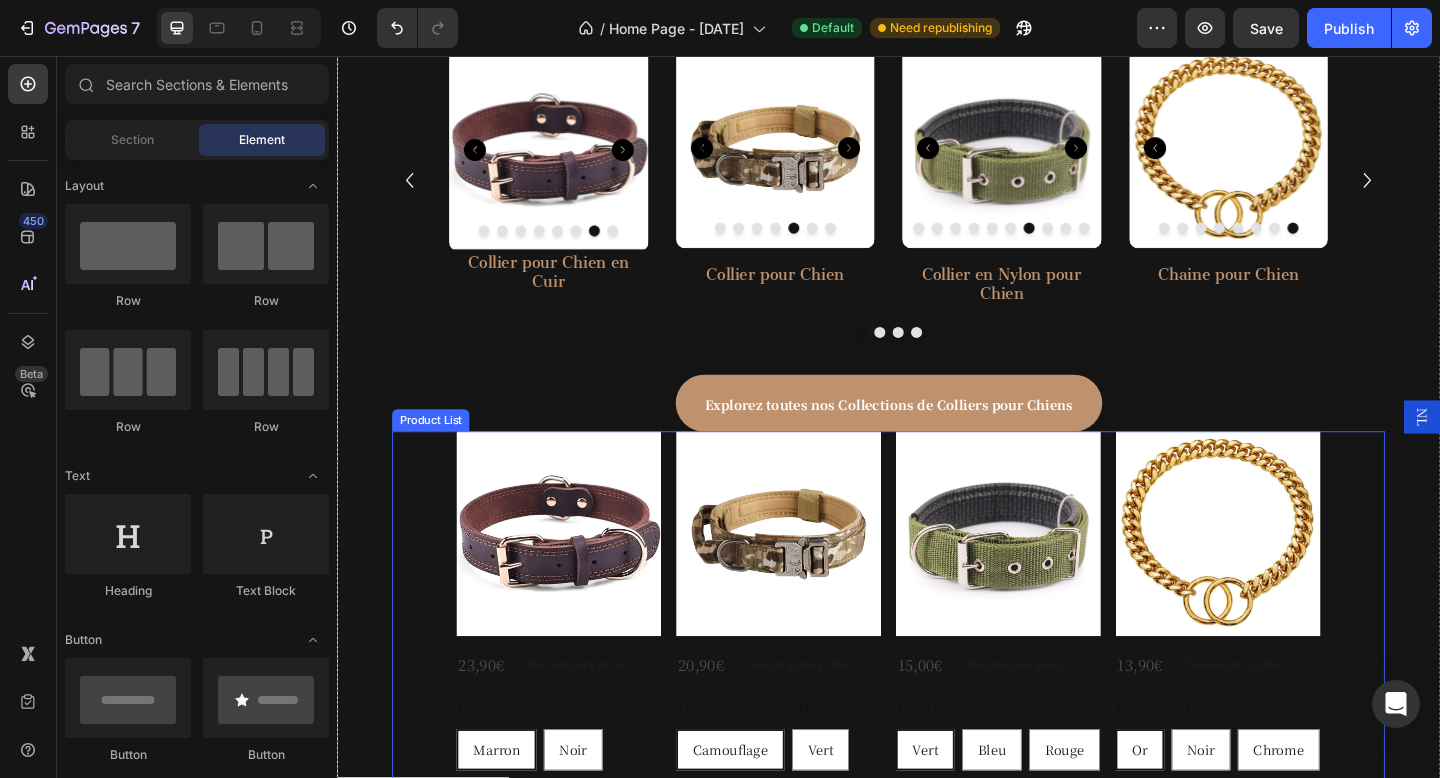 click at bounding box center [578, 576] 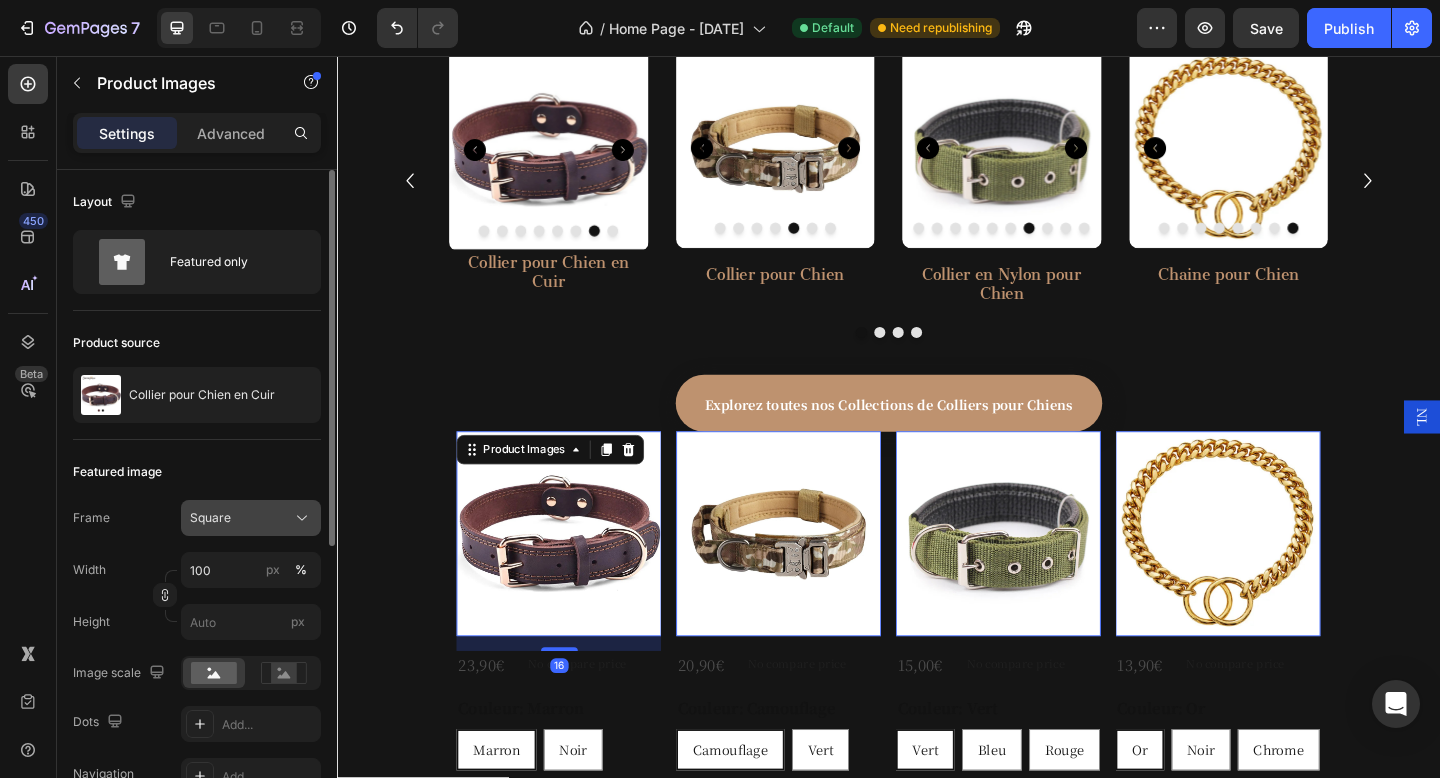 click on "Square" 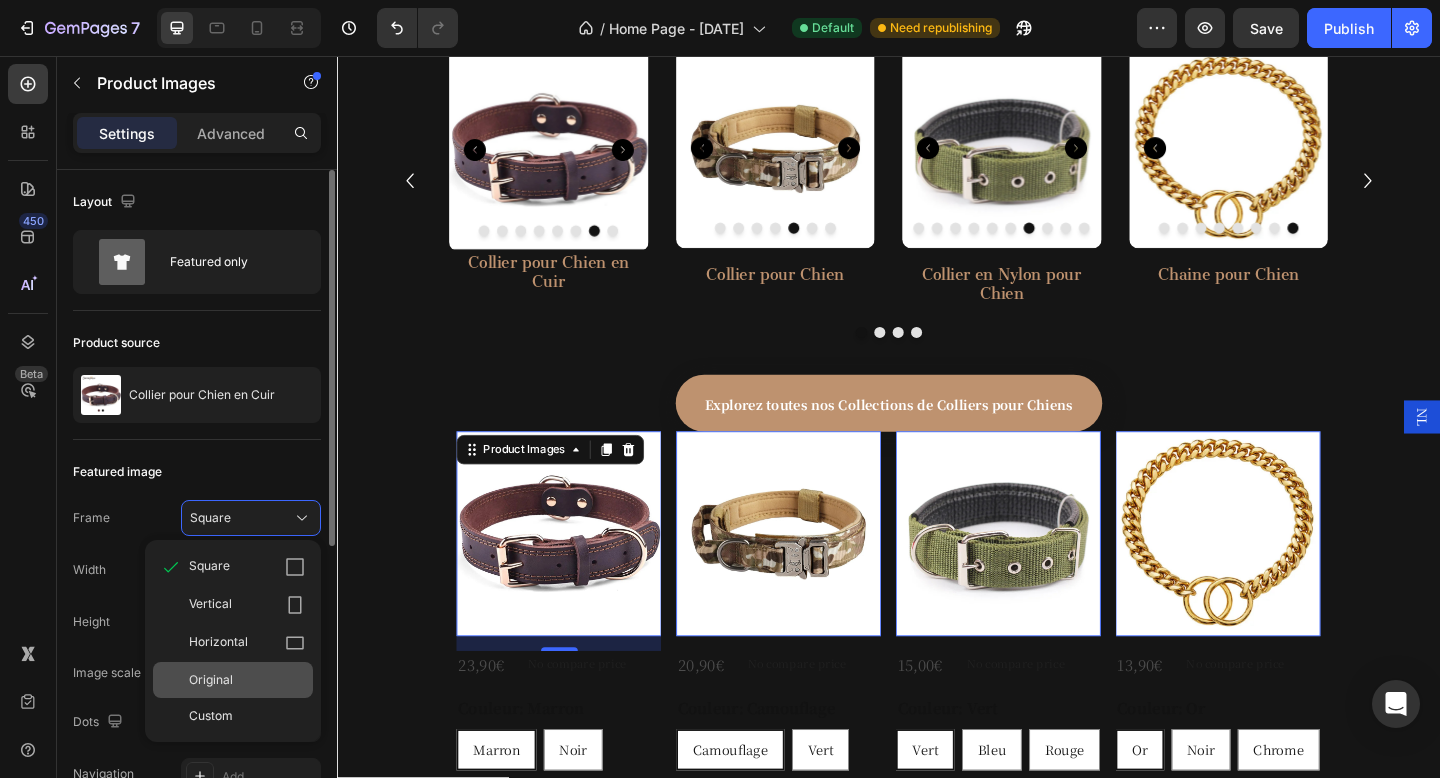 click on "Original" at bounding box center (211, 680) 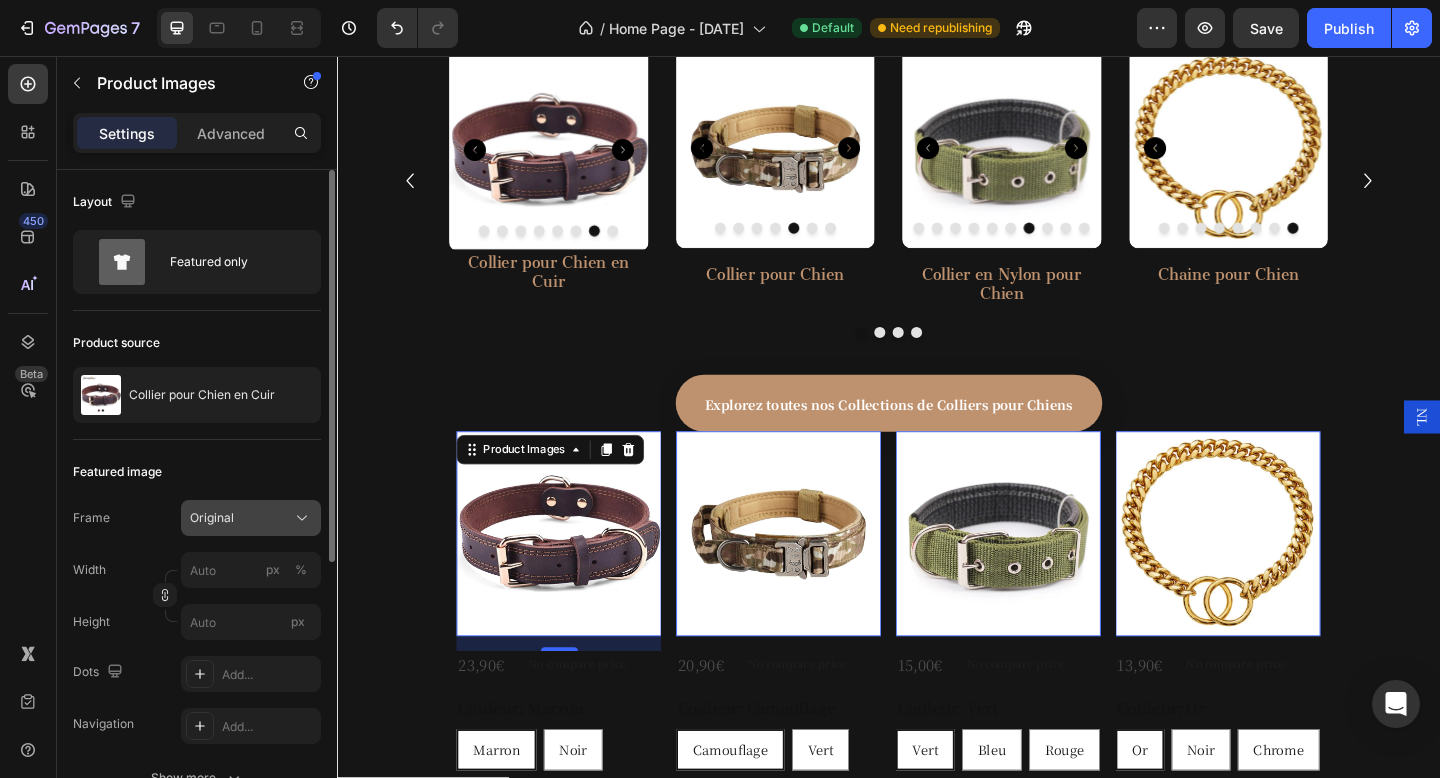 click on "Original" 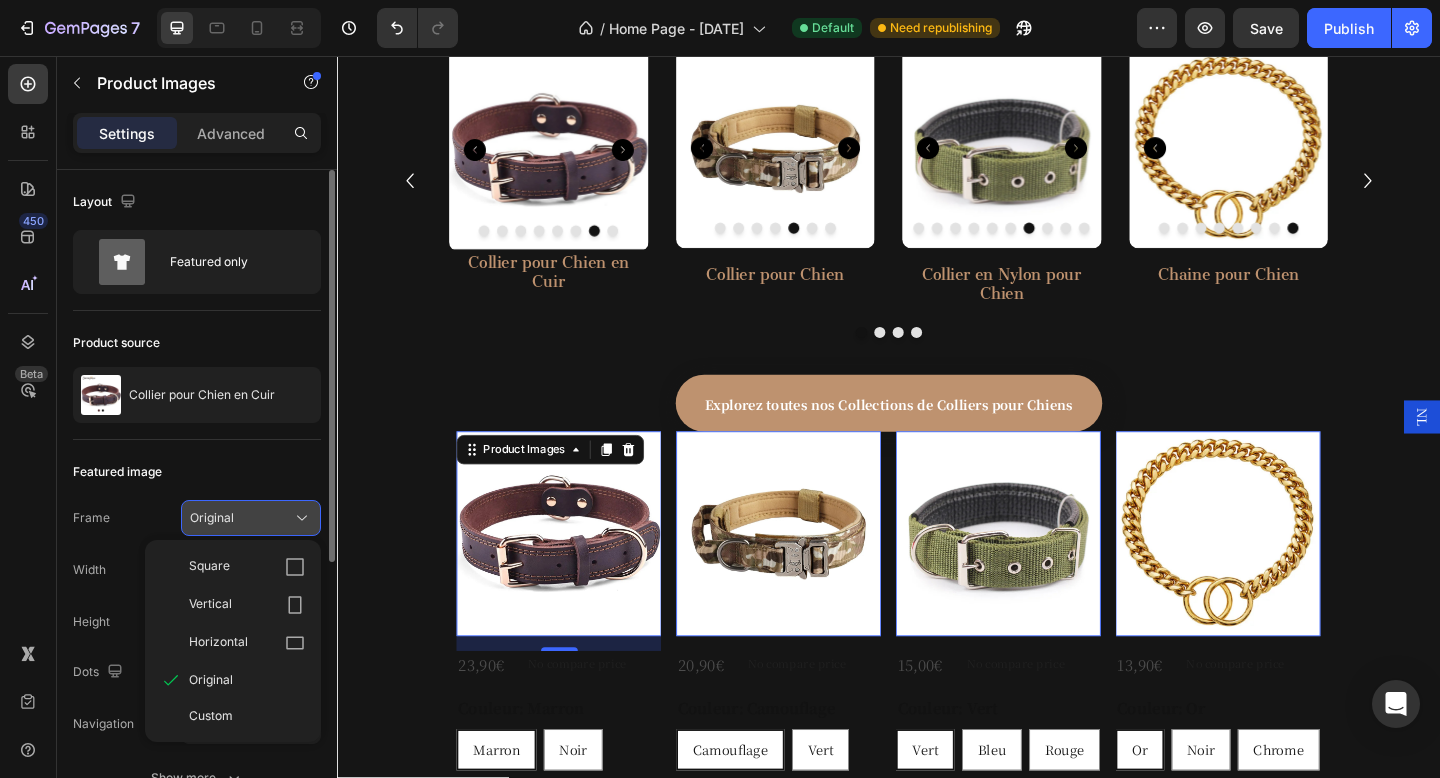 click on "Original" 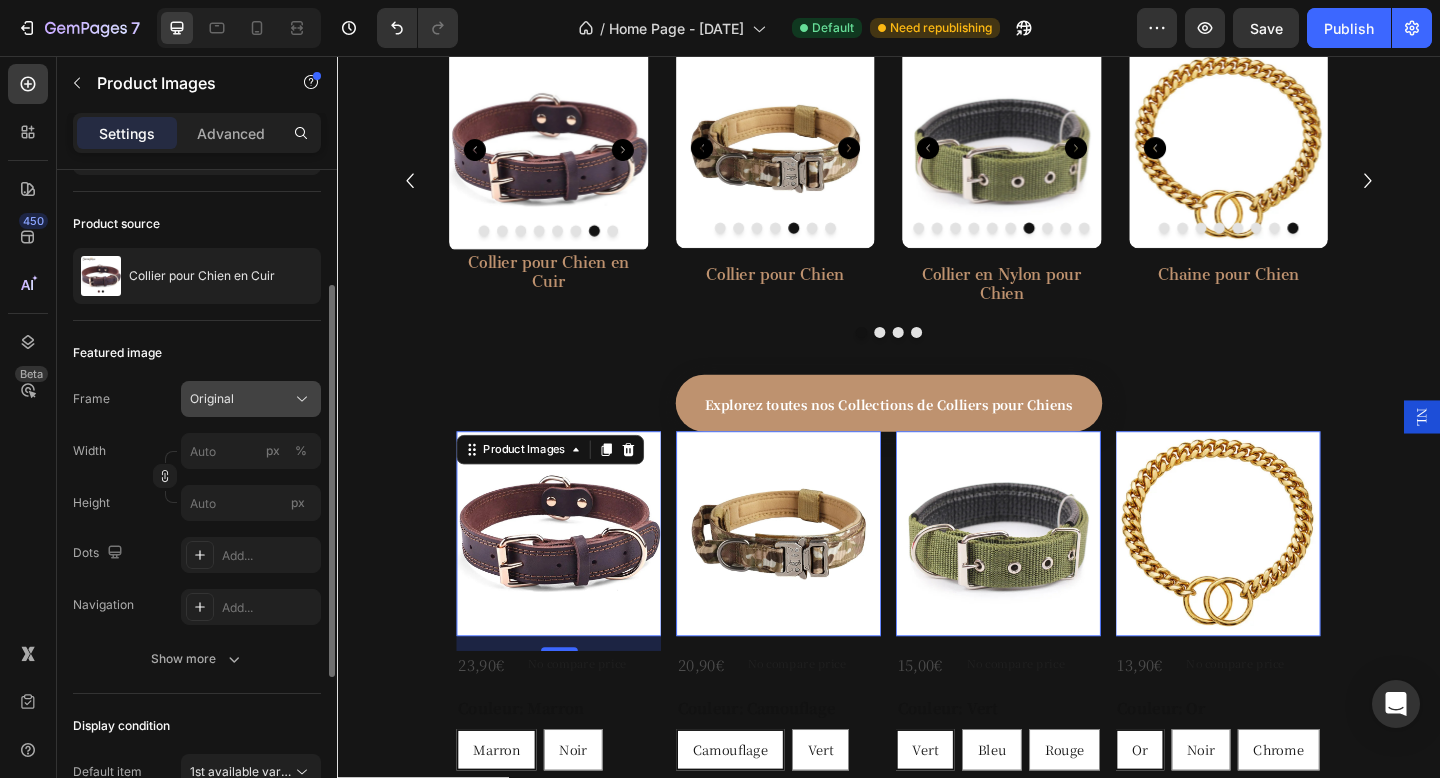 scroll, scrollTop: 166, scrollLeft: 0, axis: vertical 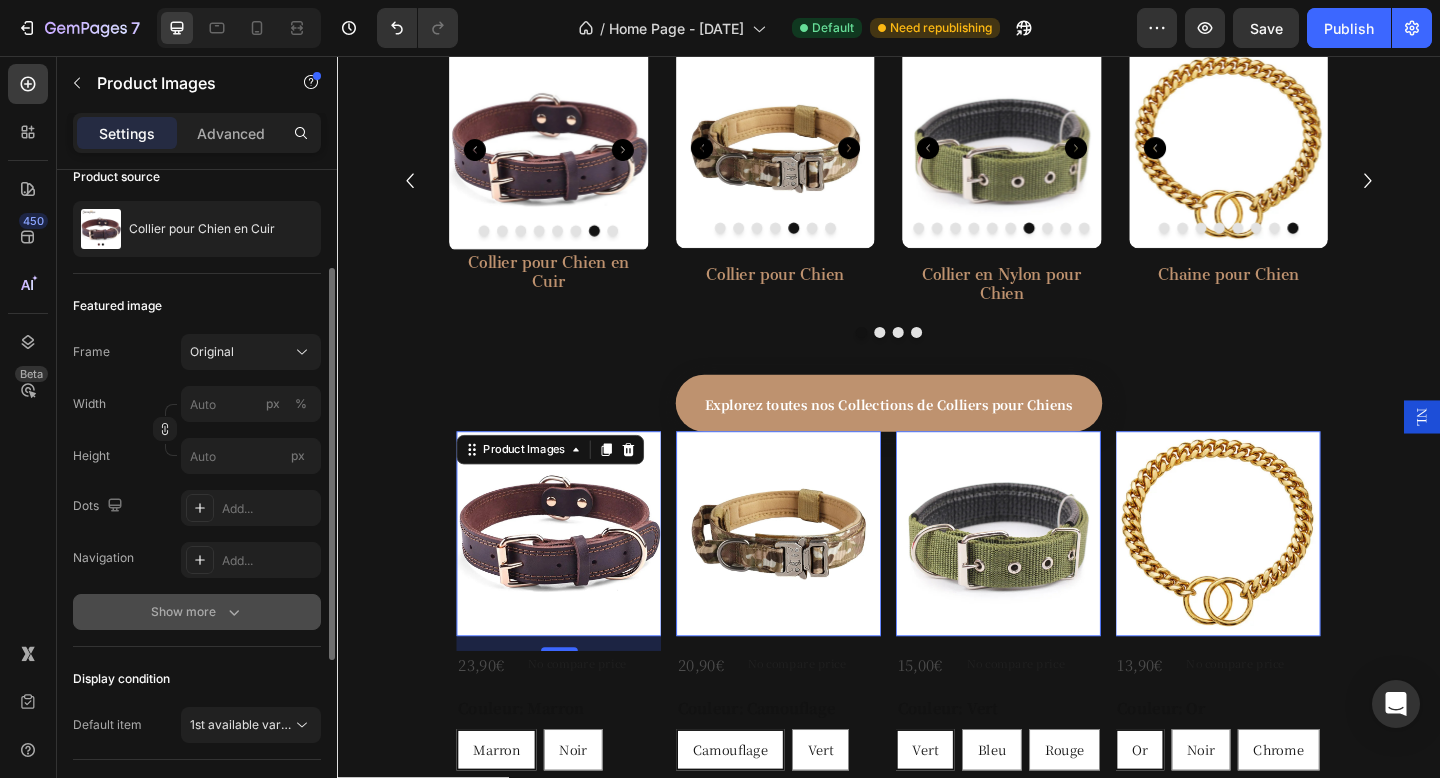 click 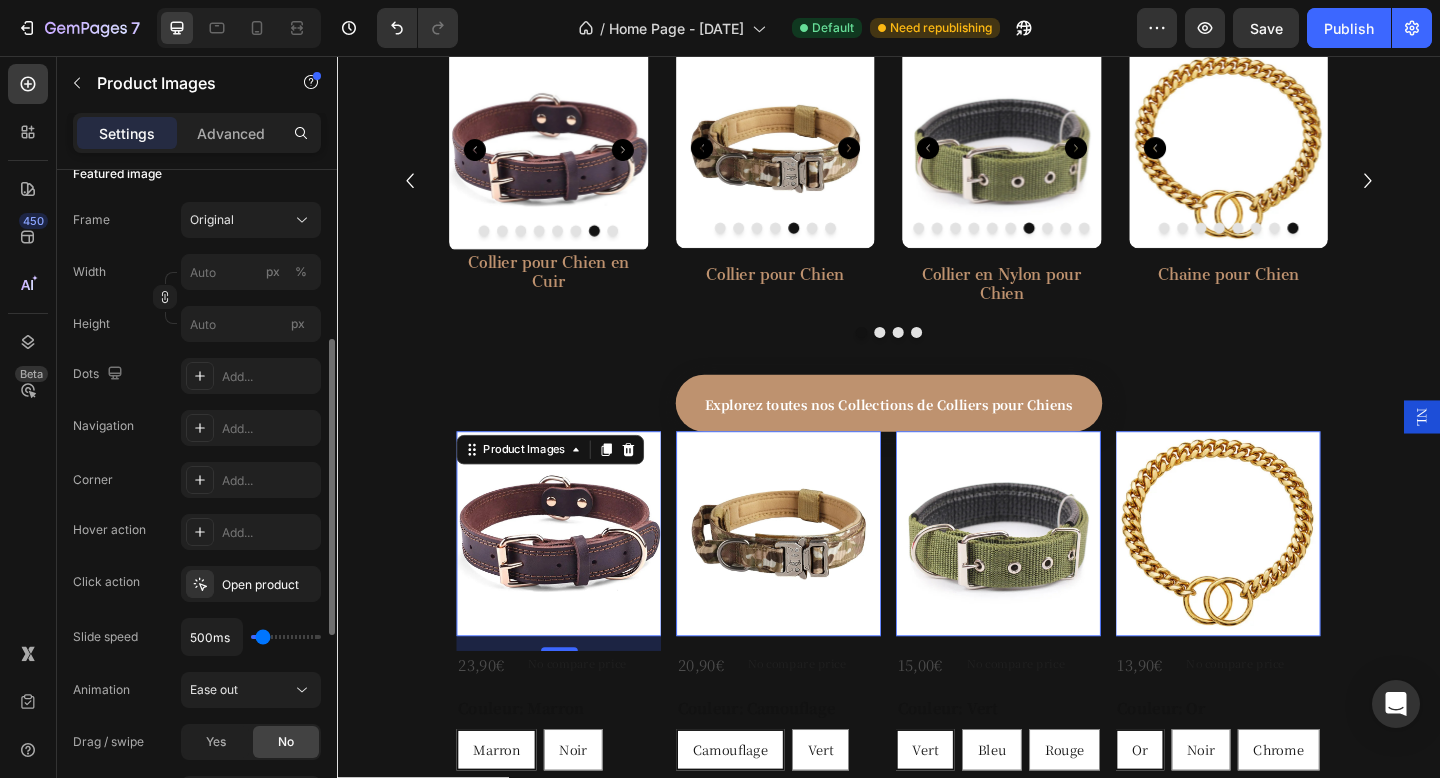 scroll, scrollTop: 283, scrollLeft: 0, axis: vertical 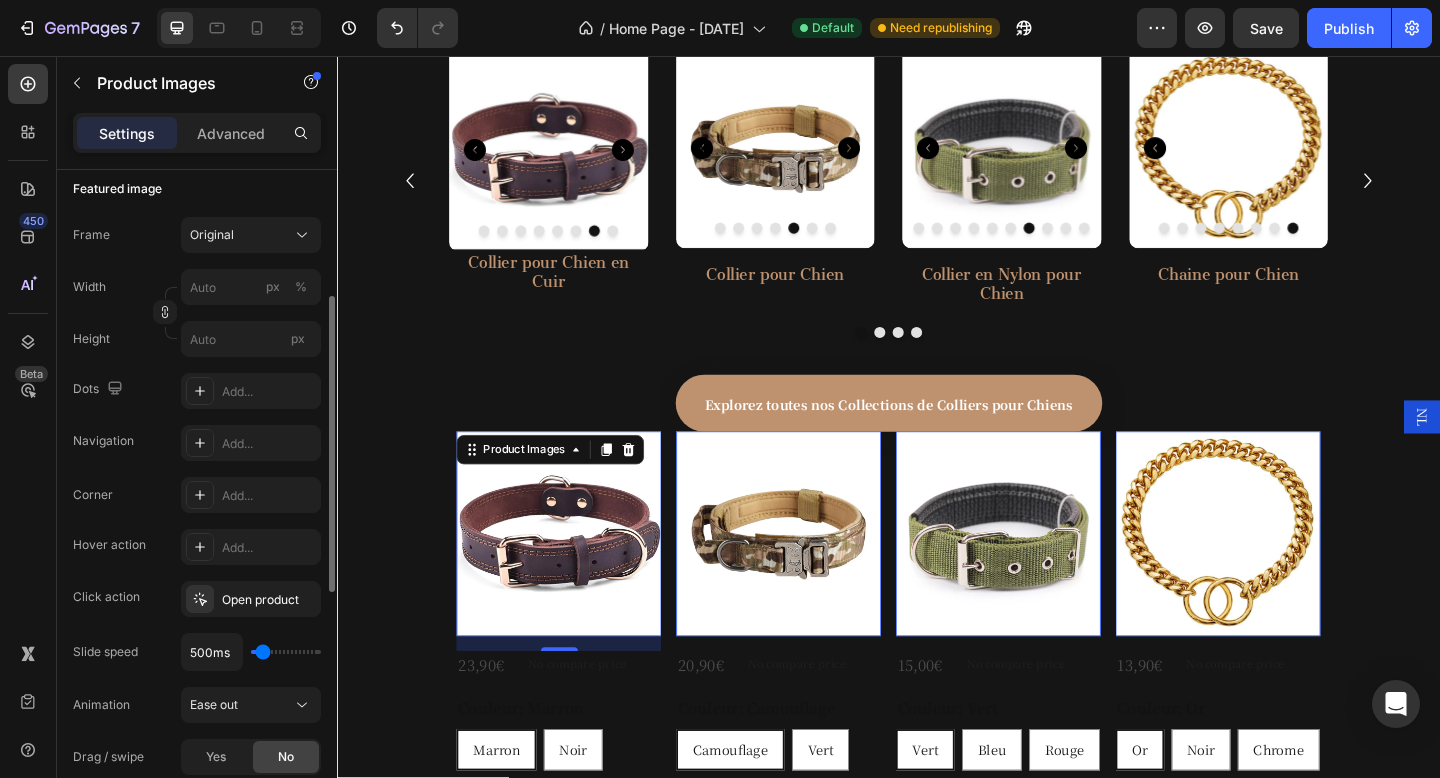 click on "Frame Original Width px % Height px Dots Add... Navigation Add..." at bounding box center [197, 339] 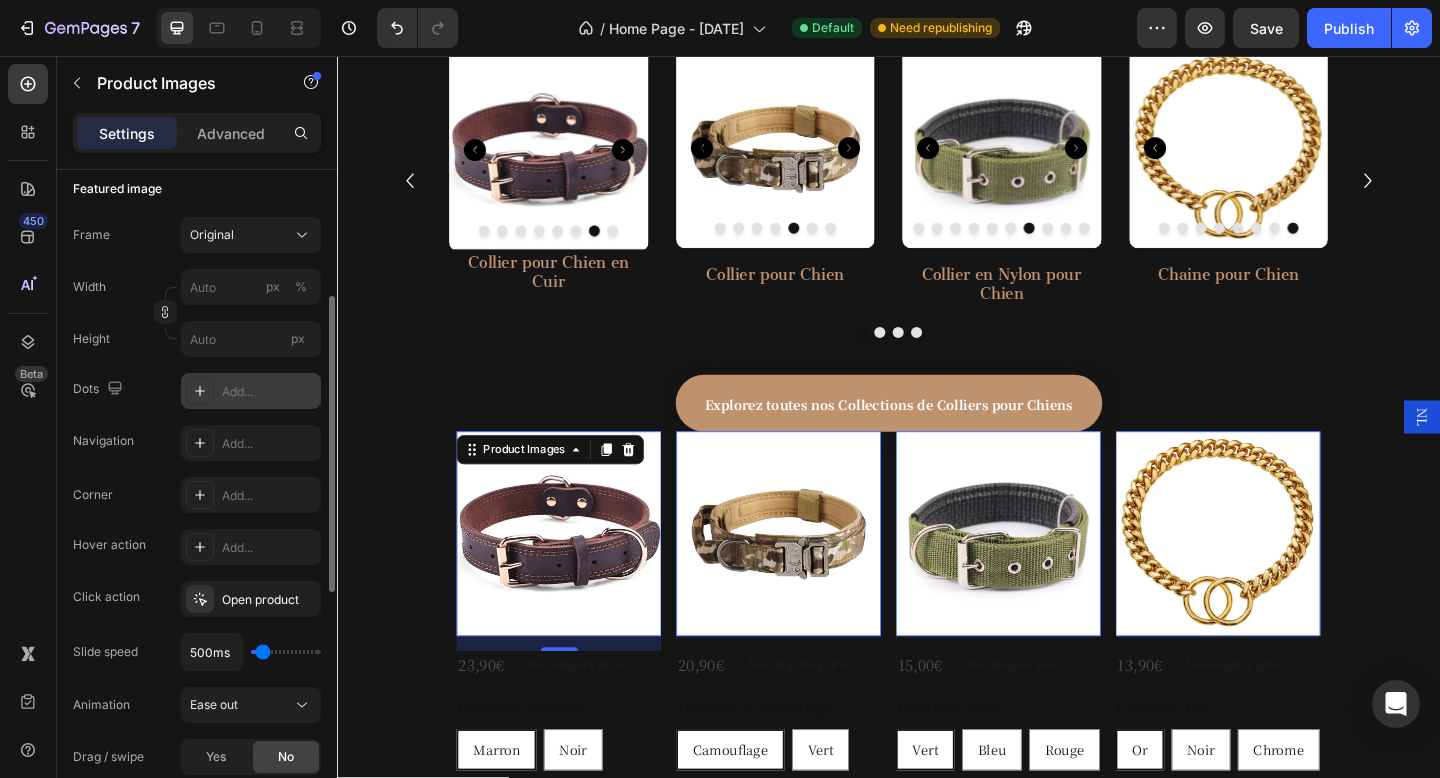 click on "Add..." at bounding box center [269, 392] 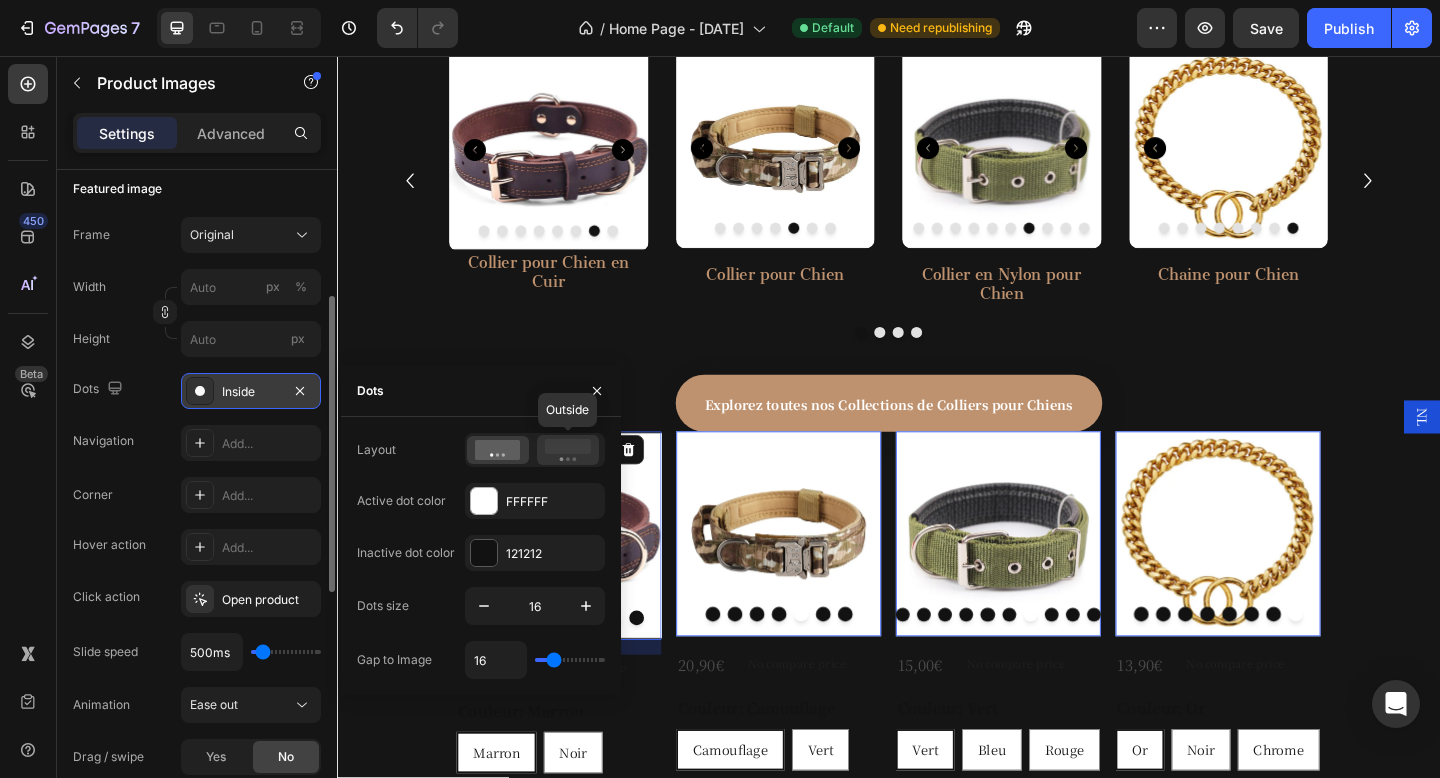 click 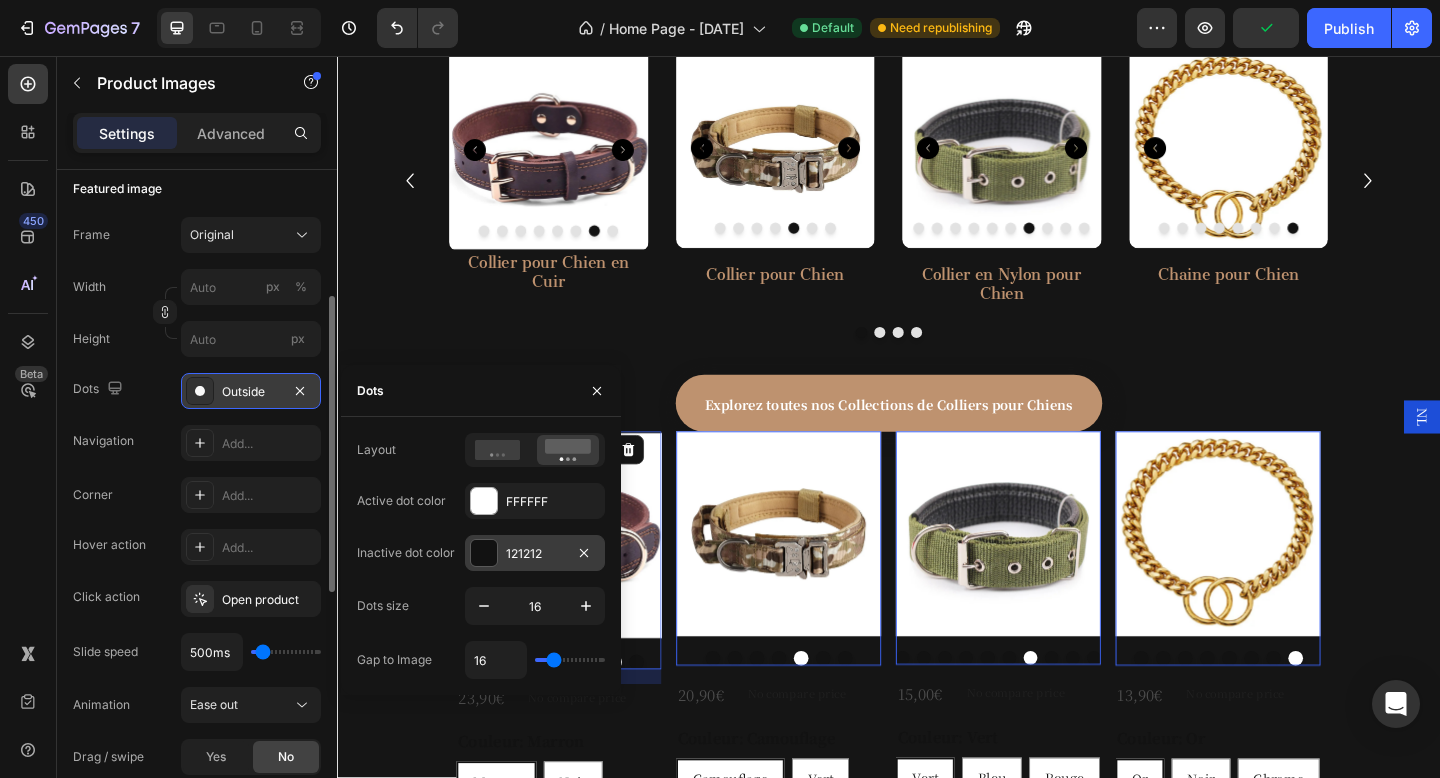 click at bounding box center (484, 553) 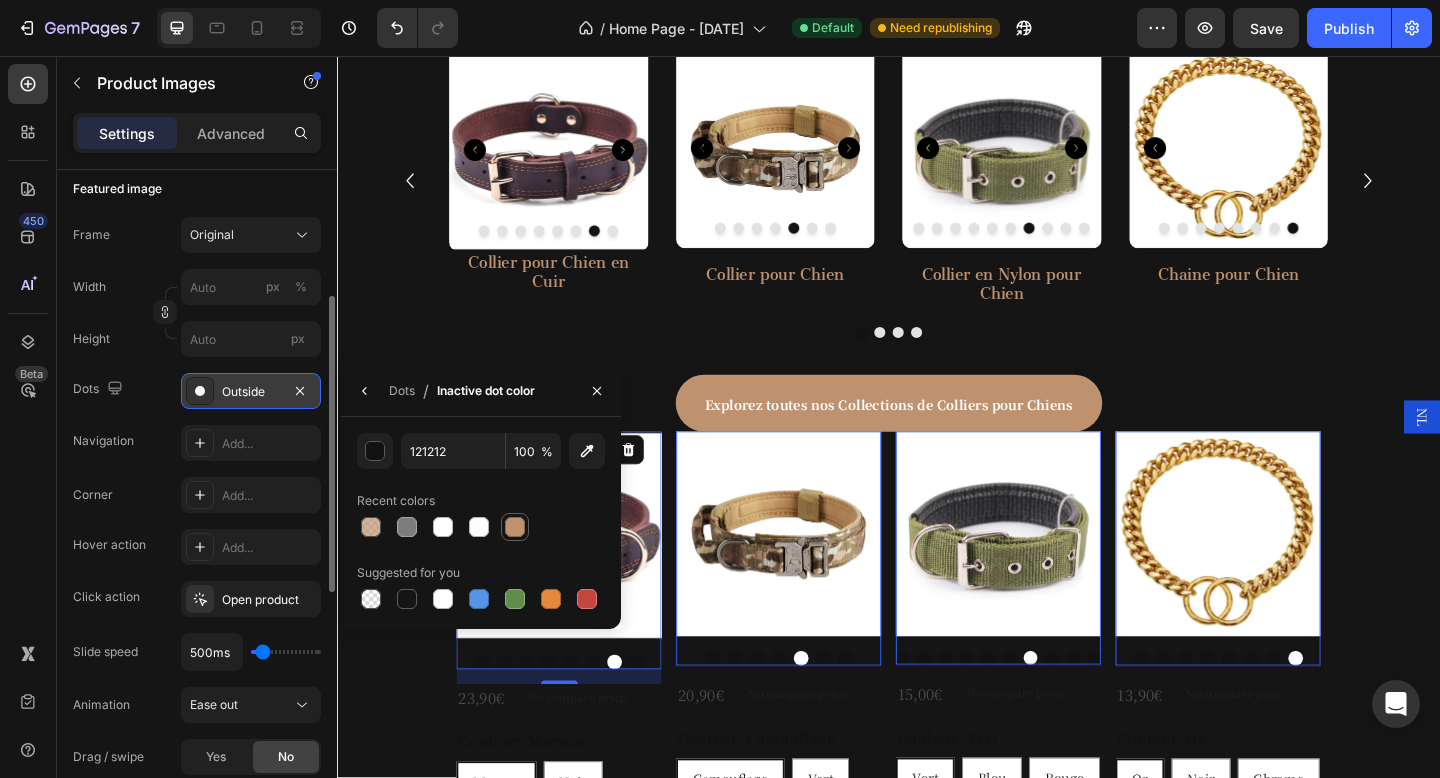 click at bounding box center [515, 527] 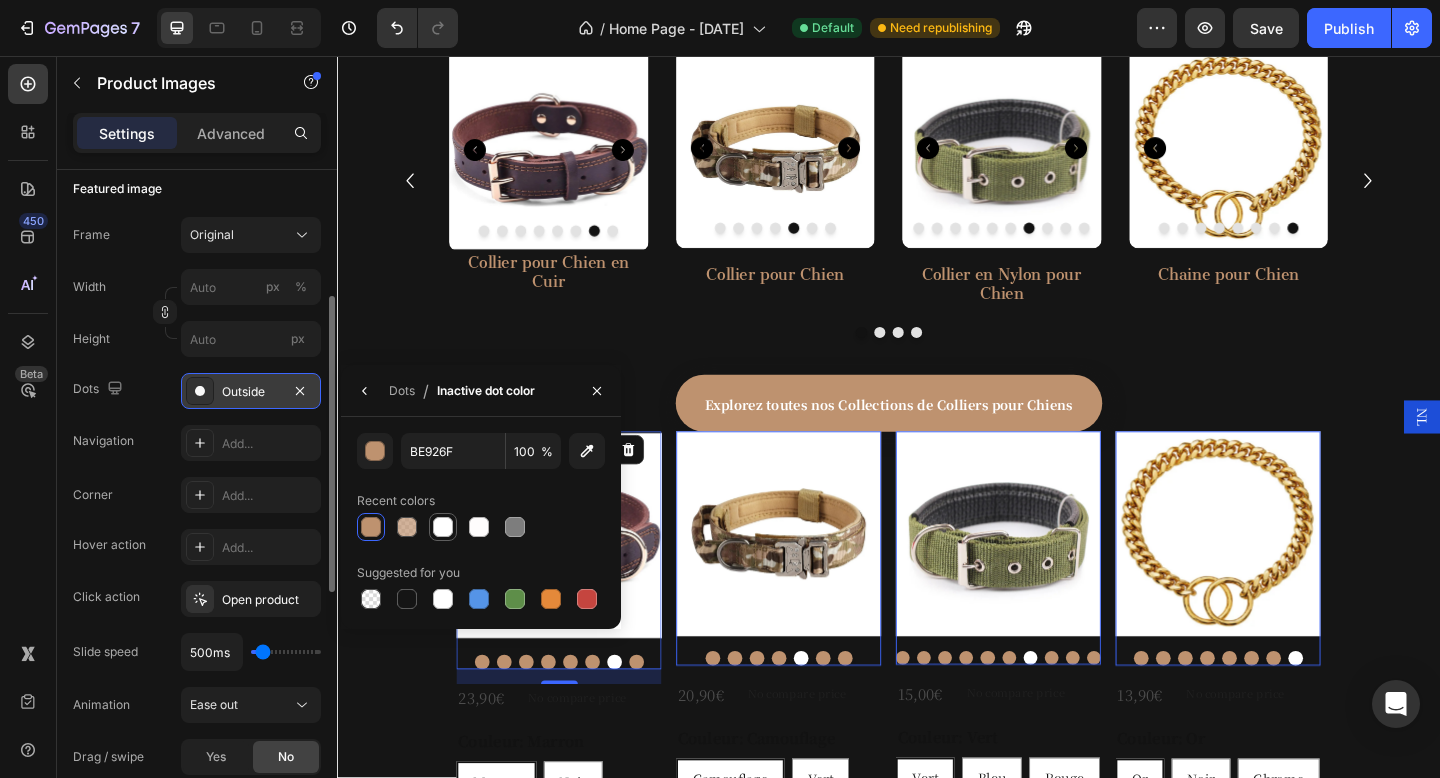 click at bounding box center (443, 527) 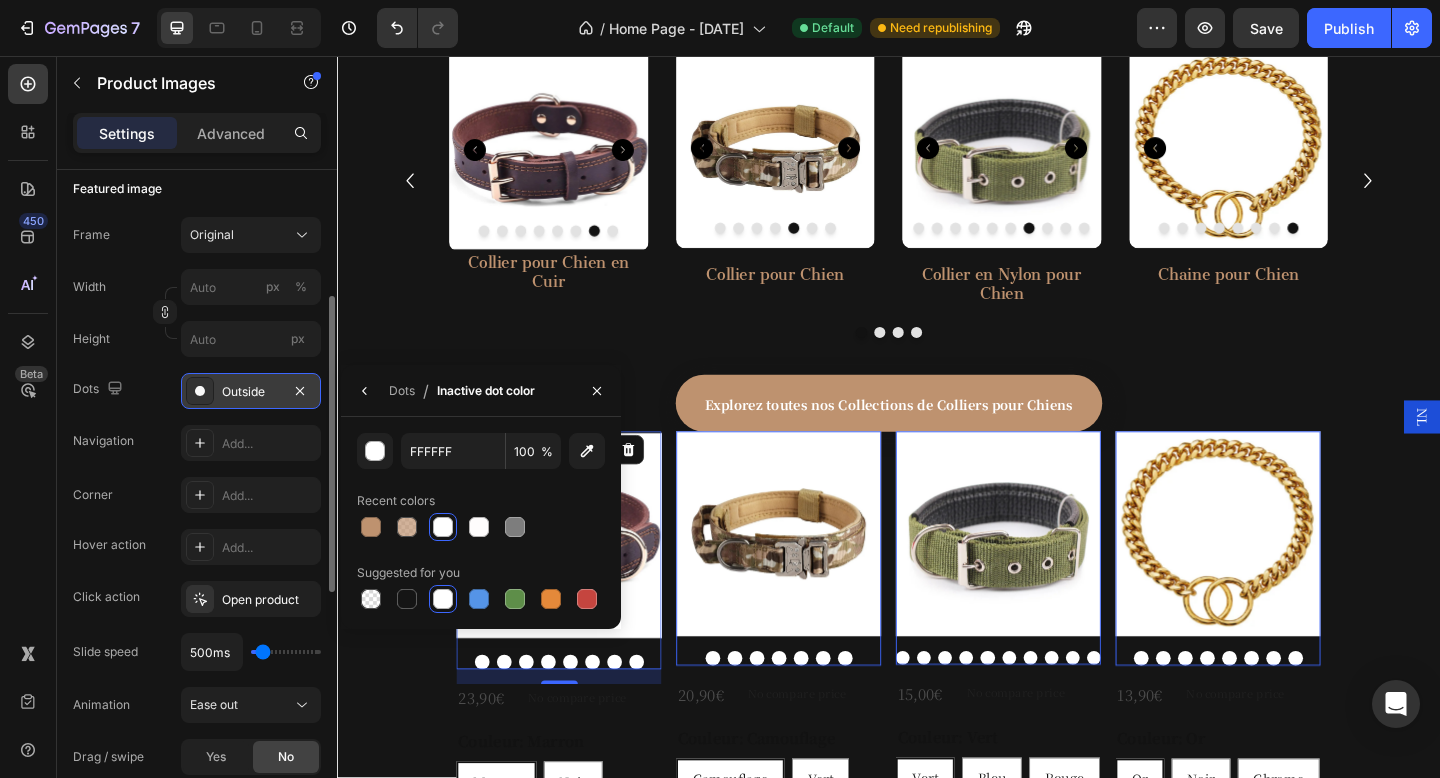 click on "Outside" at bounding box center [251, 391] 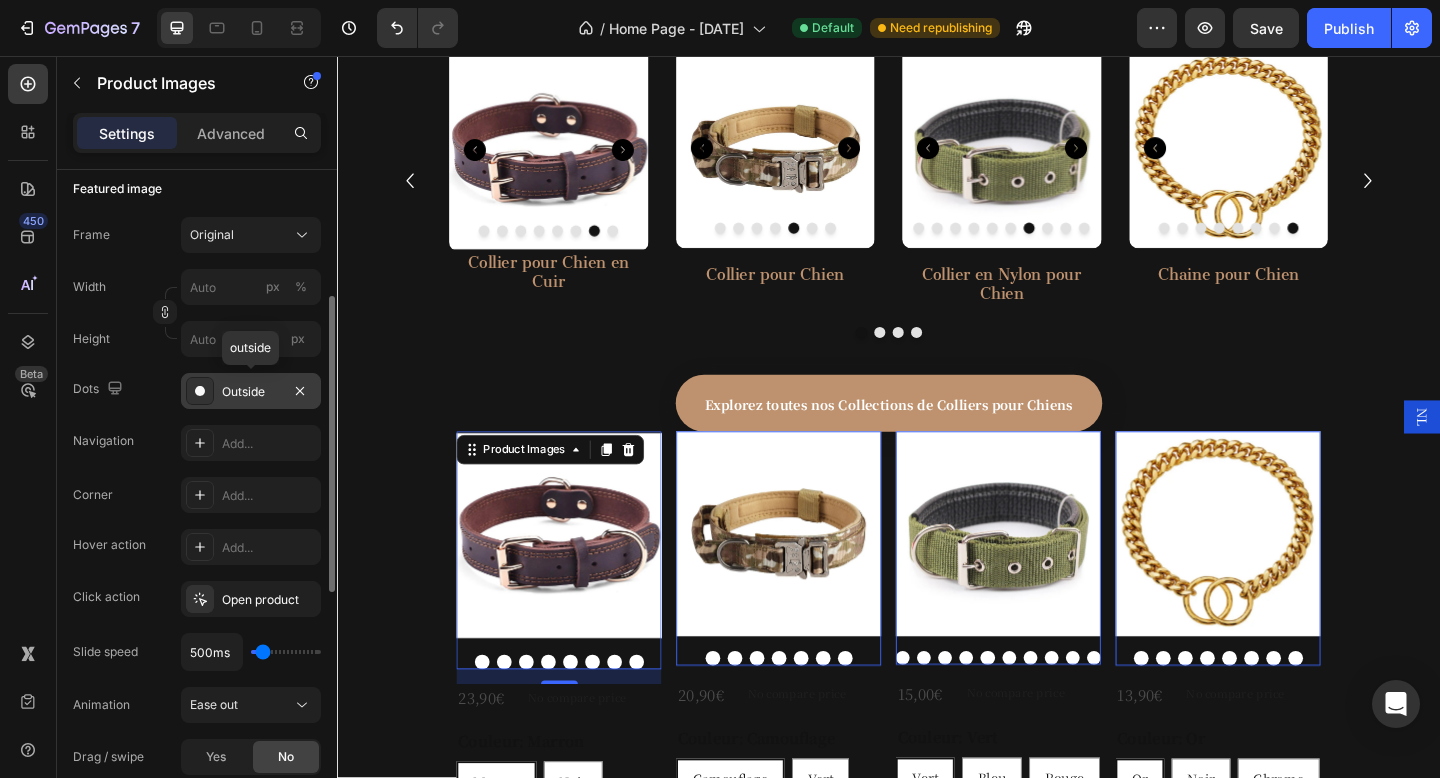 click on "Outside" at bounding box center (251, 391) 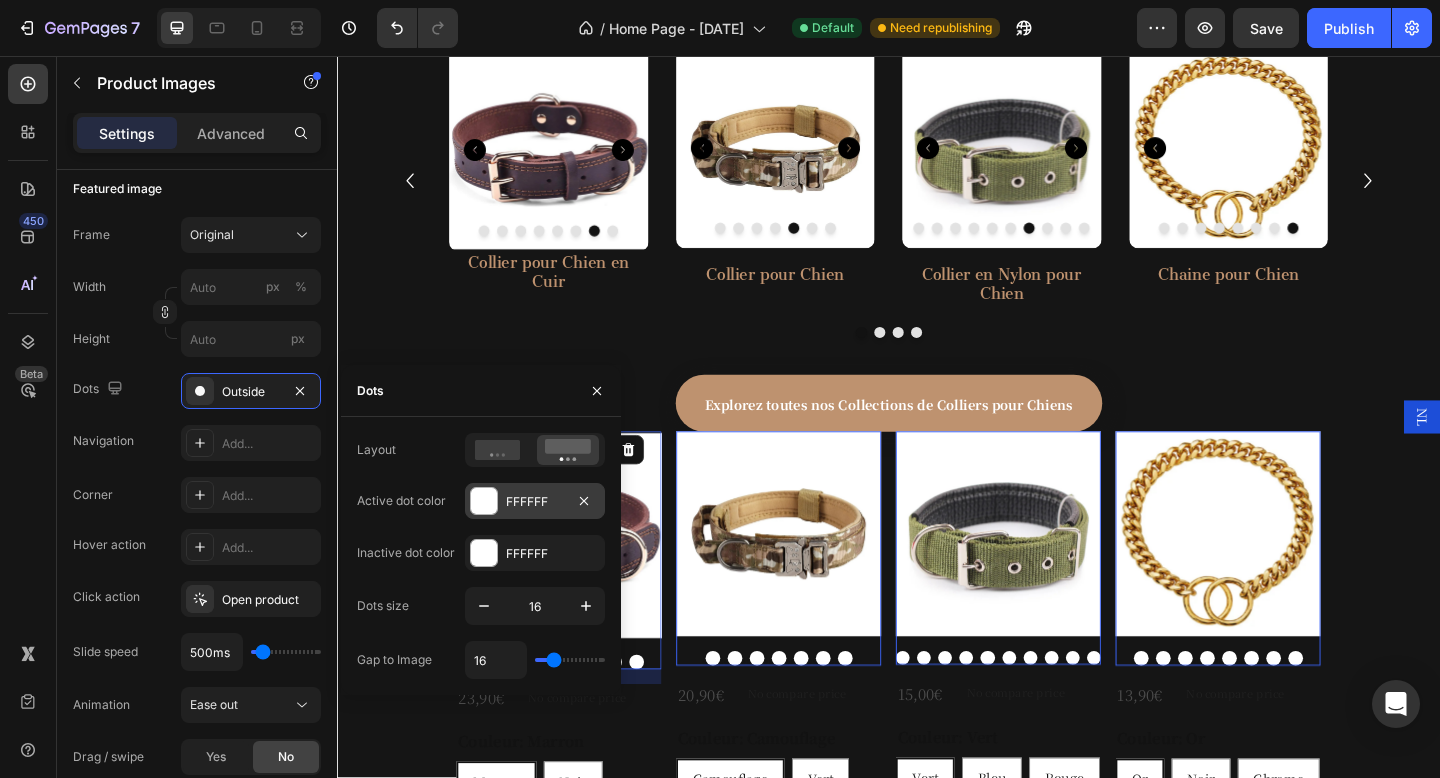 click at bounding box center [484, 501] 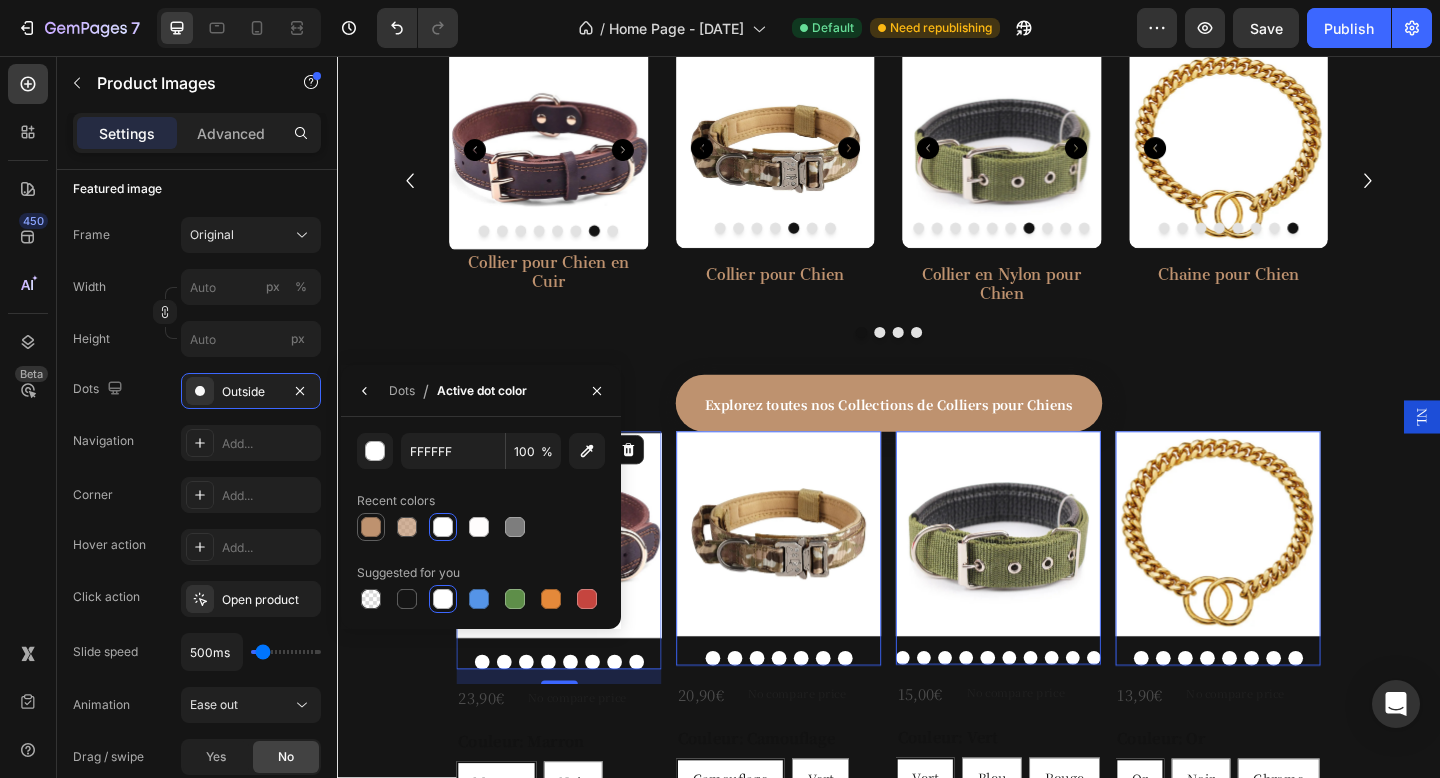click at bounding box center (371, 527) 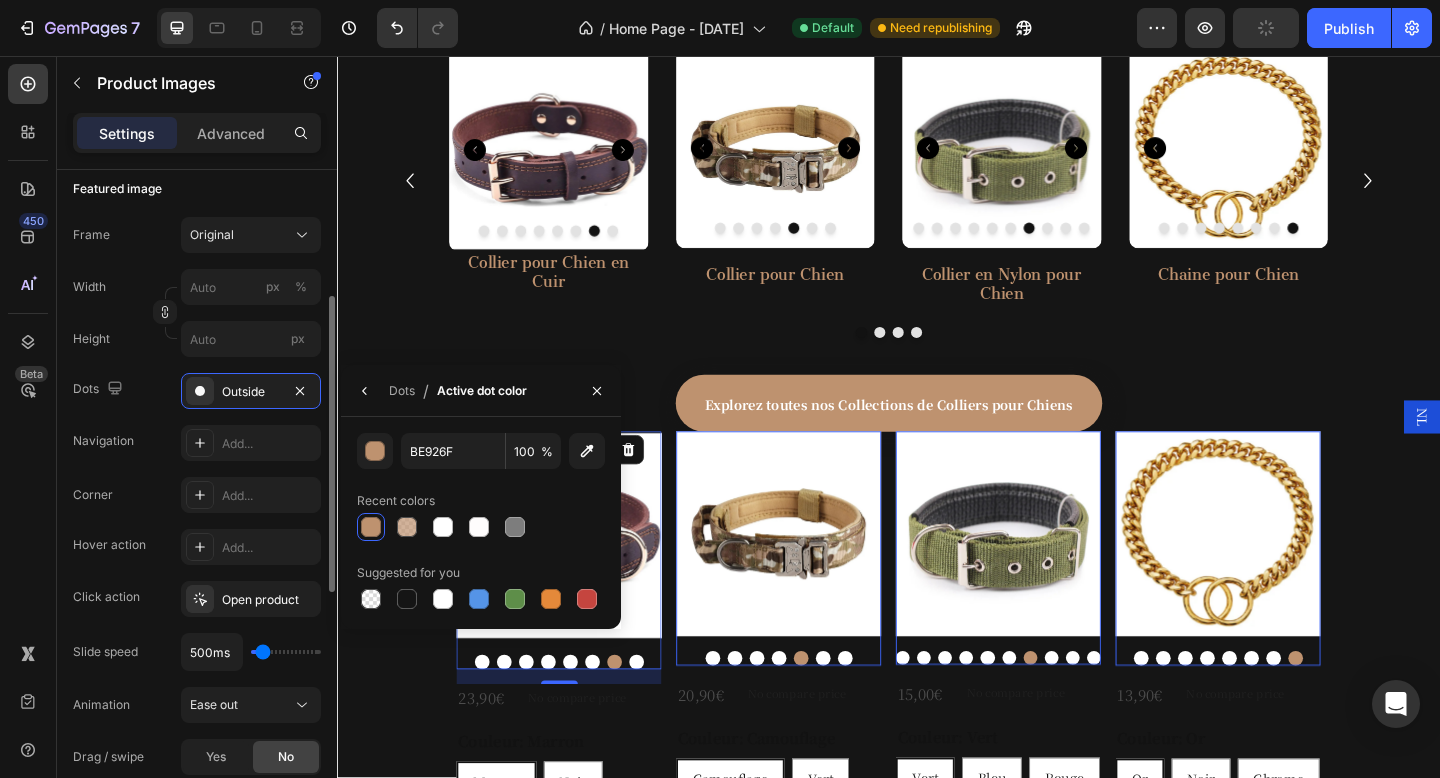 click on "Frame Original Width px % Height px Dots Outside Navigation Add..." at bounding box center (197, 339) 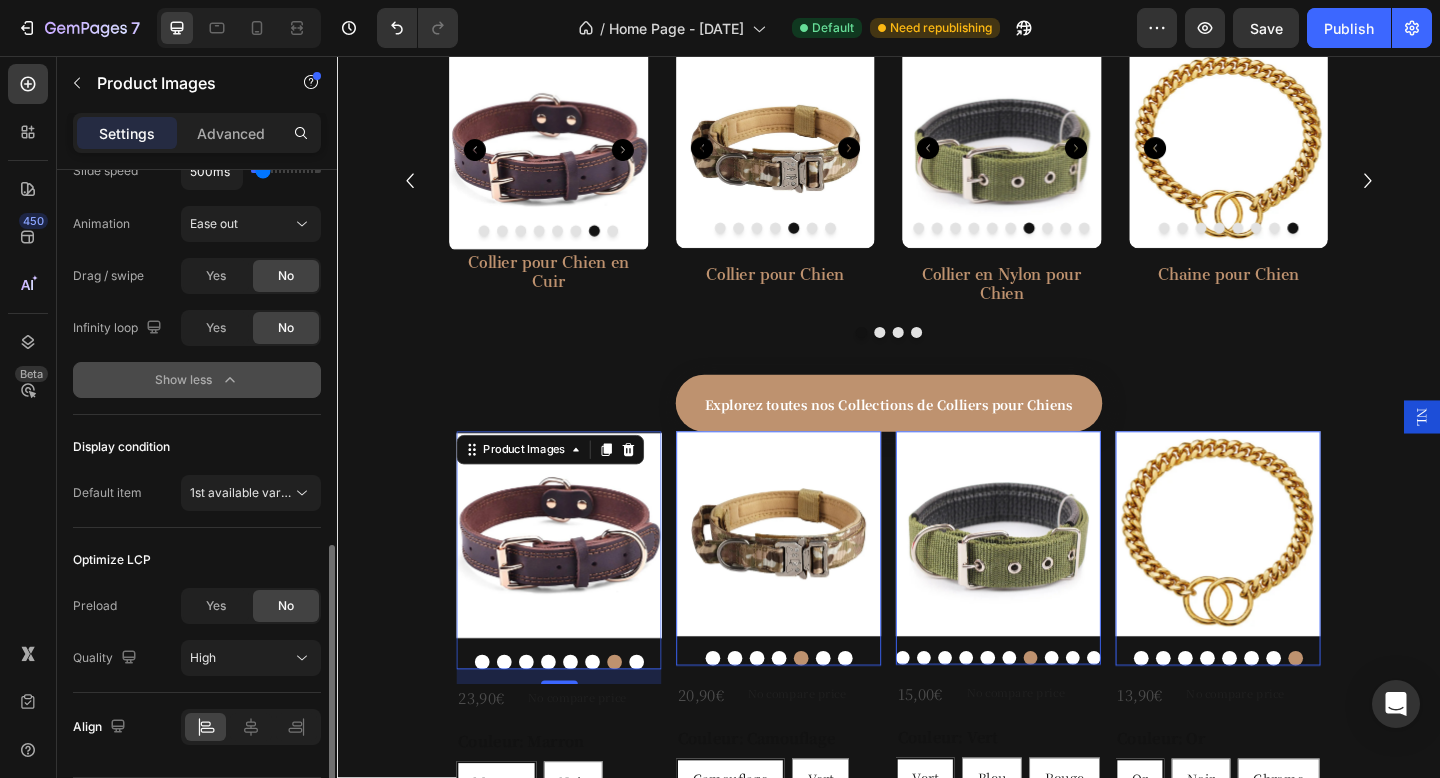scroll, scrollTop: 827, scrollLeft: 0, axis: vertical 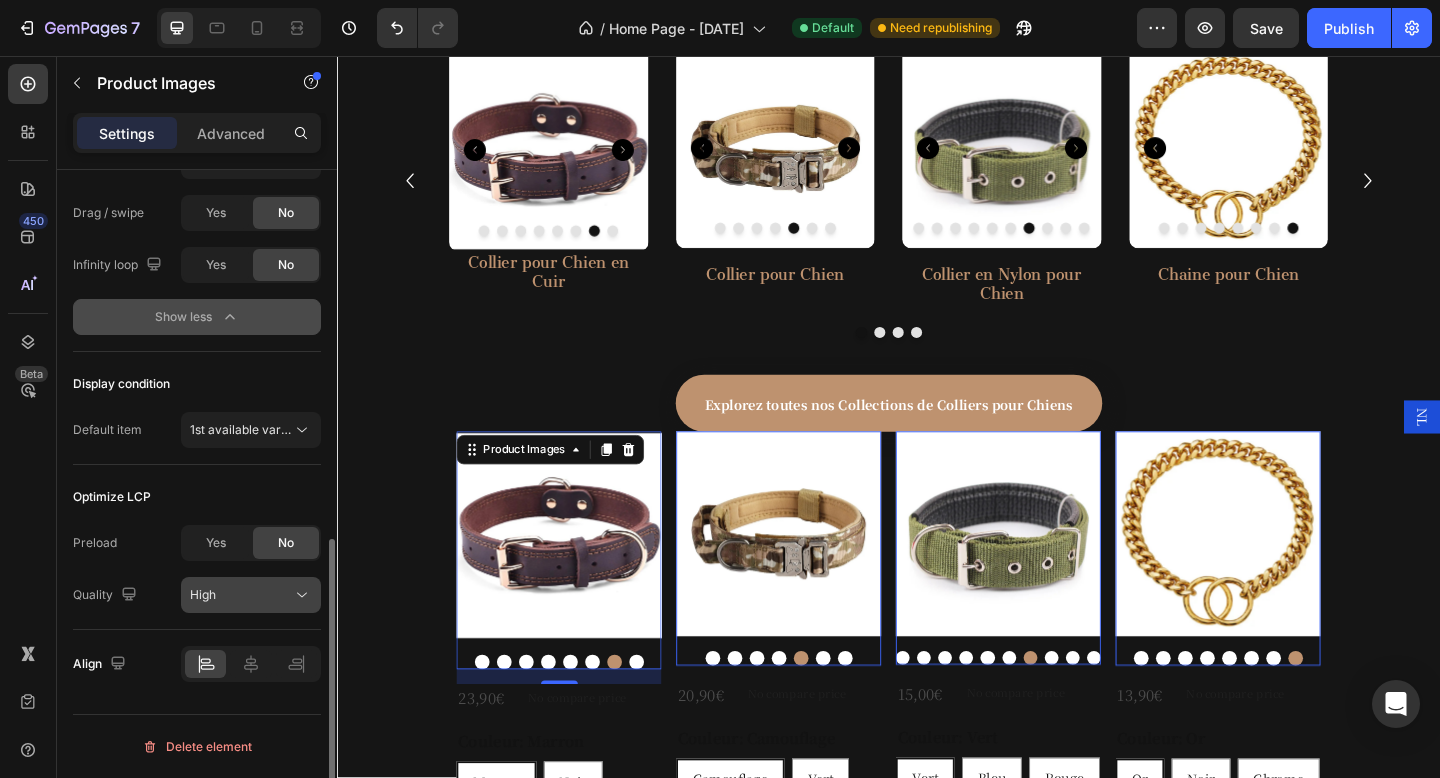 click on "High" at bounding box center [241, 595] 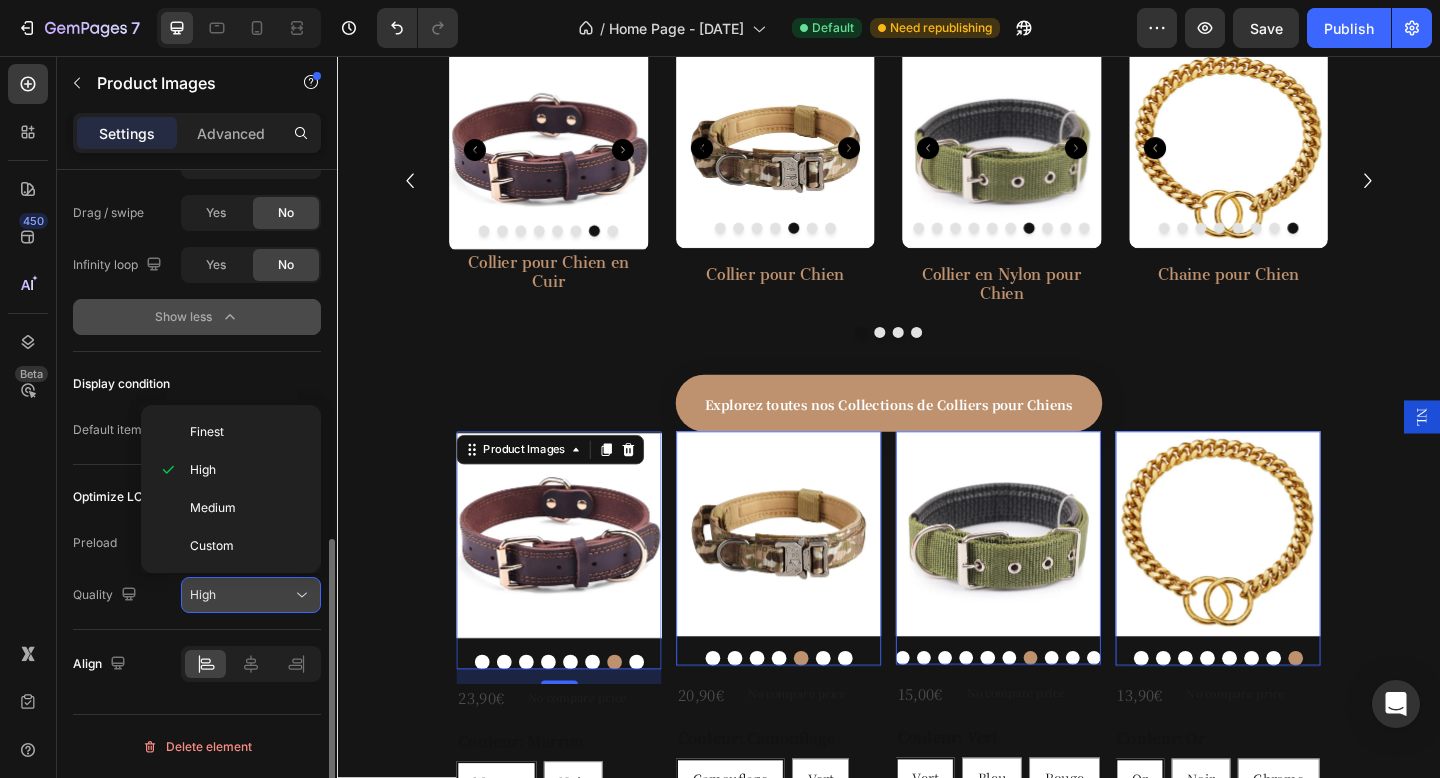 click on "High" at bounding box center (241, 595) 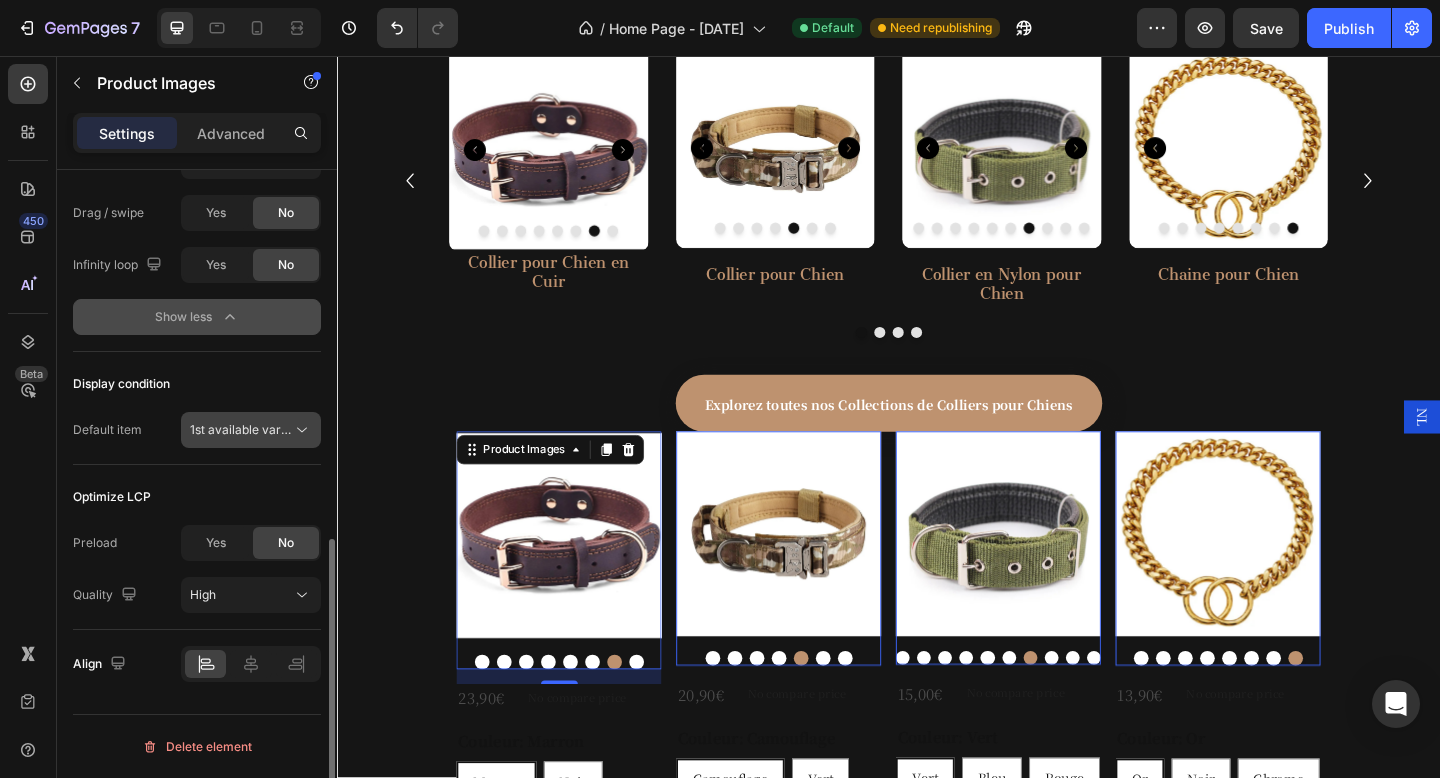 click on "1st available variant" 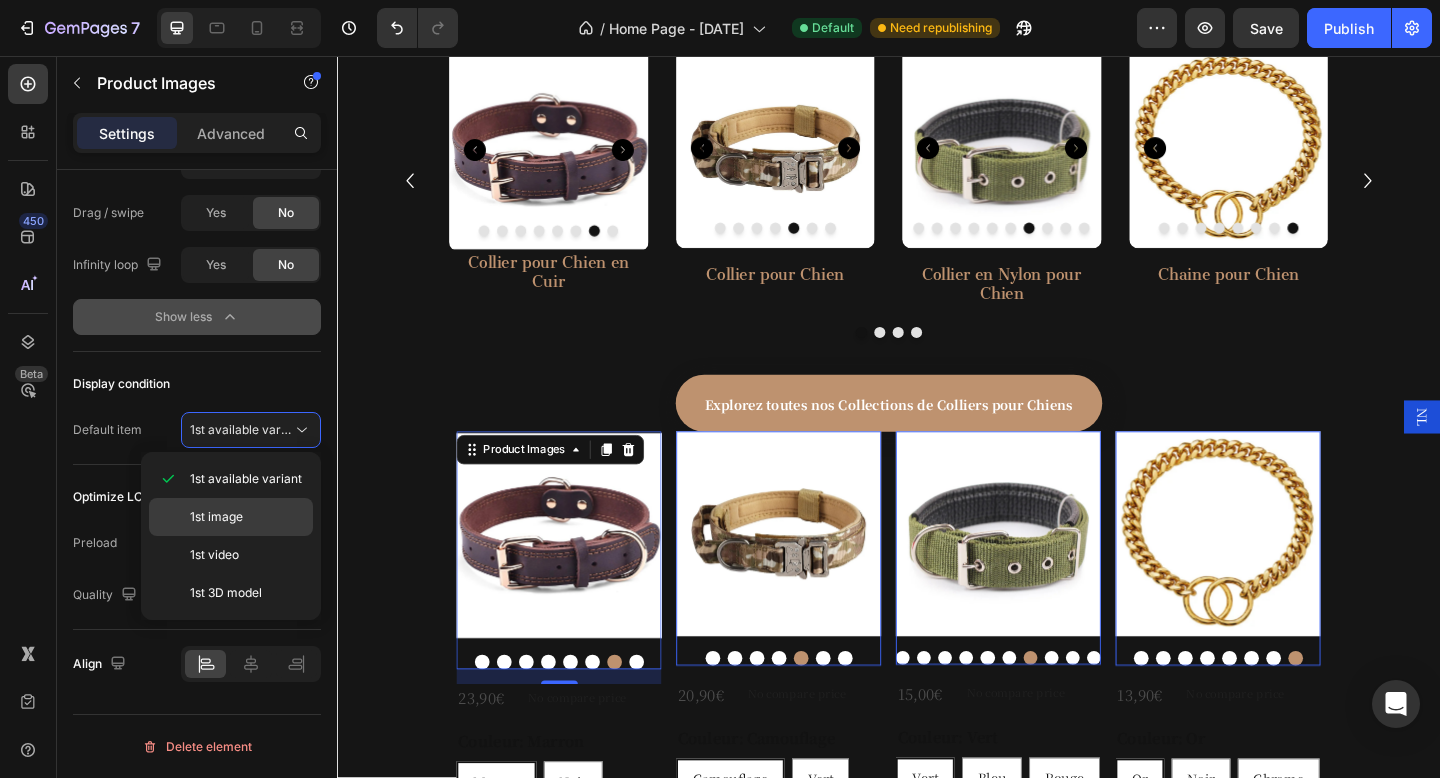 click on "1st image" at bounding box center (216, 517) 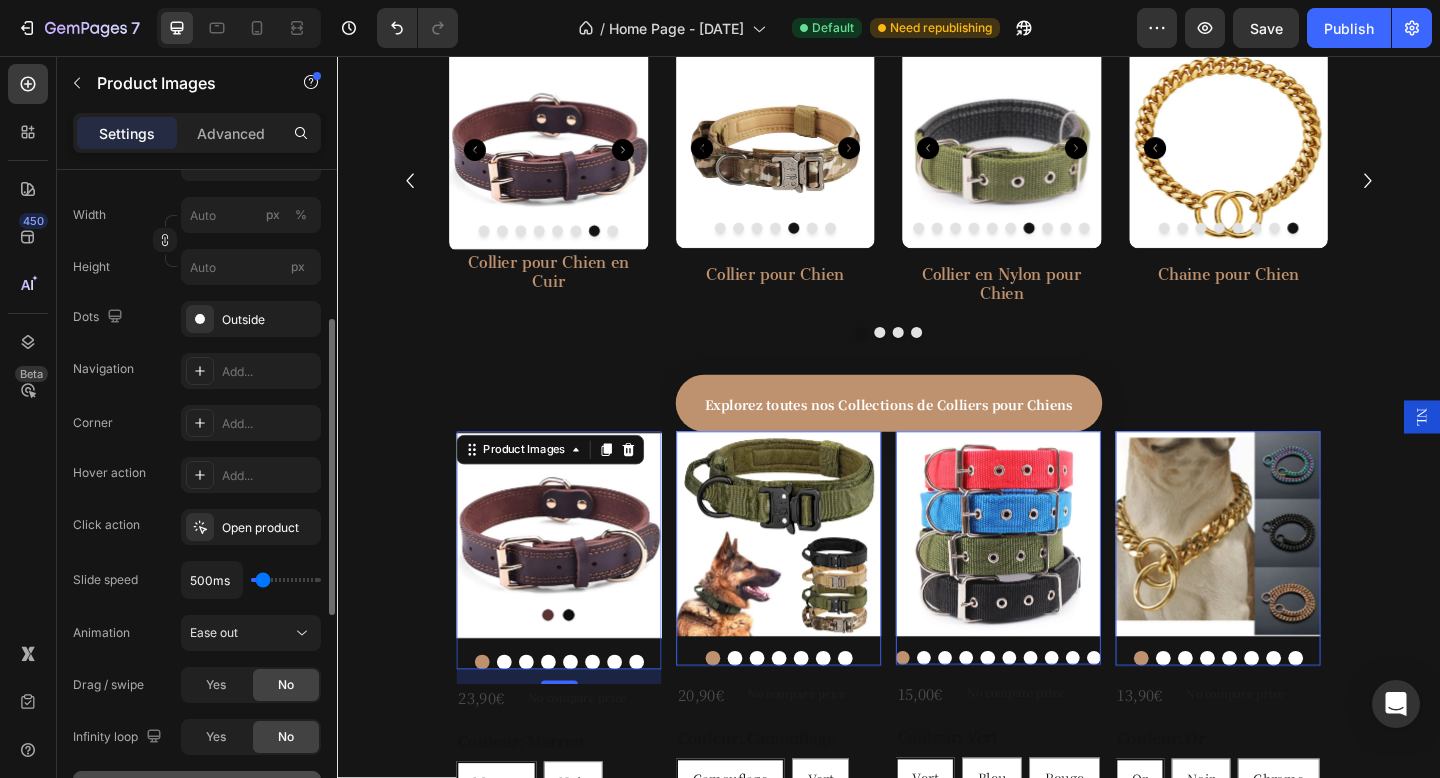 scroll, scrollTop: 348, scrollLeft: 0, axis: vertical 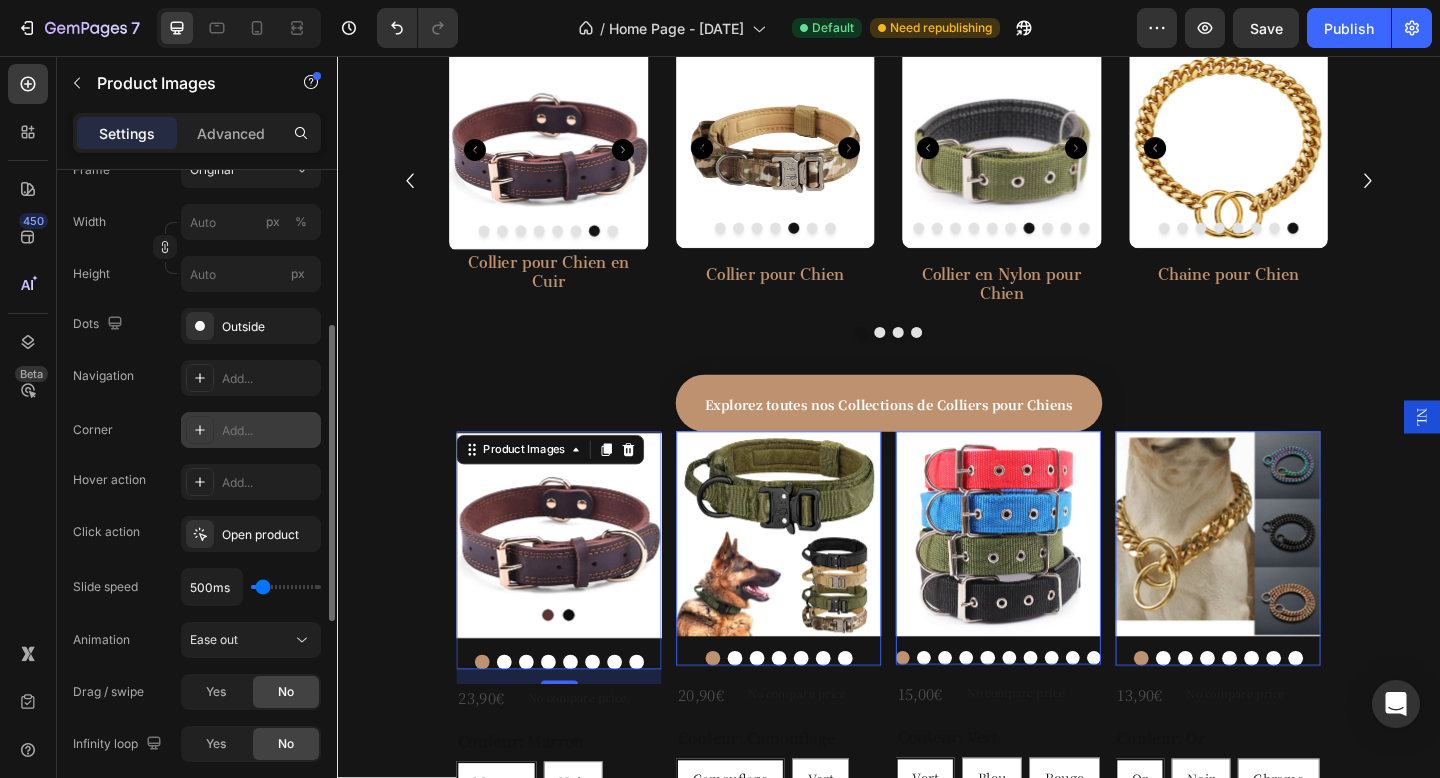 click on "Add..." at bounding box center (251, 430) 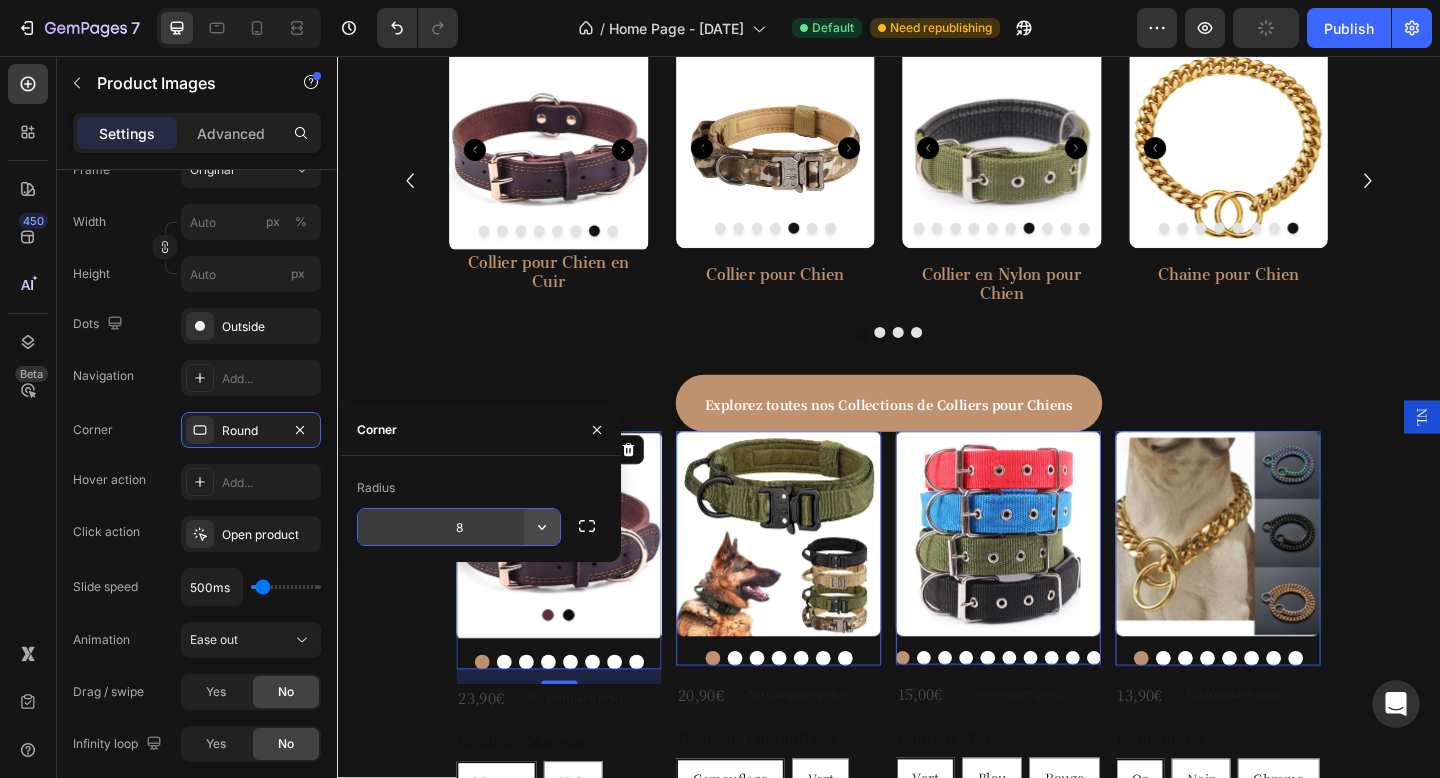 click 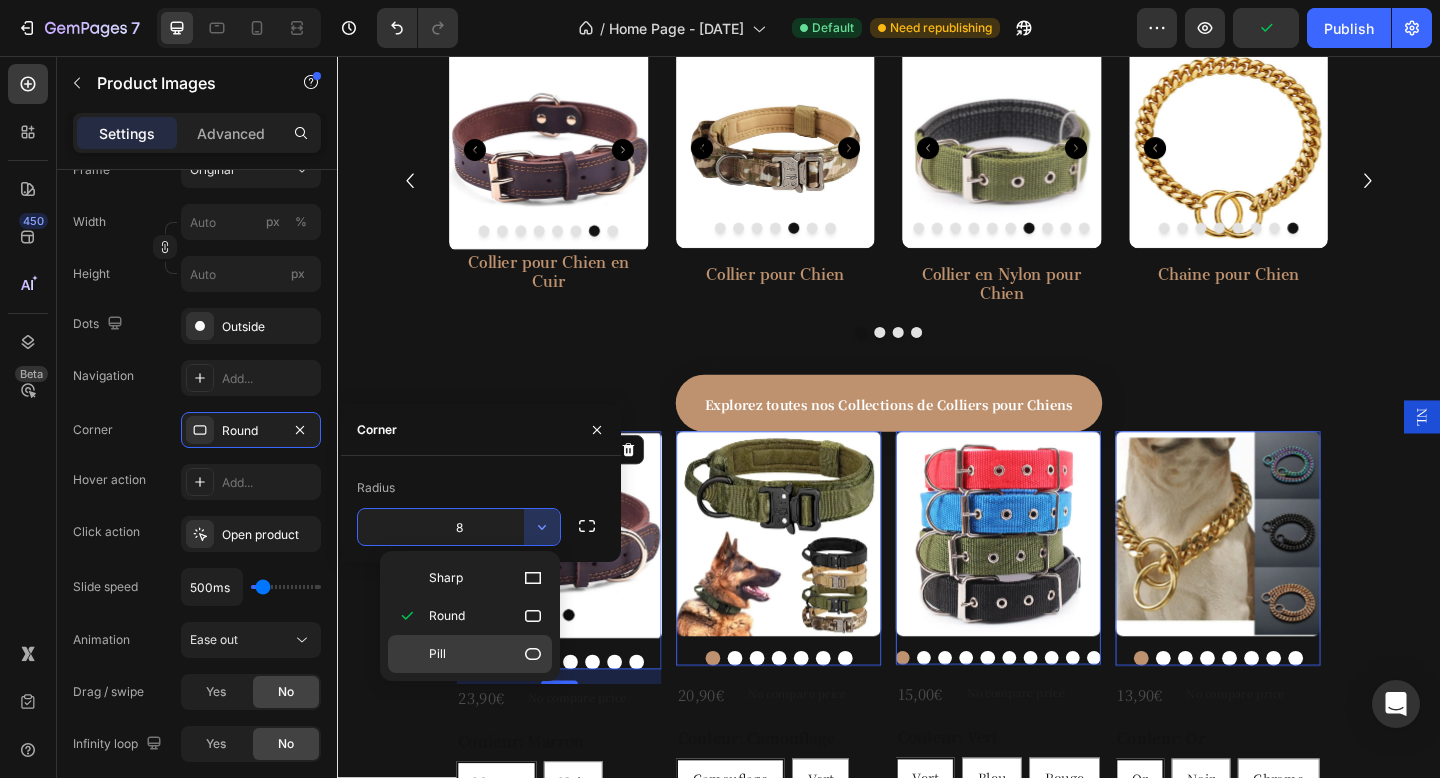 click on "Pill" at bounding box center [486, 654] 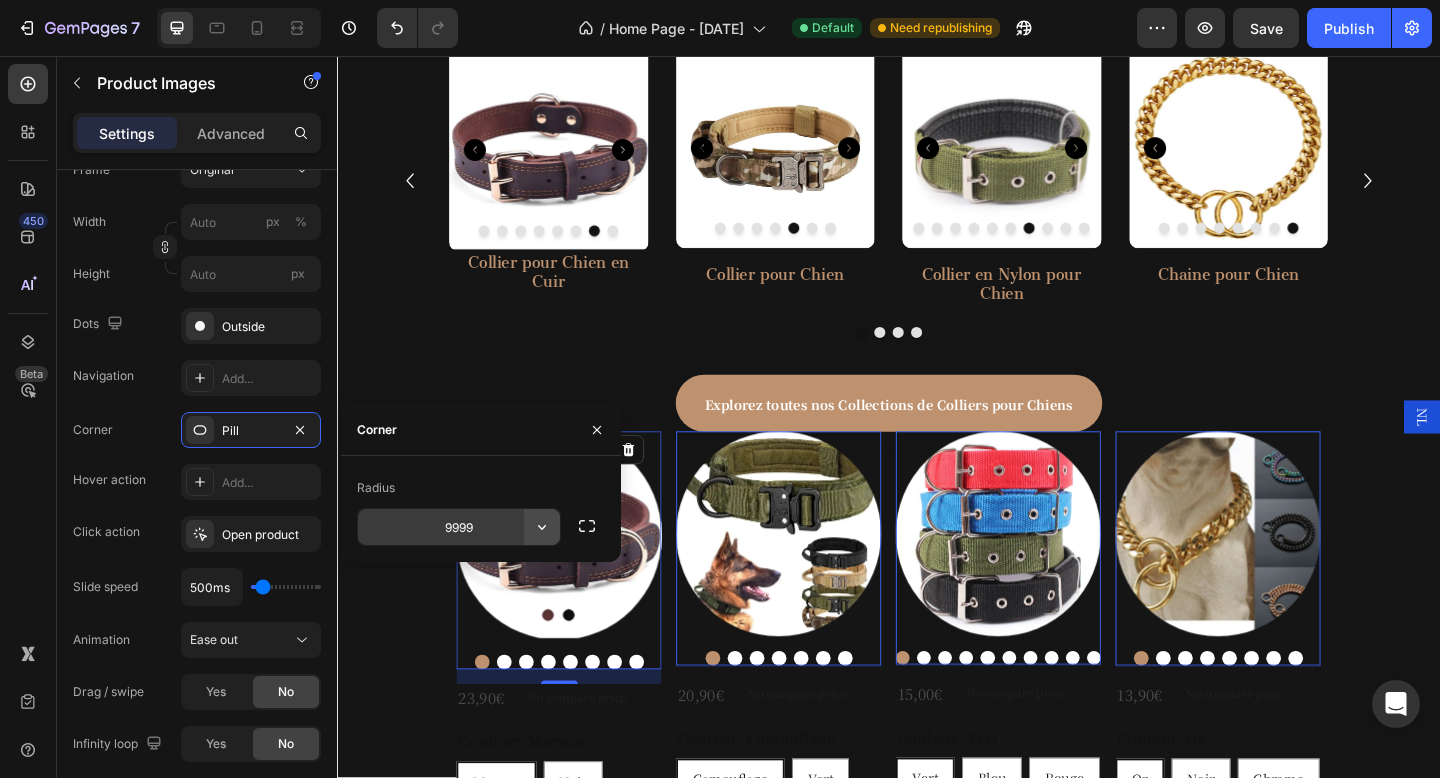 click 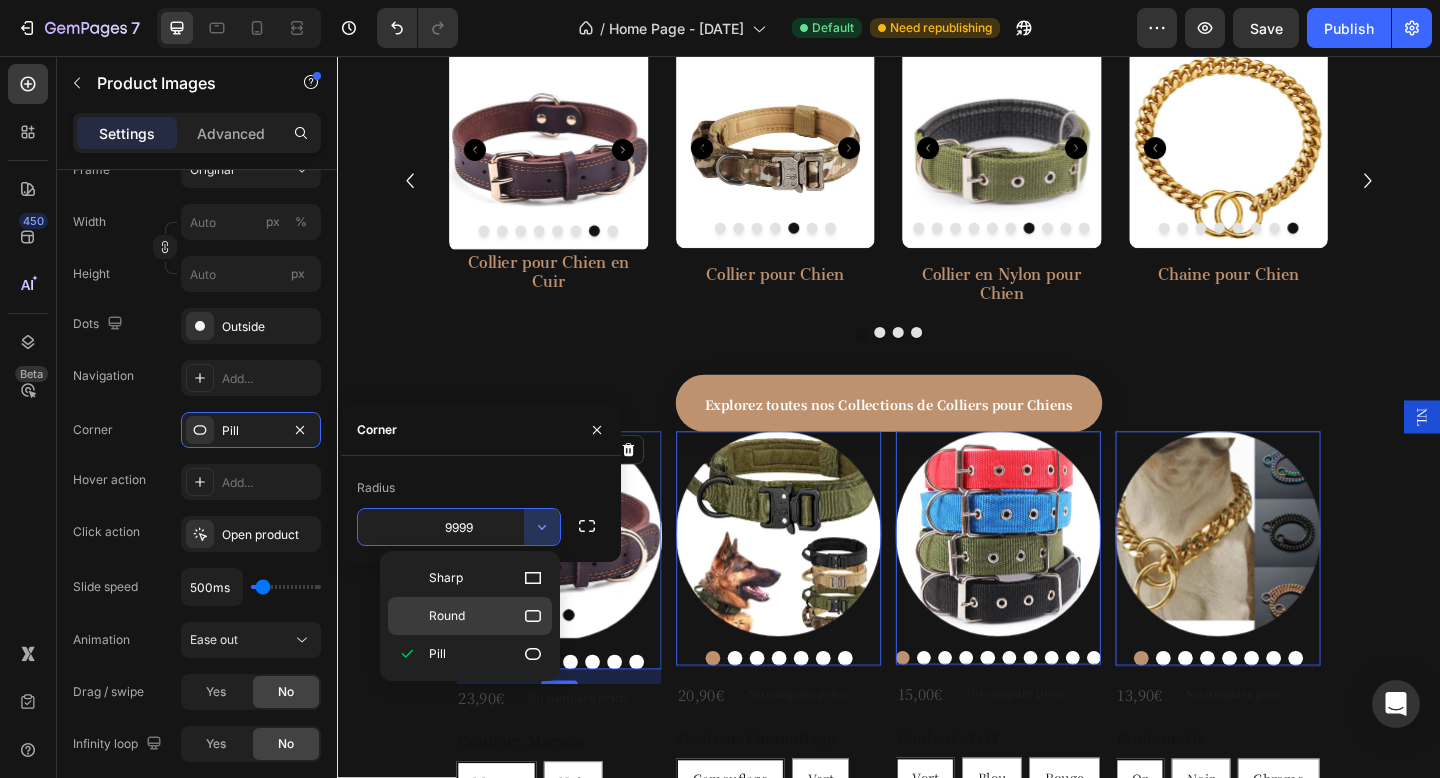click on "Round" 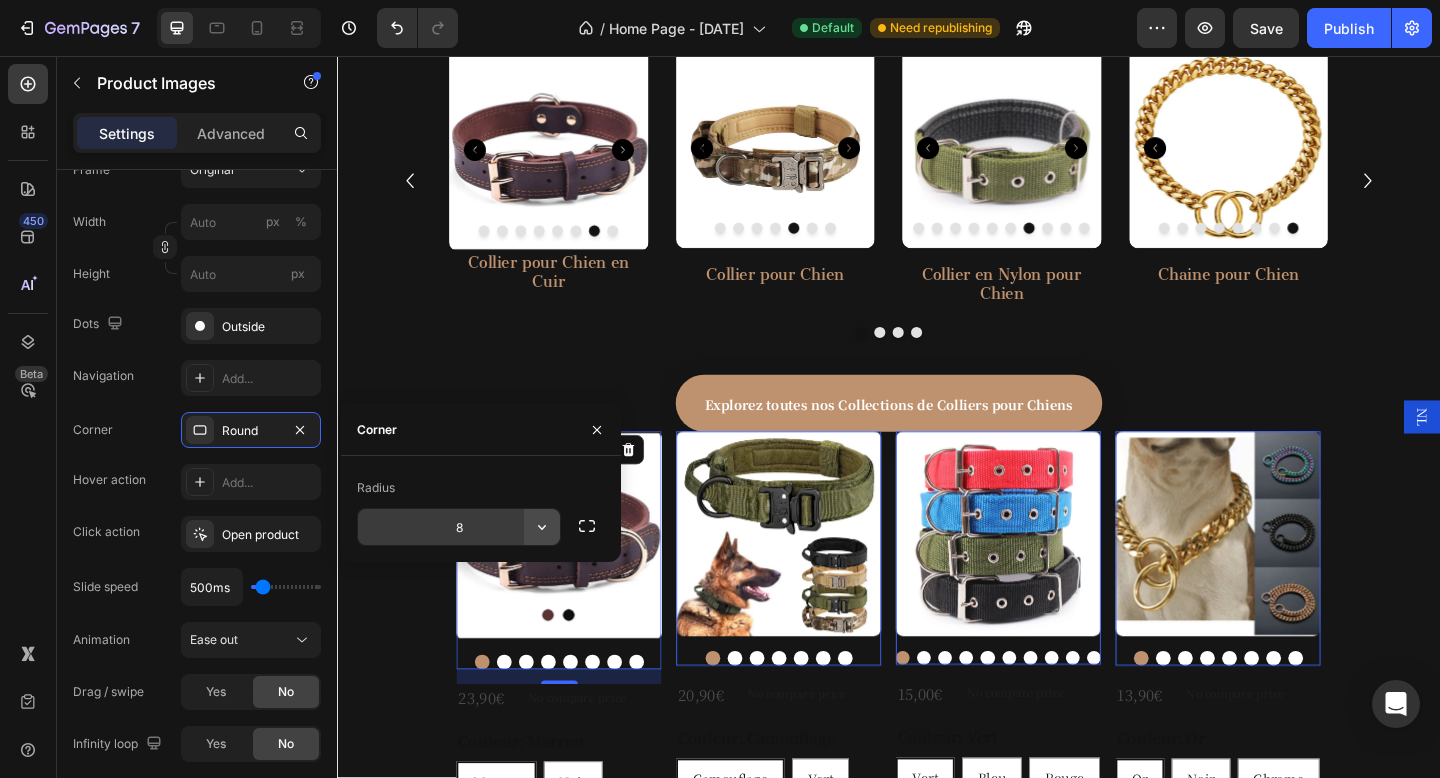 click 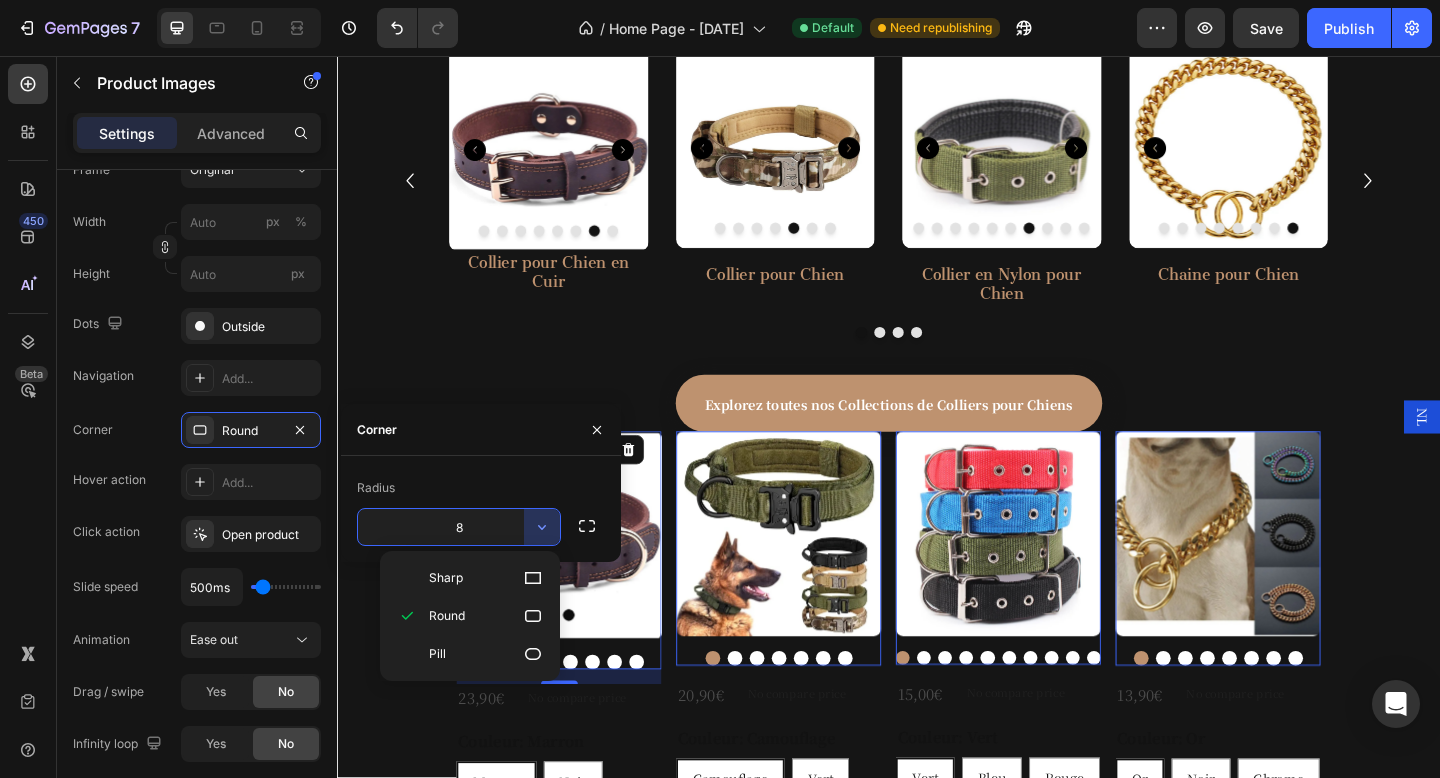 click on "8" at bounding box center [459, 527] 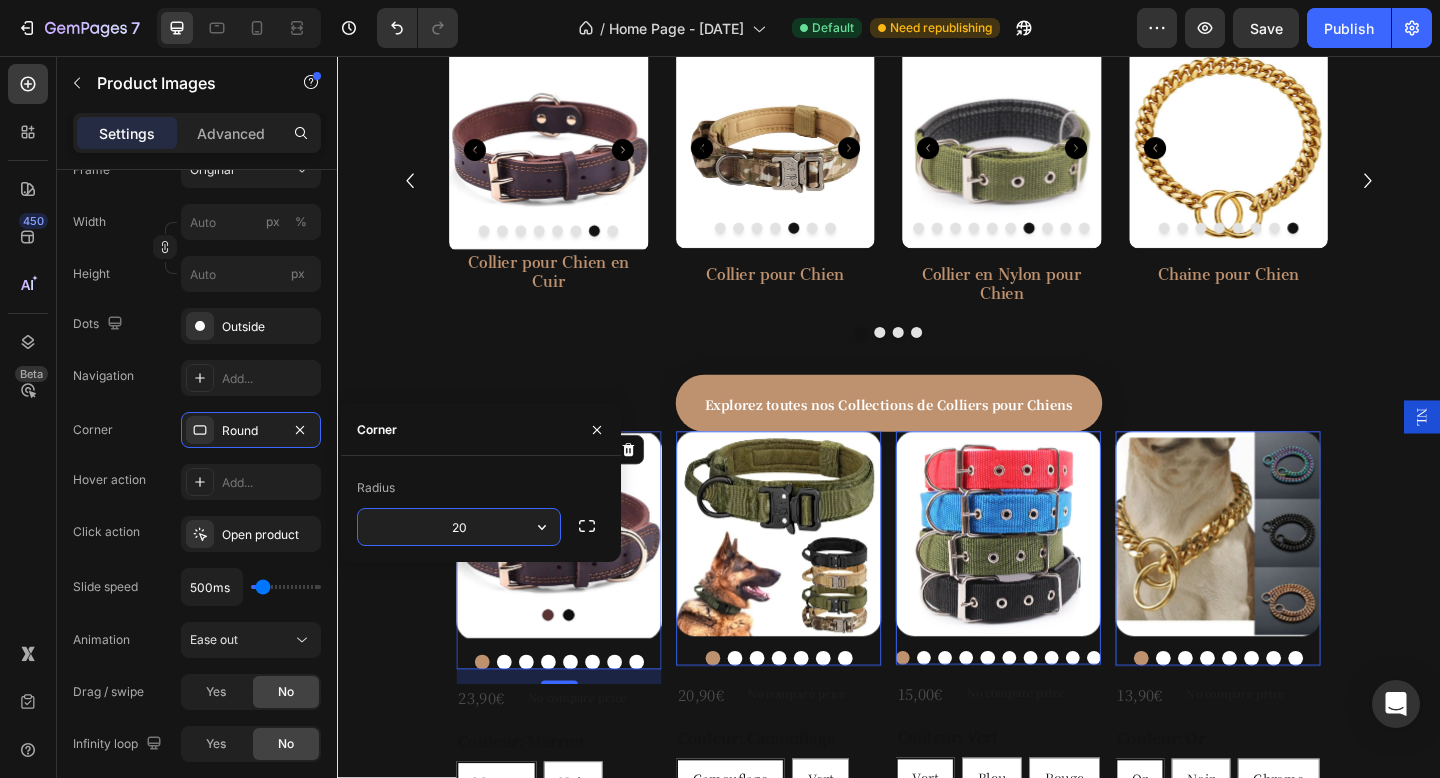 type on "2" 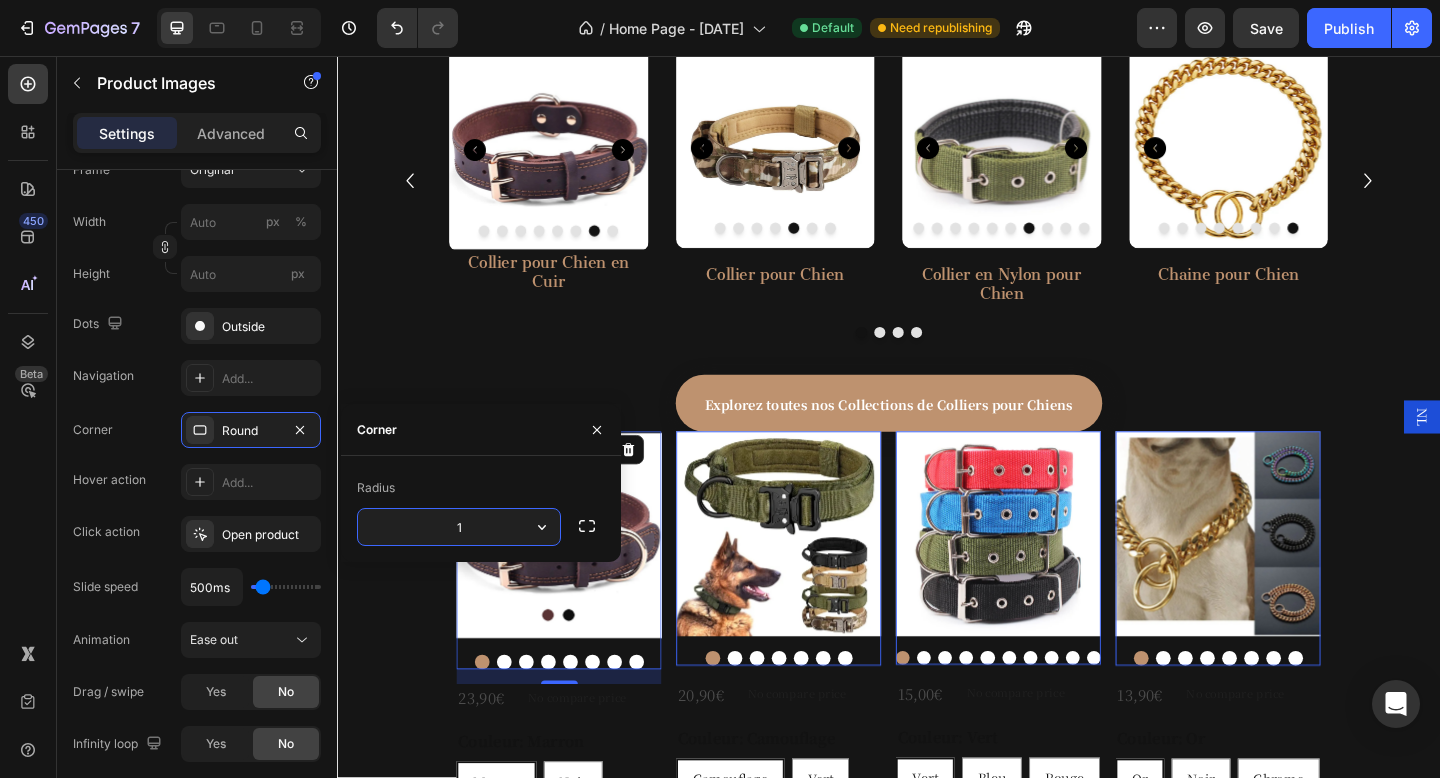 type on "15" 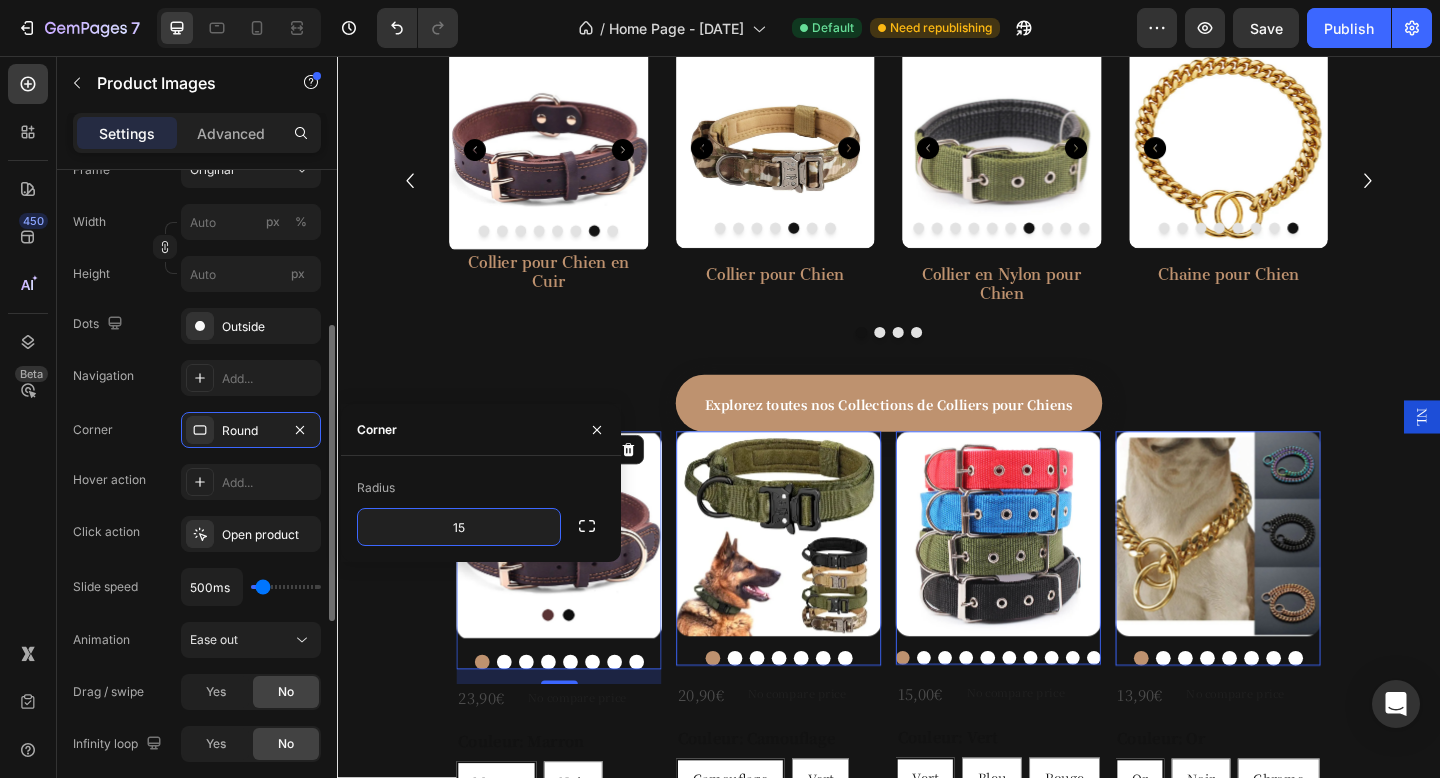 click on "Frame Original Width px % Height px Dots Outside Navigation Add... Corner Round Hover action Add... Click action Open product Slide speed 500ms Animation Ease out Drag / swipe Yes No Infinity loop Yes No Show less" at bounding box center [197, 483] 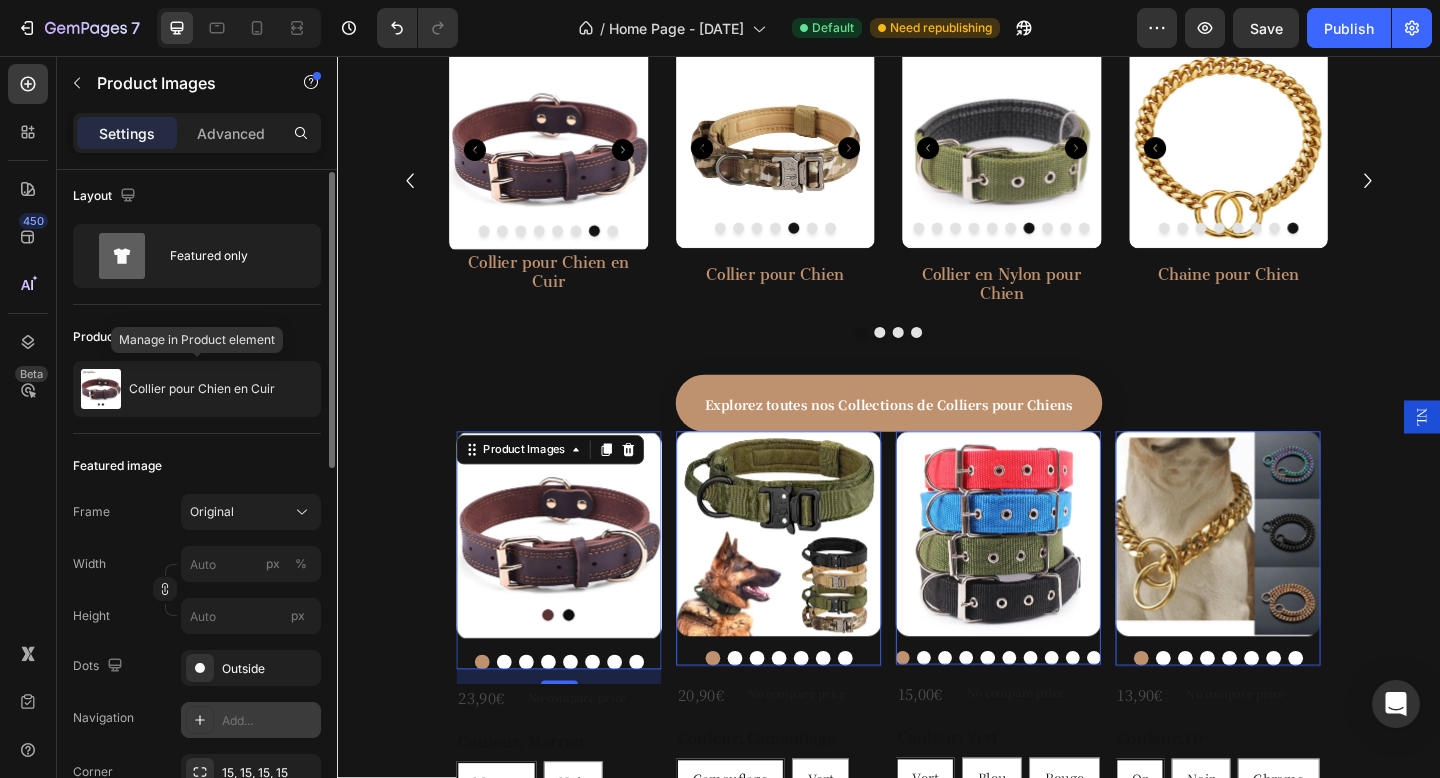 scroll, scrollTop: 0, scrollLeft: 0, axis: both 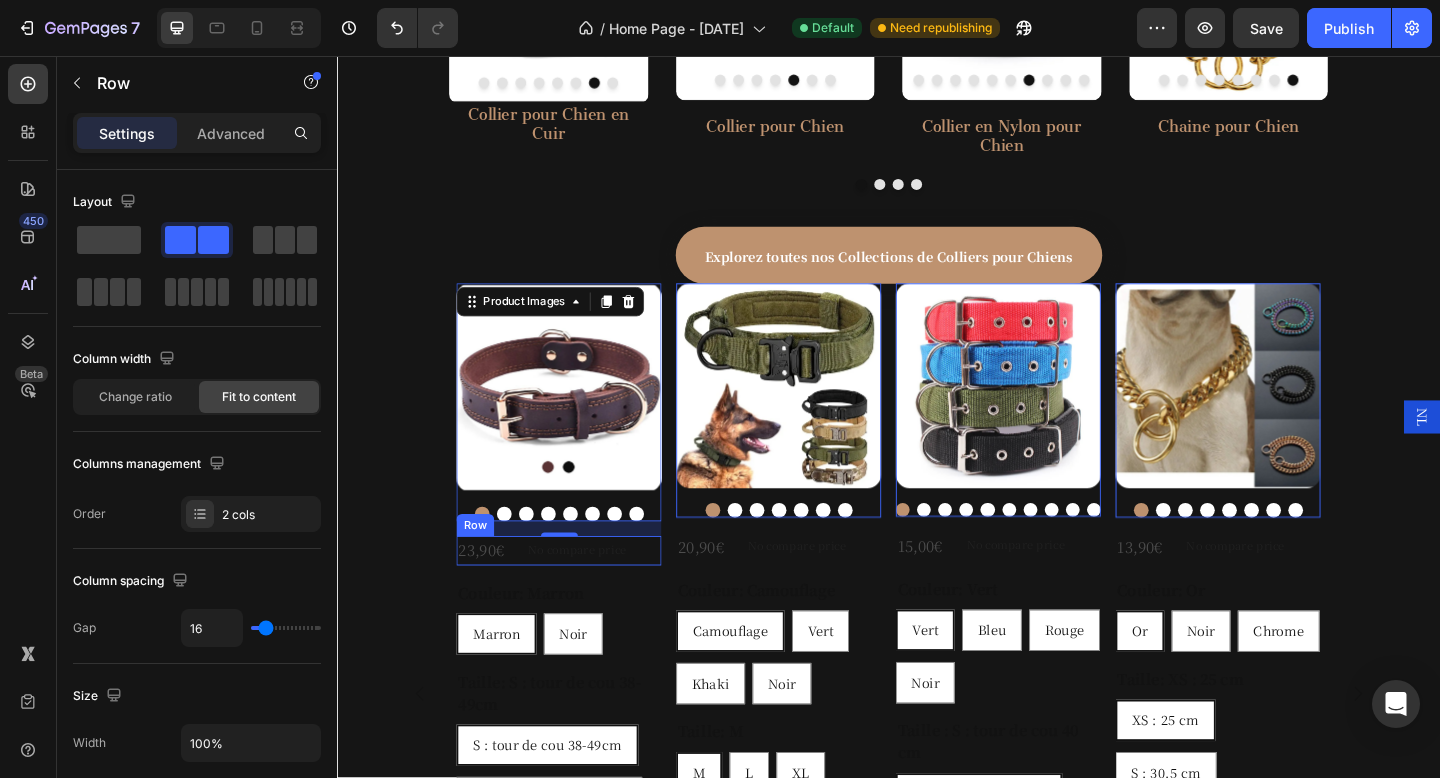 click on "23,90€ Product Price Product Price No compare price Product Price Row" at bounding box center (578, 595) 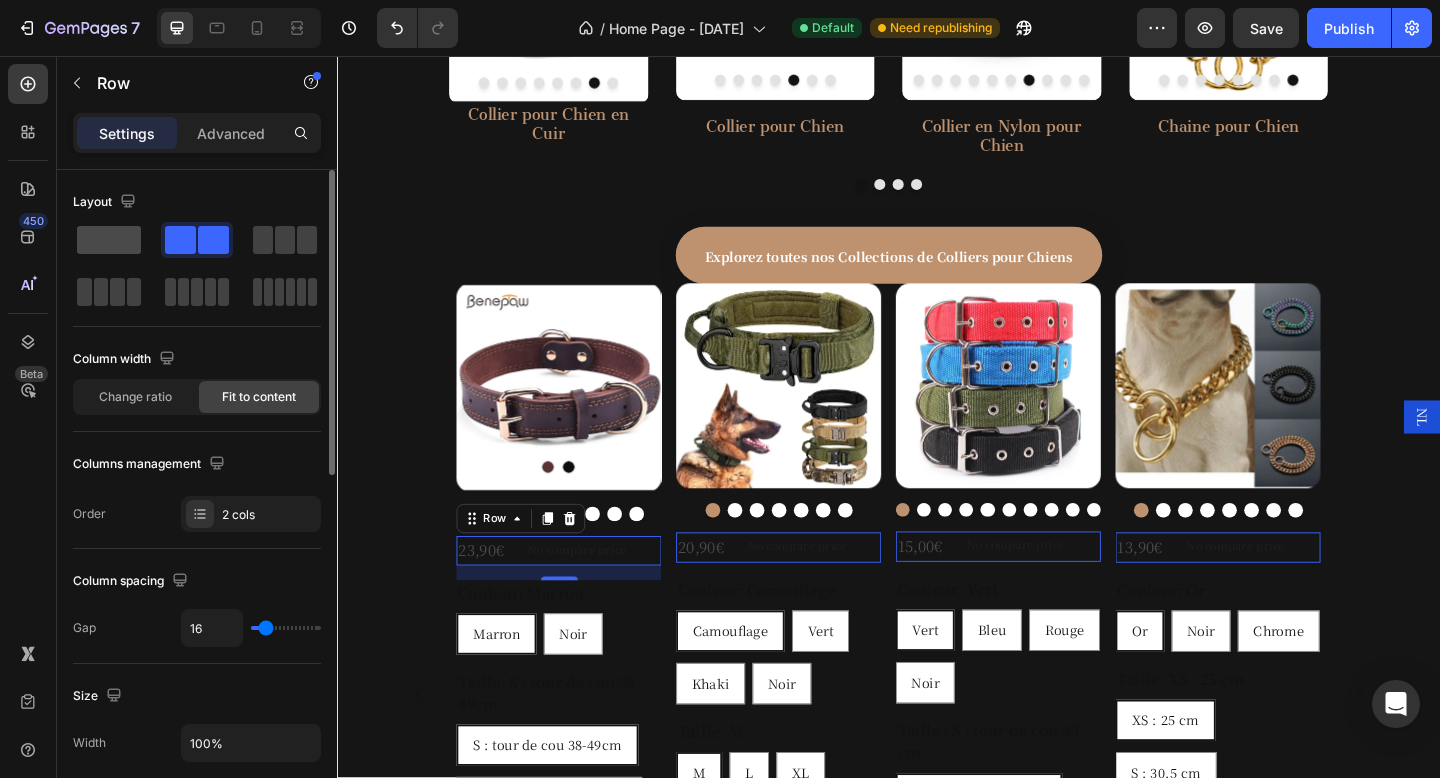 click 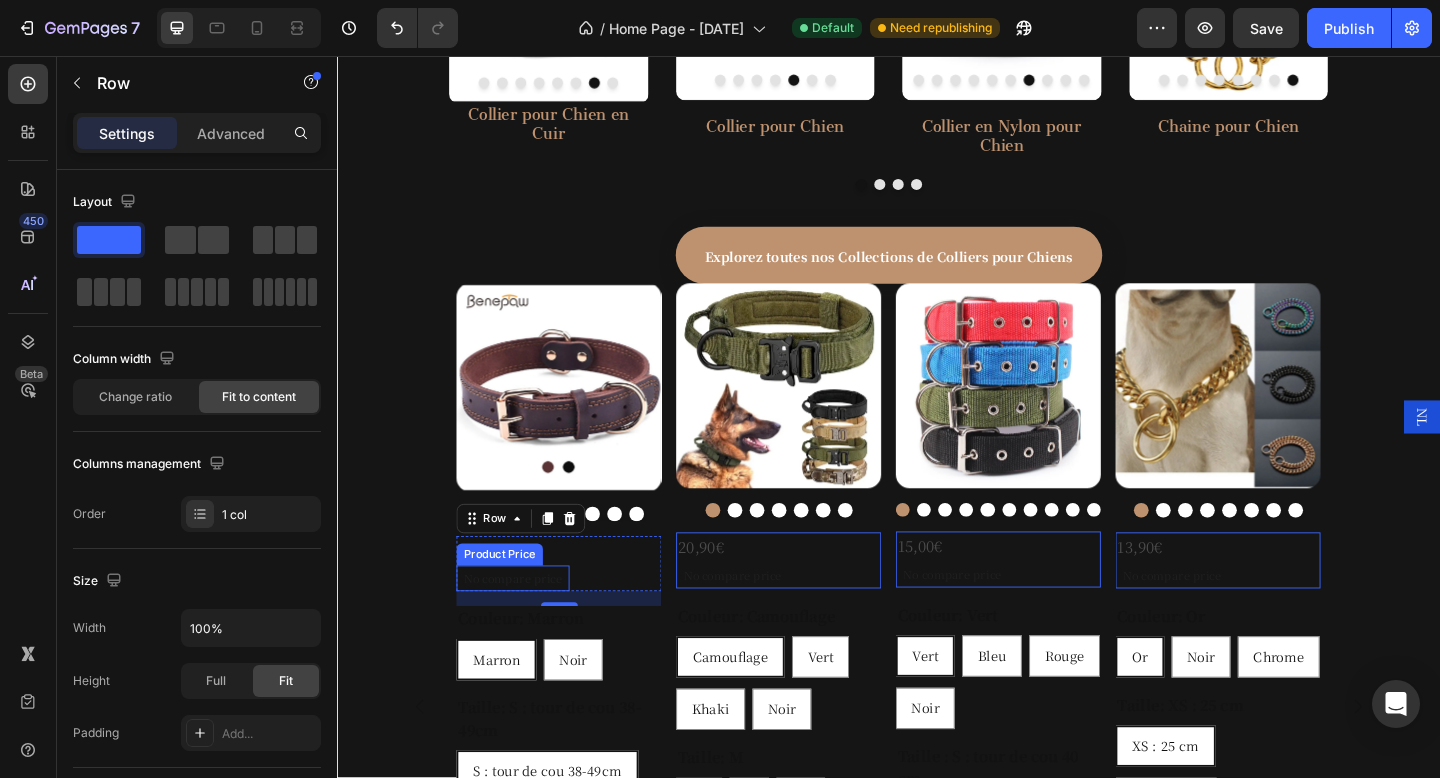 click on "No compare price" at bounding box center [528, 625] 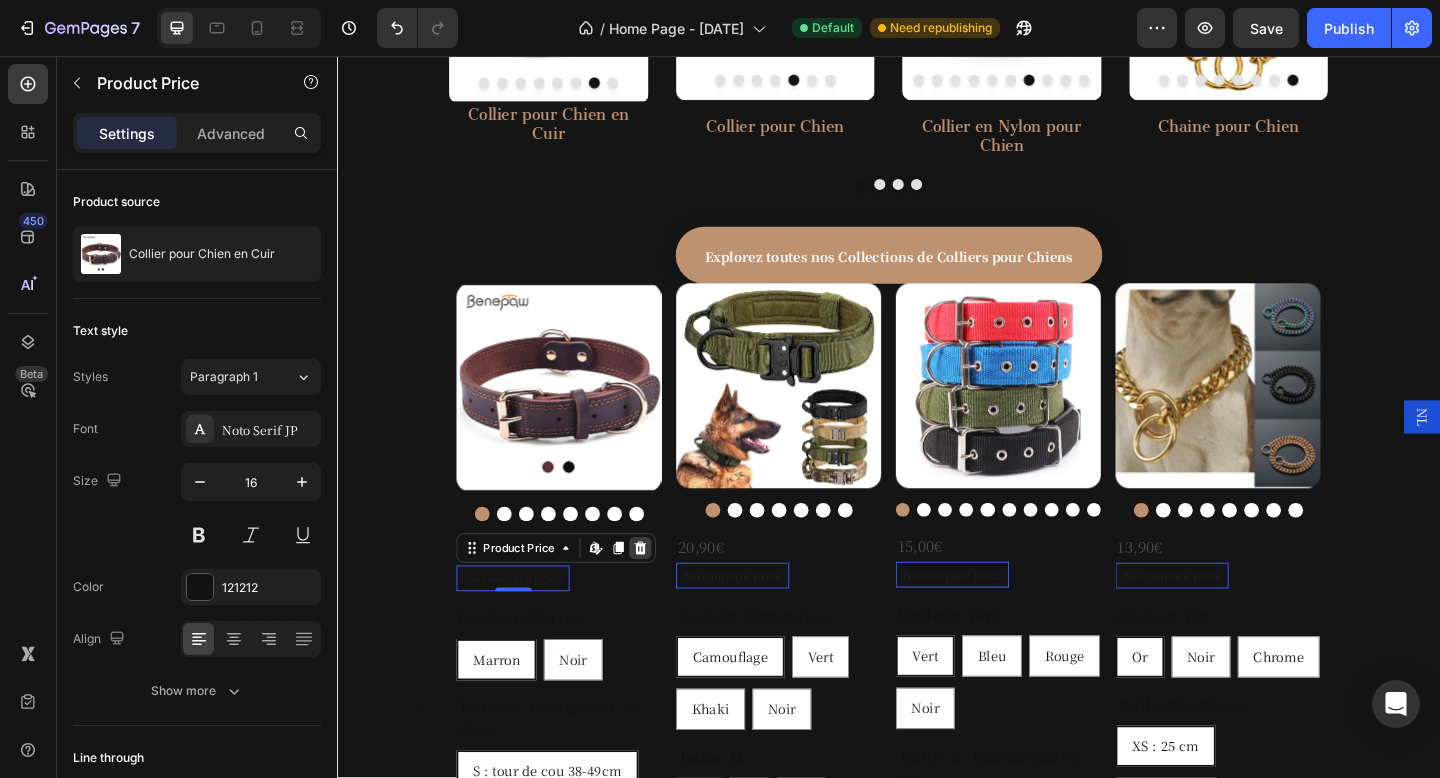 click at bounding box center (667, 592) 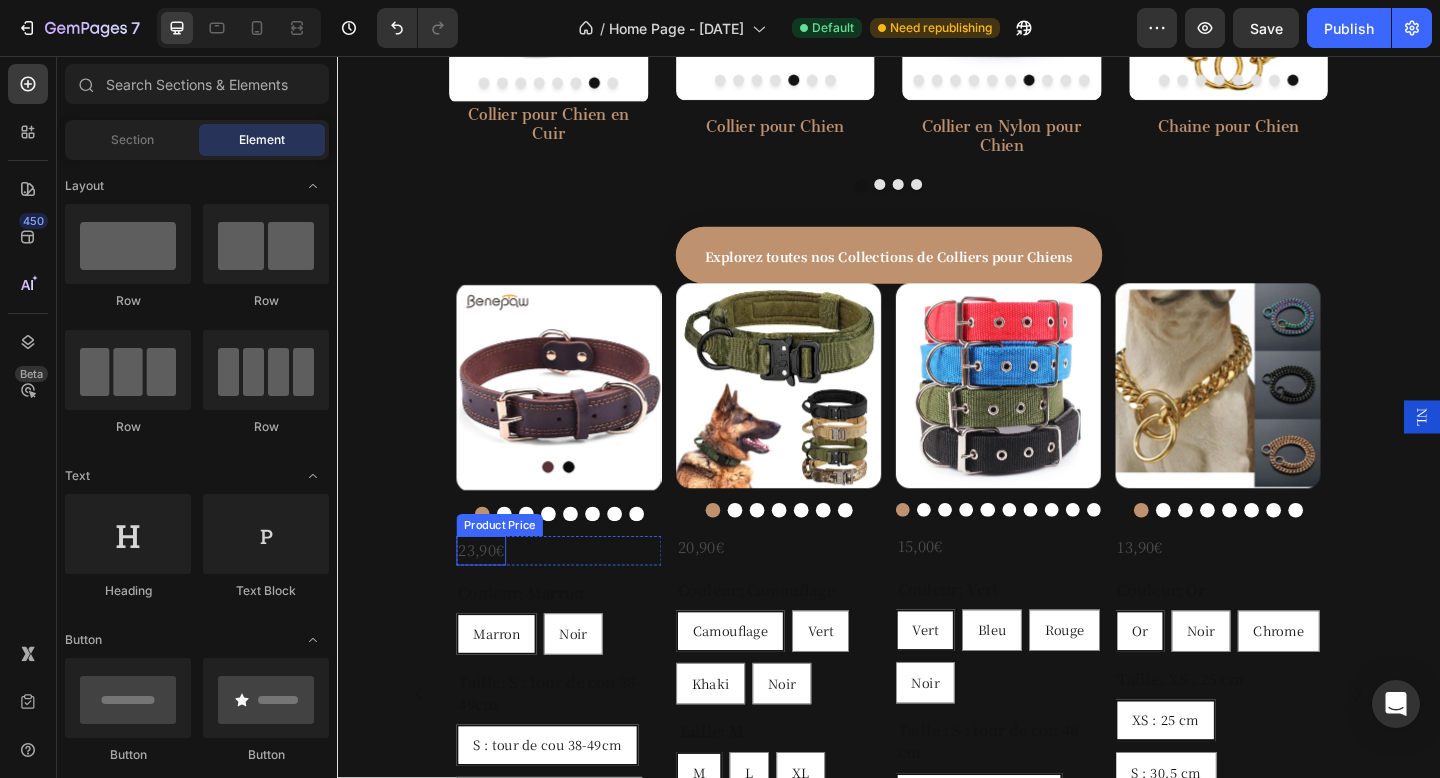 click on "23,90€" at bounding box center (494, 595) 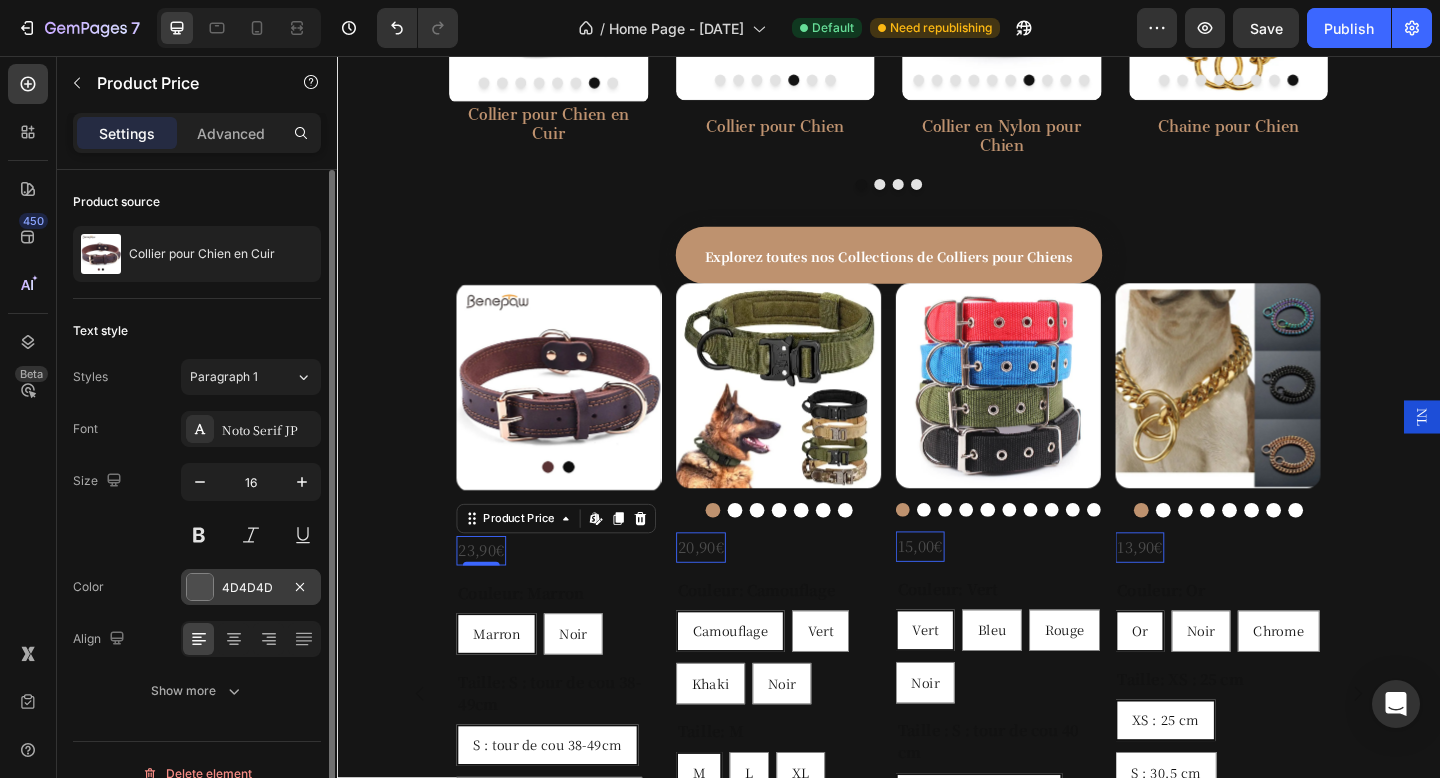 click at bounding box center [200, 587] 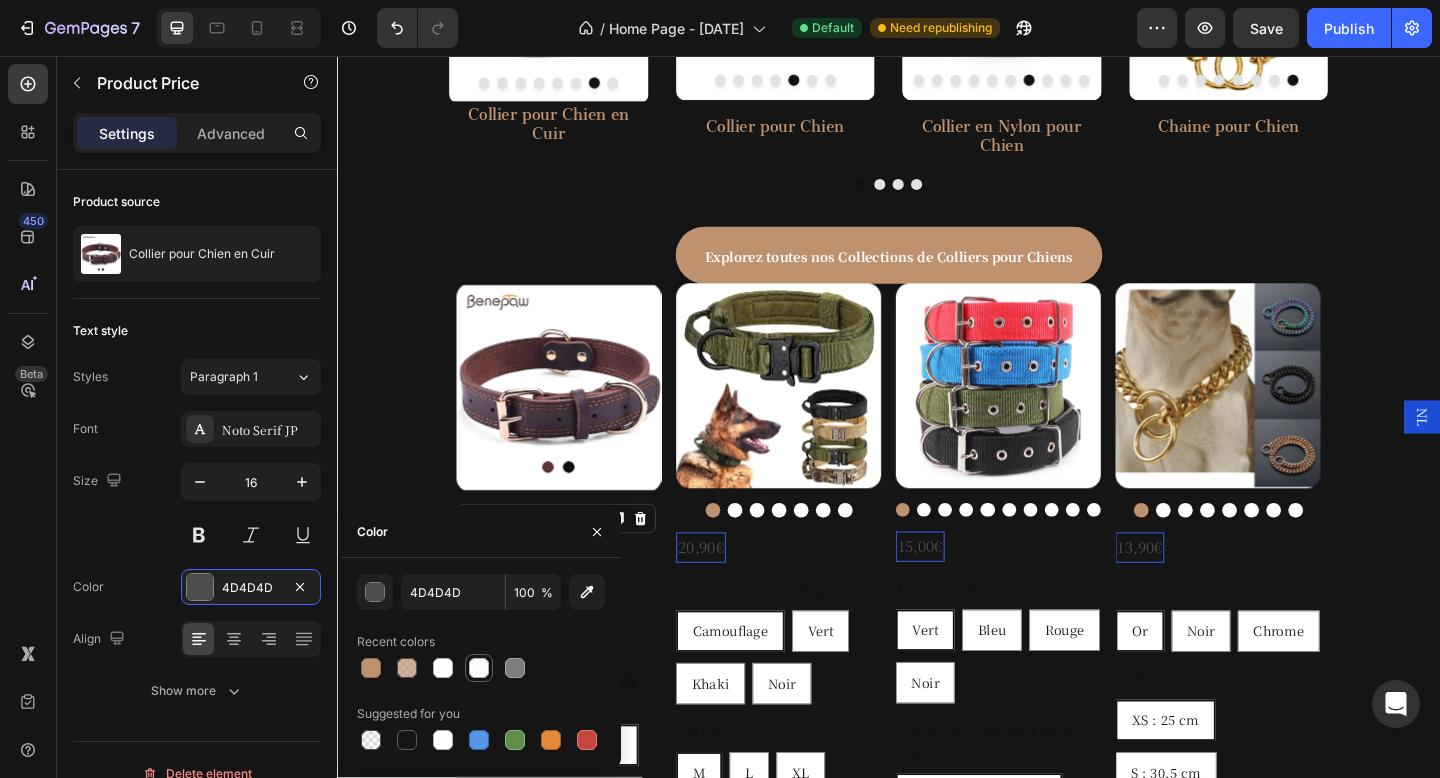 click at bounding box center [479, 668] 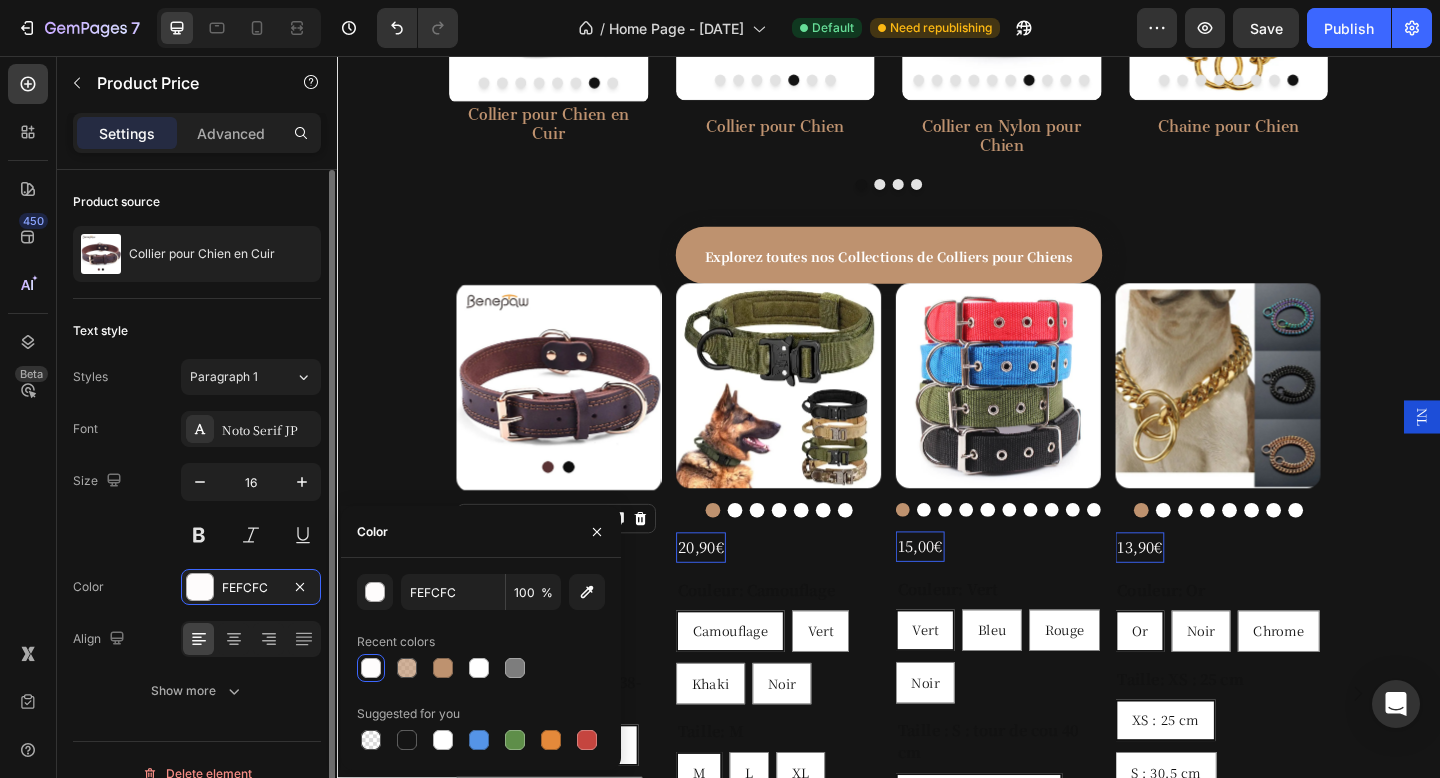 click on "Size 16" at bounding box center [197, 508] 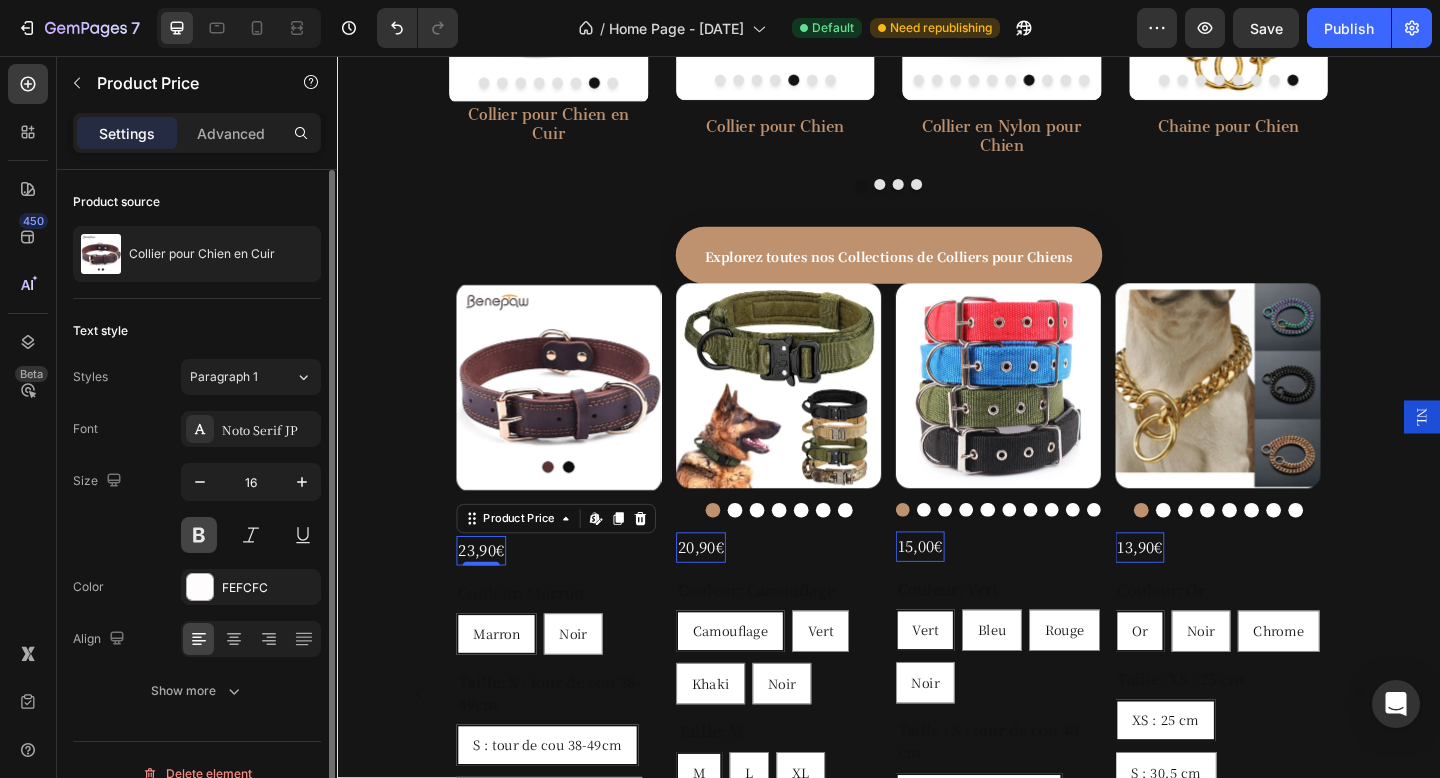 scroll, scrollTop: 27, scrollLeft: 0, axis: vertical 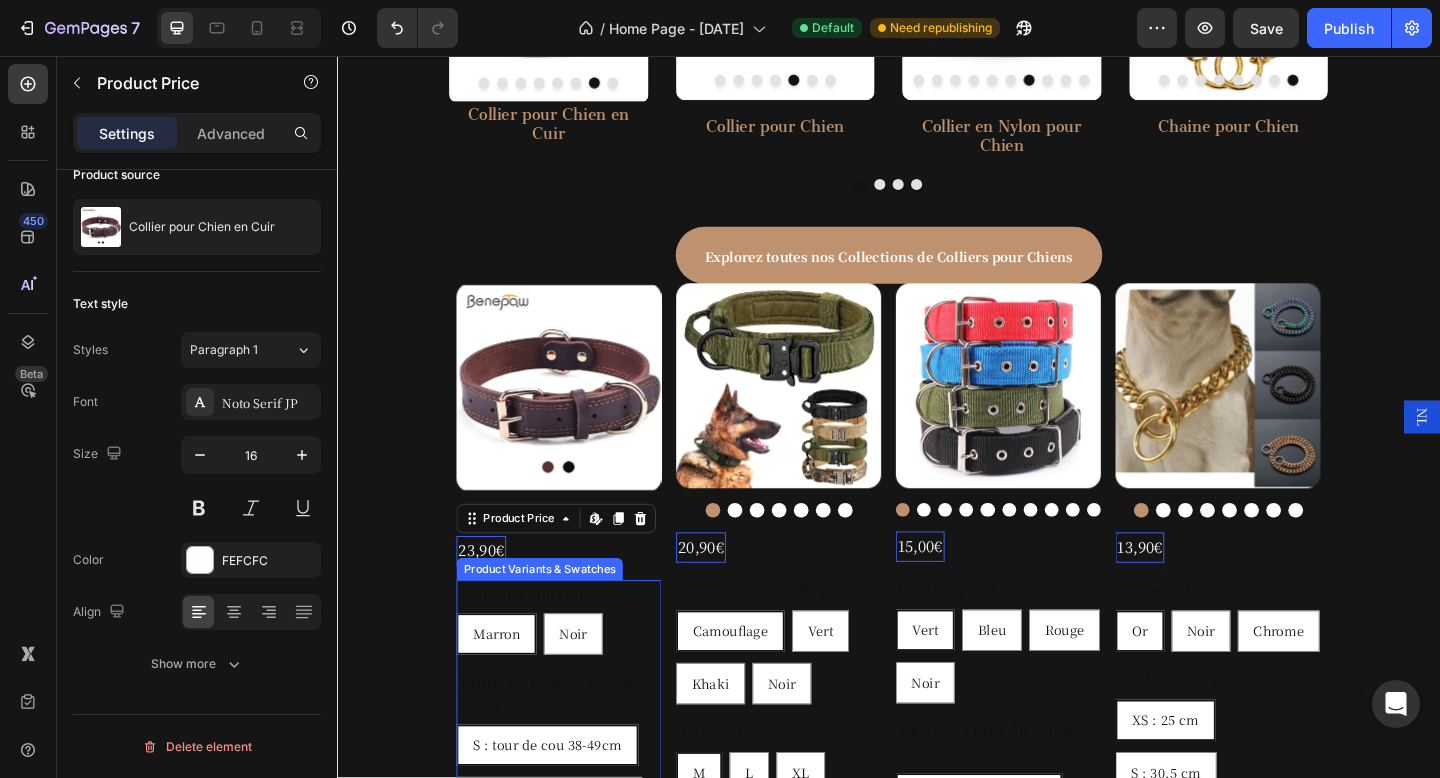 click on "Couleur: Marron Marron Marron Marron Noir Noir Noir Taille: S : tour de cou 38-49cm S : tour de cou 38-49cm S : tour de cou 38-49cm S : tour de cou 38-49cm M : tour de cou 41-56cm M : tour de cou 41-56cm M : tour de cou 41-56cm L : tour de cou 47-65cm L : tour de cou 47-65cm L : tour de cou 47-65cm" at bounding box center (578, 785) 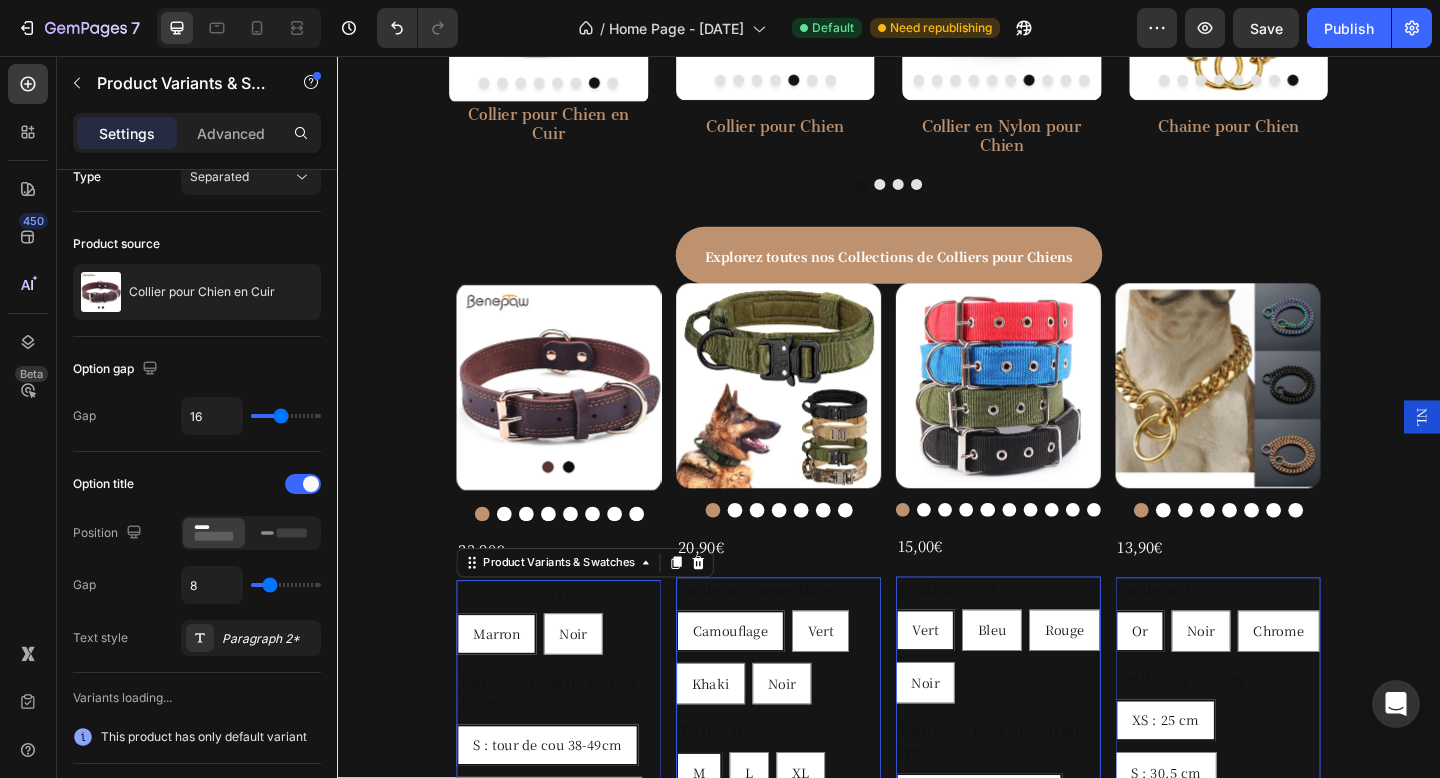 scroll, scrollTop: 0, scrollLeft: 0, axis: both 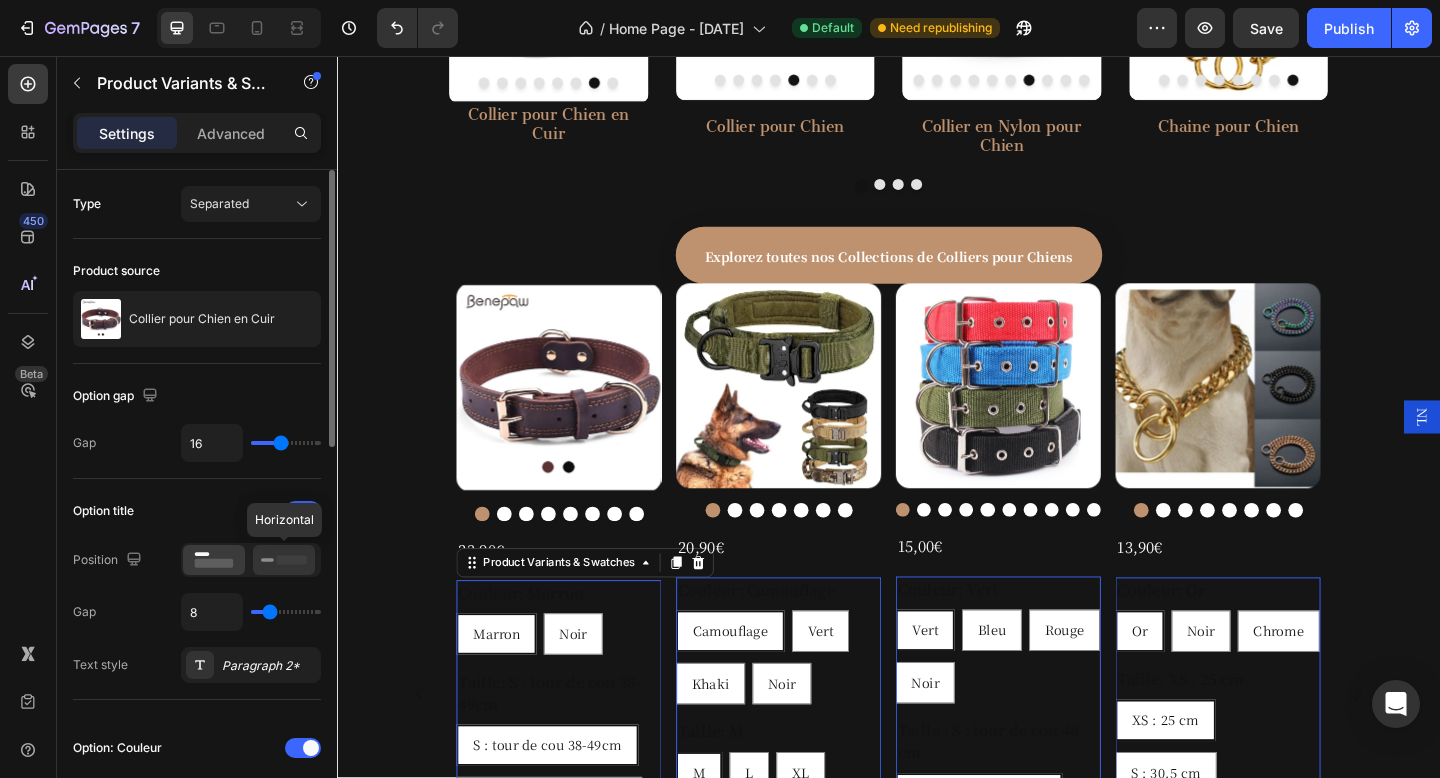 click 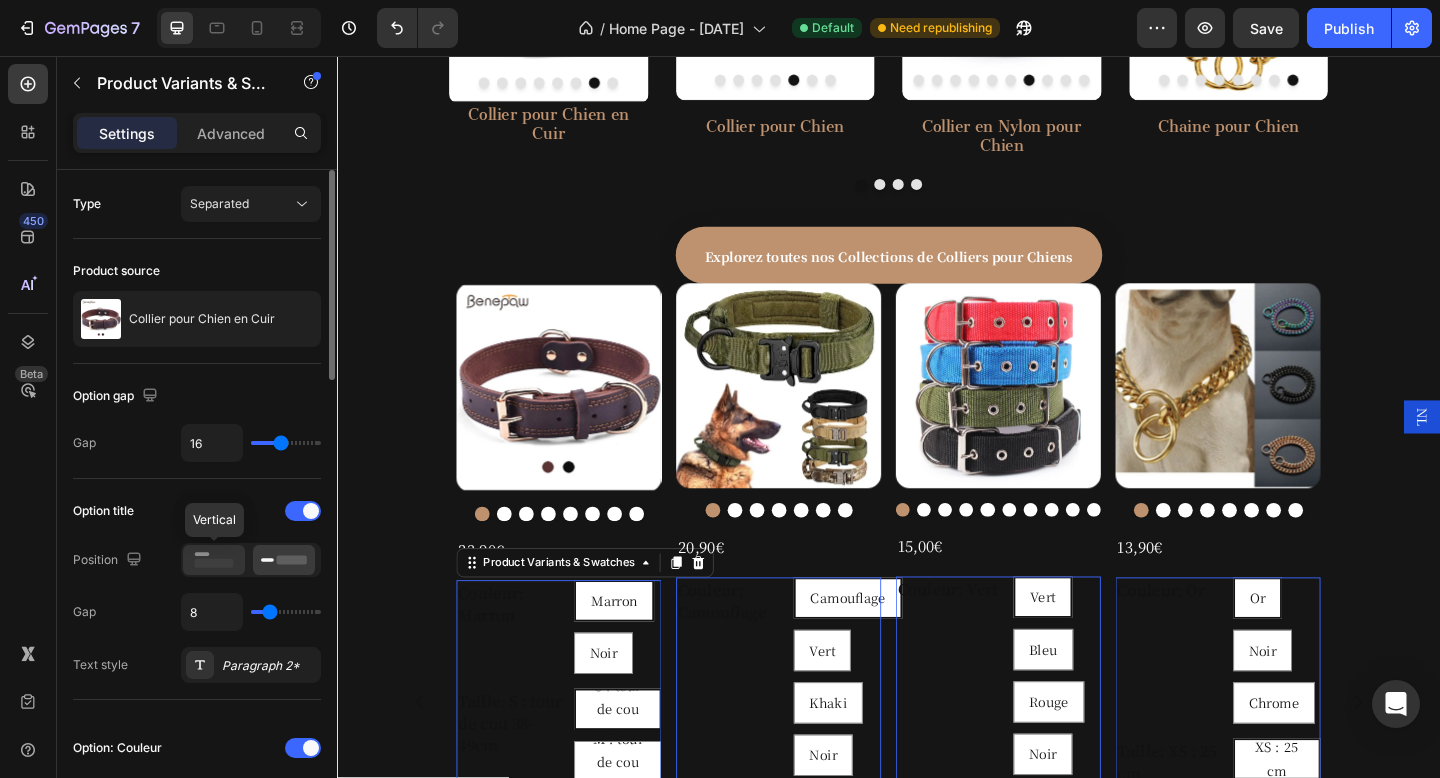 click 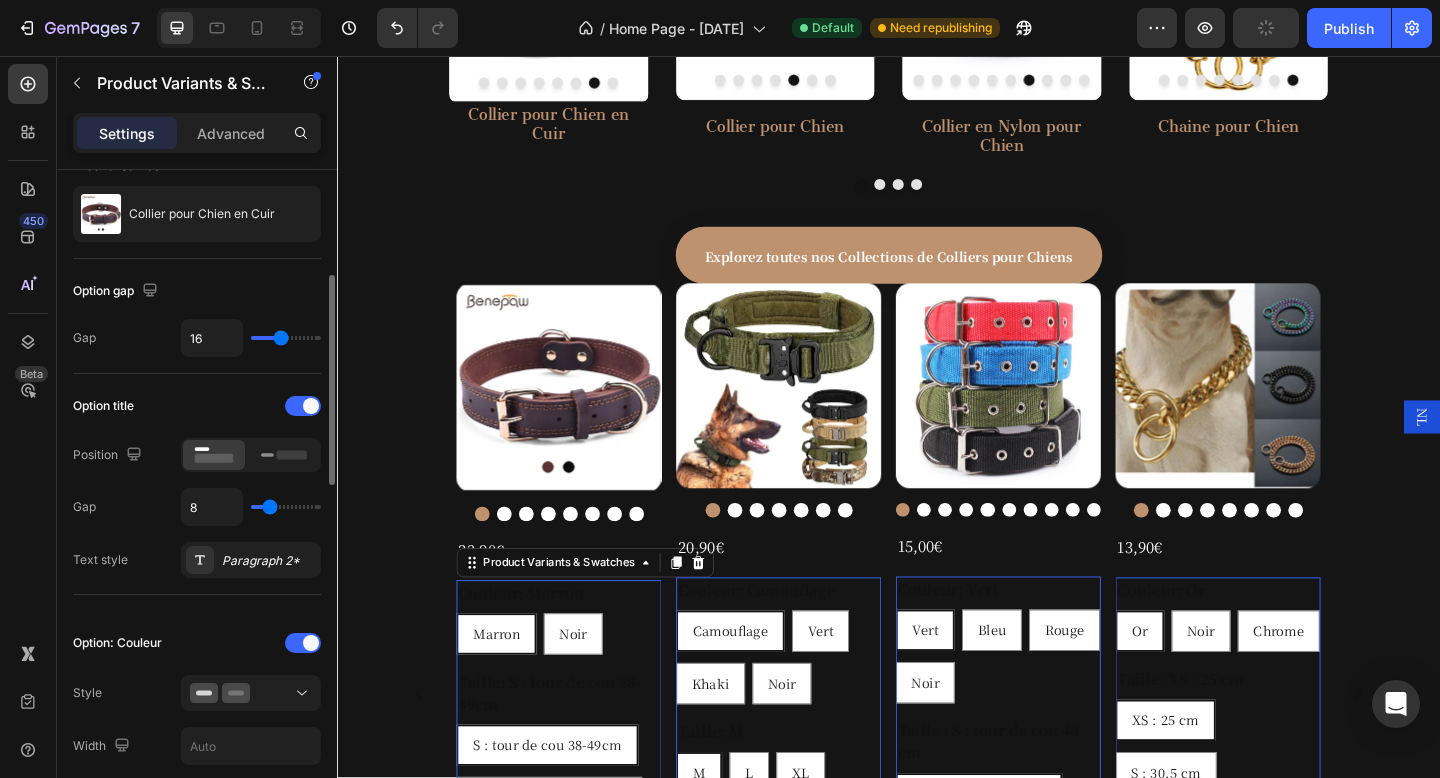 scroll, scrollTop: 247, scrollLeft: 0, axis: vertical 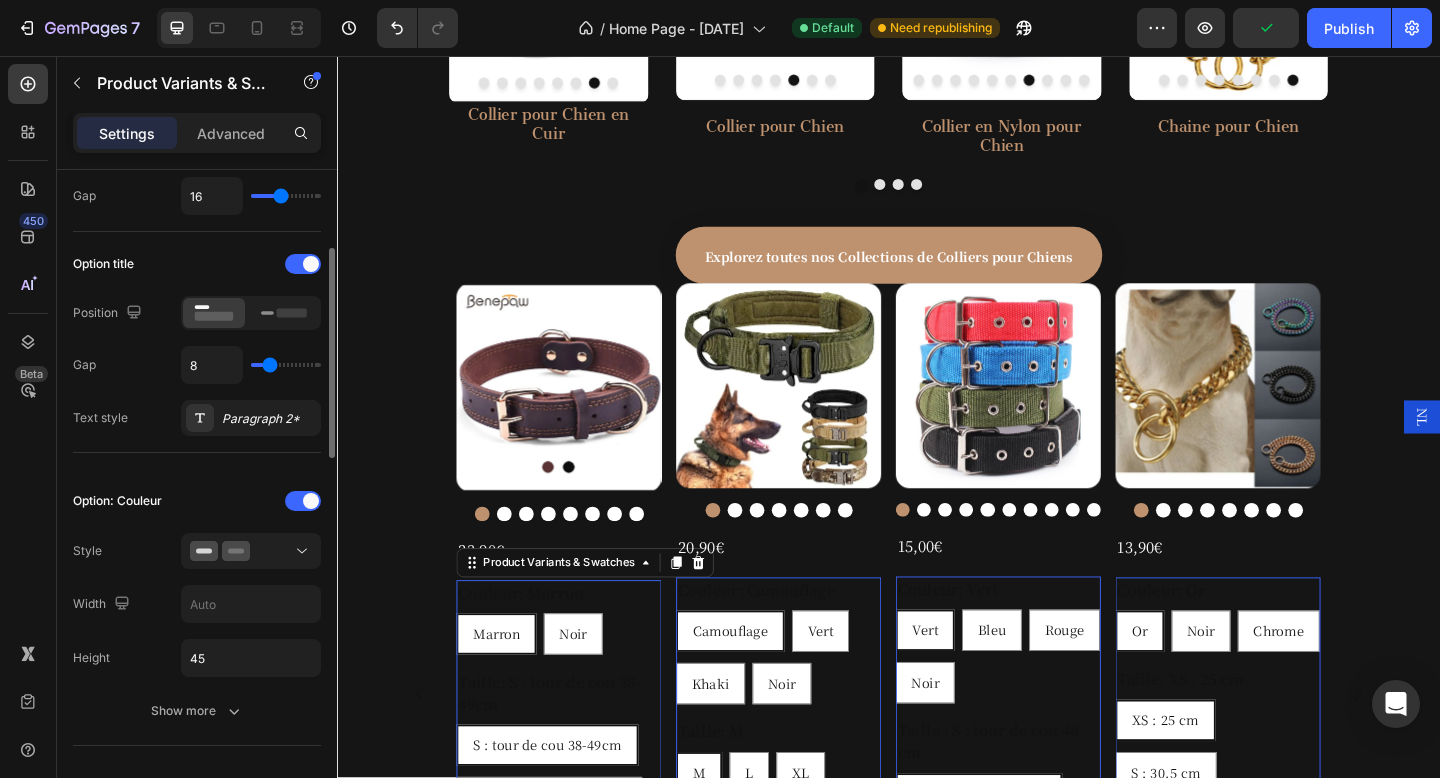 click on "Option: Couleur Style Width Height 45 Show more" at bounding box center (197, 607) 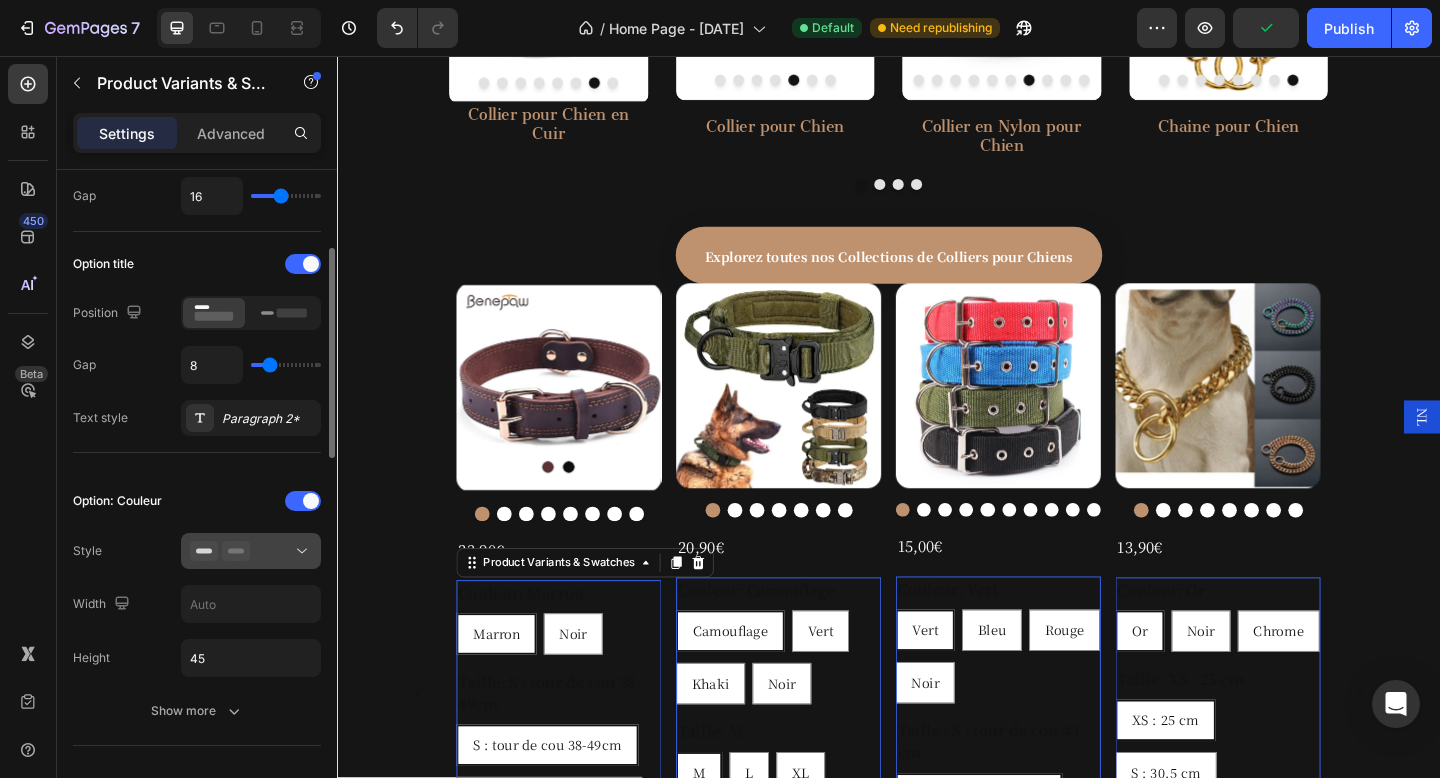 click 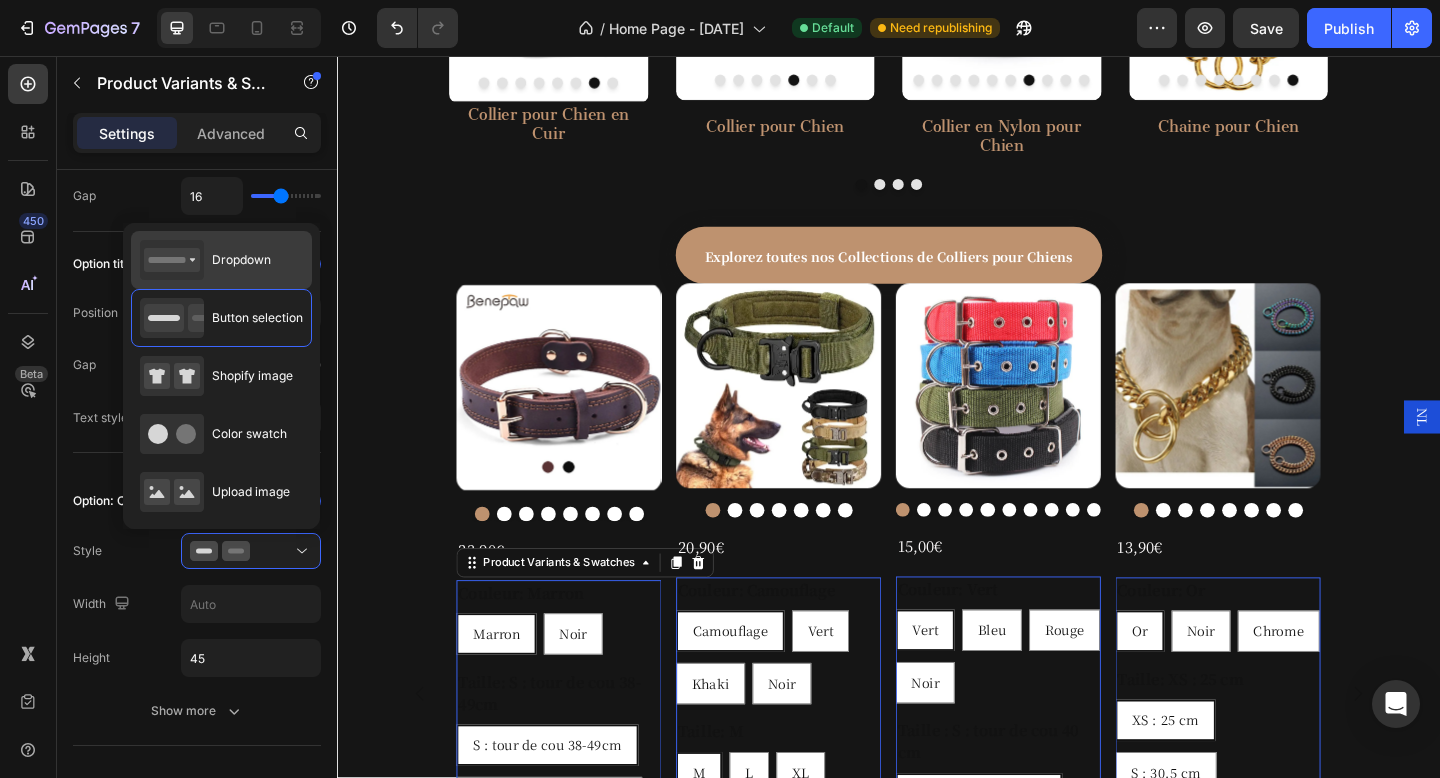 click on "Dropdown" 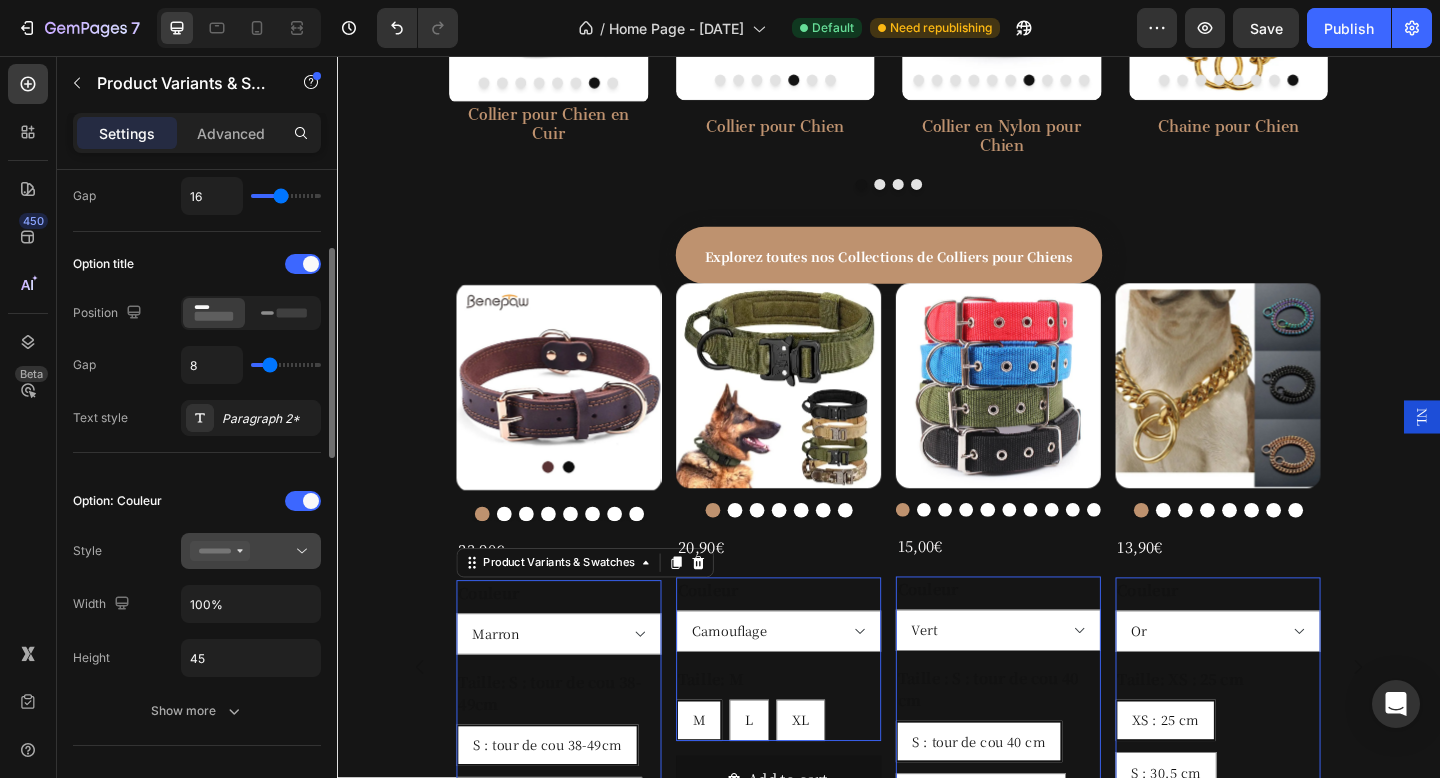 click at bounding box center [251, 551] 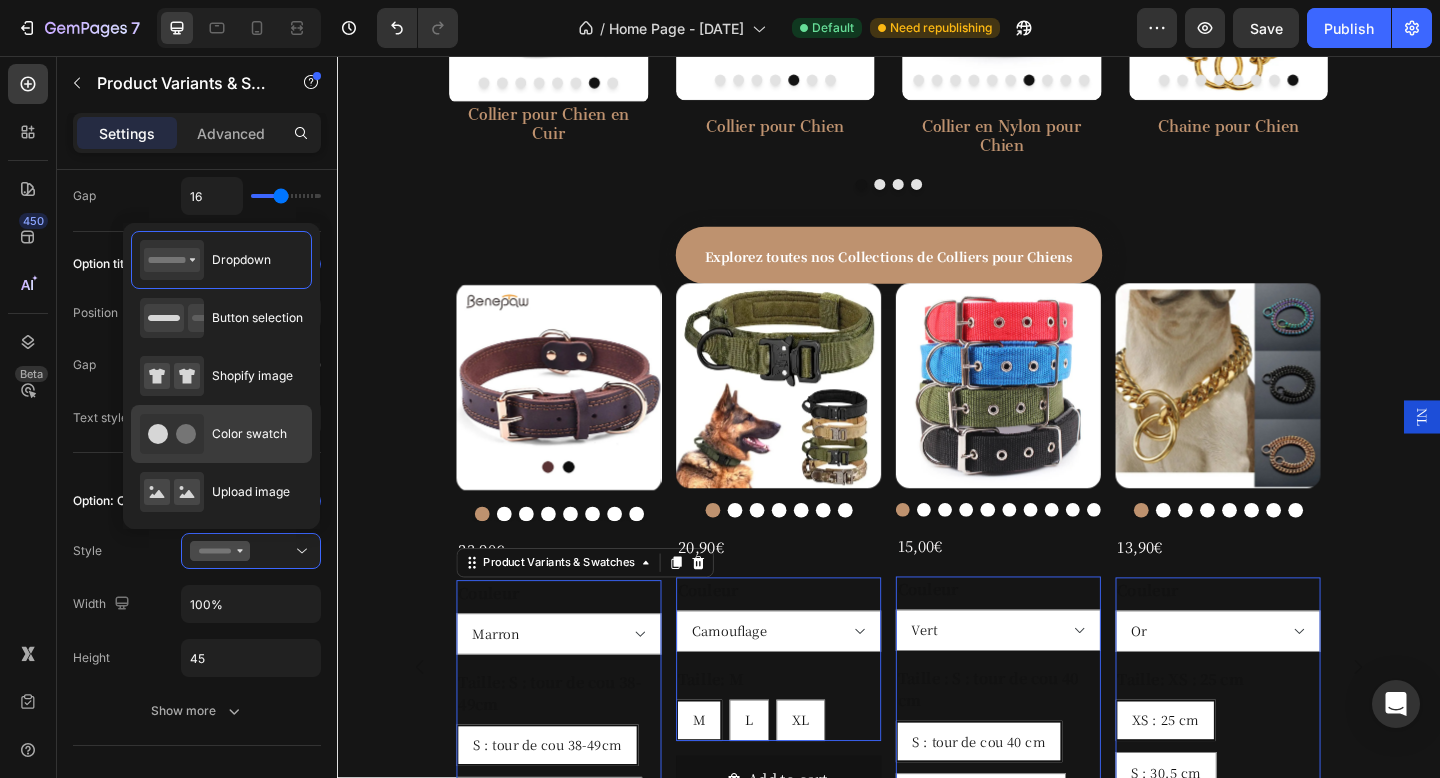 click on "Color swatch" at bounding box center (249, 434) 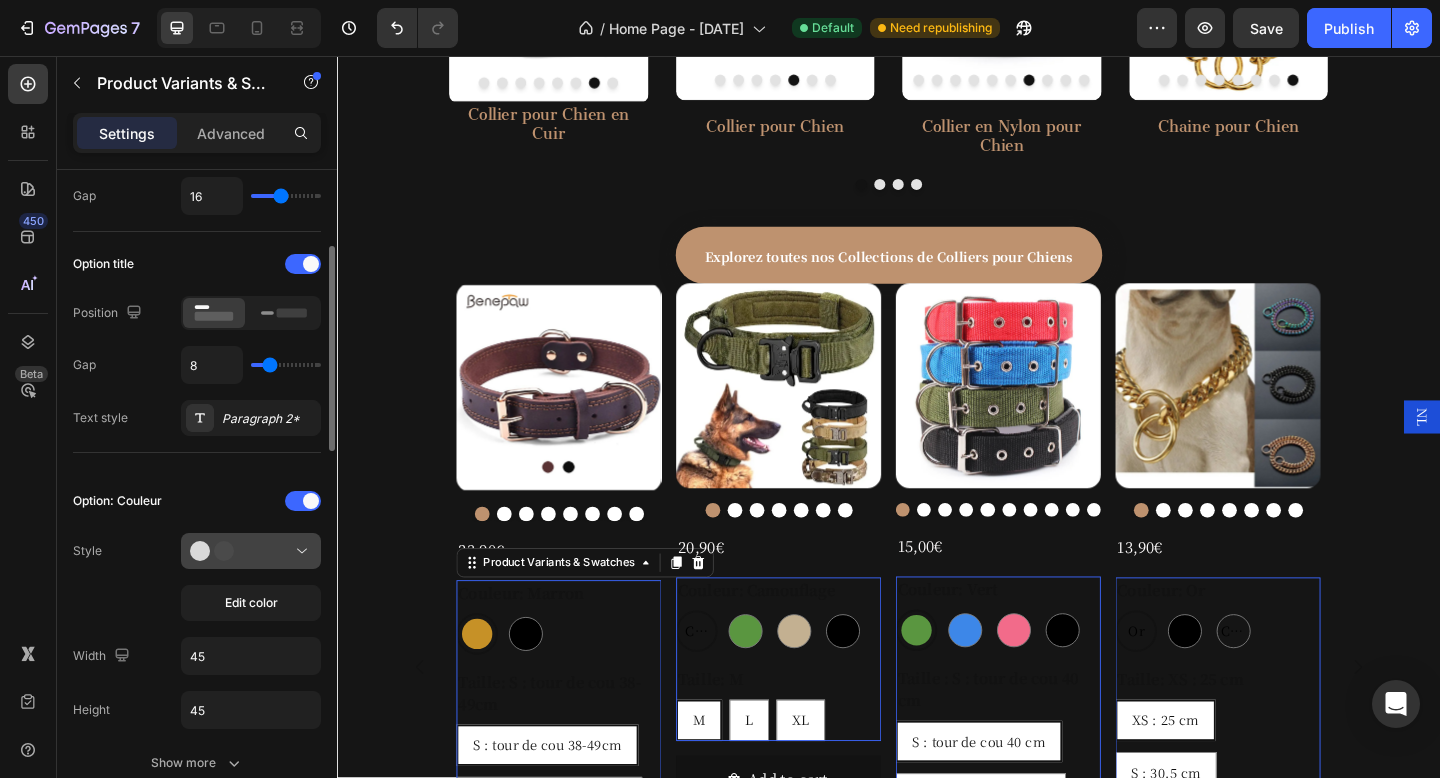 click 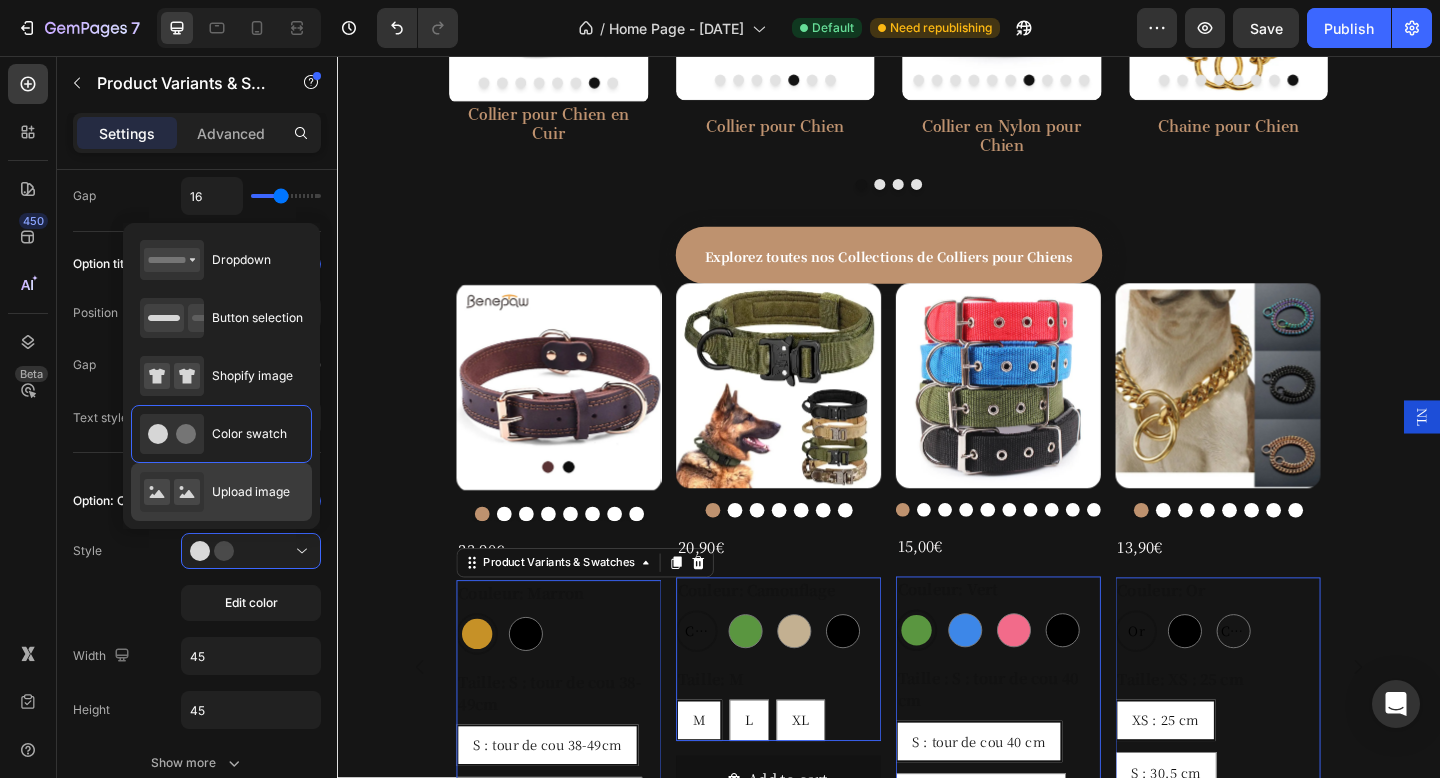 click on "Upload image" at bounding box center [215, 492] 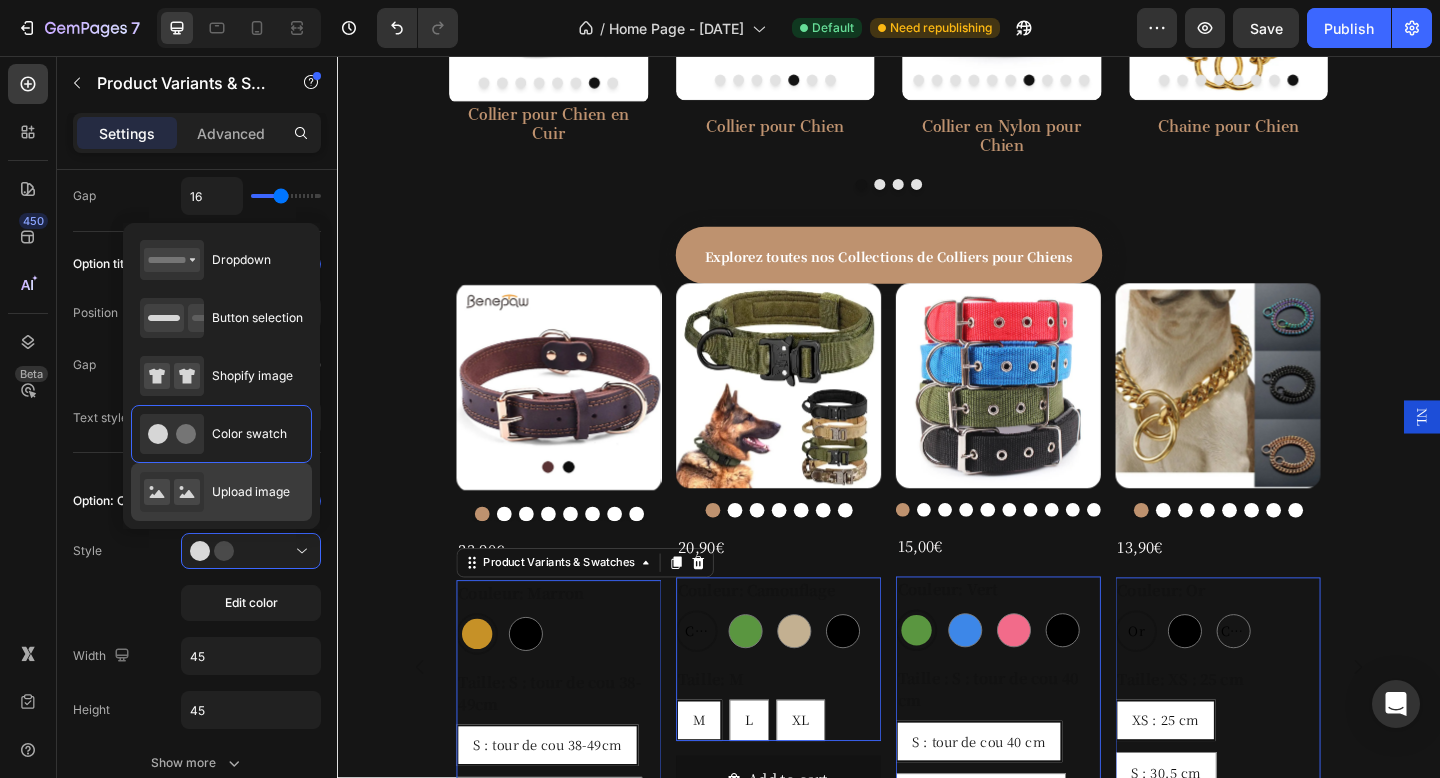 type on "64" 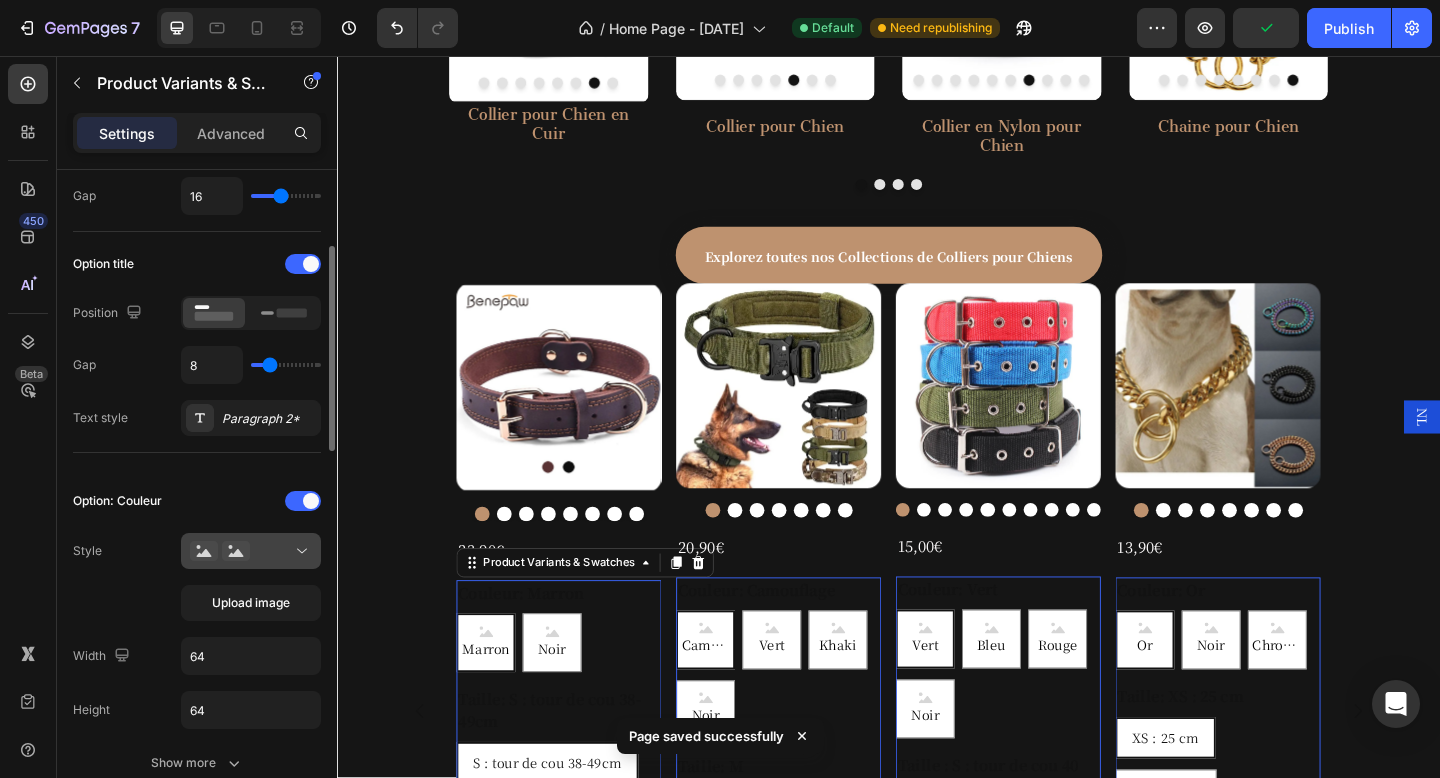 click 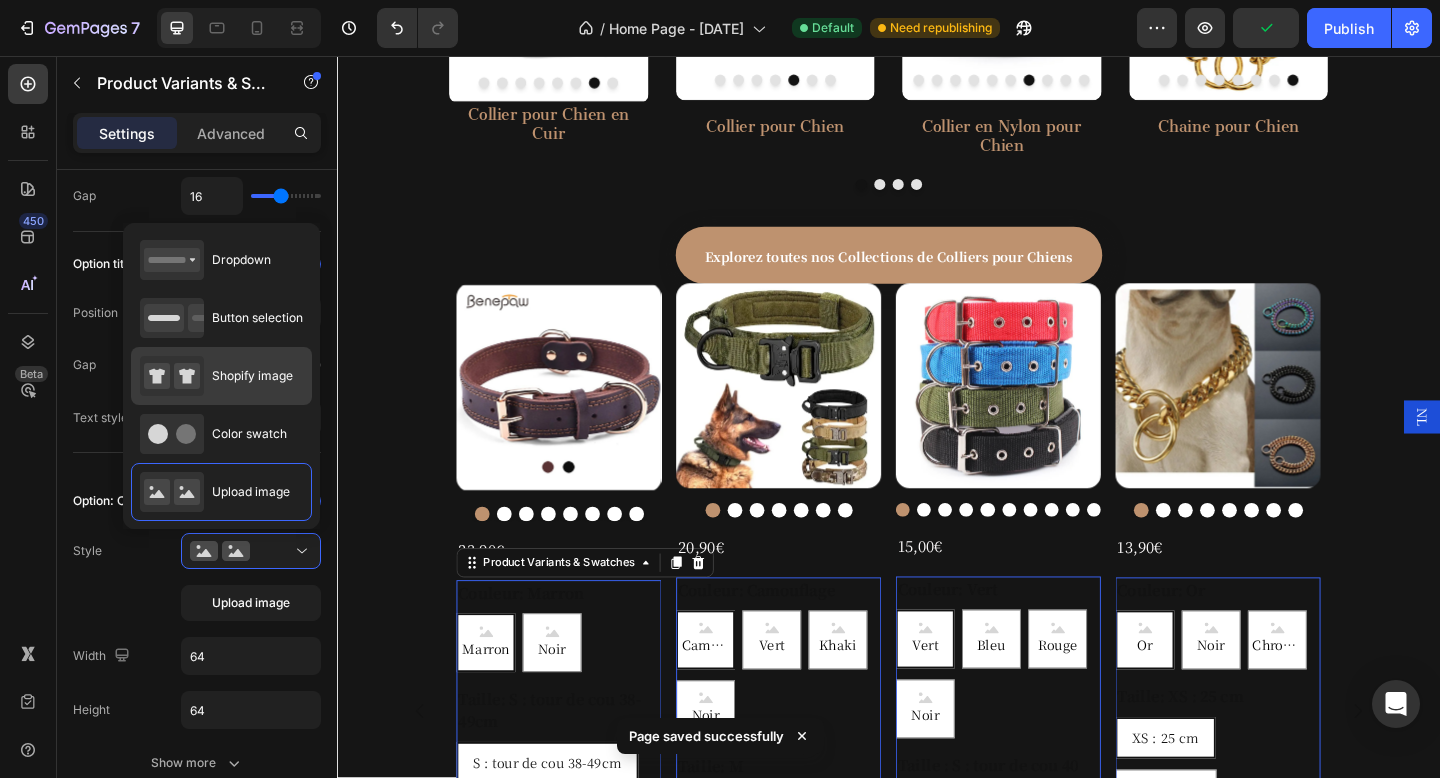 click on "Shopify image" at bounding box center (216, 376) 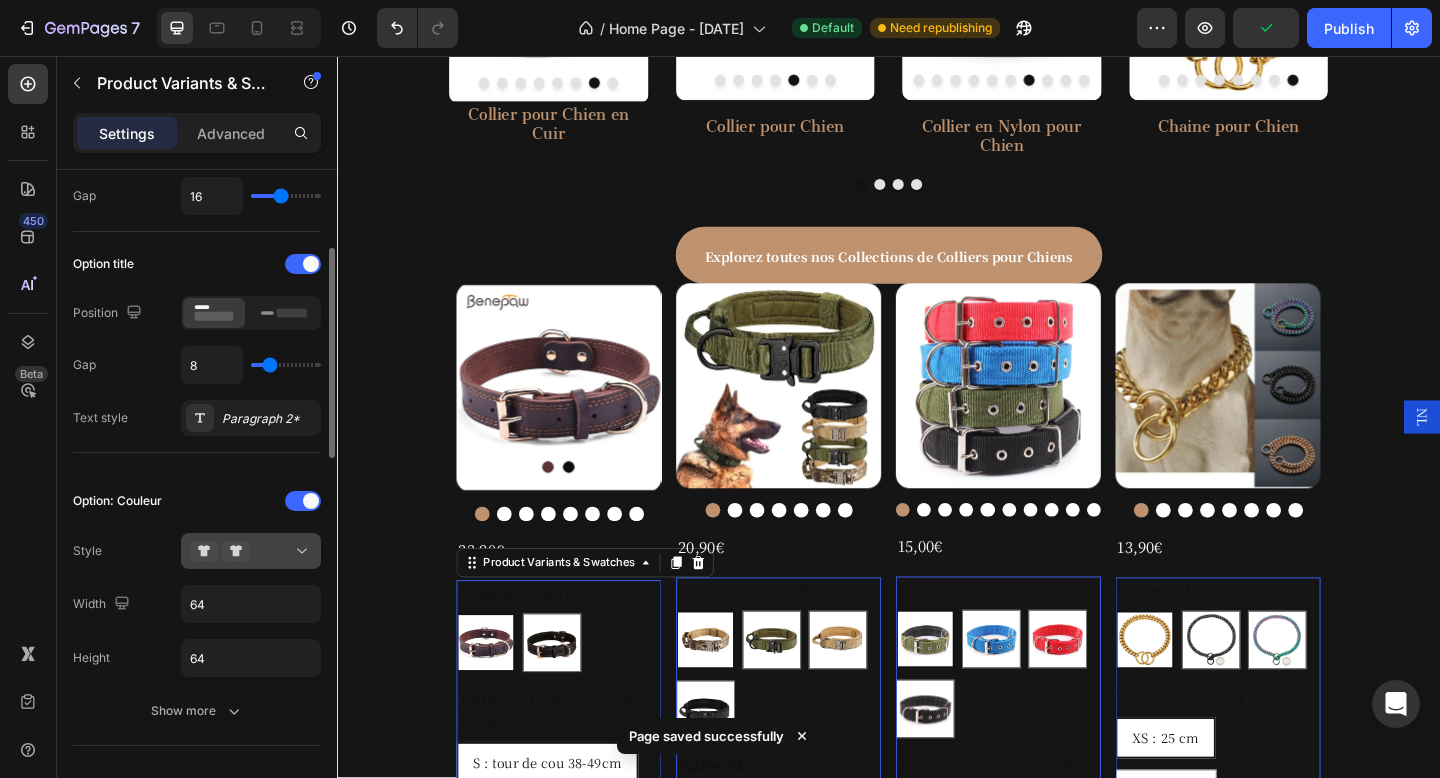 click at bounding box center (251, 551) 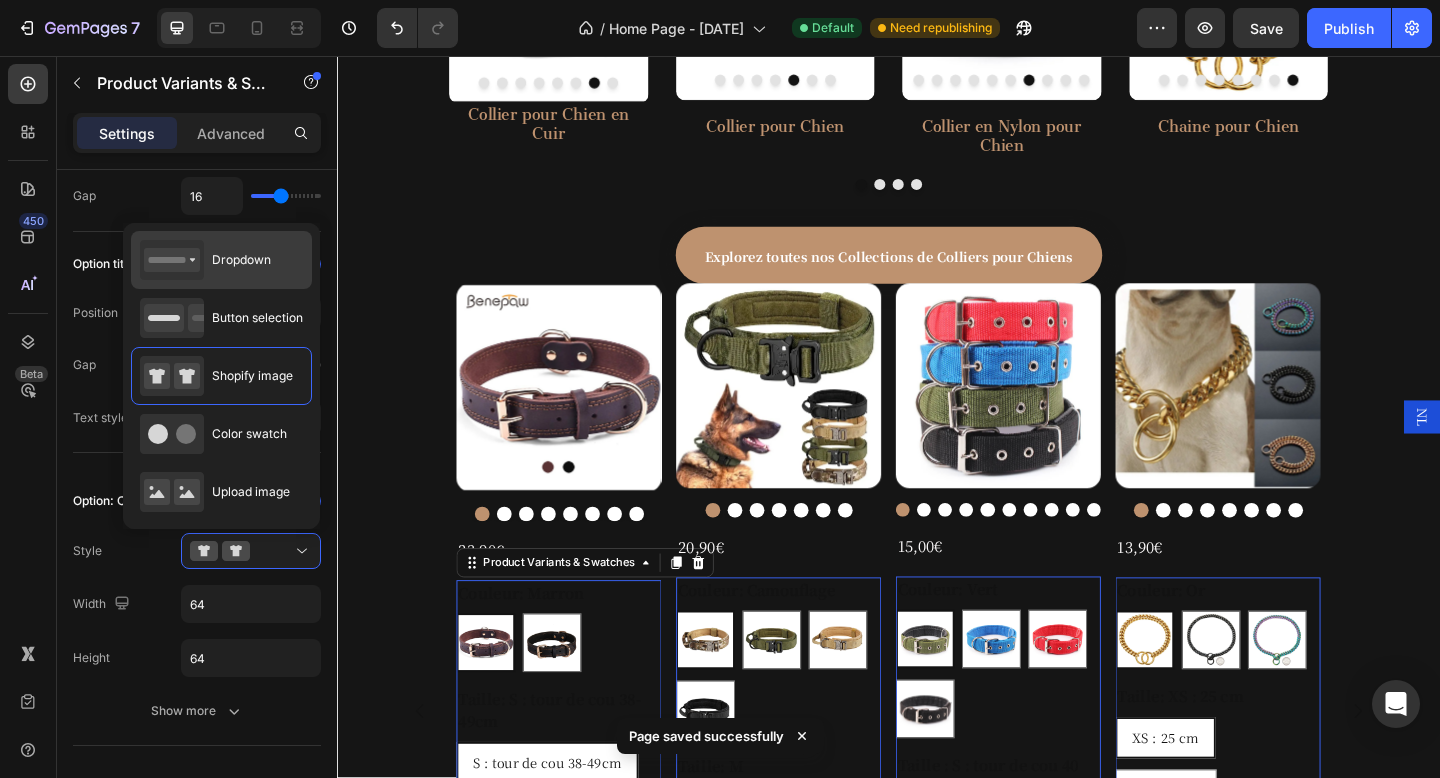 click on "Dropdown" at bounding box center [241, 260] 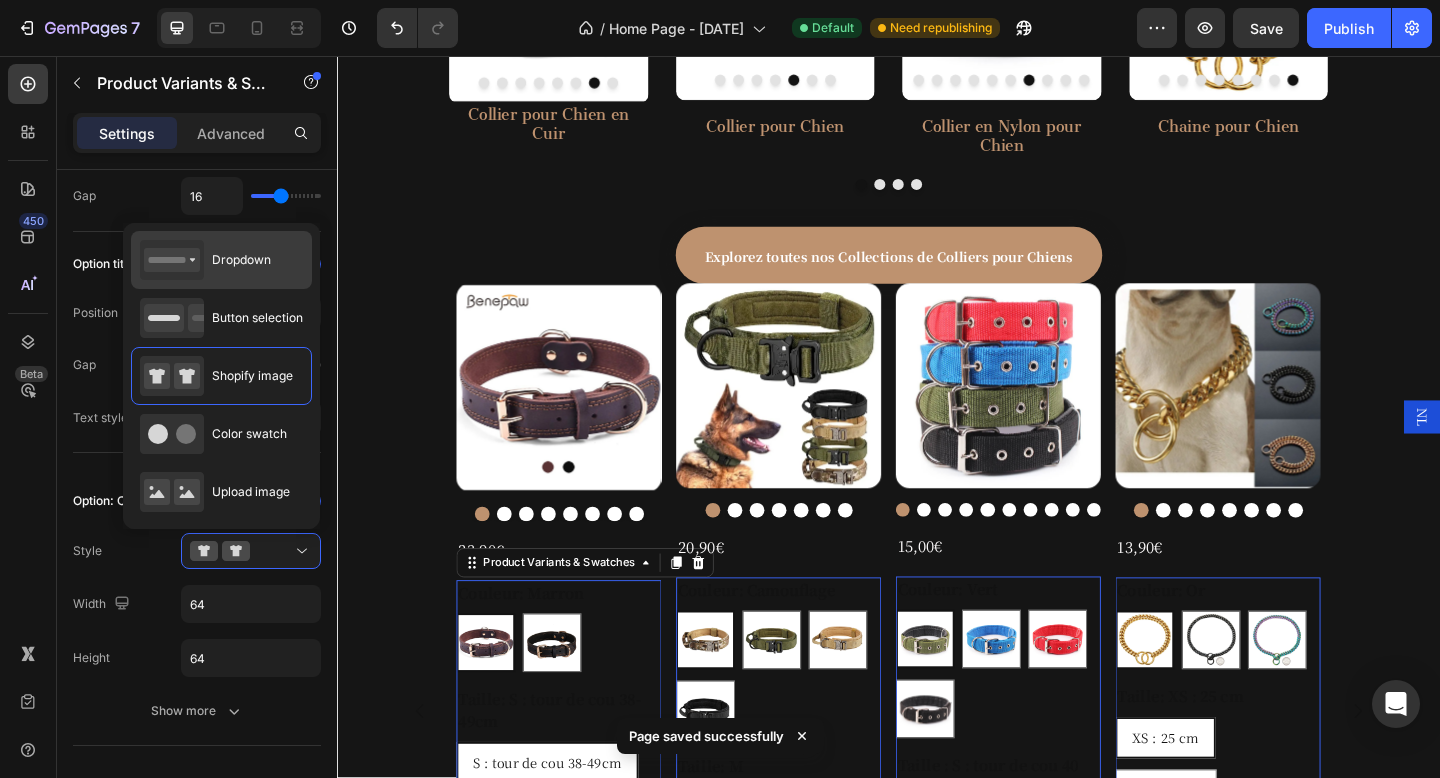 type on "100%" 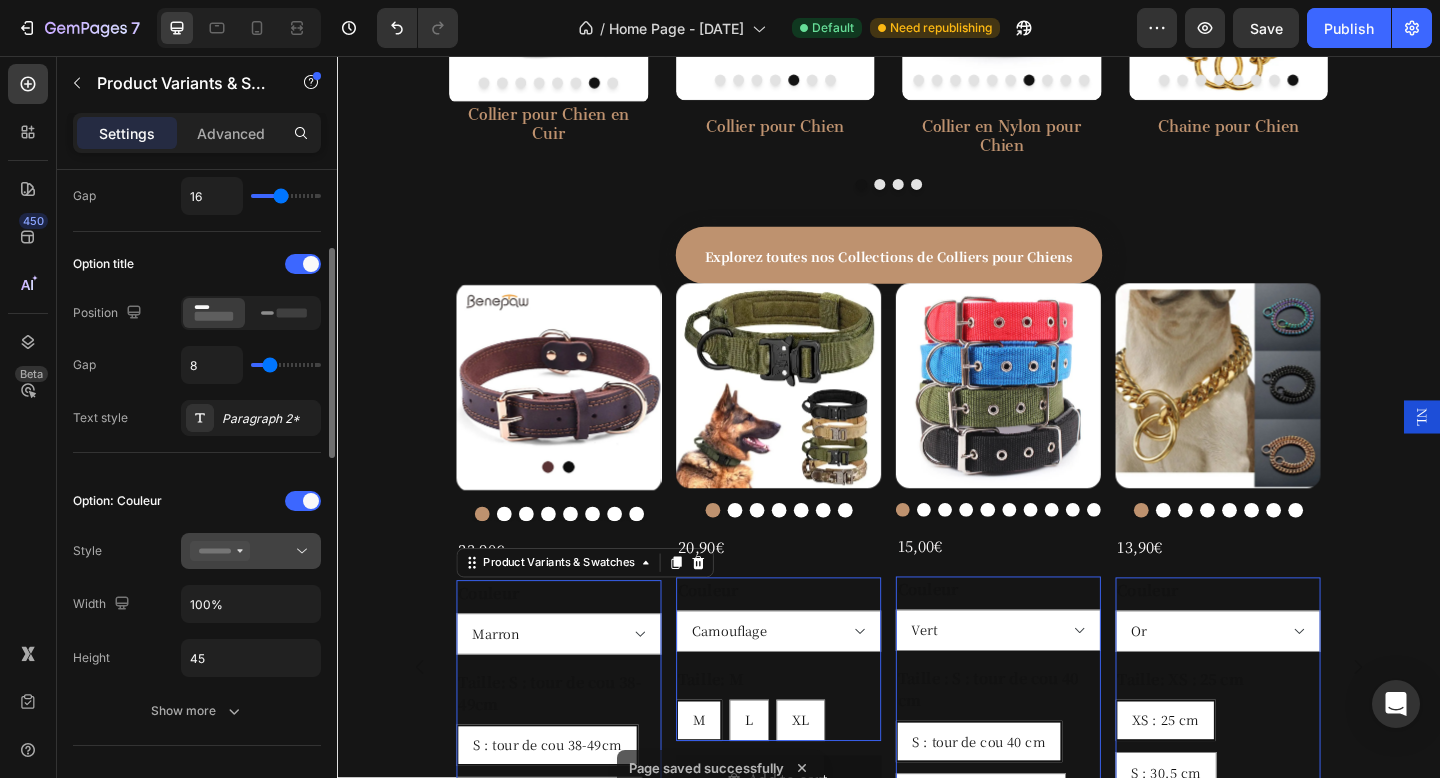 click 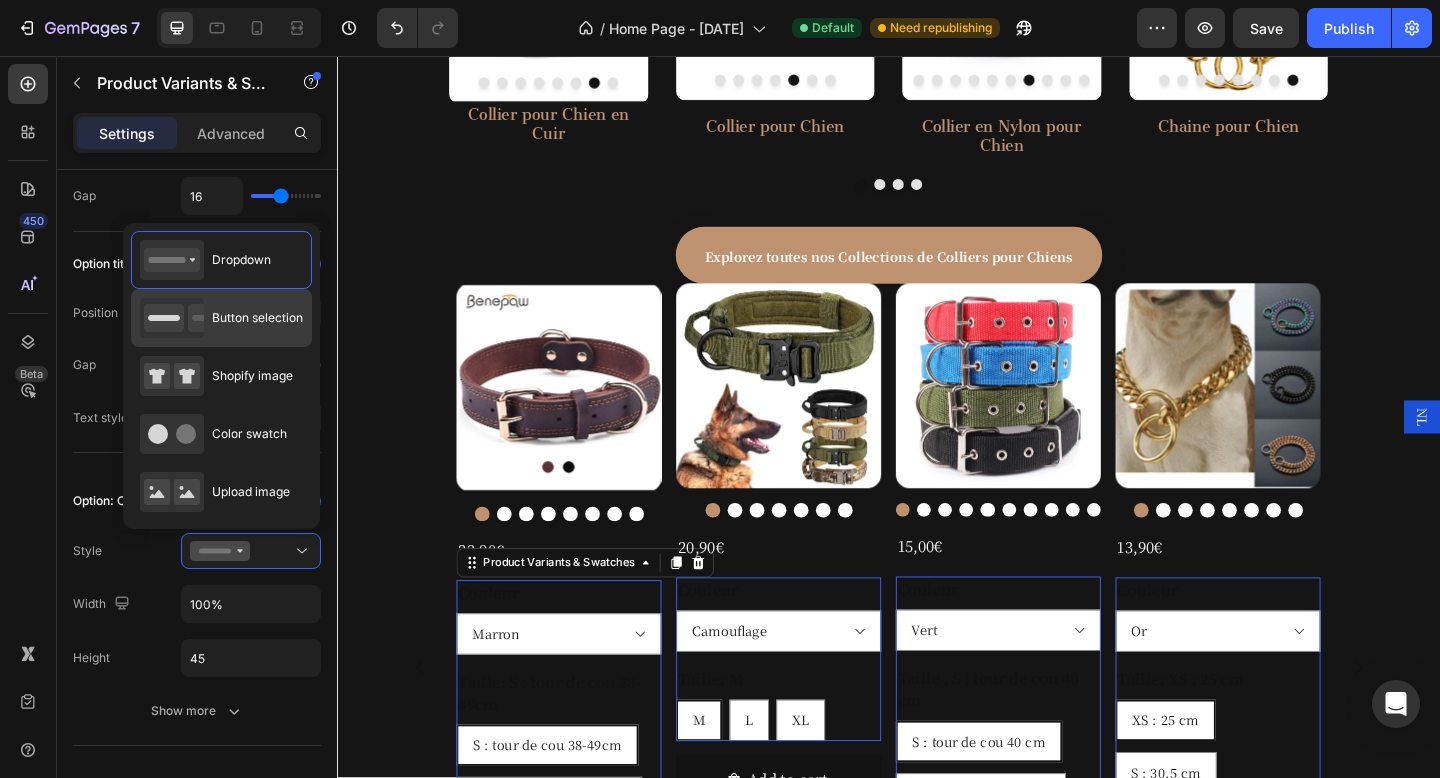 click on "Button selection" at bounding box center [221, 318] 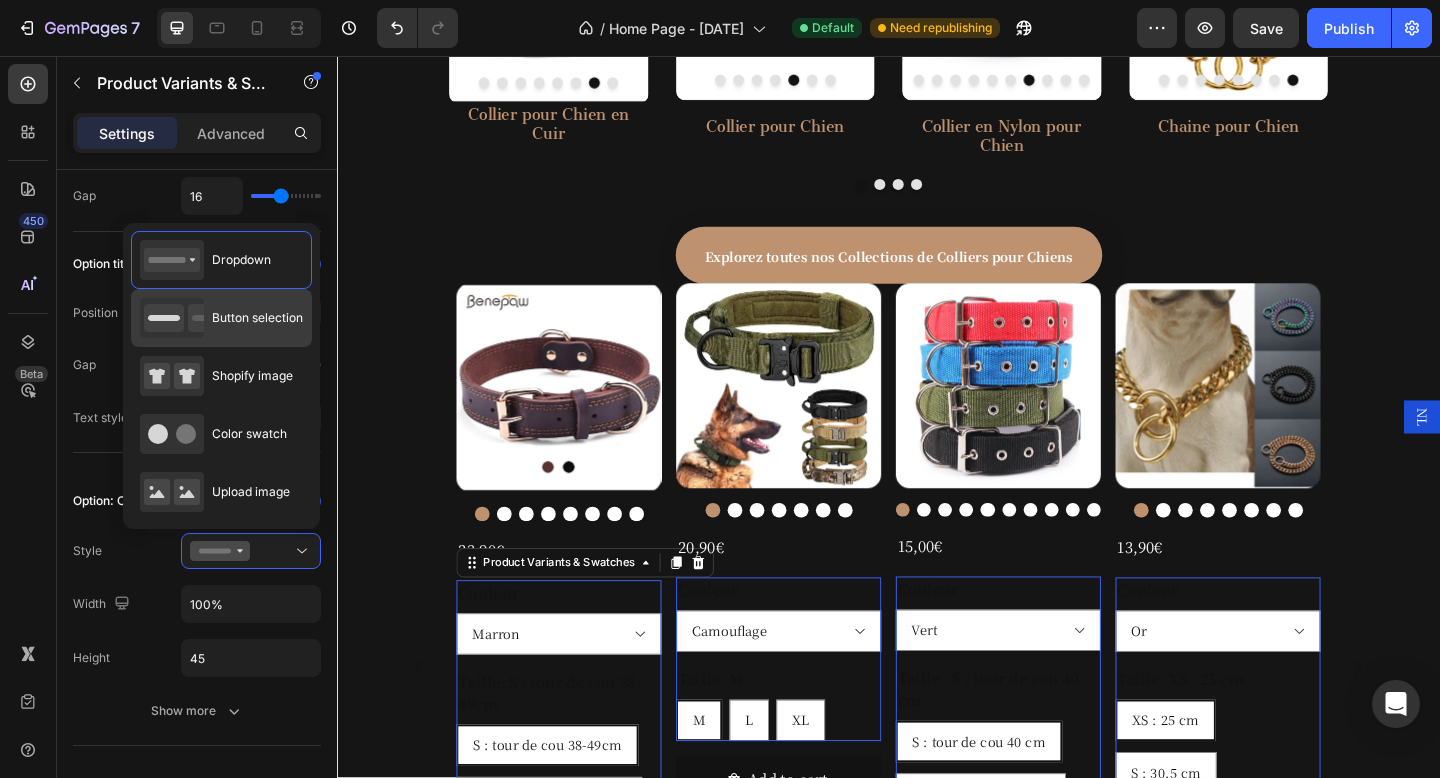 type 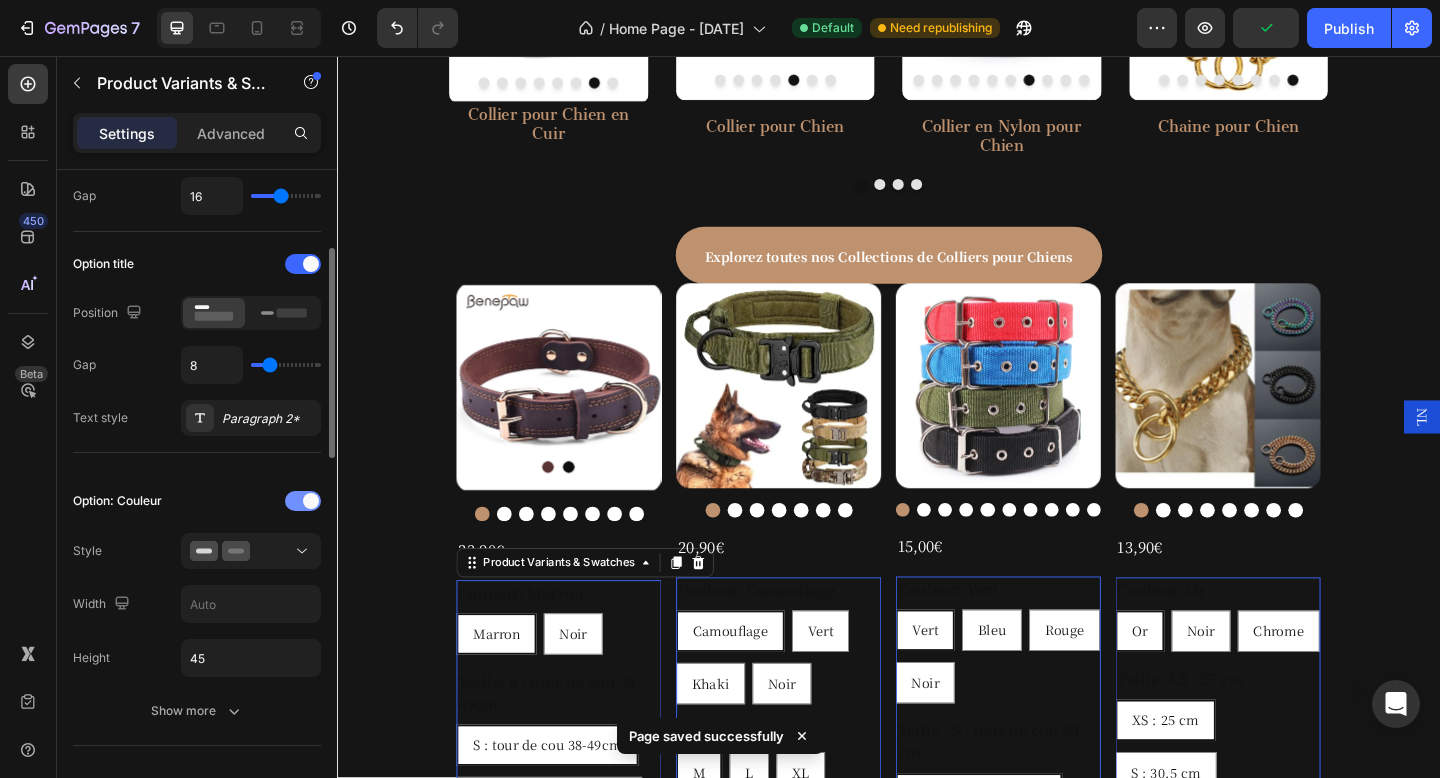 click at bounding box center (303, 501) 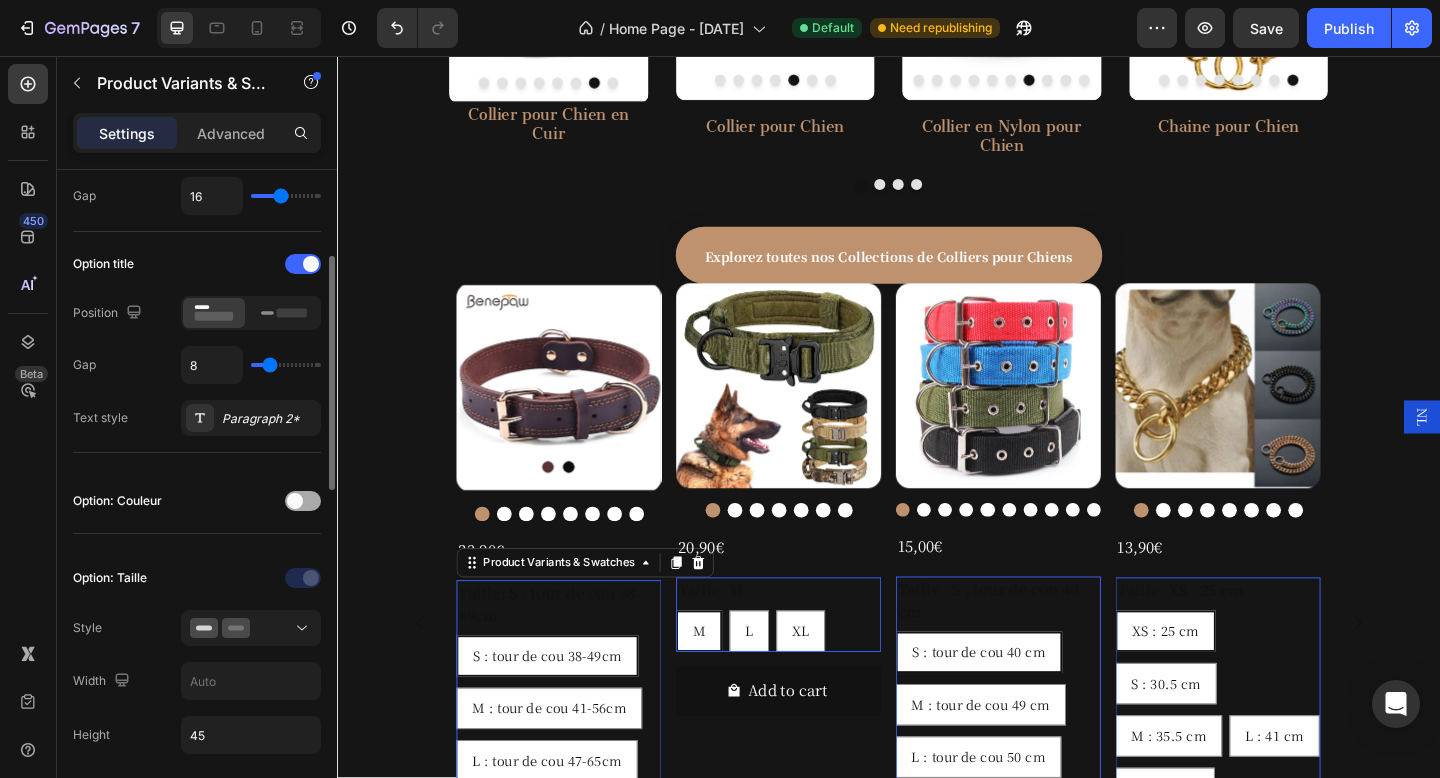 click at bounding box center (295, 501) 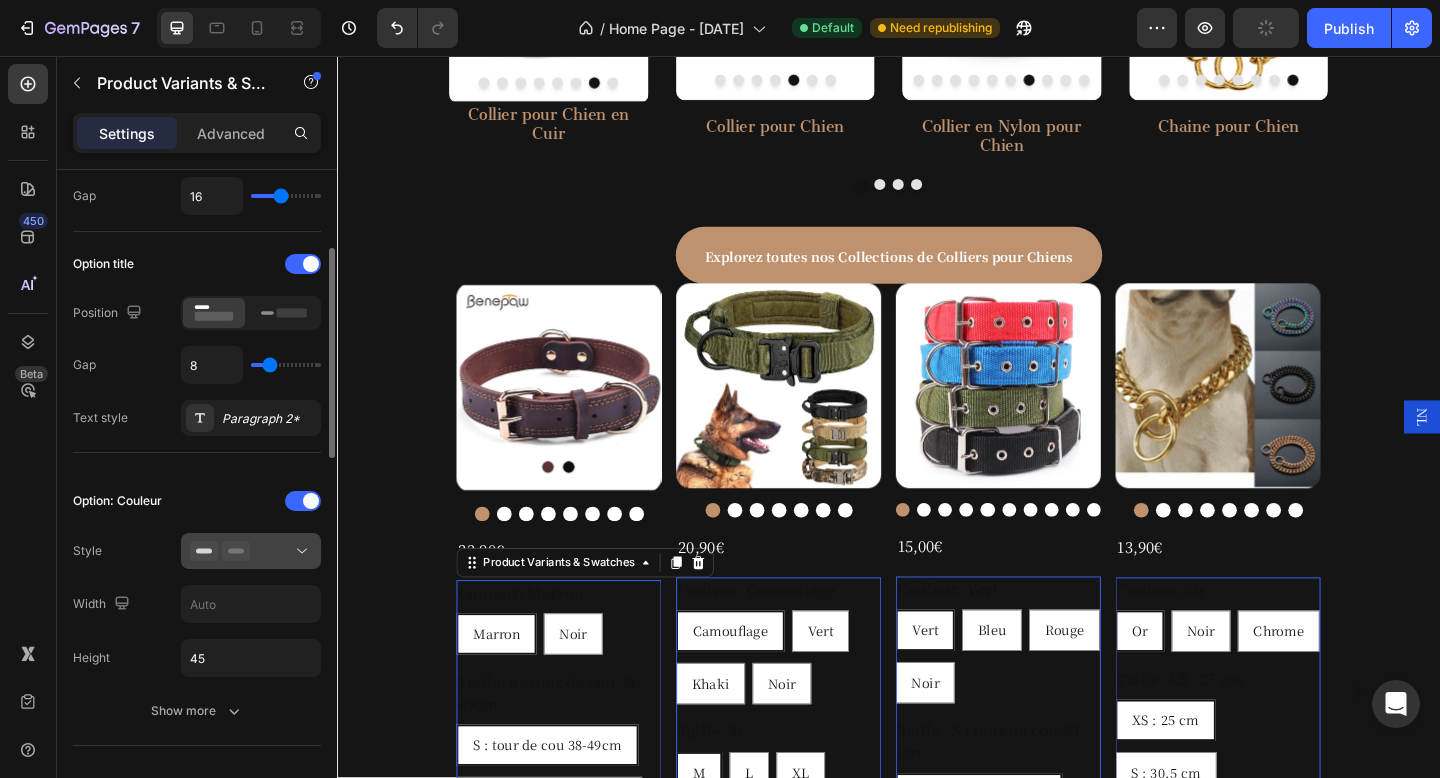 click 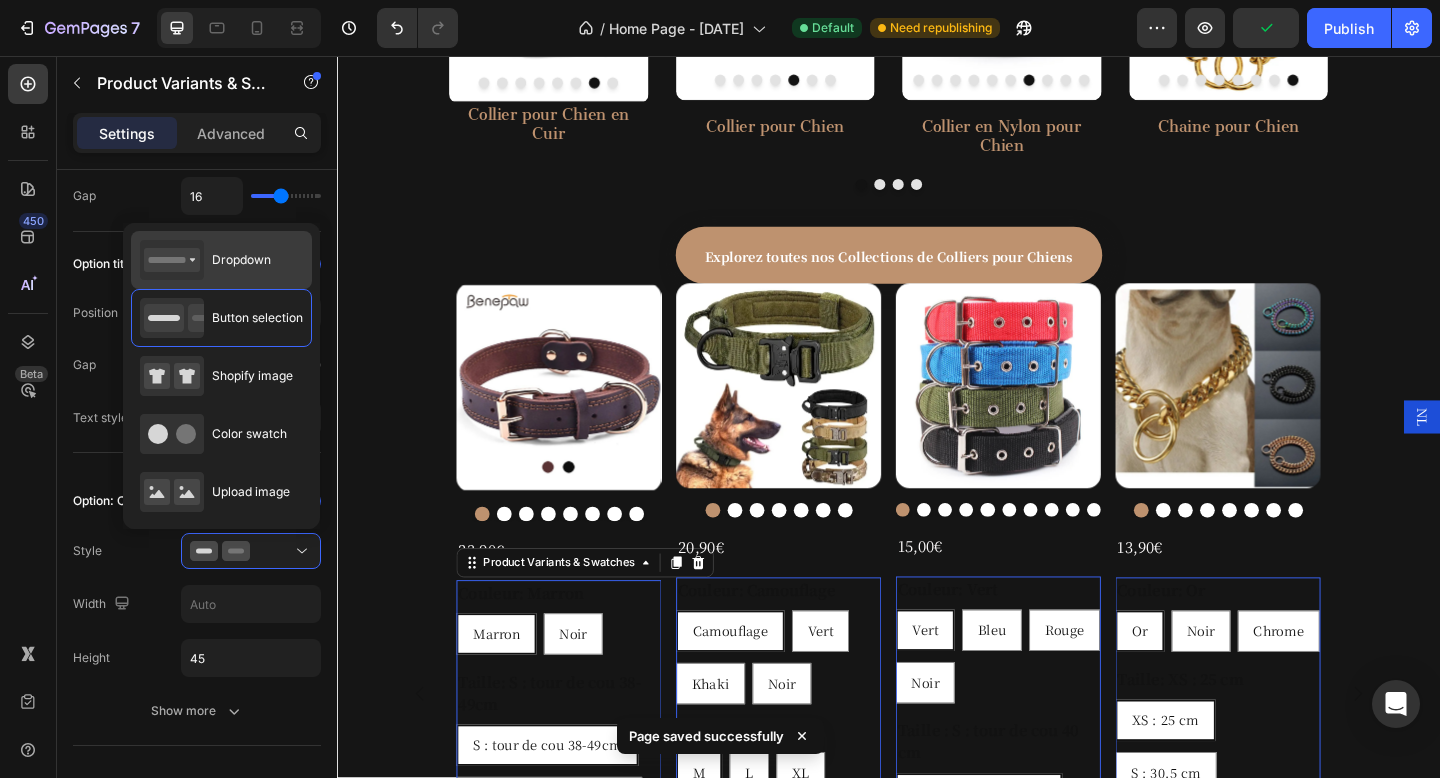 click on "Dropdown" at bounding box center [205, 260] 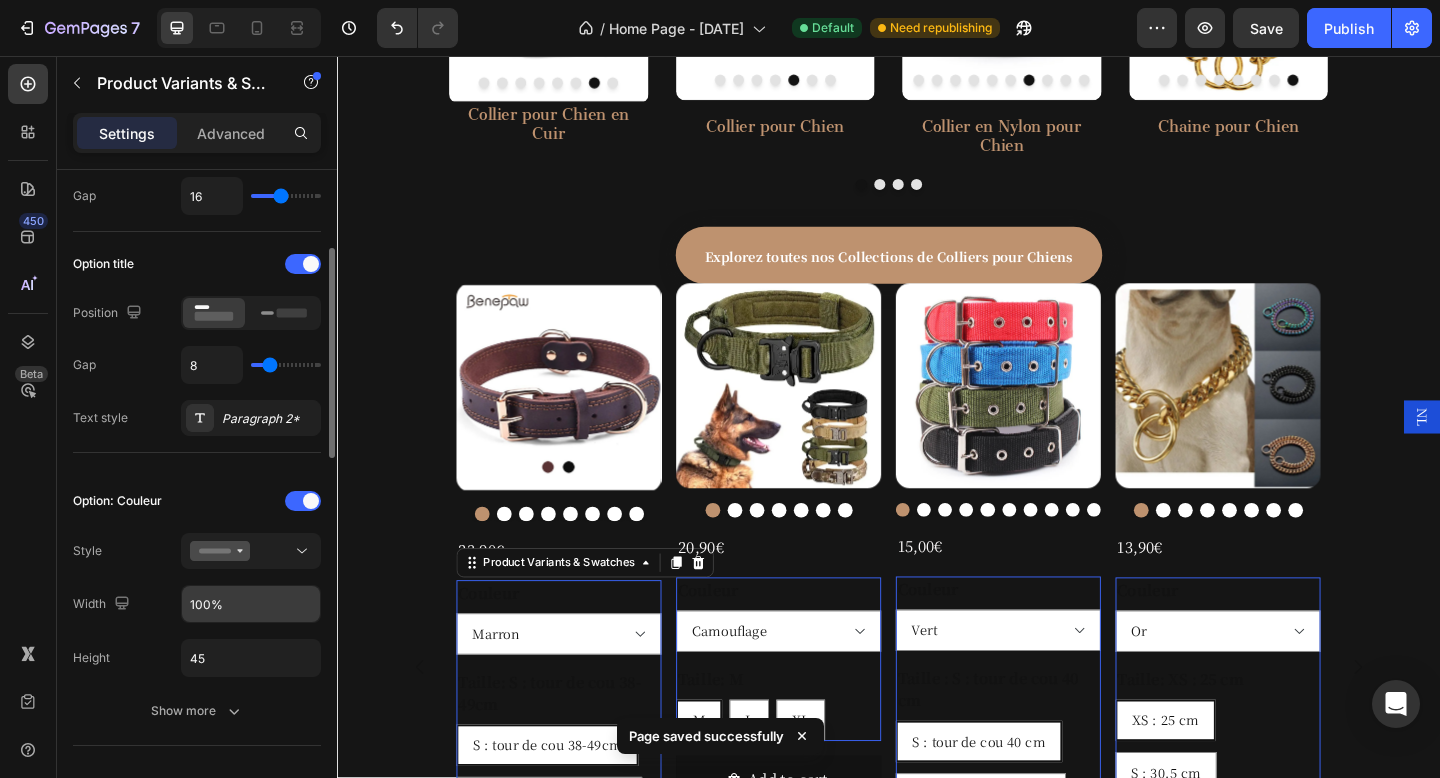 click on "100%" at bounding box center (251, 604) 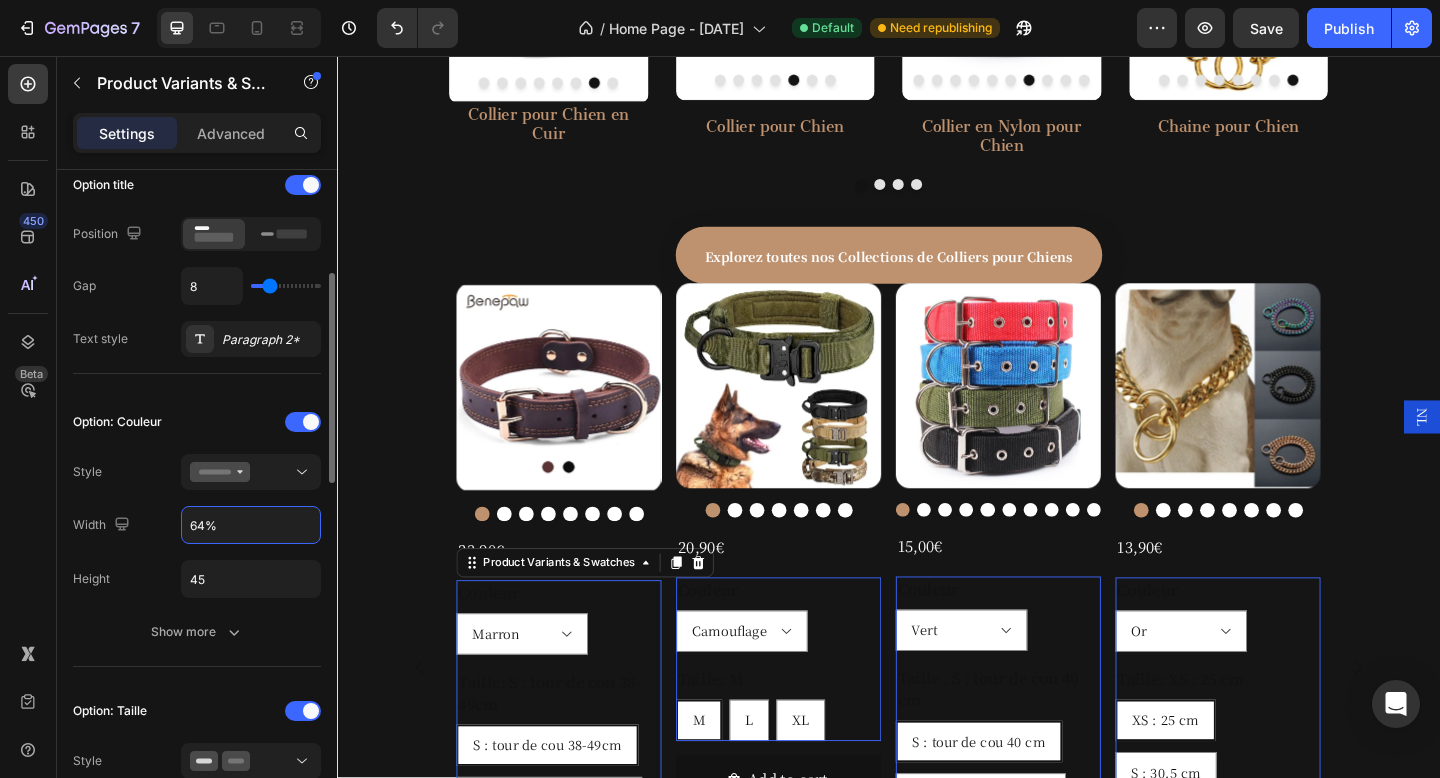 scroll, scrollTop: 348, scrollLeft: 0, axis: vertical 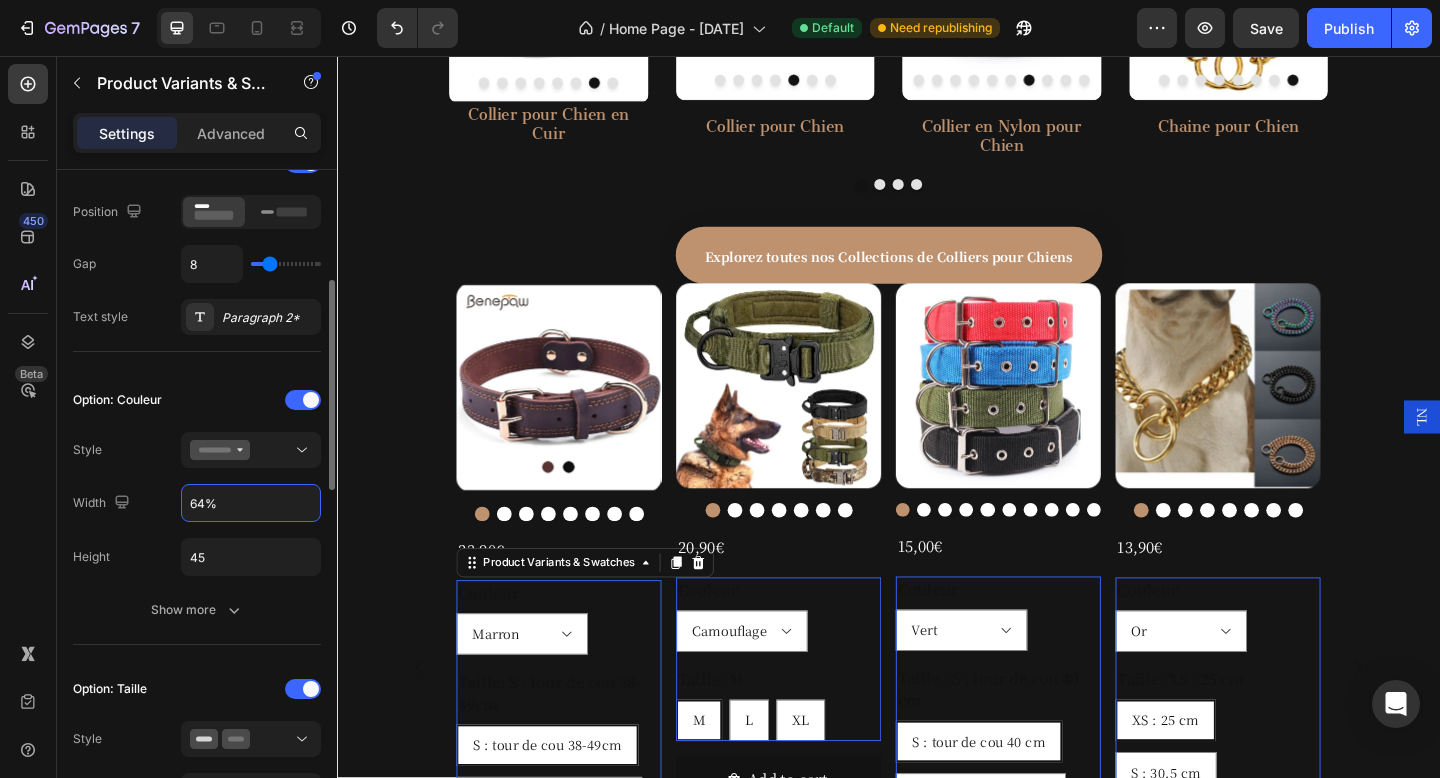 type on "64%" 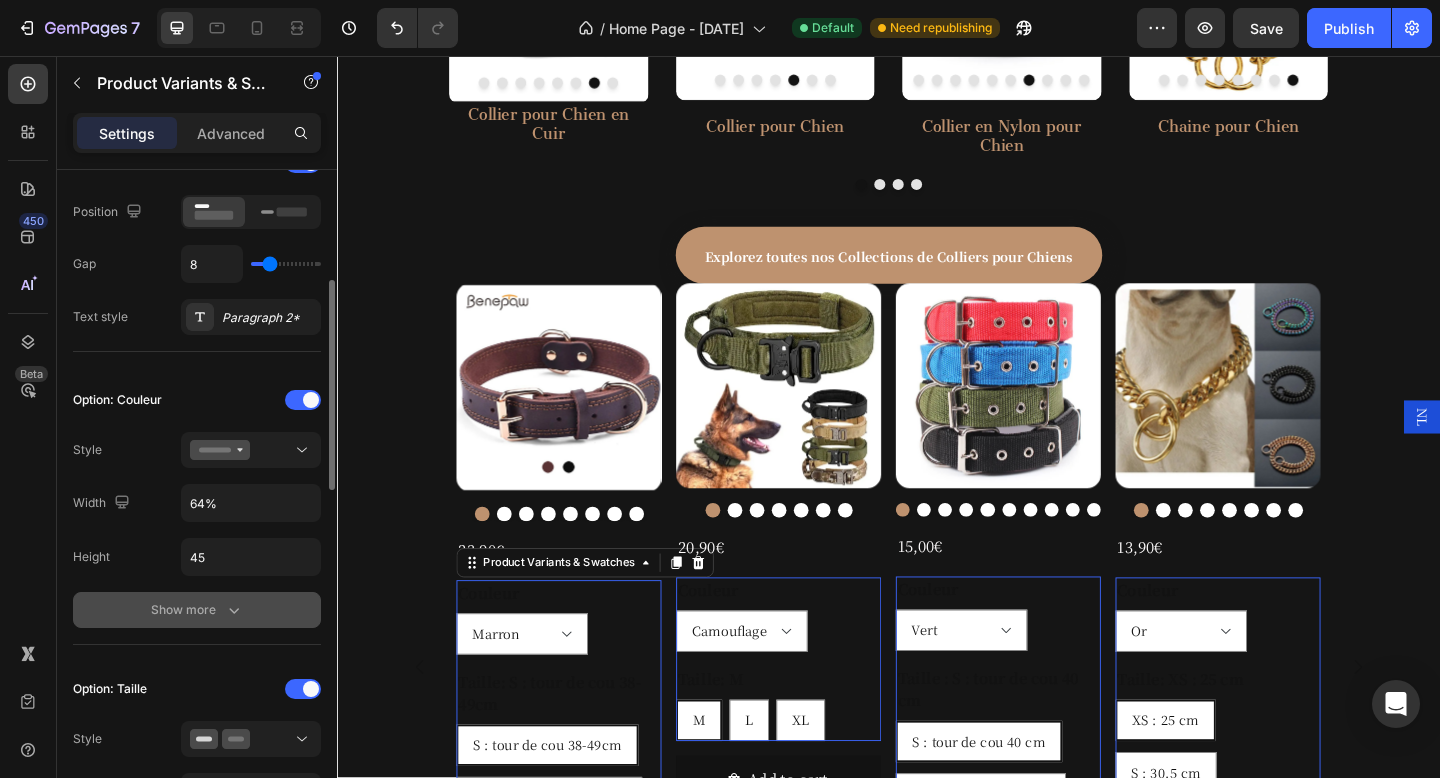 click on "Show more" at bounding box center (197, 610) 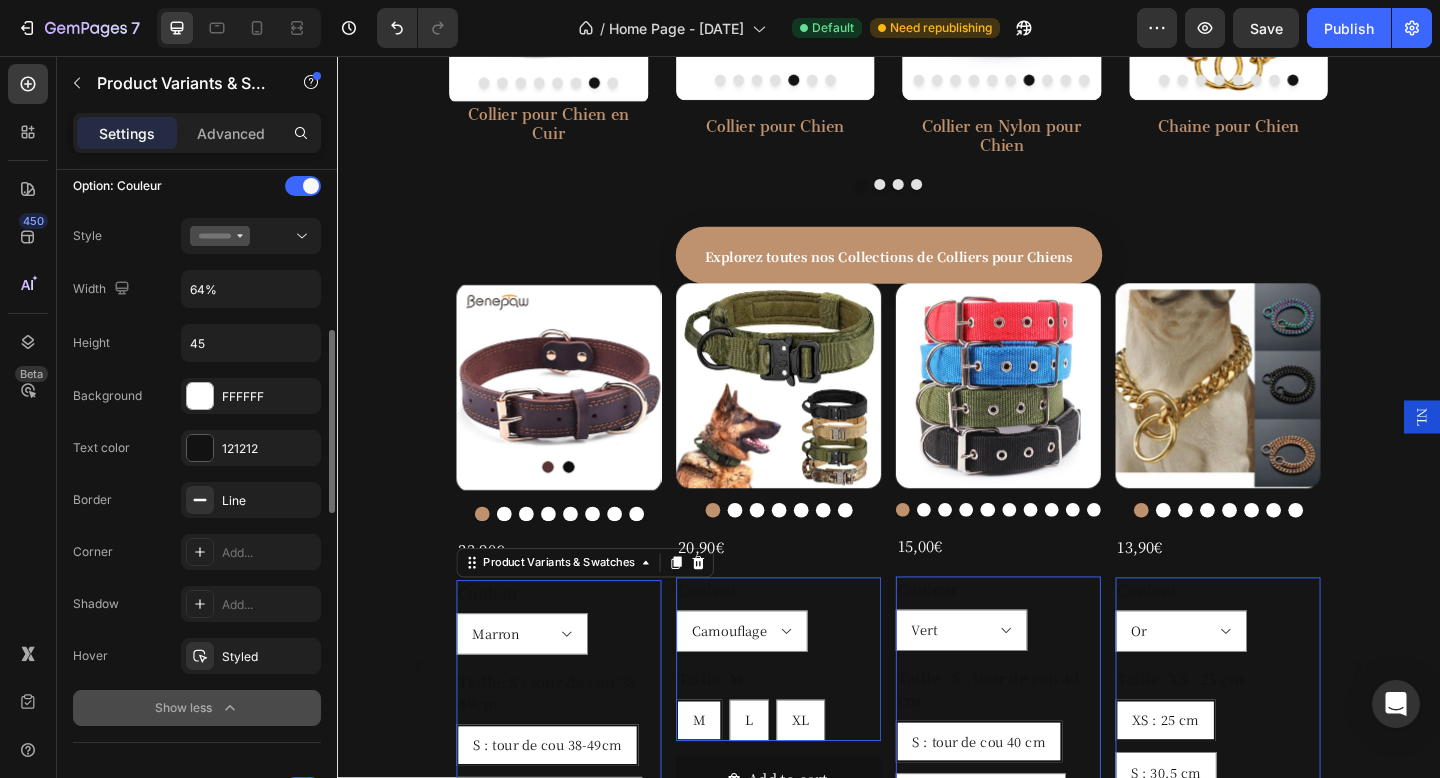 scroll, scrollTop: 569, scrollLeft: 0, axis: vertical 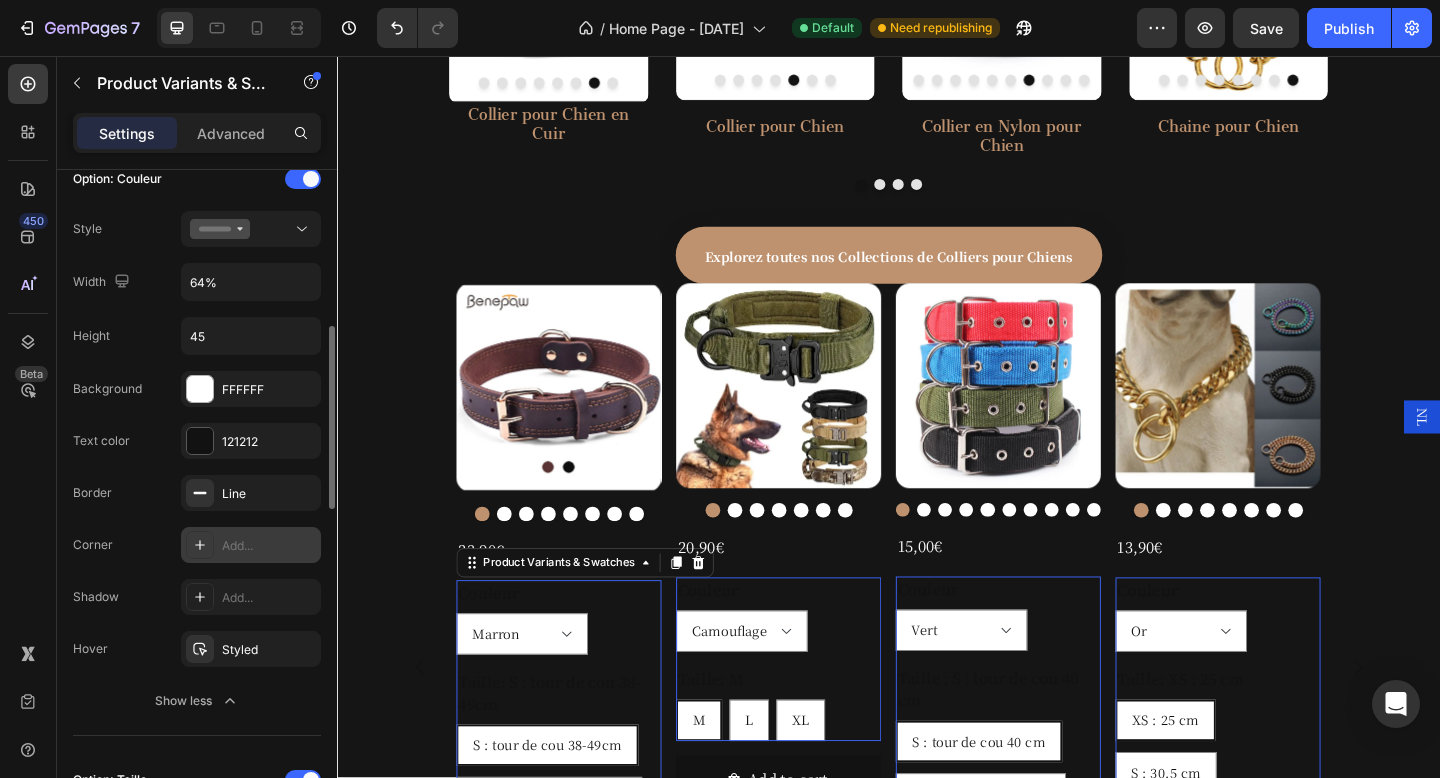 click on "Add..." at bounding box center (269, 546) 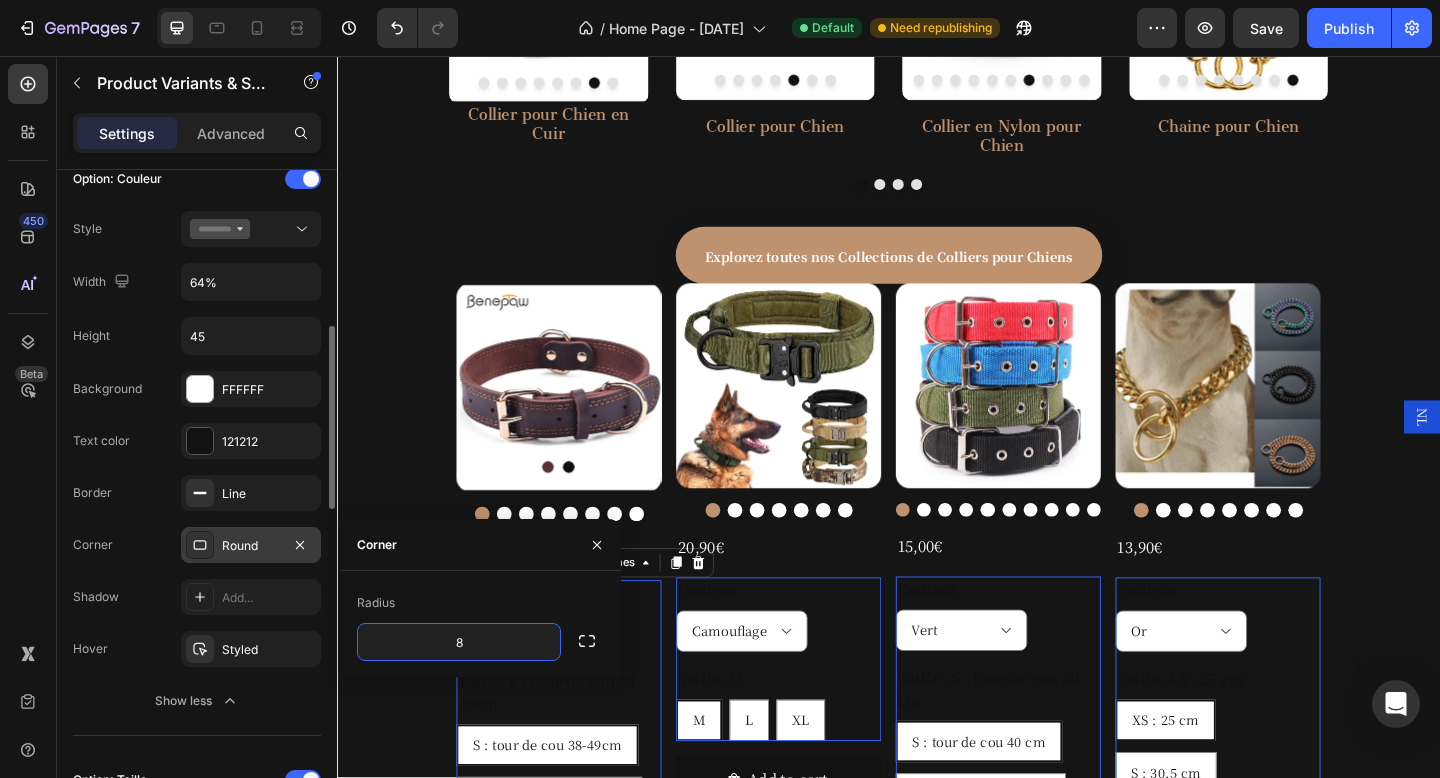 click on "Corner Round" 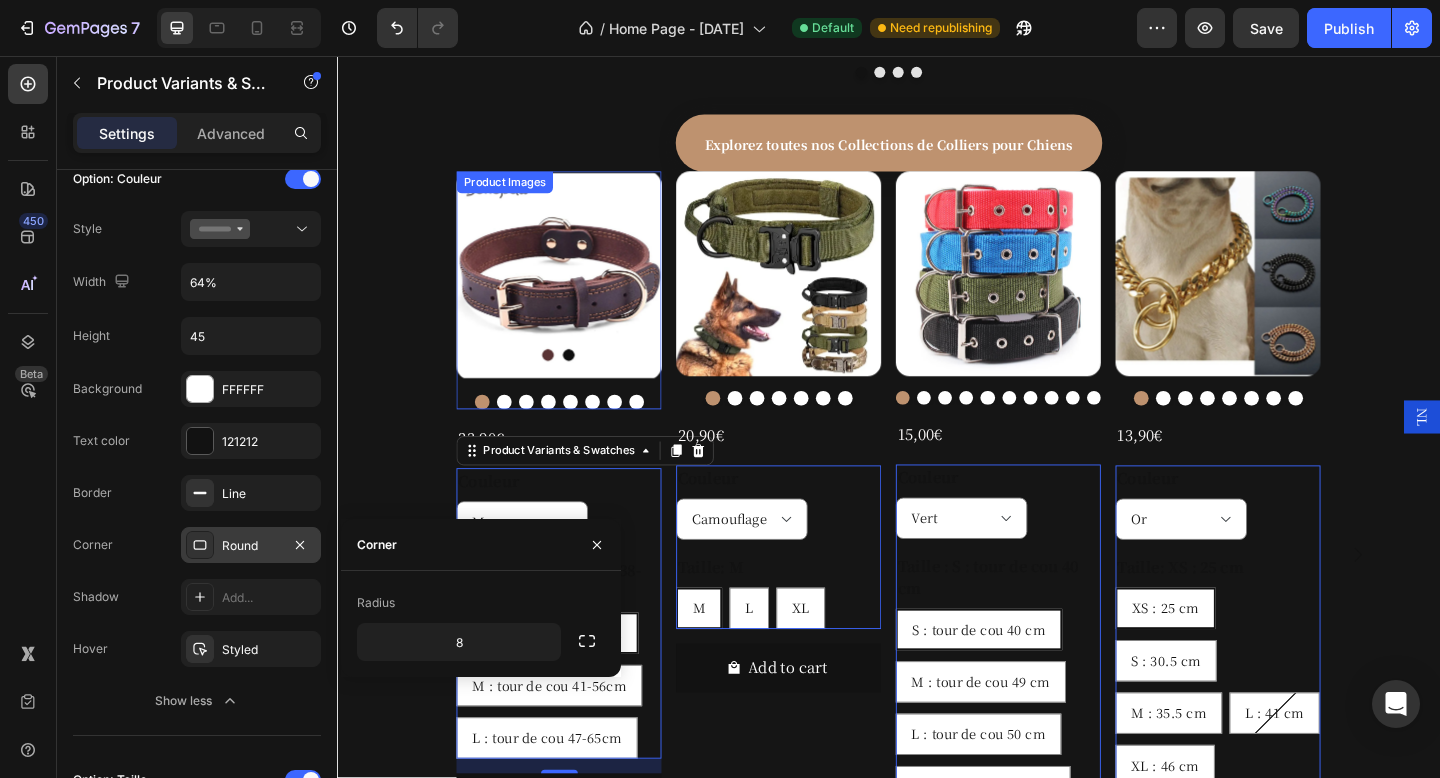 scroll, scrollTop: 1380, scrollLeft: 0, axis: vertical 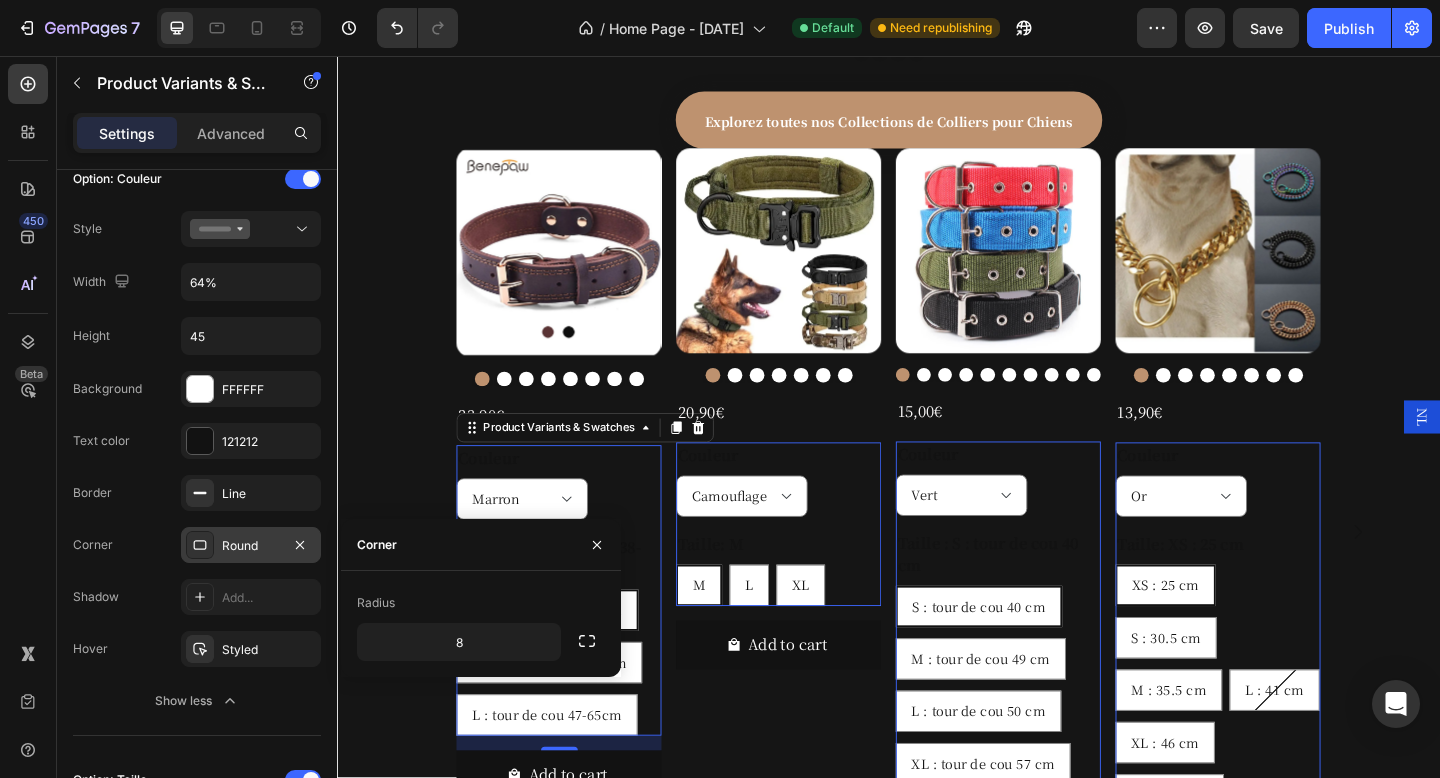 click on "Marron Noir" at bounding box center [578, 538] 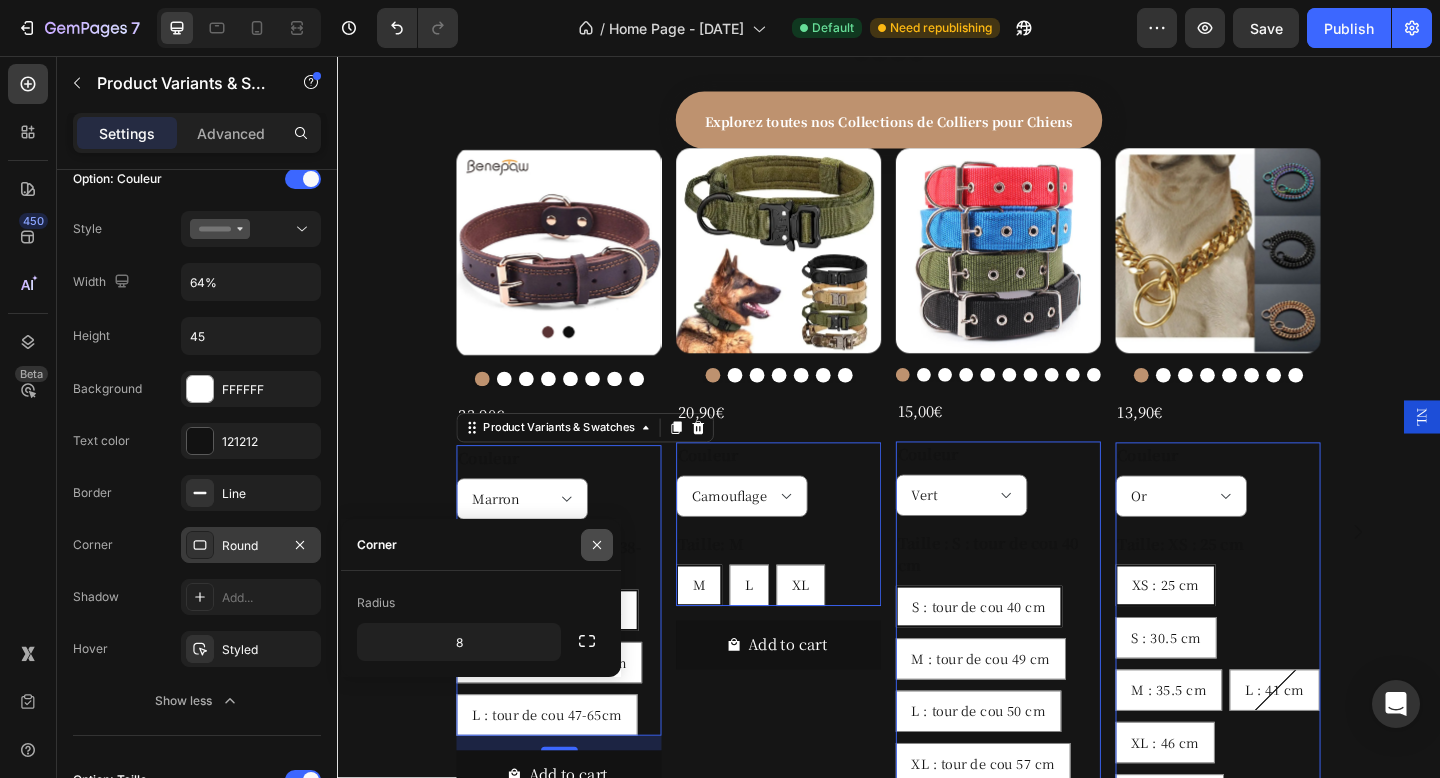 click 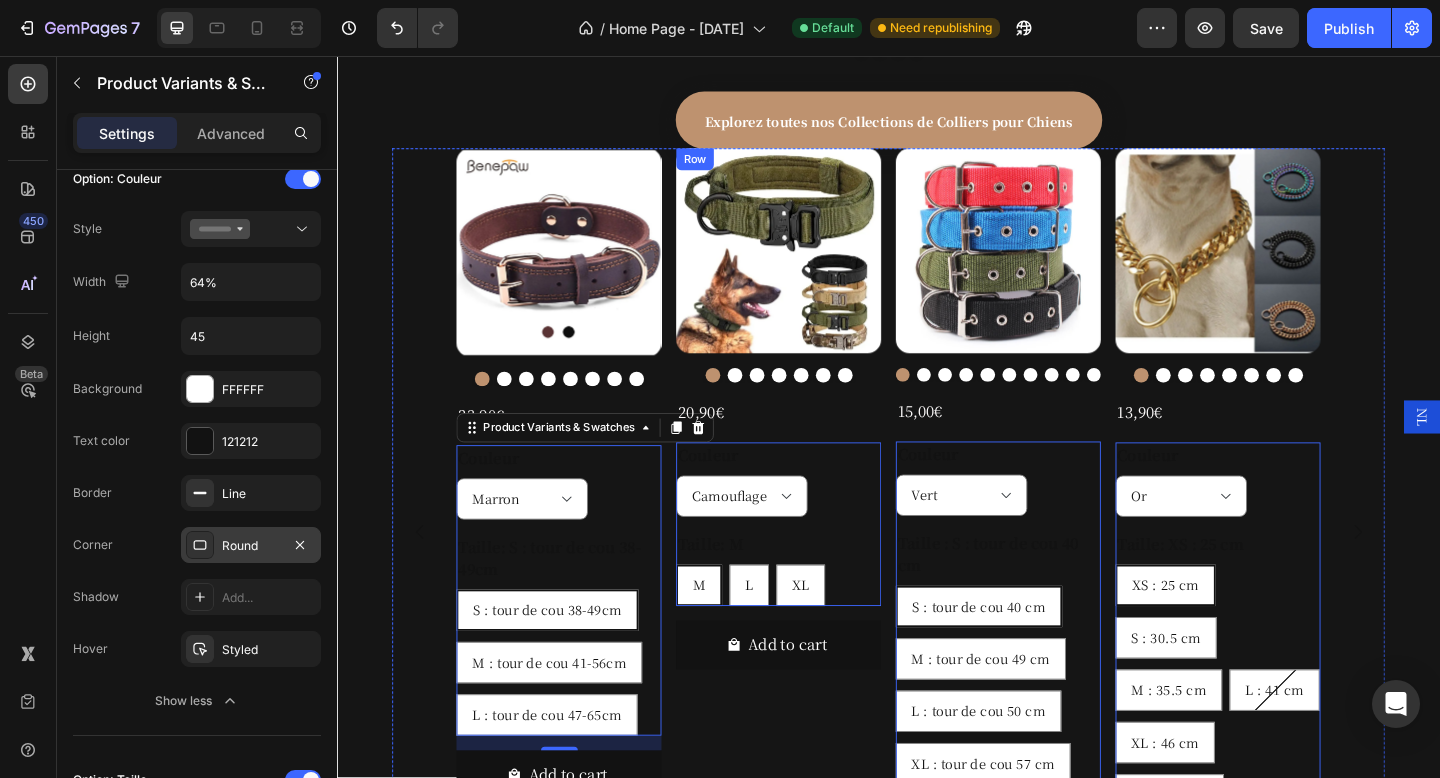 click on "Product Images 20,90€ Product Price Product Price Row Couleur   Camouflage Vert Khaki Noir Taille: M M M M L L L XL XL XL Product Variants & Swatches   0 Add to cart Add to Cart Row" at bounding box center [578, 519] 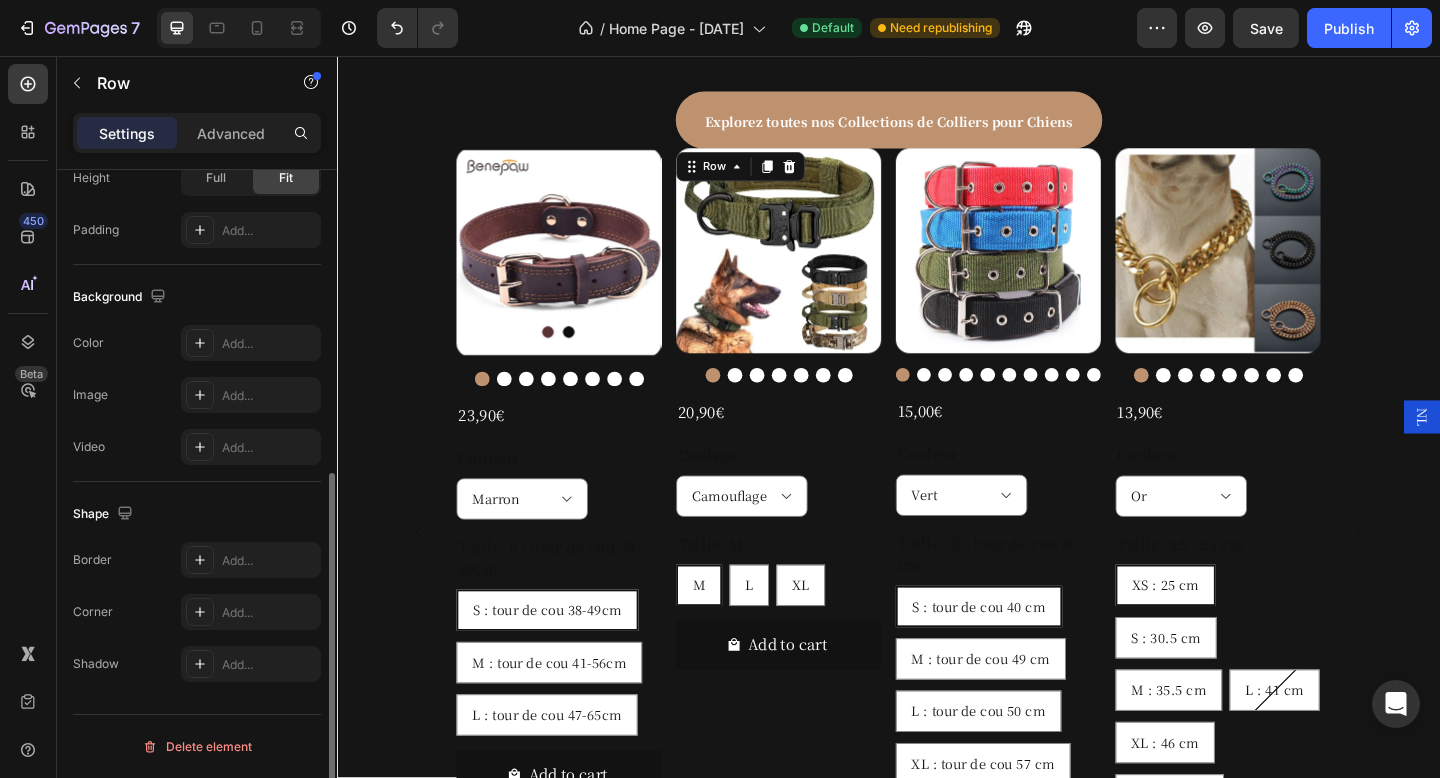 scroll, scrollTop: 0, scrollLeft: 0, axis: both 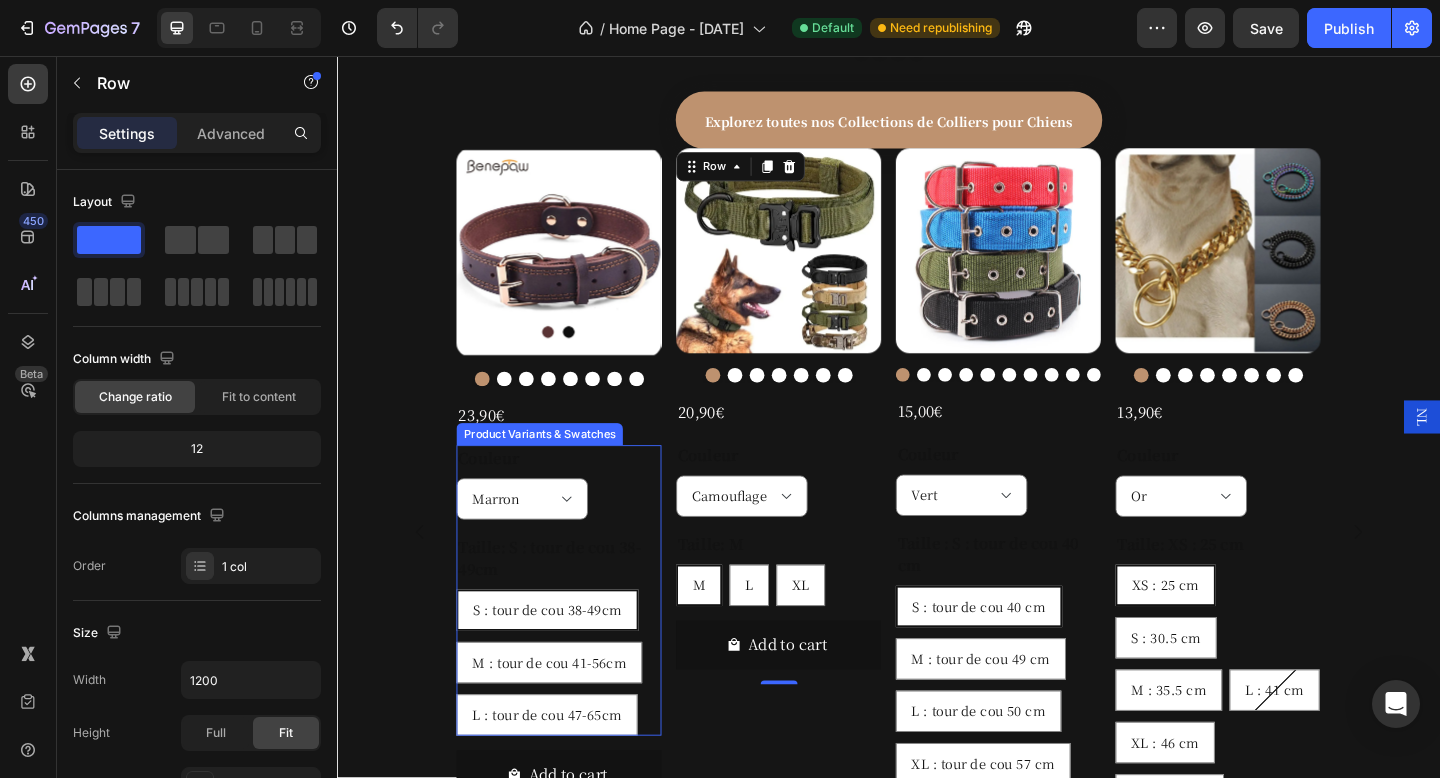 click on "[SIZE]: [MEASUREMENT]" at bounding box center (578, 603) 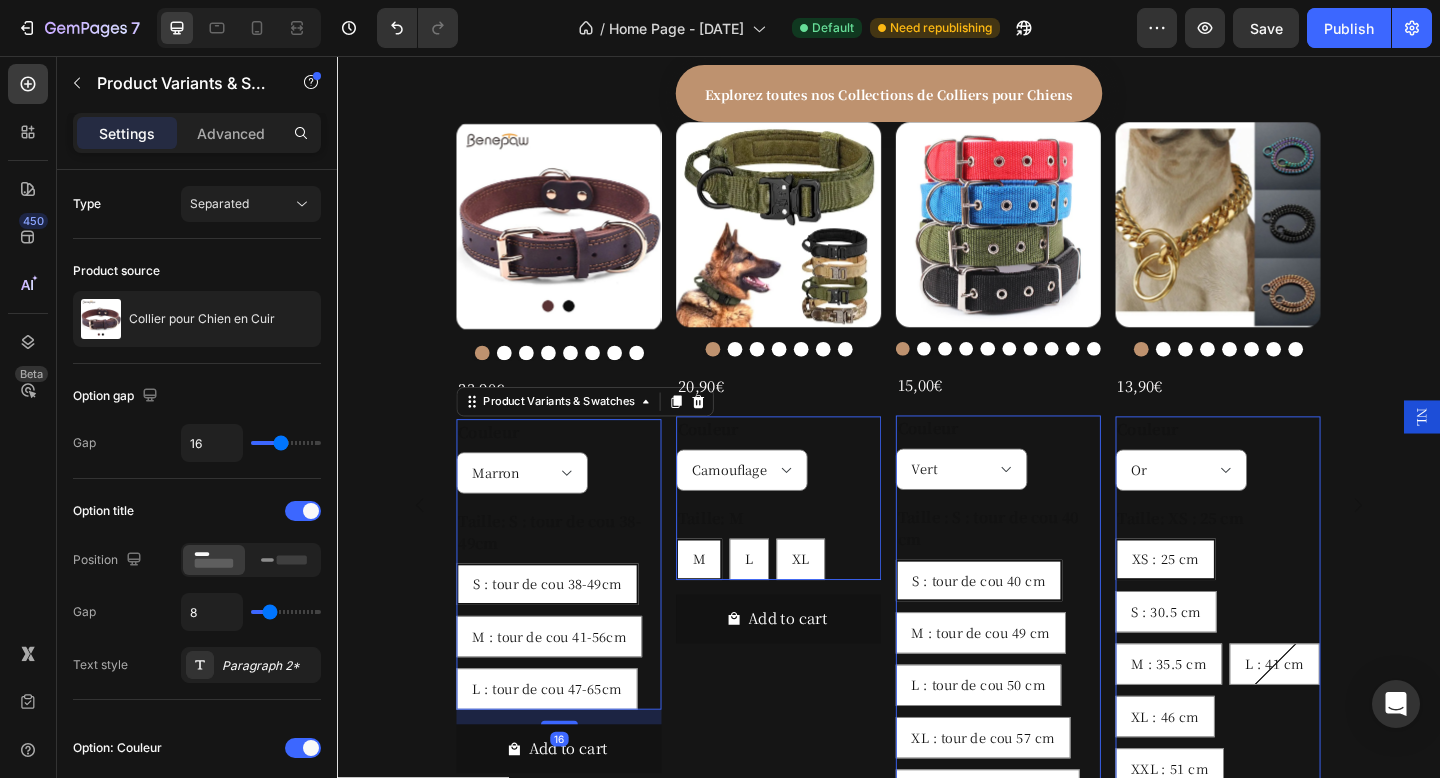 scroll, scrollTop: 1439, scrollLeft: 0, axis: vertical 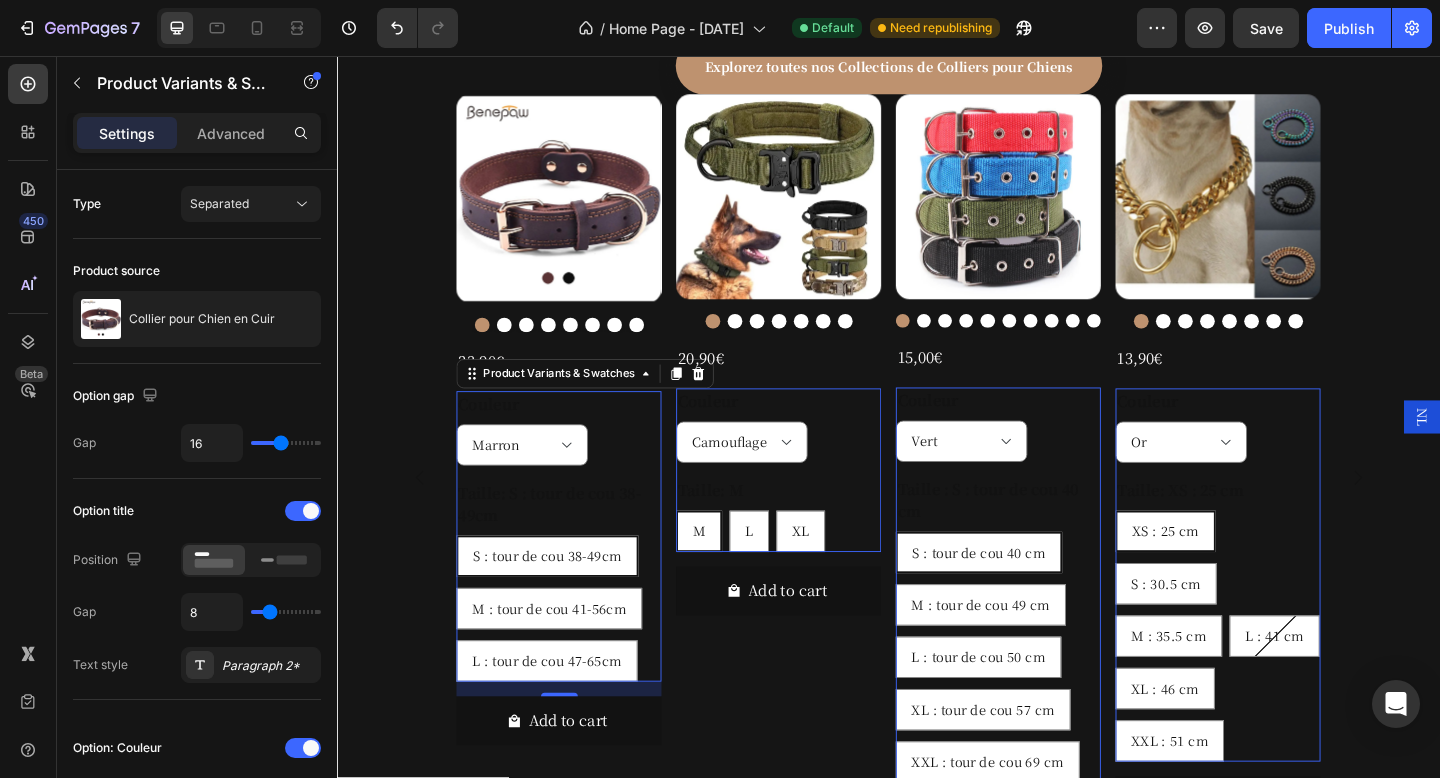 click on "Taille: M M M M L L L XL XL XL" at bounding box center [578, 627] 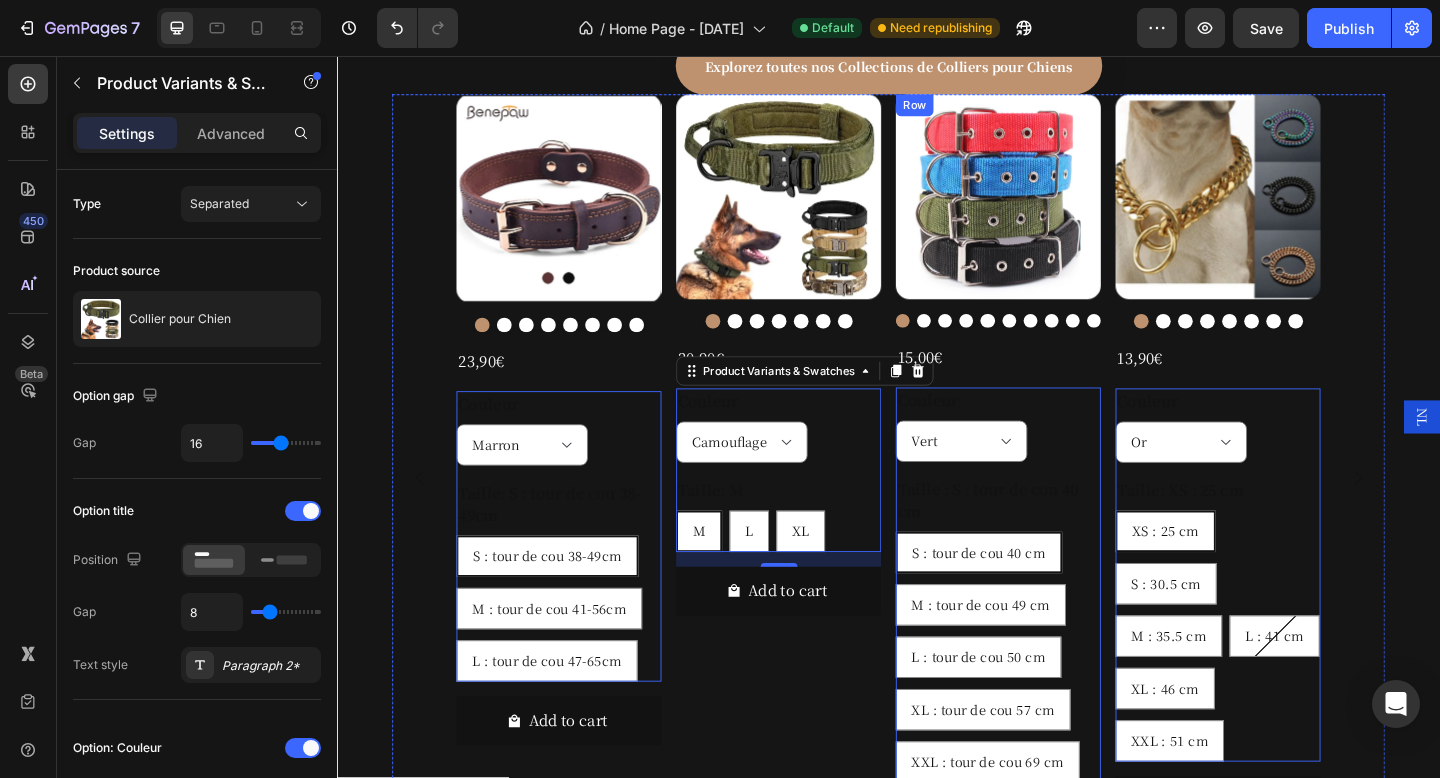click on "Product Images 15,00€ Product Price Product Price Row Couleur   Vert Bleu Rouge Noir Taille : S : tour de cou 40 cm S : tour de cou 40 cm S : tour de cou 40 cm S : tour de cou 40 cm M : tour de cou 49 cm M : tour de cou 49 cm M : tour de cou 49 cm L : tour de cou 50 cm L : tour de cou 50 cm L : tour de cou 50 cm XL : tour de cou 57 cm XL : tour de cou 57 cm XL : tour de cou 57 cm XXL : tour de cou 69 cm XXL : tour de cou 69 cm XXL : tour de cou 69 cm Product Variants & Swatches   0 Add to cart Add to Cart Row" at bounding box center [578, 460] 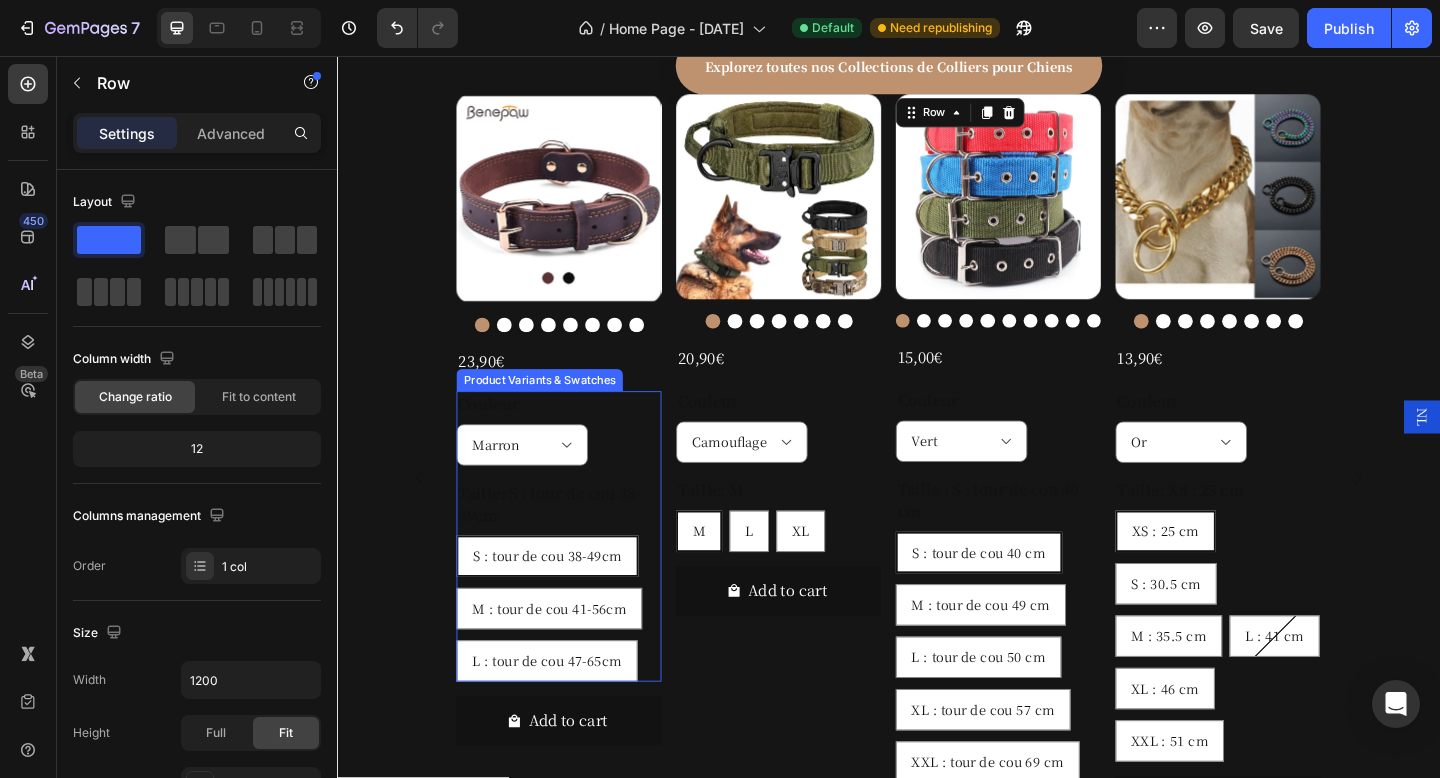 click on "[SIZE] : [MEASUREMENT]" at bounding box center [566, 546] 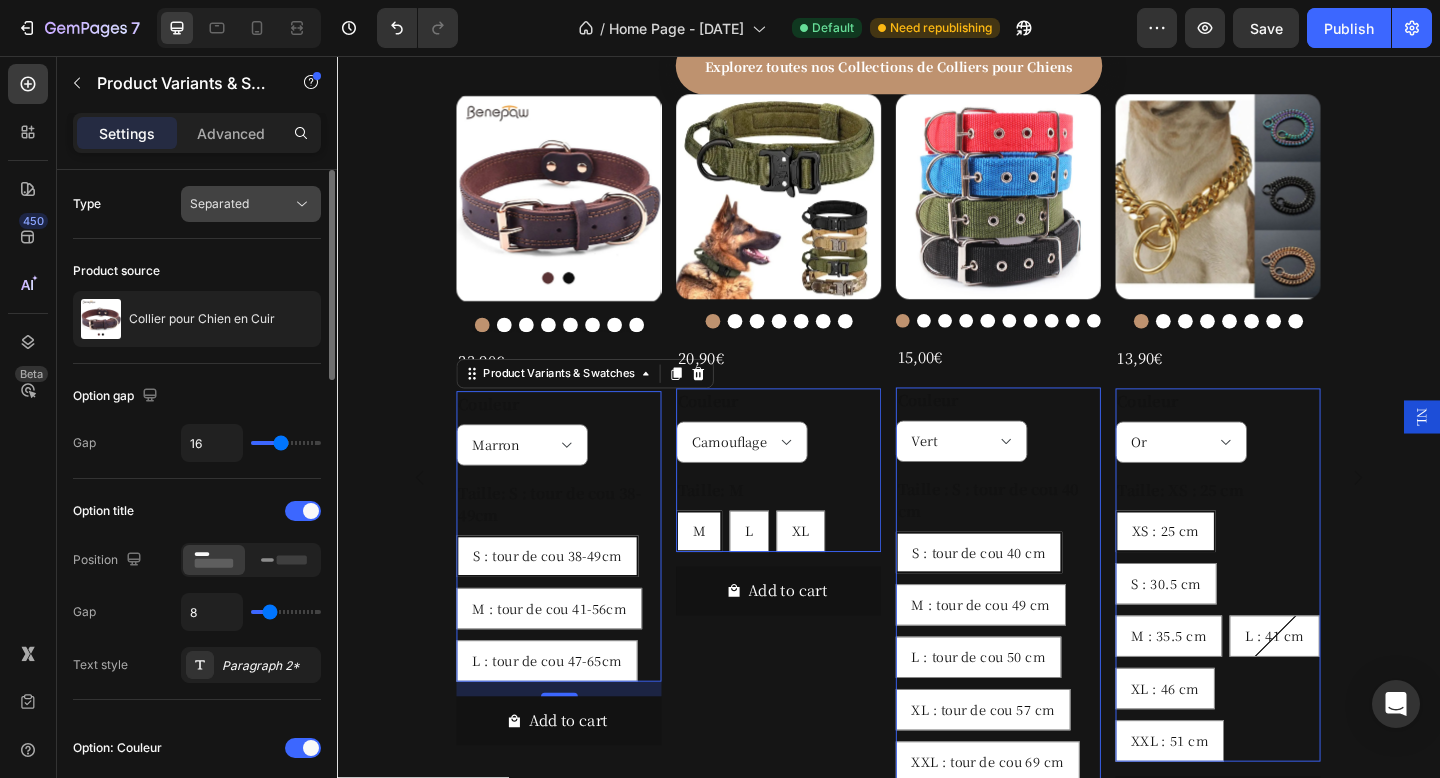click on "Separated" at bounding box center [219, 203] 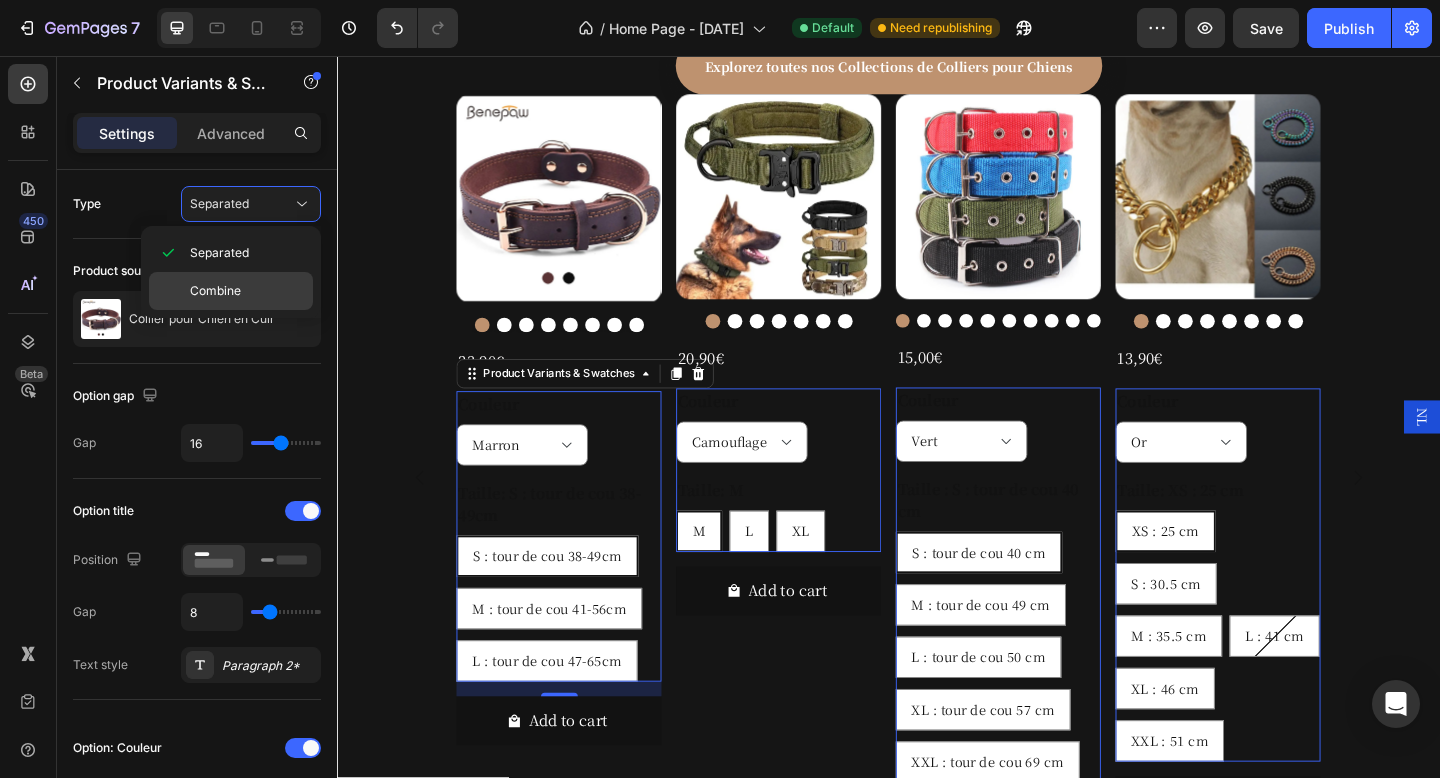 click on "Combine" at bounding box center [215, 291] 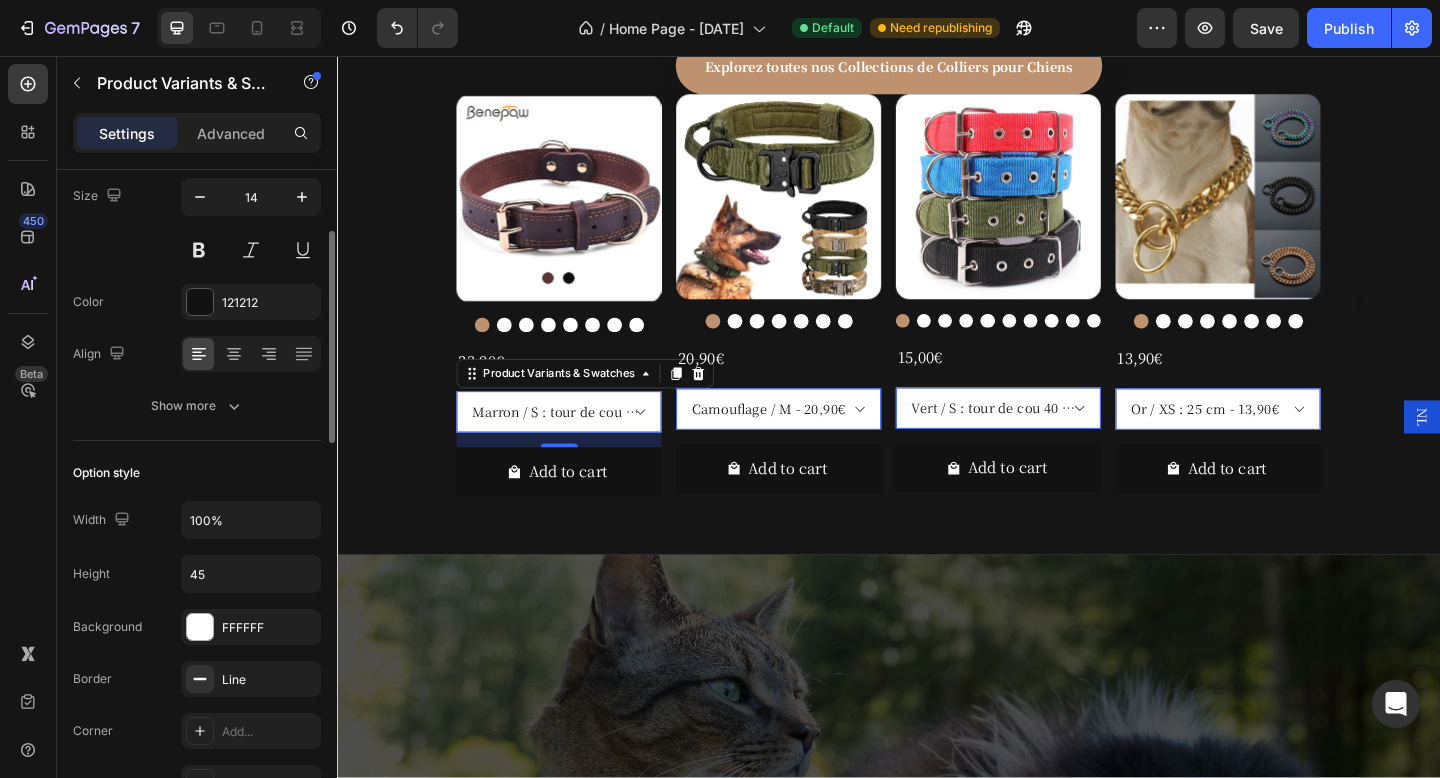 scroll, scrollTop: 375, scrollLeft: 0, axis: vertical 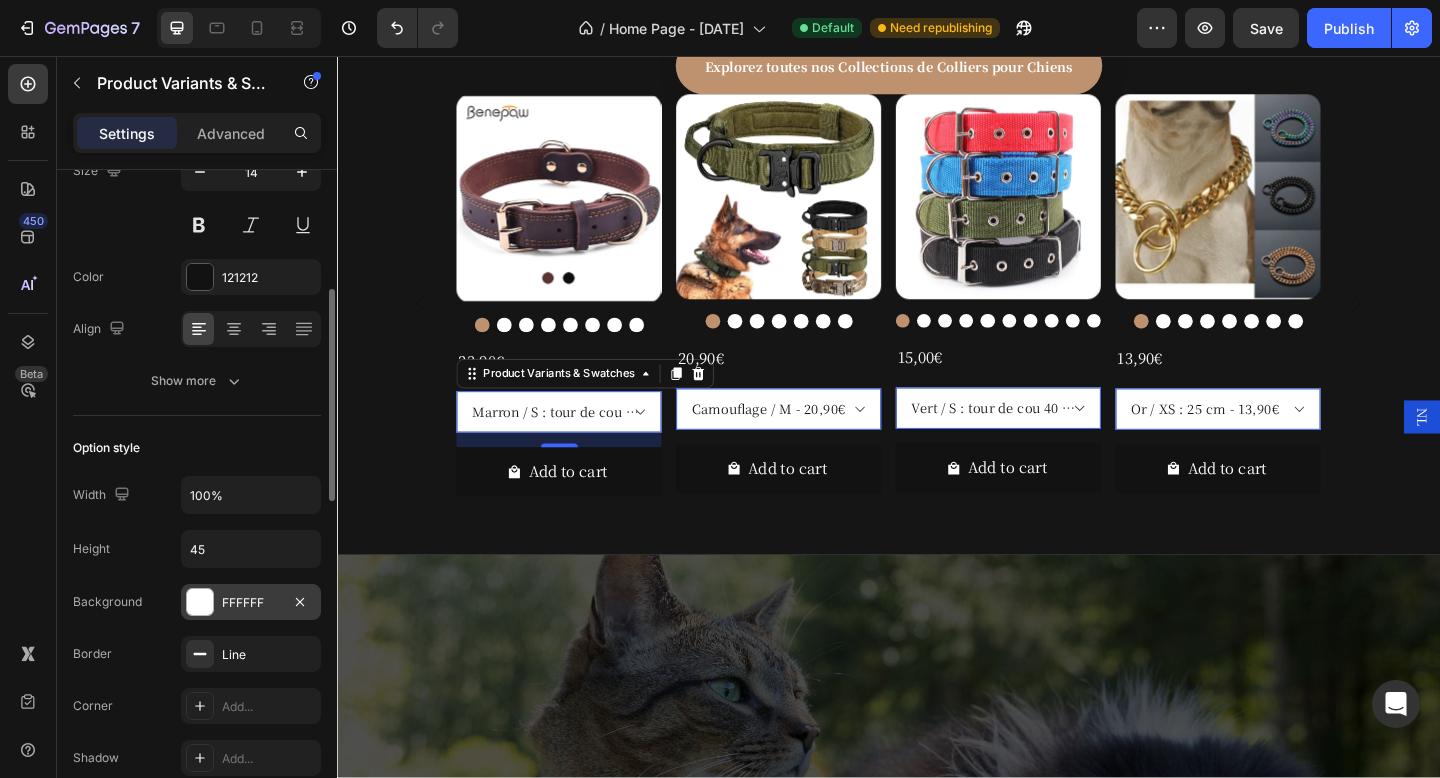 click at bounding box center [200, 602] 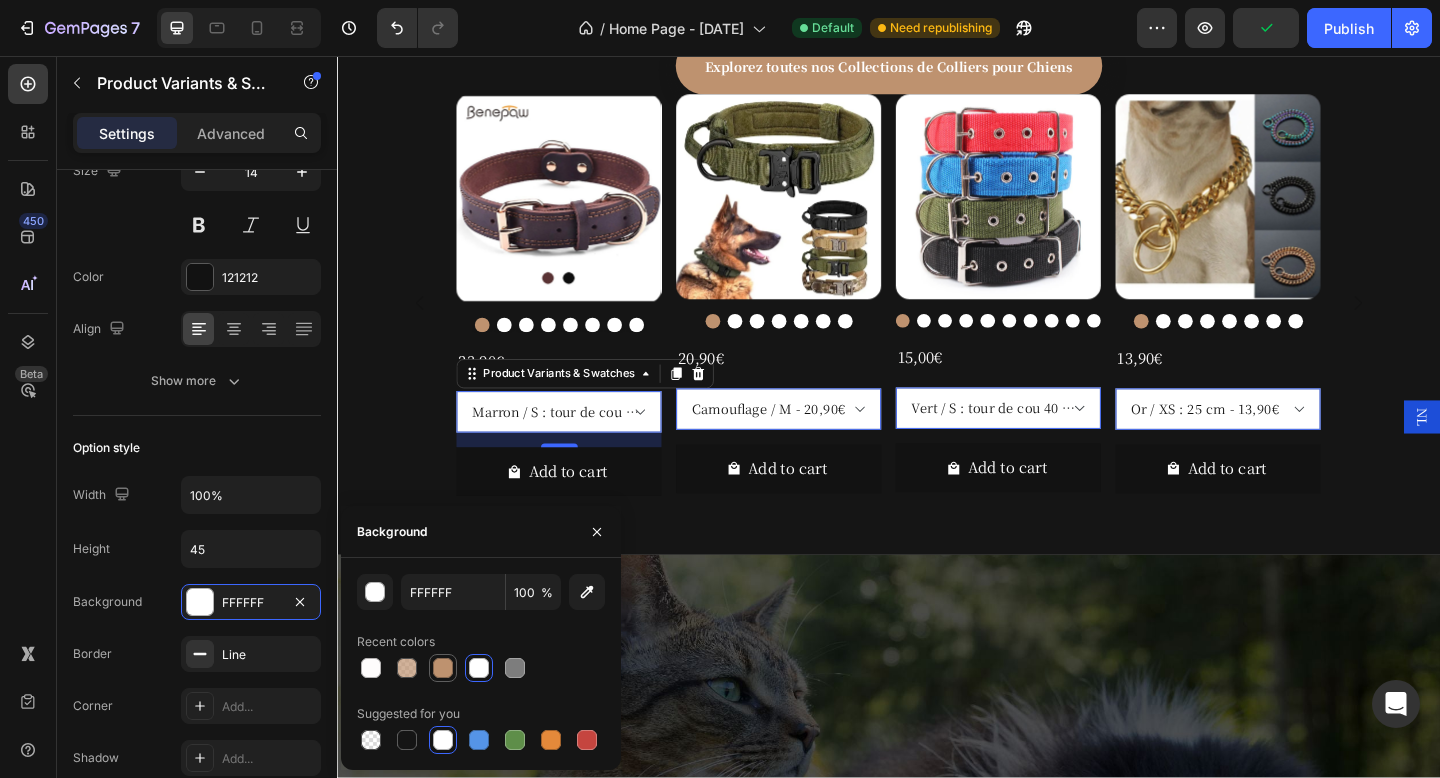 click at bounding box center [443, 668] 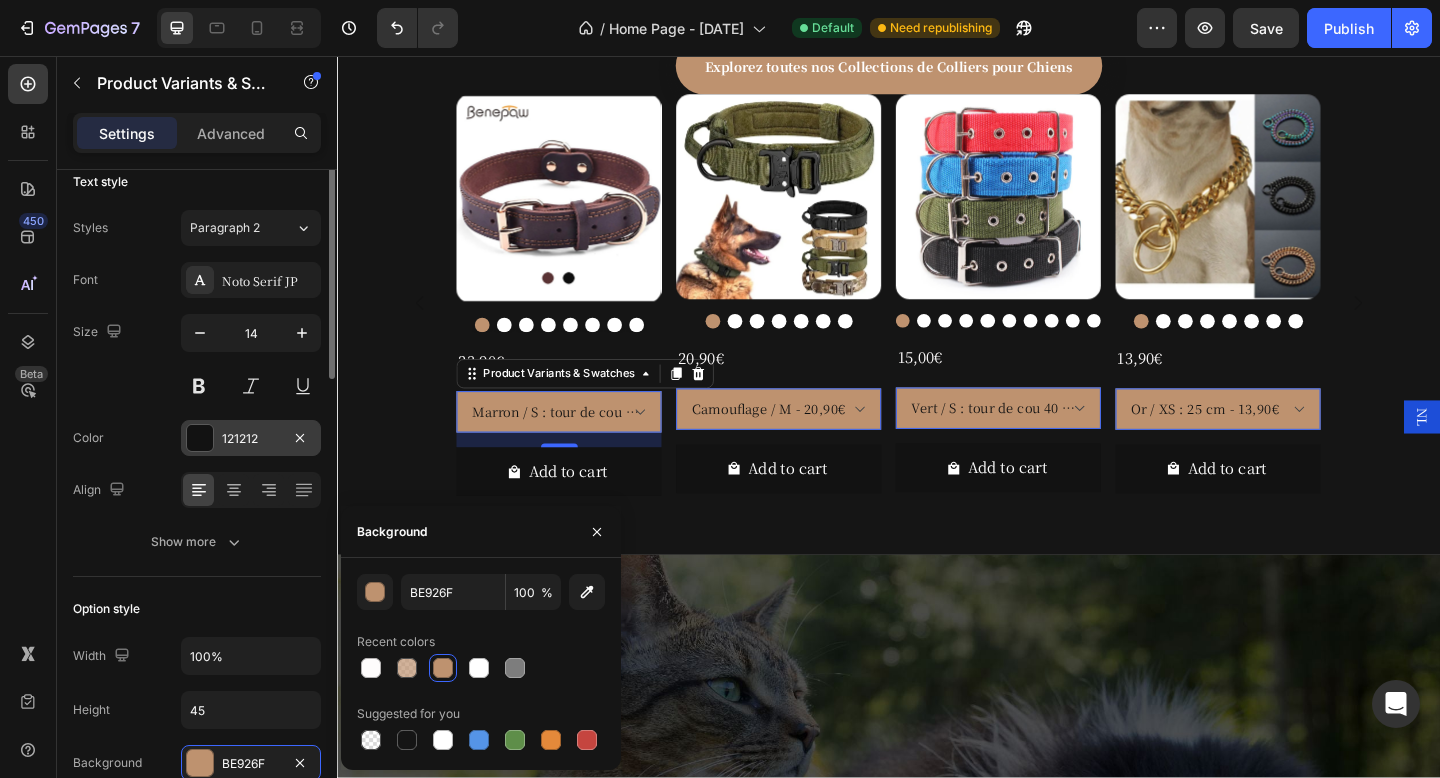 scroll, scrollTop: 160, scrollLeft: 0, axis: vertical 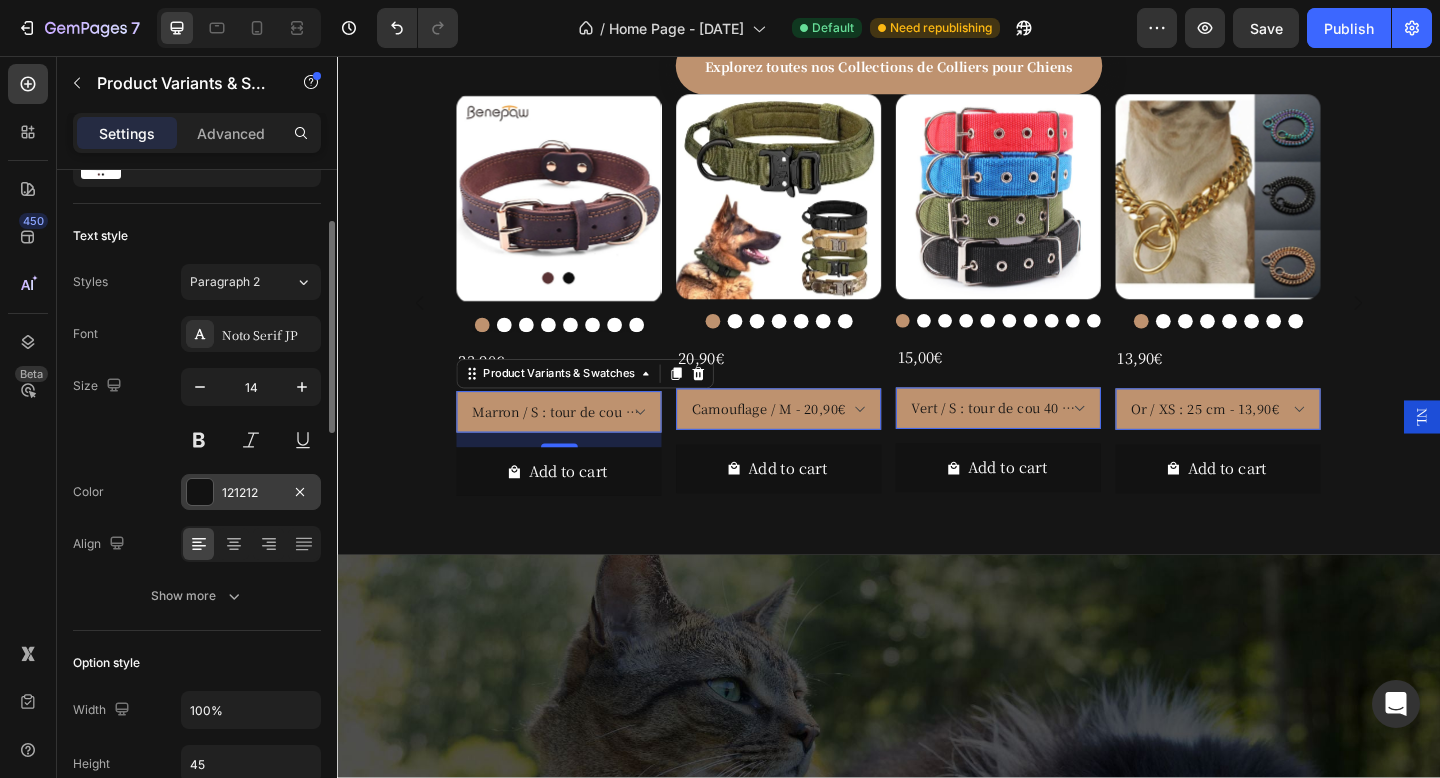 click at bounding box center (200, 492) 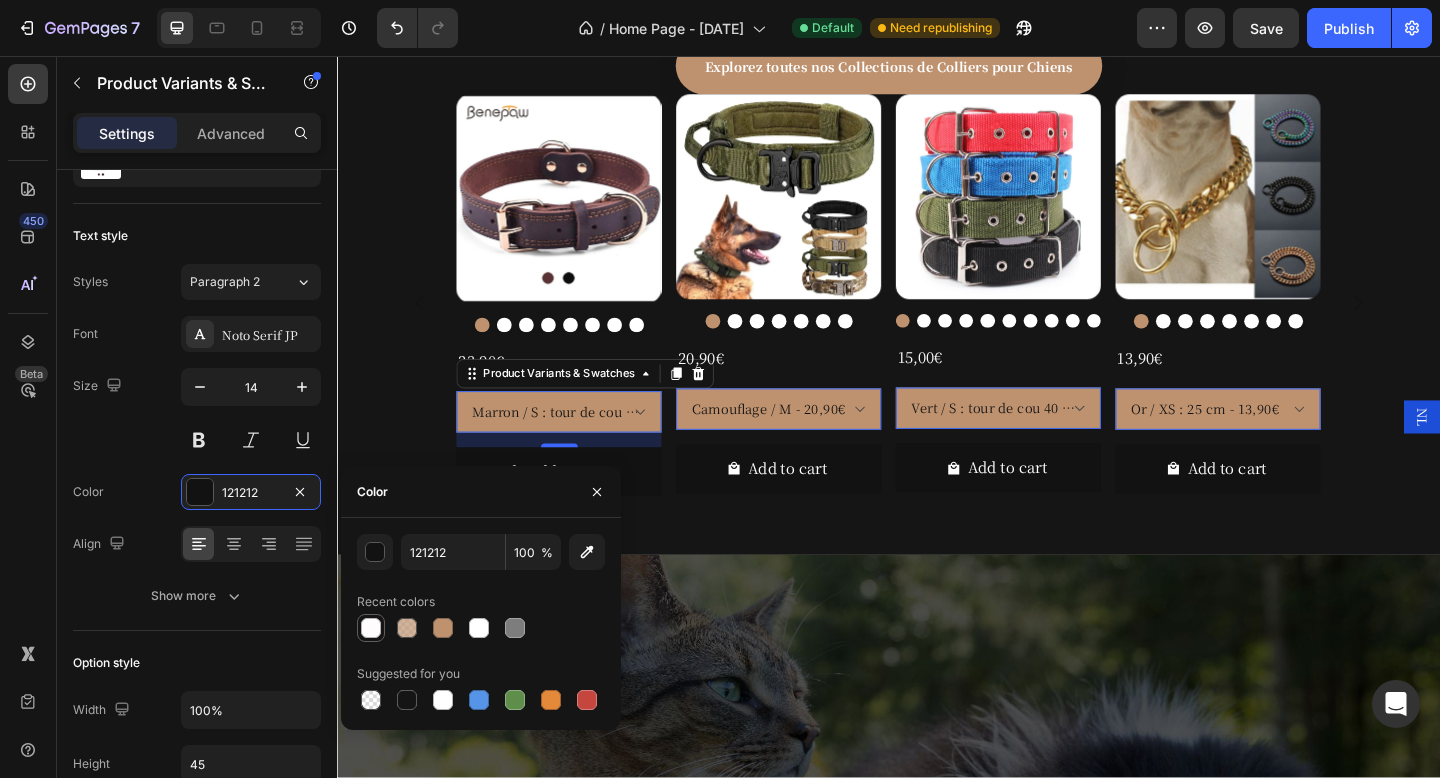 click at bounding box center (371, 628) 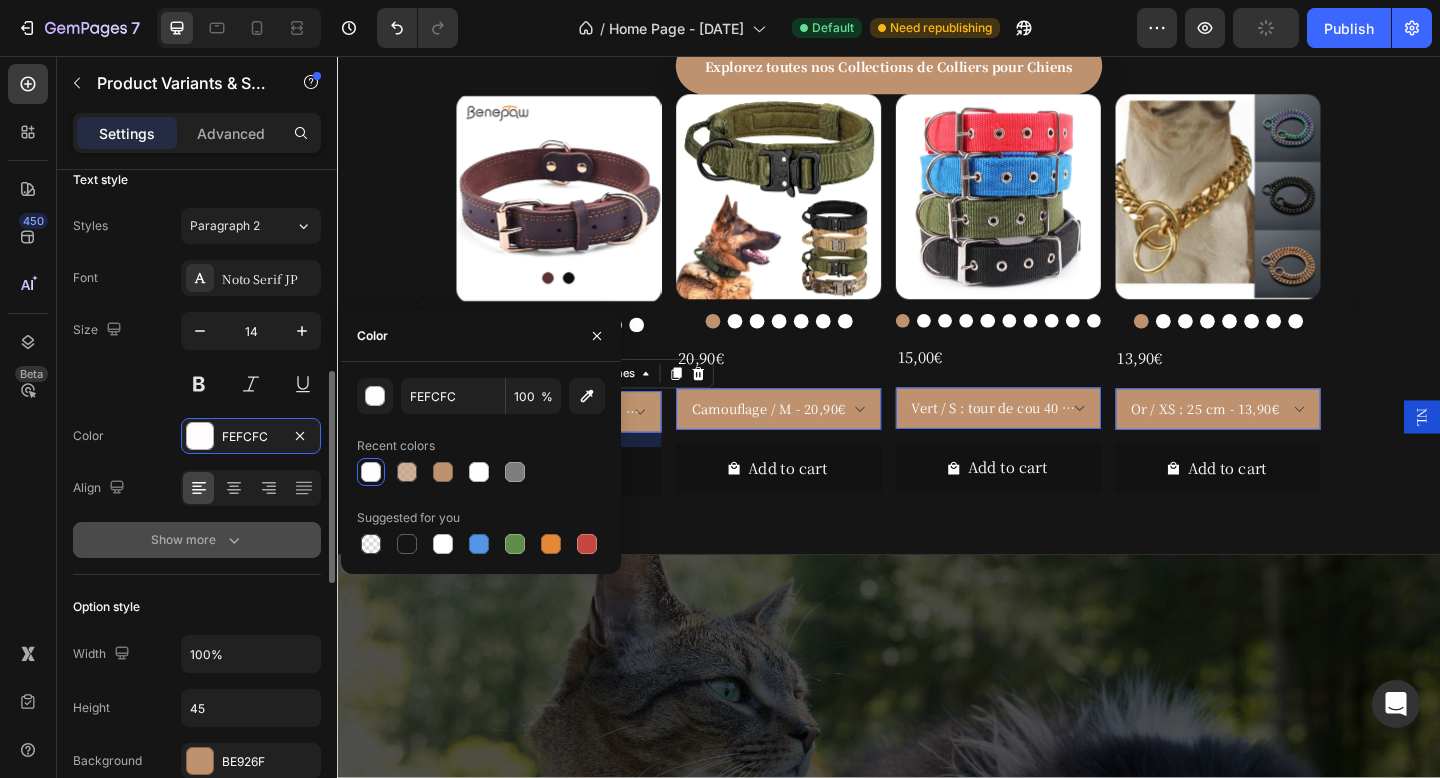 scroll, scrollTop: 316, scrollLeft: 0, axis: vertical 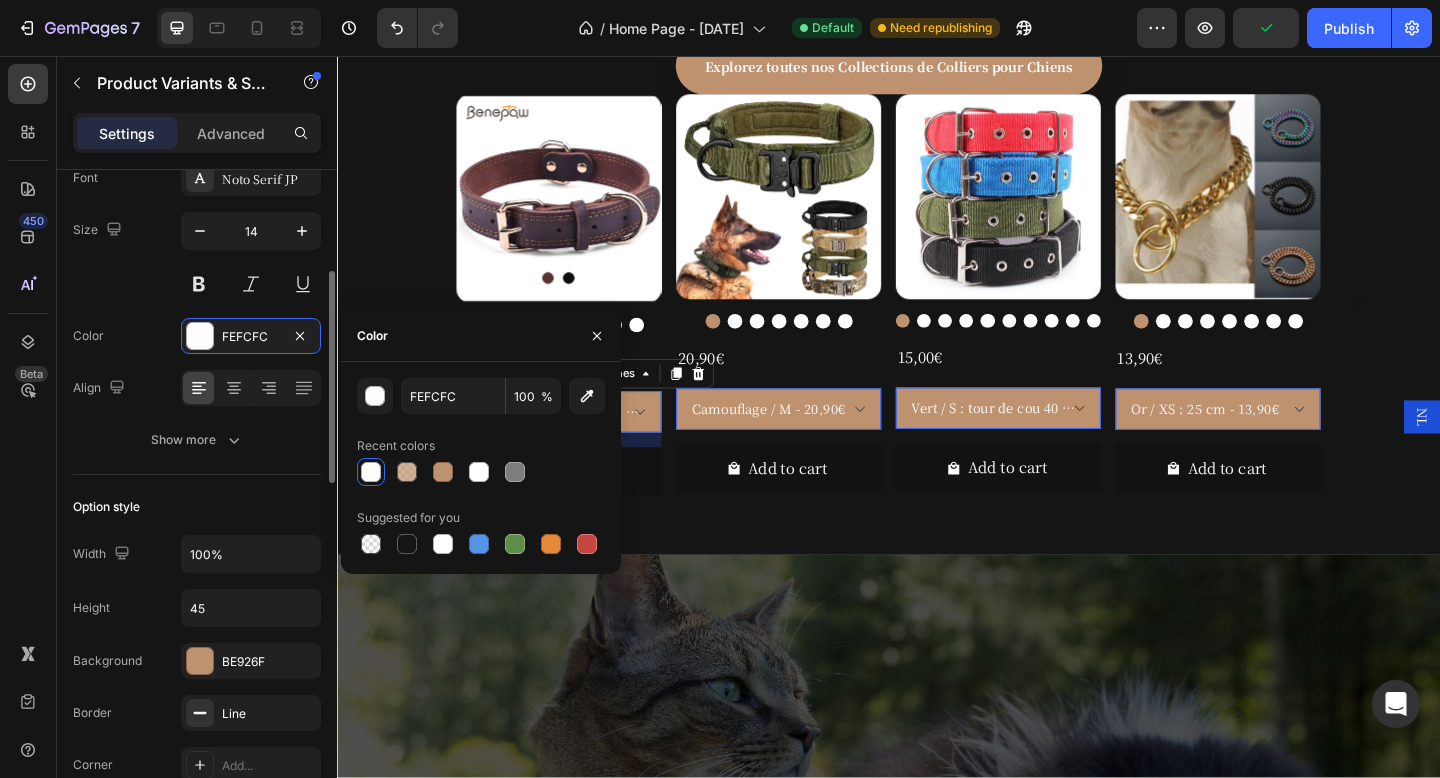 click on "Width 100% Height 45 Background BE926F Border Line Corner Add... Shadow Add..." at bounding box center (197, 685) 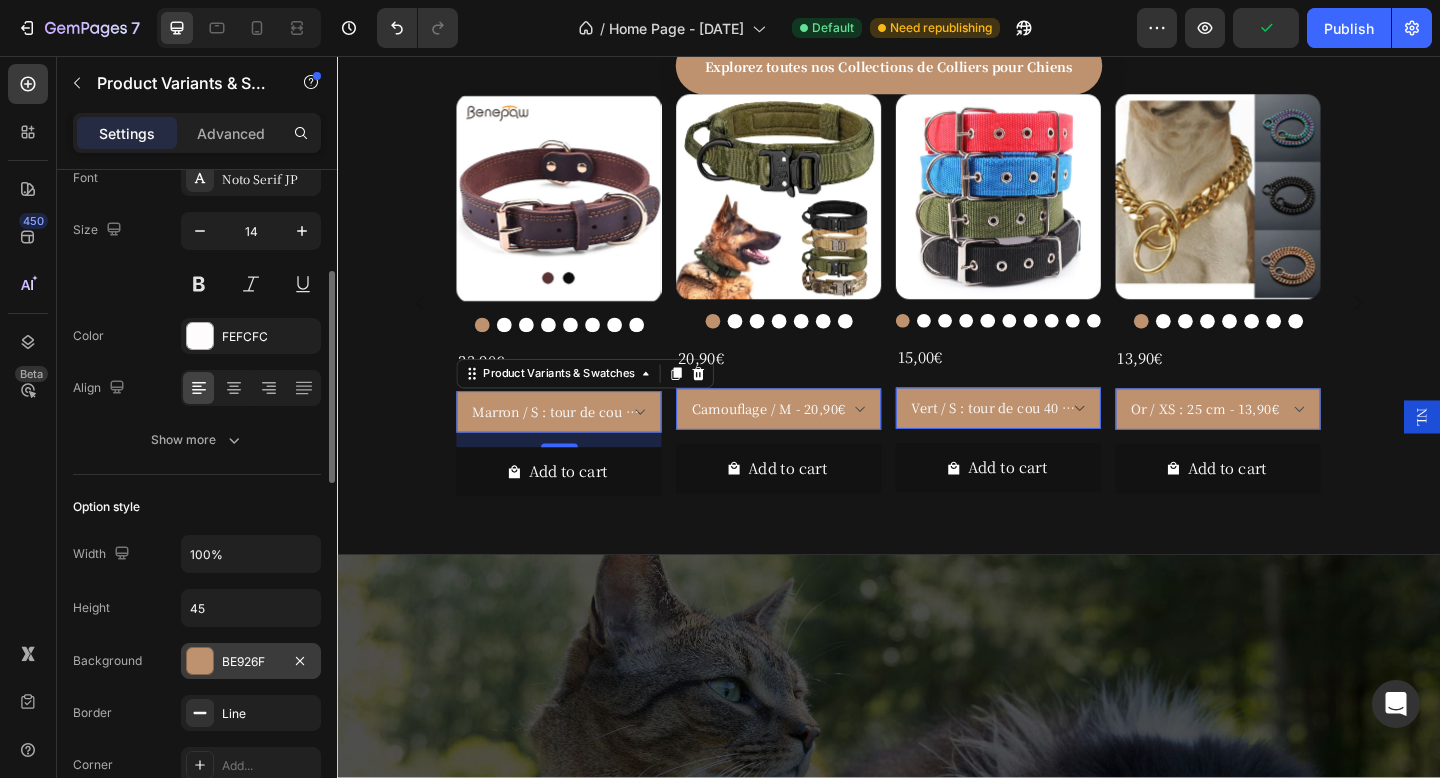 click on "BE926F" at bounding box center (251, 661) 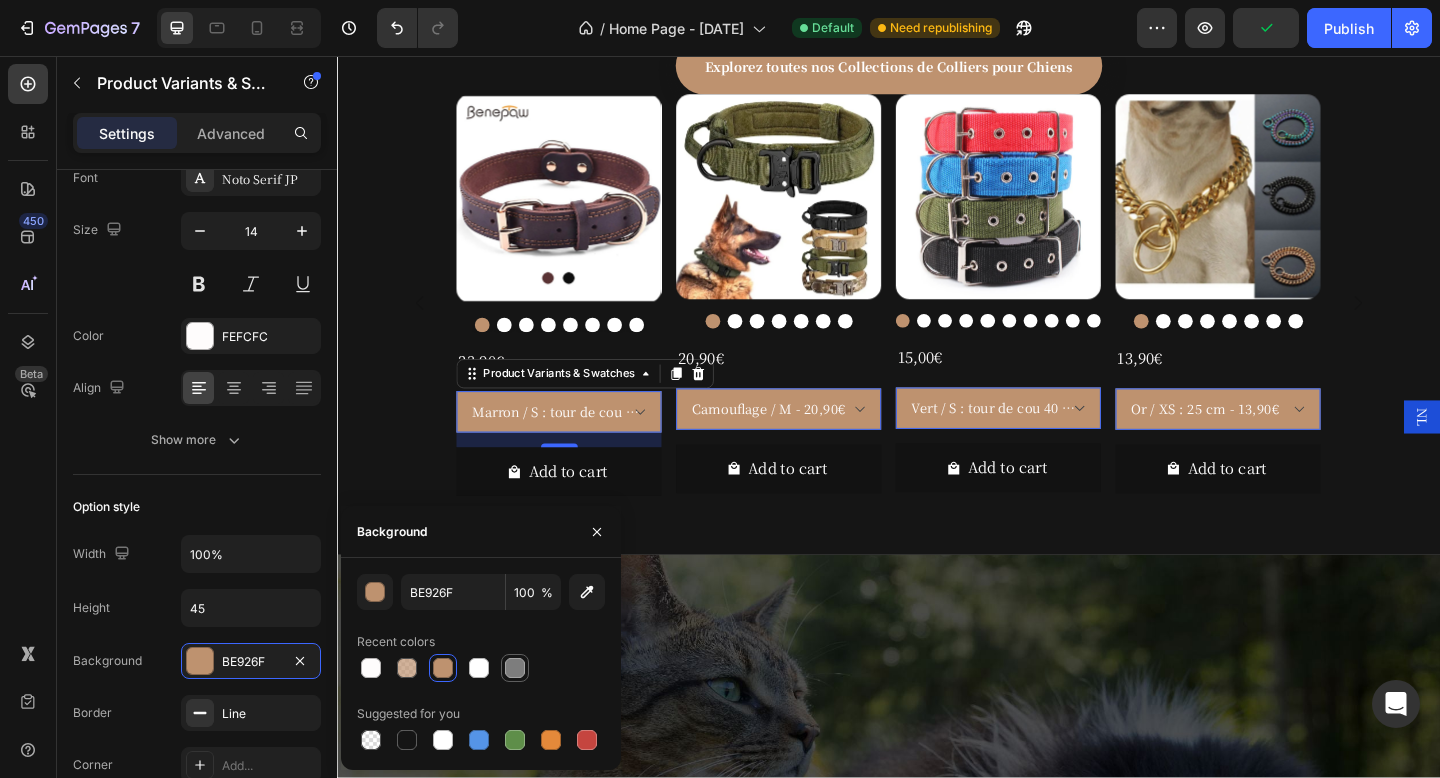 click at bounding box center [515, 668] 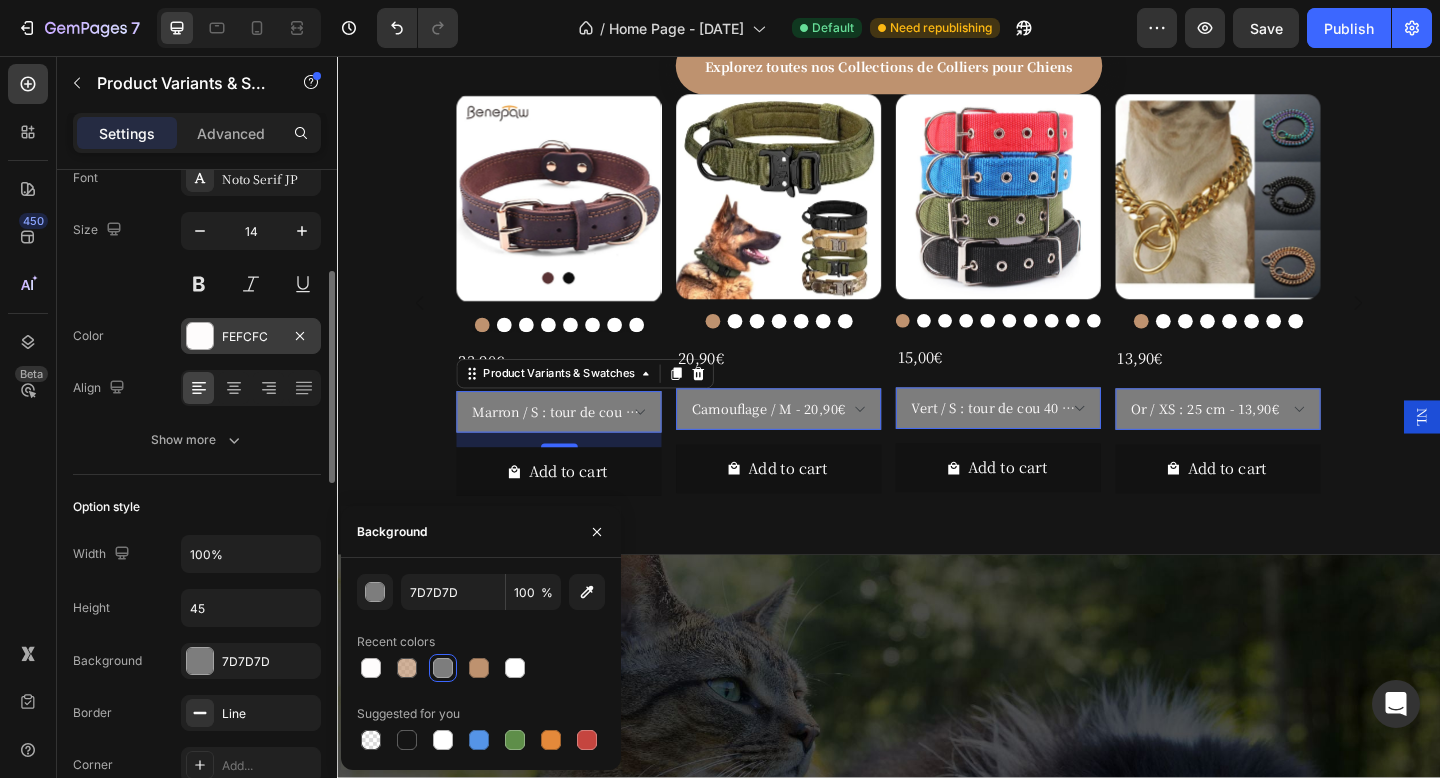 click on "FEFCFC" at bounding box center (251, 337) 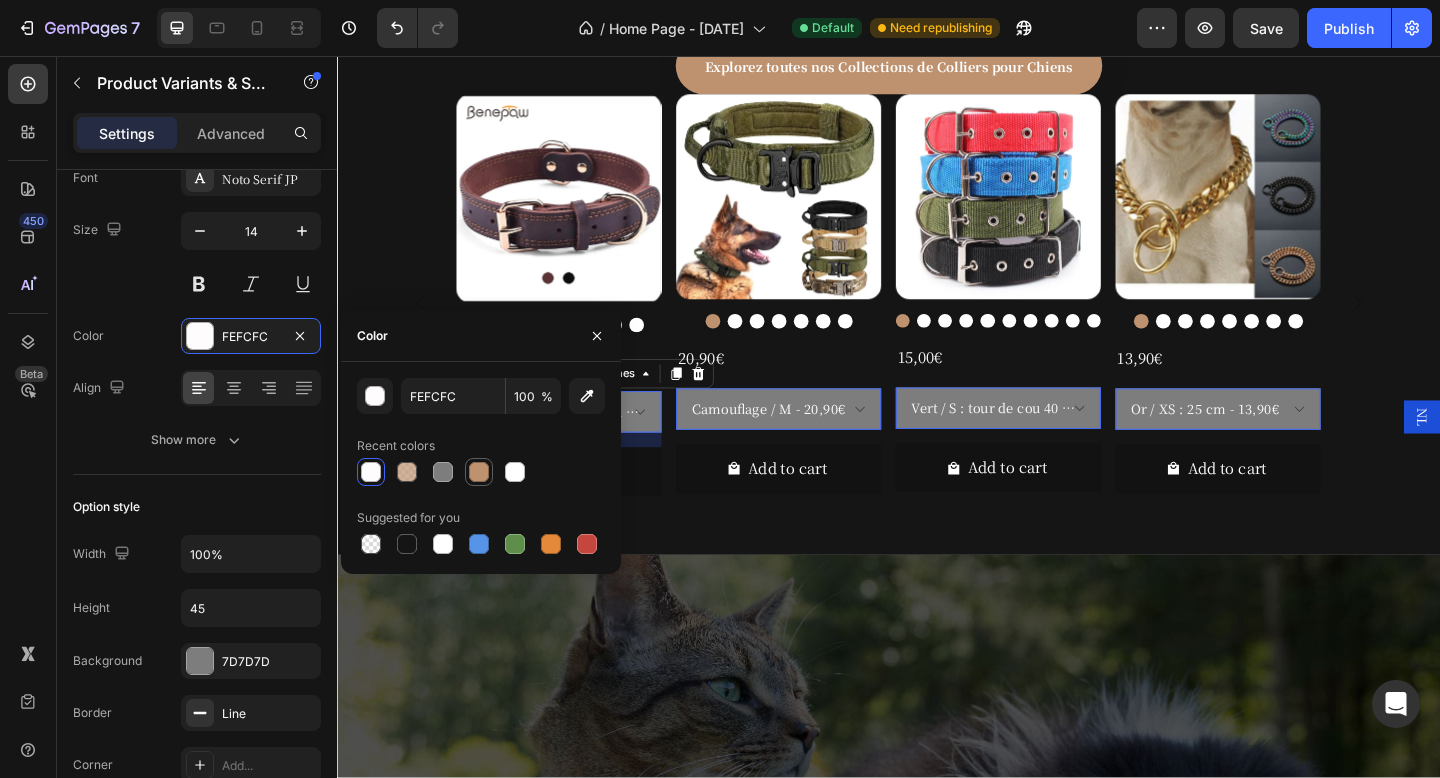 click at bounding box center (479, 472) 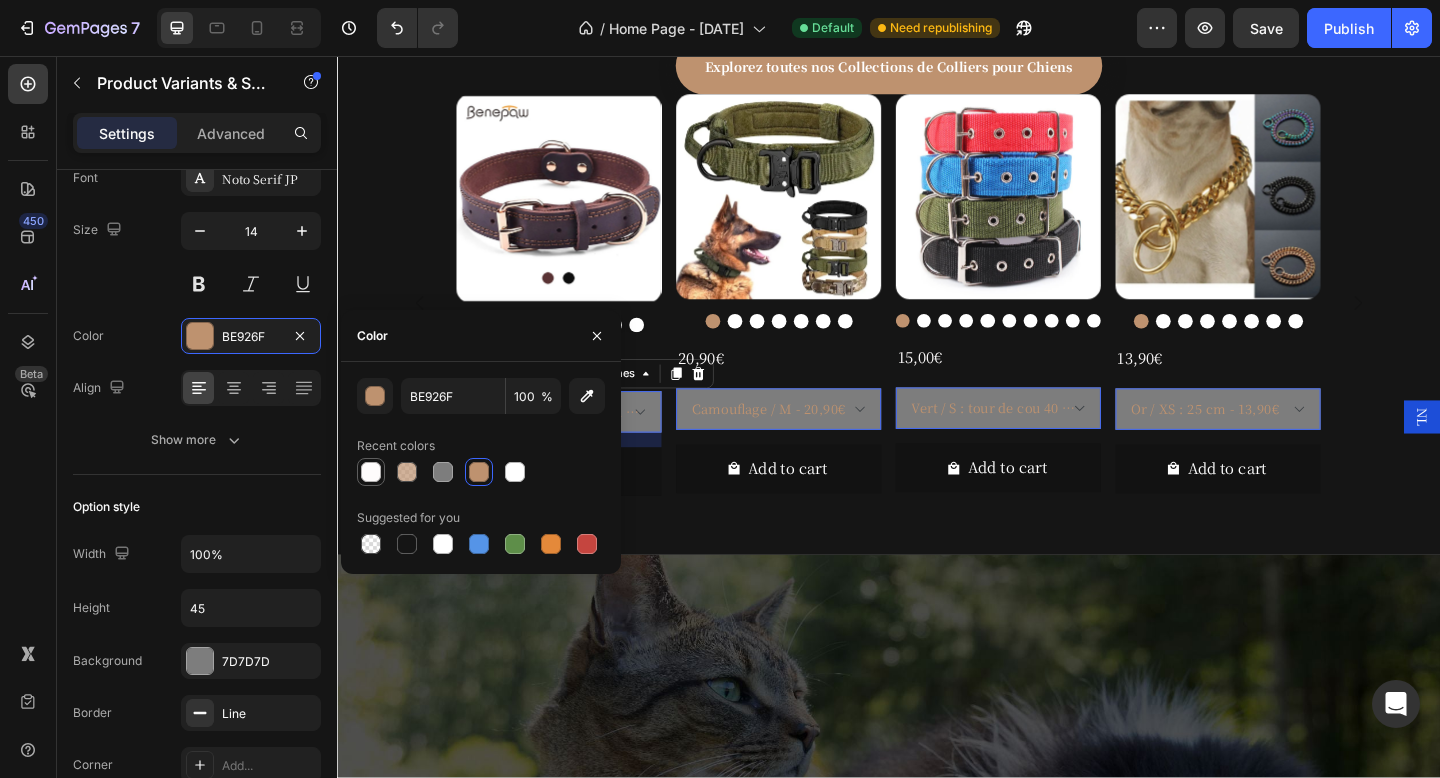click at bounding box center [371, 472] 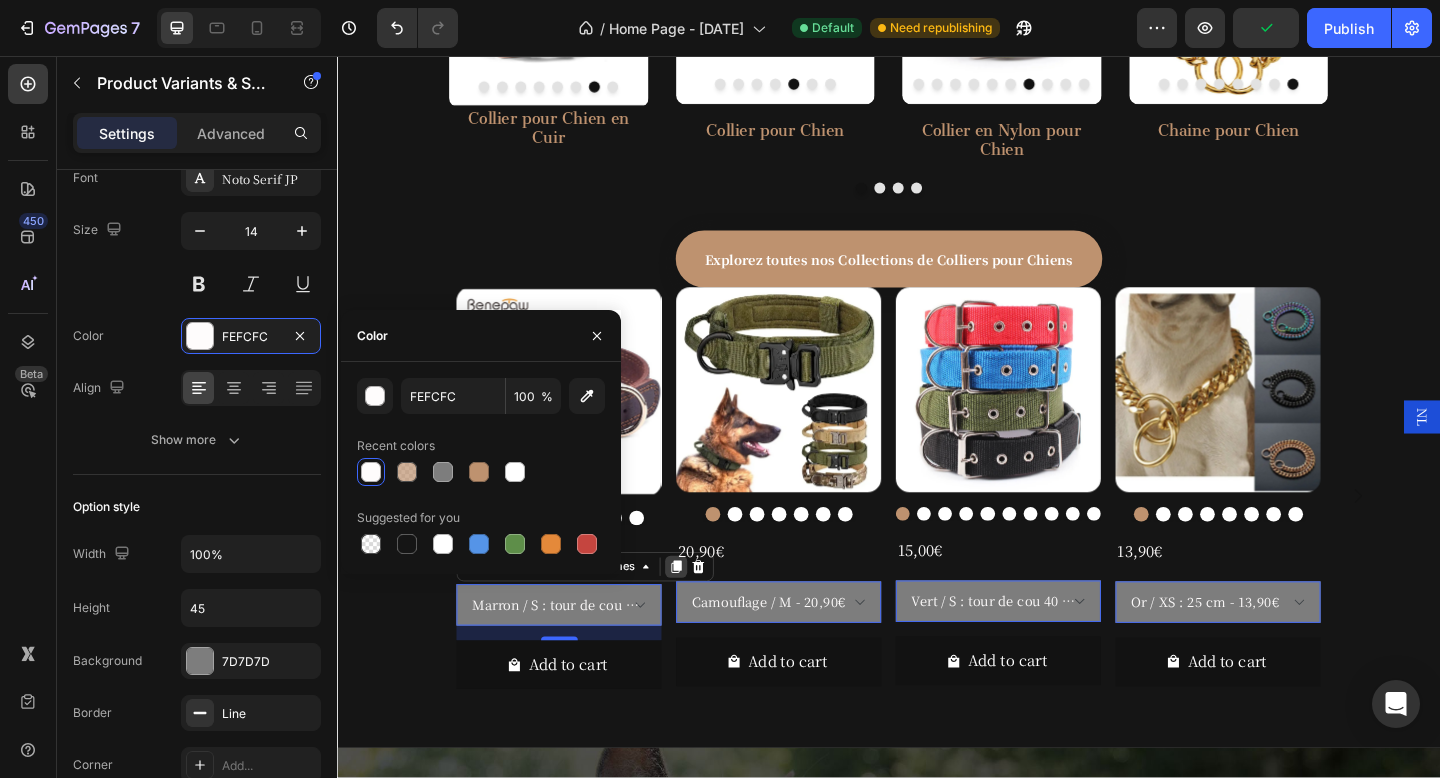 scroll, scrollTop: 1231, scrollLeft: 0, axis: vertical 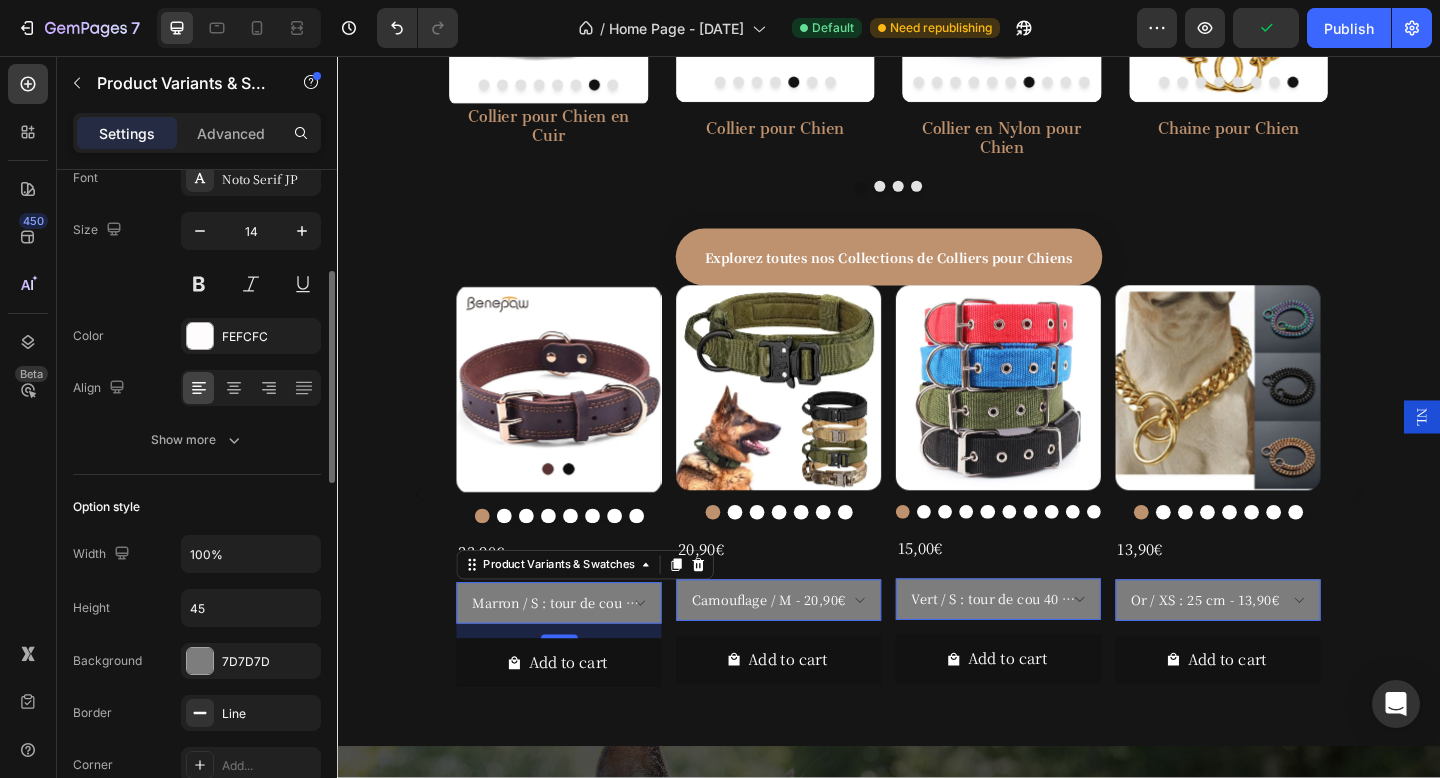 click on "Text style Styles Paragraph 2 Font Noto Serif JP Size 14 Color FEFCFC Align Show more" 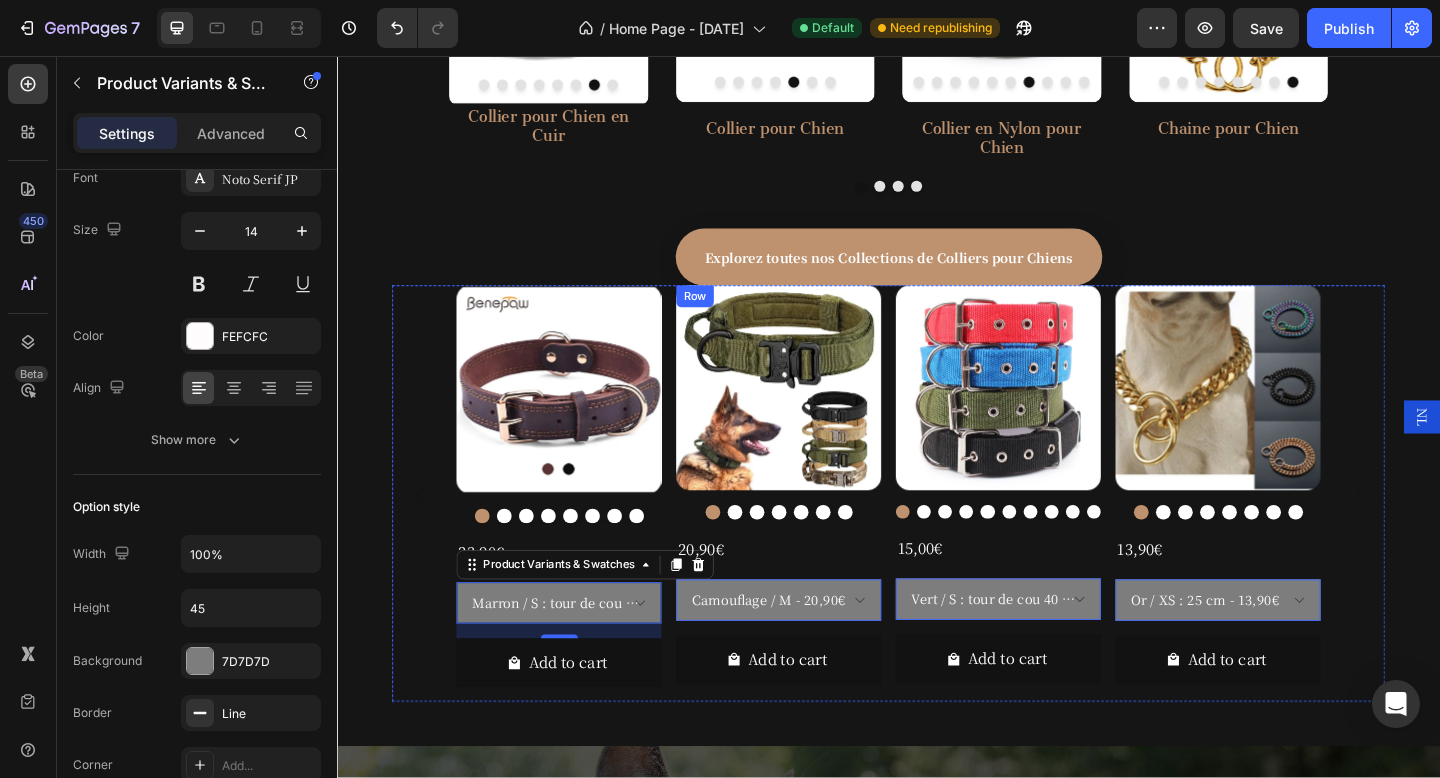 click on "Marron / S : tour de cou 38-49cm - 23,90€  Marron / M : tour de cou 41-56cm - 26,90€  Marron / L : tour de cou 47-65cm - 29,90€  Noir / S : tour de cou 38-49cm - 23,90€  Noir / M : tour de cou 41-56cm - 26,90€  Noir / L : tour de cou 47-65cm - 29,90€" at bounding box center [578, 651] 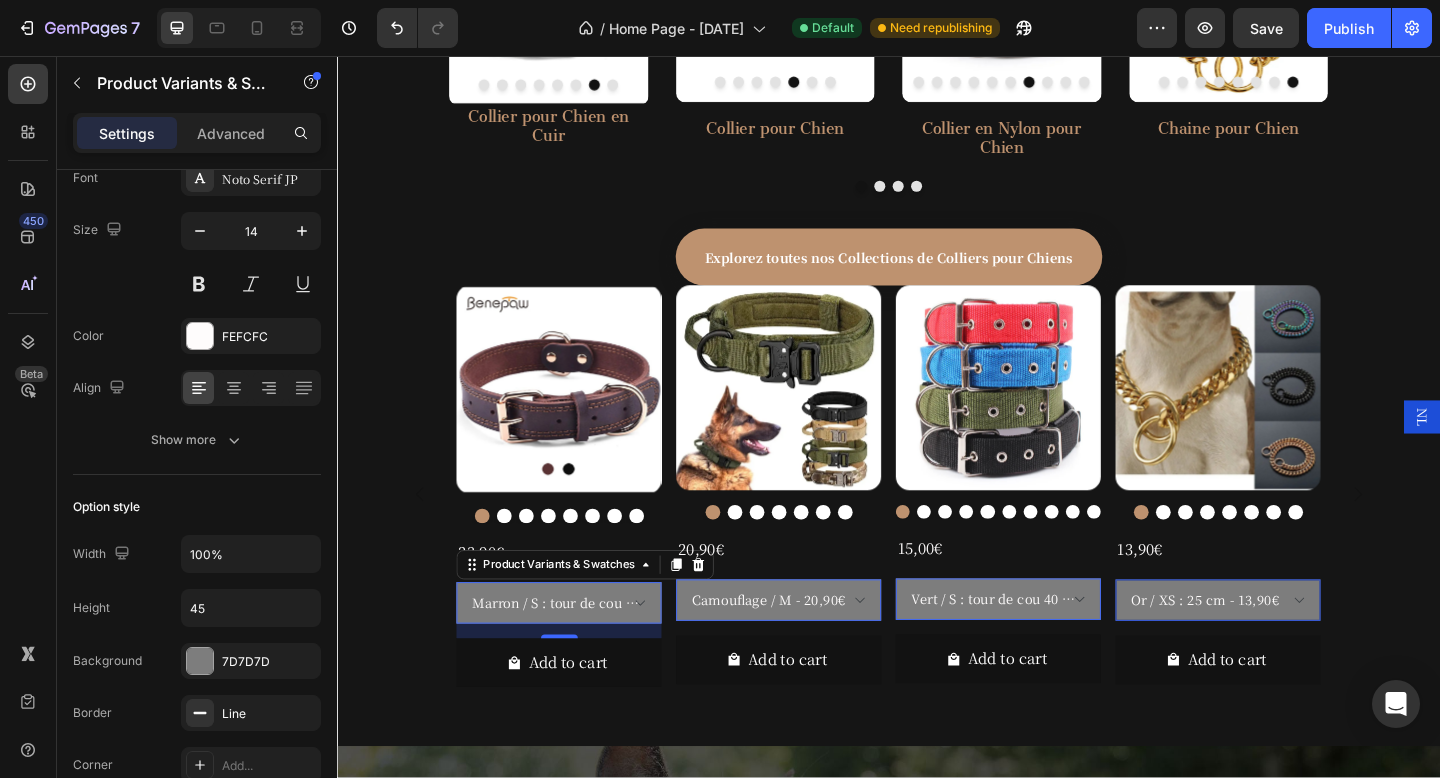 click on "Or / XS : 25 cm - 13,90€  Or / S : 30.5 cm - 15,90€  Or / M : 35.5 cm - 17,90€  Or / L : 41 cm - 19,90€  Or / XL : 46 cm - 21,90€  Or / XXL : 51 cm - 23,90€  Noir / XS : 25 cm - 13,90€  Noir / S : 30.5 cm - 15,90€  Noir / M : 35.5 cm - 17,90€  Noir / L : 41 cm - 19,90€  Noir / XL : 46 cm - 21,90€  Noir / XXL : 51 cm - 23,90€  Chrome / XS : 25 cm - 13,90€  Chrome / S : 30.5 cm - 15,90€  Chrome / M : 35.5 cm - 17,90€  Chrome / L : 41 cm - 19,90€  Chrome / XL : 46 cm - 21,90€  Chrome / XXL : 51 cm - 23,90€" at bounding box center [578, 651] 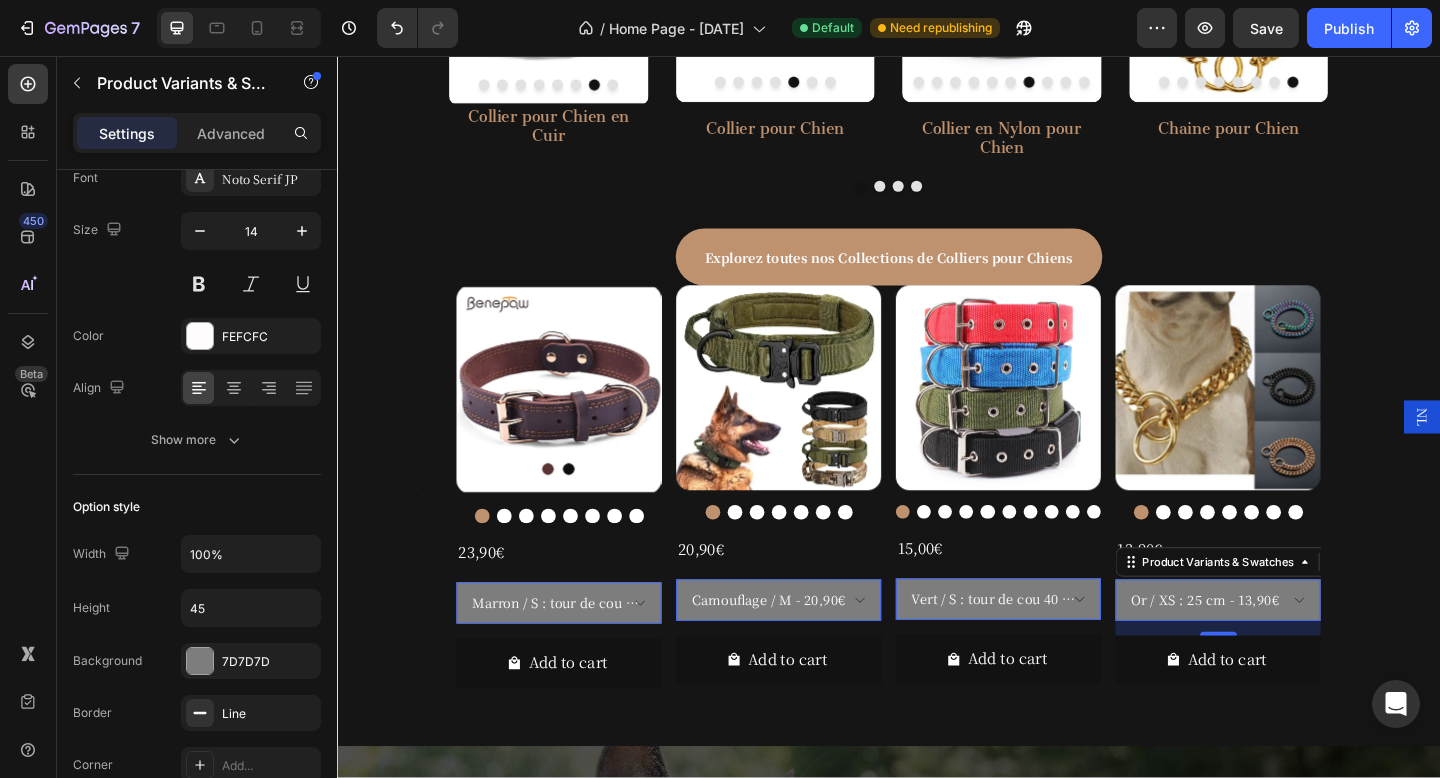 click on "0" at bounding box center [337, 56] 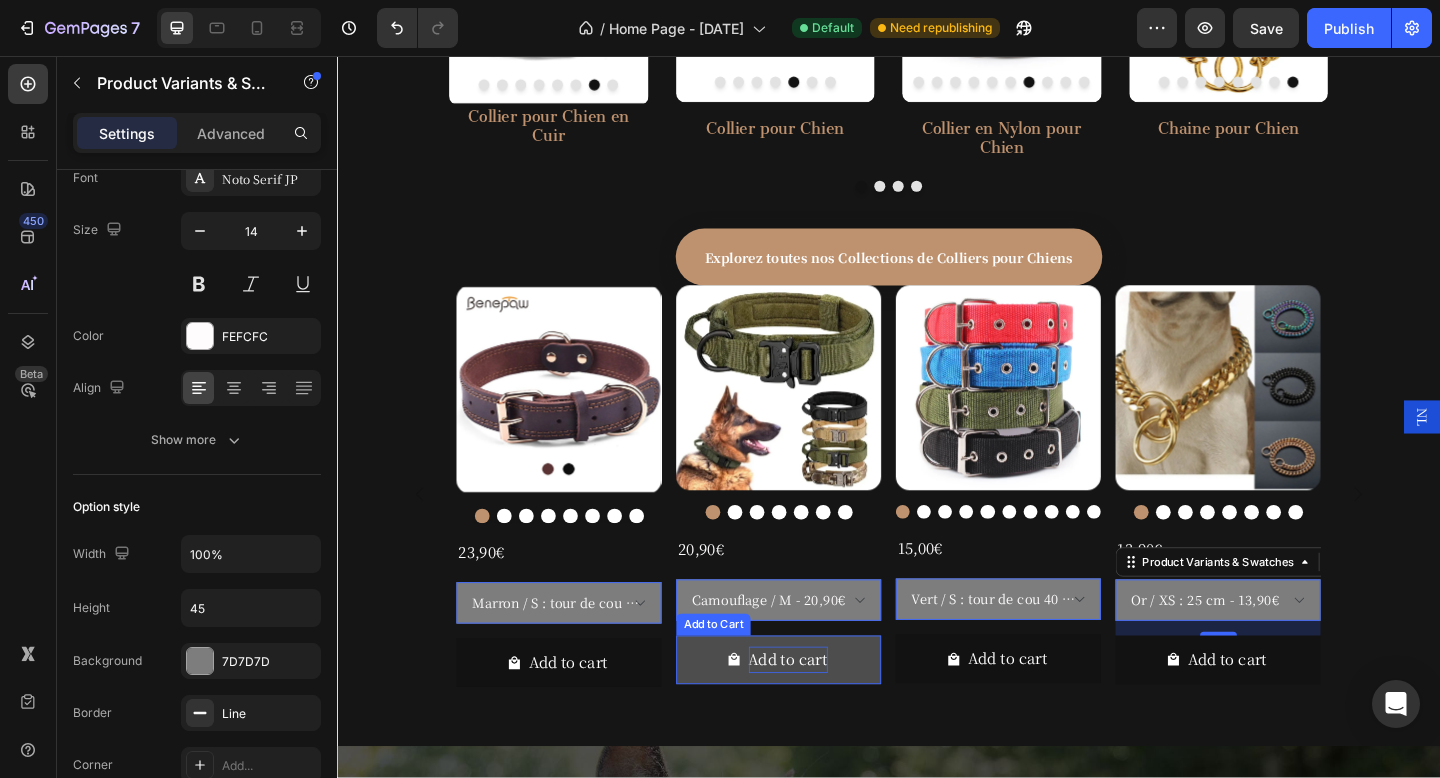 scroll, scrollTop: 1244, scrollLeft: 0, axis: vertical 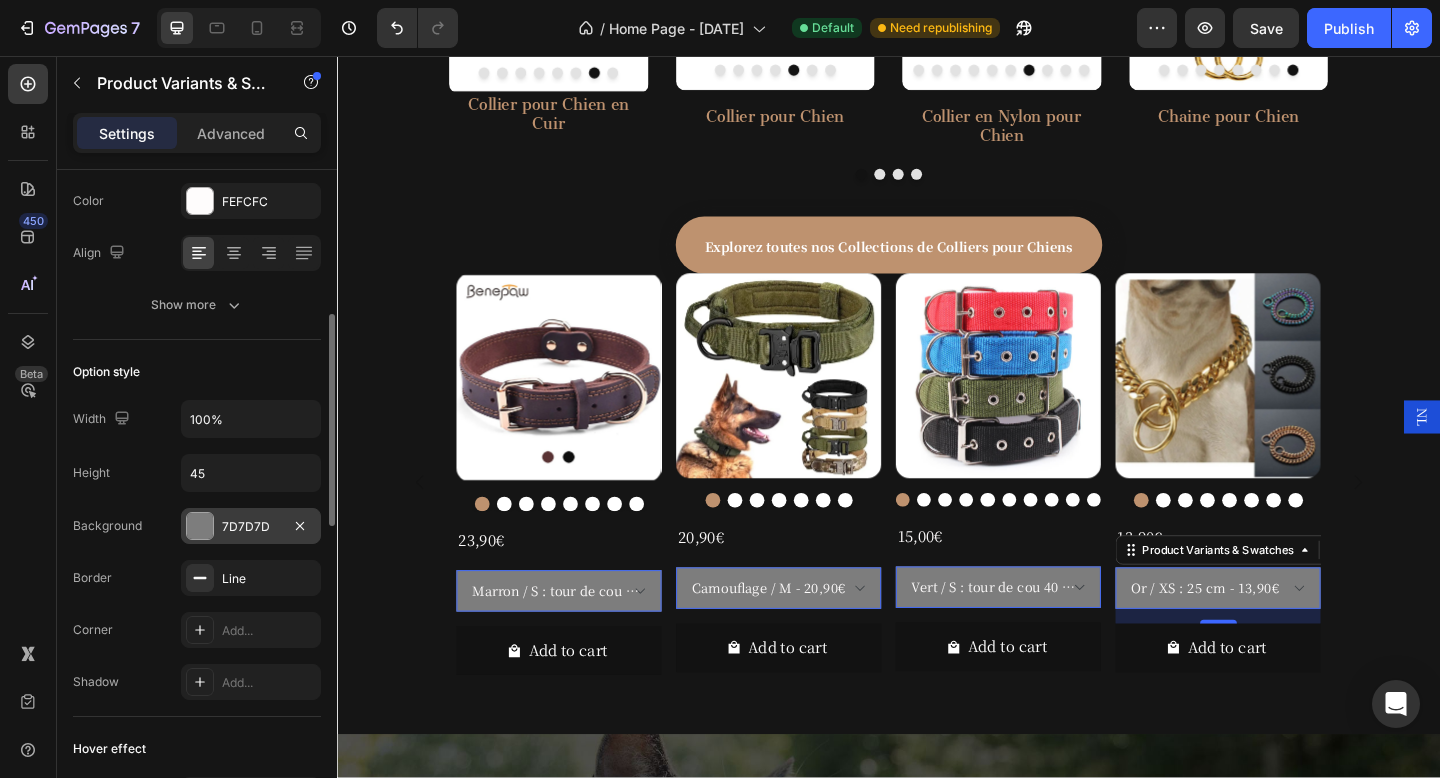 click on "7D7D7D" at bounding box center [251, 527] 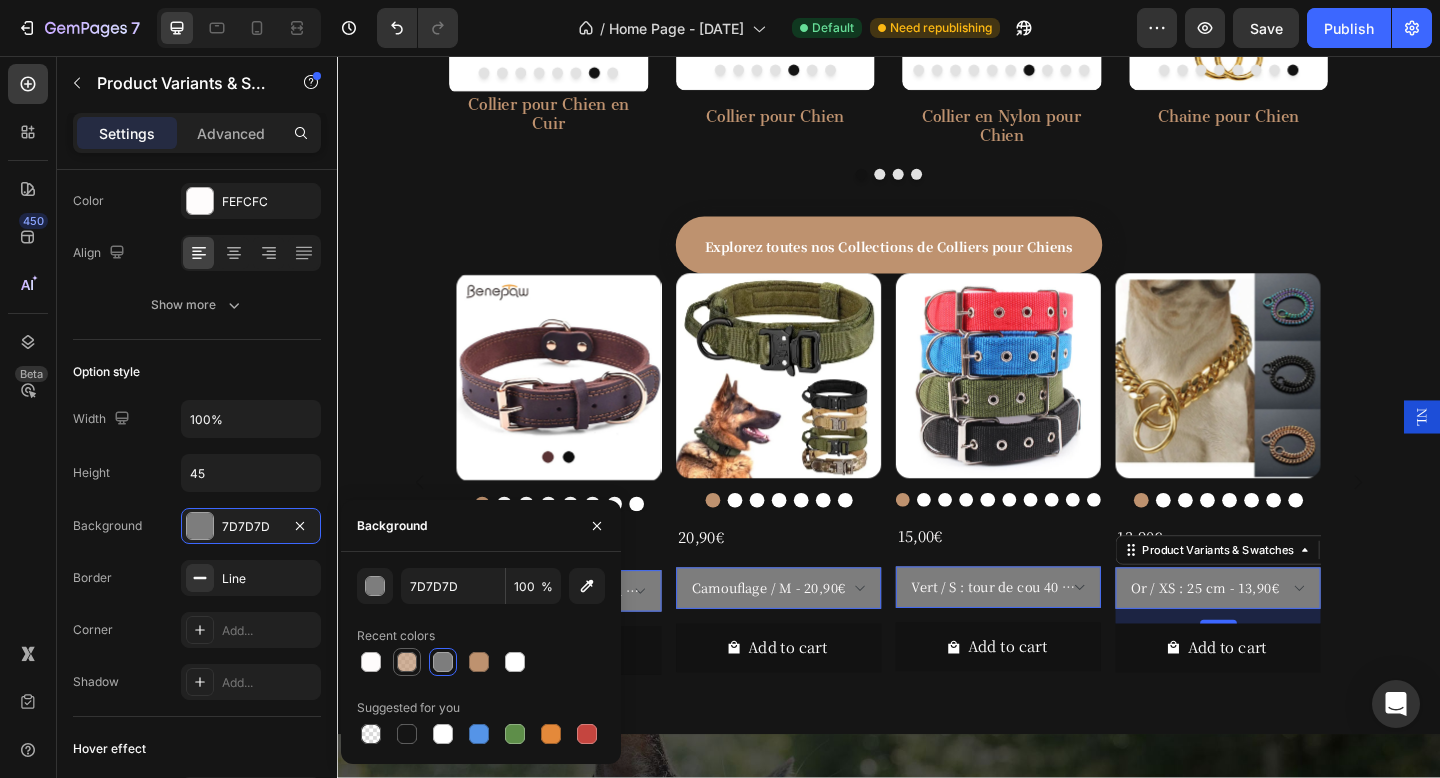 click at bounding box center (407, 662) 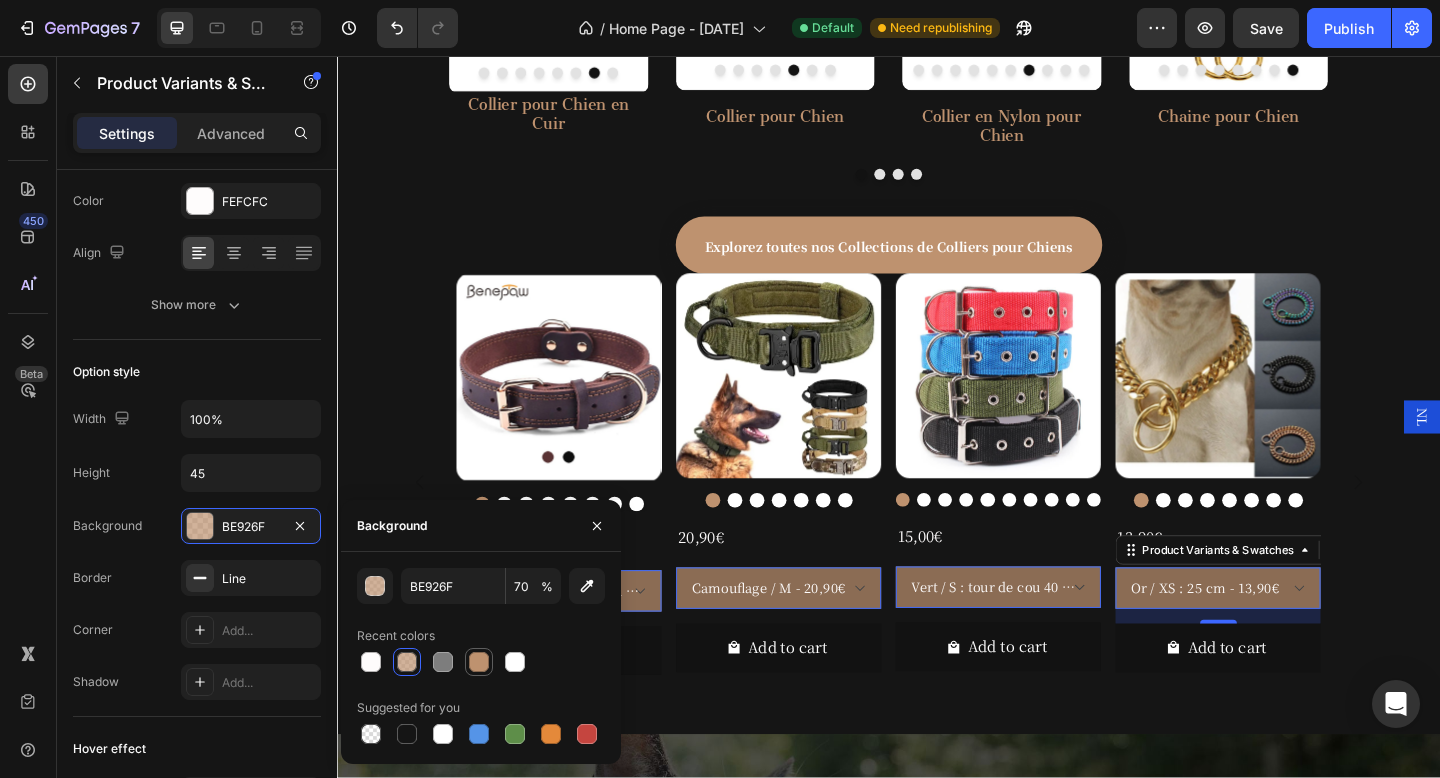 click at bounding box center (479, 662) 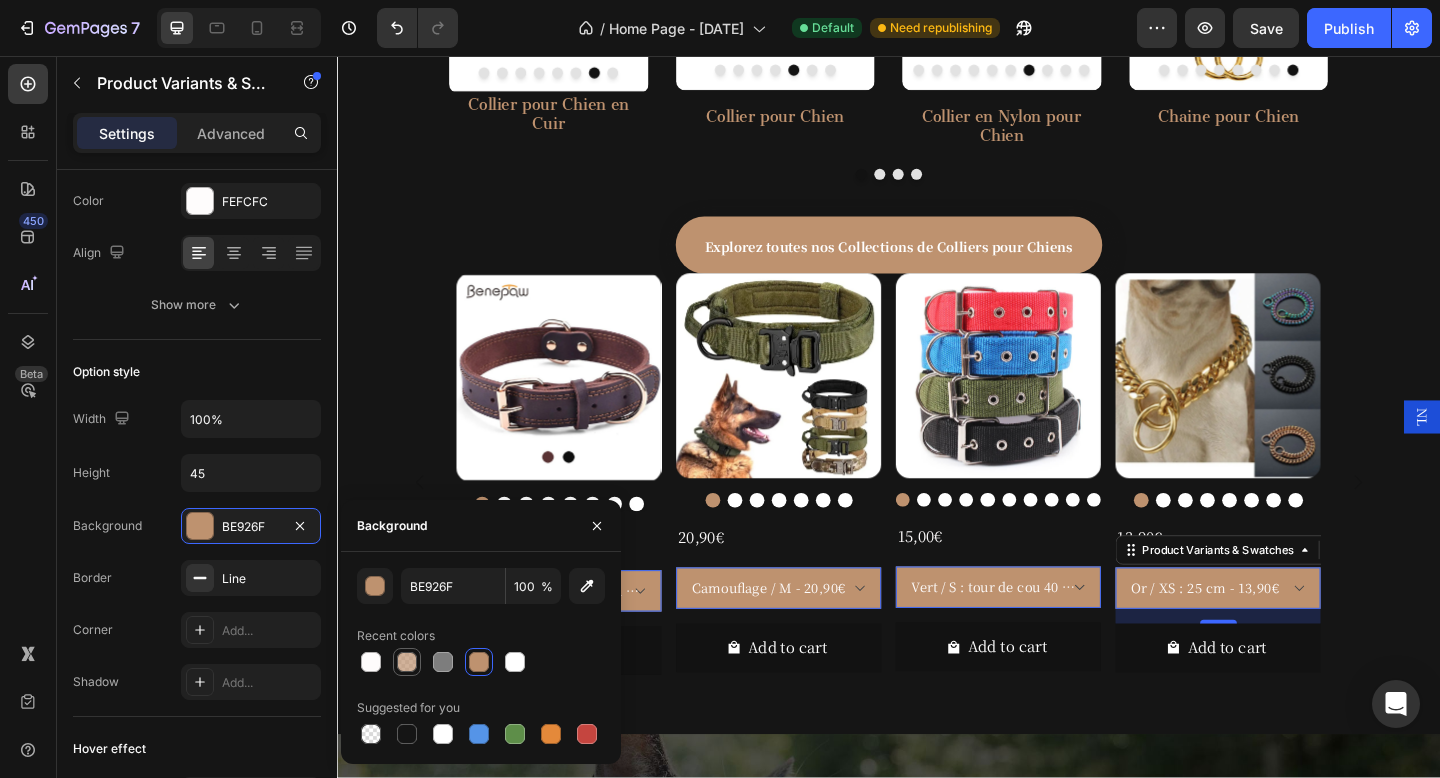 click at bounding box center (407, 662) 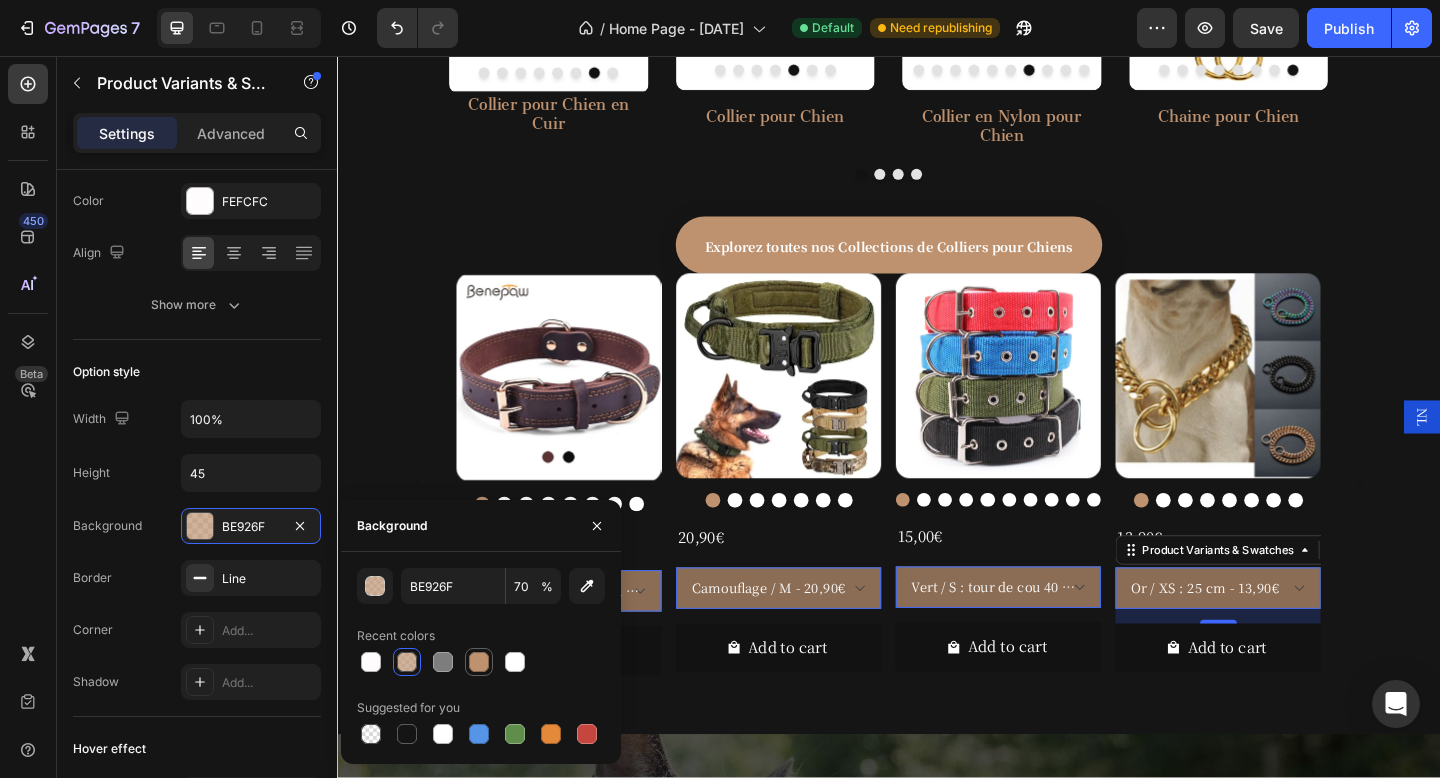 click at bounding box center (479, 662) 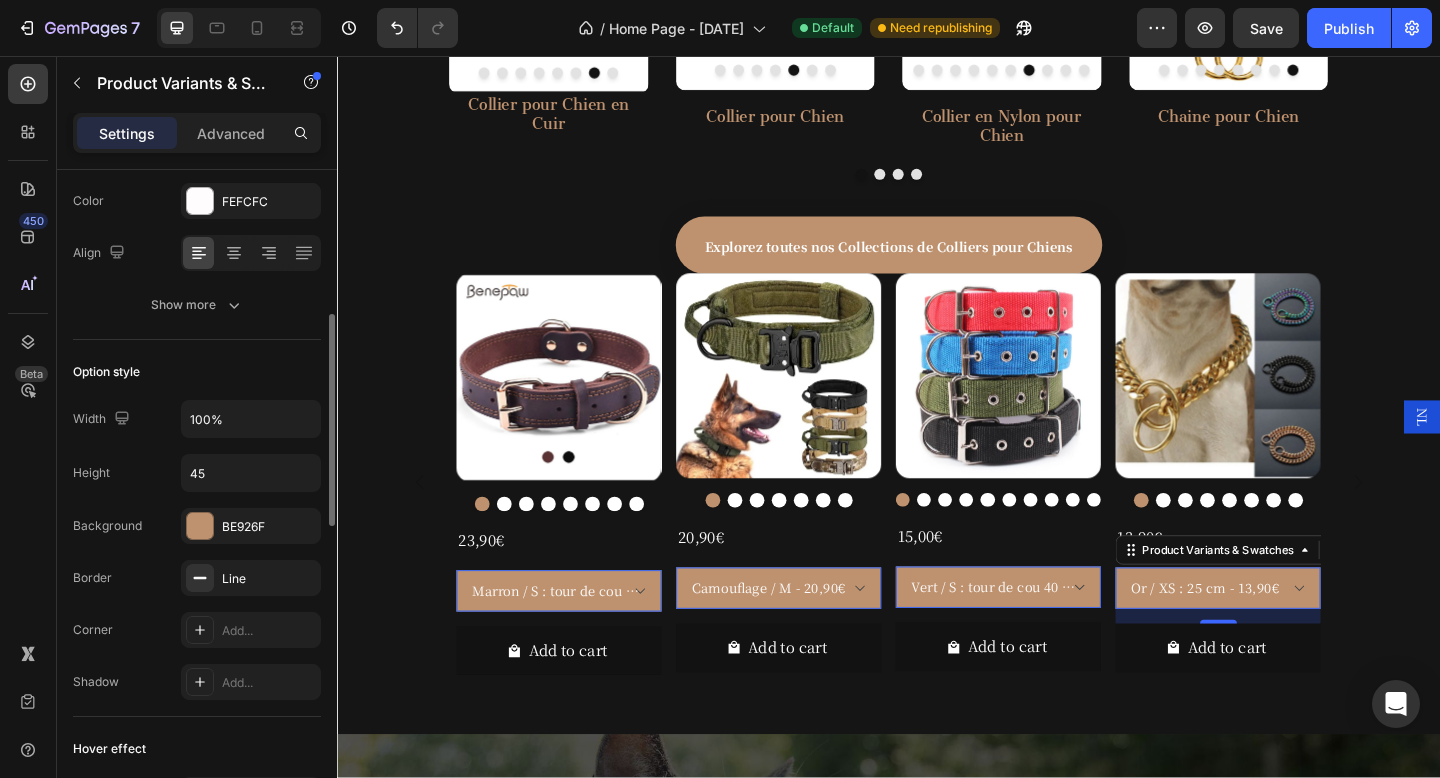 click on "Option style" at bounding box center [197, 372] 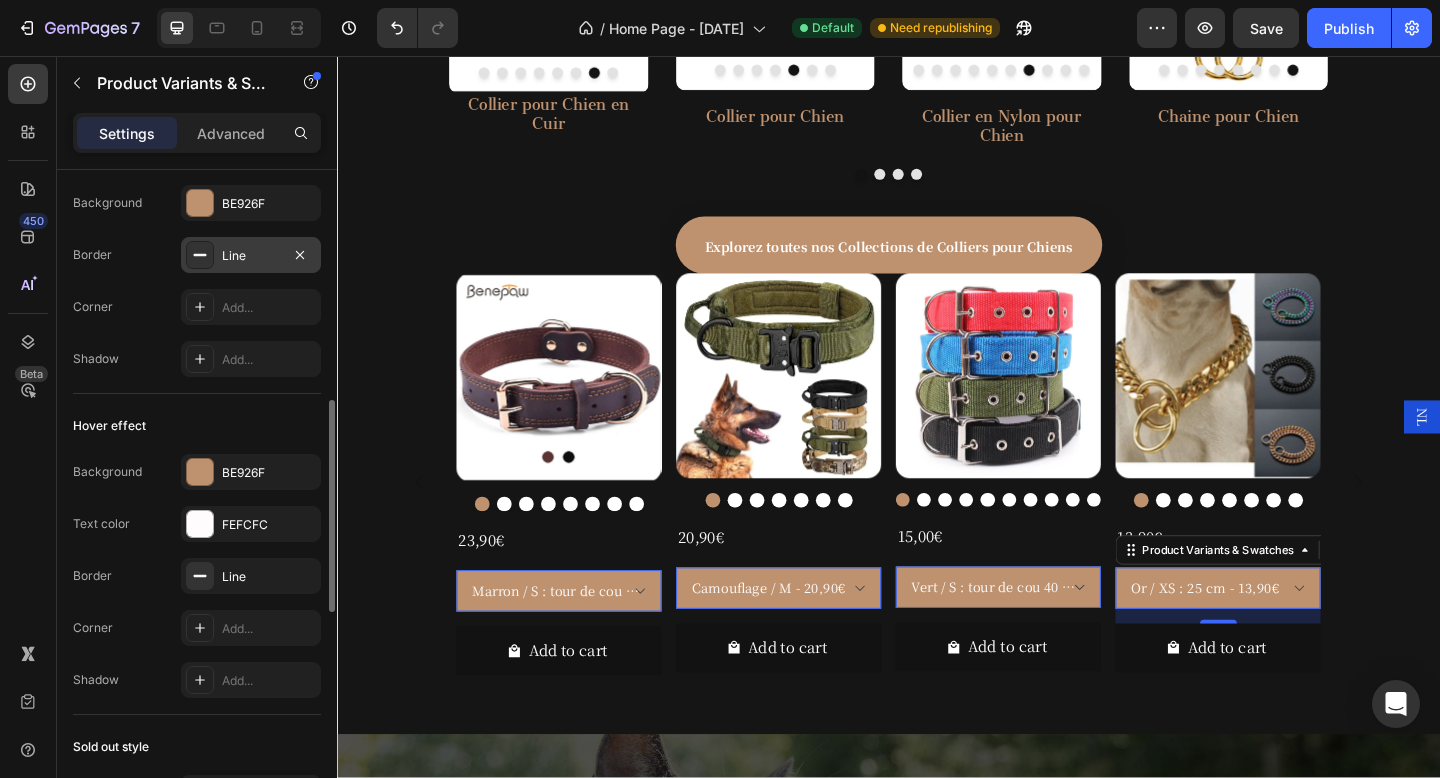 scroll, scrollTop: 780, scrollLeft: 0, axis: vertical 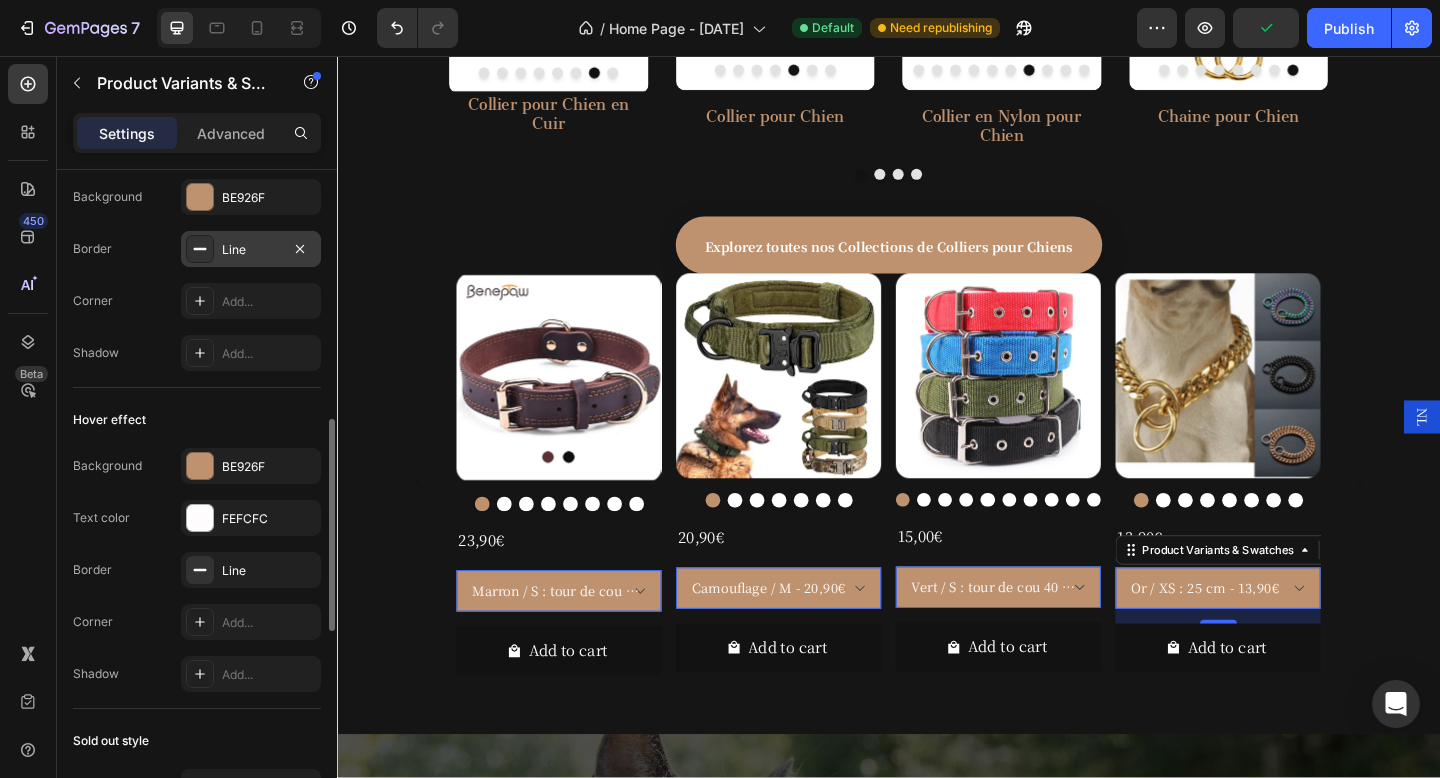 click on "Line" at bounding box center (251, 250) 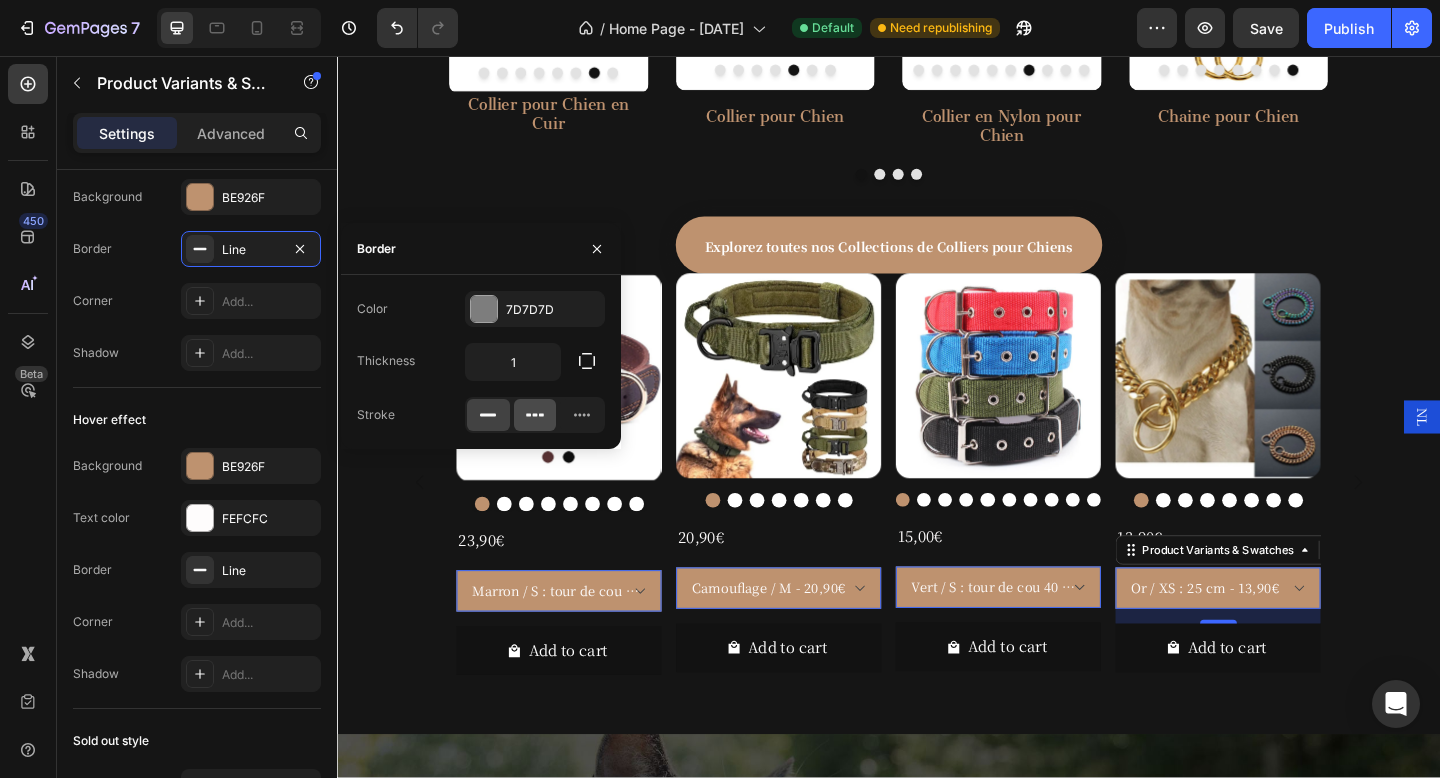 click 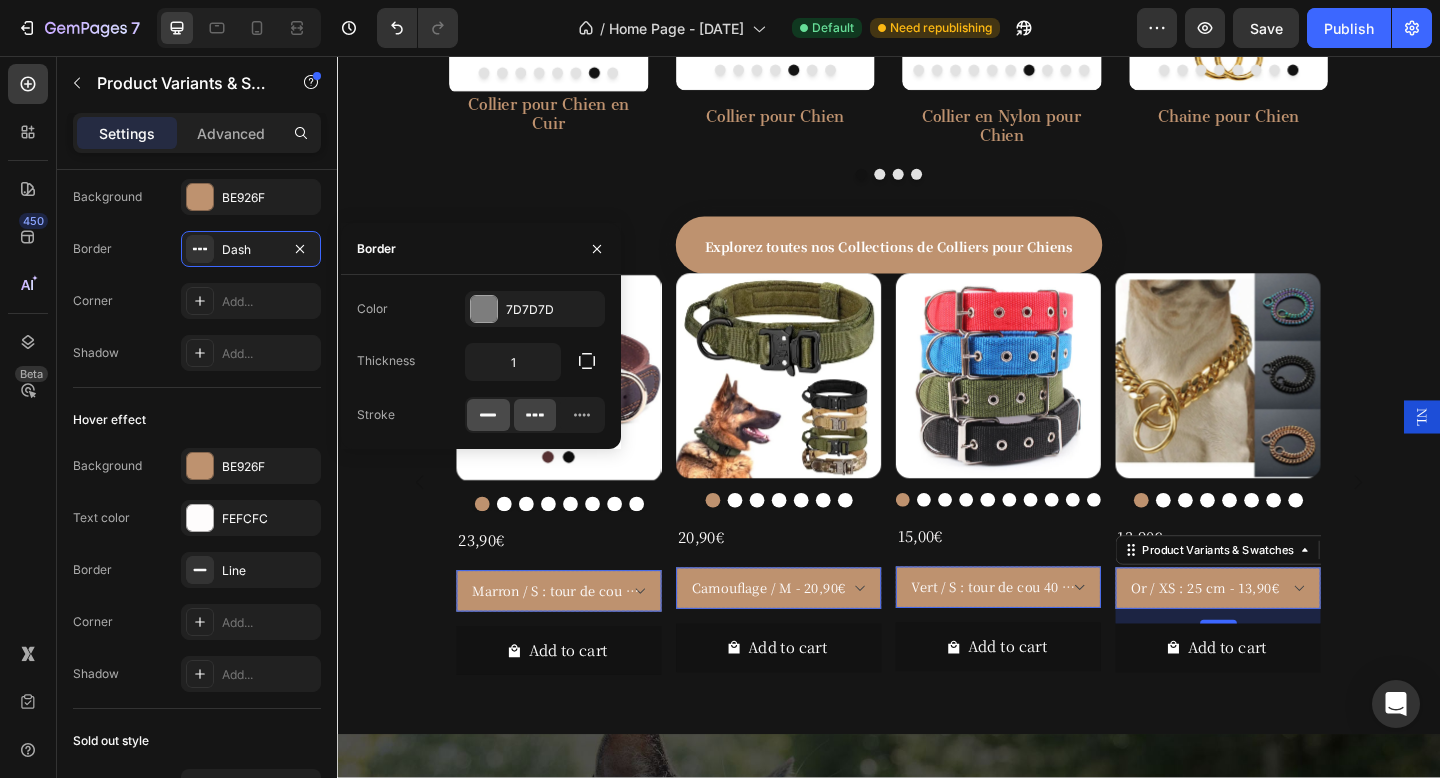 click 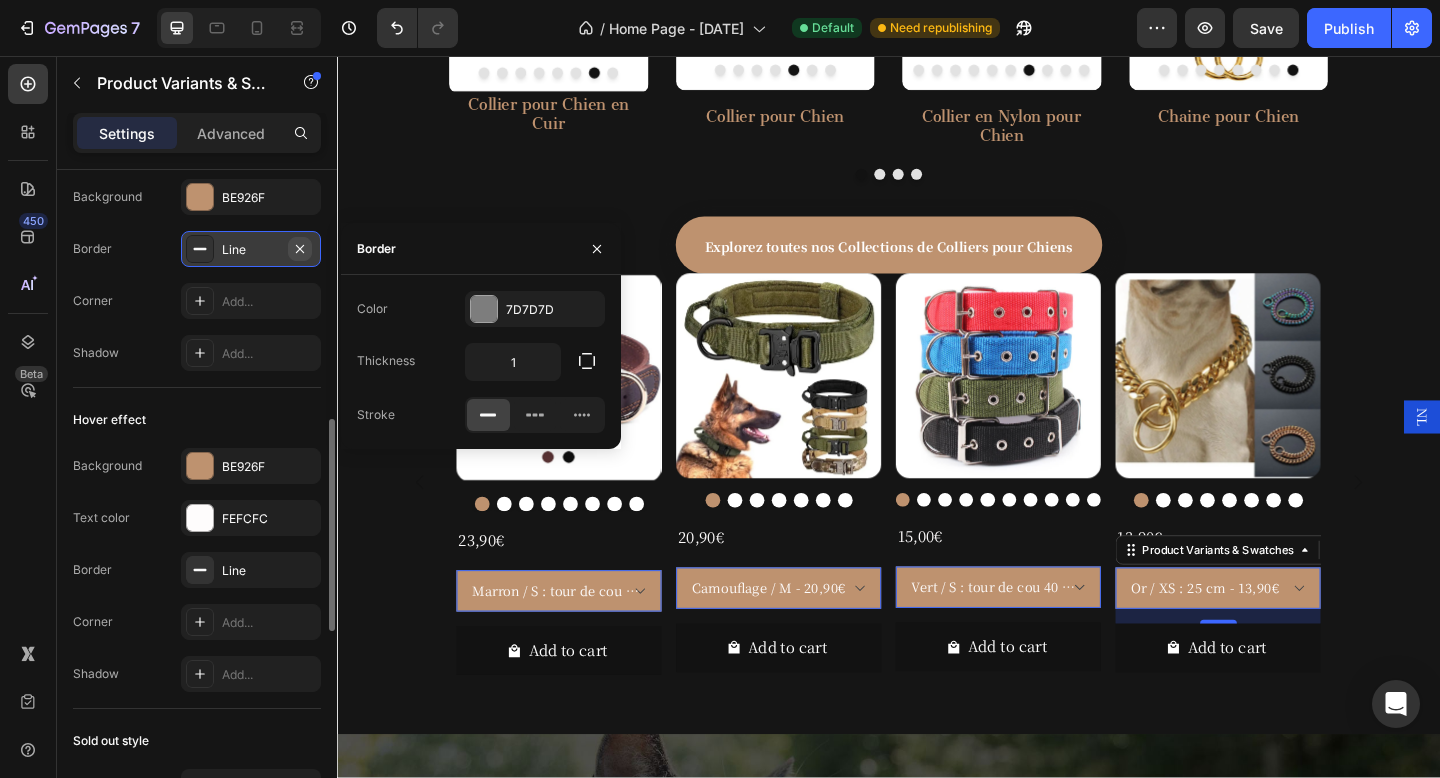 click 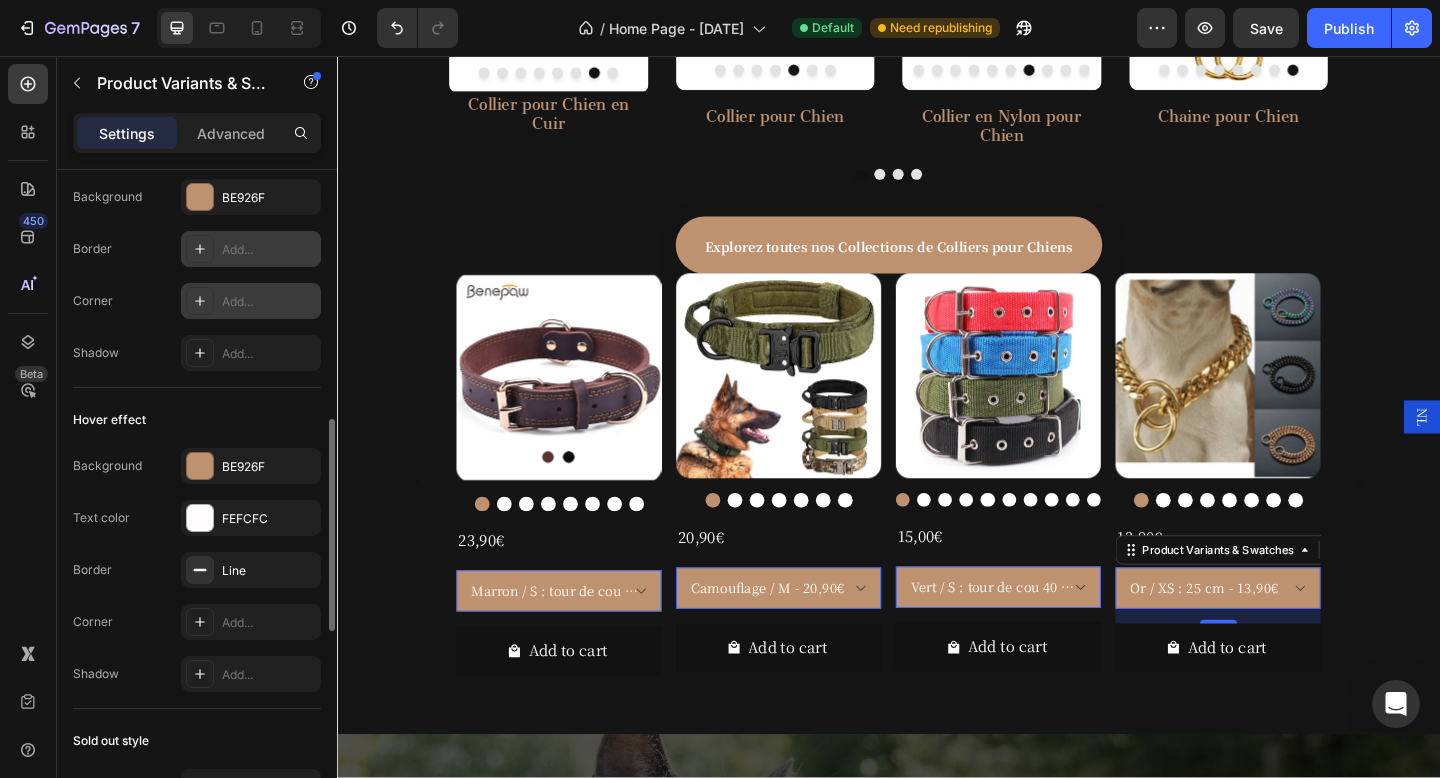 click on "Add..." at bounding box center (269, 302) 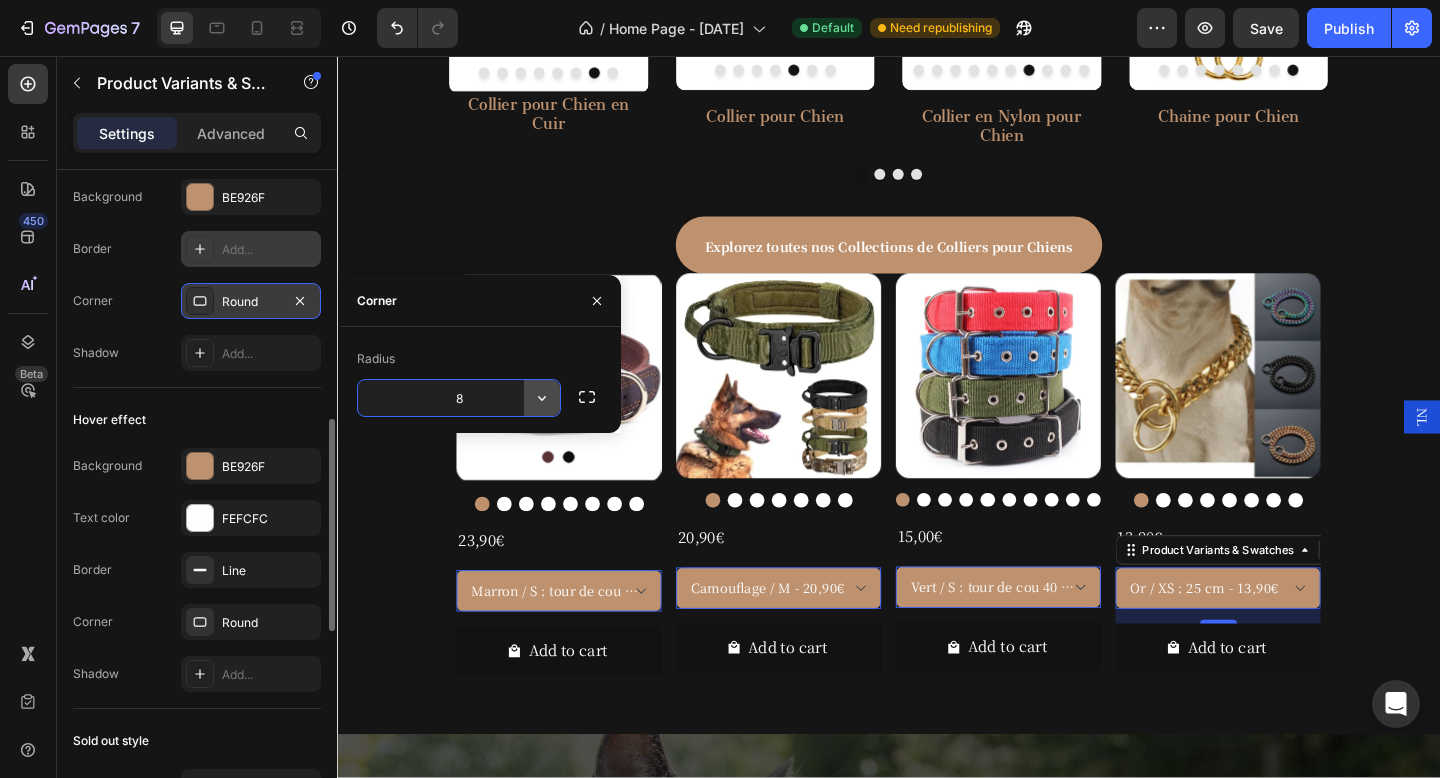 click 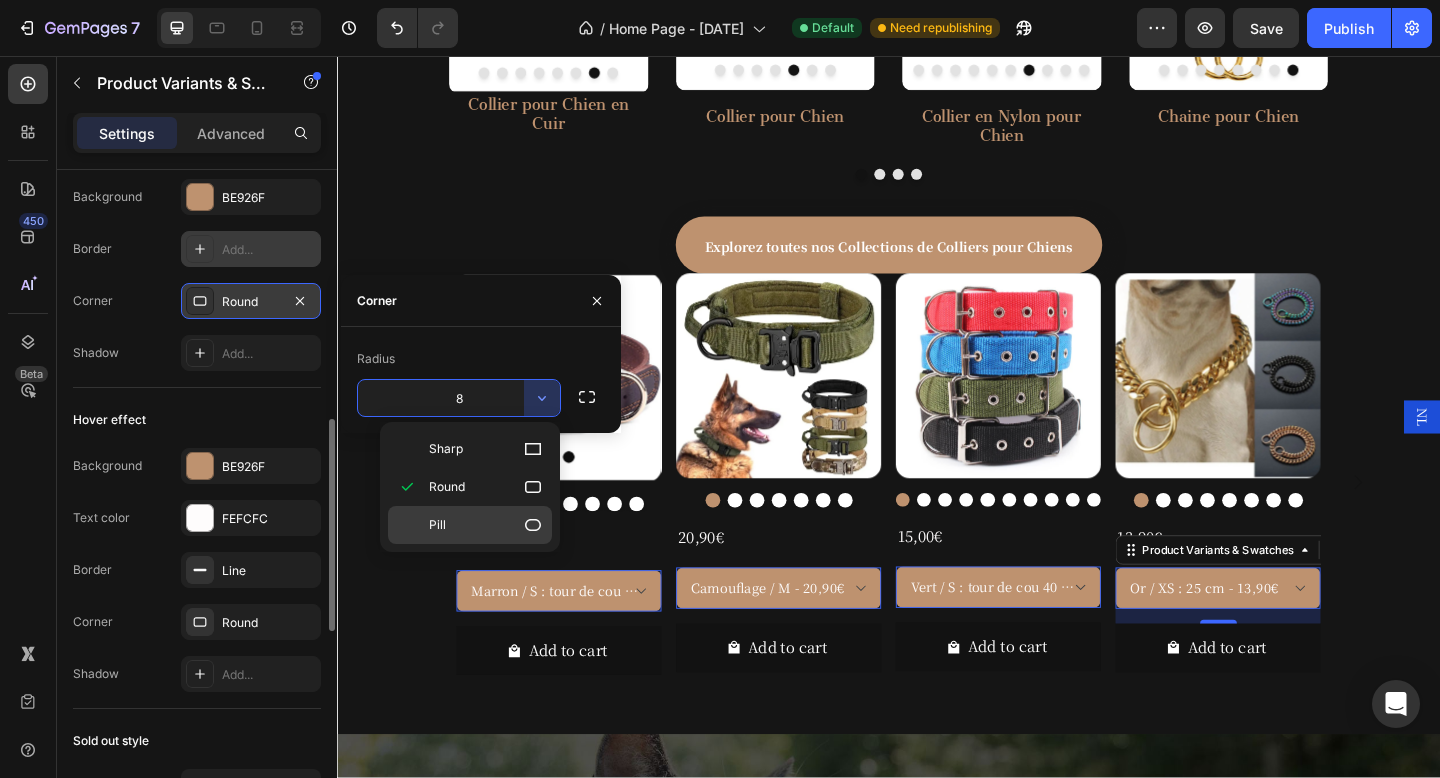 click on "Pill" at bounding box center (486, 525) 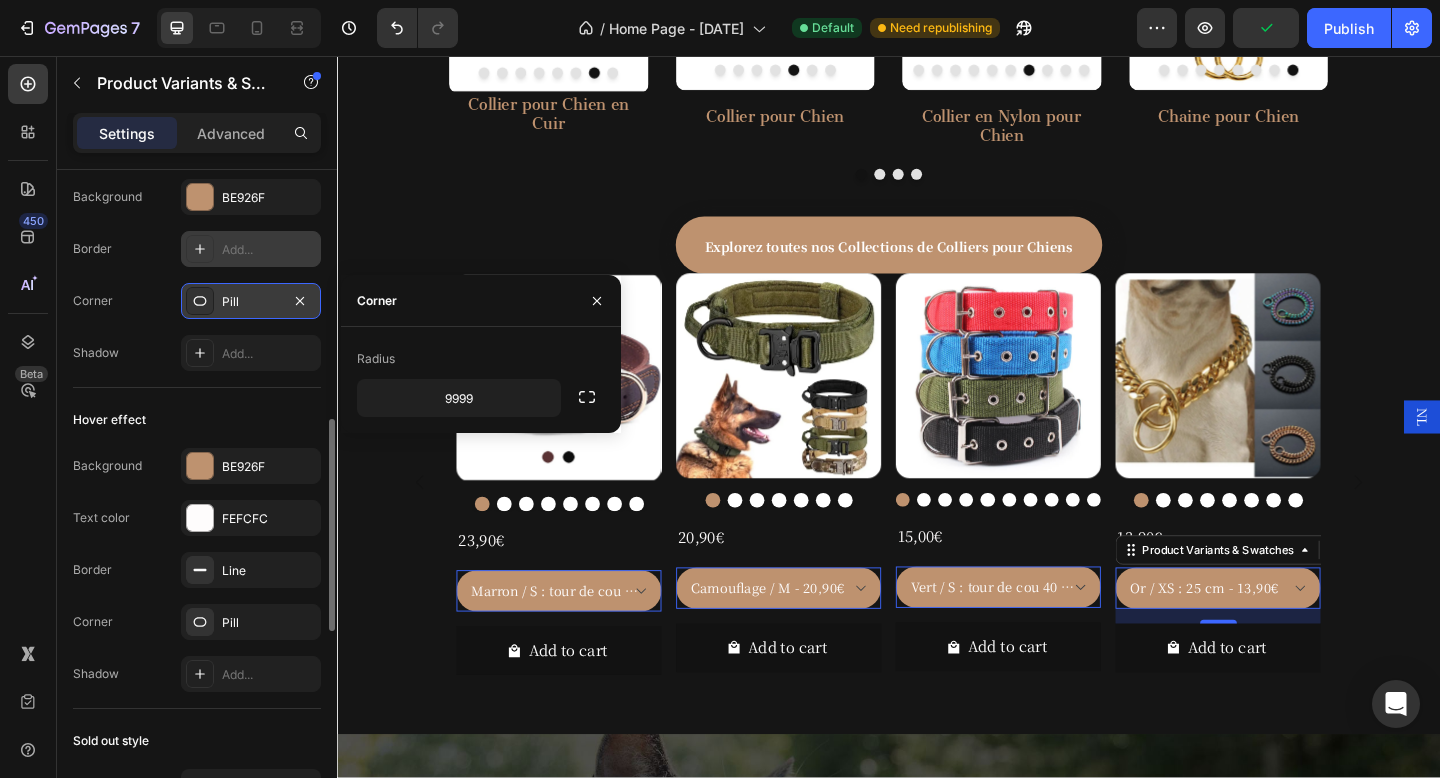 click on "Option style Width 100% Height 45 Background BE926F Border Add... Corner Pill Shadow Add..." 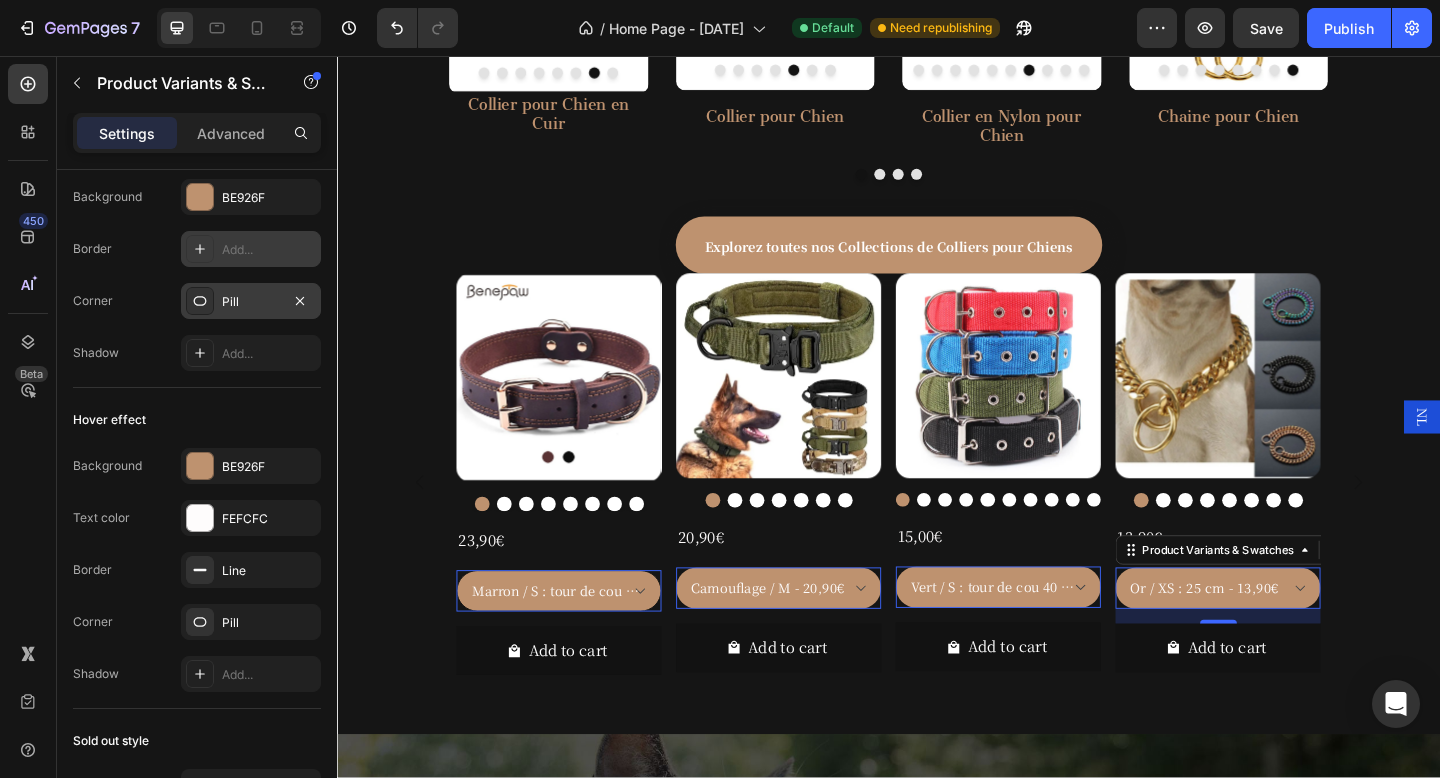 click on "Marron / S : tour de cou 38-49cm - 23,90€  Marron / M : tour de cou 41-56cm - 26,90€  Marron / L : tour de cou 47-65cm - 29,90€  Noir / S : tour de cou 38-49cm - 23,90€  Noir / M : tour de cou 41-56cm - 26,90€  Noir / L : tour de cou 47-65cm - 29,90€" at bounding box center [578, 638] 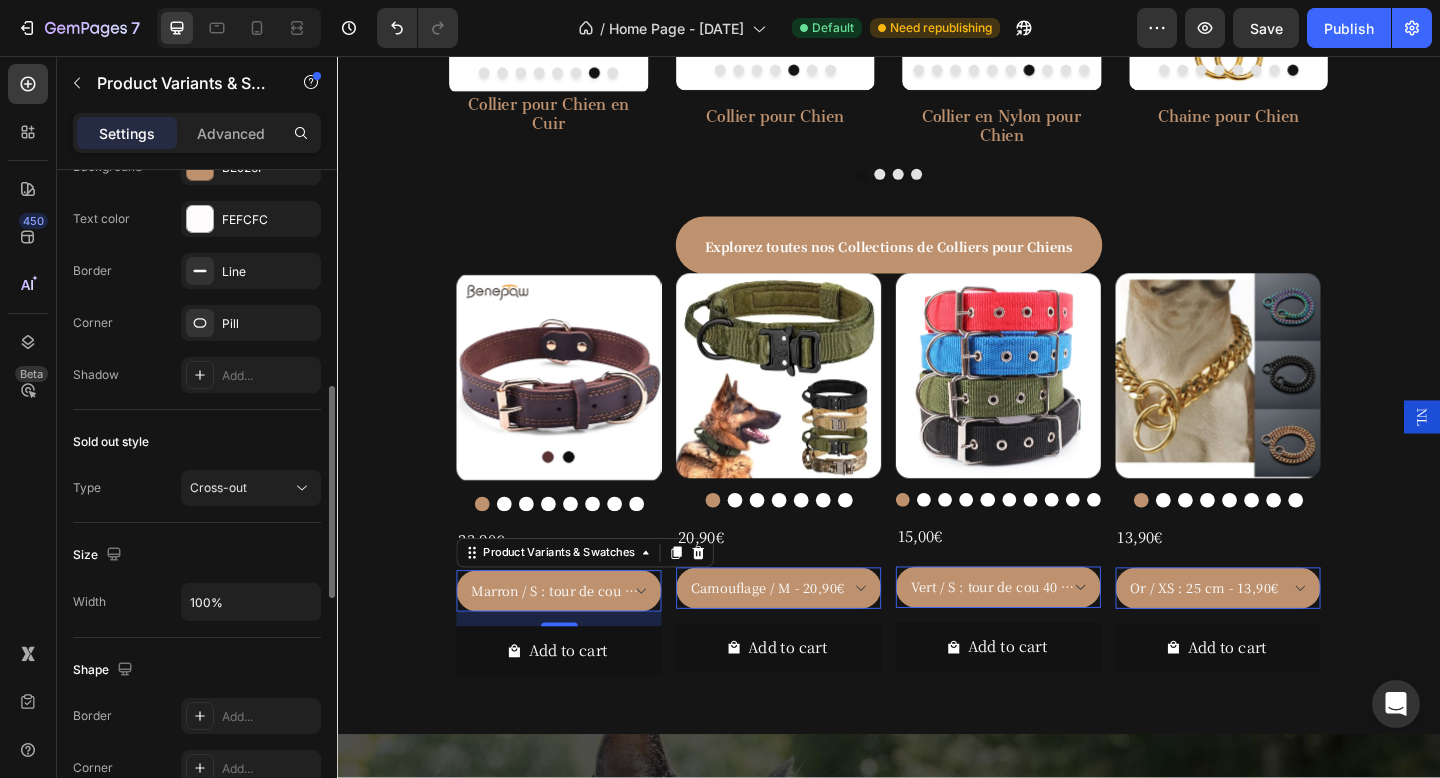 scroll, scrollTop: 1145, scrollLeft: 0, axis: vertical 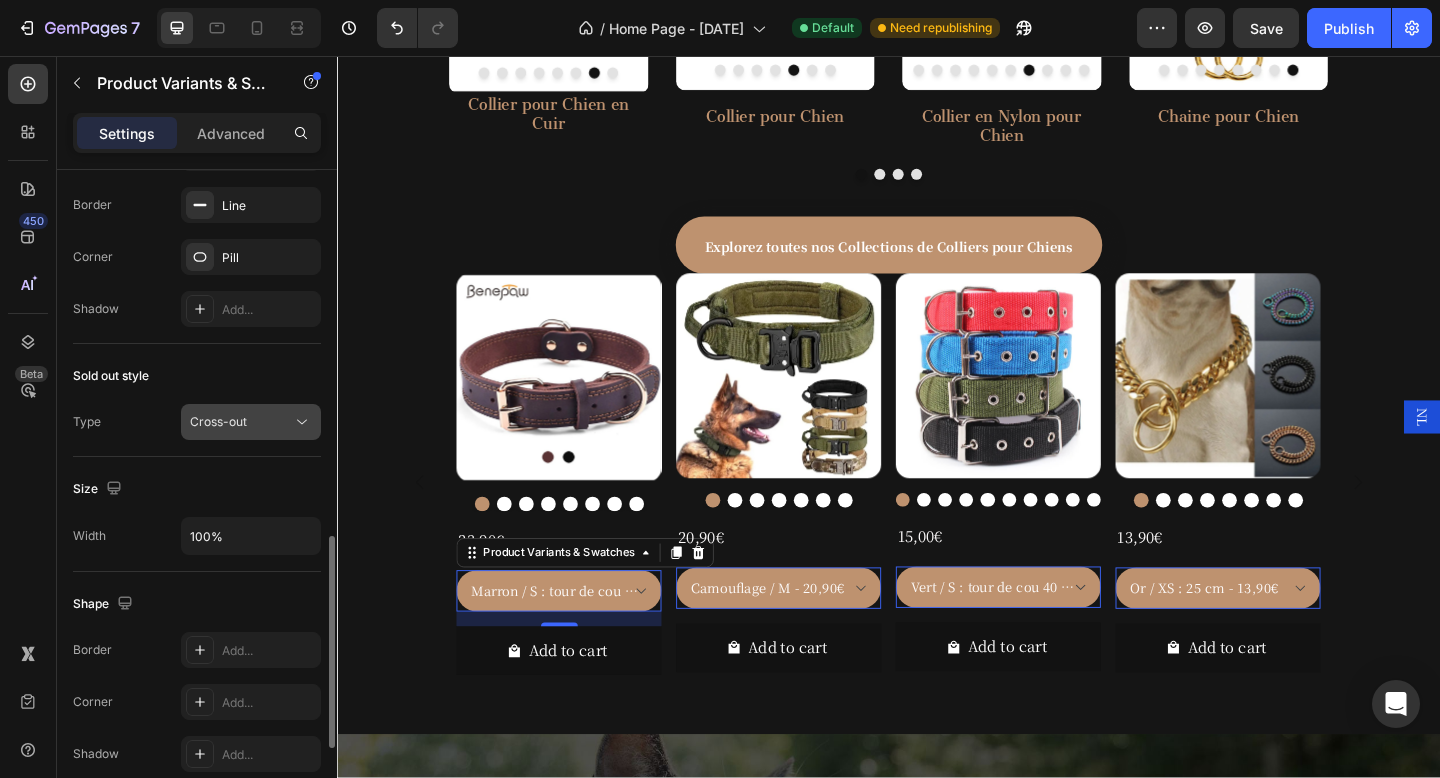 click on "Cross-out" at bounding box center [241, 422] 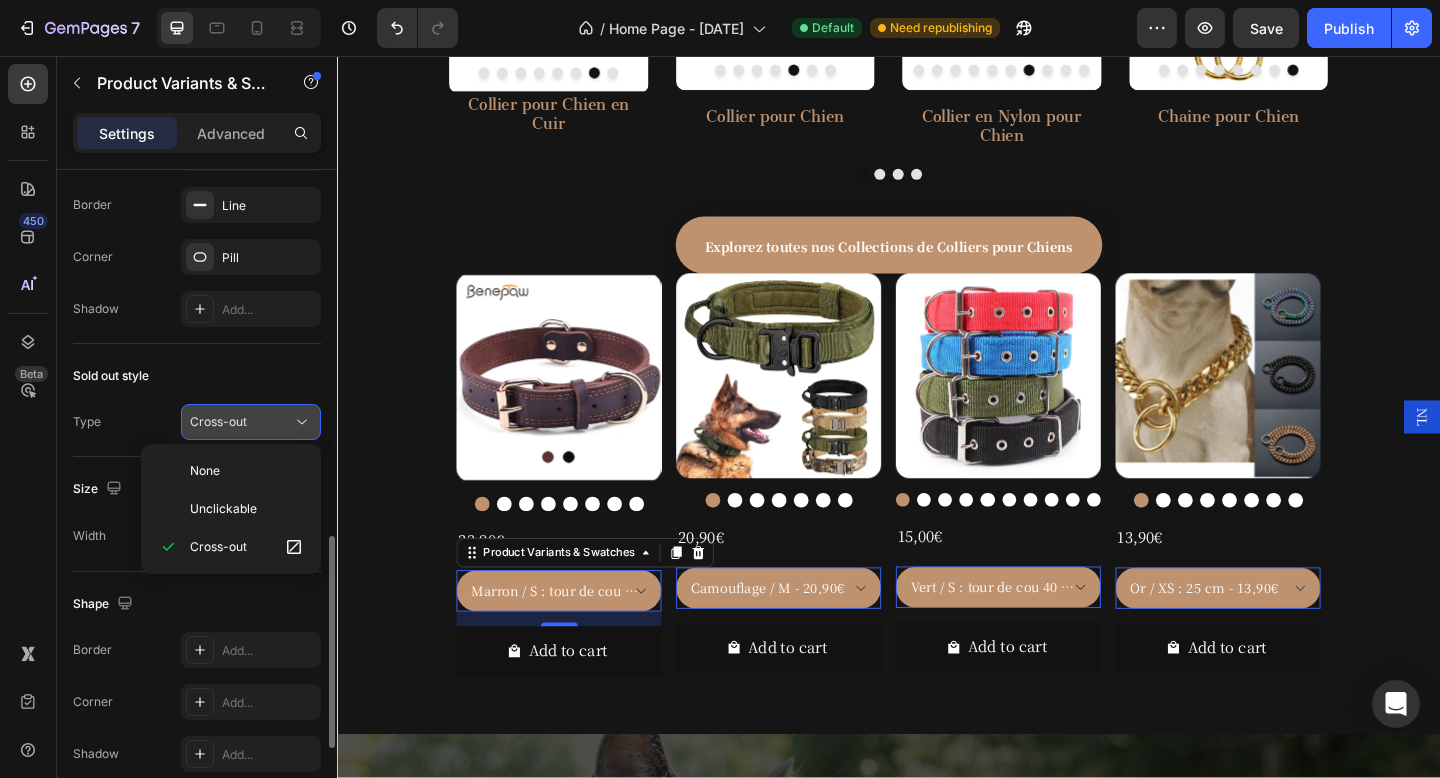 click on "Cross-out" at bounding box center (241, 422) 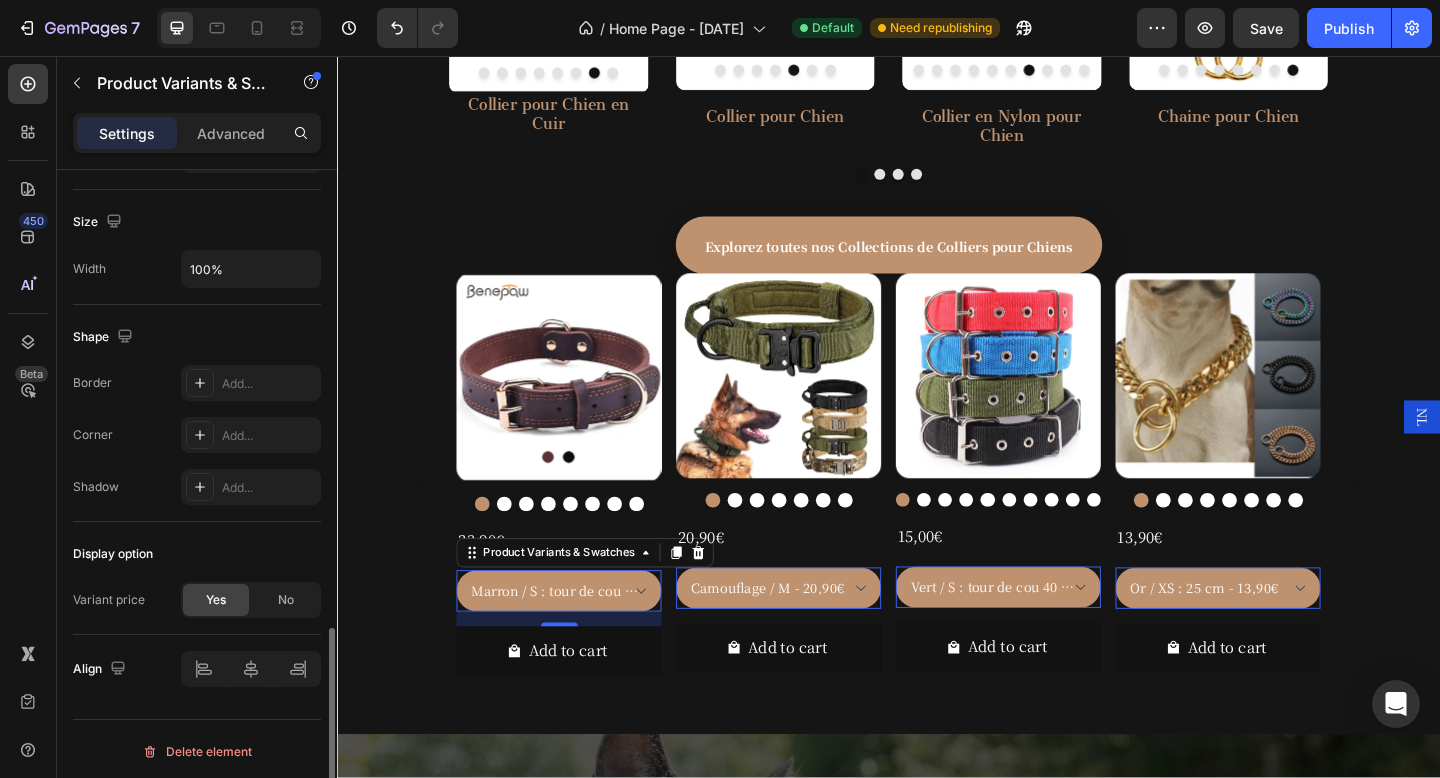 scroll, scrollTop: 1417, scrollLeft: 0, axis: vertical 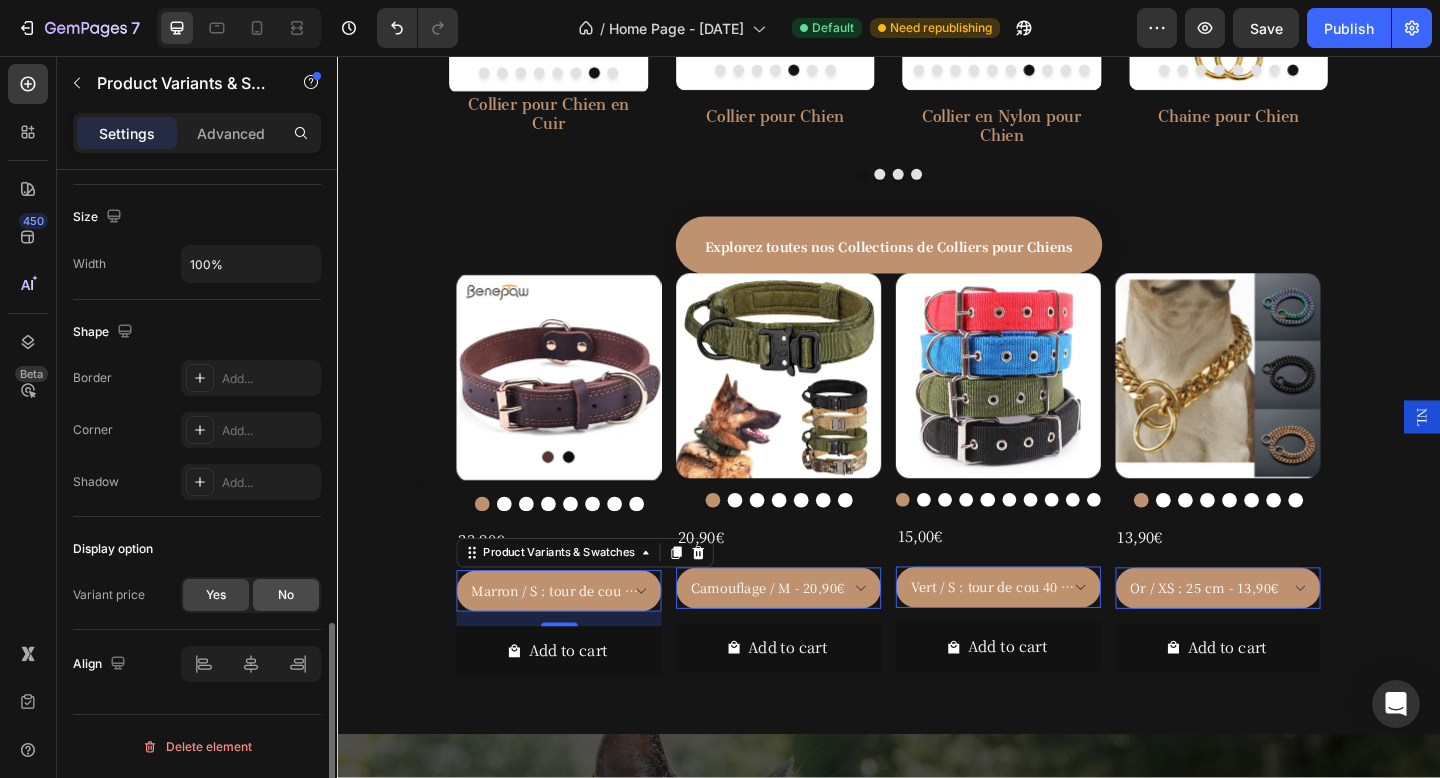 click on "No" 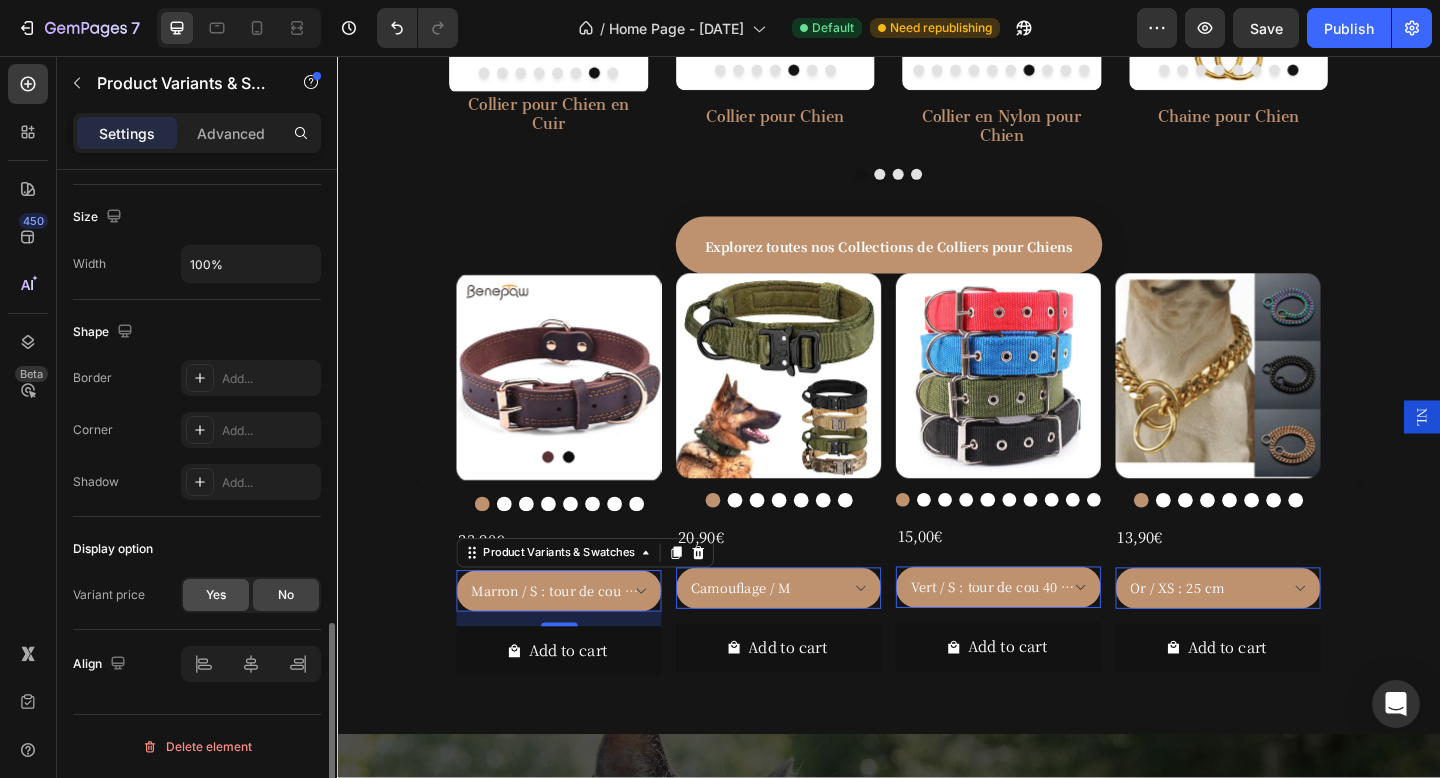 click on "Yes" 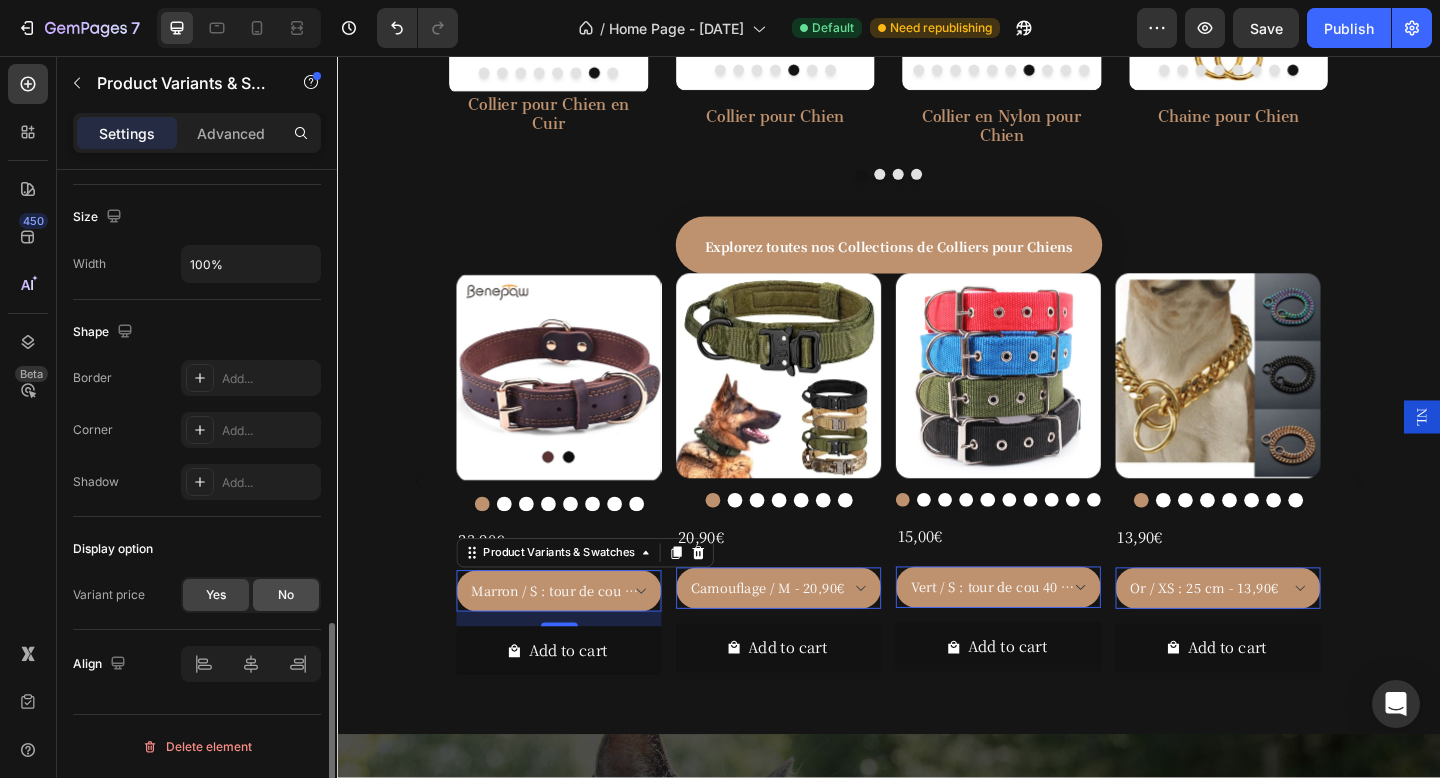 click on "No" 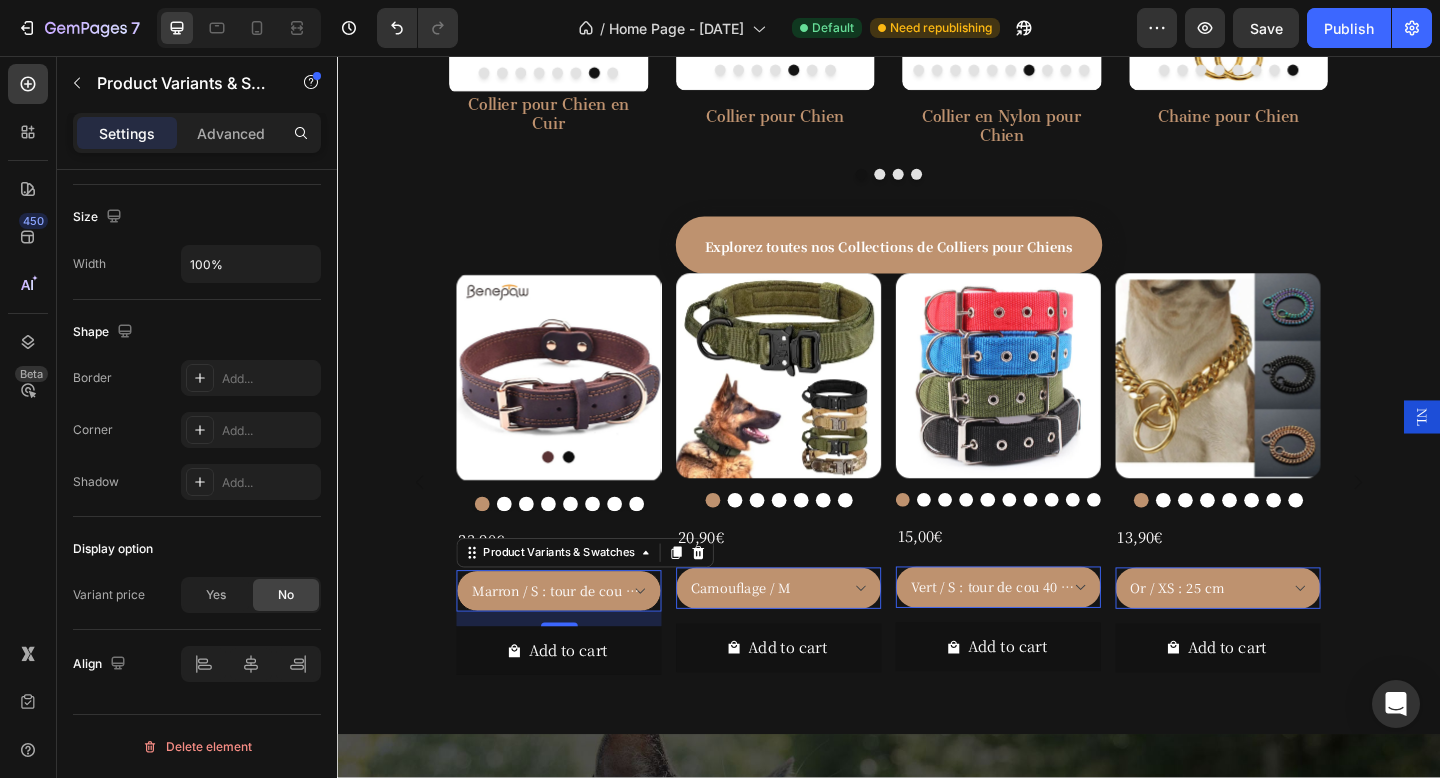 click on "Marron / S : tour de cou 38-49cm  Marron / M : tour de cou 41-56cm  Marron / L : tour de cou 47-65cm  Noir / S : tour de cou 38-49cm  Noir / M : tour de cou 41-56cm  Noir / L : tour de cou 47-65cm" at bounding box center (578, 638) 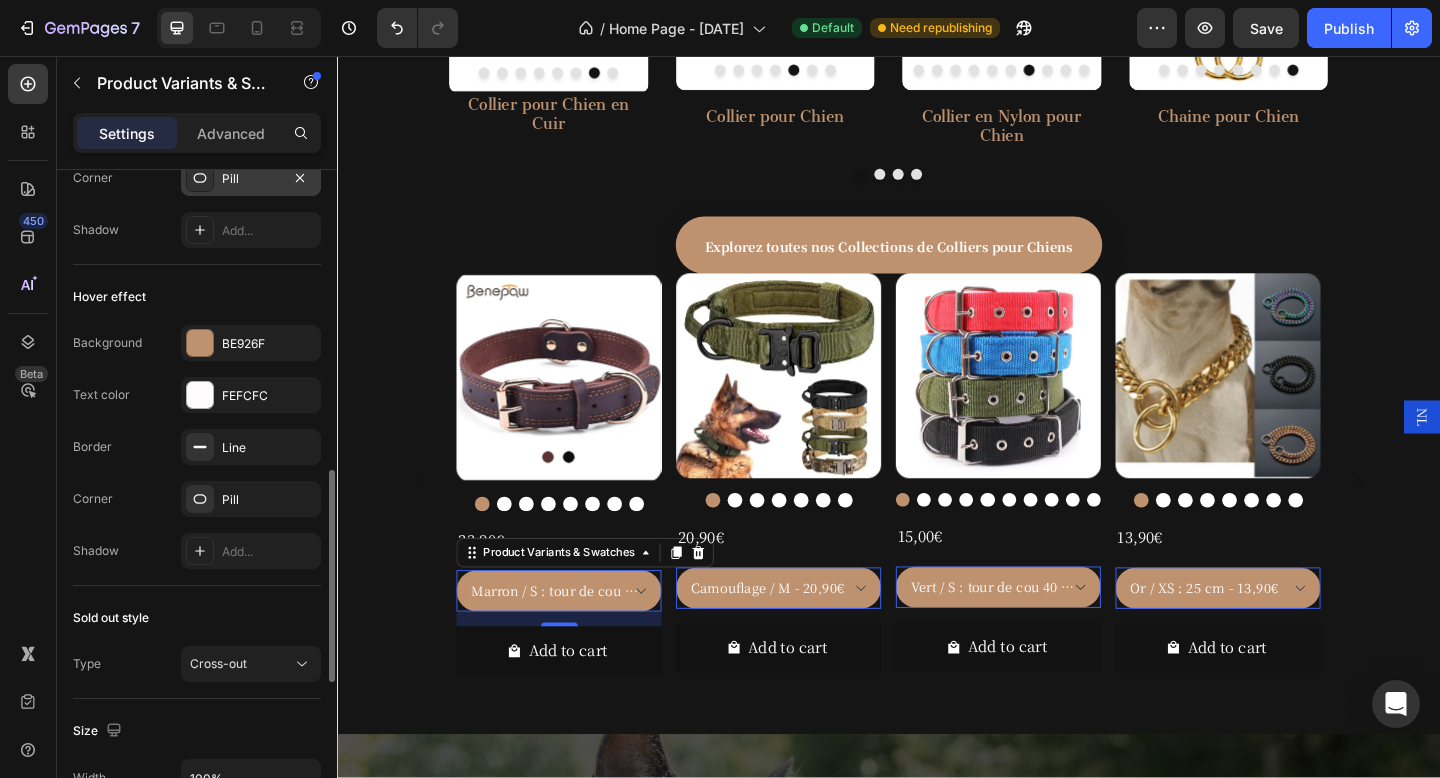 scroll, scrollTop: 839, scrollLeft: 0, axis: vertical 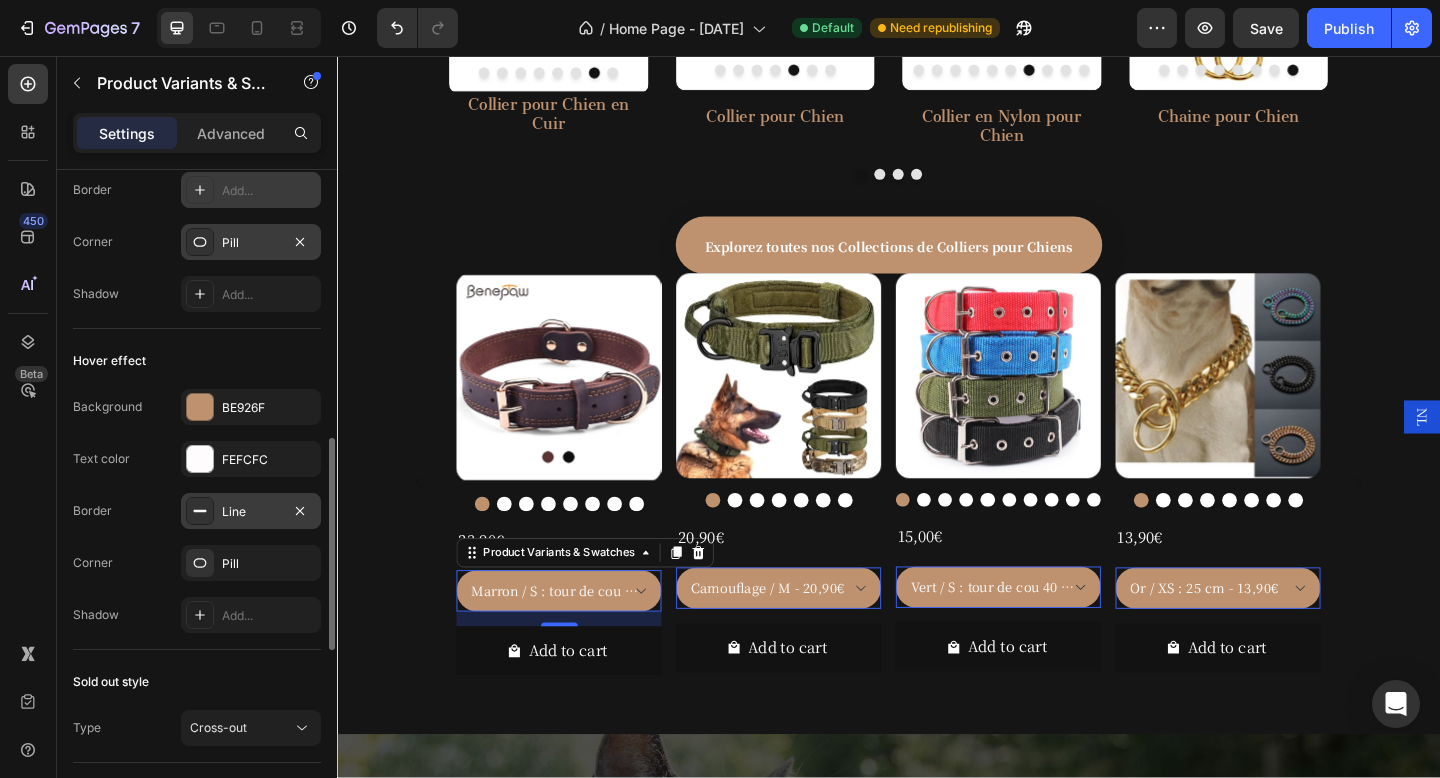 click on "Line" at bounding box center (251, 512) 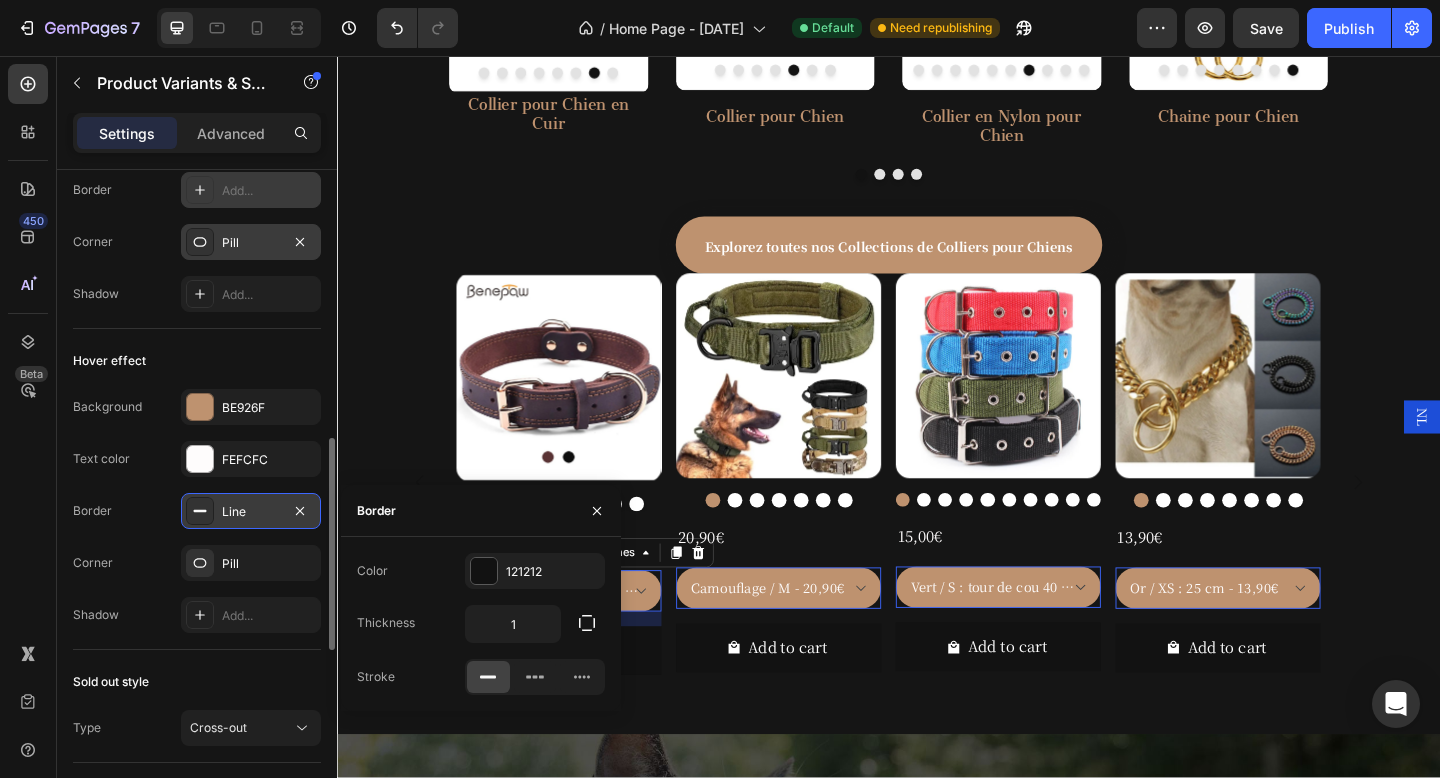 click on "Line" at bounding box center (251, 512) 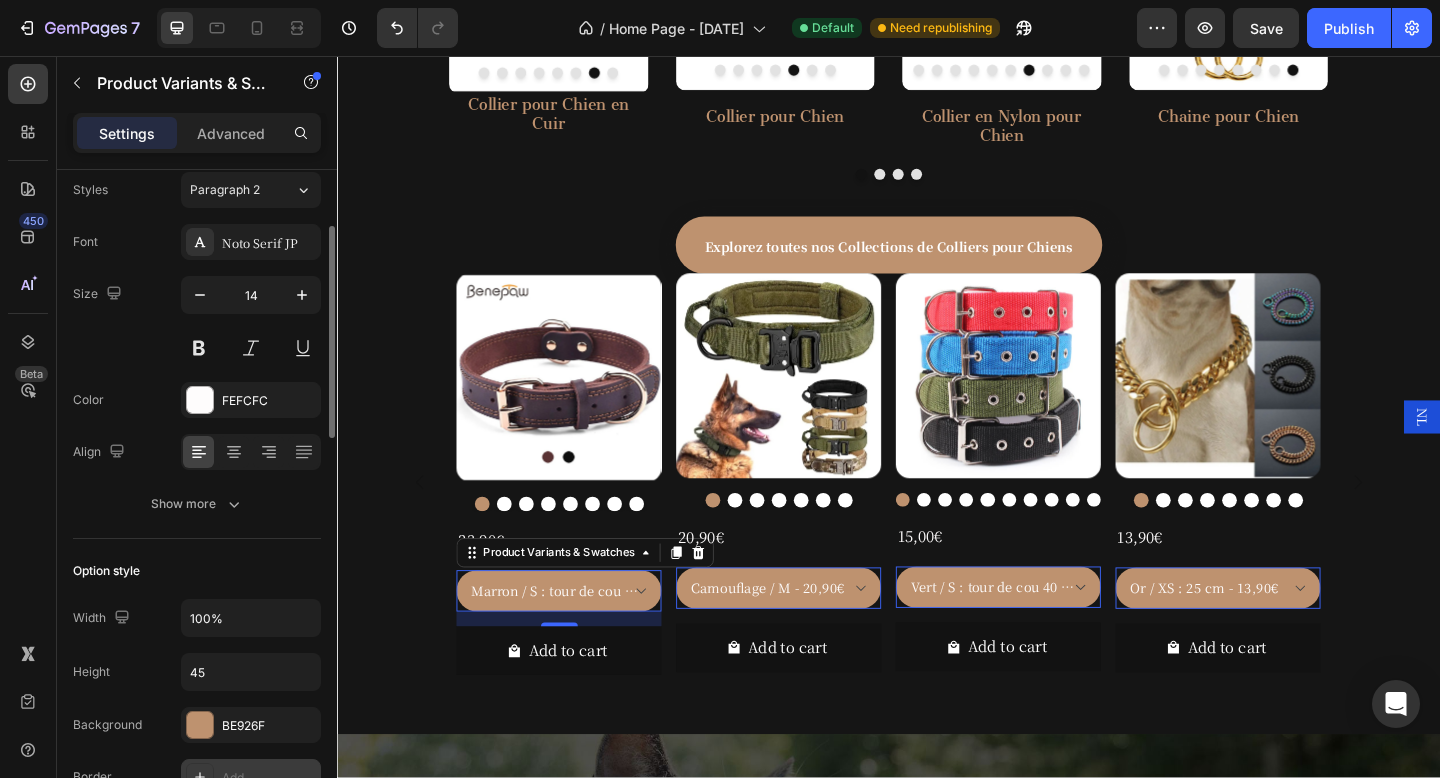 scroll, scrollTop: 234, scrollLeft: 0, axis: vertical 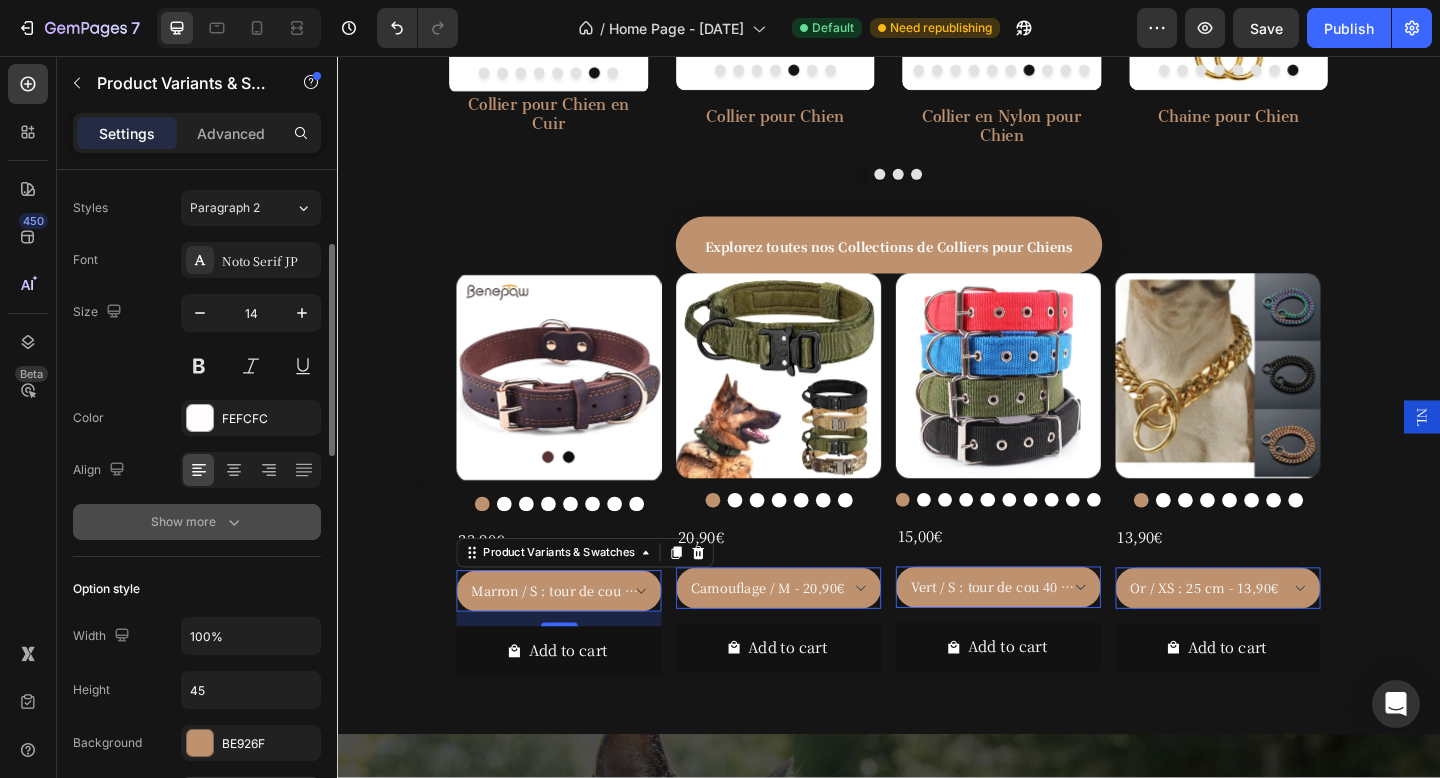 click 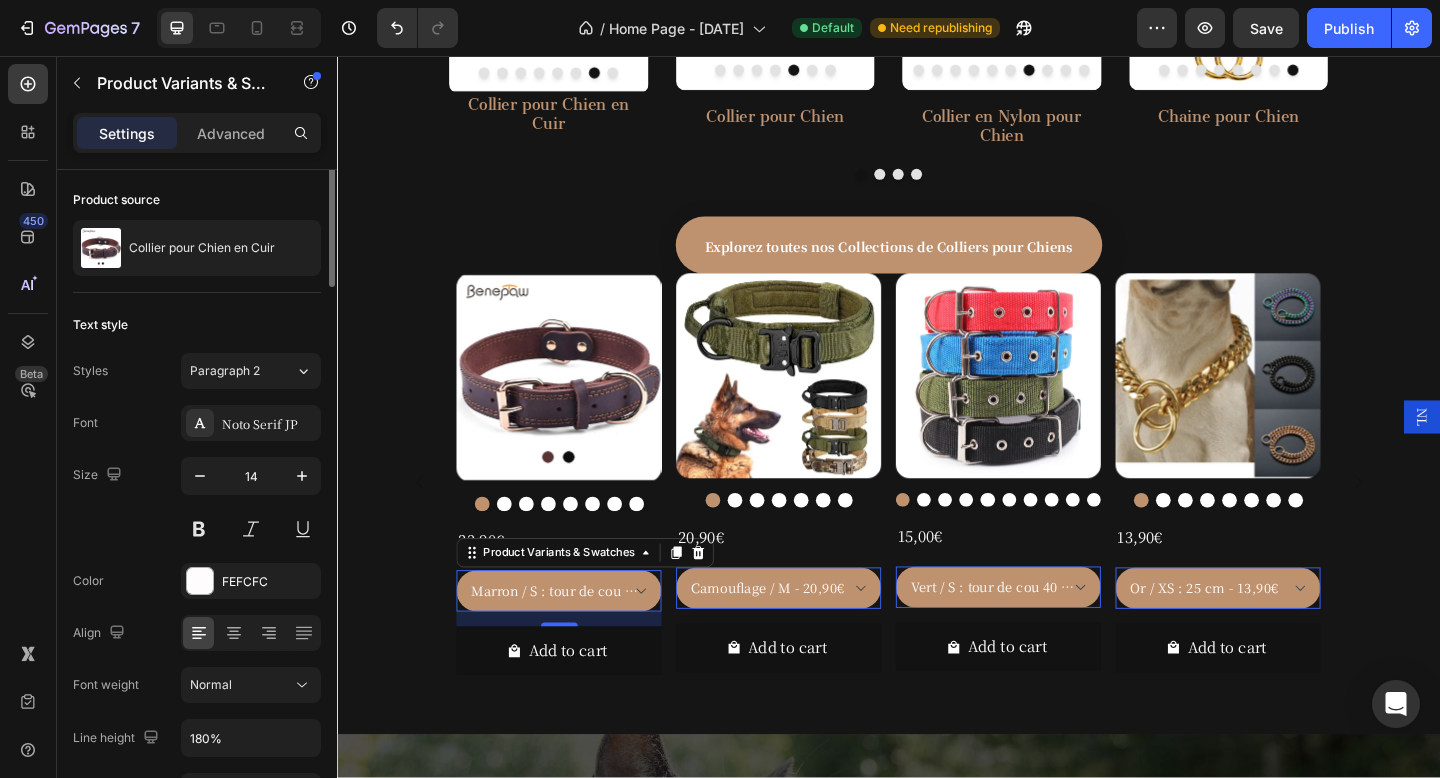 scroll, scrollTop: 0, scrollLeft: 0, axis: both 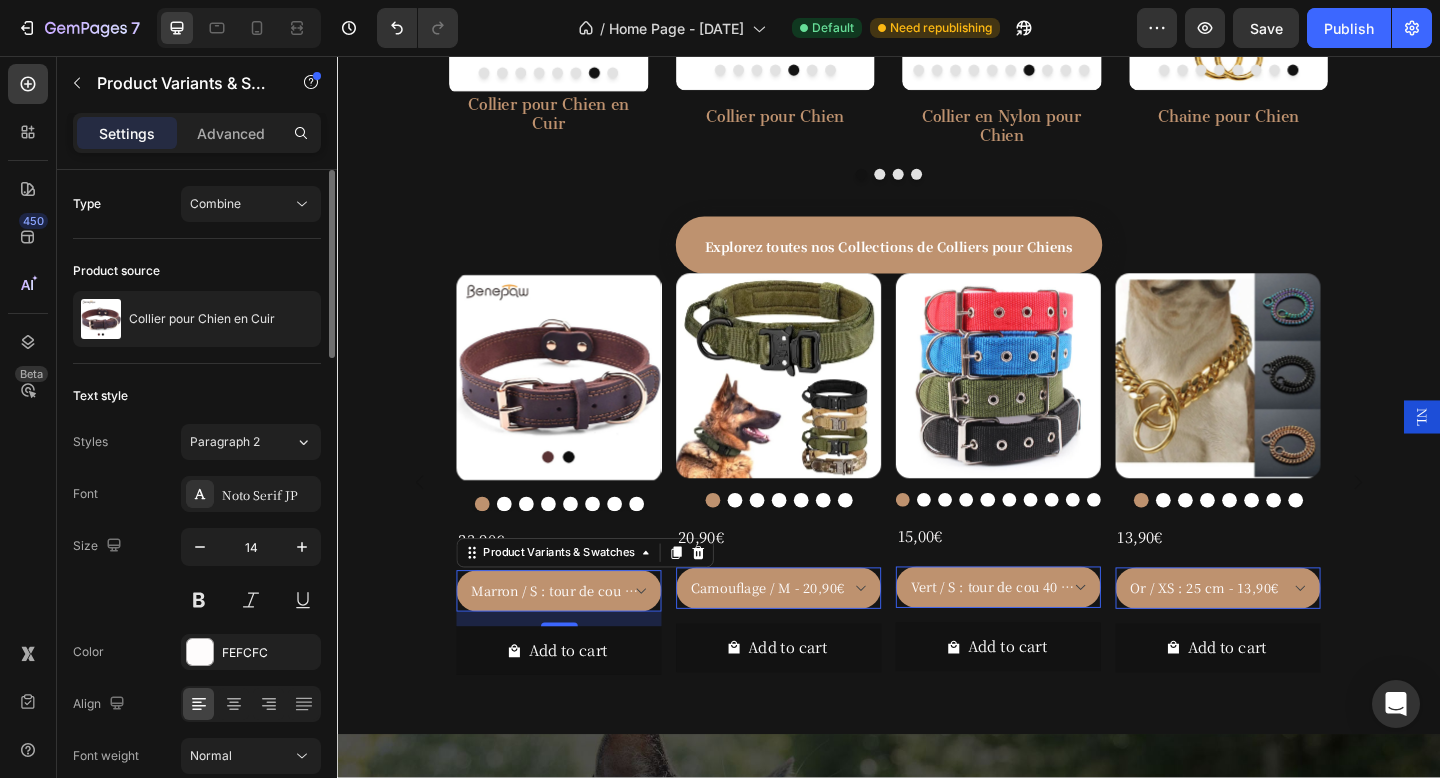 click on "16" at bounding box center [578, 669] 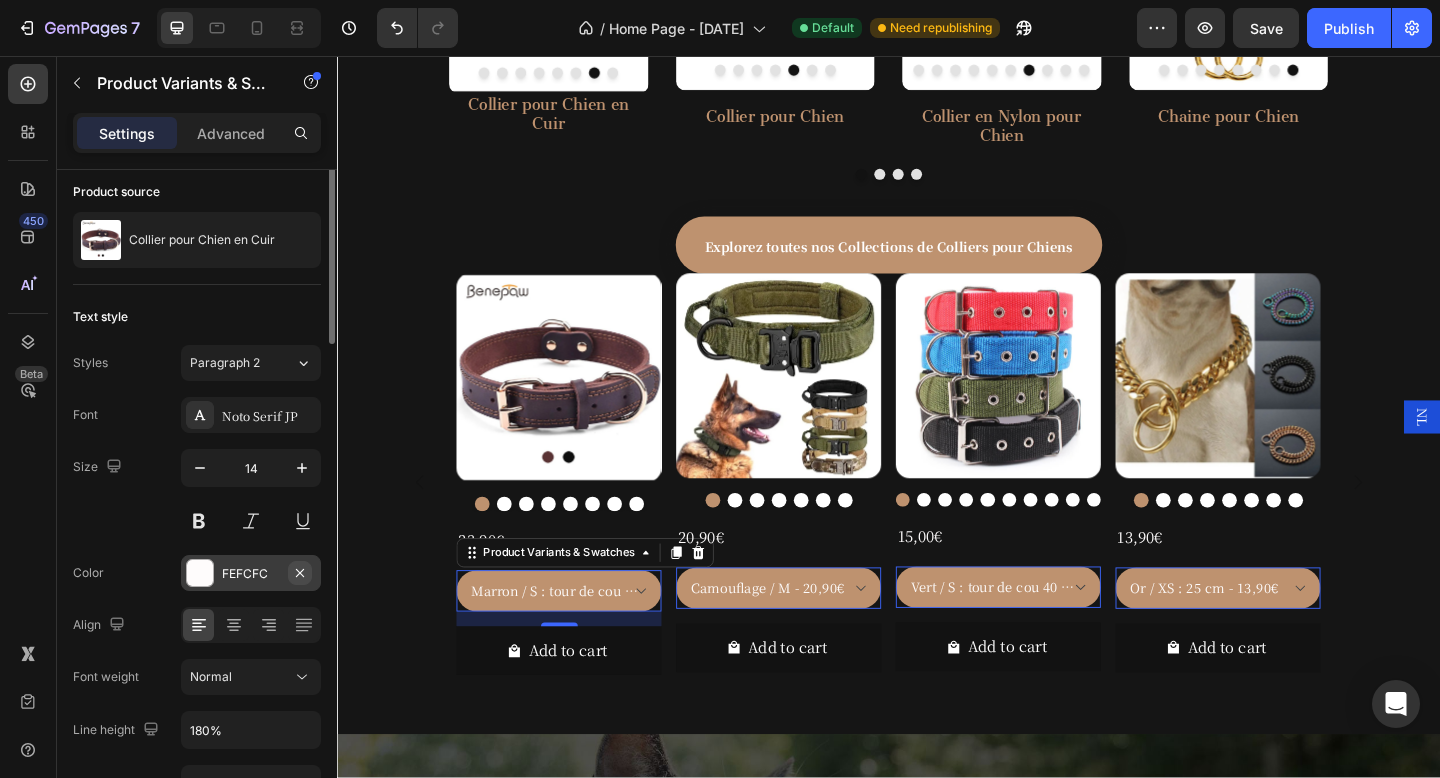 scroll, scrollTop: 0, scrollLeft: 0, axis: both 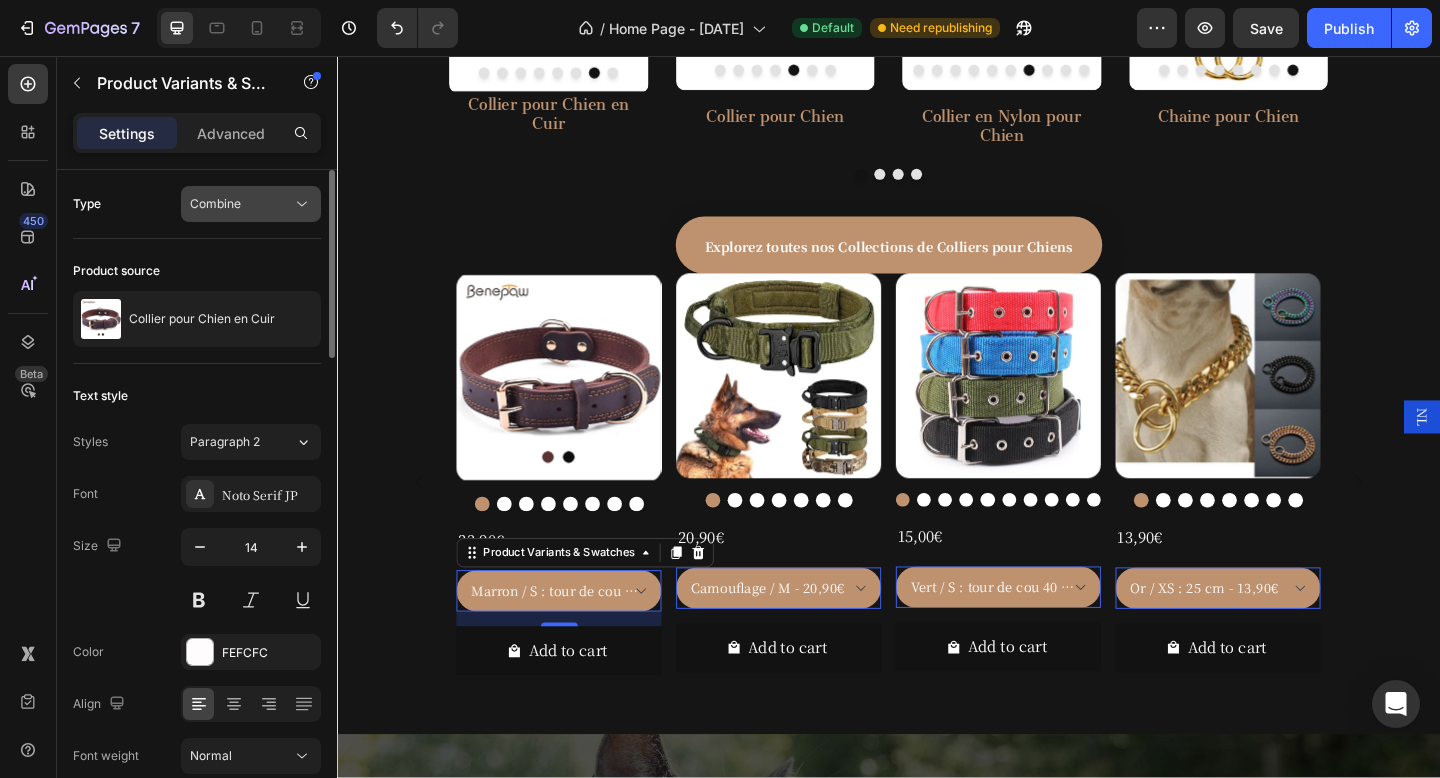 click on "Combine" at bounding box center (215, 203) 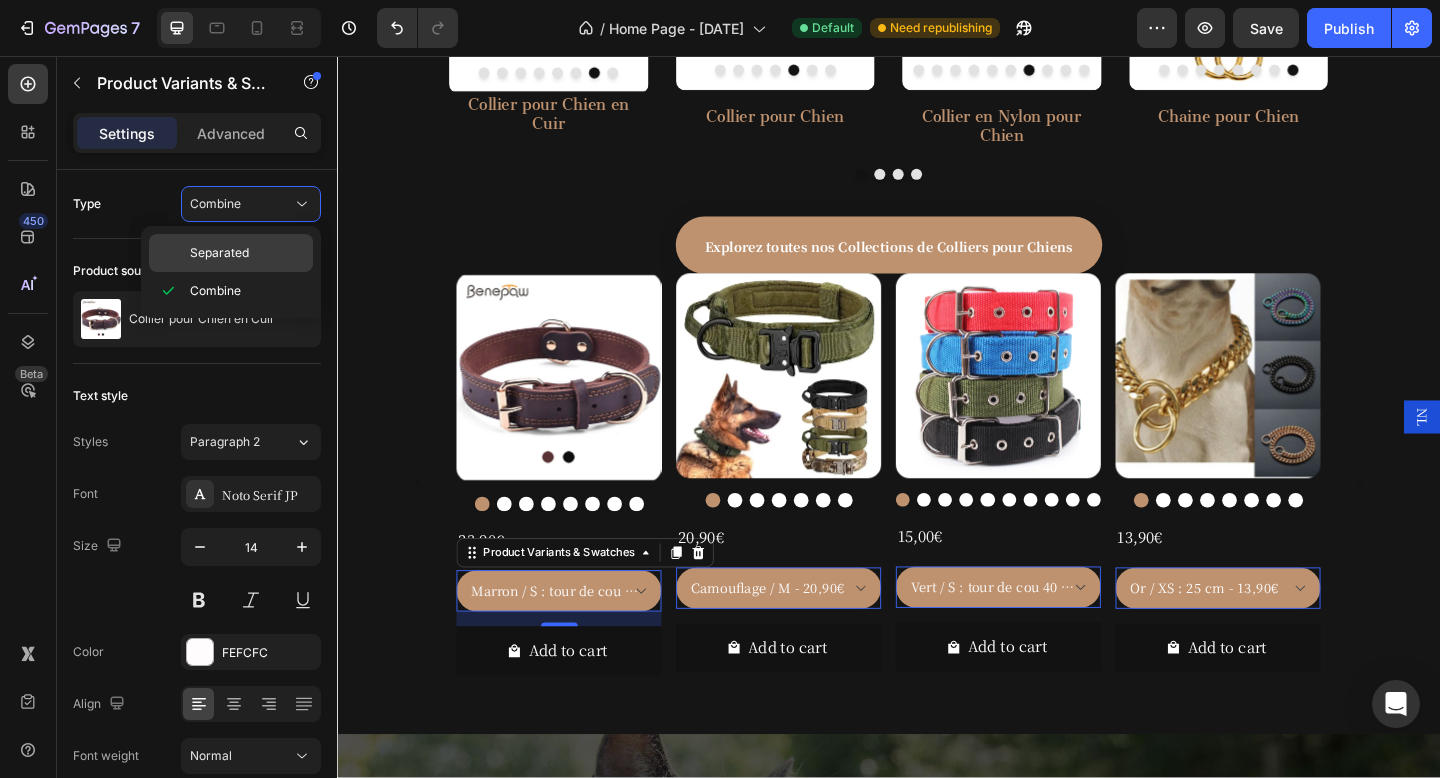 click on "Separated" at bounding box center (219, 253) 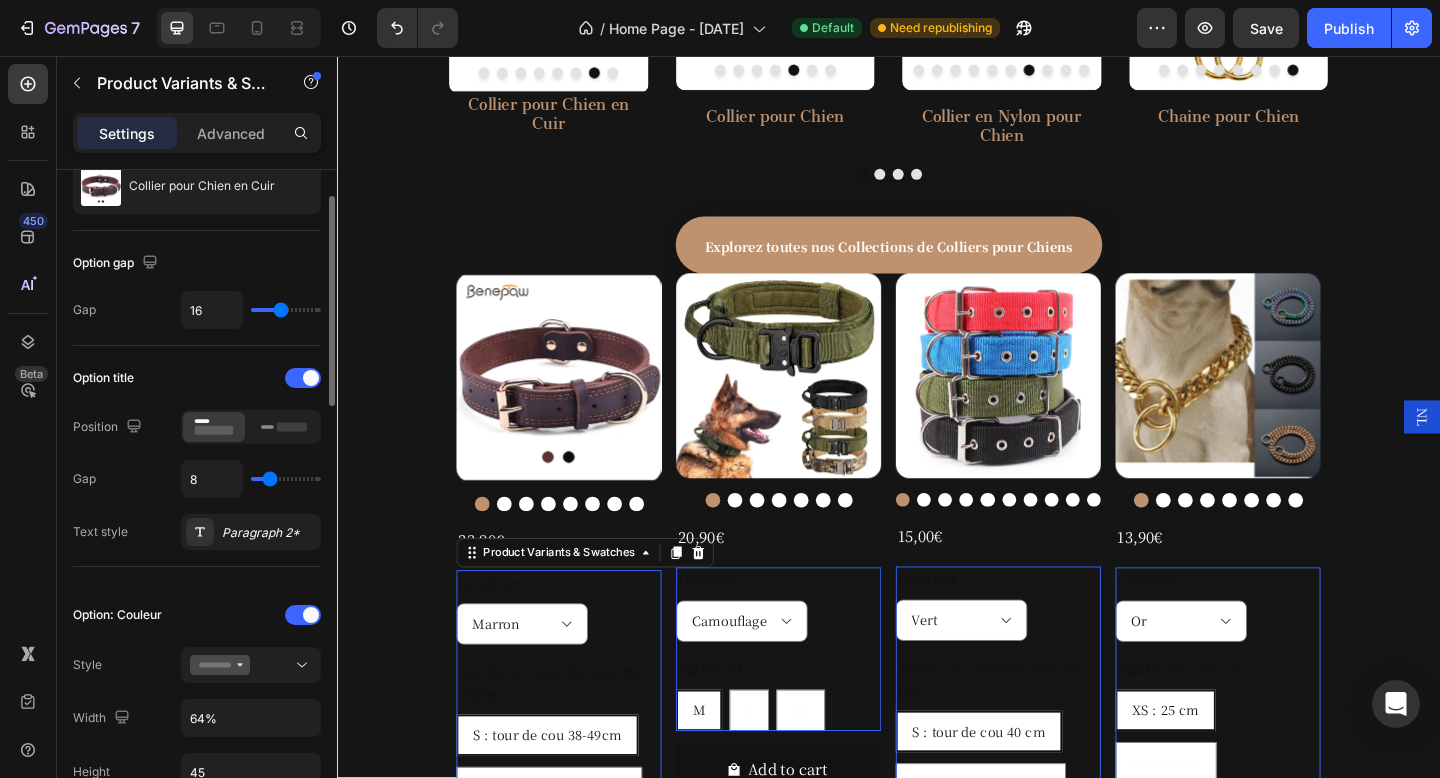 scroll, scrollTop: 139, scrollLeft: 0, axis: vertical 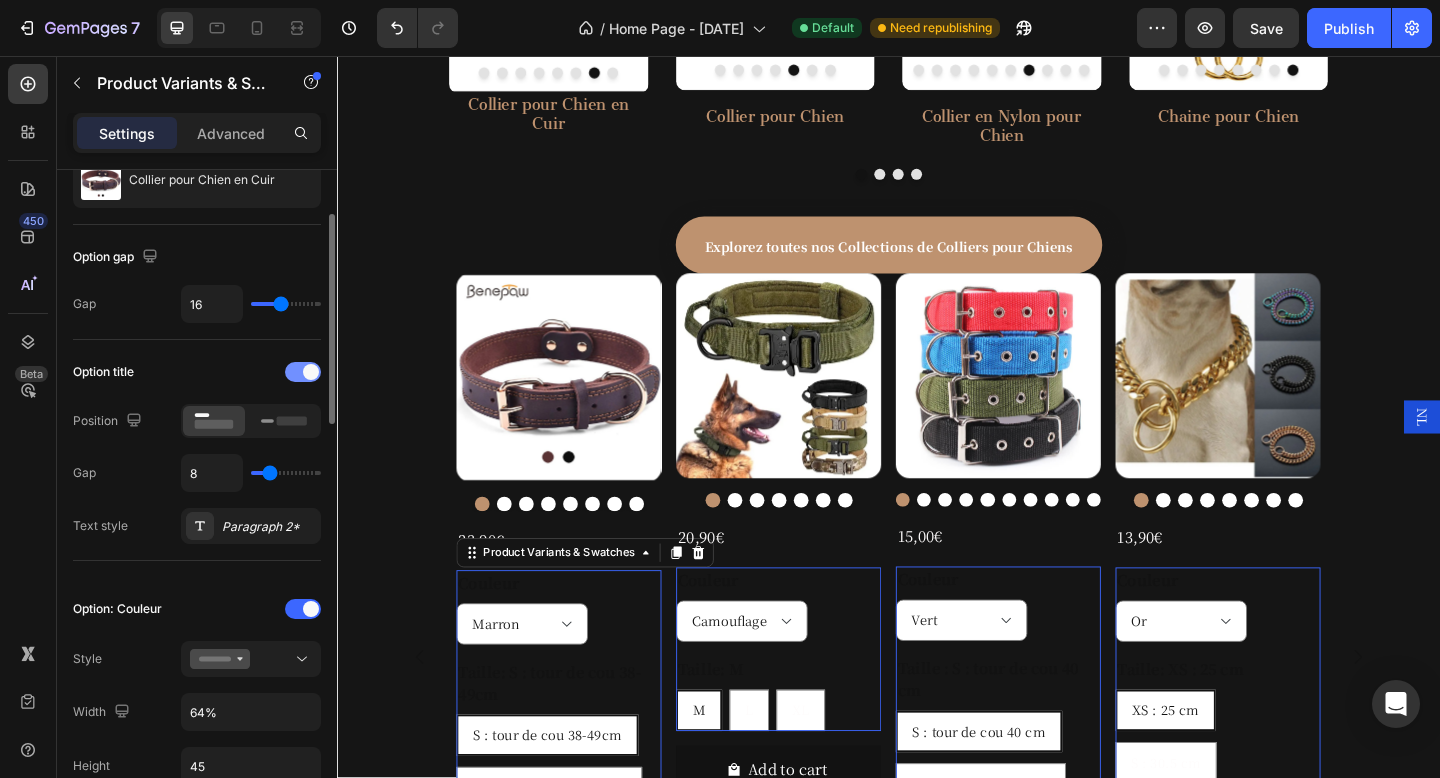 click at bounding box center (303, 372) 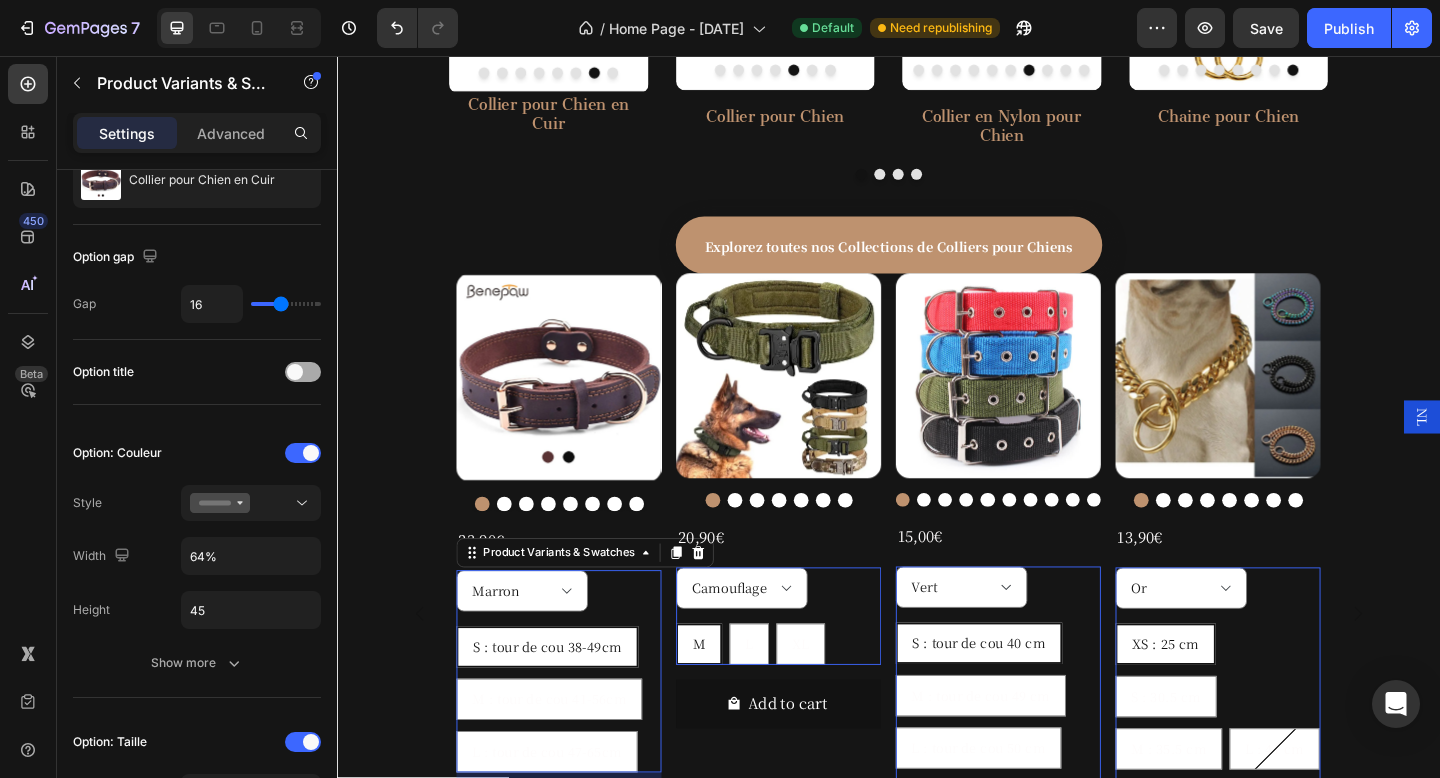 click at bounding box center (303, 372) 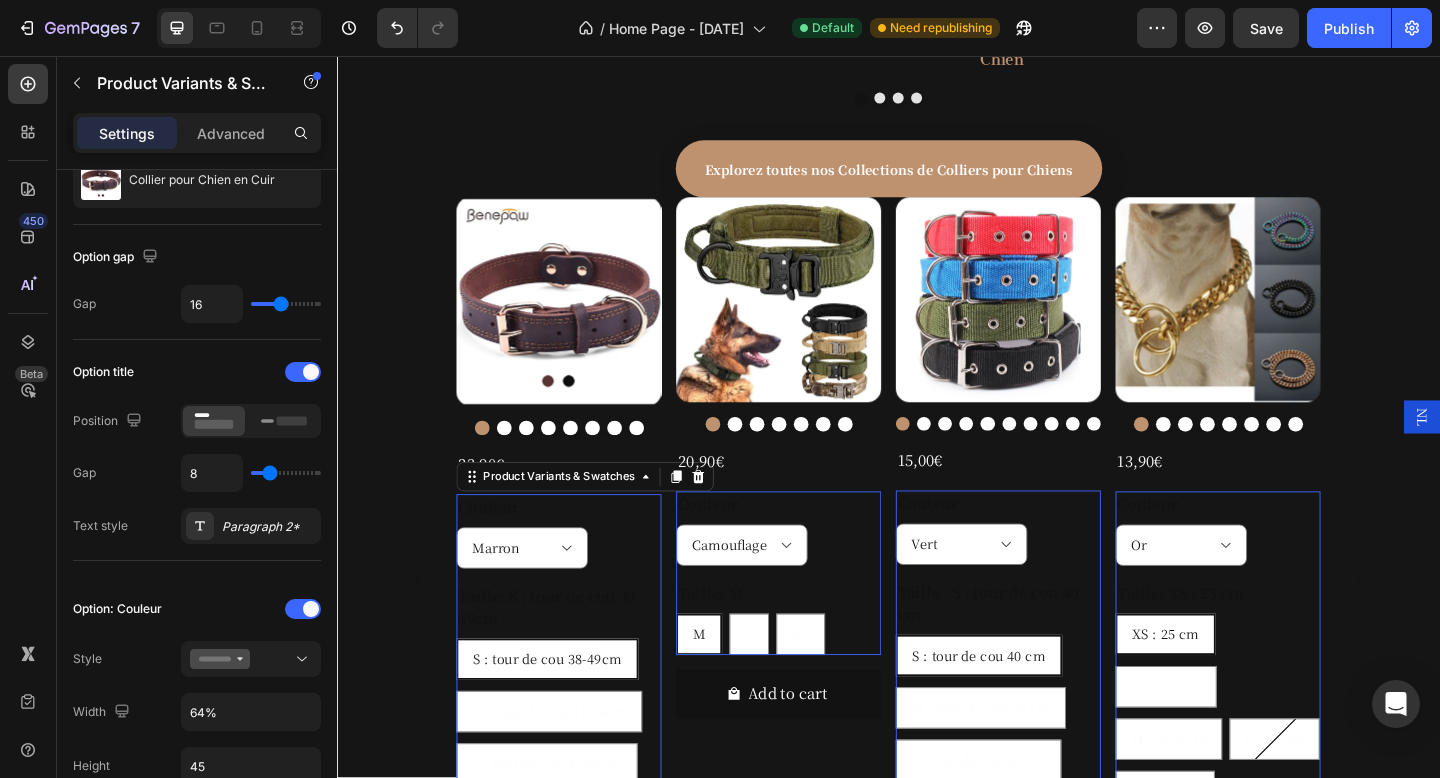 scroll, scrollTop: 1328, scrollLeft: 0, axis: vertical 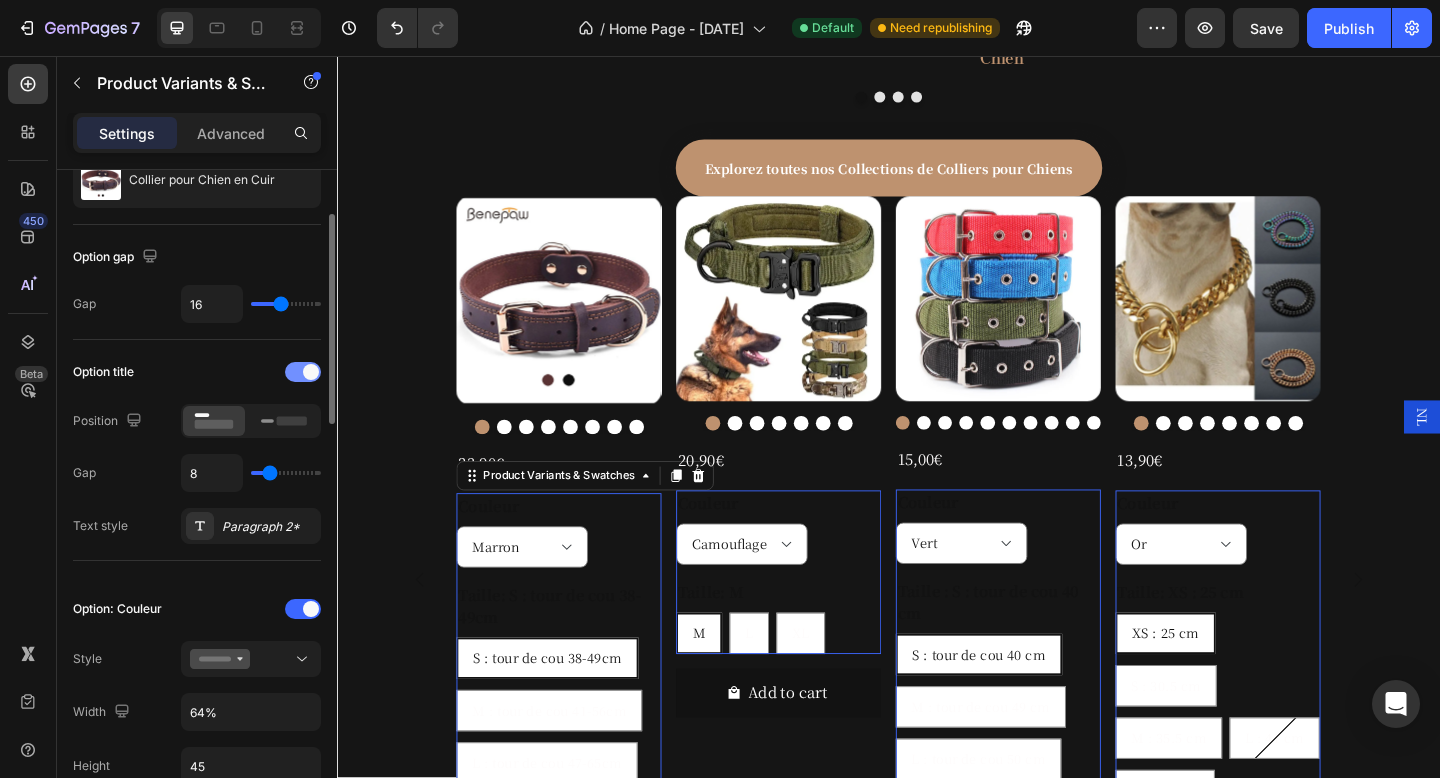 click at bounding box center (311, 372) 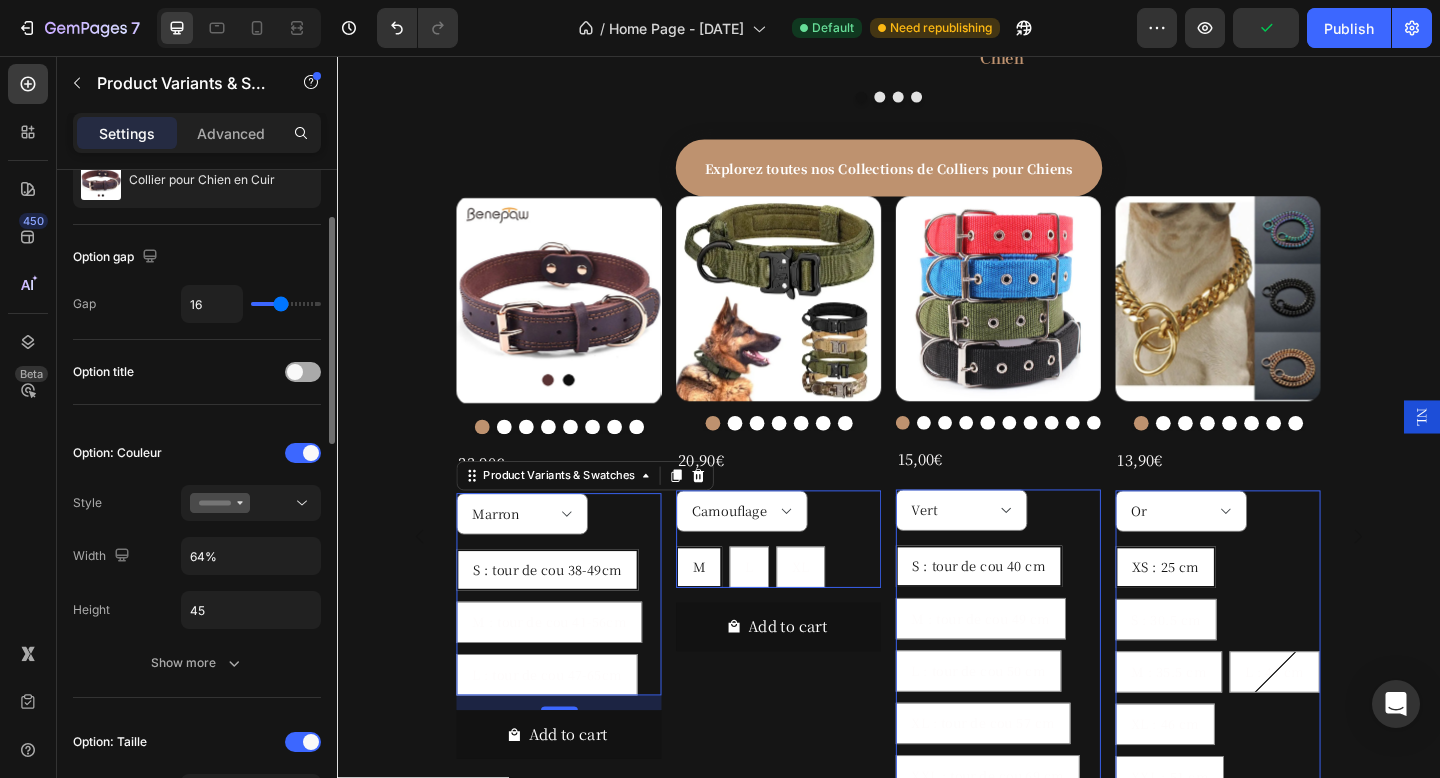 click at bounding box center (303, 372) 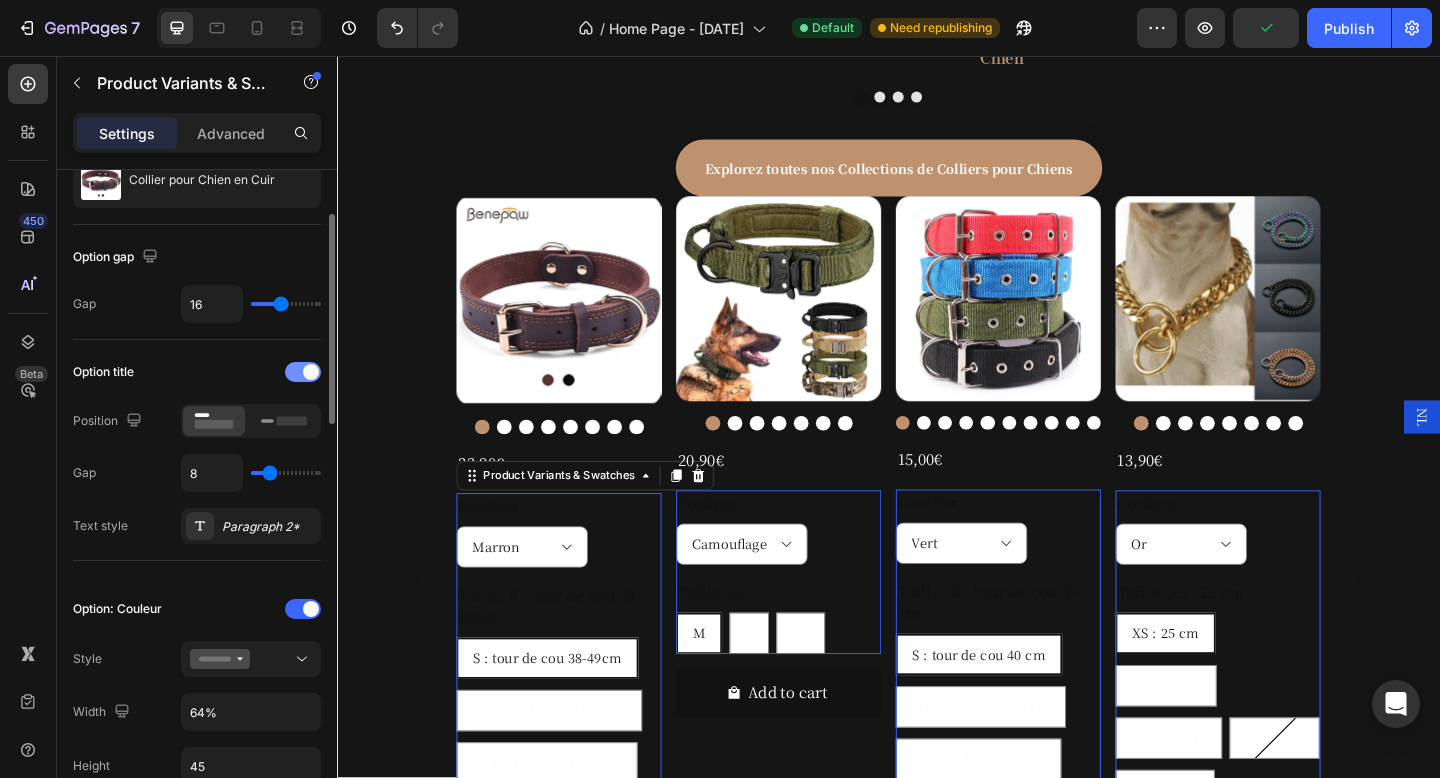 click at bounding box center (311, 372) 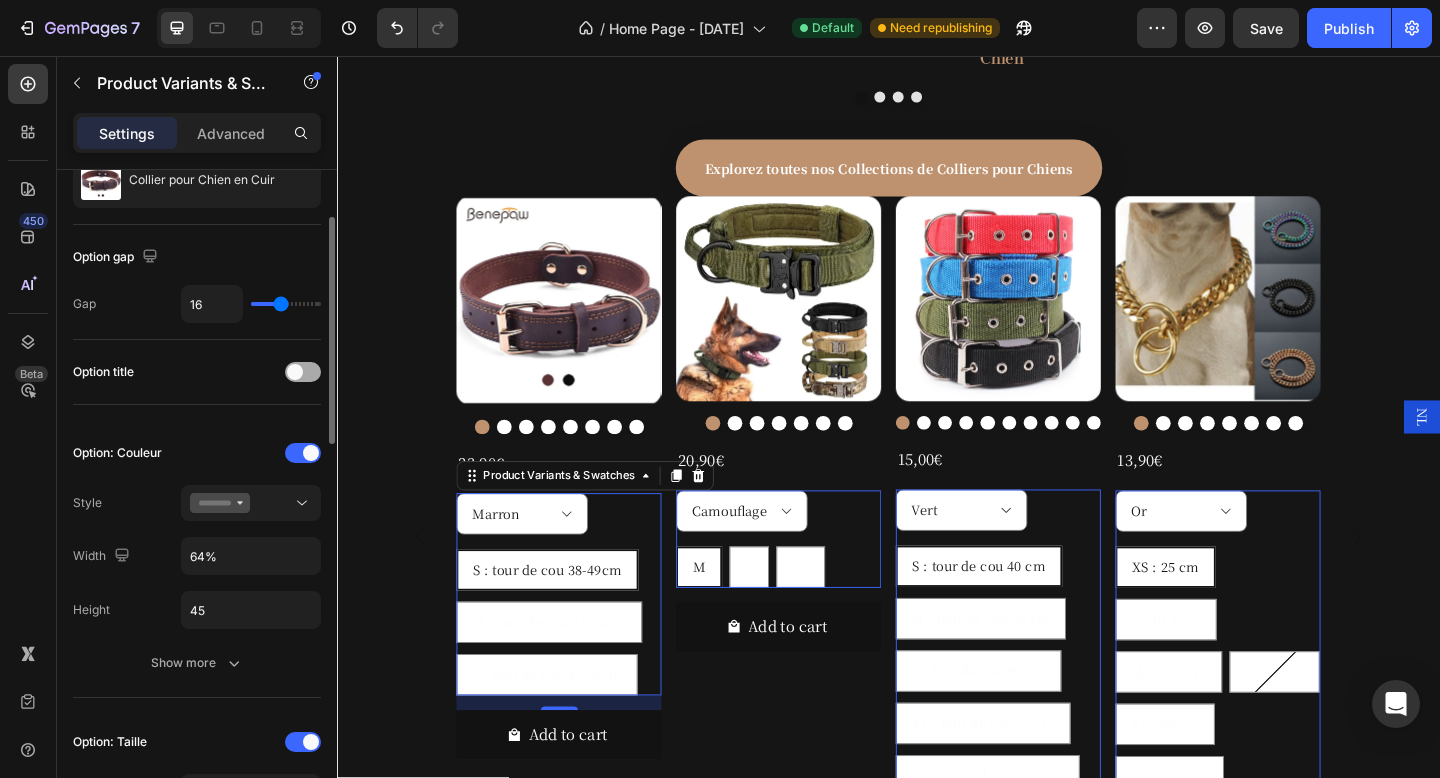 click at bounding box center [303, 372] 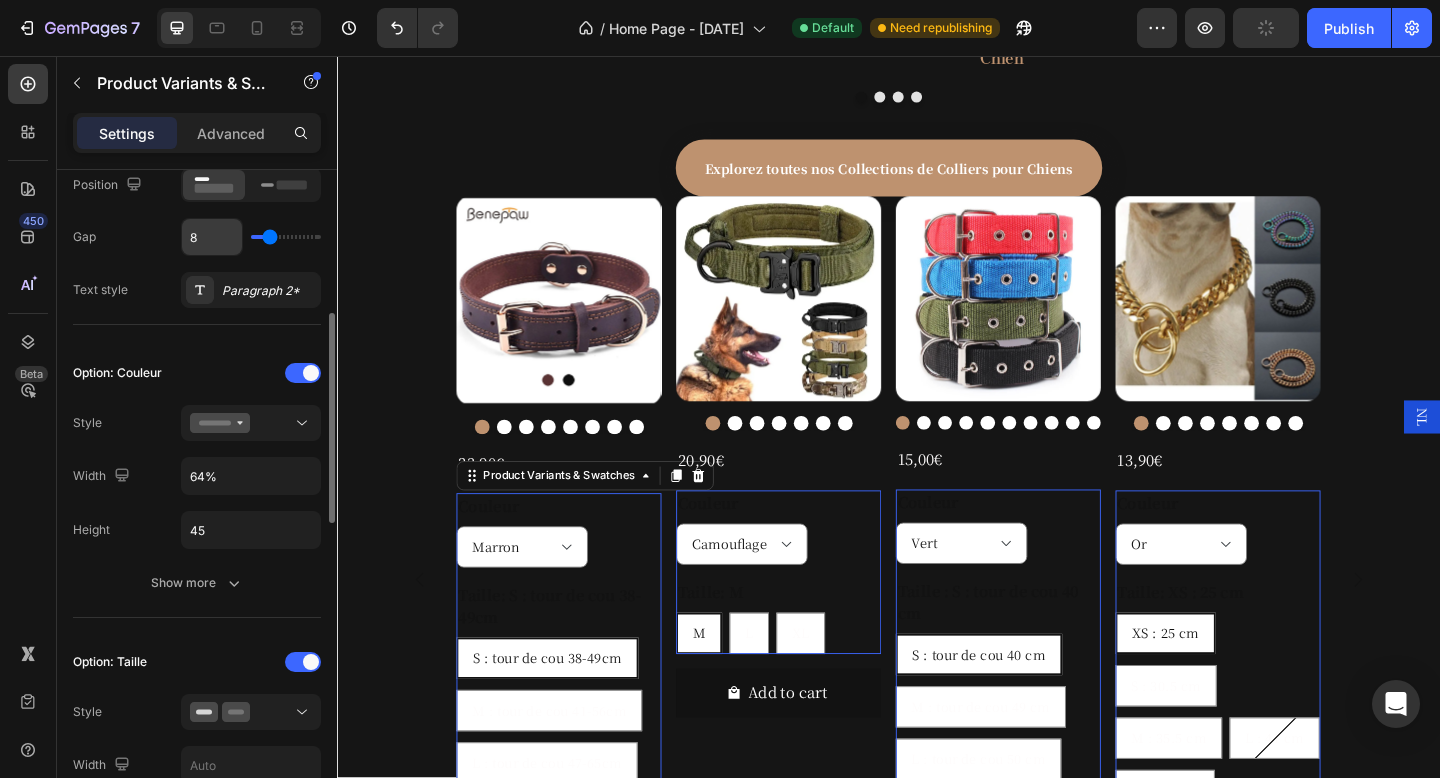 scroll, scrollTop: 397, scrollLeft: 0, axis: vertical 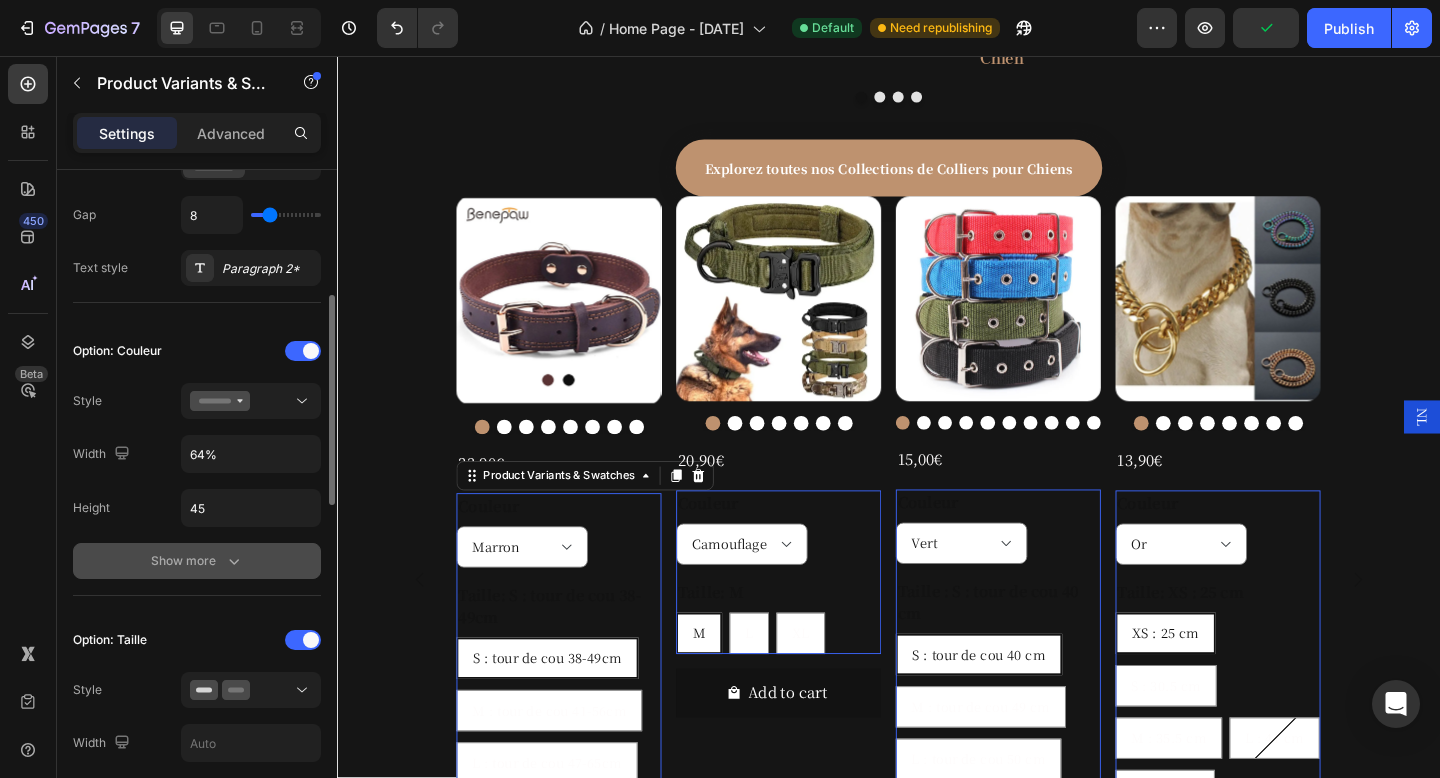 click on "Show more" at bounding box center (197, 561) 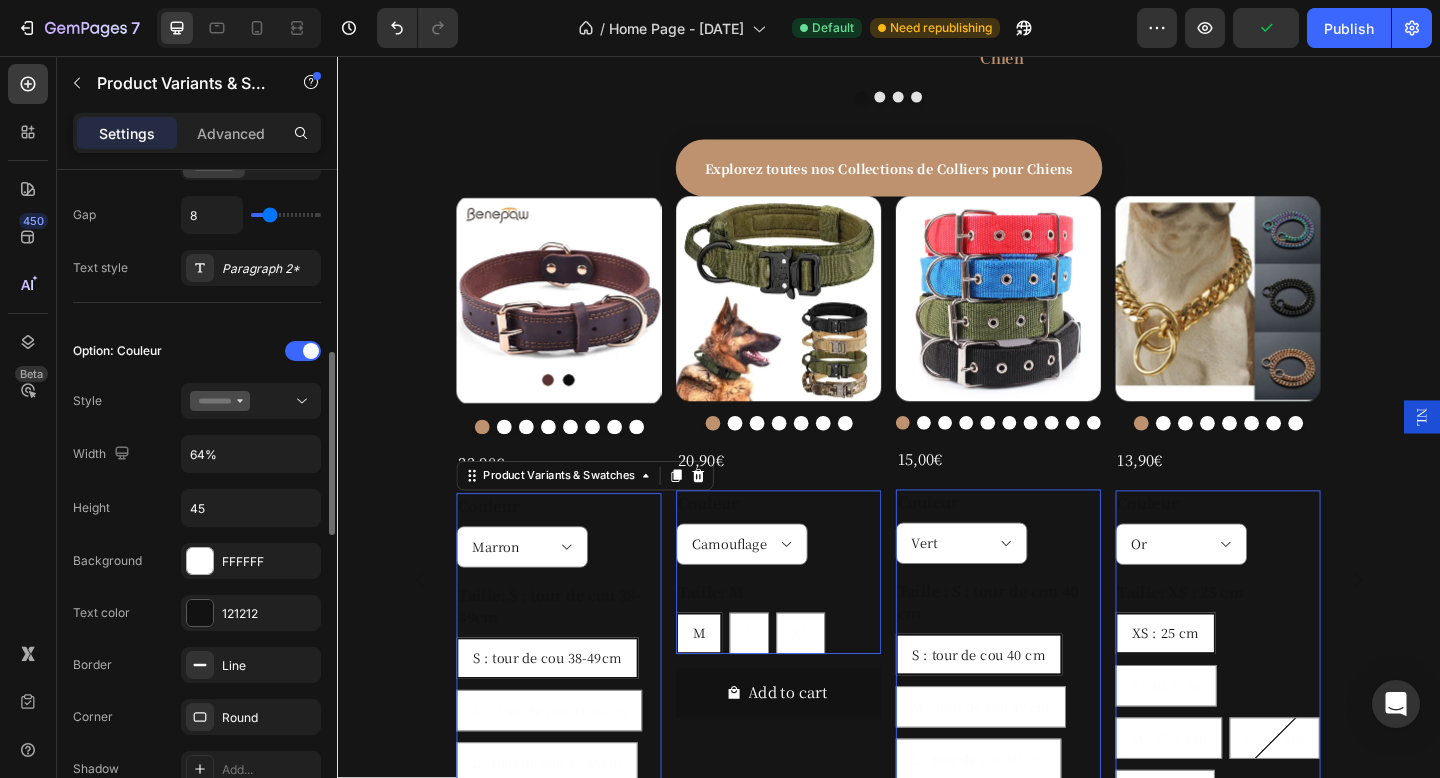 scroll, scrollTop: 550, scrollLeft: 0, axis: vertical 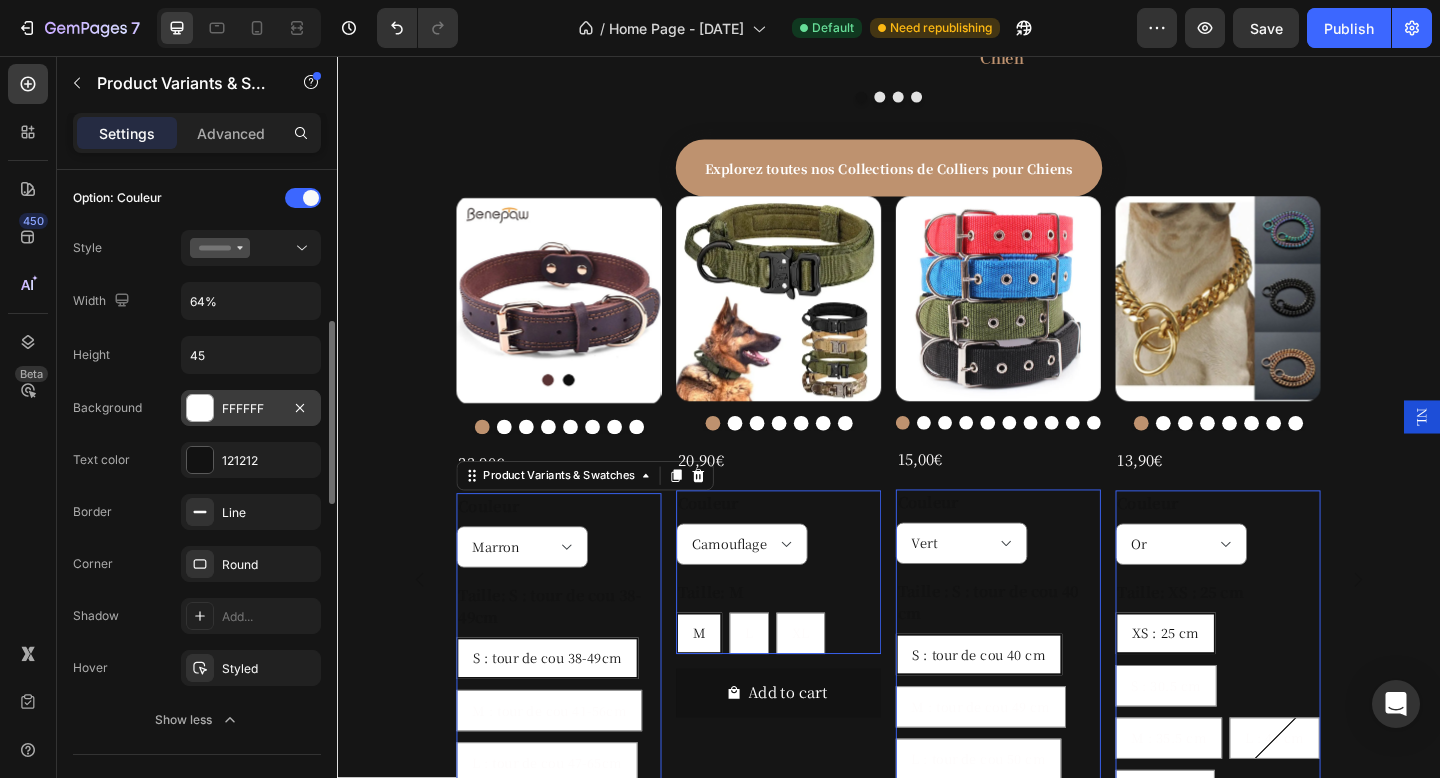click at bounding box center [200, 408] 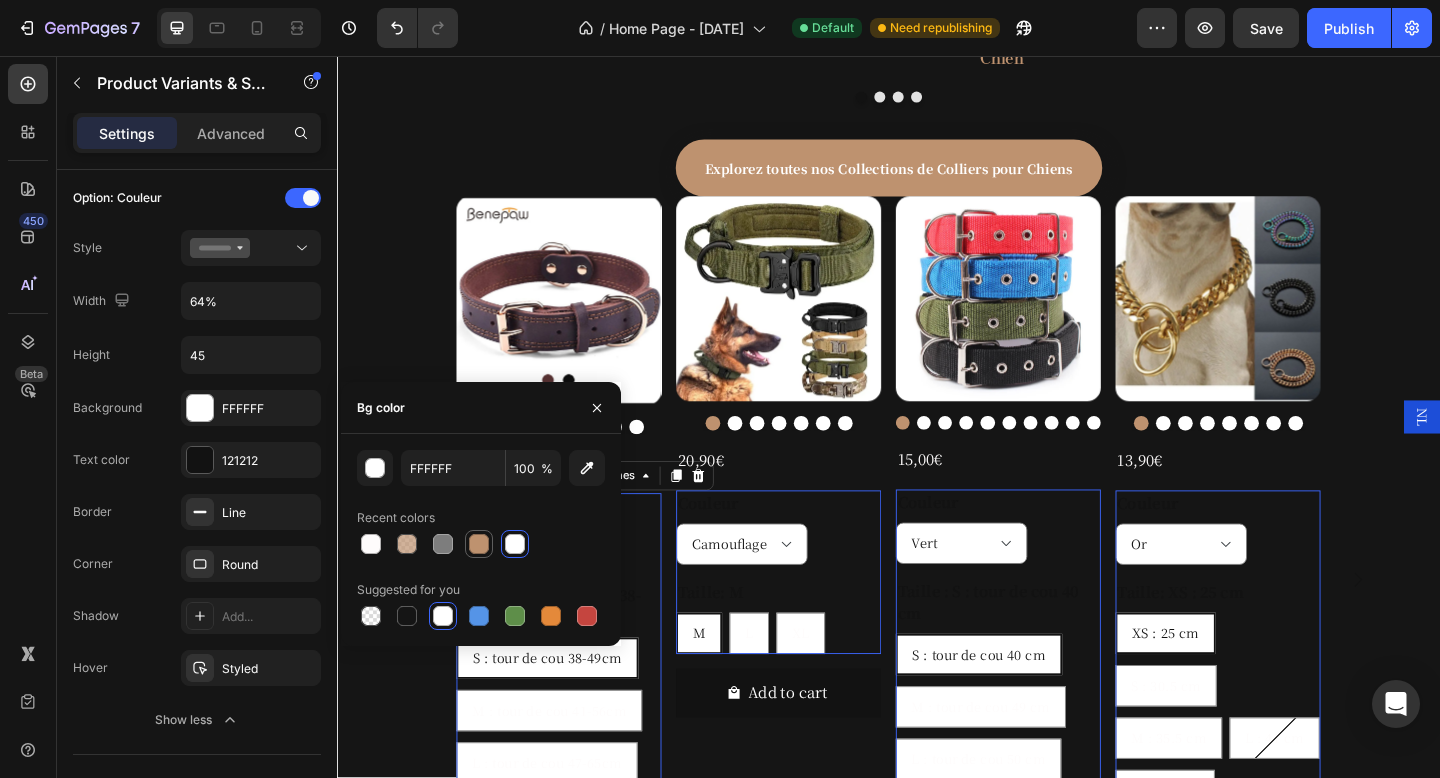 click at bounding box center [479, 544] 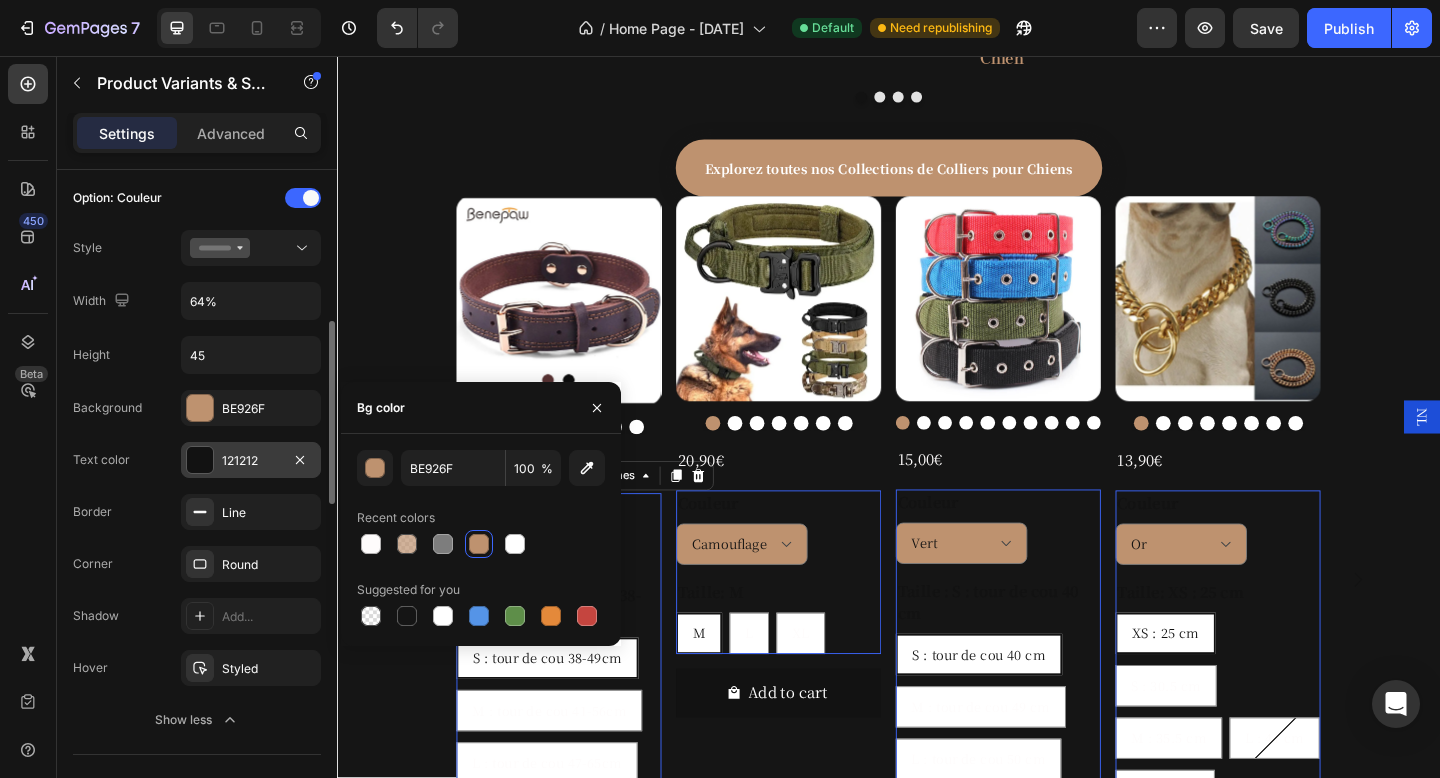 click on "121212" at bounding box center (251, 460) 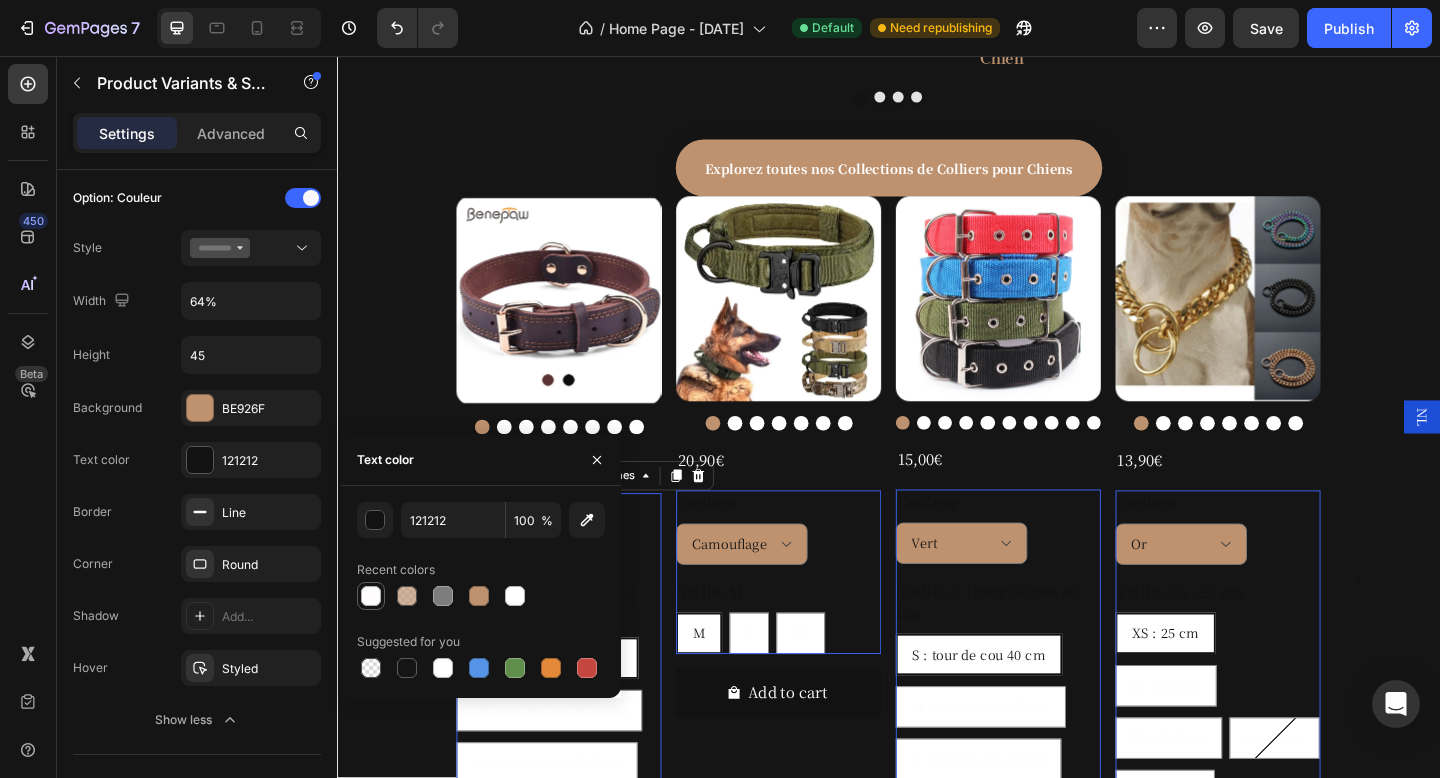 click at bounding box center (371, 596) 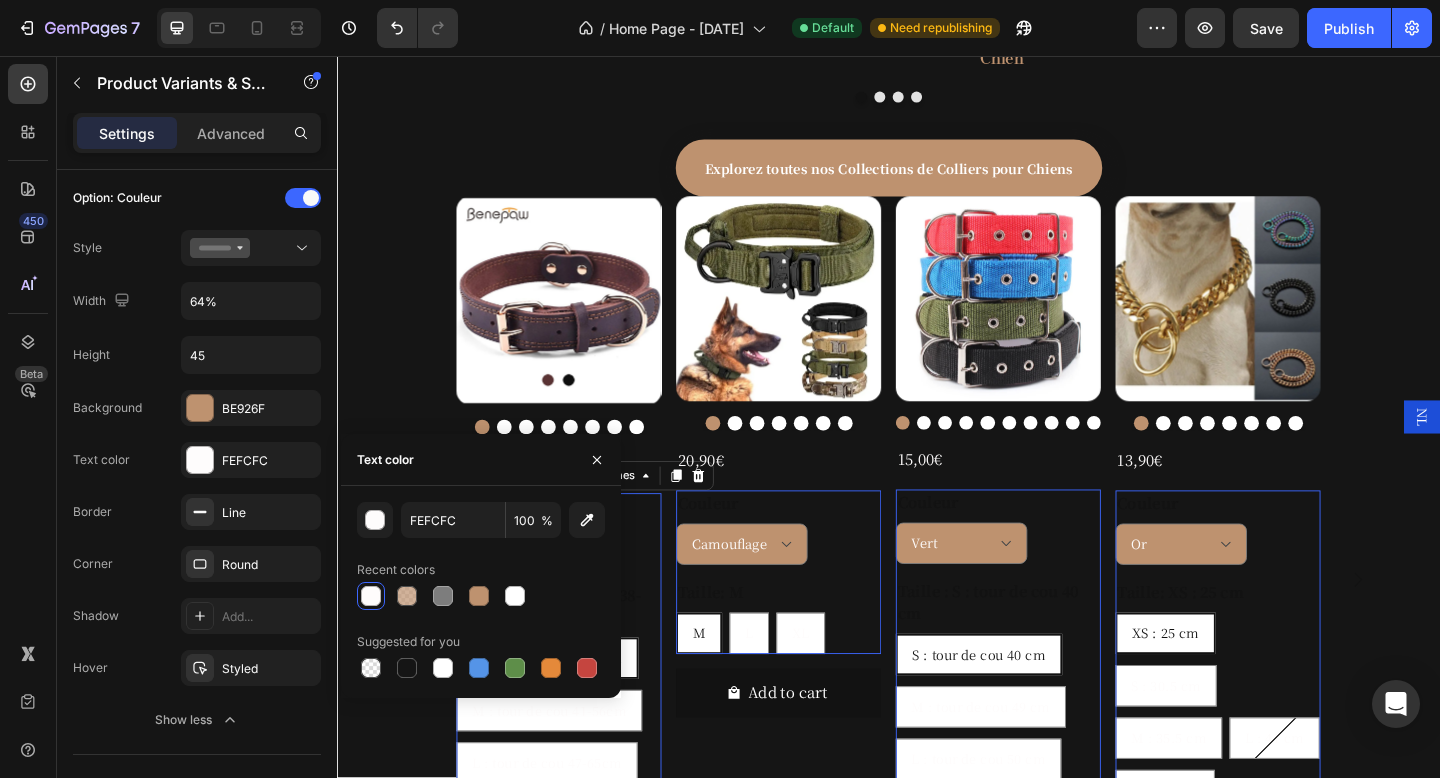 click at bounding box center (371, 596) 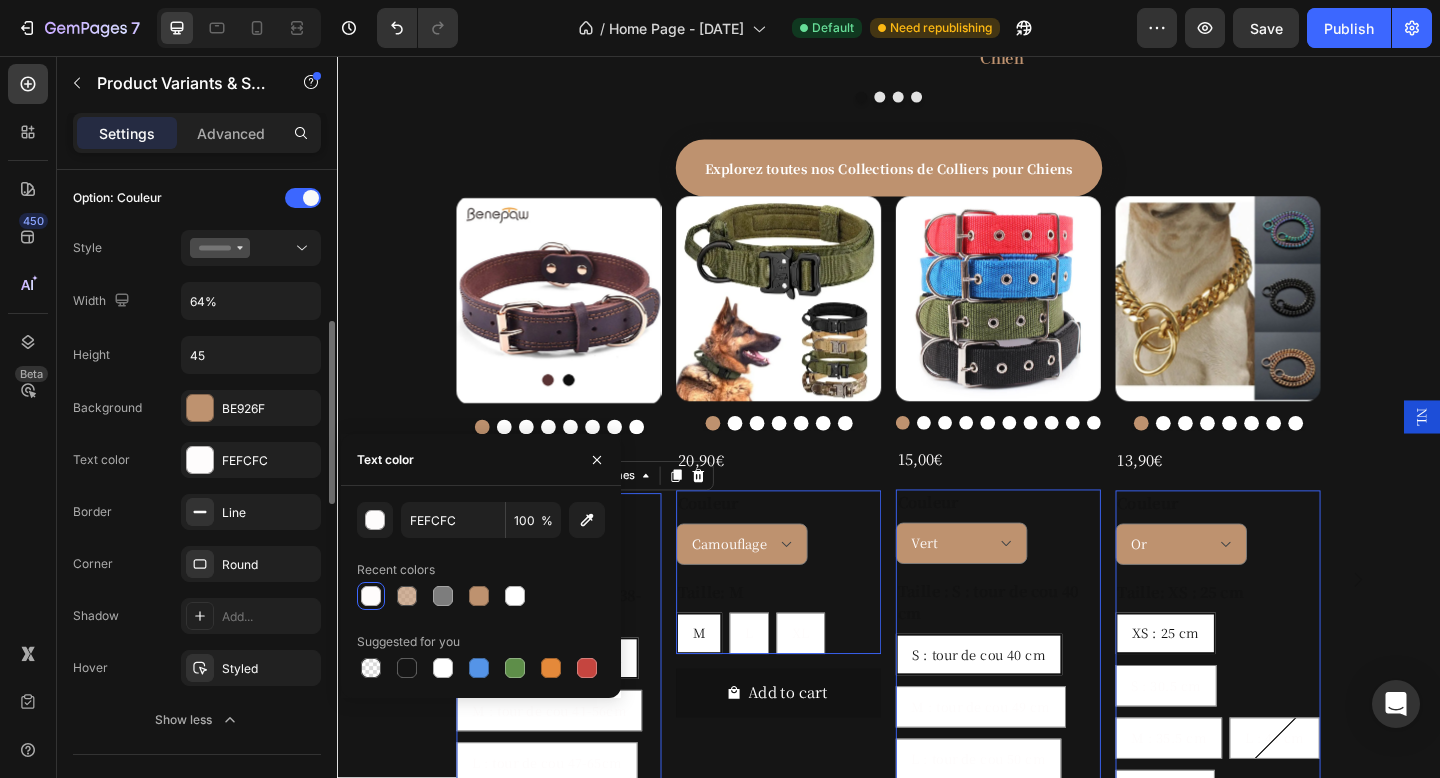 click on "Background BE926F Text color FEFCFC Border Line Corner Round Shadow Add... Hover Styled Show less" 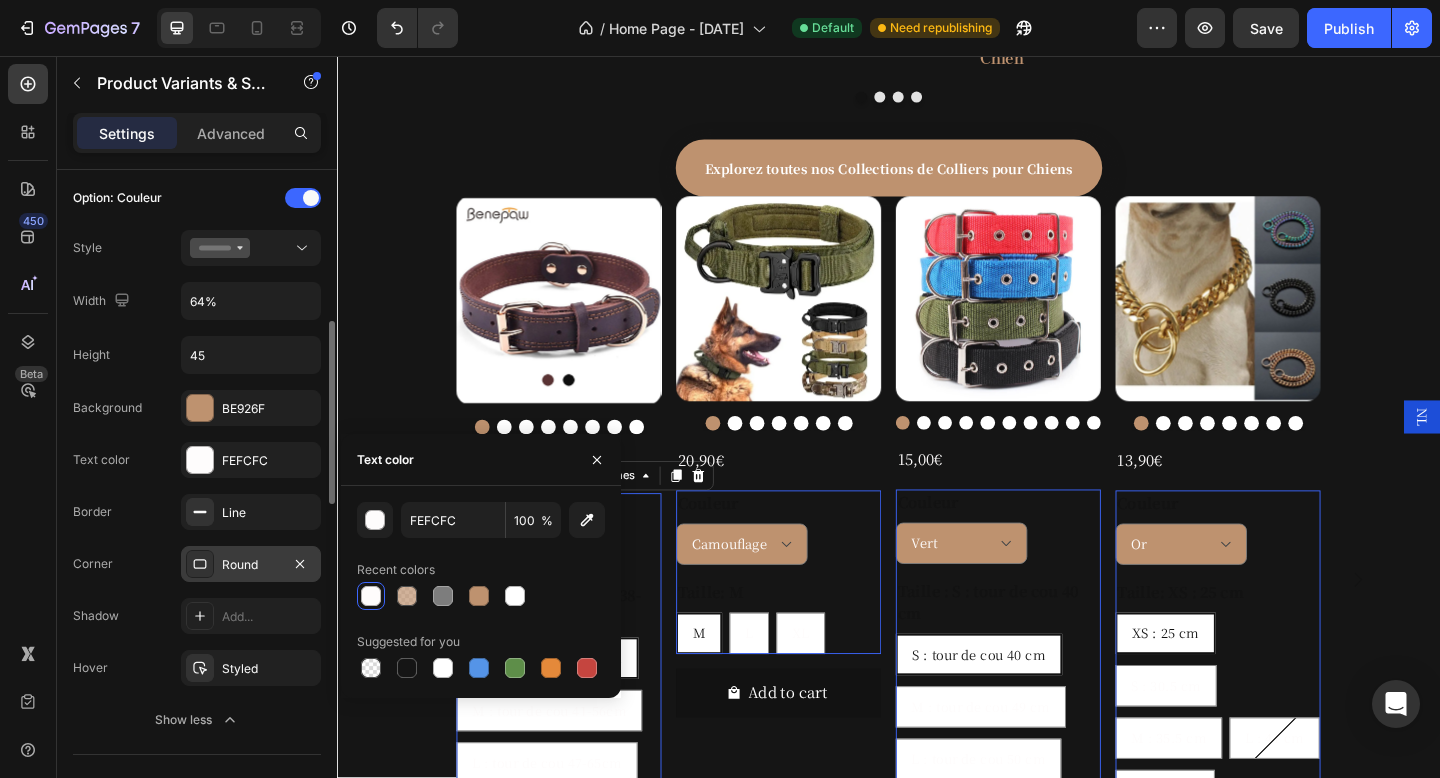 click on "Round" at bounding box center (251, 564) 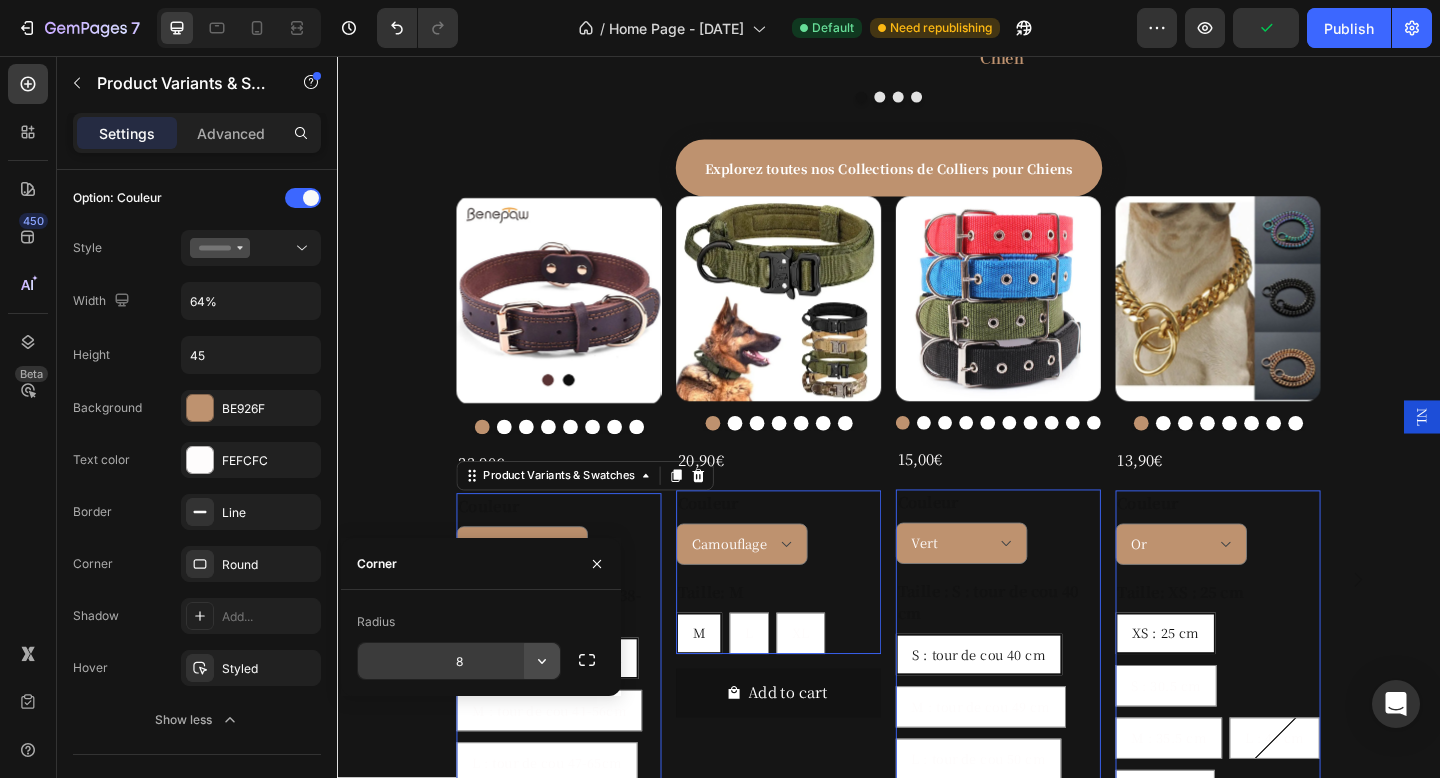 click 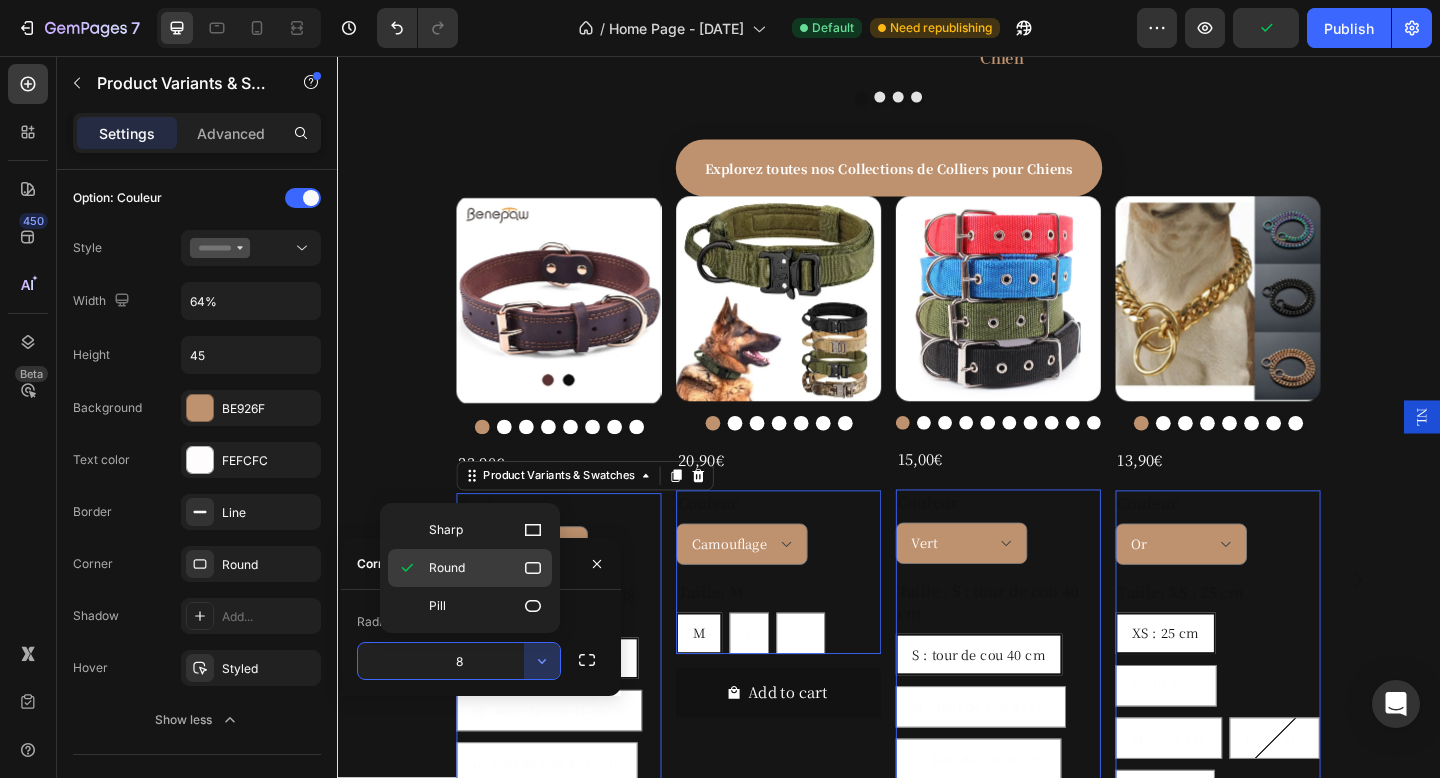 click on "Round" at bounding box center (486, 568) 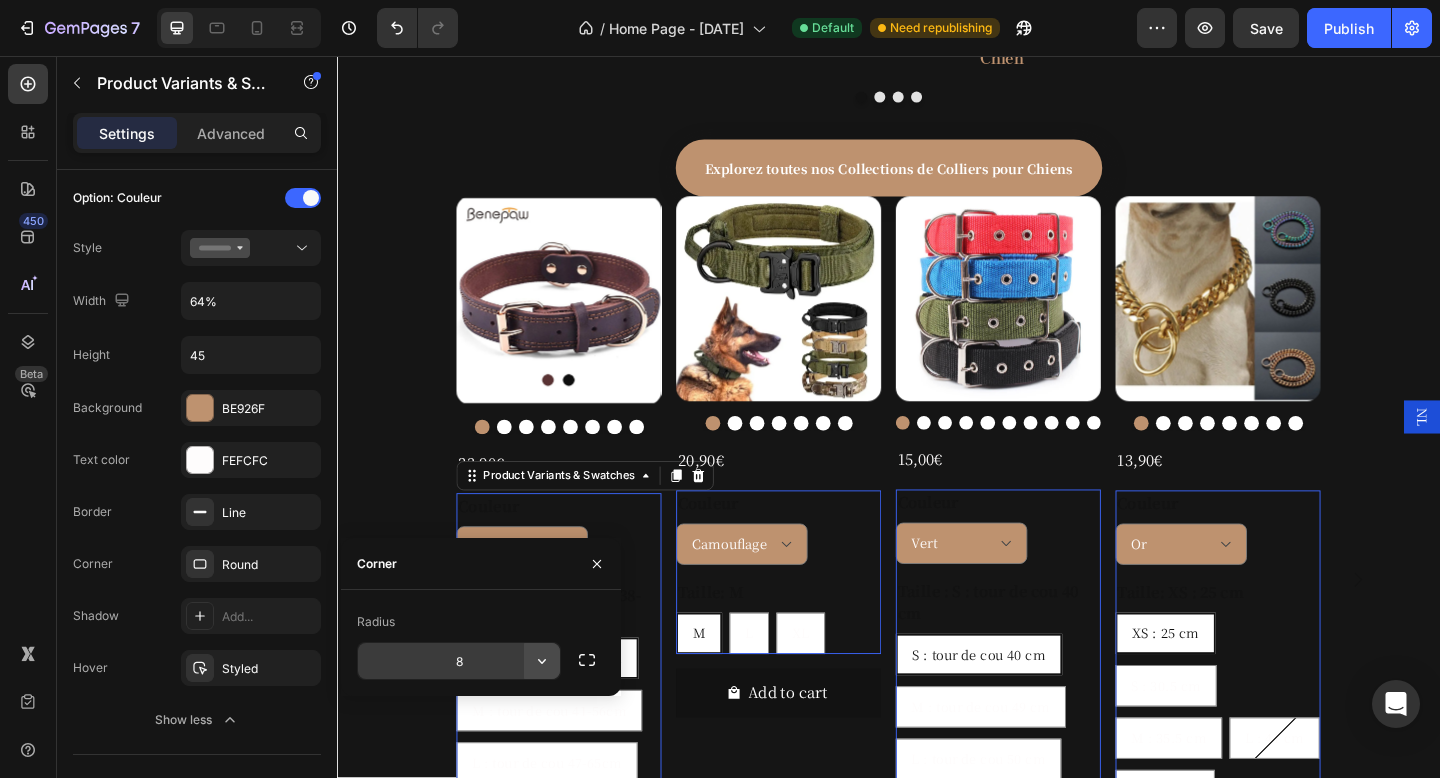 click 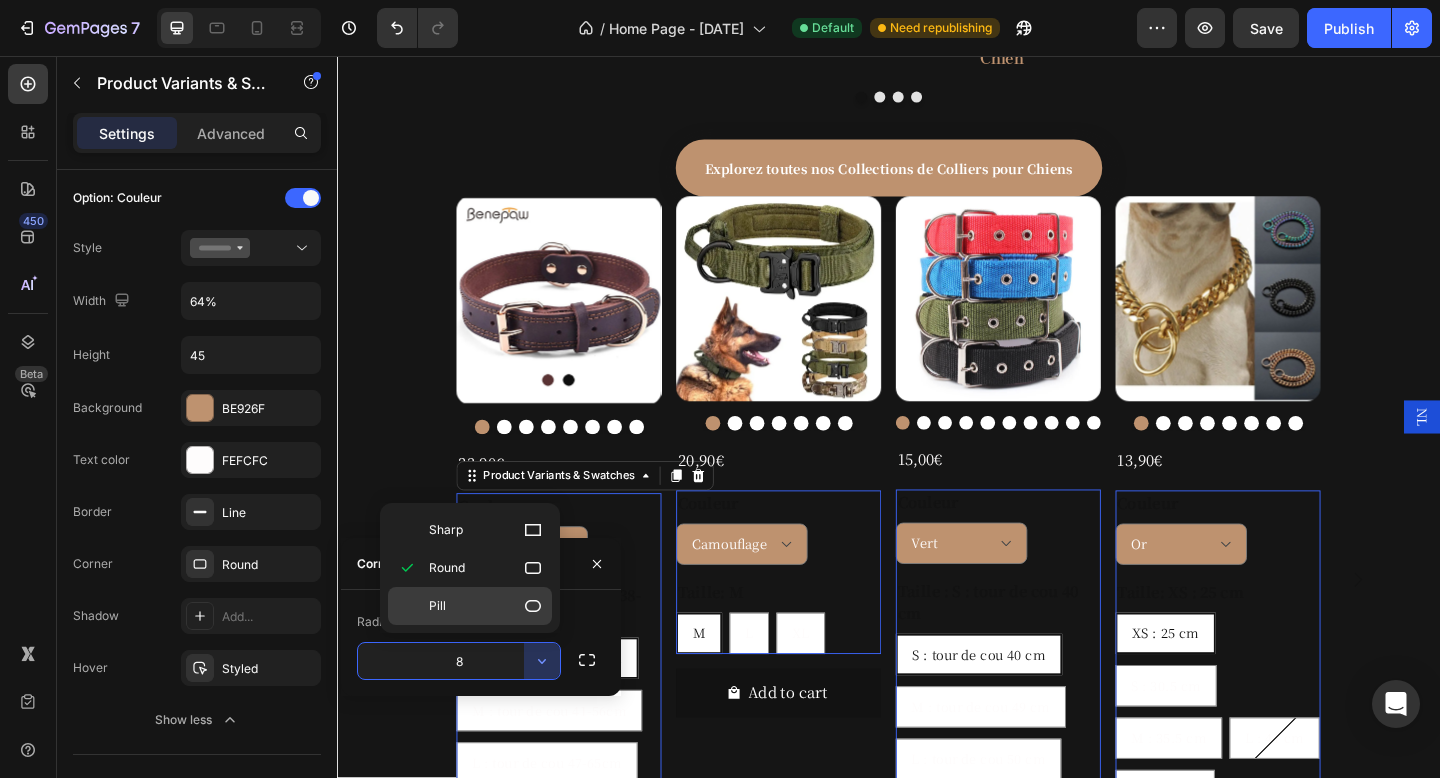 click on "Pill" at bounding box center [486, 606] 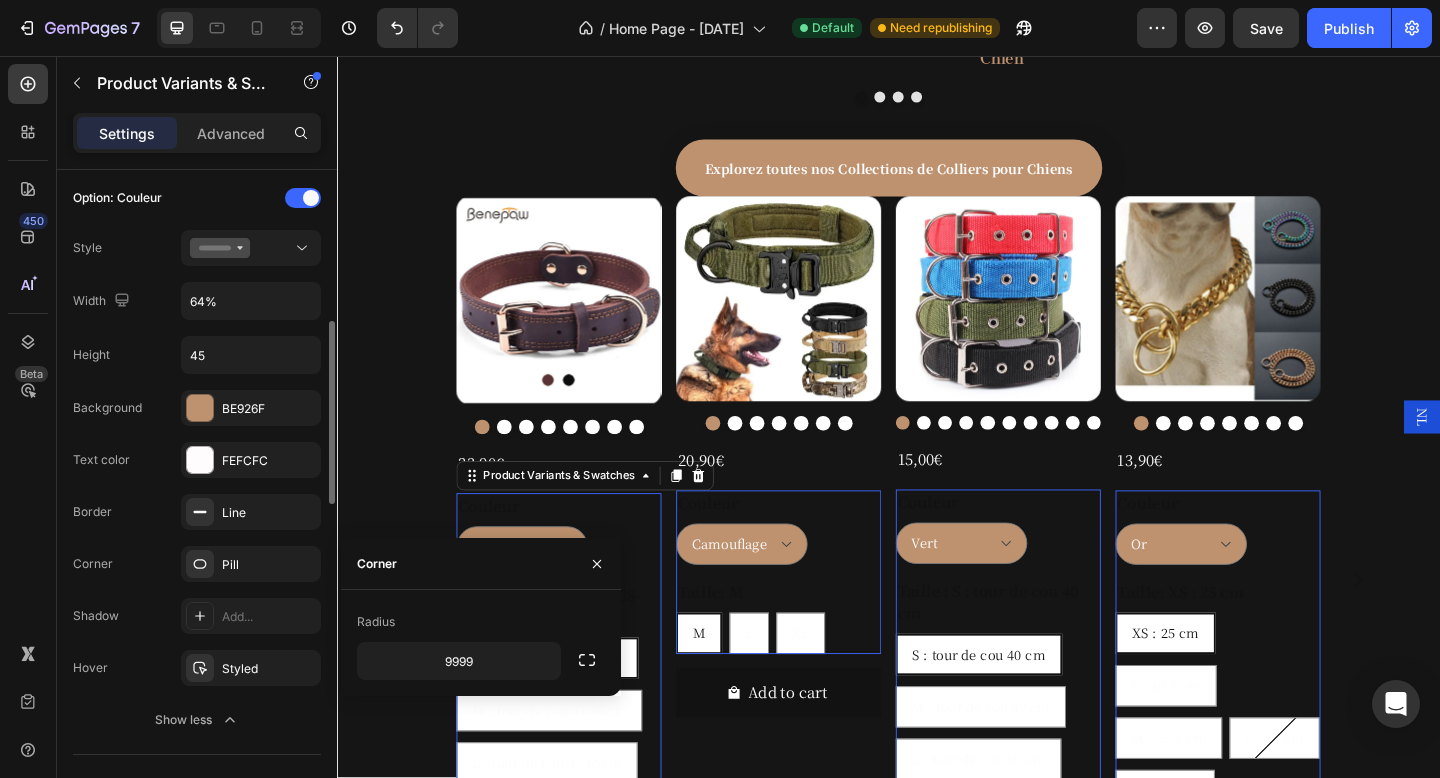 click on "Corner Pill" 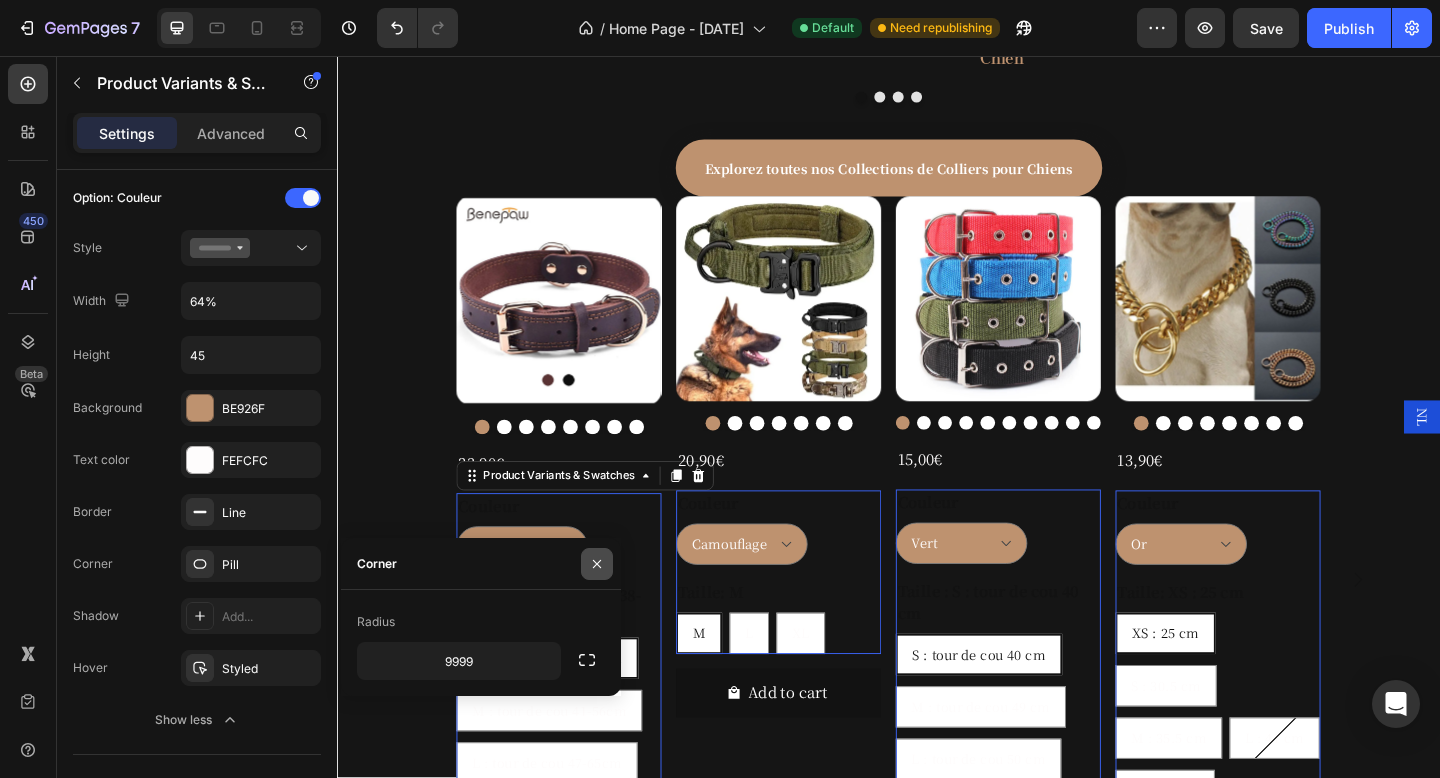 click 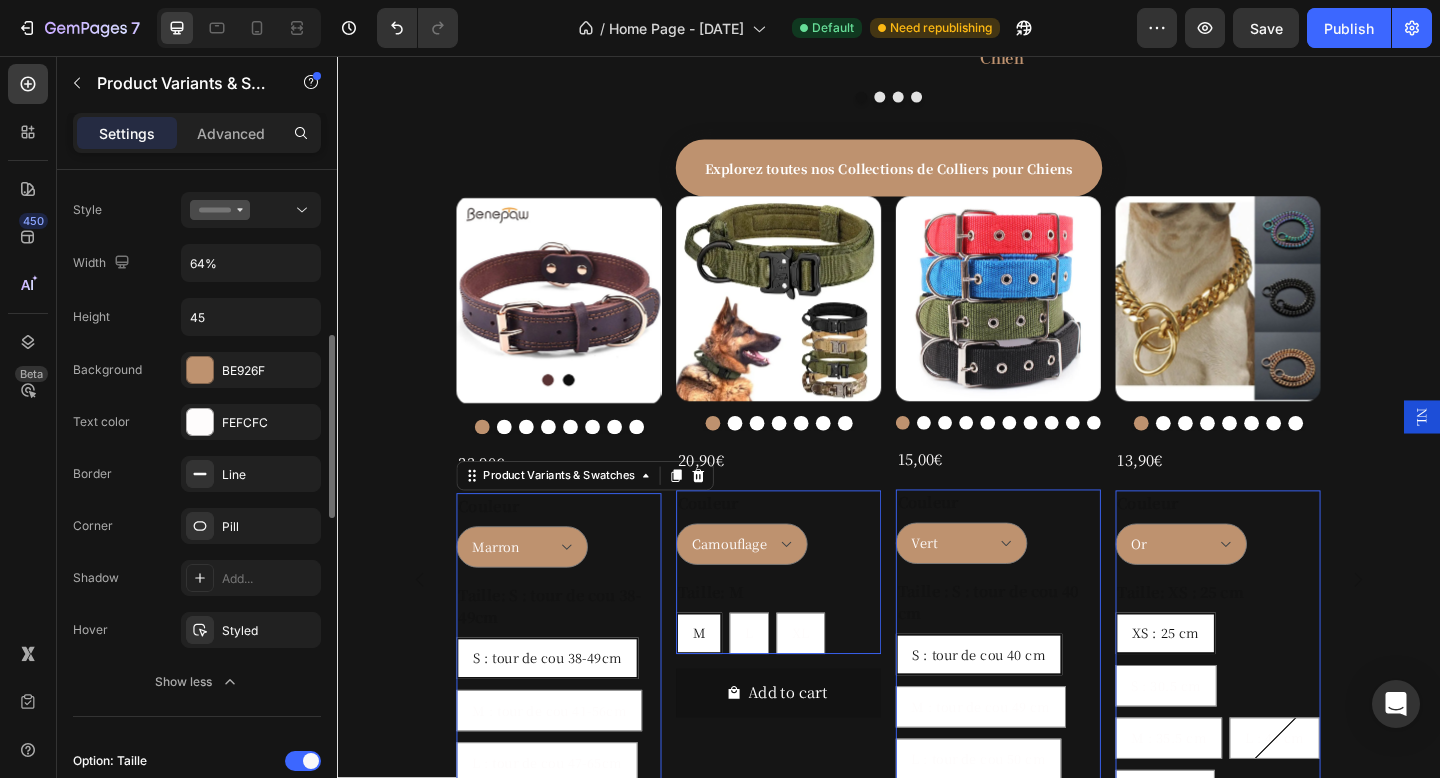 scroll, scrollTop: 613, scrollLeft: 0, axis: vertical 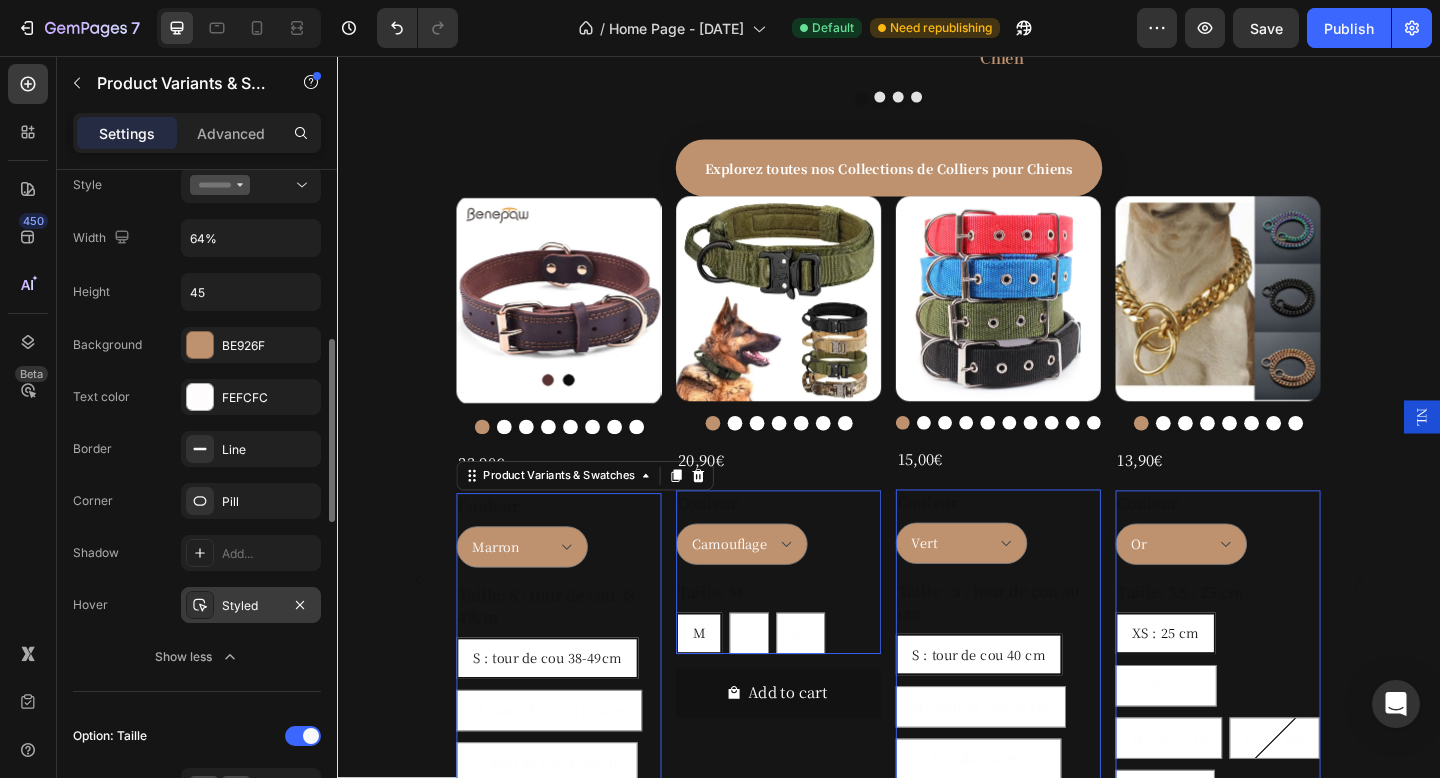 click on "Styled" at bounding box center [251, 606] 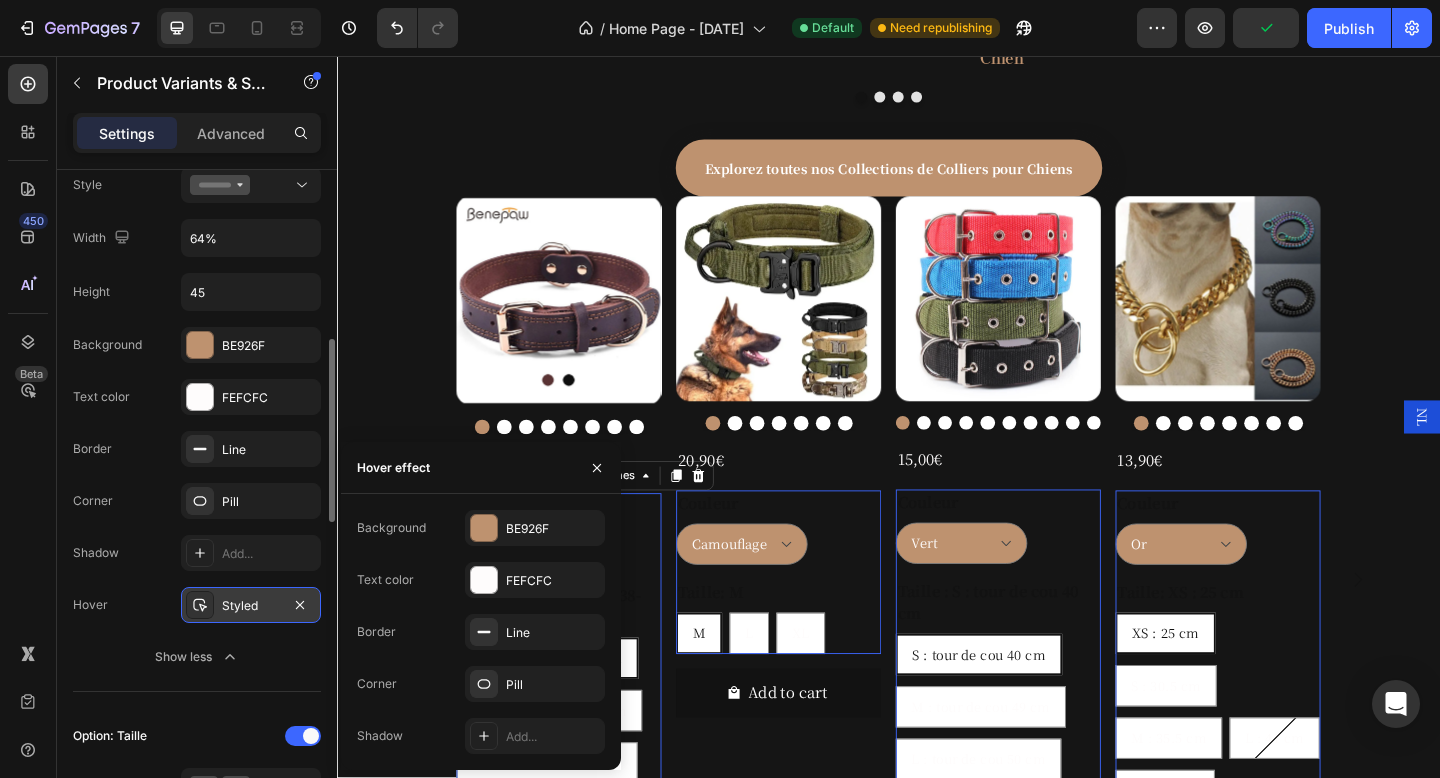 click on "Styled" at bounding box center (251, 606) 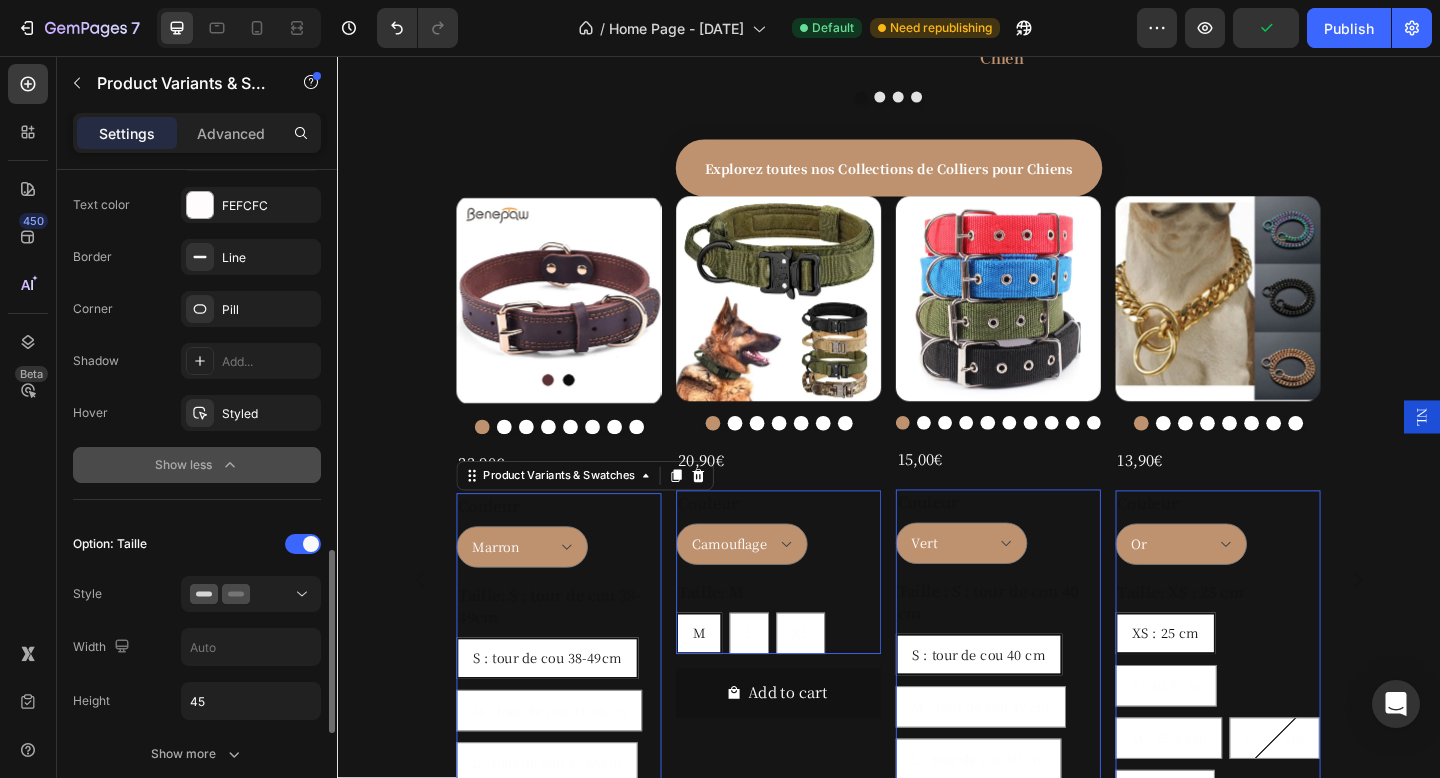scroll, scrollTop: 929, scrollLeft: 0, axis: vertical 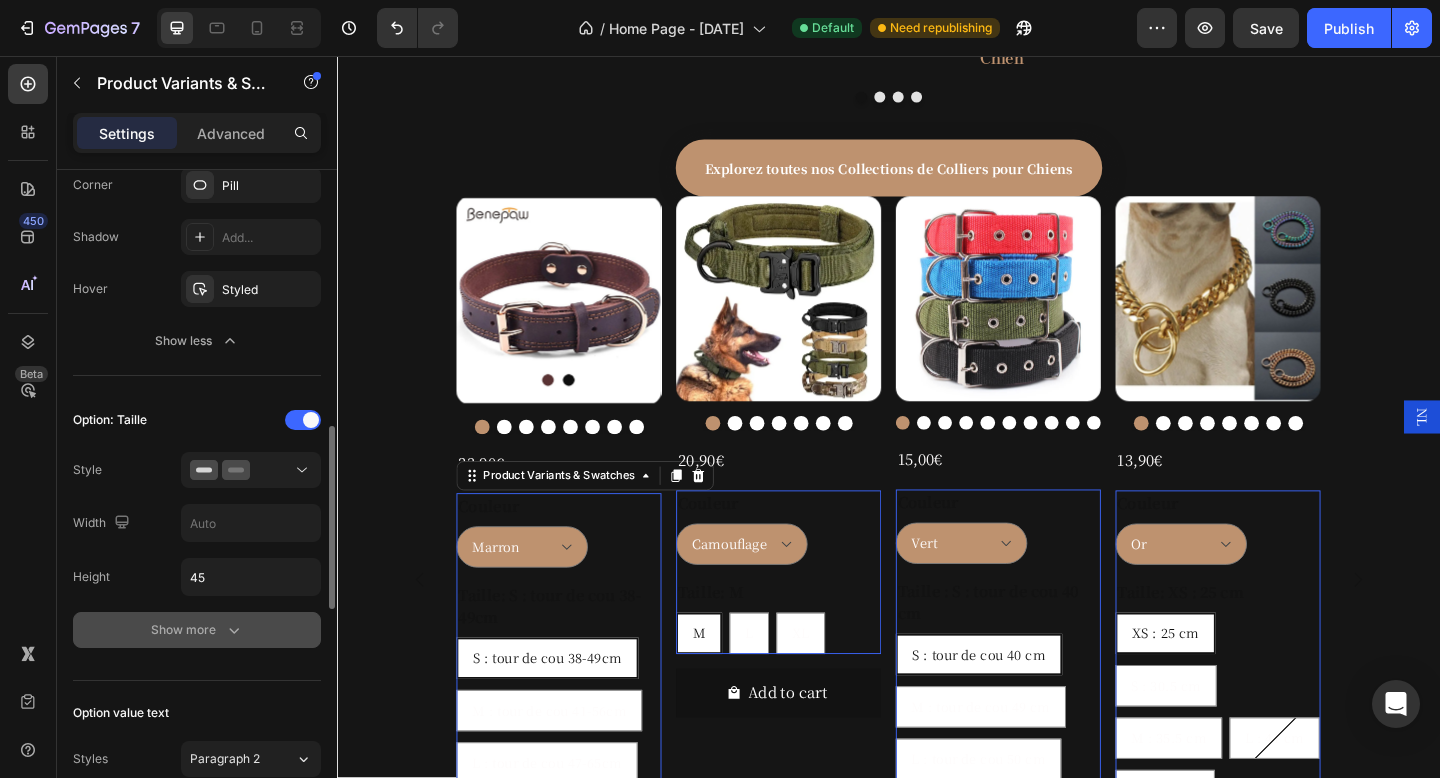 click on "Show more" at bounding box center [197, 630] 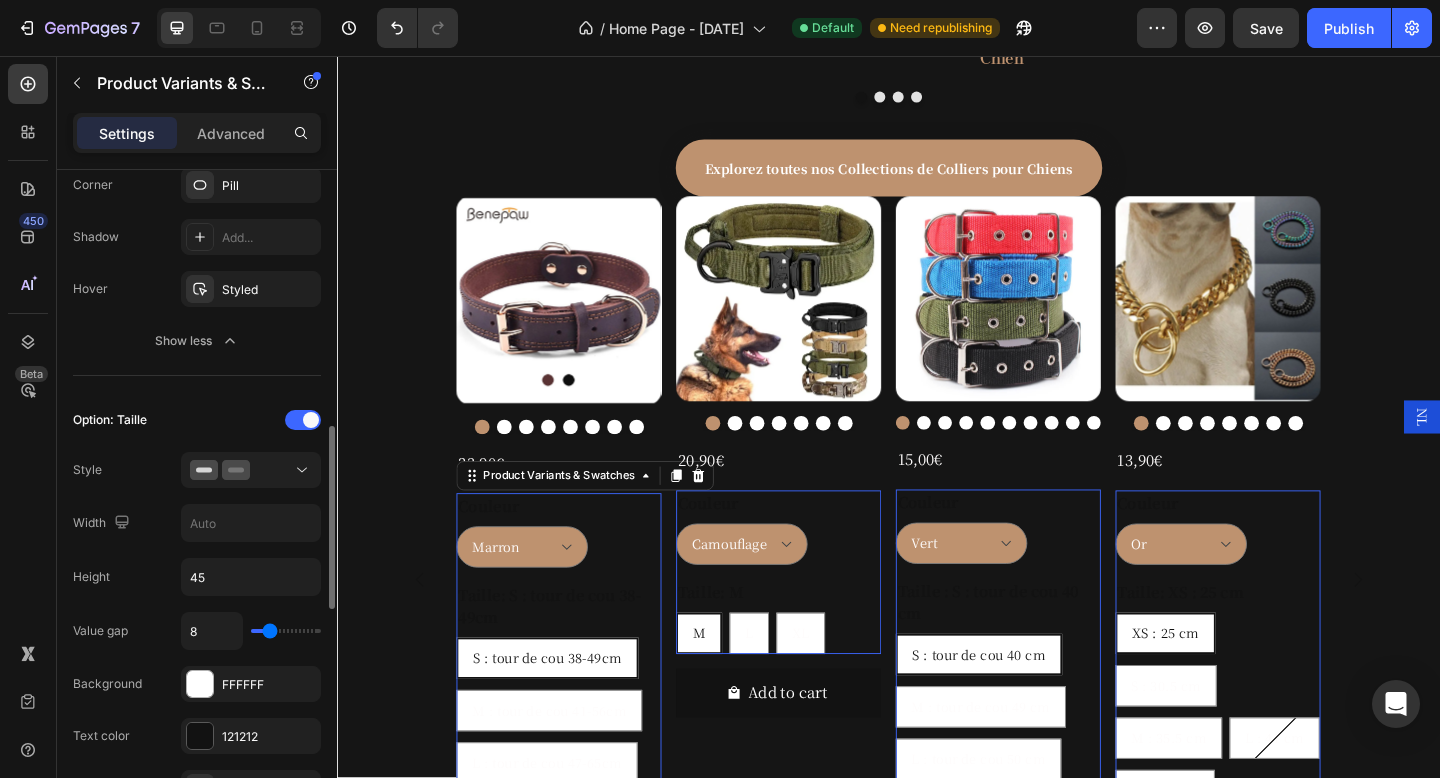 scroll, scrollTop: 1028, scrollLeft: 0, axis: vertical 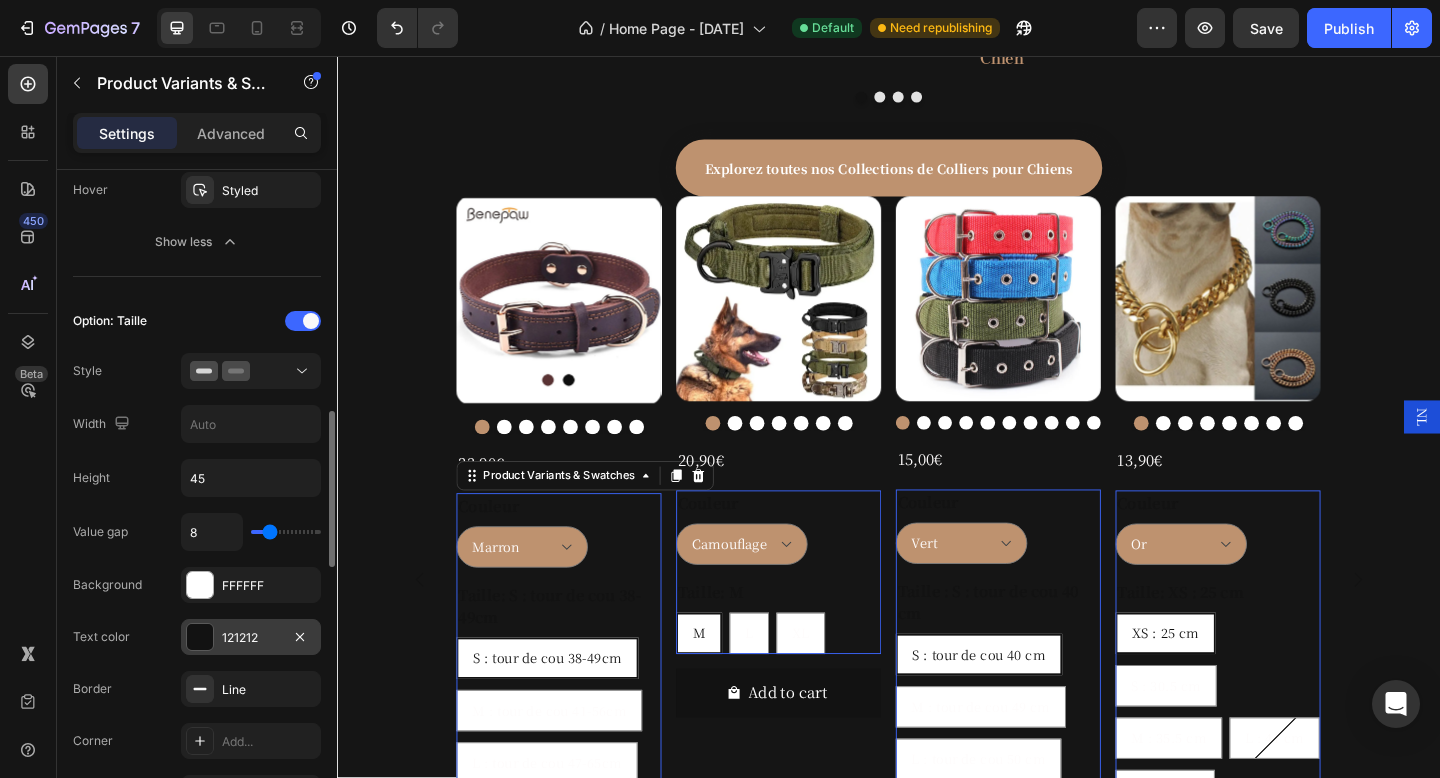 click at bounding box center [200, 637] 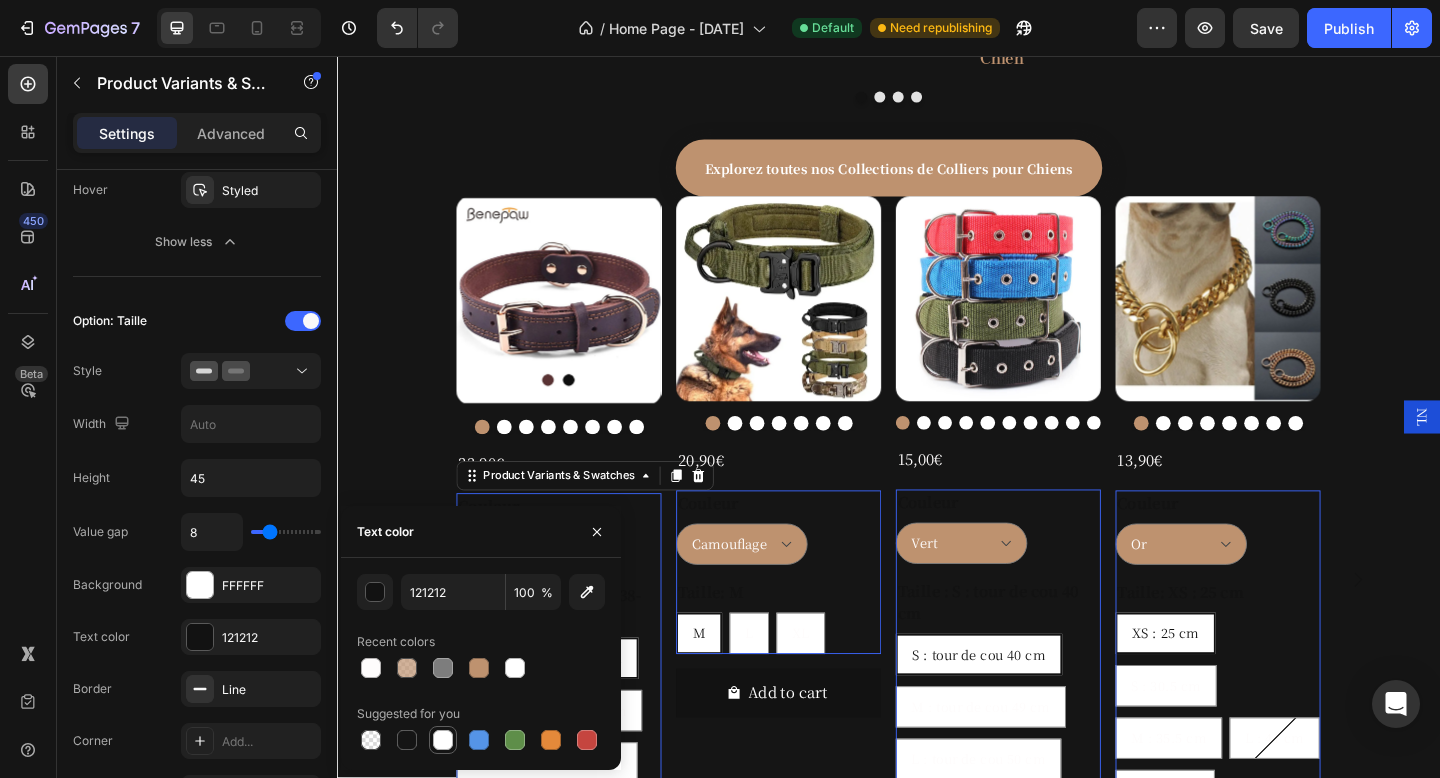 click at bounding box center (443, 740) 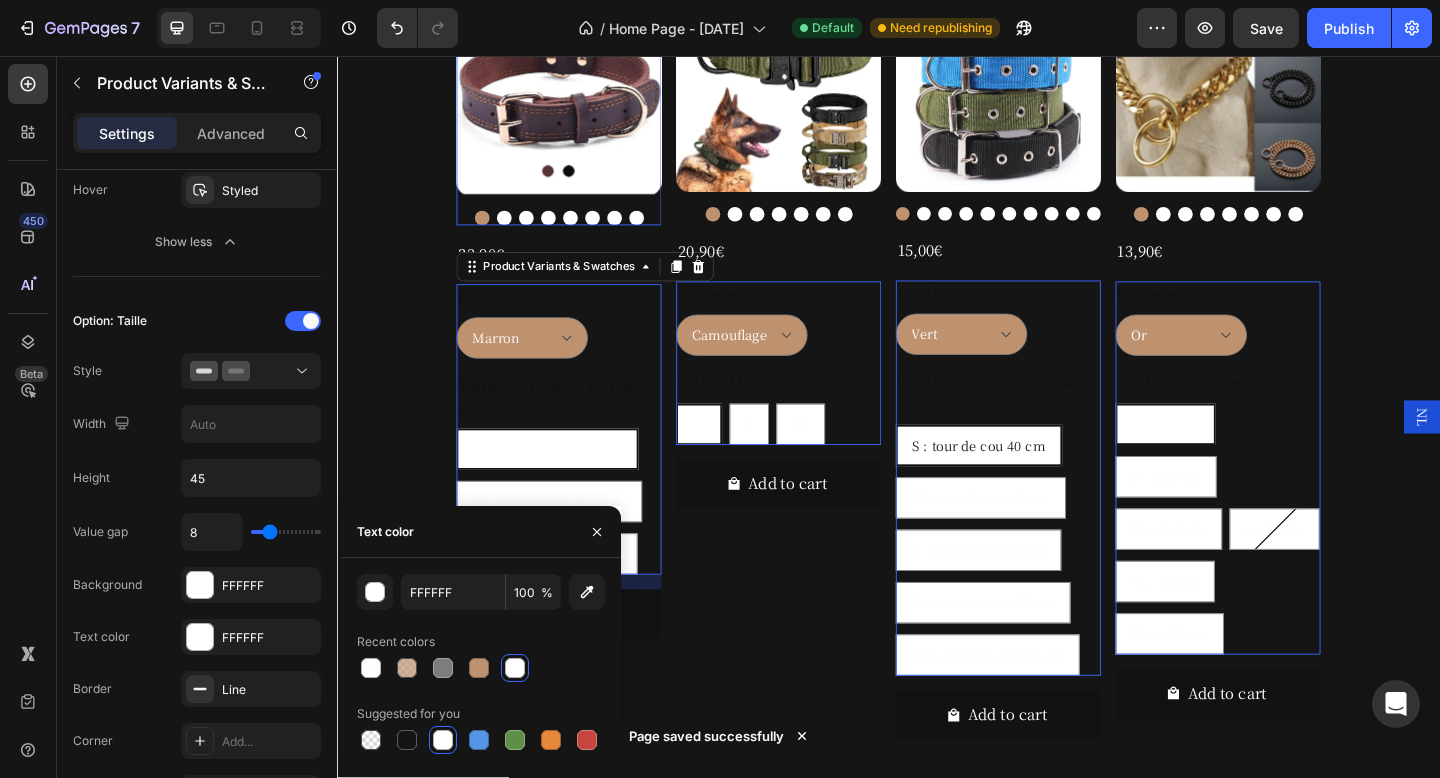 scroll, scrollTop: 1566, scrollLeft: 0, axis: vertical 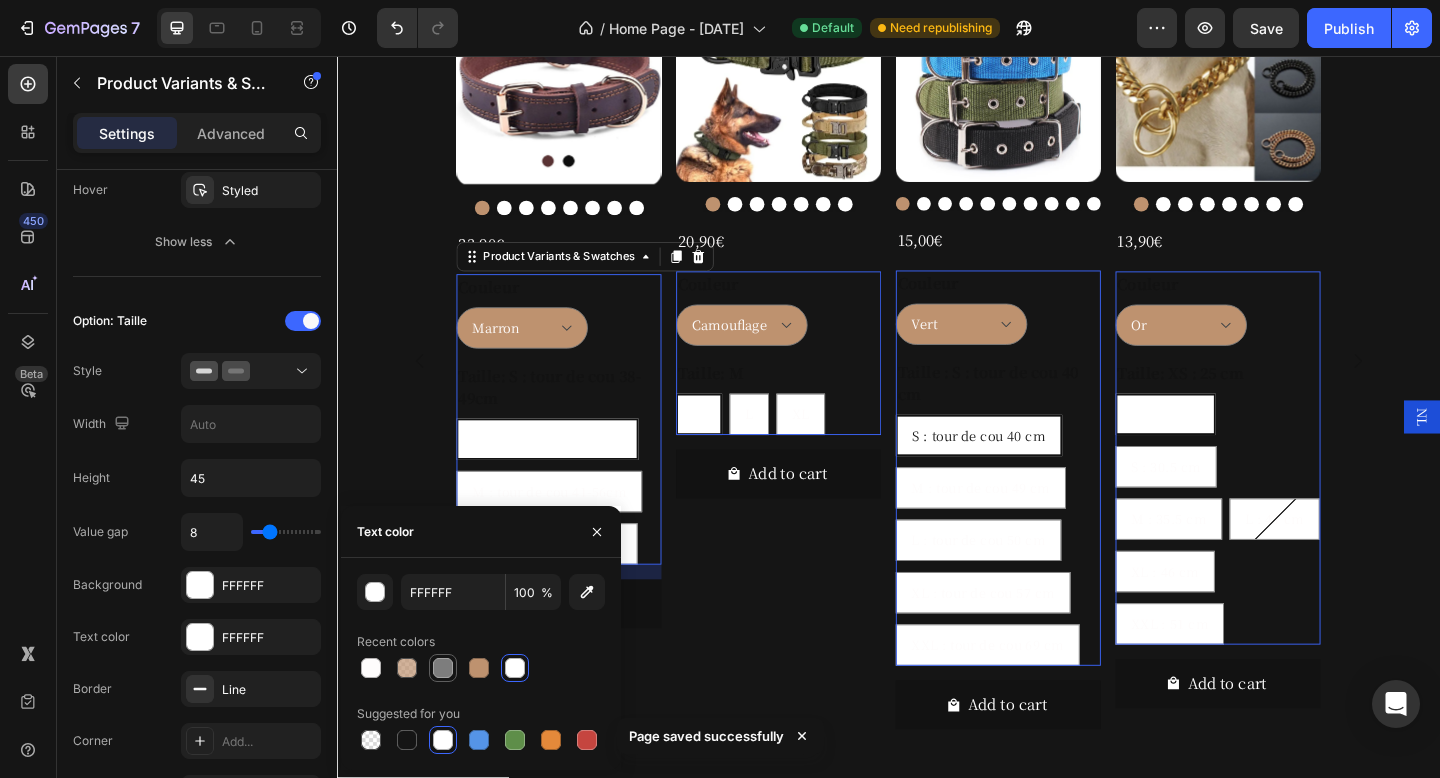 click at bounding box center (443, 668) 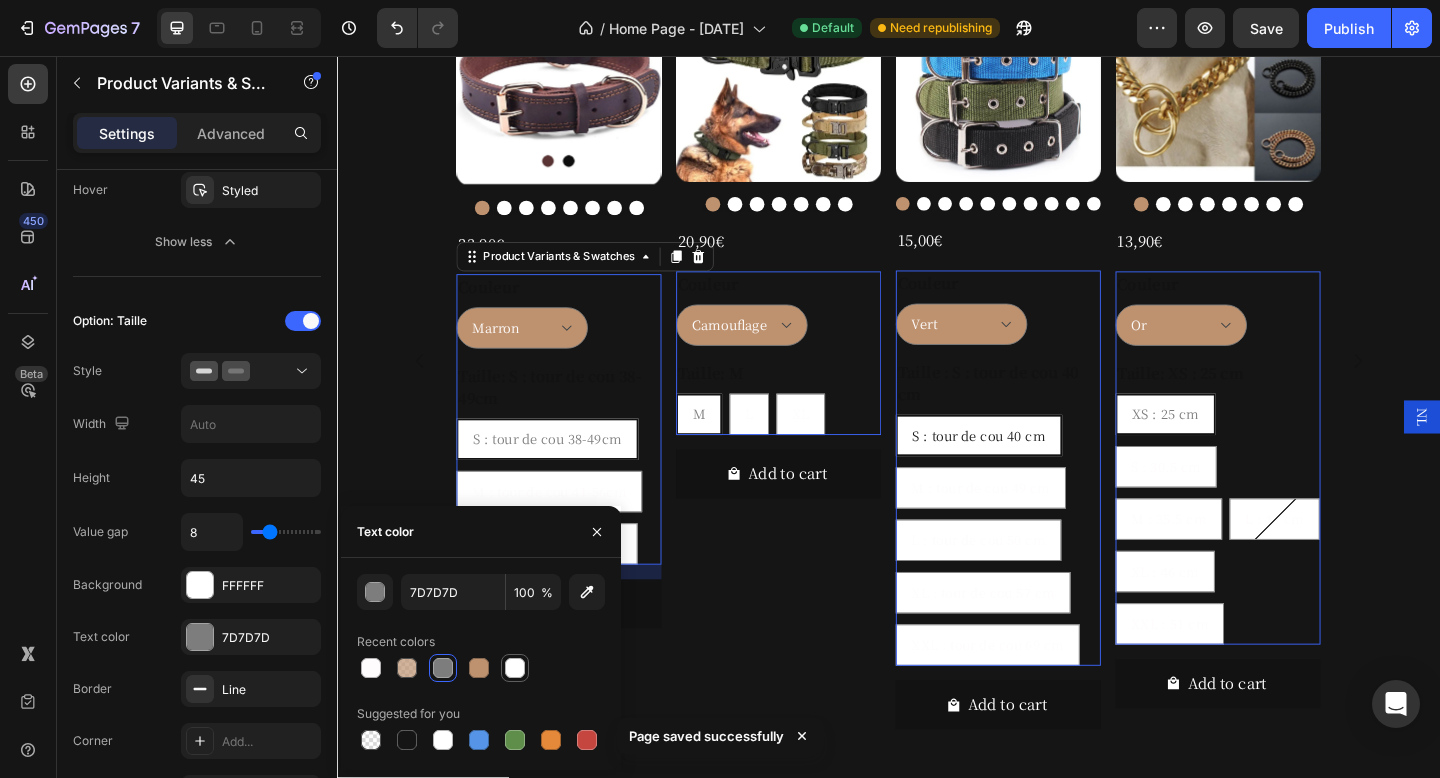 click at bounding box center [515, 668] 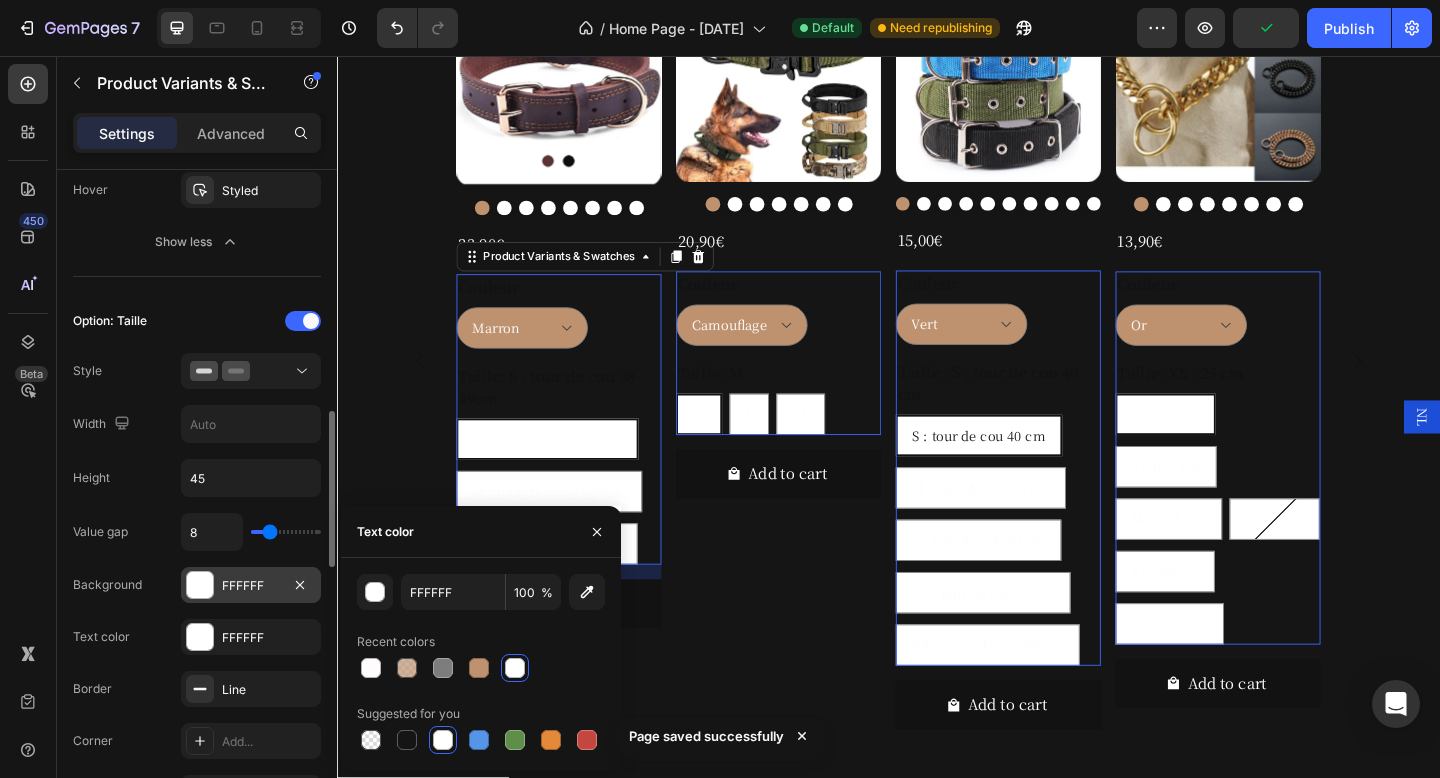 click on "FFFFFF" at bounding box center (251, 586) 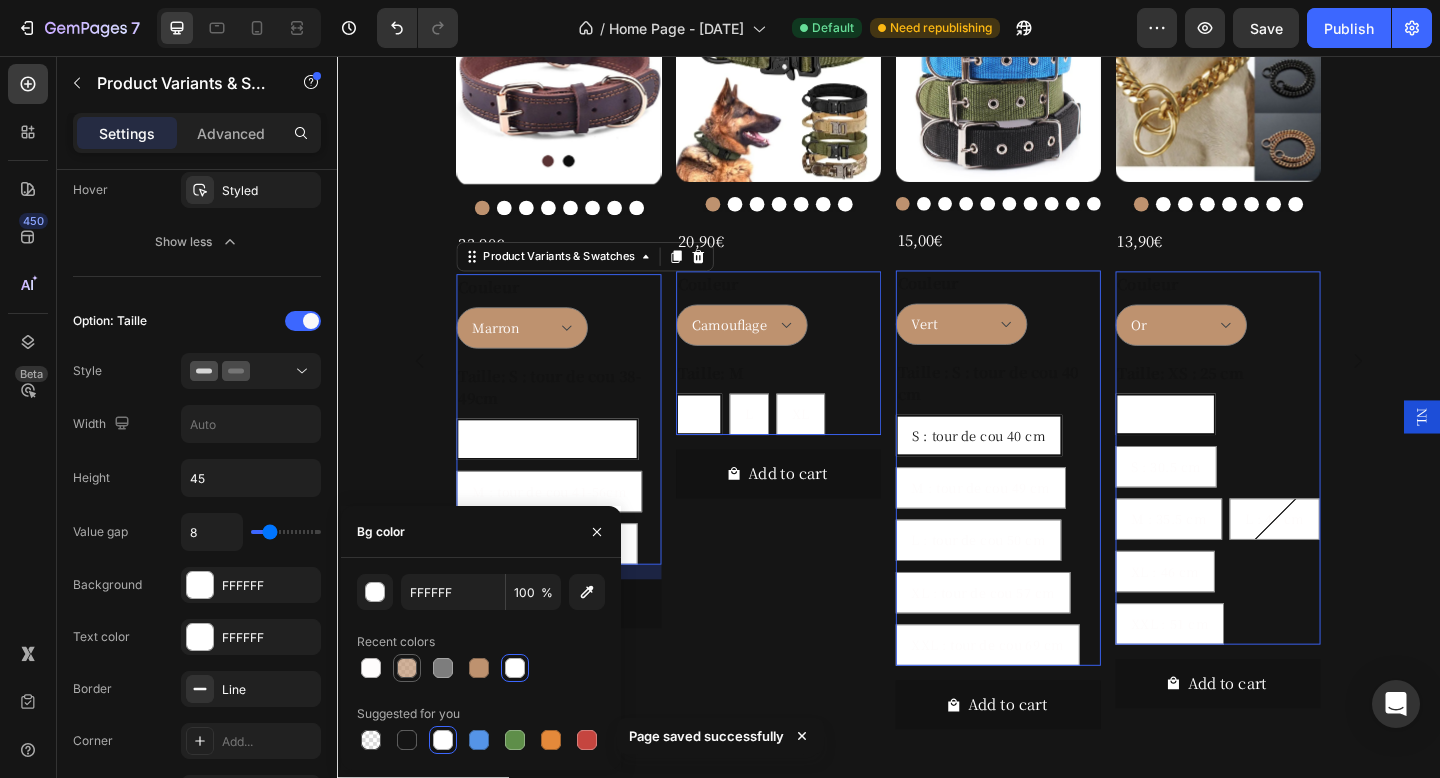 click at bounding box center [407, 668] 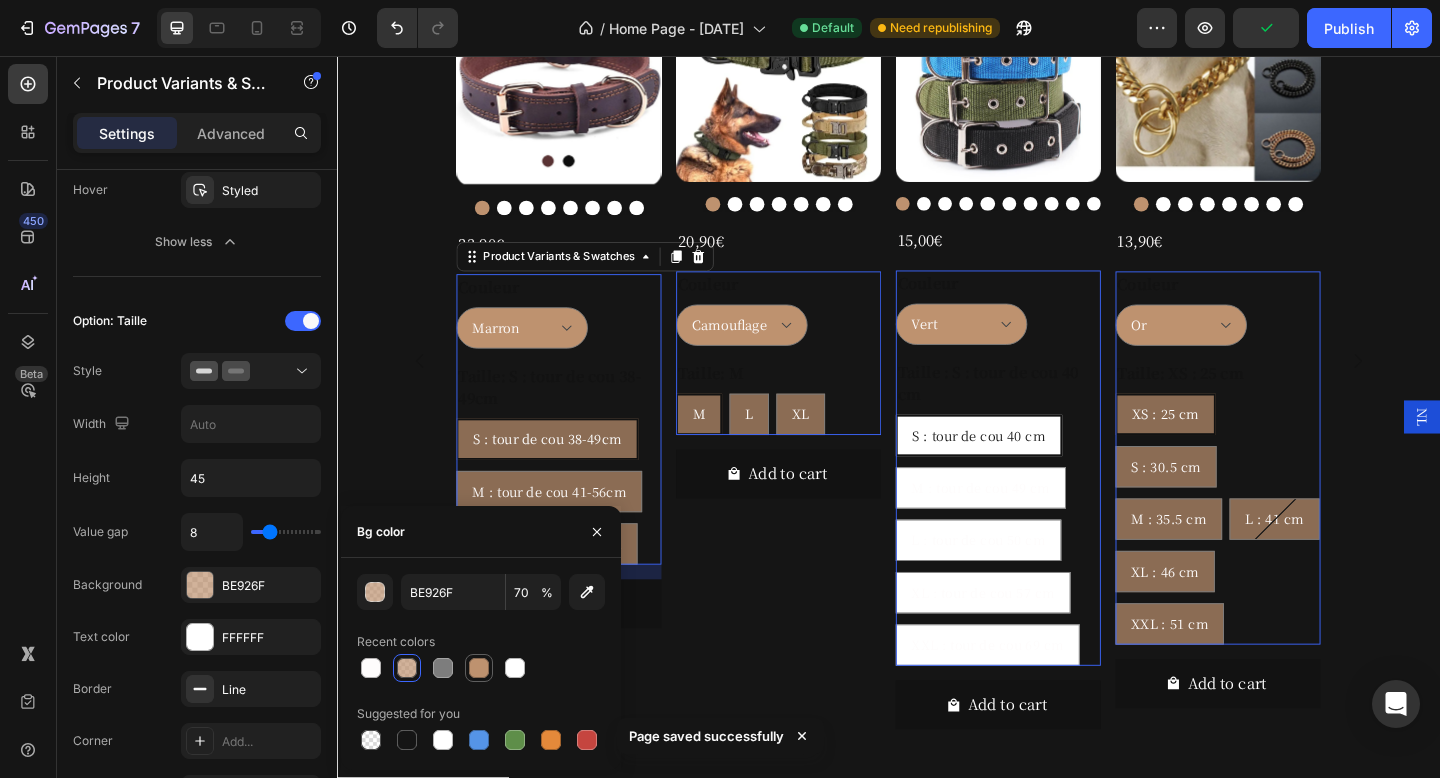 click at bounding box center [479, 668] 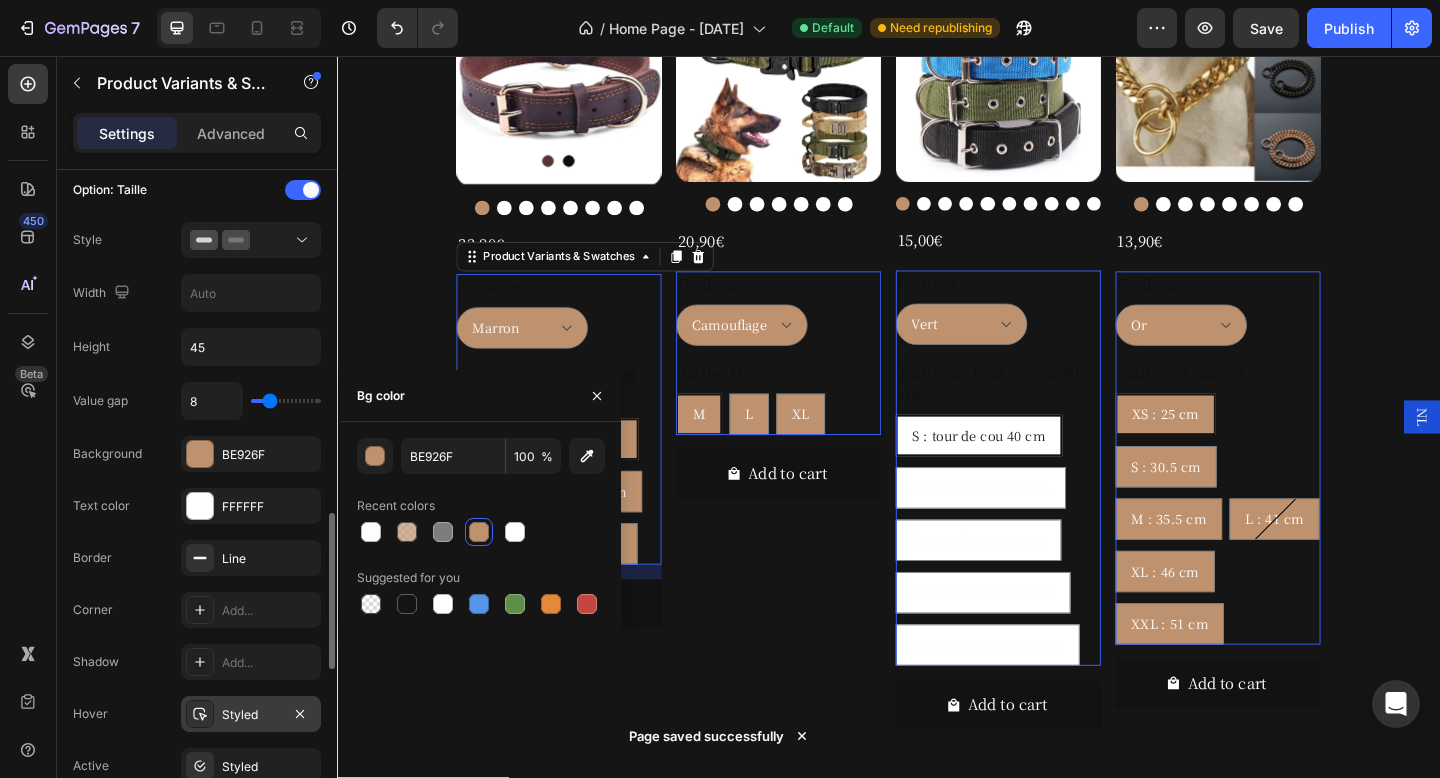 scroll, scrollTop: 1217, scrollLeft: 0, axis: vertical 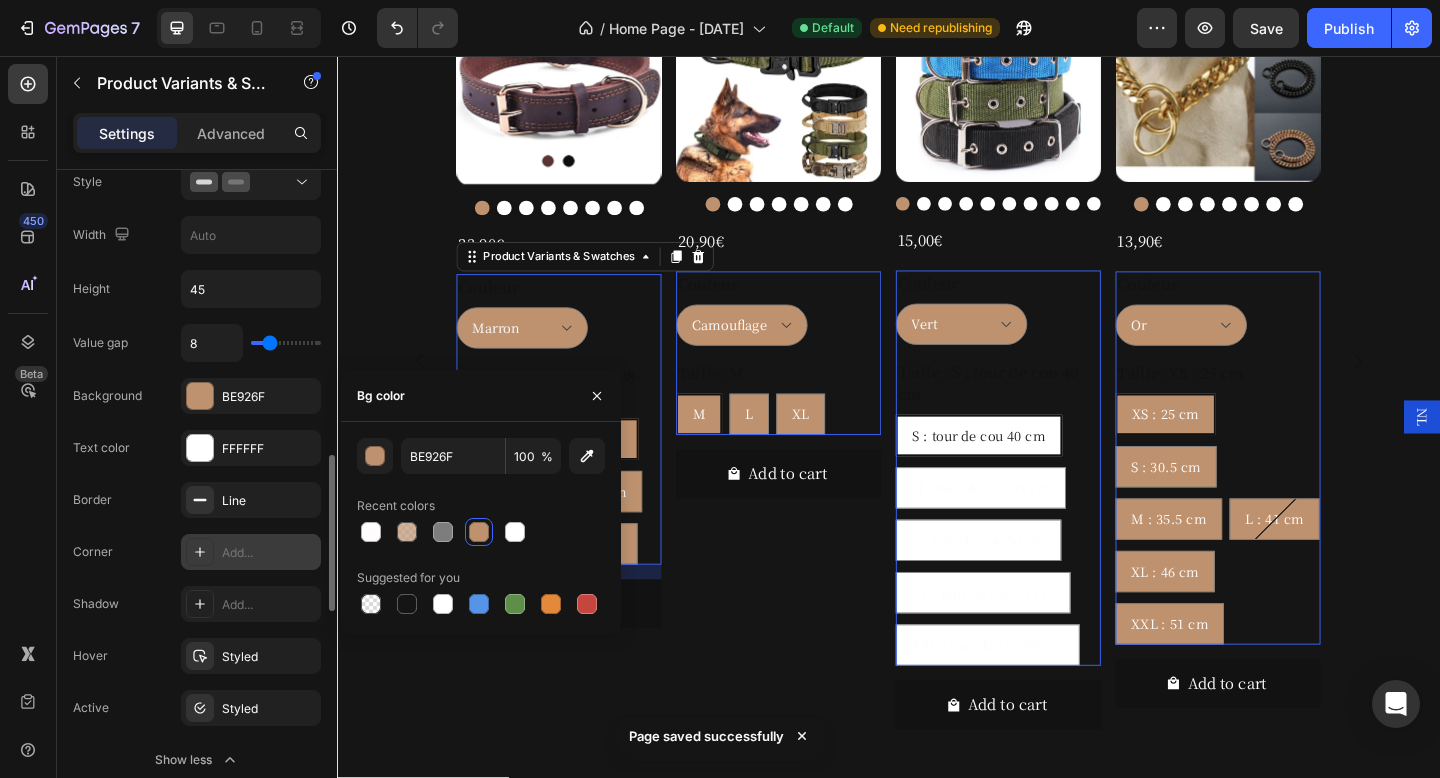 click on "Add..." at bounding box center [269, 553] 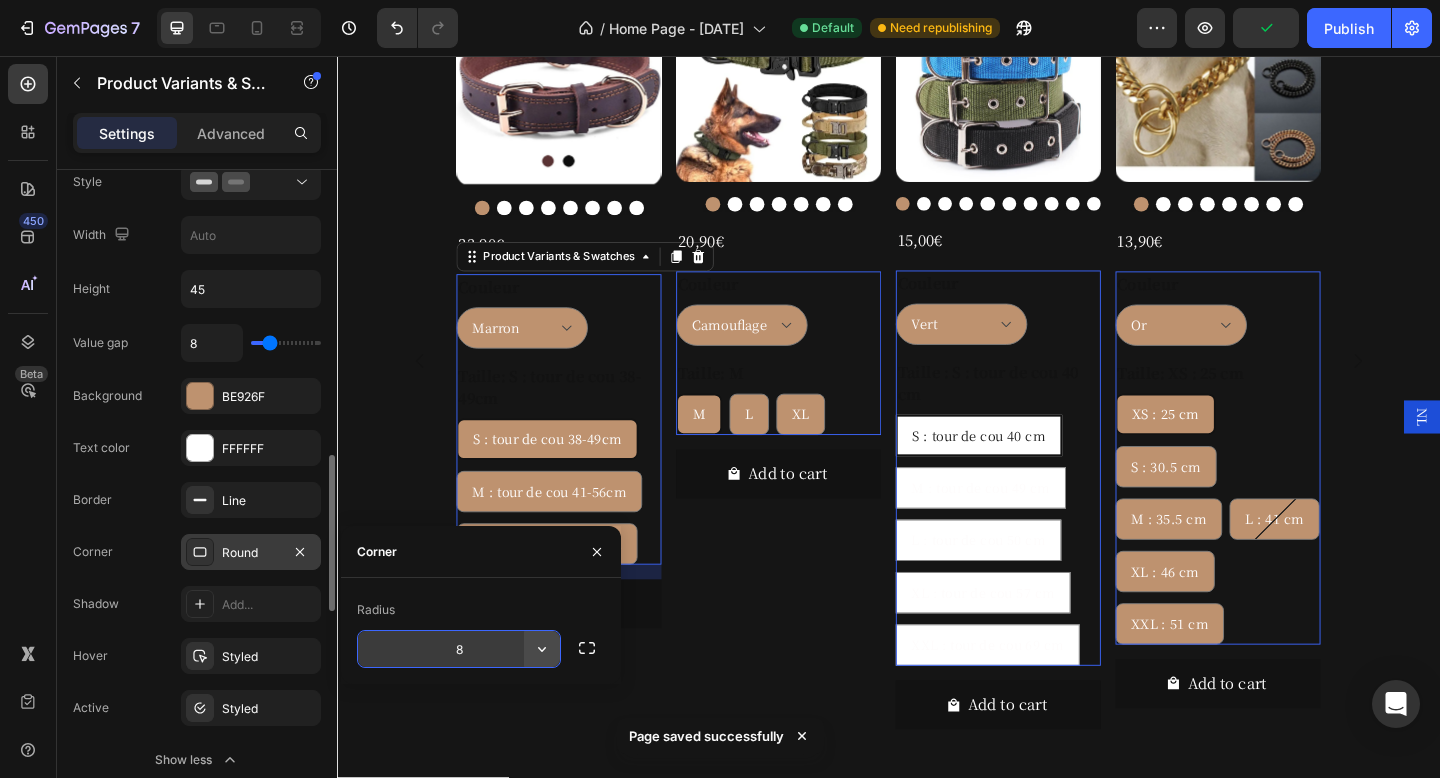 click 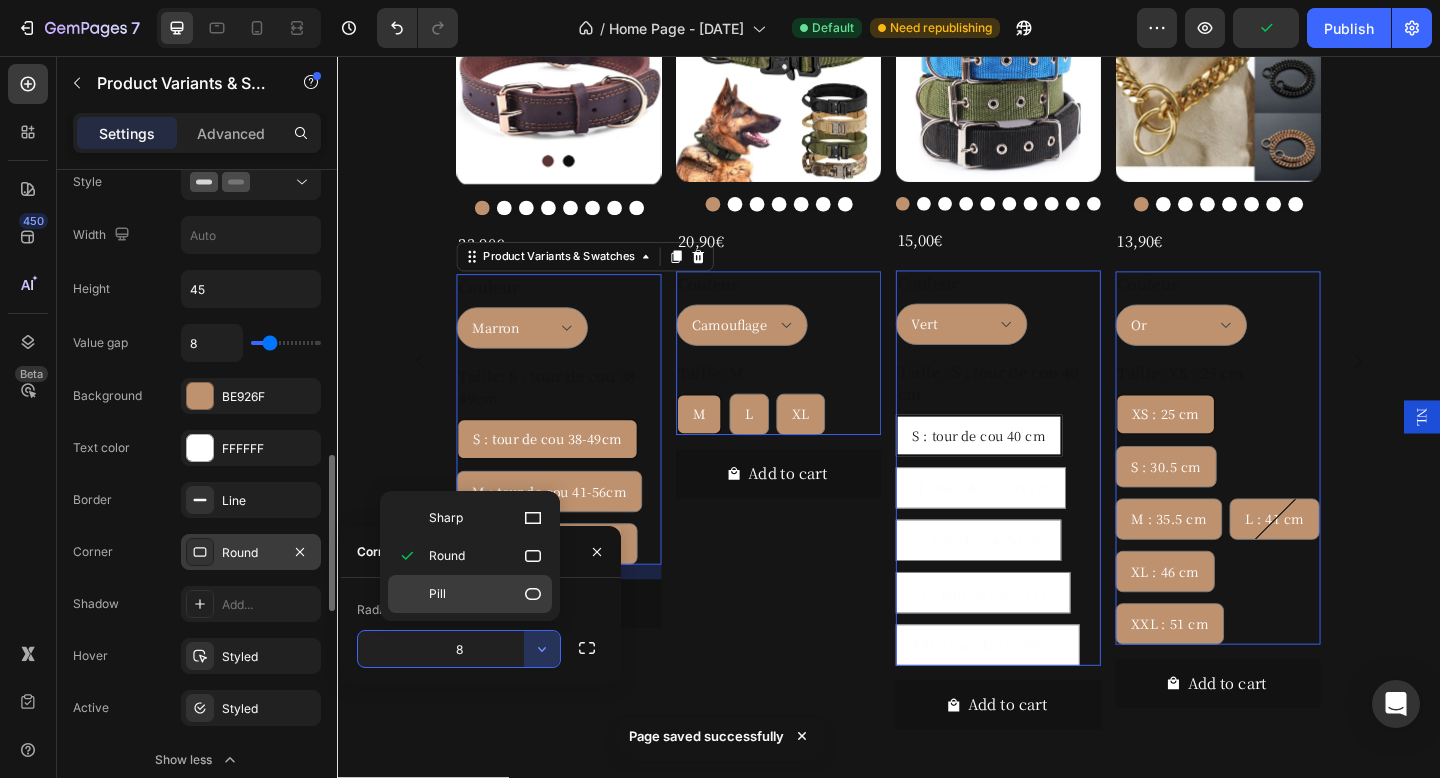 click on "Pill" at bounding box center [486, 594] 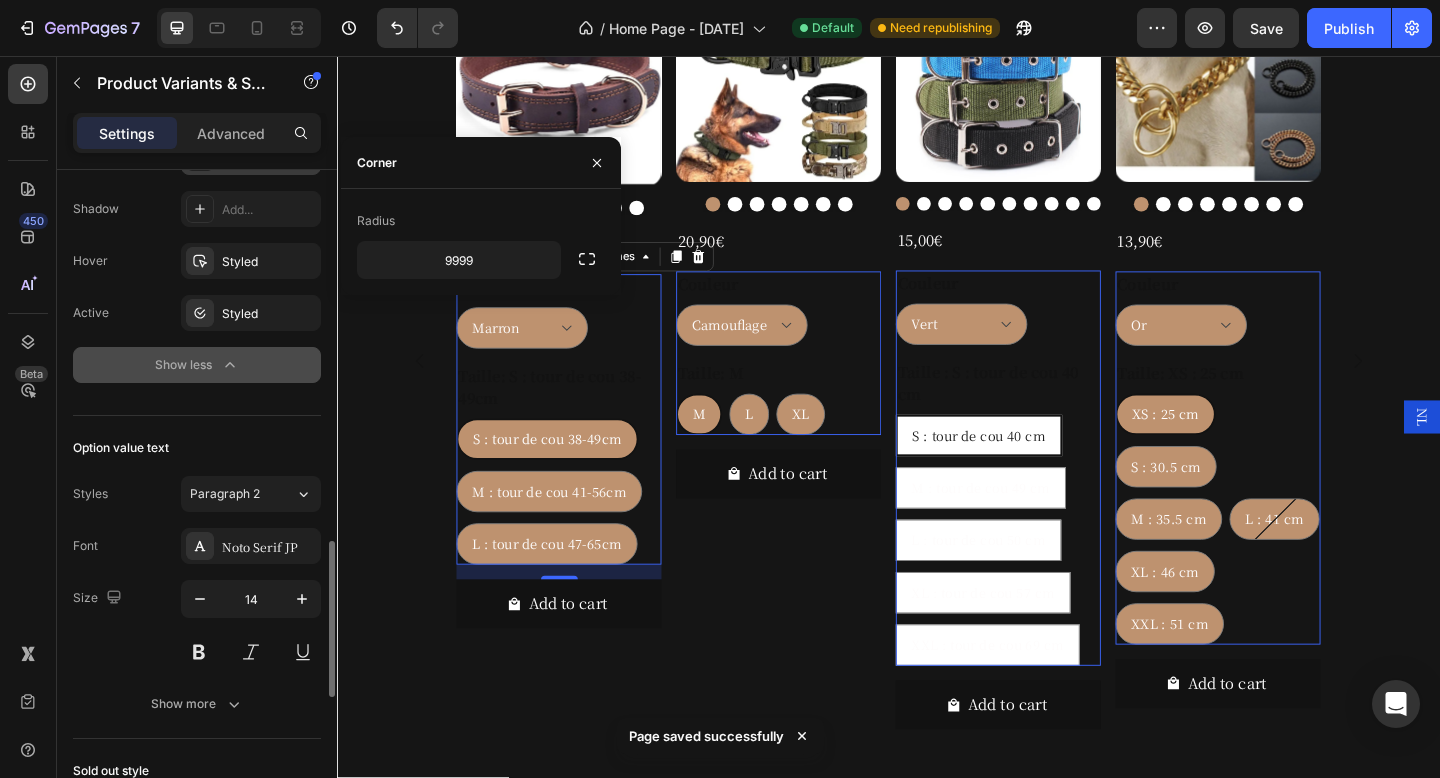 scroll, scrollTop: 1667, scrollLeft: 0, axis: vertical 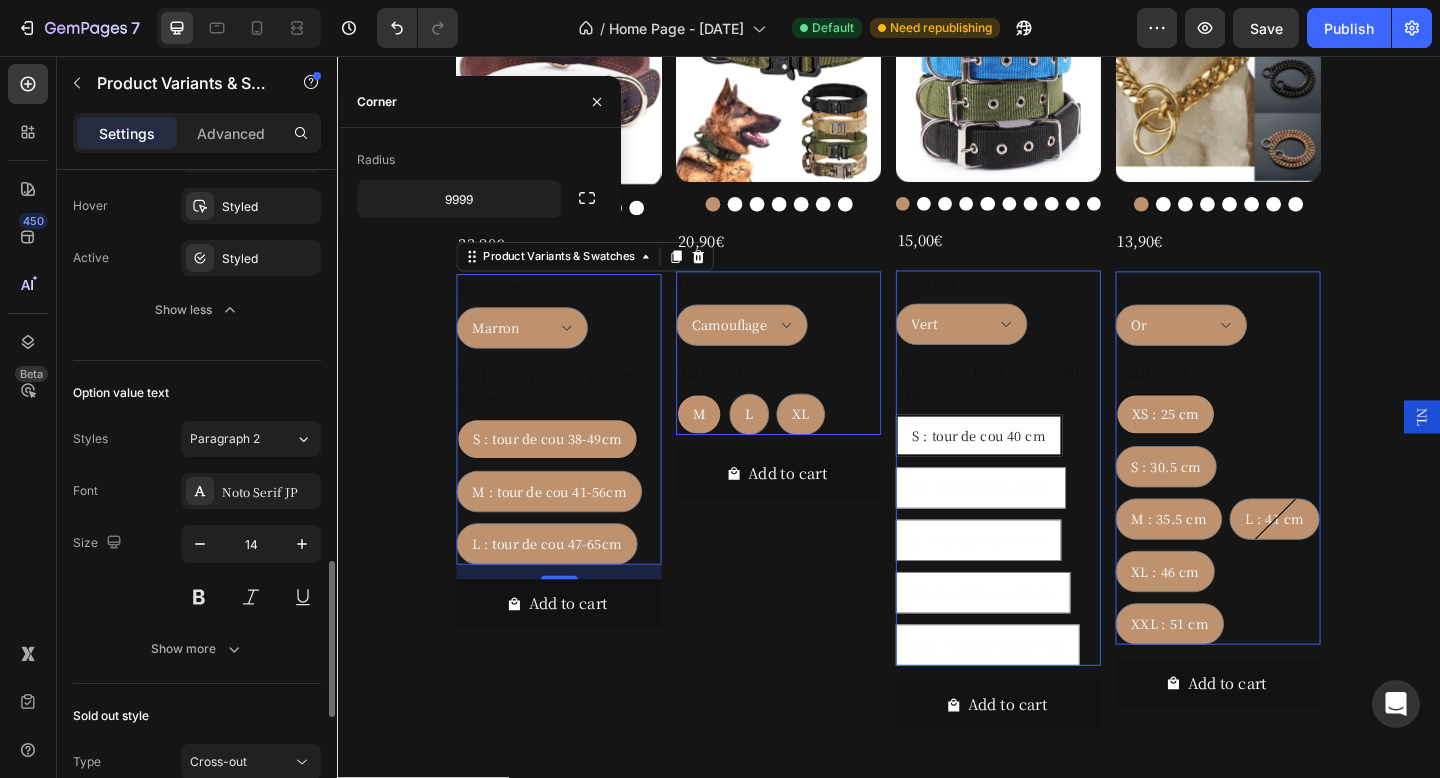 click on "Size 14" at bounding box center (197, 570) 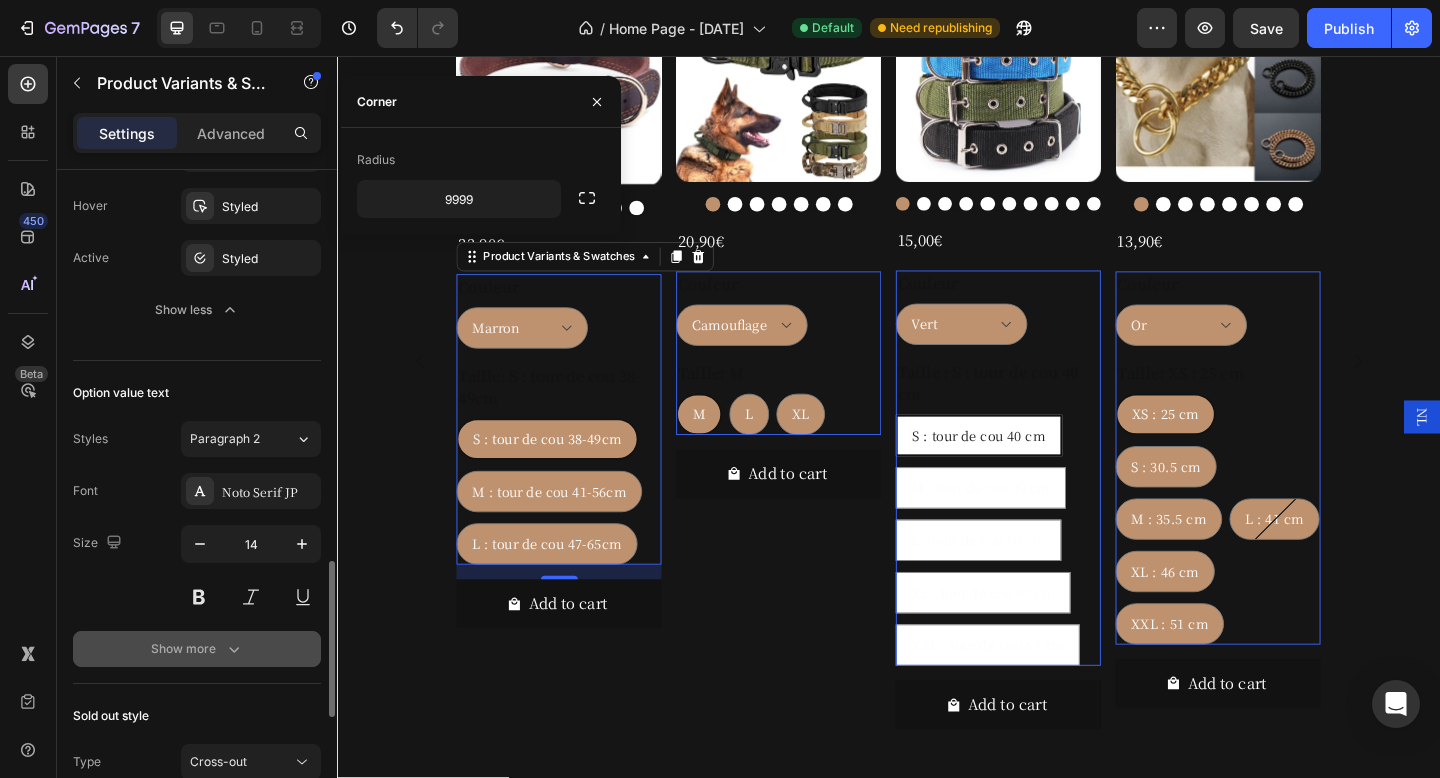 click on "Show more" at bounding box center [197, 649] 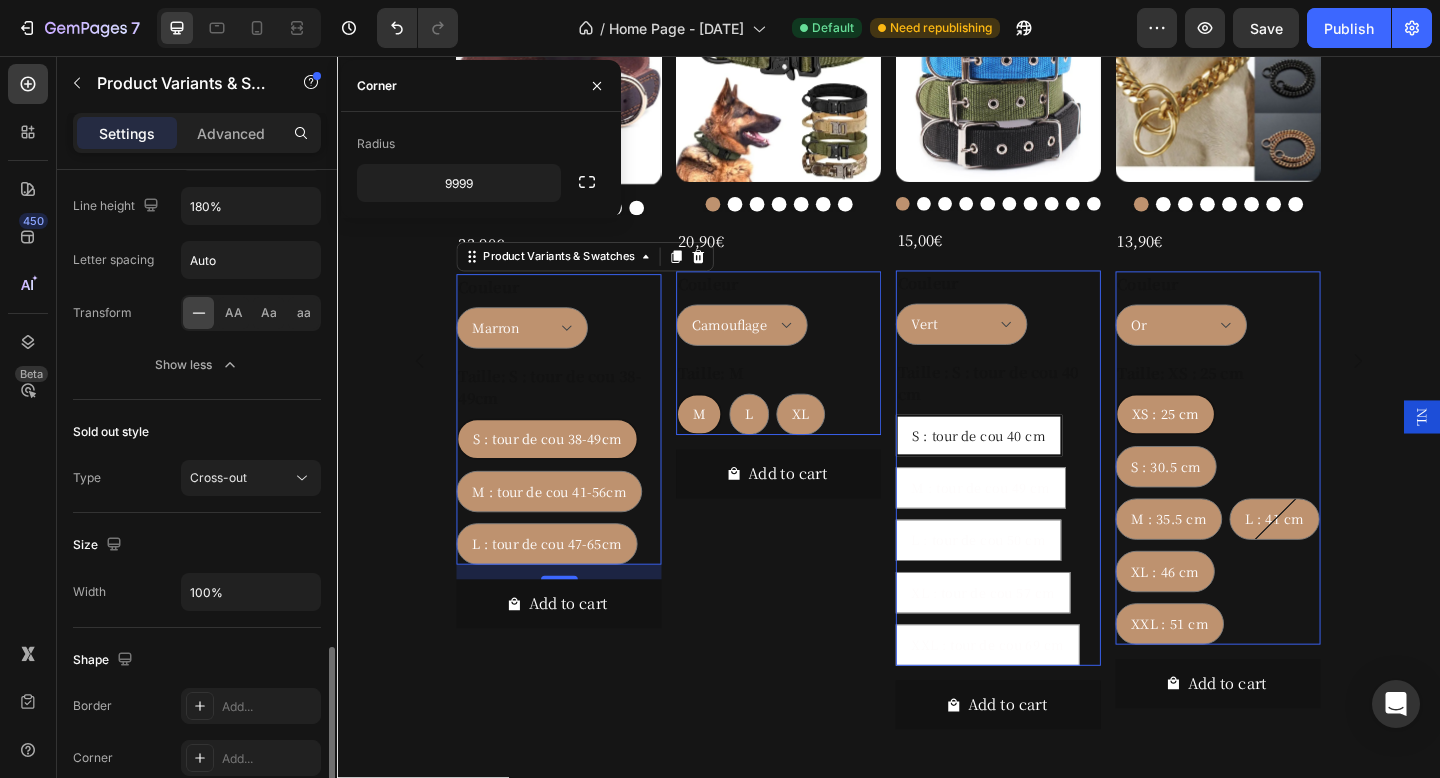 scroll, scrollTop: 2170, scrollLeft: 0, axis: vertical 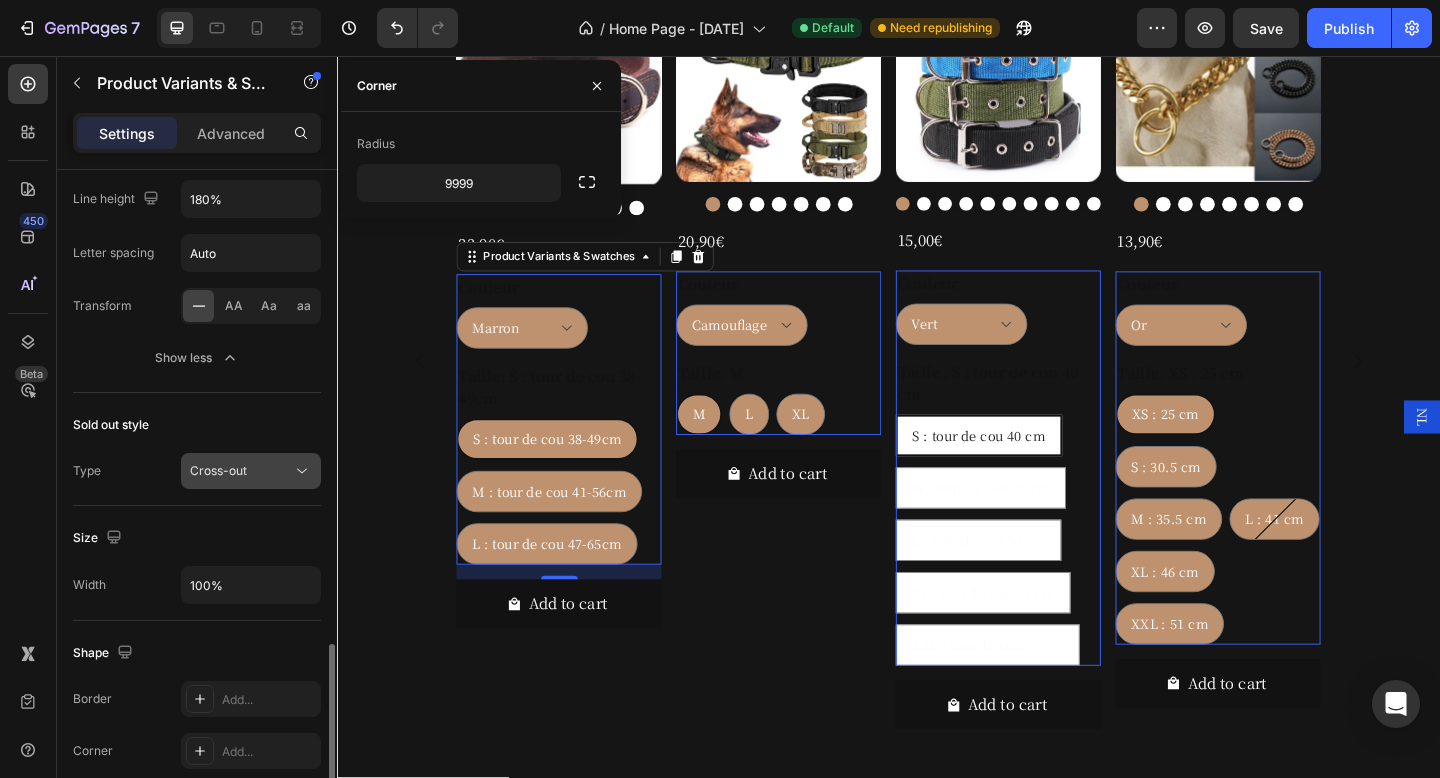 click on "Cross-out" at bounding box center (218, 470) 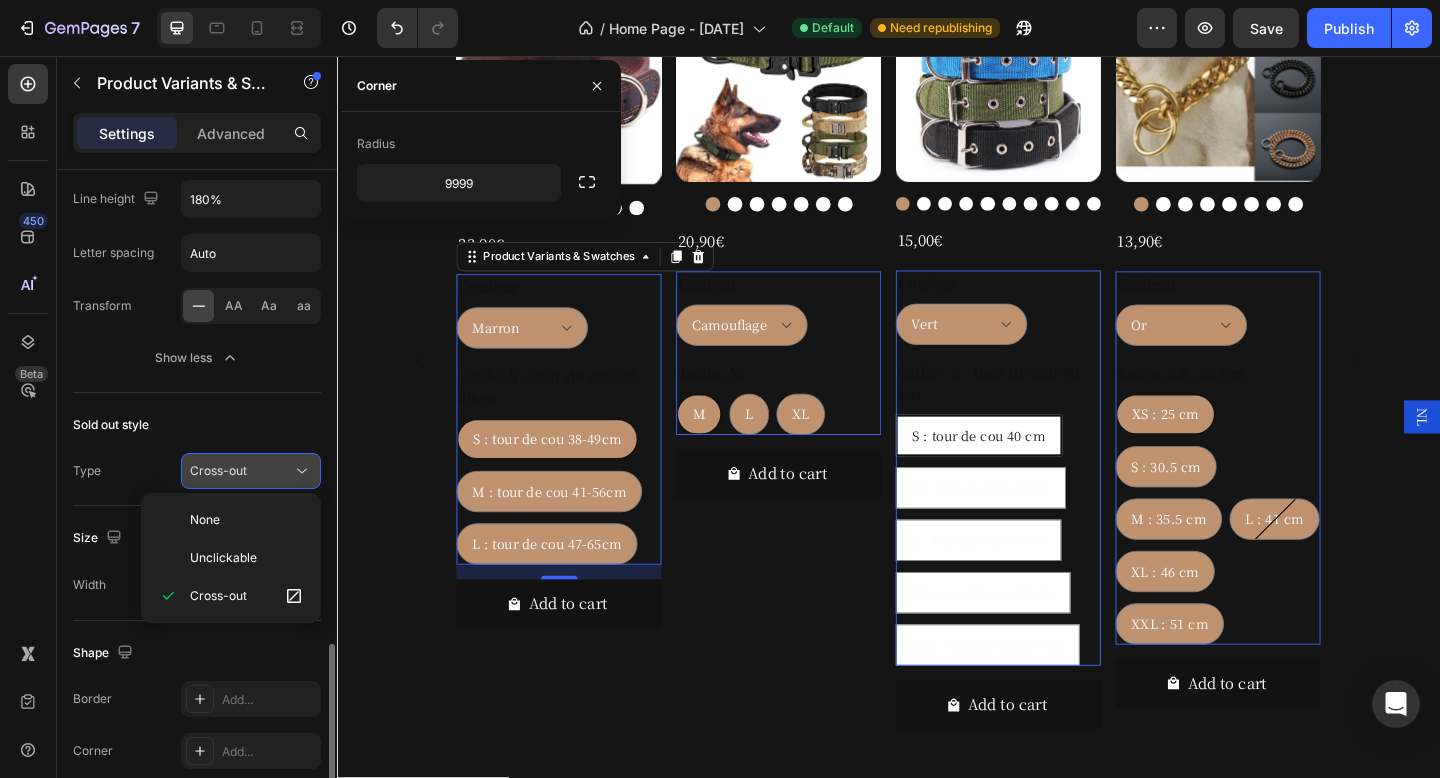 click on "Cross-out" at bounding box center [218, 470] 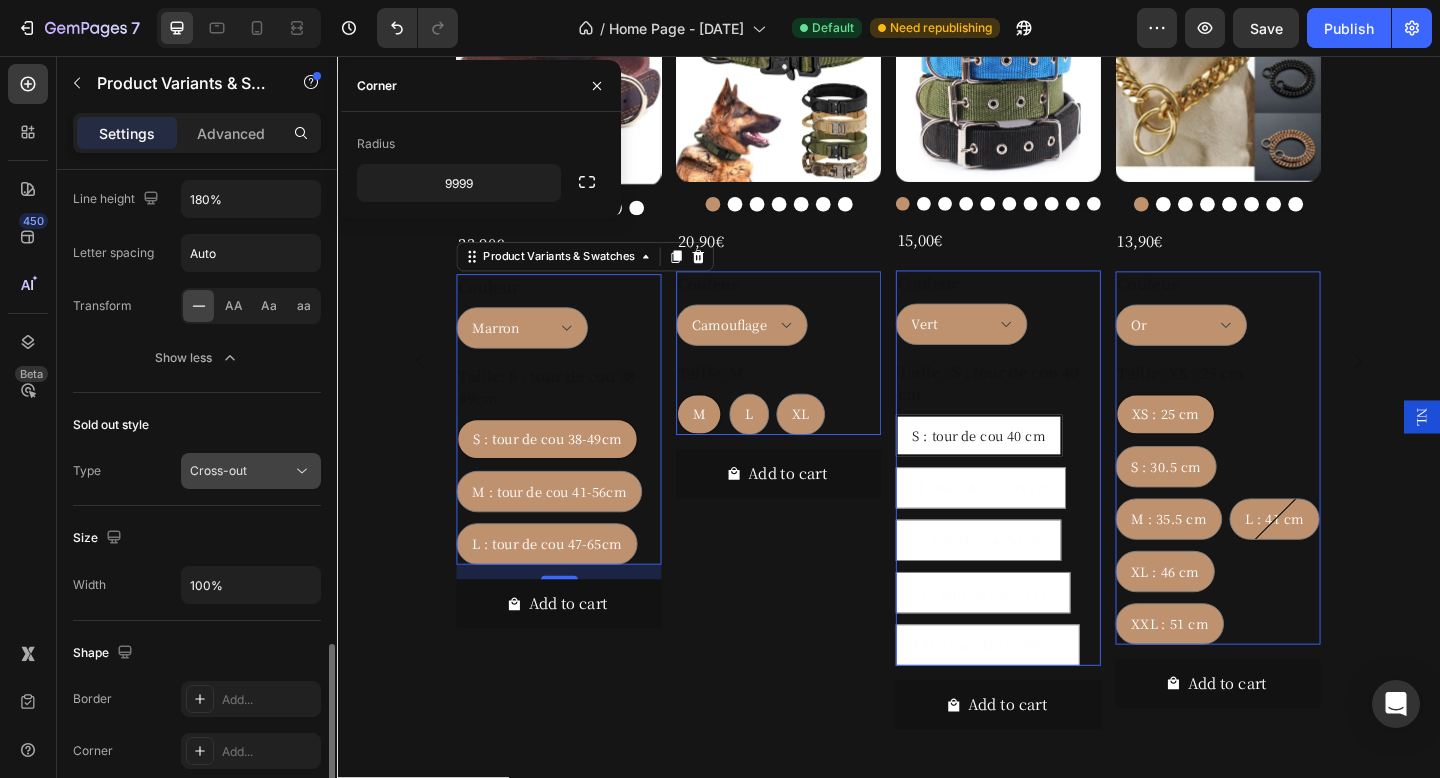 click on "Cross-out" at bounding box center (218, 470) 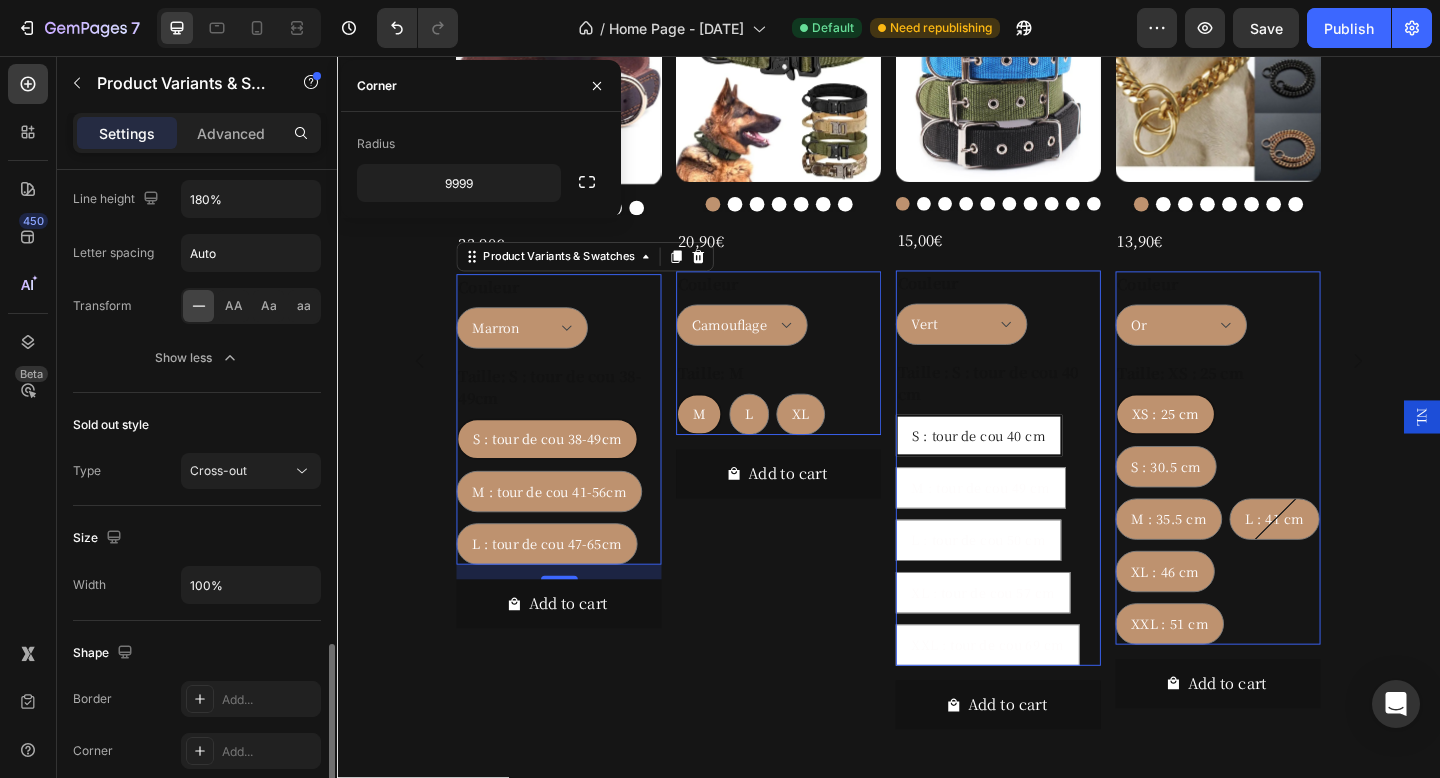 click on "Type Cross-out" at bounding box center (197, 471) 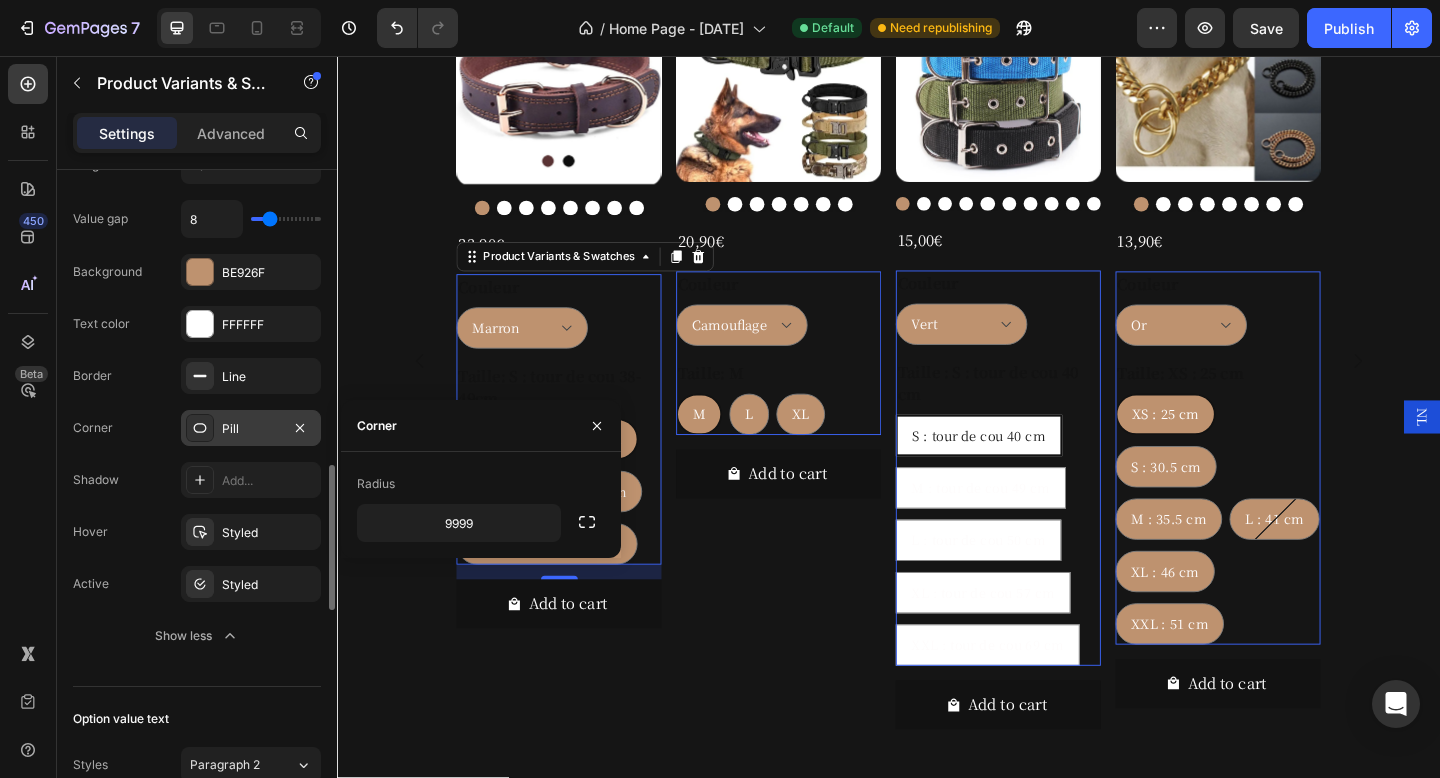 scroll, scrollTop: 1329, scrollLeft: 0, axis: vertical 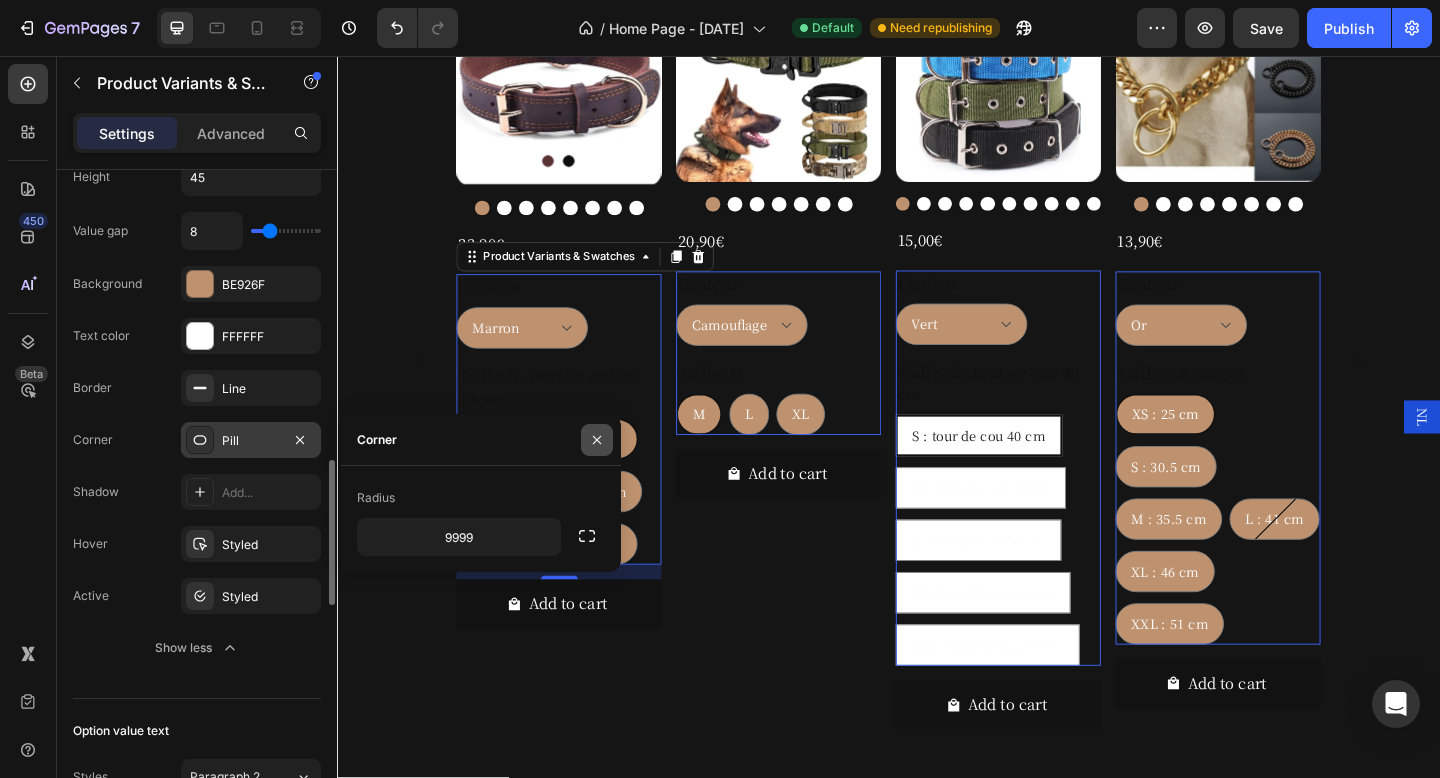 click at bounding box center [597, 440] 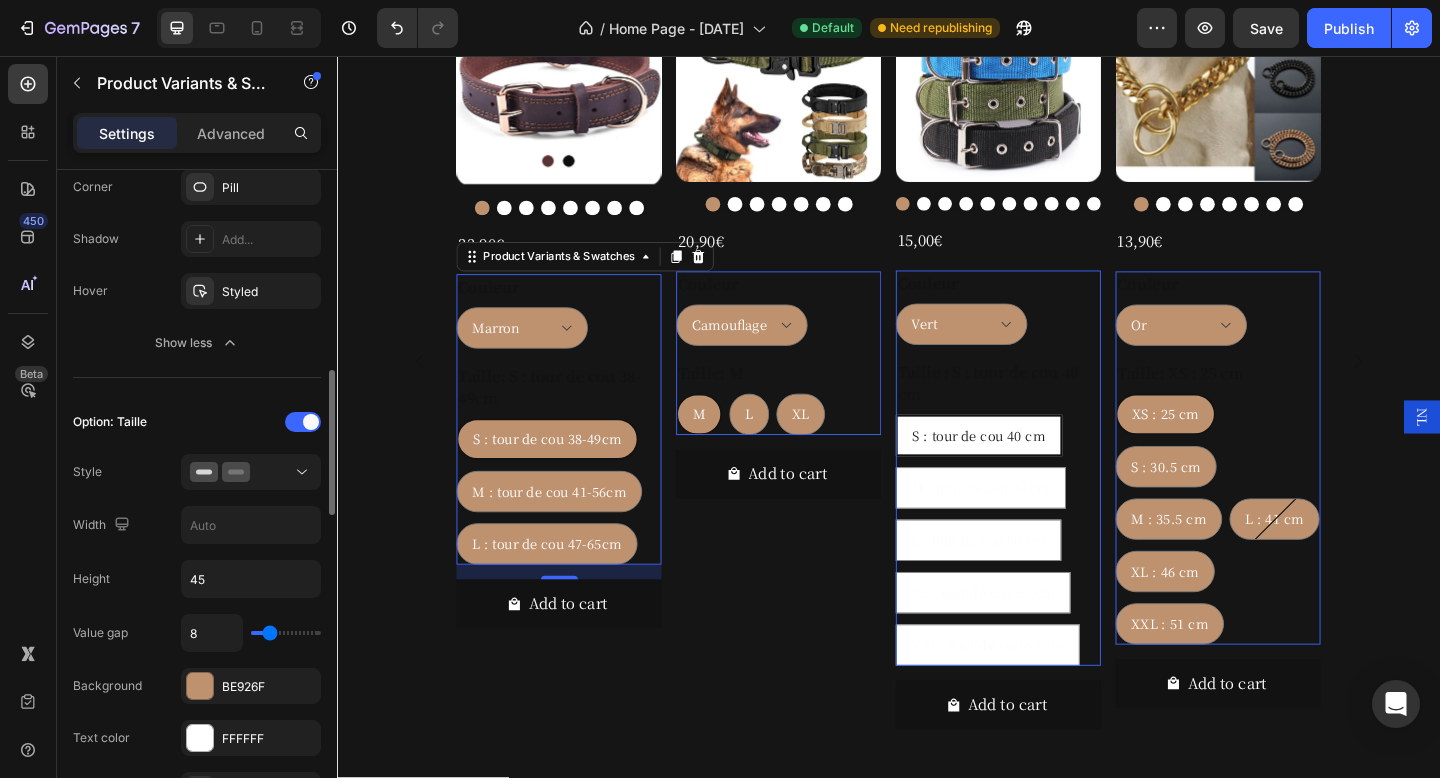 scroll, scrollTop: 913, scrollLeft: 0, axis: vertical 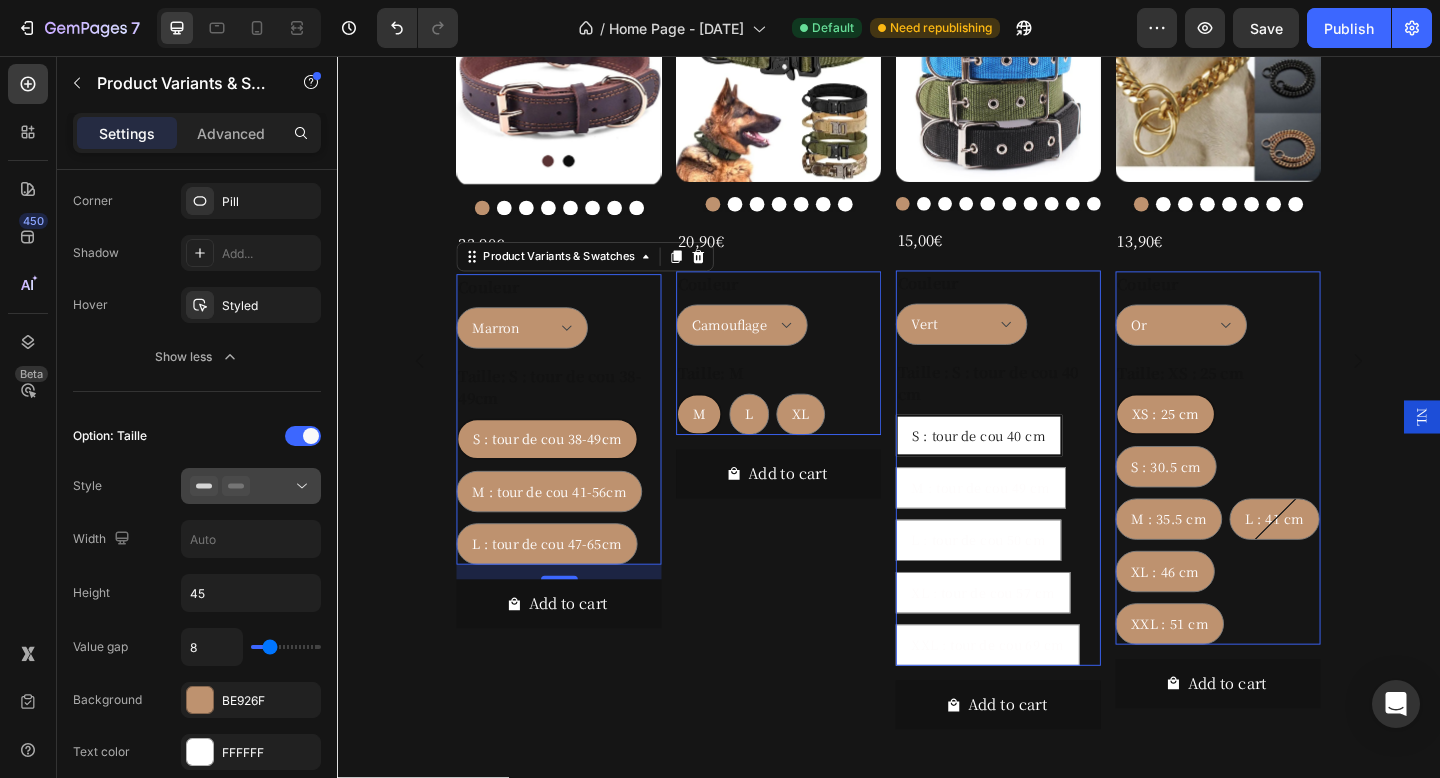 click at bounding box center (251, 486) 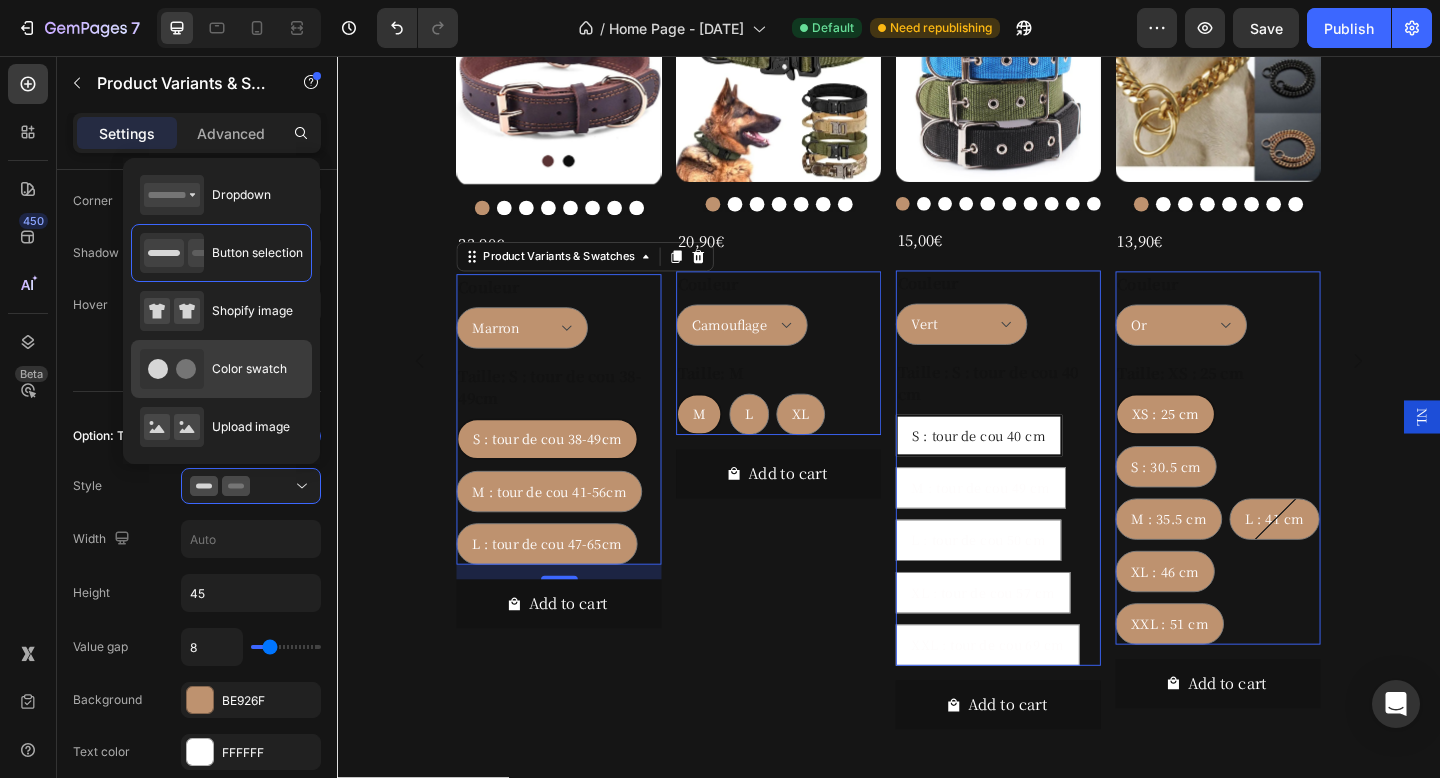 click on "Color swatch" at bounding box center (249, 369) 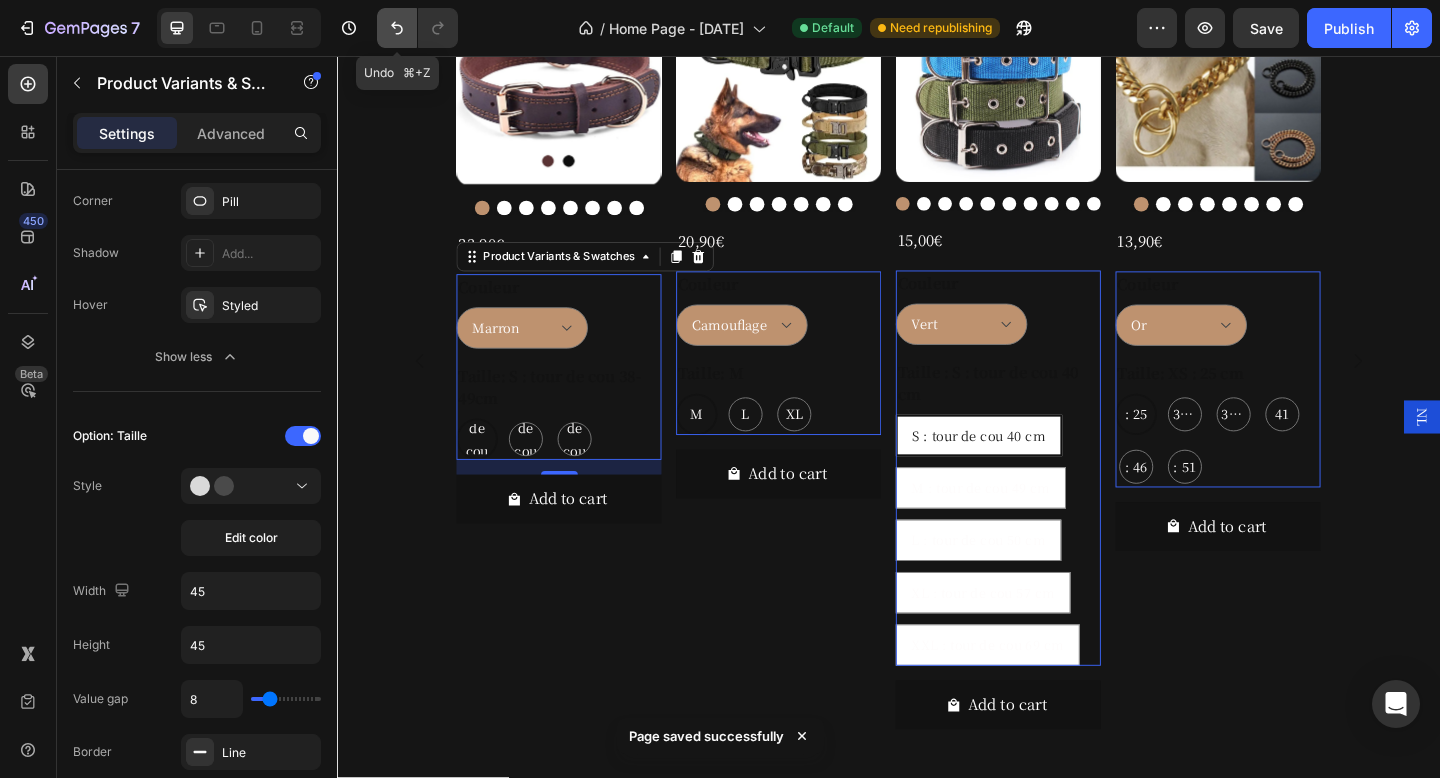 click 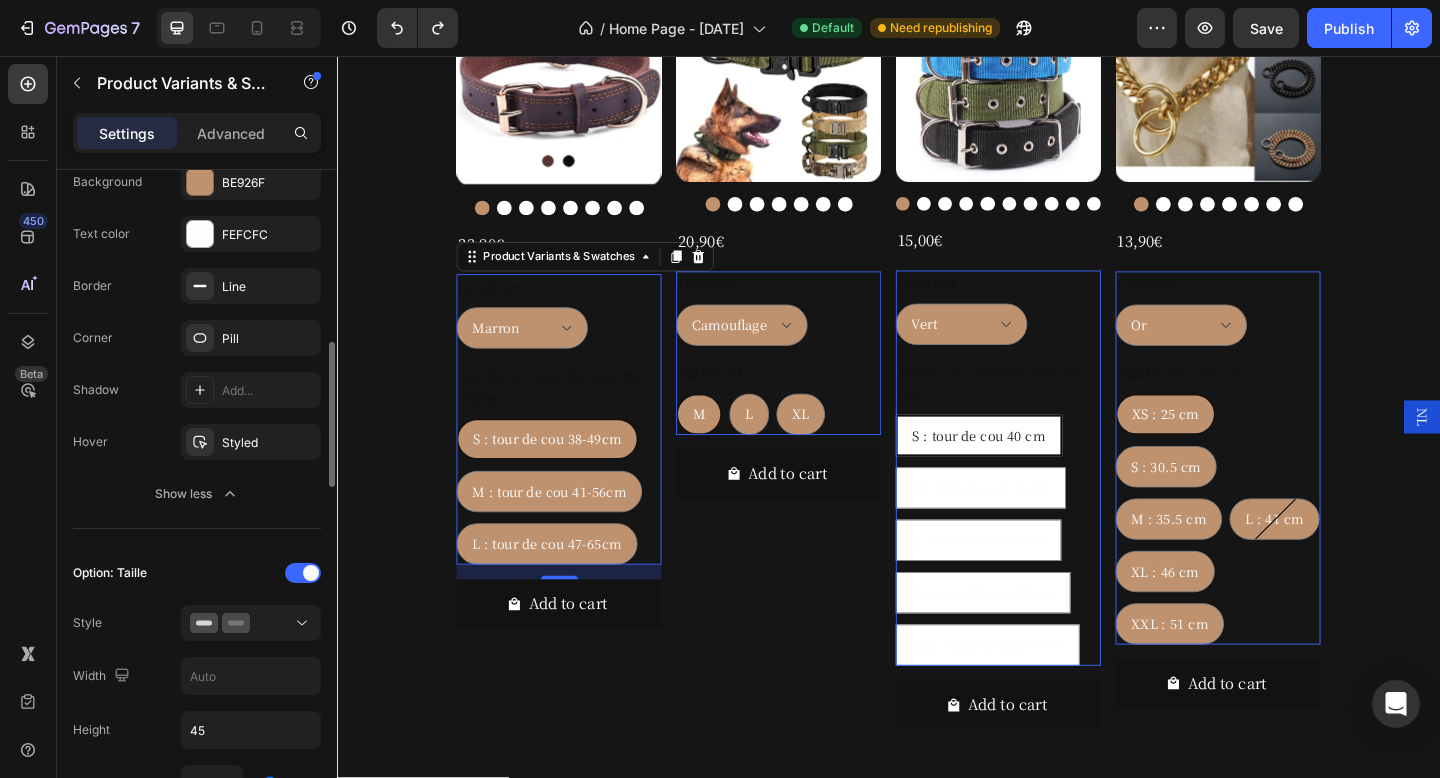scroll, scrollTop: 772, scrollLeft: 0, axis: vertical 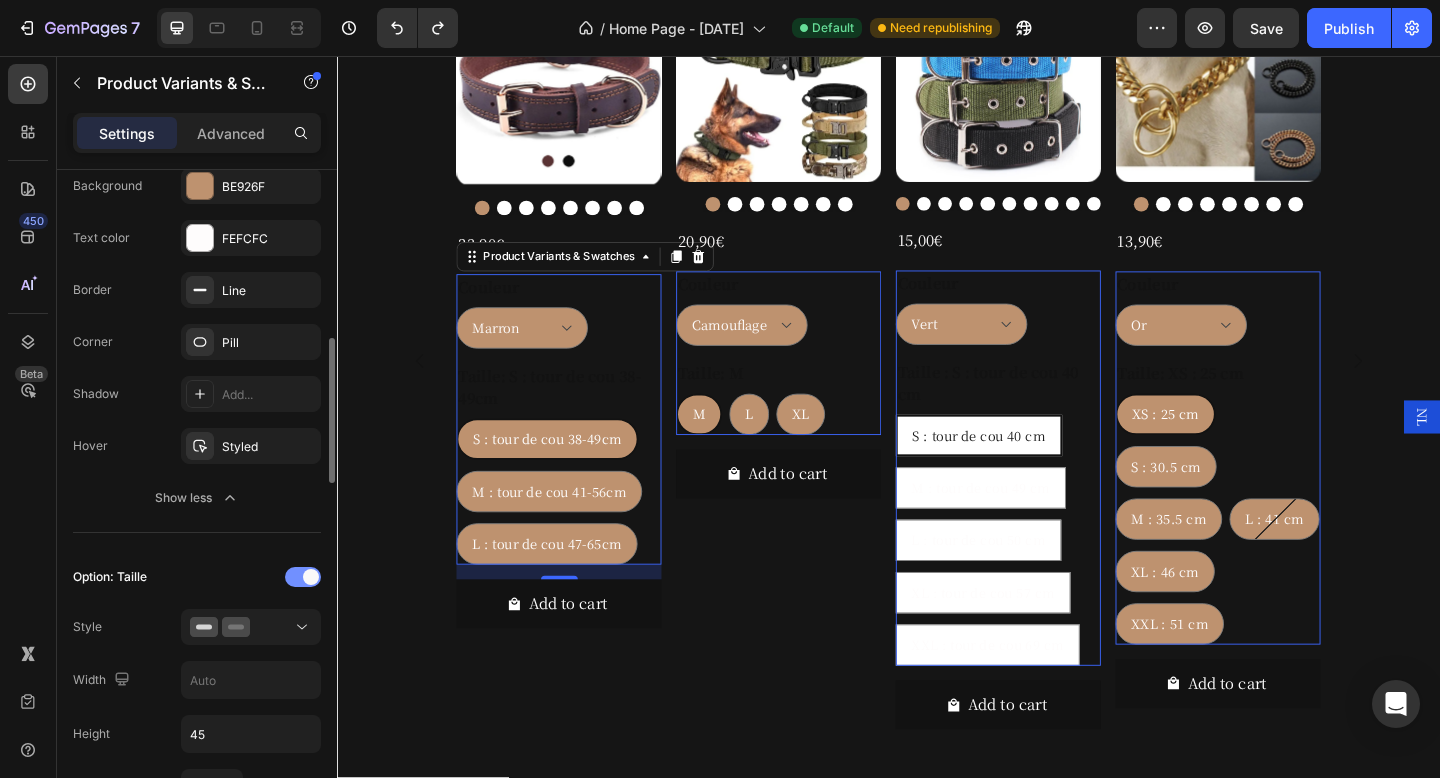 click at bounding box center [311, 577] 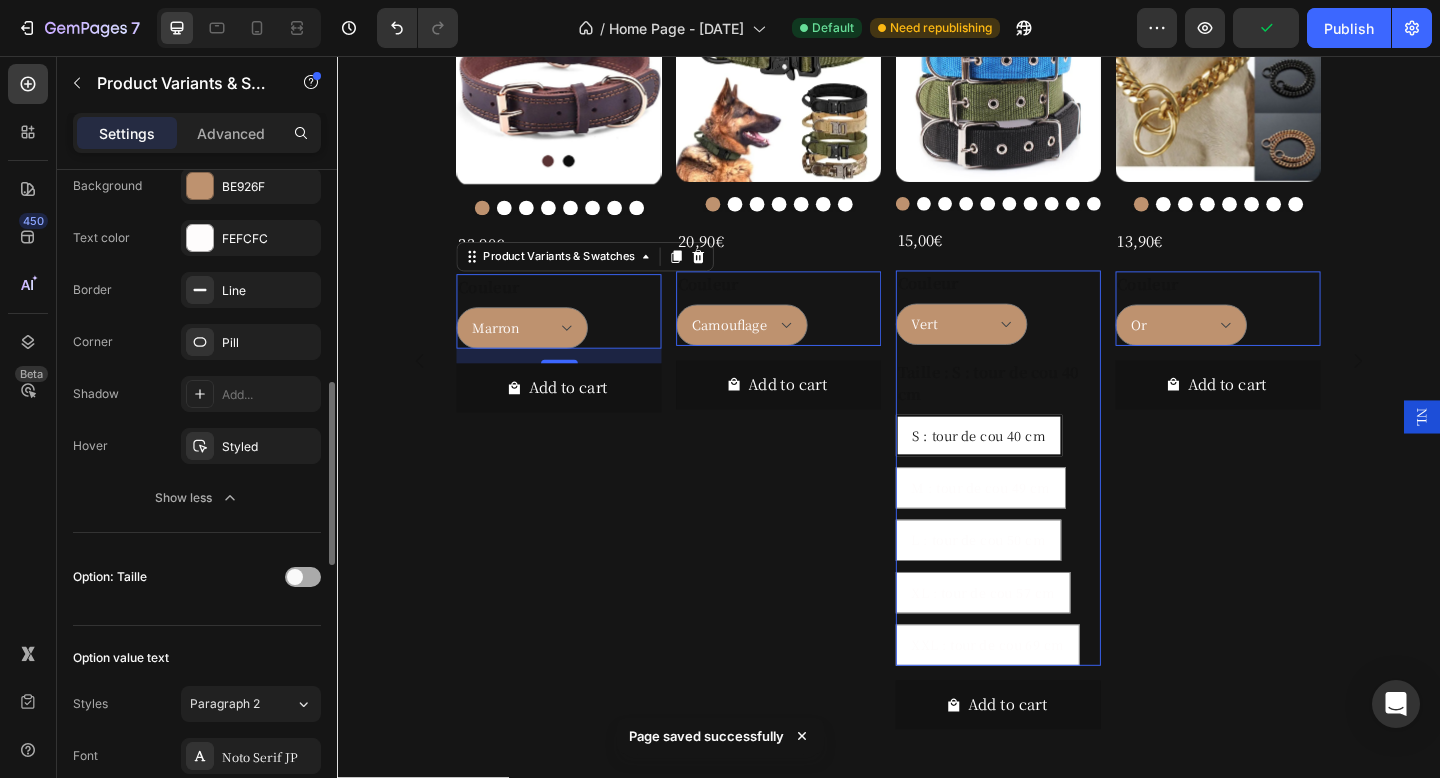 click at bounding box center [303, 577] 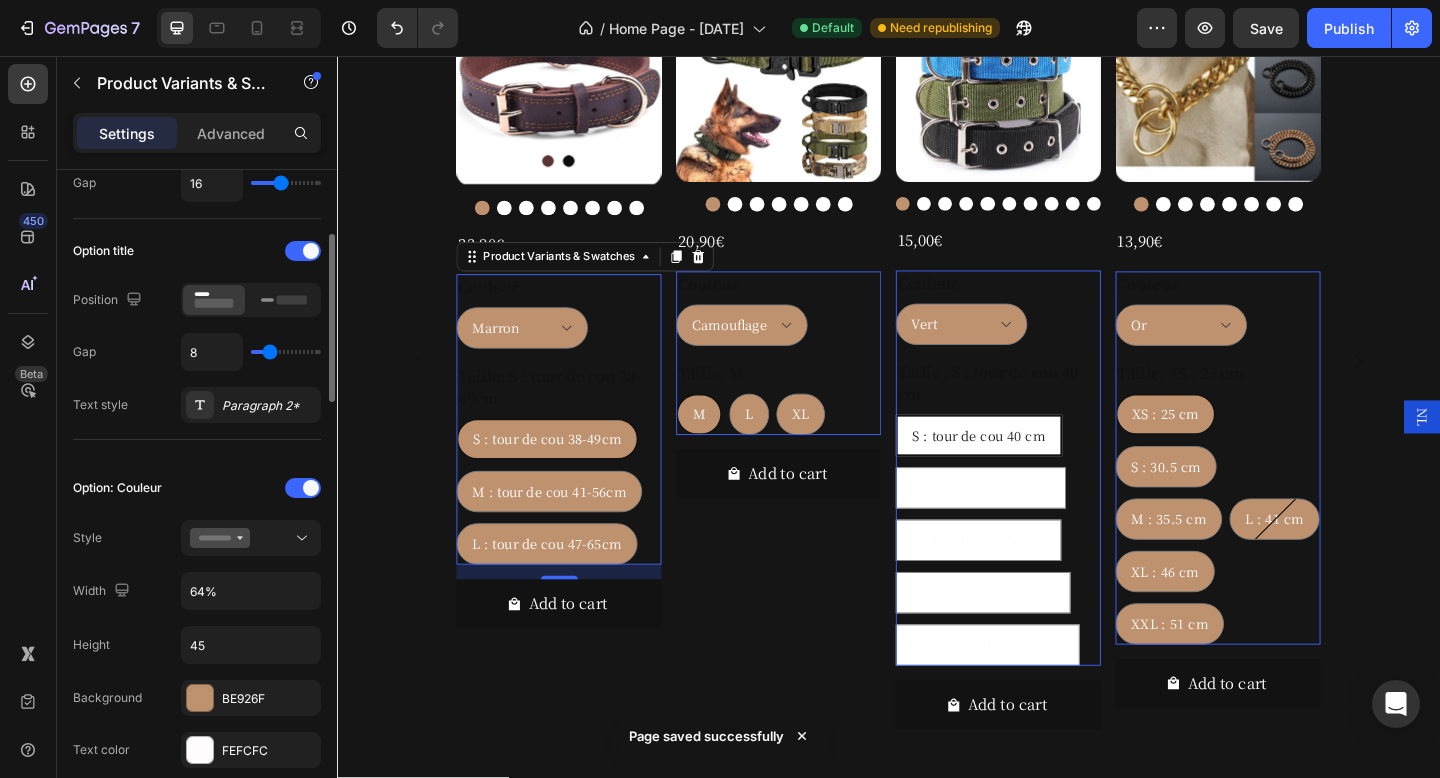 scroll, scrollTop: 172, scrollLeft: 0, axis: vertical 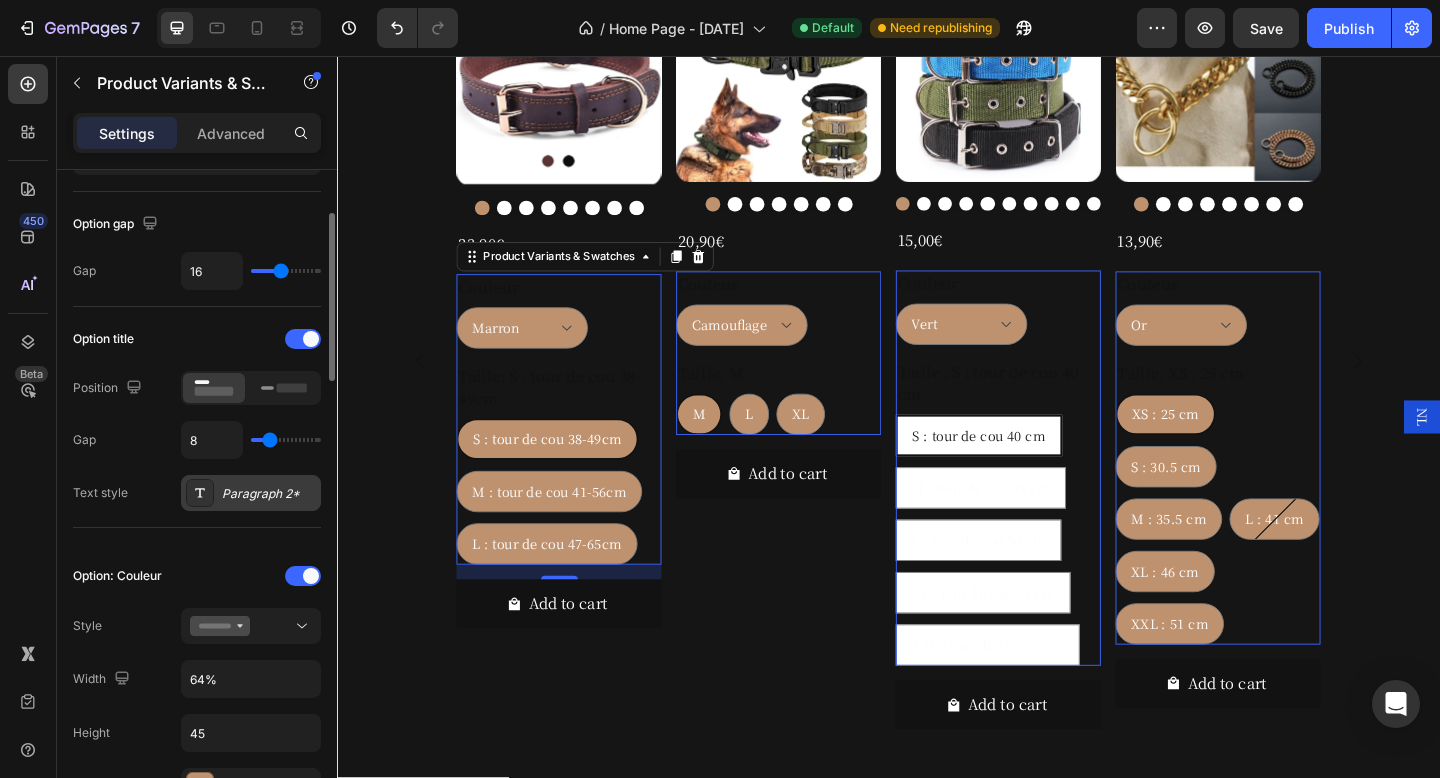 click on "Paragraph 2*" at bounding box center [269, 494] 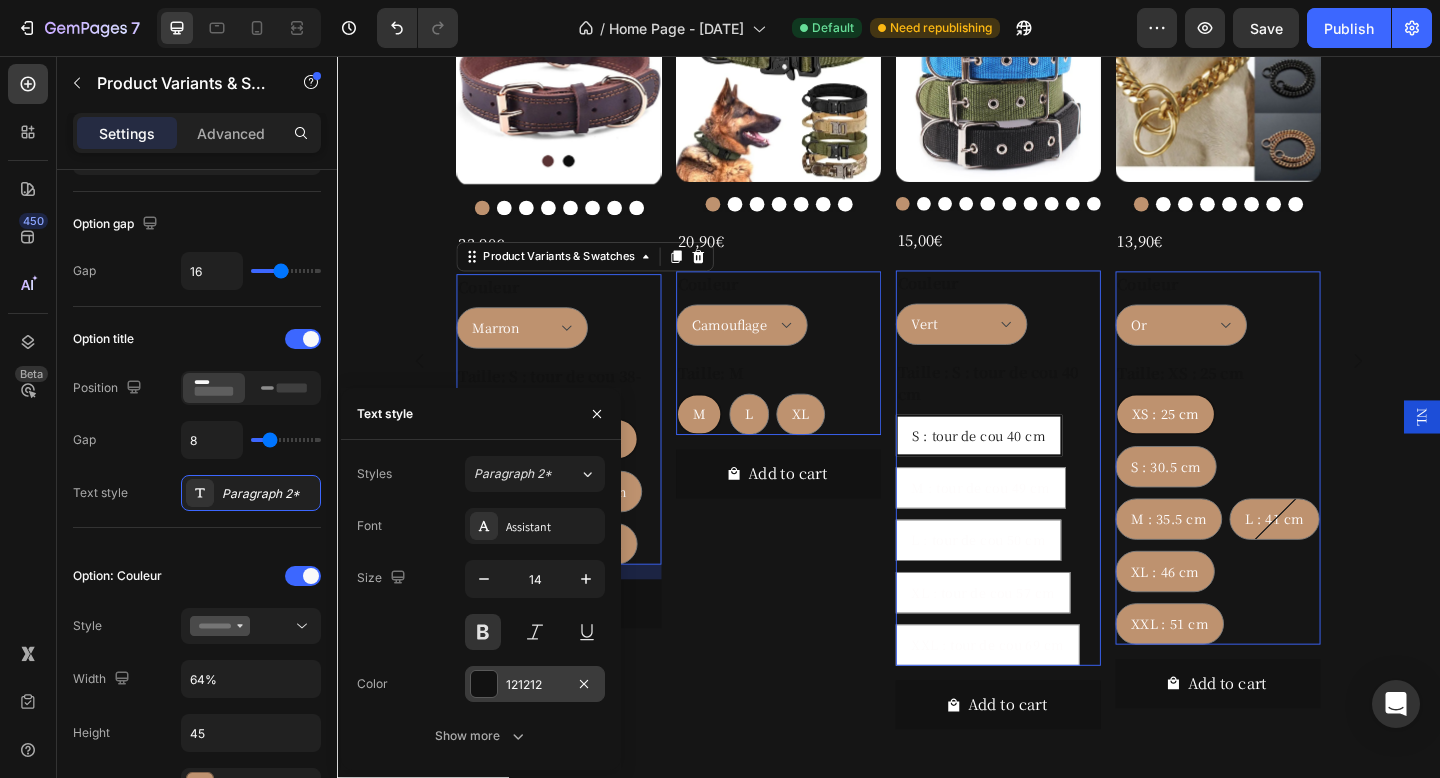 click at bounding box center [484, 684] 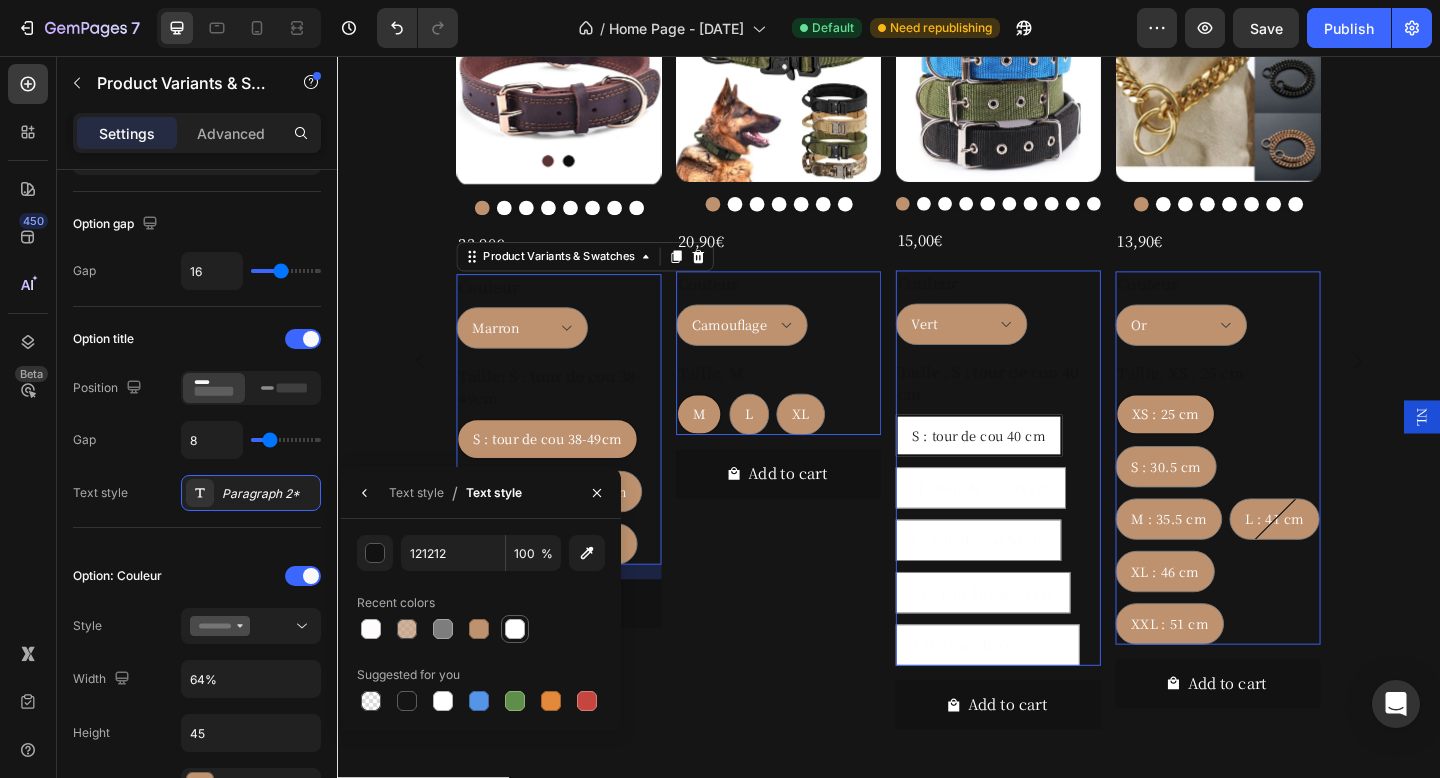 click at bounding box center (515, 629) 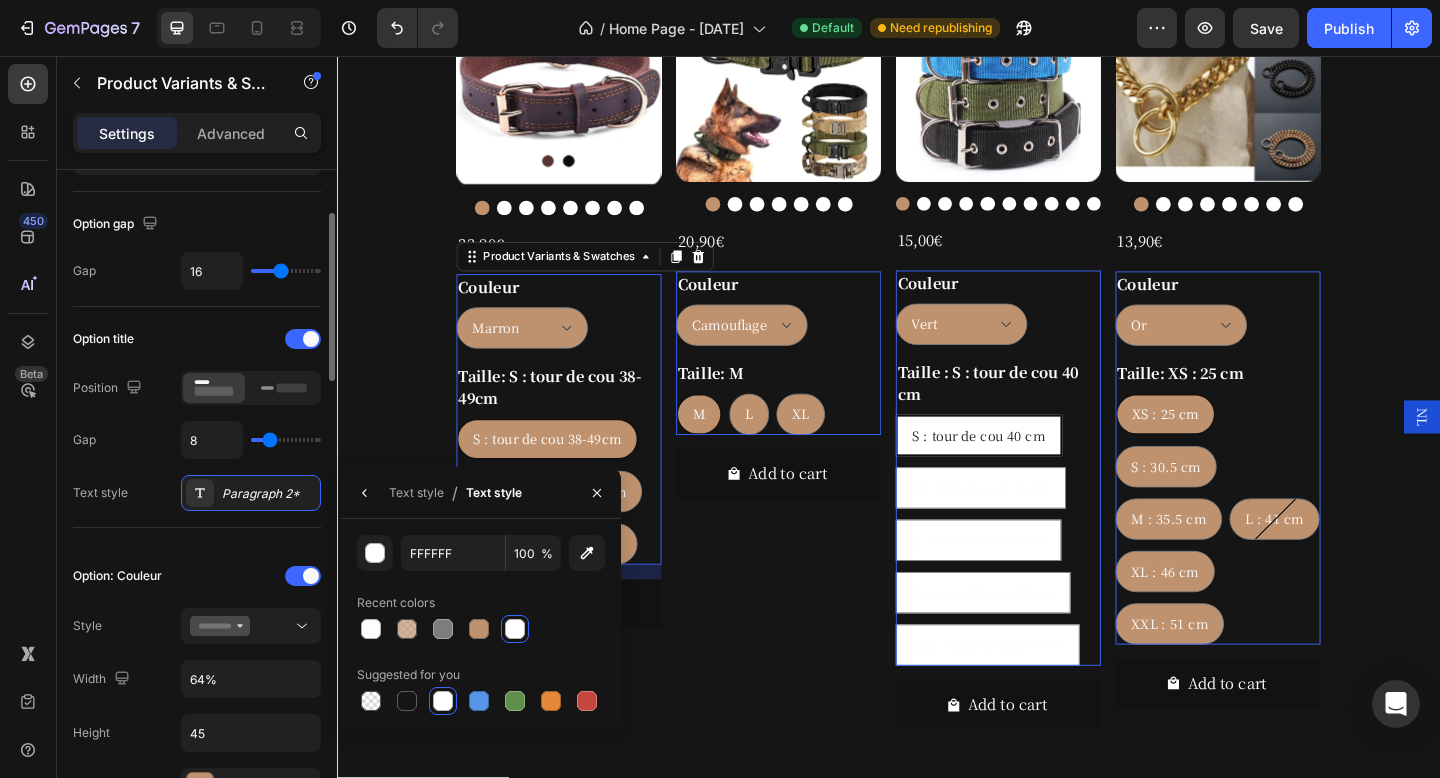 click on "Gap 8" at bounding box center (197, 440) 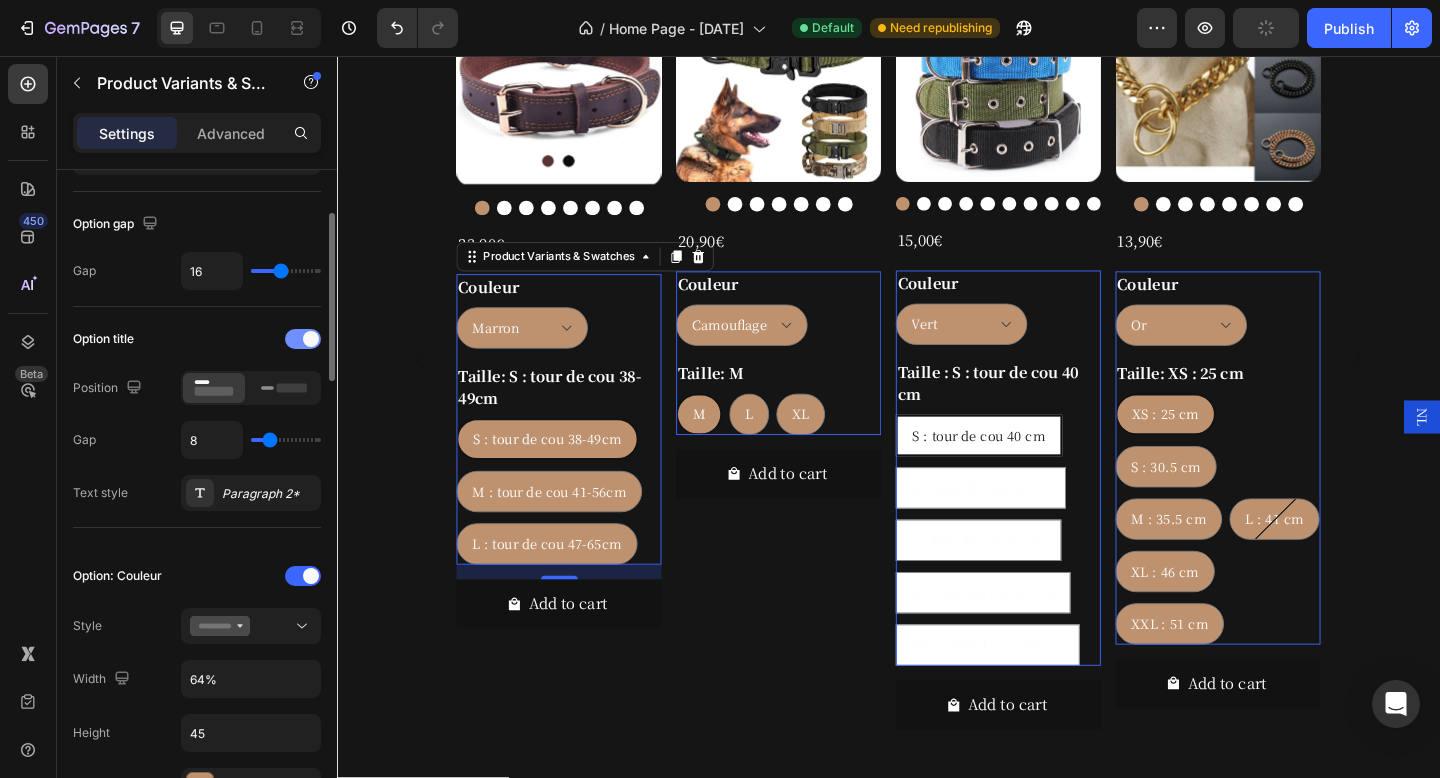 click at bounding box center (311, 339) 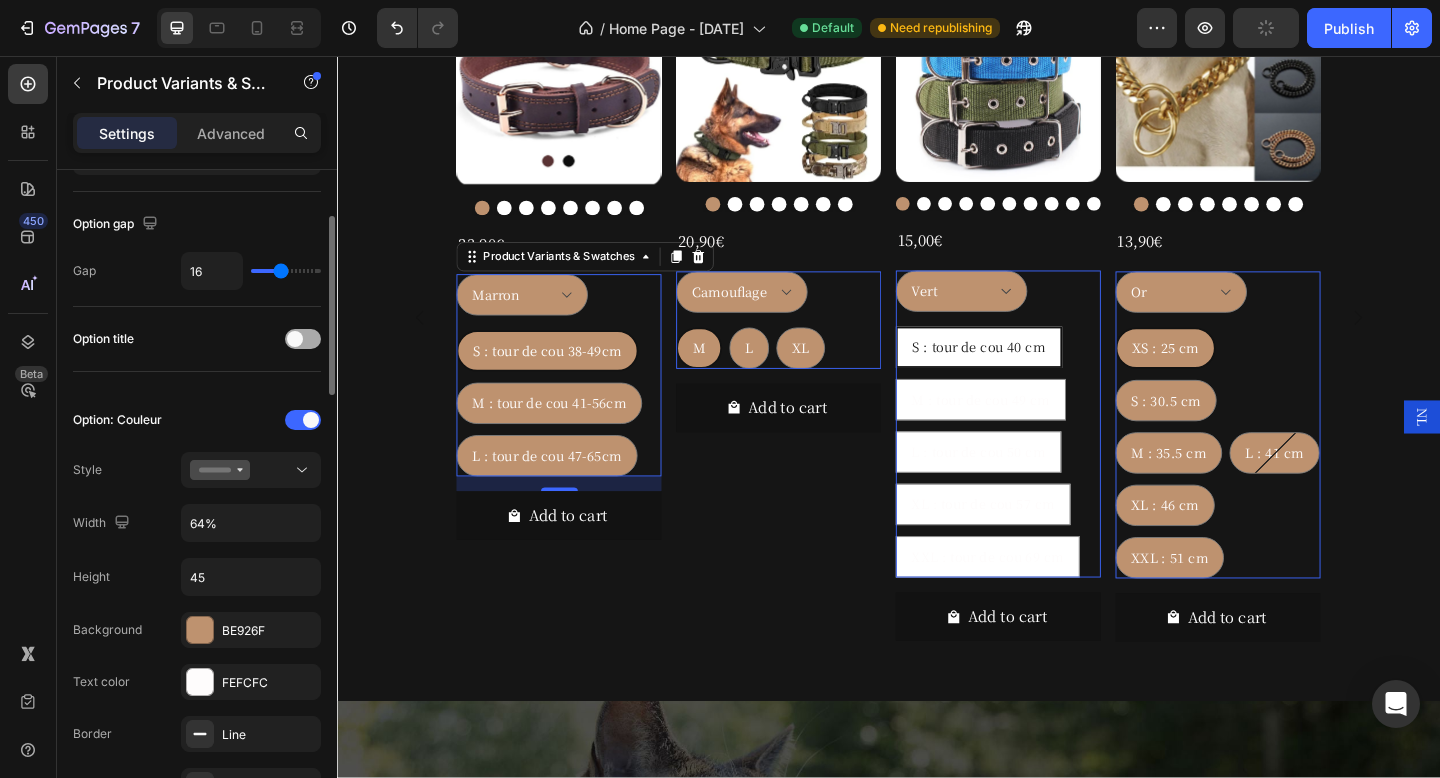 scroll, scrollTop: 1518, scrollLeft: 0, axis: vertical 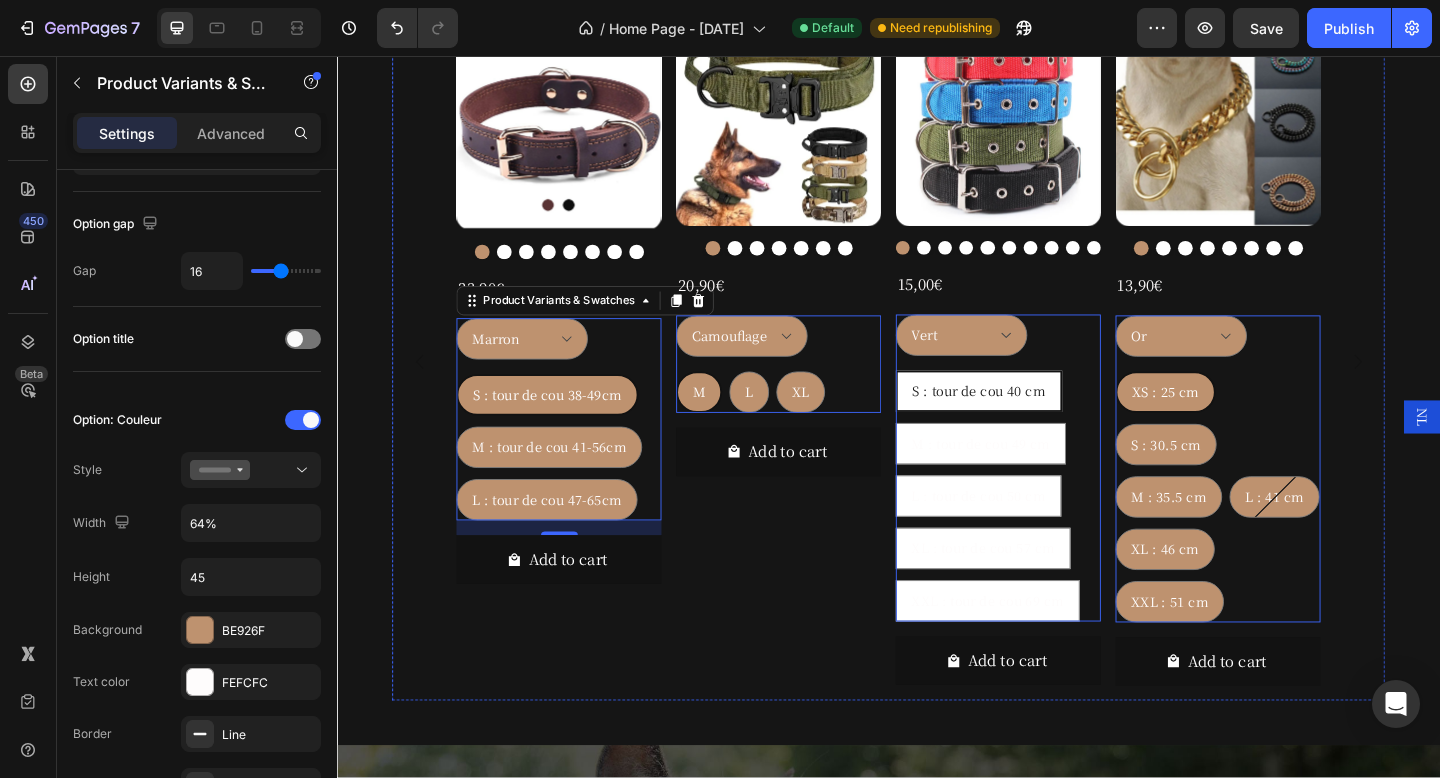 click on "Product Images 20,90€ Product Price Product Price Row   Camouflage Vert Khaki Noir M M M L L L XL XL XL Product Variants & Swatches   0 Add to cart Add to Cart Row" at bounding box center (578, 333) 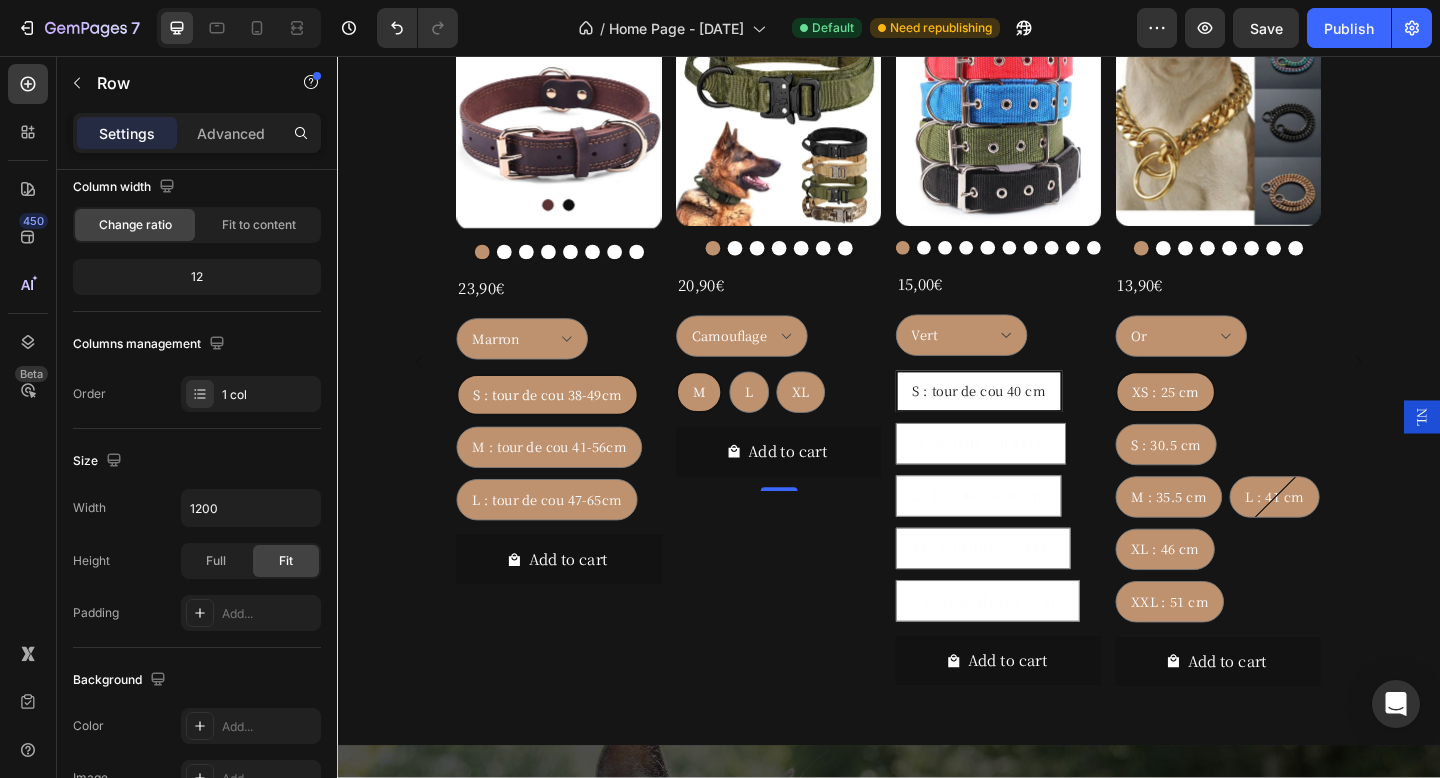 scroll, scrollTop: 0, scrollLeft: 0, axis: both 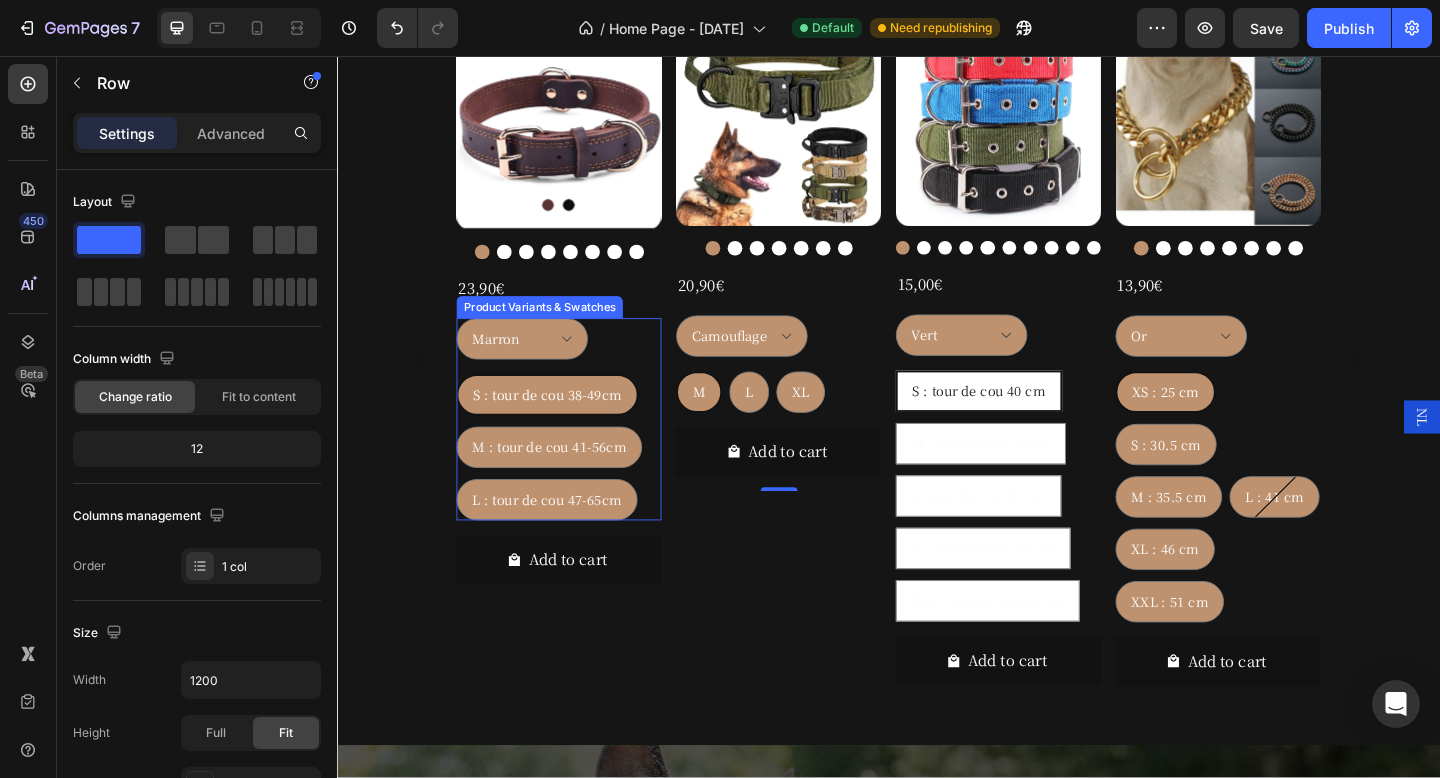 click on "S : tour de cou 38-49cm S : tour de cou 38-49cm S : tour de cou 38-49cm M : tour de cou 41-56cm M : tour de cou 41-56cm M : tour de cou 41-56cm L : tour de cou 47-65cm L : tour de cou 47-65cm L : tour de cou 47-65cm" at bounding box center [578, 482] 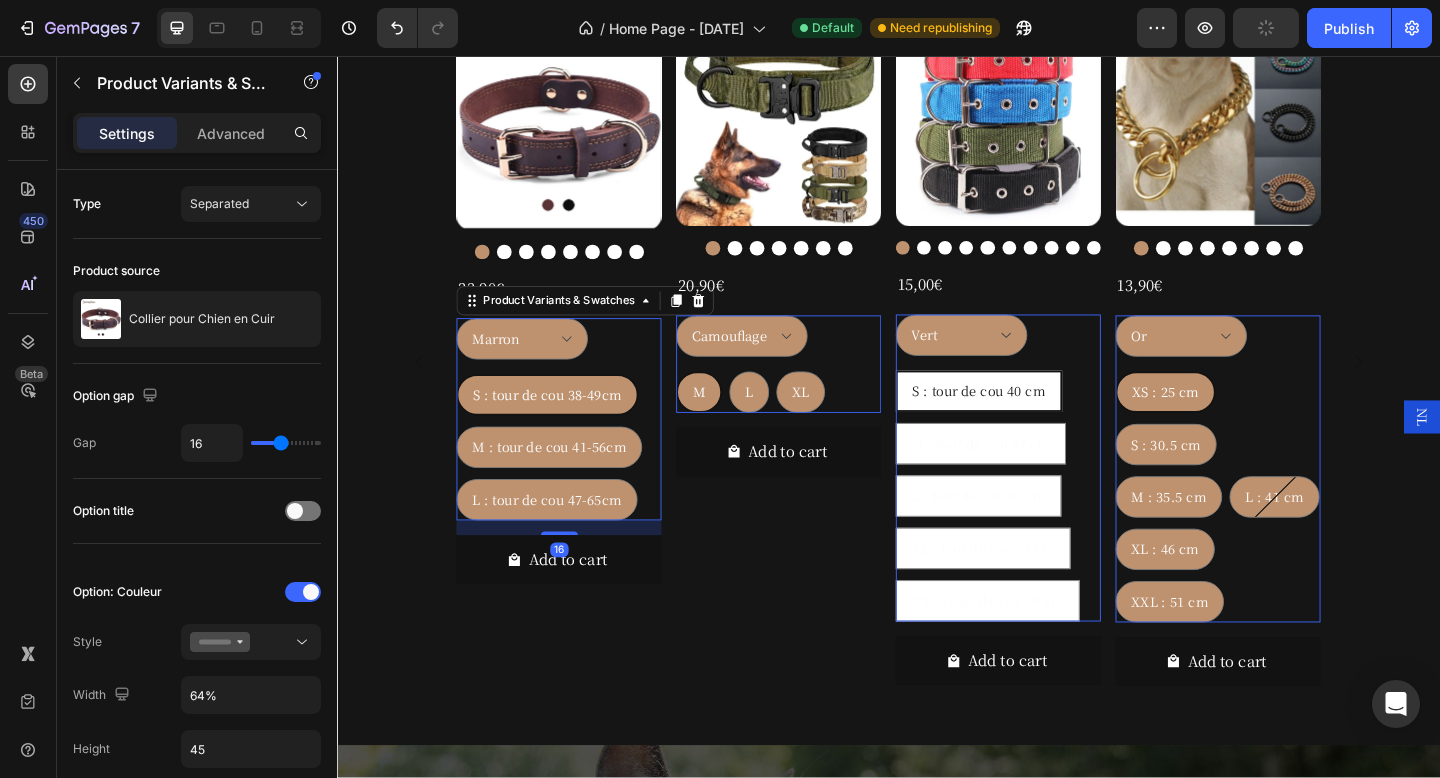 click on "XS : 25 cm XS : 25 cm XS : 25 cm S : 30.5 cm S : 30.5 cm S : 30.5 cm M : 35.5 cm M : 35.5 cm M : 35.5 cm L : 41 cm L : 41 cm L : 41 cm XL : 46 cm XL : 46 cm XL : 46 cm XXL : 51 cm XXL : 51 cm XXL : 51 cm" at bounding box center (578, 482) 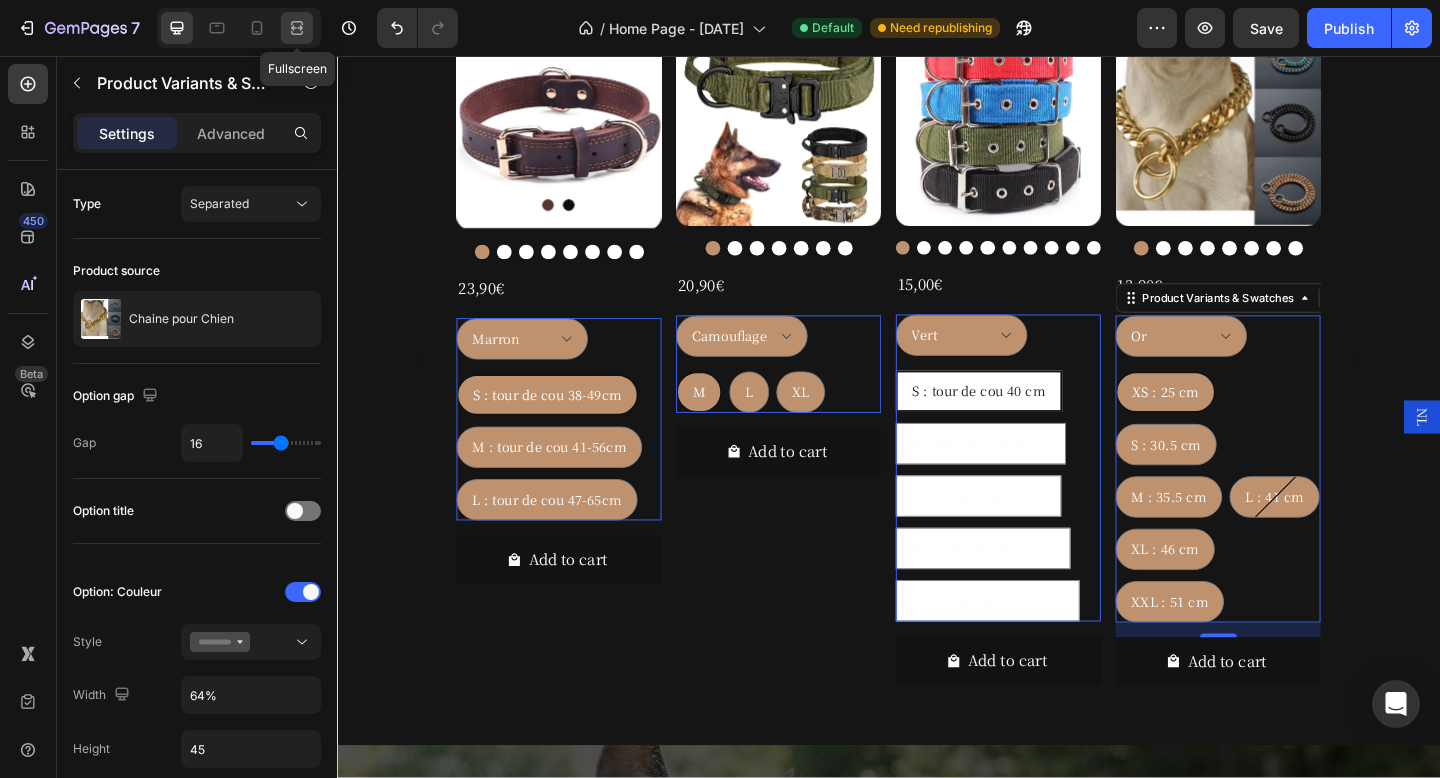 click 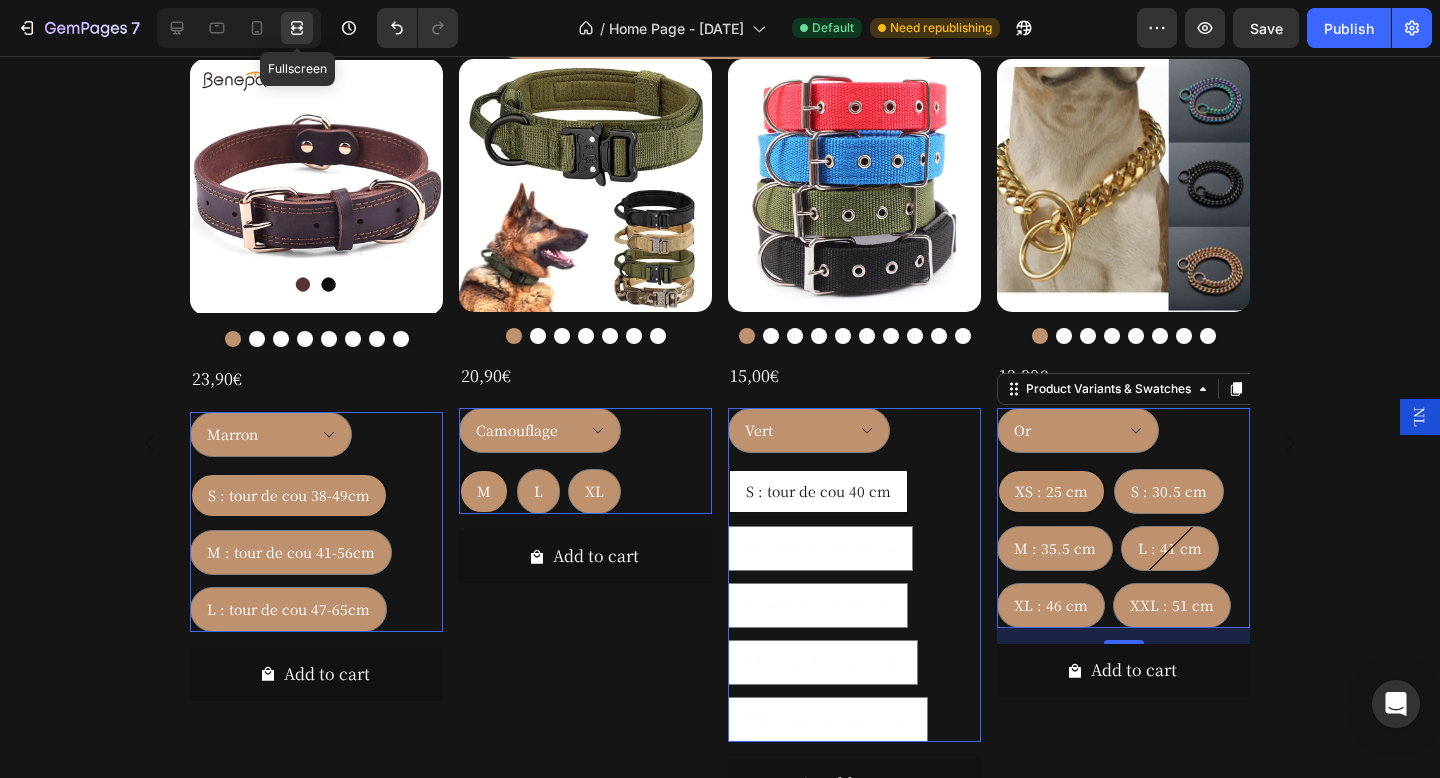 scroll, scrollTop: 1554, scrollLeft: 0, axis: vertical 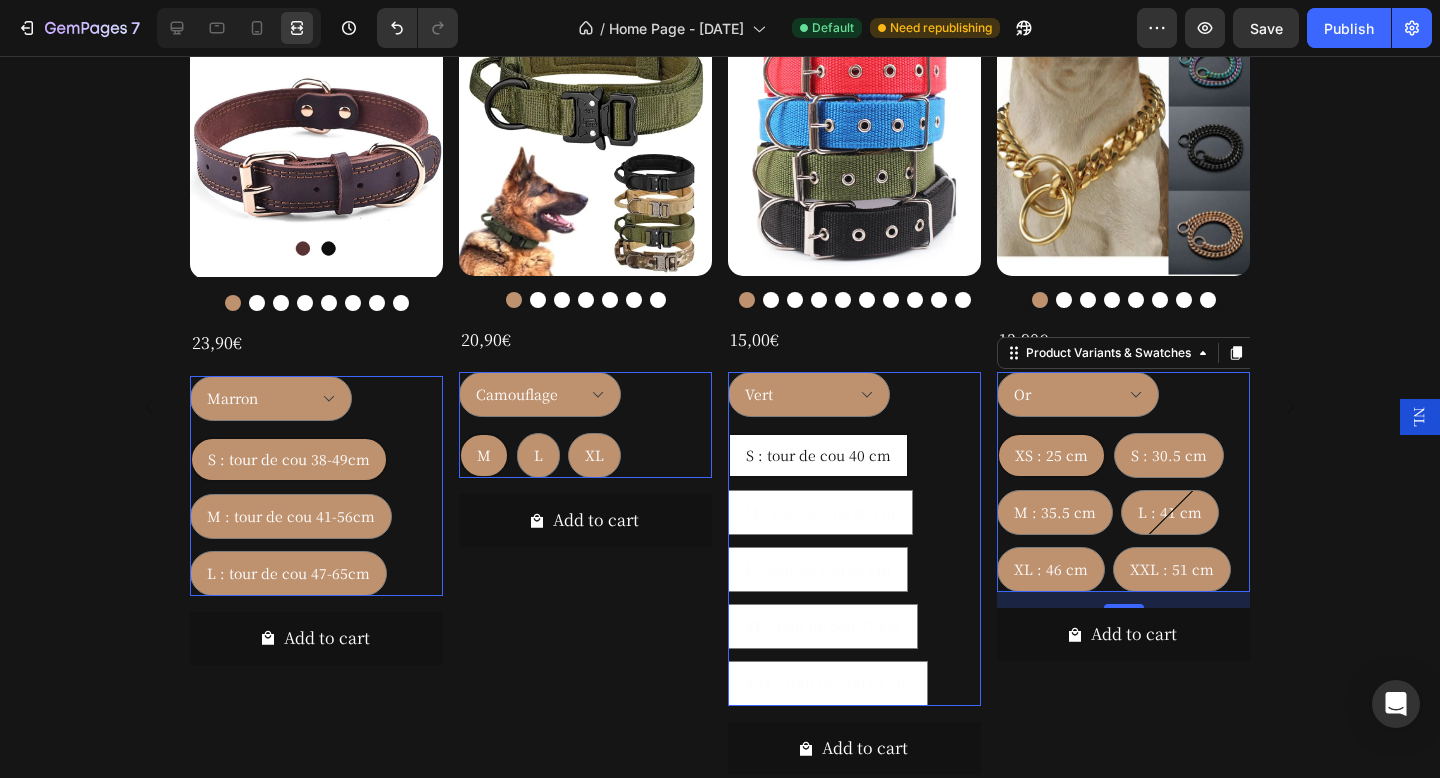 click on "XS : 25 cm XS : 25 cm XS : 25 cm S : 30.5 cm S : 30.5 cm S : 30.5 cm M : 35.5 cm M : 35.5 cm M : 35.5 cm L : 41 cm L : 41 cm L : 41 cm XL : 46 cm XL : 46 cm XL : 46 cm XXL : 51 cm XXL : 51 cm XXL : 51 cm" at bounding box center [316, 516] 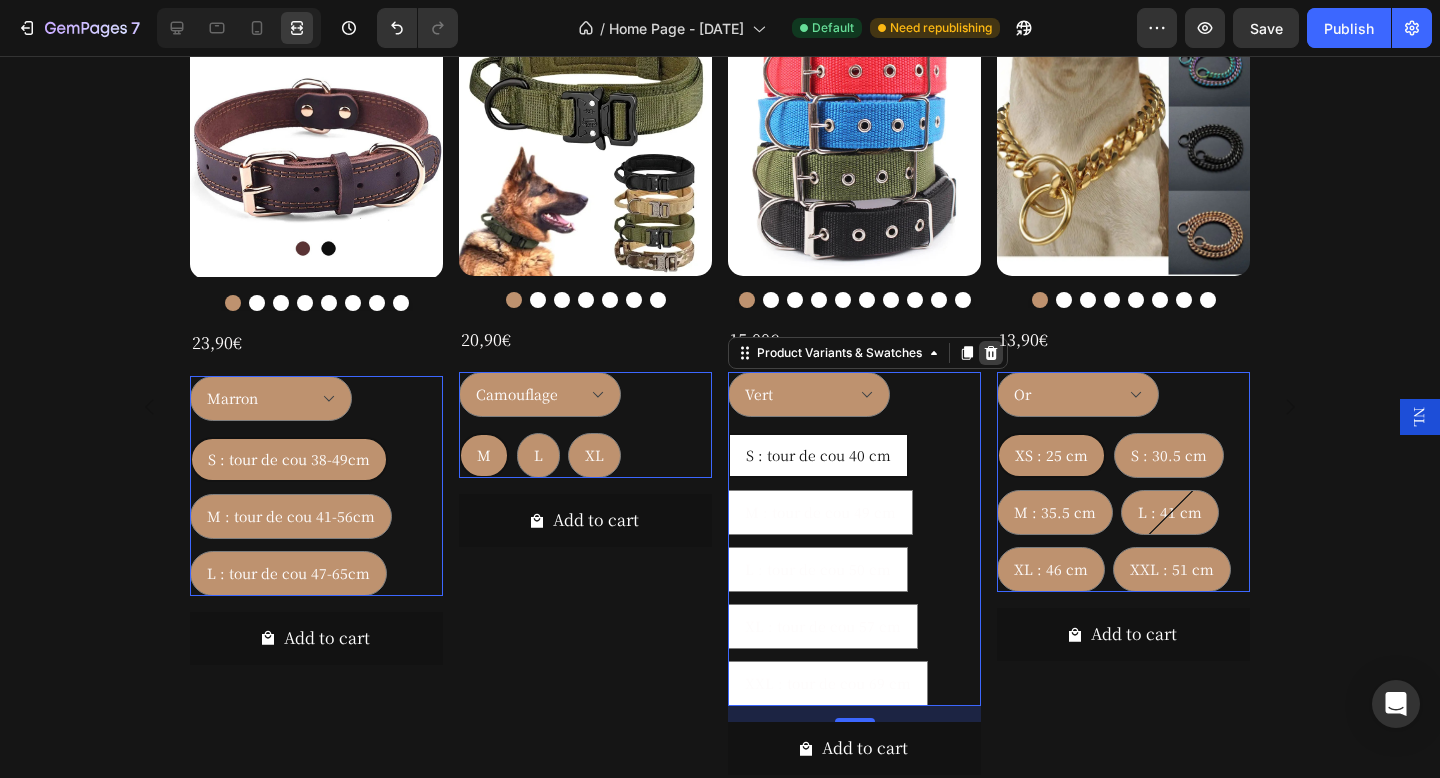 click 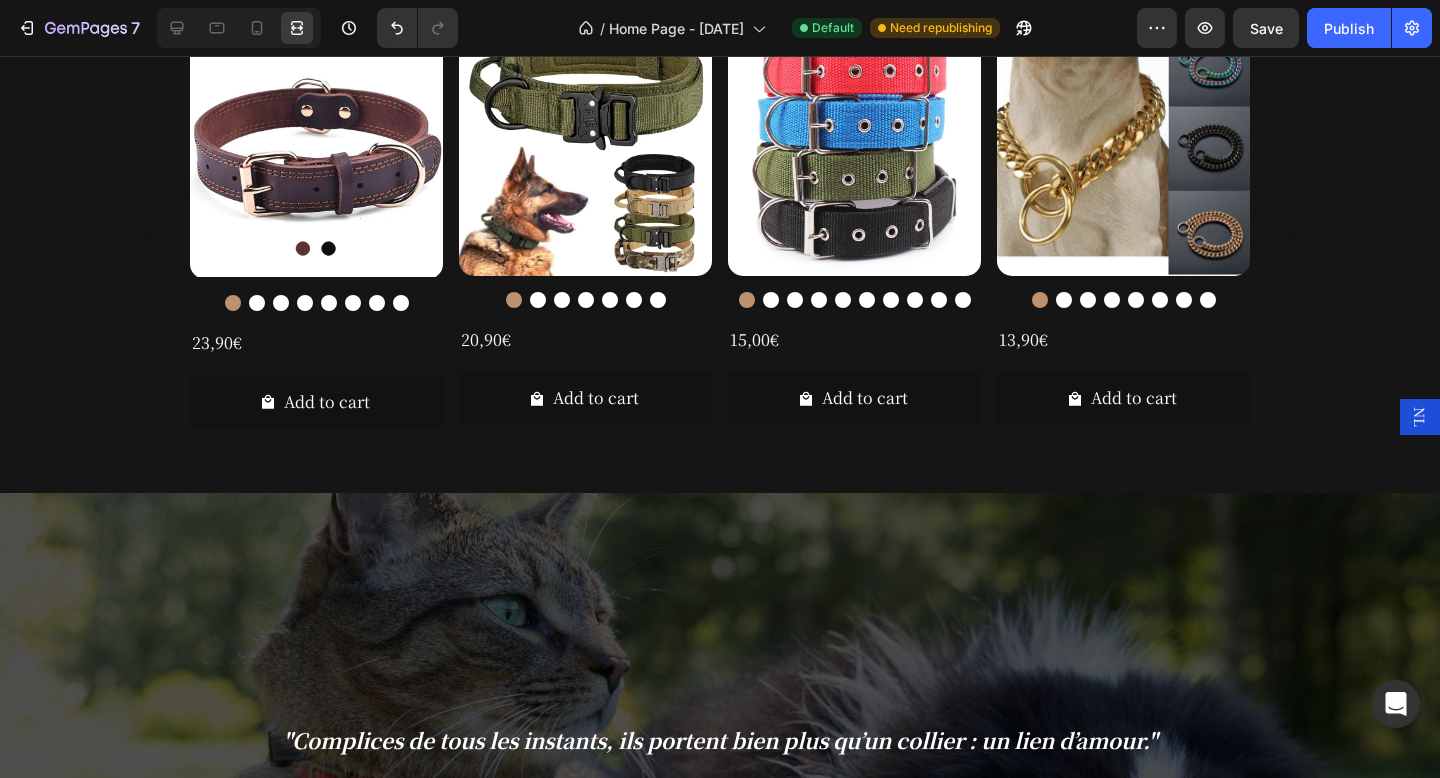 scroll, scrollTop: 1381, scrollLeft: 0, axis: vertical 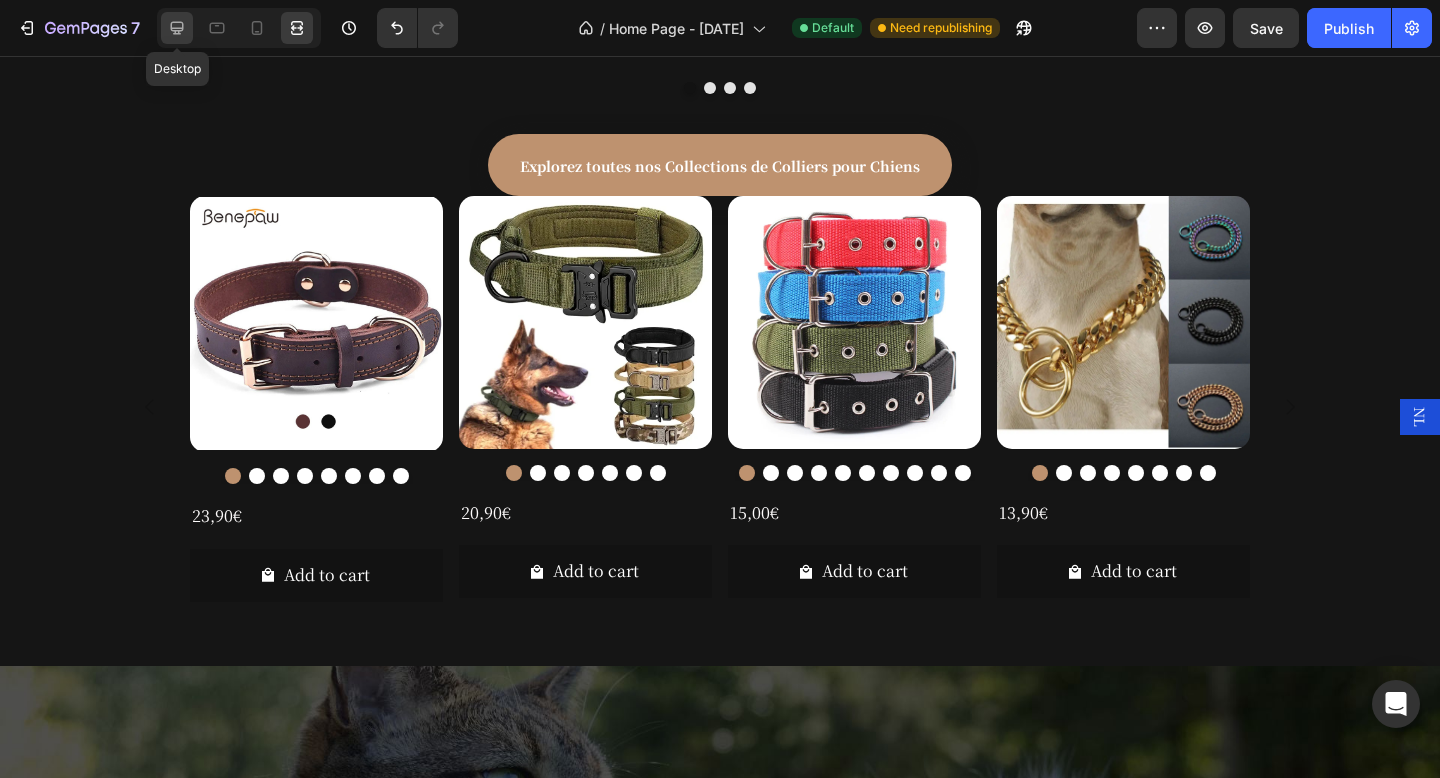 click 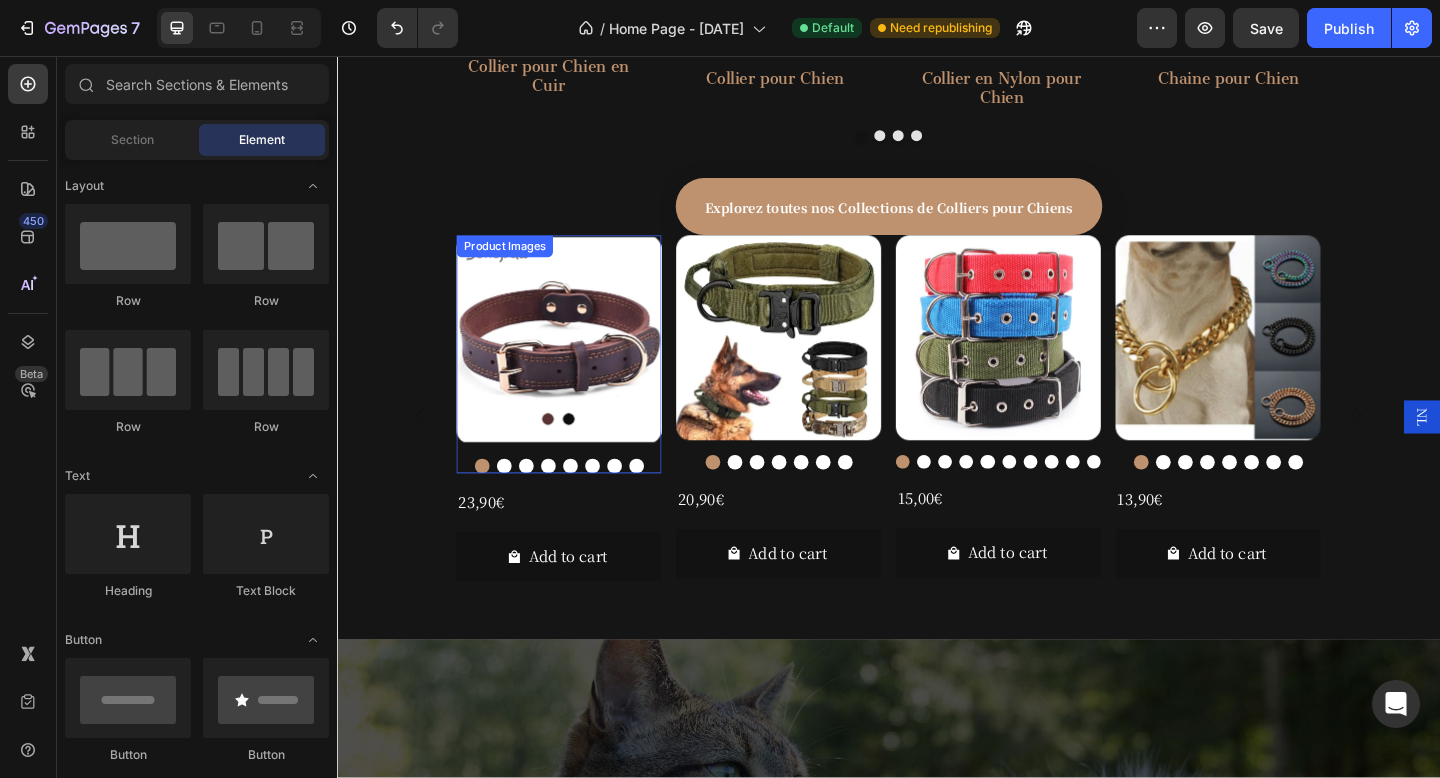scroll, scrollTop: 1281, scrollLeft: 0, axis: vertical 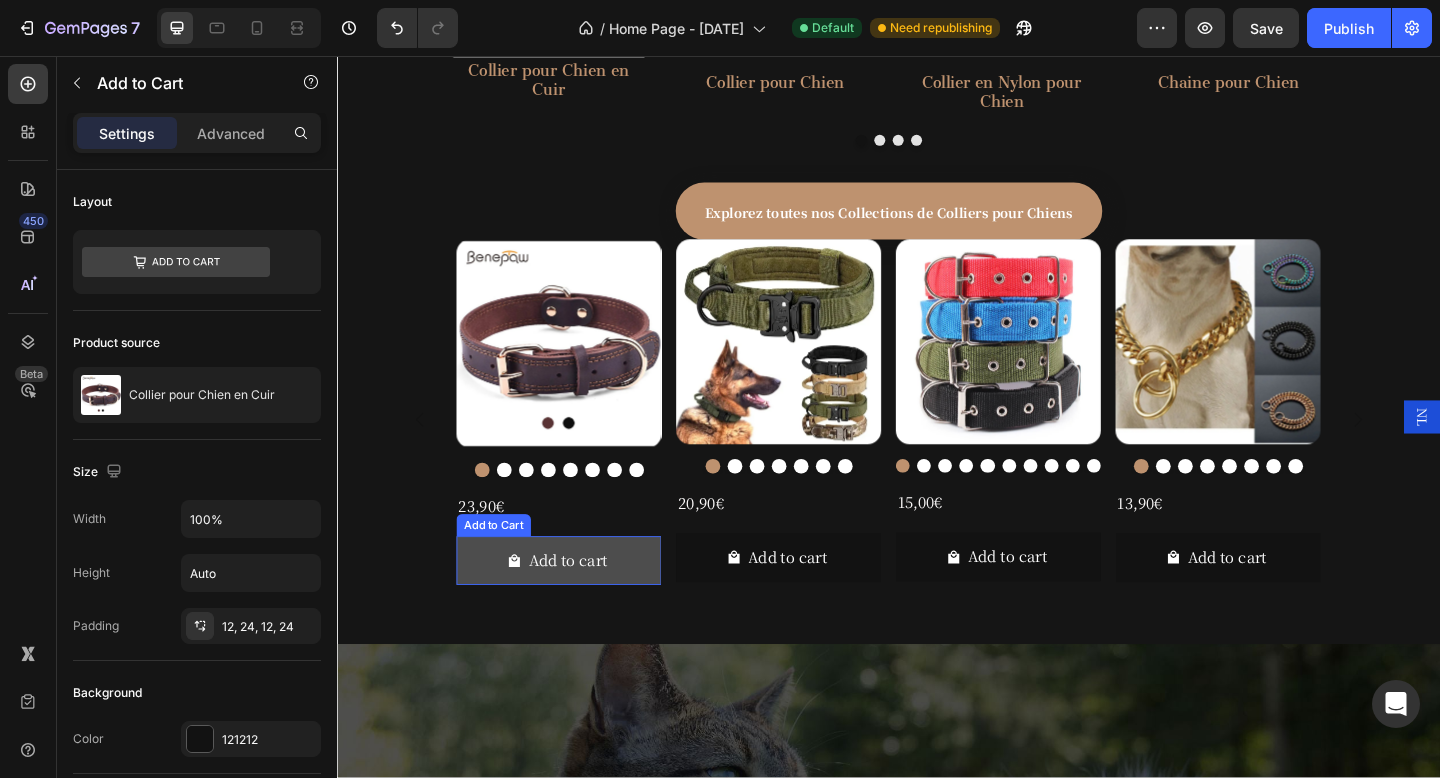 click on "Add to cart" at bounding box center [578, 605] 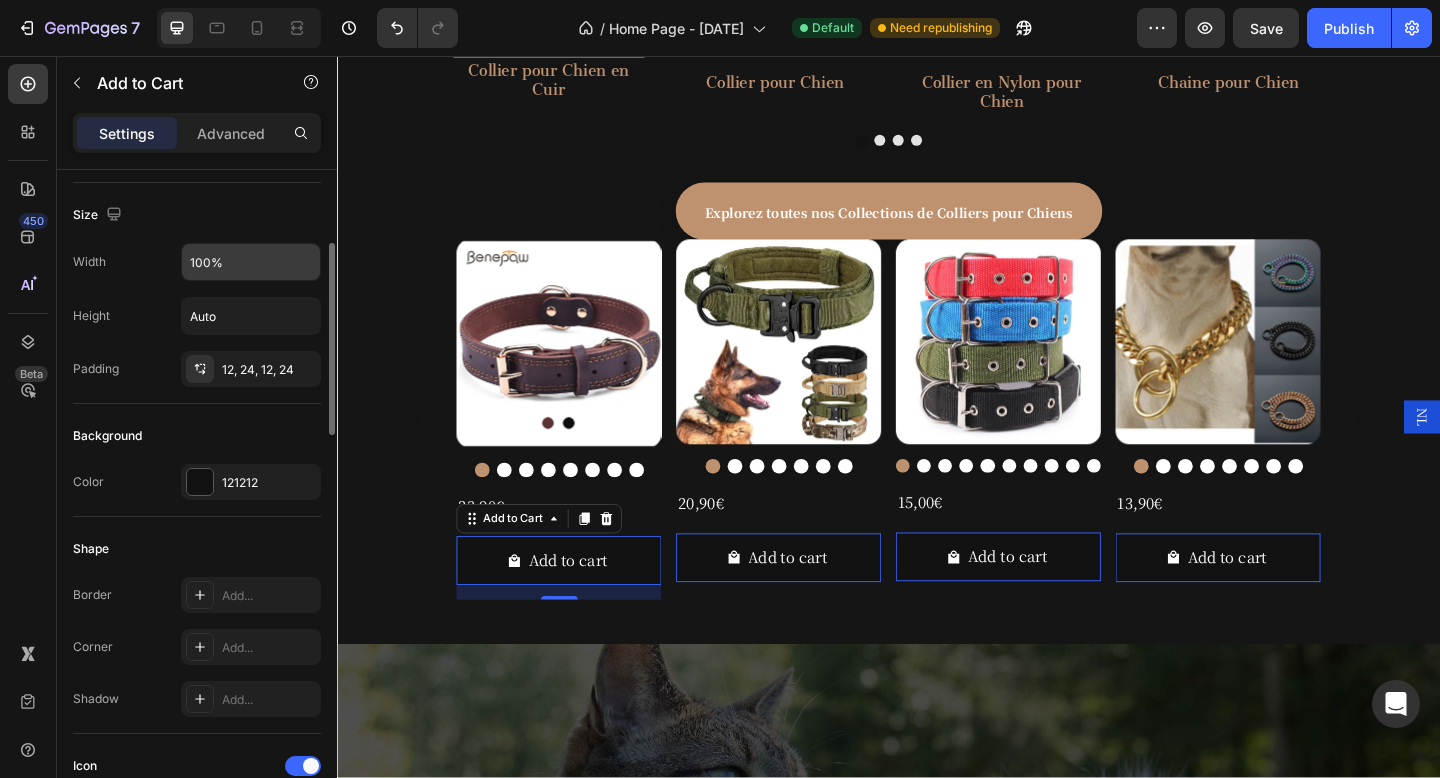 scroll, scrollTop: 261, scrollLeft: 0, axis: vertical 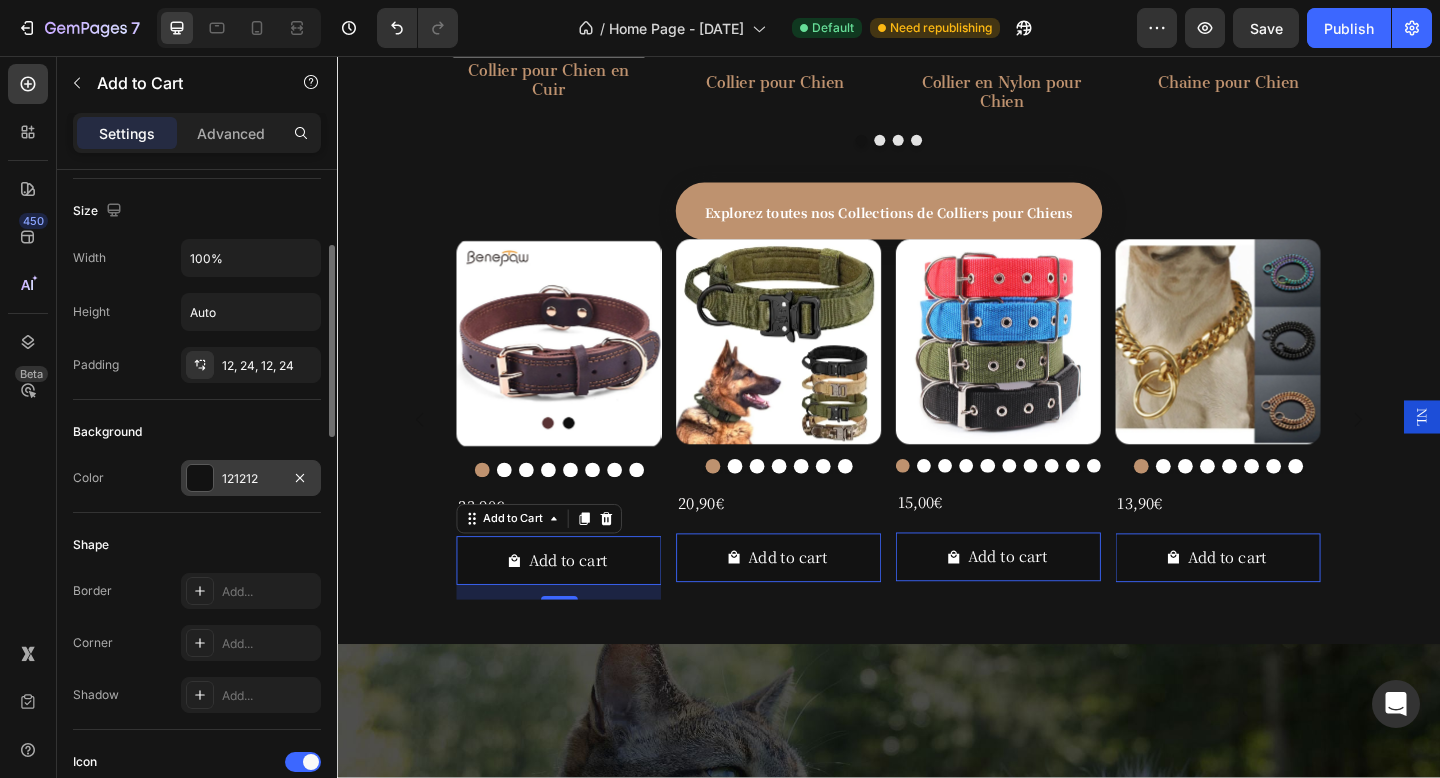 click at bounding box center [200, 478] 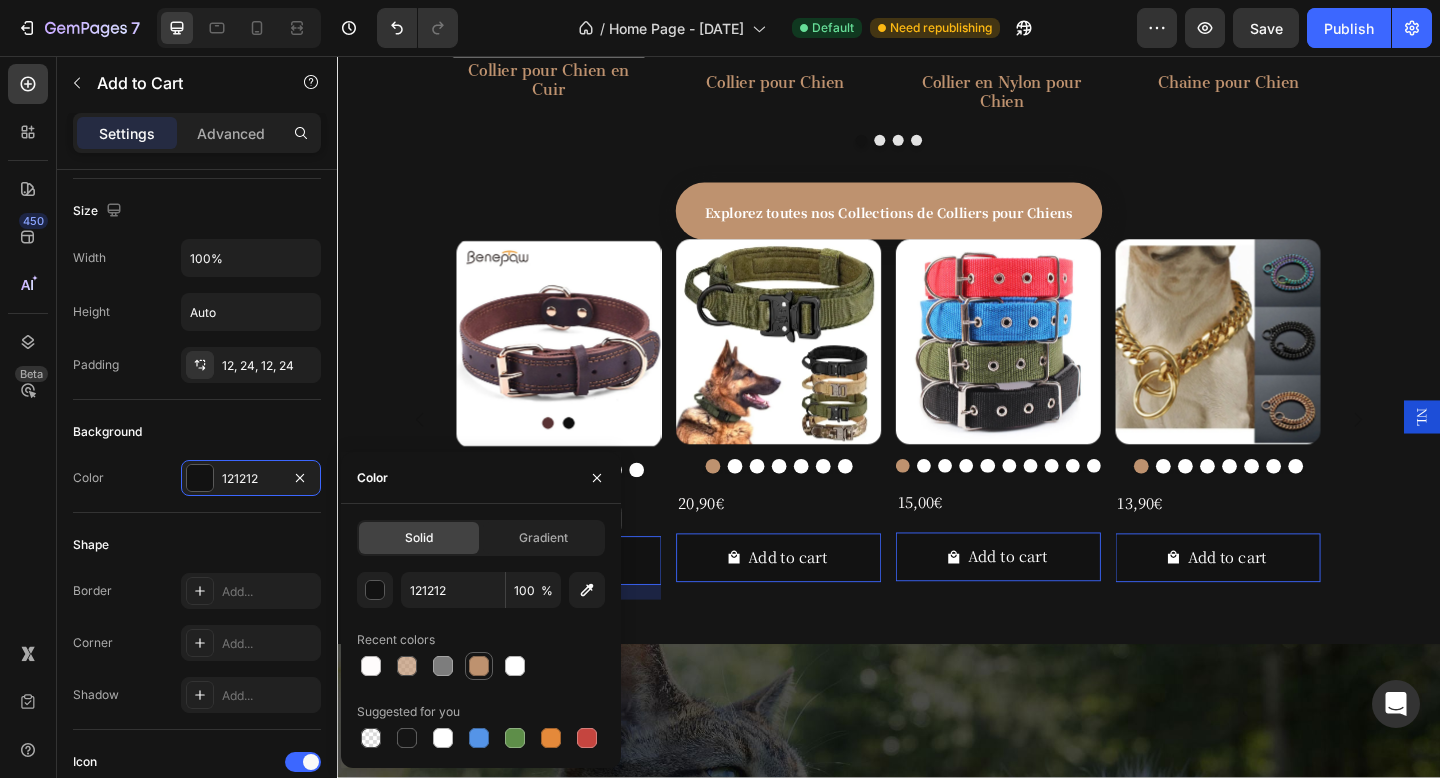 click at bounding box center [479, 666] 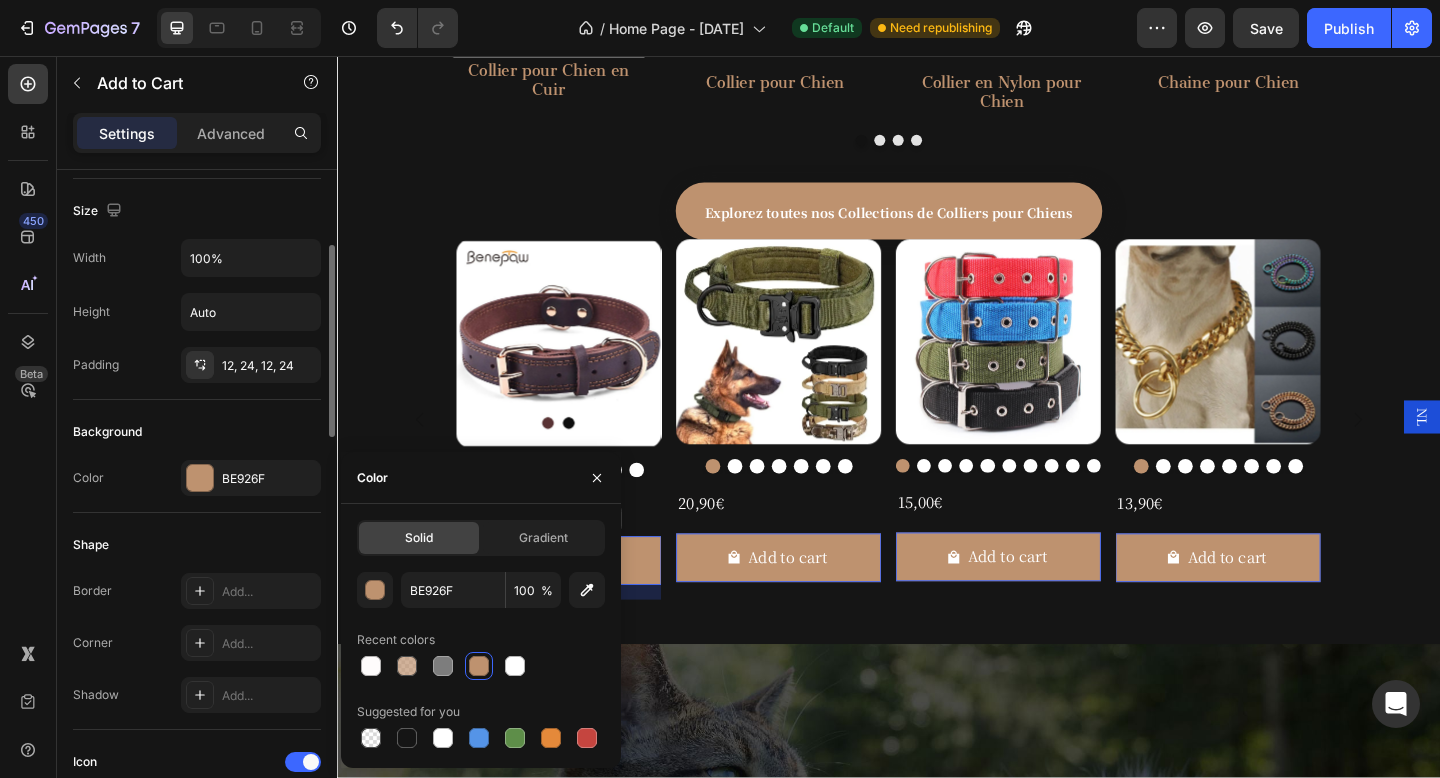 click on "Background Color BE926F" 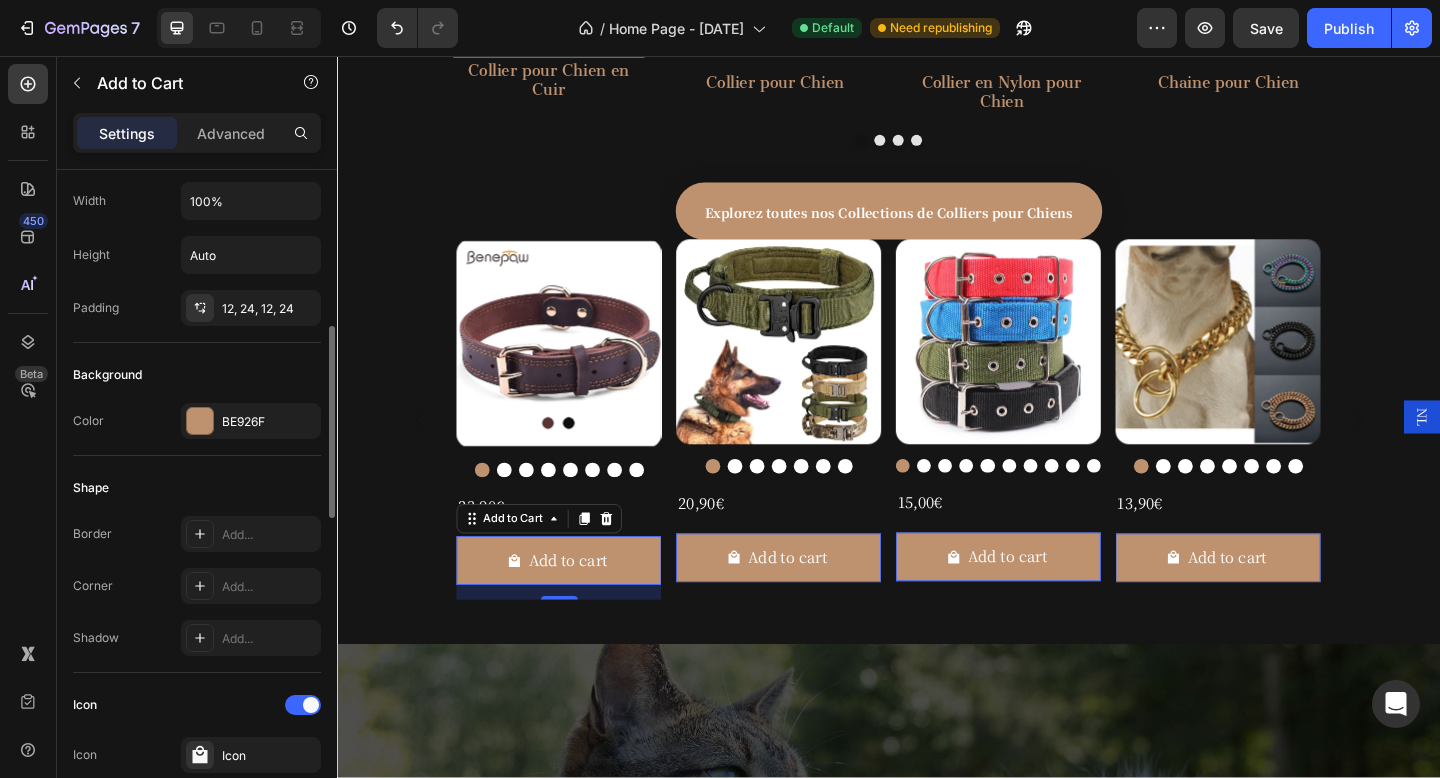 scroll, scrollTop: 368, scrollLeft: 0, axis: vertical 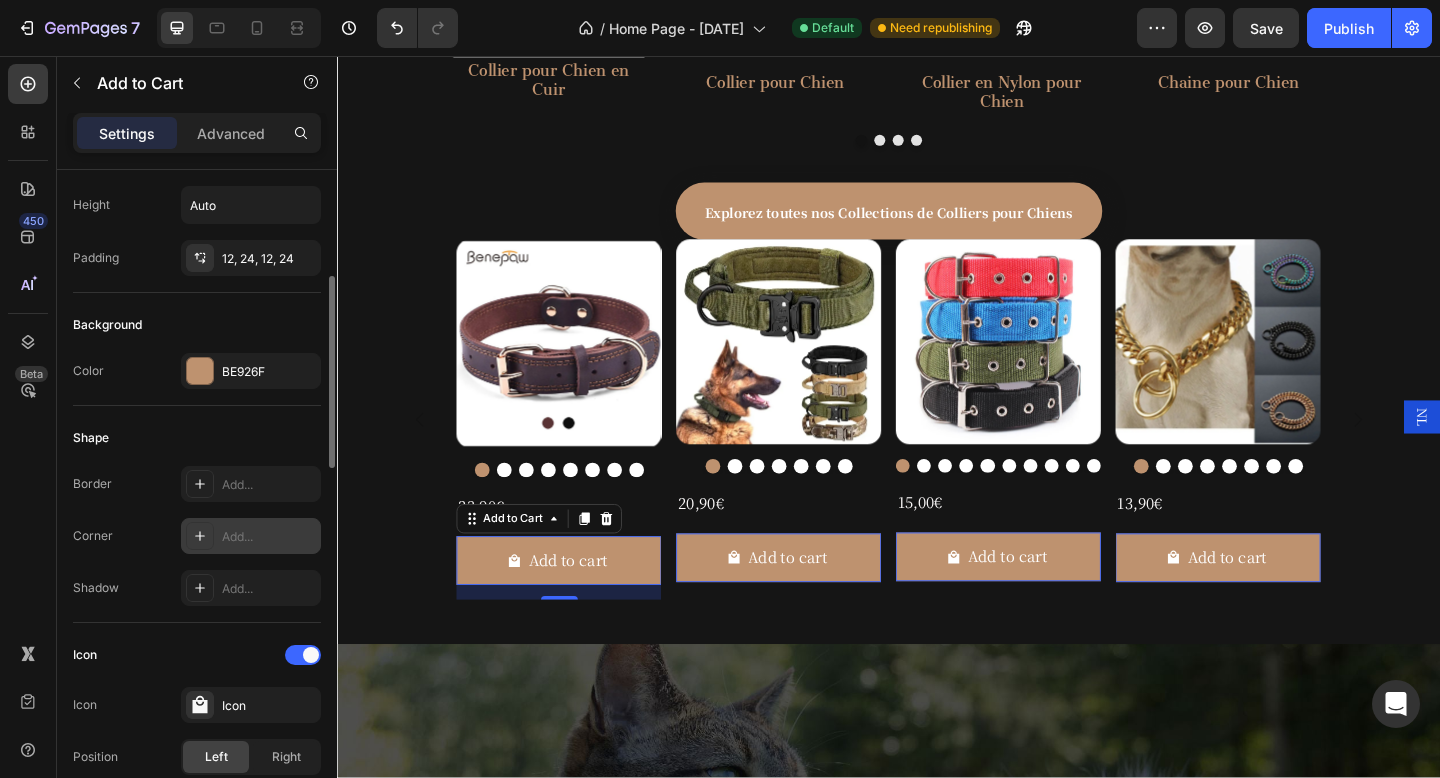 click at bounding box center [200, 536] 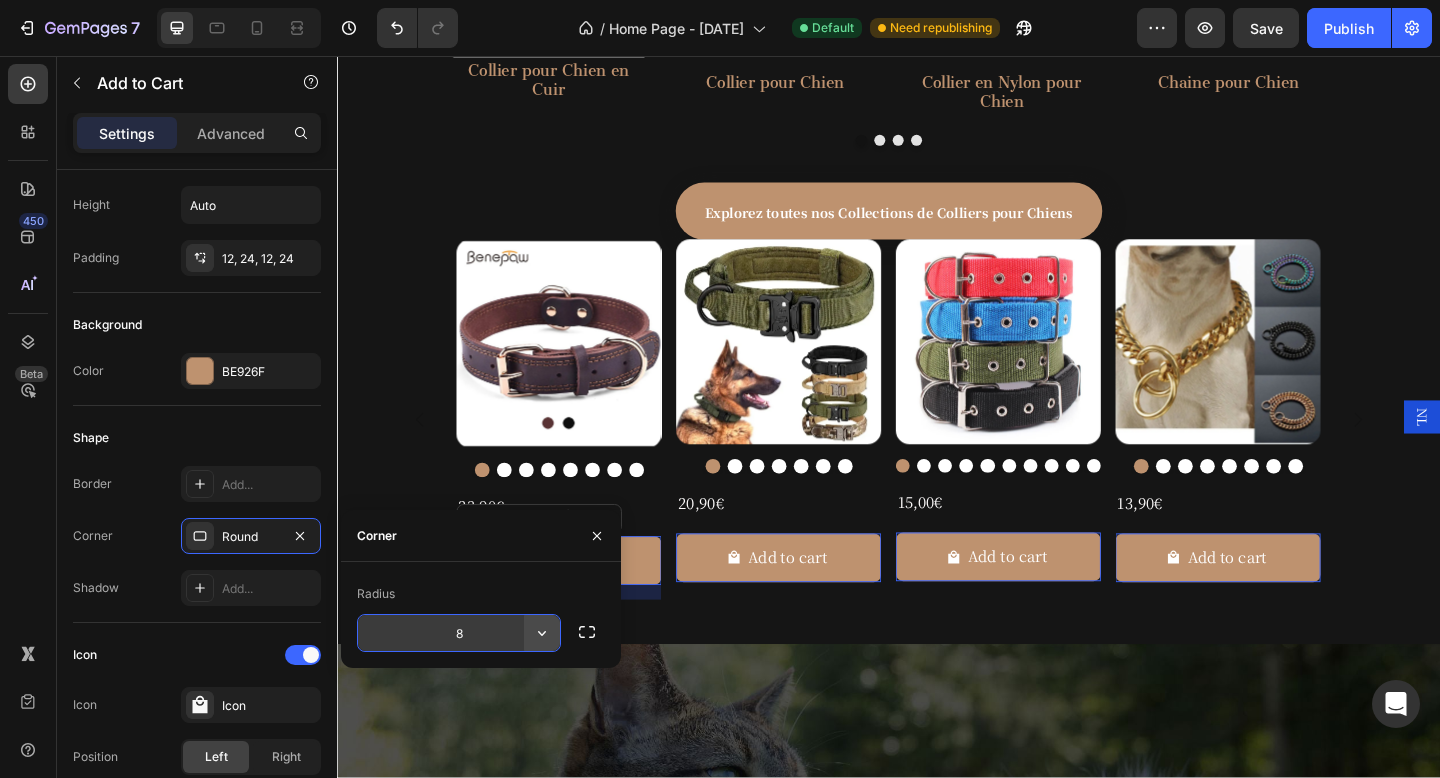 click 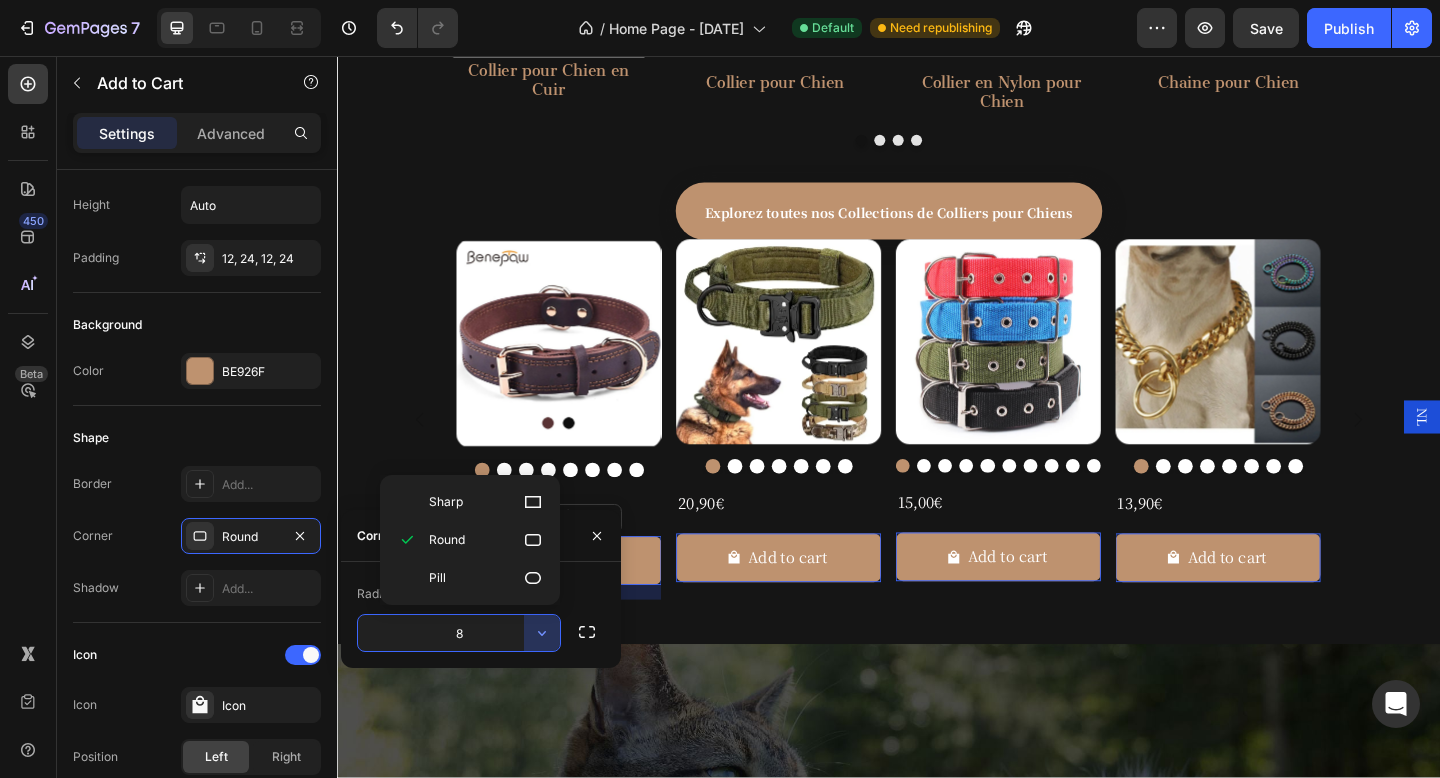 click on "Sharp Round Pill" 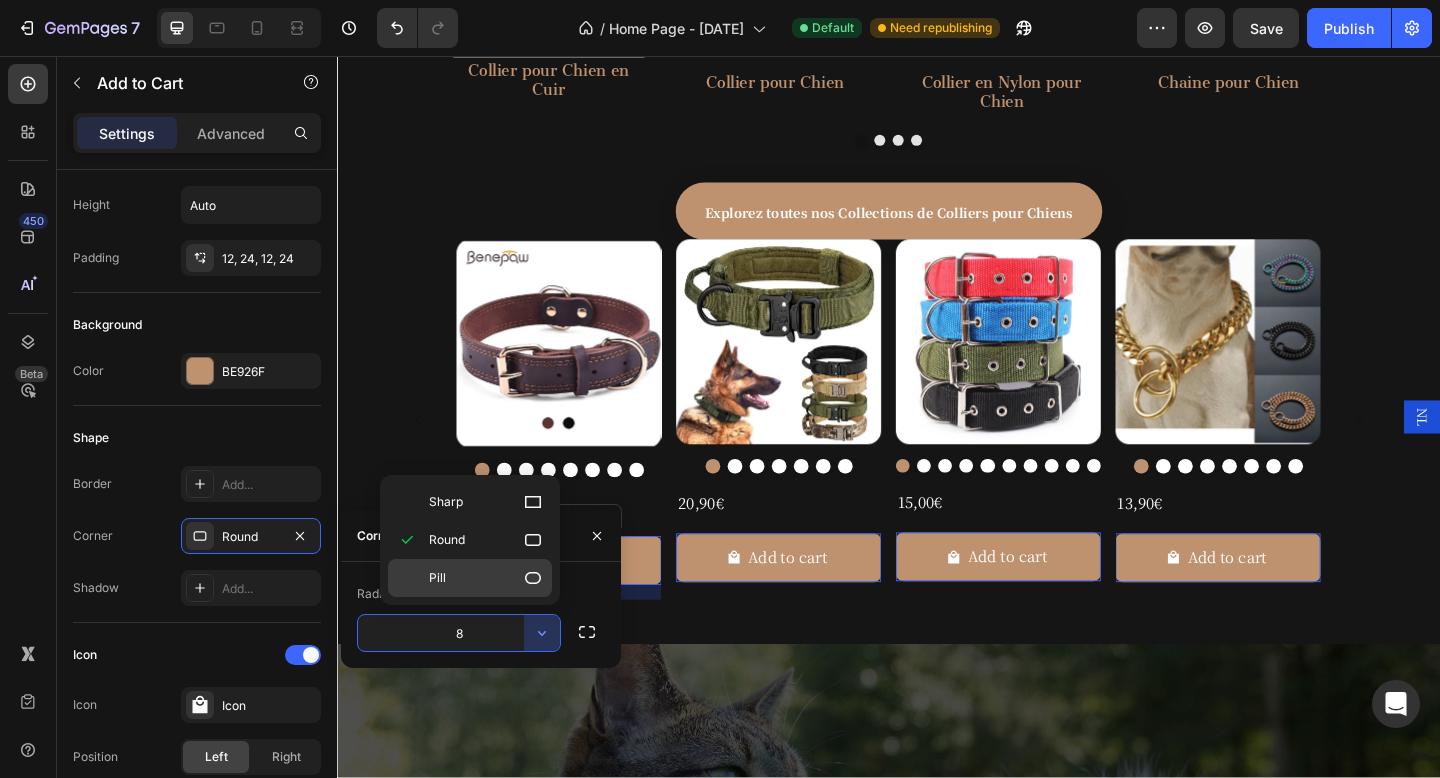 click on "Pill" at bounding box center [486, 578] 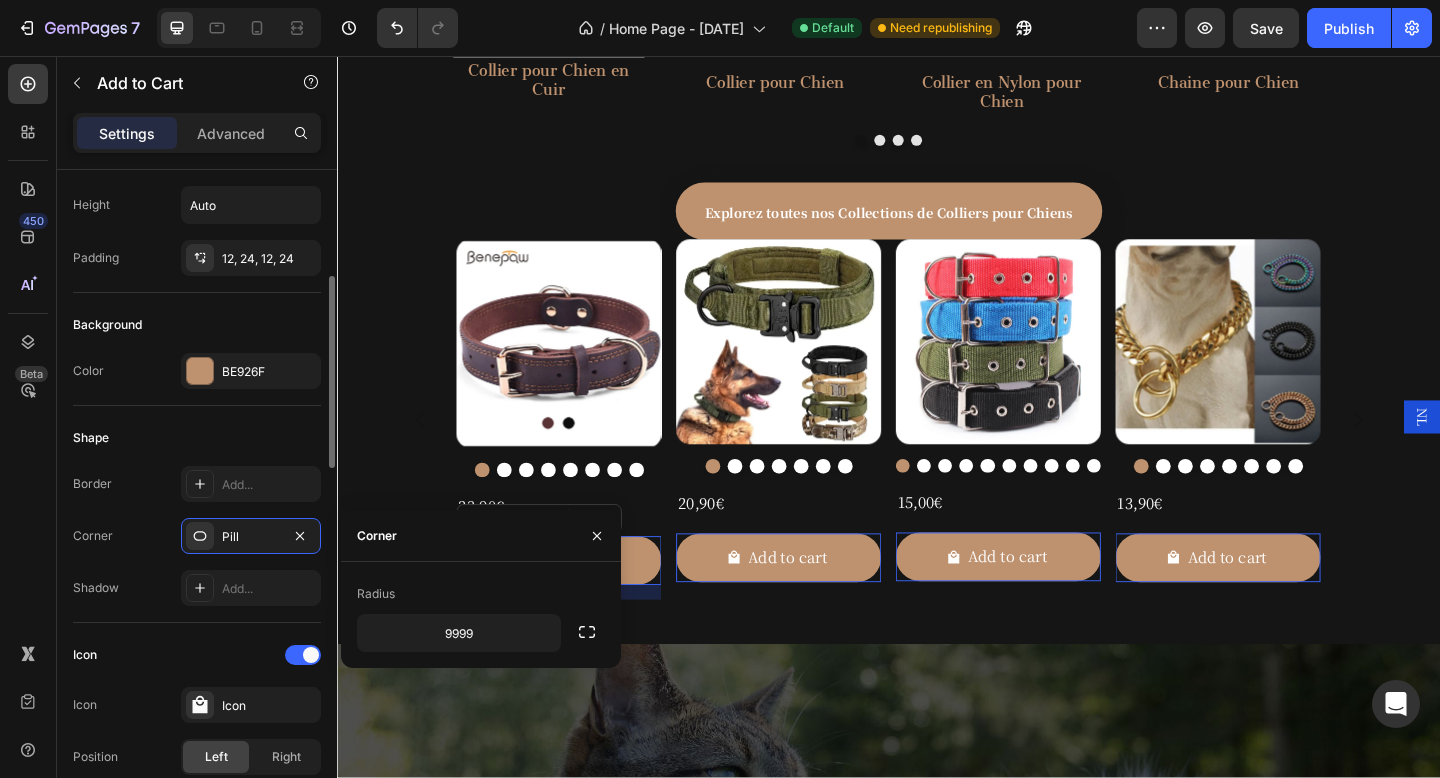 click on "Corner Pill" at bounding box center [197, 536] 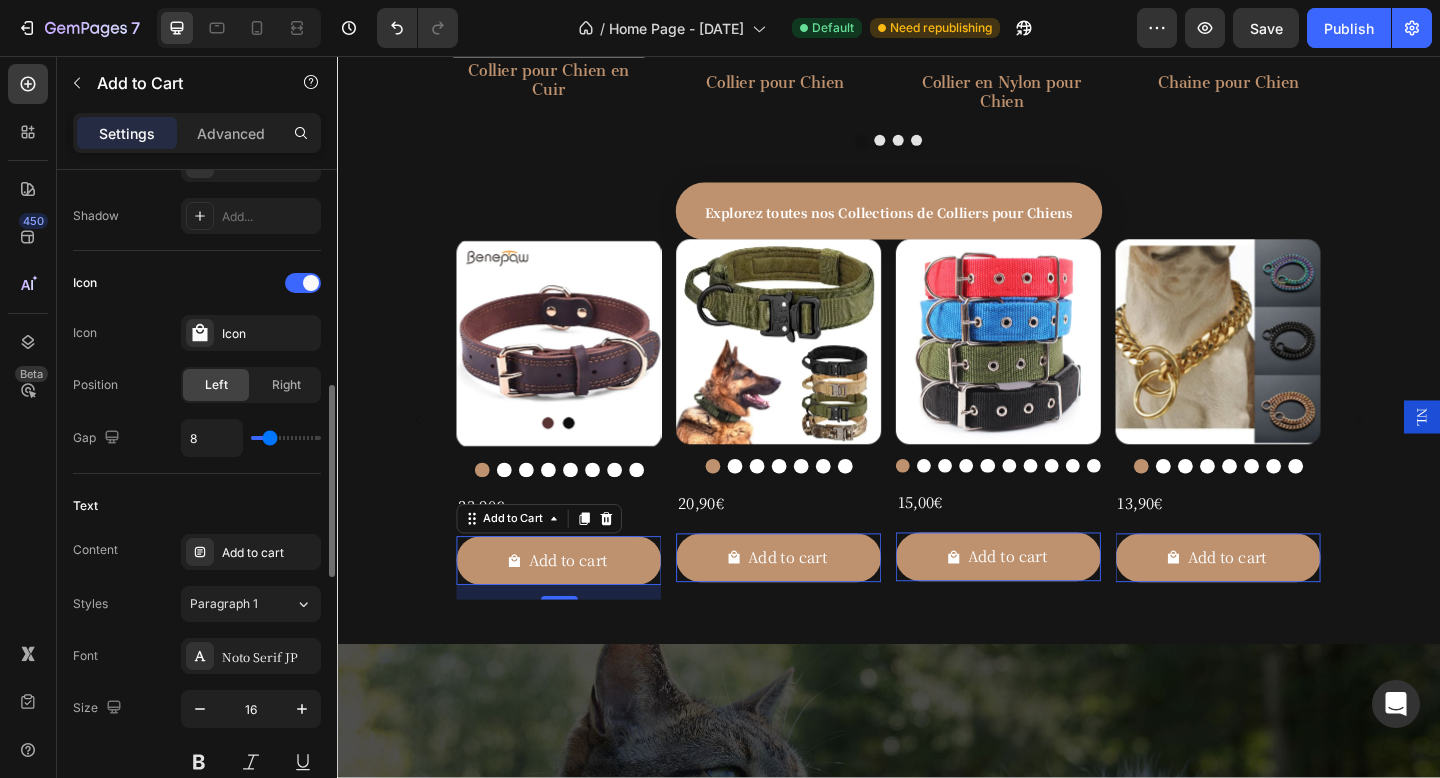 scroll, scrollTop: 751, scrollLeft: 0, axis: vertical 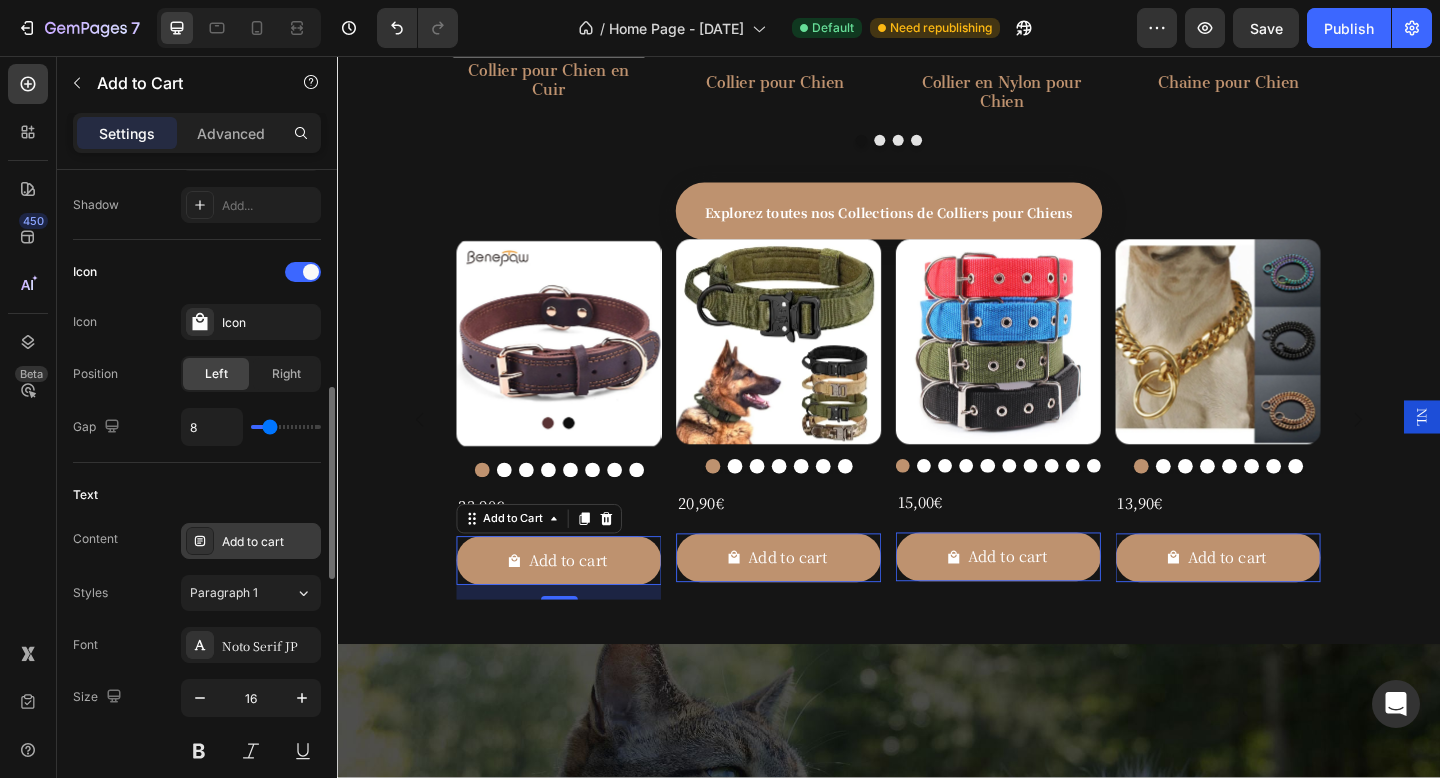 click on "Add to cart" at bounding box center (269, 542) 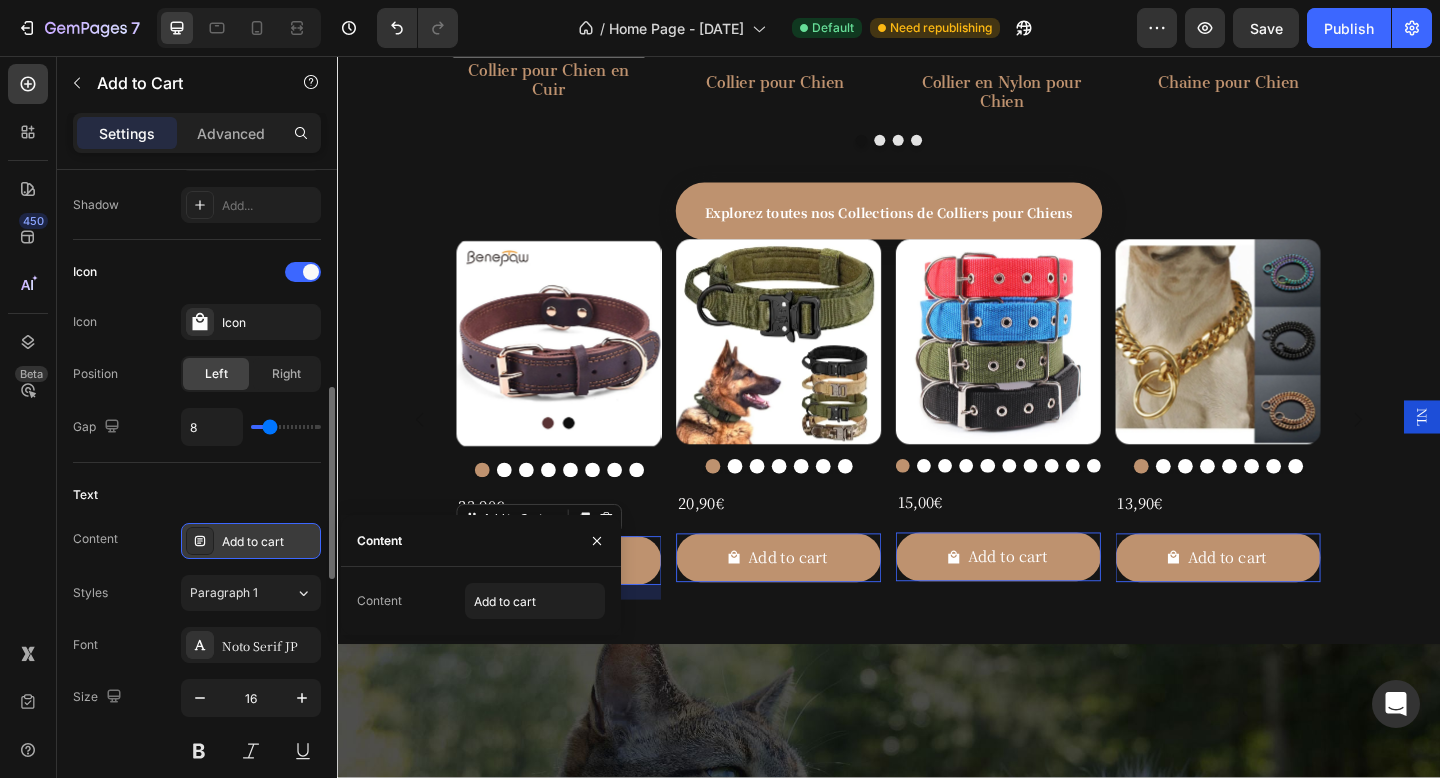 click on "Add to cart" at bounding box center [269, 542] 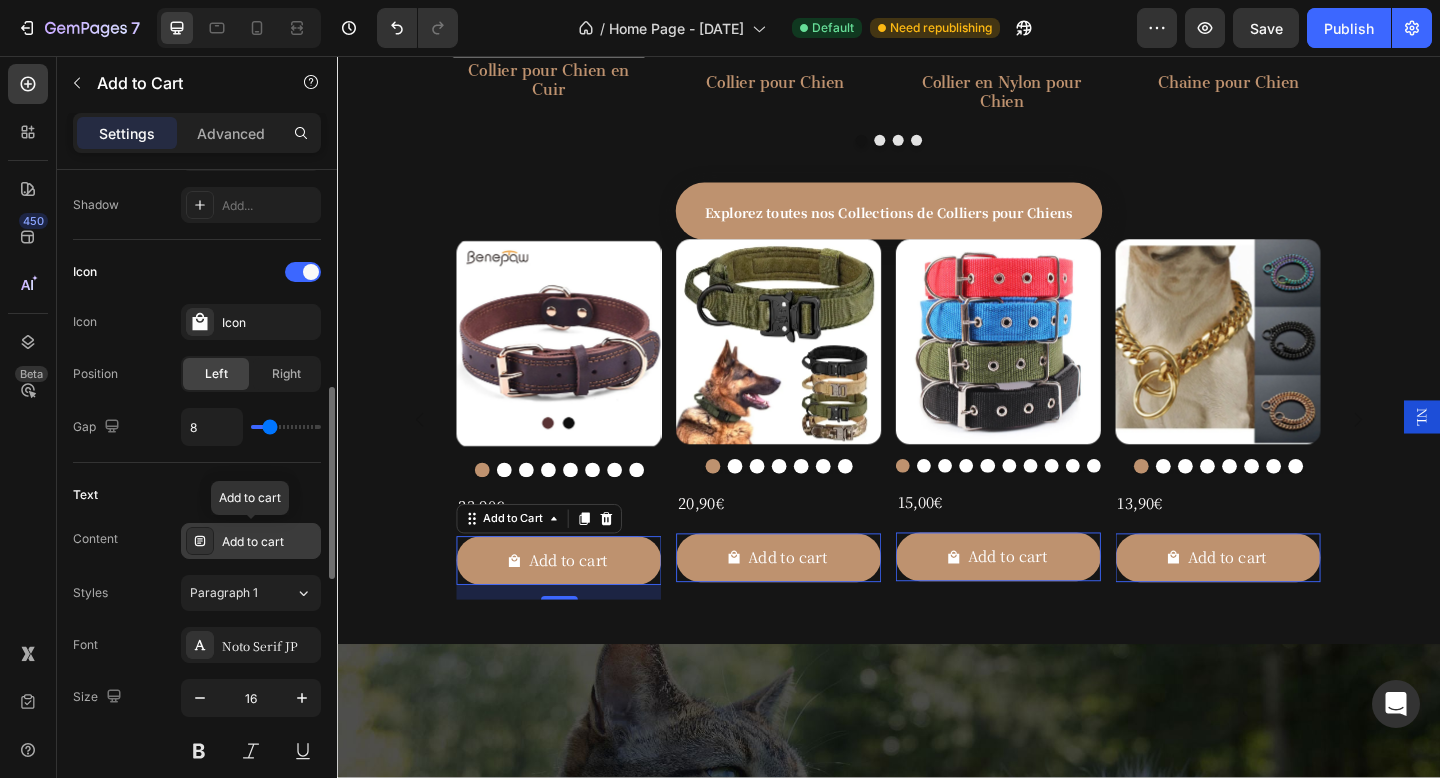 click on "Add to cart" at bounding box center [269, 542] 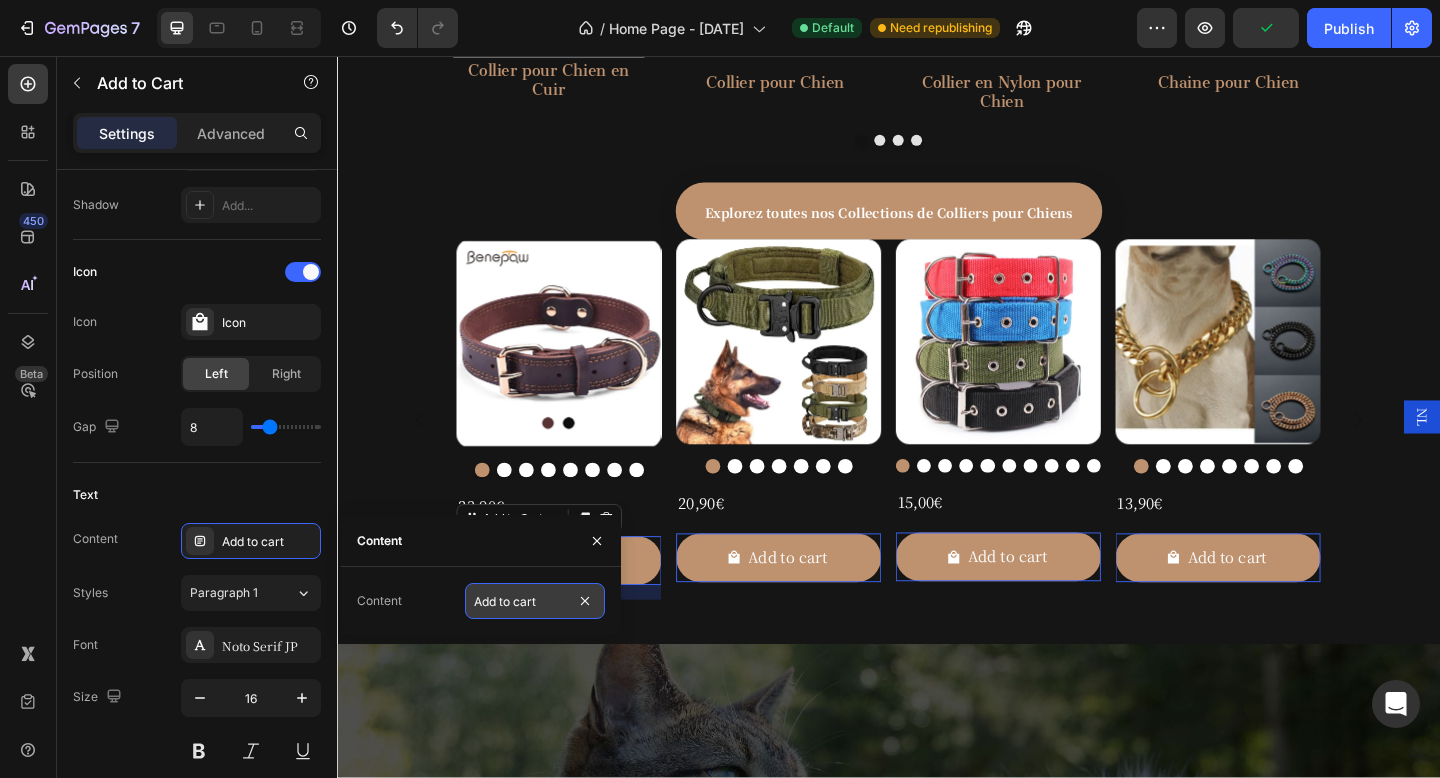 click on "Add to cart" at bounding box center [535, 601] 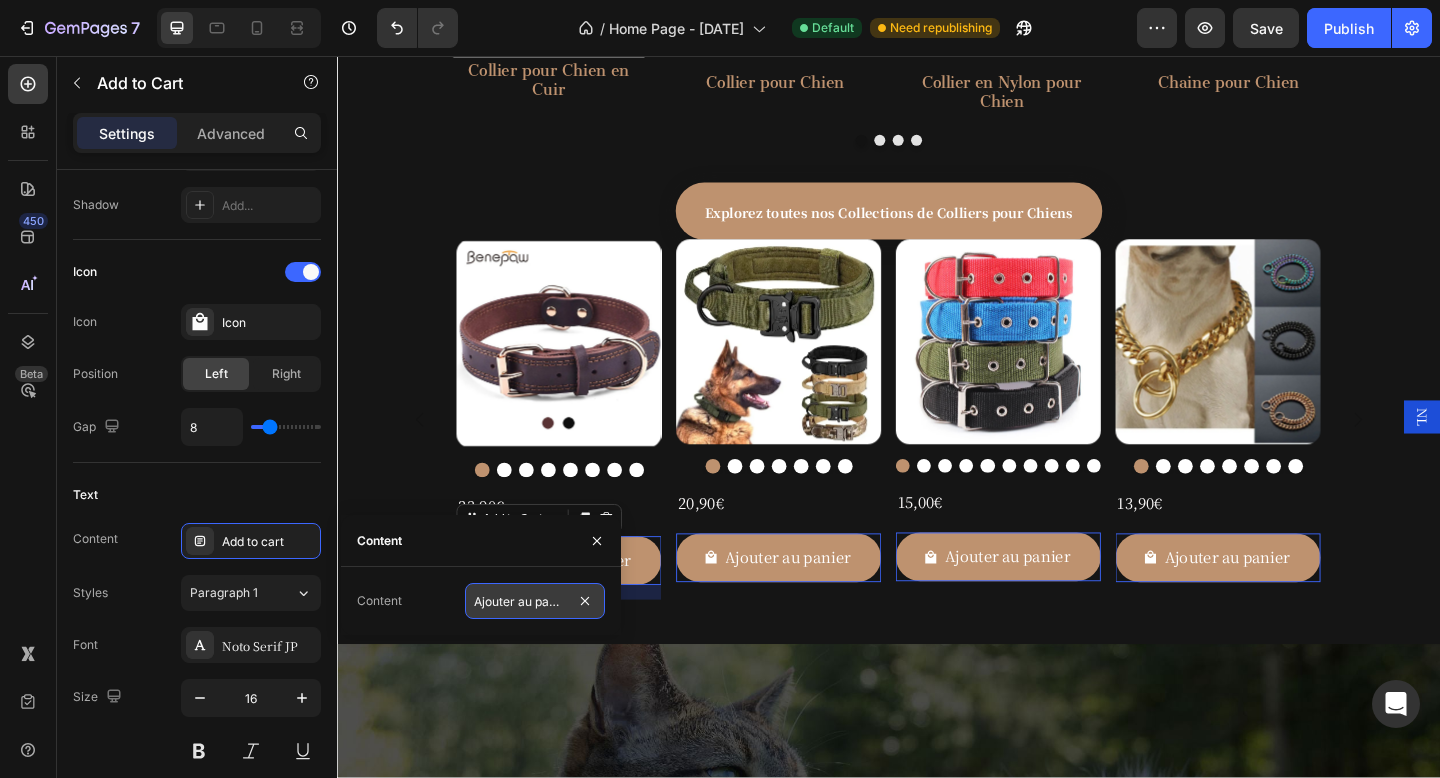 scroll, scrollTop: 0, scrollLeft: 7, axis: horizontal 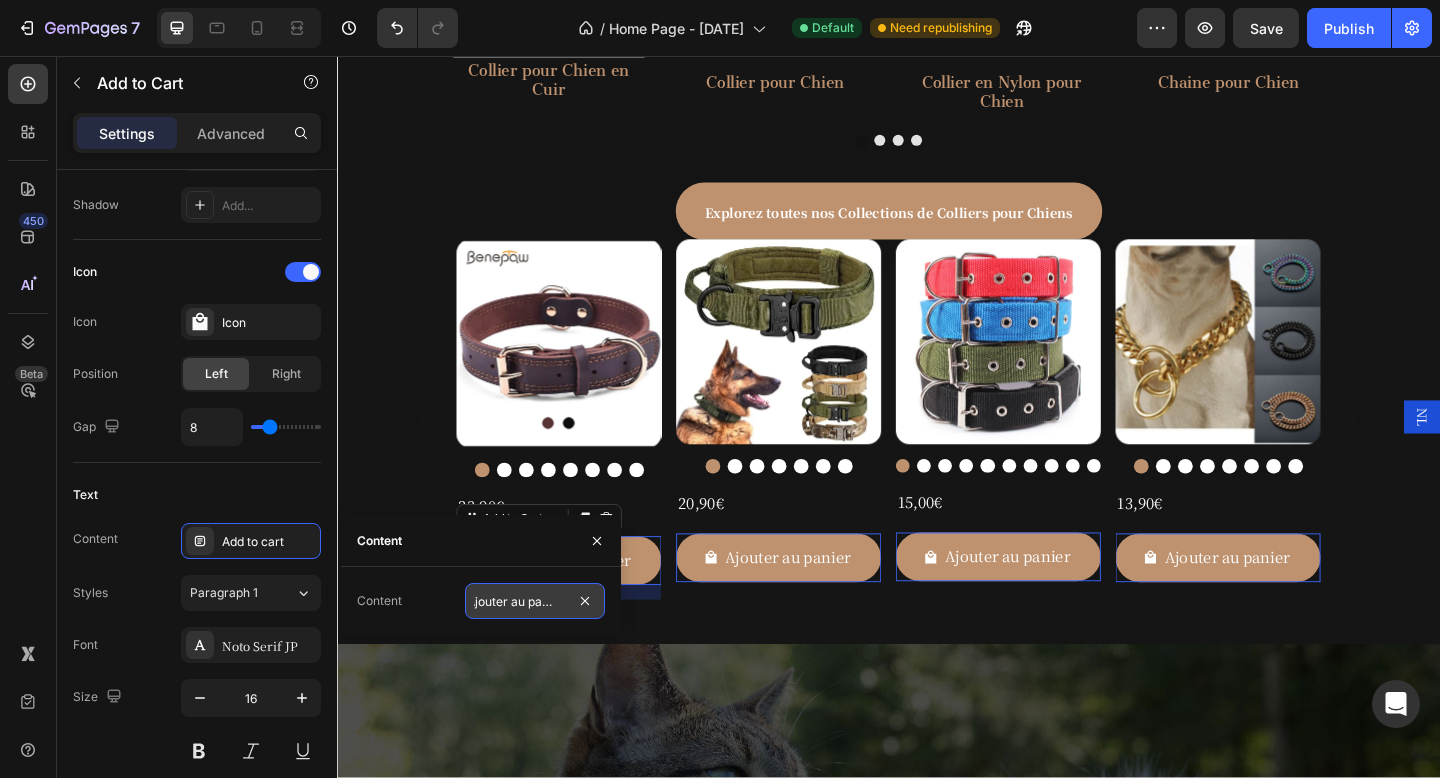 type on "Ajouter au panier" 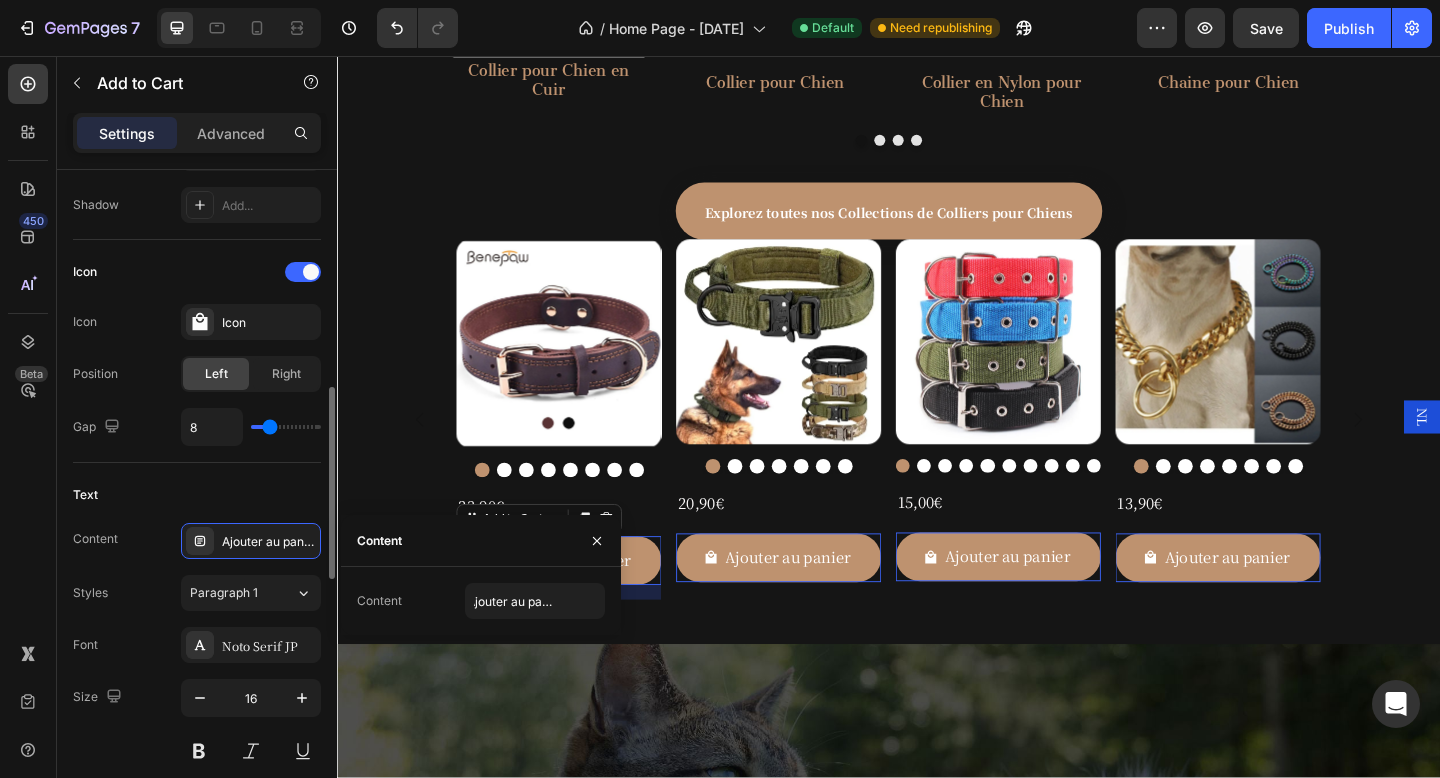 click on "Text Content Ajouter au panier Styles Paragraph 1 Font Noto Serif JP Size 16 Color FFFFFF Show more" 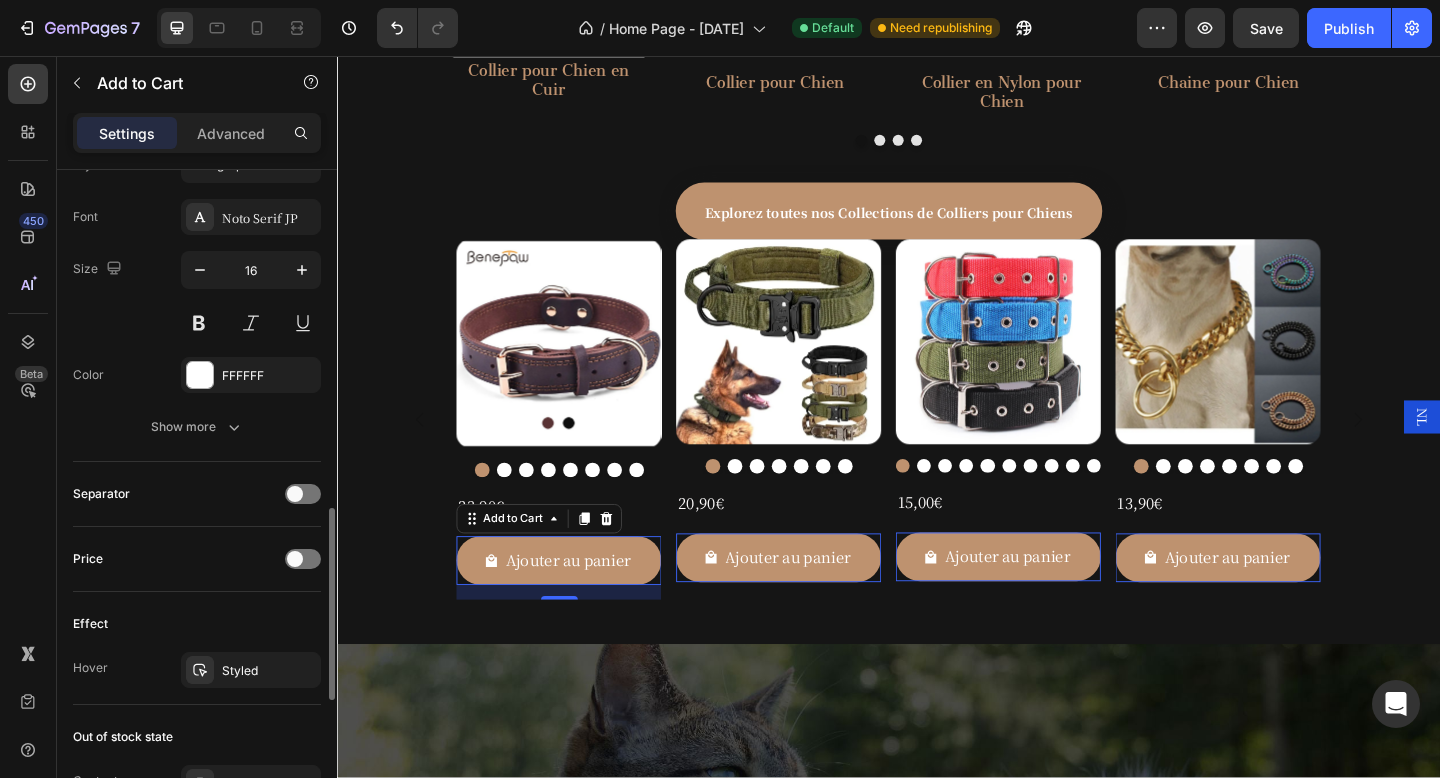 scroll, scrollTop: 1187, scrollLeft: 0, axis: vertical 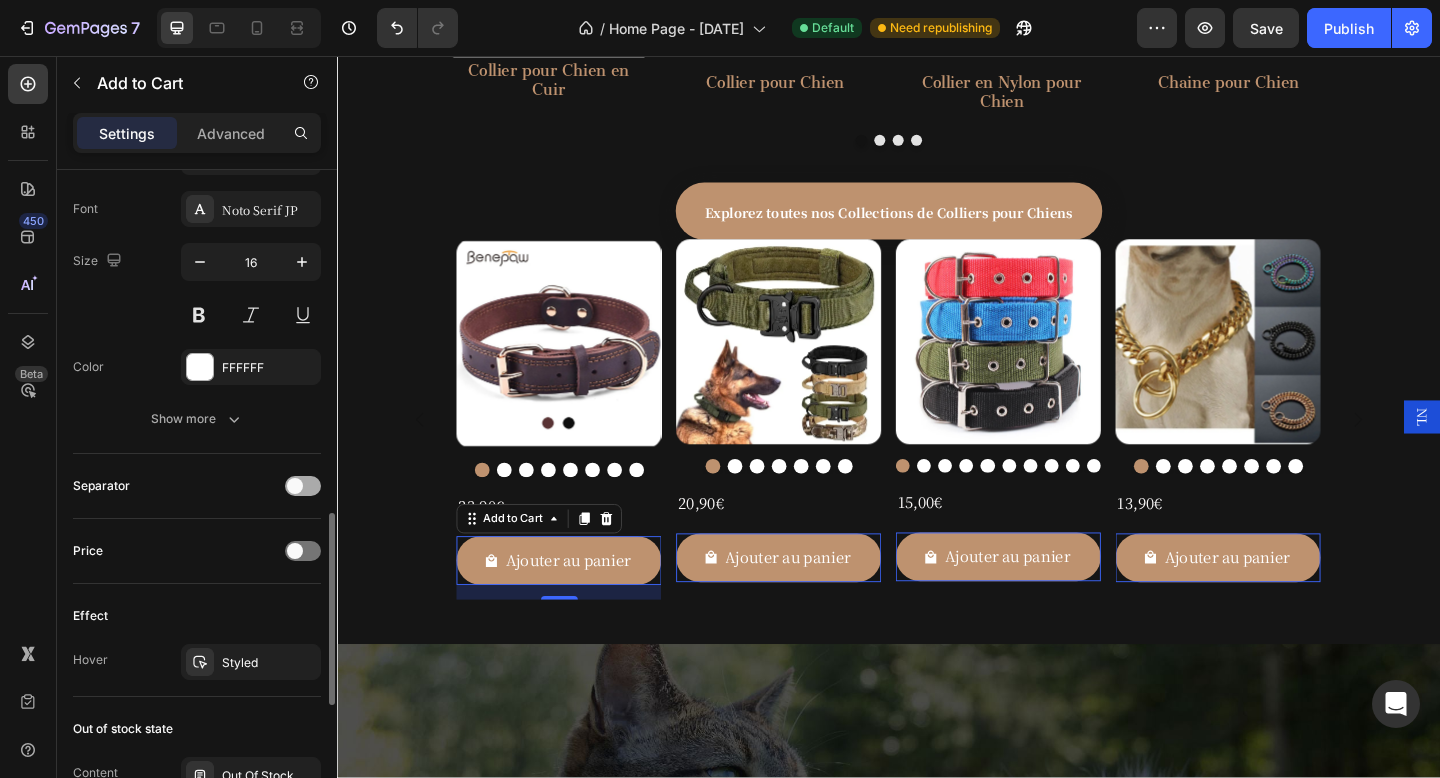 click at bounding box center (303, 486) 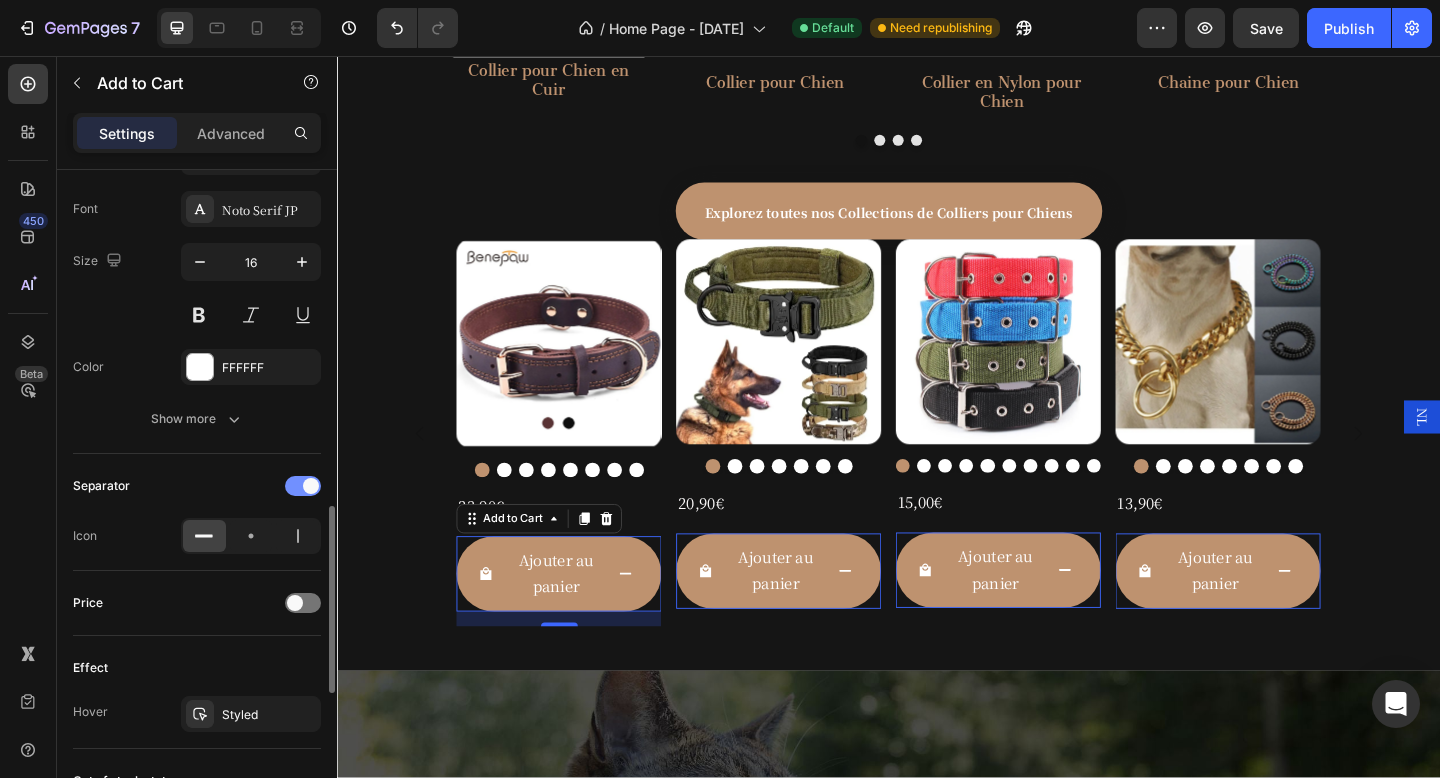click at bounding box center (311, 486) 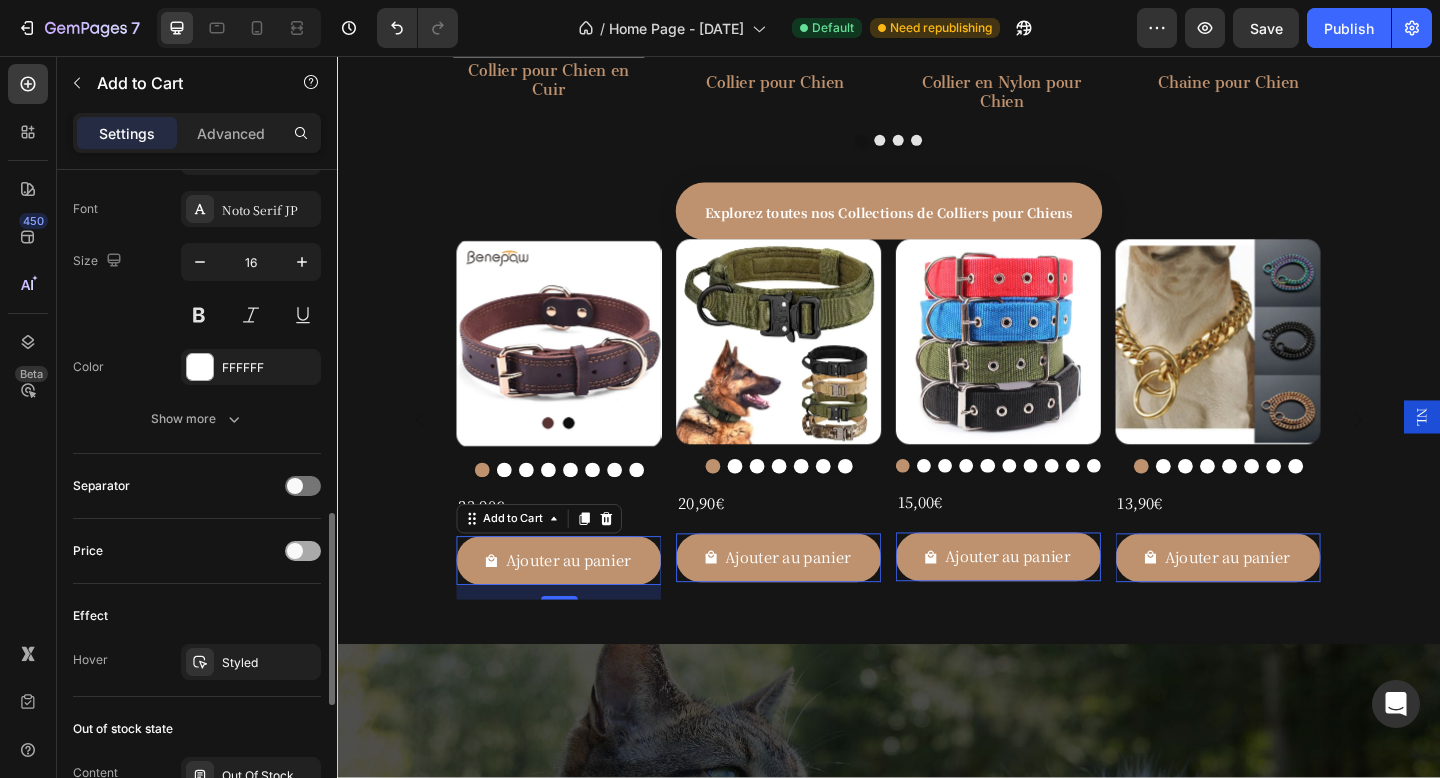 click at bounding box center [303, 551] 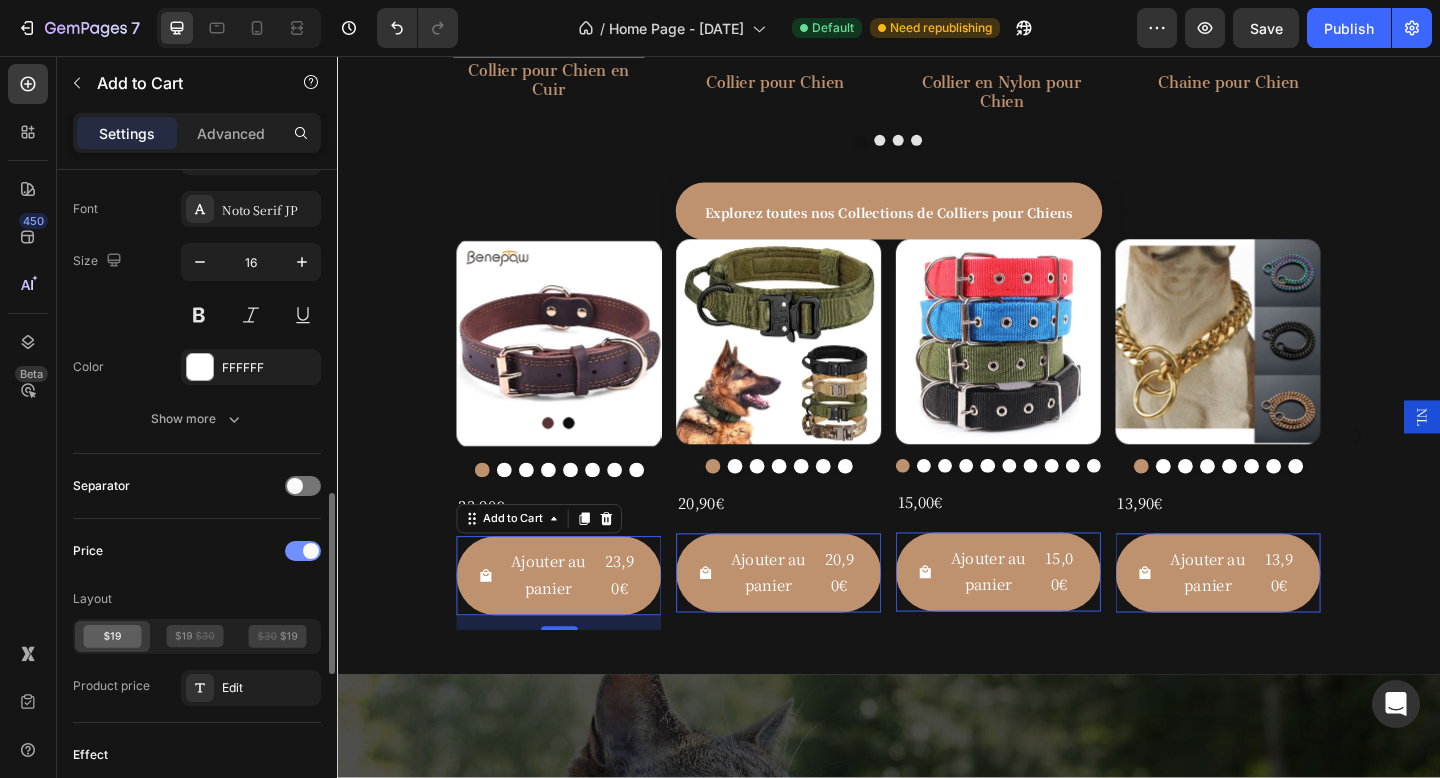 click at bounding box center [303, 551] 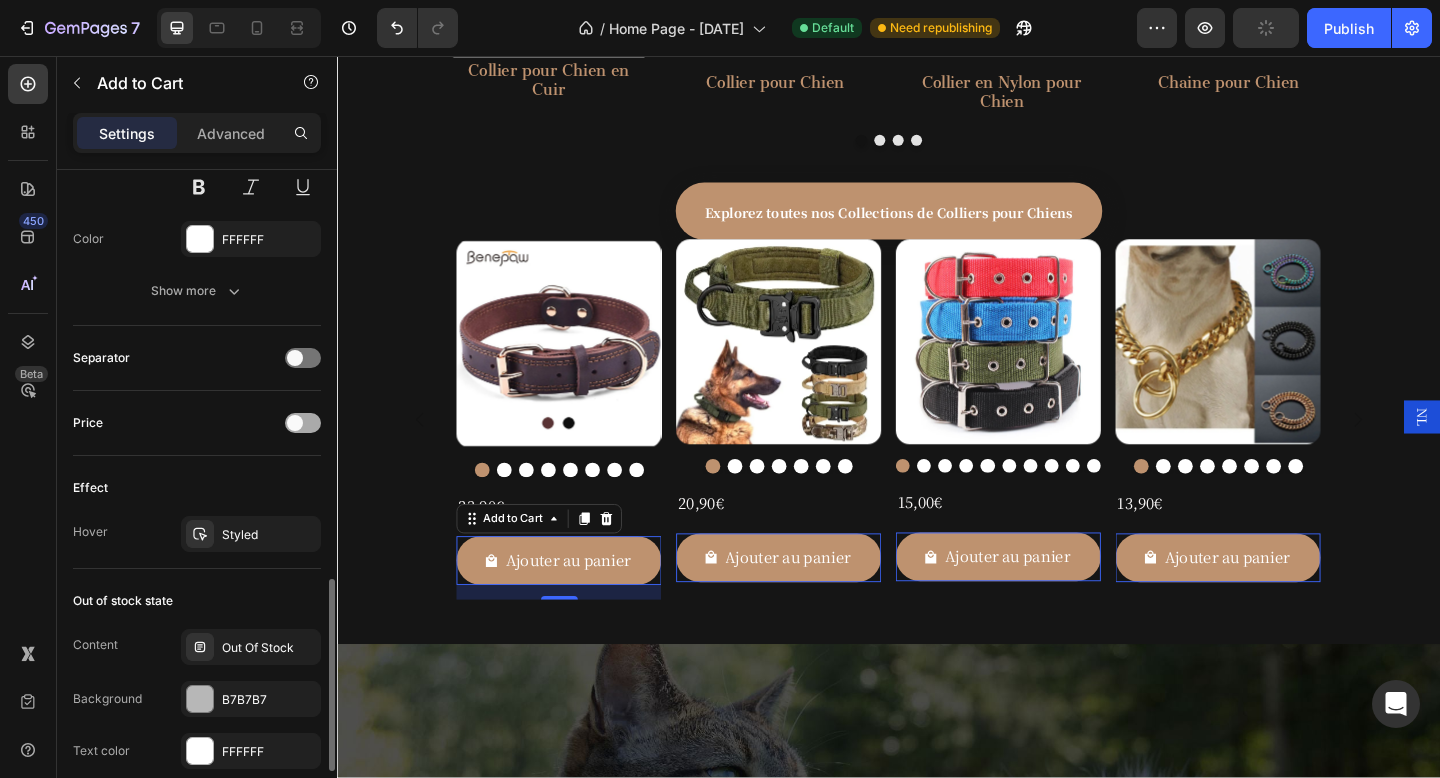 scroll, scrollTop: 1386, scrollLeft: 0, axis: vertical 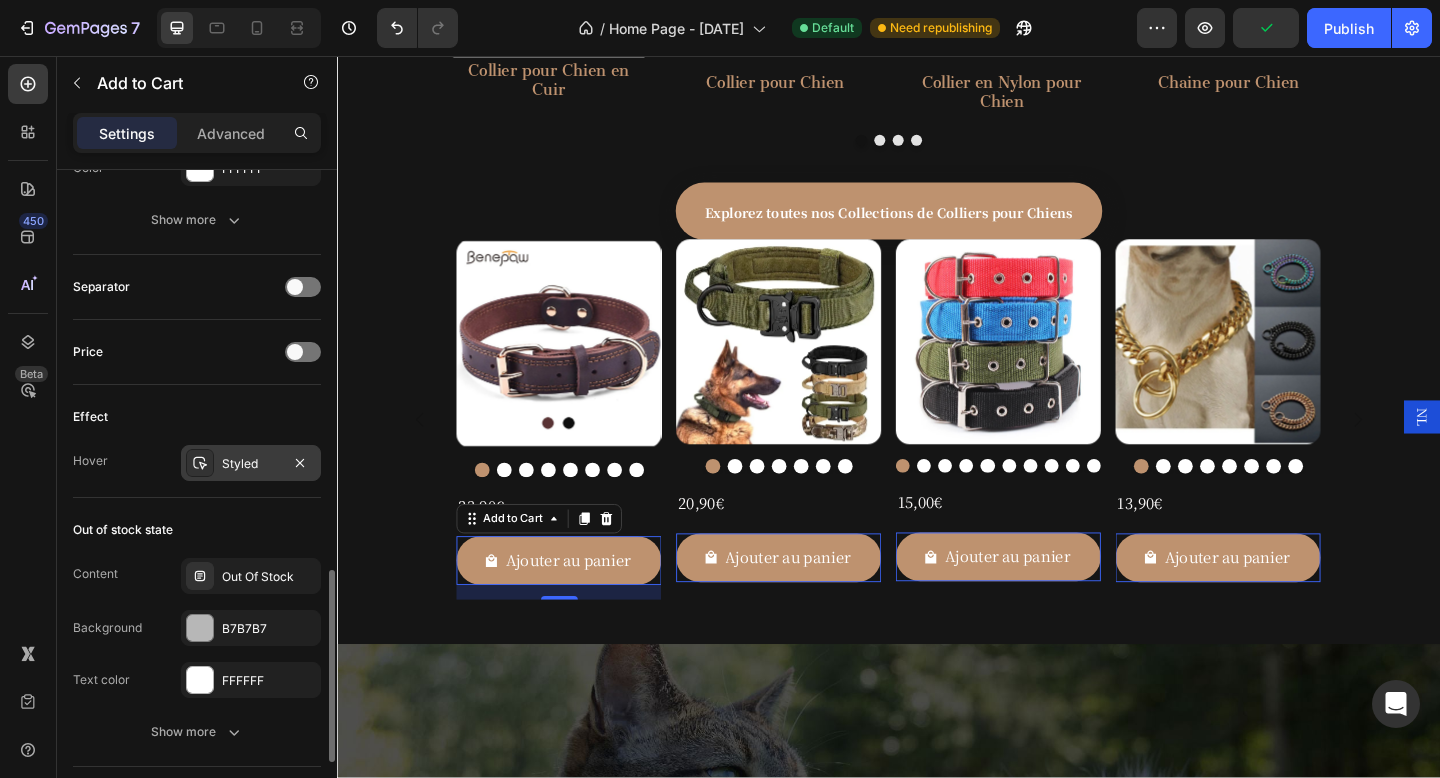 click on "Styled" at bounding box center [251, 464] 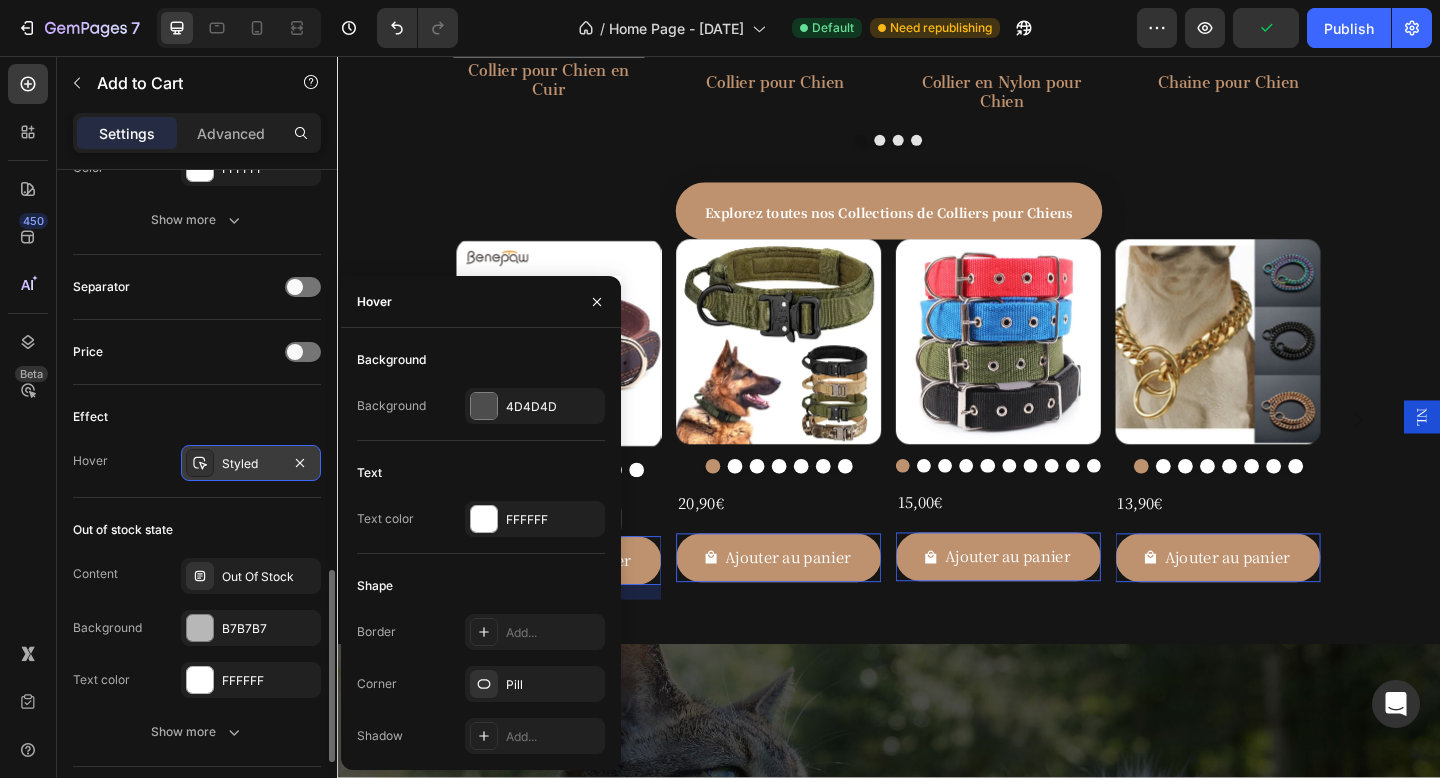 click on "Styled" at bounding box center [251, 464] 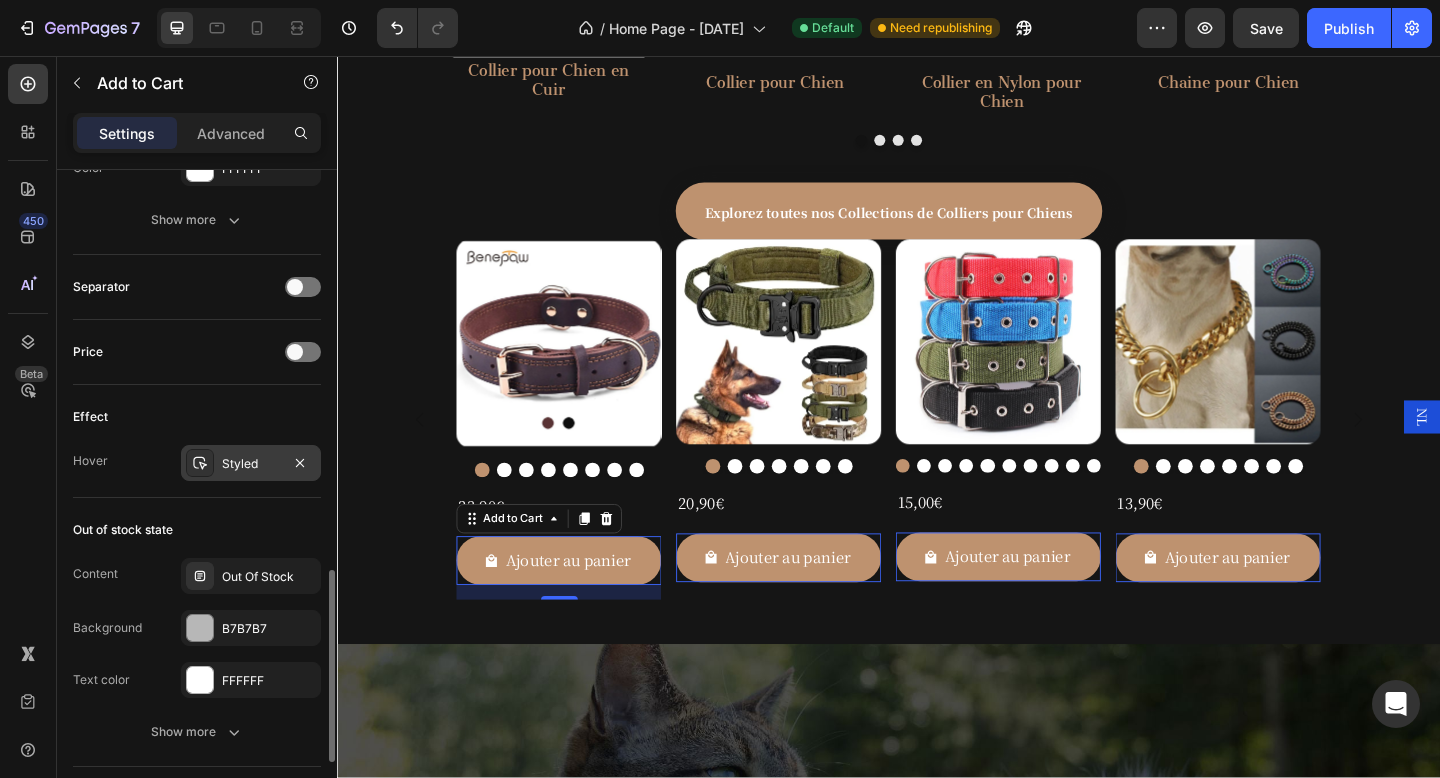 click on "Styled" at bounding box center [251, 463] 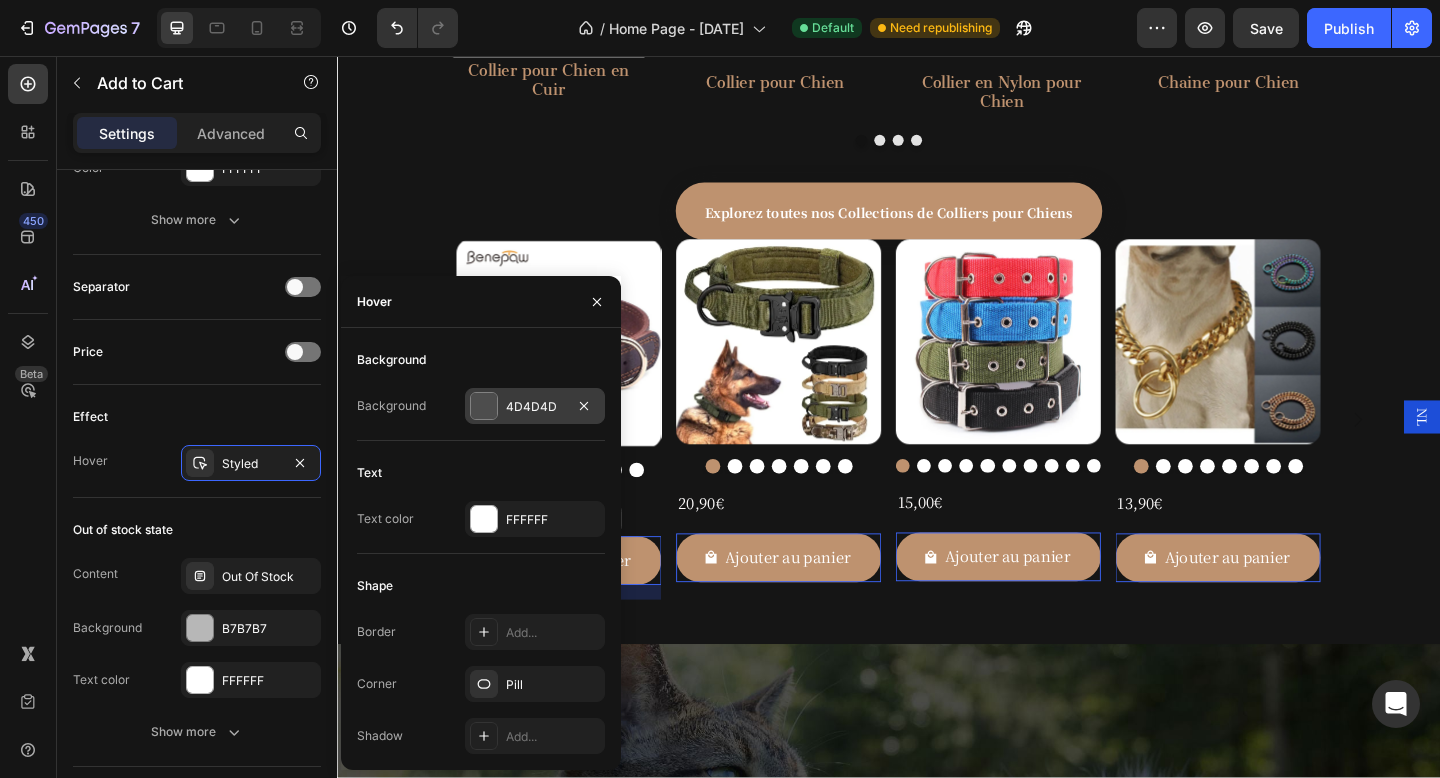 click at bounding box center [484, 406] 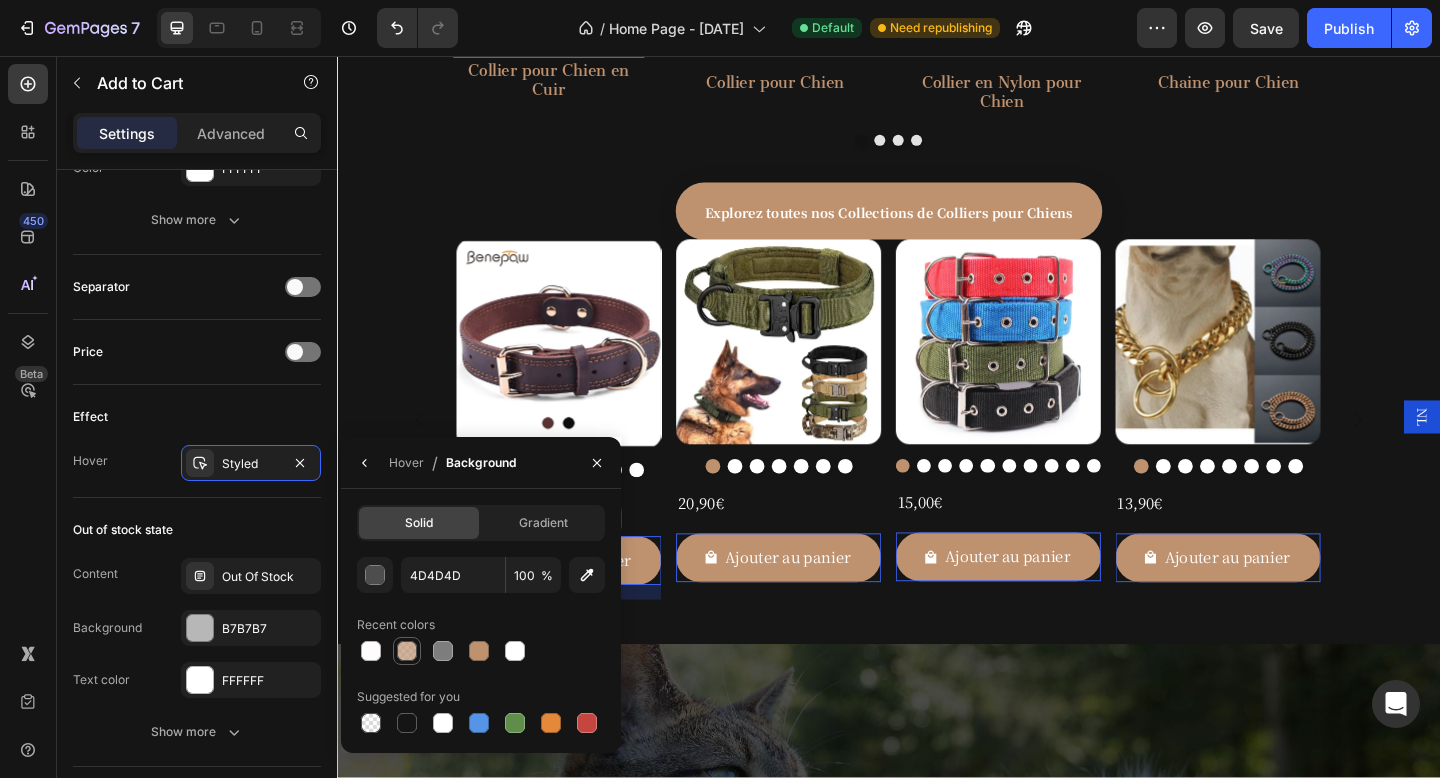 click at bounding box center (407, 651) 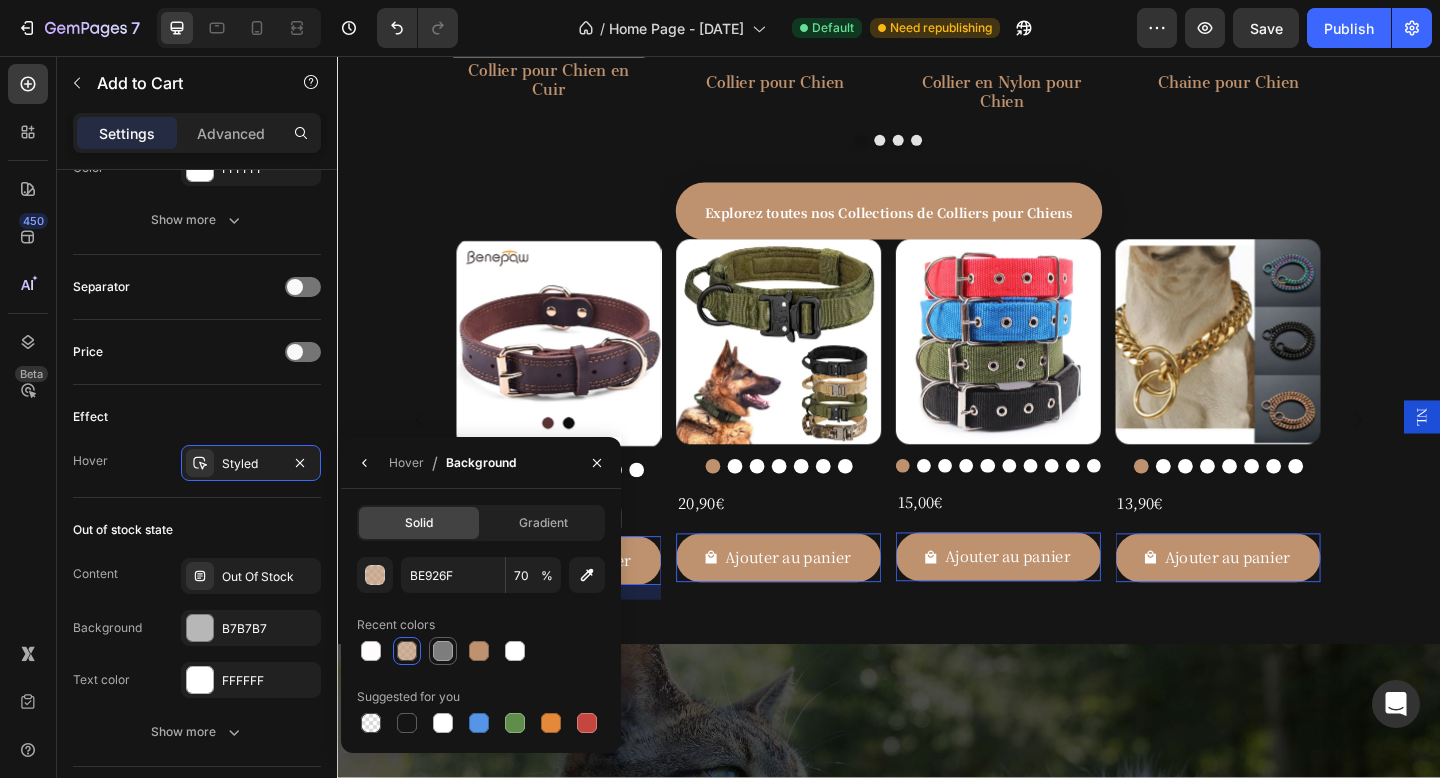 click at bounding box center [443, 651] 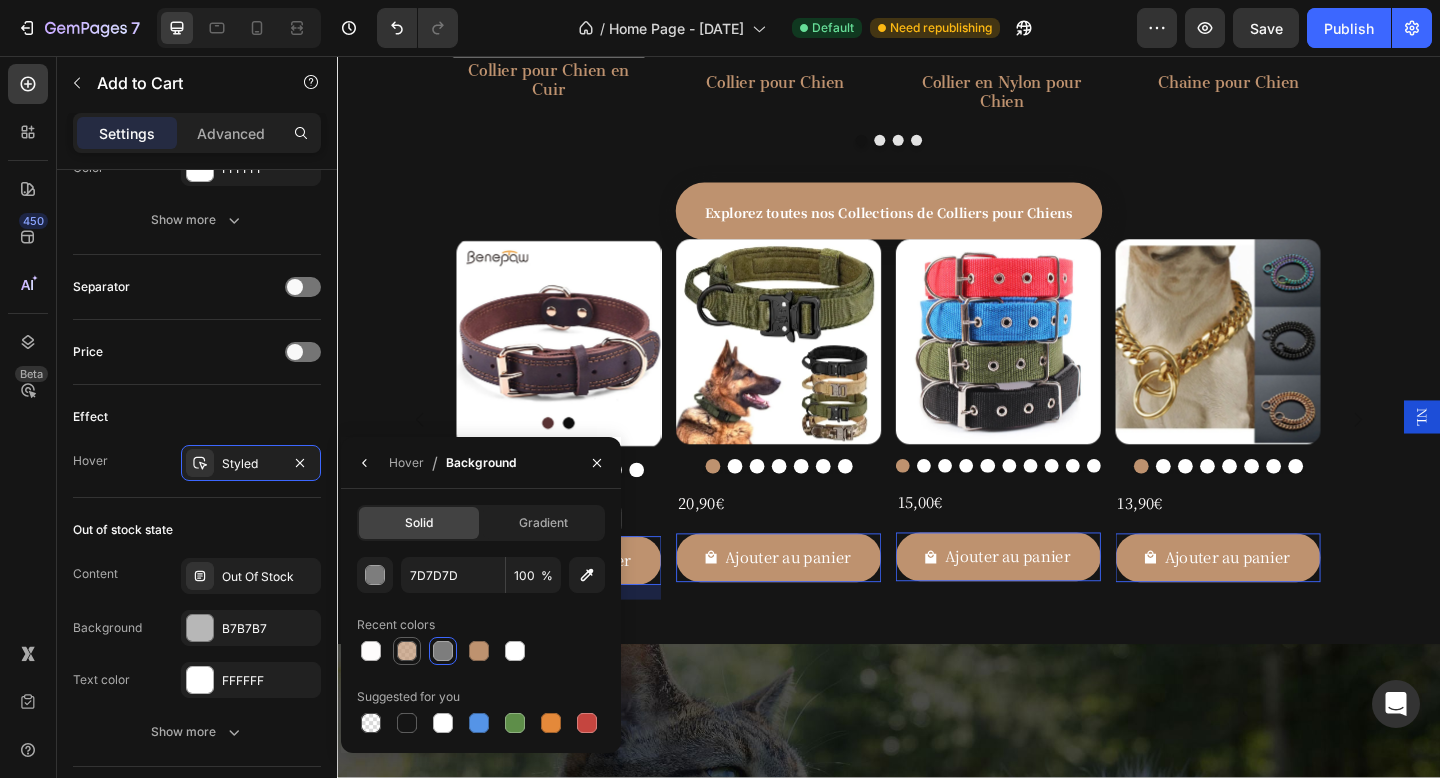 click at bounding box center (407, 651) 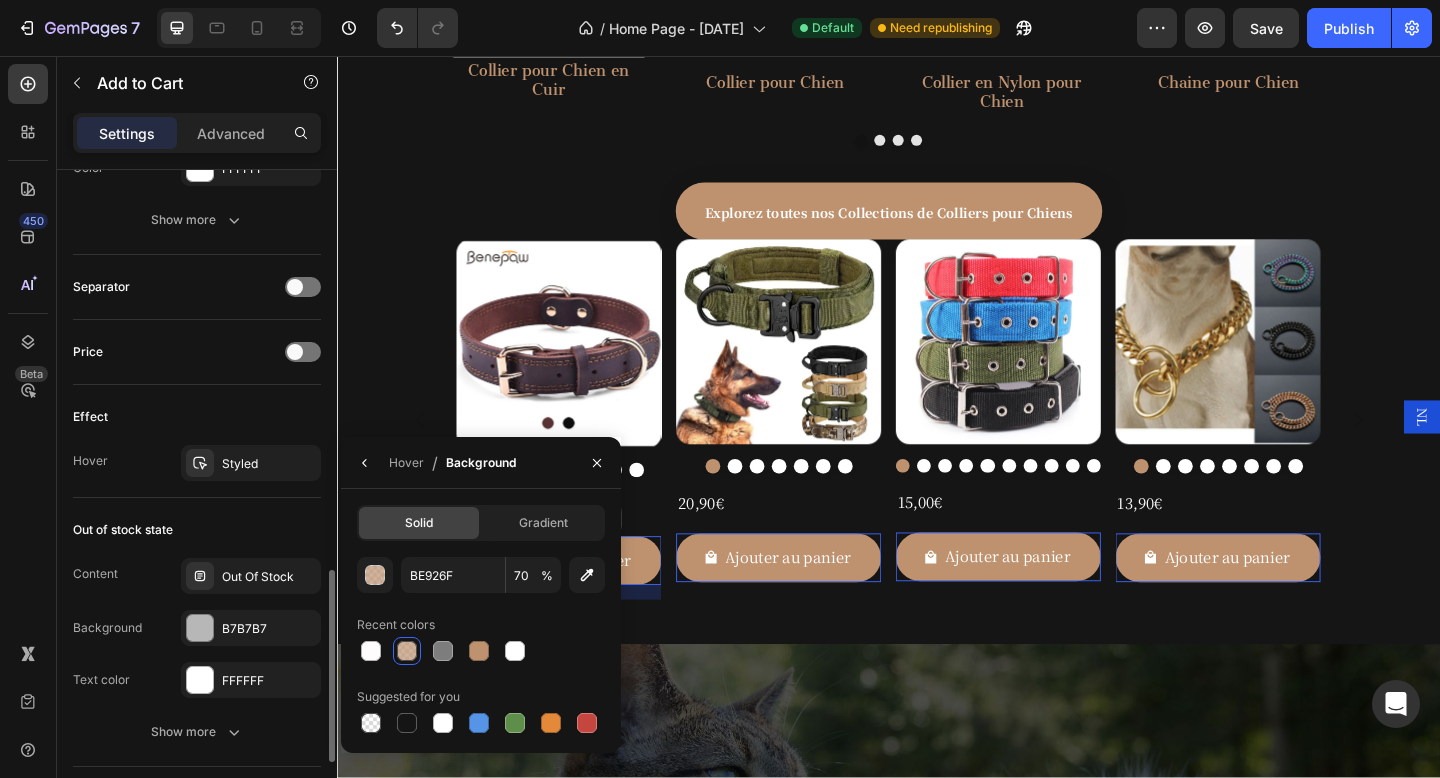 click on "Out of stock state Content Out Of Stock Background B7B7B7 Text color FFFFFF Show more" 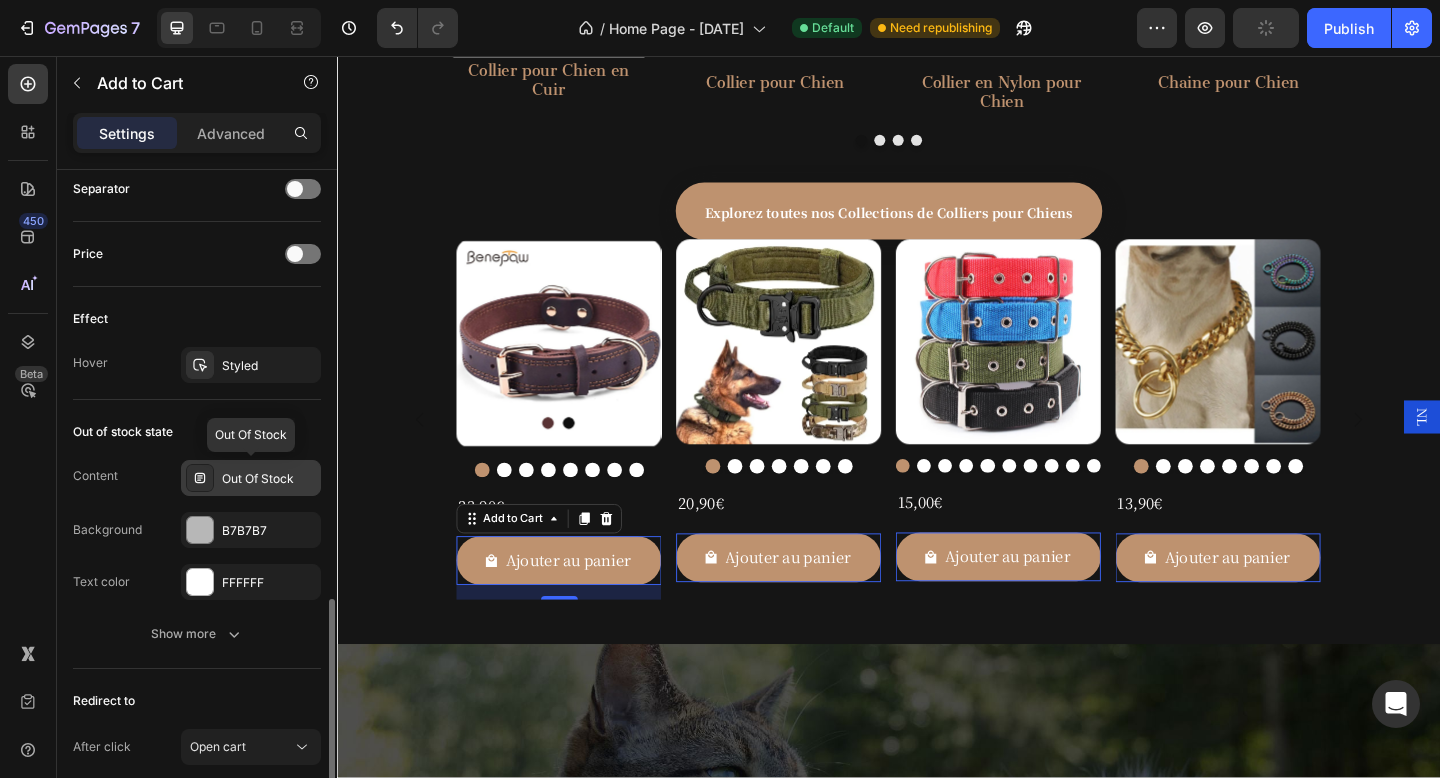 scroll, scrollTop: 1488, scrollLeft: 0, axis: vertical 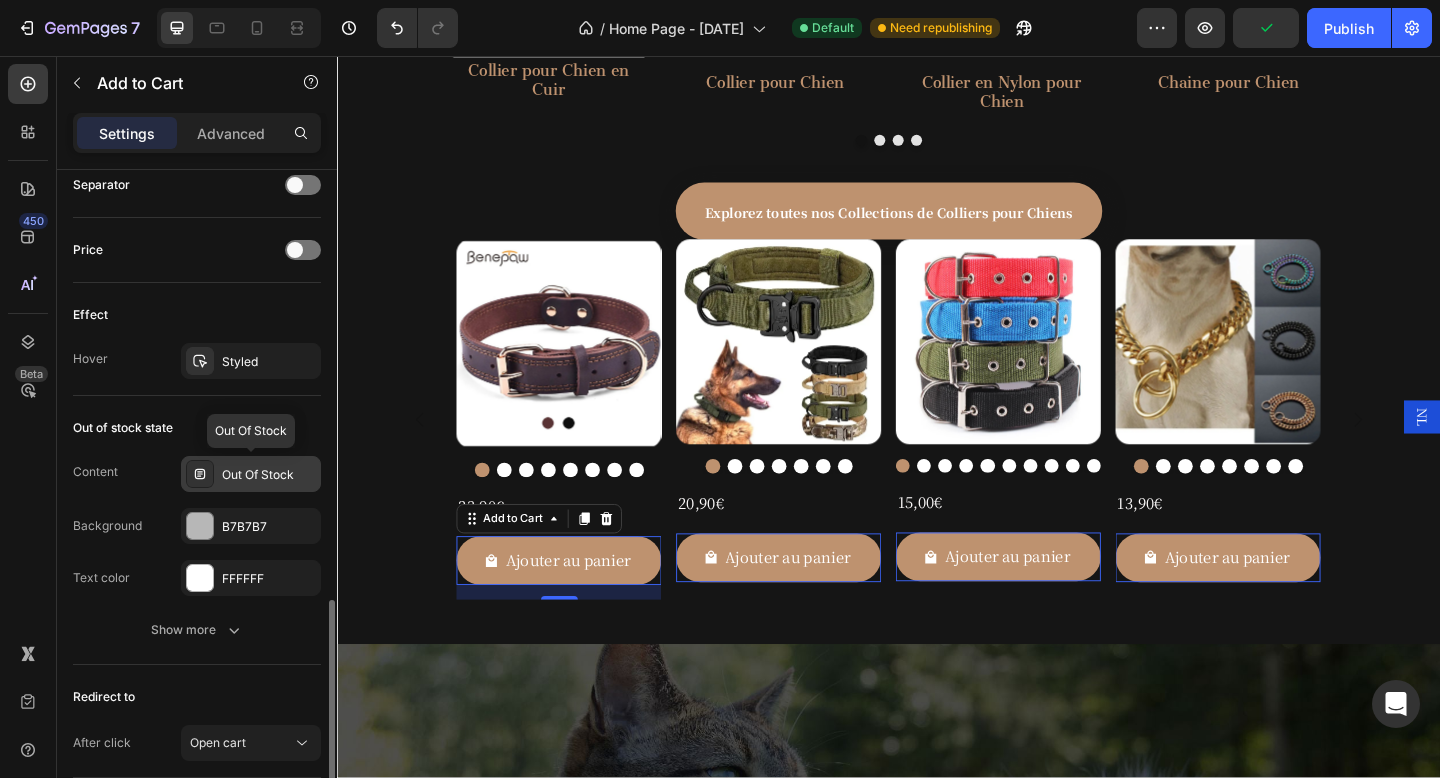 click on "Out Of Stock" at bounding box center (269, 475) 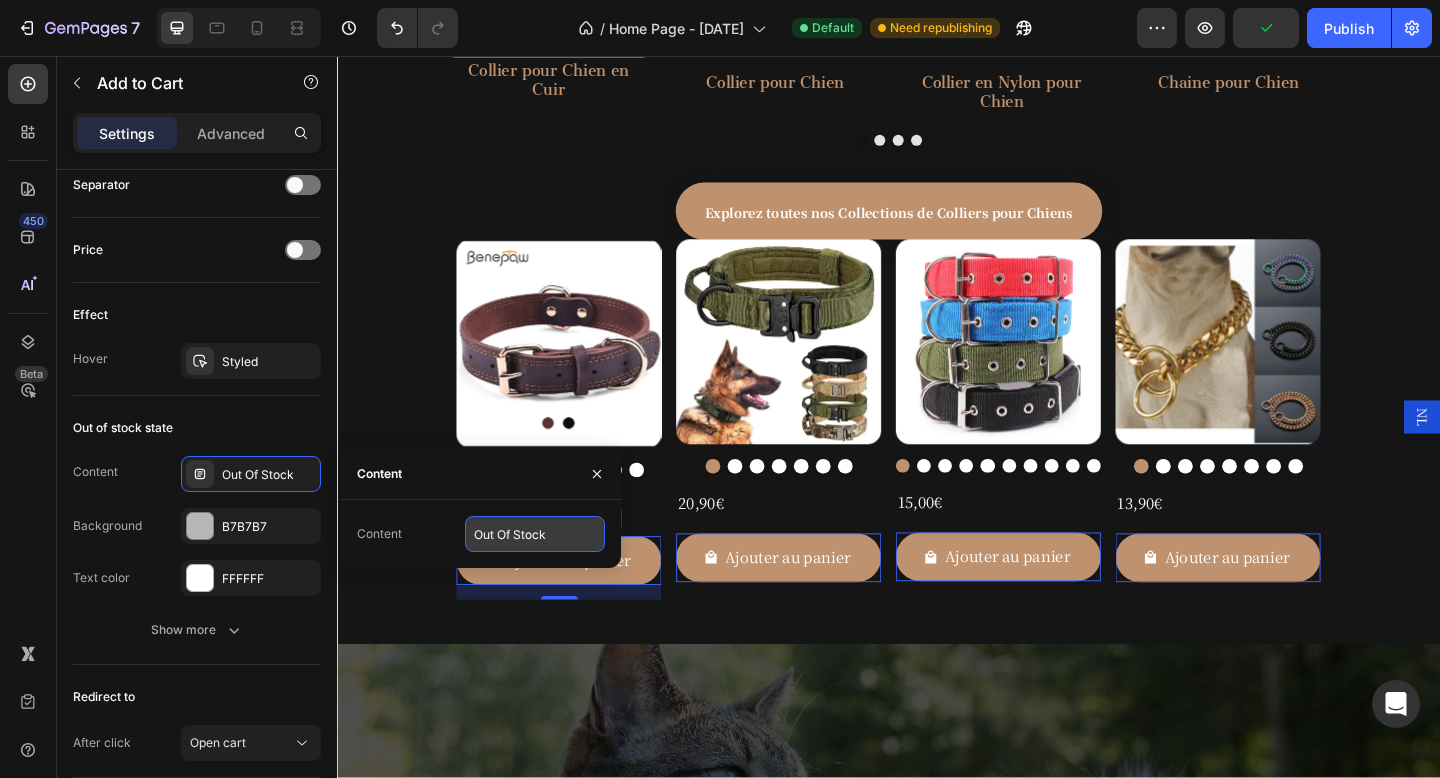 click on "Out Of Stock" at bounding box center (535, 534) 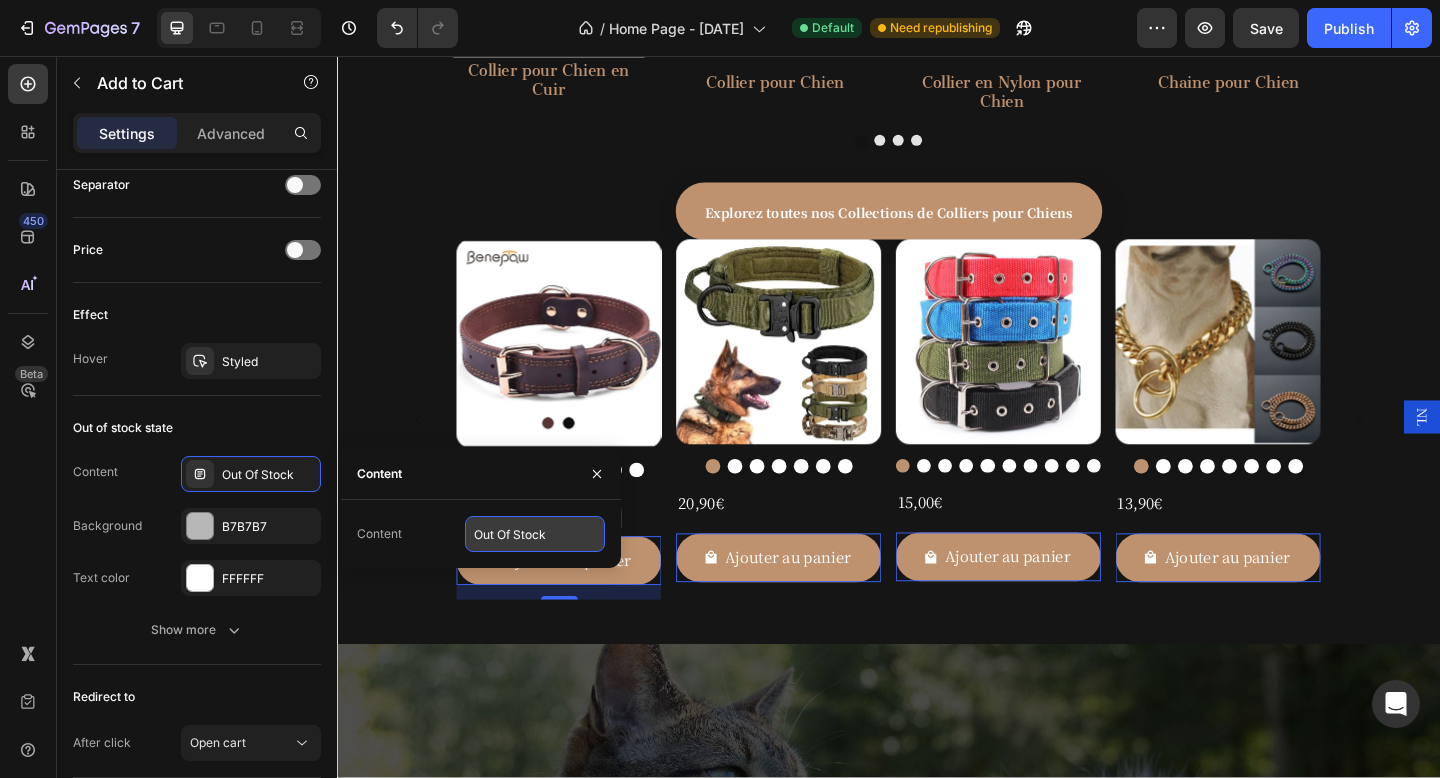 click on "Out Of Stock" at bounding box center (535, 534) 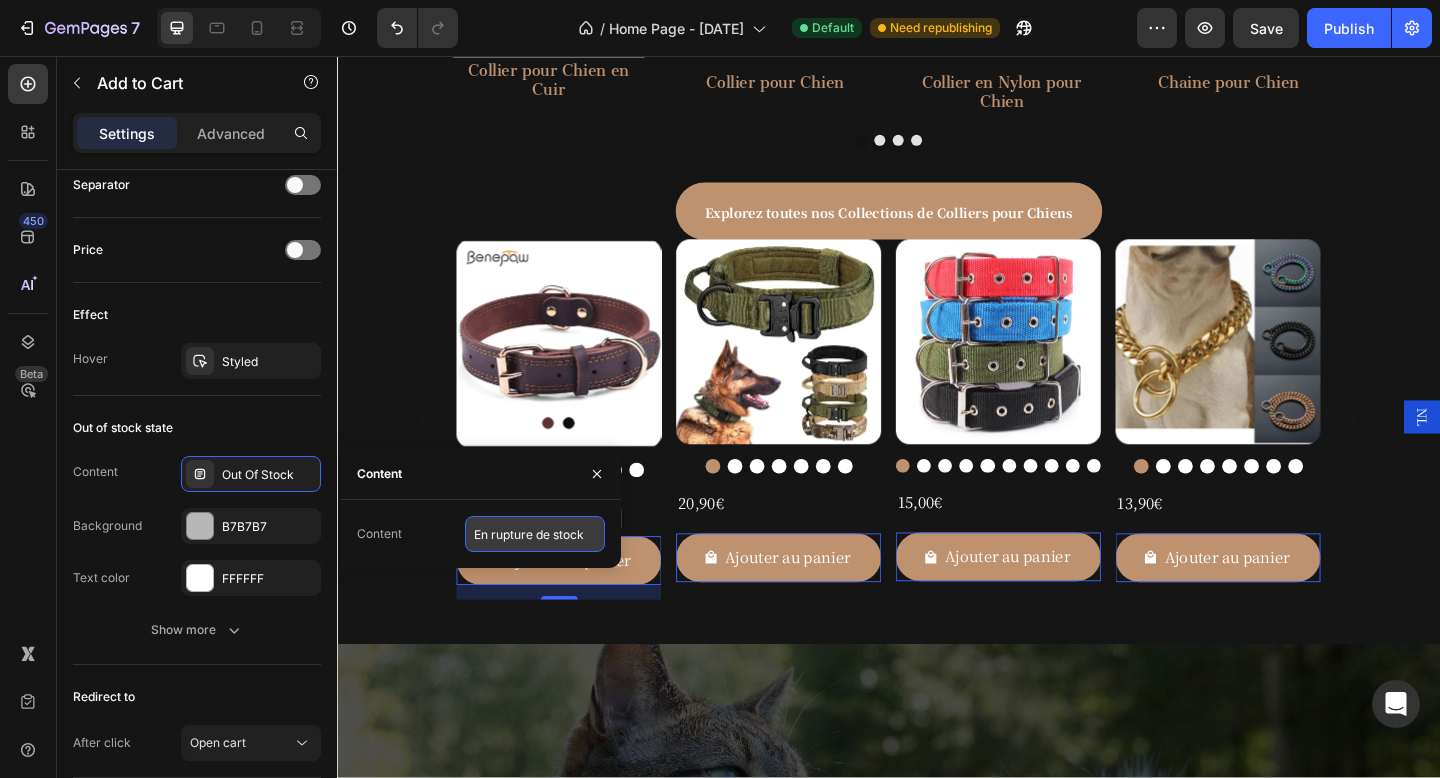 type on "En rupture de stock" 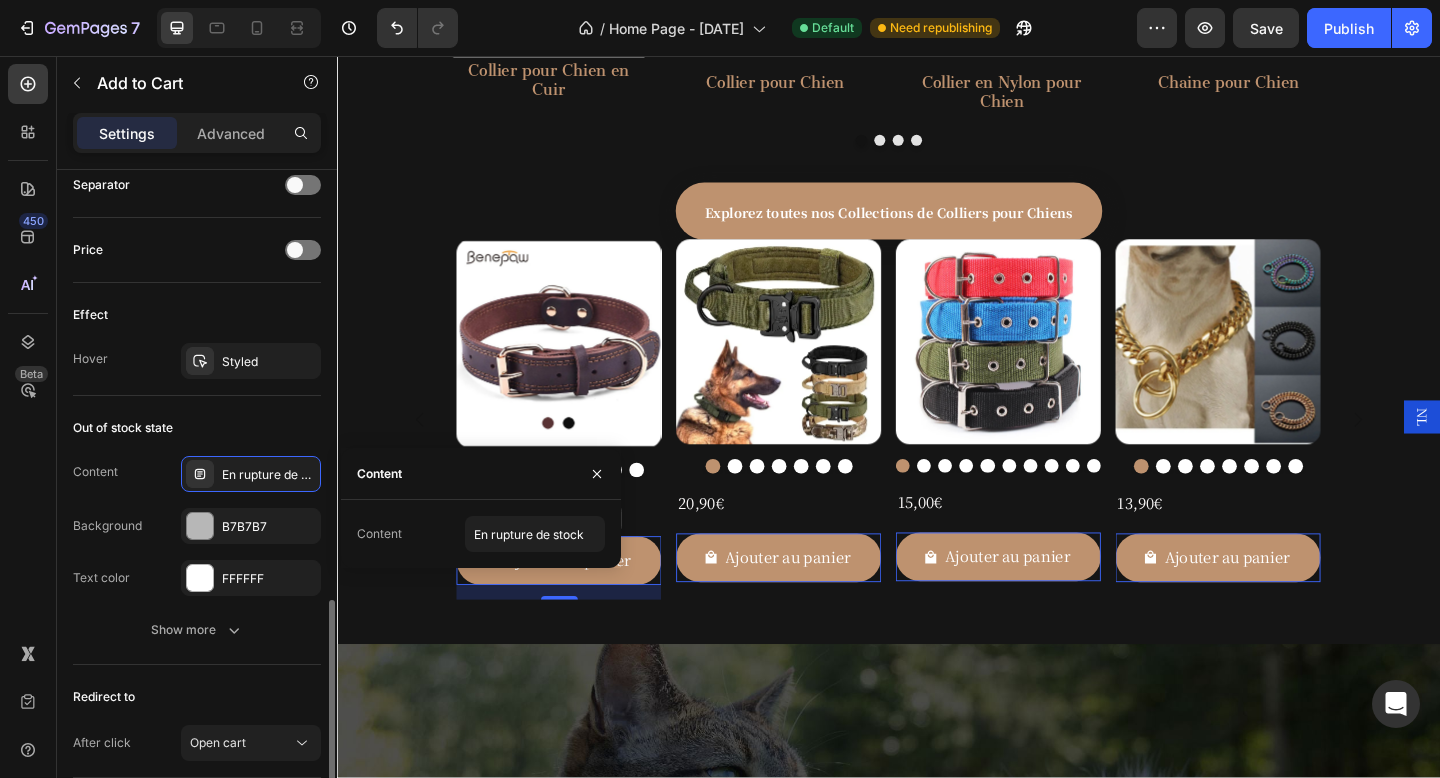 click on "Background" at bounding box center (107, 526) 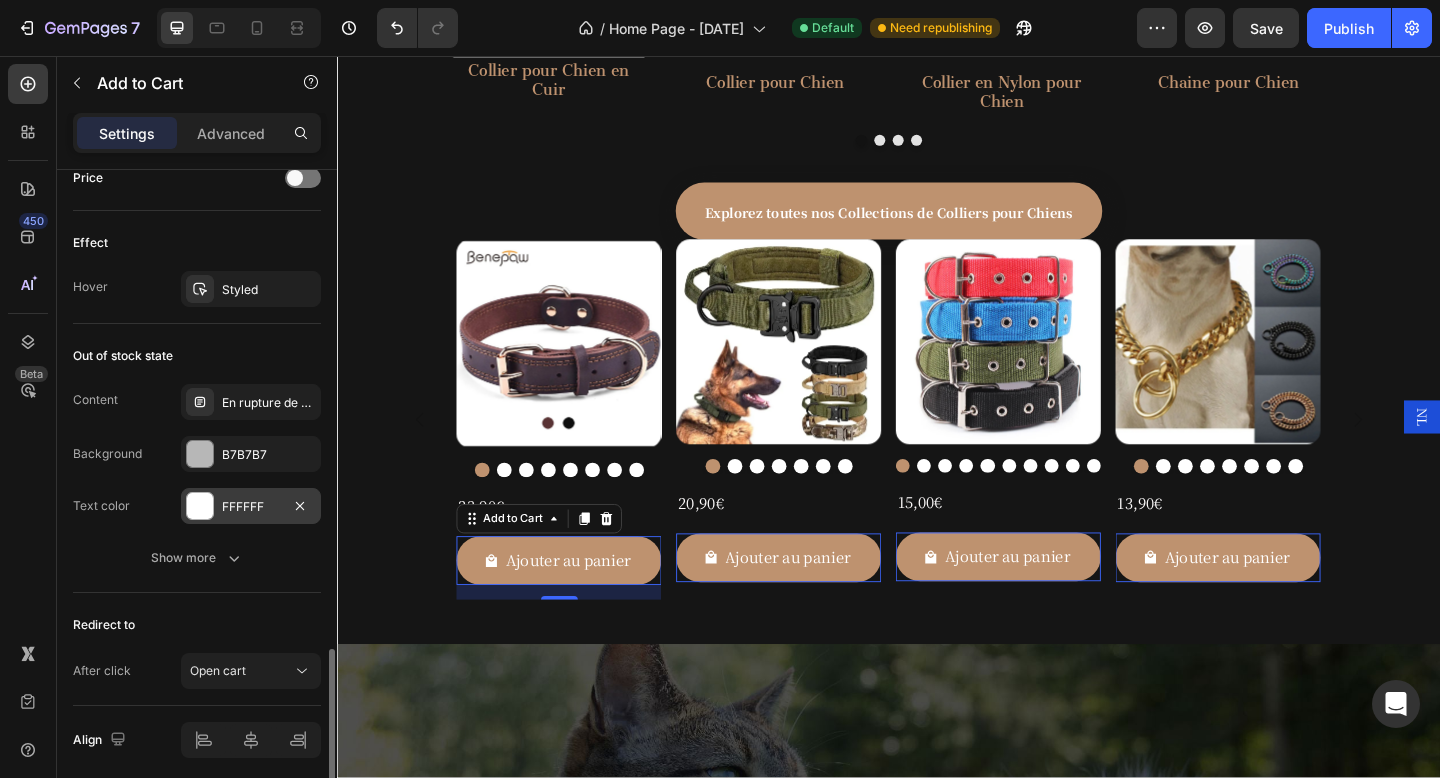 scroll, scrollTop: 1582, scrollLeft: 0, axis: vertical 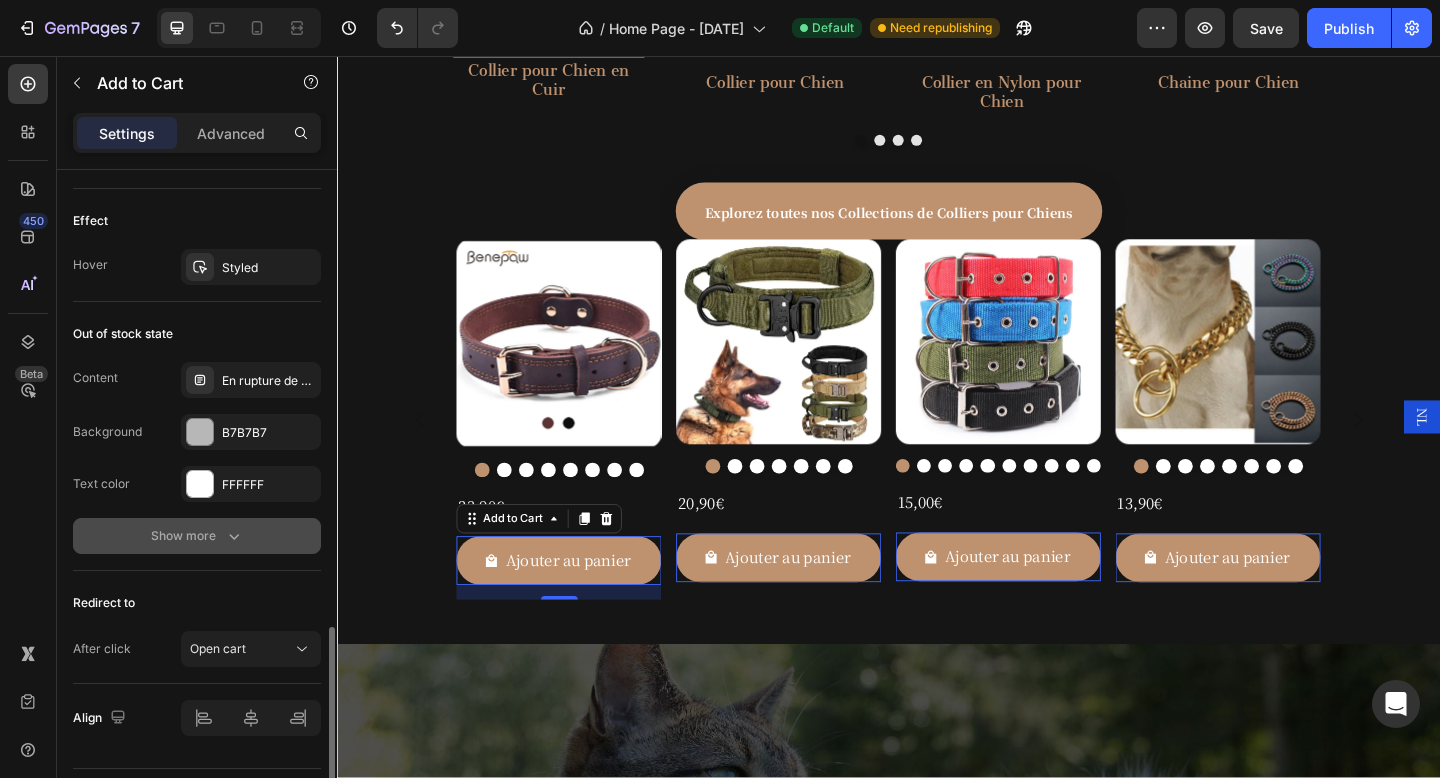 click on "Show more" at bounding box center (197, 536) 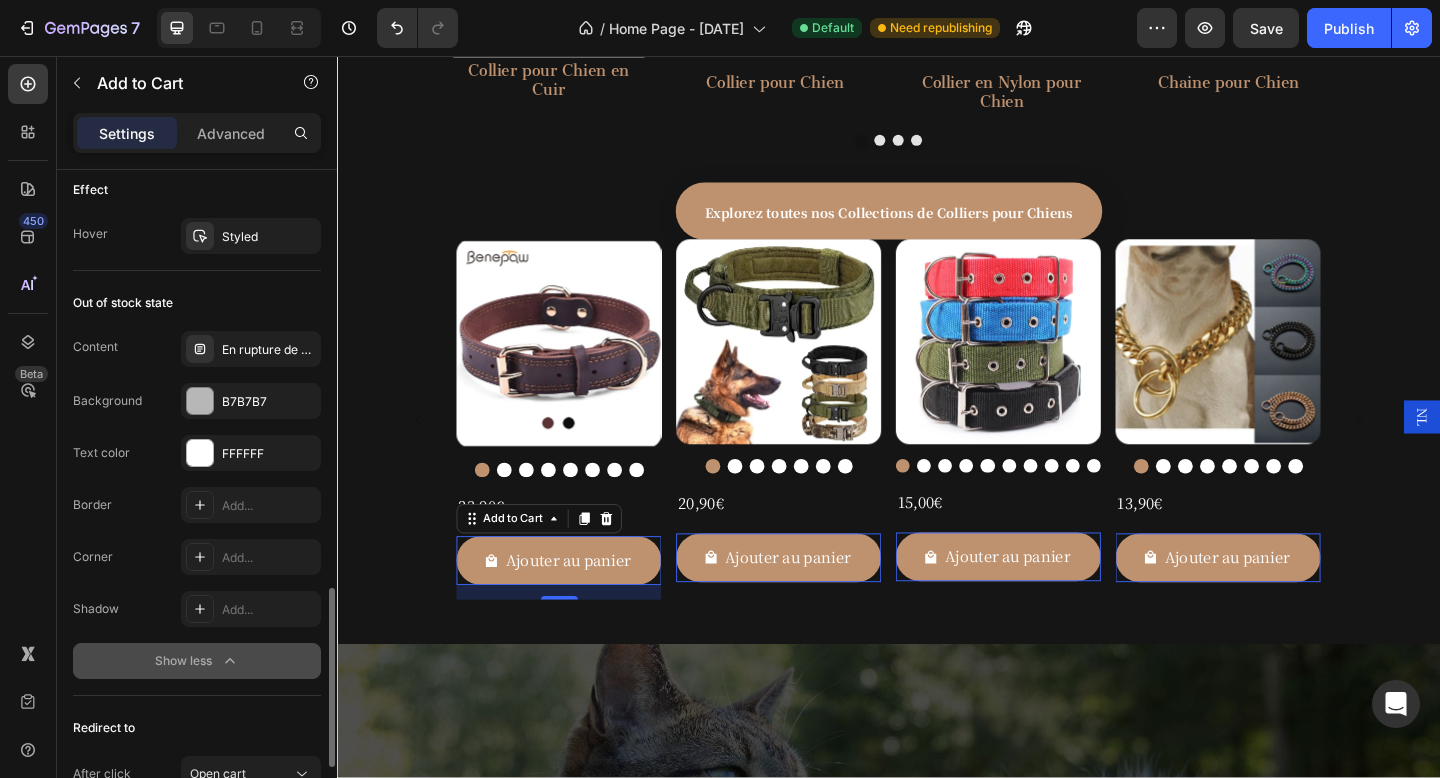 scroll, scrollTop: 1617, scrollLeft: 0, axis: vertical 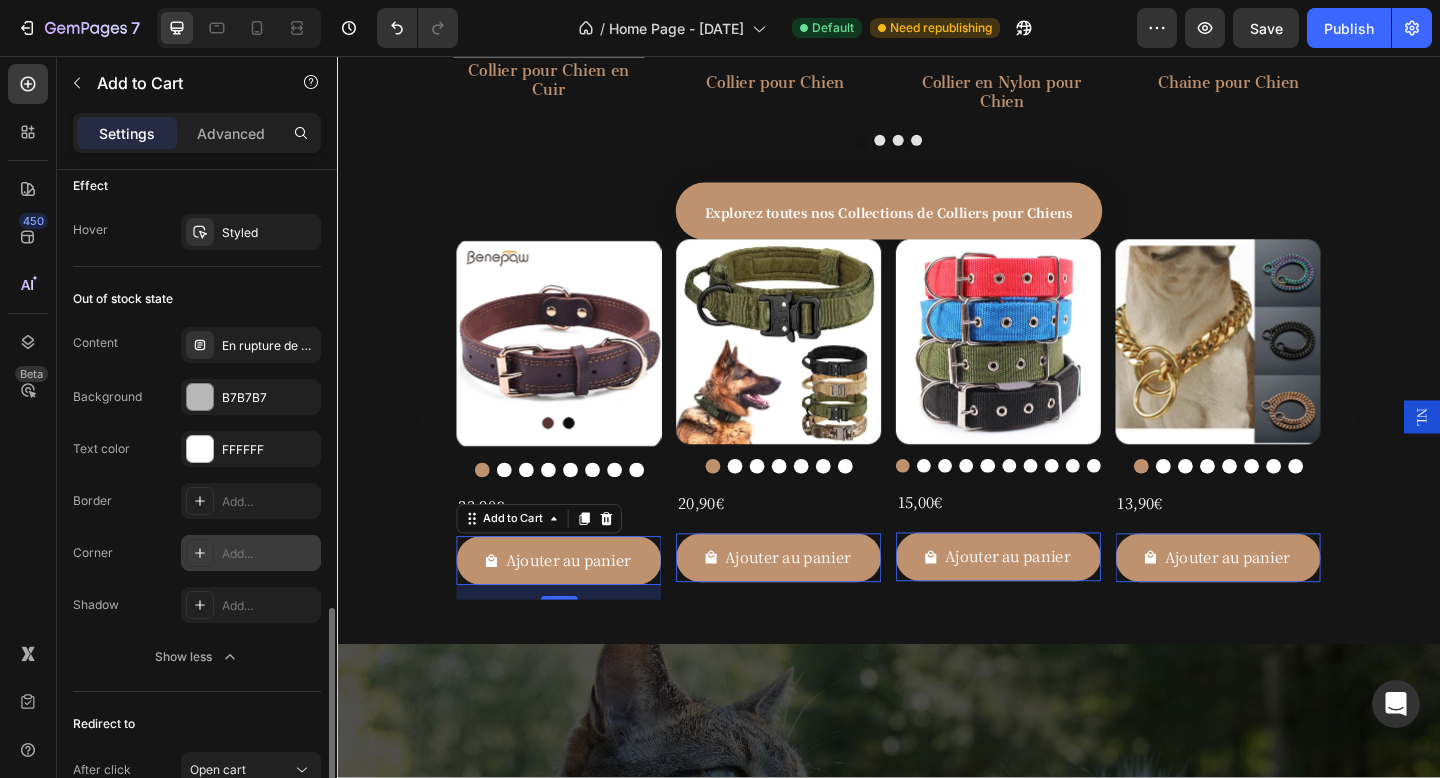 click on "Add..." at bounding box center [269, 554] 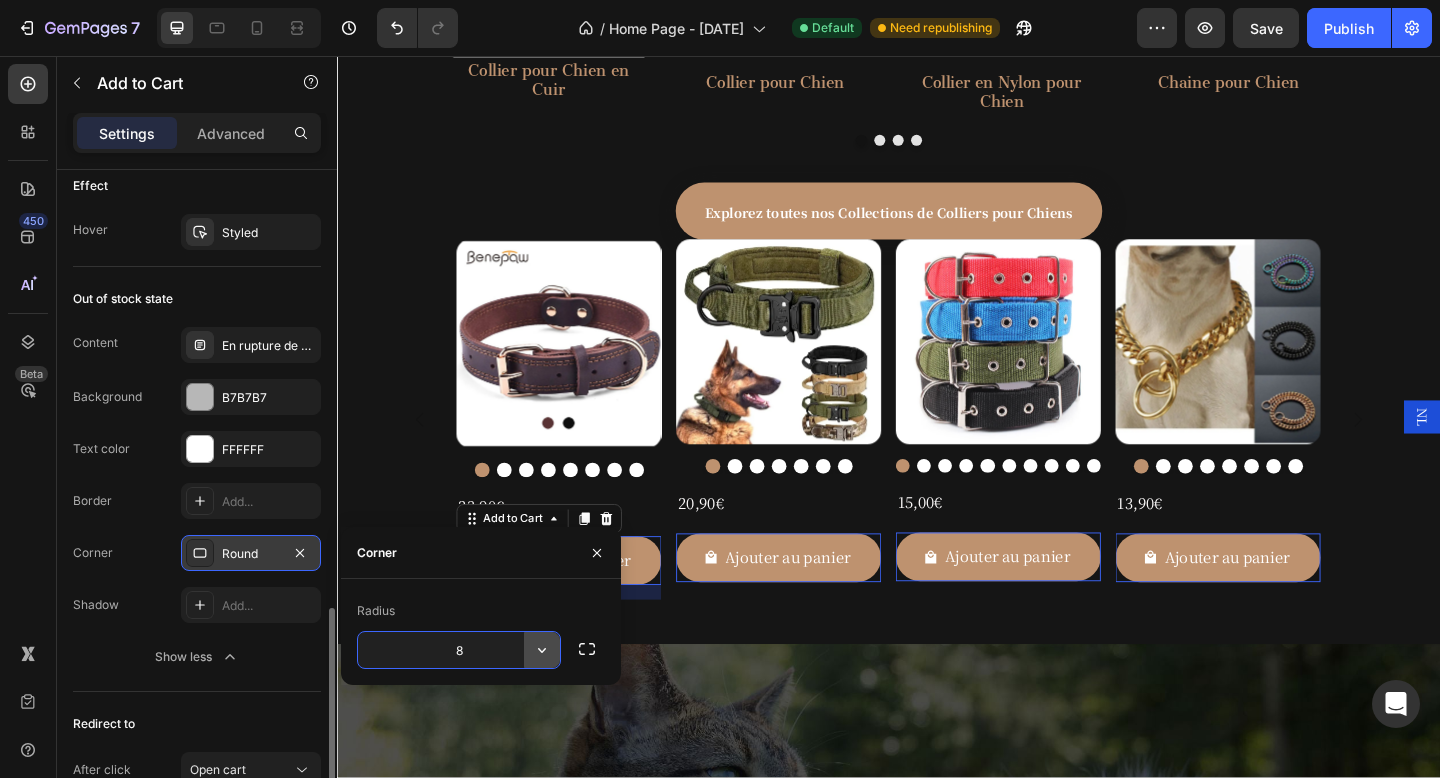 click 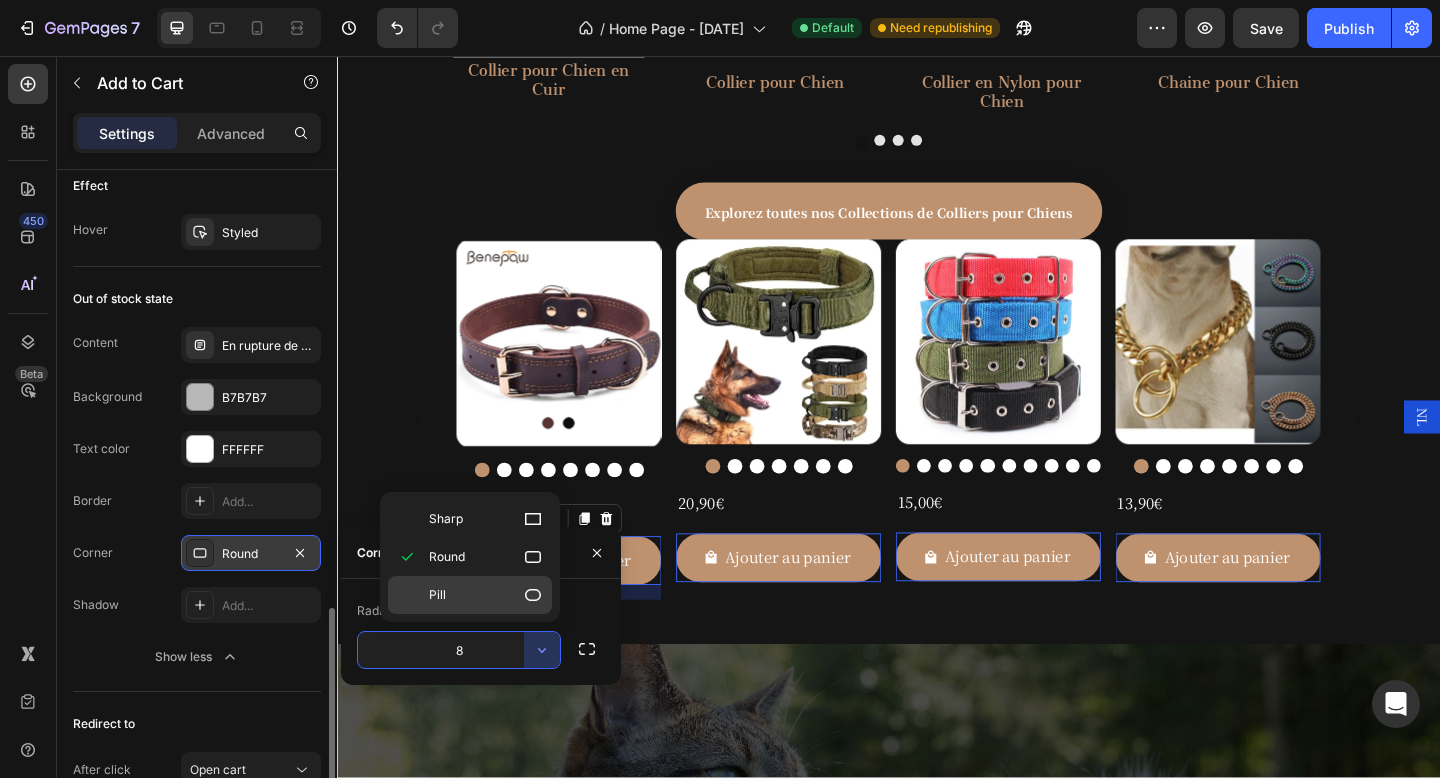click on "Pill" 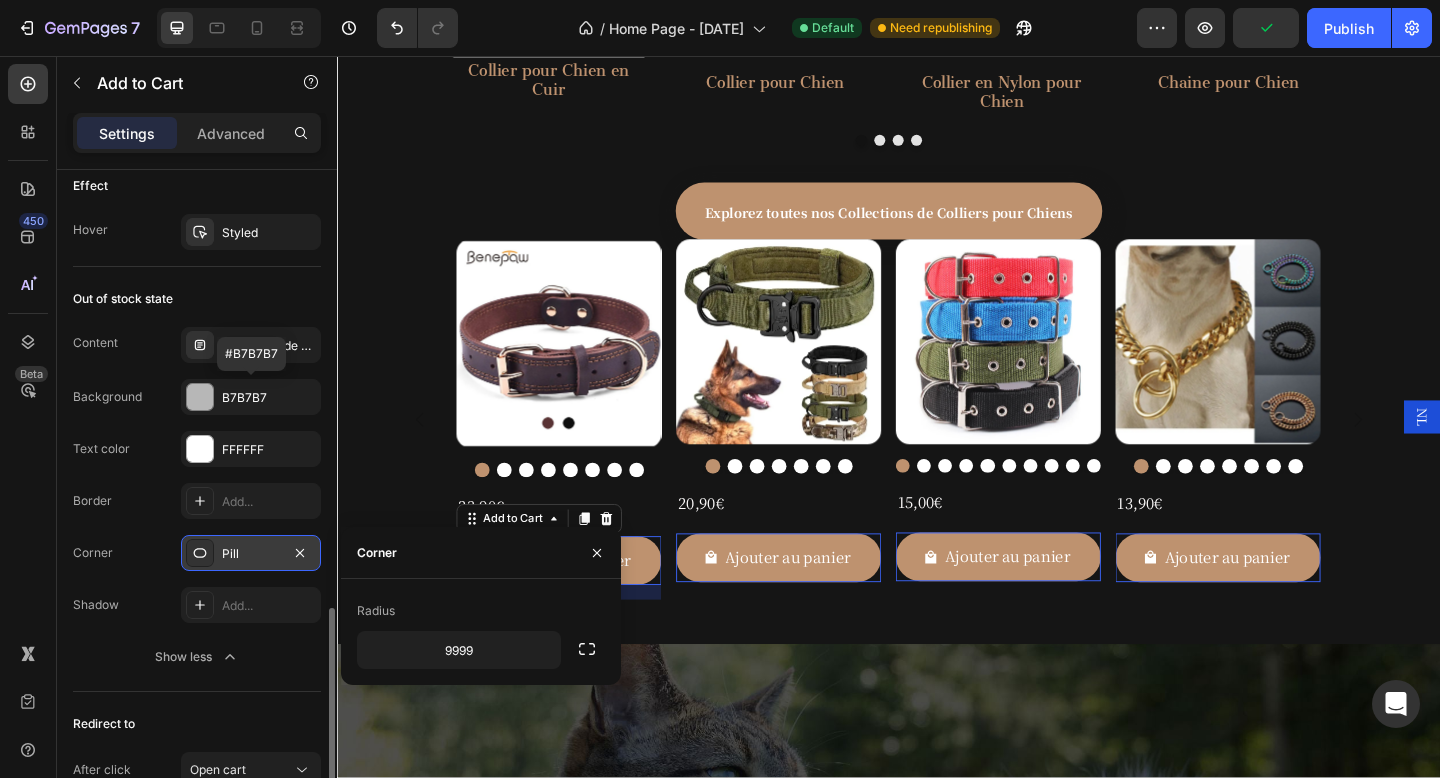 click on "Text color" at bounding box center [101, 449] 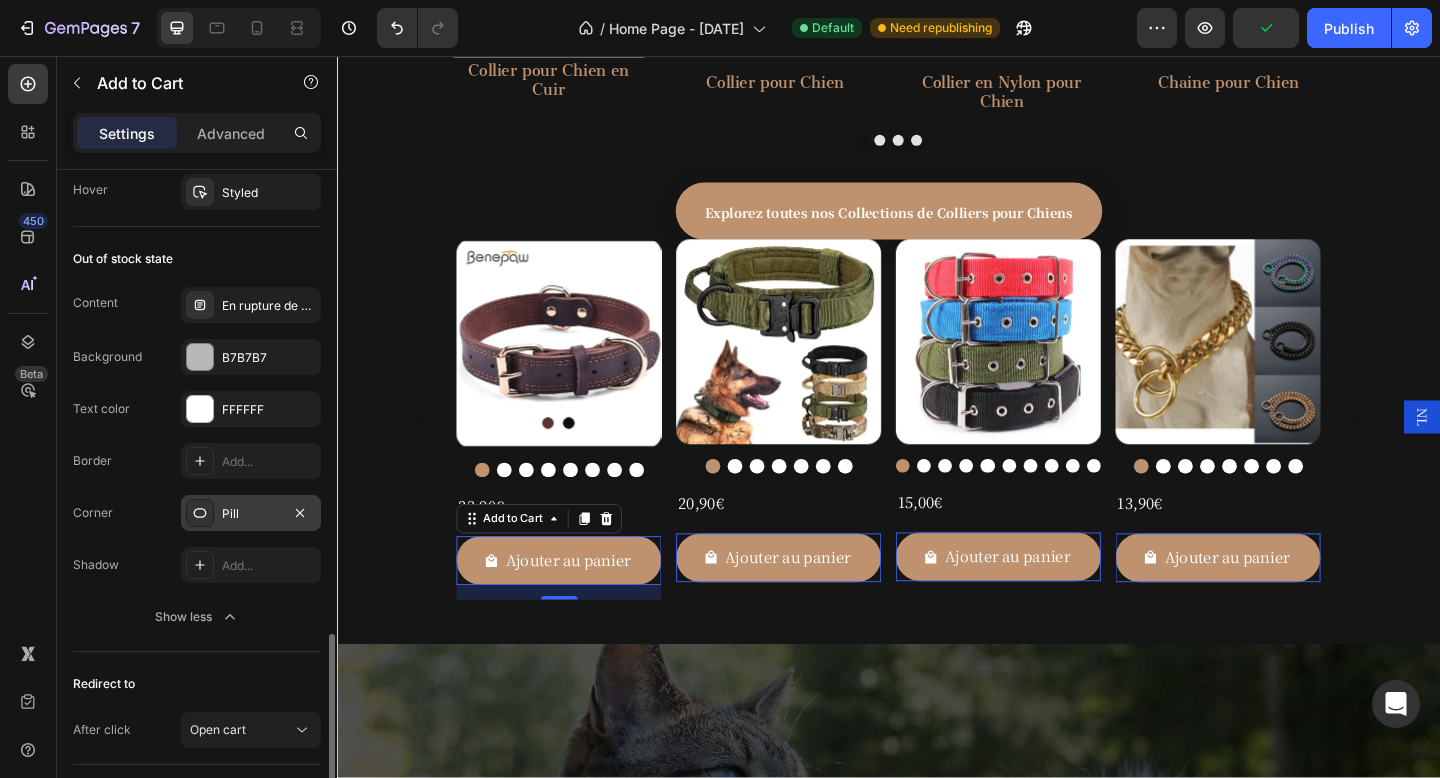 scroll, scrollTop: 1792, scrollLeft: 0, axis: vertical 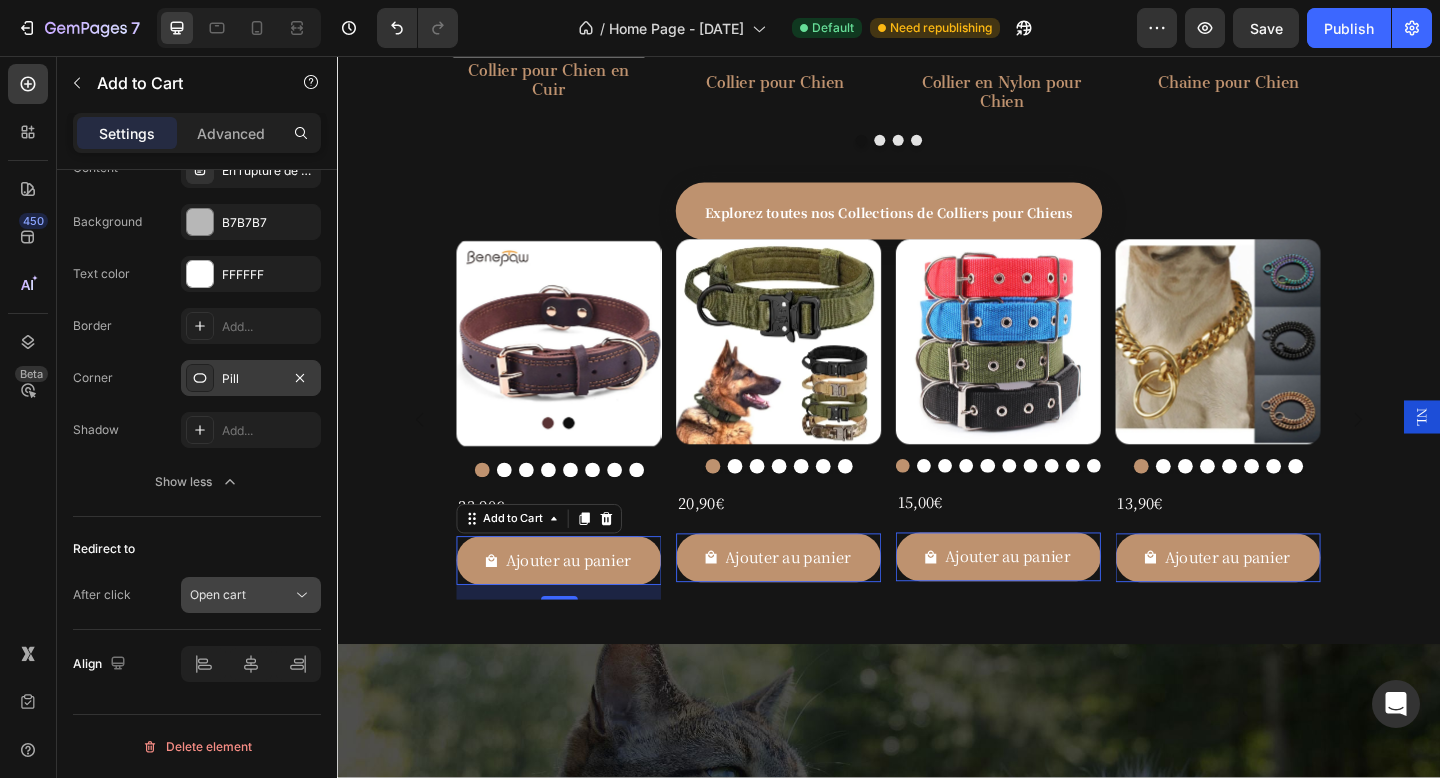 click on "Open cart" at bounding box center (241, 595) 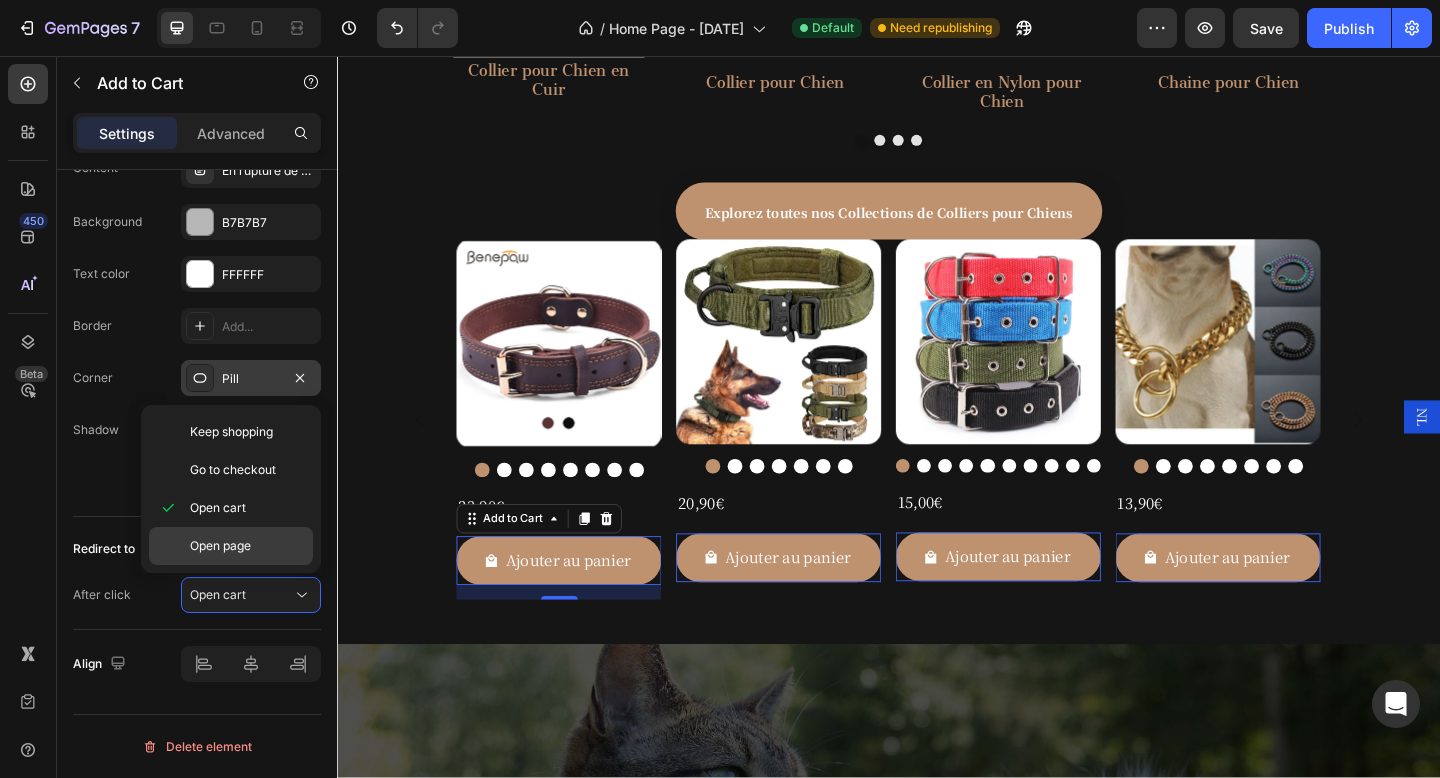 click on "Open page" 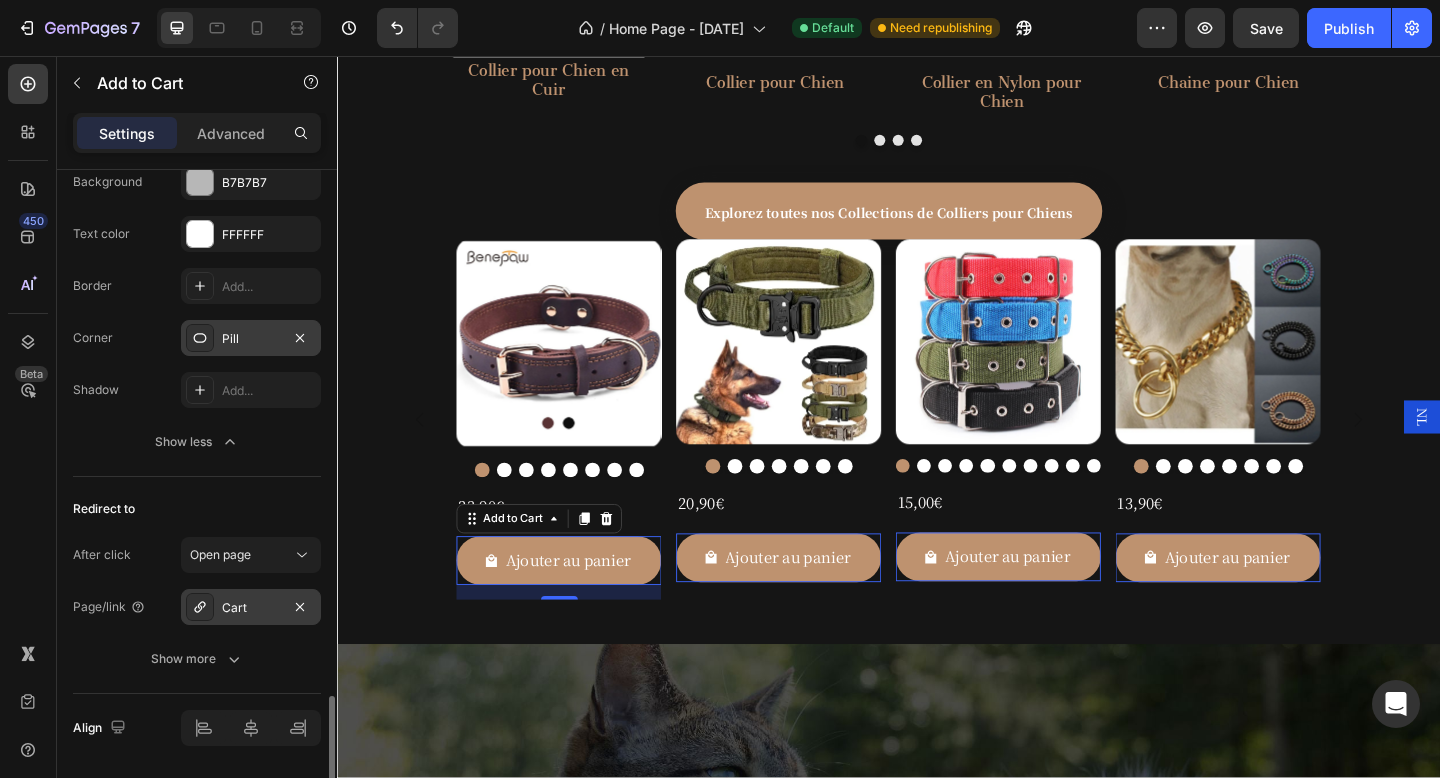 scroll, scrollTop: 1877, scrollLeft: 0, axis: vertical 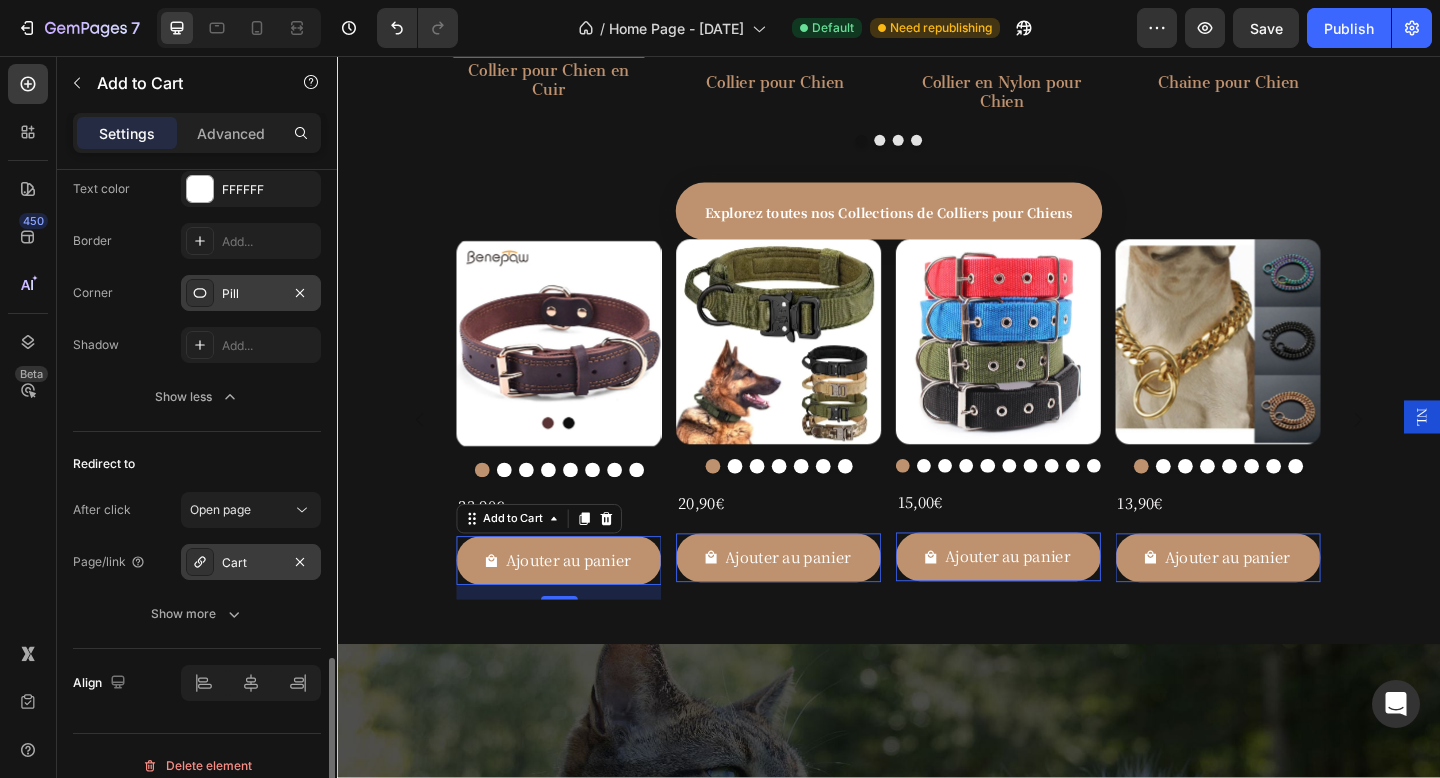 click on "Cart" at bounding box center (251, 563) 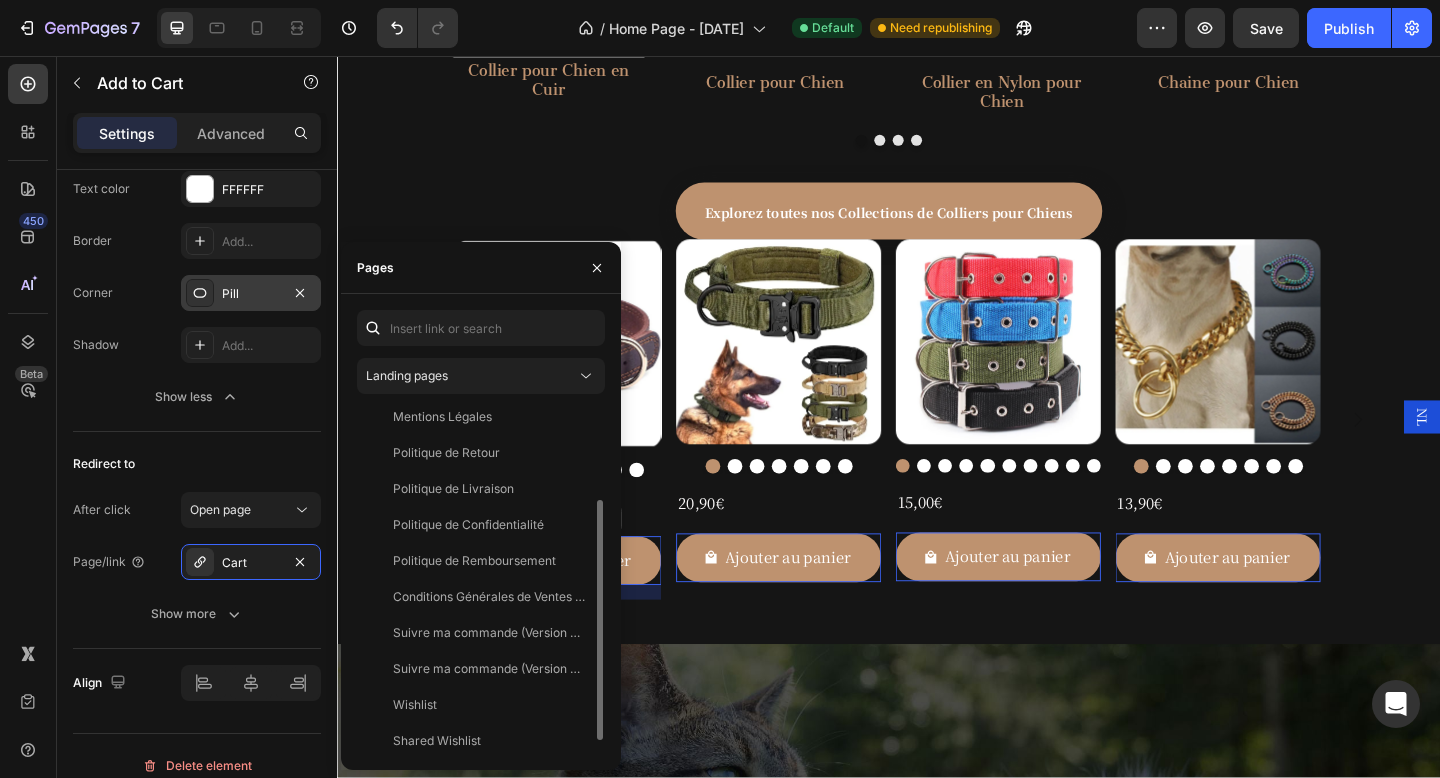 scroll, scrollTop: 156, scrollLeft: 0, axis: vertical 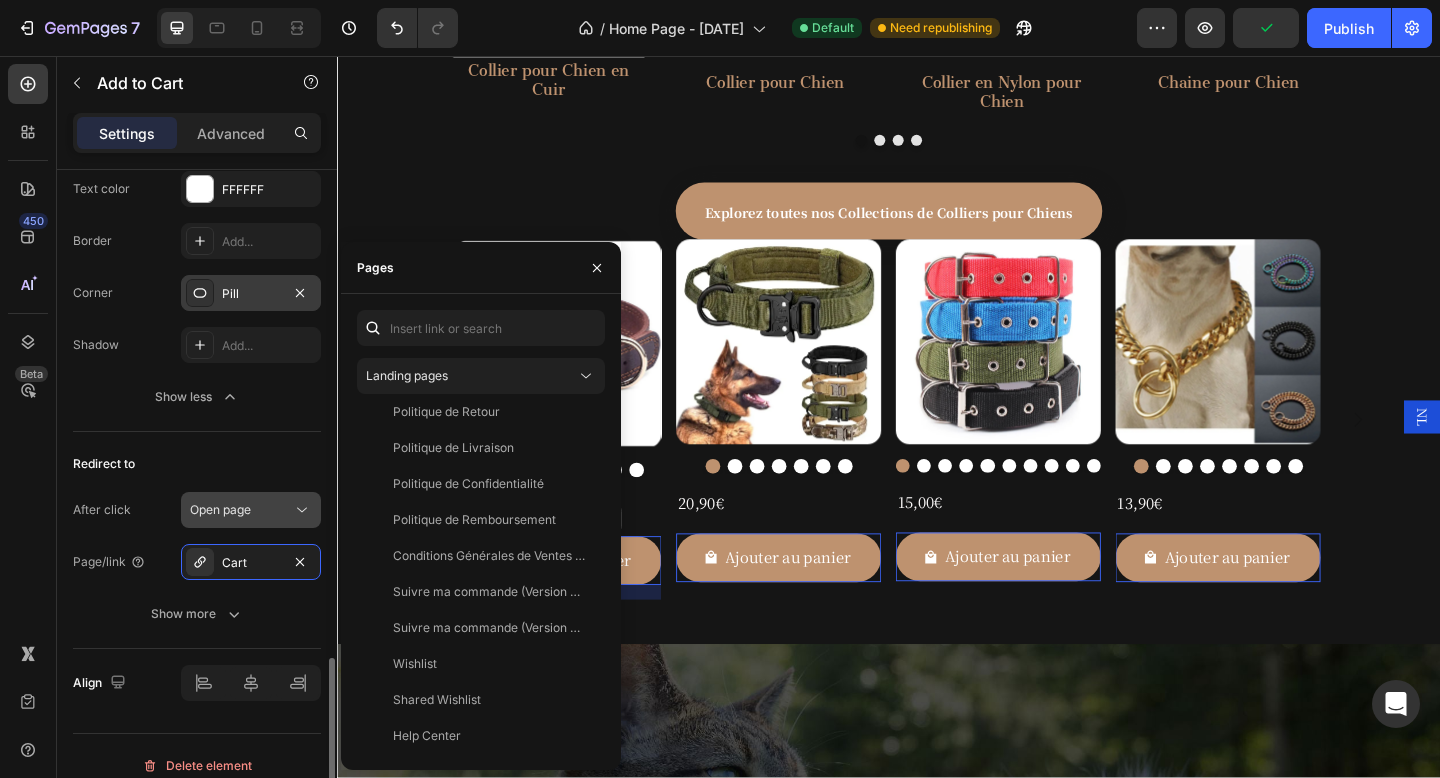click on "Open page" at bounding box center (220, 509) 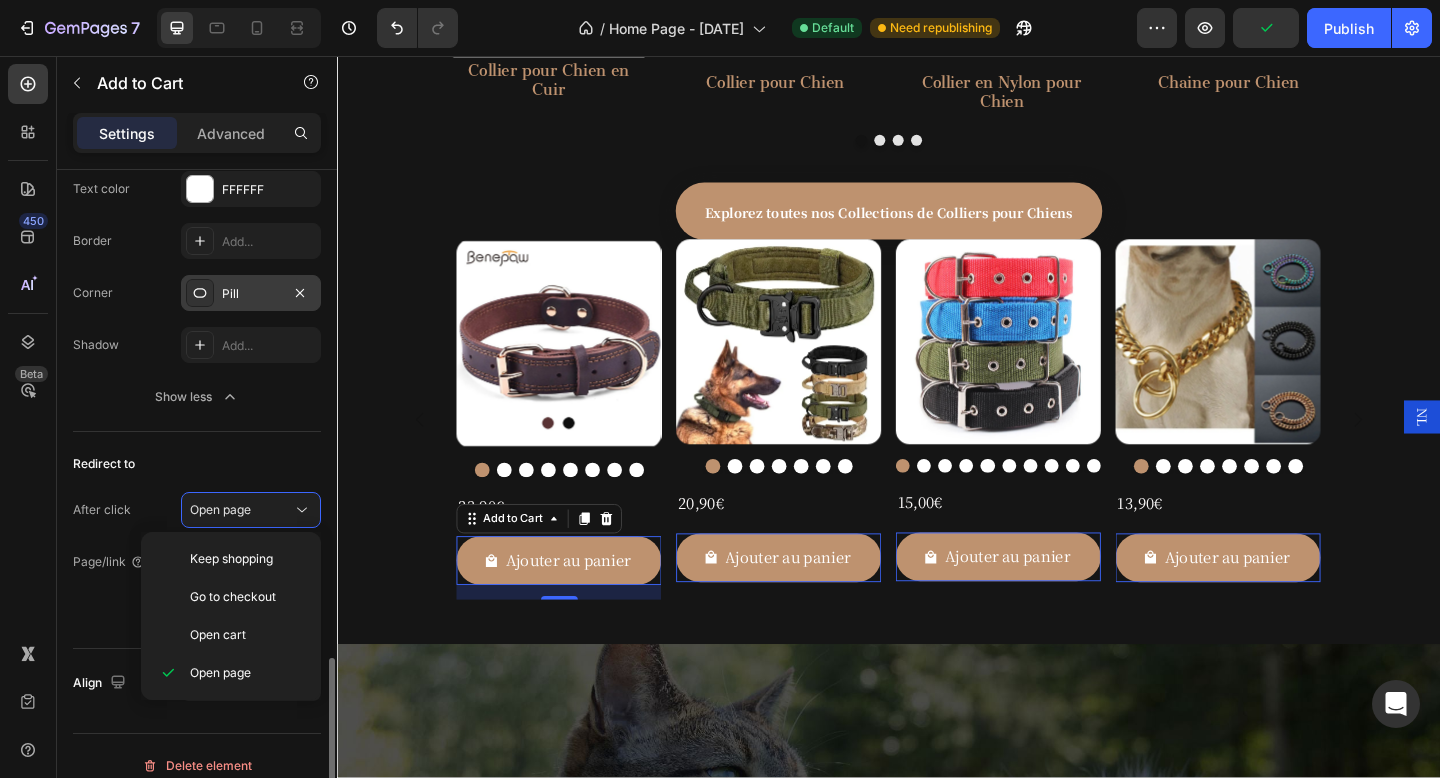 click on "Redirect to" at bounding box center [197, 464] 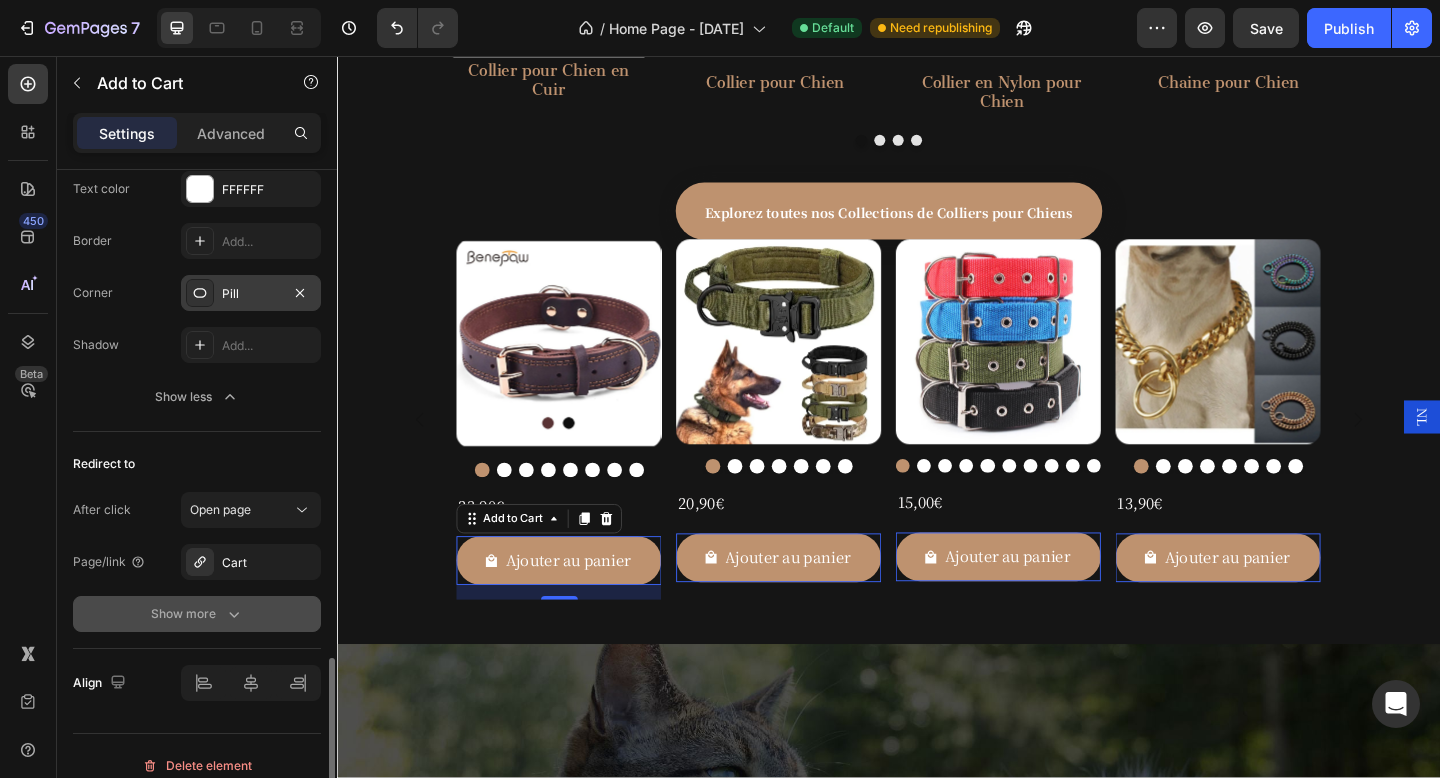 click on "Show more" 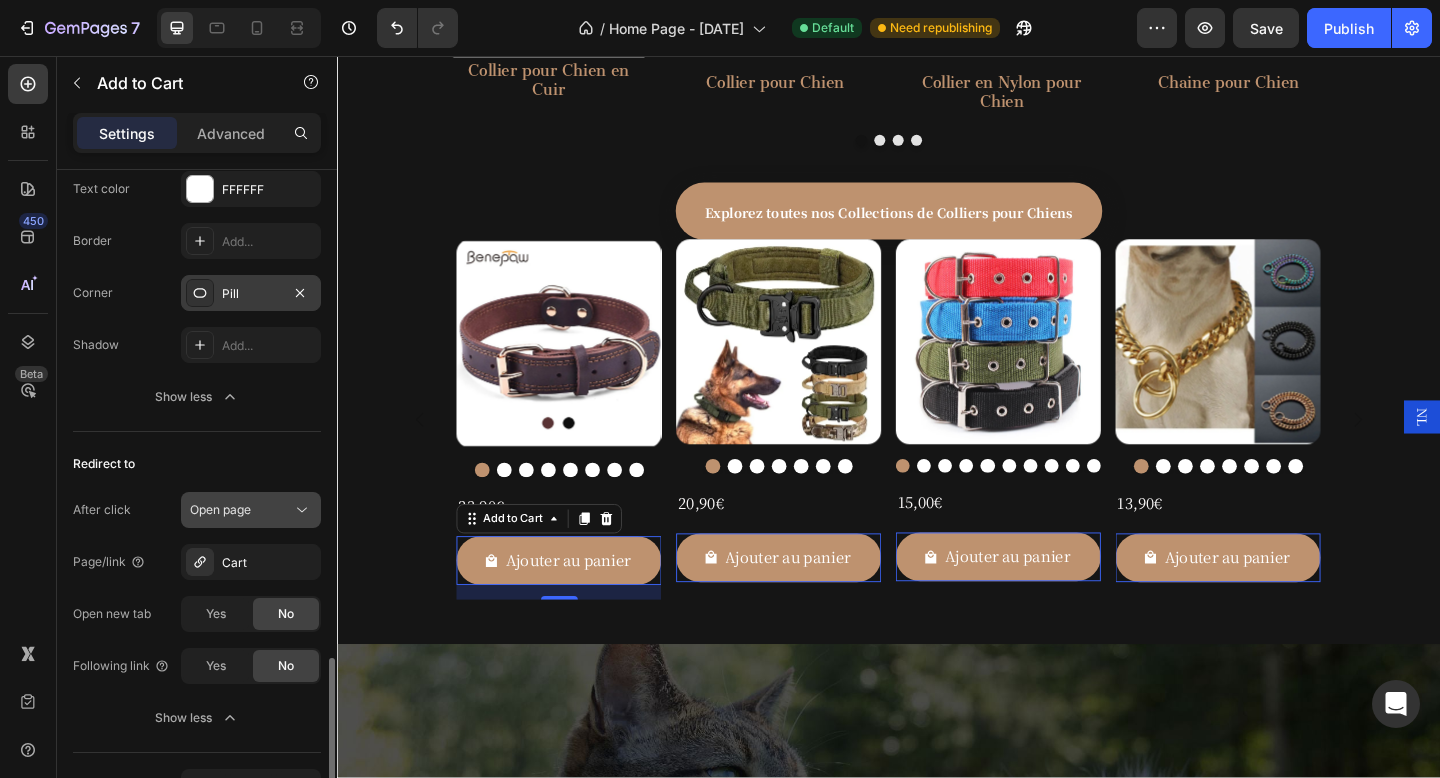 click on "Open page" at bounding box center (220, 510) 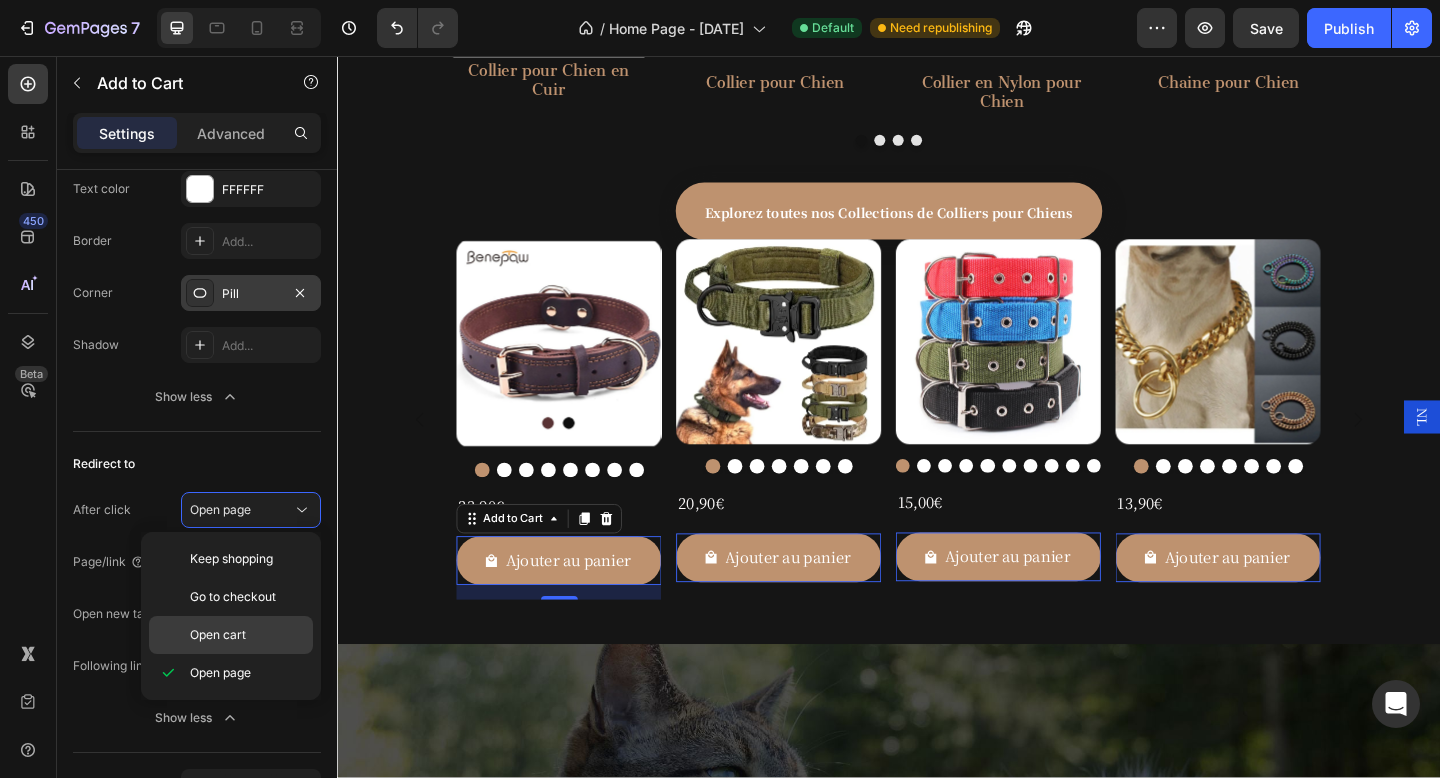 click on "Open cart" at bounding box center [218, 635] 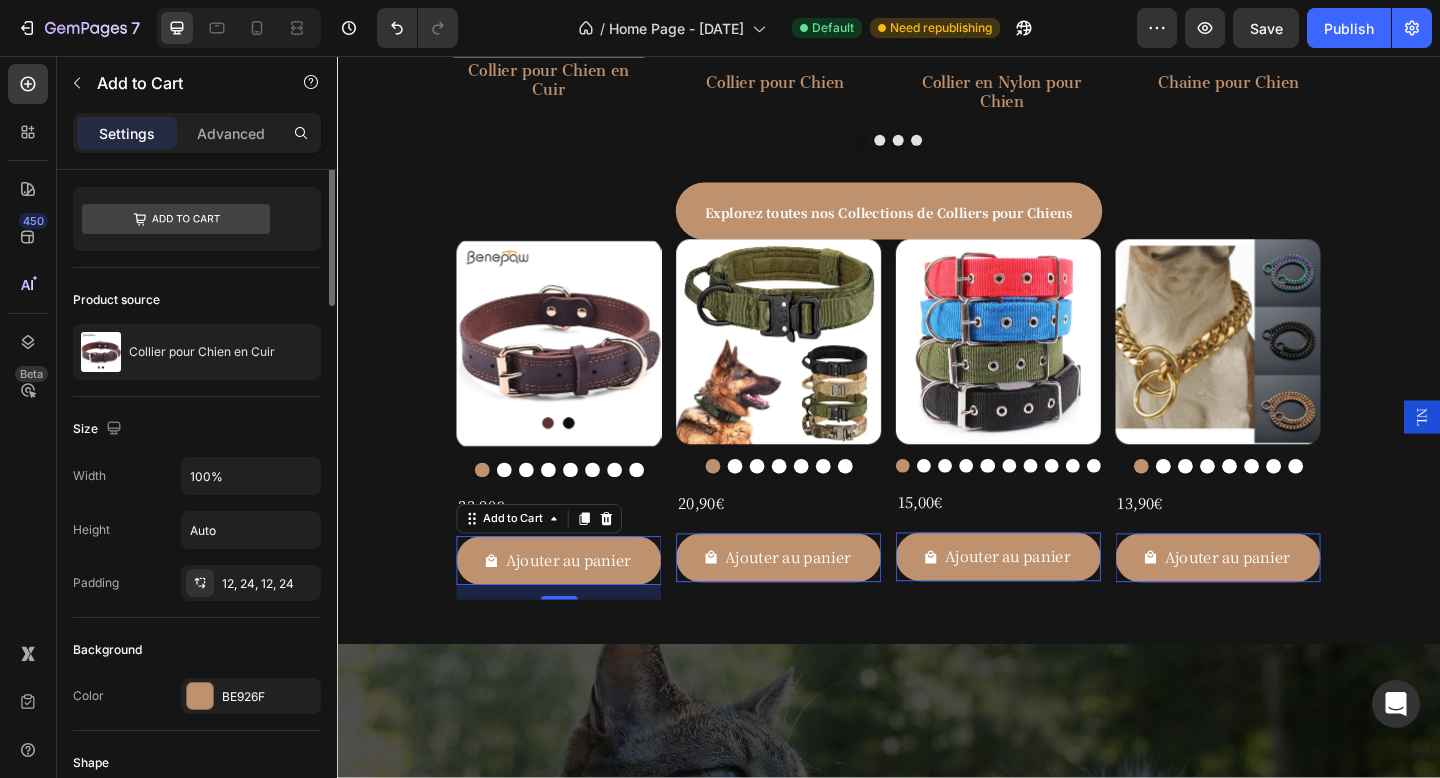 scroll, scrollTop: 0, scrollLeft: 0, axis: both 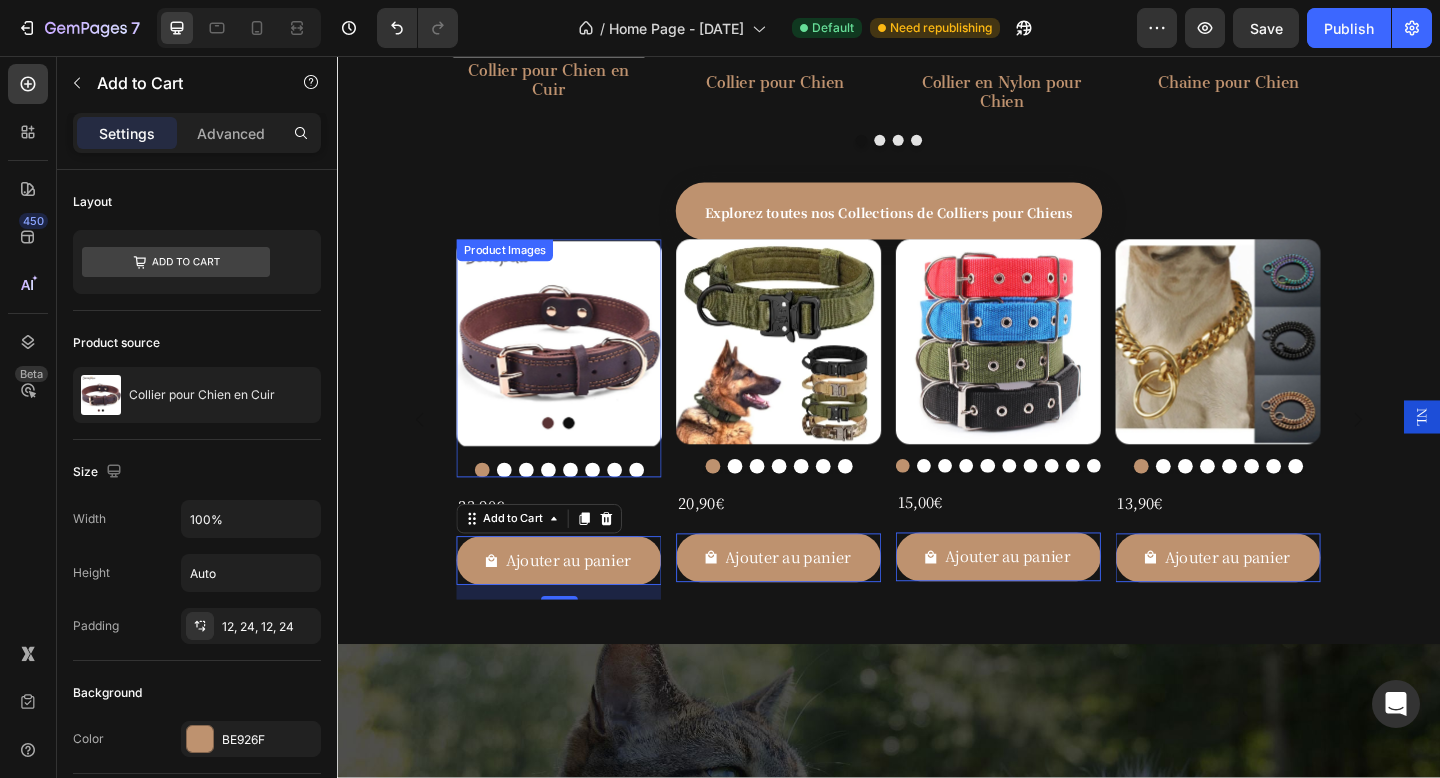 click at bounding box center [495, 507] 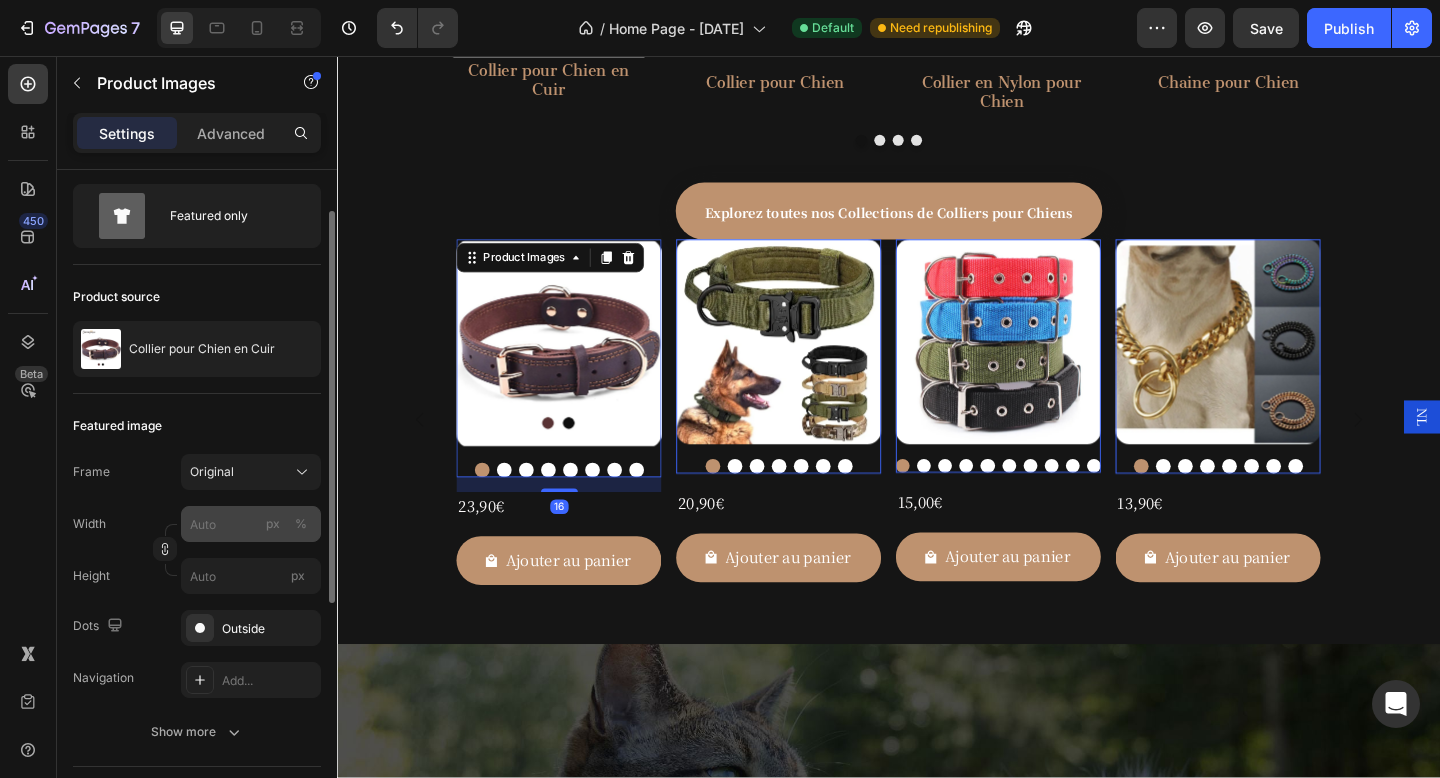 scroll, scrollTop: 55, scrollLeft: 0, axis: vertical 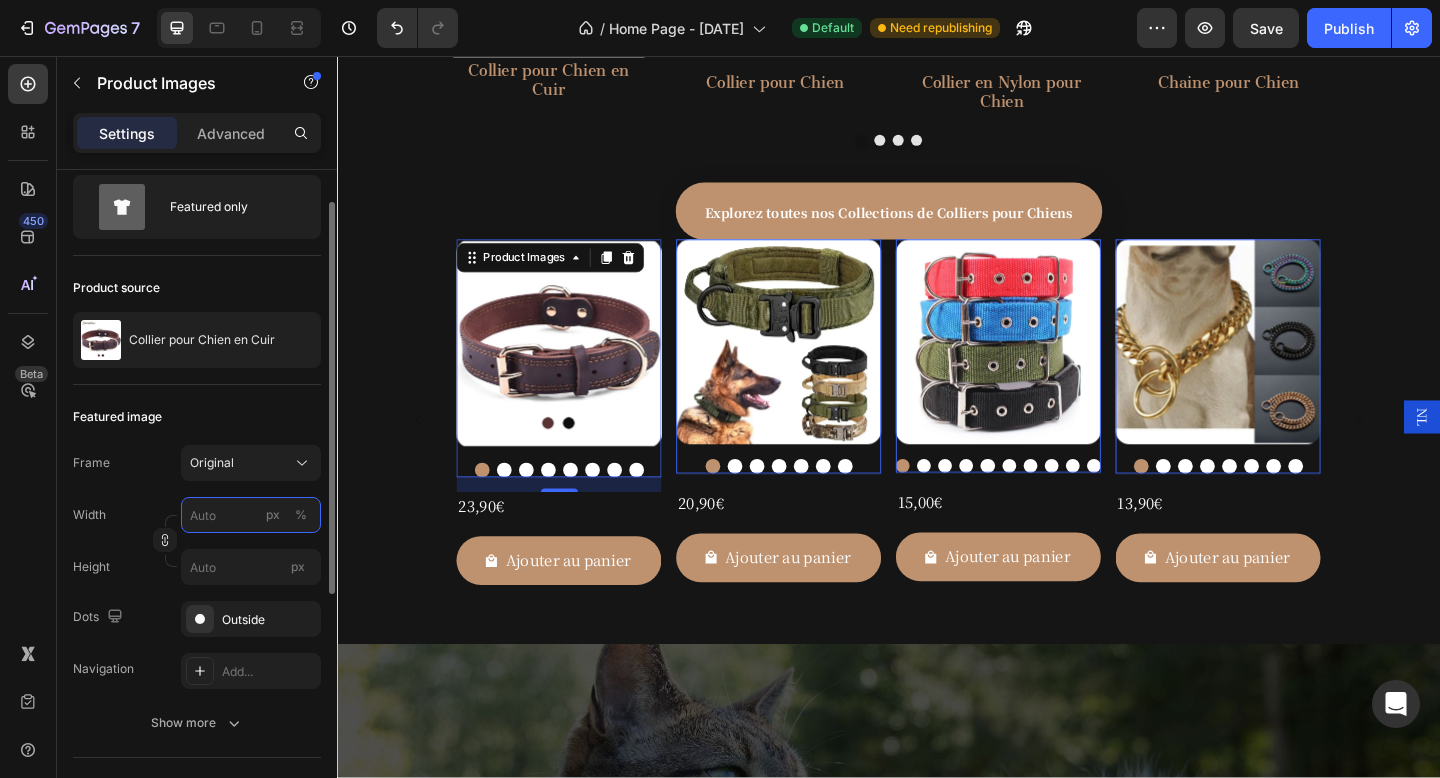 click on "px %" at bounding box center [251, 515] 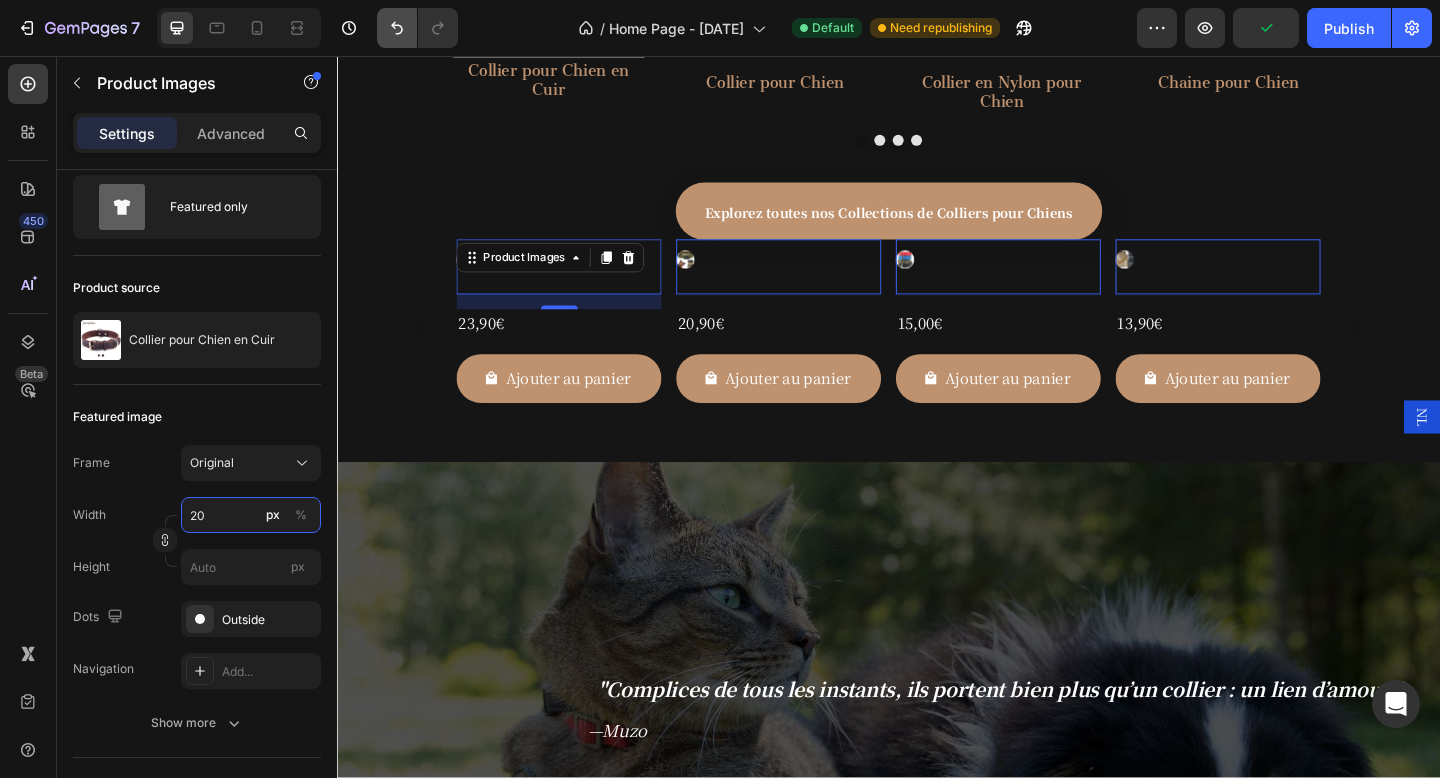 type on "20" 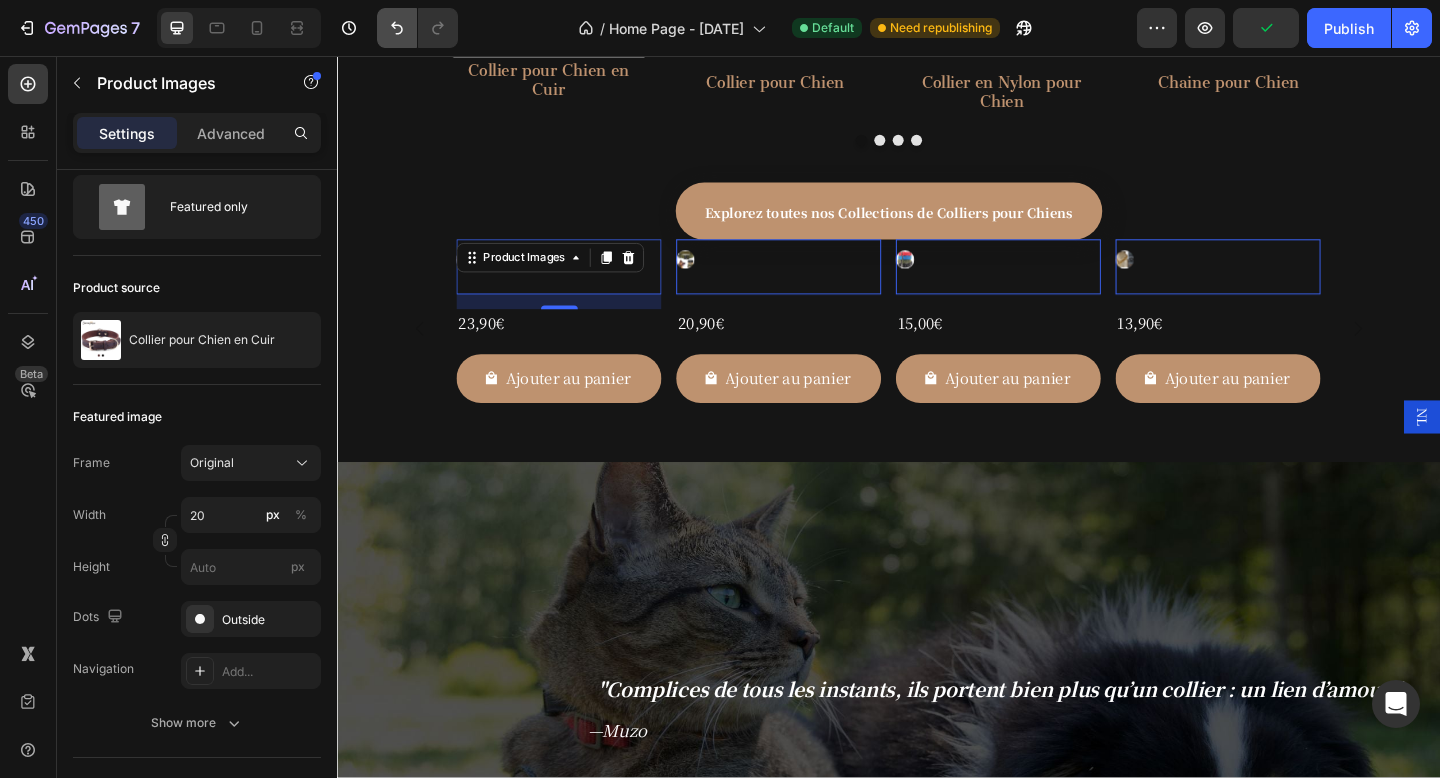 click 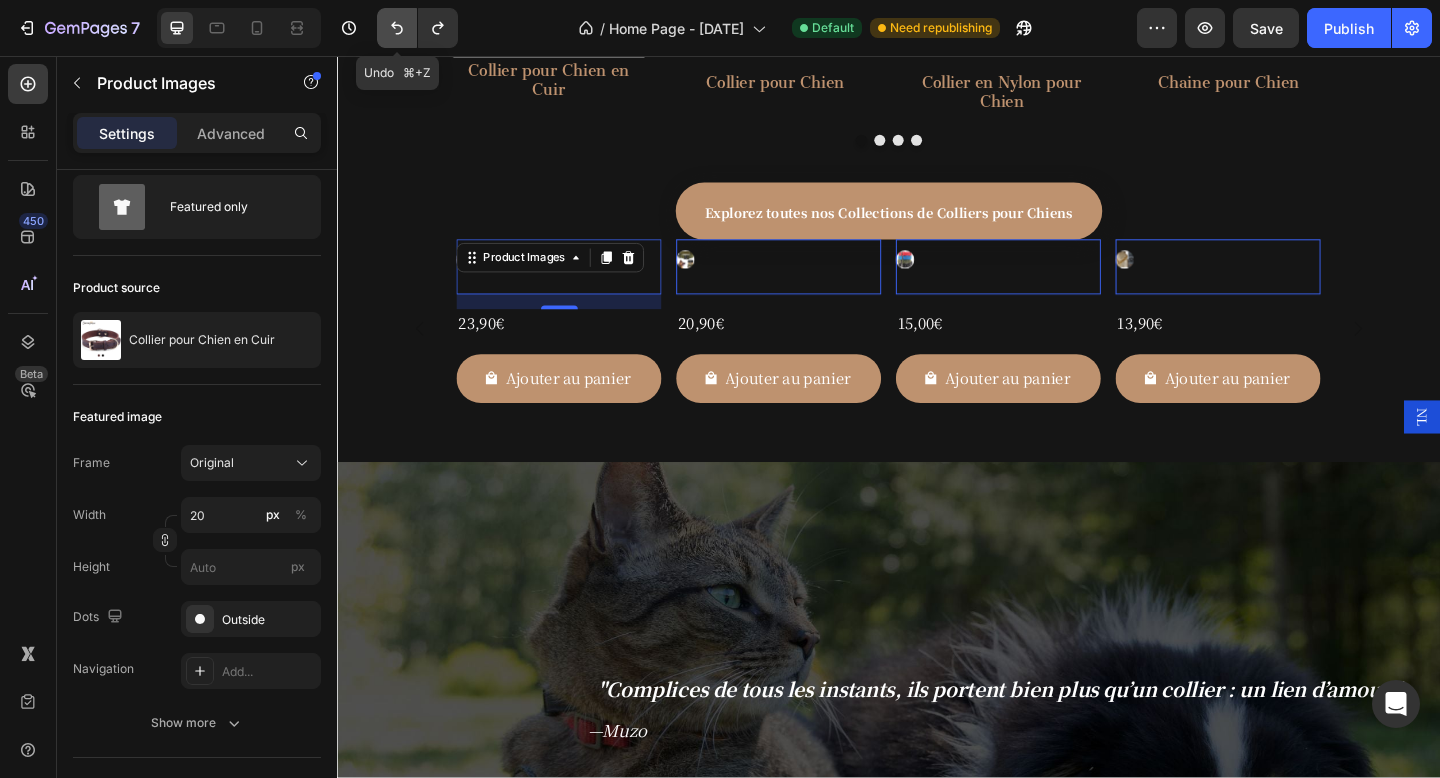 click 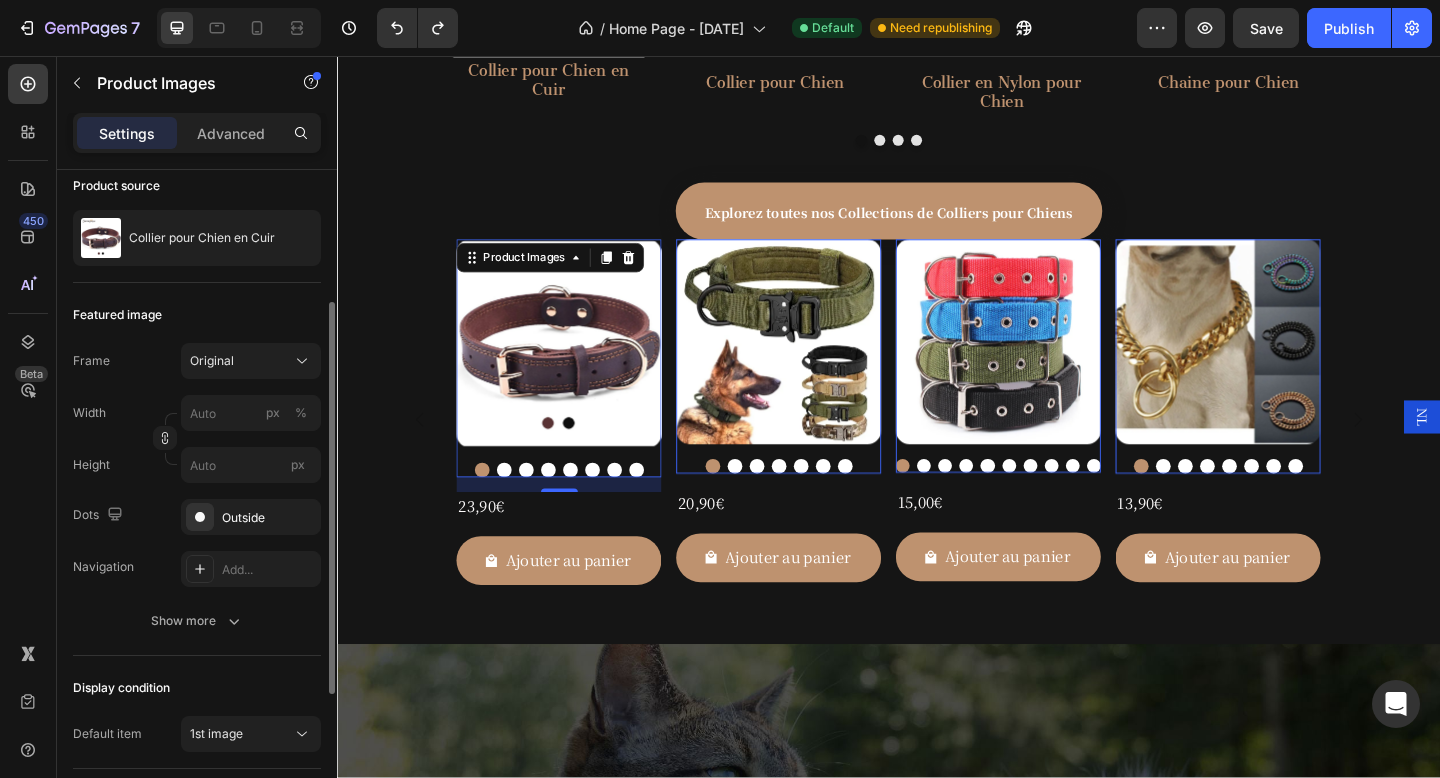 scroll, scrollTop: 182, scrollLeft: 0, axis: vertical 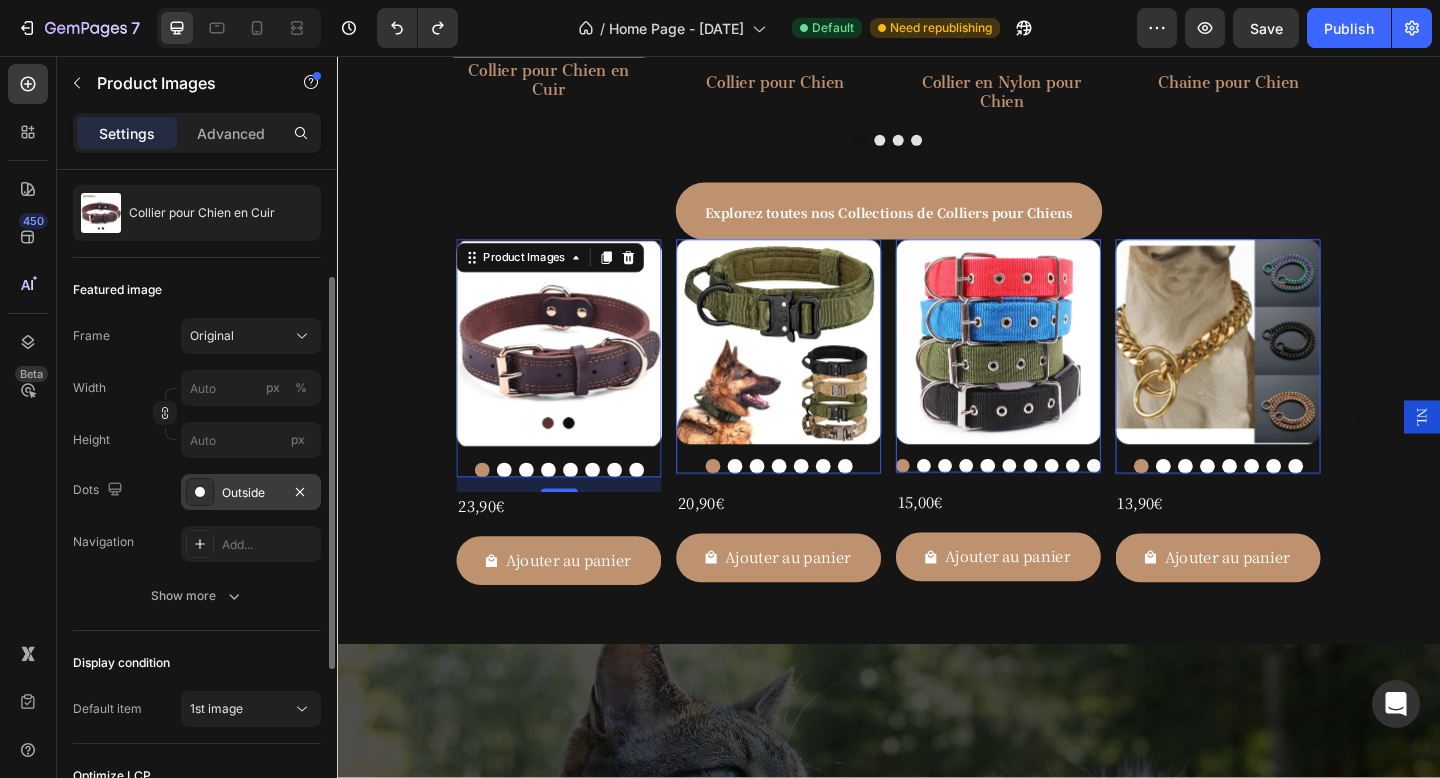 click on "Outside" at bounding box center [251, 492] 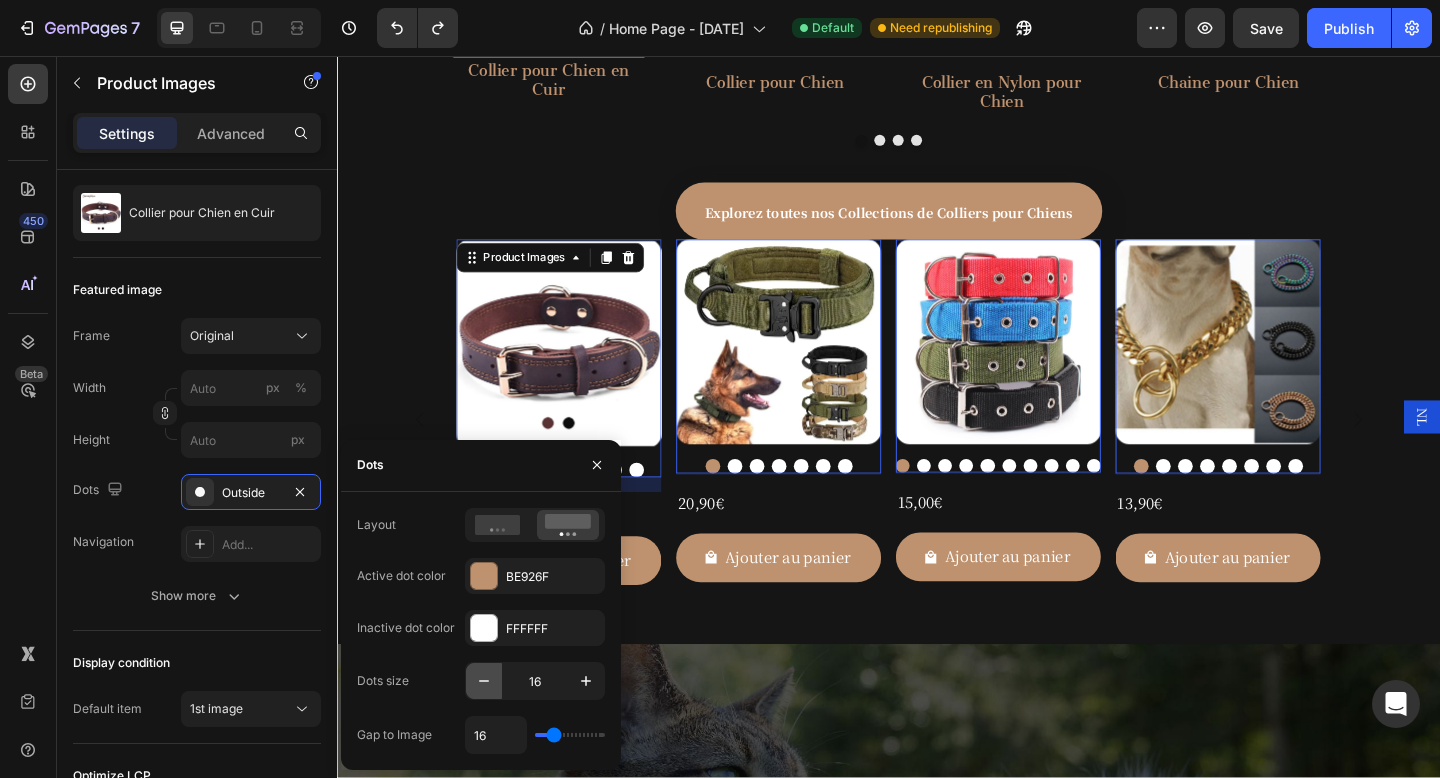 click 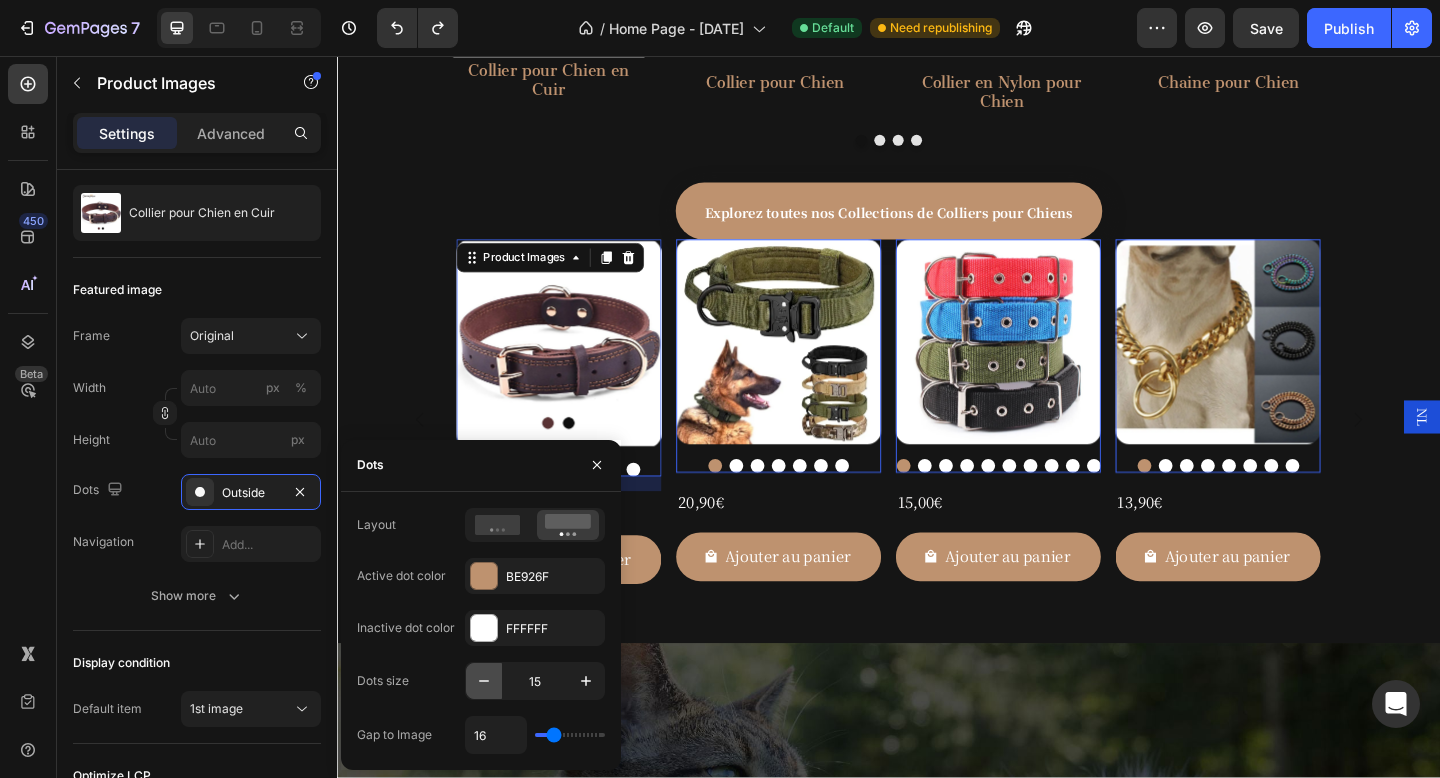 click 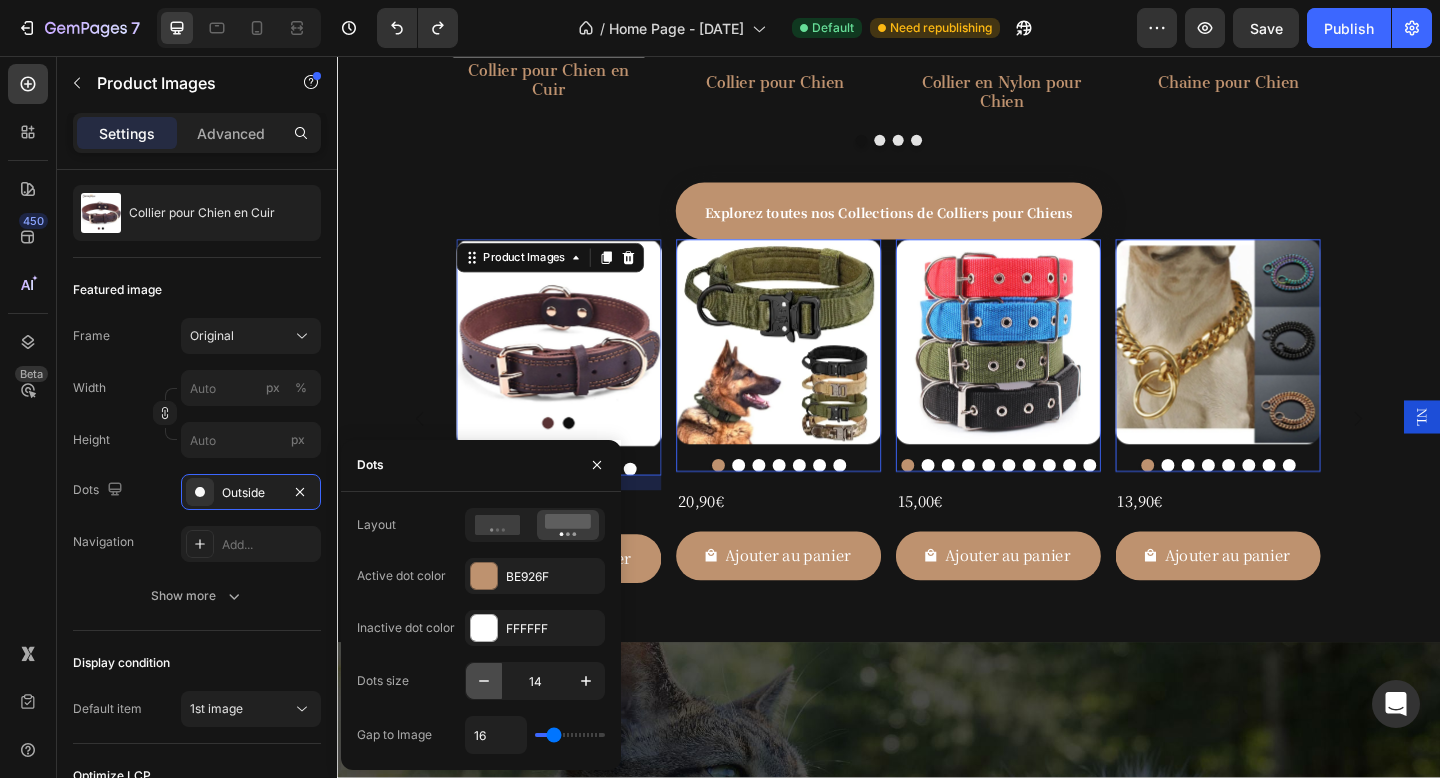click 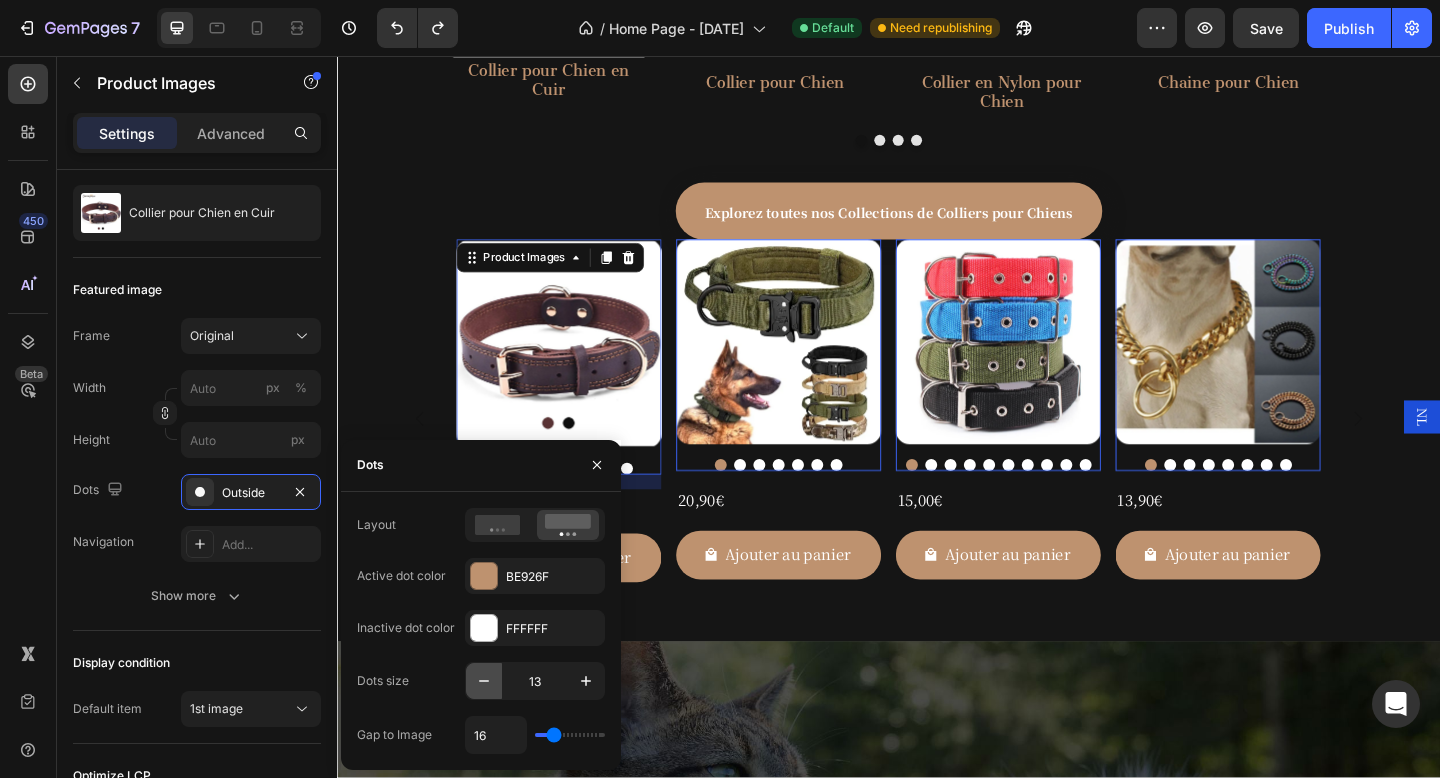 click 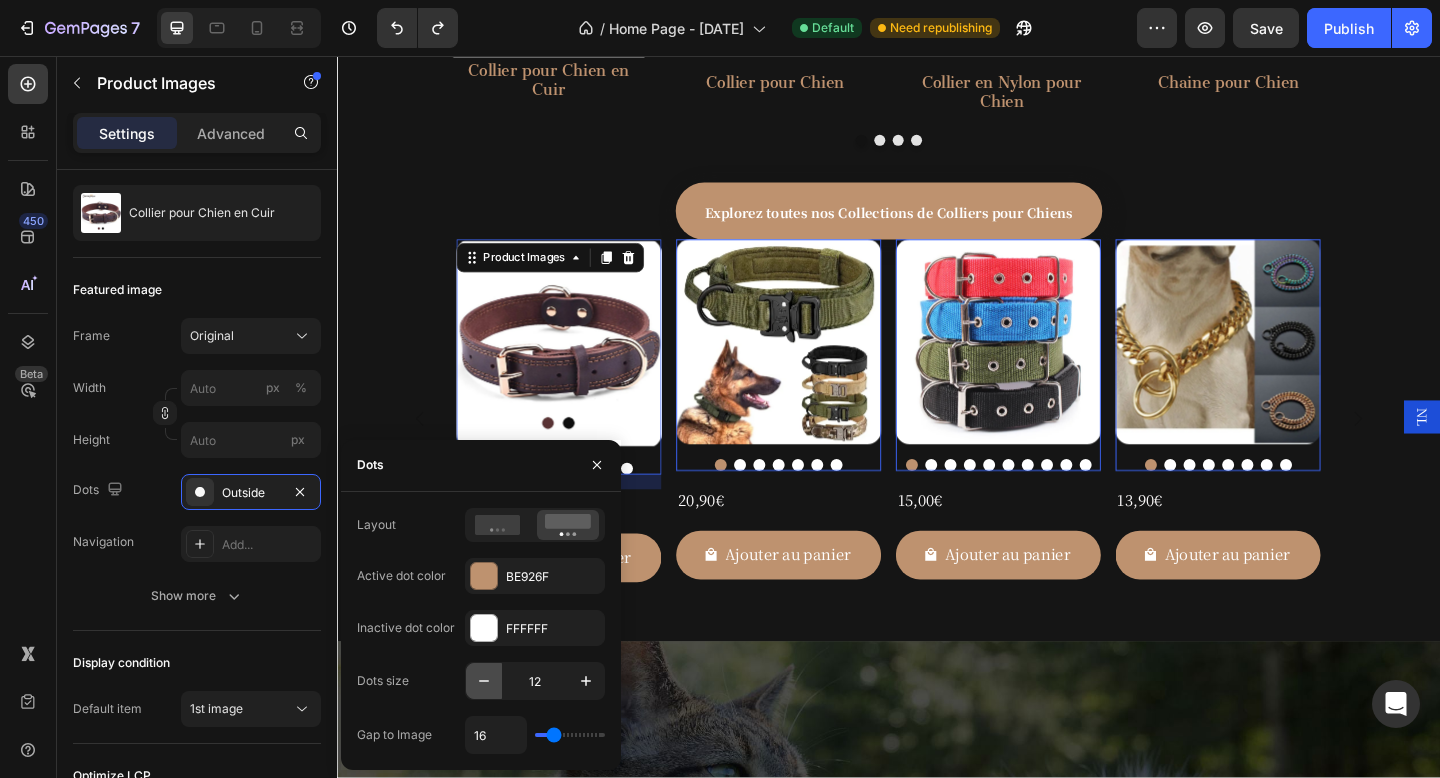 click 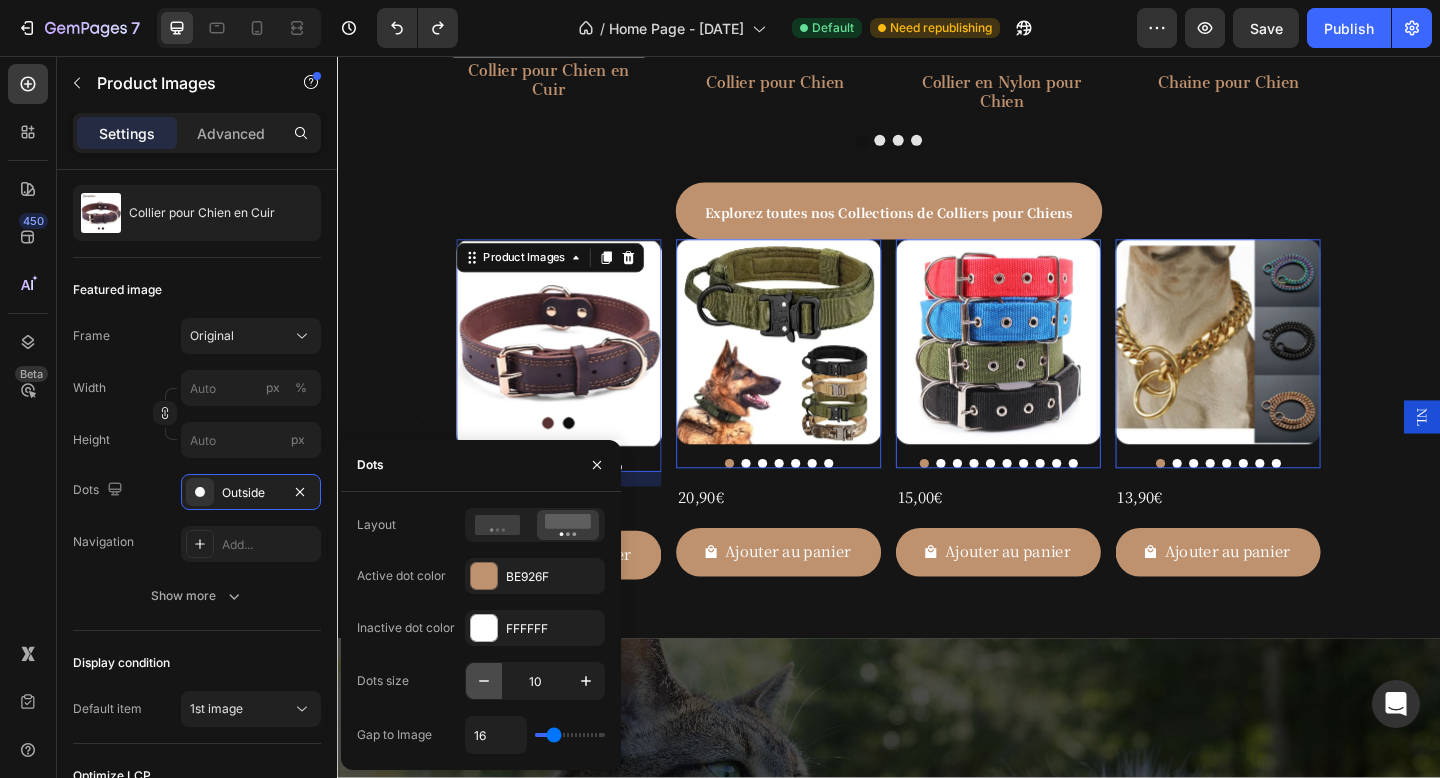 click 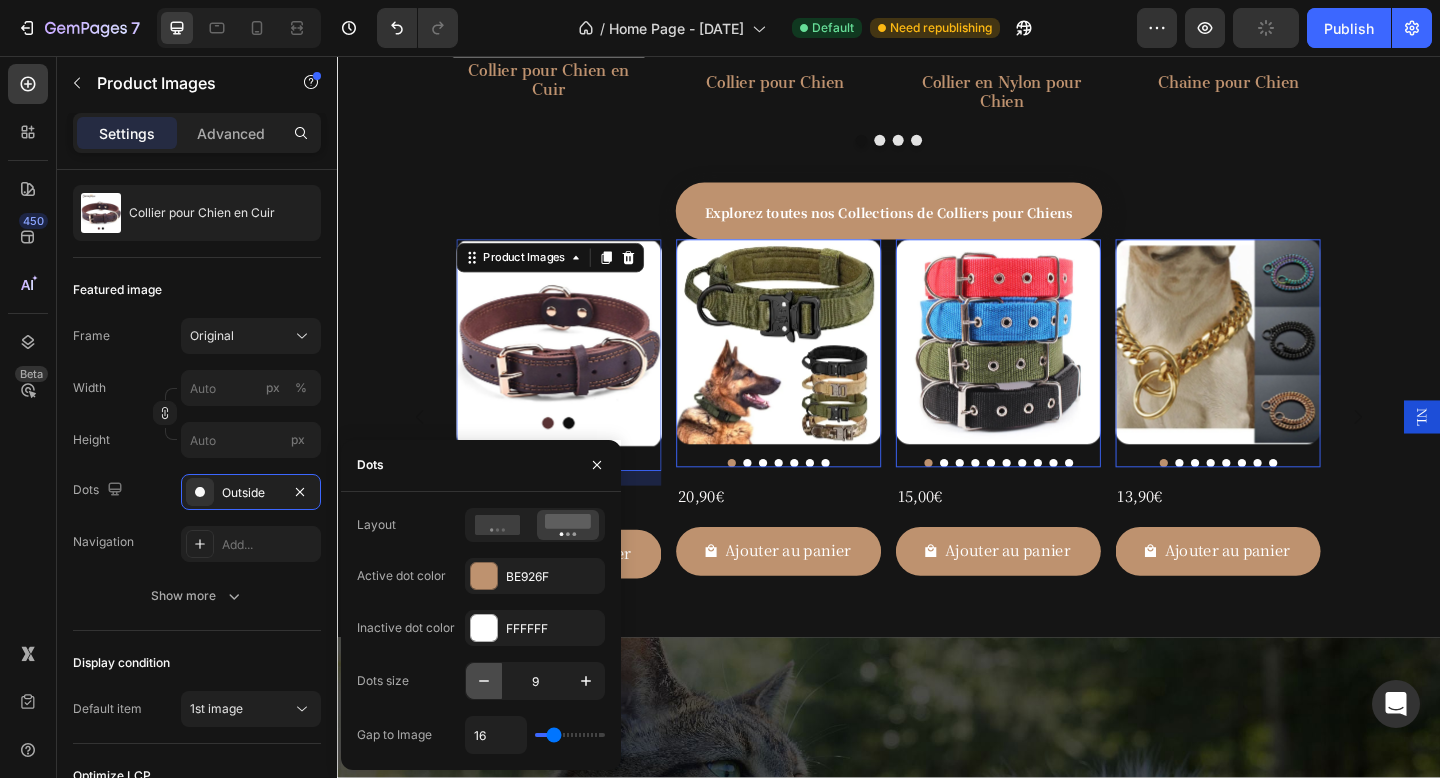click 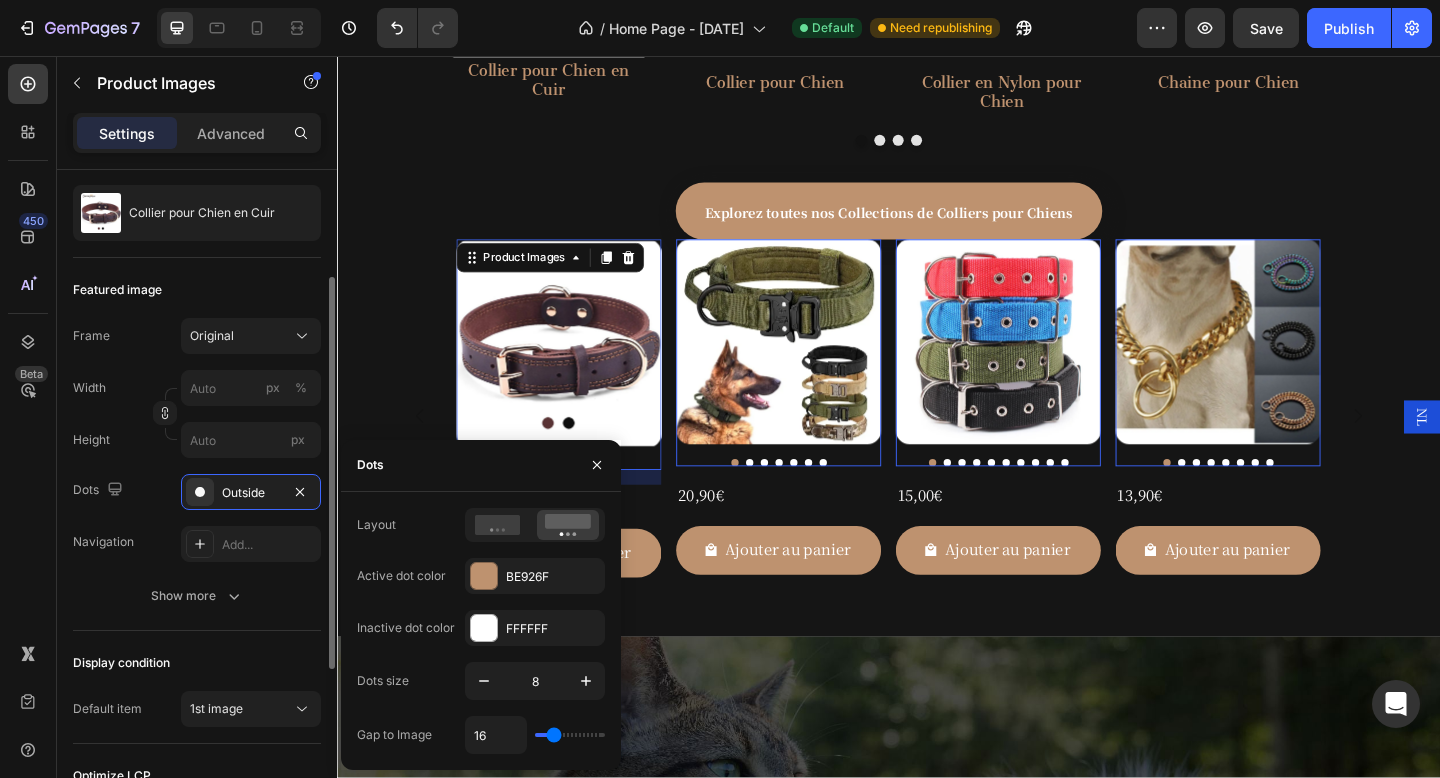 click on "Featured image" at bounding box center [197, 290] 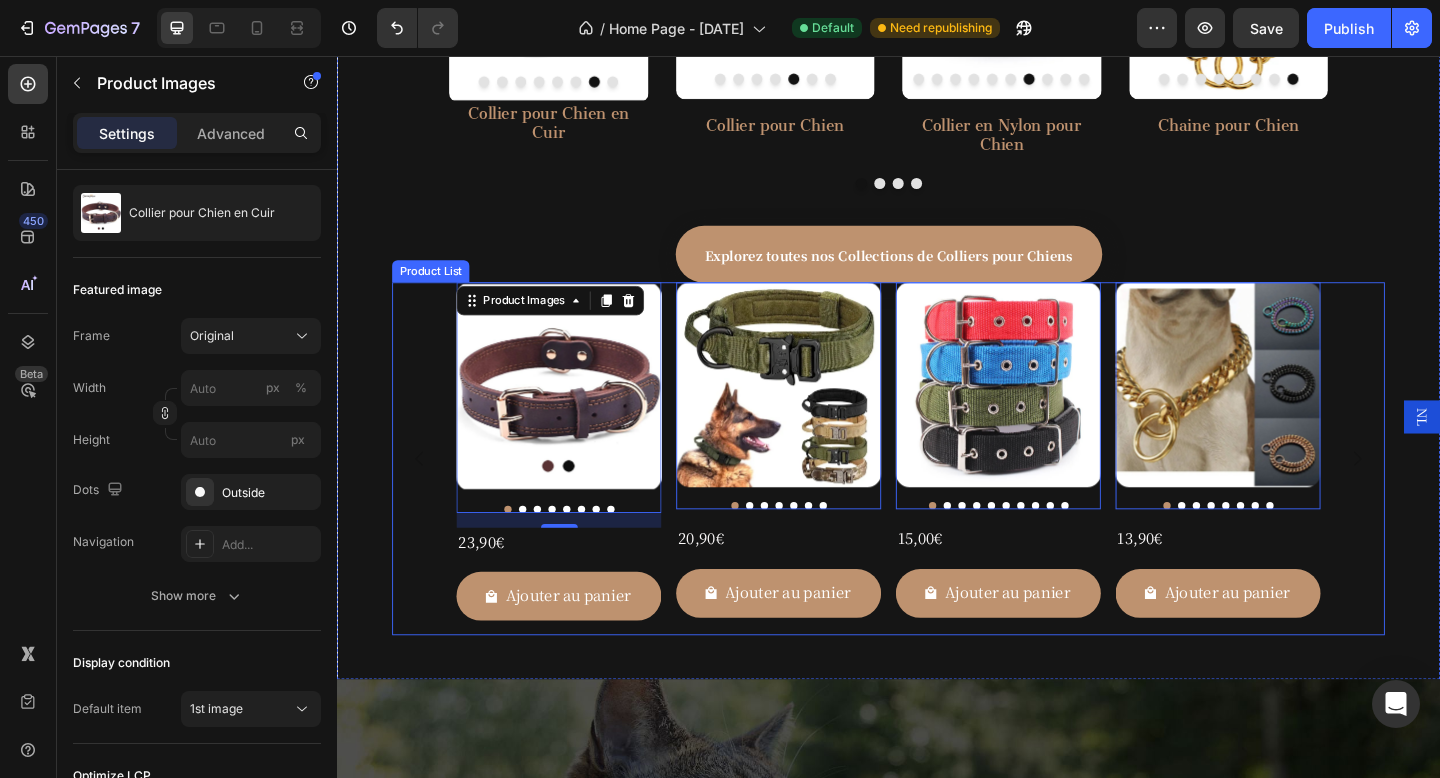 scroll, scrollTop: 1218, scrollLeft: 0, axis: vertical 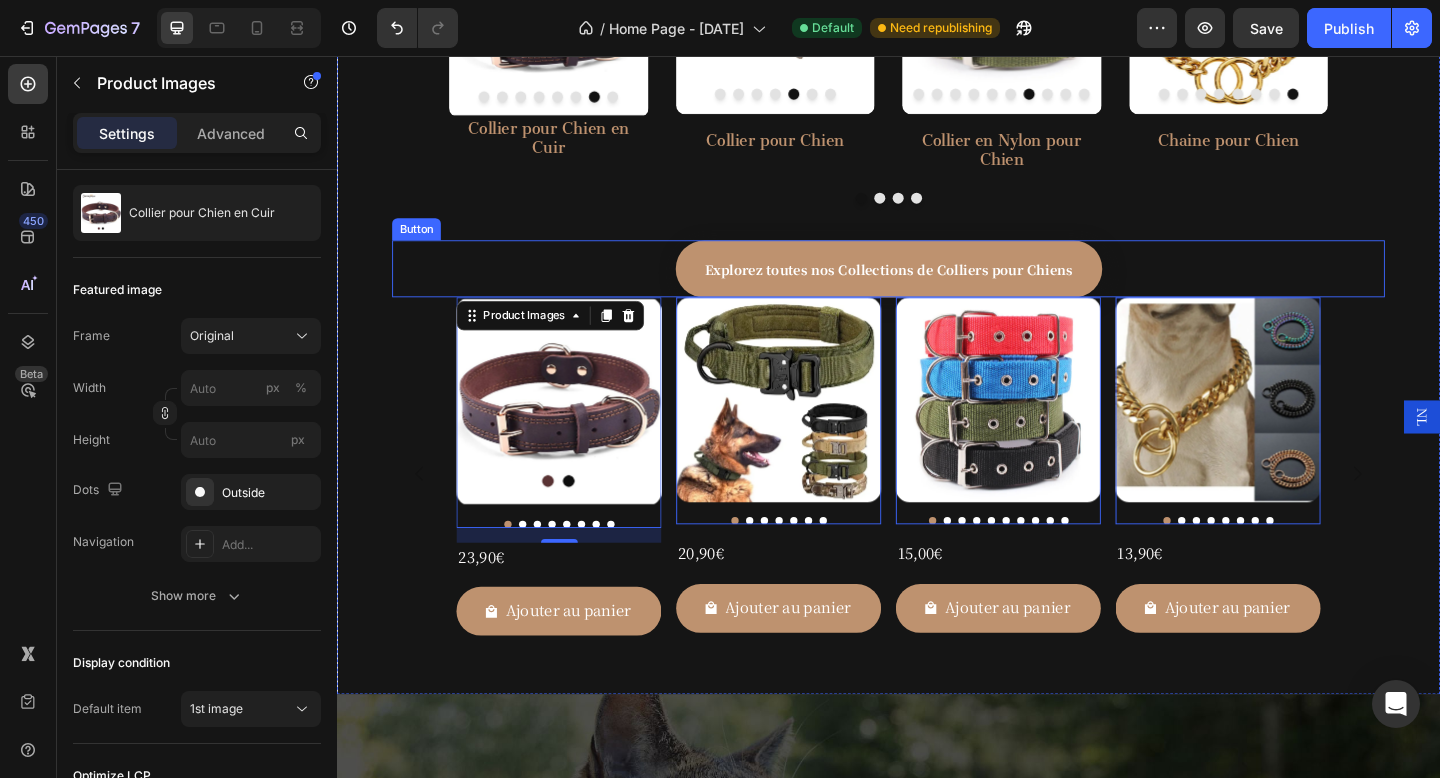 click on "Explorez toutes nos Collections de Colliers pour Chiens Button" at bounding box center (937, 288) 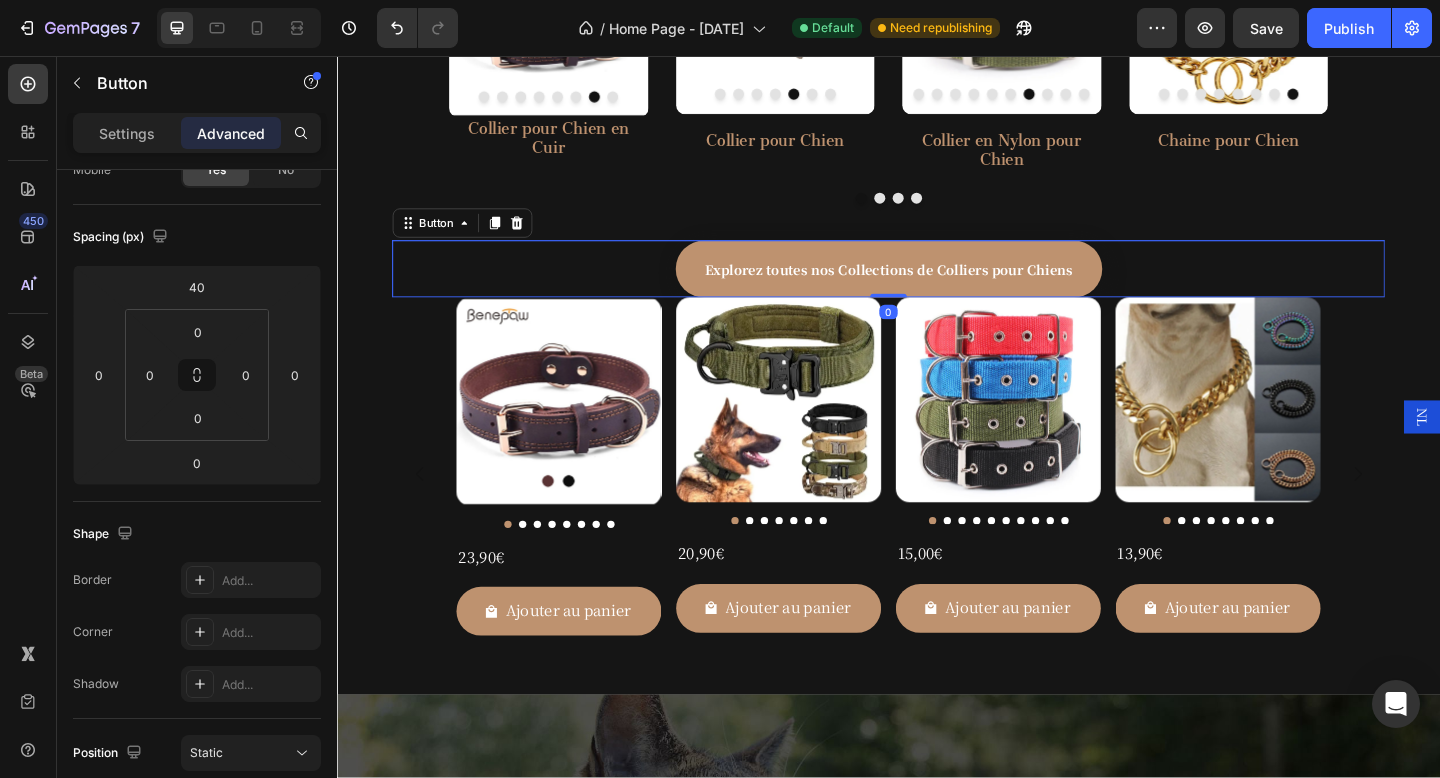 scroll, scrollTop: 0, scrollLeft: 0, axis: both 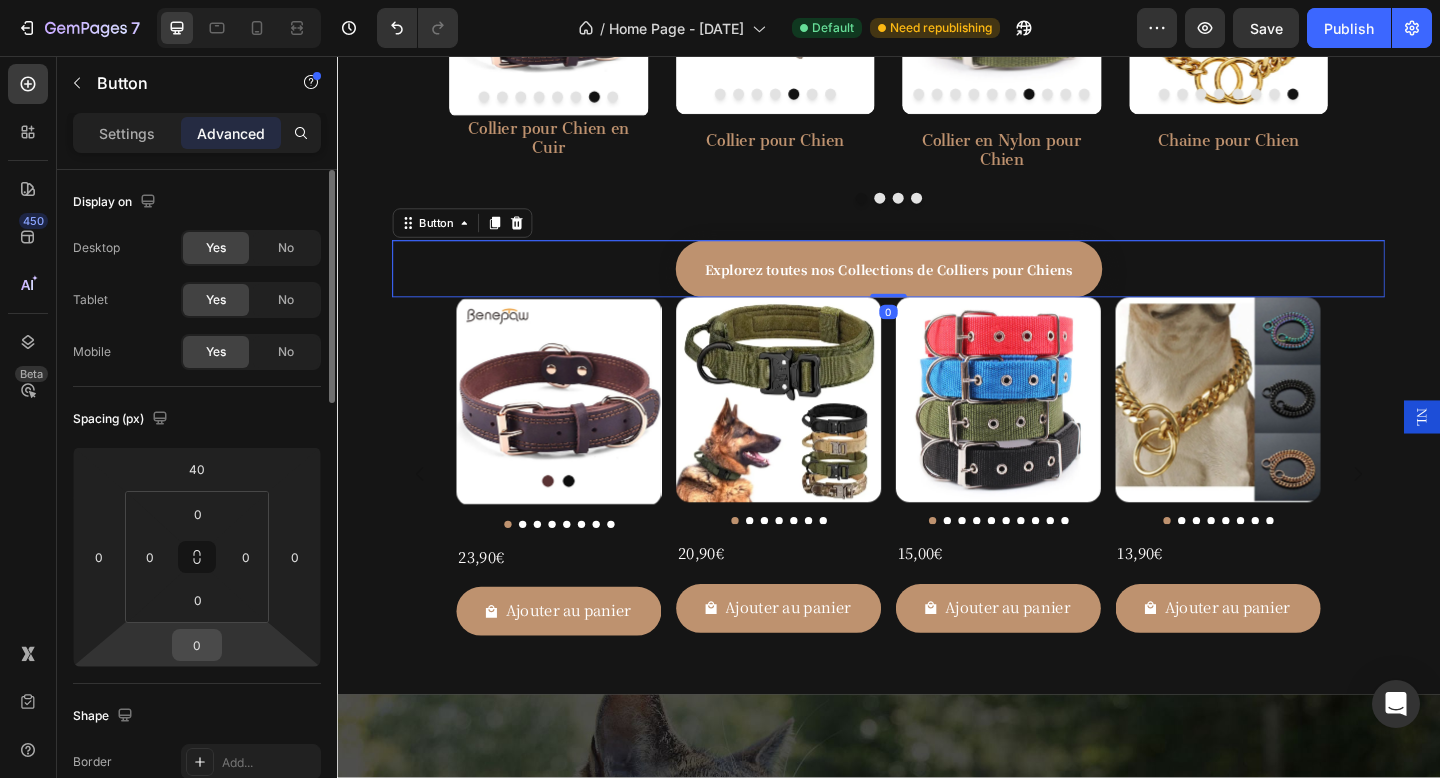 click on "0" at bounding box center [197, 645] 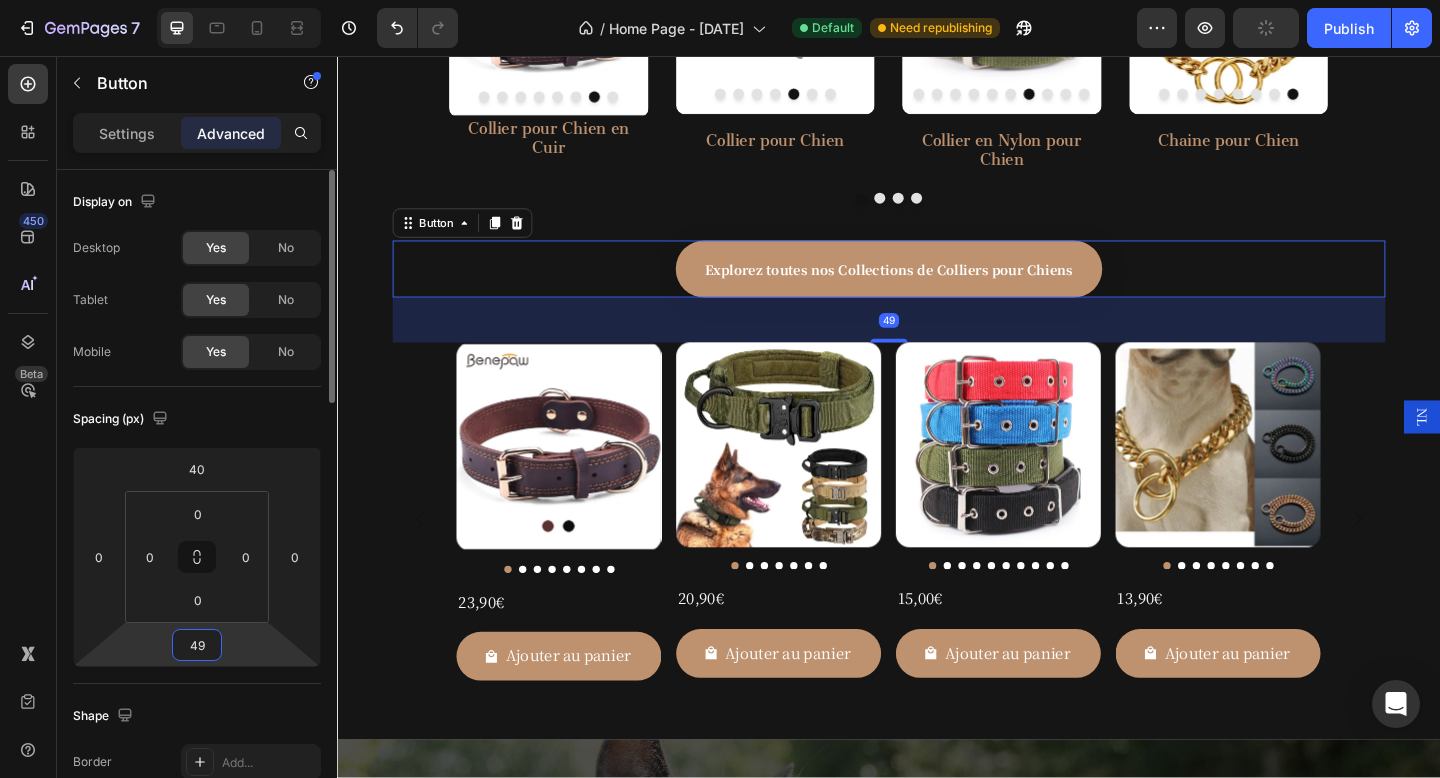 type on "49" 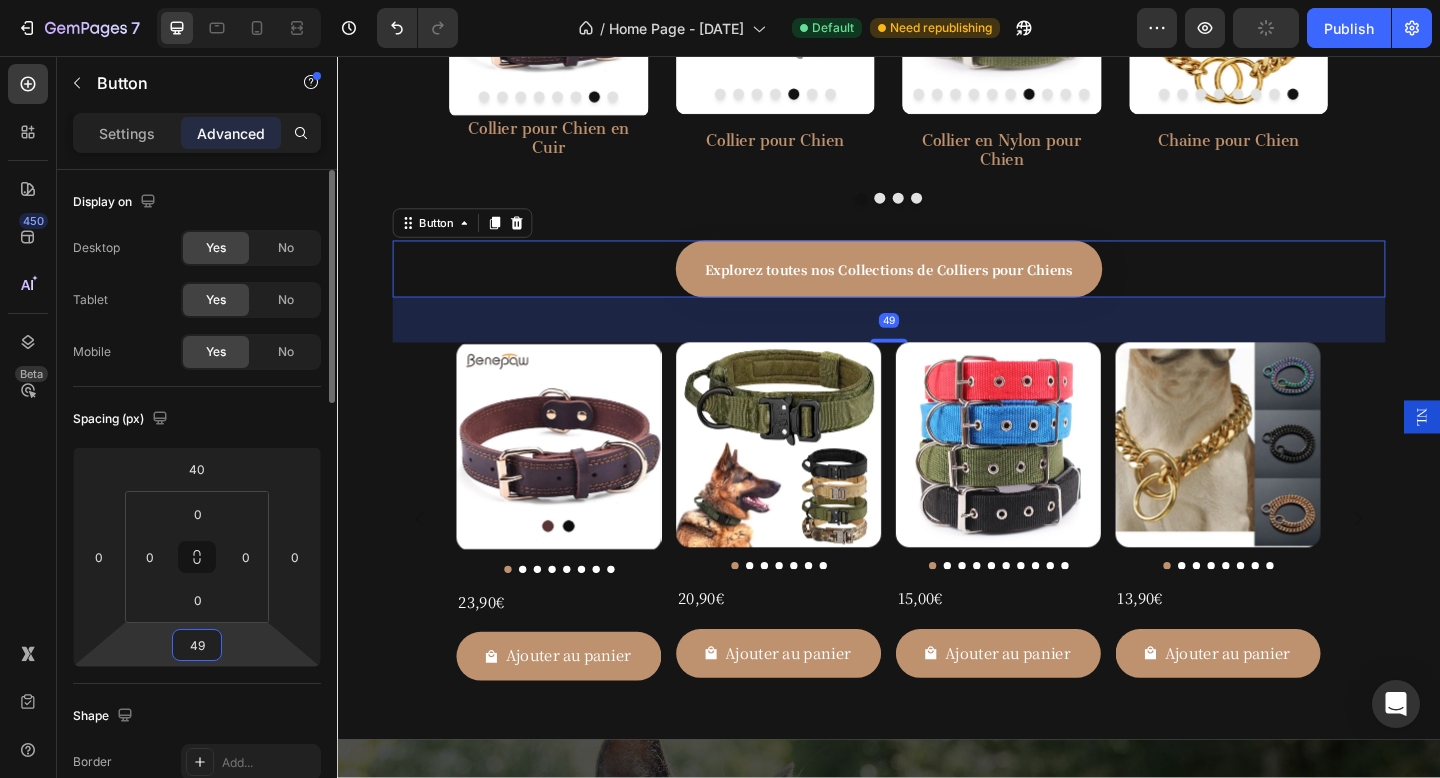 click on "Spacing (px)" at bounding box center [197, 419] 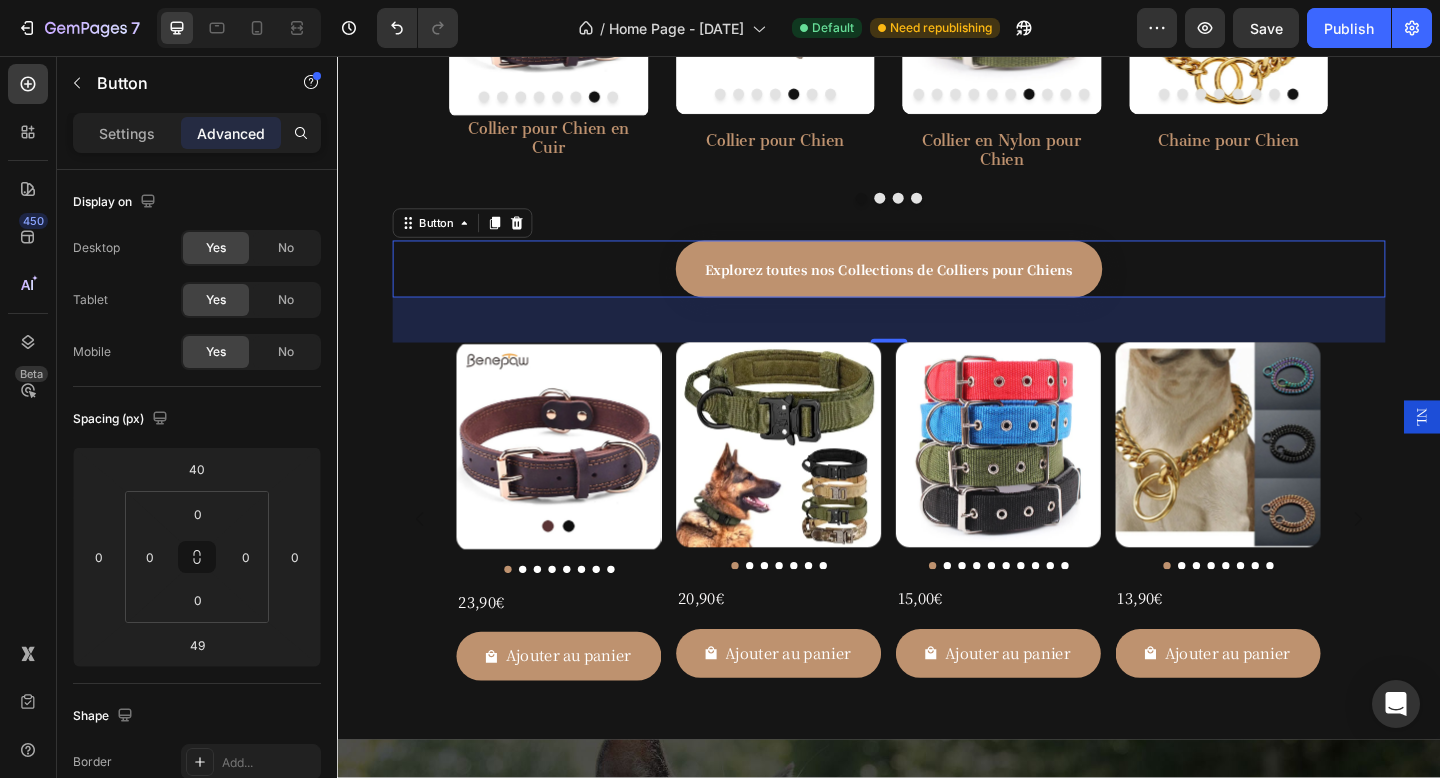 click on "Explorez toutes nos Collections de Colliers pour Chiens Button   49" at bounding box center [937, 288] 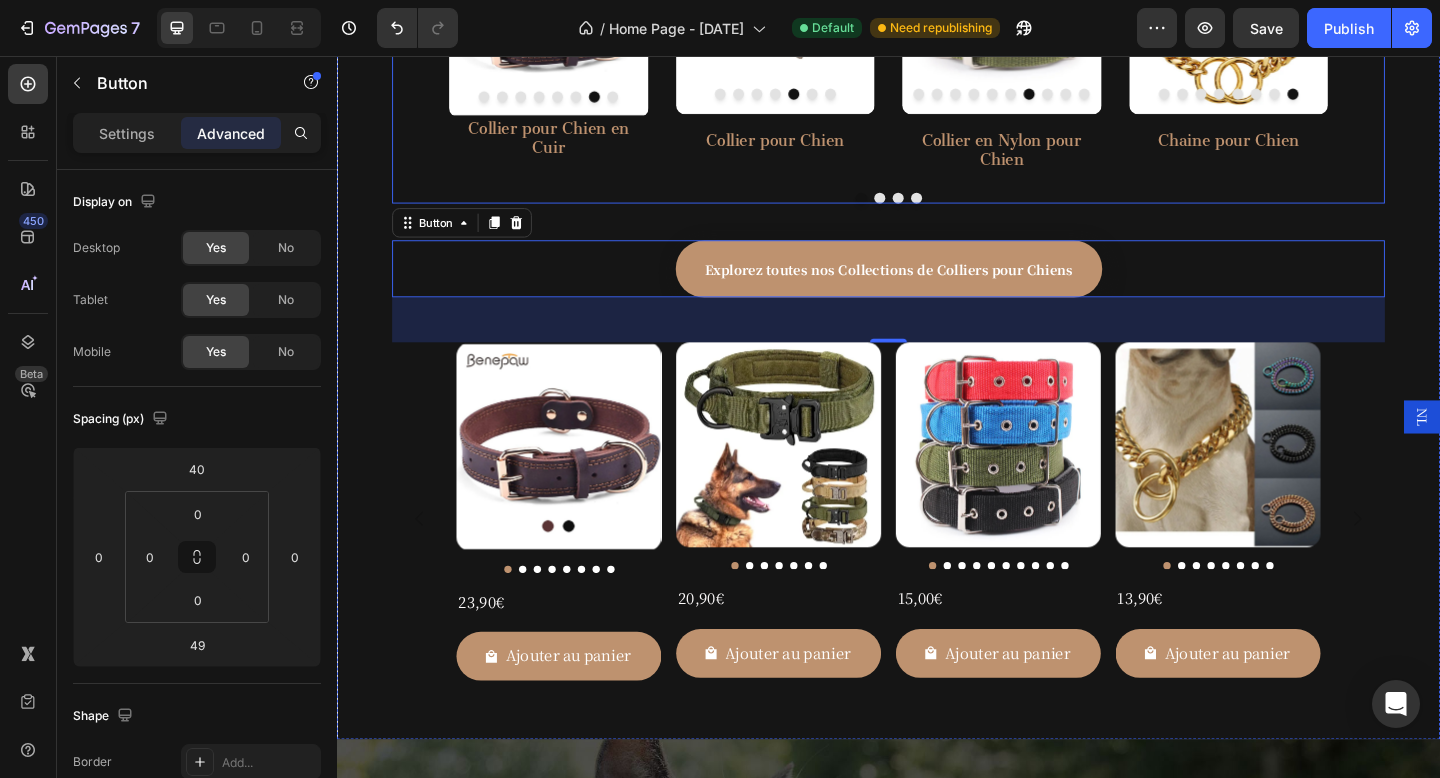 click at bounding box center (937, 211) 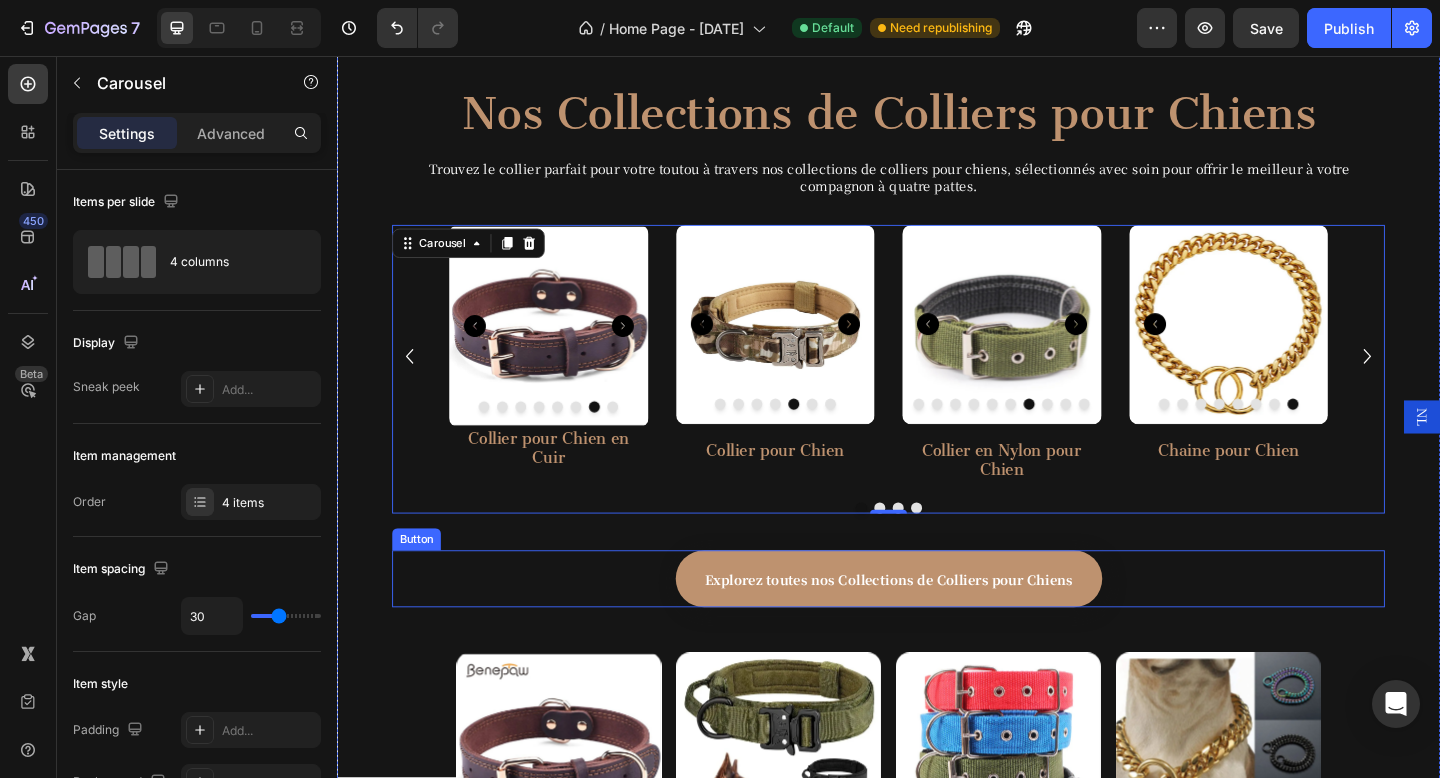 scroll, scrollTop: 868, scrollLeft: 0, axis: vertical 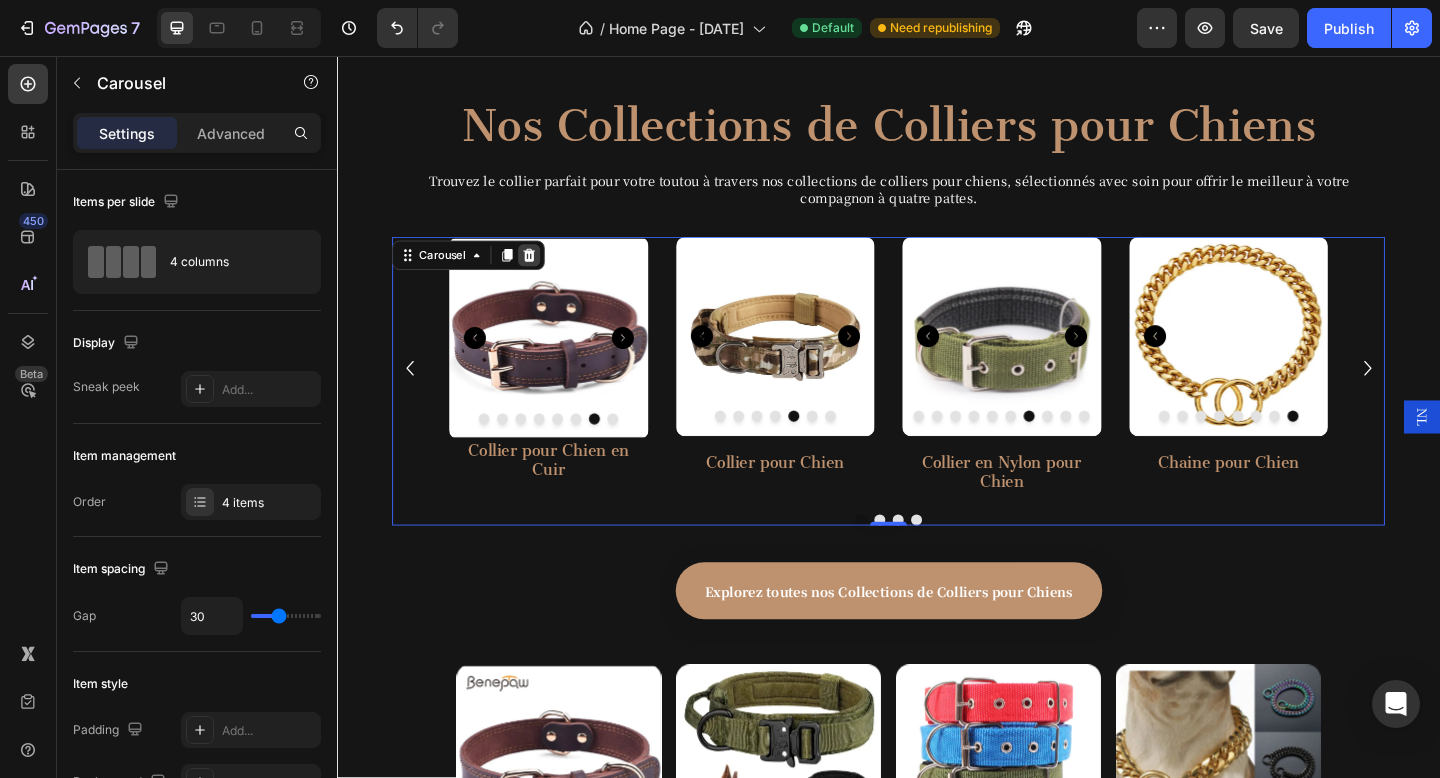 click 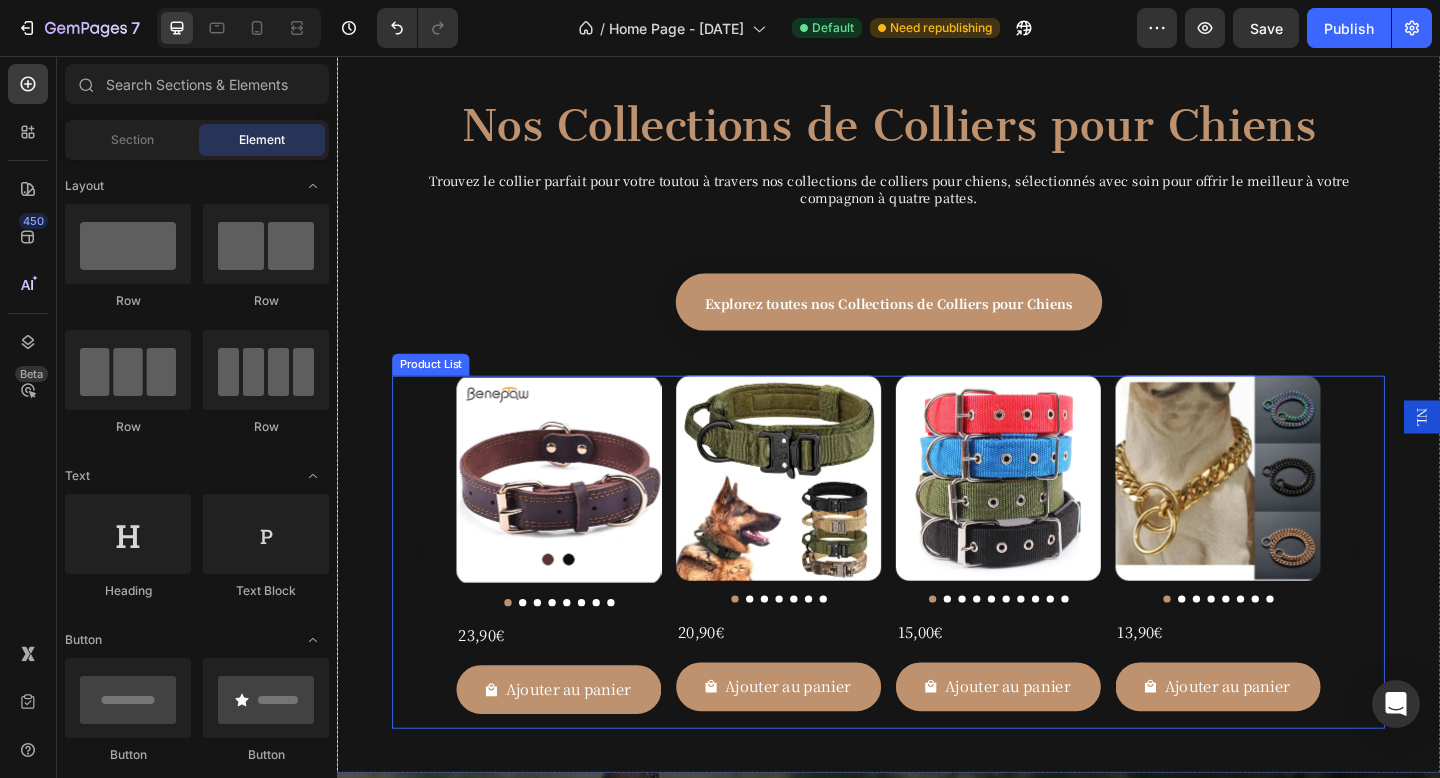 click on "Product Images 23,90€ Product Price Product Price Row Ajouter au panier Add to Cart Row Product List Product Images 20,90€ Product Price Product Price Row Ajouter au panier Add to Cart Row Product List Product Images 15,00€ Product Price Product Price Row Ajouter au panier Add to Cart Row Product List Product Images 13,90€ Product Price Product Price Row Ajouter au panier Add to Cart Row Product List" at bounding box center [937, 596] 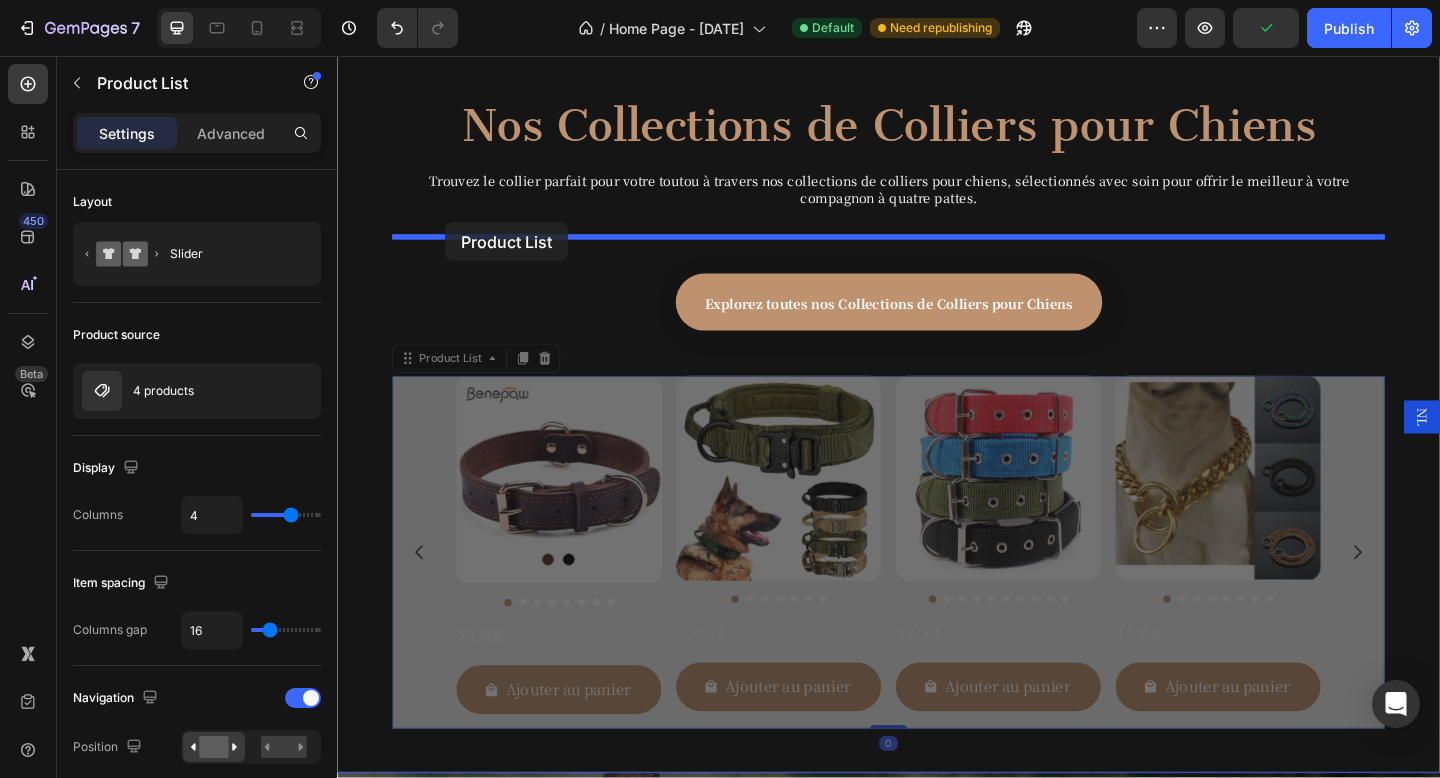 drag, startPoint x: 448, startPoint y: 383, endPoint x: 456, endPoint y: 240, distance: 143.2236 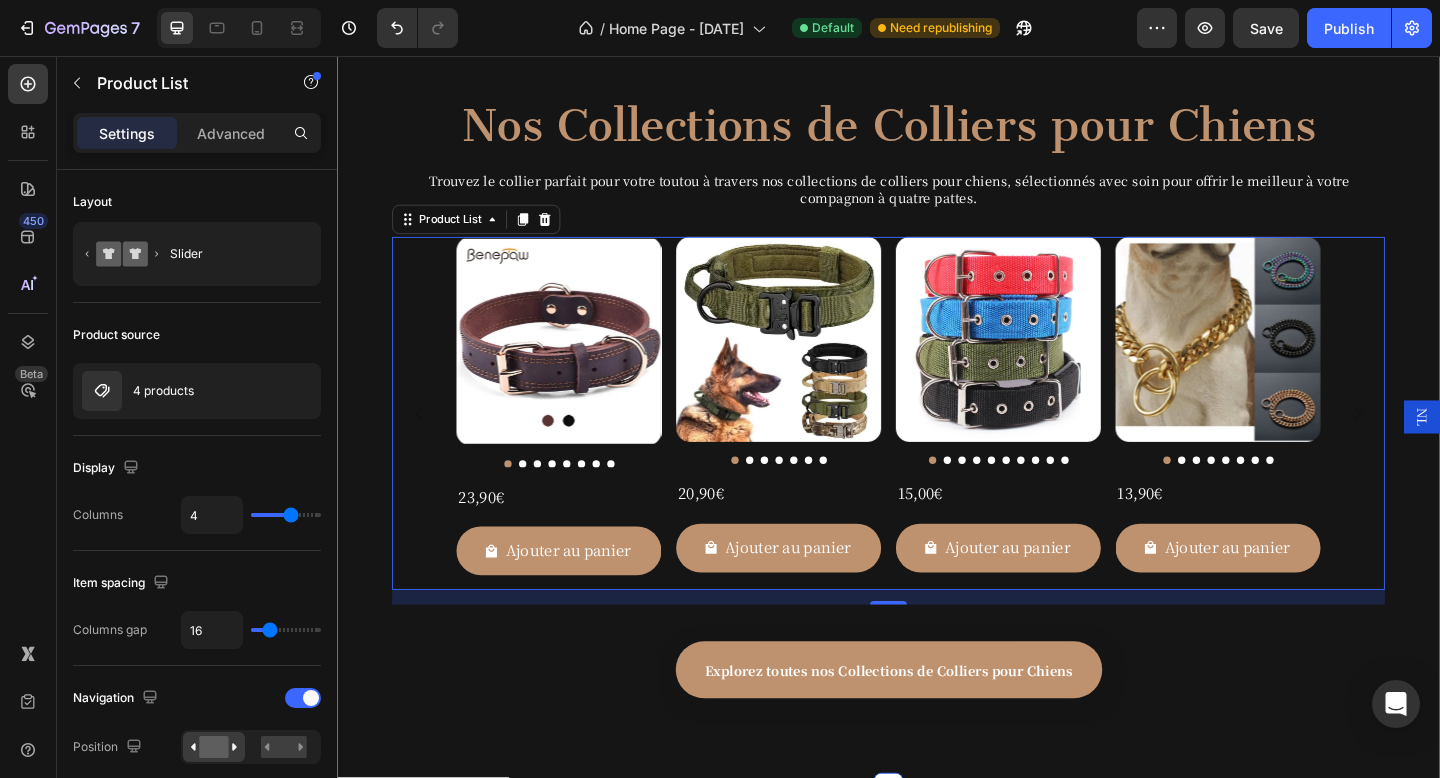 click on "Explorez toutes nos Collections de Colliers pour Chiens Button" at bounding box center (937, 728) 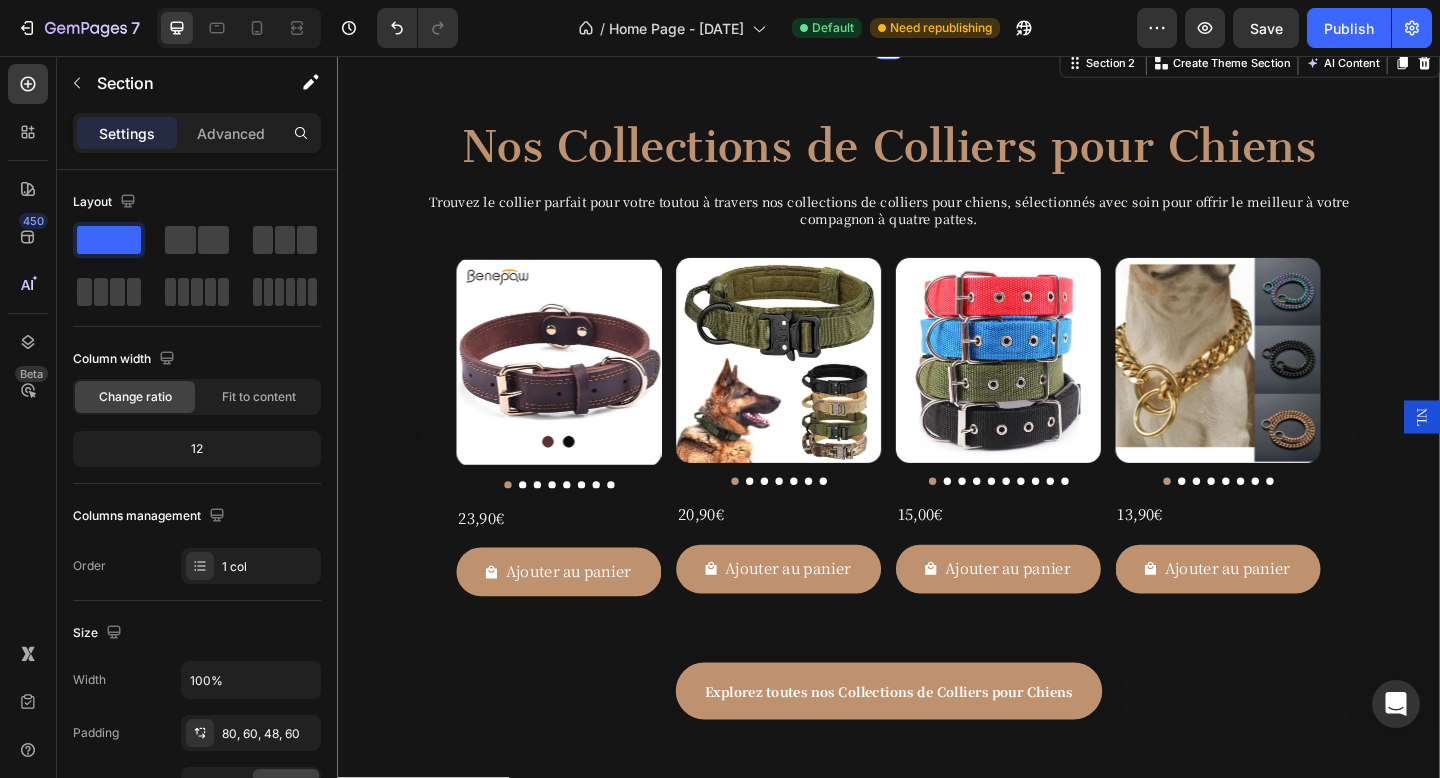 scroll, scrollTop: 877, scrollLeft: 0, axis: vertical 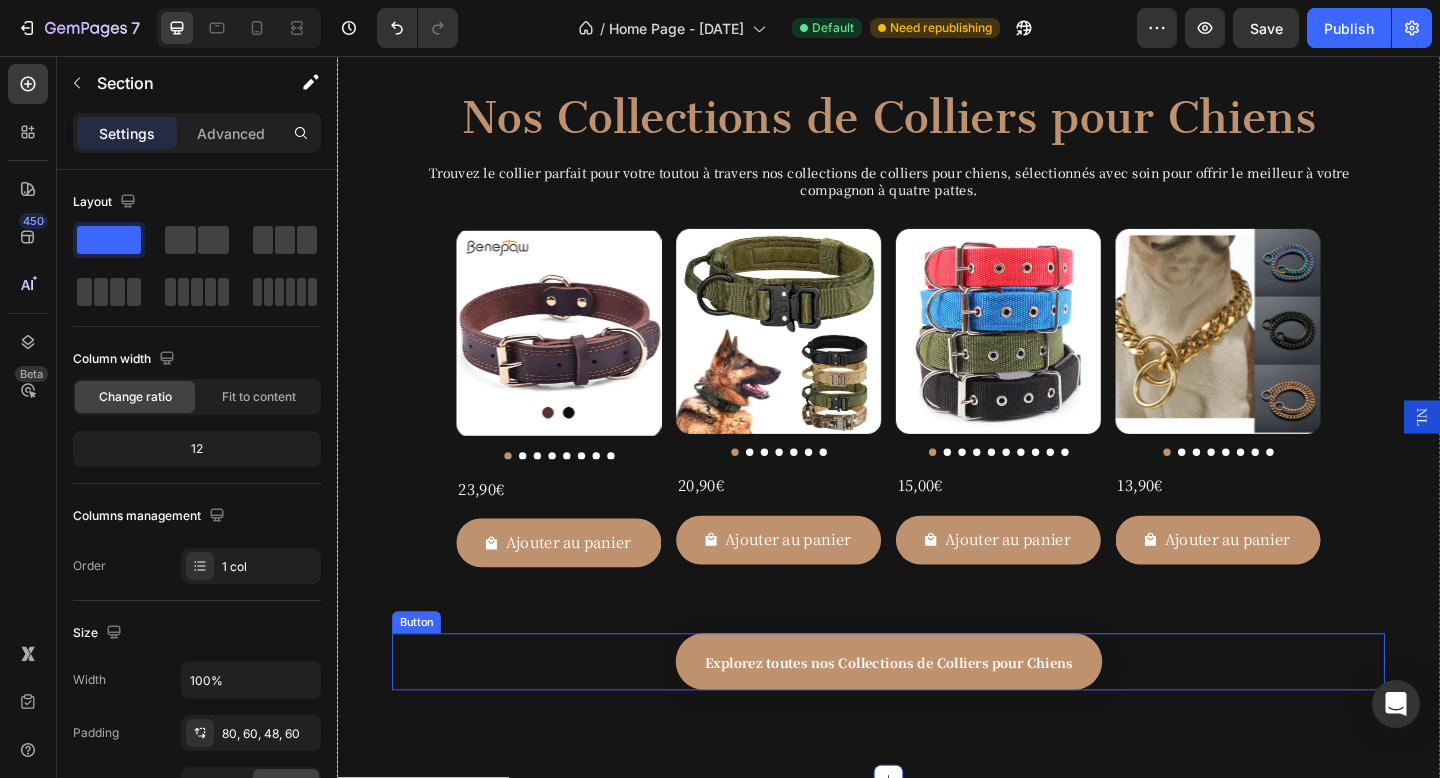 click on "Explorez toutes nos Collections de Colliers pour Chiens Button" at bounding box center [937, 715] 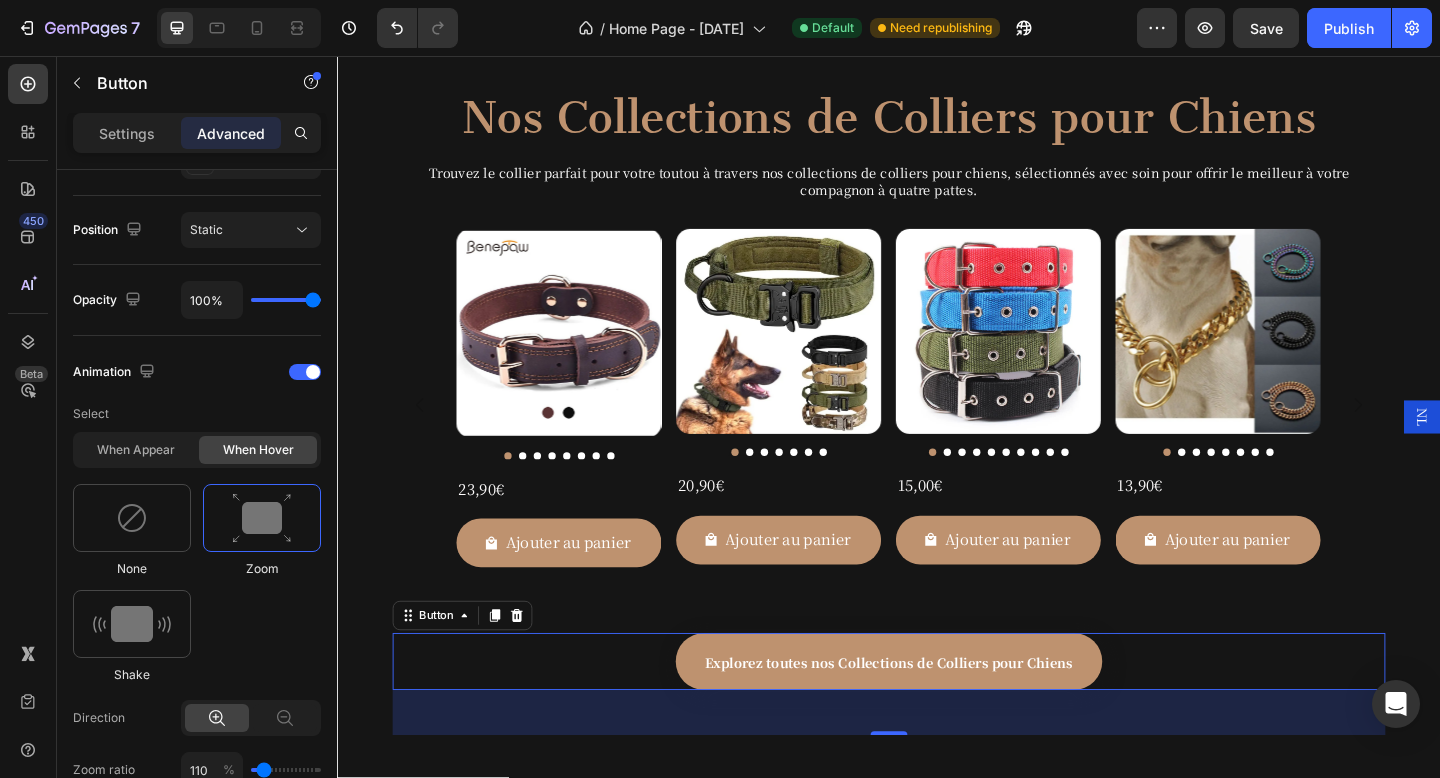scroll, scrollTop: 300, scrollLeft: 0, axis: vertical 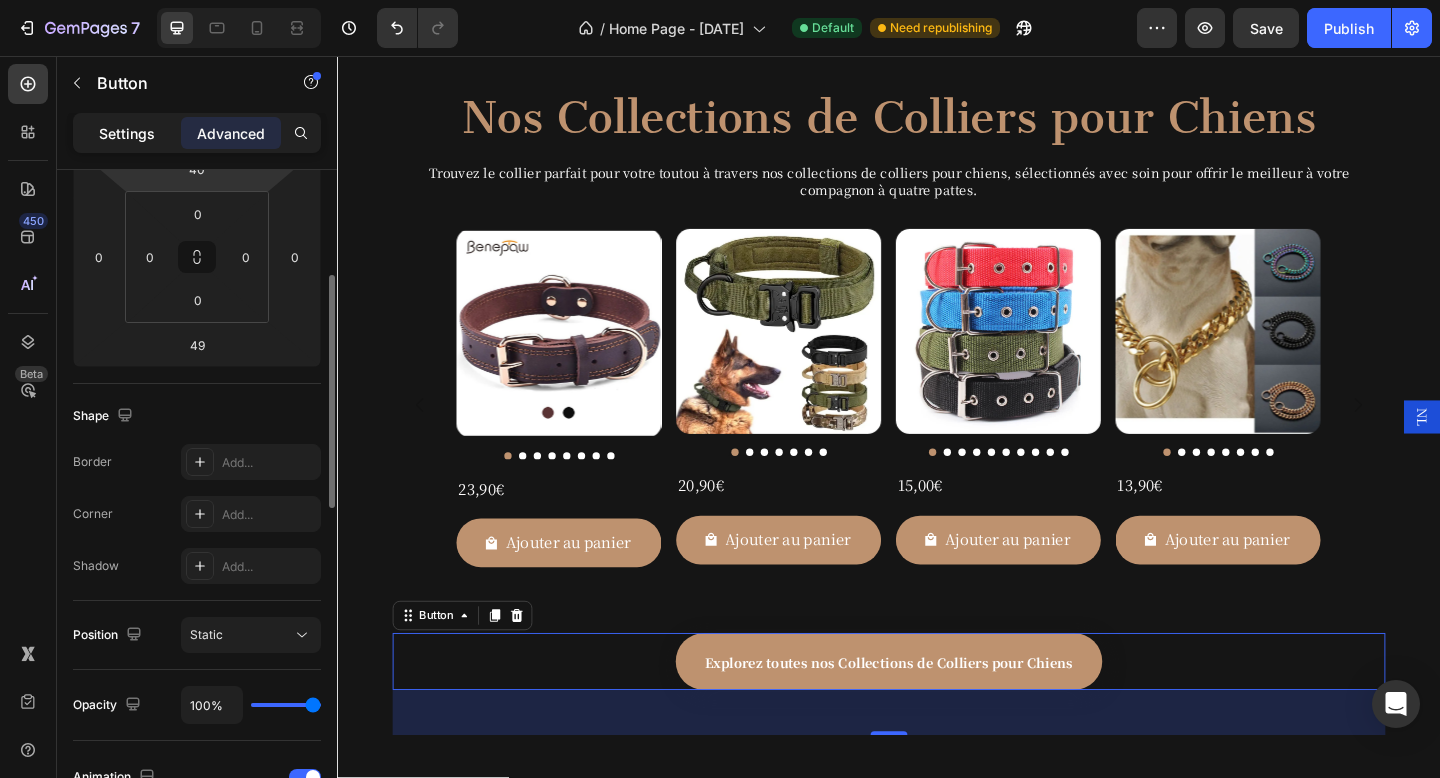 click on "Settings" 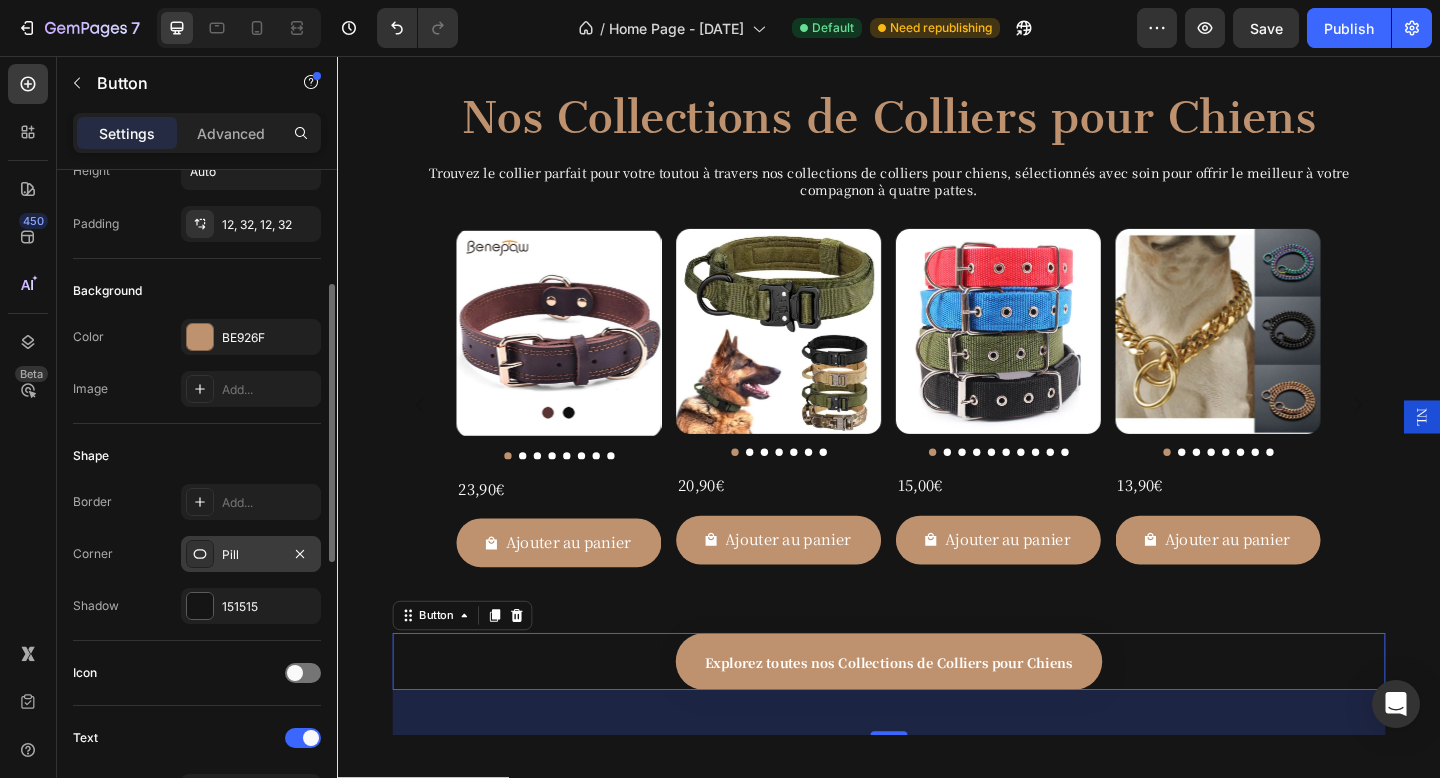 scroll, scrollTop: 174, scrollLeft: 0, axis: vertical 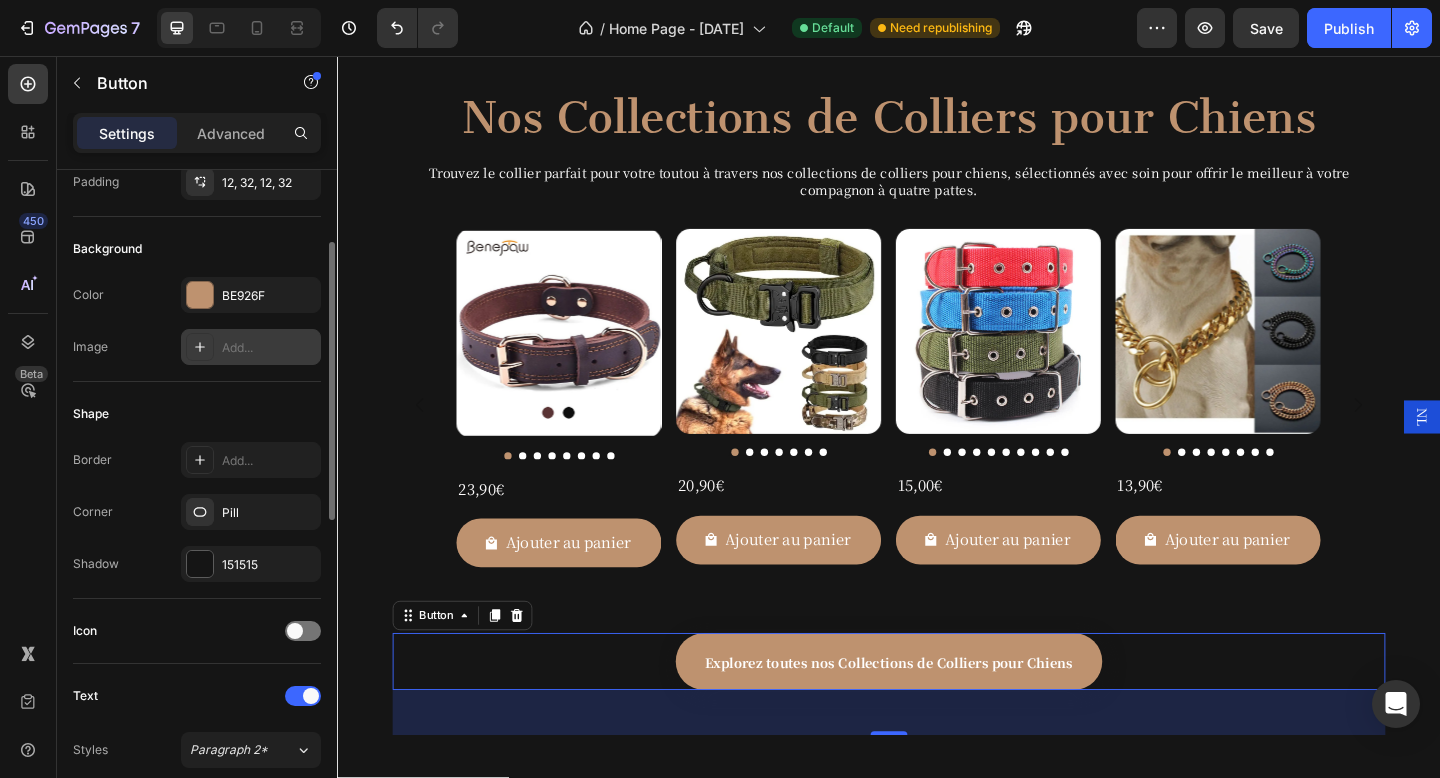 click on "Add..." at bounding box center (251, 347) 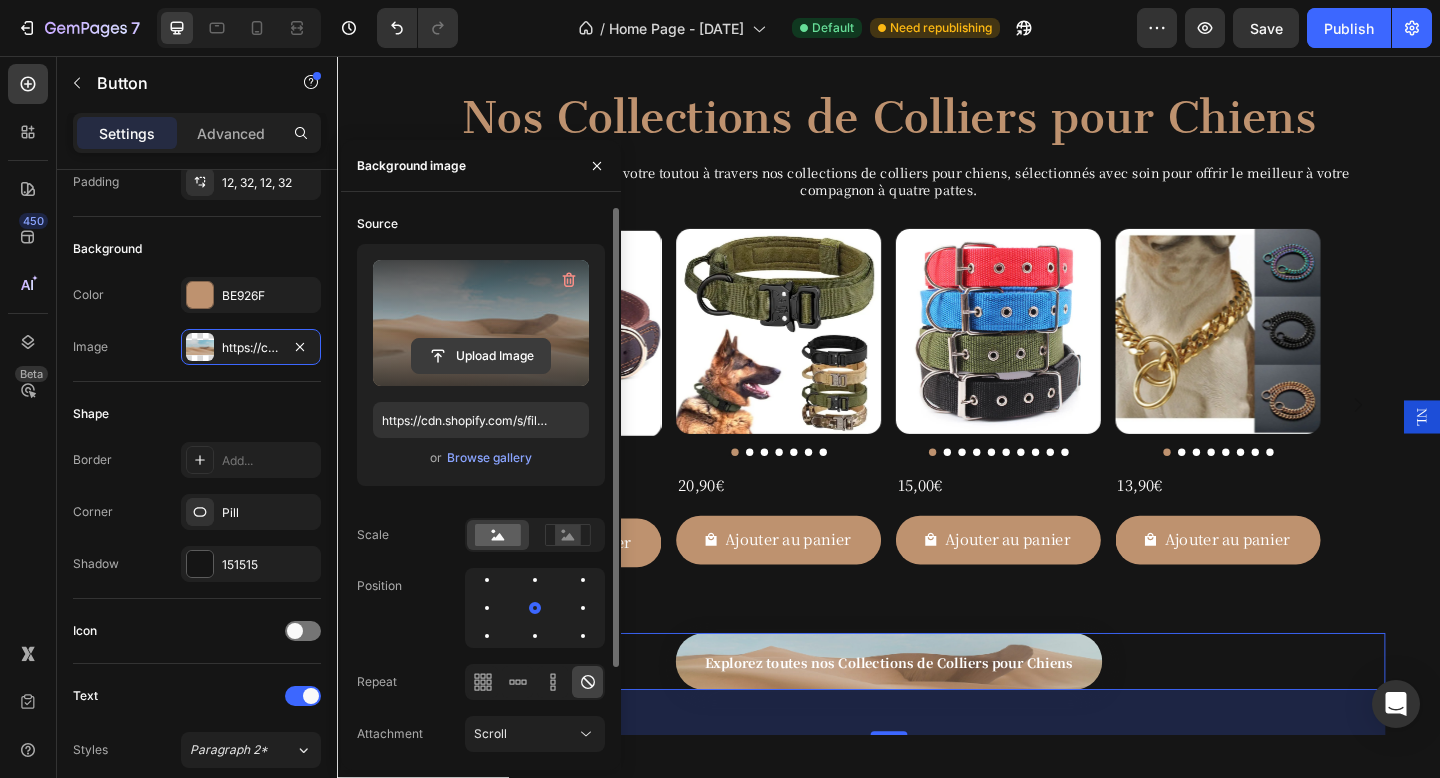 click 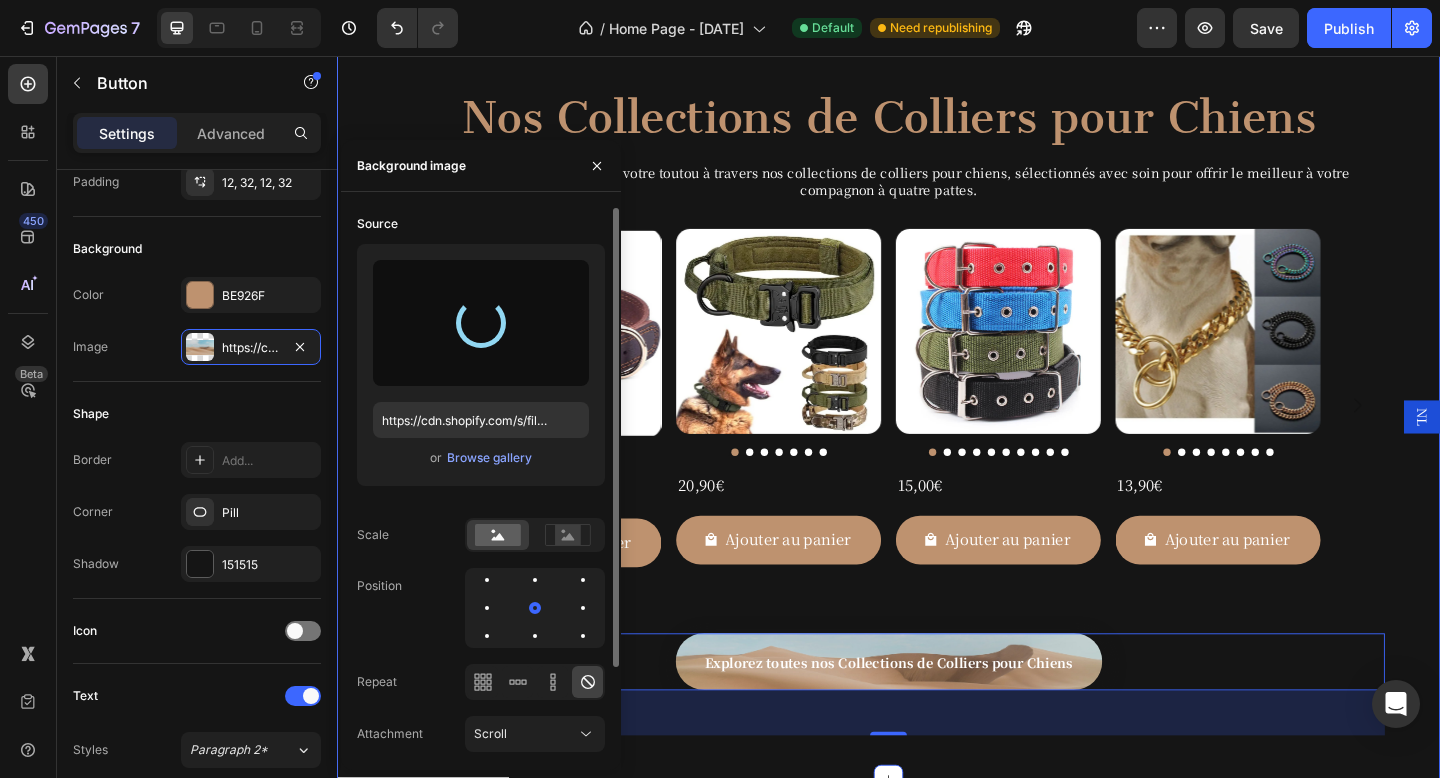 type on "https://cdn.shopify.com/s/files/1/0877/4159/5975/files/gempages_555254721451918202-f624939d-7c35-45eb-97ec-1d9407049715.jpg" 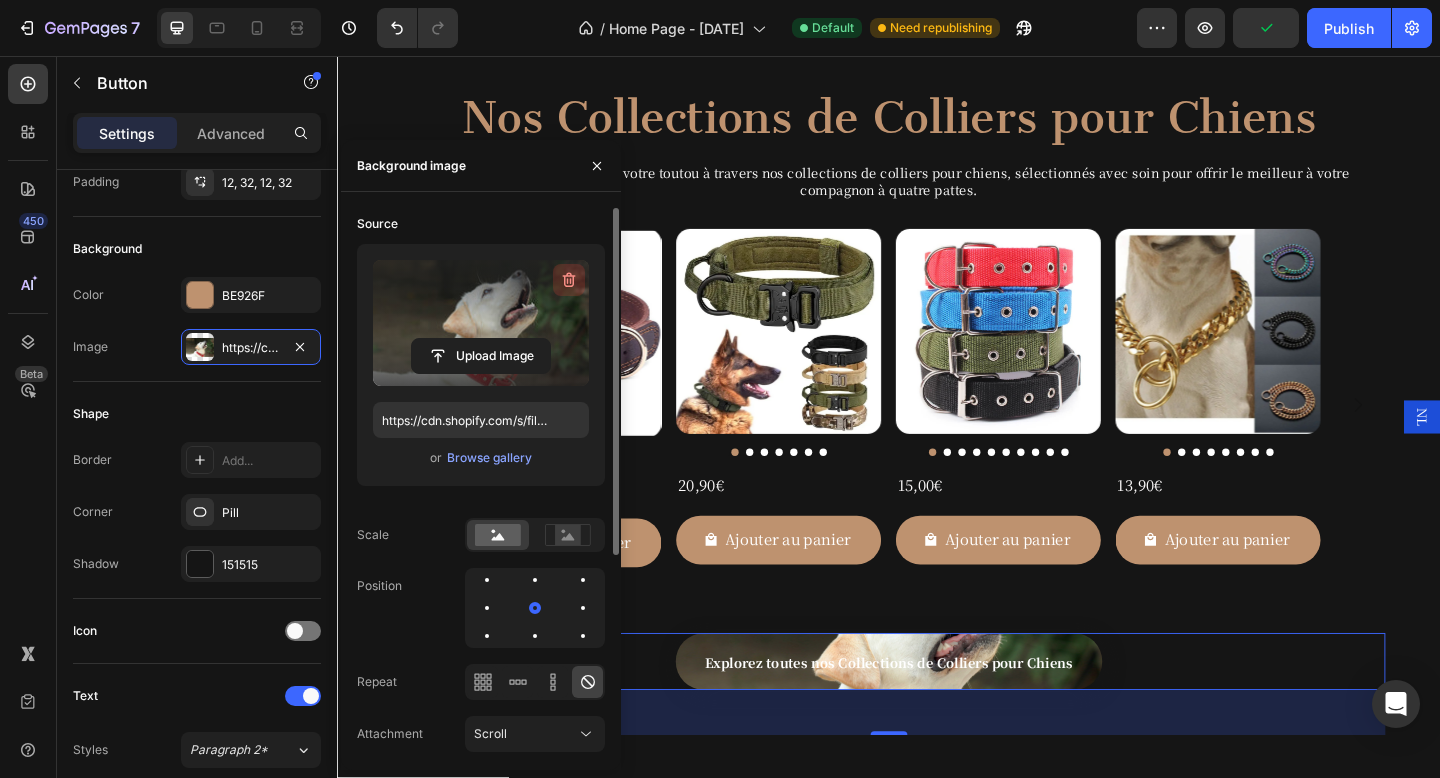 click 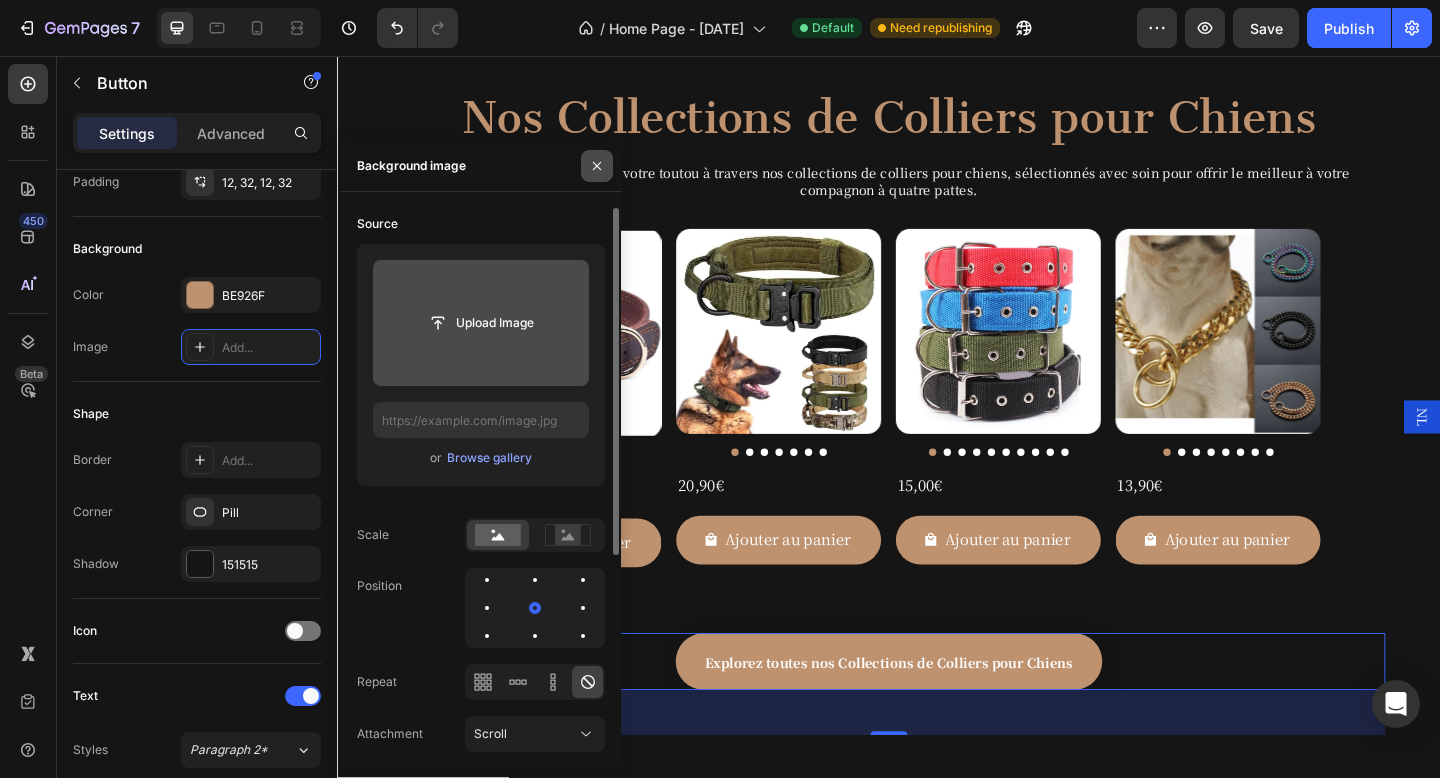 click 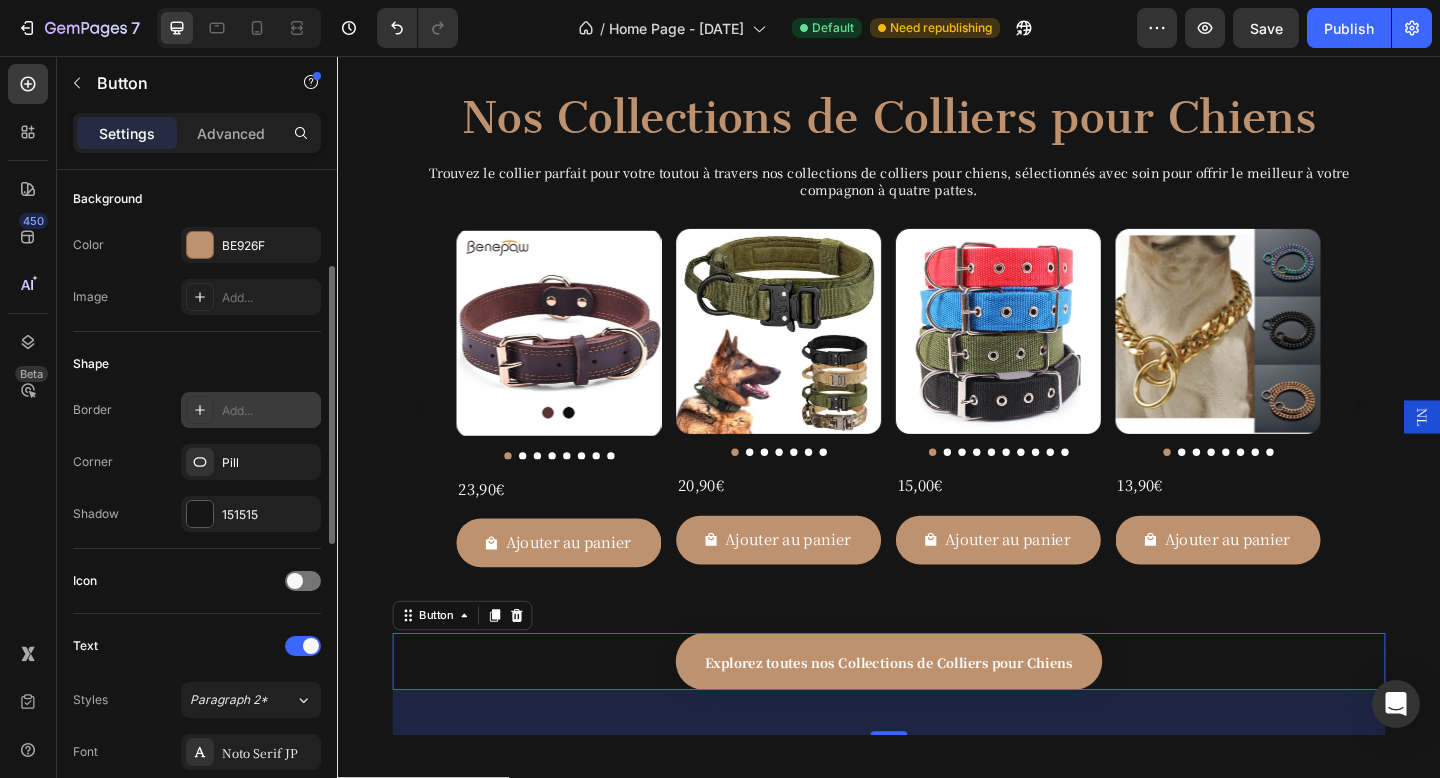 scroll, scrollTop: 230, scrollLeft: 0, axis: vertical 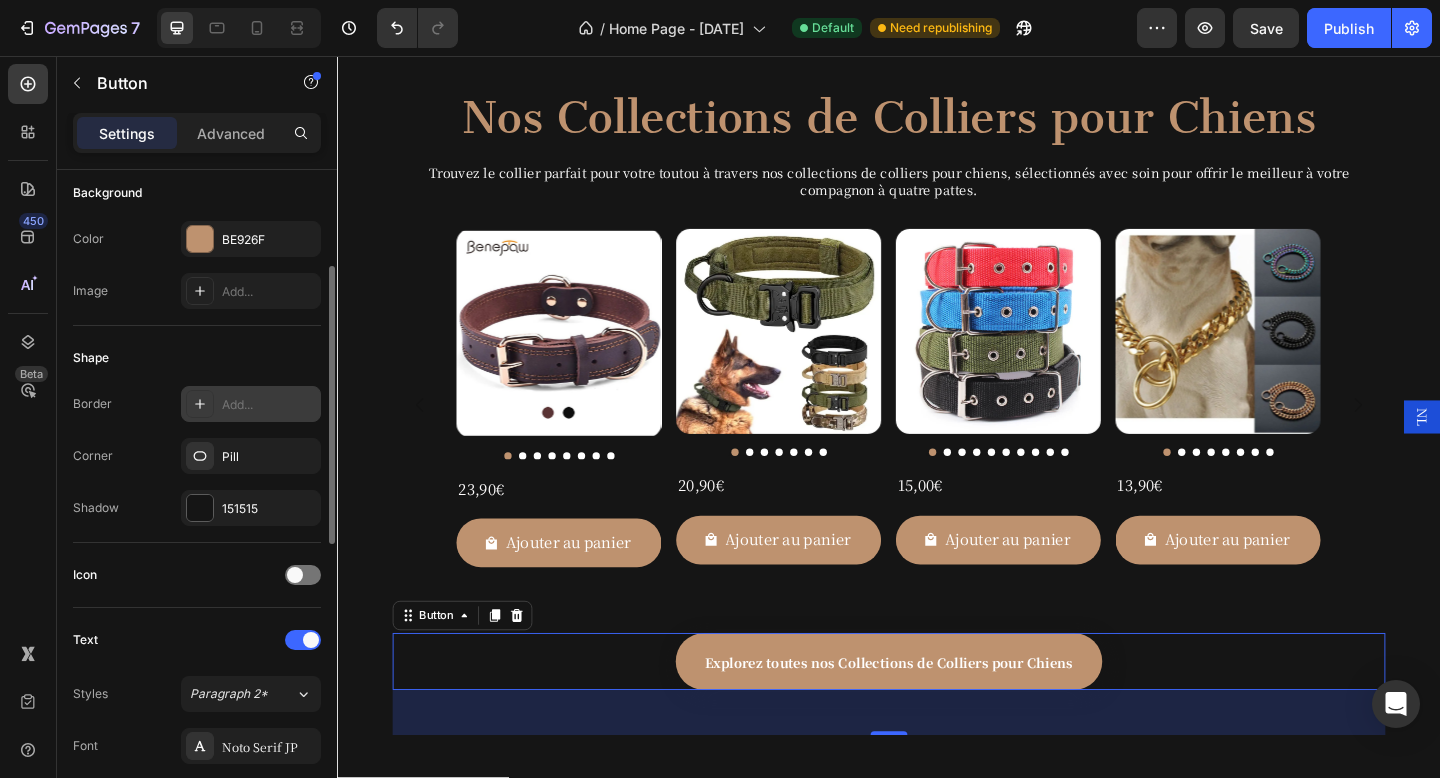 click at bounding box center (200, 456) 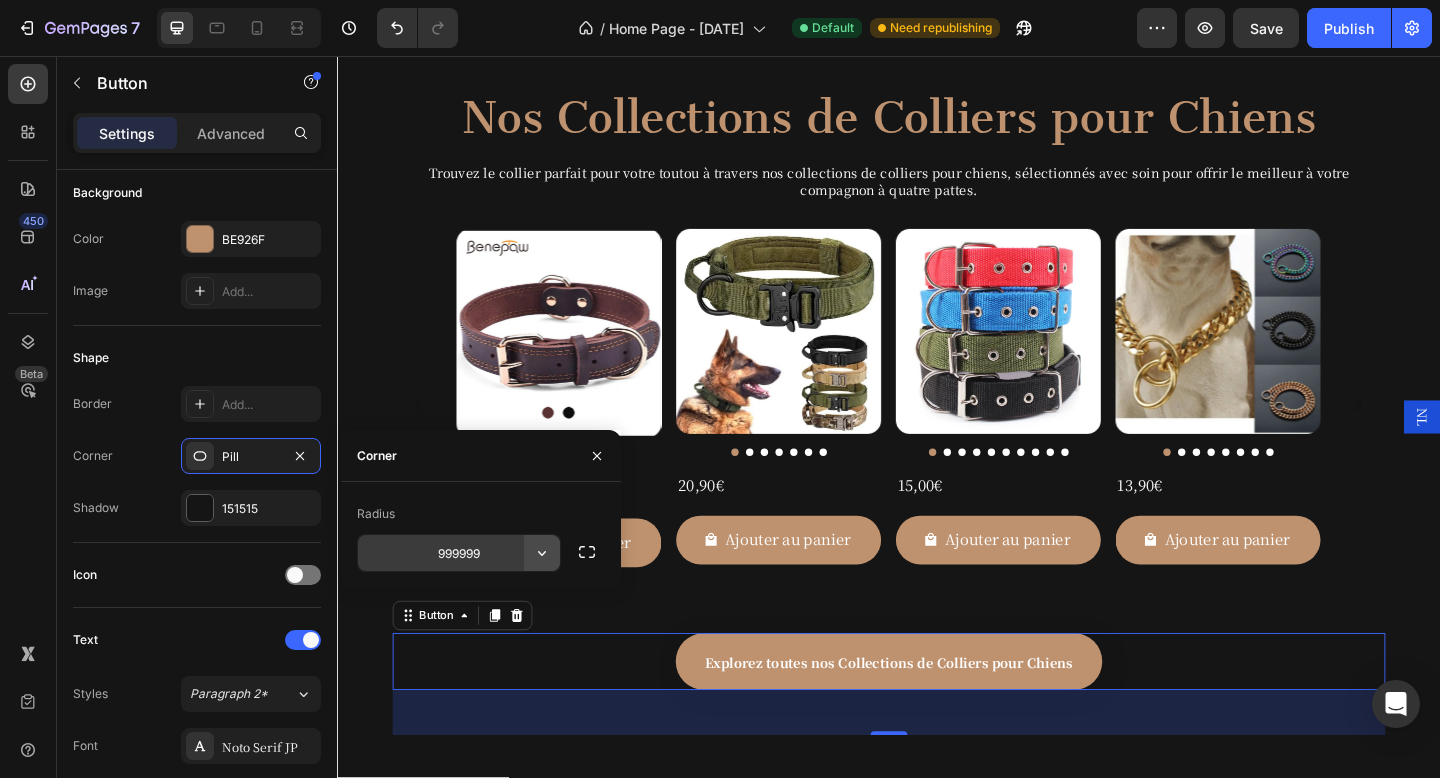 click 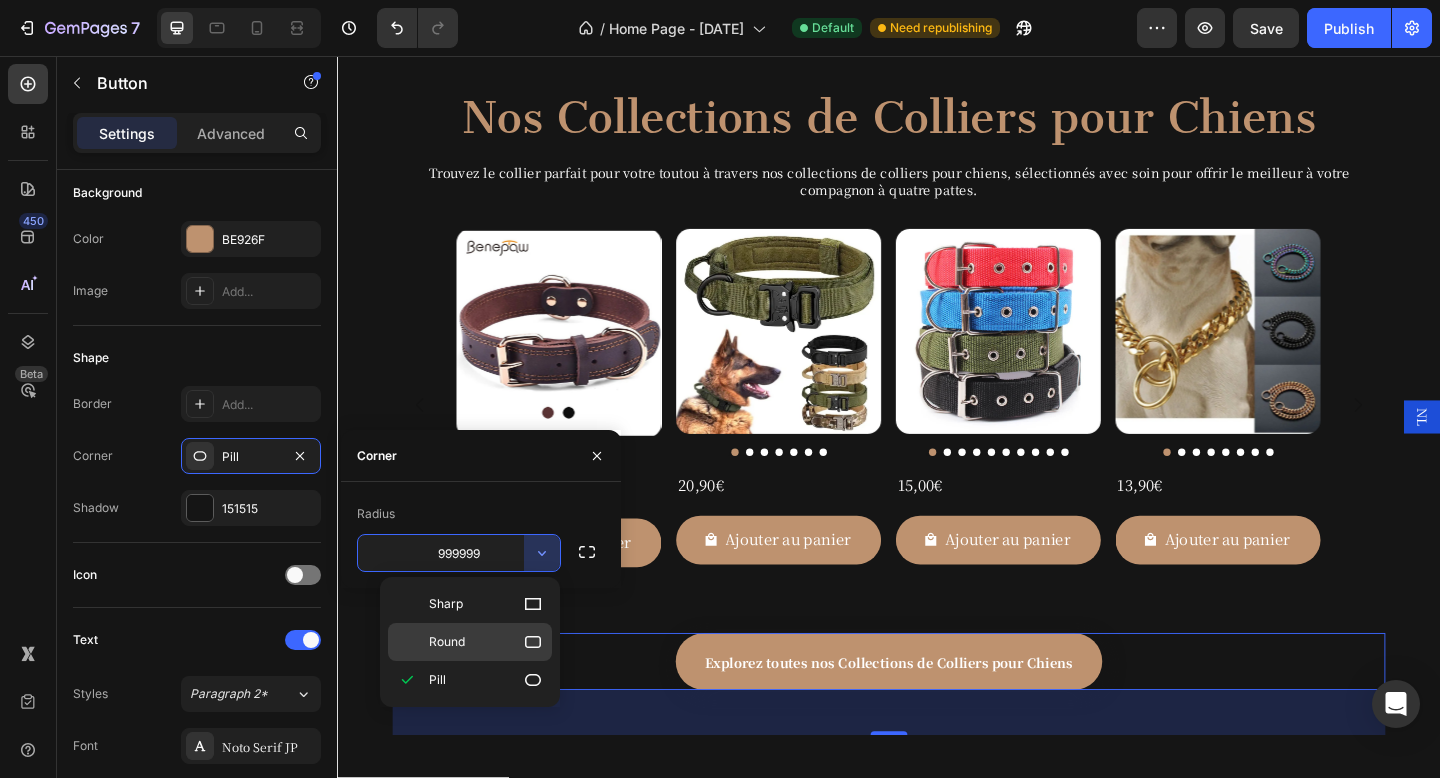 click on "Round" at bounding box center (447, 642) 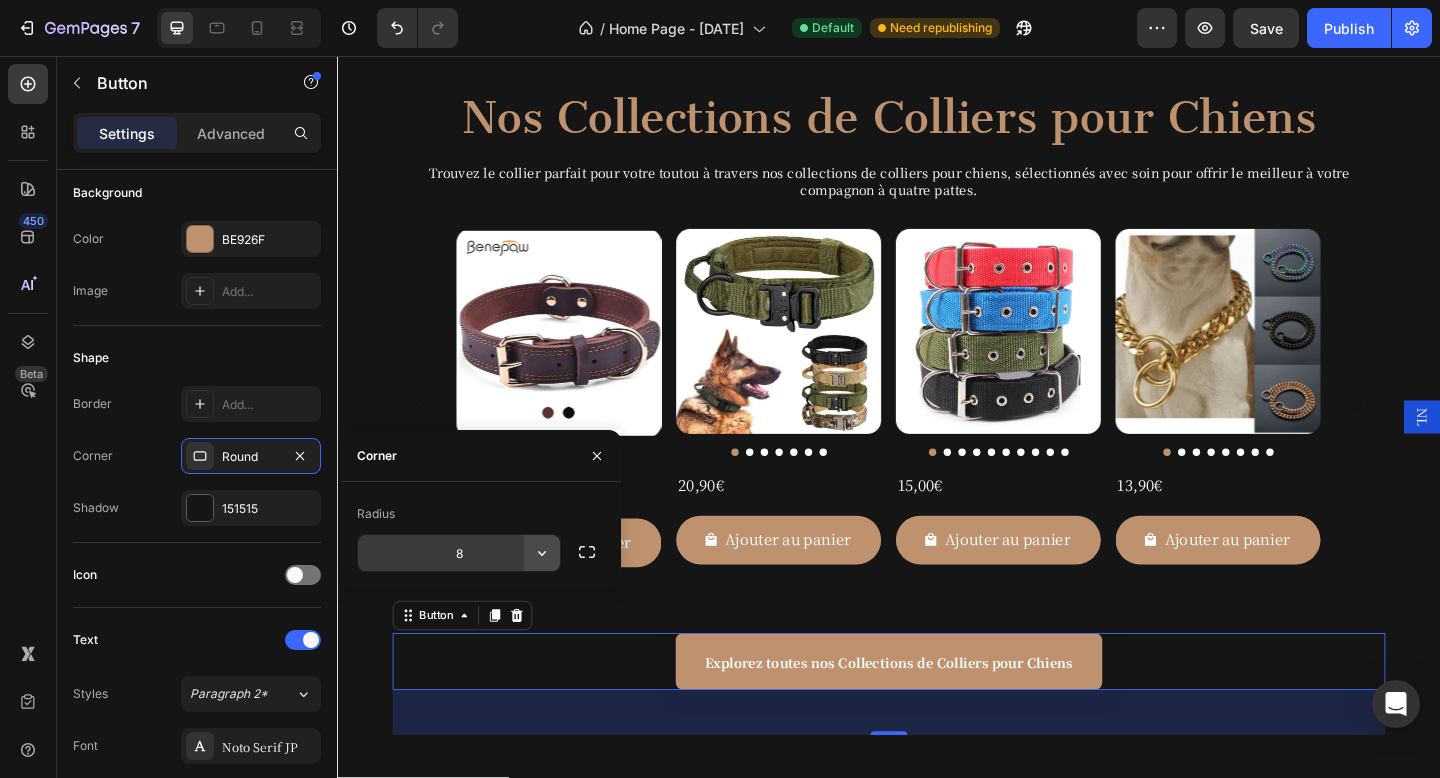 click 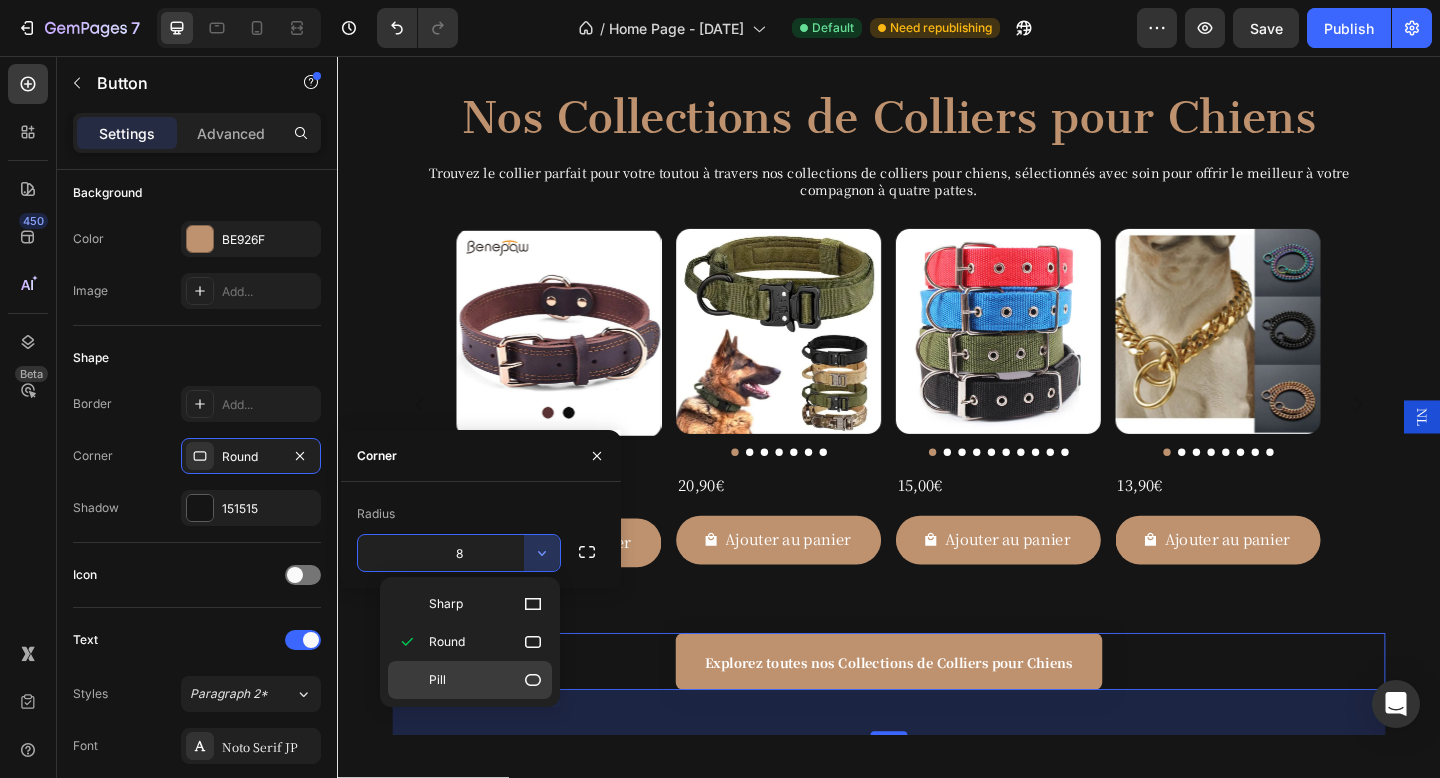 click on "Pill" at bounding box center (486, 680) 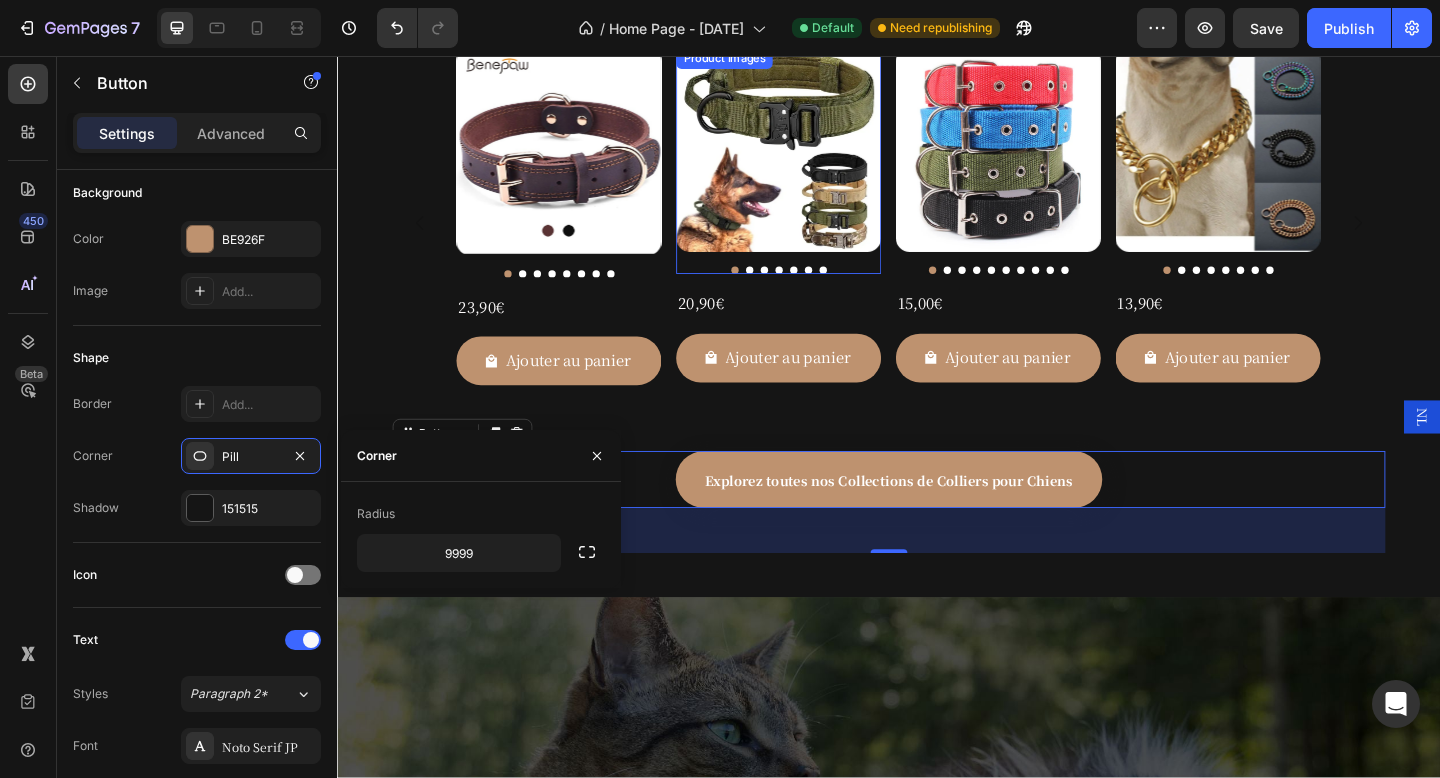 scroll, scrollTop: 1077, scrollLeft: 0, axis: vertical 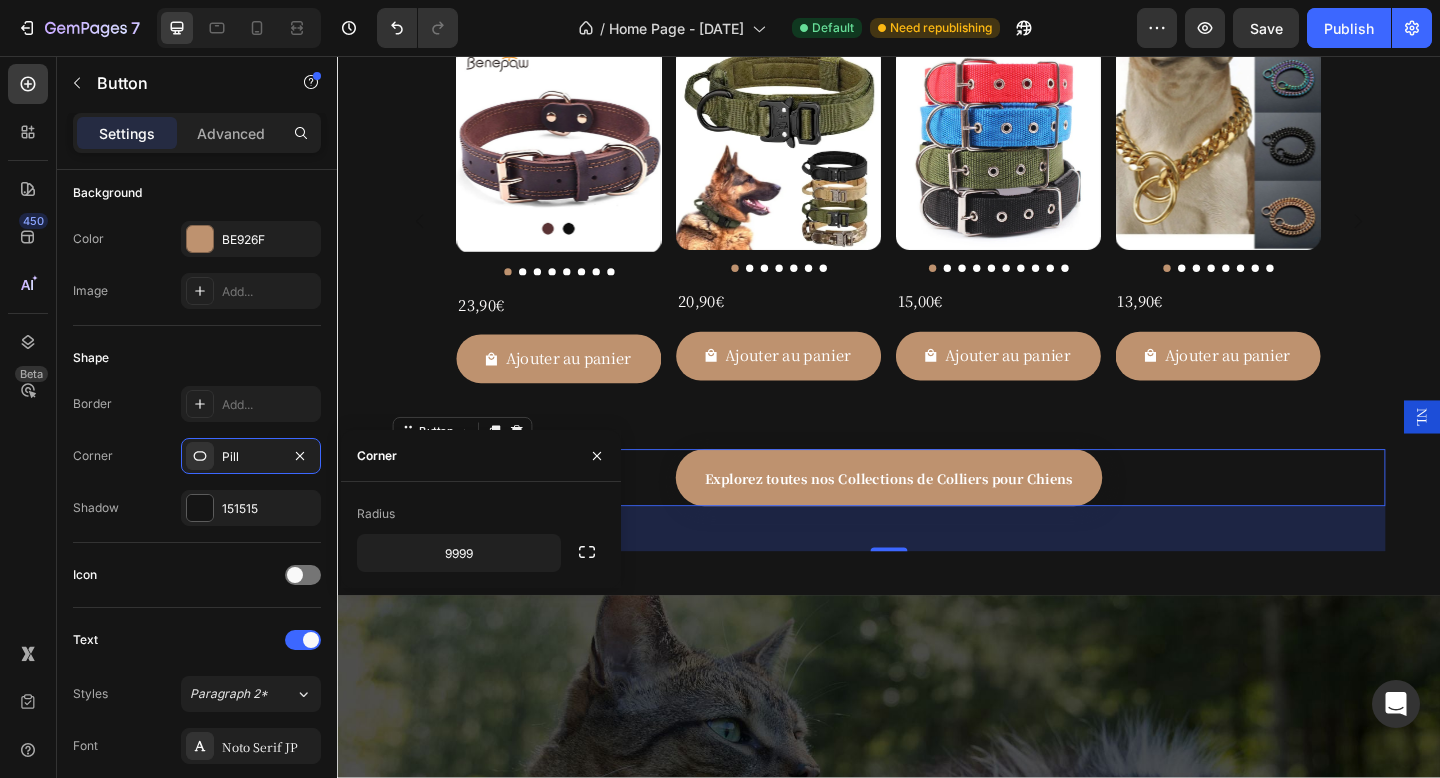 click on "Explorez toutes nos Collections de Colliers pour Chiens Button   49" at bounding box center (937, 515) 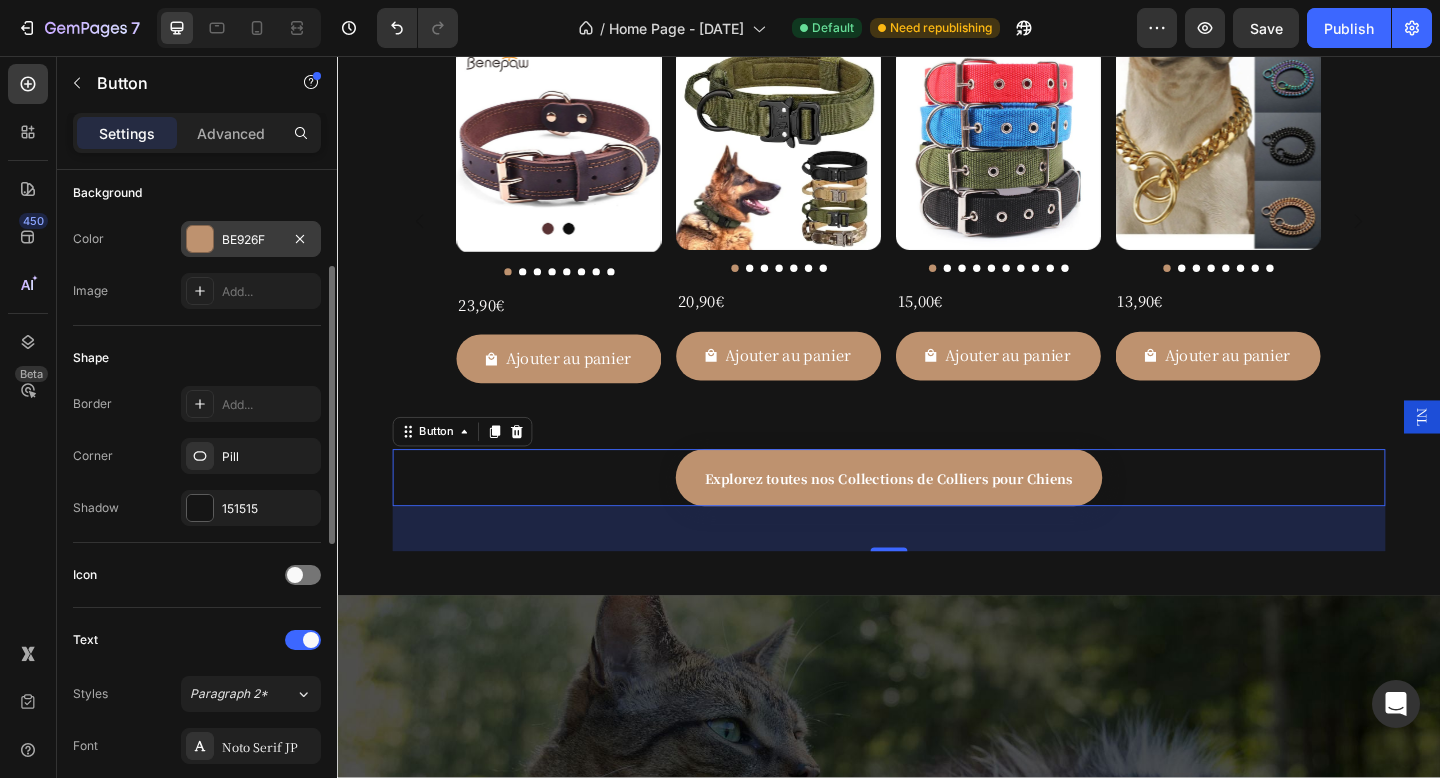 click on "BE926F" at bounding box center [251, 239] 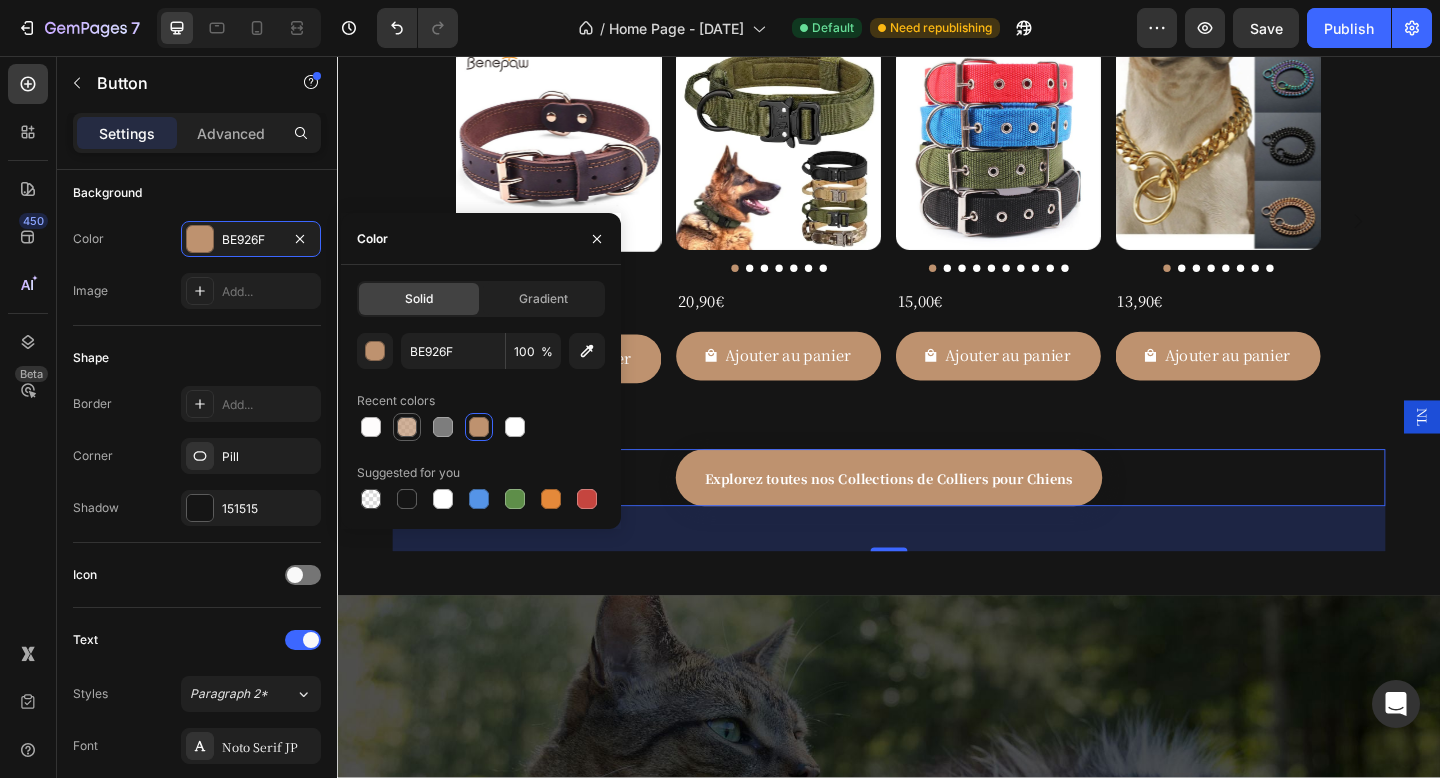 click at bounding box center [407, 427] 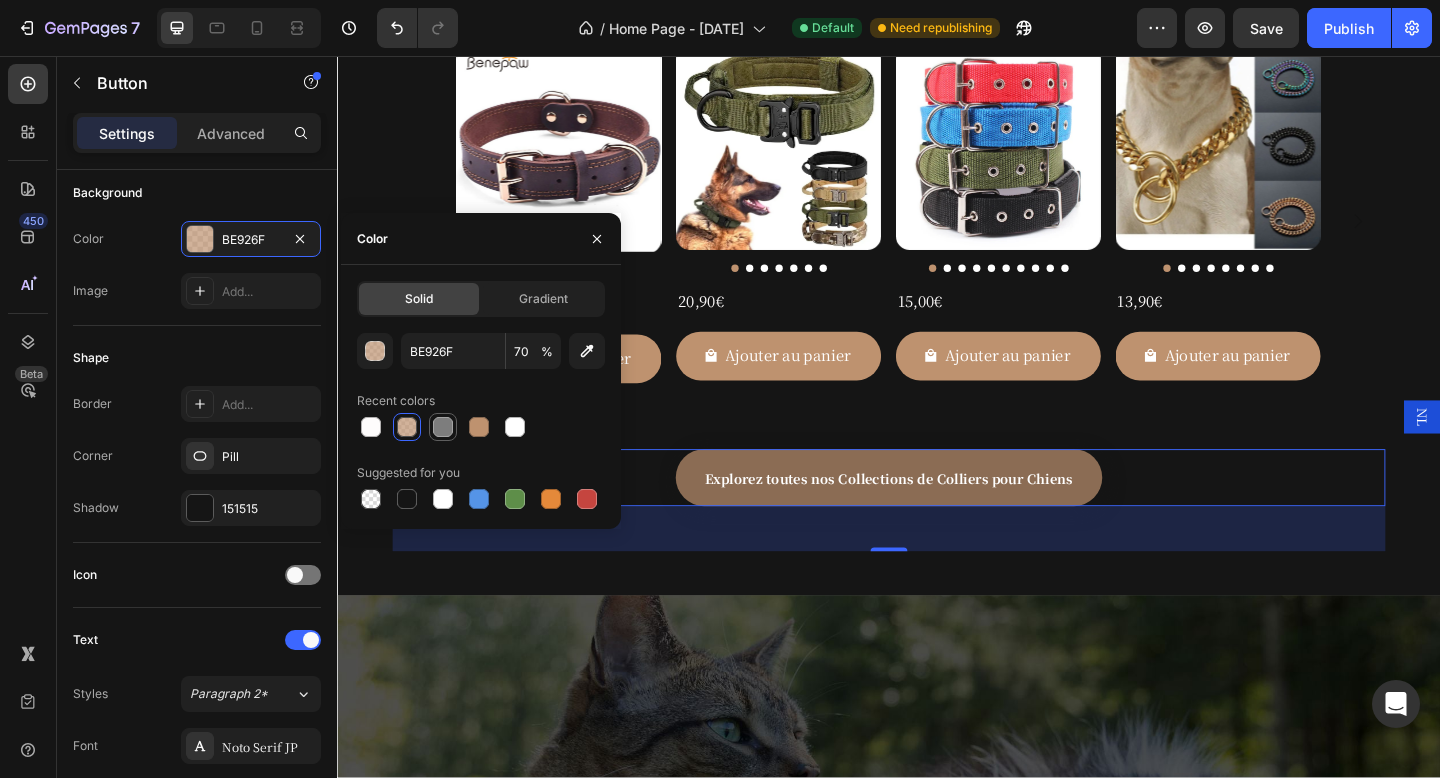 click at bounding box center (443, 427) 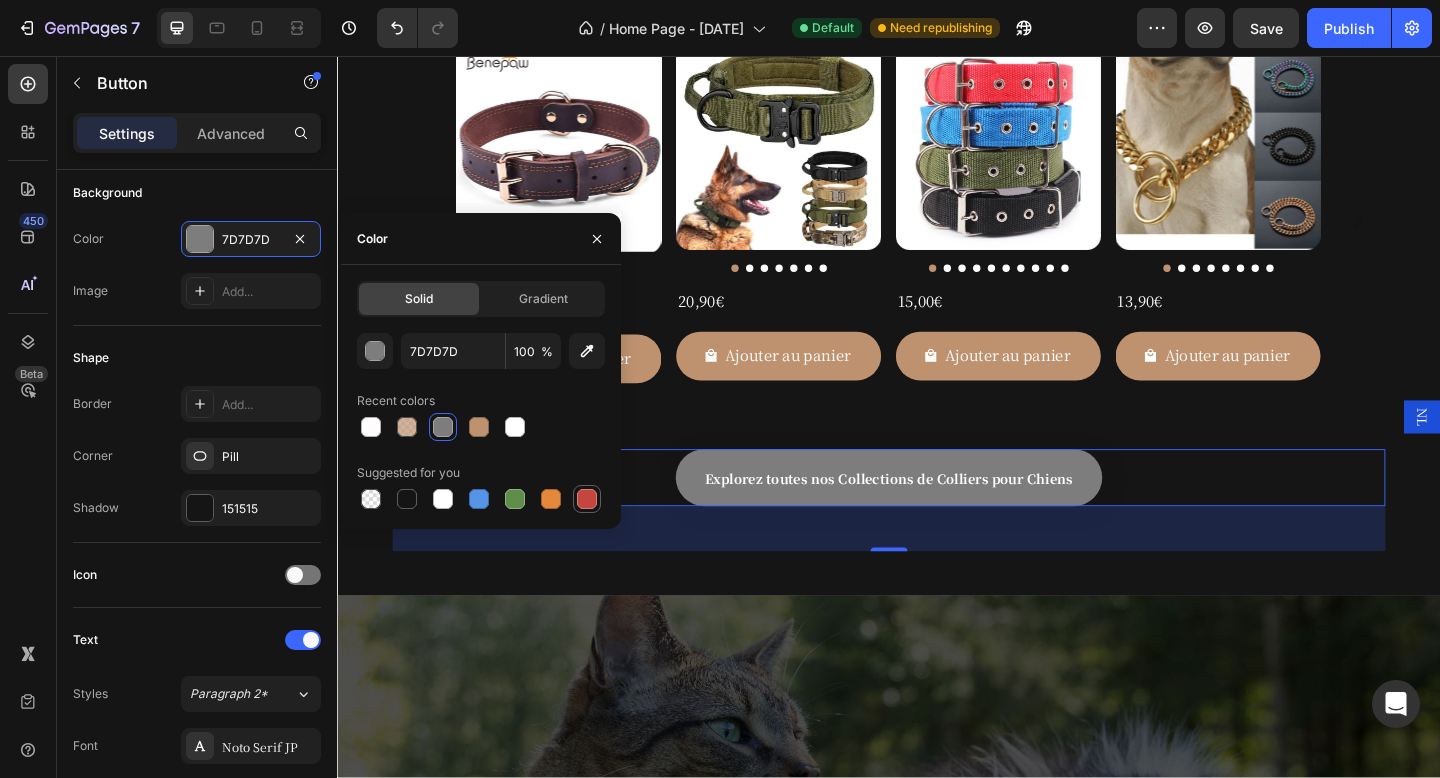 click at bounding box center [587, 499] 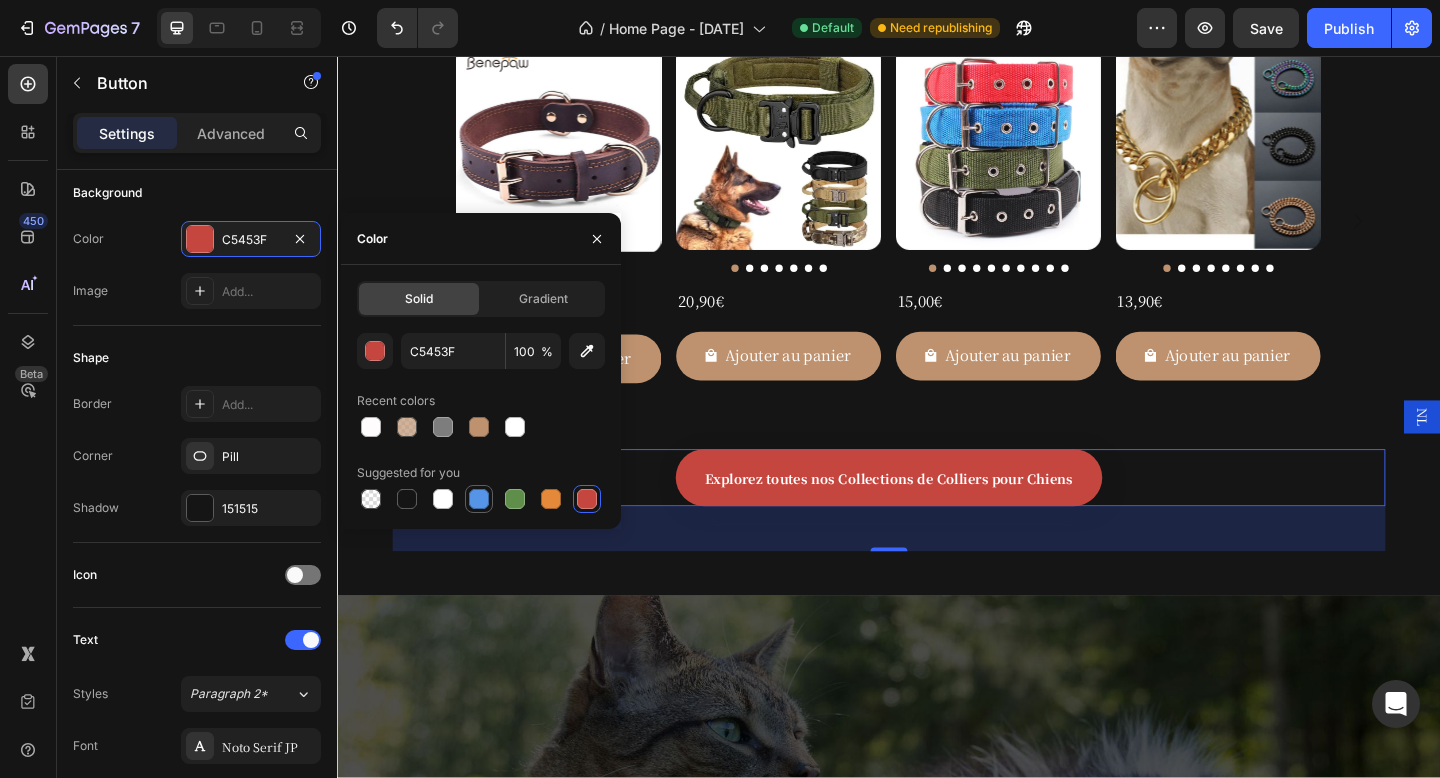 click at bounding box center [479, 499] 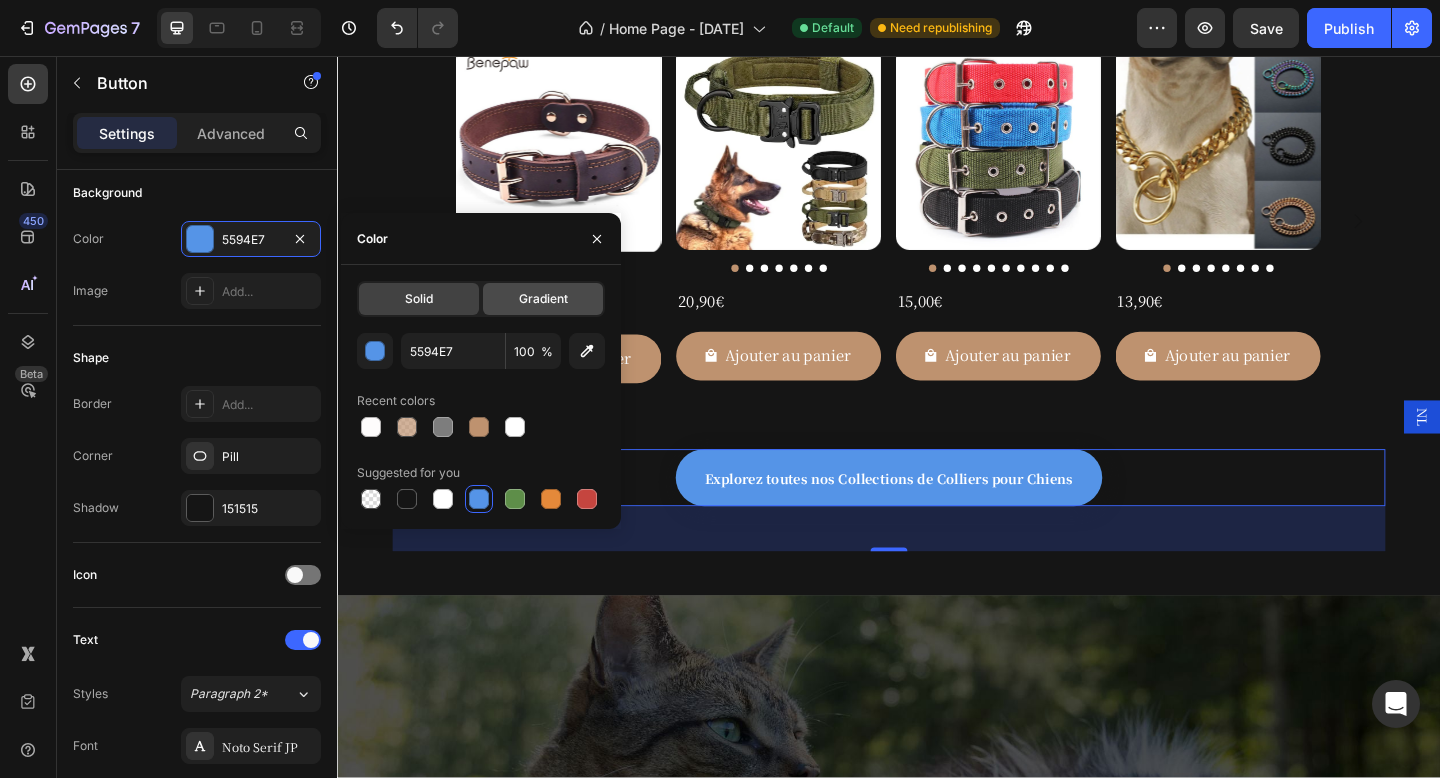 click on "Gradient" 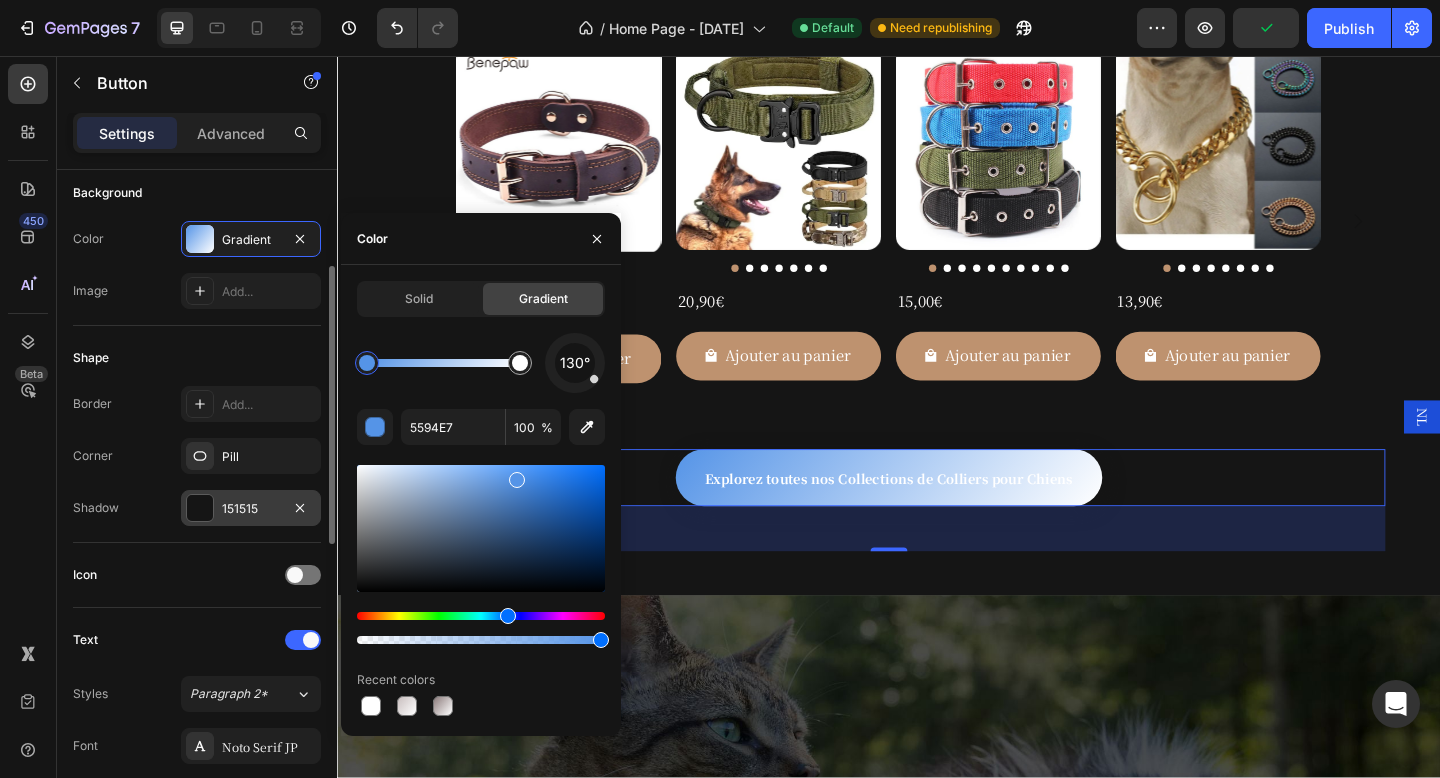 click at bounding box center (200, 508) 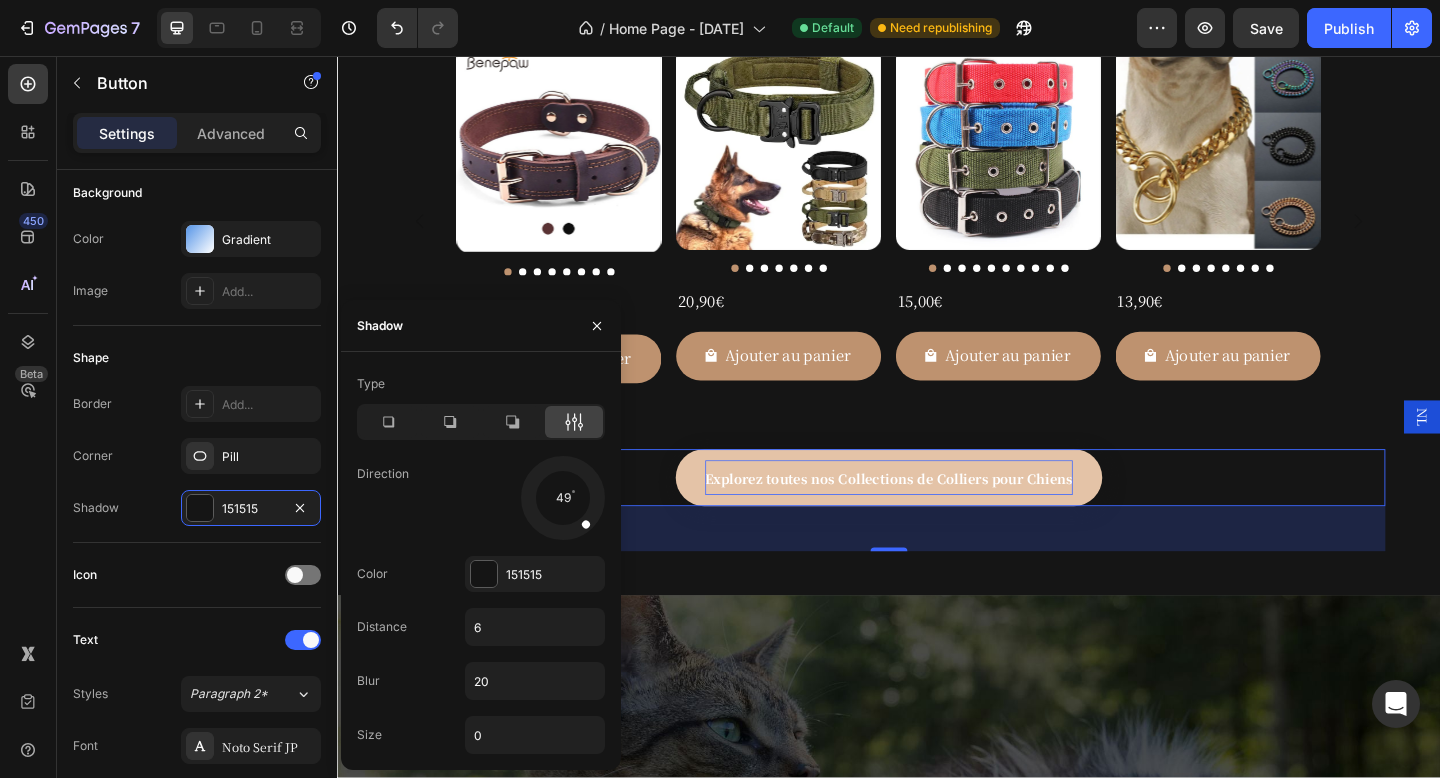 click on "Explorez toutes nos Collections de Colliers pour Chiens" at bounding box center [937, 516] 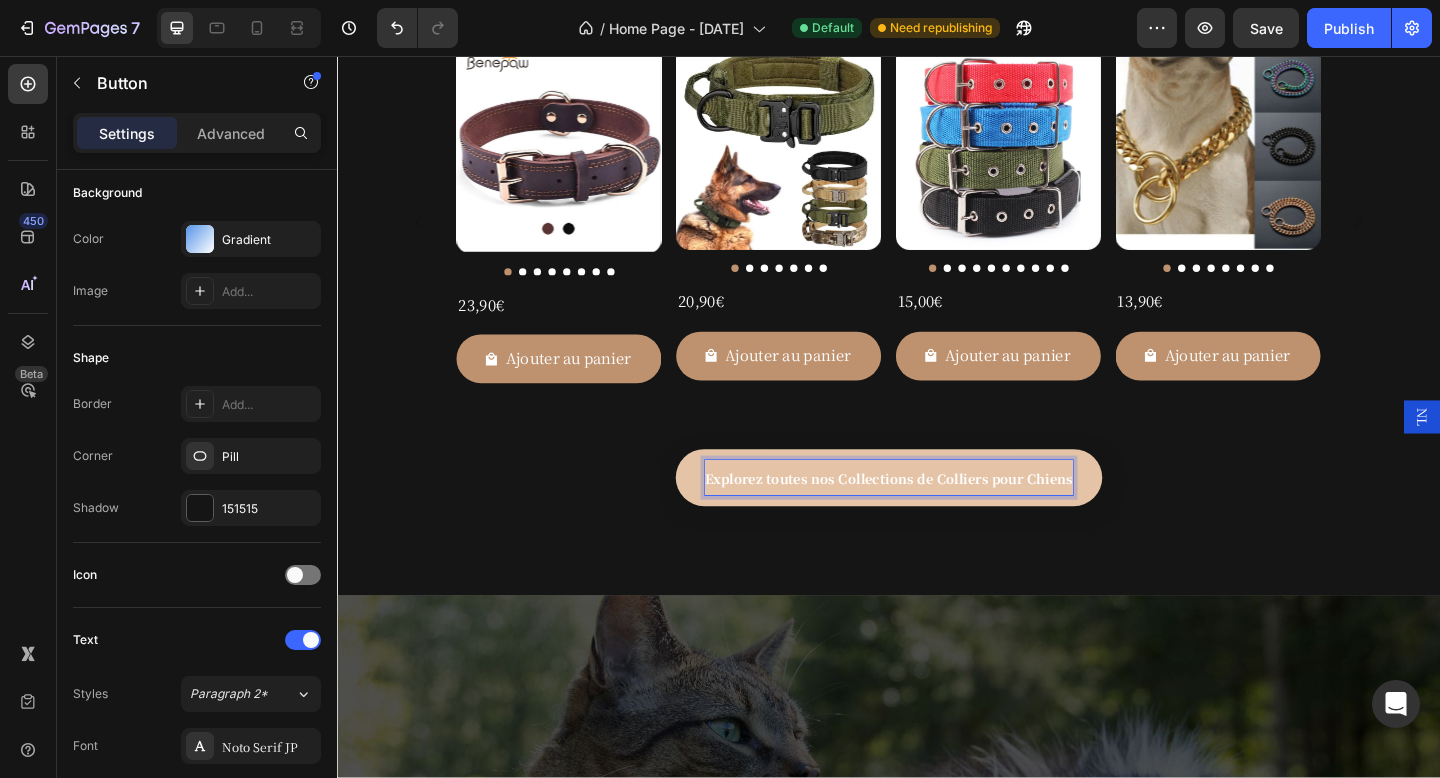click on "Explorez toutes nos Collections de Colliers pour Chiens" at bounding box center (937, 516) 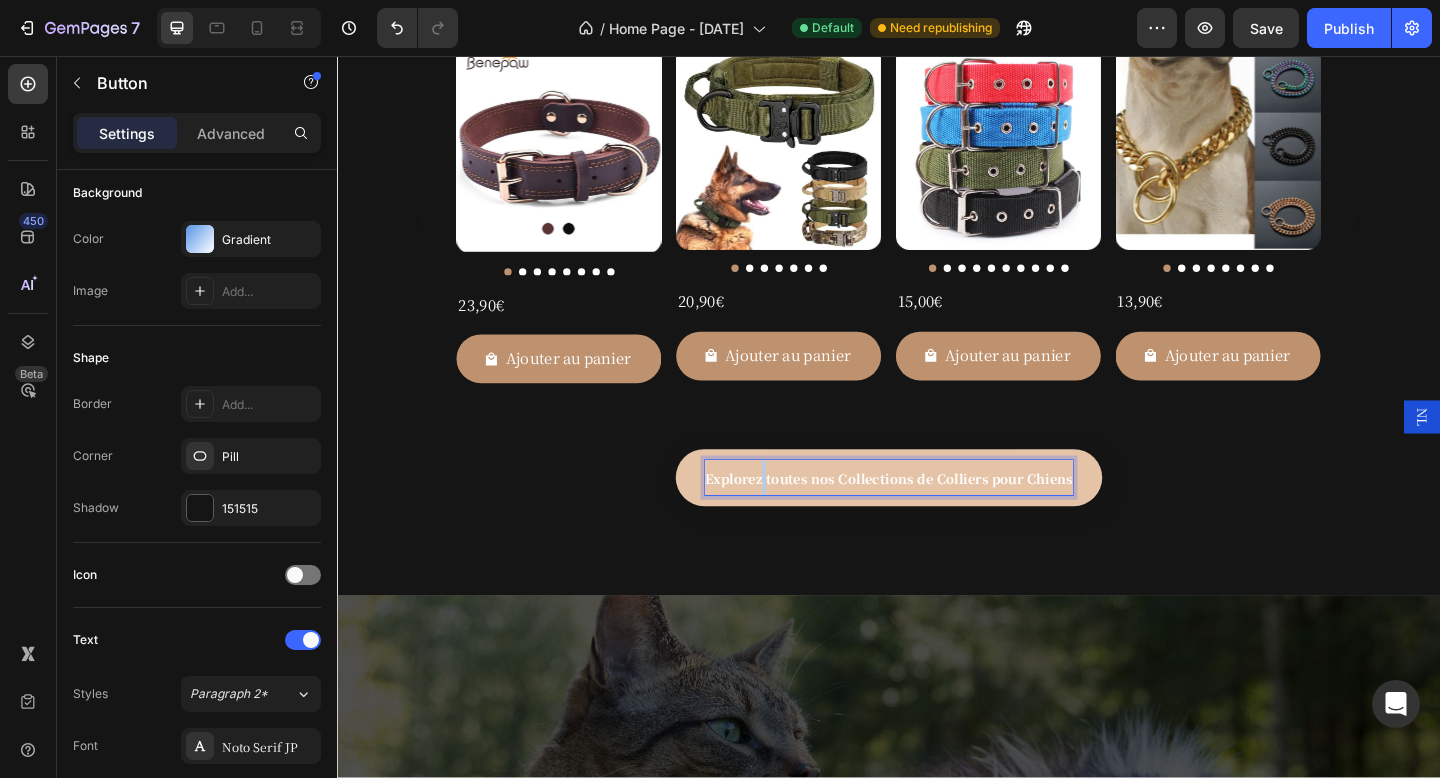 click on "Explorez toutes nos Collections de Colliers pour Chiens" at bounding box center [937, 516] 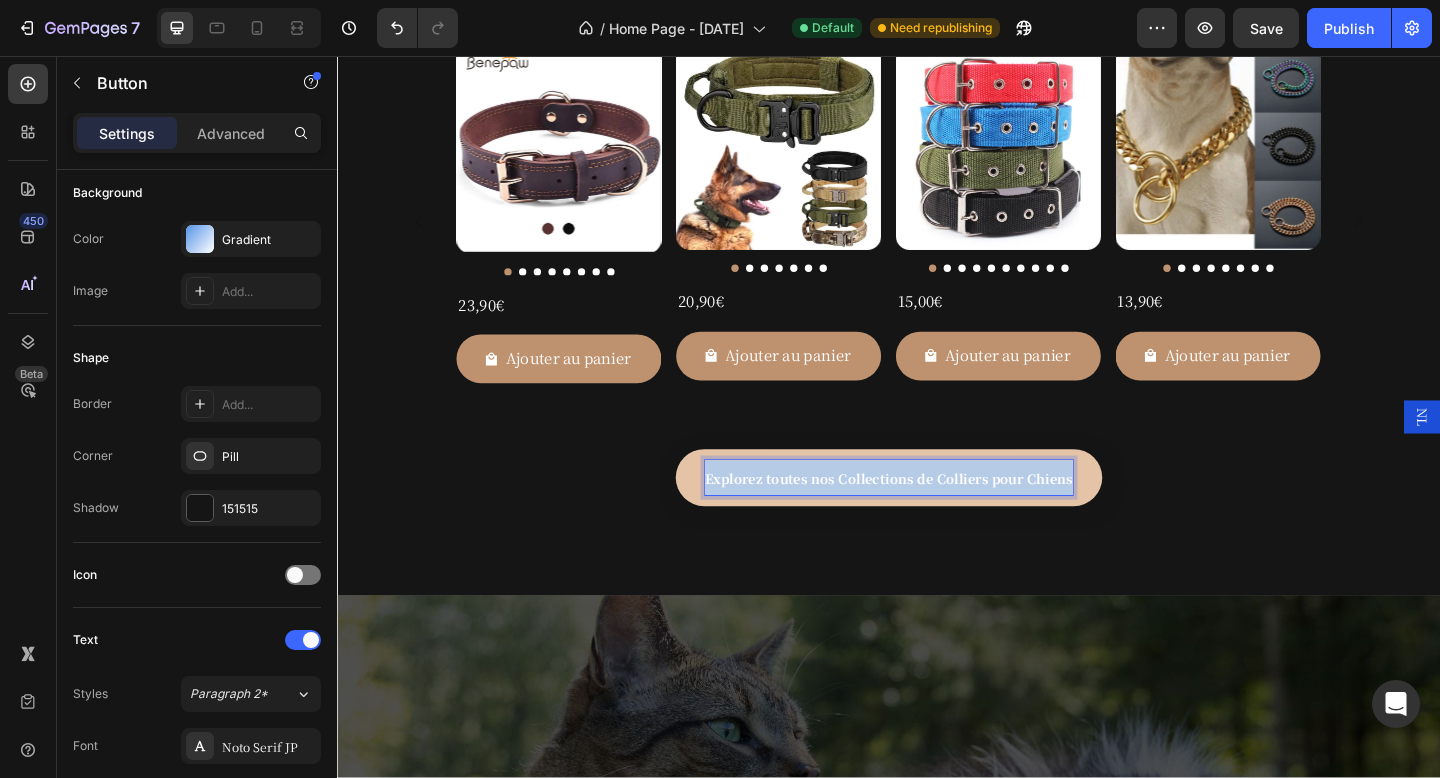 click on "Explorez toutes nos Collections de Colliers pour Chiens" at bounding box center [937, 516] 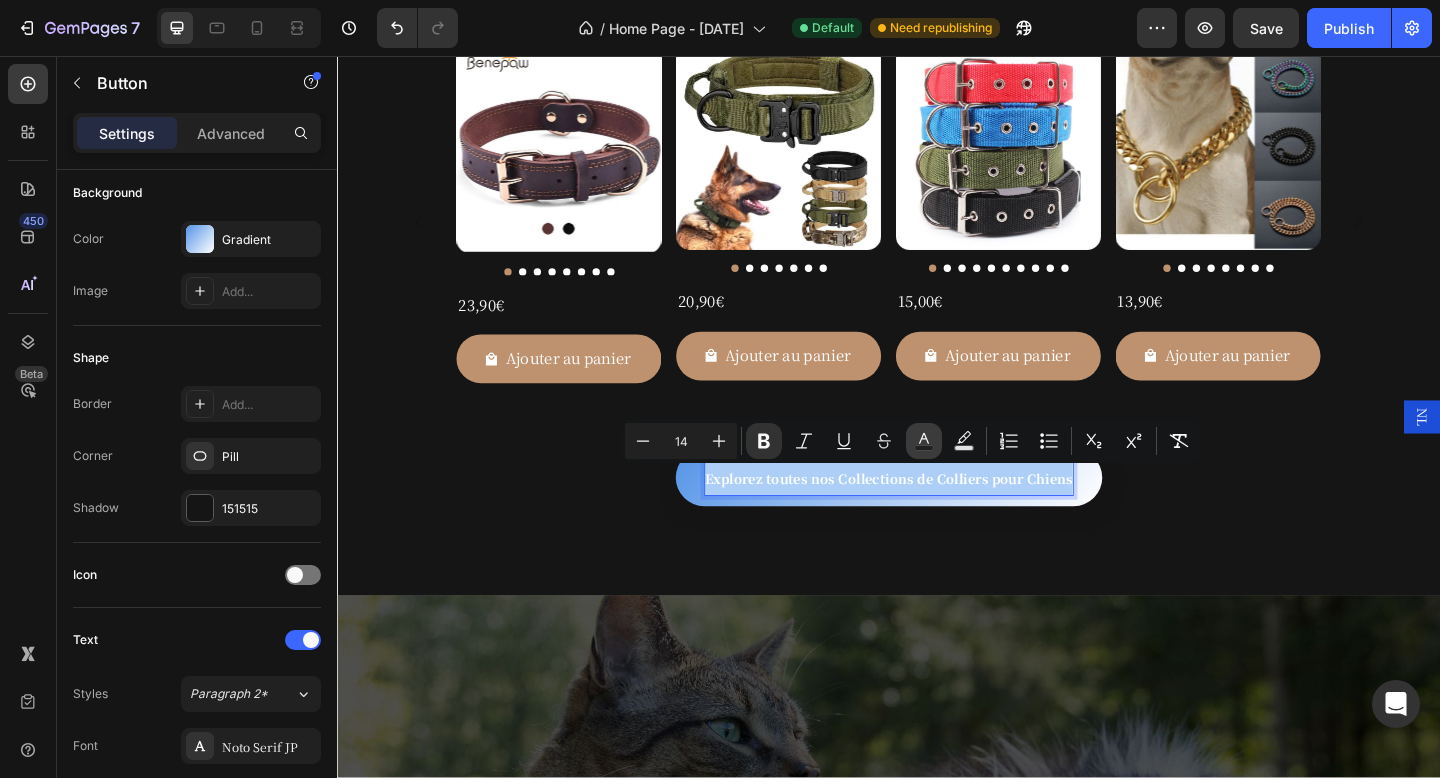 click 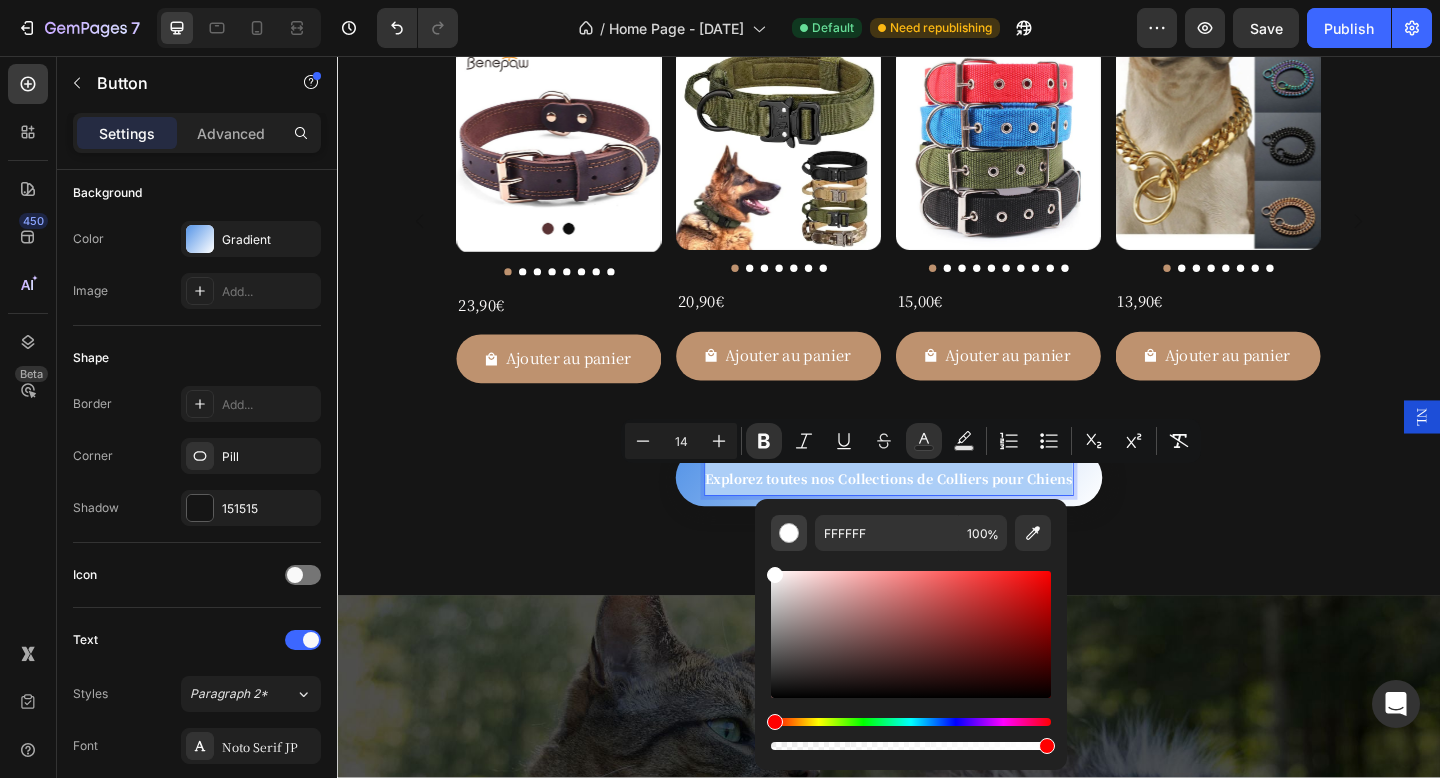 click at bounding box center [789, 533] 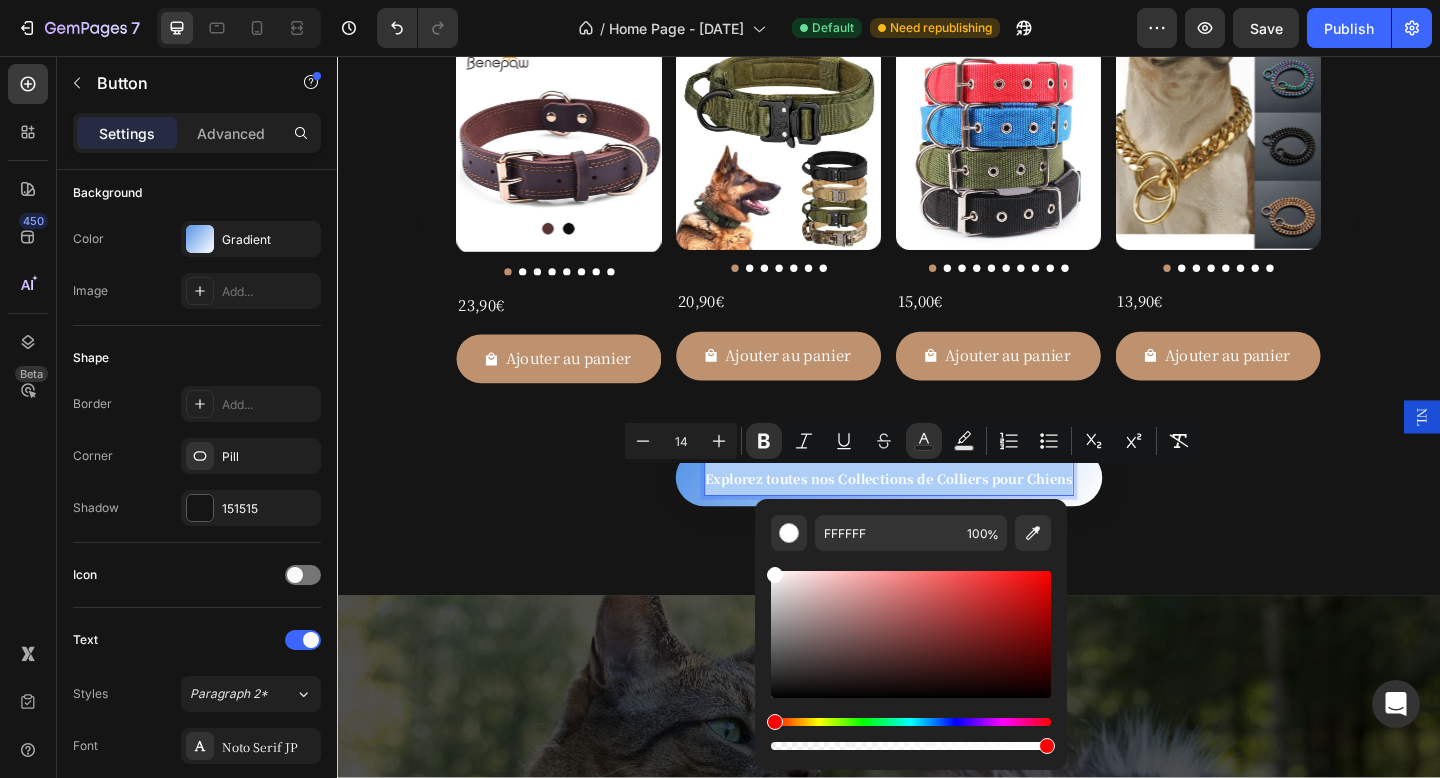 click at bounding box center (911, 660) 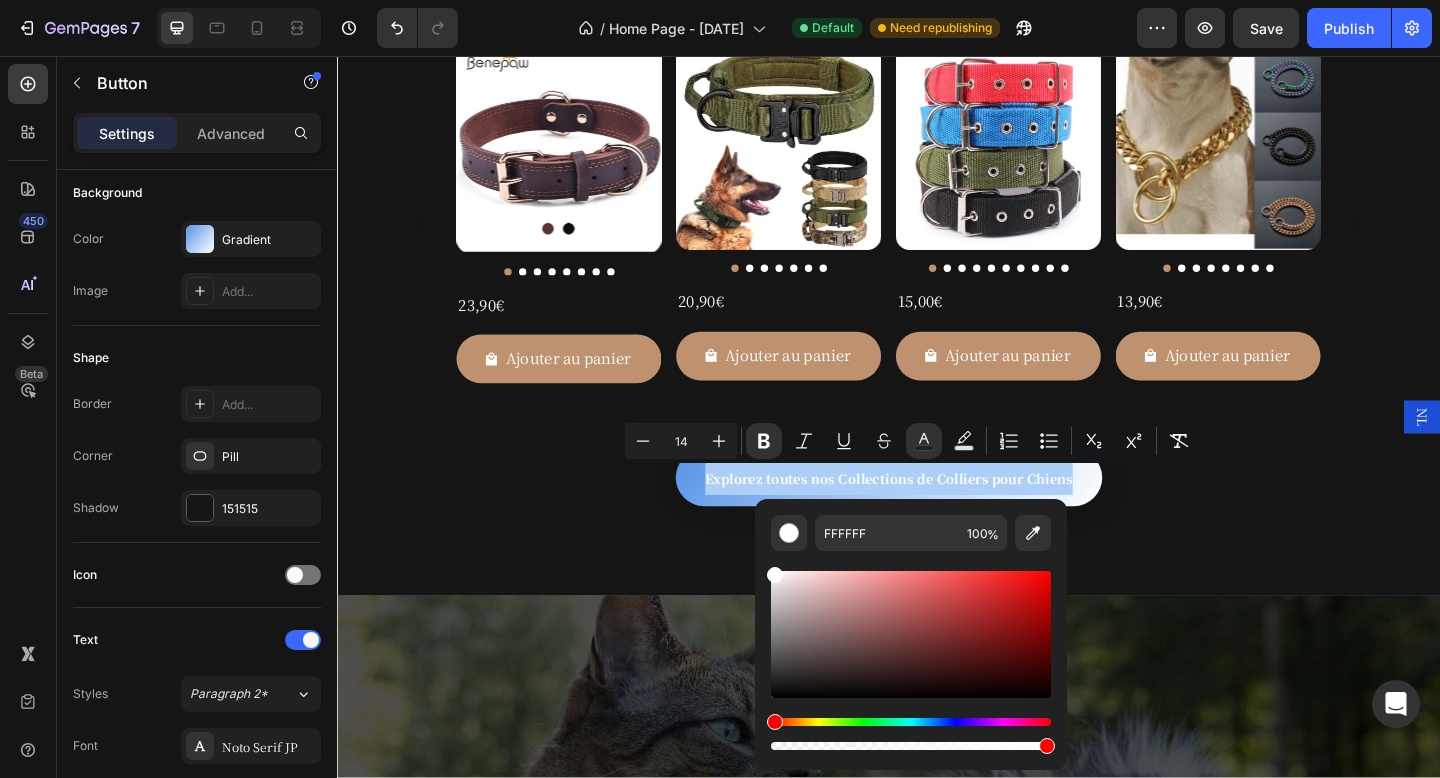 click at bounding box center (911, 634) 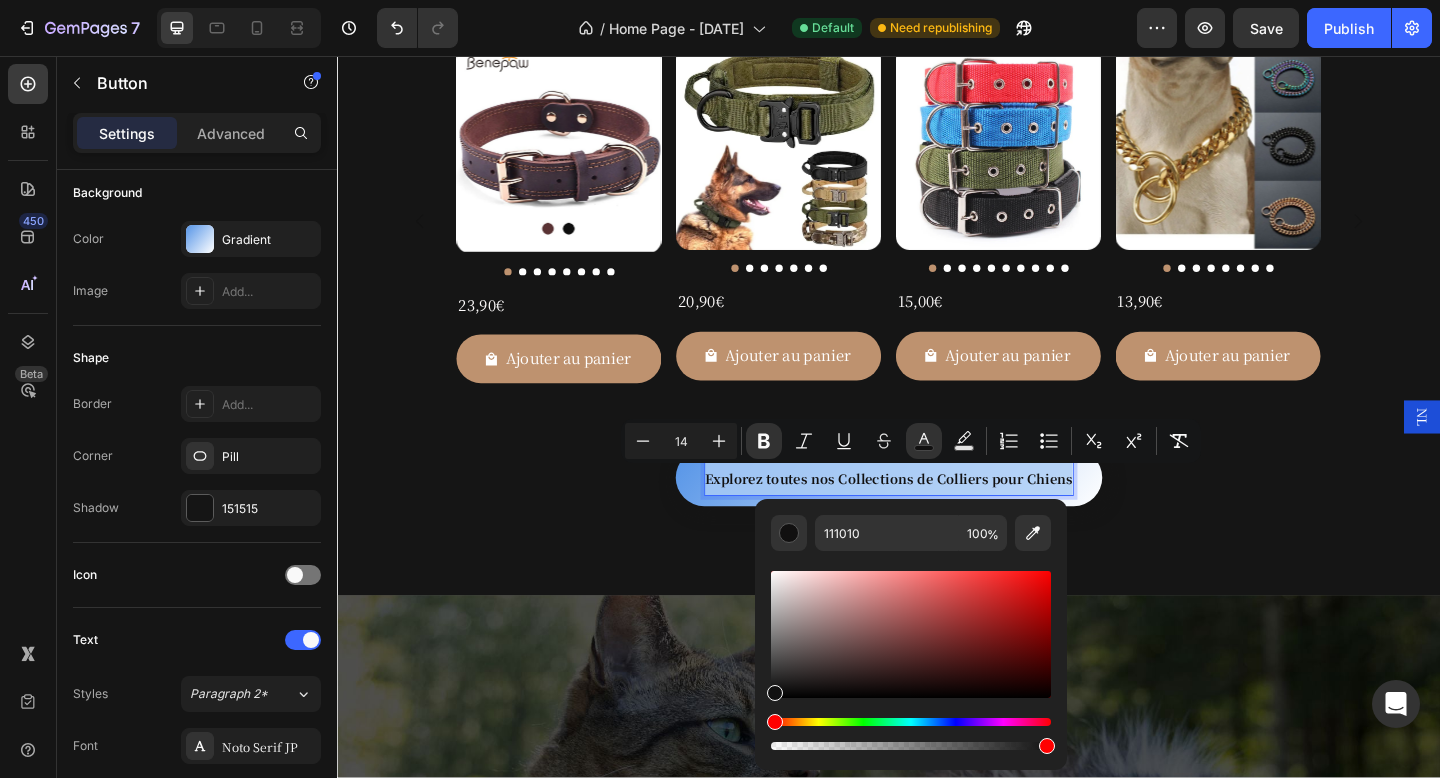 drag, startPoint x: 788, startPoint y: 689, endPoint x: 770, endPoint y: 689, distance: 18 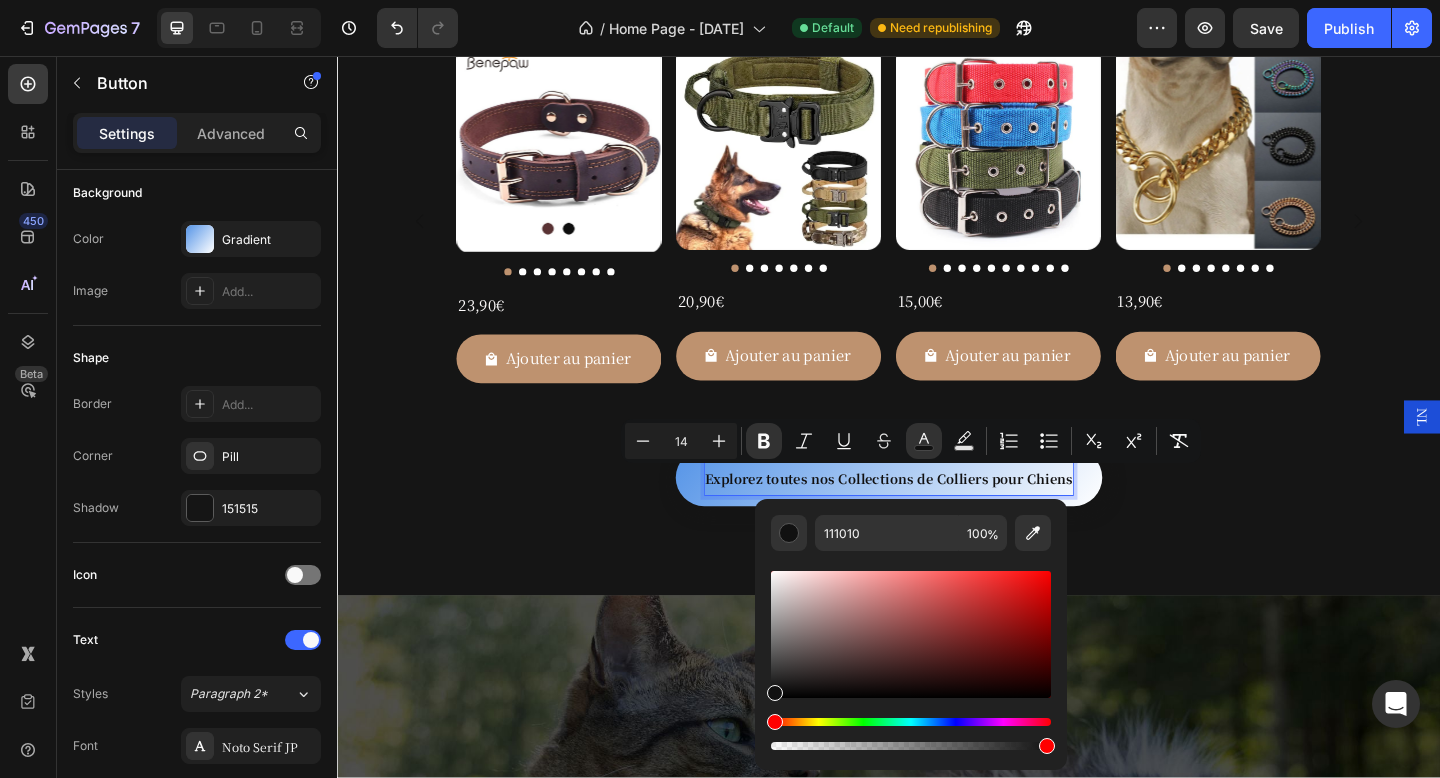 type on "111111" 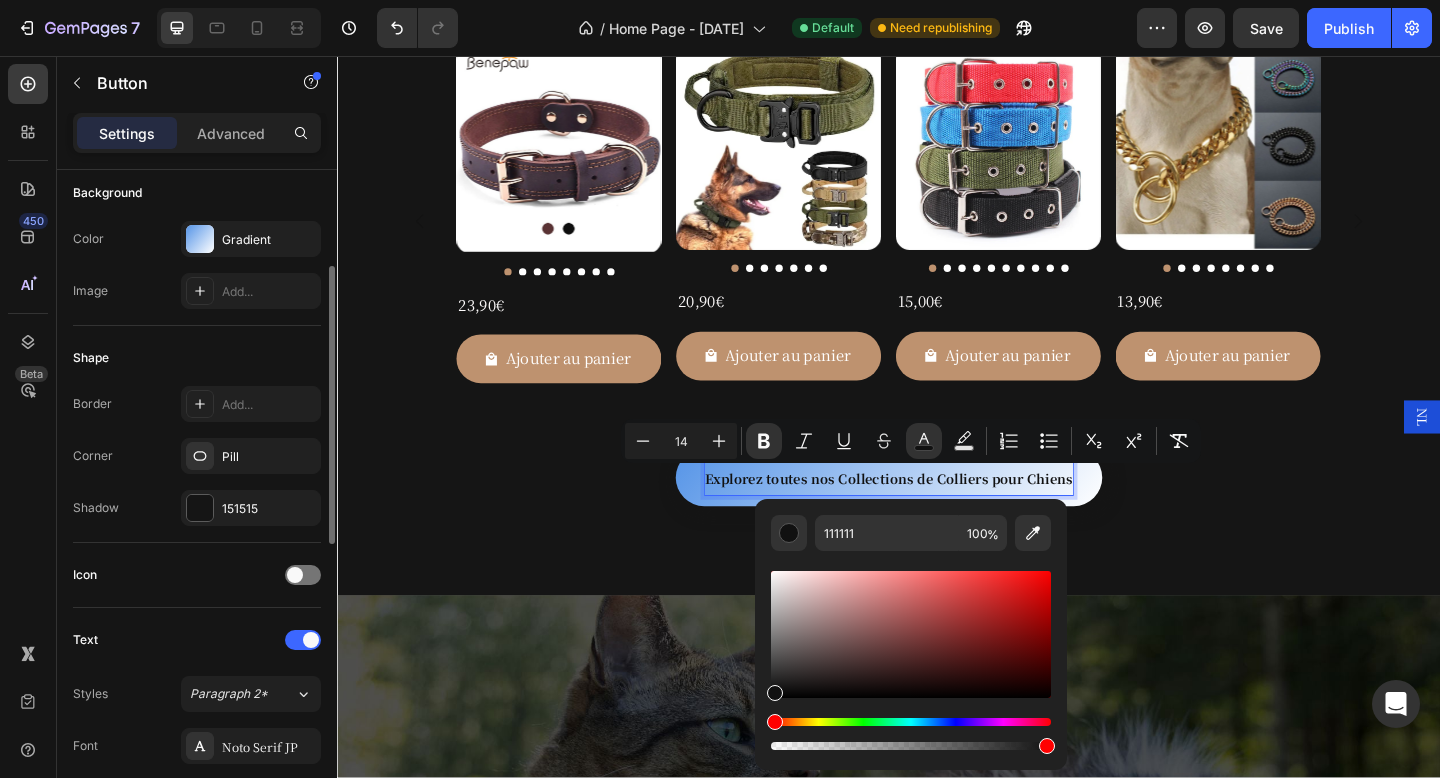 click on "Shape" at bounding box center [197, 358] 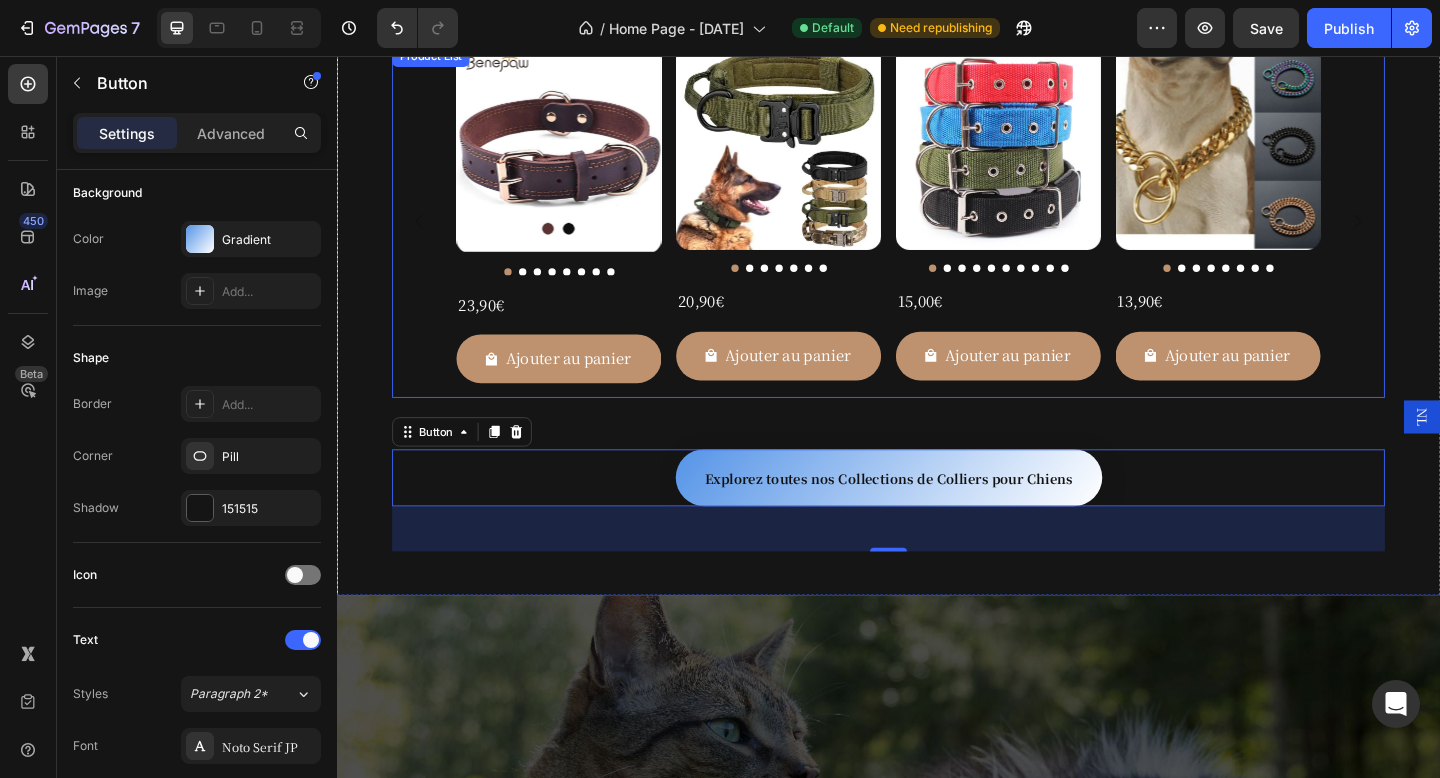 click on "Product Images 23,90€ Product Price Product Price Row Ajouter au panier Add to Cart Row Product List Product Images 20,90€ Product Price Product Price Row Ajouter au panier Add to Cart Row Product List Product Images 15,00€ Product Price Product Price Row Ajouter au panier Add to Cart Row Product List Product Images 13,90€ Product Price Product Price Row Ajouter au panier Add to Cart Row Product List" at bounding box center (937, 236) 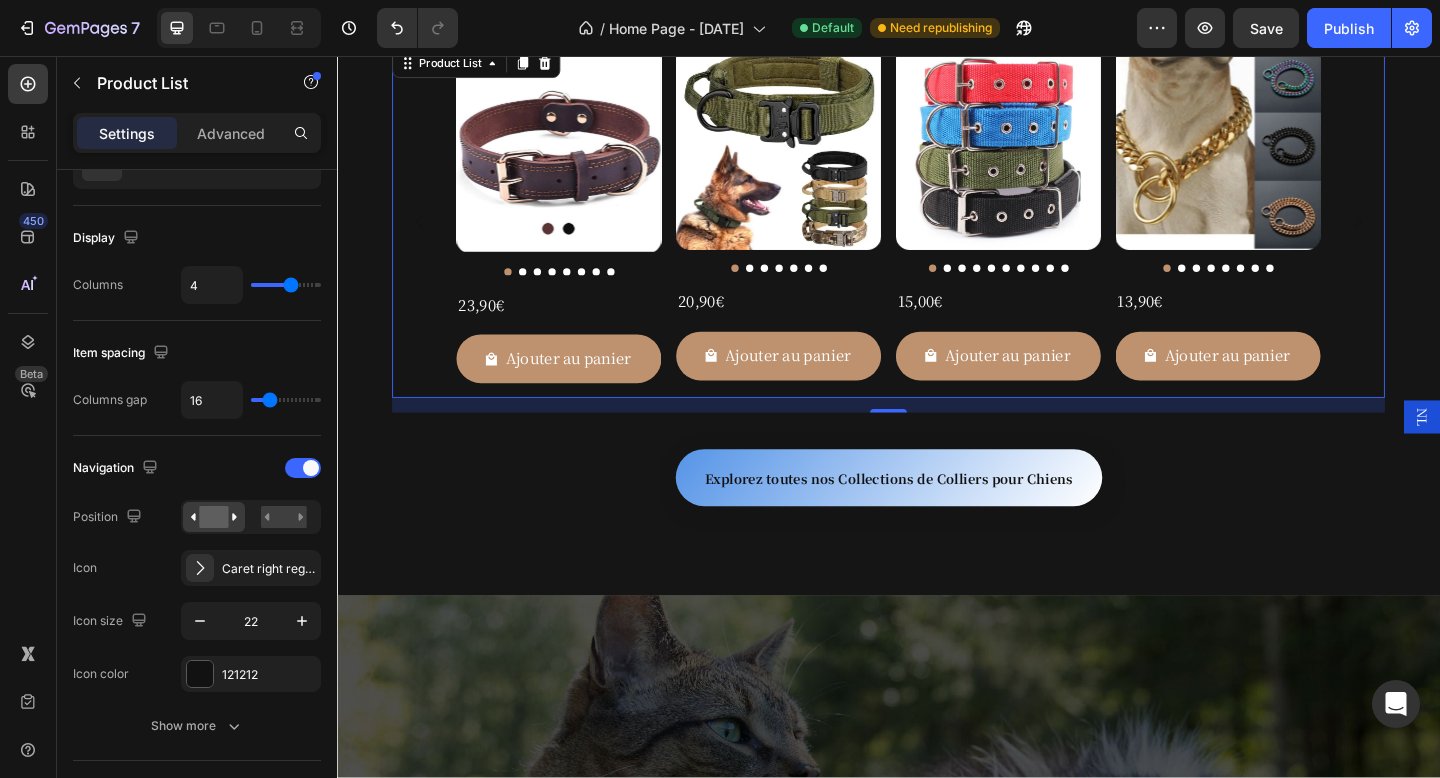 scroll, scrollTop: 0, scrollLeft: 0, axis: both 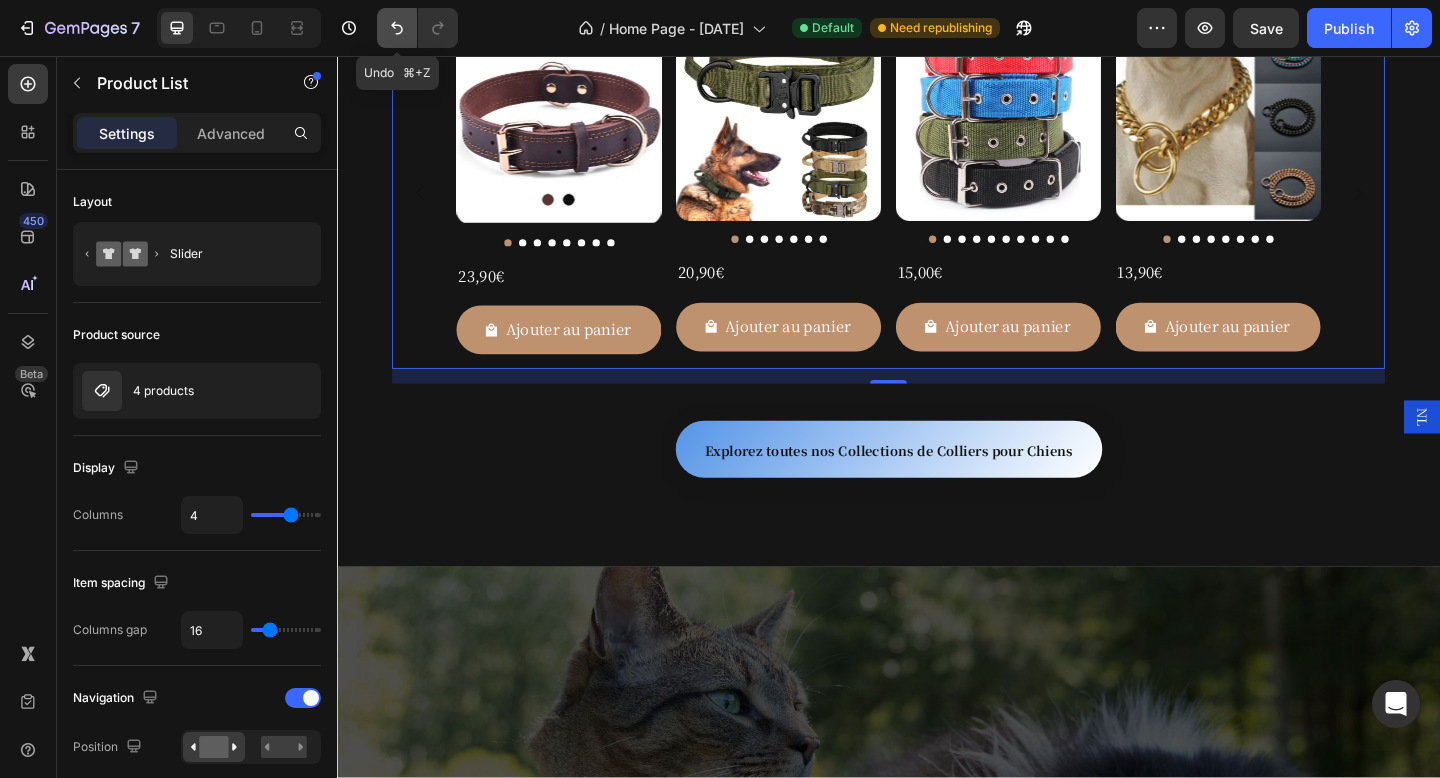 click 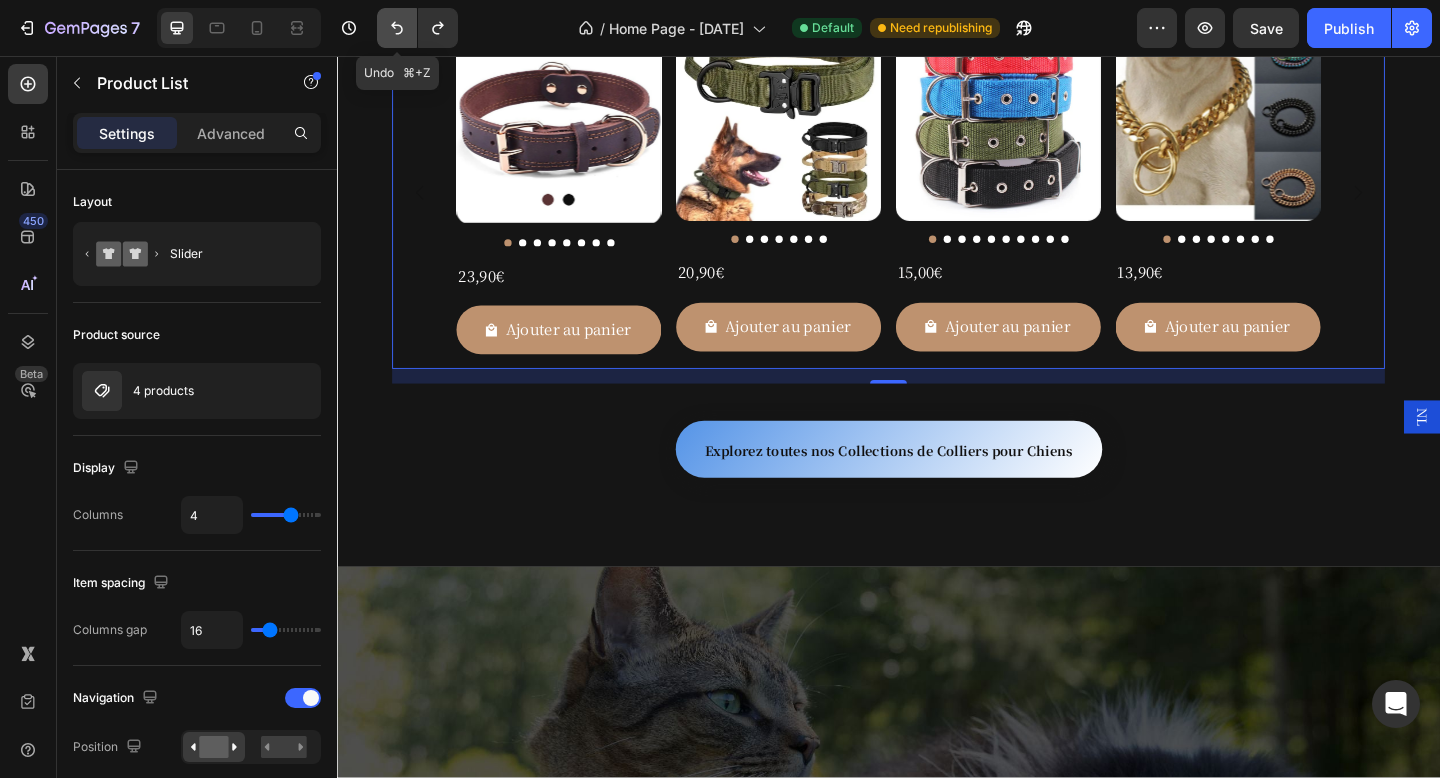 click 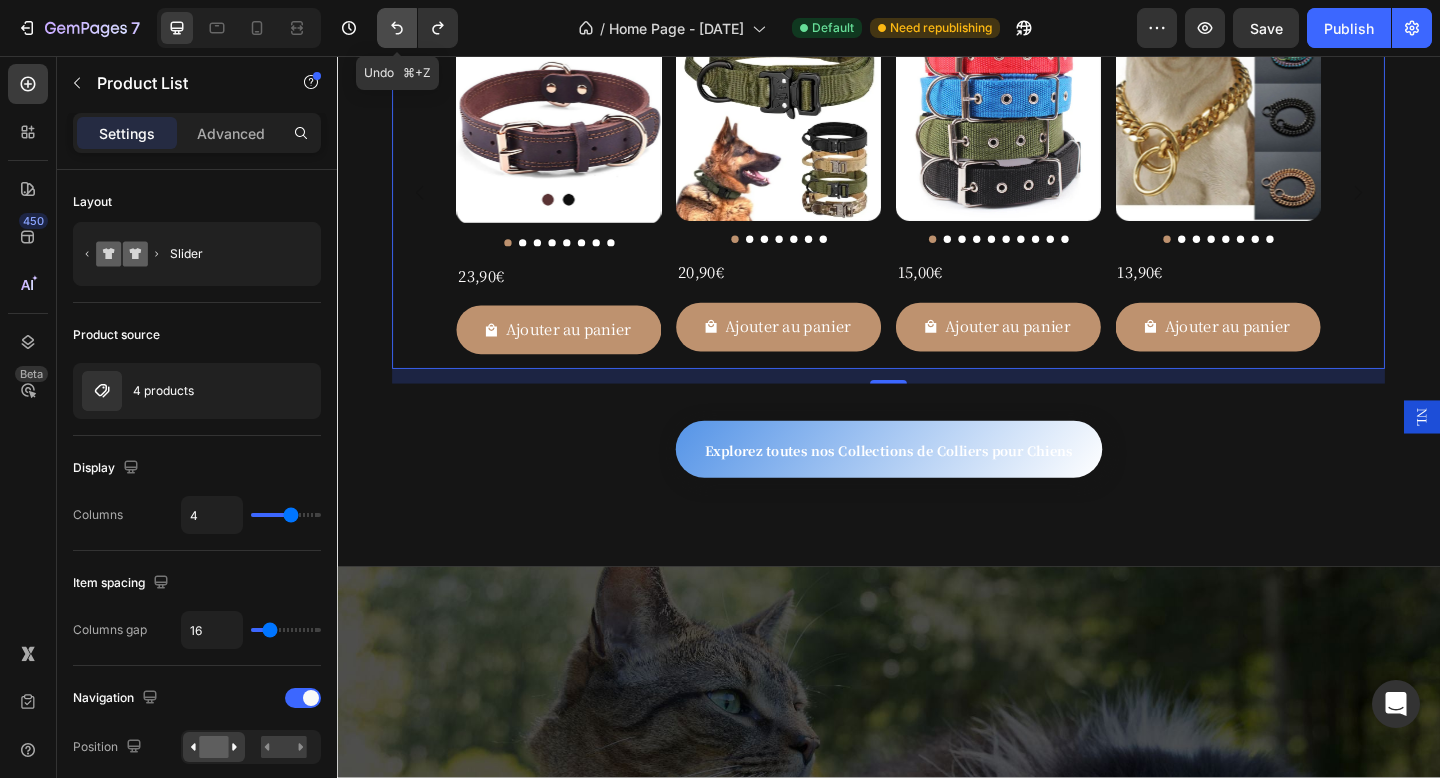 click 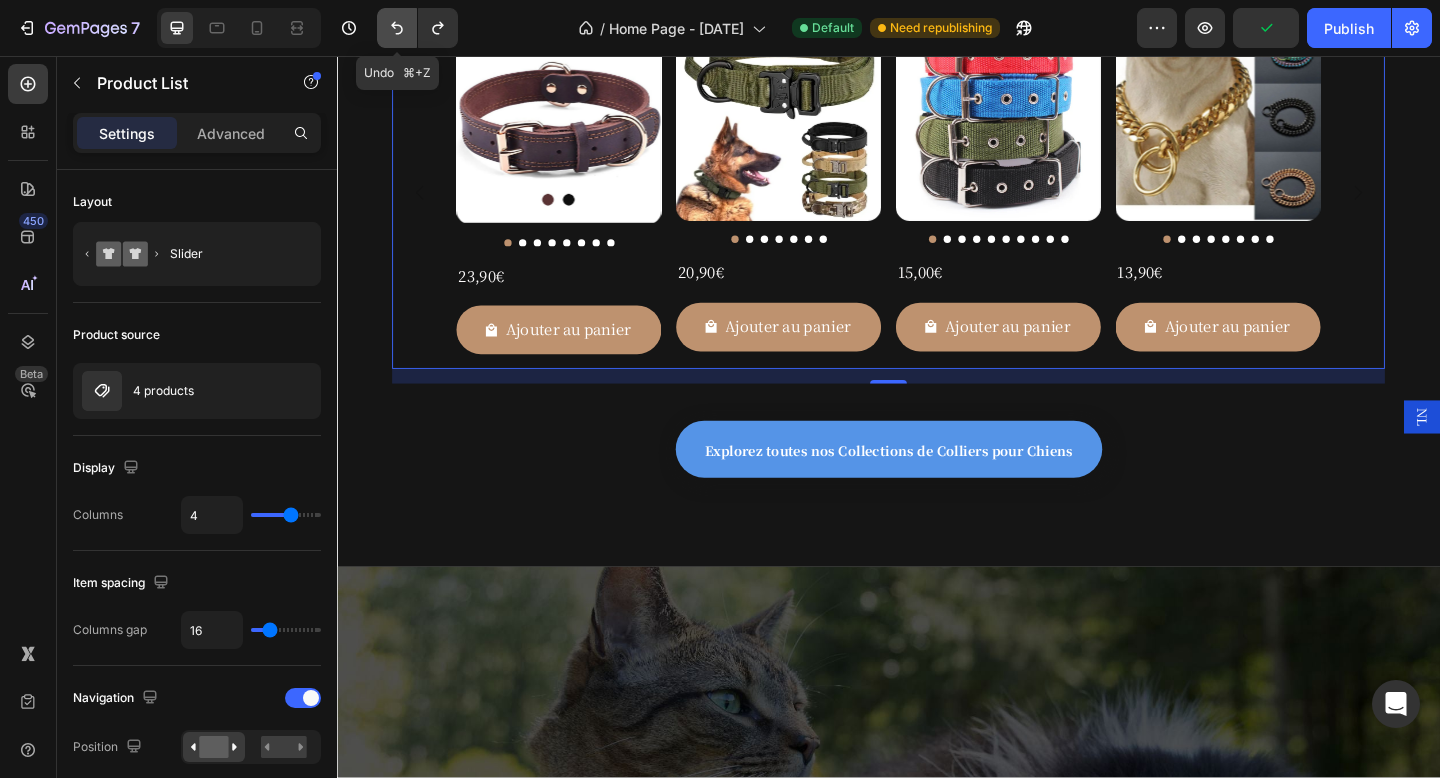 click 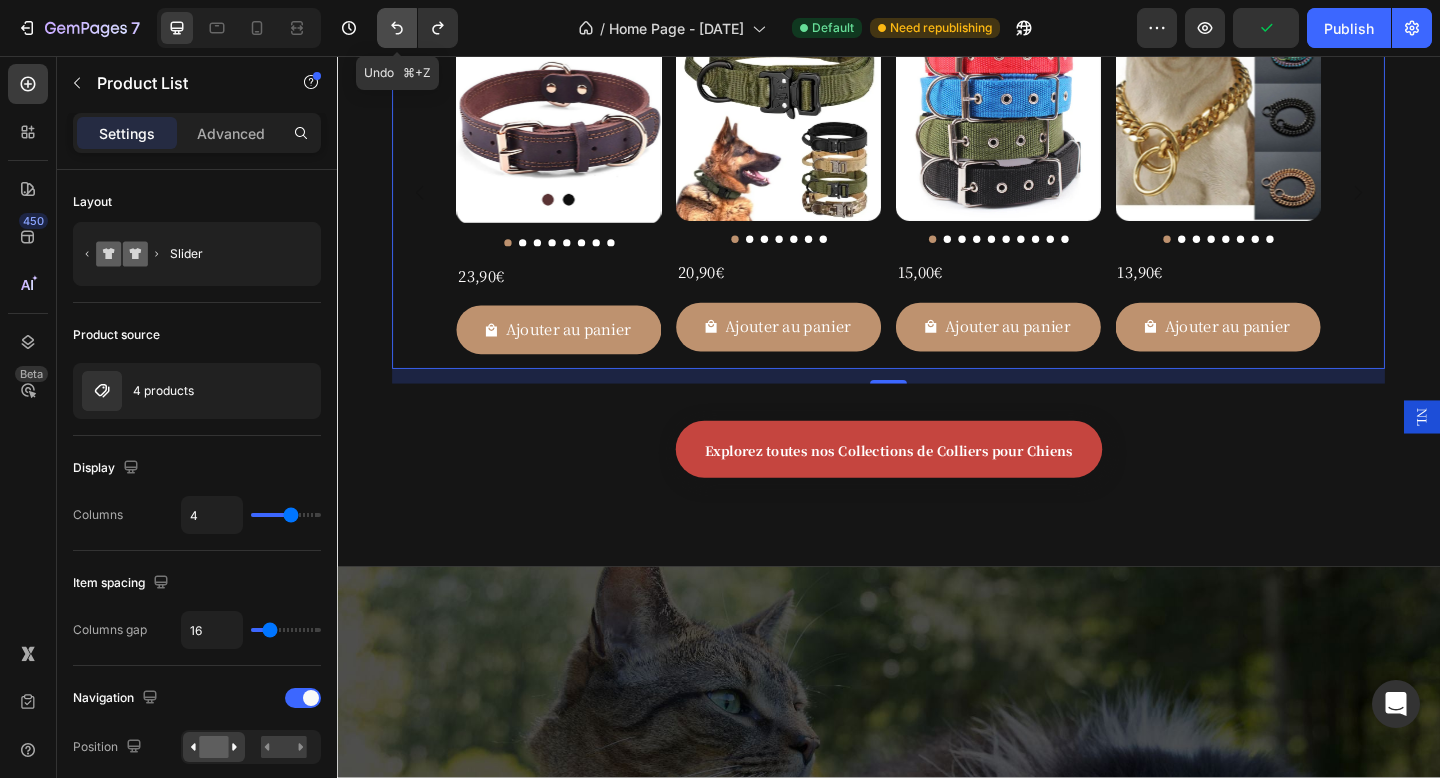 click 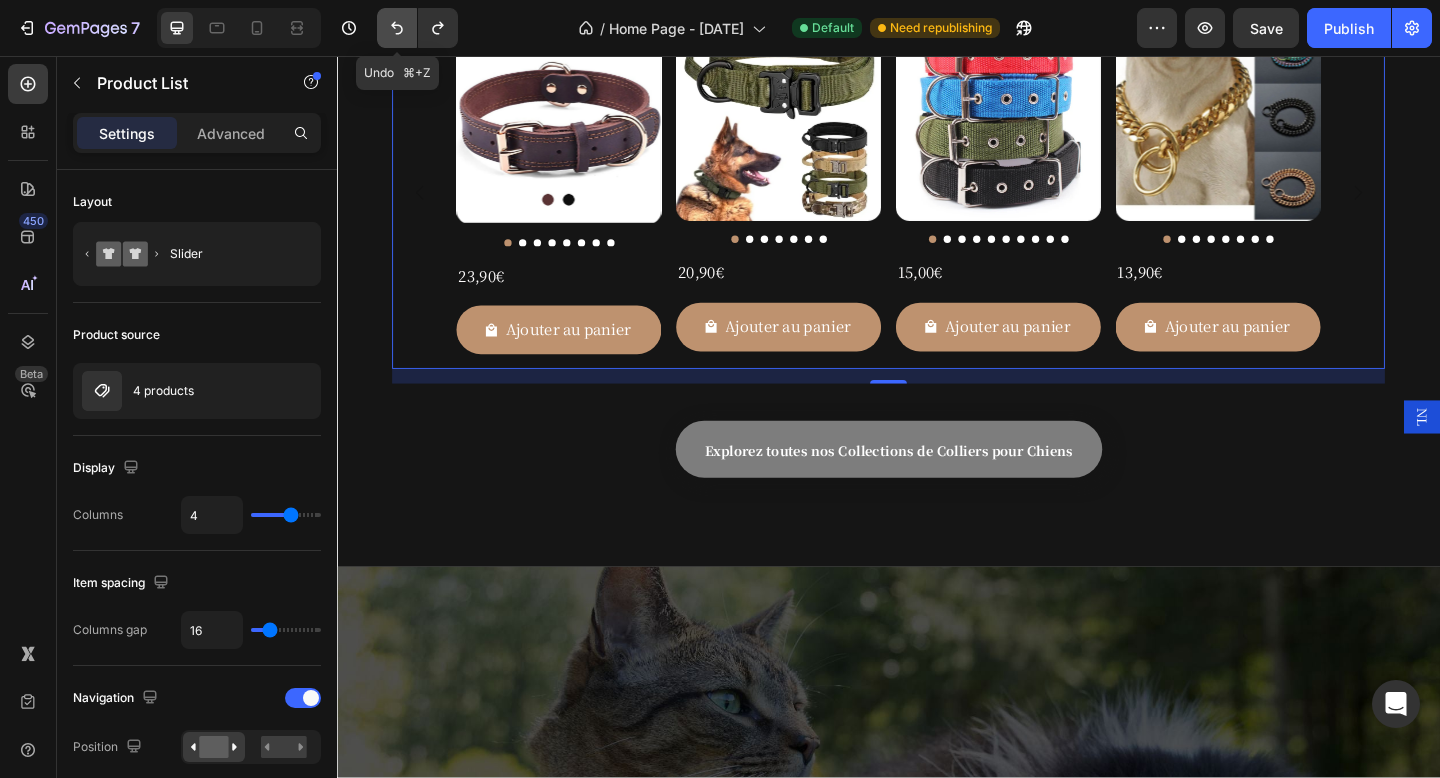 click 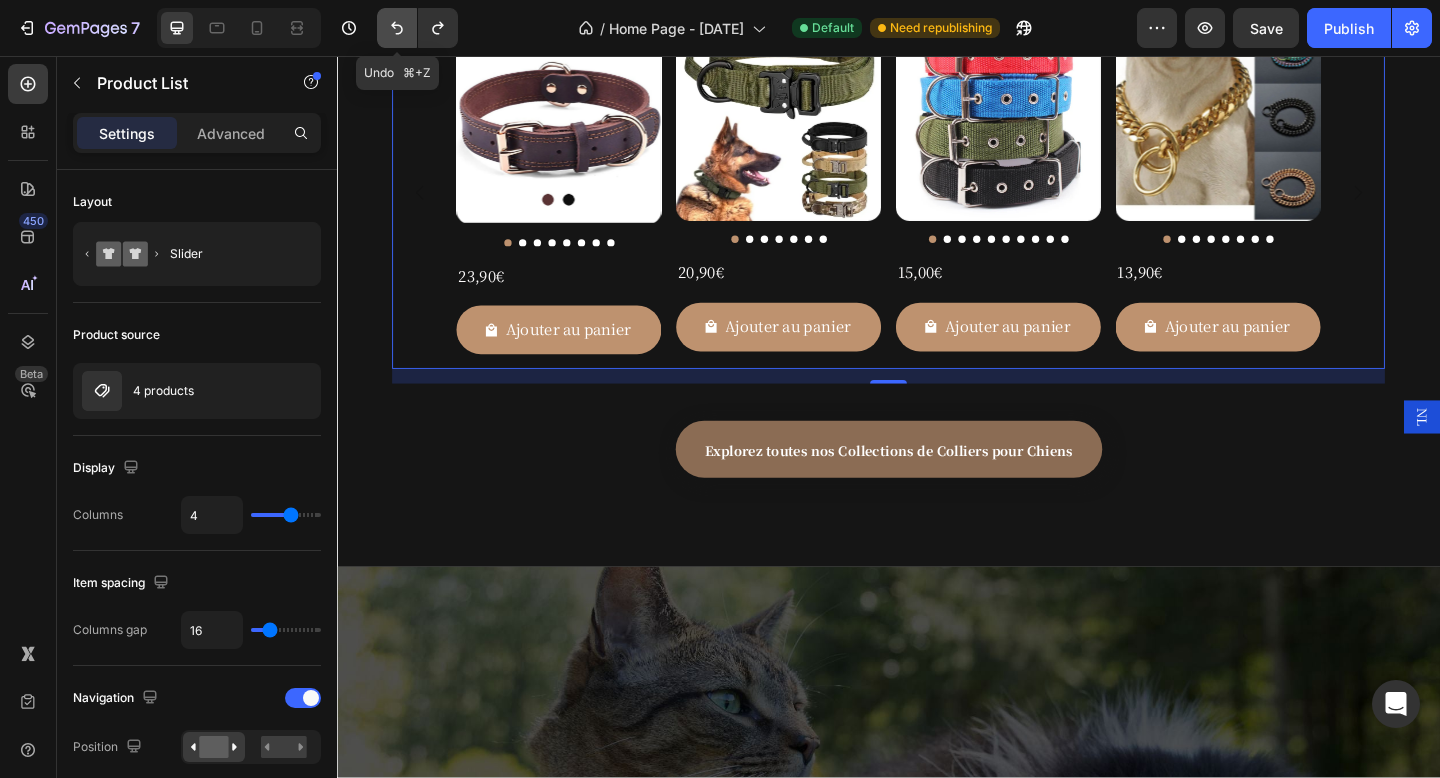 click 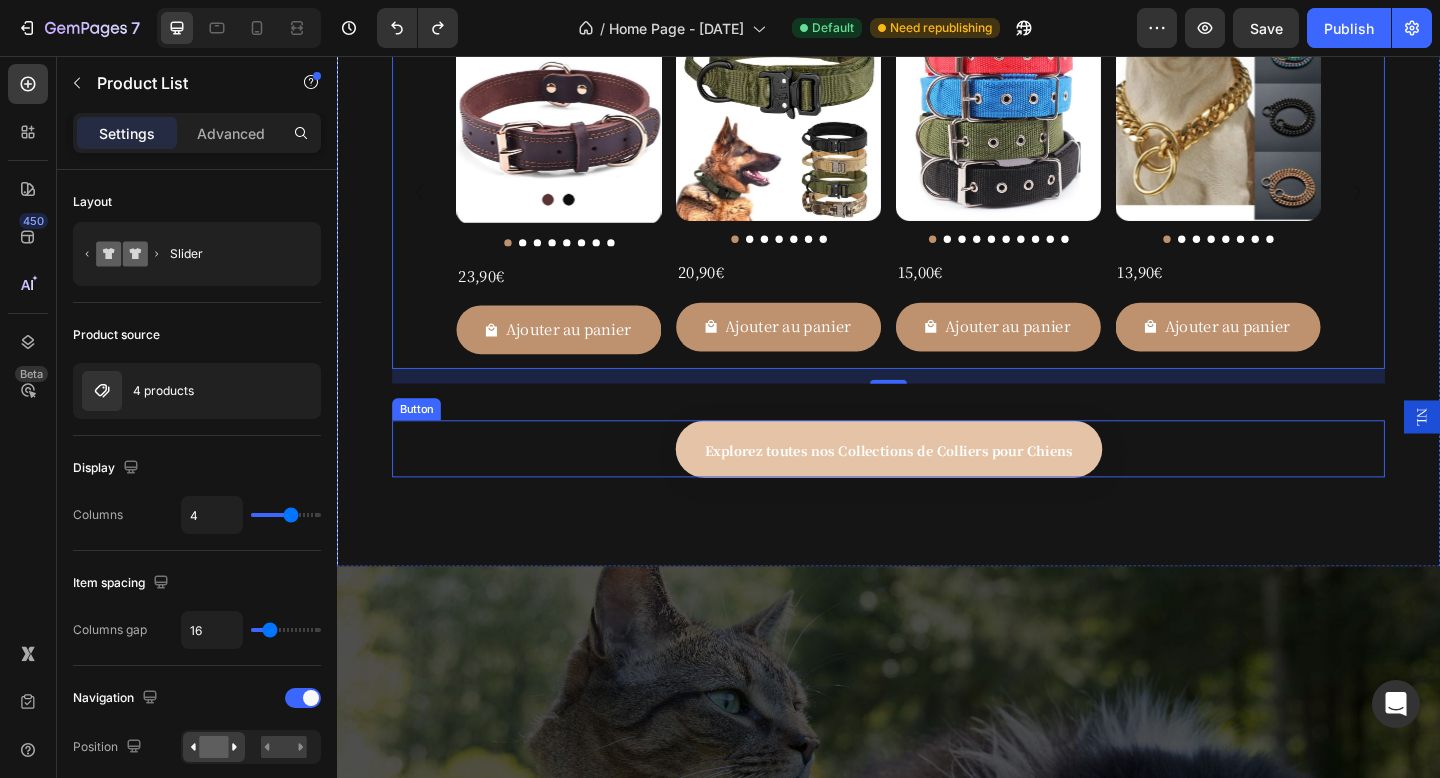 click on "Explorez toutes nos Collections de Colliers pour Chiens" at bounding box center [937, 484] 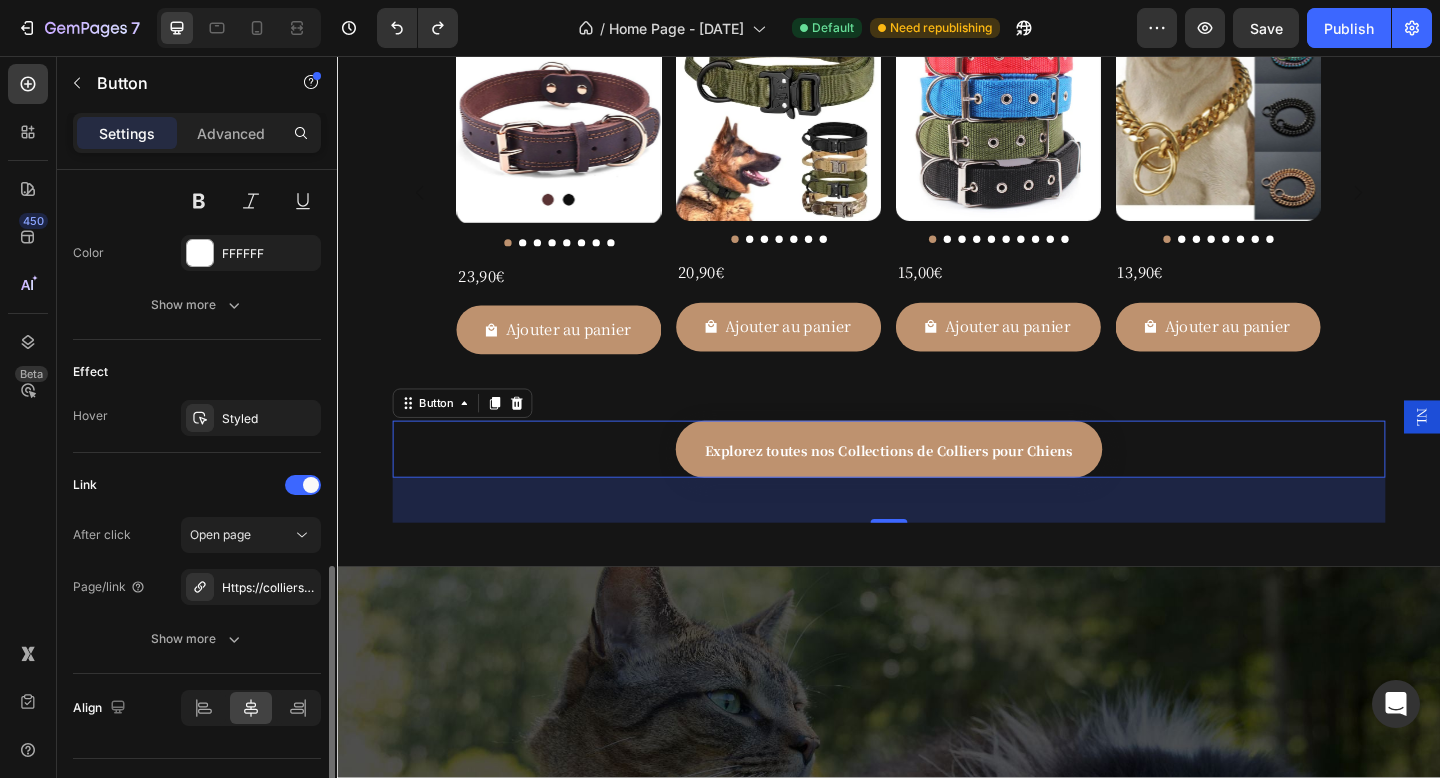 scroll, scrollTop: 925, scrollLeft: 0, axis: vertical 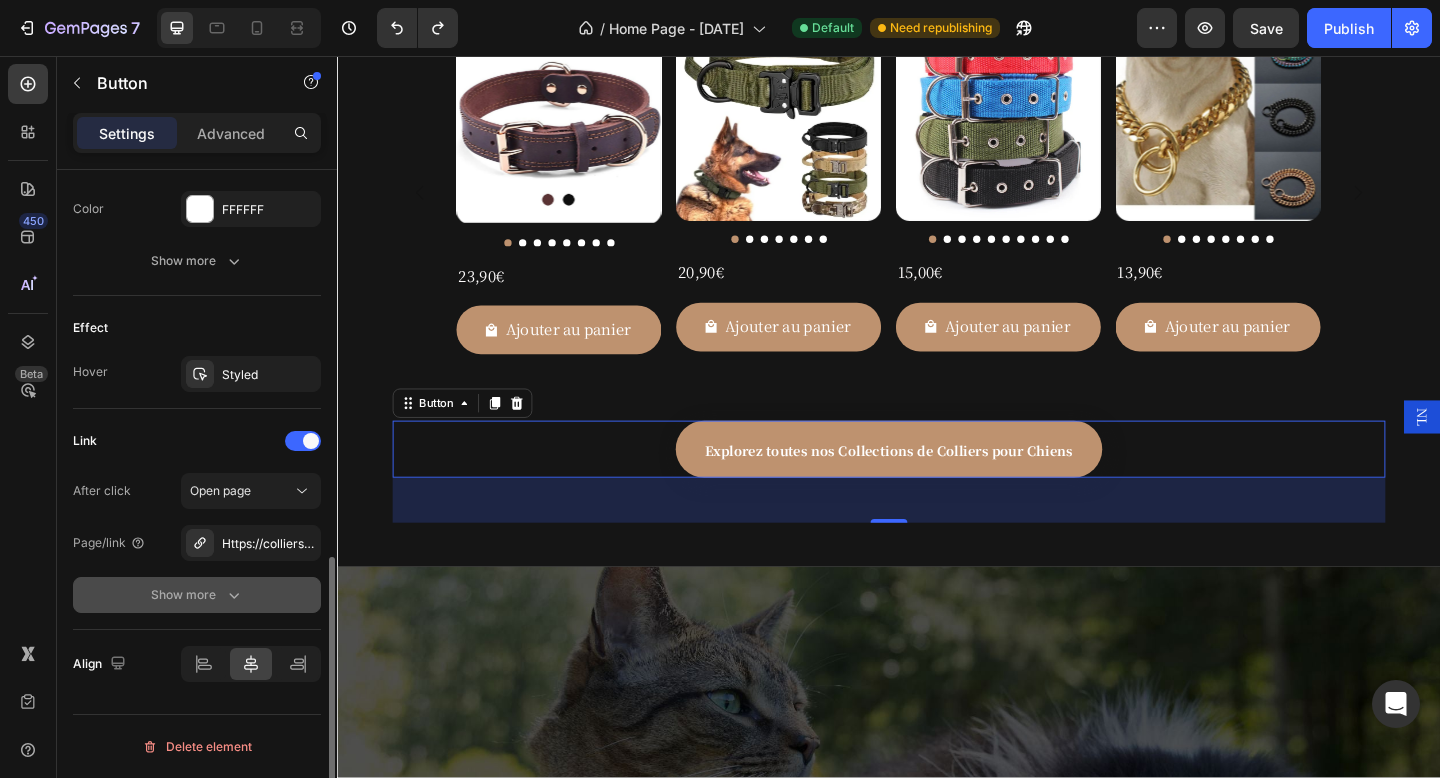 click on "Show more" at bounding box center (197, 595) 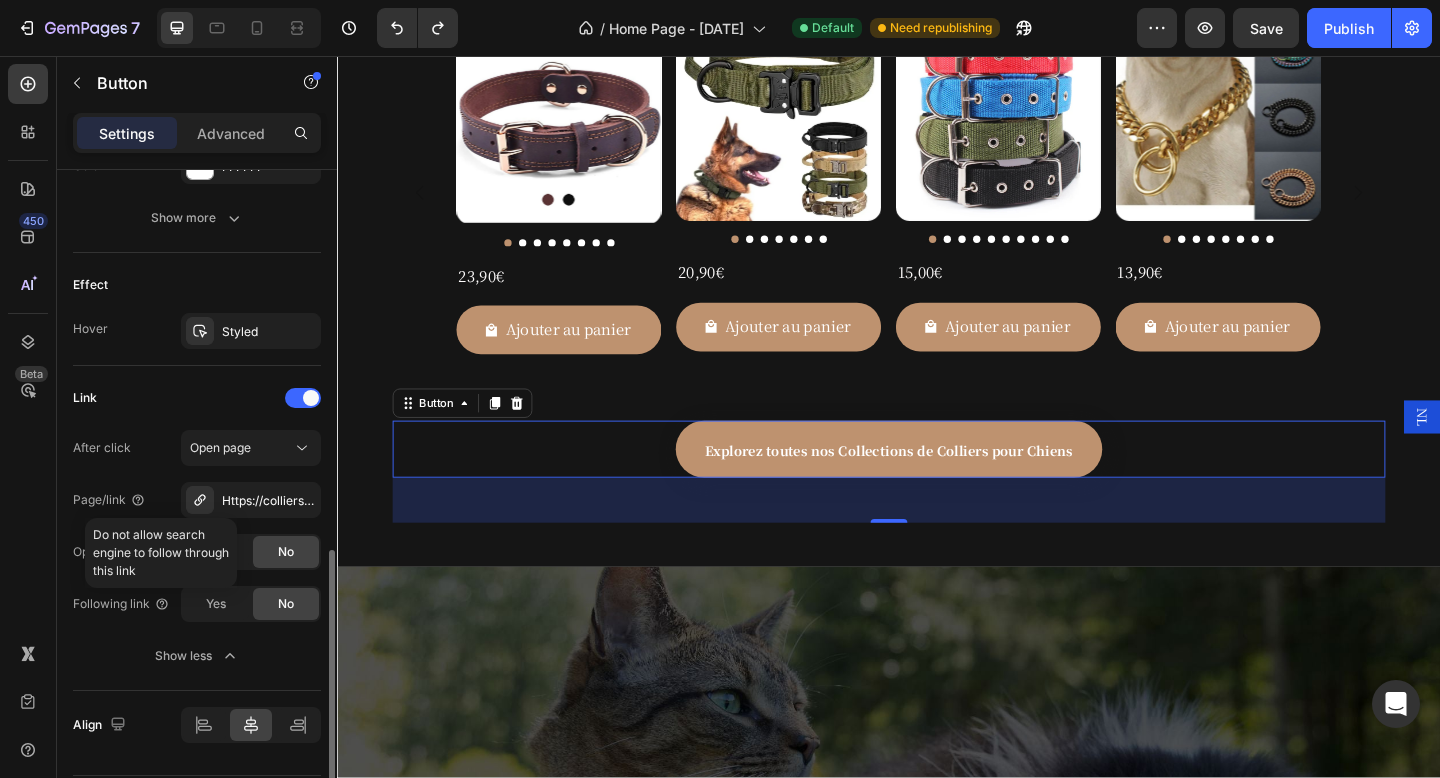 scroll, scrollTop: 970, scrollLeft: 0, axis: vertical 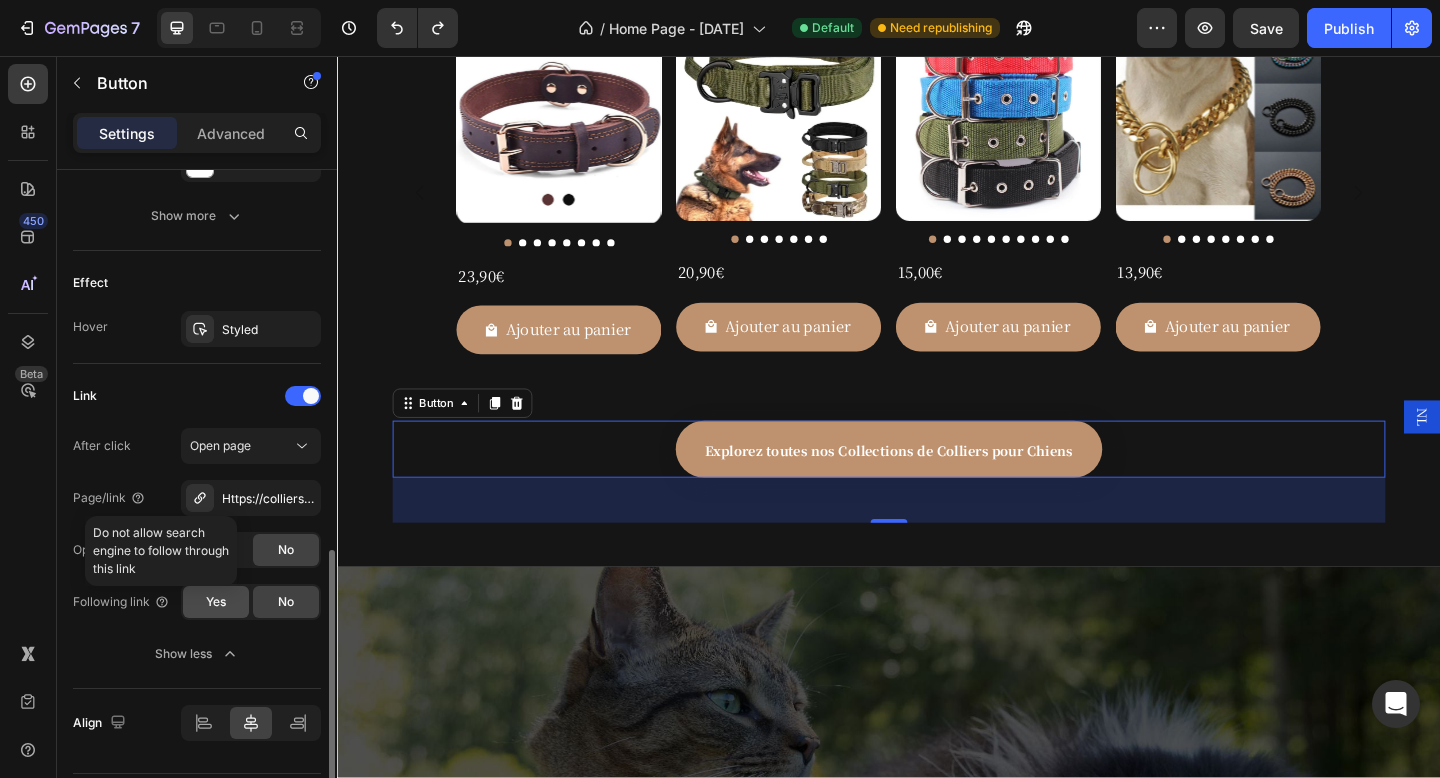click on "Yes" 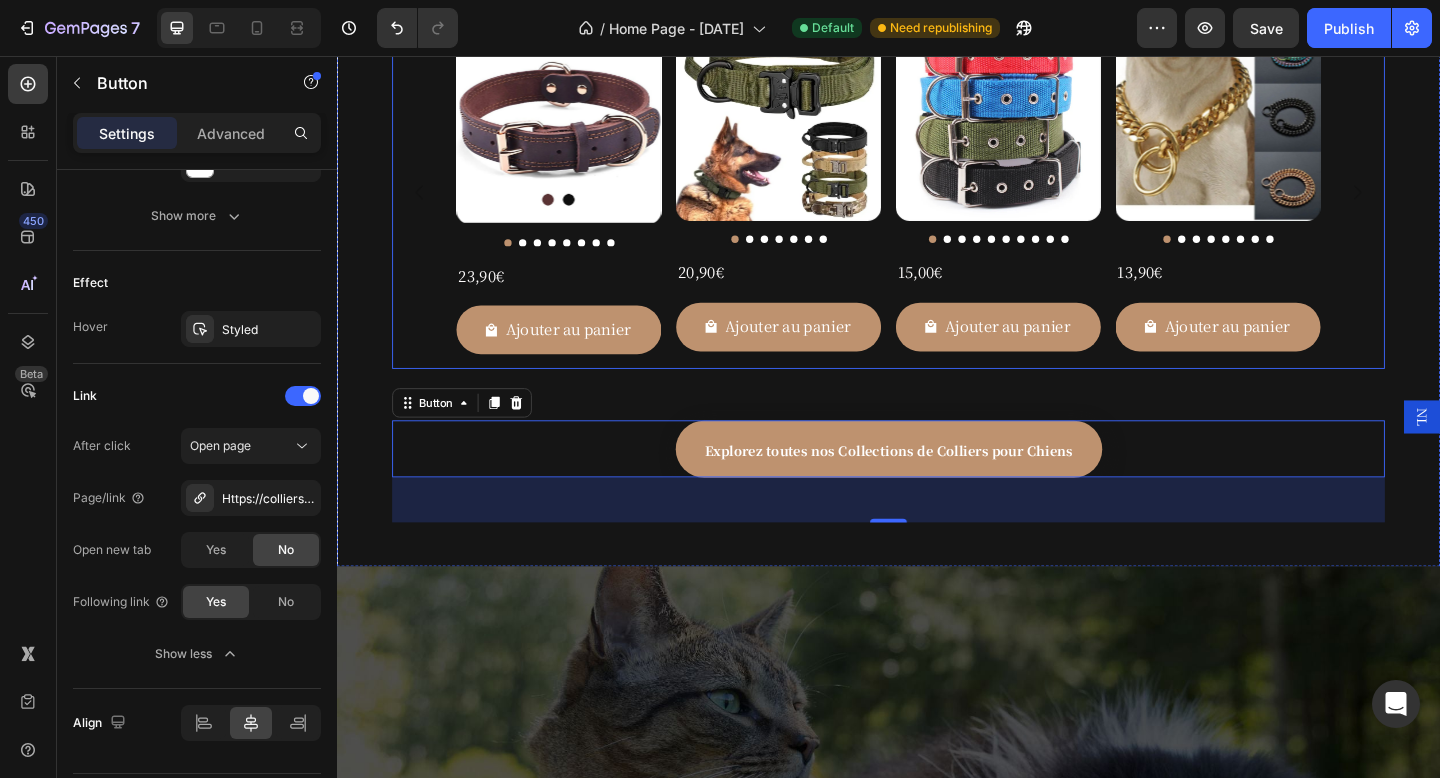 click on "Product Images 23,90€ Product Price Product Price Row Ajouter au panier Add to Cart Row Product List Product Images 20,90€ Product Price Product Price Row Ajouter au panier Add to Cart Row Product List Product Images 15,00€ Product Price Product Price Row Ajouter au panier Add to Cart Row Product List Product Images 13,90€ Product Price Product Price Row Ajouter au panier Add to Cart Row Product List" at bounding box center (937, 205) 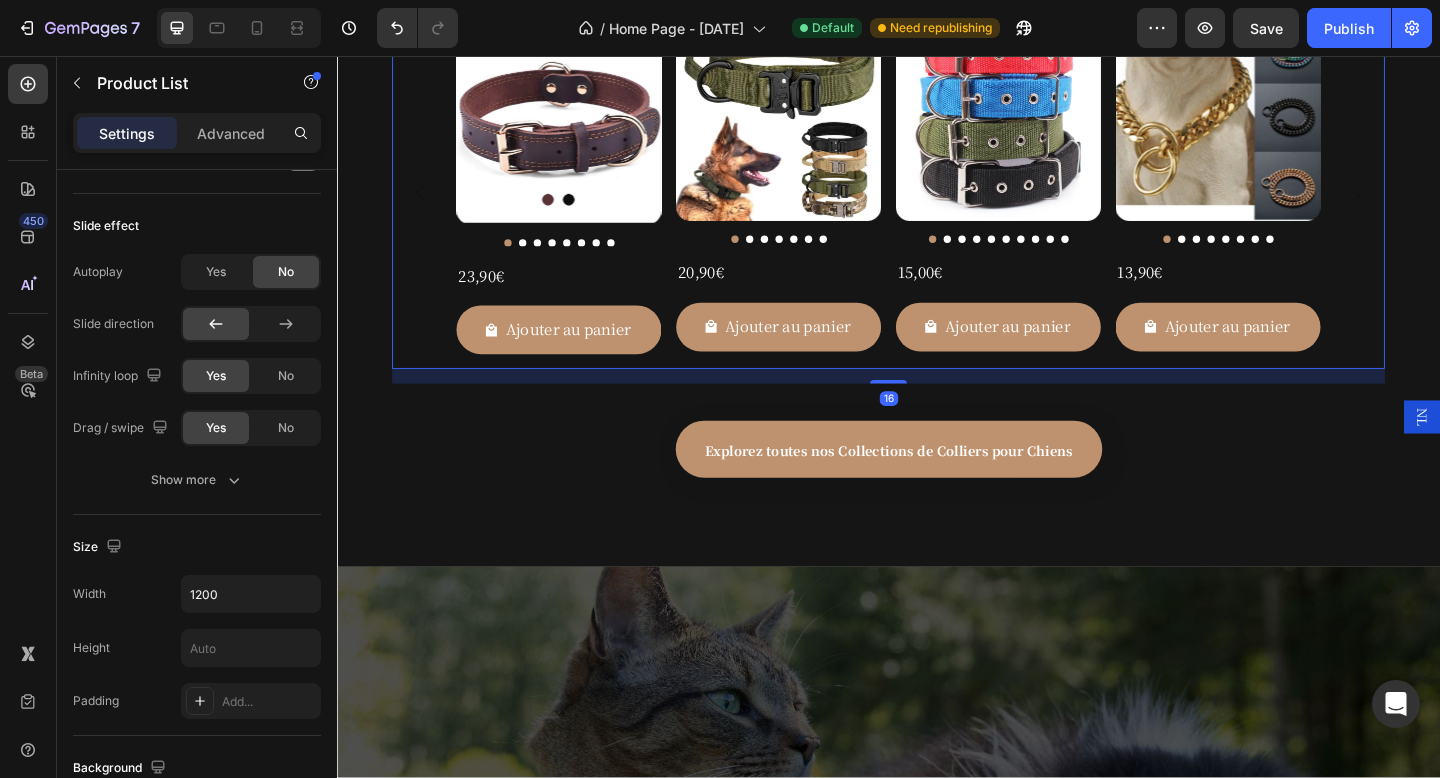 scroll, scrollTop: 1350, scrollLeft: 0, axis: vertical 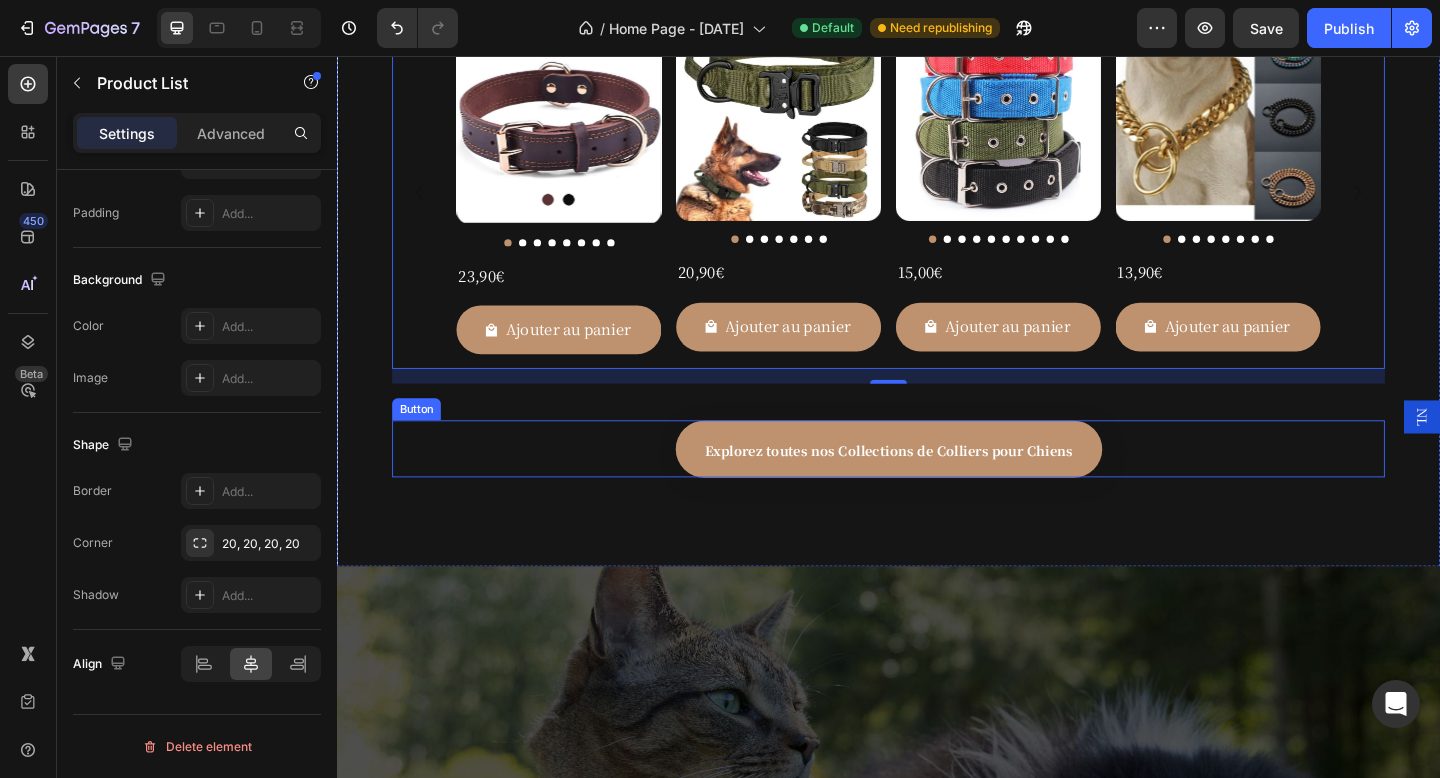 click on "Explorez toutes nos Collections de Colliers pour Chiens Button" at bounding box center [937, 484] 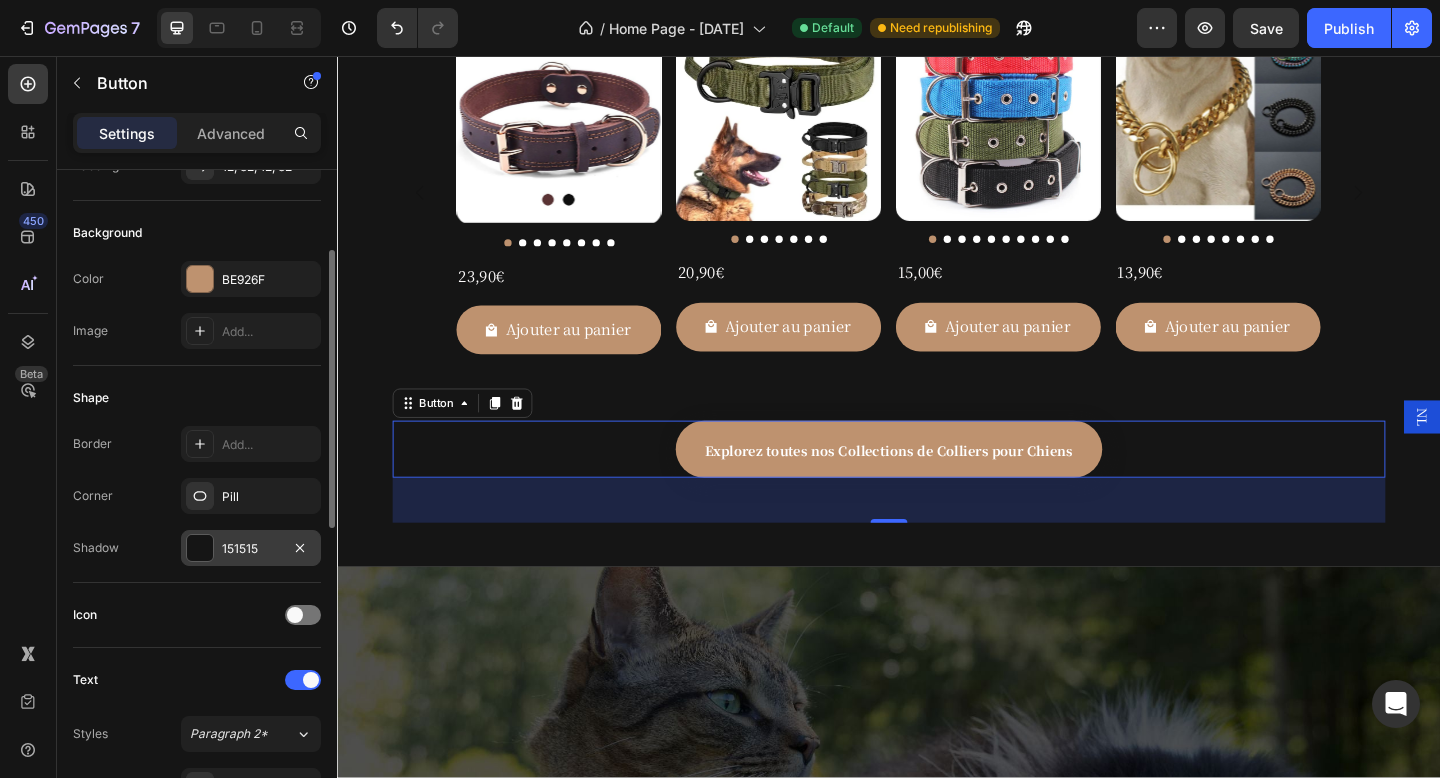 scroll, scrollTop: 191, scrollLeft: 0, axis: vertical 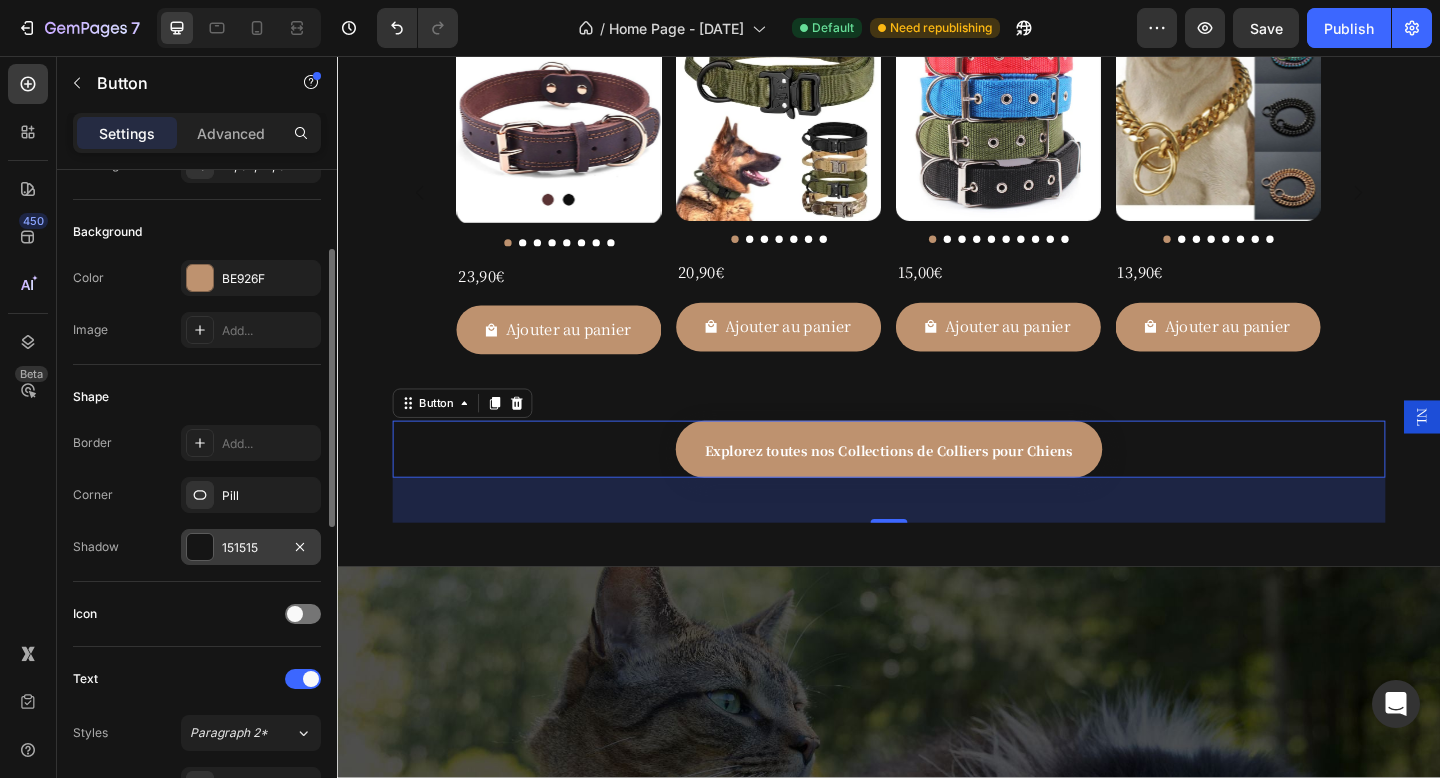 click at bounding box center [200, 547] 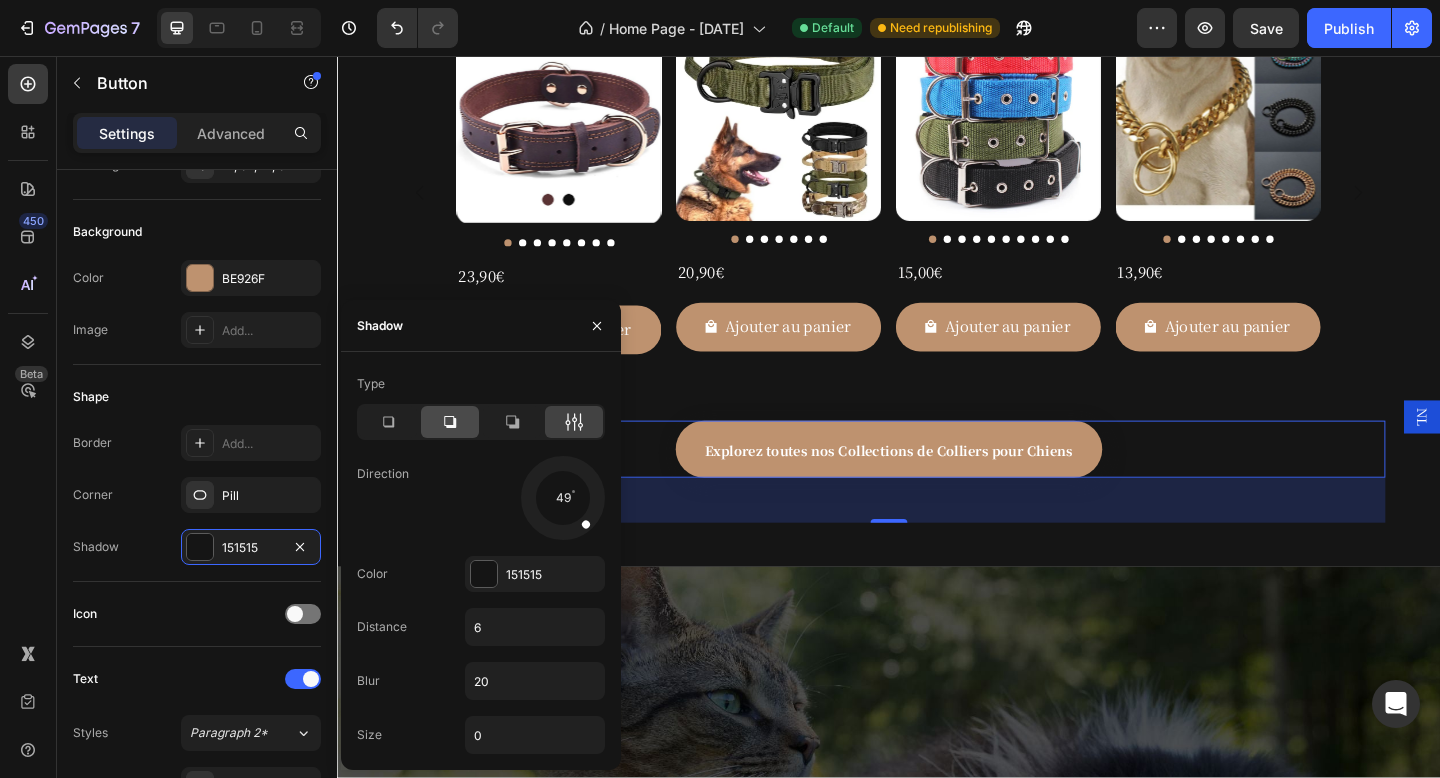 click 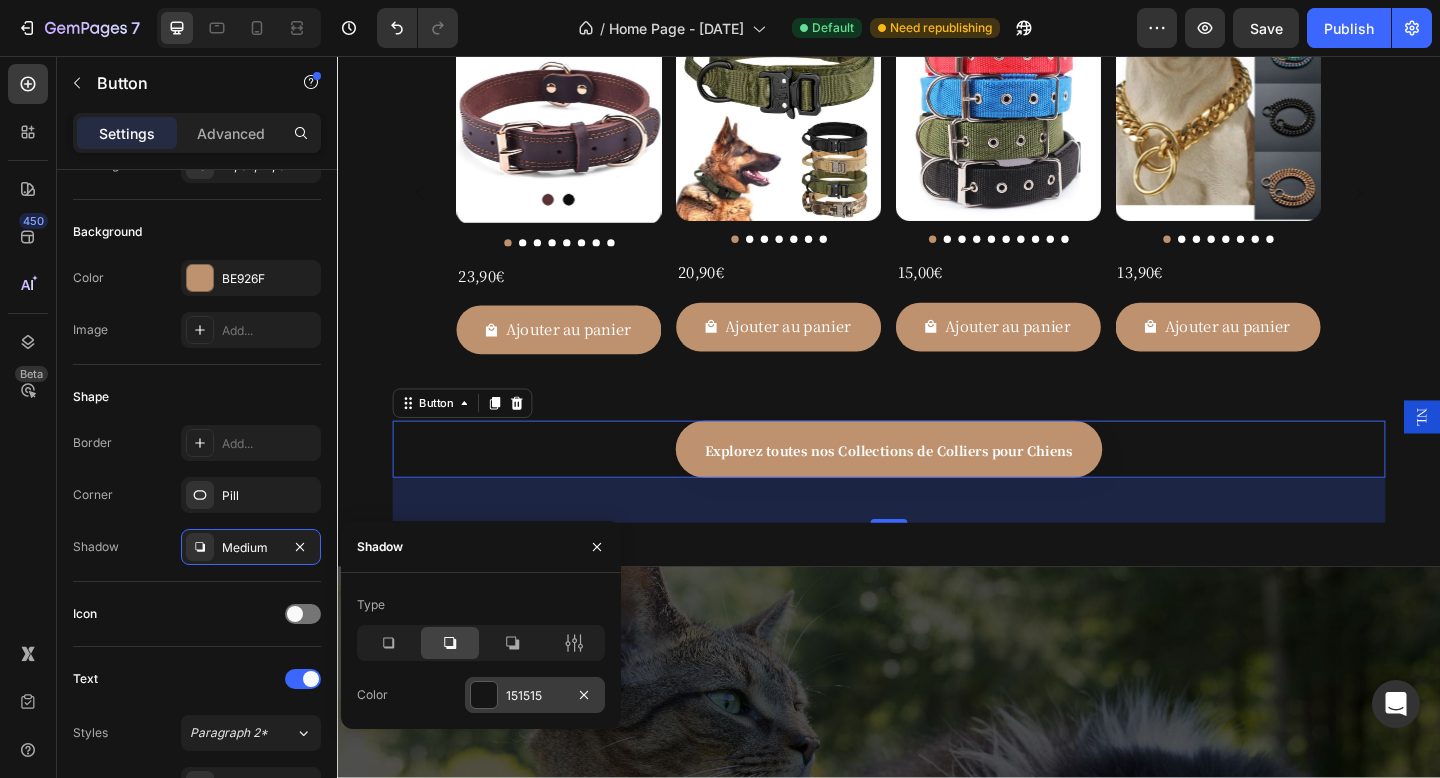 click at bounding box center (484, 695) 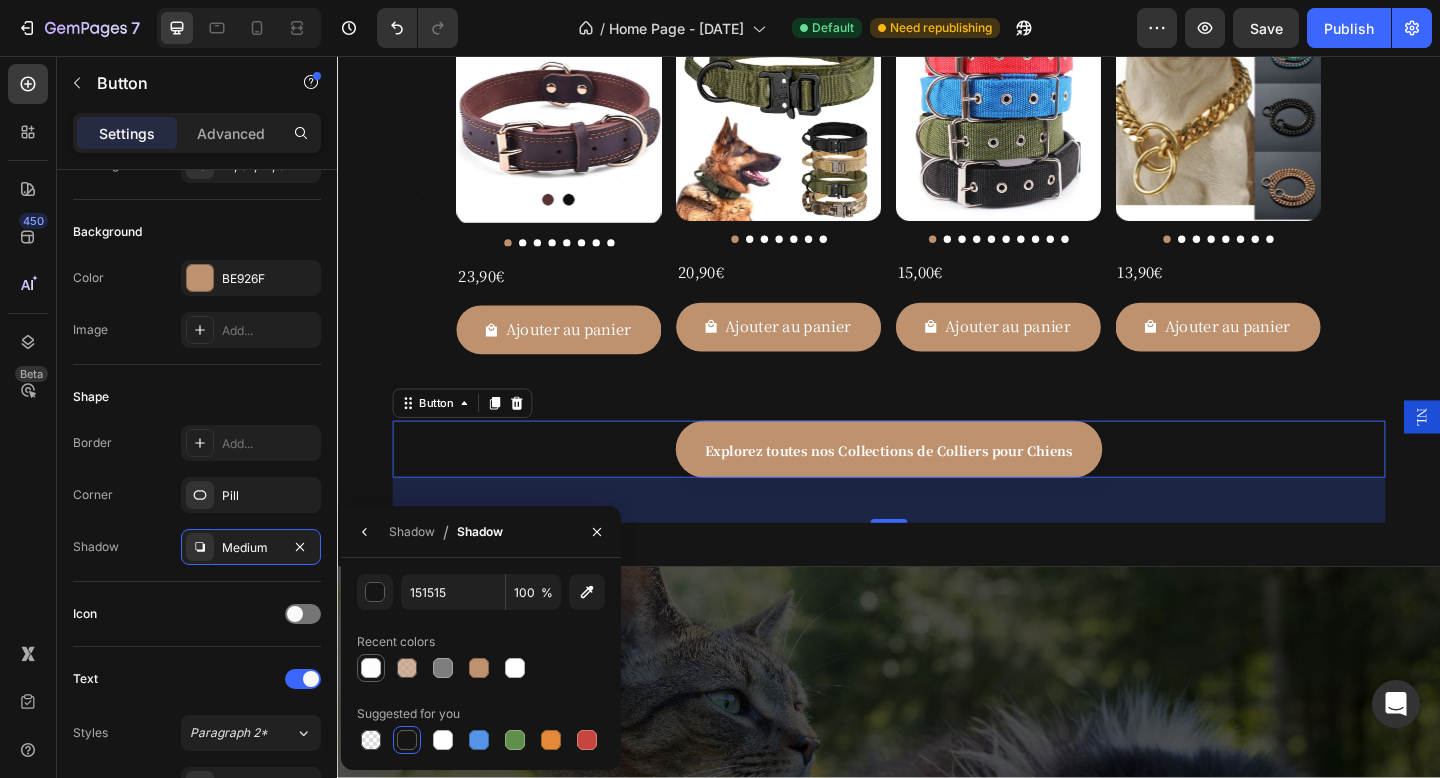 click at bounding box center [371, 668] 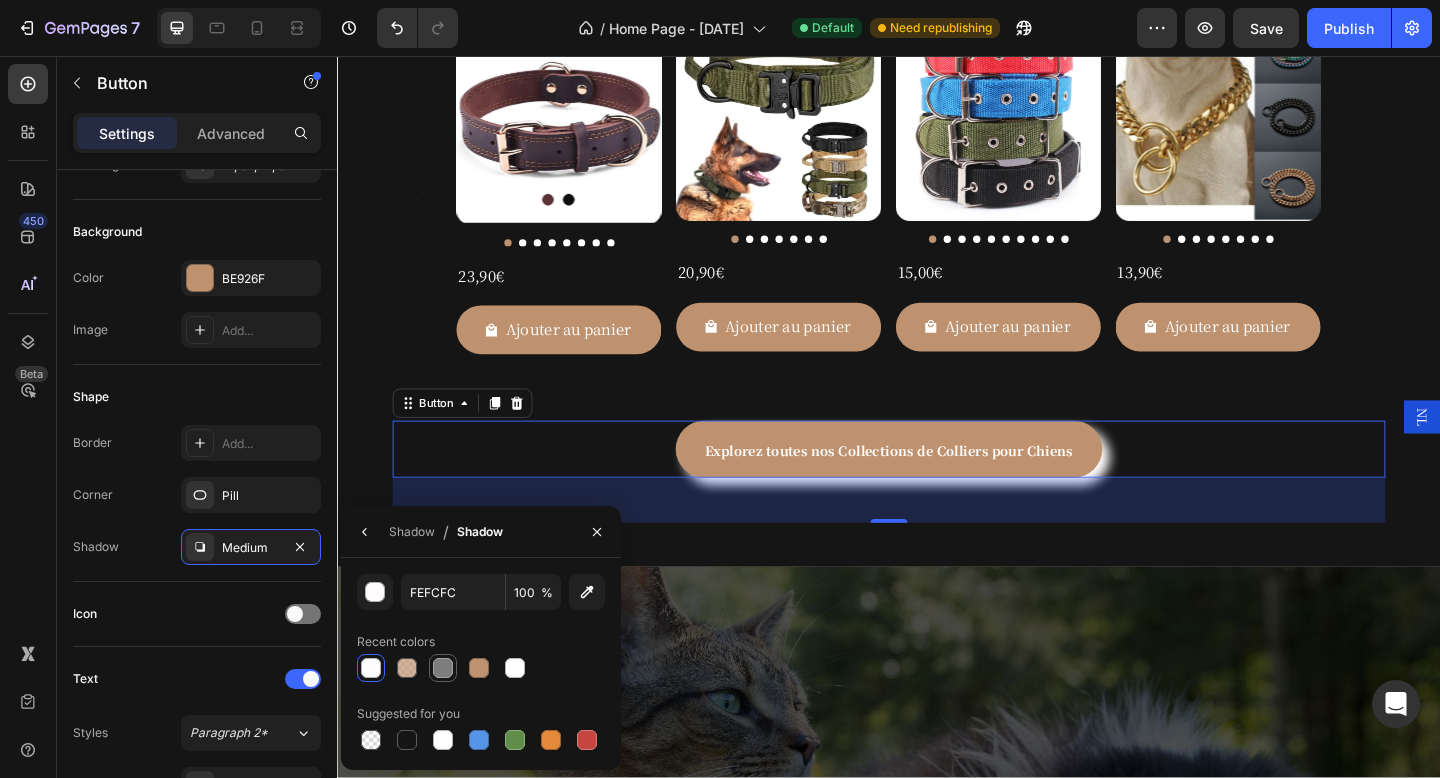 click at bounding box center [443, 668] 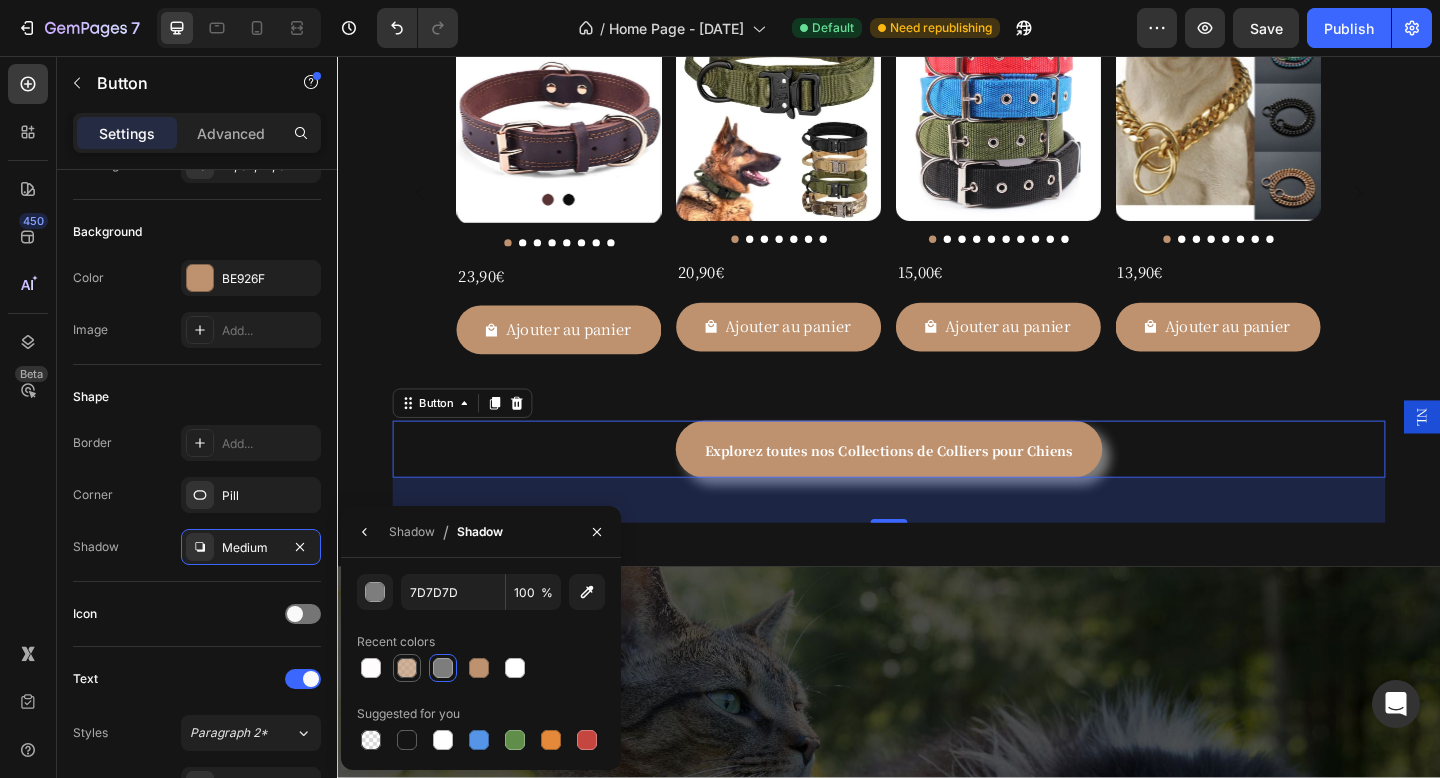click at bounding box center [407, 668] 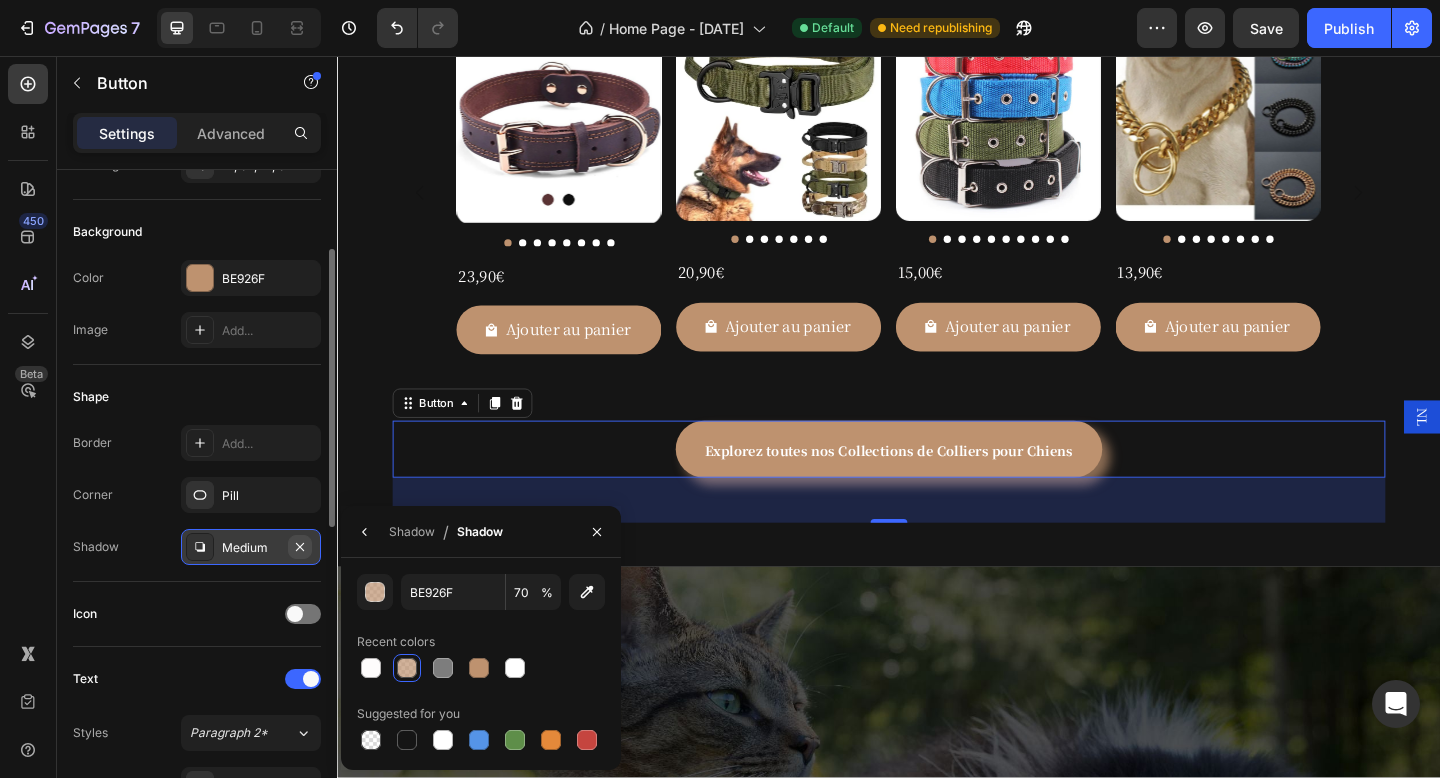 click 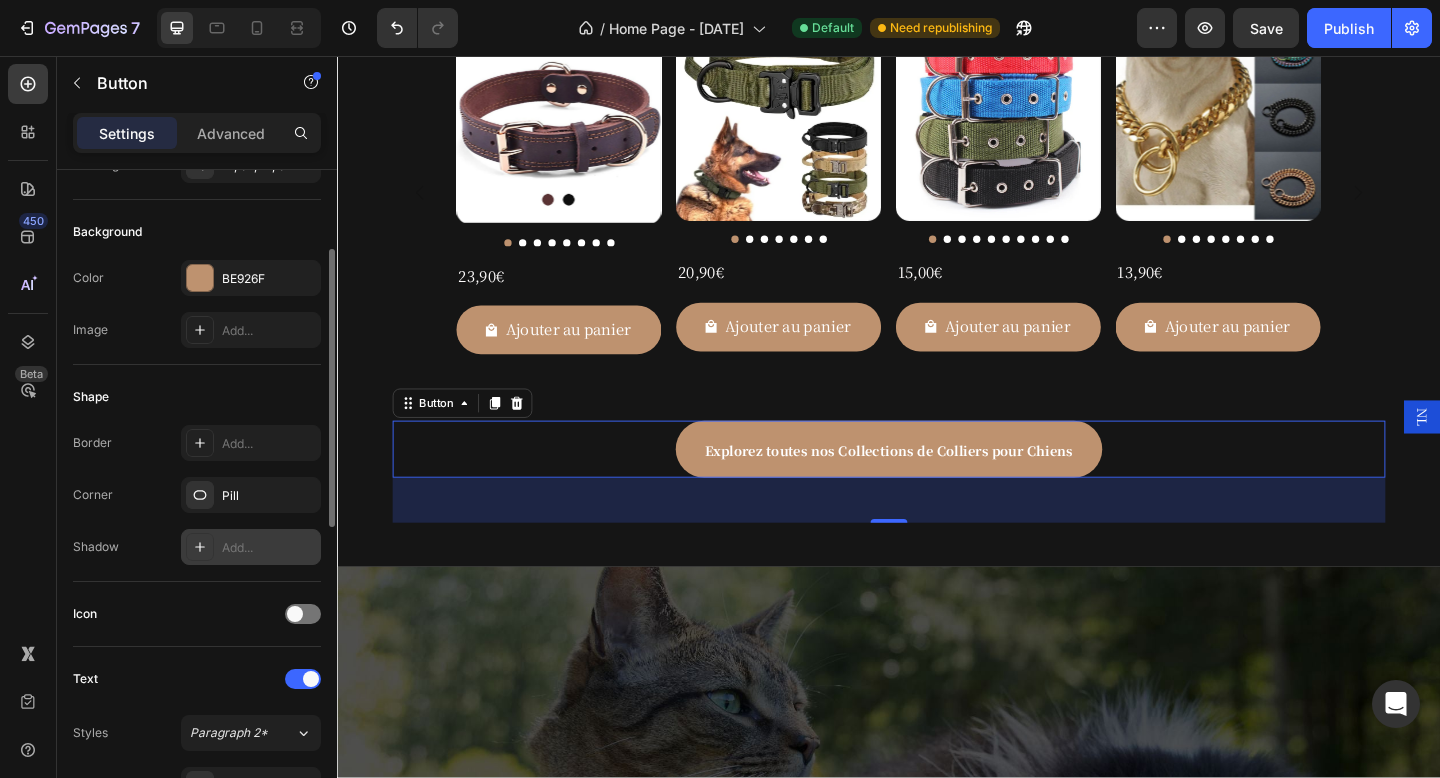 click on "Corner Pill" at bounding box center [197, 495] 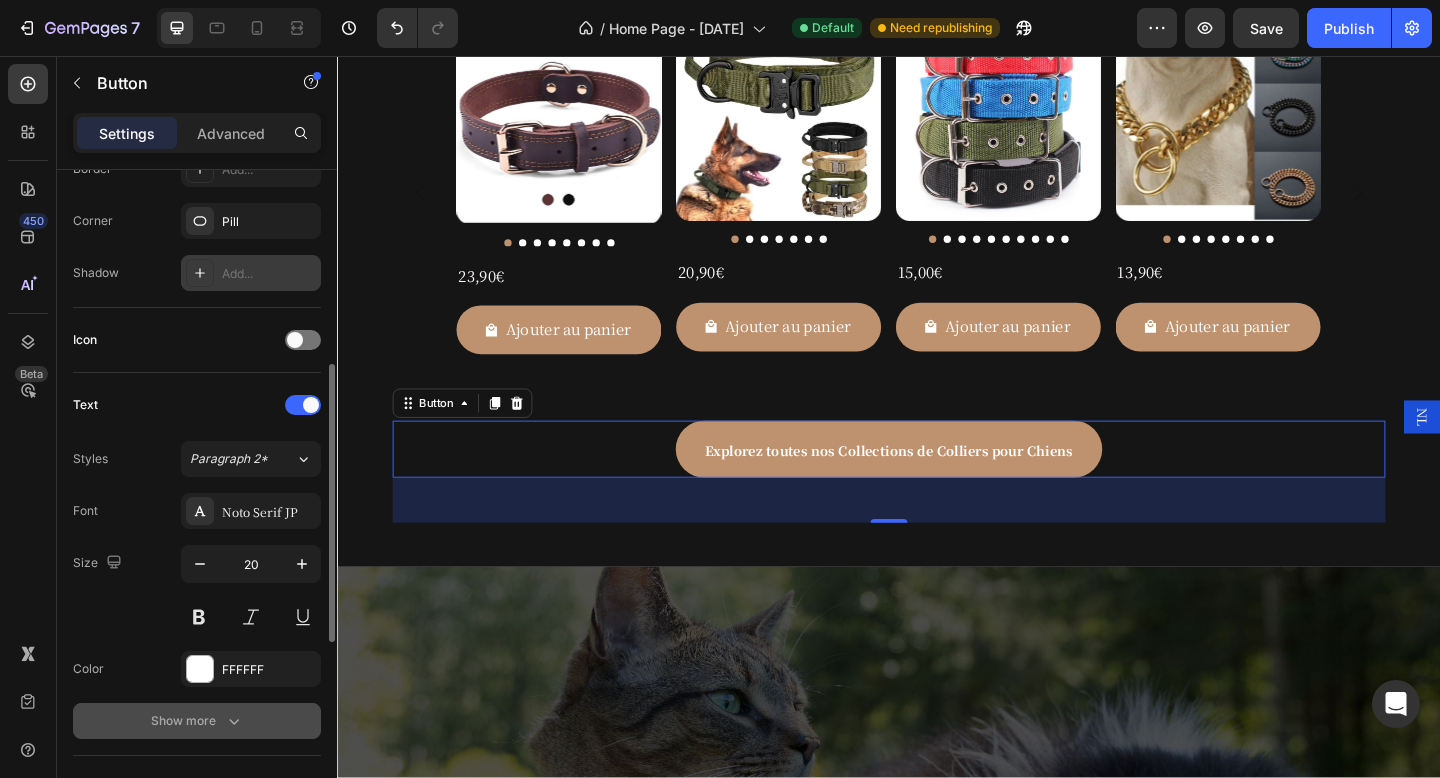 click on "Show more" at bounding box center [197, 721] 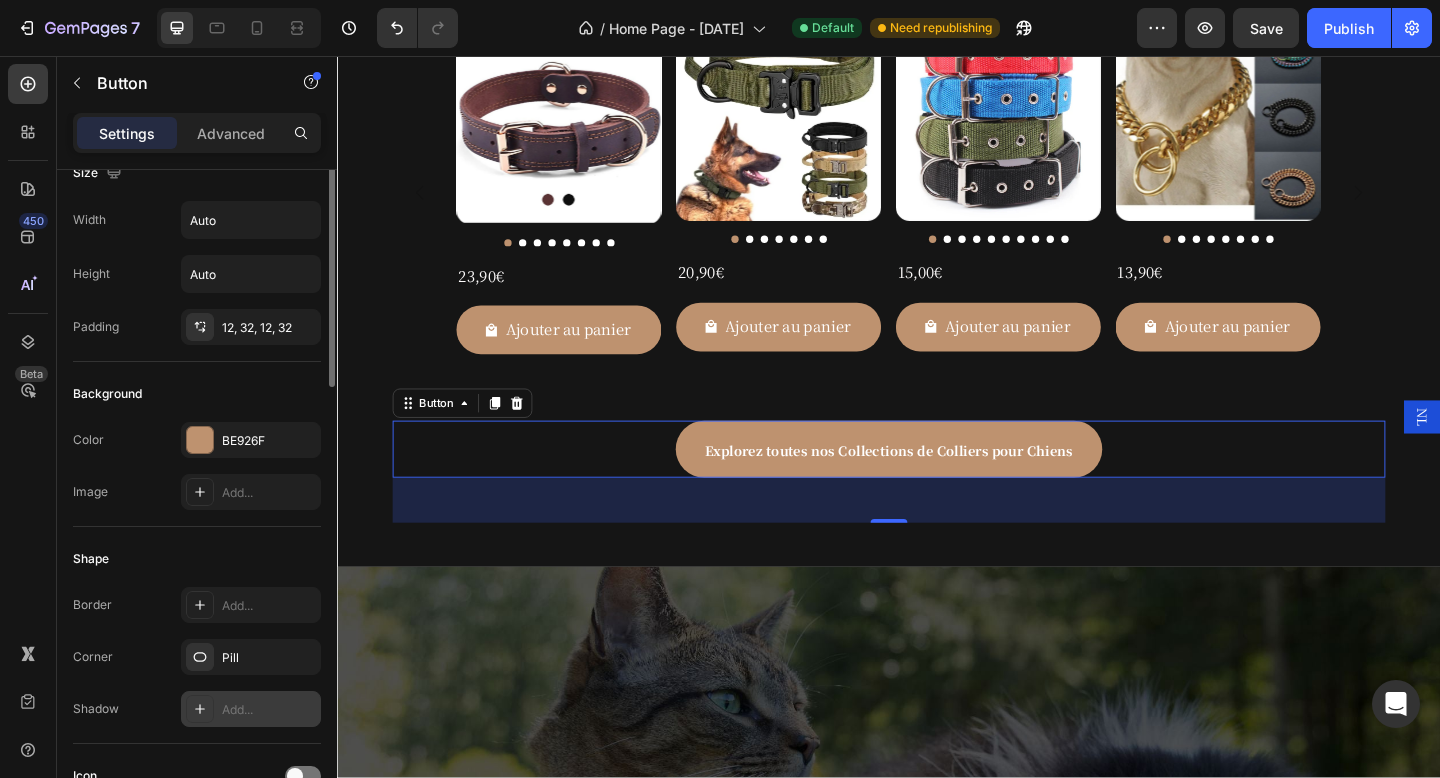 scroll, scrollTop: 0, scrollLeft: 0, axis: both 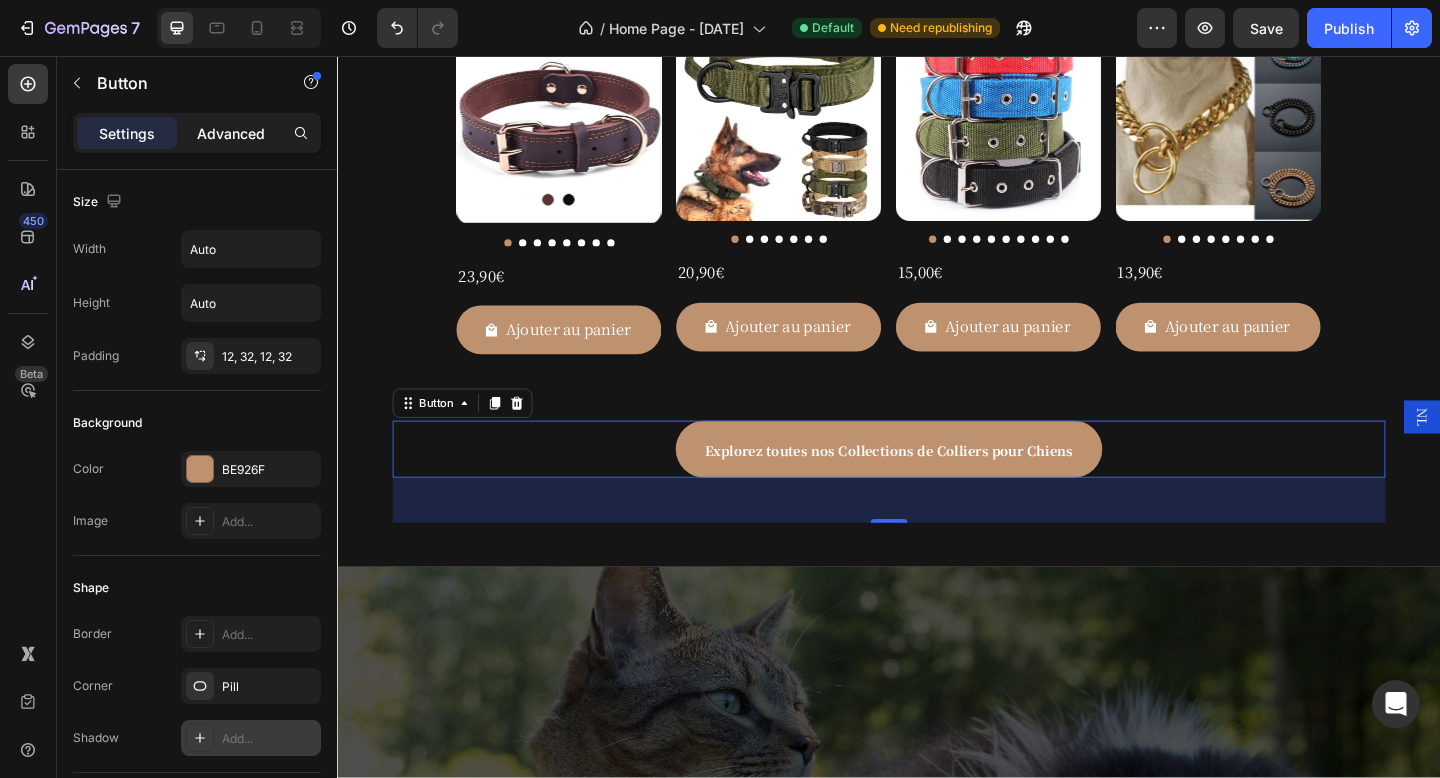 click on "Advanced" at bounding box center (231, 133) 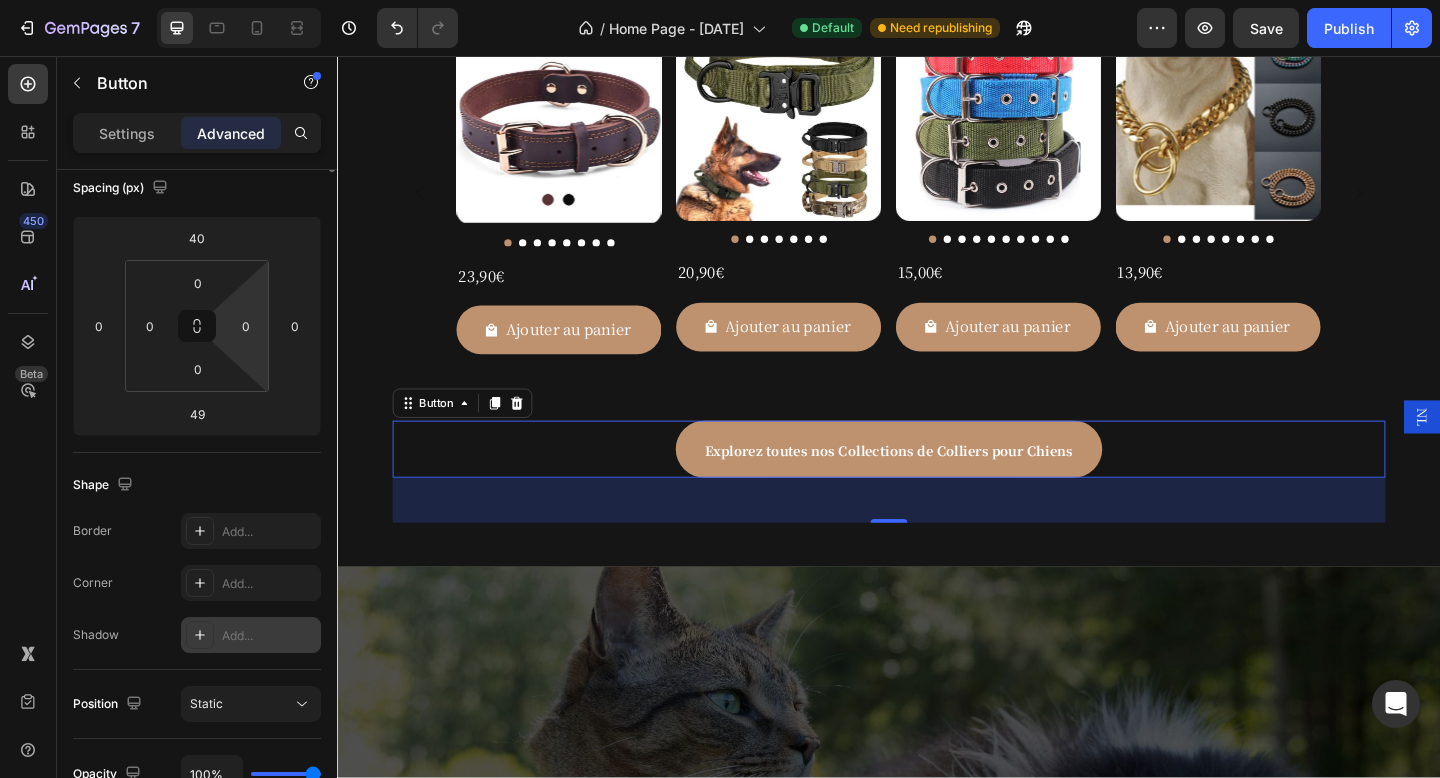 scroll, scrollTop: 0, scrollLeft: 0, axis: both 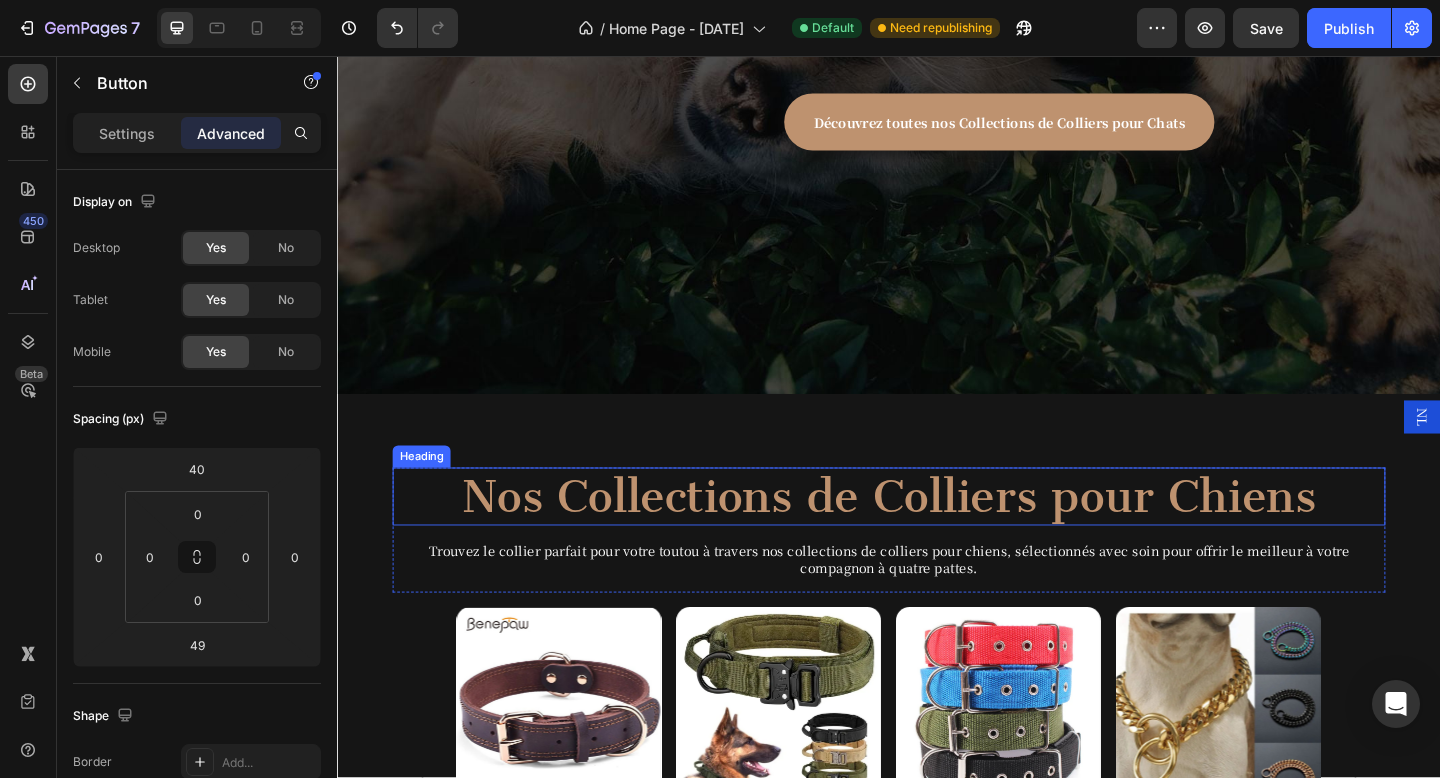 click on "Nos Collections de Colliers pour Chiens" at bounding box center [937, 536] 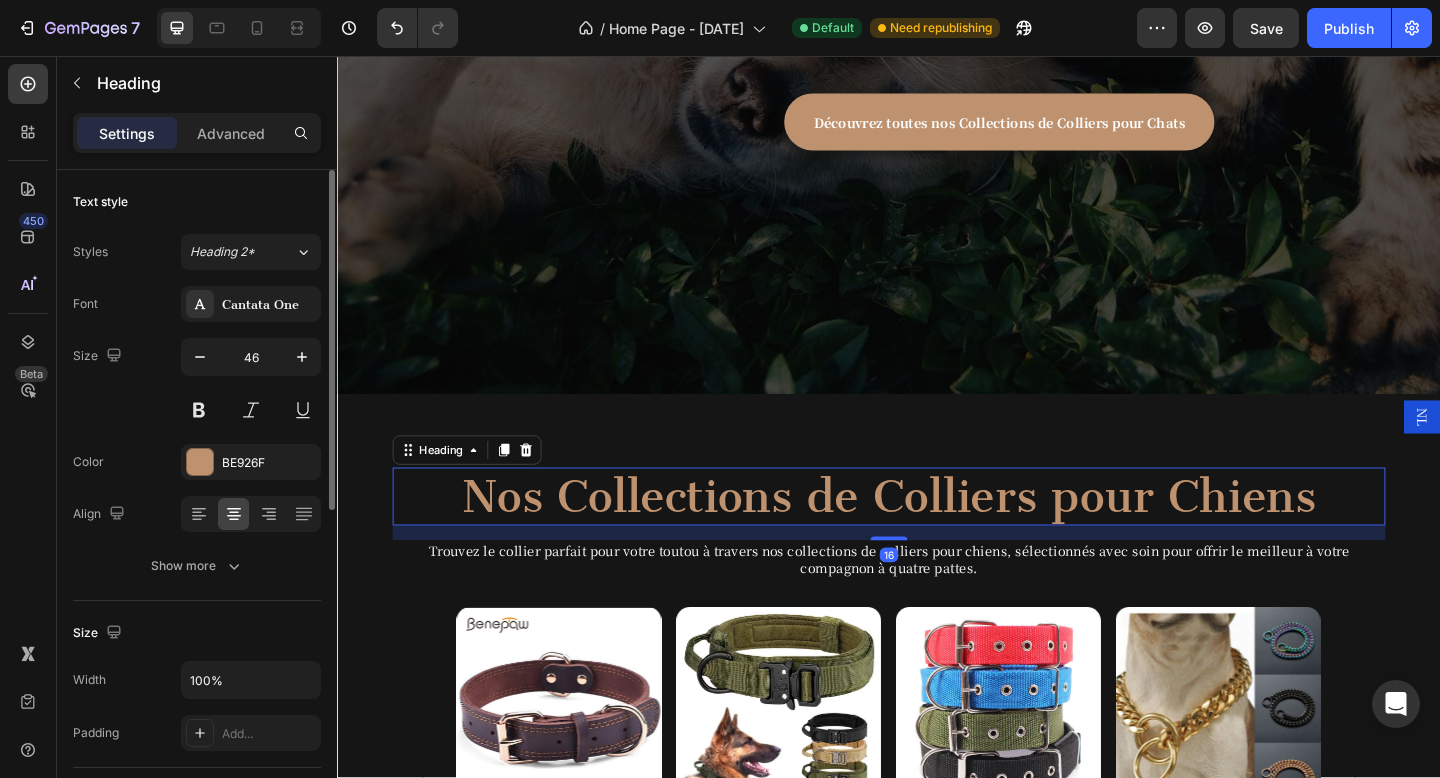 scroll, scrollTop: 633, scrollLeft: 0, axis: vertical 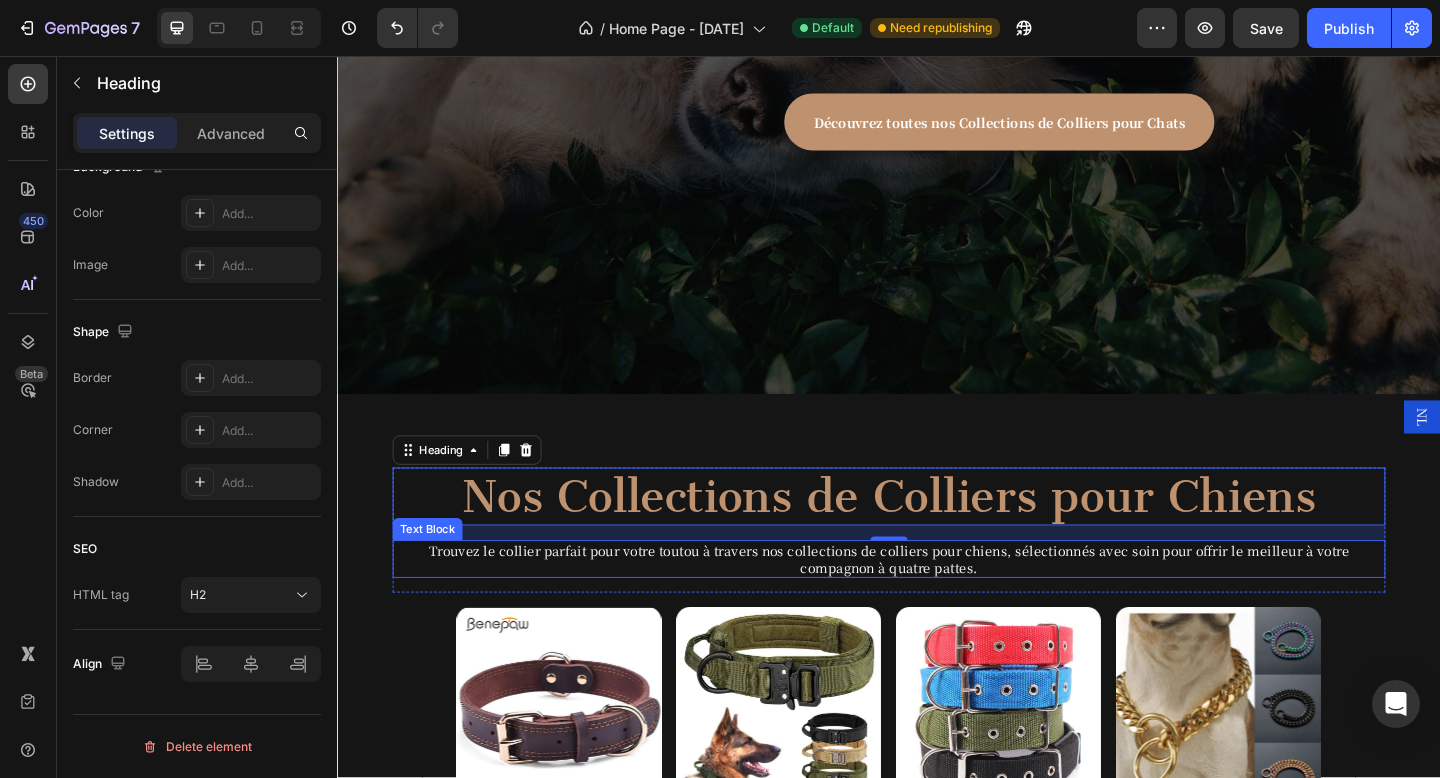 click on "Trouvez le collier parfait pour votre toutou à travers nos collections de colliers pour chiens, sélectionnés avec soin pour offrir le meilleur à votre compagnon à quatre pattes." at bounding box center [937, 603] 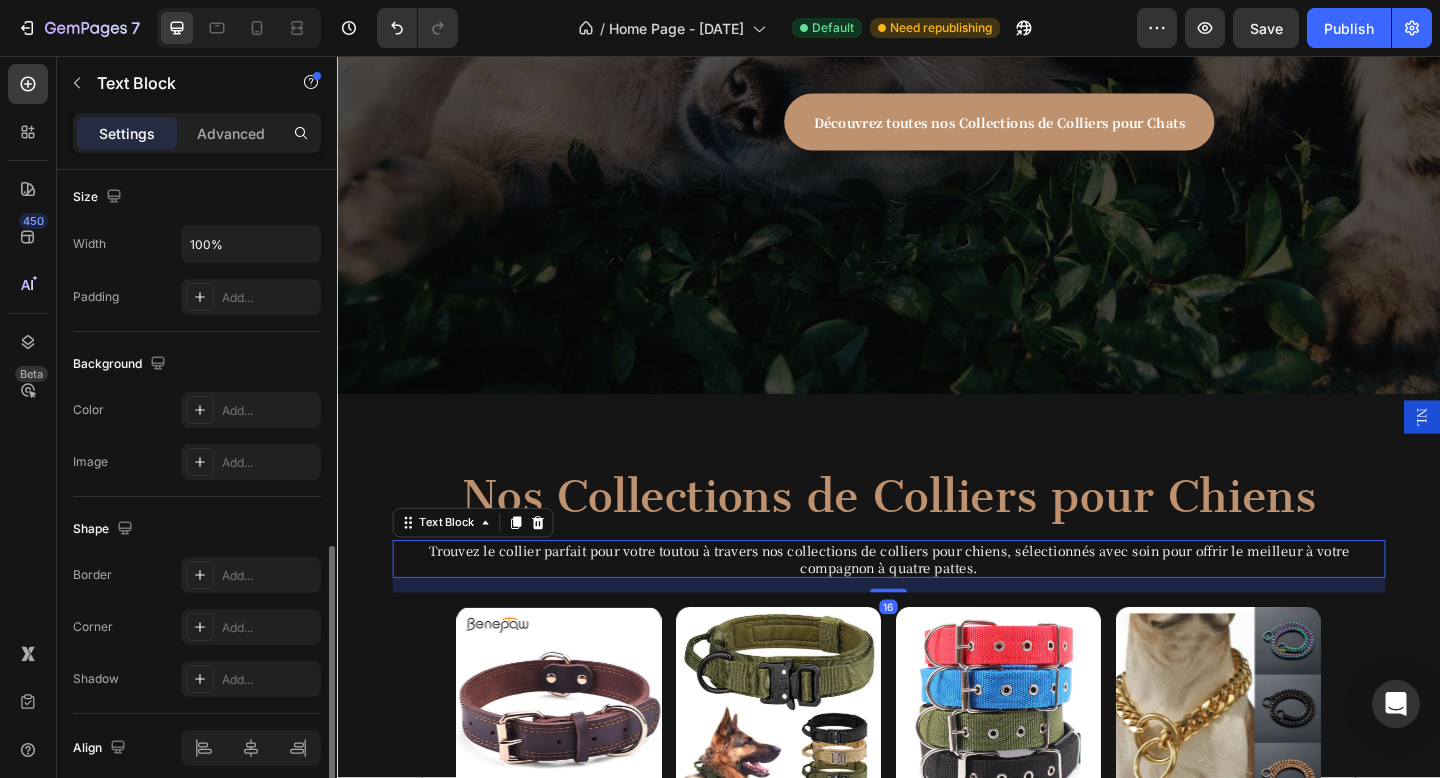 scroll, scrollTop: 520, scrollLeft: 0, axis: vertical 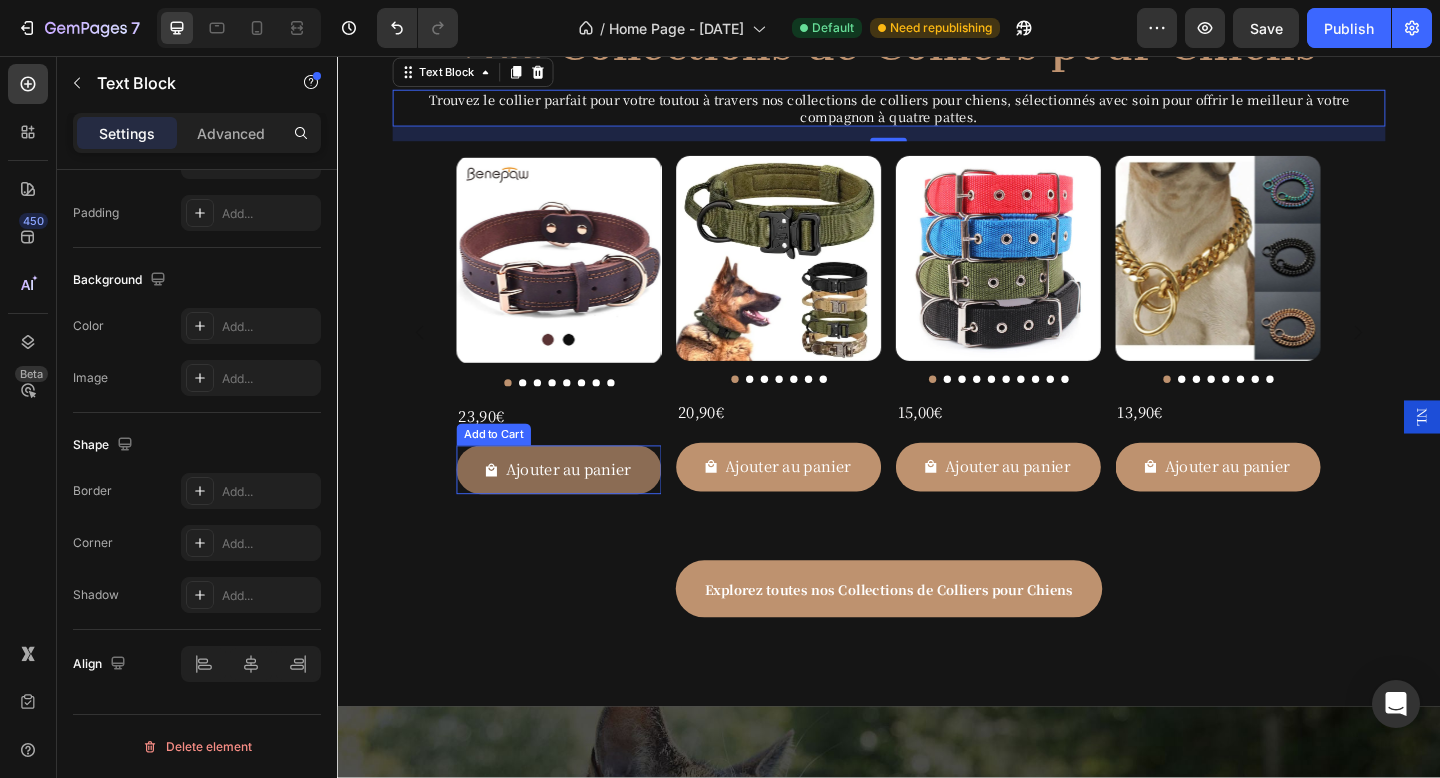 click on "Ajouter au panier" at bounding box center [578, 506] 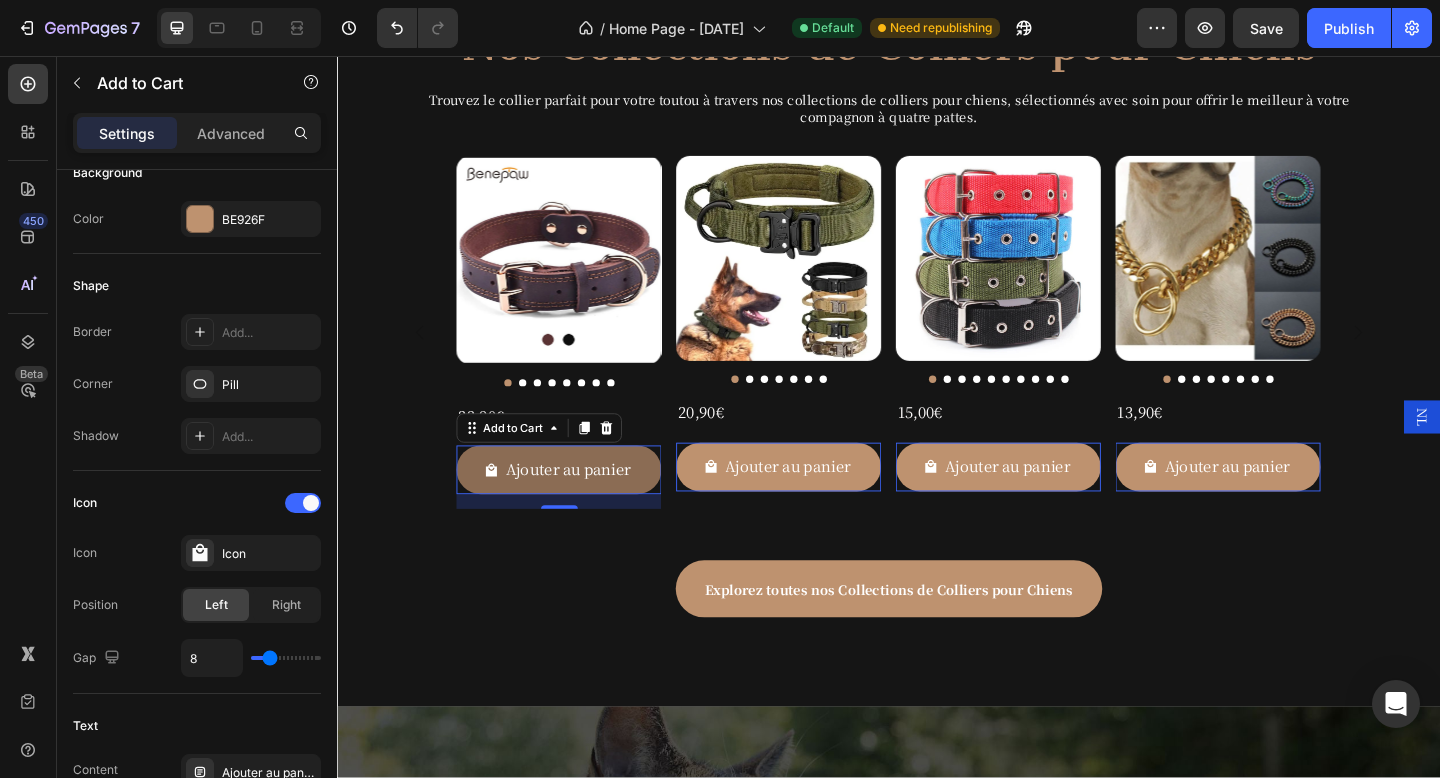 scroll, scrollTop: 0, scrollLeft: 0, axis: both 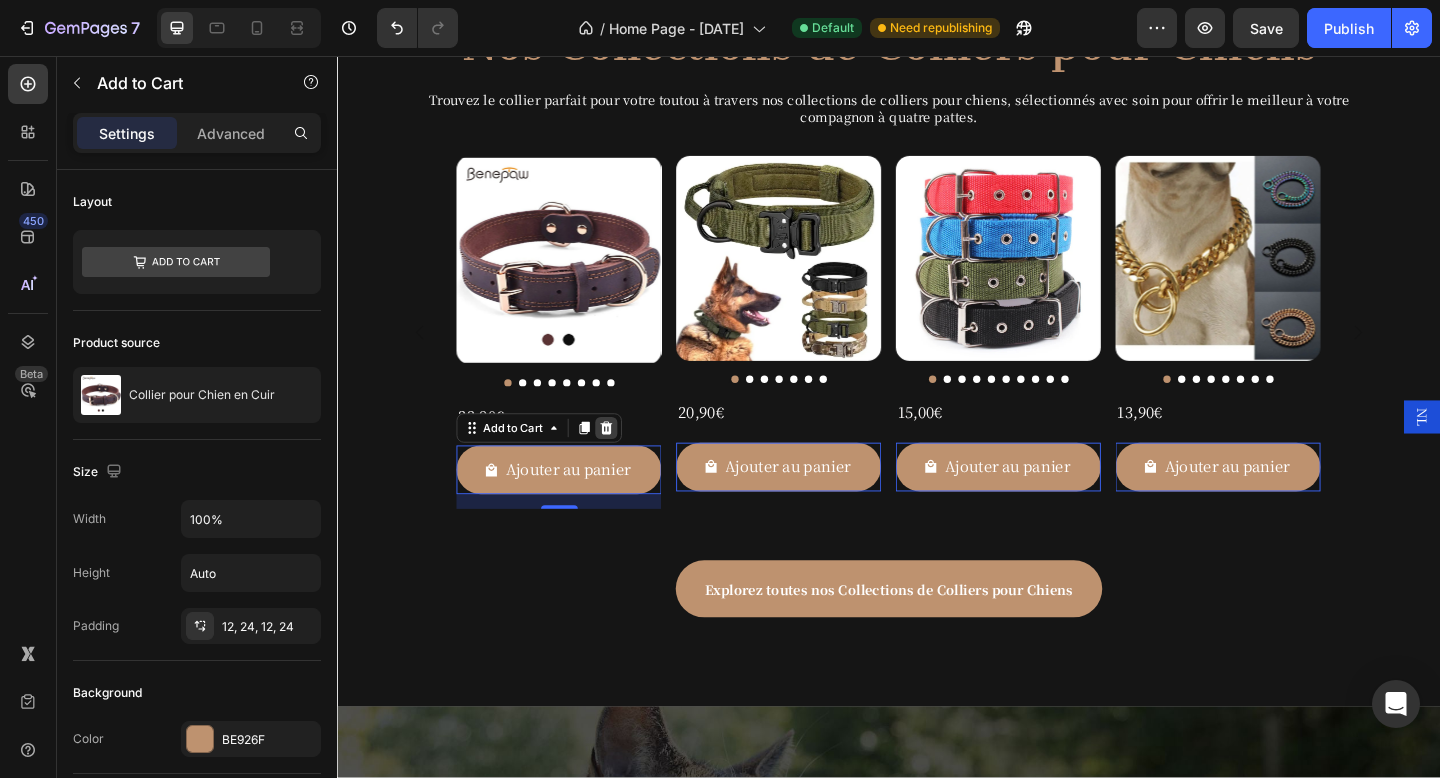 click 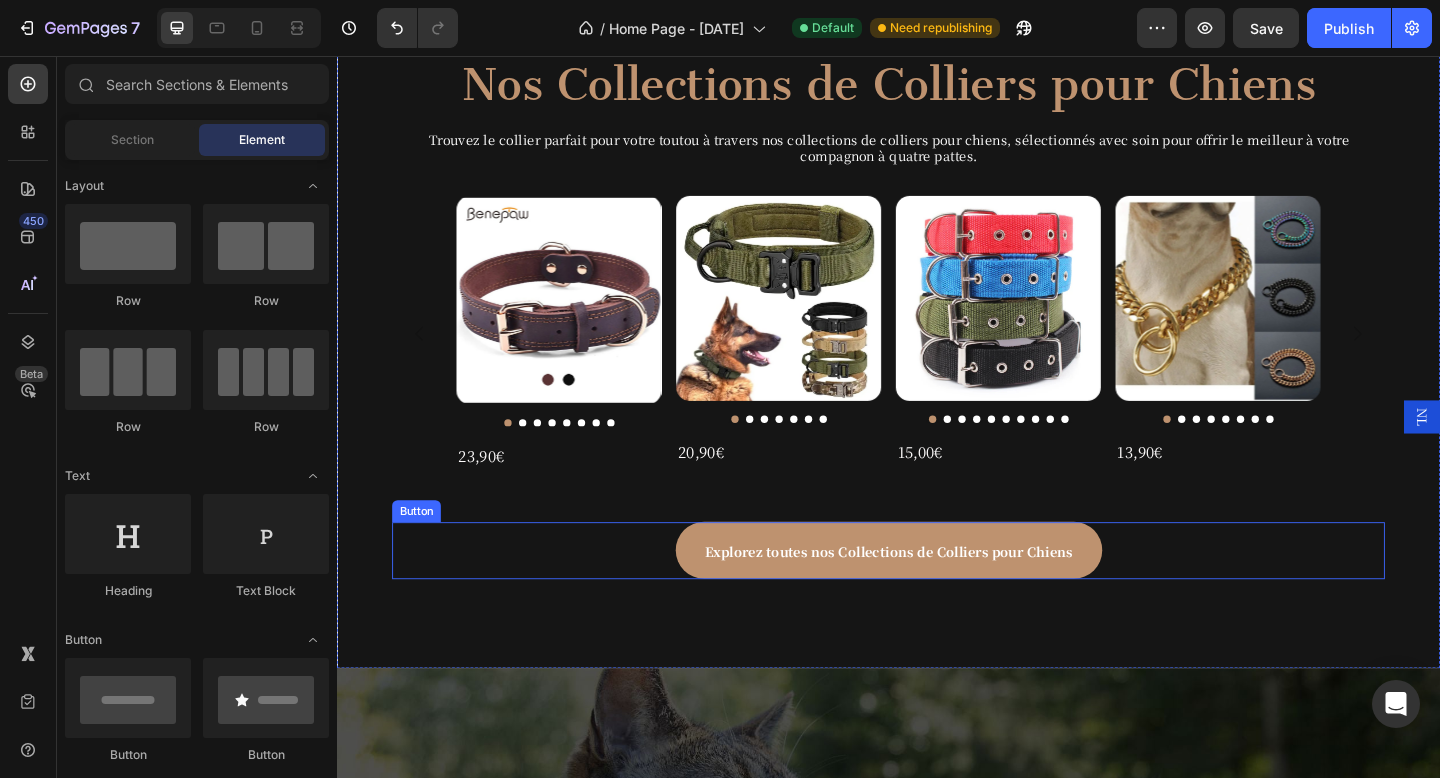 scroll, scrollTop: 910, scrollLeft: 0, axis: vertical 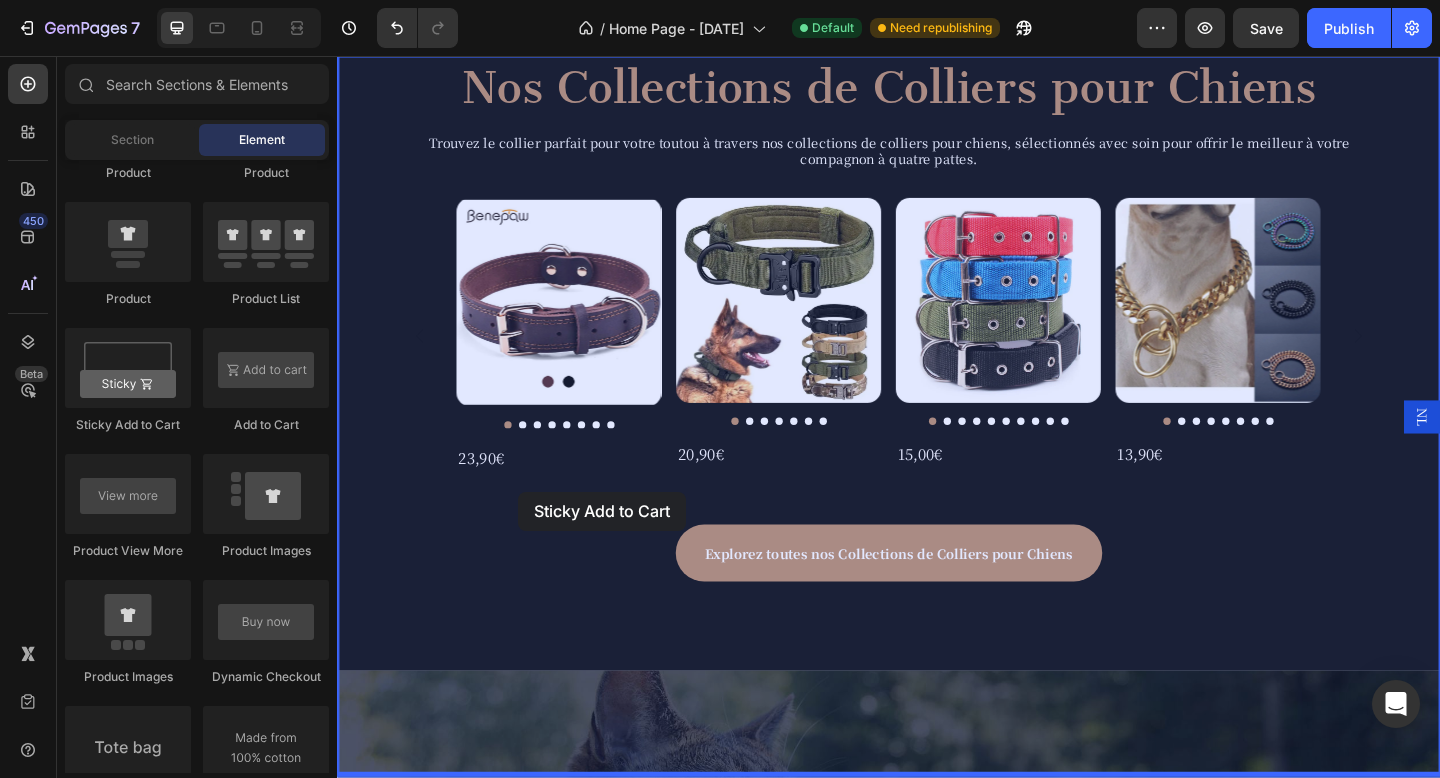 drag, startPoint x: 455, startPoint y: 436, endPoint x: 534, endPoint y: 530, distance: 122.78844 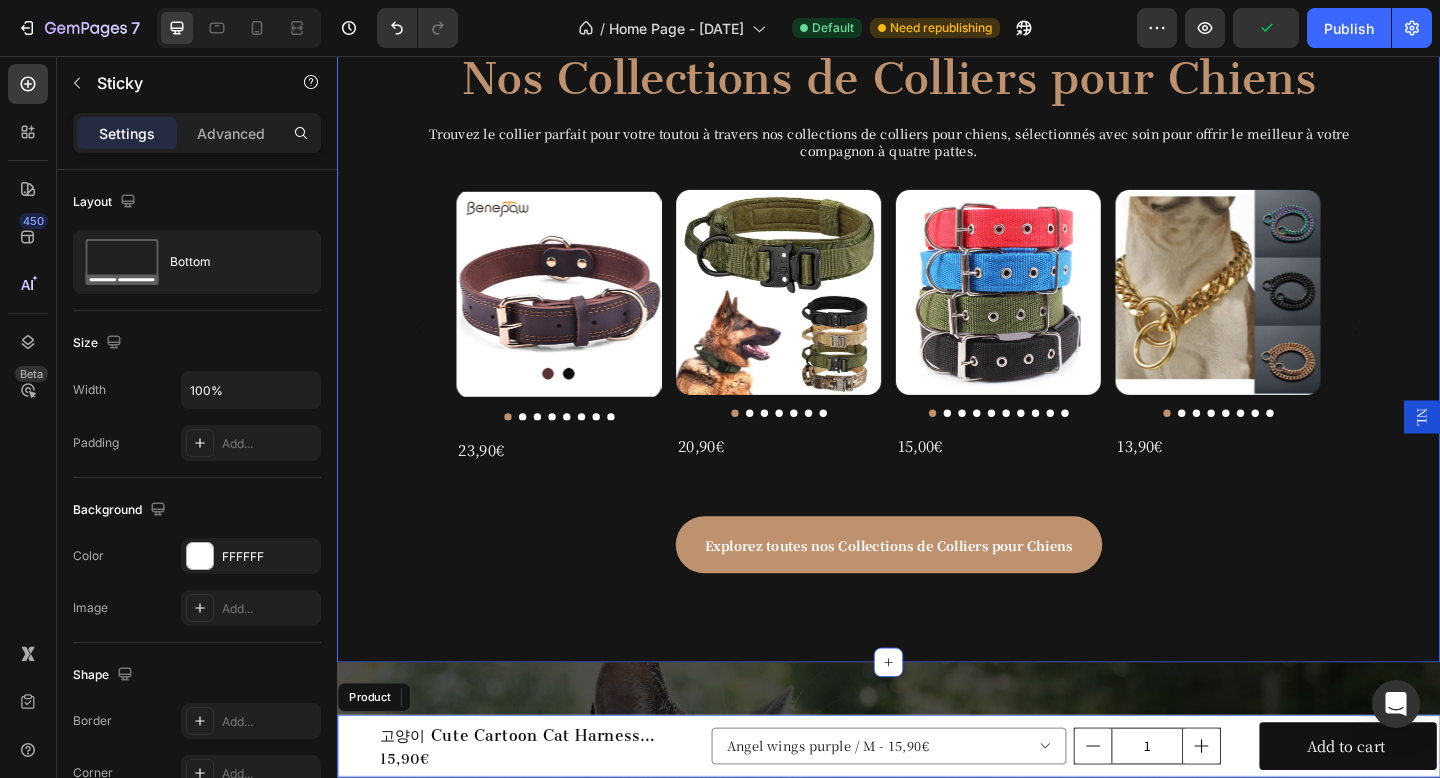 scroll, scrollTop: 917, scrollLeft: 0, axis: vertical 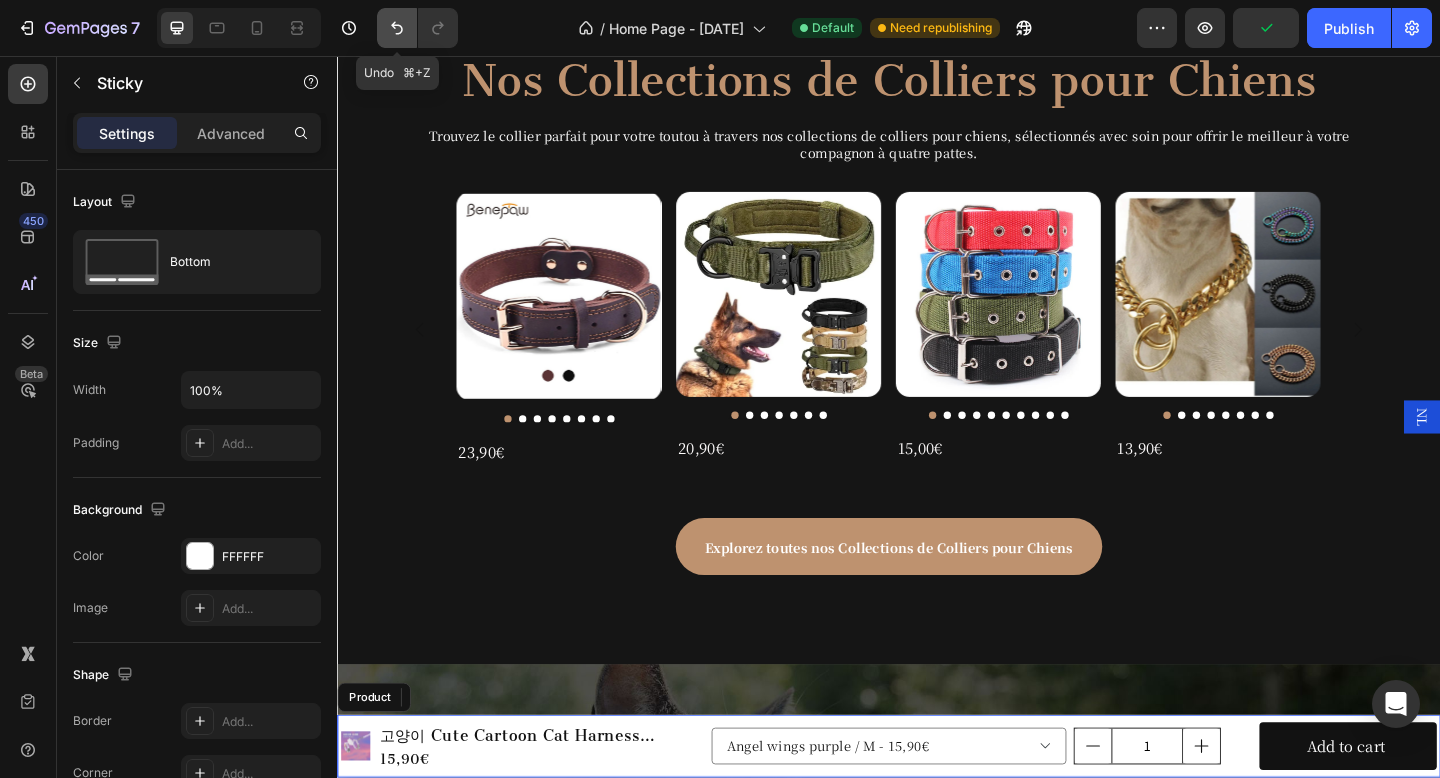 click 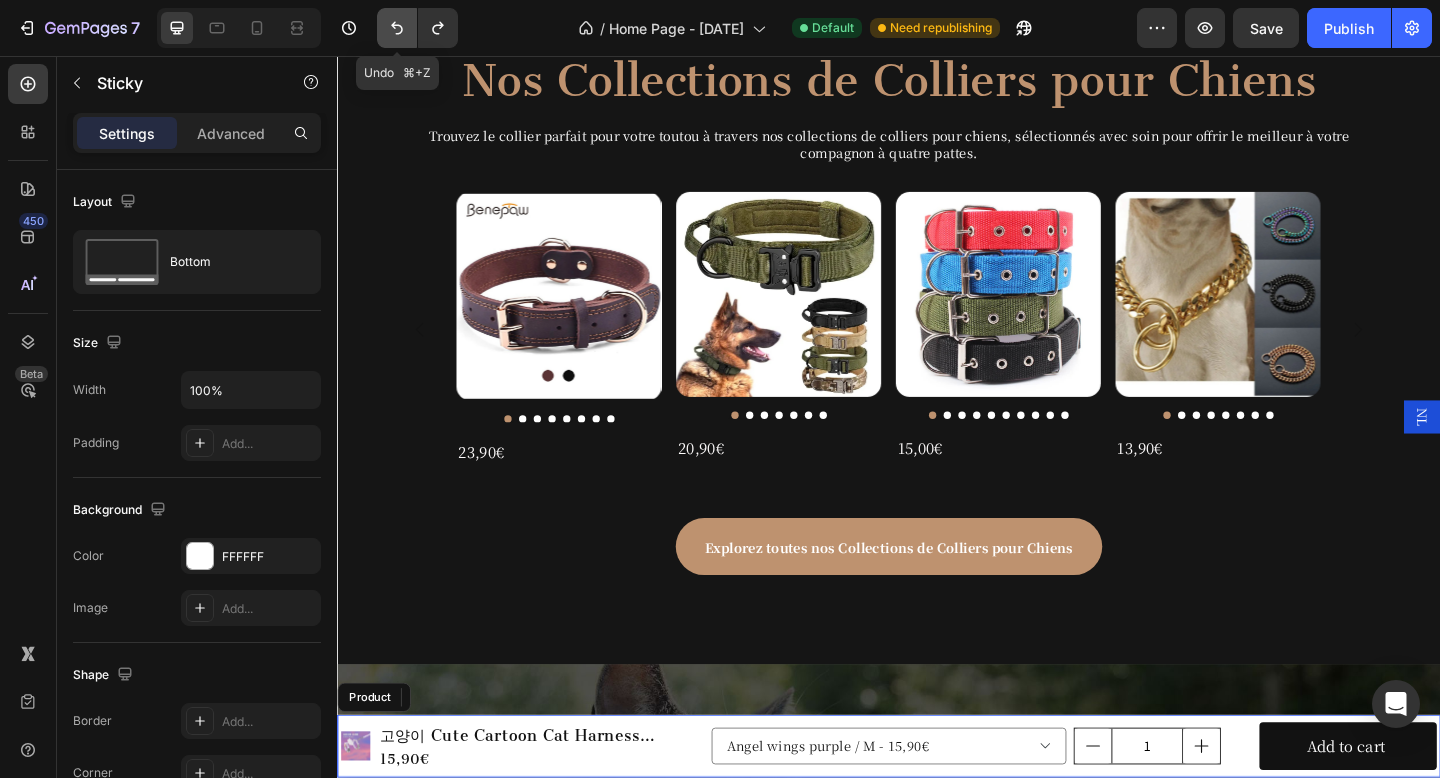 click 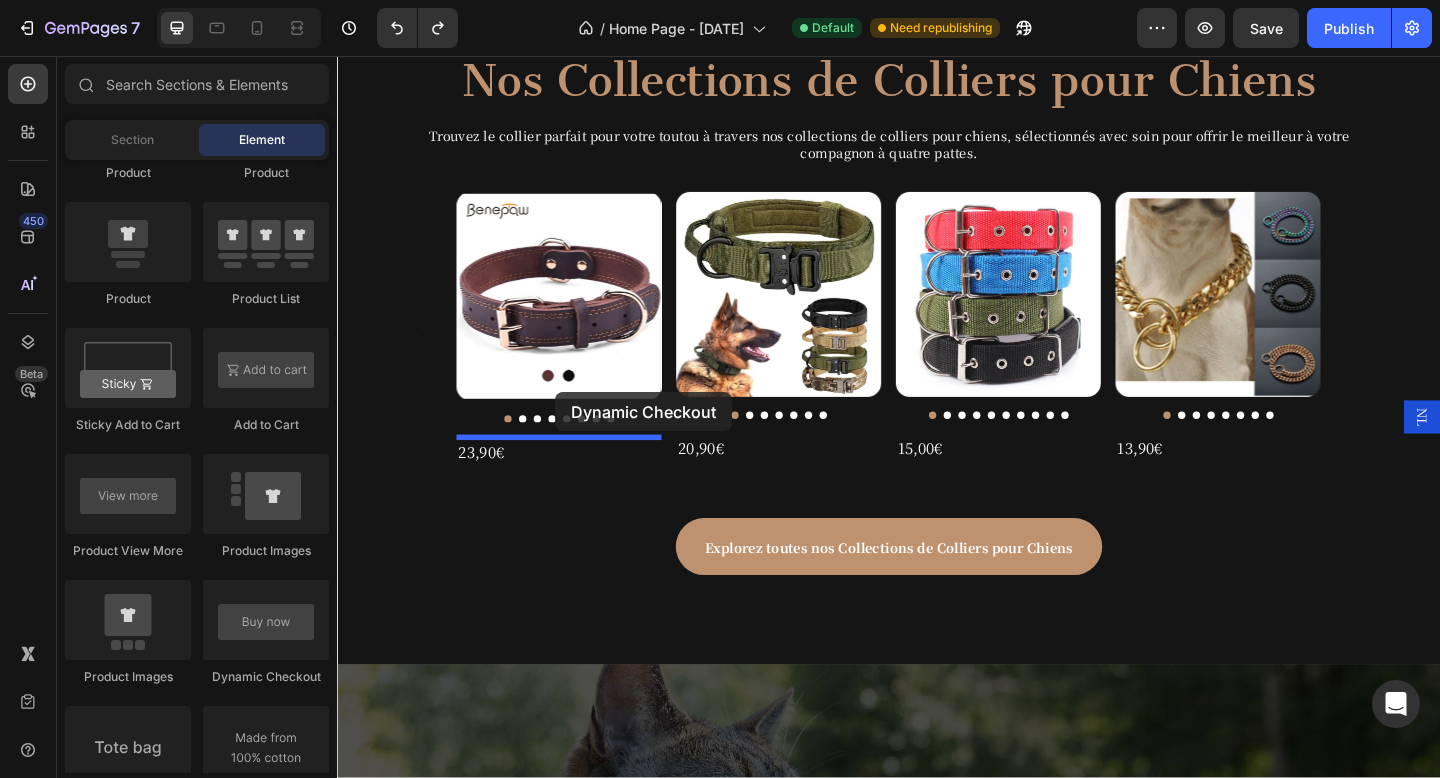 drag, startPoint x: 567, startPoint y: 691, endPoint x: 574, endPoint y: 422, distance: 269.09106 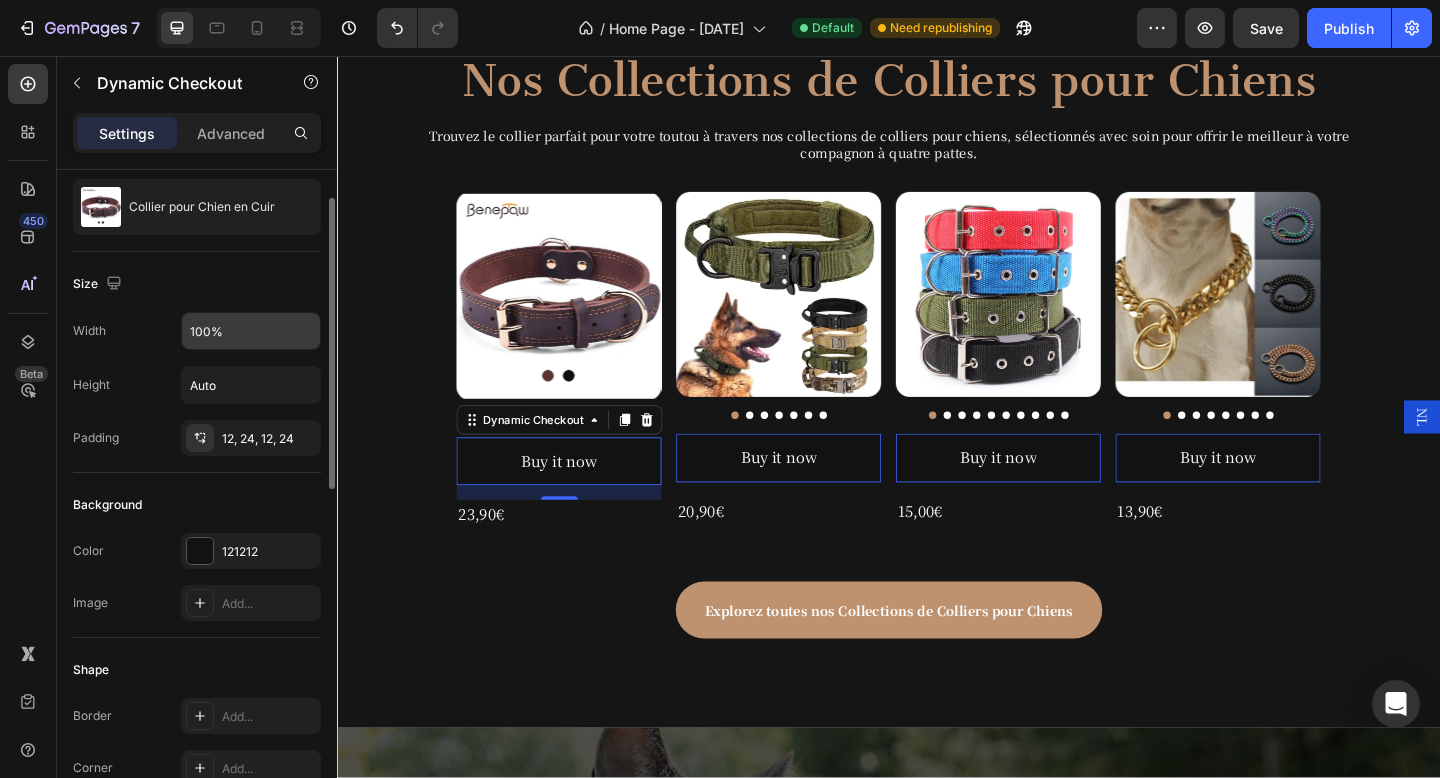 scroll, scrollTop: 159, scrollLeft: 0, axis: vertical 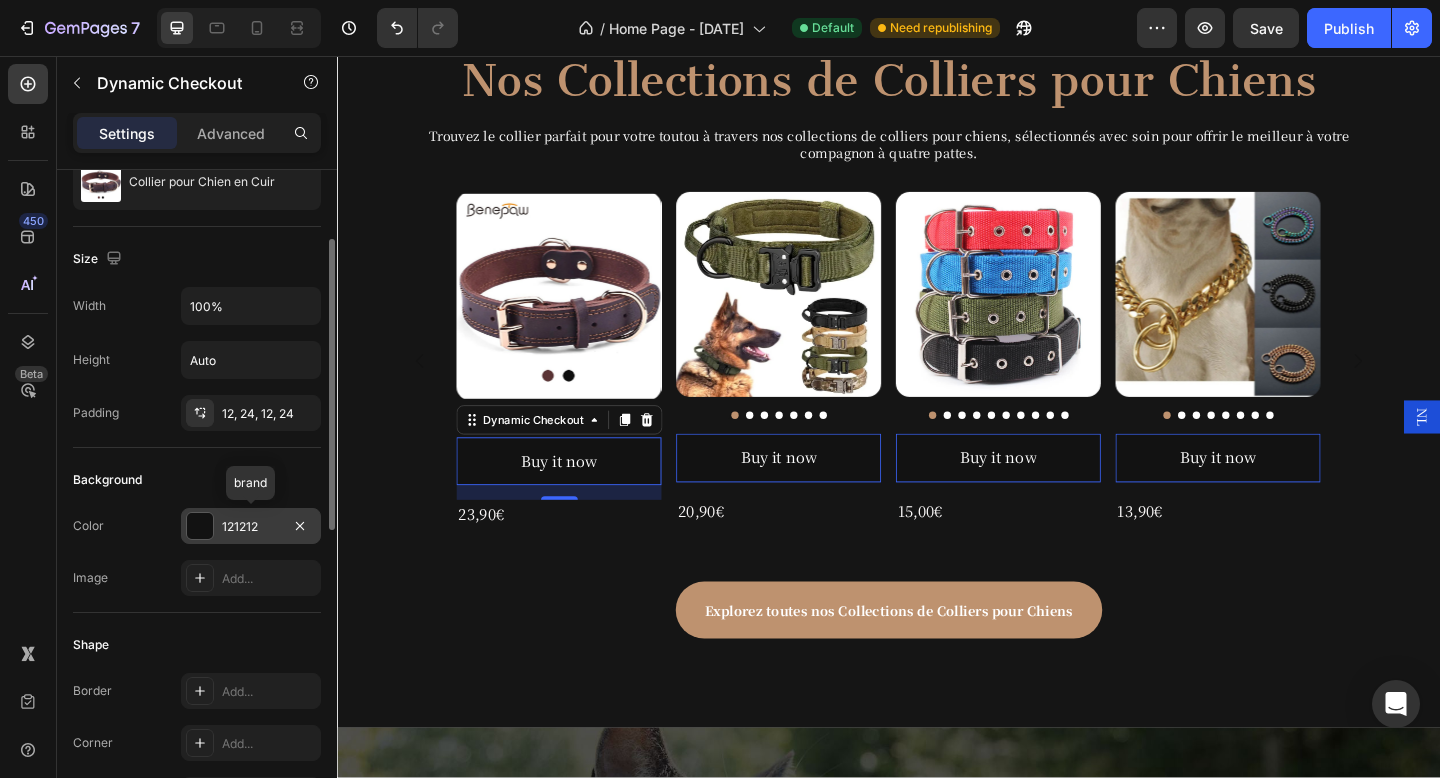 click at bounding box center (200, 526) 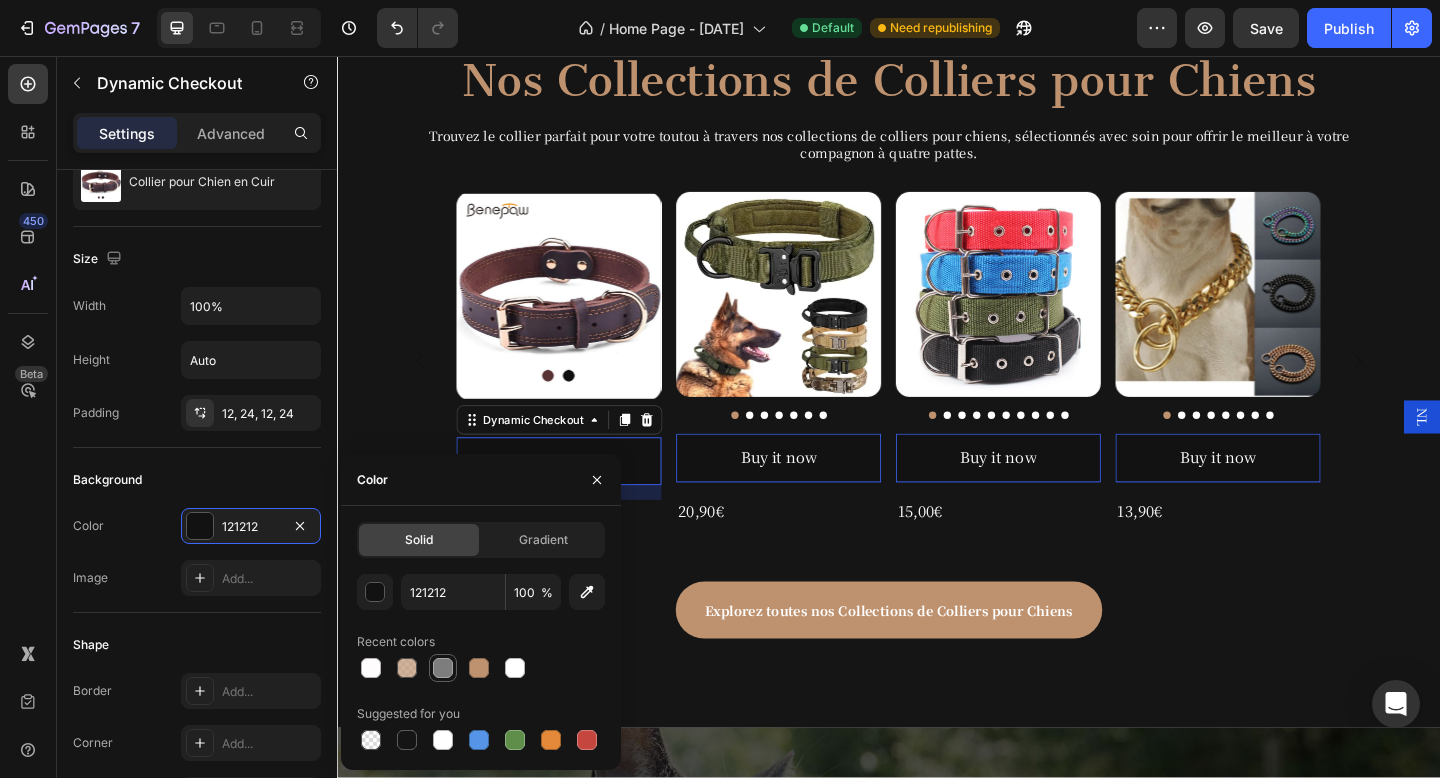 click at bounding box center (443, 668) 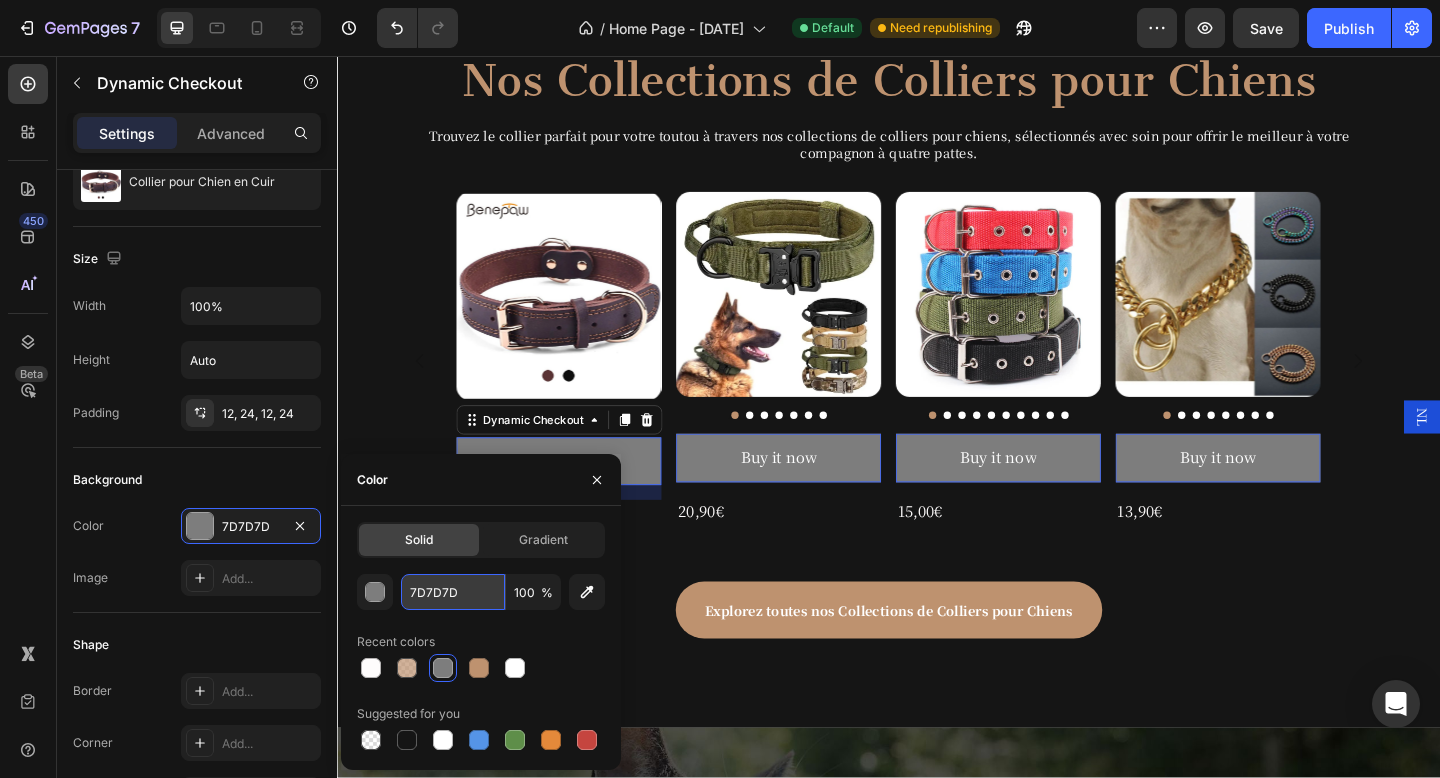 click on "7D7D7D" at bounding box center [453, 592] 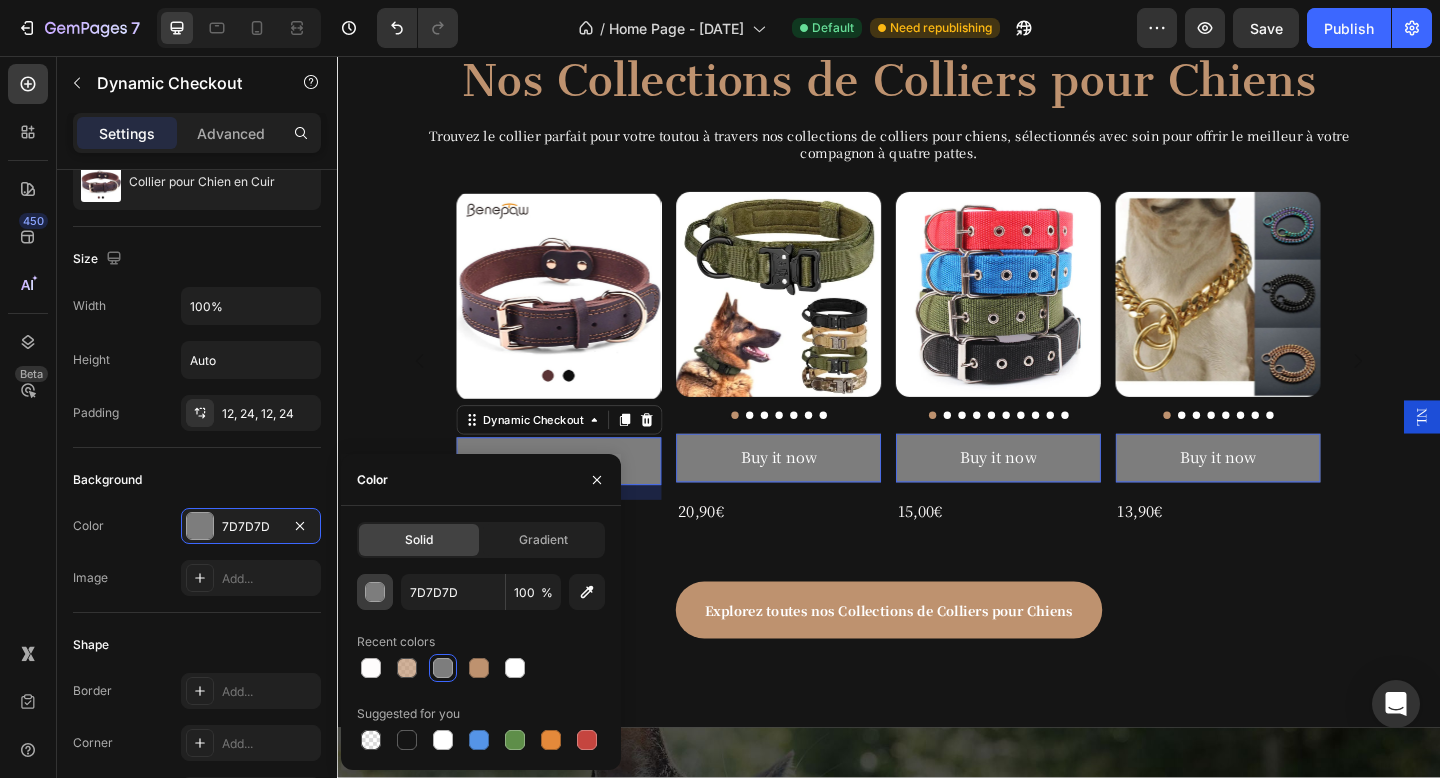 click at bounding box center [375, 592] 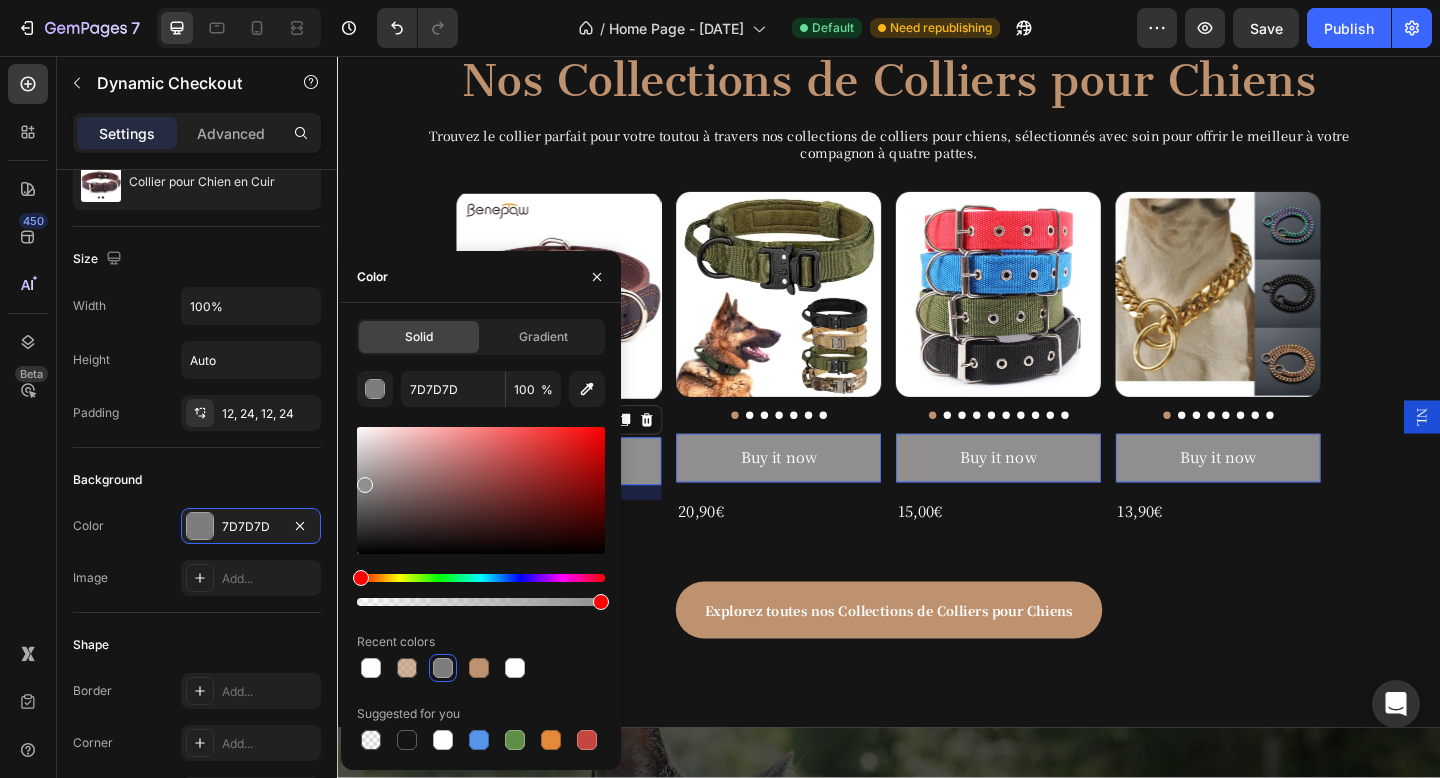 click at bounding box center [481, 490] 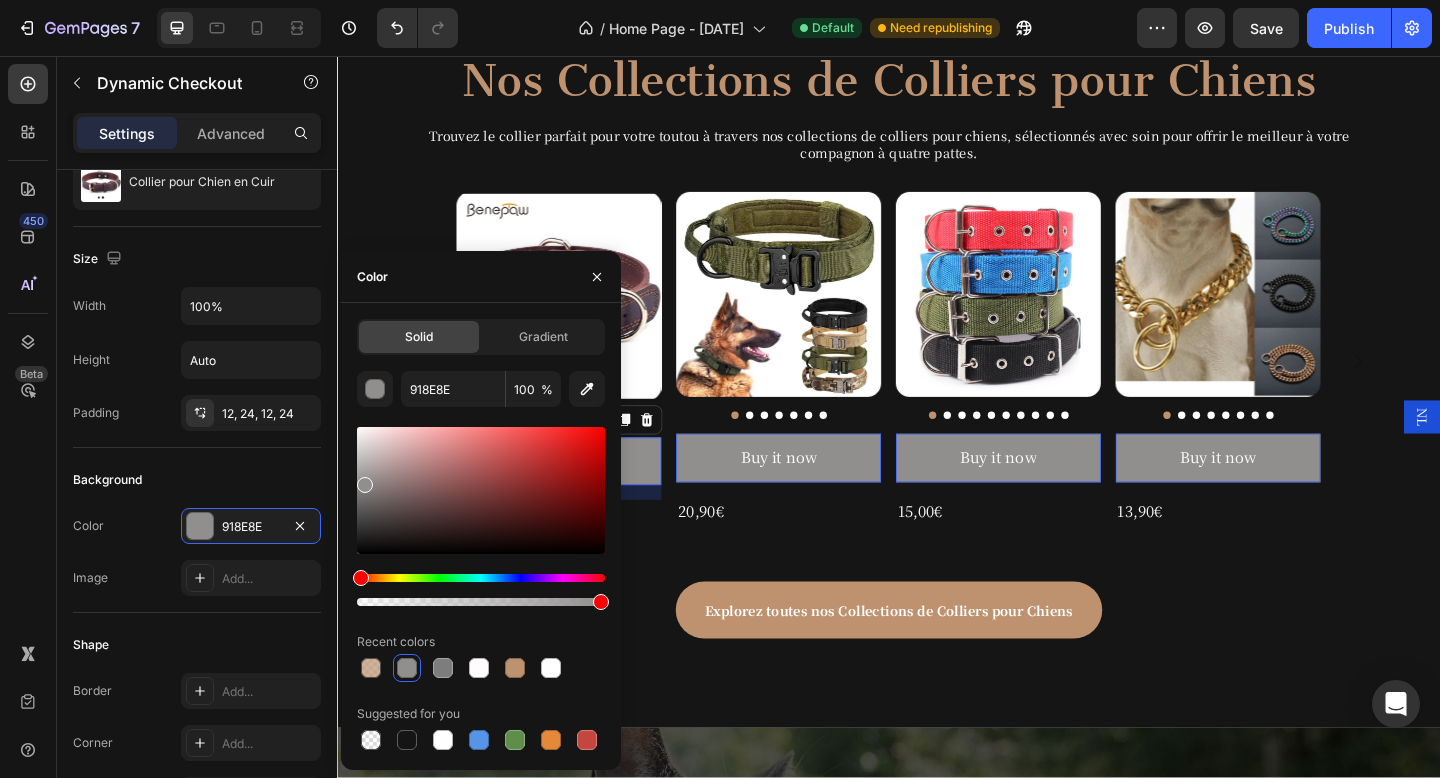 click at bounding box center [481, 490] 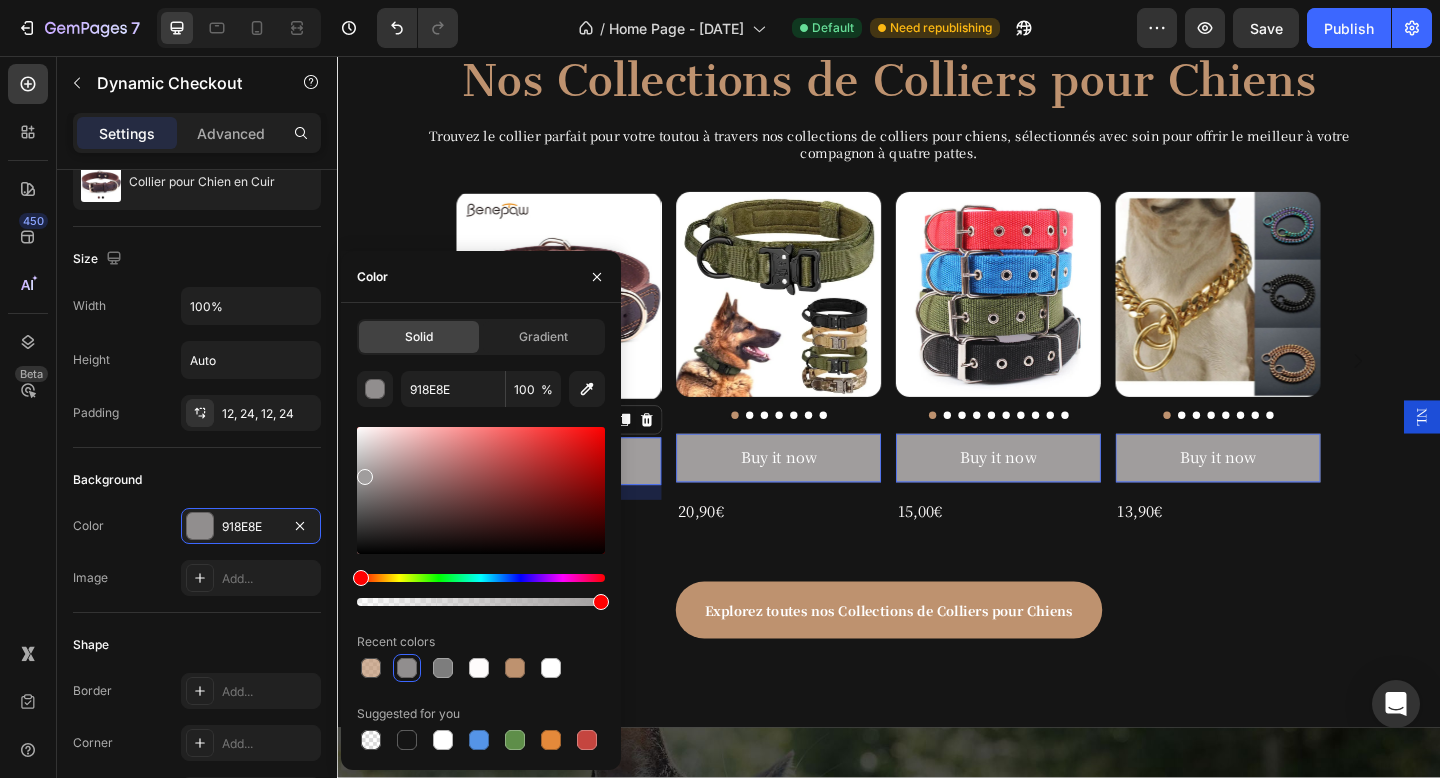 type on "A09D9D" 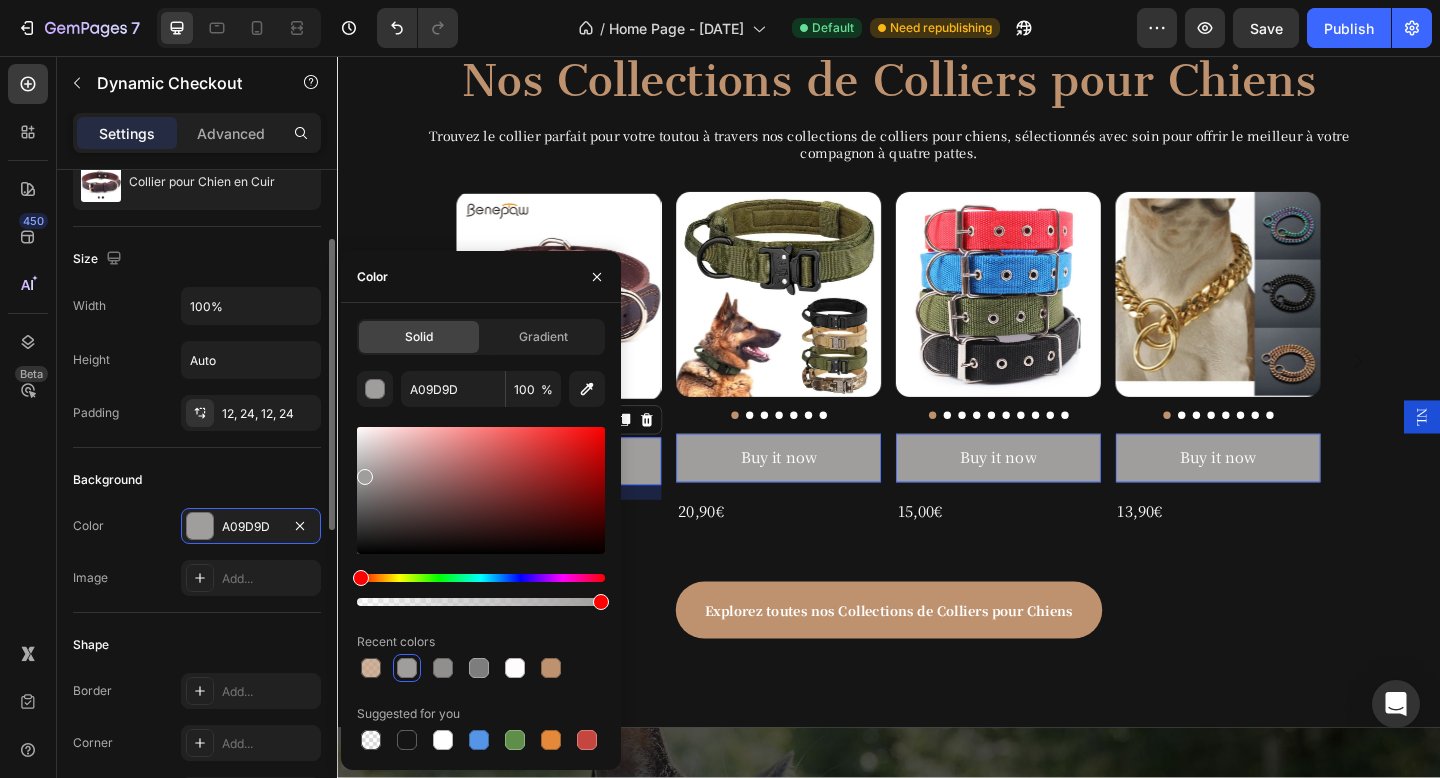 click on "Background" at bounding box center (197, 480) 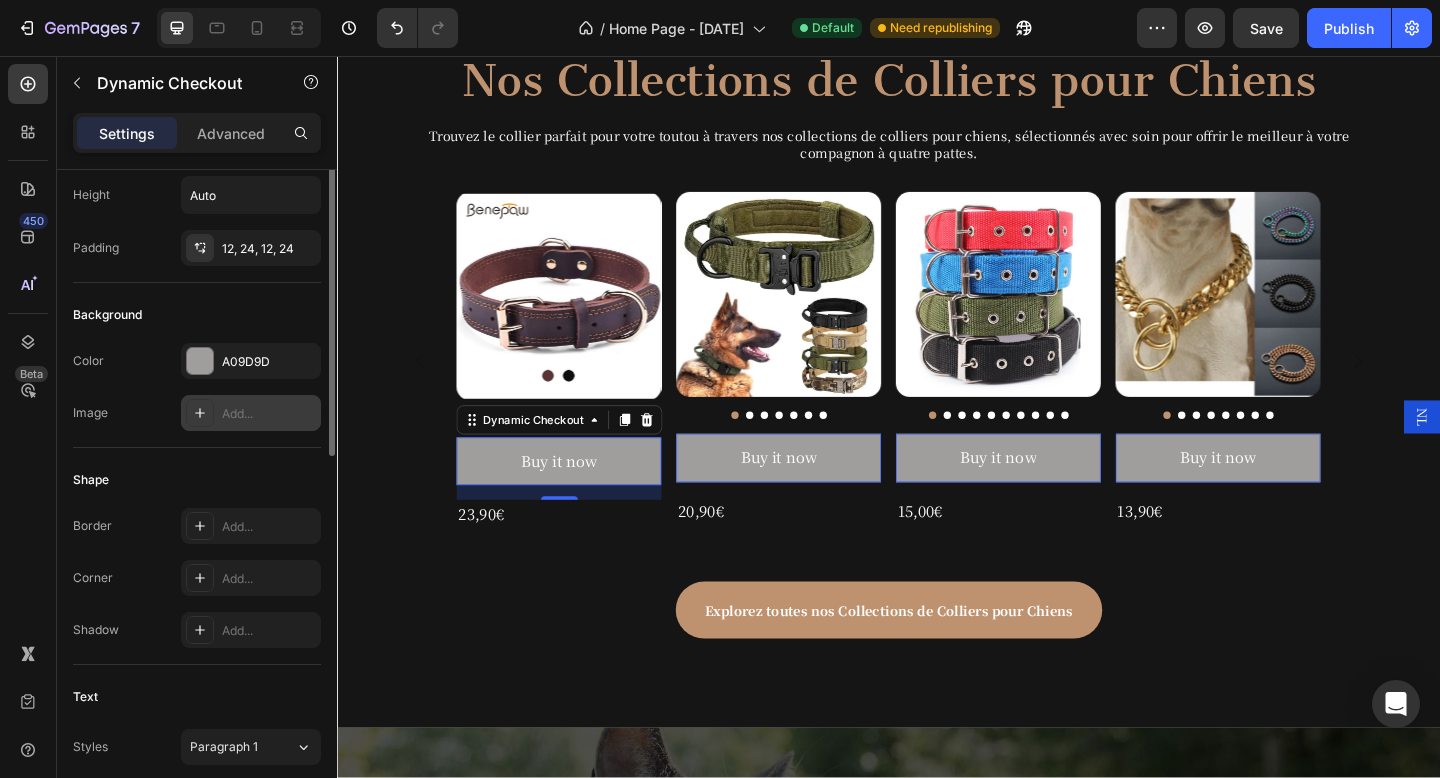 scroll, scrollTop: 347, scrollLeft: 0, axis: vertical 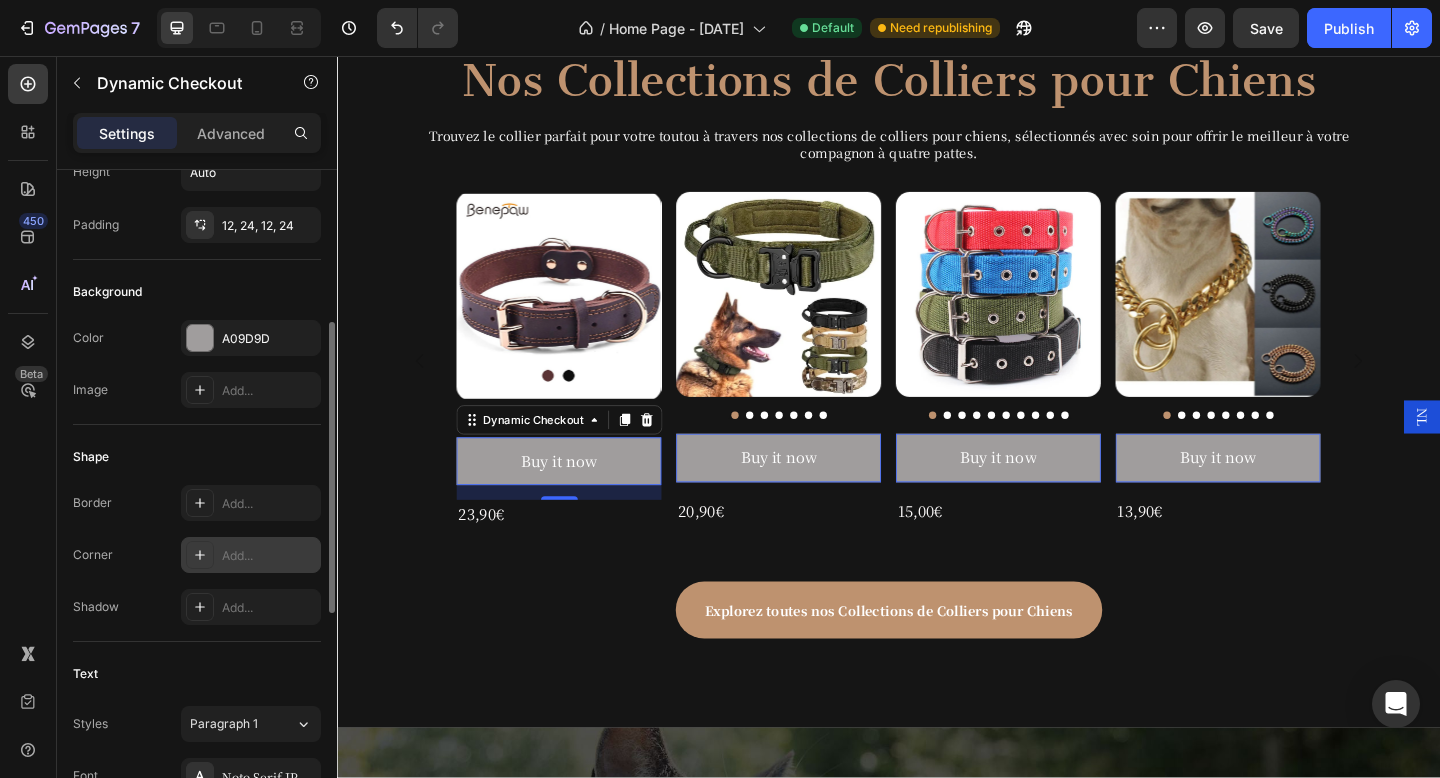 click on "Add..." at bounding box center [251, 555] 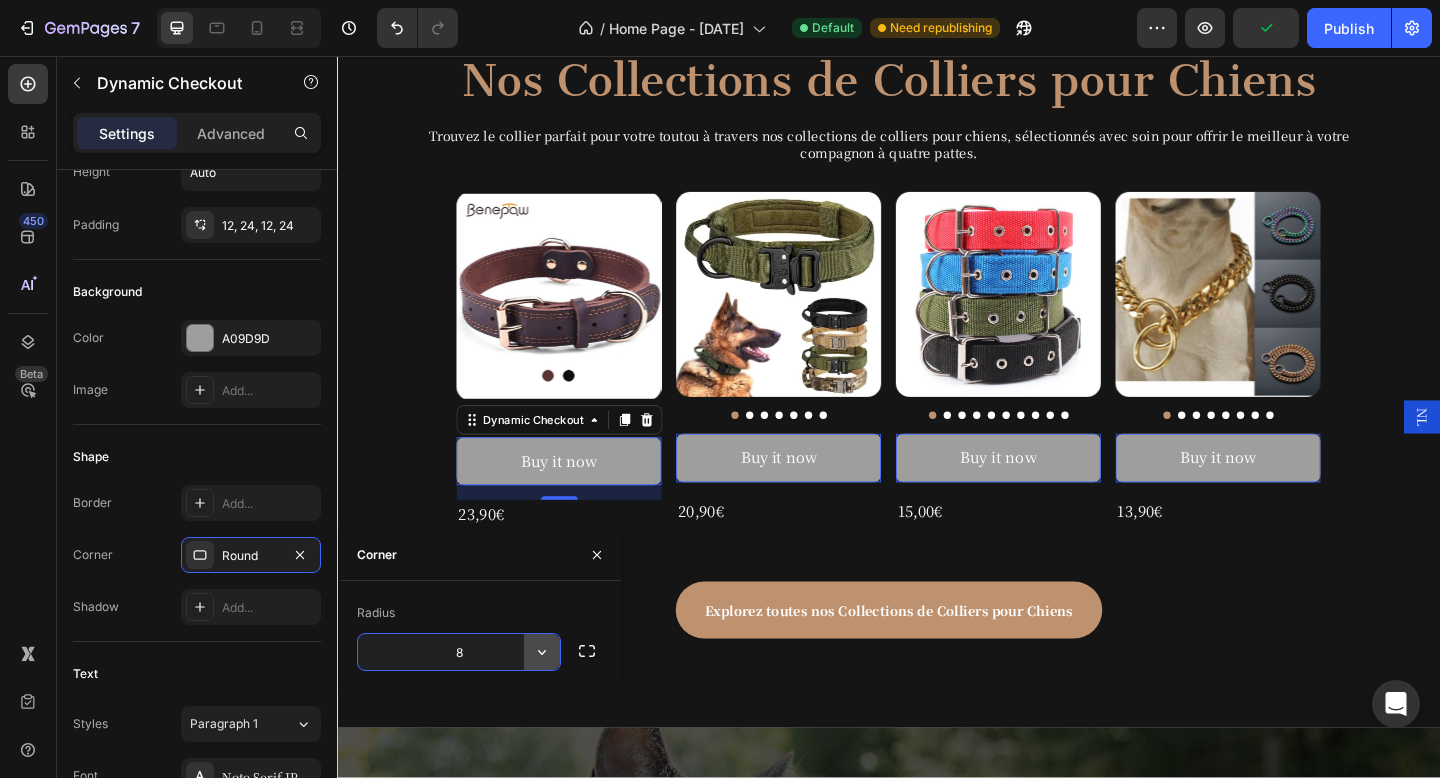 click 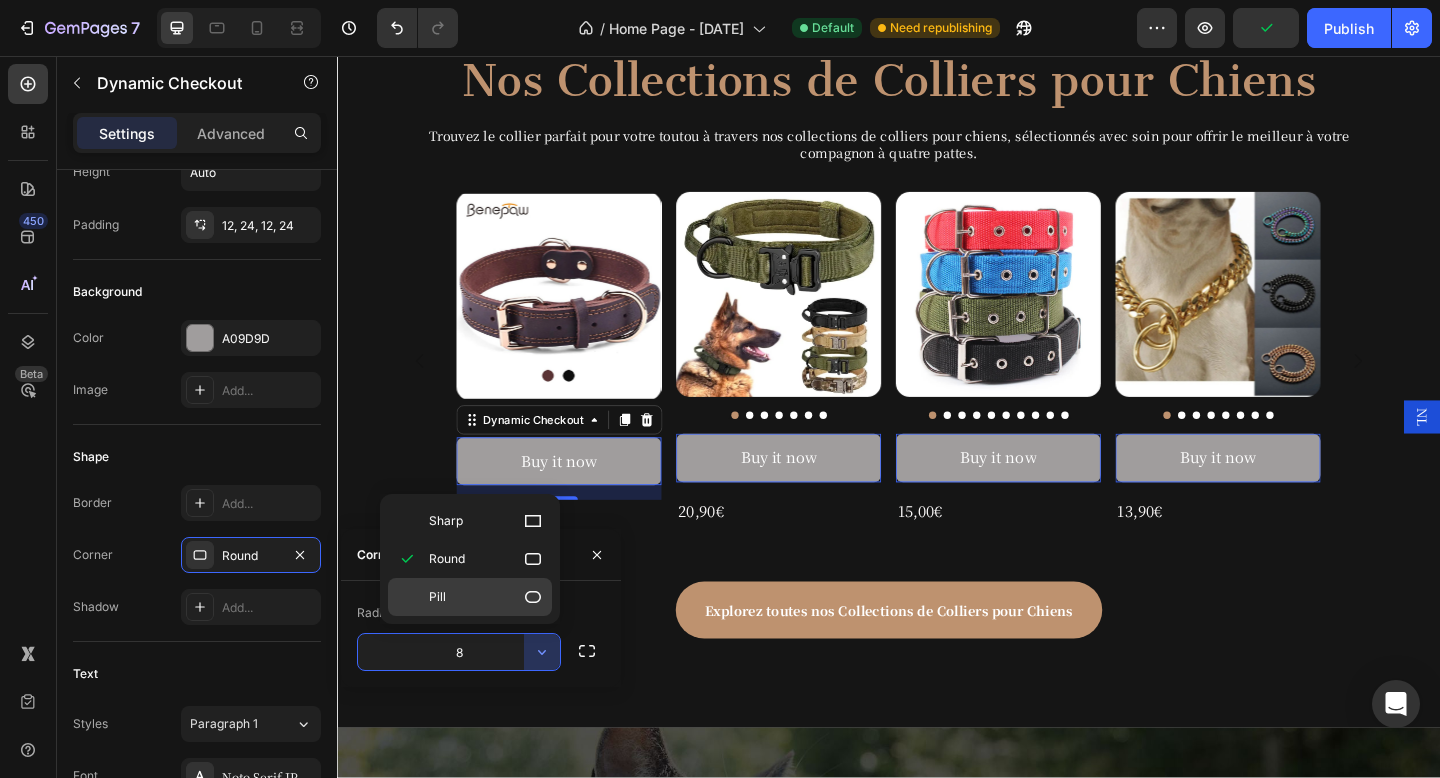 click on "Pill" at bounding box center [486, 597] 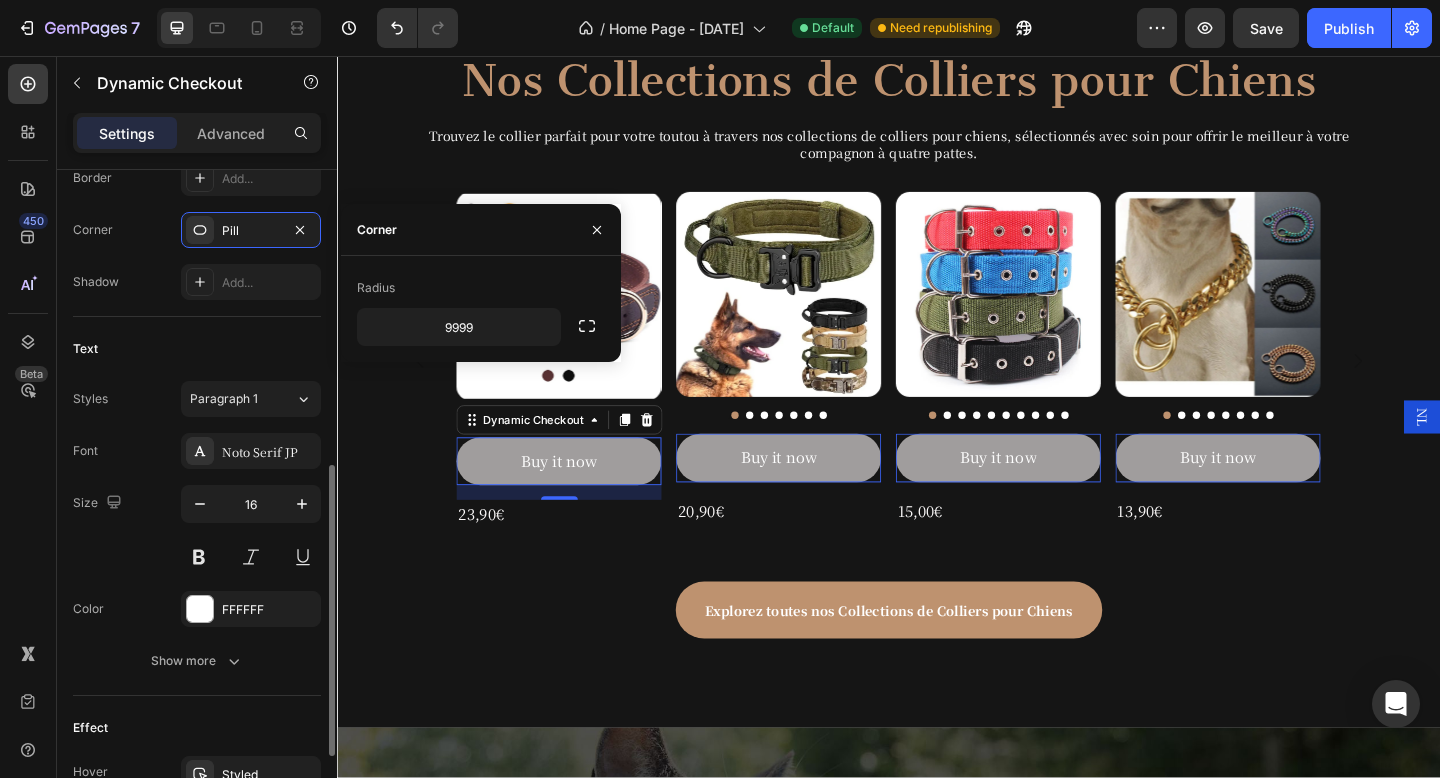 scroll, scrollTop: 707, scrollLeft: 0, axis: vertical 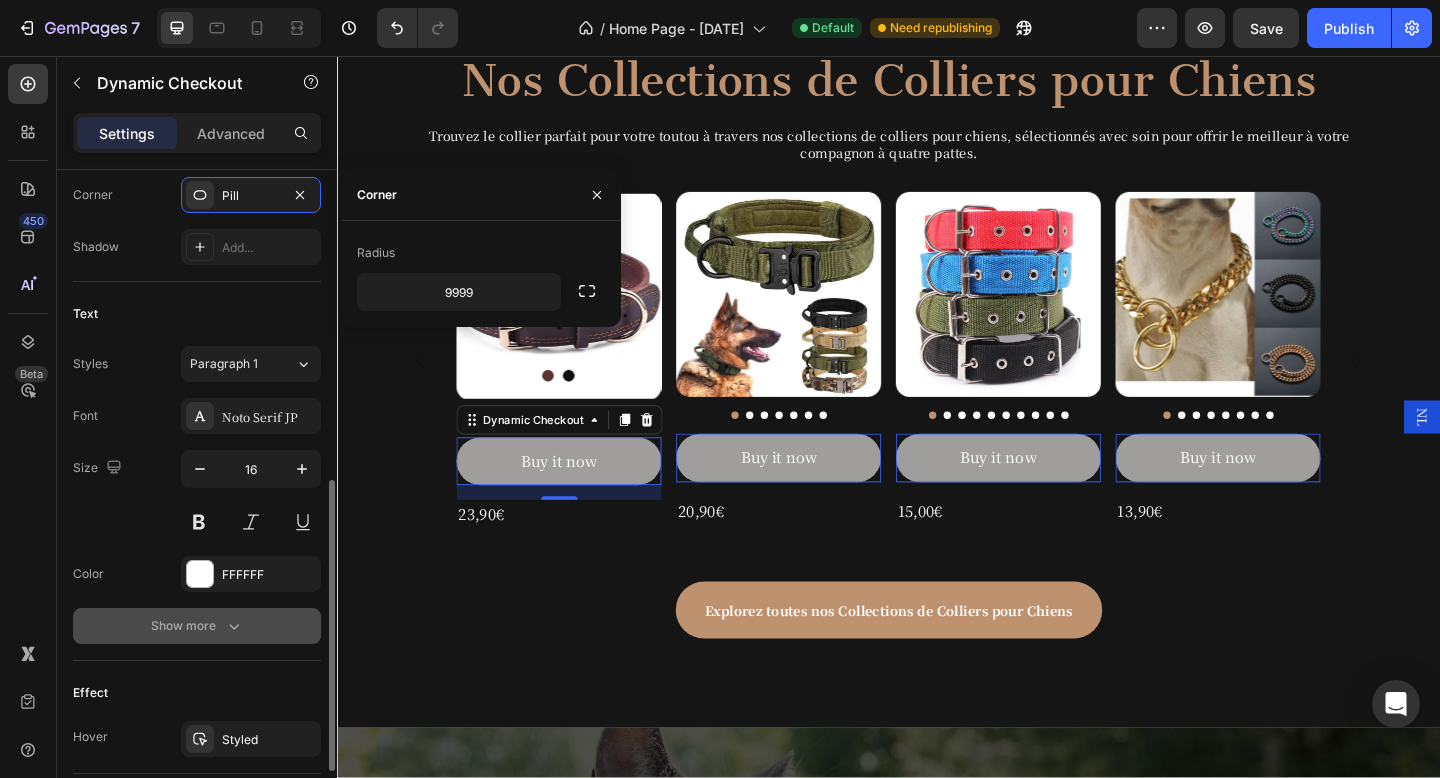 click on "Show more" at bounding box center (197, 626) 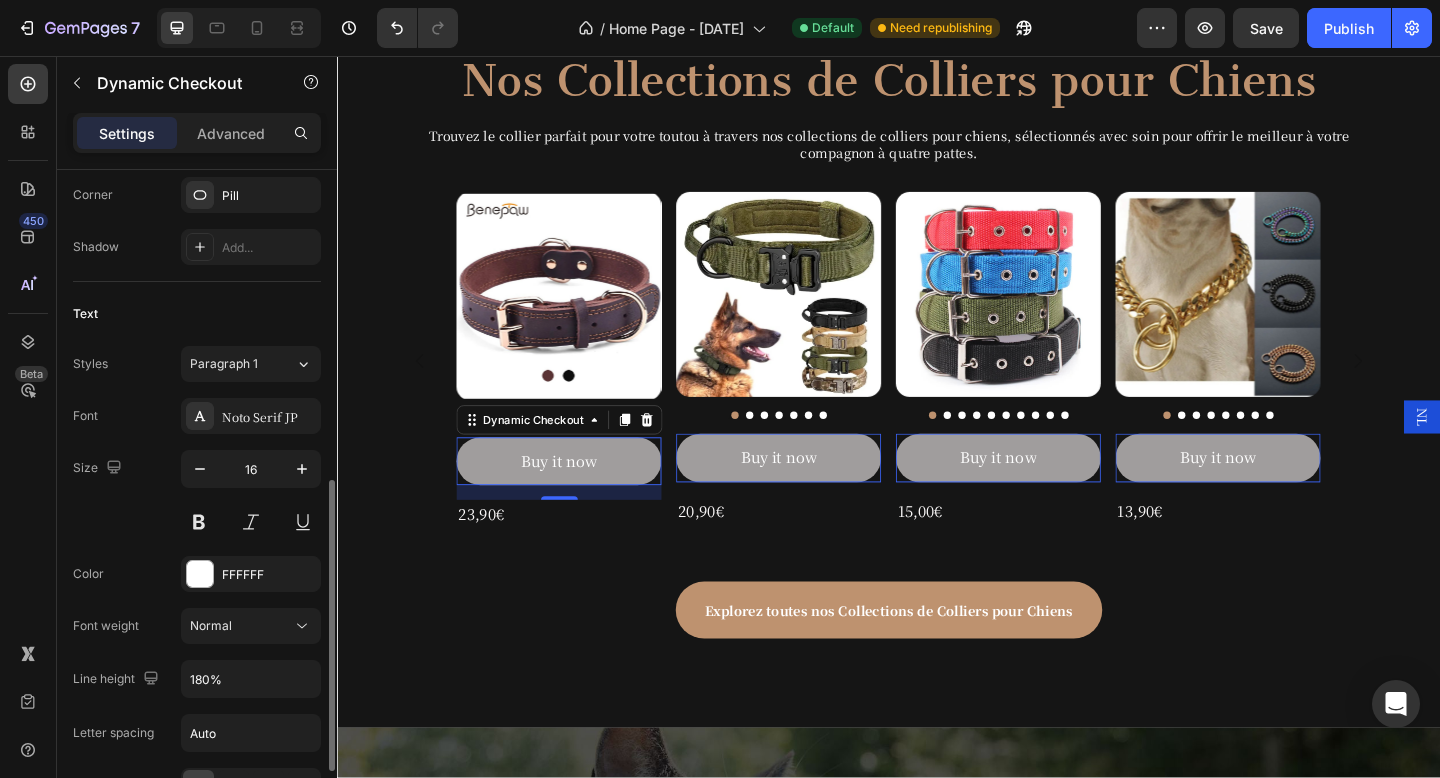 click on "Font weight Normal" at bounding box center [197, 626] 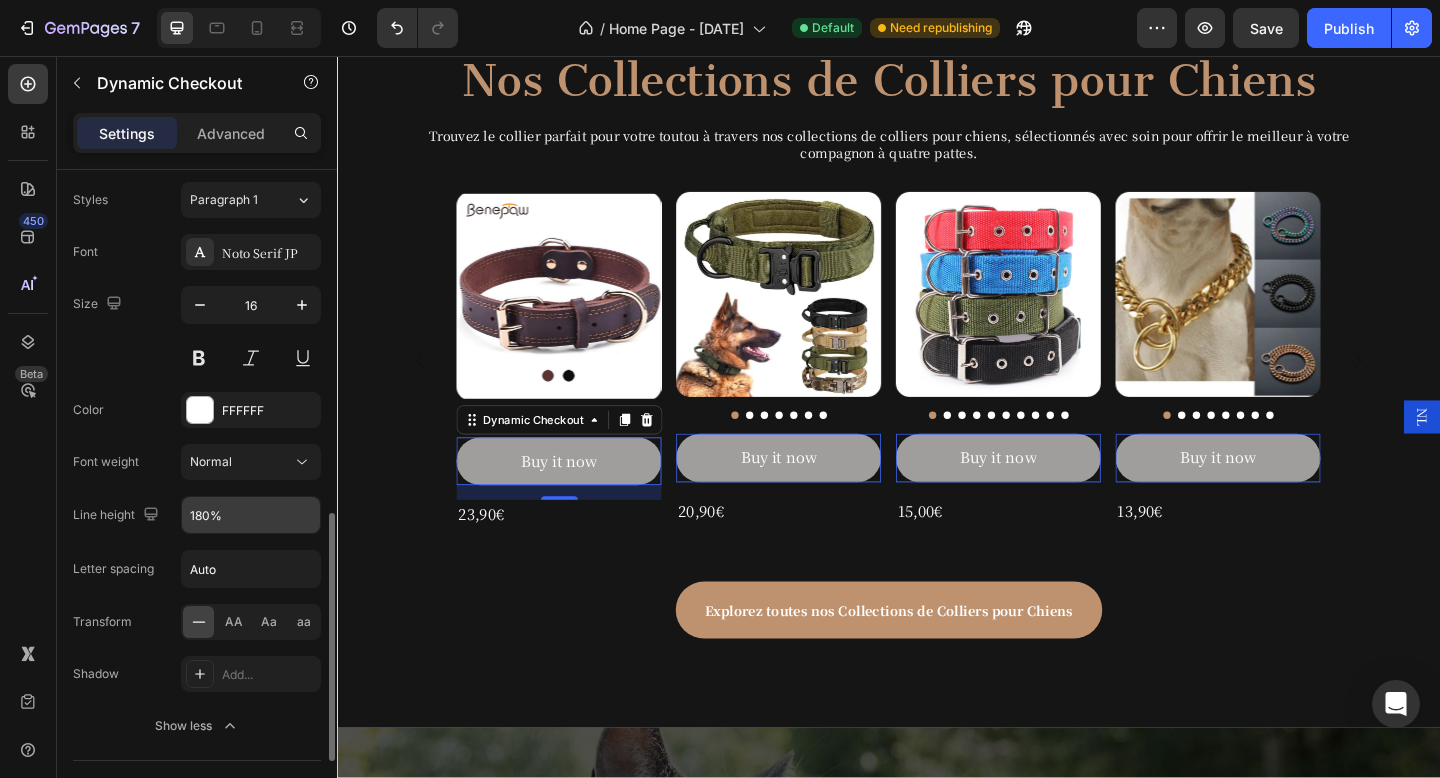 scroll, scrollTop: 884, scrollLeft: 0, axis: vertical 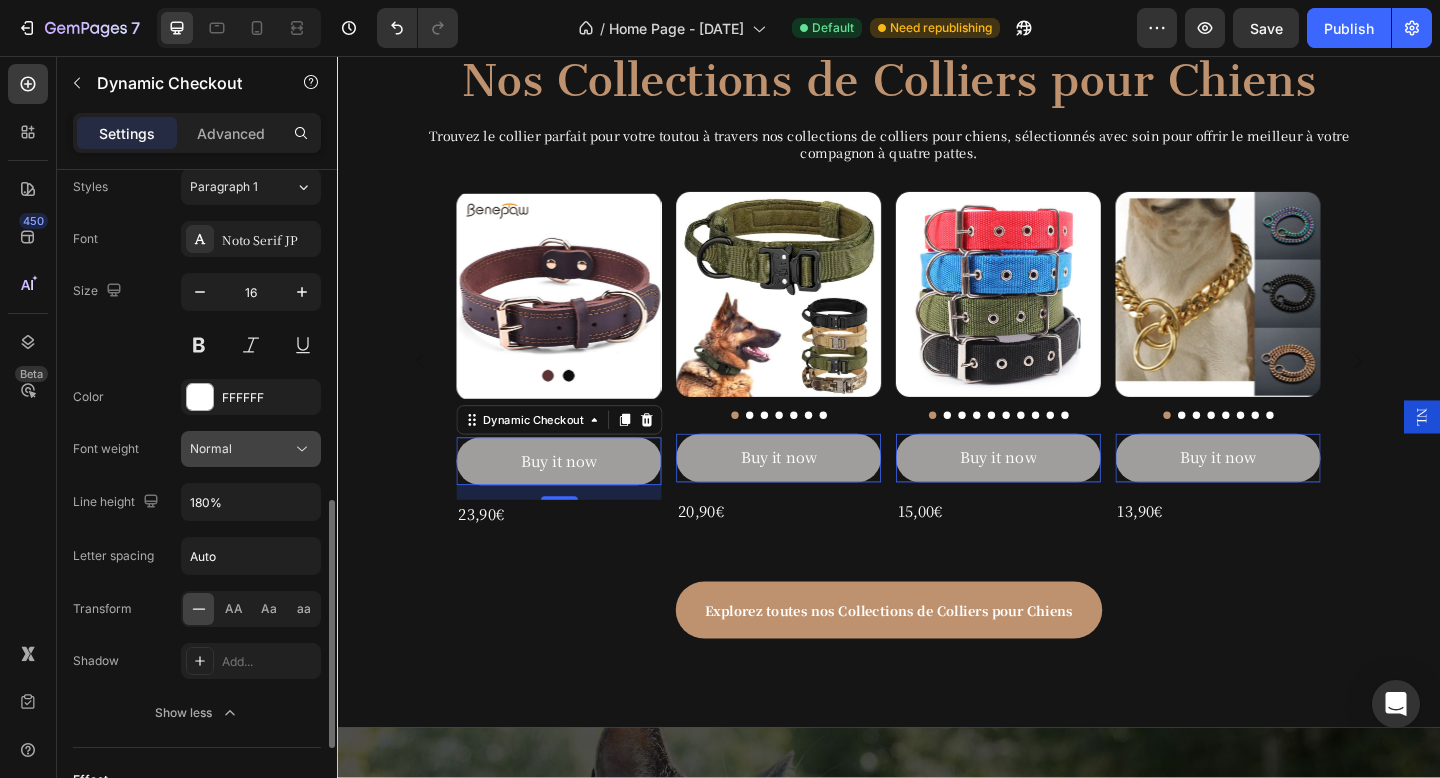 click on "Normal" at bounding box center [241, 449] 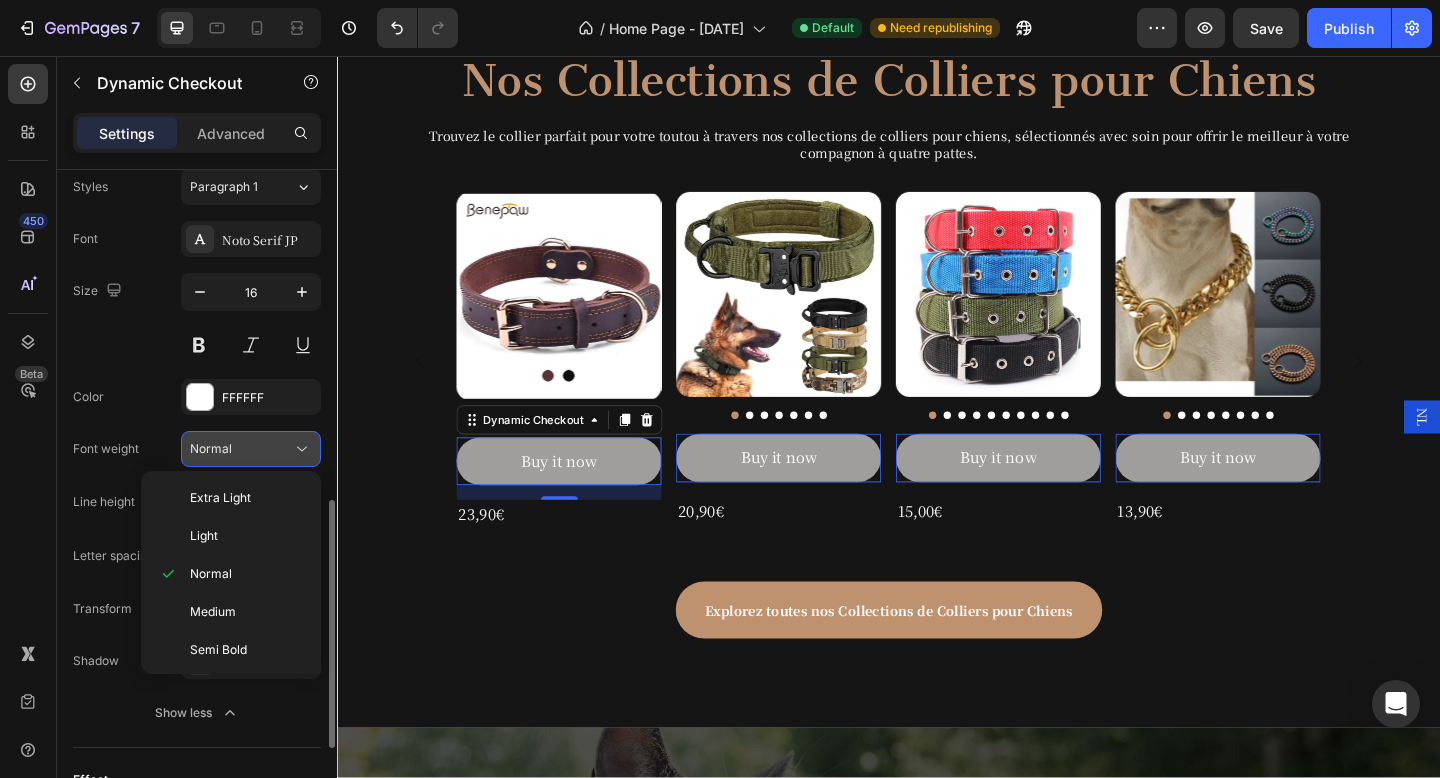 click on "Normal" at bounding box center [241, 449] 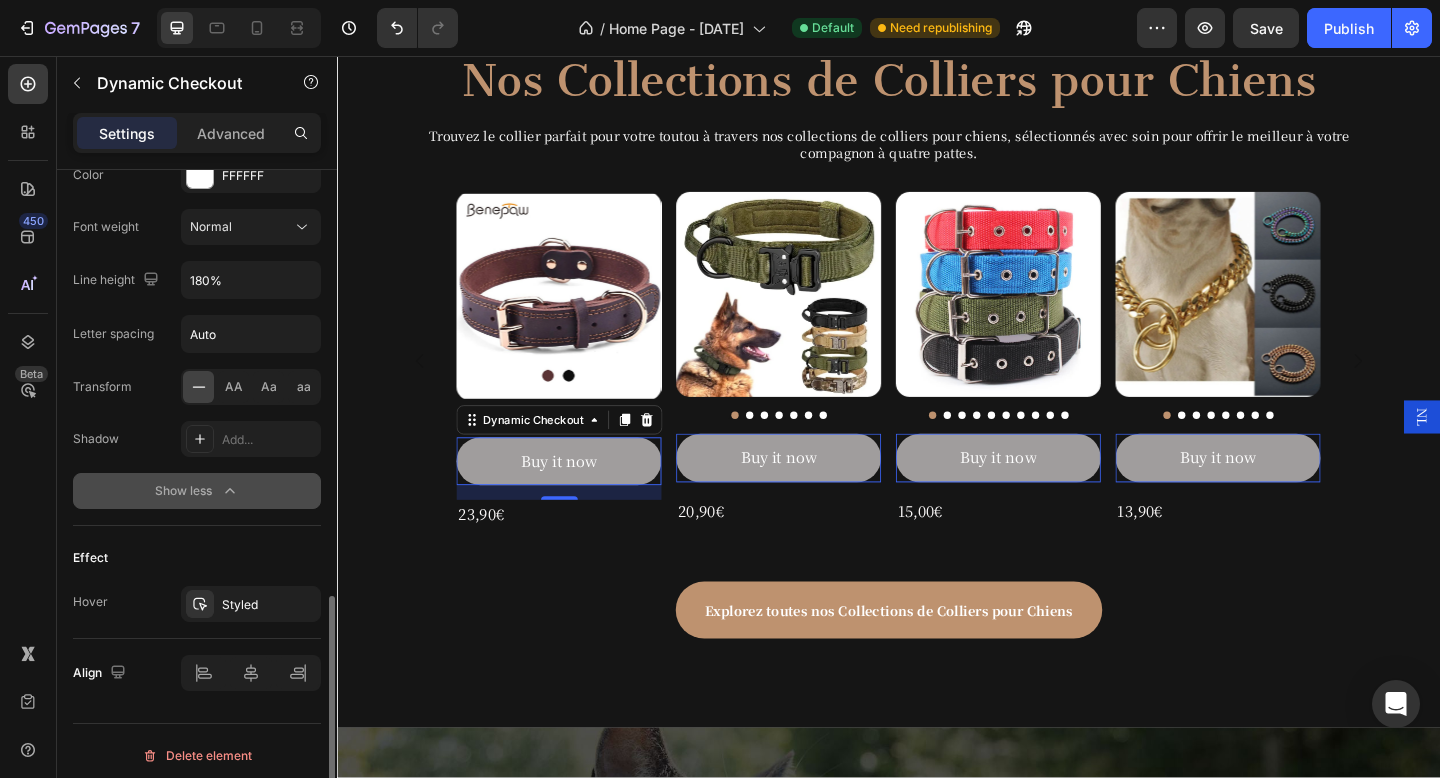 scroll, scrollTop: 1115, scrollLeft: 0, axis: vertical 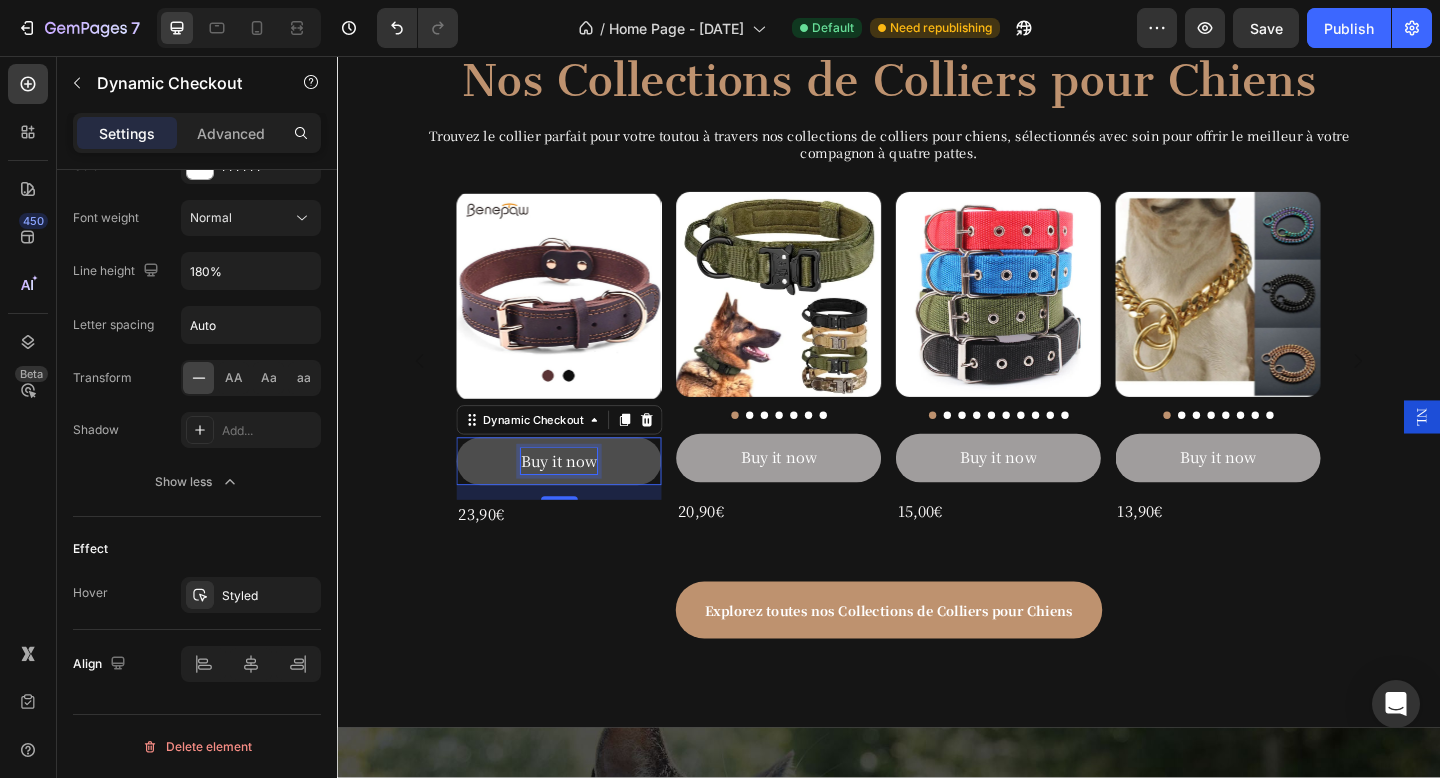 click on "Buy it now" at bounding box center [578, 497] 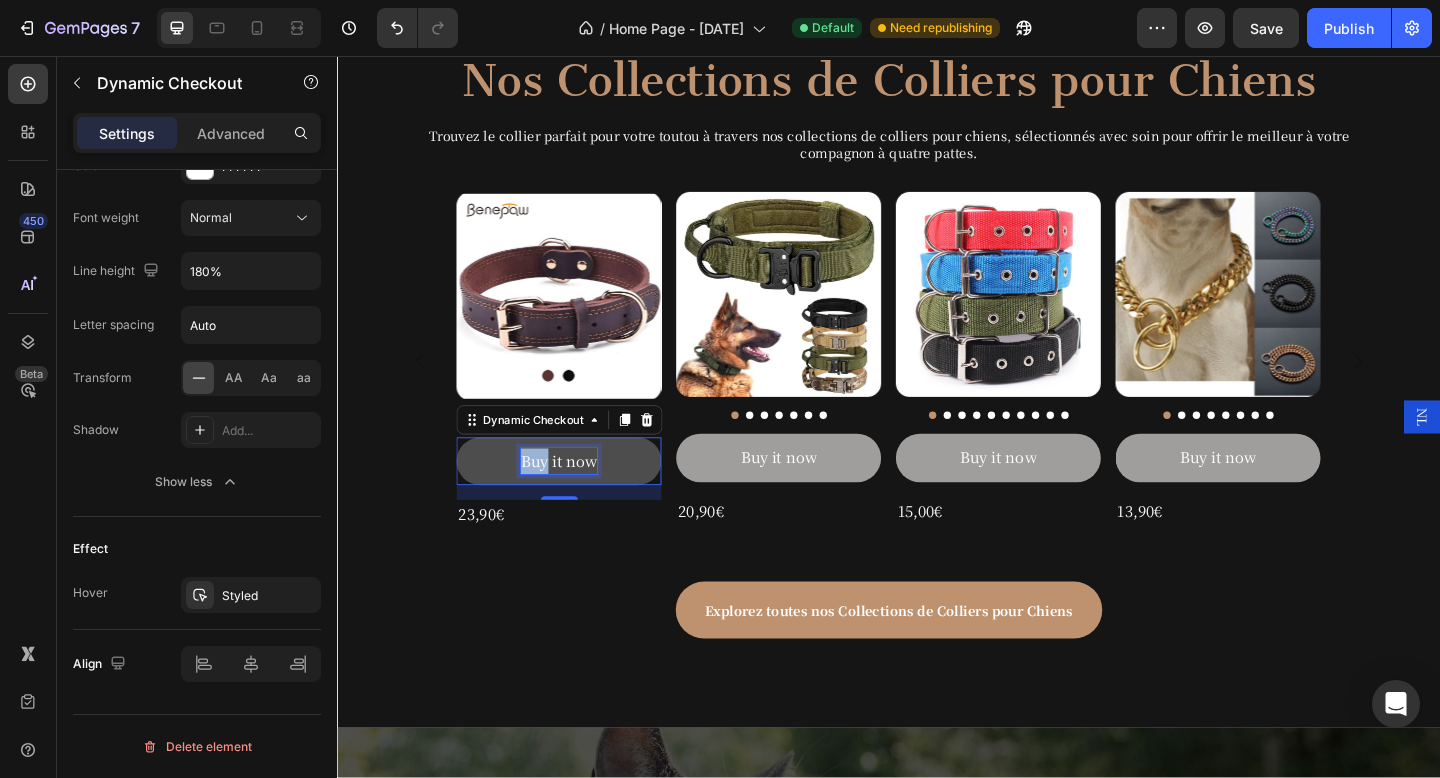 click on "Buy it now" at bounding box center [578, 497] 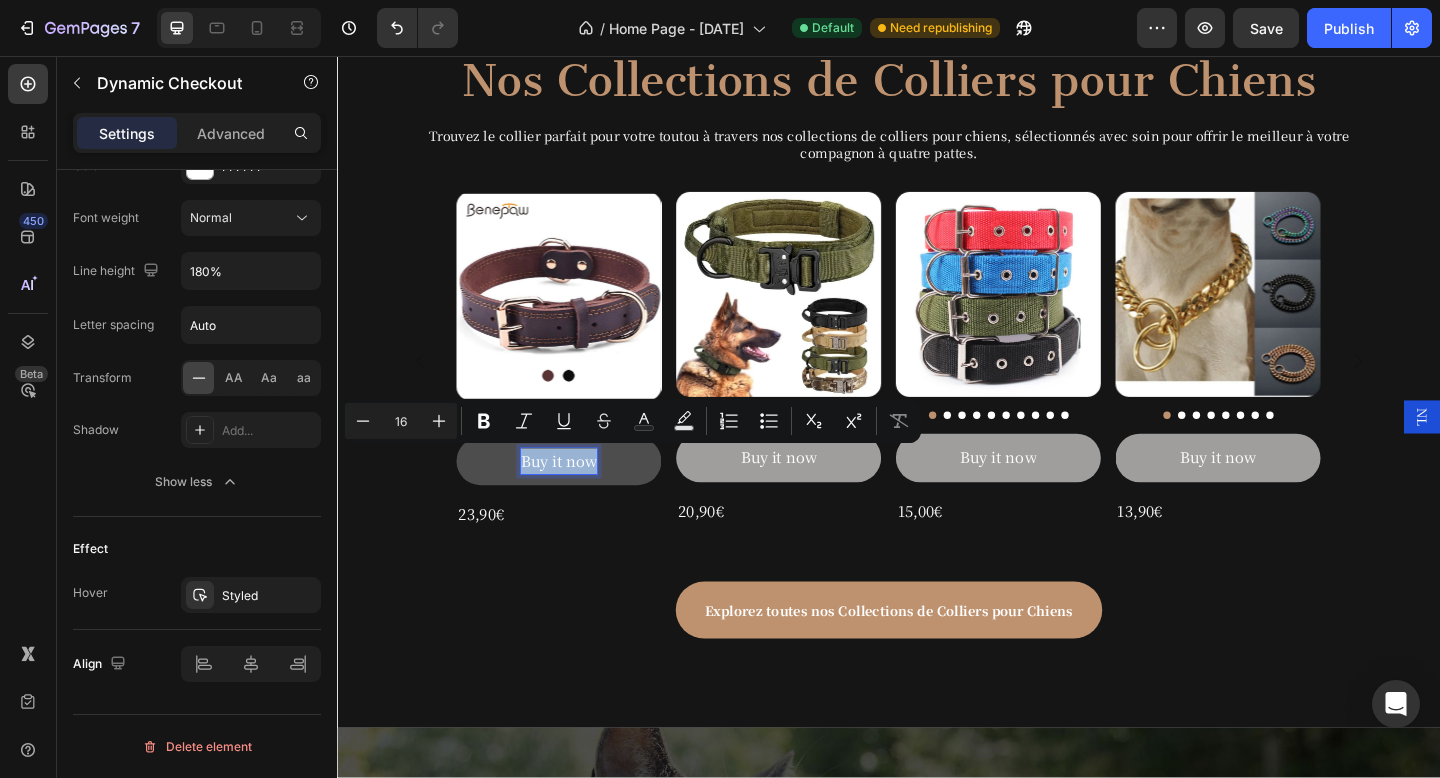 click on "Buy it now" at bounding box center (578, 497) 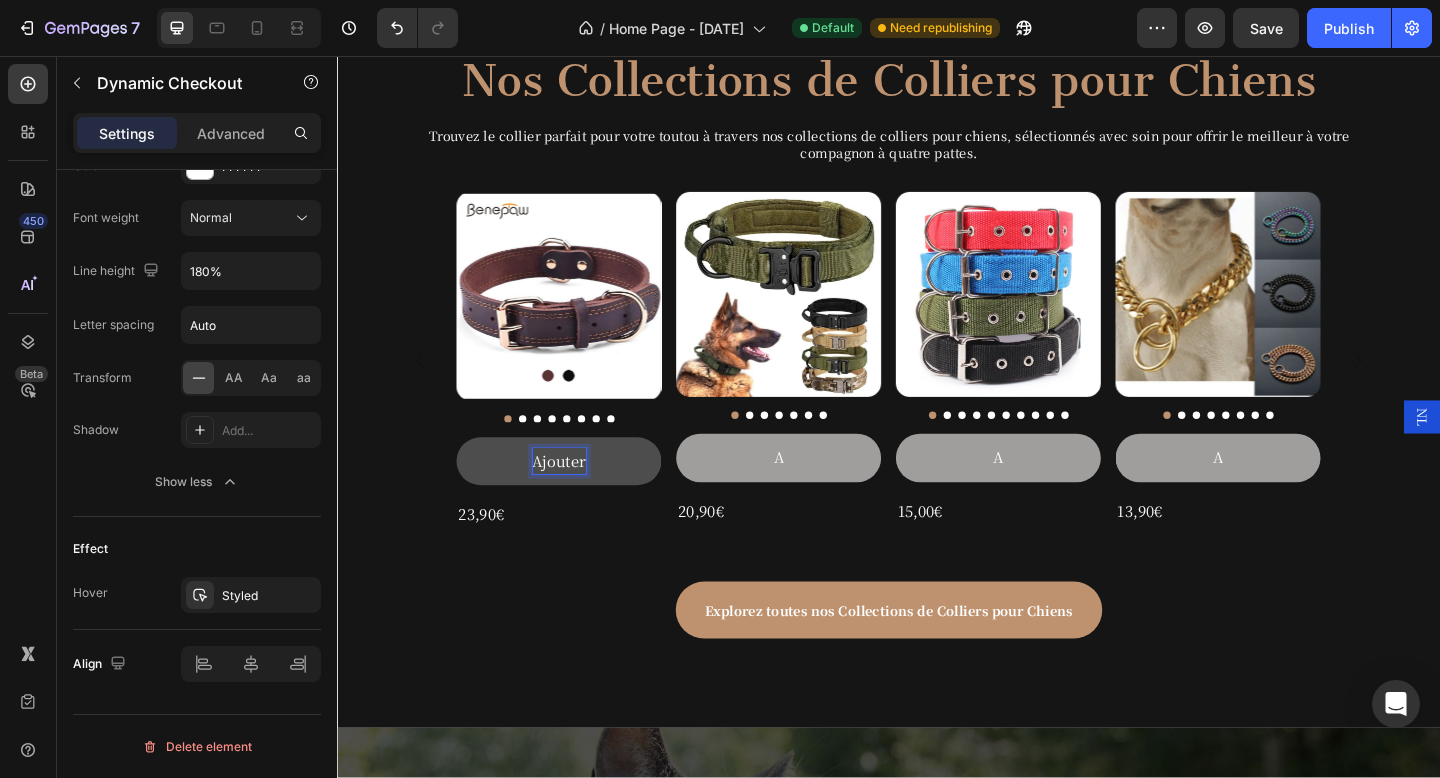 click on "Ajouter" at bounding box center [578, 497] 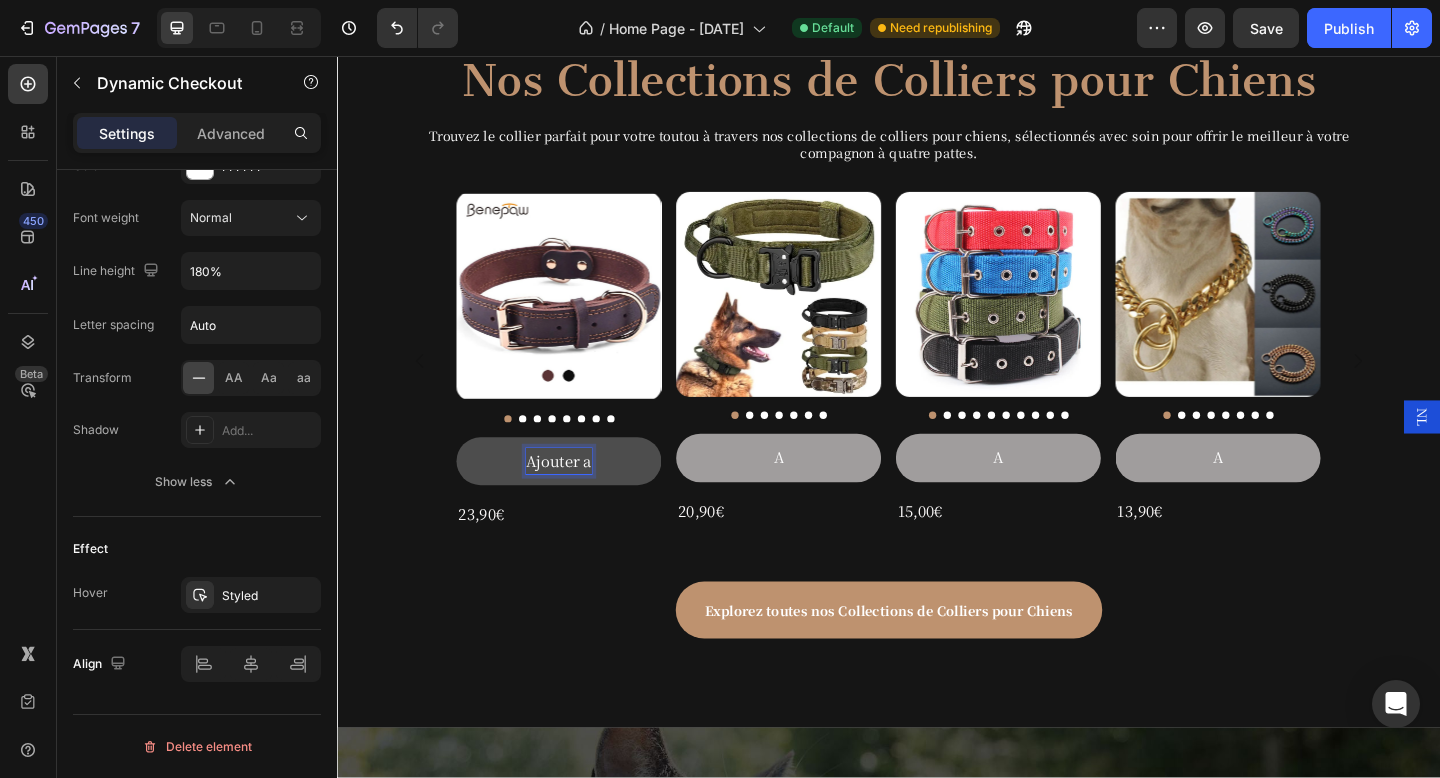 click on "Ajouter a" at bounding box center [578, 497] 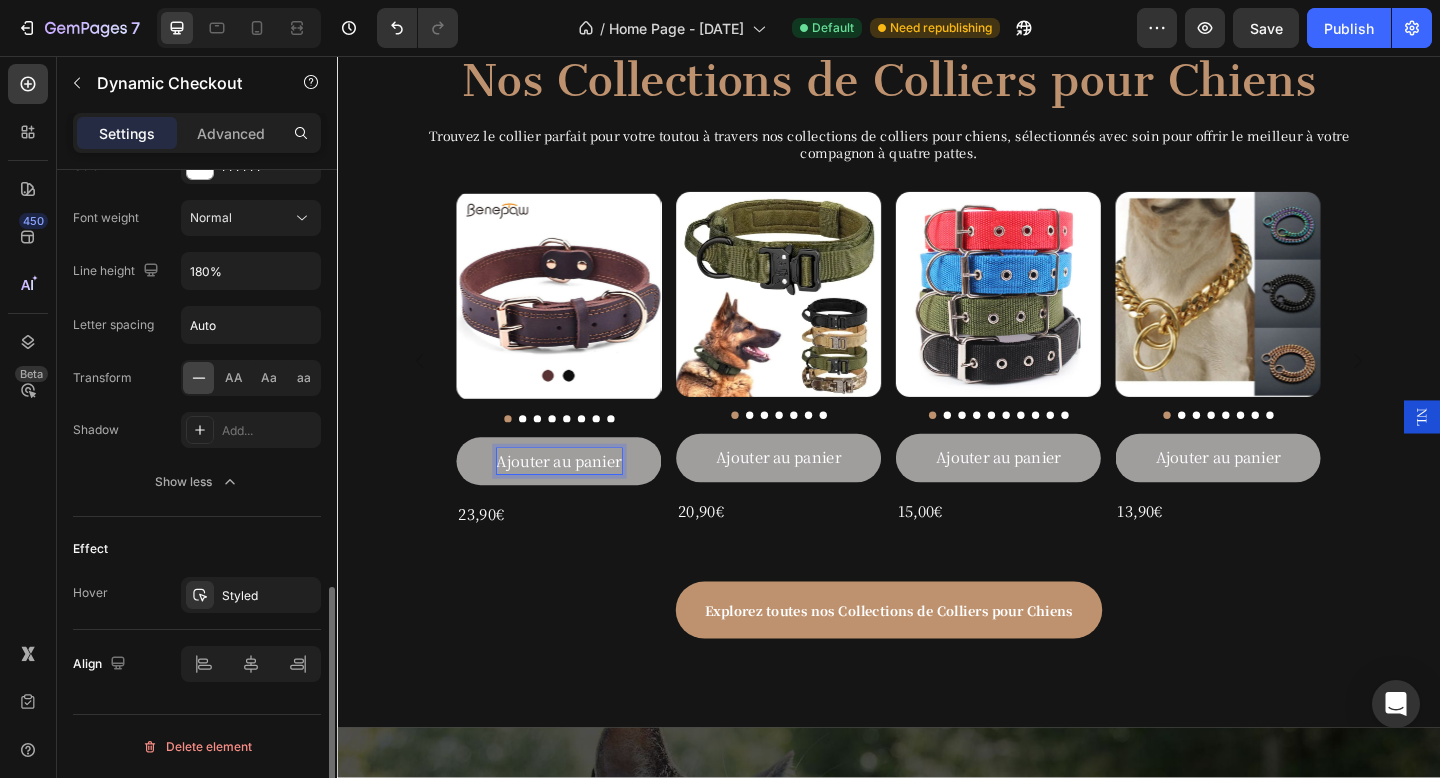 click on "Font Noto Serif JP Size 16 Color FFFFFF Font weight Normal Line height 180% Letter spacing Auto Transform AA Aa aa Shadow Add... Show less" at bounding box center (197, 245) 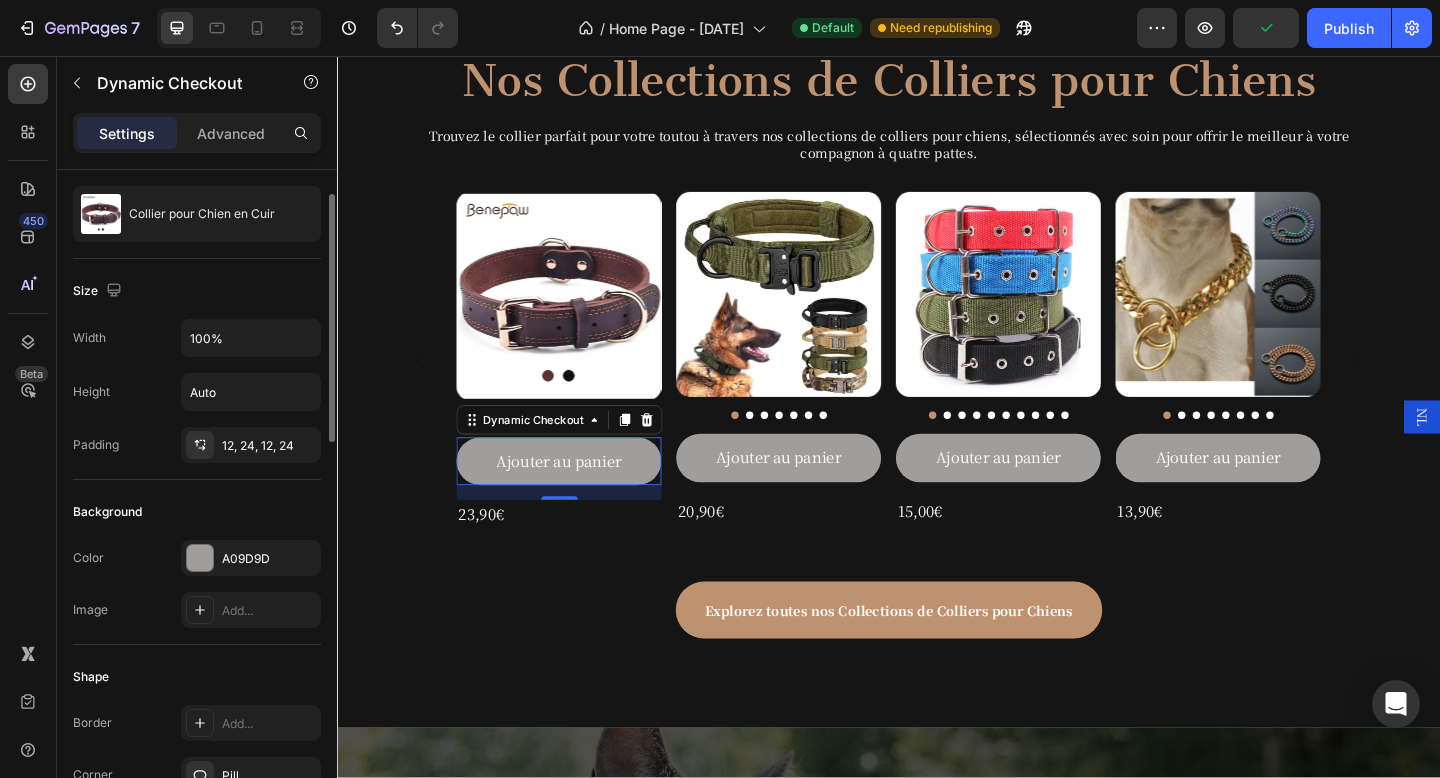 scroll, scrollTop: 0, scrollLeft: 0, axis: both 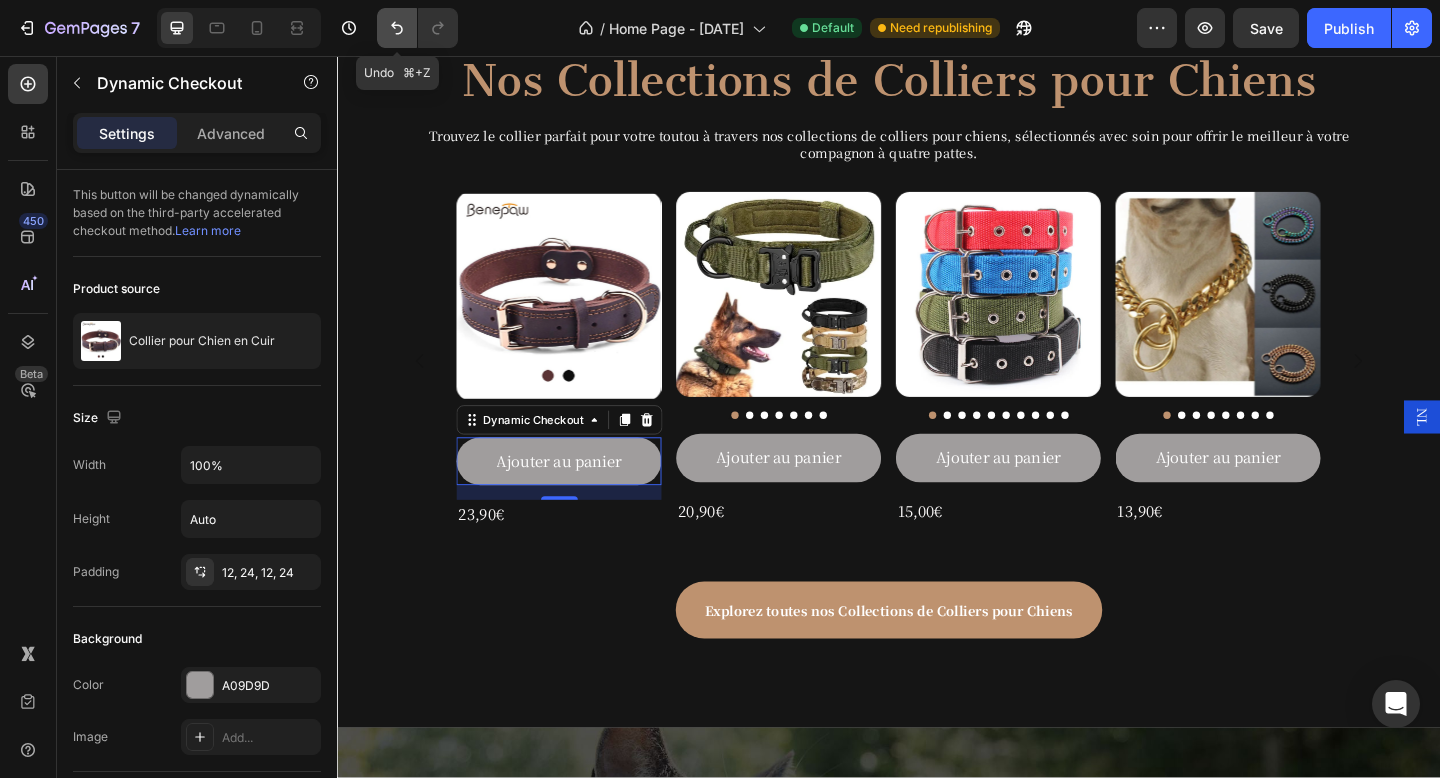 click 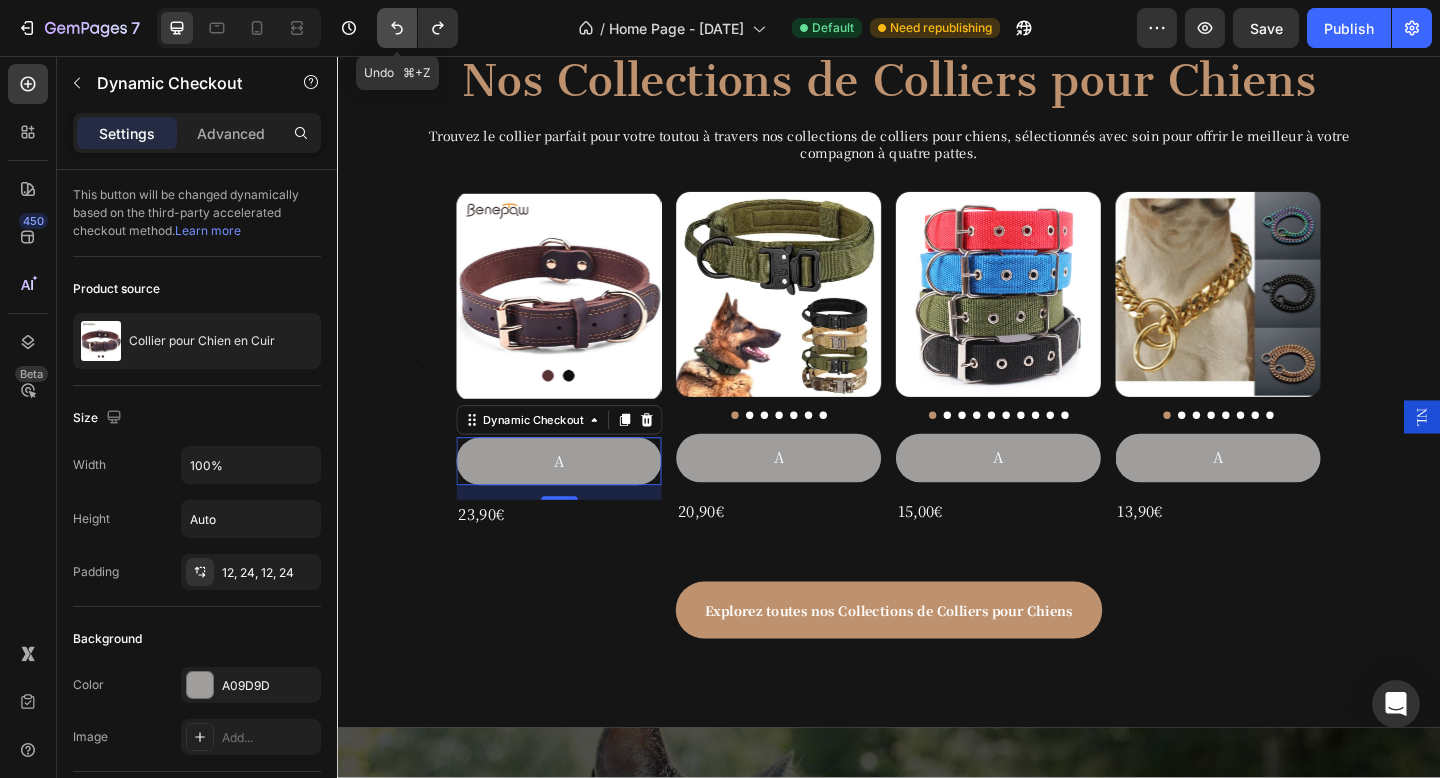 click 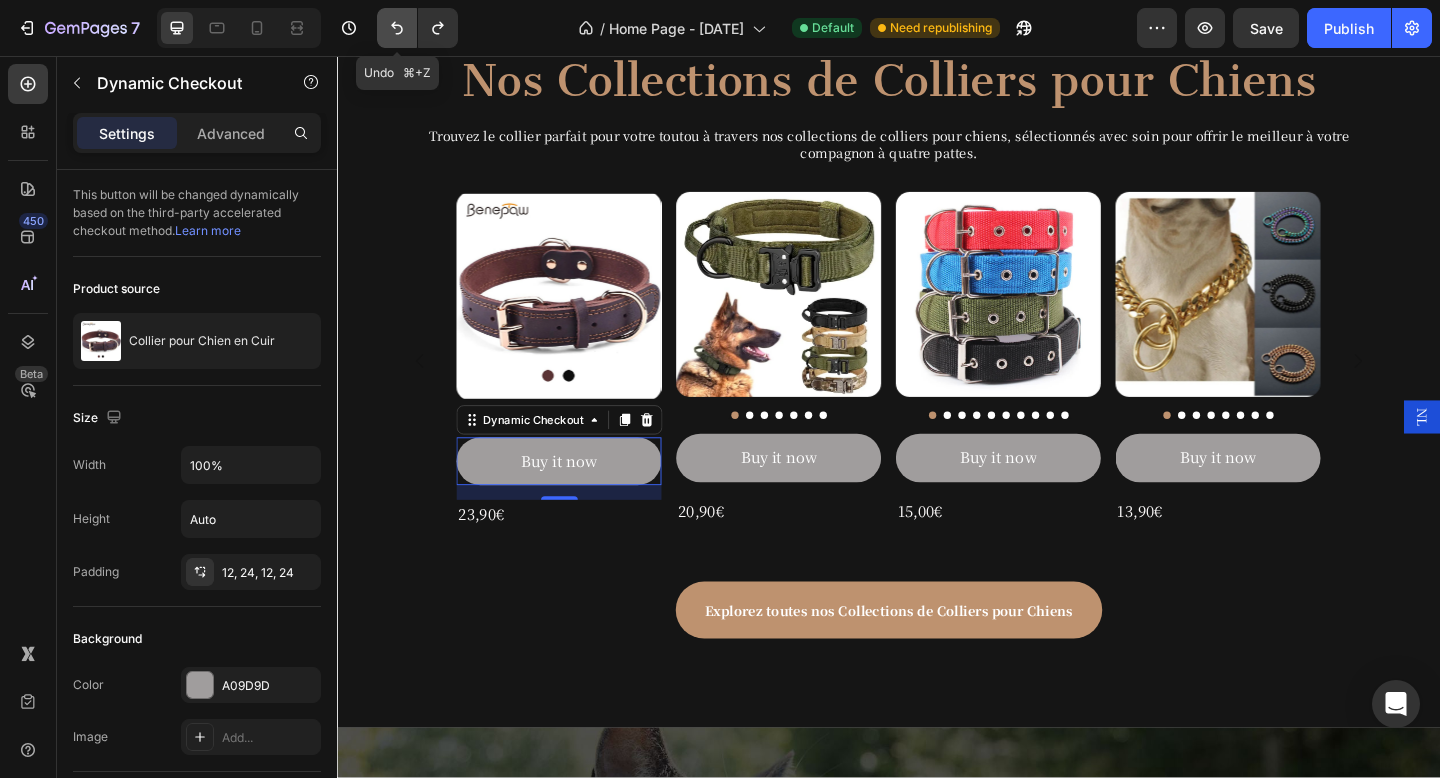 click 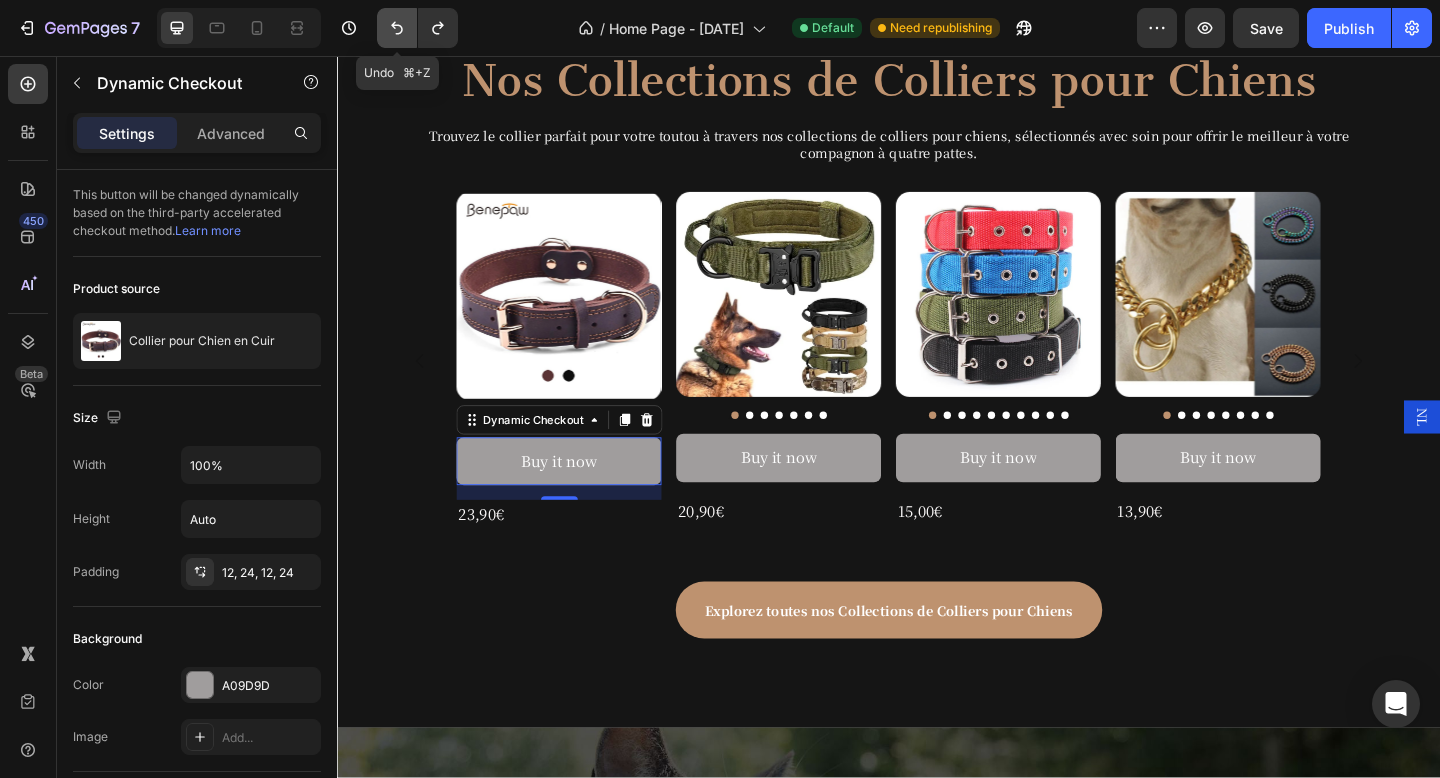 click 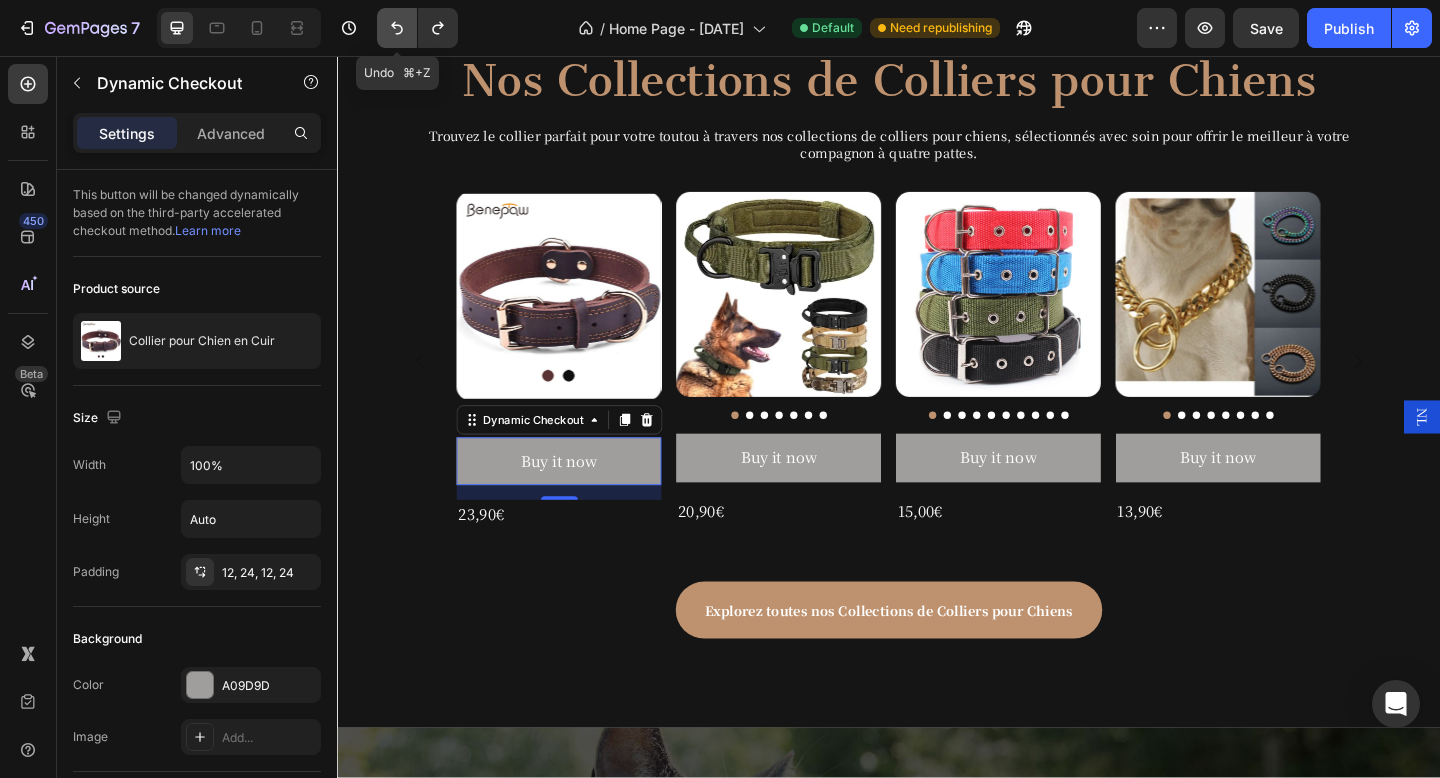 click 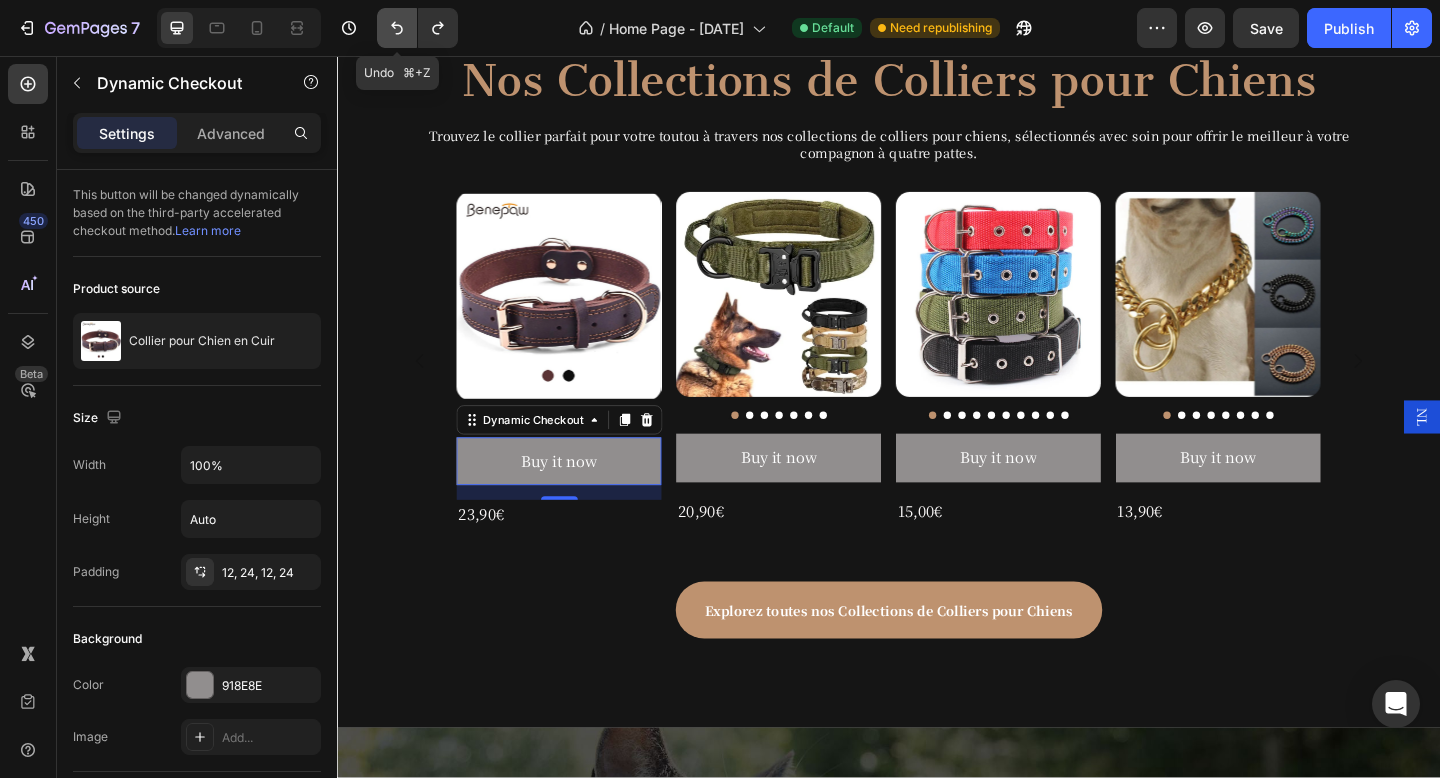 click 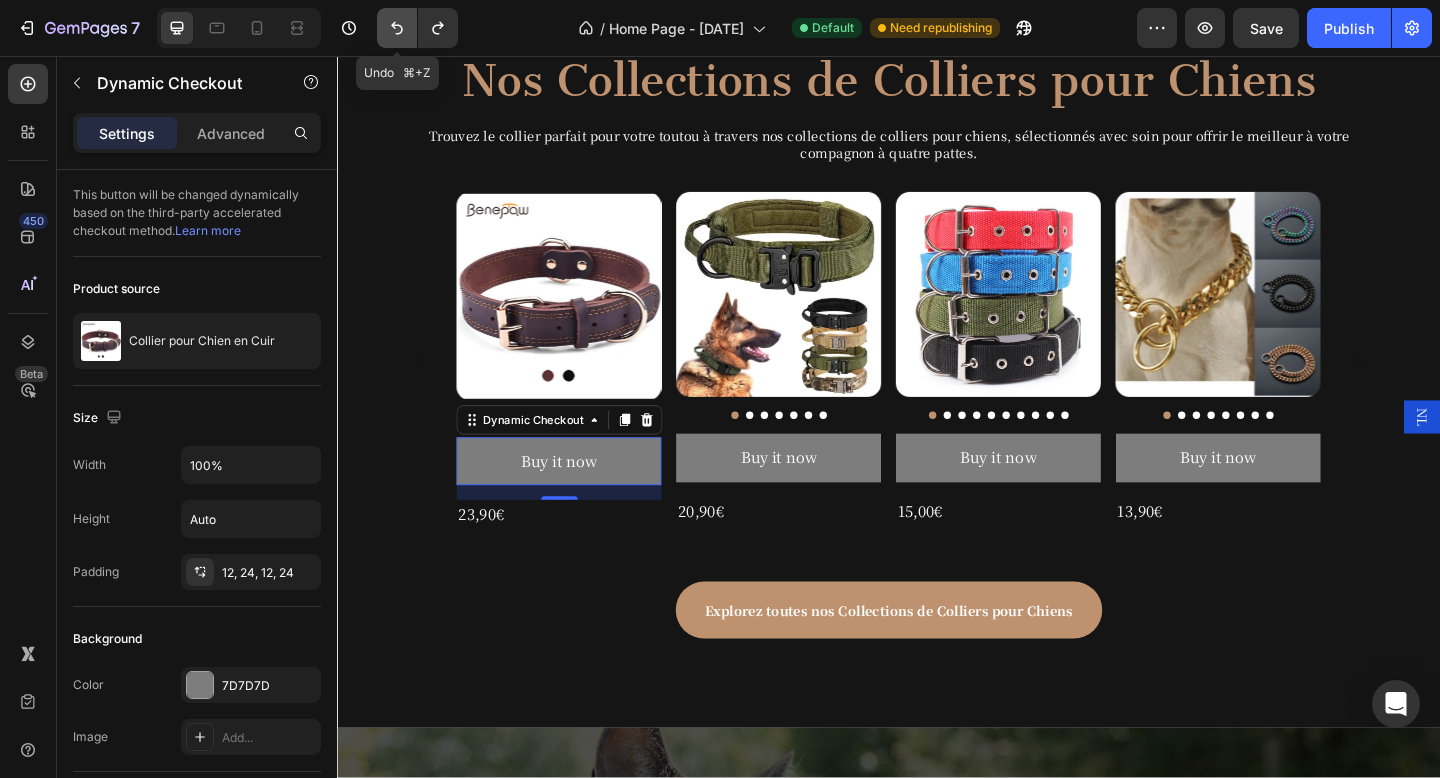 click 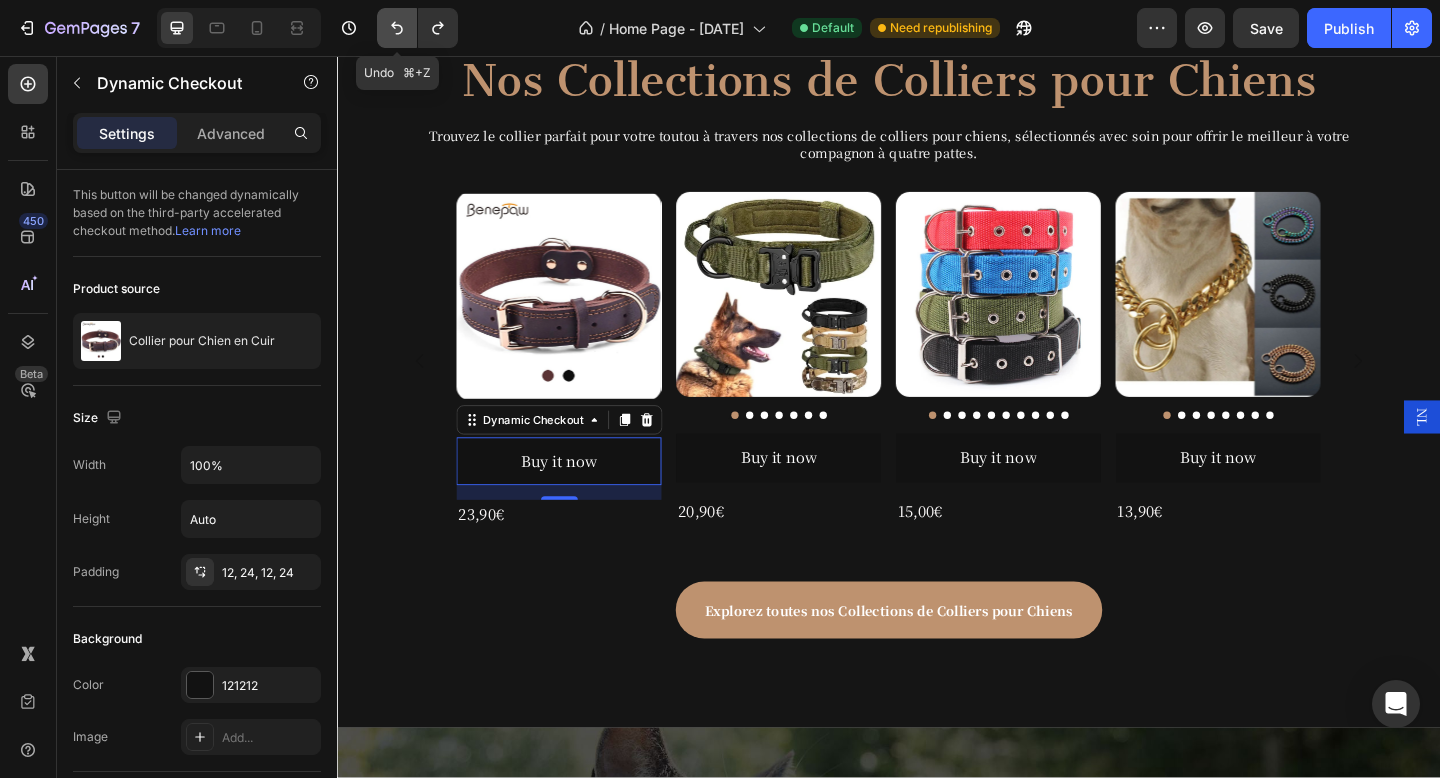 click 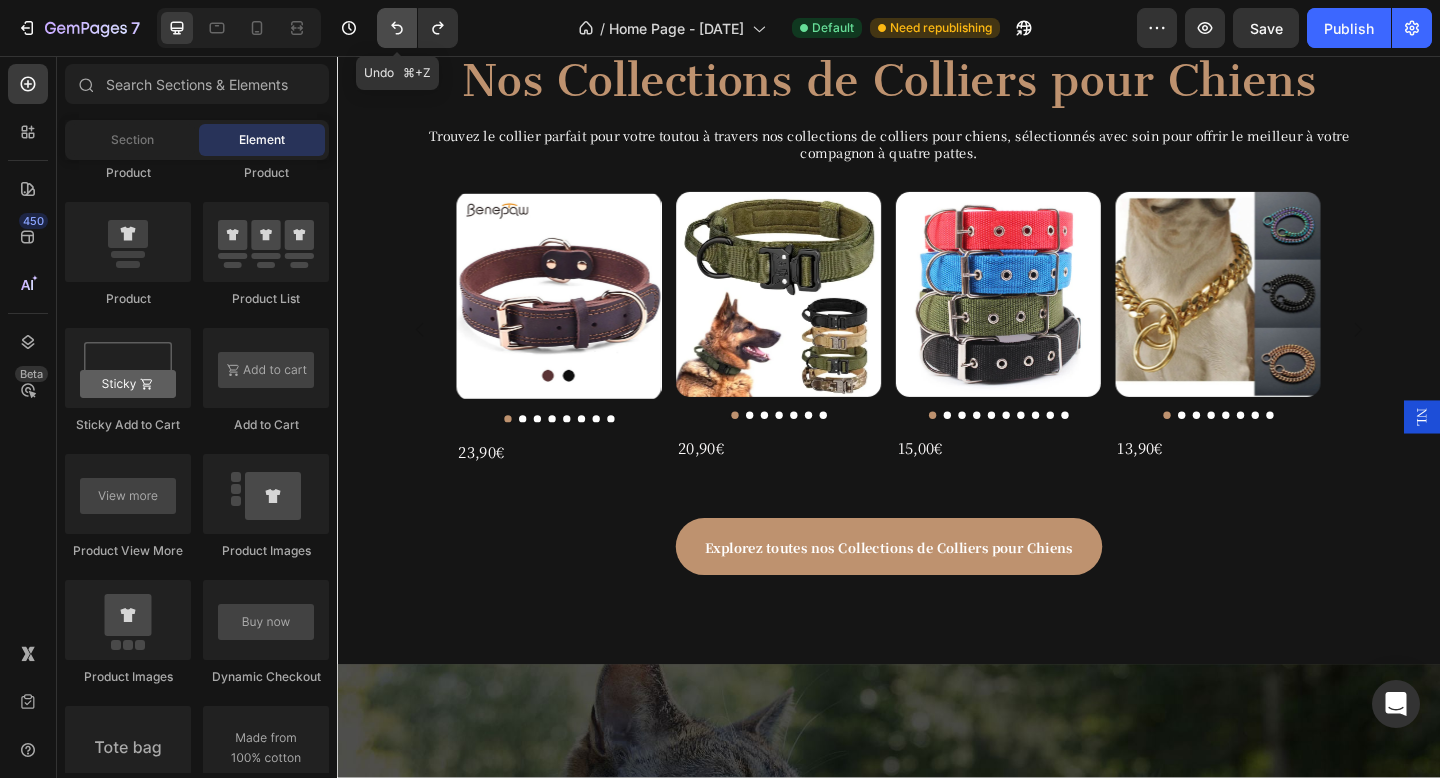 click 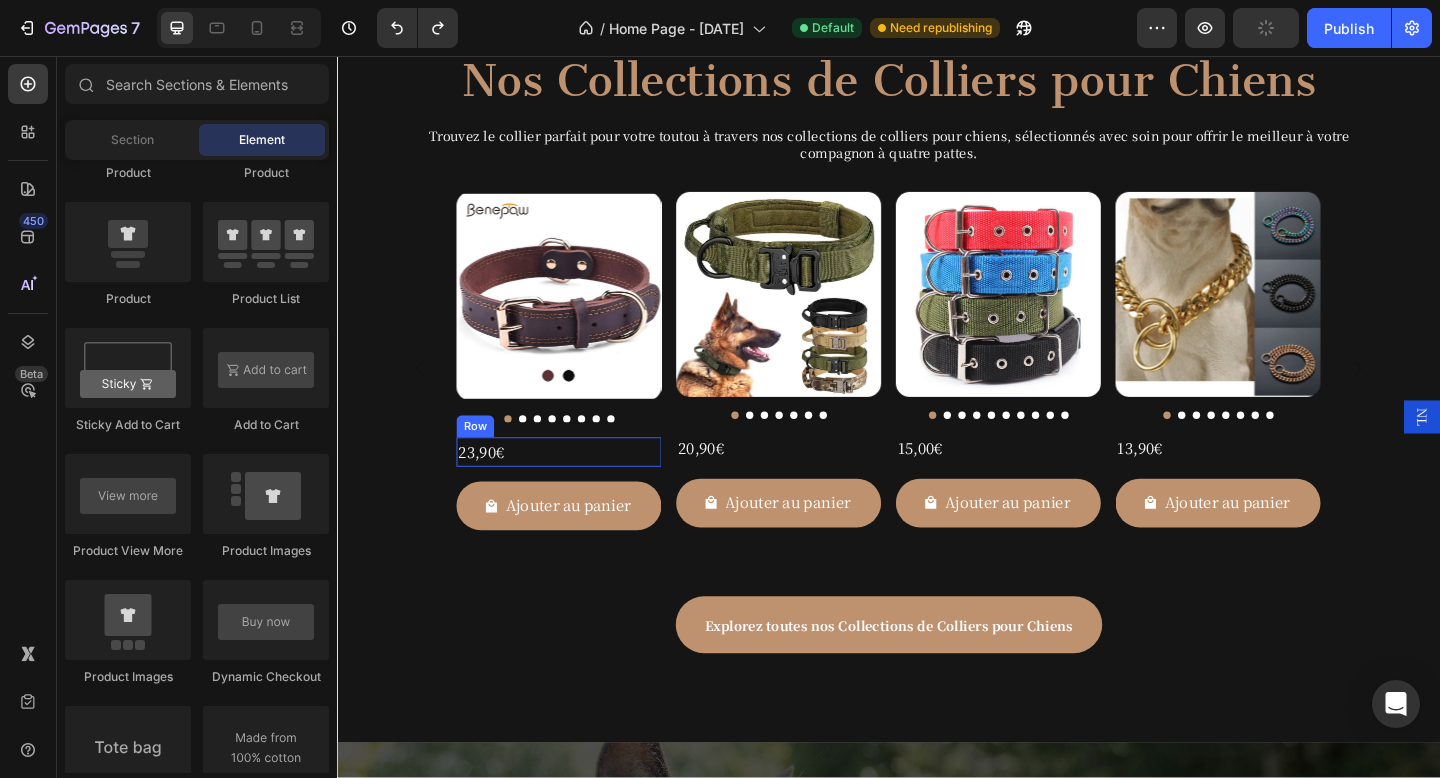 click on "23,90€ Product Price Product Price Row" at bounding box center (578, 487) 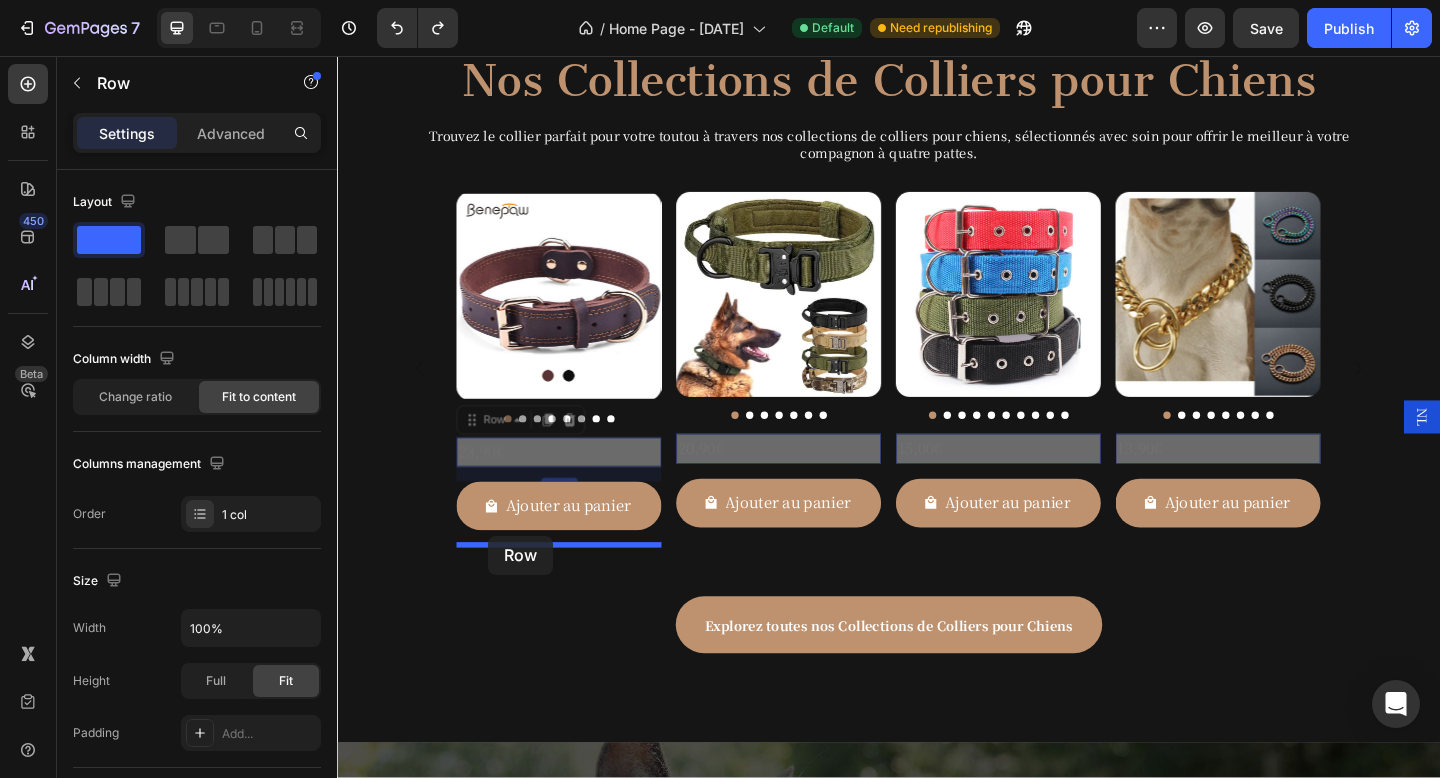 drag, startPoint x: 513, startPoint y: 451, endPoint x: 501, endPoint y: 578, distance: 127.56567 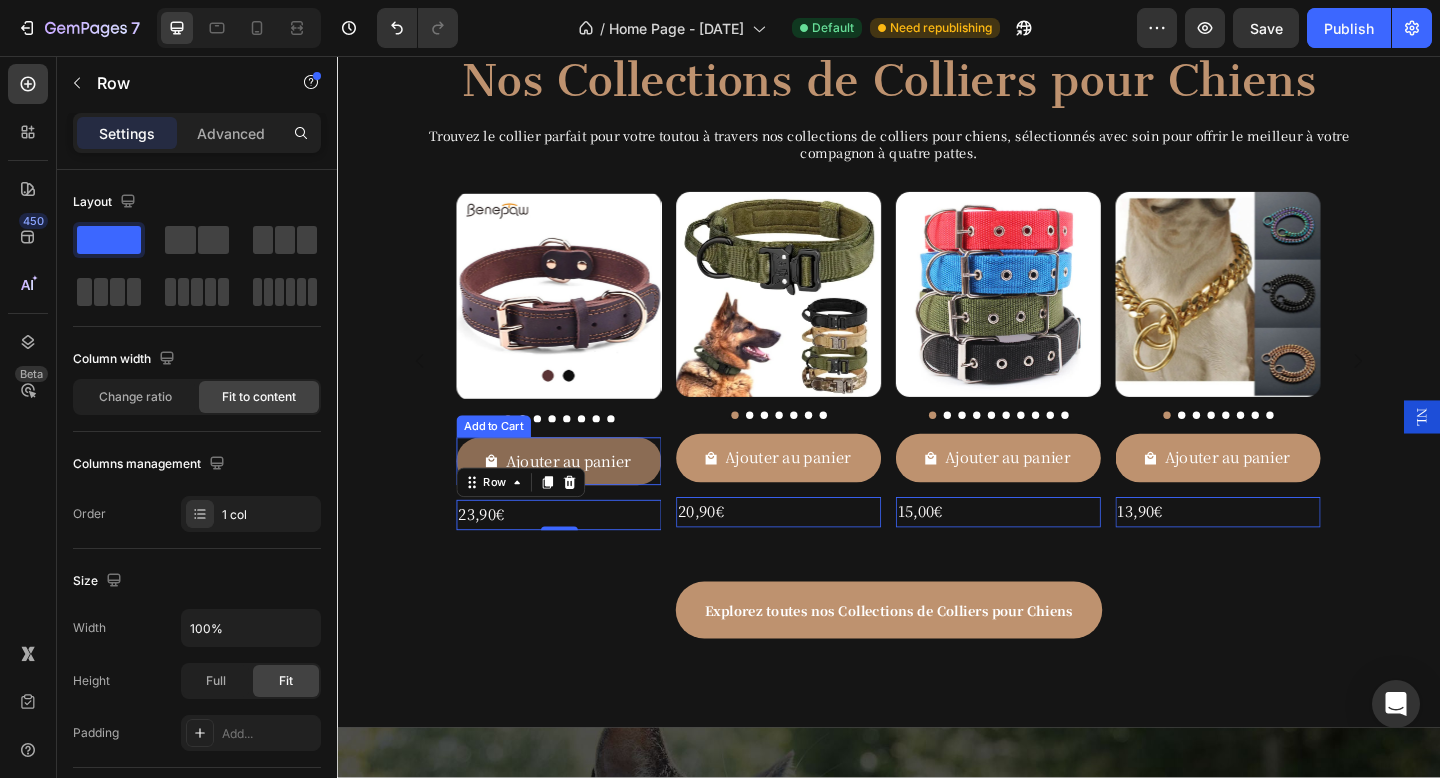 click on "Ajouter au panier" at bounding box center (578, 497) 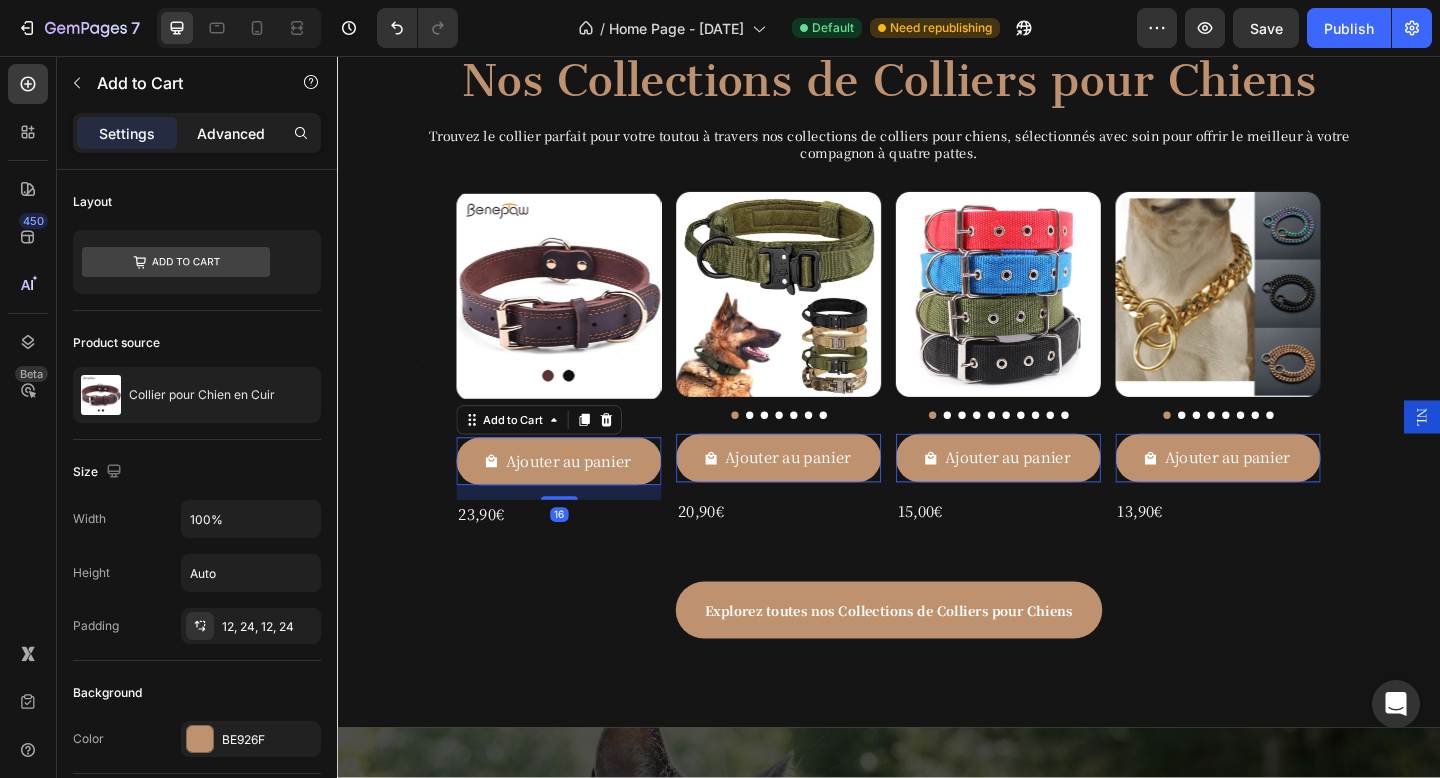 click on "Advanced" at bounding box center (231, 133) 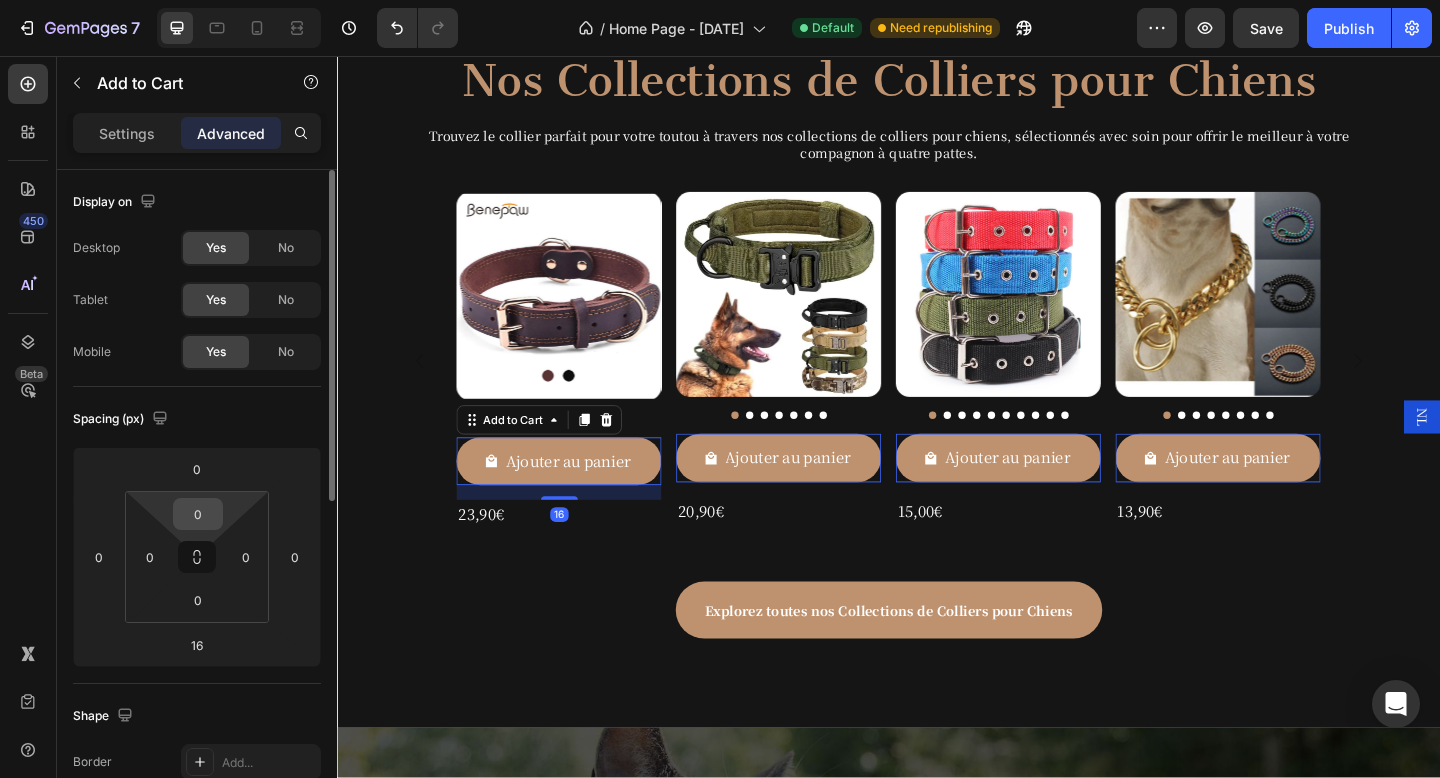 click on "0" at bounding box center [198, 514] 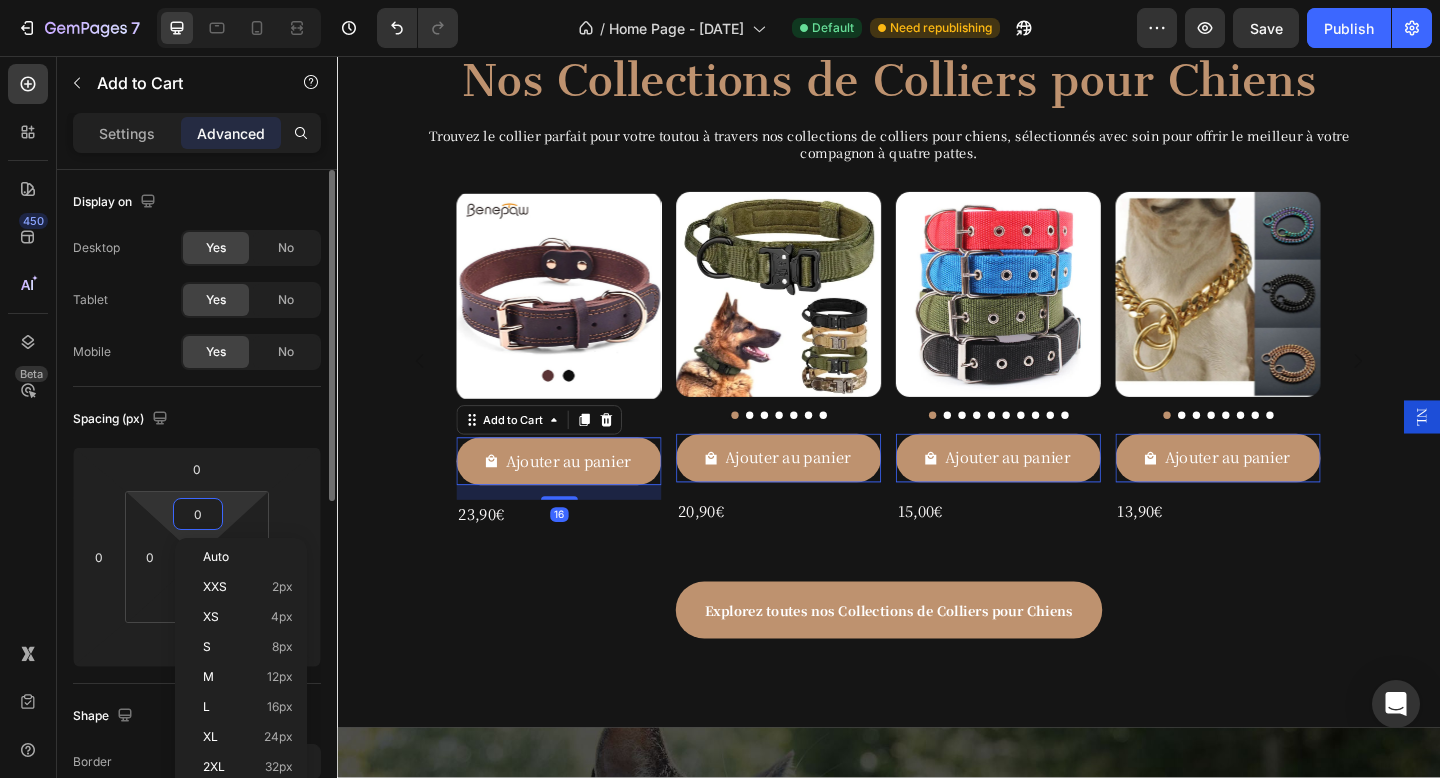 type on "5" 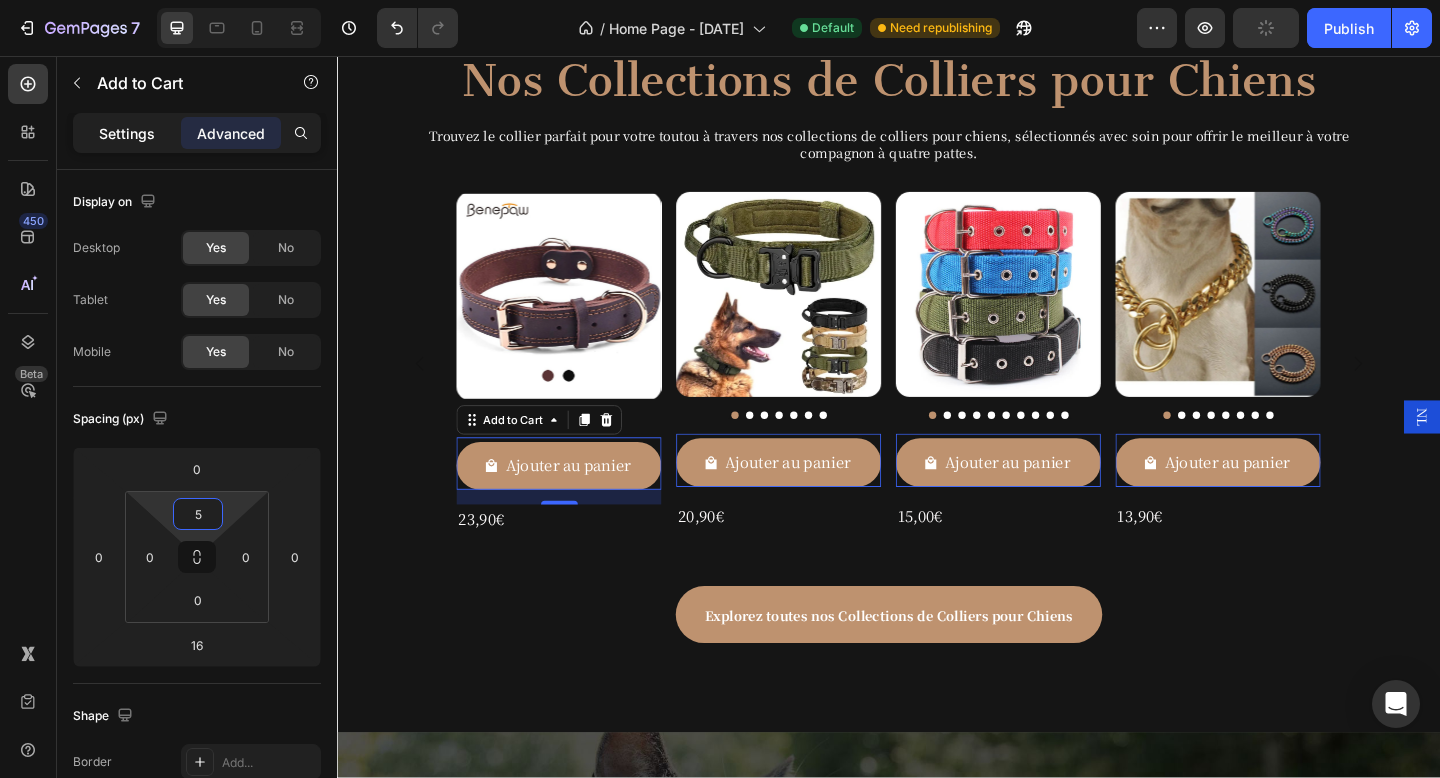 click on "Settings" at bounding box center (127, 133) 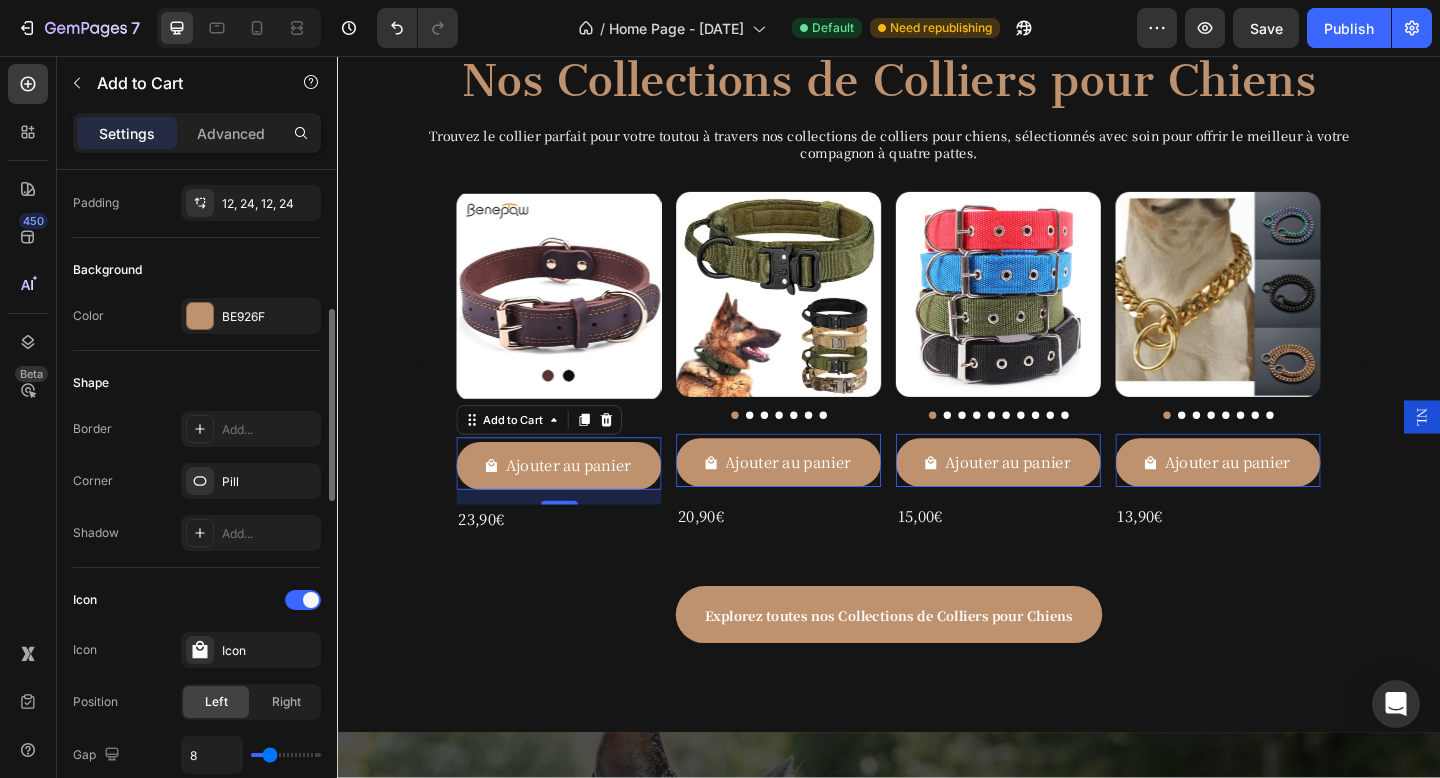 scroll, scrollTop: 436, scrollLeft: 0, axis: vertical 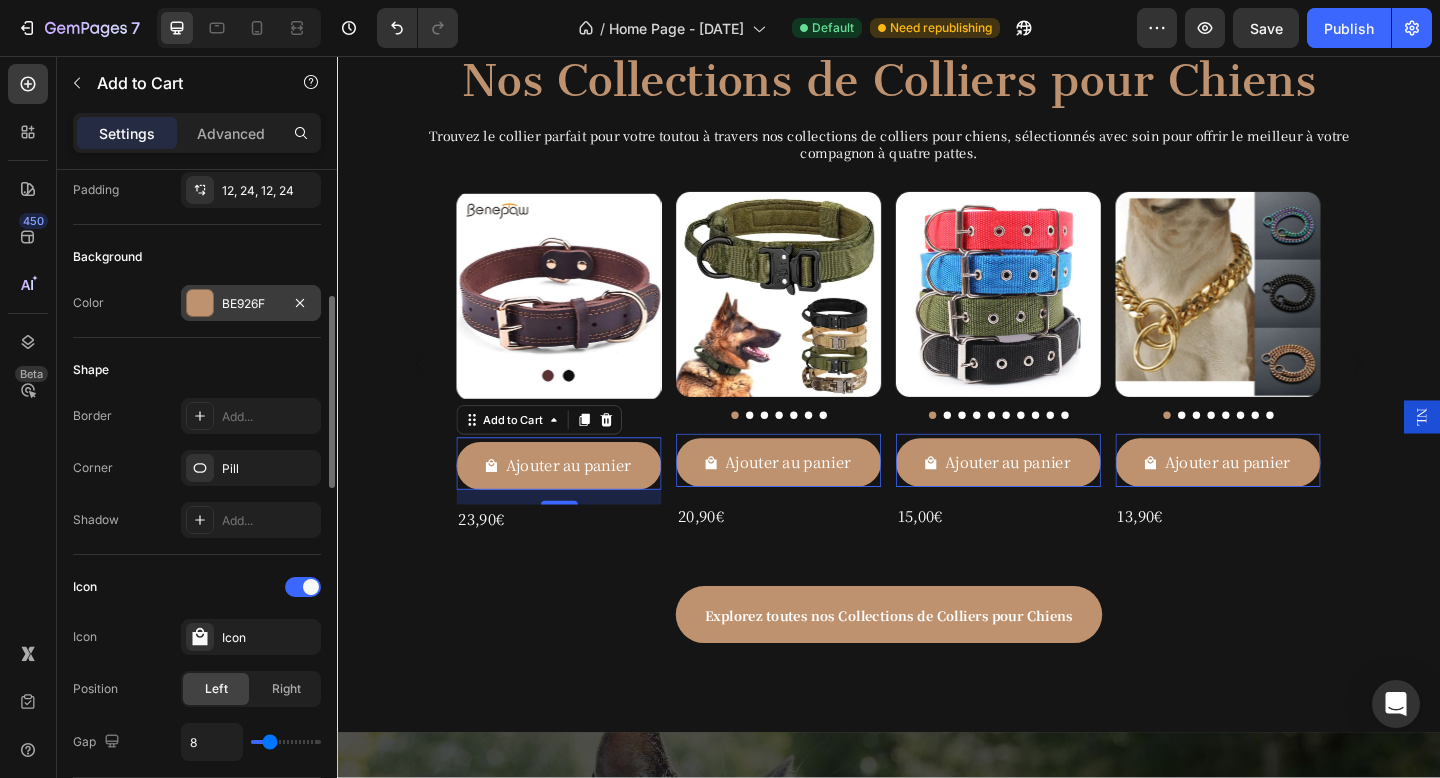 click on "BE926F" at bounding box center [251, 303] 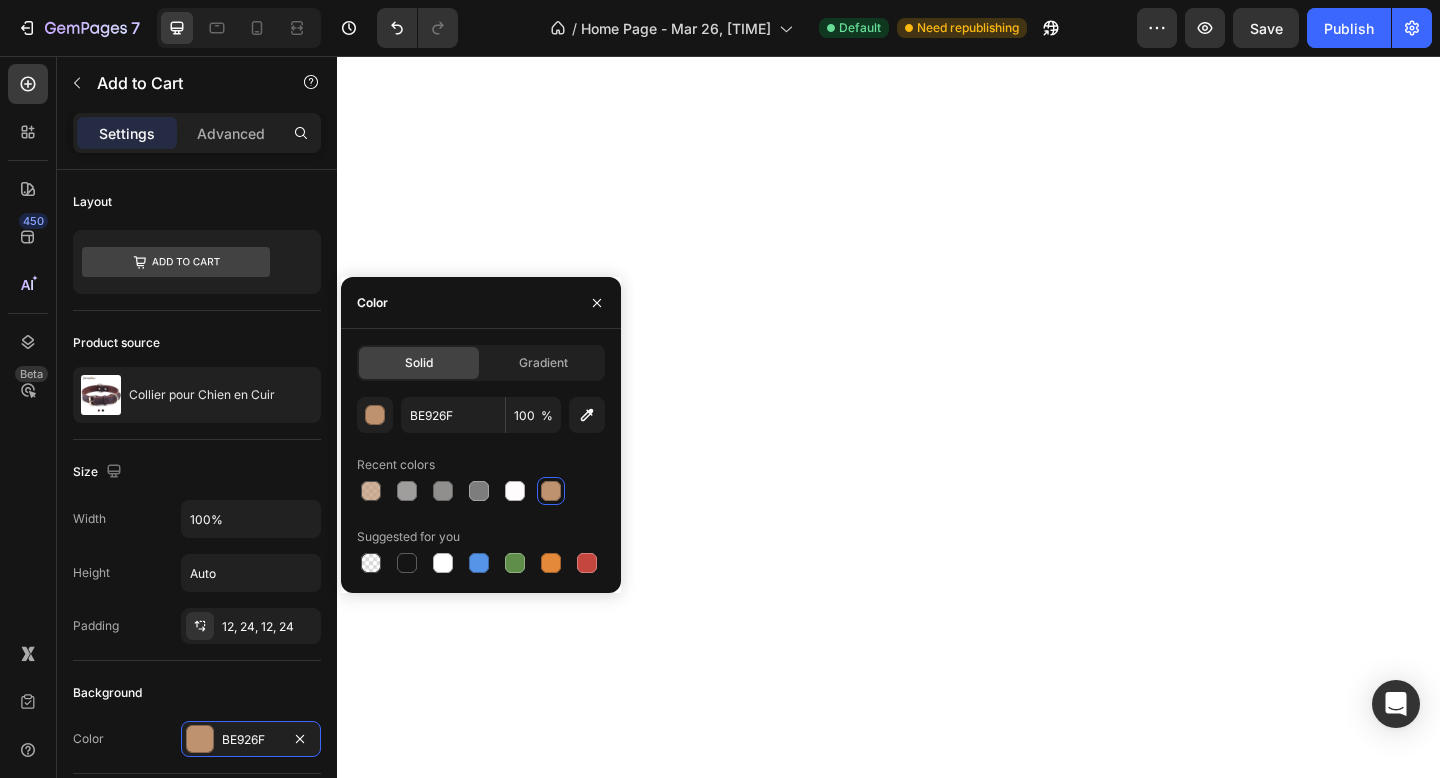 scroll, scrollTop: 0, scrollLeft: 0, axis: both 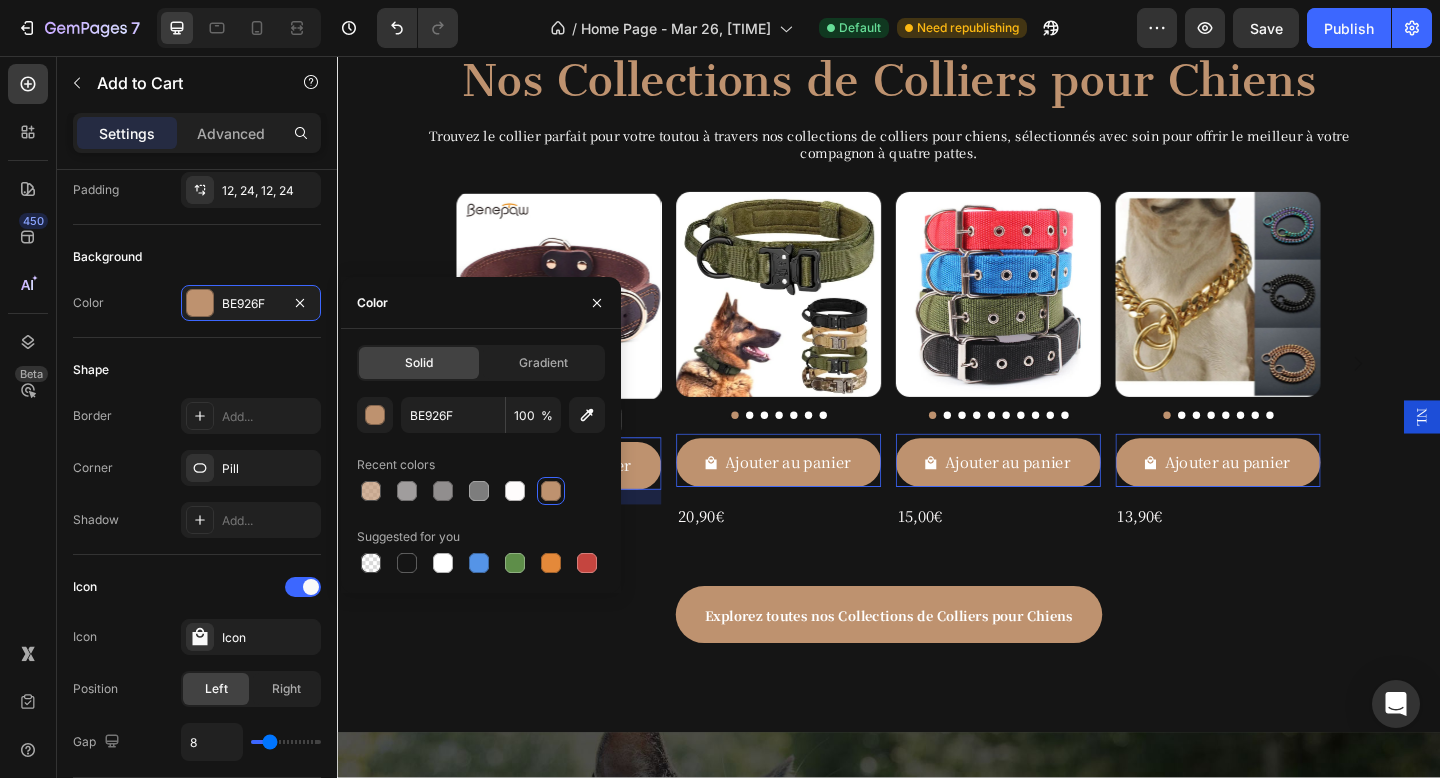 click at bounding box center [443, 491] 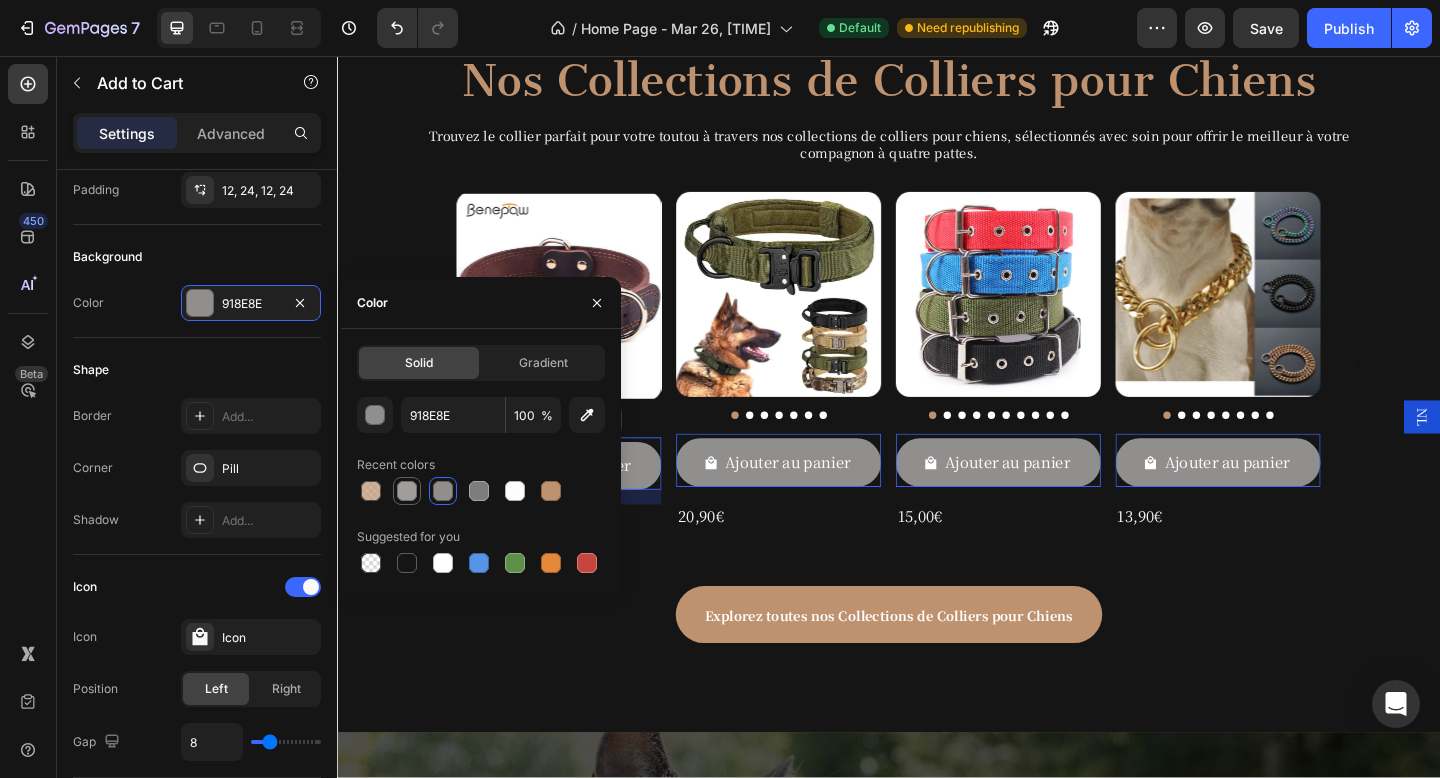 click at bounding box center [407, 491] 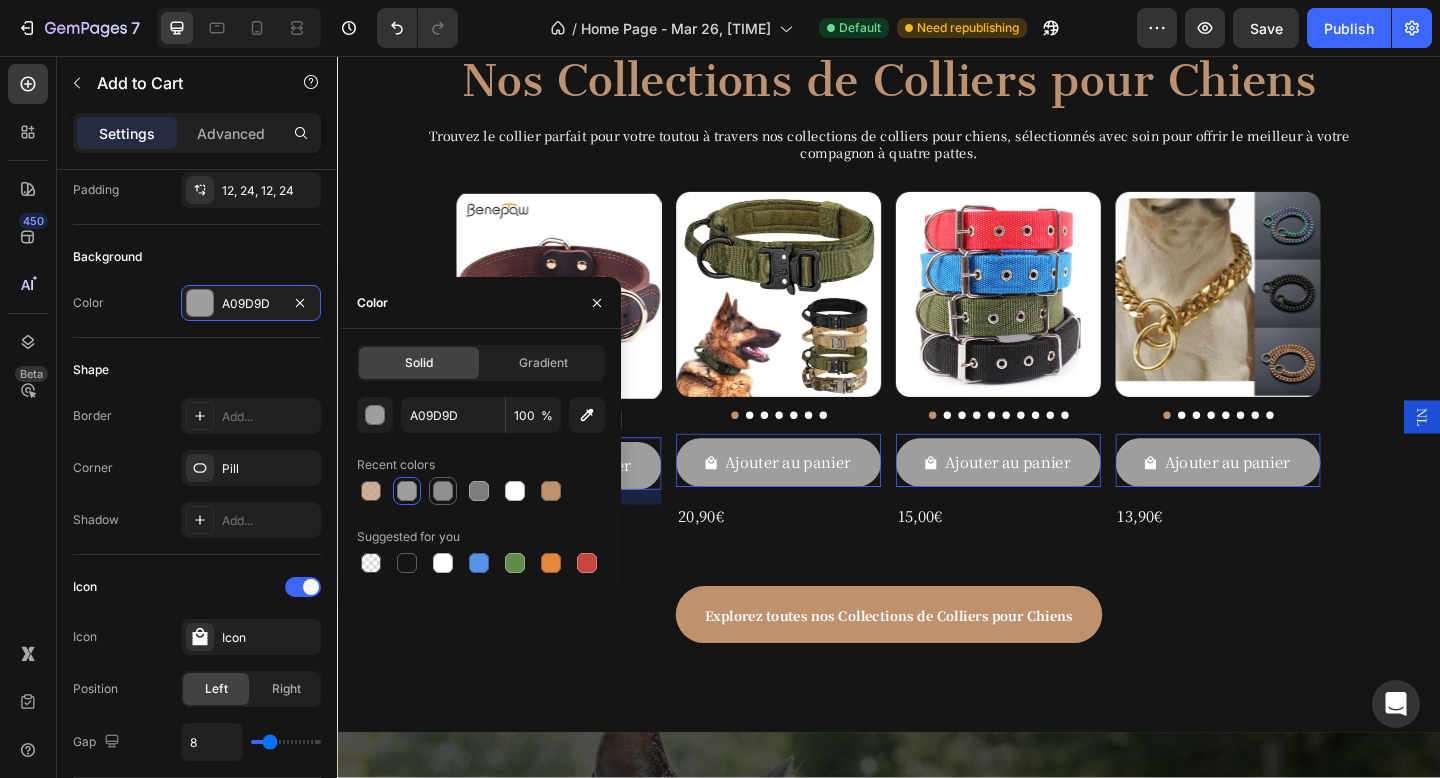 click at bounding box center (443, 491) 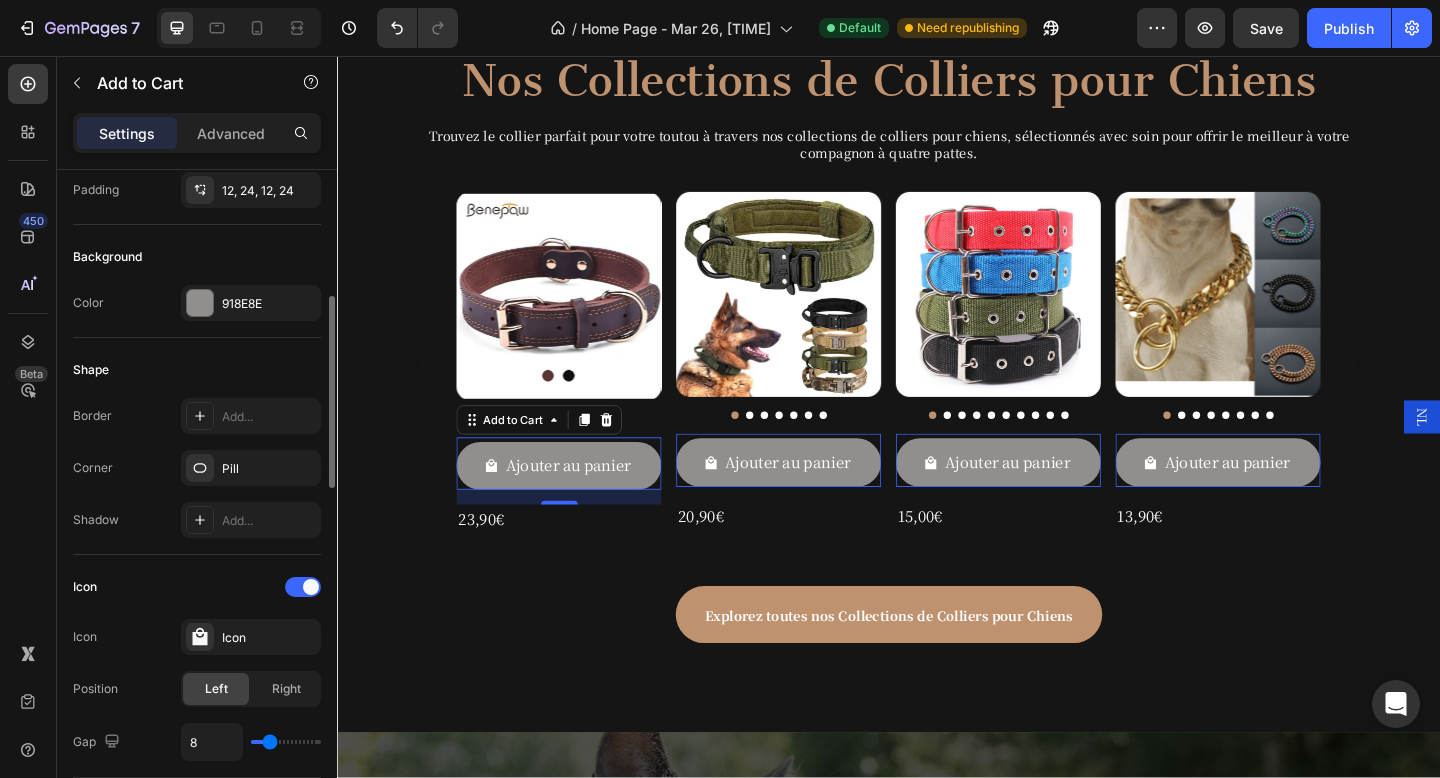 click on "Background" at bounding box center (197, 257) 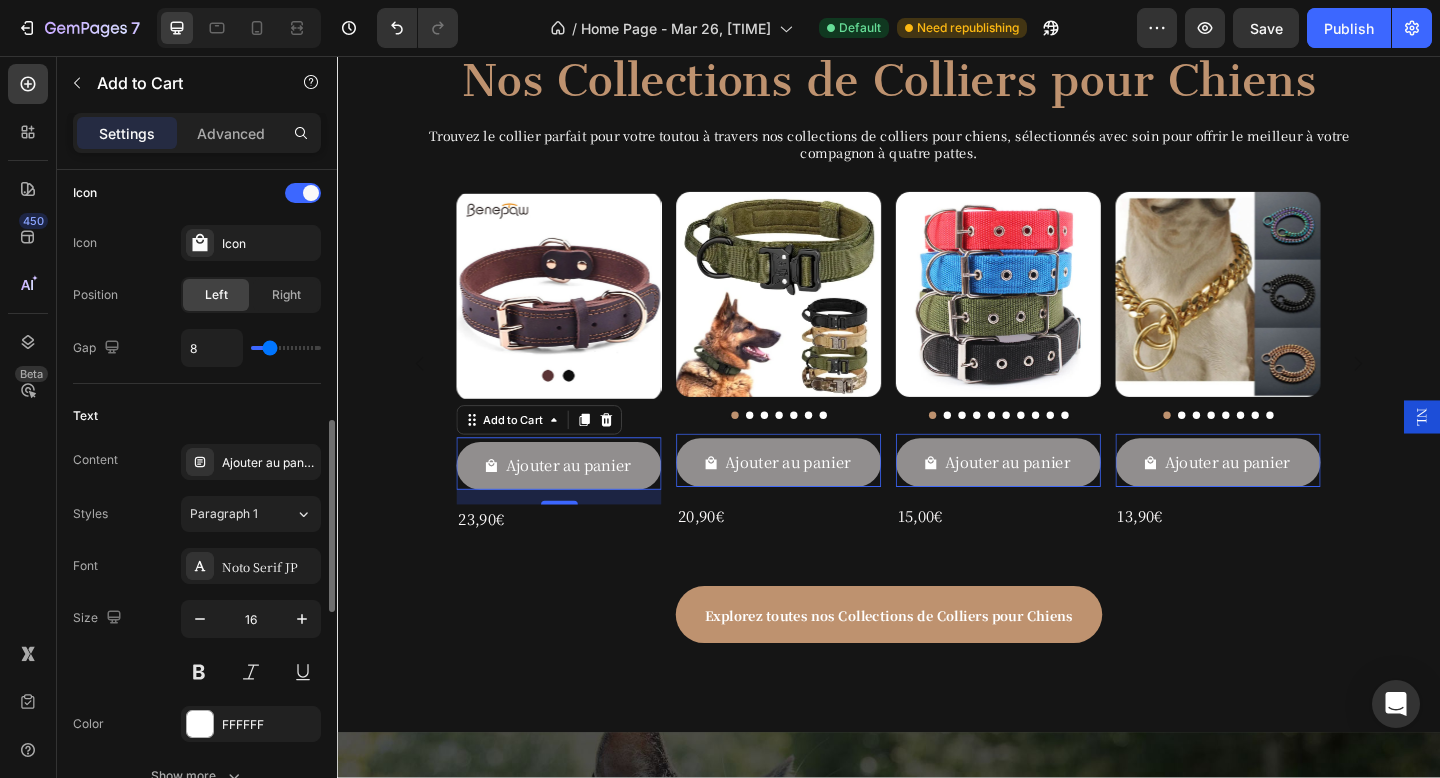 scroll, scrollTop: 843, scrollLeft: 0, axis: vertical 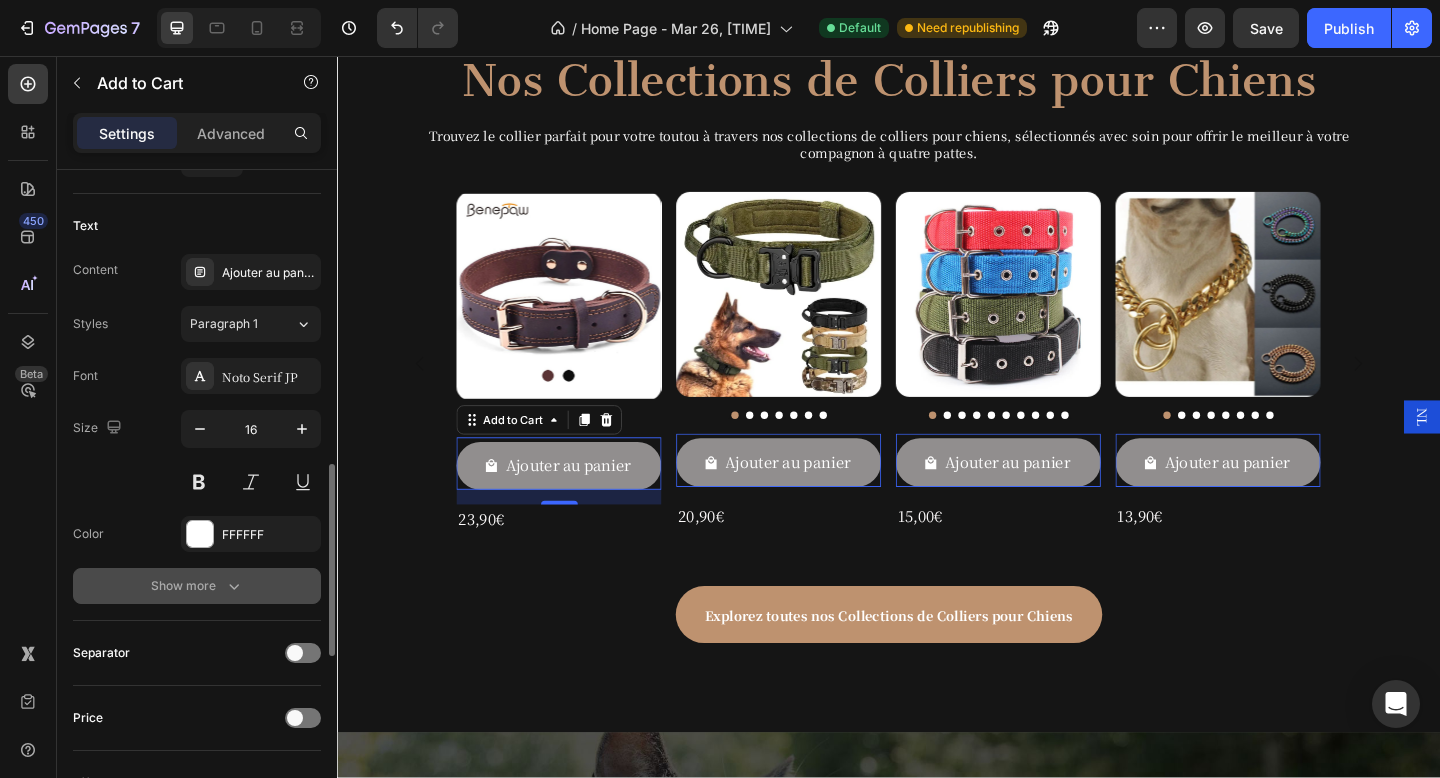 click 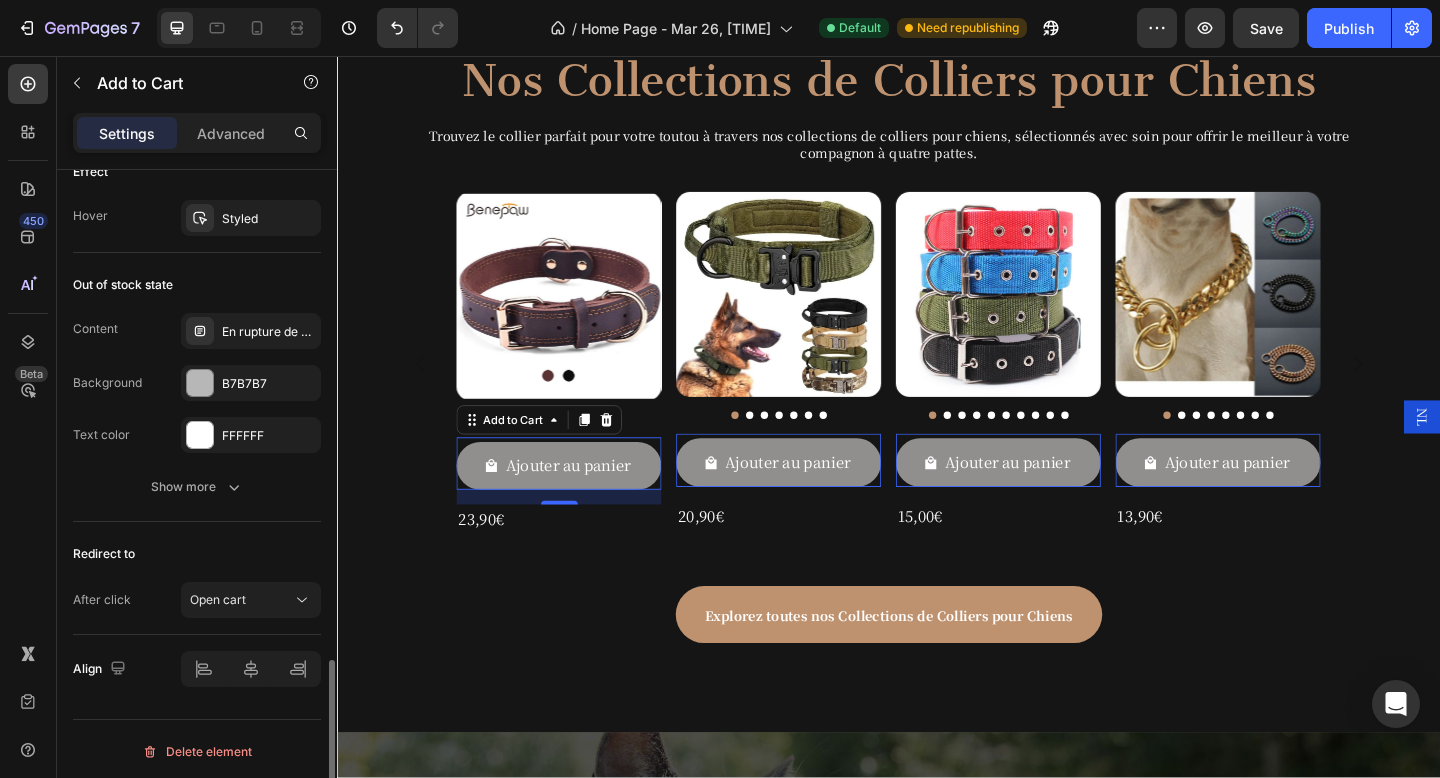 scroll, scrollTop: 1896, scrollLeft: 0, axis: vertical 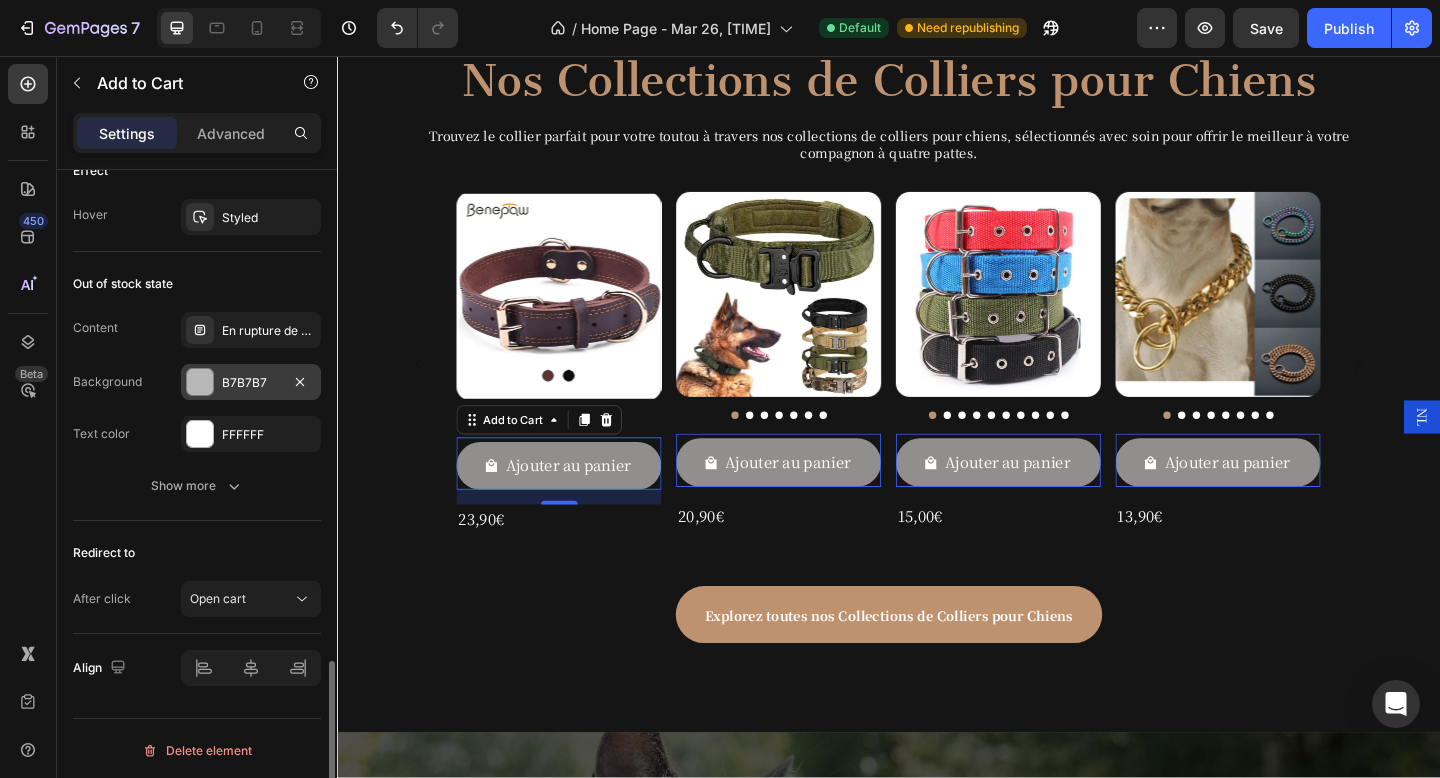 click on "B7B7B7" at bounding box center [251, 383] 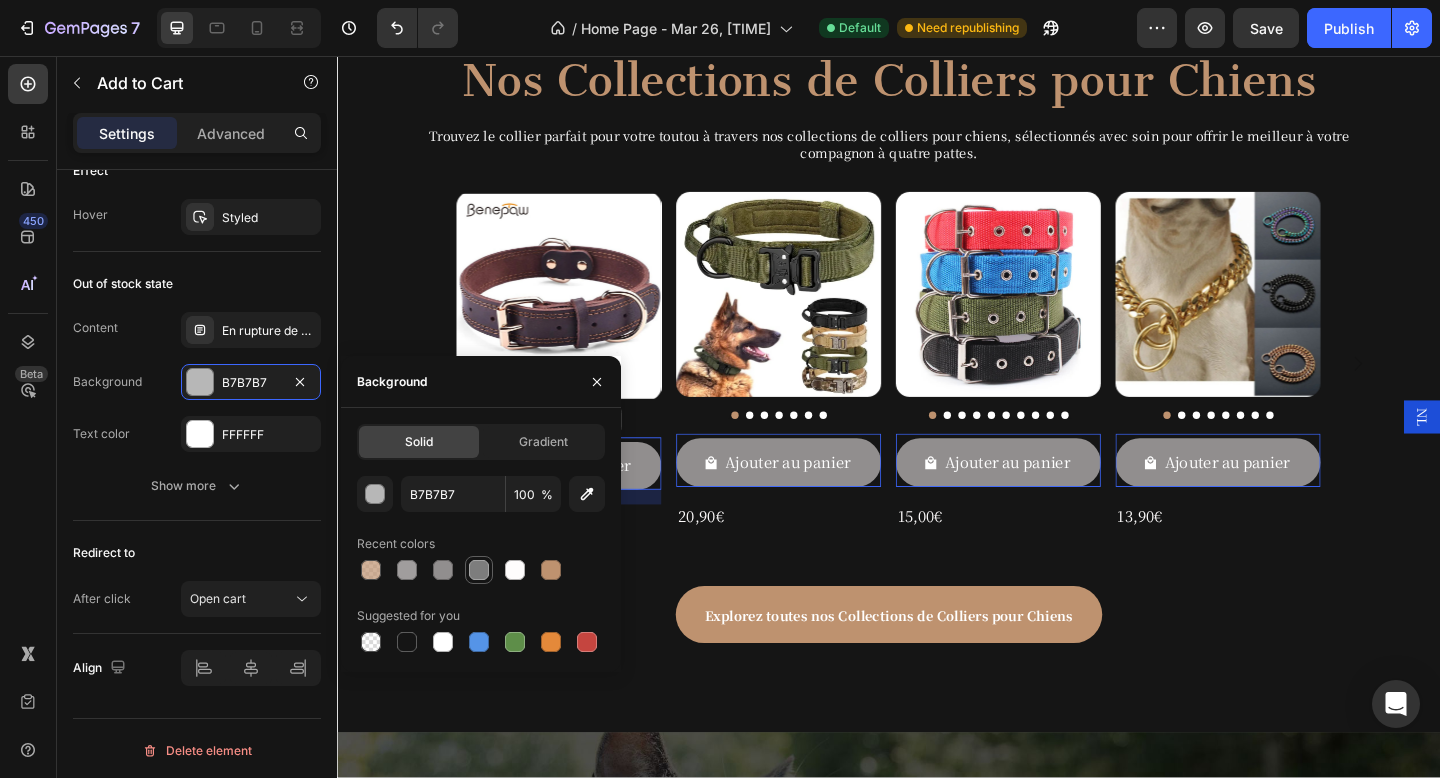 click at bounding box center (479, 570) 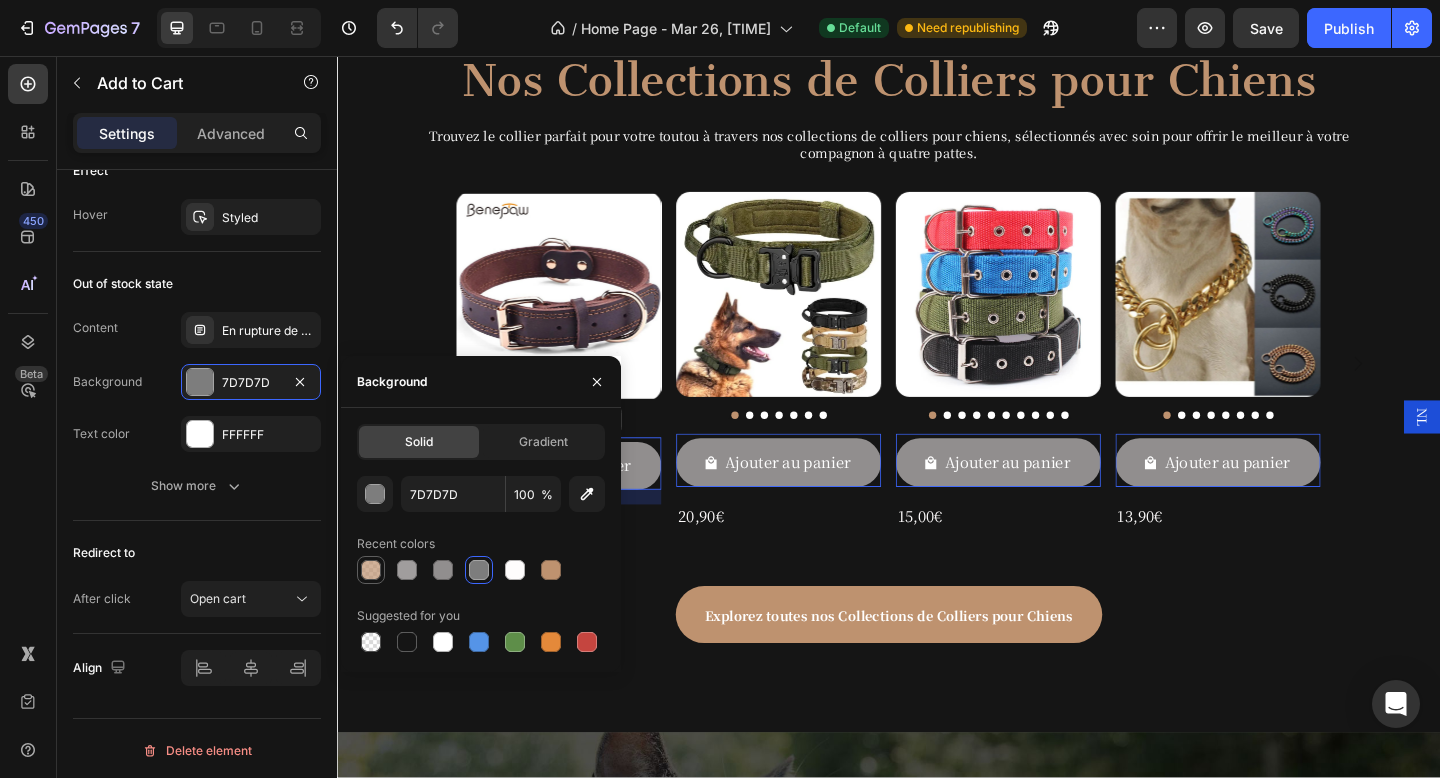 click at bounding box center [371, 570] 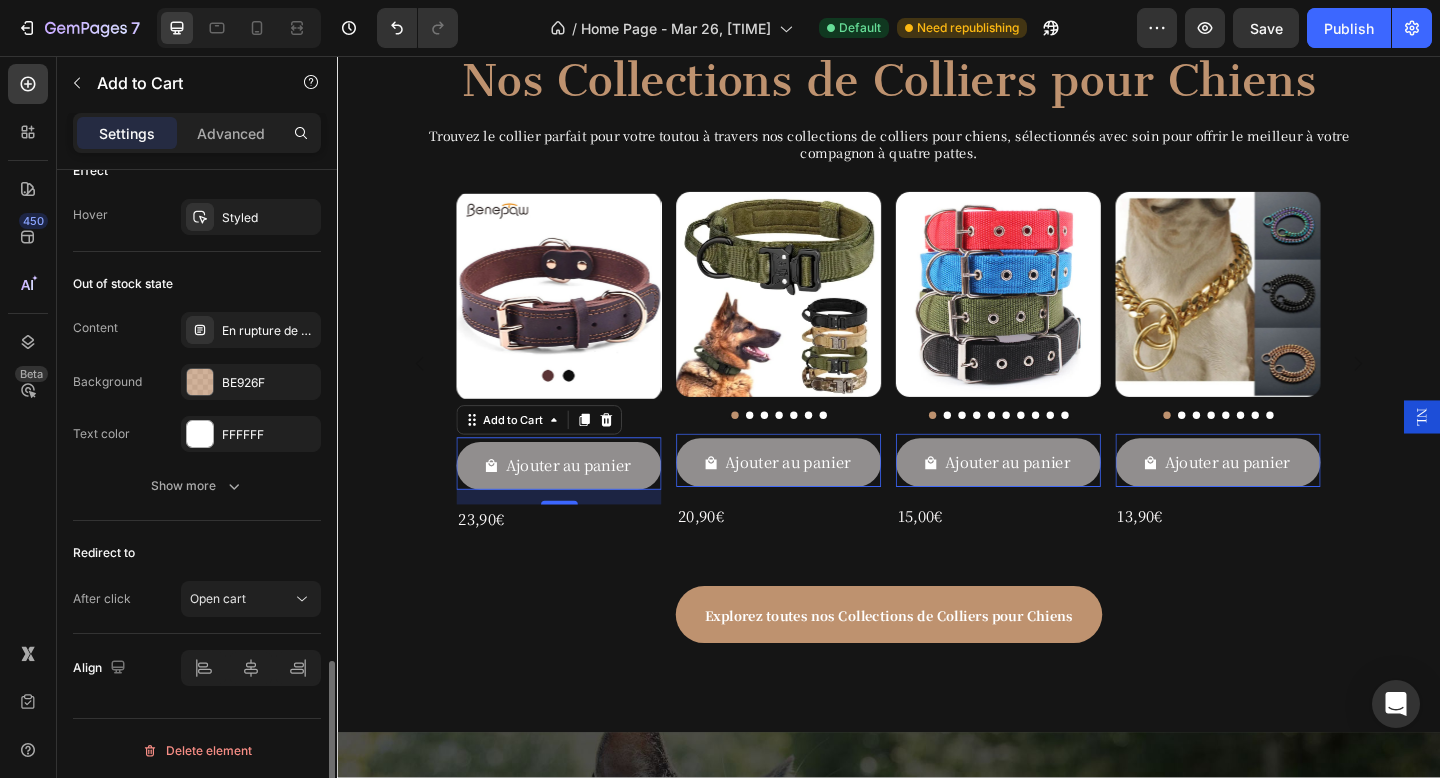 click on "Text color FFFFFF" at bounding box center (197, 434) 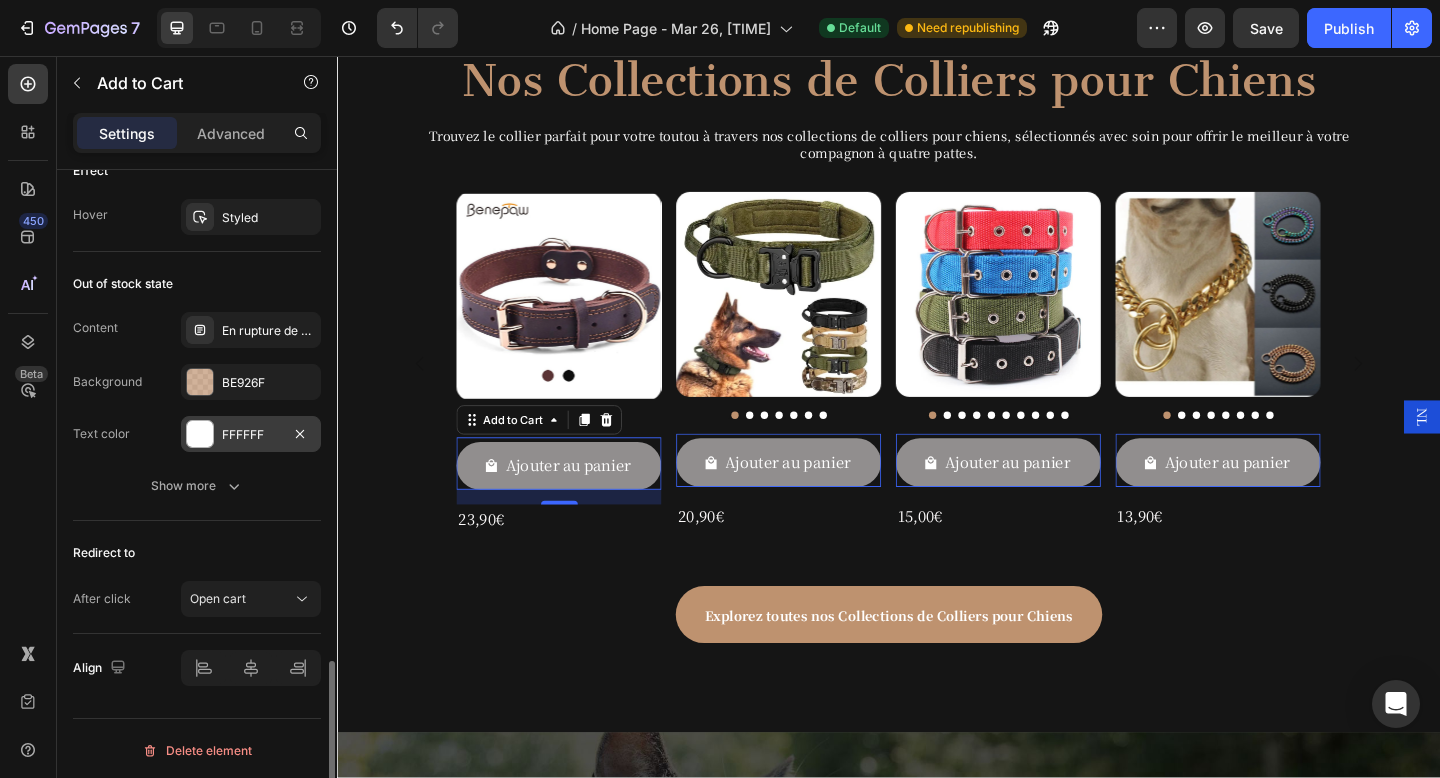 click at bounding box center [200, 434] 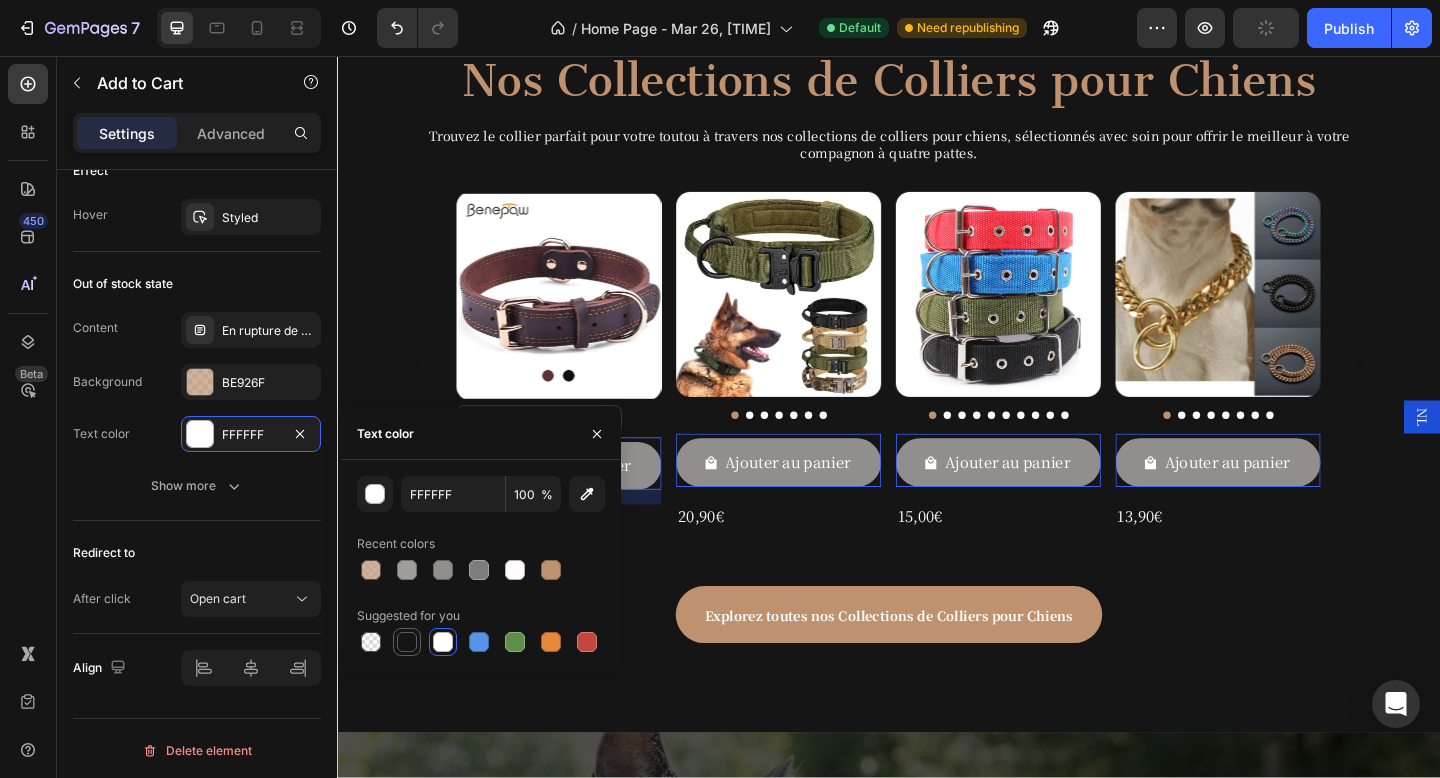 click at bounding box center (407, 642) 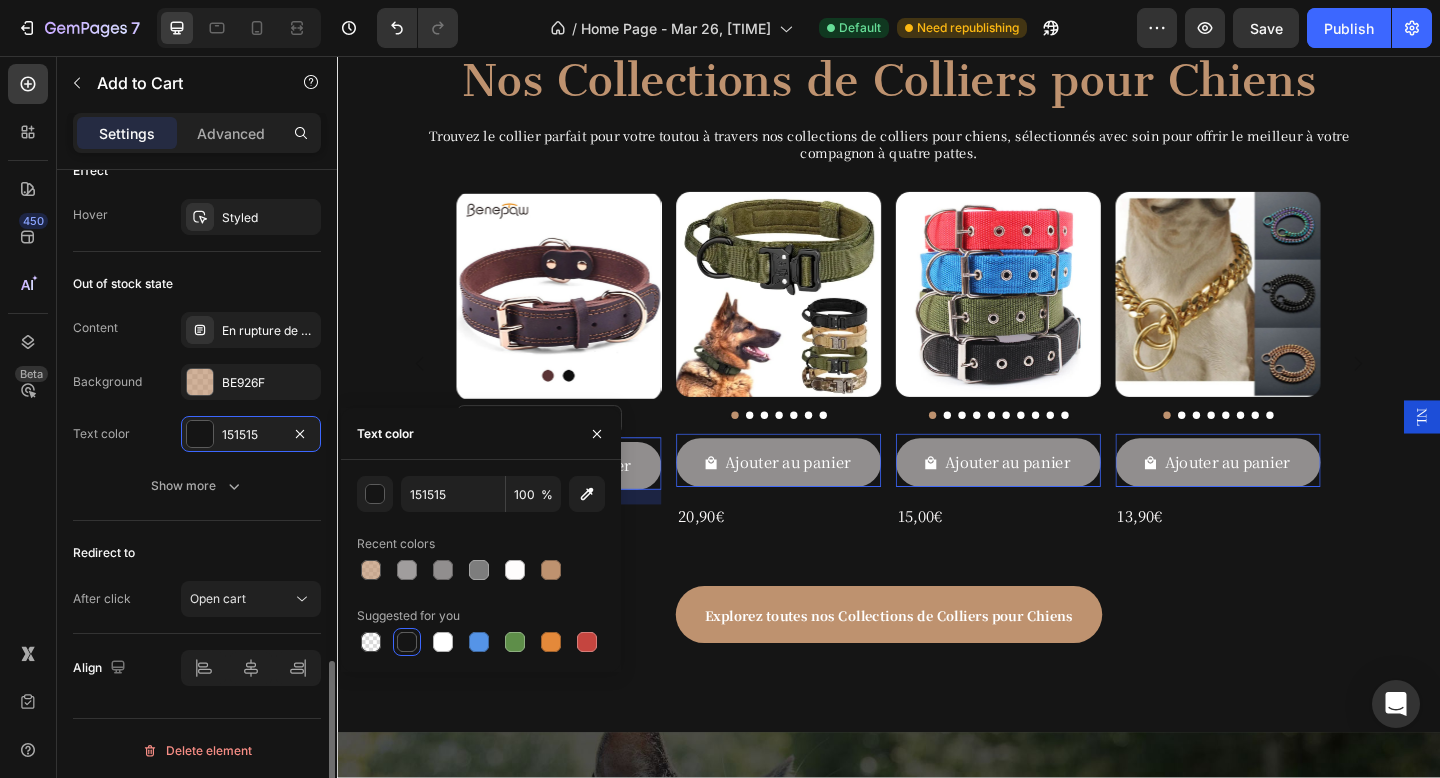 click on "Content En rupture de stock Background BE926F Text color 151515 Show more" at bounding box center (197, 408) 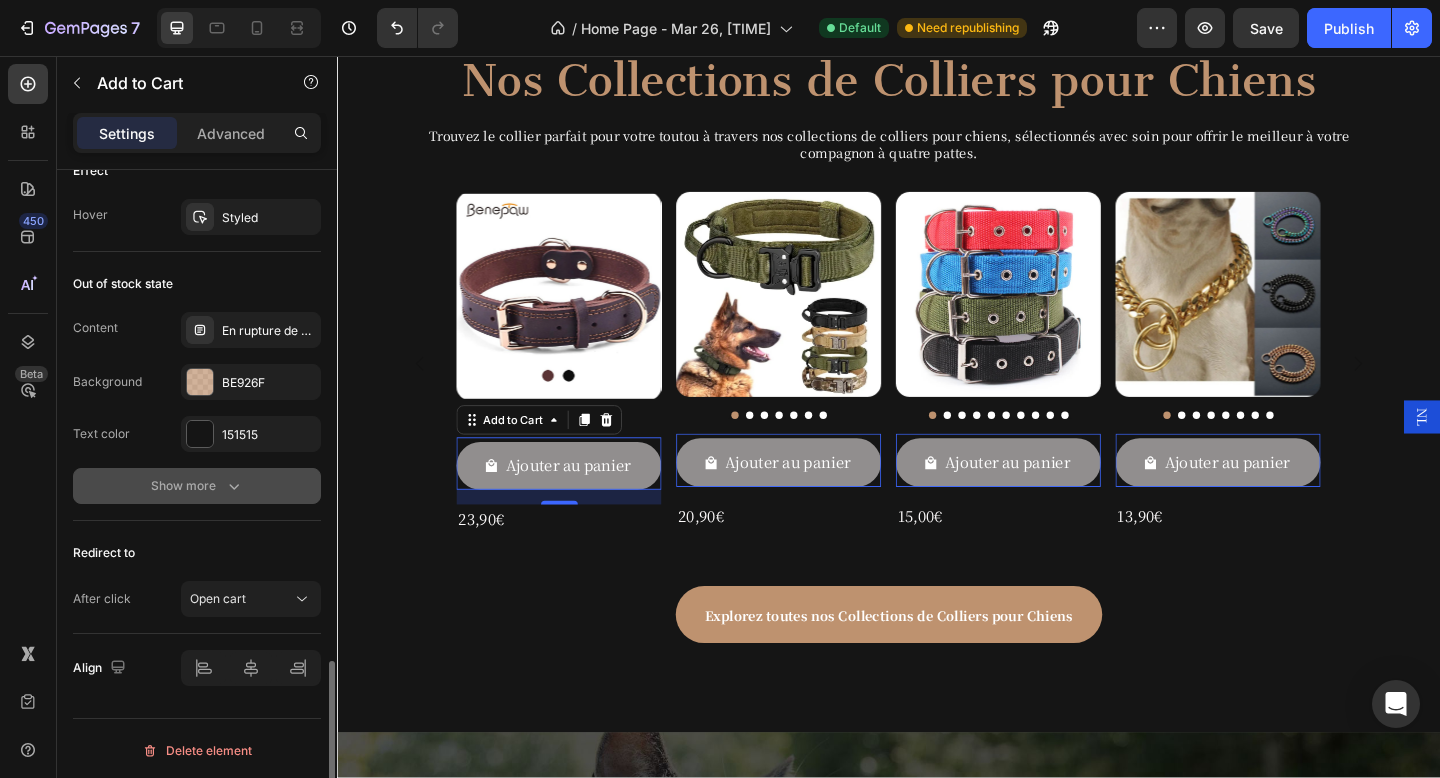 click on "Show more" at bounding box center (197, 486) 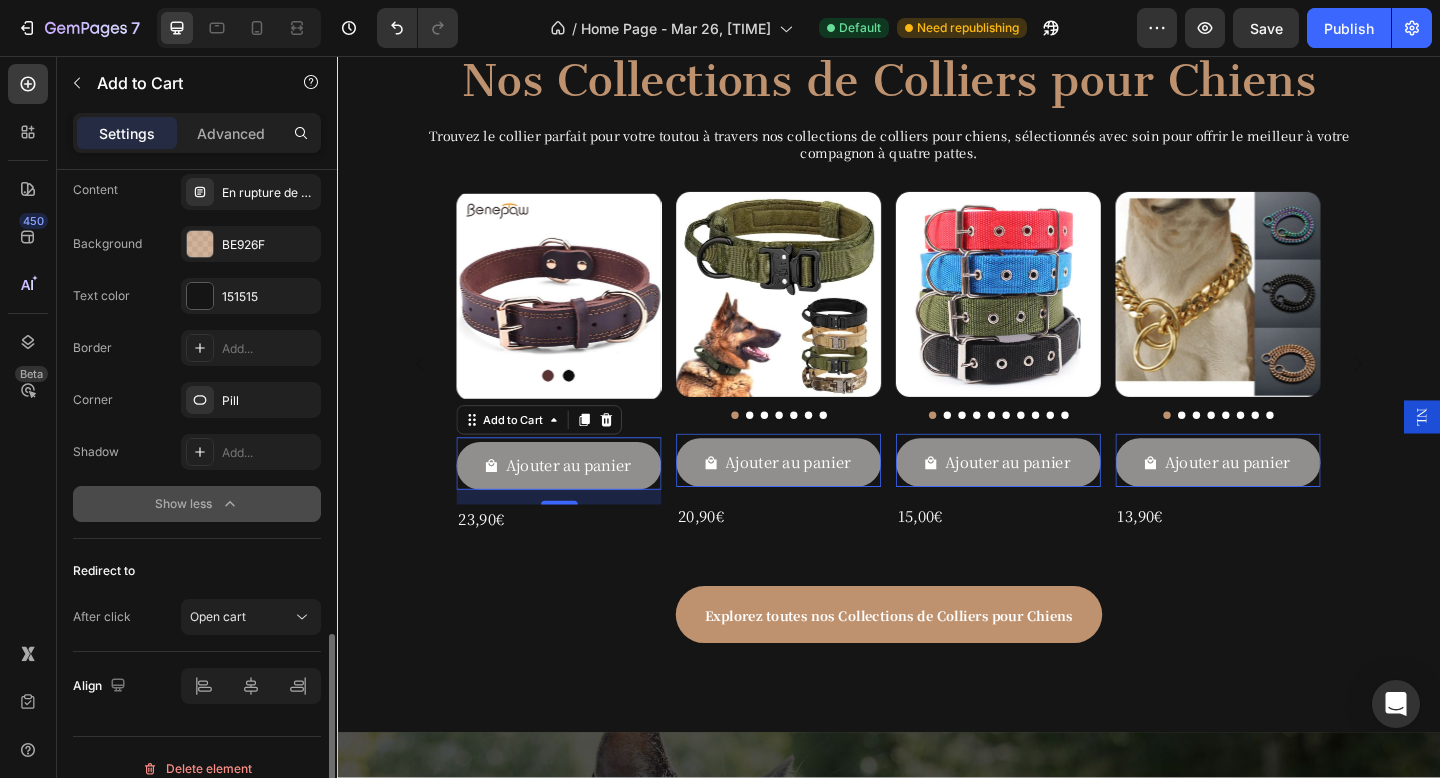 scroll, scrollTop: 2056, scrollLeft: 0, axis: vertical 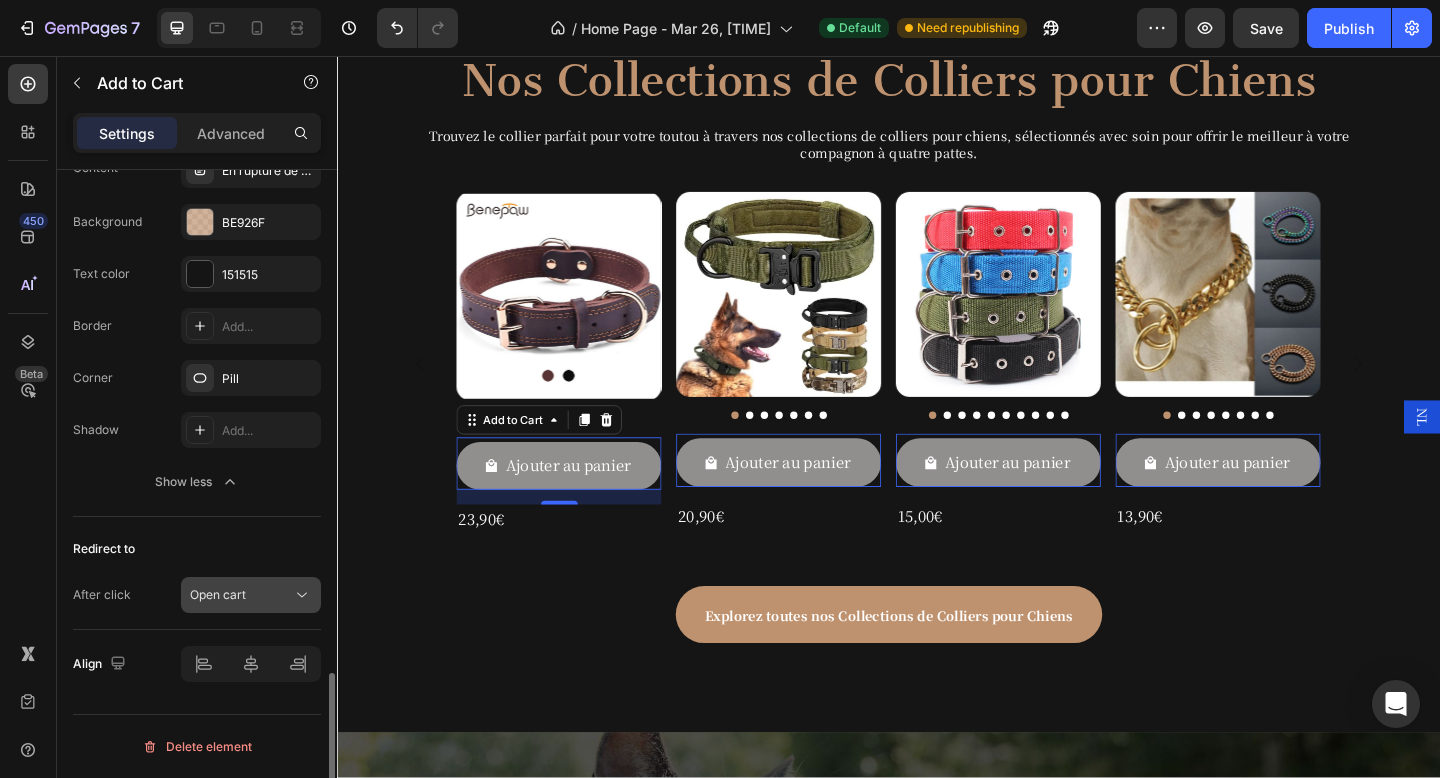 click on "Open cart" at bounding box center [241, 595] 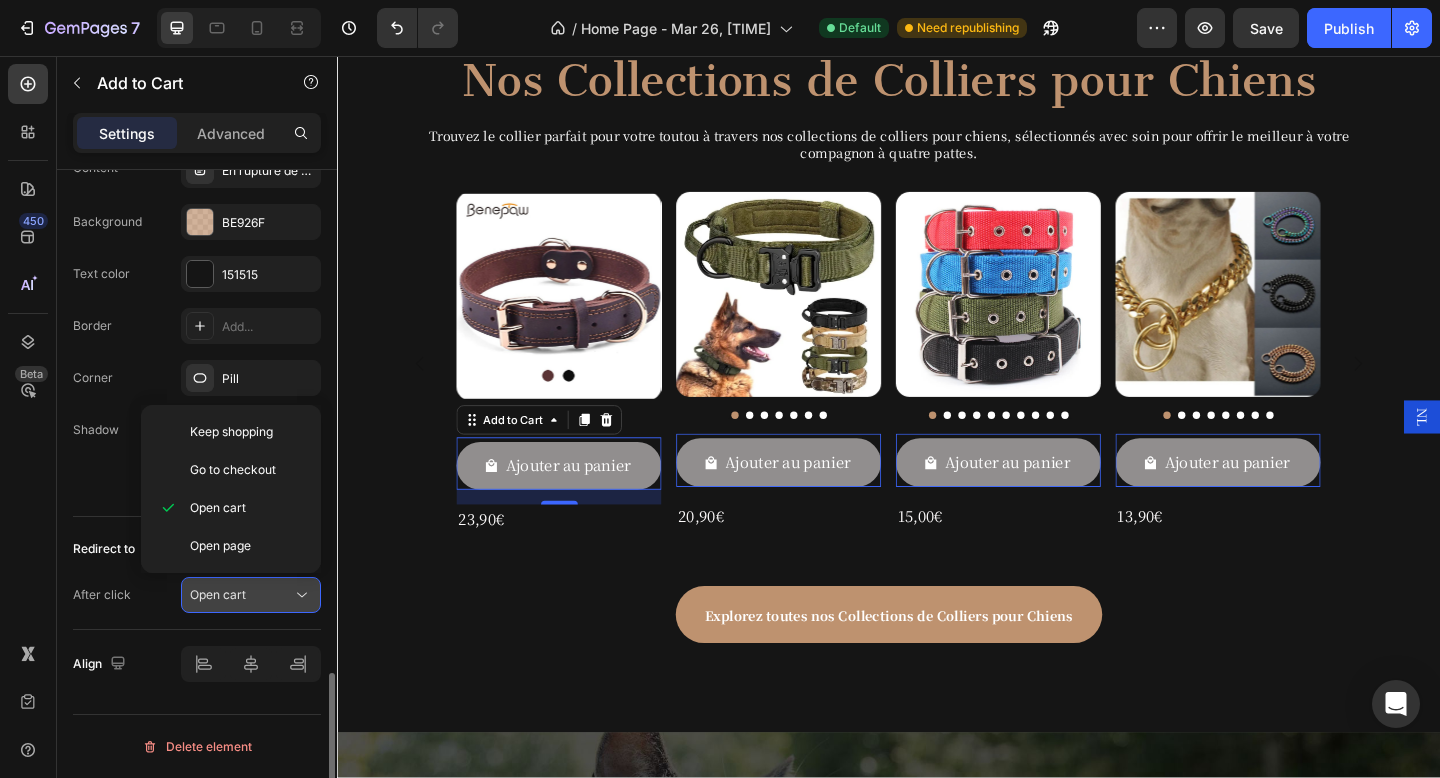 click on "Open cart" at bounding box center (241, 595) 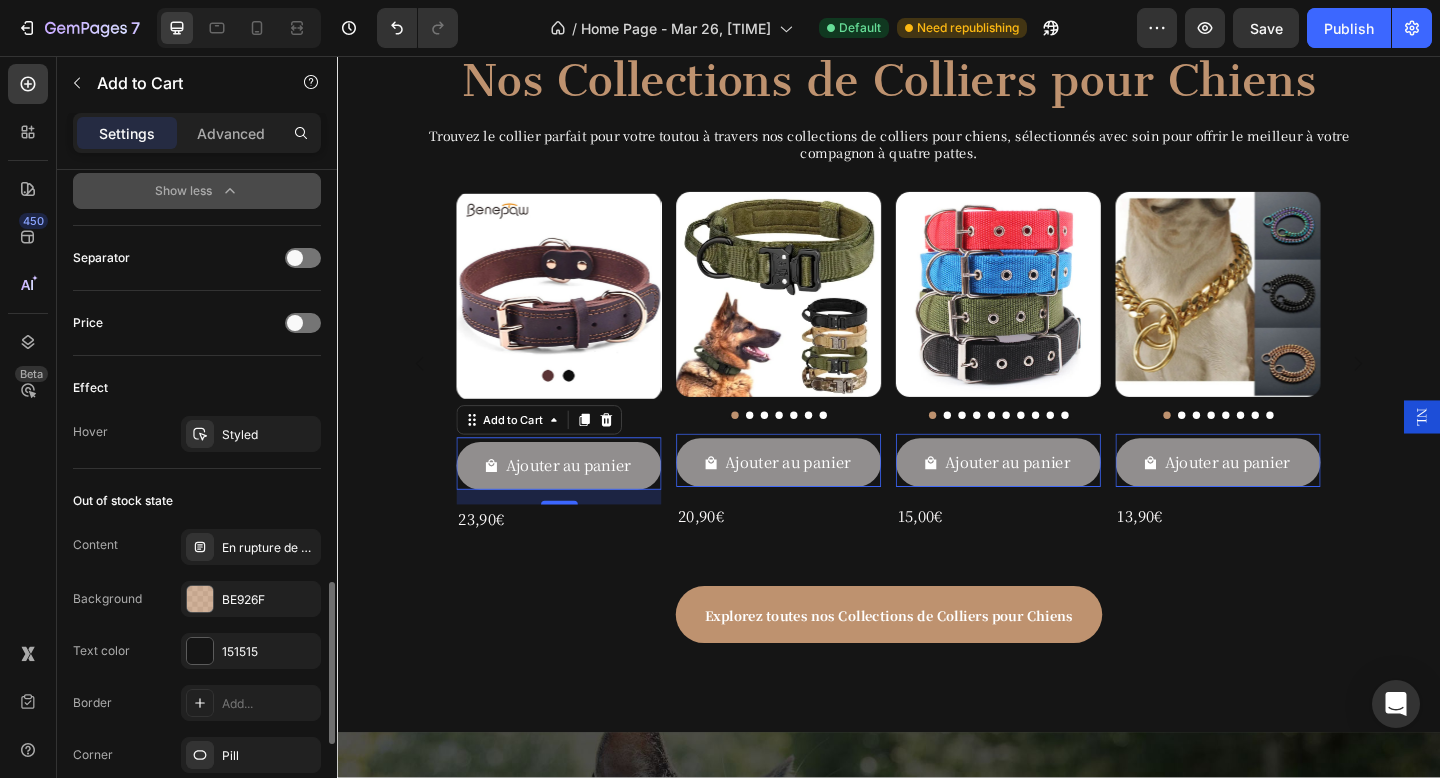scroll, scrollTop: 2056, scrollLeft: 0, axis: vertical 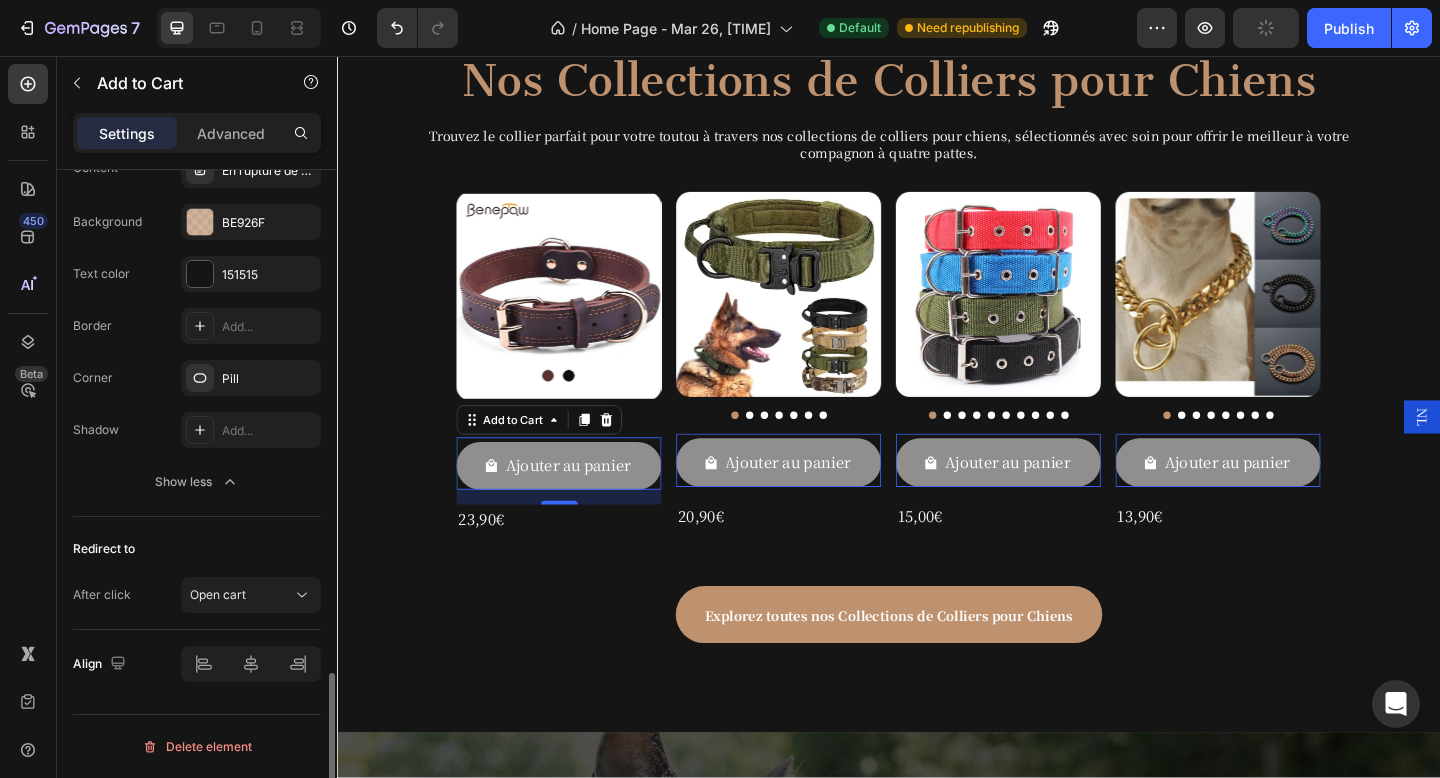 click on "Redirect to After click Open cart" 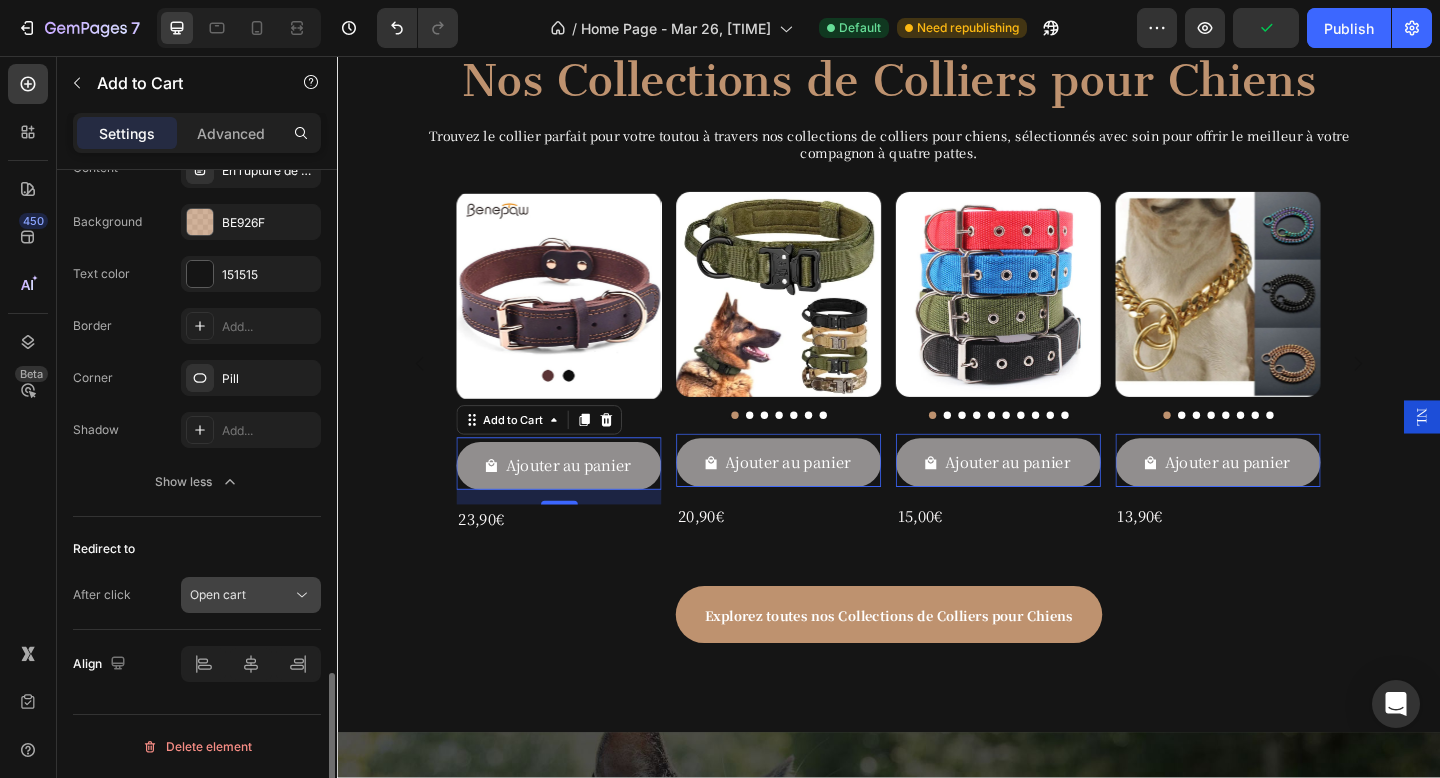 click on "Open cart" at bounding box center (218, 594) 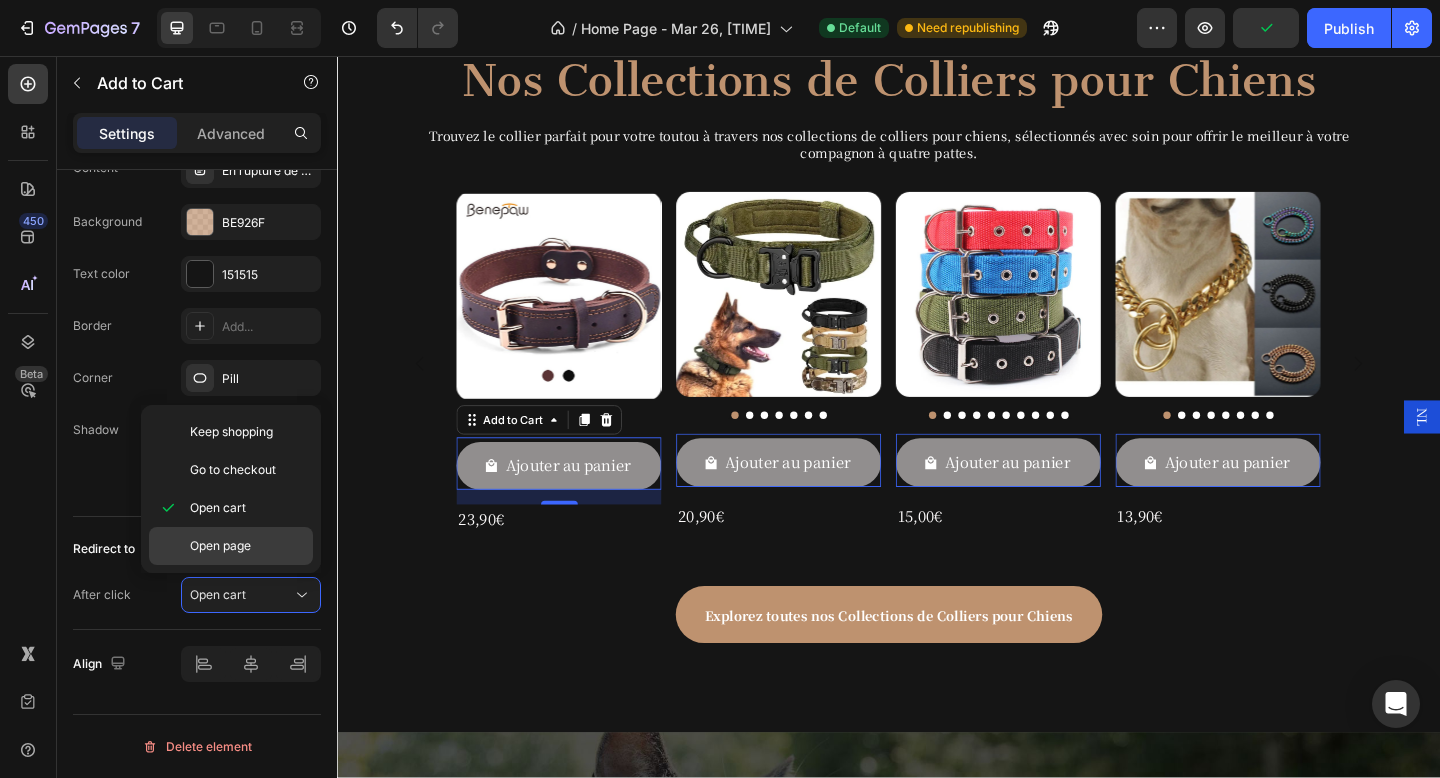 click on "Open page" at bounding box center (220, 546) 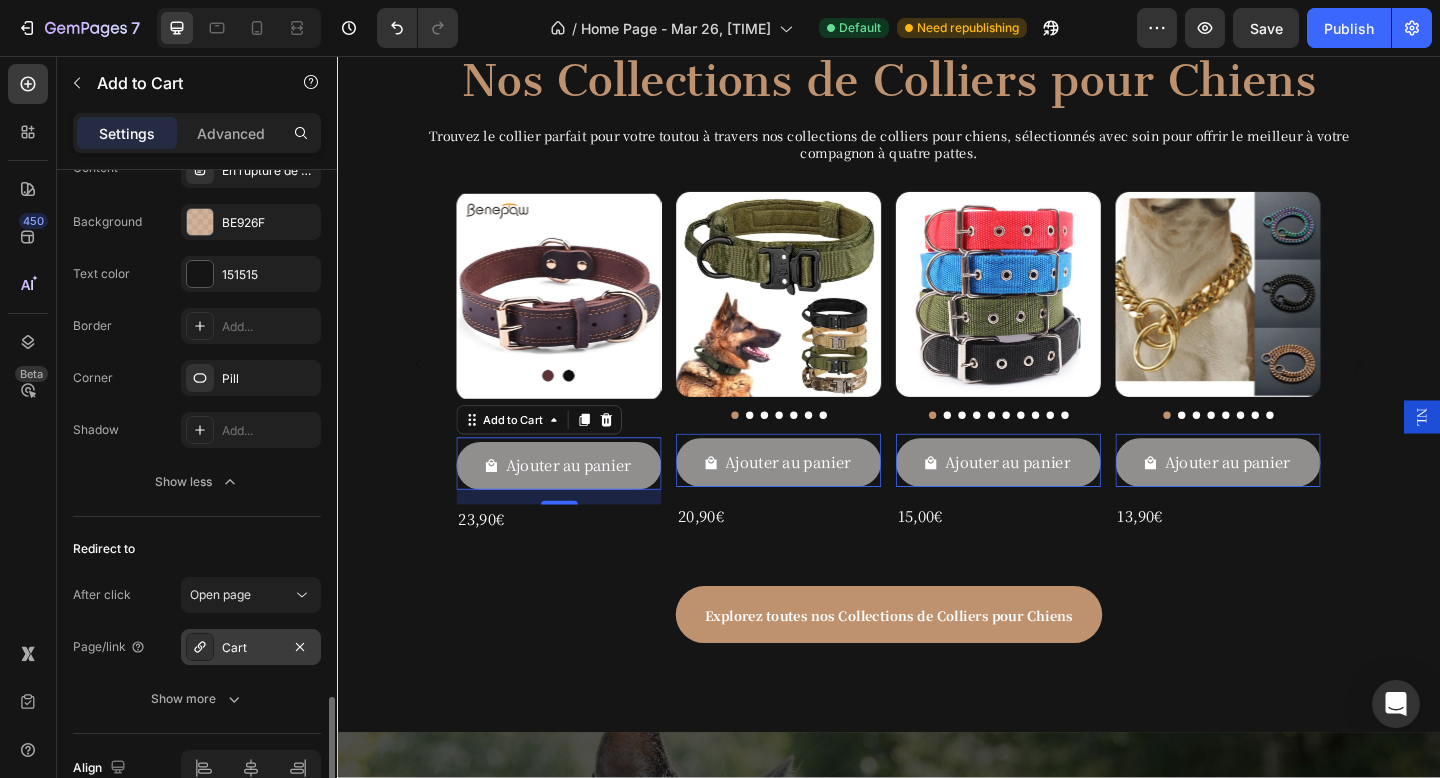 scroll, scrollTop: 2139, scrollLeft: 0, axis: vertical 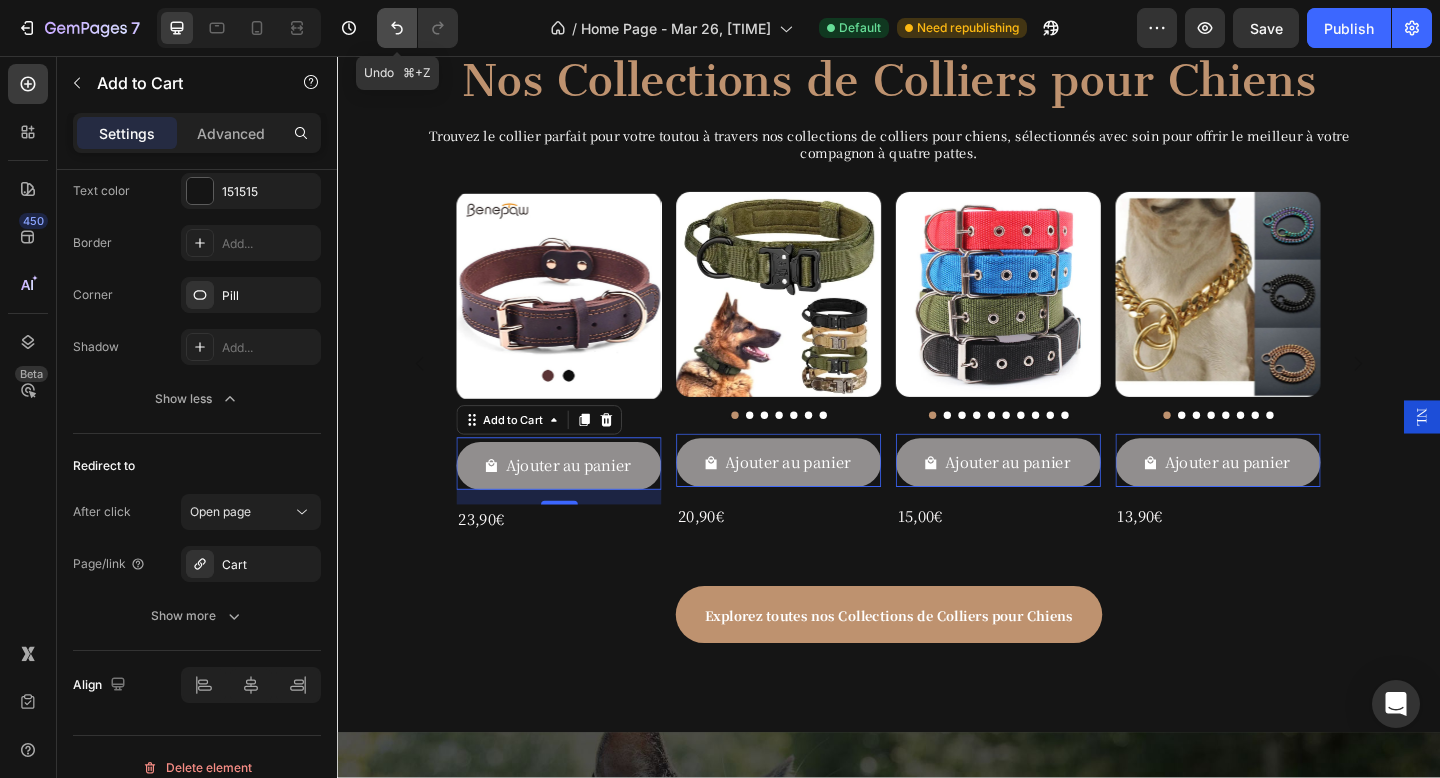 click 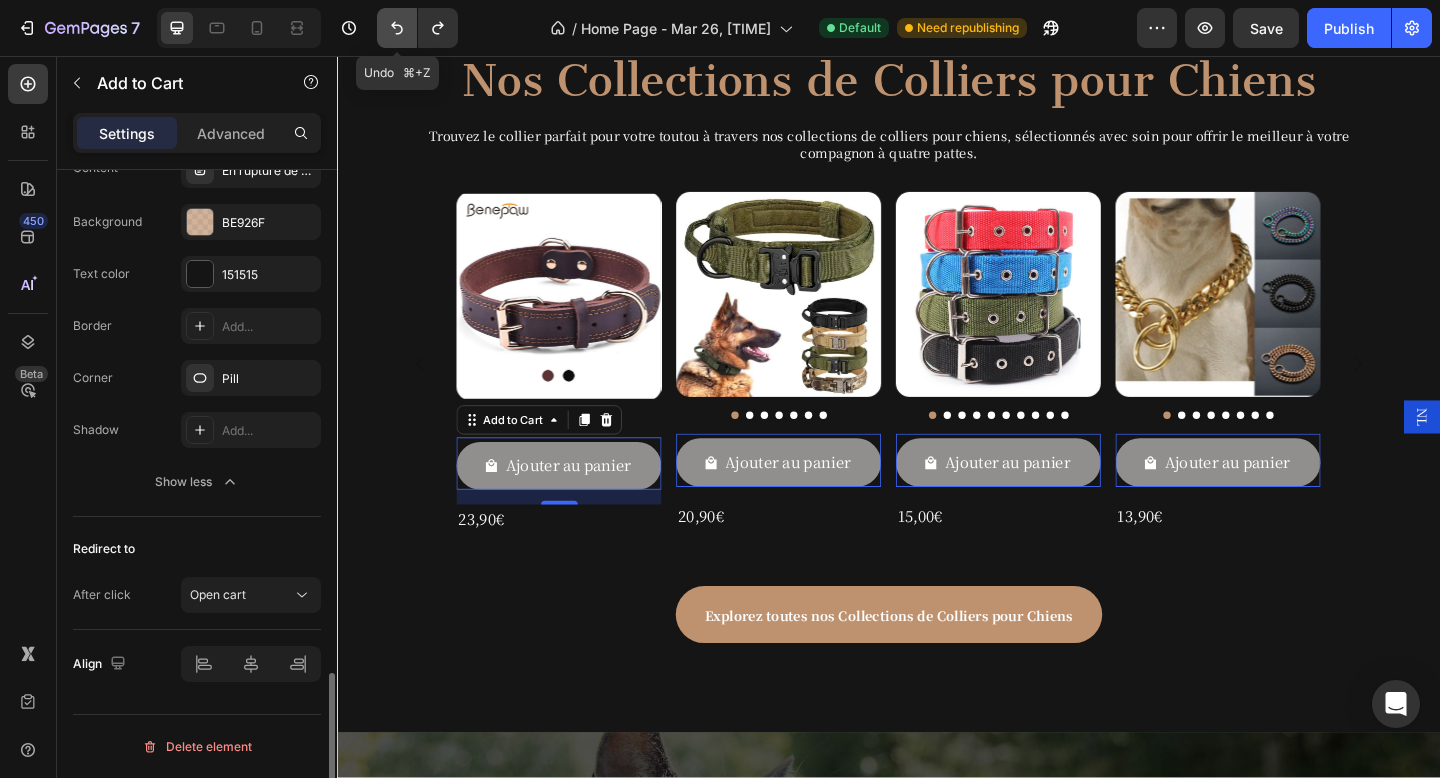 scroll, scrollTop: 2056, scrollLeft: 0, axis: vertical 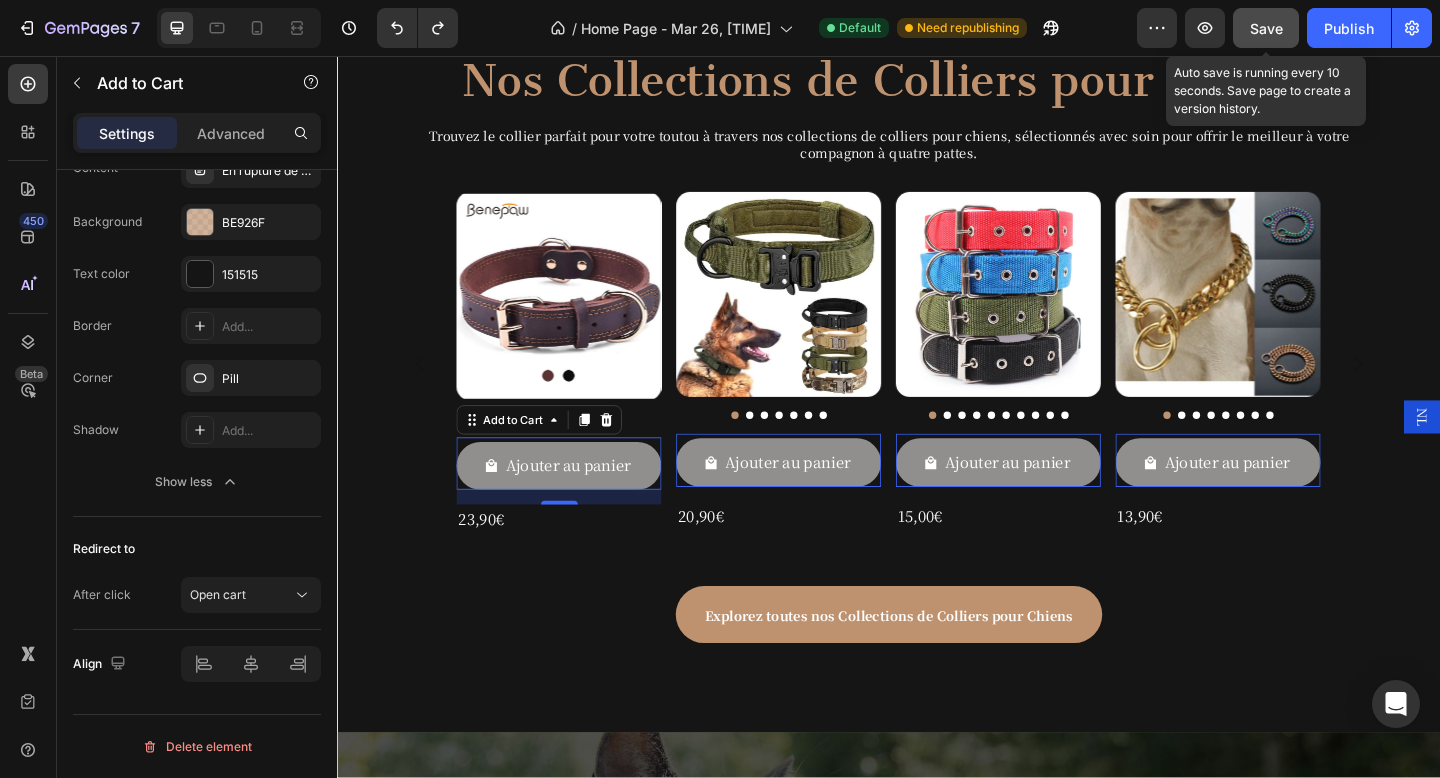 click on "Save" at bounding box center (1266, 28) 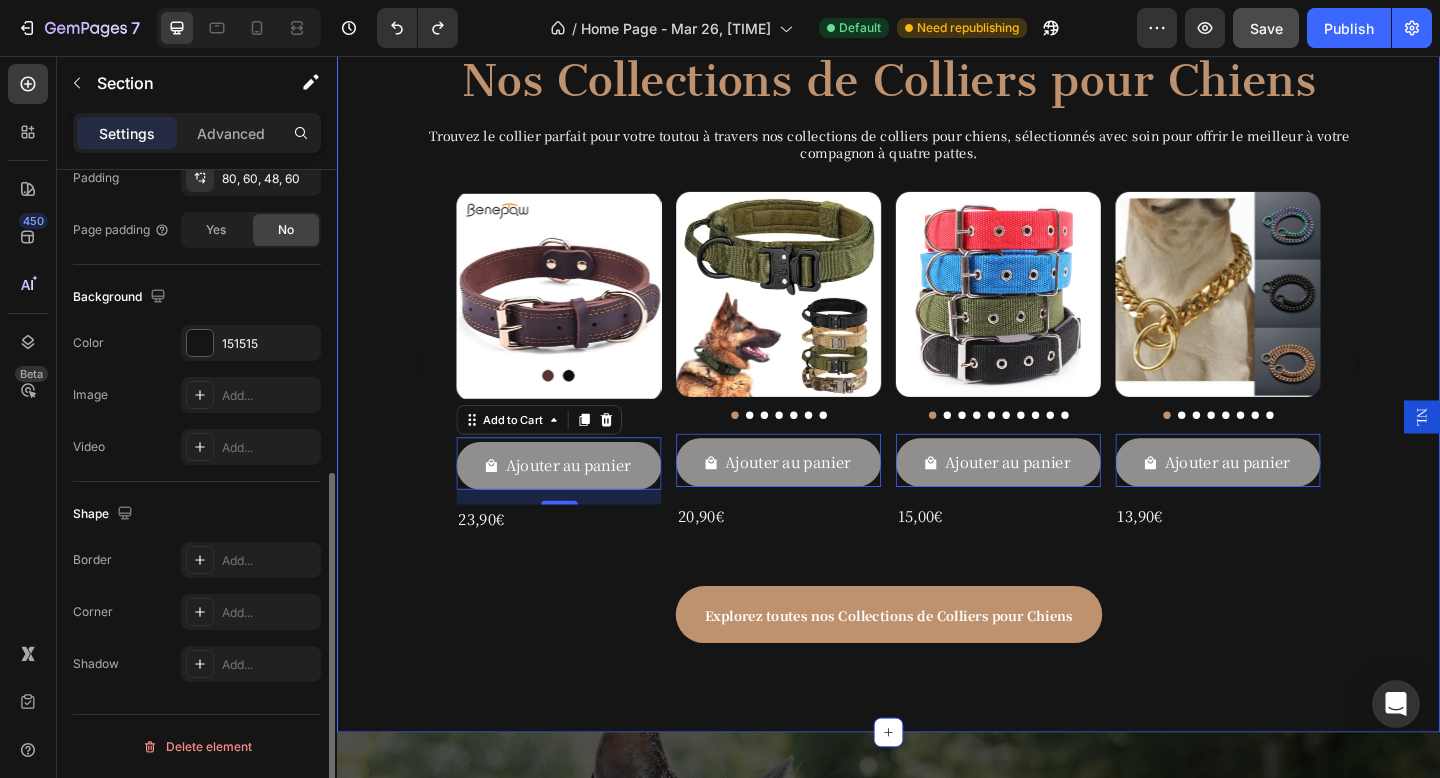 click on "Explorez toutes nos Collections de Colliers pour Chiens Button" at bounding box center [937, 668] 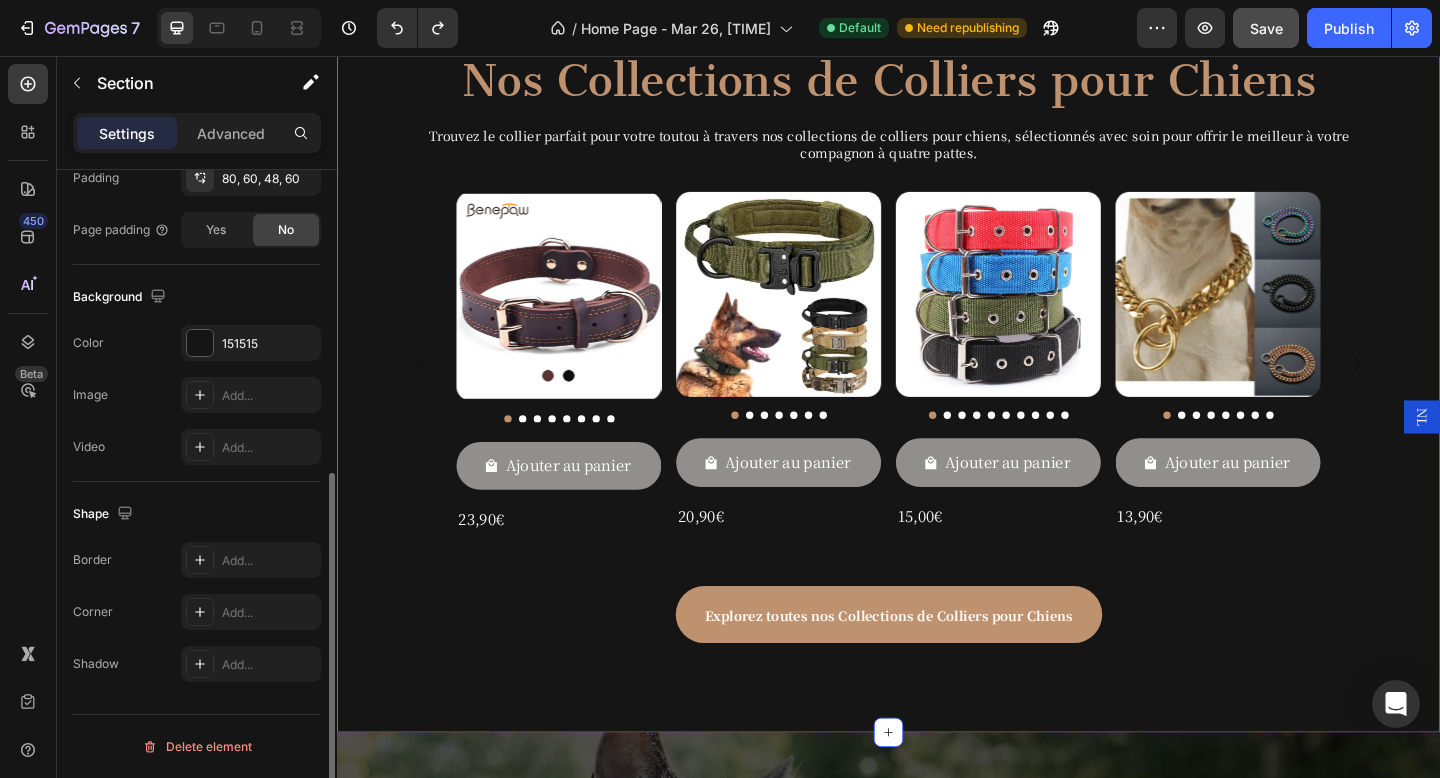 scroll, scrollTop: 0, scrollLeft: 0, axis: both 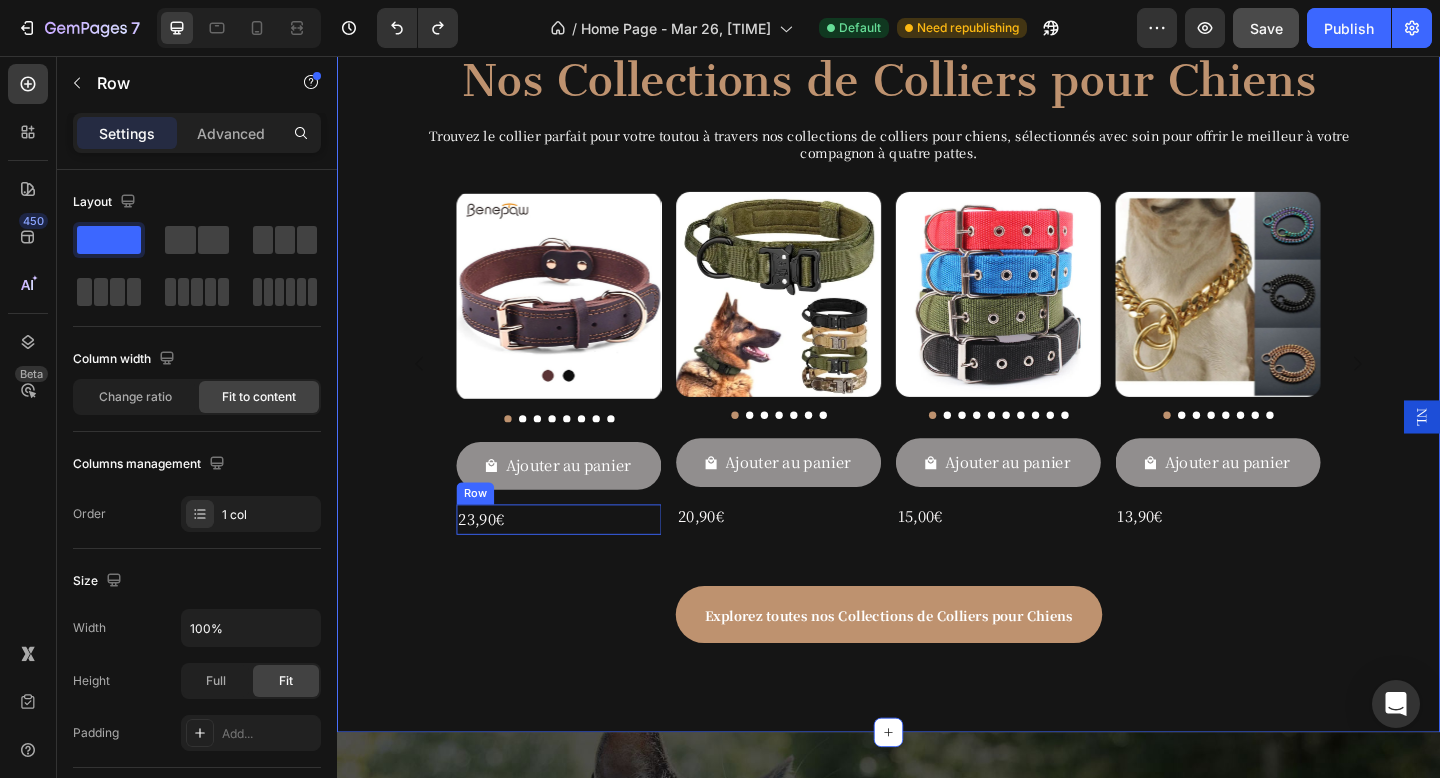 click on "23,90€ Product Price Product Price Row" at bounding box center [578, 560] 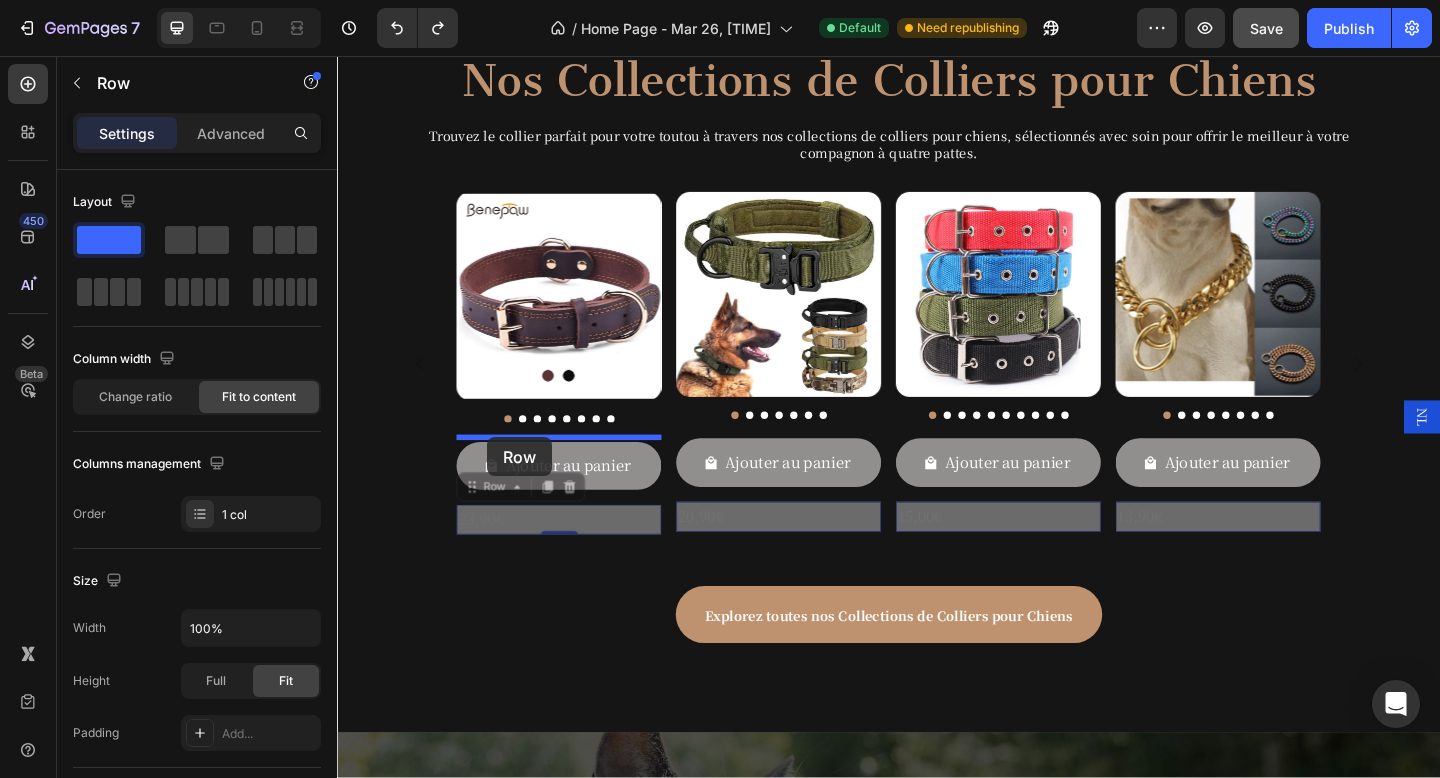 drag, startPoint x: 503, startPoint y: 532, endPoint x: 500, endPoint y: 471, distance: 61.073727 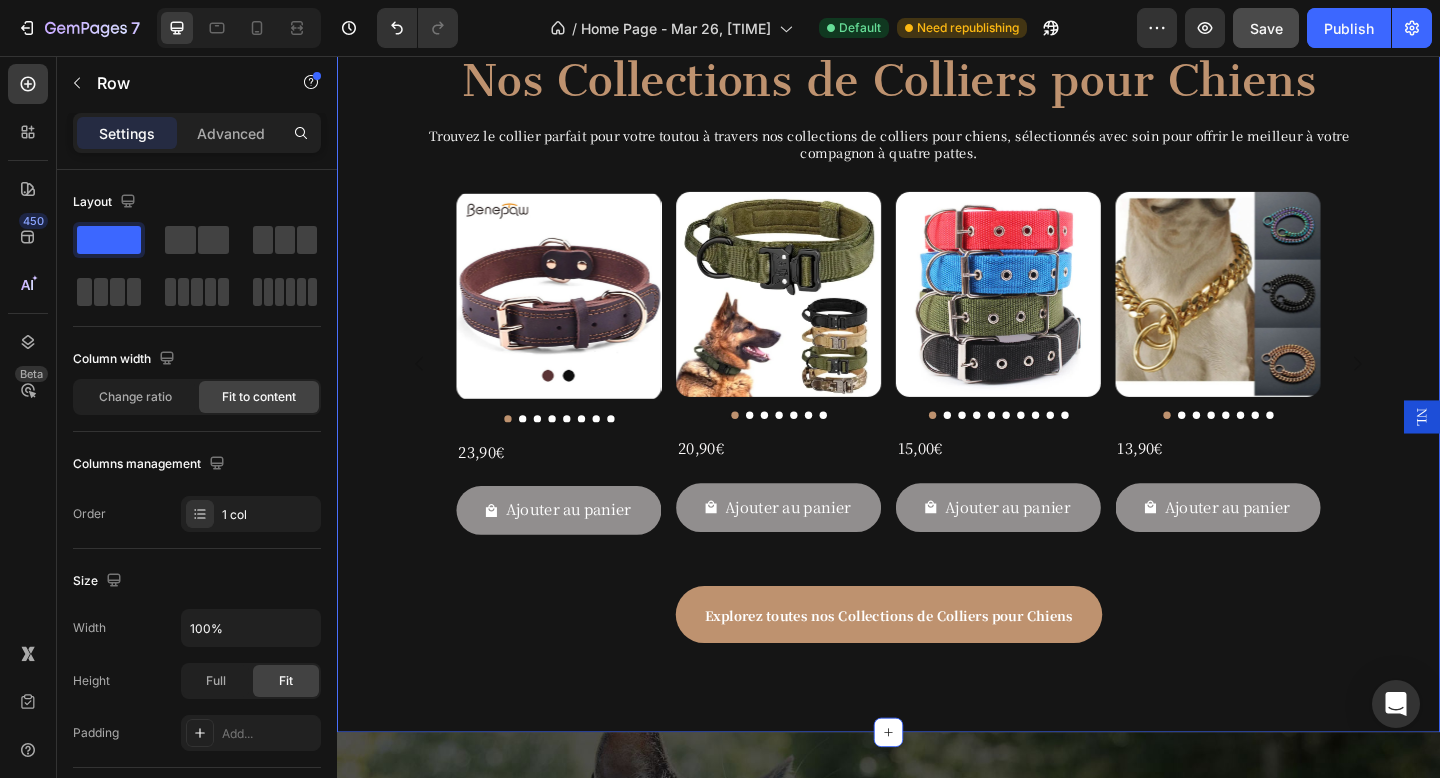 click on "Explorez toutes nos Collections de Colliers pour Chiens Button" at bounding box center (937, 668) 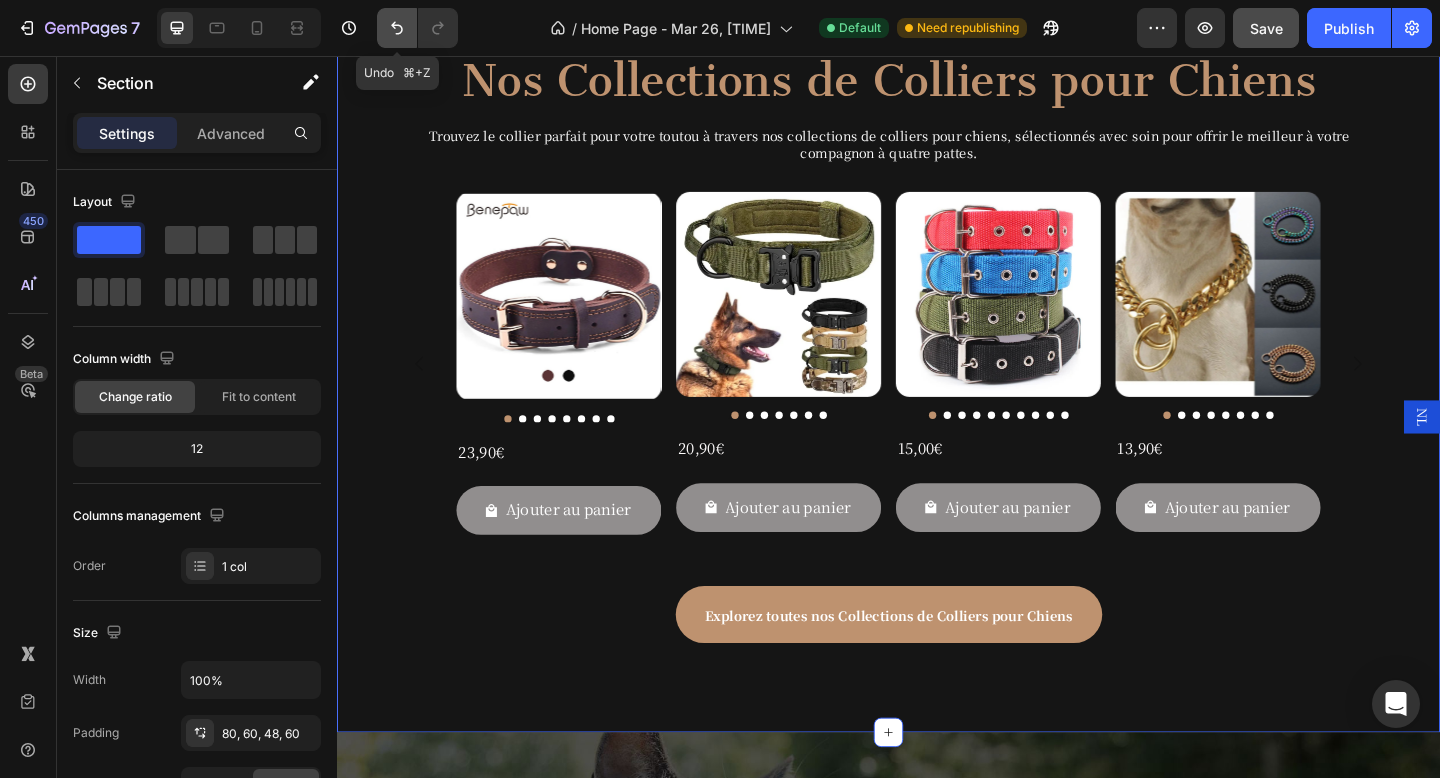 click 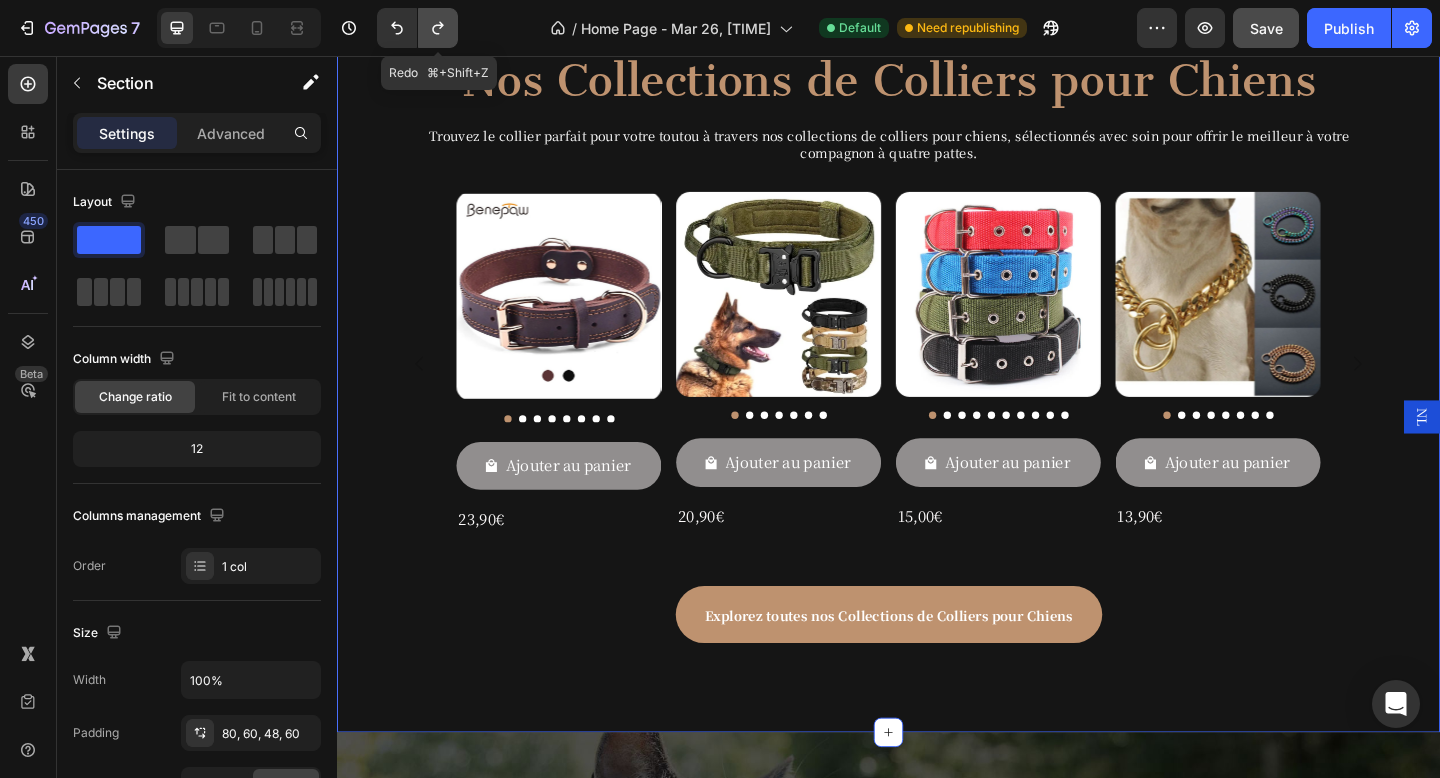 click 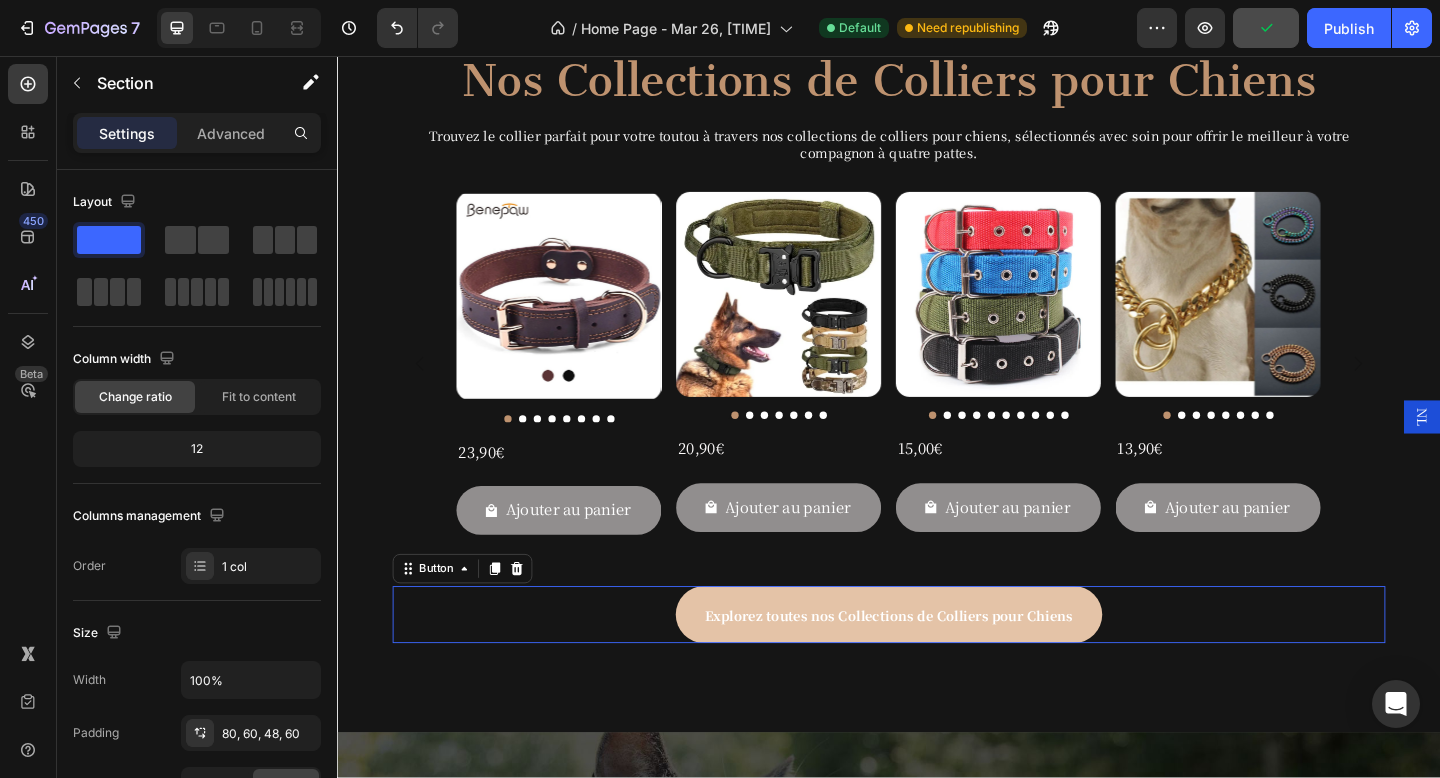 click on "Explorez toutes nos Collections de Colliers pour Chiens" at bounding box center [937, 664] 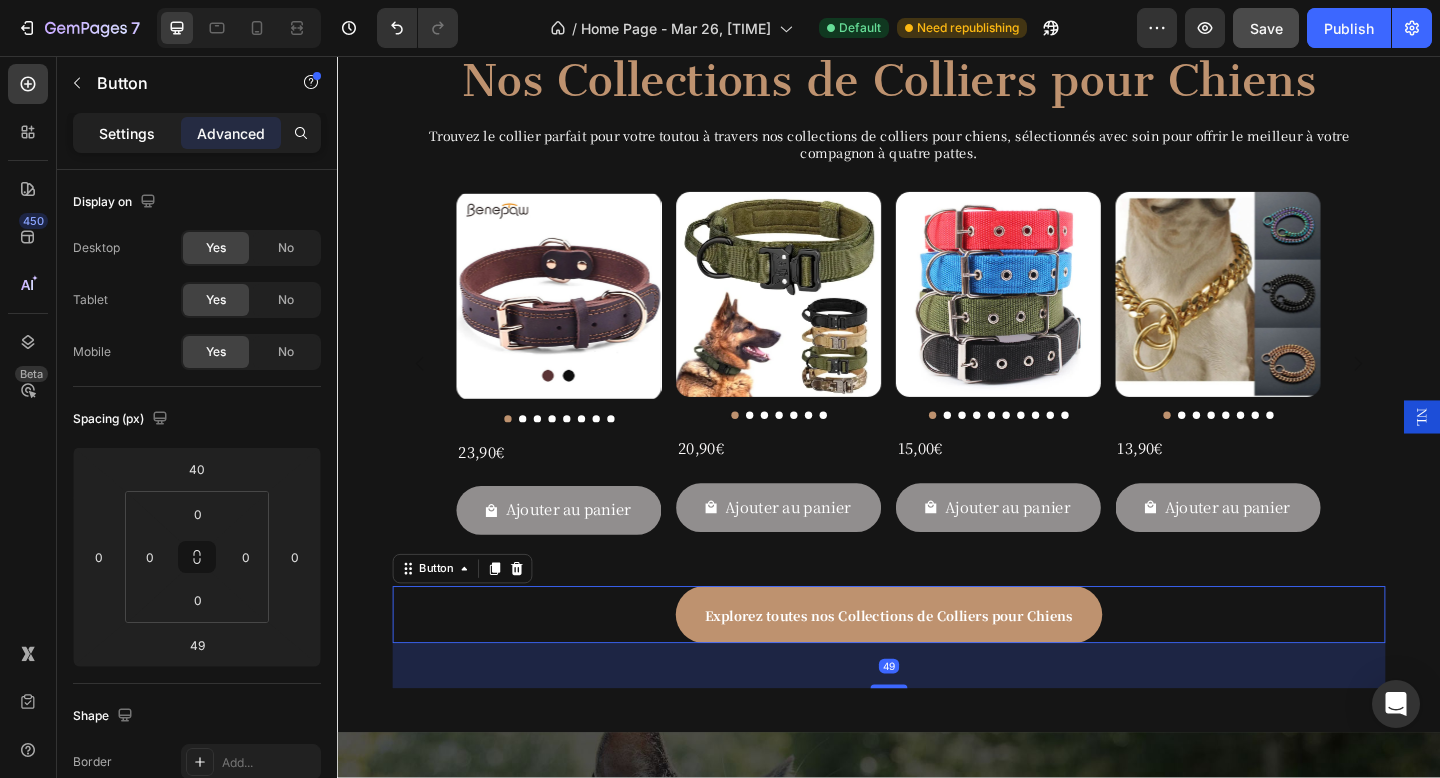 click on "Settings Advanced" at bounding box center (197, 133) 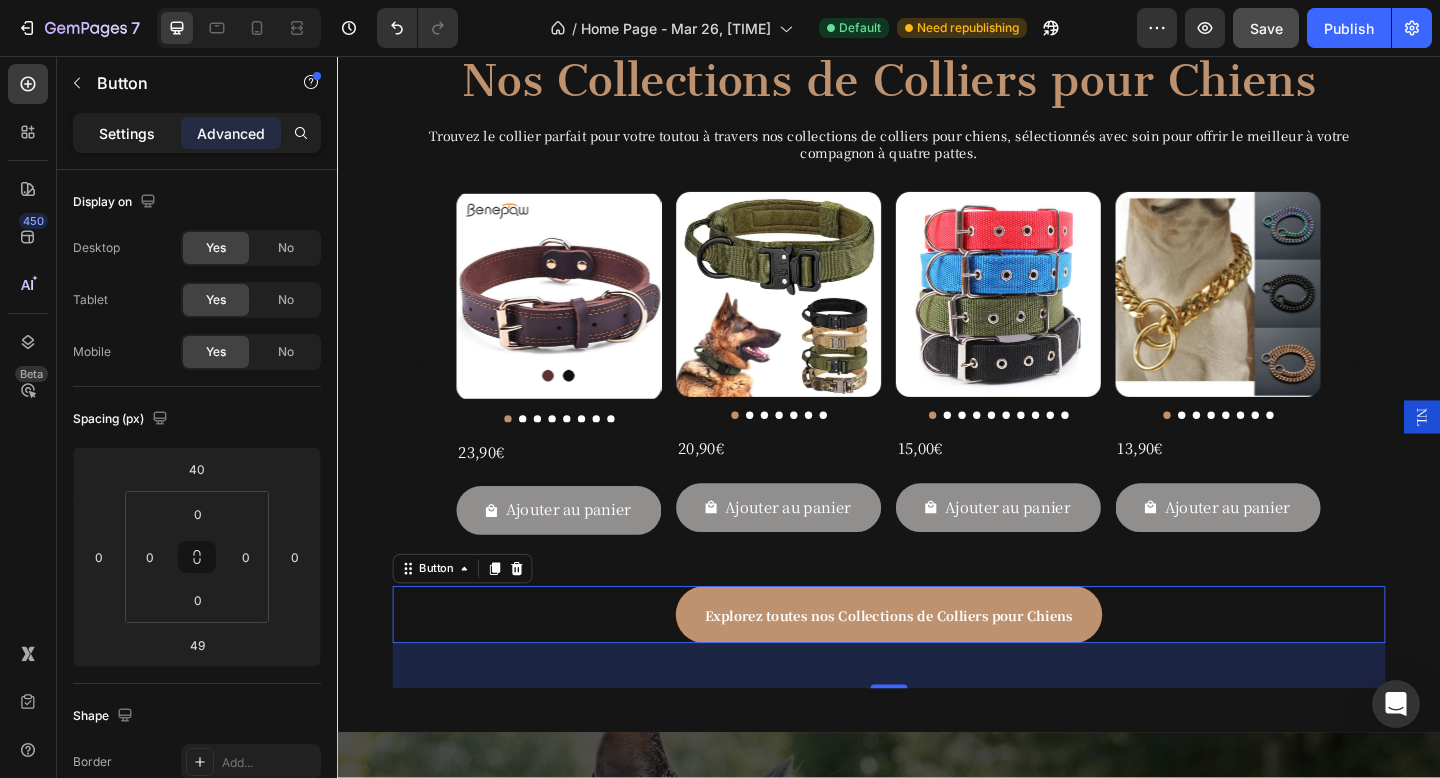 click on "Settings" at bounding box center [127, 133] 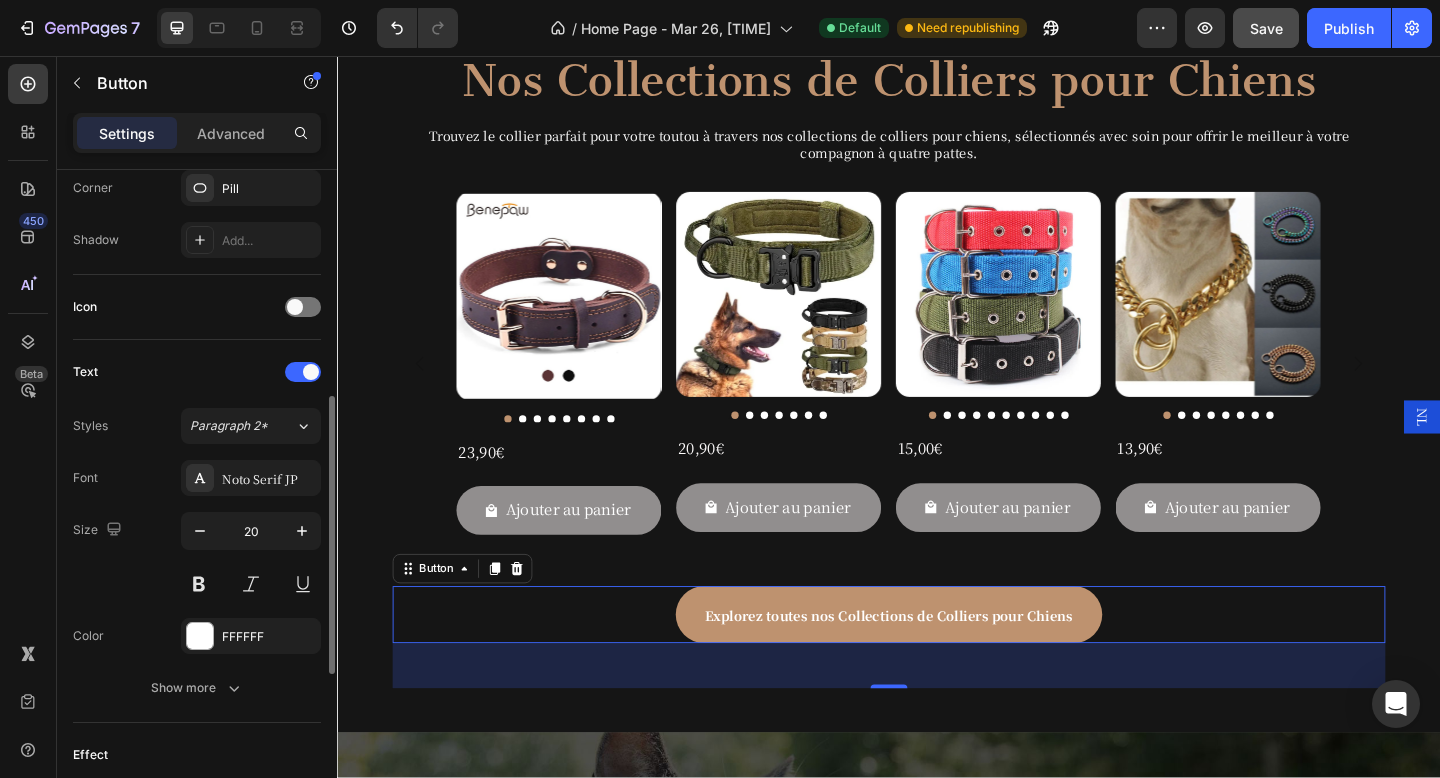 scroll, scrollTop: 561, scrollLeft: 0, axis: vertical 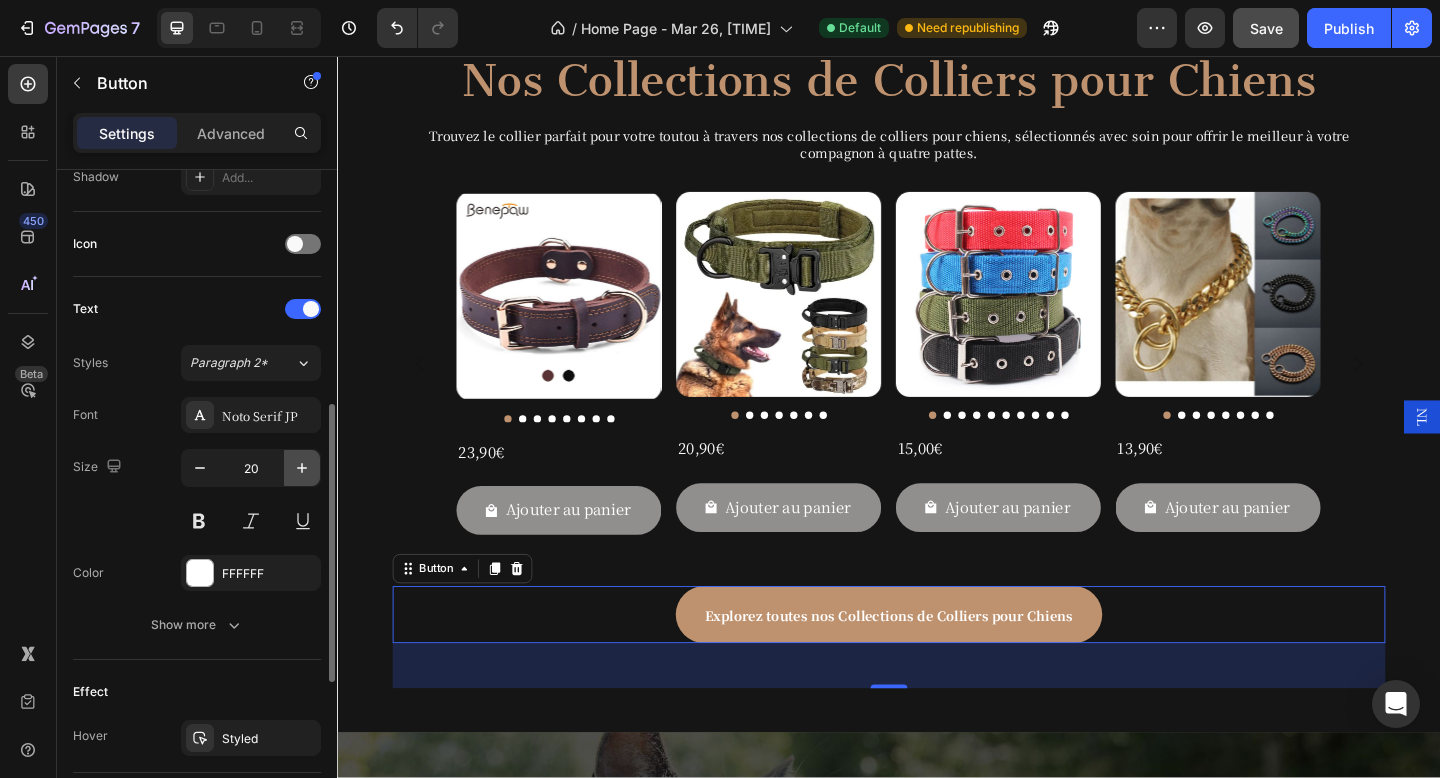 click 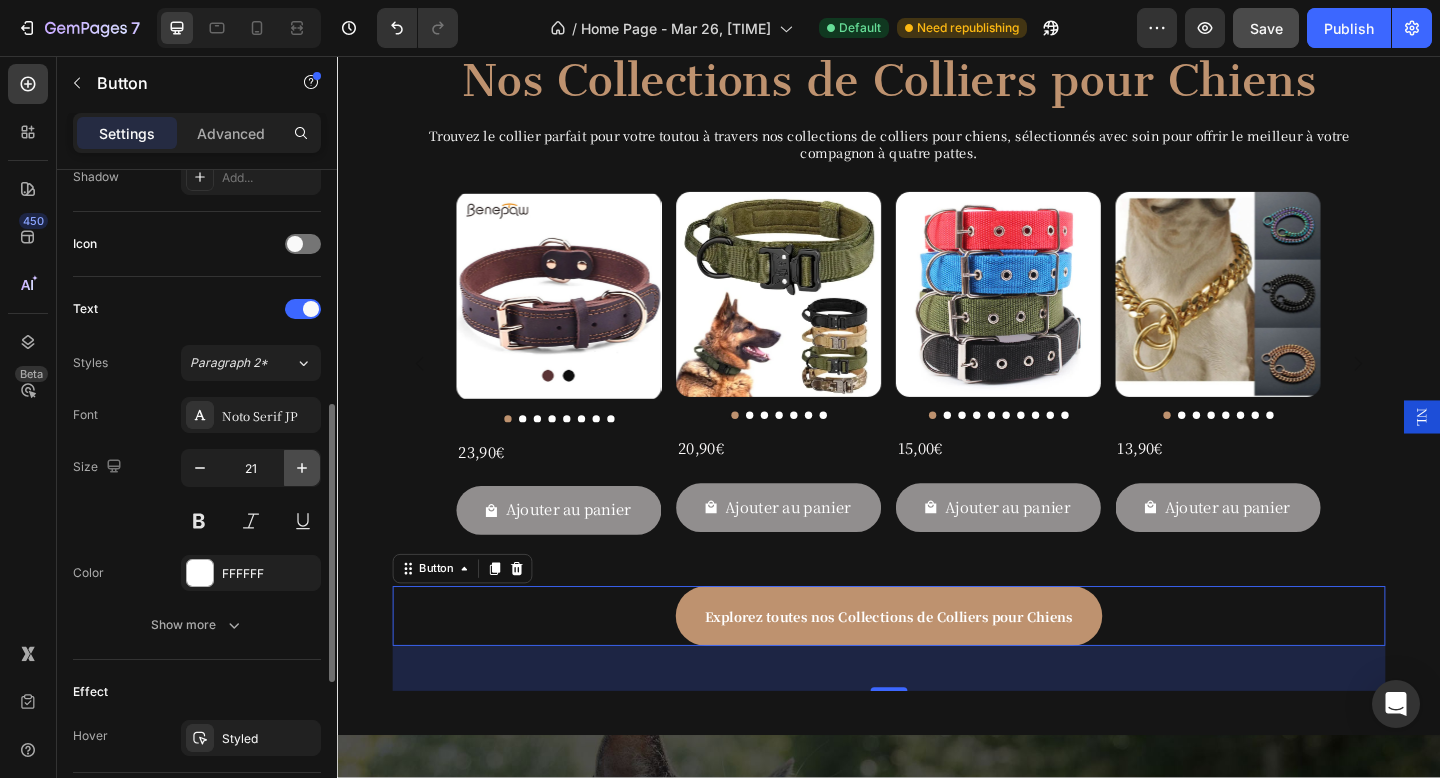 click 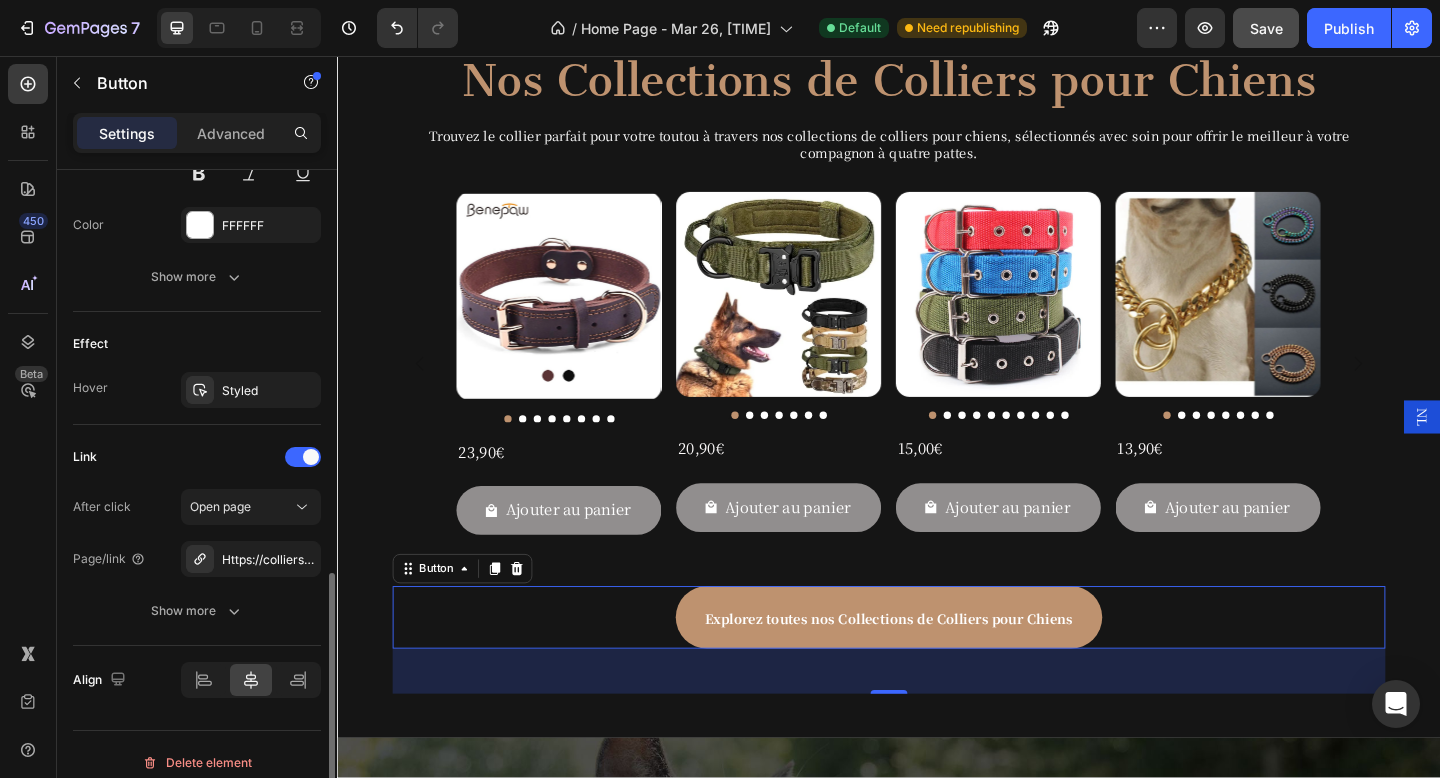 scroll, scrollTop: 925, scrollLeft: 0, axis: vertical 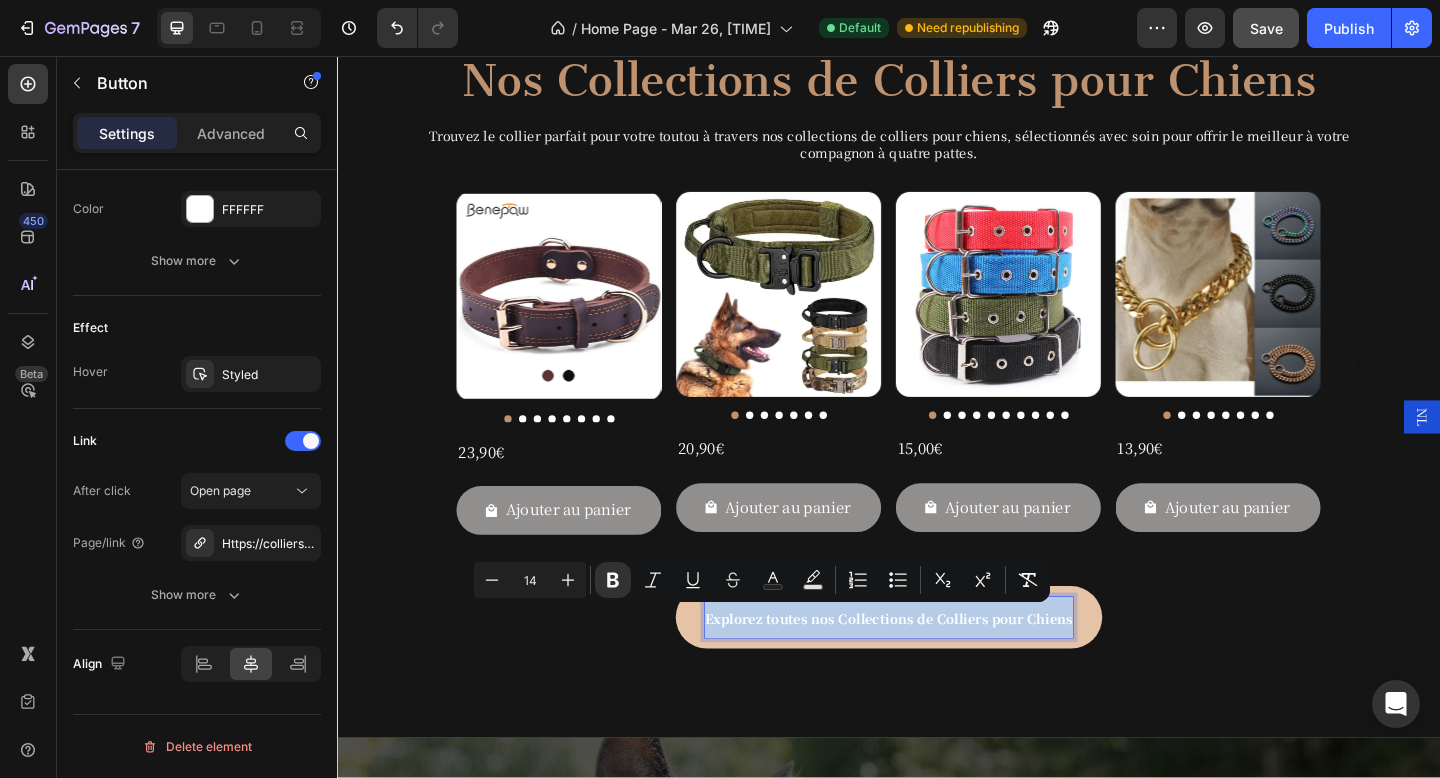 click on "Explorez toutes nos Collections de Colliers pour Chiens" at bounding box center (937, 668) 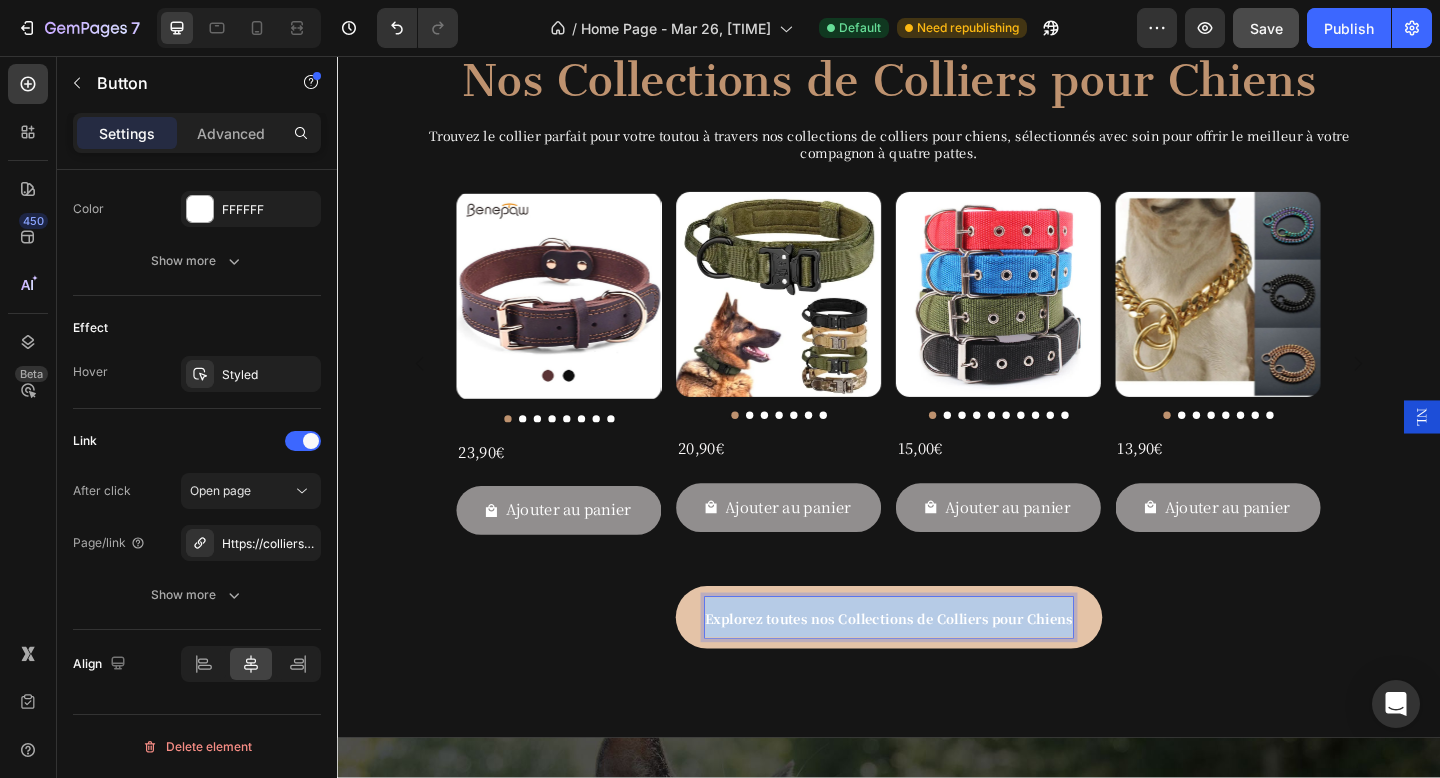 click on "Explorez toutes nos Collections de Colliers pour Chiens" at bounding box center (937, 668) 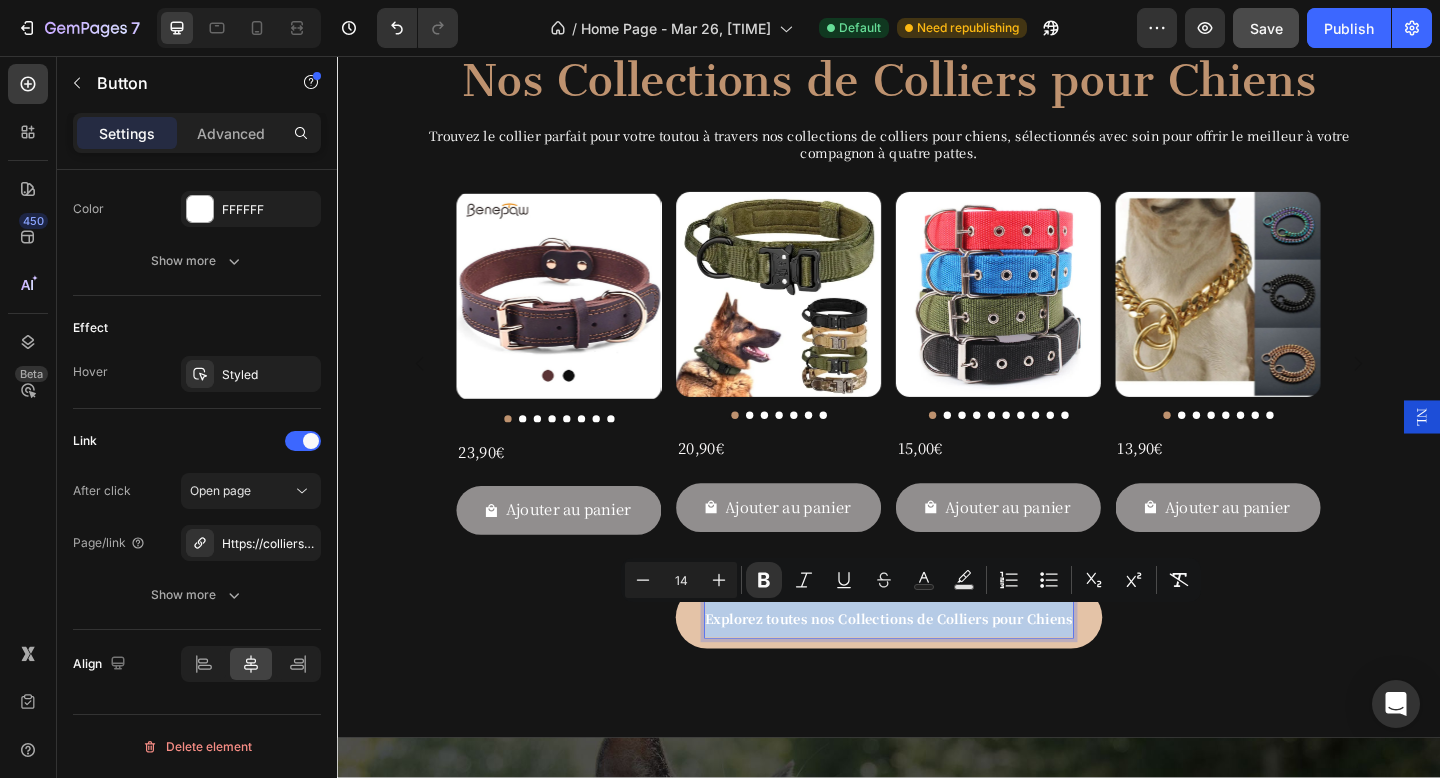 click on "Explorez toutes nos Collections de Colliers pour Chiens" at bounding box center [937, 668] 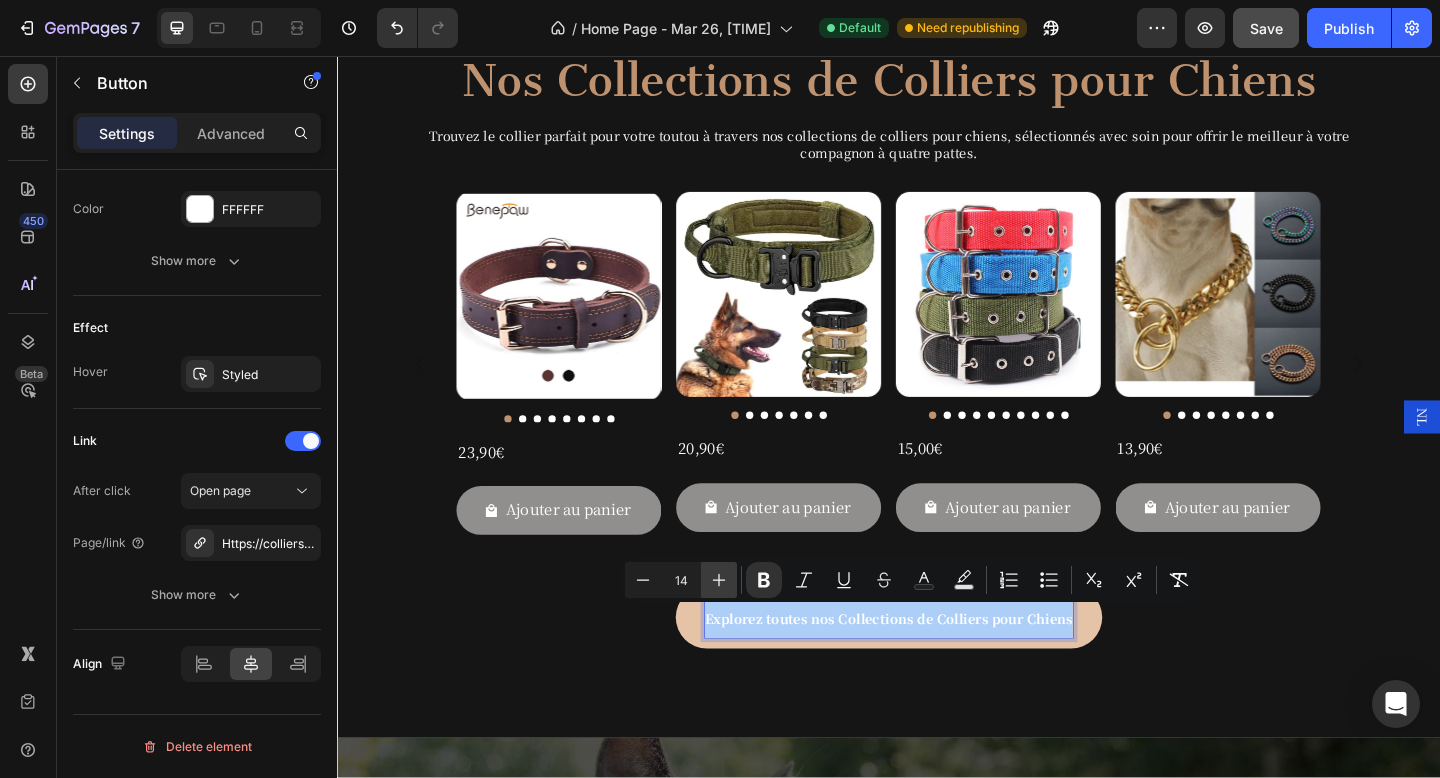 click 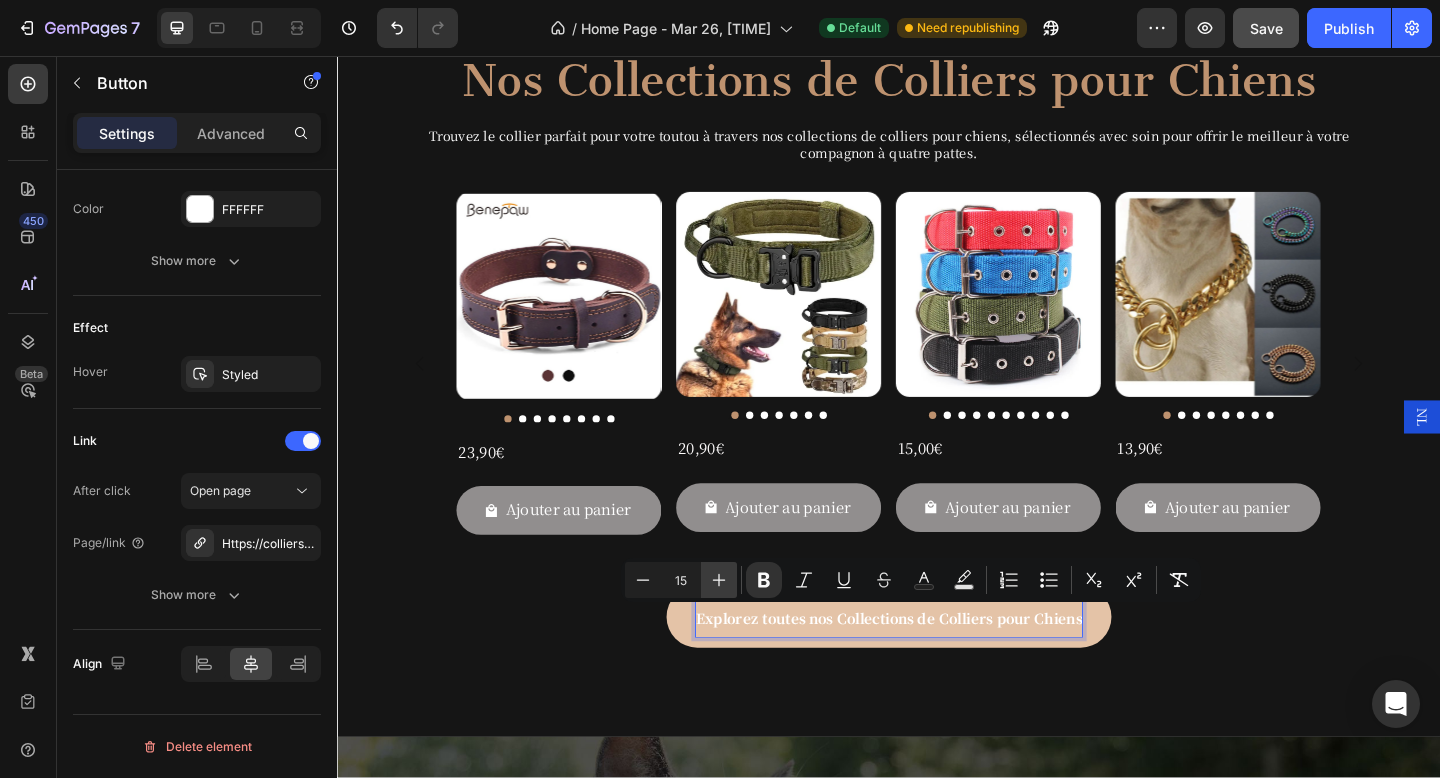 click 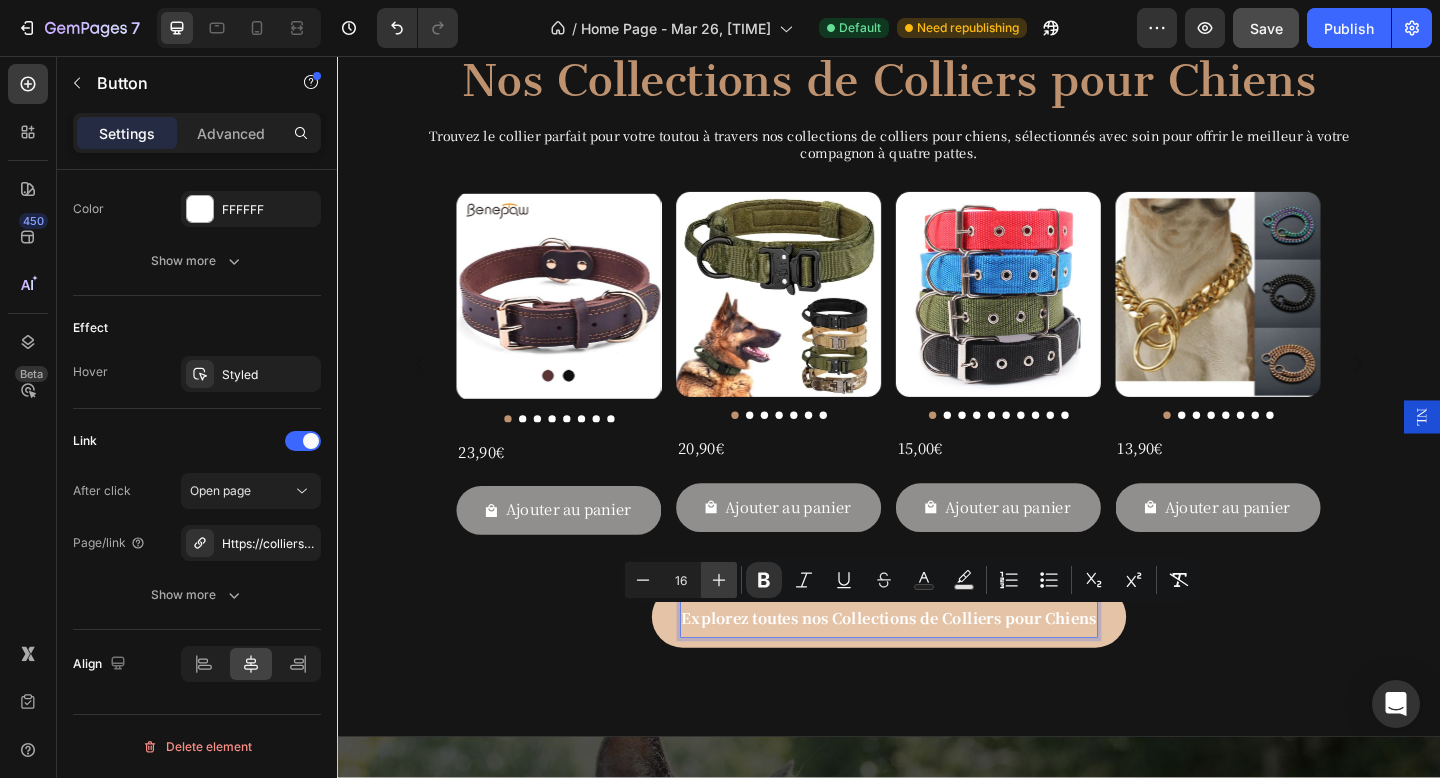 click 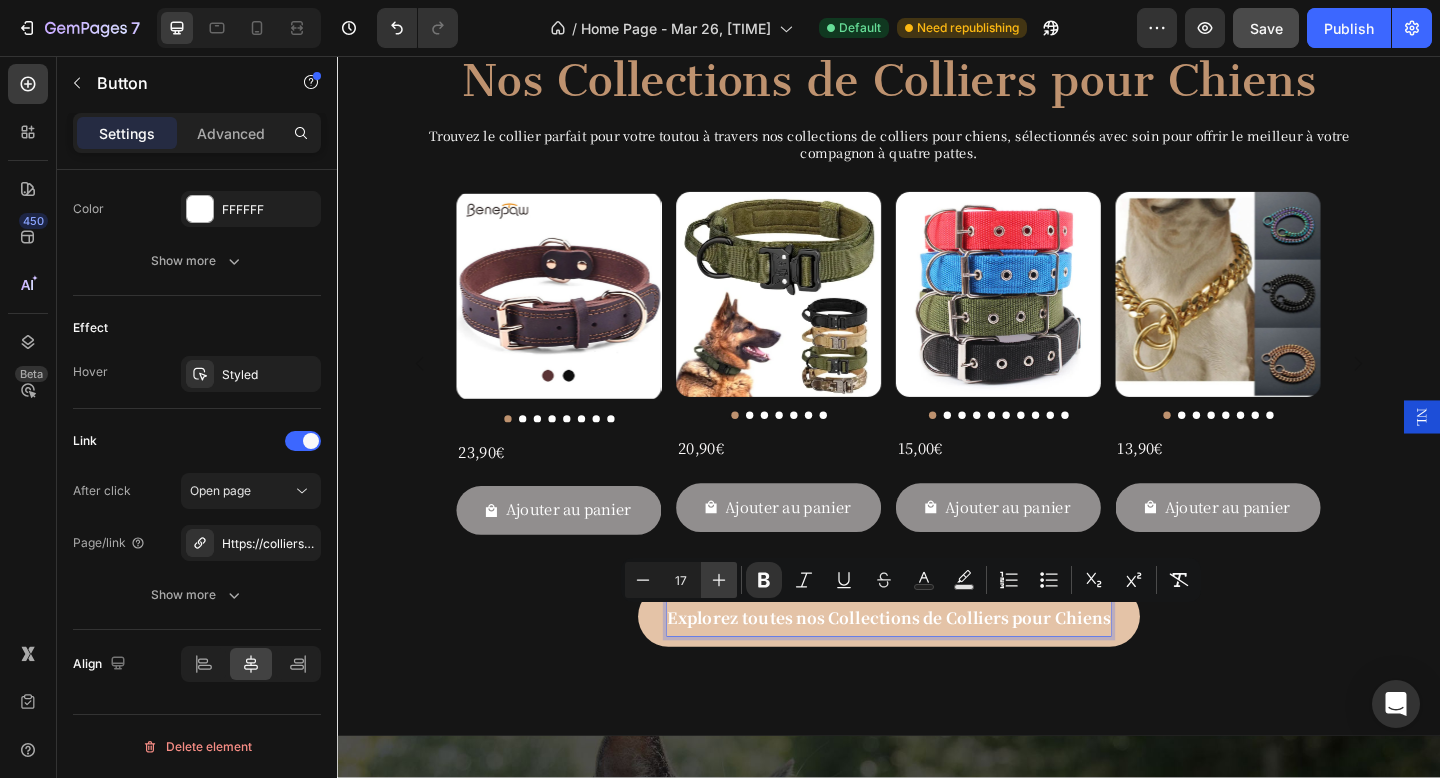 click 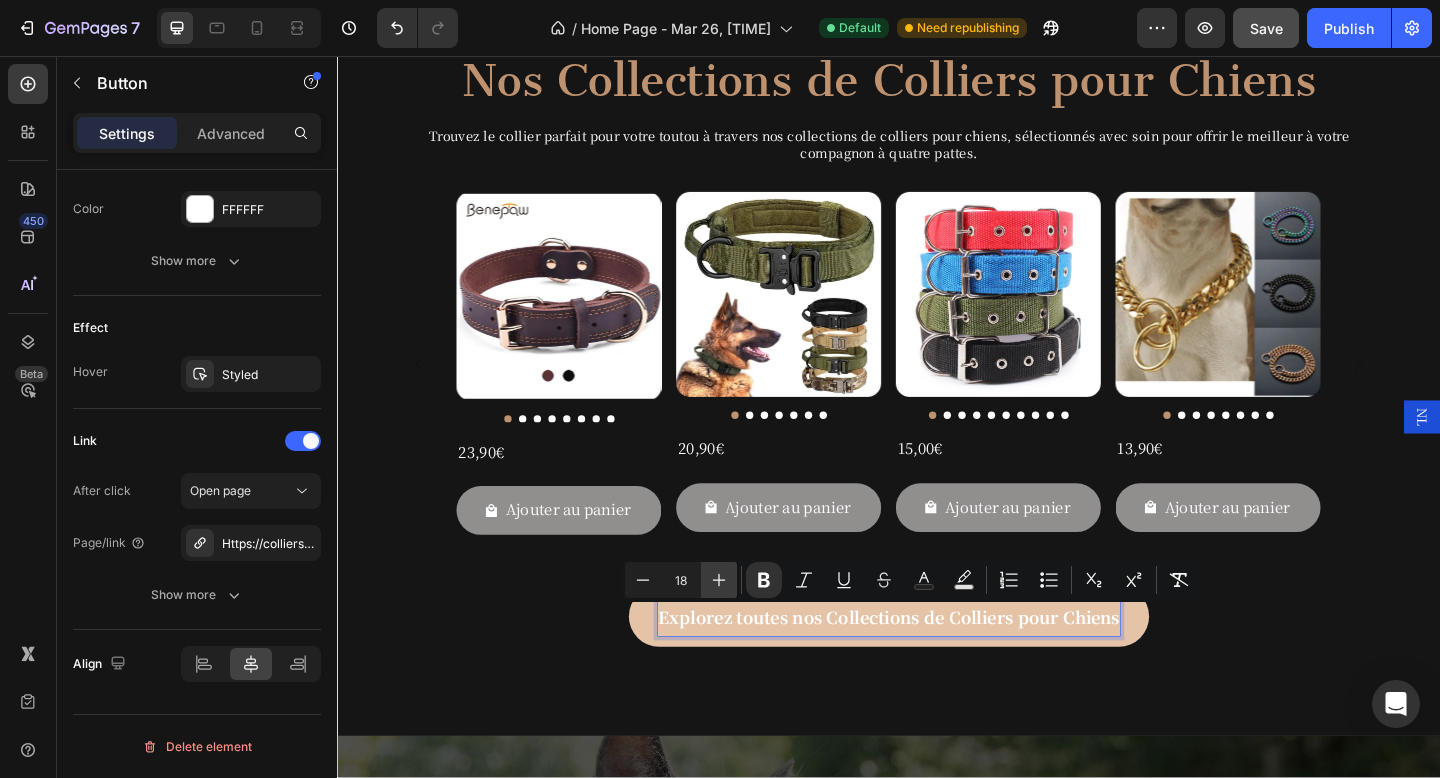 click 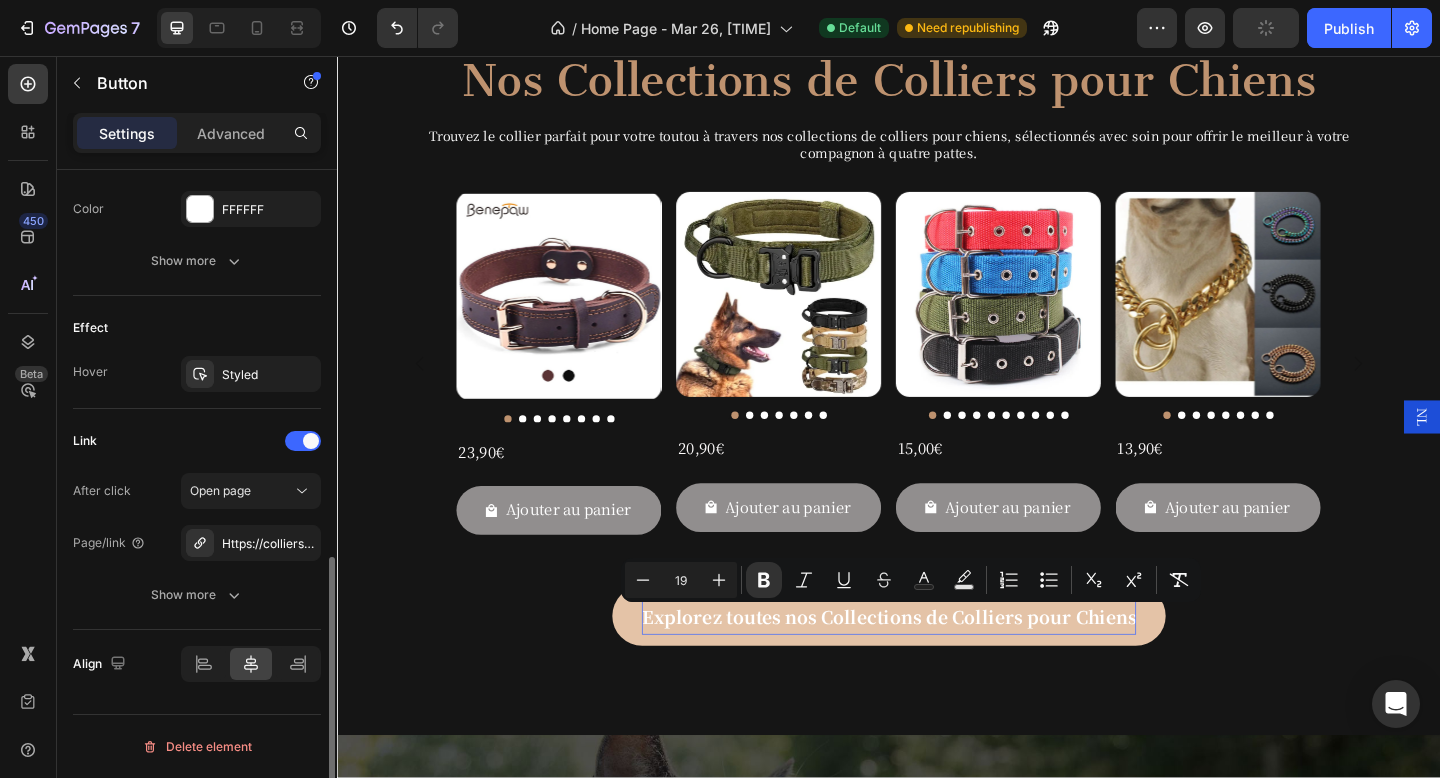click on "Link" at bounding box center (197, 441) 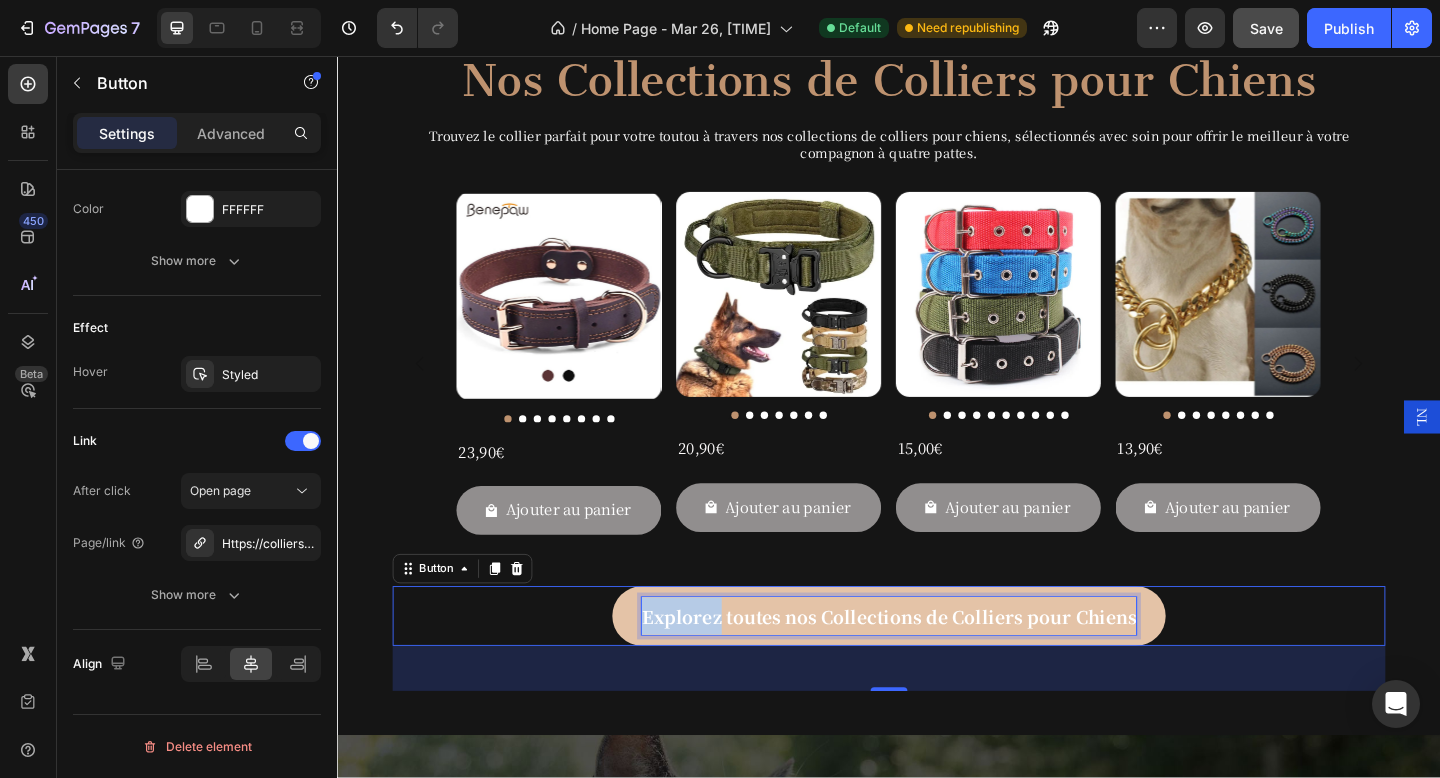 click on "Explorez toutes nos Collections de Colliers pour Chiens" at bounding box center (937, 665) 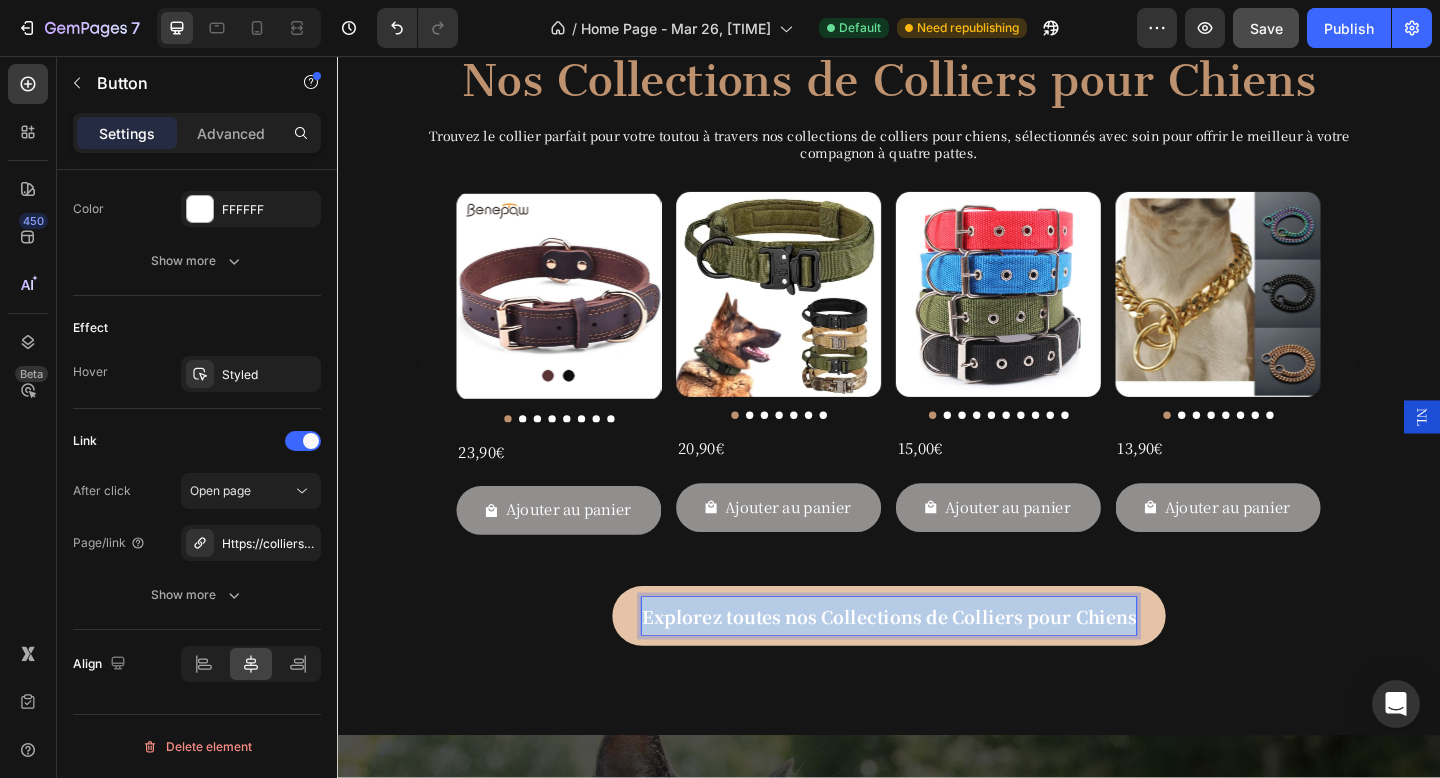 click on "Explorez toutes nos Collections de Colliers pour Chiens" at bounding box center [937, 665] 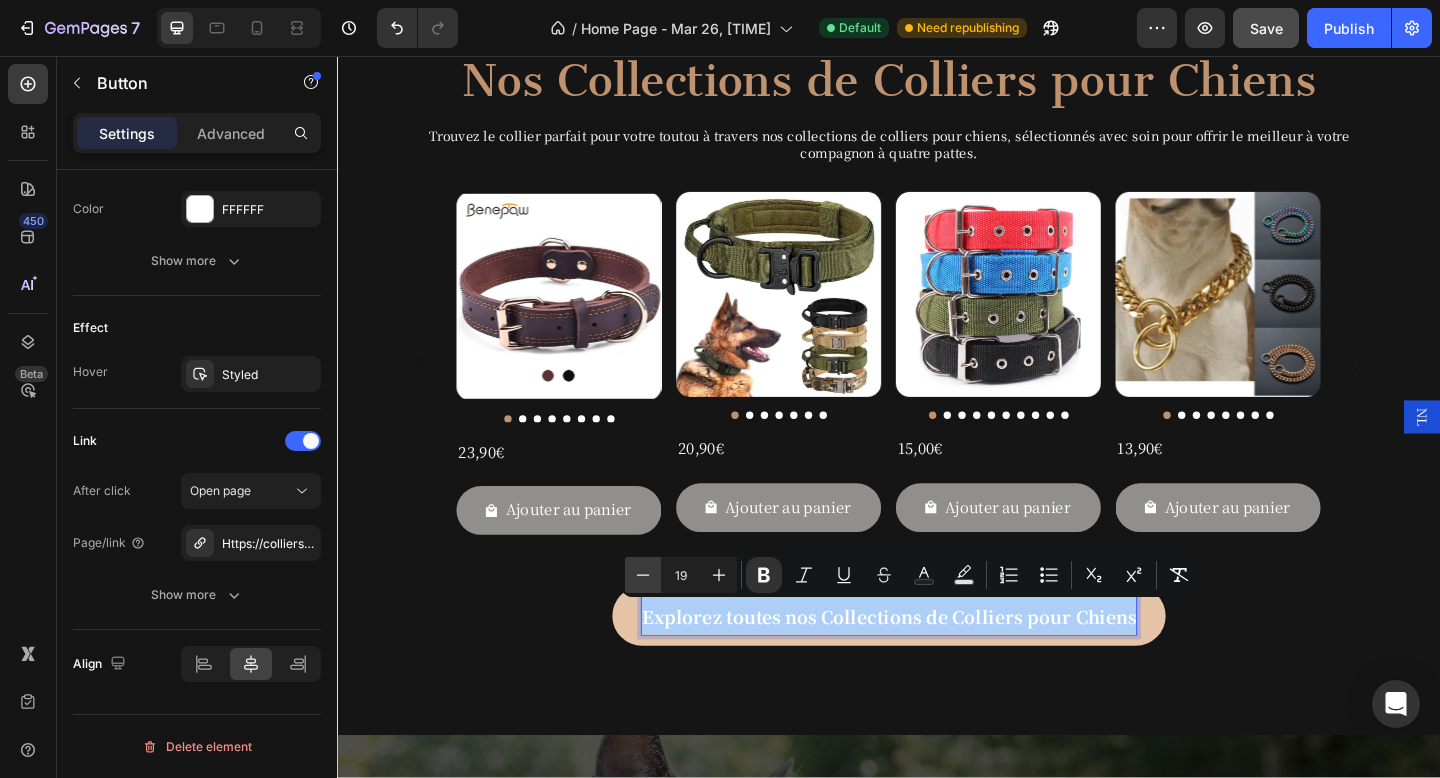 click 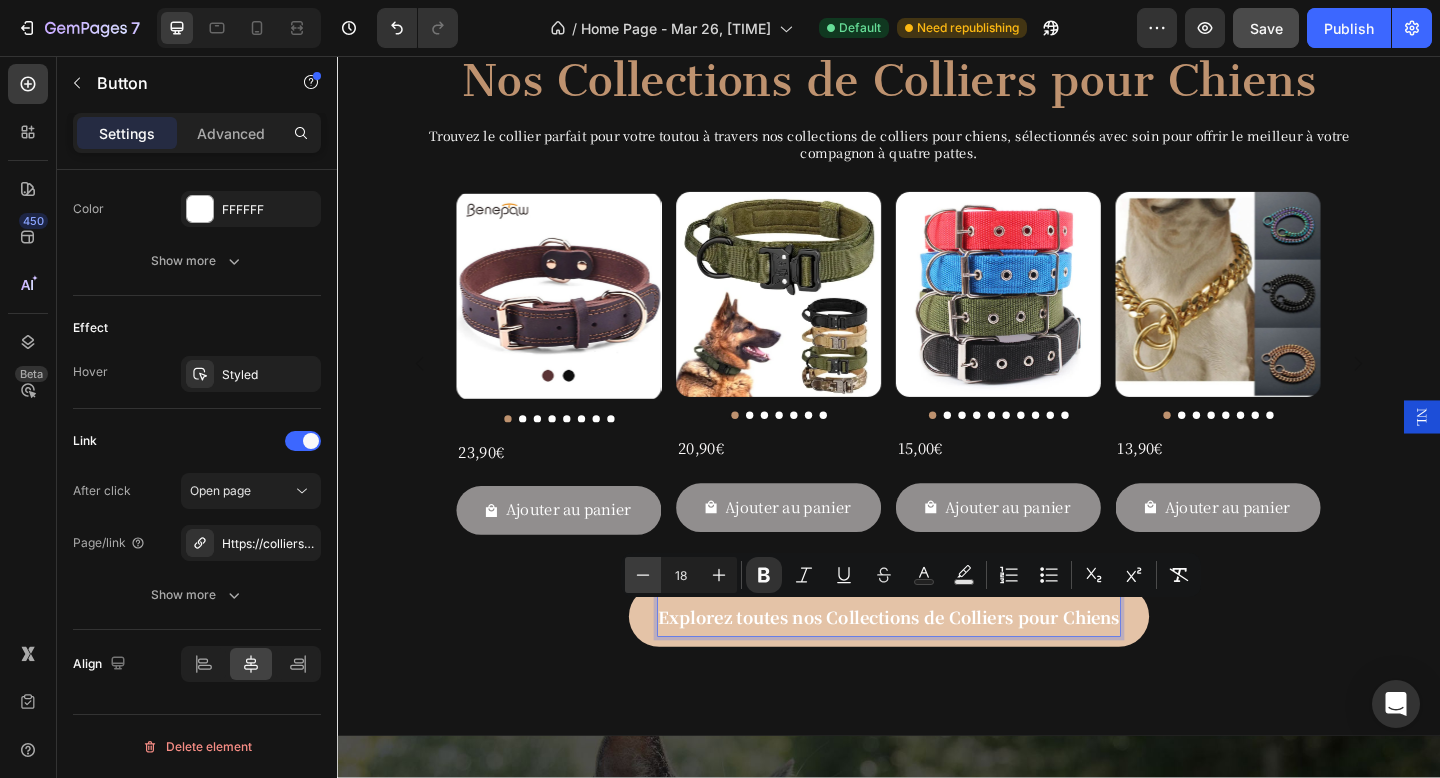 click 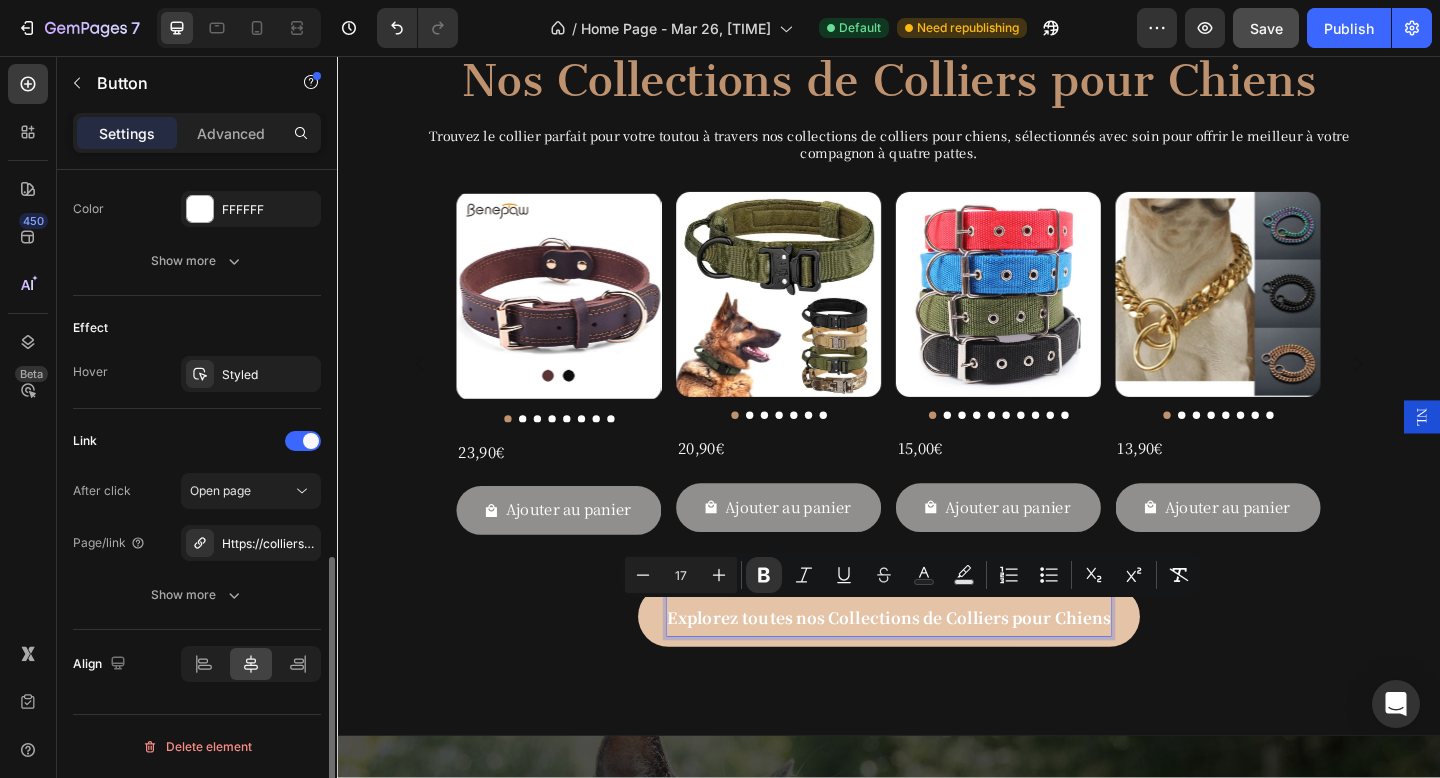 click on "Link" at bounding box center (197, 441) 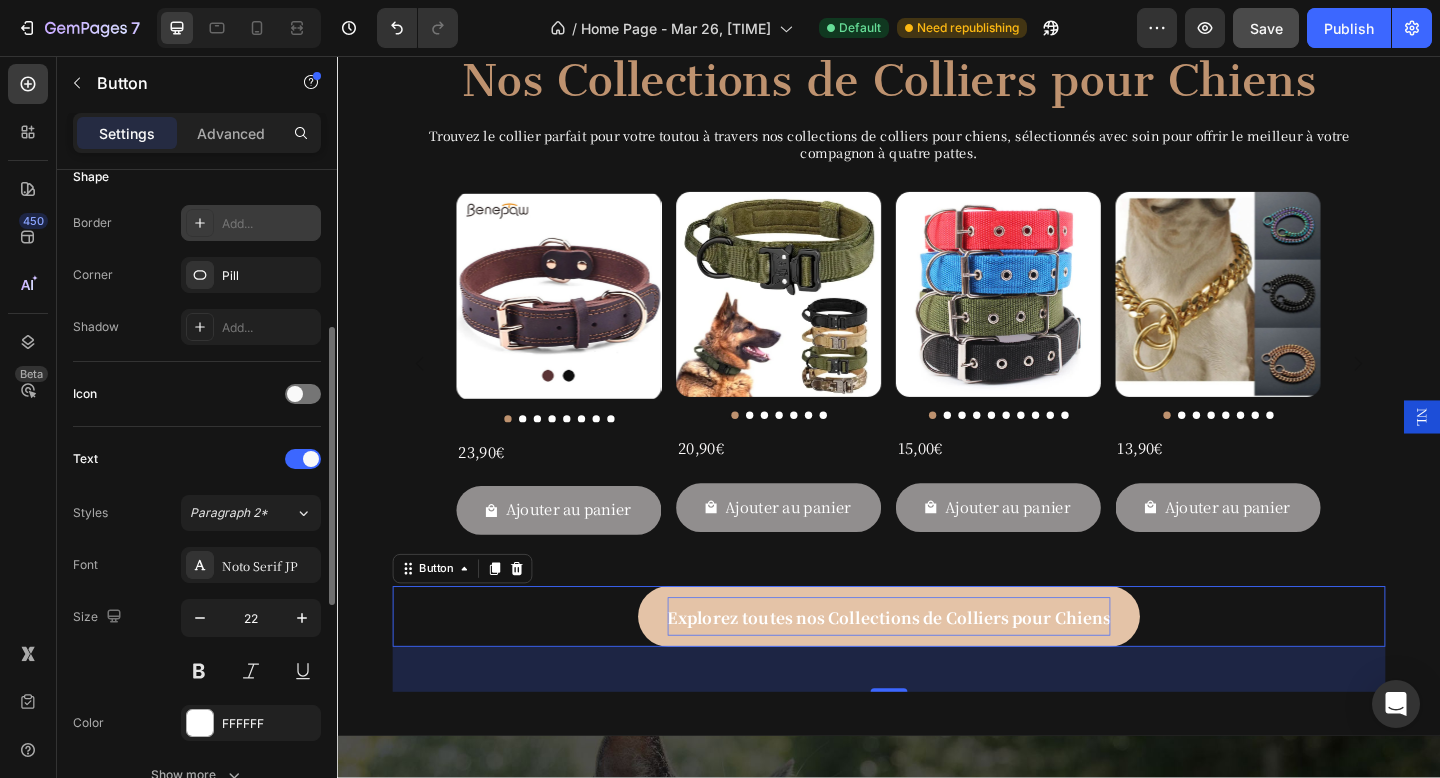 scroll, scrollTop: 449, scrollLeft: 0, axis: vertical 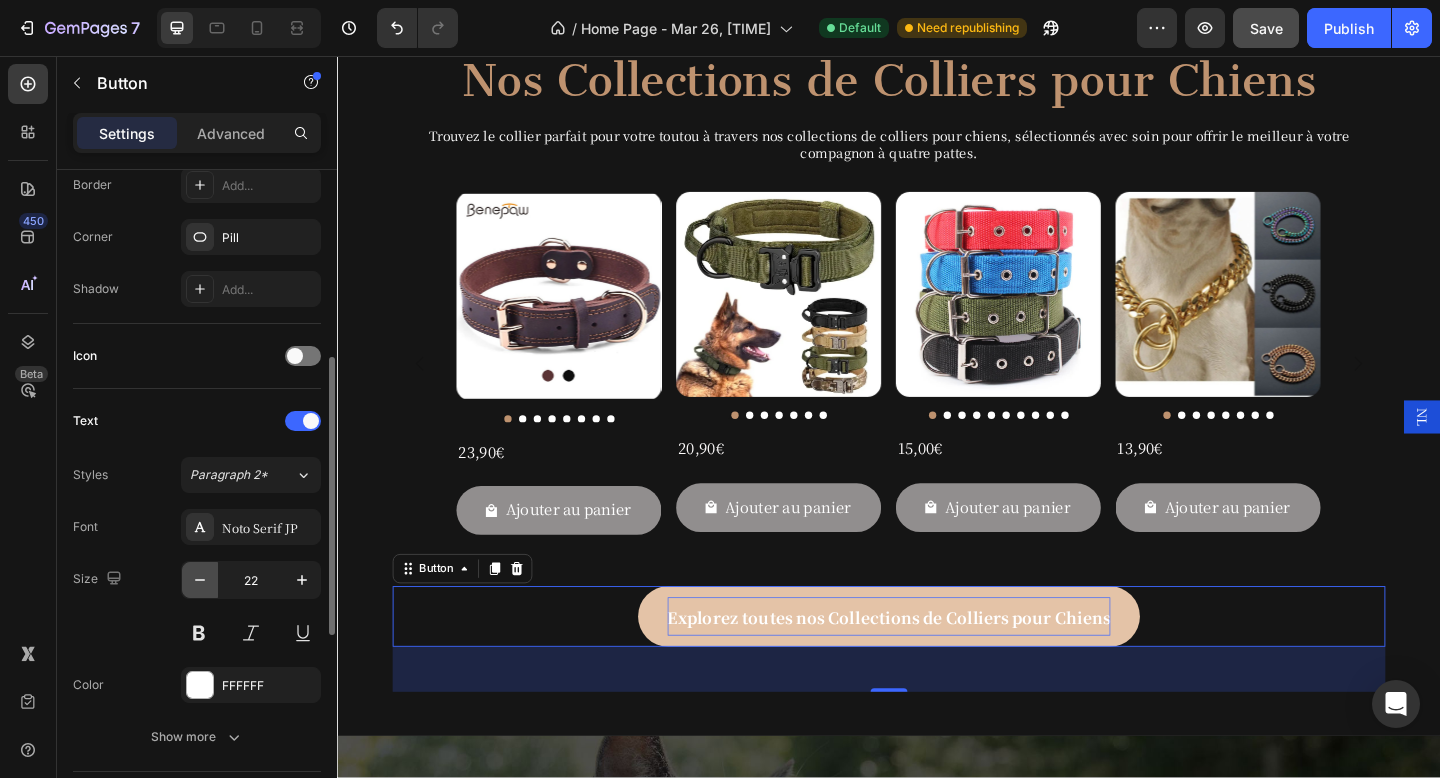 click 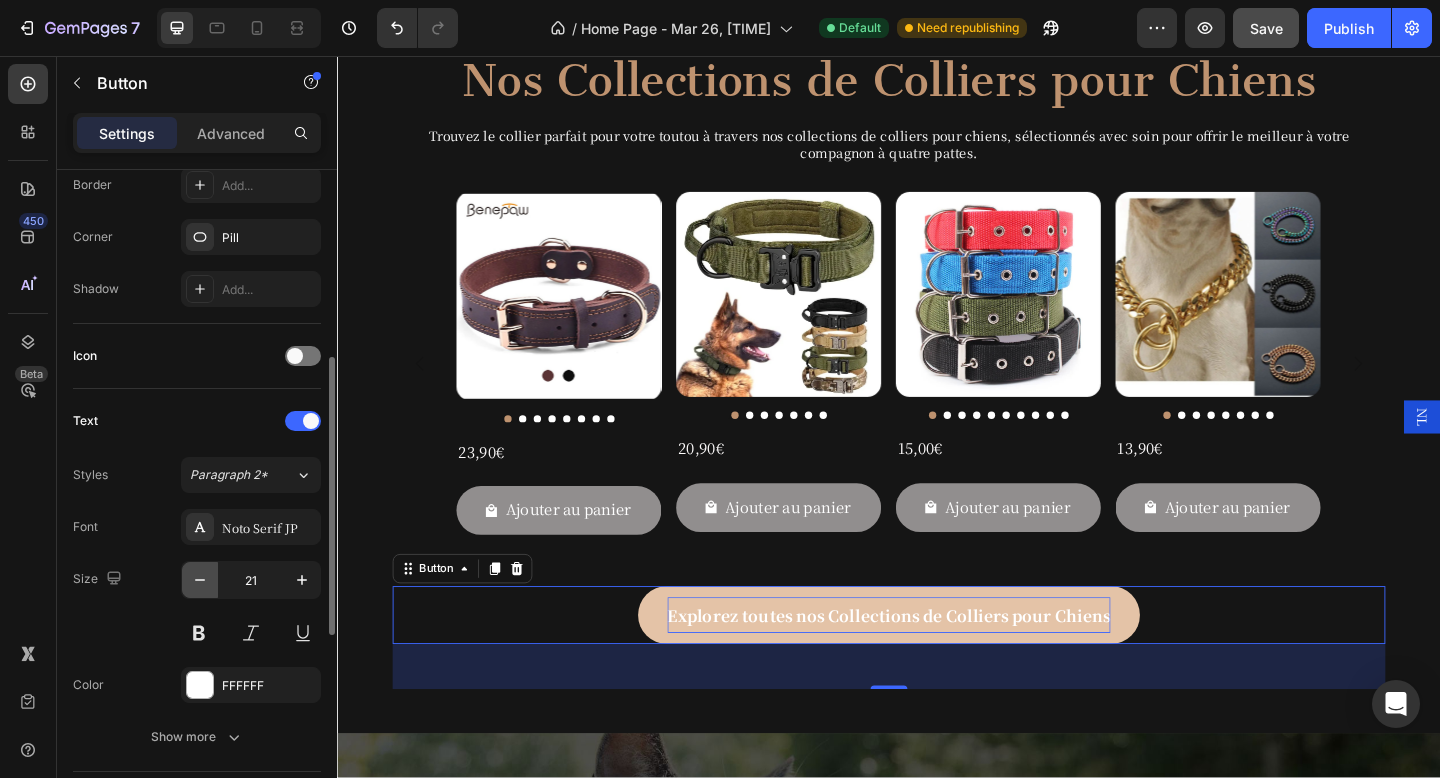 click 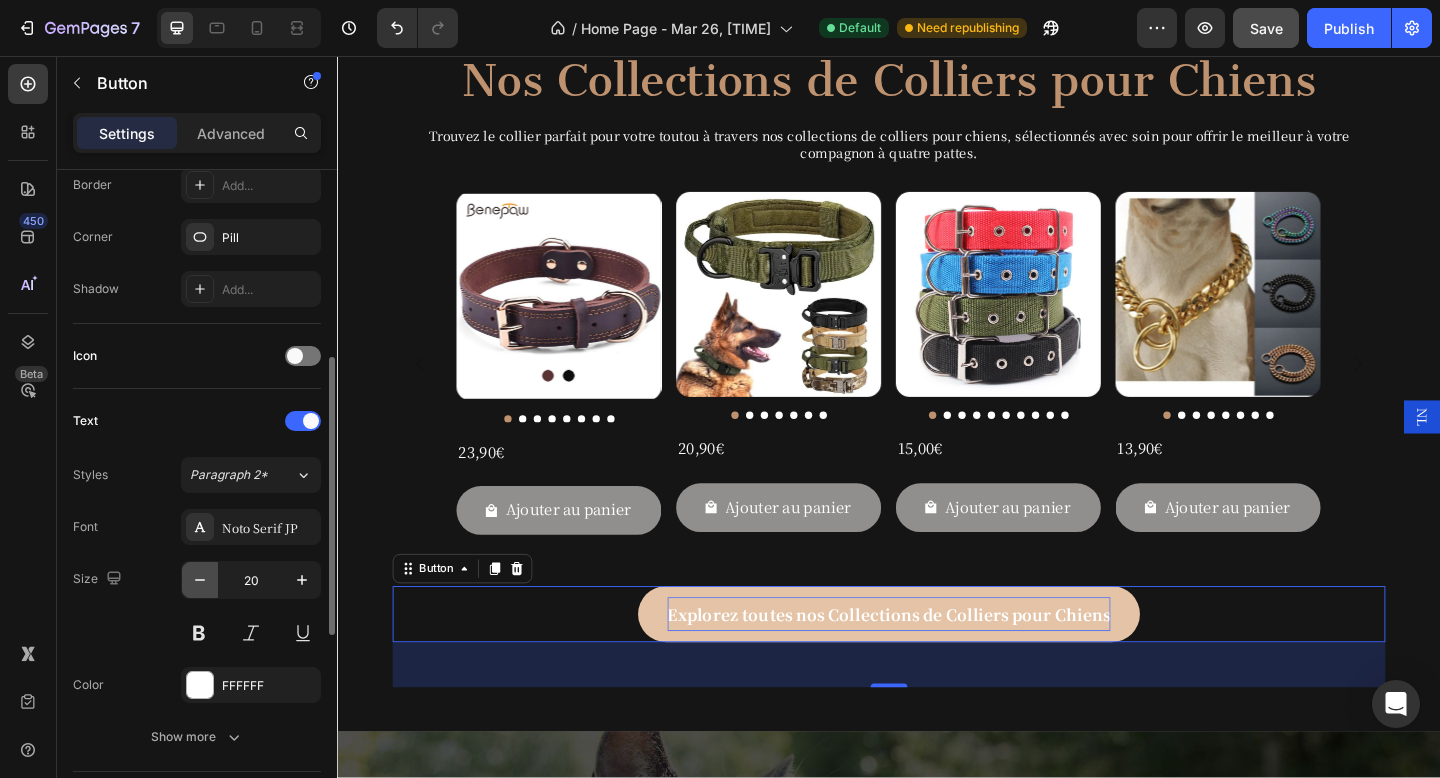 click 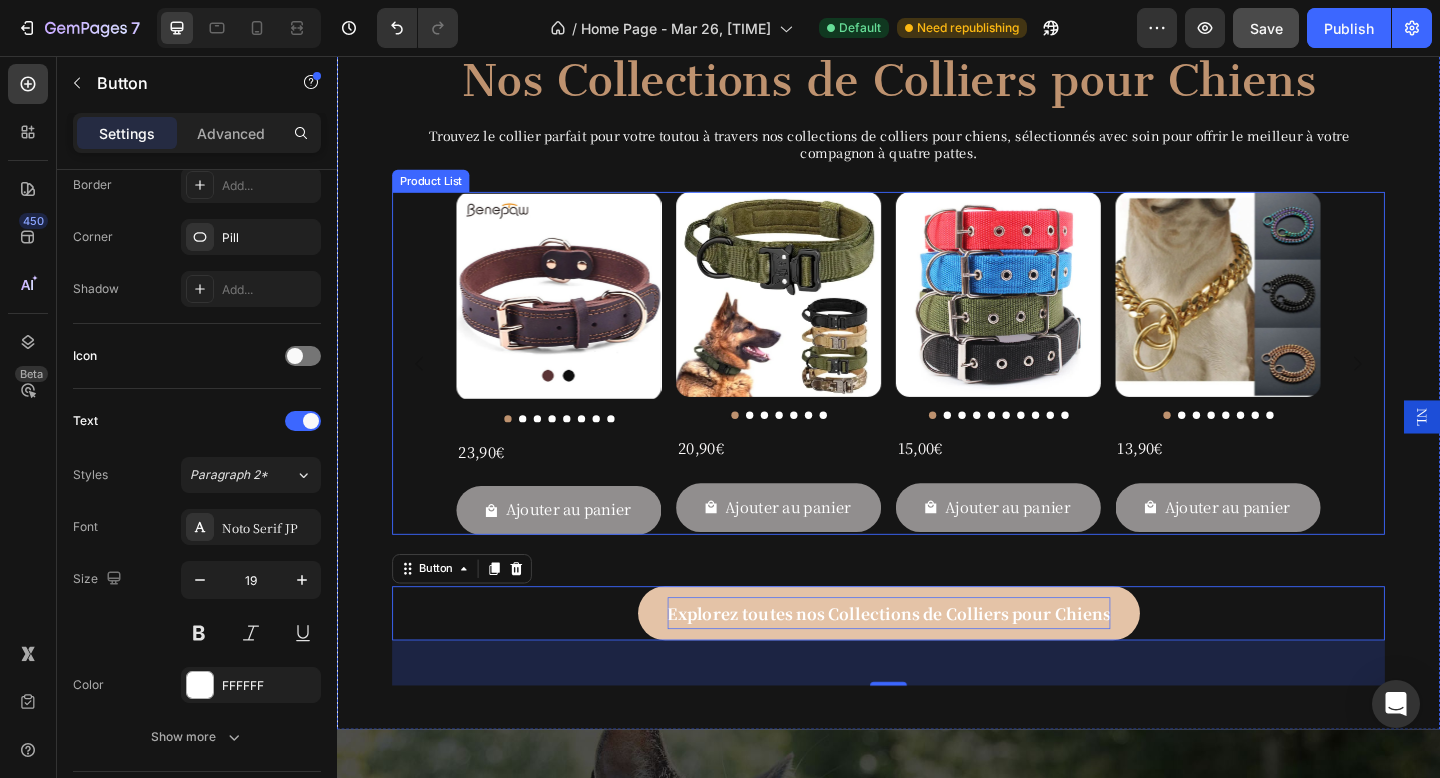 click on "Product Images 23,90€ Product Price Product Price Row Ajouter au panier Add to Cart Row Product List Product Images 20,90€ Product Price Product Price Row Ajouter au panier Add to Cart Row Product List Product Images 15,00€ Product Price Product Price Row Ajouter au panier Add to Cart Row Product List Product Images 13,90€ Product Price Product Price Row Ajouter au panier Add to Cart Row Product List" at bounding box center (937, 390) 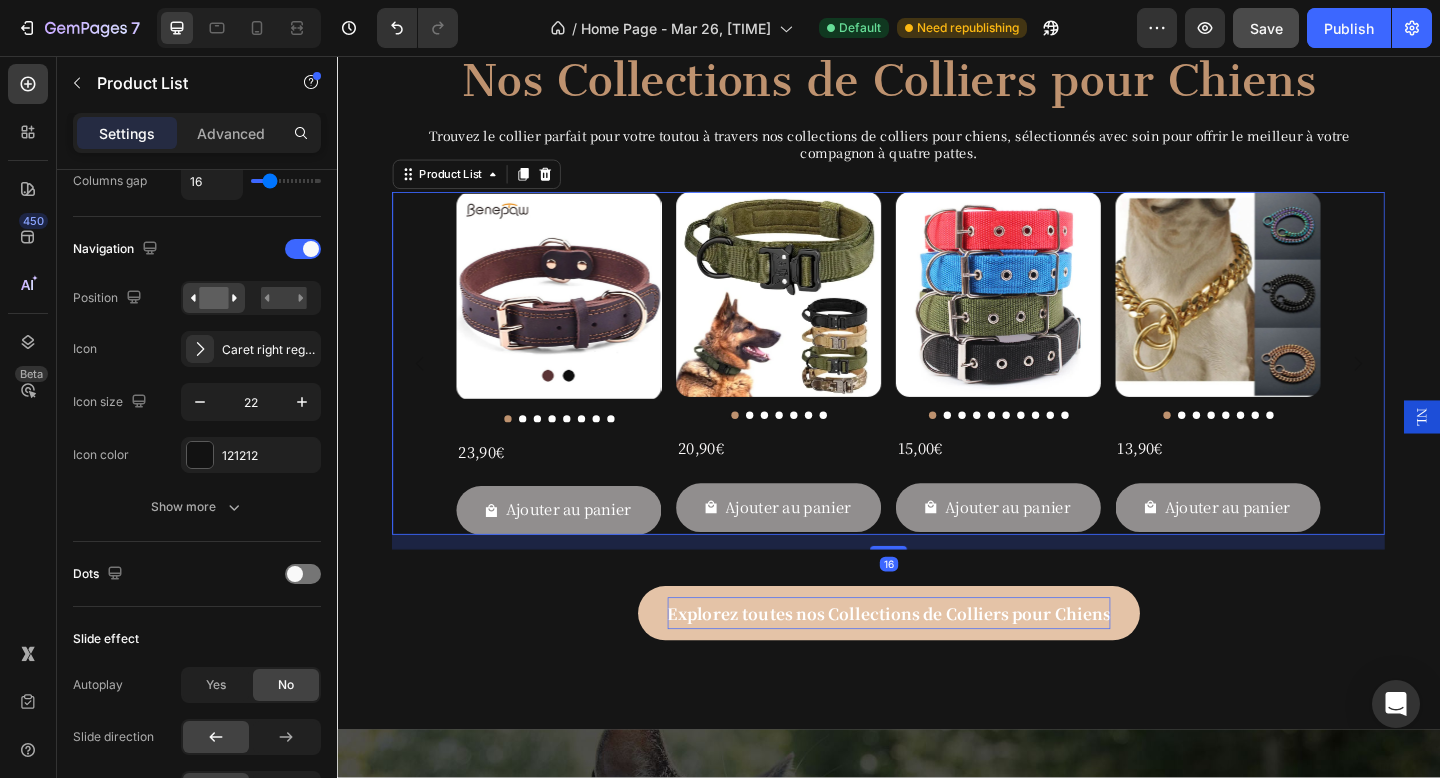scroll, scrollTop: 0, scrollLeft: 0, axis: both 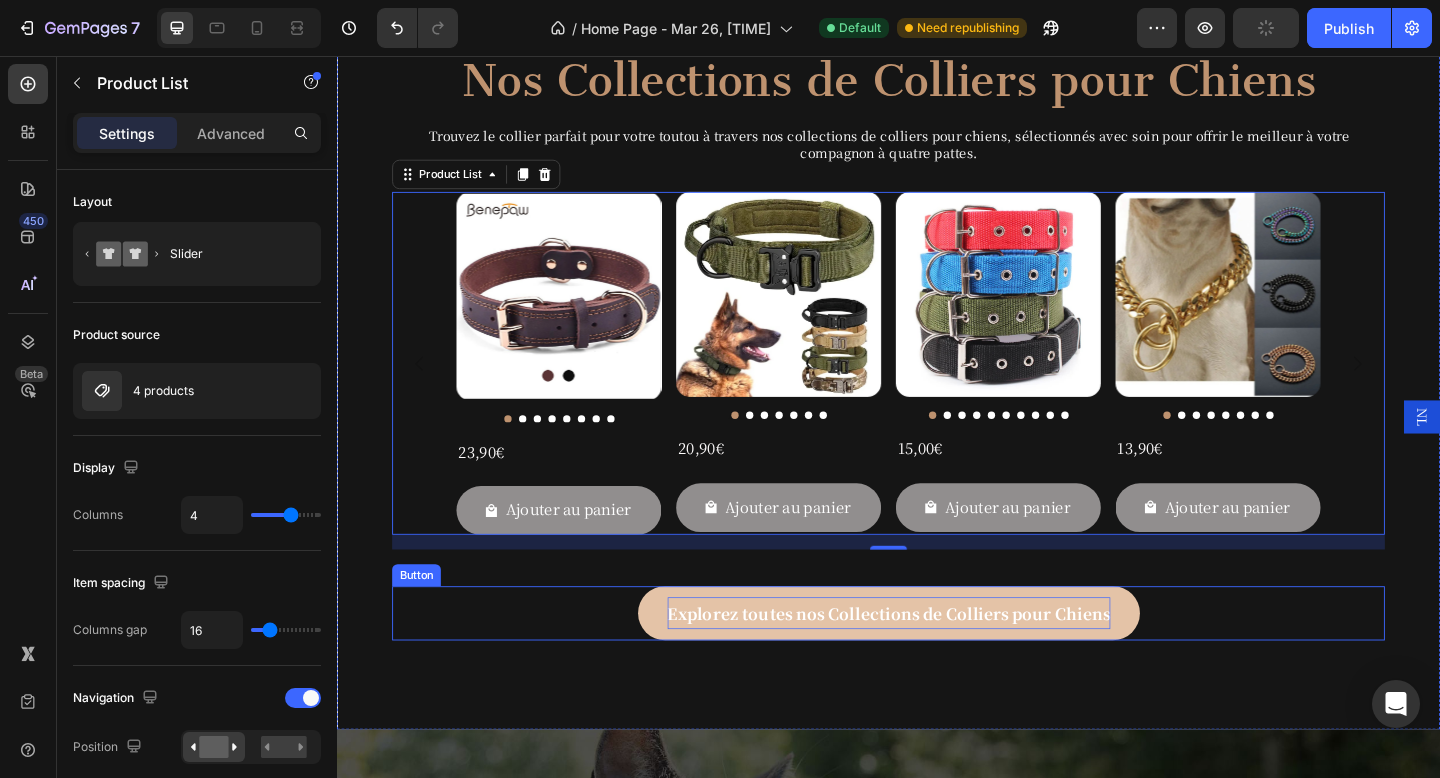 click on "Explorez toutes nos Collections de Colliers pour Chiens Button" at bounding box center [937, 662] 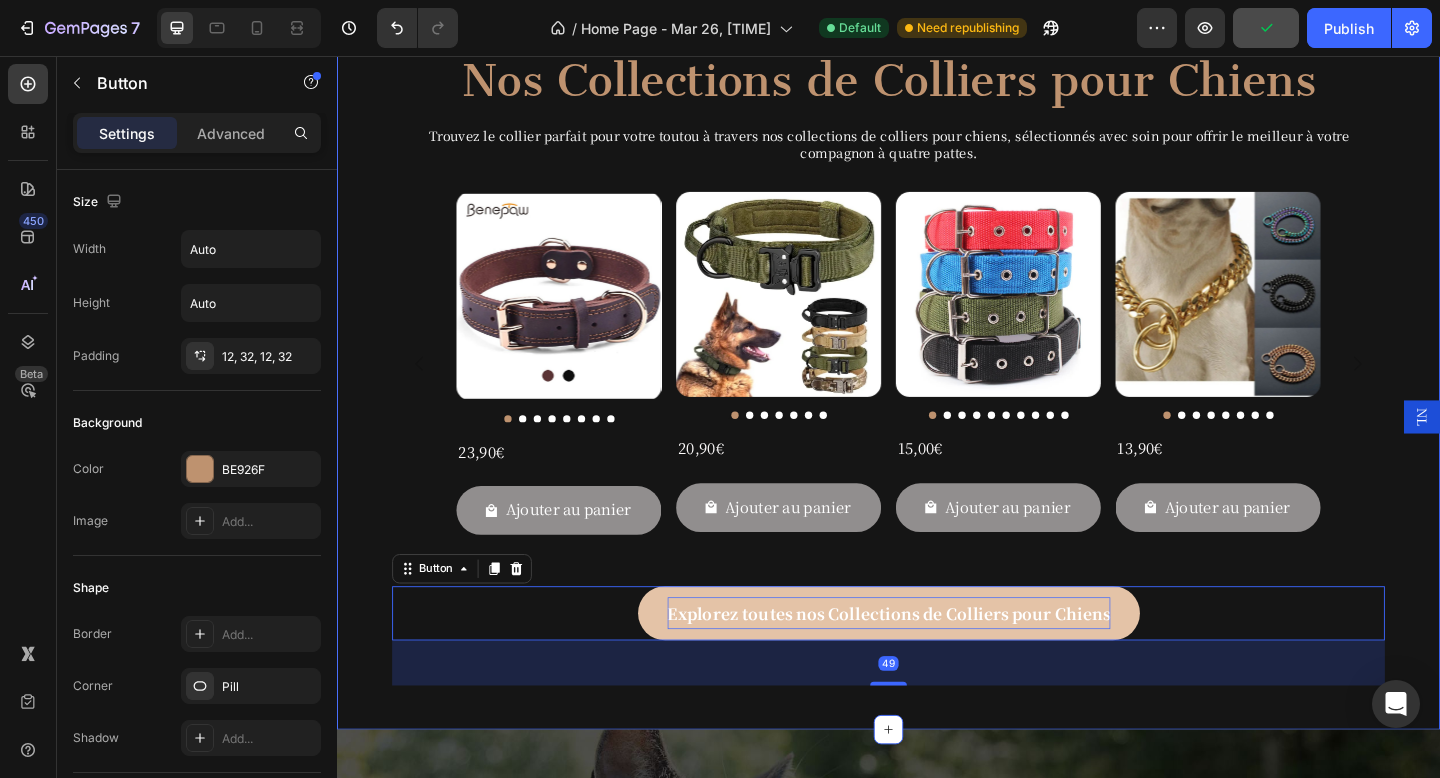 click on "Nos Collections de Colliers pour Chiens Heading Trouvez le collier parfait pour votre toutou à travers nos collections de colliers pour chiens, sélectionnés avec soin pour offrir le meilleur à votre compagnon à quatre pattes. Text Block Row
Product Images 23,90€ Product Price Product Price Row Ajouter au panier Add to Cart Row Product List Product Images 20,90€ Product Price Product Price Row Ajouter au panier Add to Cart Row Product List Product Images 15,00€ Product Price Product Price Row Ajouter au panier Add to Cart Row Product List Product Images 13,90€ Product Price Product Price Row Ajouter au panier Add to Cart Row Product List
Product List Explorez toutes nos Collections de Colliers pour Chiens Button   49 Section 2" at bounding box center [937, 380] 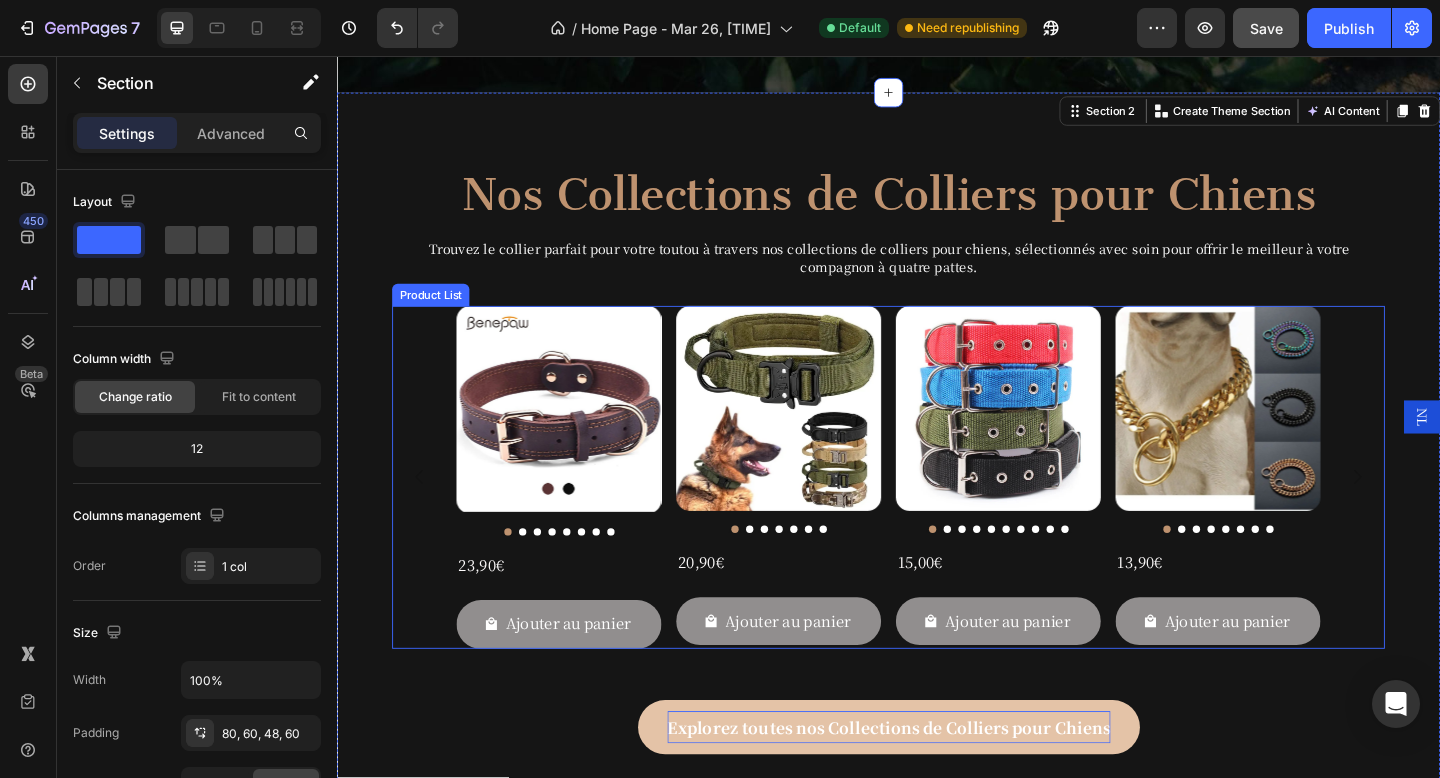 scroll, scrollTop: 864, scrollLeft: 0, axis: vertical 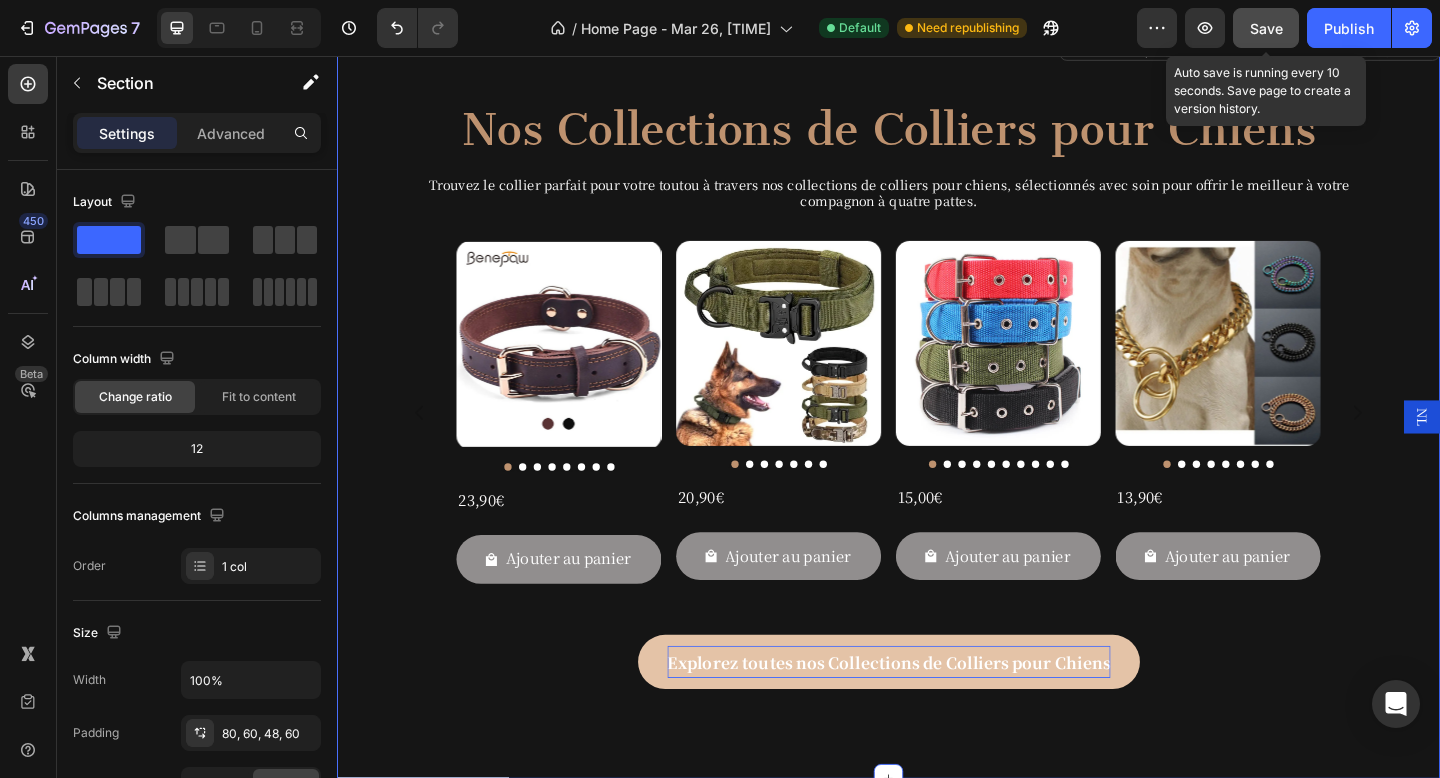 click on "Save" at bounding box center [1266, 28] 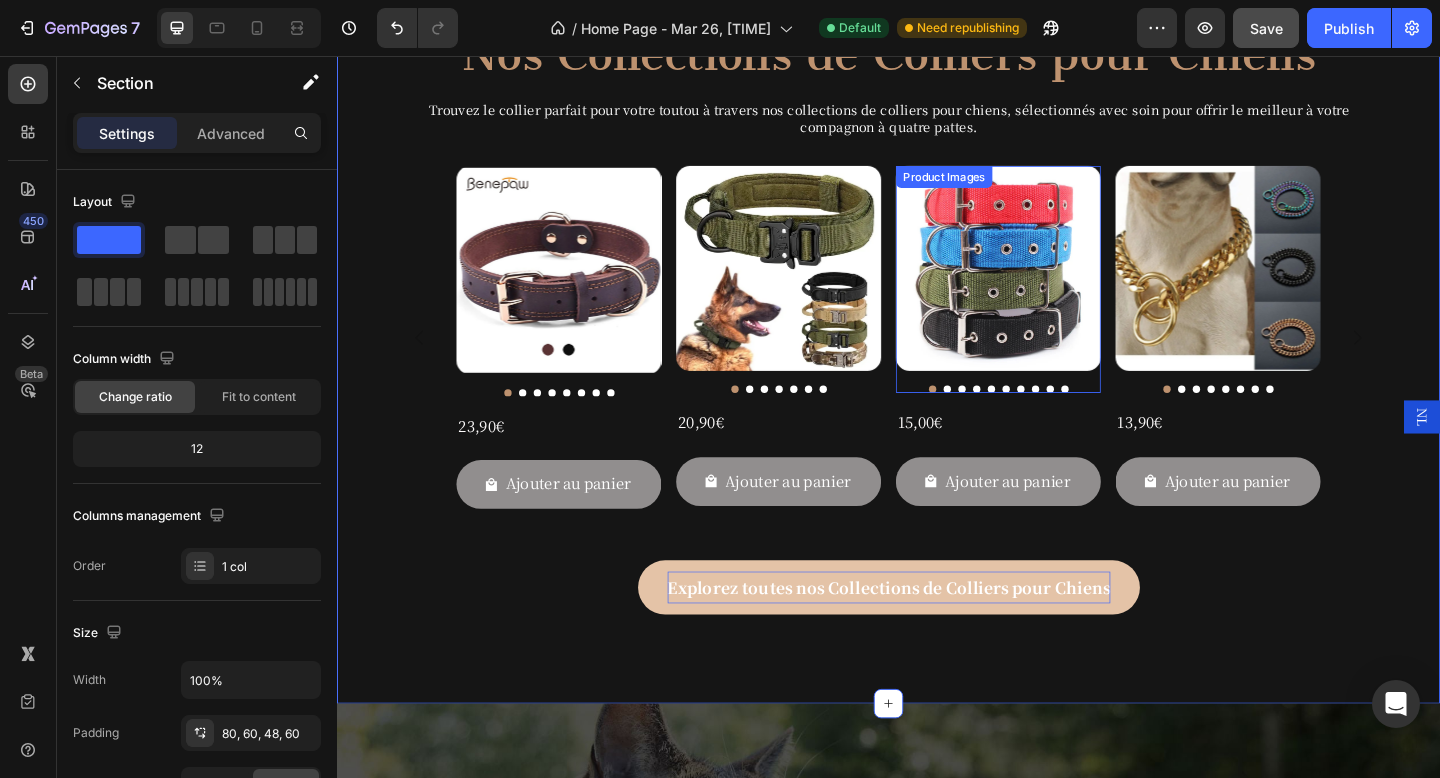 scroll, scrollTop: 950, scrollLeft: 0, axis: vertical 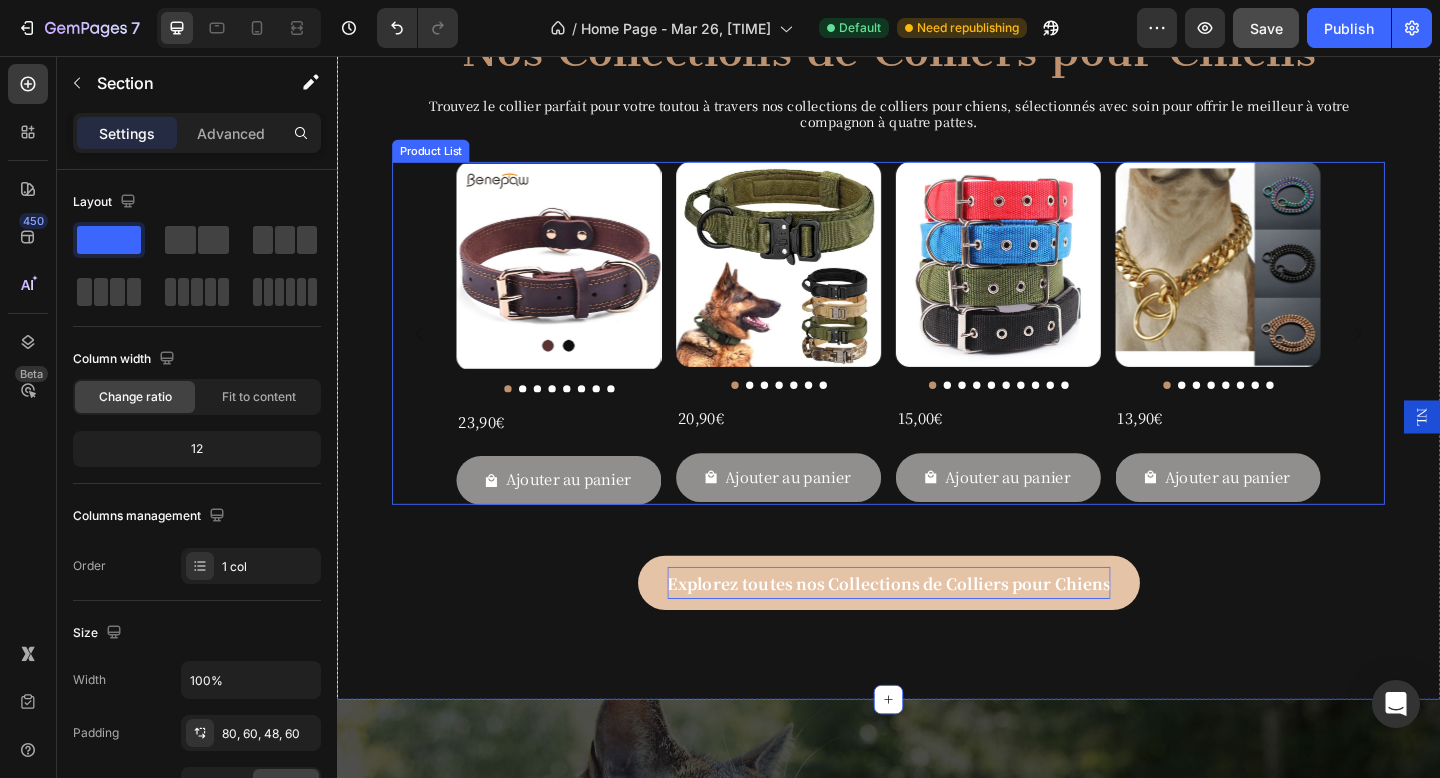 click on "Product Images 23,90€ Product Price Product Price Row Ajouter au panier Add to Cart Row Product List Product Images 20,90€ Product Price Product Price Row Ajouter au panier Add to Cart Row Product List Product Images 15,00€ Product Price Product Price Row Ajouter au panier Add to Cart Row Product List Product Images 13,90€ Product Price Product Price Row Ajouter au panier Add to Cart Row Product List" at bounding box center [937, 357] 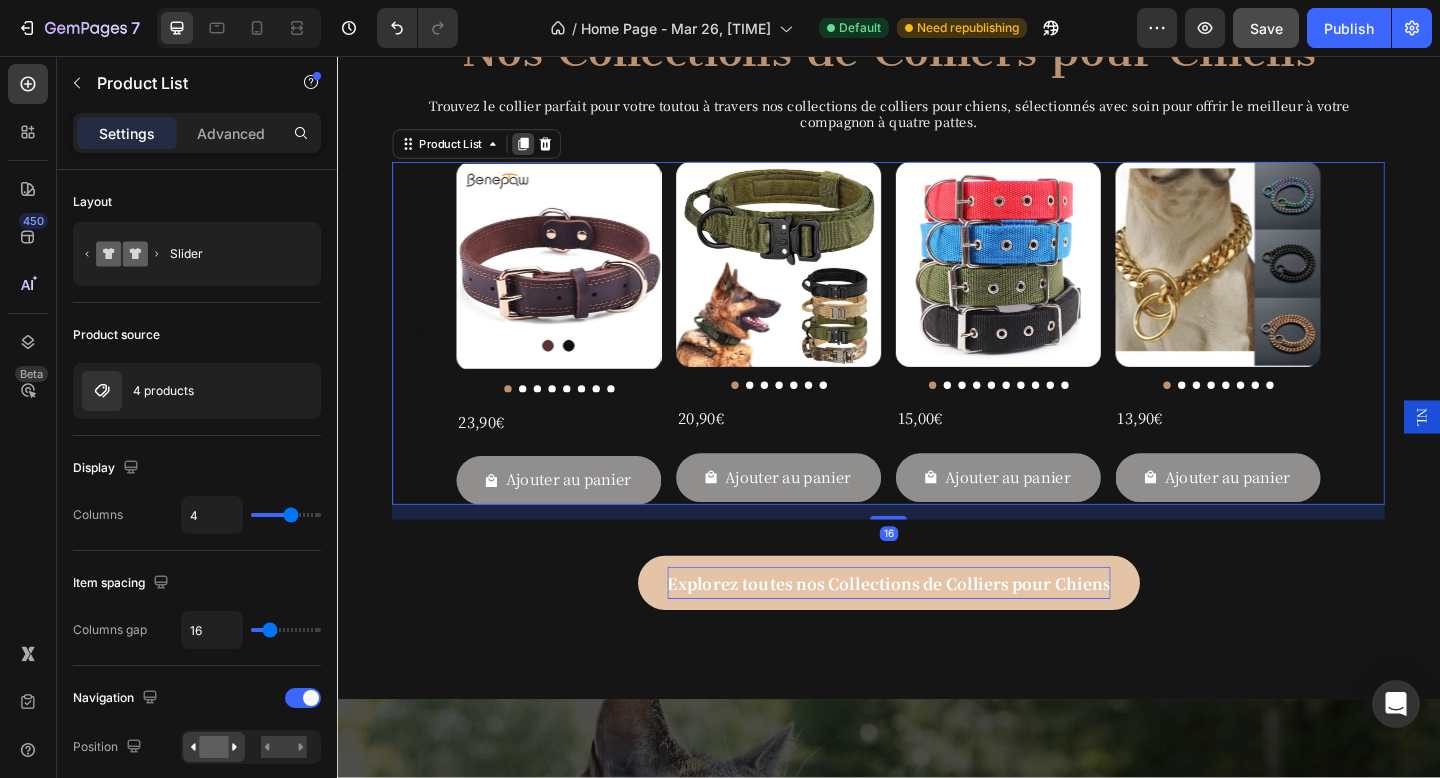 click 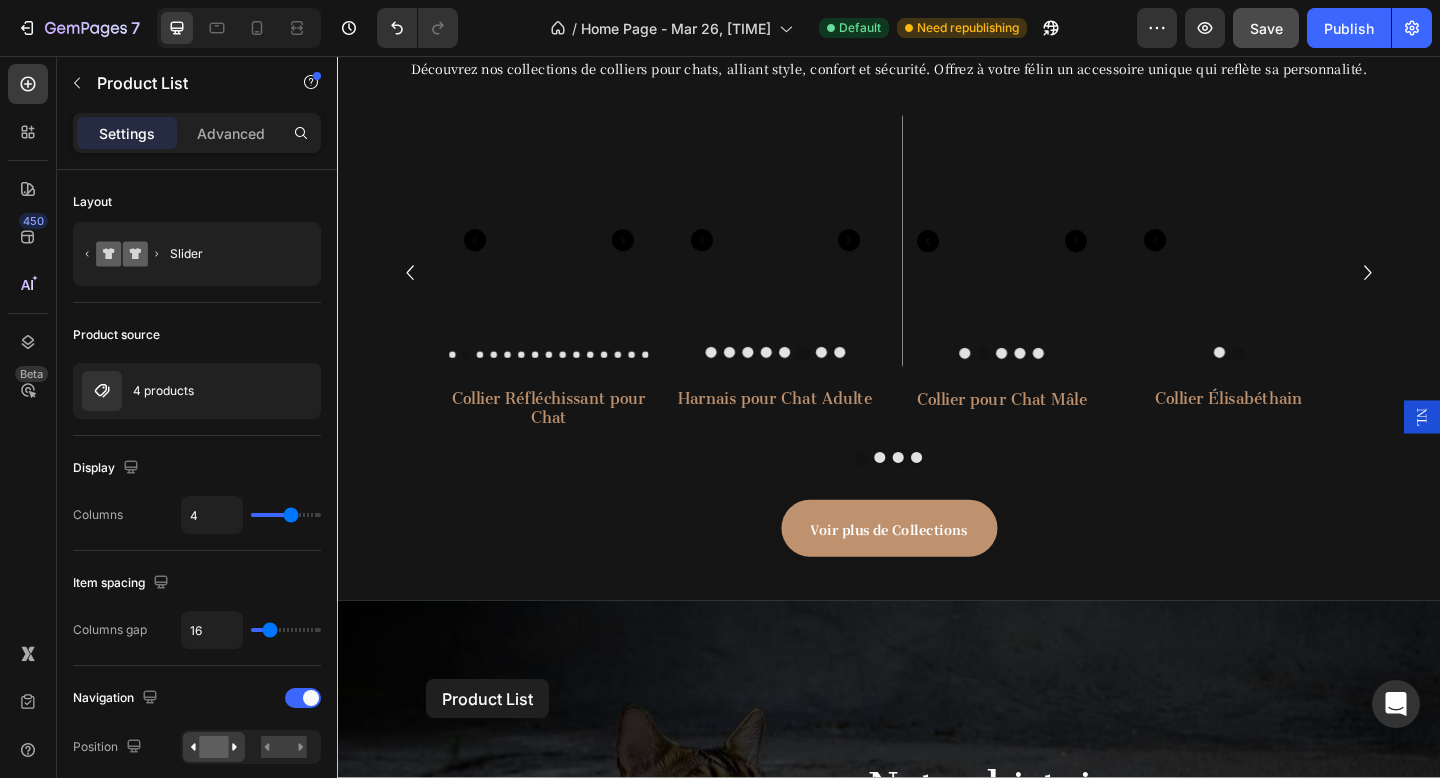 scroll, scrollTop: 2810, scrollLeft: 0, axis: vertical 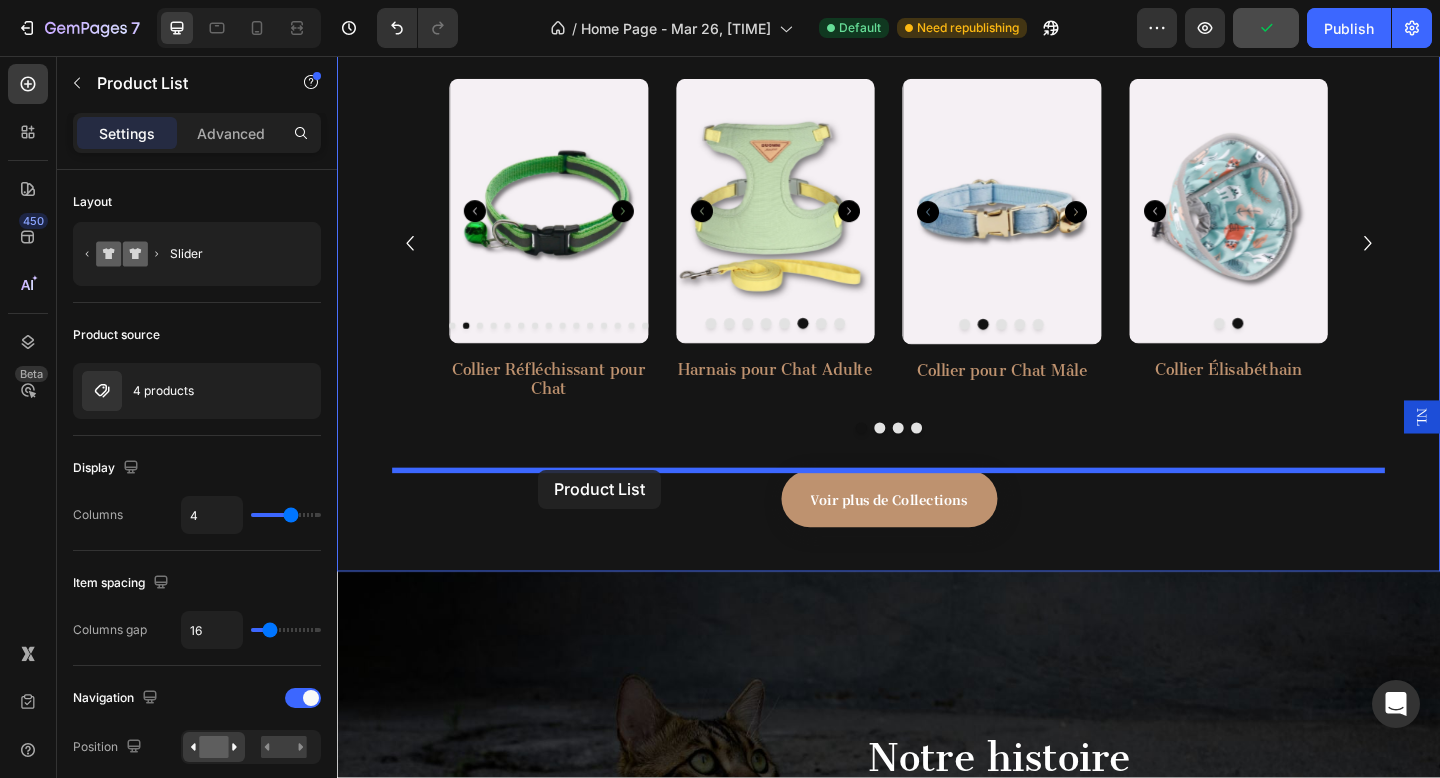 drag, startPoint x: 433, startPoint y: 396, endPoint x: 556, endPoint y: 506, distance: 165.01212 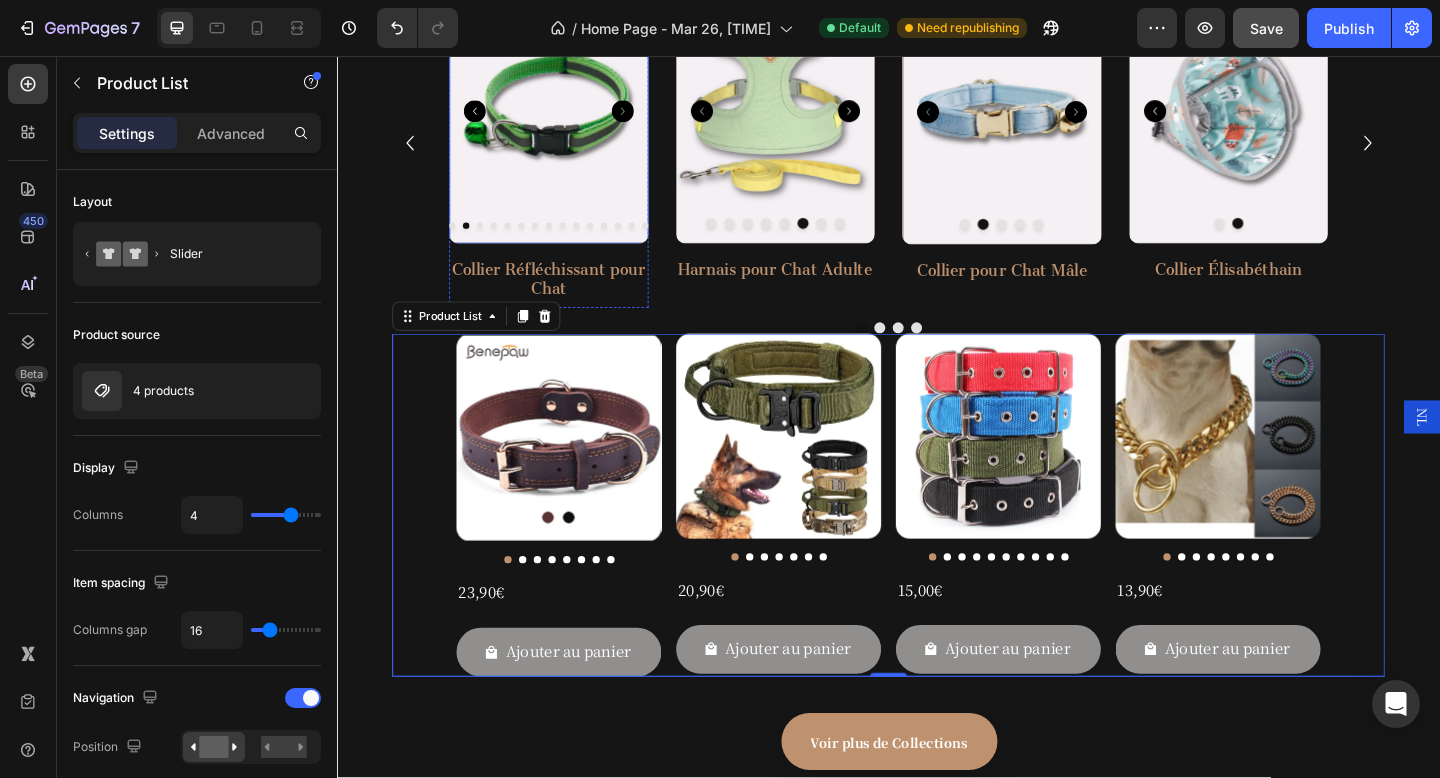 scroll, scrollTop: 2921, scrollLeft: 0, axis: vertical 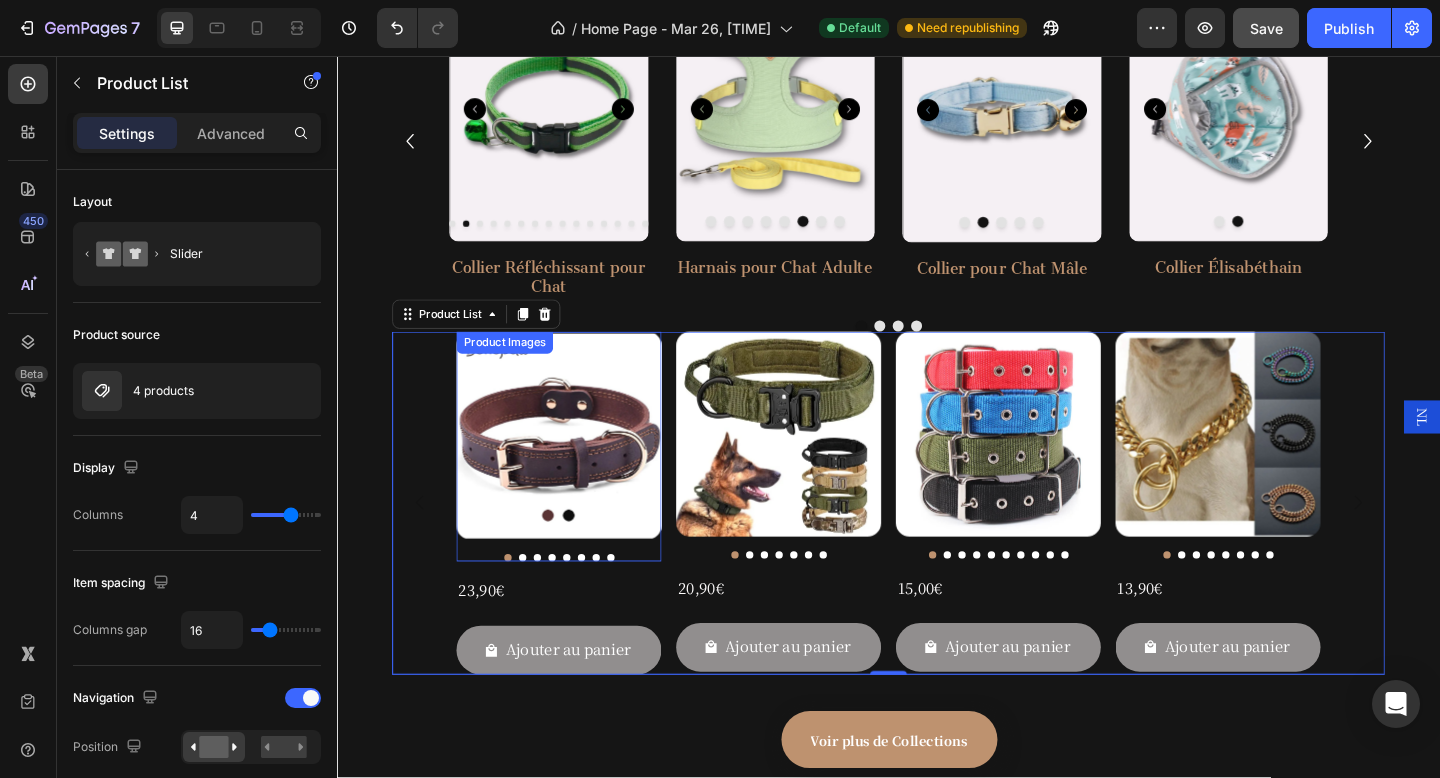 click at bounding box center [578, 469] 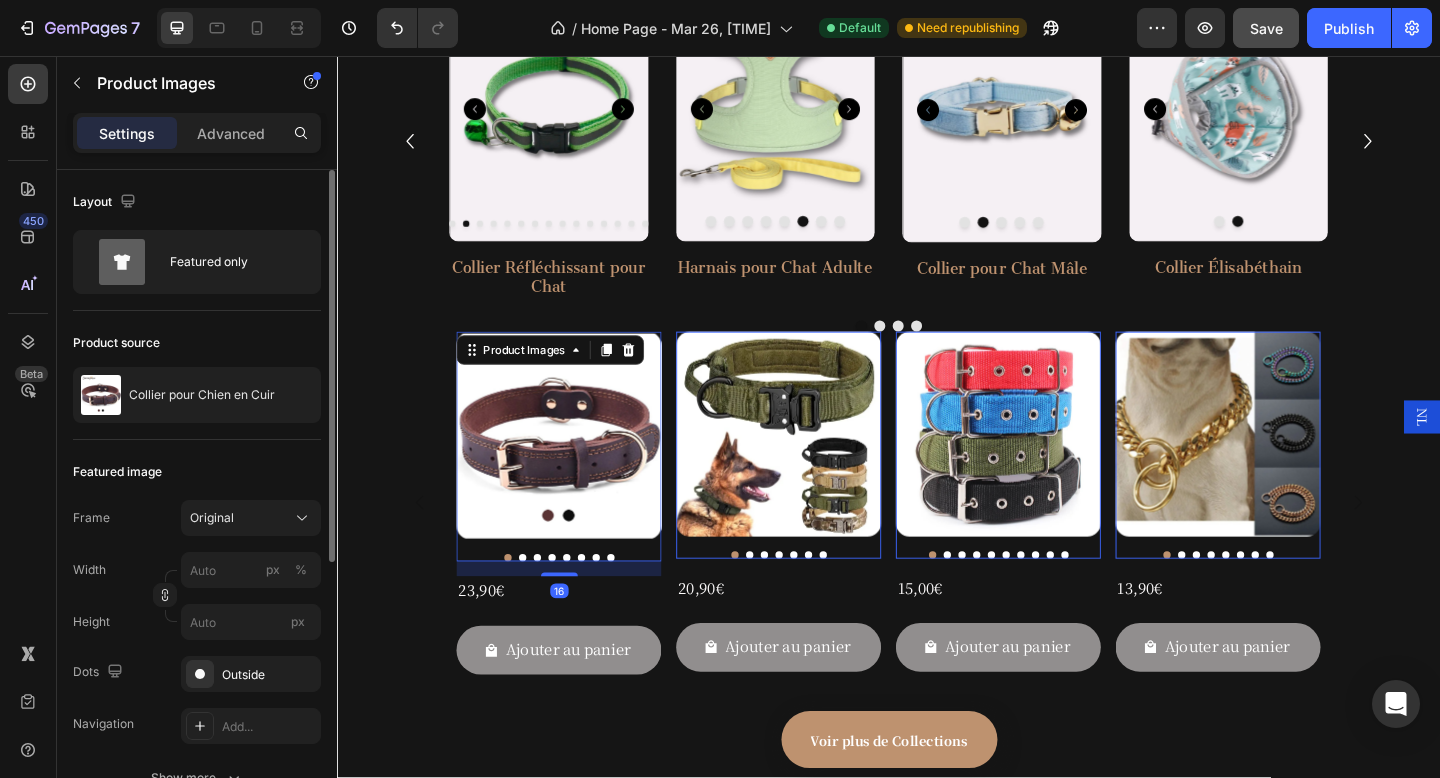 click on "Product source Collier pour Chien en Cuir" 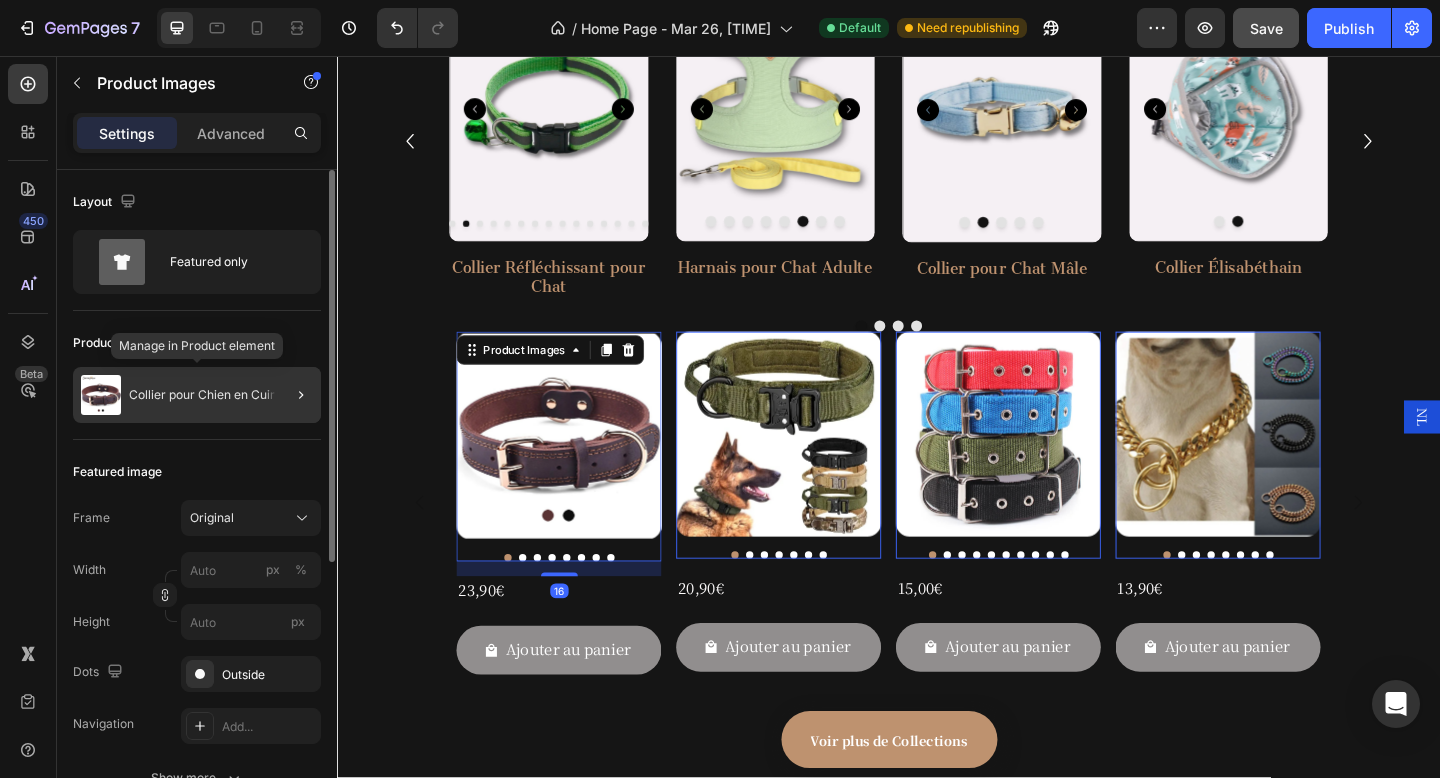 click on "Collier pour Chien en Cuir" at bounding box center (202, 395) 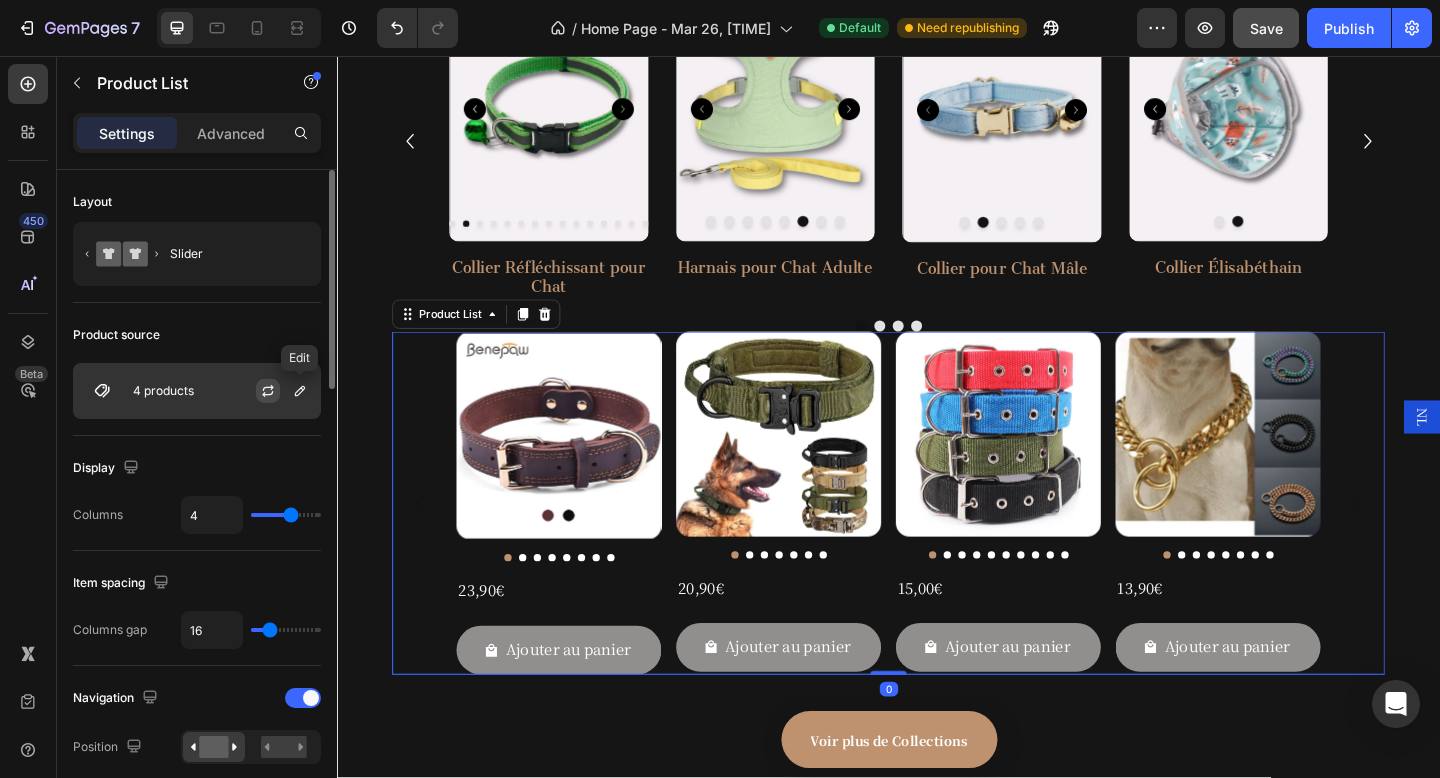 click 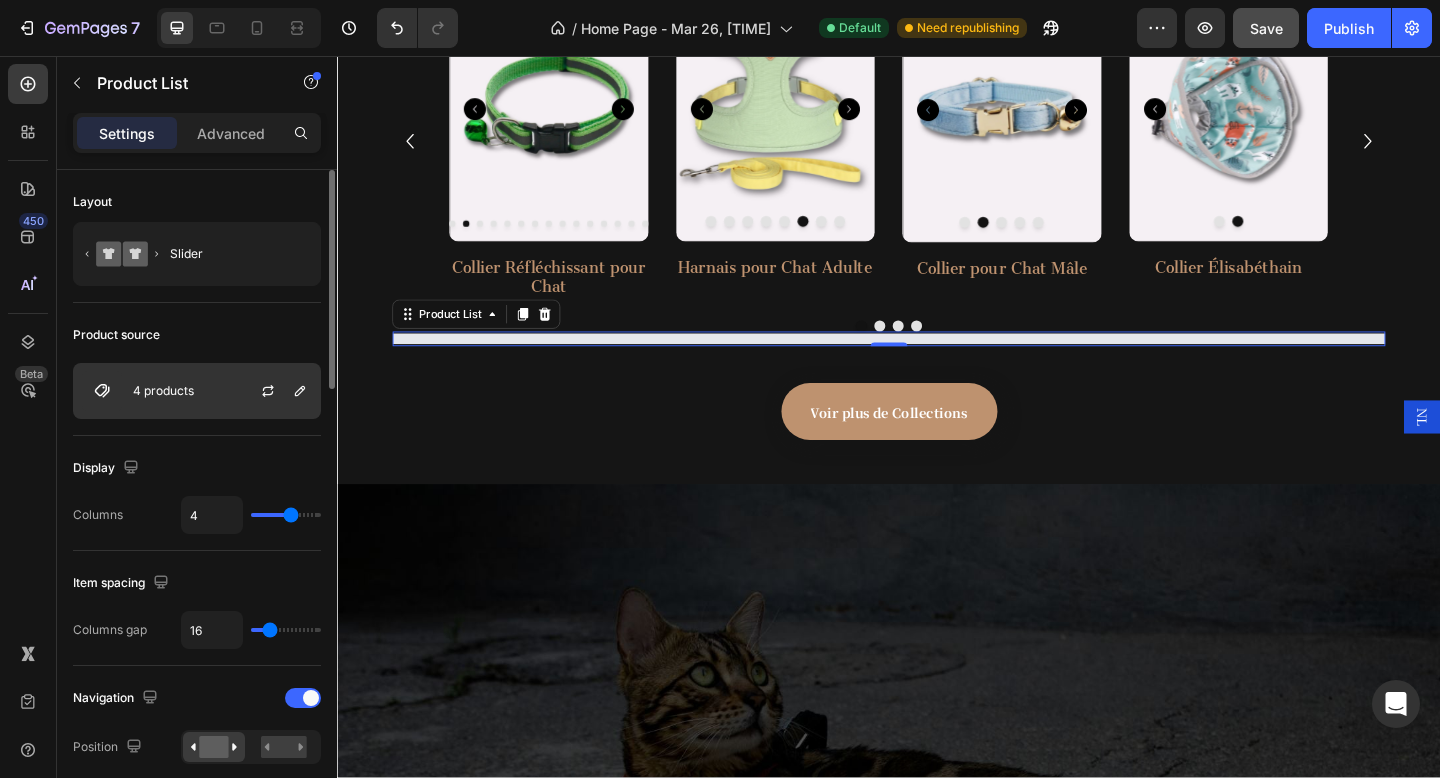 click on "4 products" at bounding box center (197, 391) 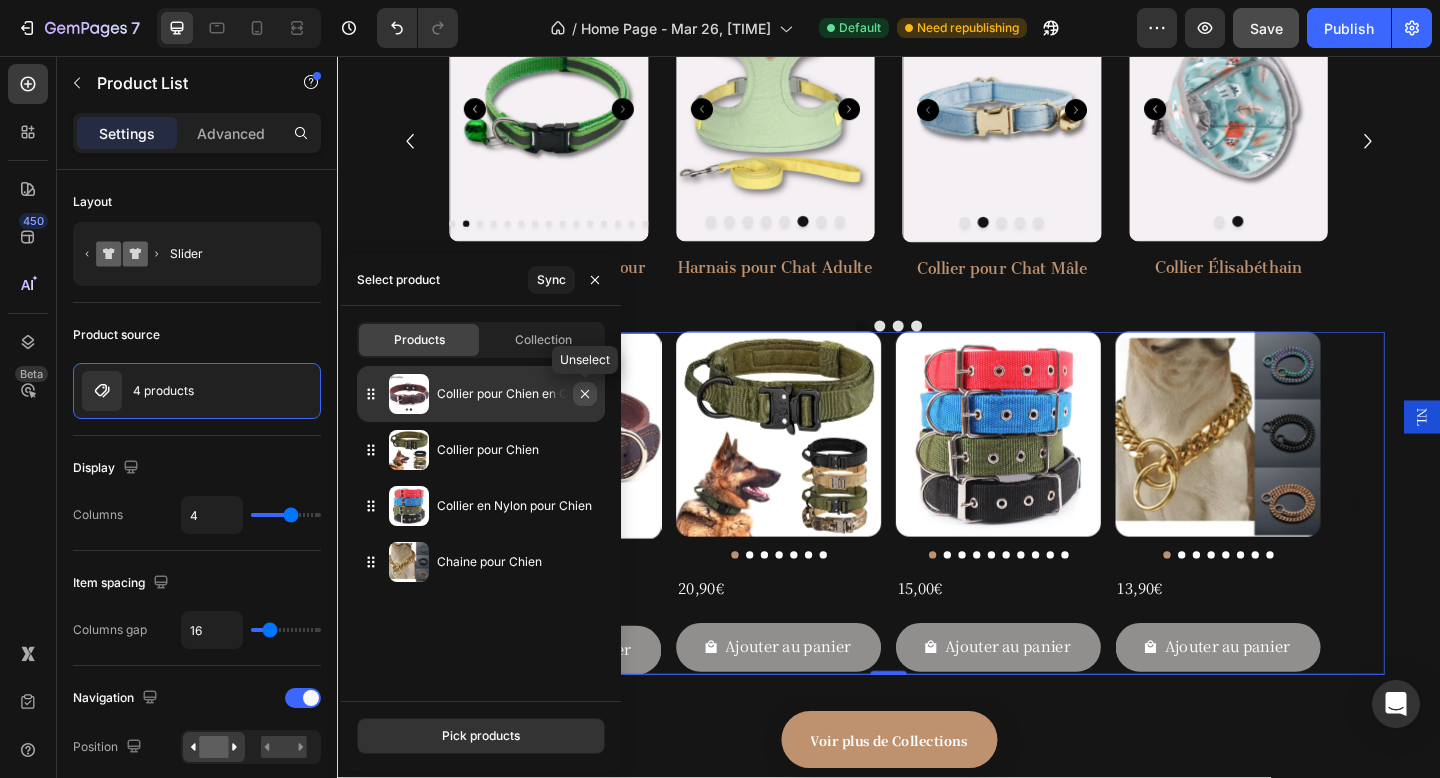 click 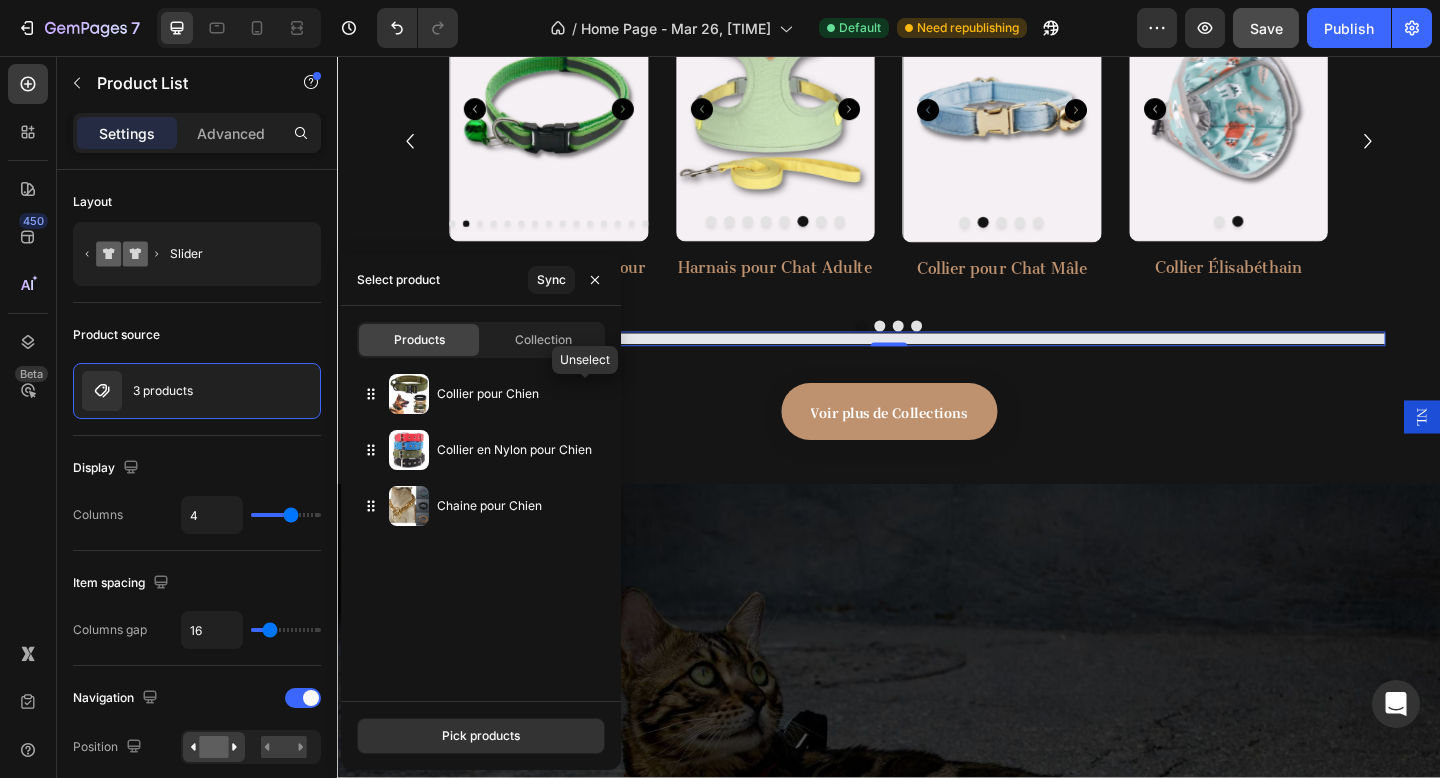click 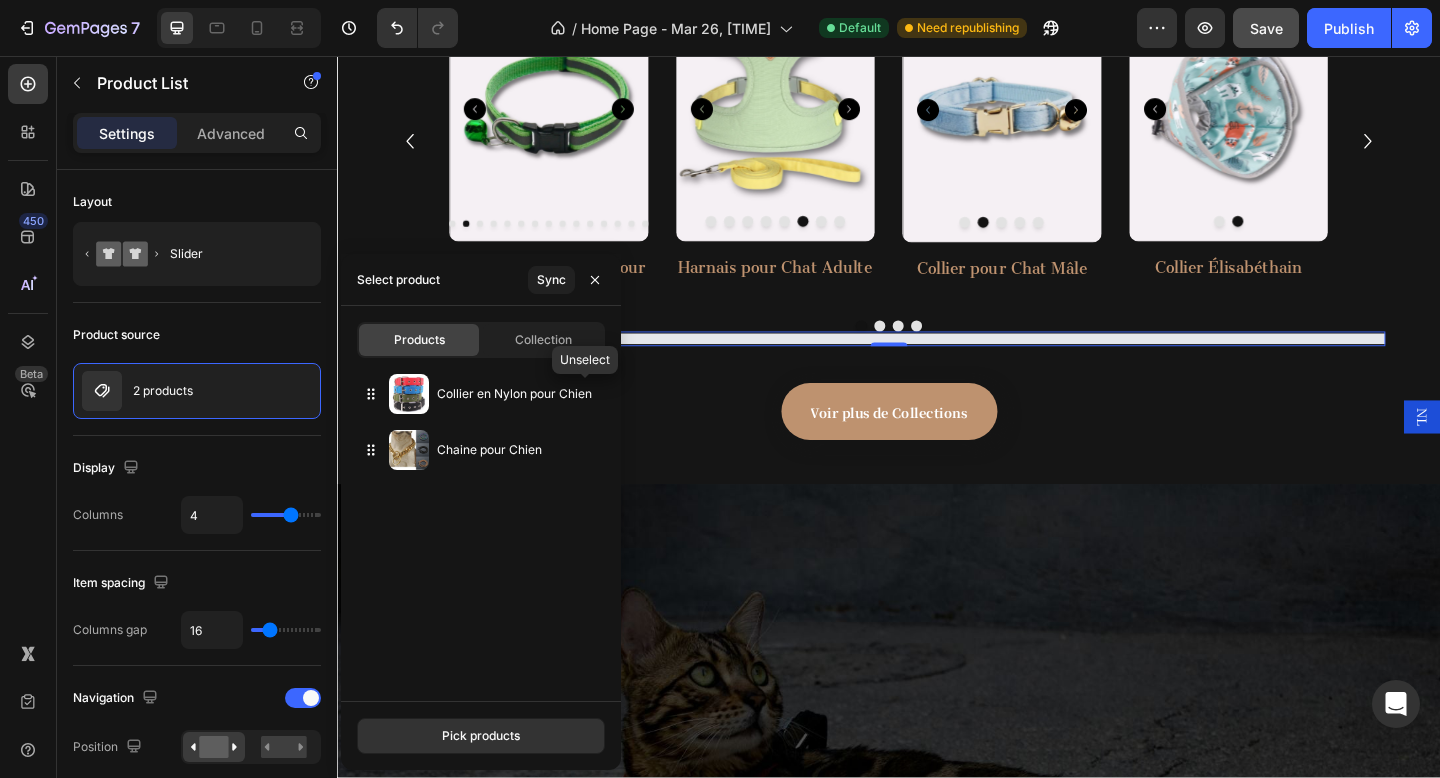 click 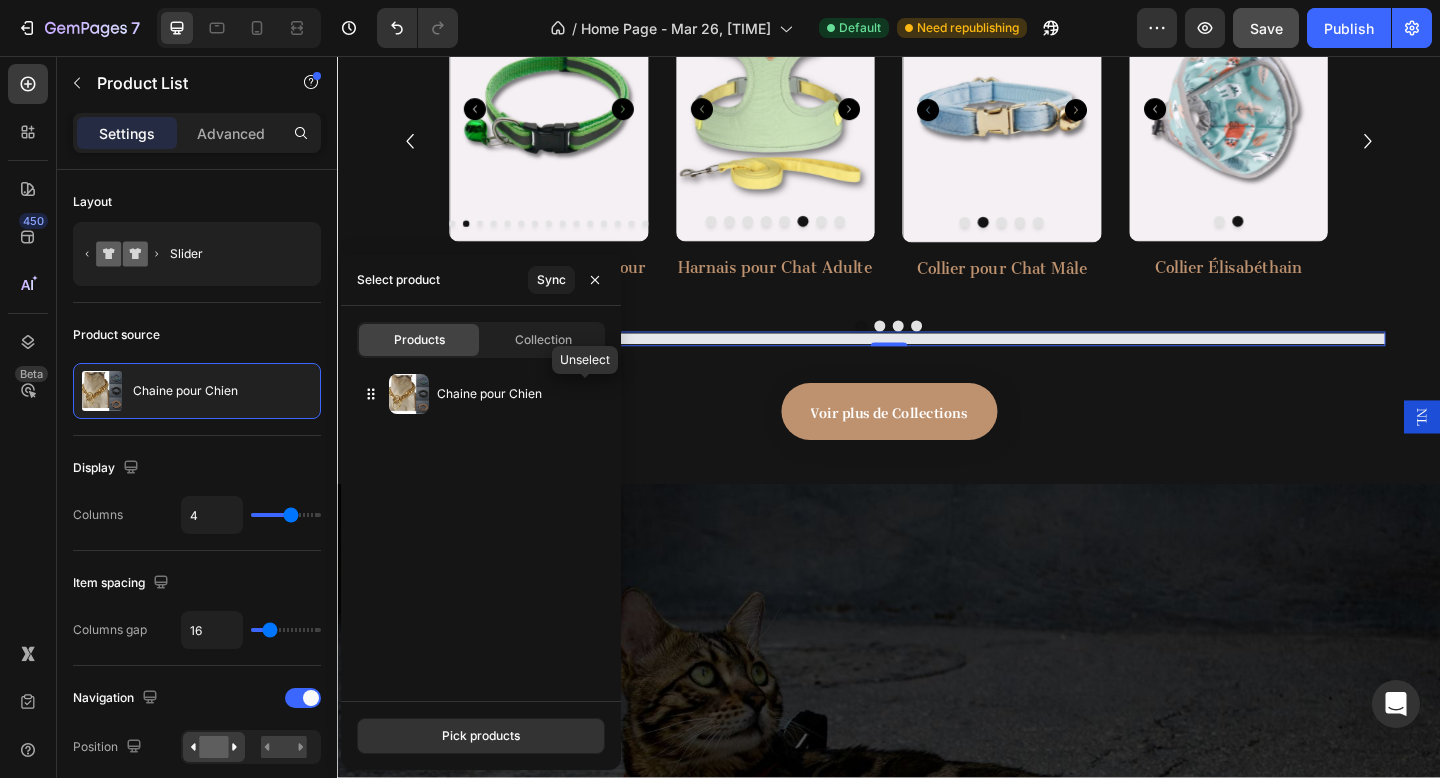 click 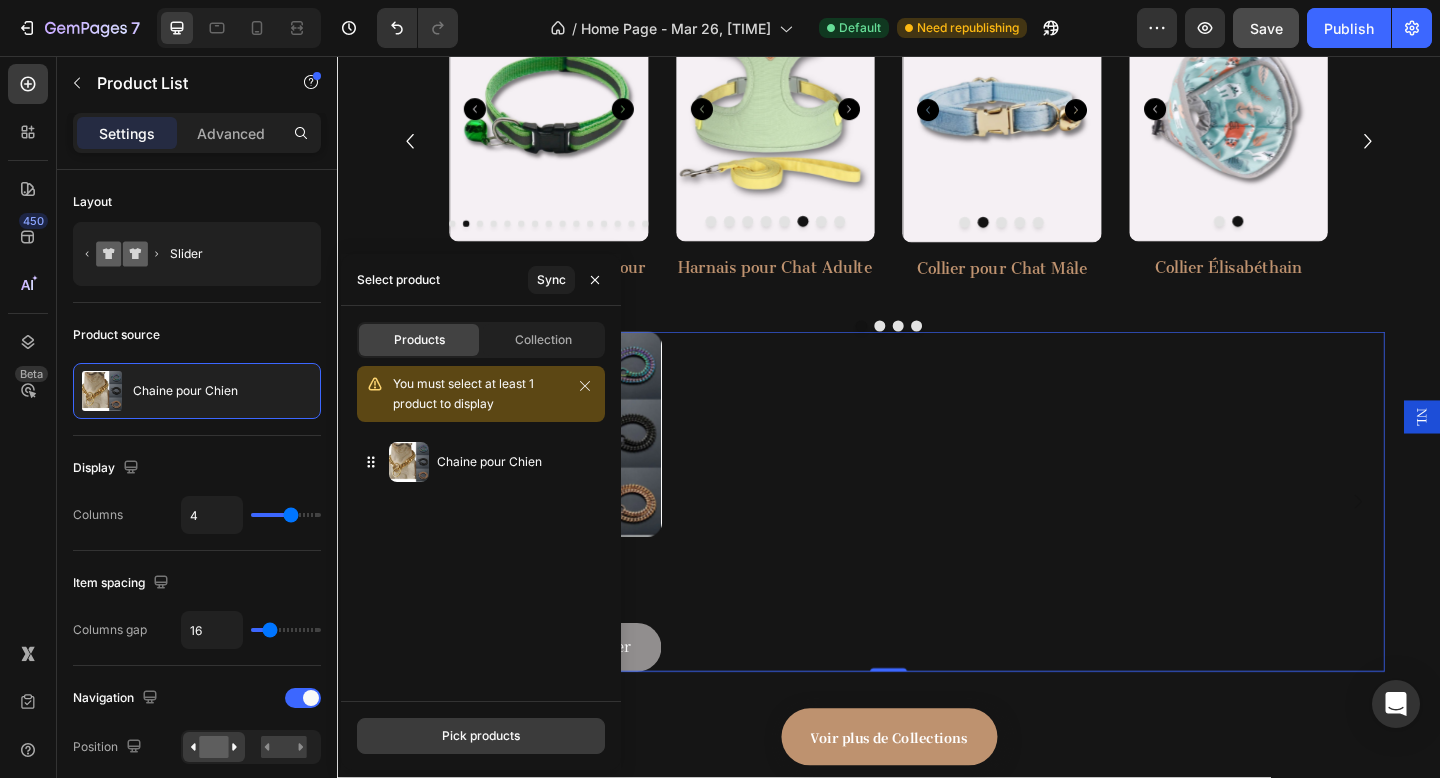 click on "Pick products" at bounding box center (481, 736) 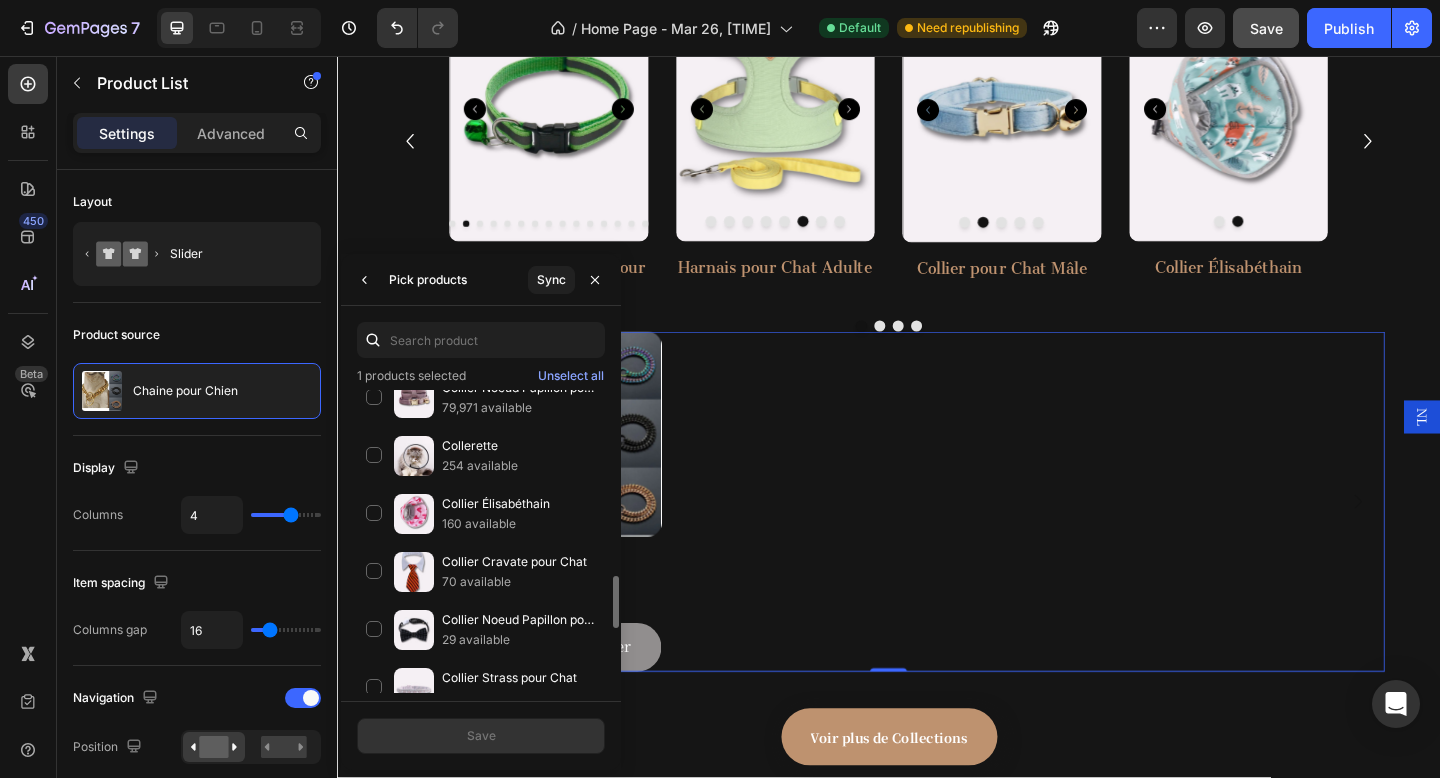 scroll, scrollTop: 1071, scrollLeft: 0, axis: vertical 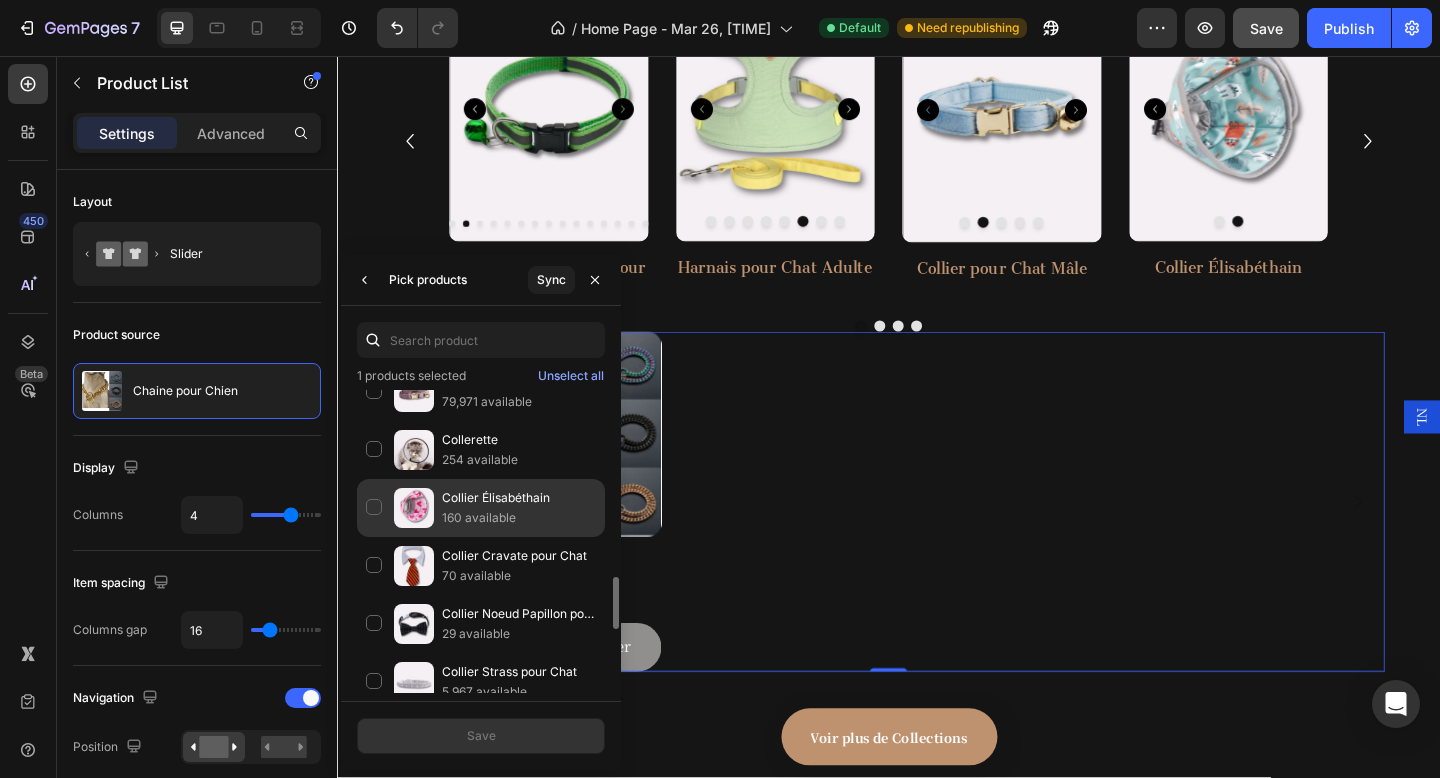 click on "Collier Élisabéthain 160 available" 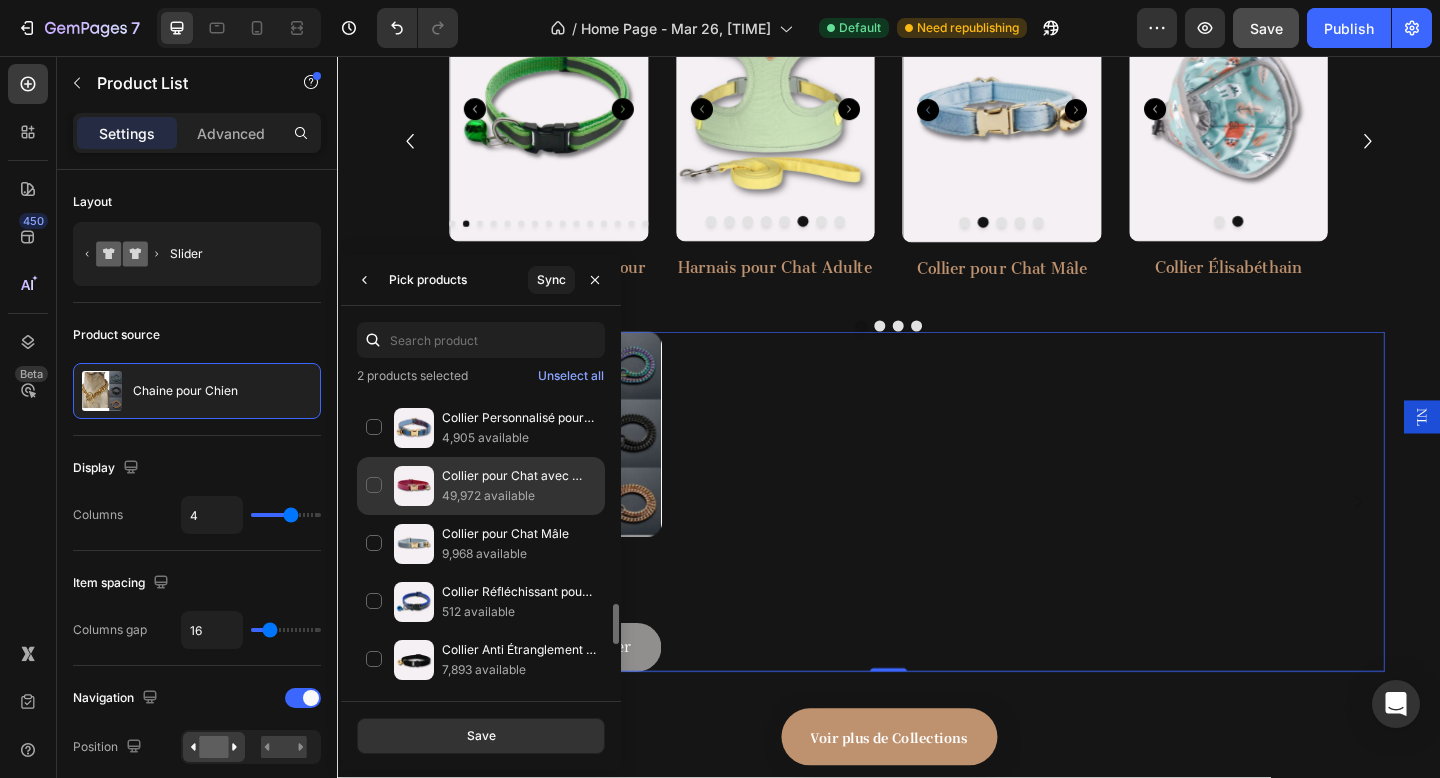 scroll, scrollTop: 1617, scrollLeft: 0, axis: vertical 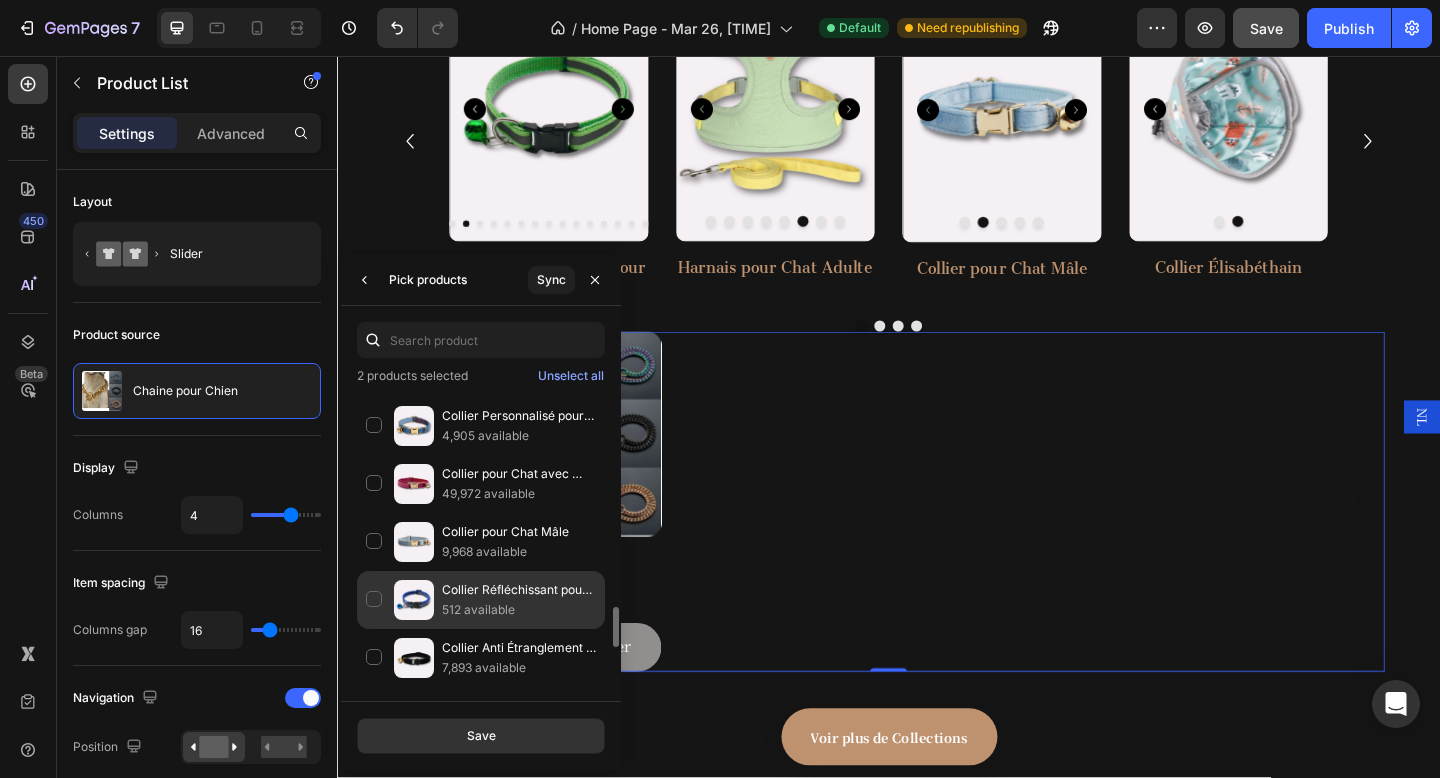 click on "Collier Réfléchissant pour Chat 512 available" 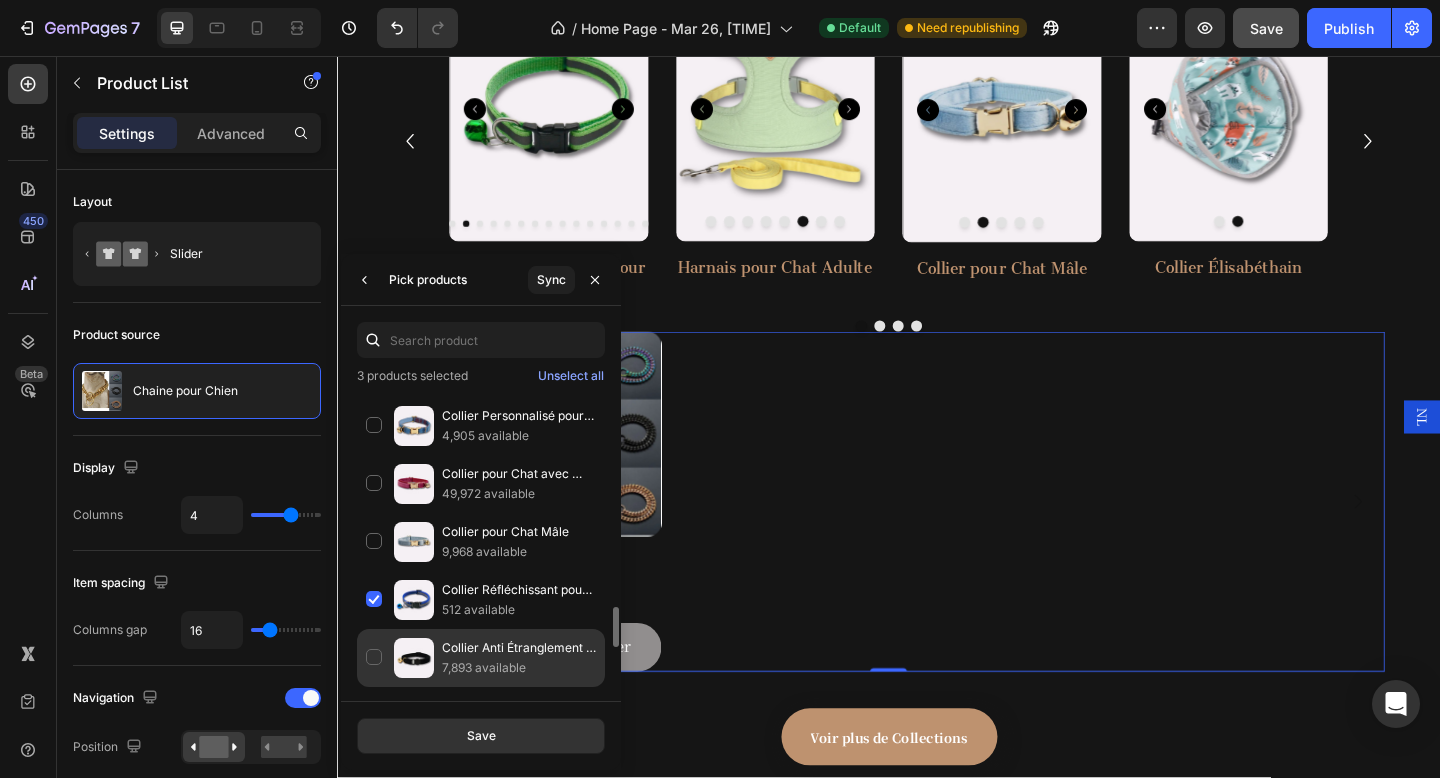 click on "Collier Anti Étranglement pour Chat 7,893 available" 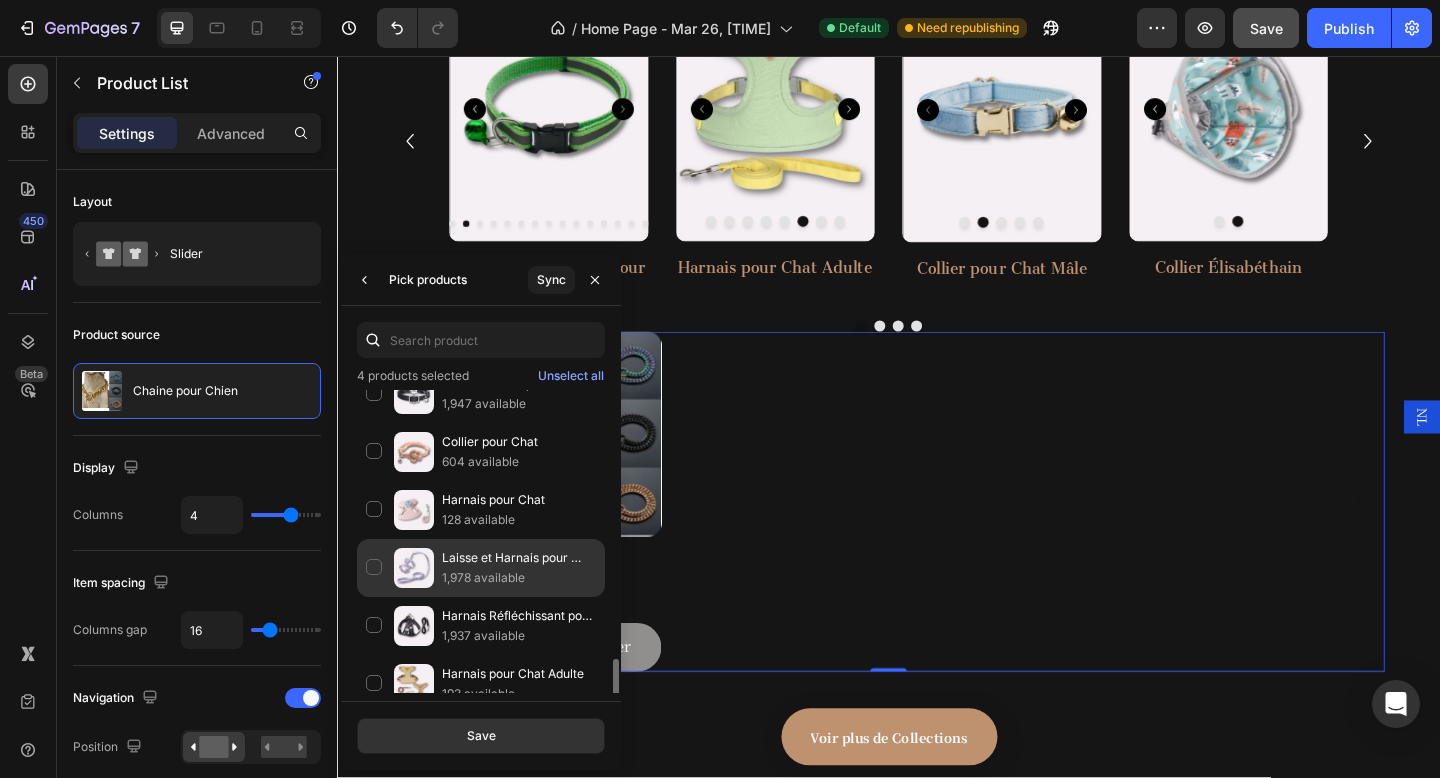 scroll, scrollTop: 1959, scrollLeft: 0, axis: vertical 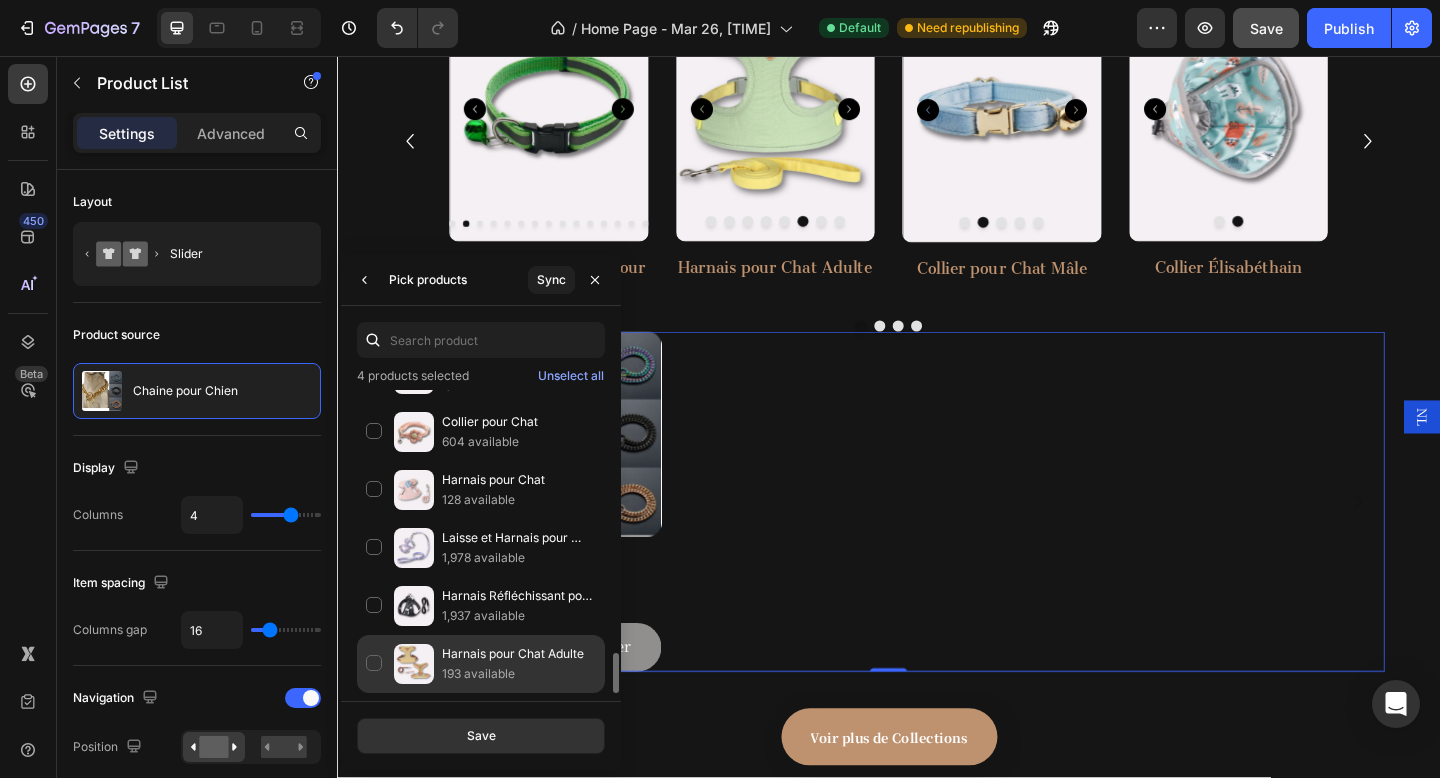 click on "Harnais pour Chat Adulte 193 available" 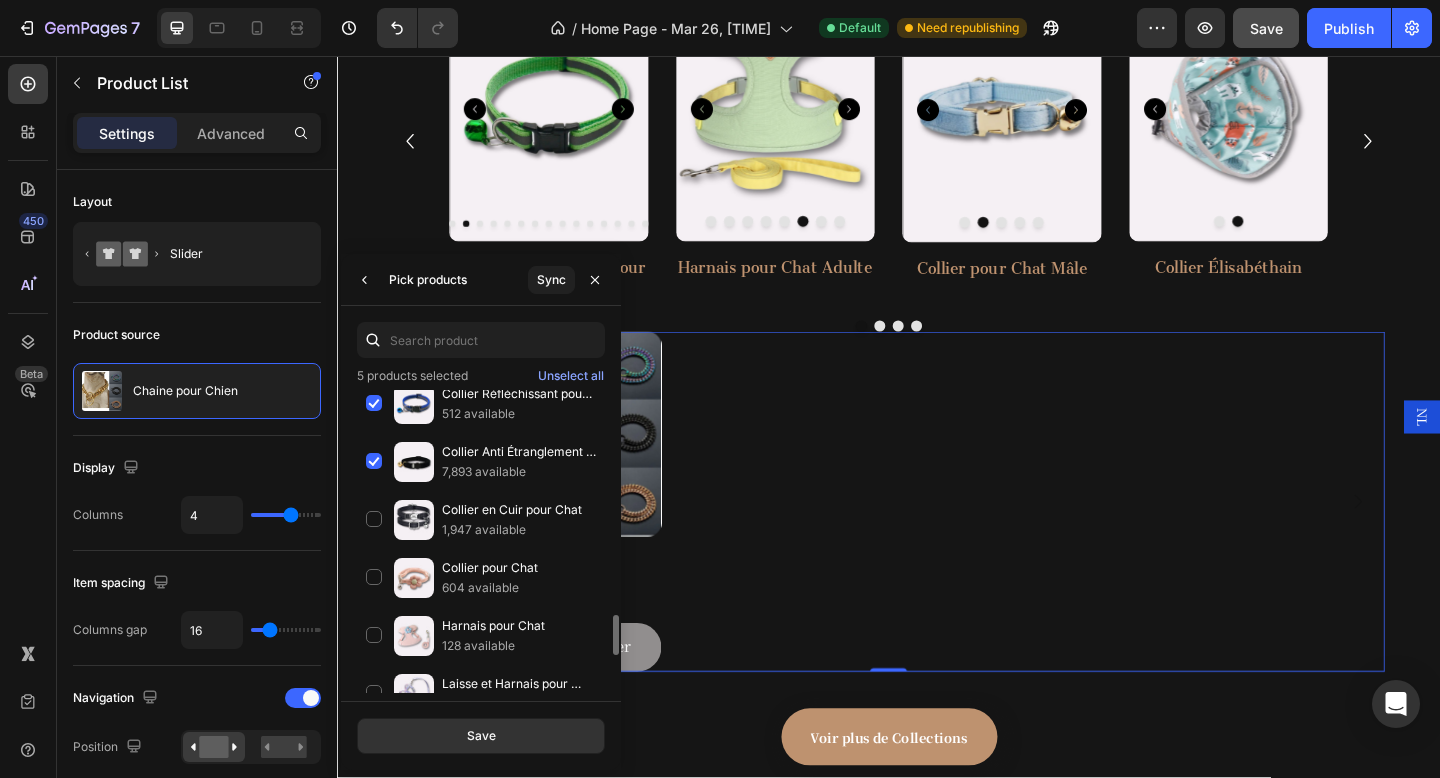 scroll, scrollTop: 1852, scrollLeft: 0, axis: vertical 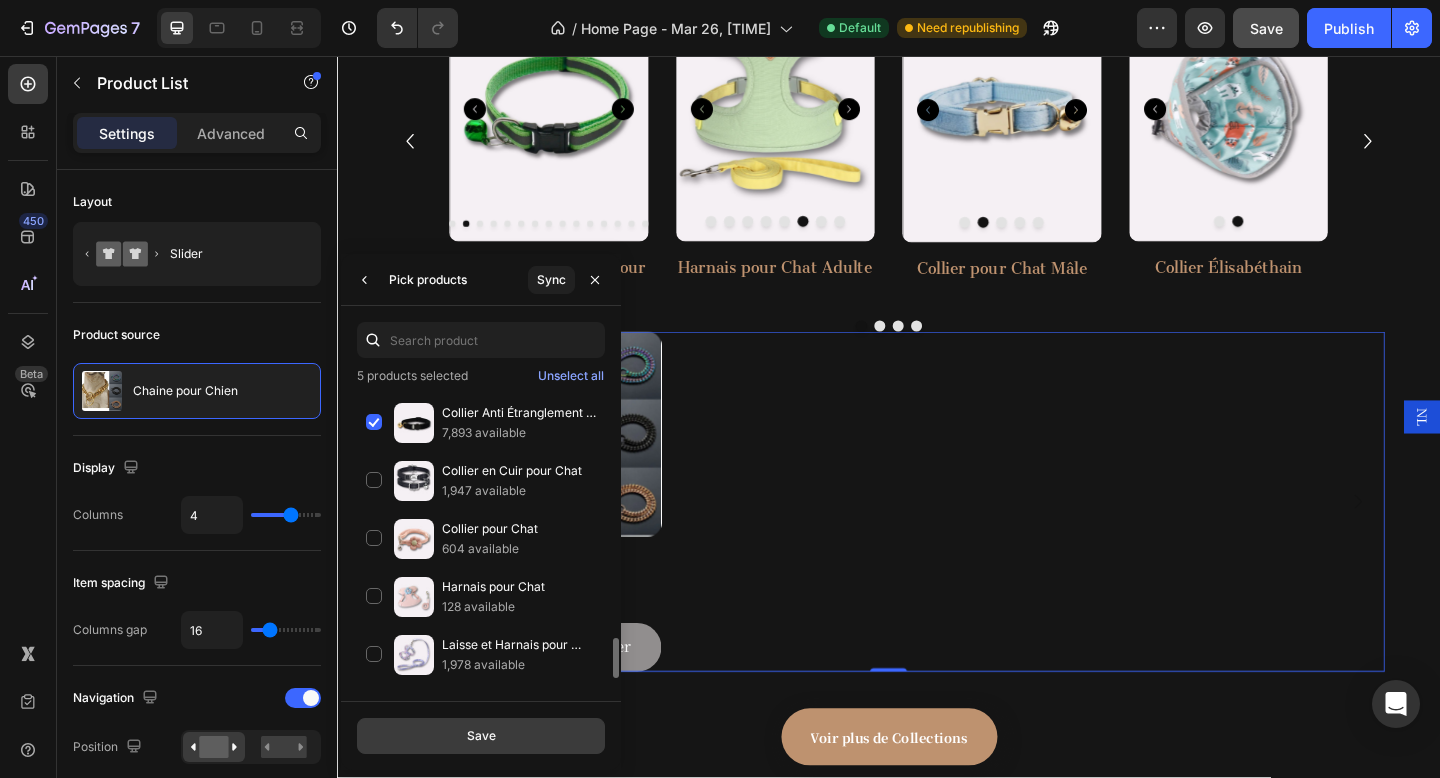 click on "Save" at bounding box center [481, 736] 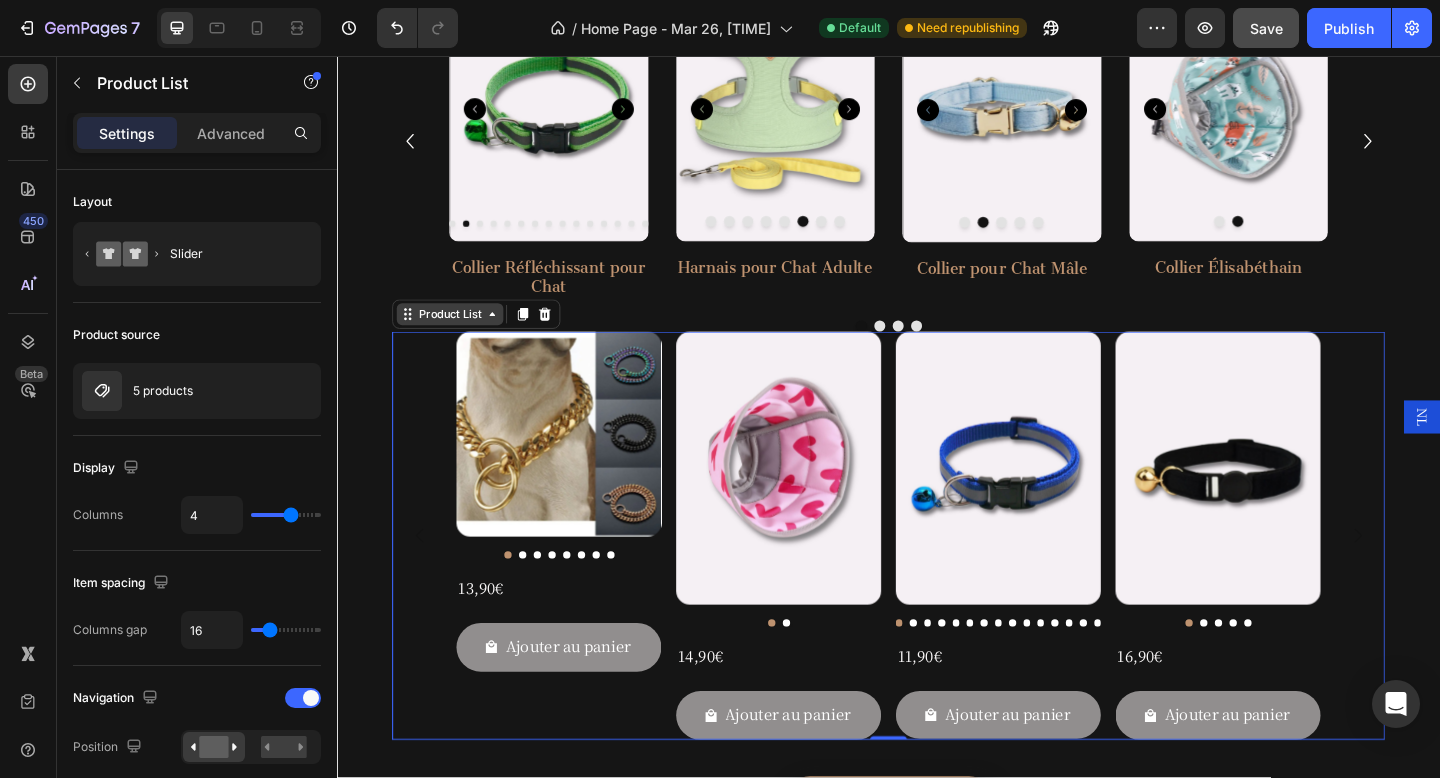 click on "Product List" at bounding box center (460, 337) 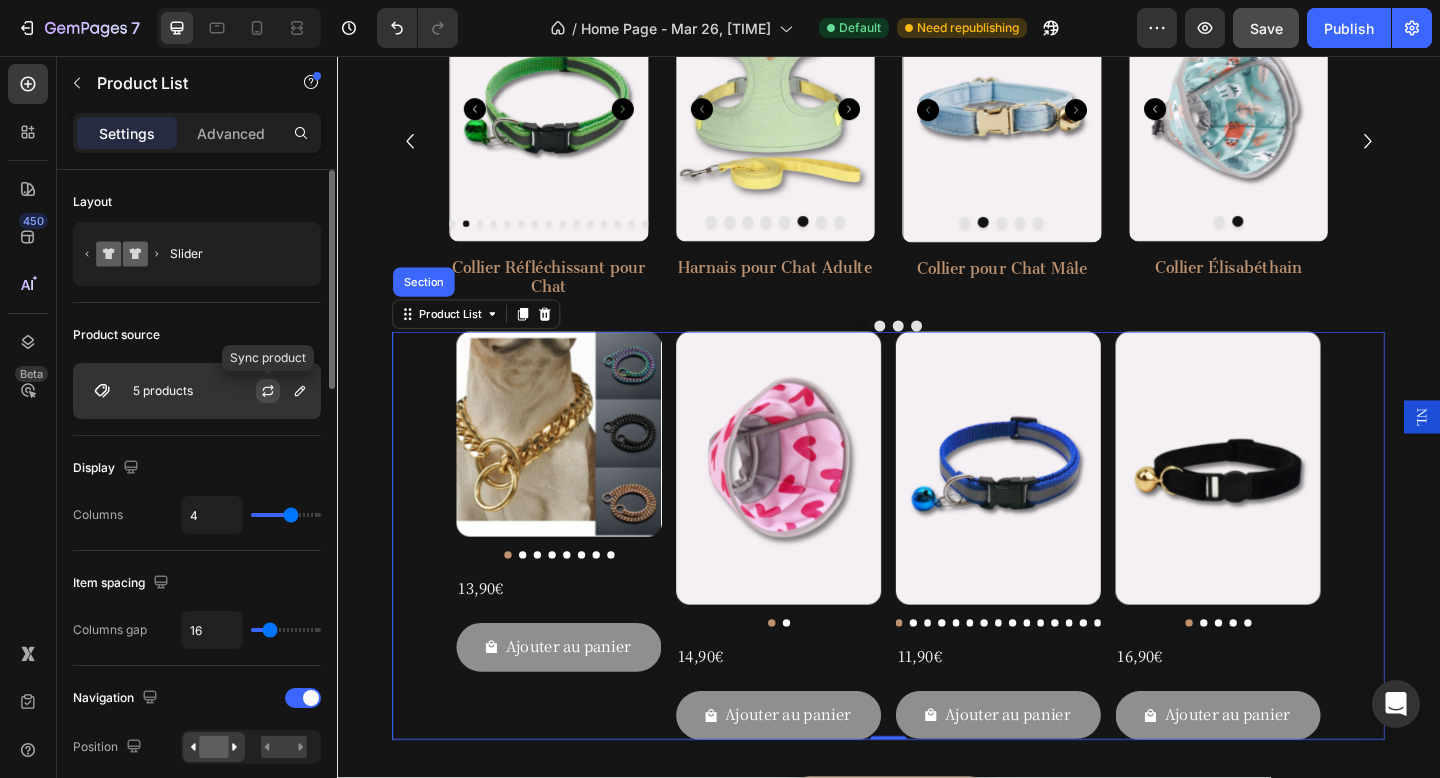 click 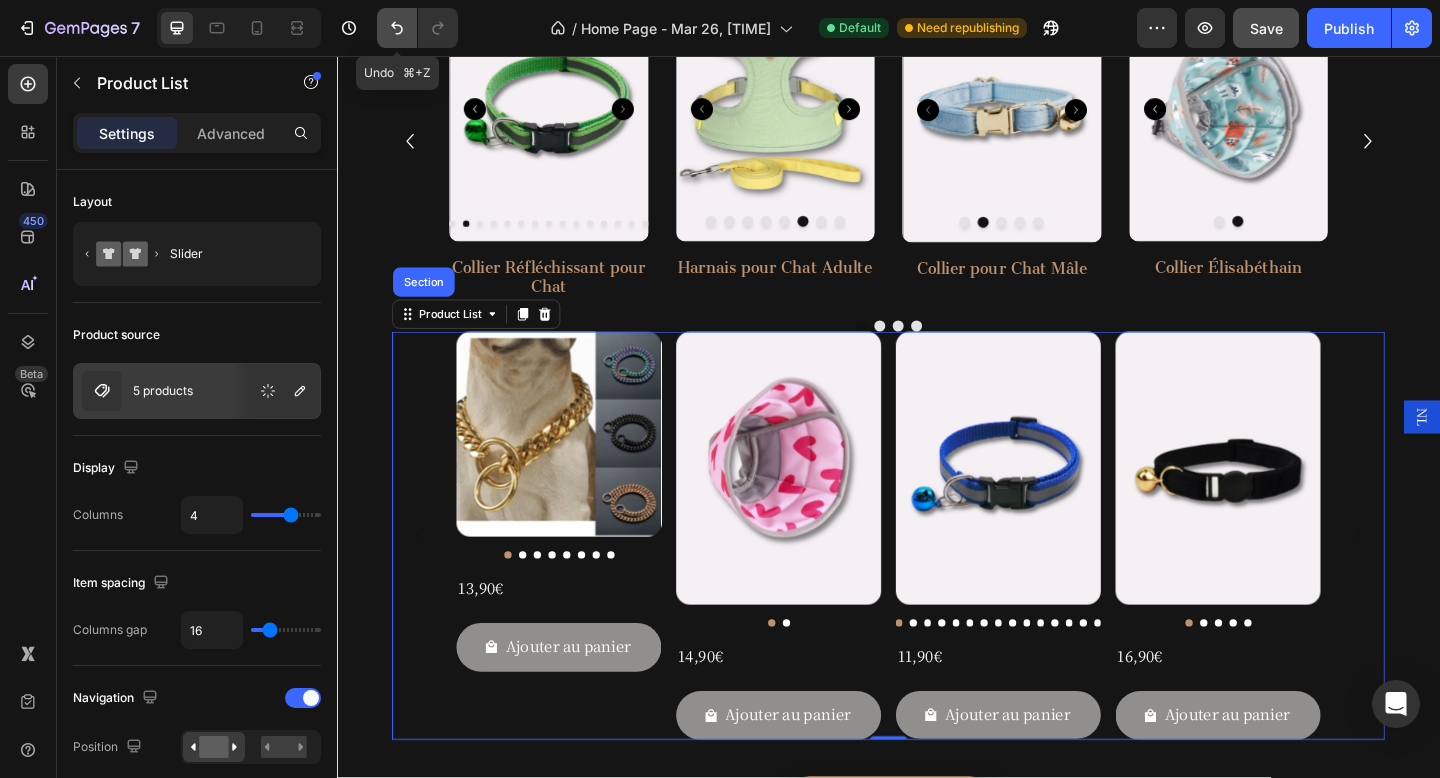 click 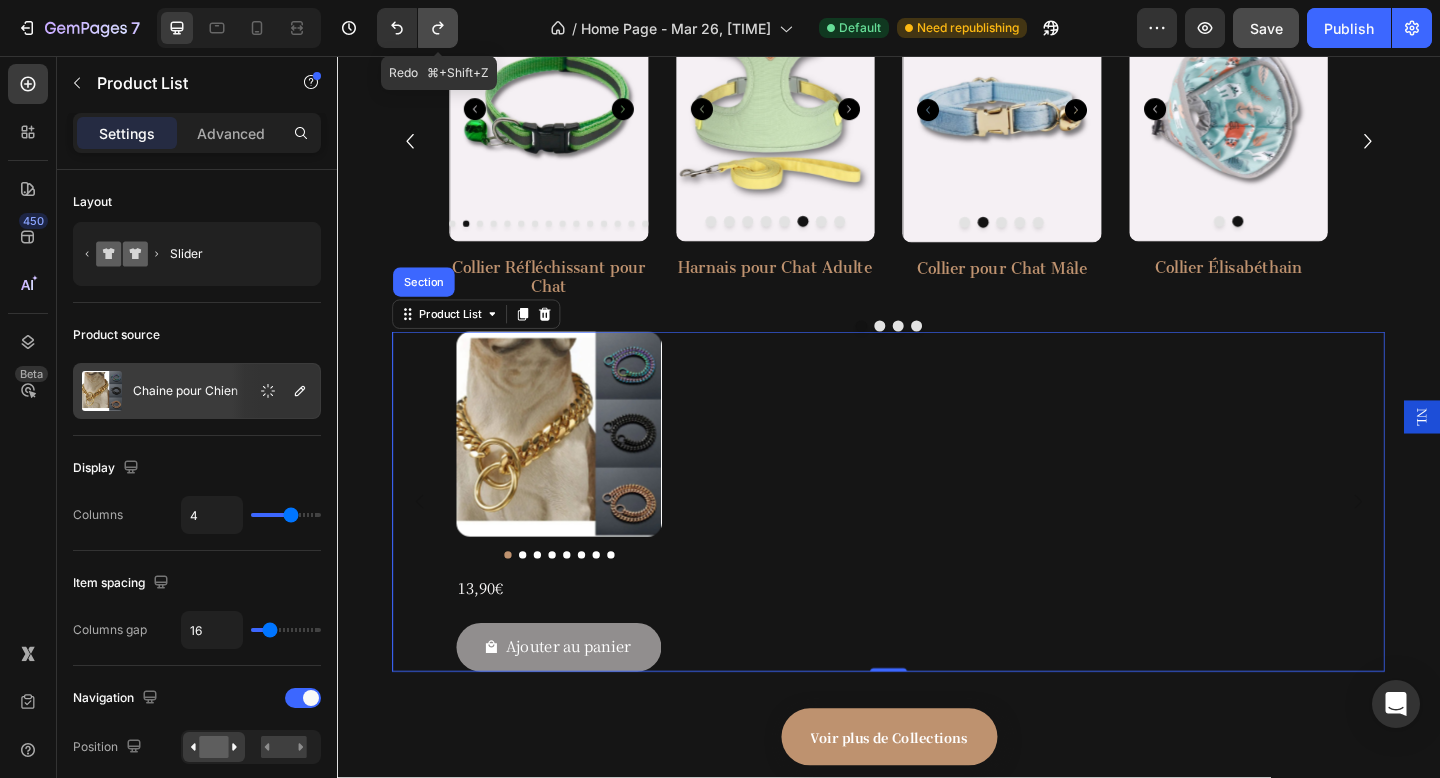 click 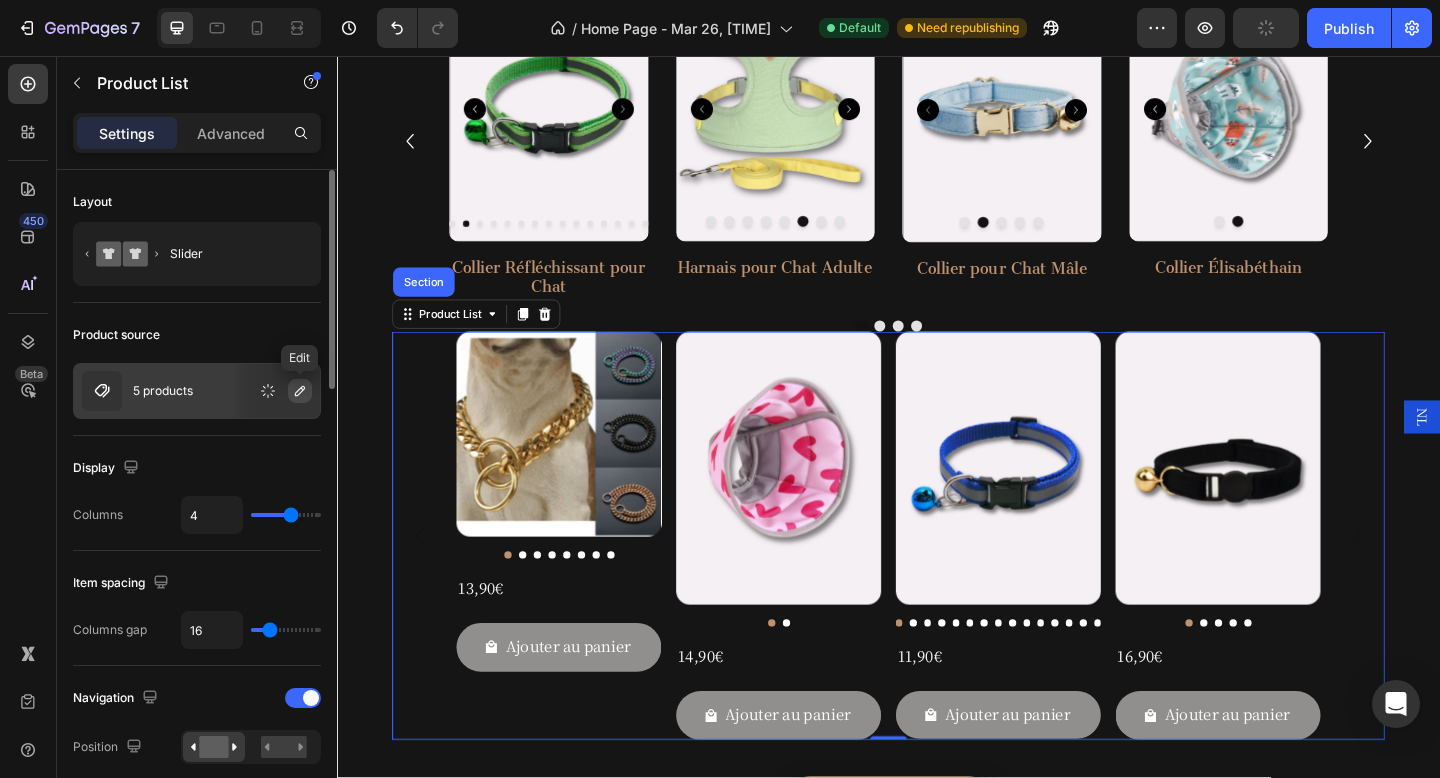 click 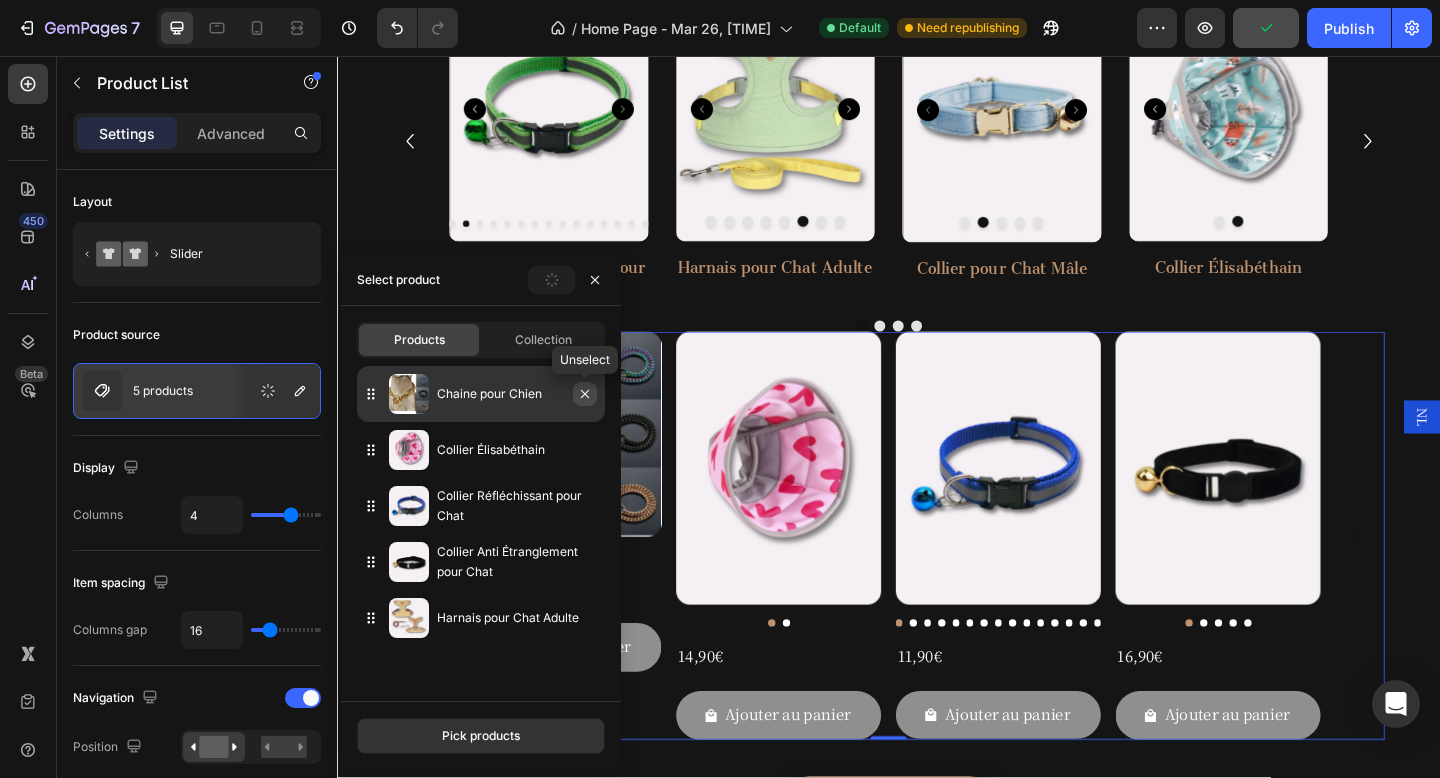 click 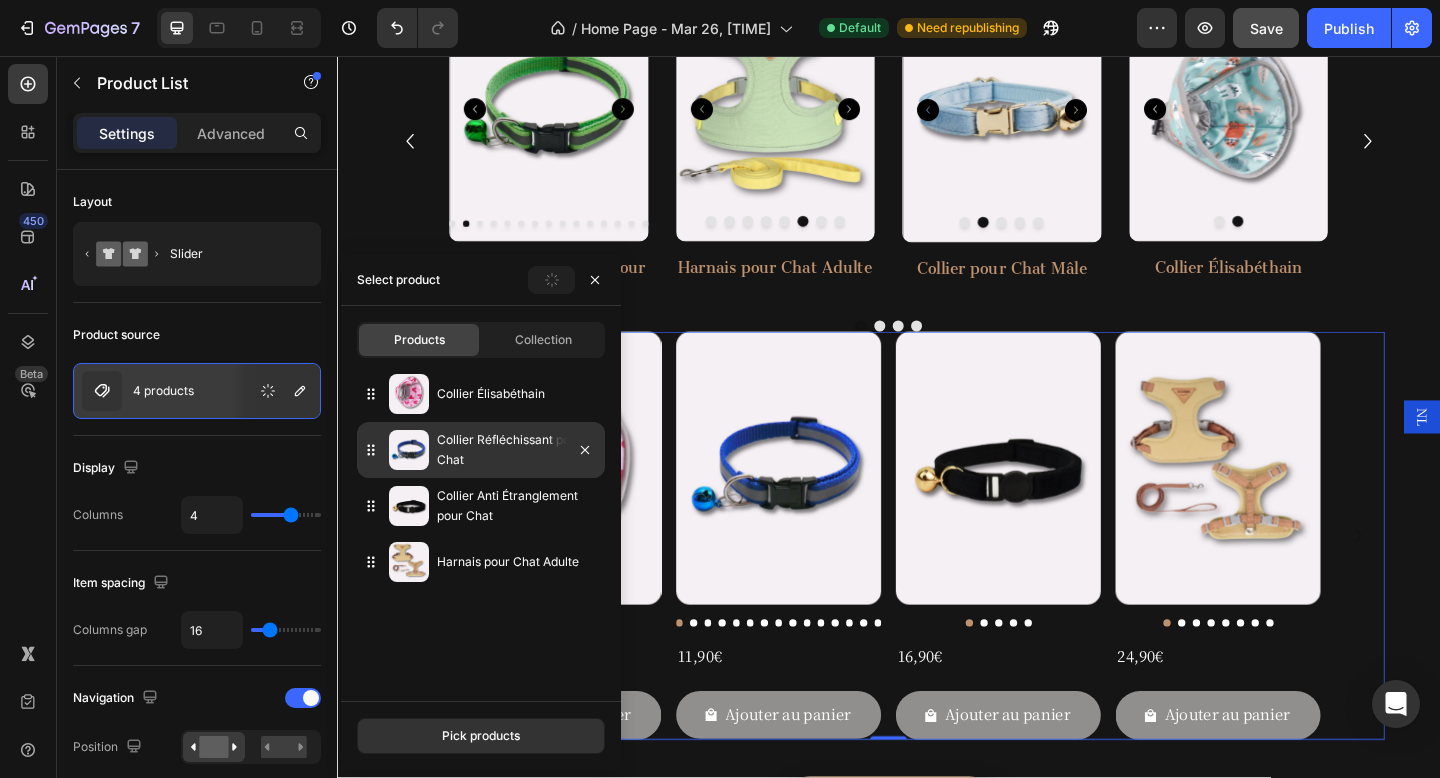 type 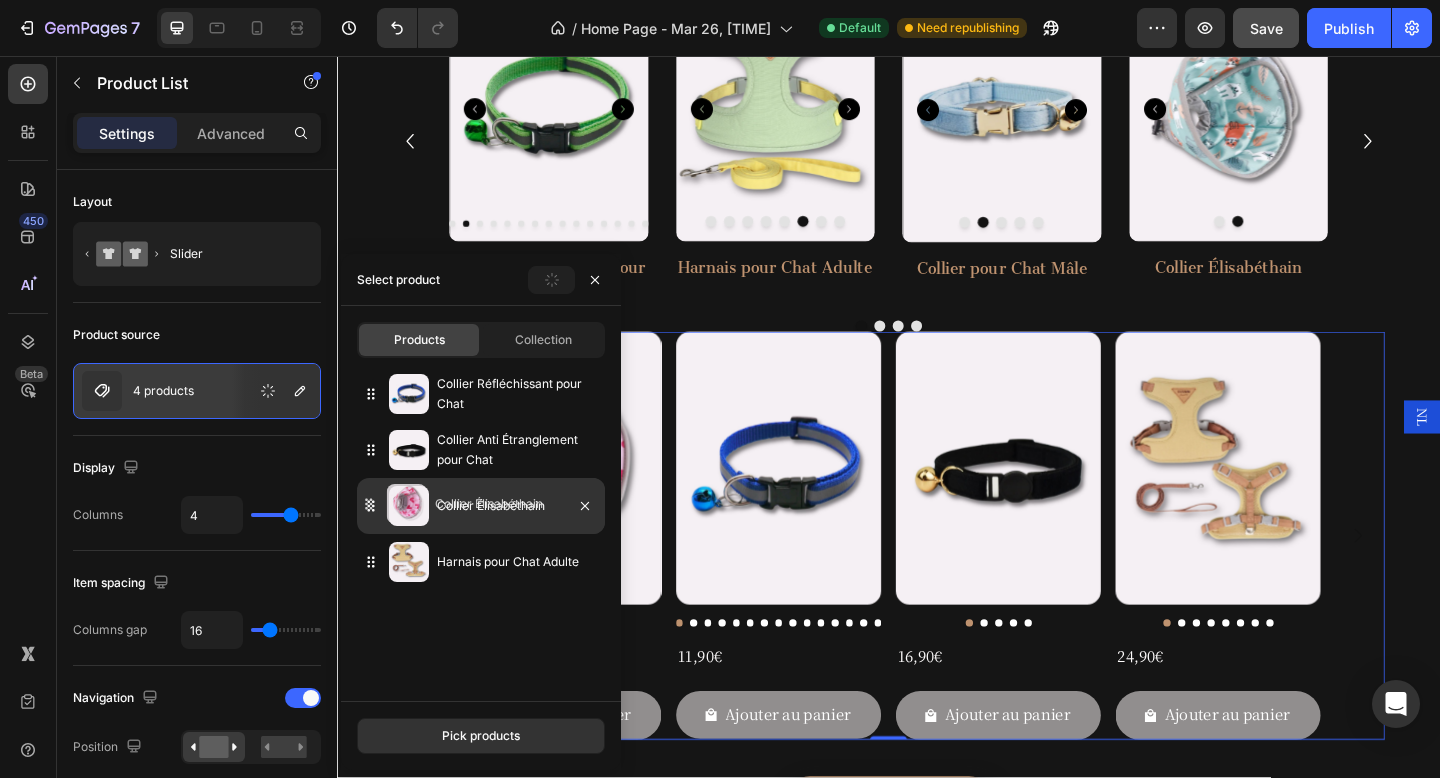 drag, startPoint x: 368, startPoint y: 392, endPoint x: 368, endPoint y: 505, distance: 113 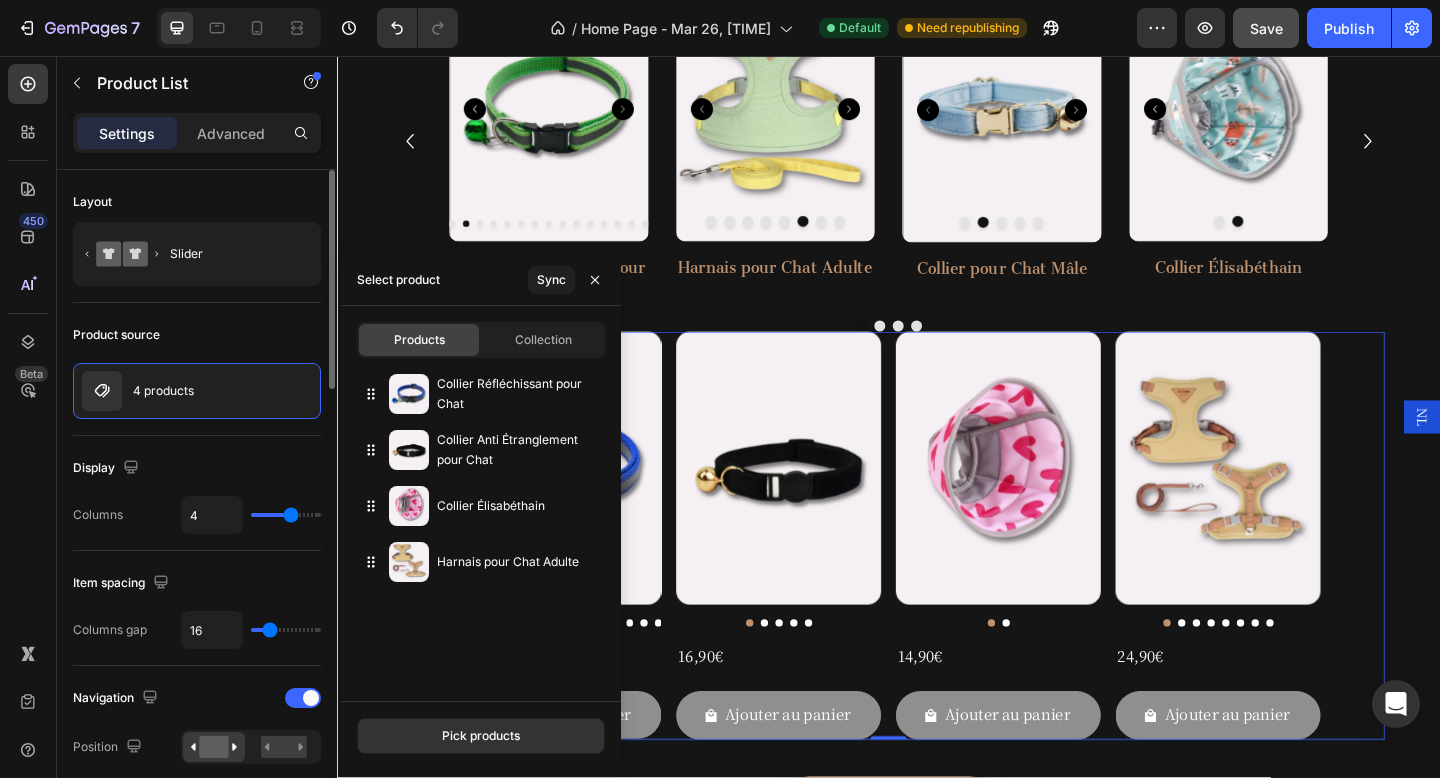 click on "Product source" at bounding box center (197, 335) 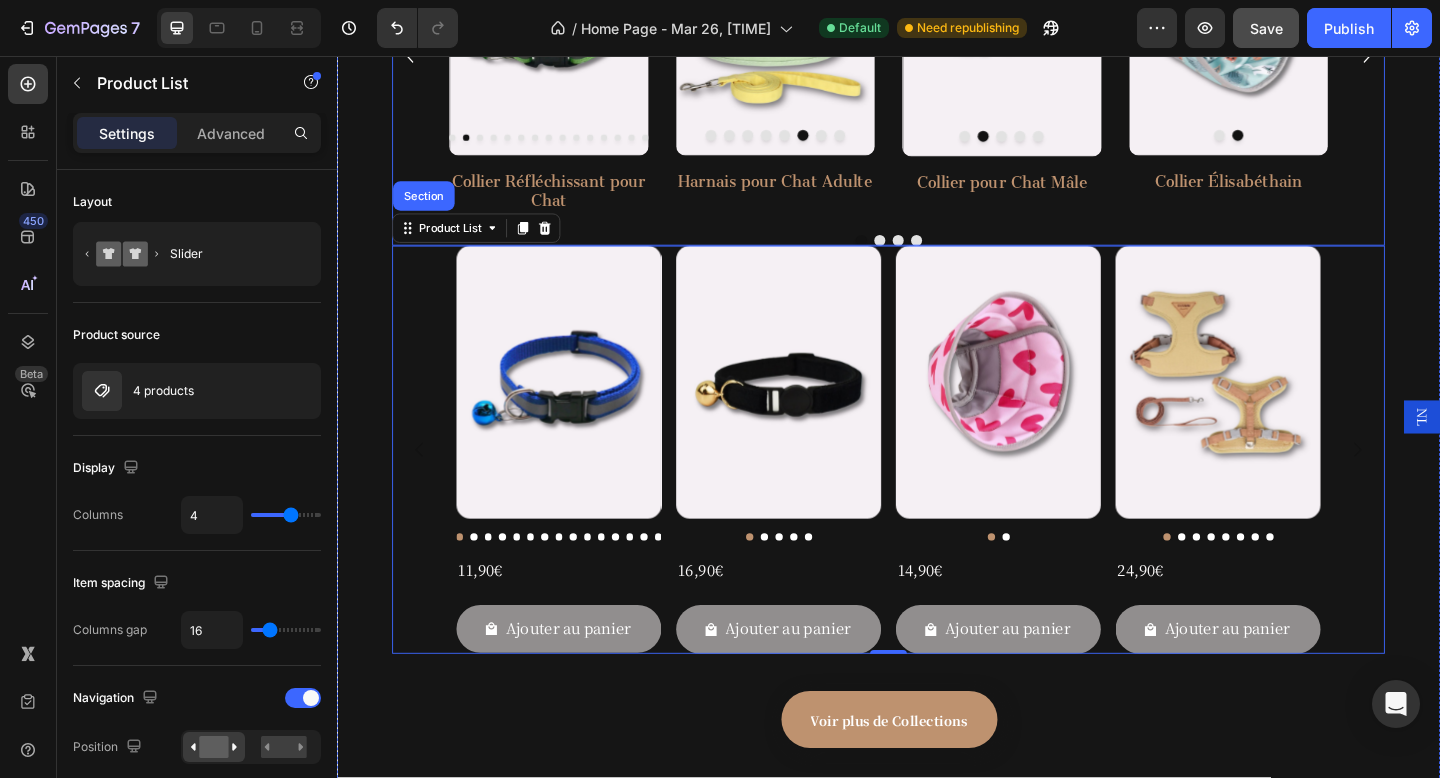 scroll, scrollTop: 2719, scrollLeft: 0, axis: vertical 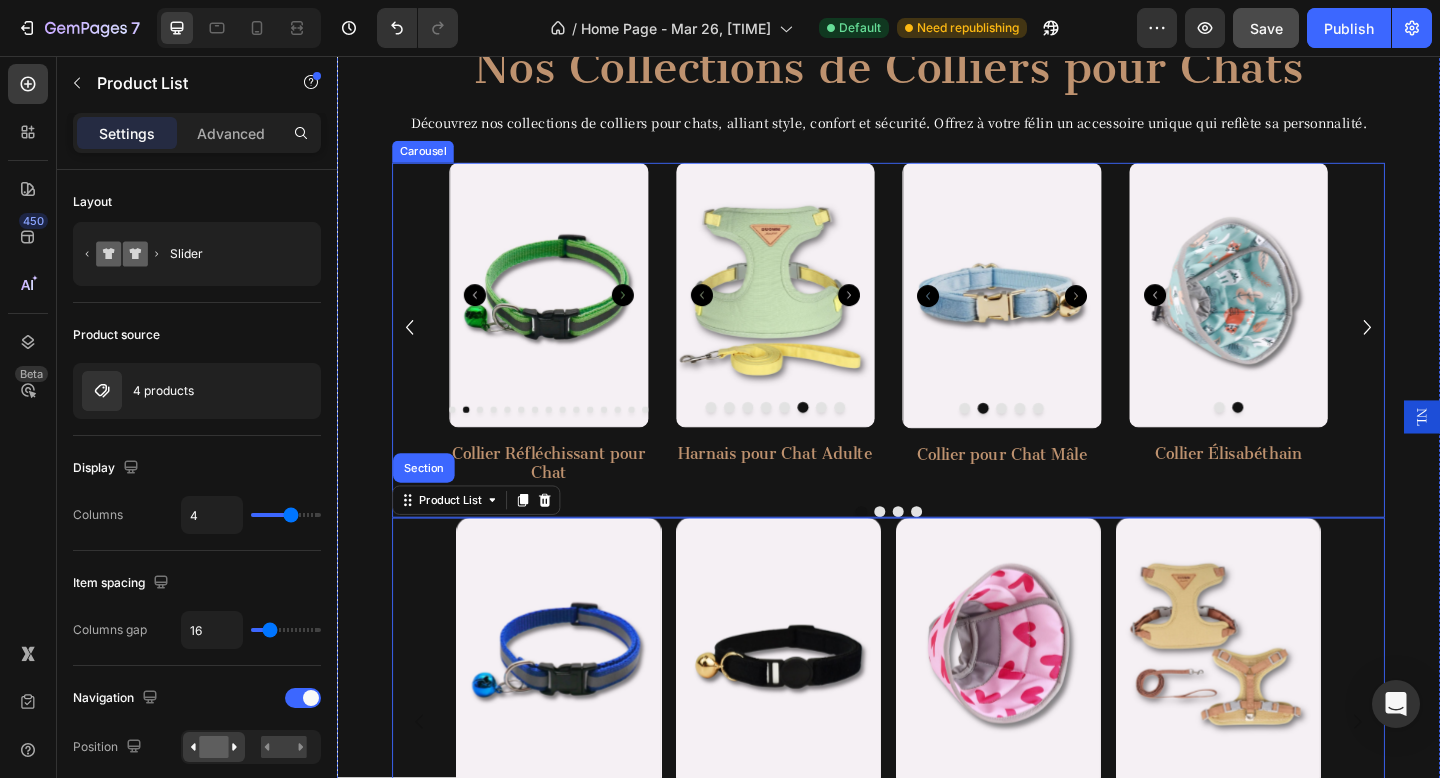 click on "Product Images Collier Réfléchissant pour Chat Product Title Product
Product Images Harnais pour Chat Adulte Product Title Product
Product Images Collier pour Chat Mâle Product Title Product
Product Images Collier Élisabéthain Product Title Product" at bounding box center [937, 351] 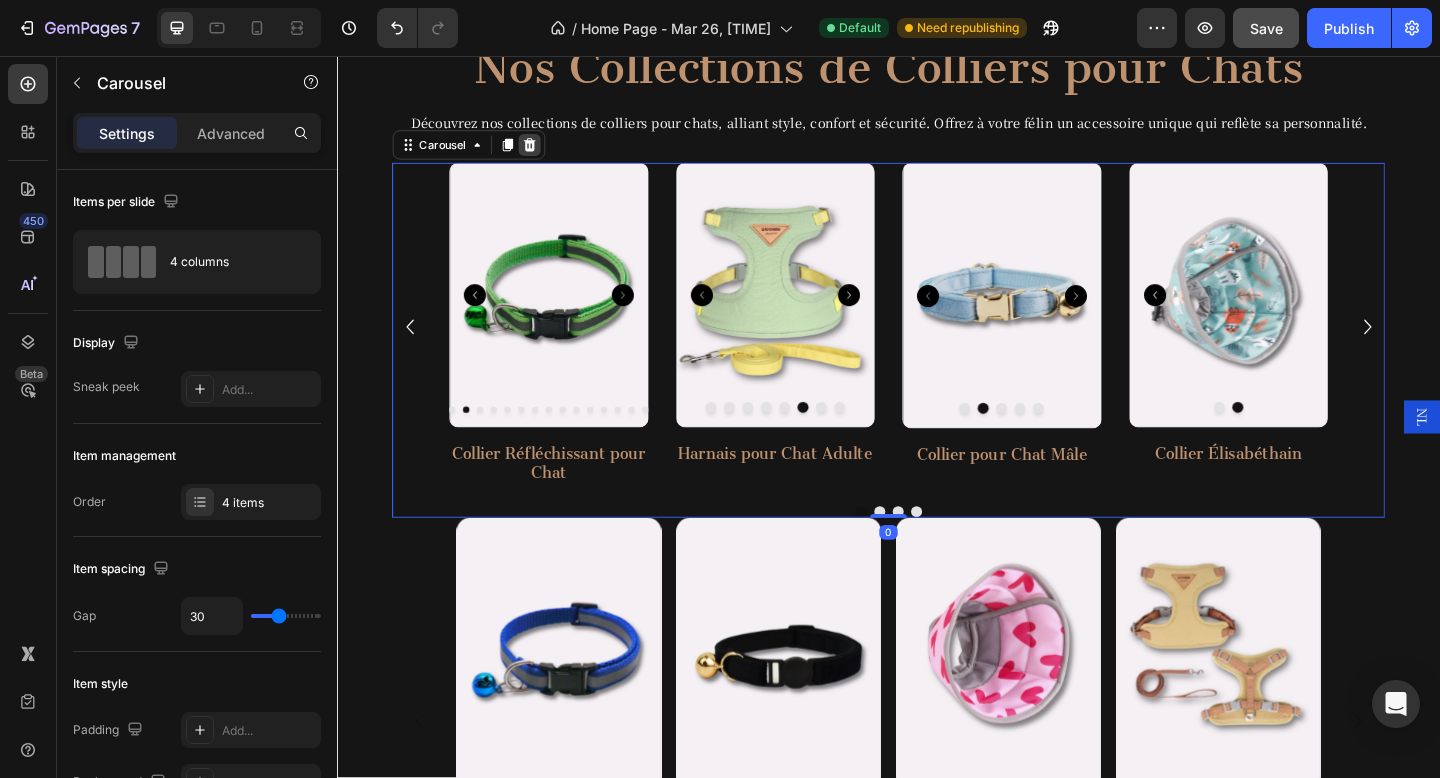 click 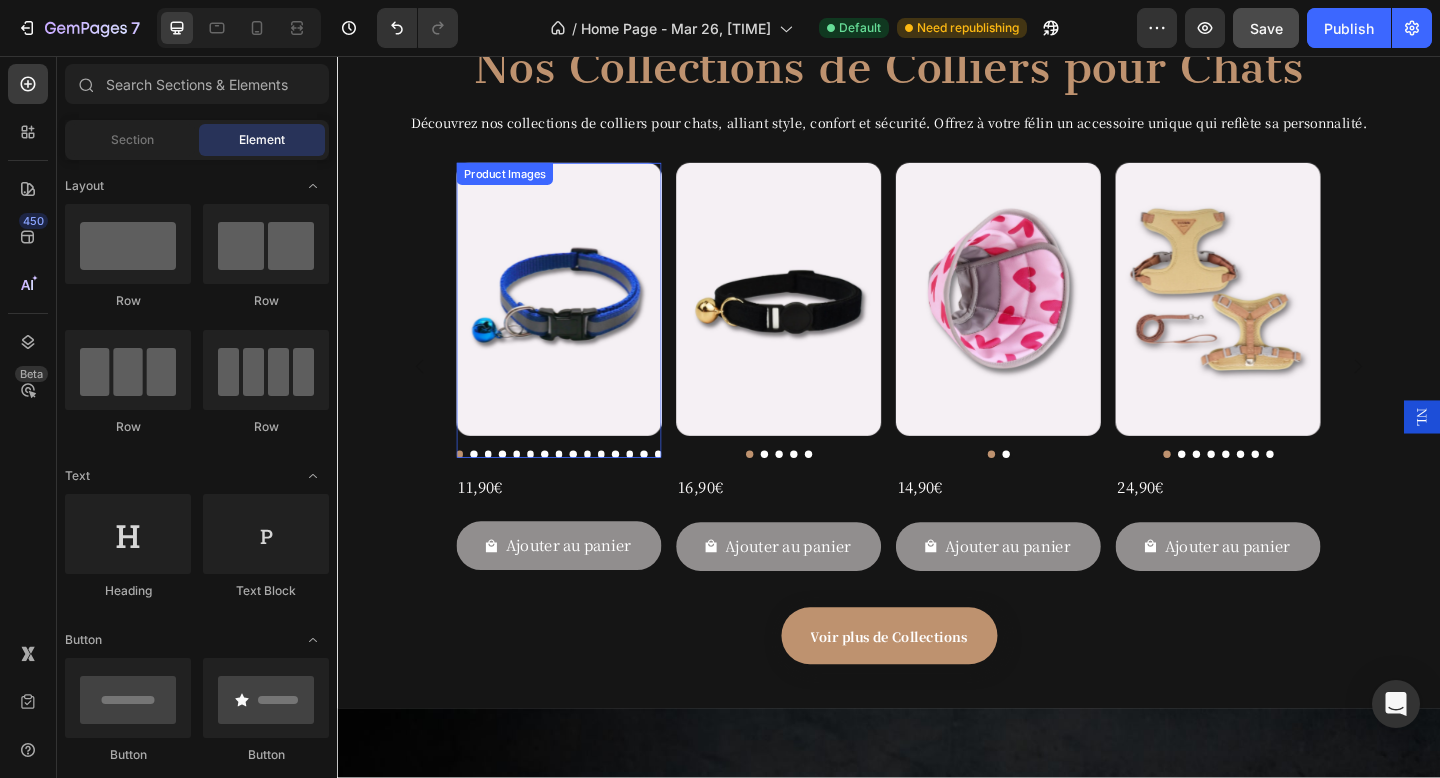 click at bounding box center [578, 320] 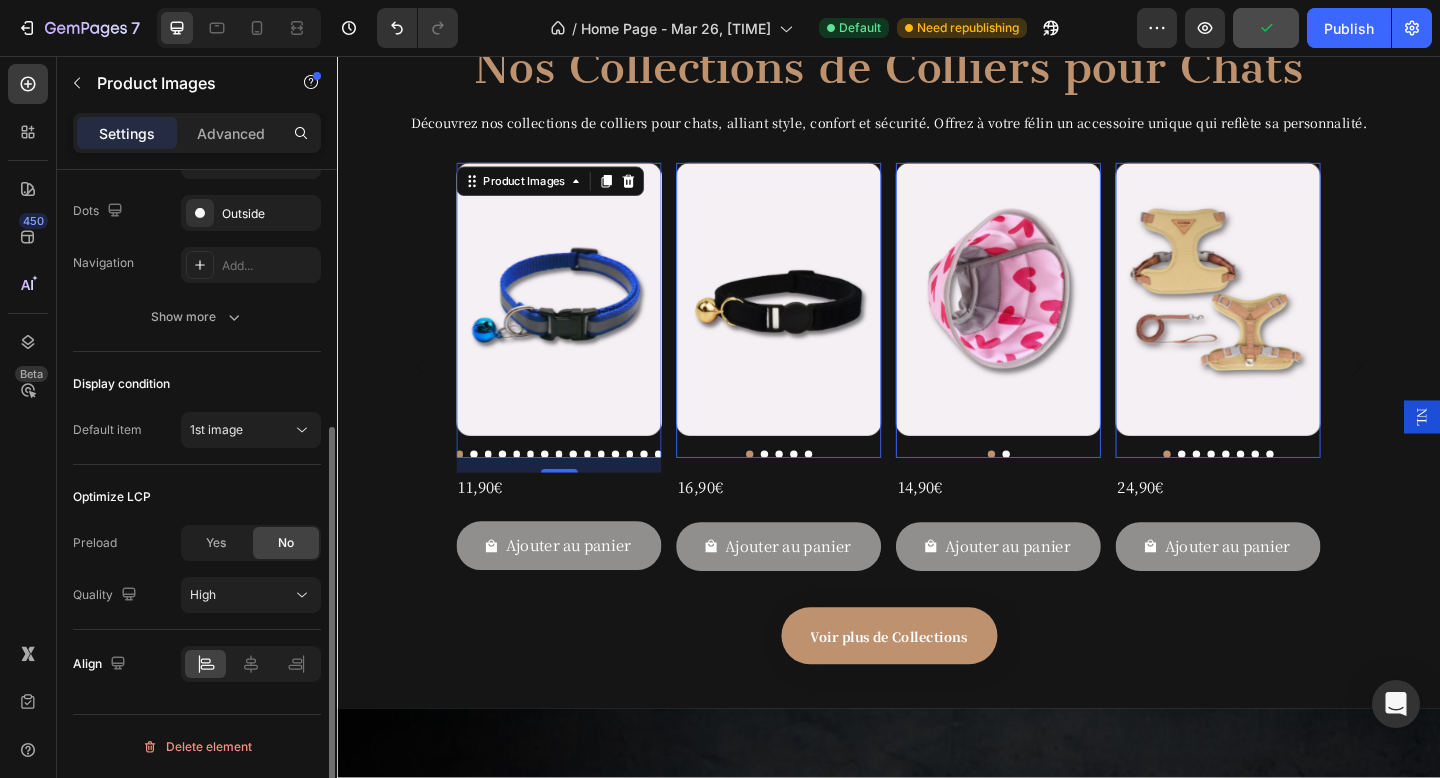 scroll, scrollTop: 449, scrollLeft: 0, axis: vertical 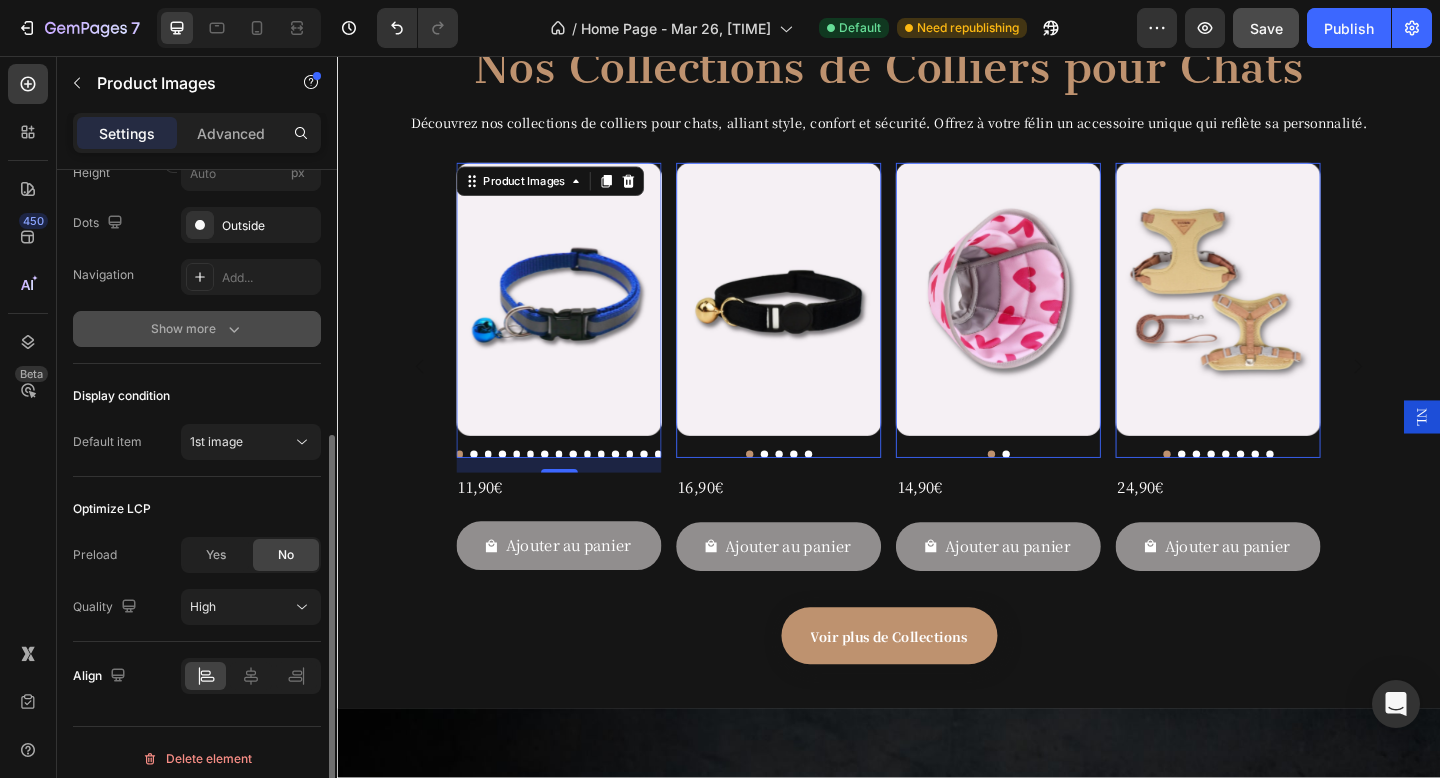 click 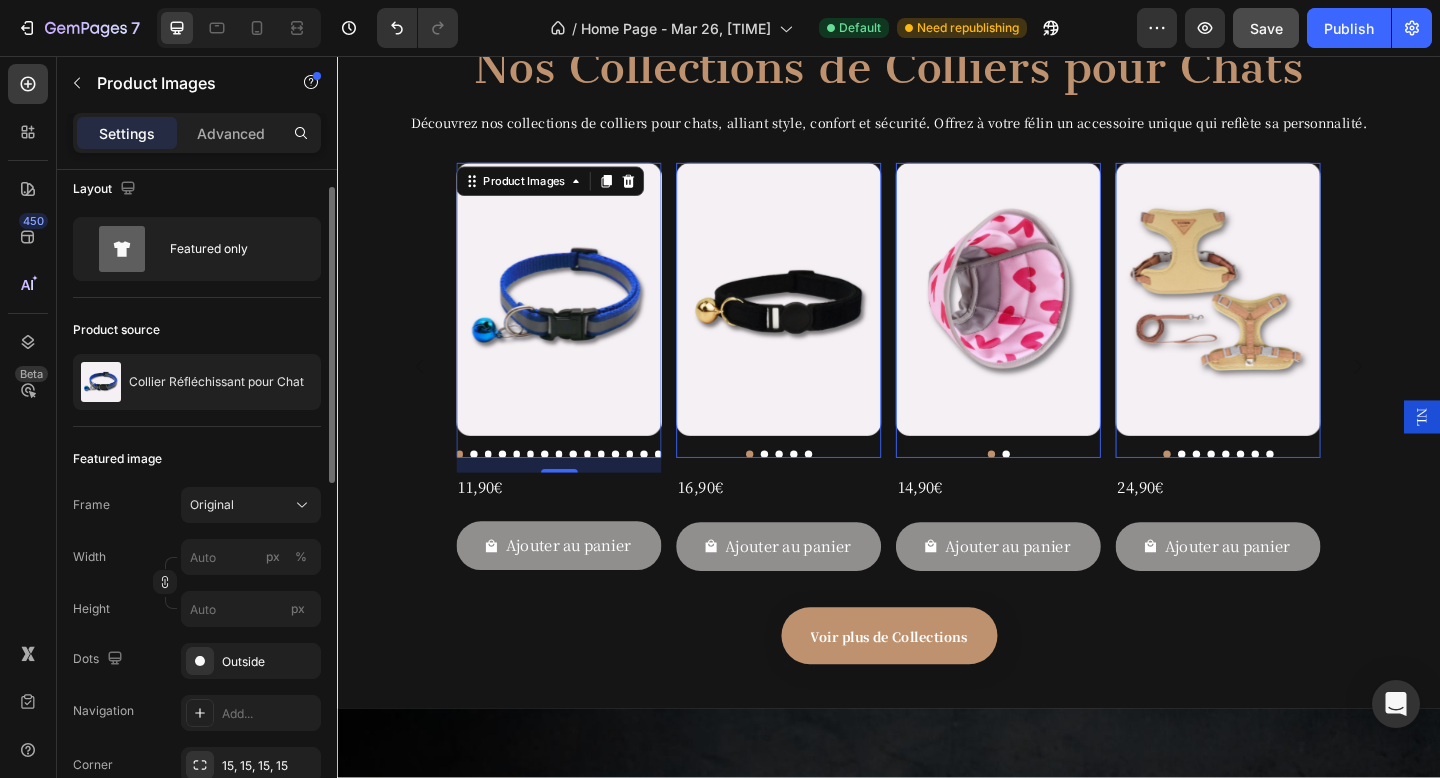 scroll, scrollTop: 0, scrollLeft: 0, axis: both 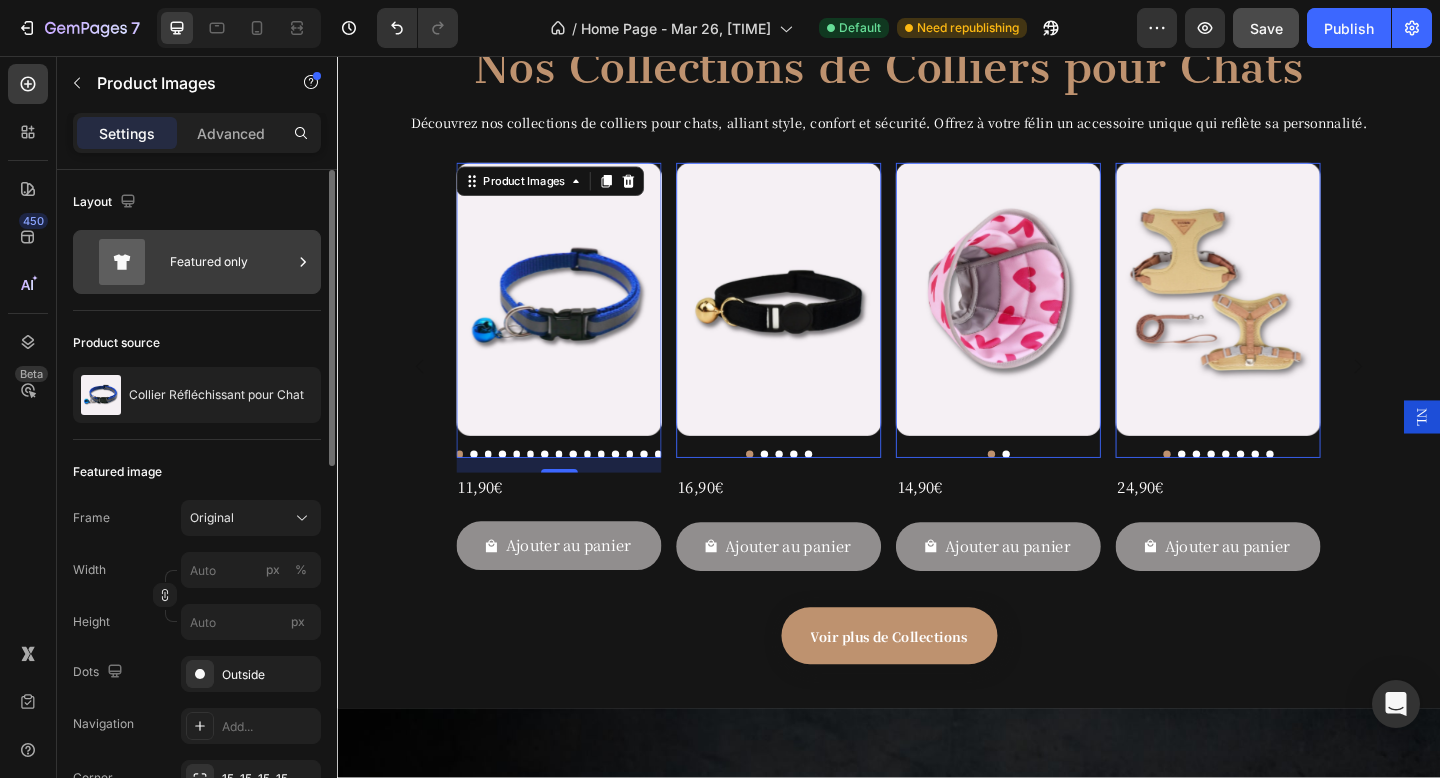 click on "Featured only" at bounding box center (197, 262) 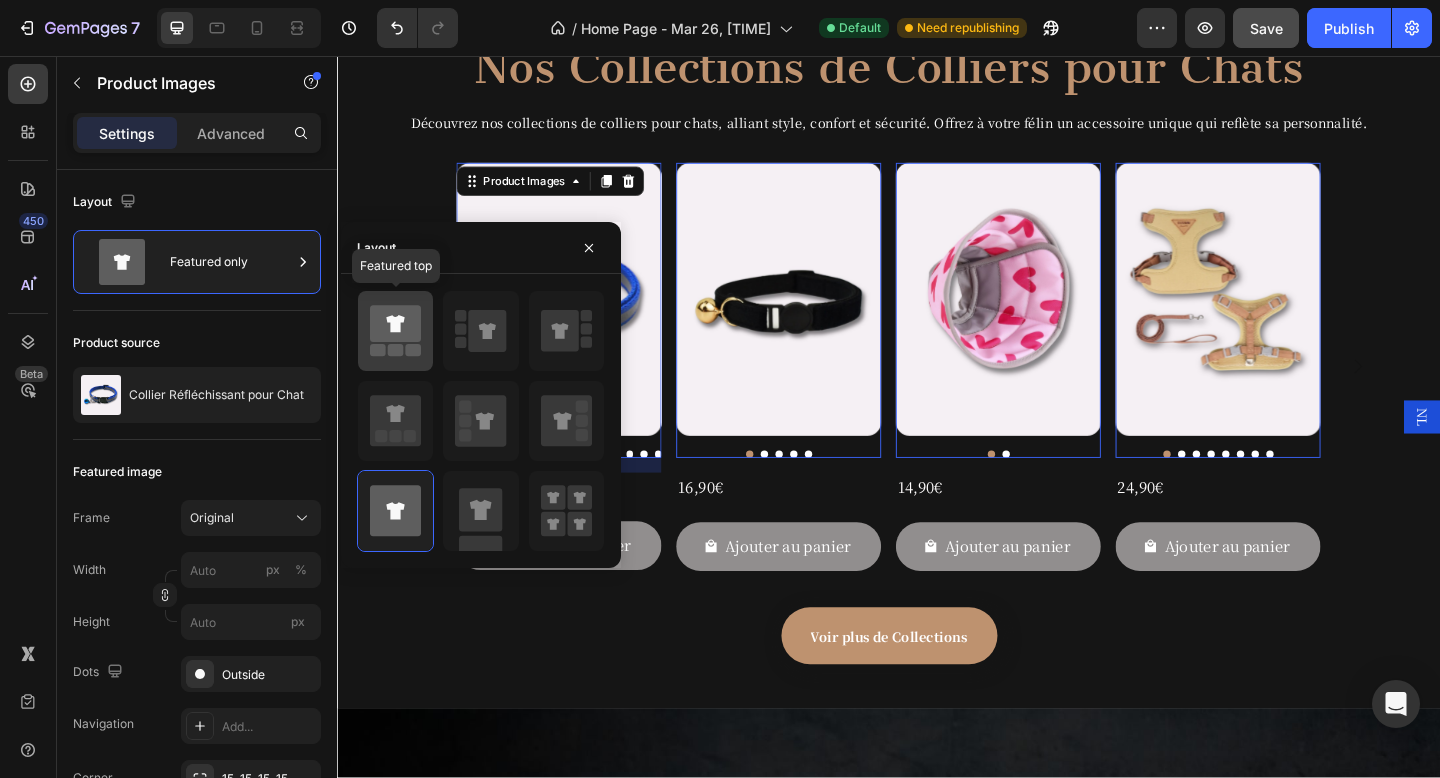 click 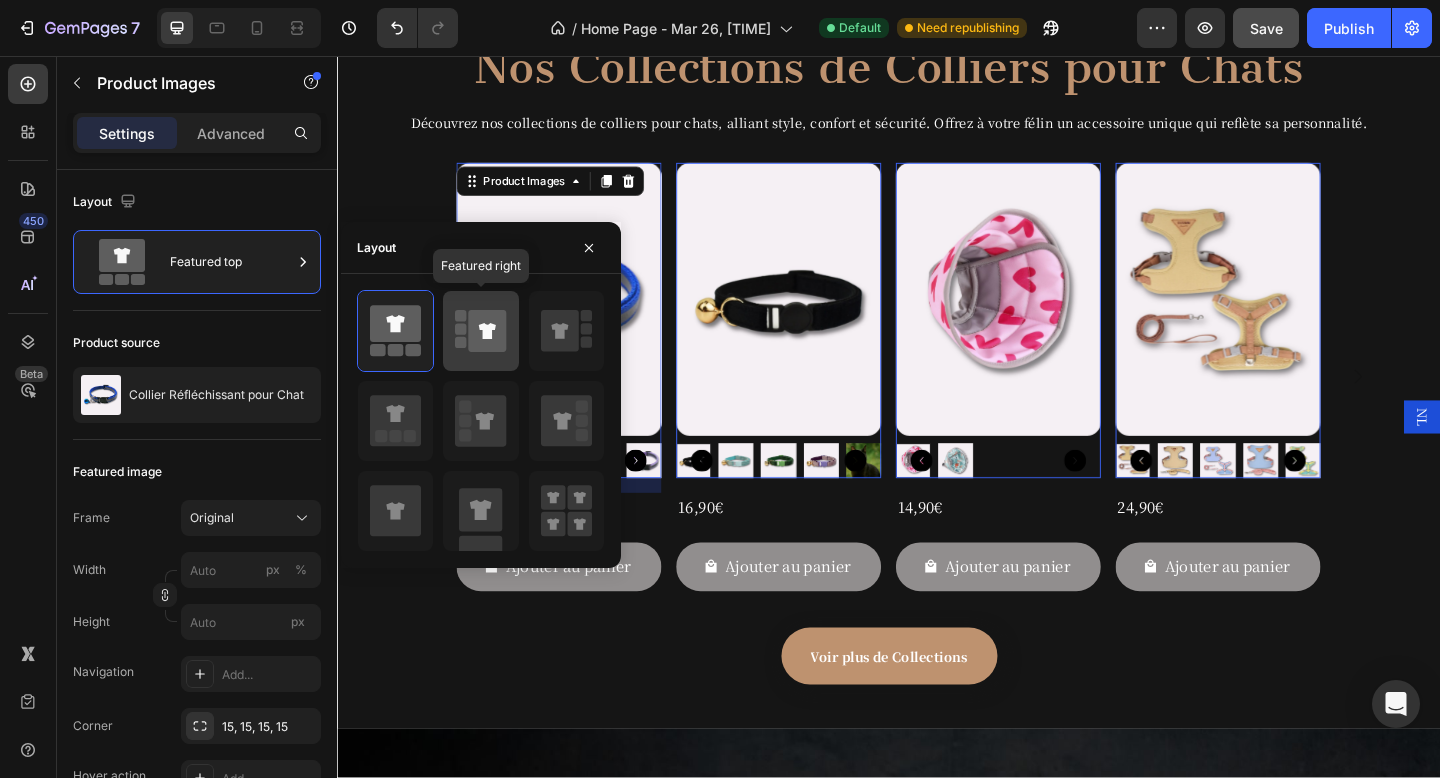 click 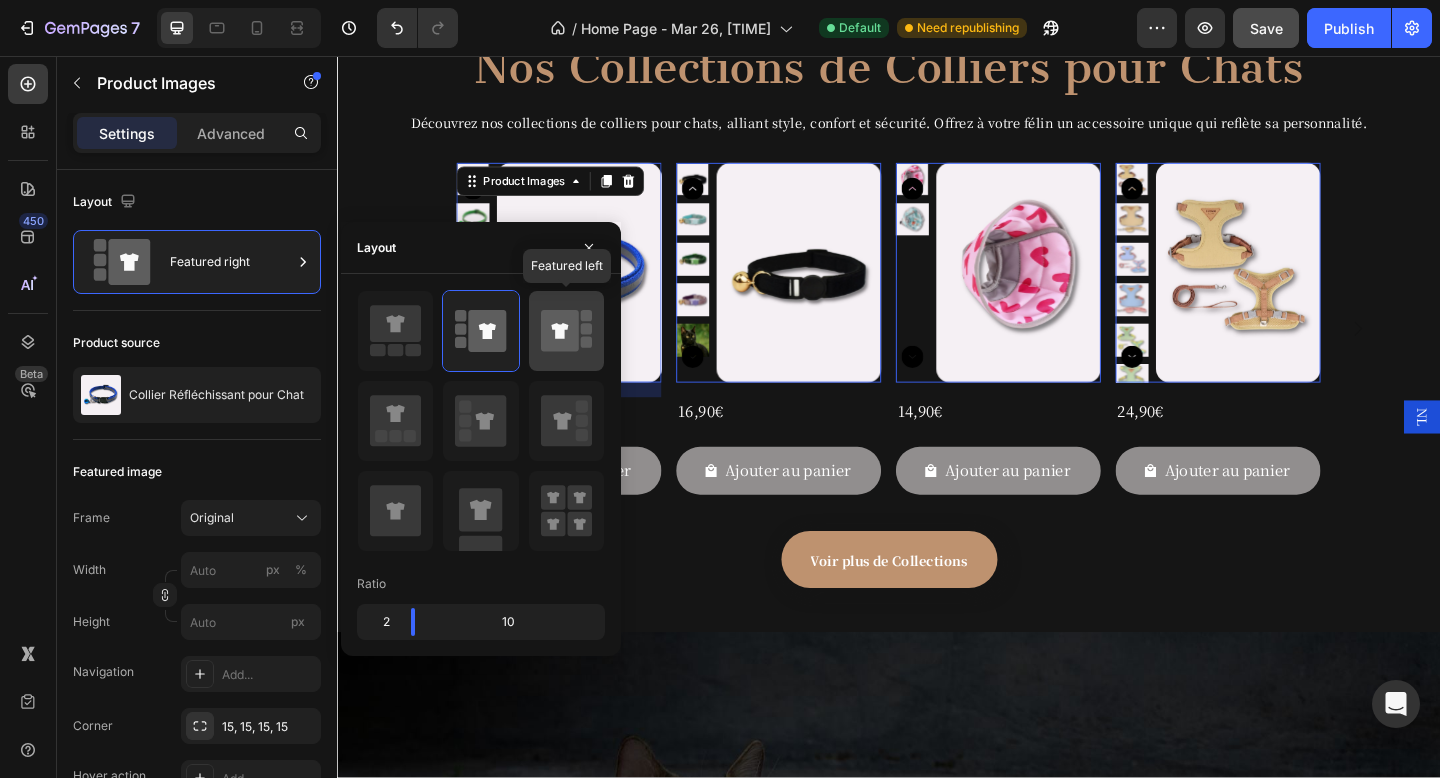 click 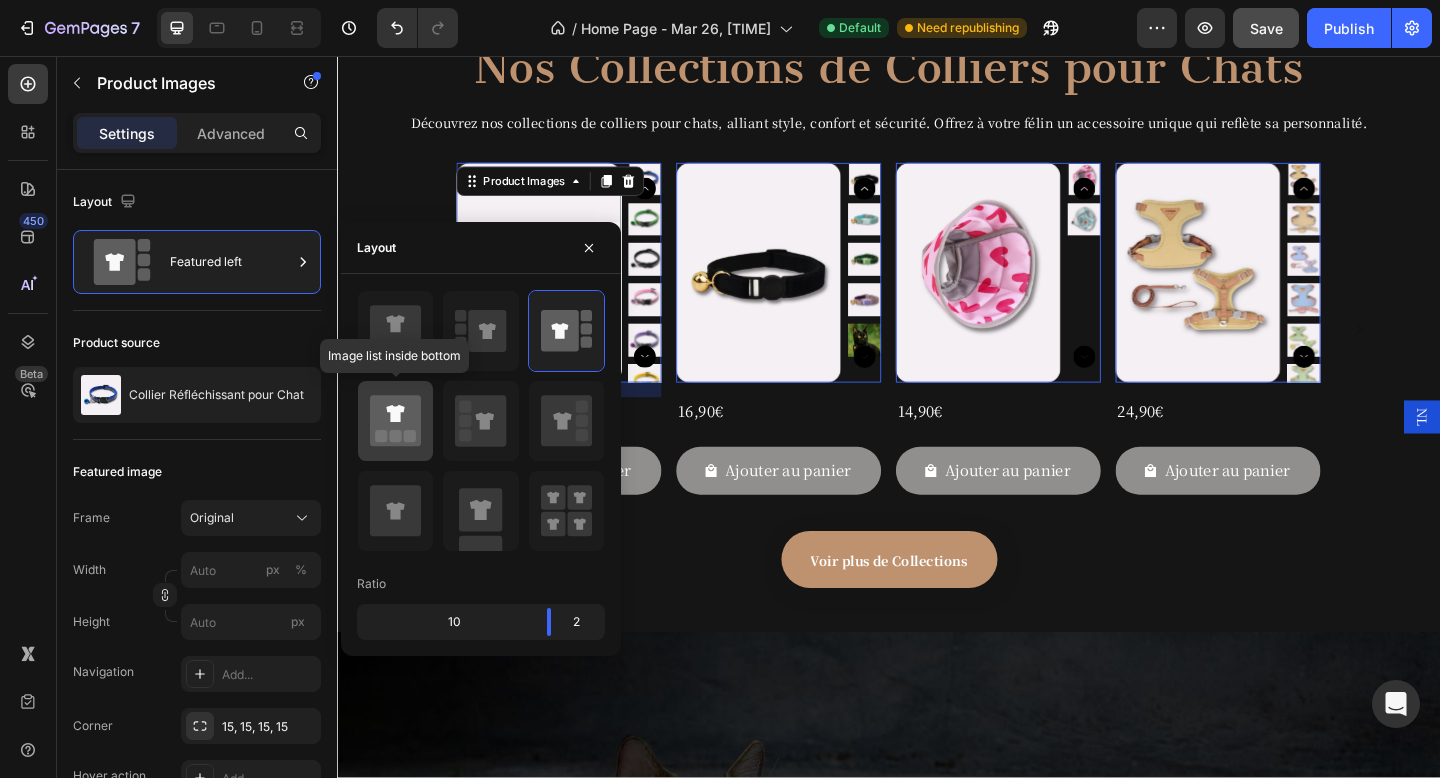 click 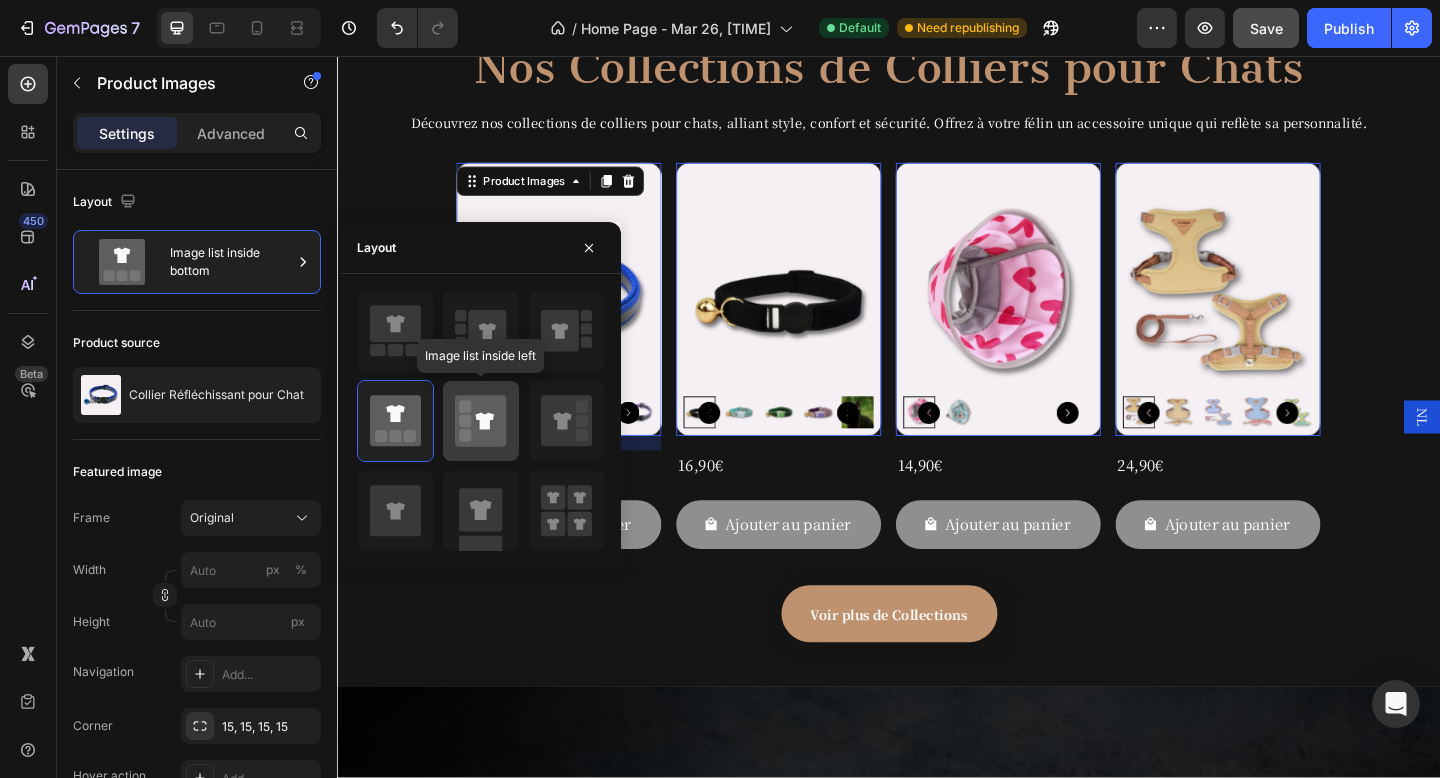 click 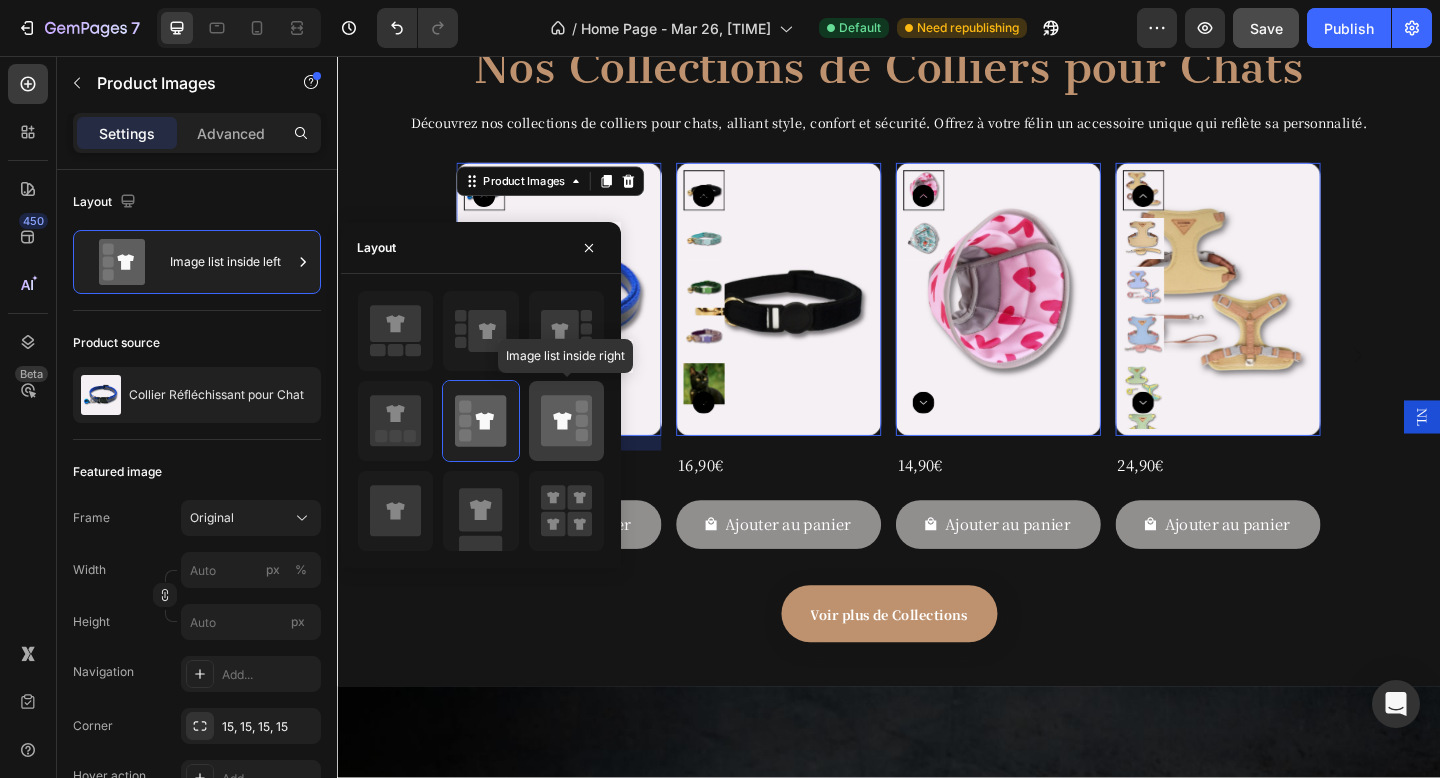 click 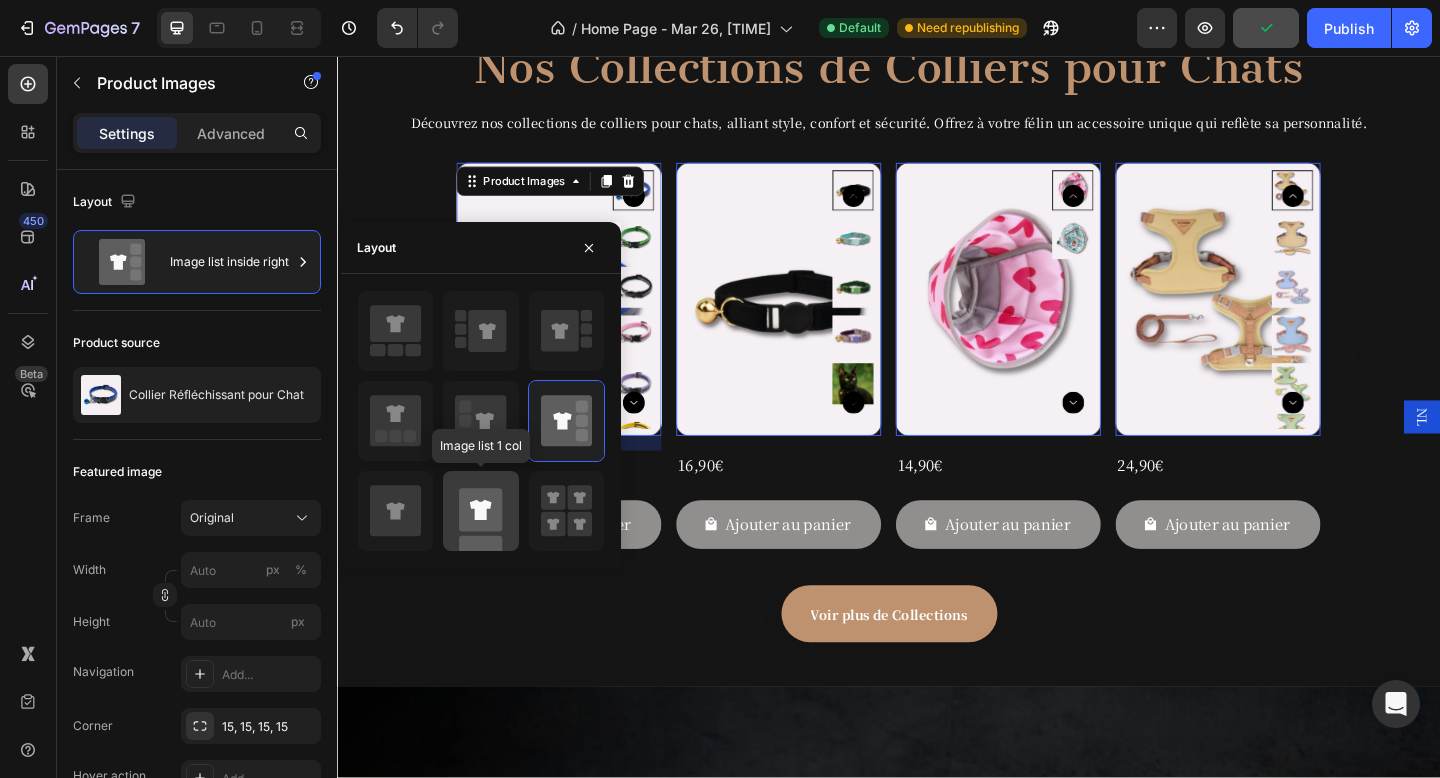 click 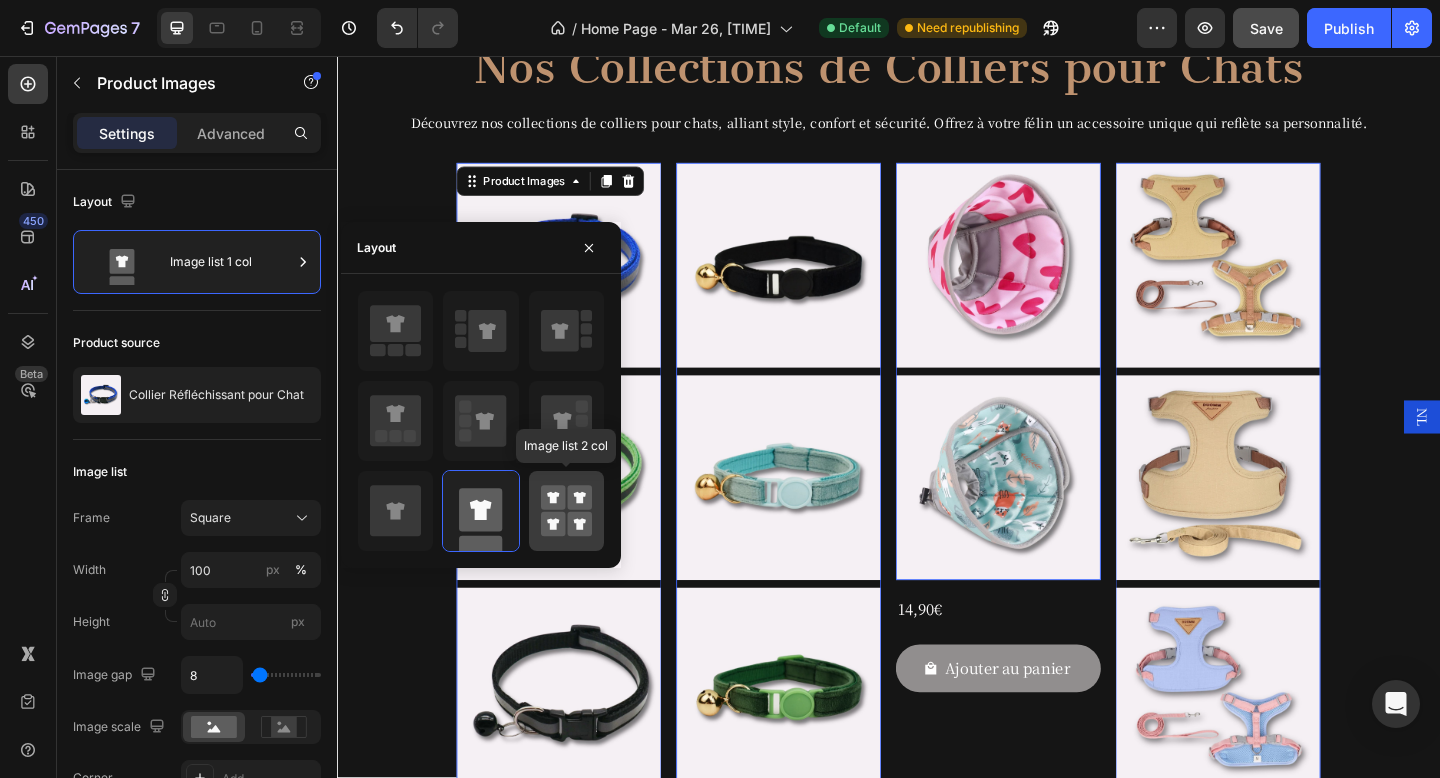click 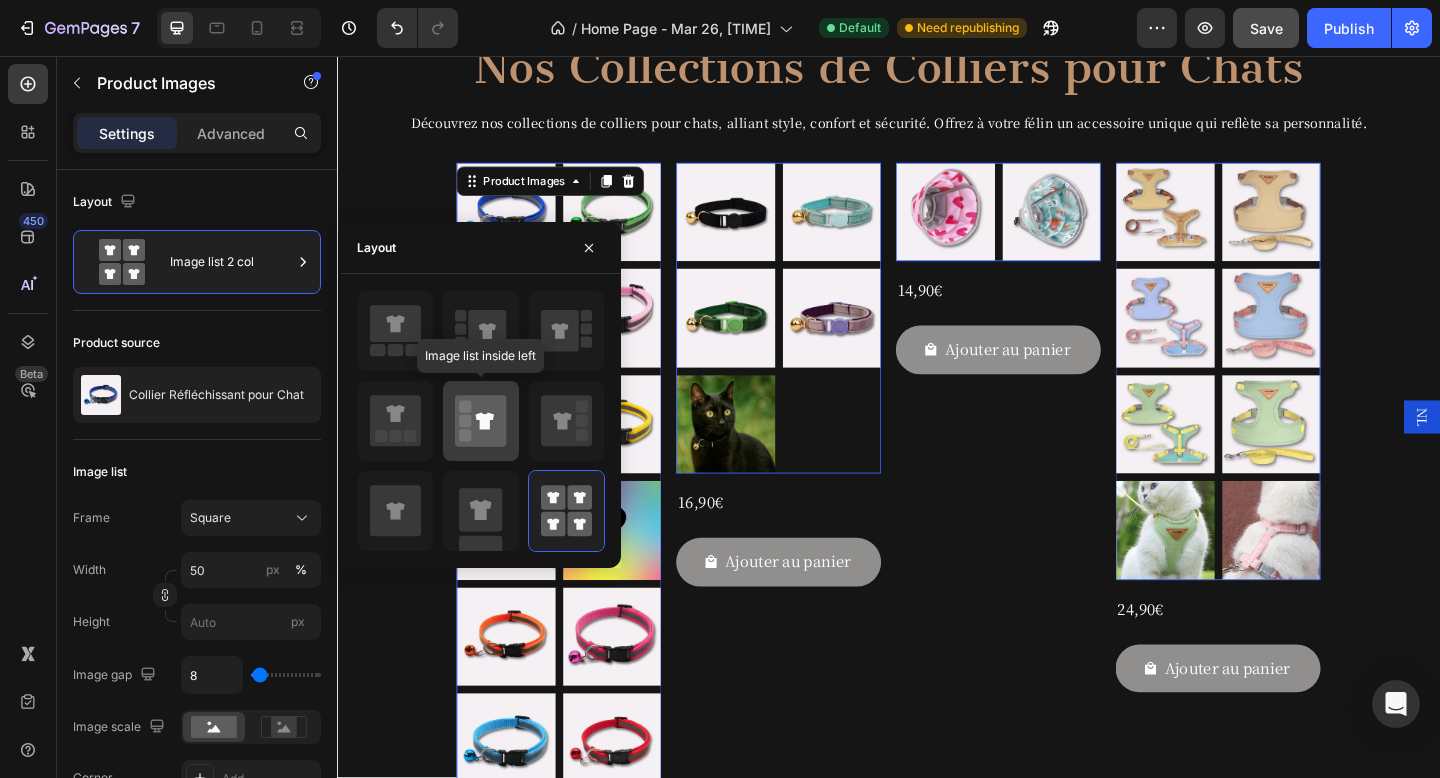 click 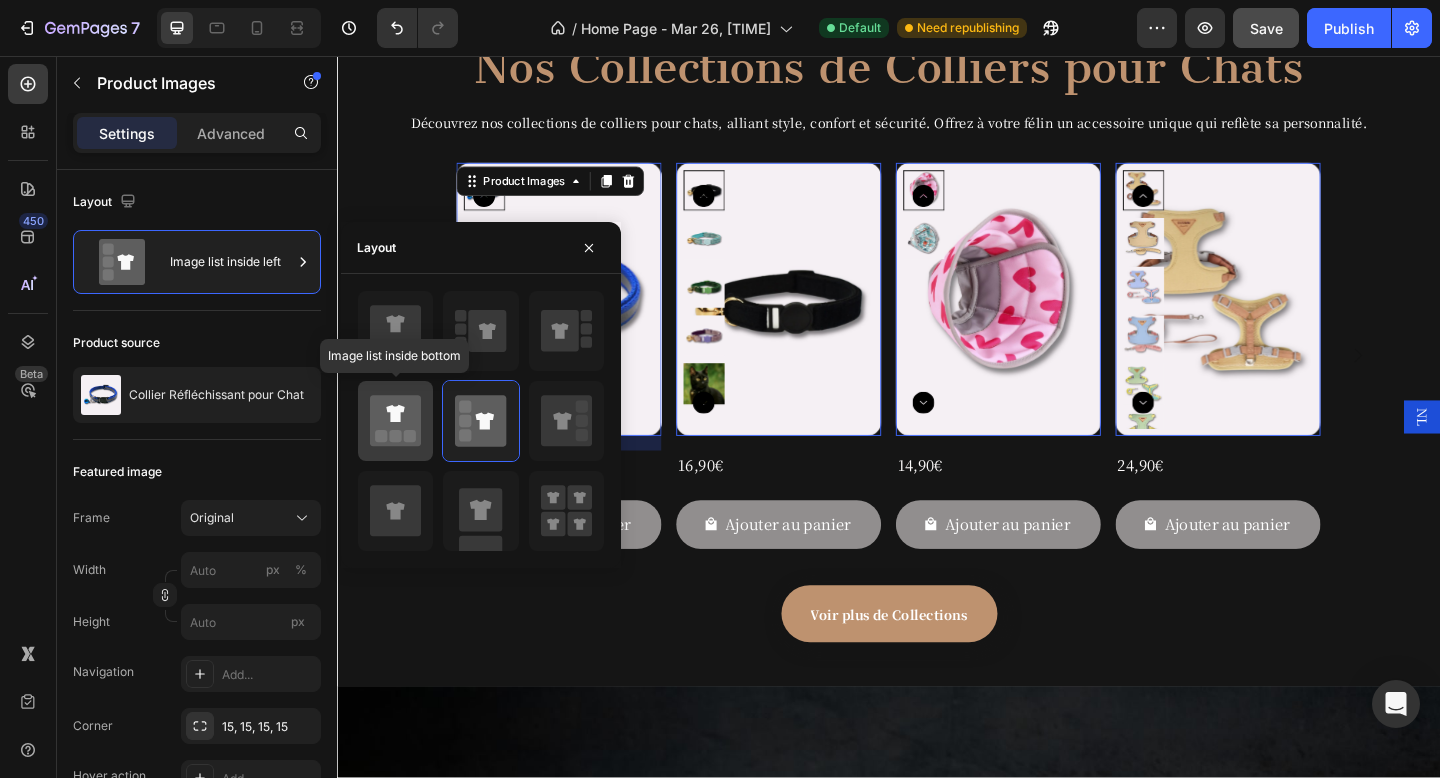 click 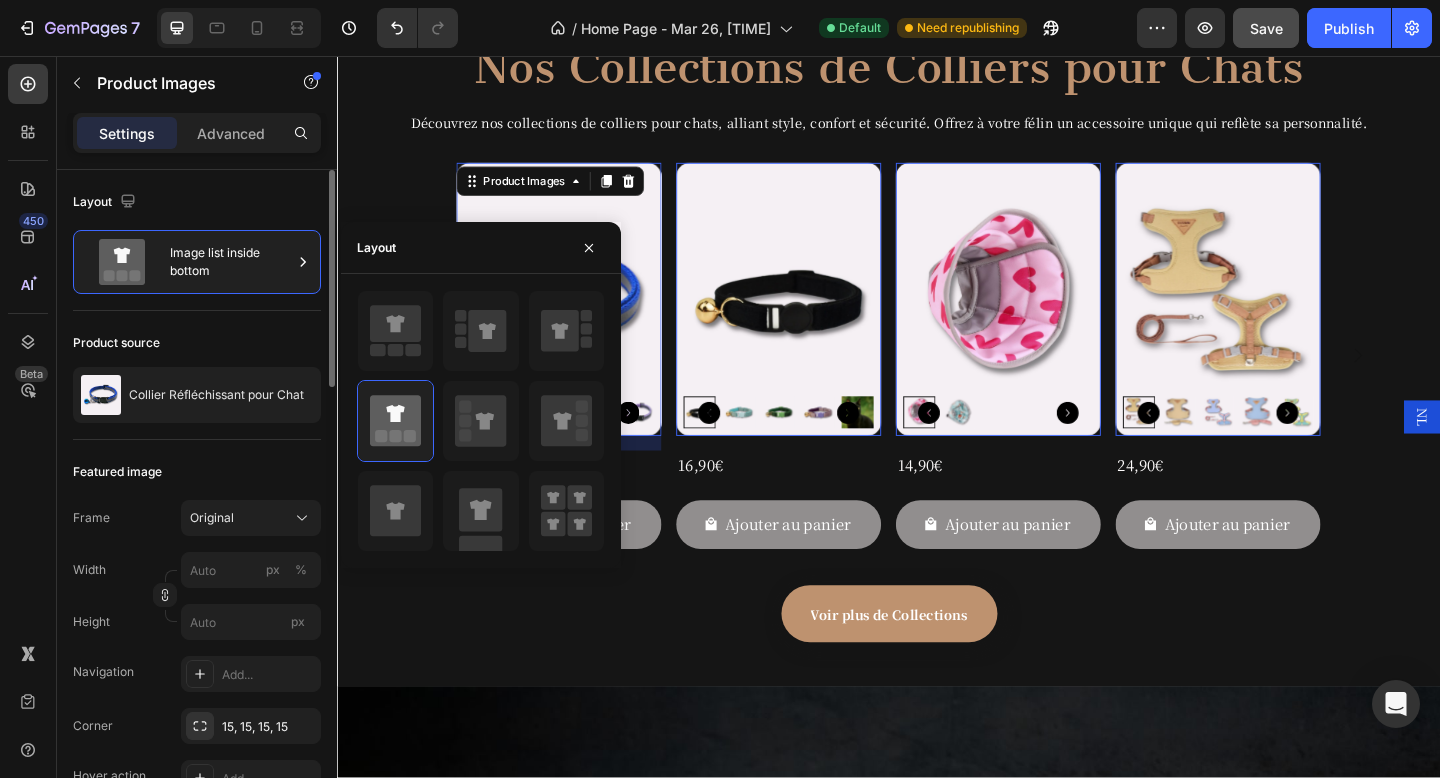 click on "Product source" at bounding box center (197, 343) 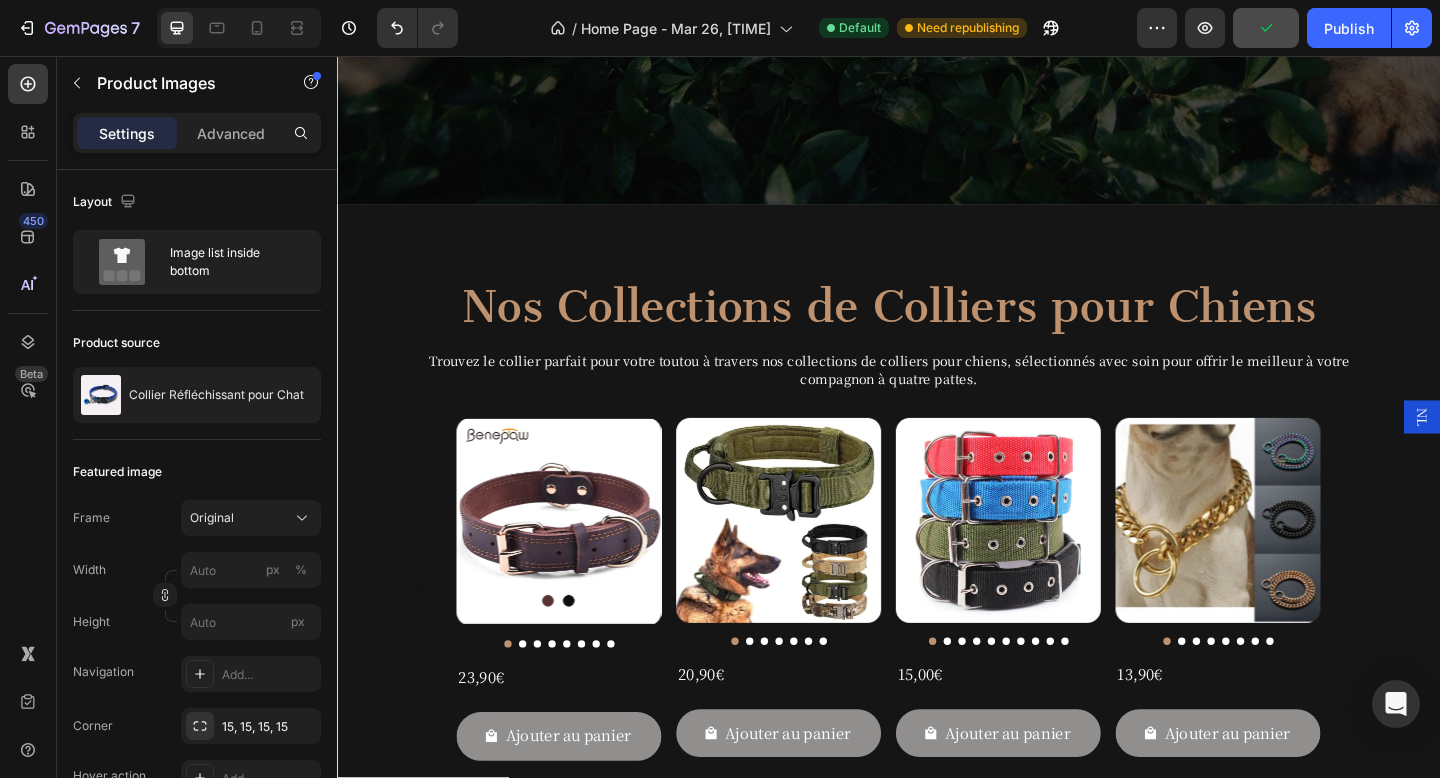 scroll, scrollTop: 768, scrollLeft: 0, axis: vertical 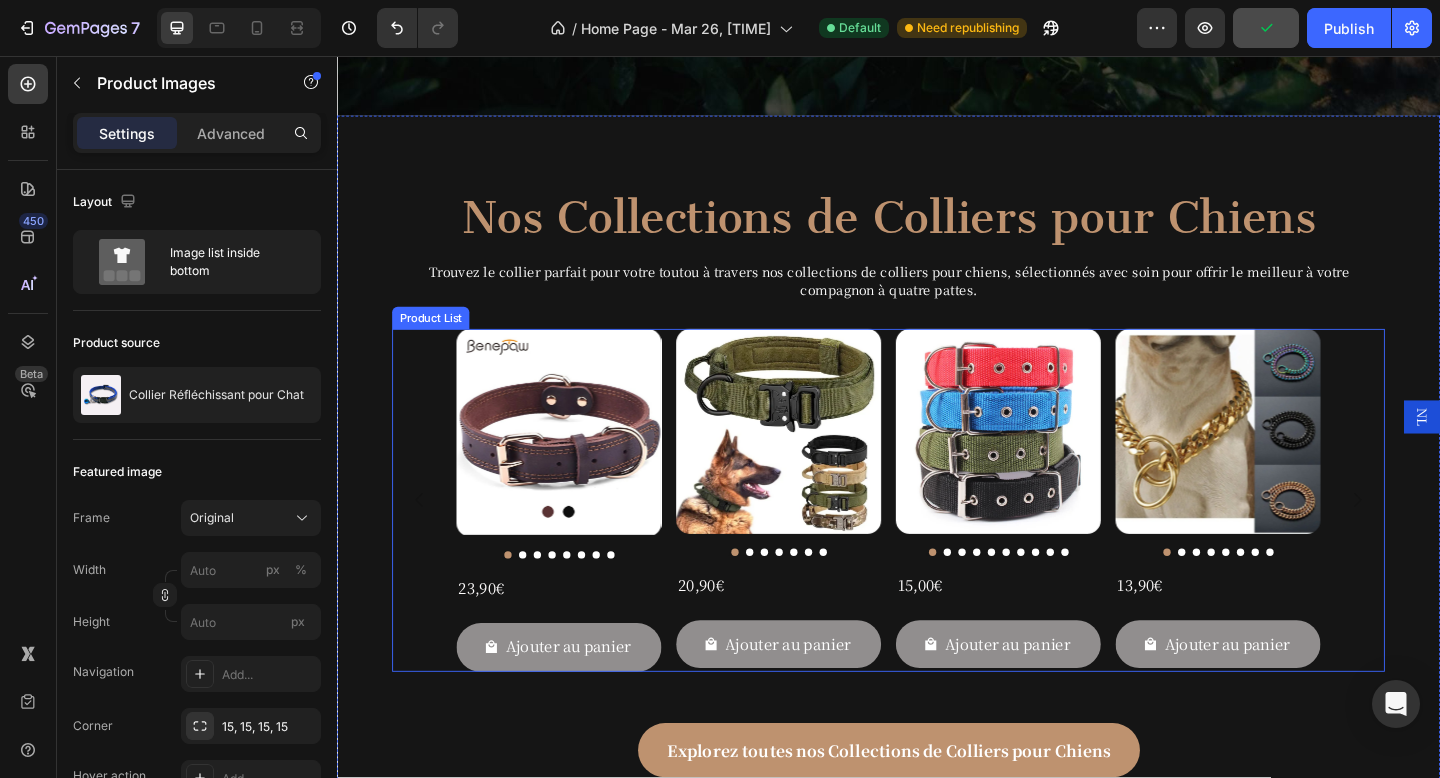 click on "Product Images 23,90€ Product Price Product Price Row Ajouter au panier Add to Cart Row Product List Product Images 20,90€ Product Price Product Price Row Ajouter au panier Add to Cart Row Product List Product Images 15,00€ Product Price Product Price Row Ajouter au panier Add to Cart Row Product List Product Images 13,90€ Product Price Product Price Row Ajouter au panier Add to Cart Row Product List" at bounding box center [937, 539] 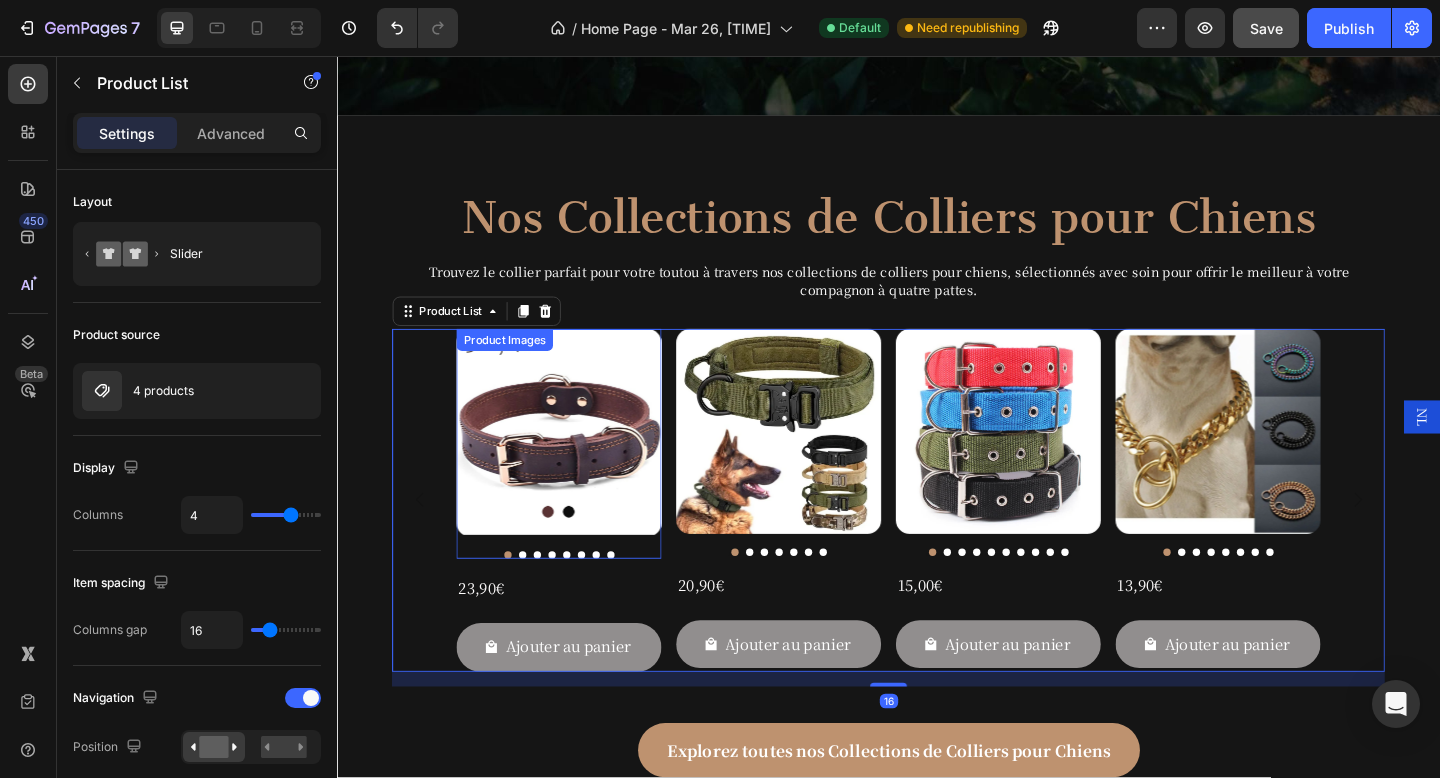 click at bounding box center (578, 466) 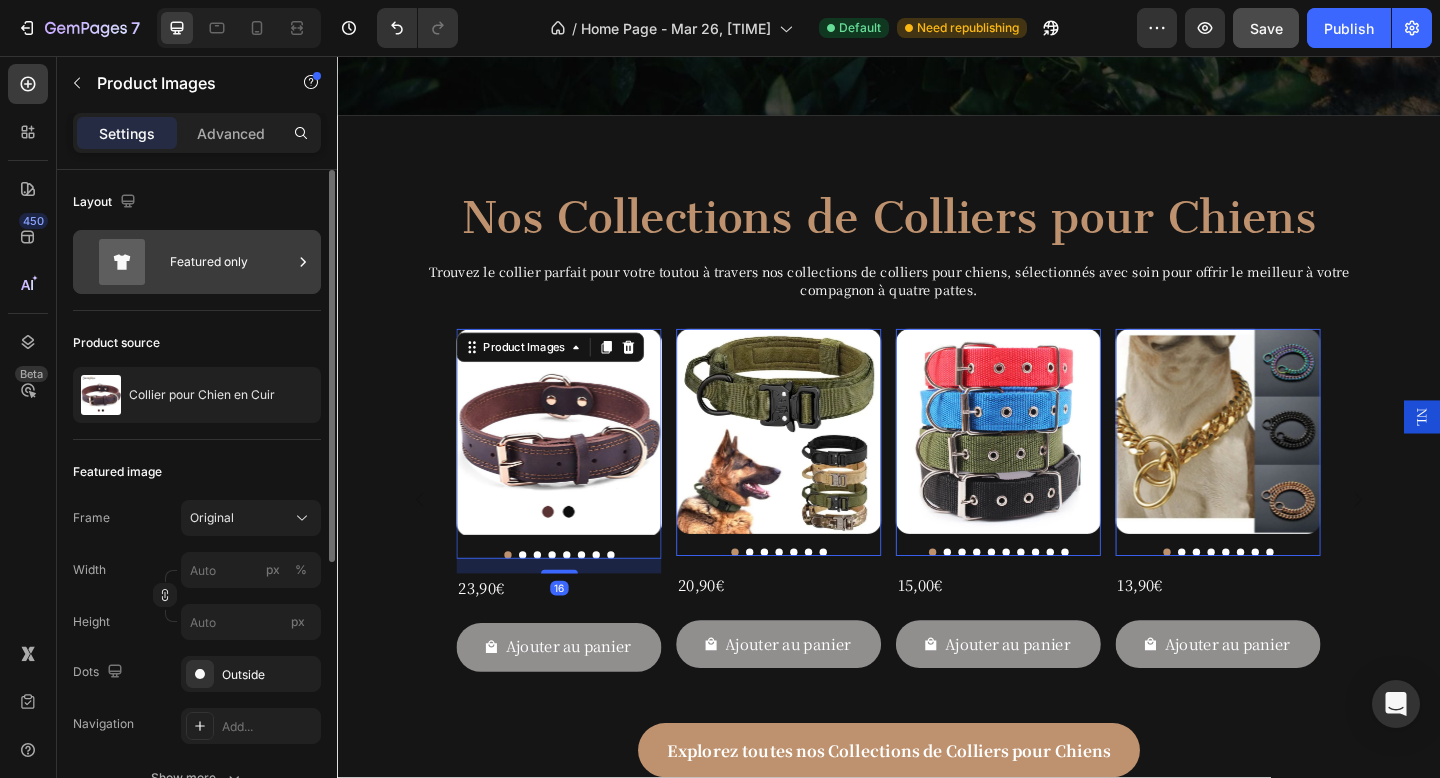 click on "Featured only" at bounding box center (231, 262) 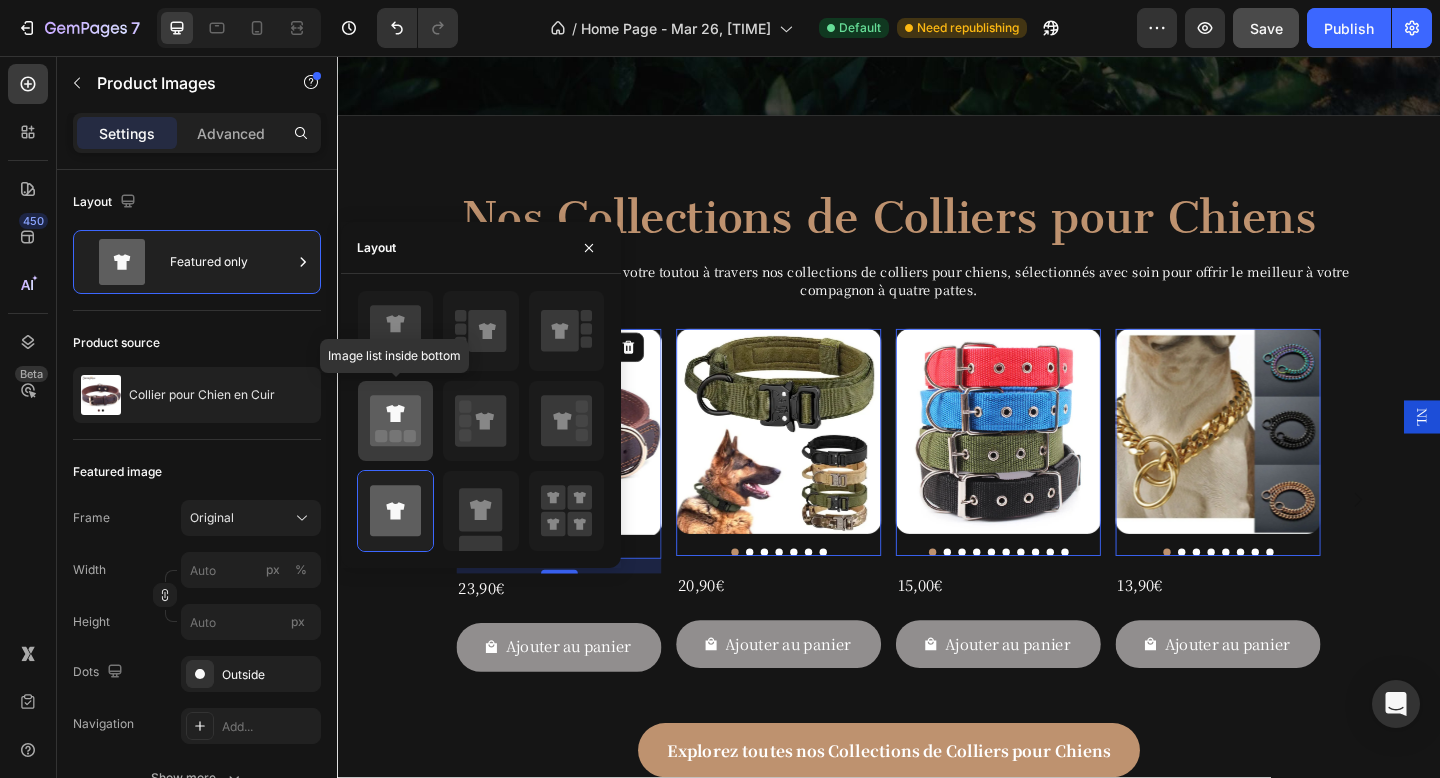click 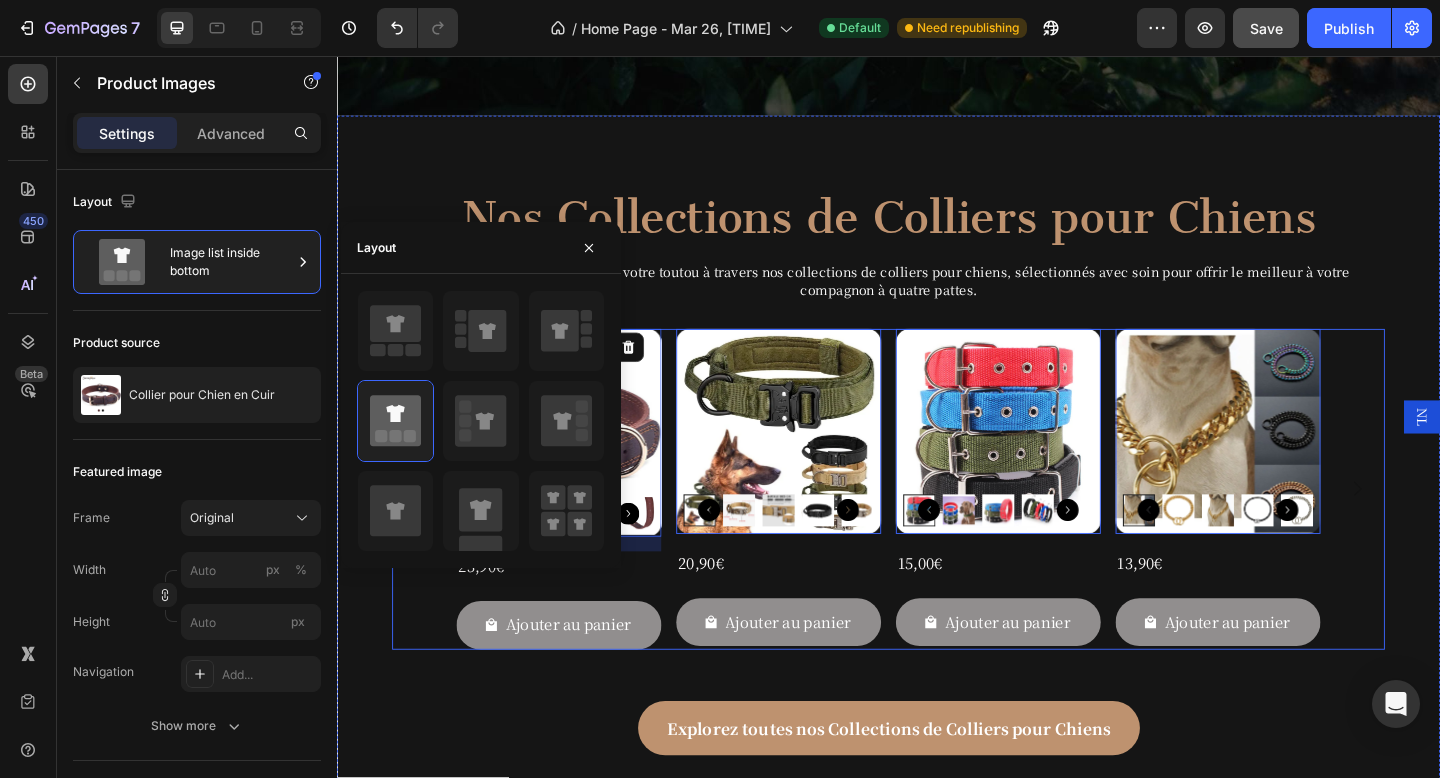 click on "Product Images   16 23,90€ Product Price Product Price Row Ajouter au panier Add to Cart Row Product List
Product Images   0 20,90€ Product Price Product Price Row Ajouter au panier Add to Cart Row Product List
Product Images   0 15,00€ Product Price Product Price Row Ajouter au panier Add to Cart Row Product List
Product Images   0 13,90€ Product Price Product Price Row Ajouter au panier Add to Cart Row Product List" at bounding box center [937, 527] 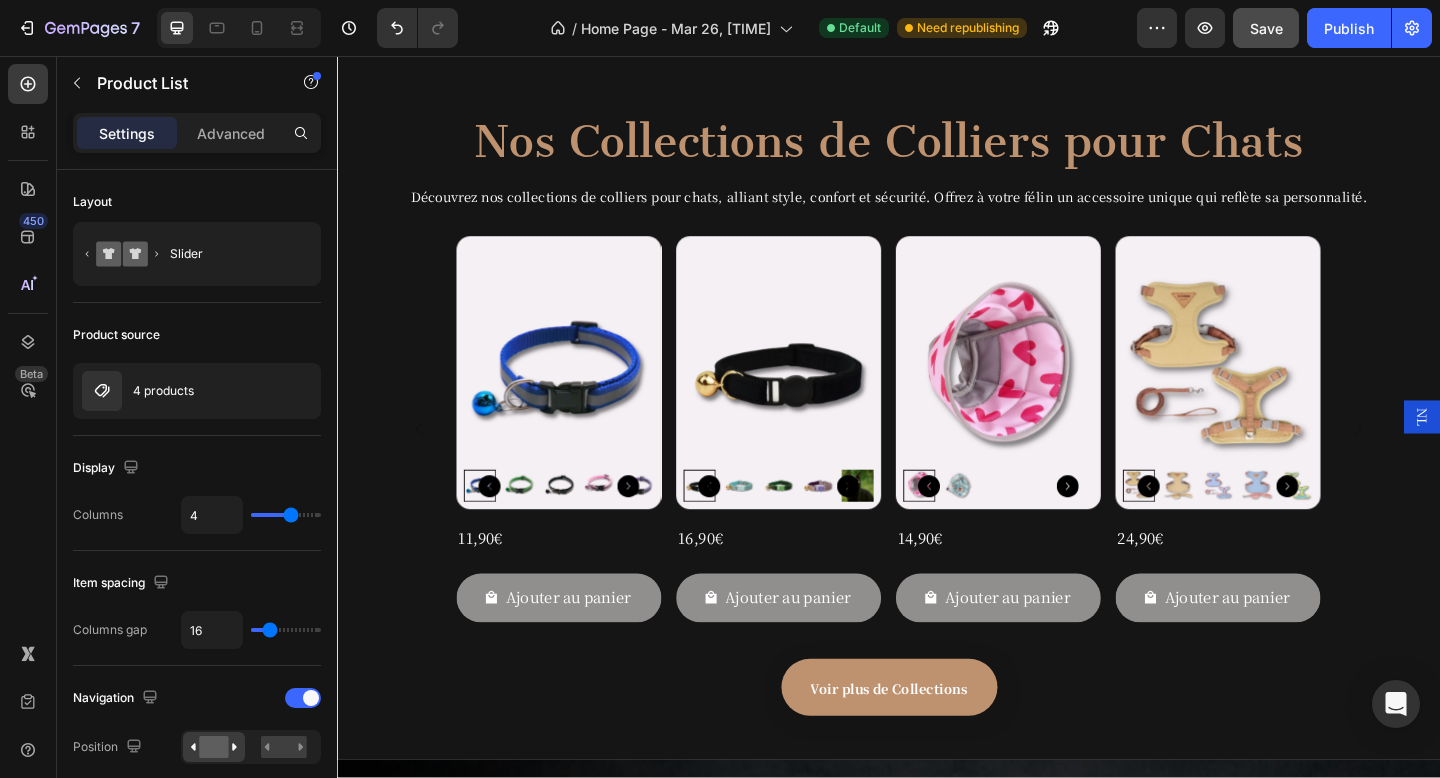 scroll, scrollTop: 2219, scrollLeft: 0, axis: vertical 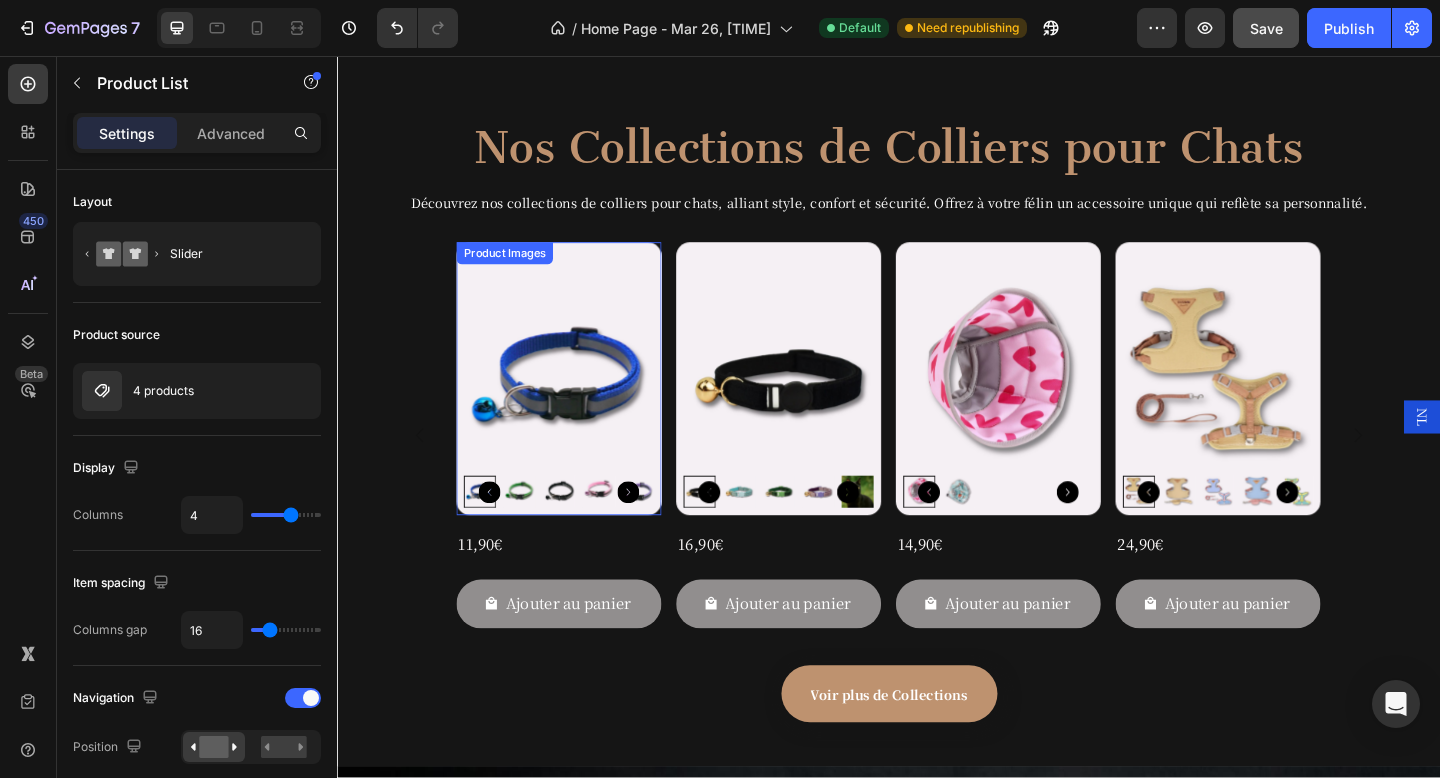 click at bounding box center (578, 407) 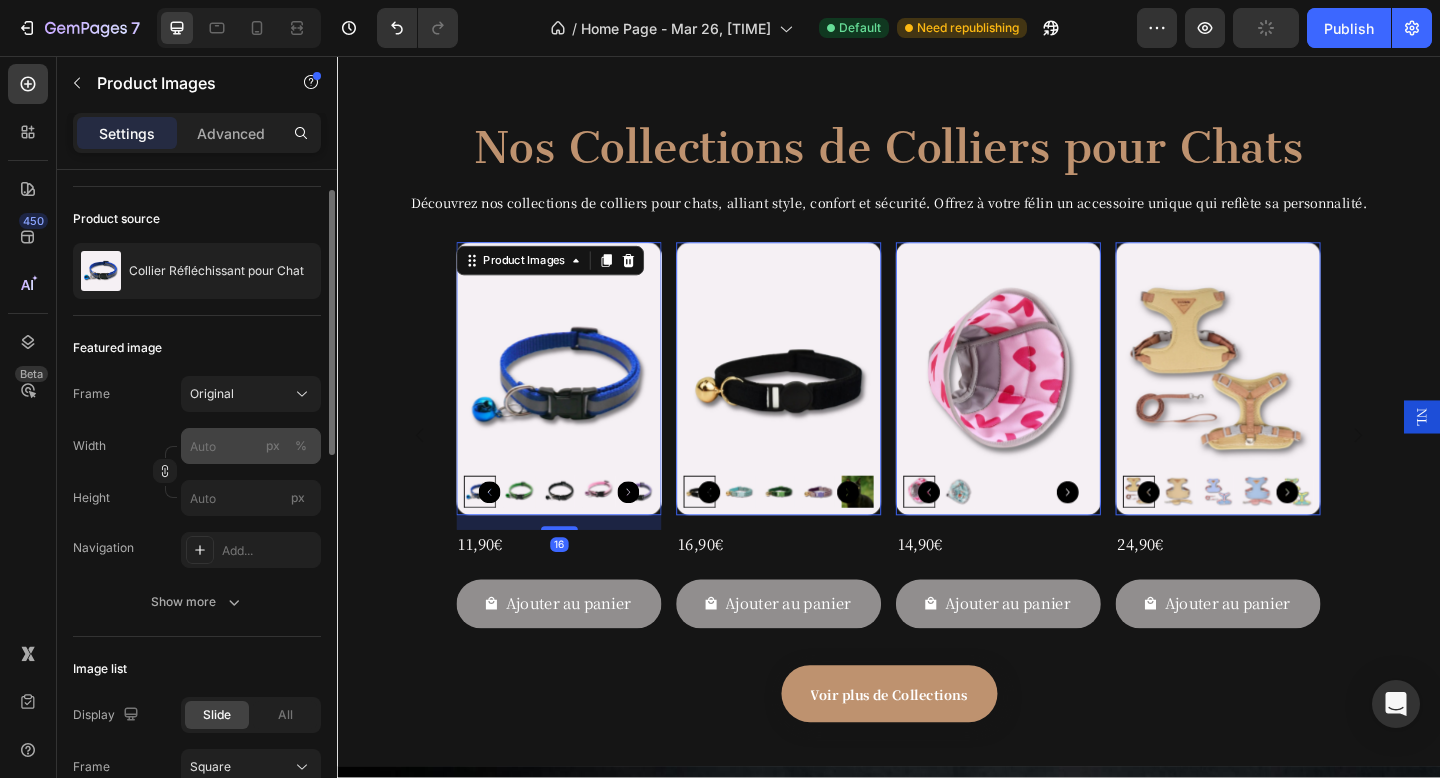 scroll, scrollTop: 162, scrollLeft: 0, axis: vertical 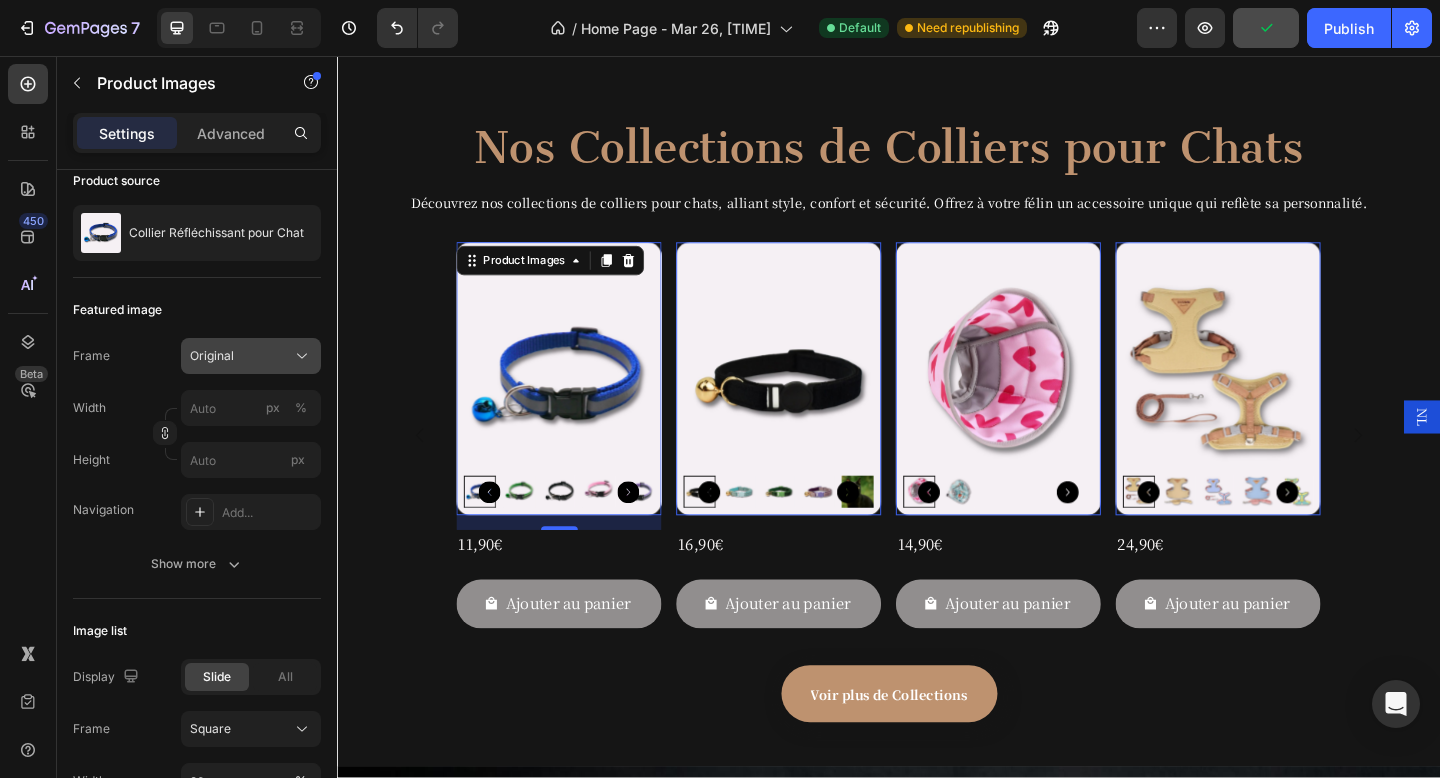 click on "Original" 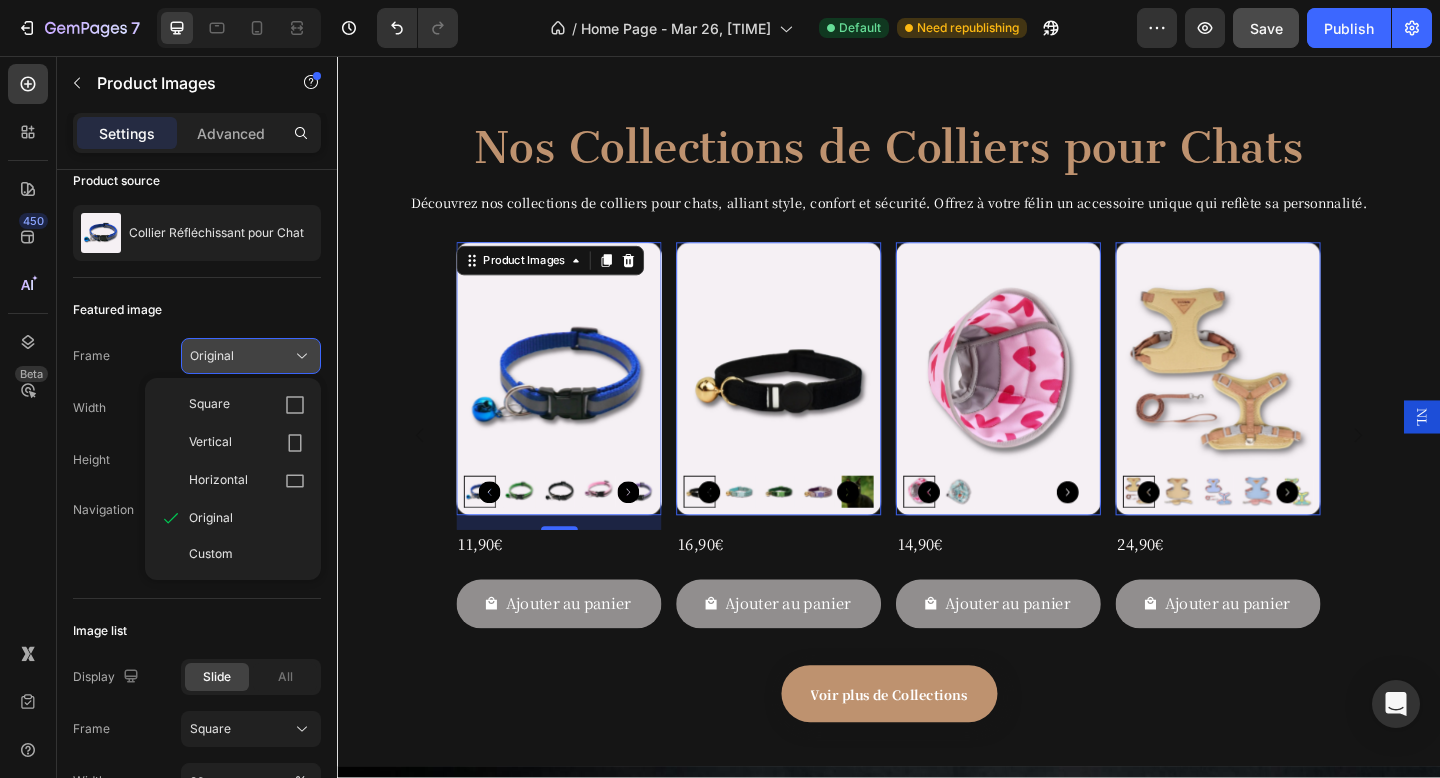click on "Original" 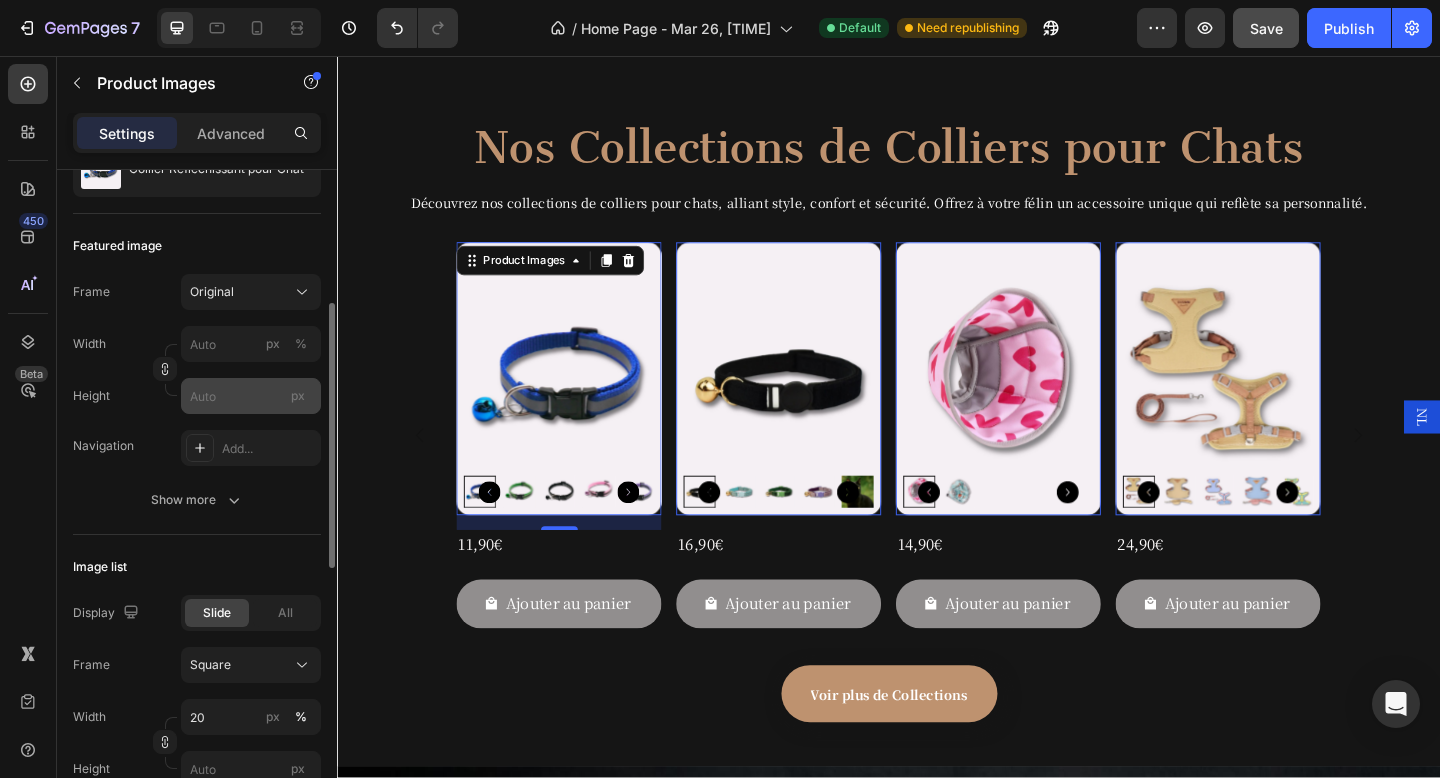 scroll, scrollTop: 271, scrollLeft: 0, axis: vertical 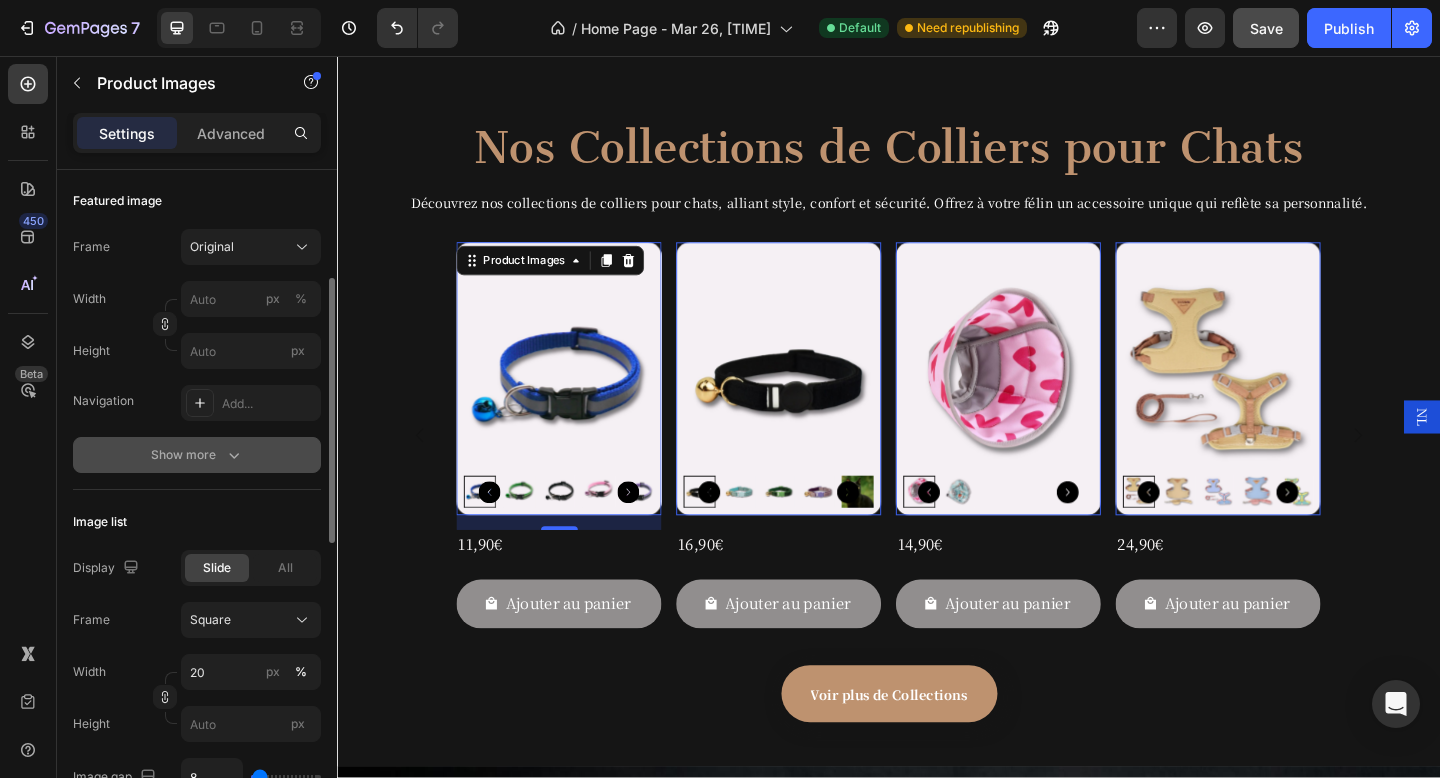 click on "Show more" at bounding box center [197, 455] 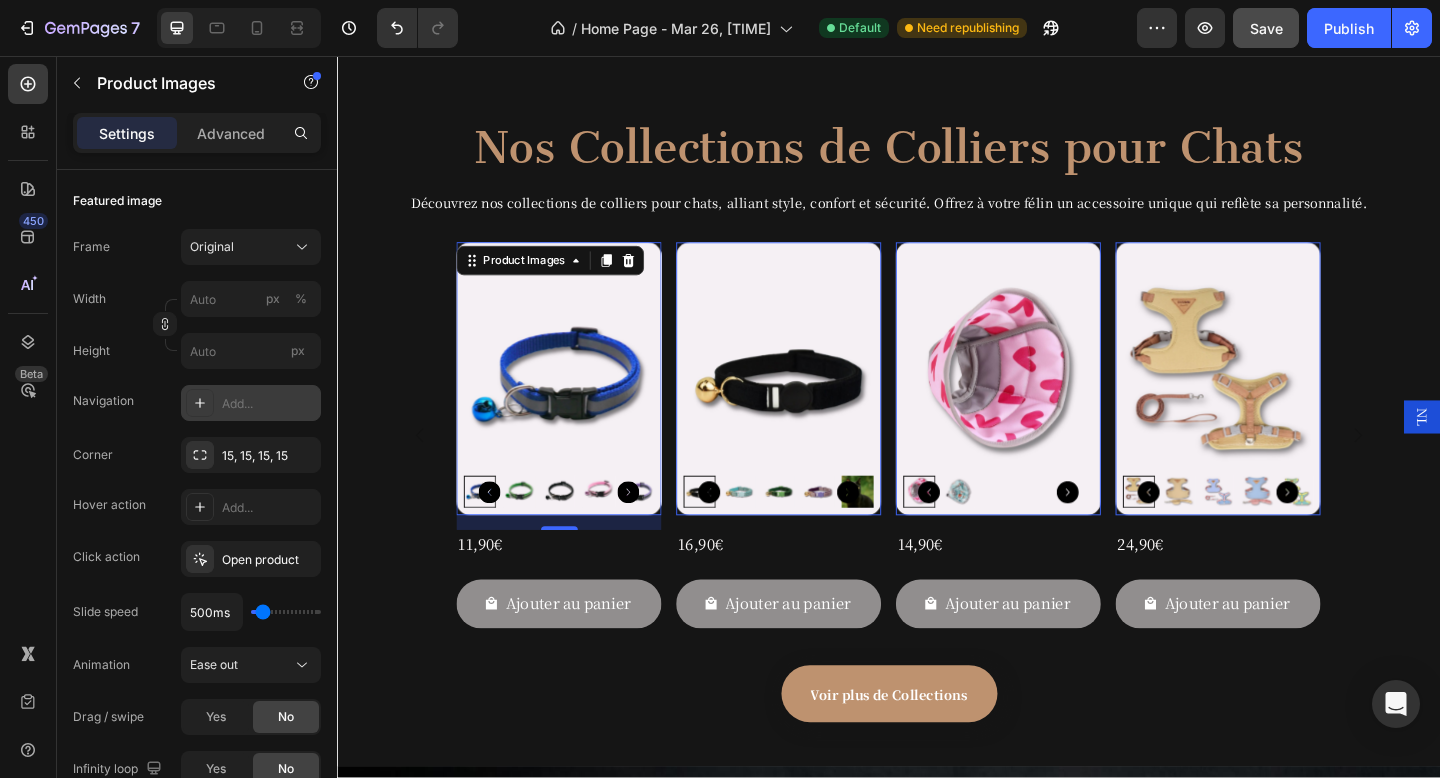 click on "Add..." at bounding box center (269, 404) 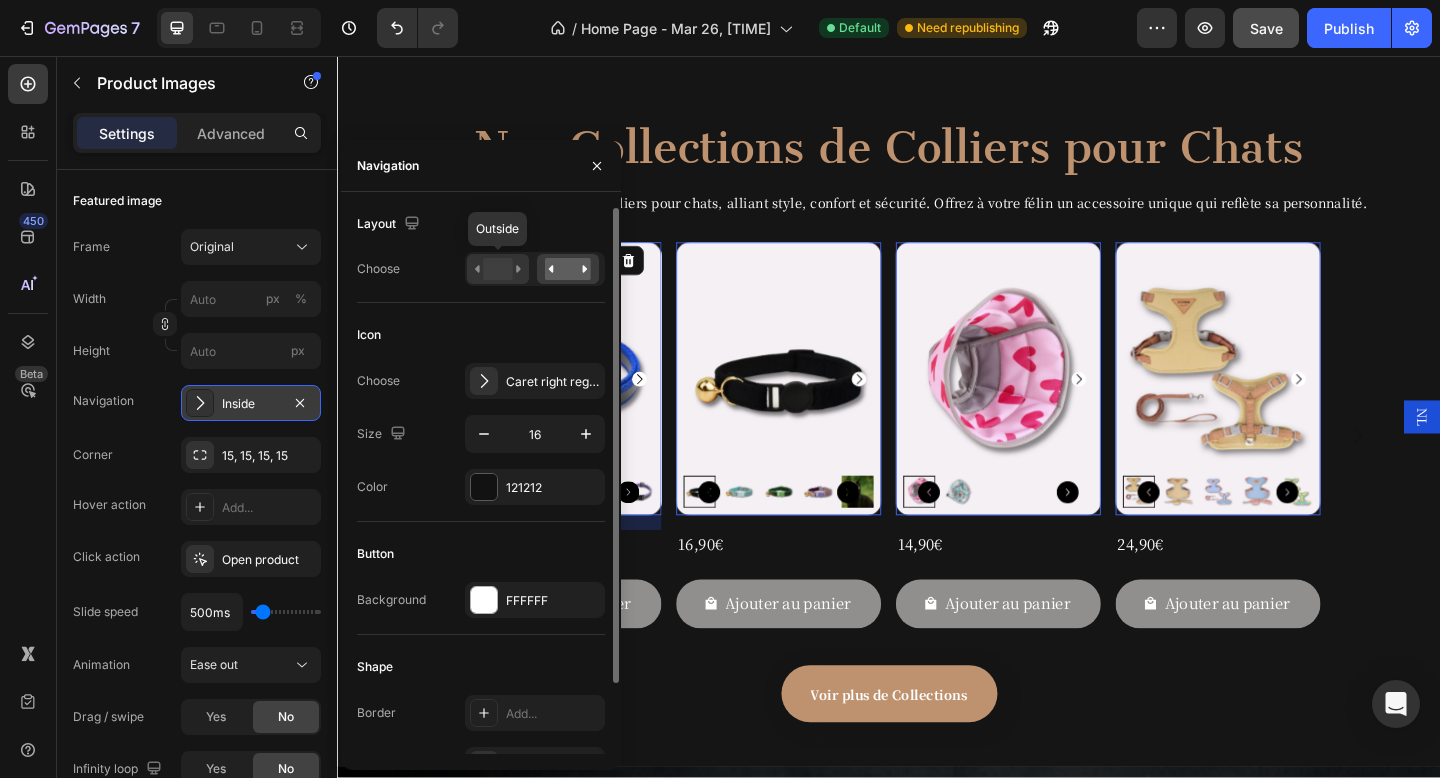 click 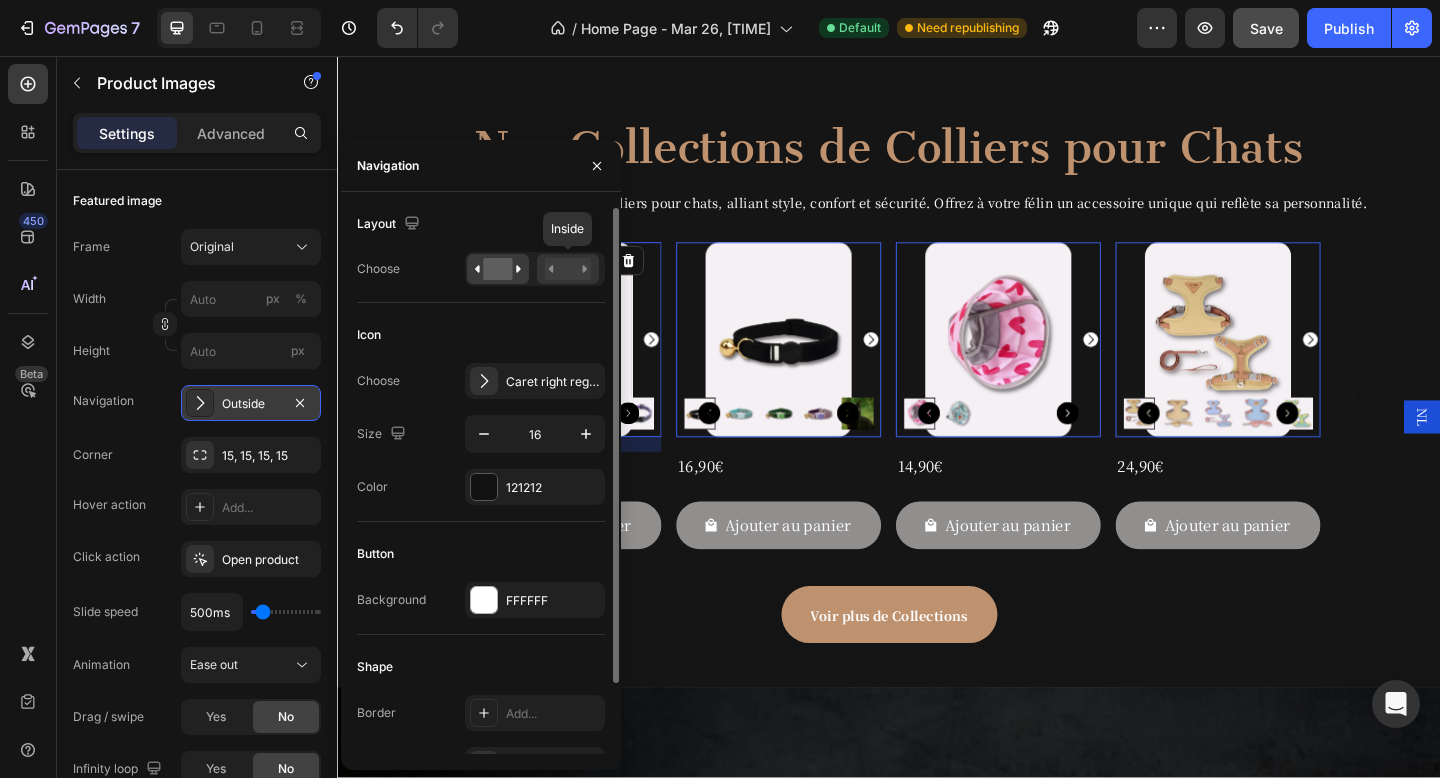 click 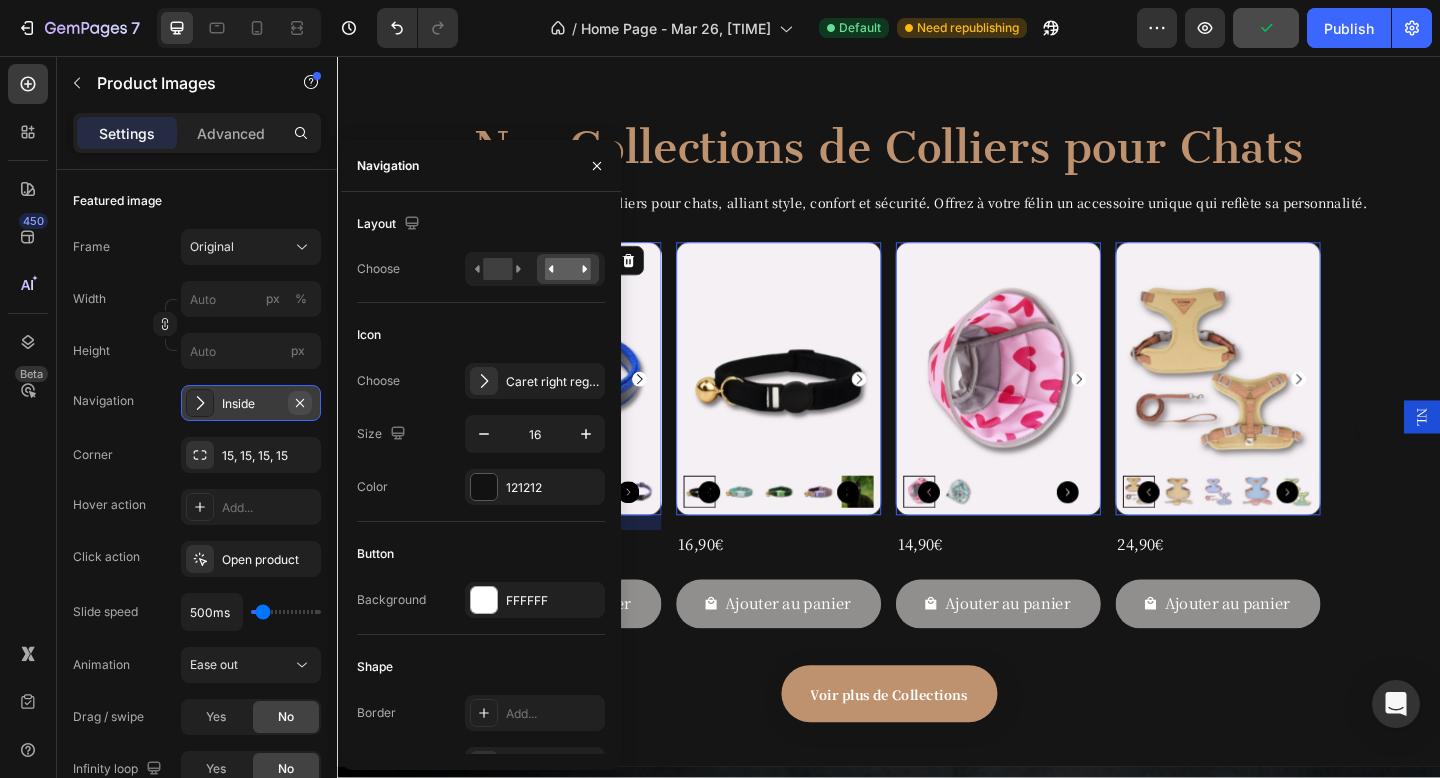 click 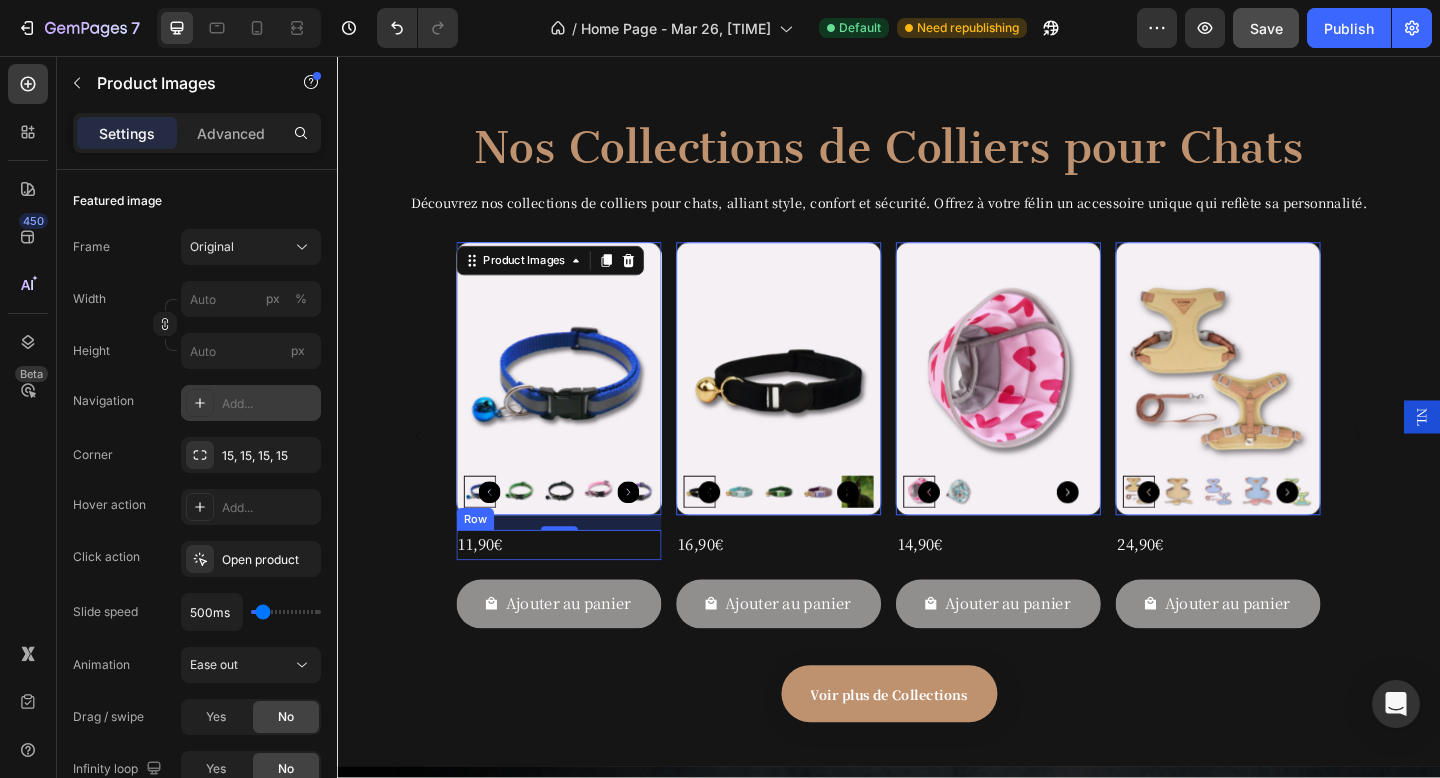 click on "11,90€ Product Price Product Price Row" at bounding box center [578, 588] 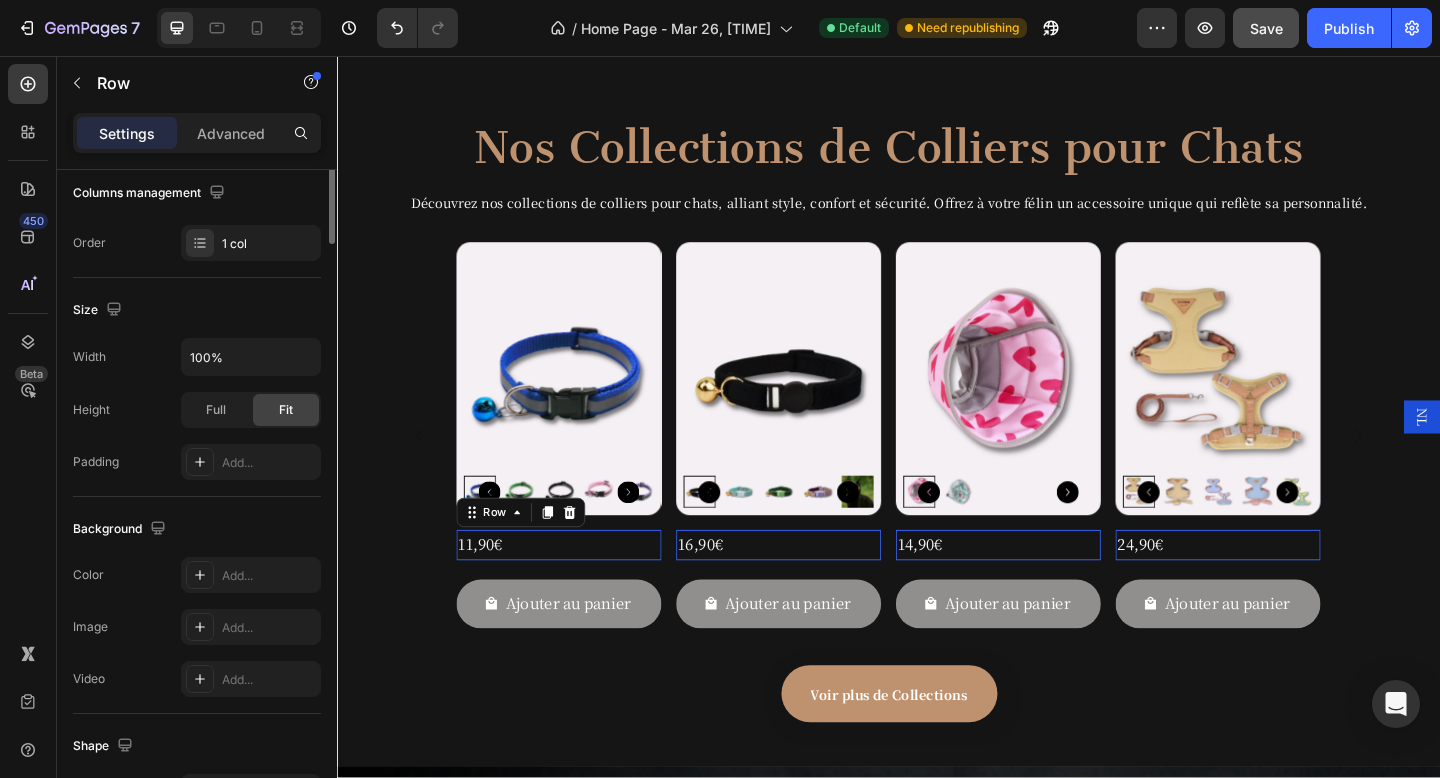 scroll, scrollTop: 0, scrollLeft: 0, axis: both 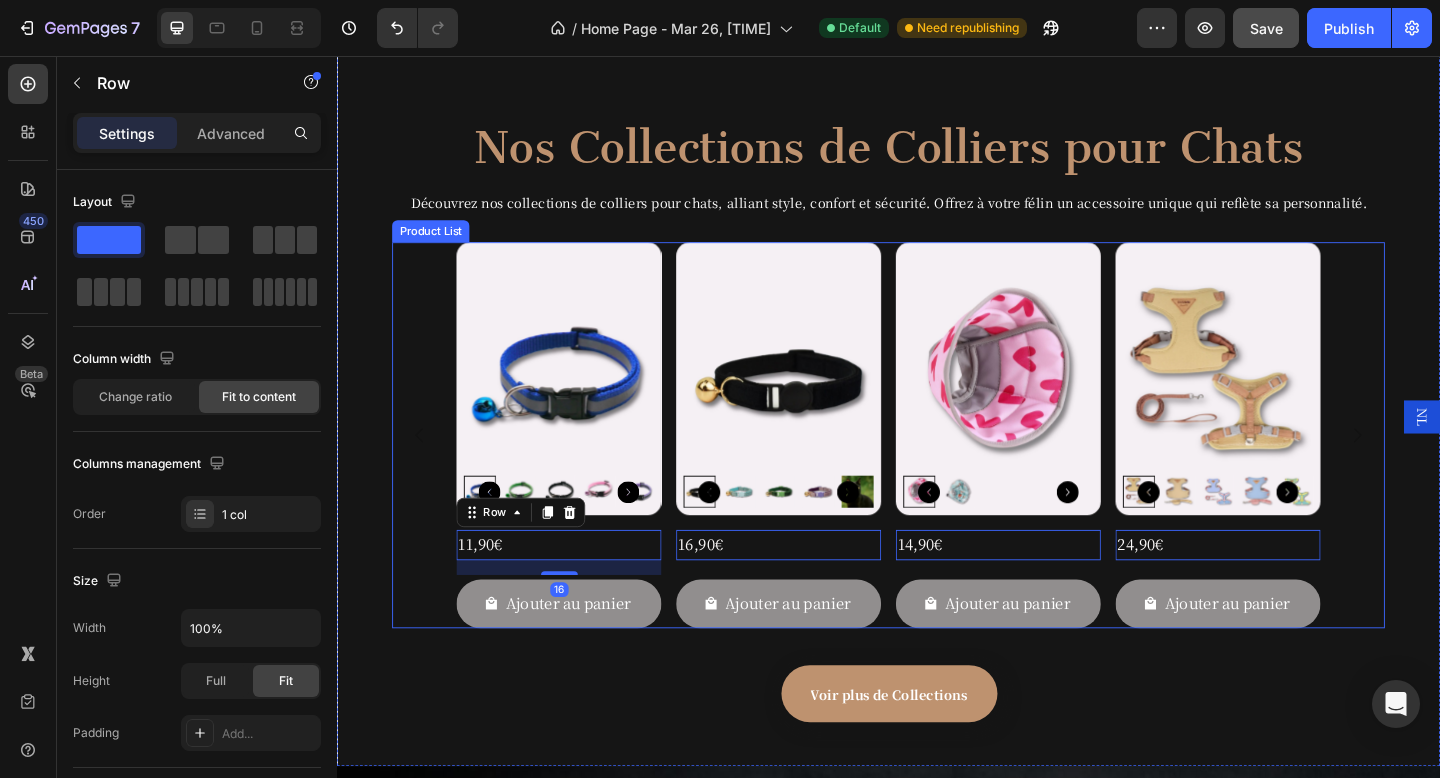 click on "Product Images 11,90€ Product Price Product Price Row   16 Ajouter au panier Add to Cart Row Product List
Product Images 16,90€ Product Price Product Price Row   0 Ajouter au panier Add to Cart Row Product List
Product Images 14,90€ Product Price Product Price Row   0 Ajouter au panier Add to Cart Row Product List
Product Images 24,90€ Product Price Product Price Row   0 Ajouter au panier Add to Cart Row Product List" at bounding box center (937, 469) 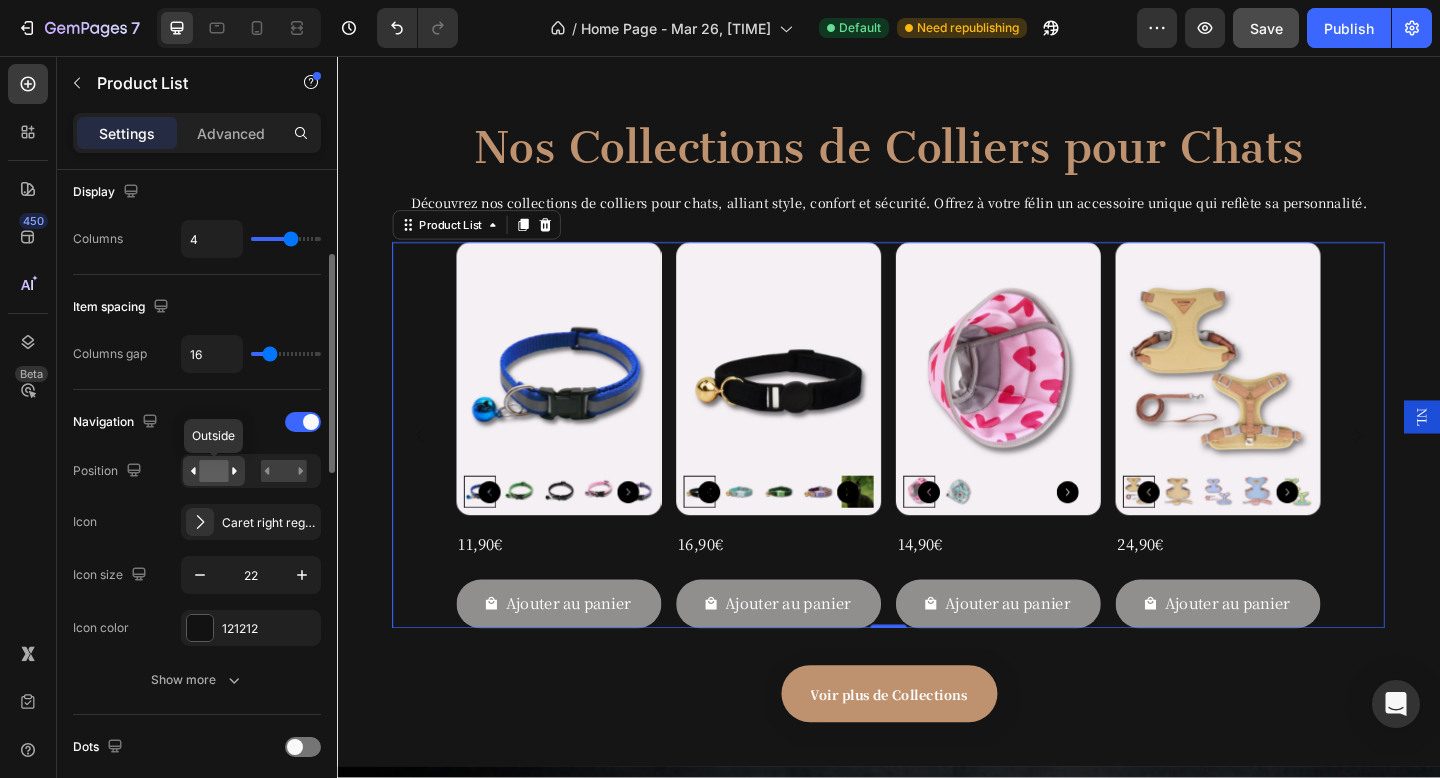 scroll, scrollTop: 353, scrollLeft: 0, axis: vertical 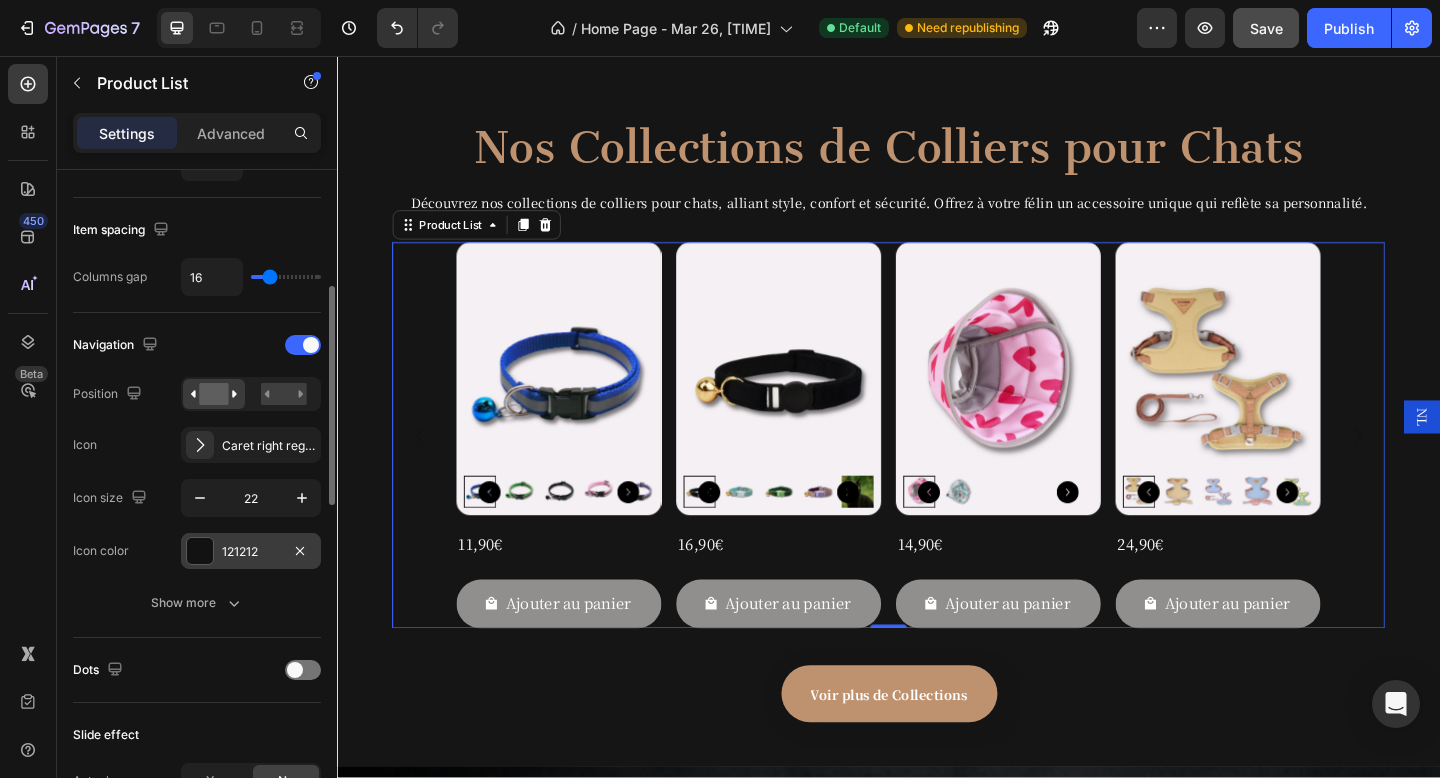 click on "121212" at bounding box center (251, 551) 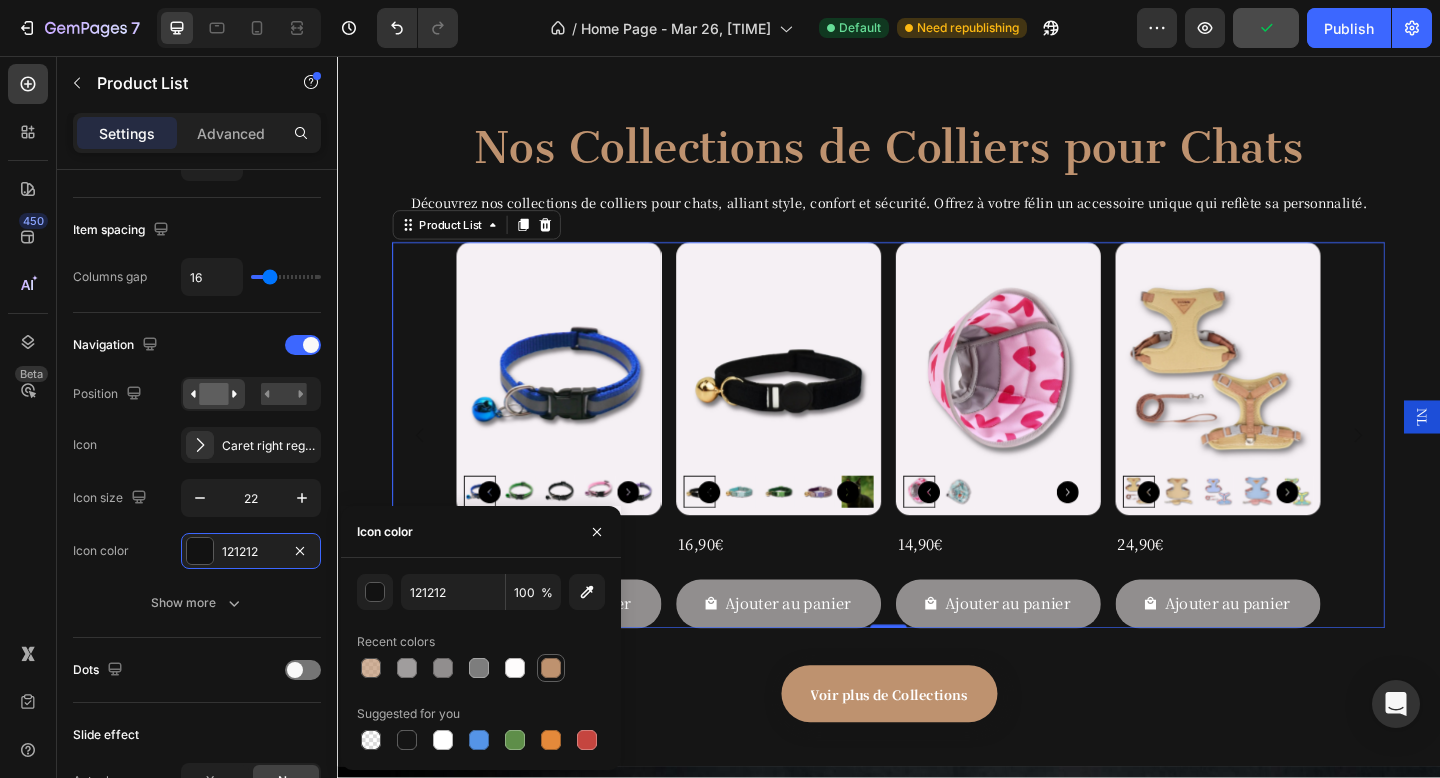 click at bounding box center (551, 668) 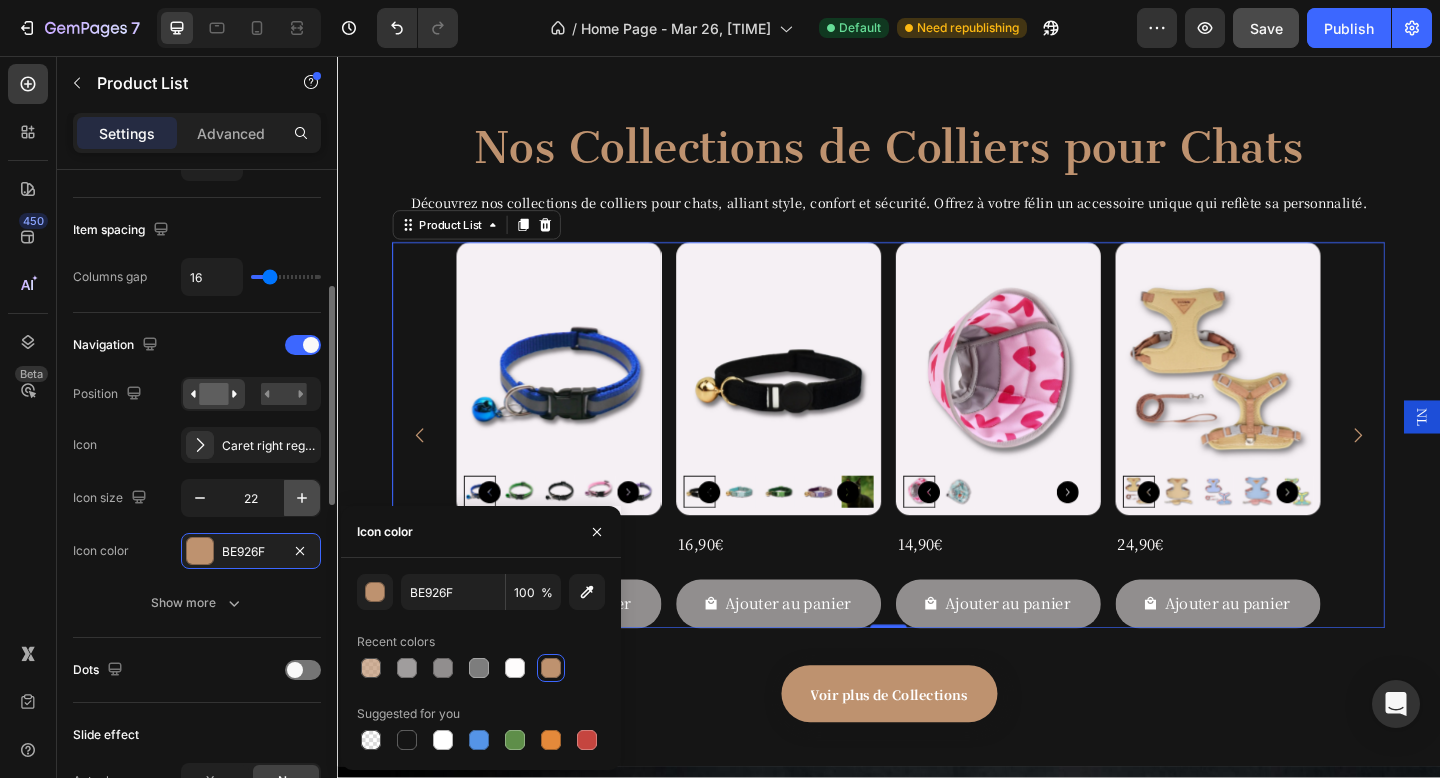 click 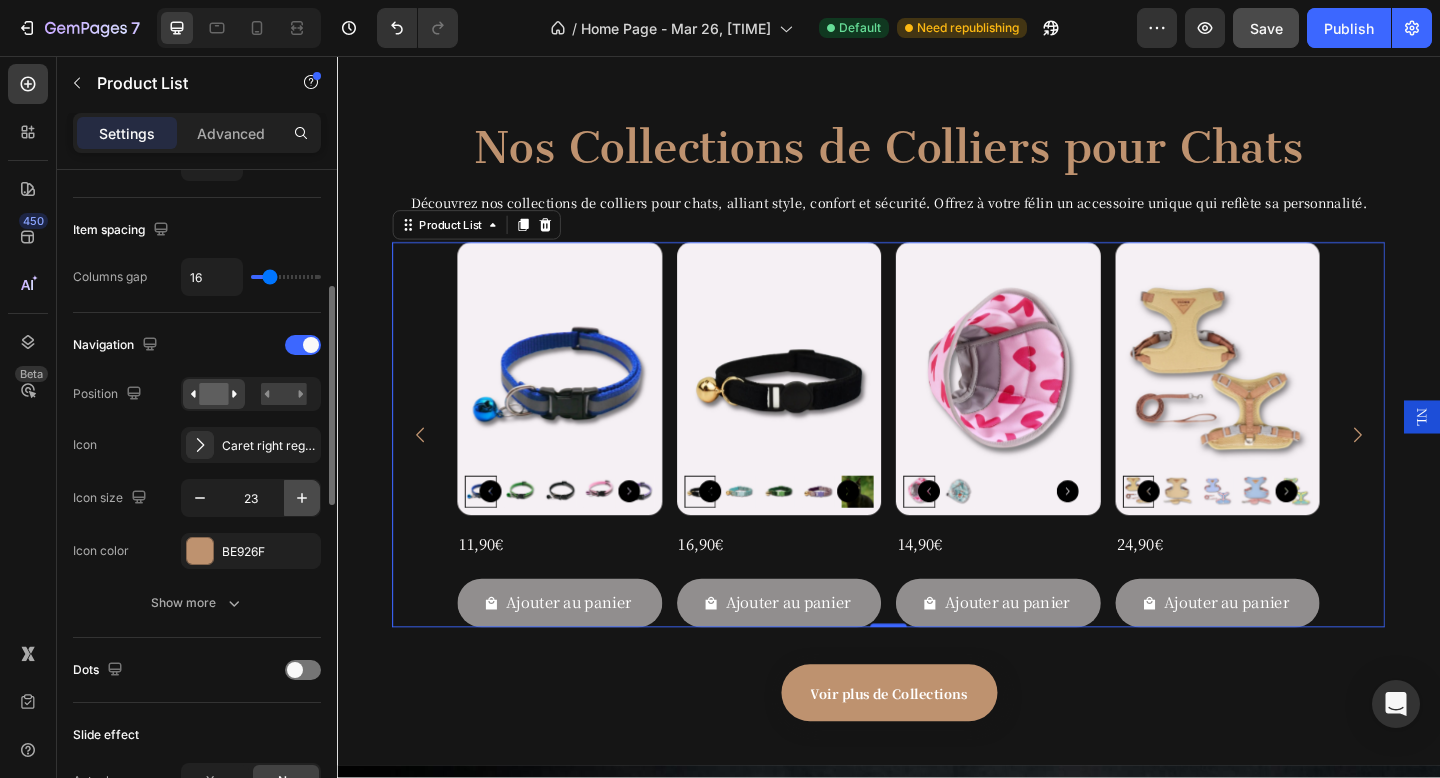 click 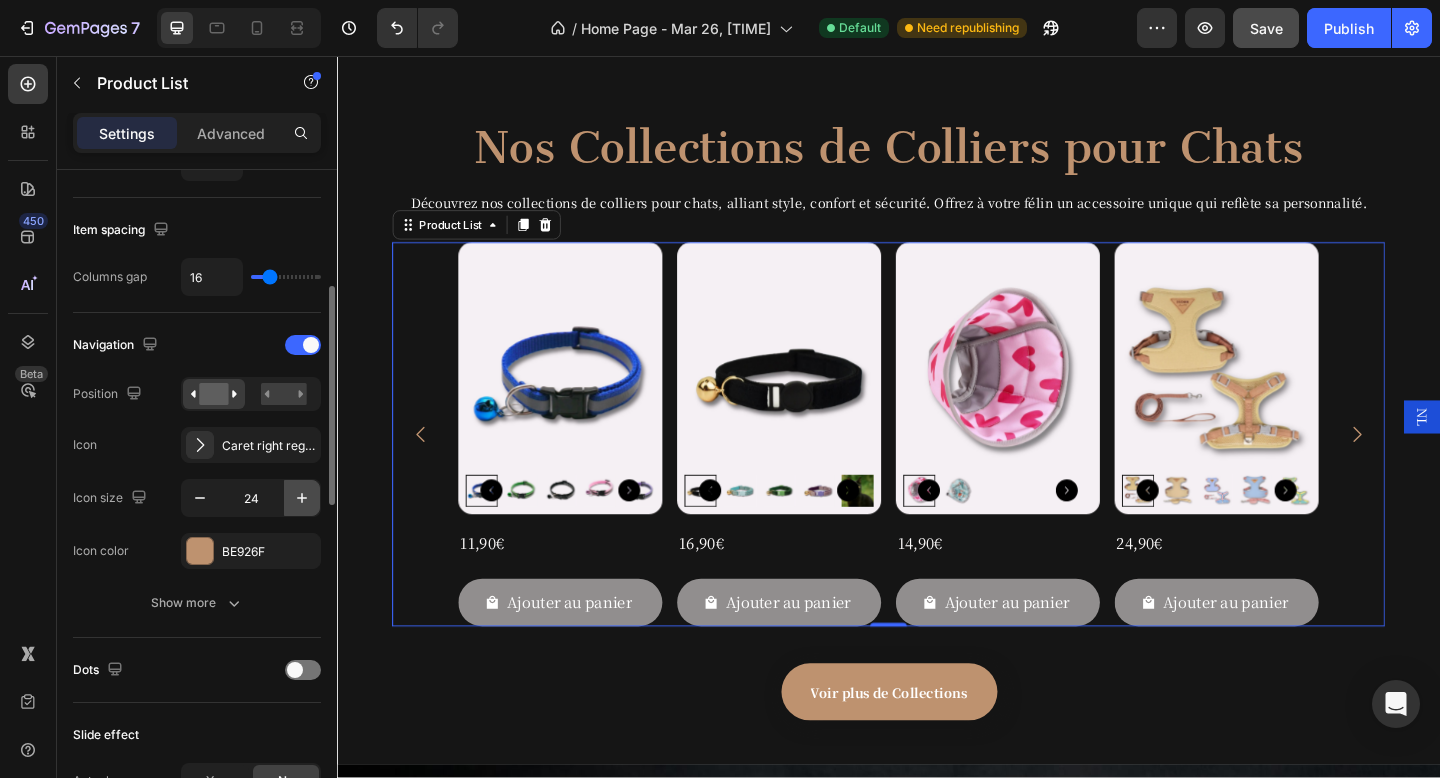 click 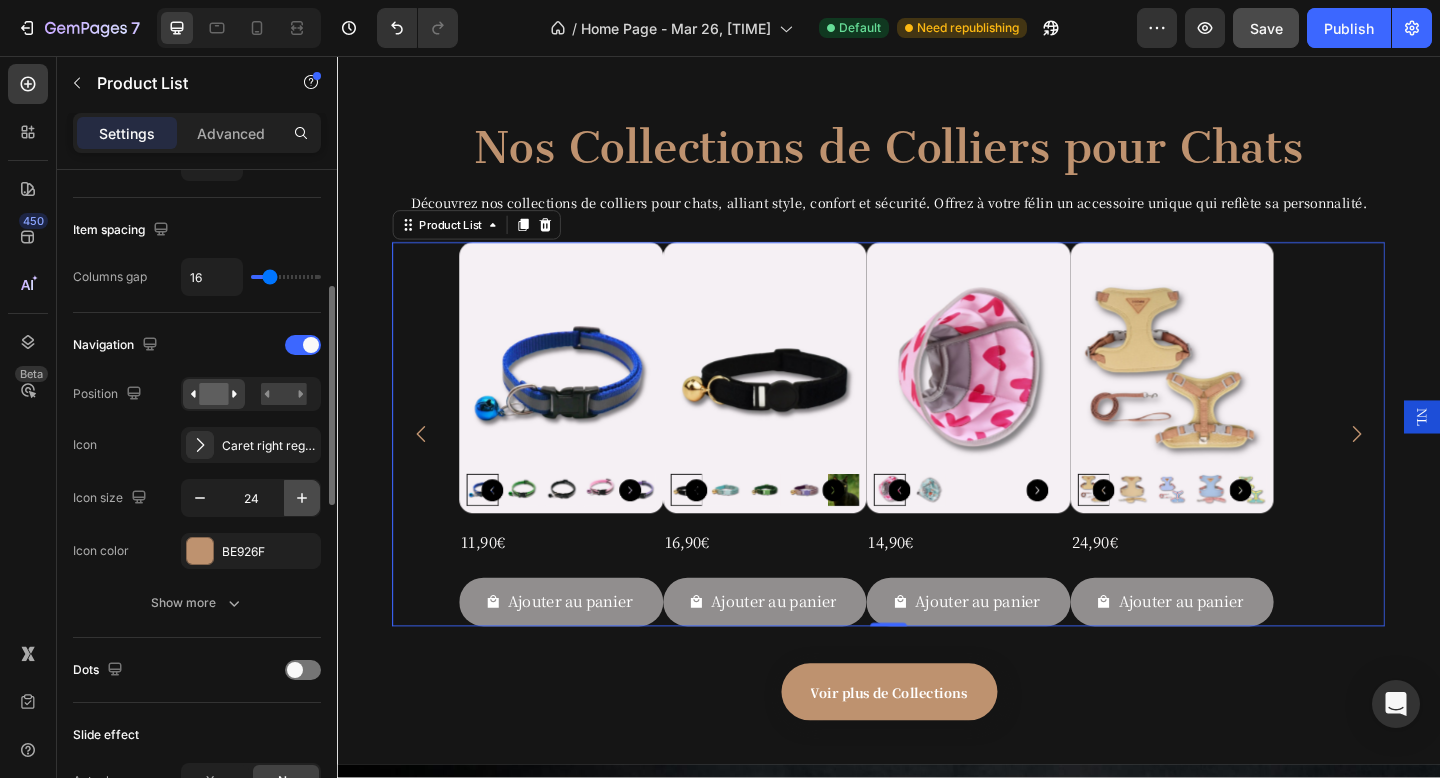 type on "25" 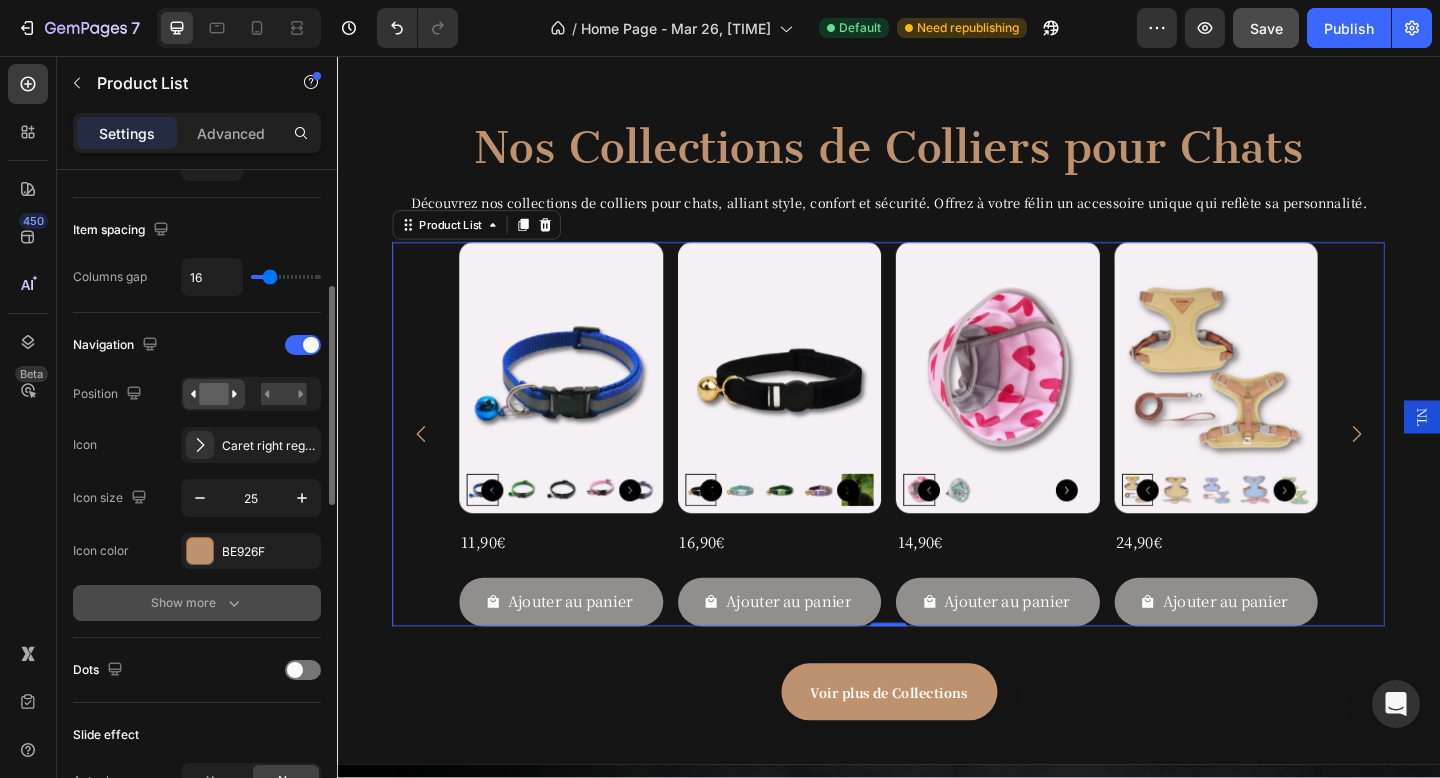 click on "Show more" at bounding box center (197, 603) 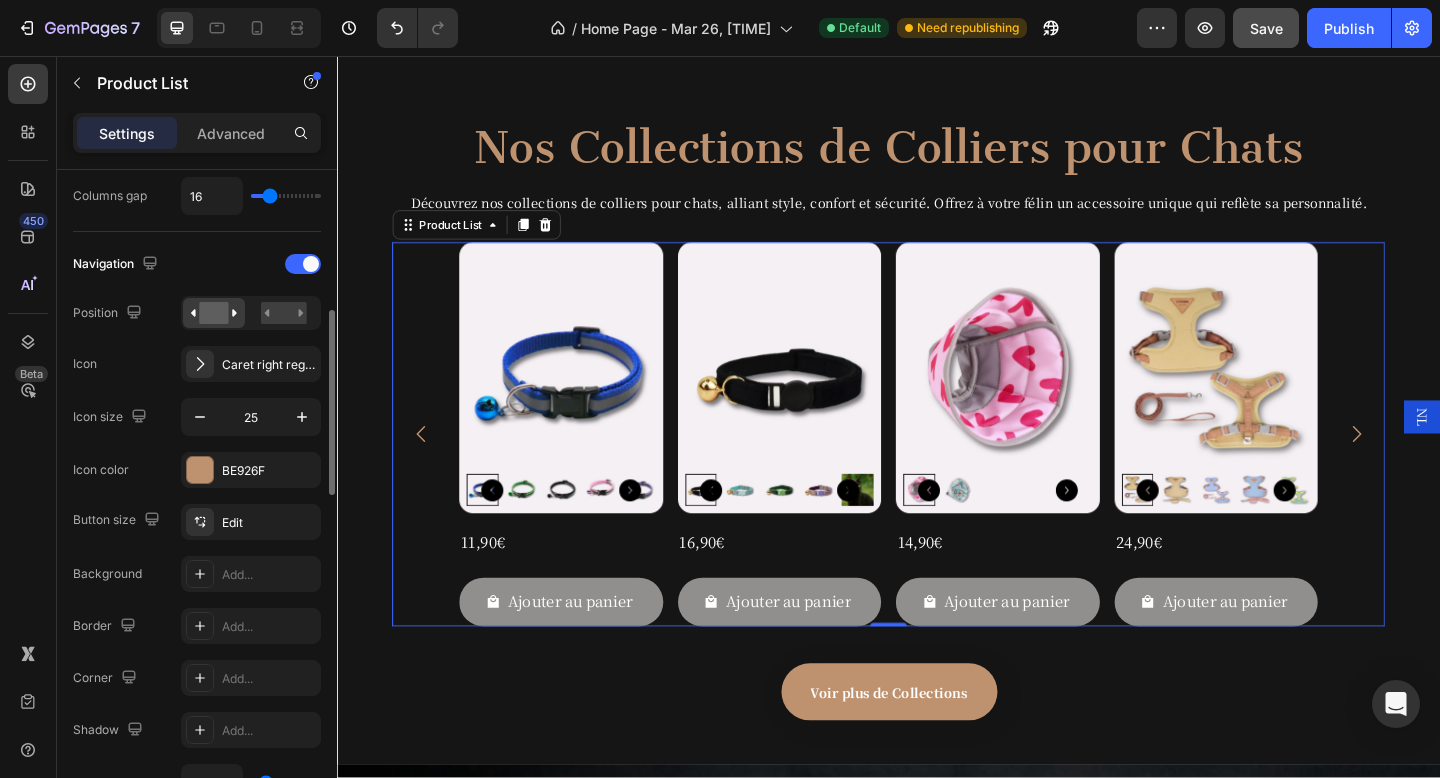 scroll, scrollTop: 449, scrollLeft: 0, axis: vertical 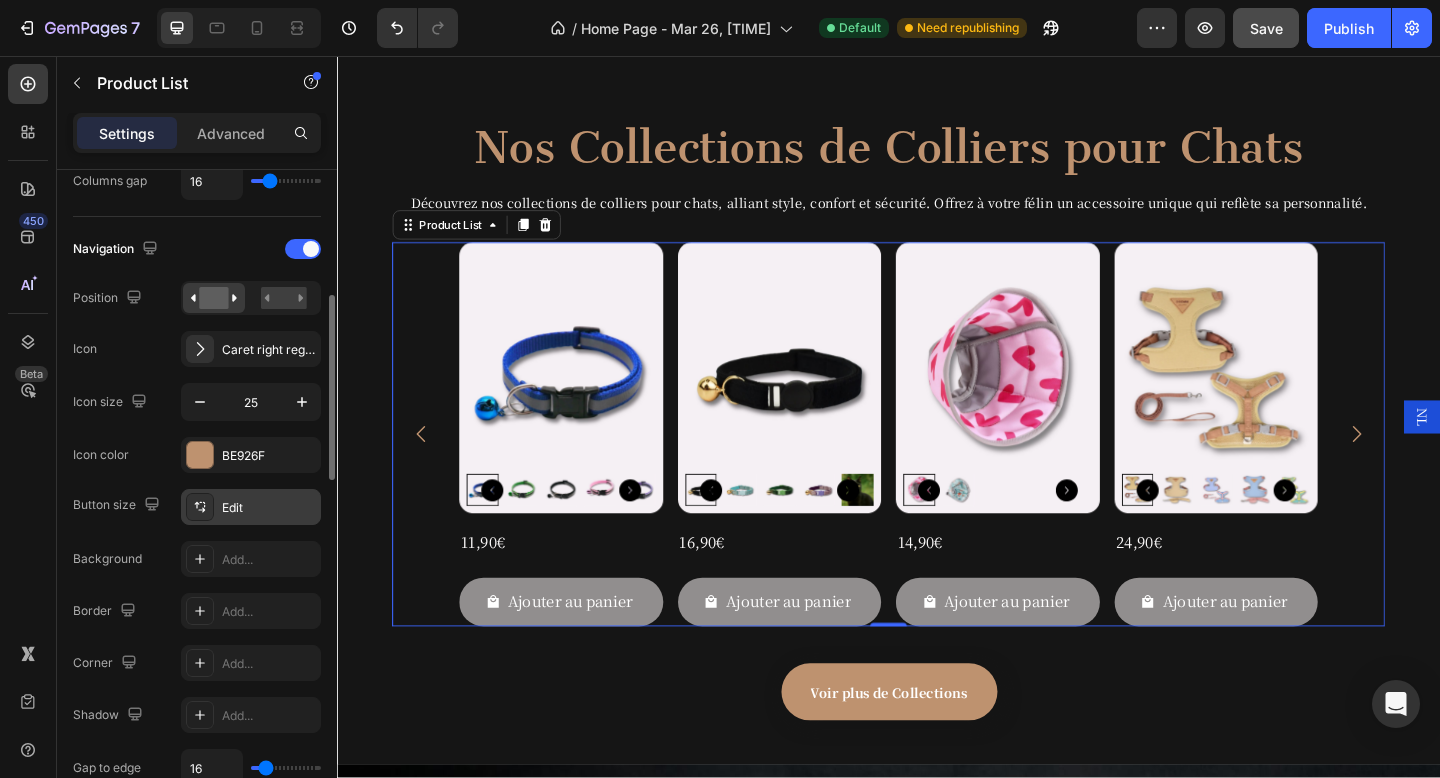click on "Edit" at bounding box center (269, 508) 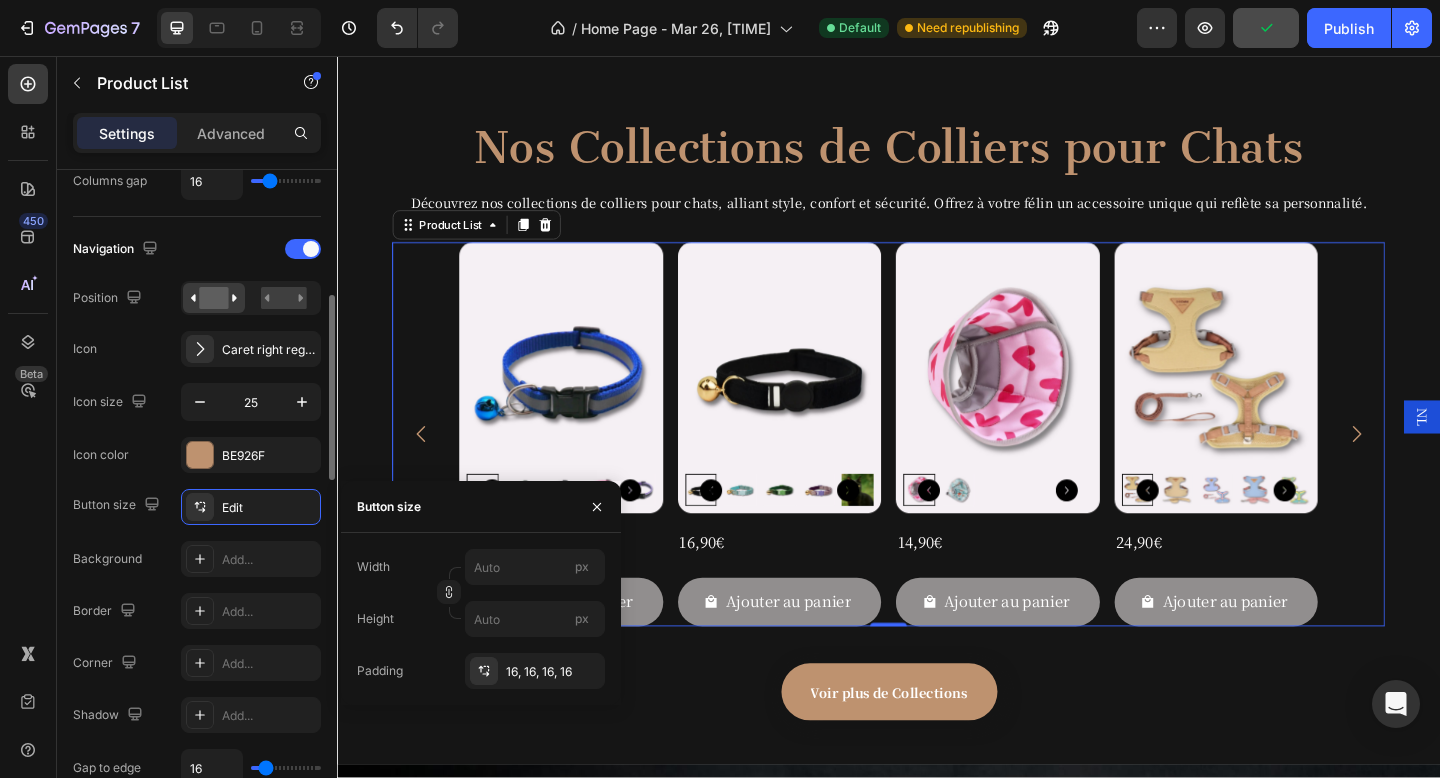 click on "Background" at bounding box center (107, 559) 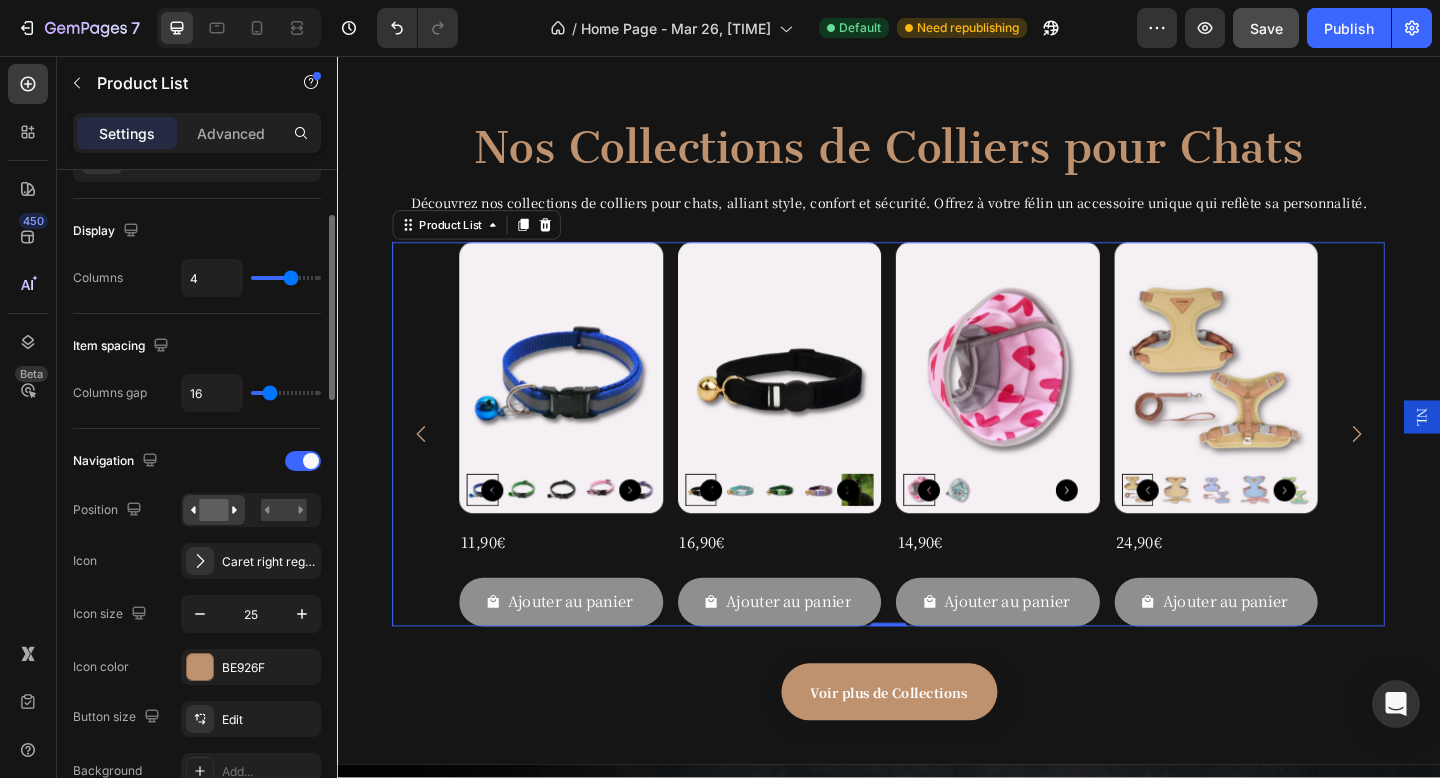 scroll, scrollTop: 221, scrollLeft: 0, axis: vertical 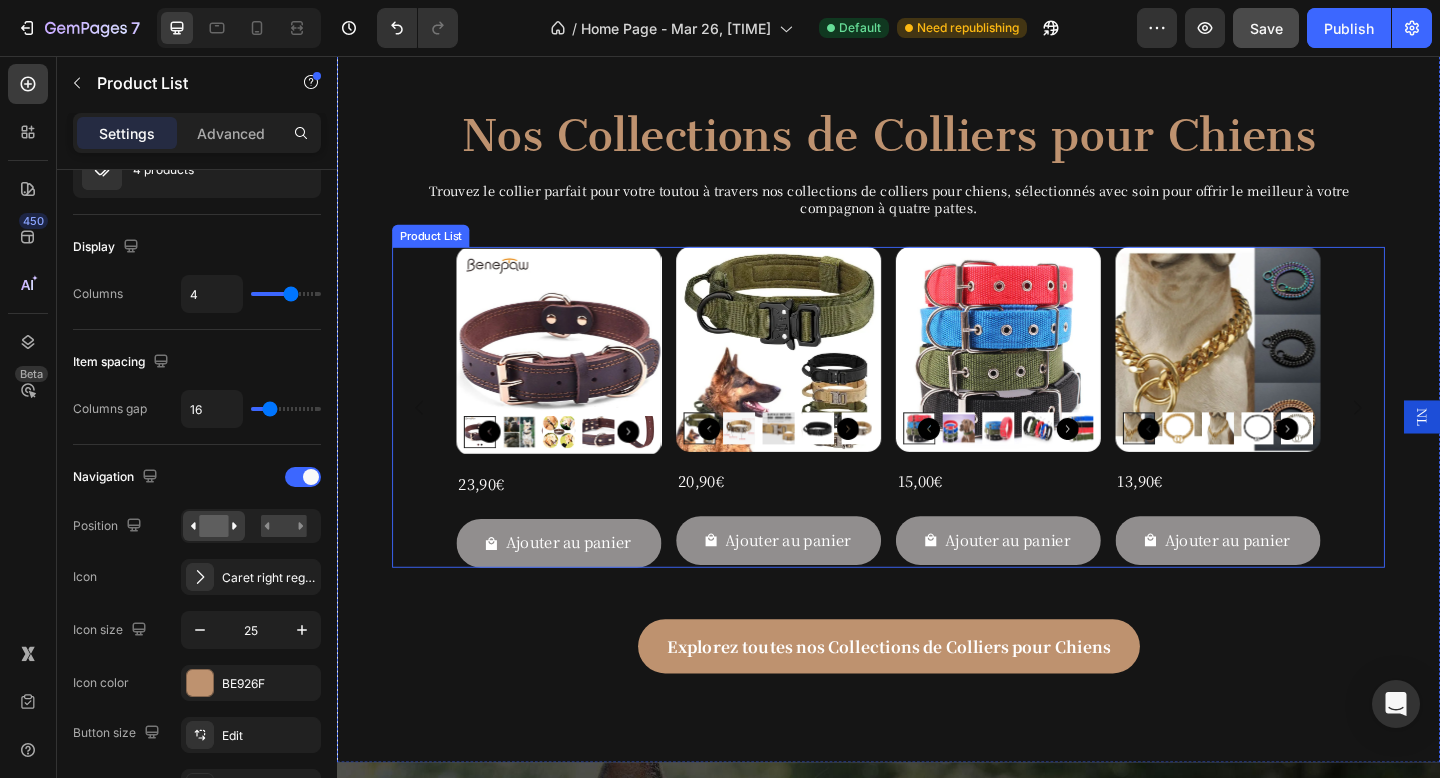 click on "Product Images 23,90€ Product Price Product Price Row Ajouter au panier Add to Cart Row Product List
Product Images 20,90€ Product Price Product Price Row Ajouter au panier Add to Cart Row Product List
Product Images 15,00€ Product Price Product Price Row Ajouter au panier Add to Cart Row Product List
Product Images 13,90€ Product Price Product Price Row Ajouter au panier Add to Cart Row Product List" at bounding box center [937, 438] 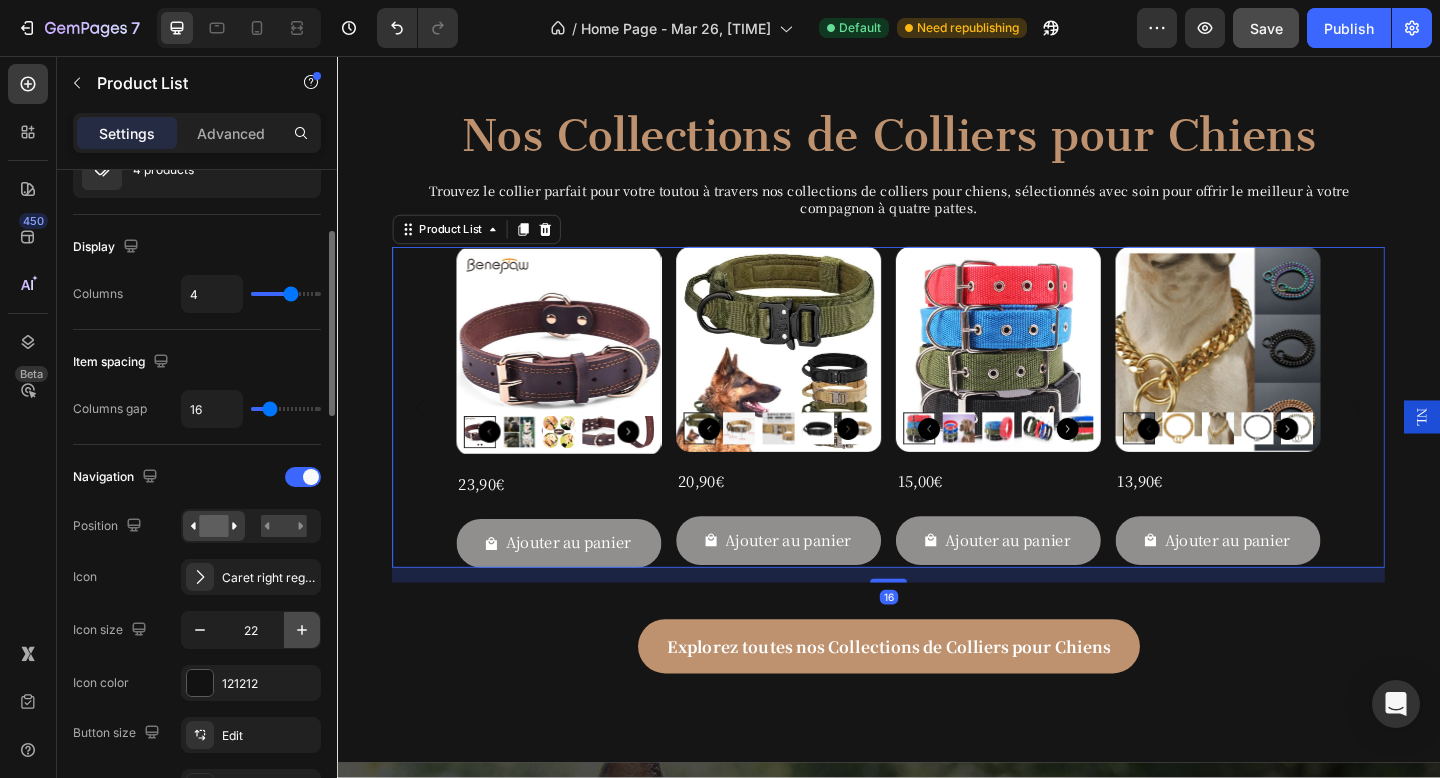 click 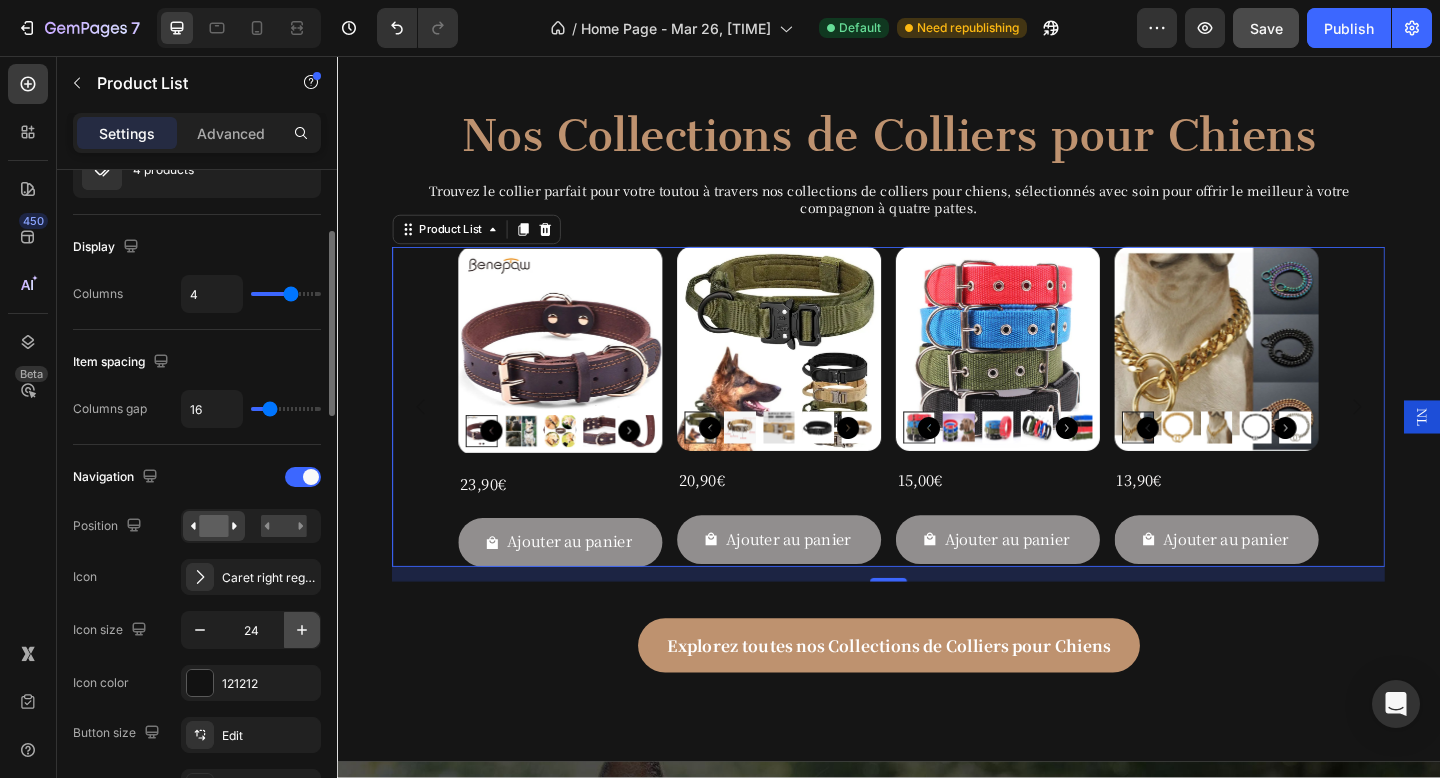 click 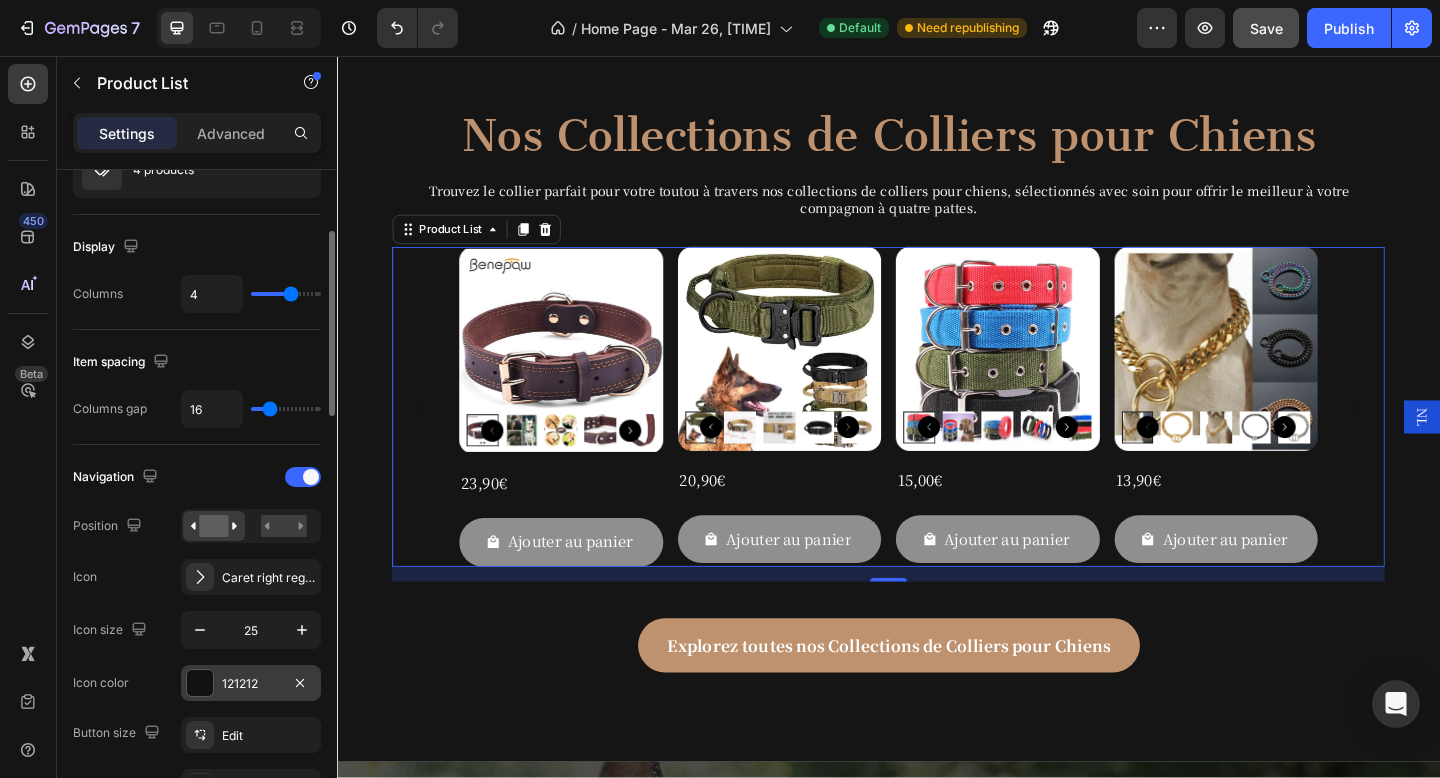 click at bounding box center (200, 683) 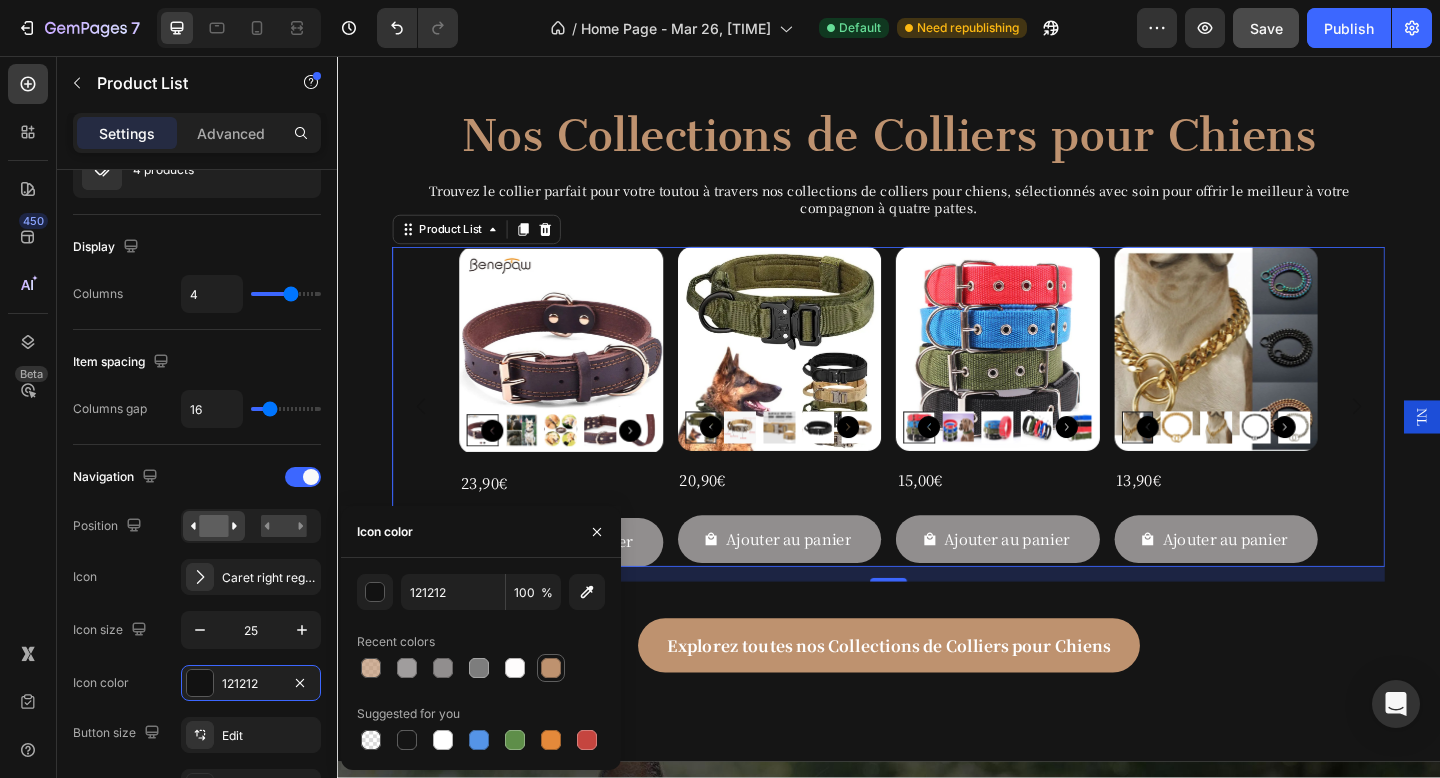 click at bounding box center (551, 668) 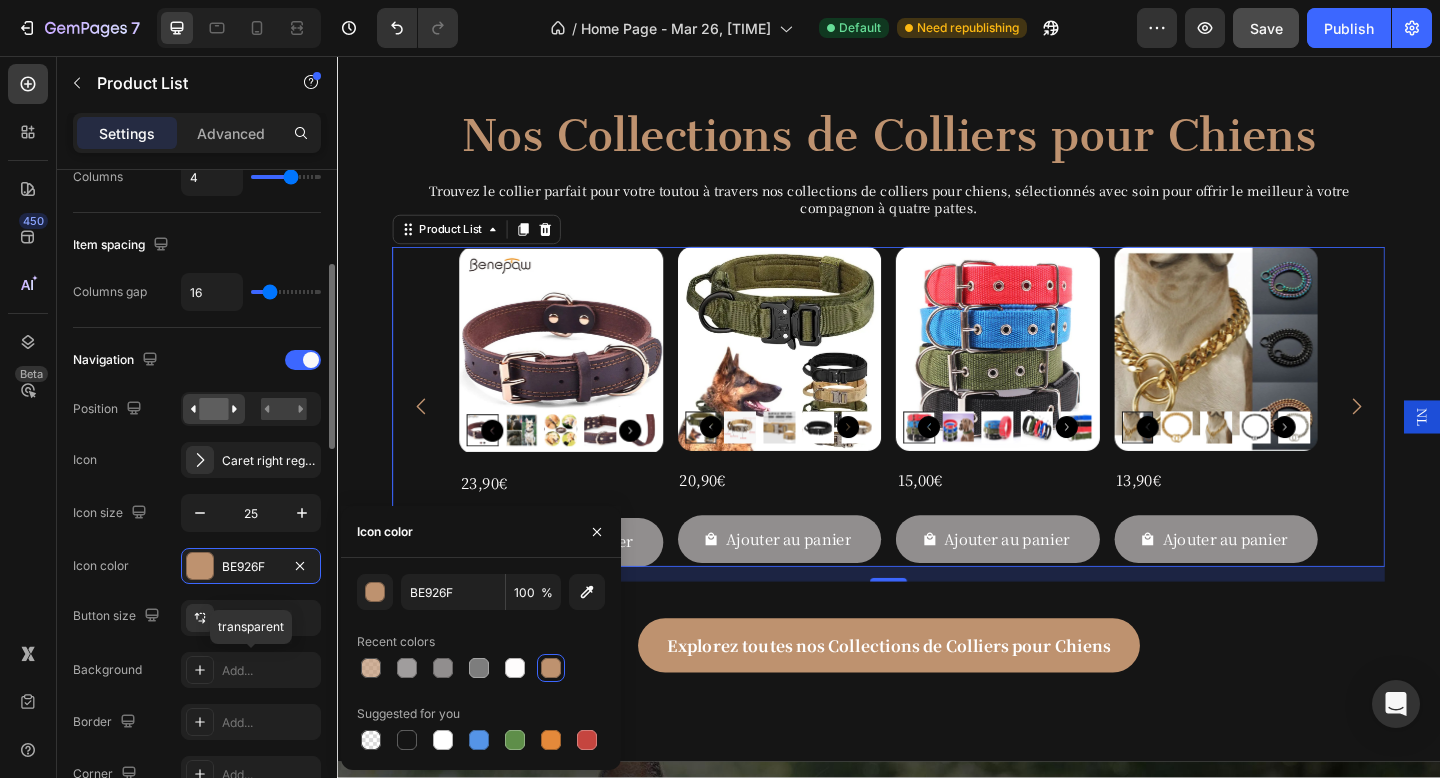 scroll, scrollTop: 343, scrollLeft: 0, axis: vertical 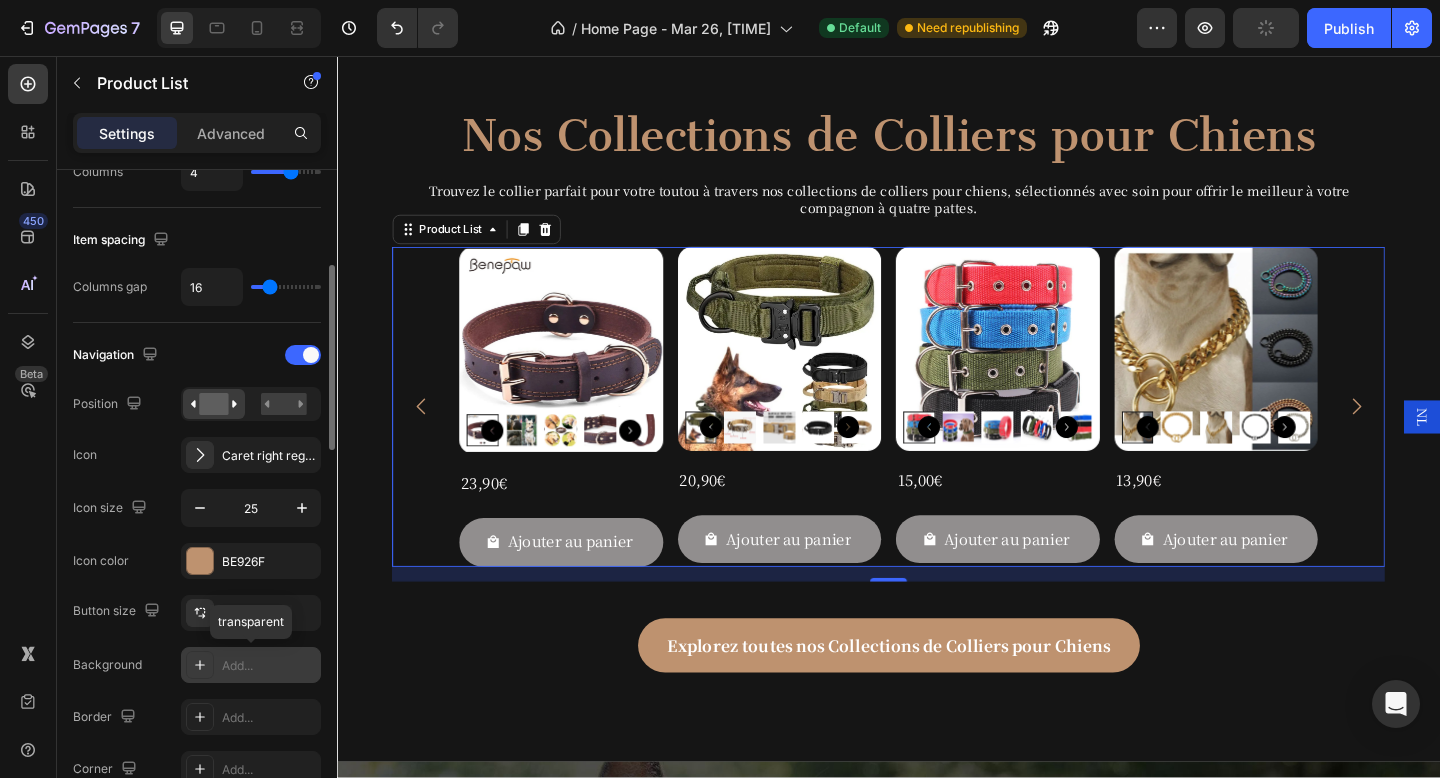 click on "Add..." at bounding box center [269, 666] 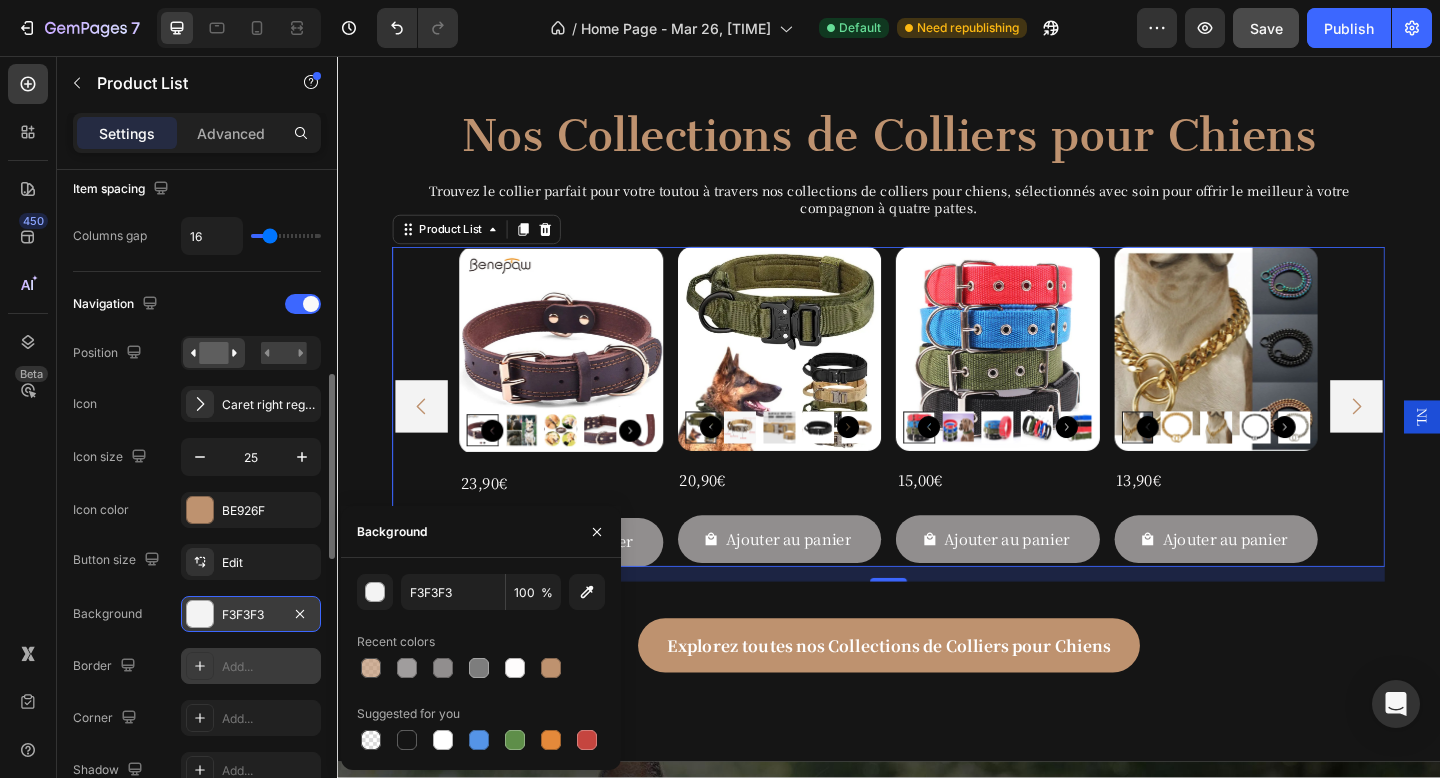 scroll, scrollTop: 498, scrollLeft: 0, axis: vertical 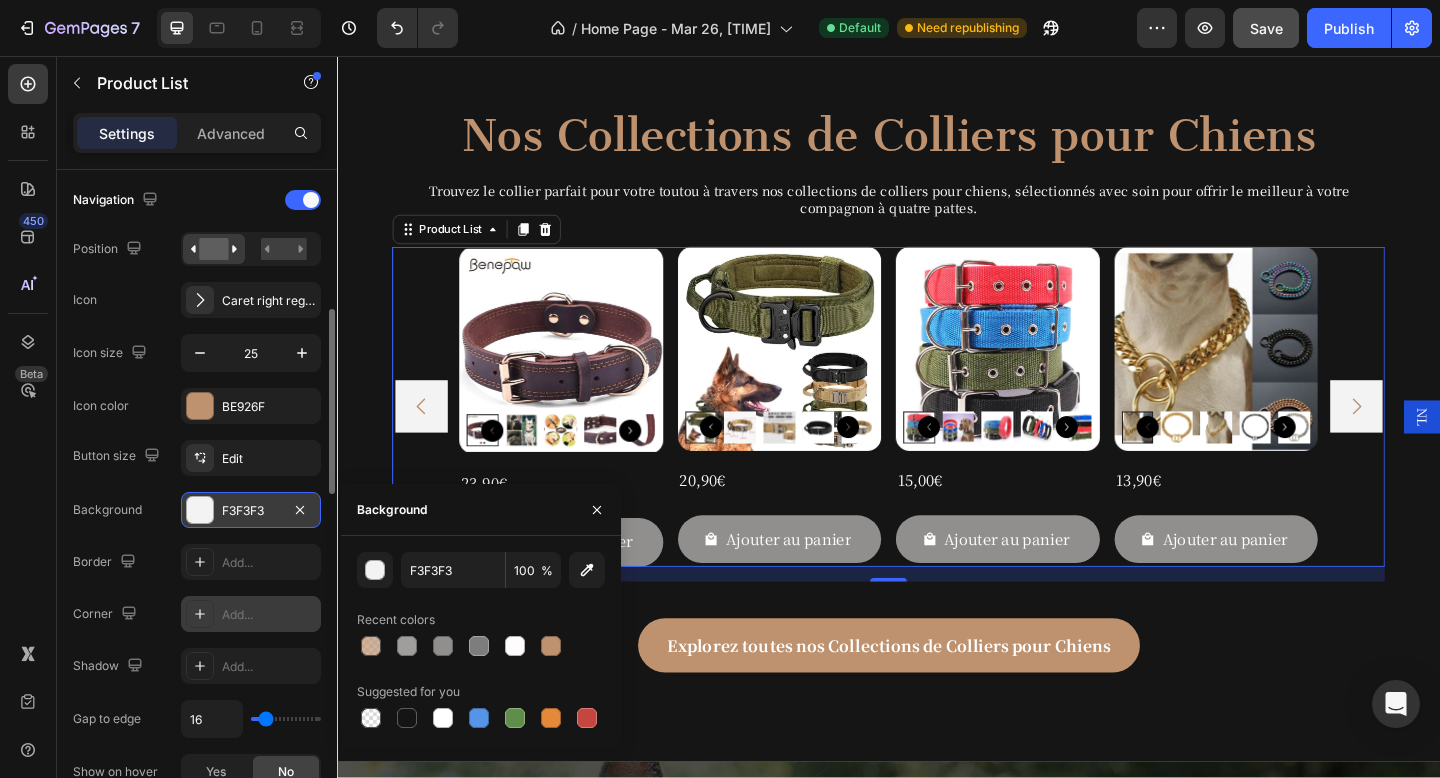click on "Add..." at bounding box center (269, 615) 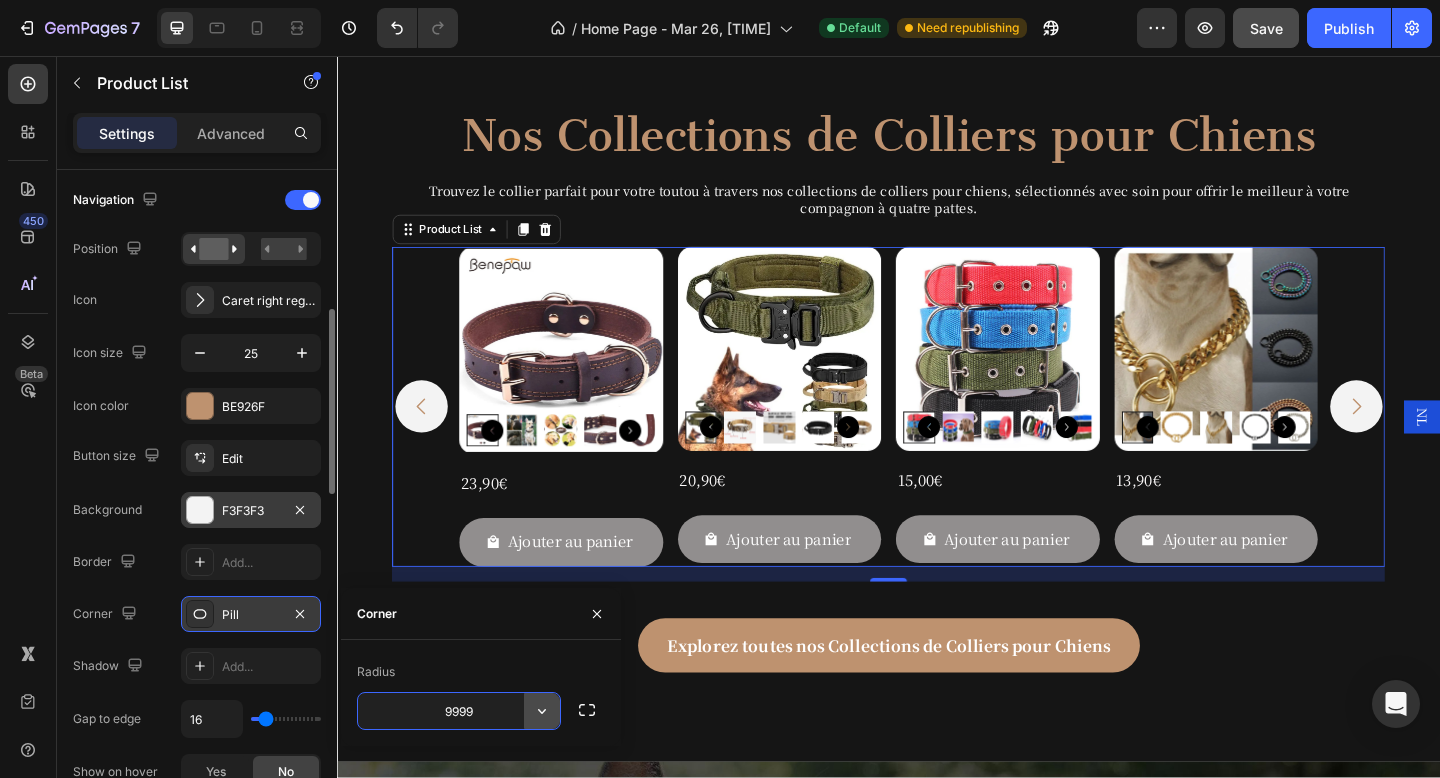 click 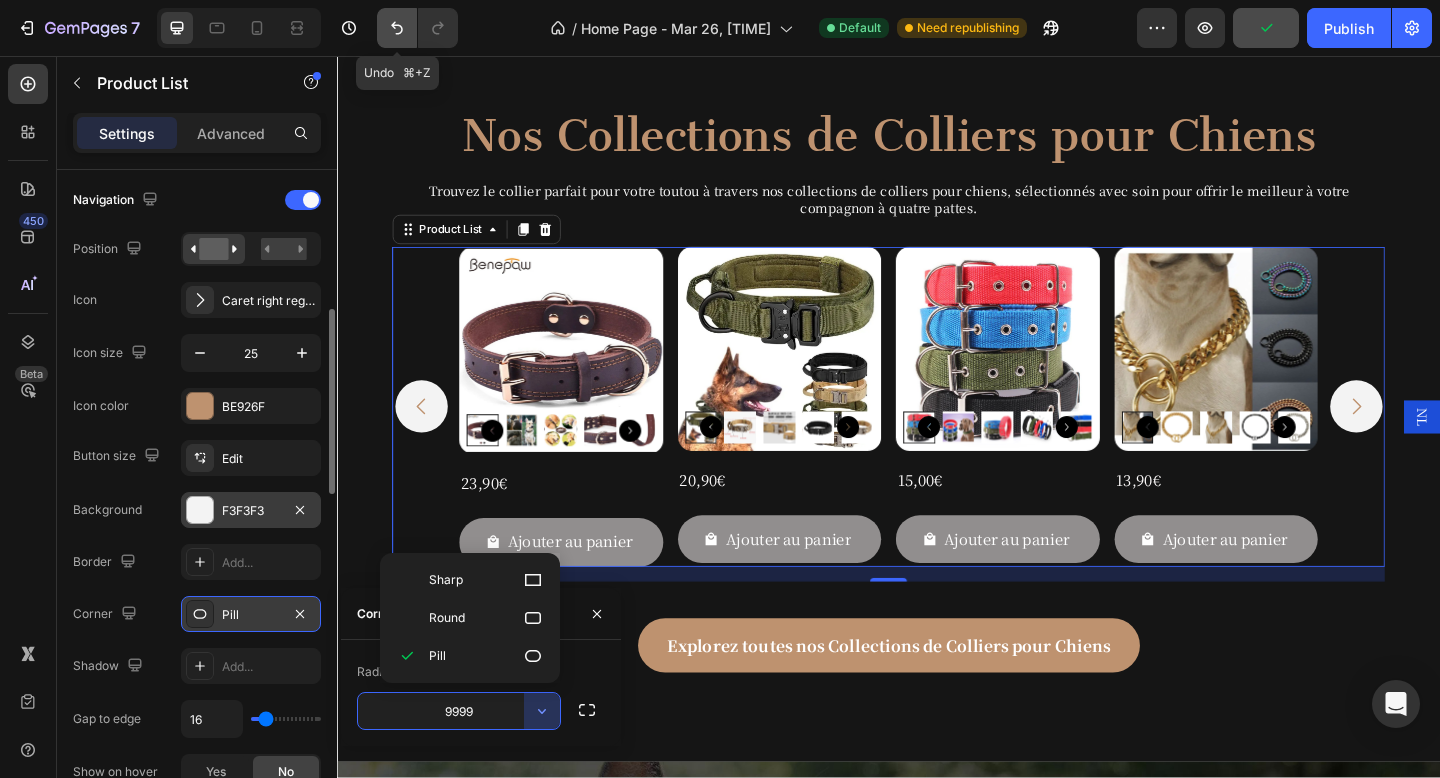 click 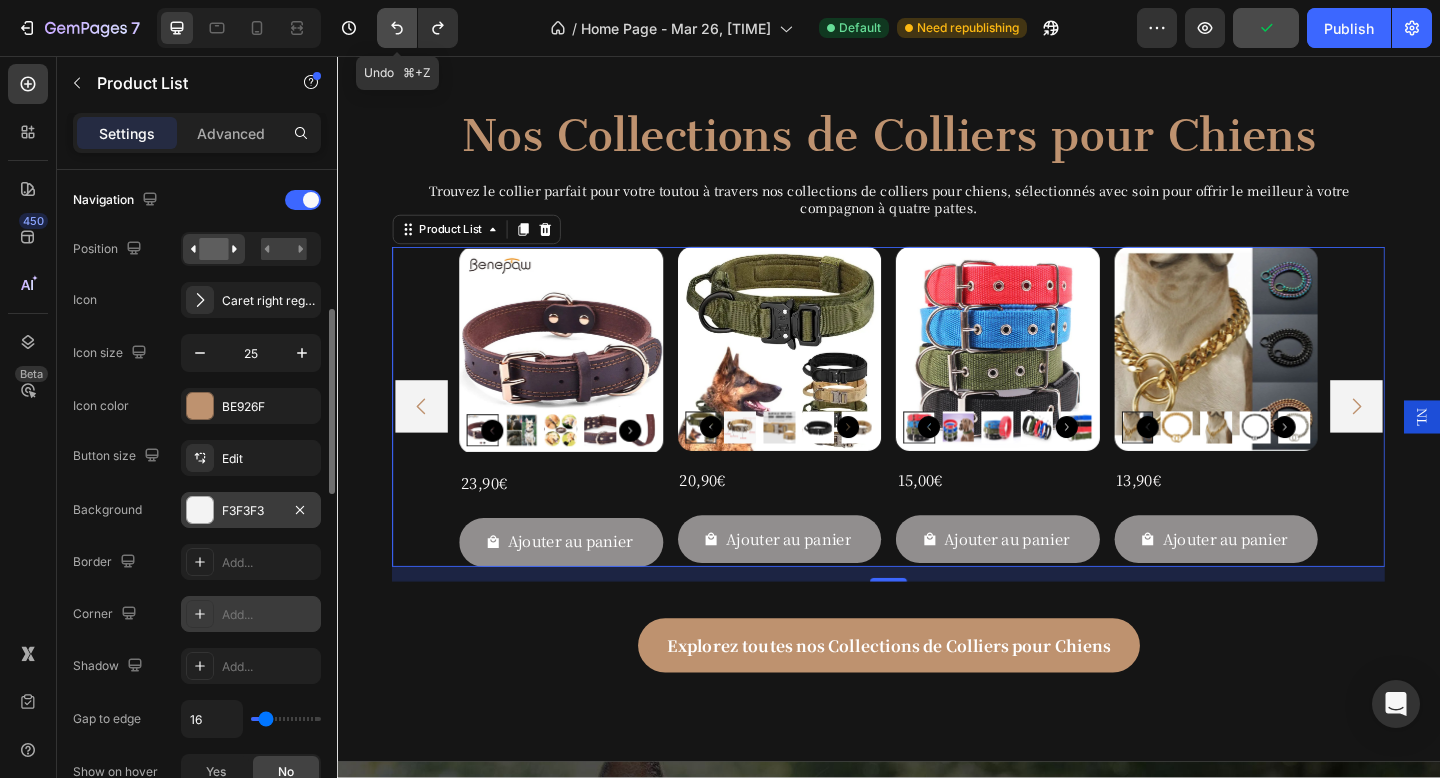 click 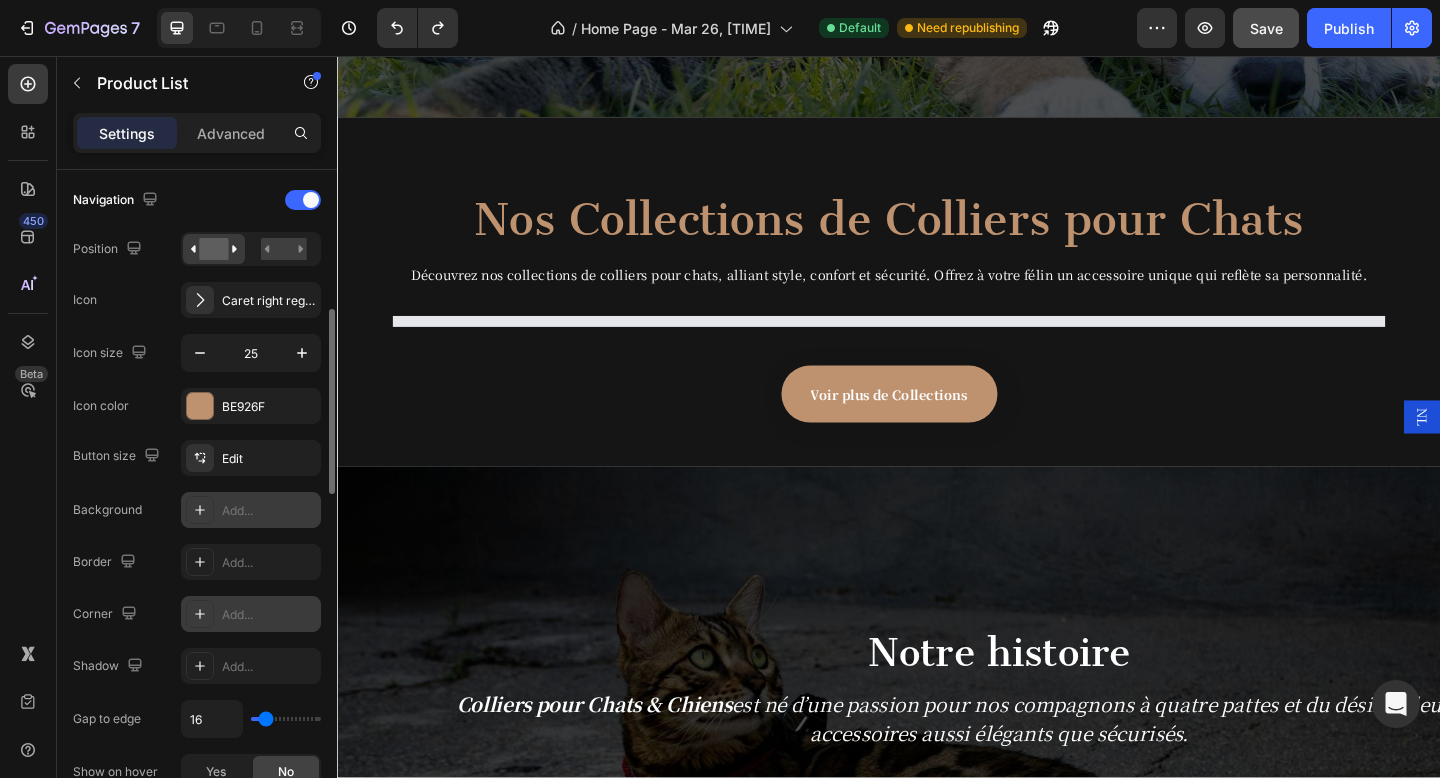 scroll, scrollTop: 2141, scrollLeft: 0, axis: vertical 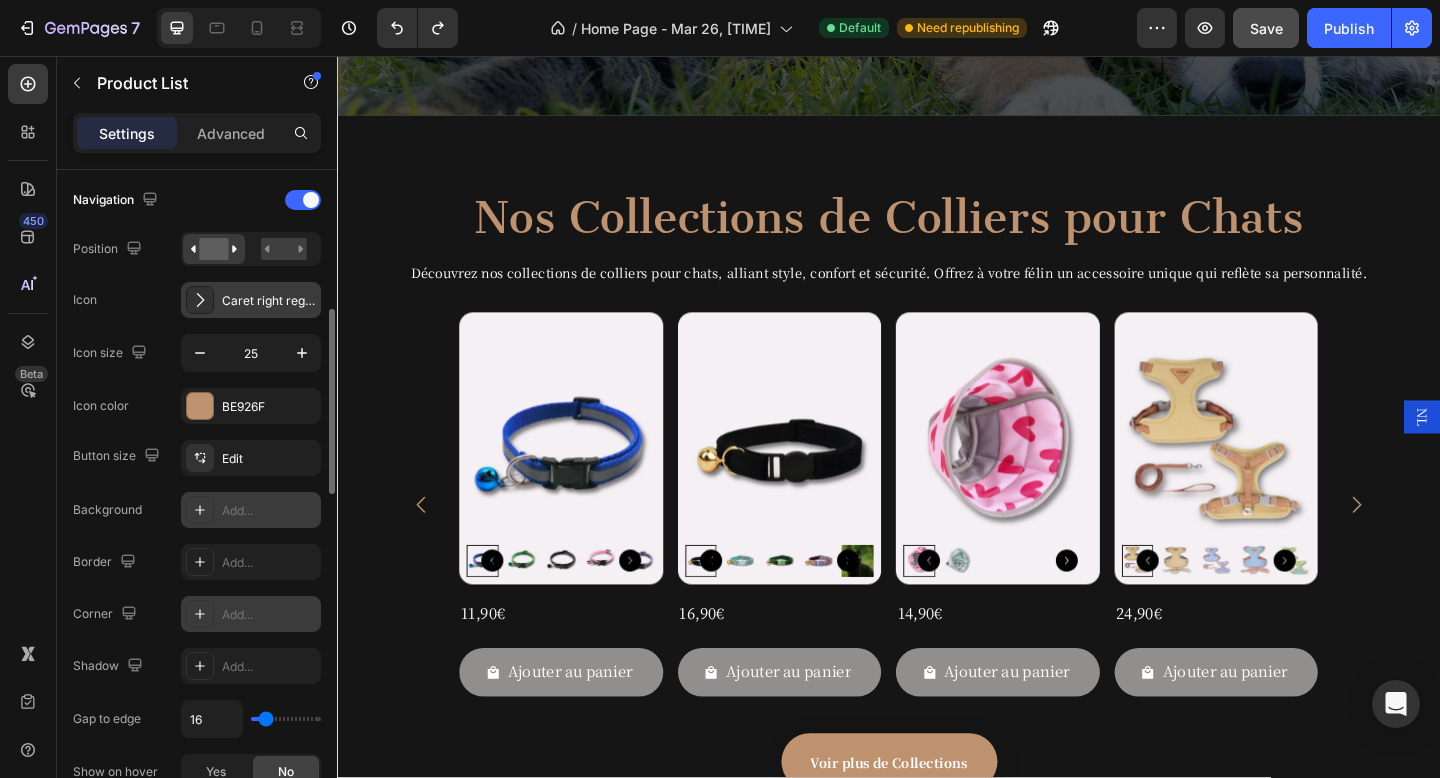 click on "Caret right regular" at bounding box center [269, 301] 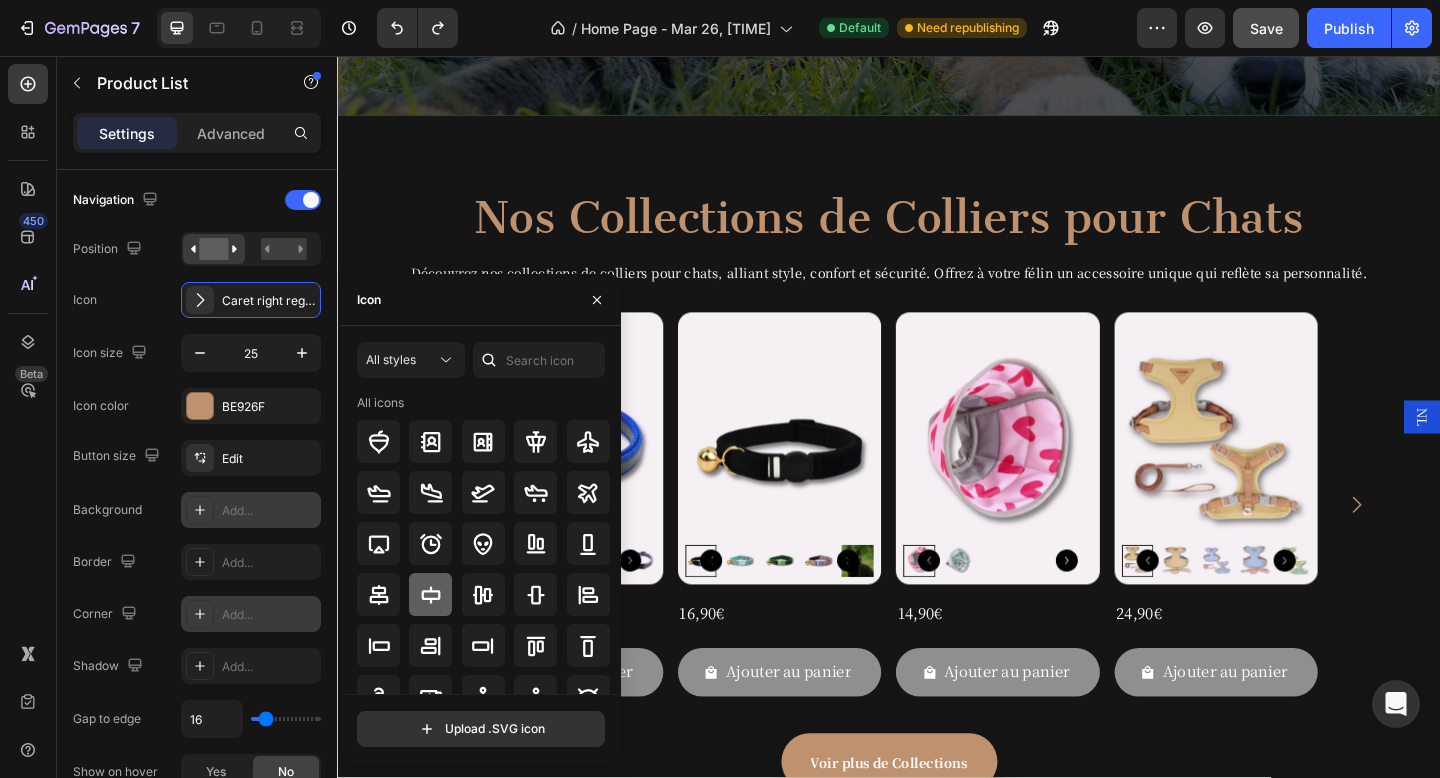 scroll, scrollTop: 220, scrollLeft: 0, axis: vertical 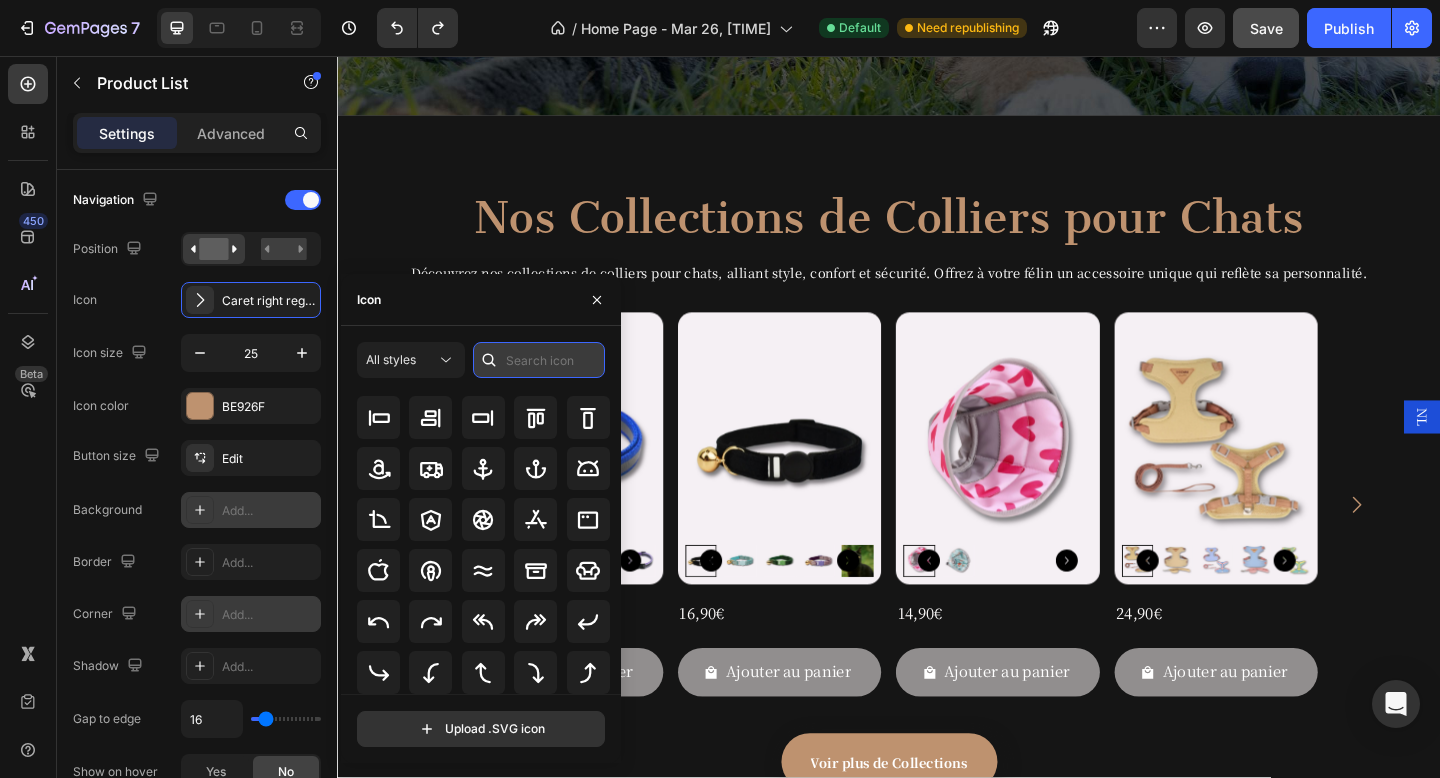 click at bounding box center (539, 360) 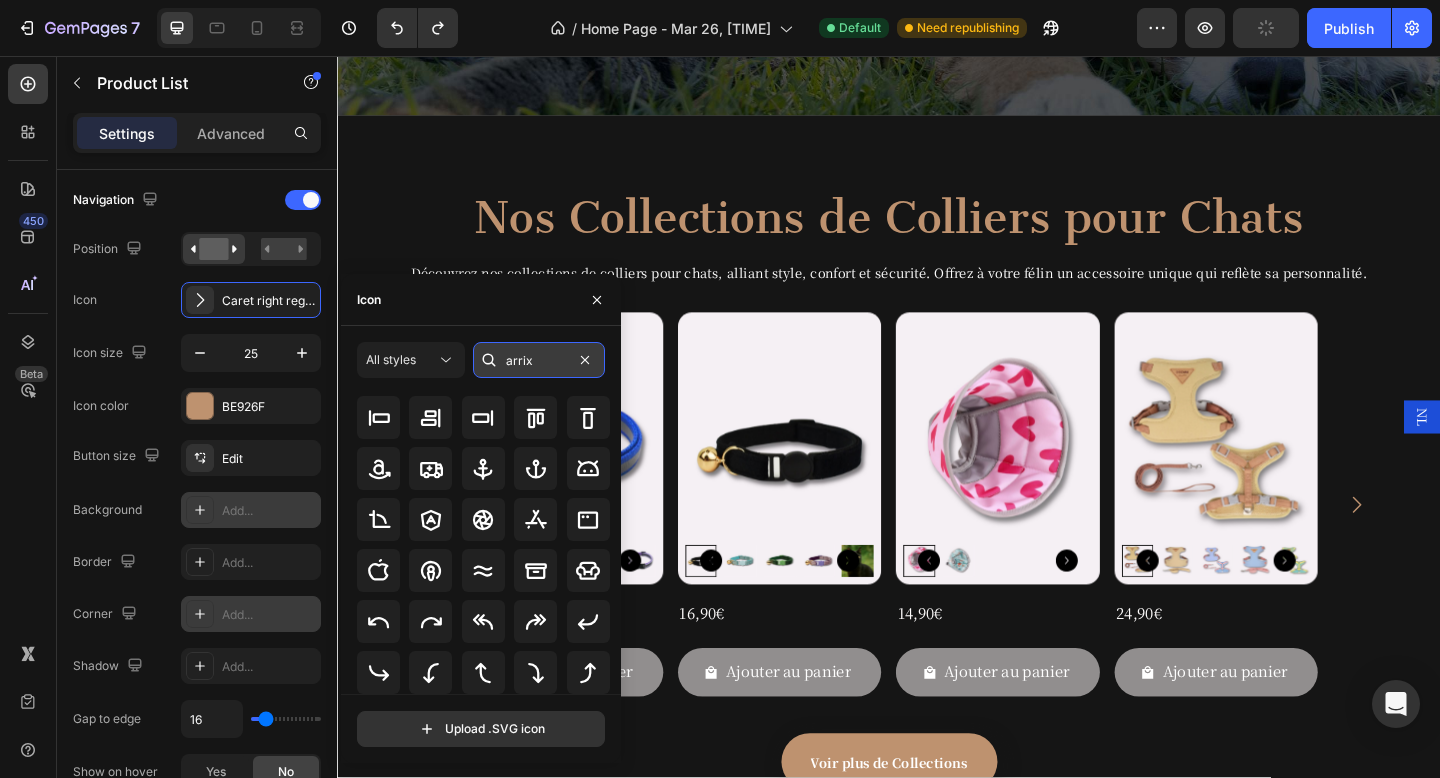 scroll, scrollTop: 0, scrollLeft: 0, axis: both 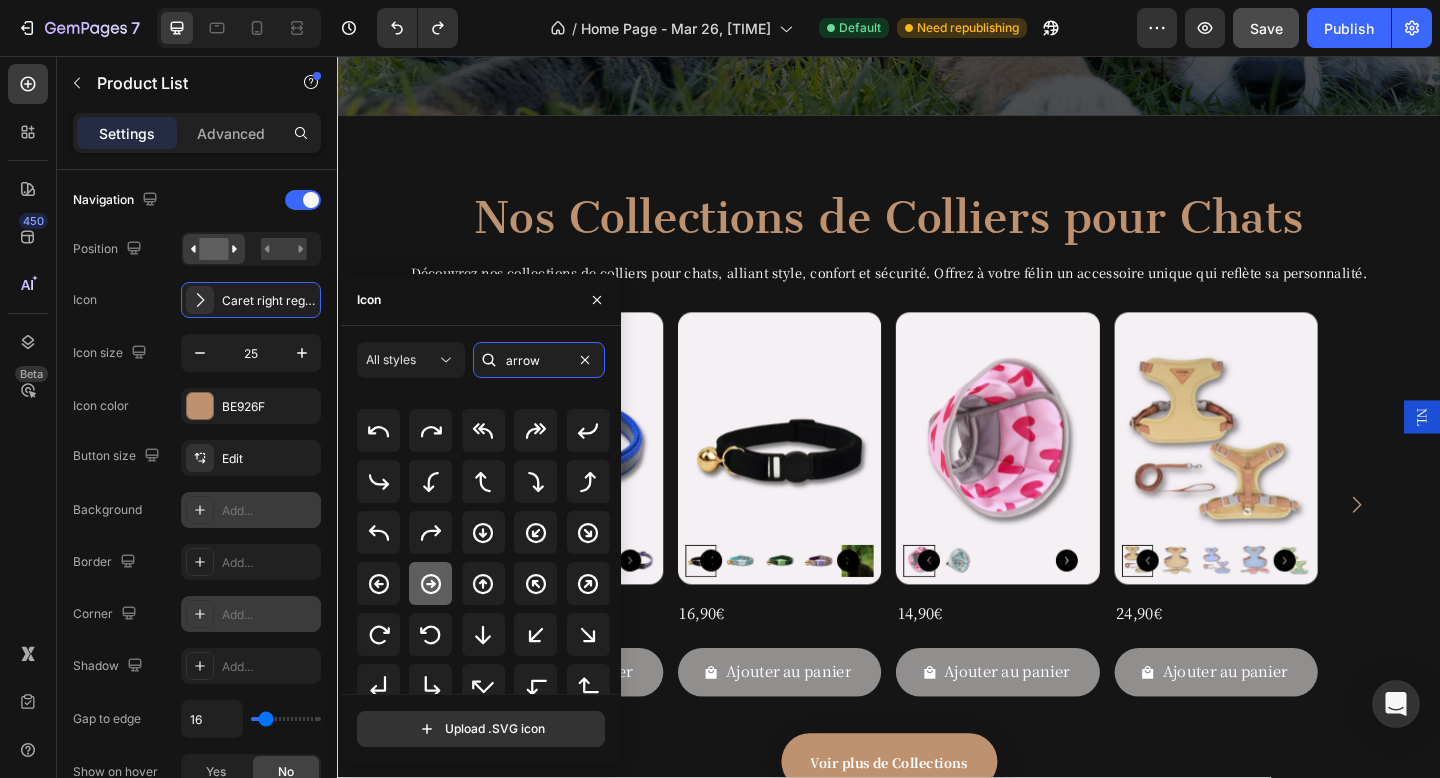 type on "arrow" 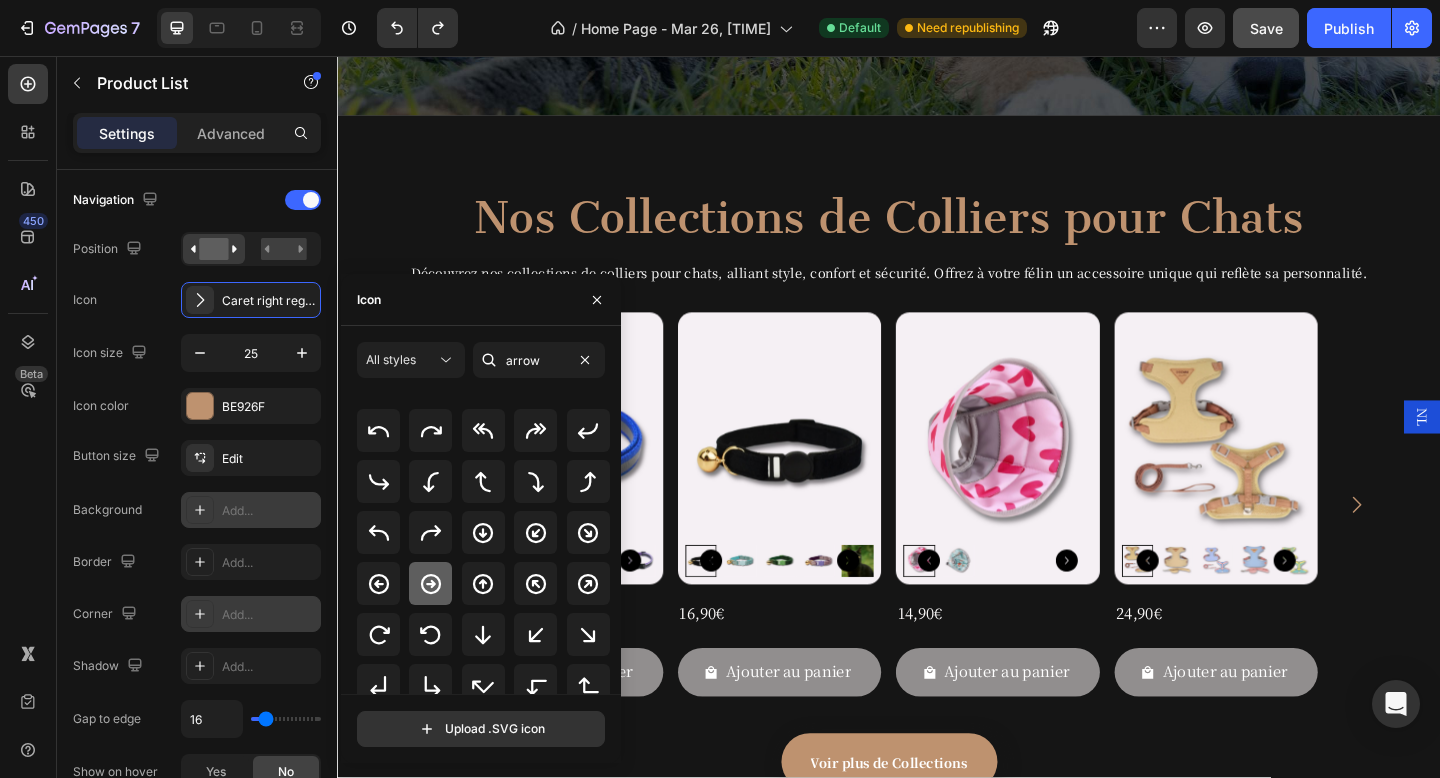 click 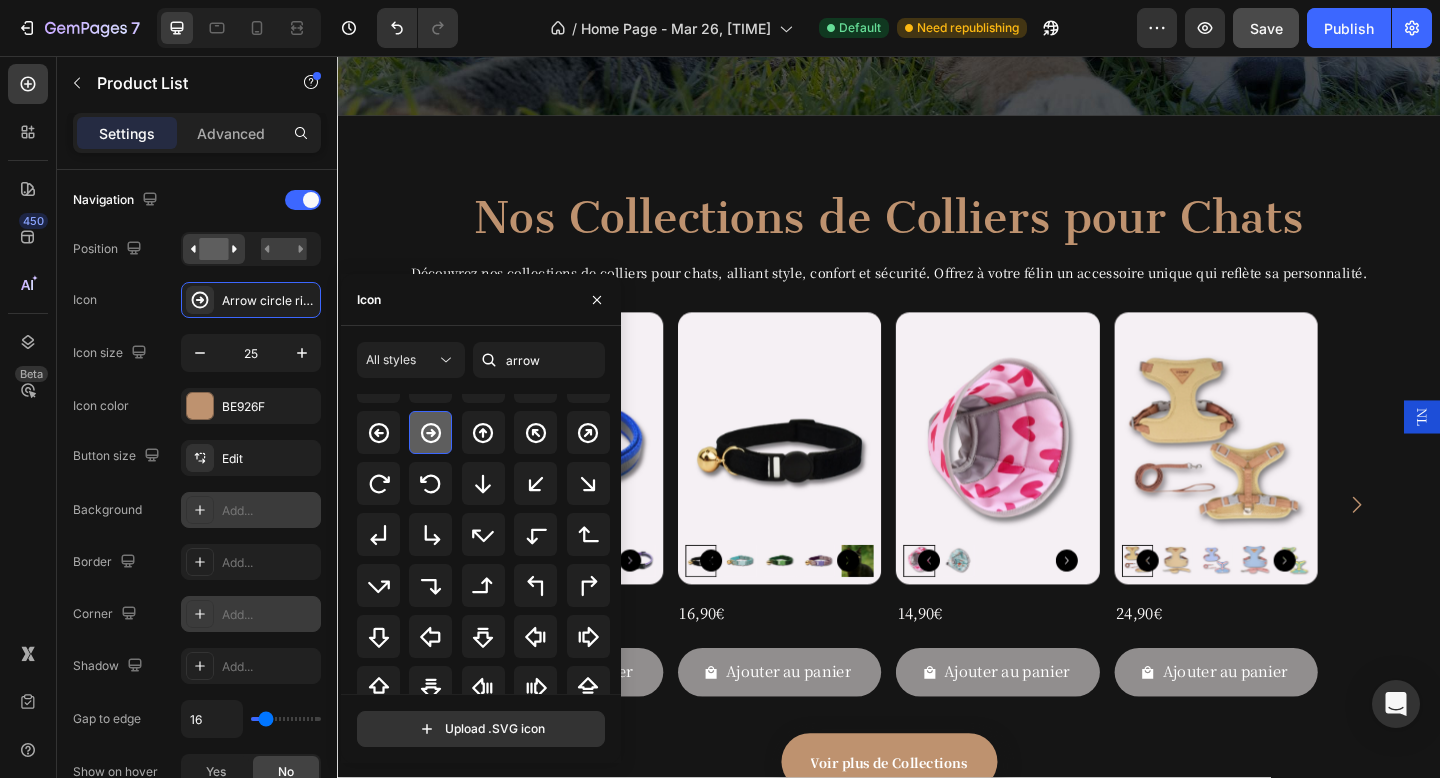 scroll, scrollTop: 206, scrollLeft: 0, axis: vertical 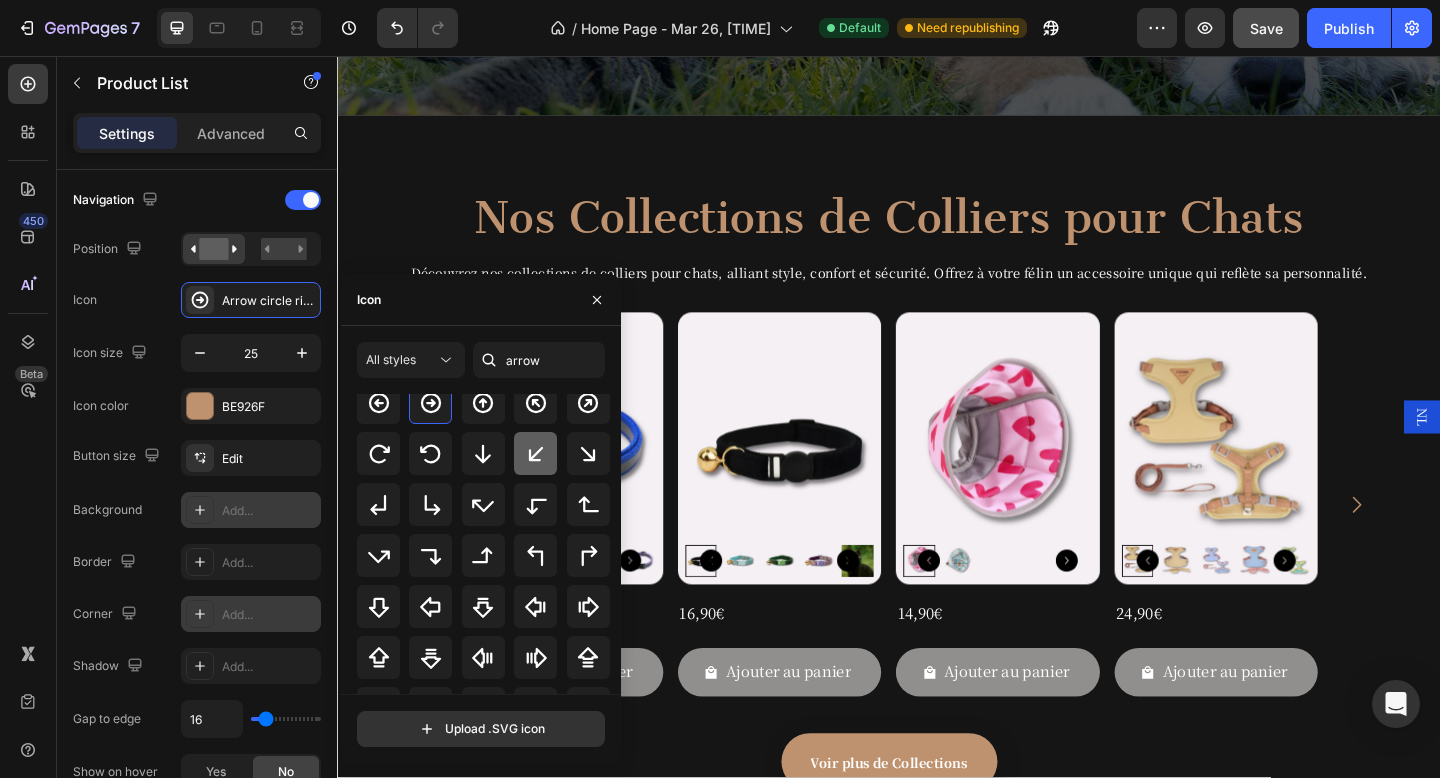 click 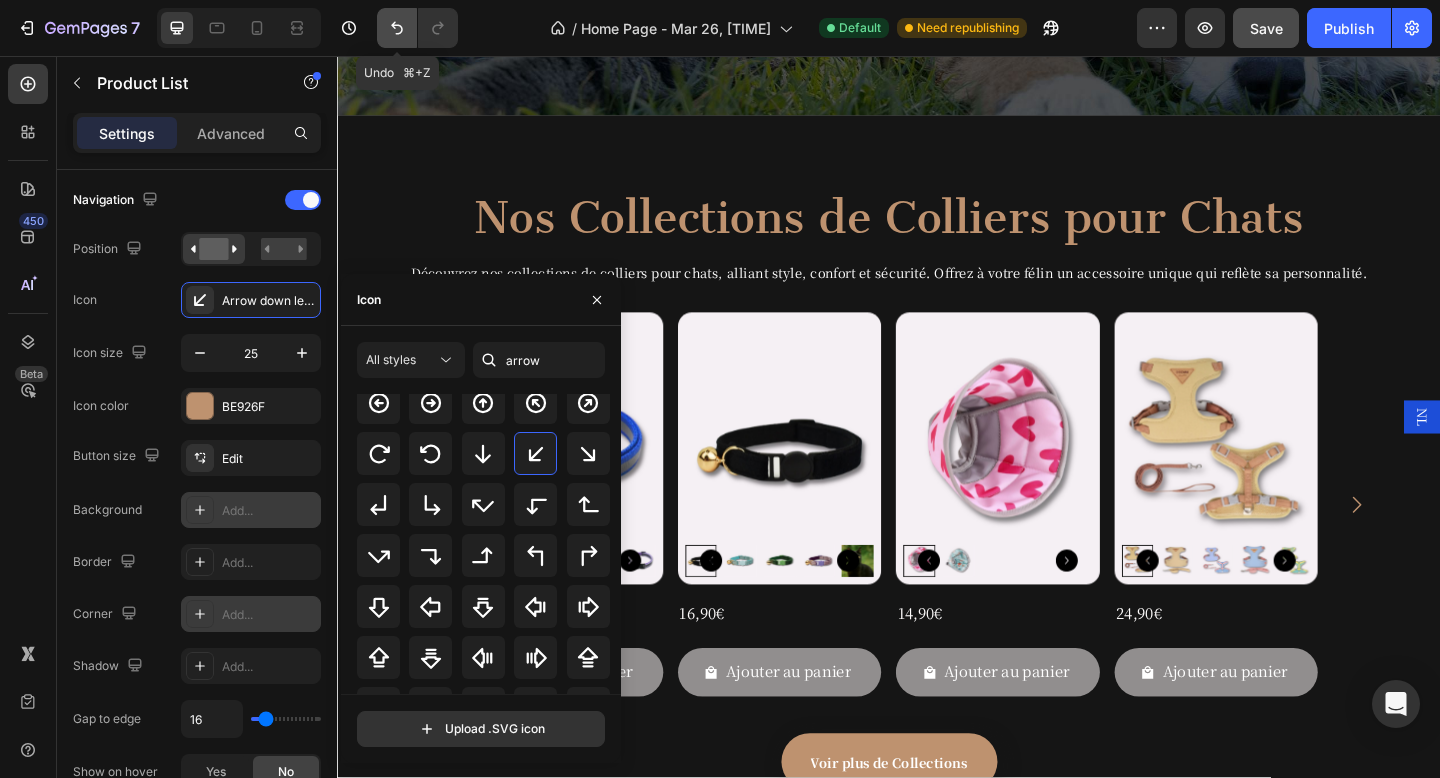 click 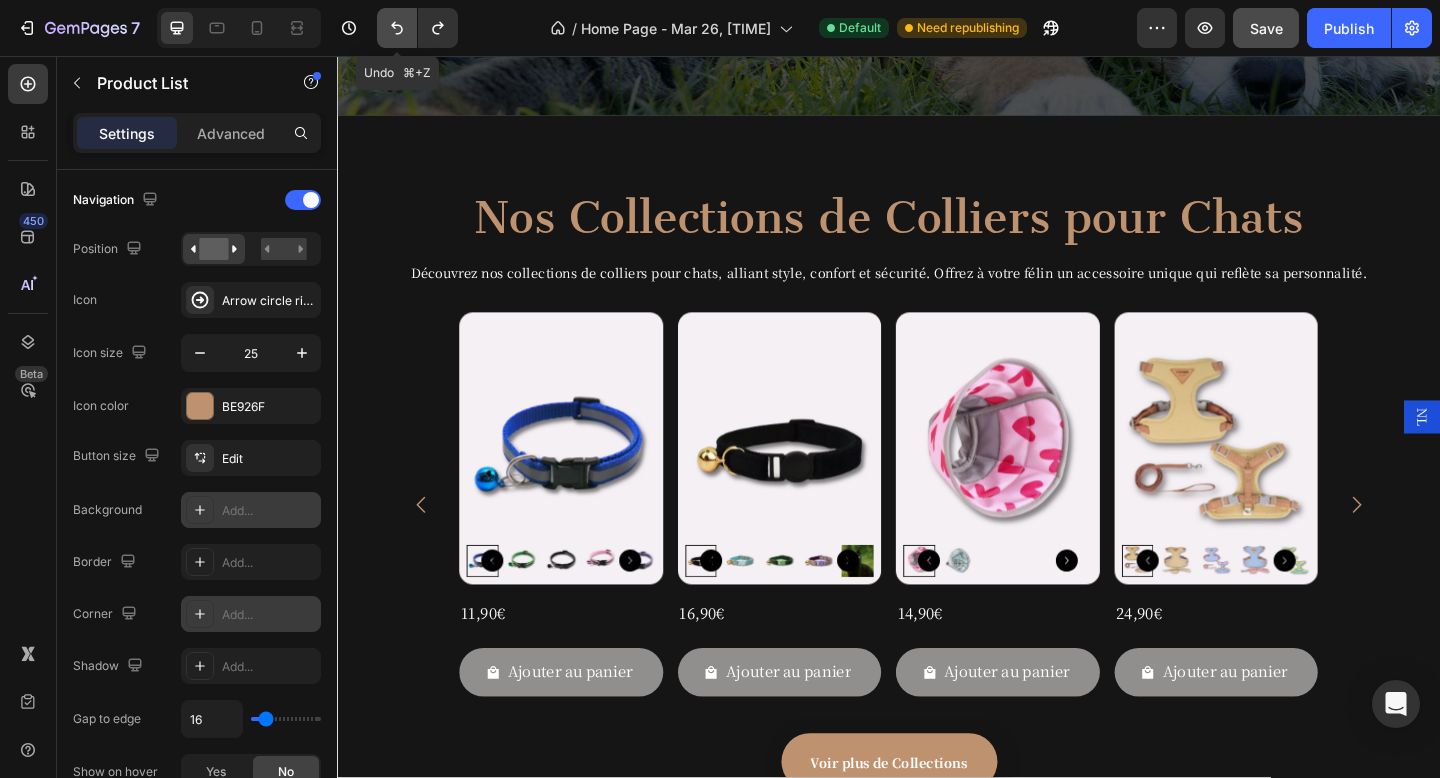 click 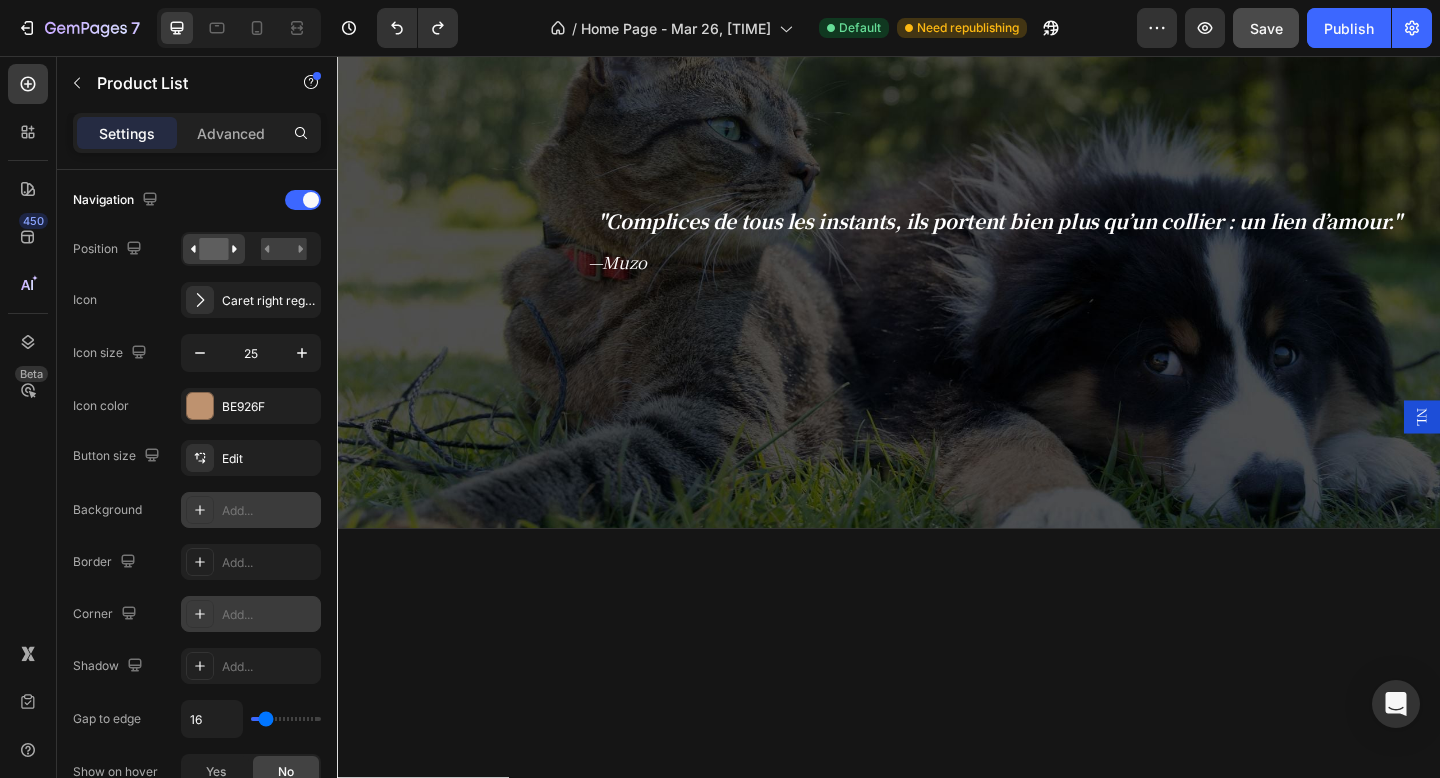 scroll, scrollTop: 936, scrollLeft: 0, axis: vertical 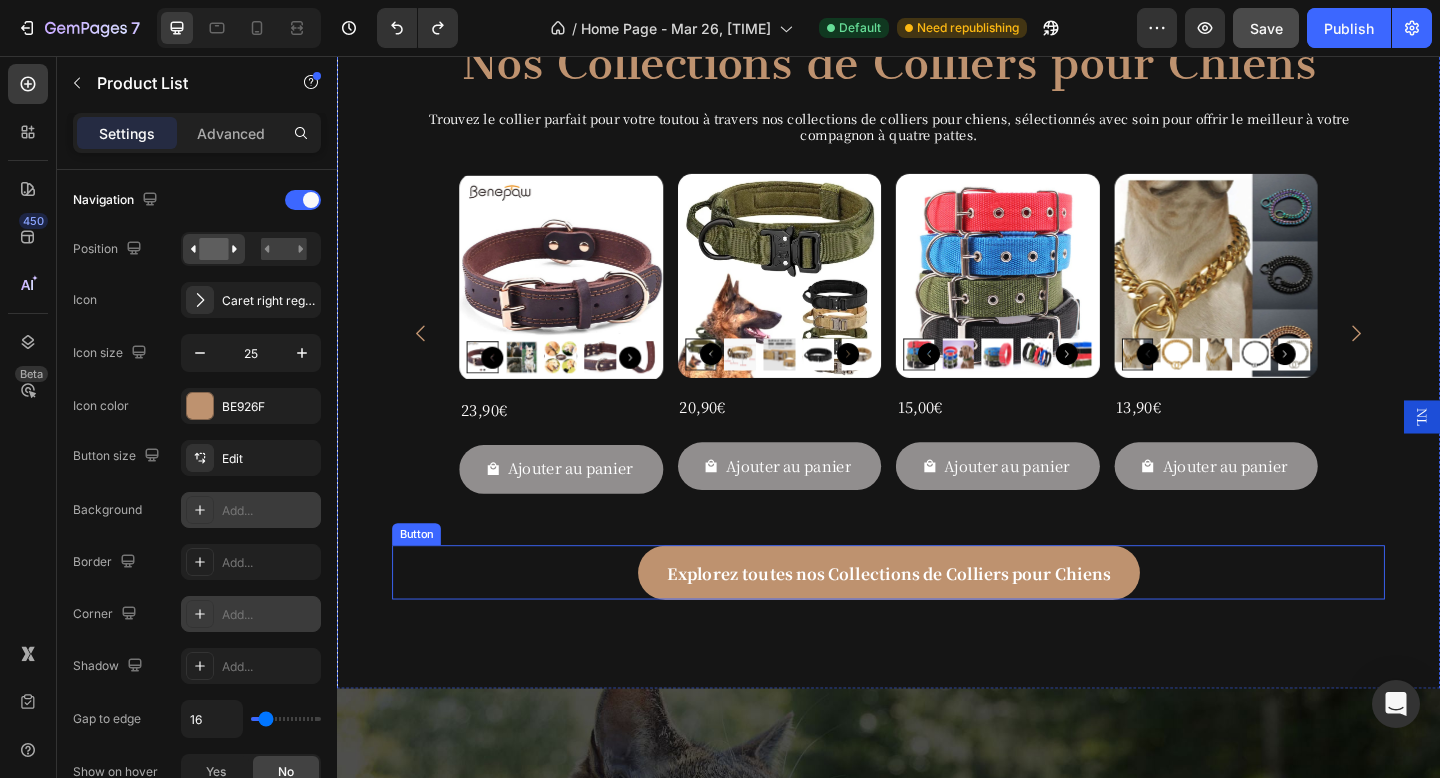 click on "Explorez toutes nos Collections de Colliers pour Chiens Button" at bounding box center (937, 618) 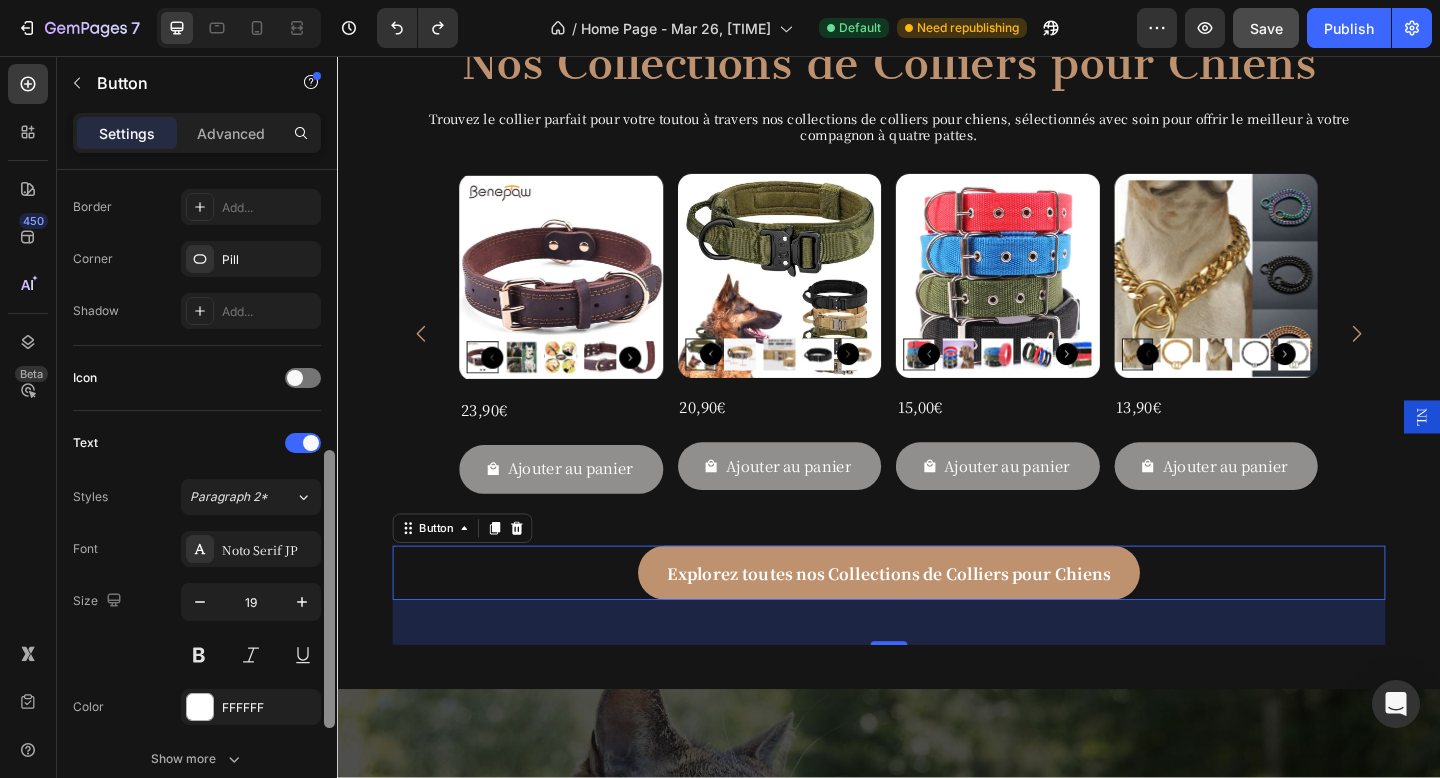 scroll, scrollTop: 499, scrollLeft: 0, axis: vertical 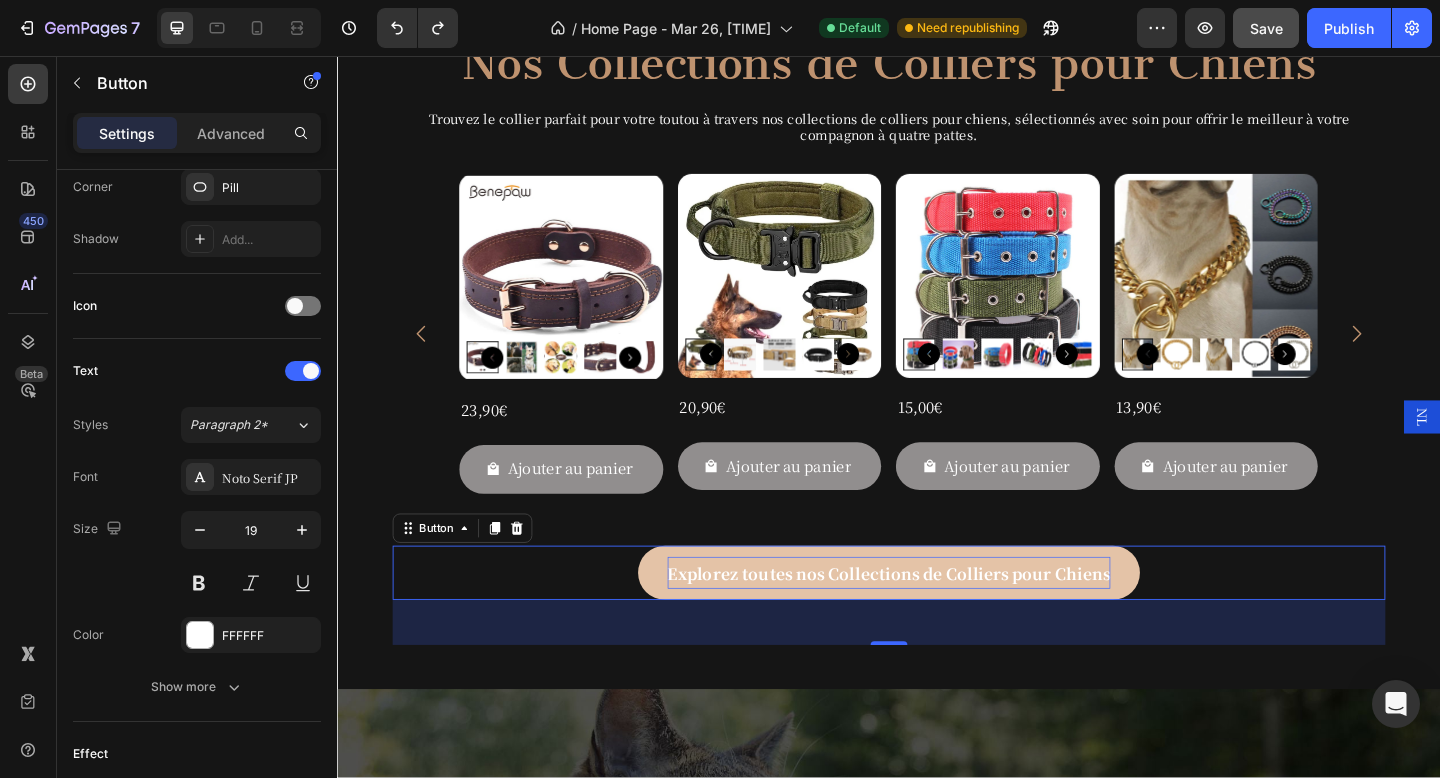 click on "Explorez toutes nos Collections de Colliers pour Chiens" at bounding box center [937, 618] 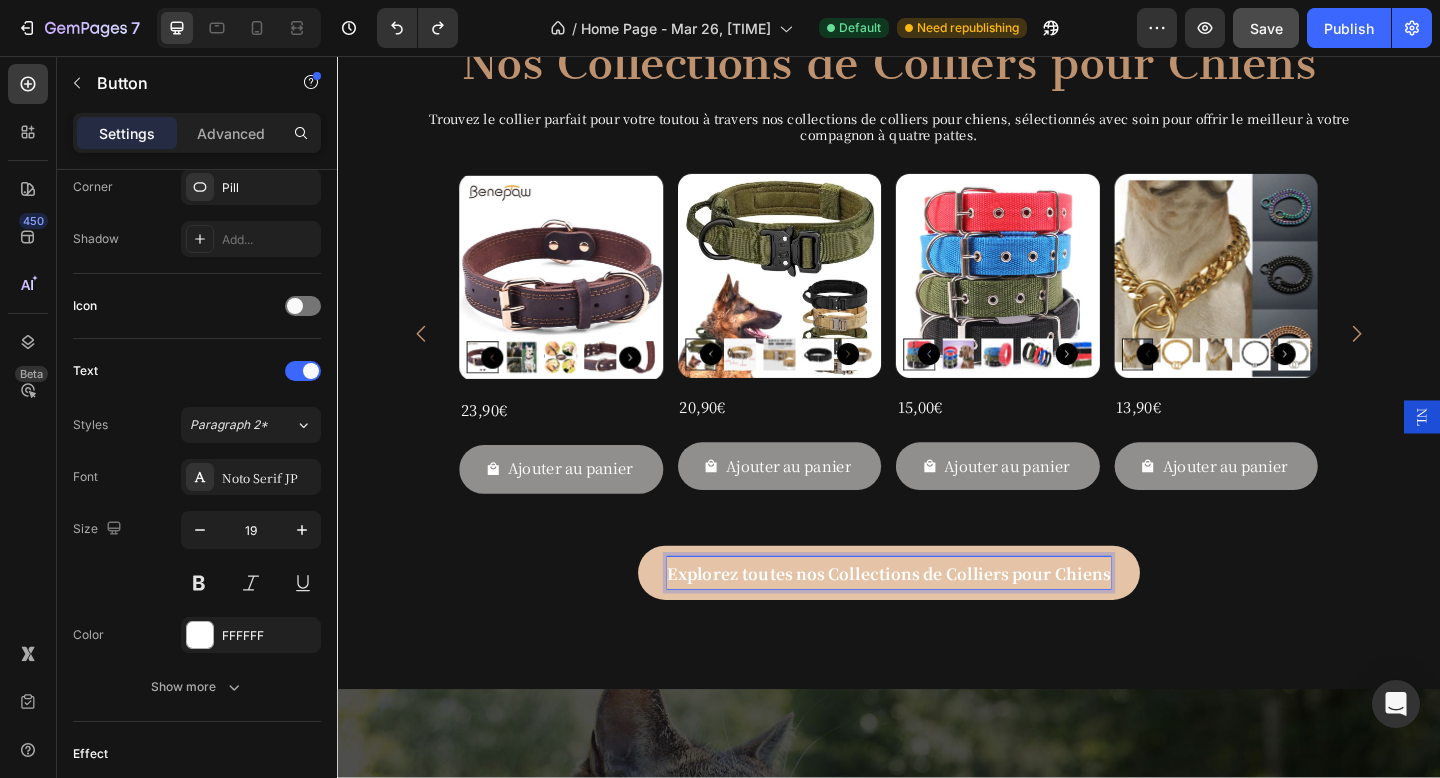 click on "Explorez toutes nos Collections de Colliers pour Chiens" at bounding box center [937, 618] 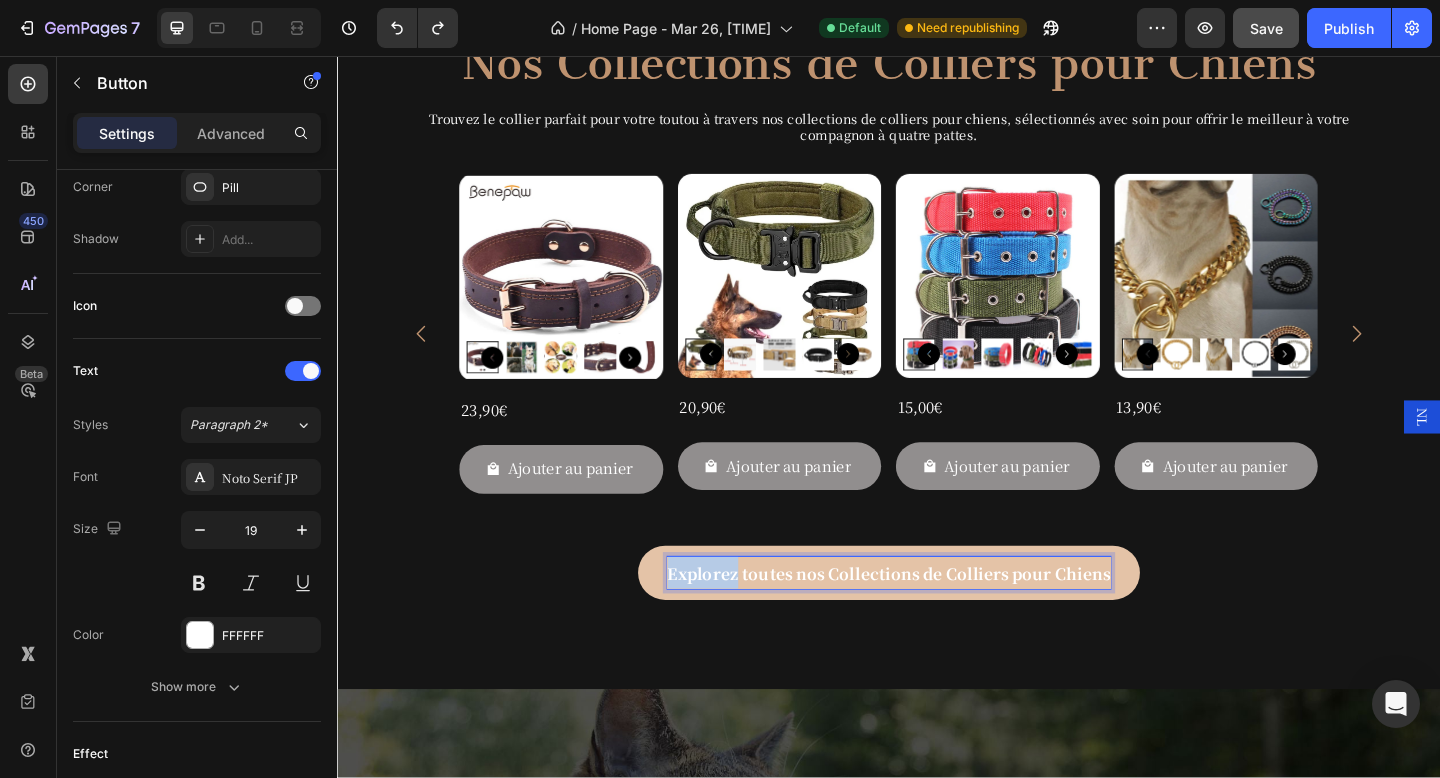 click on "Explorez toutes nos Collections de Colliers pour Chiens" at bounding box center [937, 618] 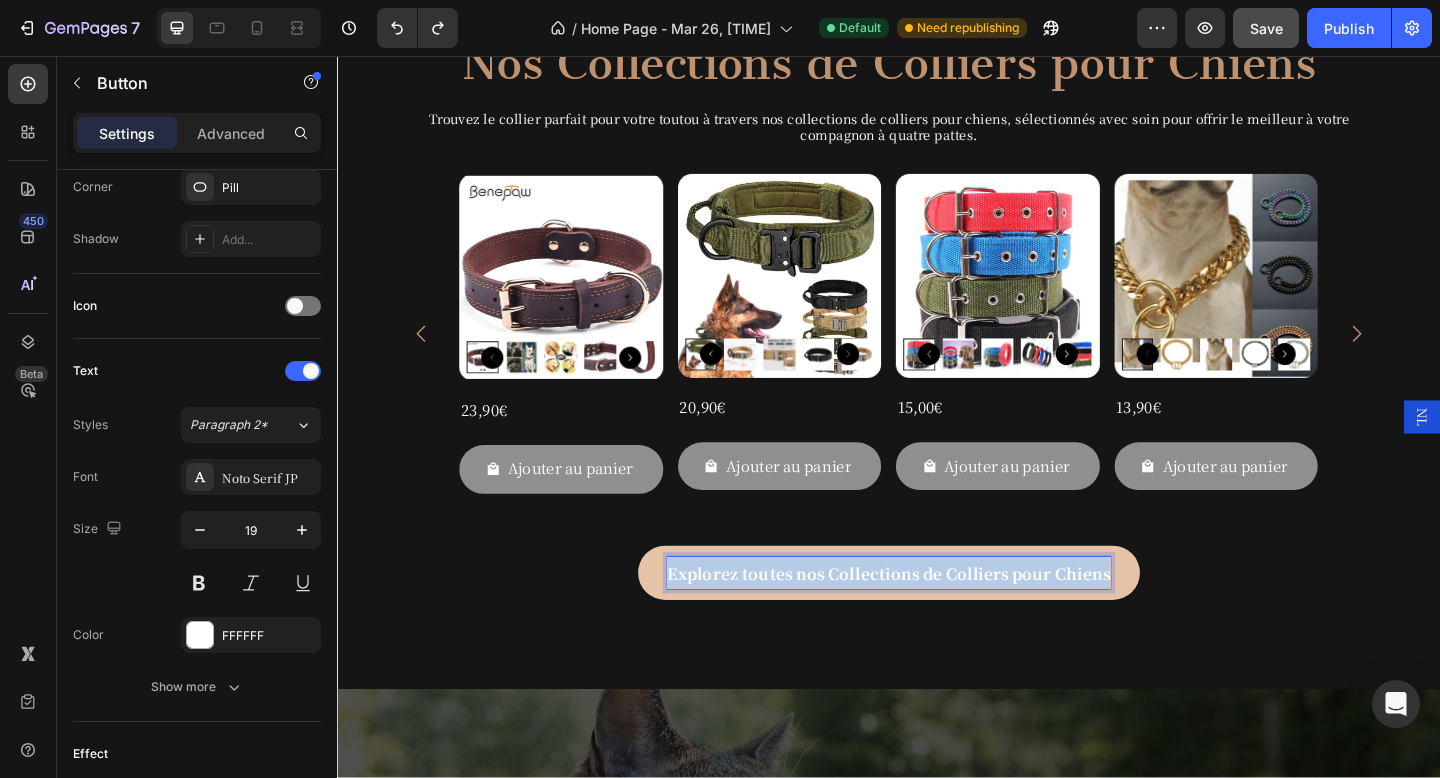 click on "Explorez toutes nos Collections de Colliers pour Chiens" at bounding box center (937, 618) 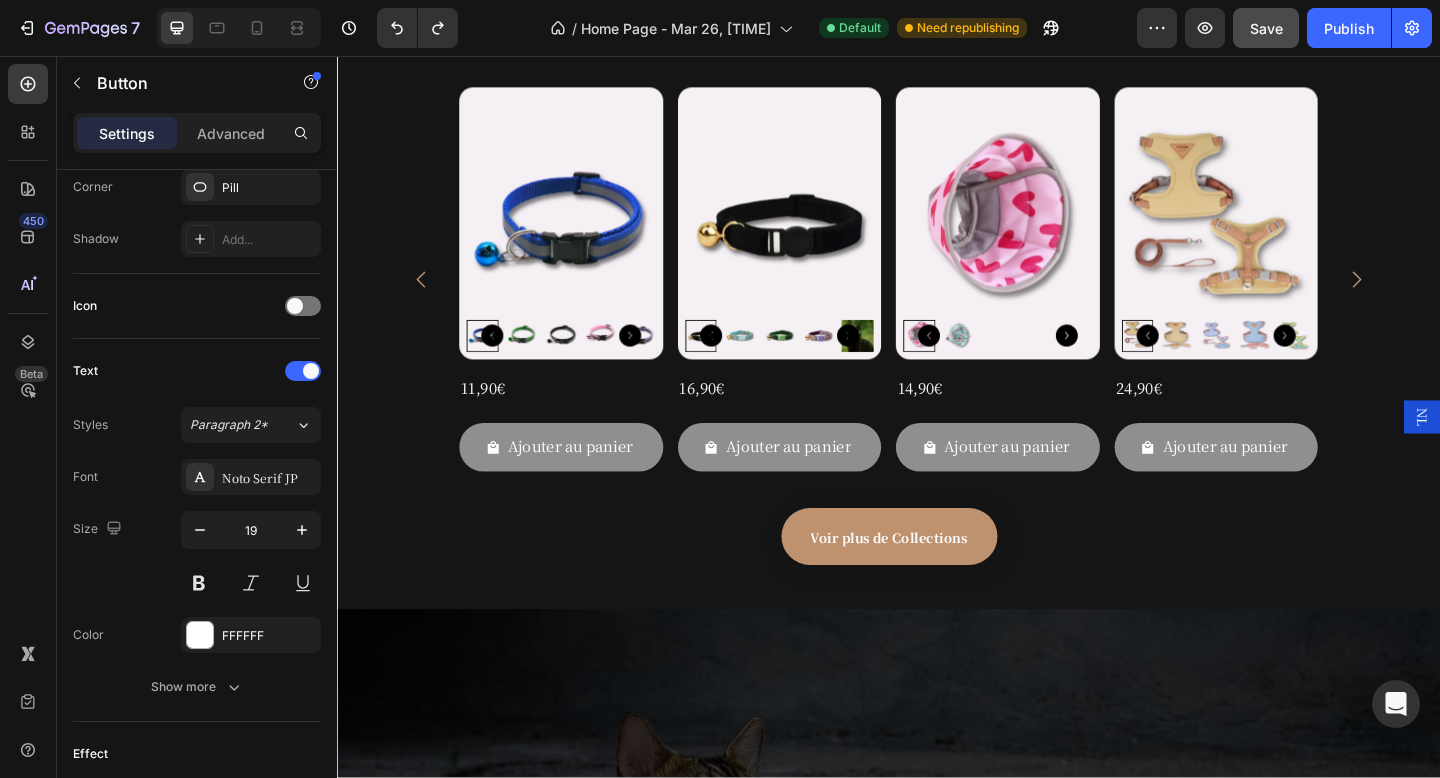scroll, scrollTop: 2390, scrollLeft: 0, axis: vertical 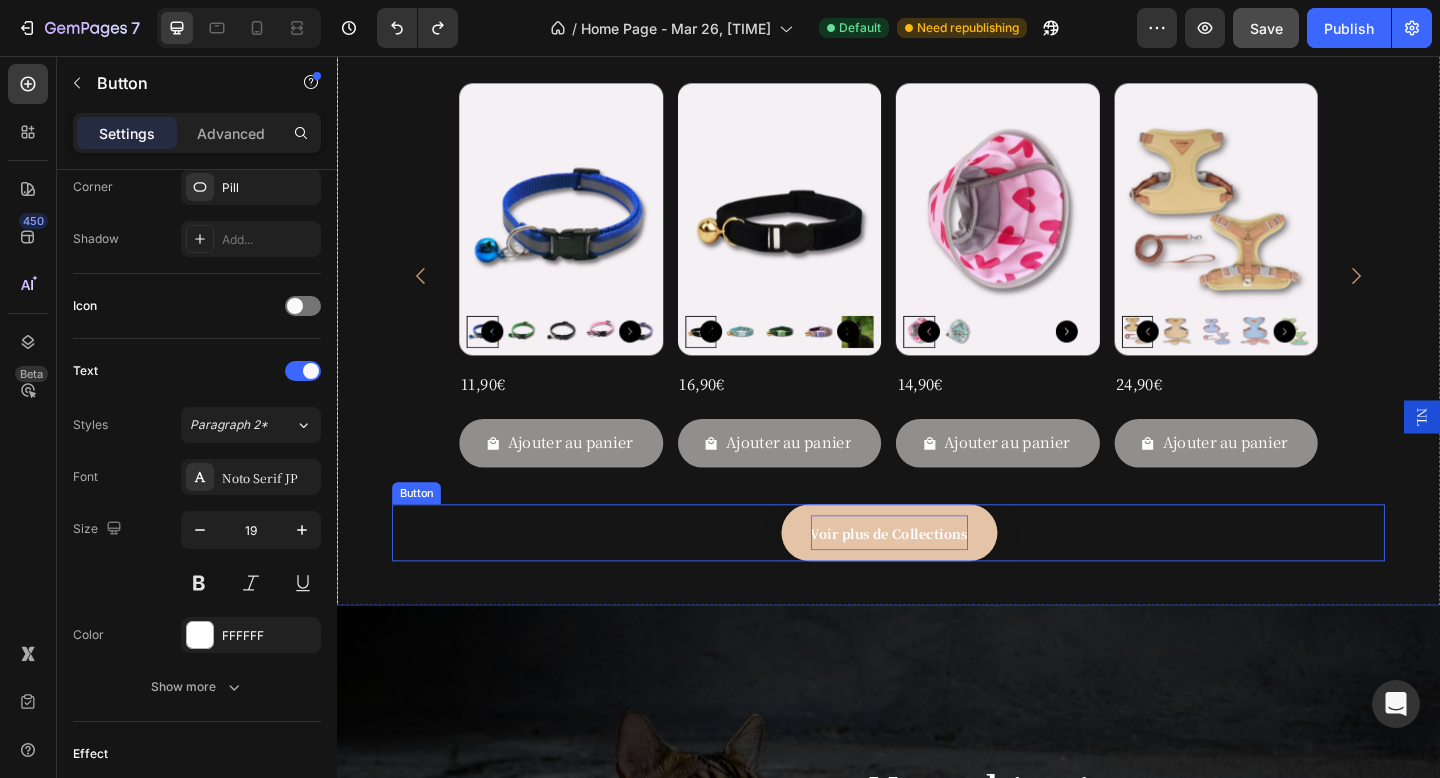 click on "Voir plus de Collections" at bounding box center (937, 576) 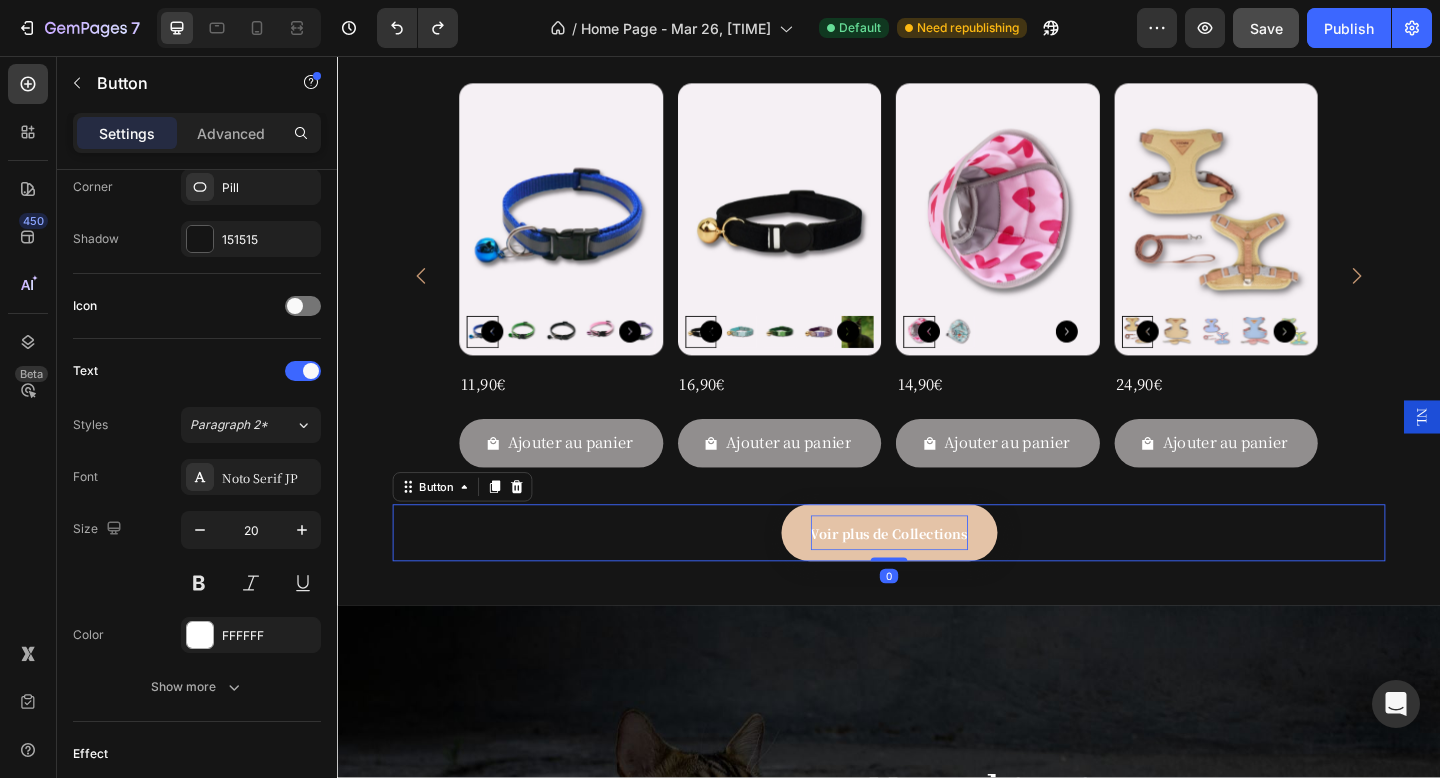 click on "Voir plus de Collections" at bounding box center [937, 576] 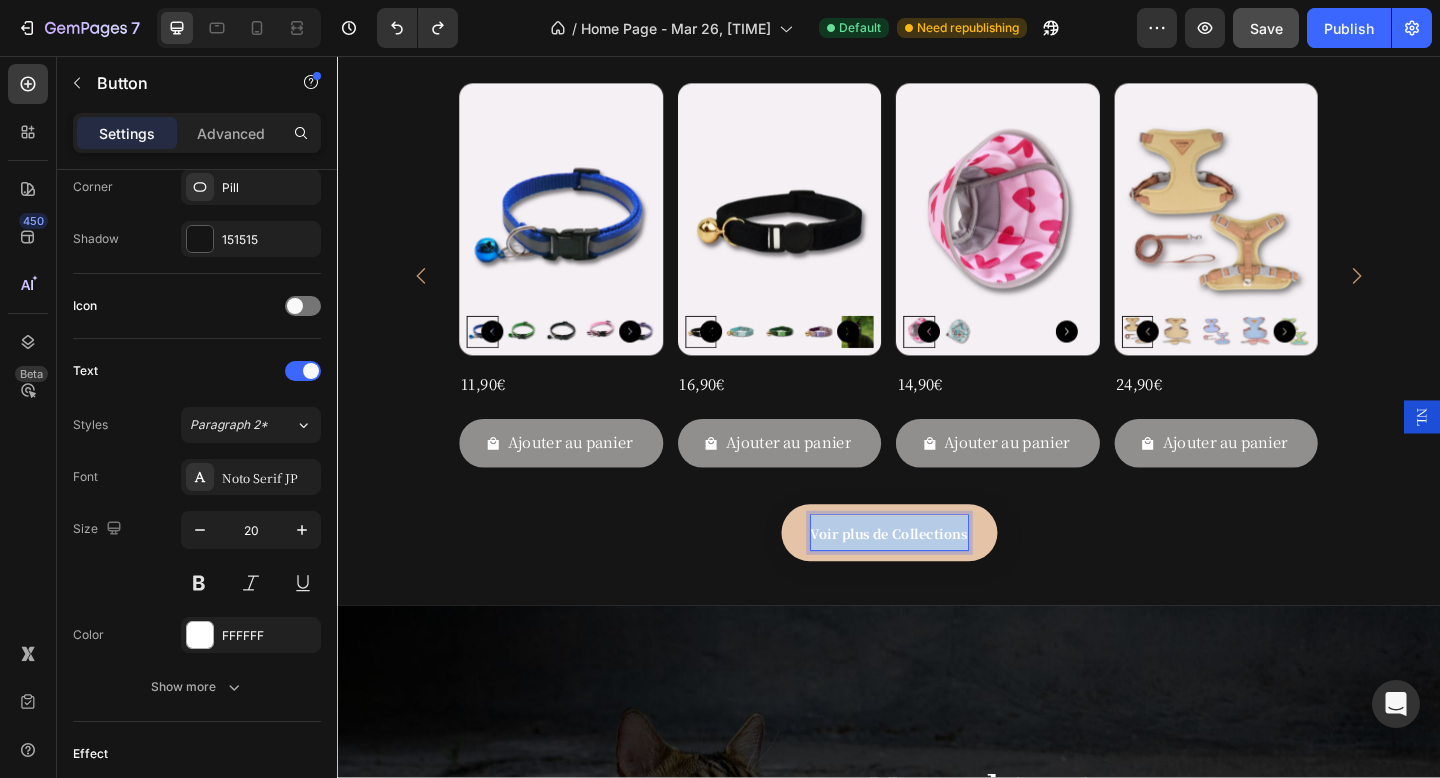 click on "Voir plus de Collections" at bounding box center [937, 576] 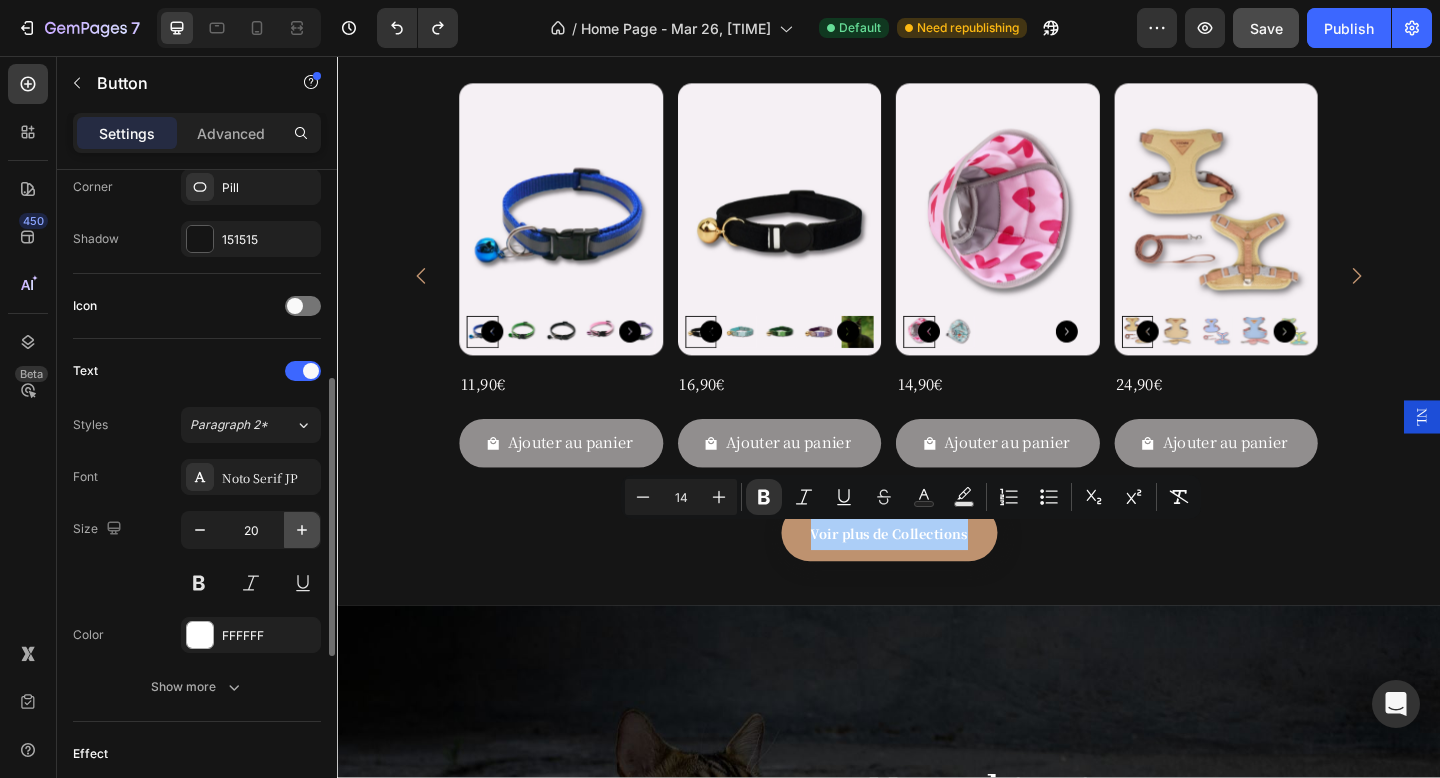 click 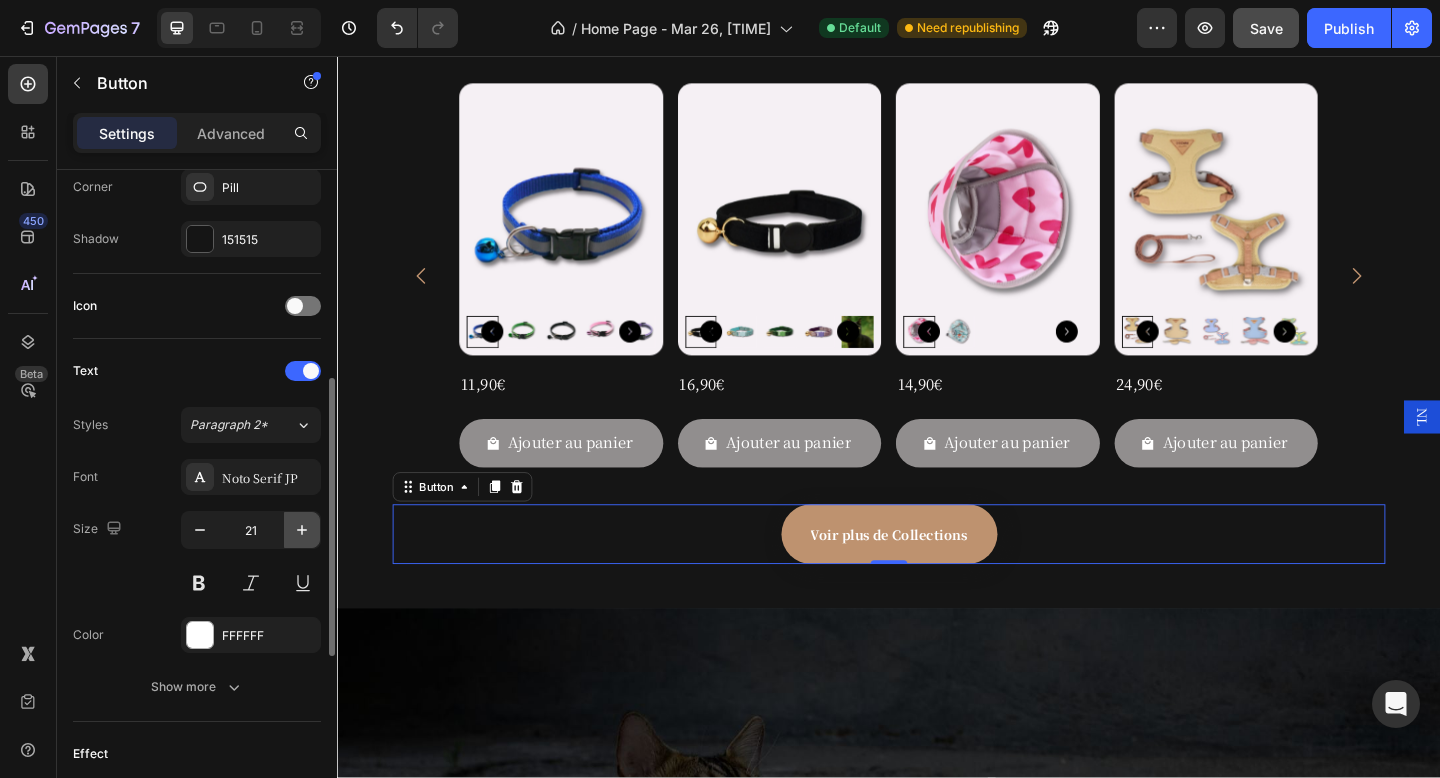 click 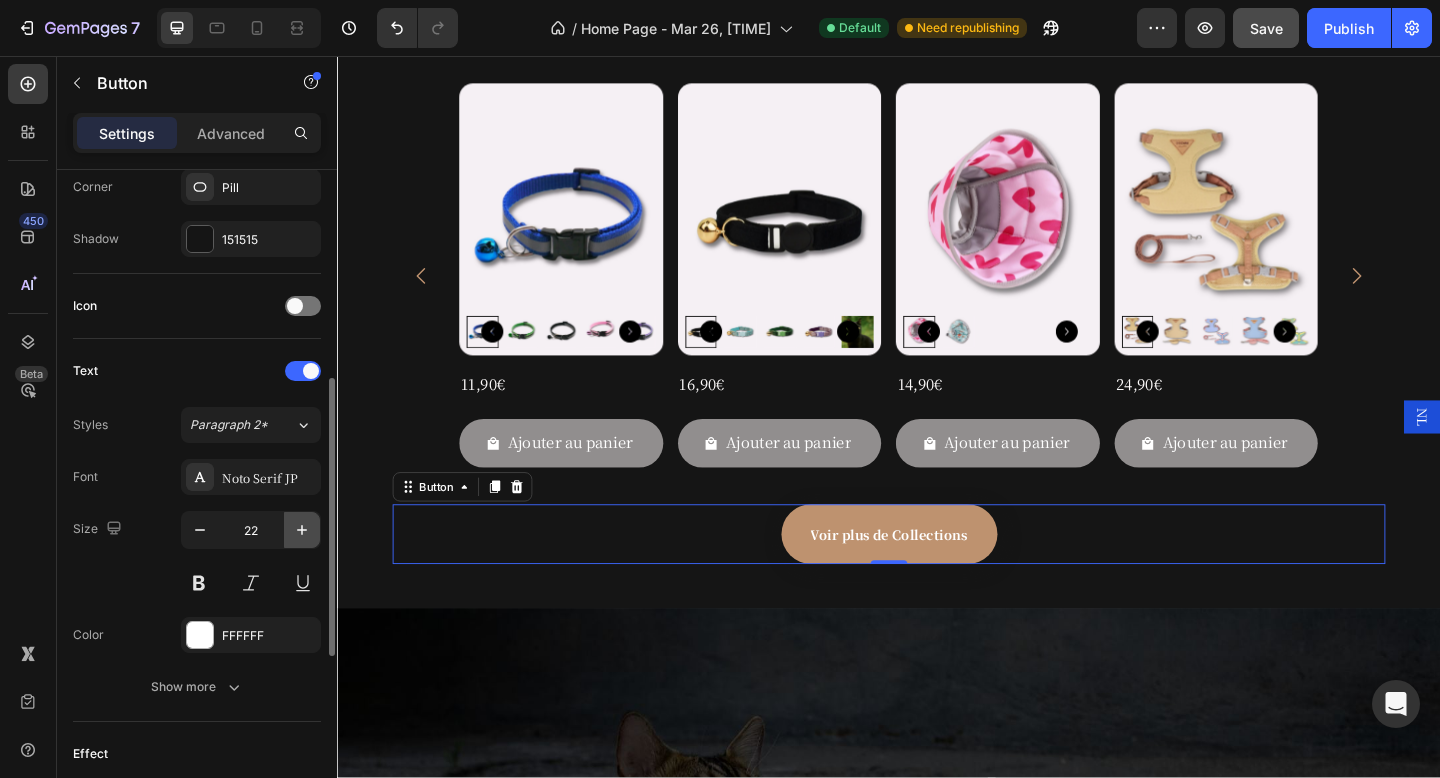 click 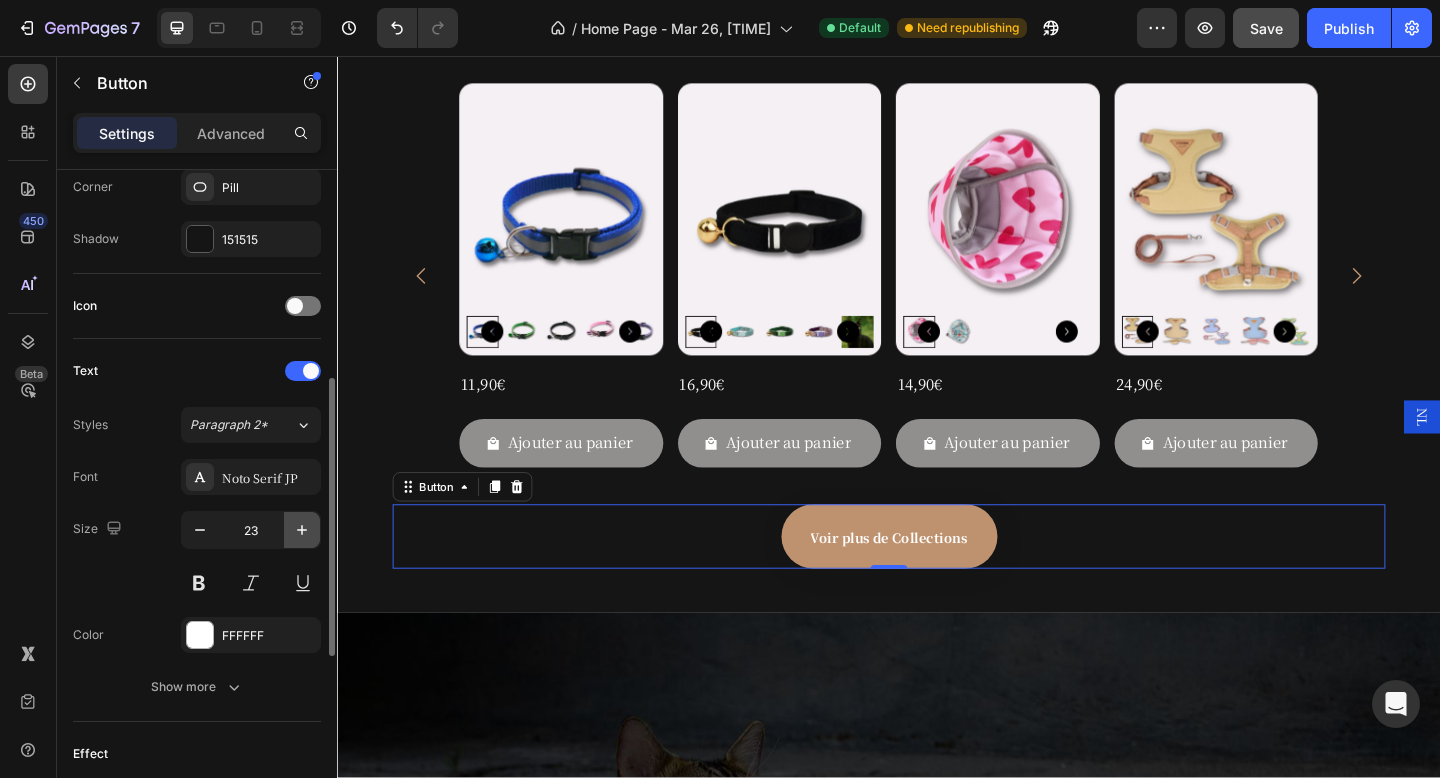 click 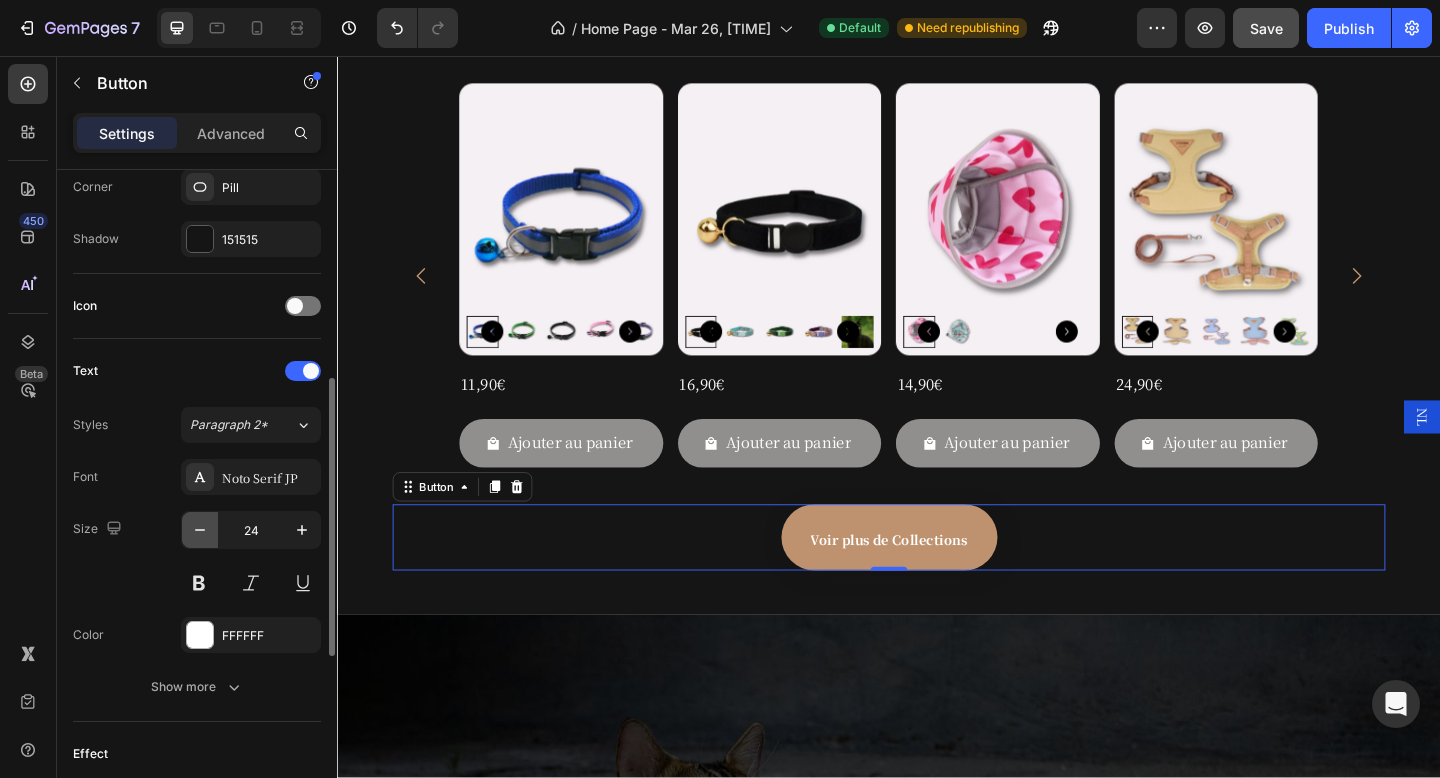 click 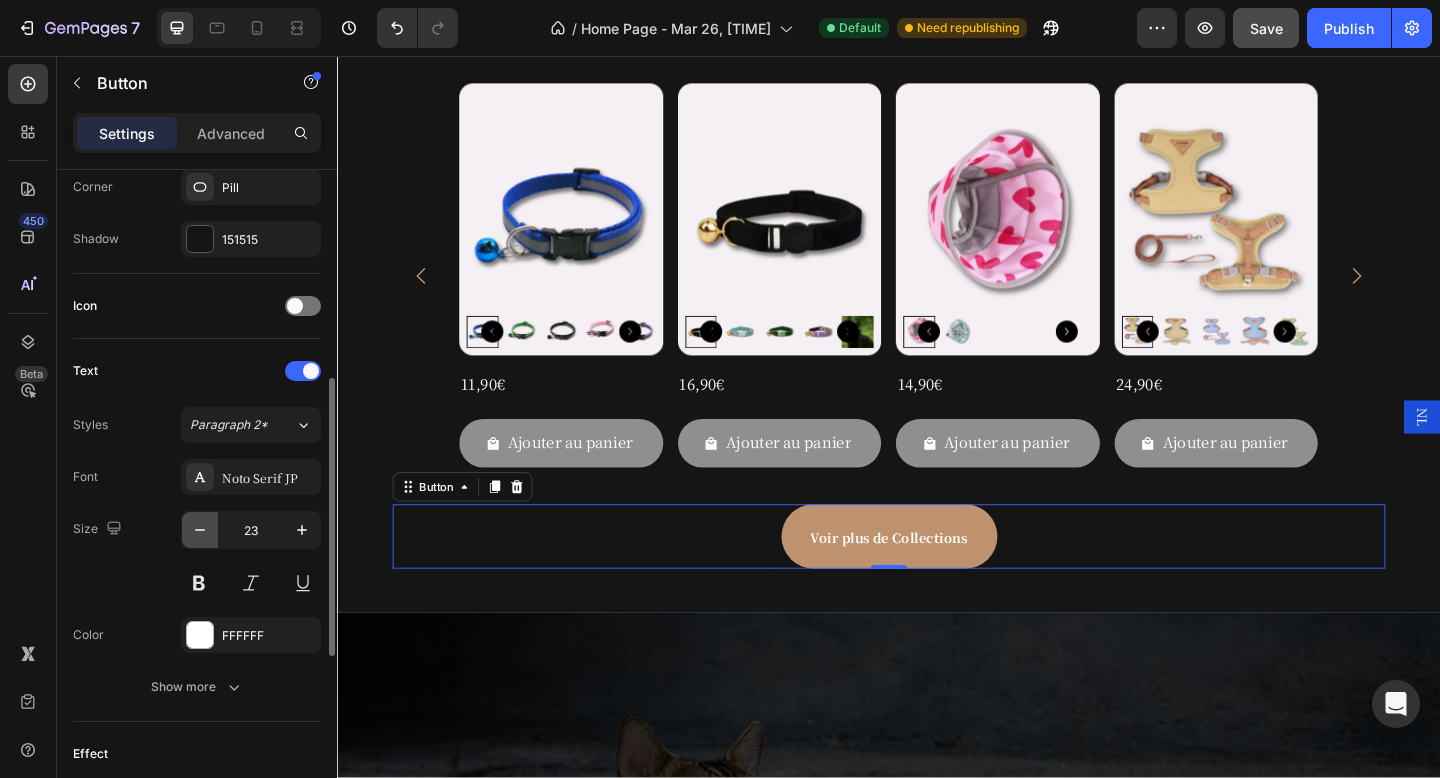 click 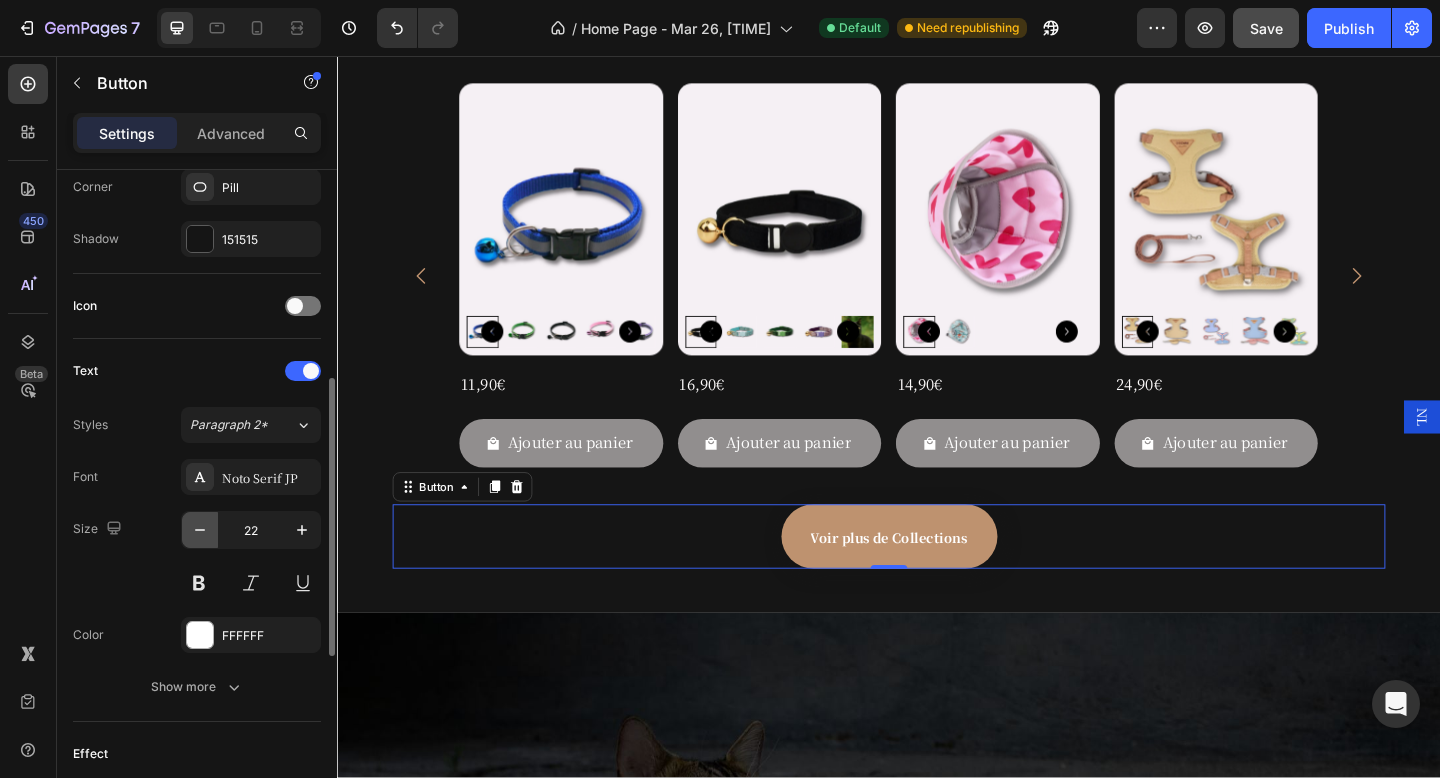 click 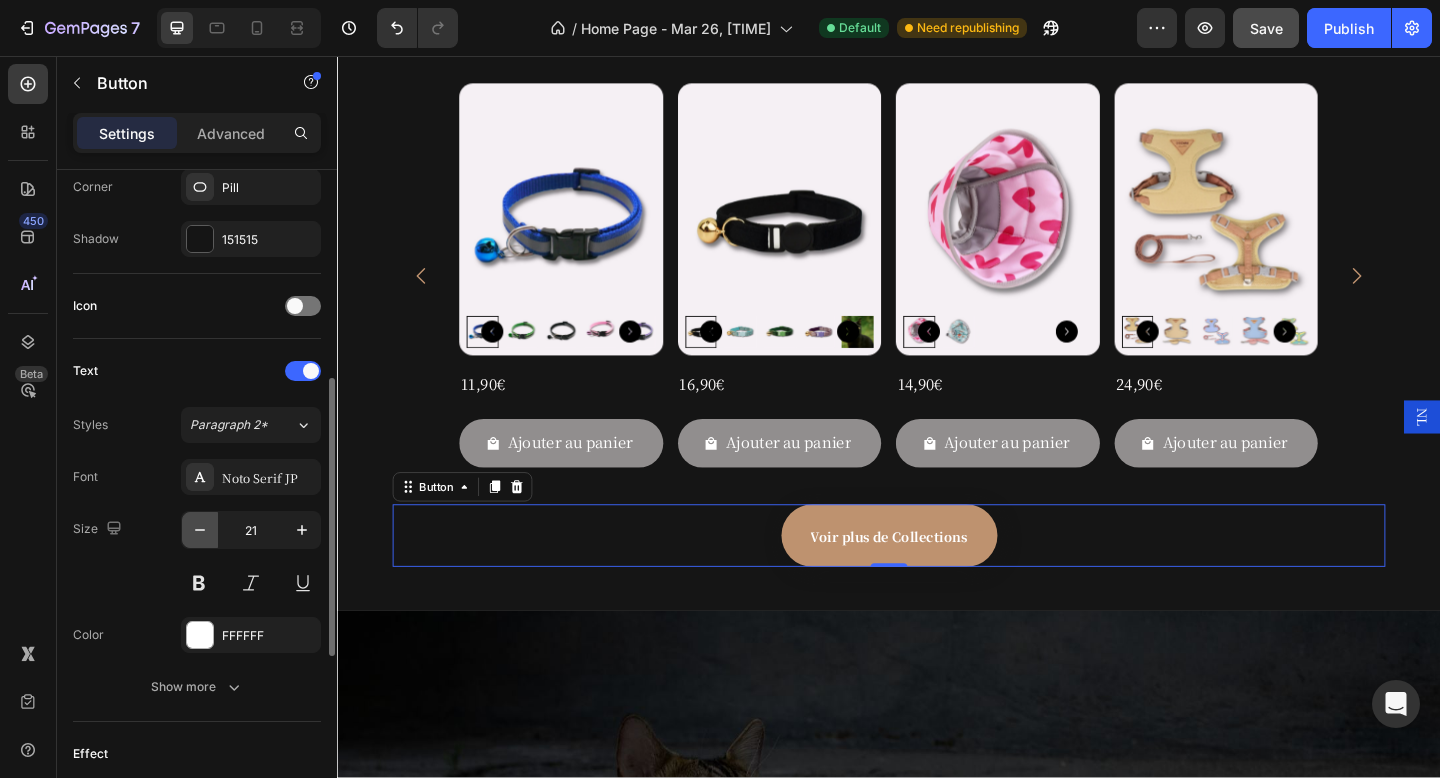 click 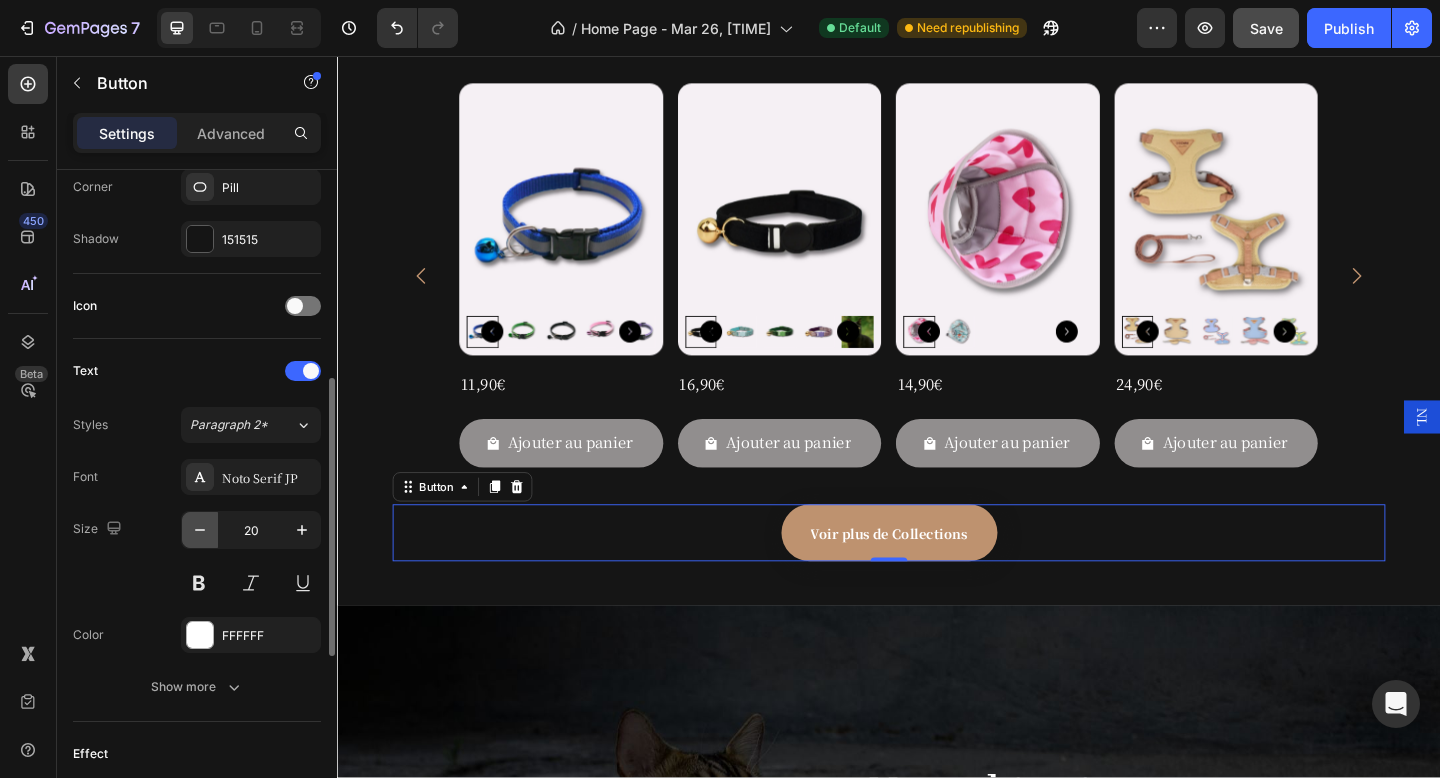 click 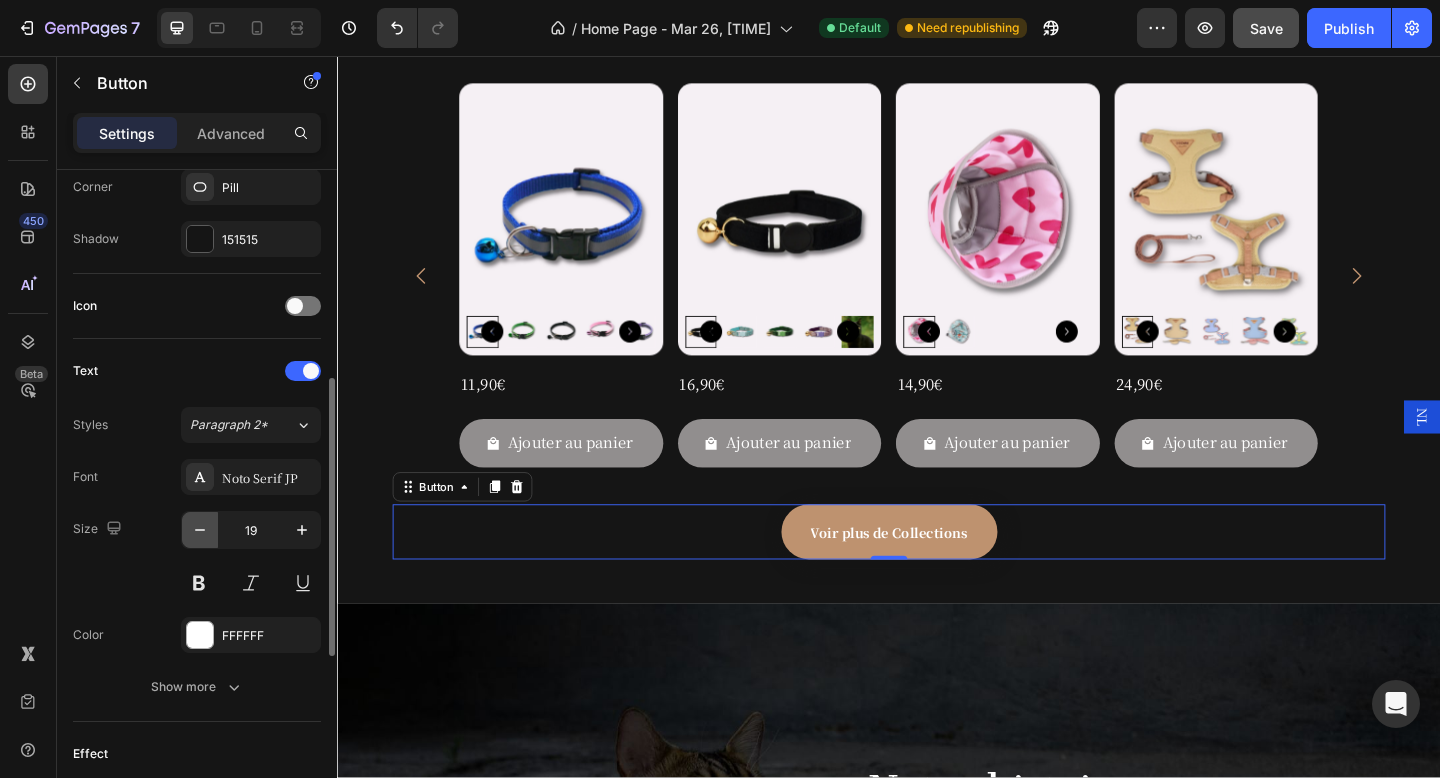 click 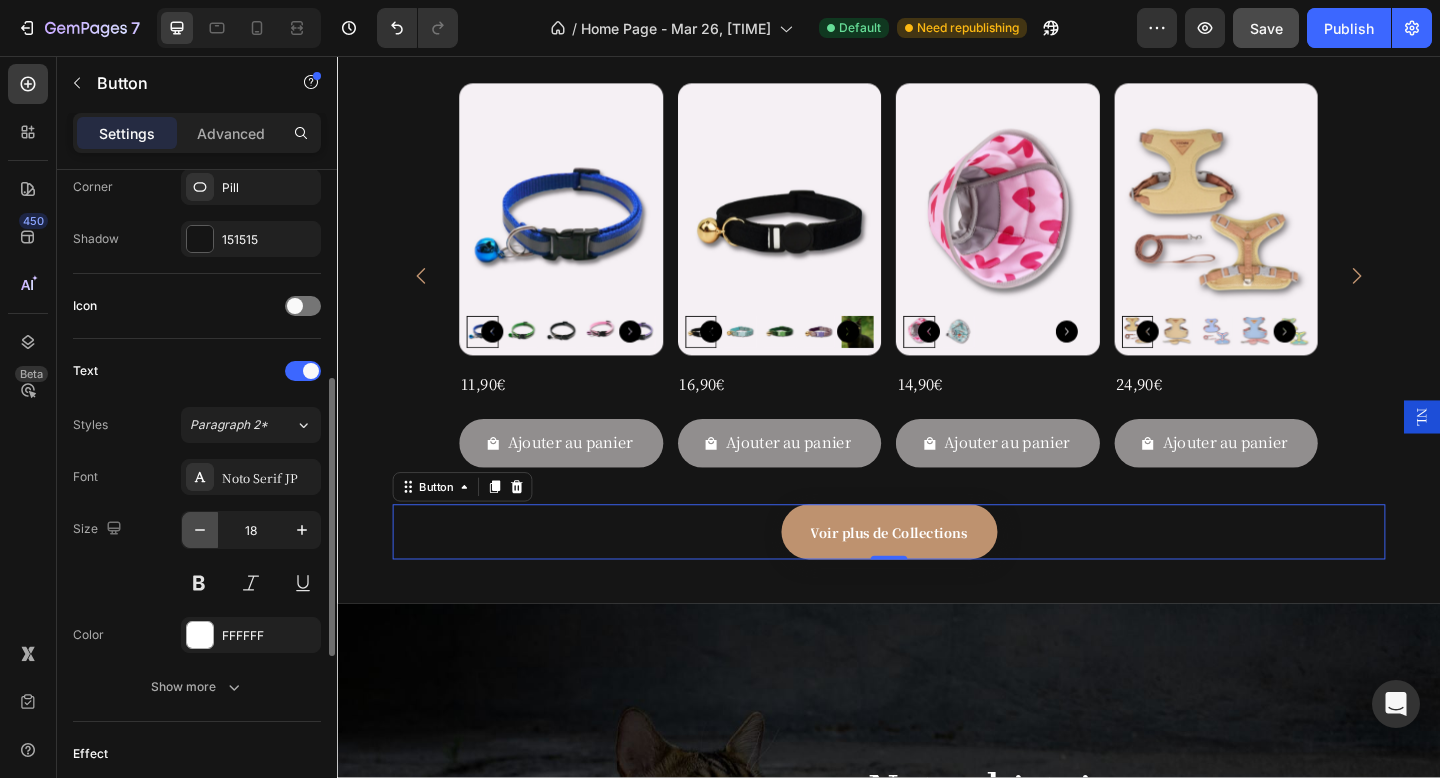 click 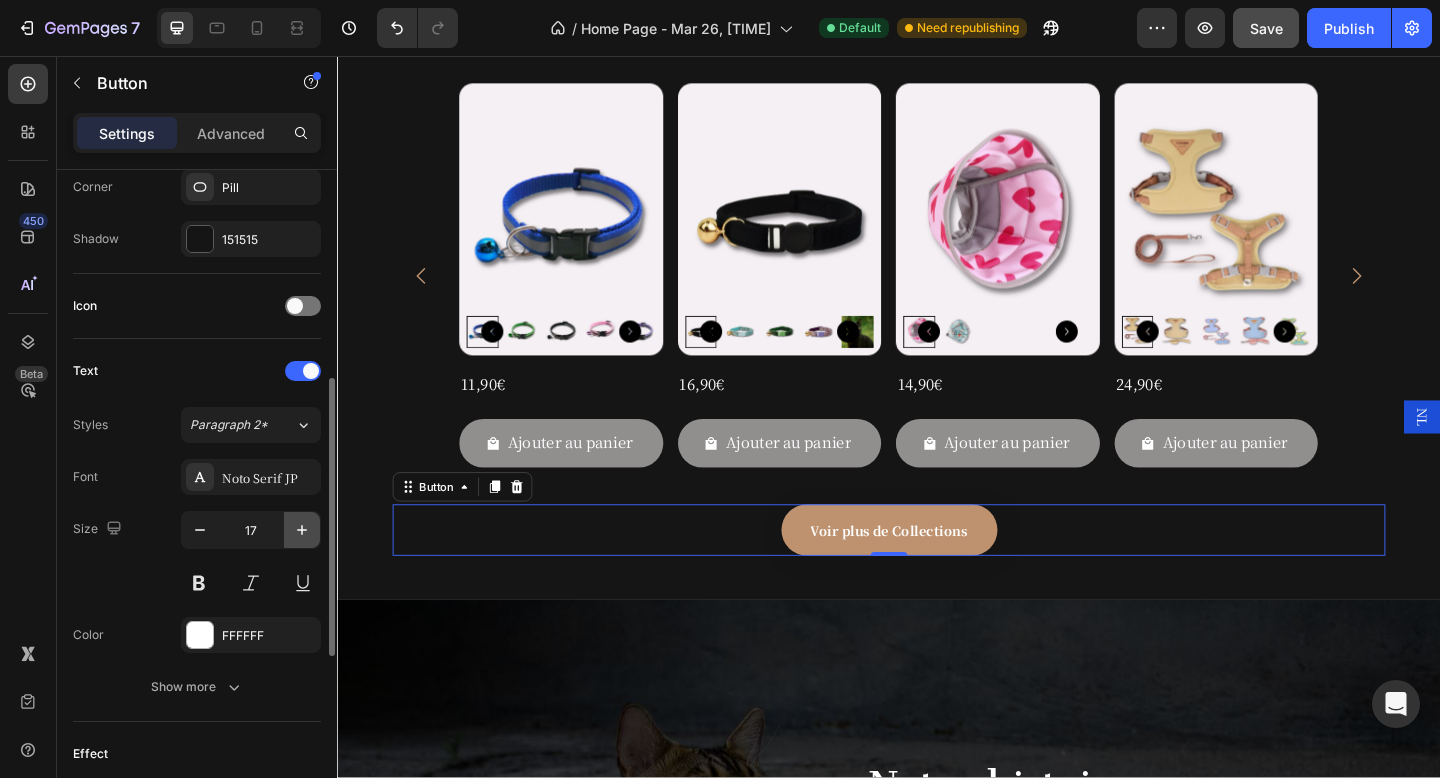 click at bounding box center (302, 530) 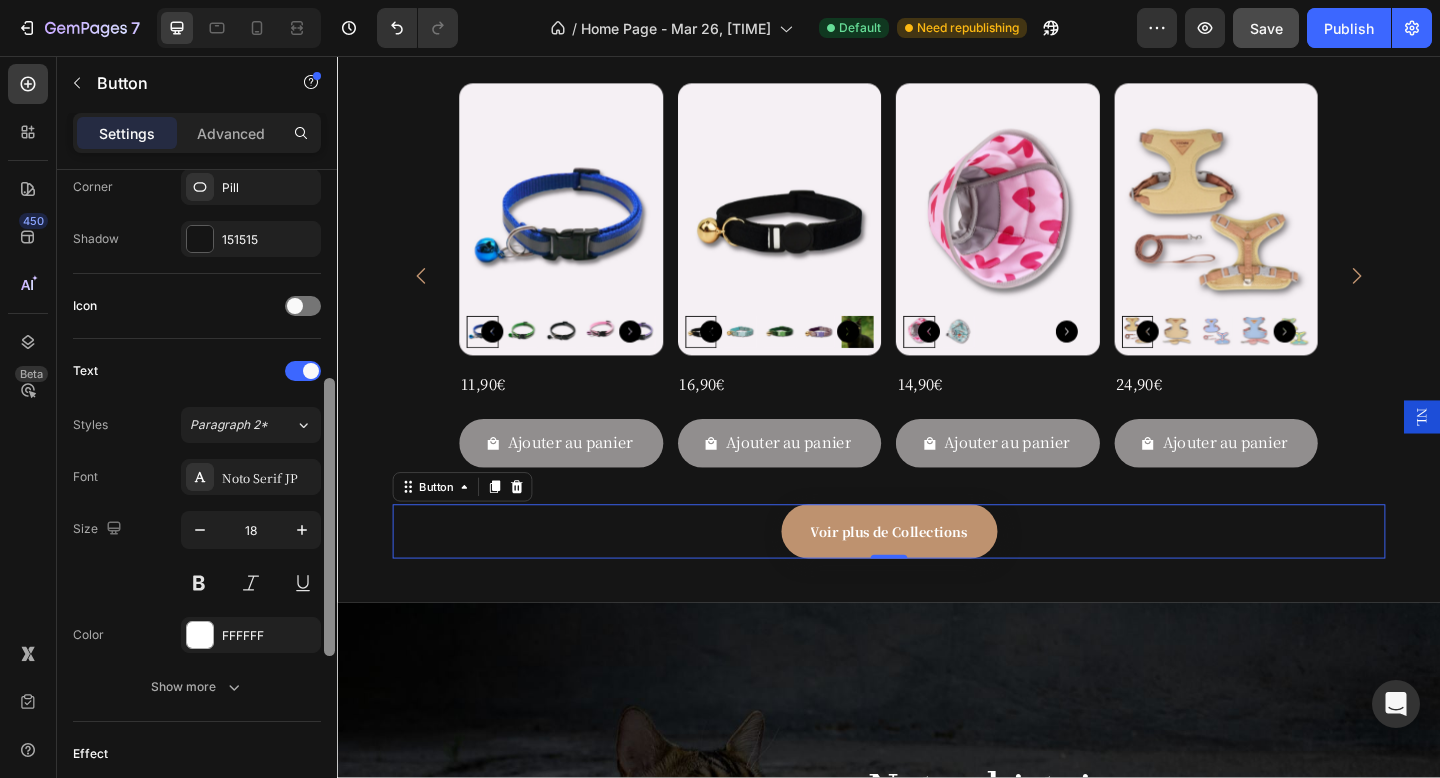 click at bounding box center (329, 517) 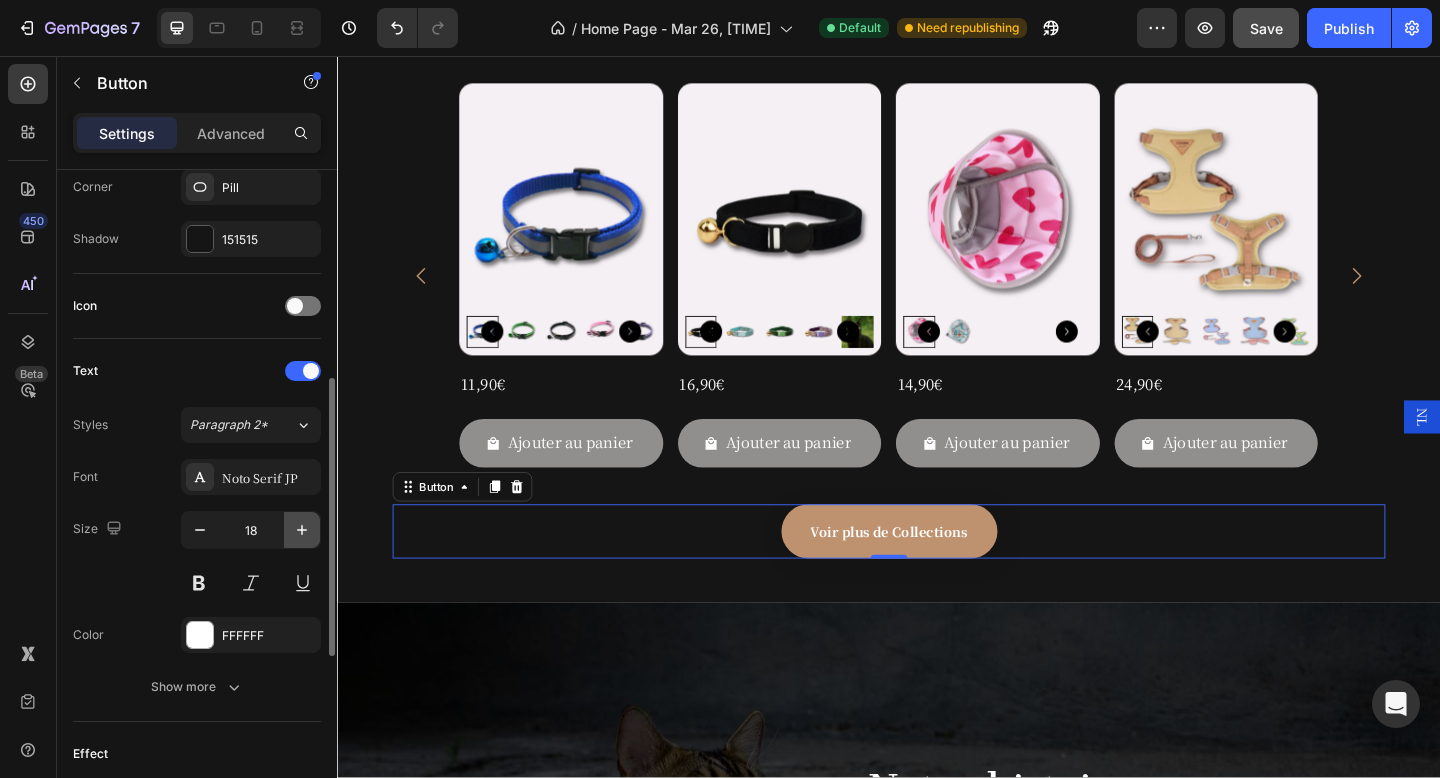 click 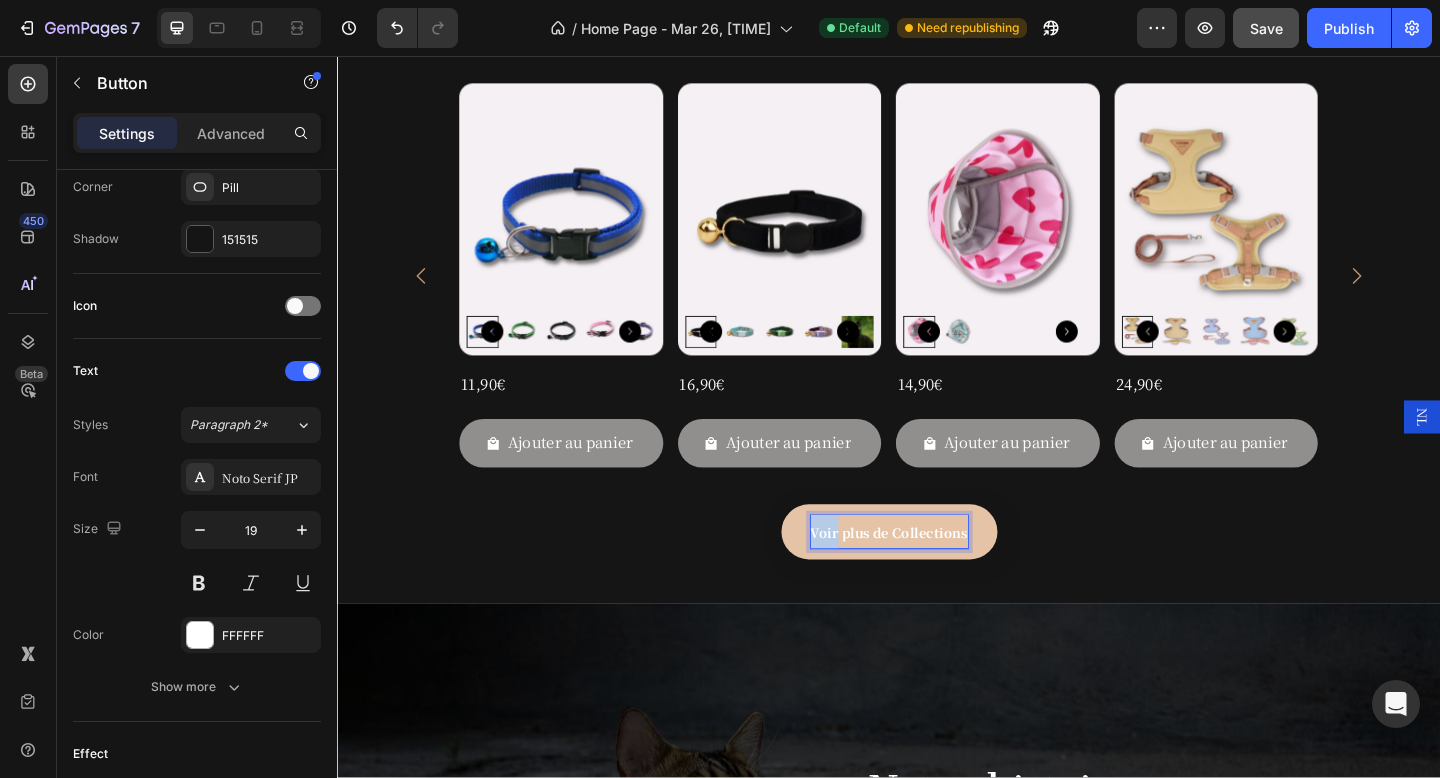 click on "Voir plus de Collections" at bounding box center [937, 575] 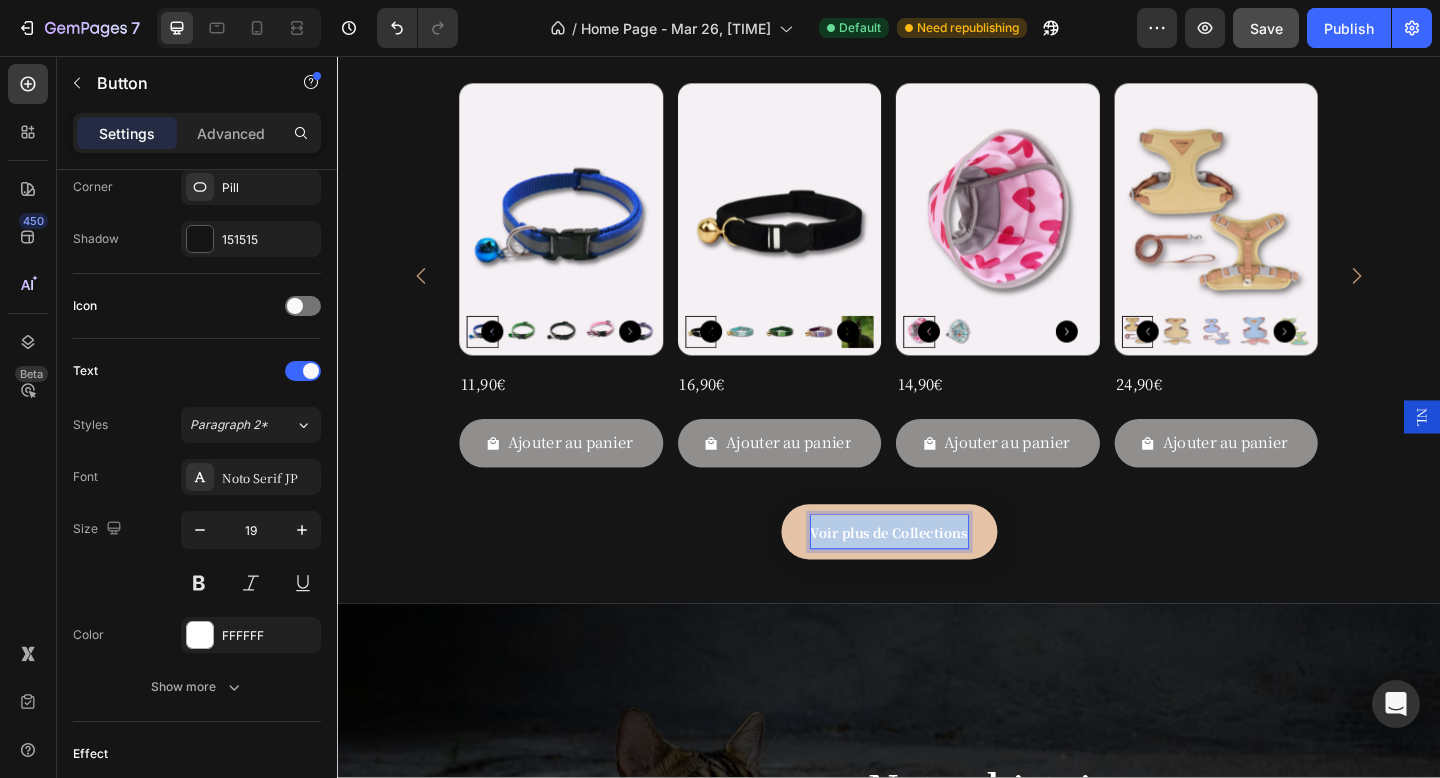 click on "Voir plus de Collections" at bounding box center (937, 575) 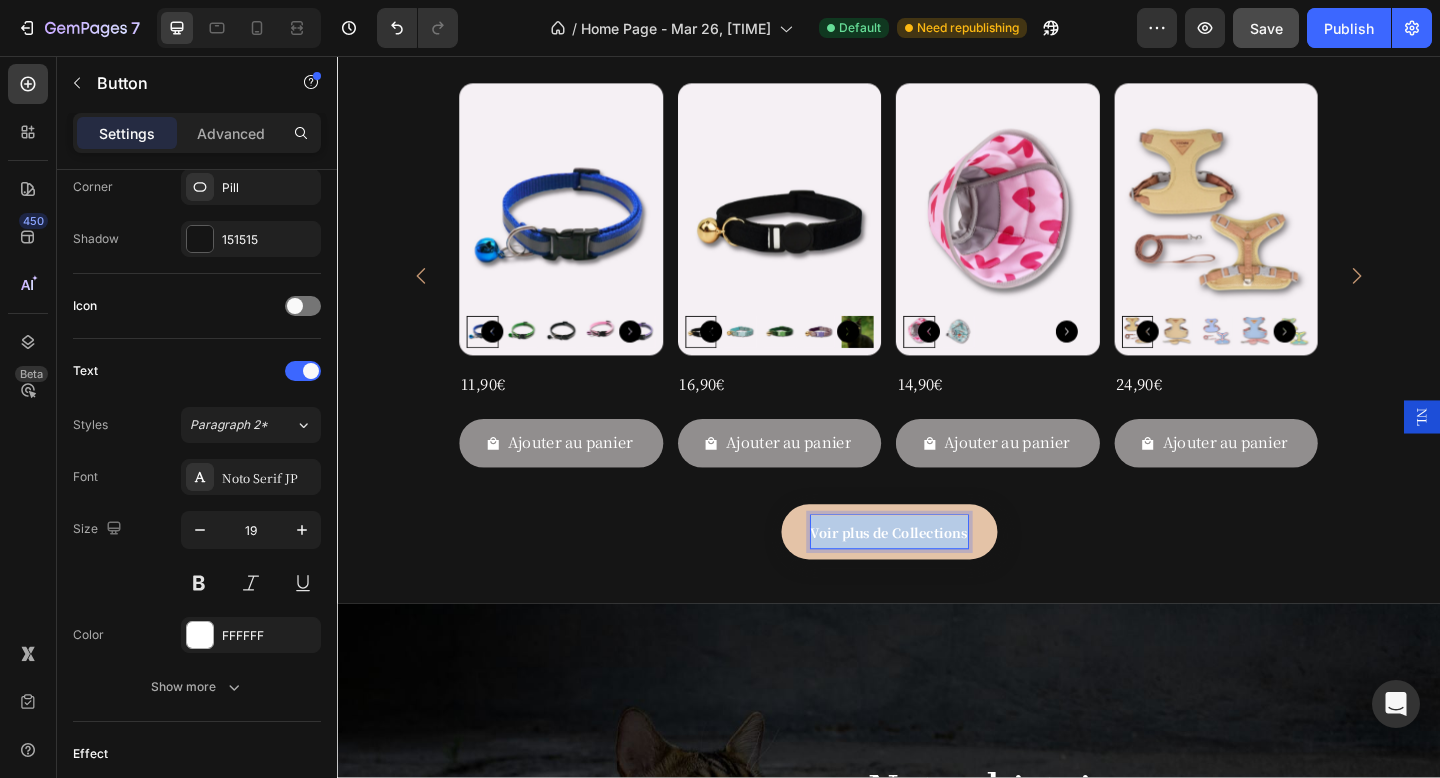 click on "Voir plus de Collections" at bounding box center (937, 575) 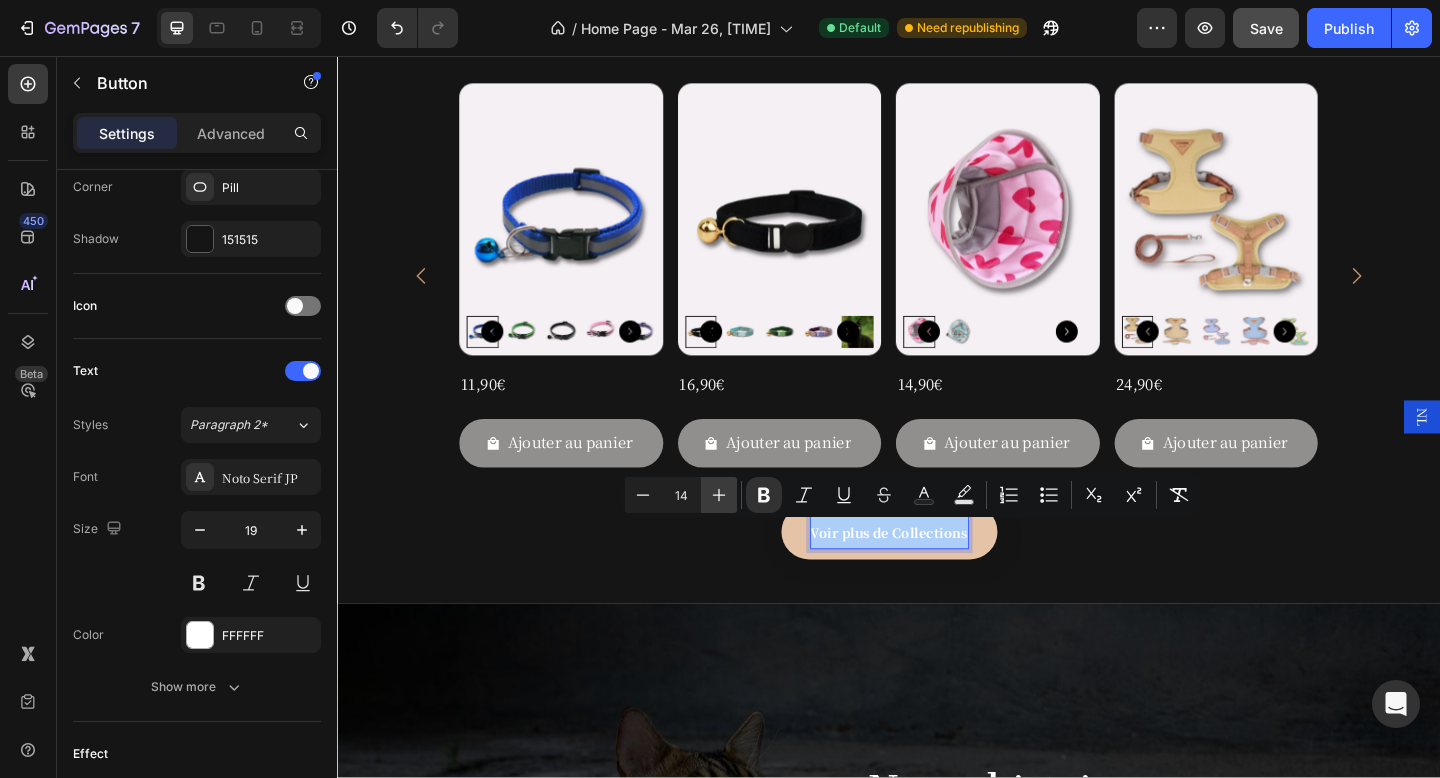 click 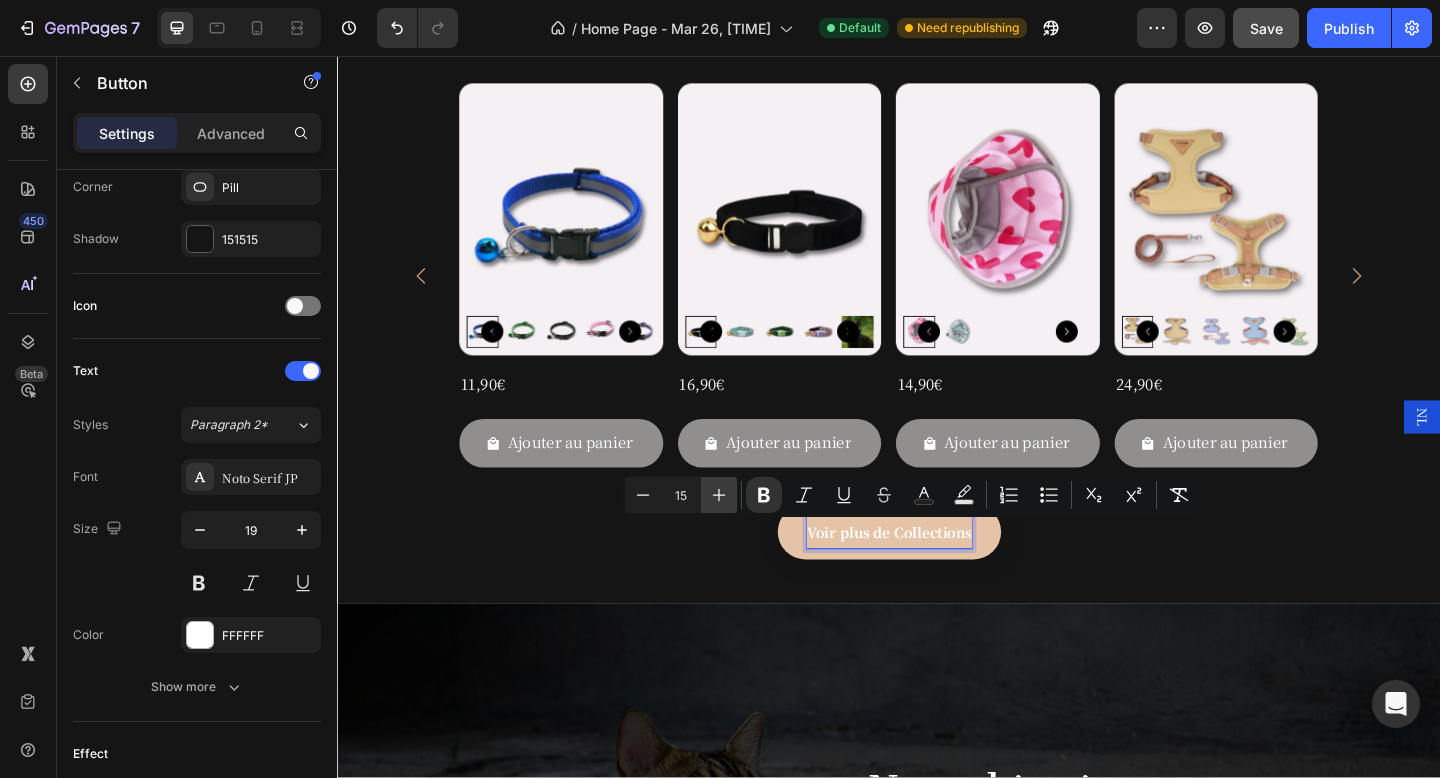 click 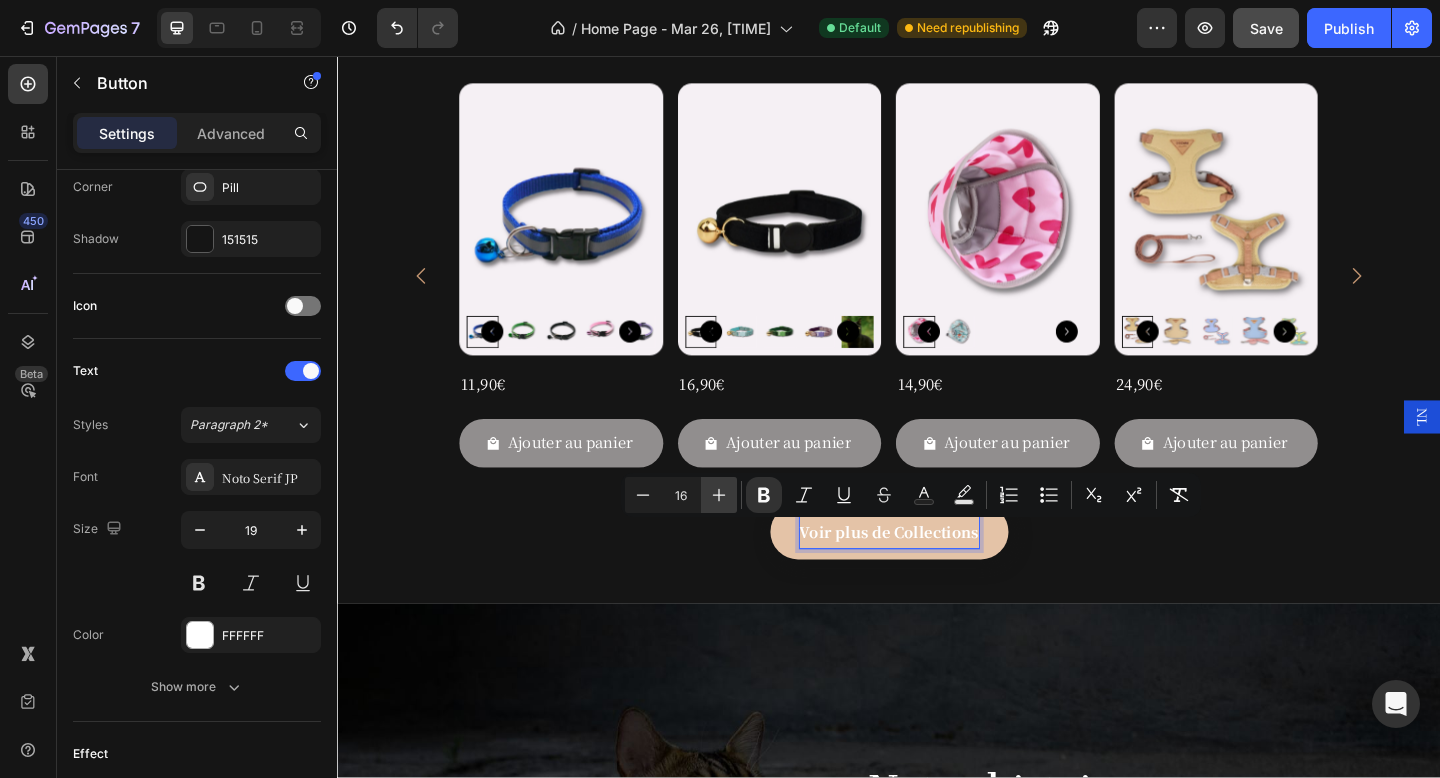 click 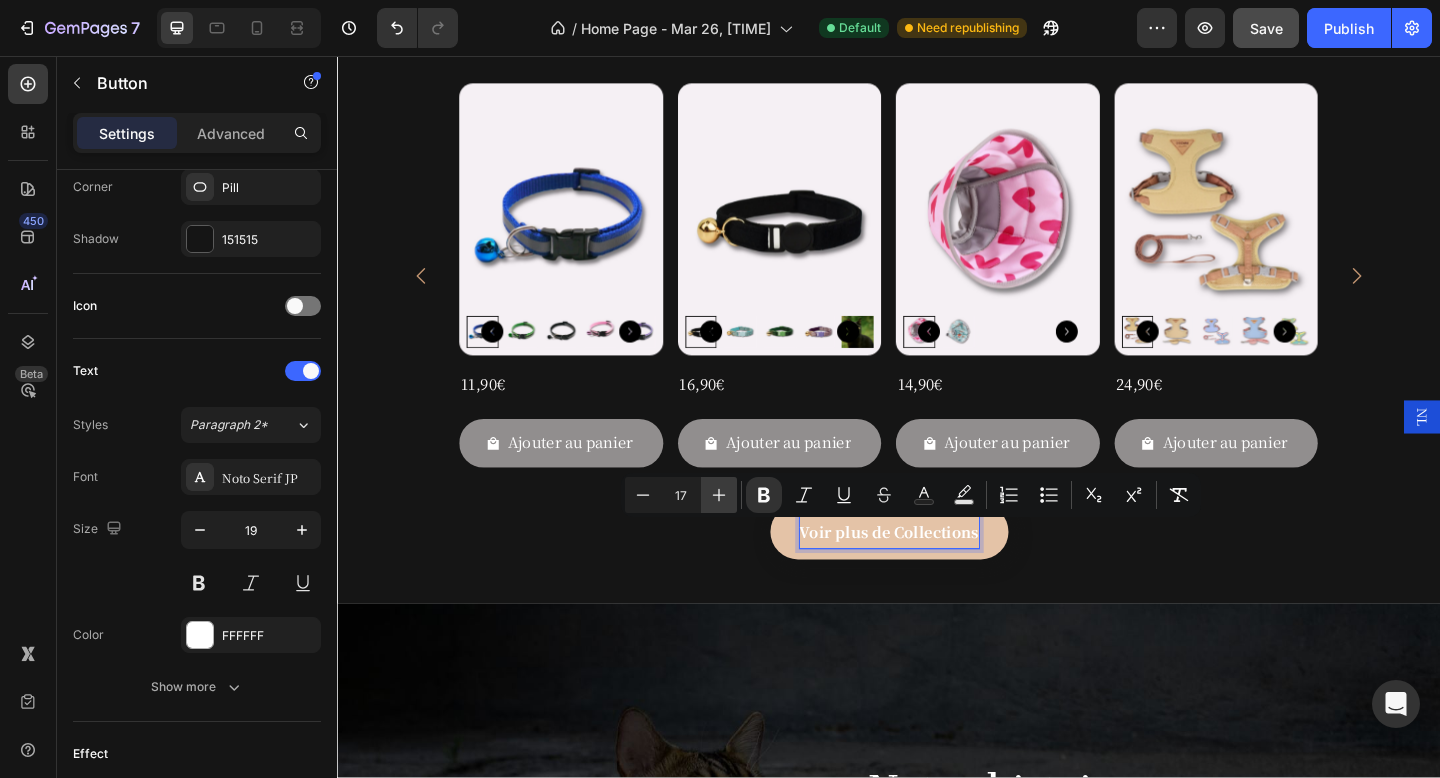click 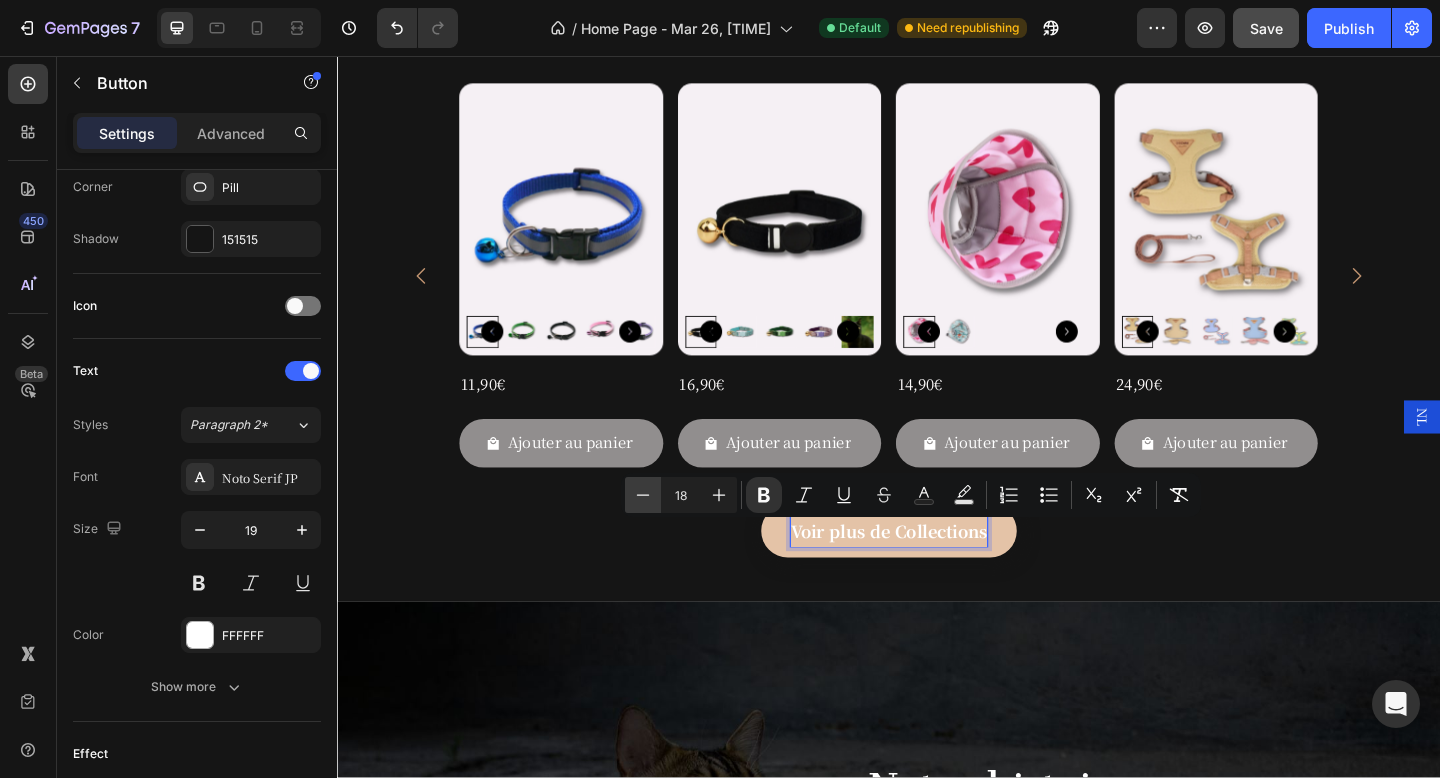click 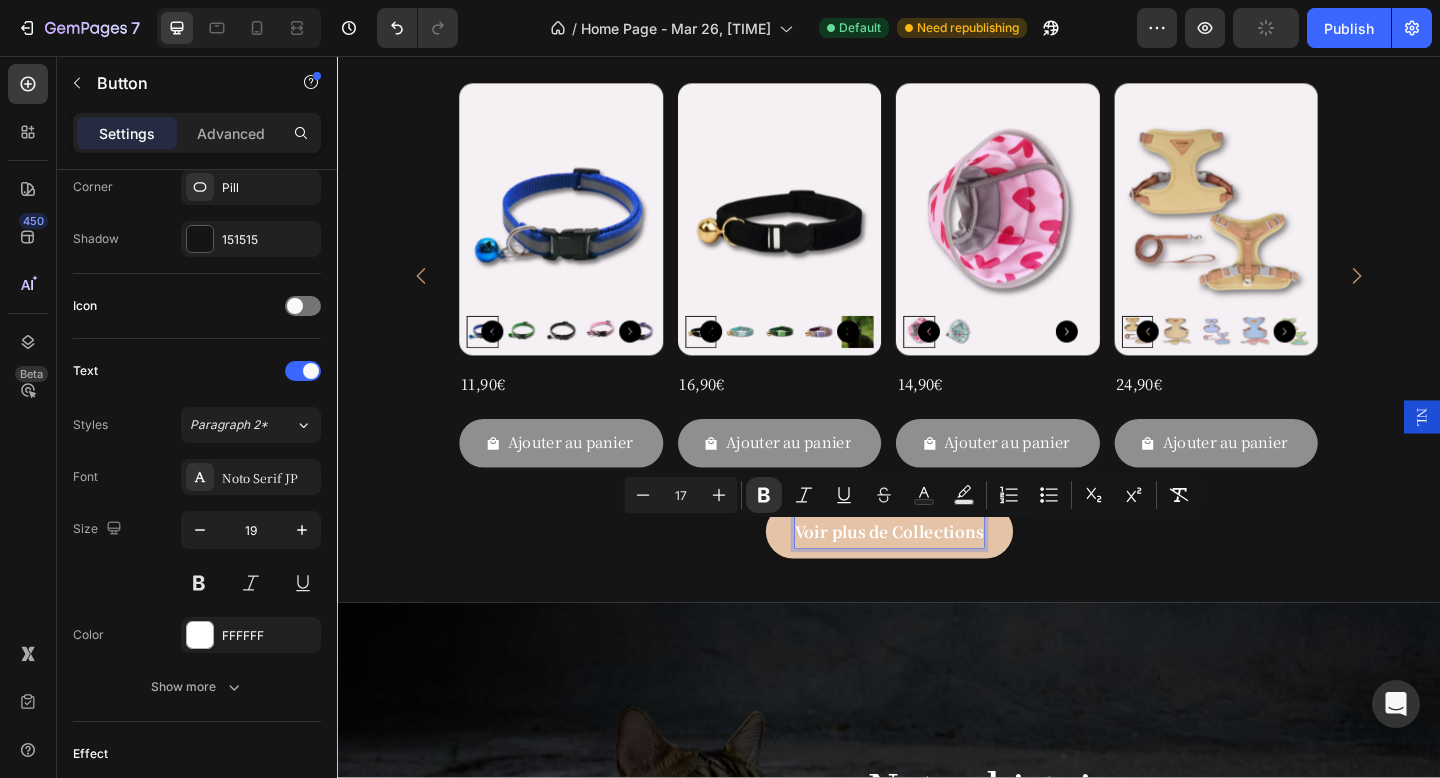 click on "Voir plus de Collections Button   0" at bounding box center [937, 573] 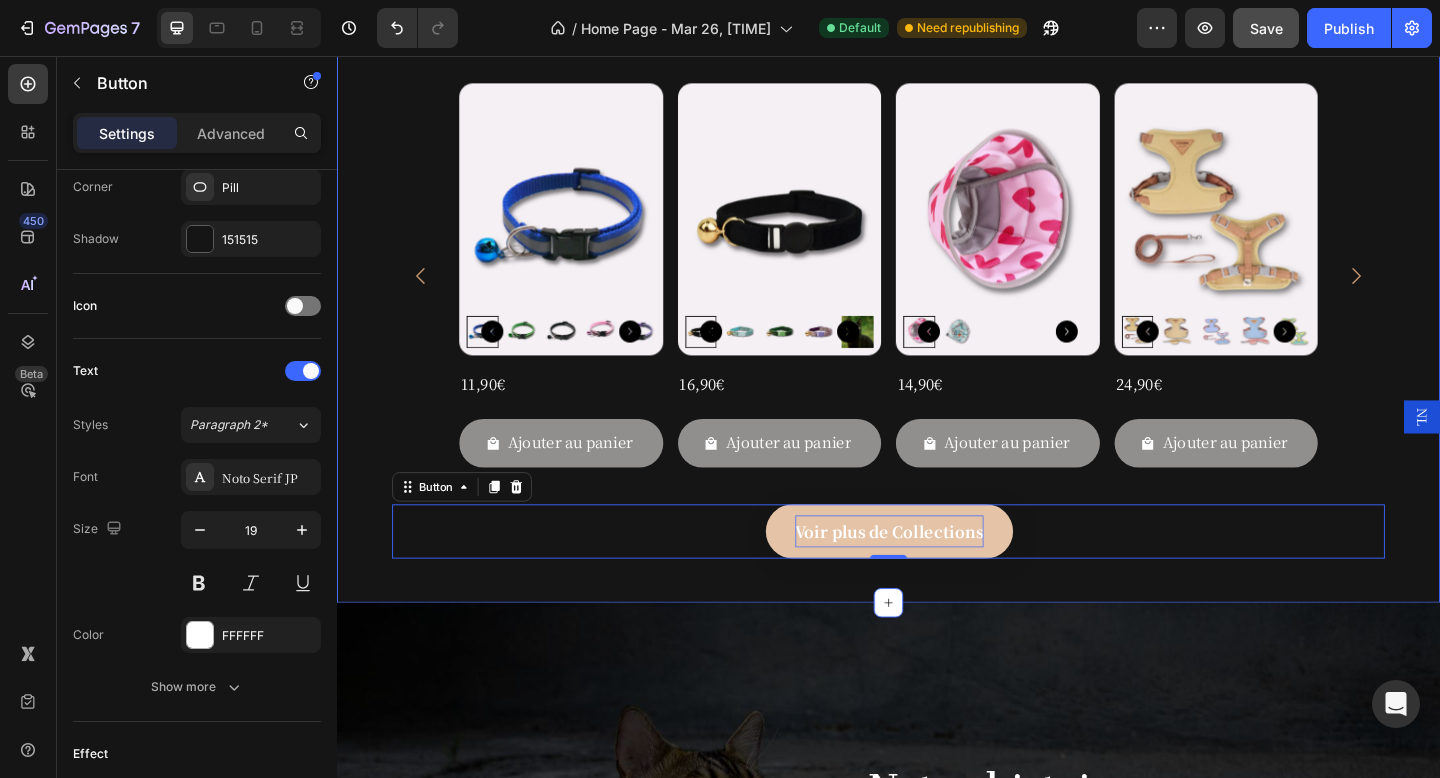 click on "Nos Collections de Colliers pour Chats Heading Découvrez nos collections de colliers pour chats, alliant style, confort et sécurité. Offrez à votre félin un accessoire unique qui reflète sa personnalité. Text Block Row
Product Images 11,90€ Product Price Product Price Row Ajouter au panier Add to Cart Row Product List
Product Images 16,90€ Product Price Product Price Row Ajouter au panier Add to Cart Row Product List
Product Images 14,90€ Product Price Product Price Row Ajouter au panier Add to Cart Row Product List
Product Images 24,90€ Product Price Product Price Row Ajouter au panier Add to Cart Row Product List
Product List Voir plus de Collections Button   0 Section 4" at bounding box center (937, 261) 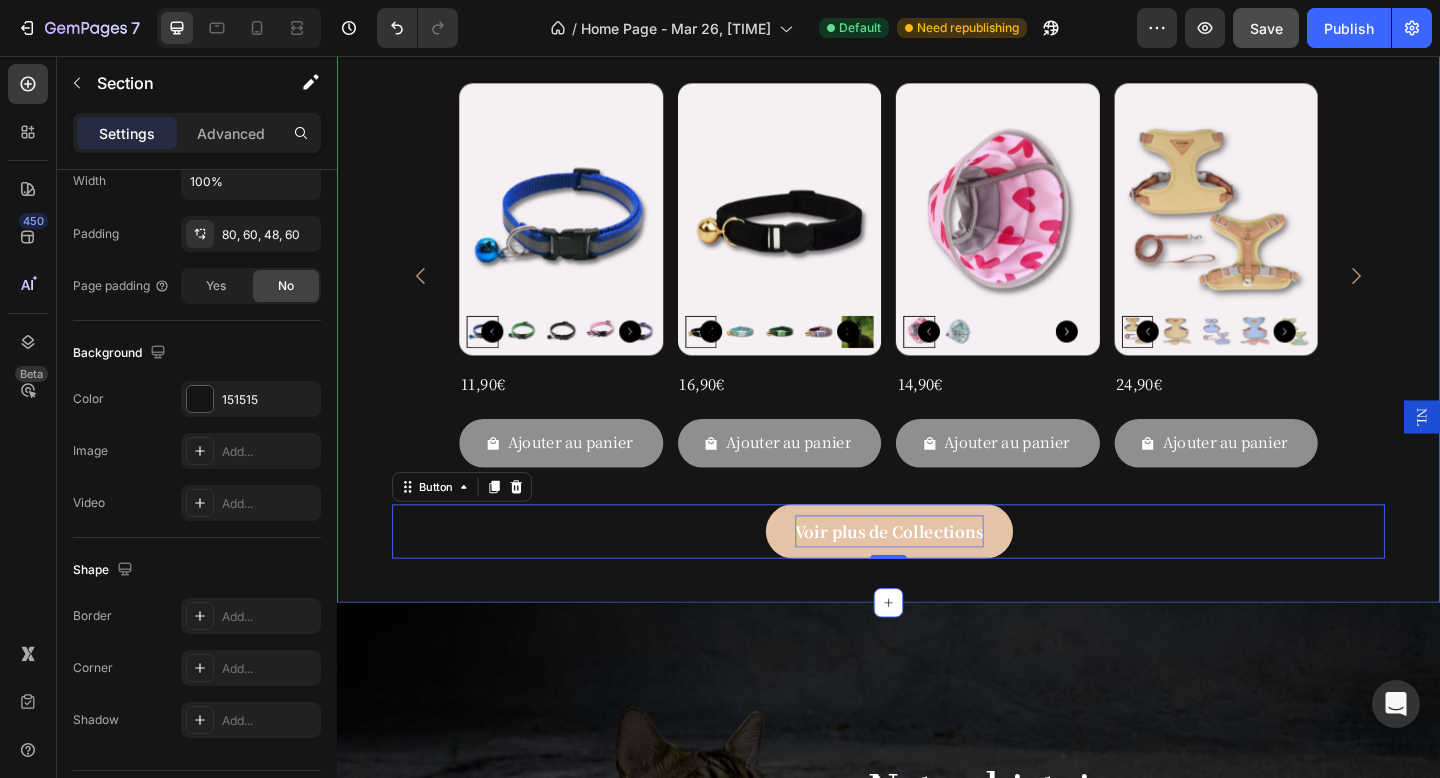 scroll, scrollTop: 0, scrollLeft: 0, axis: both 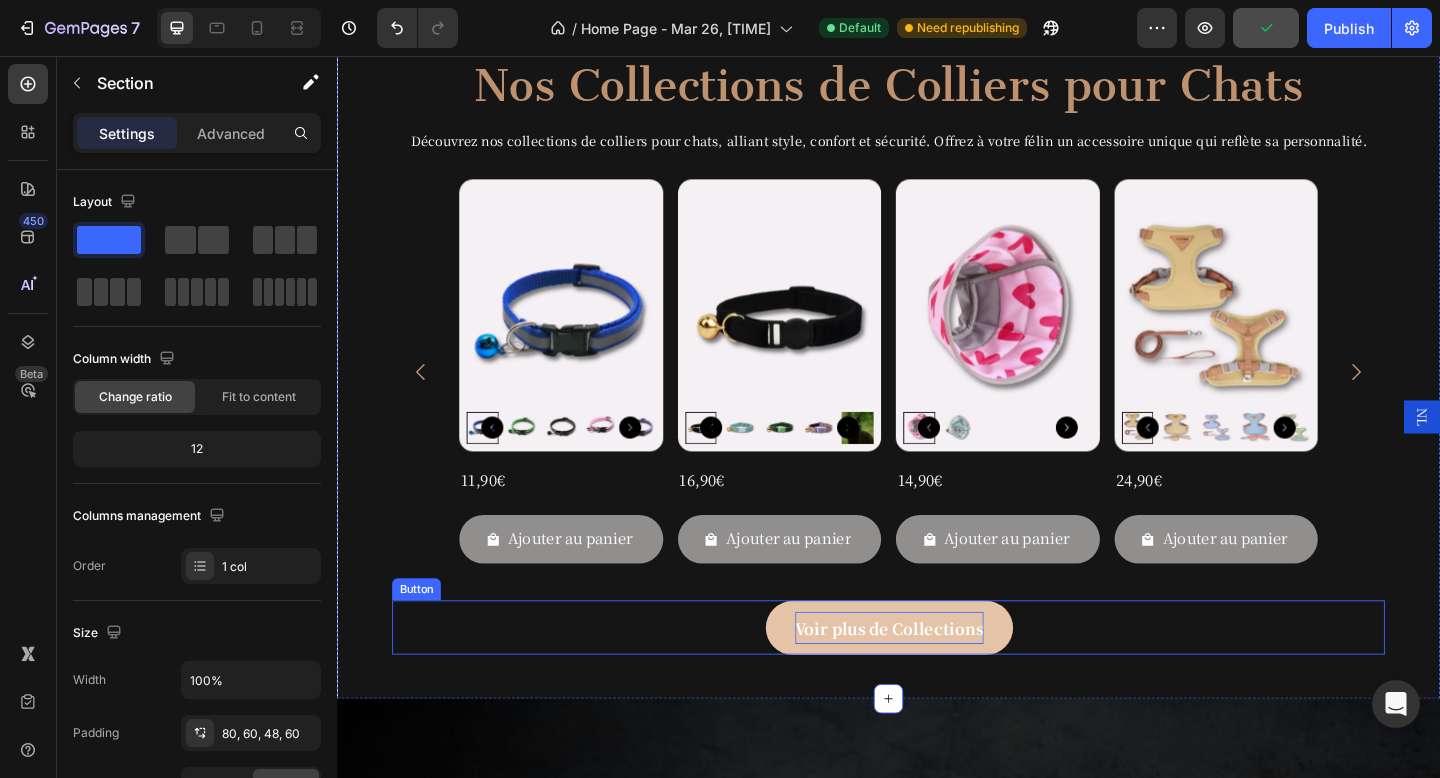 click on "Voir plus de Collections" at bounding box center [937, 678] 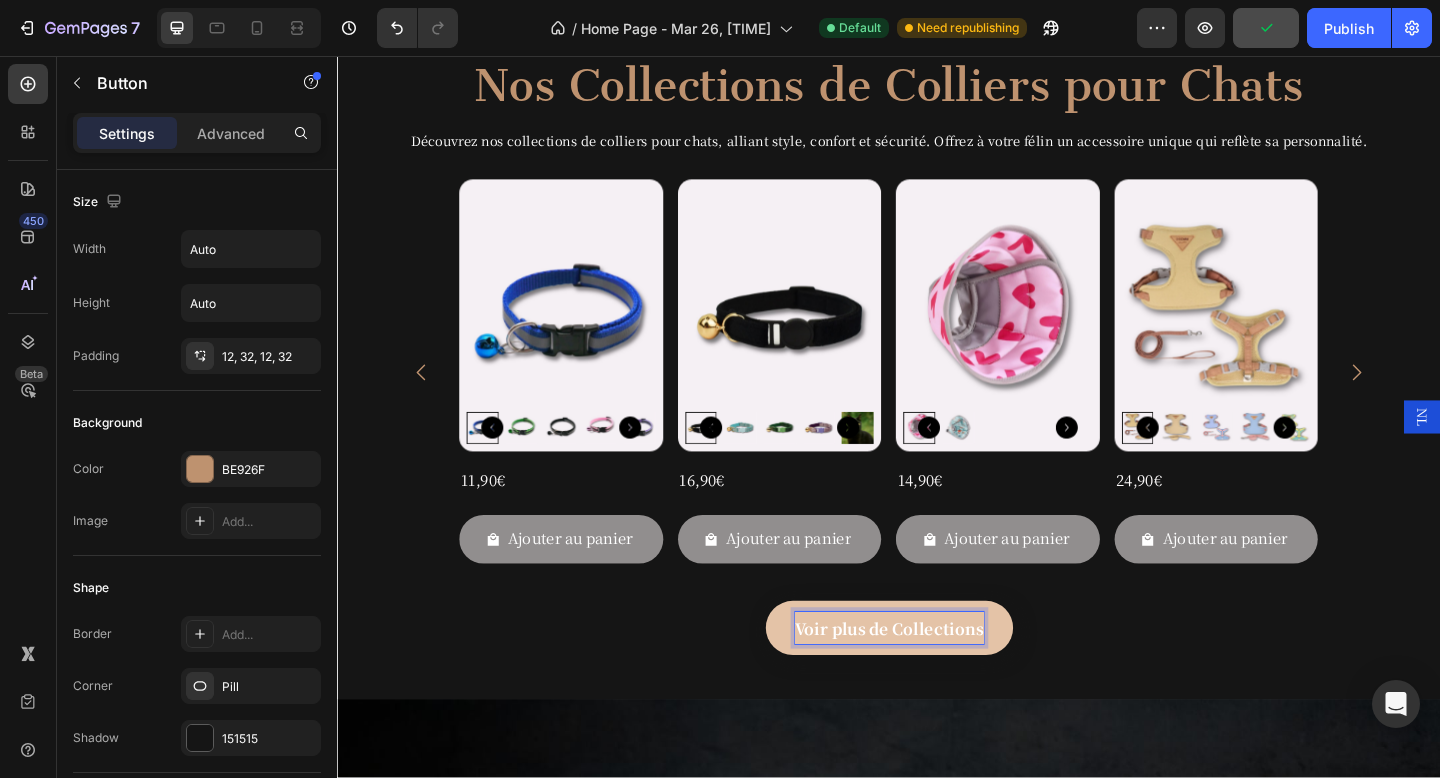 click on "Voir plus de Collections" at bounding box center [937, 678] 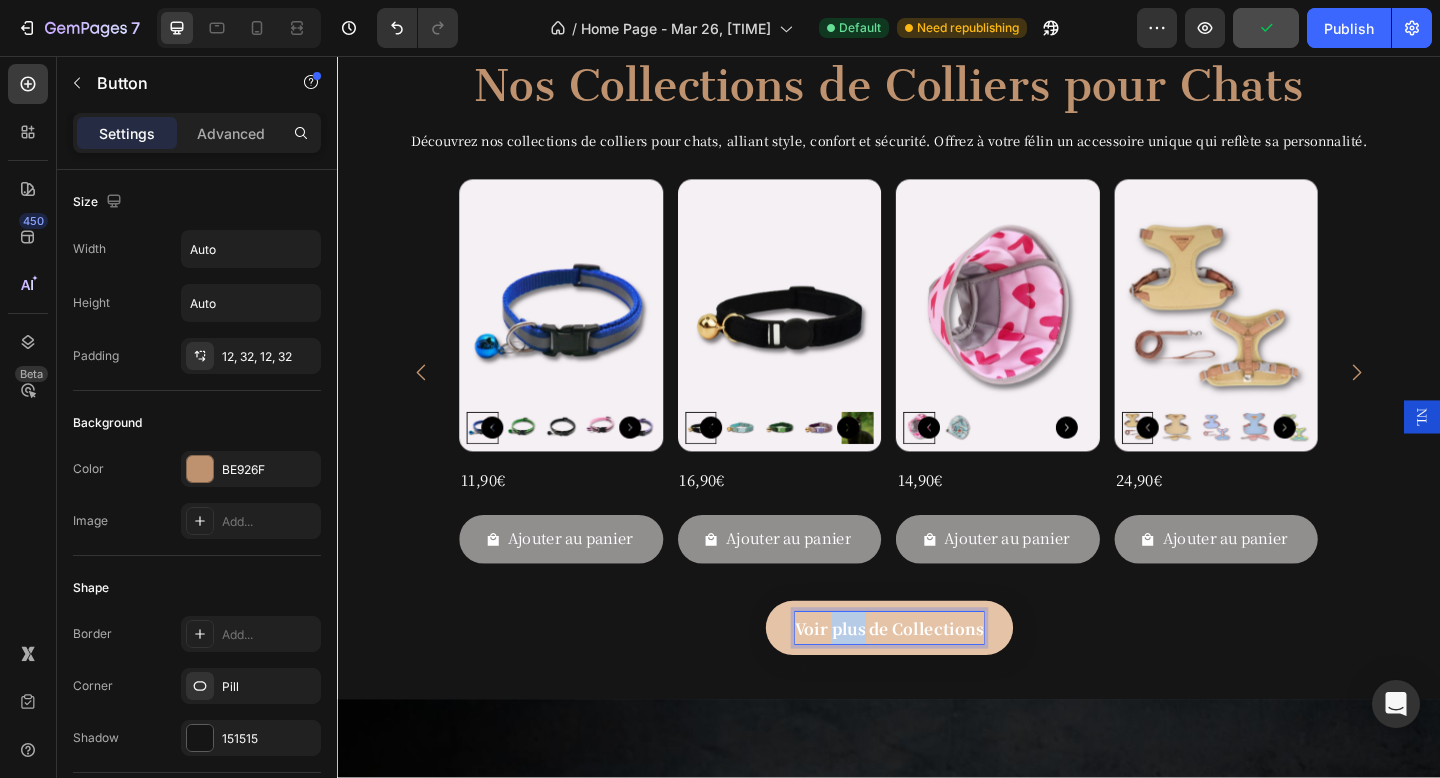 click on "Voir plus de Collections" at bounding box center [937, 678] 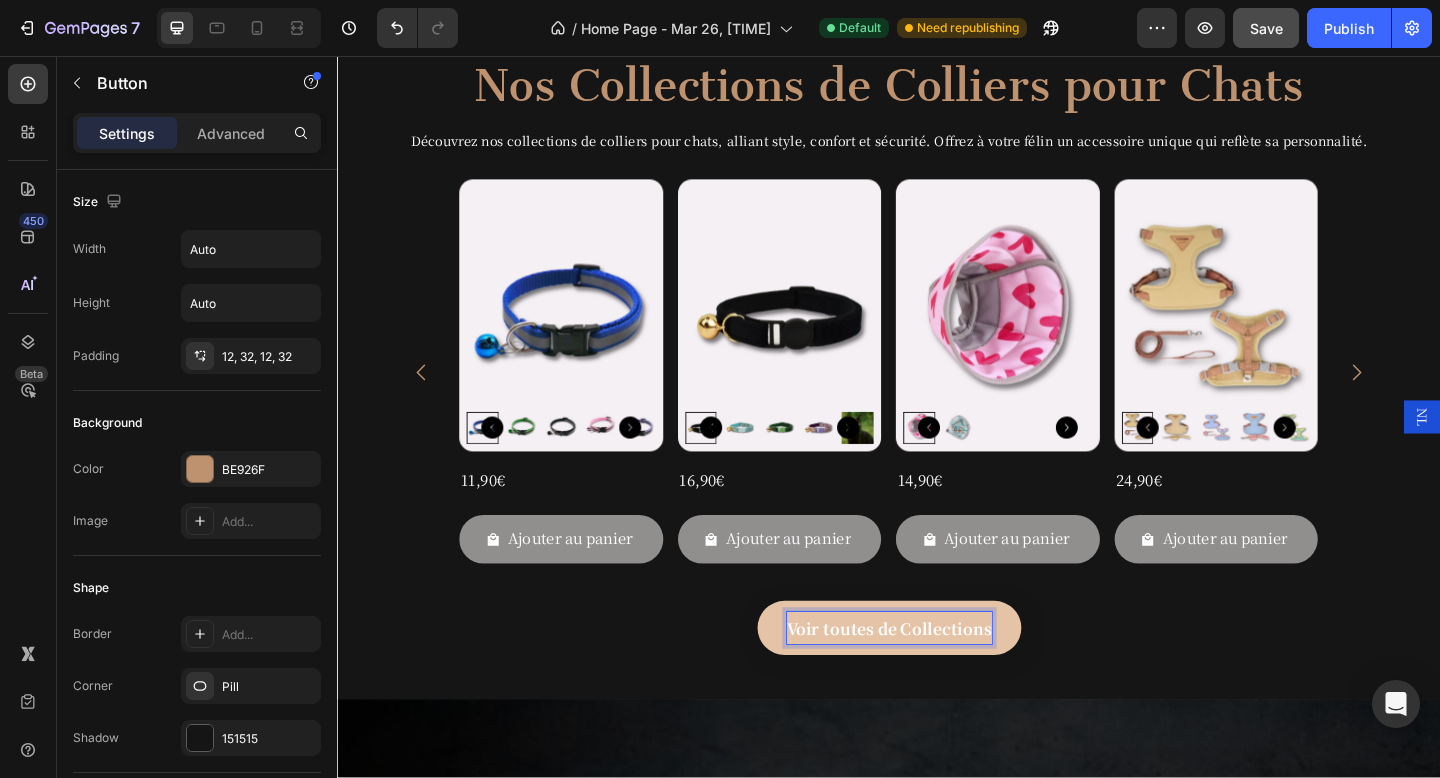 click on "Voir toutes de Collections" at bounding box center (937, 678) 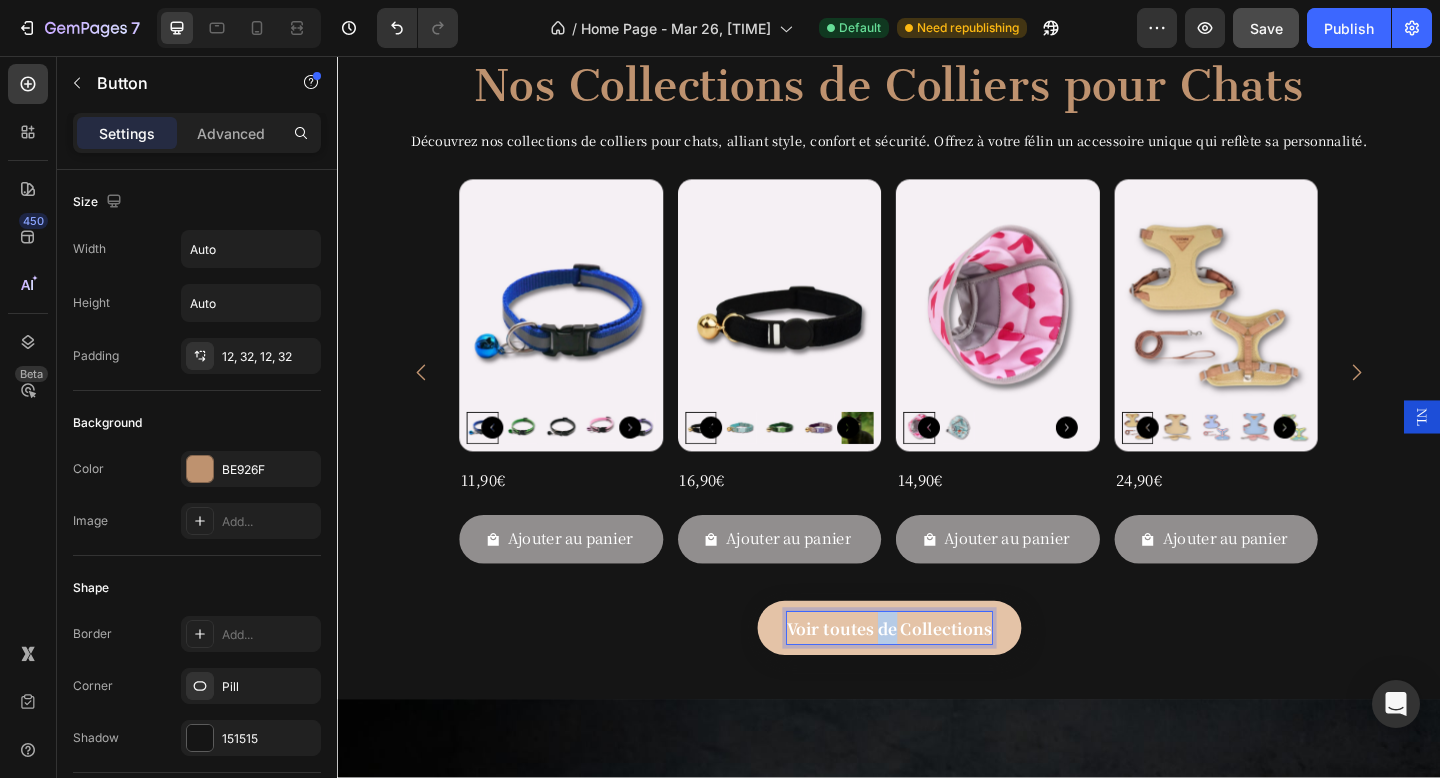 click on "Voir toutes de Collections" at bounding box center (937, 678) 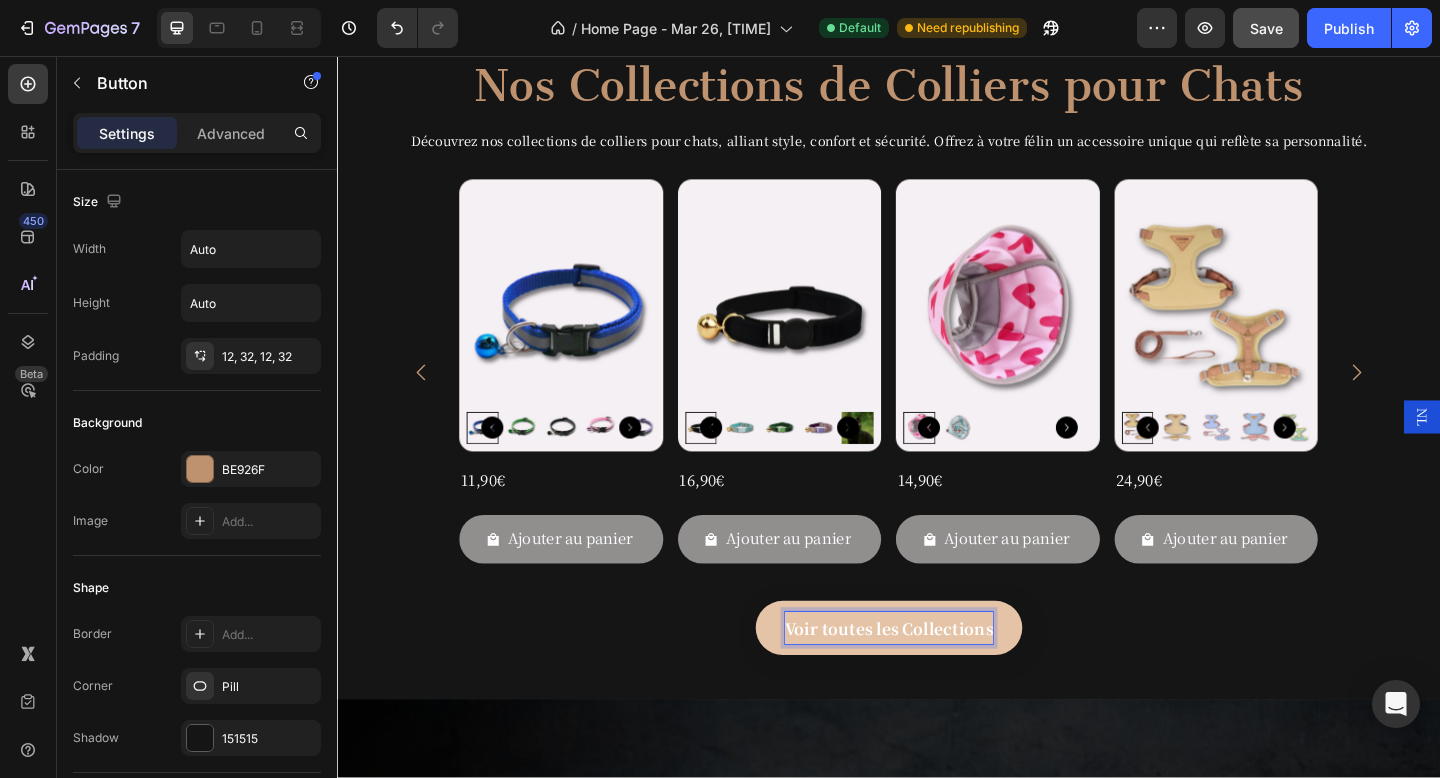 click on "Voir toutes les Collections" at bounding box center [937, 678] 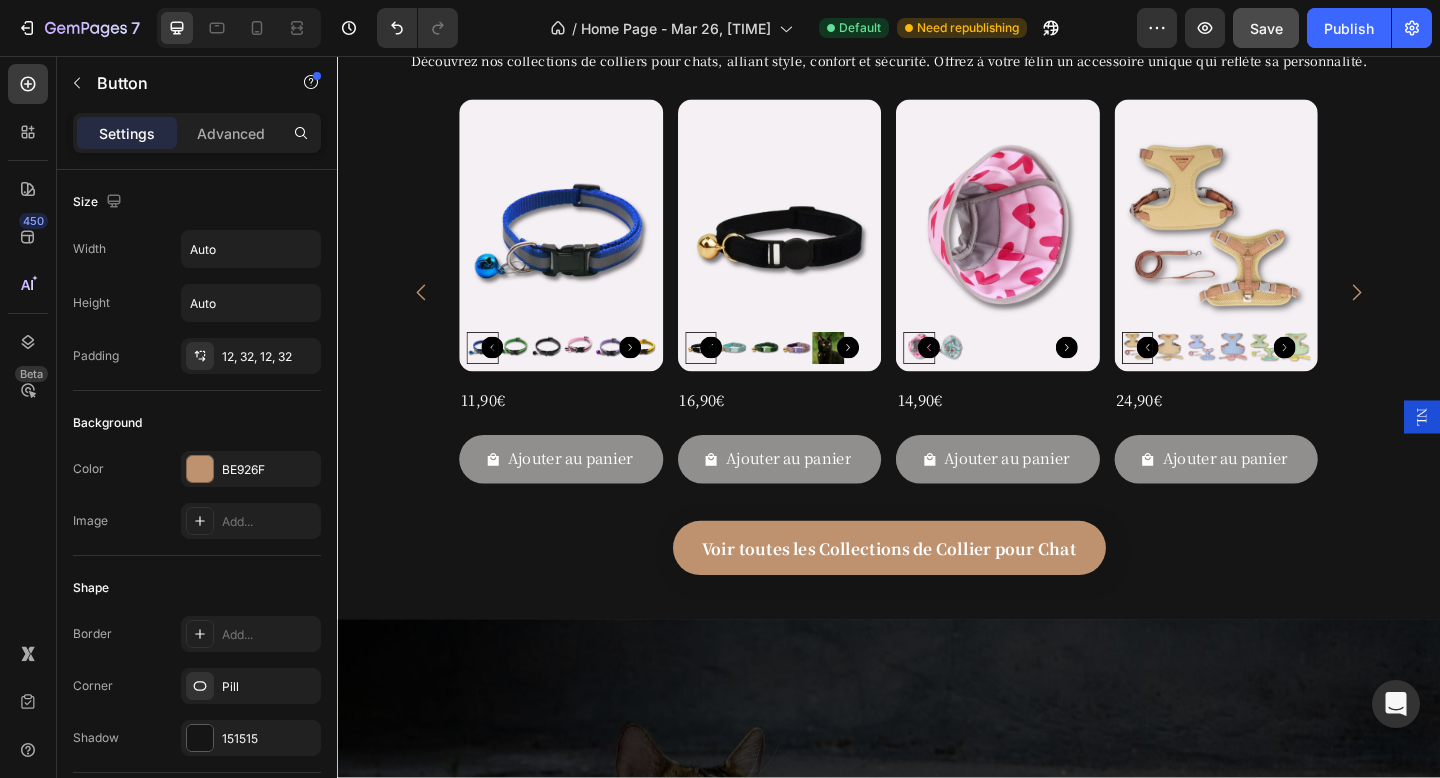 scroll, scrollTop: 2261, scrollLeft: 0, axis: vertical 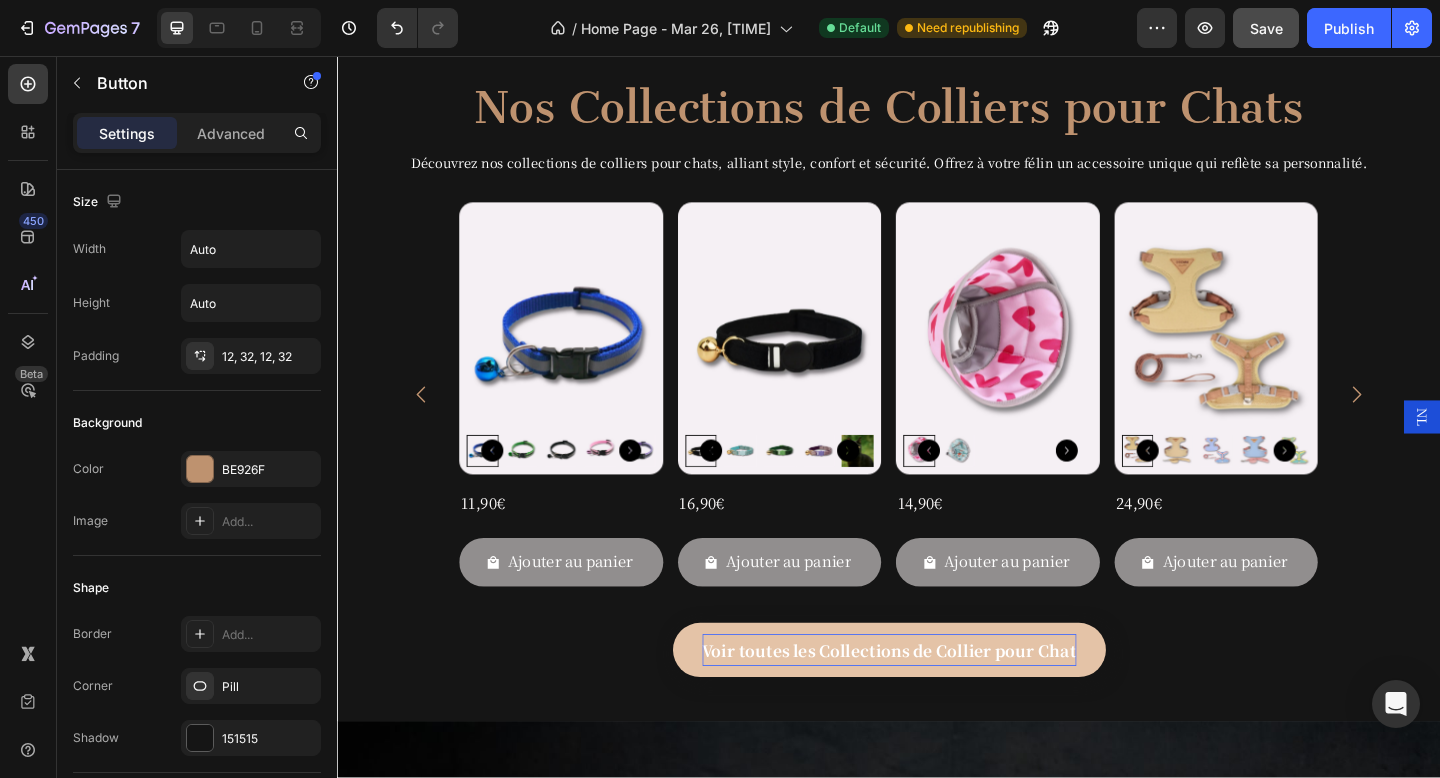 click on "Voir toutes les Collections de Collier pour Chat" at bounding box center [937, 702] 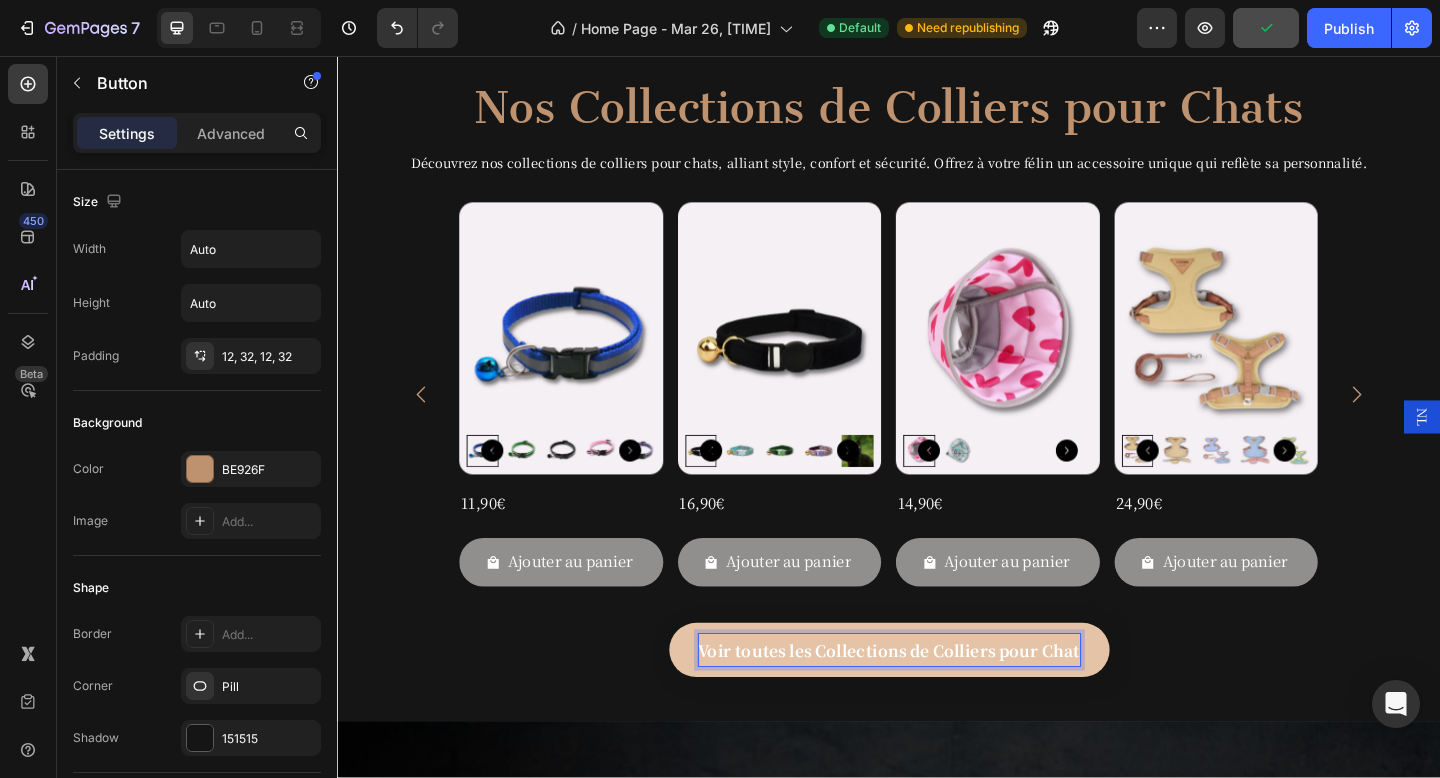 click on "Voir toutes les Collections de Colliers pour Chat" at bounding box center (937, 702) 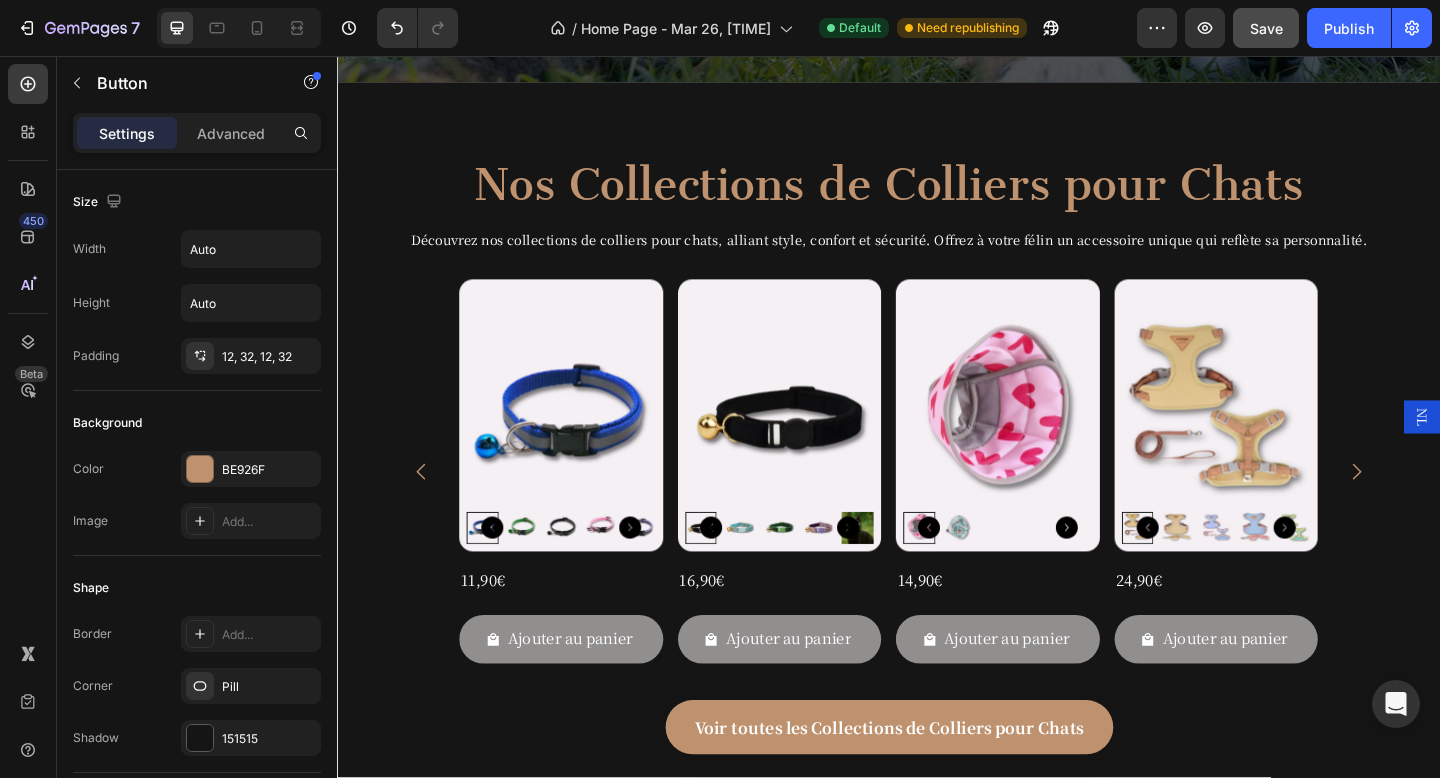 scroll, scrollTop: 2171, scrollLeft: 0, axis: vertical 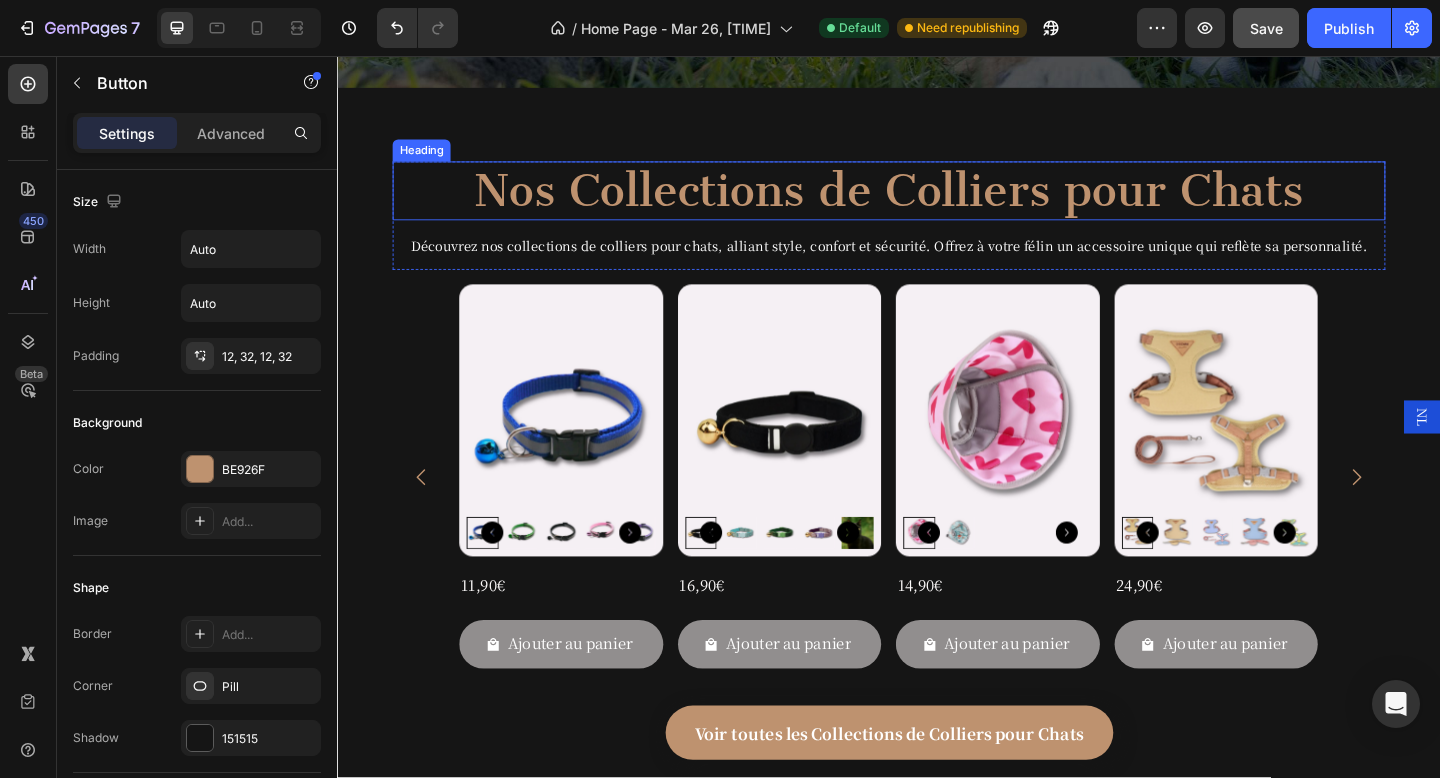 click on "Nos Collections de Colliers pour Chats" at bounding box center [937, 203] 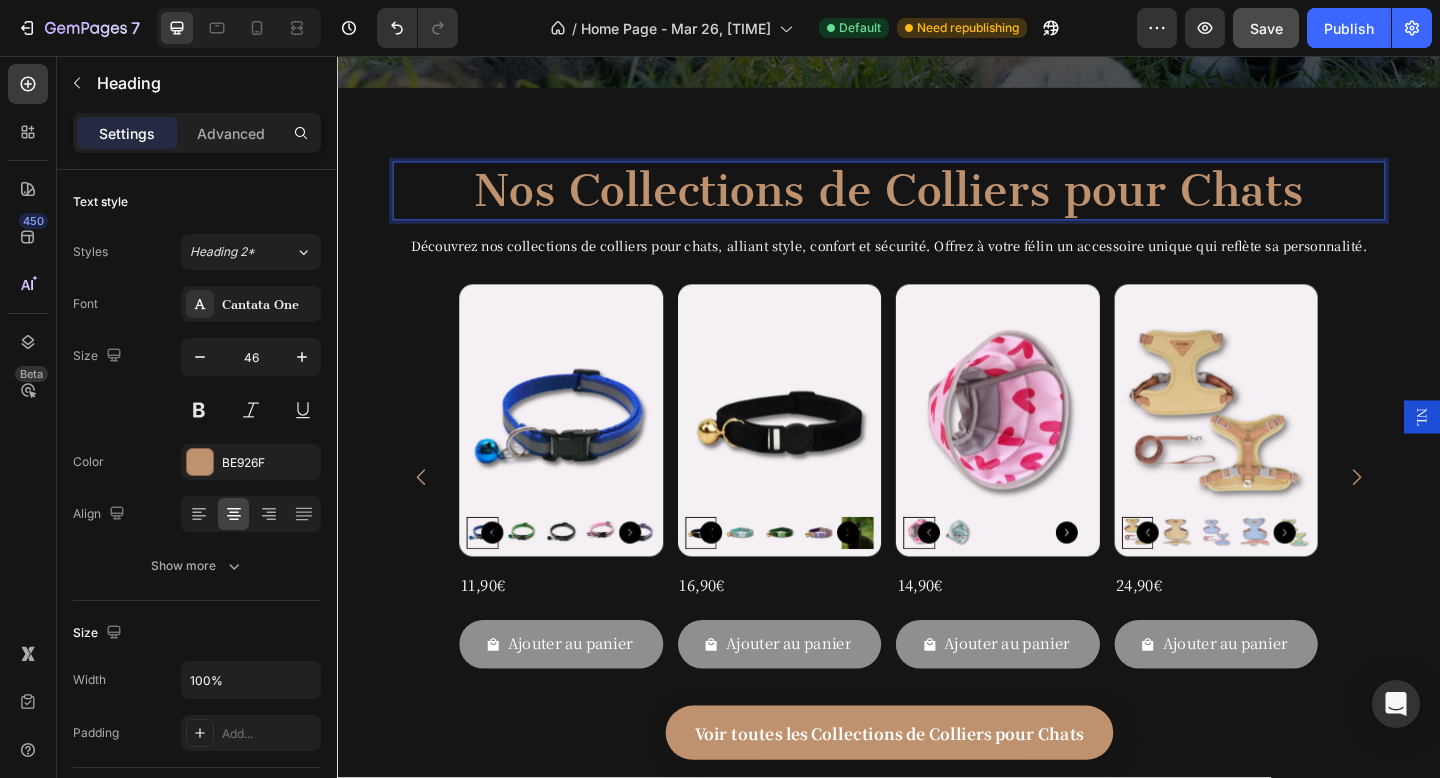click on "Nos Collections de Colliers pour Chats" at bounding box center (937, 203) 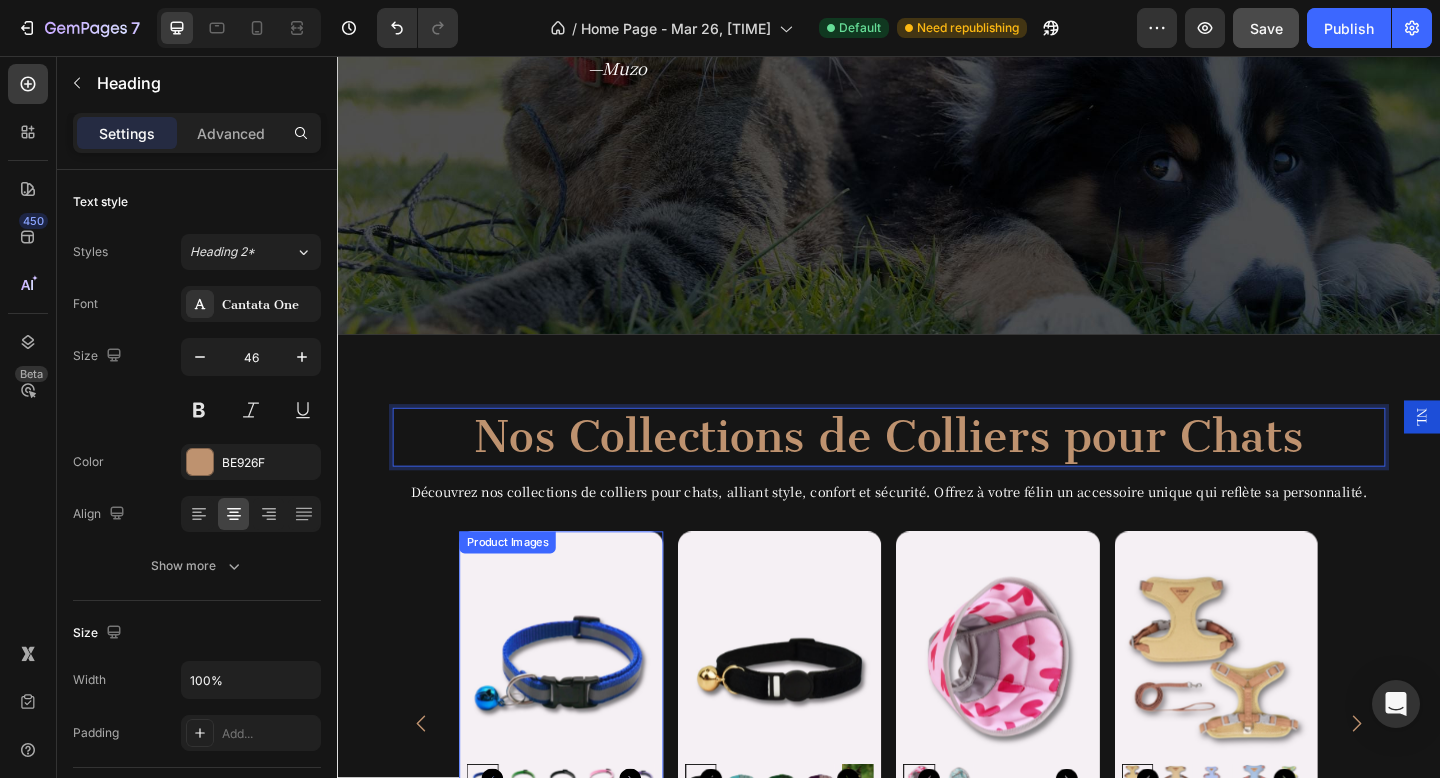 scroll, scrollTop: 800, scrollLeft: 0, axis: vertical 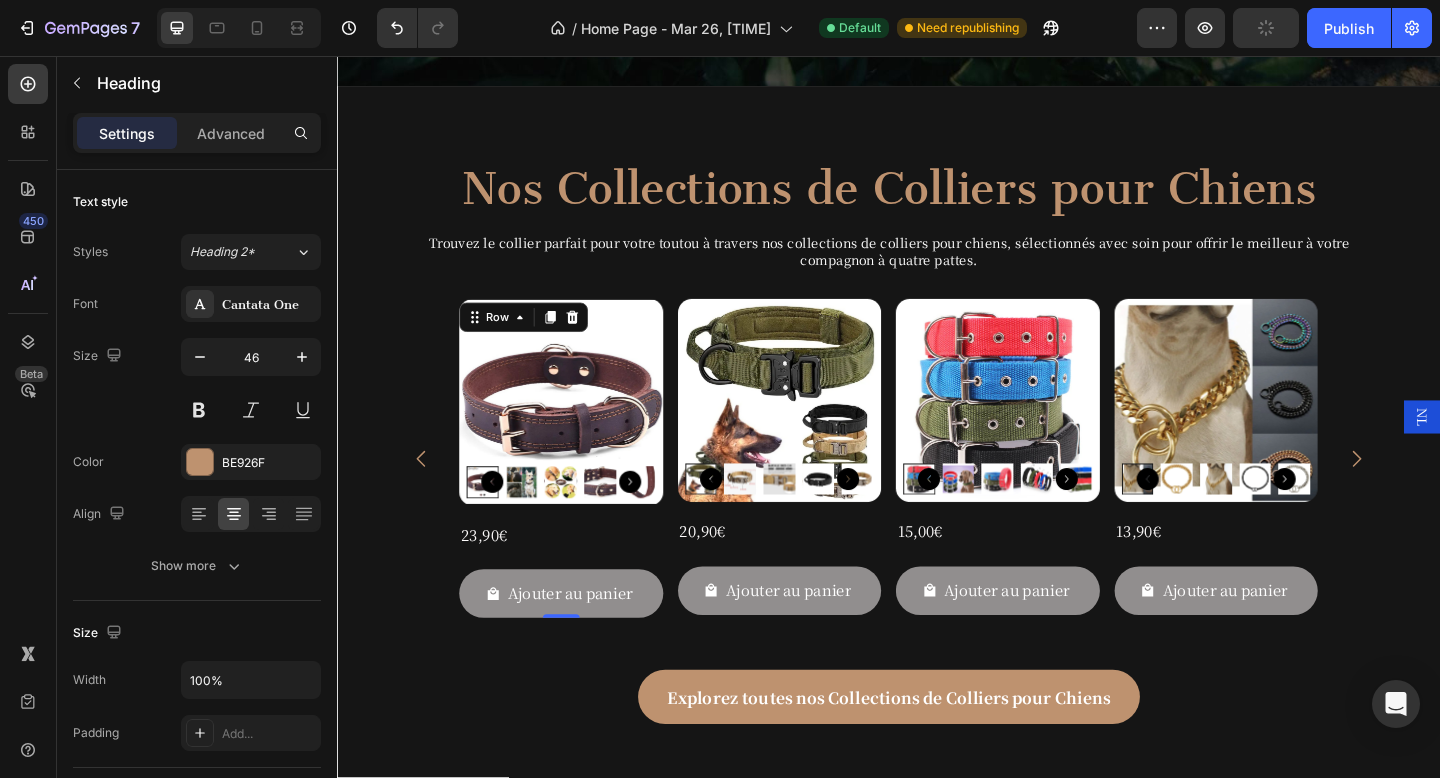 click on "Product Images 23,90€ Product Price Product Price Row Ajouter au panier Add to Cart Row   0" at bounding box center [581, 494] 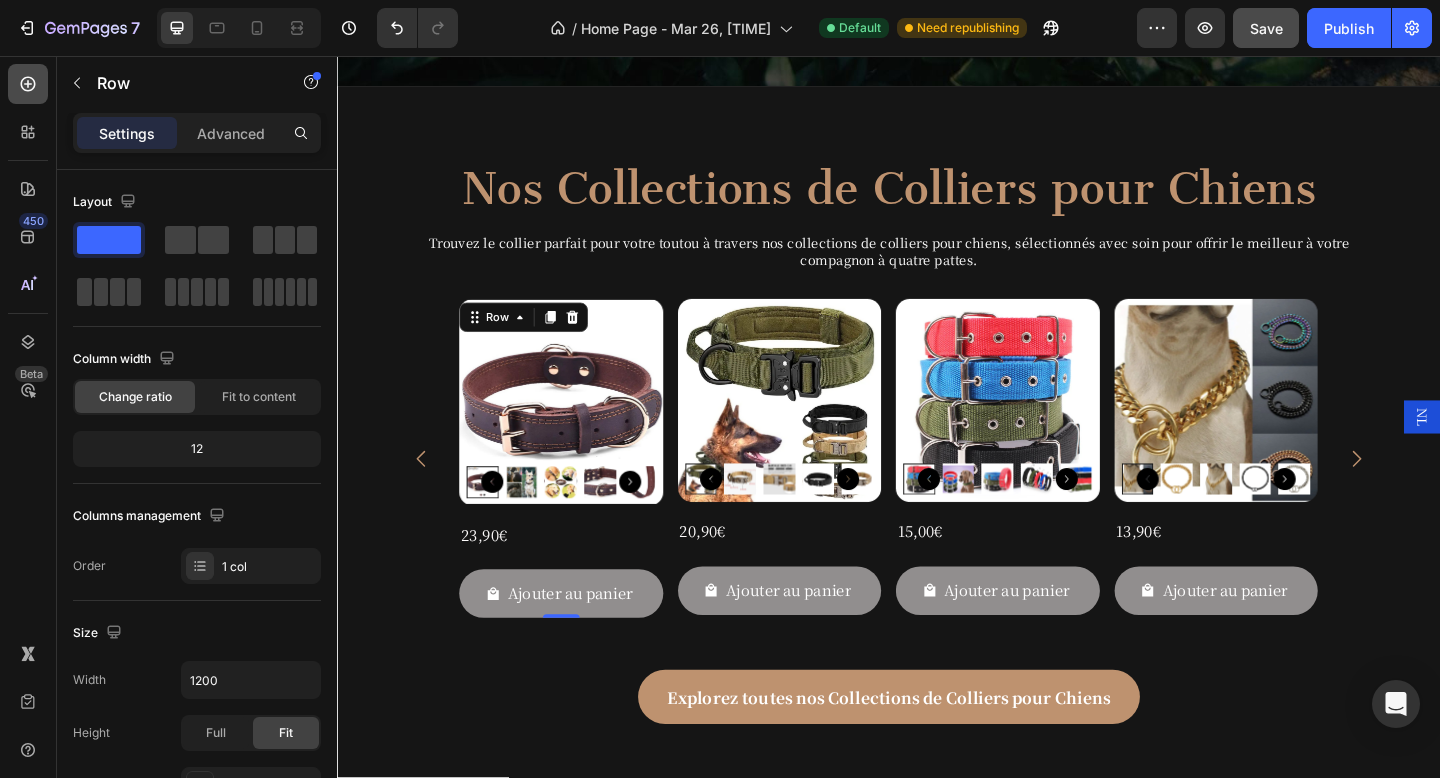 click 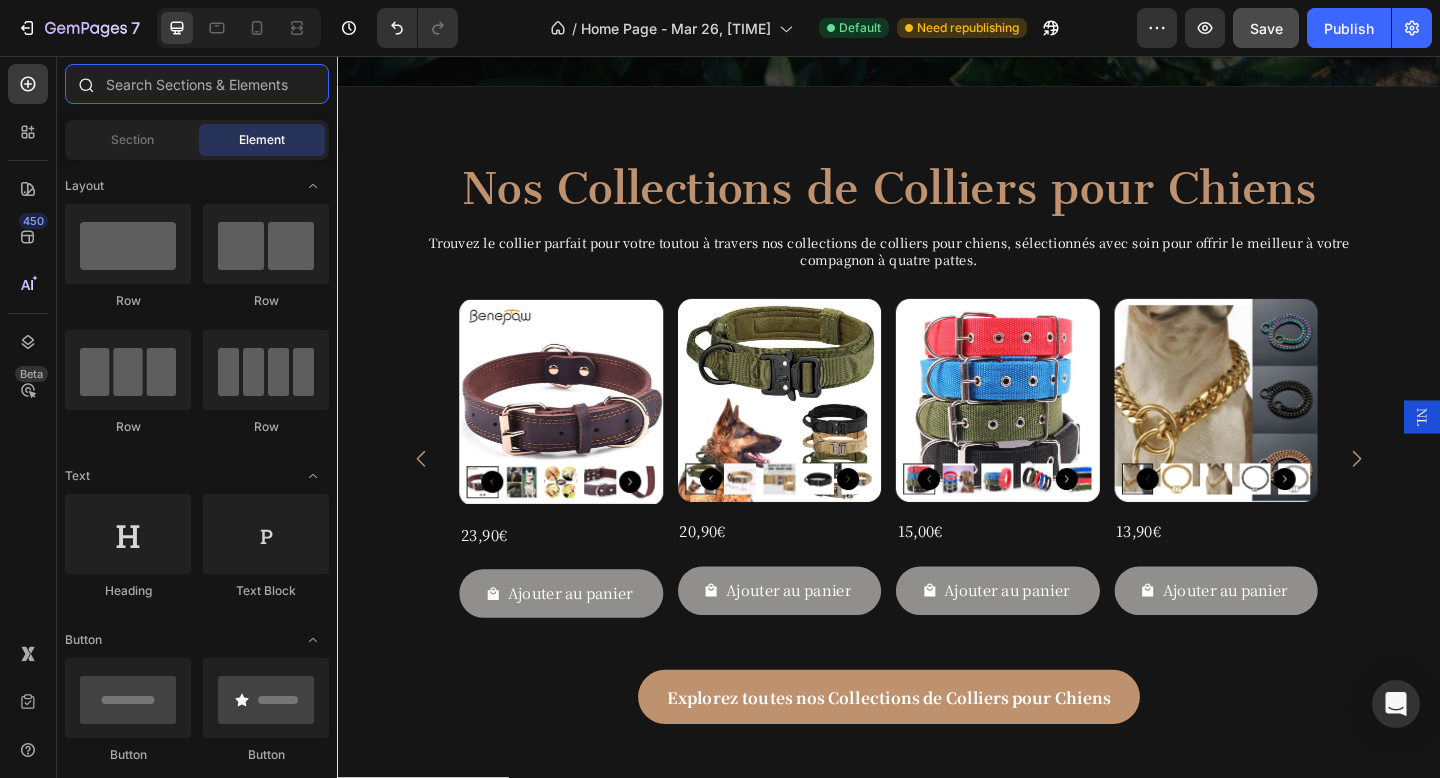click at bounding box center [197, 84] 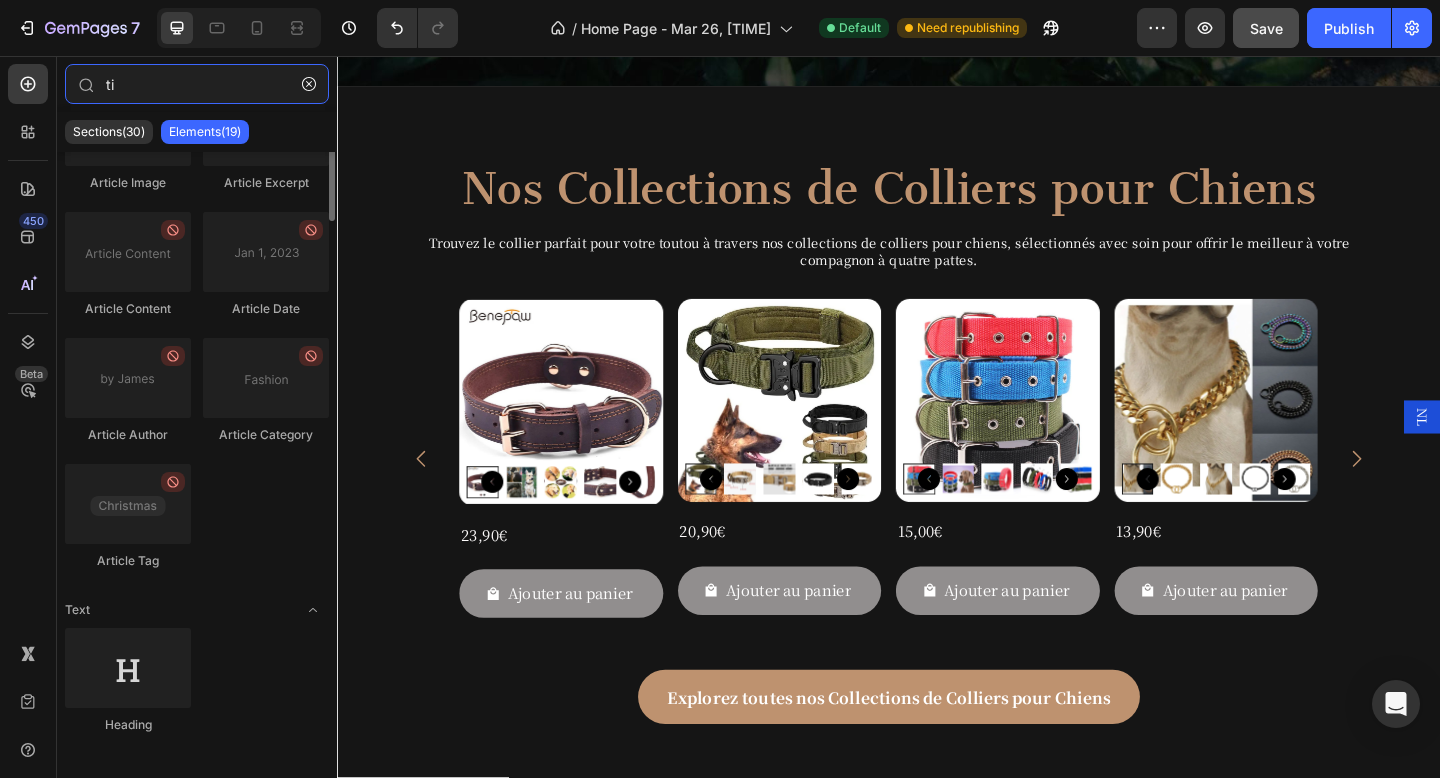 scroll, scrollTop: 0, scrollLeft: 0, axis: both 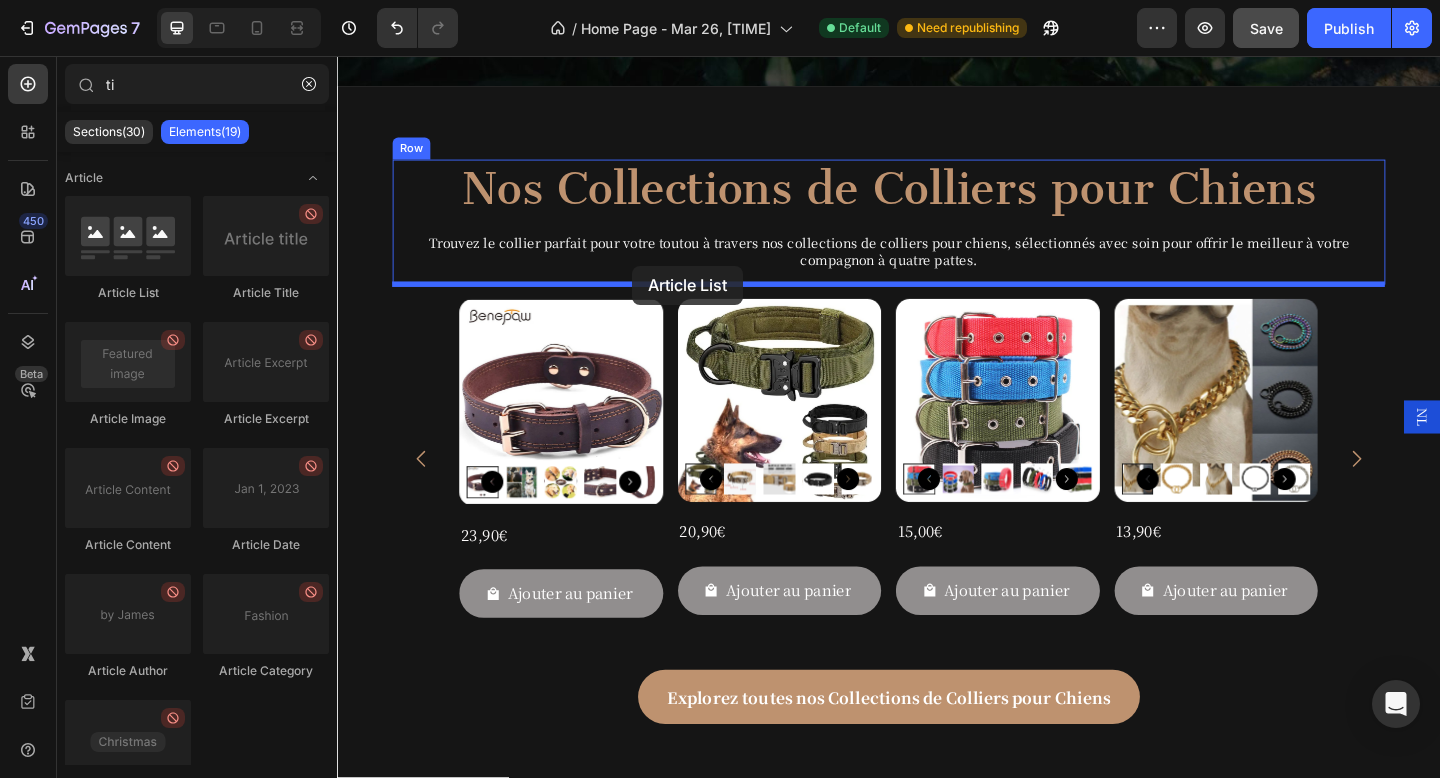 drag, startPoint x: 461, startPoint y: 319, endPoint x: 658, endPoint y: 284, distance: 200.08498 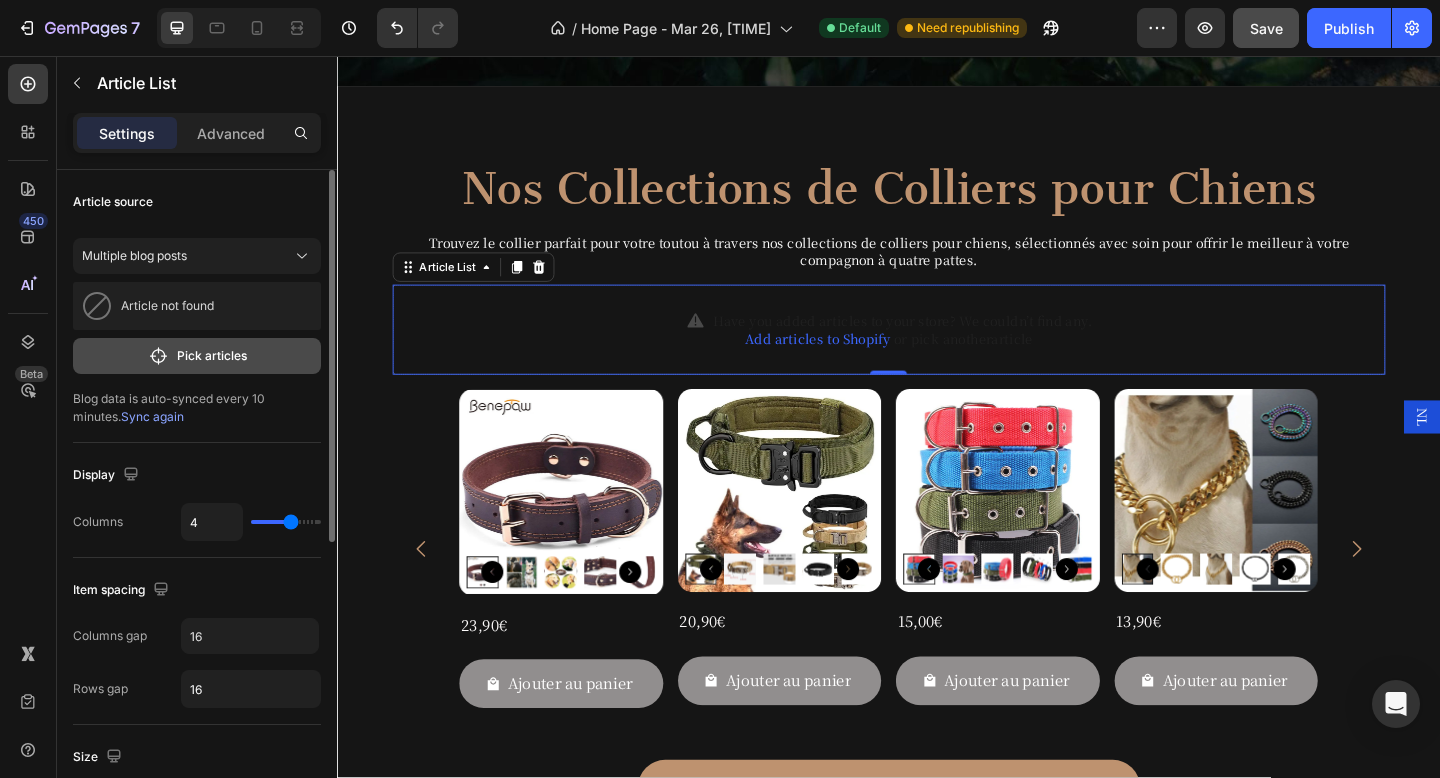 click on "Pick articles" 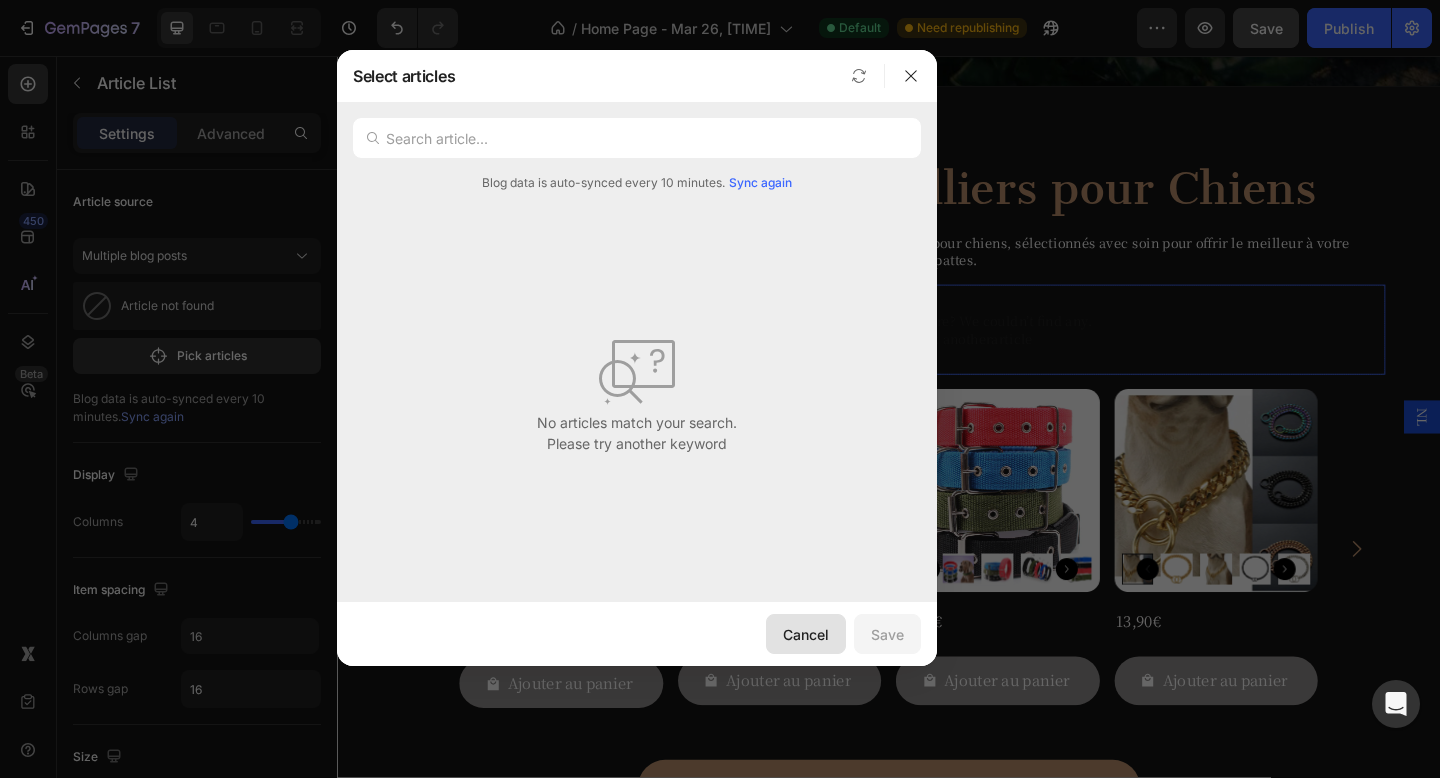click on "Cancel" at bounding box center [806, 634] 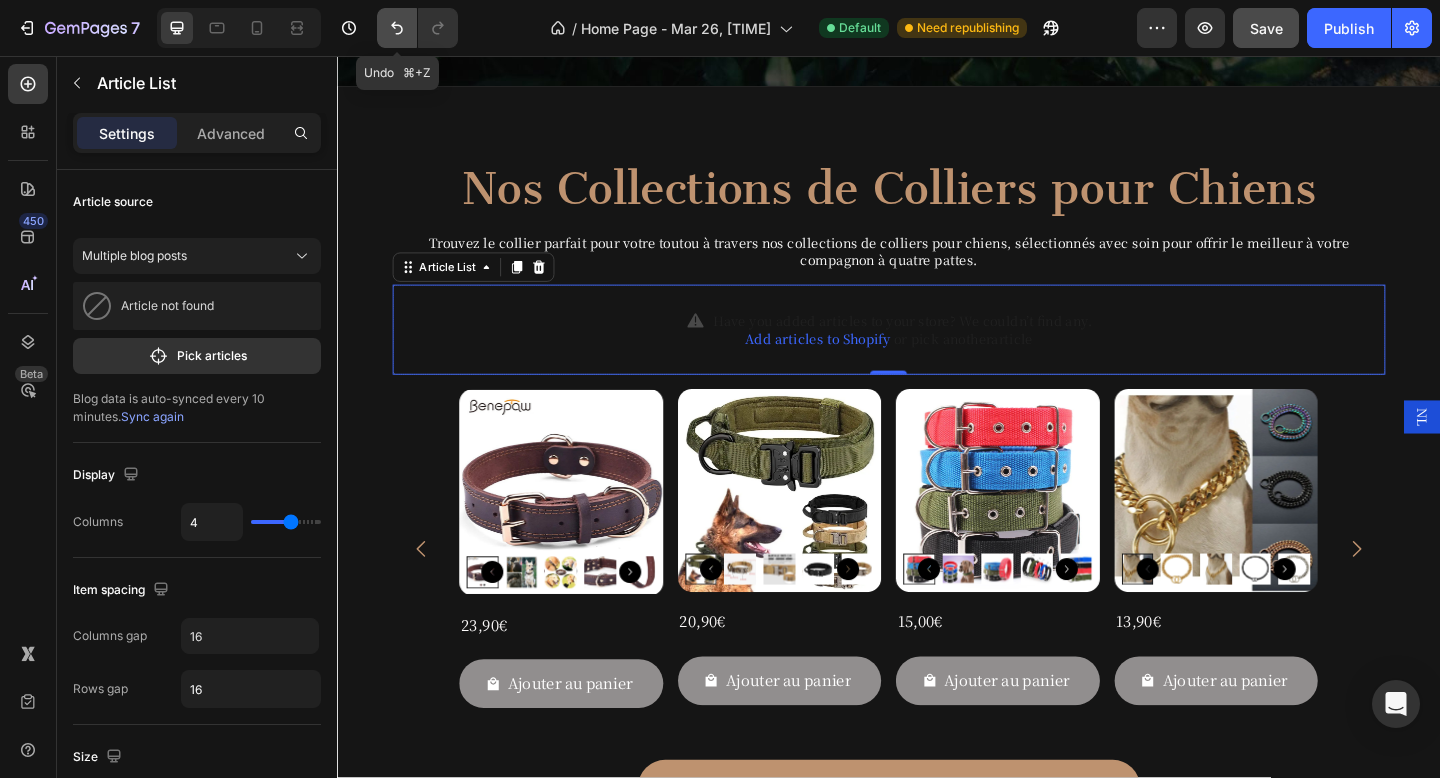 click 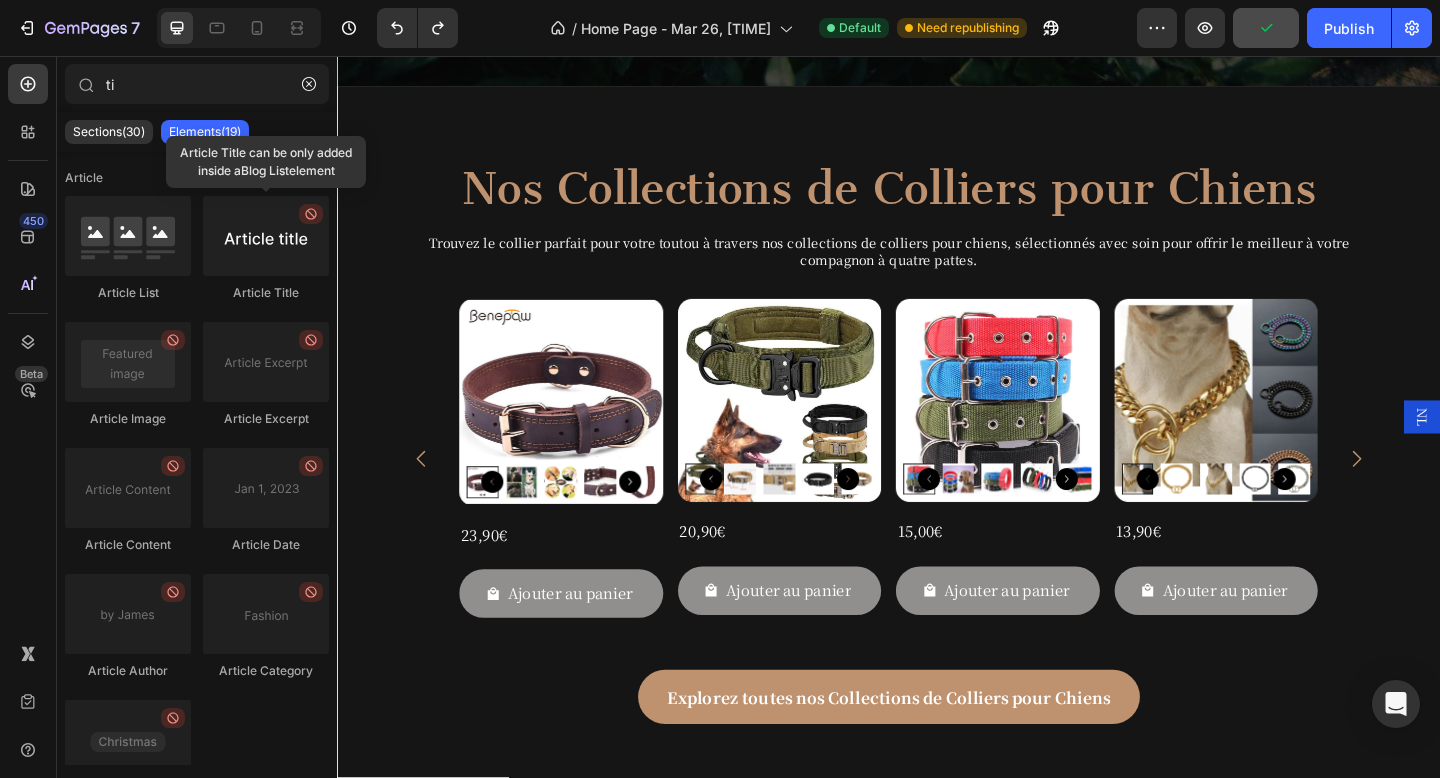 click at bounding box center [266, 236] 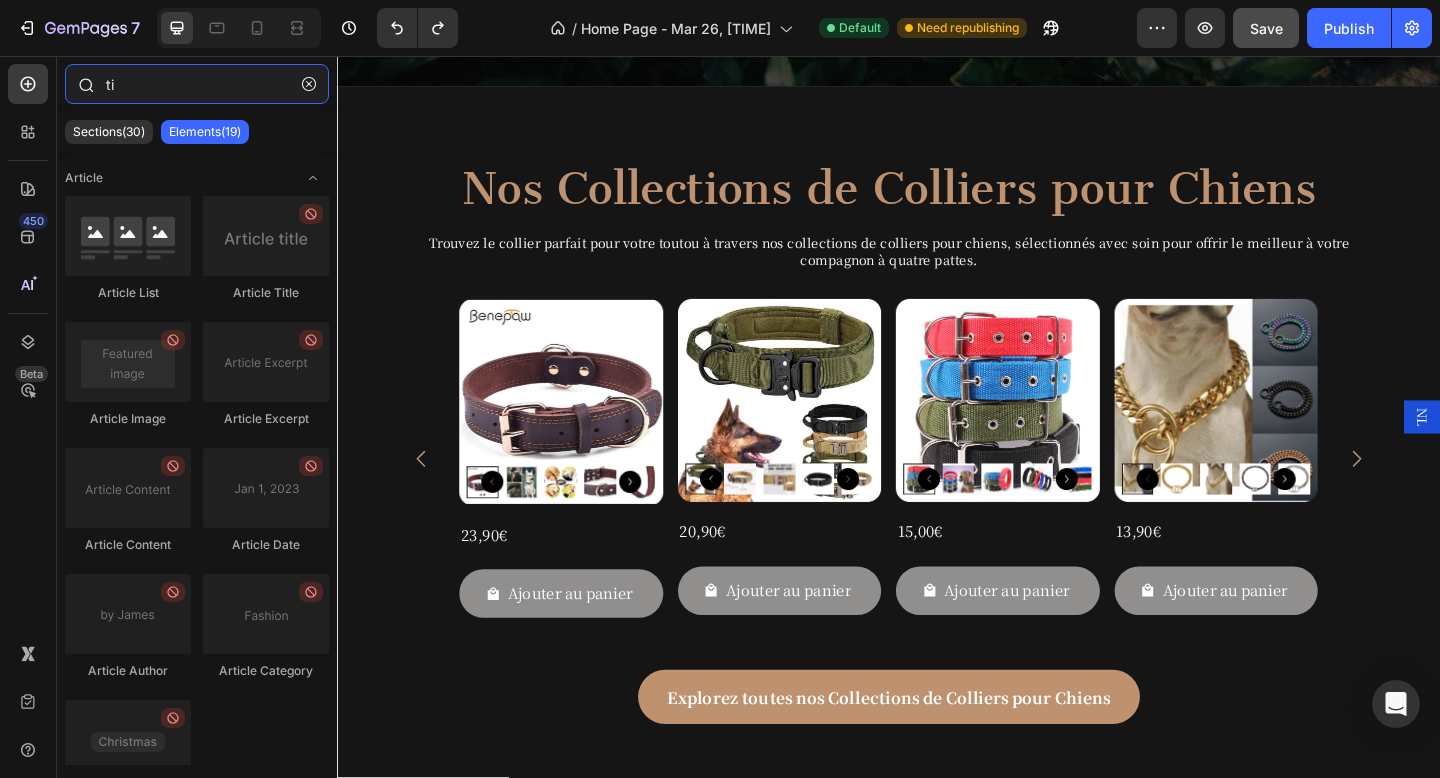 click on "ti" at bounding box center (197, 84) 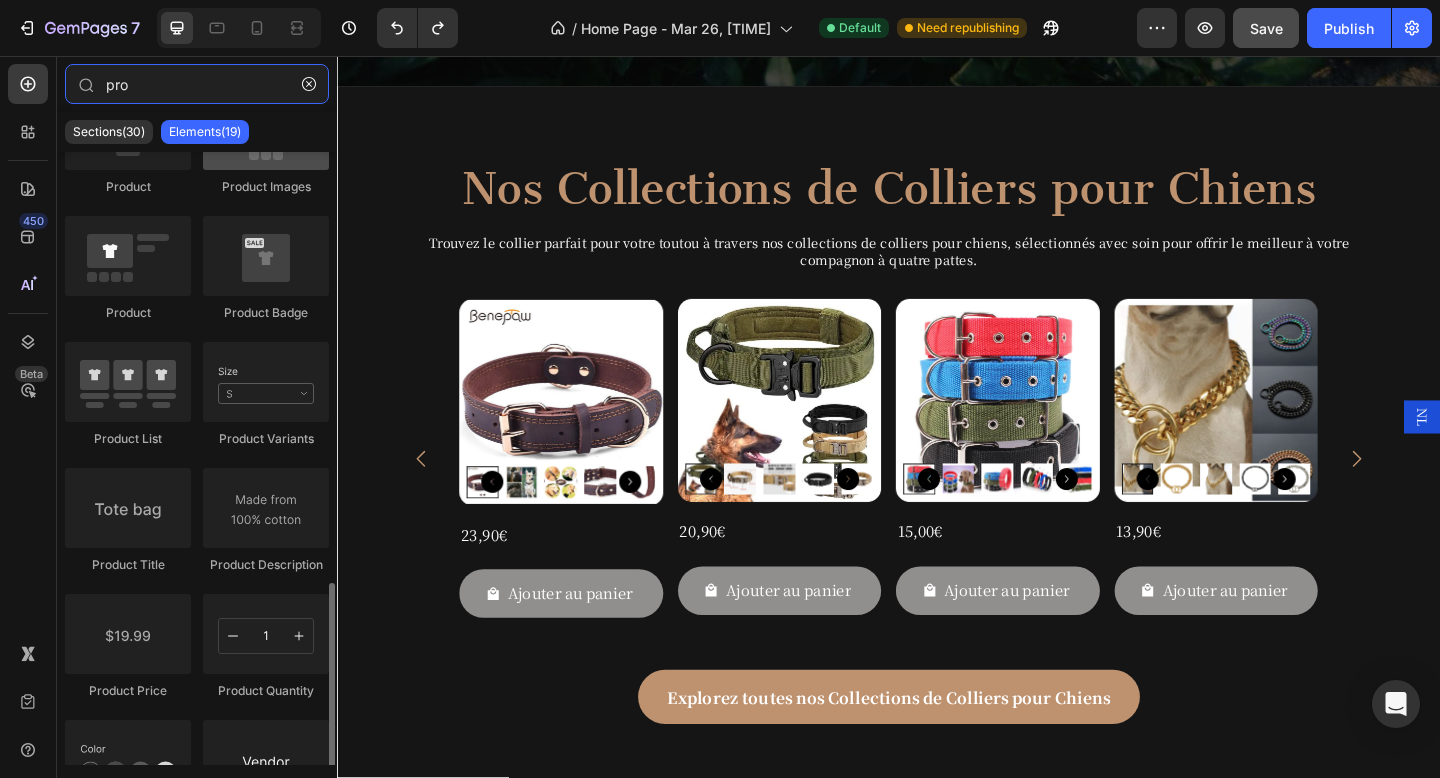 scroll, scrollTop: 0, scrollLeft: 0, axis: both 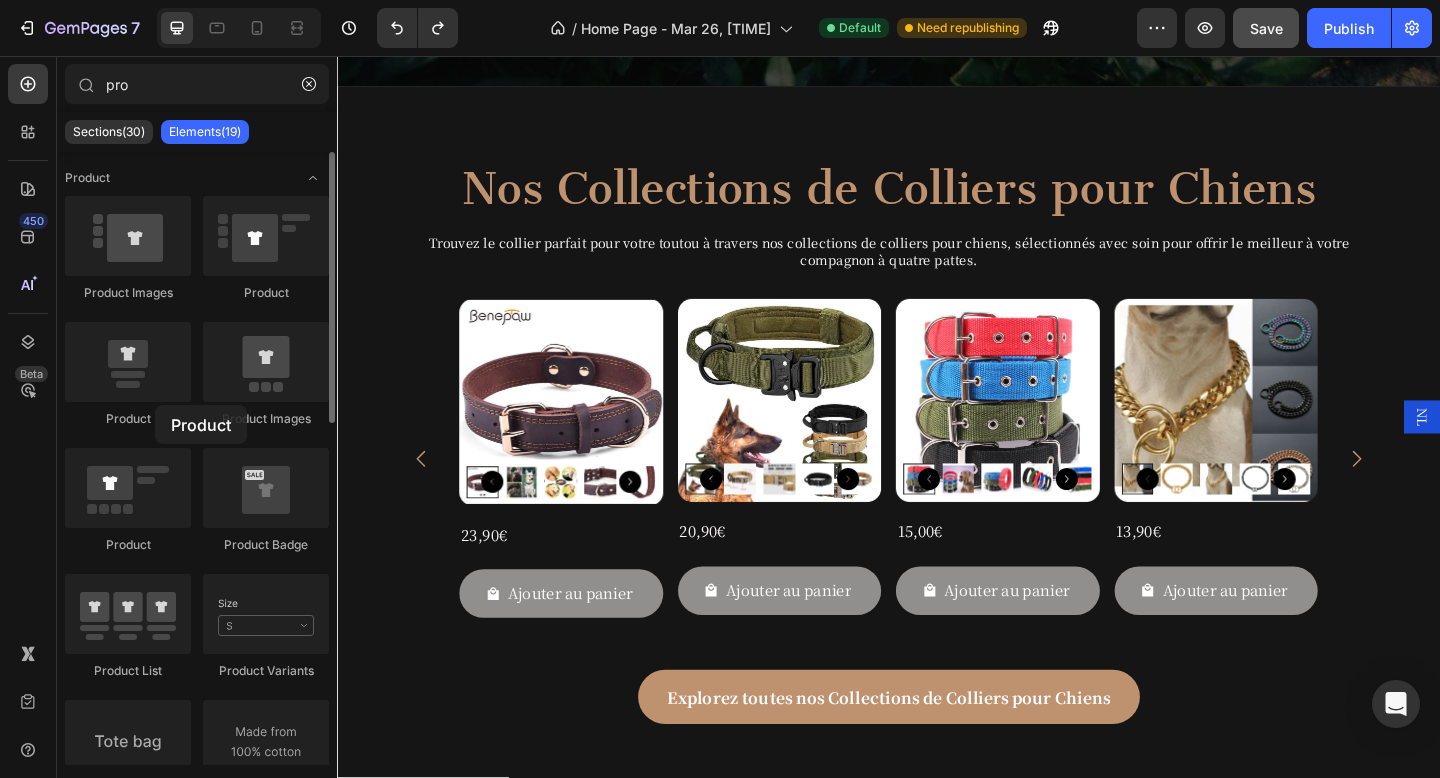 drag, startPoint x: 169, startPoint y: 374, endPoint x: 155, endPoint y: 405, distance: 34.0147 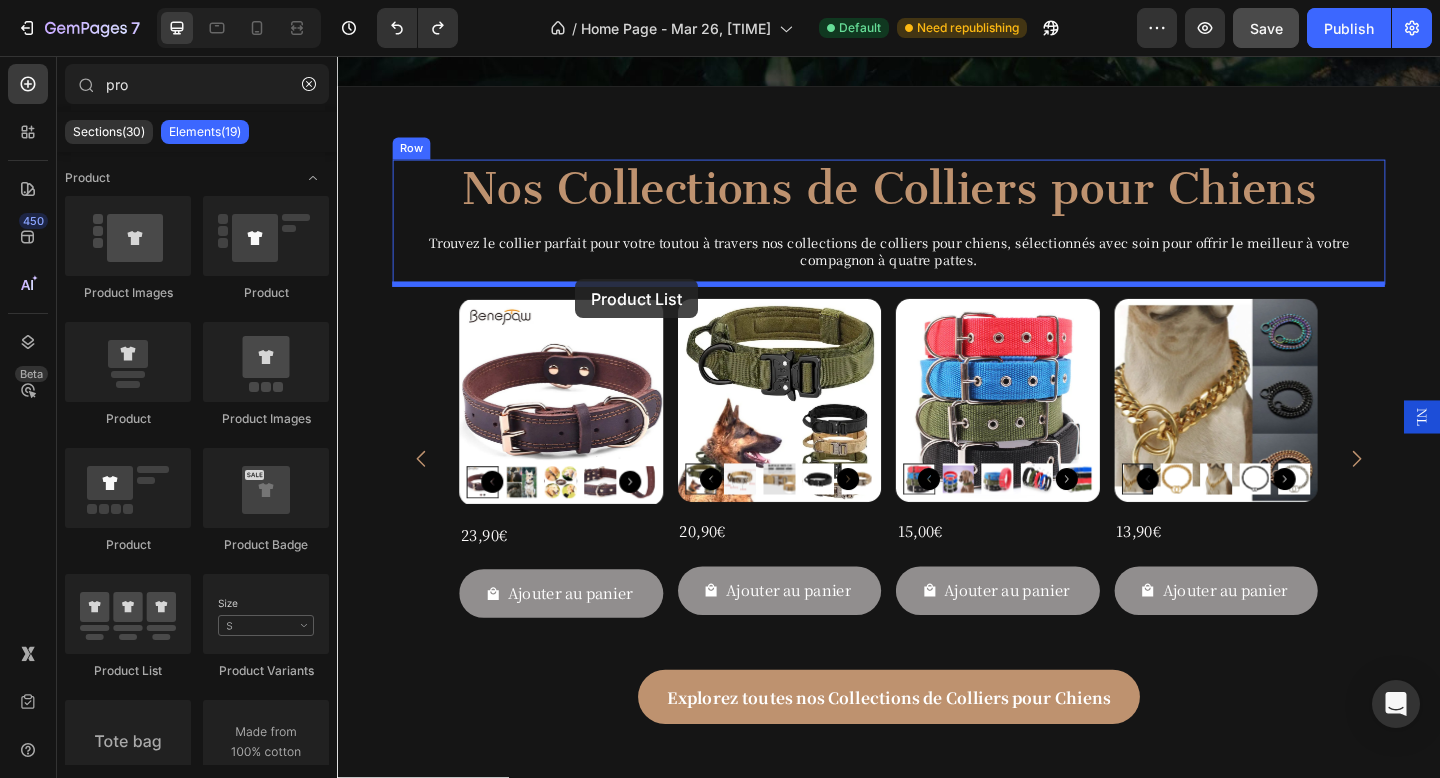 drag, startPoint x: 453, startPoint y: 691, endPoint x: 596, endPoint y: 300, distance: 416.3292 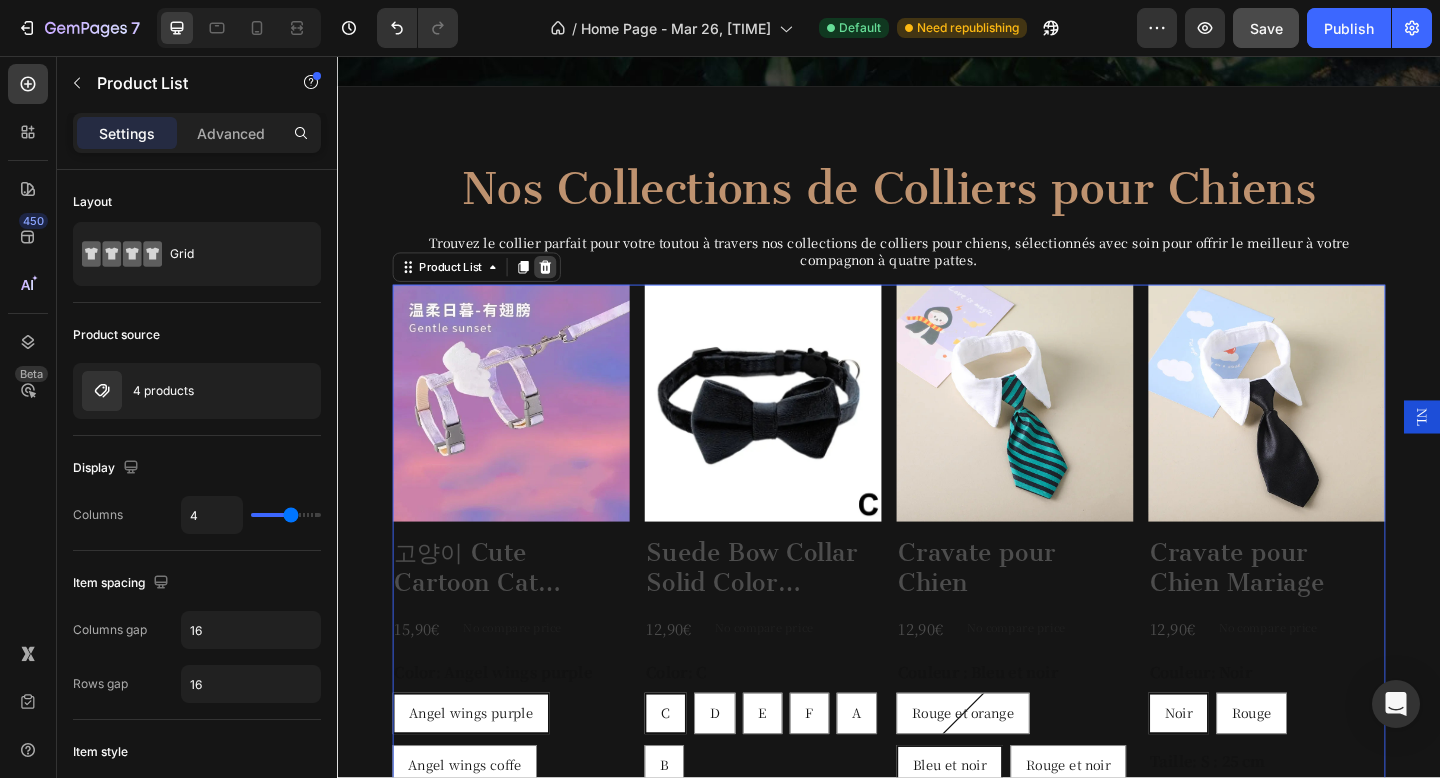 click 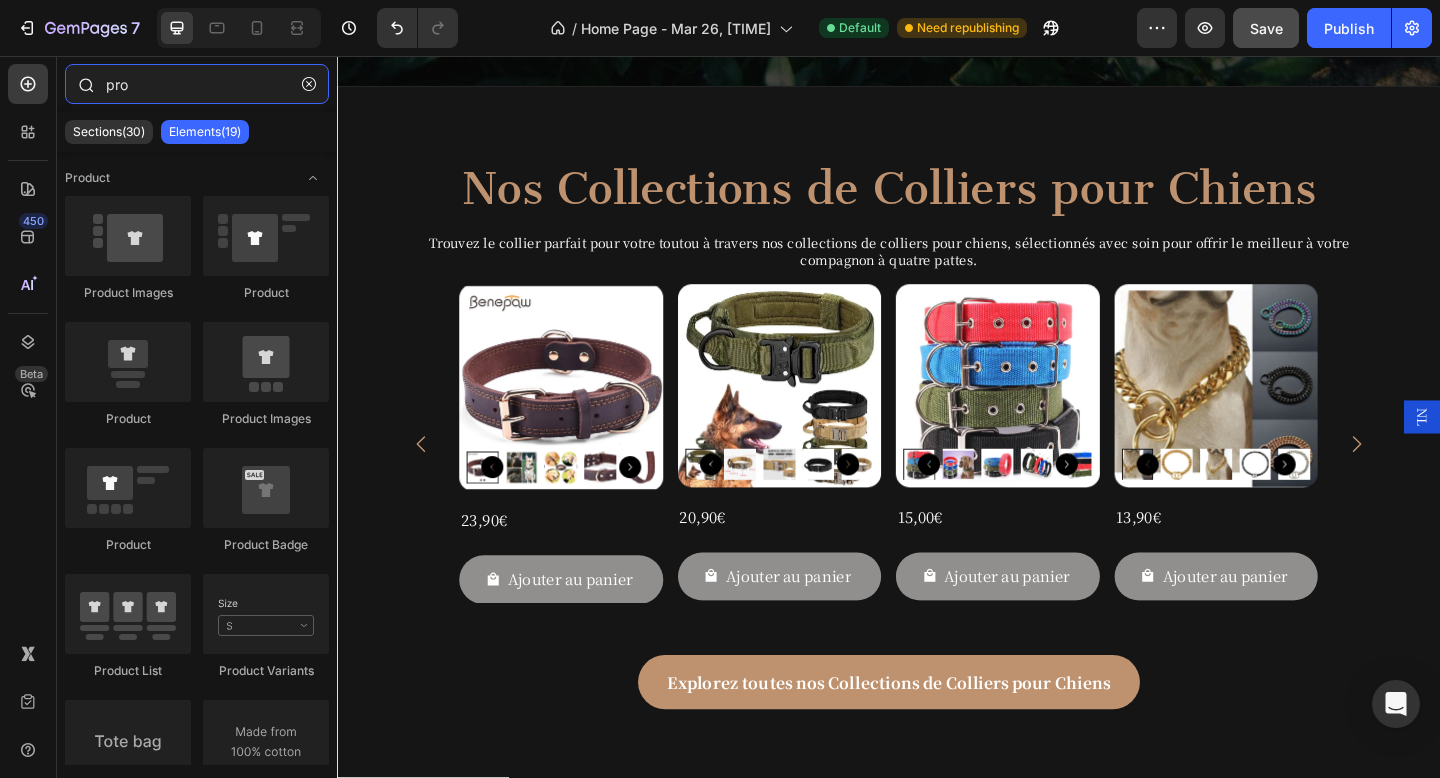 click on "pro" at bounding box center [197, 84] 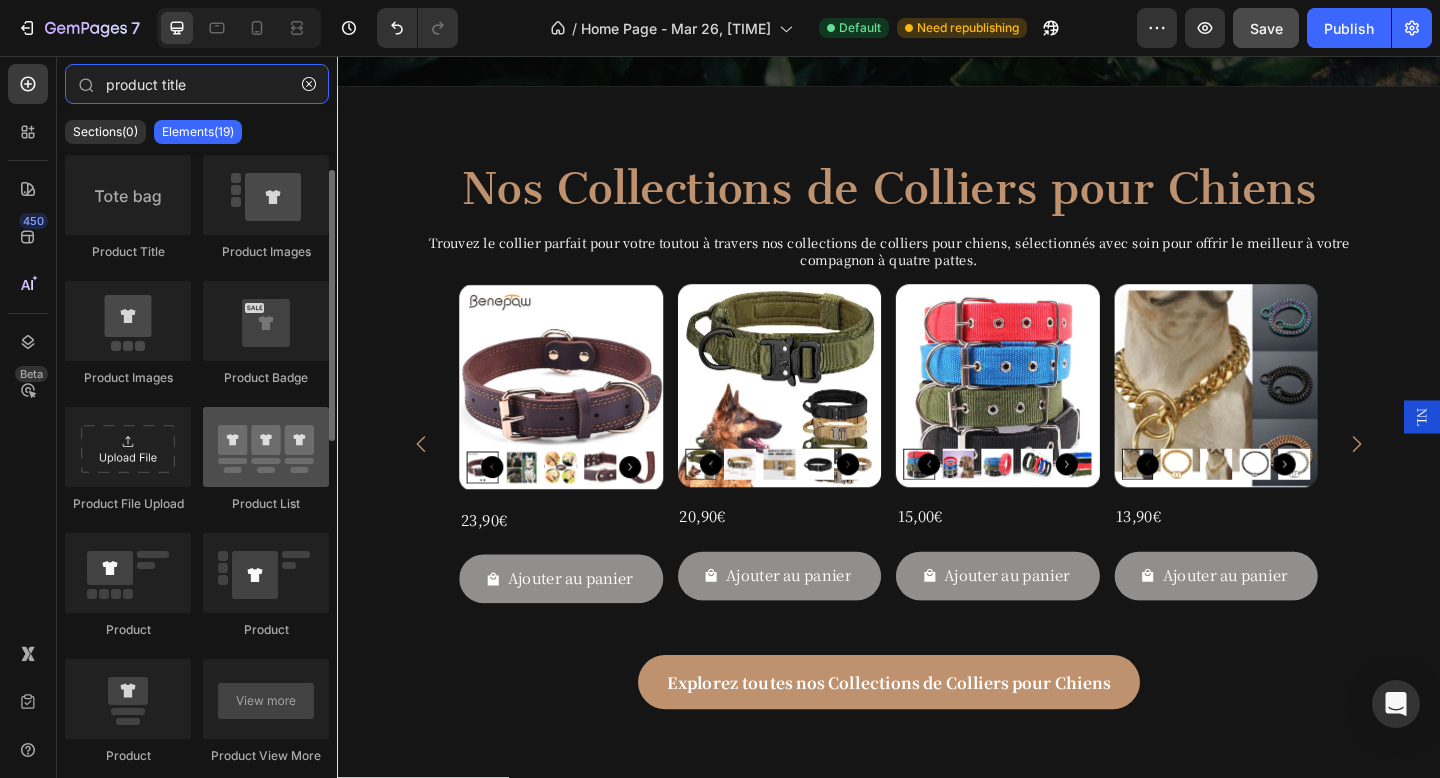 scroll, scrollTop: 0, scrollLeft: 0, axis: both 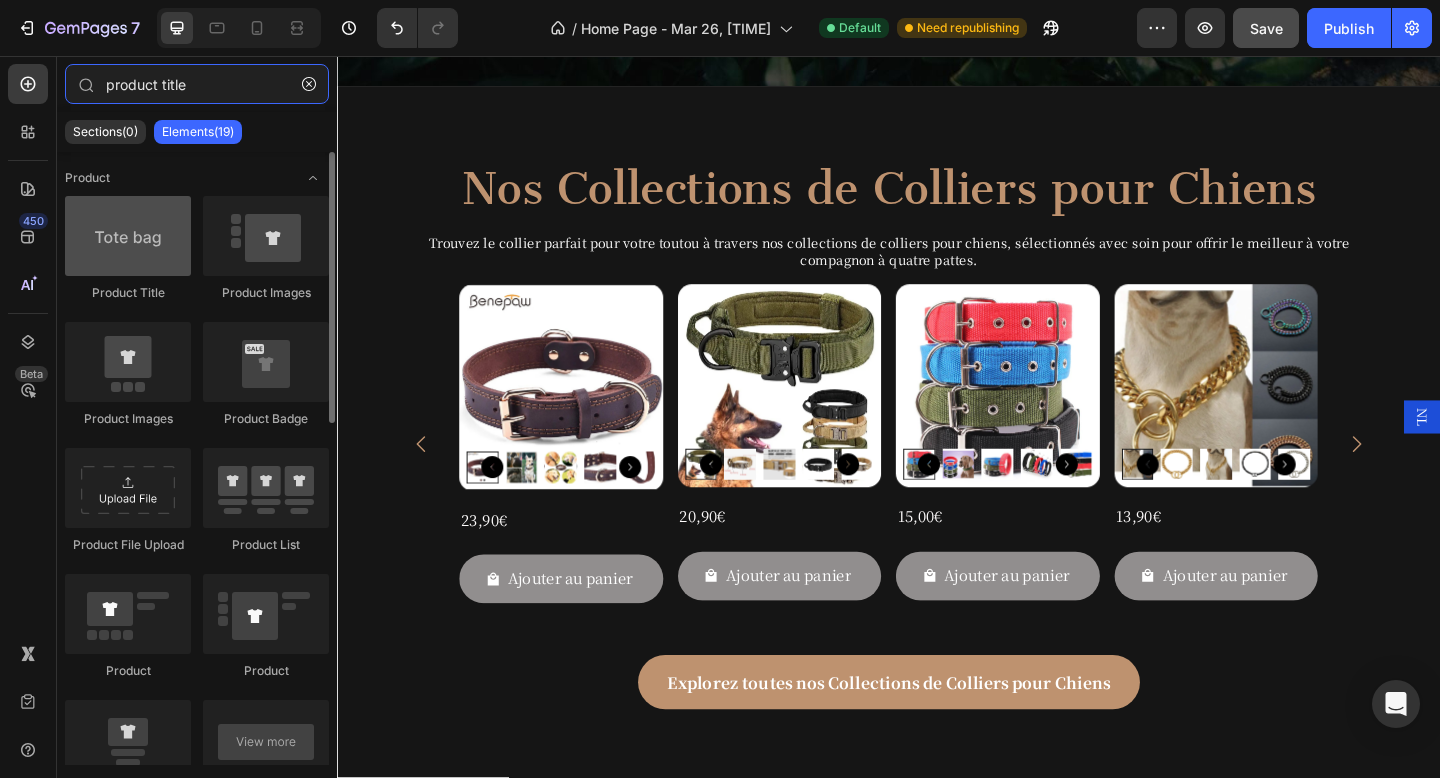 type on "product title" 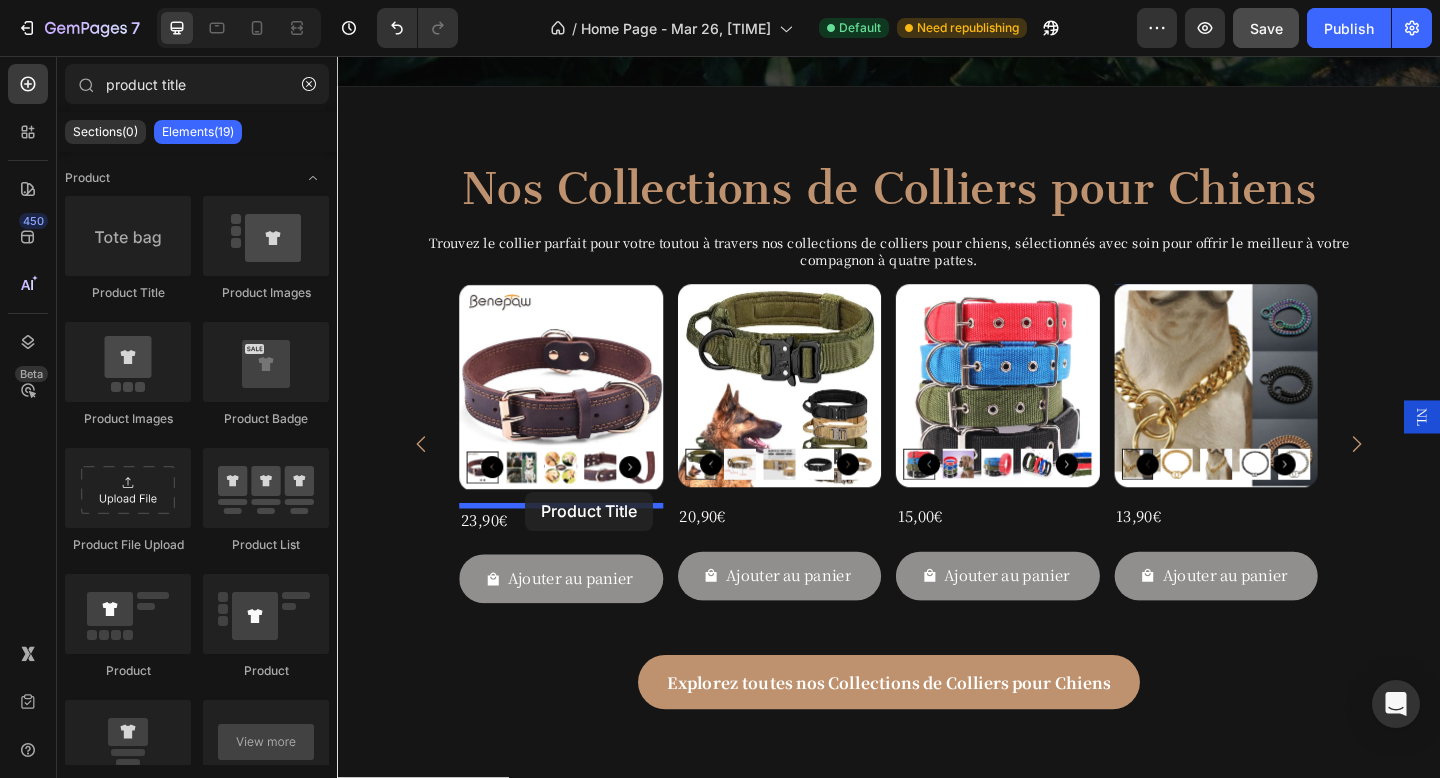 drag, startPoint x: 468, startPoint y: 307, endPoint x: 541, endPoint y: 530, distance: 234.64441 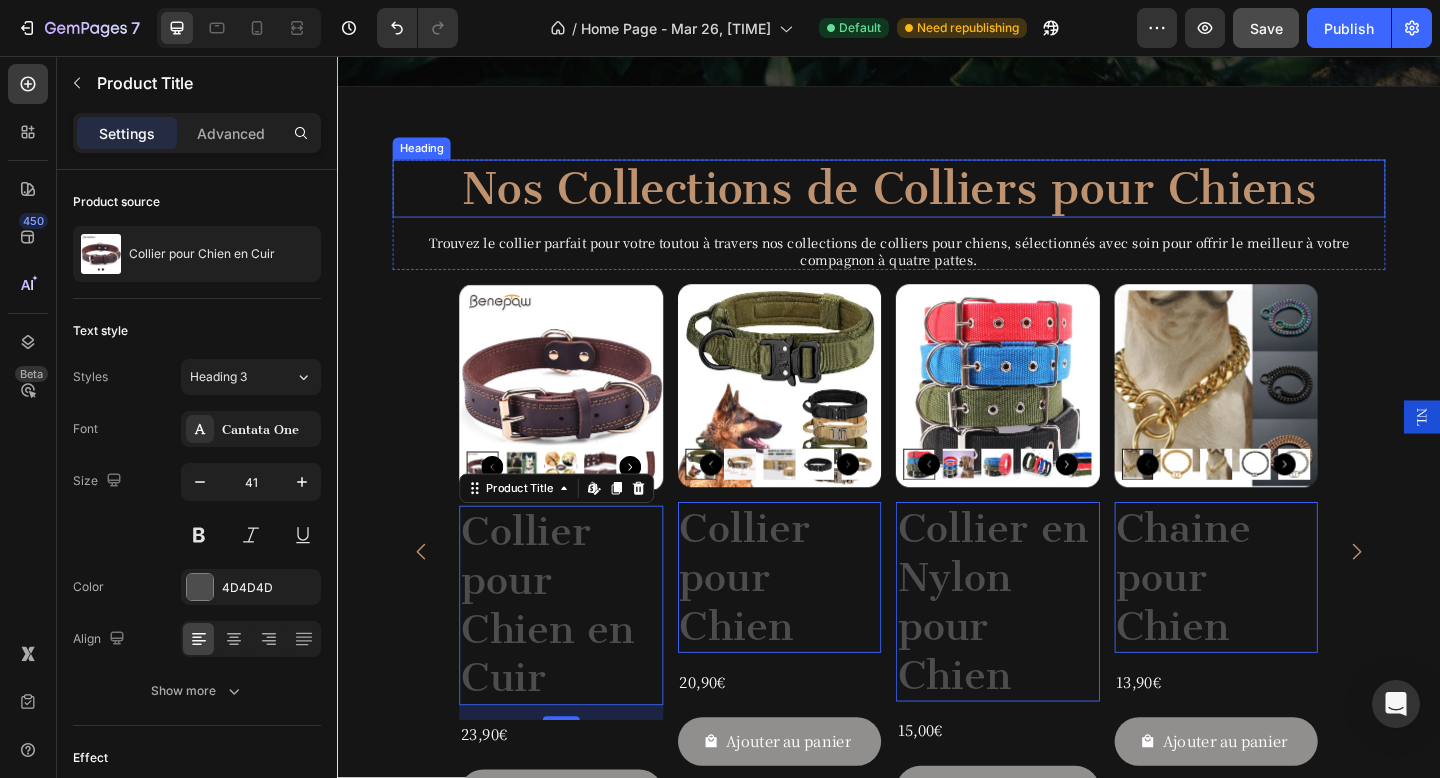 click on "Nos Collections de Colliers pour Chiens" at bounding box center [937, 201] 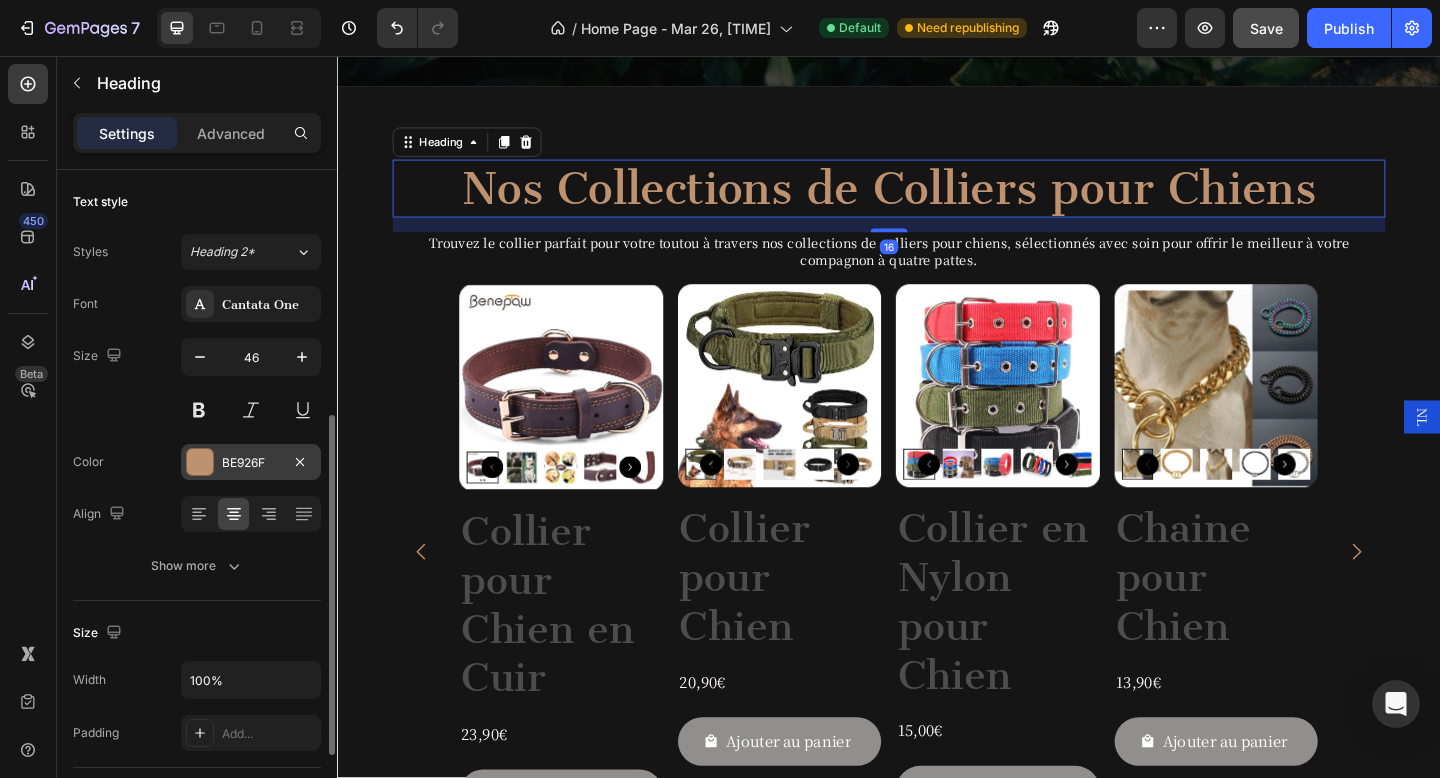 scroll, scrollTop: 633, scrollLeft: 0, axis: vertical 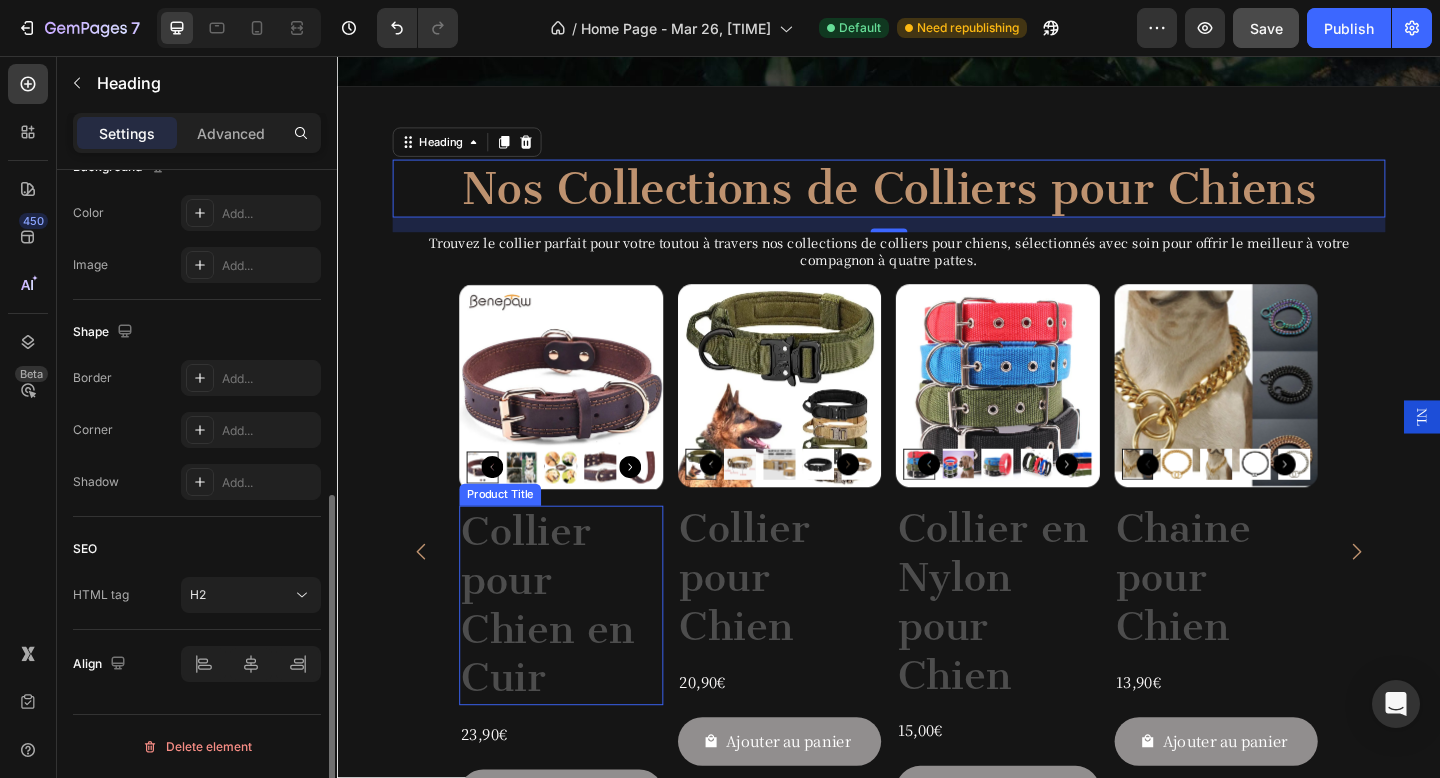 click on "Collier pour Chien en Cuir" at bounding box center [581, 654] 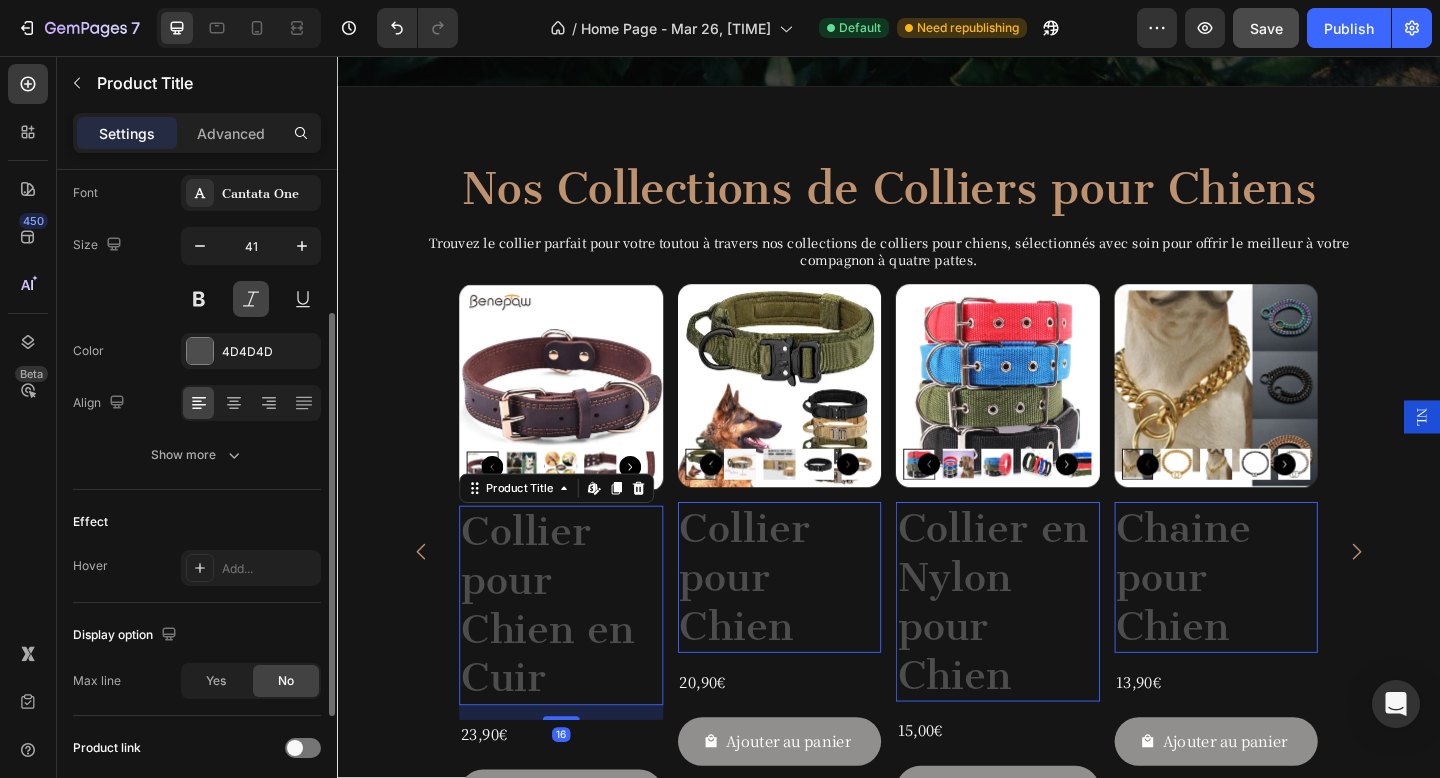 scroll, scrollTop: 431, scrollLeft: 0, axis: vertical 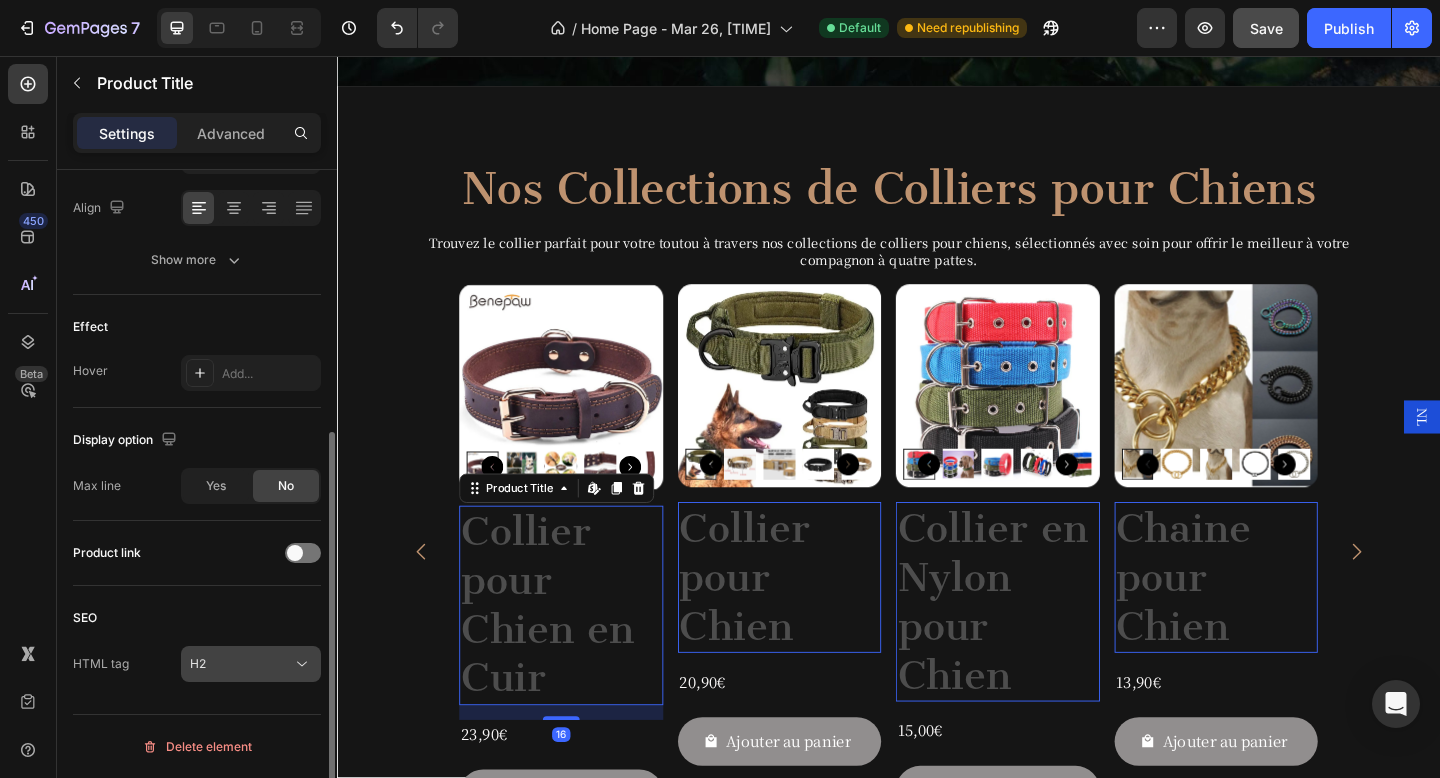 click on "H2" at bounding box center [241, 664] 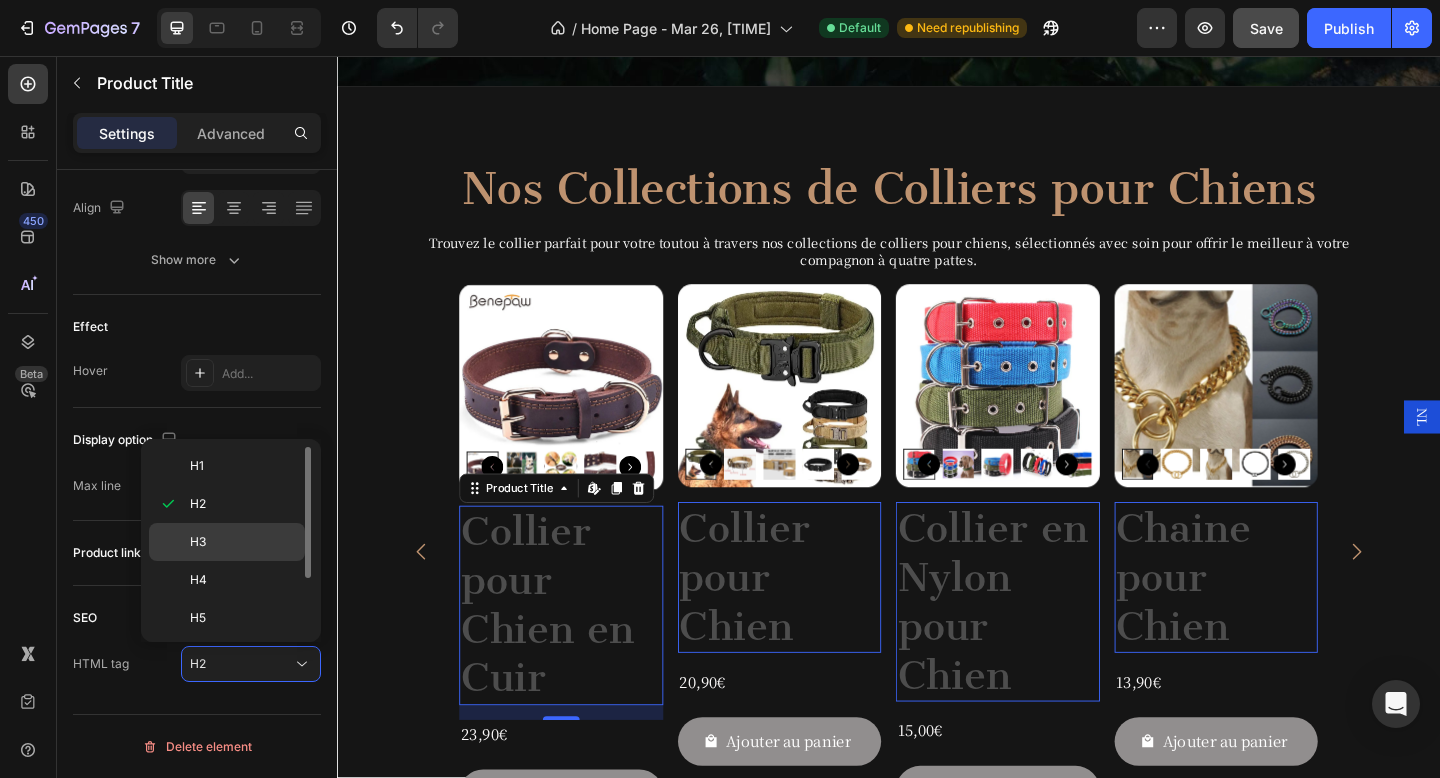 click on "H3" at bounding box center (243, 542) 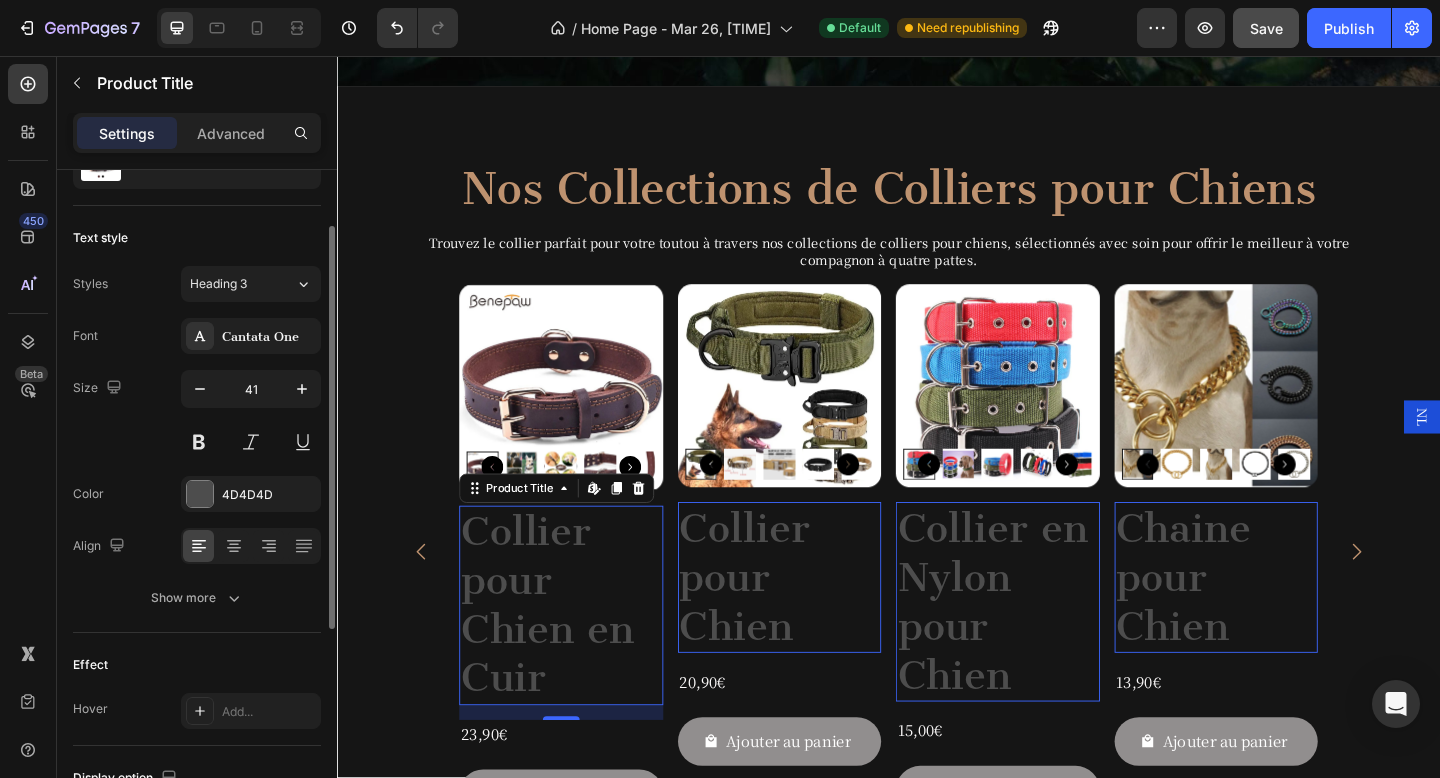 scroll, scrollTop: 0, scrollLeft: 0, axis: both 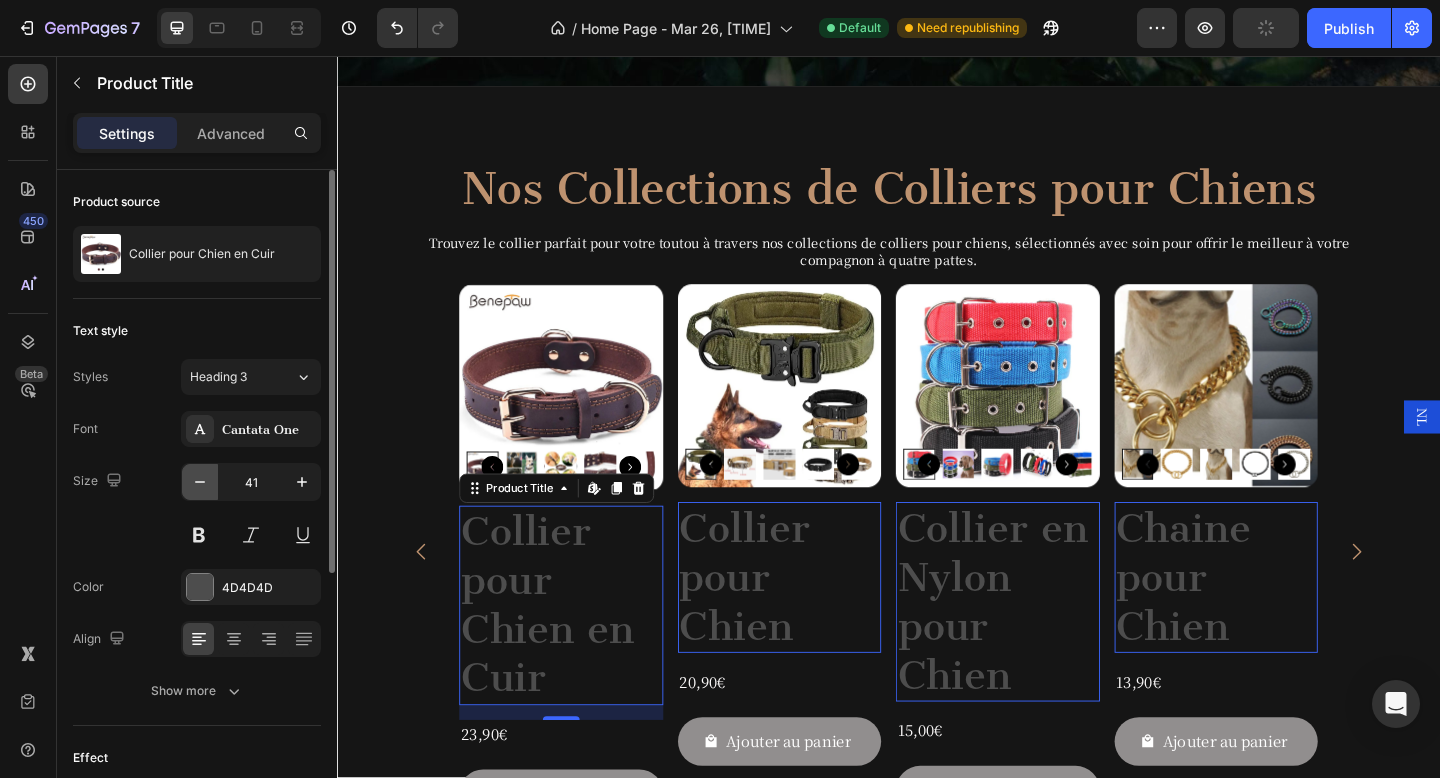 click 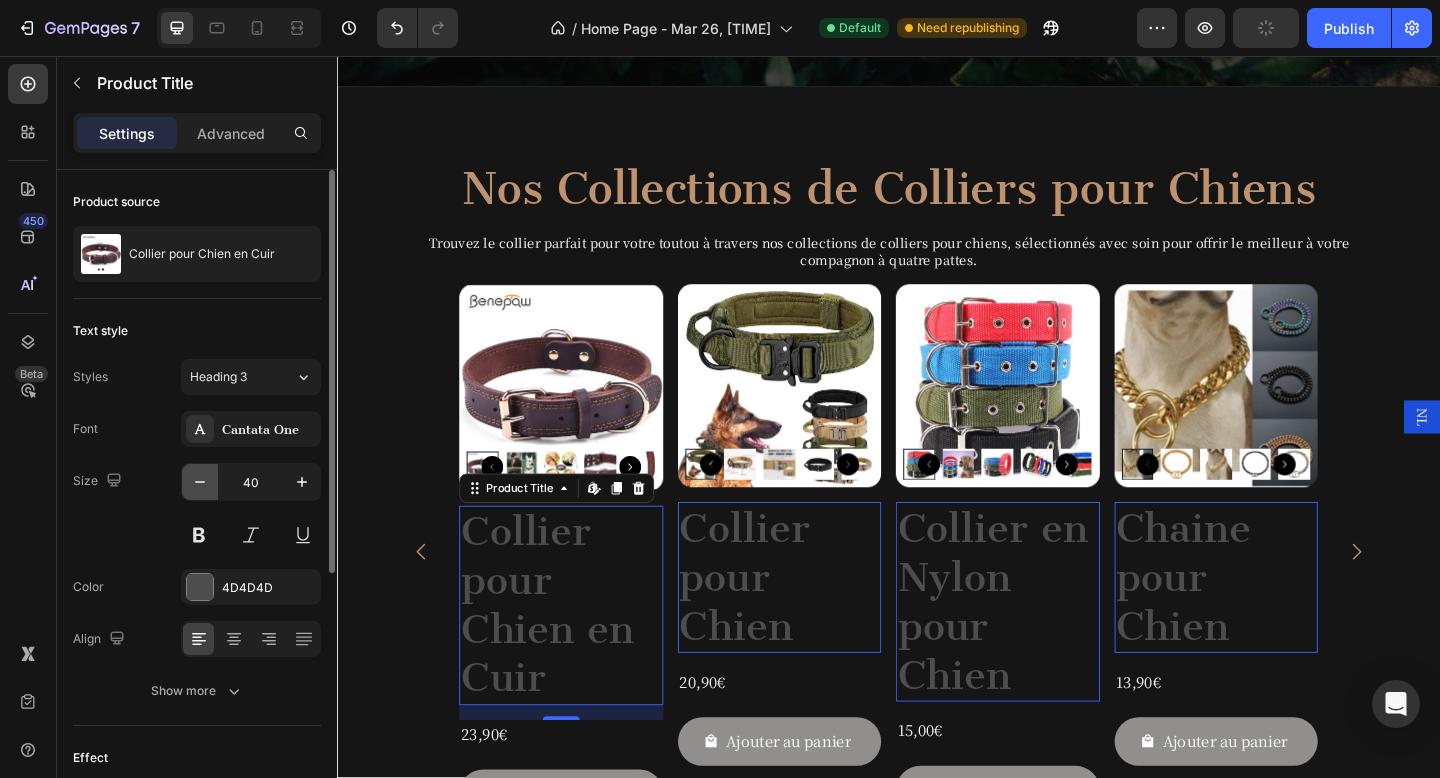 click 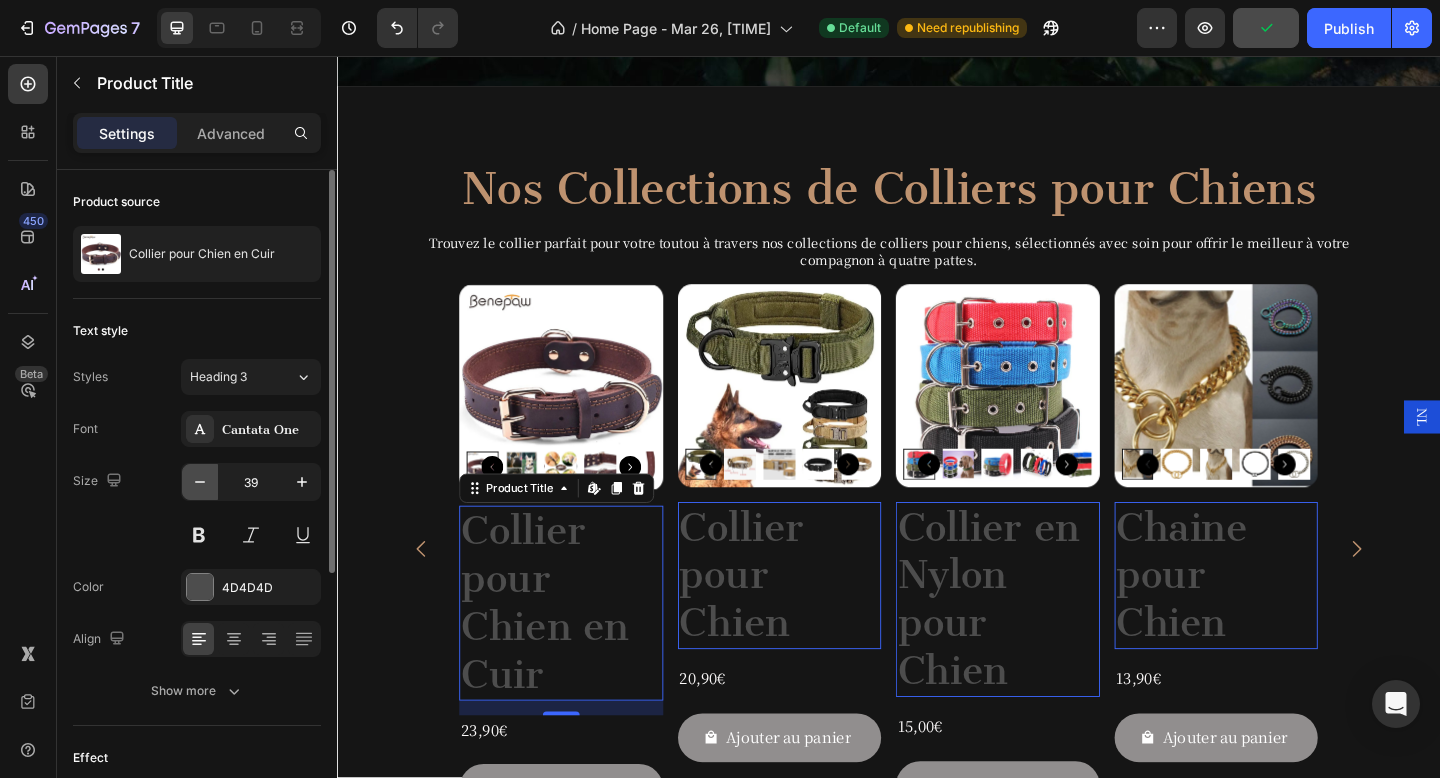 click 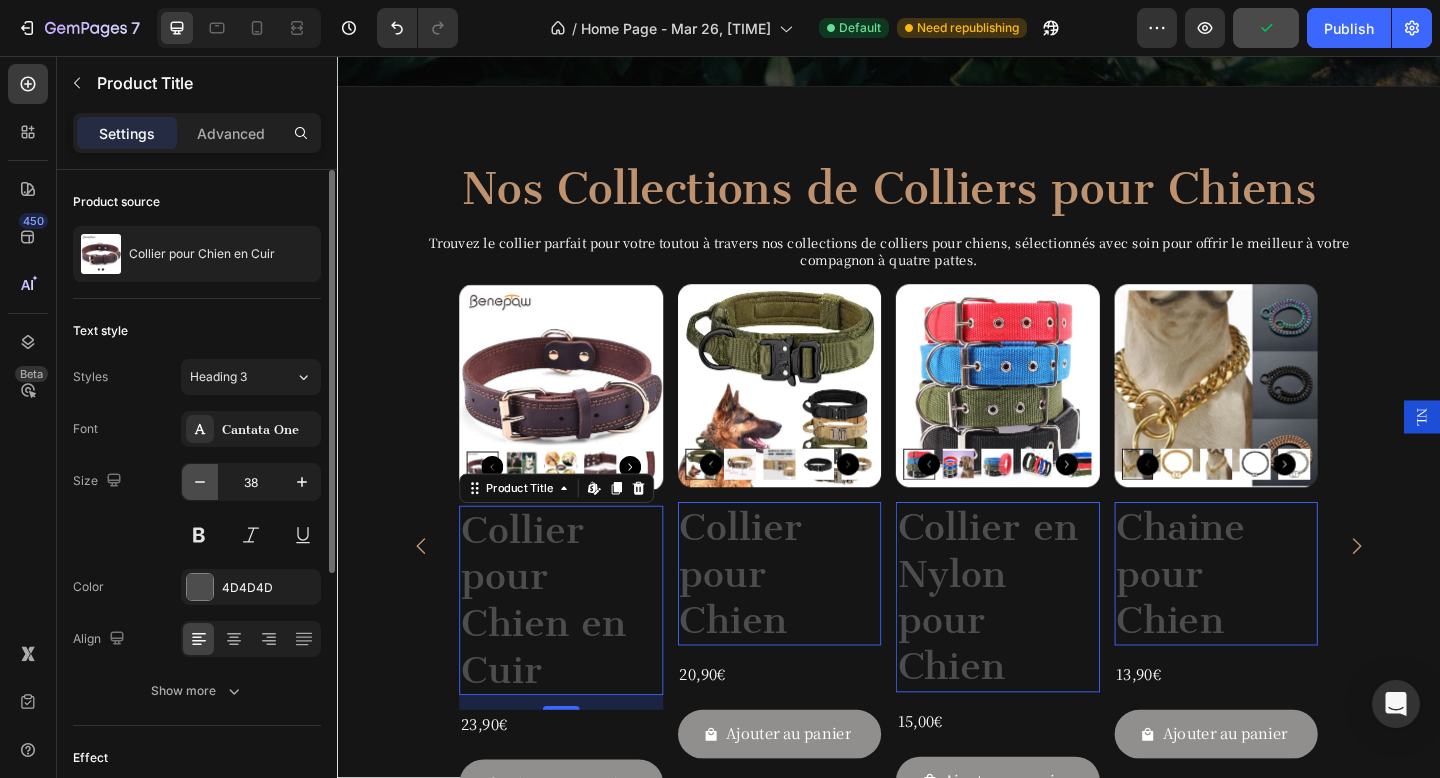 click 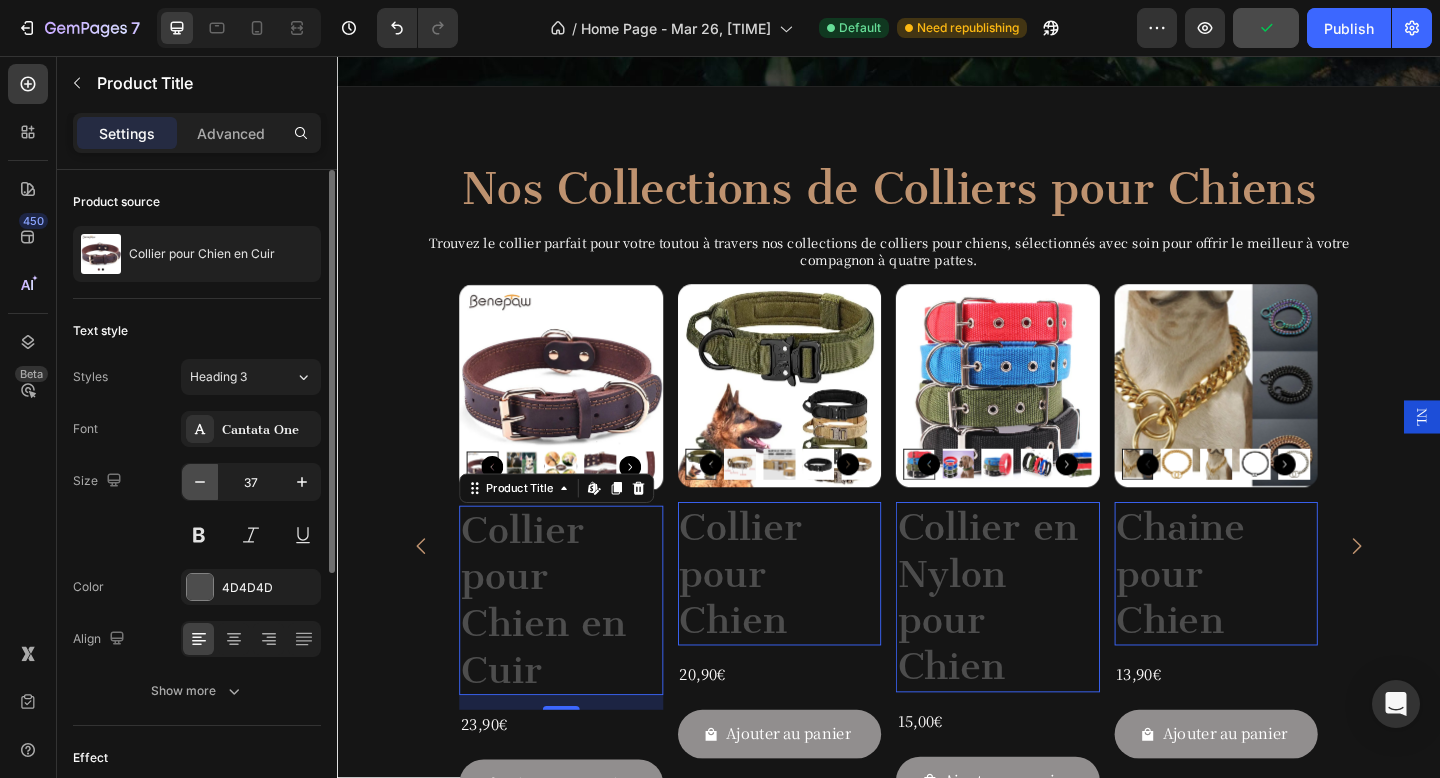 click 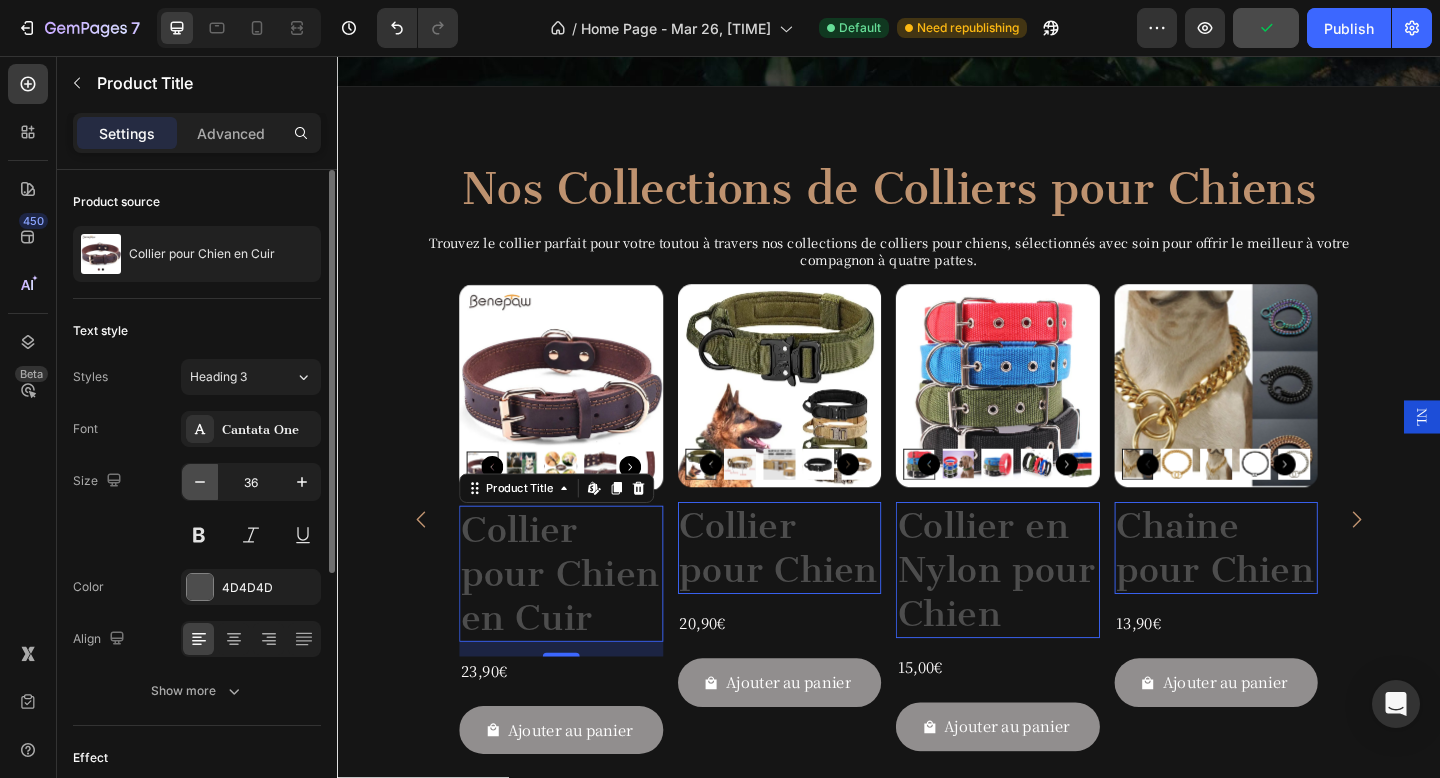click 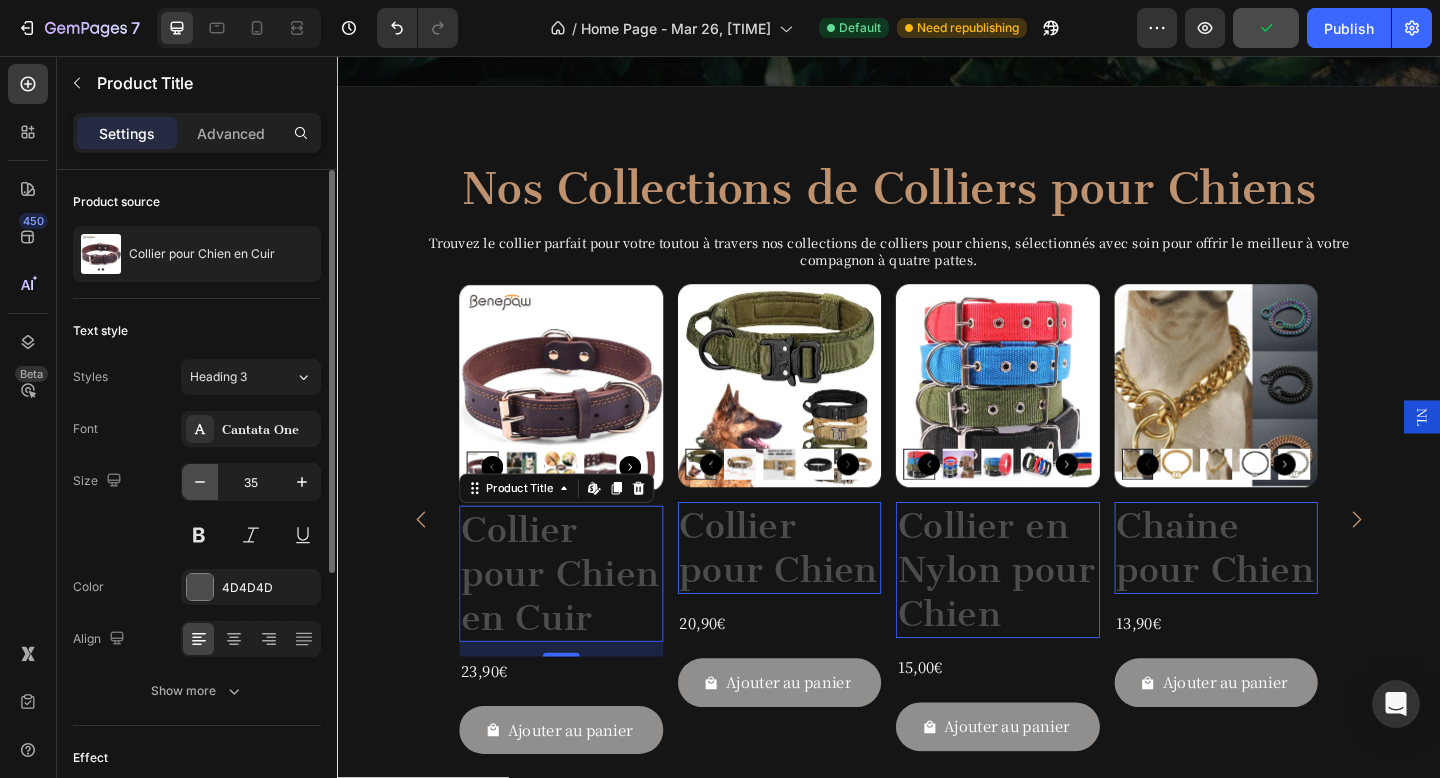 click 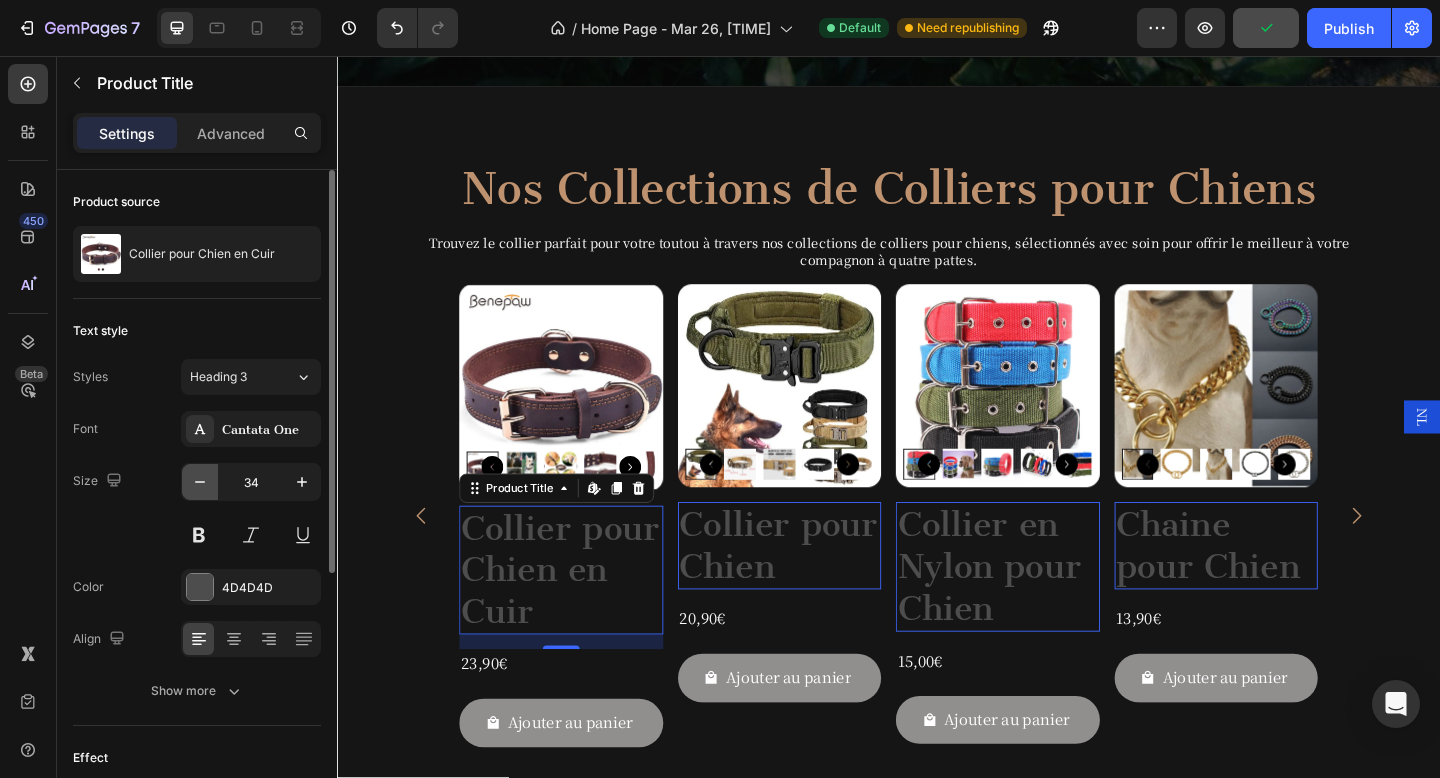 click 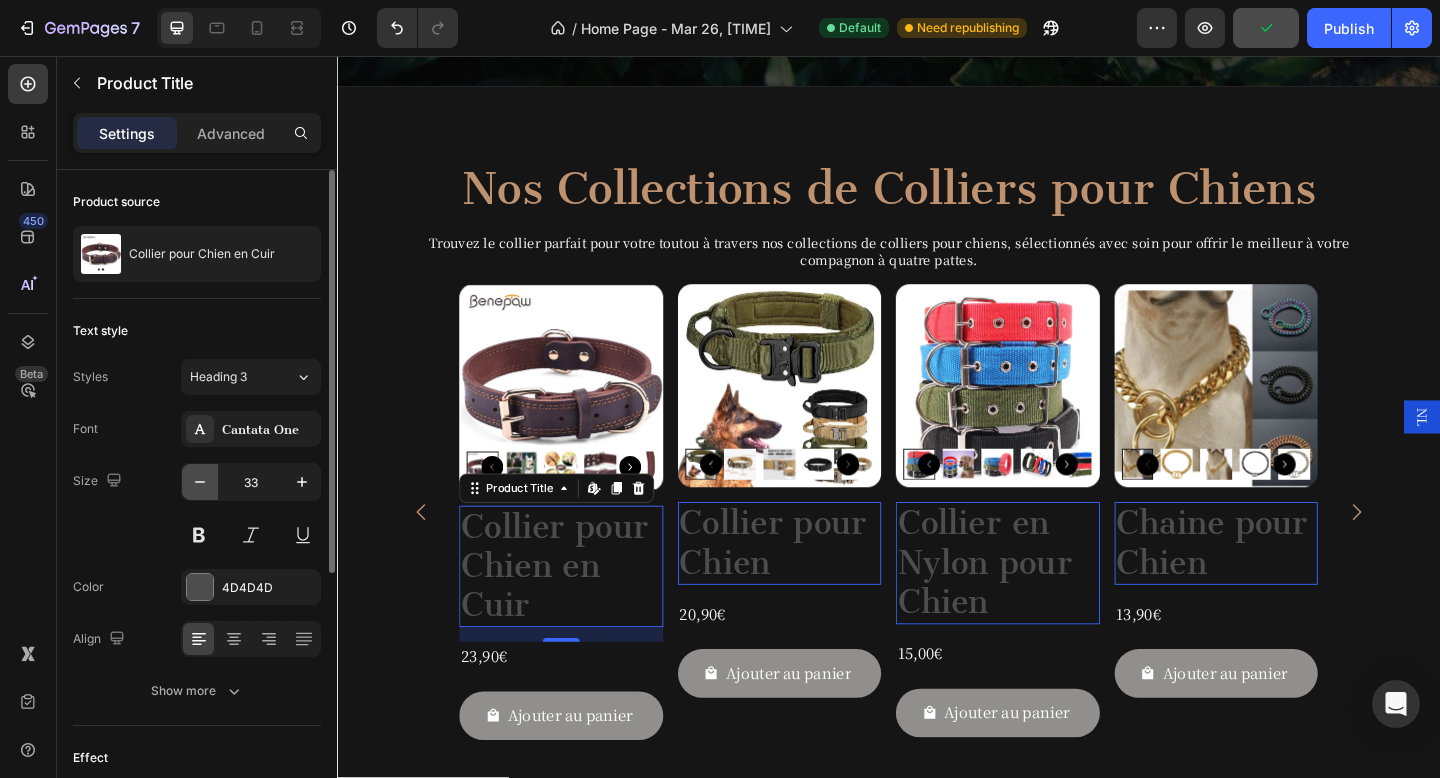 click 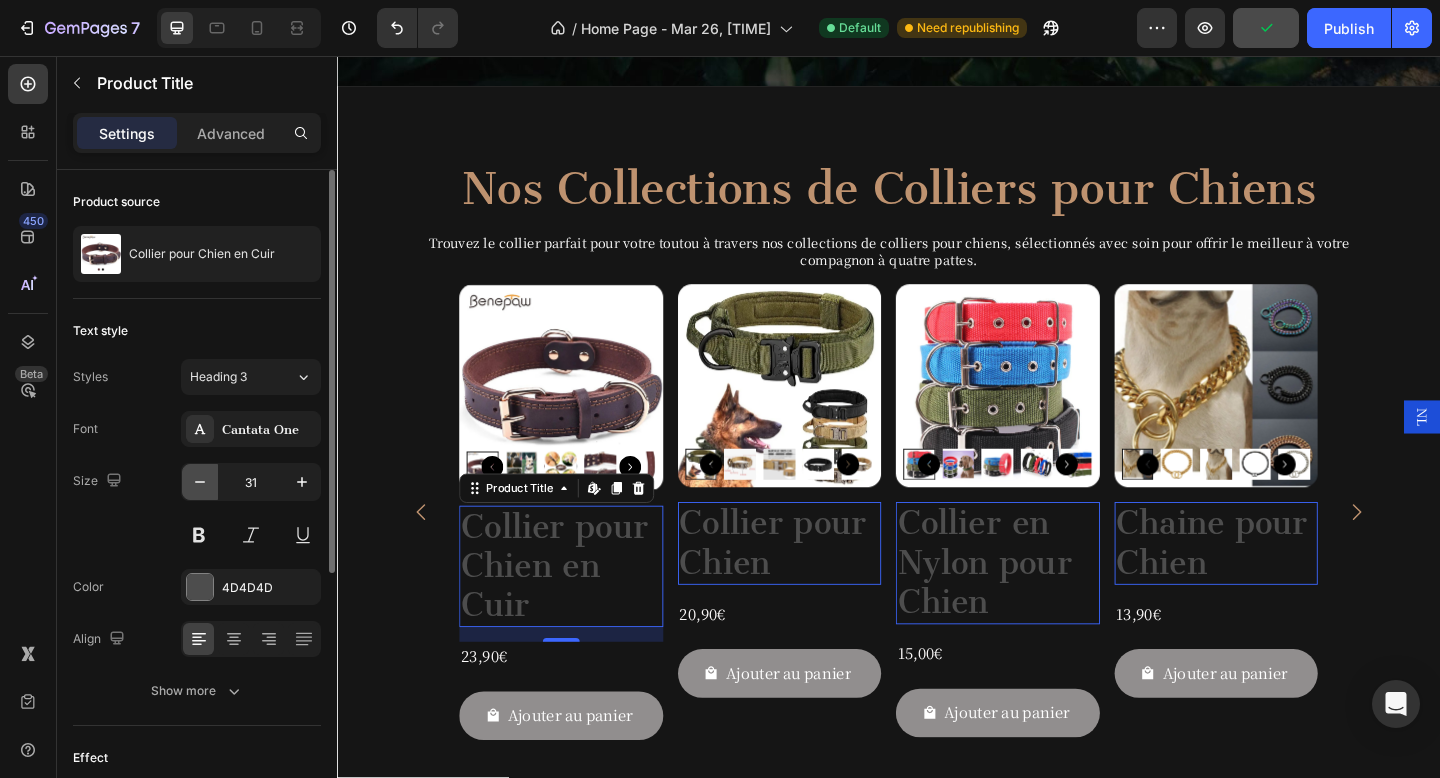 click 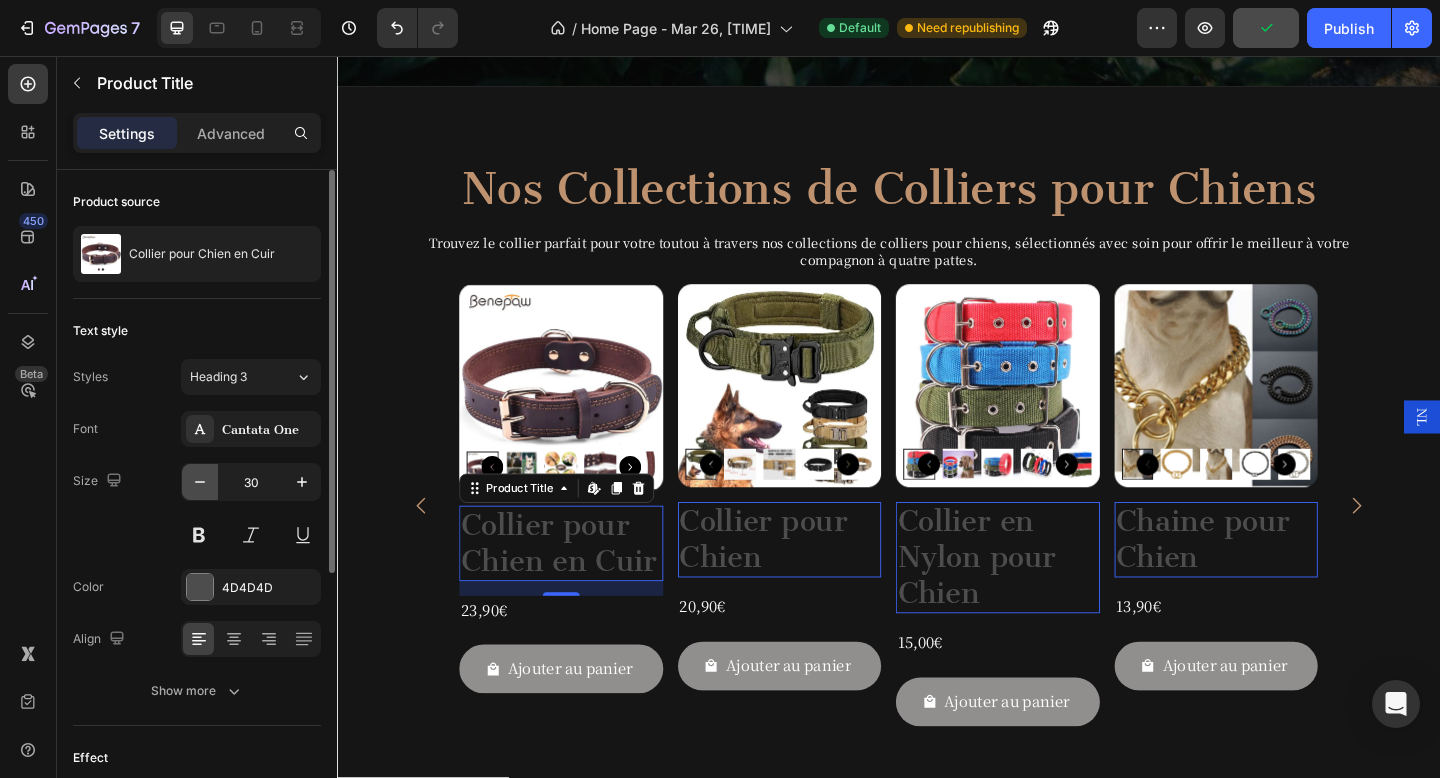 click 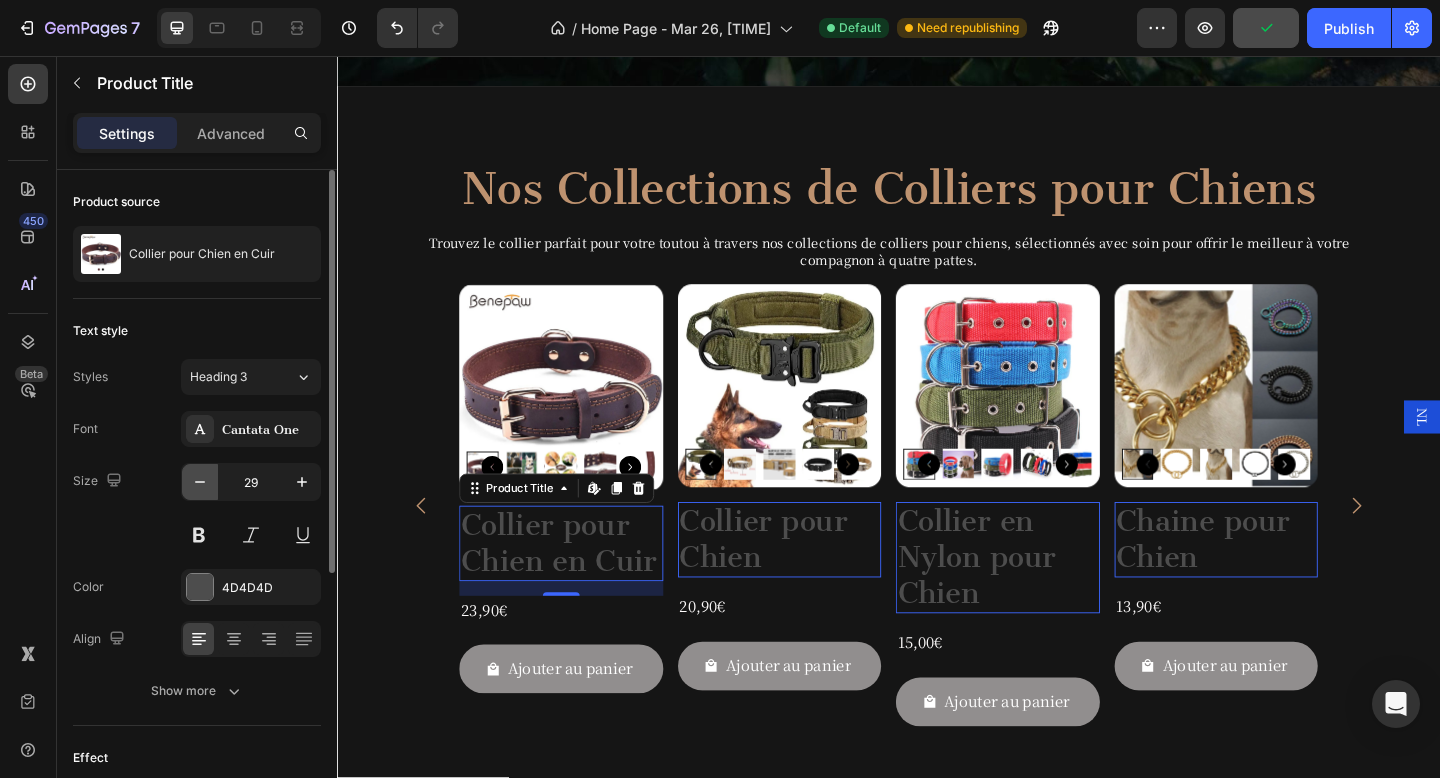 click 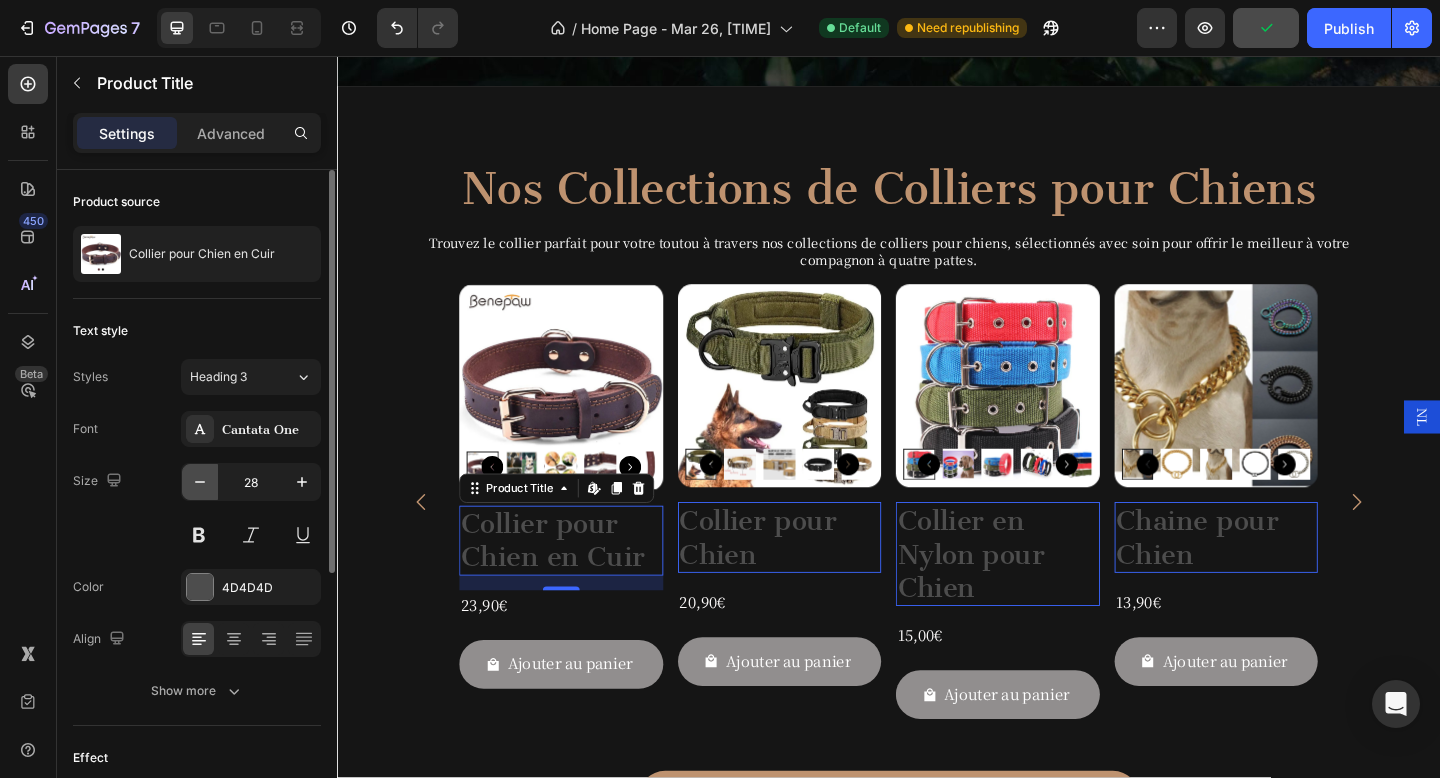 click 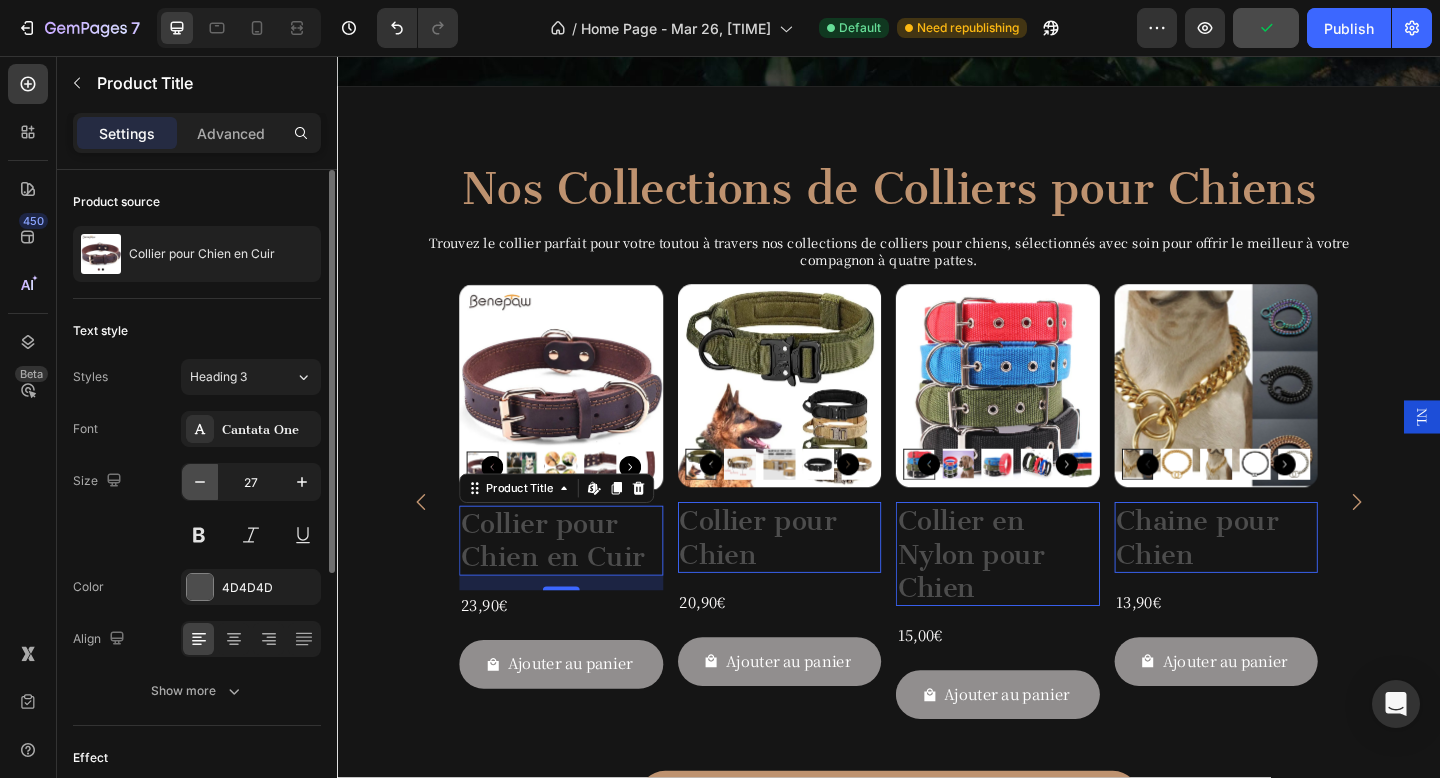 click 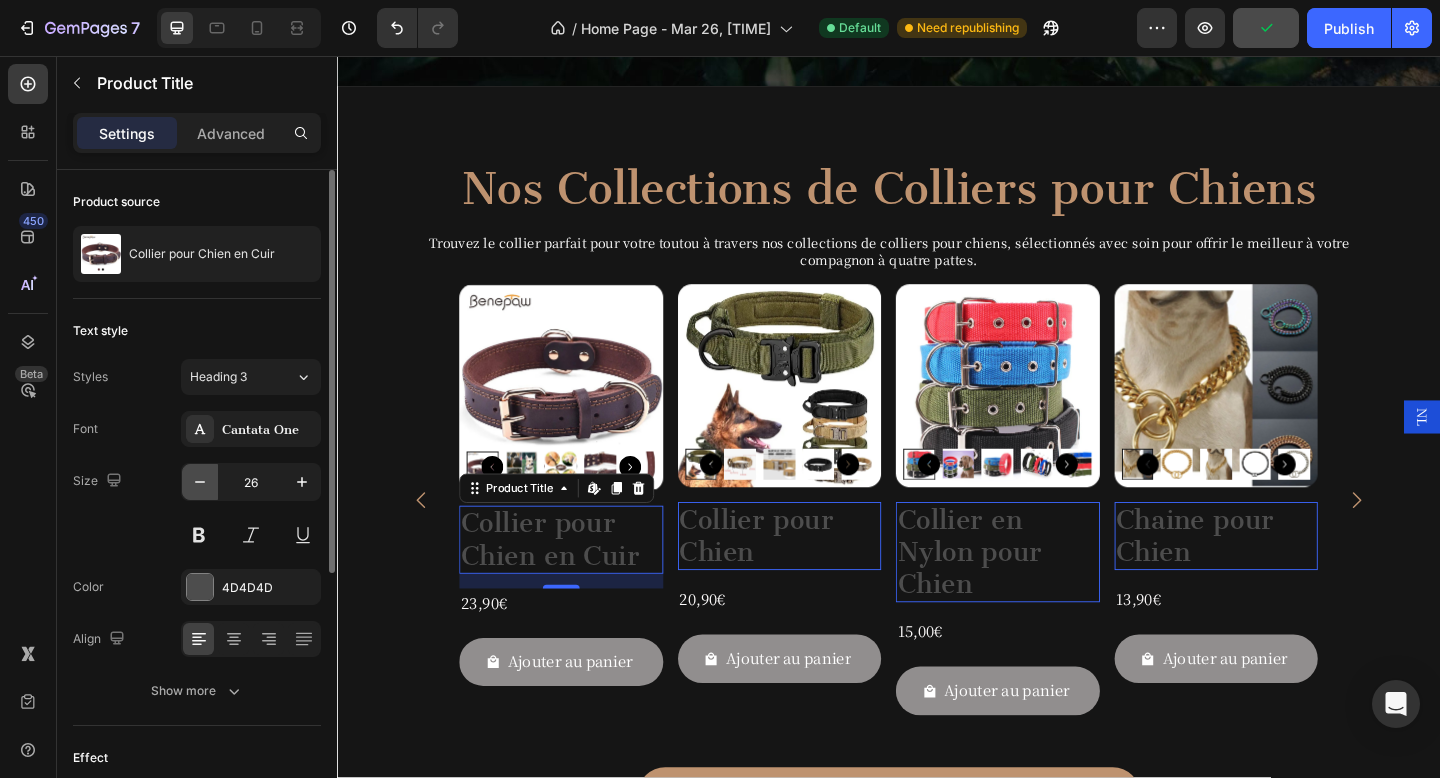 click 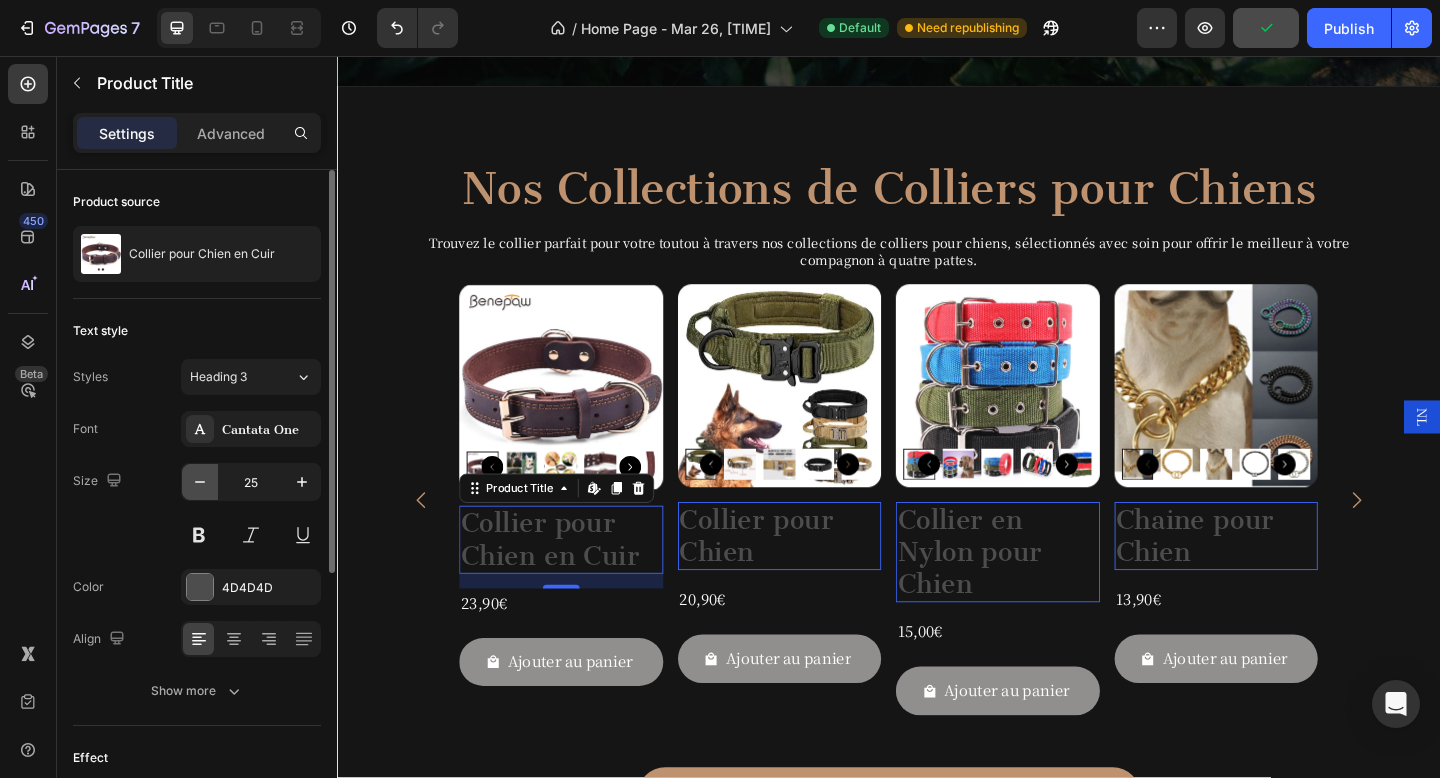 click 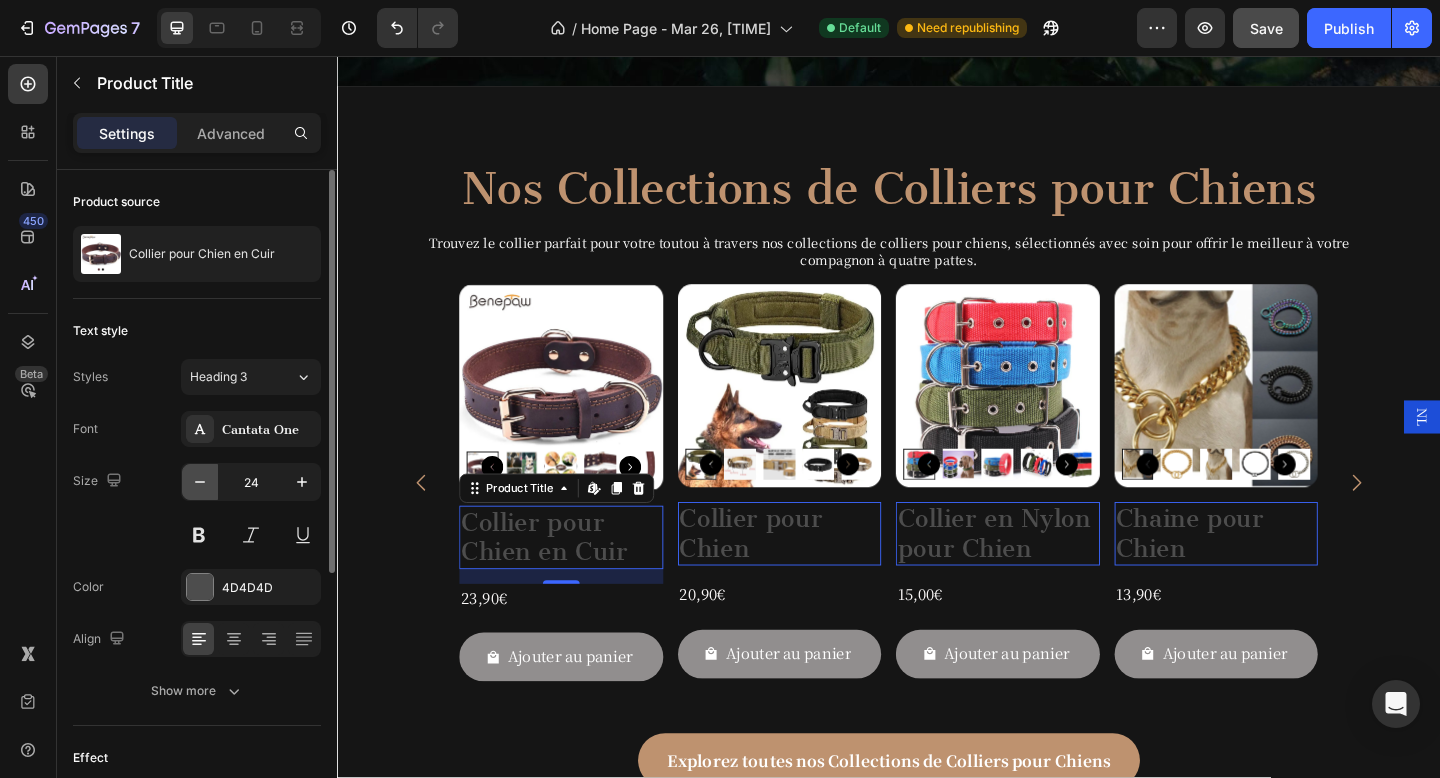 click 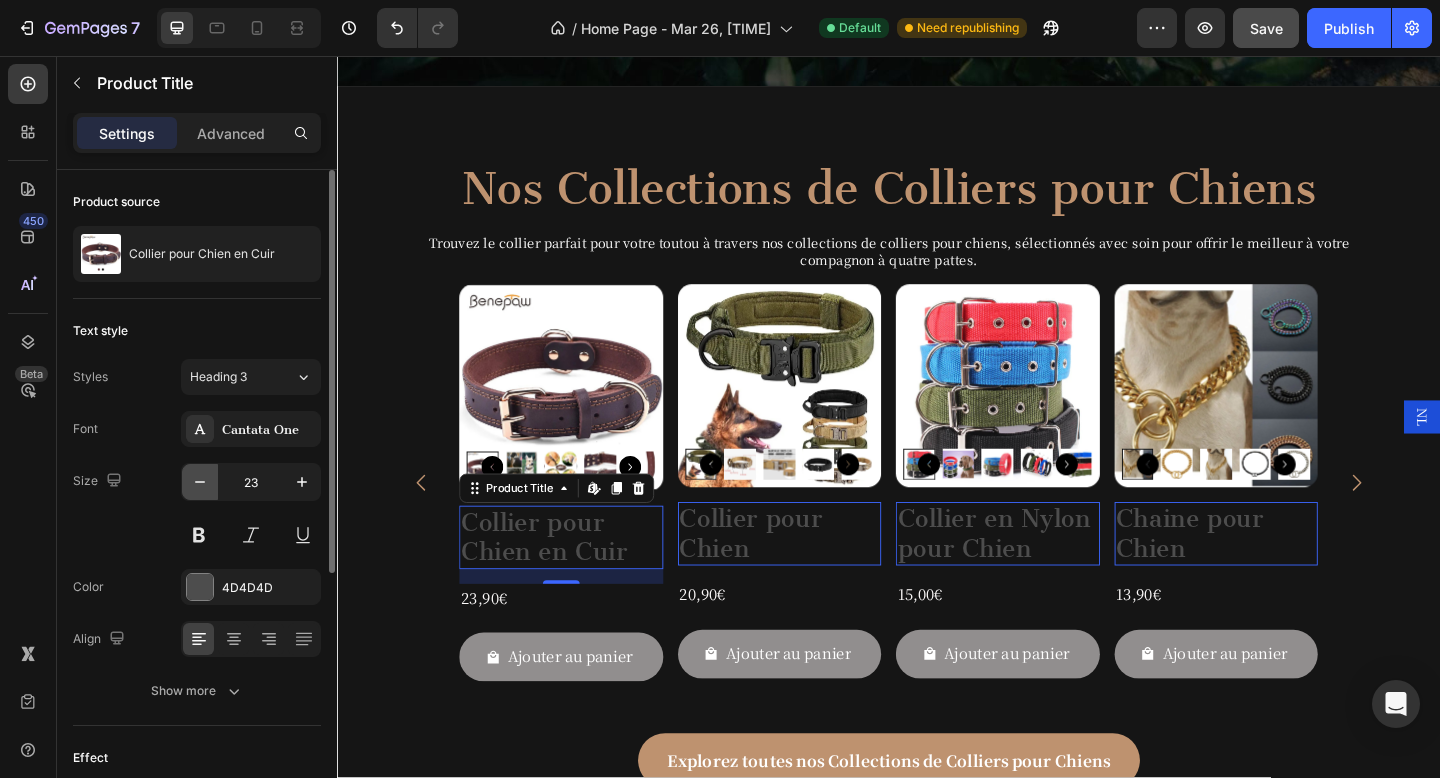 click 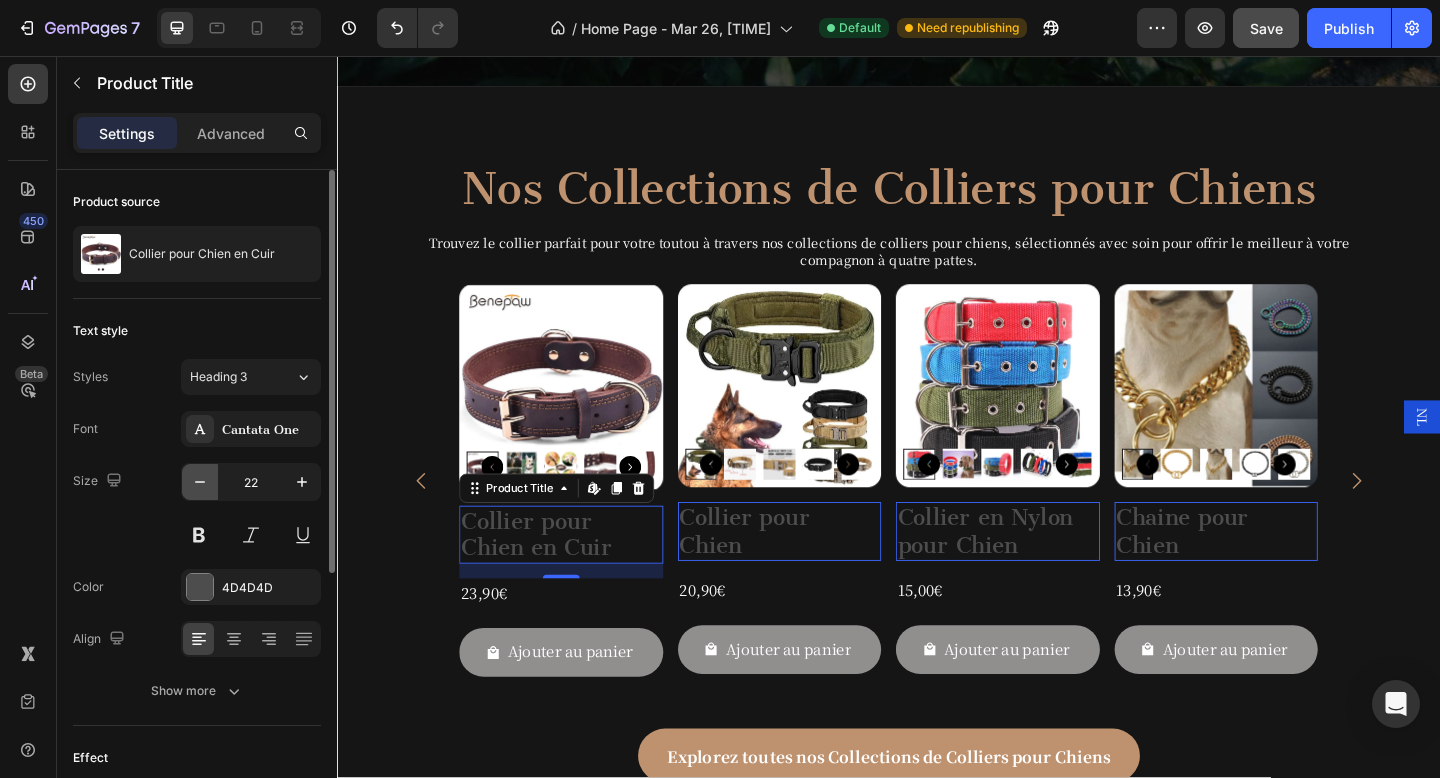 click 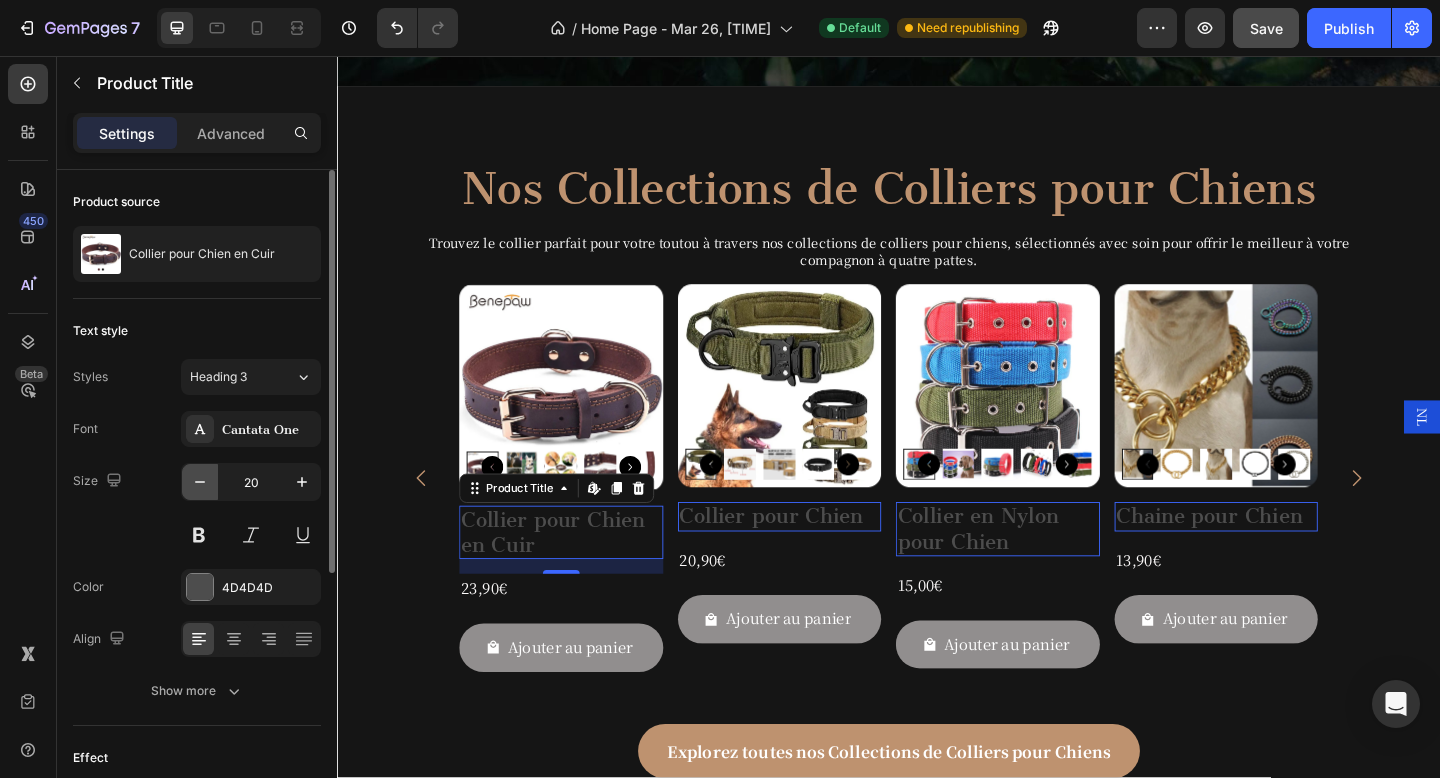 click 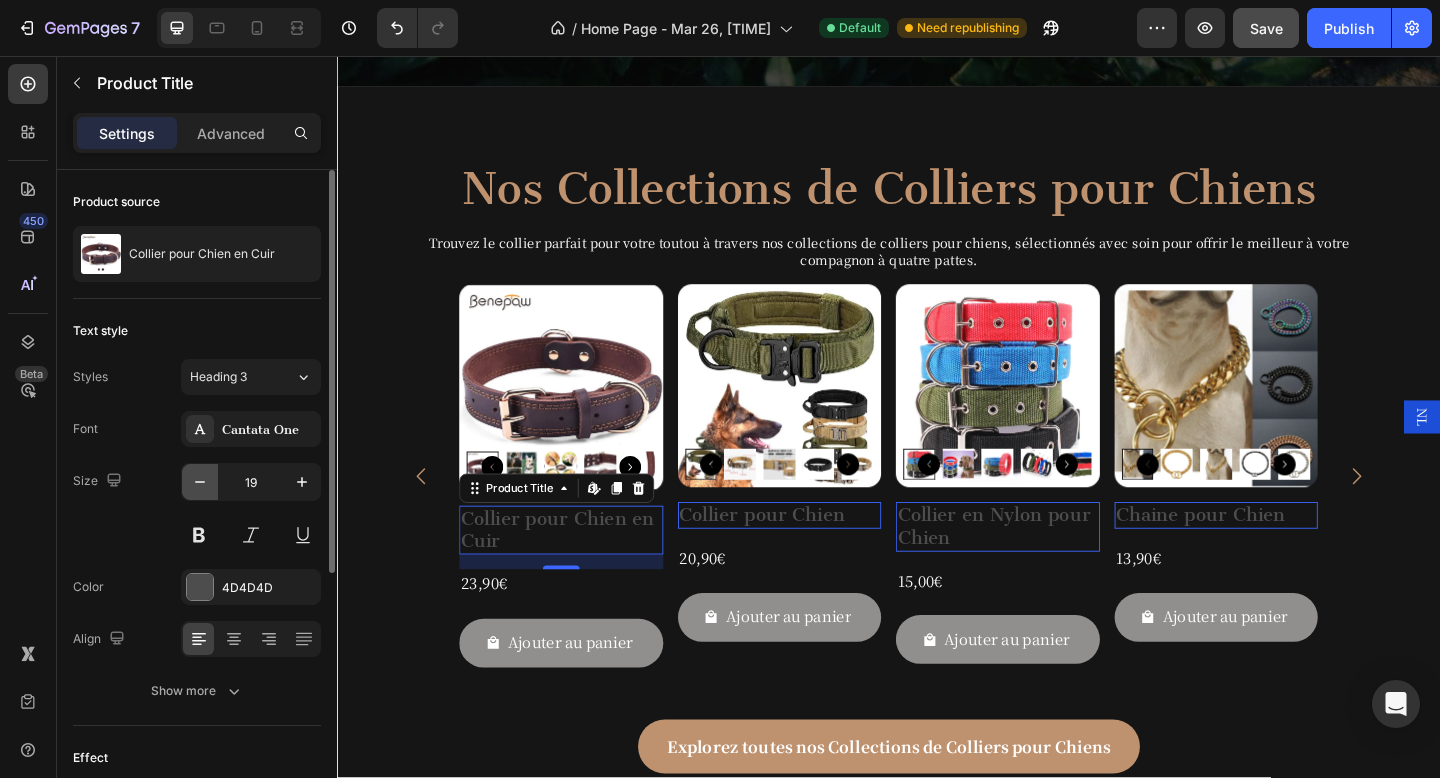 click 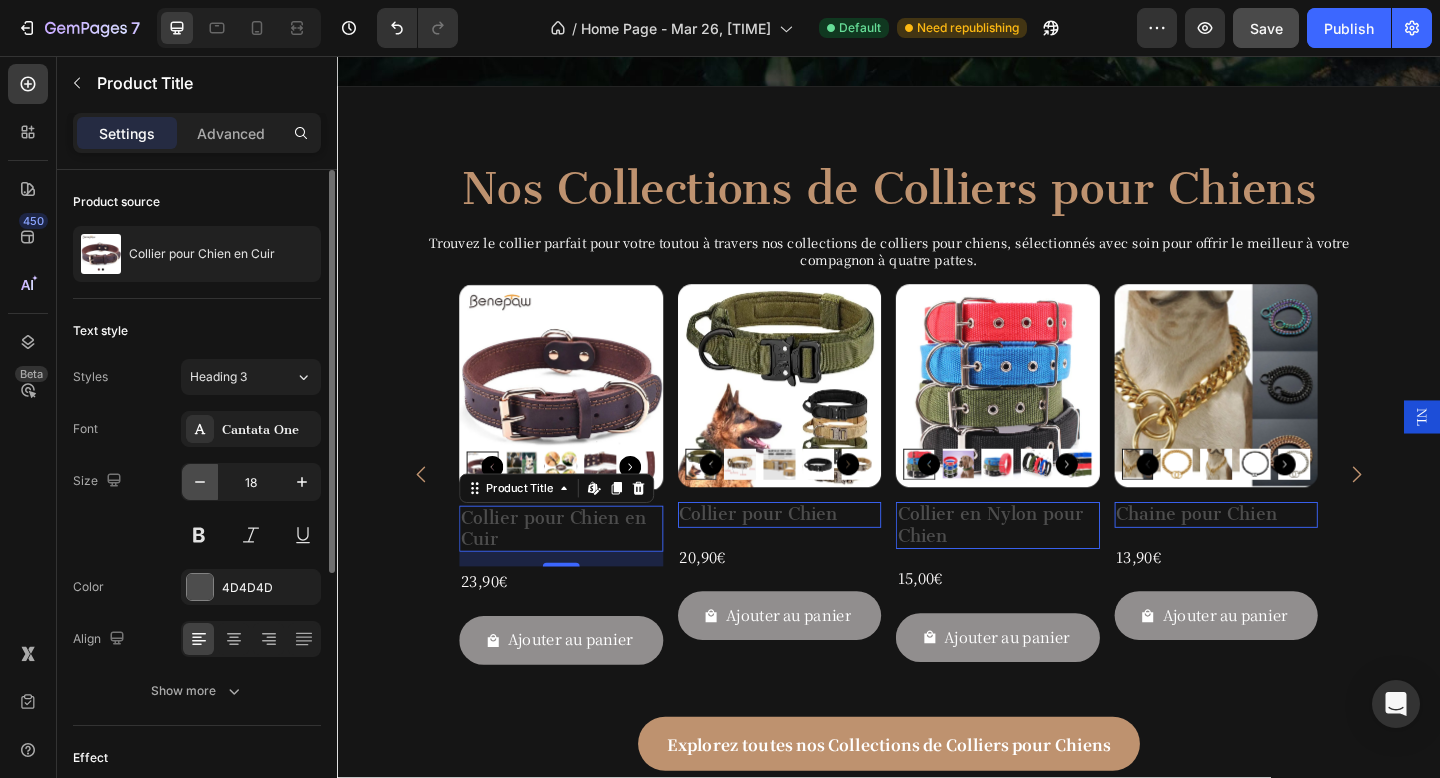 click 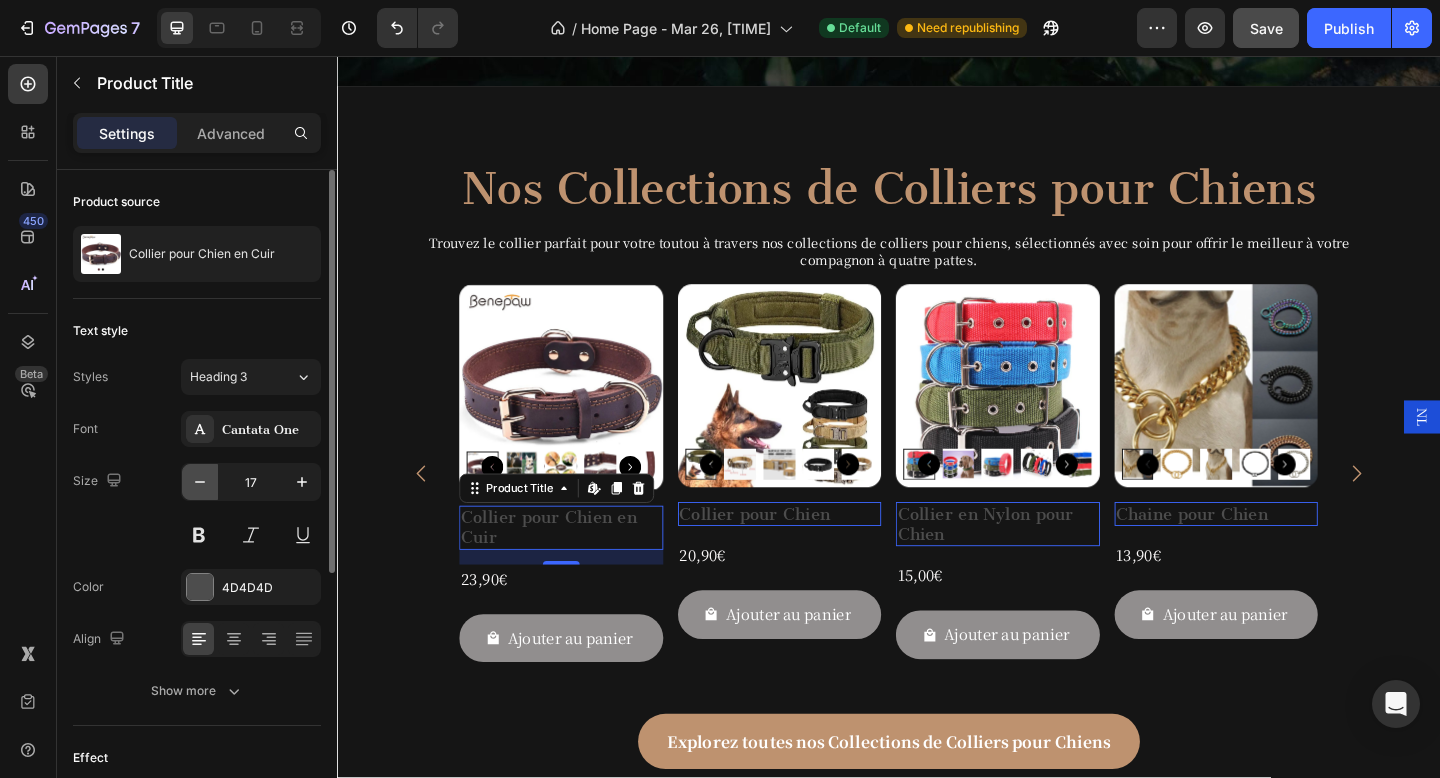 click 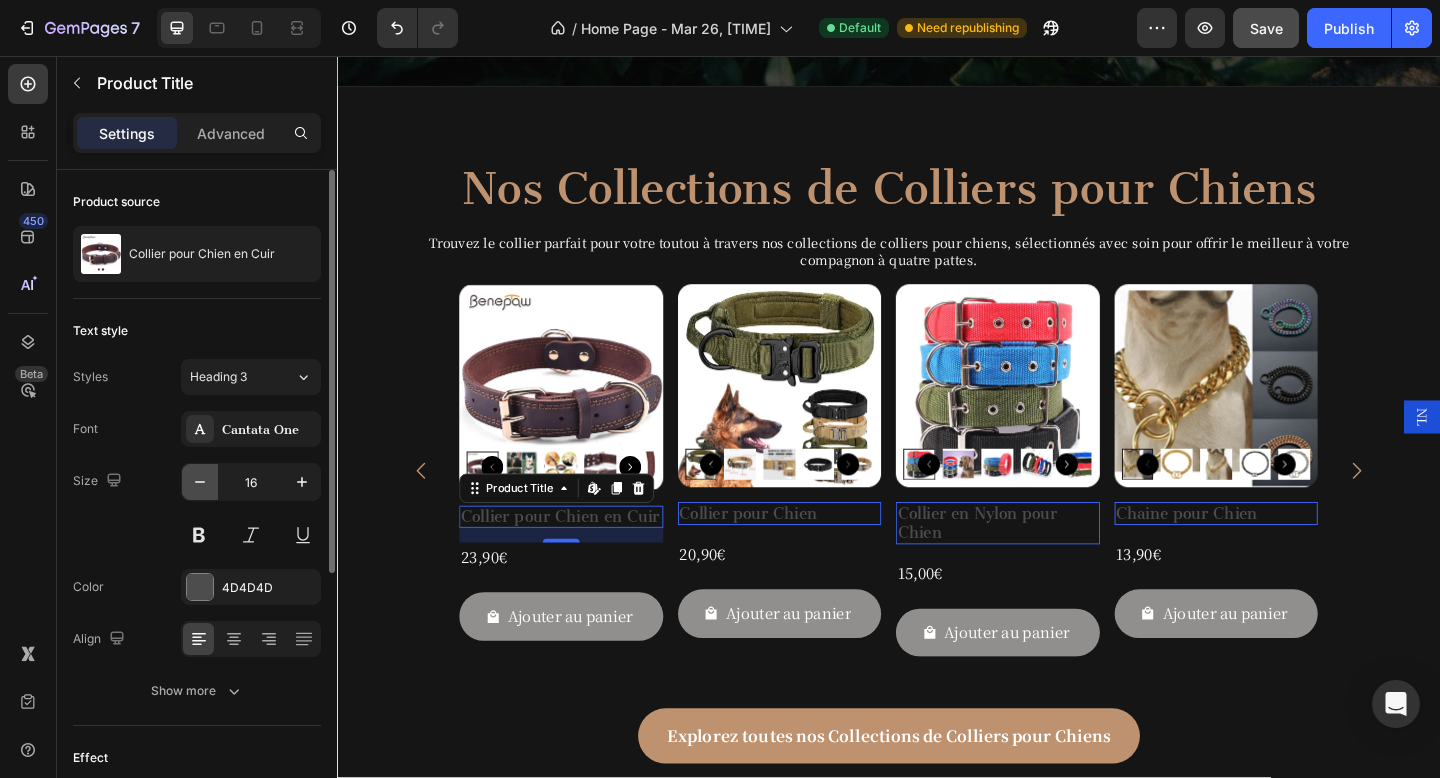 click 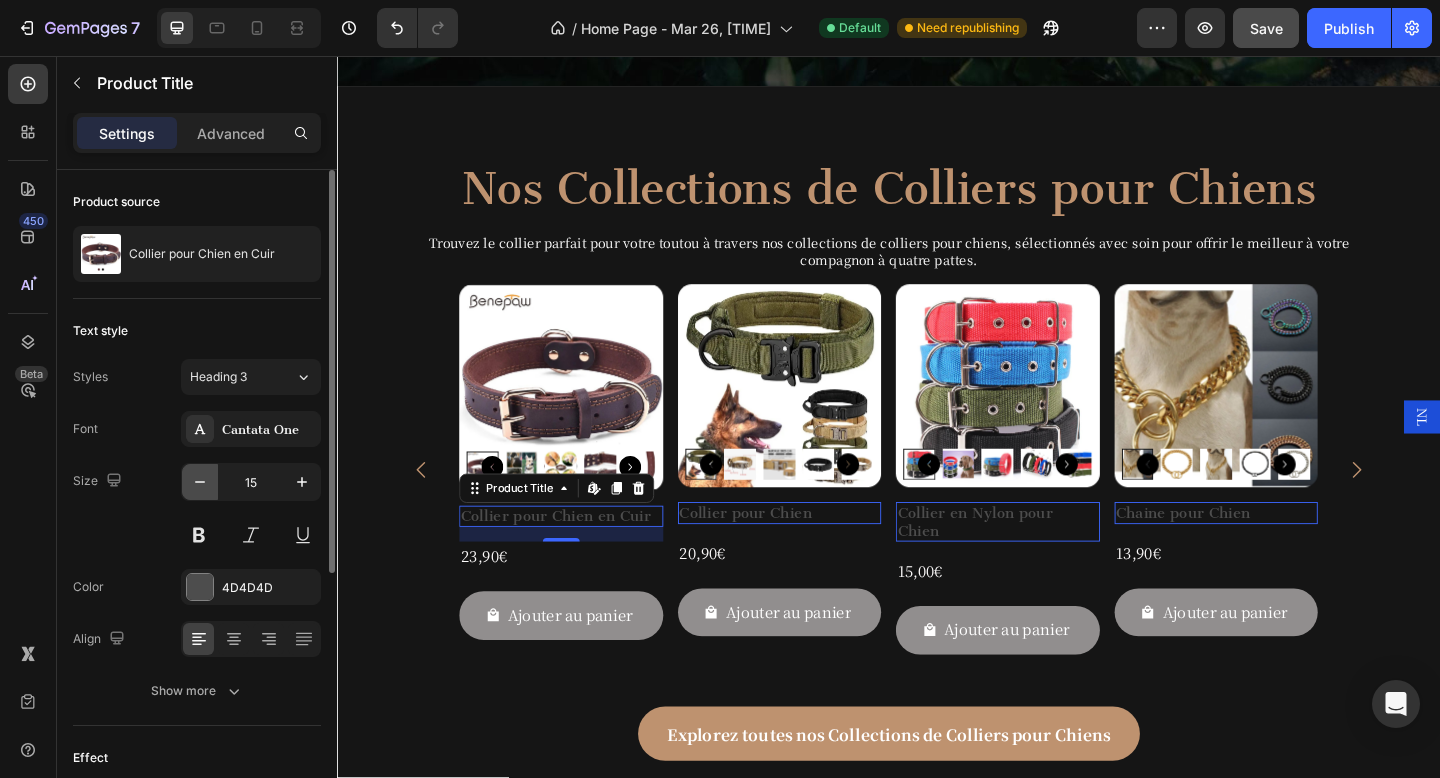 click 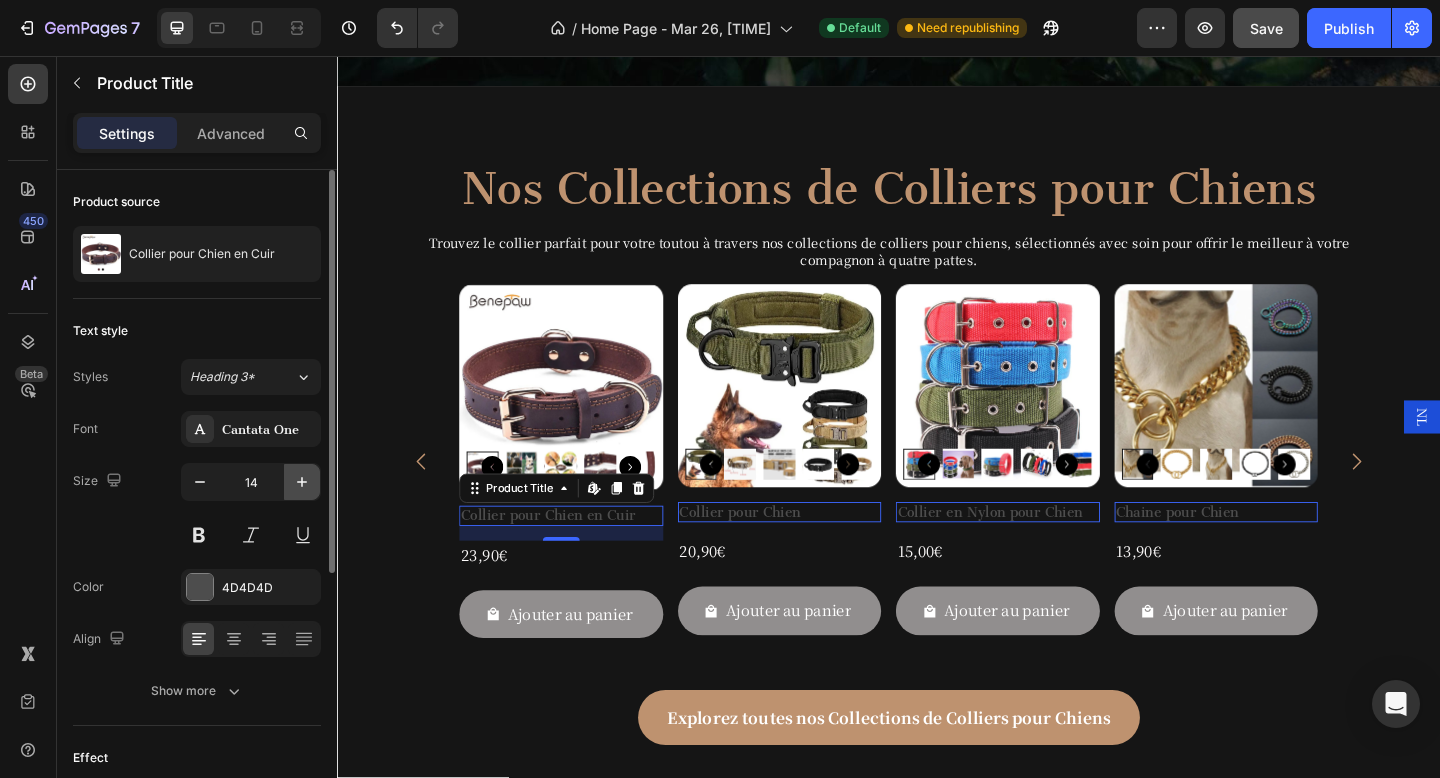click 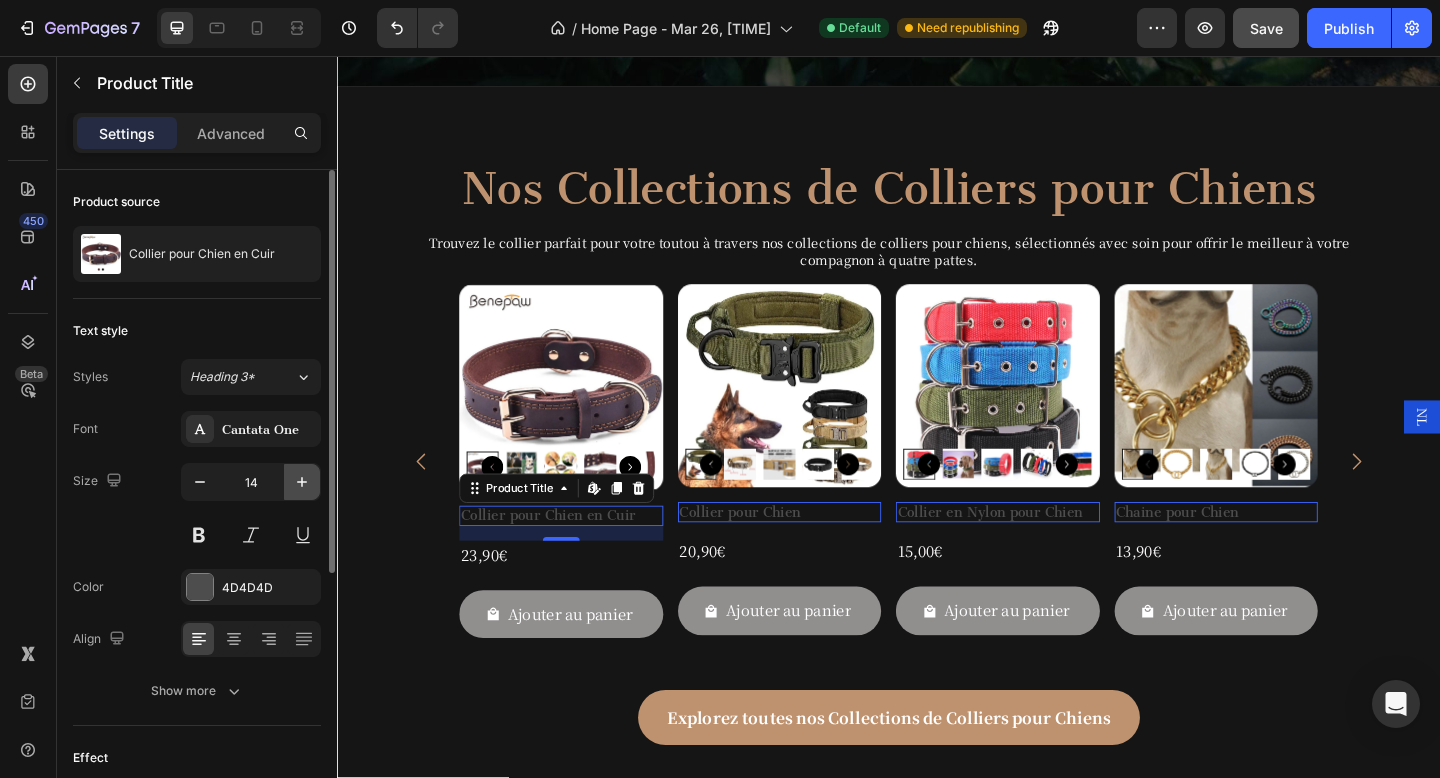type on "15" 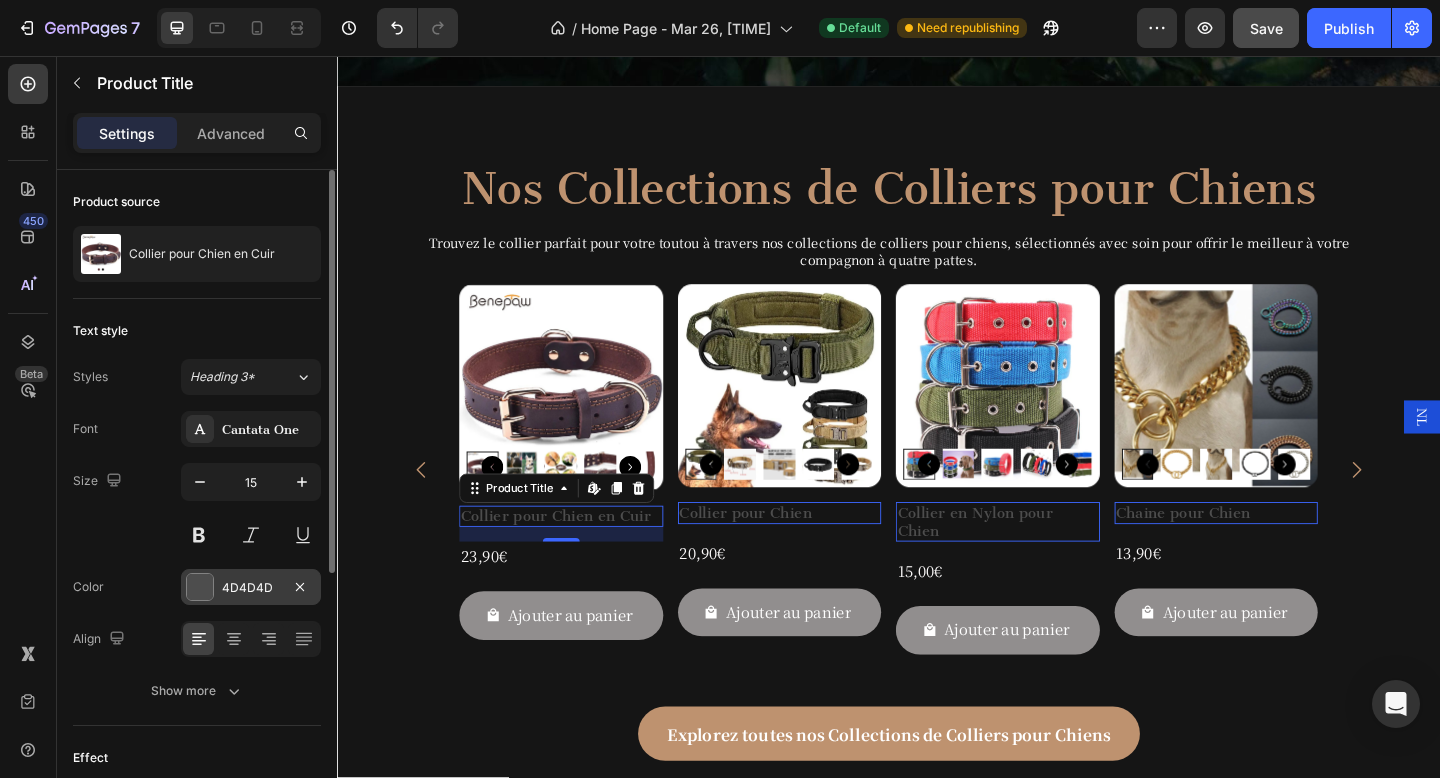click at bounding box center (200, 587) 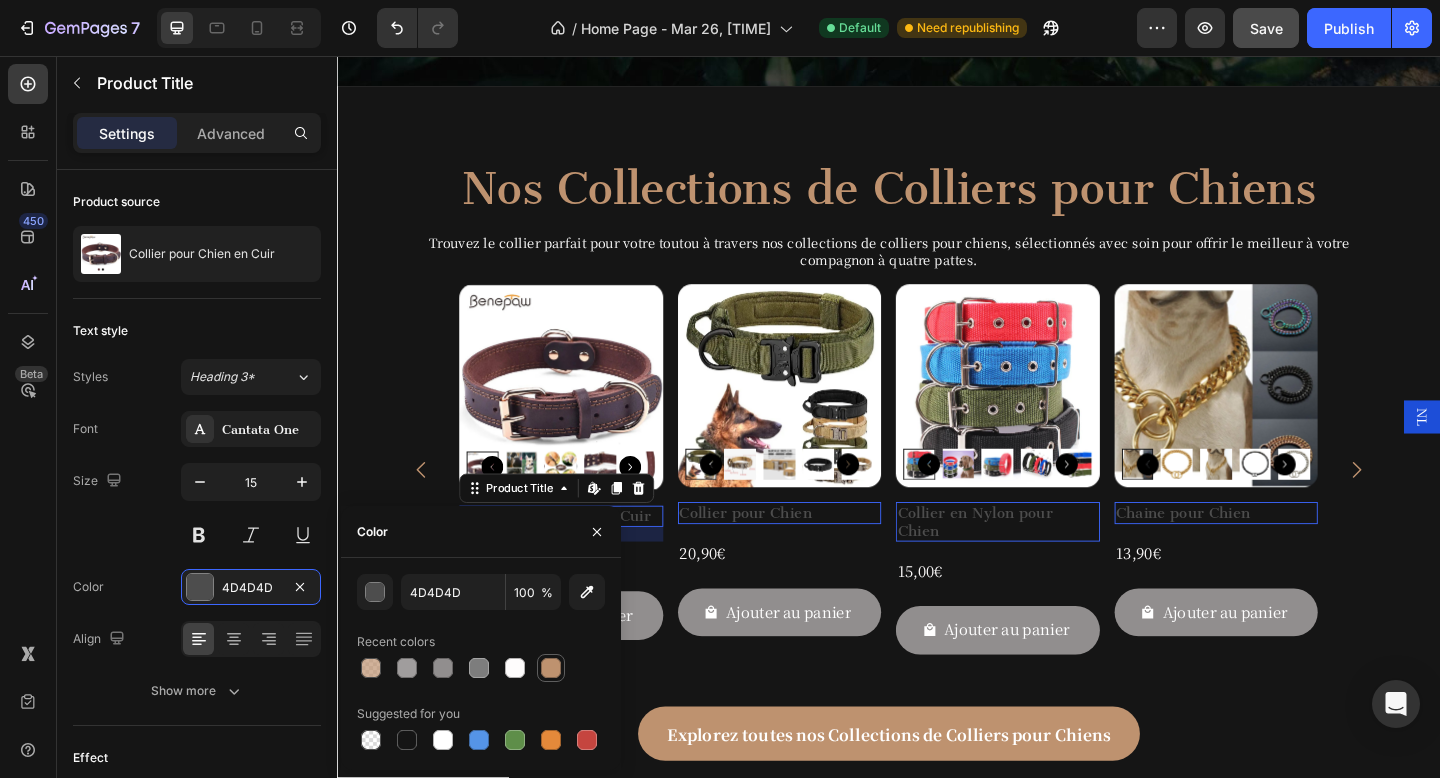 click at bounding box center (551, 668) 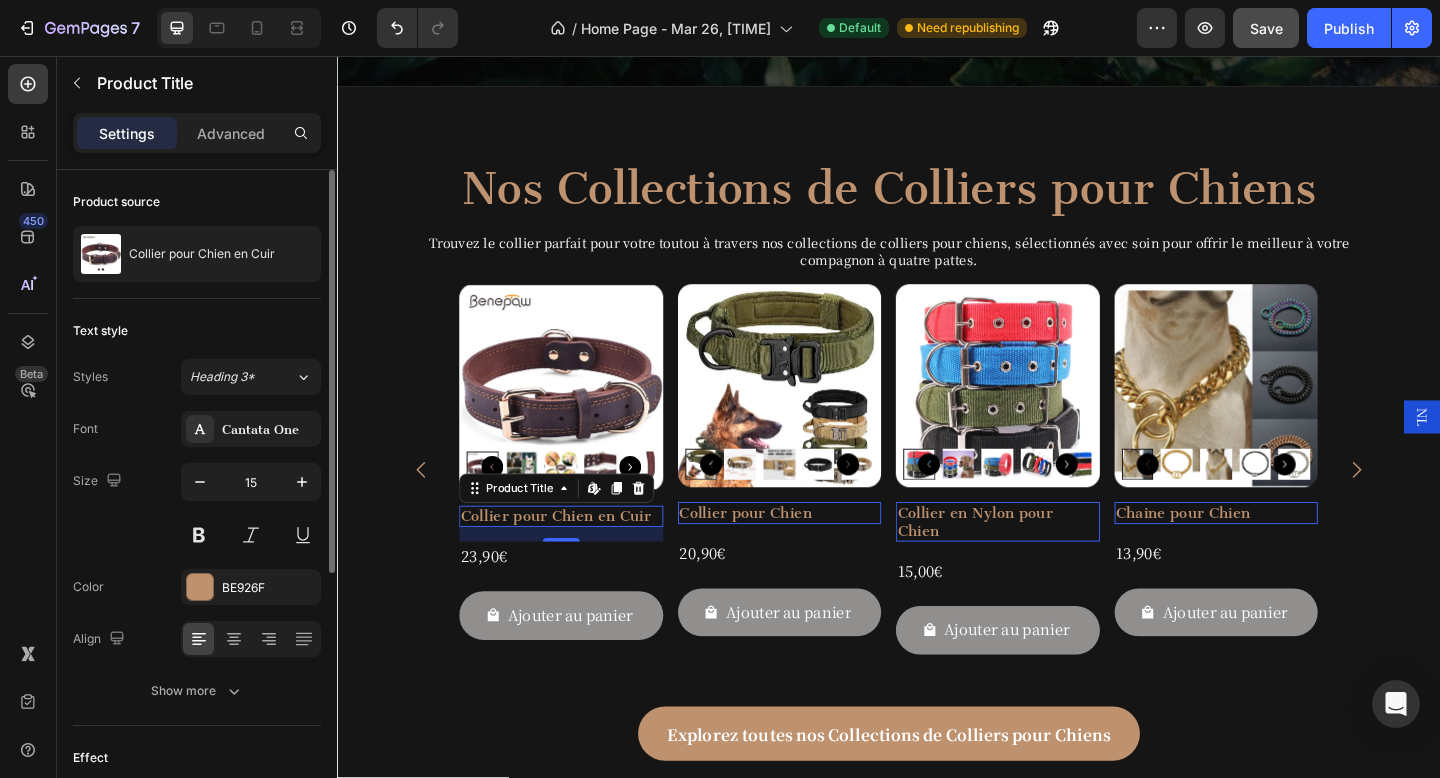 click on "Size 15" at bounding box center [197, 508] 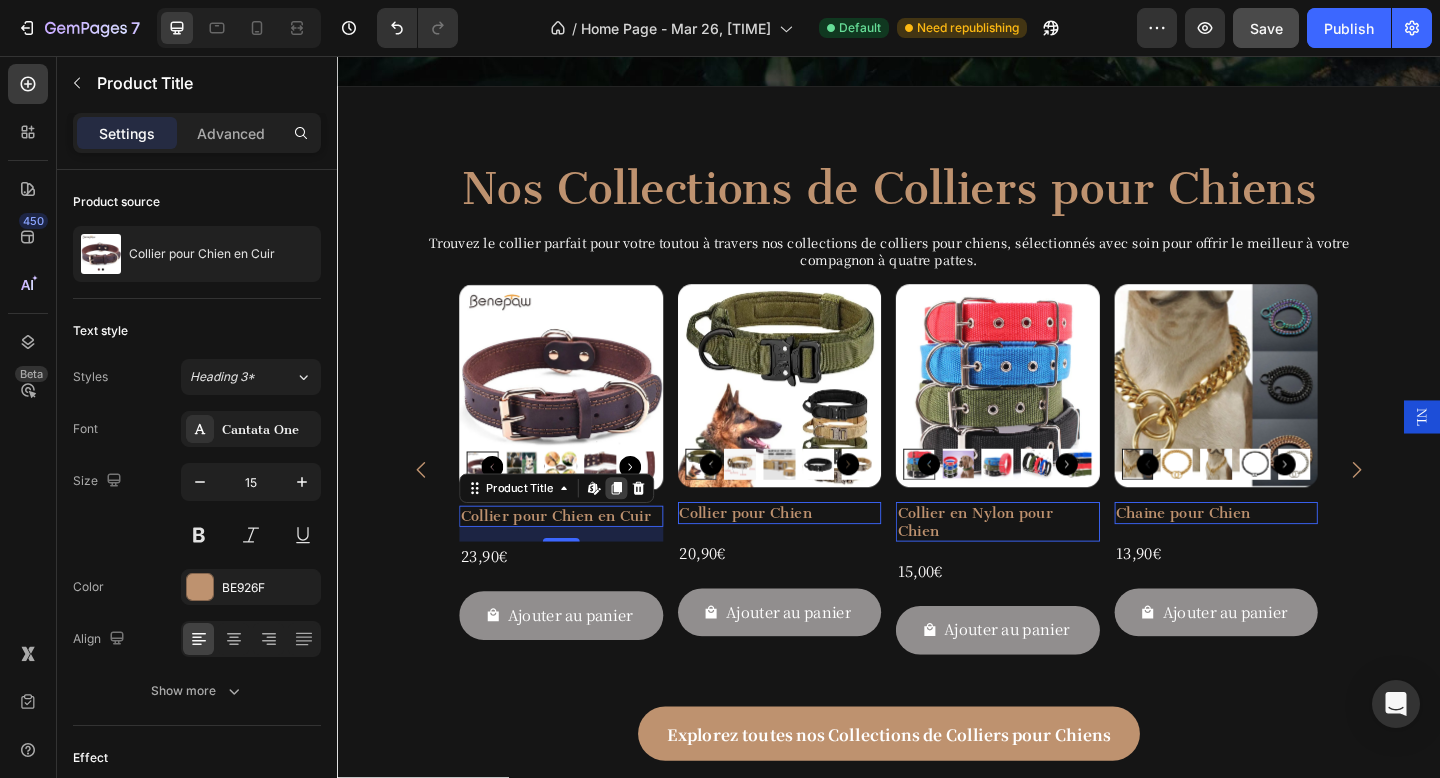 click 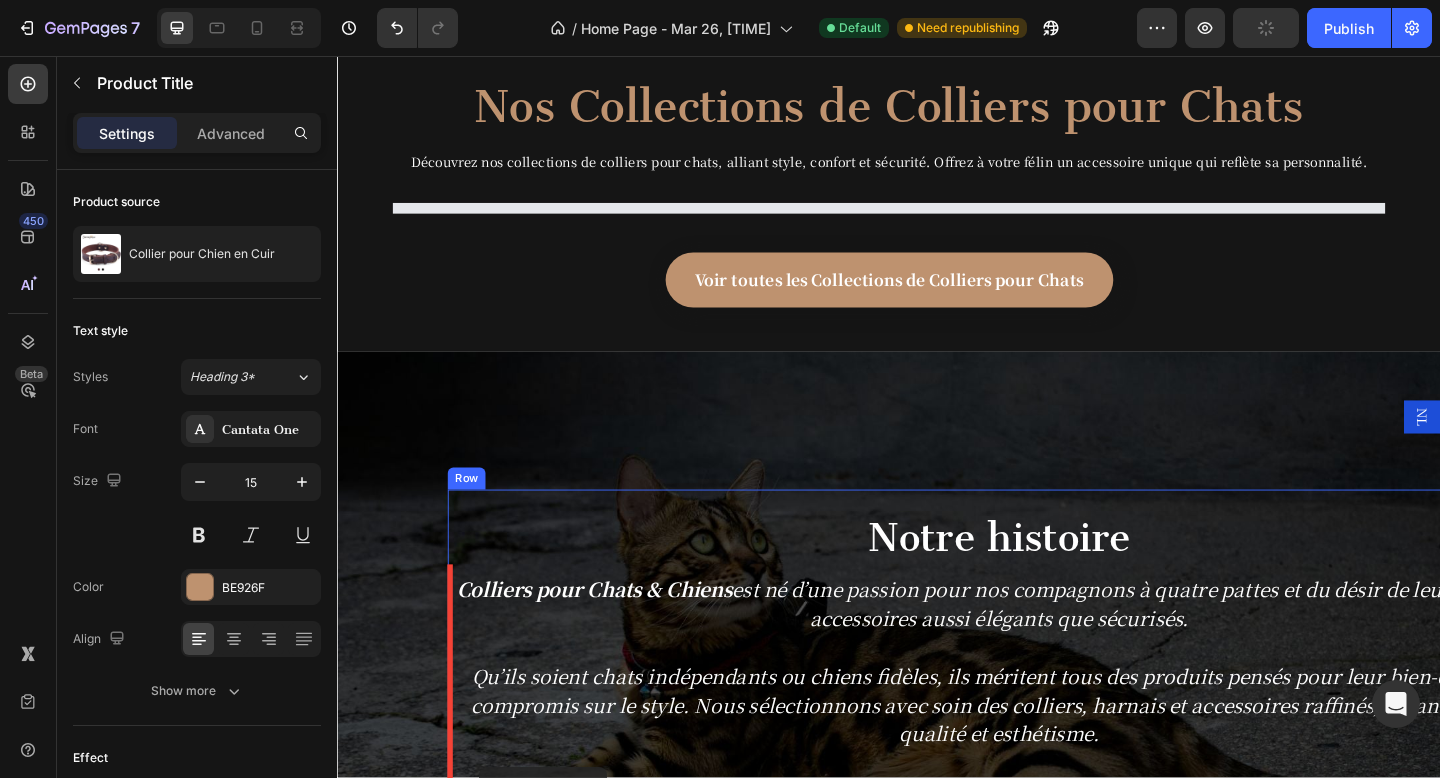 scroll, scrollTop: 2476, scrollLeft: 0, axis: vertical 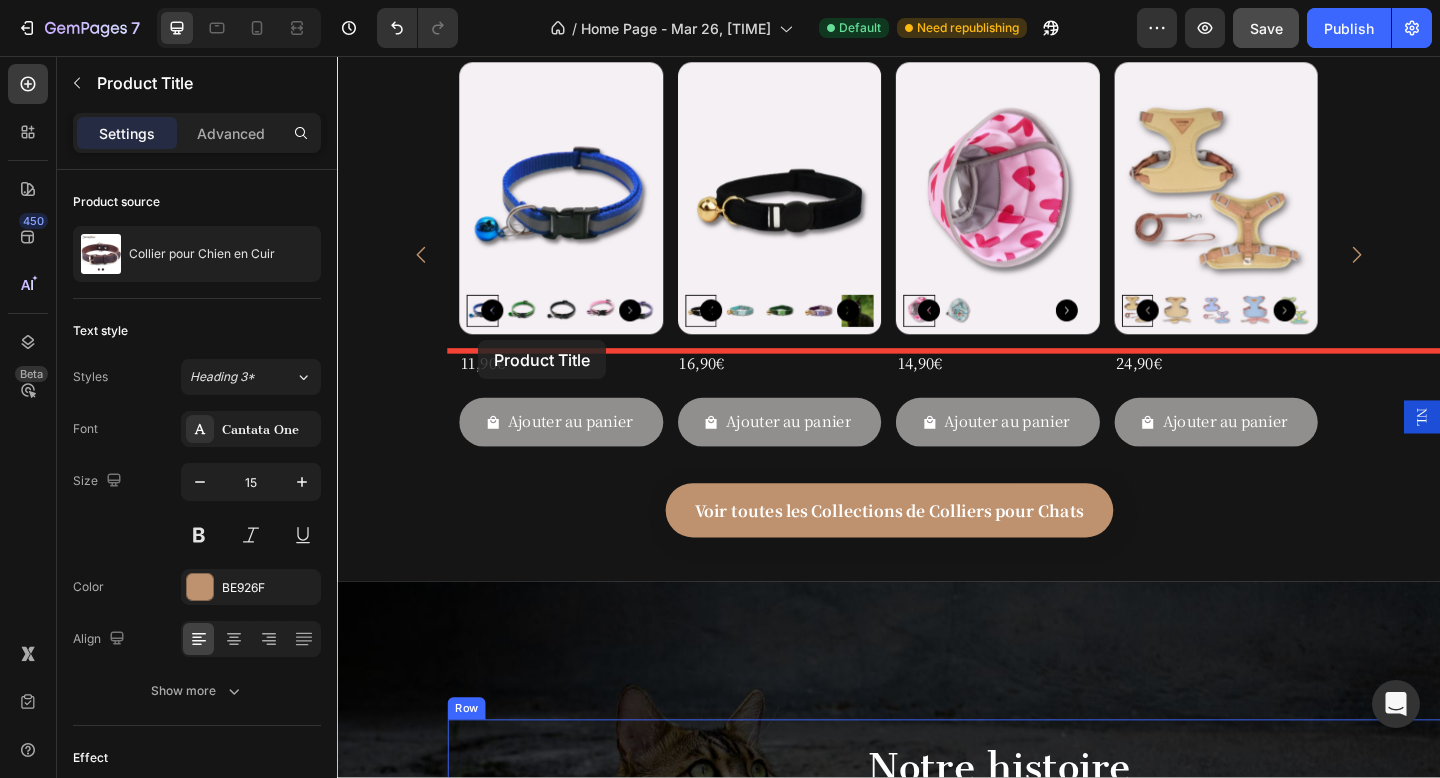 drag, startPoint x: 499, startPoint y: 404, endPoint x: 488, endPoint y: 366, distance: 39.56008 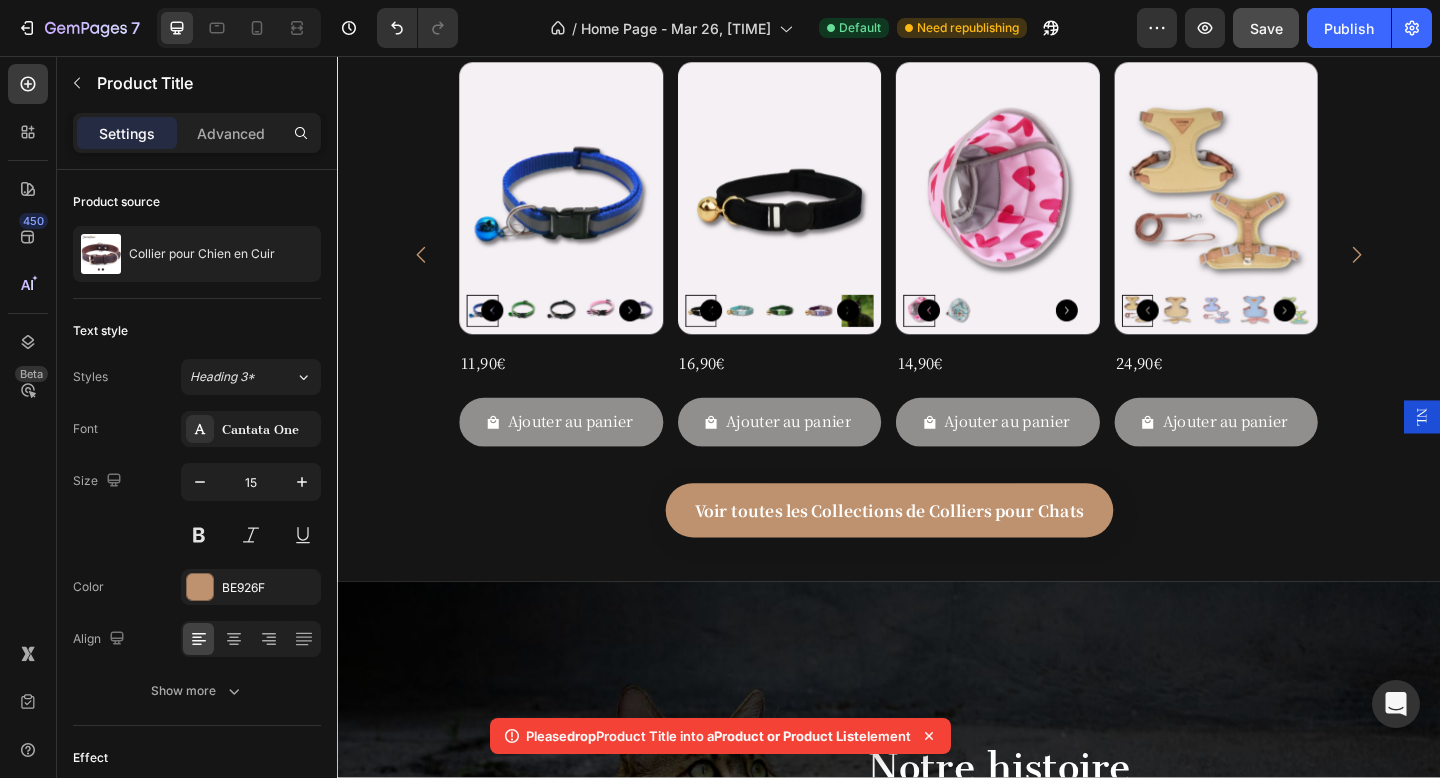 click on "Settings Advanced" at bounding box center (197, 133) 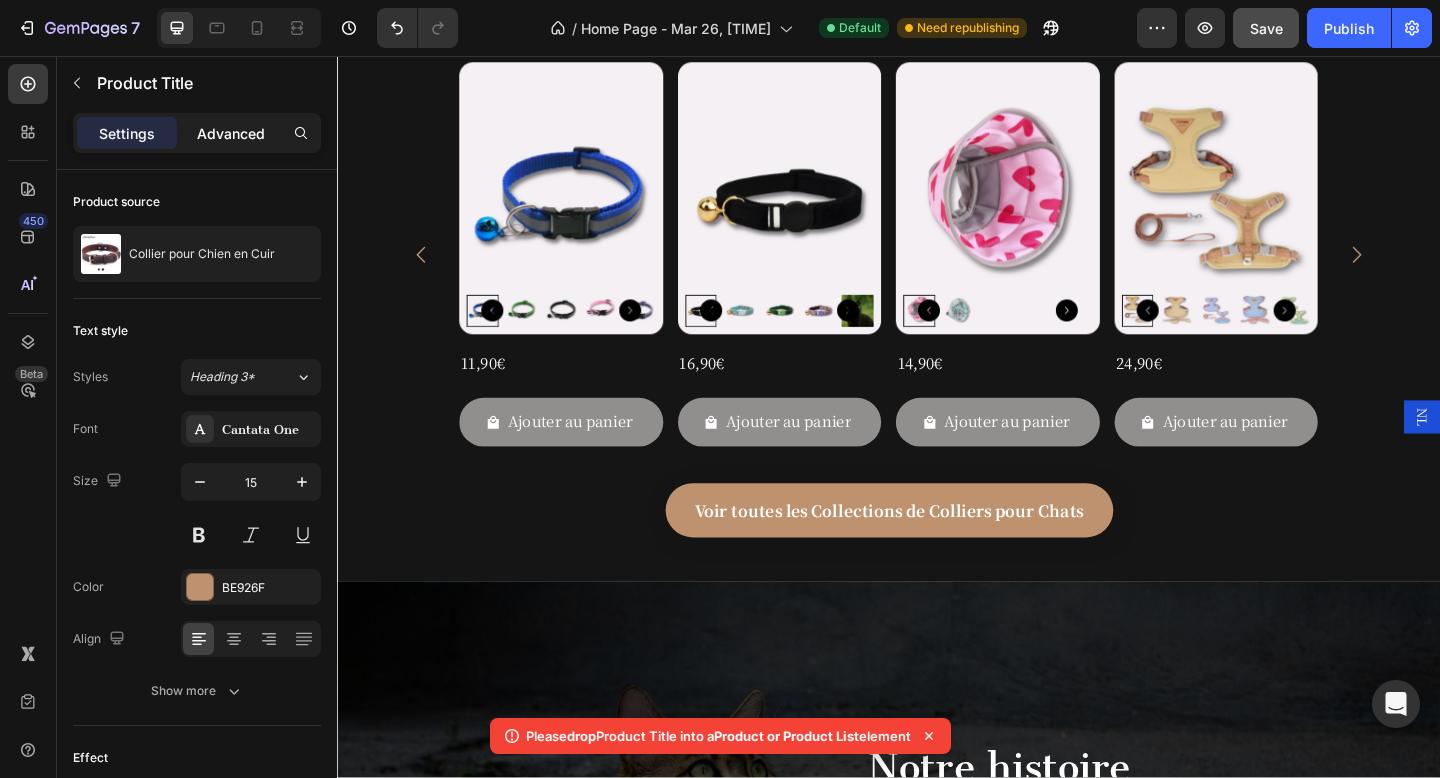 click on "Advanced" 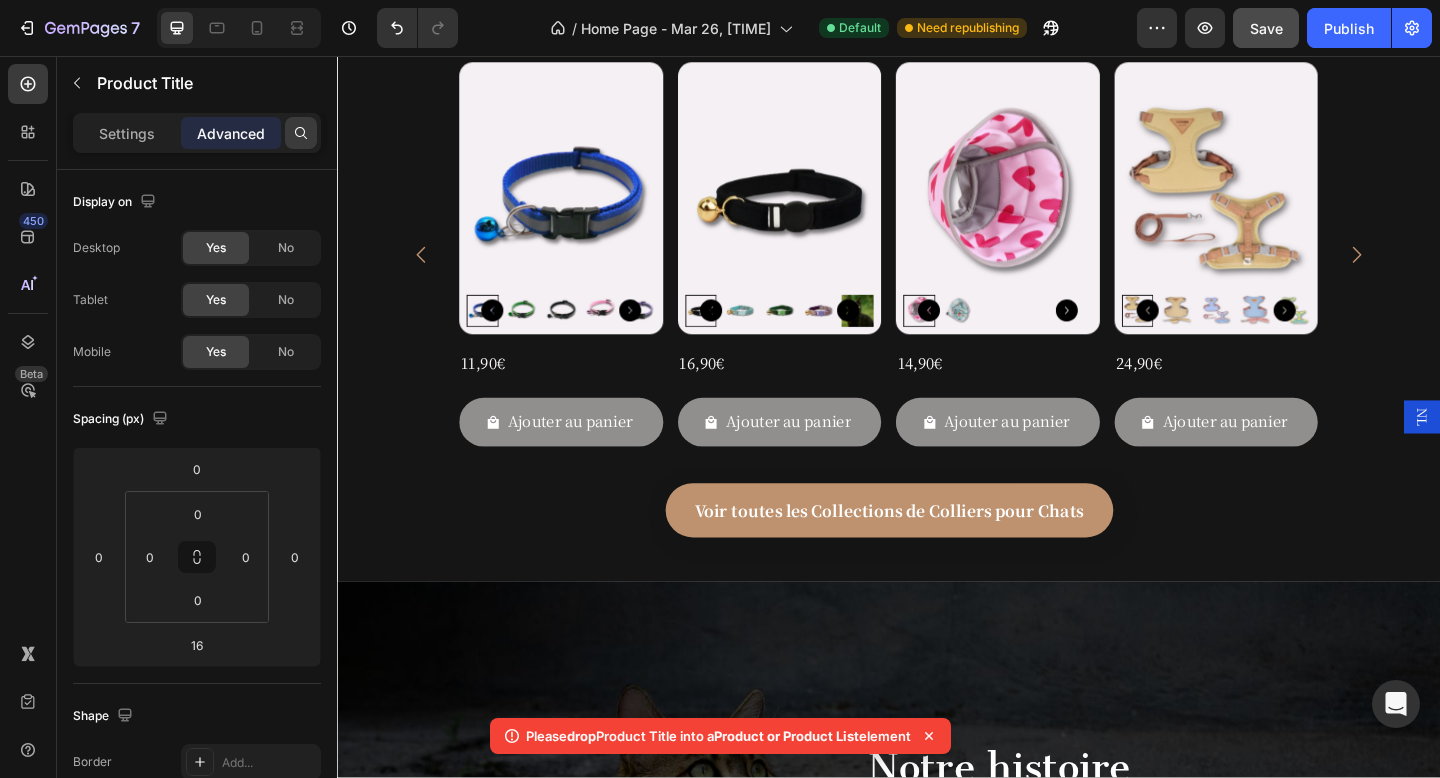 click 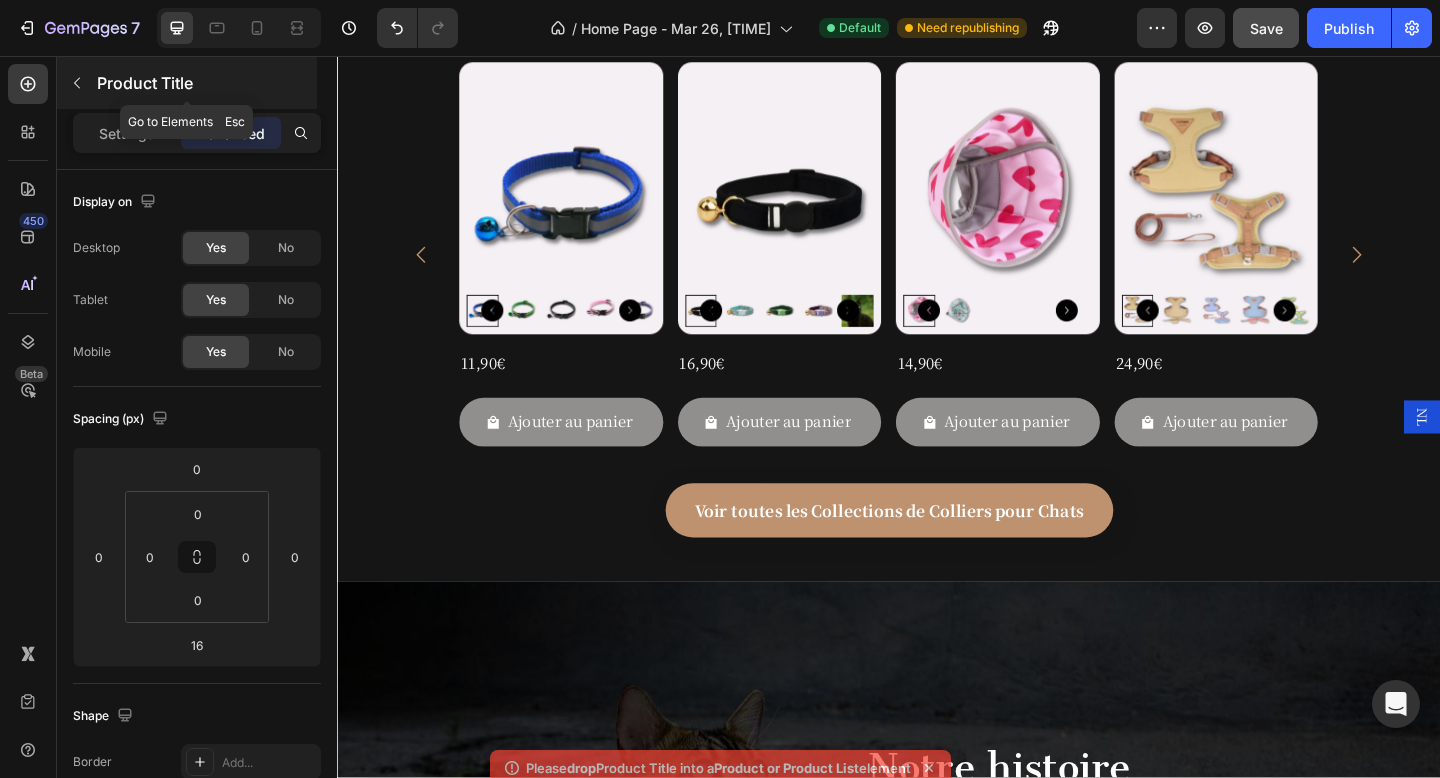 click 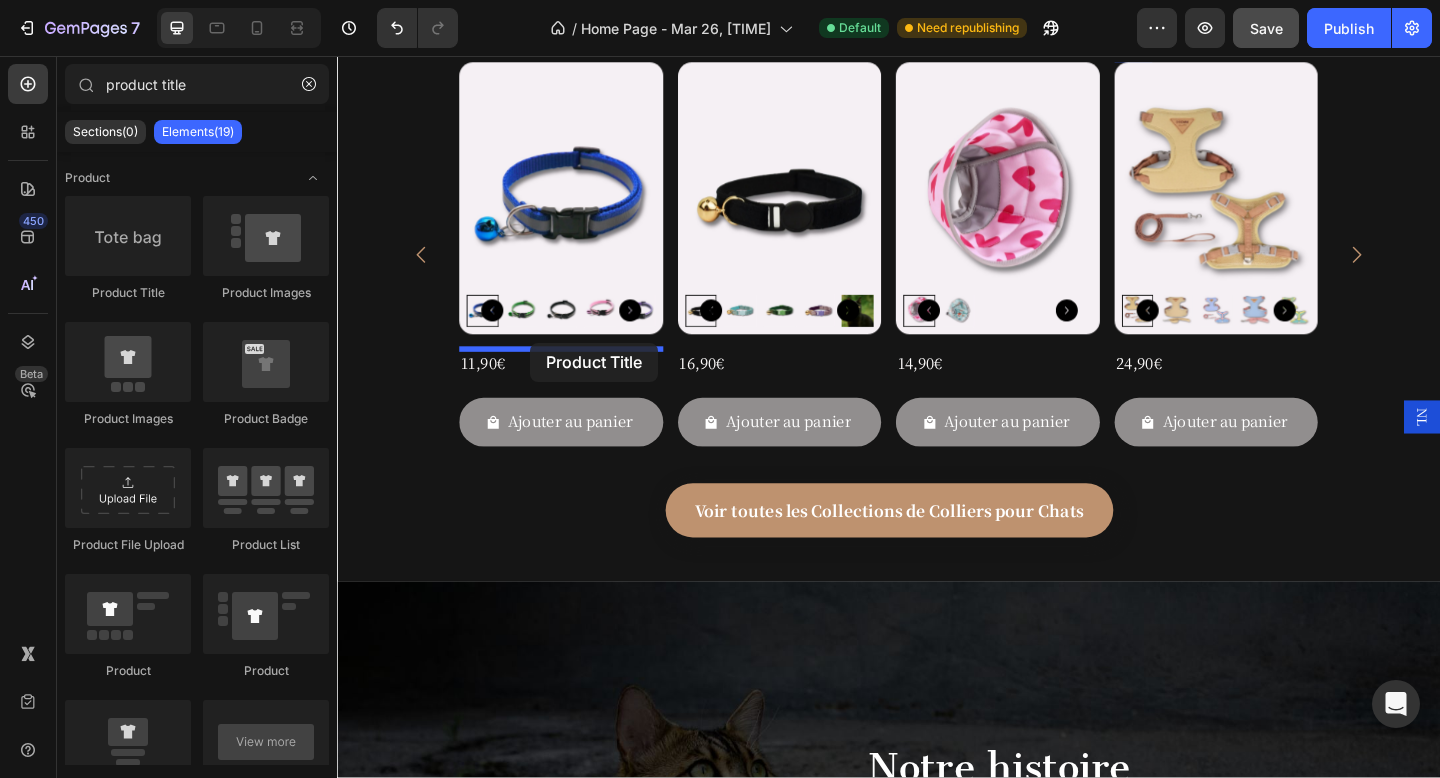 drag, startPoint x: 463, startPoint y: 286, endPoint x: 547, endPoint y: 368, distance: 117.388245 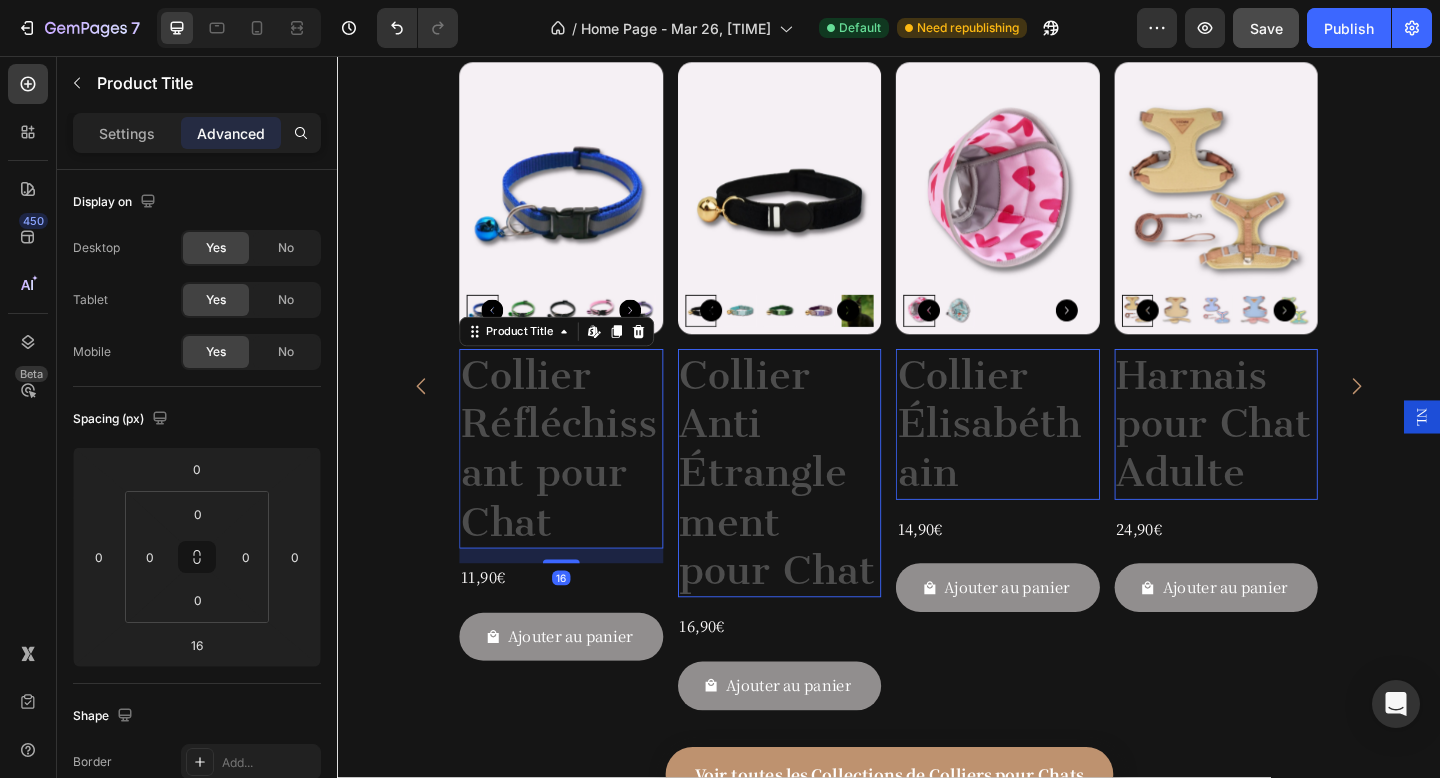 click on "Collier Réfléchissant pour Chat" at bounding box center (581, 483) 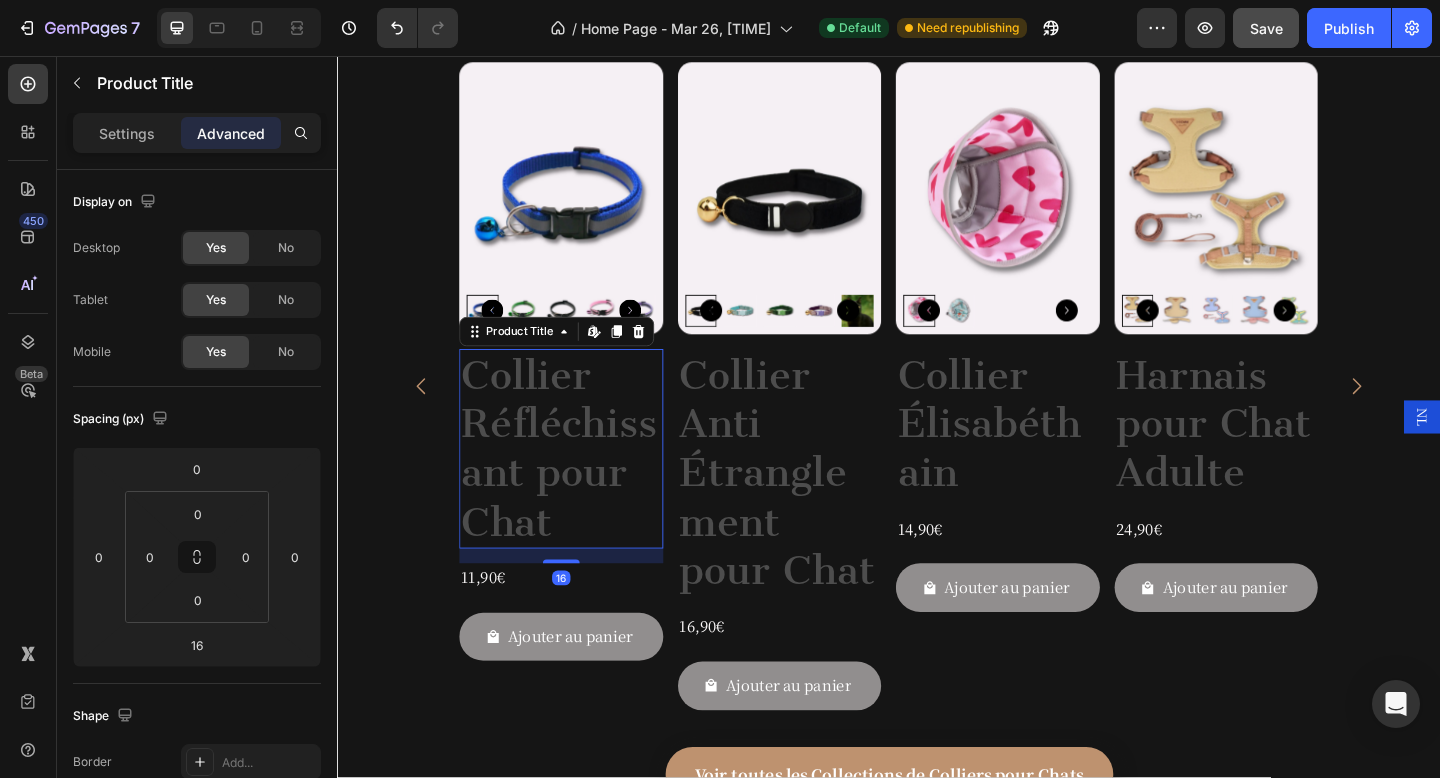 click on "Collier Réfléchissant pour Chat" at bounding box center (581, 483) 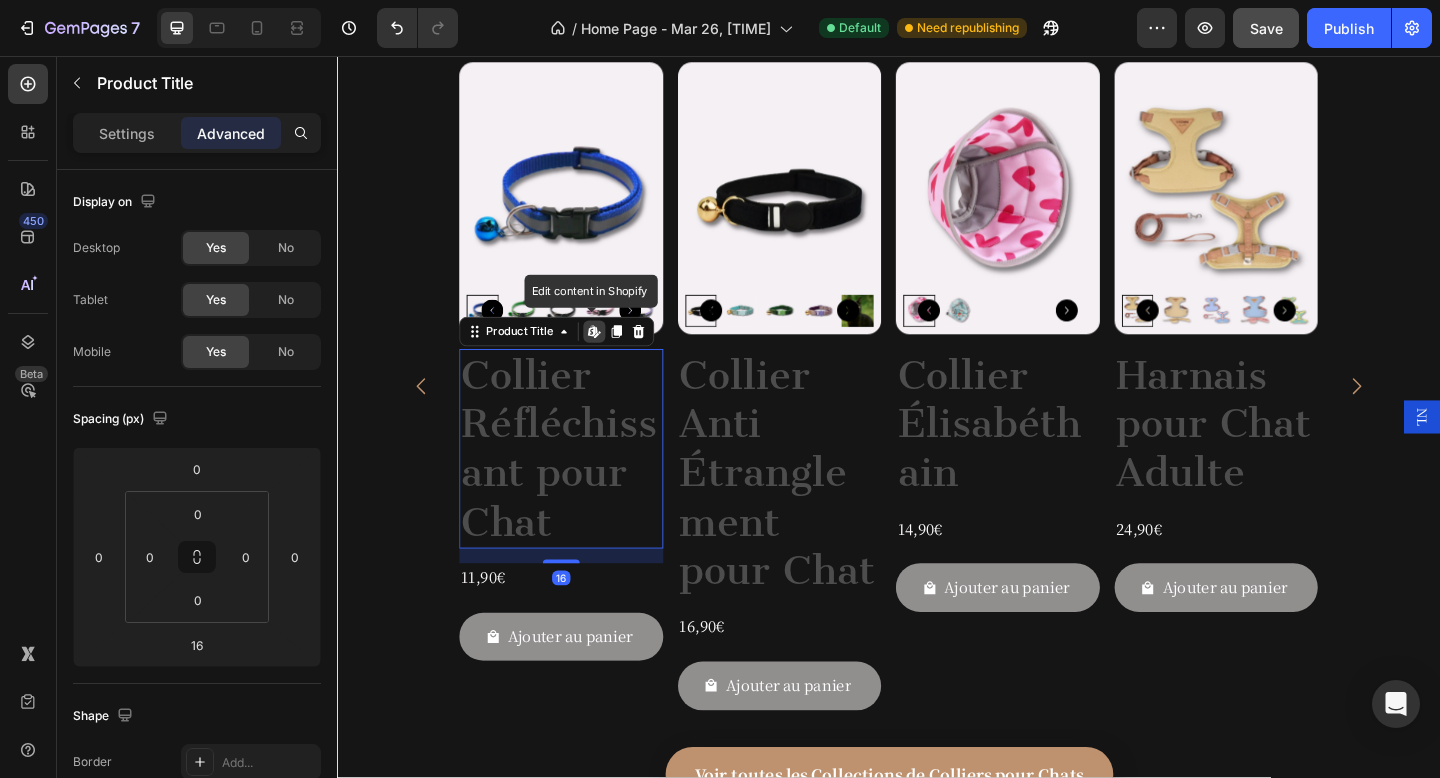 click on "Collier Réfléchissant pour Chat" at bounding box center (581, 483) 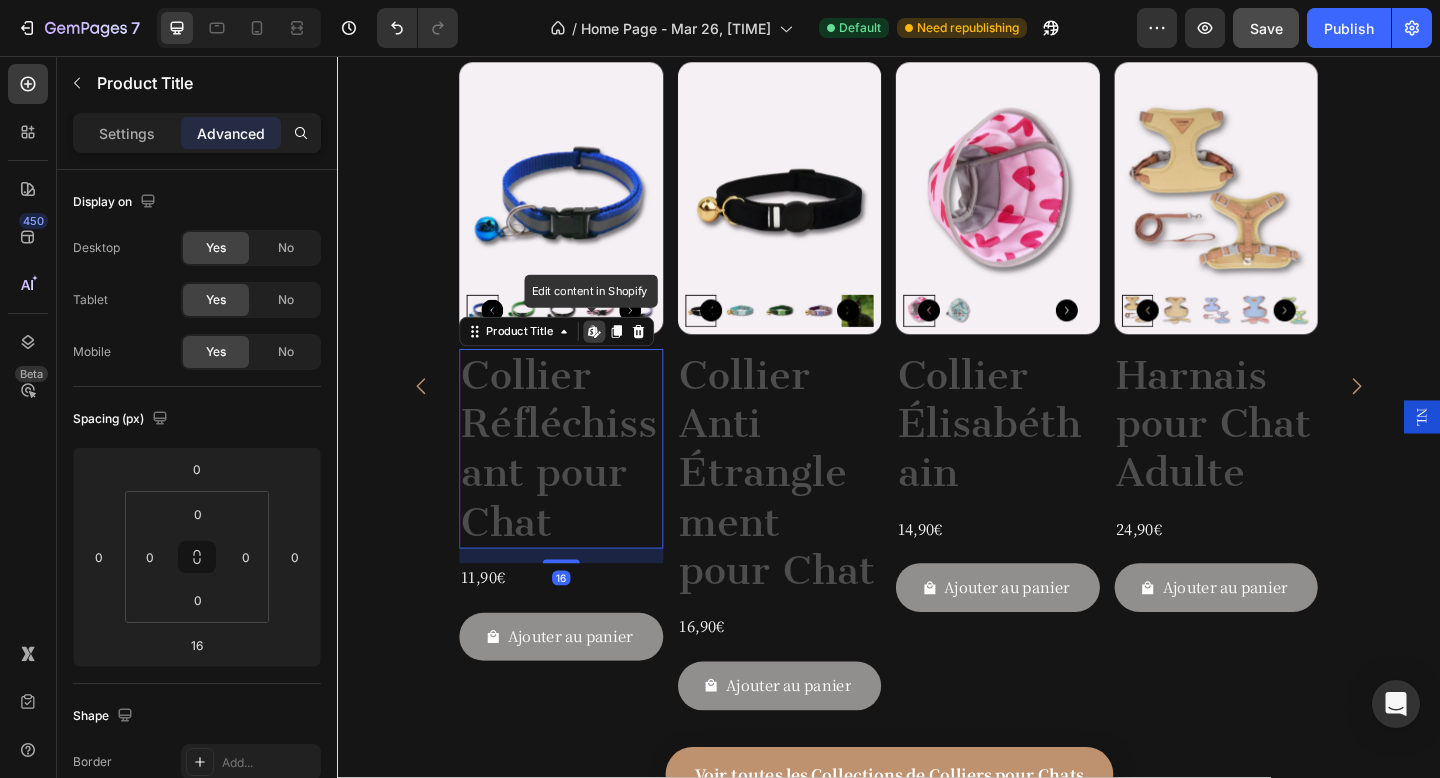 click on "Collier Réfléchissant pour Chat" at bounding box center [581, 483] 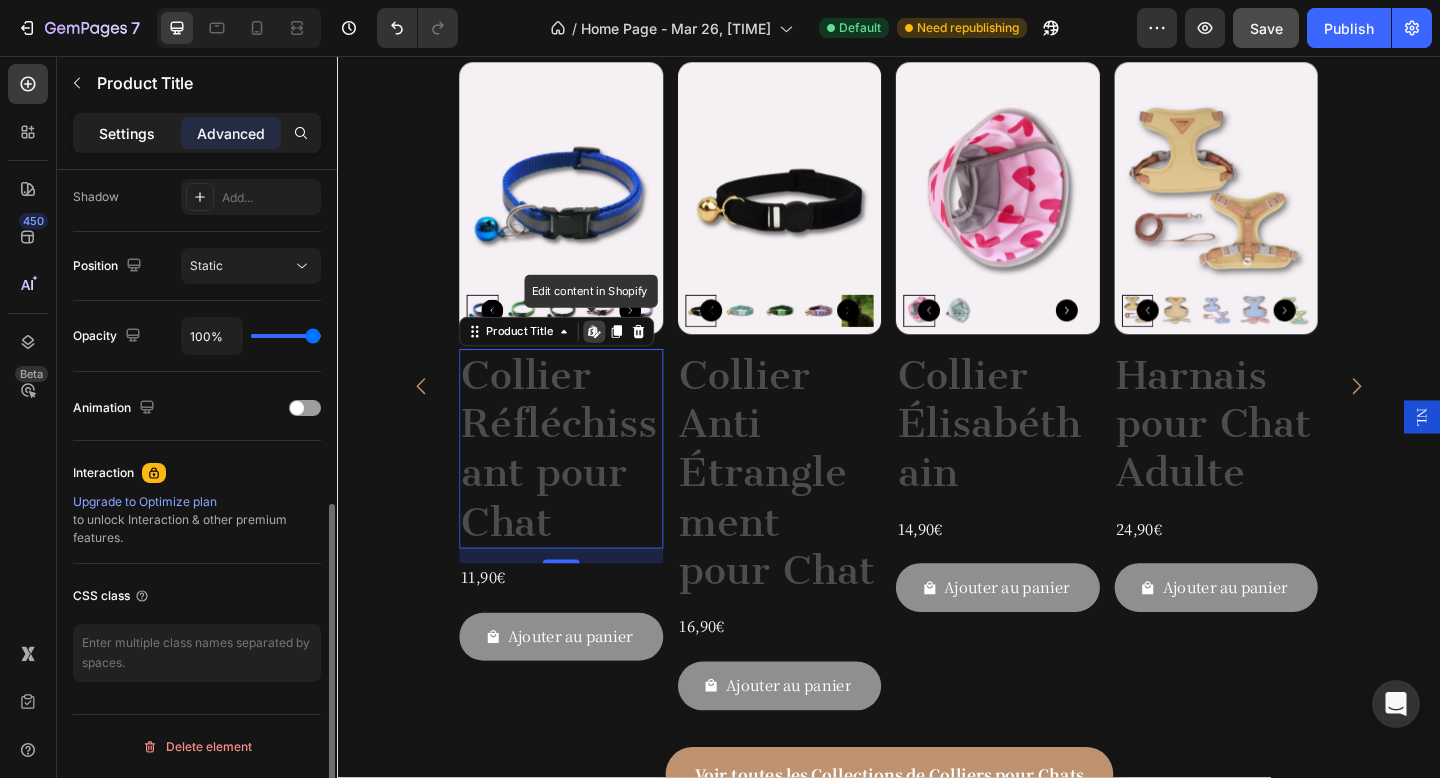 click on "Settings" at bounding box center (127, 133) 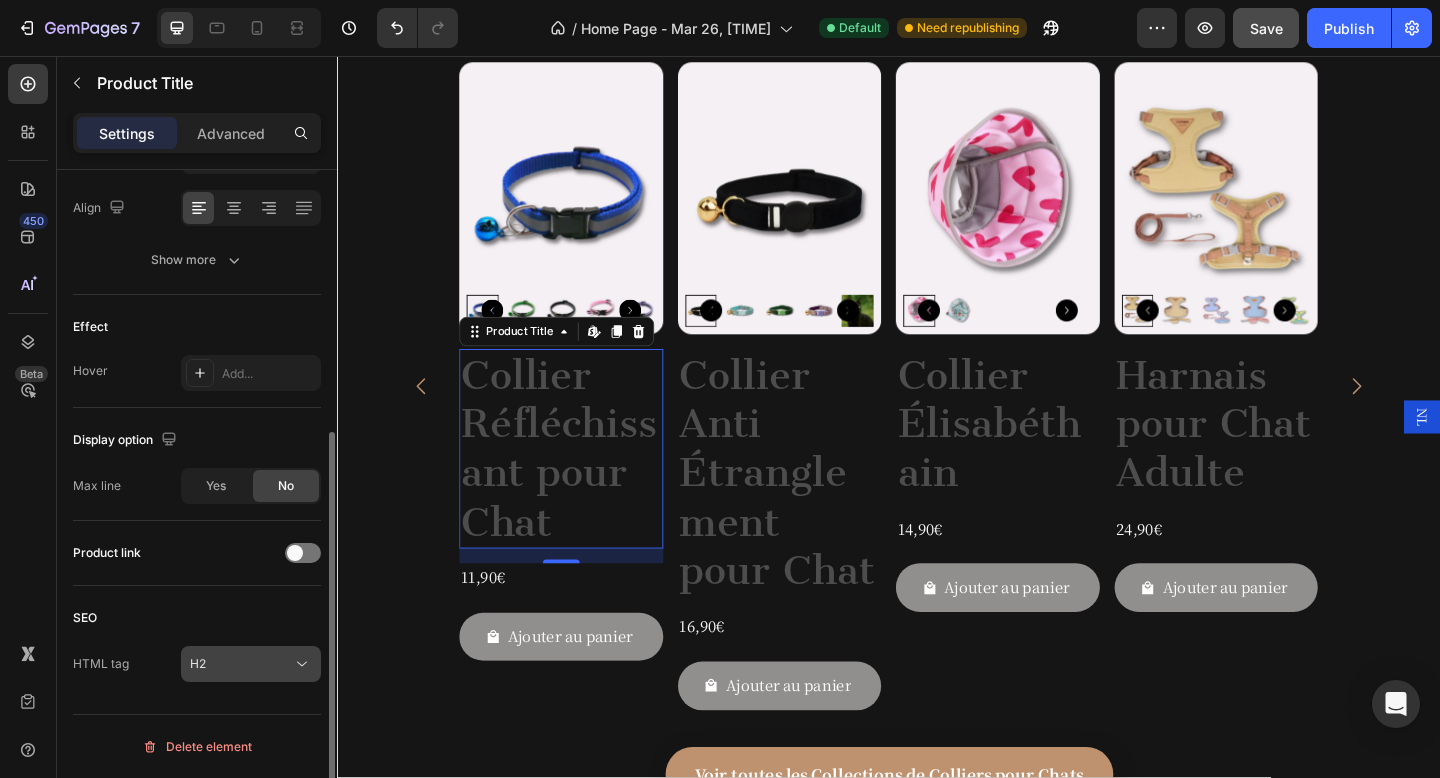 click on "H2" 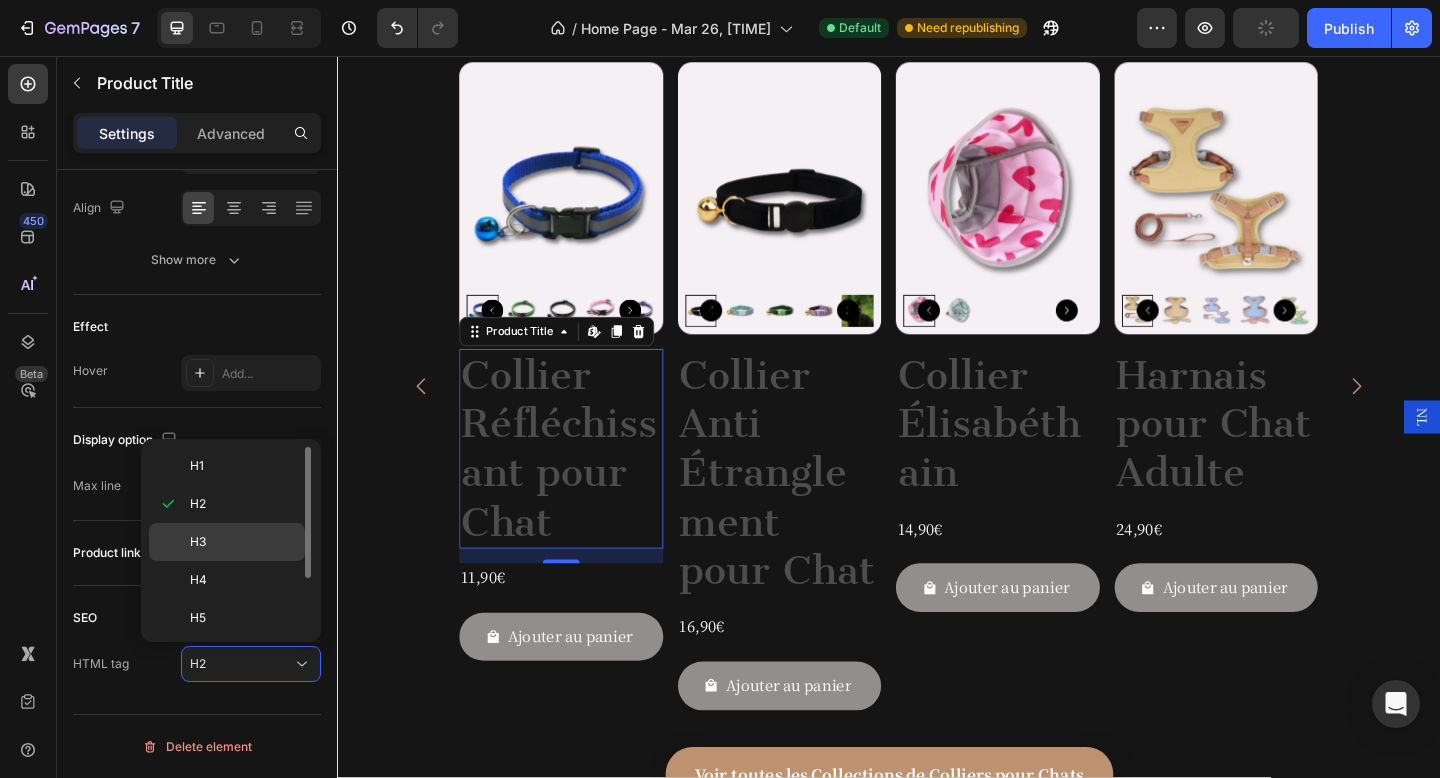 click on "H3" at bounding box center [243, 542] 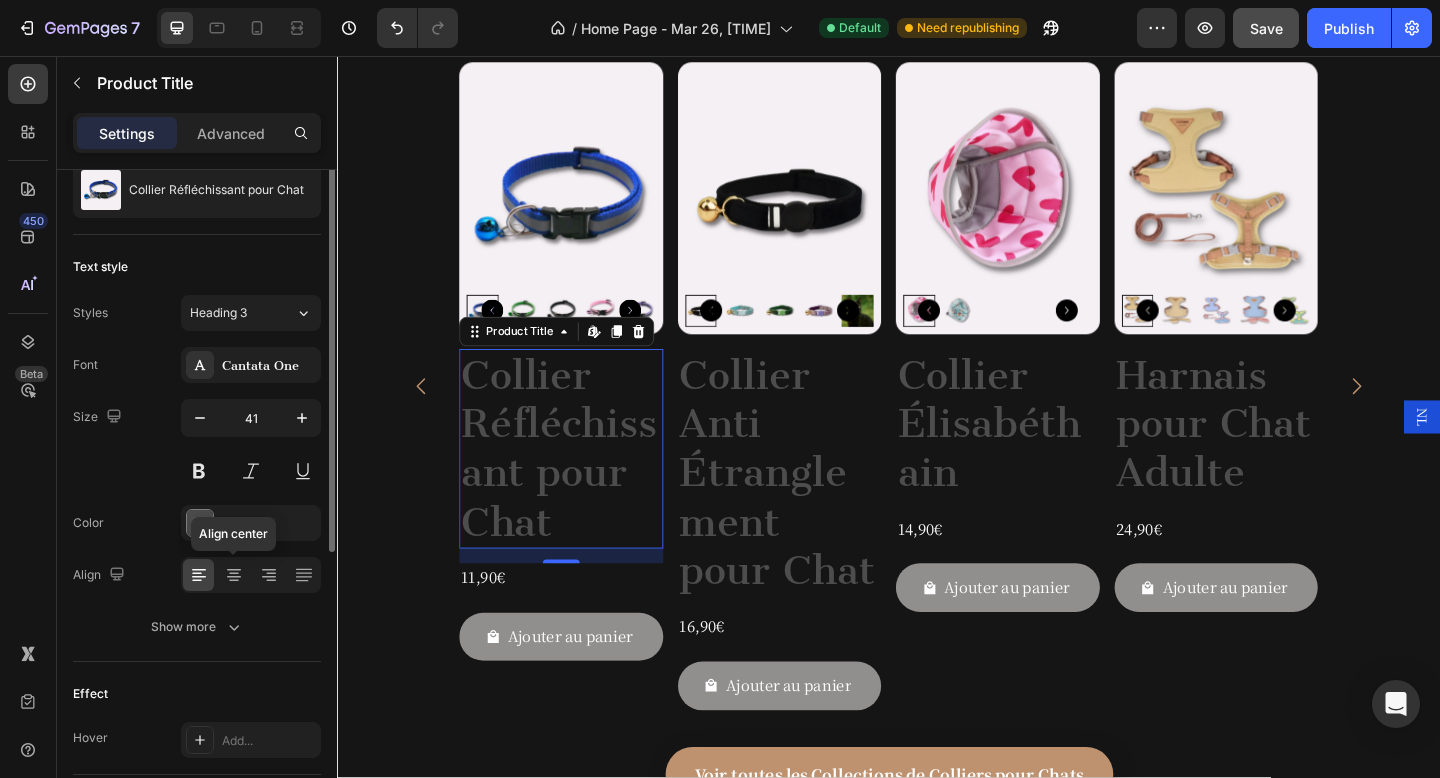 scroll, scrollTop: 0, scrollLeft: 0, axis: both 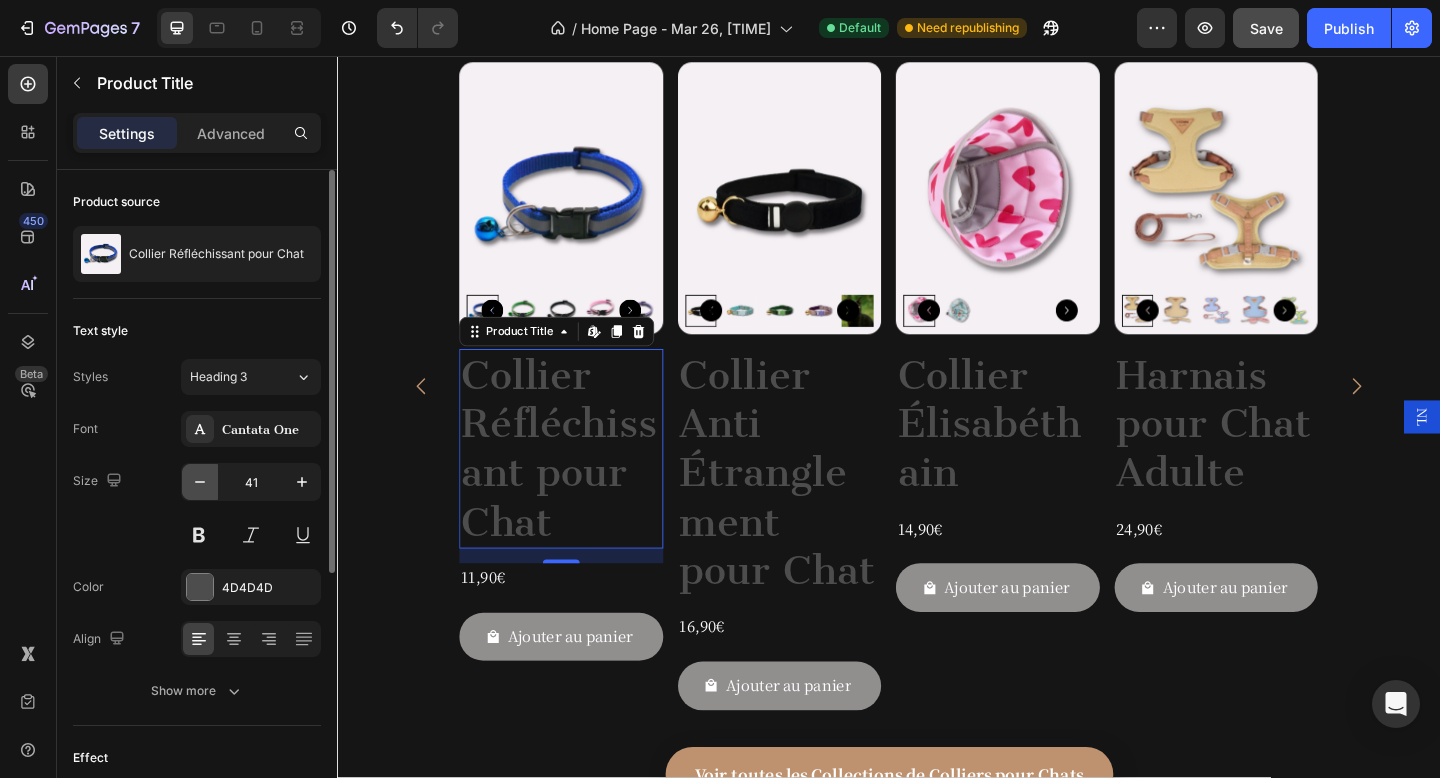 click at bounding box center (200, 482) 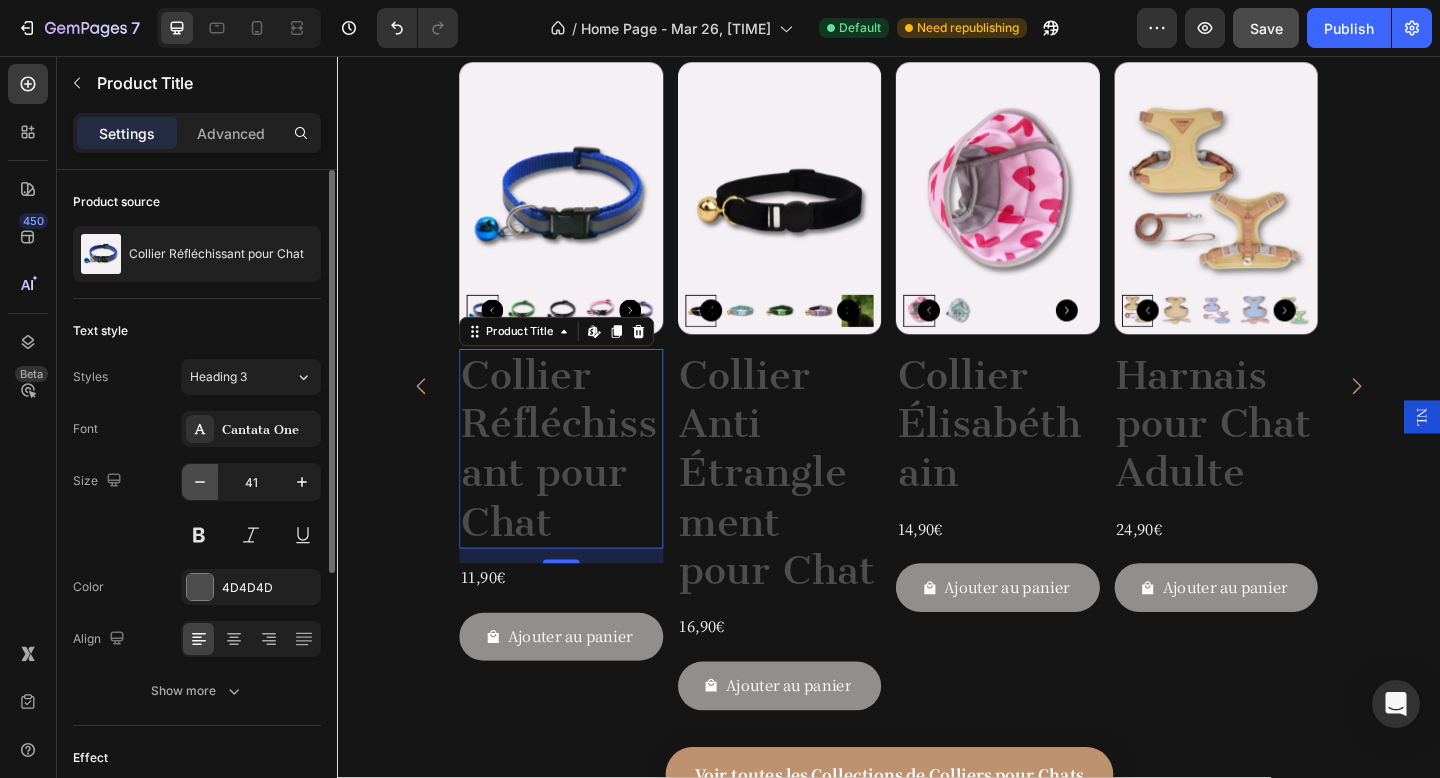 click at bounding box center (200, 482) 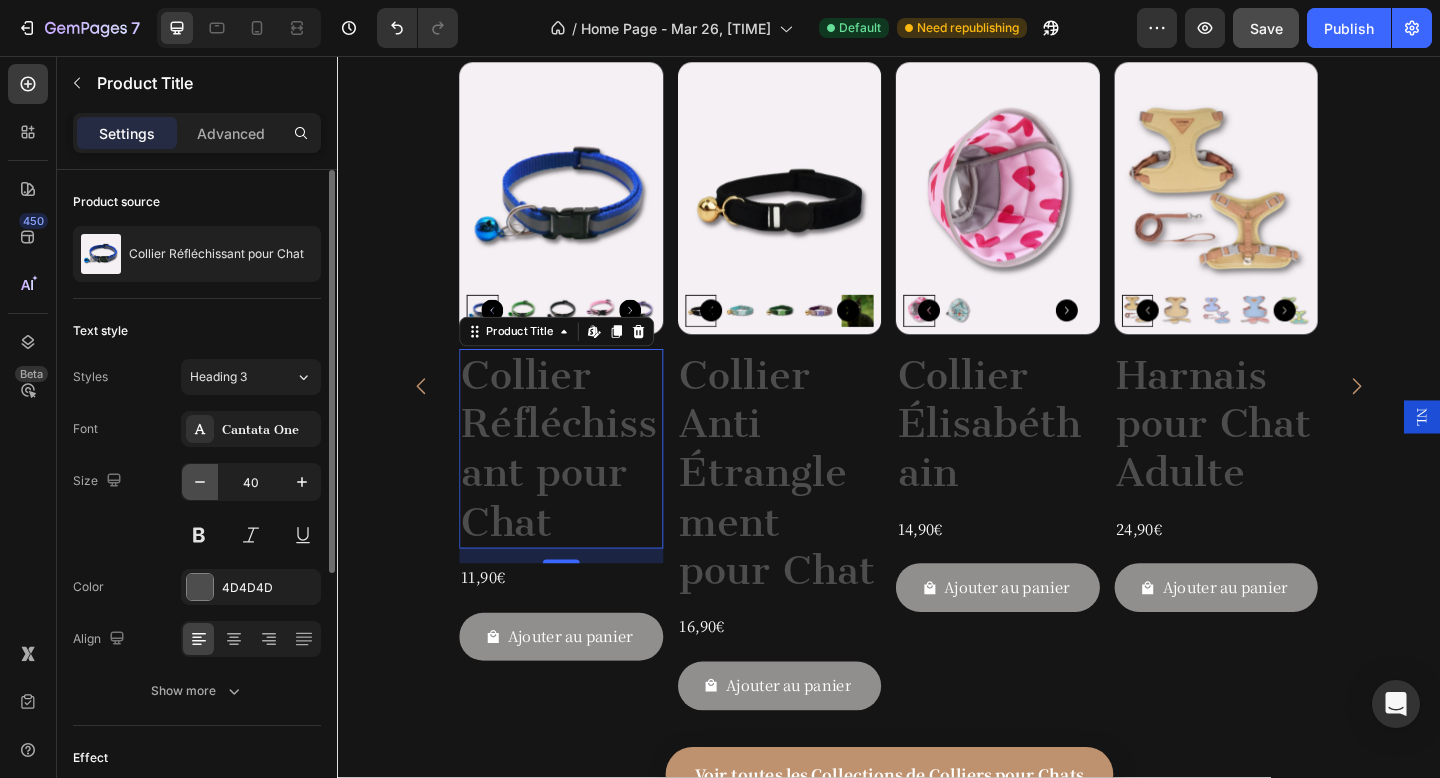 click at bounding box center [200, 482] 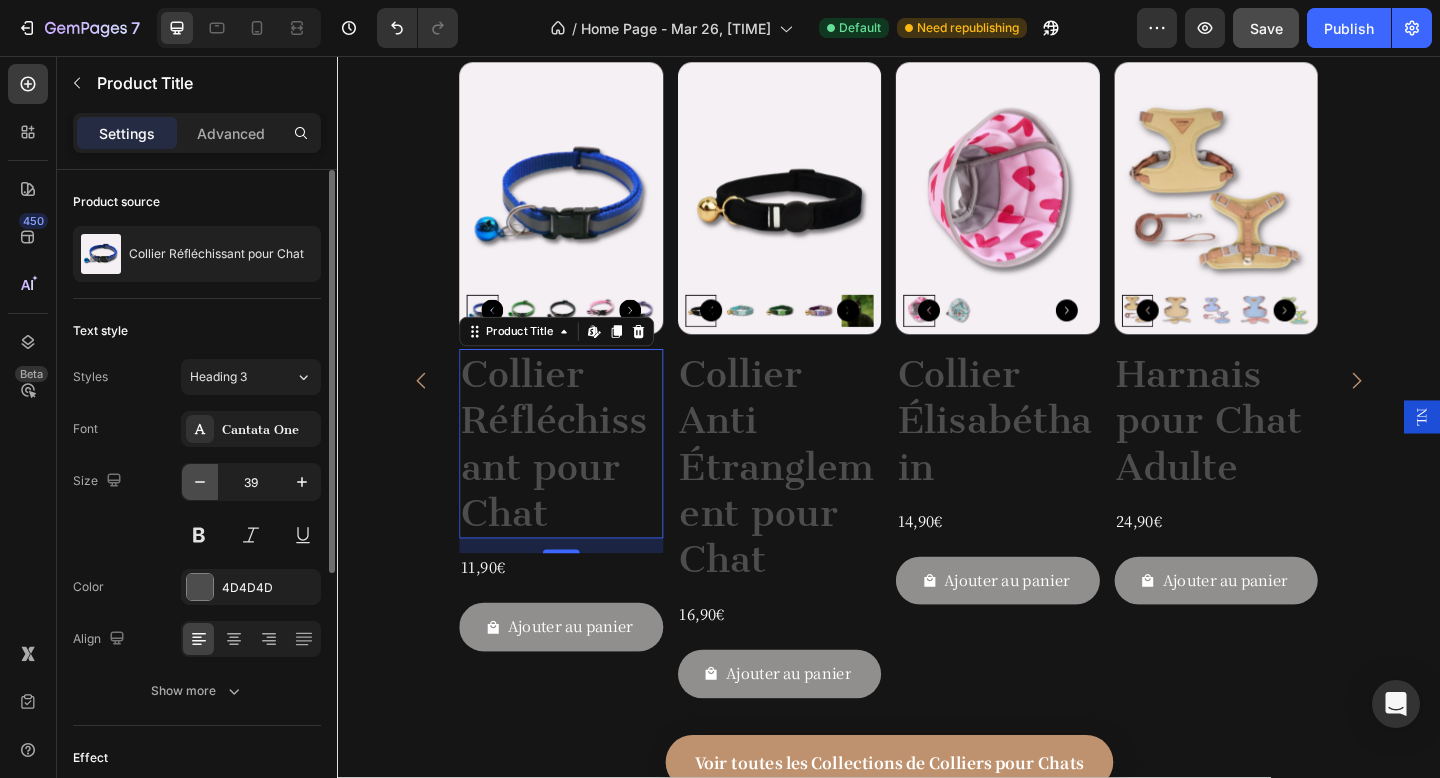 click at bounding box center [200, 482] 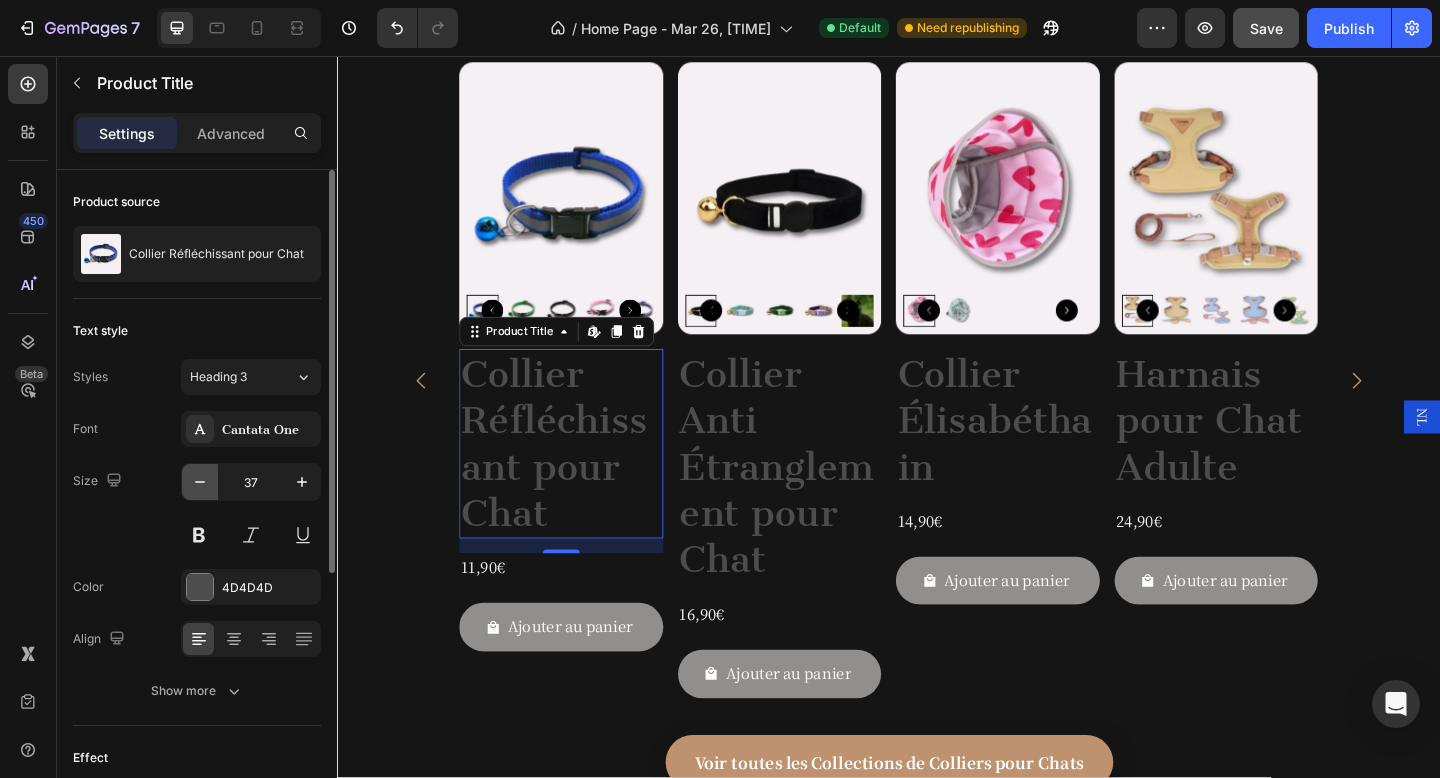 click at bounding box center (200, 482) 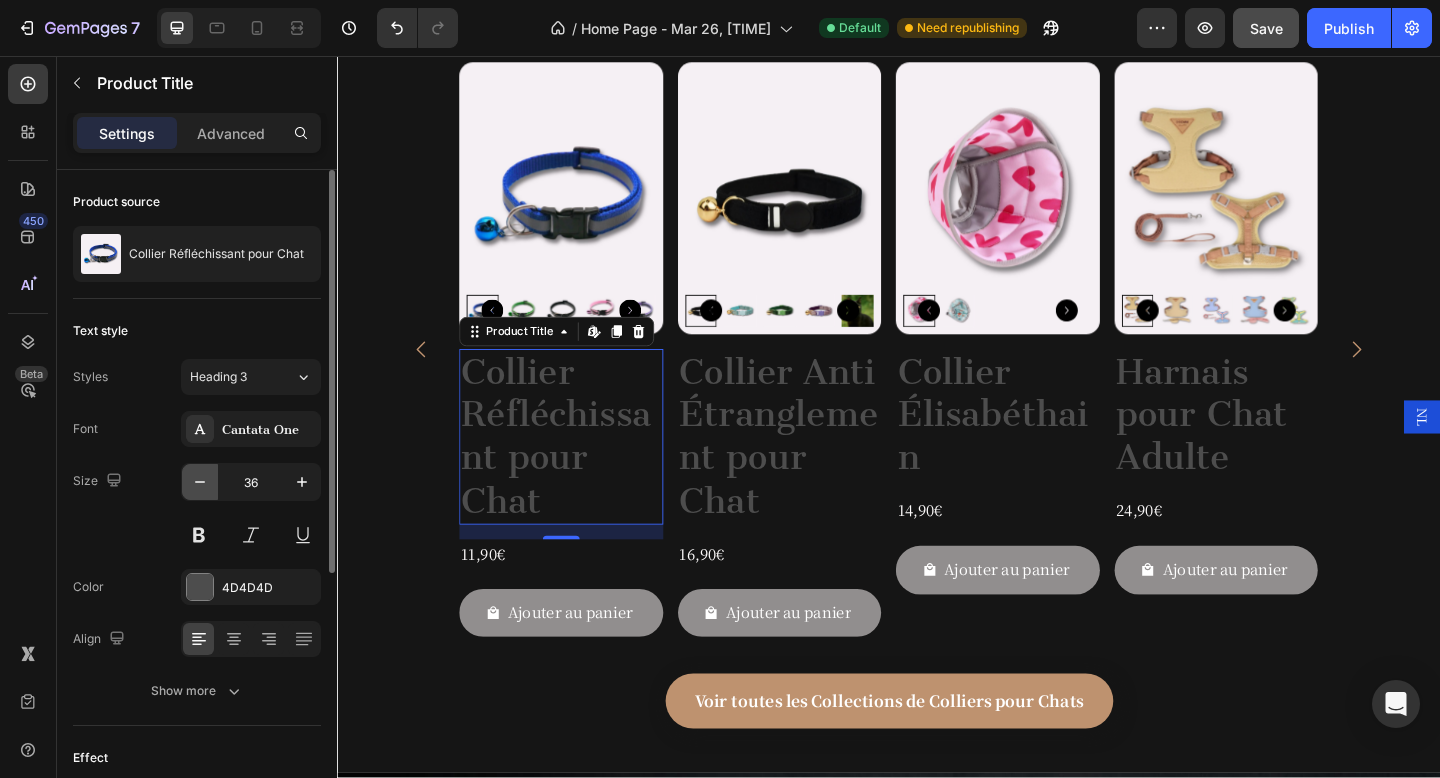 click at bounding box center (200, 482) 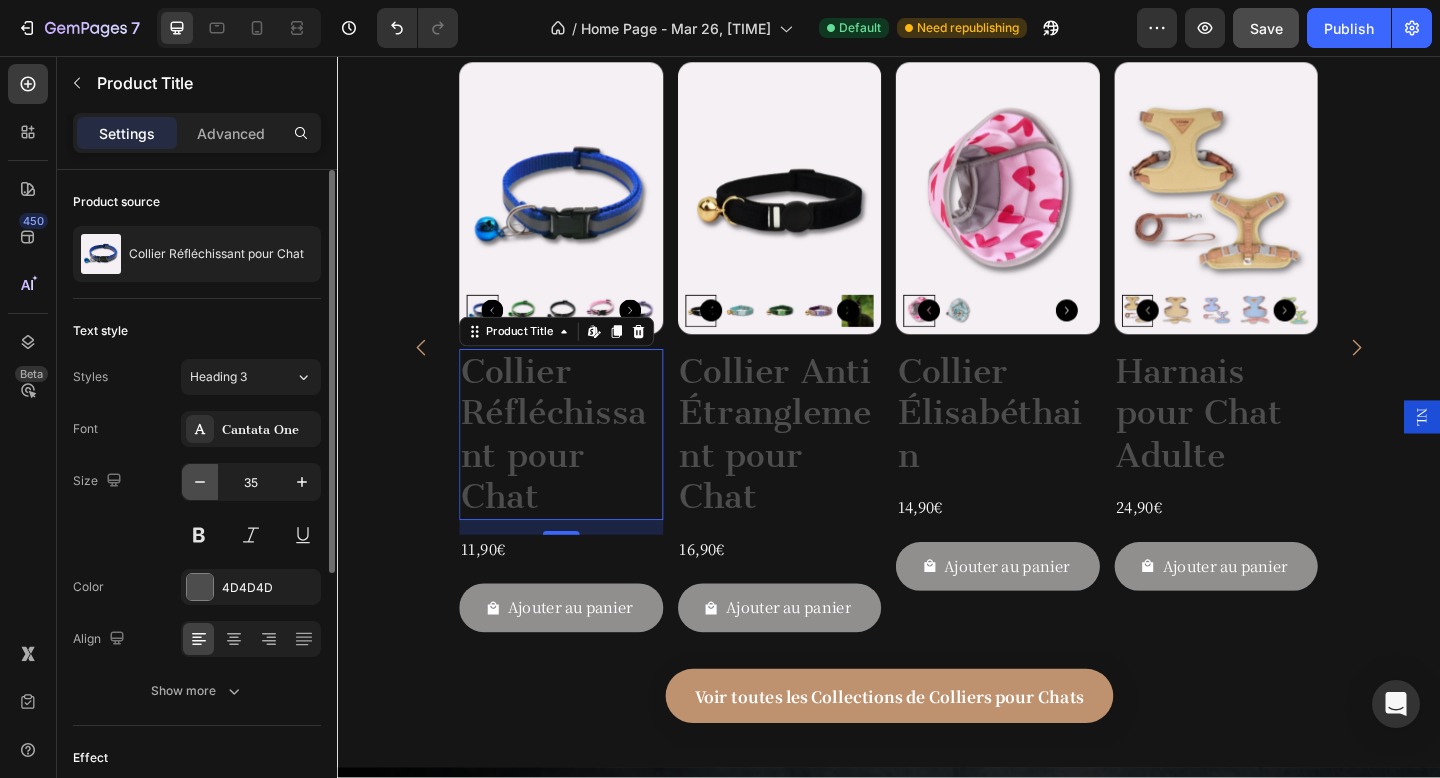 click at bounding box center [200, 482] 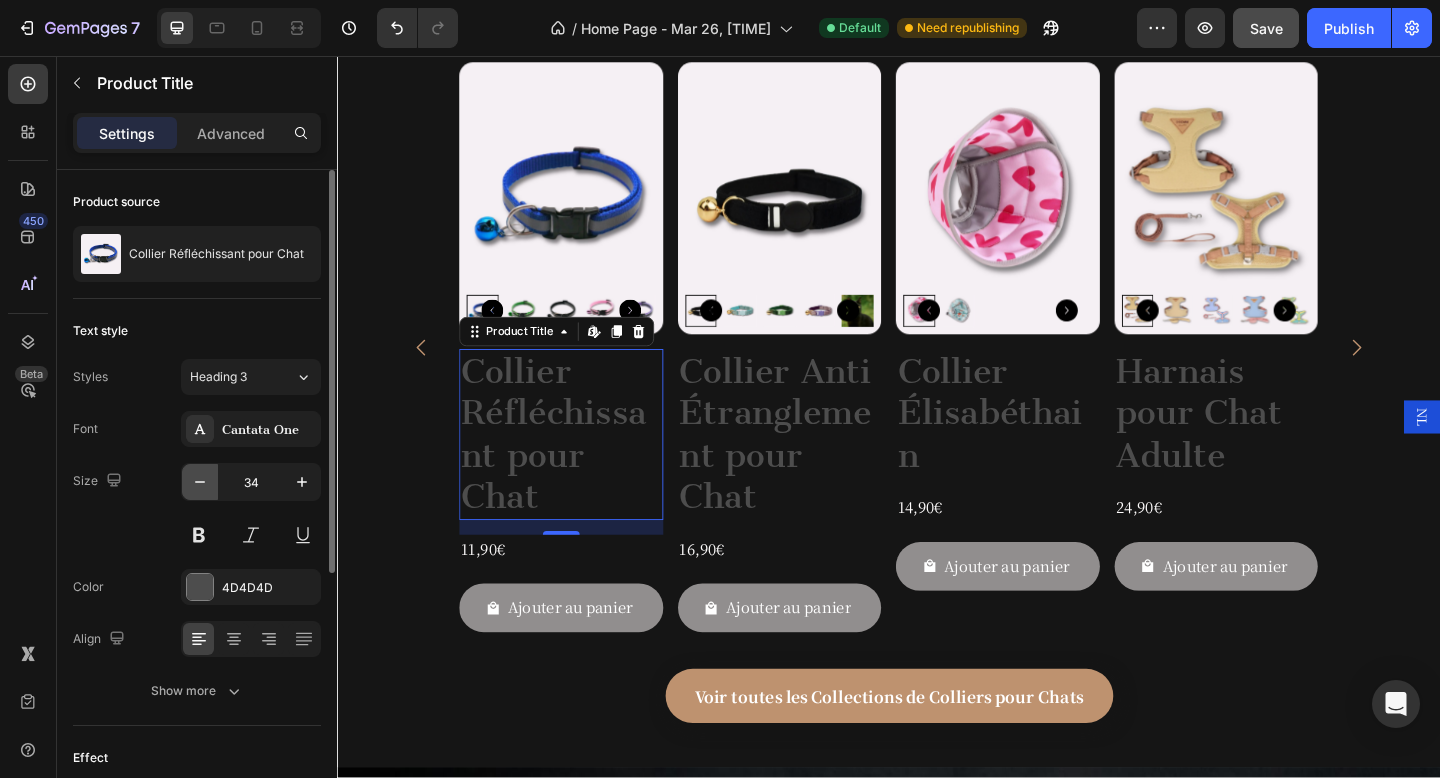 click at bounding box center [200, 482] 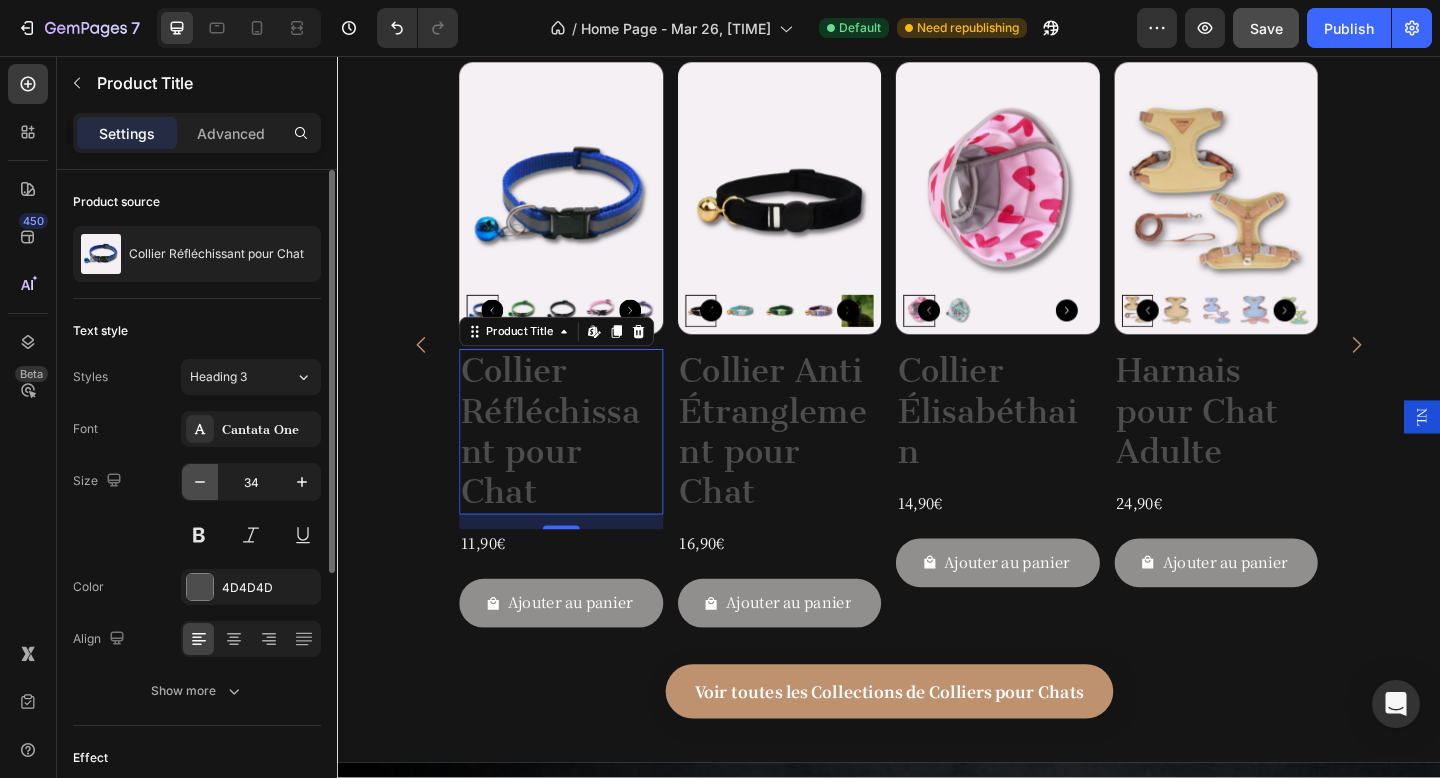click at bounding box center (200, 482) 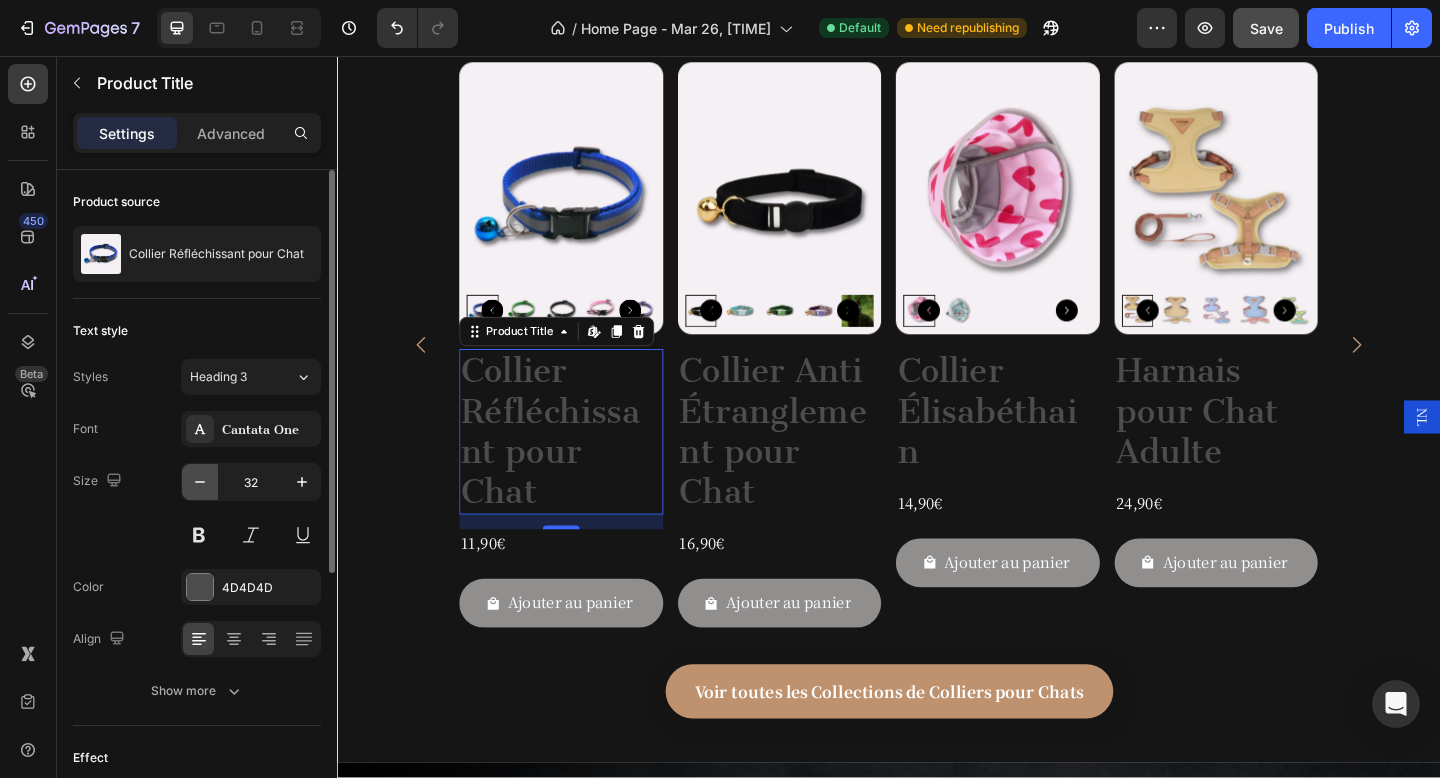 click at bounding box center (200, 482) 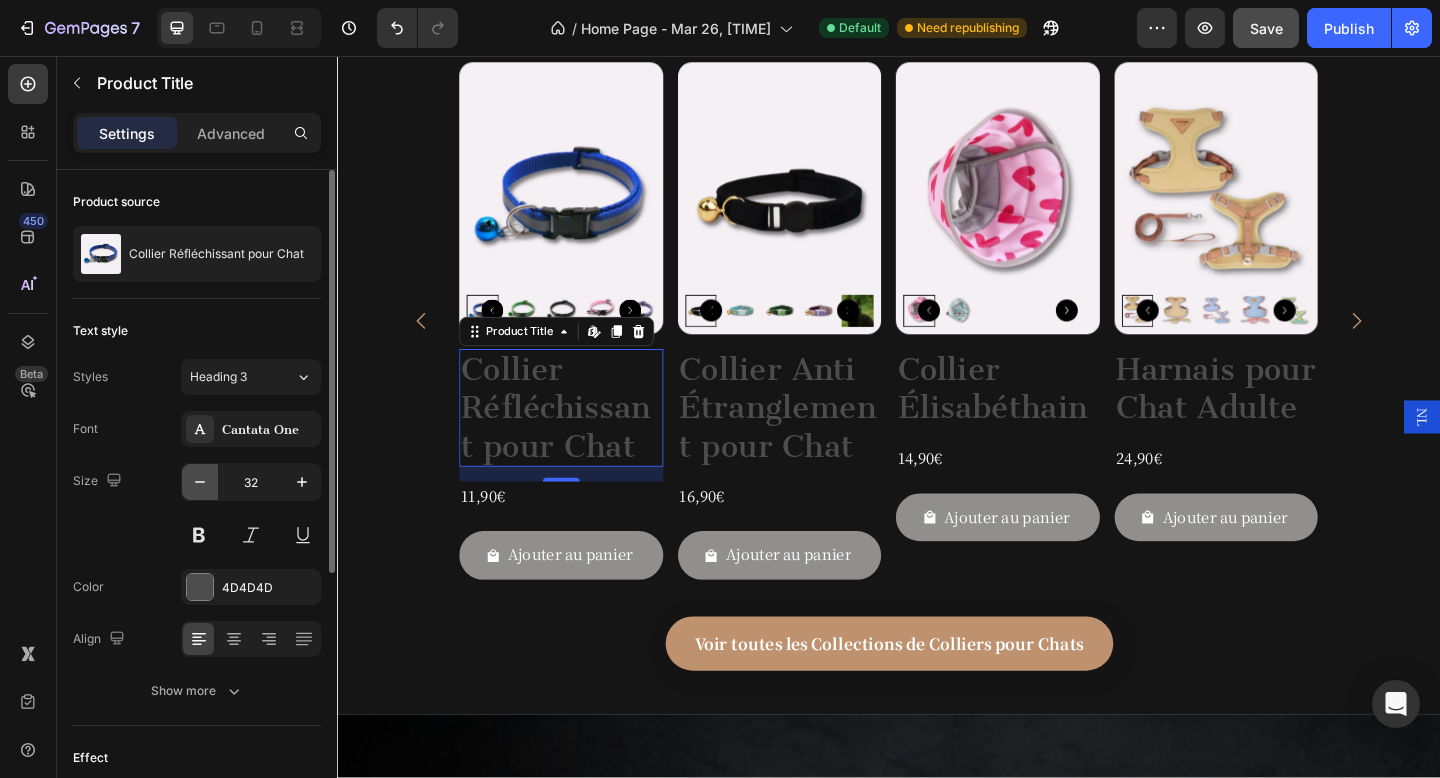 click at bounding box center [200, 482] 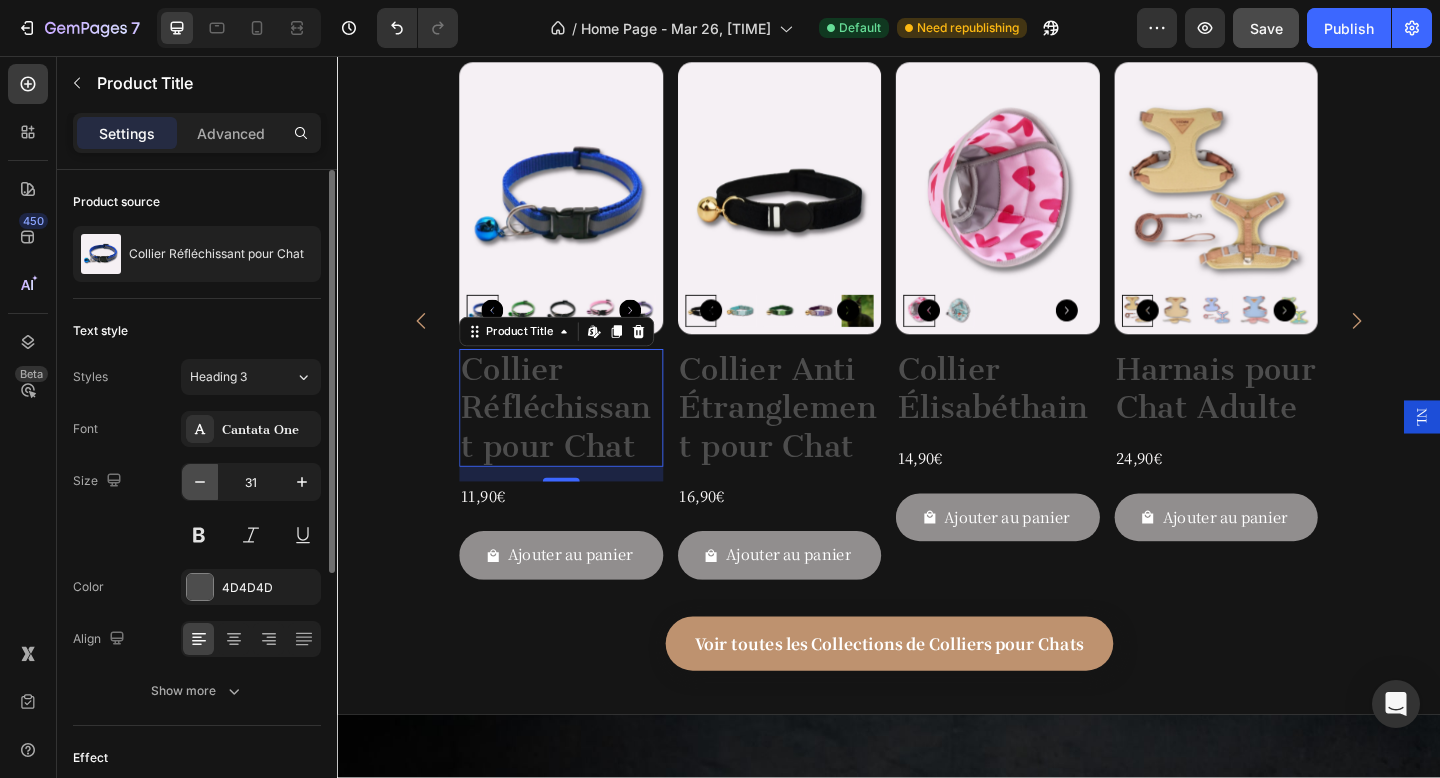 click at bounding box center (200, 482) 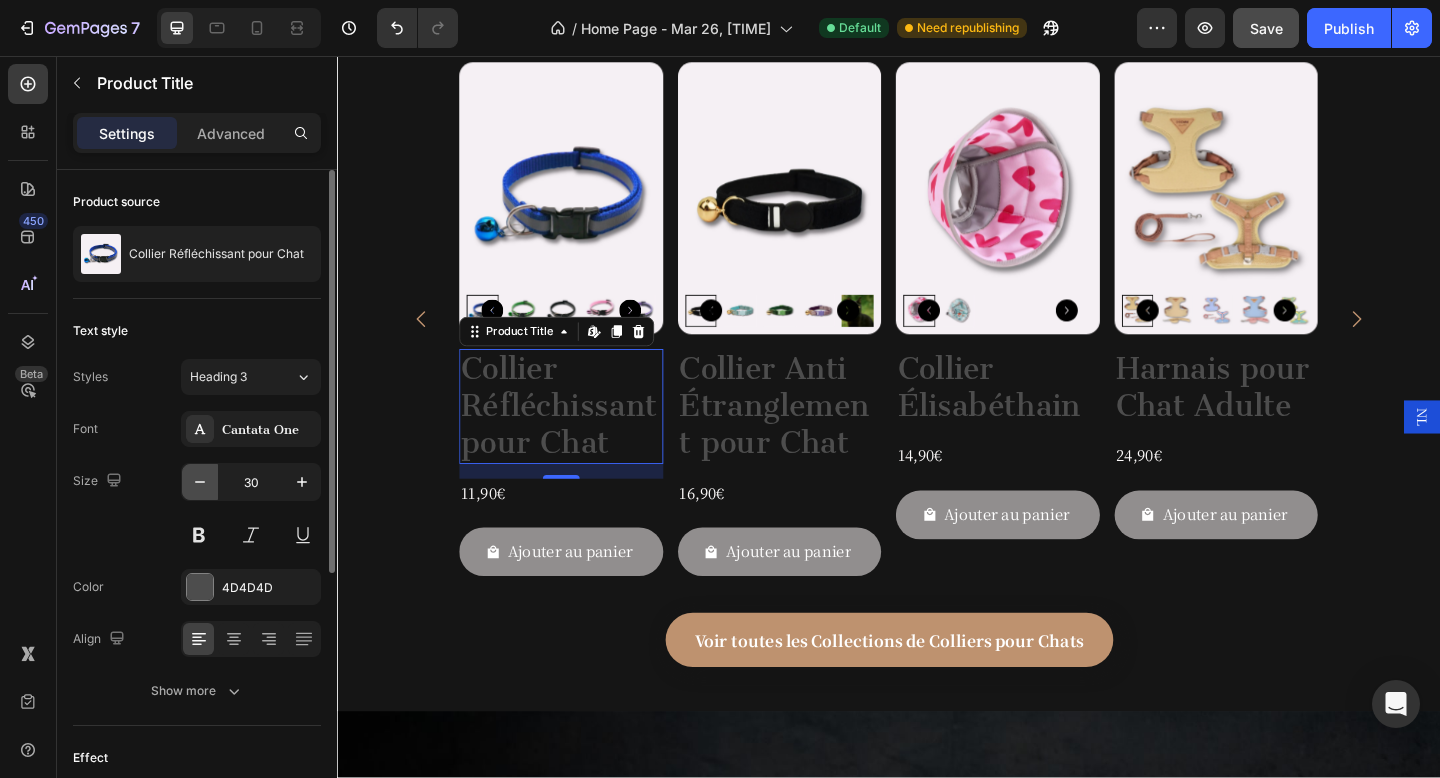 click at bounding box center [200, 482] 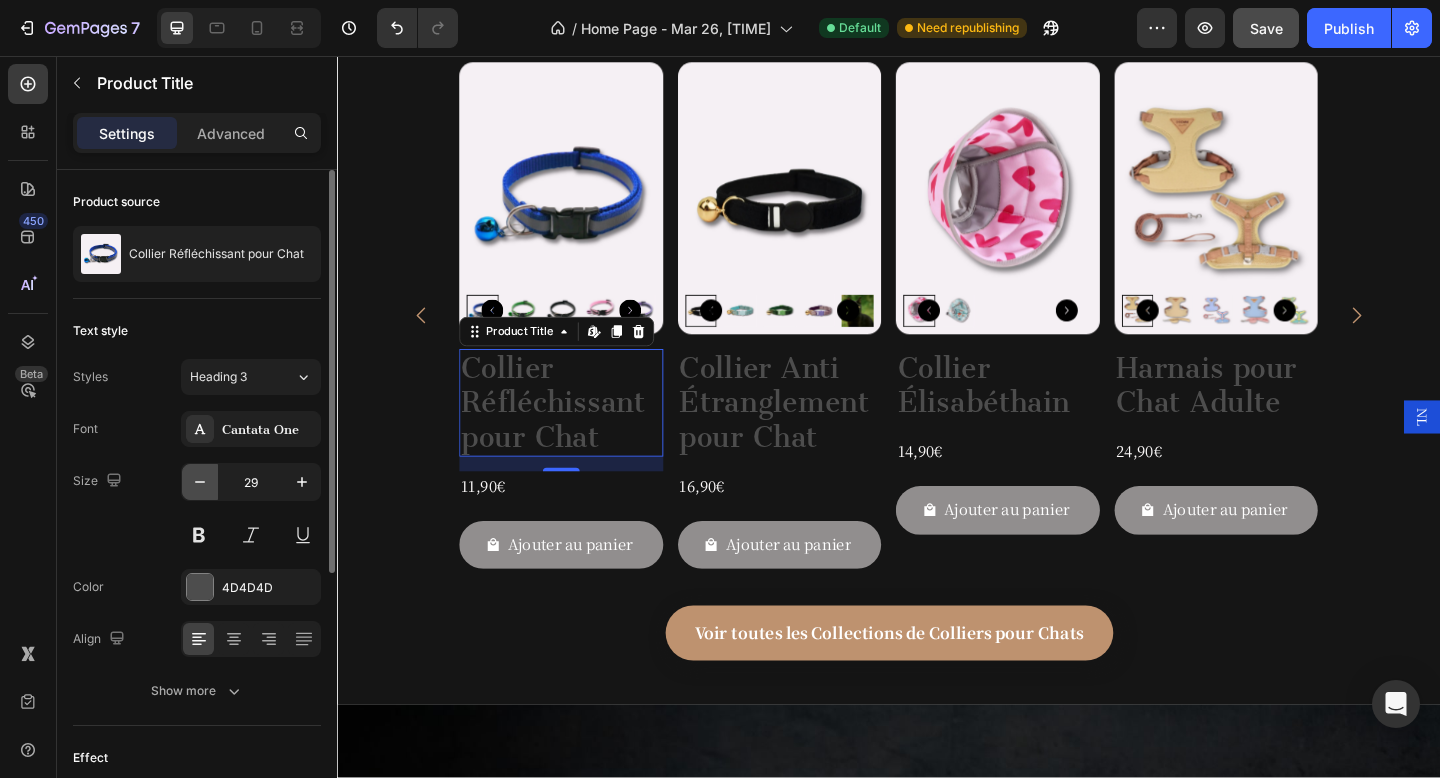 click at bounding box center [200, 482] 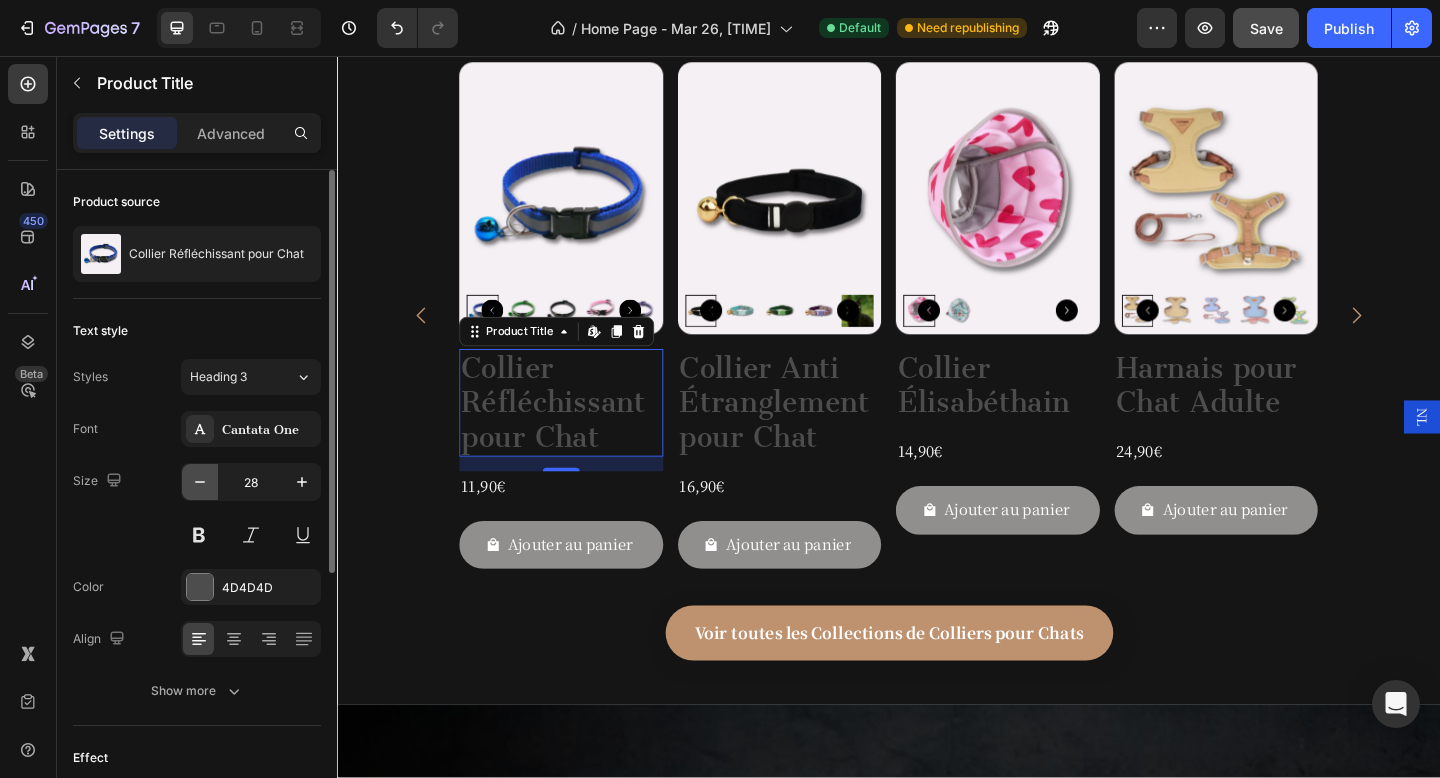 click at bounding box center (200, 482) 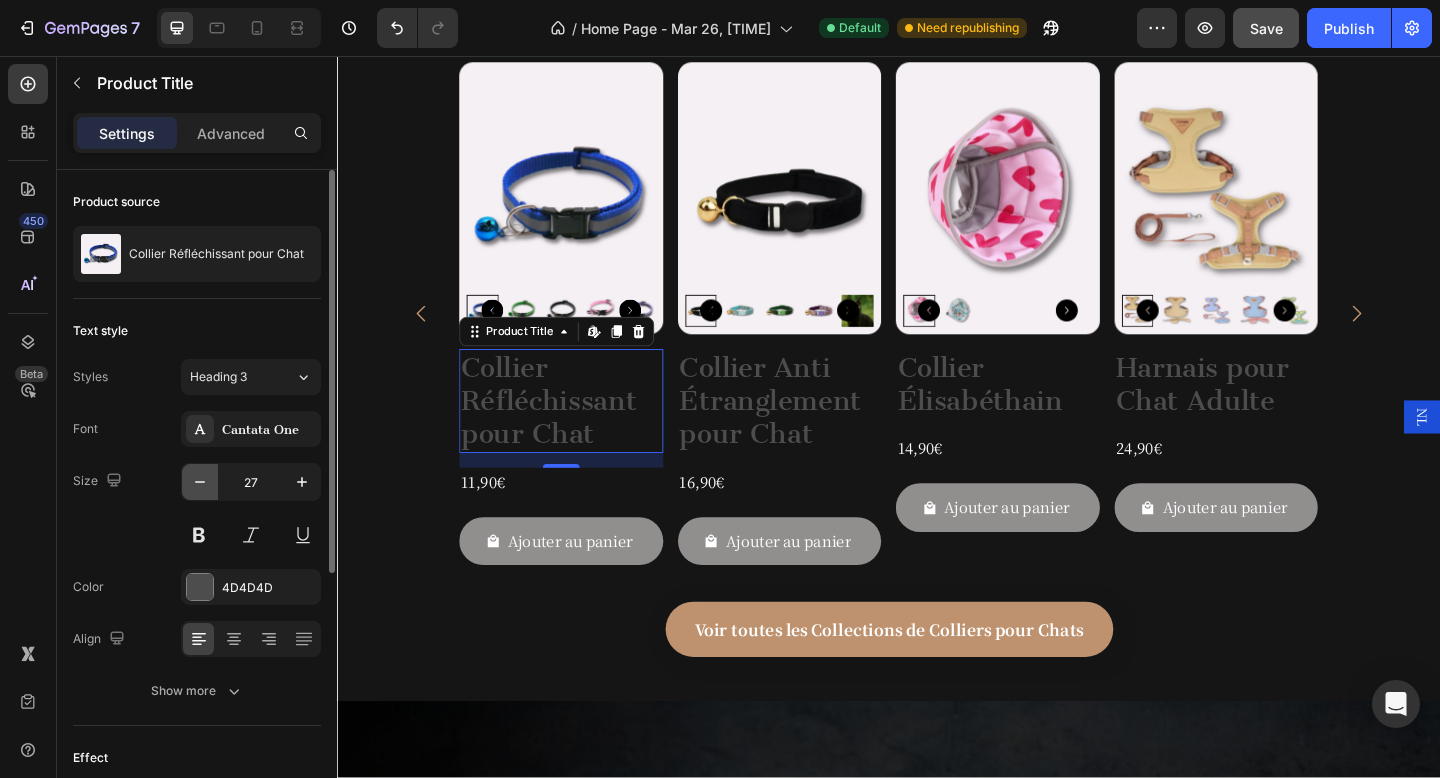 click at bounding box center [200, 482] 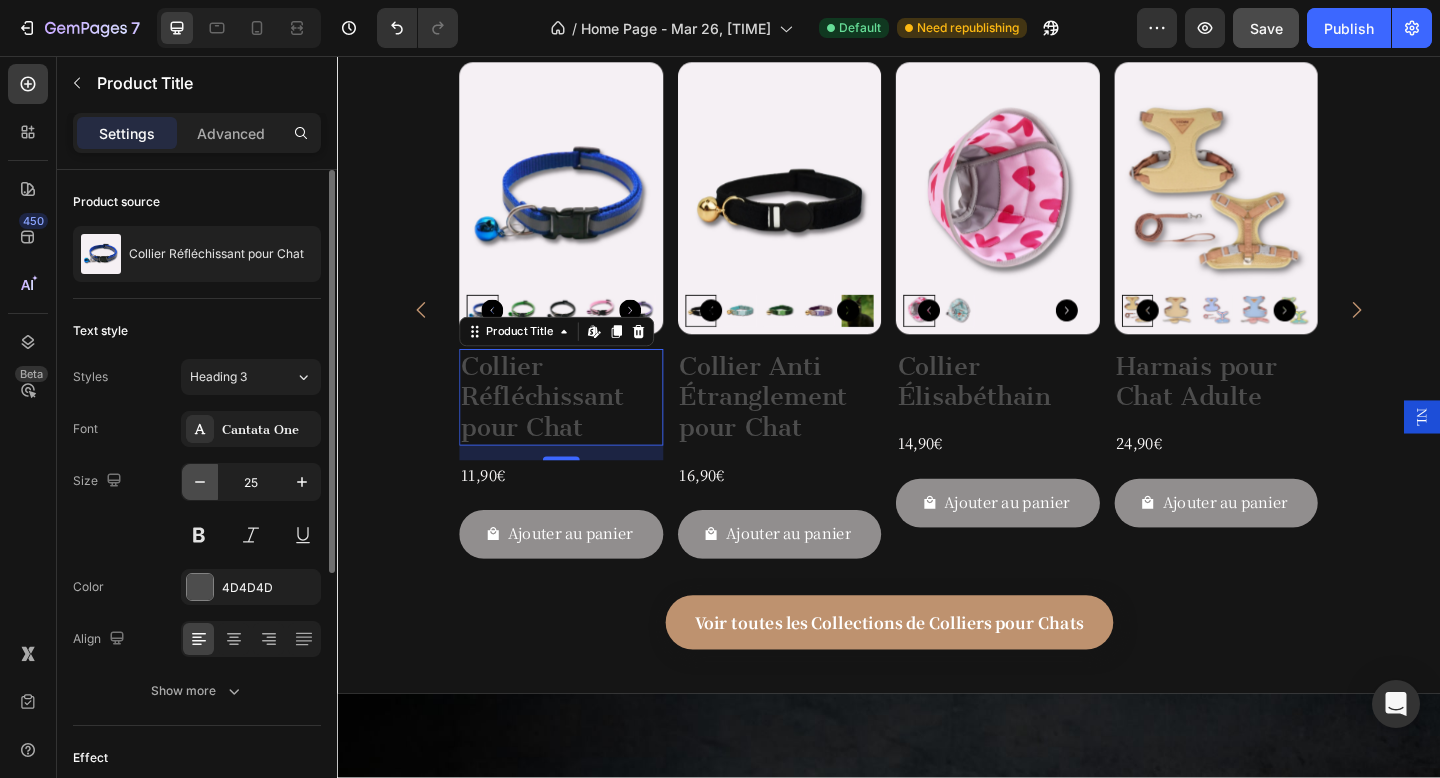 click at bounding box center (200, 482) 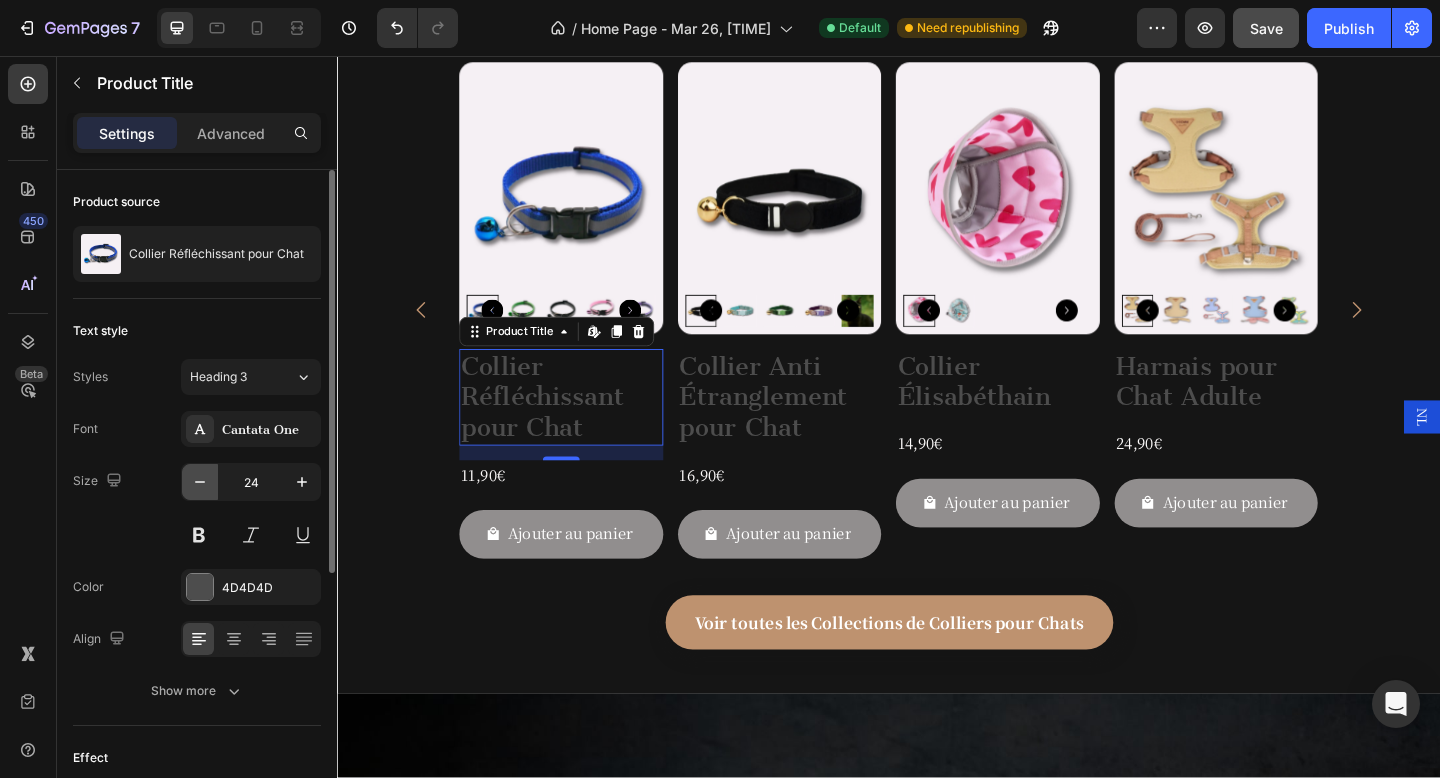 click at bounding box center [200, 482] 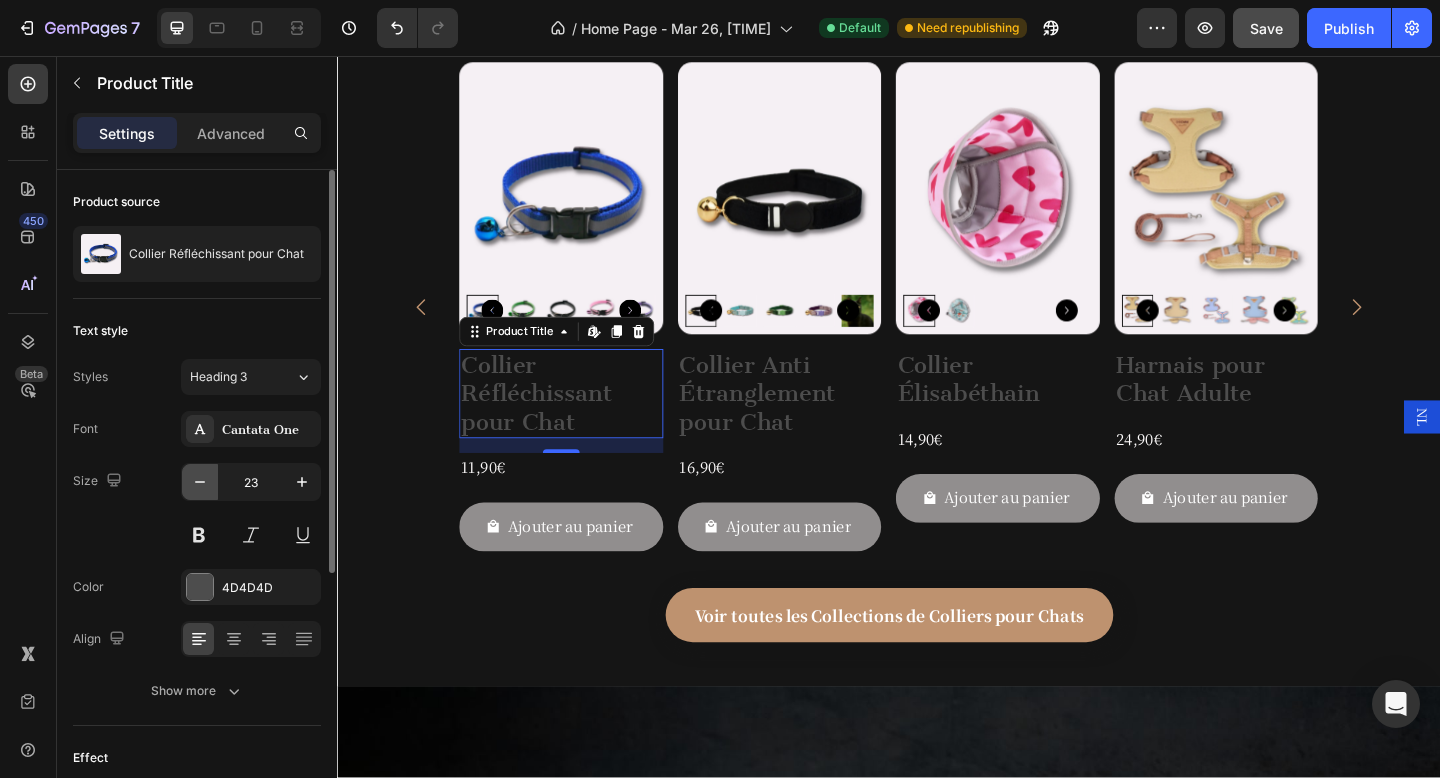 click at bounding box center (200, 482) 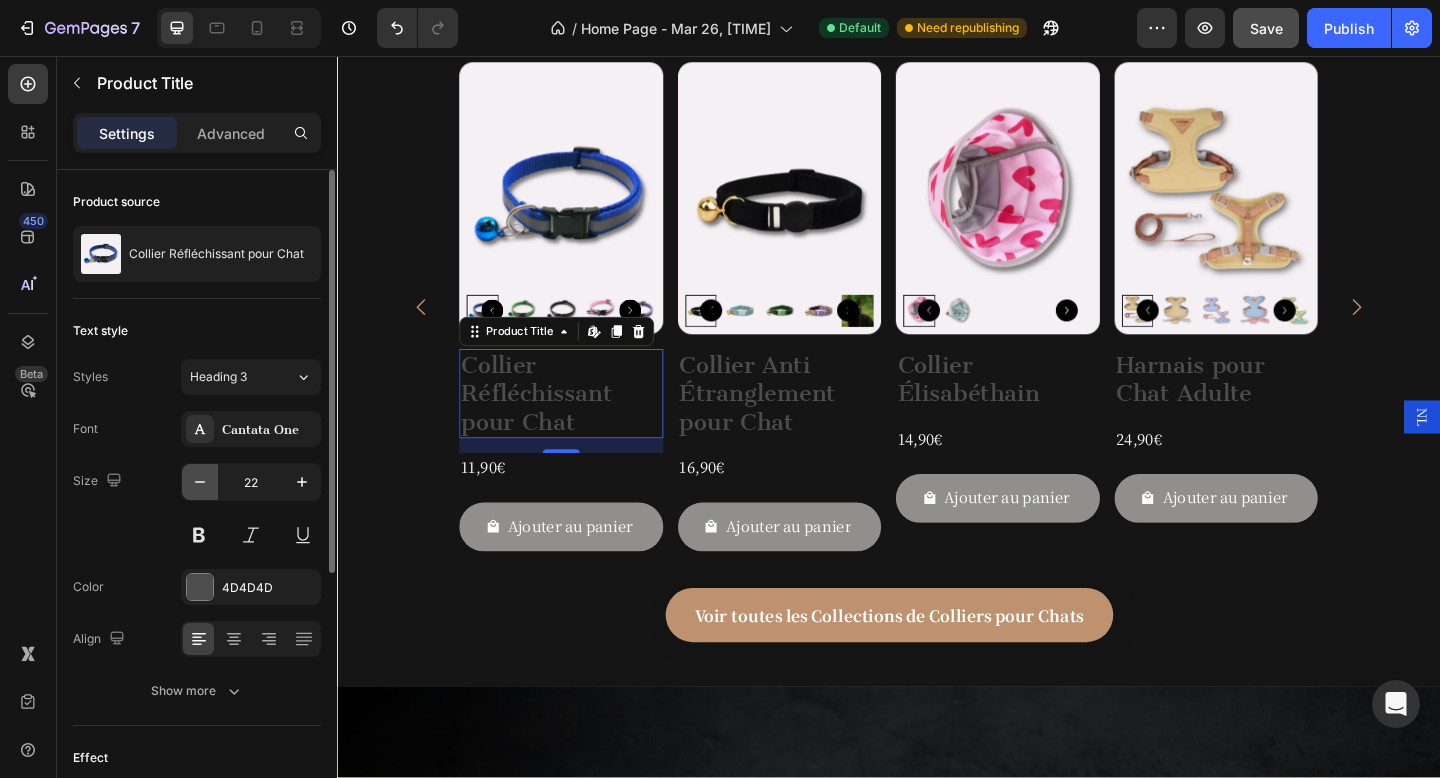 click at bounding box center (200, 482) 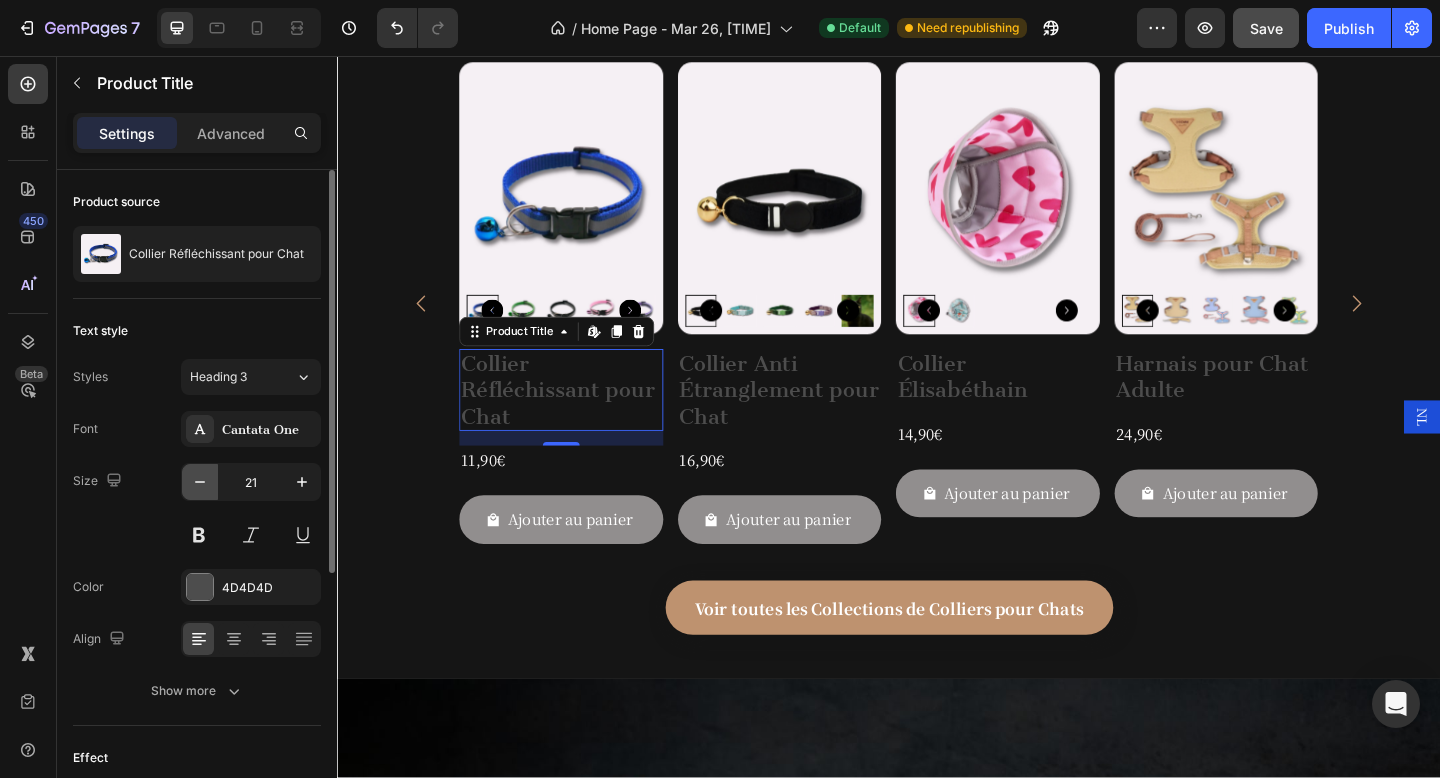 click at bounding box center (200, 482) 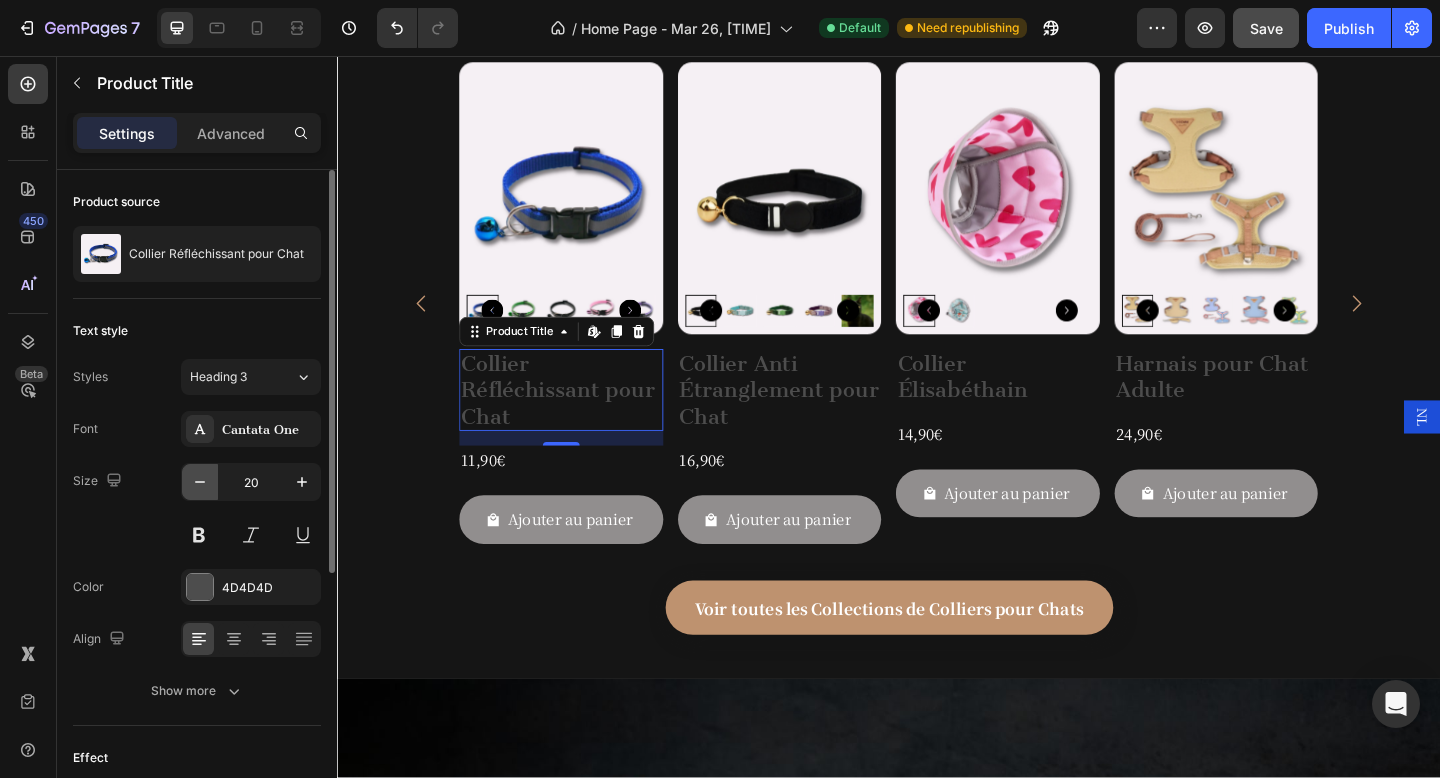 click at bounding box center (200, 482) 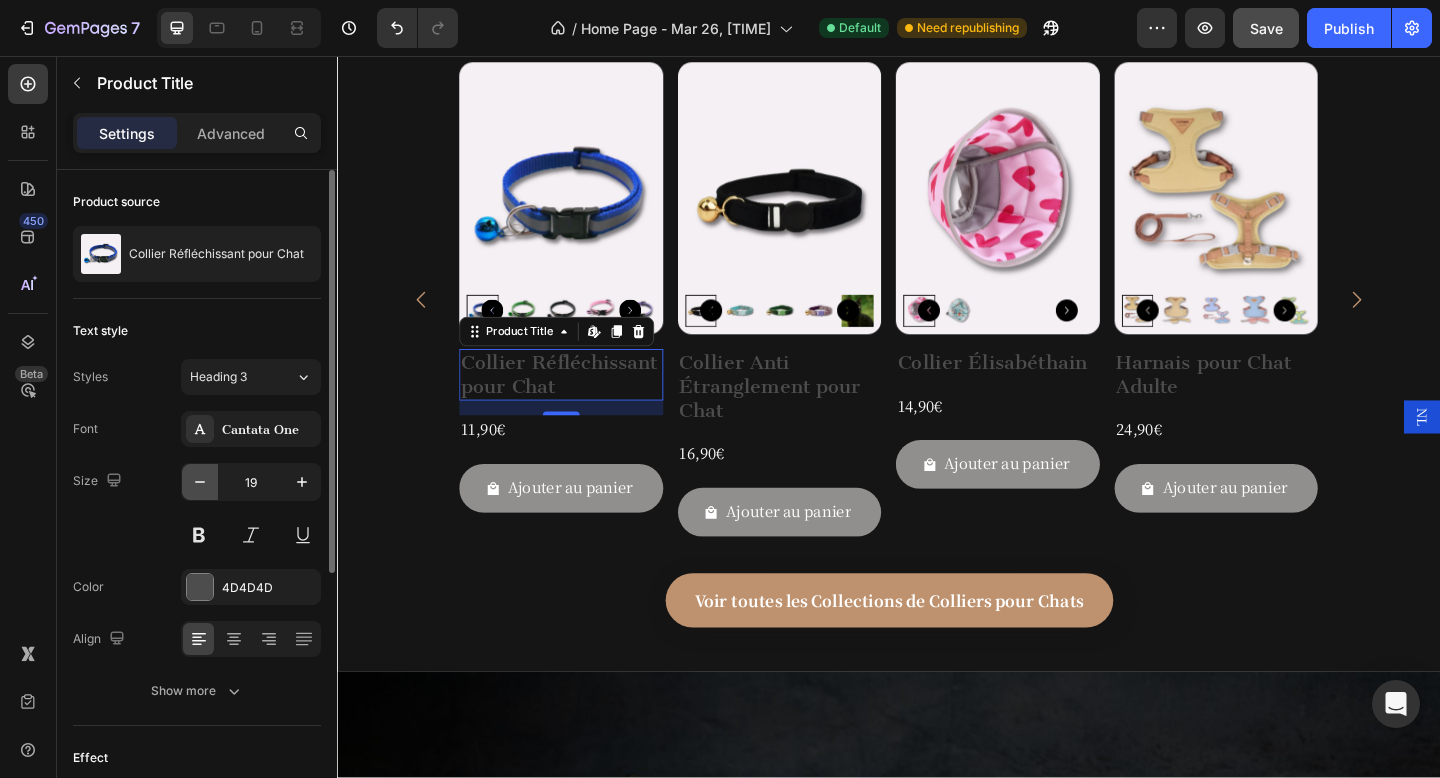 click at bounding box center [200, 482] 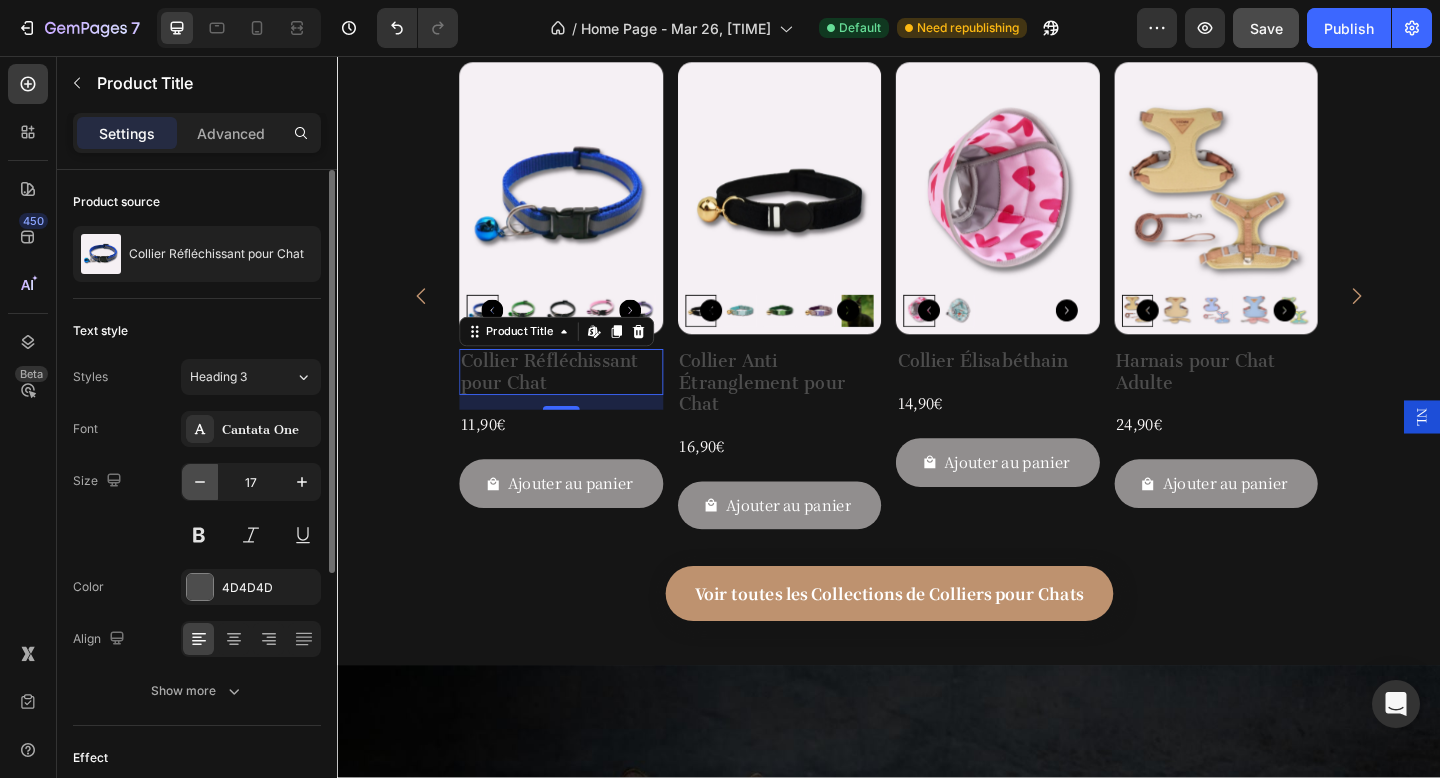 click at bounding box center (200, 482) 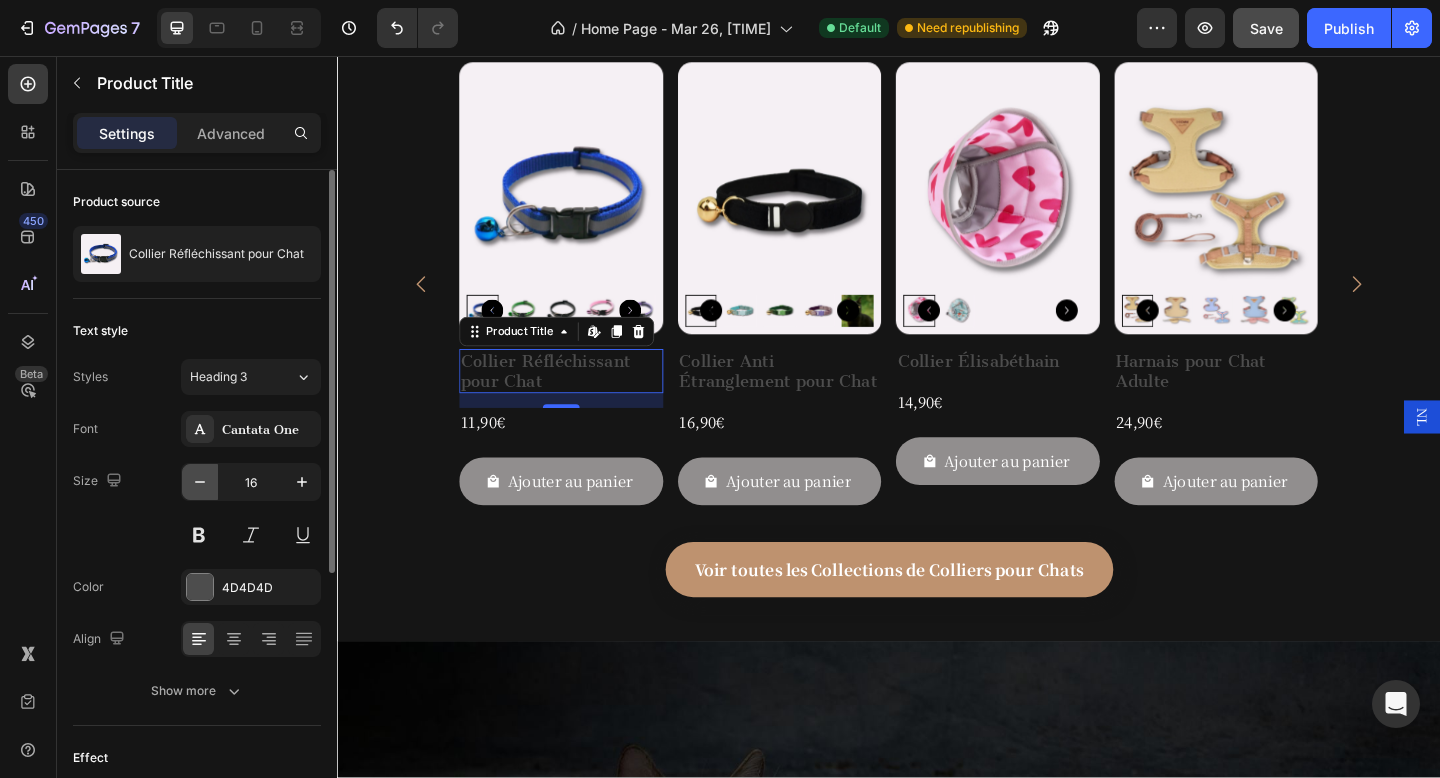 click at bounding box center (200, 482) 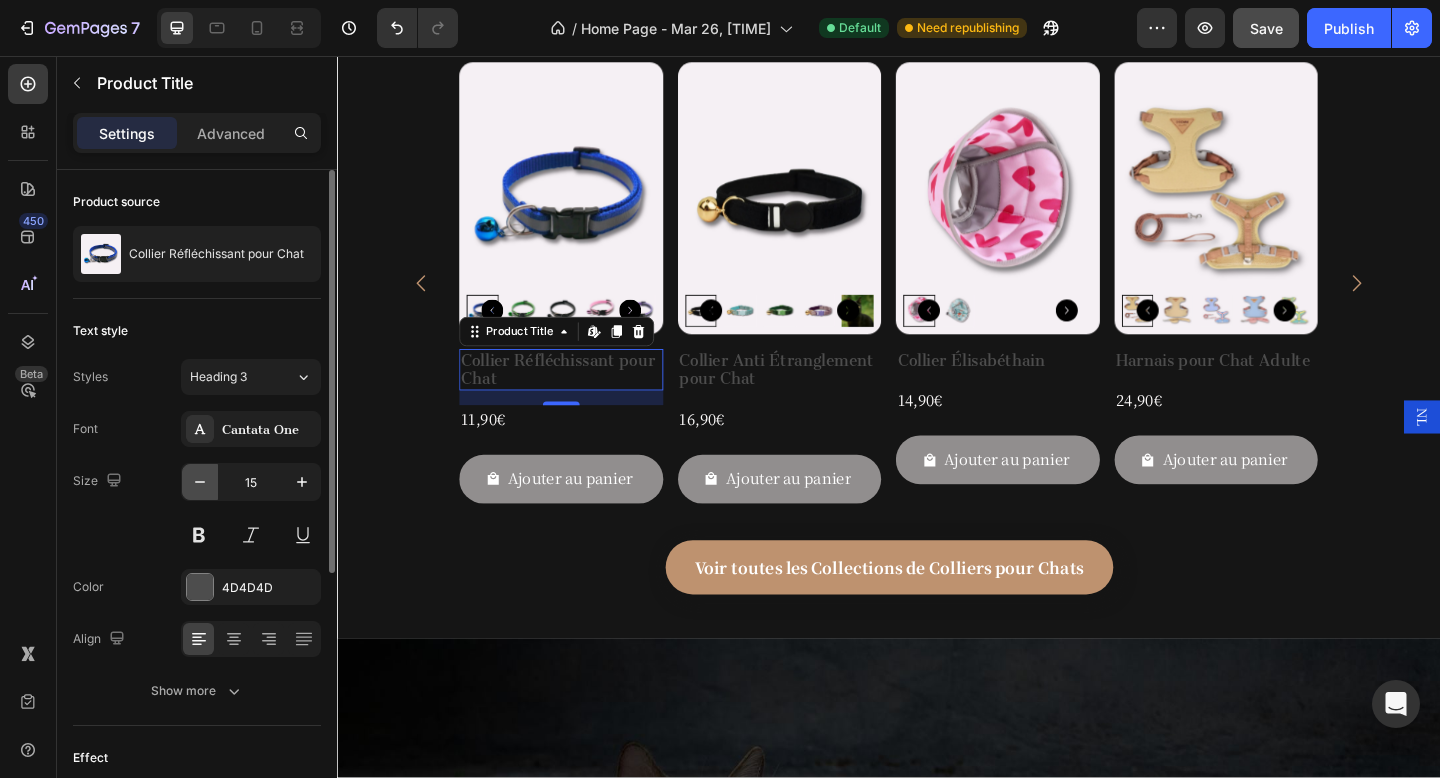 click at bounding box center [200, 482] 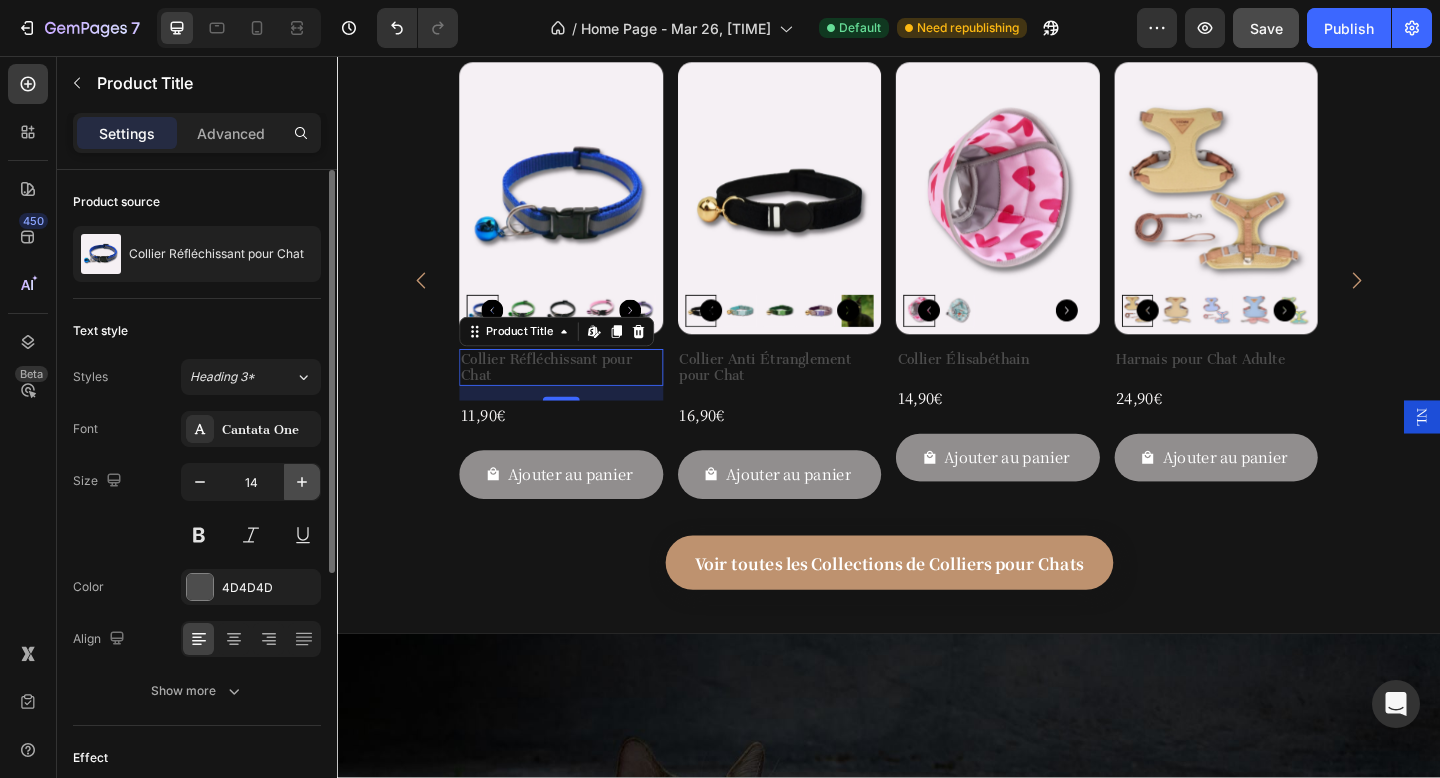 click 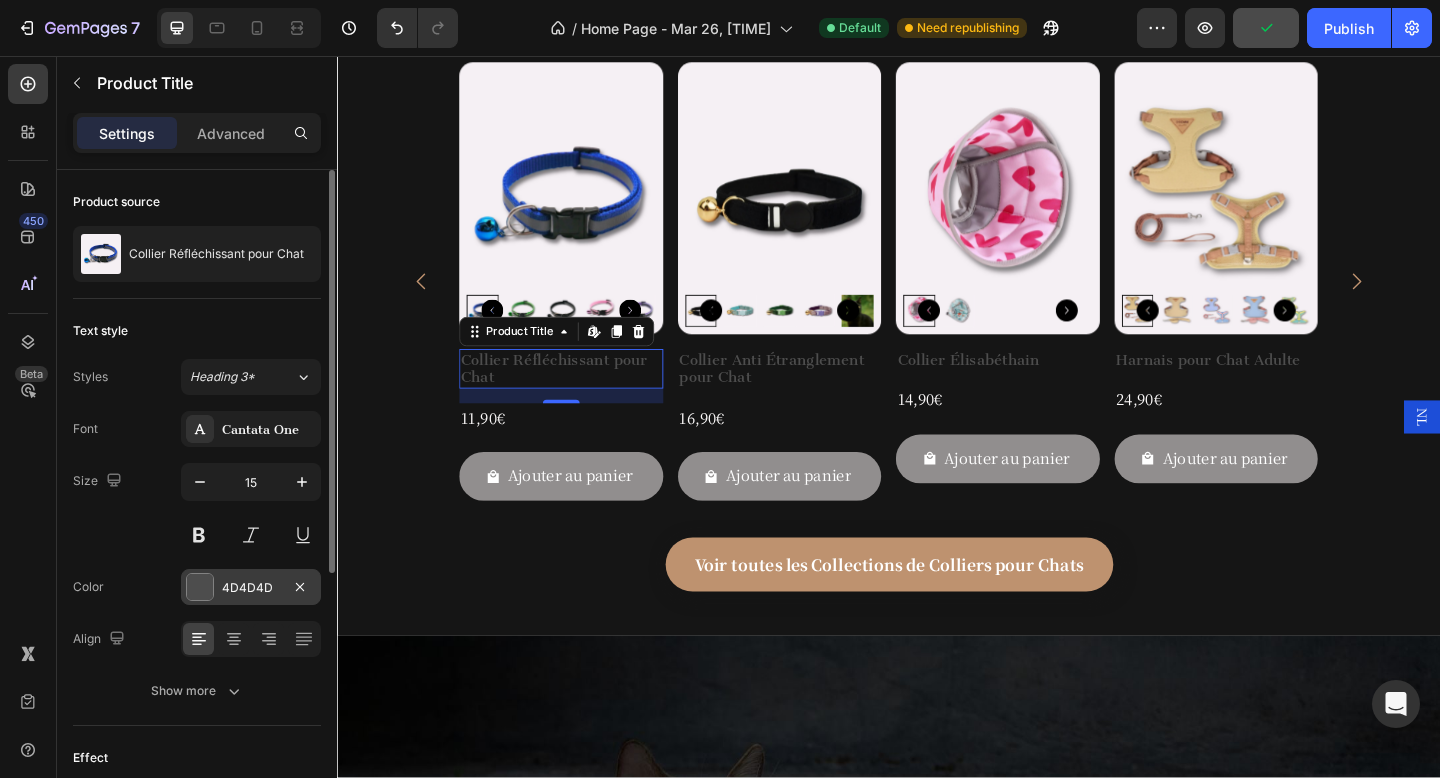 click at bounding box center [200, 587] 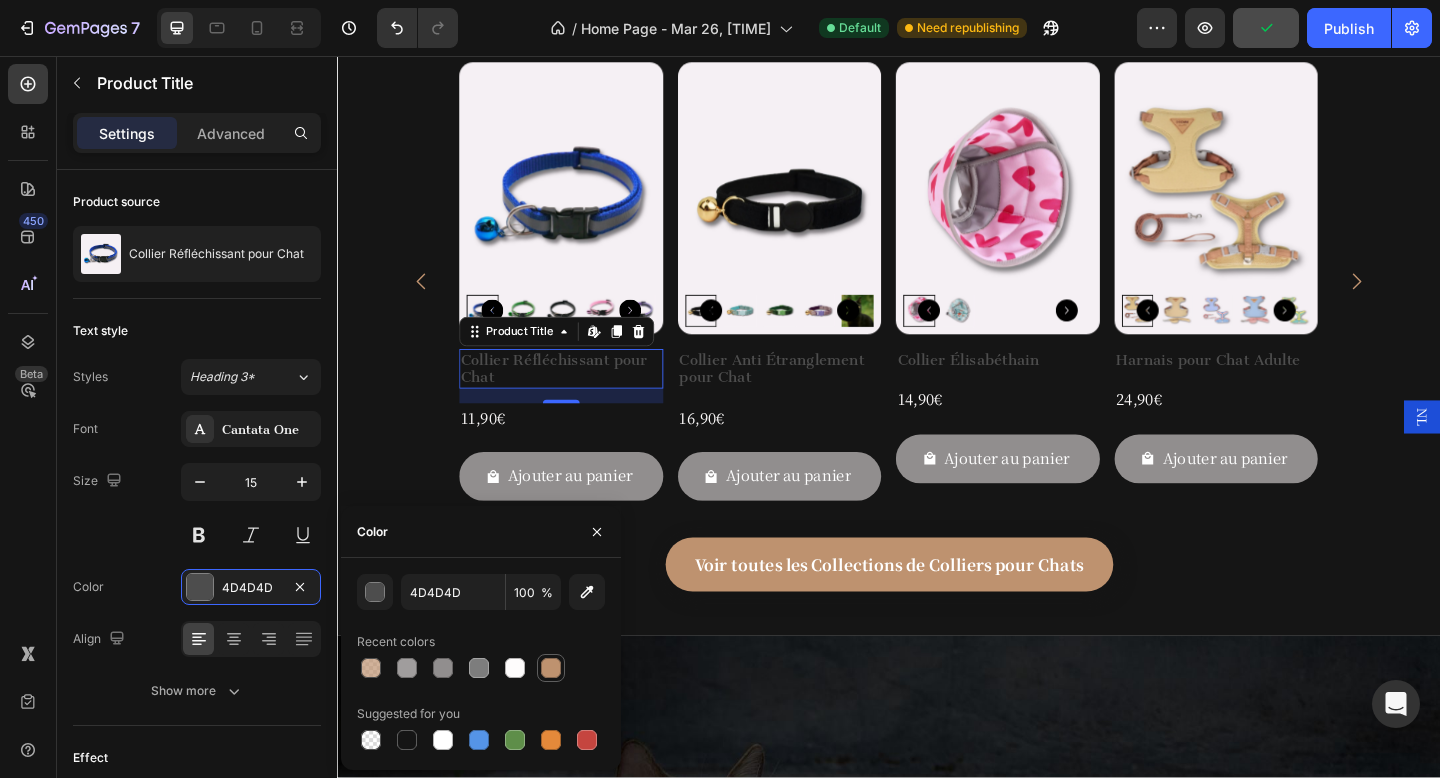 click at bounding box center (551, 668) 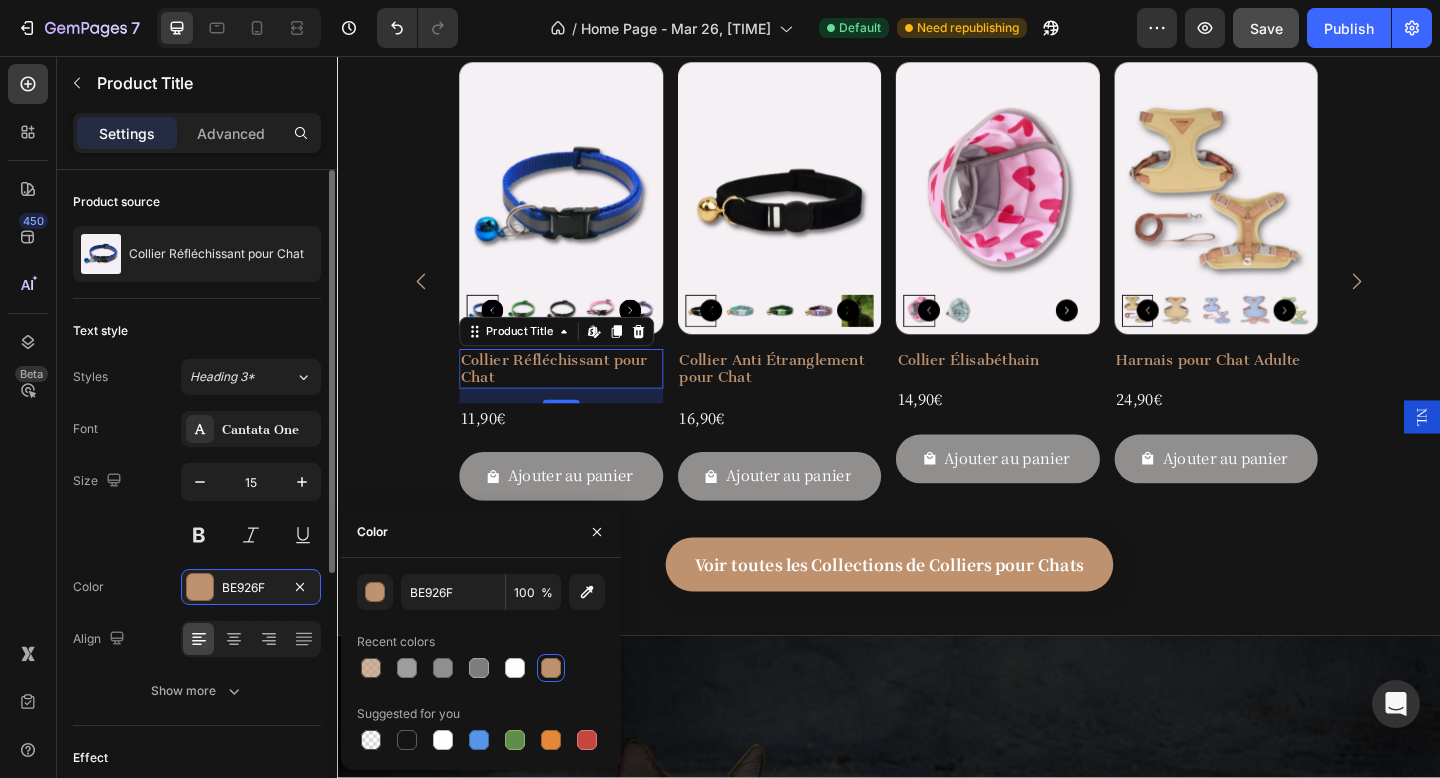 click on "Size 15" at bounding box center (197, 508) 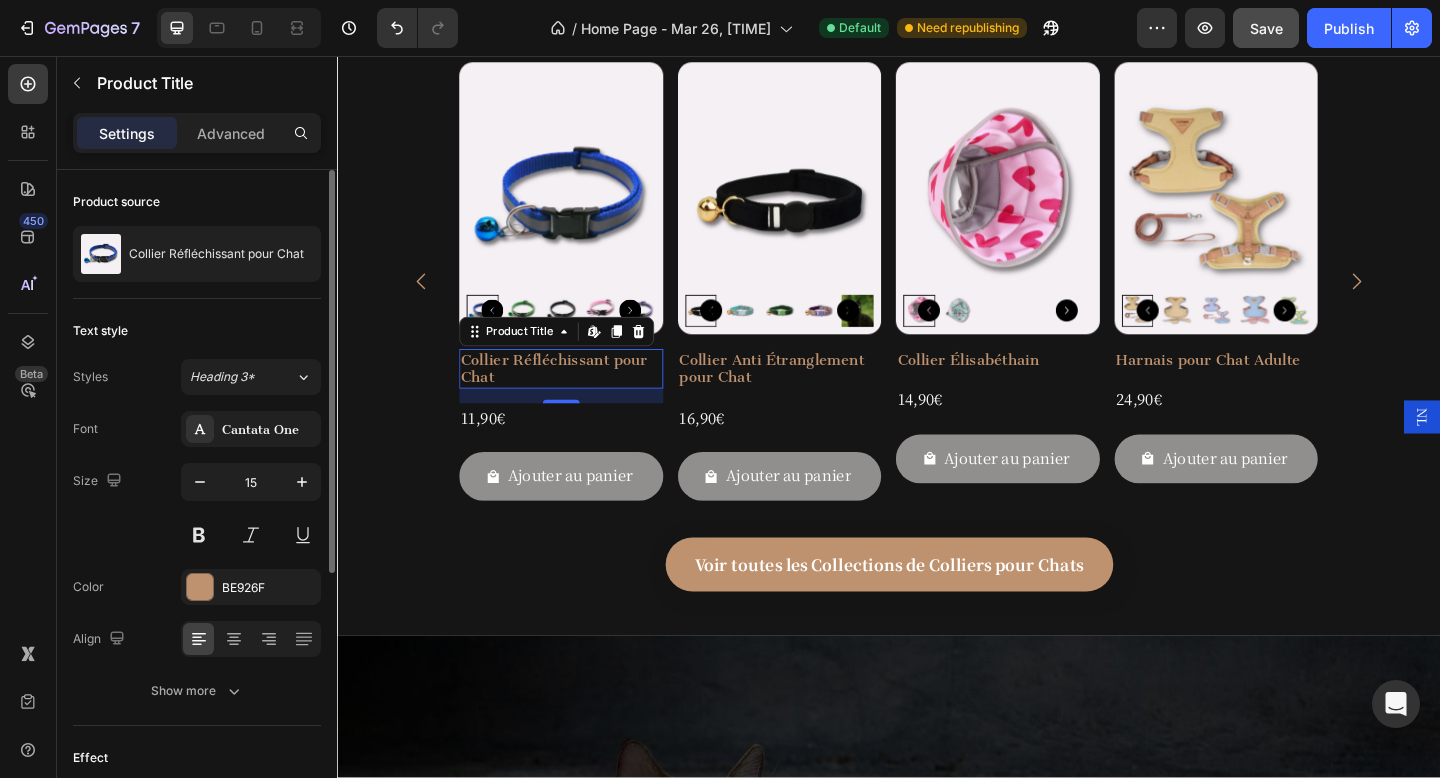 click on "Text style" at bounding box center (197, 331) 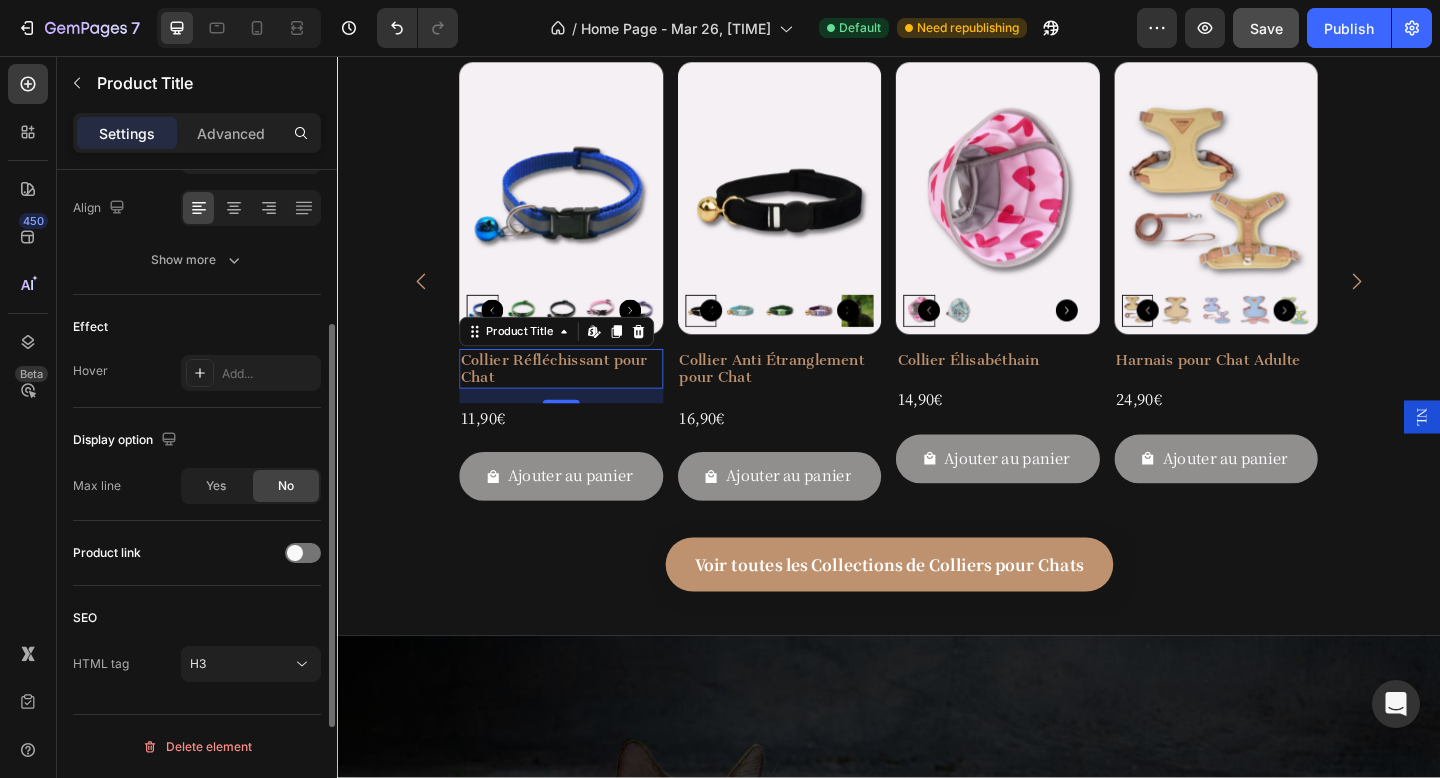 scroll, scrollTop: 0, scrollLeft: 0, axis: both 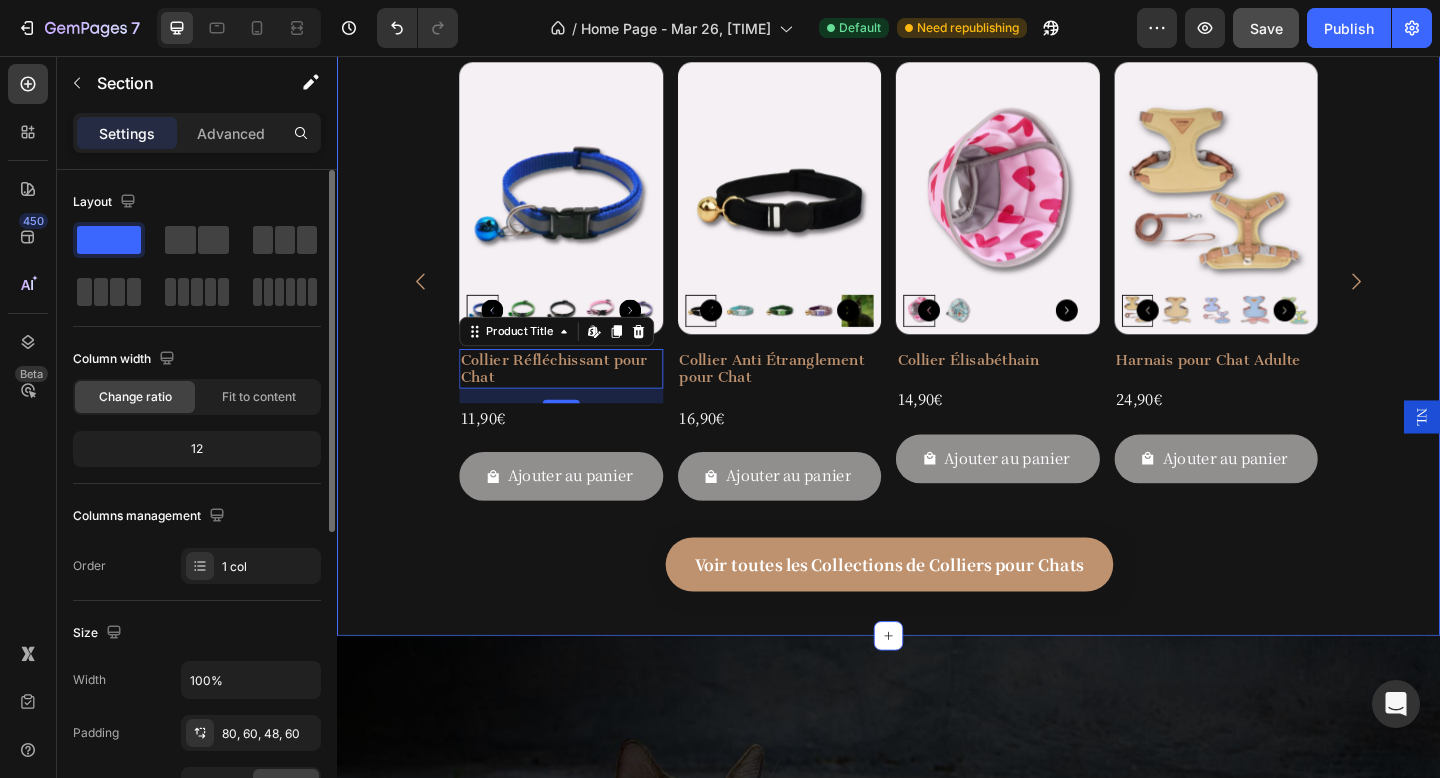 click on "Nos Collections de Colliers pour Chats Heading Découvrez nos collections de colliers pour chats, alliant style, confort et sécurité. Offrez à votre félin un accessoire unique qui reflète sa personnalité. Text Block Row
Product Images Collier Réfléchissant pour Chat Product Title   Edit content in Shopify 16 11,90€ Product Price Product Price Row Ajouter au panier Add to Cart Row Product List
Product Images Collier Anti Étranglement pour Chat Product Title   Edit content in Shopify 0 16,90€ Product Price Product Price Row Ajouter au panier Add to Cart Row Product List
Product Images Collier Élisabéthain Product Title   Edit content in Shopify 0 14,90€ Product Price Product Price Row Ajouter au panier Add to Cart Row Product List
Product Images Harnais pour Chat Adulte Product Title   Edit content in Shopify 0 24,90€ Product Price Product Price Row Ajouter au panier Add to Cart Row" at bounding box center (937, 268) 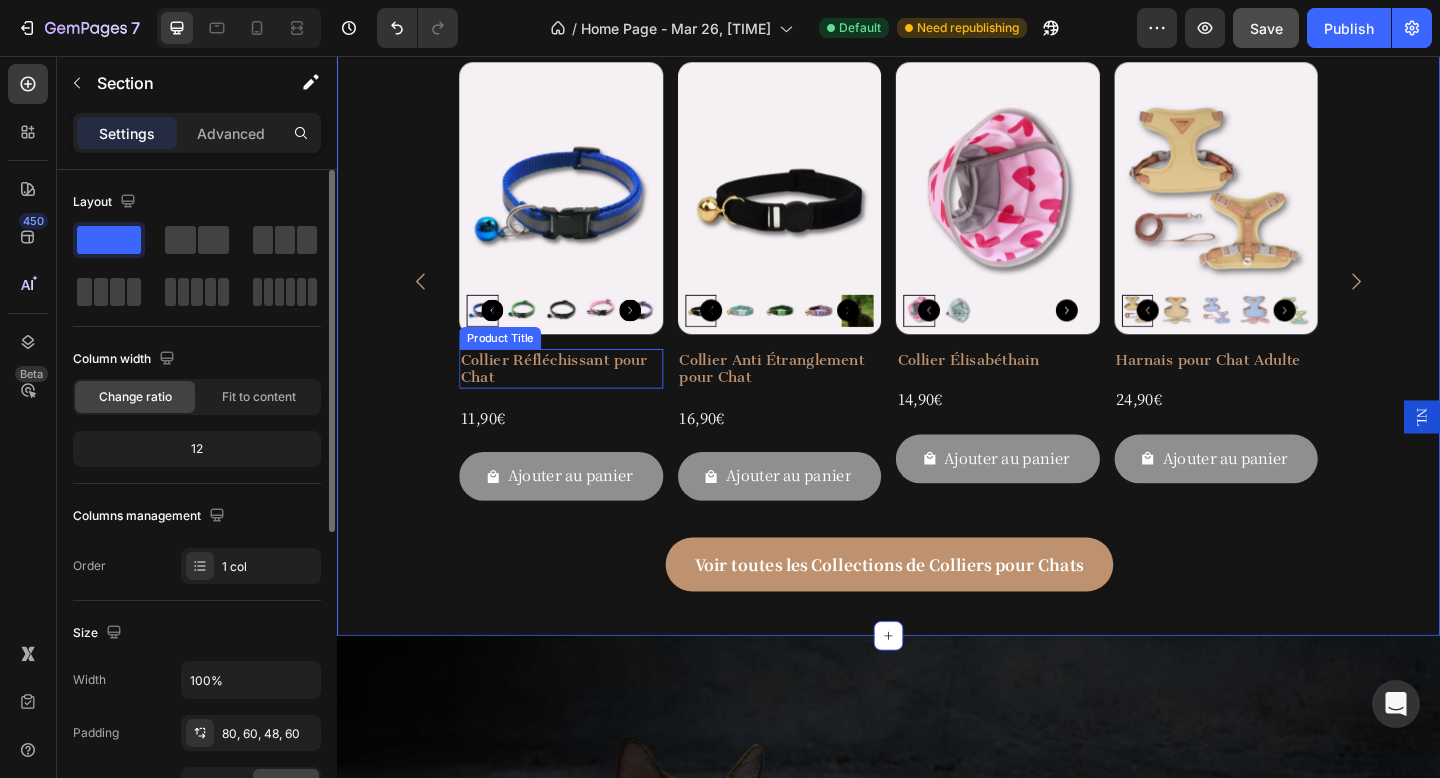 click on "Collier Réfléchissant pour Chat" at bounding box center [581, 396] 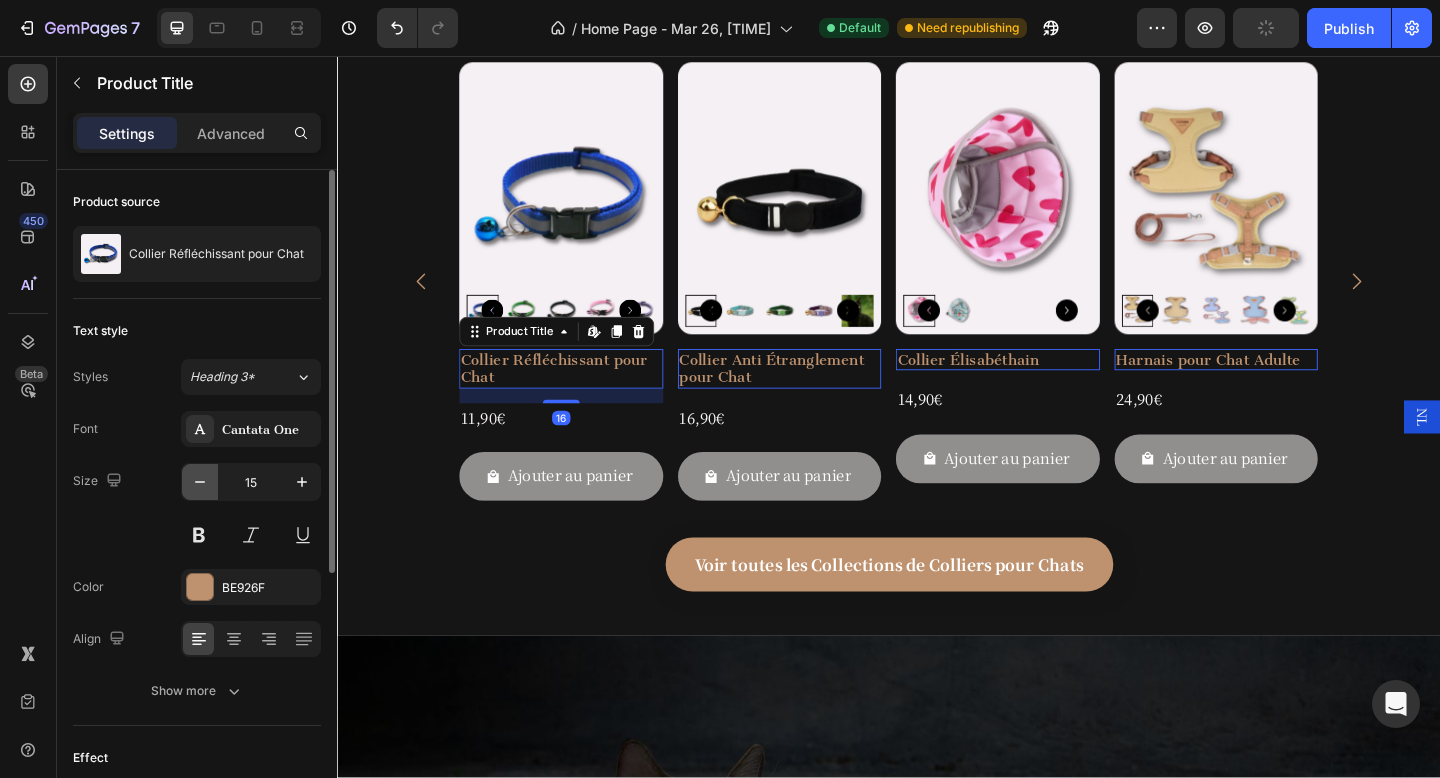 click 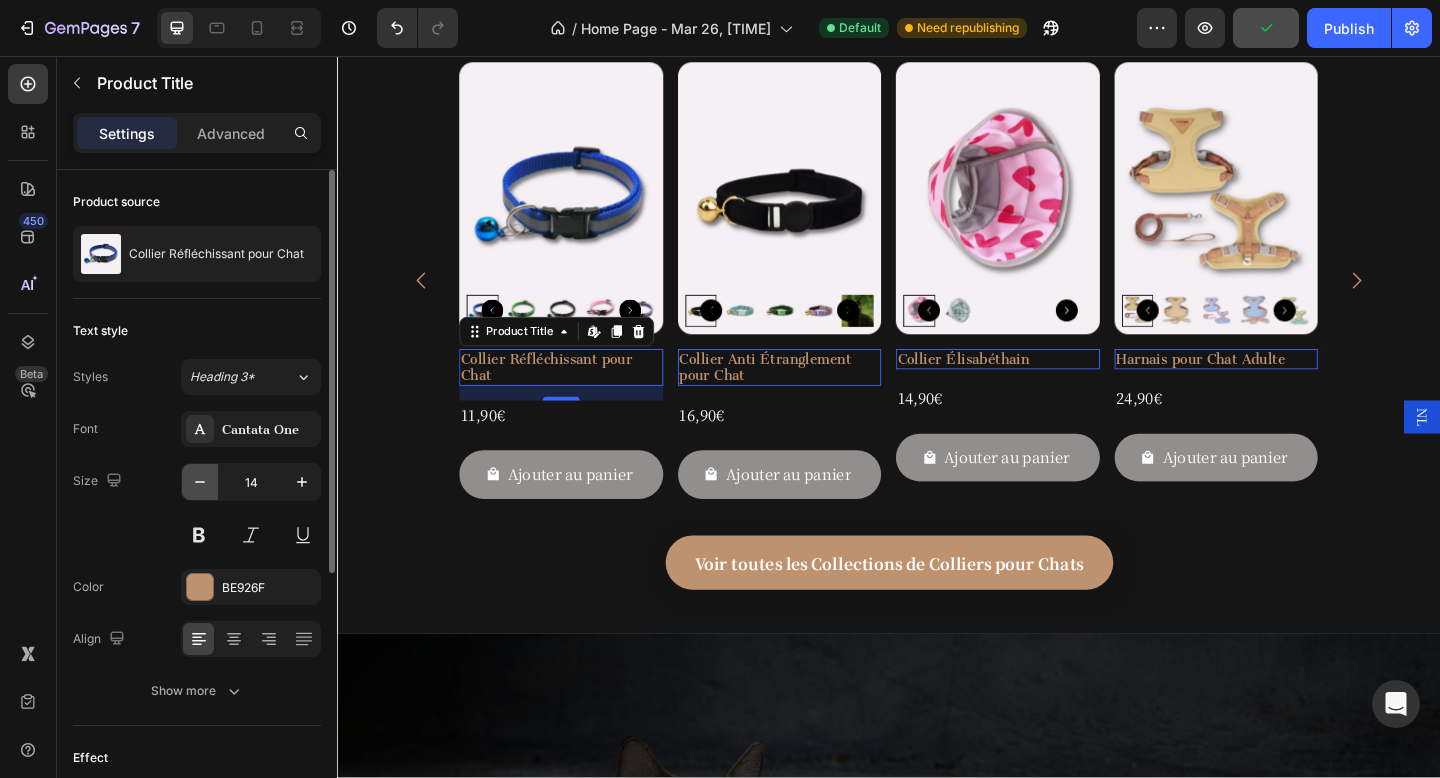 click 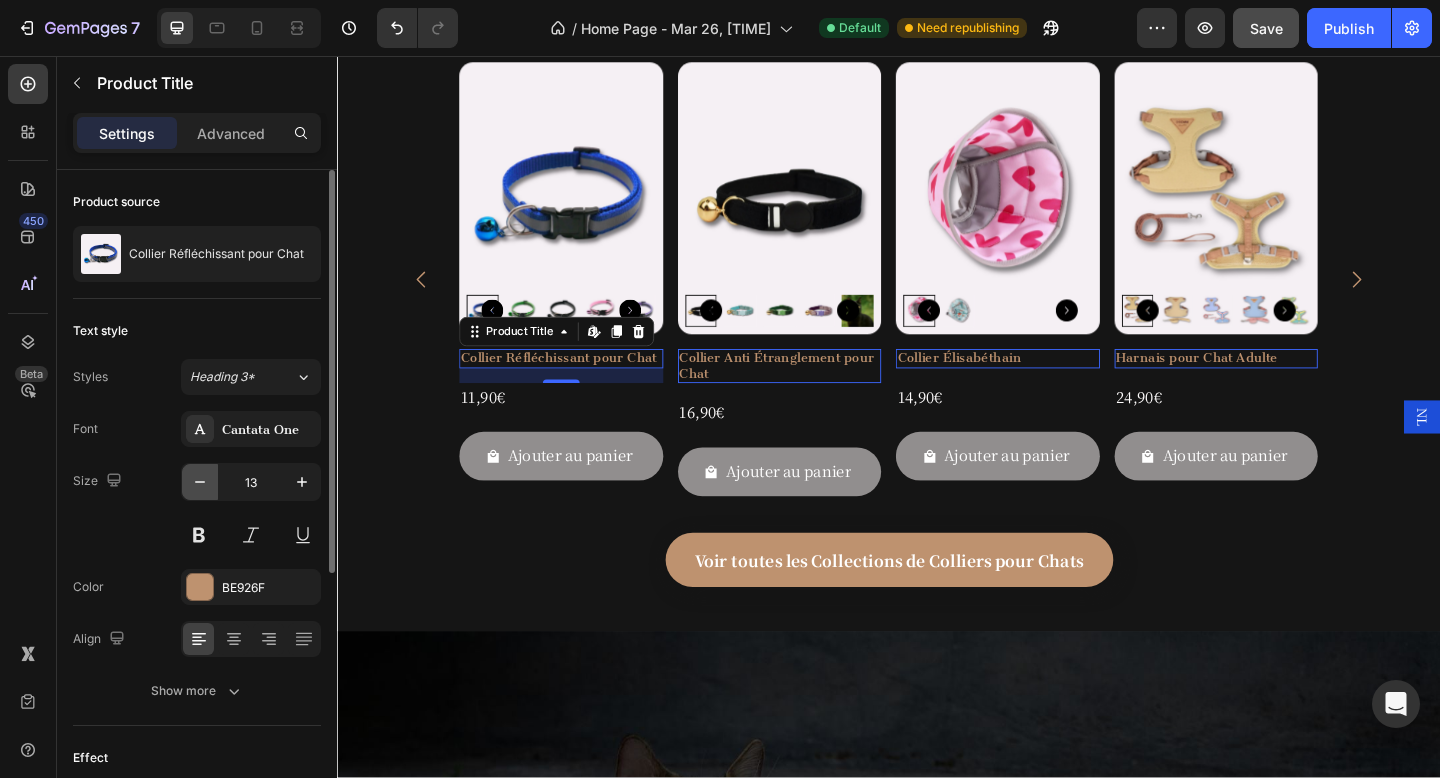 click 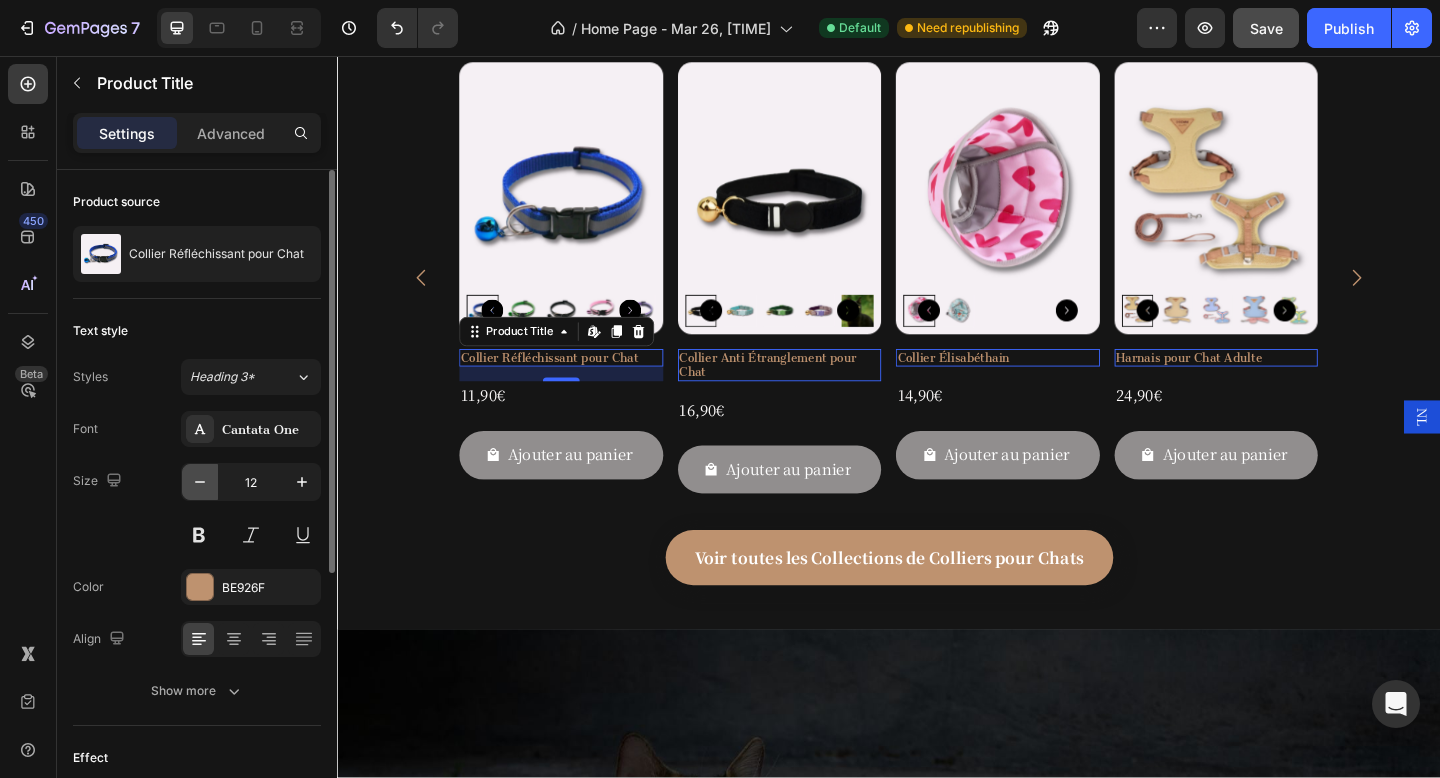 click 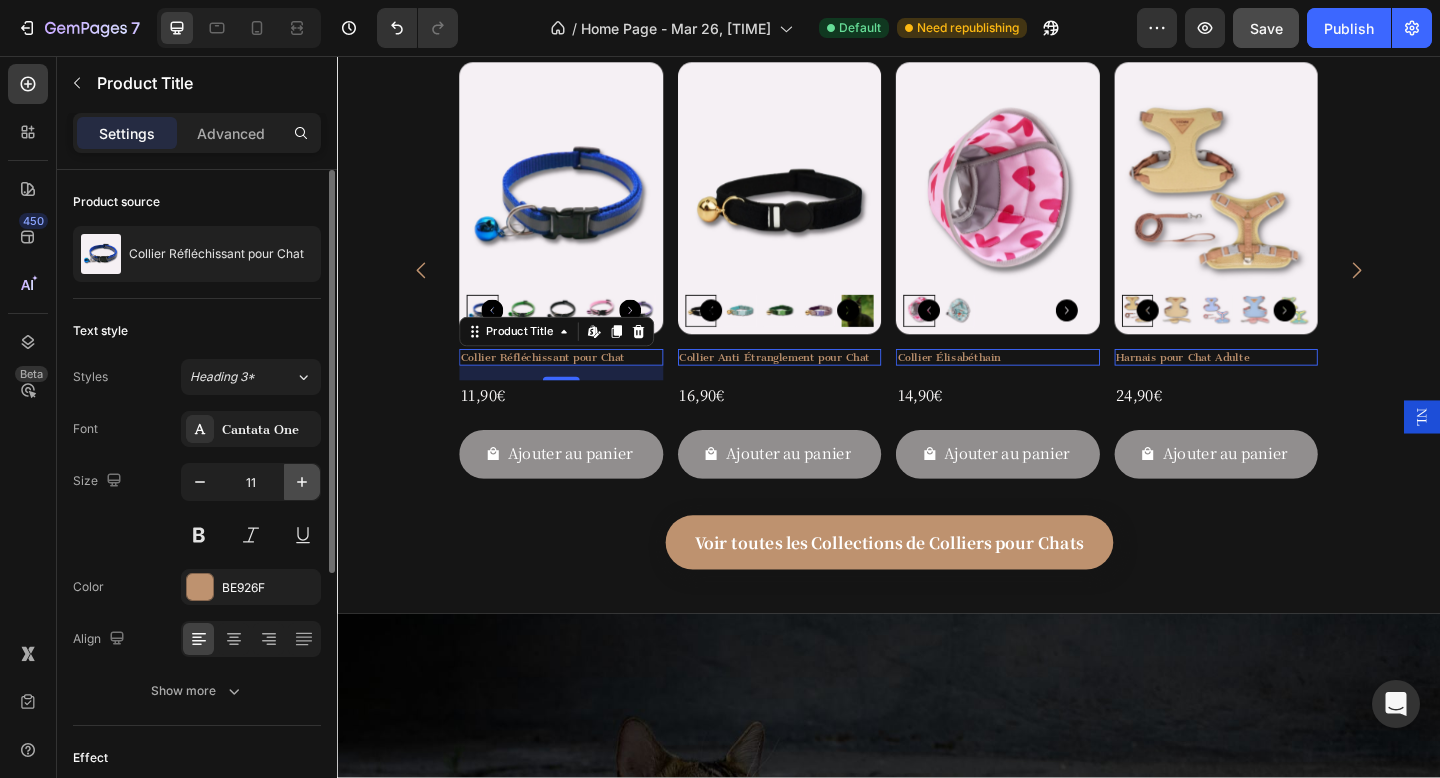 click 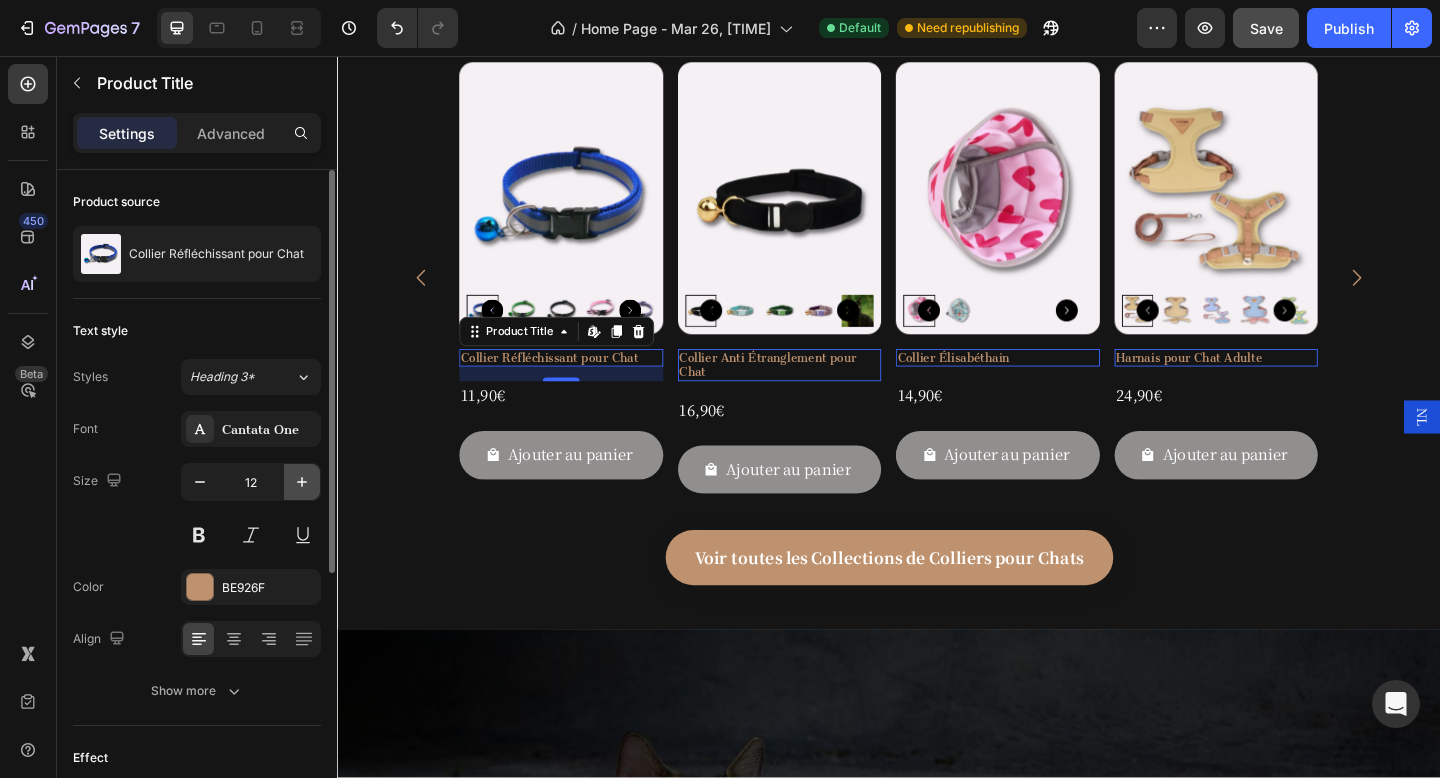 click 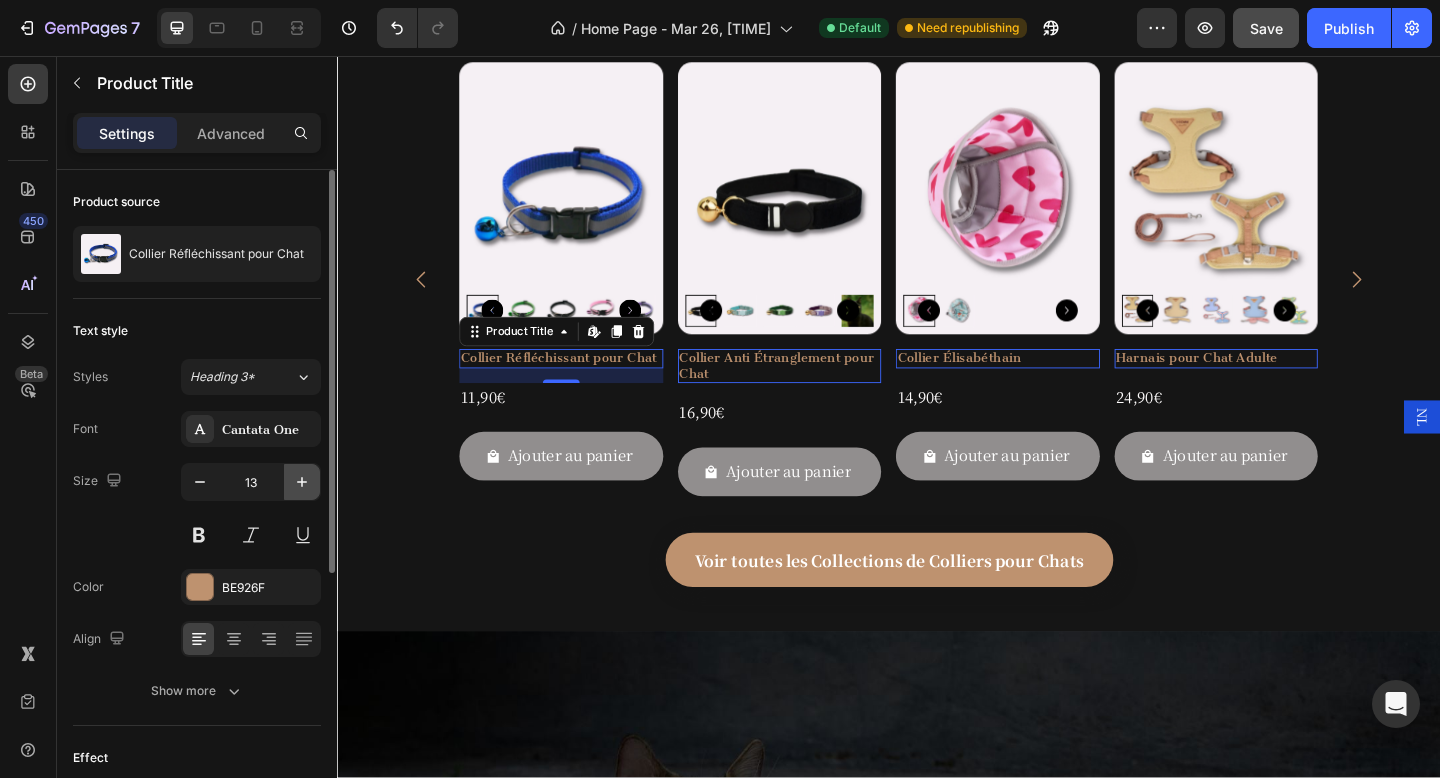 click 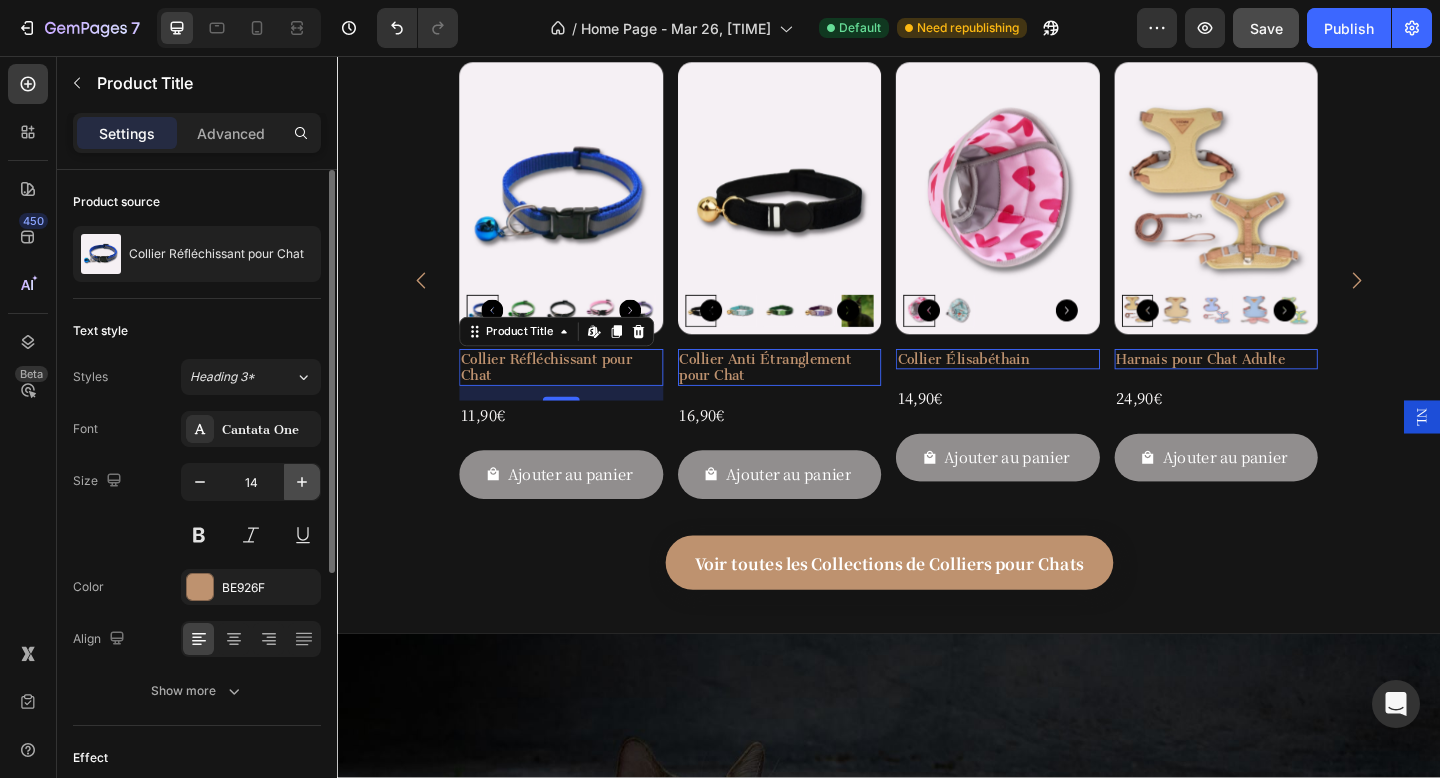 click 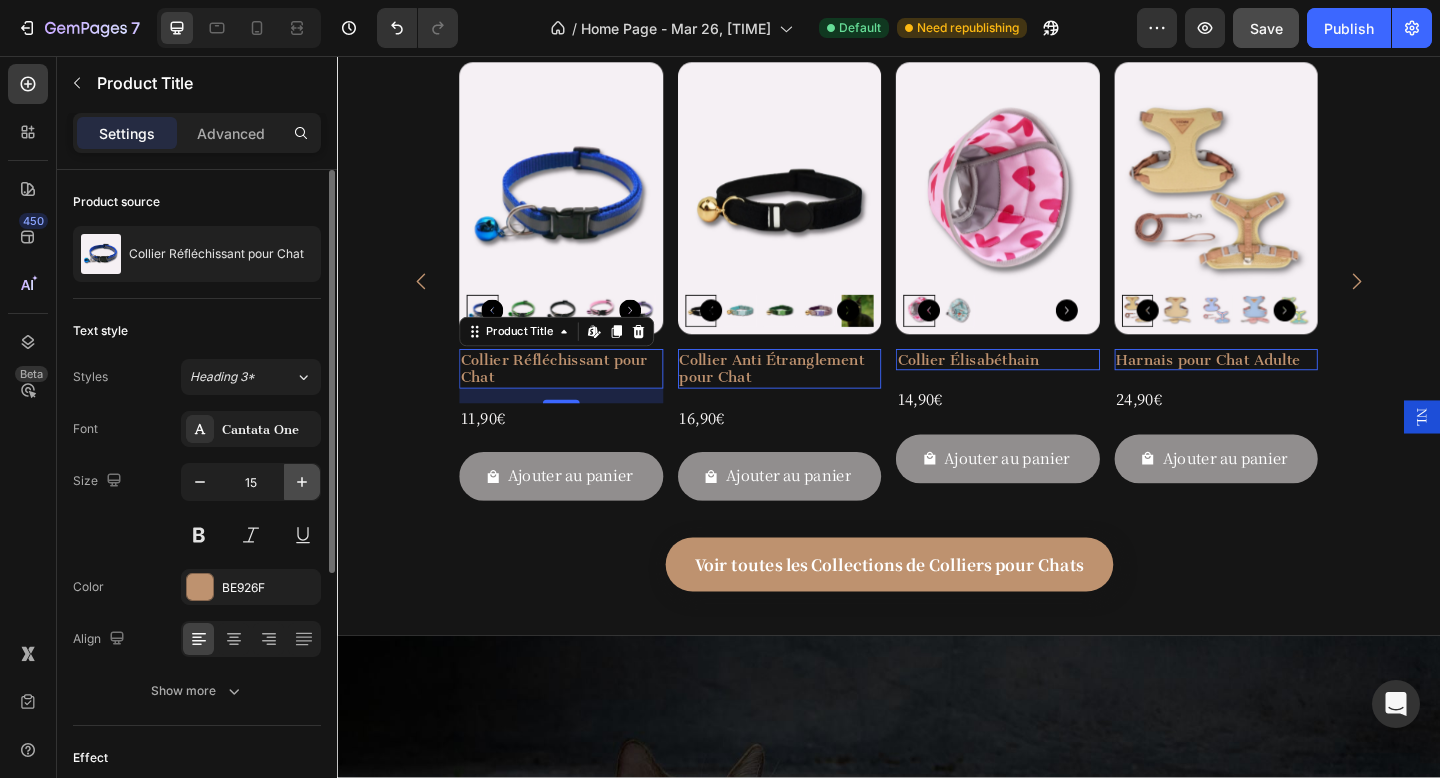 click 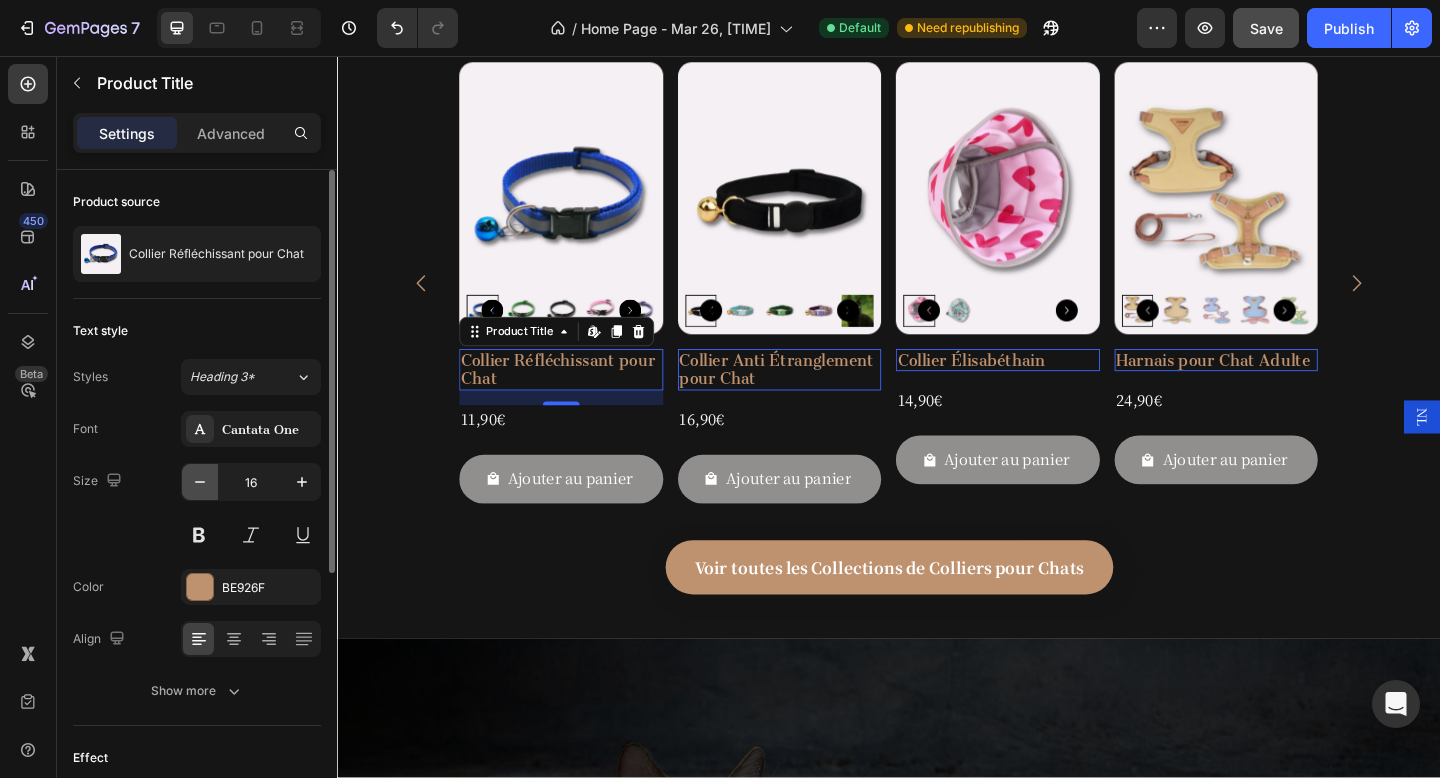 click 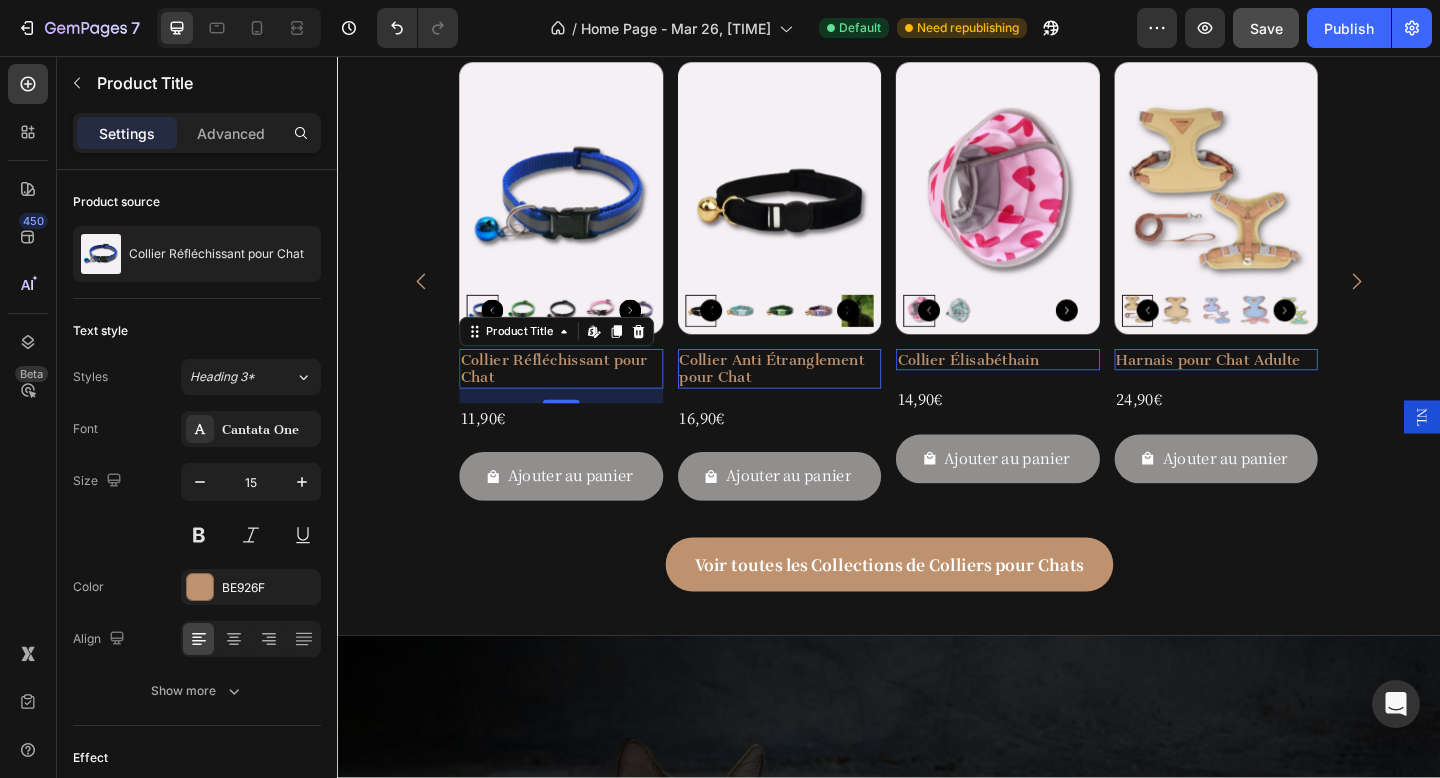 scroll, scrollTop: 2324, scrollLeft: 0, axis: vertical 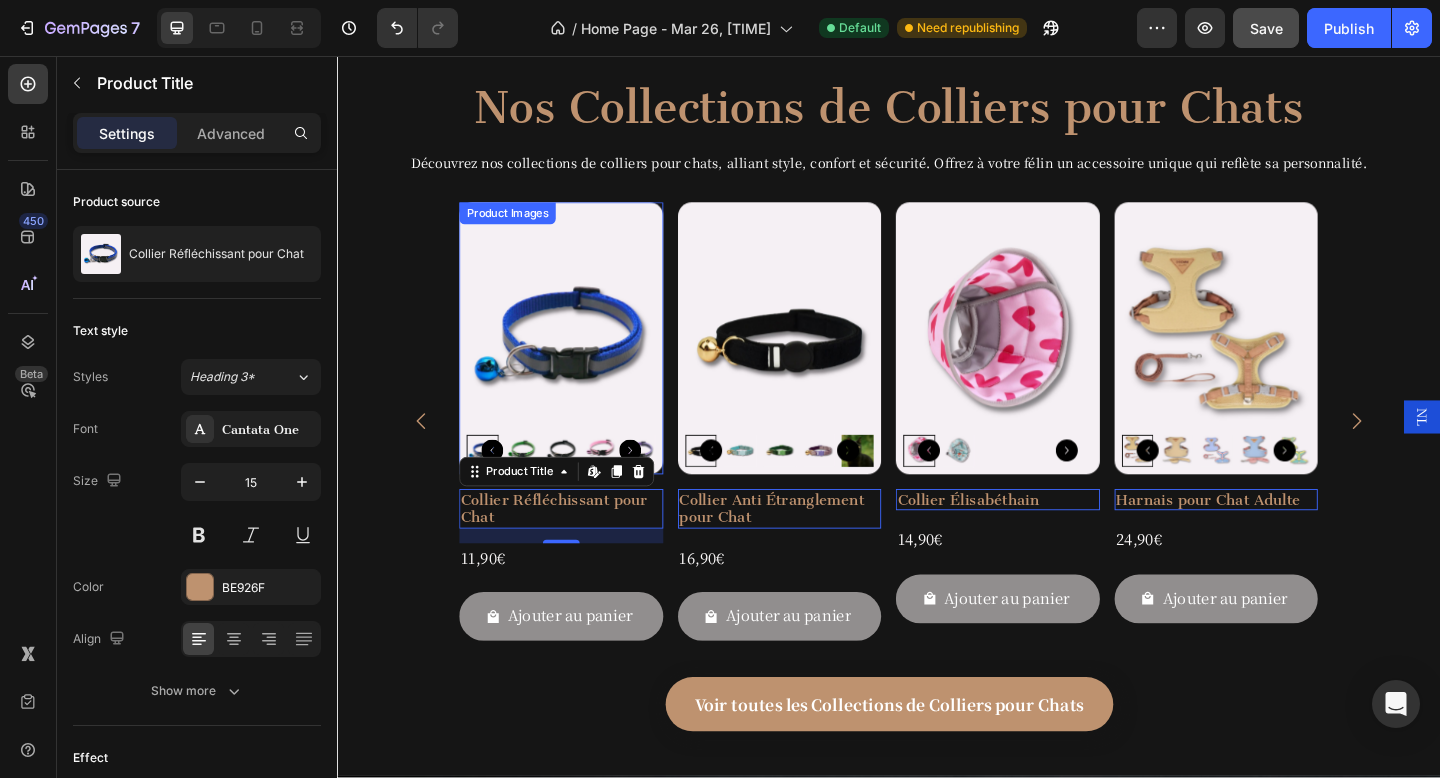 click at bounding box center [581, 362] 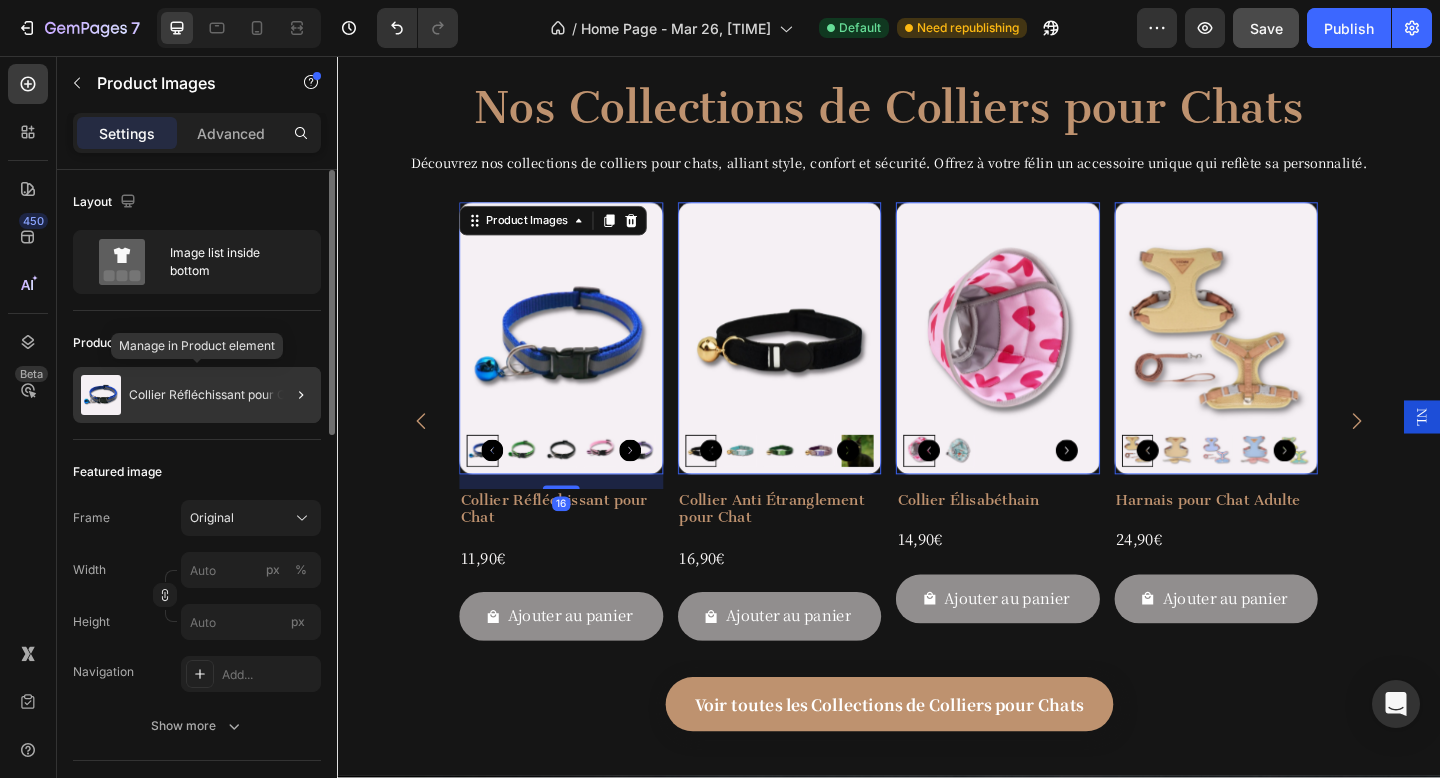 click on "Collier Réfléchissant pour Chat" 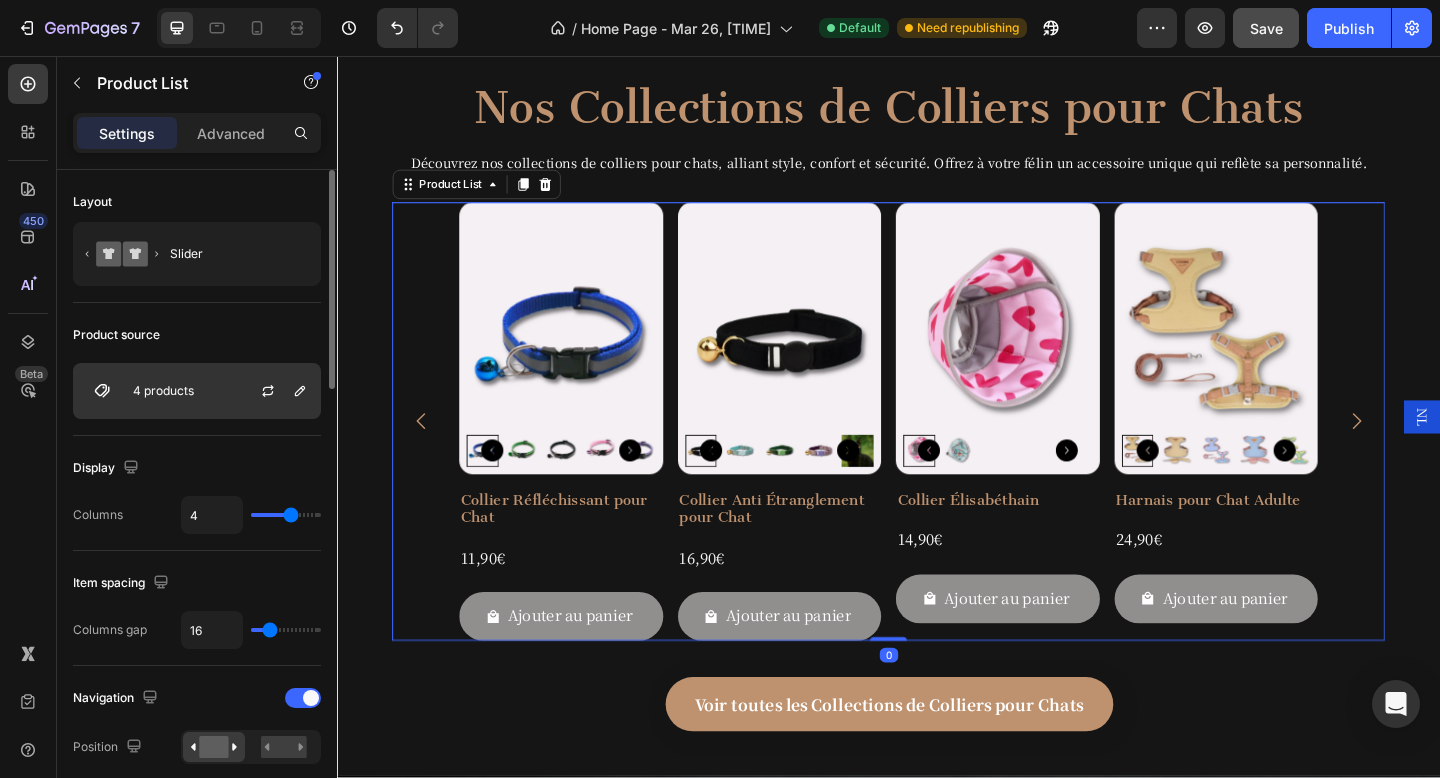click on "4 products" at bounding box center (163, 391) 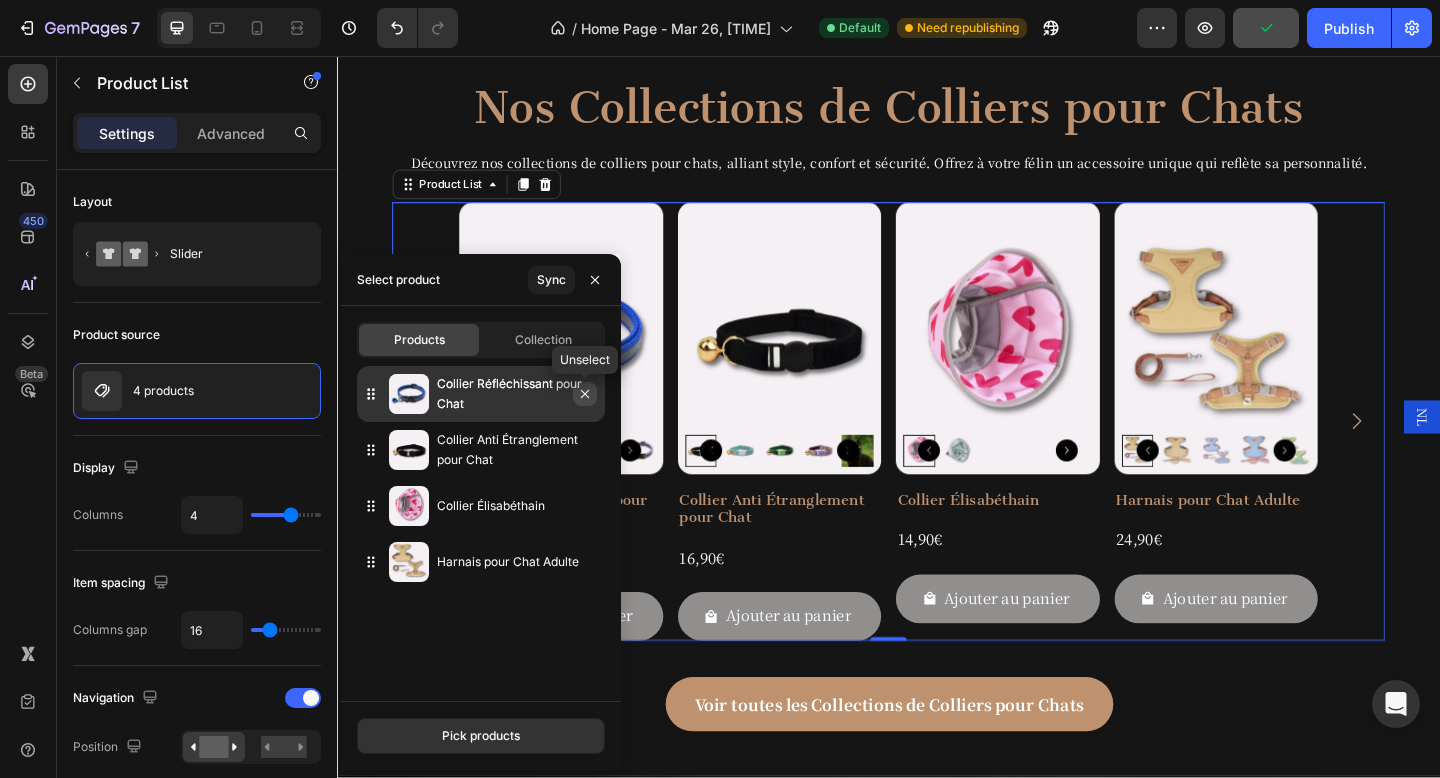 click 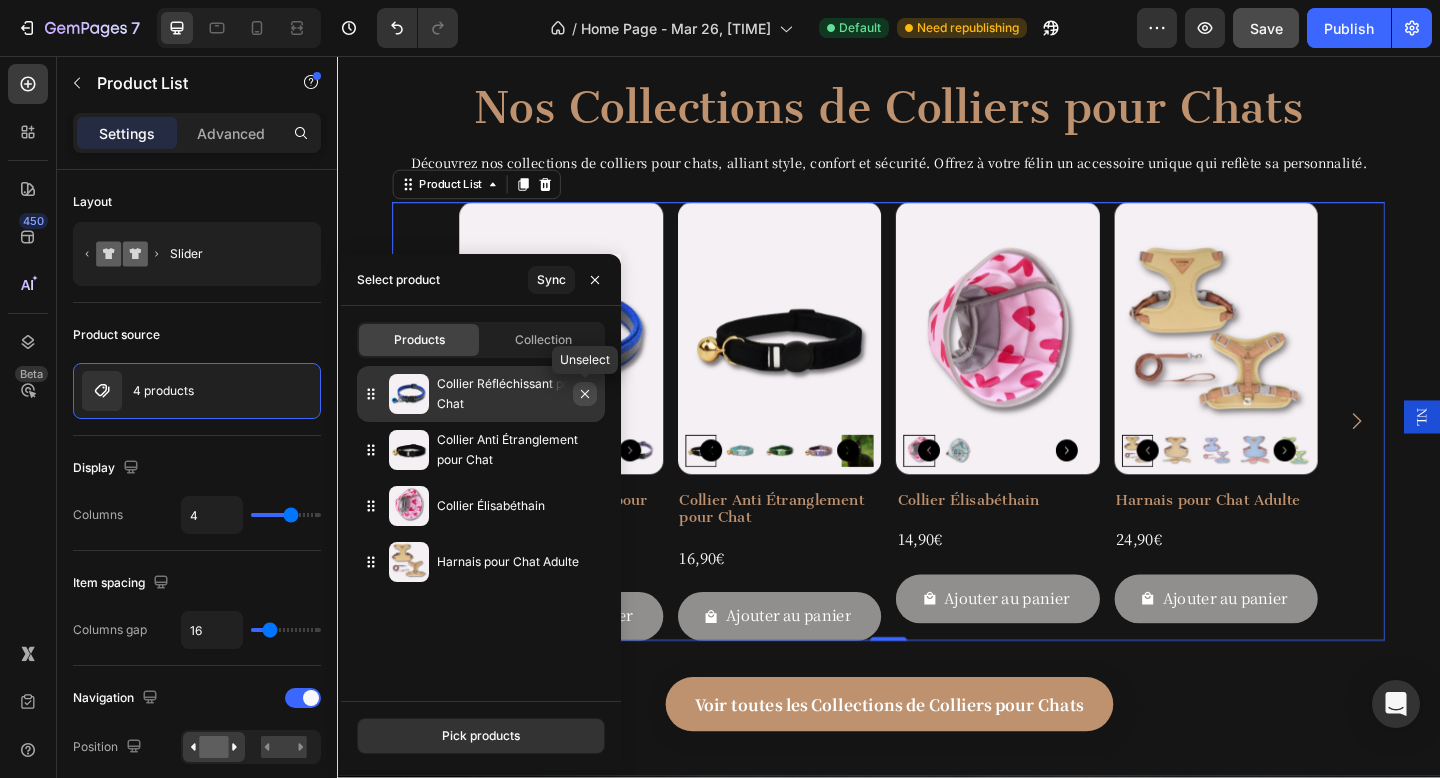 click 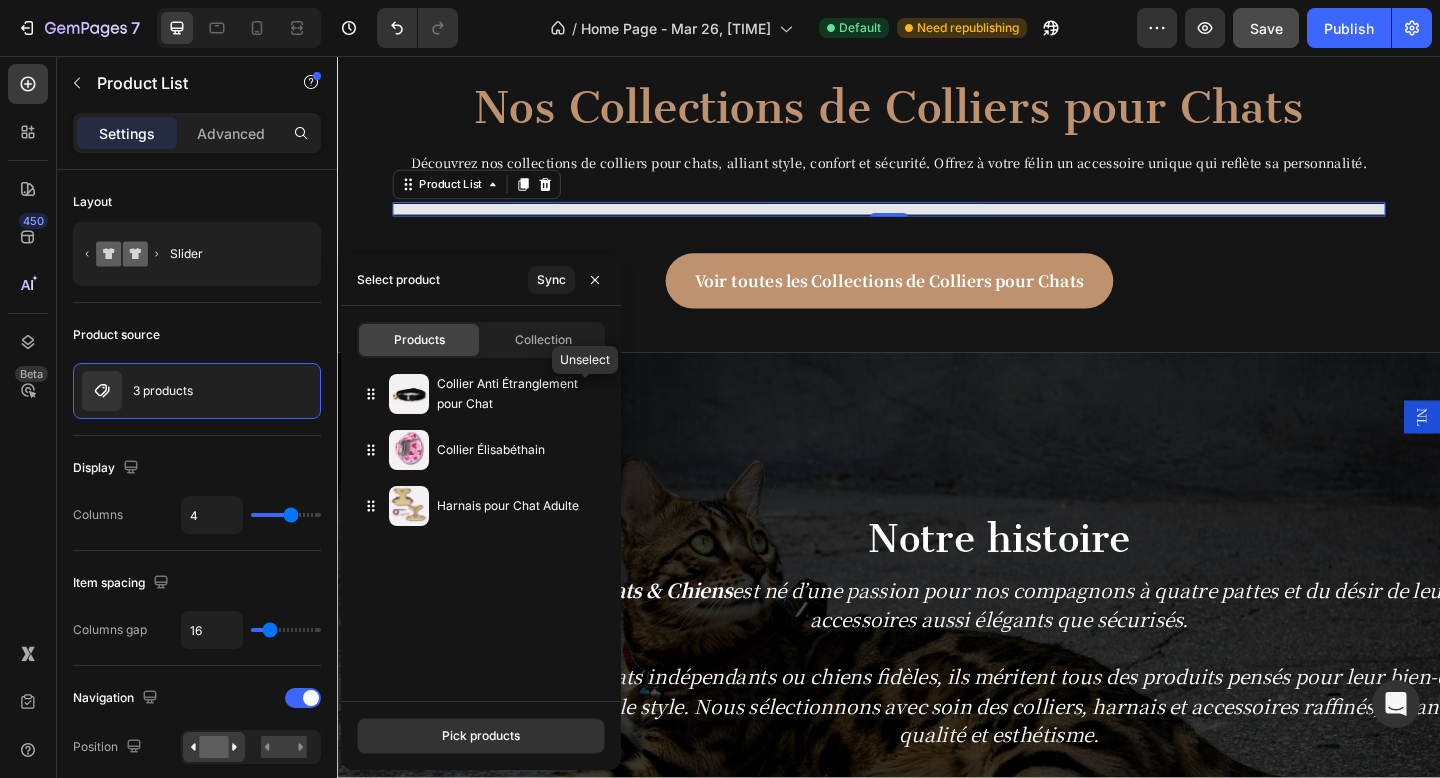 click 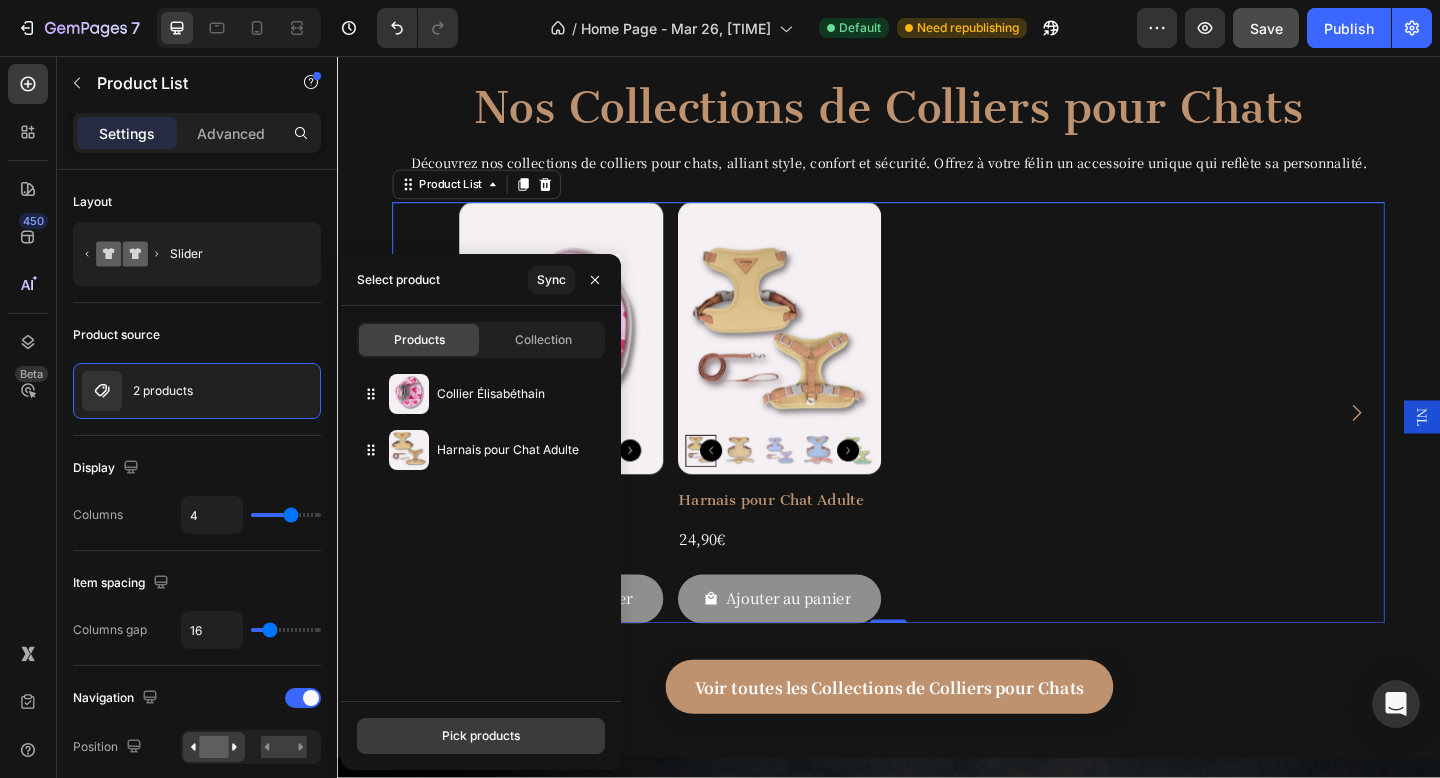 click on "Pick products" at bounding box center [481, 736] 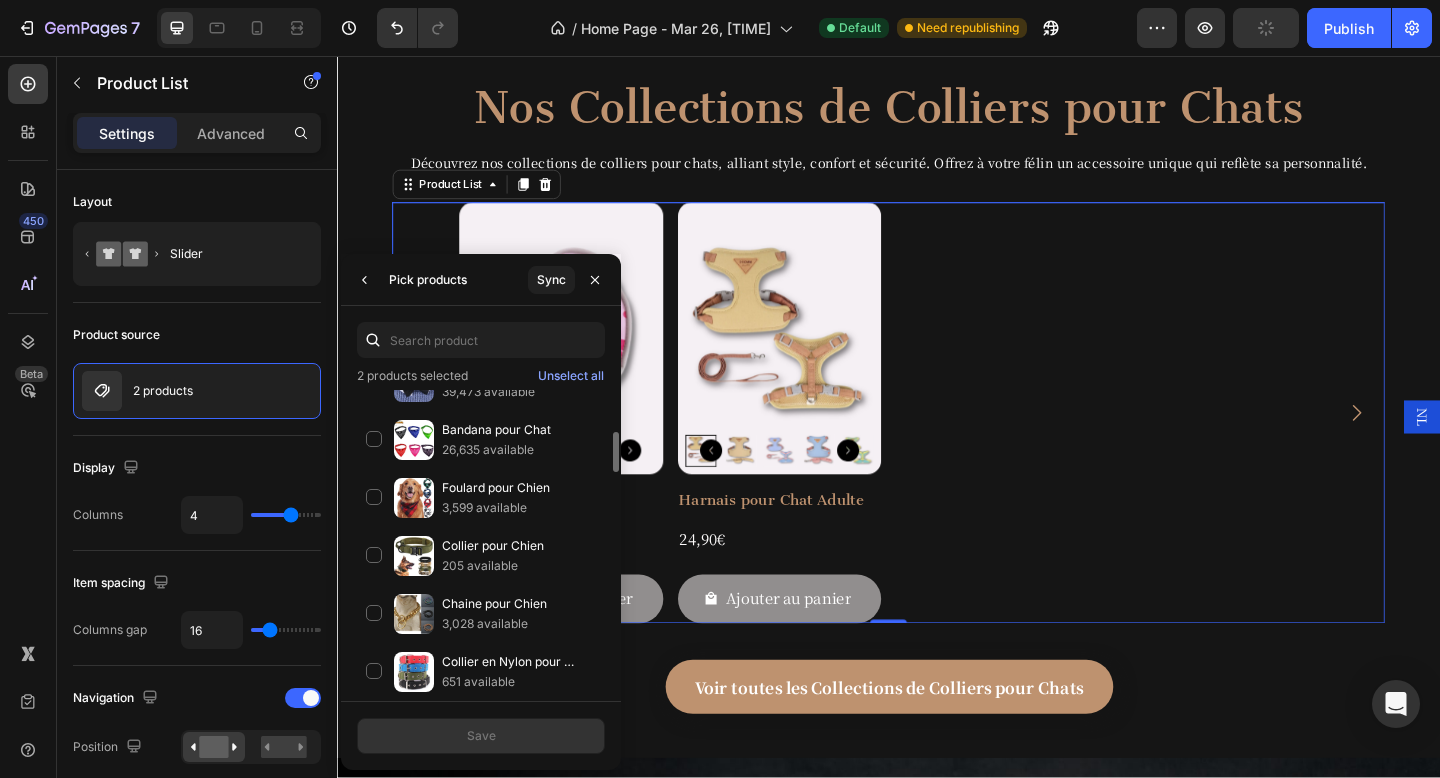 scroll, scrollTop: 0, scrollLeft: 0, axis: both 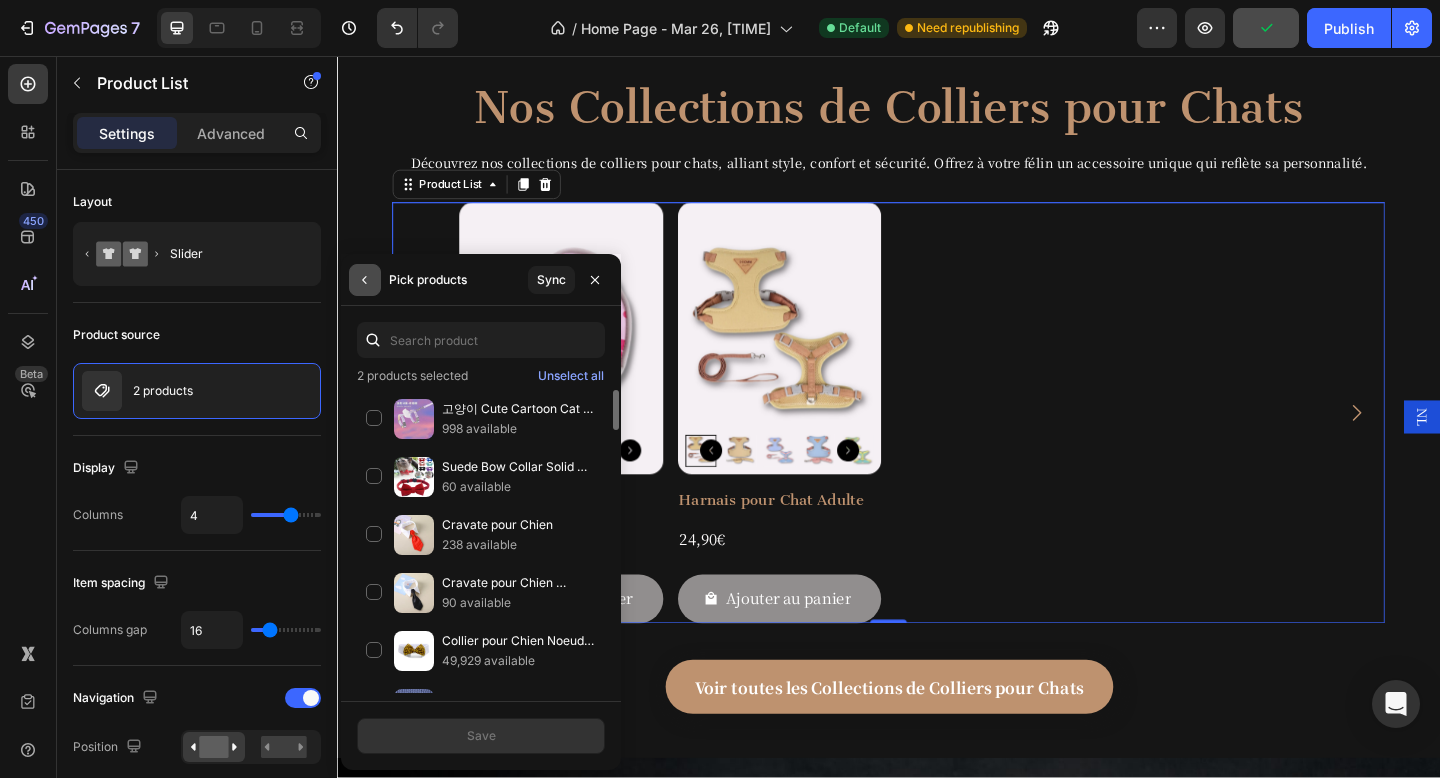click 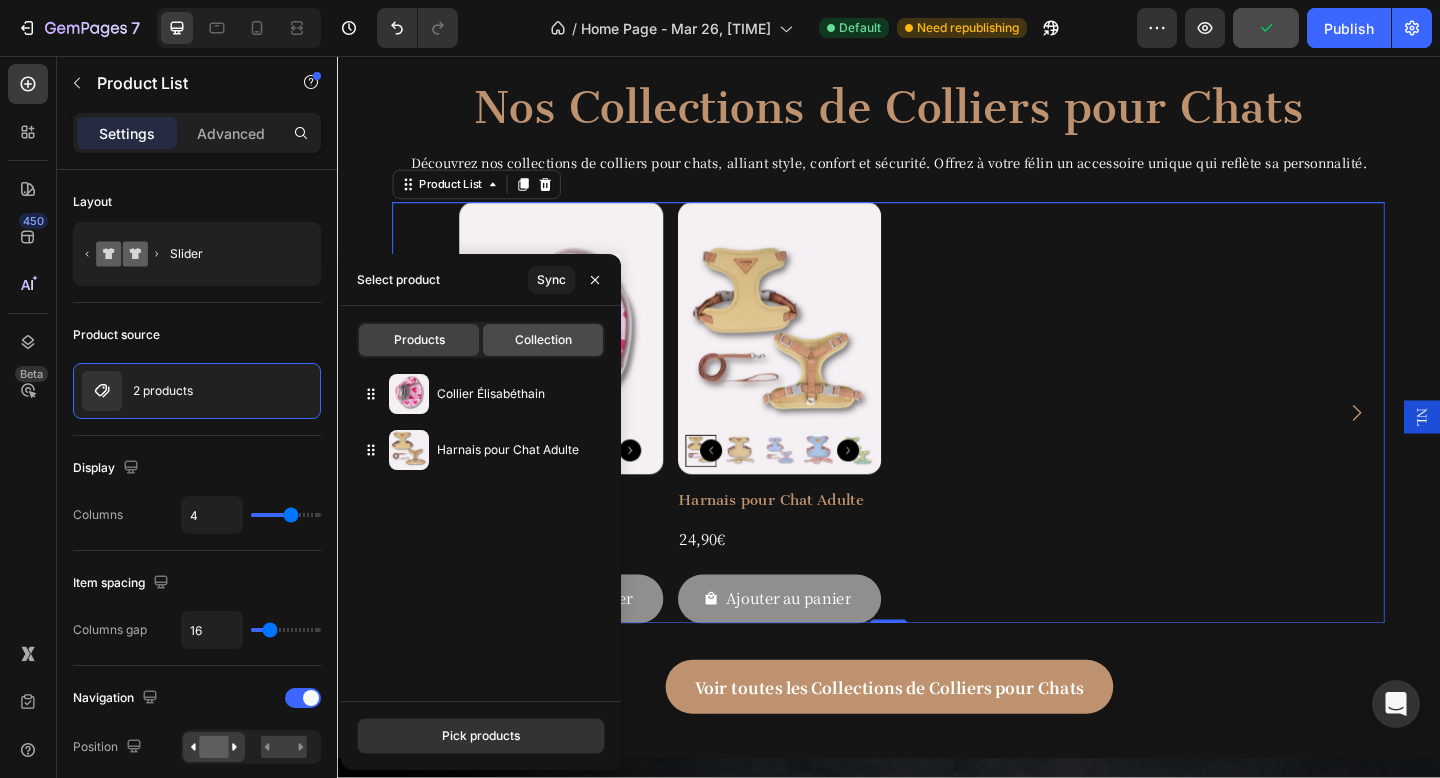 click on "Collection" 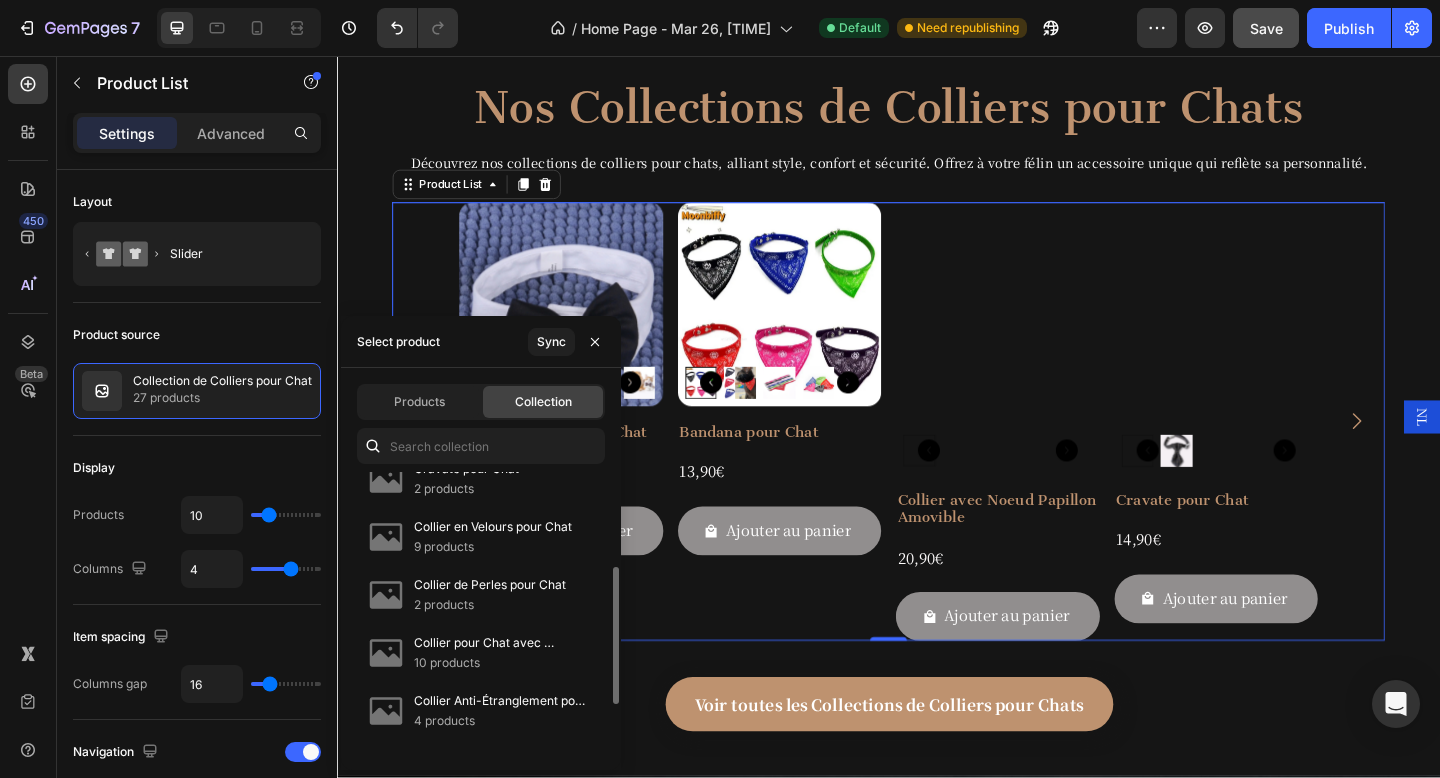 scroll, scrollTop: 198, scrollLeft: 0, axis: vertical 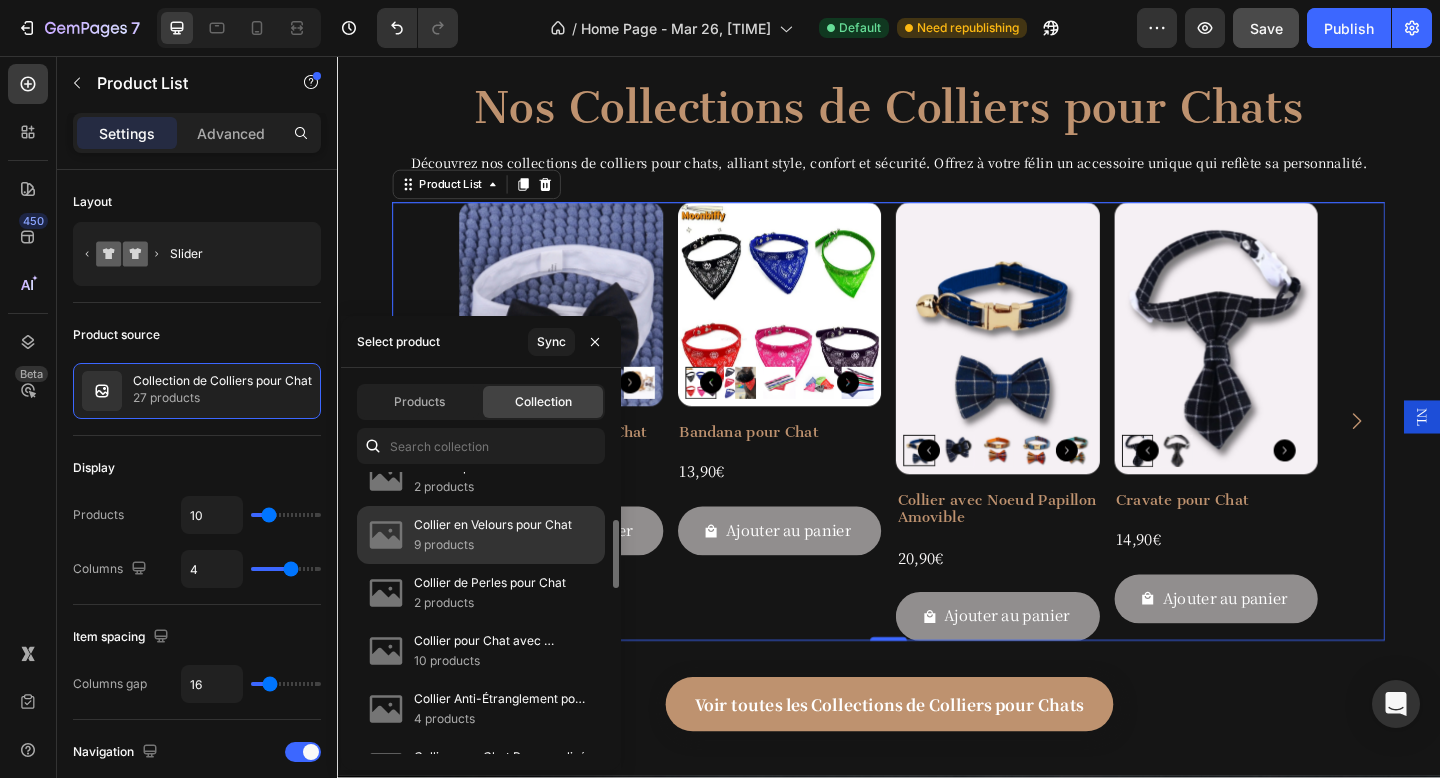 click on "Collier en Velours pour Chat" at bounding box center [493, 525] 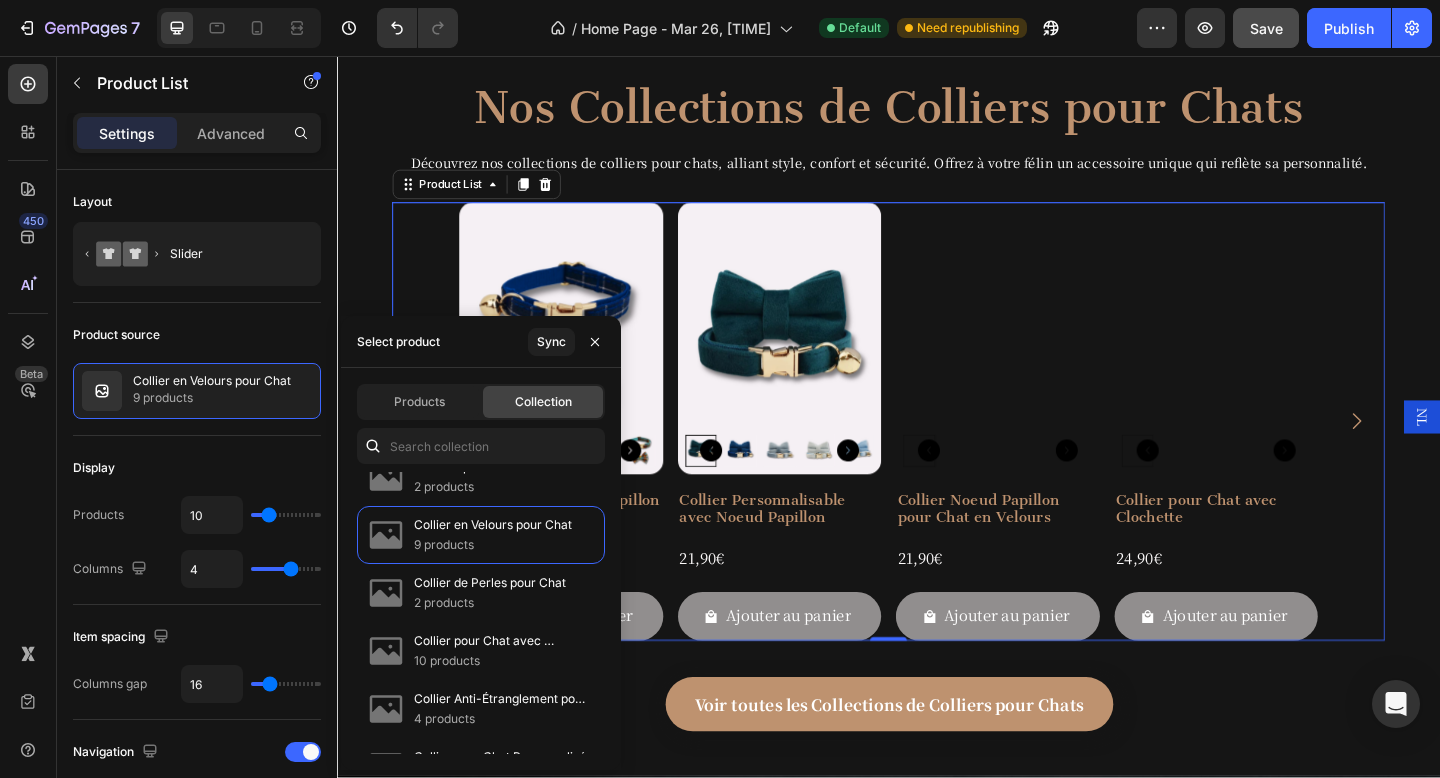 click on "Products Collection Collection de Colliers pour Chat 27 products Collier à Strass pour Chat 1 product Noeud Papillon pour Chat 5 products Cravate pour Chat 2 products Collier en Velours pour Chat 9 products Collier de Perles pour Chat 2 products Collier pour Chat avec Clochette 10 products Collier Anti-Étranglement pour Chat 4 products Collier pour Chat Personnalisé 8 products Collier Réfléchissant pour Chat 1 product Collier en Cuir pour Chat 1 product Harnais pour Chat 4 products Collier Élisabéthain 2 products Harnais Anti-Fugue pour Chat 3 products Home page 0 product Harnais pour Chien 0 product Accessoires pour Chat 9 products Collier Bandana pour Chat 0 product Collier pour chat GPS 1 product Cravate pour Chien 2 products" at bounding box center [481, 569] 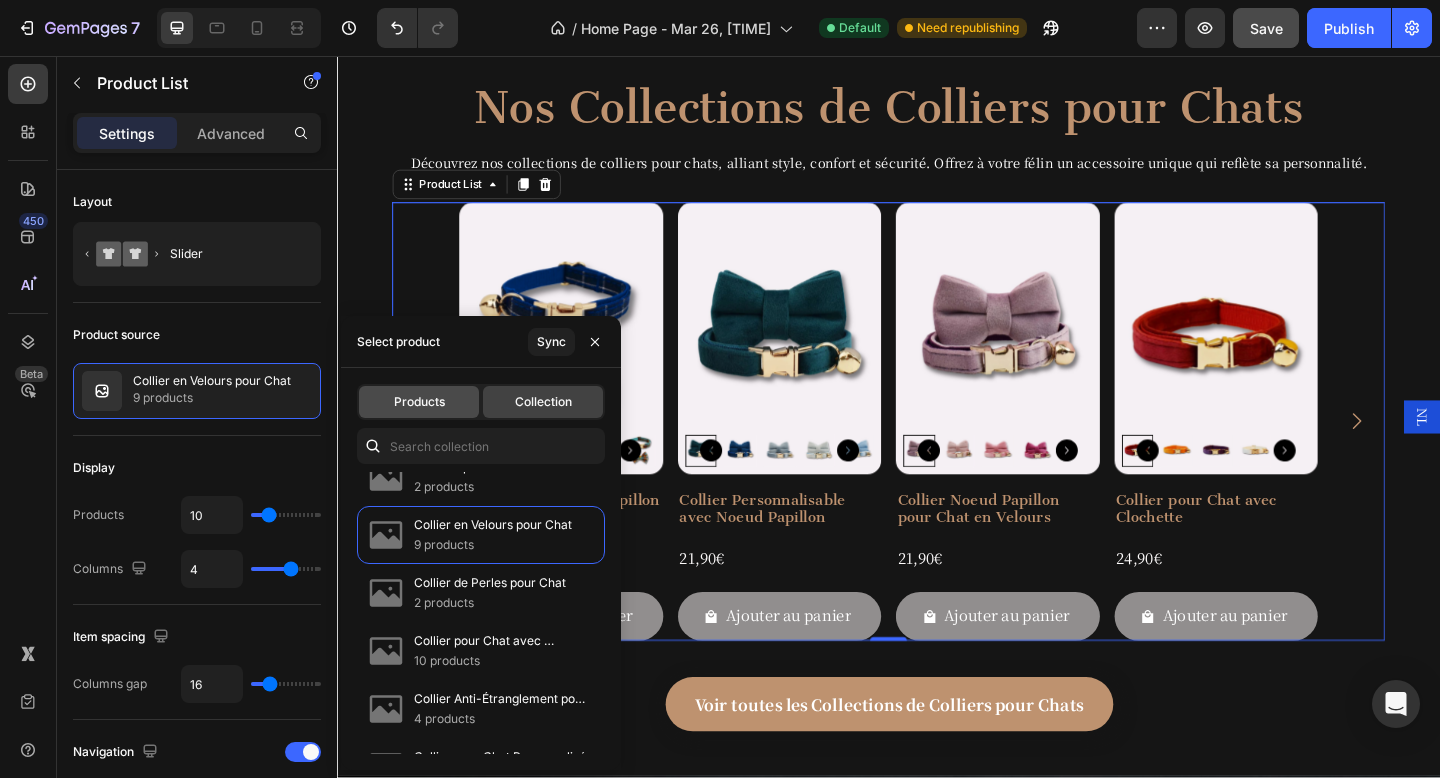 click on "Products" 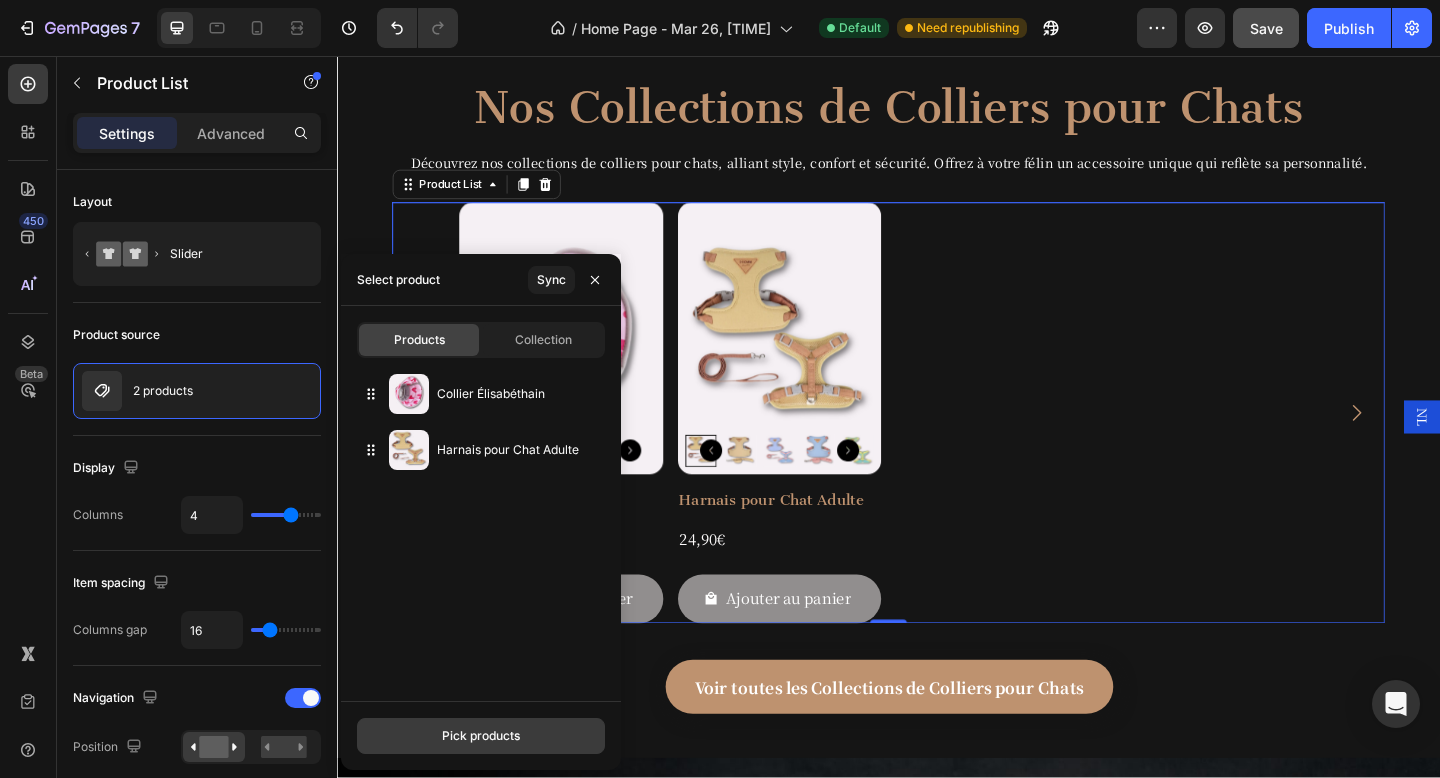 click on "Pick products" at bounding box center [481, 736] 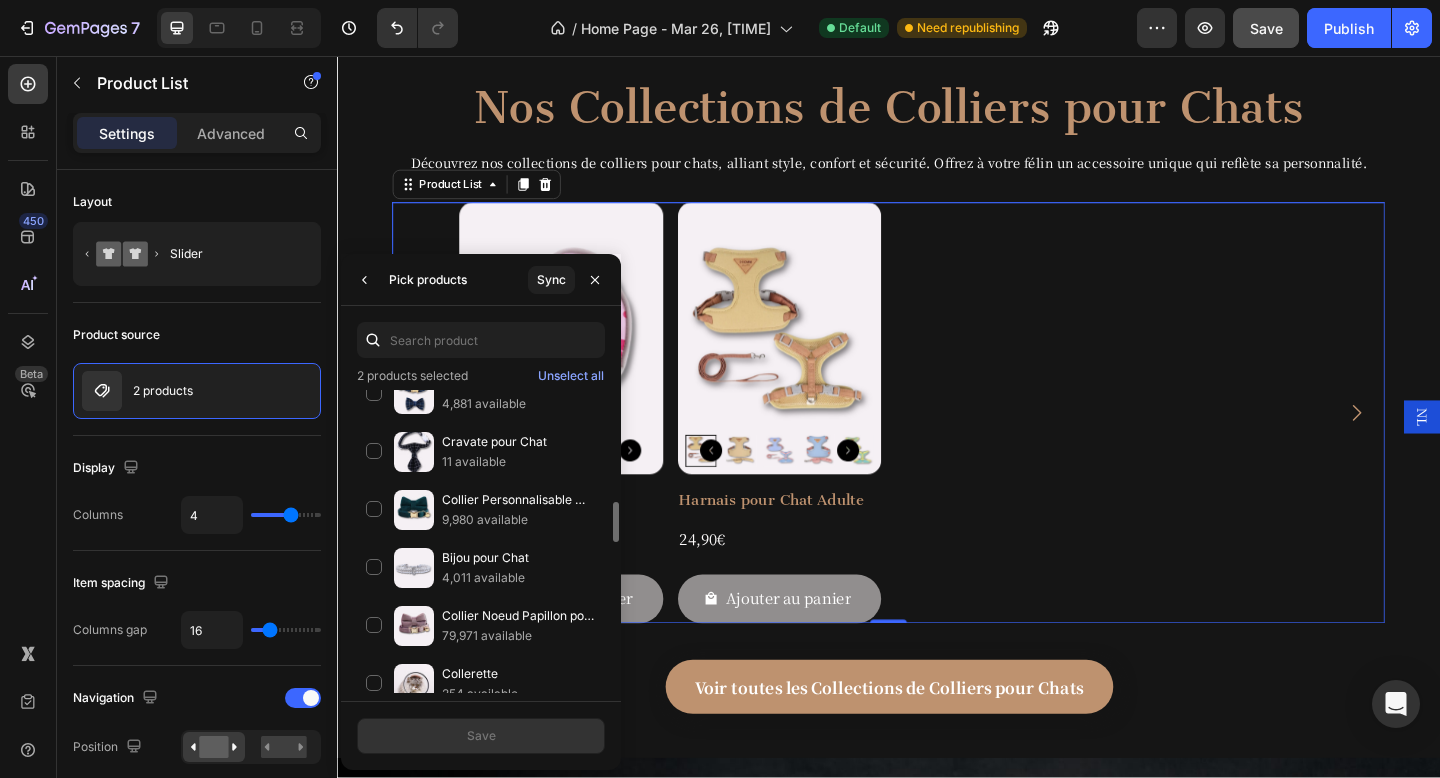 scroll, scrollTop: 829, scrollLeft: 0, axis: vertical 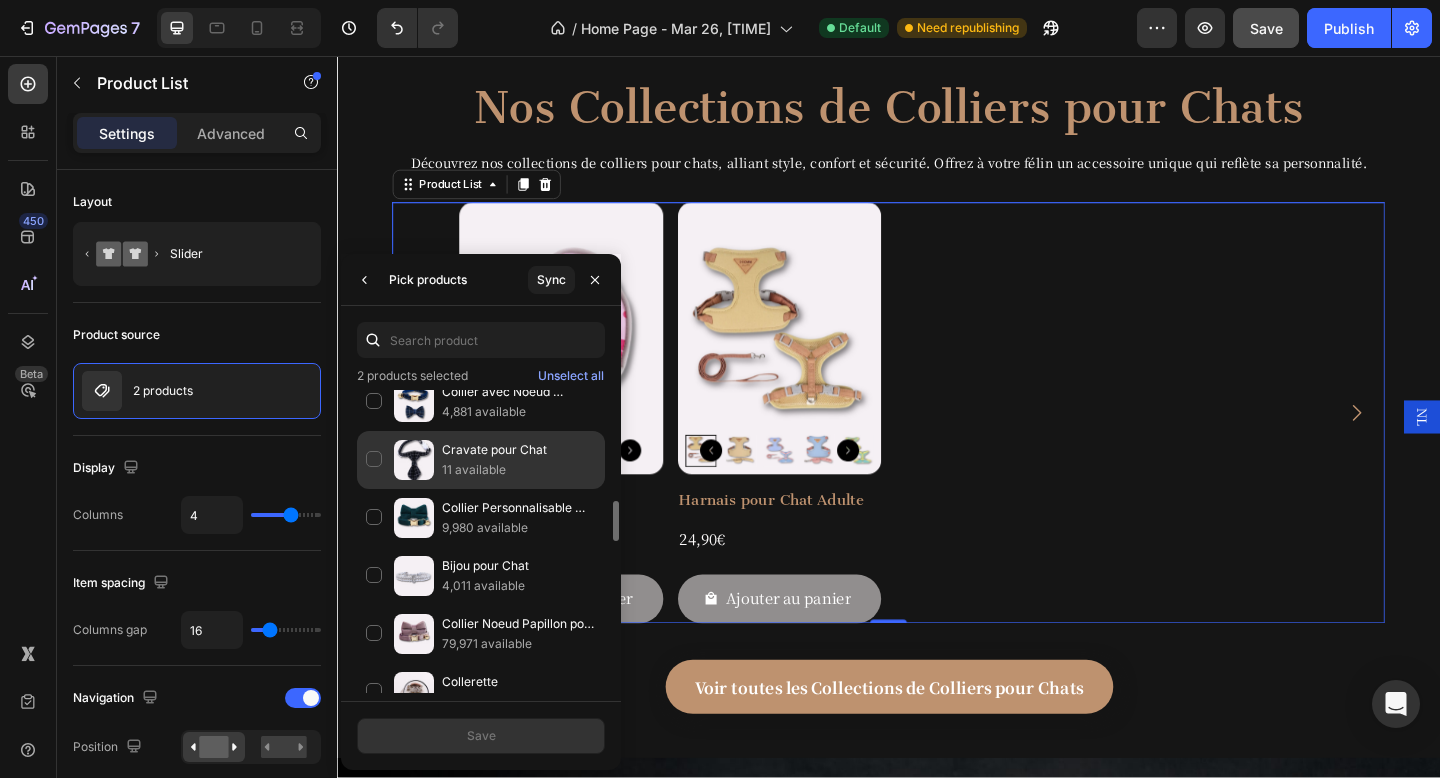 click on "Cravate pour Chat 11 available" 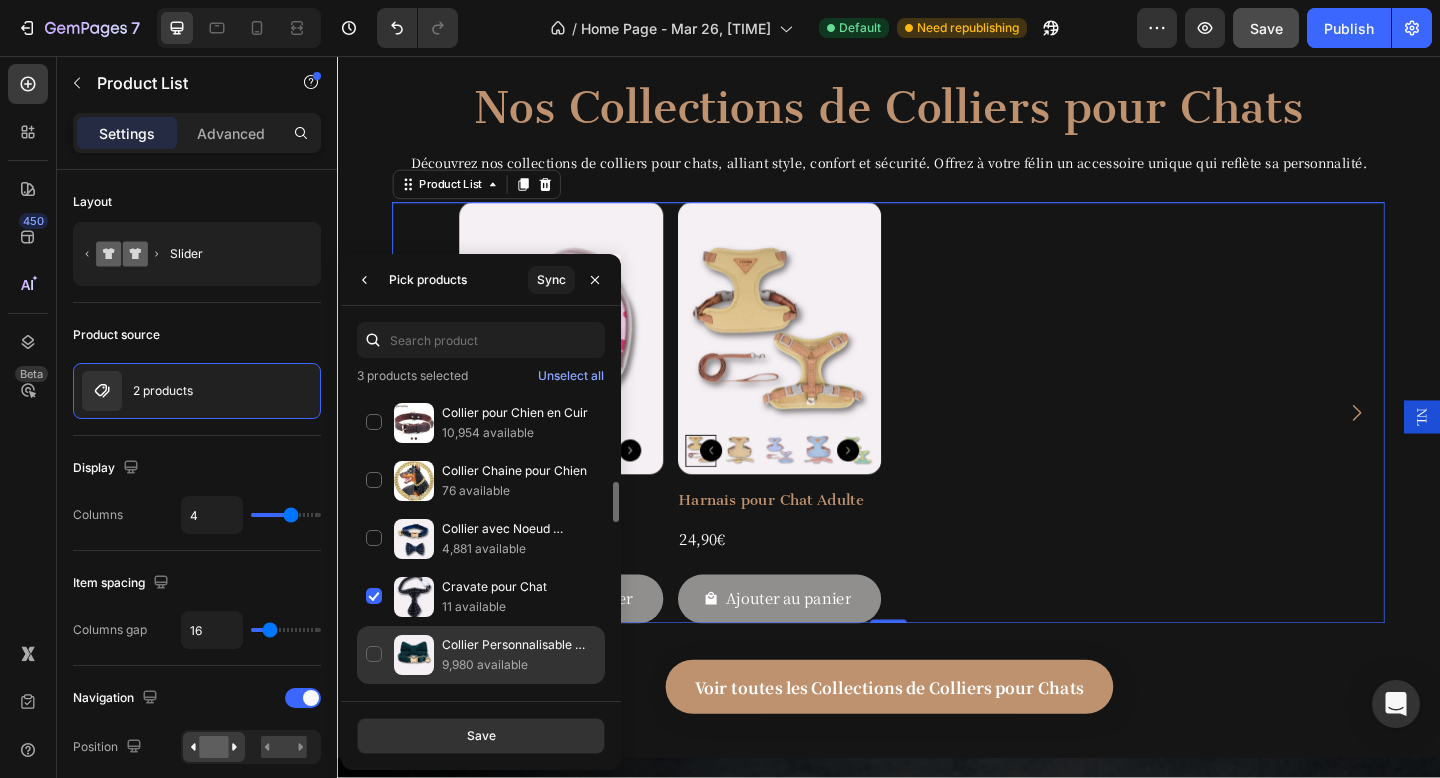 scroll, scrollTop: 691, scrollLeft: 0, axis: vertical 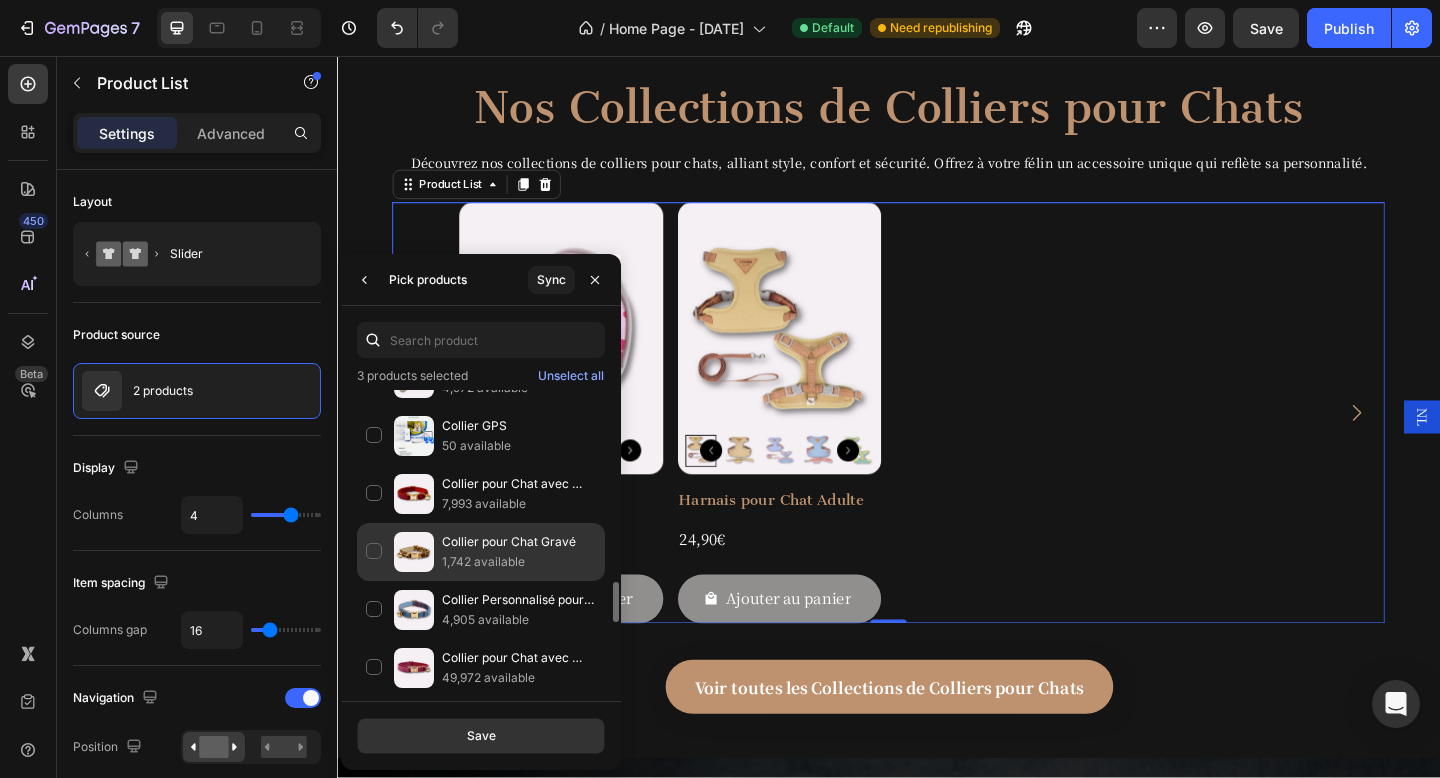 click on "Collier pour Chat Gravé 1,742 available" 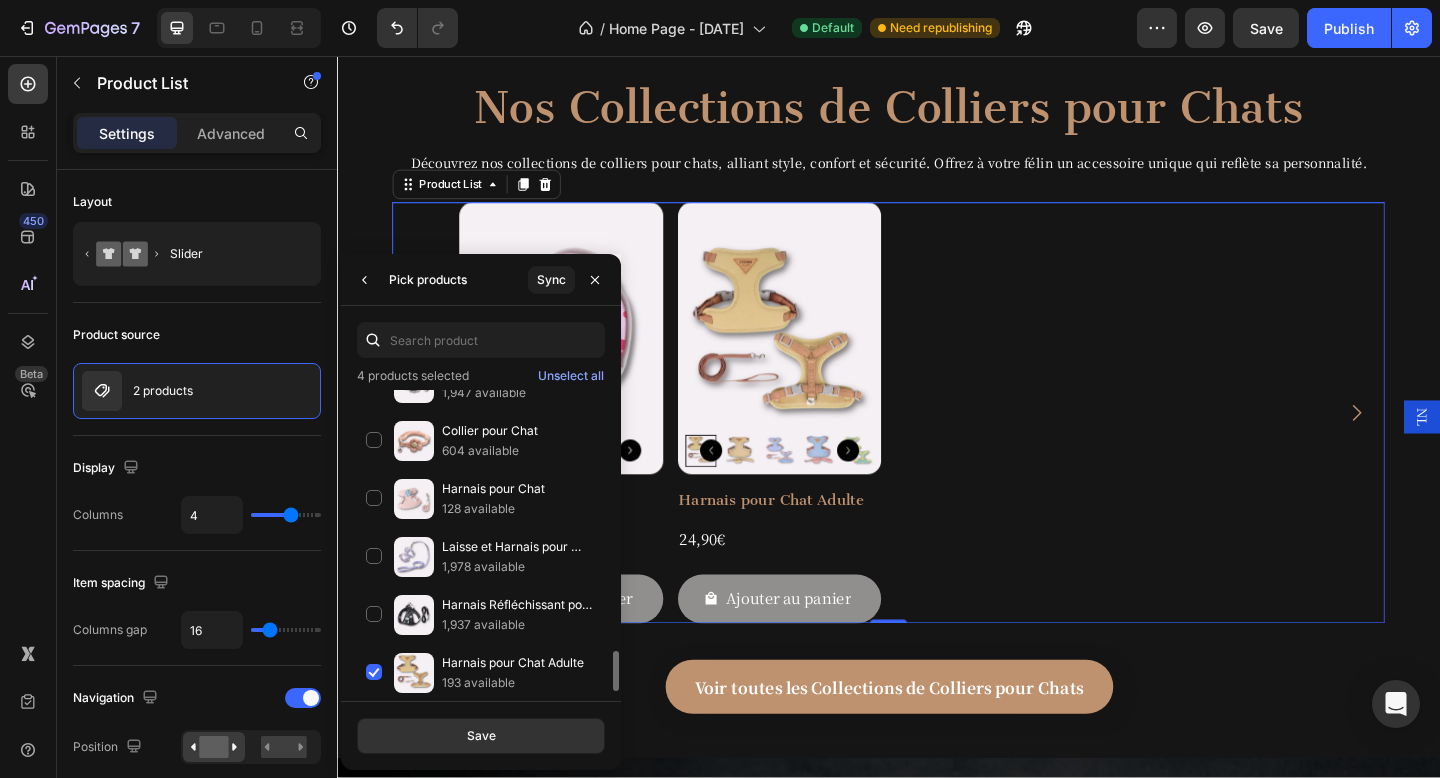 scroll, scrollTop: 1959, scrollLeft: 0, axis: vertical 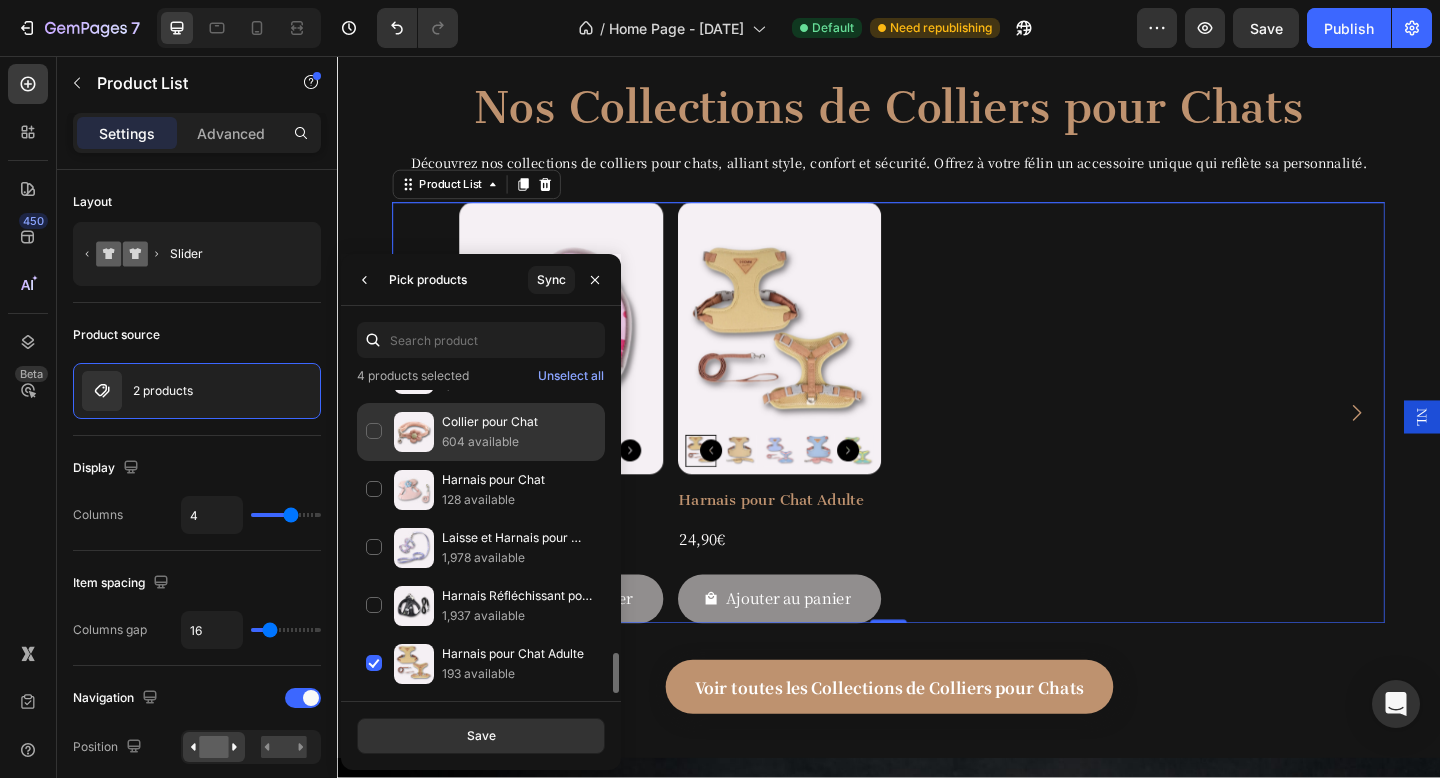 click on "Collier pour Chat 604 available" 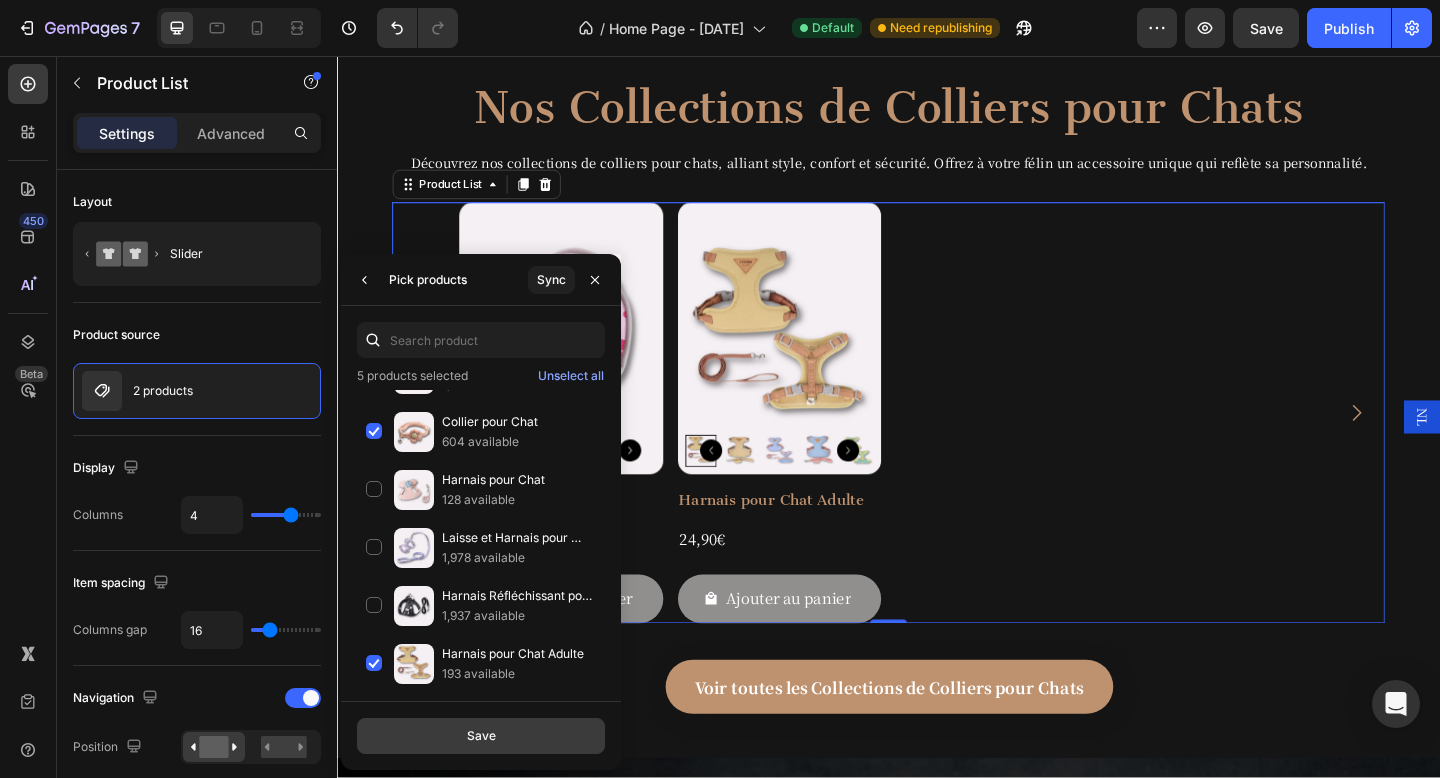 click on "Save" at bounding box center (481, 736) 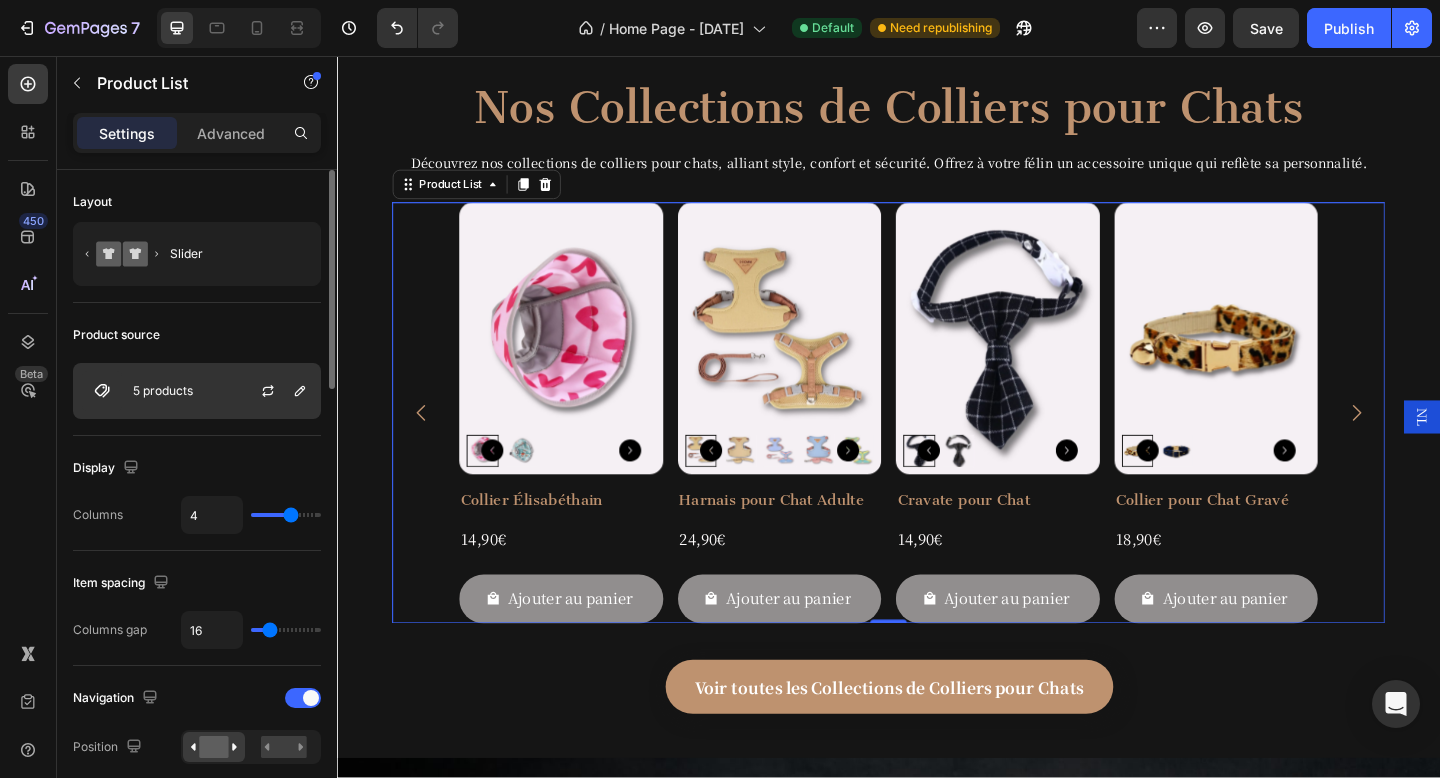 click on "5 products" at bounding box center [197, 391] 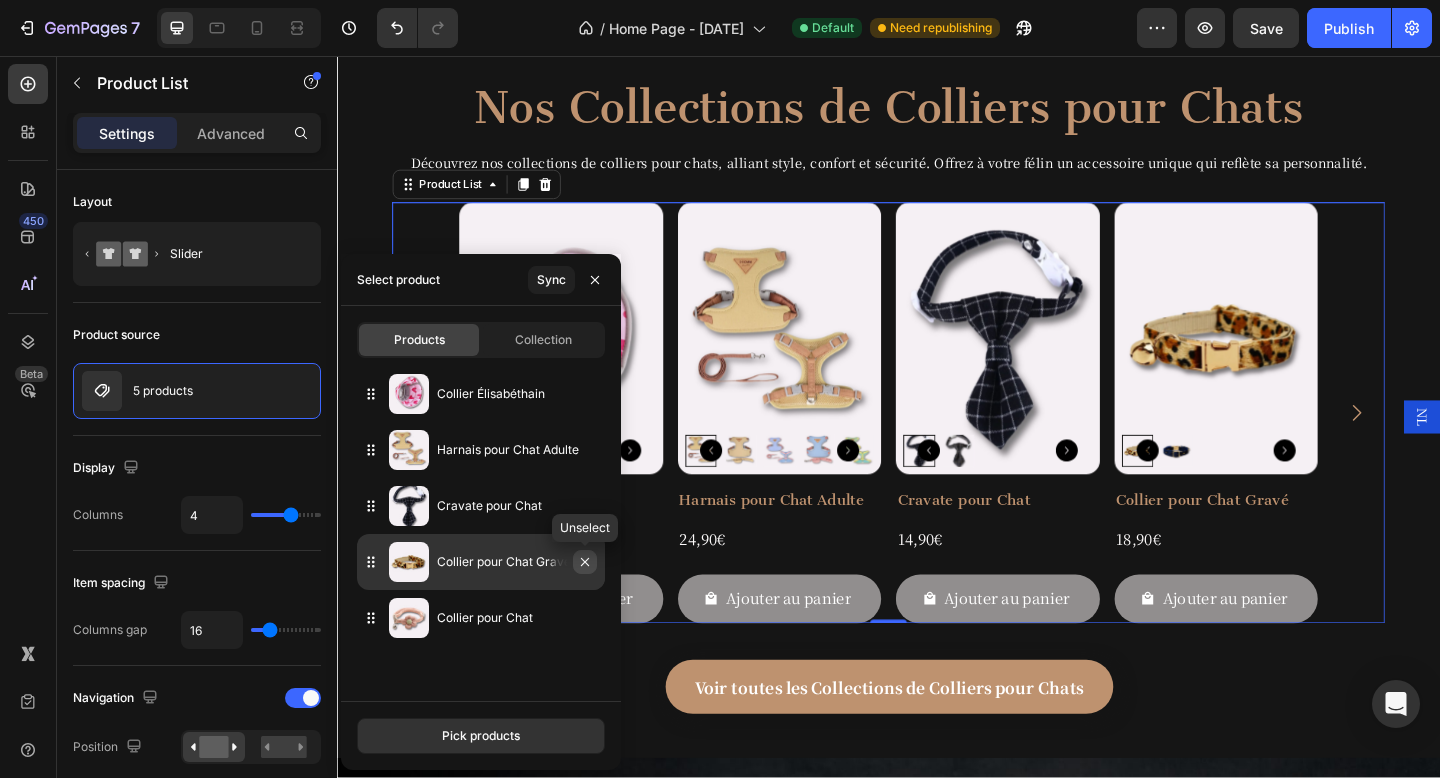 click 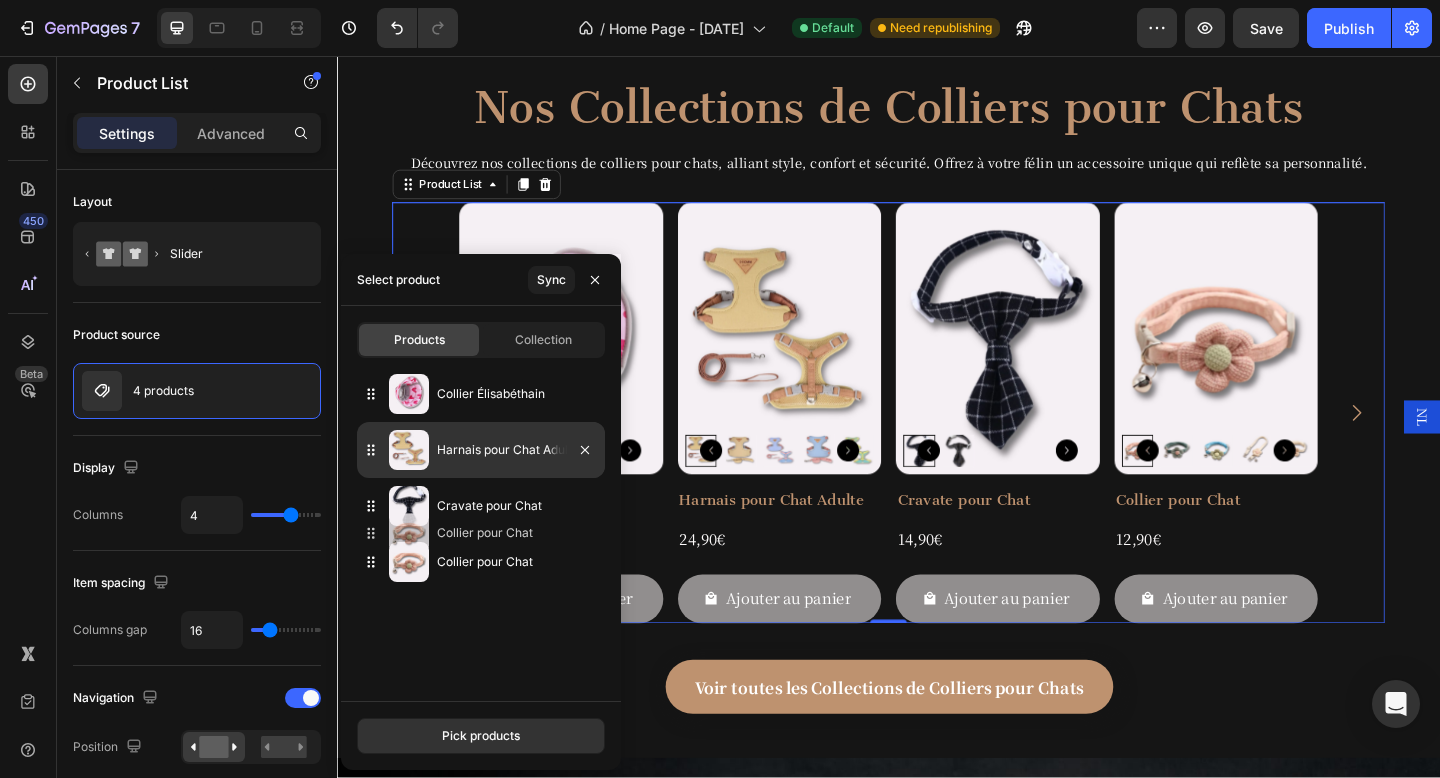 type 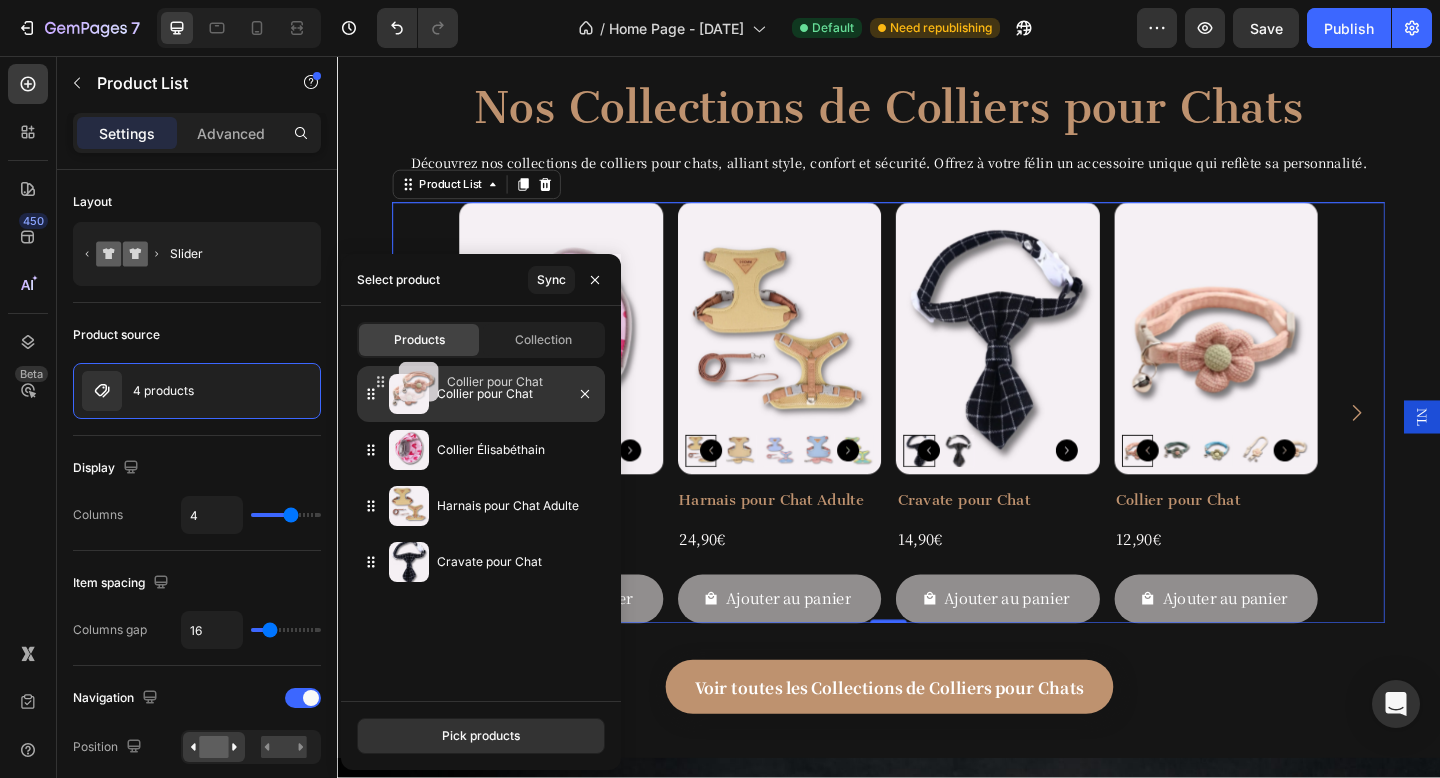drag, startPoint x: 371, startPoint y: 564, endPoint x: 380, endPoint y: 384, distance: 180.22485 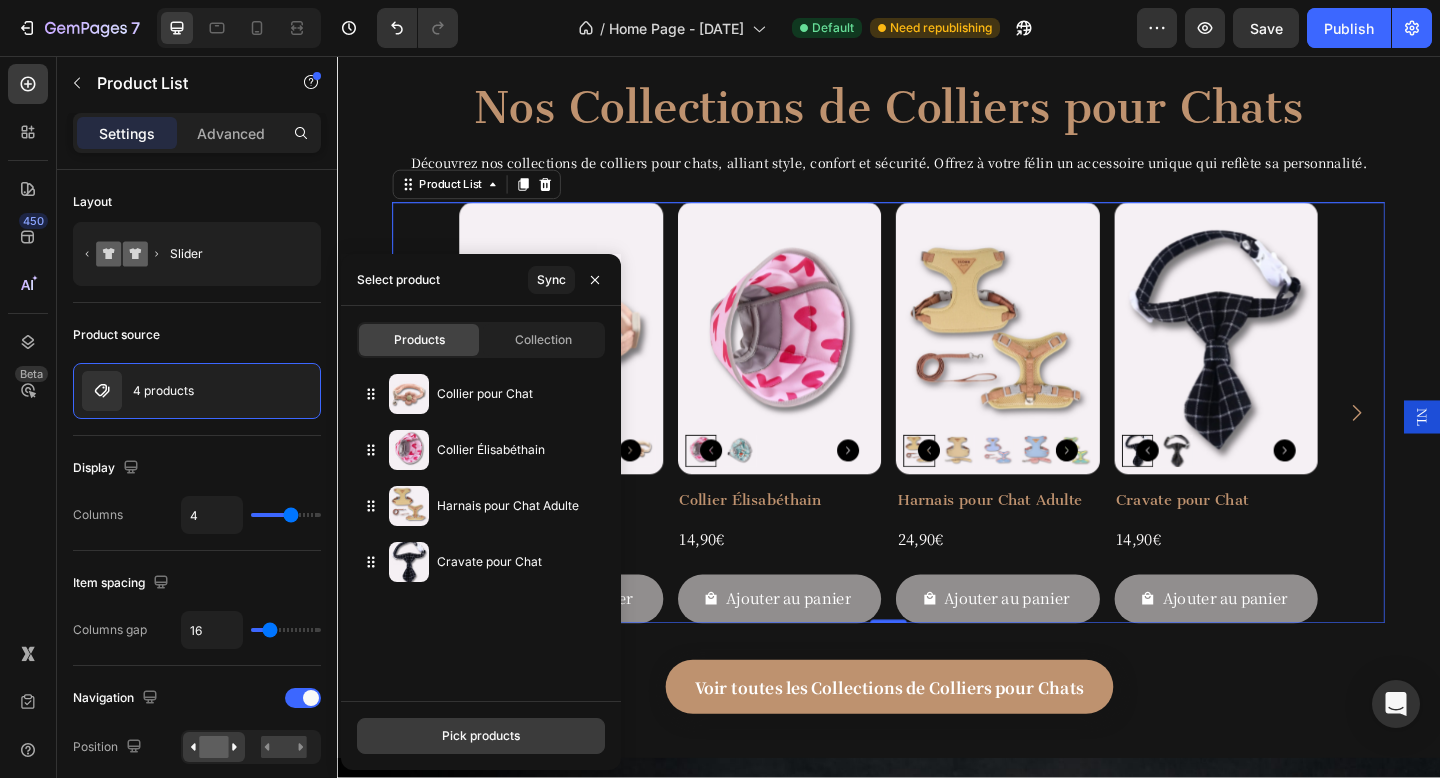 click on "Pick products" at bounding box center [481, 736] 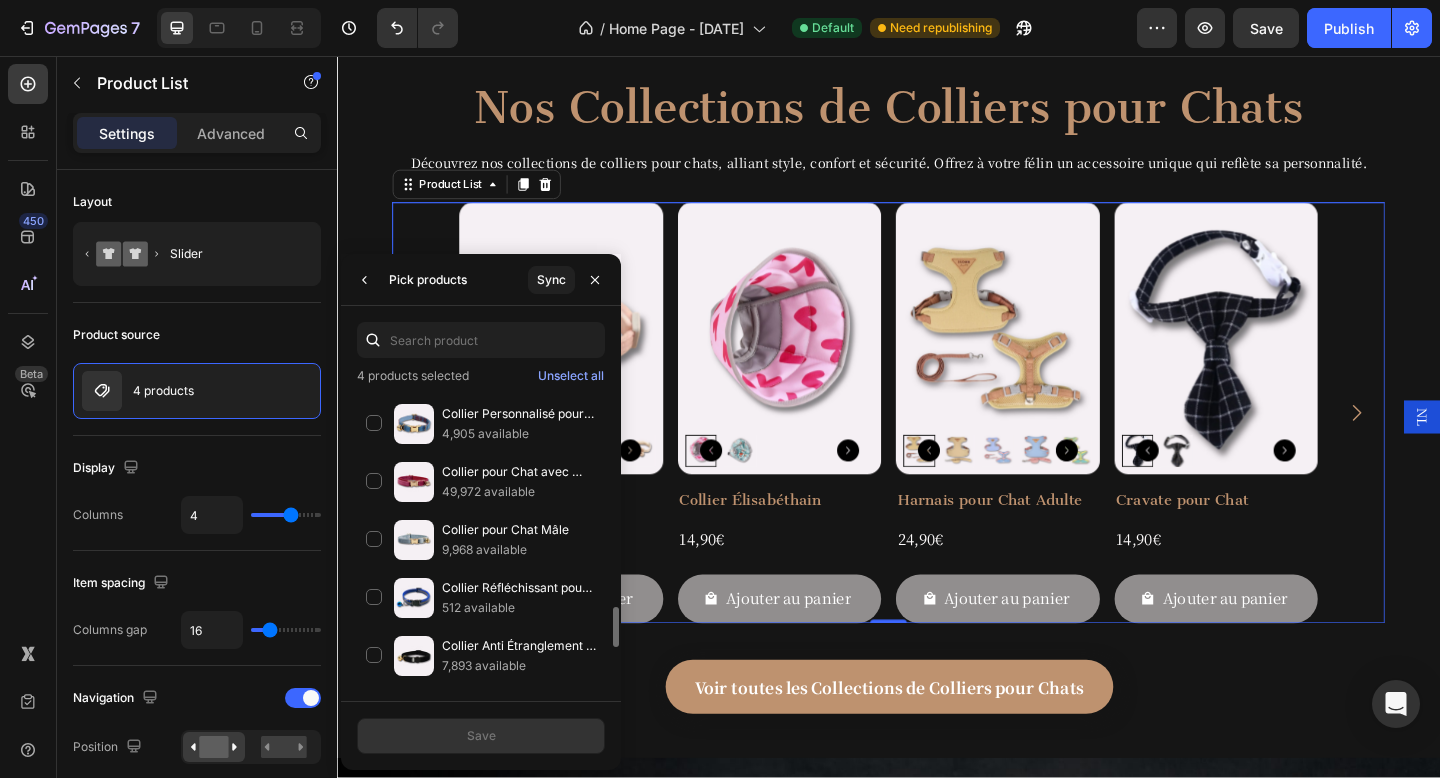 scroll, scrollTop: 1627, scrollLeft: 0, axis: vertical 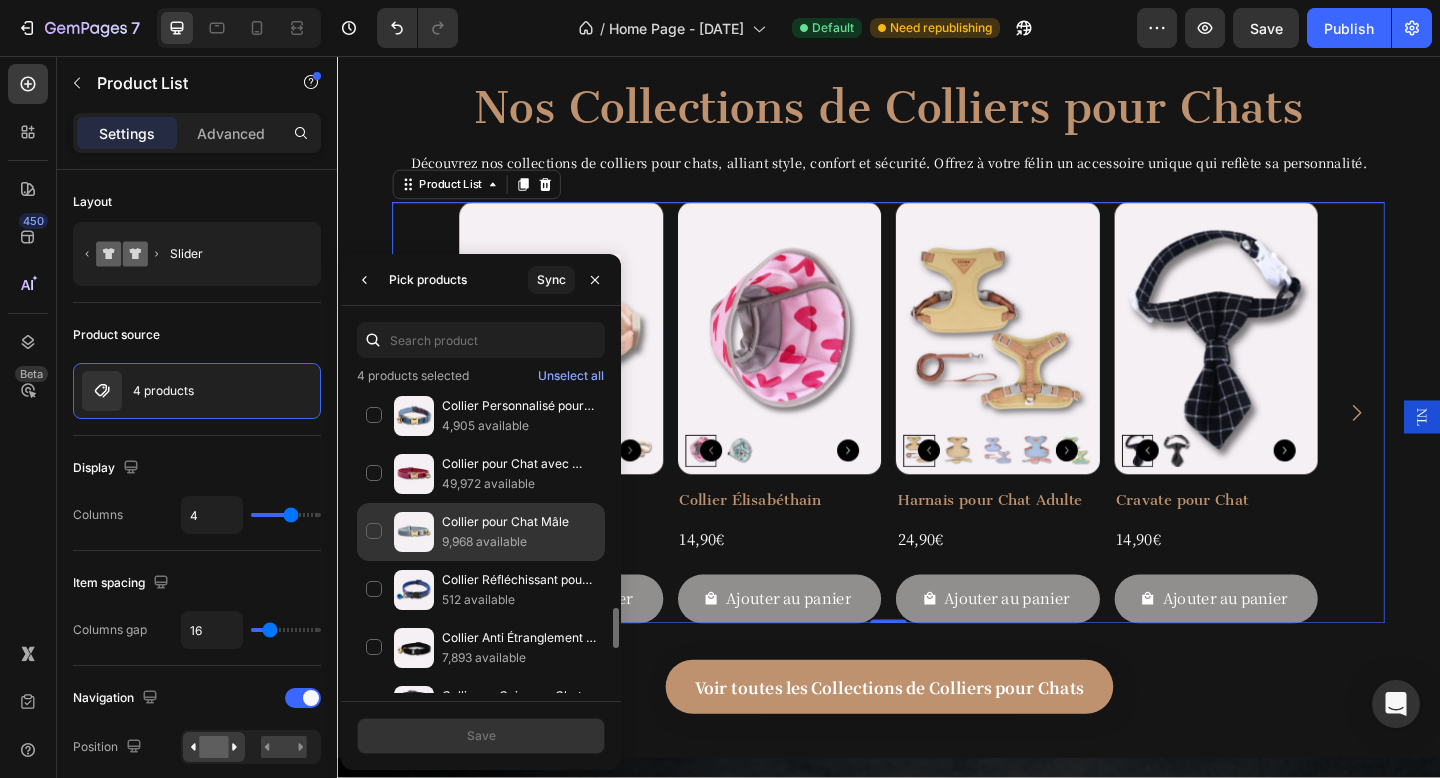 click on "9,968 available" at bounding box center [519, 542] 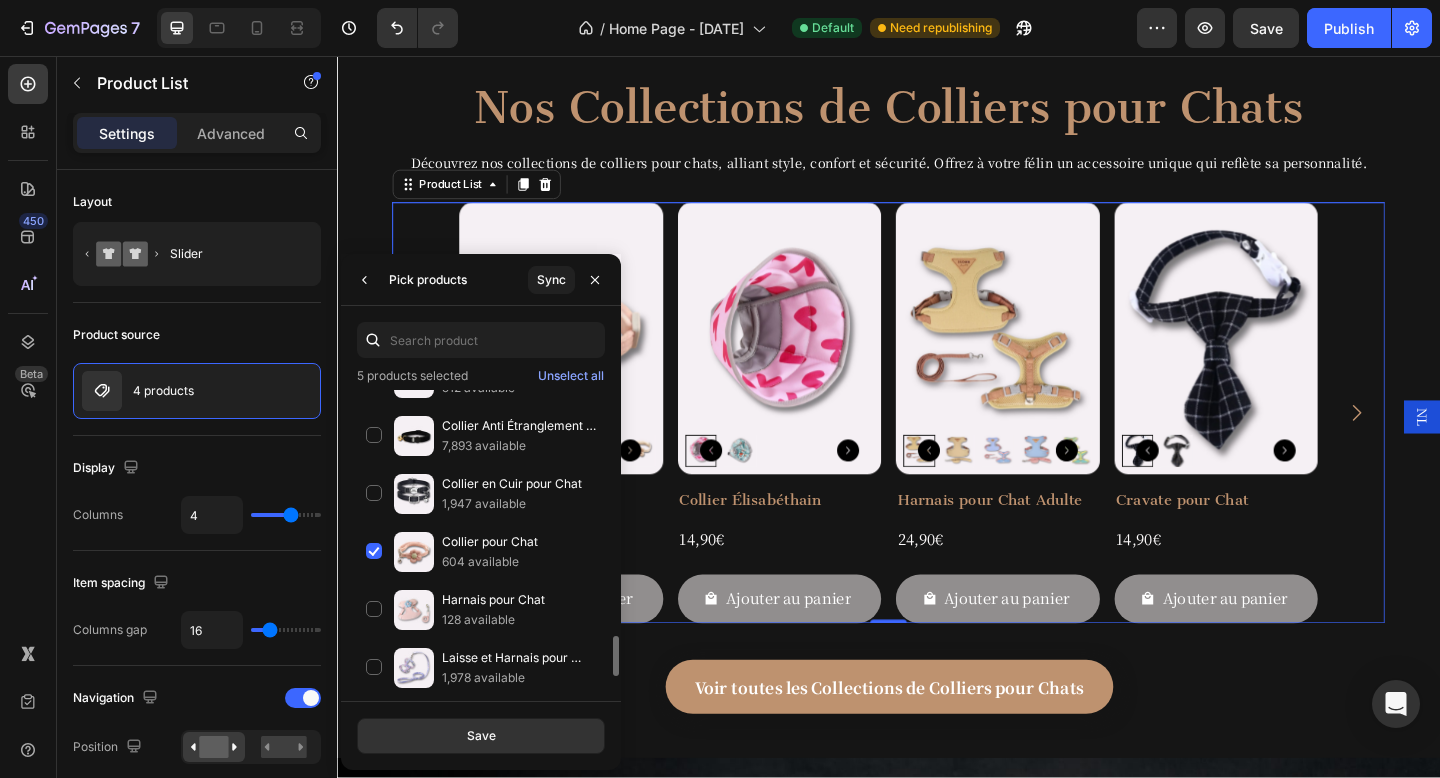 scroll, scrollTop: 1841, scrollLeft: 0, axis: vertical 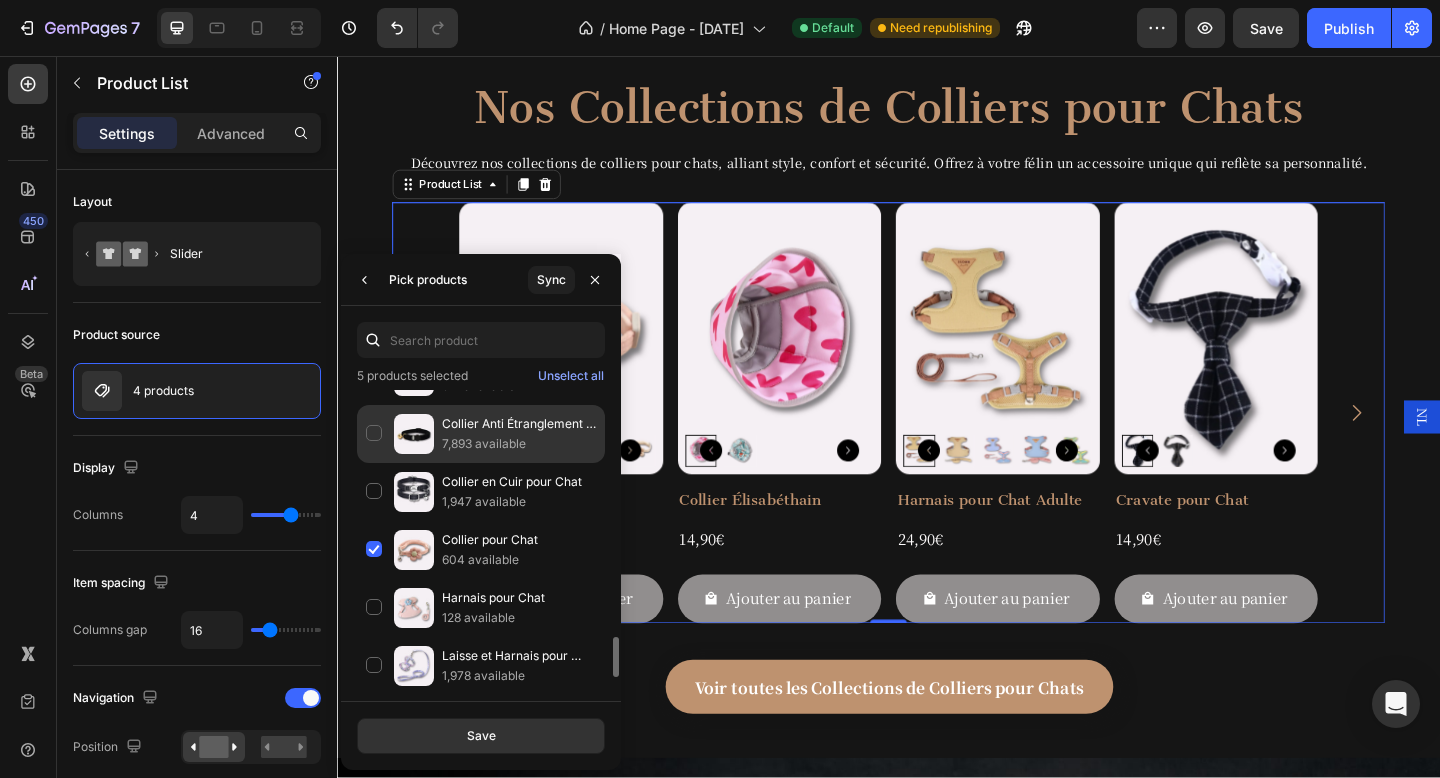 click on "7,893 available" at bounding box center (519, 444) 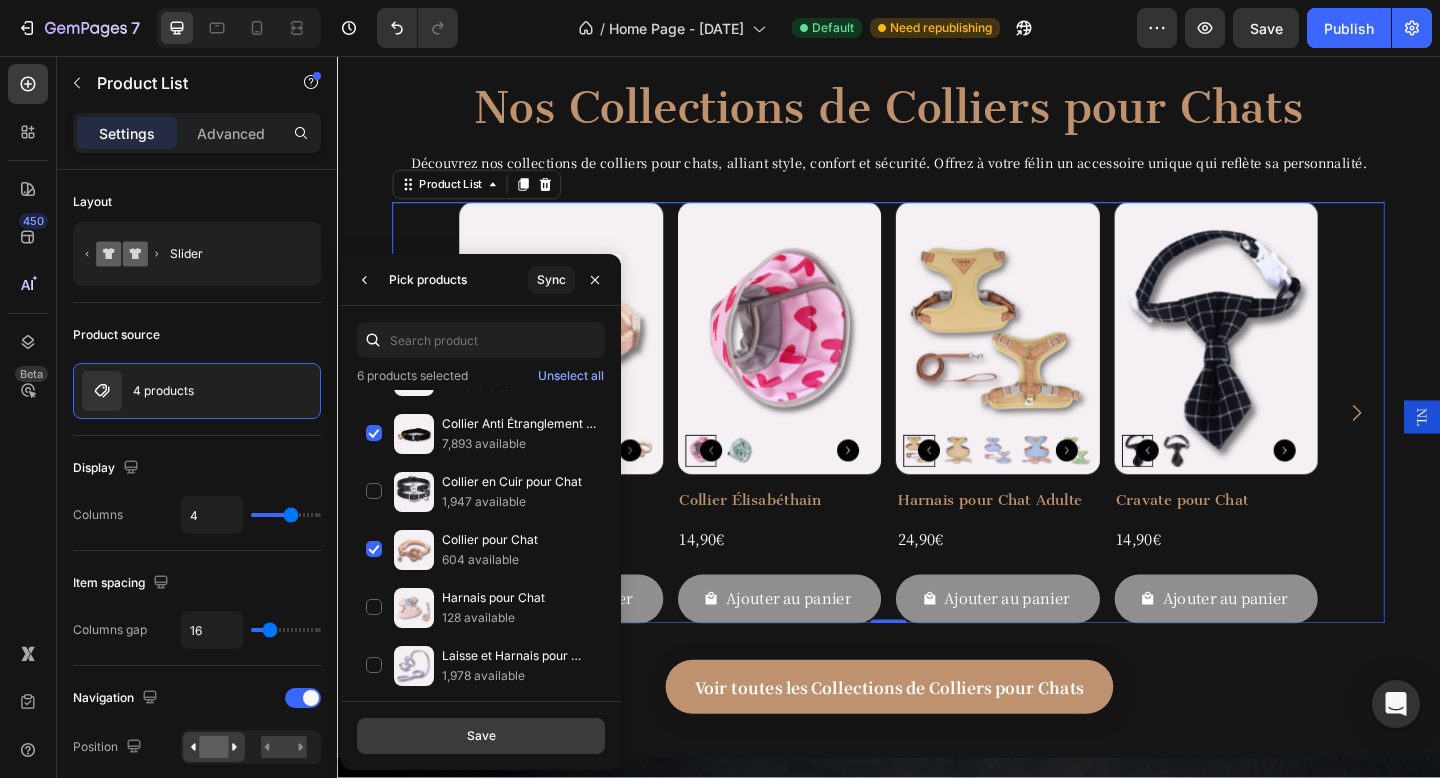 click on "Save" at bounding box center (481, 736) 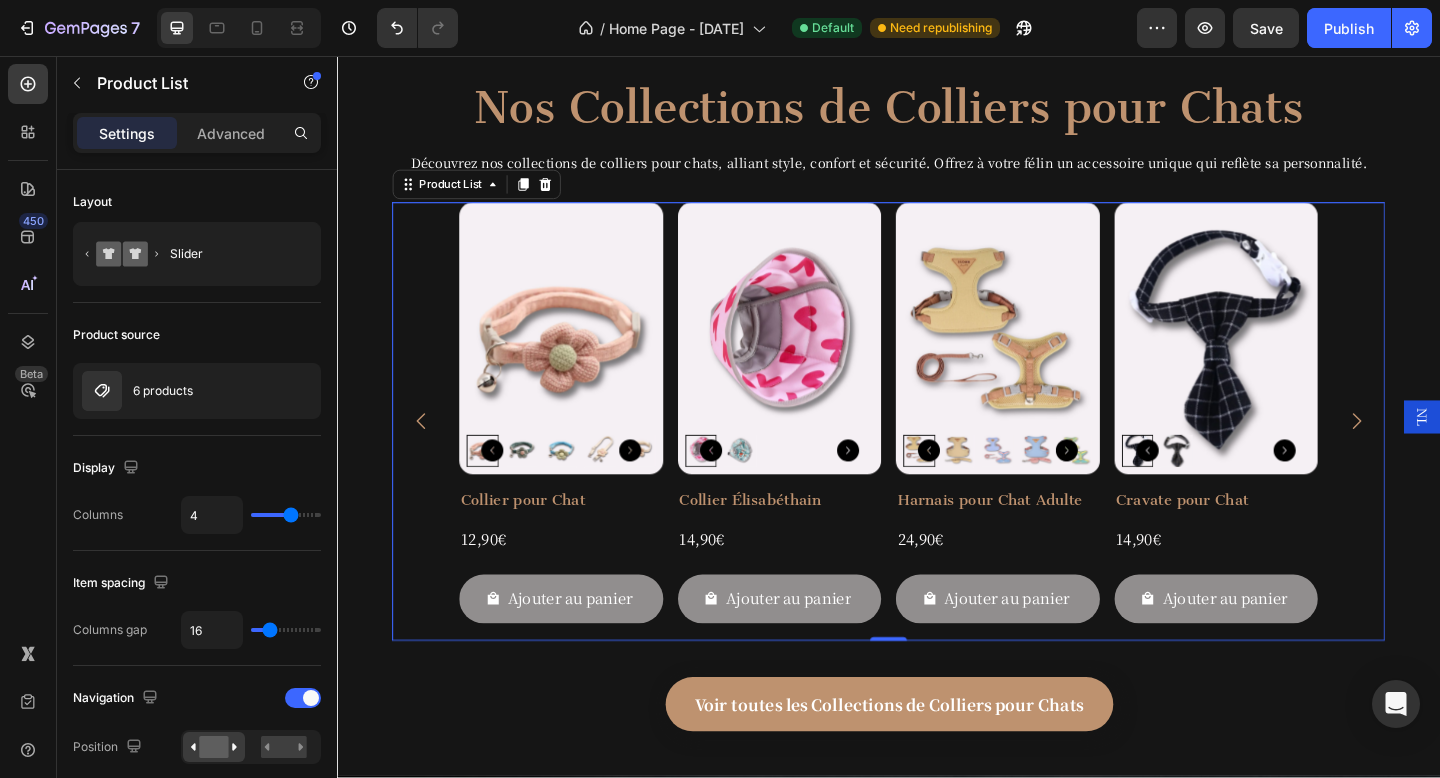 click 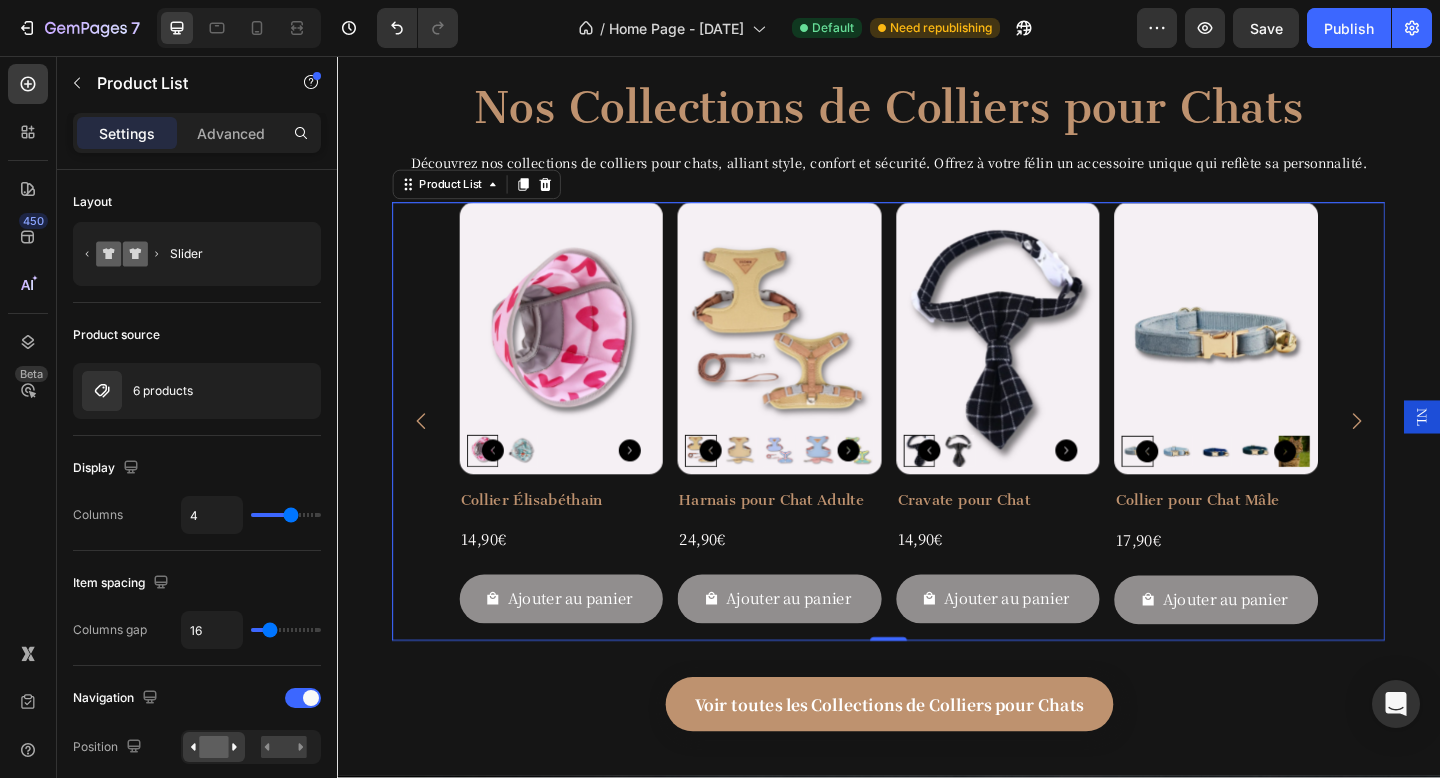 click 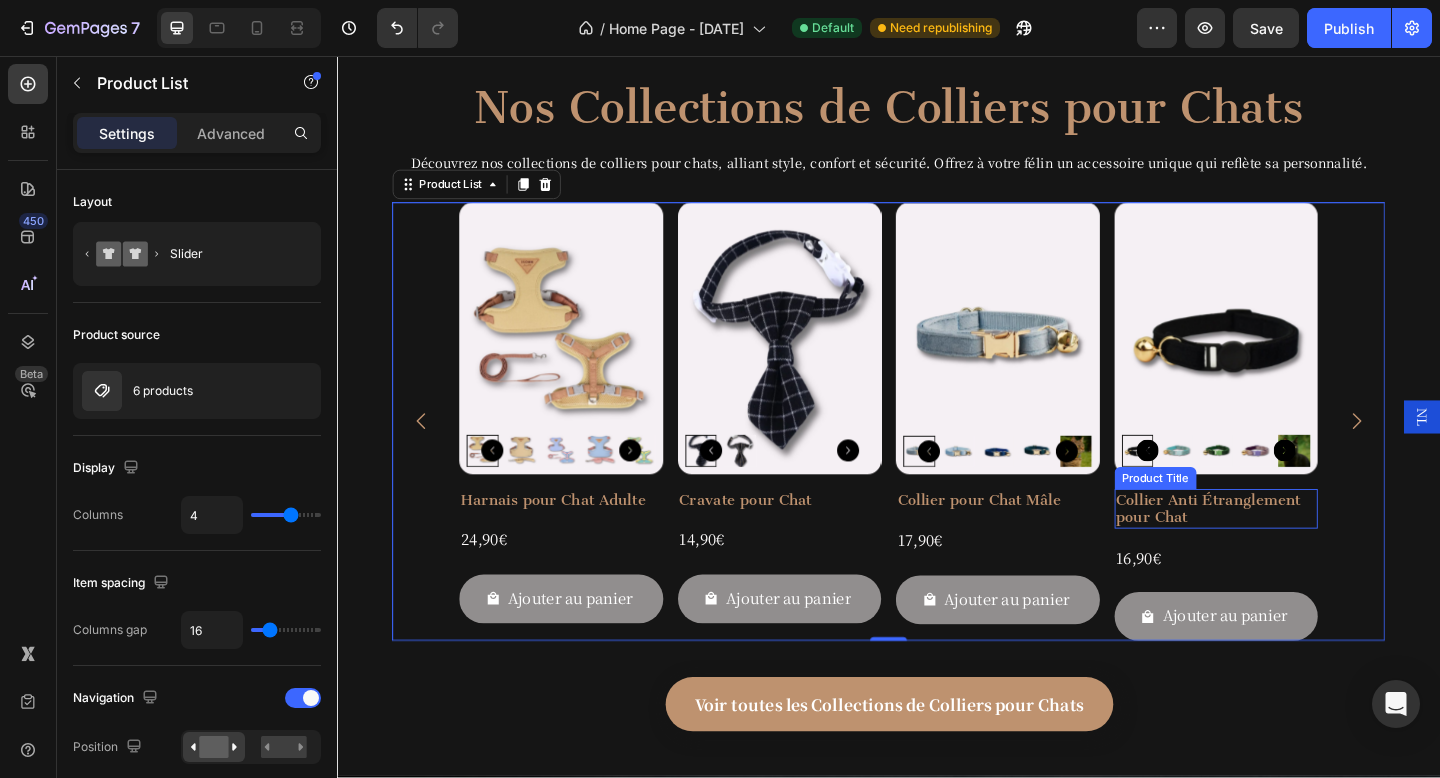 click on "Collier Anti Étranglement pour Chat" at bounding box center (106, 539) 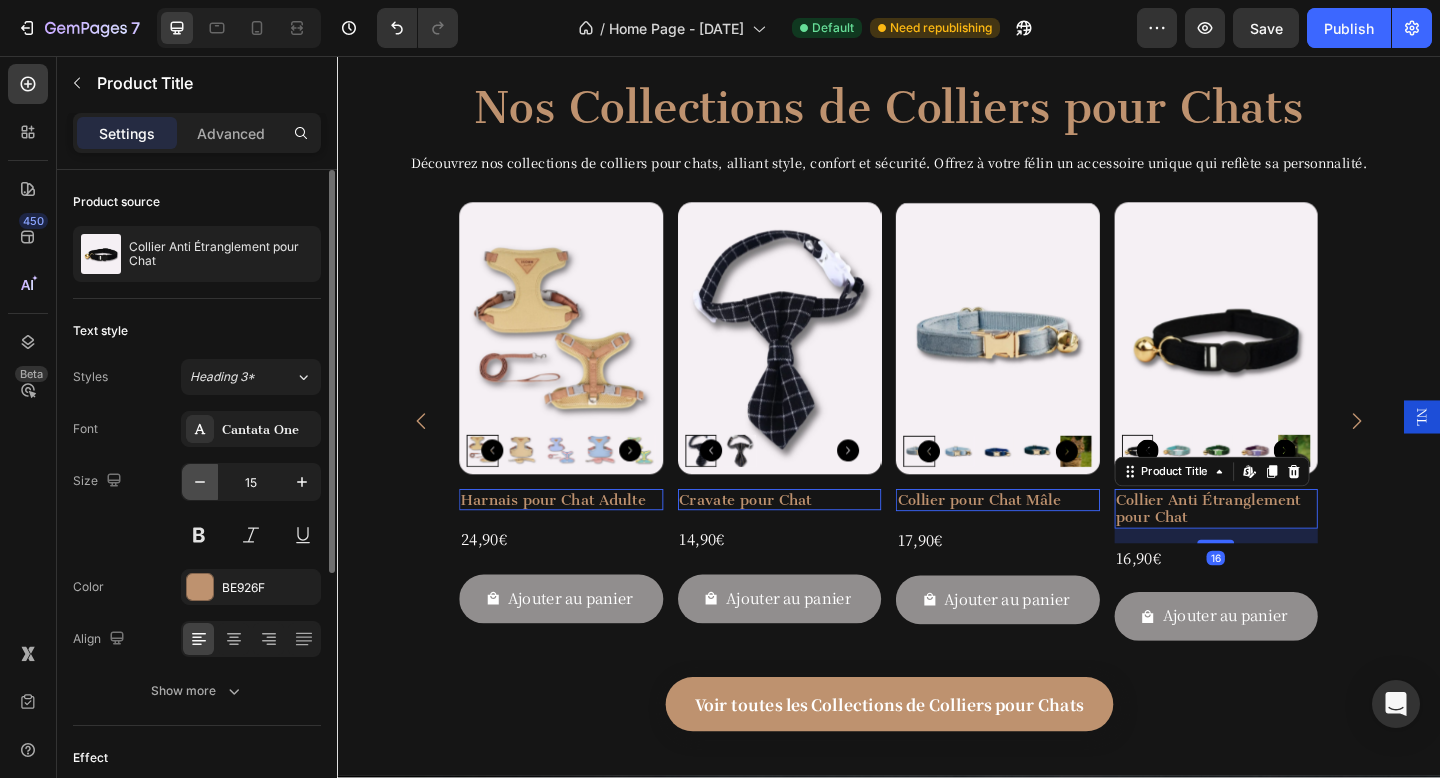 click 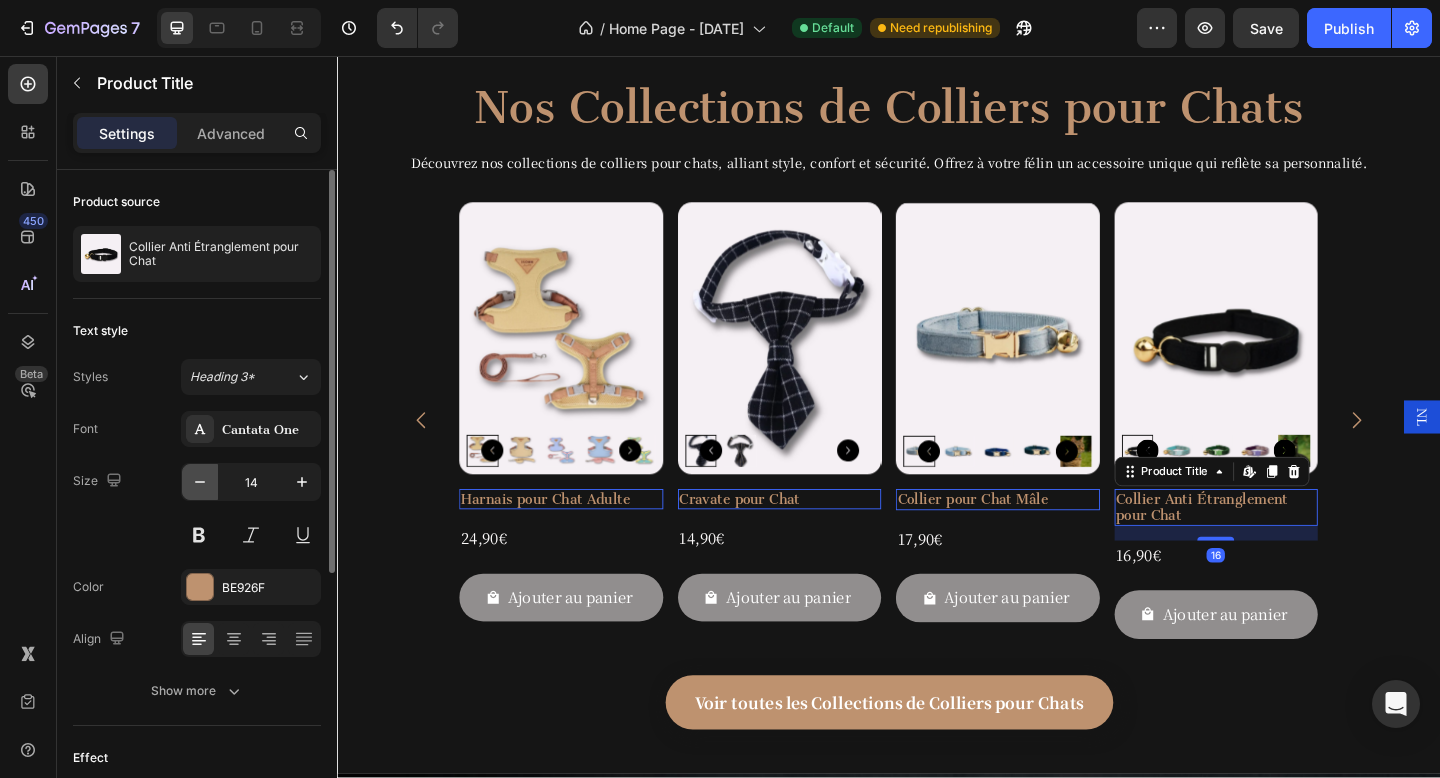 click 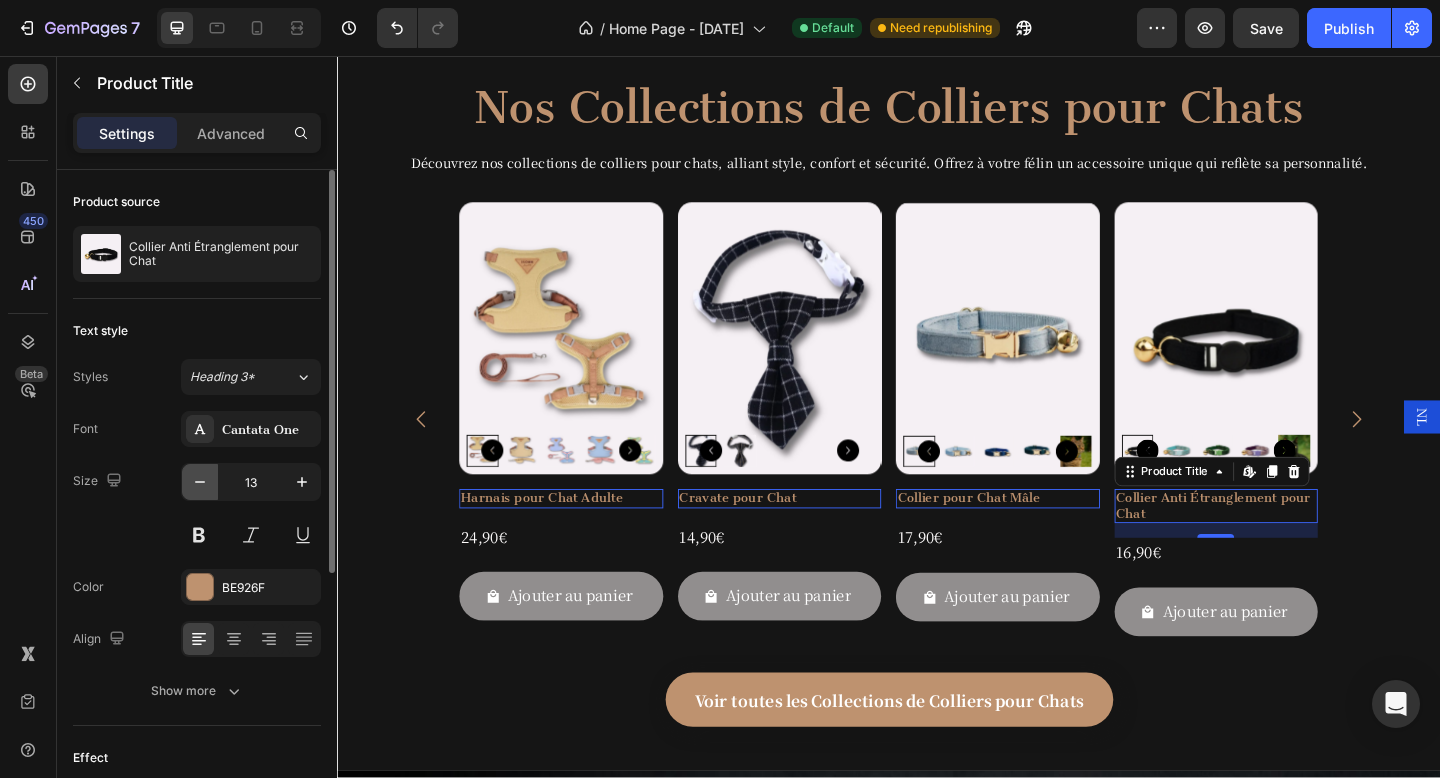 click 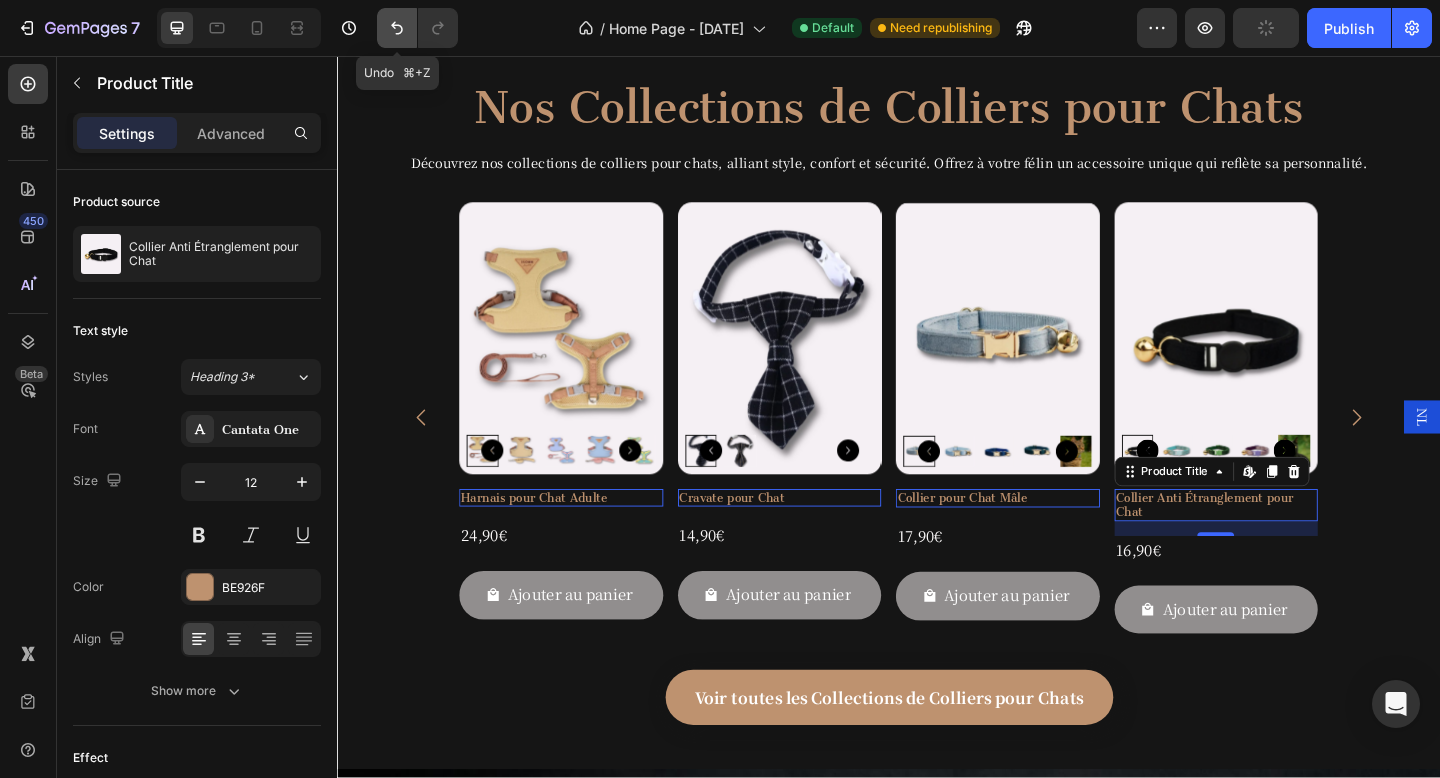 click 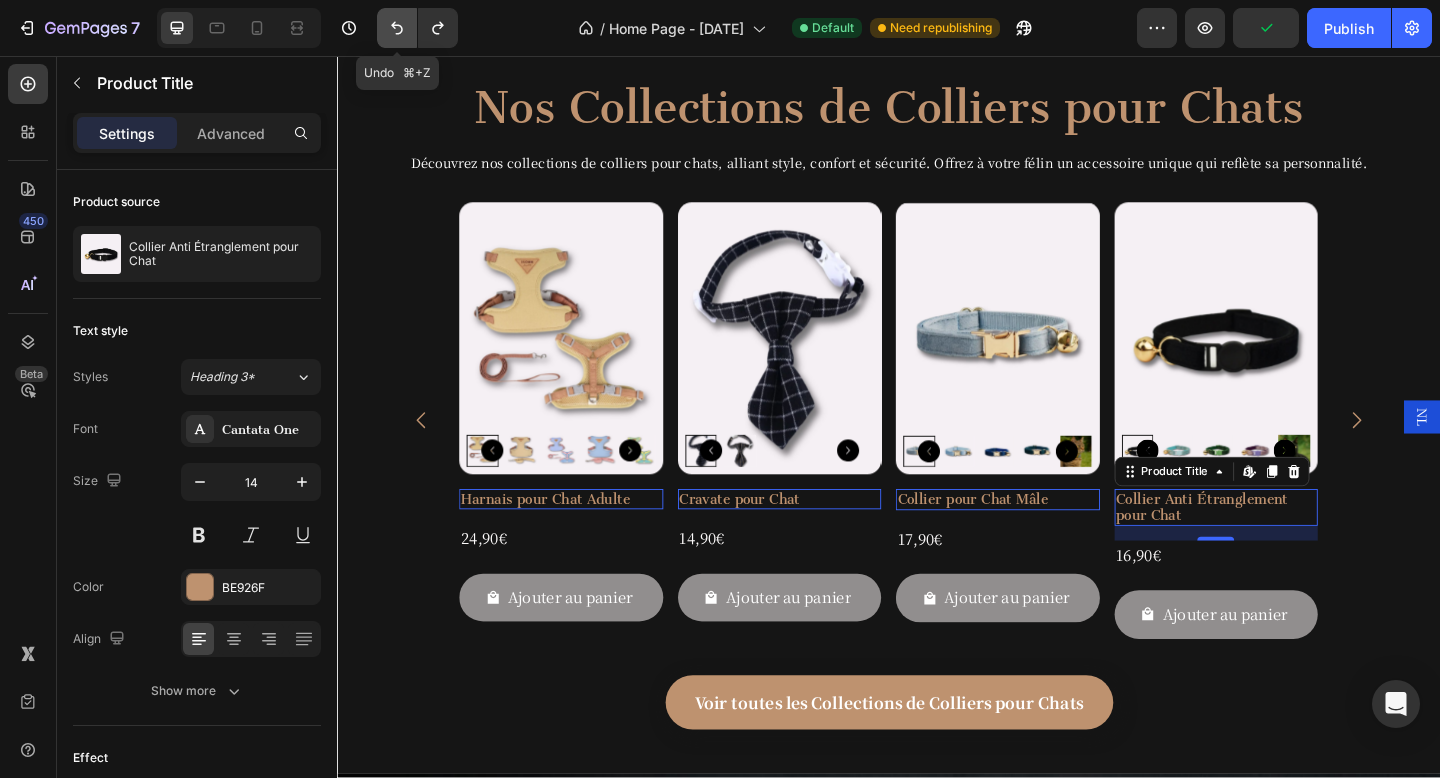 click 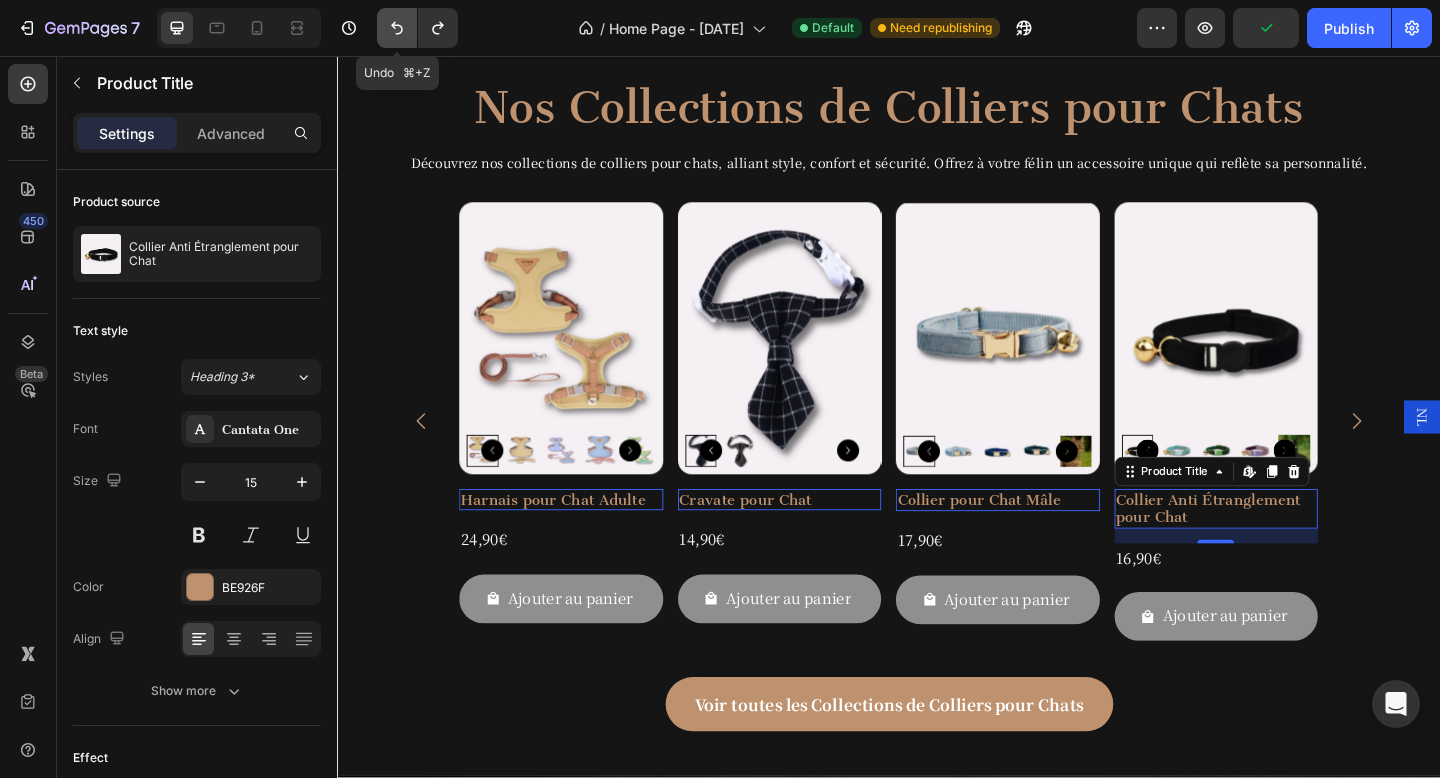 click 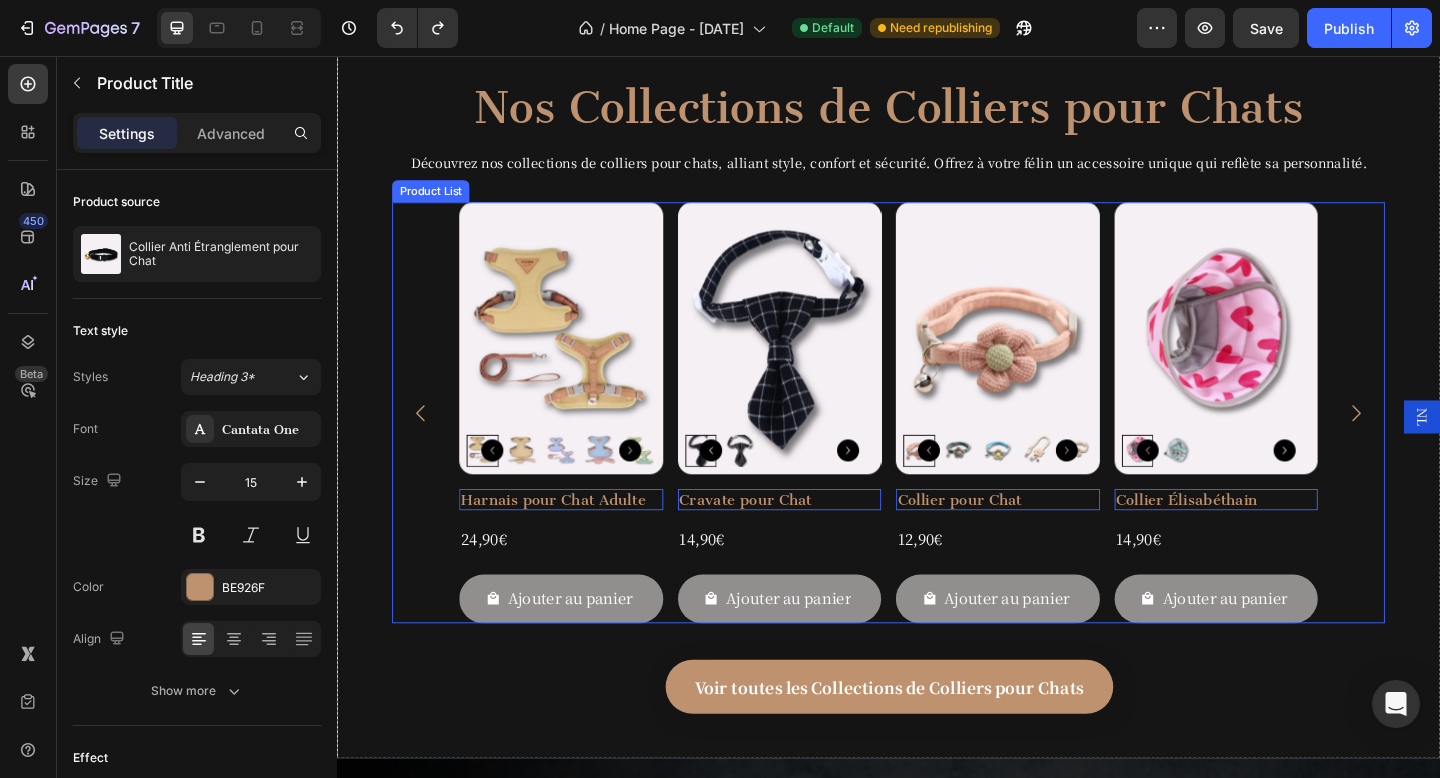 click on "Product Images Collier pour Chat Product Title   Edit content in Shopify 0 12,90€ Product Price Product Price Row Ajouter au panier Add to Cart Row Product List
Product Images Collier Élisabéthain Product Title   Edit content in Shopify 0 14,90€ Product Price Product Price Row Ajouter au panier Add to Cart Row Product List
Product Images Harnais pour Chat Adulte Product Title   Edit content in Shopify 0 24,90€ Product Price Product Price Row Ajouter au panier Add to Cart Row Product List
Product Images Cravate pour Chat Product Title   Edit content in Shopify 0 14,90€ Product Price Product Price Row Ajouter au panier Add to Cart Row Product List" at bounding box center (937, 443) 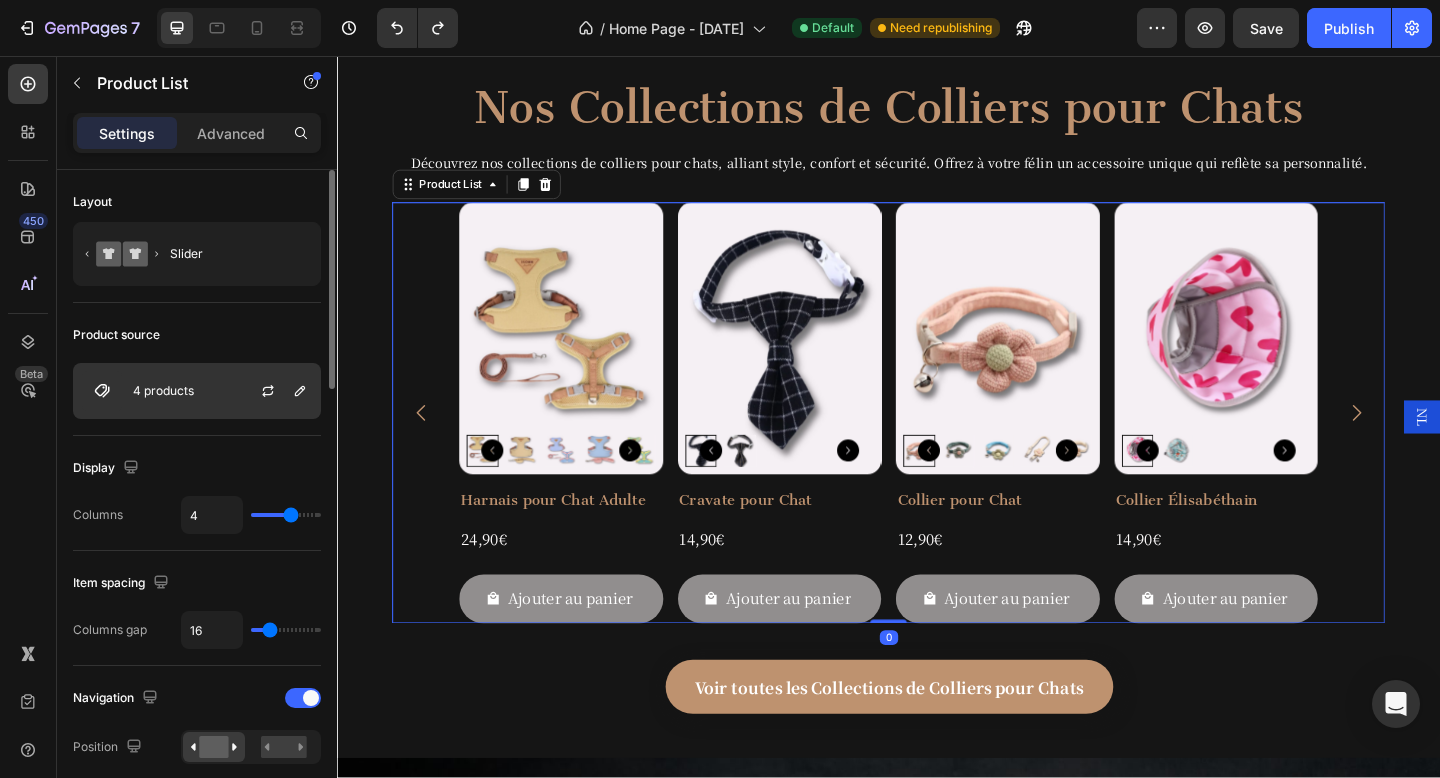 click on "4 products" at bounding box center (197, 391) 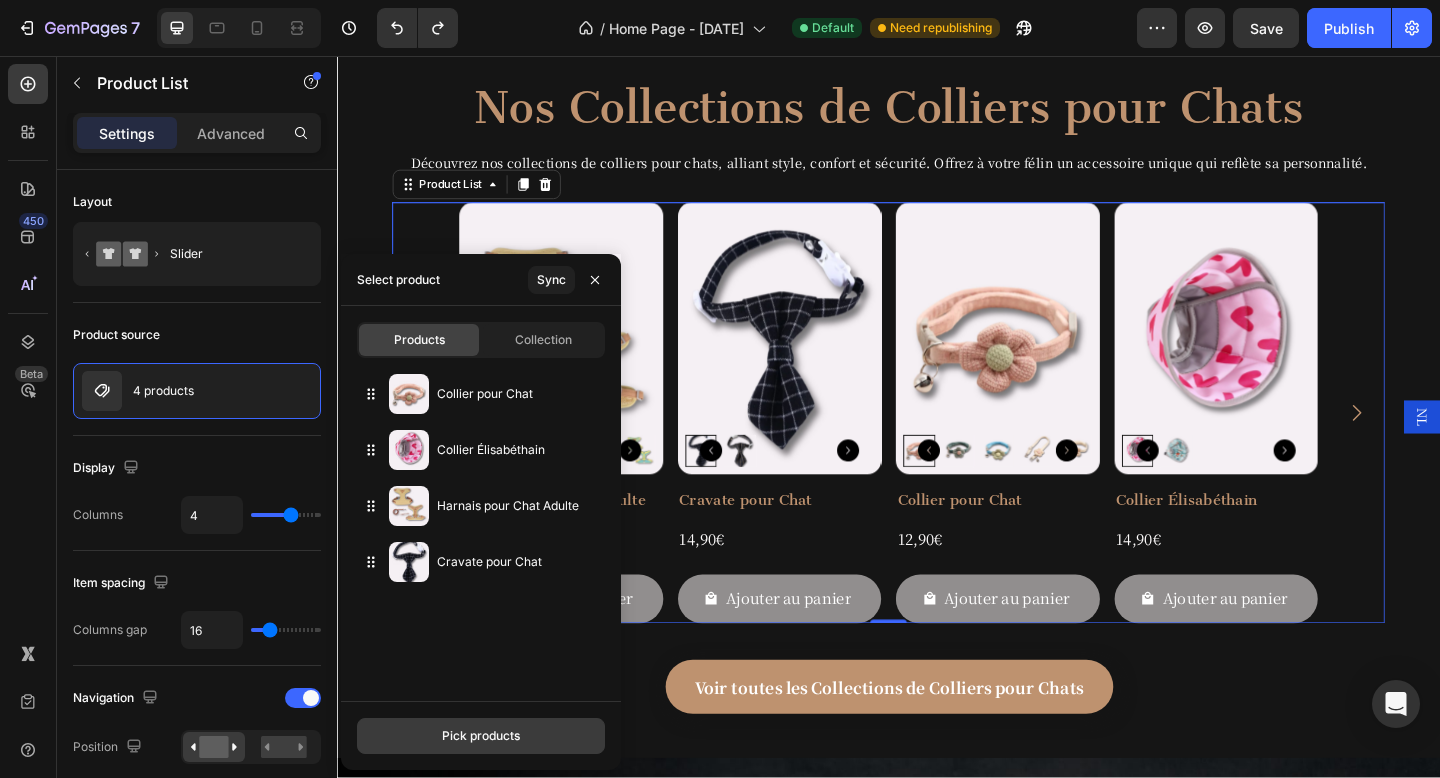click on "Pick products" at bounding box center (481, 736) 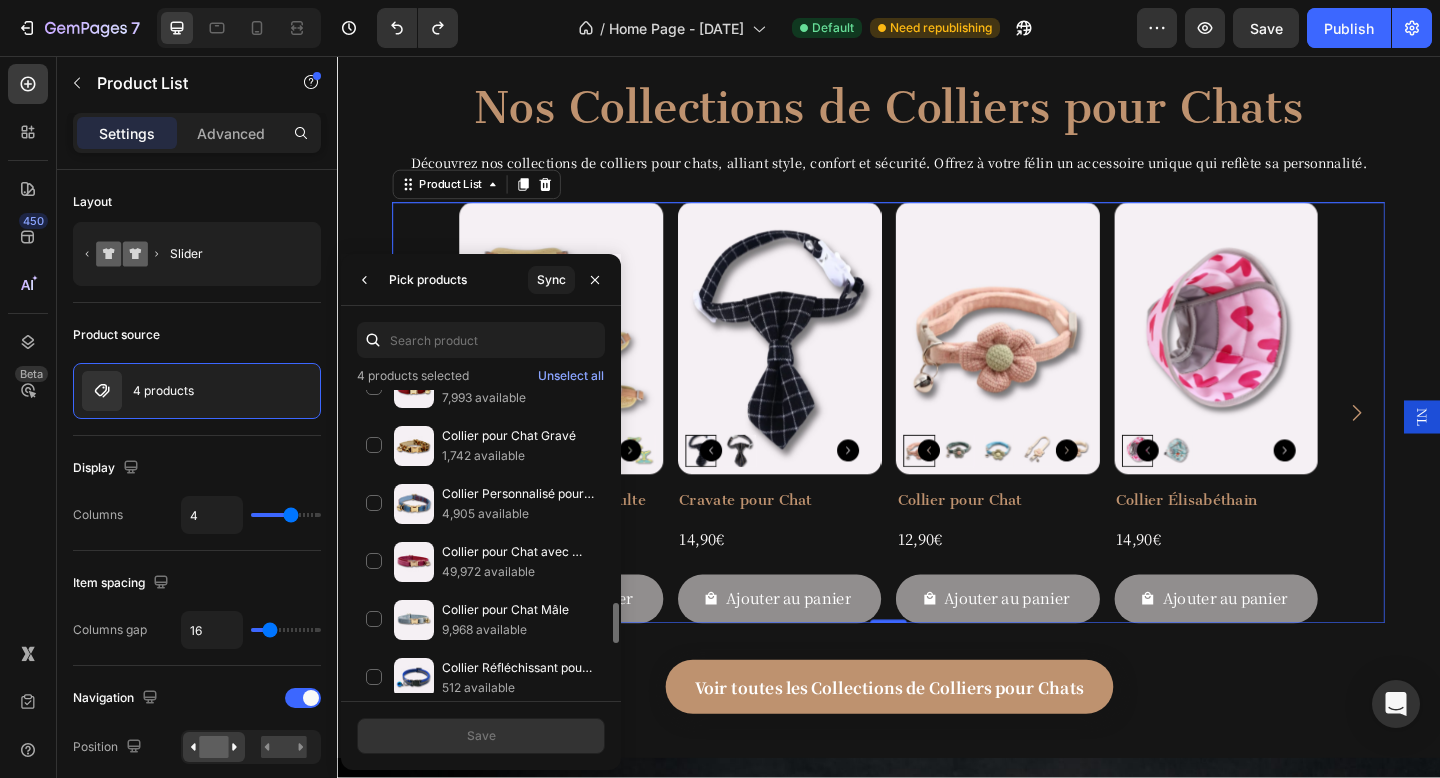 scroll, scrollTop: 1556, scrollLeft: 0, axis: vertical 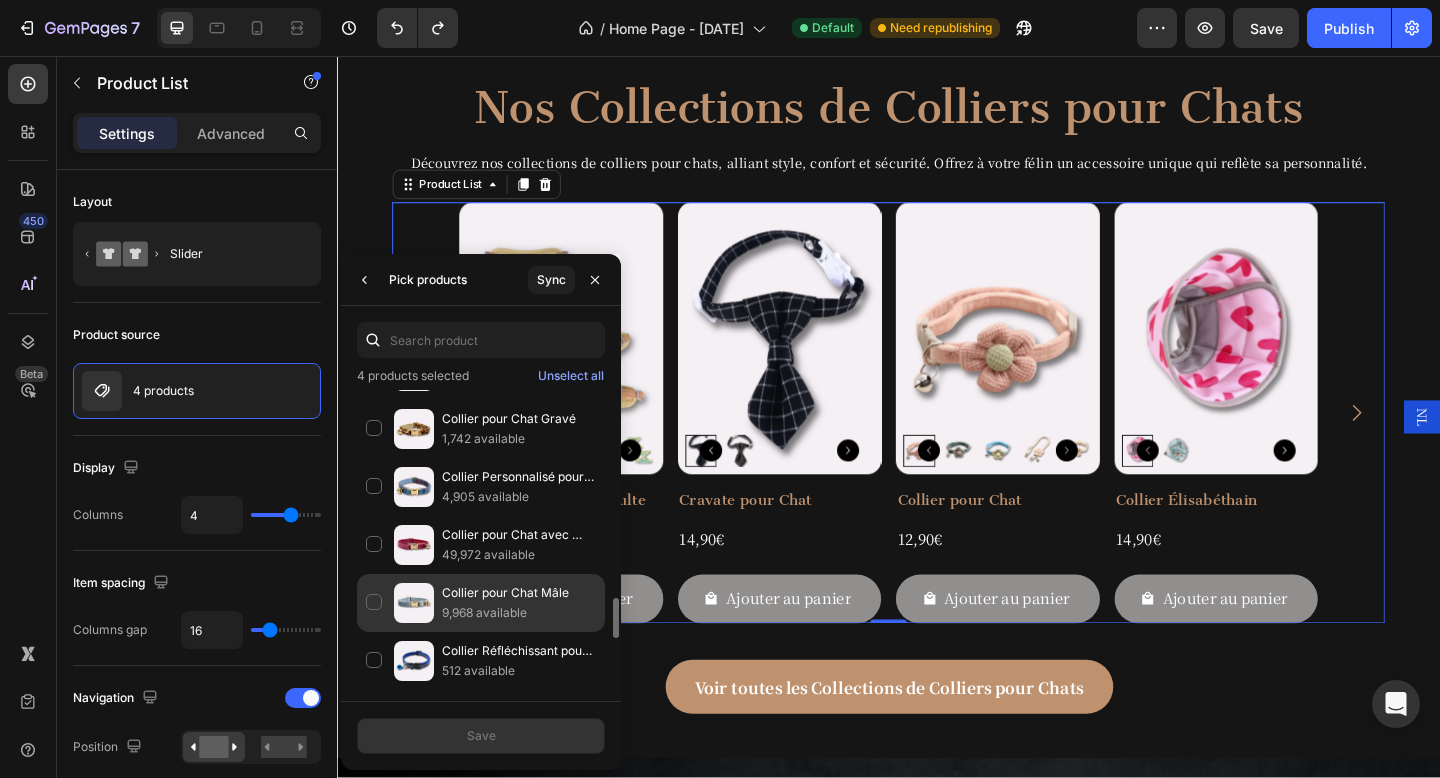 click on "Collier pour Chat Mâle 9,968 available" 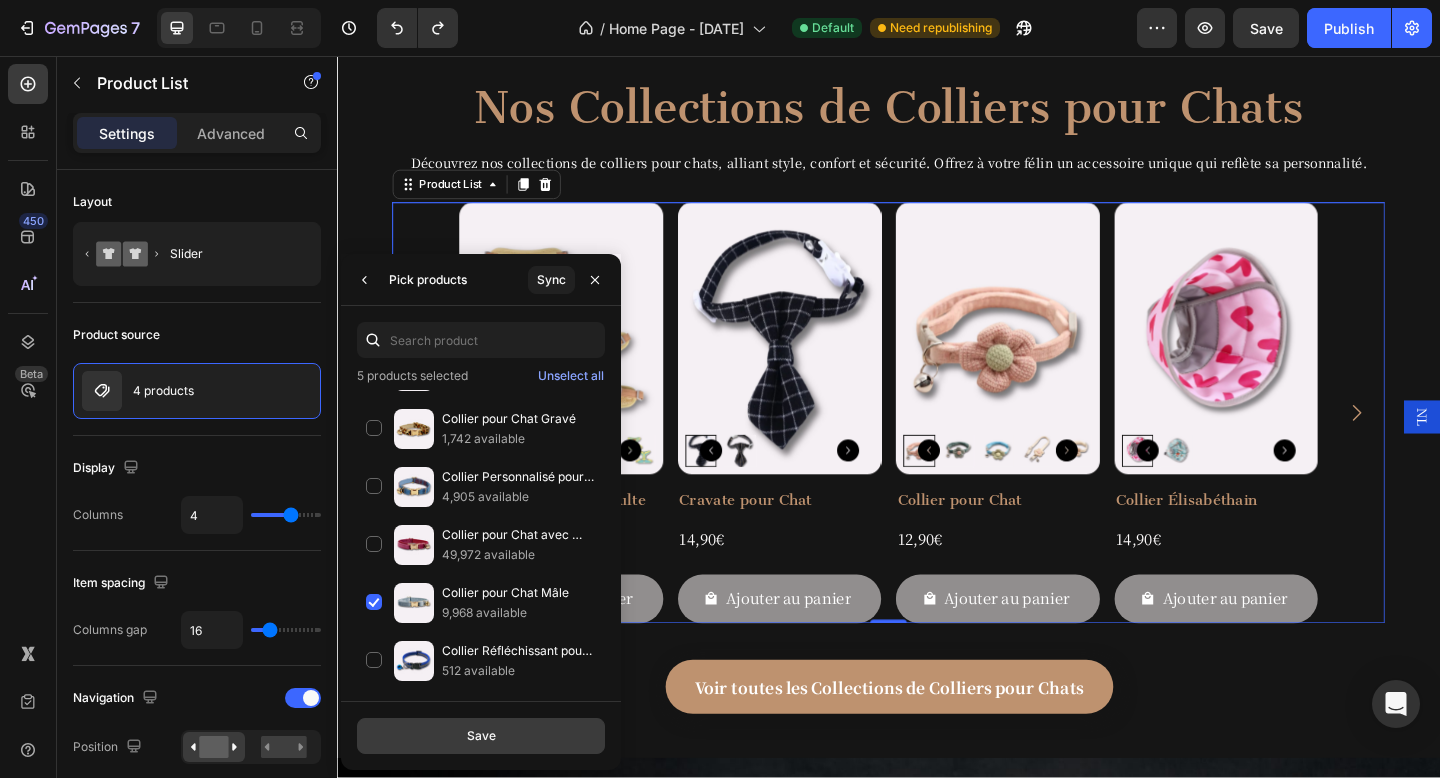 click on "Save" at bounding box center (481, 736) 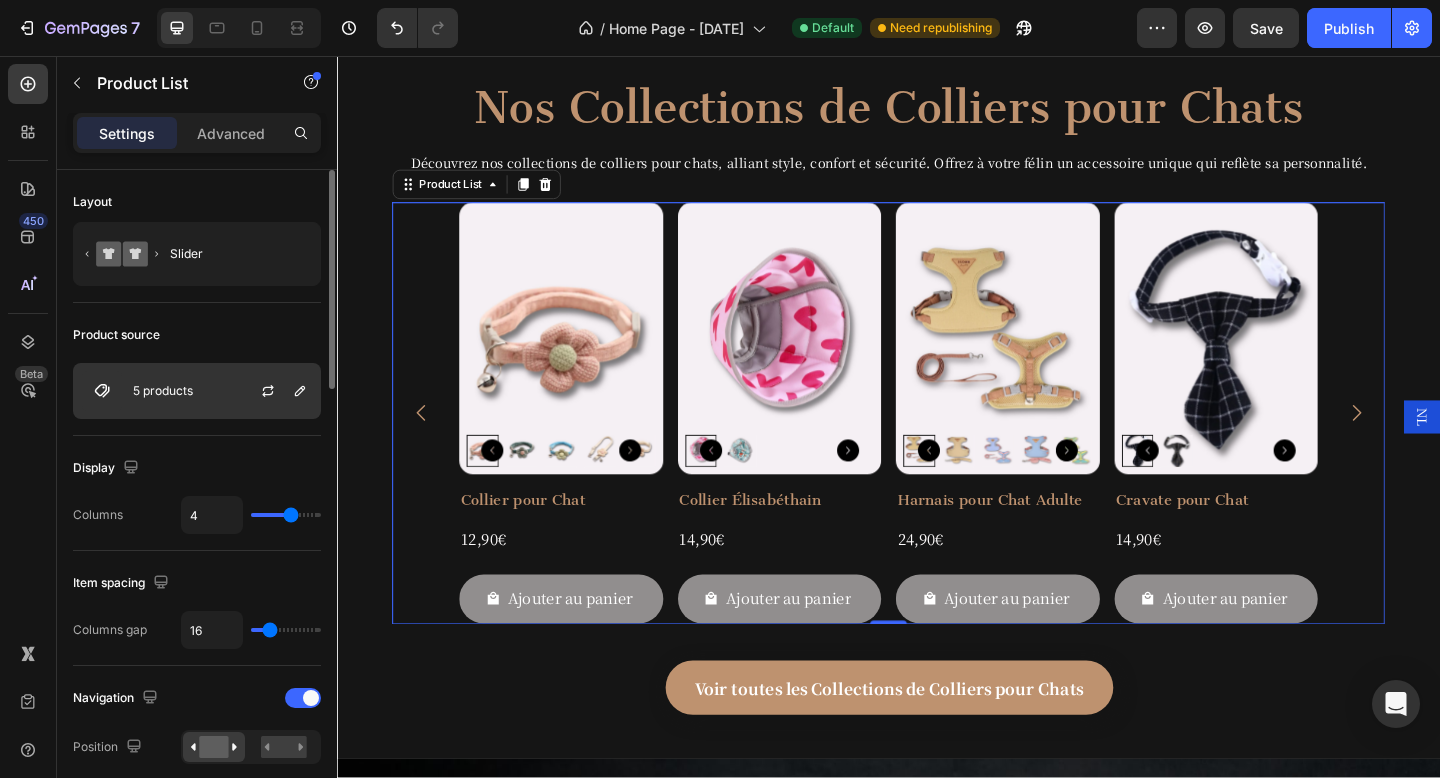 click on "5 products" at bounding box center (163, 391) 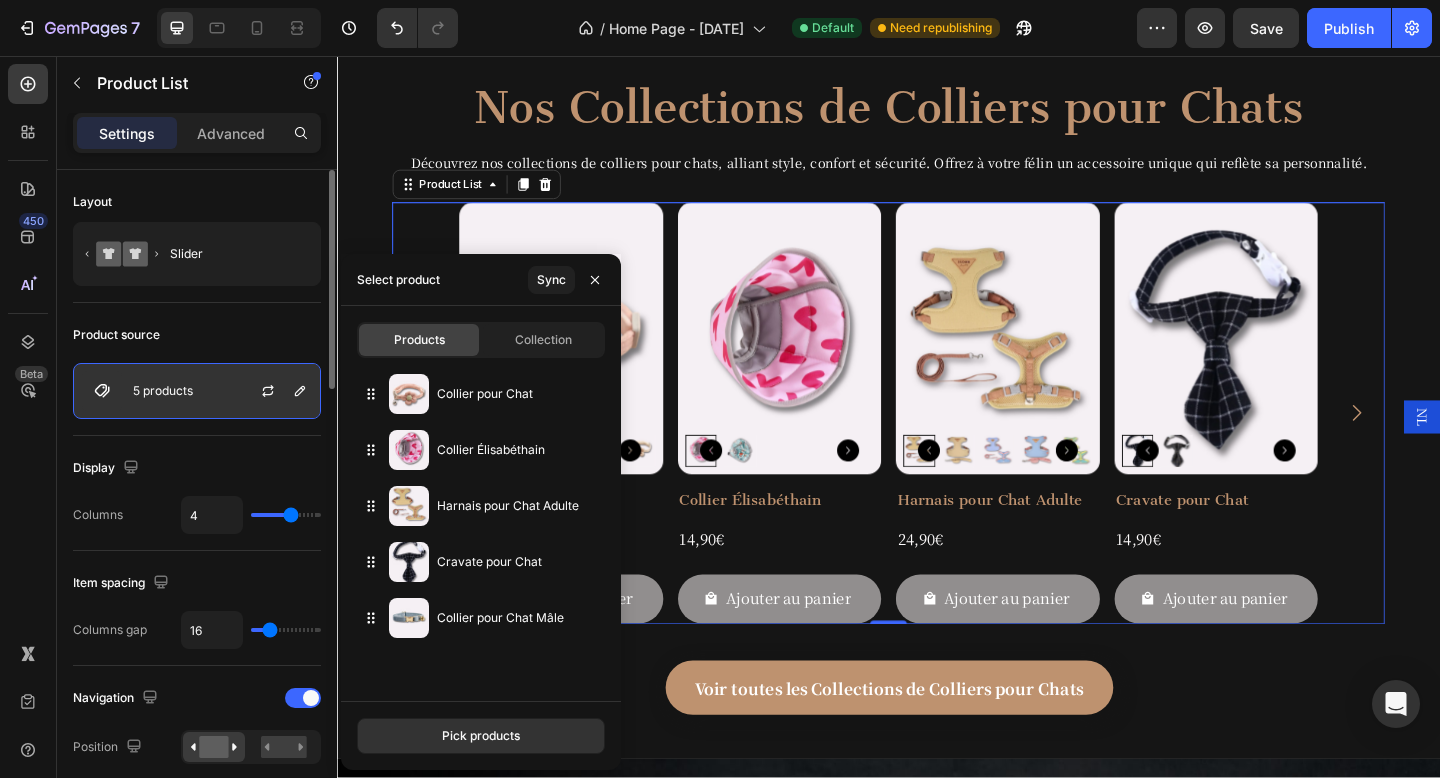 click on "5 products" at bounding box center [163, 391] 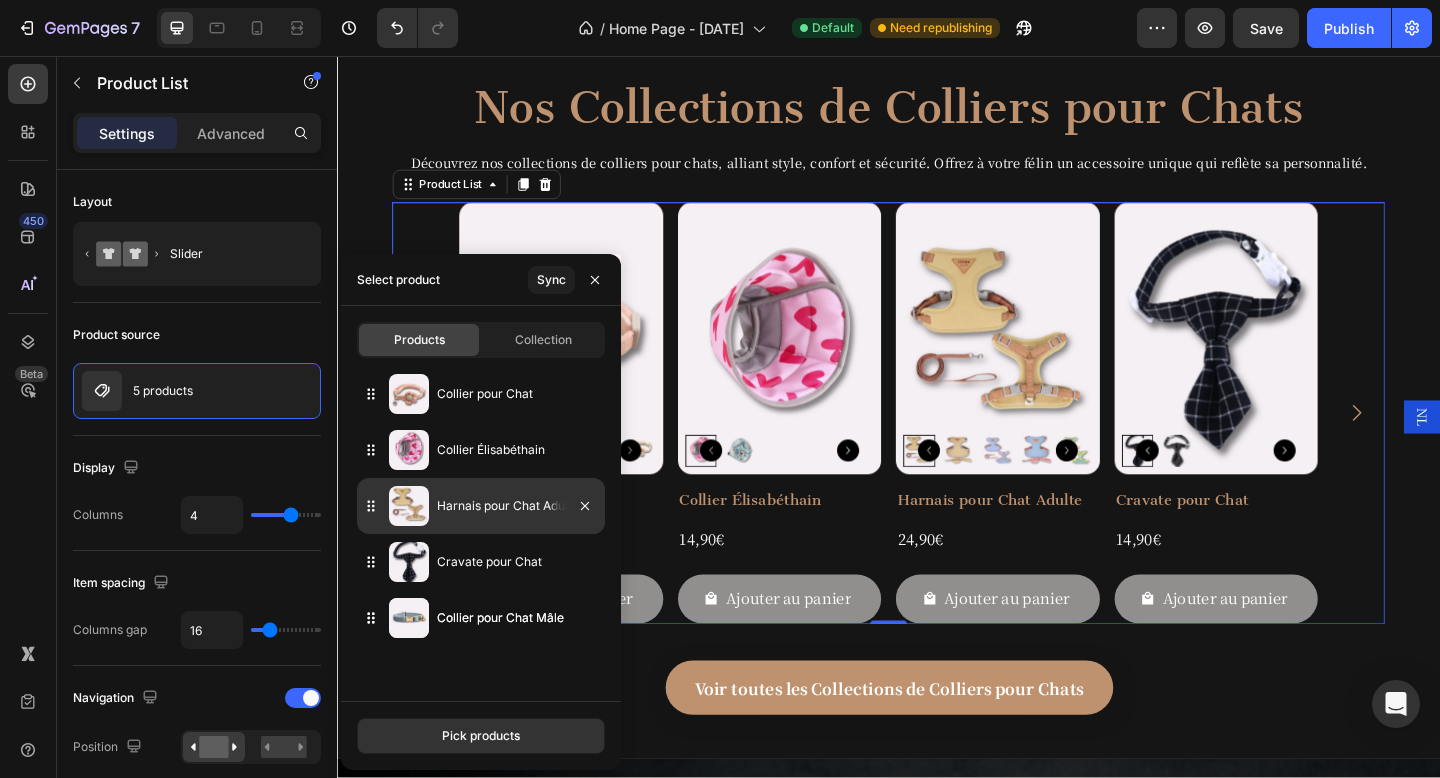 type 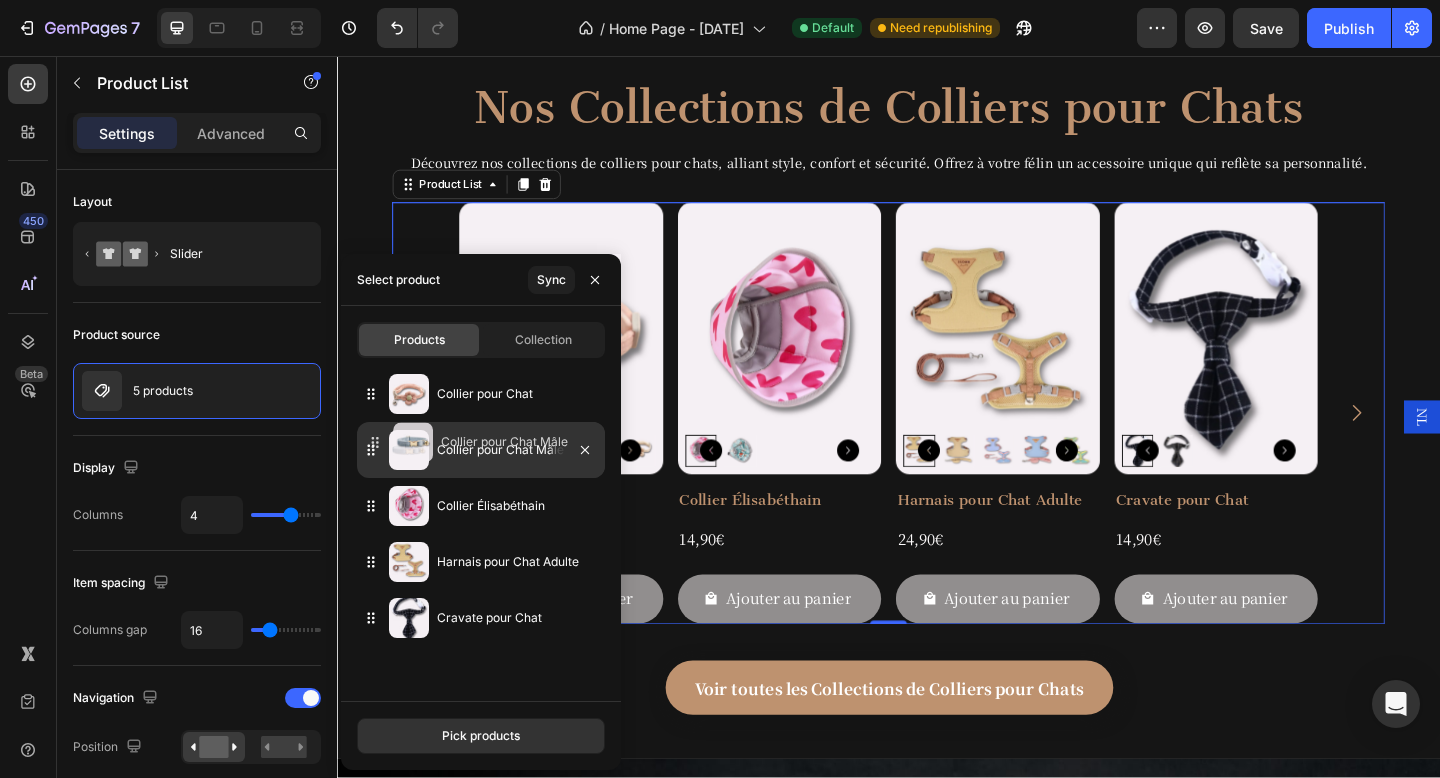 drag, startPoint x: 372, startPoint y: 615, endPoint x: 377, endPoint y: 439, distance: 176.07101 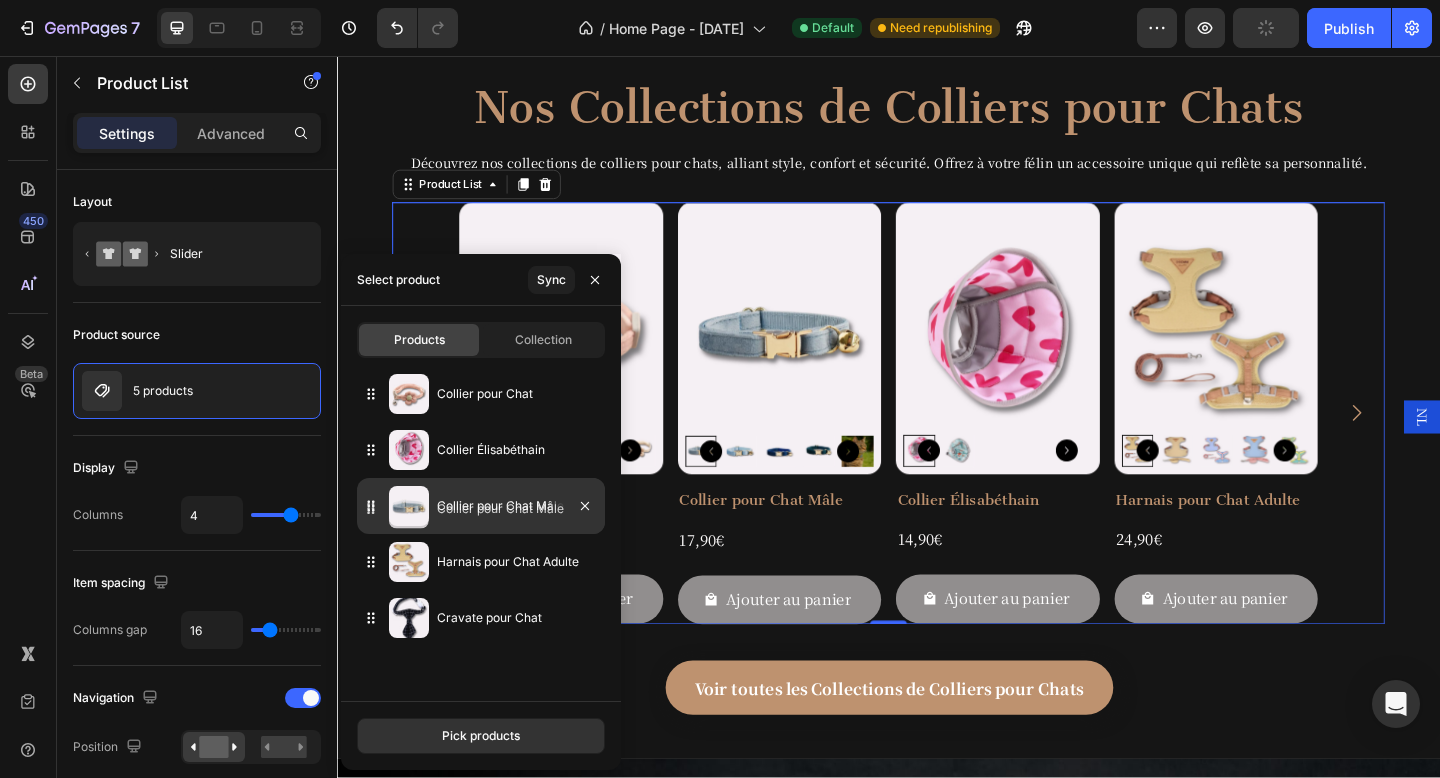 drag, startPoint x: 377, startPoint y: 439, endPoint x: 376, endPoint y: 497, distance: 58.00862 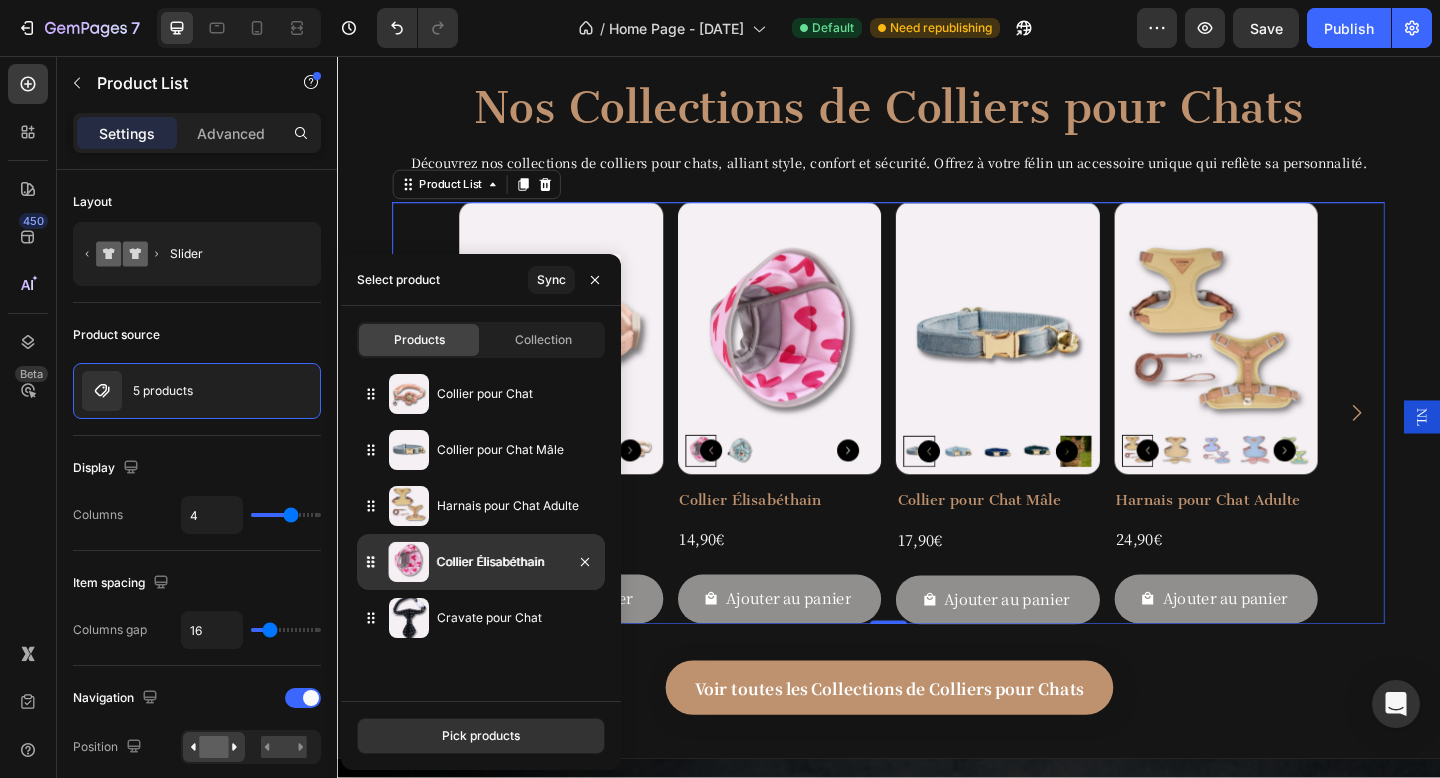 drag, startPoint x: 372, startPoint y: 449, endPoint x: 371, endPoint y: 558, distance: 109.004585 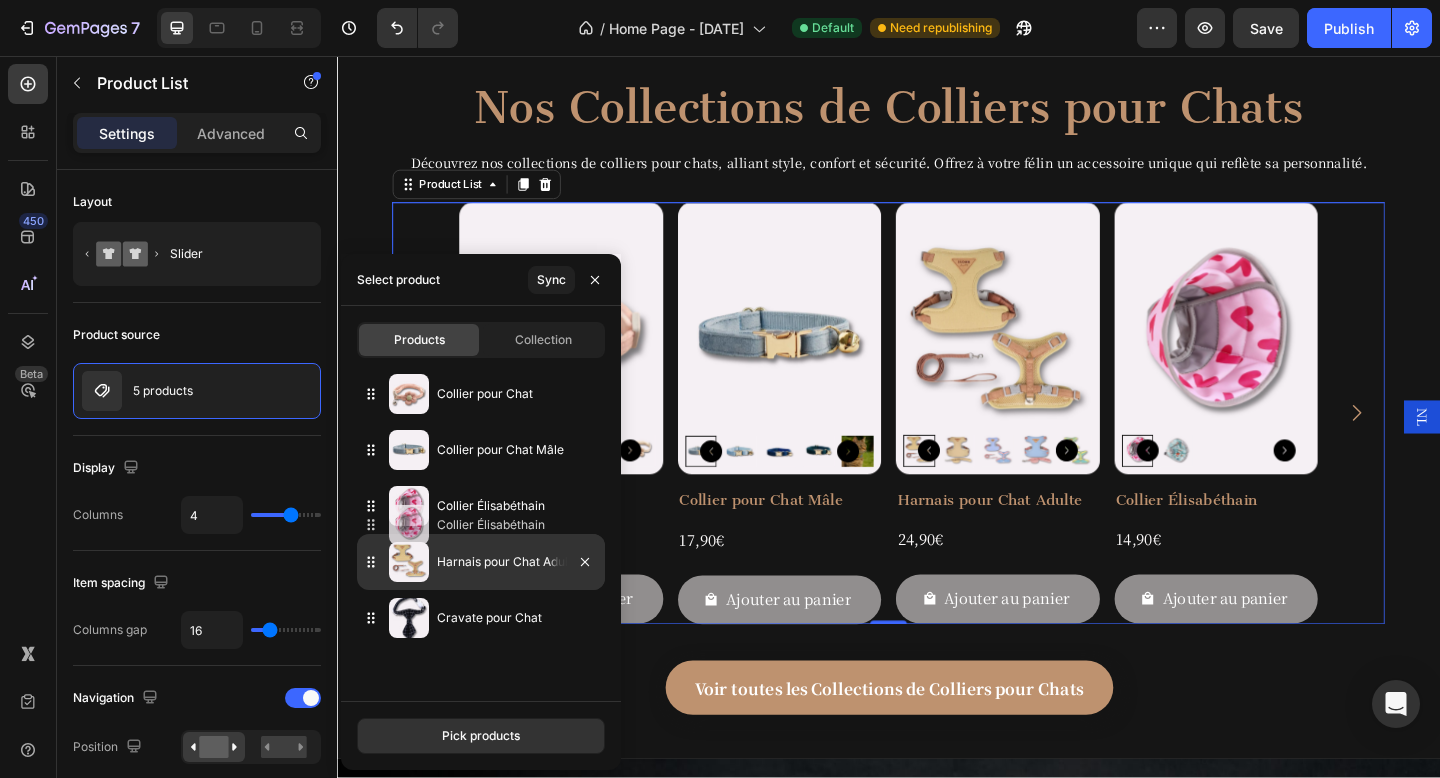 drag, startPoint x: 371, startPoint y: 558, endPoint x: 371, endPoint y: 520, distance: 38 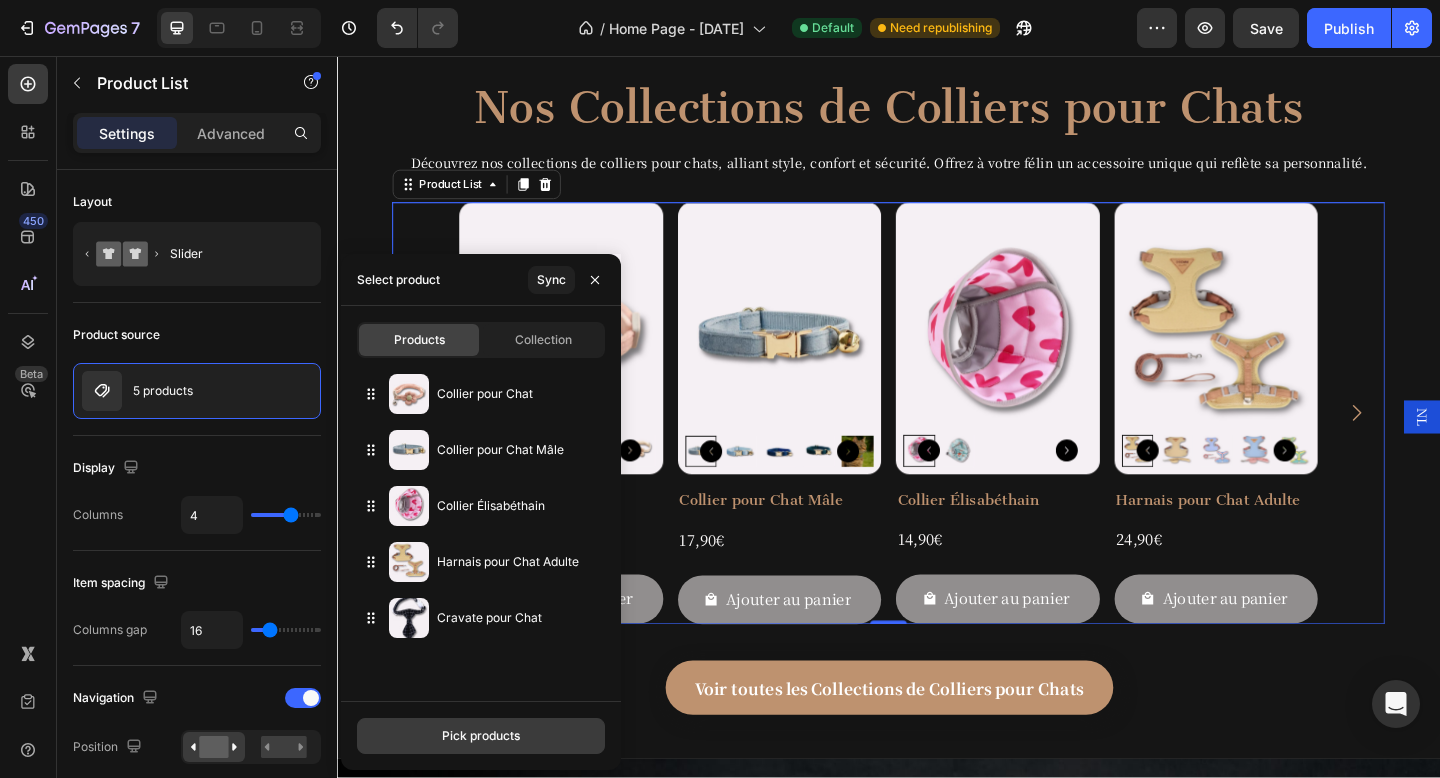 click on "Pick products" at bounding box center [481, 736] 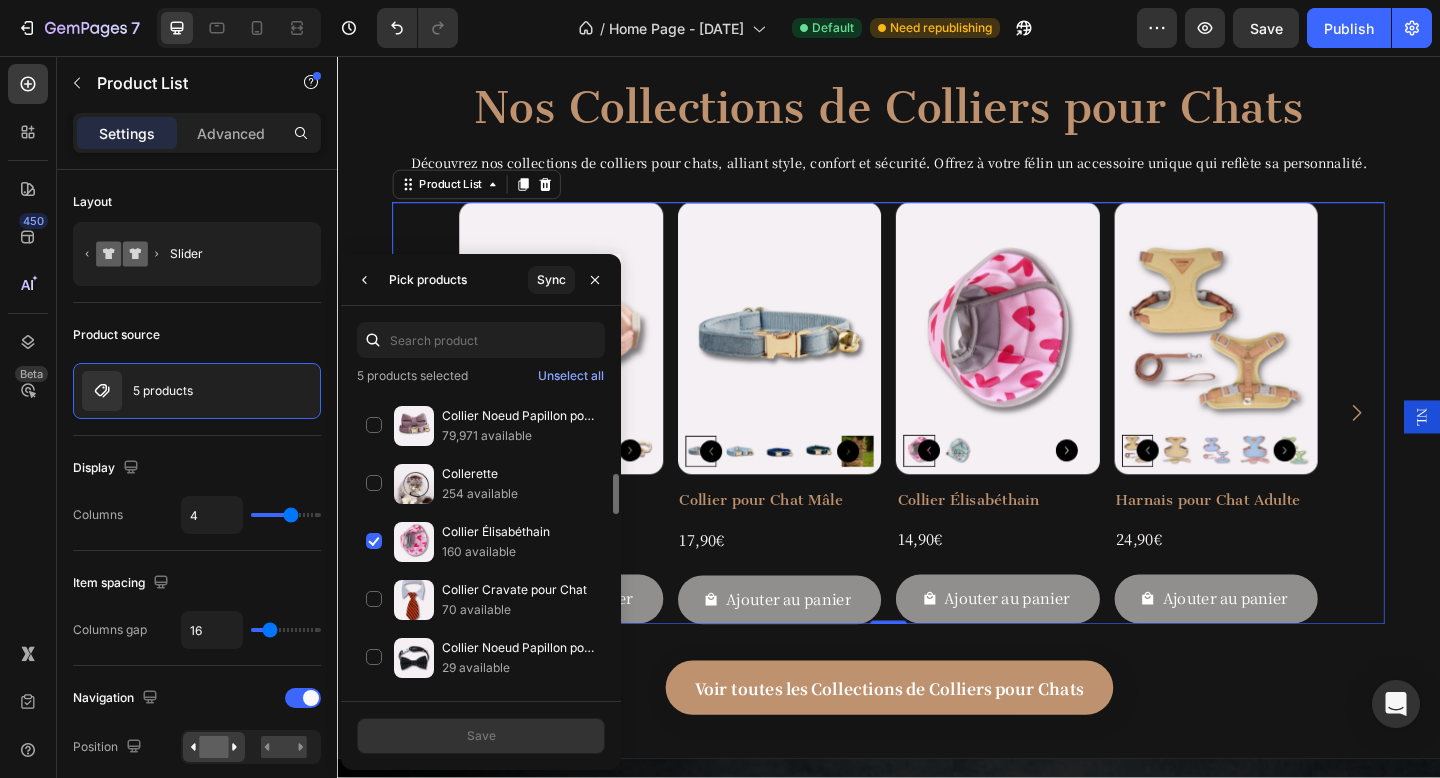 scroll, scrollTop: 945, scrollLeft: 0, axis: vertical 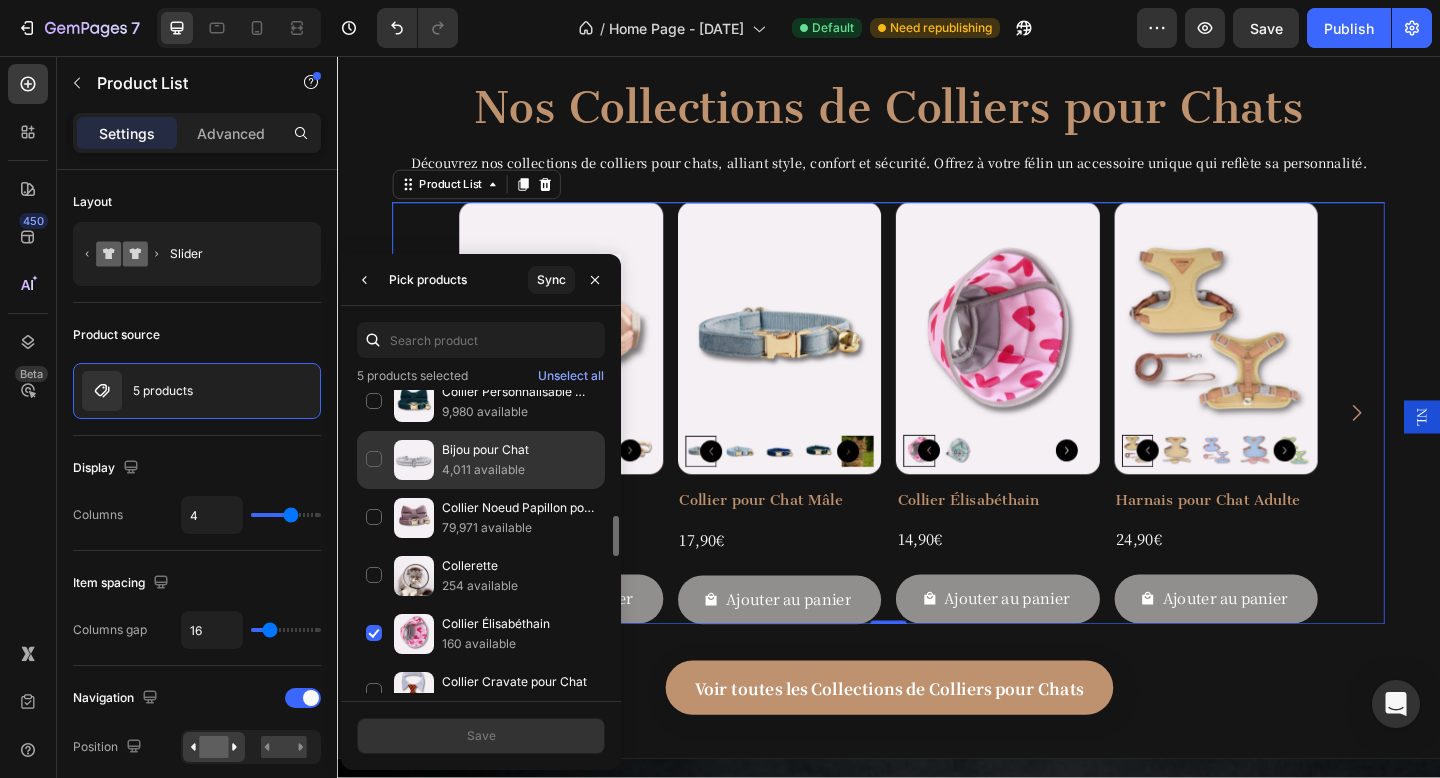 click on "Bijou pour Chat 4,011 available" 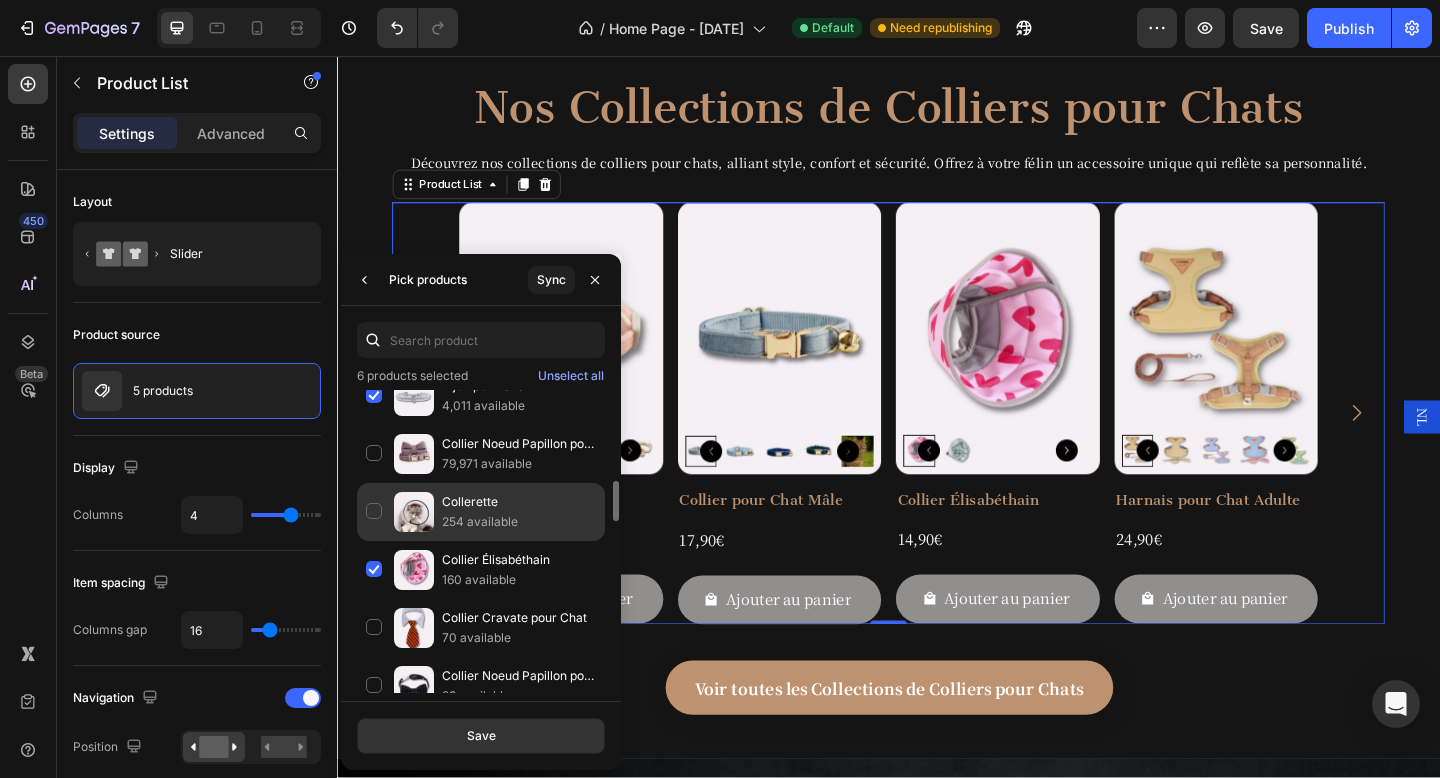 scroll, scrollTop: 970, scrollLeft: 0, axis: vertical 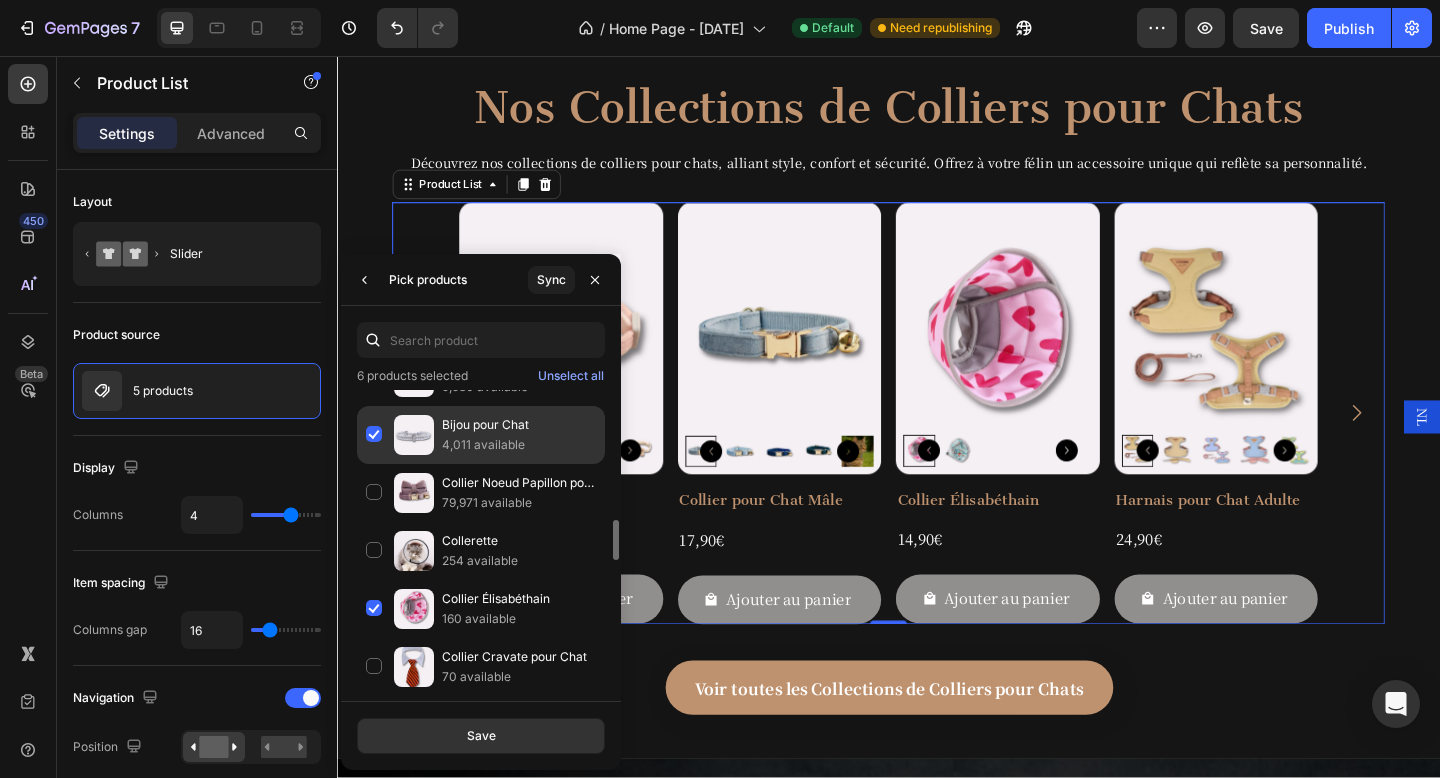 click on "Bijou pour Chat 4,011 available" 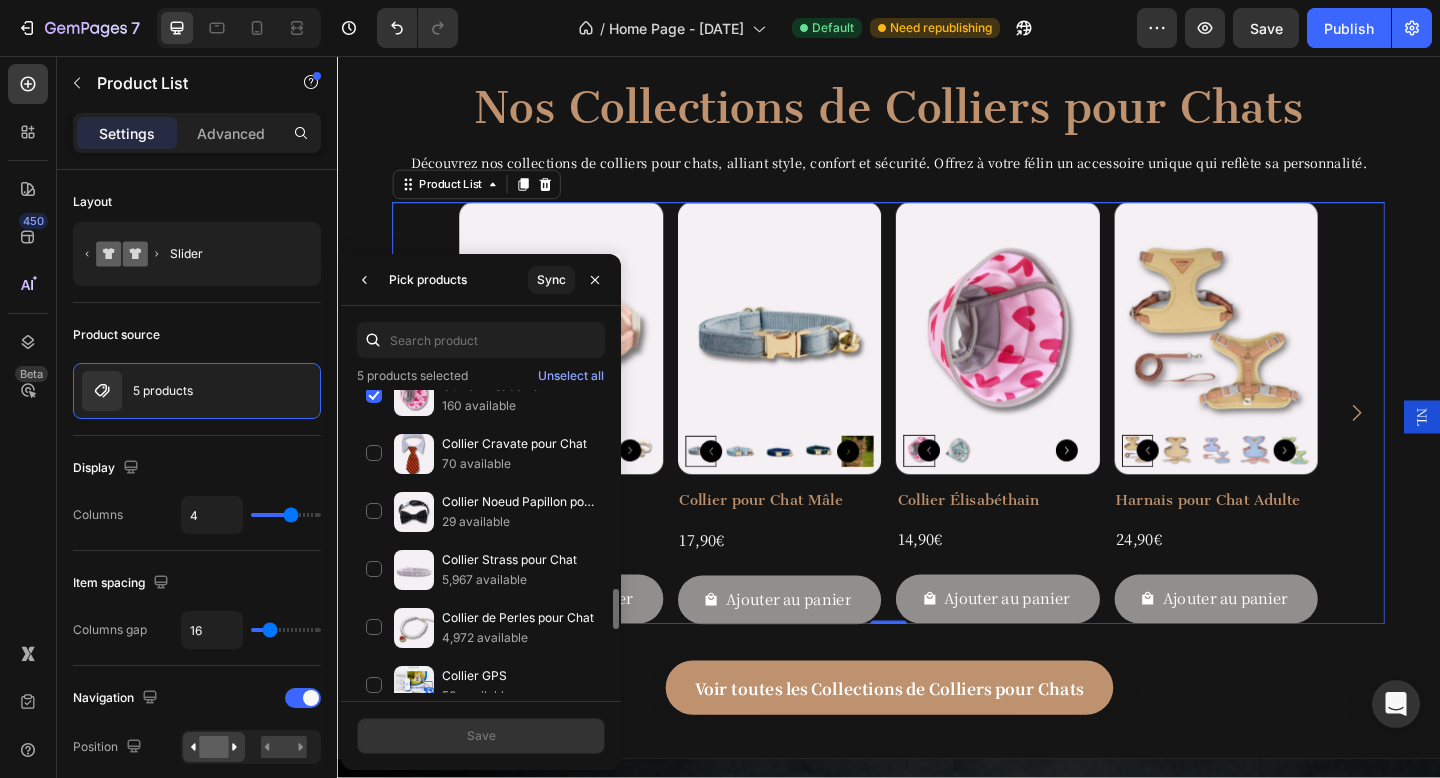 scroll, scrollTop: 1274, scrollLeft: 0, axis: vertical 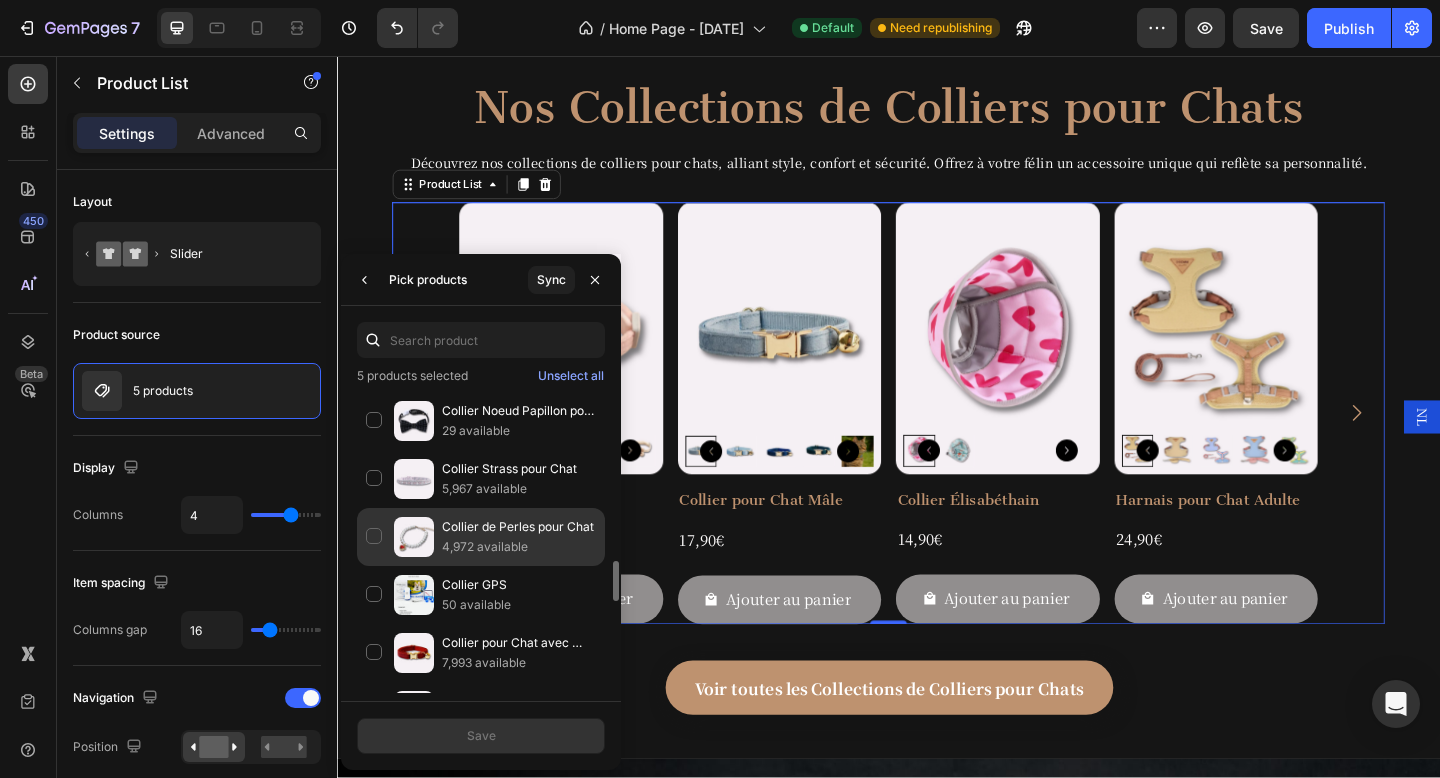 click on "Collier de Perles pour Chat 4,972 available" 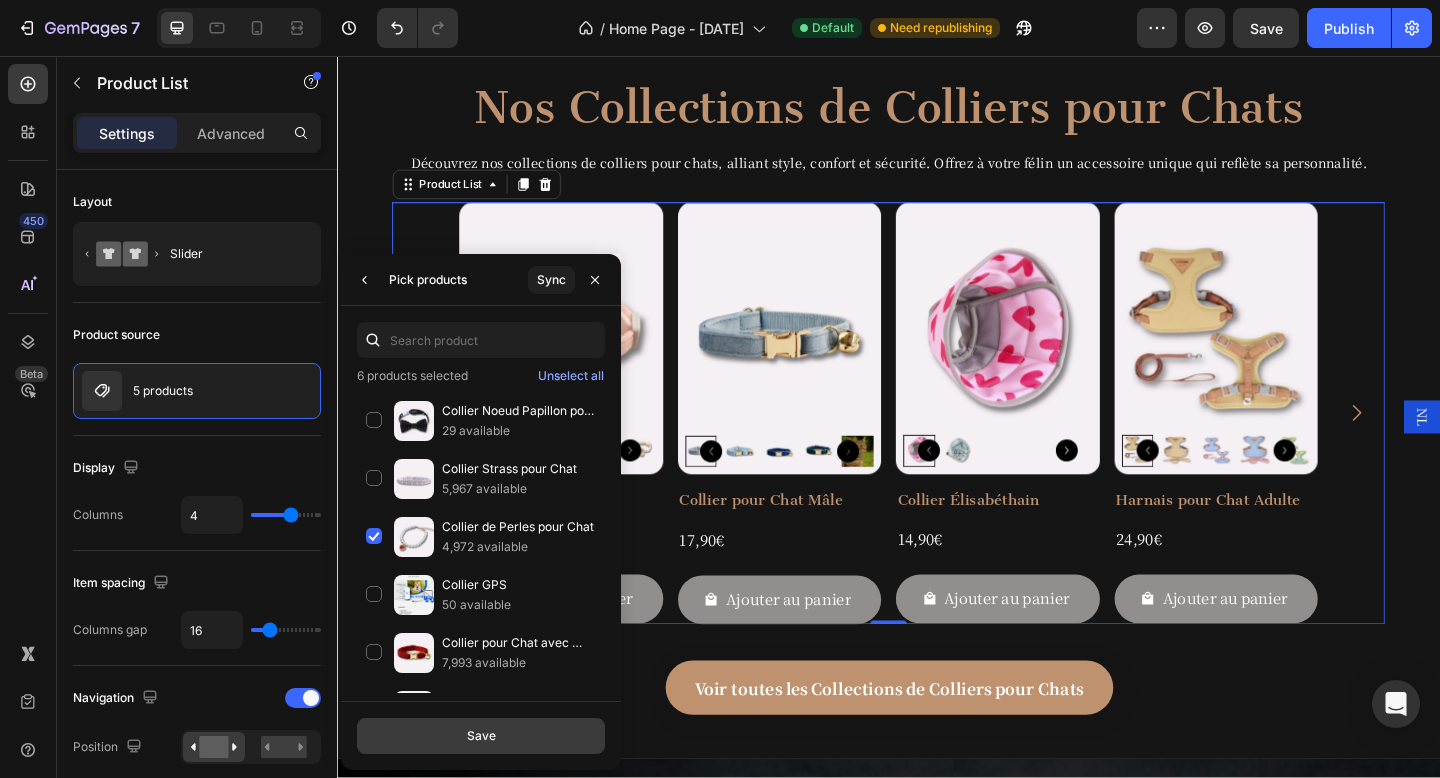 click on "Save" at bounding box center (481, 736) 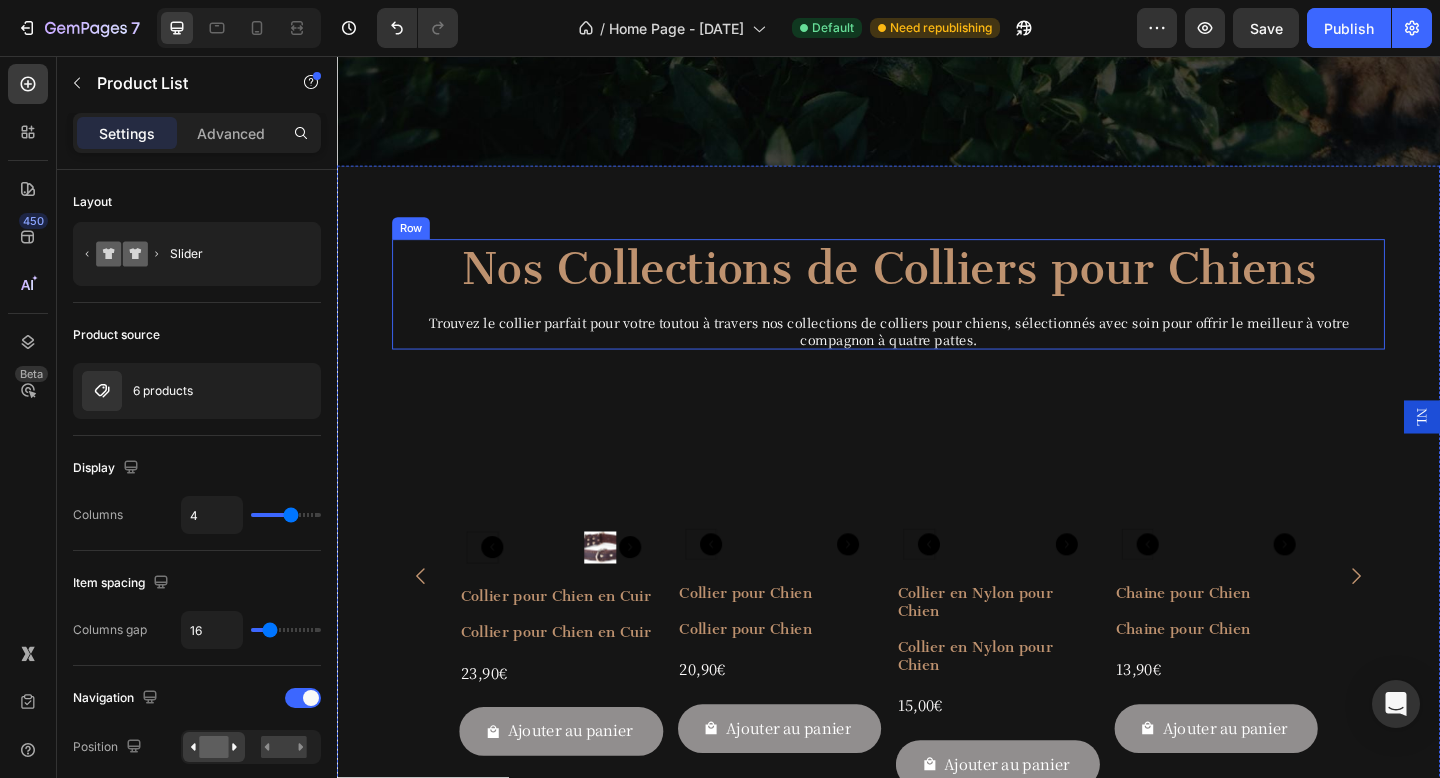 scroll, scrollTop: 790, scrollLeft: 0, axis: vertical 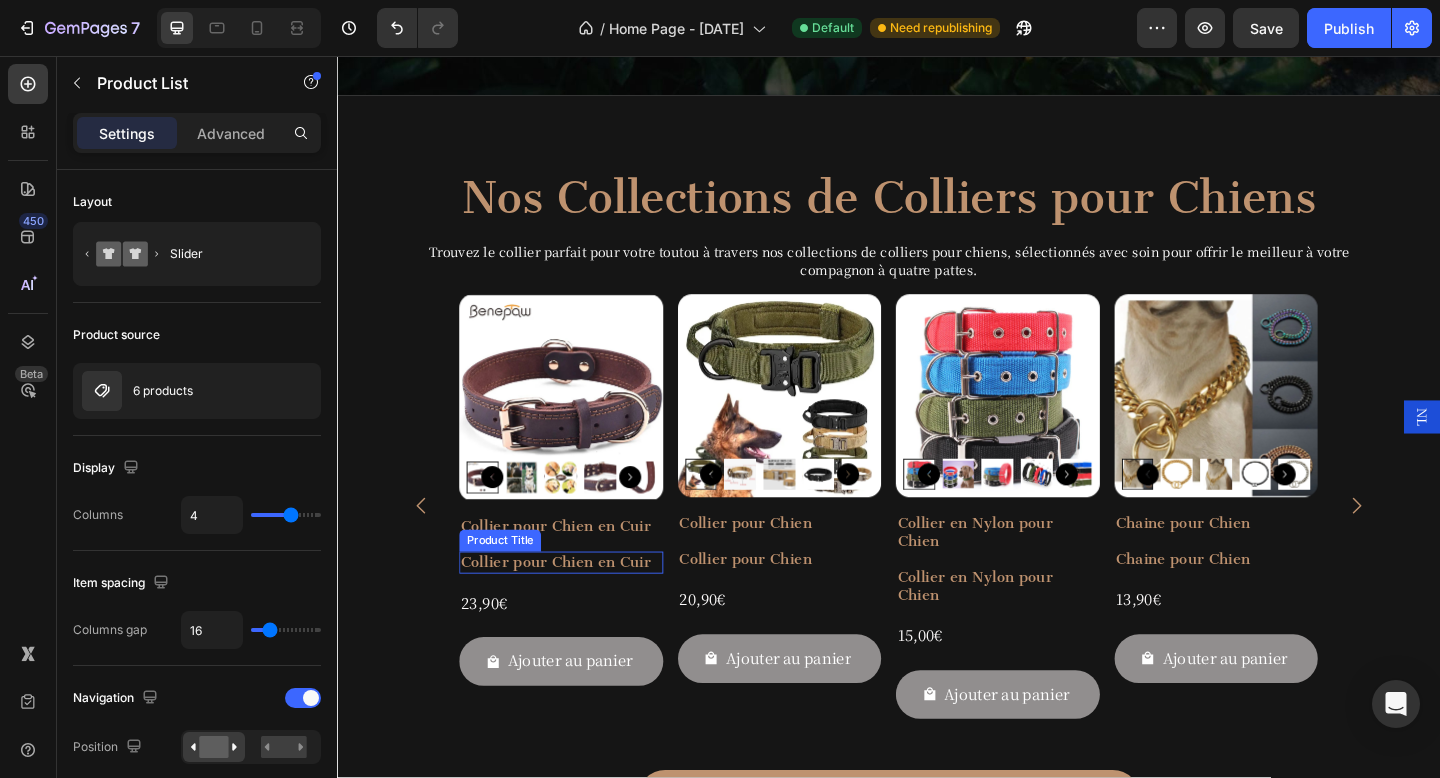 click on "Collier pour Chien en Cuir" at bounding box center [581, 607] 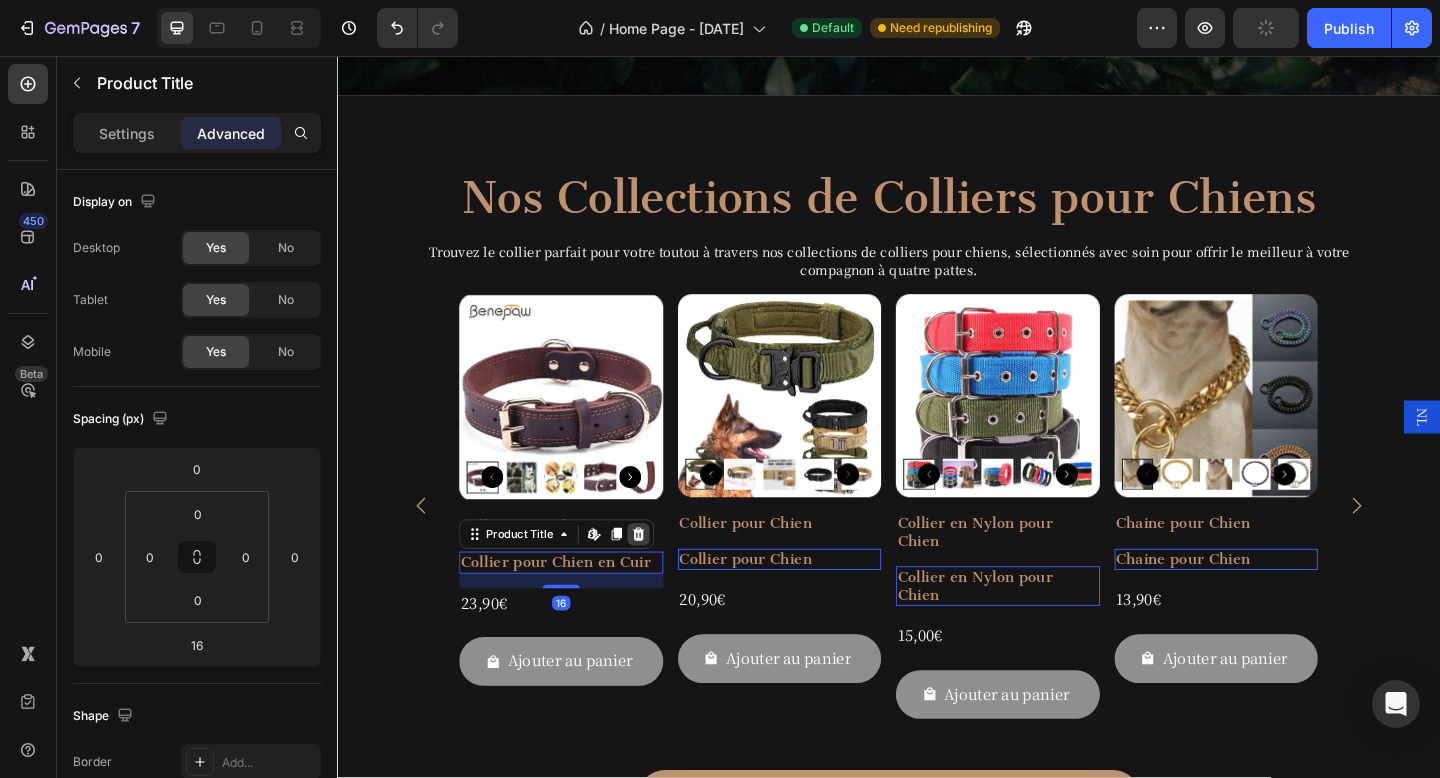 click 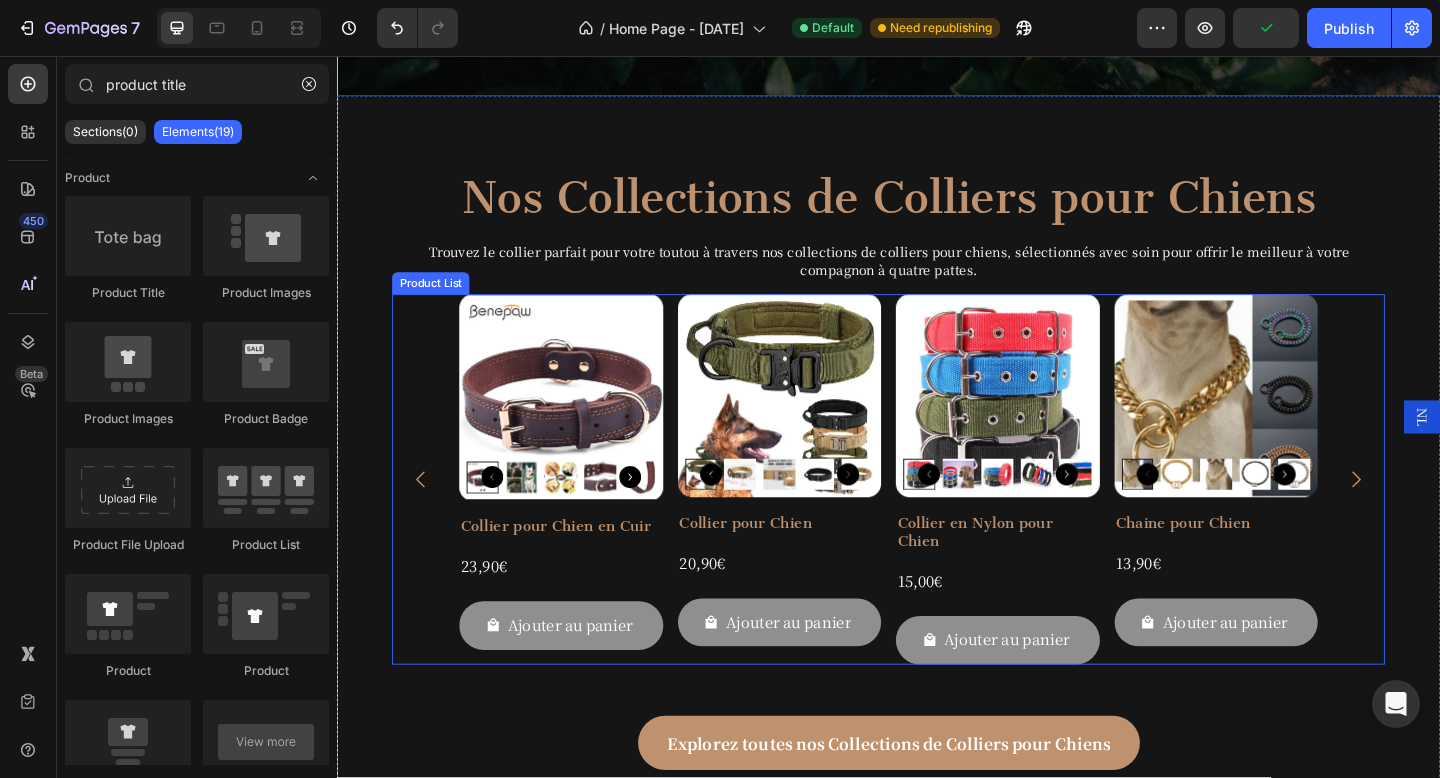 click on "Product Images Collier pour Chien en Cuir Product Title 23,90€ Product Price Product Price Row Ajouter au panier Add to Cart Row Product List
Product Images Collier pour Chien Product Title 20,90€ Product Price Product Price Row Ajouter au panier Add to Cart Row Product List
Product Images Collier en Nylon pour Chien Product Title 15,00€ Product Price Product Price Row Ajouter au panier Add to Cart Row Product List
Product Images Chaine pour Chien Product Title 13,90€ Product Price Product Price Row Ajouter au panier Add to Cart Row Product List" at bounding box center [937, 516] 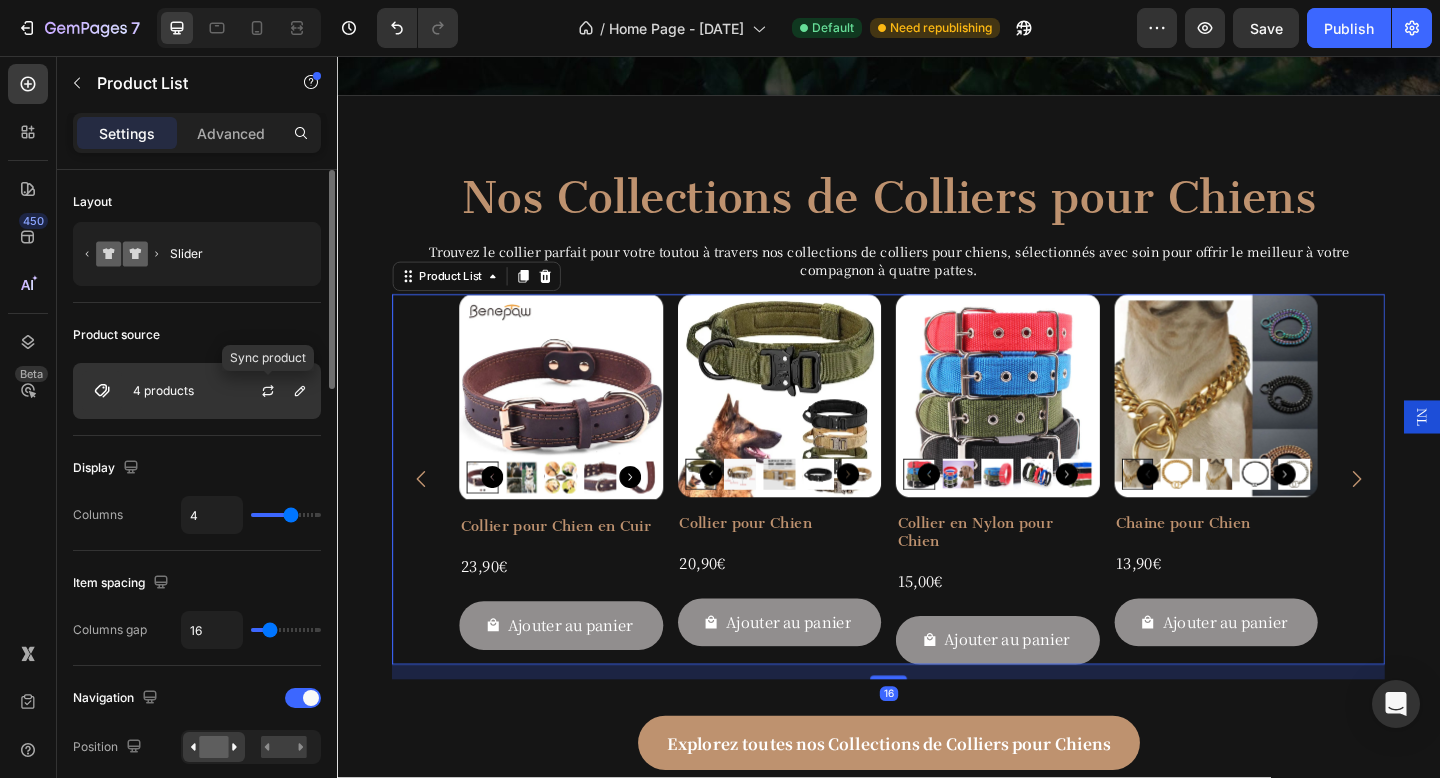 click at bounding box center [276, 391] 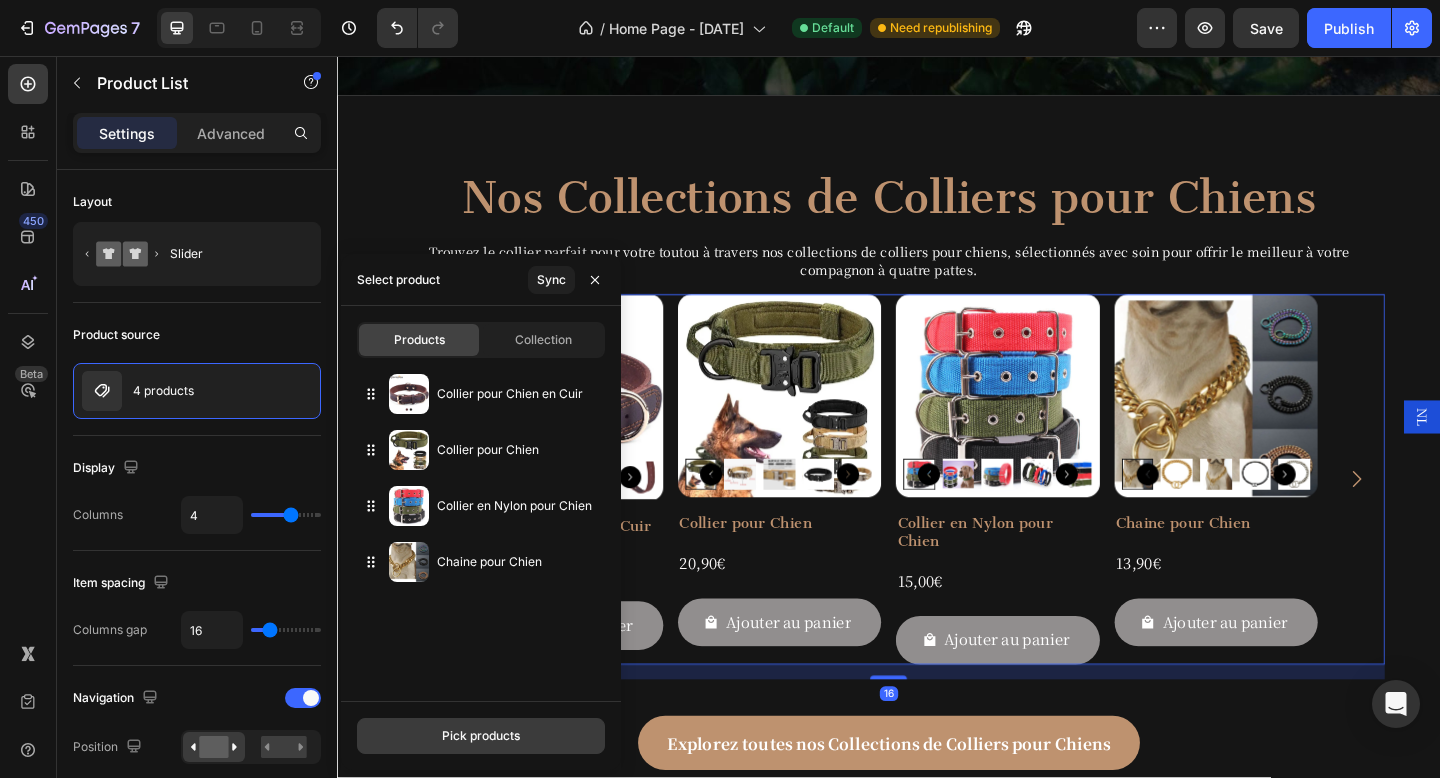 click on "Pick products" at bounding box center [481, 736] 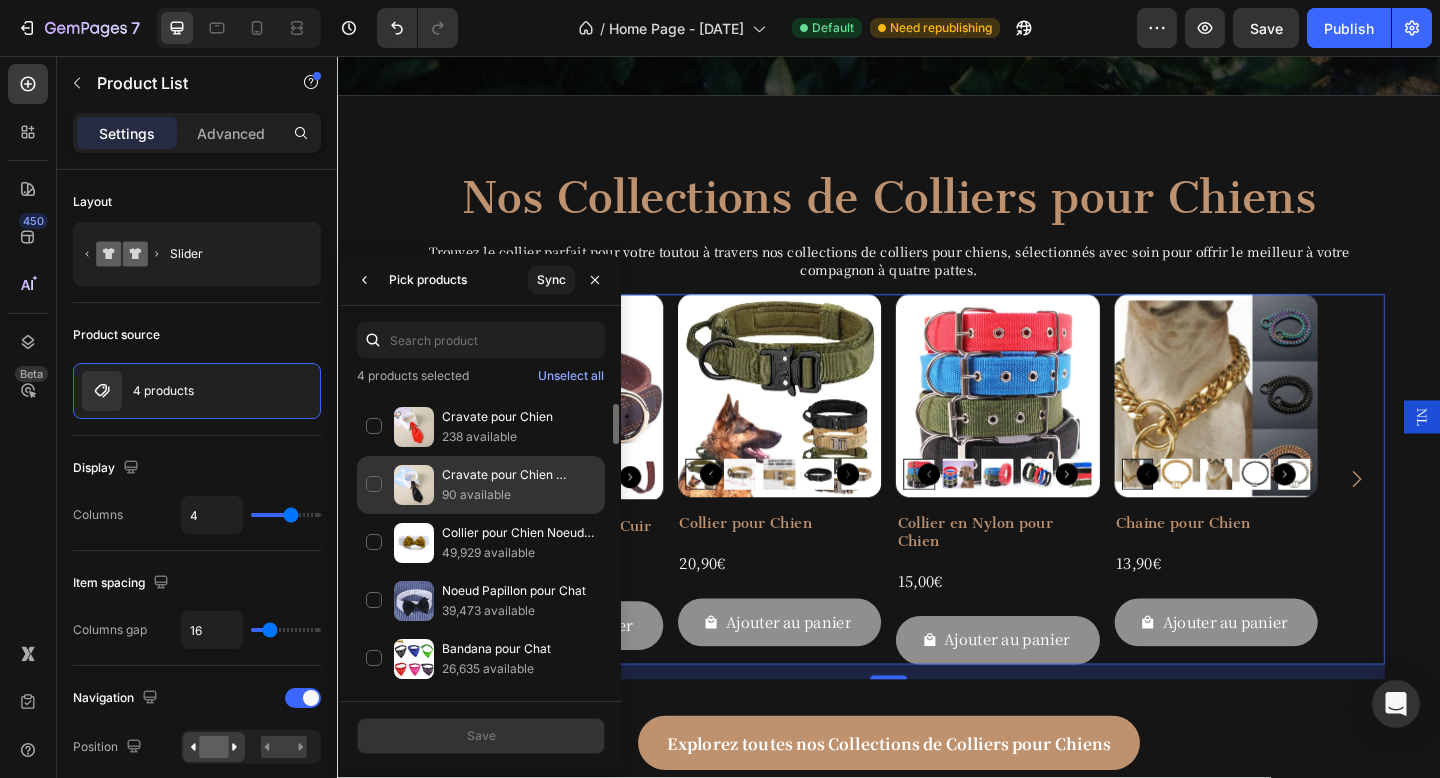 scroll, scrollTop: 110, scrollLeft: 0, axis: vertical 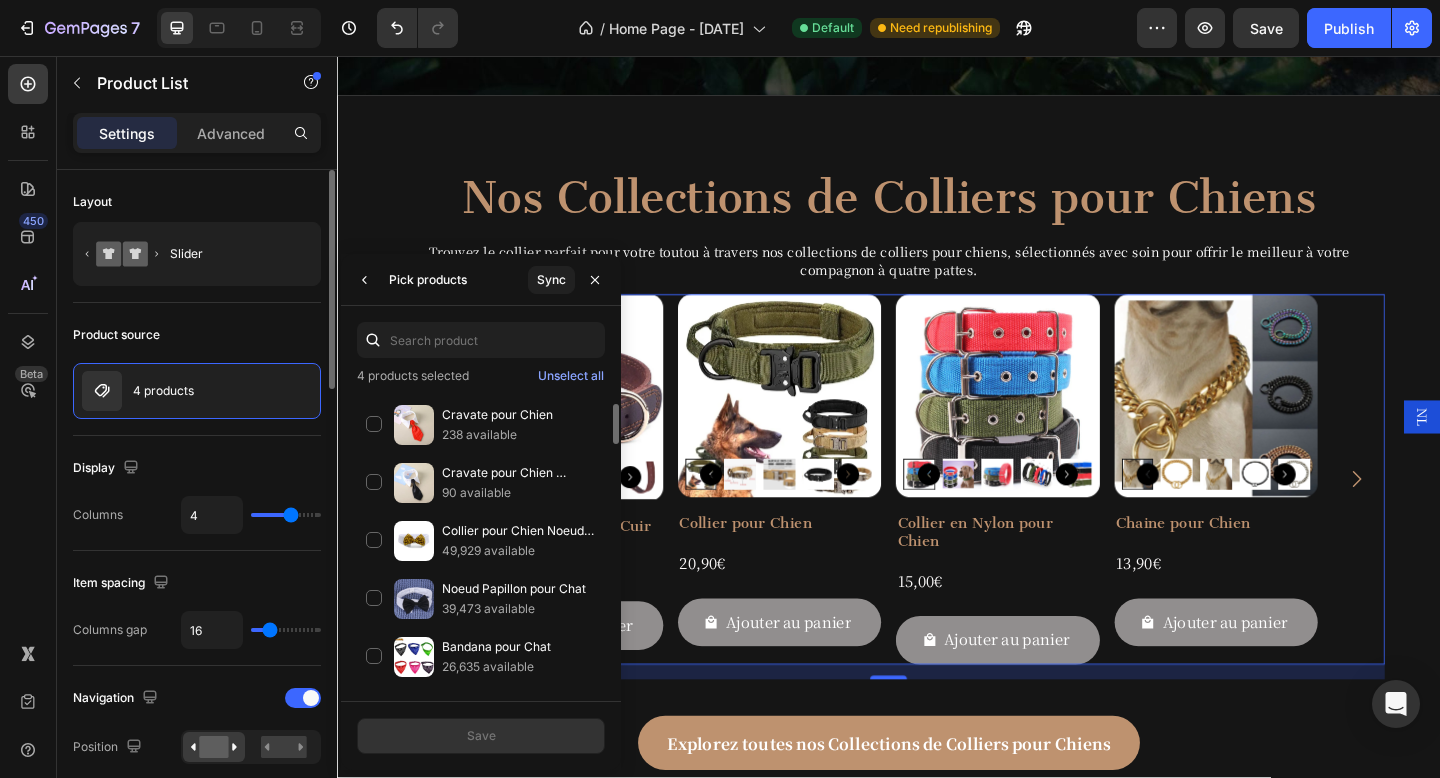 click on "Product source" at bounding box center [197, 335] 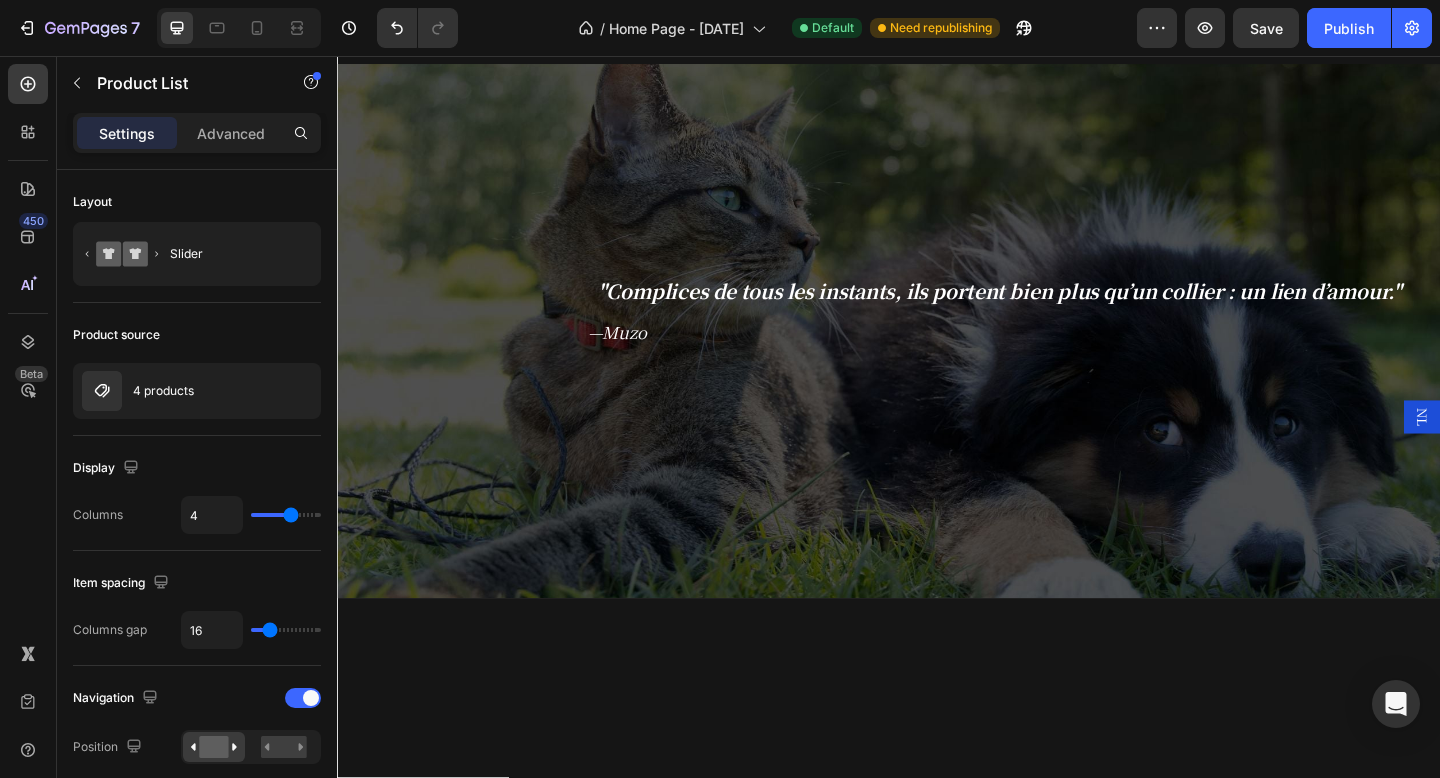 scroll, scrollTop: 1196, scrollLeft: 0, axis: vertical 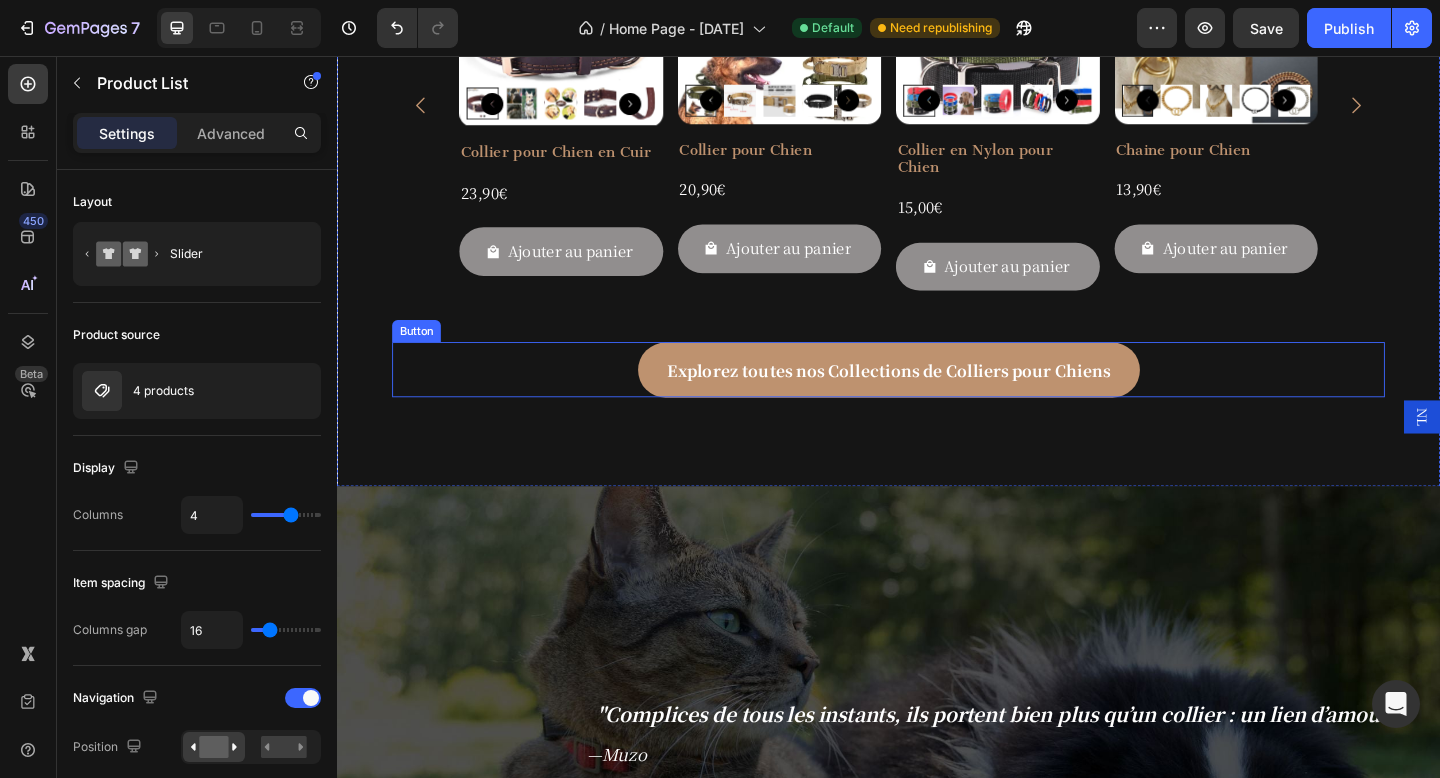 click on "Explorez toutes nos Collections de Colliers pour Chiens Button" at bounding box center [937, 397] 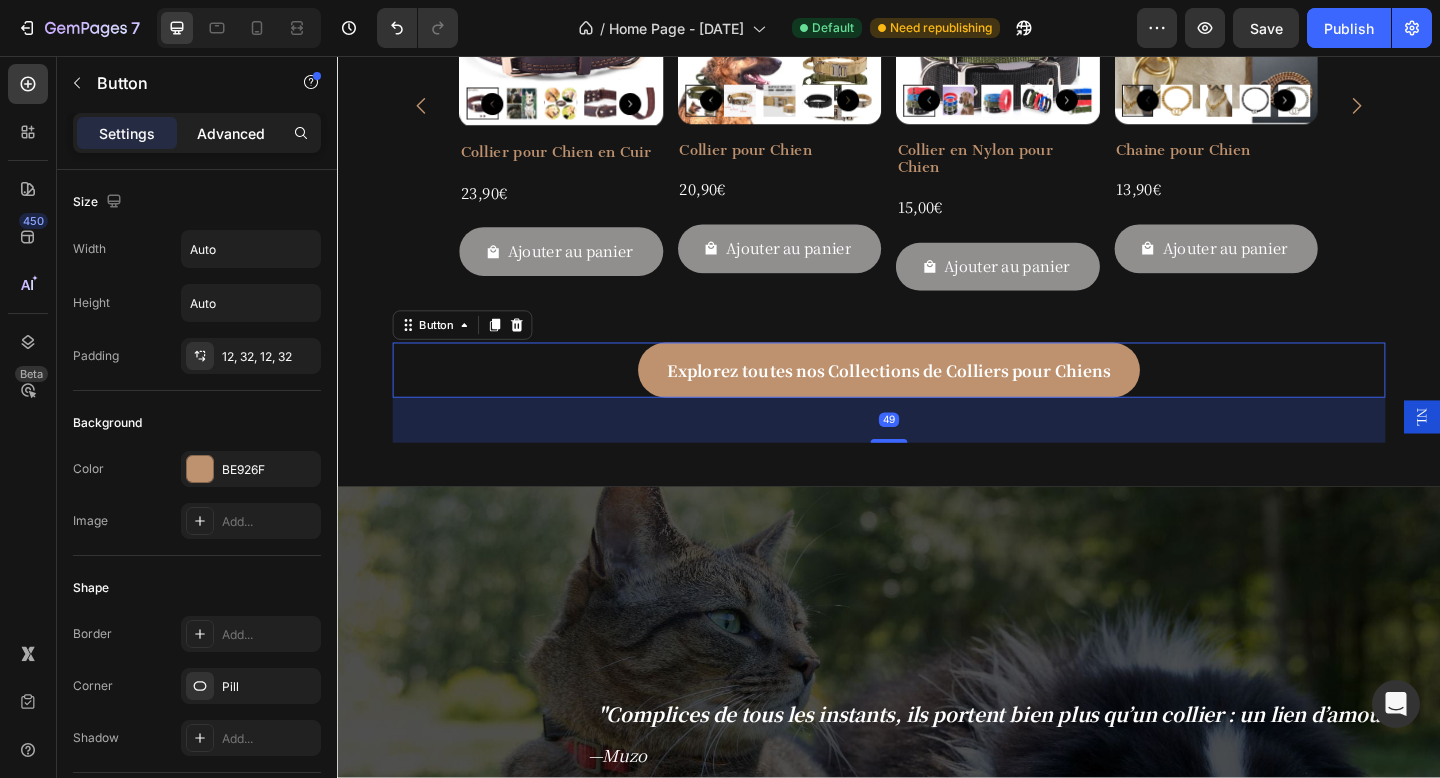 click on "Advanced" at bounding box center (231, 133) 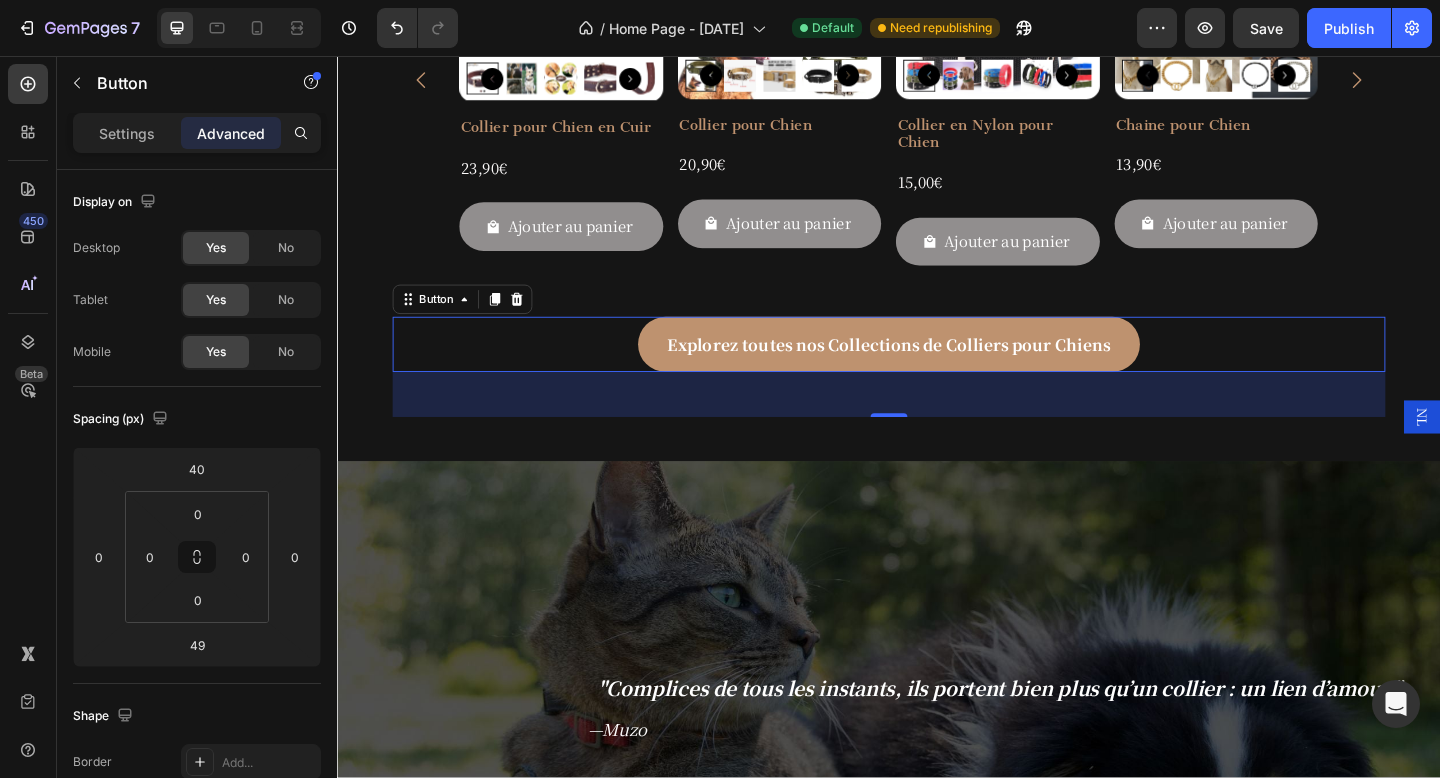 scroll, scrollTop: 1227, scrollLeft: 0, axis: vertical 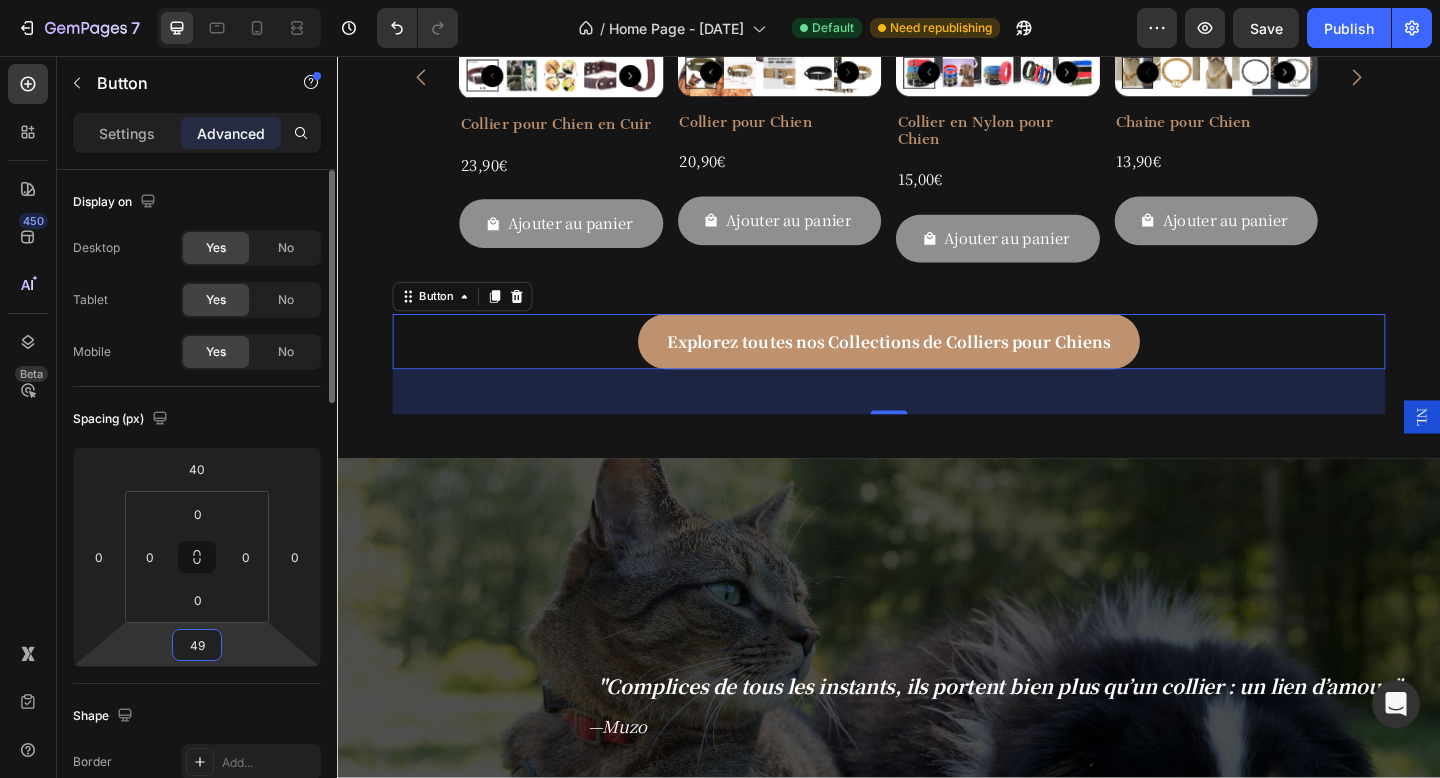 click on "49" at bounding box center (197, 645) 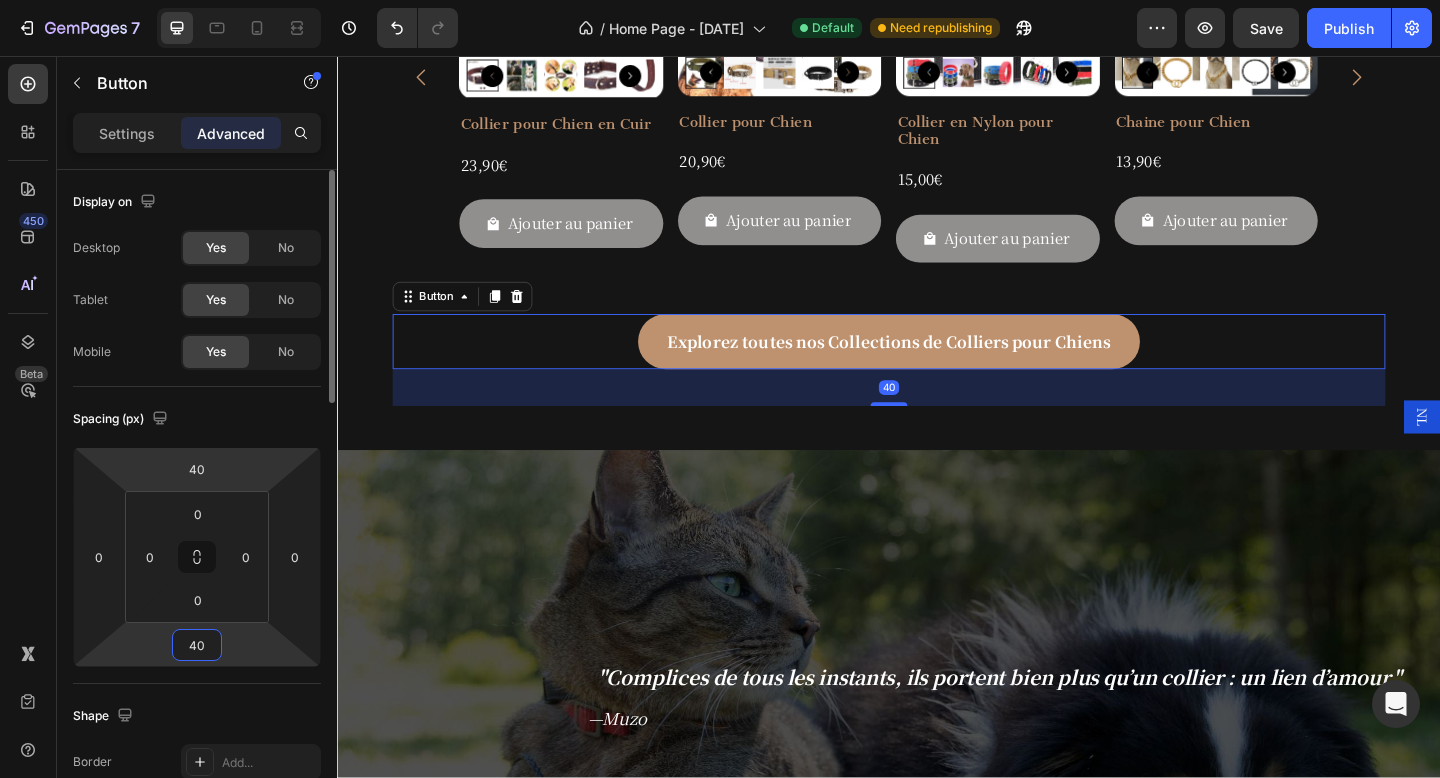 type on "40" 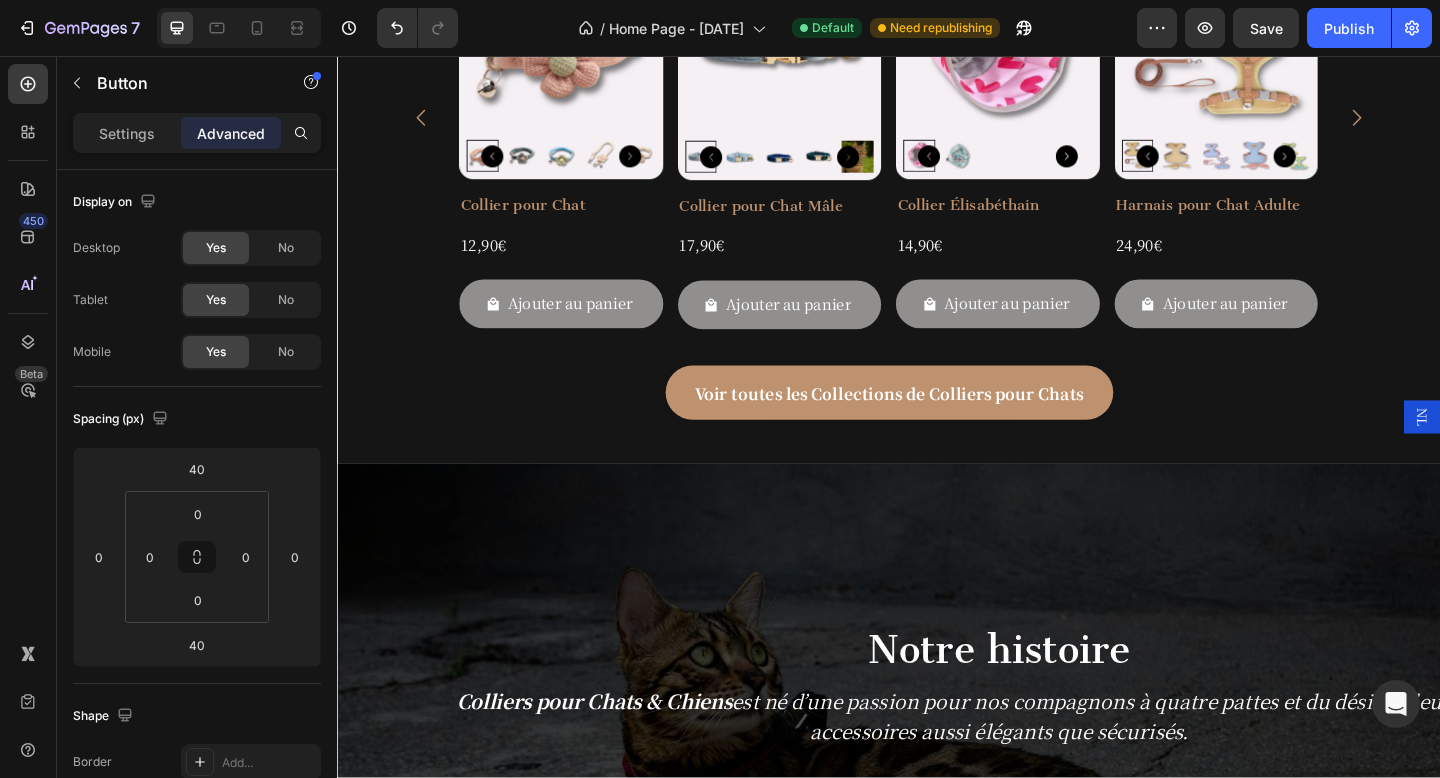scroll, scrollTop: 2710, scrollLeft: 0, axis: vertical 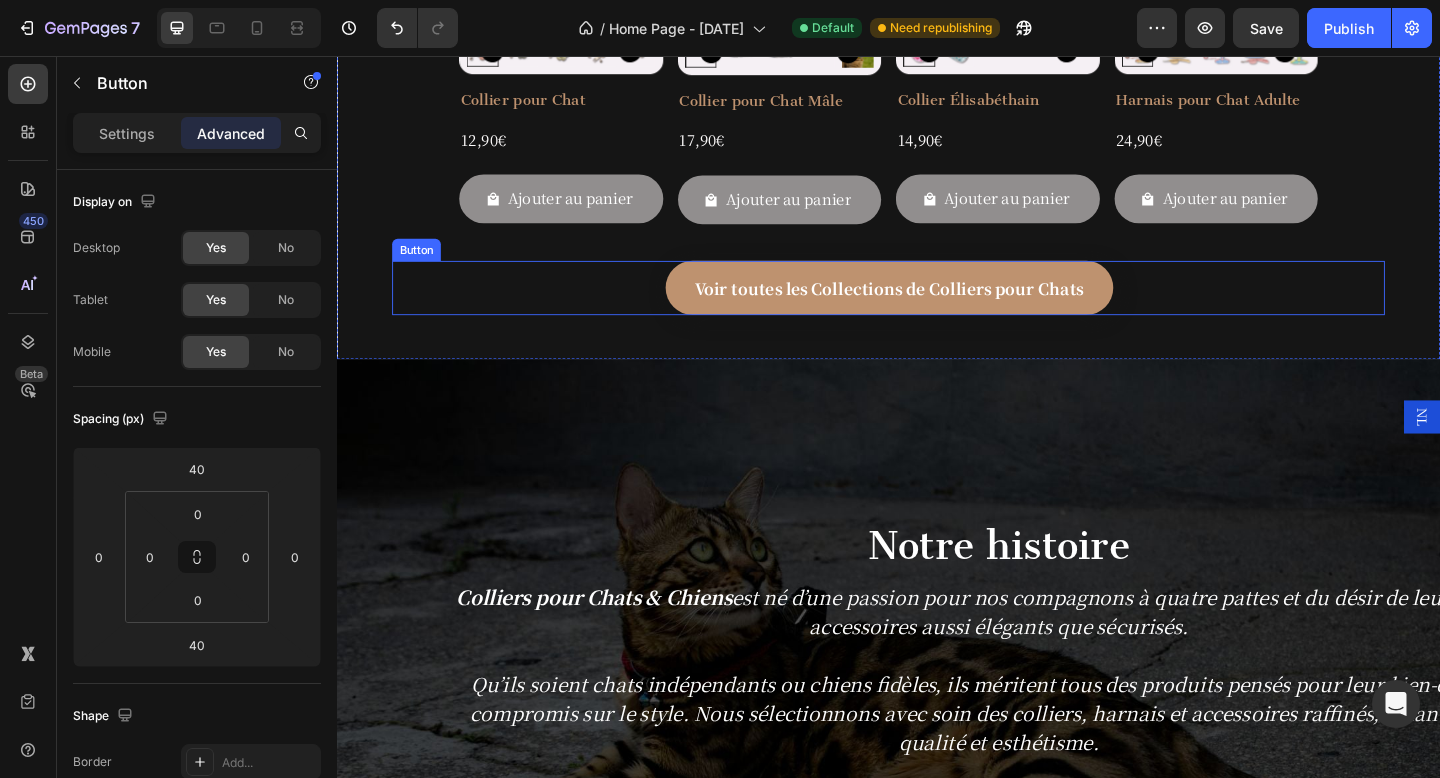 click on "Voir toutes les Collections de Colliers pour Chats Button" at bounding box center (937, 308) 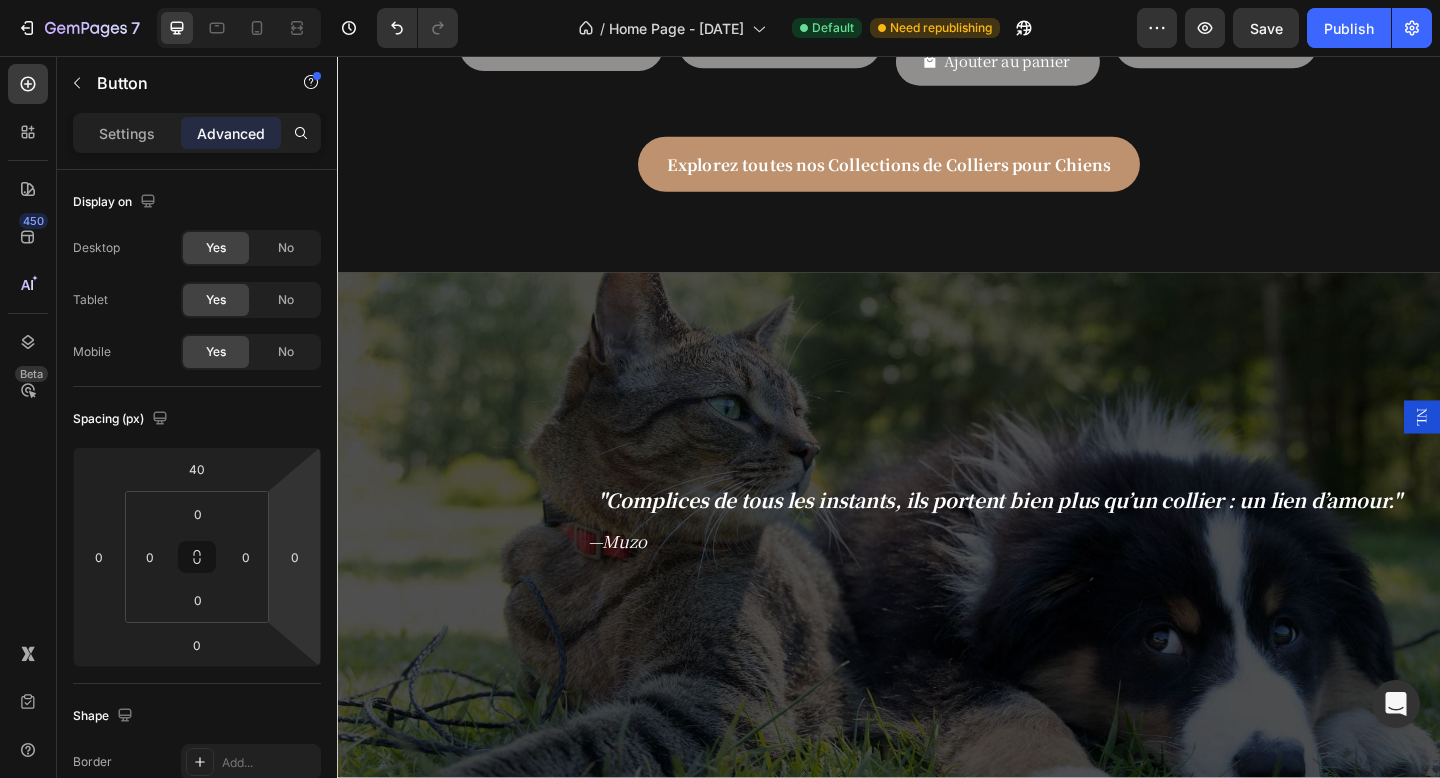 scroll, scrollTop: 1441, scrollLeft: 0, axis: vertical 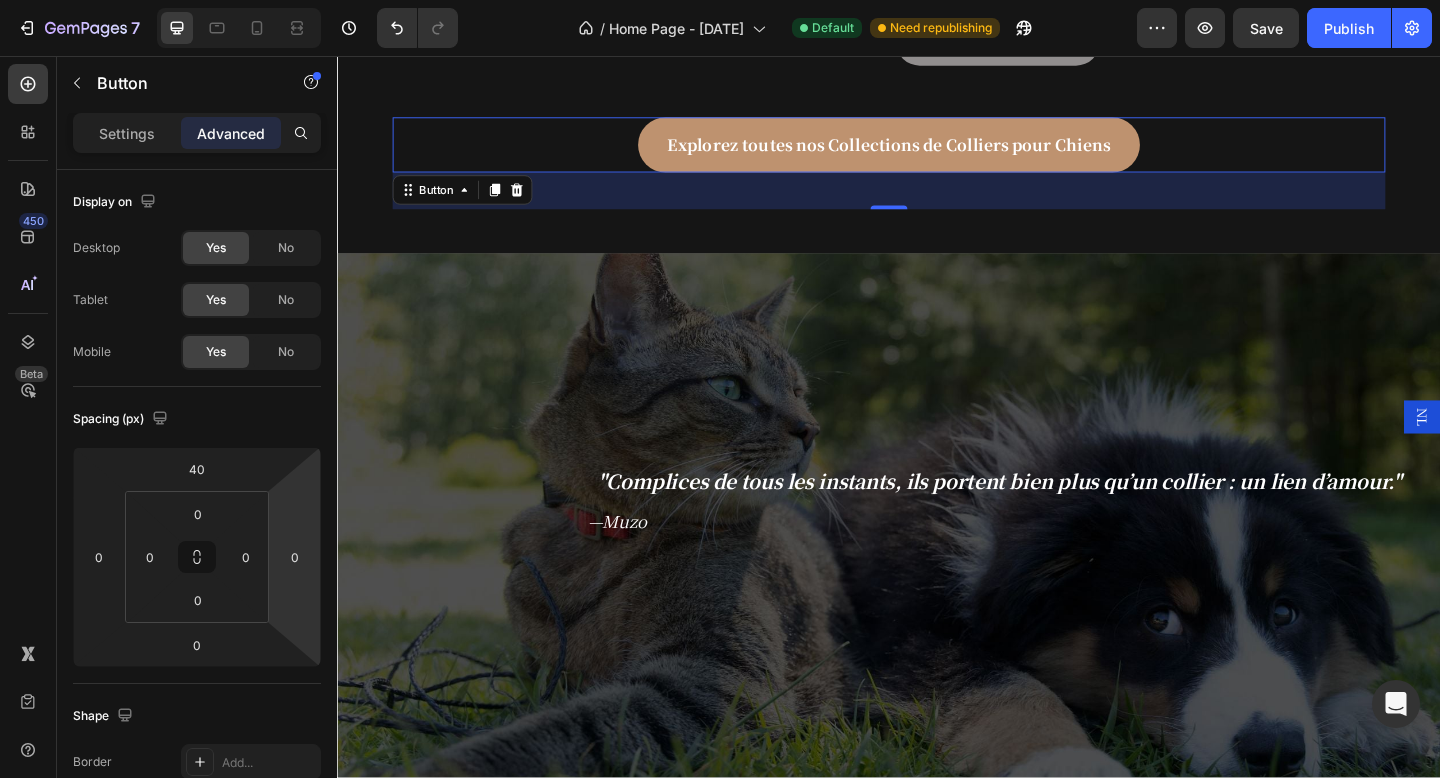 click on "Explorez toutes nos Collections de Colliers pour Chiens Button   0" at bounding box center (937, 152) 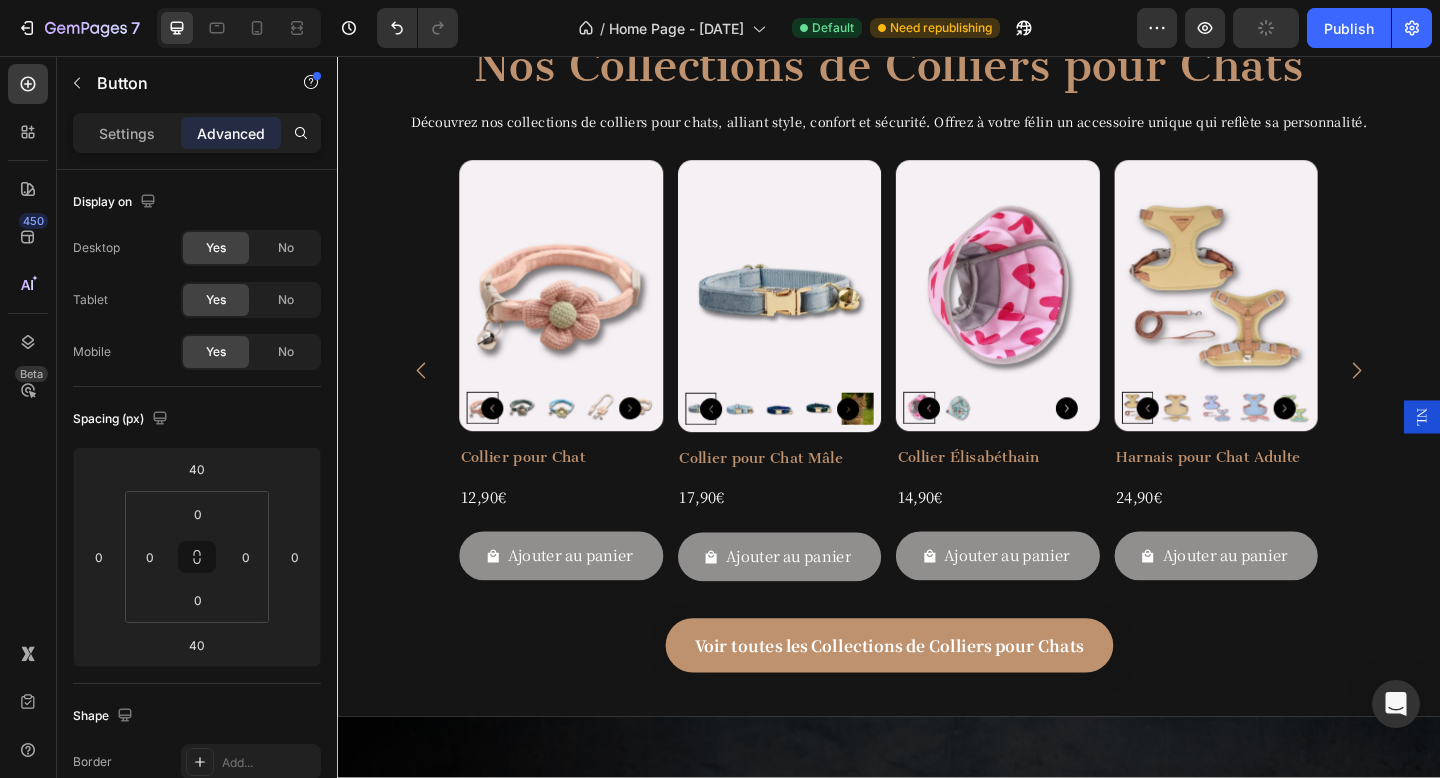 scroll, scrollTop: 2323, scrollLeft: 0, axis: vertical 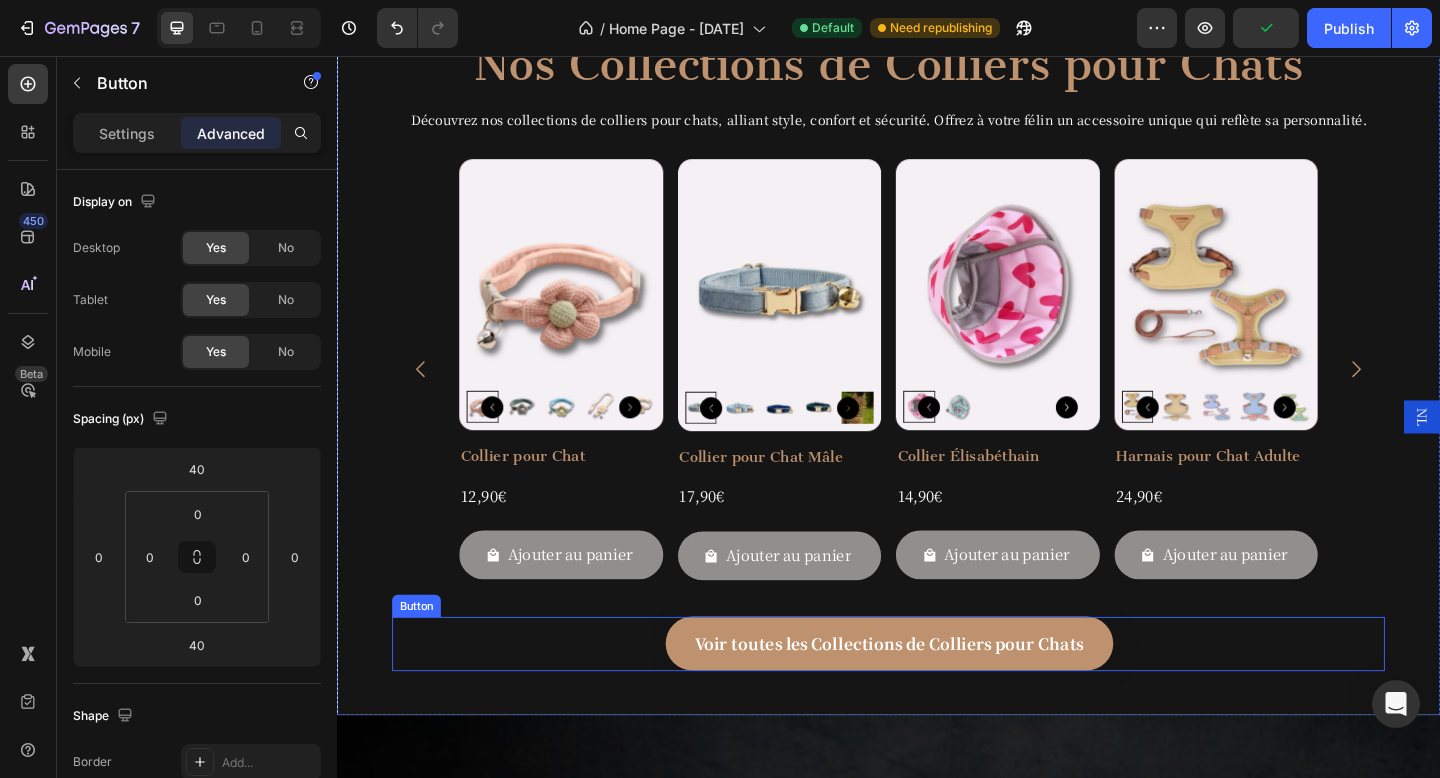 click on "Voir toutes les Collections de Colliers pour Chats Button" at bounding box center [937, 695] 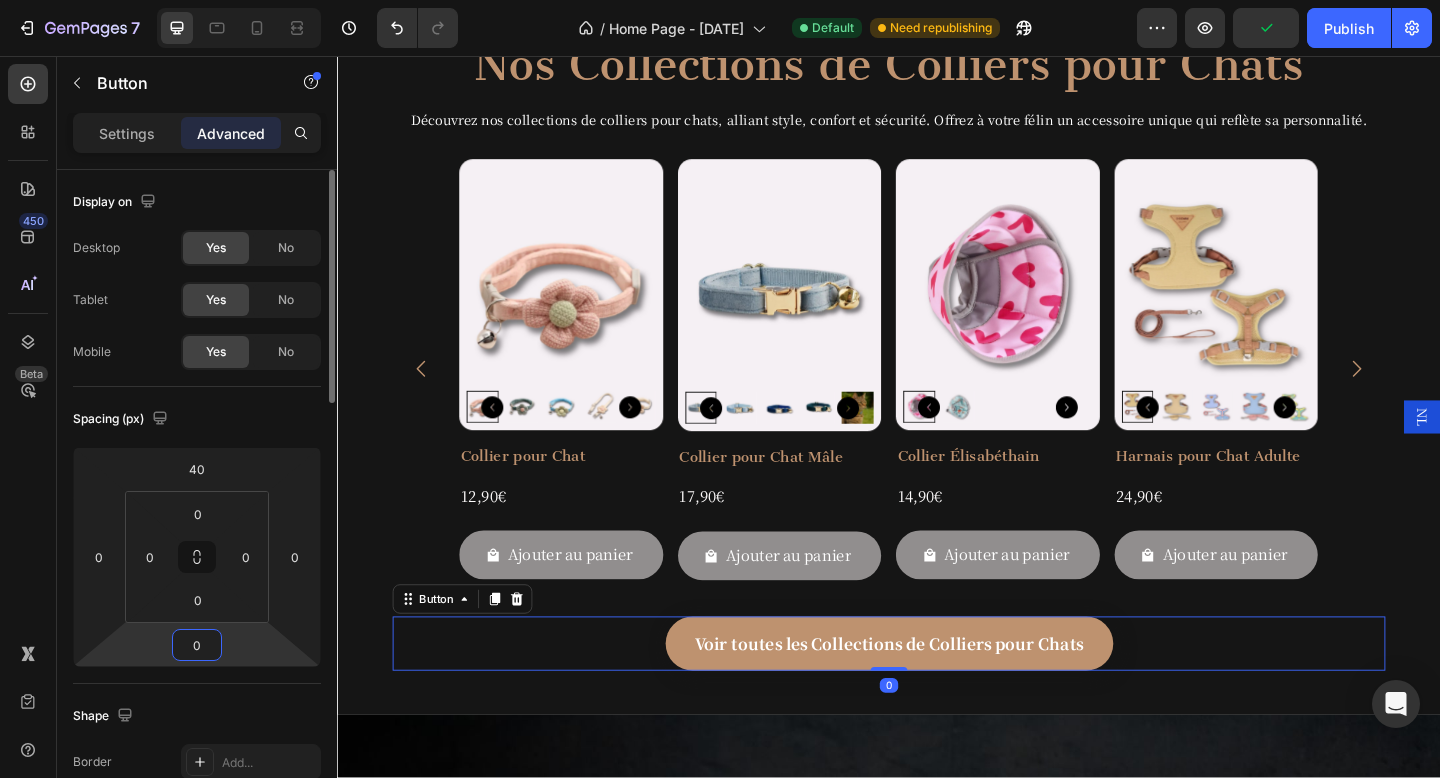 click on "0" at bounding box center [197, 645] 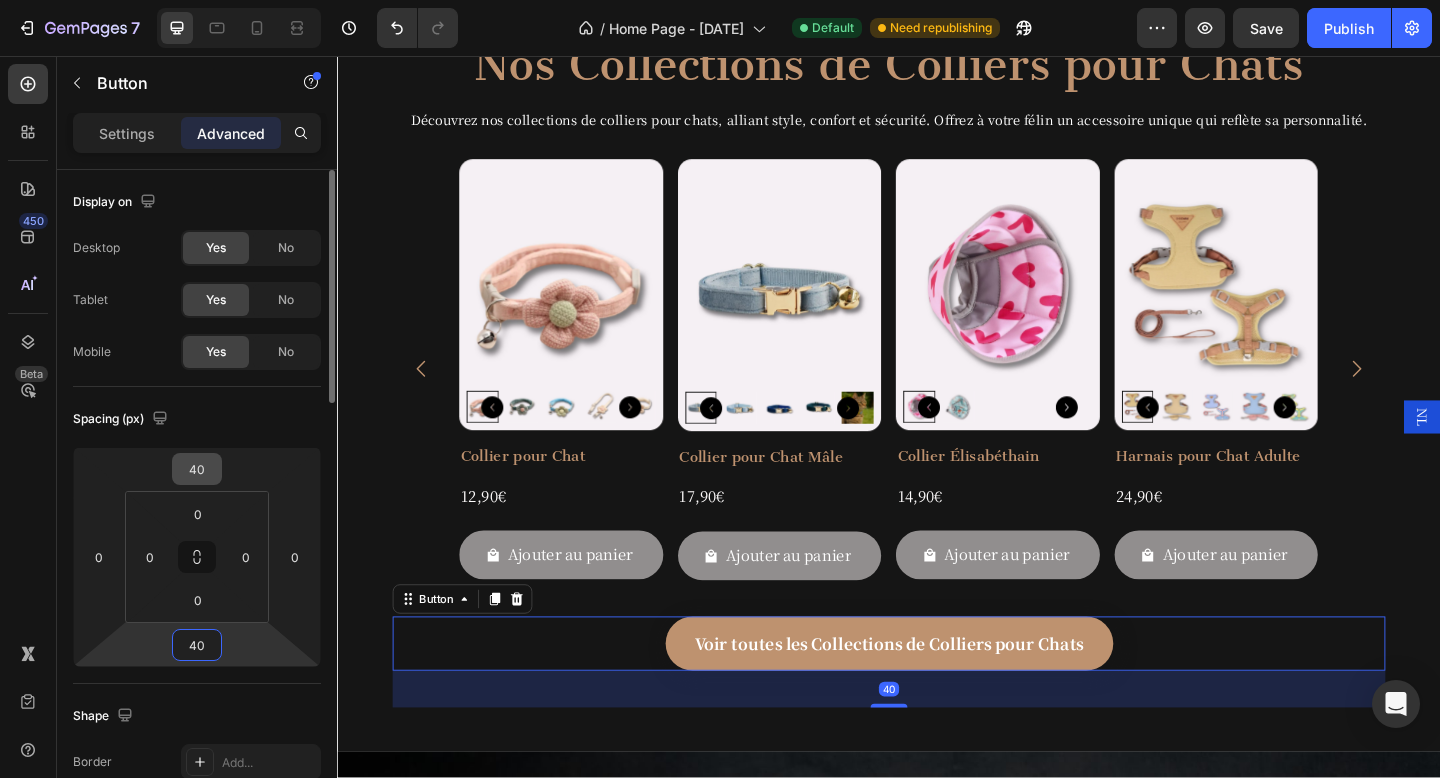type on "40" 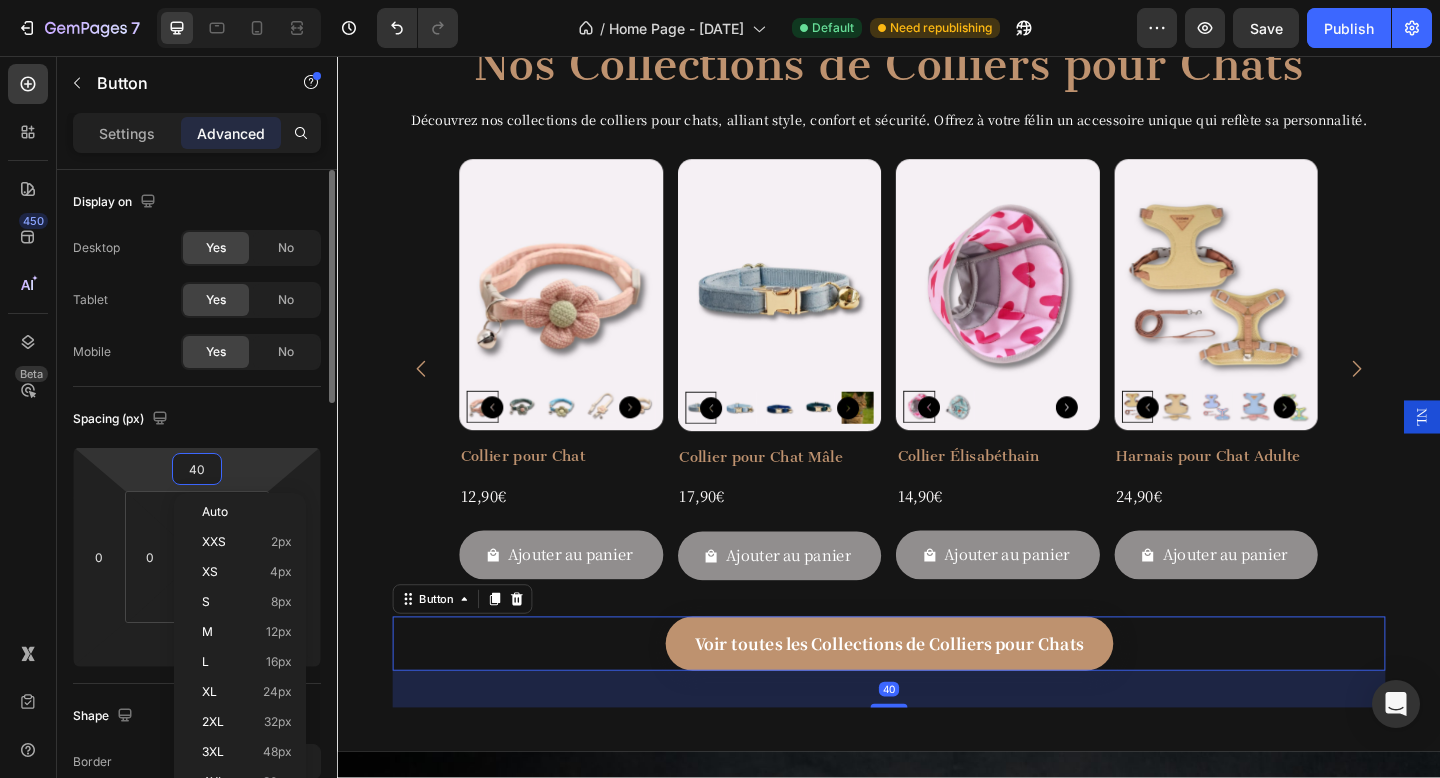 click on "40" at bounding box center [197, 469] 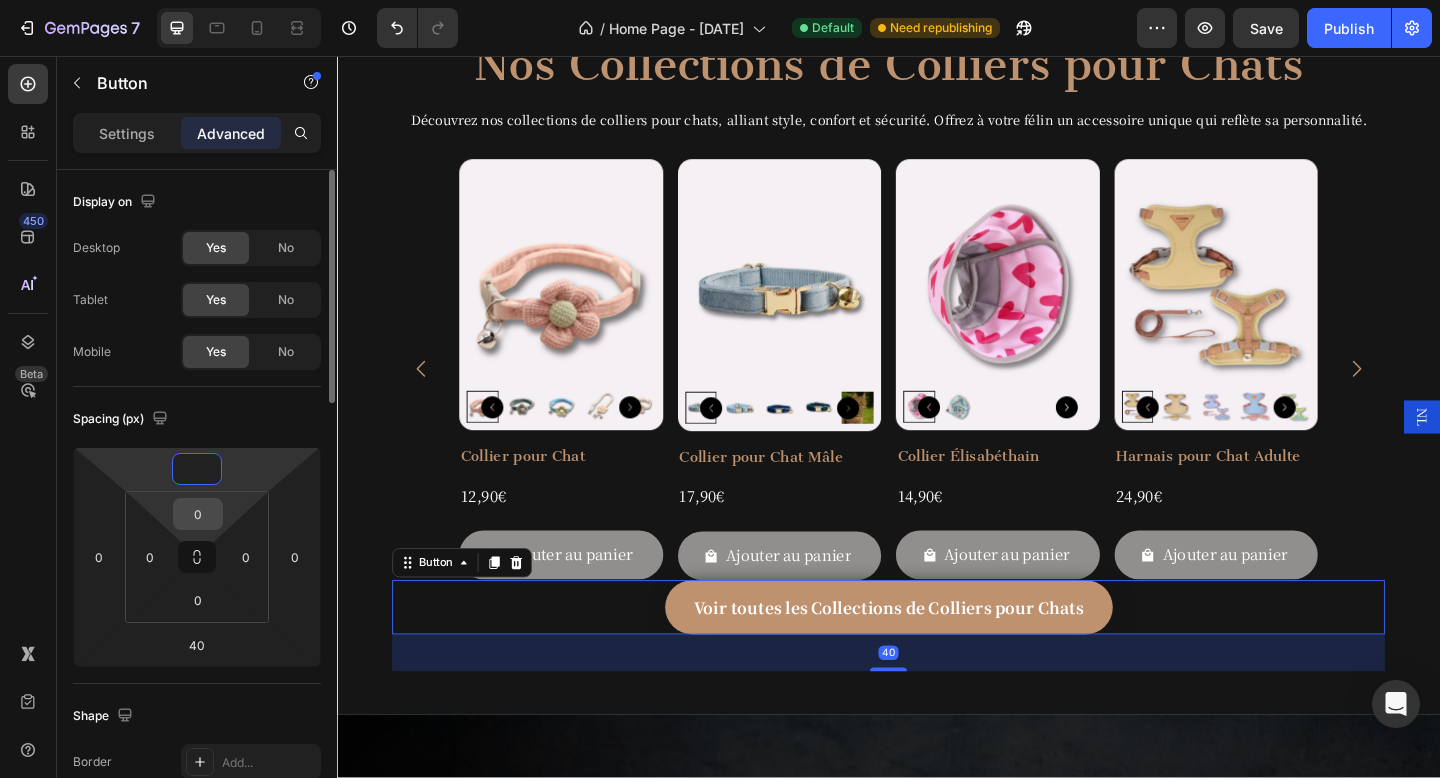 type on "0" 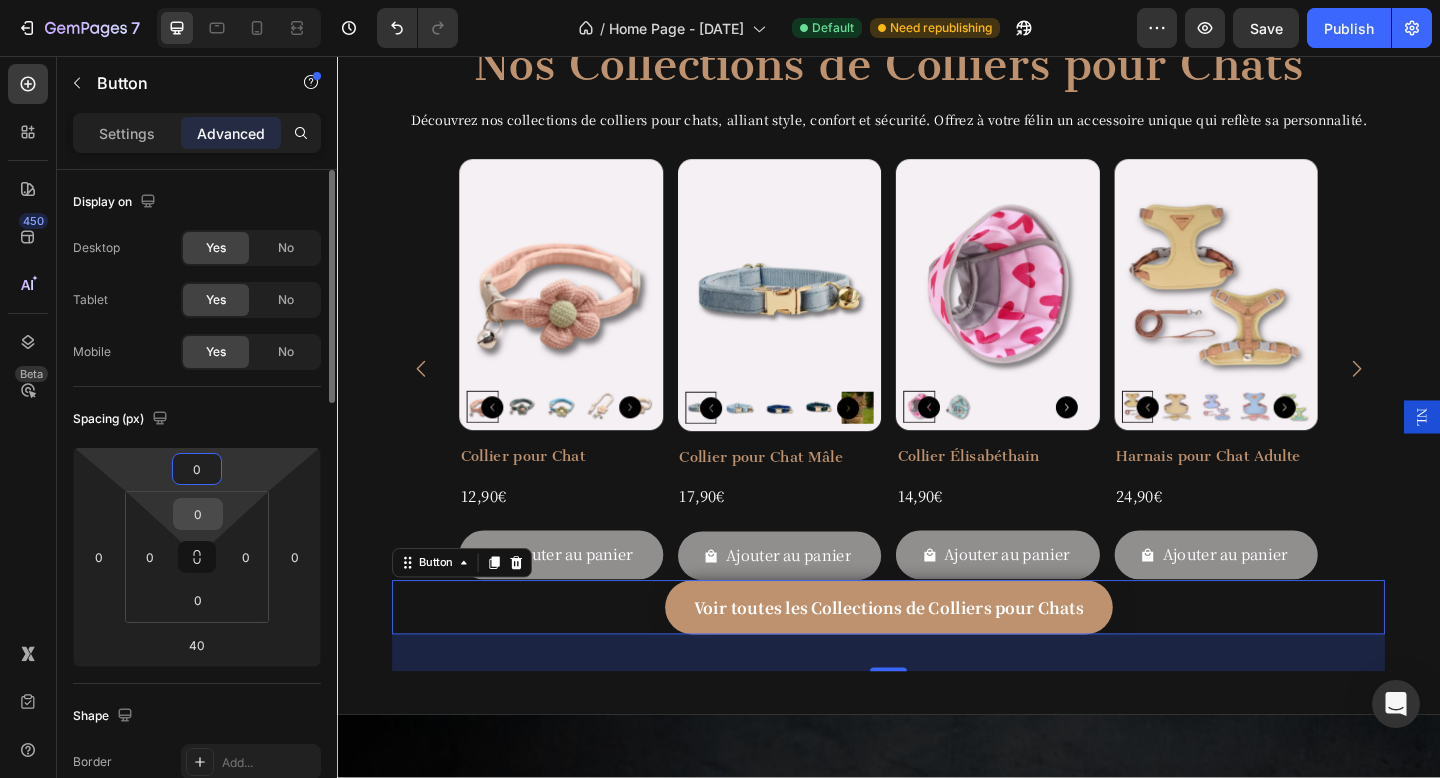 click on "0" at bounding box center [198, 514] 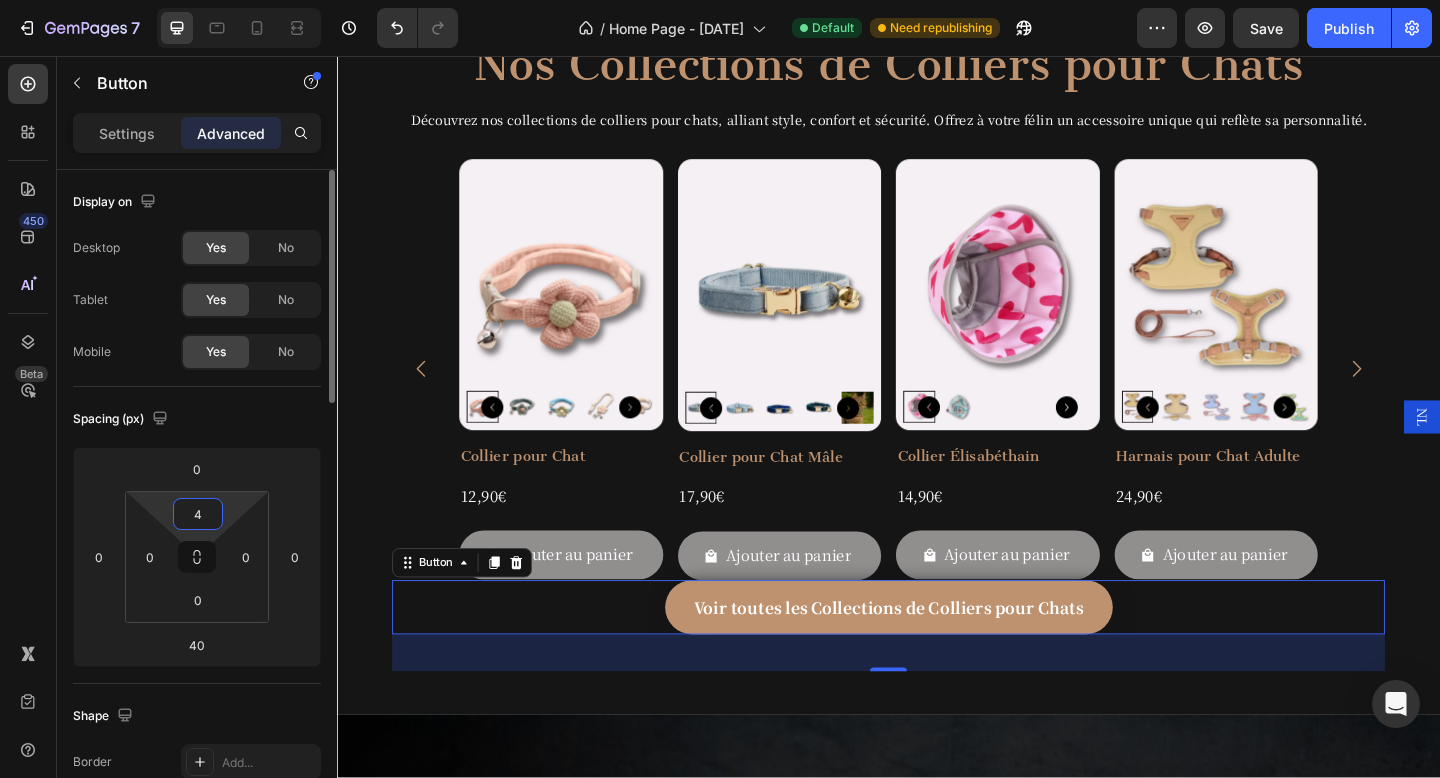 type on "40" 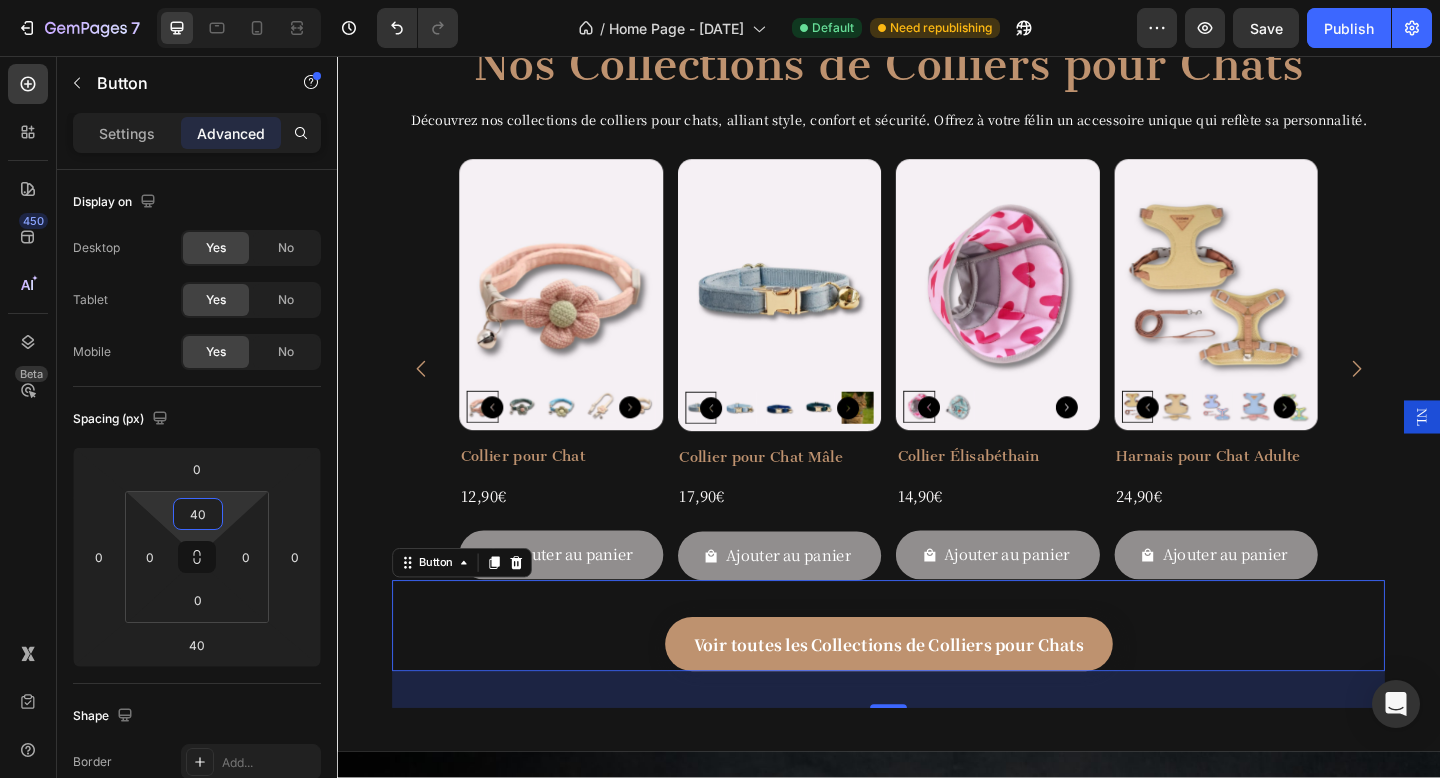 click on "Nos Collections de Colliers pour Chats Heading Découvrez nos collections de colliers pour chats, alliant style, confort et sécurité. Offrez à votre félin un accessoire unique qui reflète sa personnalité. Text Block Row
Product Images Collier pour Chat Product Title 12,90€ Product Price Product Price Row Ajouter au panier Add to Cart Row Product List
Product Images Collier pour Chat Mâle Product Title 17,90€ Product Price Product Price Row Ajouter au panier Add to Cart Row Product List
Product Images Collier Élisabéthain Product Title 14,90€ Product Price Product Price Row Ajouter au panier Add to Cart Row Product List
Product Images Harnais pour Chat Adulte Product Title 24,90€ Product Price Product Price Row Ajouter au panier Add to Cart Row Product List
Product Images Cravate pour Chat Product Title 14,90€ Product Price Product Price Row Ajouter au panier" at bounding box center [937, 383] 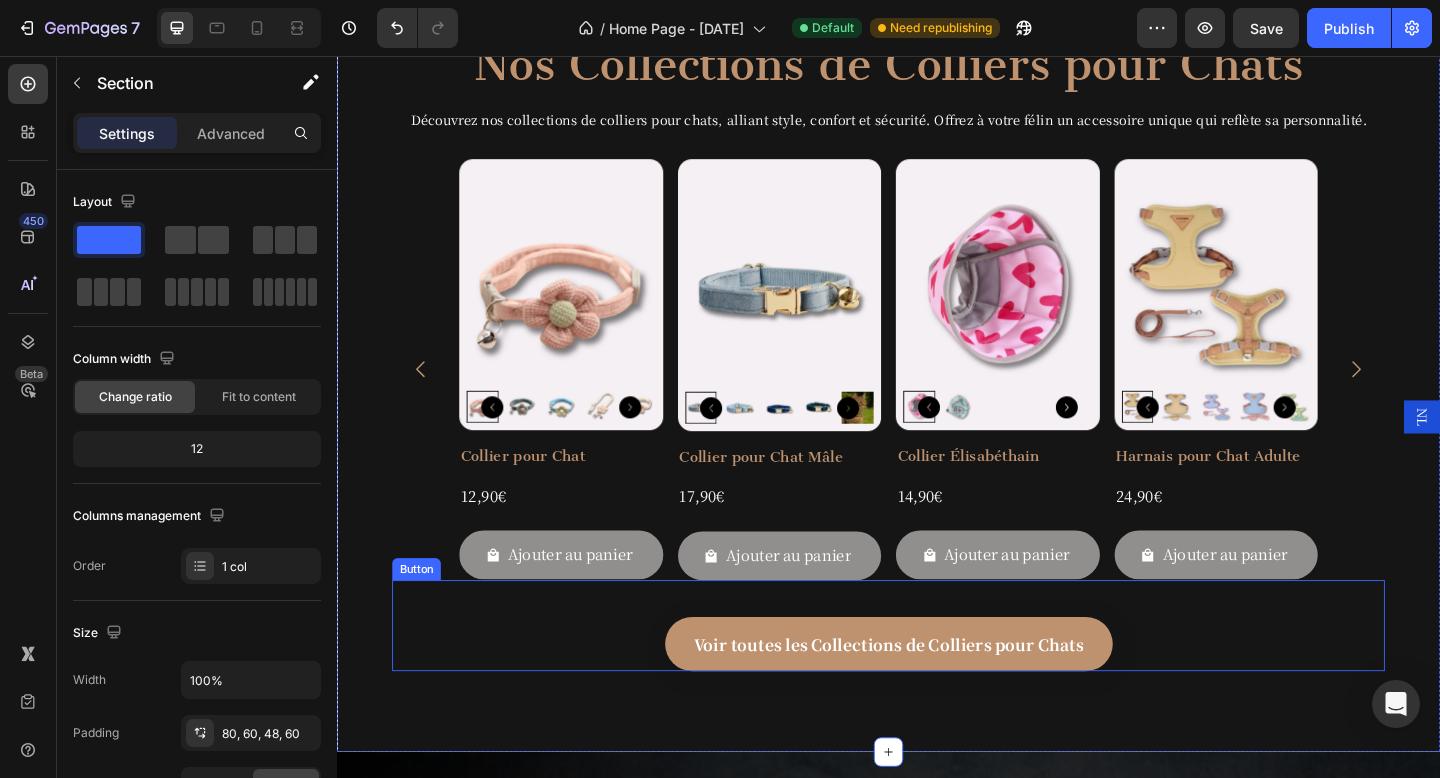 click on "Voir toutes les Collections de Colliers pour Chats Button" at bounding box center (937, 675) 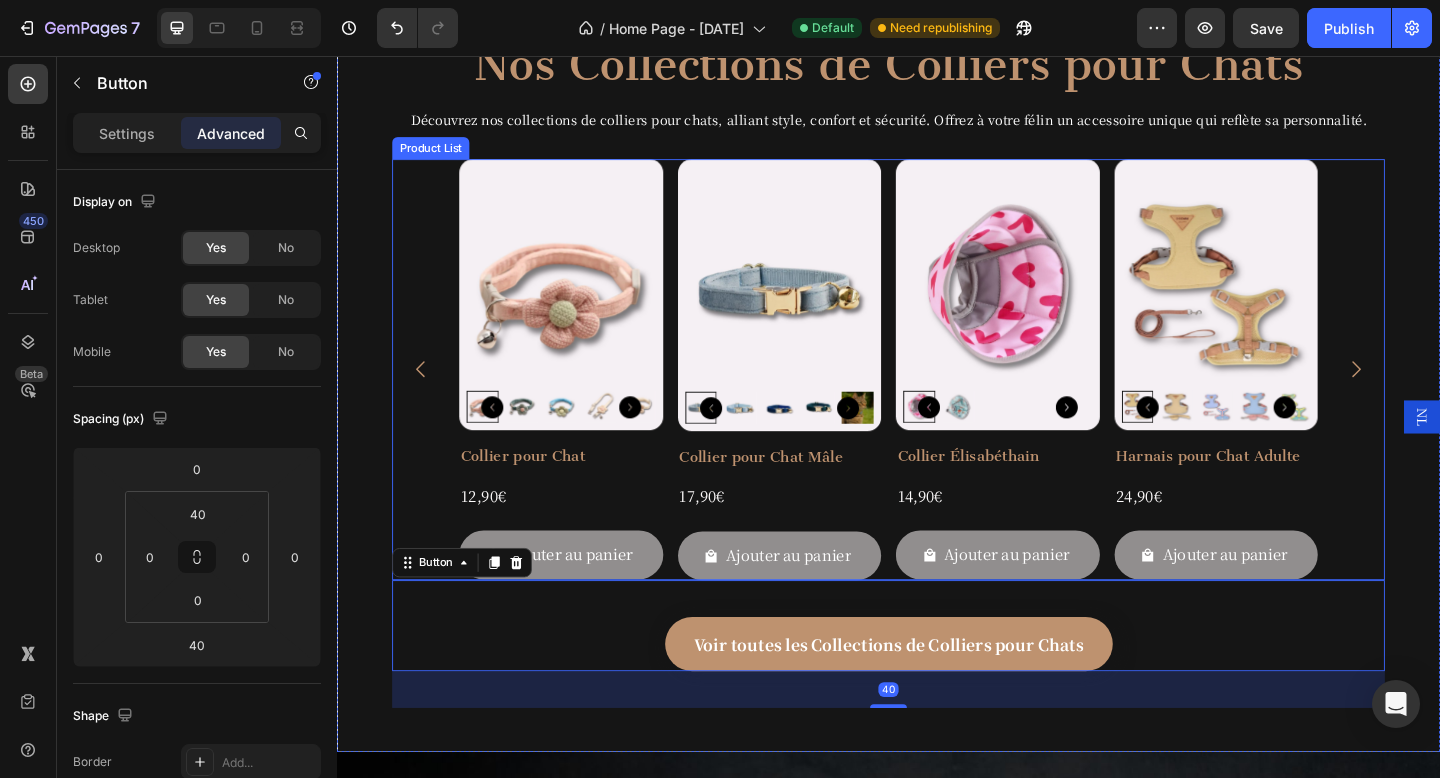 click on "Nos Collections de Colliers pour Chats Heading Découvrez nos collections de colliers pour chats, alliant style, confort et sécurité. Offrez à votre félin un accessoire unique qui reflète sa personnalité. Text Block Row
Product Images Collier pour Chat Product Title 12,90€ Product Price Product Price Row Ajouter au panier Add to Cart Row Product List
Product Images Collier pour Chat Mâle Product Title 17,90€ Product Price Product Price Row Ajouter au panier Add to Cart Row Product List
Product Images Collier Élisabéthain Product Title 14,90€ Product Price Product Price Row Ajouter au panier Add to Cart Row Product List
Product Images Harnais pour Chat Adulte Product Title 24,90€ Product Price Product Price Row Ajouter au panier Add to Cart Row Product List
Product Images Cravate pour Chat Product Title 14,90€ Product Price Product Price Row Ajouter au panier" at bounding box center [937, 383] 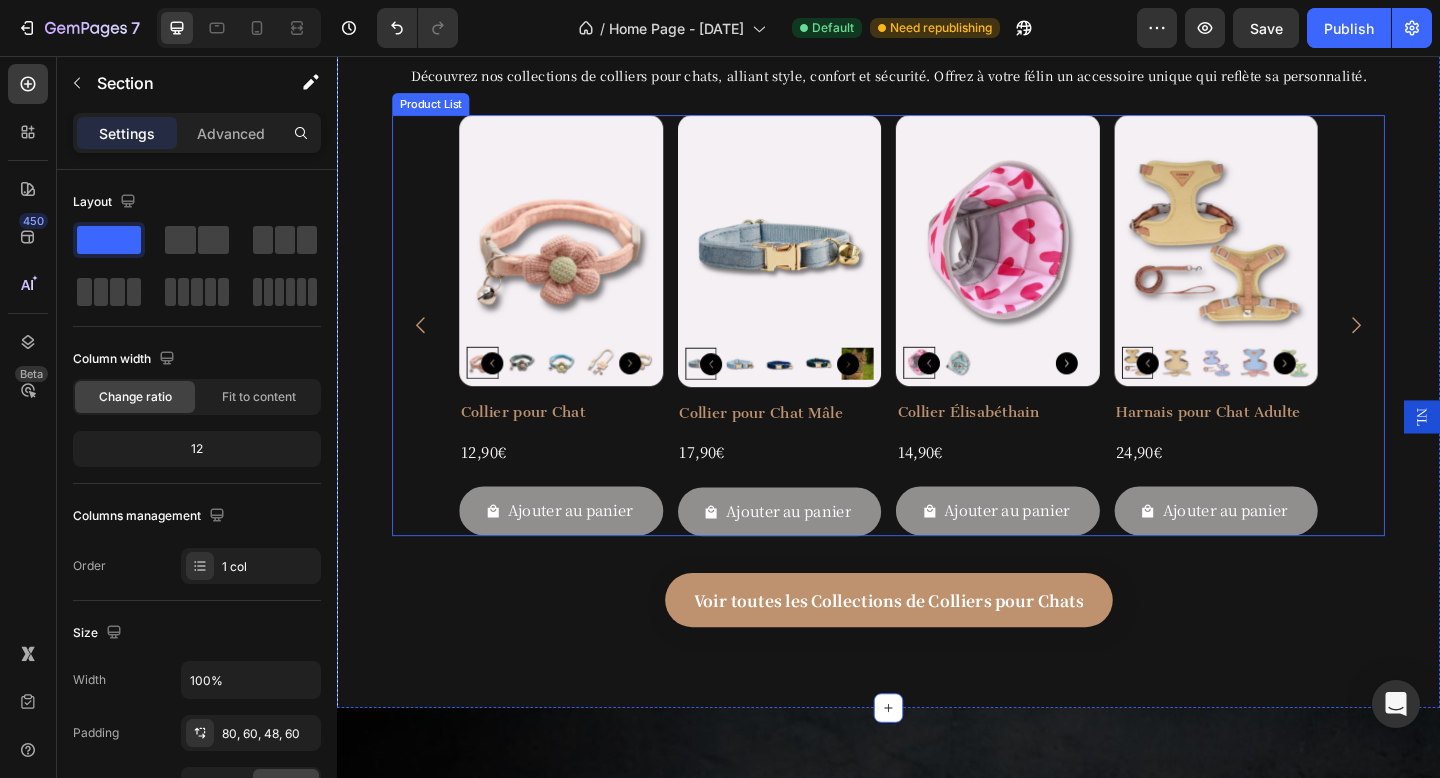 scroll, scrollTop: 2428, scrollLeft: 0, axis: vertical 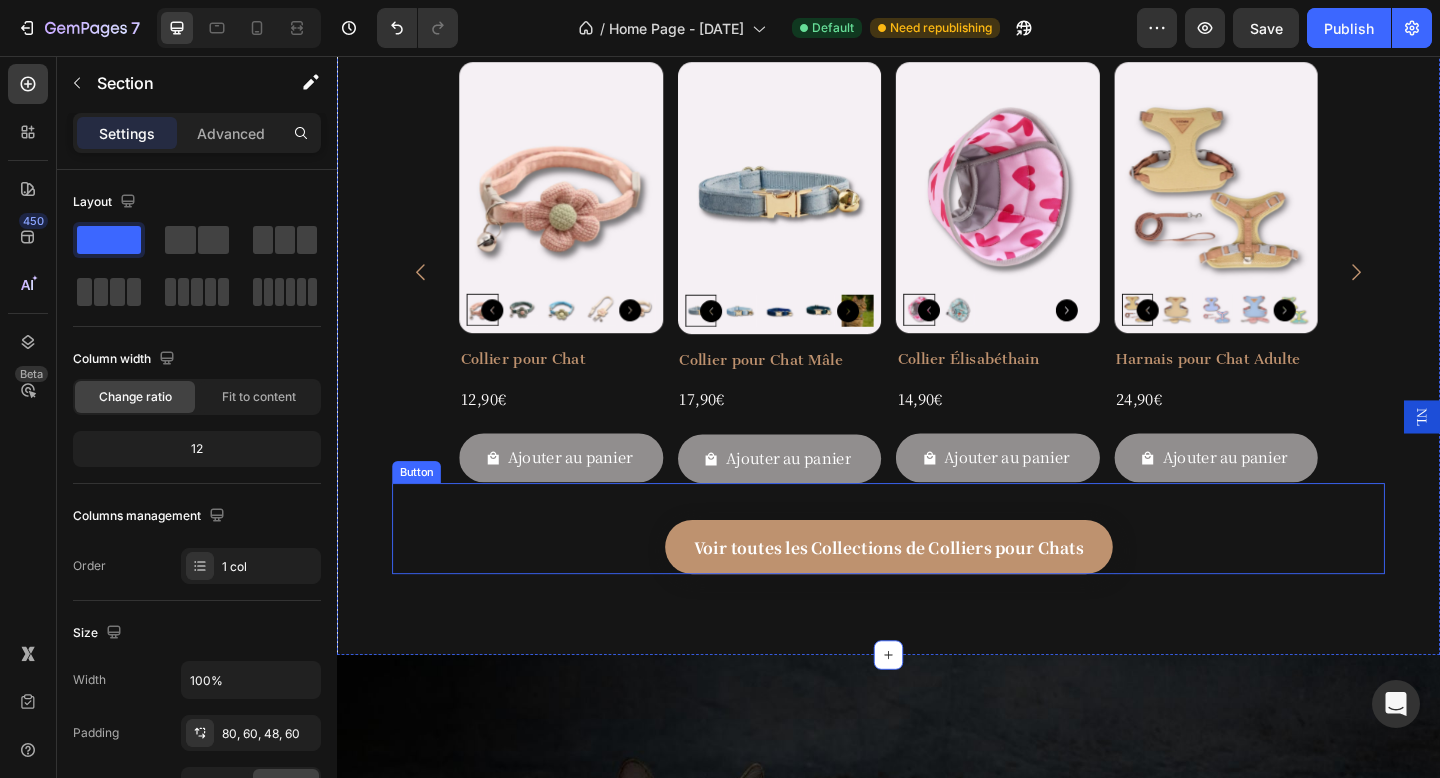 click on "Voir toutes les Collections de Colliers pour Chats Button" at bounding box center (937, 570) 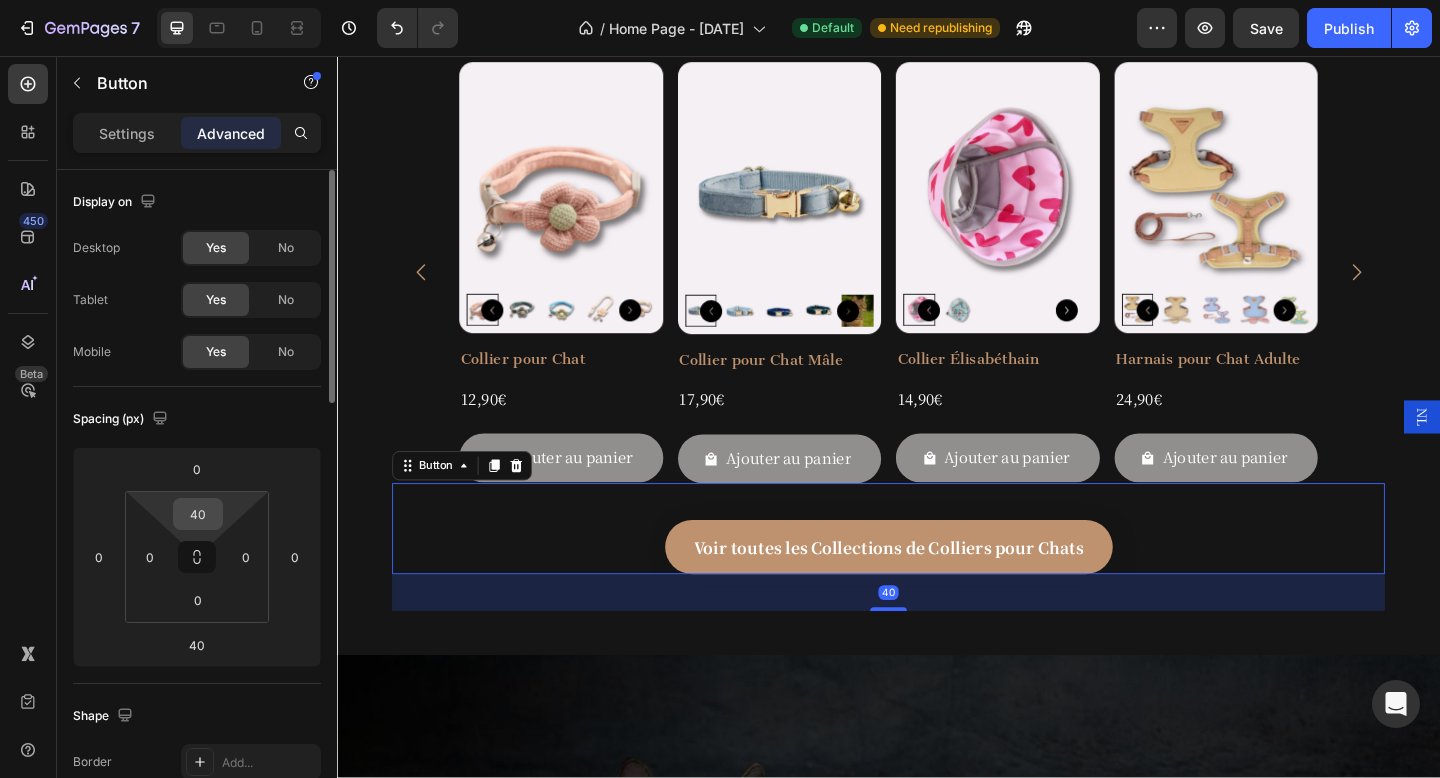 click on "40" at bounding box center [198, 514] 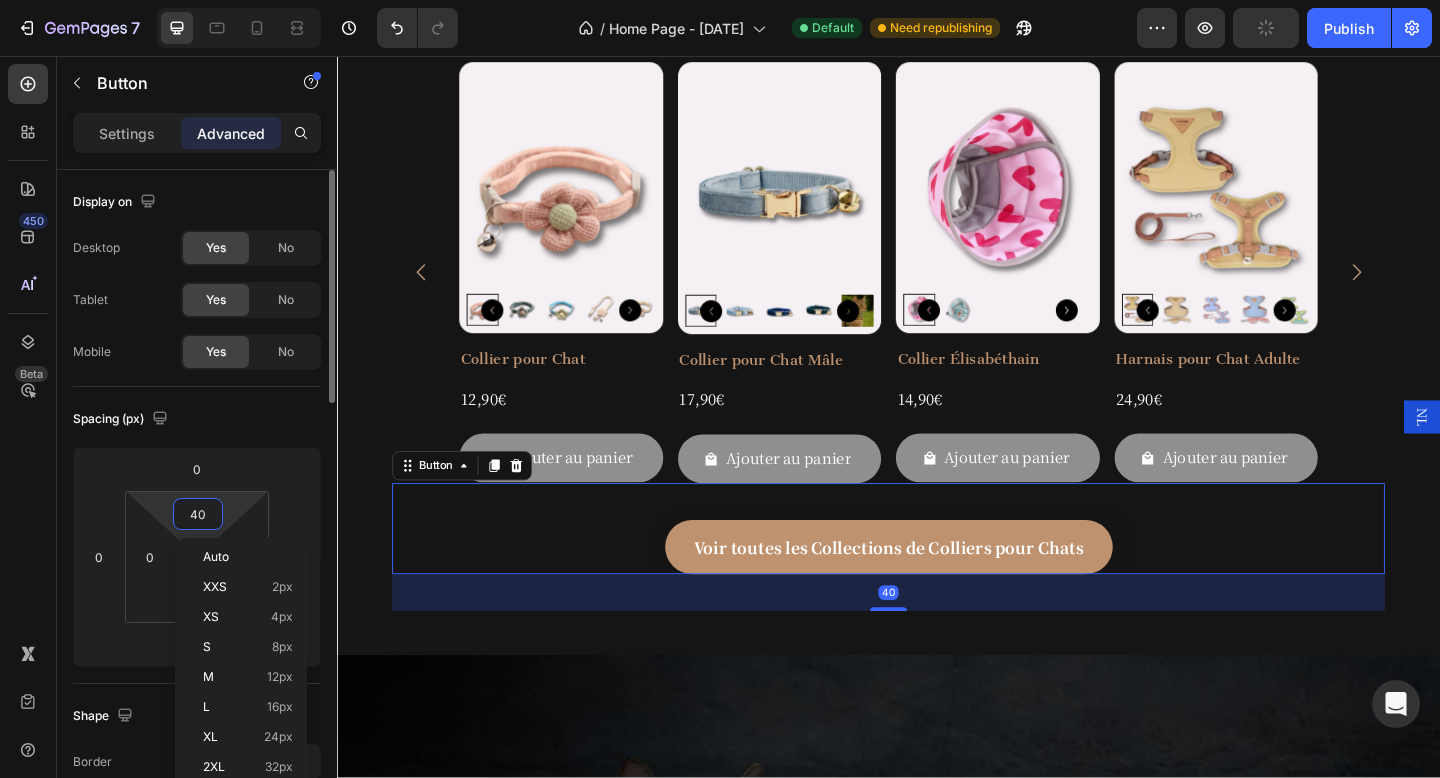 click on "40" at bounding box center (198, 514) 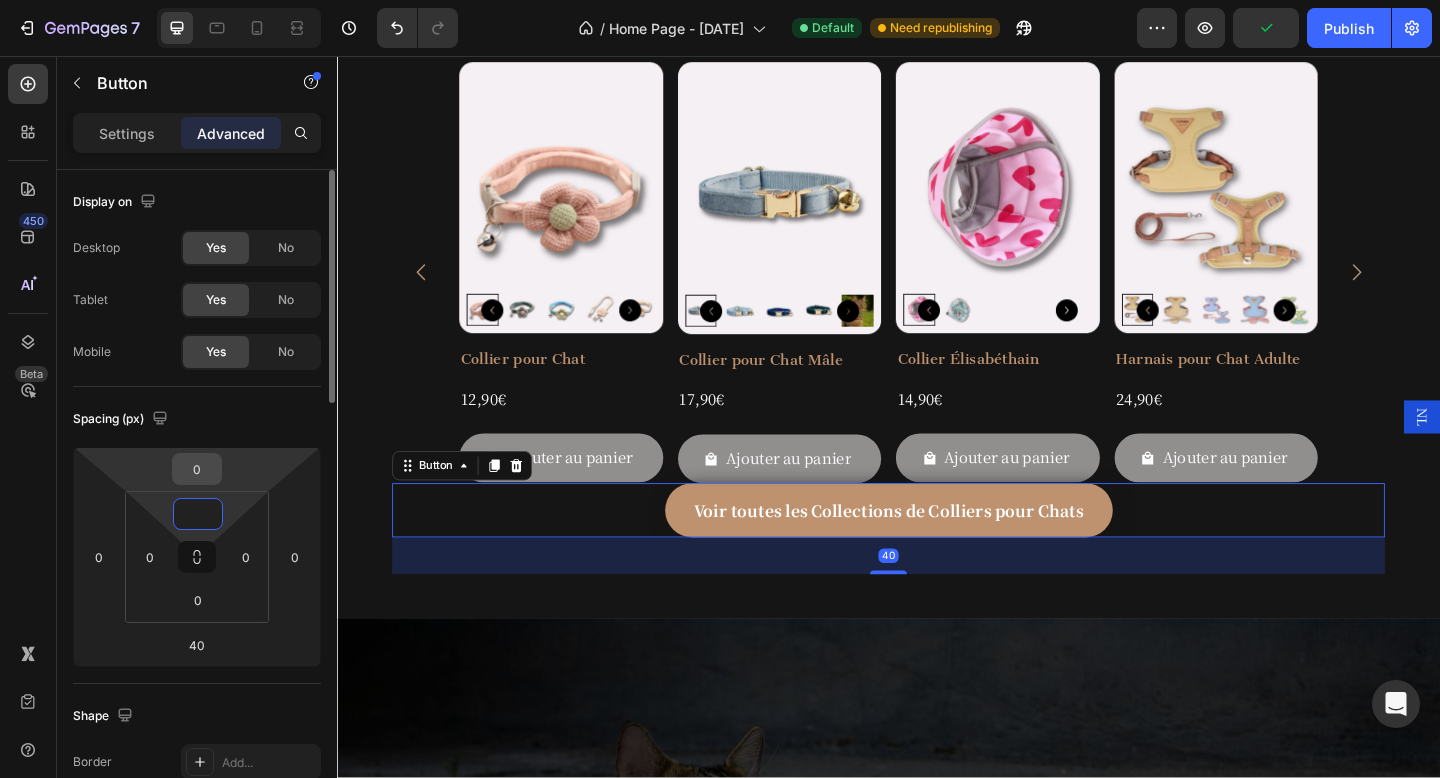 type on "0" 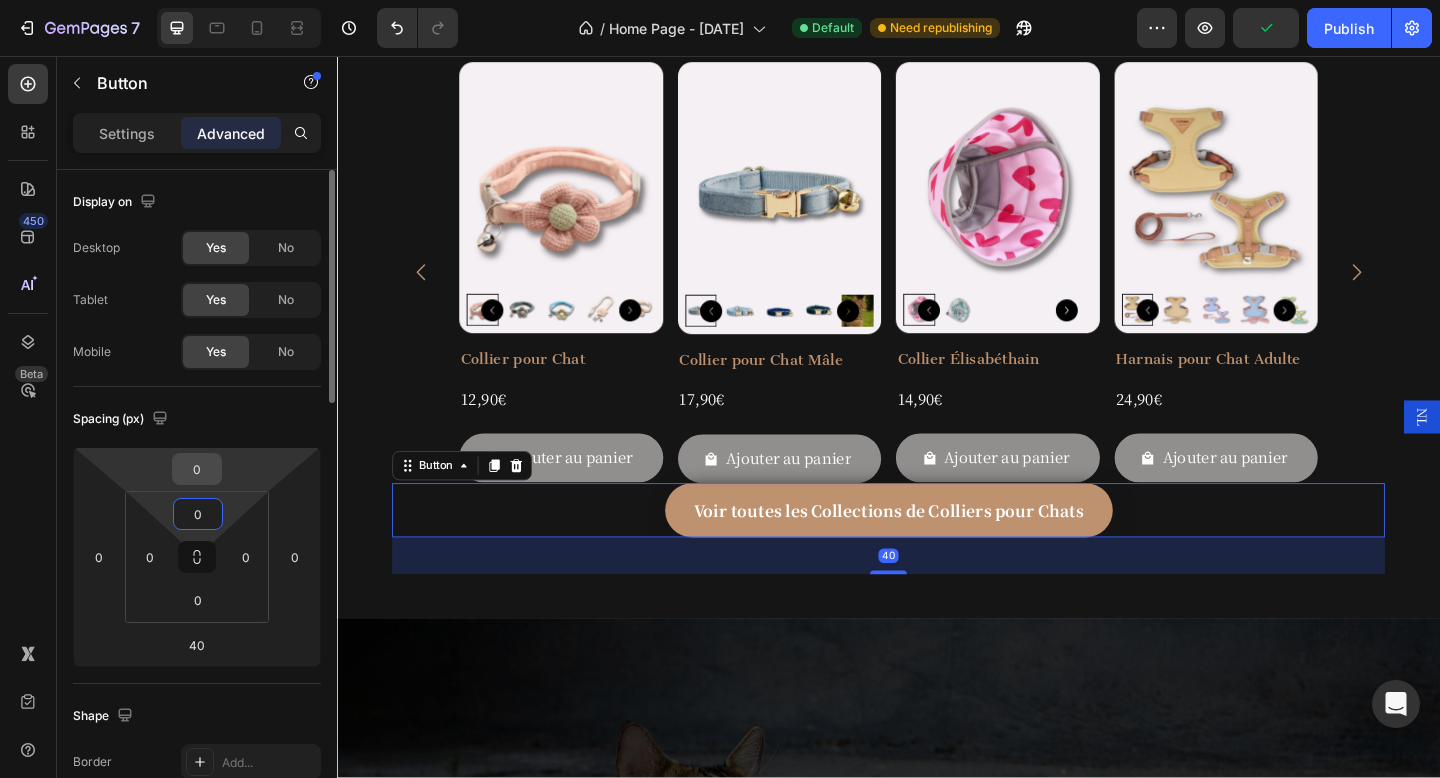 click on "0" at bounding box center [197, 469] 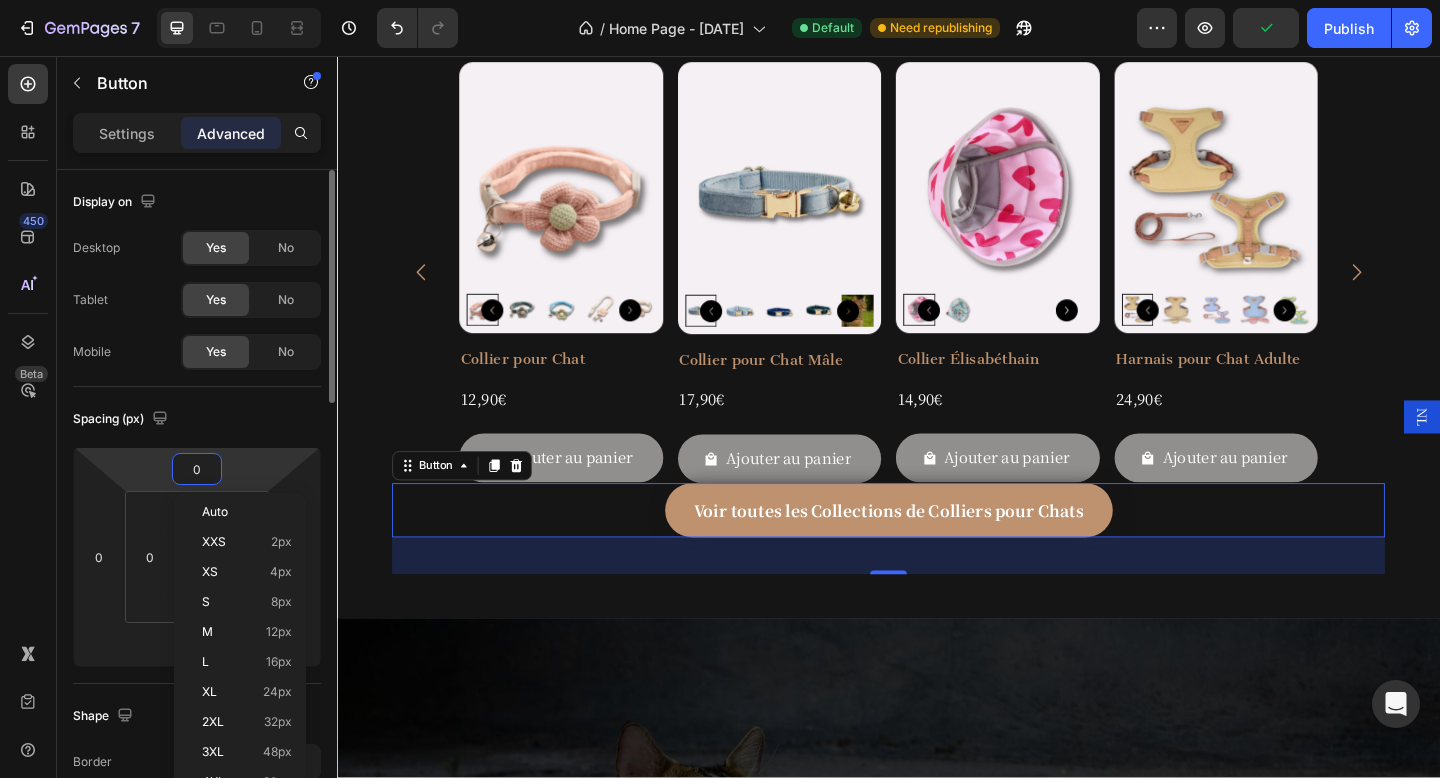 click on "0" at bounding box center [197, 469] 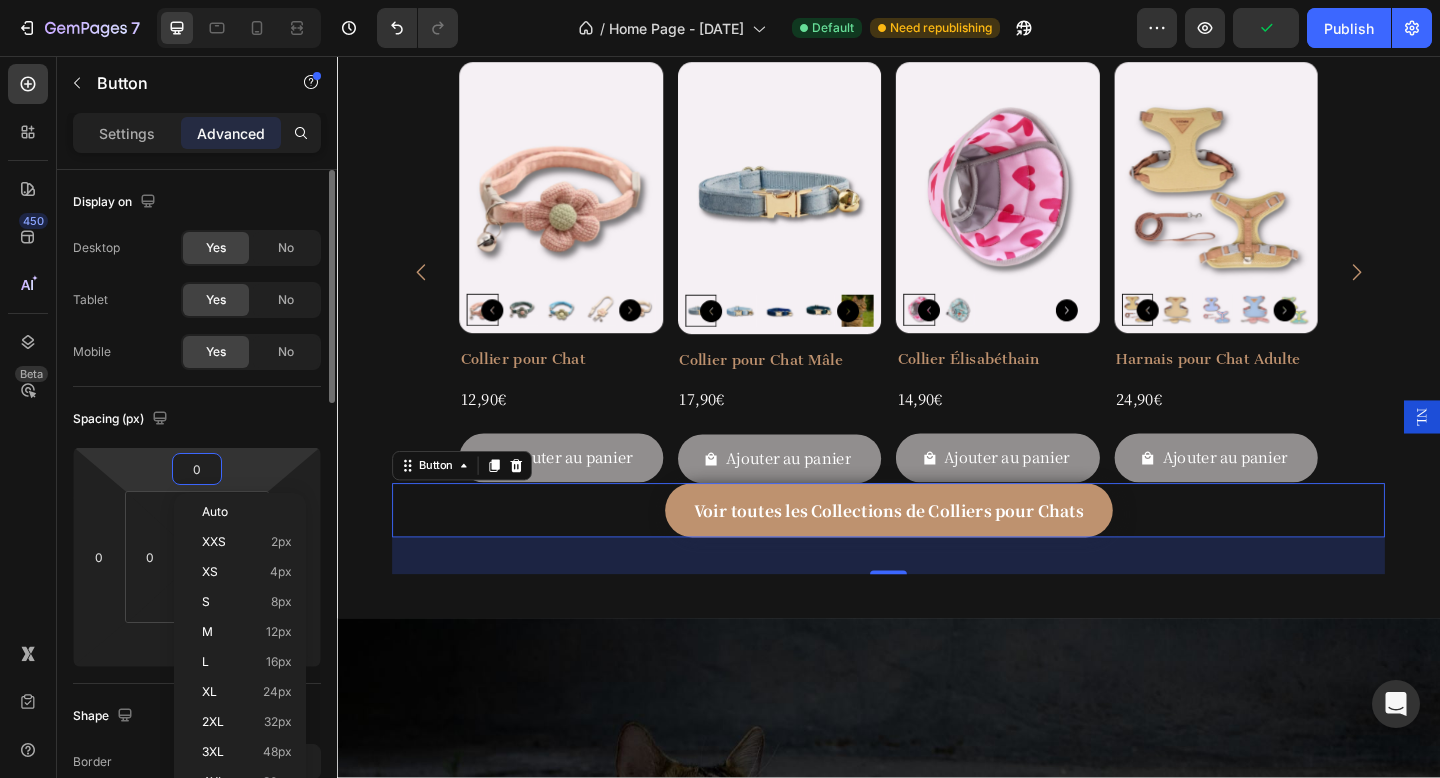 click on "0" at bounding box center (197, 469) 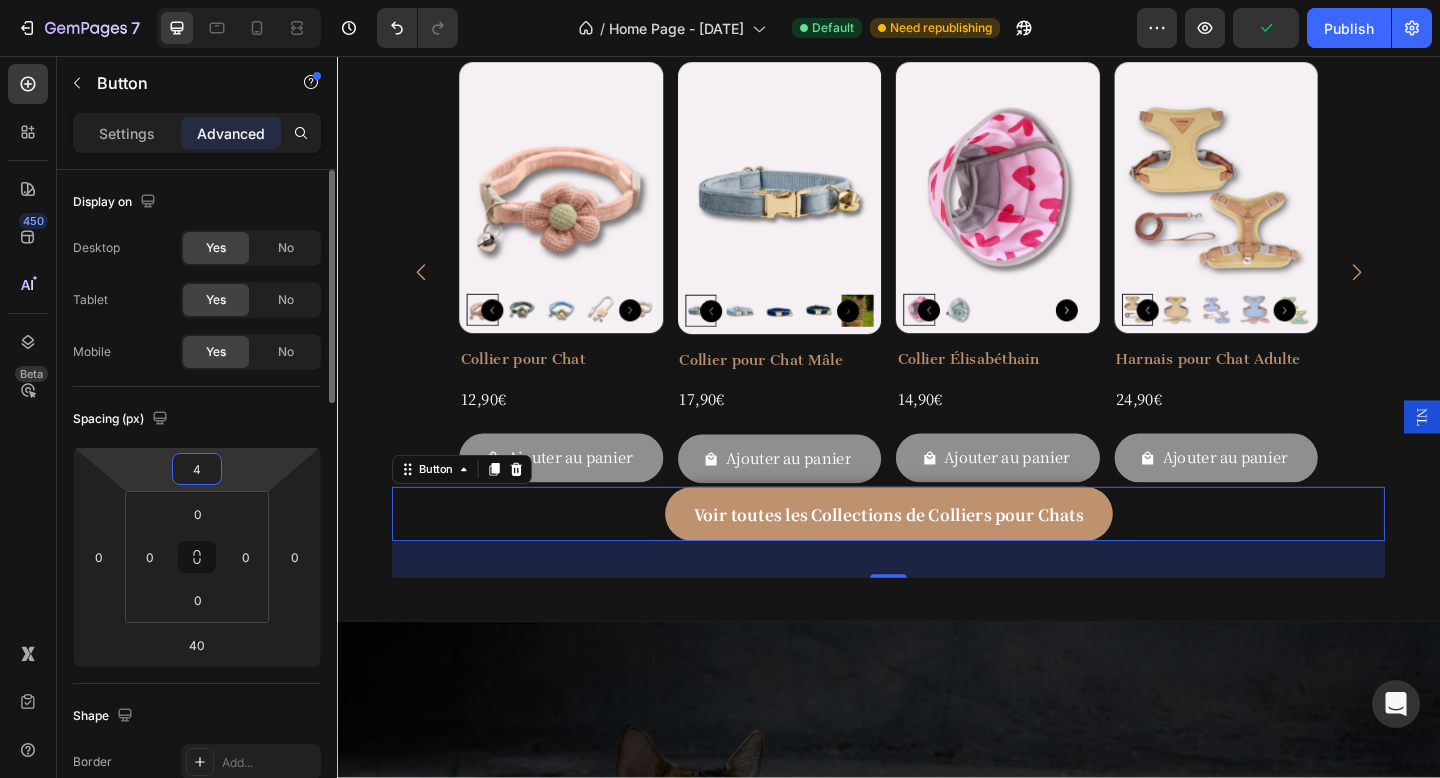 type on "40" 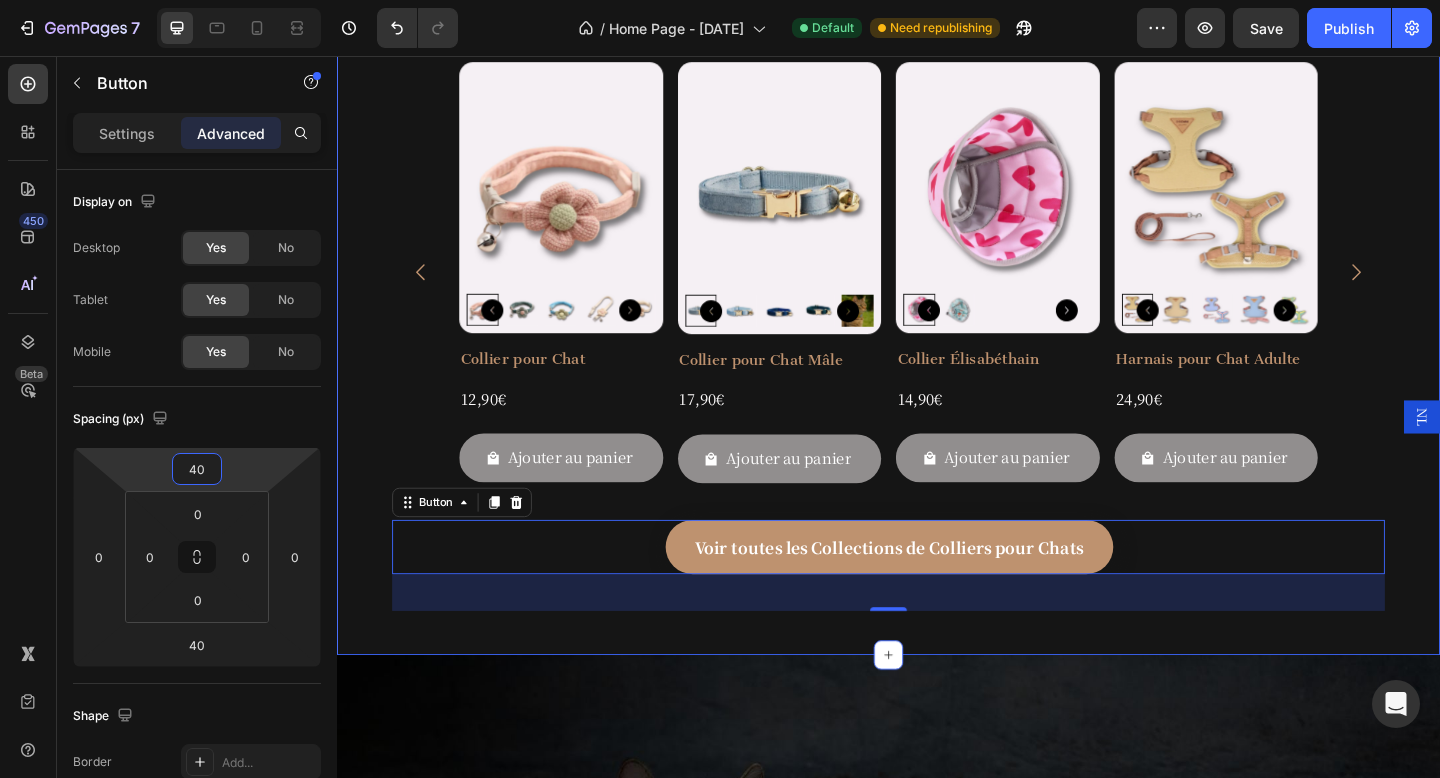 click on "Nos Collections de Colliers pour Chats Heading Découvrez nos collections de colliers pour chats, alliant style, confort et sécurité. Offrez à votre félin un accessoire unique qui reflète sa personnalité. Text Block Row
Product Images Collier pour Chat Product Title 12,90€ Product Price Product Price Row Ajouter au panier Add to Cart Row Product List
Product Images Collier pour Chat Mâle Product Title 17,90€ Product Price Product Price Row Ajouter au panier Add to Cart Row Product List
Product Images Collier Élisabéthain Product Title 14,90€ Product Price Product Price Row Ajouter au panier Add to Cart Row Product List
Product Images Harnais pour Chat Adulte Product Title 24,90€ Product Price Product Price Row Ajouter au panier Add to Cart Row Product List
Product Images Cravate pour Chat Product Title 14,90€ Product Price Product Price Row Ajouter au panier" at bounding box center [937, 278] 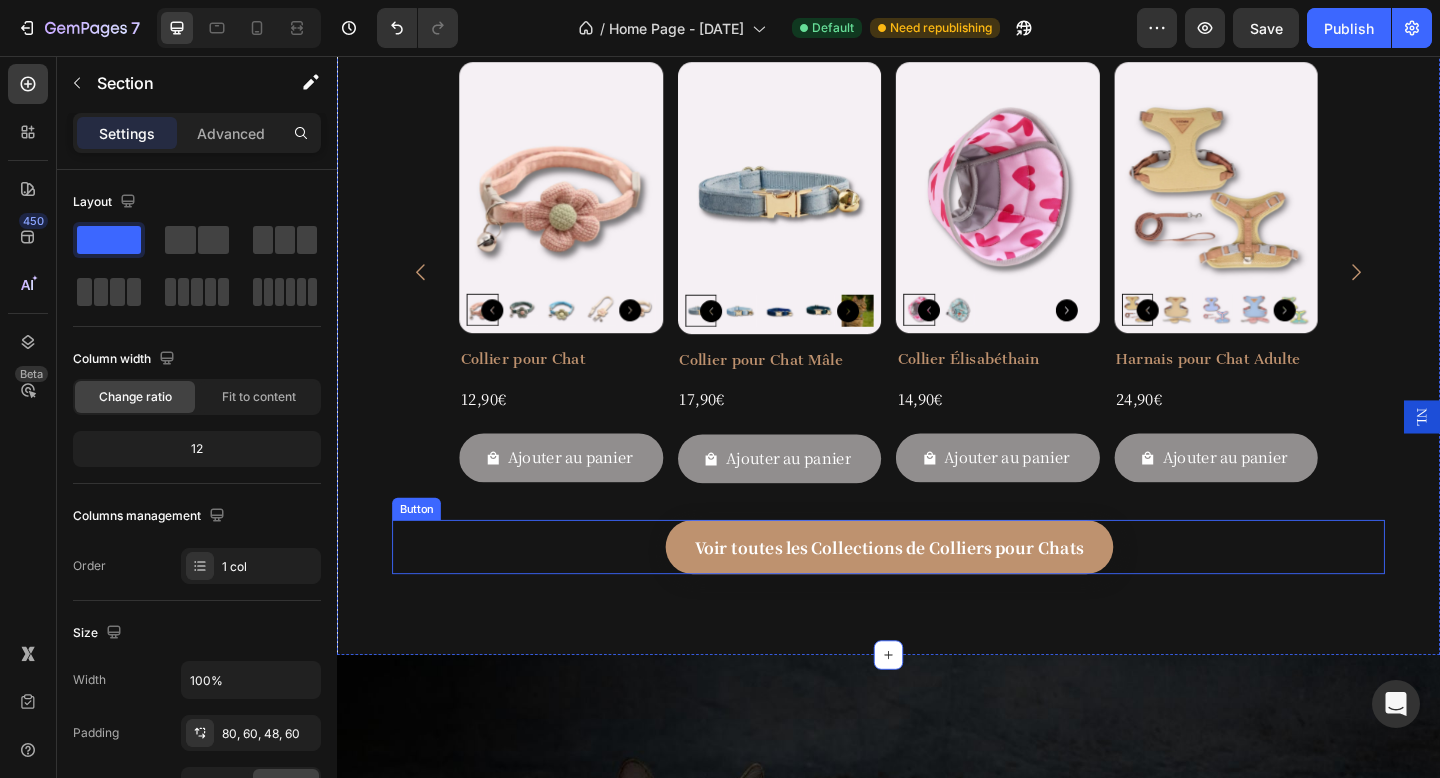 click on "Voir toutes les Collections de Colliers pour Chats Button" at bounding box center (937, 590) 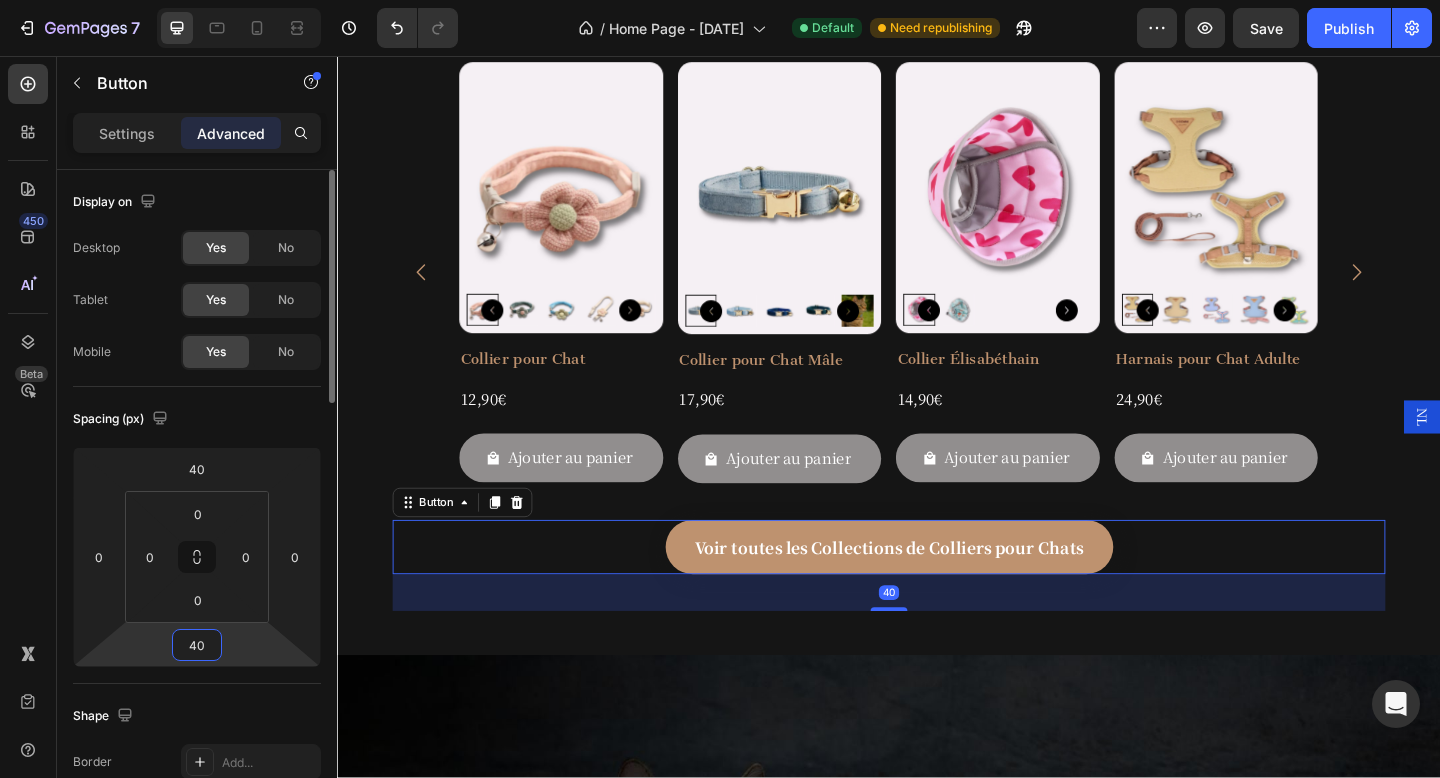 click on "40" at bounding box center [197, 645] 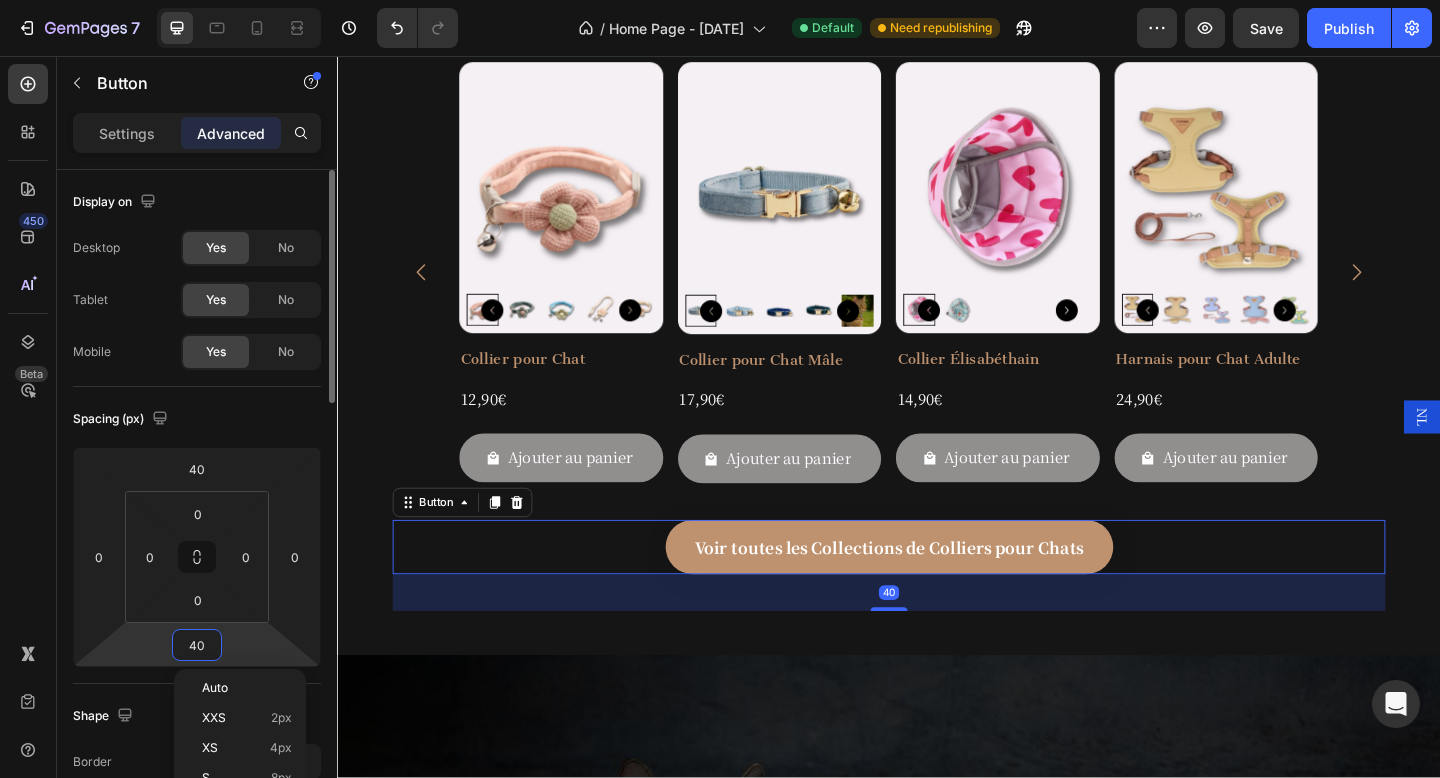 type 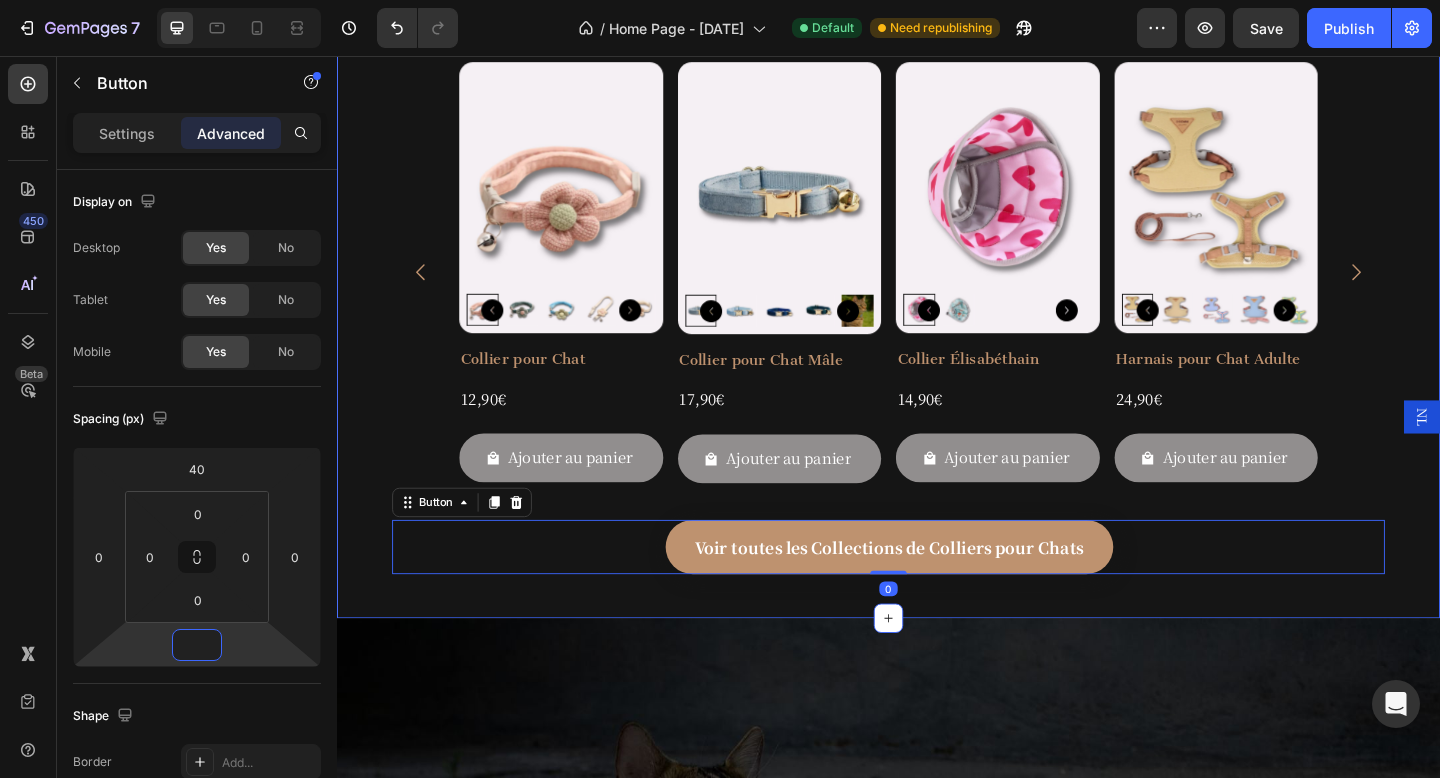 click on "Nos Collections de Colliers pour Chats Heading Découvrez nos collections de colliers pour chats, alliant style, confort et sécurité. Offrez à votre félin un accessoire unique qui reflète sa personnalité. Text Block Row
Product Images Collier pour Chat Product Title 12,90€ Product Price Product Price Row Ajouter au panier Add to Cart Row Product List
Product Images Collier pour Chat Mâle Product Title 17,90€ Product Price Product Price Row Ajouter au panier Add to Cart Row Product List
Product Images Collier Élisabéthain Product Title 14,90€ Product Price Product Price Row Ajouter au panier Add to Cart Row Product List
Product Images Harnais pour Chat Adulte Product Title 24,90€ Product Price Product Price Row Ajouter au panier Add to Cart Row Product List
Product Images Cravate pour Chat Product Title 14,90€ Product Price Product Price Row Ajouter au panier" at bounding box center (937, 258) 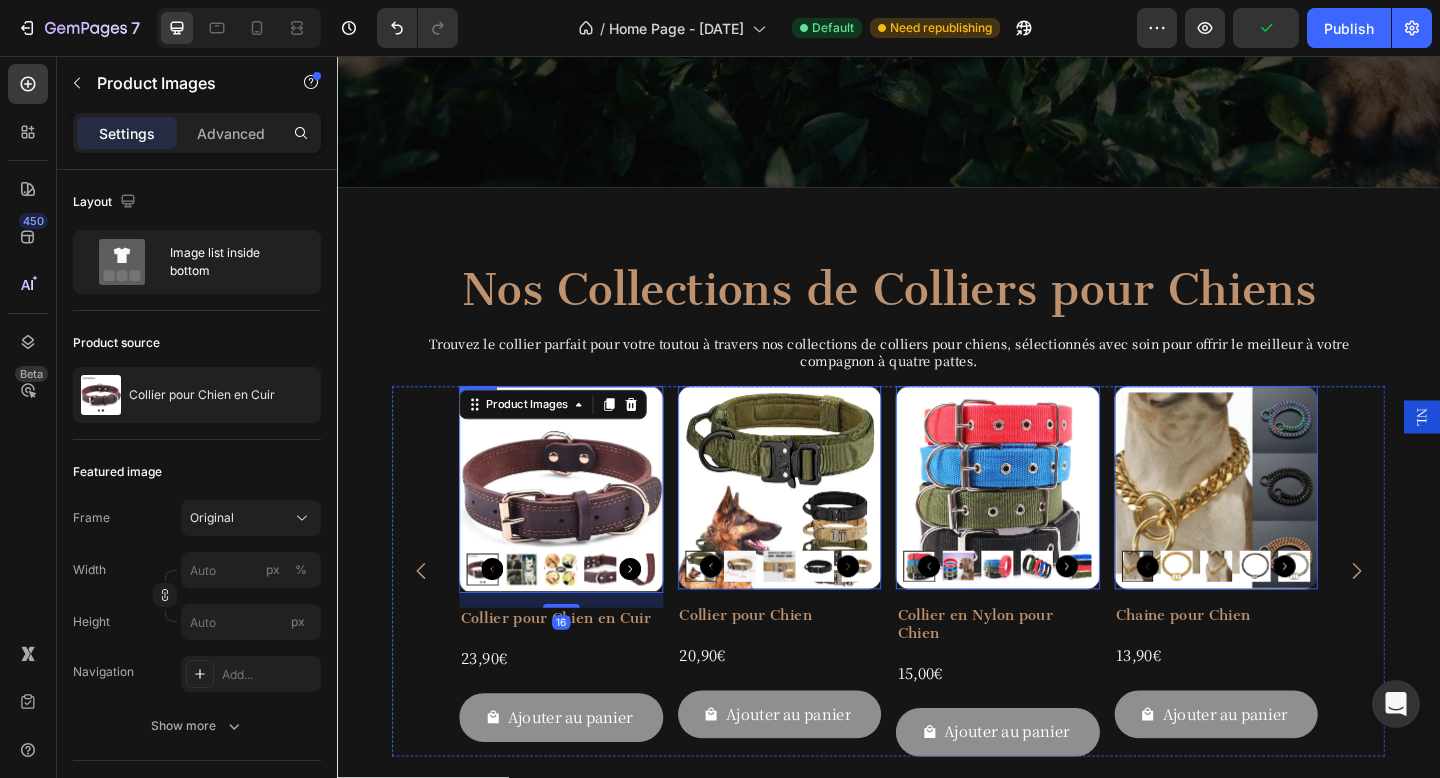 scroll, scrollTop: 979, scrollLeft: 0, axis: vertical 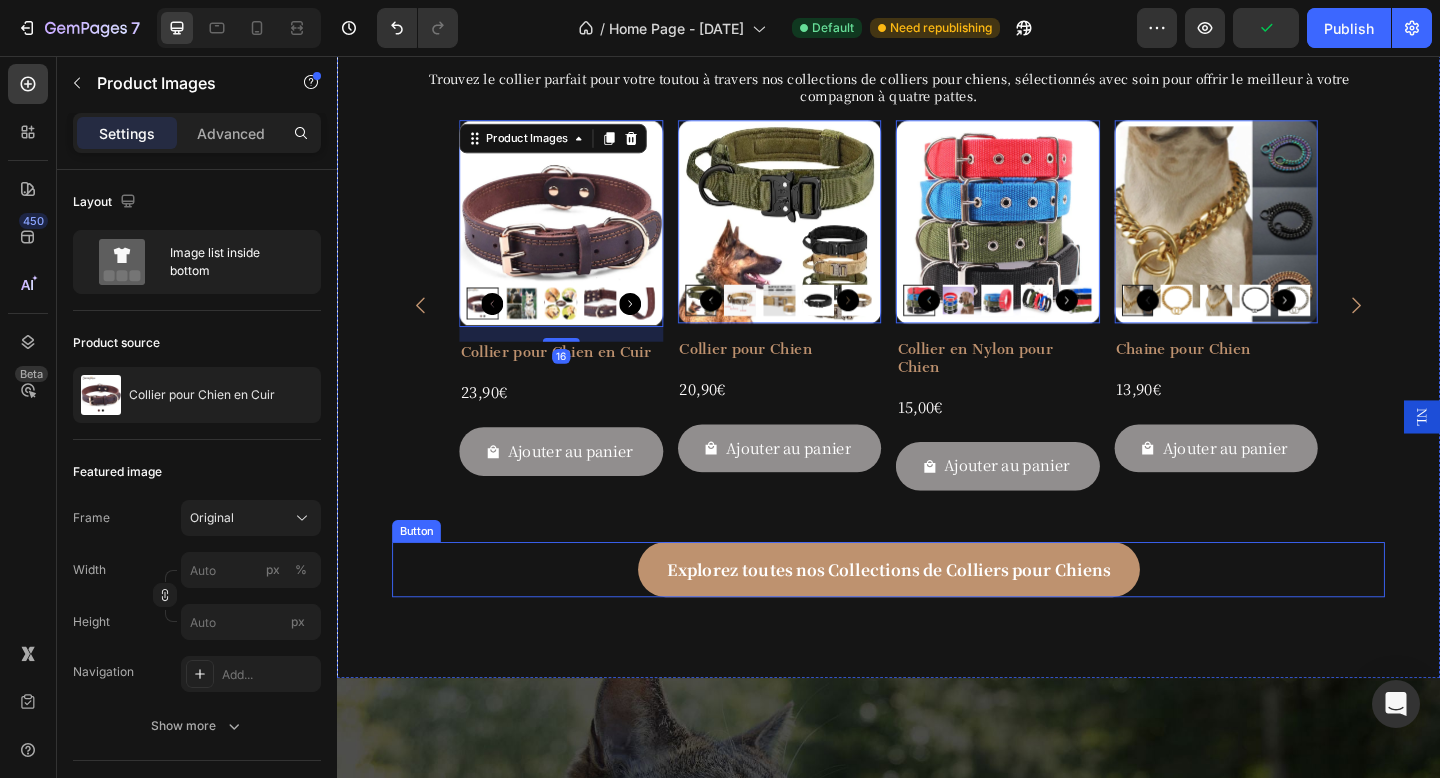click on "Explorez toutes nos Collections de Colliers pour Chiens Button" at bounding box center (937, 614) 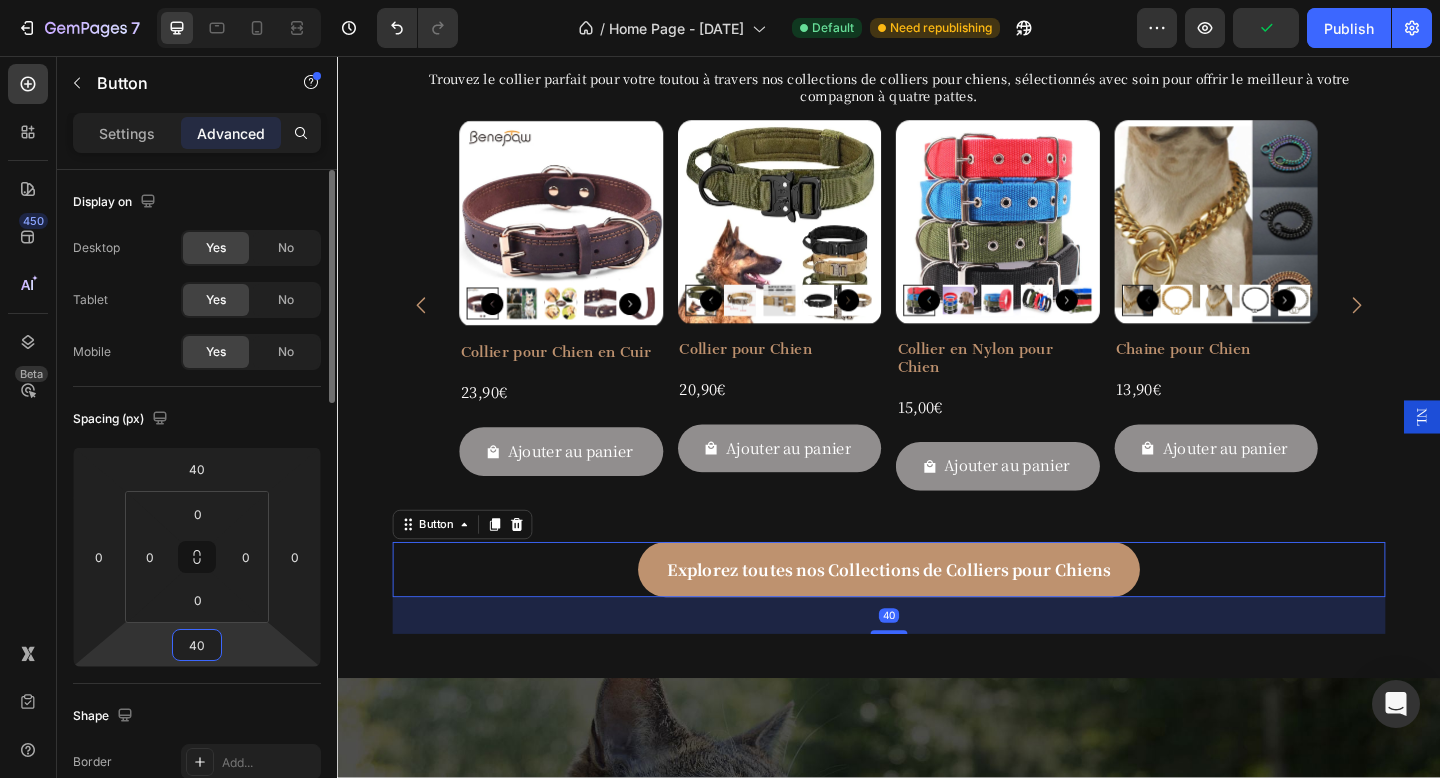 click on "40" at bounding box center [197, 645] 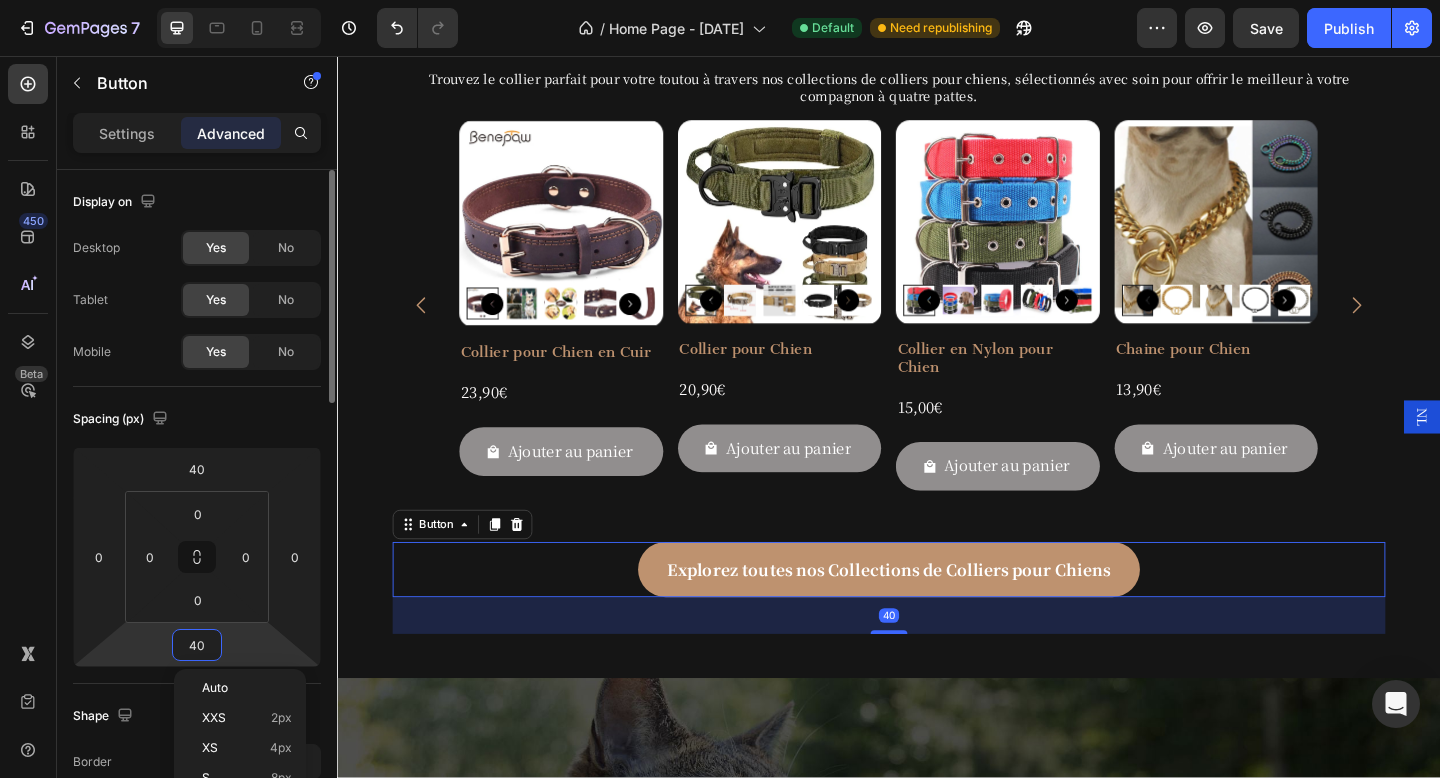 type 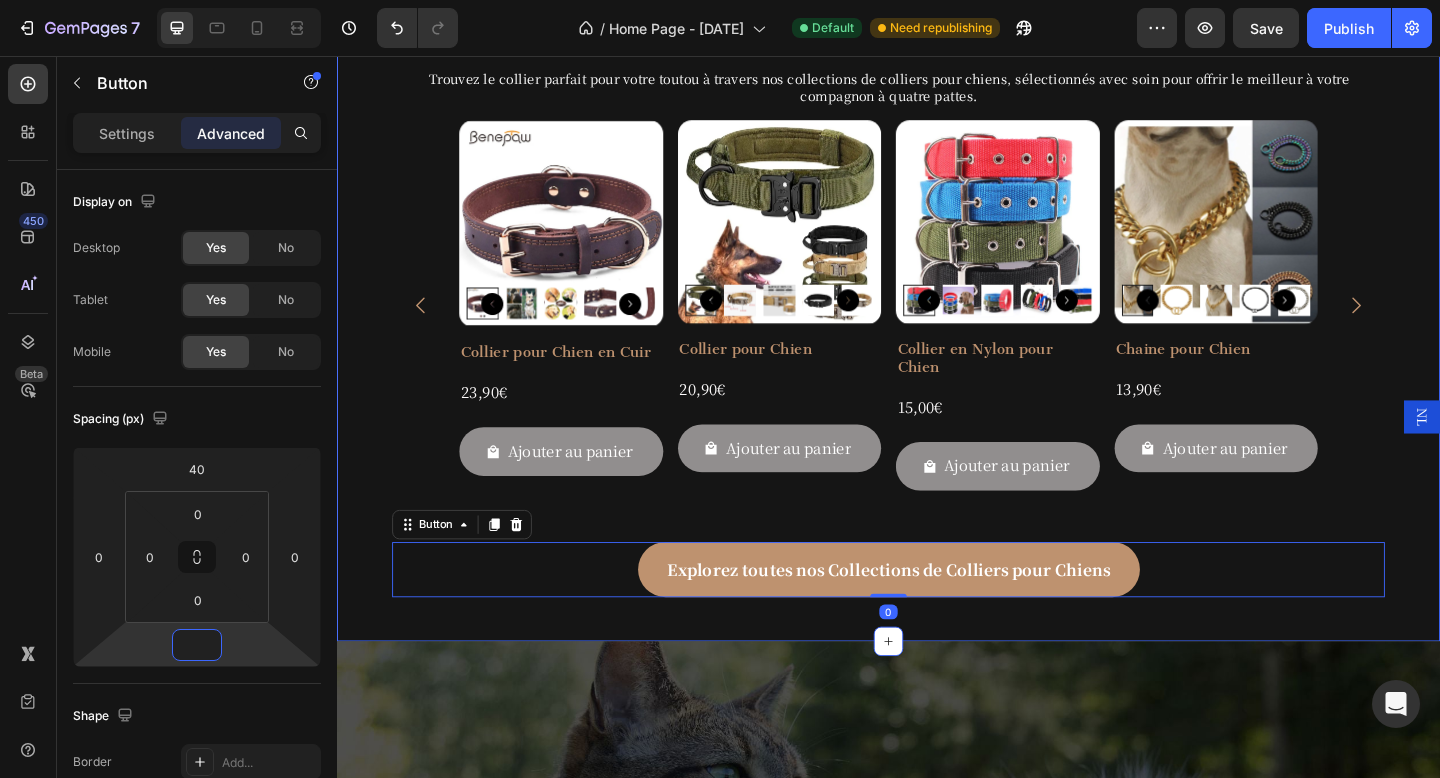click on "Nos Collections de Colliers pour Chiens Heading Trouvez le collier parfait pour votre toutou à travers nos collections de colliers pour chiens, sélectionnés avec soin pour offrir le meilleur à votre compagnon à quatre pattes. Text Block Row
Product Images Collier pour Chien en Cuir Product Title 23,90€ Product Price Product Price Row Ajouter au panier Add to Cart Row Product List
Product Images Collier pour Chien Product Title 20,90€ Product Price Product Price Row Ajouter au panier Add to Cart Row Product List
Product Images Collier en Nylon pour Chien Product Title 15,00€ Product Price Product Price Row Ajouter au panier Add to Cart Row Product List
Product Images Chaine pour Chien Product Title 13,90€ Product Price Product Price Row Ajouter au panier Add to Cart Row Product List
Product List Explorez toutes nos Collections de Colliers pour Chiens Button   0 Section 2" at bounding box center [937, 301] 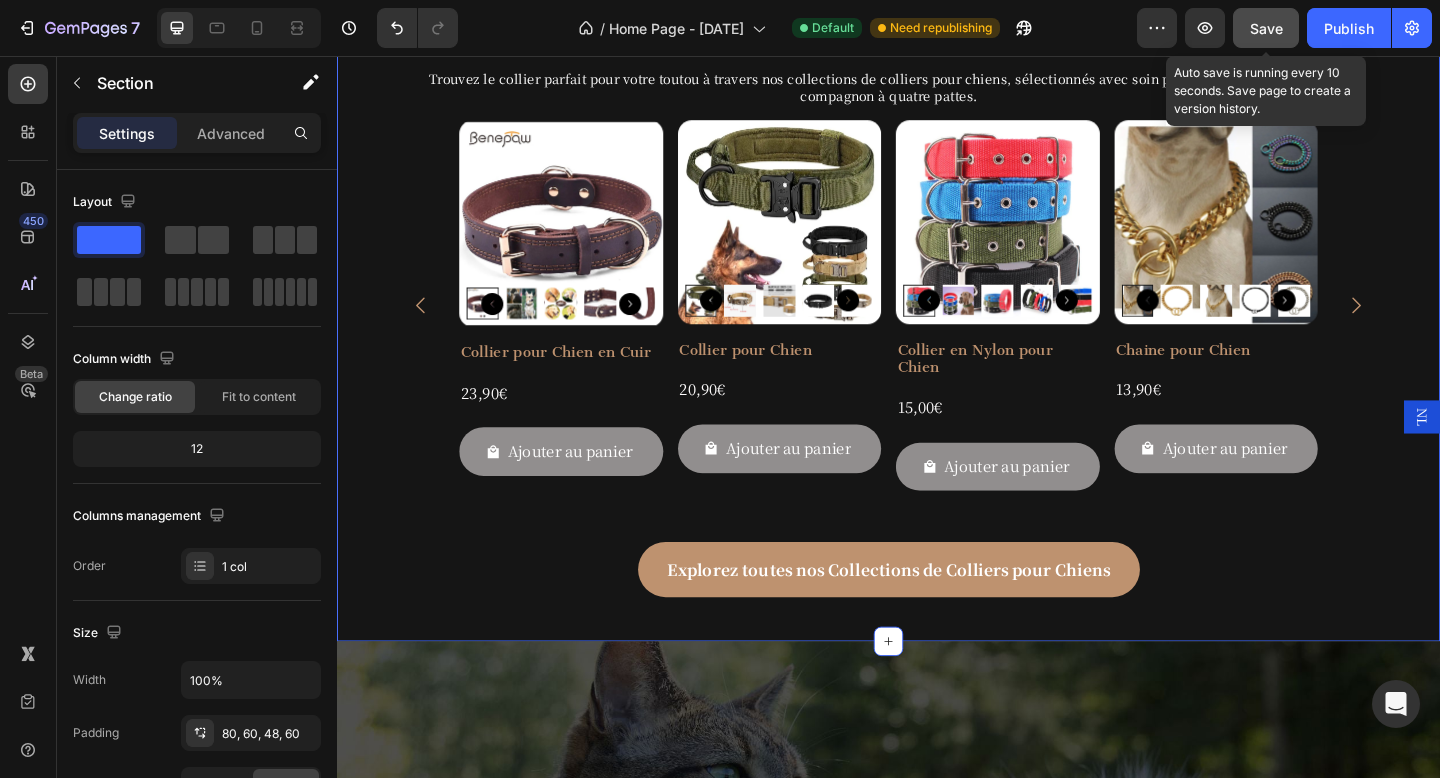 click on "Save" at bounding box center [1266, 28] 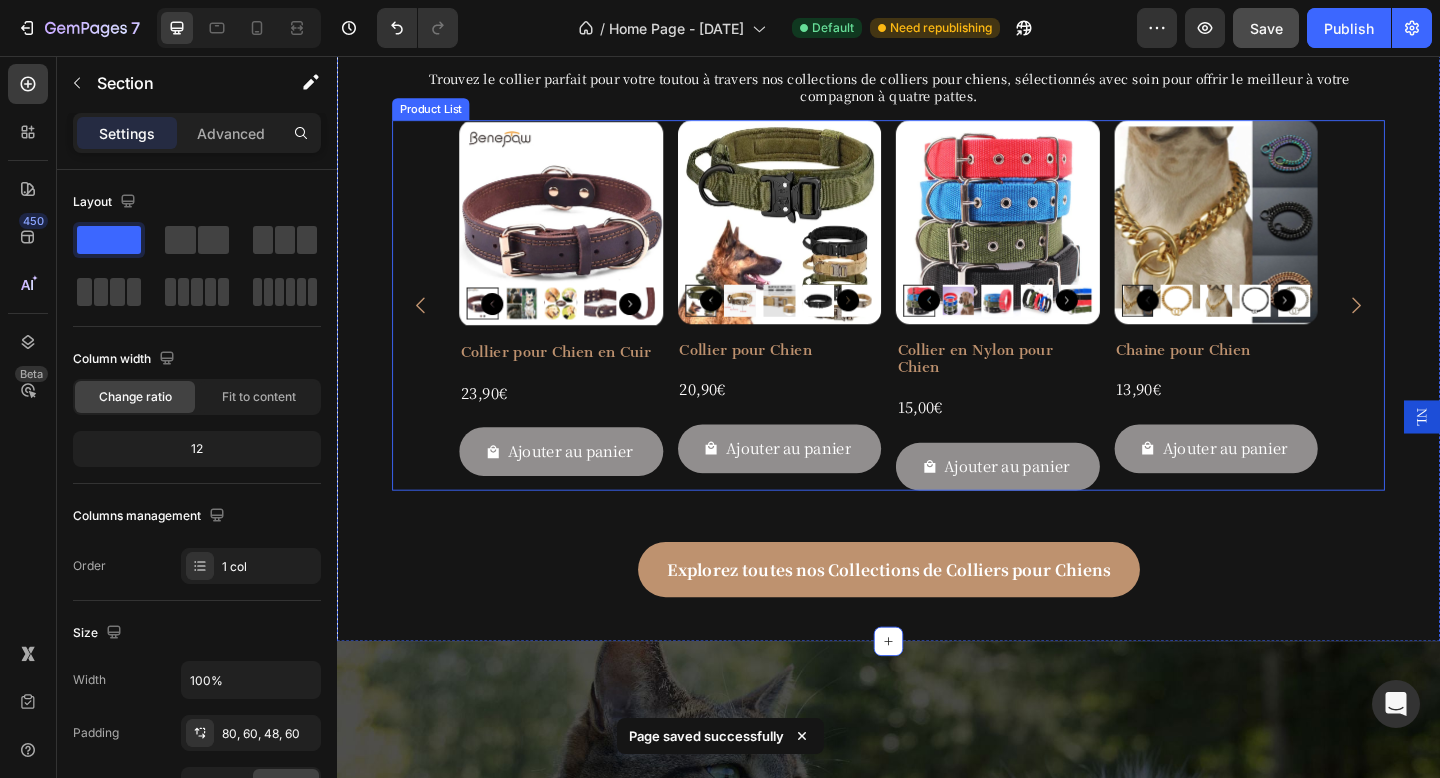 click at bounding box center [428, 327] 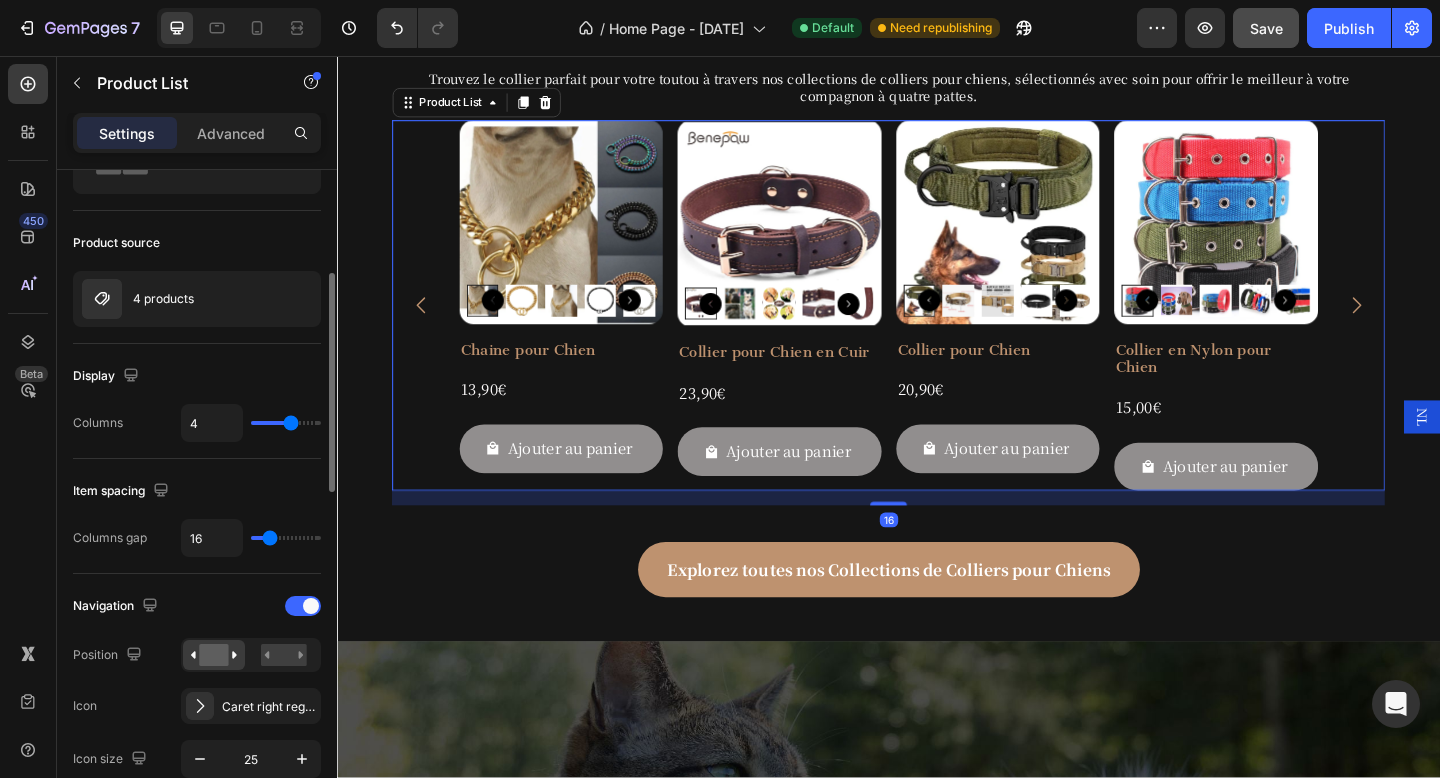 scroll, scrollTop: 399, scrollLeft: 0, axis: vertical 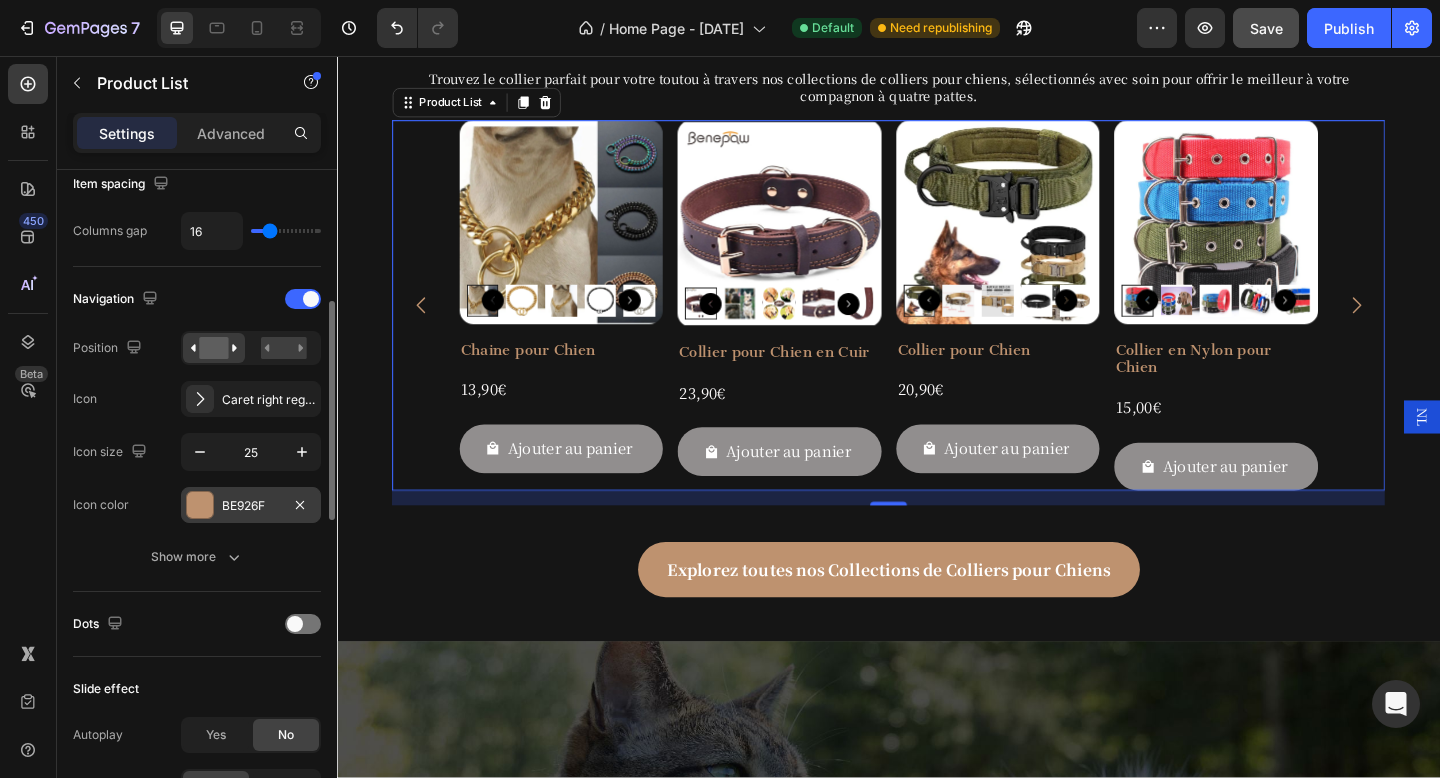 click at bounding box center (200, 505) 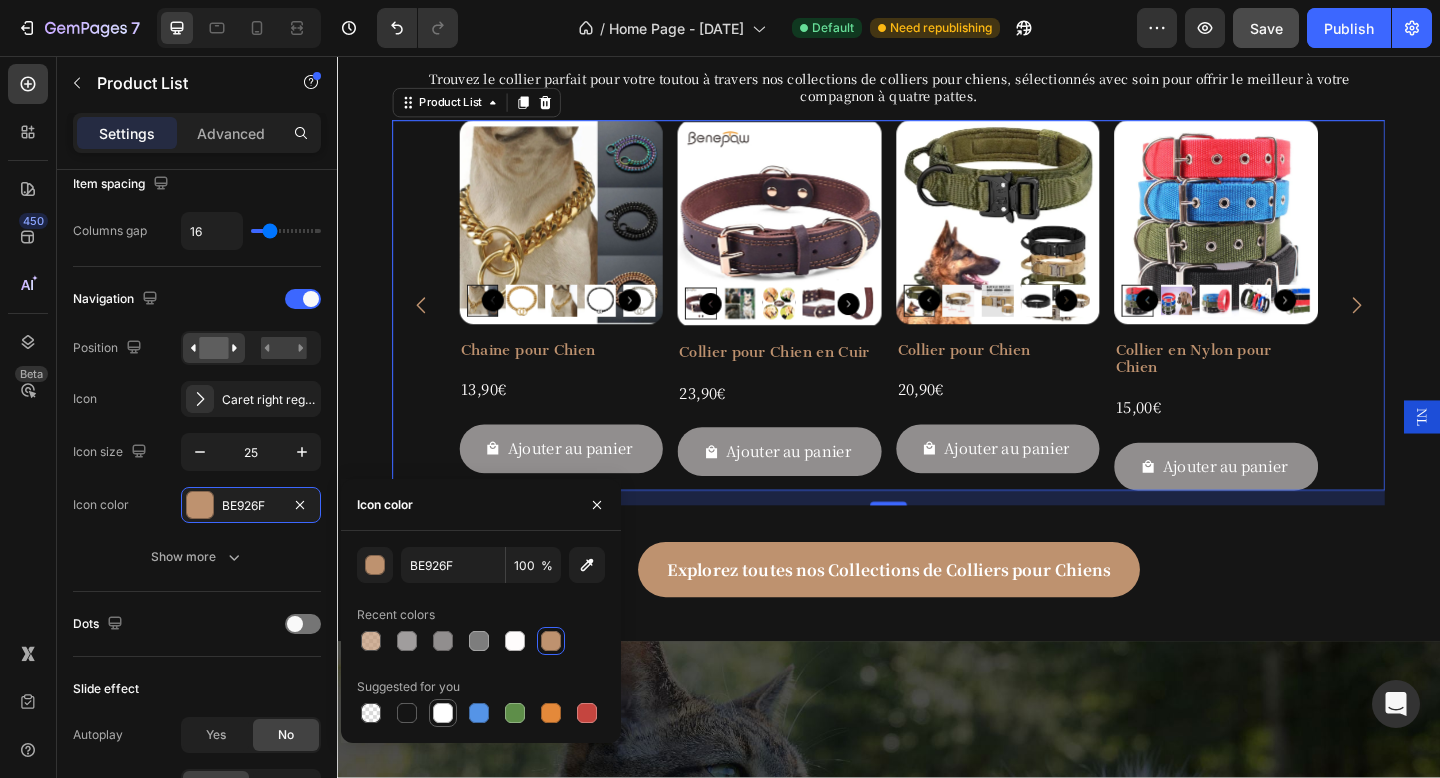 click at bounding box center (443, 713) 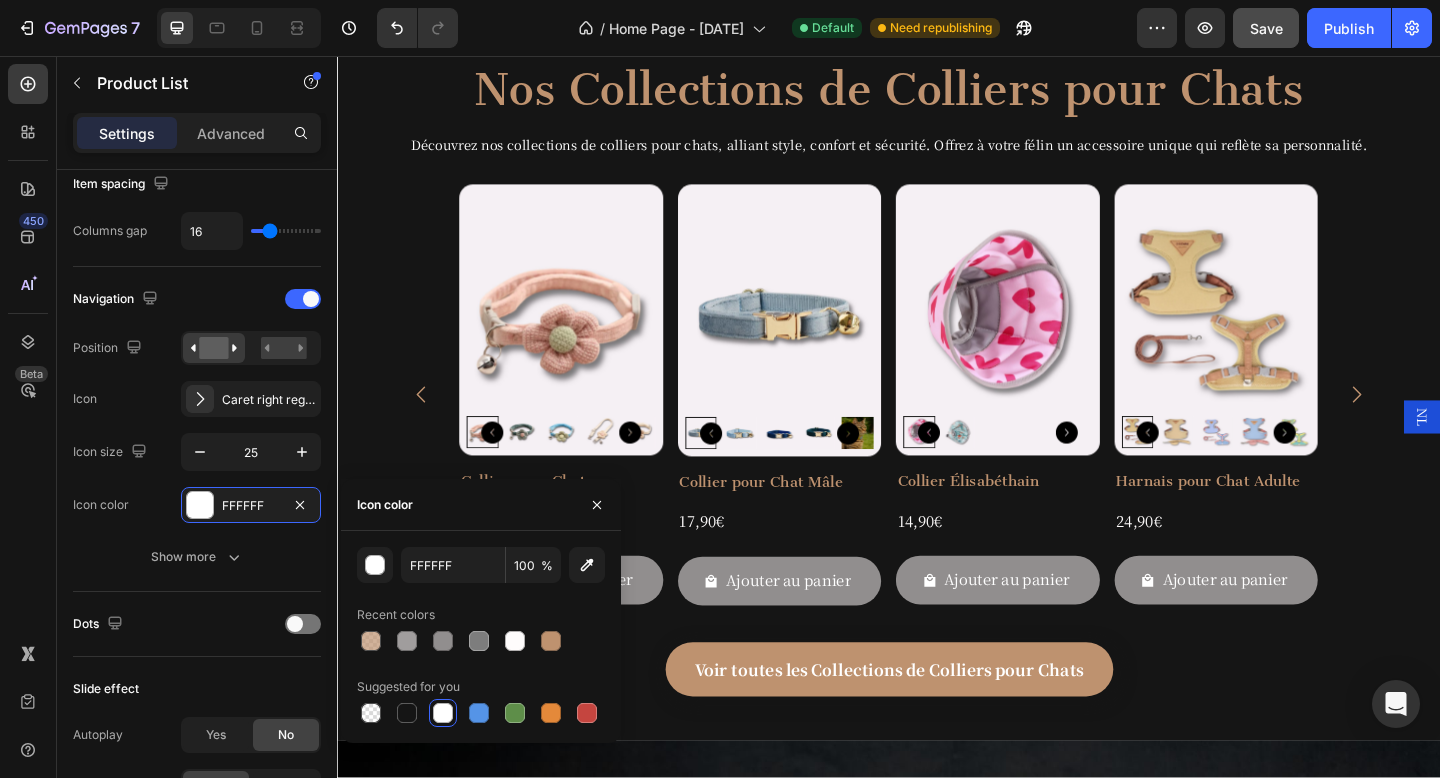 scroll, scrollTop: 2290, scrollLeft: 0, axis: vertical 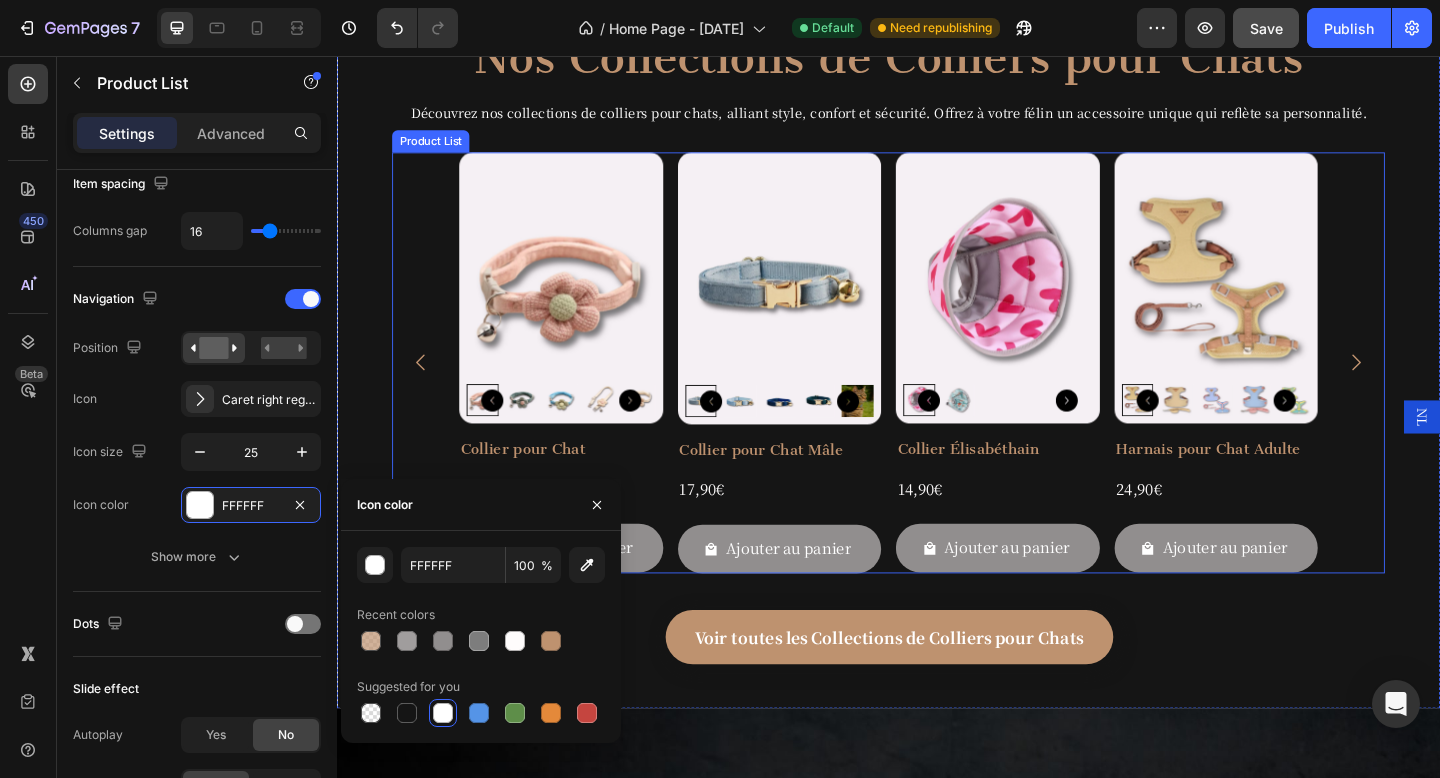 click on "Product Images Collier pour Chat Product Title 12,90€ Product Price Product Price Row Ajouter au panier Add to Cart Row Product List
Product Images Collier pour Chat Mâle Product Title 17,90€ Product Price Product Price Row Ajouter au panier Add to Cart Row Product List
Product Images Collier Élisabéthain Product Title 14,90€ Product Price Product Price Row Ajouter au panier Add to Cart Row Product List
Product Images Harnais pour Chat Adulte Product Title 24,90€ Product Price Product Price Row Ajouter au panier Add to Cart Row Product List
Product Images Cravate pour Chat Product Title 14,90€ Product Price Product Price Row Ajouter au panier Add to Cart Row Product List
Product Images Collier de Perles pour Chat Product Title 13,90€ Product Price Product Price Row Ajouter au panier Add to Cart Row Product List" at bounding box center (937, 390) 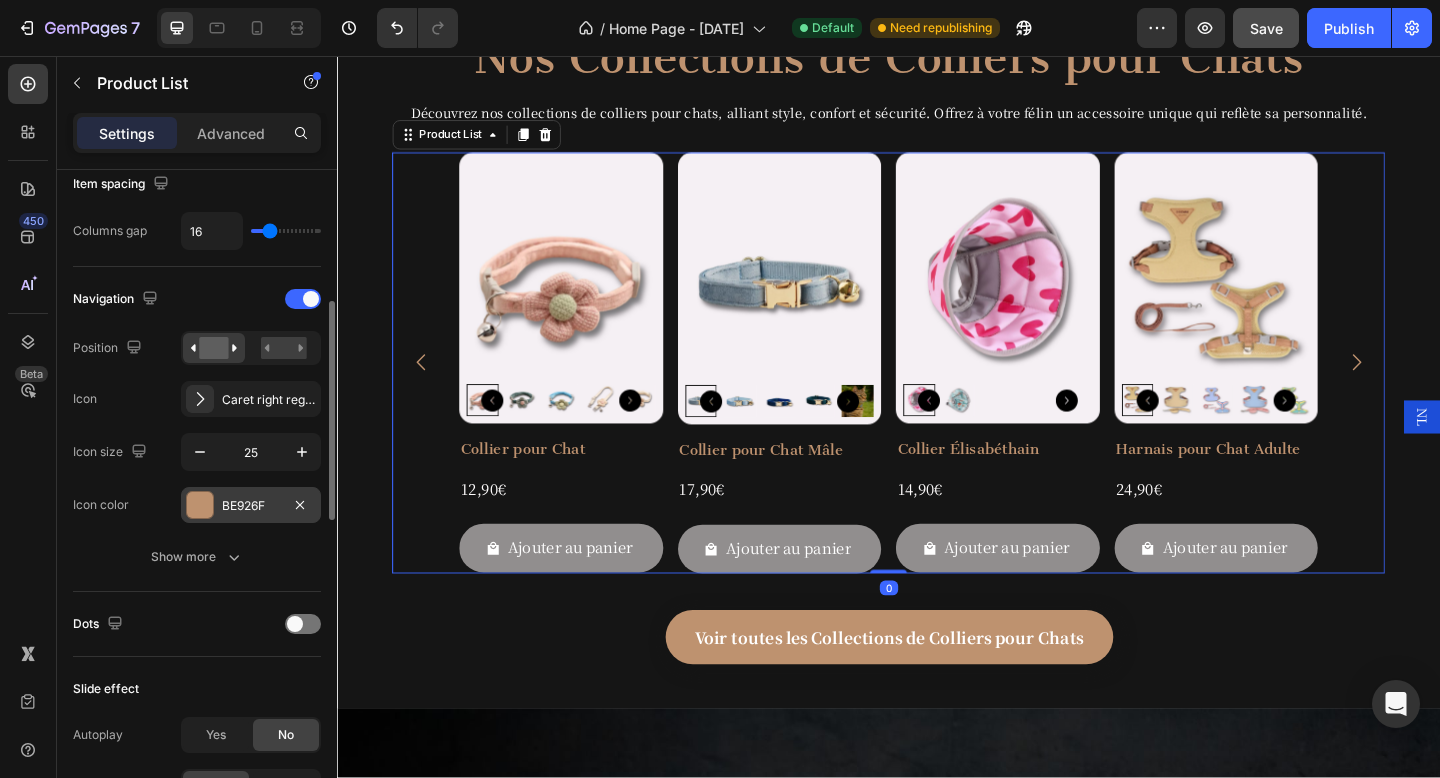 click at bounding box center [200, 505] 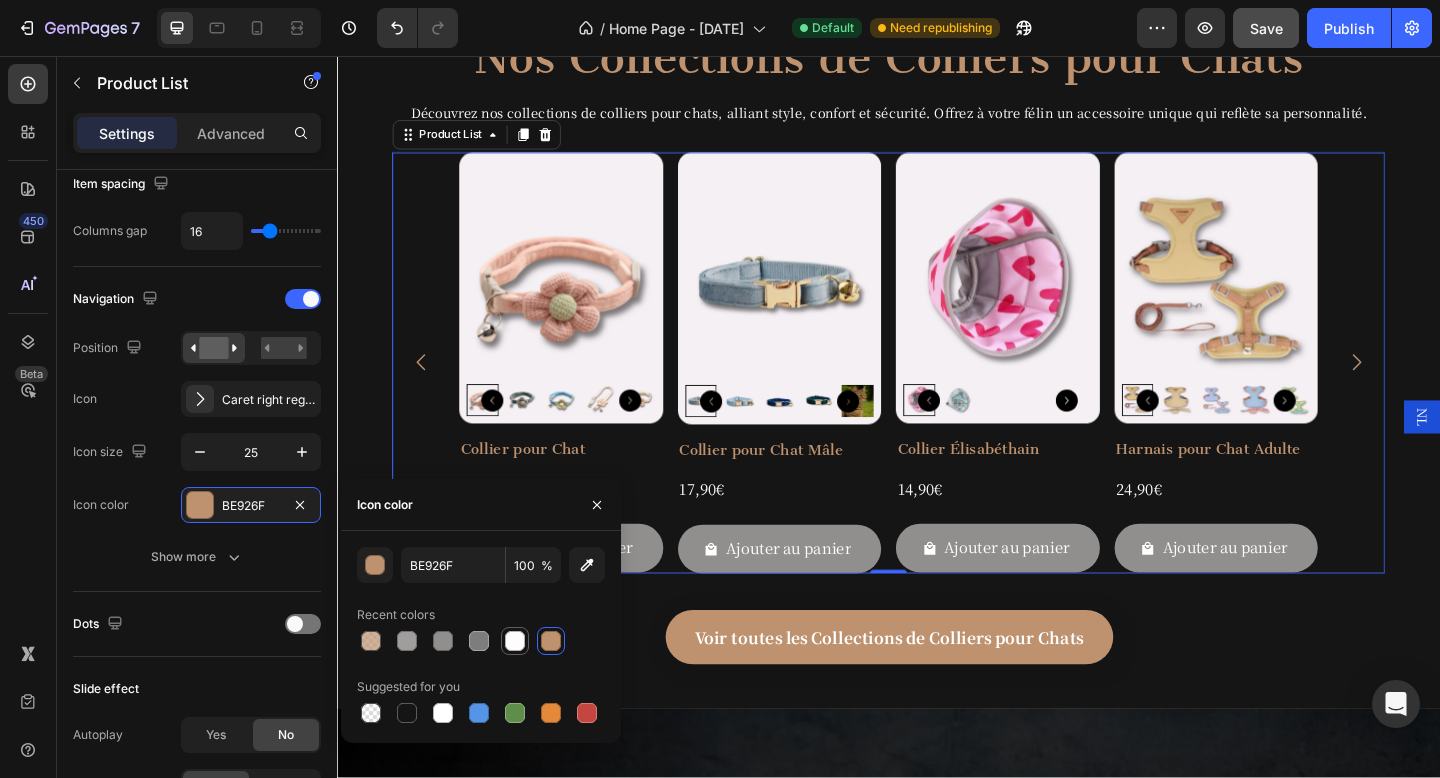 click at bounding box center (515, 641) 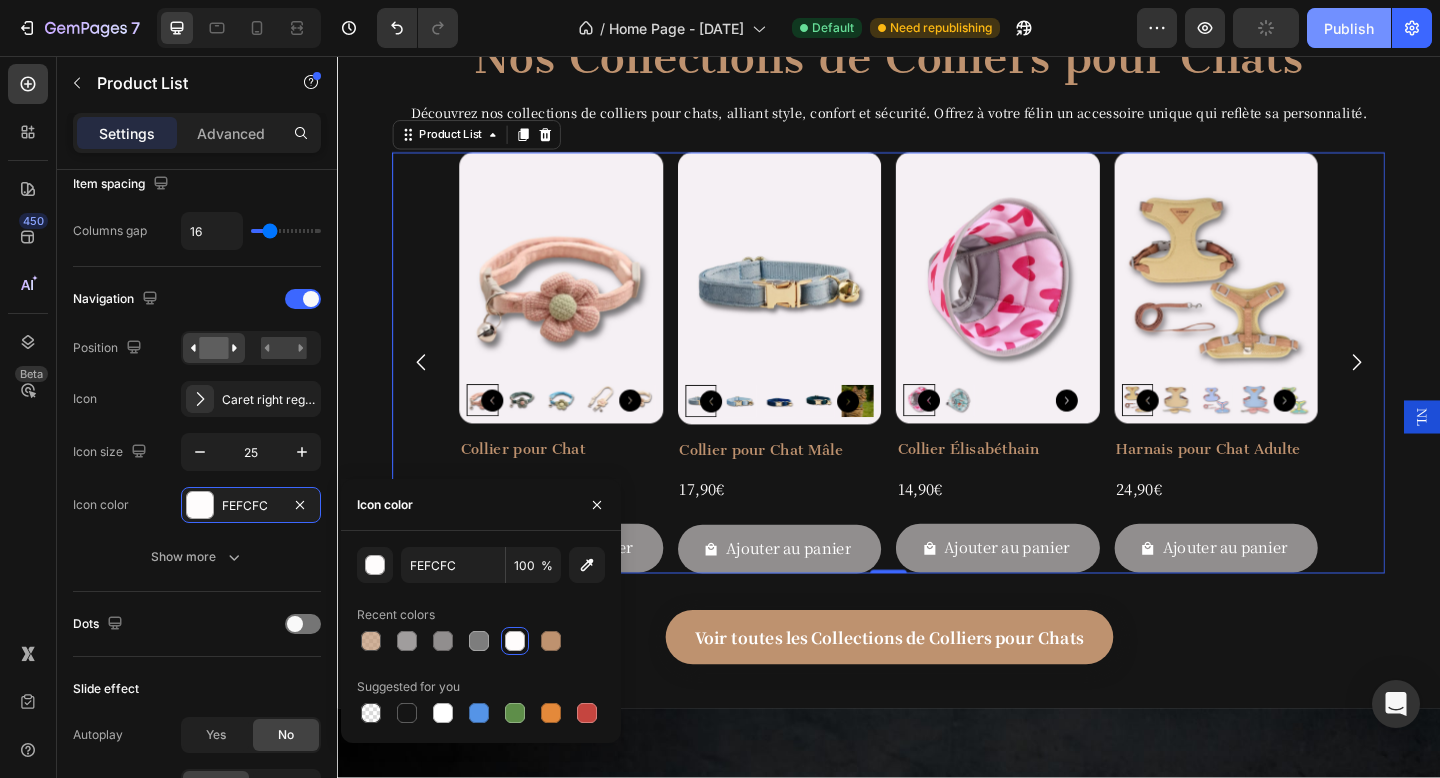 click on "Publish" 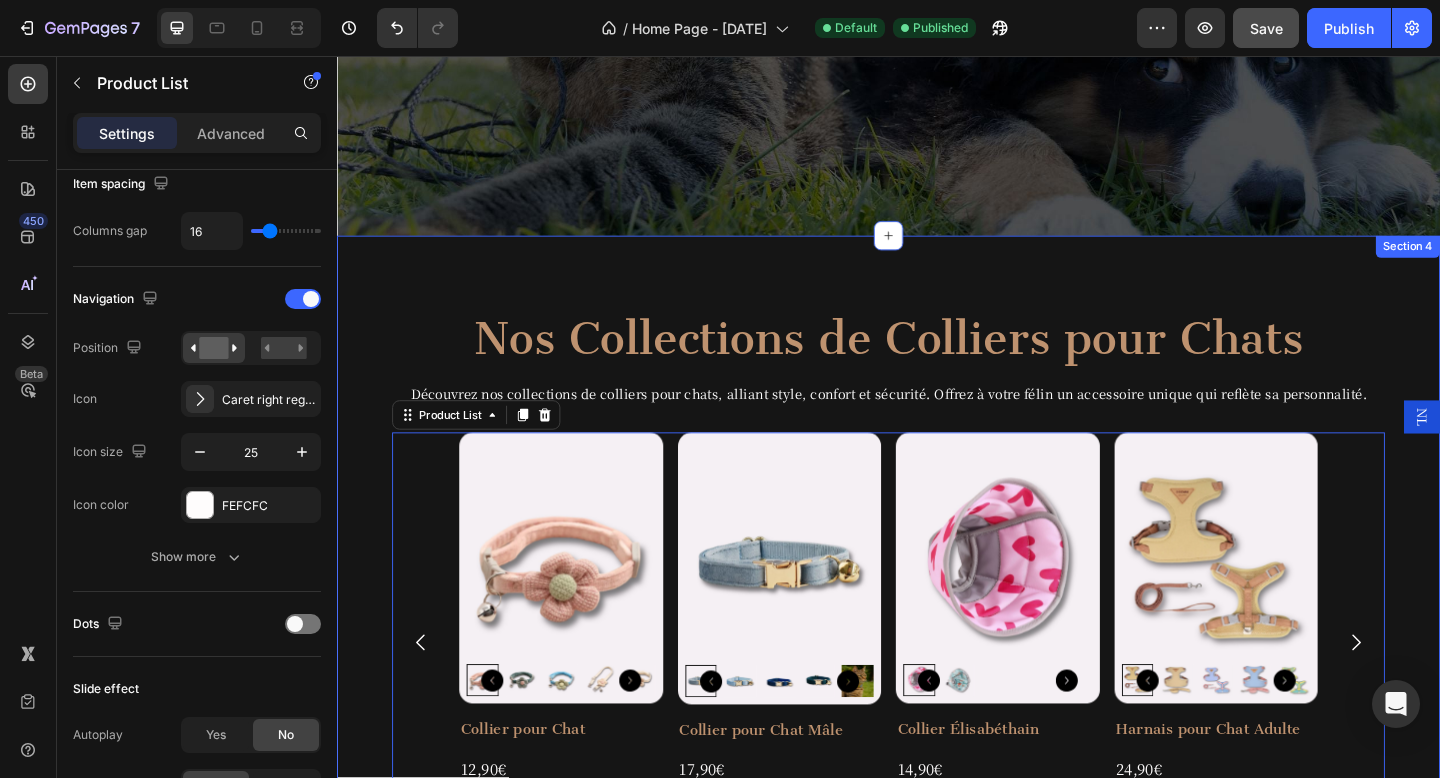 scroll, scrollTop: 1927, scrollLeft: 0, axis: vertical 